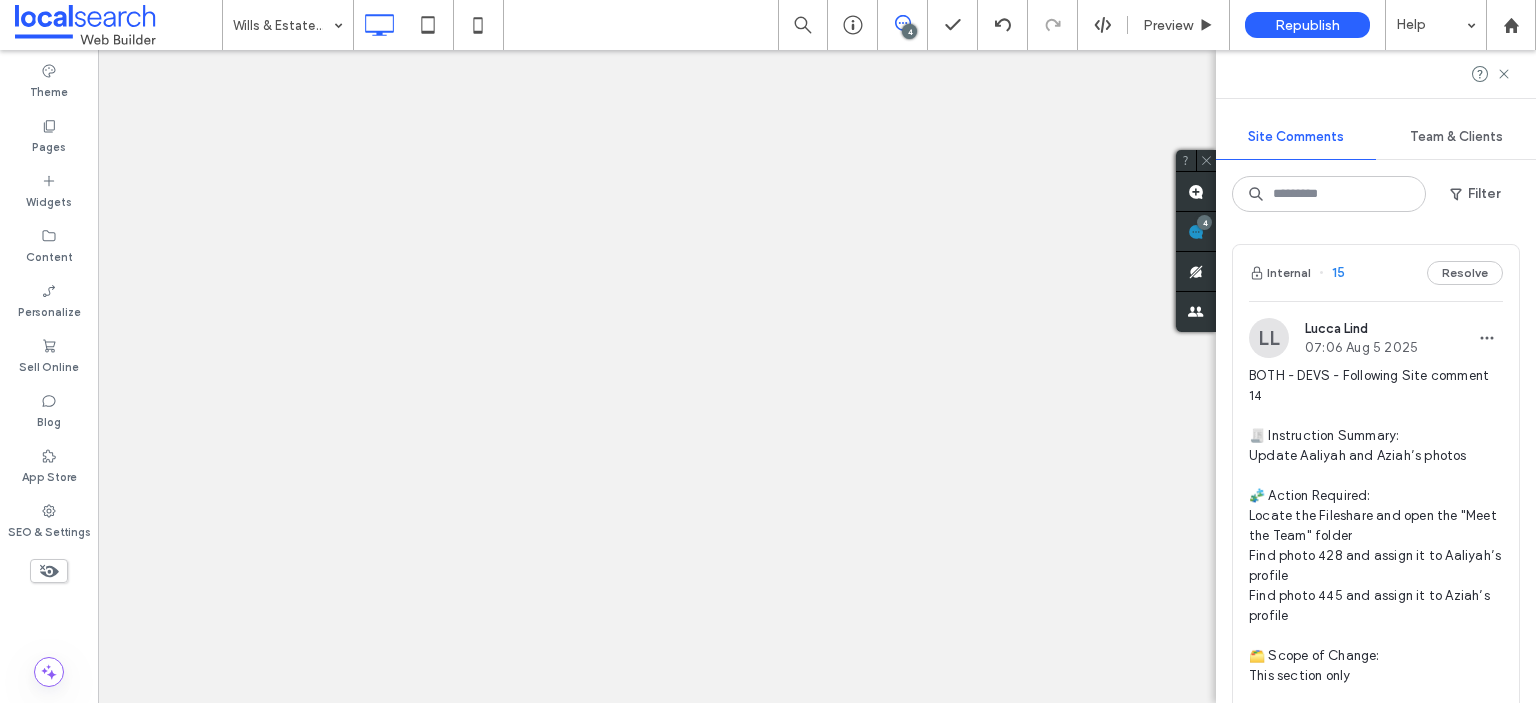 scroll, scrollTop: 0, scrollLeft: 0, axis: both 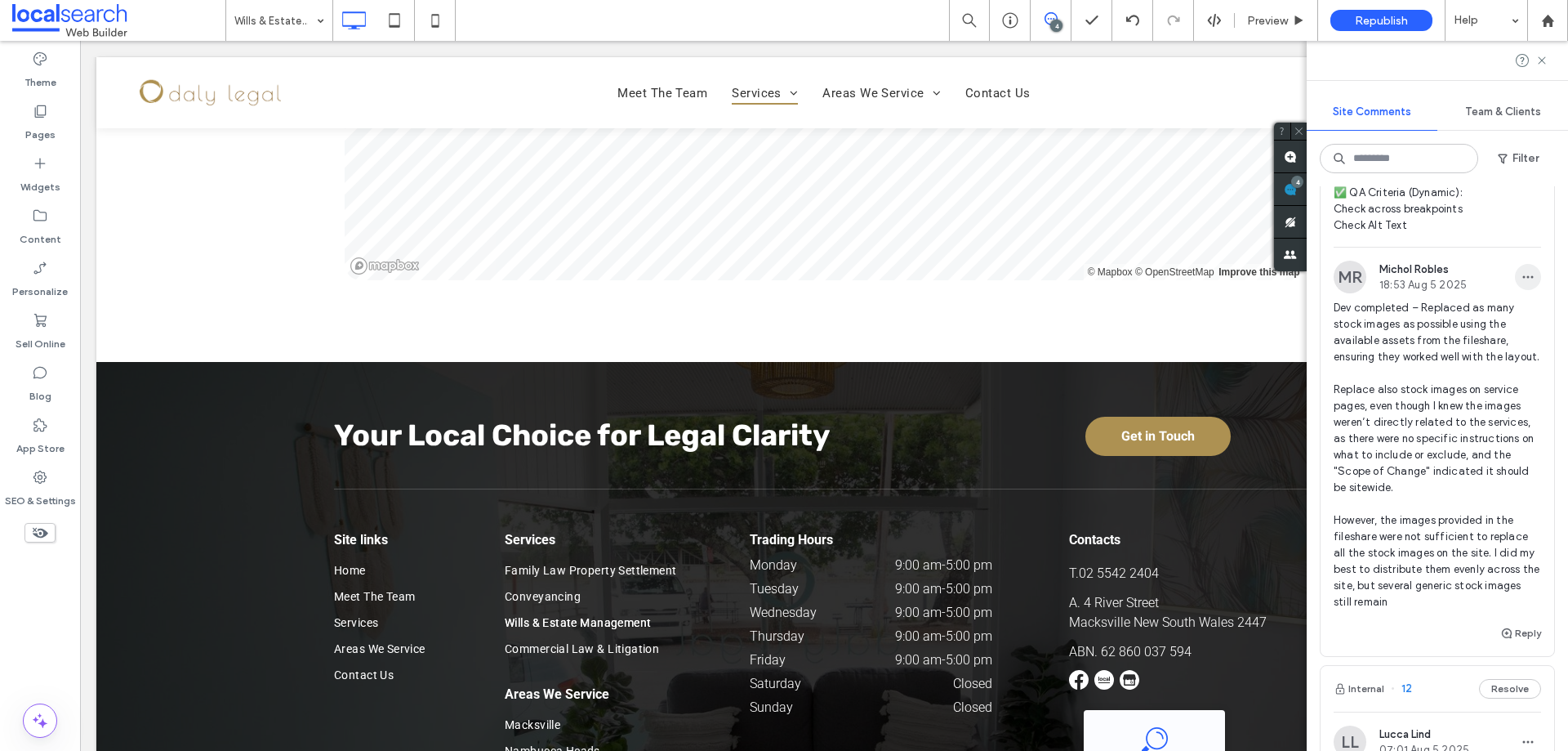 click 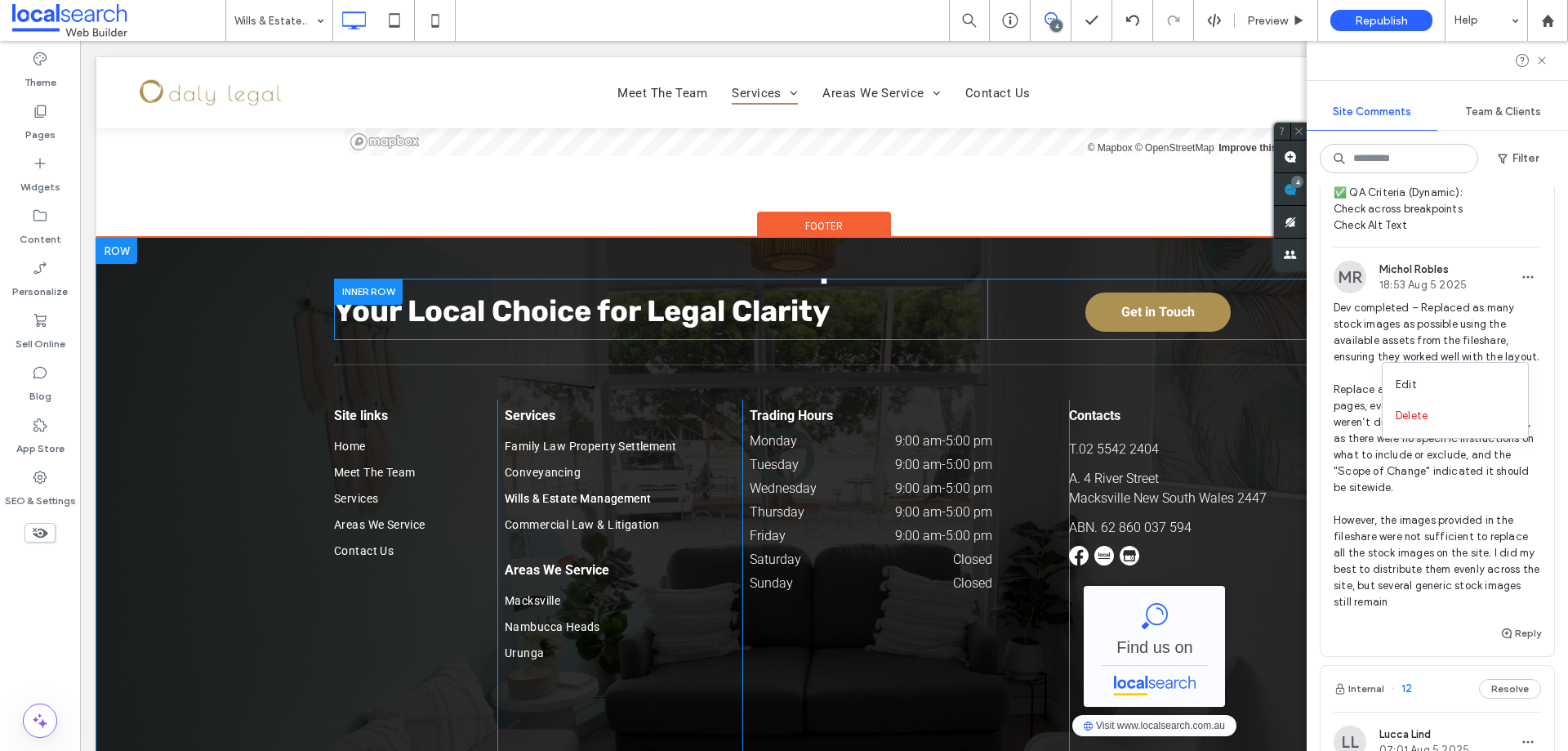 scroll, scrollTop: 3794, scrollLeft: 0, axis: vertical 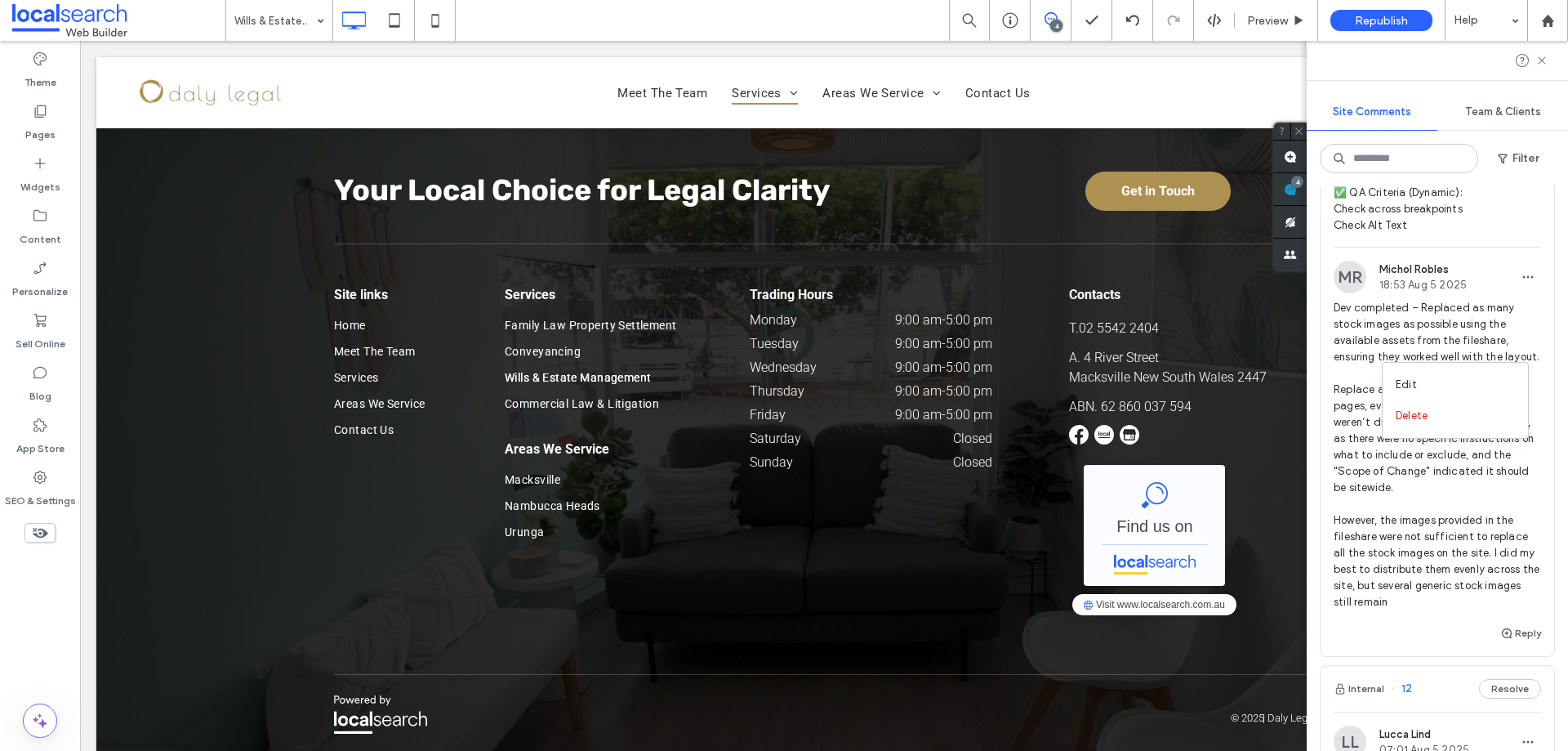 click on "MR [LAST] [LAST] [TIME] [DATE] [DATE] Dev completed – Replaced as many stock images as possible using the available assets from the fileshare, ensuring they worked well with the layout.
Replace also stock images on service pages, even though I knew the images weren’t directly related to the services, as there were no specific instructions on what to include or exclude, and the "Scope of Change" indicated it should be sitewide.
However, the images provided in the fileshare were not sufficient to replace all the stock images on the site. I did my best to distribute them evenly across the site, but several generic stock images still remain" at bounding box center [1437, 442] 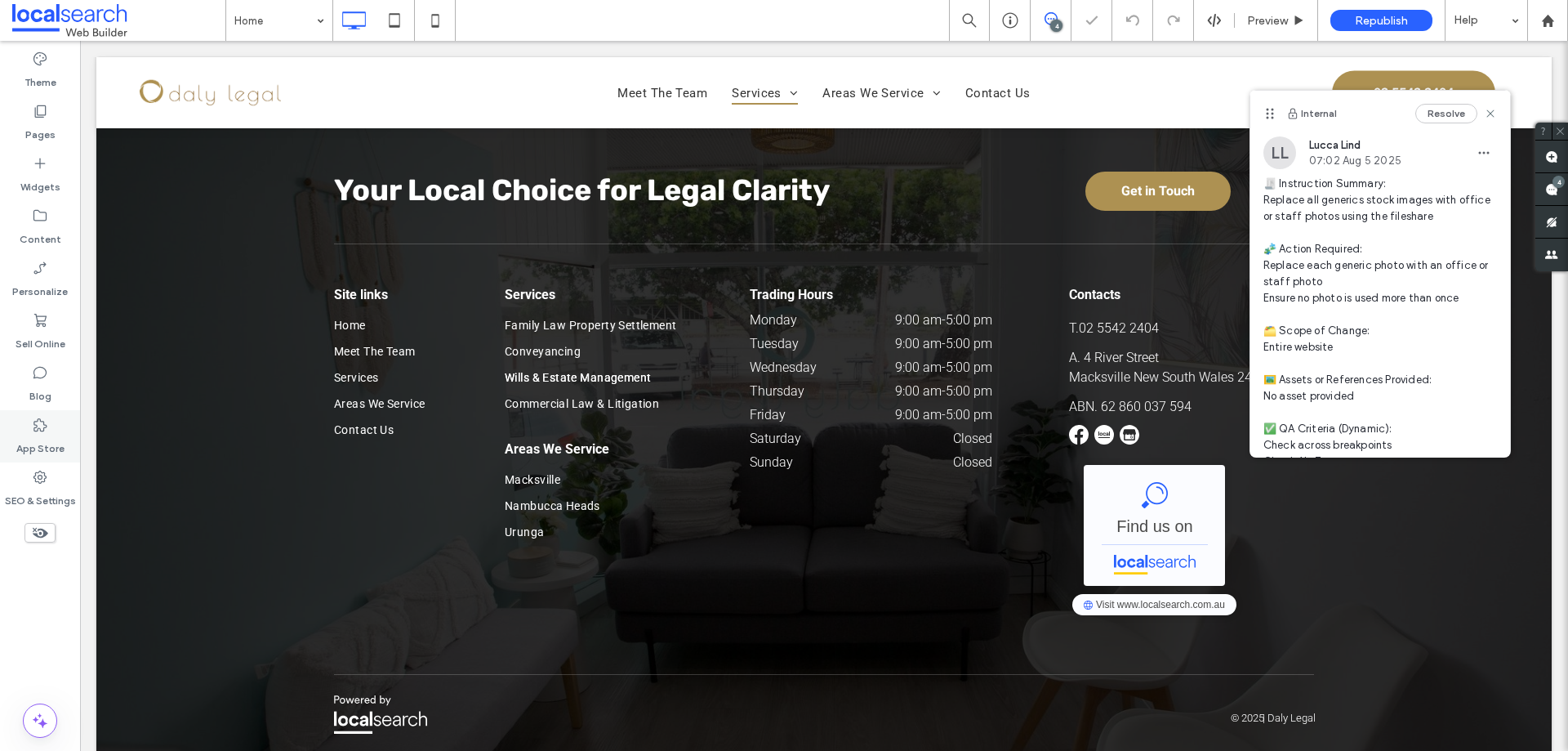 scroll, scrollTop: 0, scrollLeft: 0, axis: both 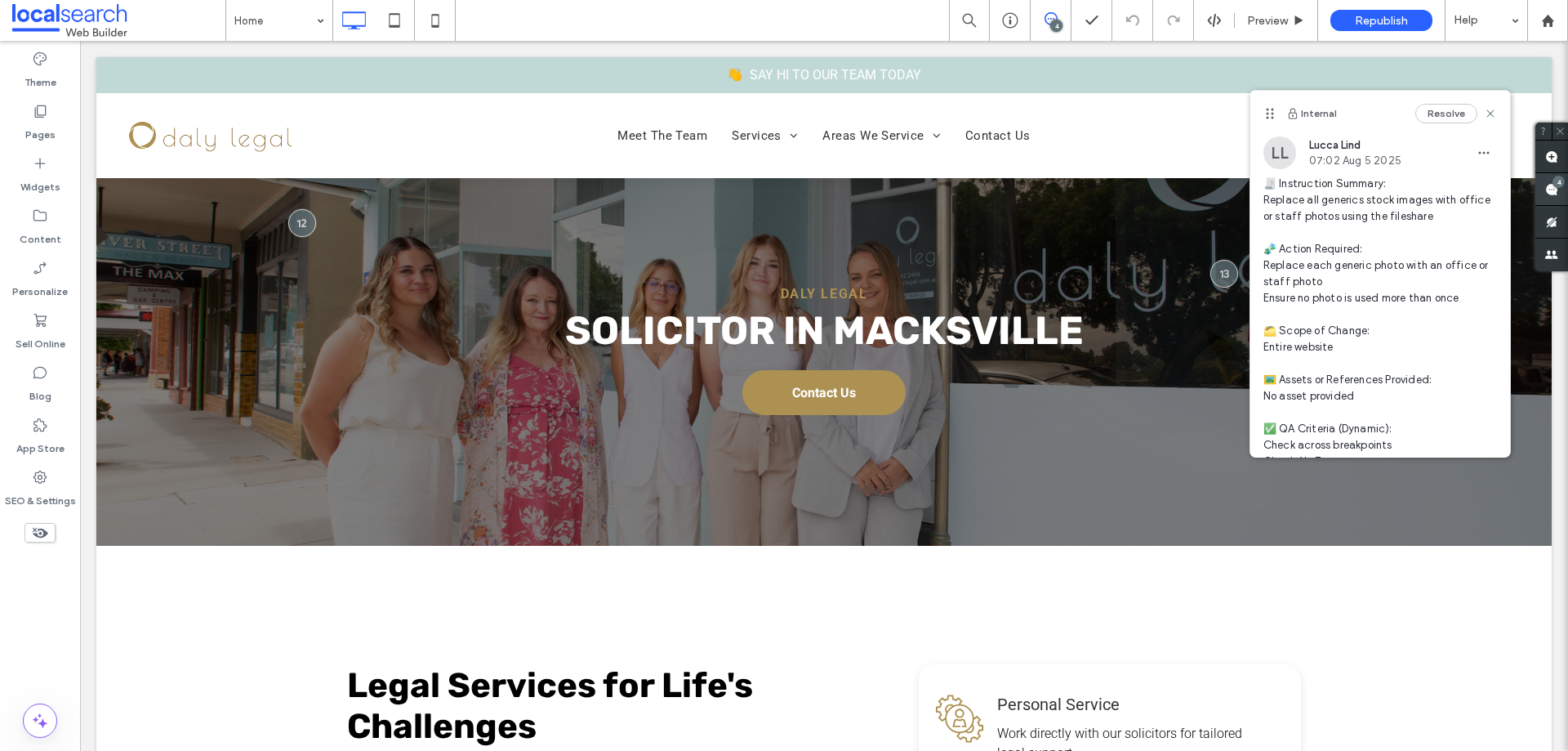 click on "4" at bounding box center [1558, 181] 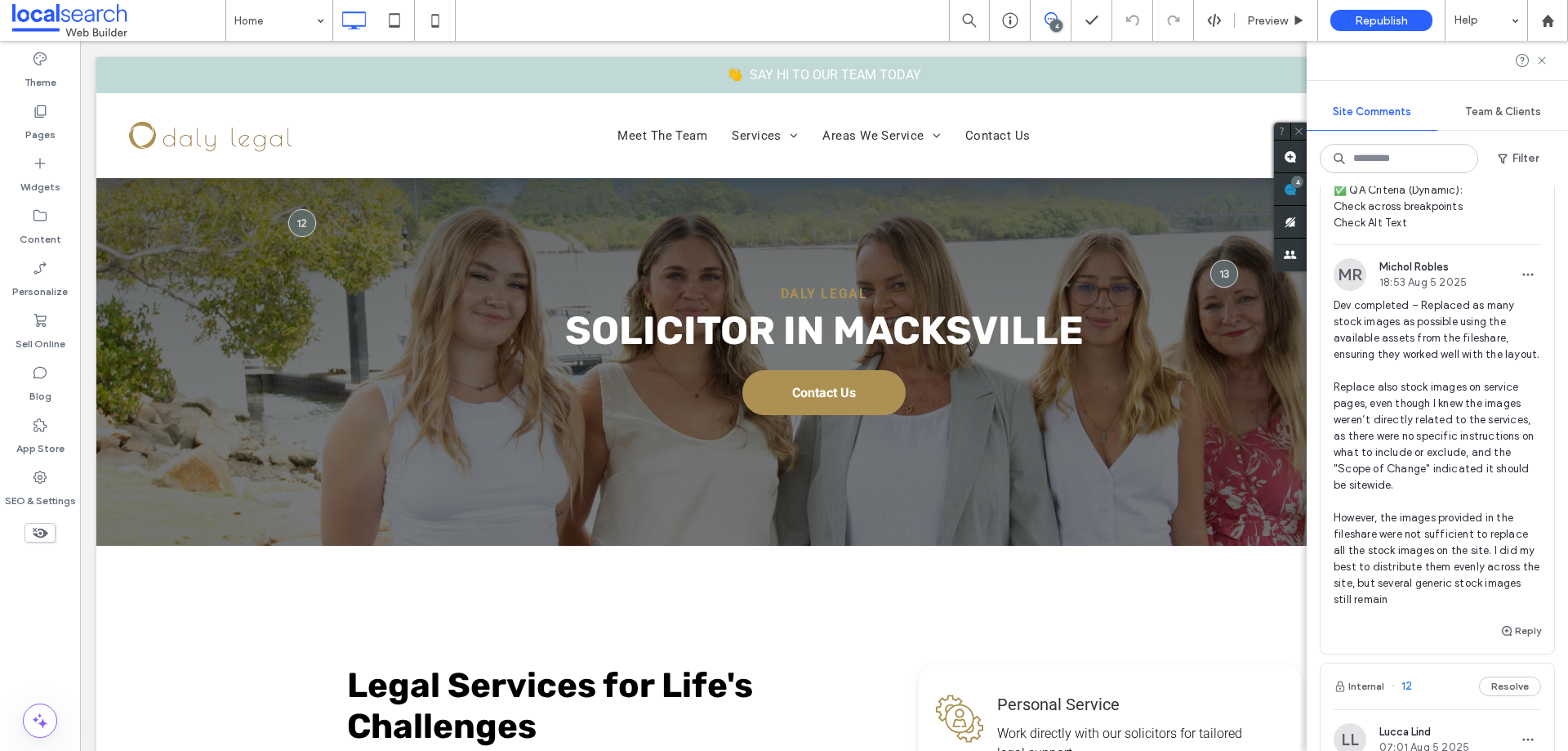 scroll, scrollTop: 1798, scrollLeft: 0, axis: vertical 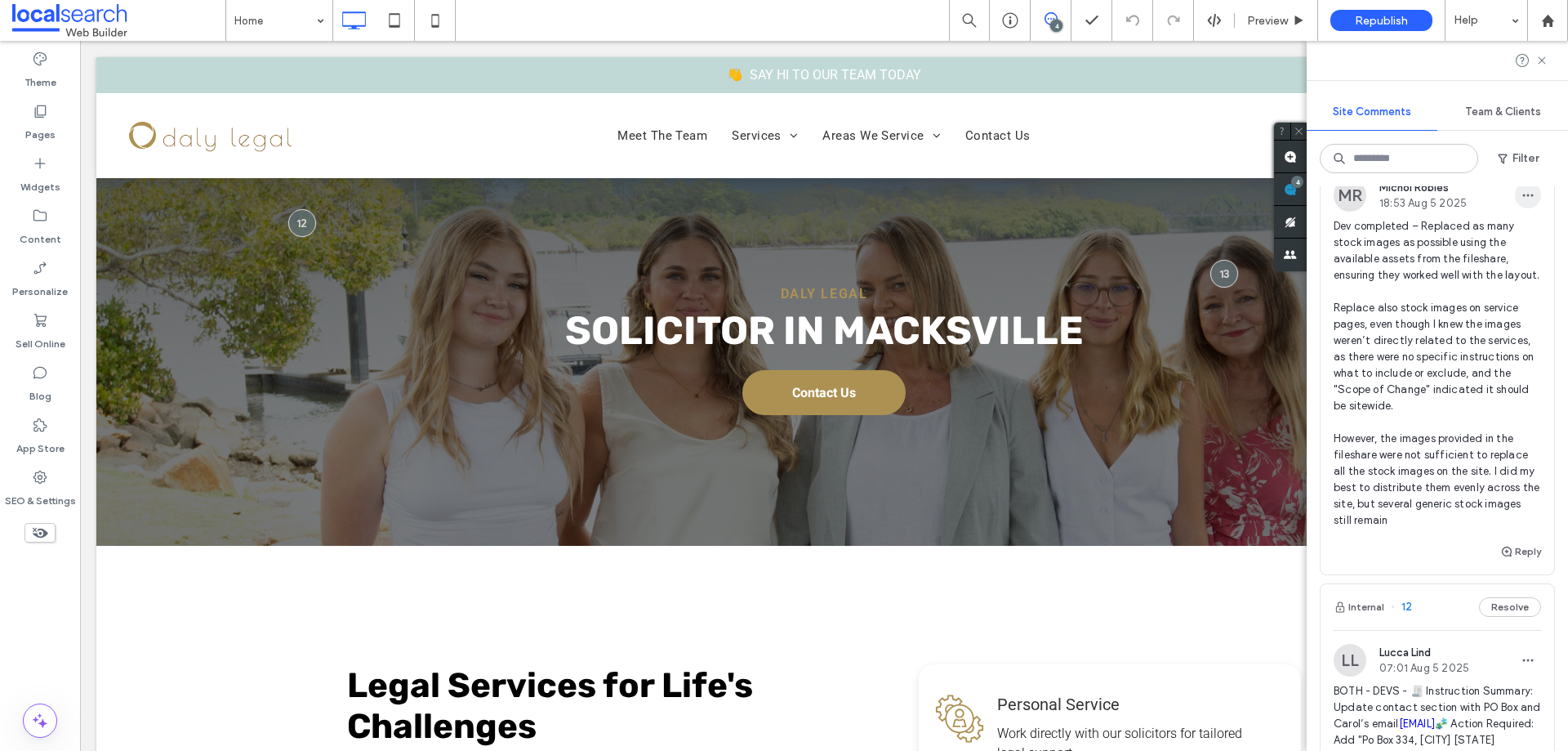 click at bounding box center [1528, 195] 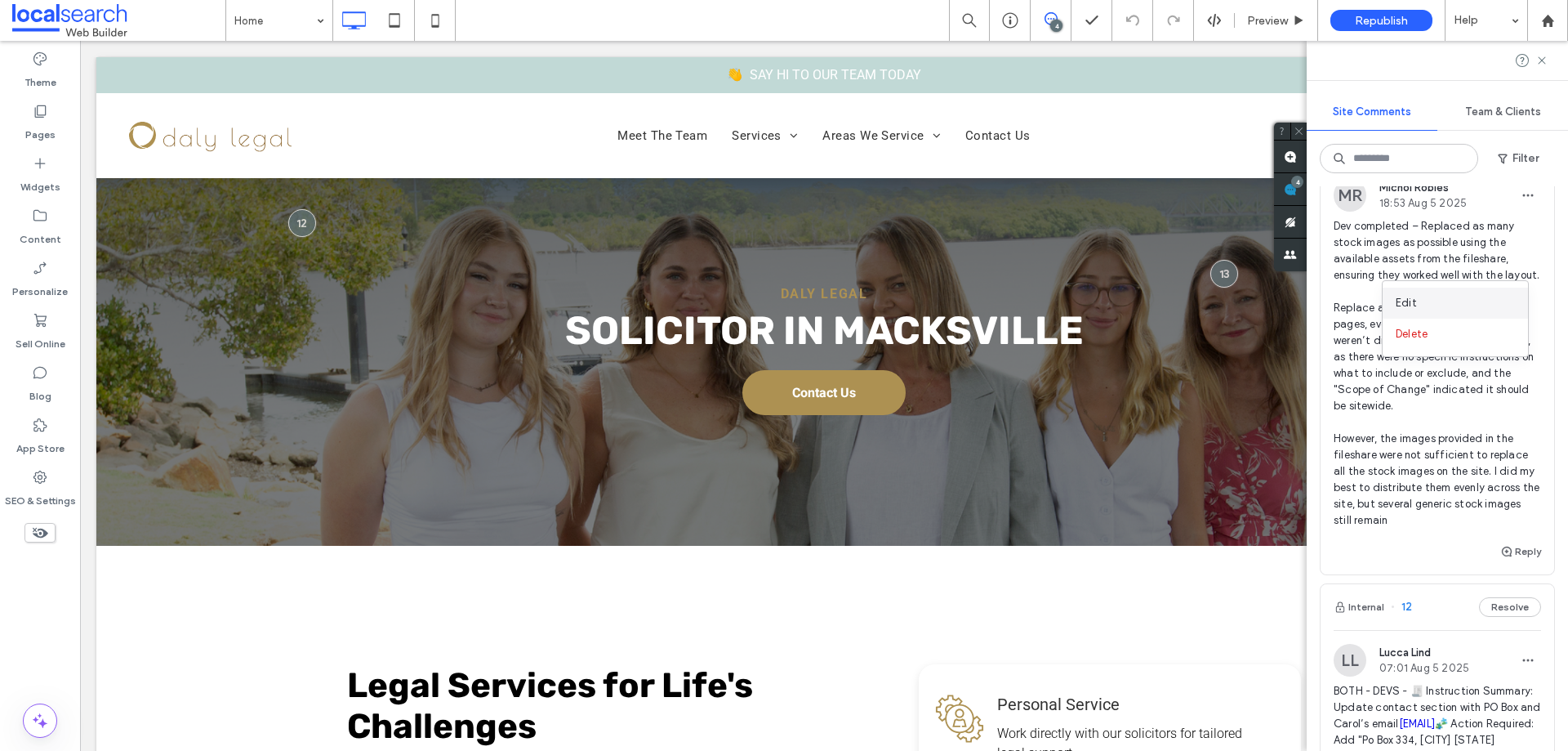 click on "Edit" at bounding box center [1455, 303] 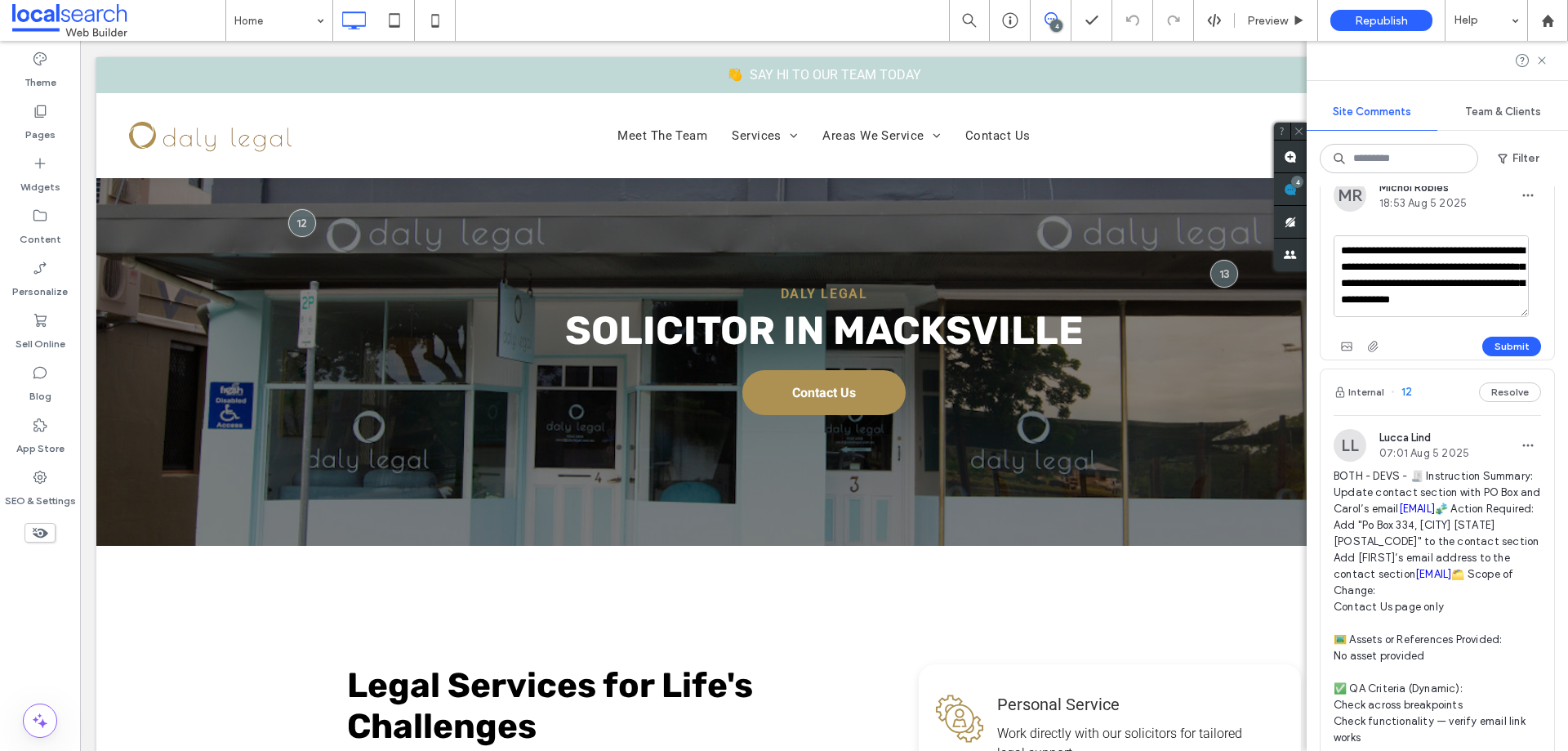 click on "**********" at bounding box center (1431, 276) 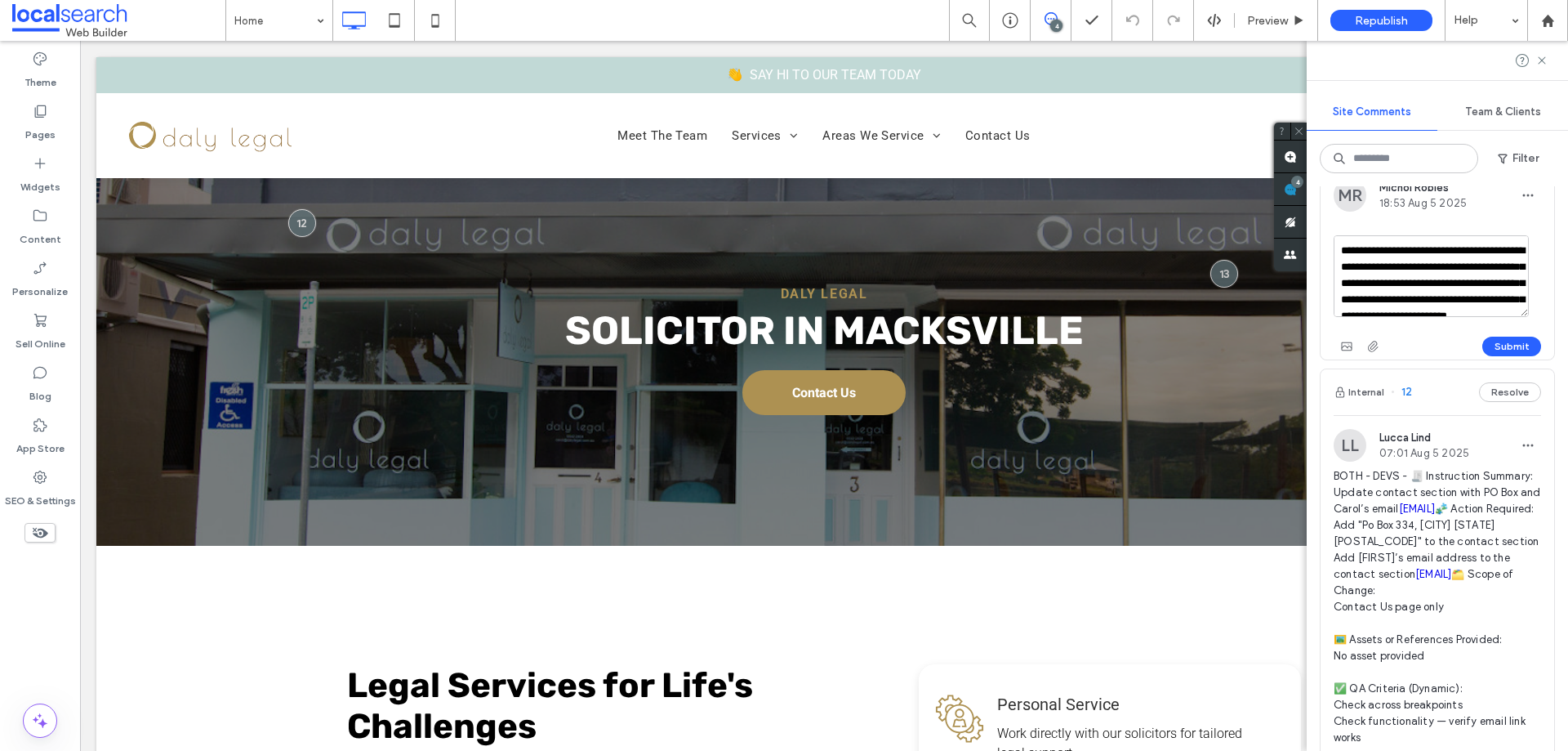 scroll, scrollTop: 22, scrollLeft: 0, axis: vertical 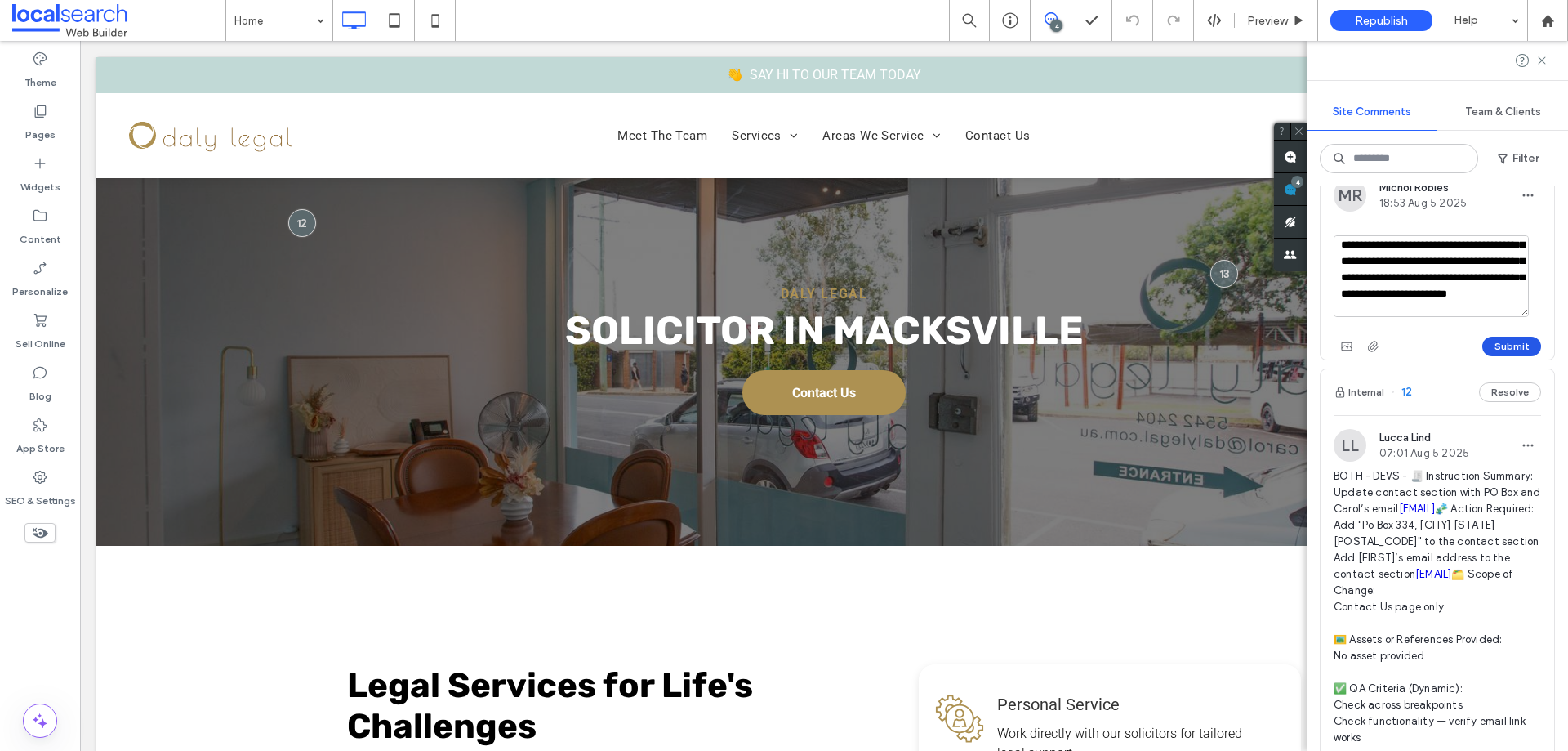 type on "**********" 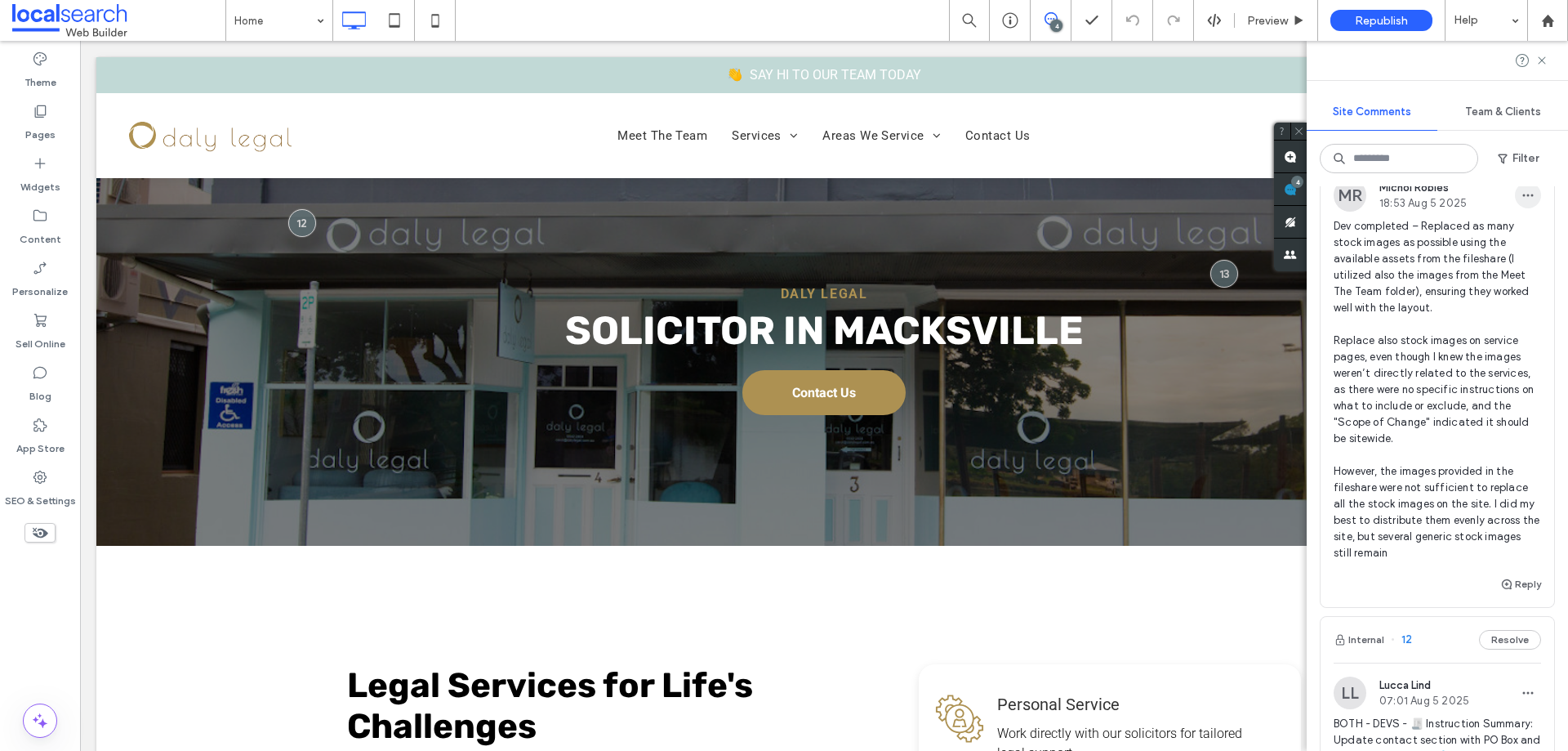 click 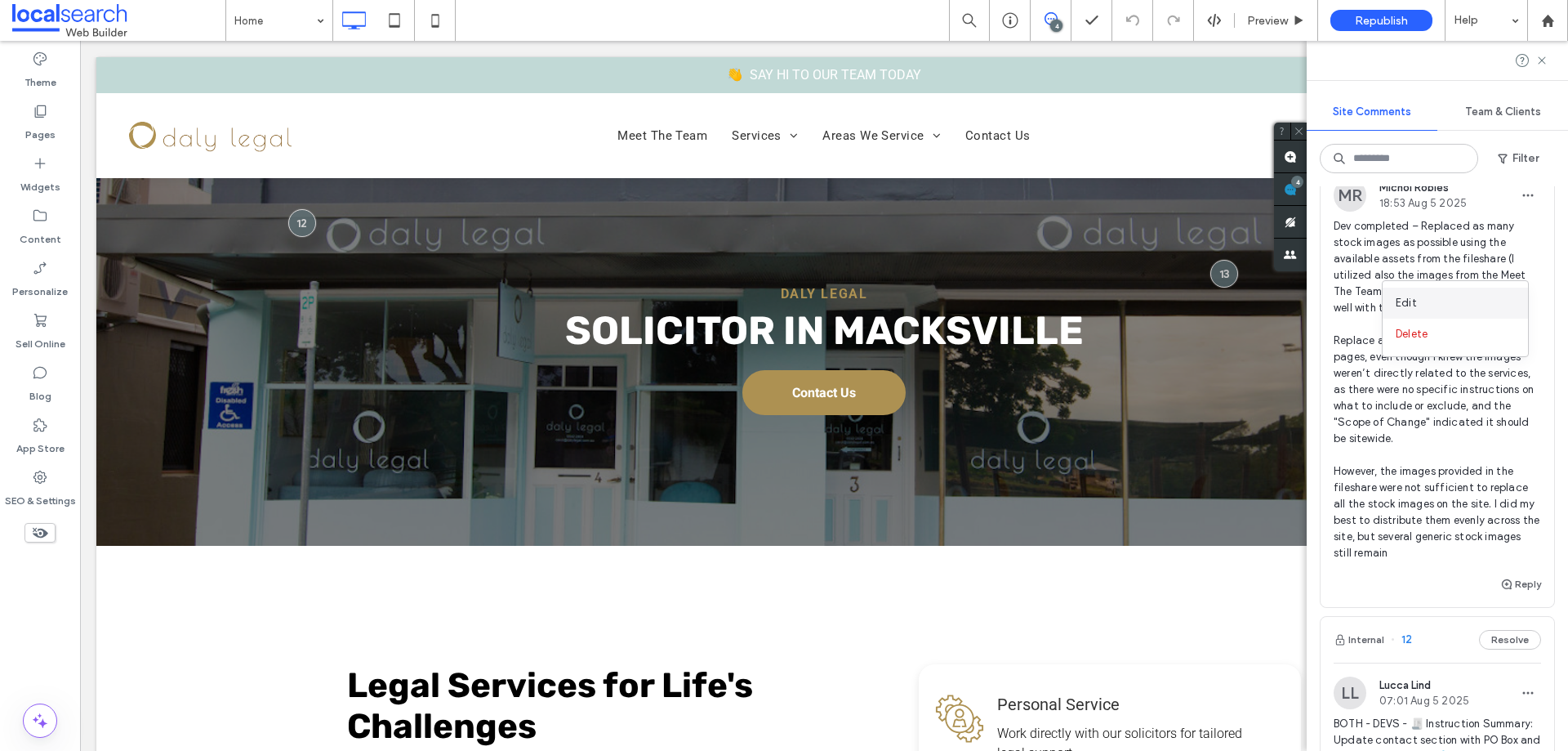 click on "Edit" at bounding box center (1406, 303) 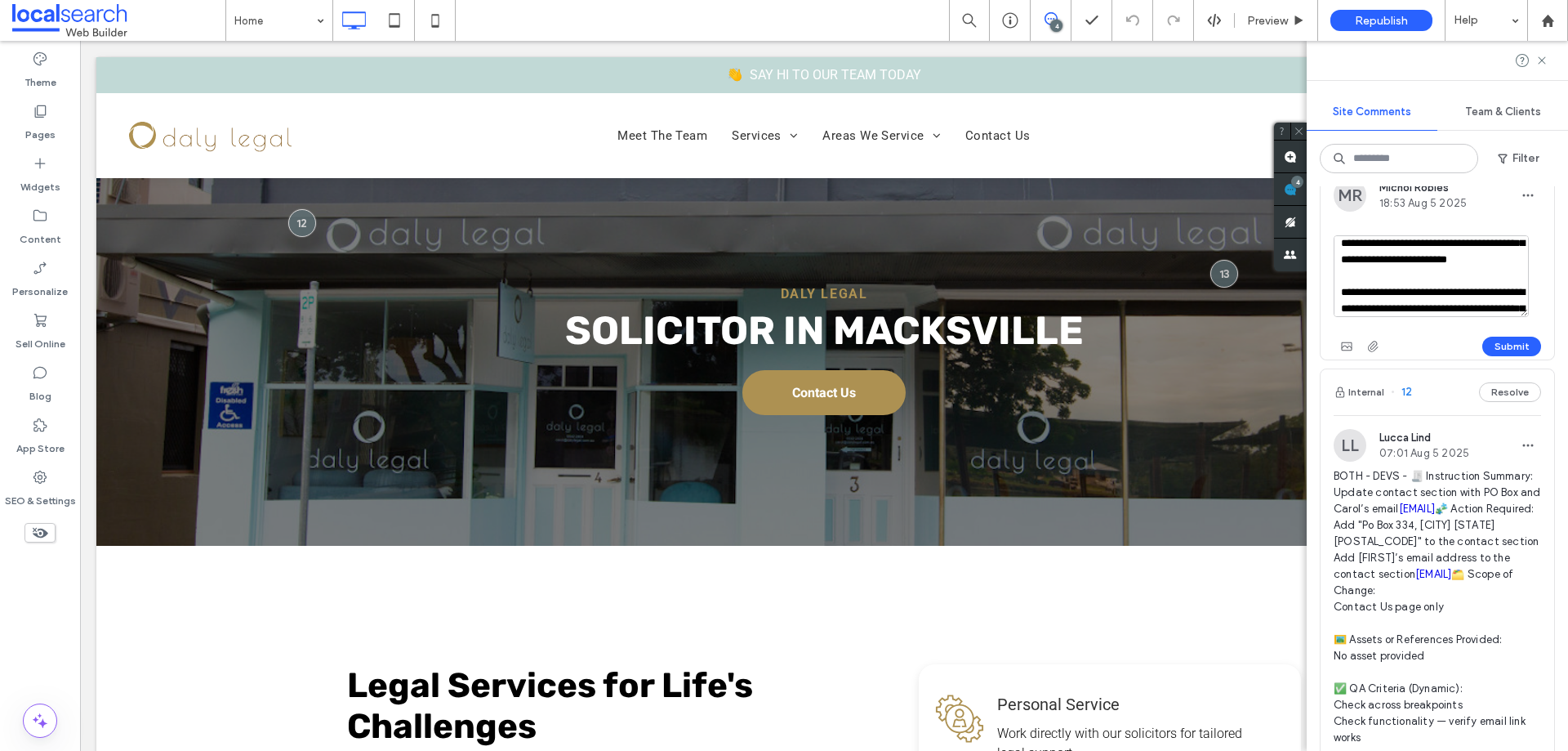 scroll, scrollTop: 82, scrollLeft: 0, axis: vertical 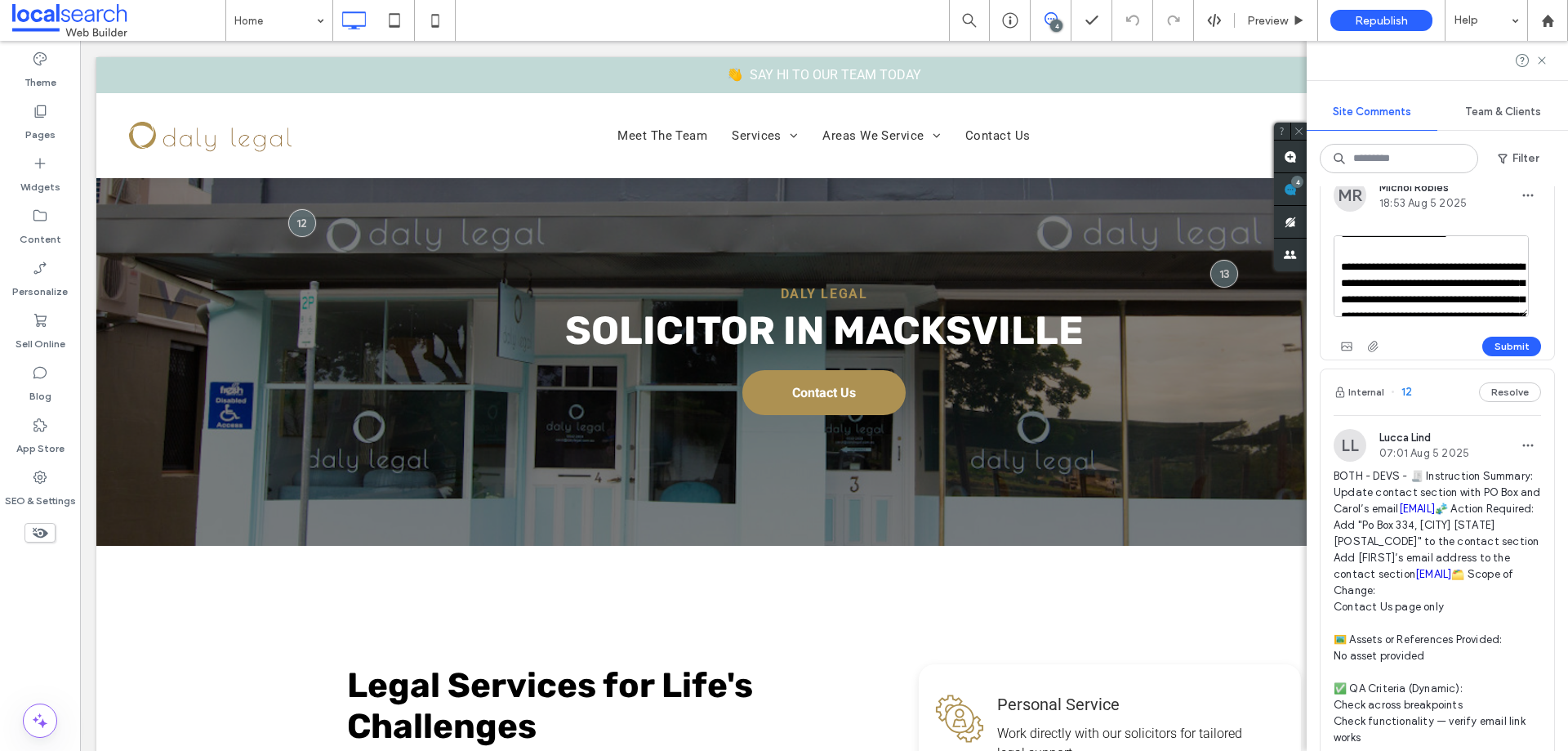 click on "**********" at bounding box center [1431, 276] 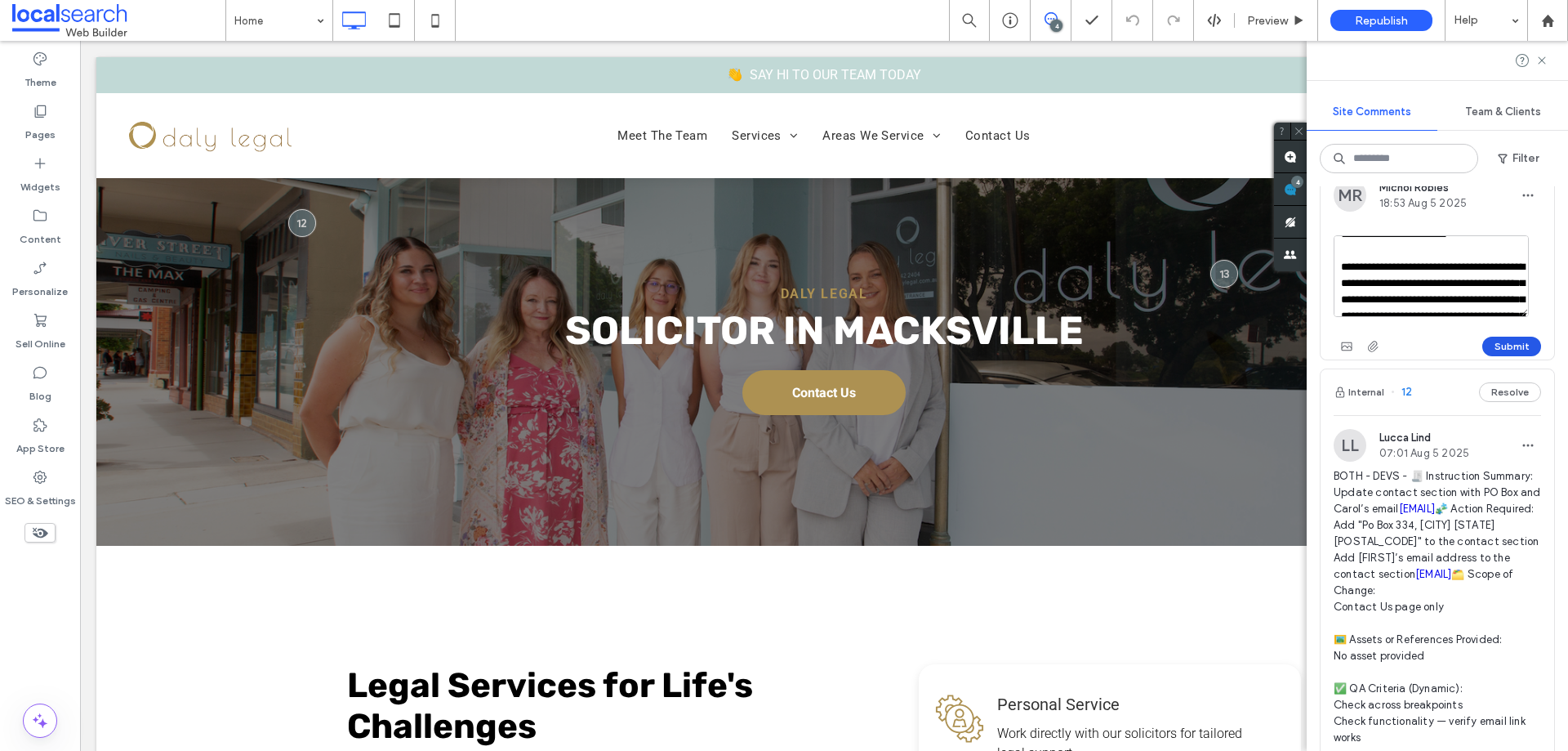 type on "**********" 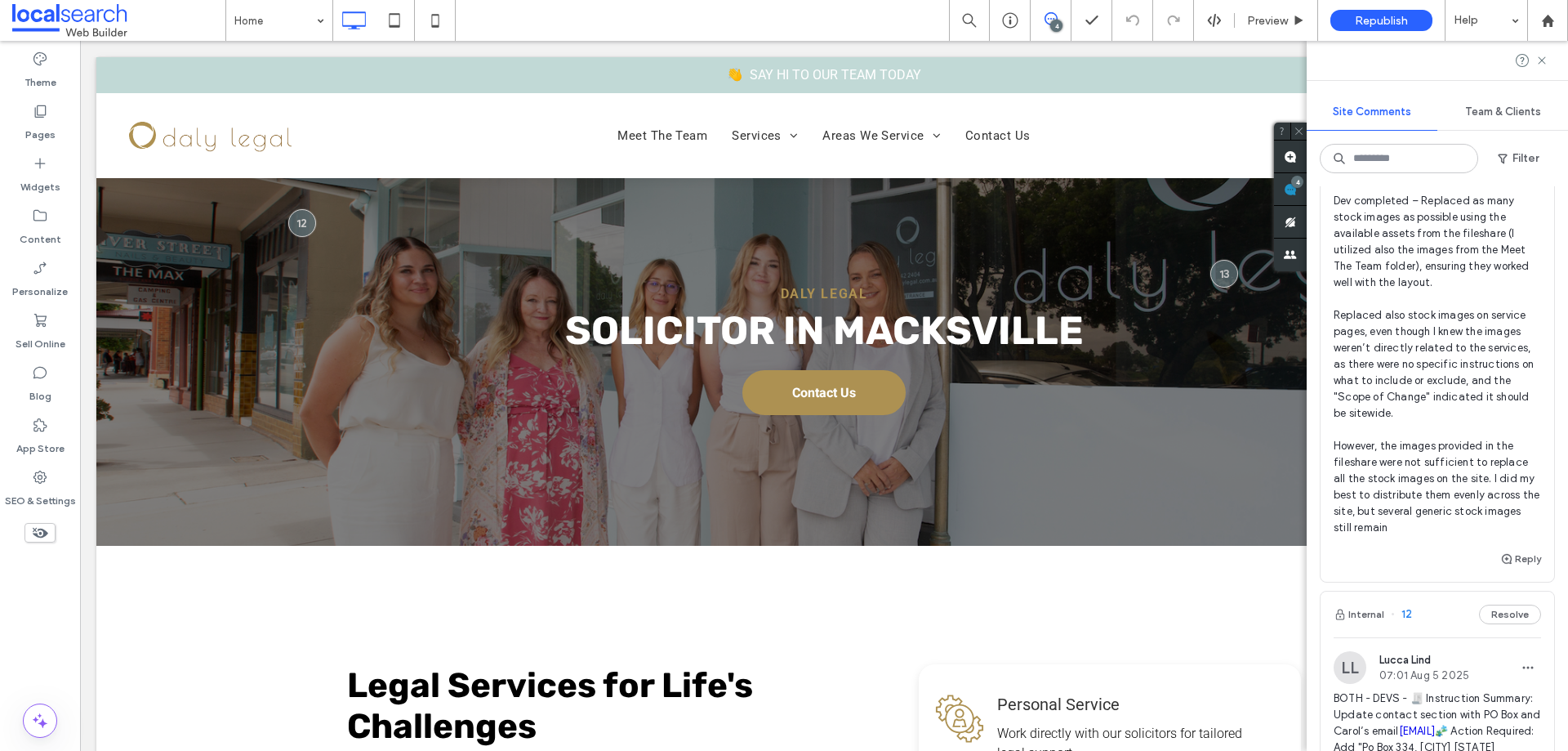 scroll, scrollTop: 1798, scrollLeft: 0, axis: vertical 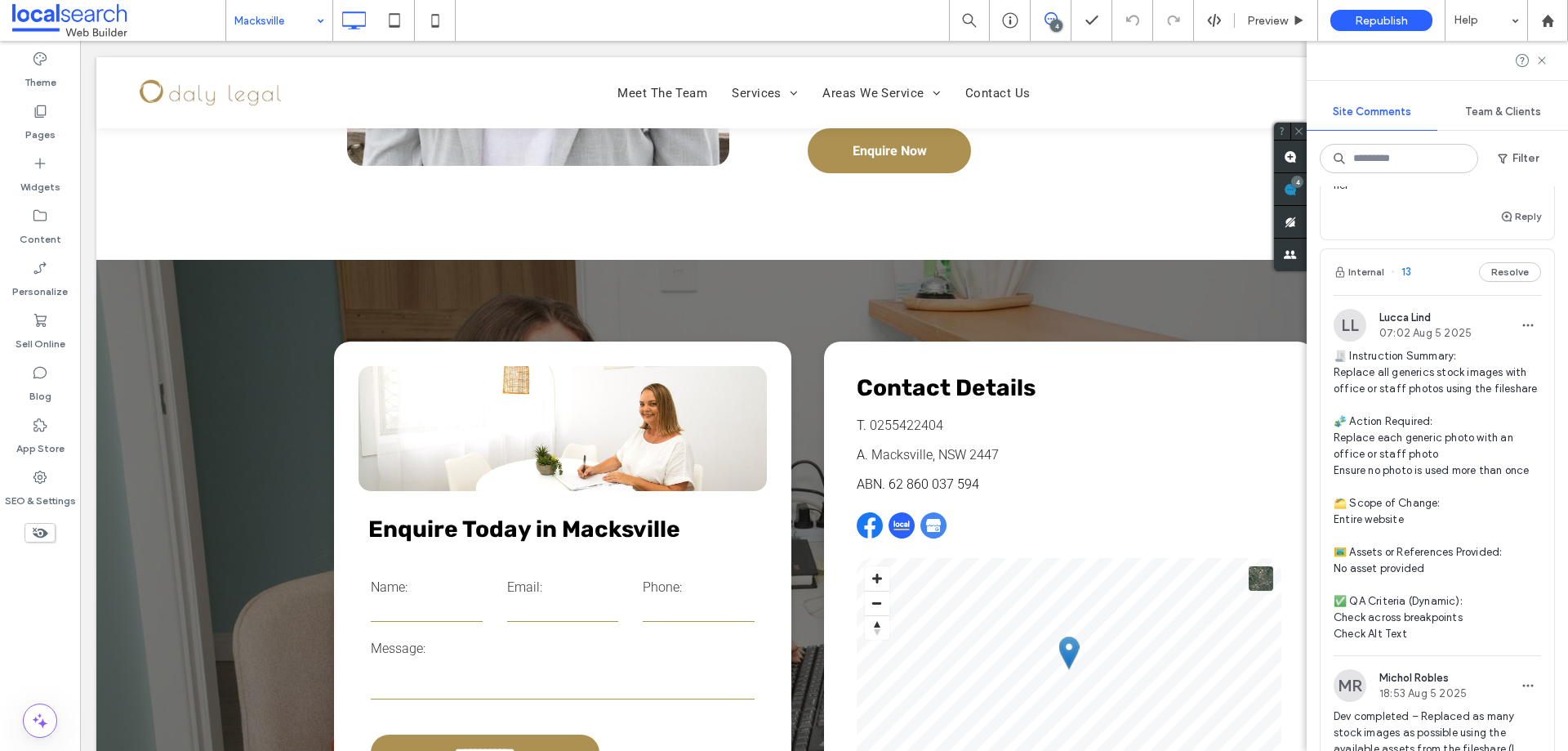 click at bounding box center (275, 20) 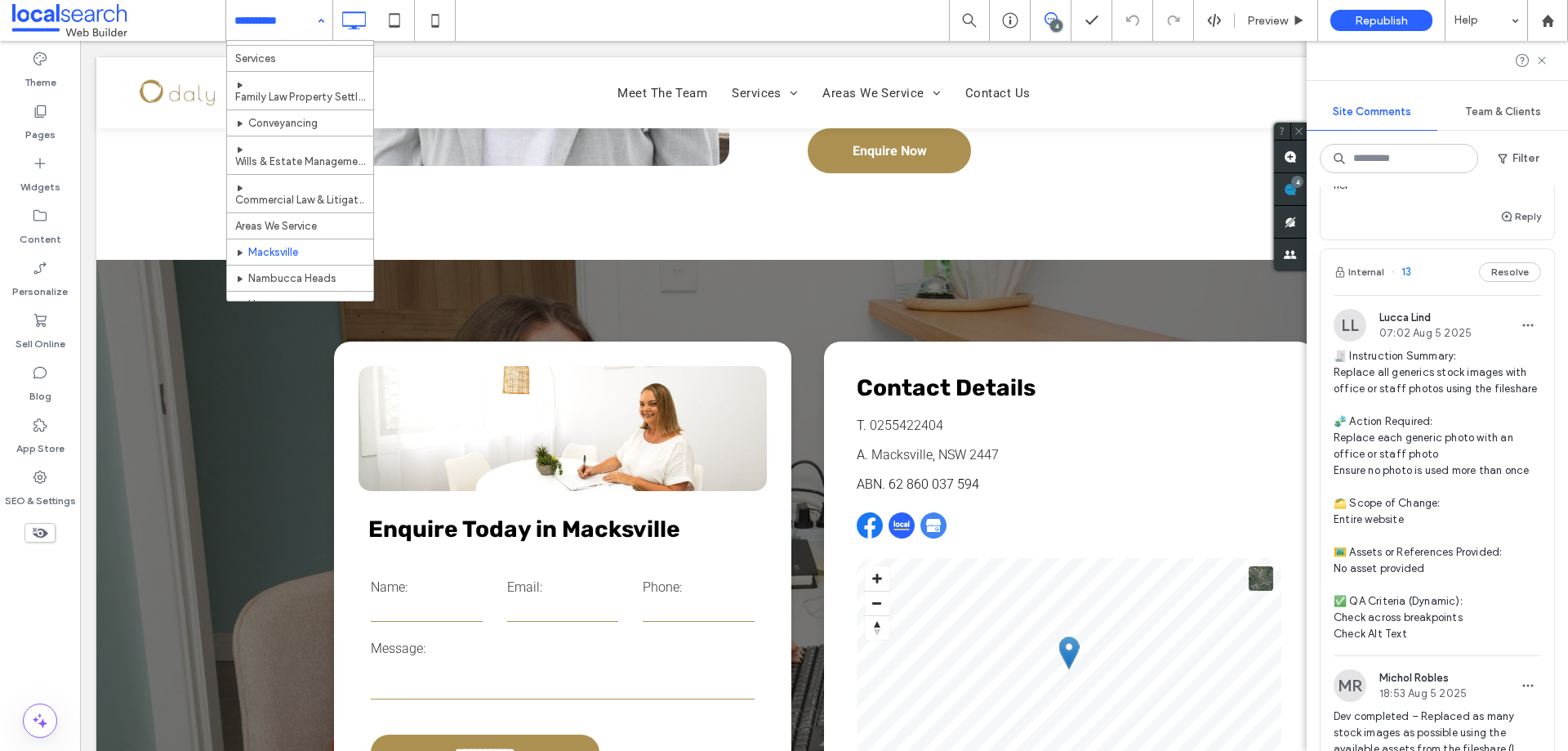 scroll, scrollTop: 88, scrollLeft: 0, axis: vertical 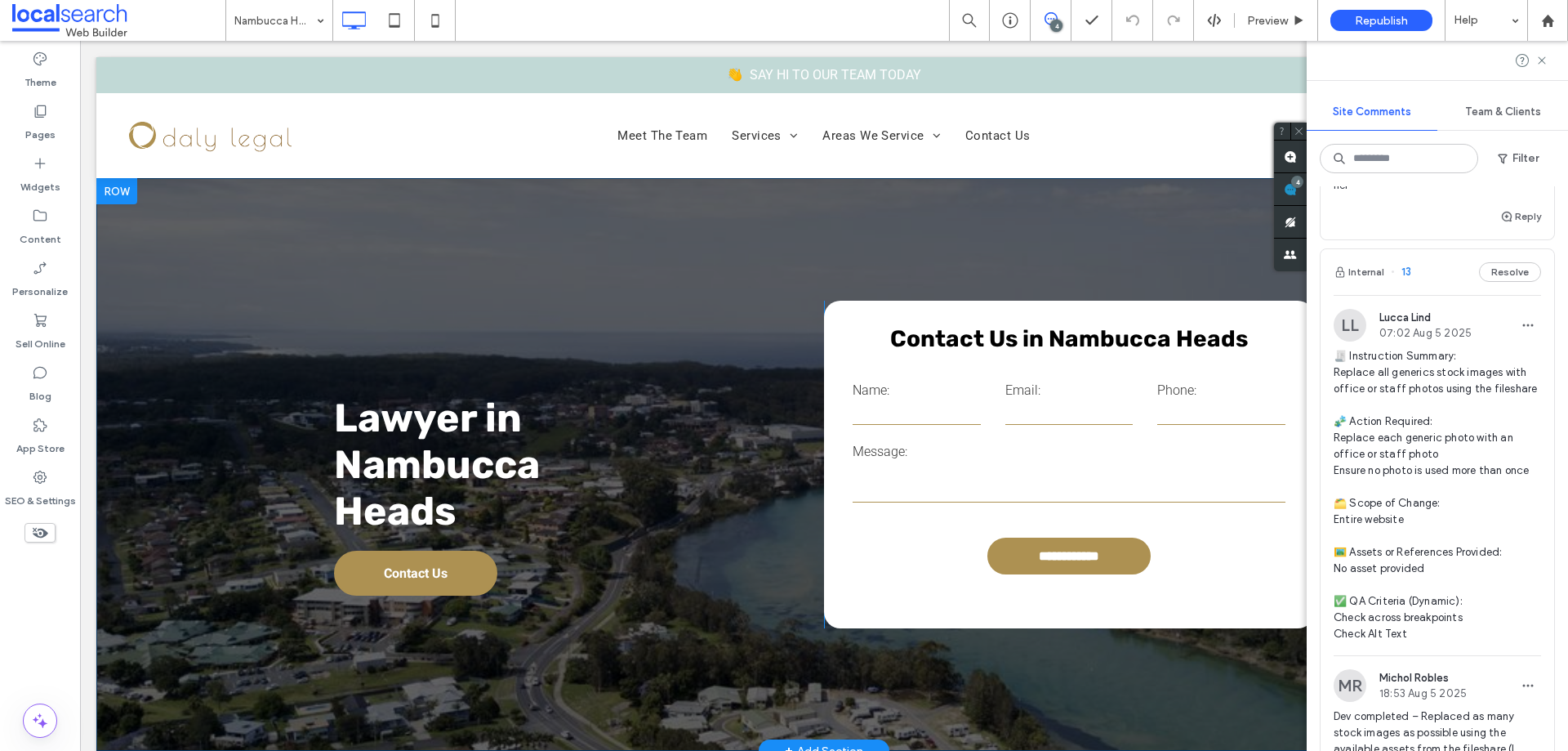 click on "**********" at bounding box center [824, 464] 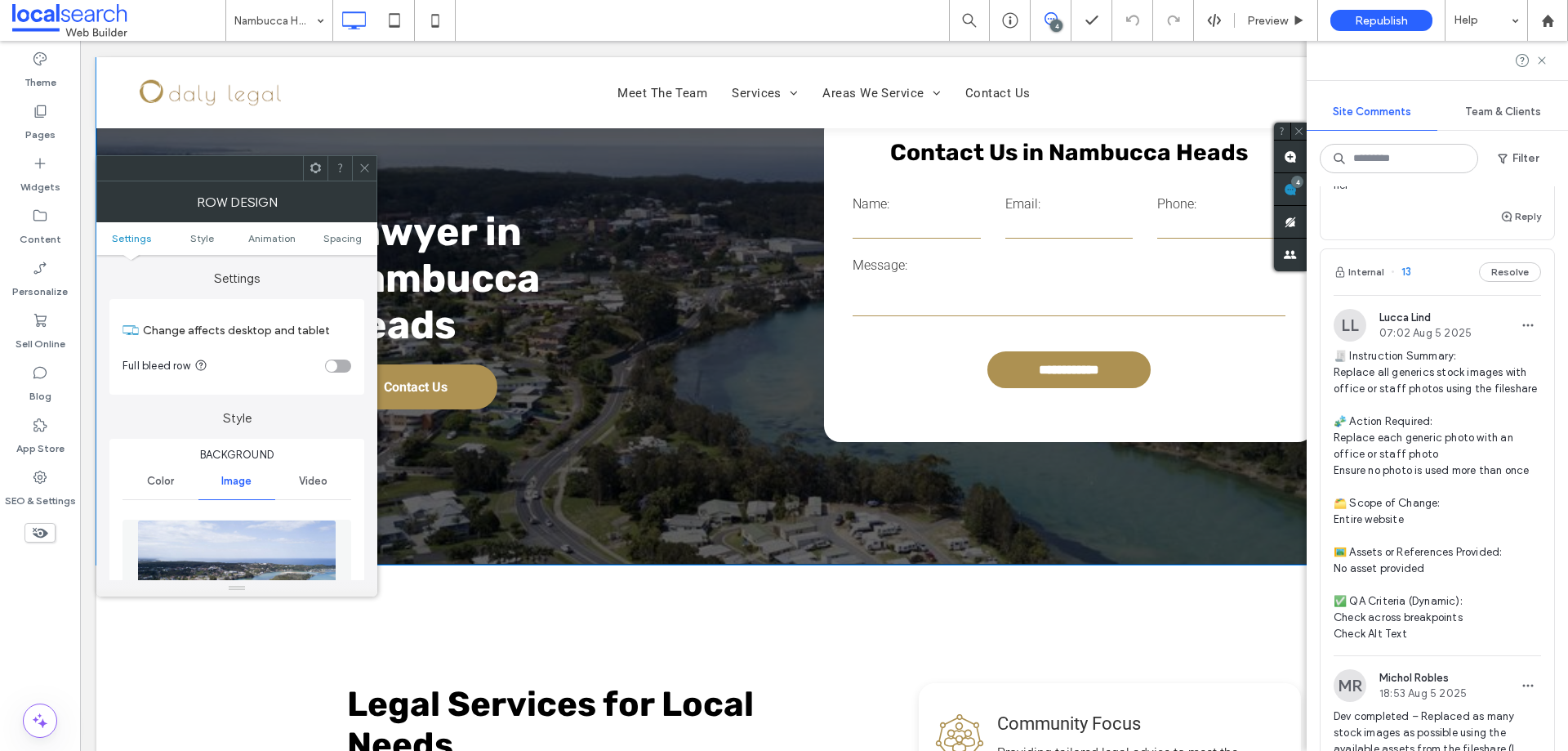 scroll, scrollTop: 409, scrollLeft: 0, axis: vertical 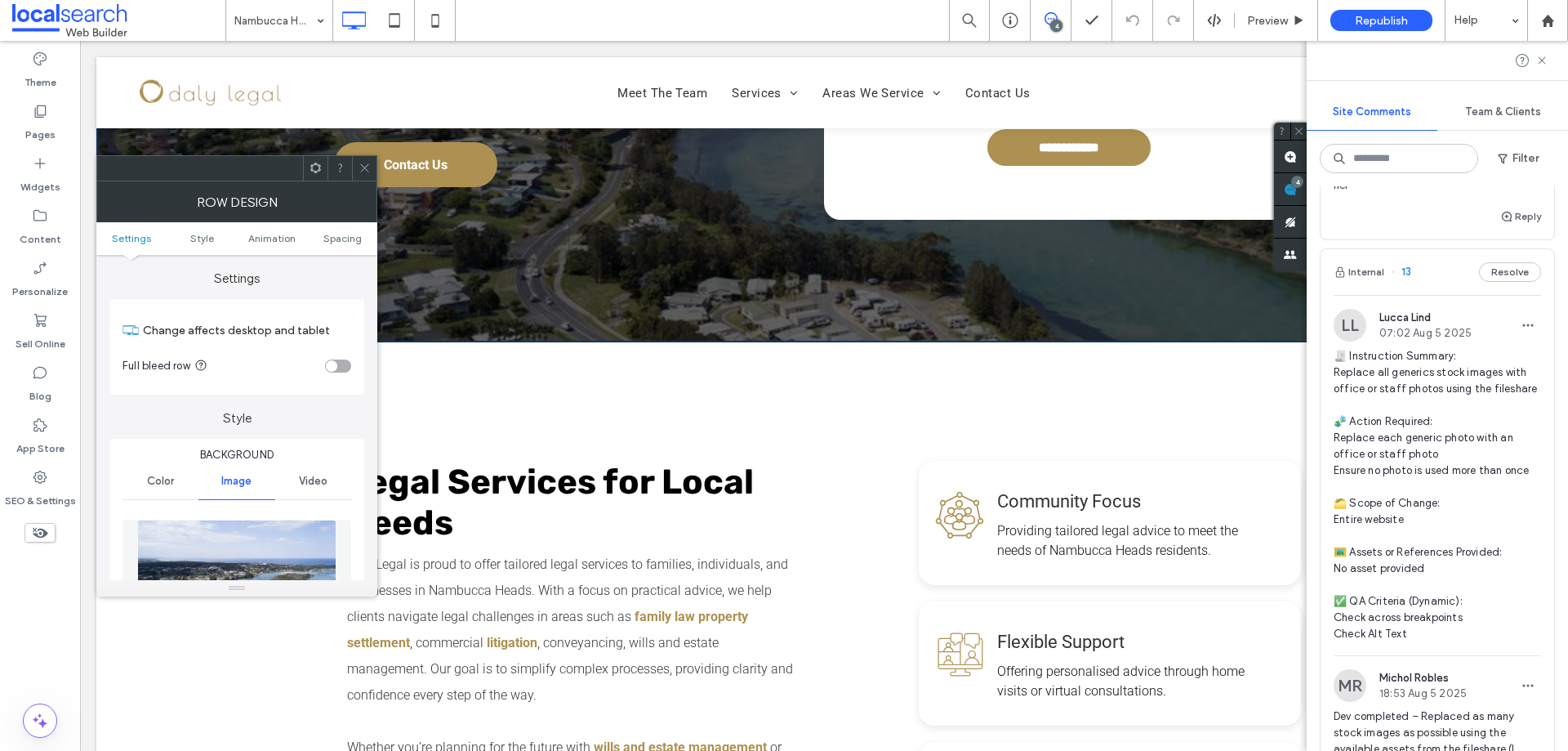 click 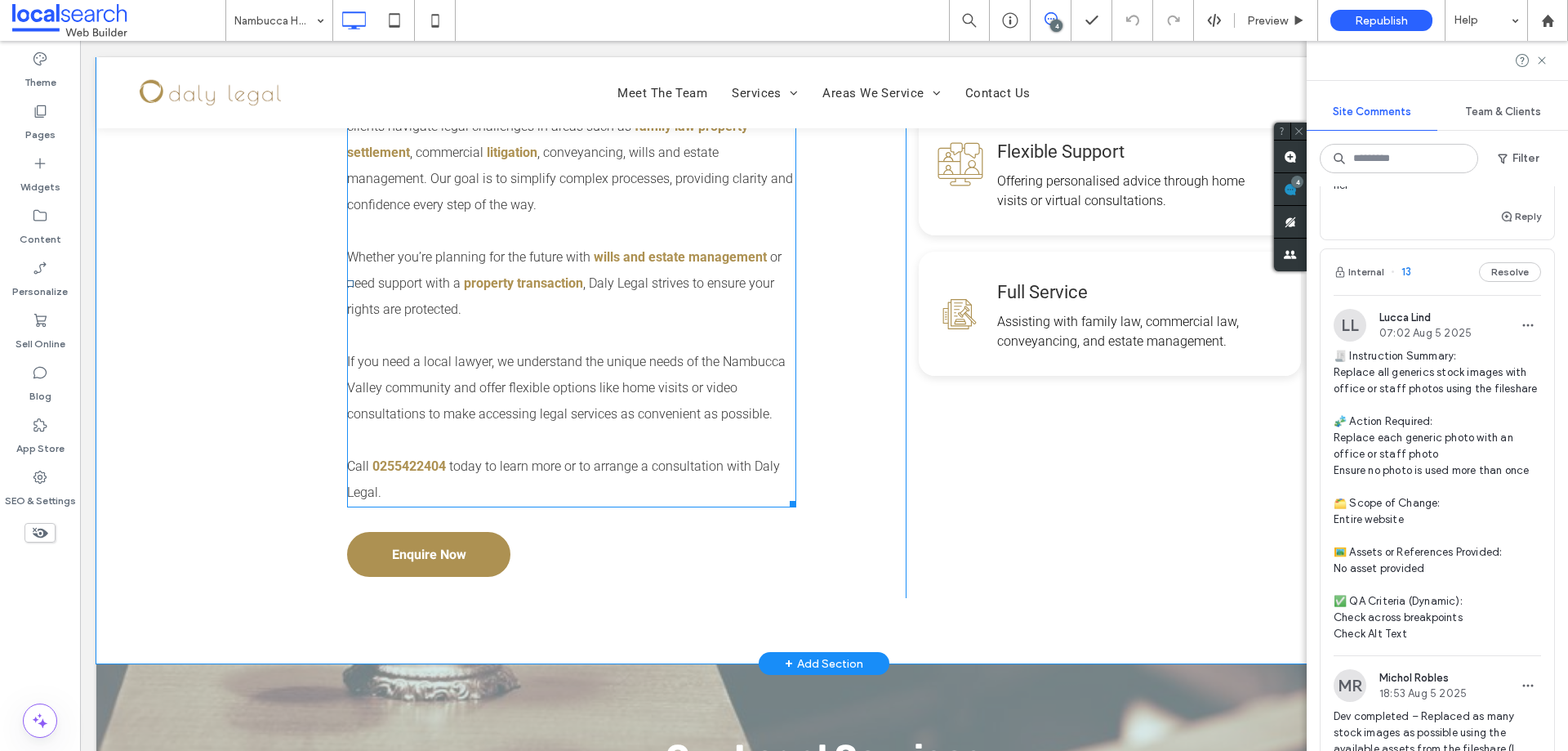 scroll, scrollTop: 1389, scrollLeft: 0, axis: vertical 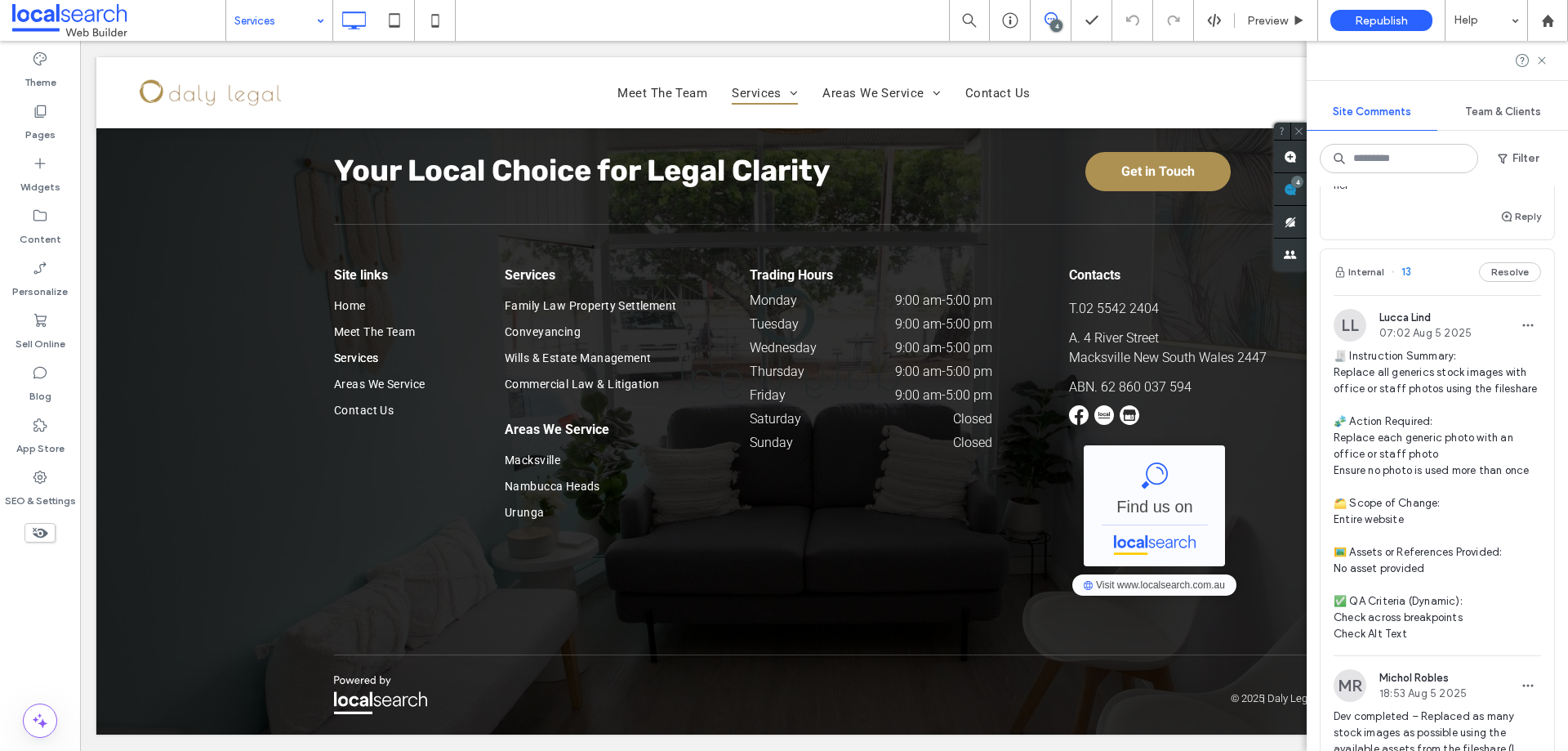 click at bounding box center [275, 20] 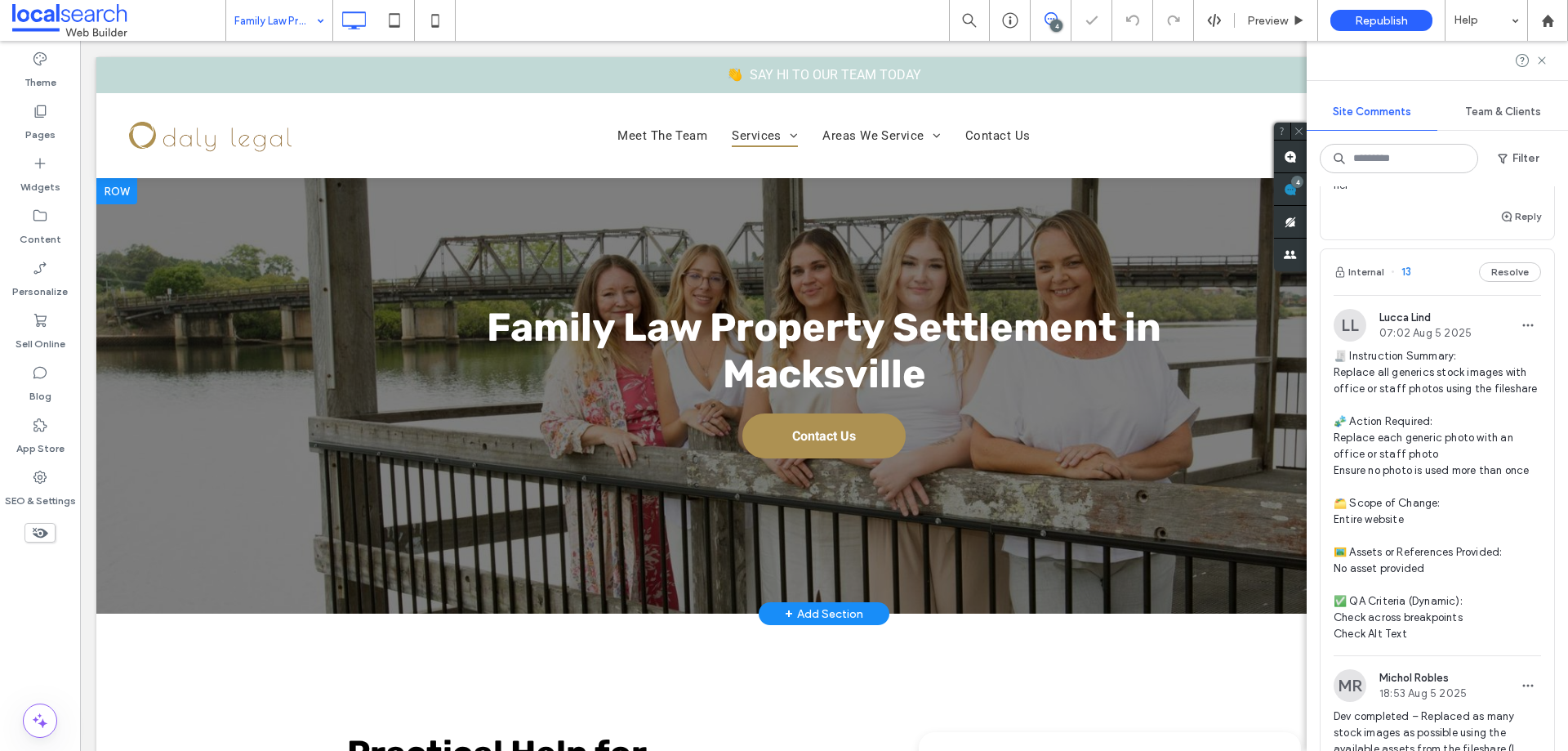 scroll, scrollTop: 0, scrollLeft: 0, axis: both 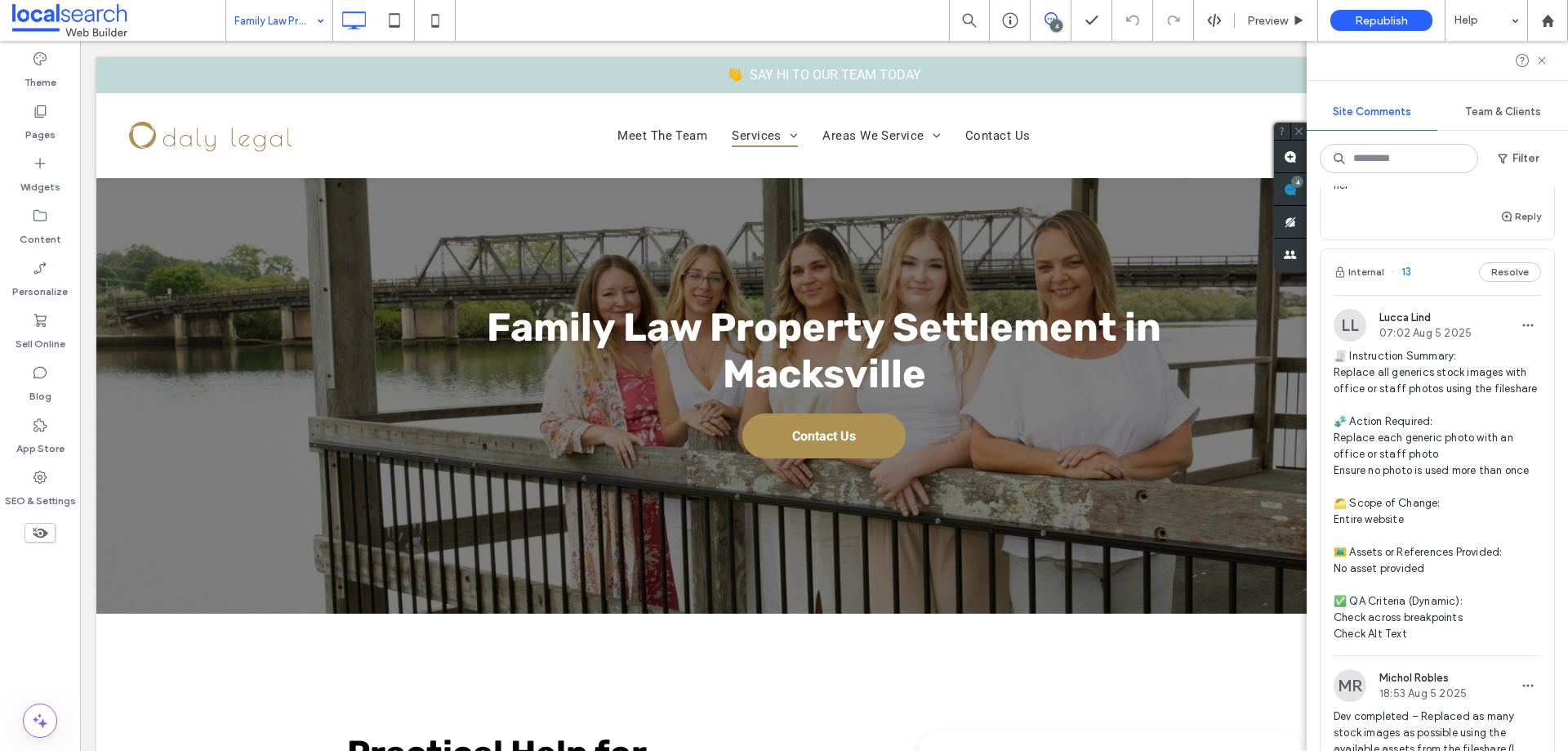 click at bounding box center (275, 20) 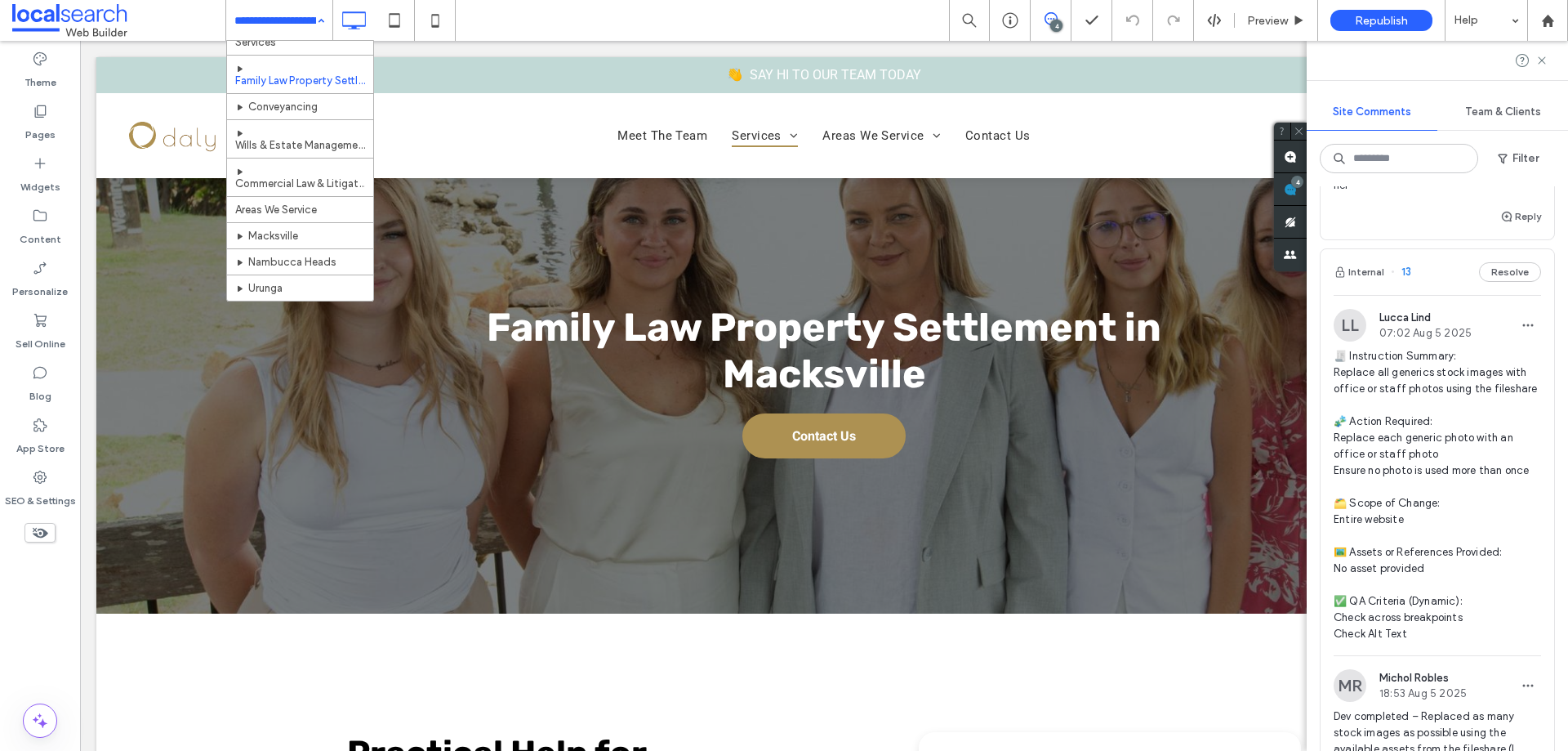 scroll, scrollTop: 82, scrollLeft: 0, axis: vertical 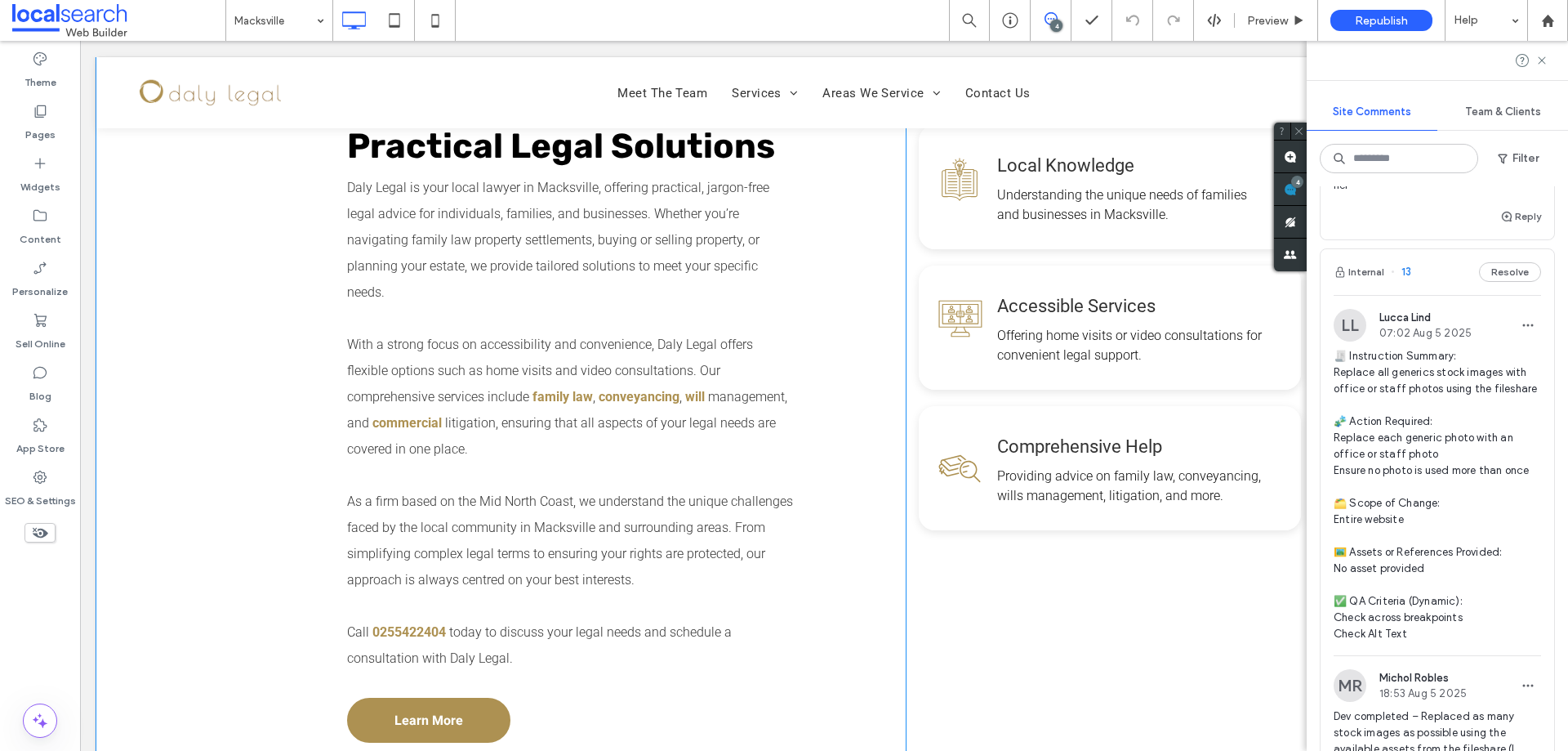 click on "Practical Legal Solutions
Daly Legal is your local lawyer in [CITY], offering practical, jargon-free legal advice for individuals, families, and businesses. Whether you’re navigating family law property settlements, buying or selling property, or planning your estate, we provide tailored solutions to meet your specific needs. With a strong focus on accessibility and convenience, Daly Legal offers flexible options such as home visits and video consultations. Our comprehensive services include
family law ,
conveyancing ,
will   management, and
commercial   litigation, ensuring that all aspects of your legal needs are covered in one place. As a firm based on the Mid North Coast, we understand the unique challenges faced by the local community in [CITY] and surrounding areas. From simplifying complex legal terms to ensuring your rights are protected, our approach is always centred on your best interests. Call
[PHONE]
Learn More
Click To Paste" at bounding box center [824, 418] 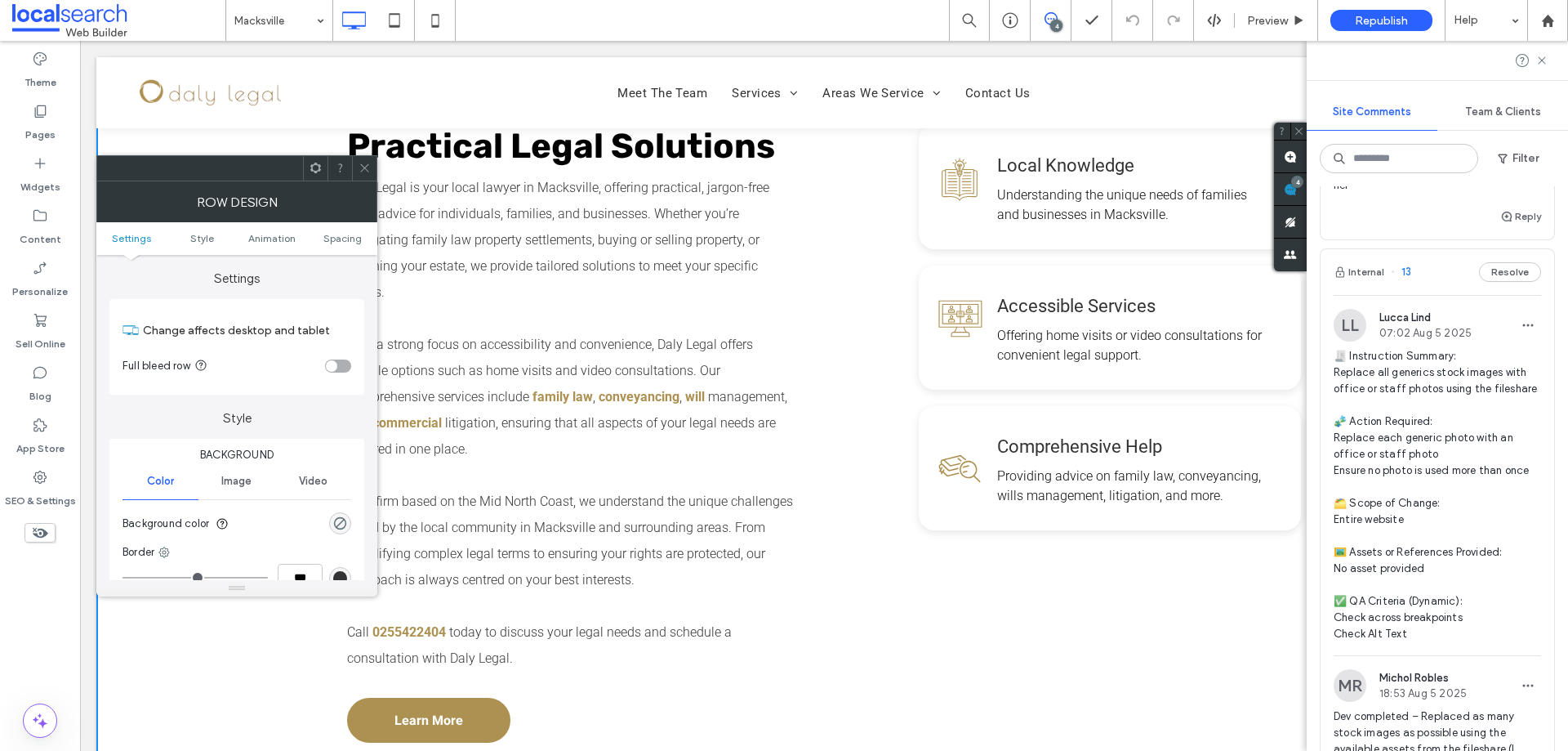 click at bounding box center [364, 168] 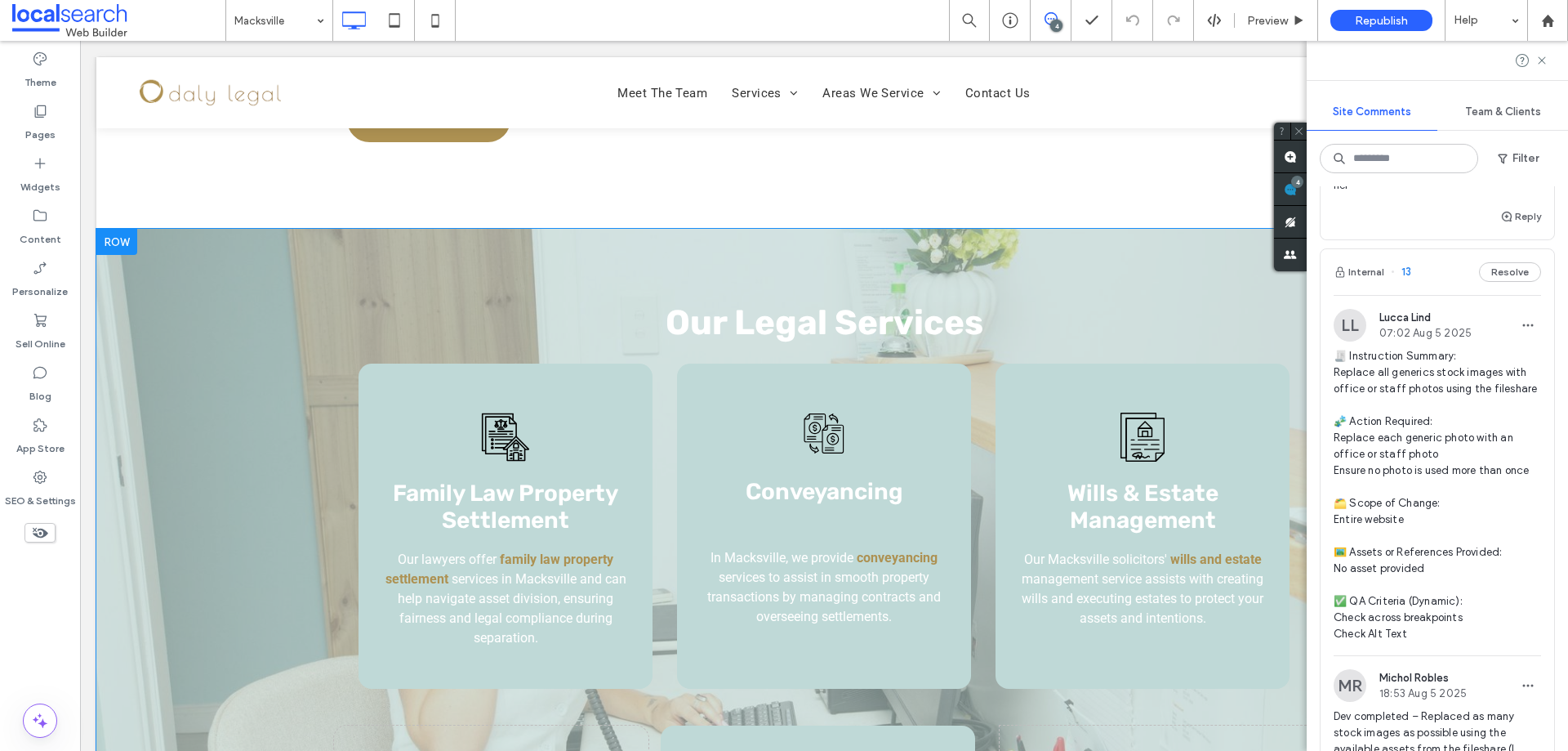 scroll, scrollTop: 1308, scrollLeft: 0, axis: vertical 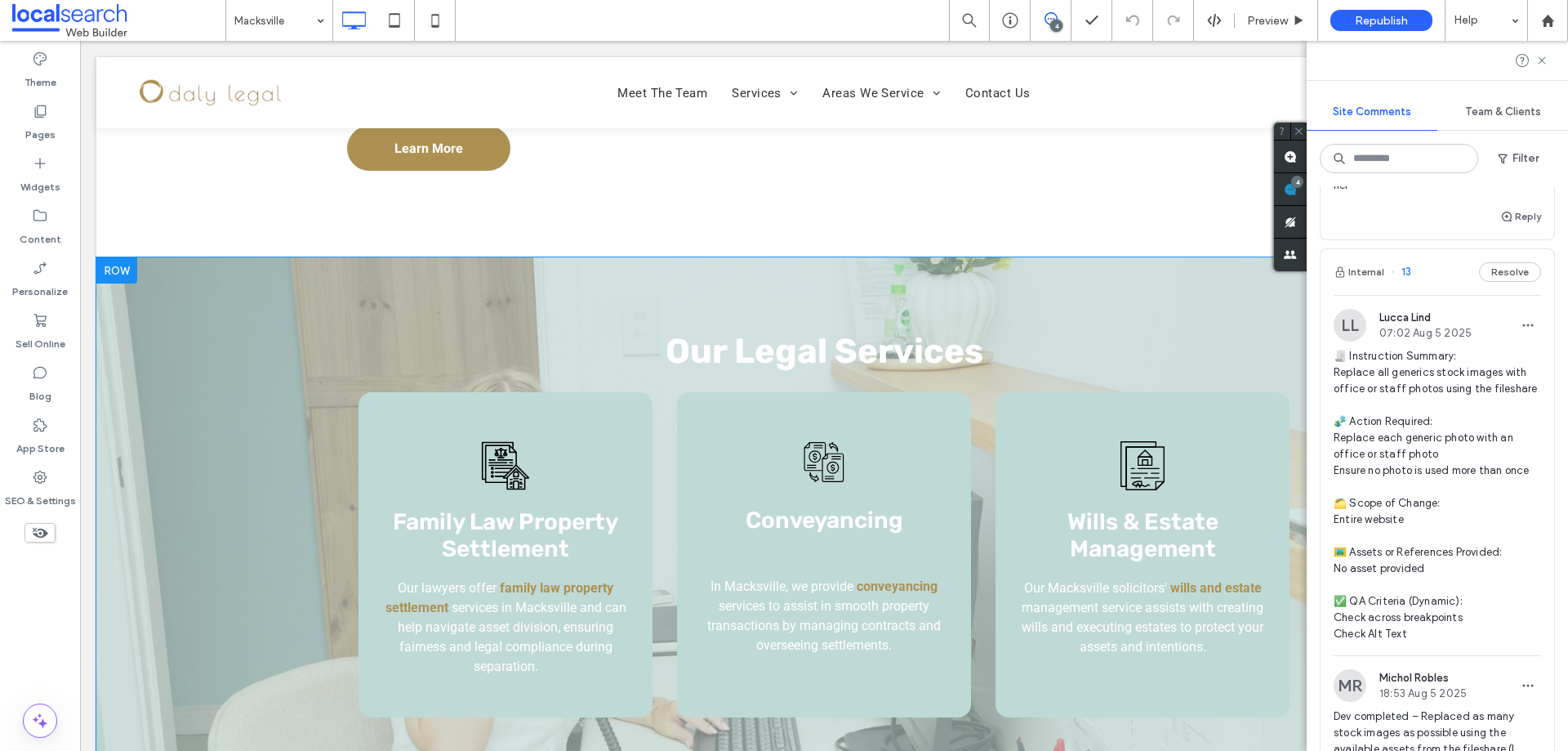 click at bounding box center (117, 270) 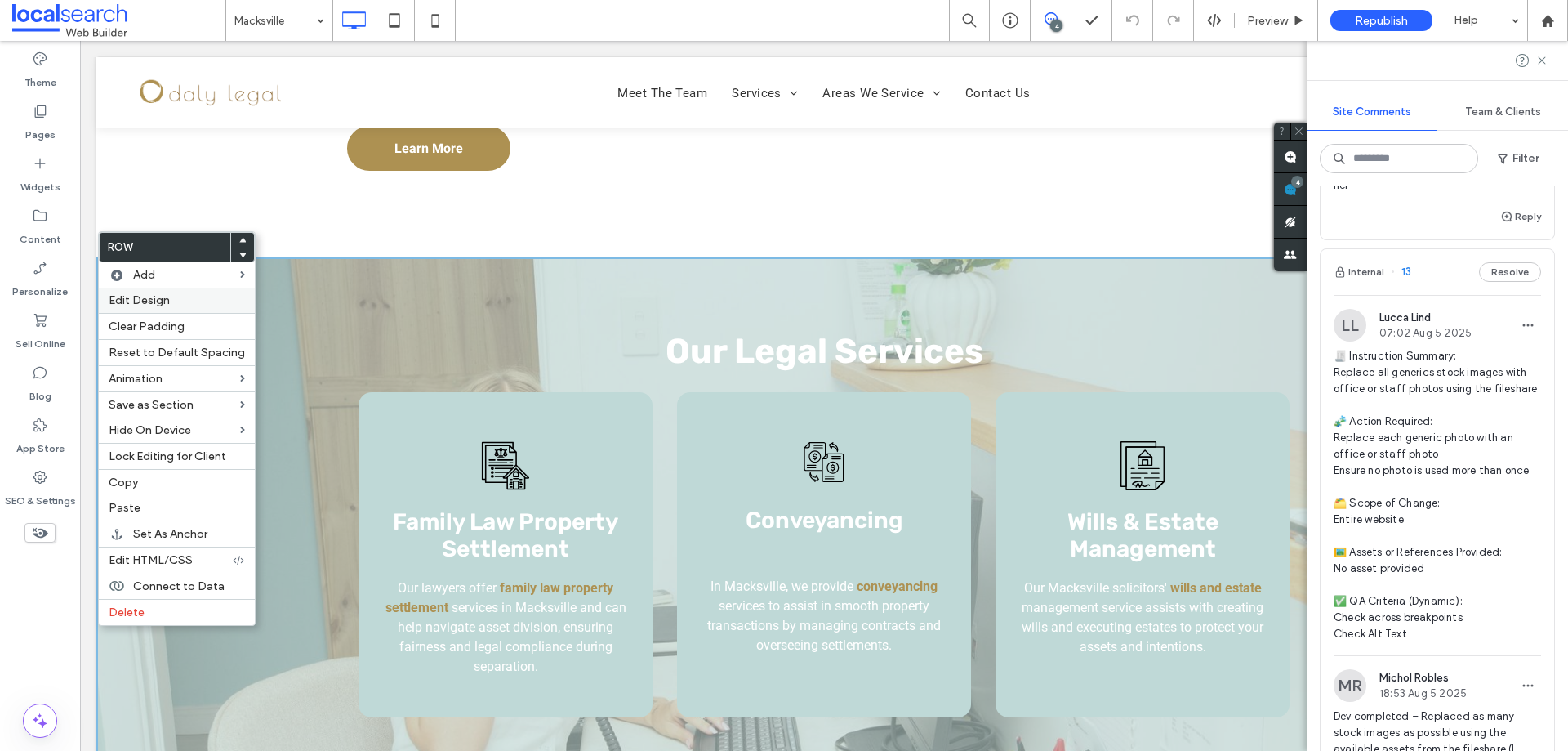 click on "Edit Design" at bounding box center (139, 300) 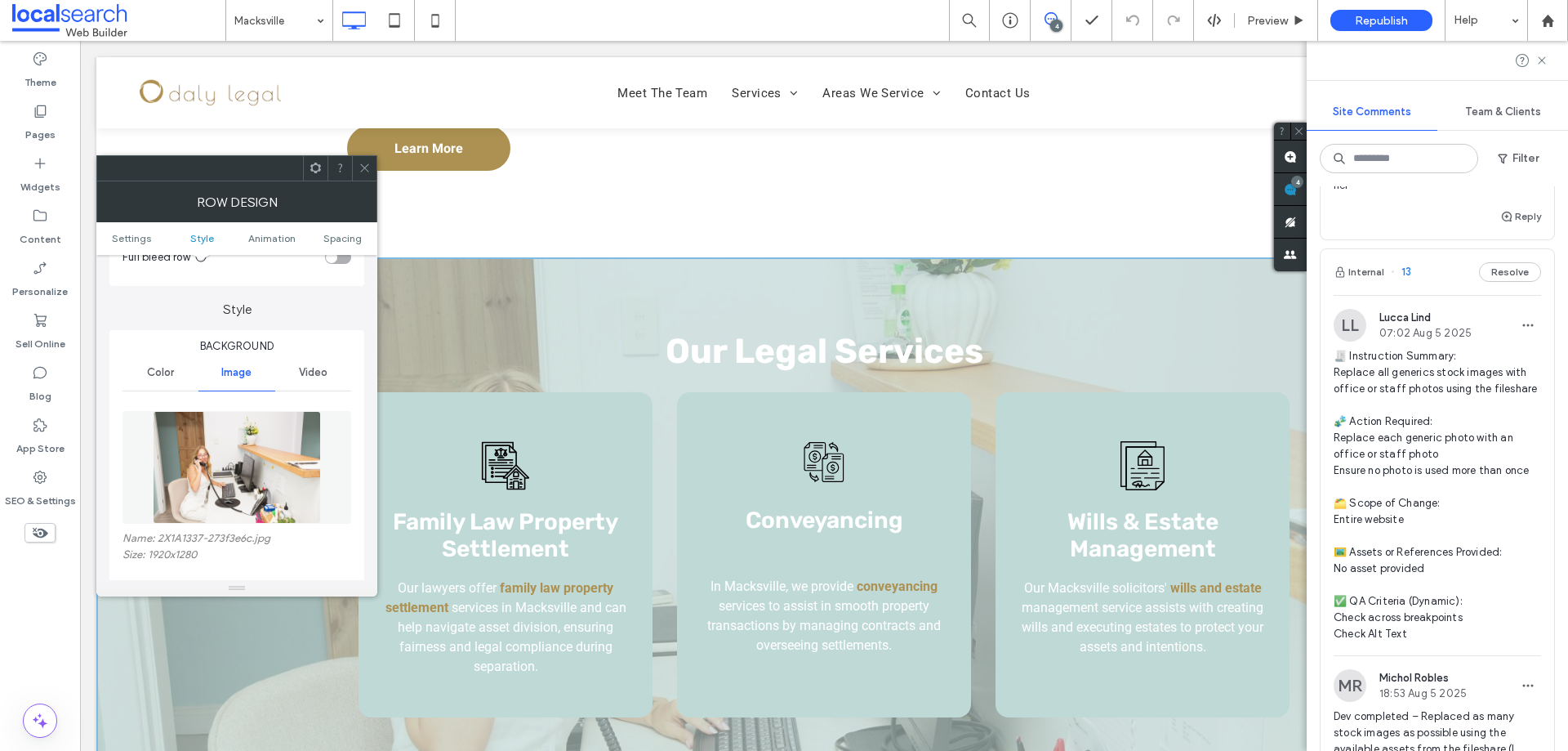 scroll, scrollTop: 163, scrollLeft: 0, axis: vertical 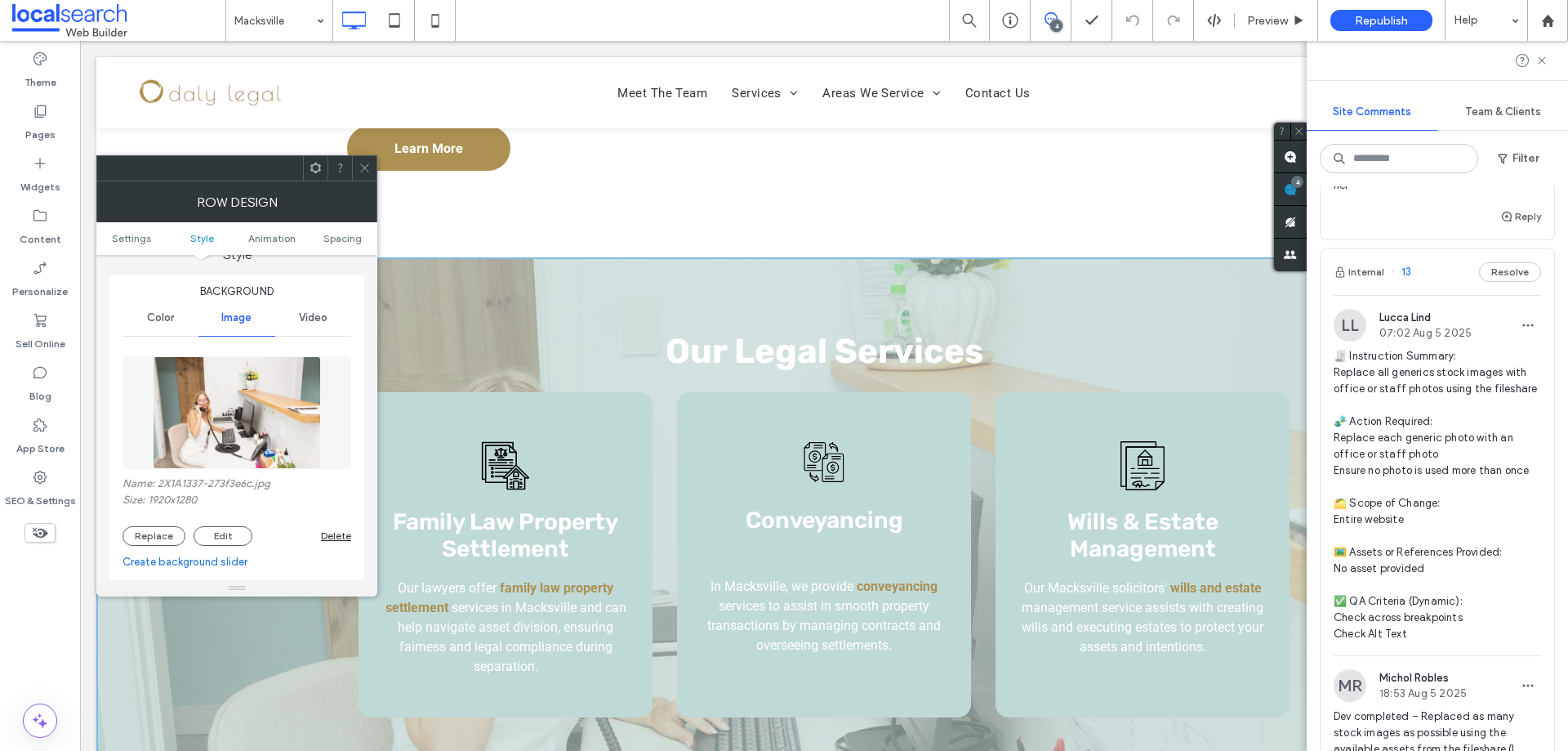 click at bounding box center [237, 413] 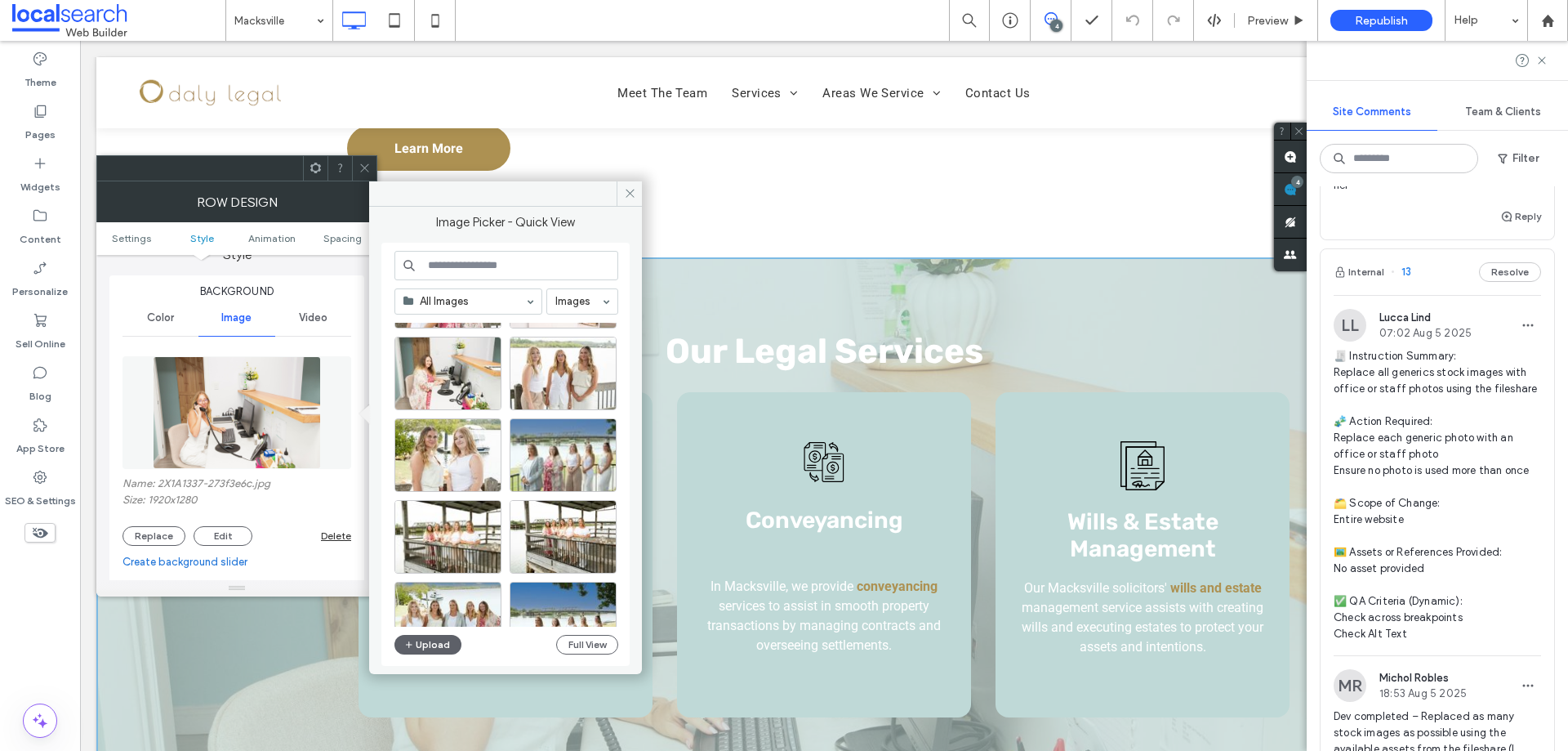 scroll, scrollTop: 1044, scrollLeft: 0, axis: vertical 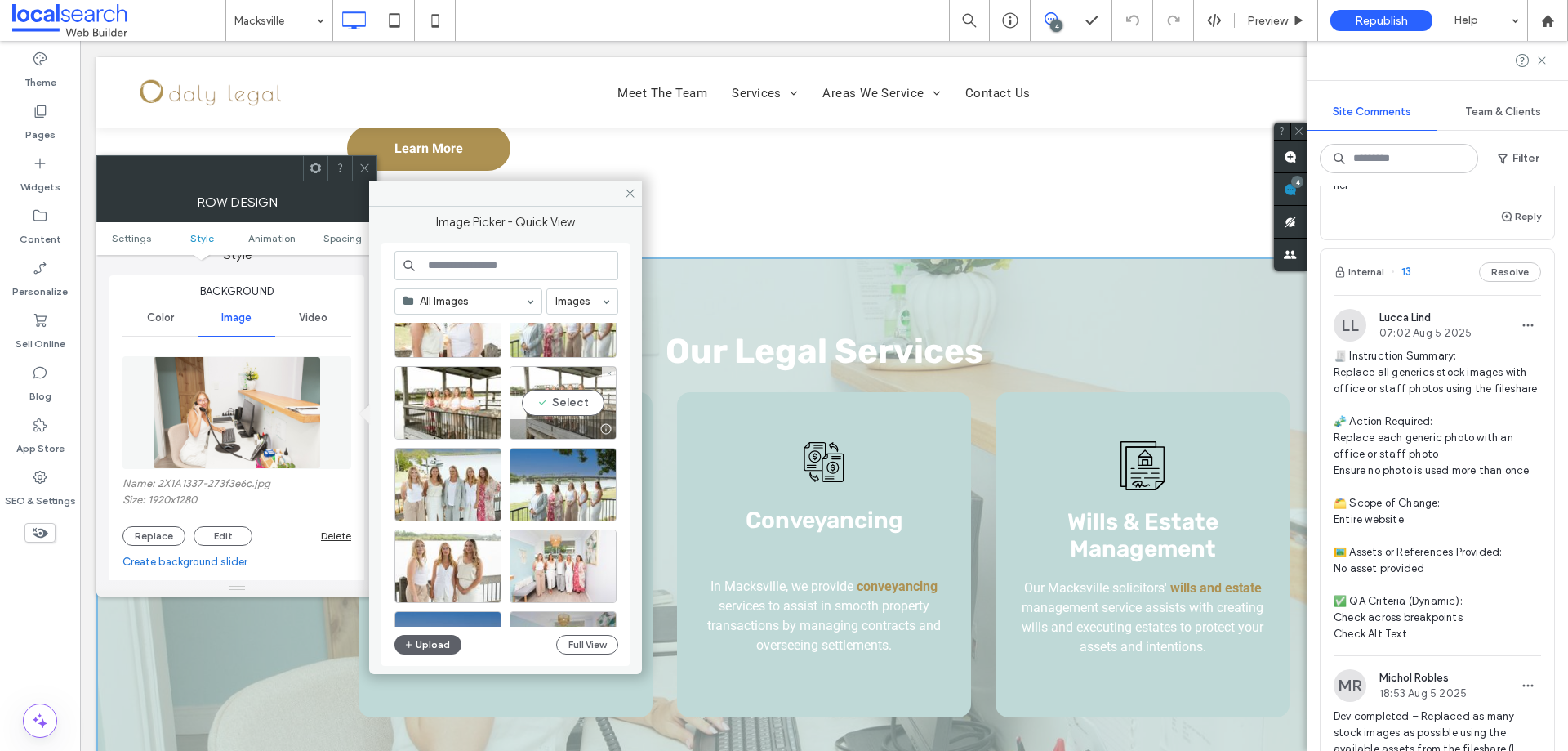 click on "Select" at bounding box center [563, 403] 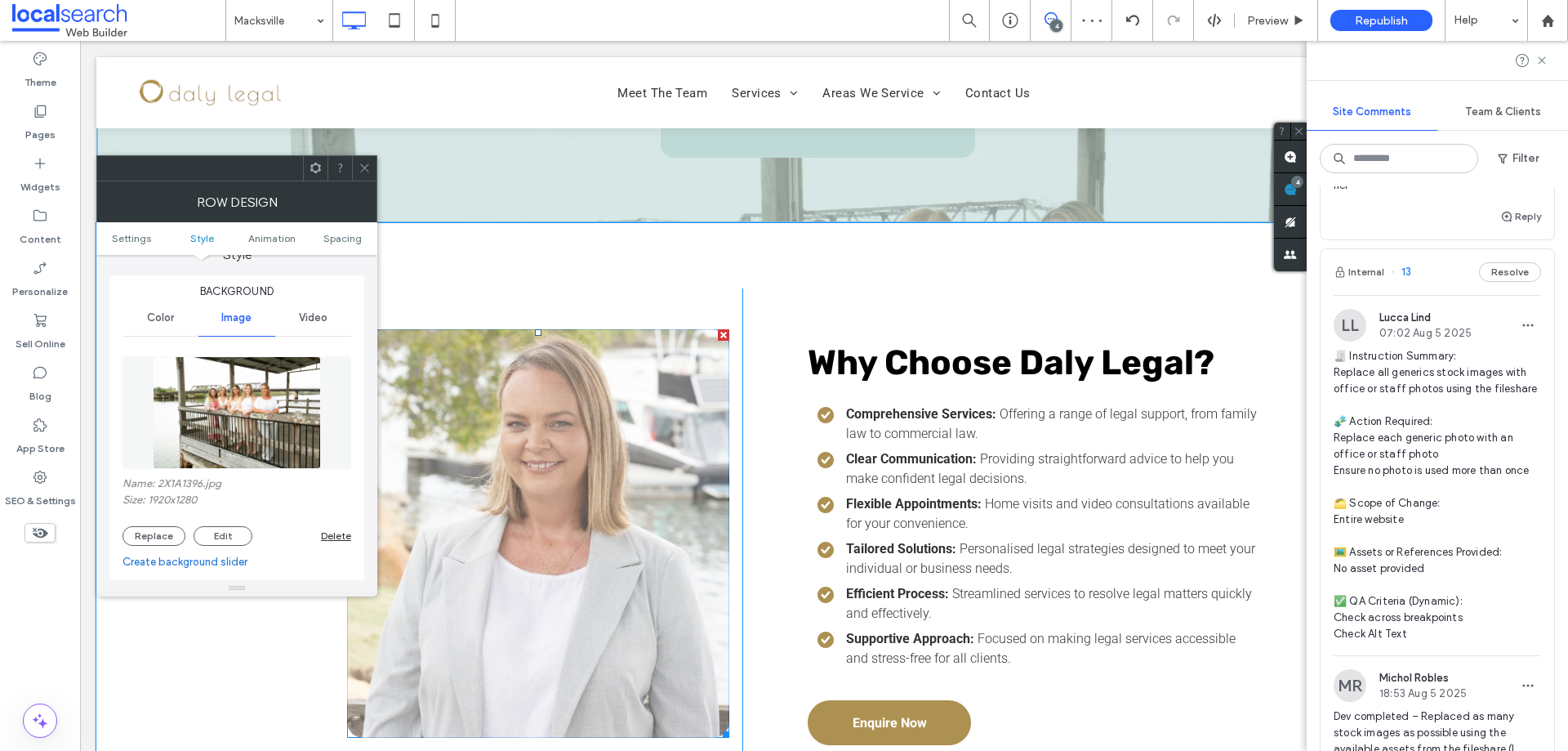 scroll, scrollTop: 2370, scrollLeft: 0, axis: vertical 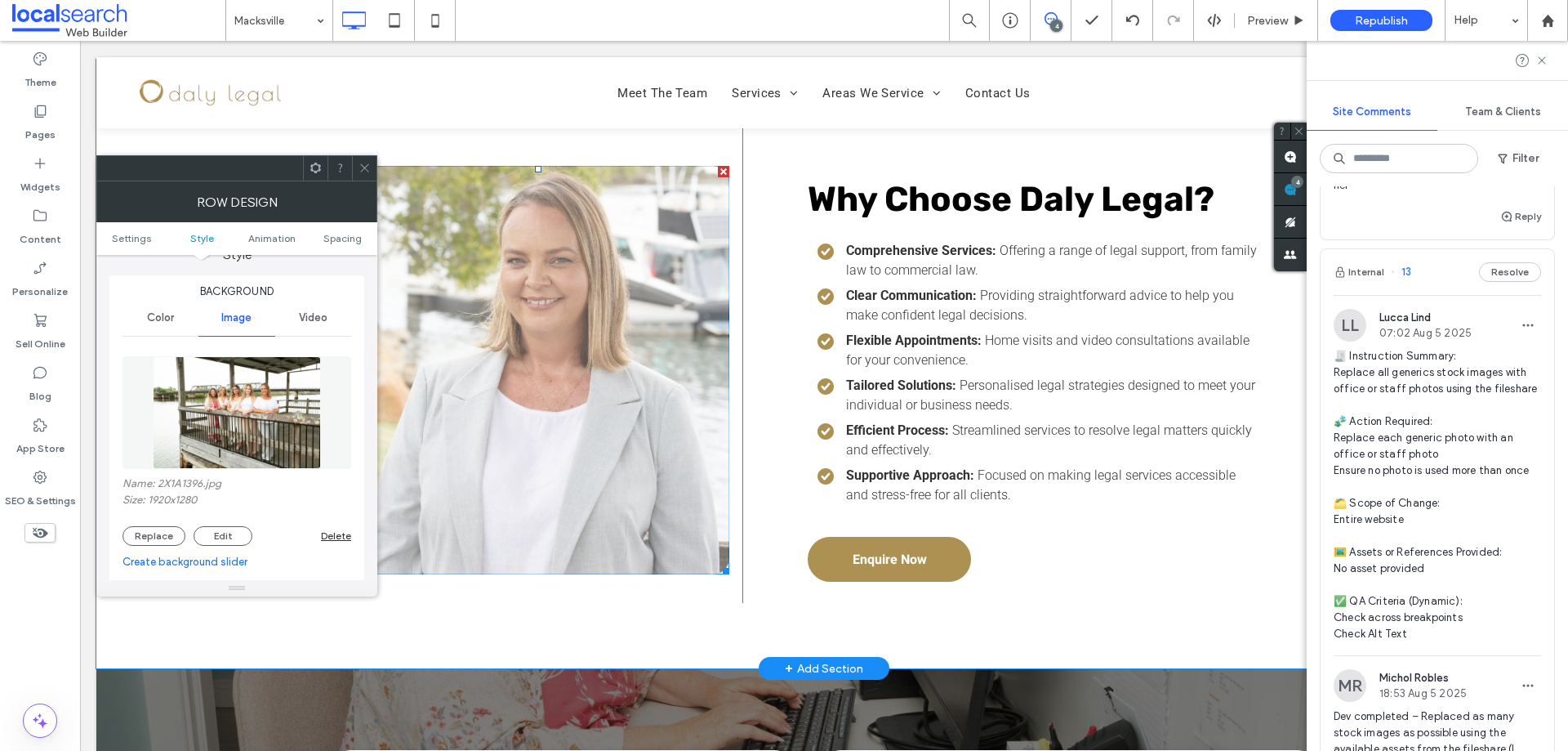 click at bounding box center [538, 370] 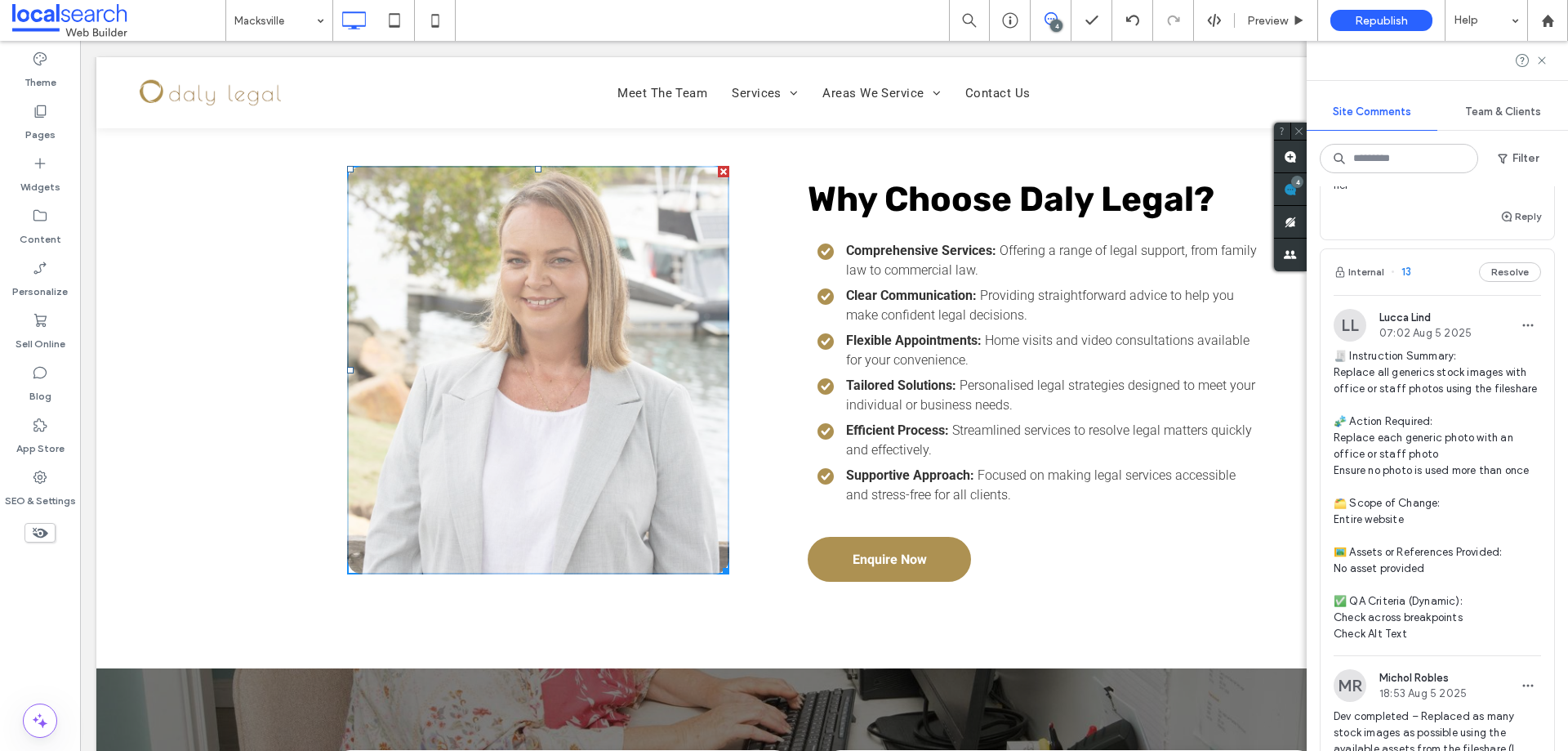 click at bounding box center (538, 370) 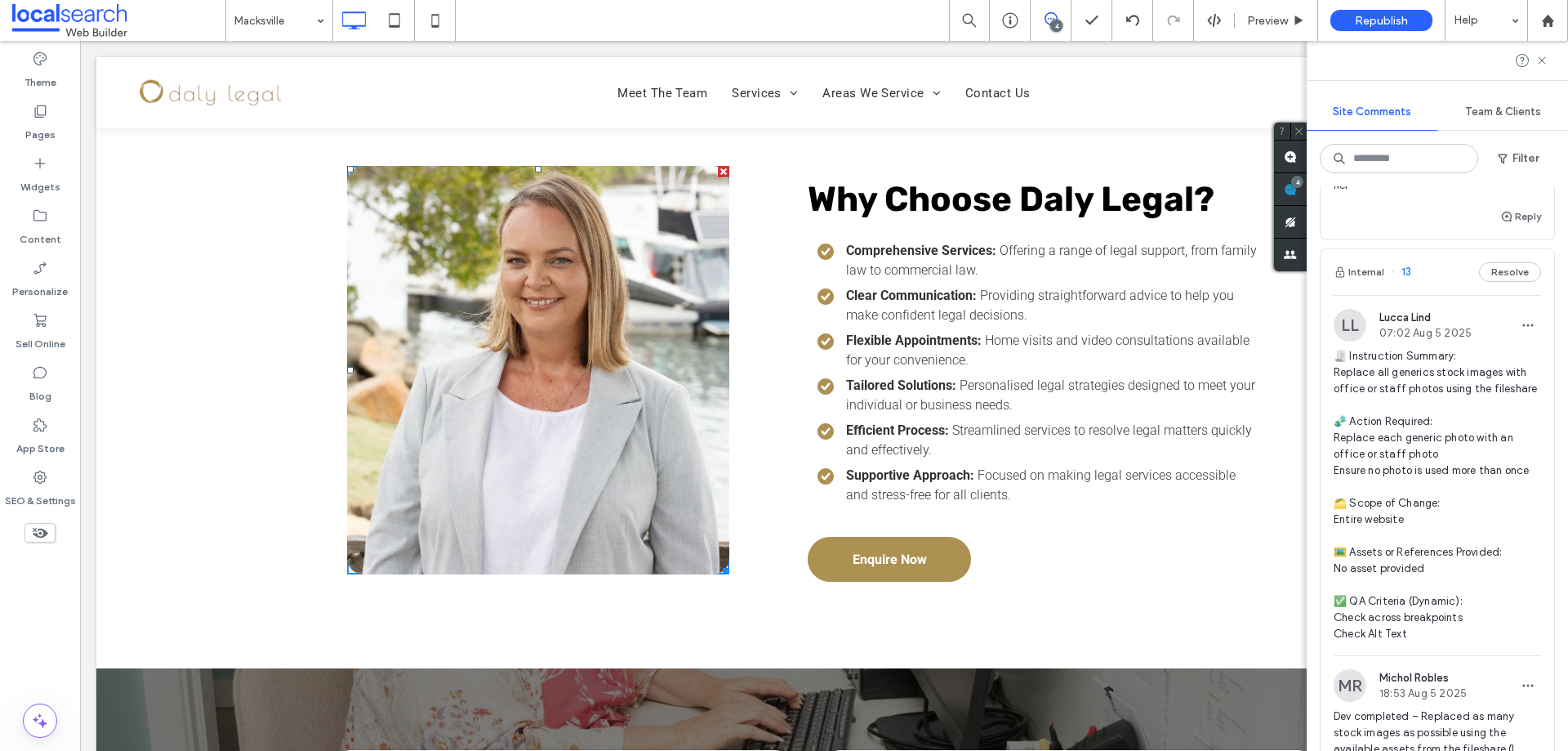 click on "Comprehensive Services:   Offering a range of legal support, from family law to commercial law. Clear Communication:   Providing straightforward advice to help you make confident legal decisions. Flexible Appointments:   Home visits and video consultations available for your convenience. Tailored Solutions:   Personalised legal strategies designed to meet your individual or business needs. Efficient Process:   Streamlined services to resolve legal matters quickly and effectively. Supportive Approach:   Focused on making legal services accessible and stress-free for all clients." at bounding box center [1024, 373] 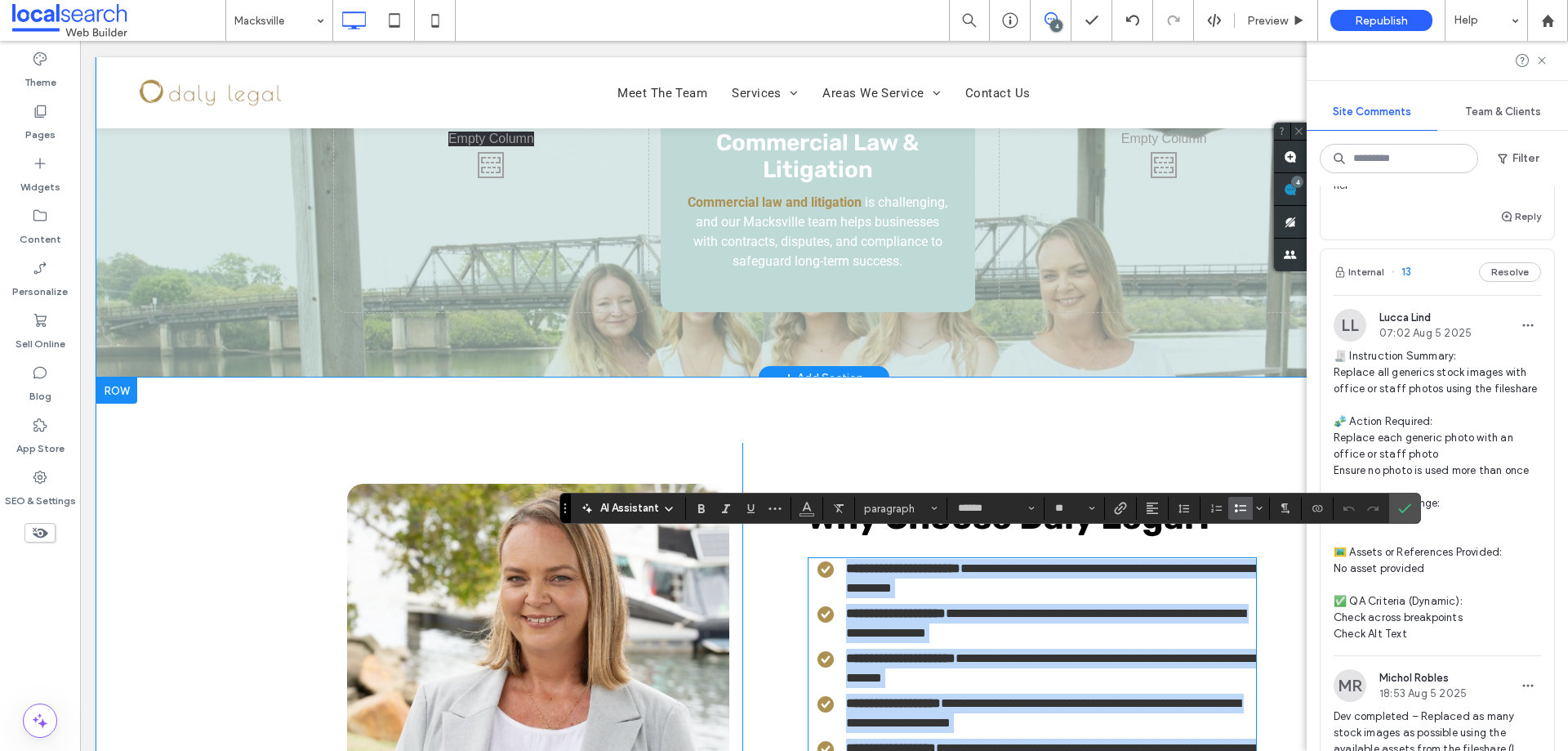 scroll, scrollTop: 2043, scrollLeft: 0, axis: vertical 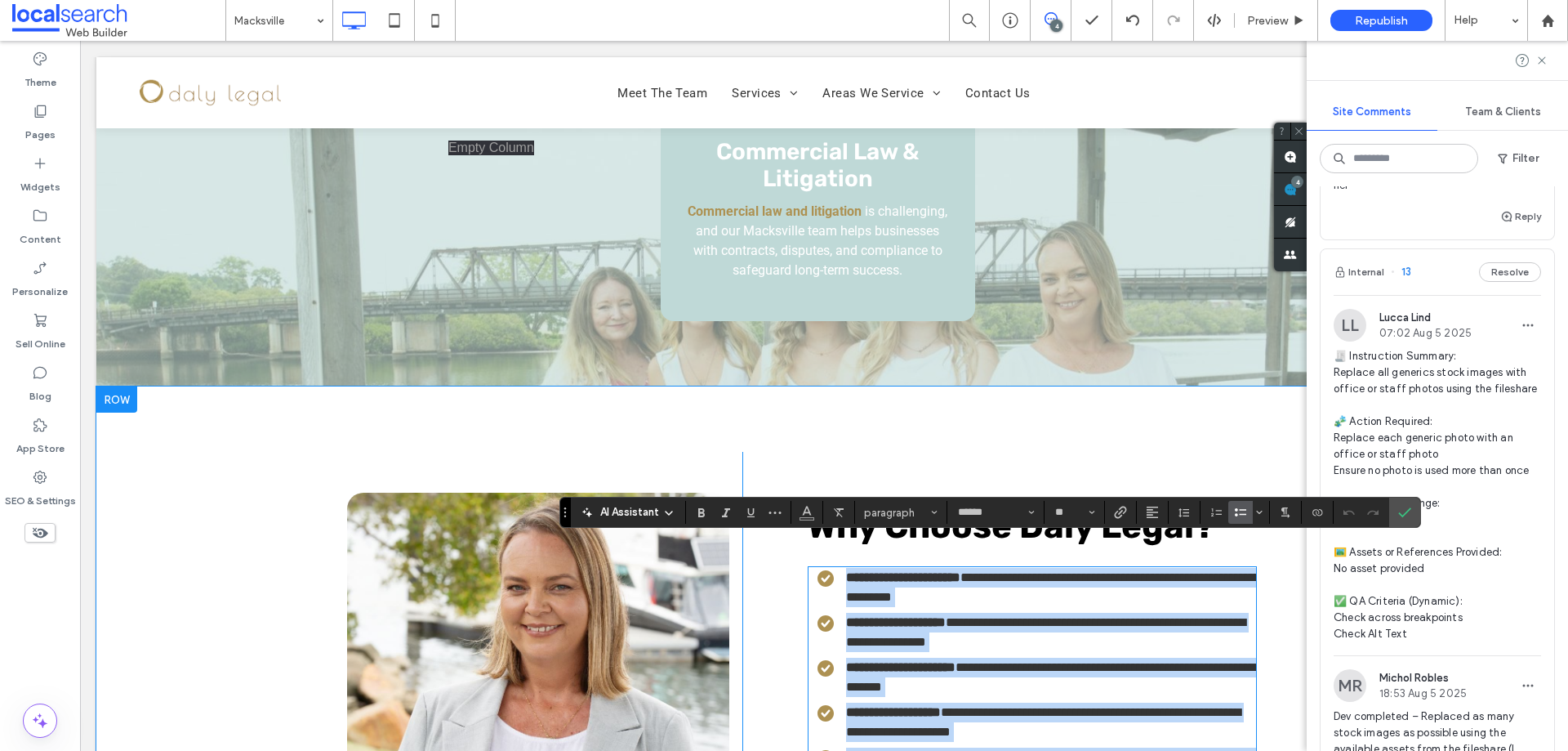 click on "**********" at bounding box center (824, 691) 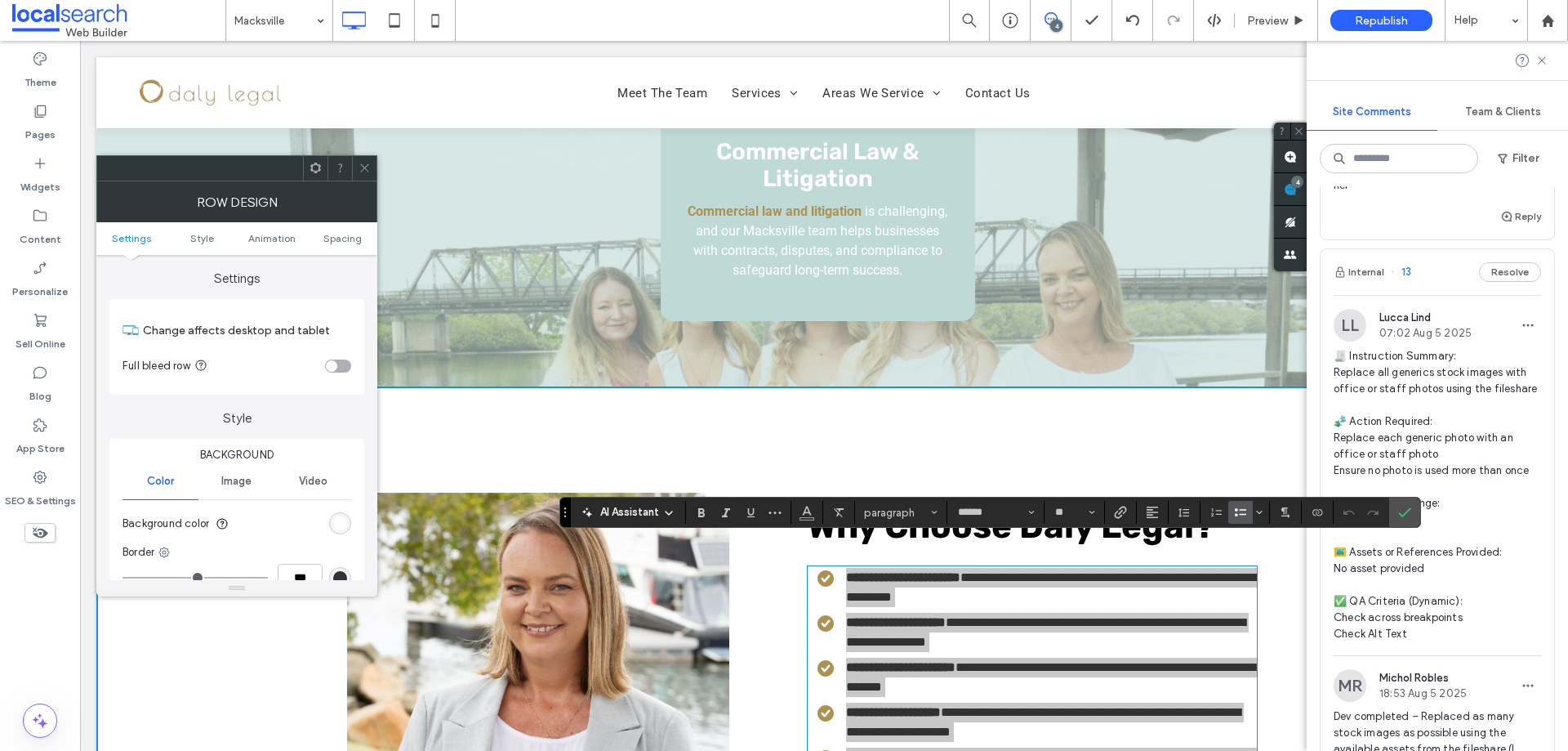 click 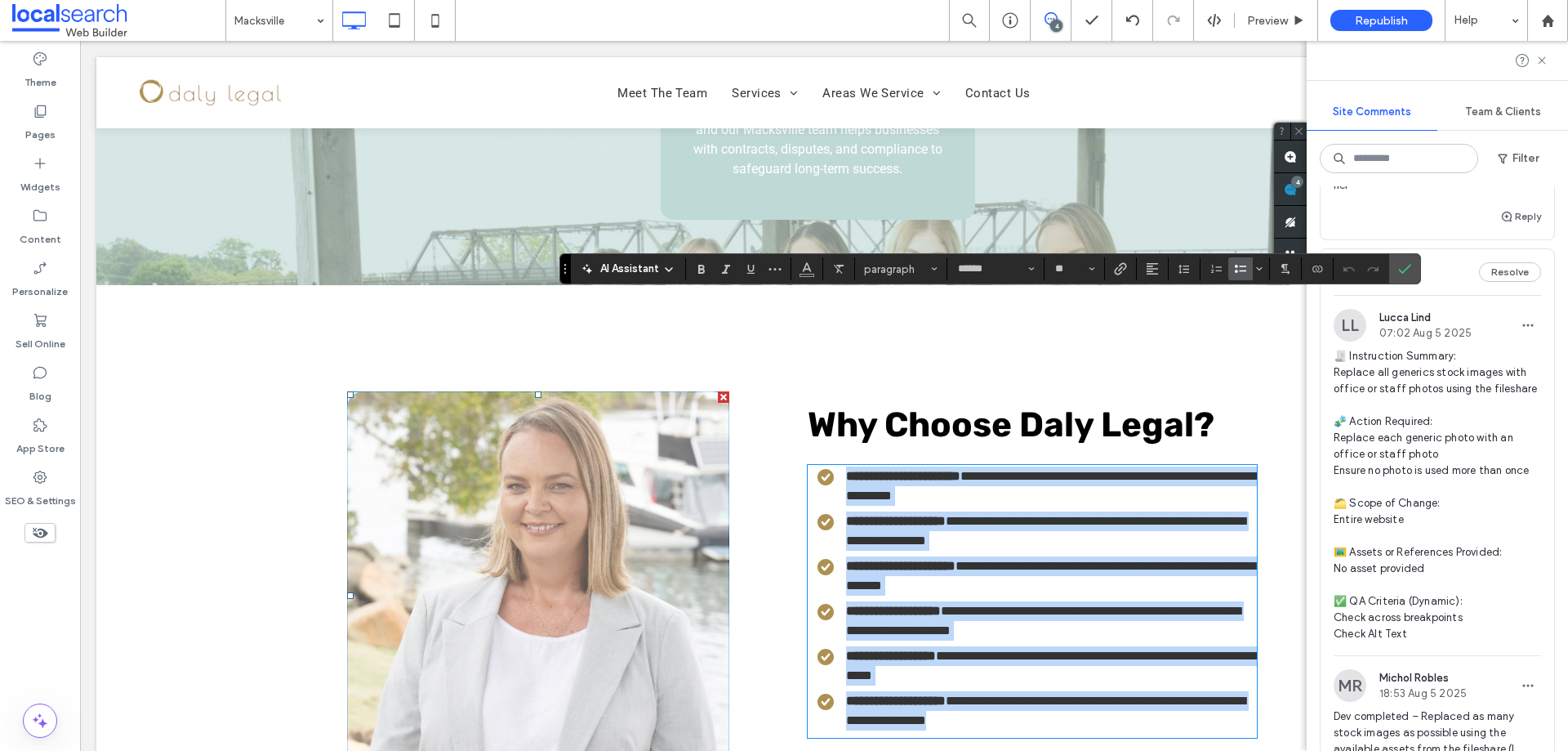 scroll, scrollTop: 2288, scrollLeft: 0, axis: vertical 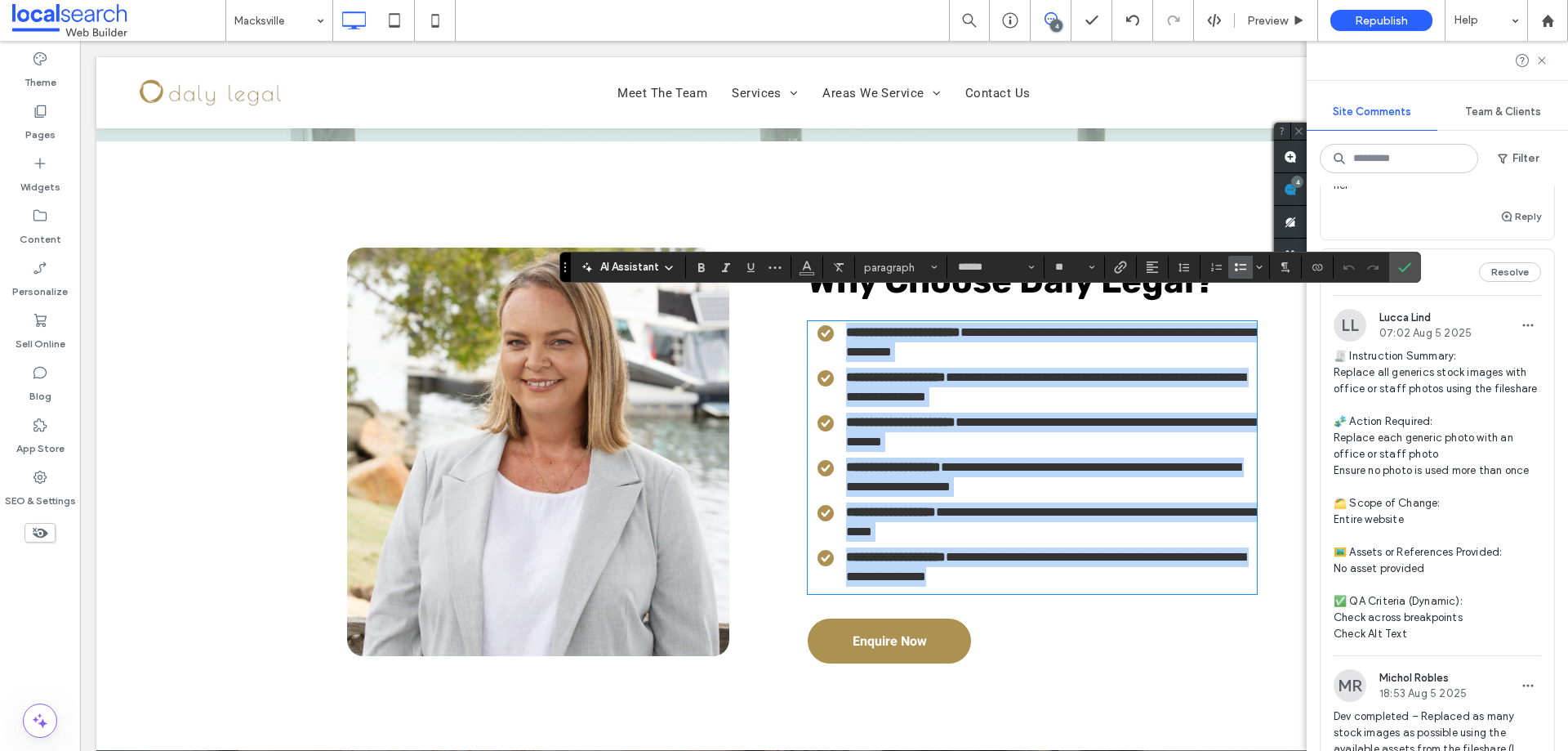 click on "**********" at bounding box center [1028, 445] 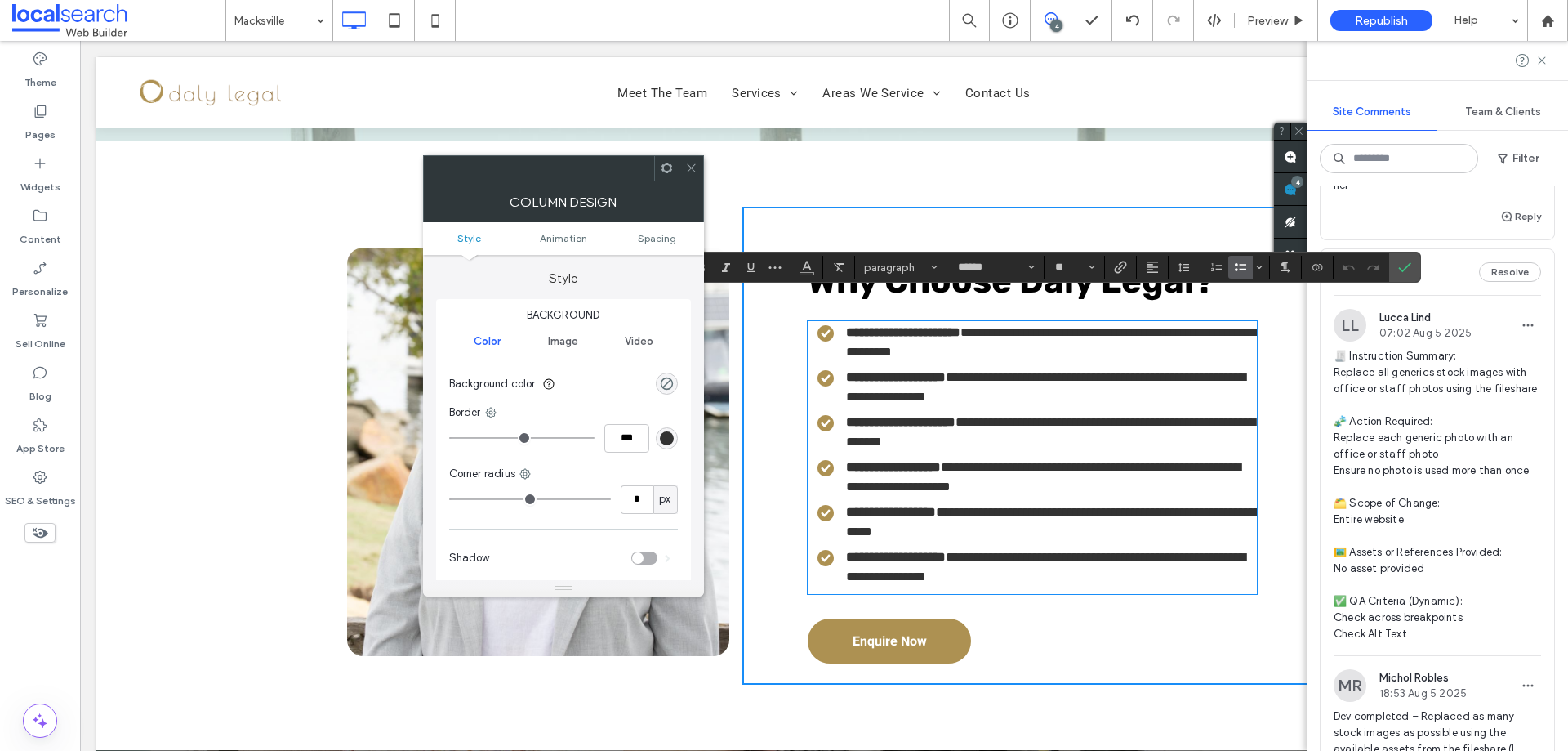 click on "**********" at bounding box center (824, 445) 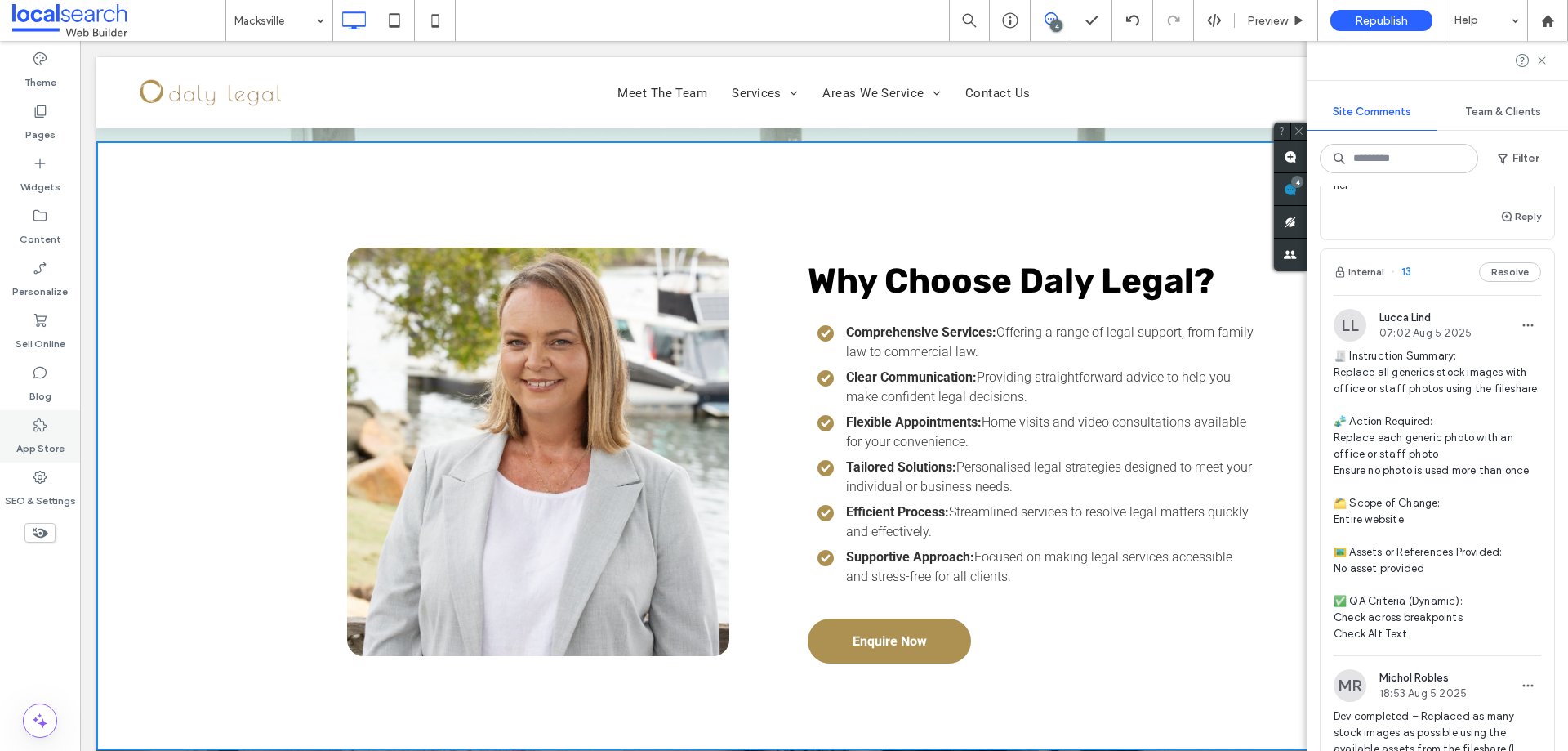 click on "App Store" at bounding box center [40, 445] 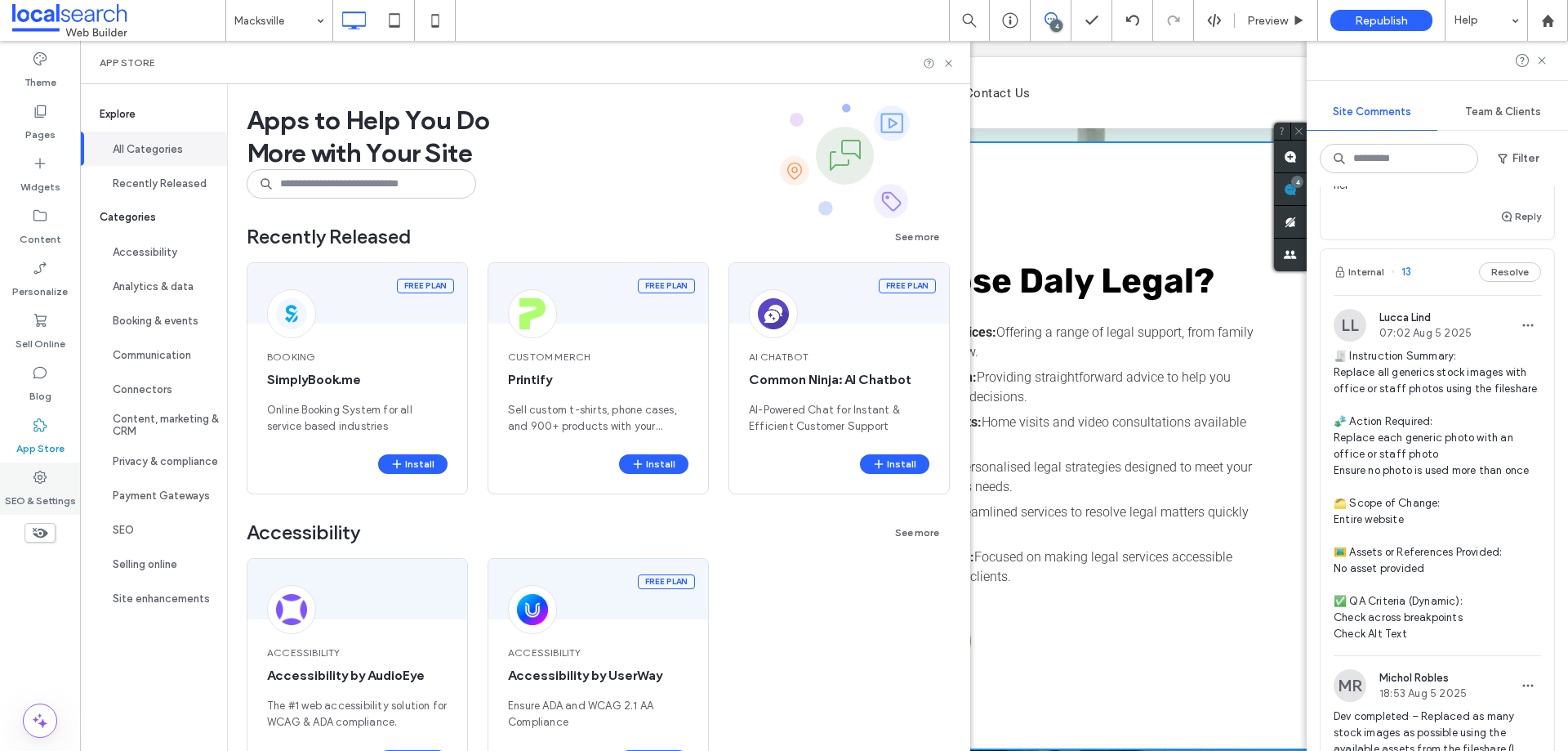 click on "SEO & Settings" at bounding box center [40, 497] 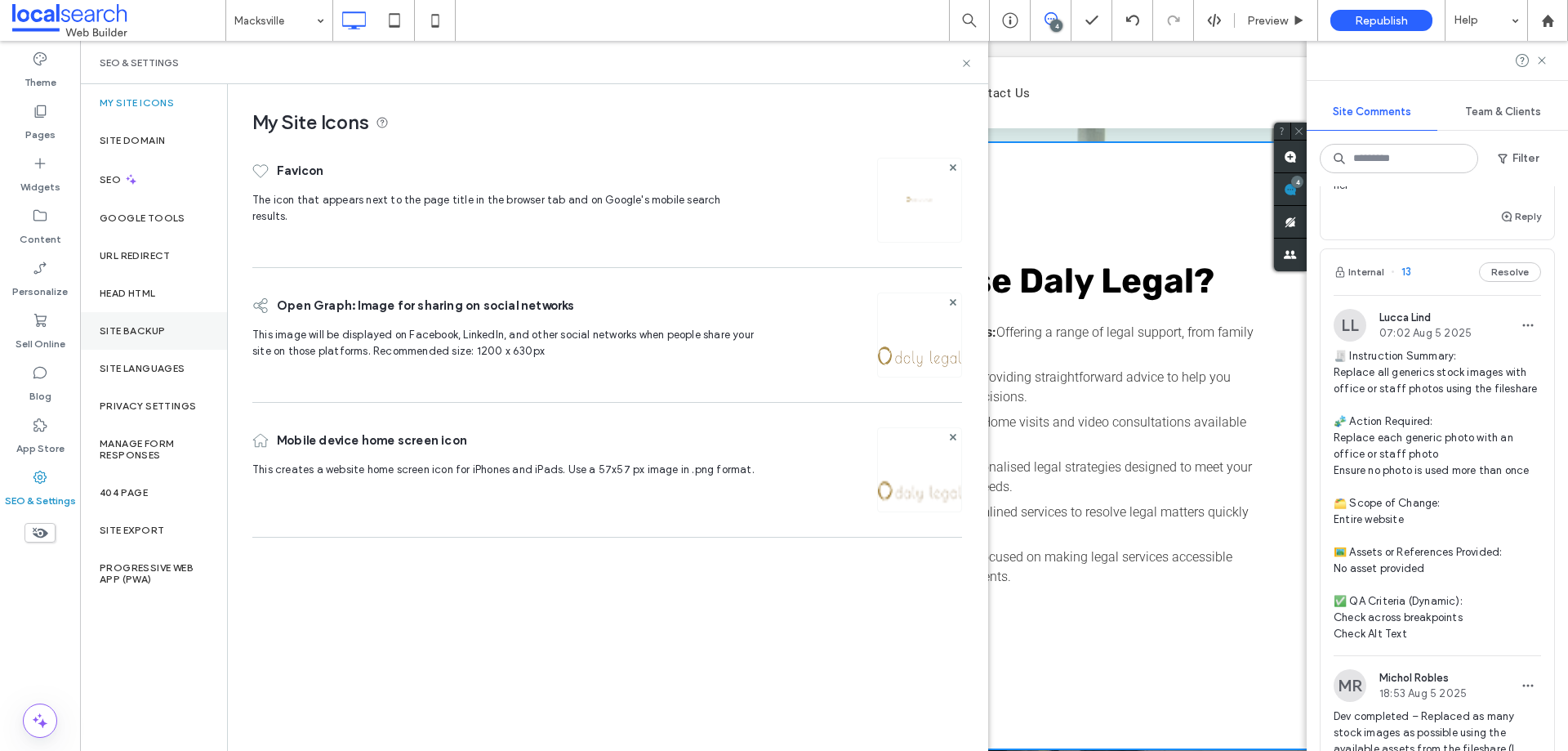 click on "Site Backup" at bounding box center (132, 331) 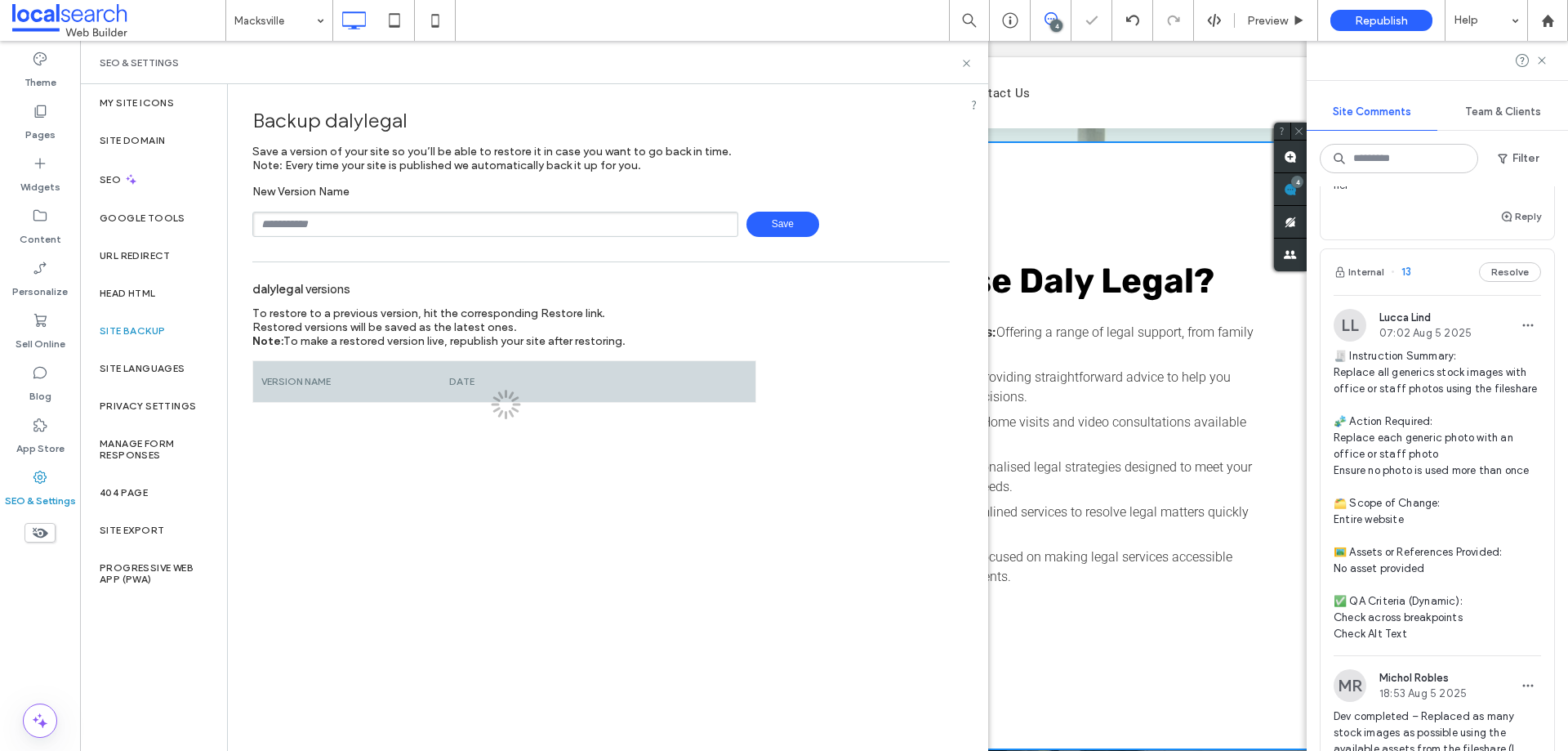 click at bounding box center [495, 224] 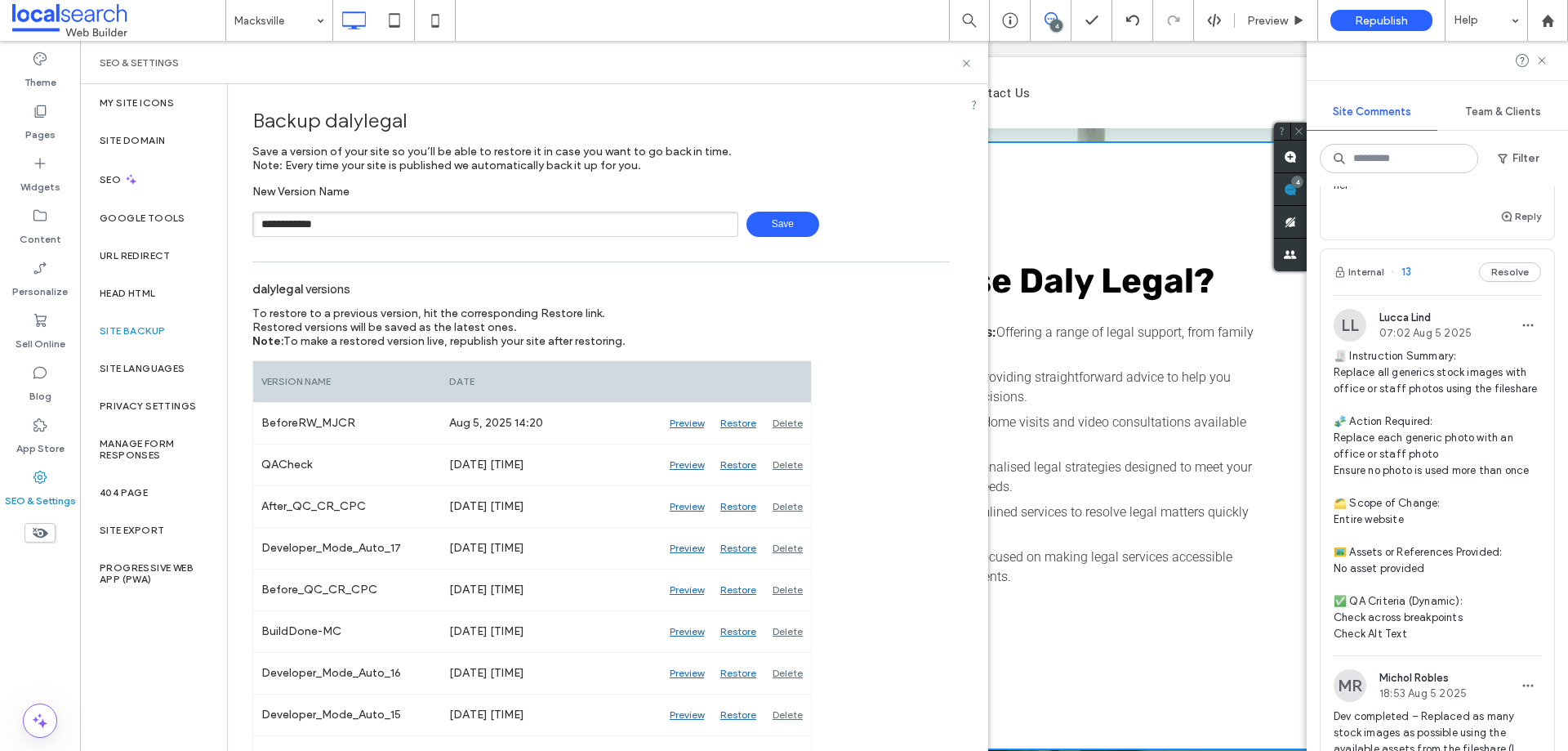 type on "**********" 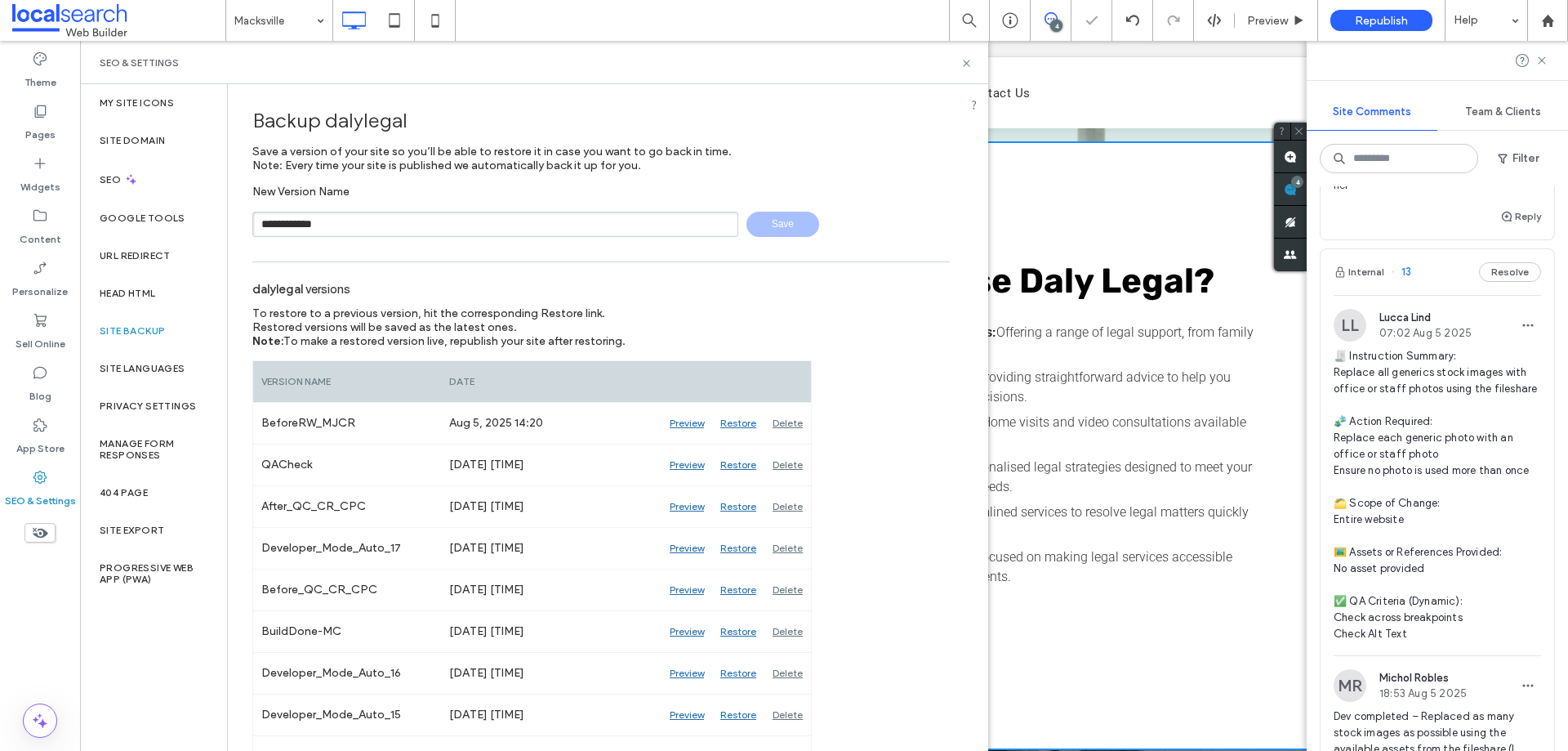 type 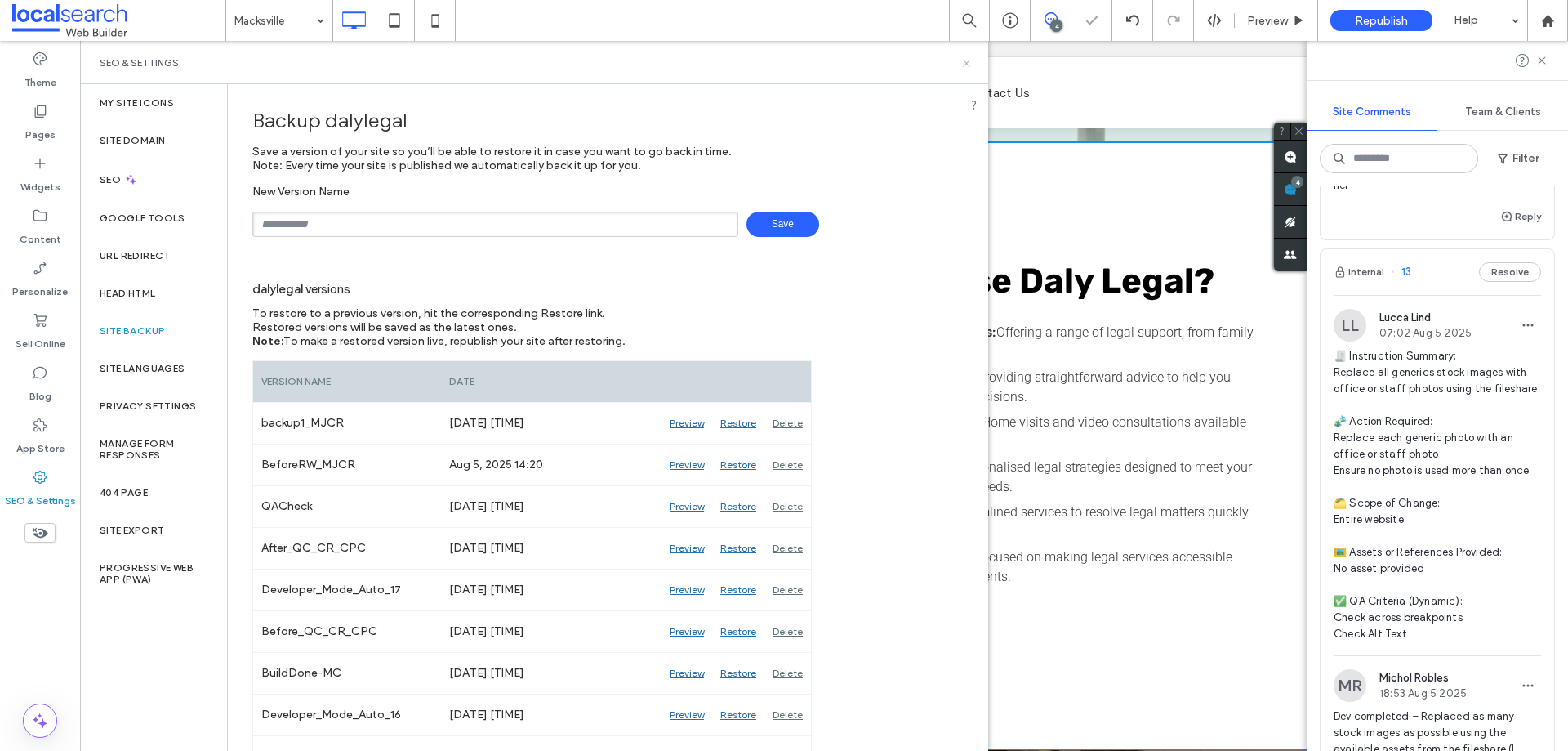 click 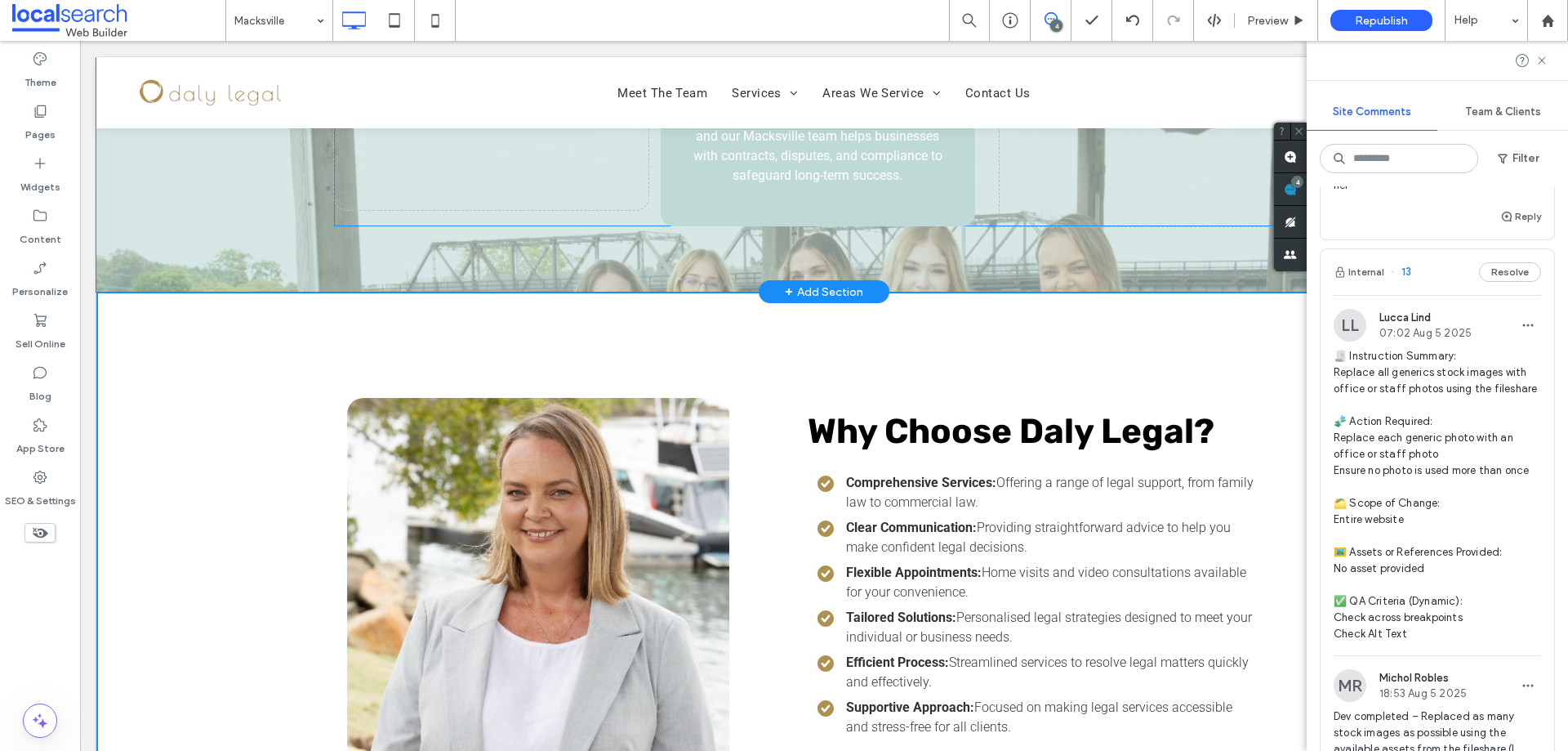 scroll, scrollTop: 2370, scrollLeft: 0, axis: vertical 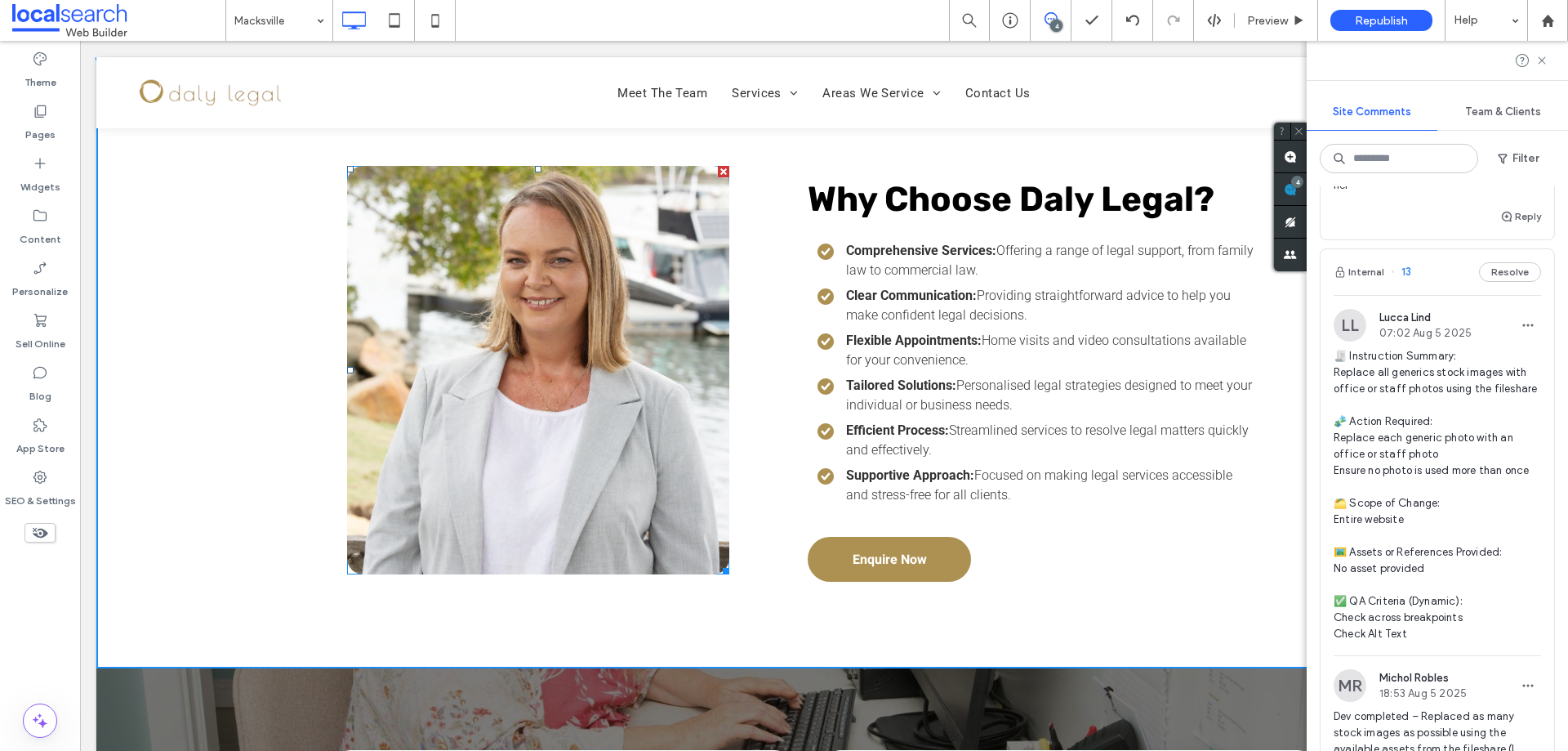 click at bounding box center (538, 370) 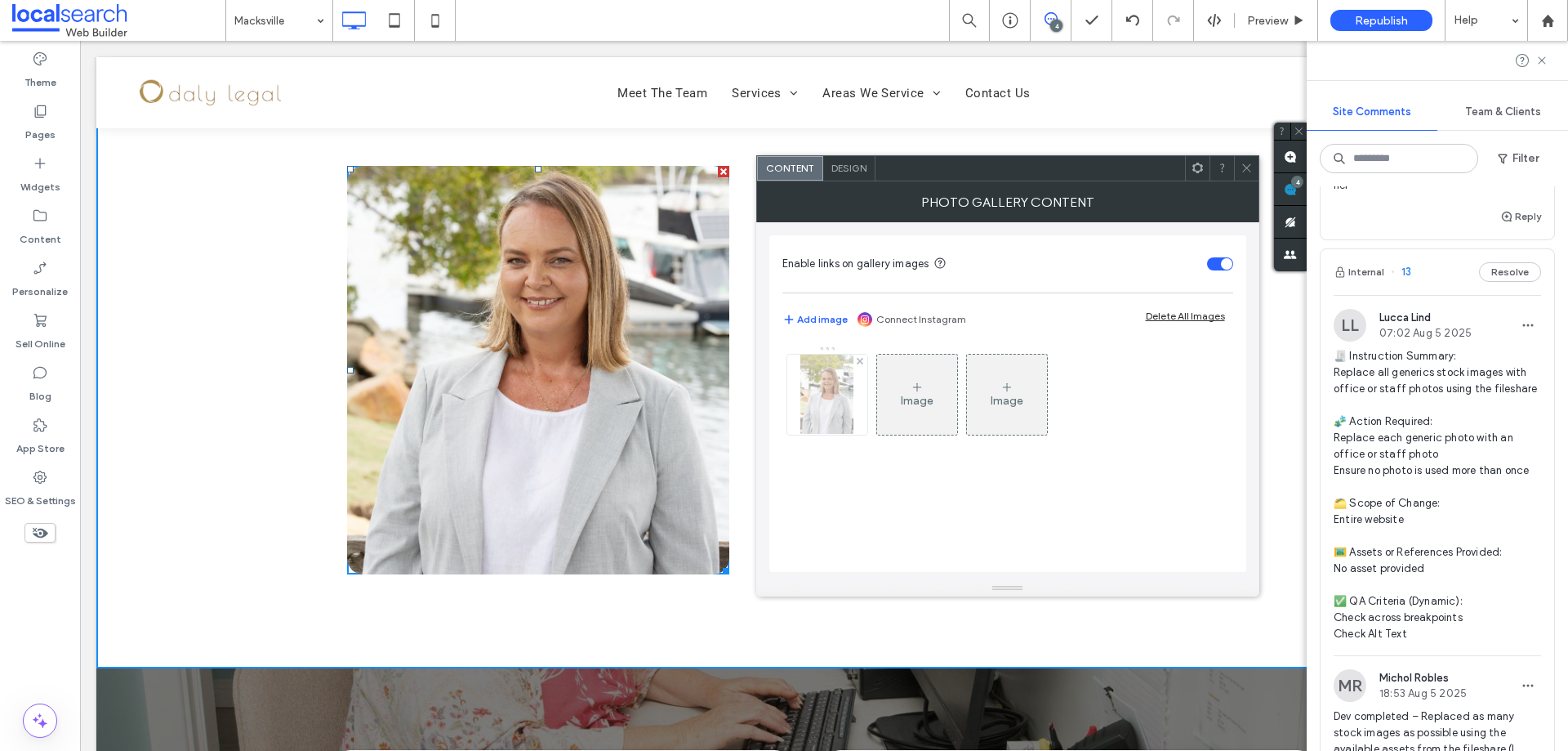 click at bounding box center [826, 395] 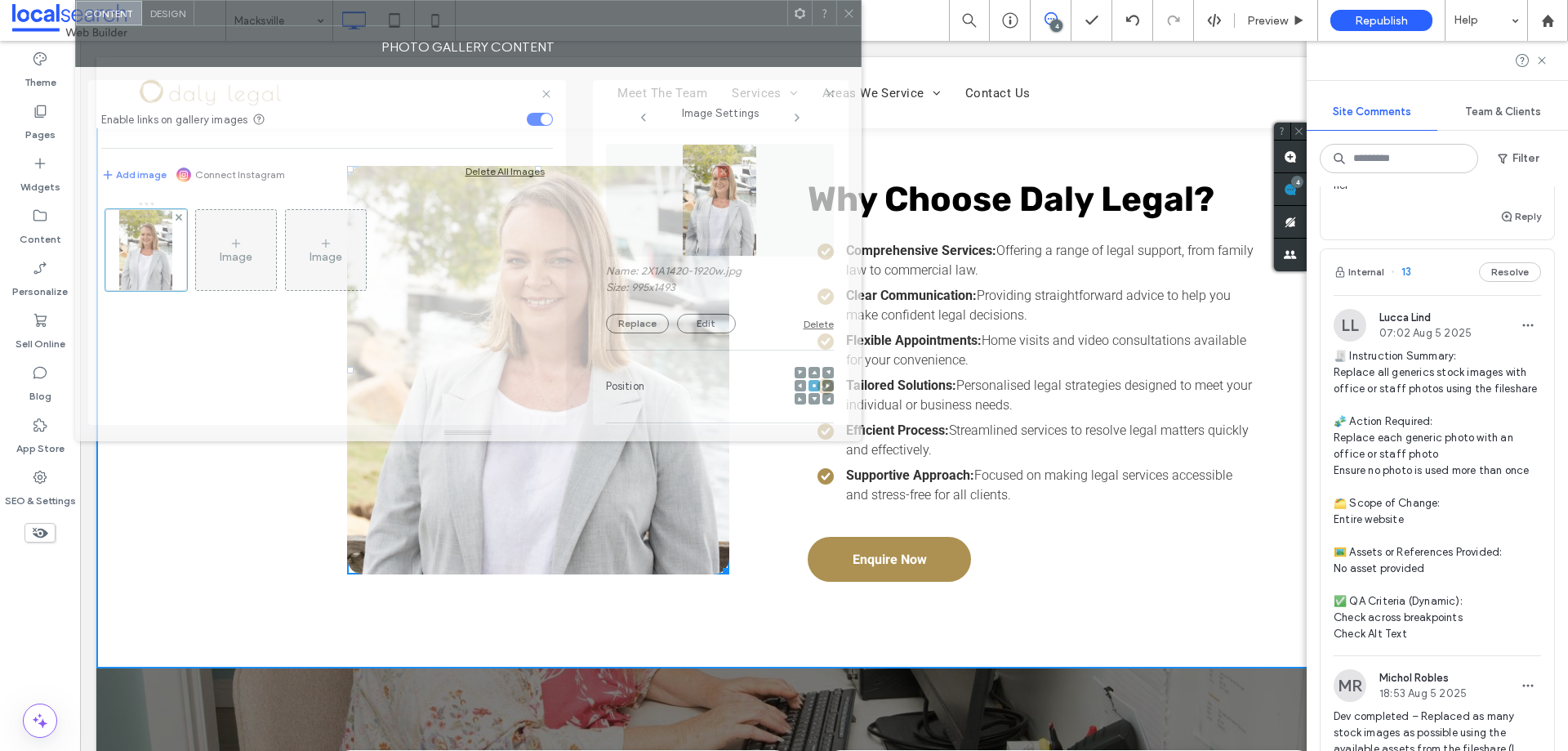 drag, startPoint x: 1145, startPoint y: 172, endPoint x: 454, endPoint y: 20, distance: 707.5203 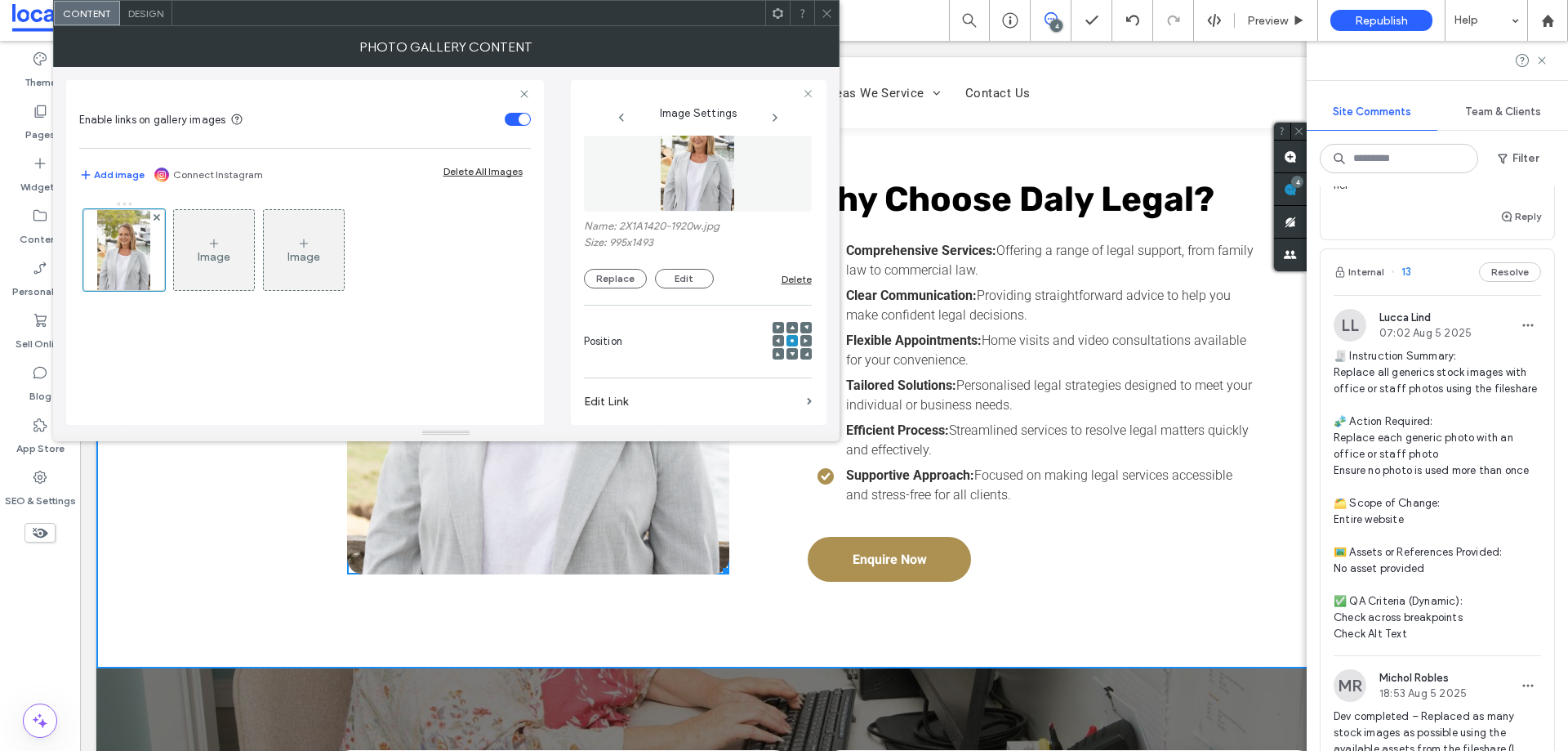 scroll, scrollTop: 0, scrollLeft: 0, axis: both 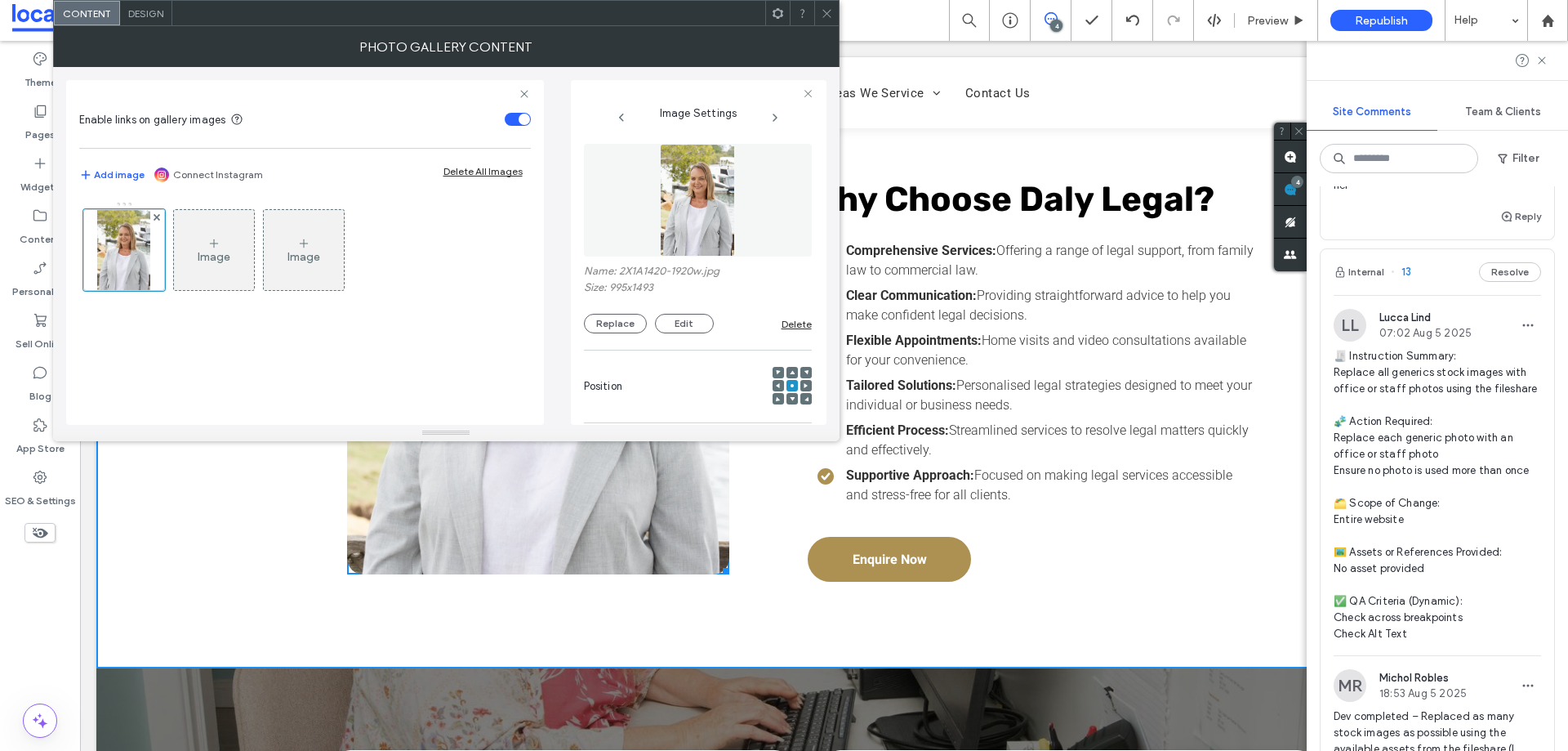 click at bounding box center (697, 200) 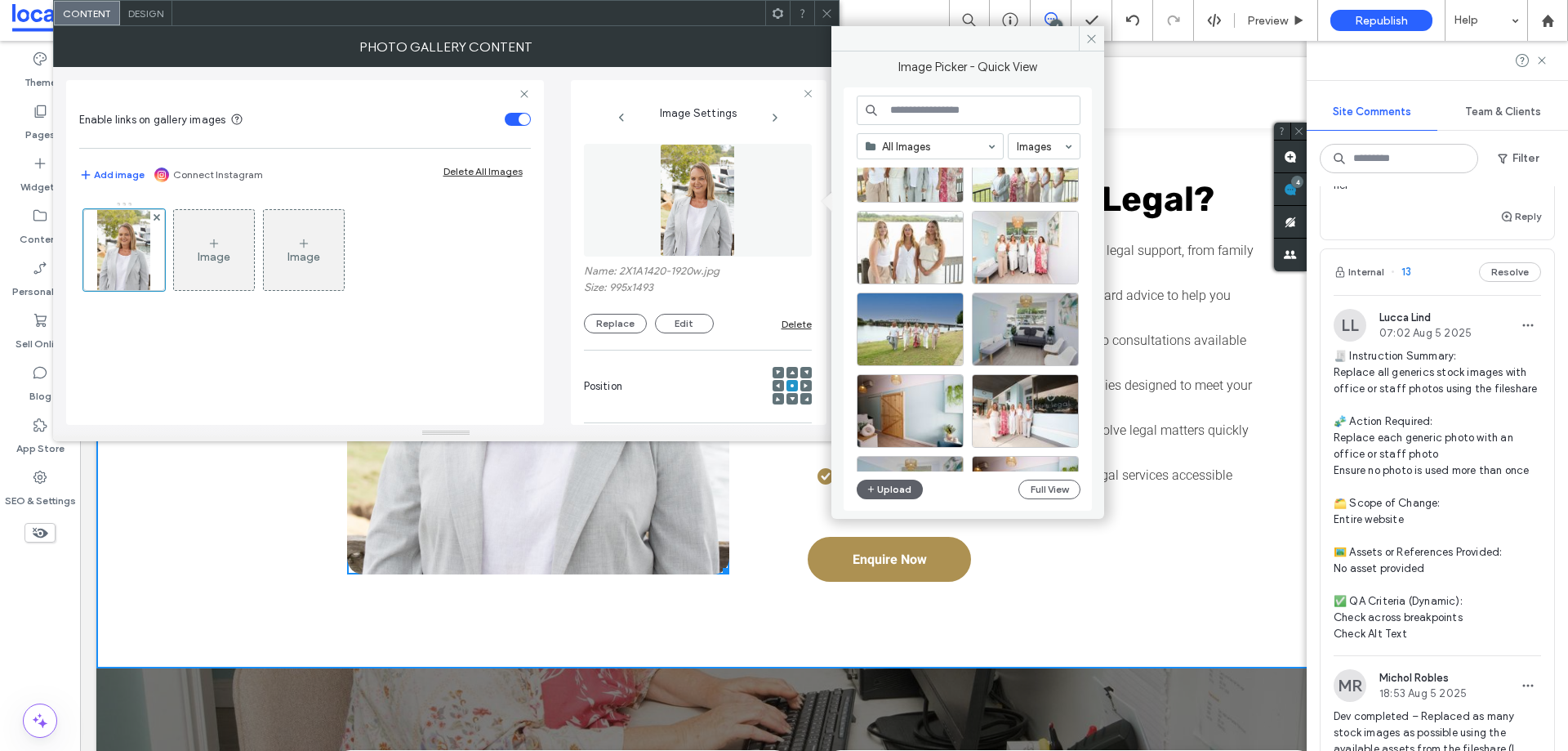 scroll, scrollTop: 1125, scrollLeft: 0, axis: vertical 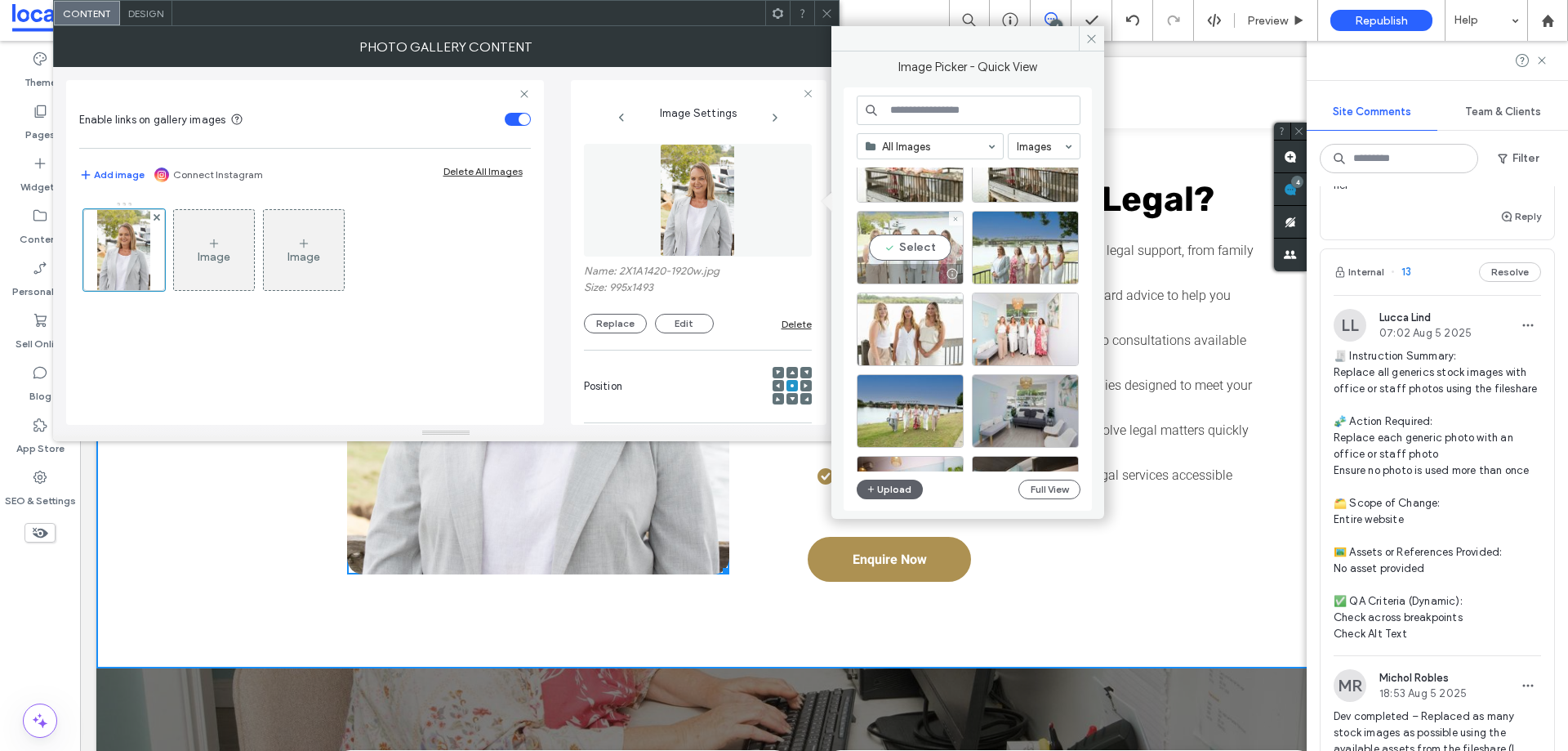 click on "Select" at bounding box center [910, 248] 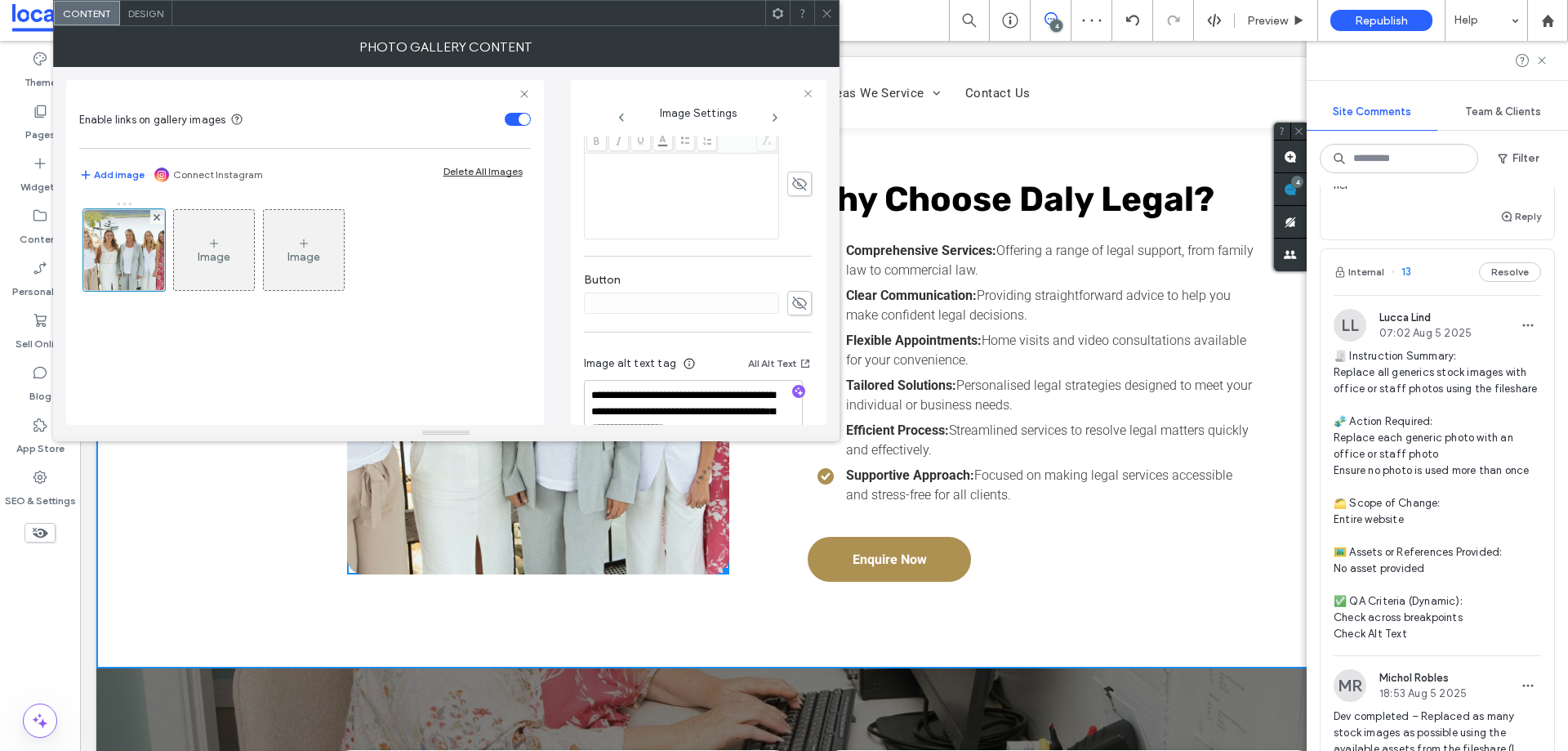 scroll, scrollTop: 499, scrollLeft: 0, axis: vertical 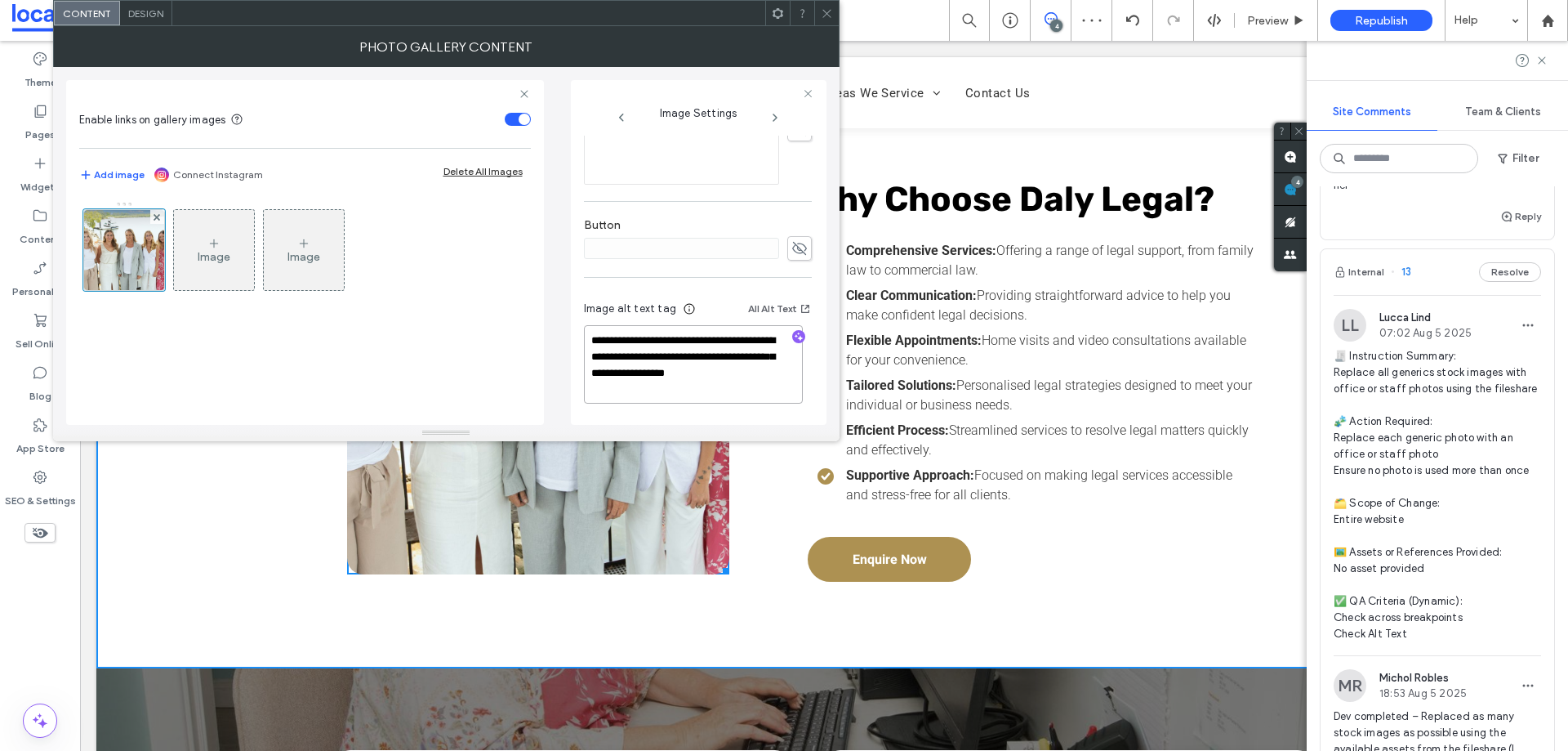 drag, startPoint x: 657, startPoint y: 384, endPoint x: 642, endPoint y: 378, distance: 16.155494 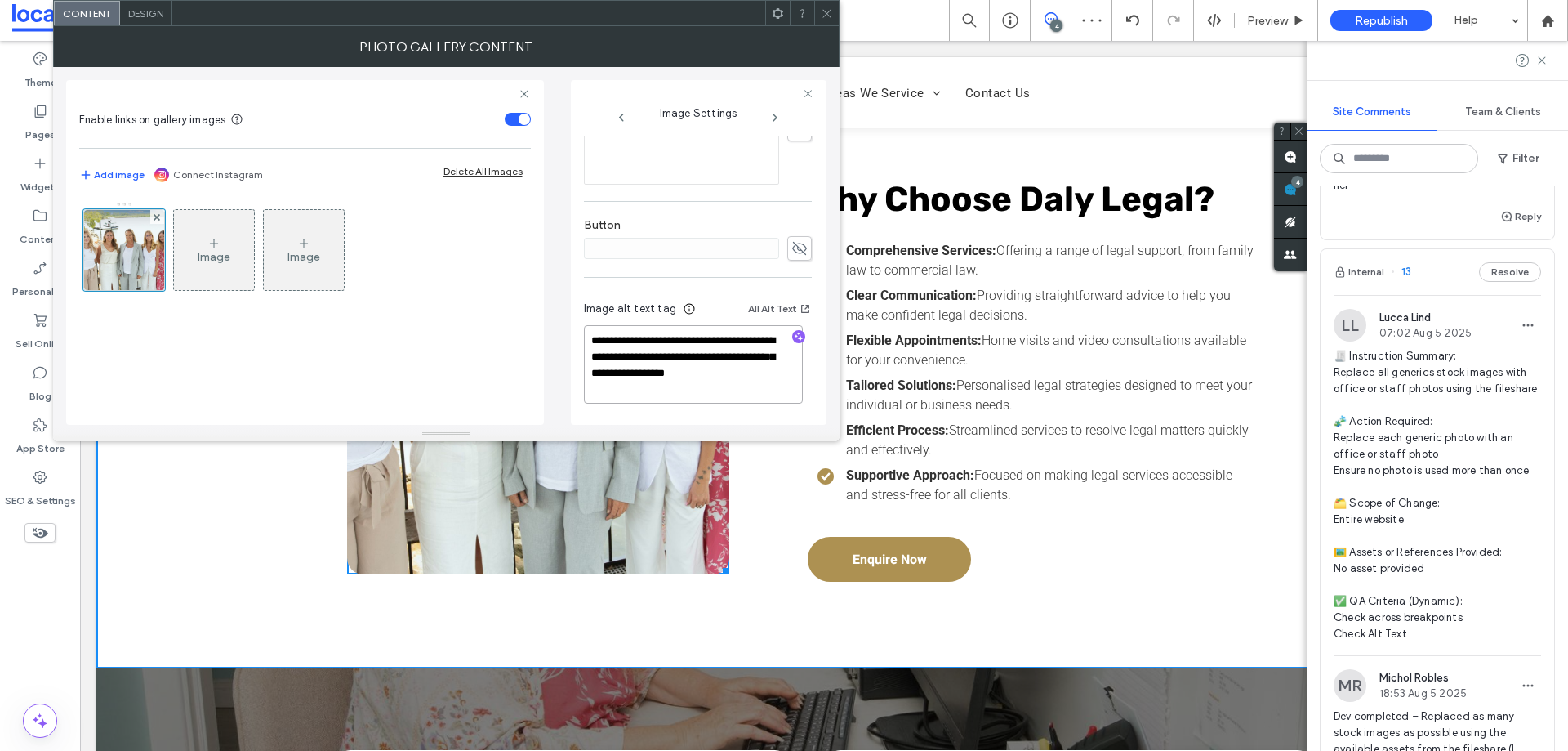 click on "**********" at bounding box center [693, 364] 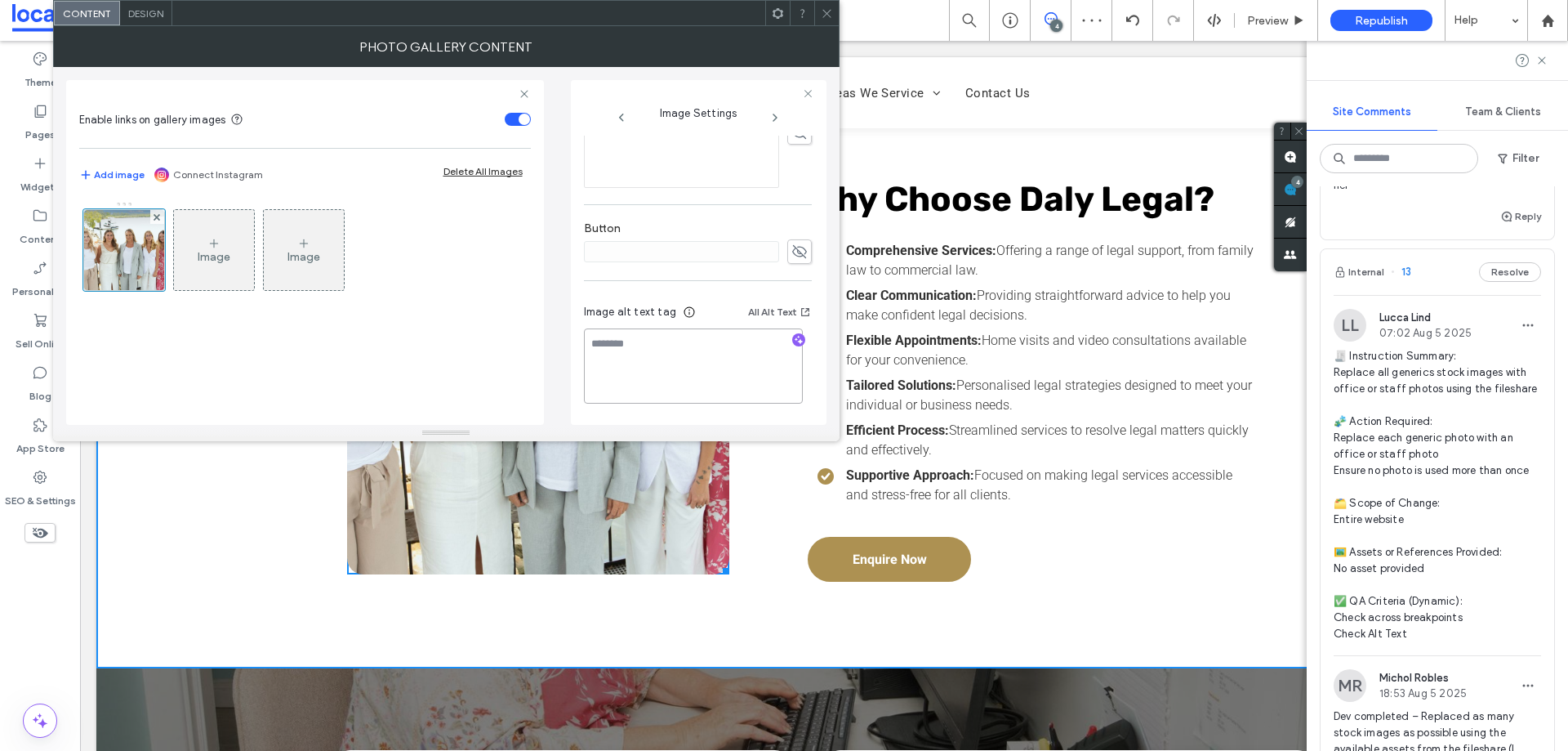 scroll, scrollTop: 496, scrollLeft: 0, axis: vertical 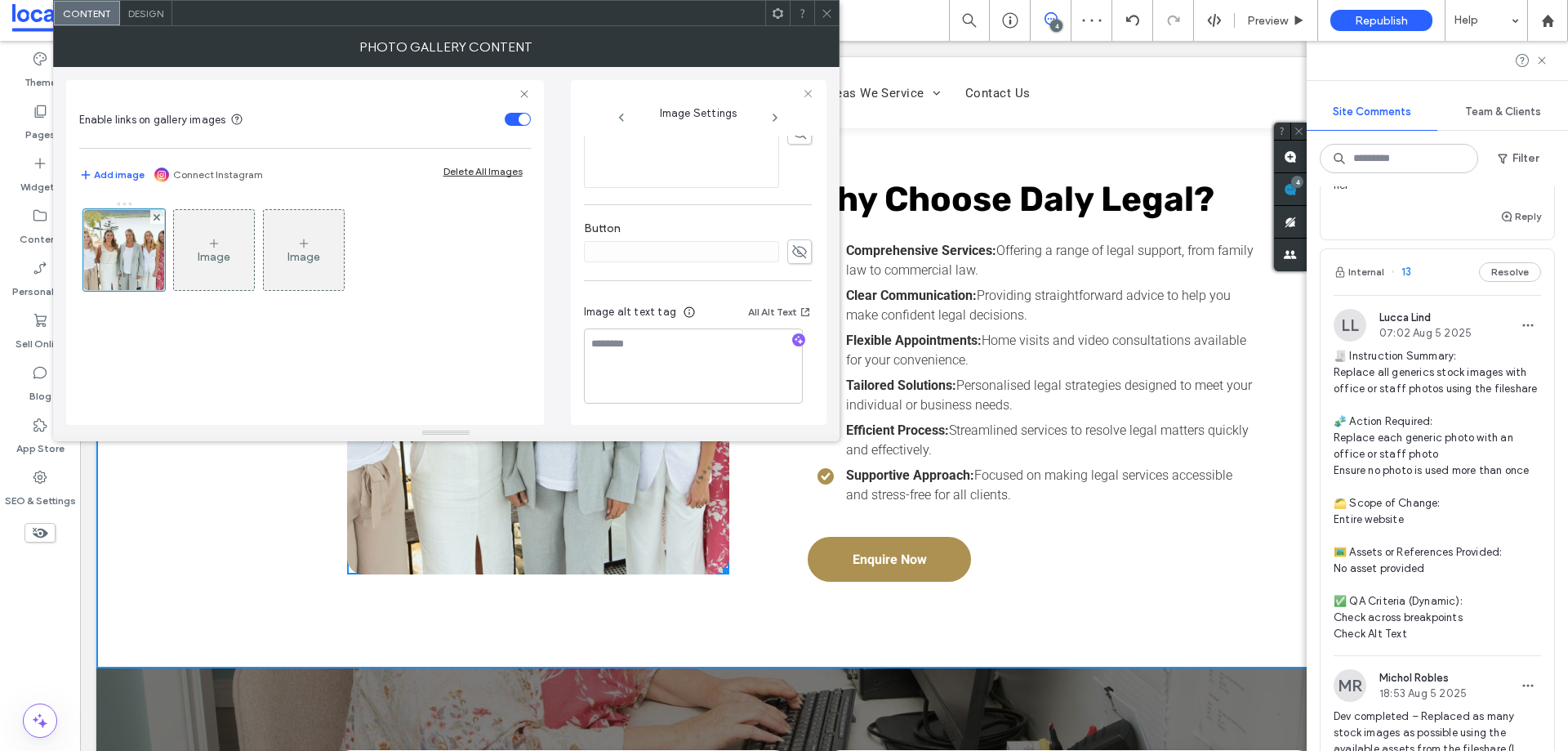 click on "Image alt text tag All Alt Text" at bounding box center (697, 315) 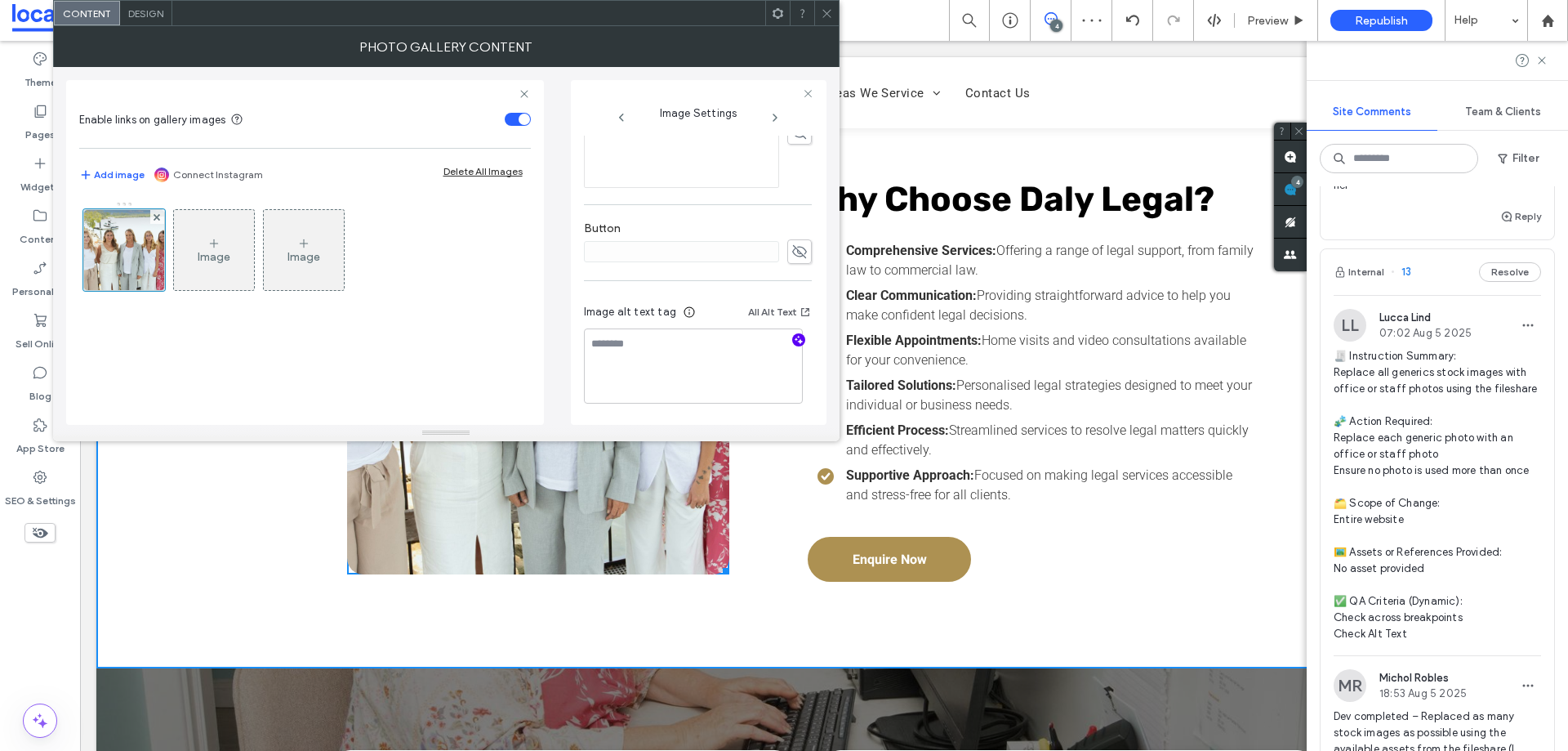click 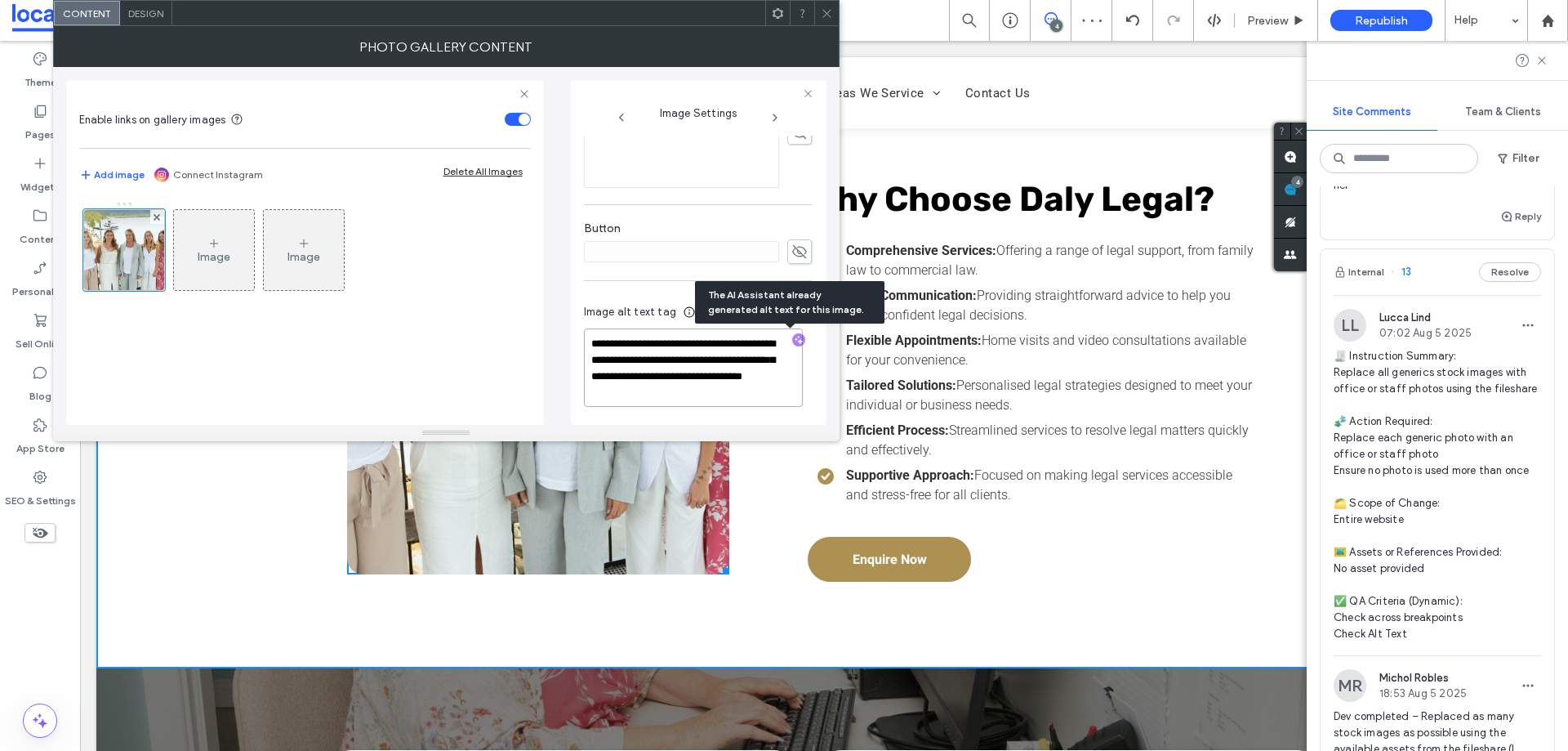 drag, startPoint x: 736, startPoint y: 394, endPoint x: 616, endPoint y: 344, distance: 130 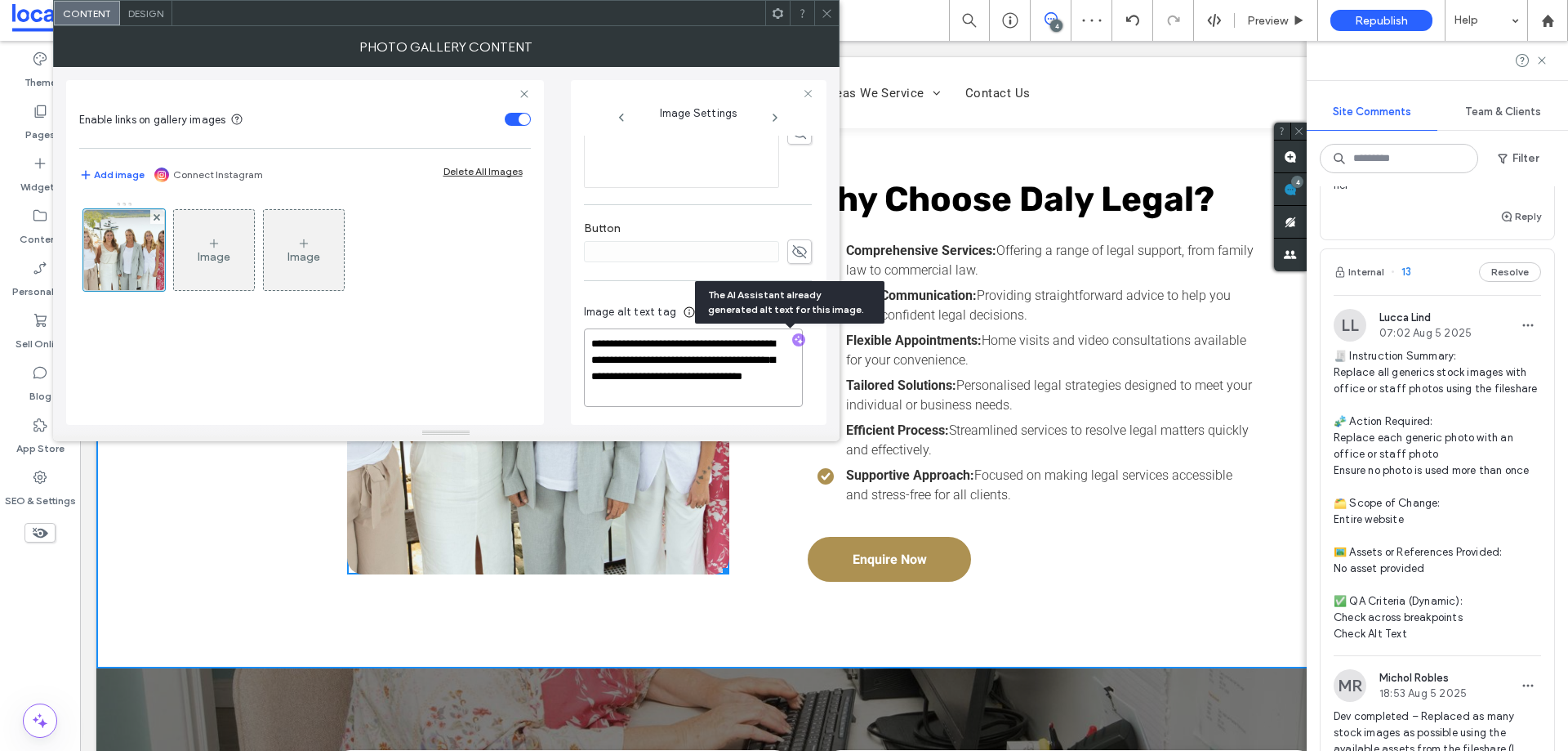 click on "**********" at bounding box center [693, 368] 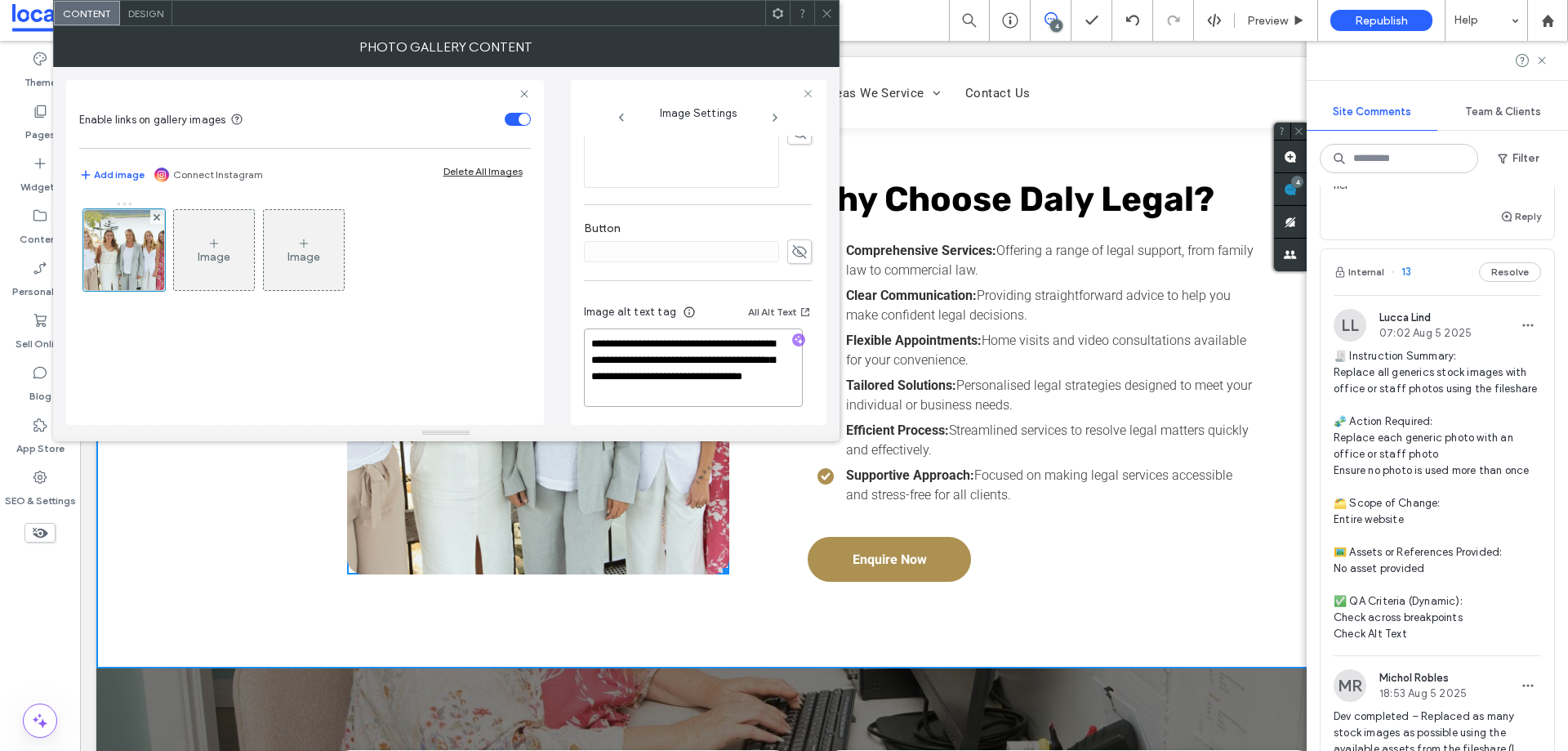 click on "**********" at bounding box center (693, 368) 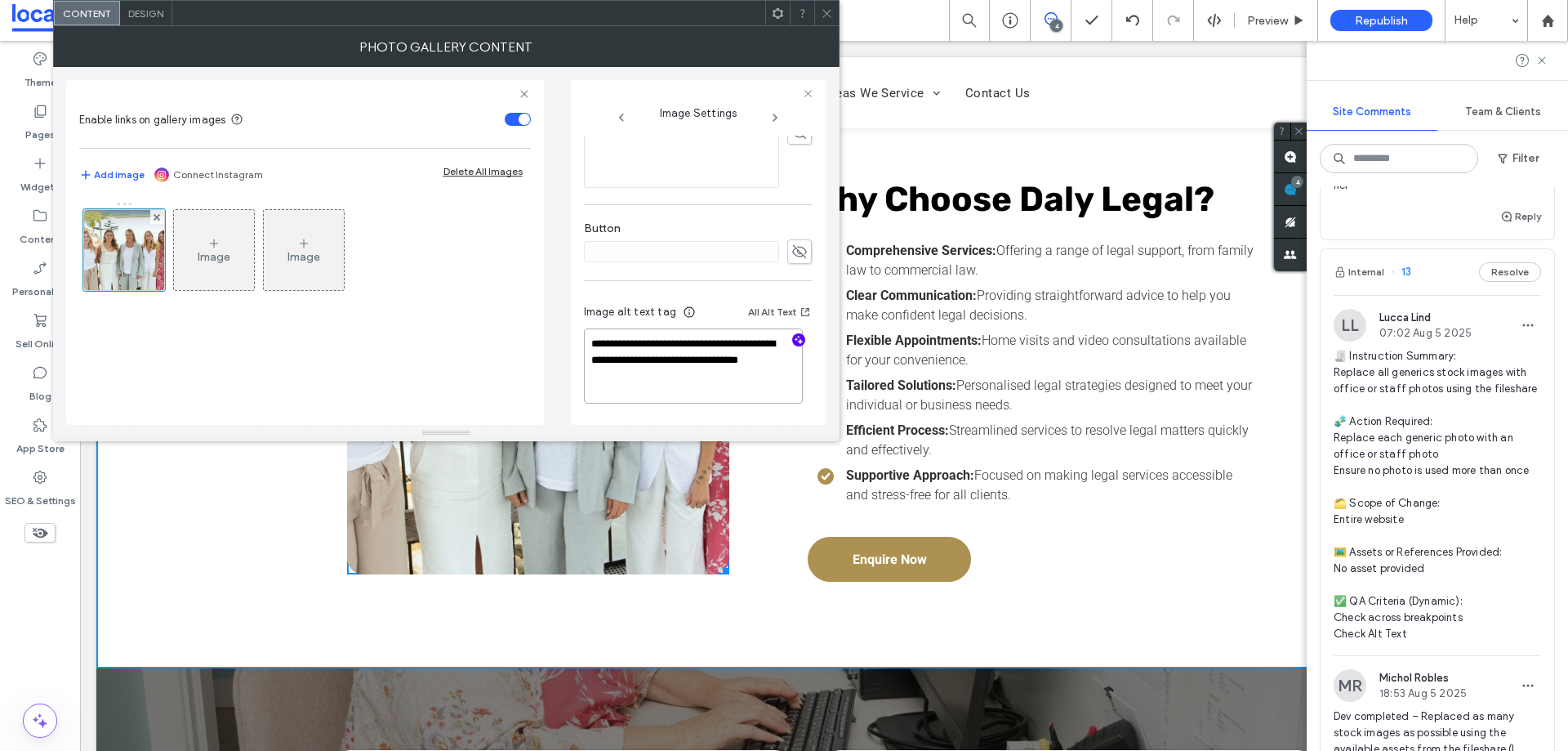 paste on "**********" 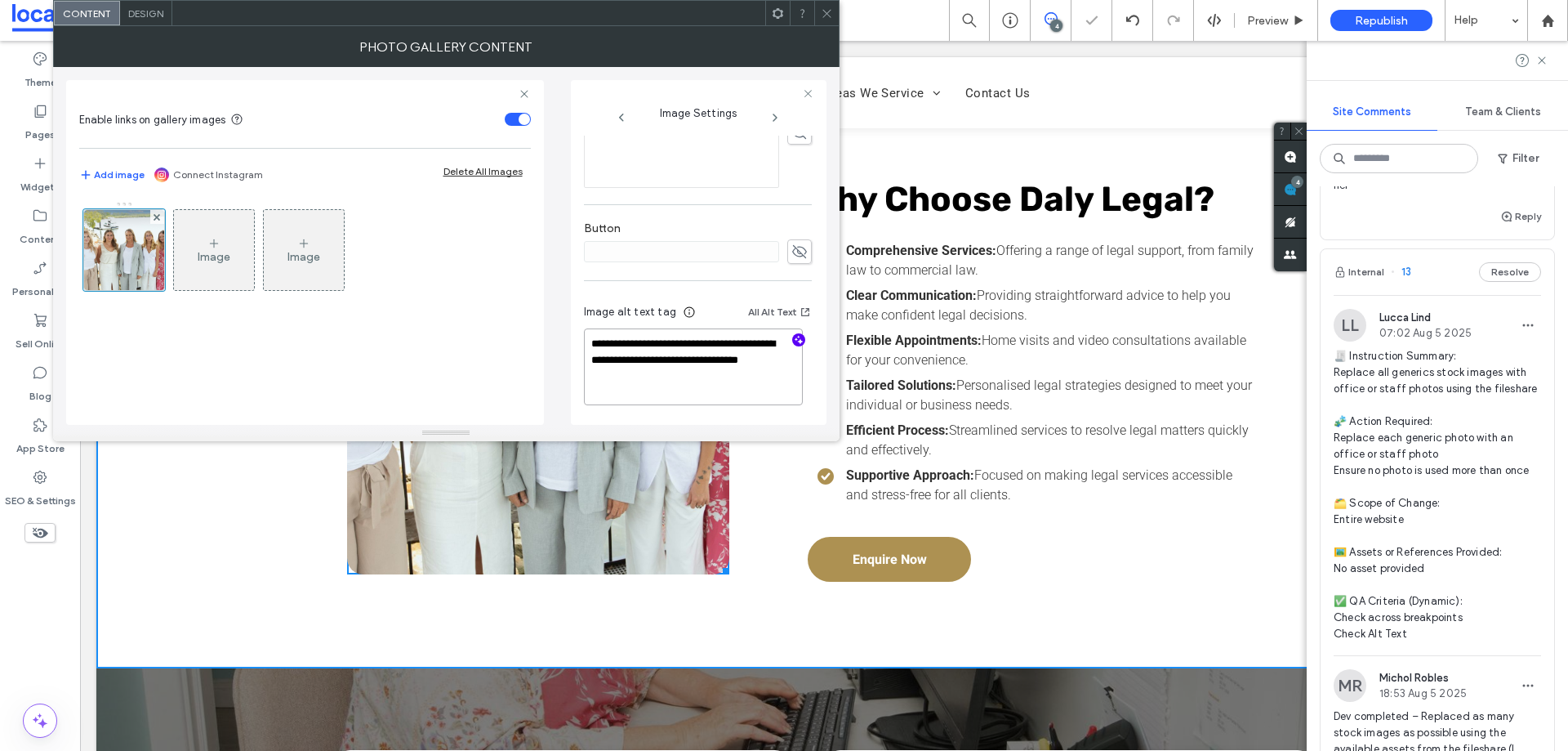 drag, startPoint x: 731, startPoint y: 378, endPoint x: 691, endPoint y: 377, distance: 40.0125 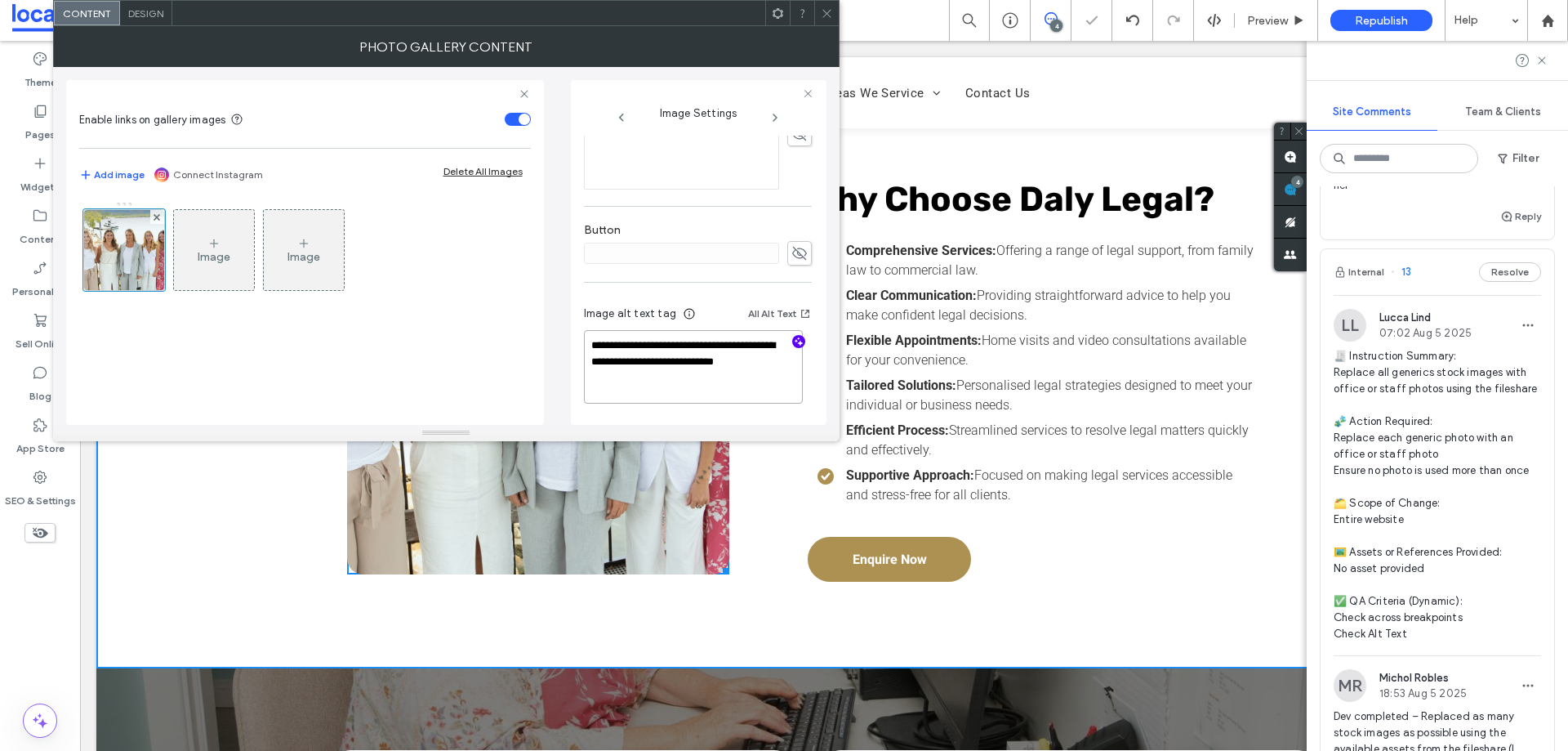 paste on "**********" 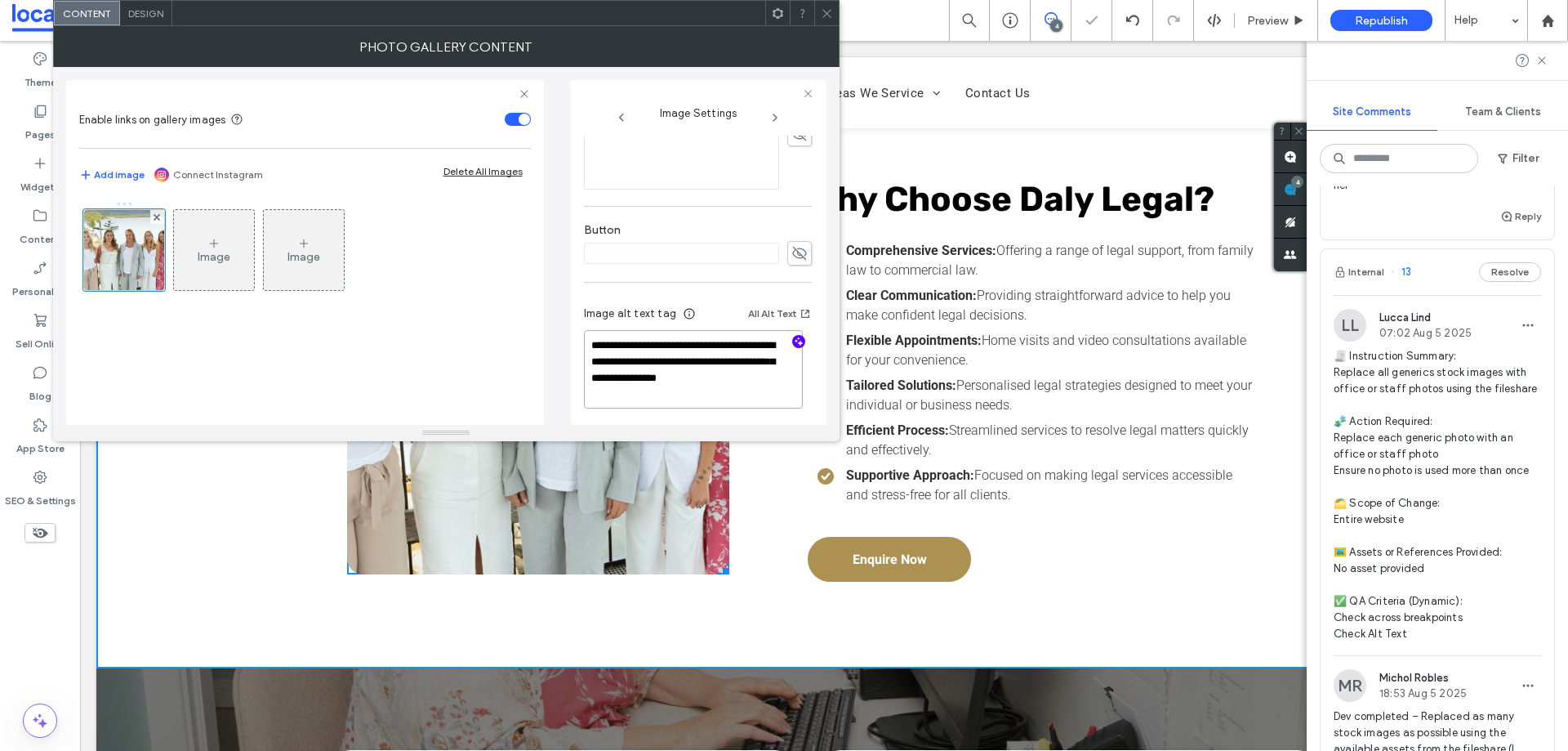 scroll, scrollTop: 496, scrollLeft: 0, axis: vertical 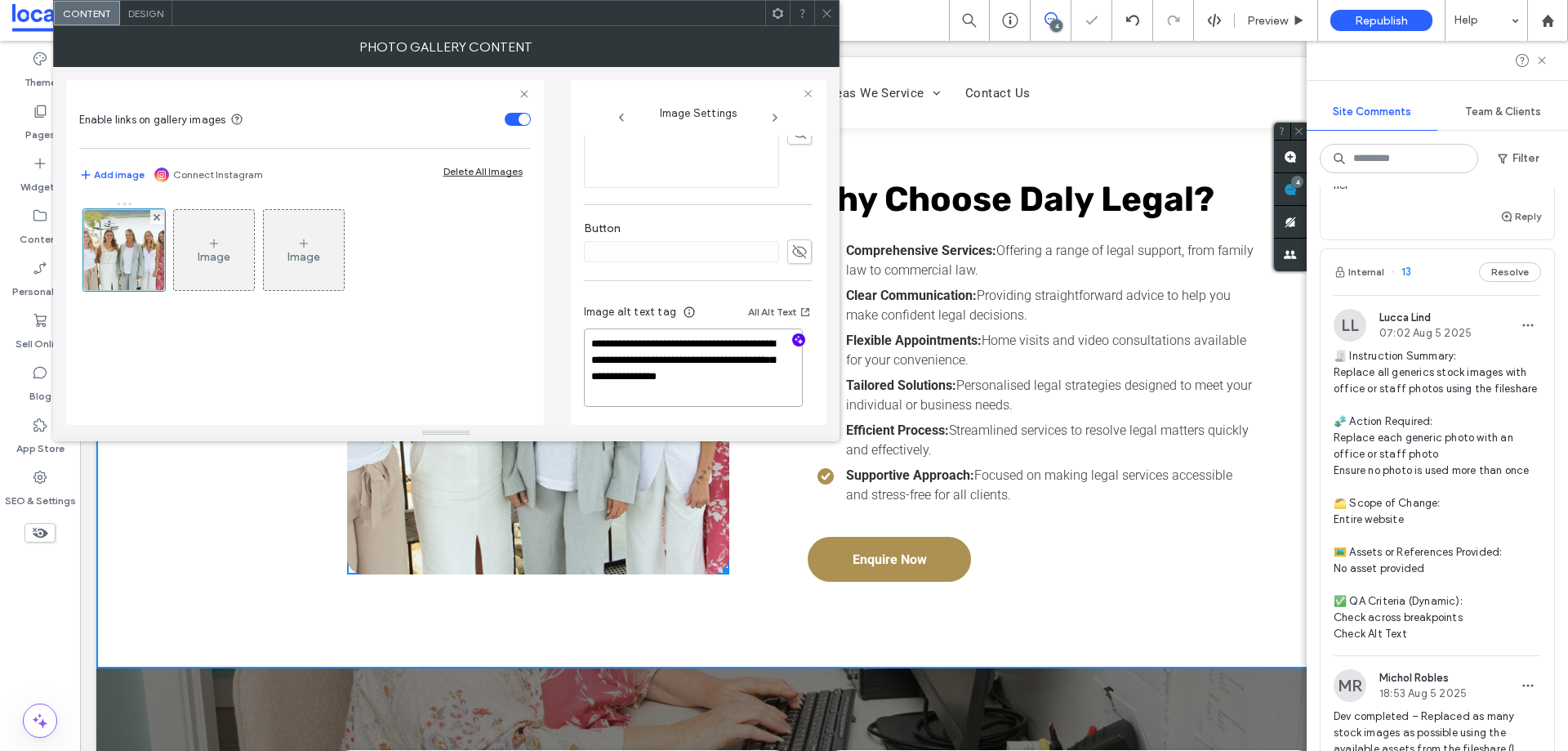 type on "**********" 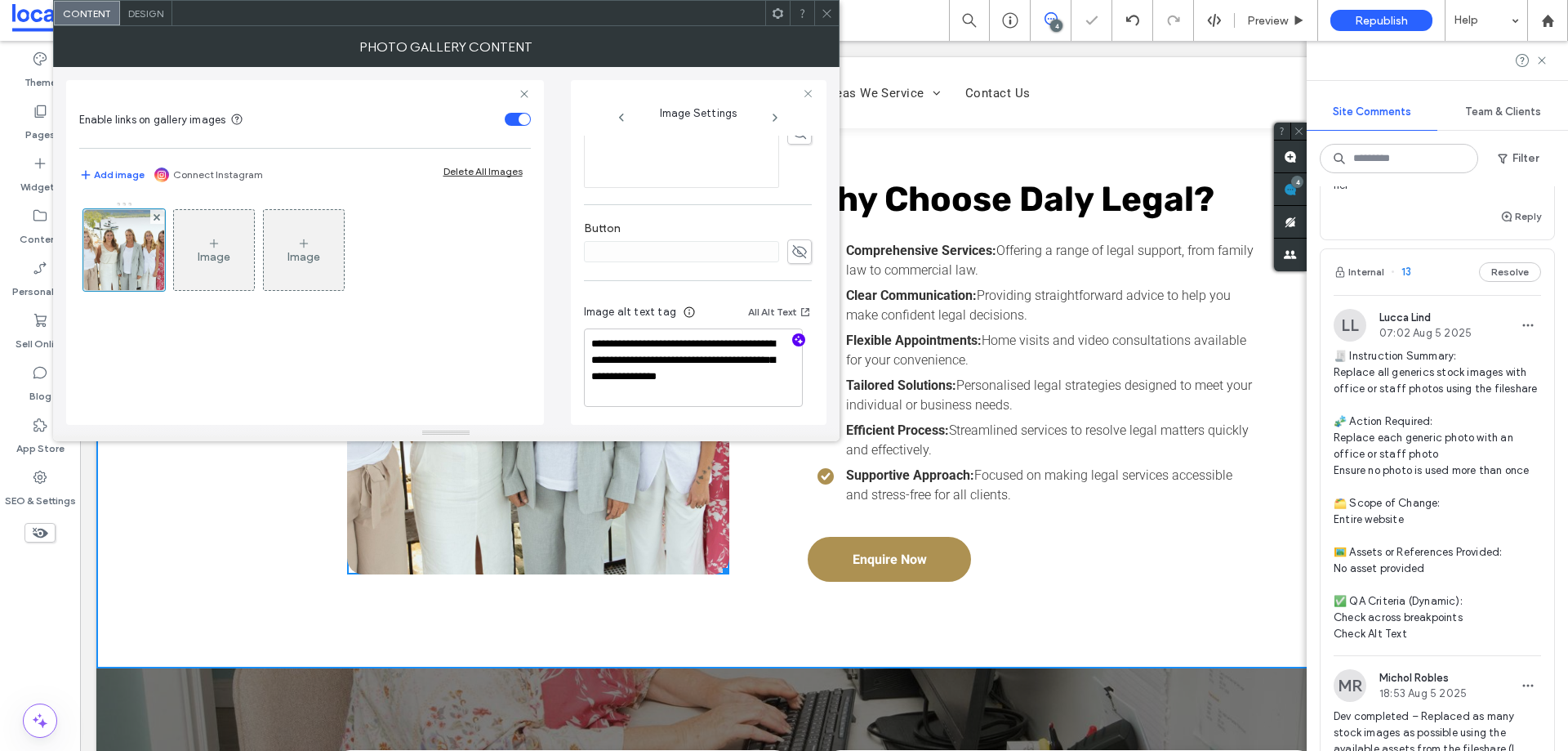 click on "Image alt text tag All Alt Text" at bounding box center [697, 315] 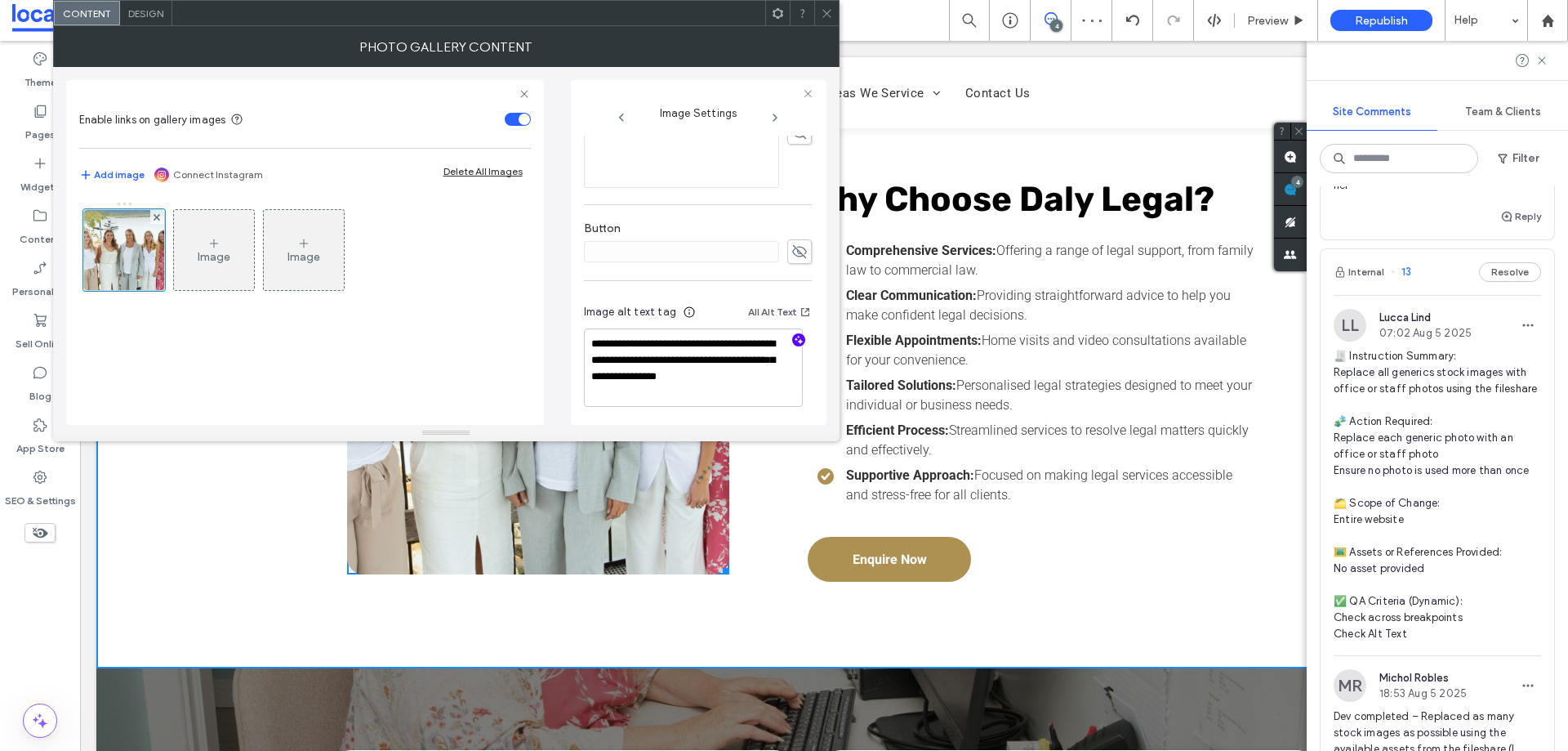 click 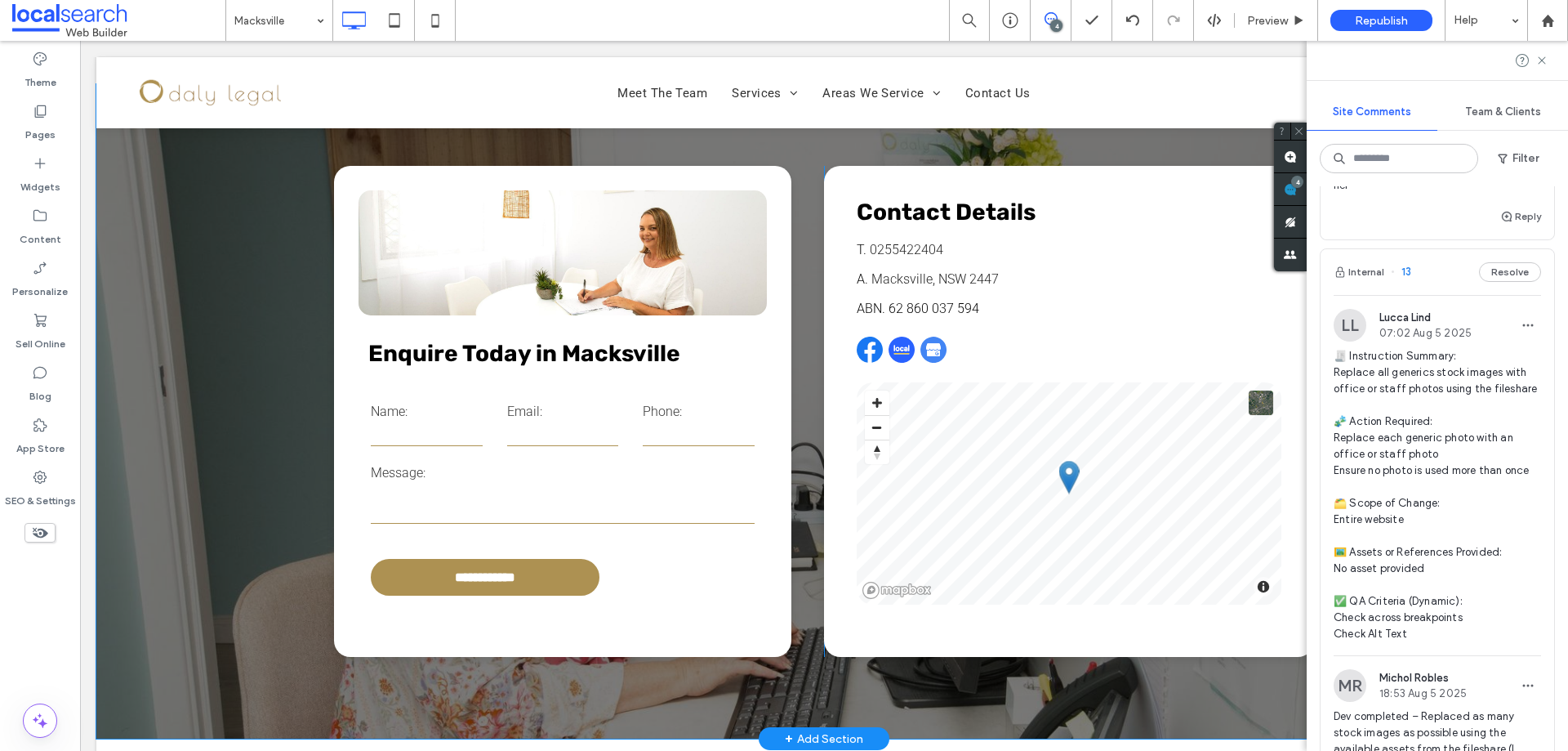 scroll, scrollTop: 2860, scrollLeft: 0, axis: vertical 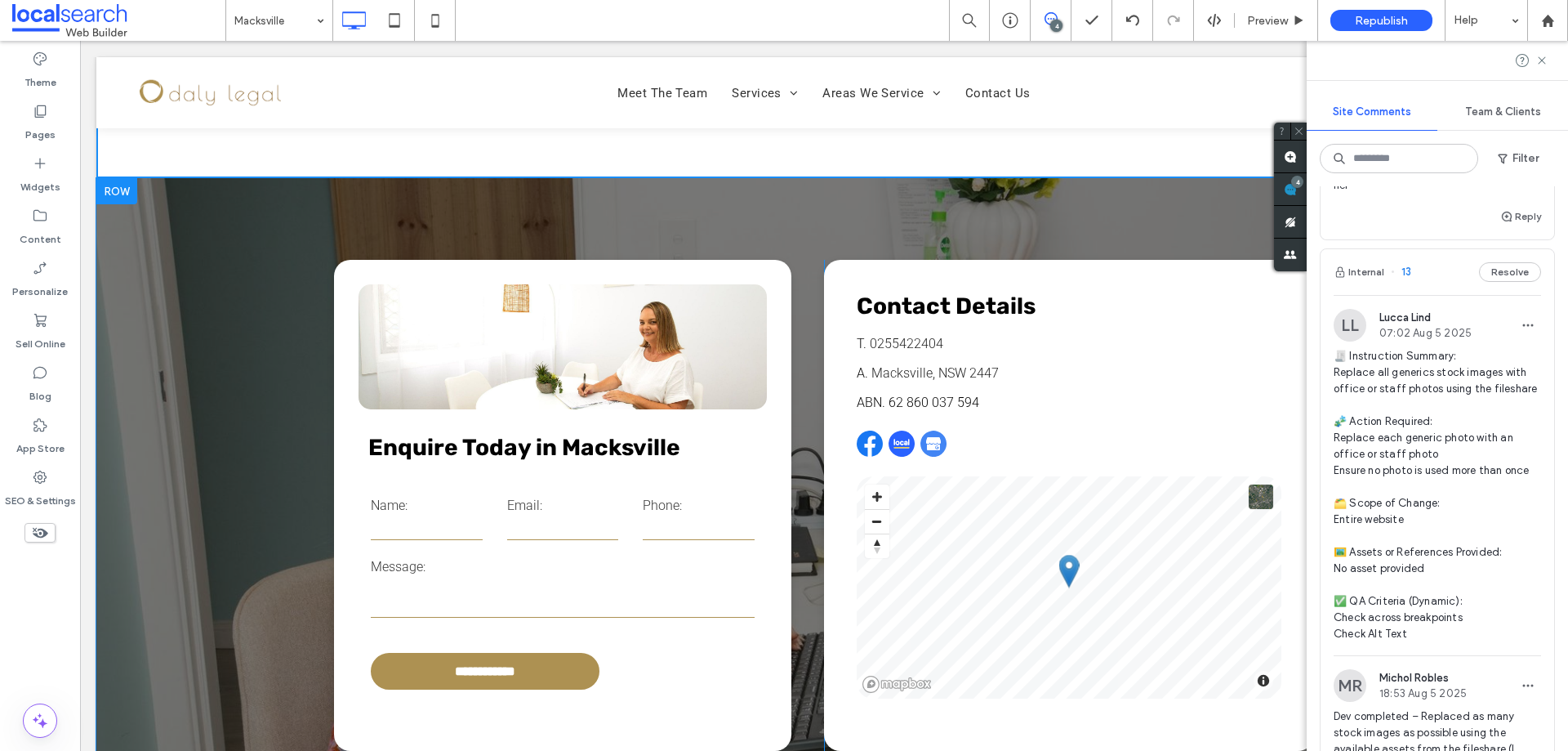 click at bounding box center (117, 191) 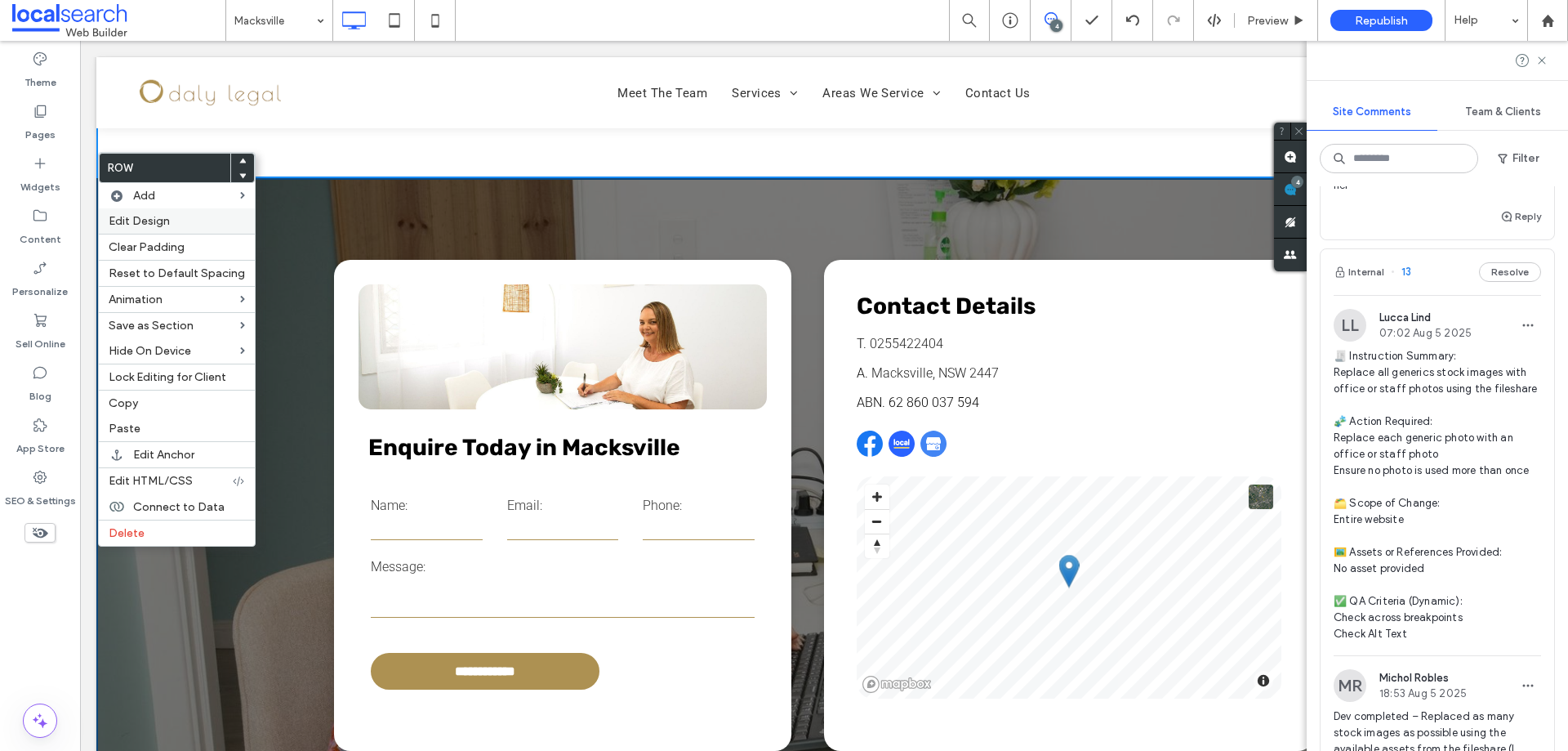click on "Edit Design" at bounding box center (176, 221) 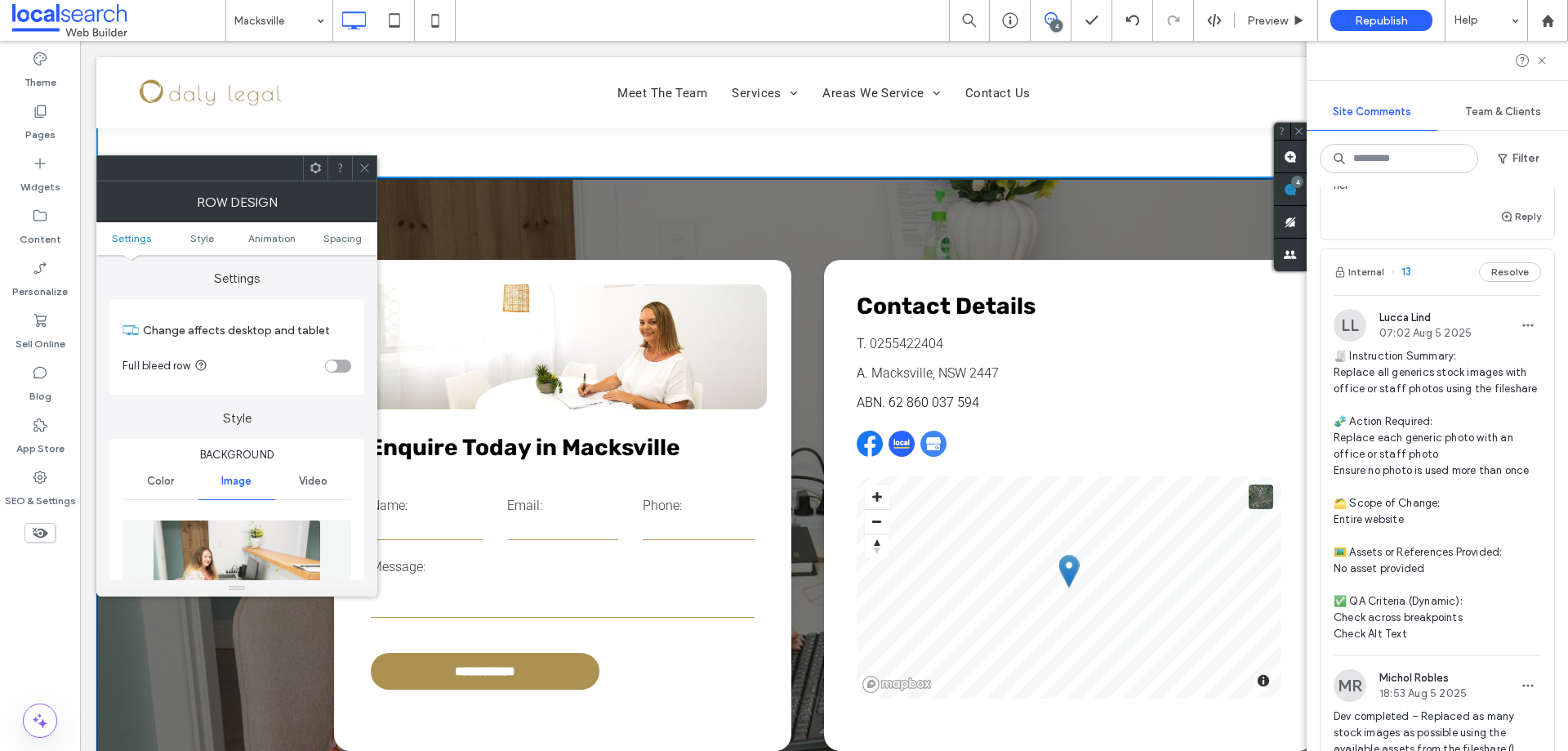 click at bounding box center (237, 576) 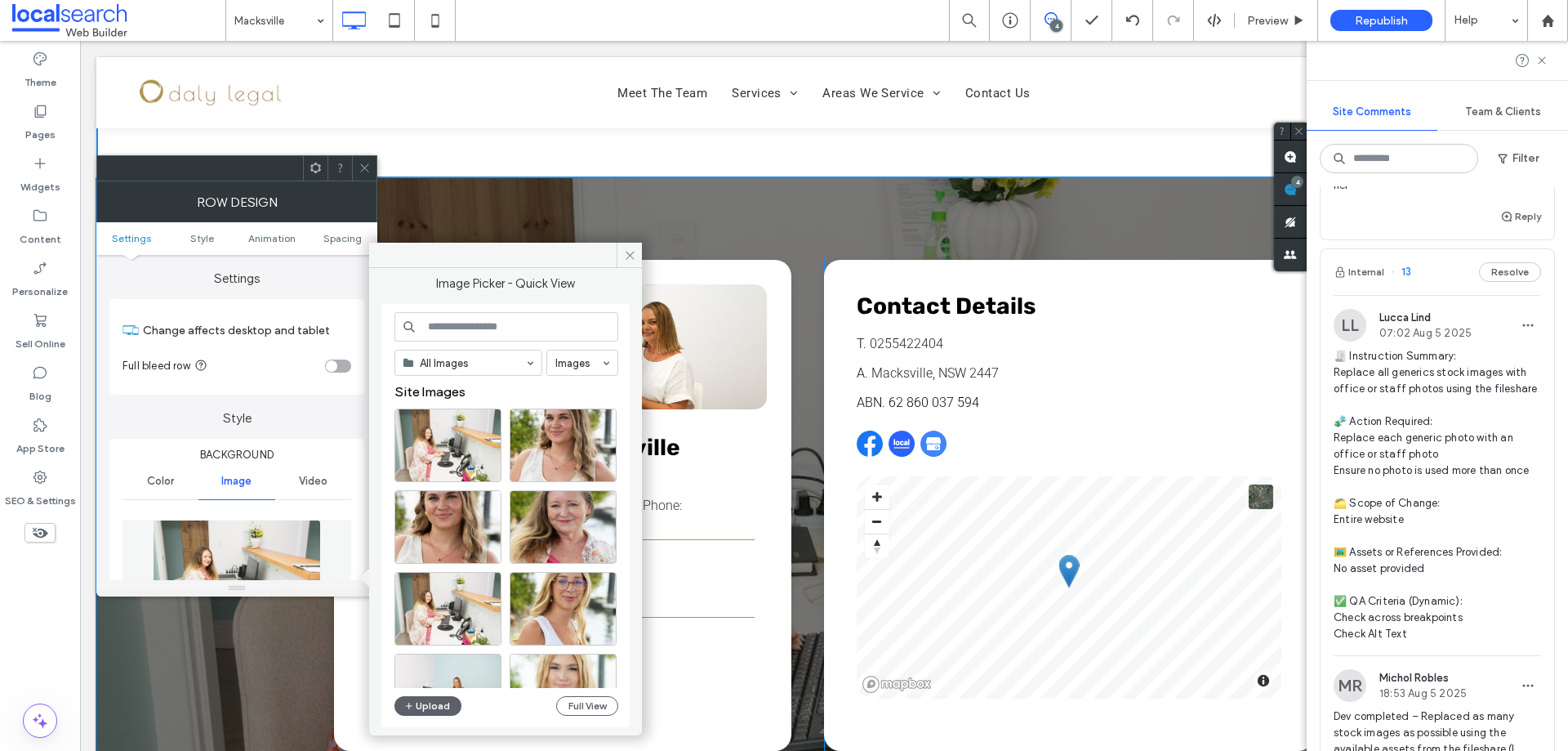 click on "**********" at bounding box center [824, 505] 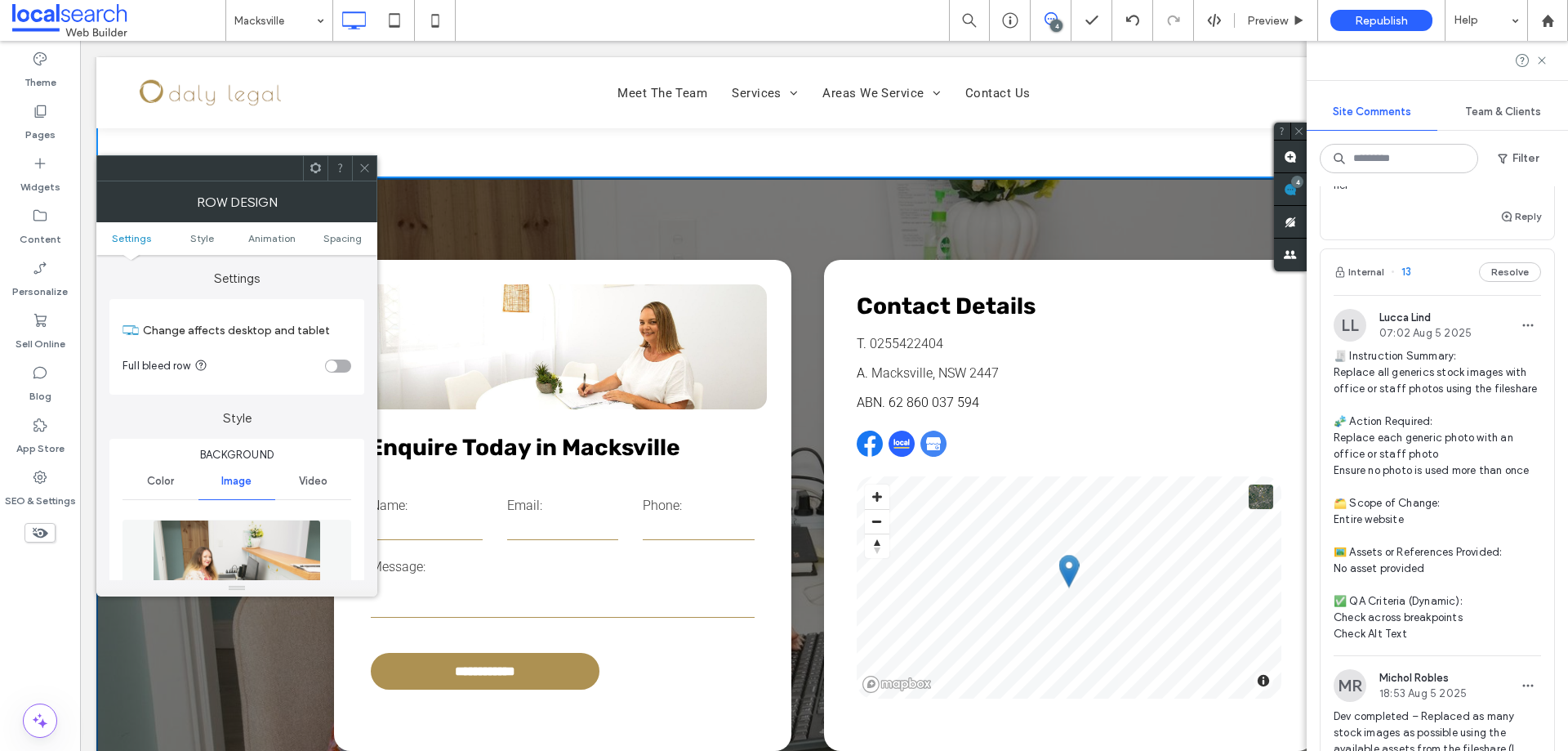 click at bounding box center (563, 346) 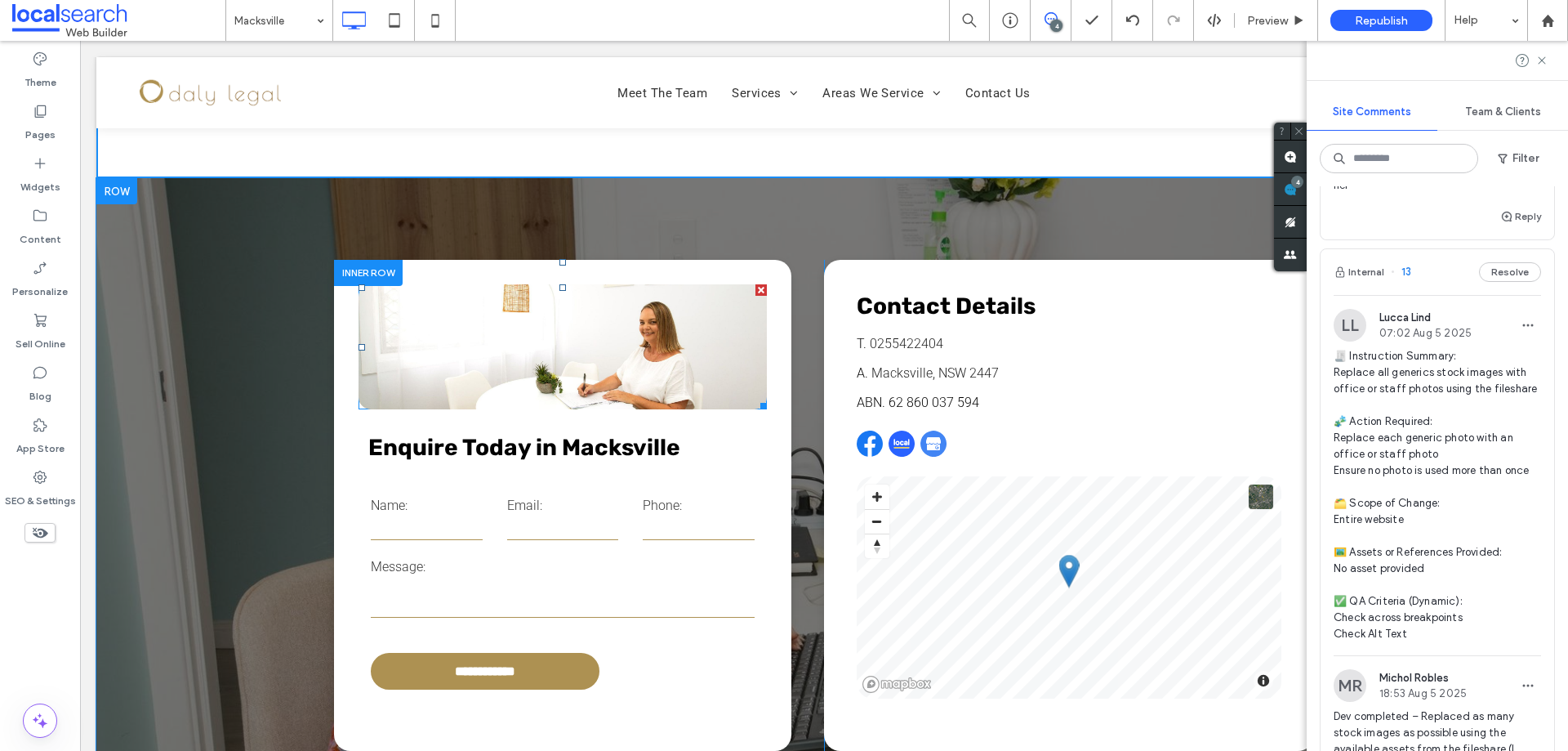 click at bounding box center [563, 346] 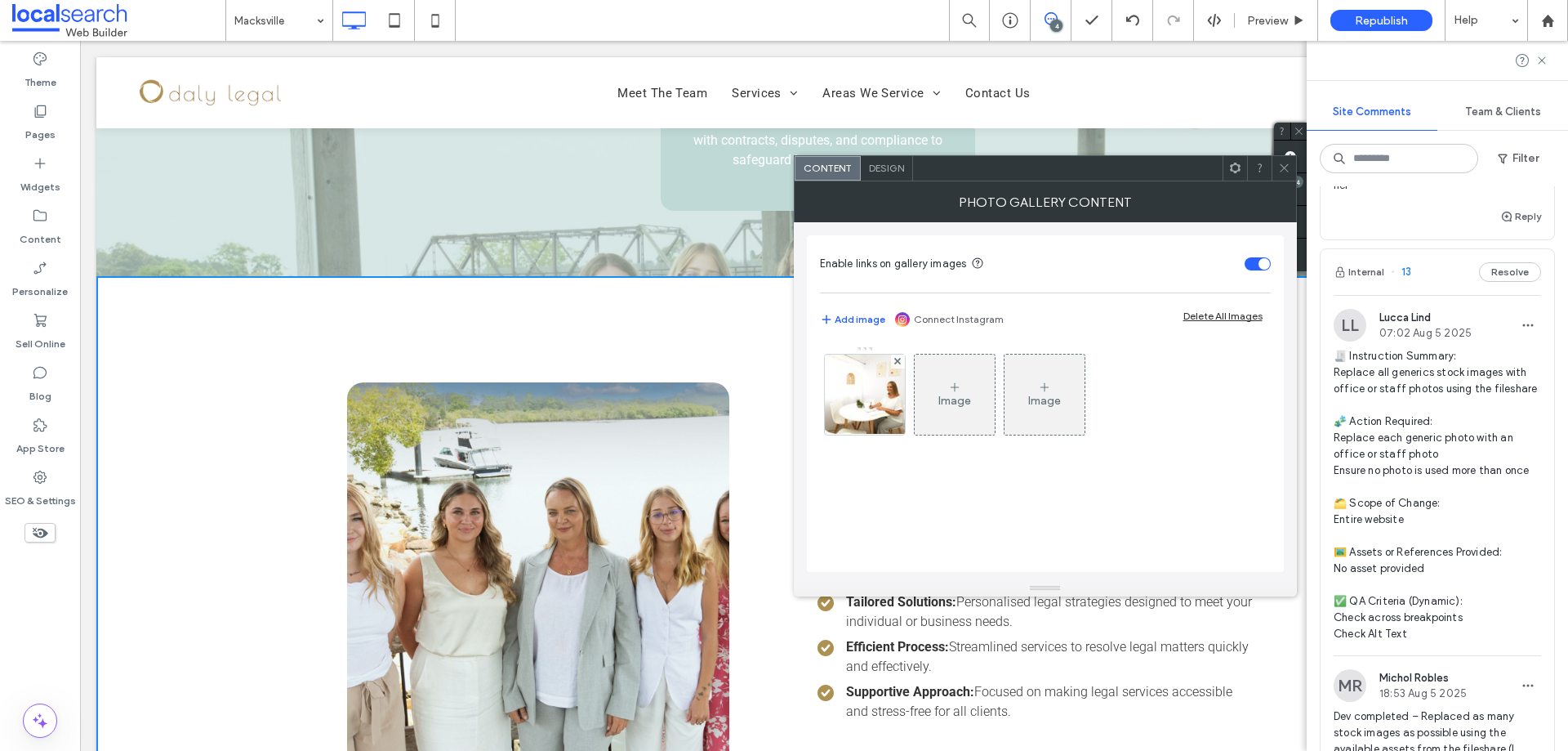 scroll, scrollTop: 2125, scrollLeft: 0, axis: vertical 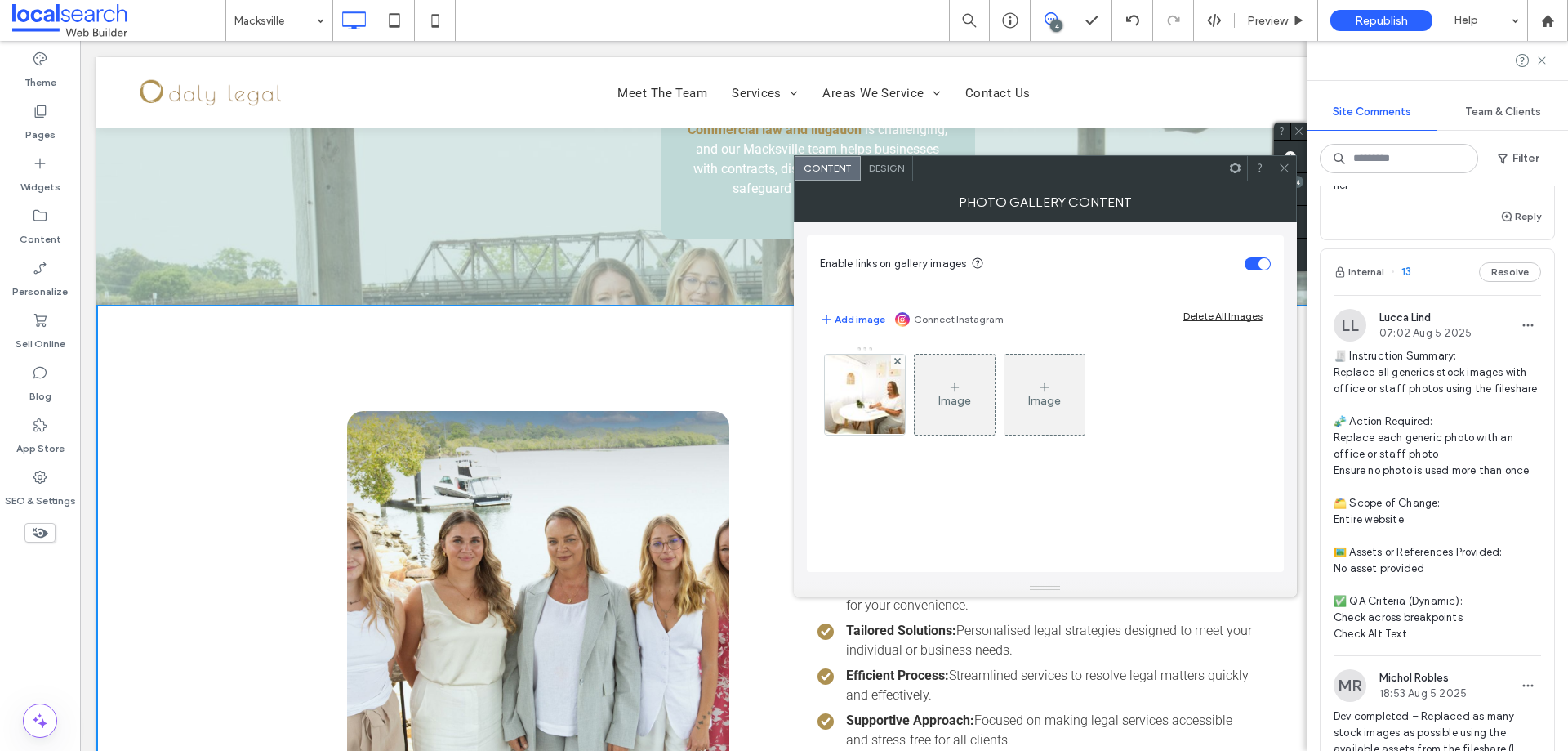 click 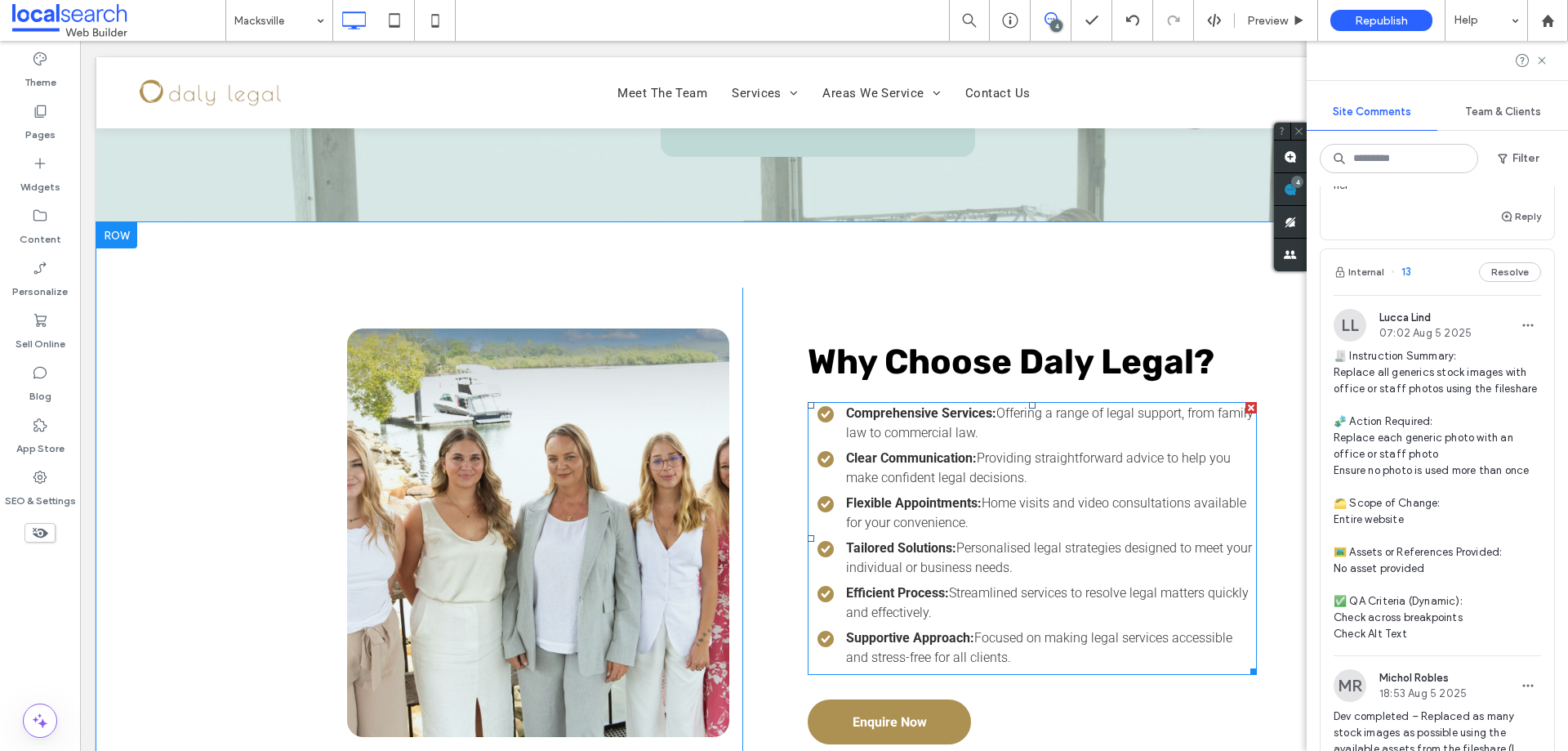 scroll, scrollTop: 2370, scrollLeft: 0, axis: vertical 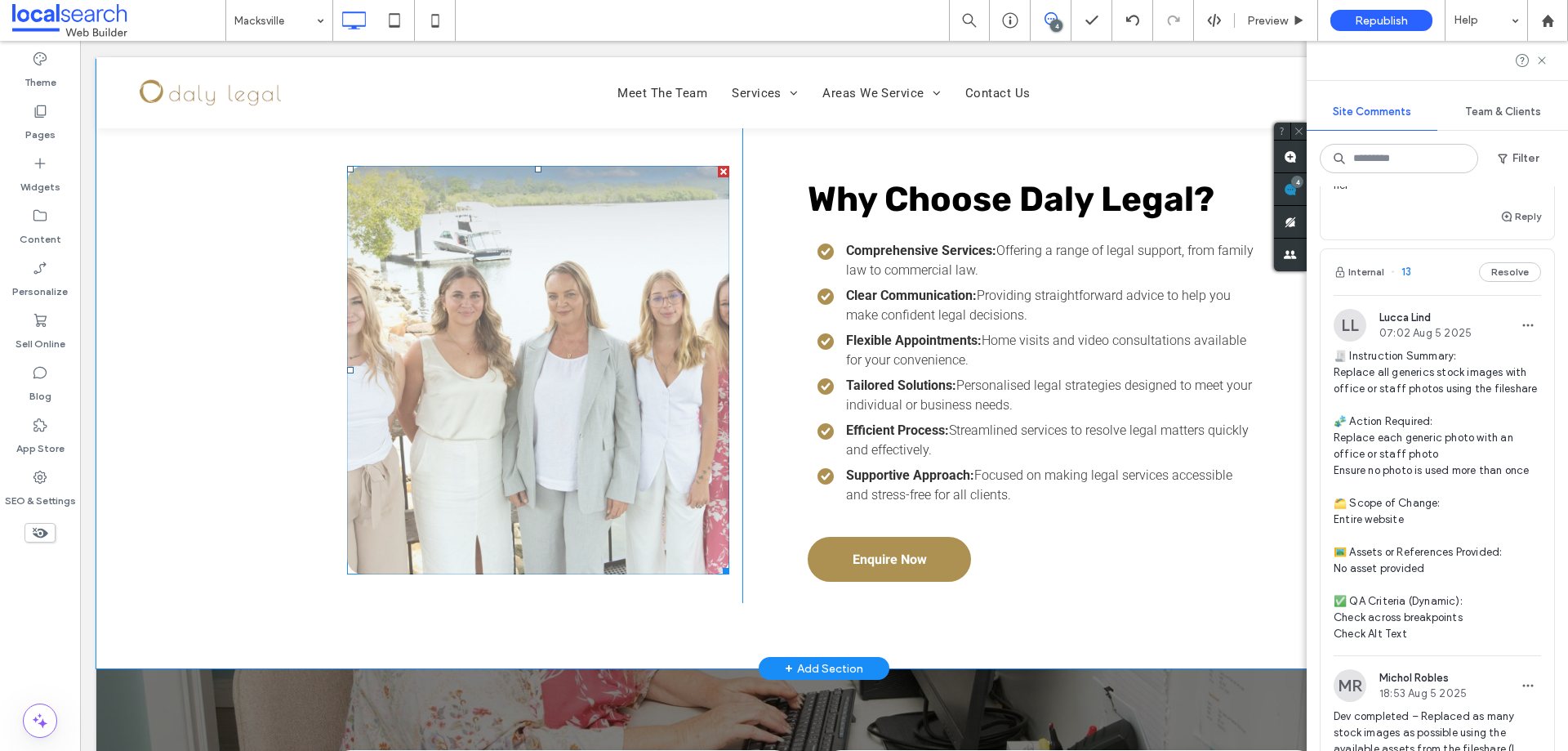 click at bounding box center [538, 370] 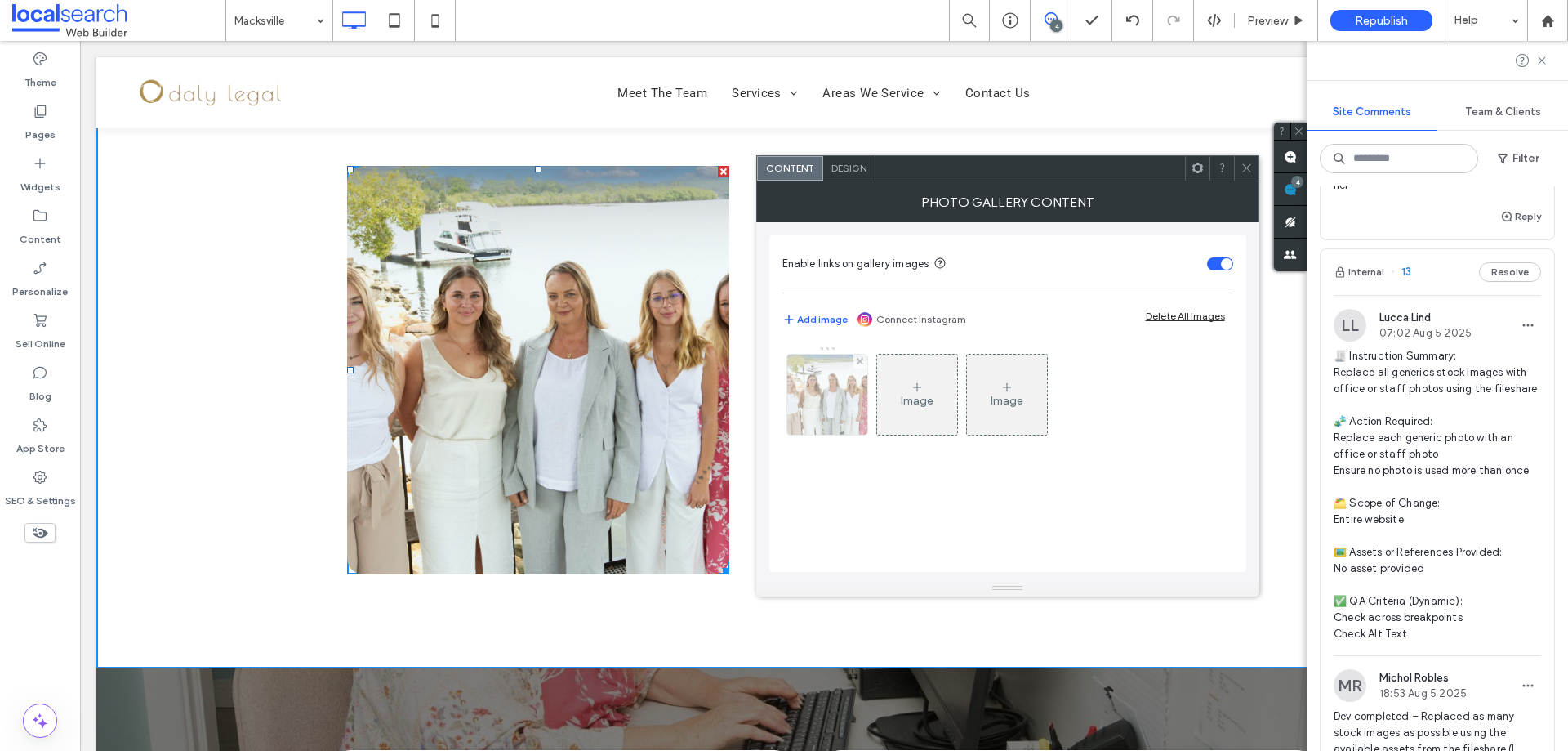 click at bounding box center (826, 395) 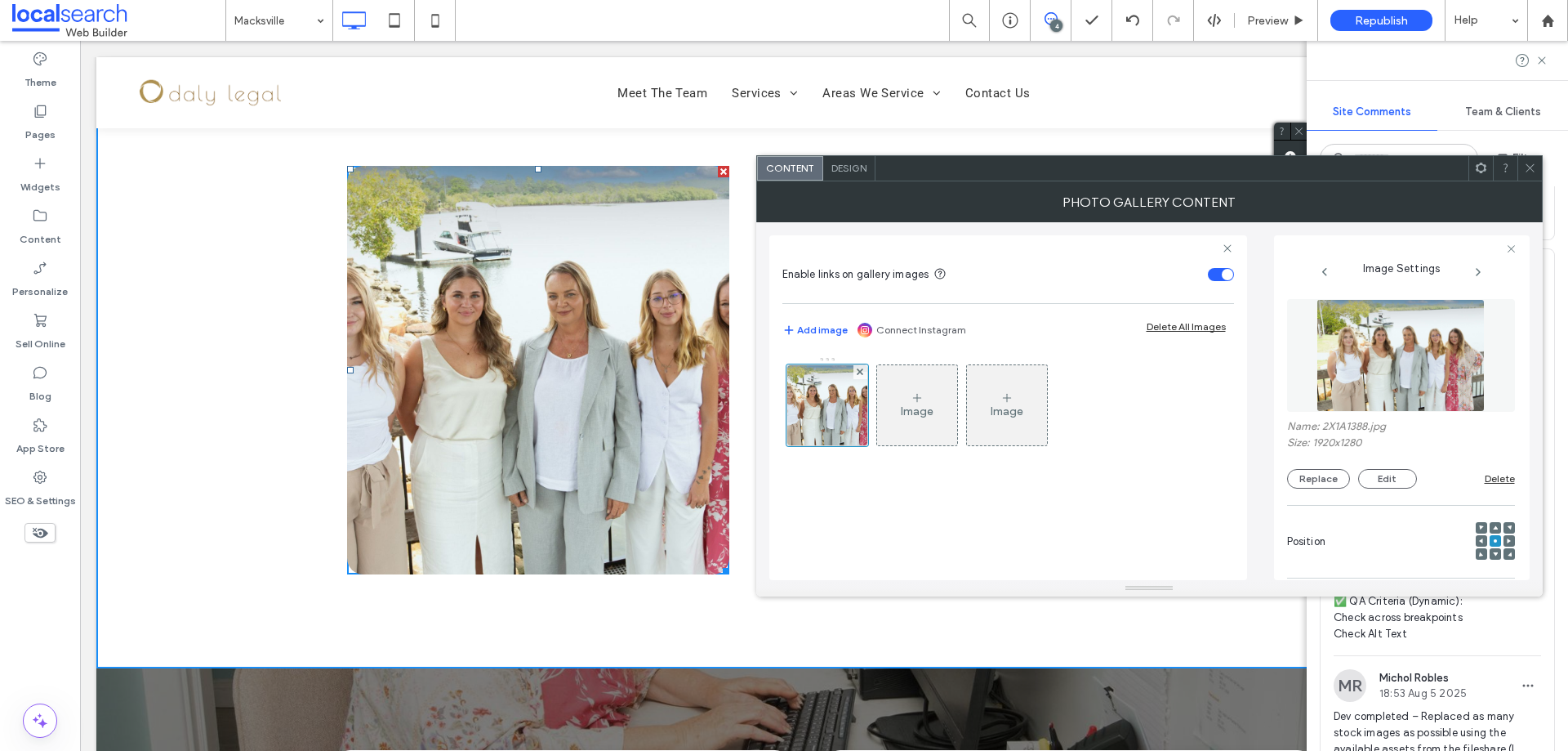 click 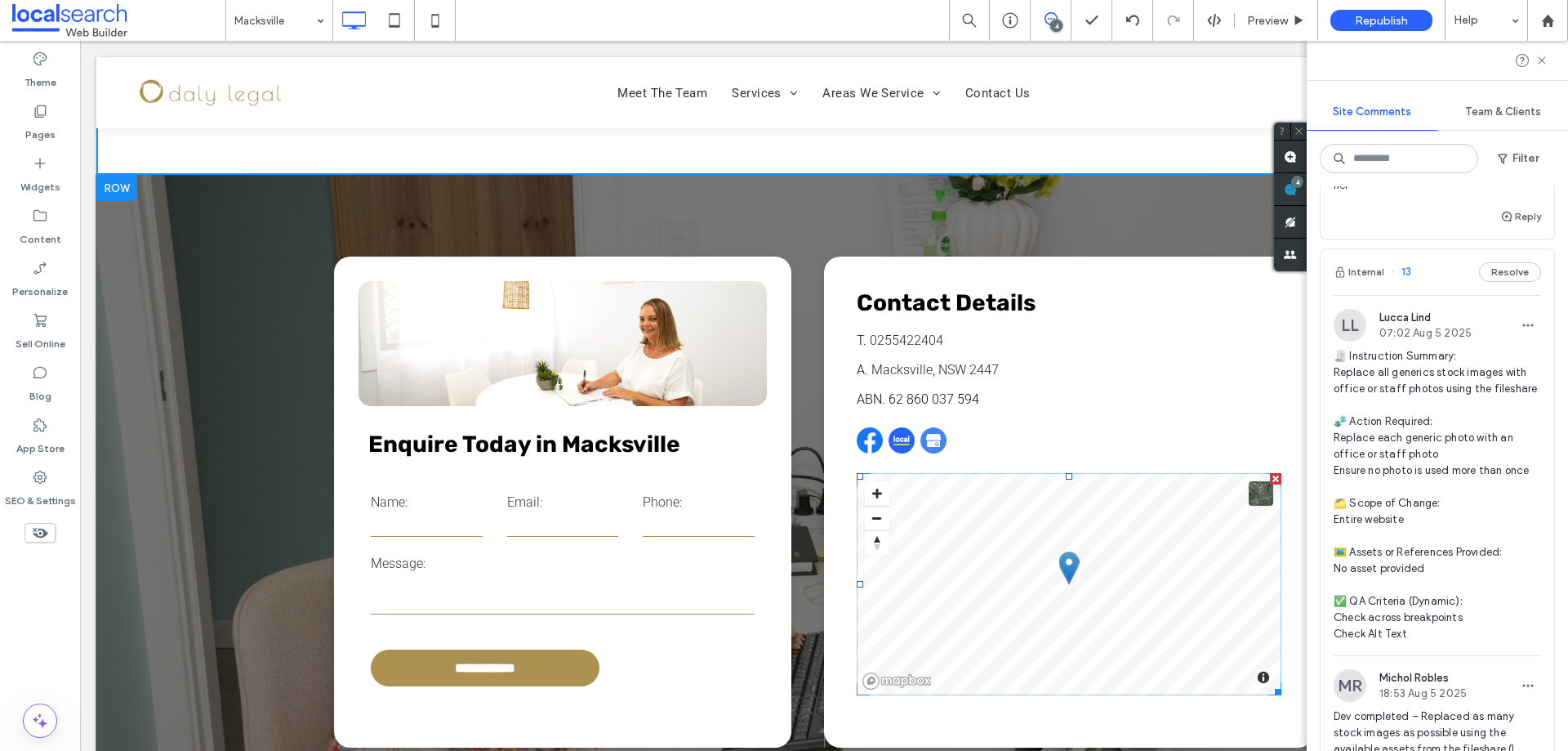 scroll, scrollTop: 2860, scrollLeft: 0, axis: vertical 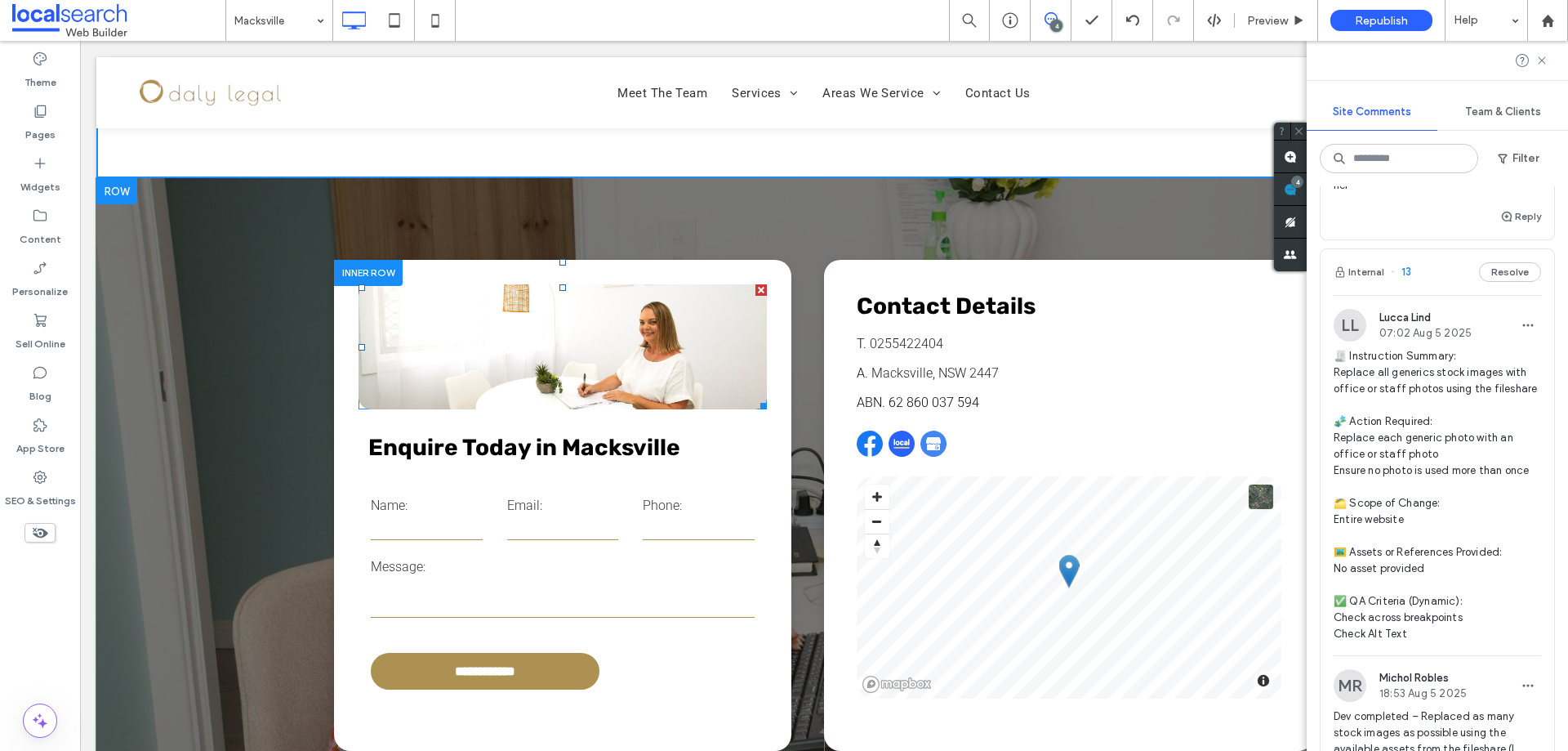 click at bounding box center (563, 346) 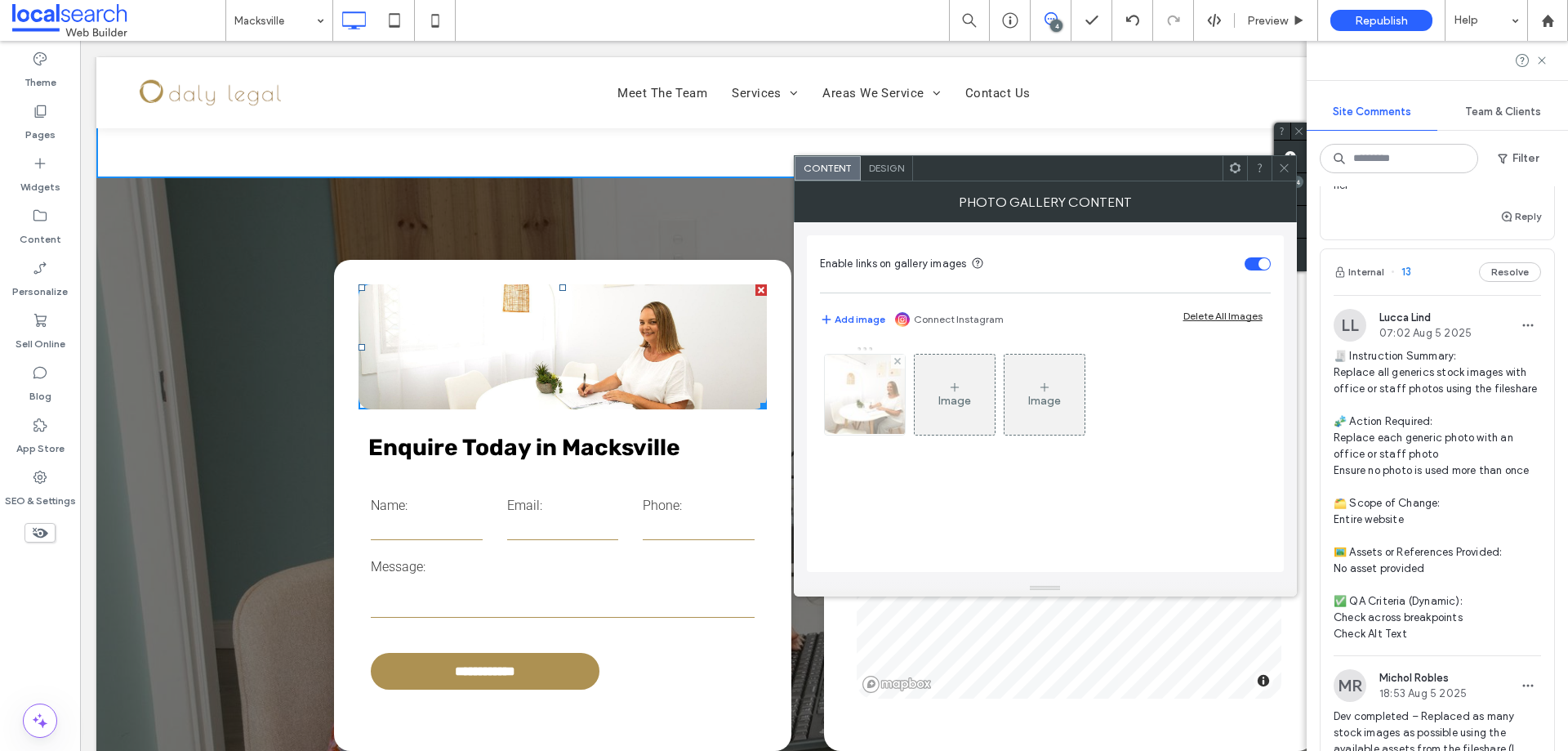 click at bounding box center [864, 395] 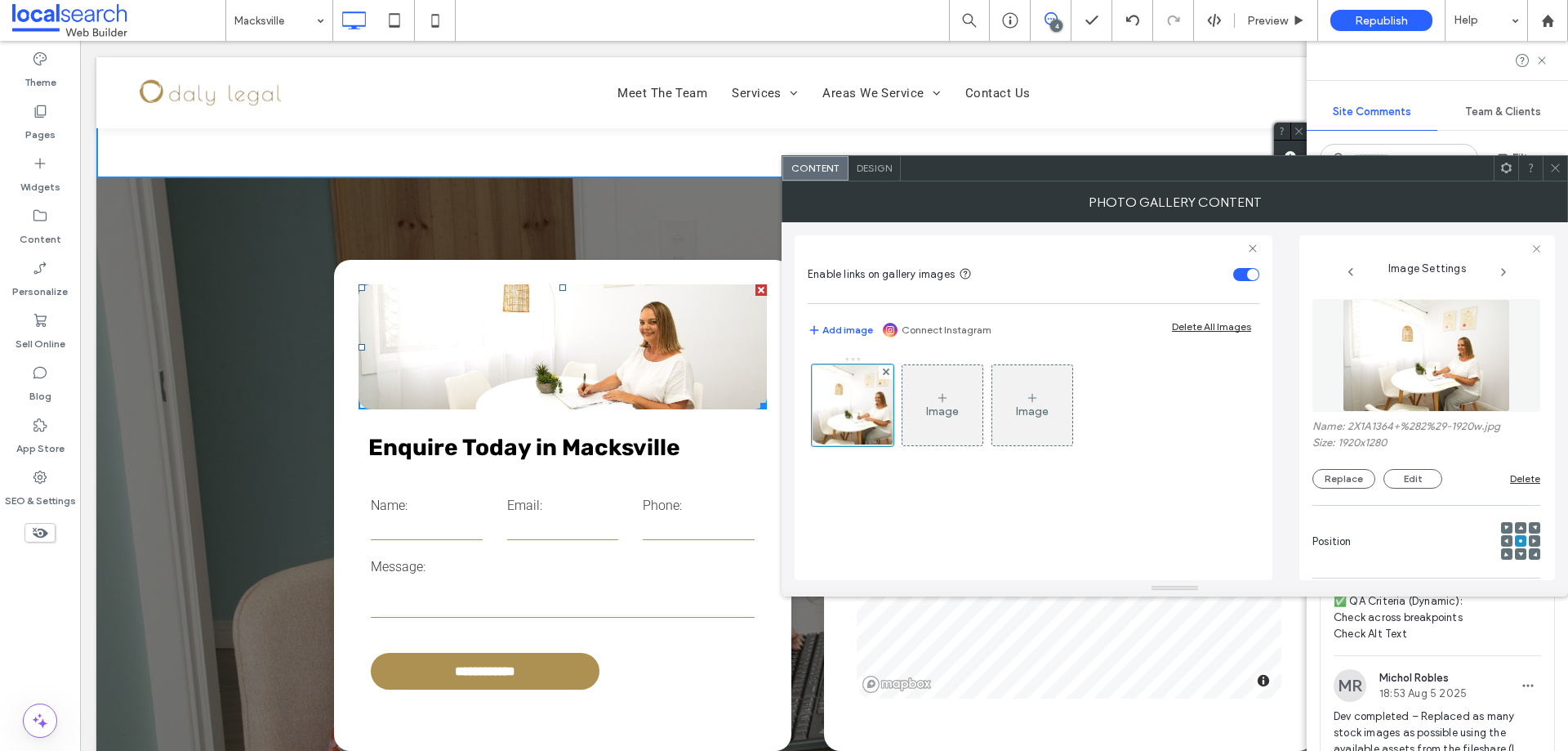 click at bounding box center (1427, 355) 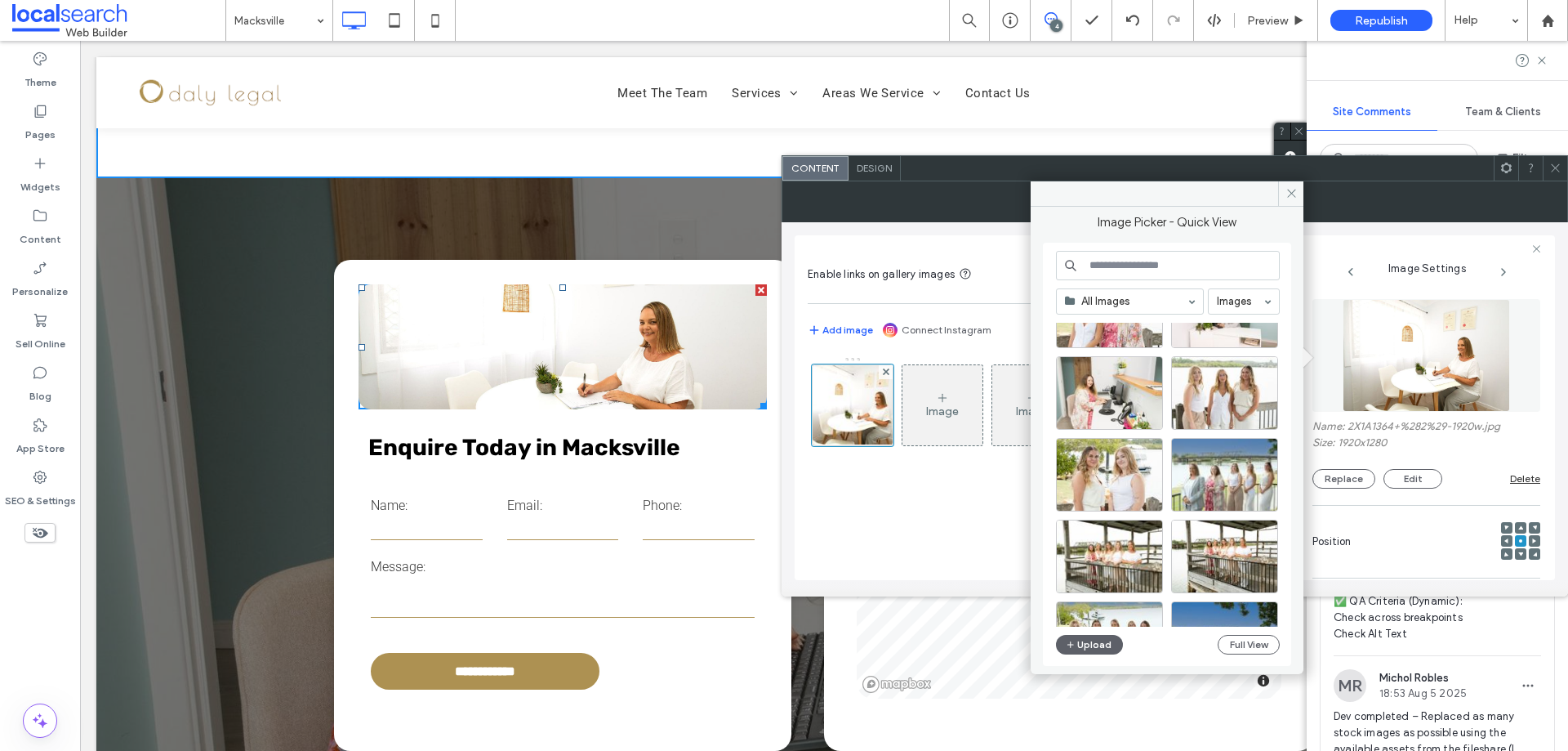 scroll, scrollTop: 962, scrollLeft: 0, axis: vertical 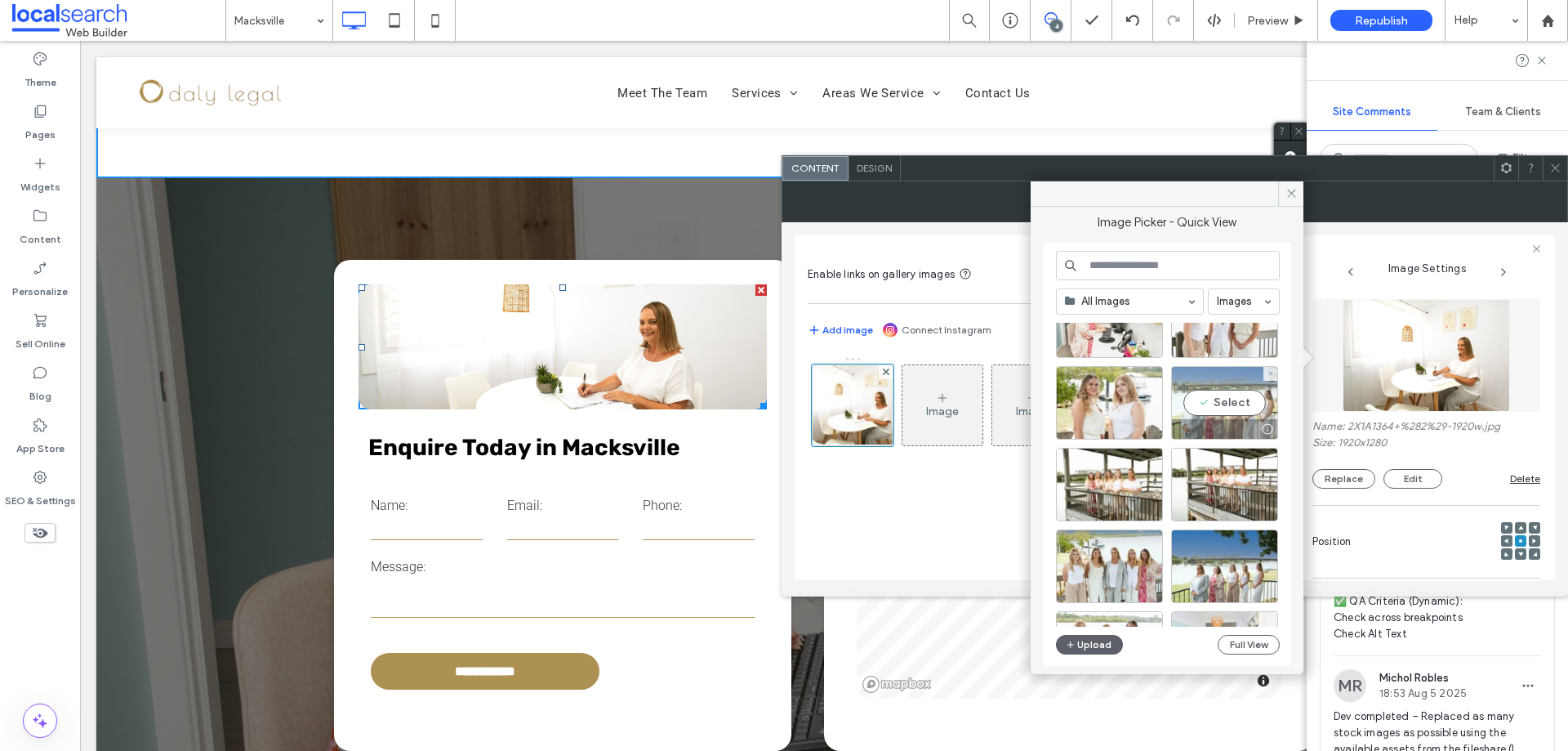 click on "Select" at bounding box center (1224, 403) 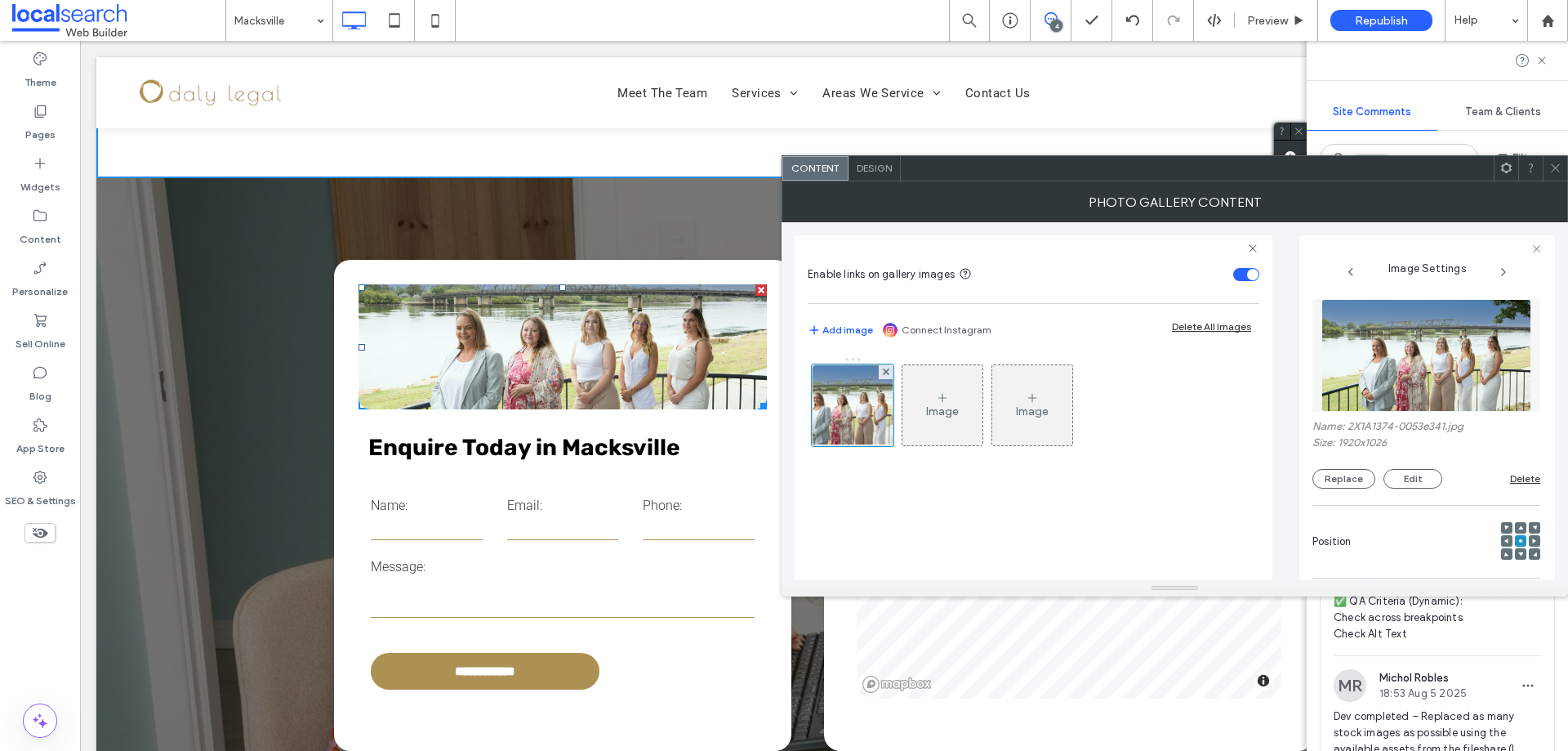 click at bounding box center (1426, 355) 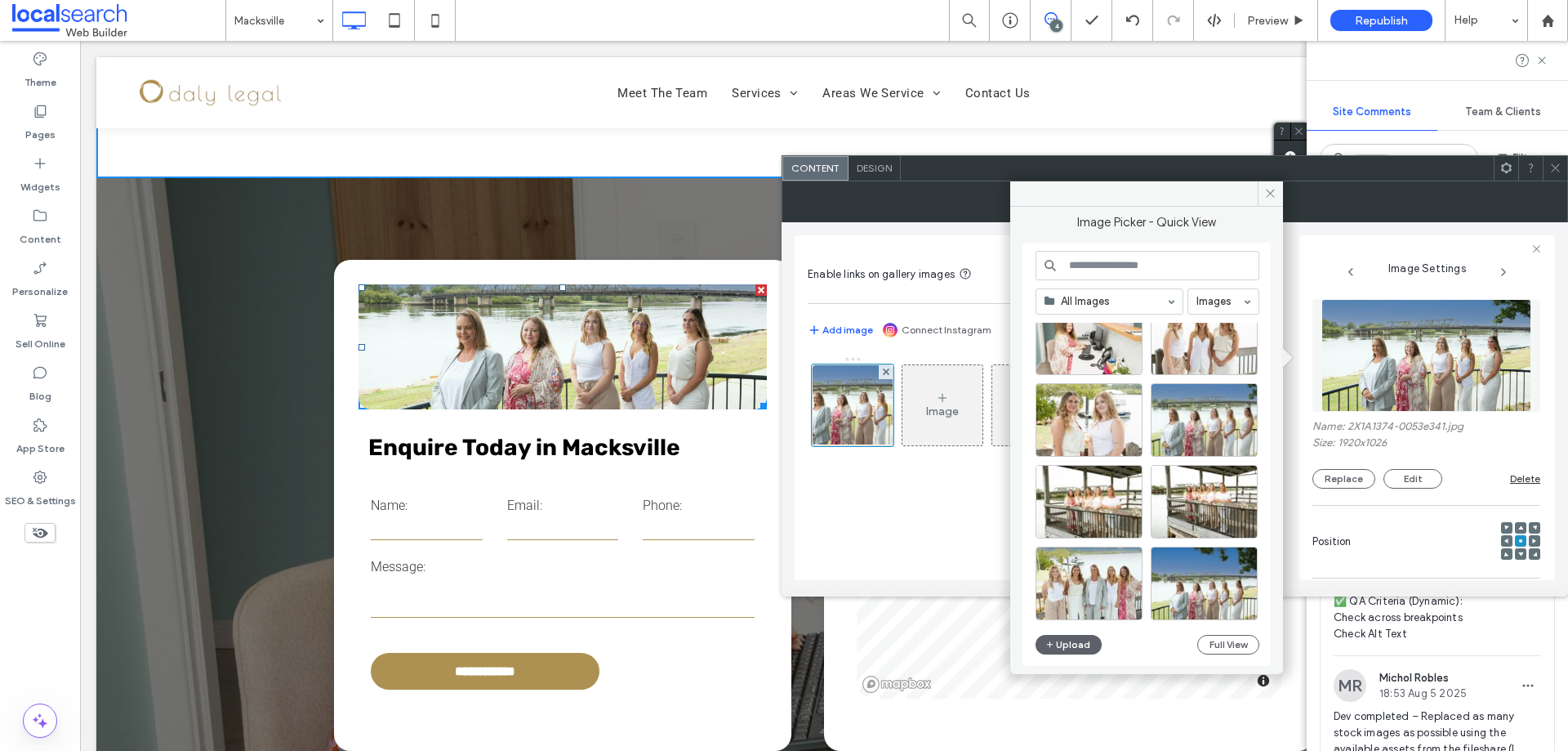 scroll, scrollTop: 962, scrollLeft: 0, axis: vertical 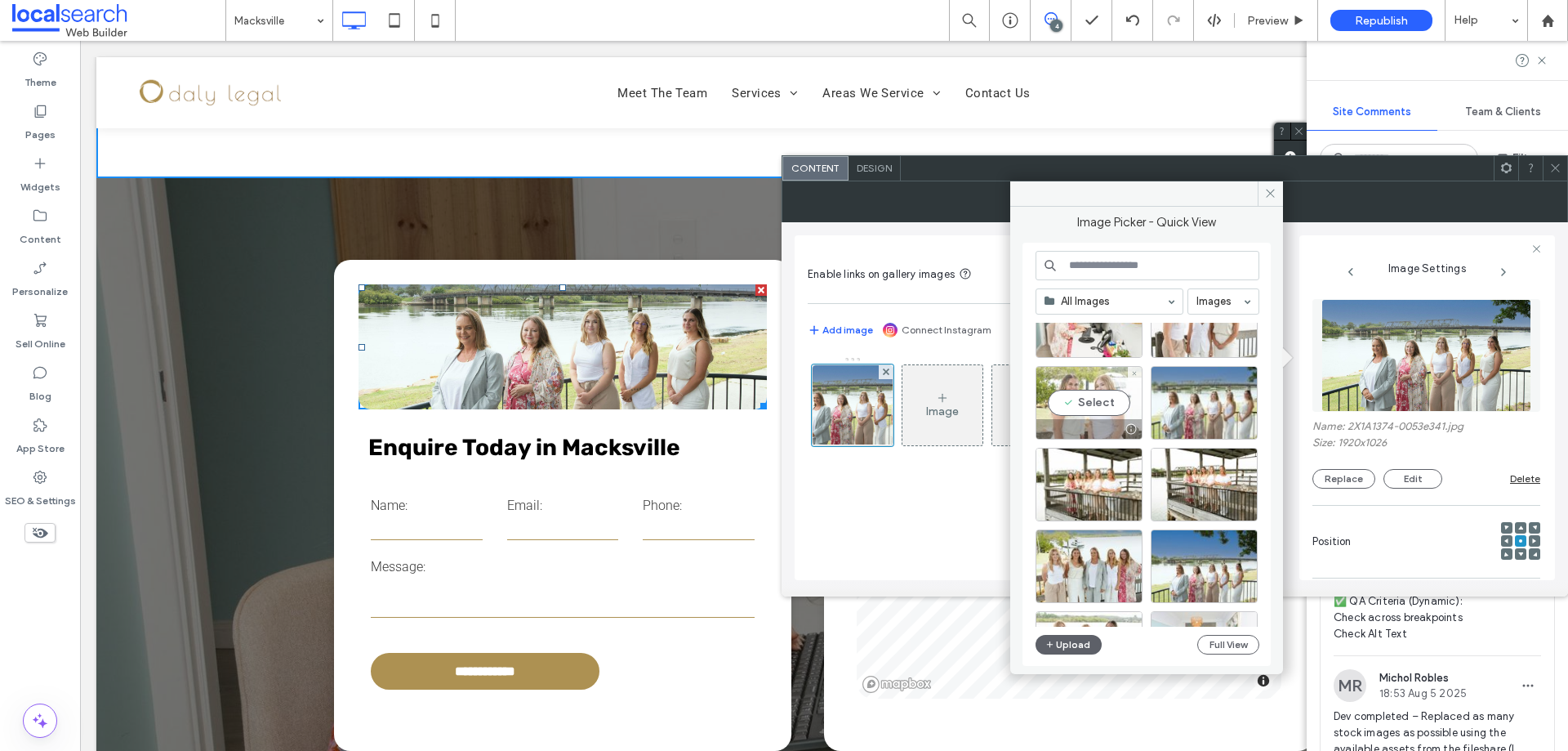 click on "Select" at bounding box center (1089, 403) 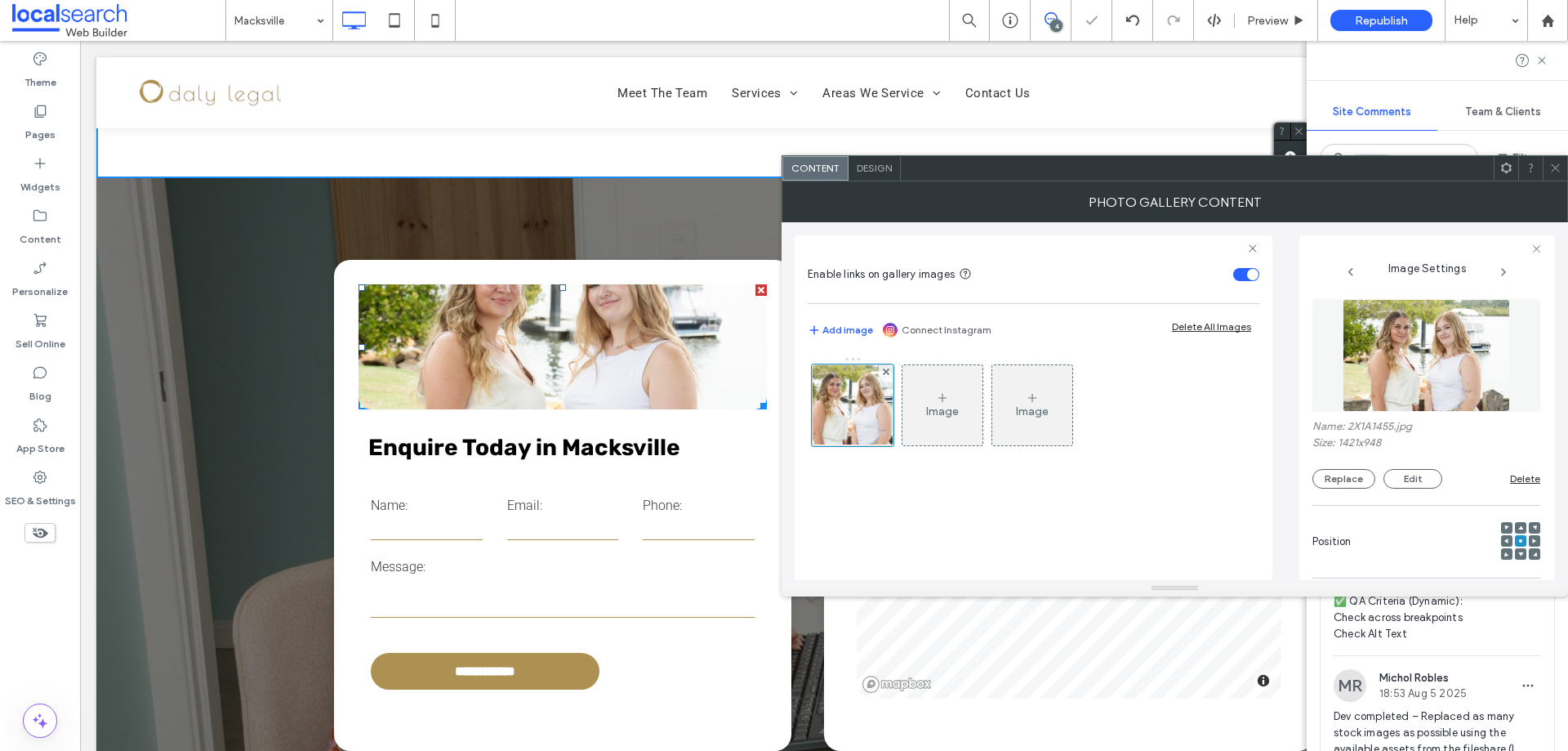 click at bounding box center [1521, 528] 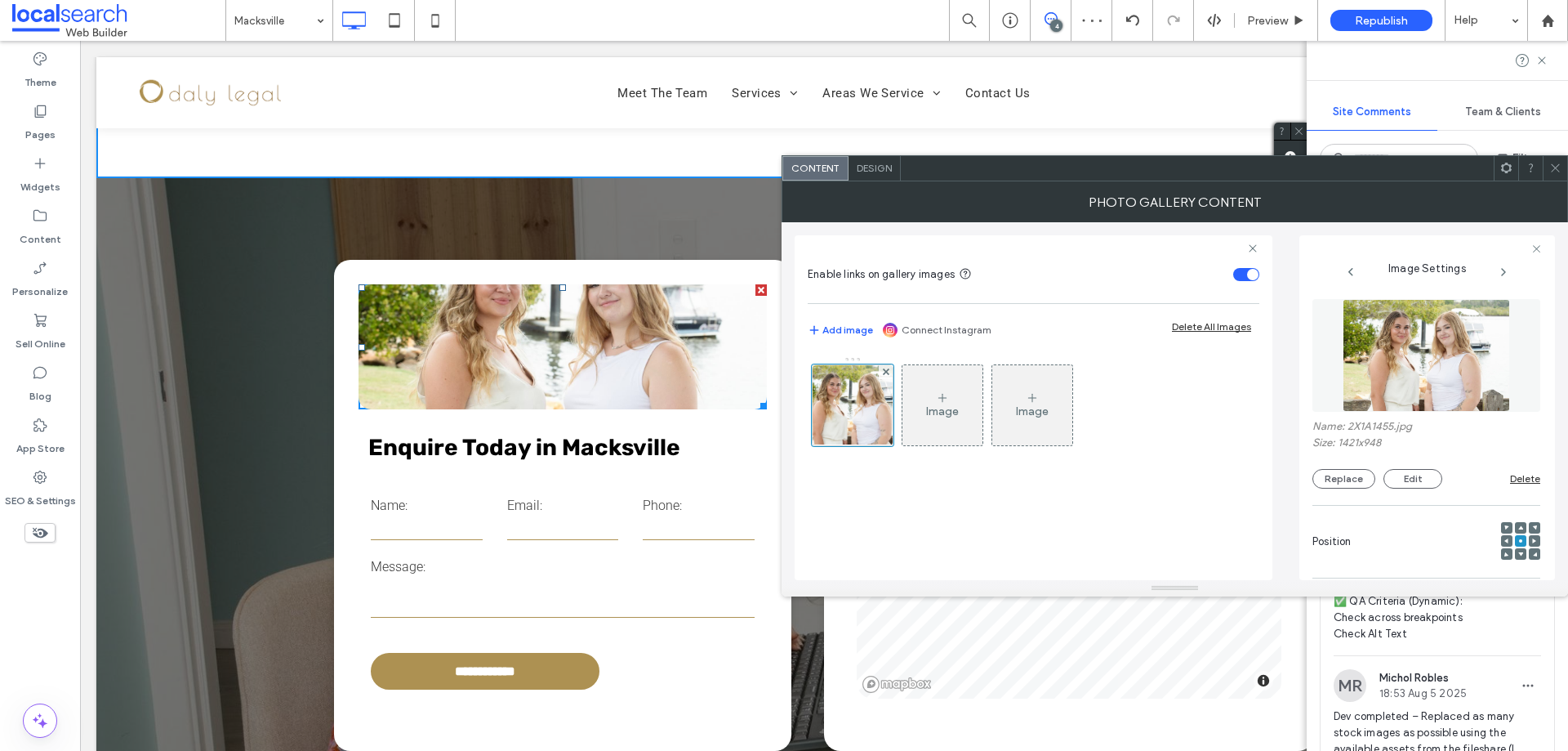 click 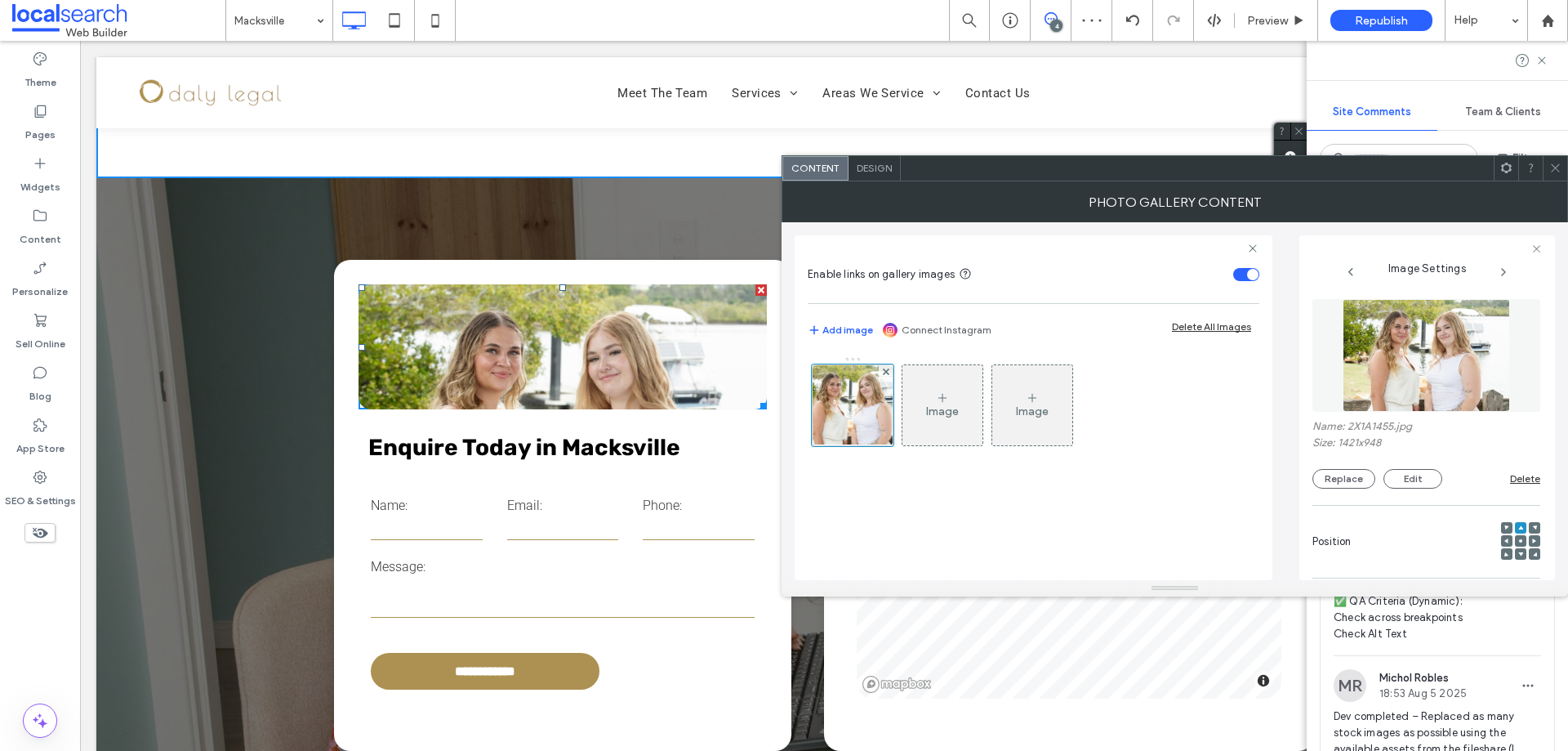 click at bounding box center [1521, 541] 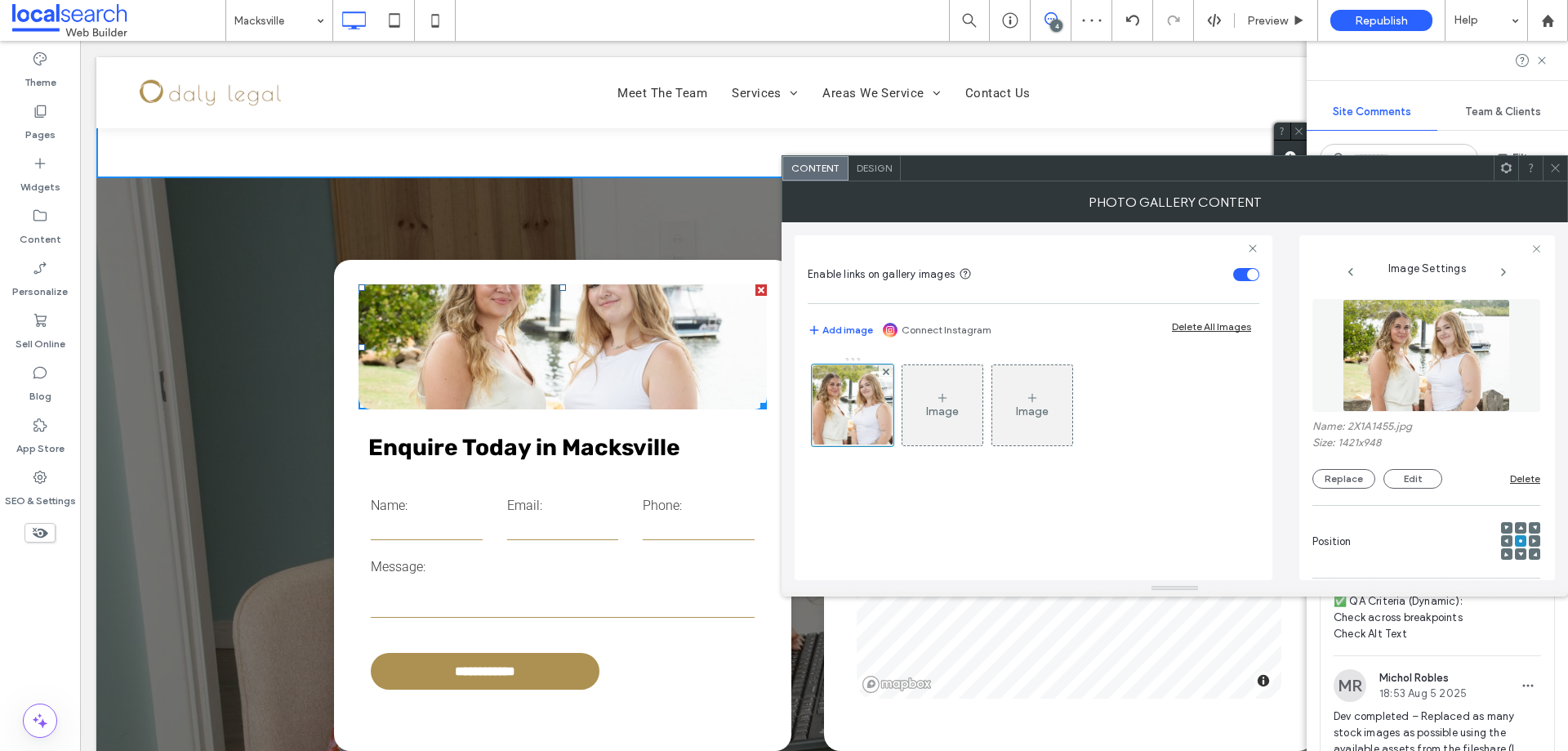 click 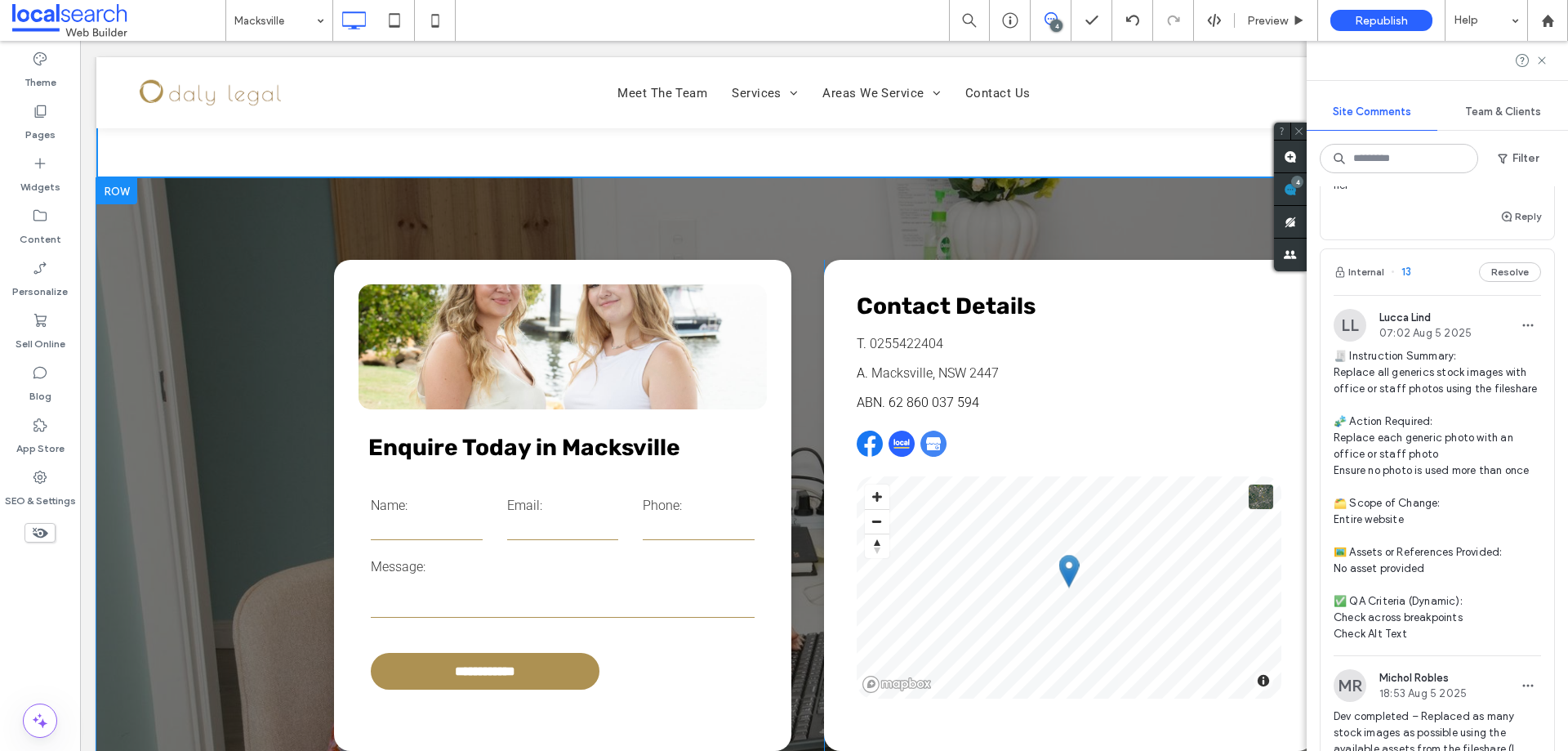 click on "**********" at bounding box center (824, 505) 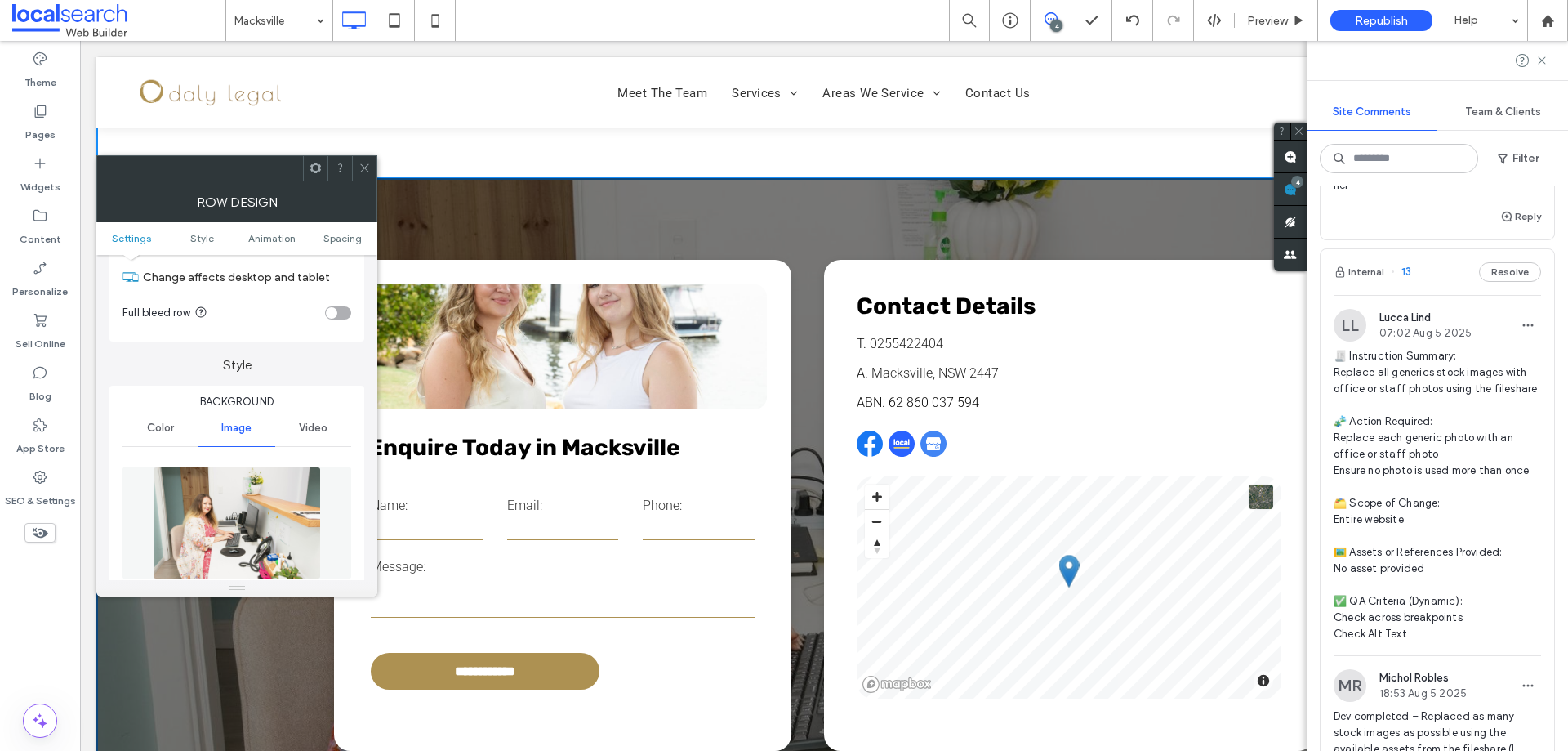 scroll, scrollTop: 82, scrollLeft: 0, axis: vertical 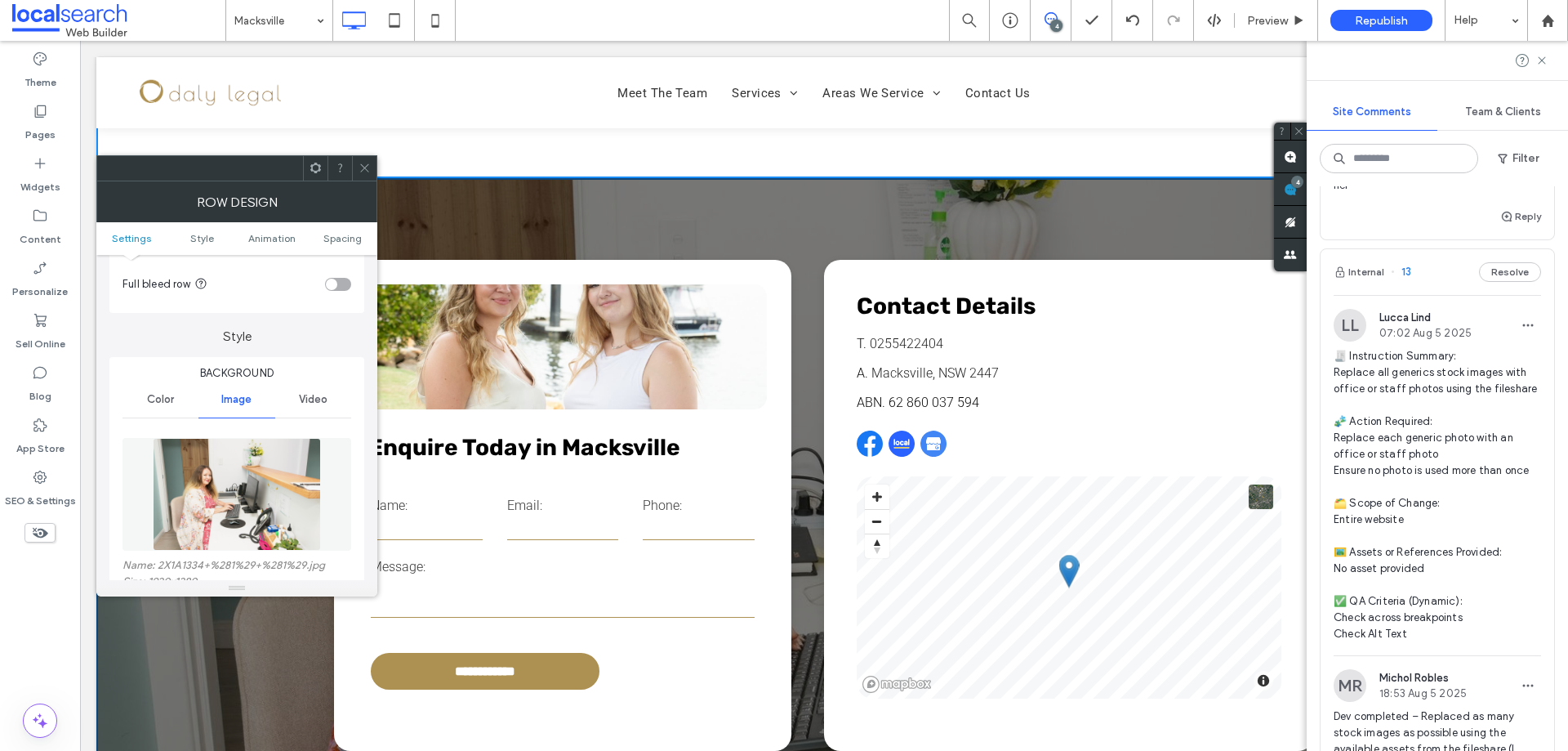 click at bounding box center (237, 494) 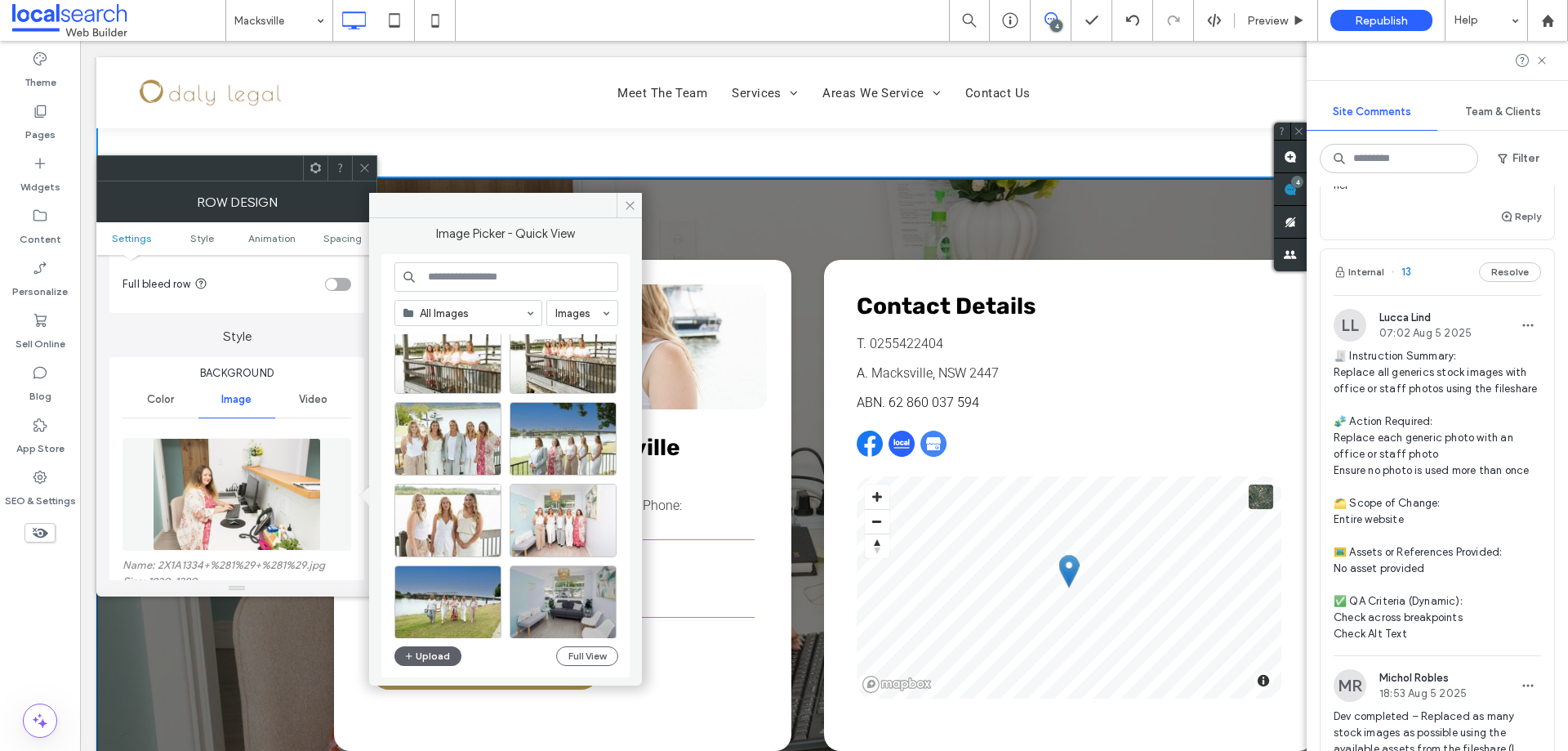 scroll, scrollTop: 1124, scrollLeft: 0, axis: vertical 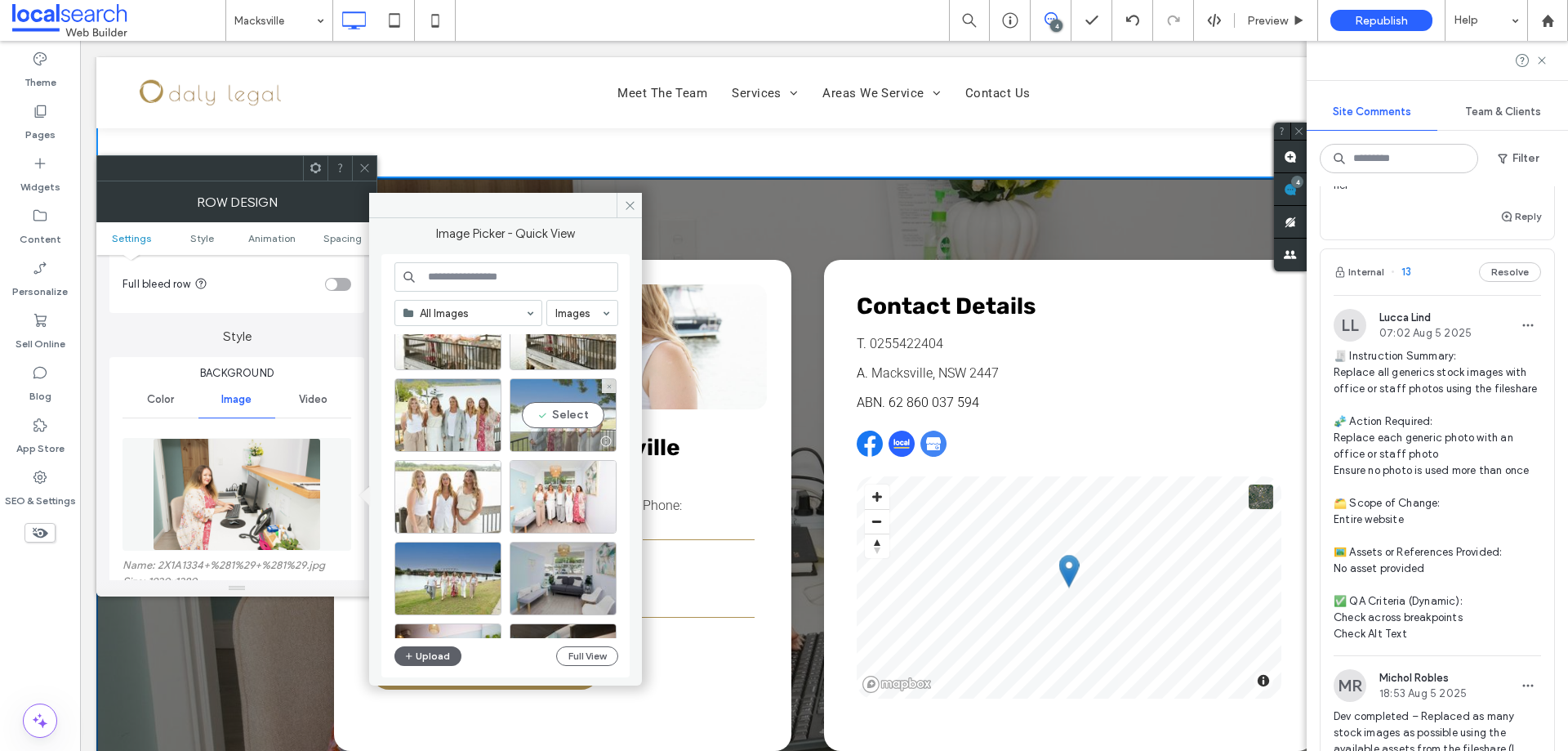 drag, startPoint x: 564, startPoint y: 413, endPoint x: 492, endPoint y: 368, distance: 84.90583 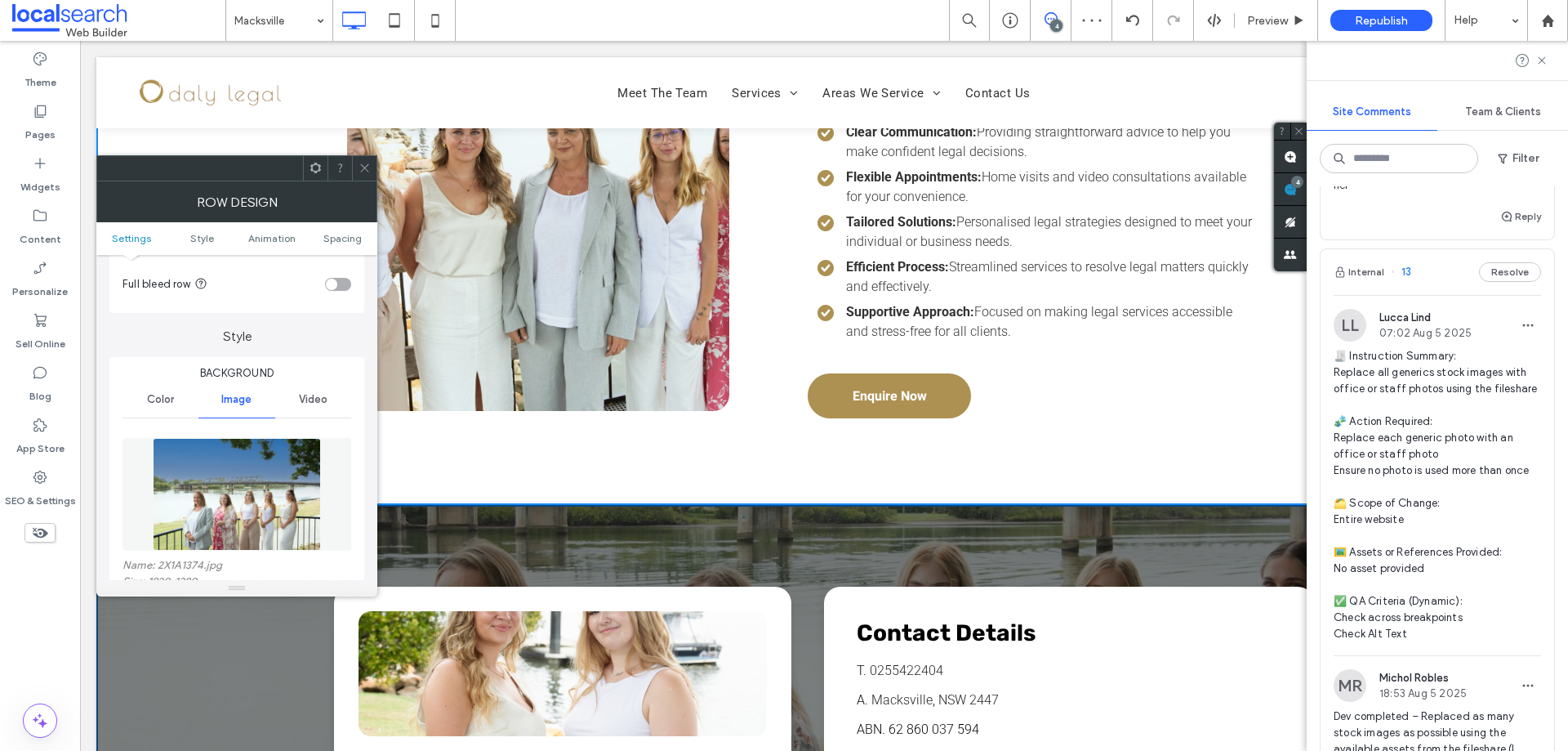 scroll, scrollTop: 2942, scrollLeft: 0, axis: vertical 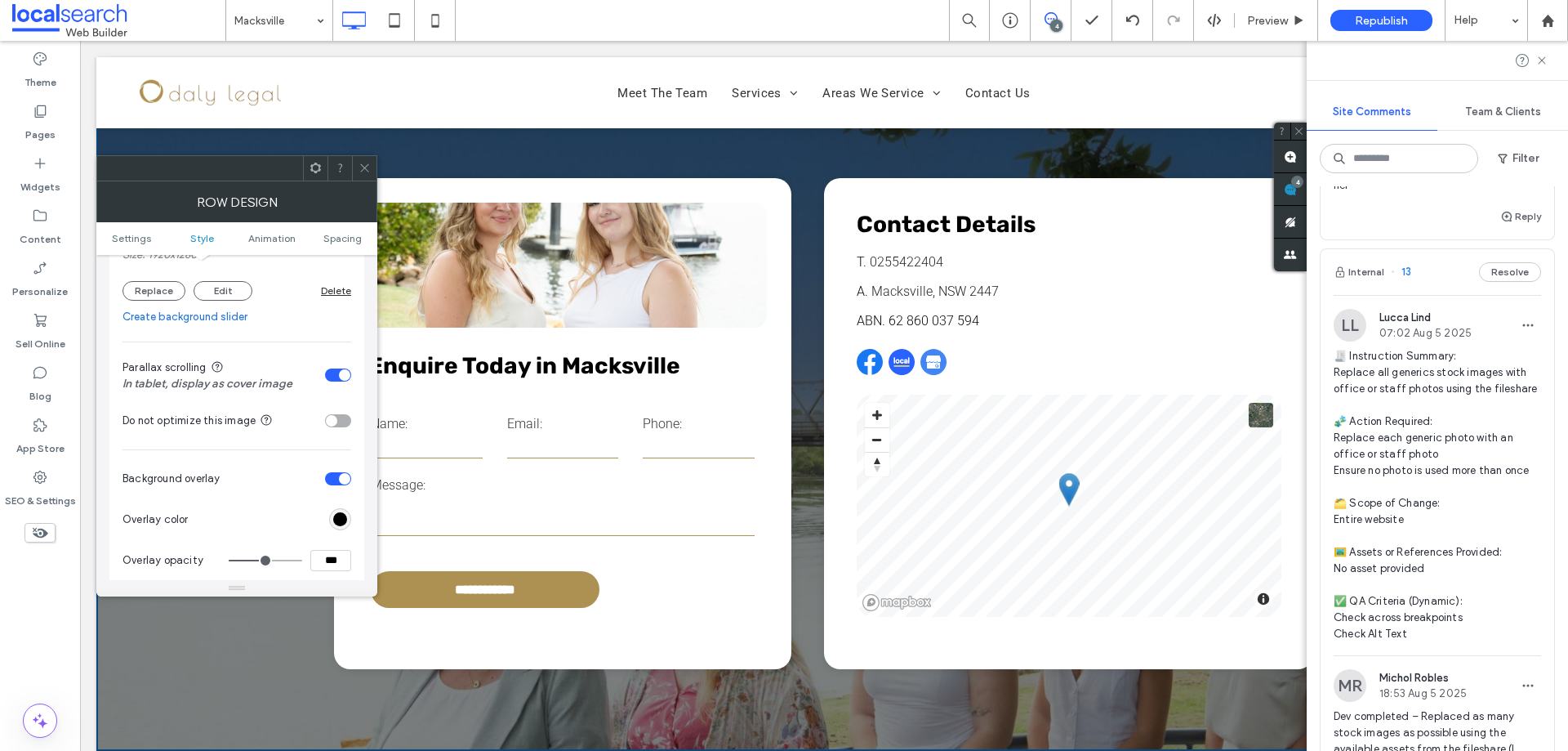drag, startPoint x: 362, startPoint y: 172, endPoint x: 523, endPoint y: 335, distance: 229.10696 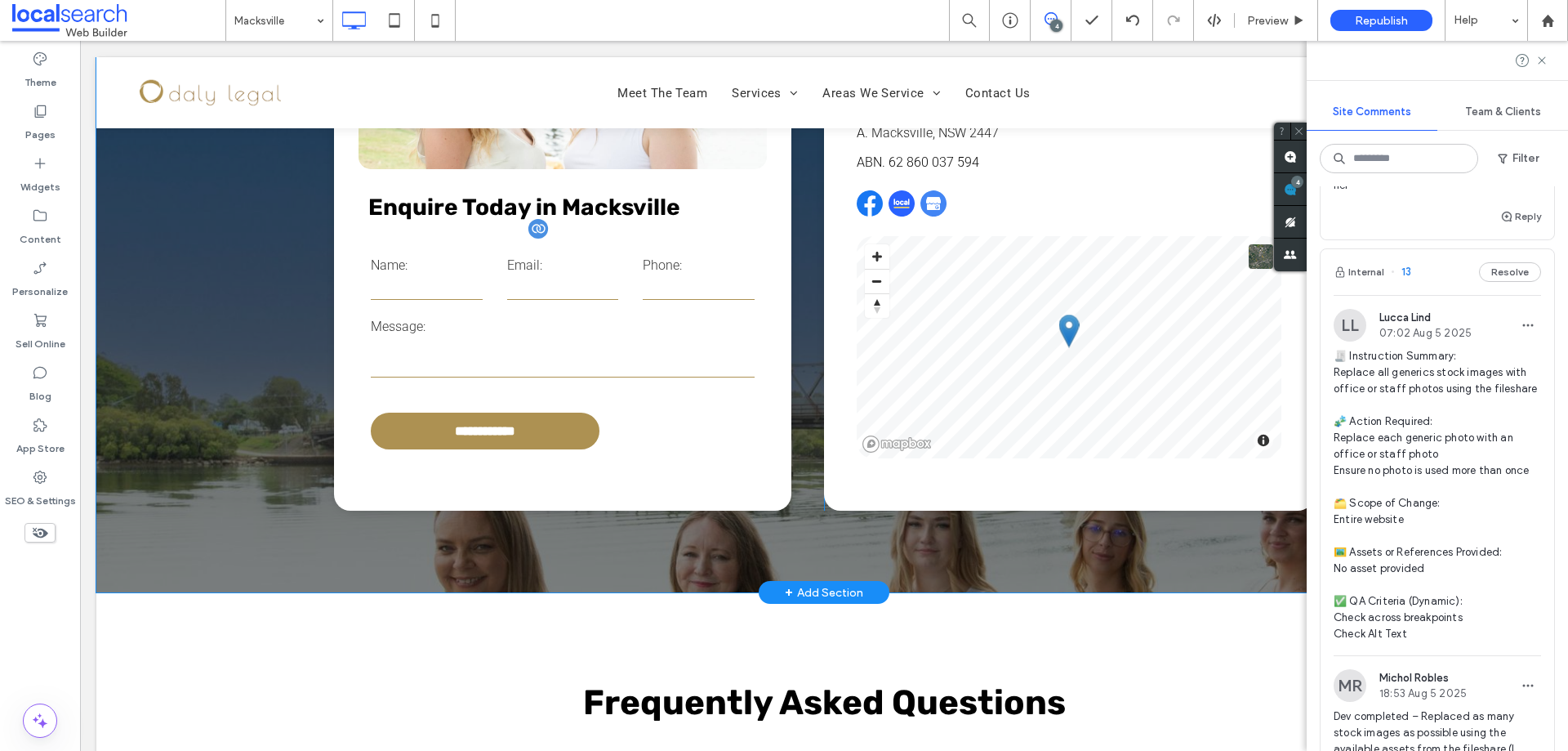 scroll, scrollTop: 3105, scrollLeft: 0, axis: vertical 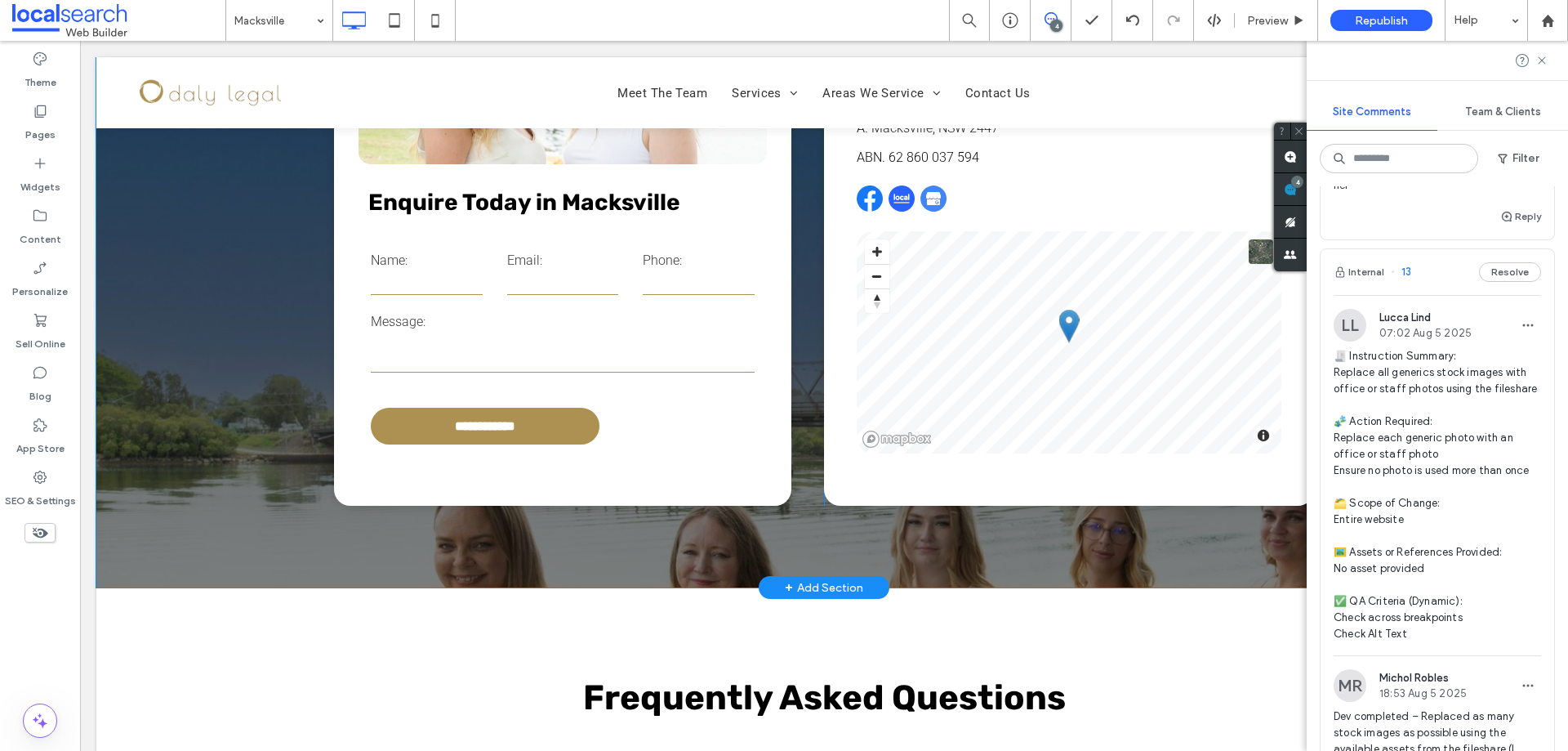 click on "**********" at bounding box center (824, 260) 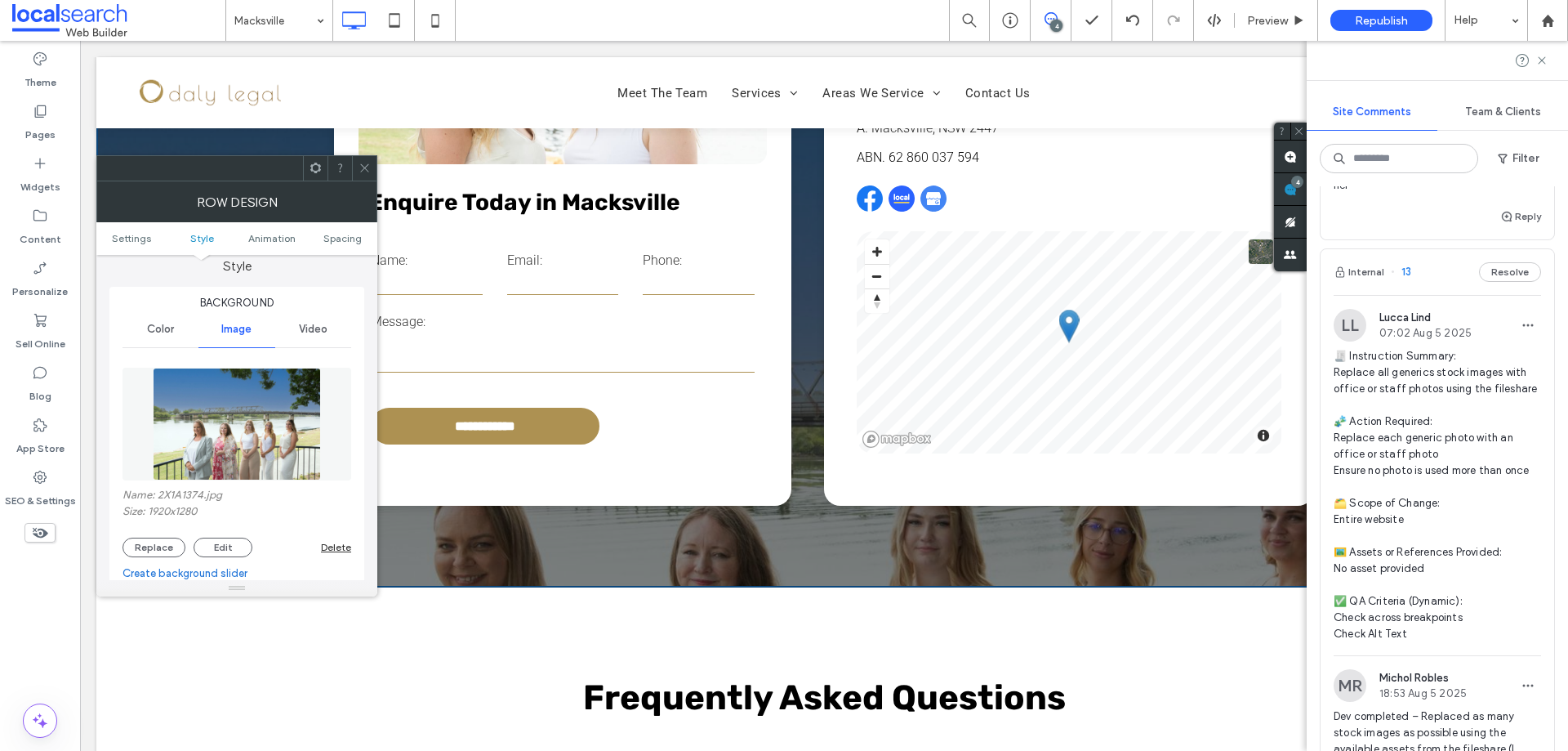 scroll, scrollTop: 163, scrollLeft: 0, axis: vertical 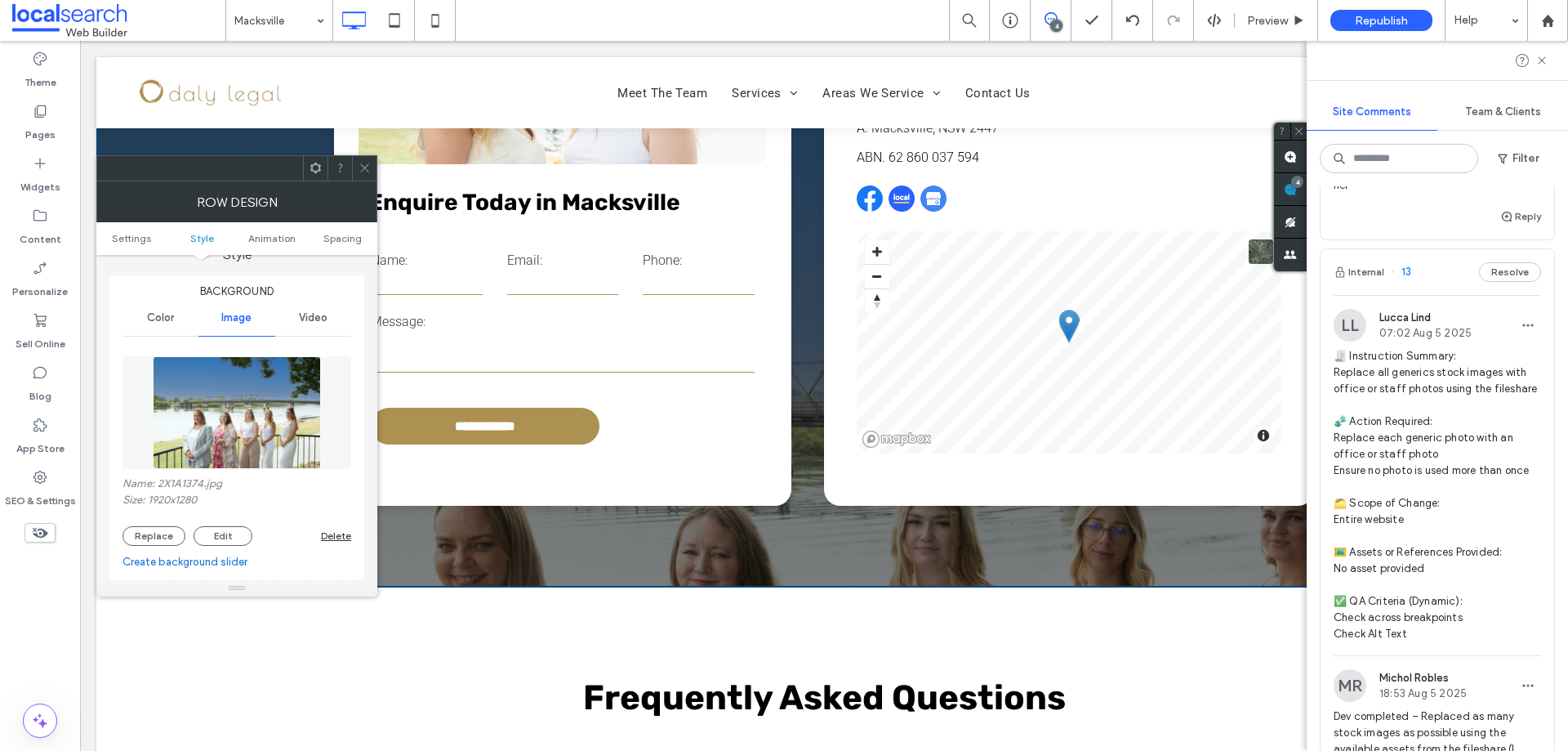 click at bounding box center [237, 413] 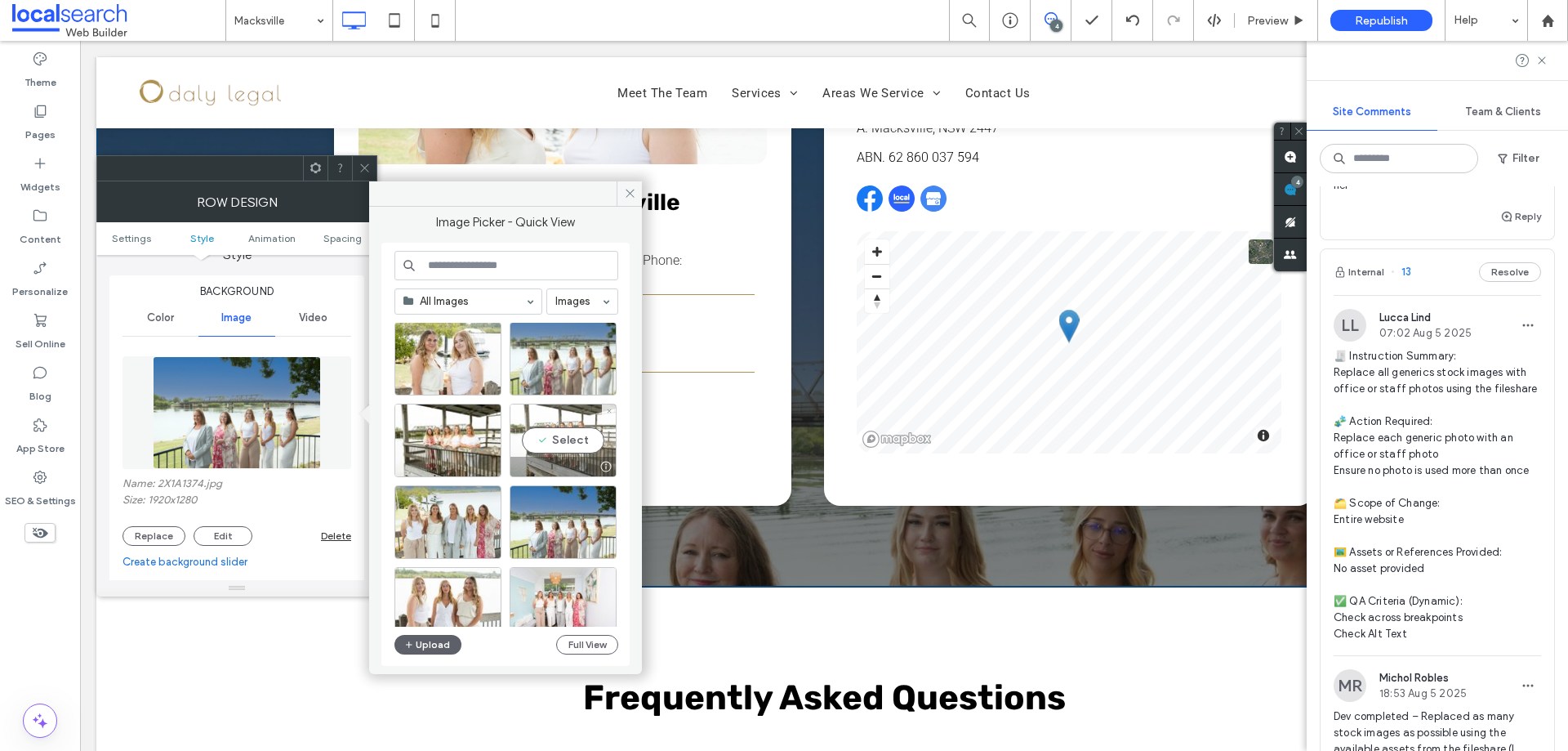scroll, scrollTop: 1044, scrollLeft: 0, axis: vertical 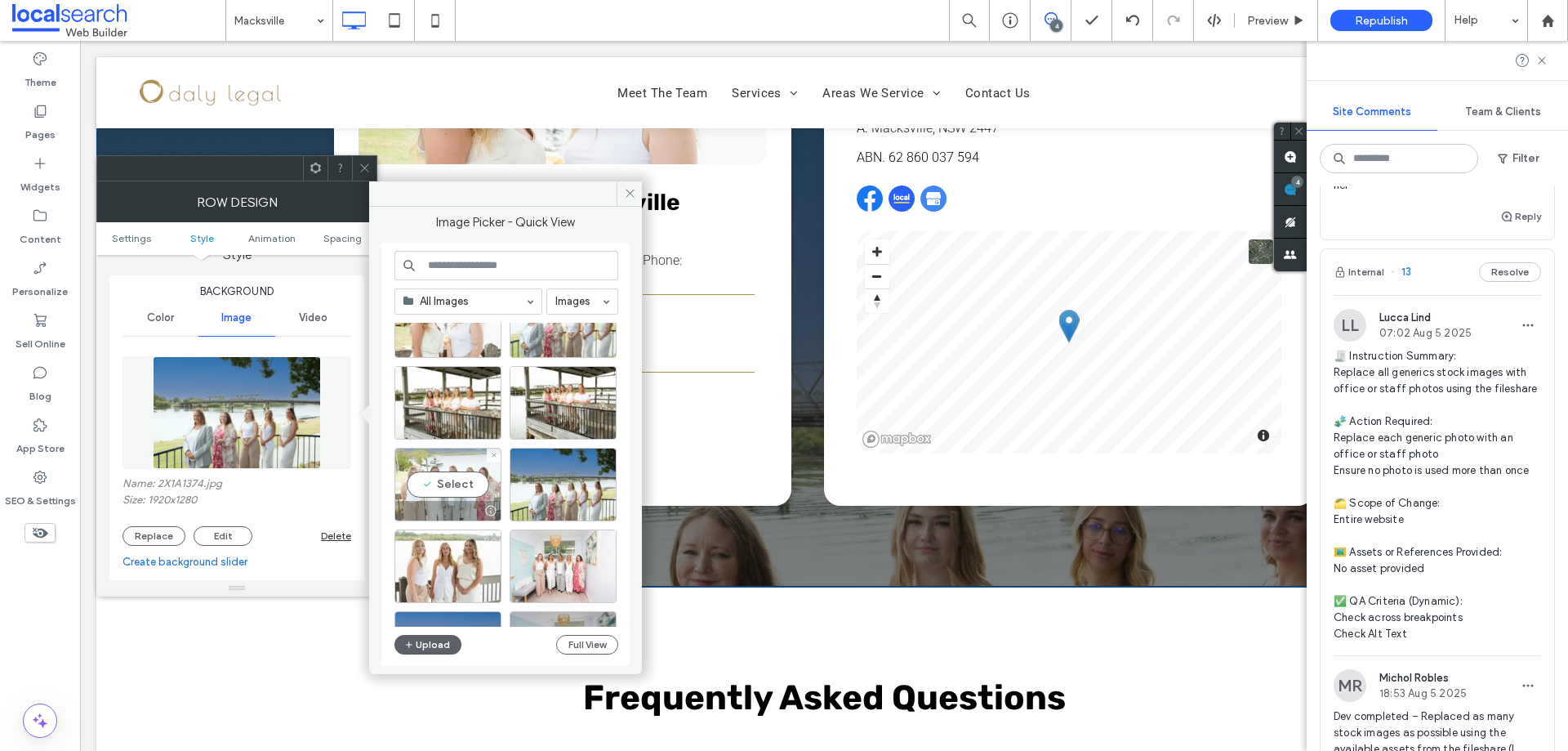 click on "Select" at bounding box center [448, 485] 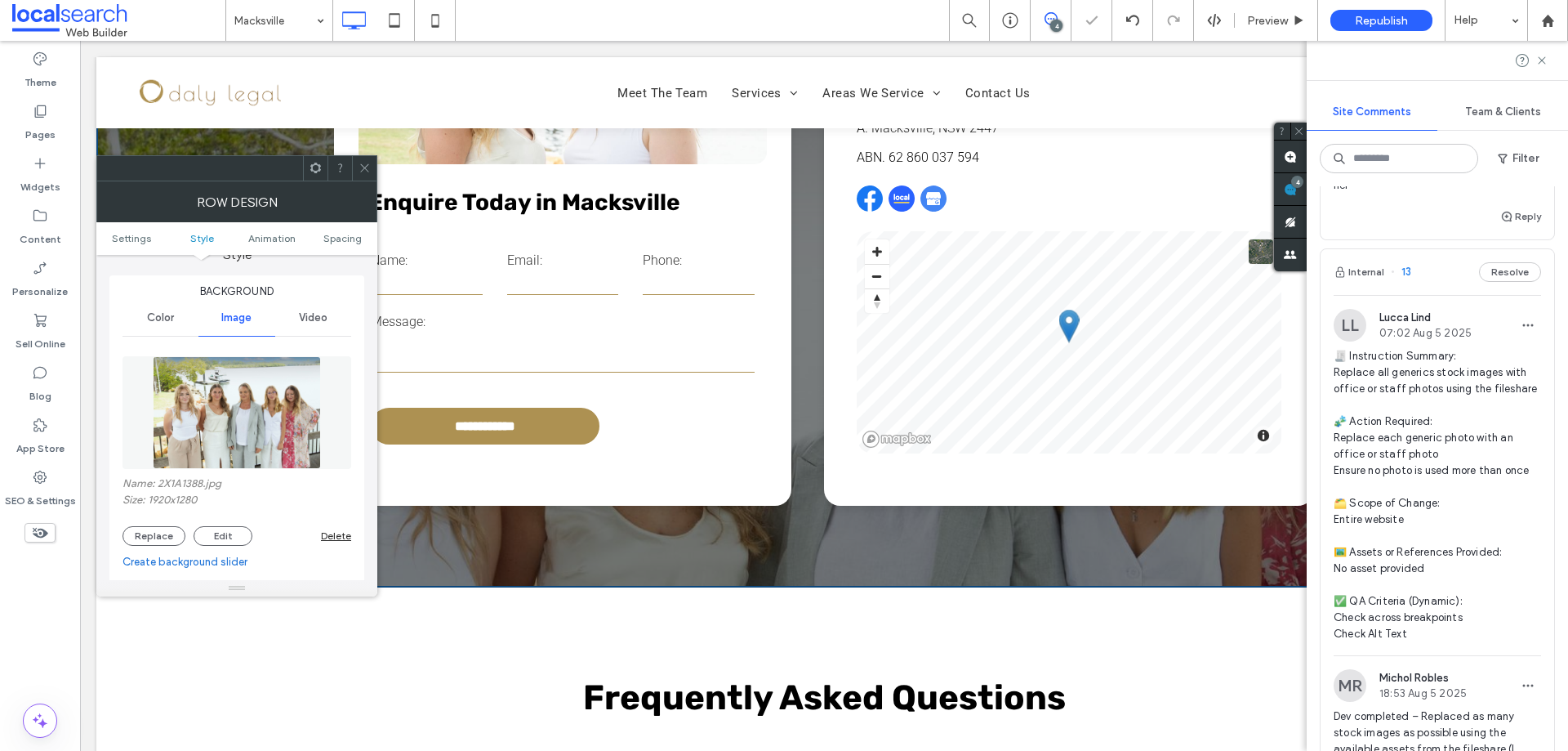 click 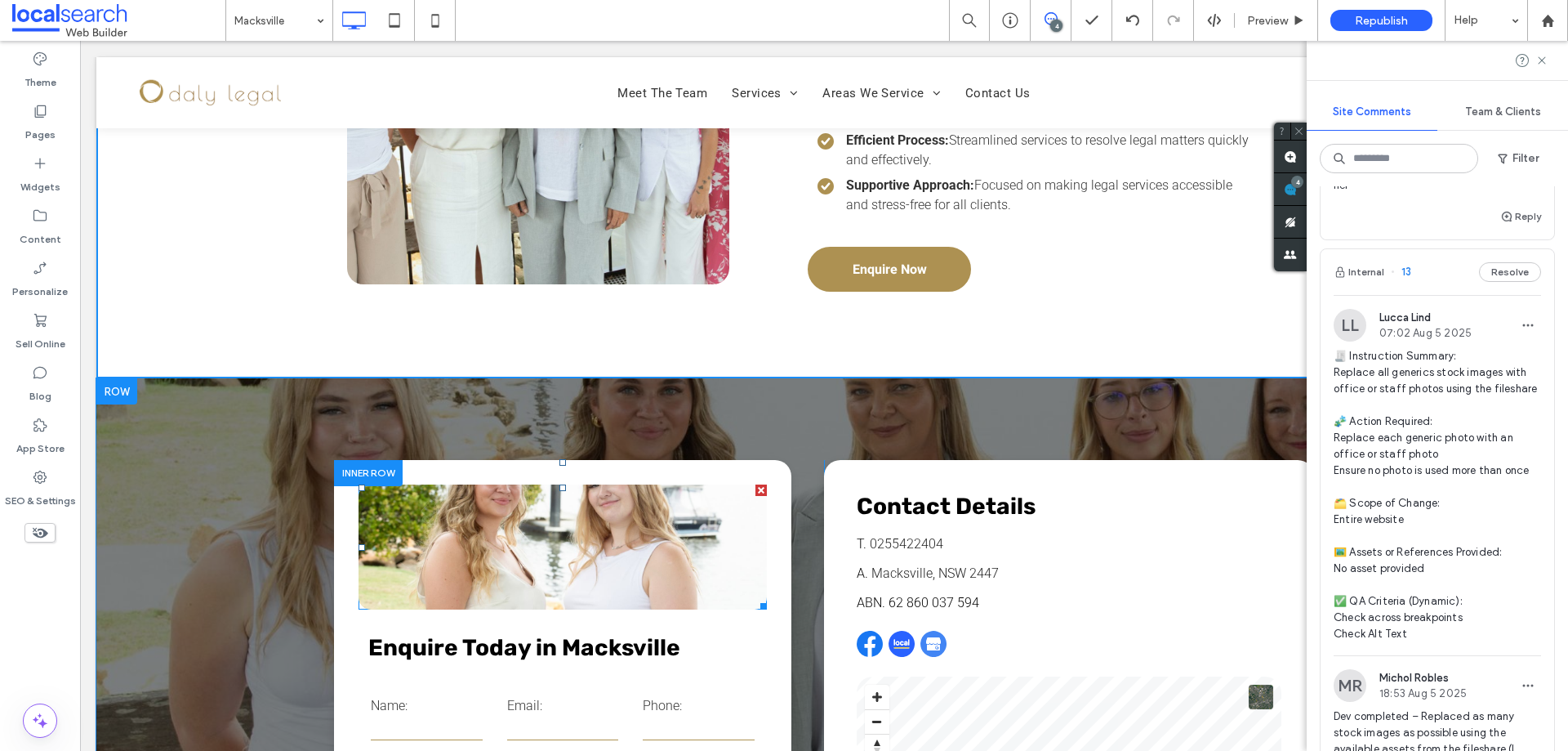scroll, scrollTop: 2697, scrollLeft: 0, axis: vertical 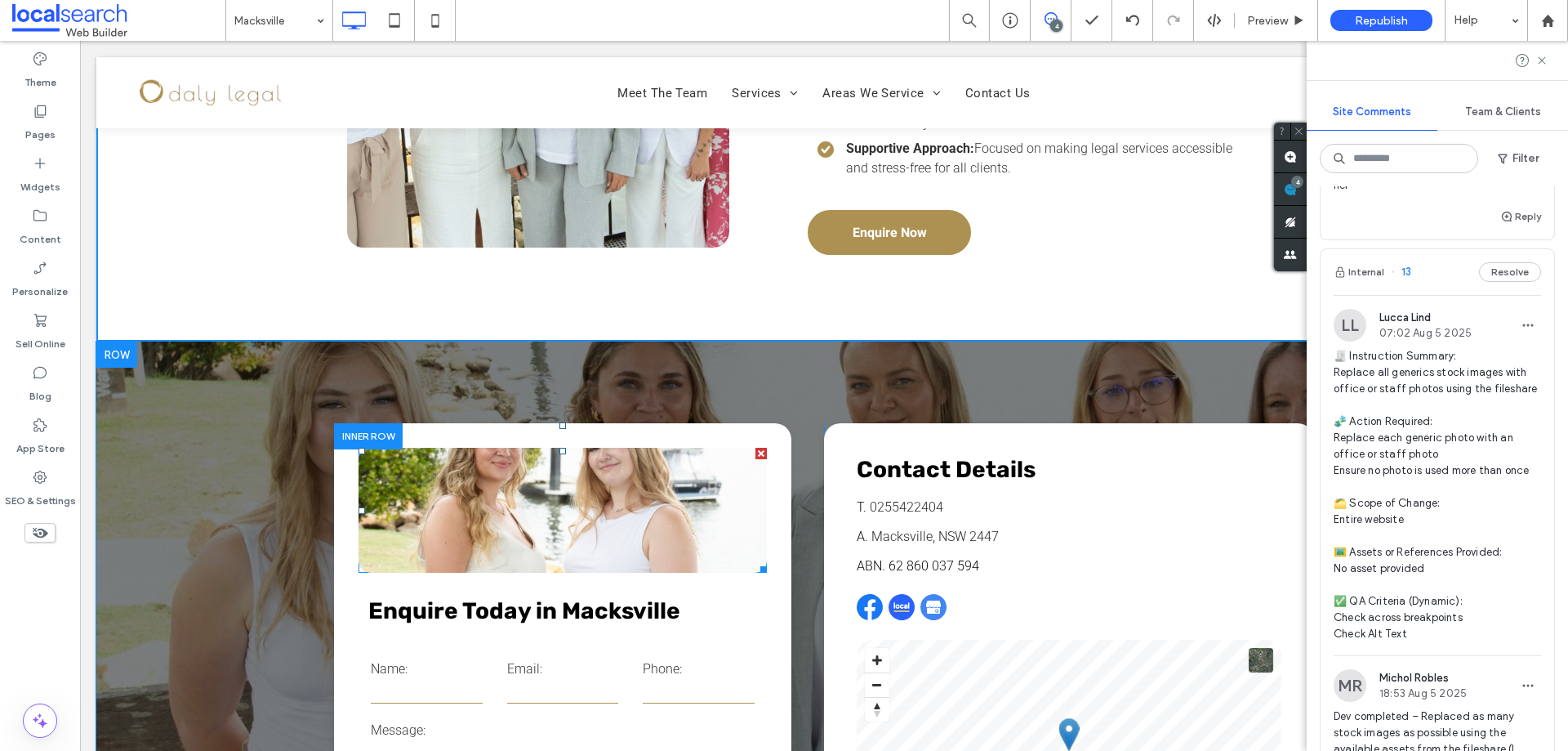 click at bounding box center [563, 510] 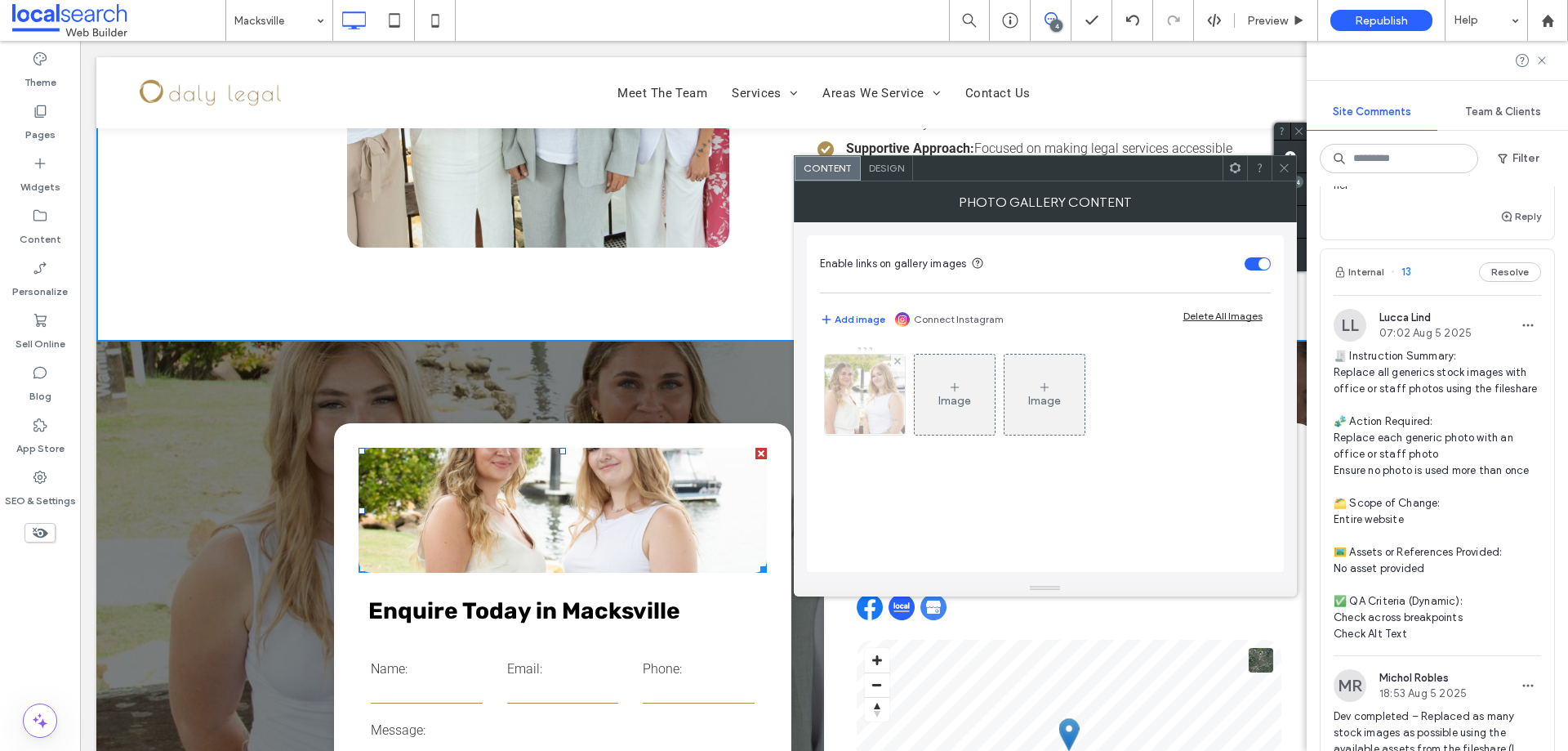 click at bounding box center (864, 395) 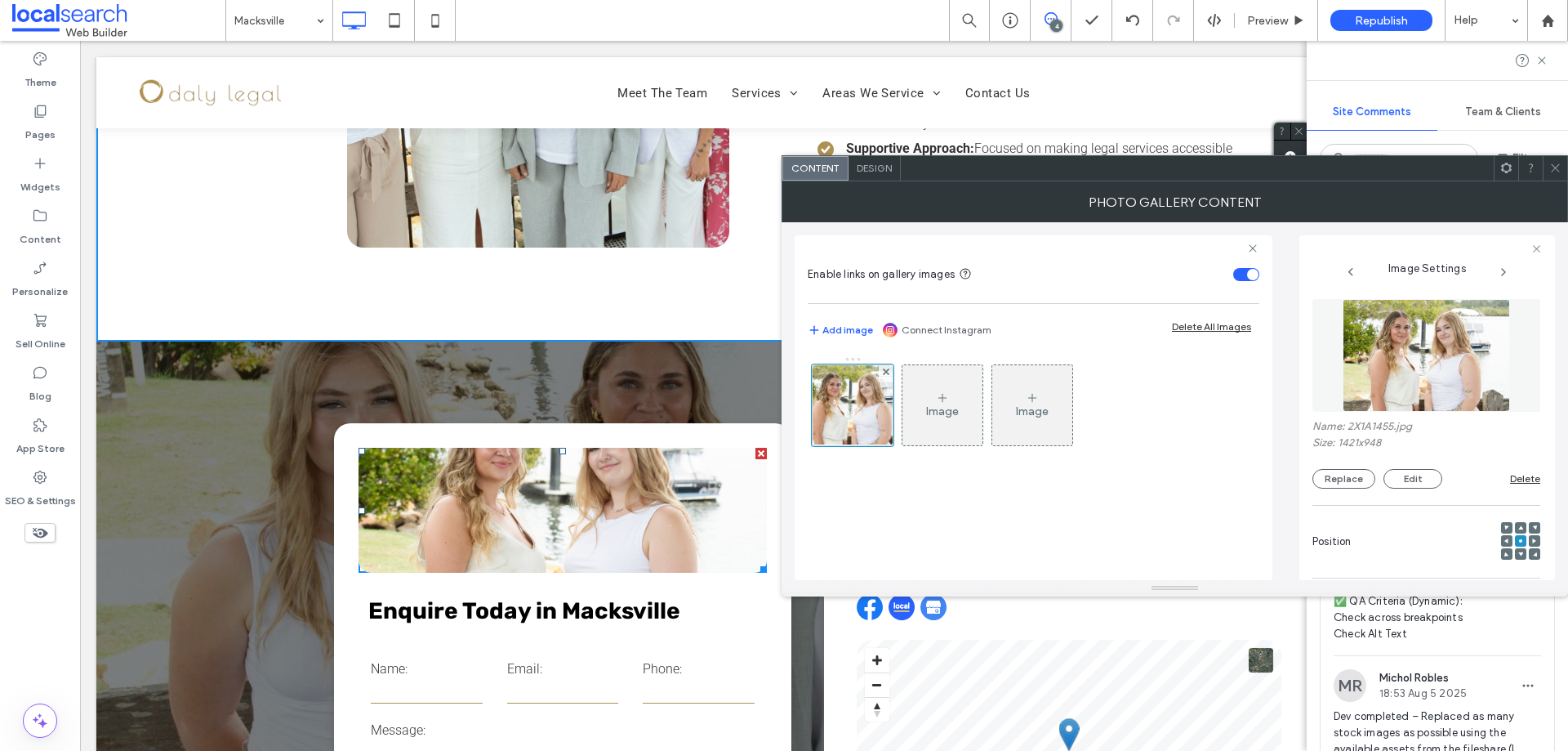 click at bounding box center [1427, 355] 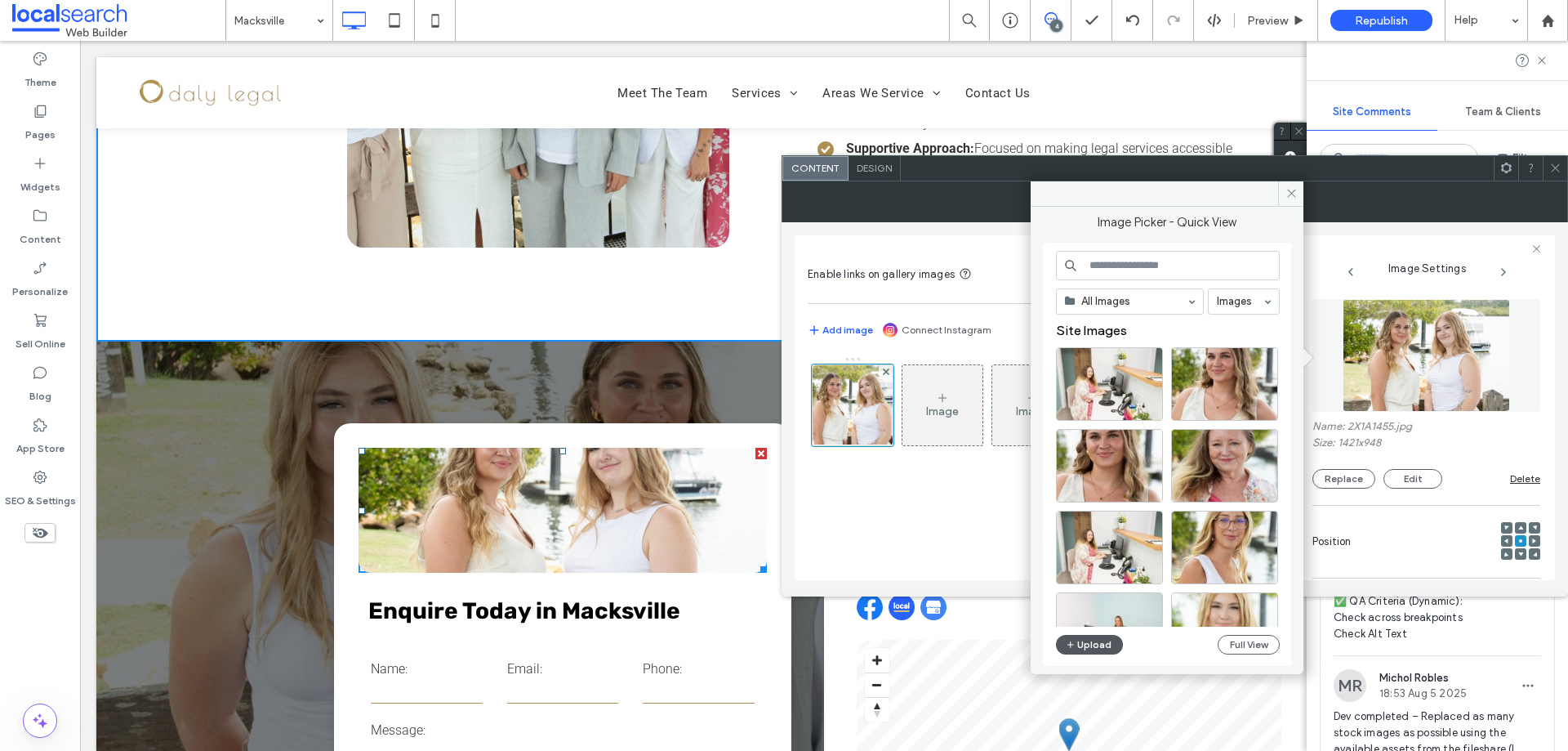click on "Upload" at bounding box center [1089, 645] 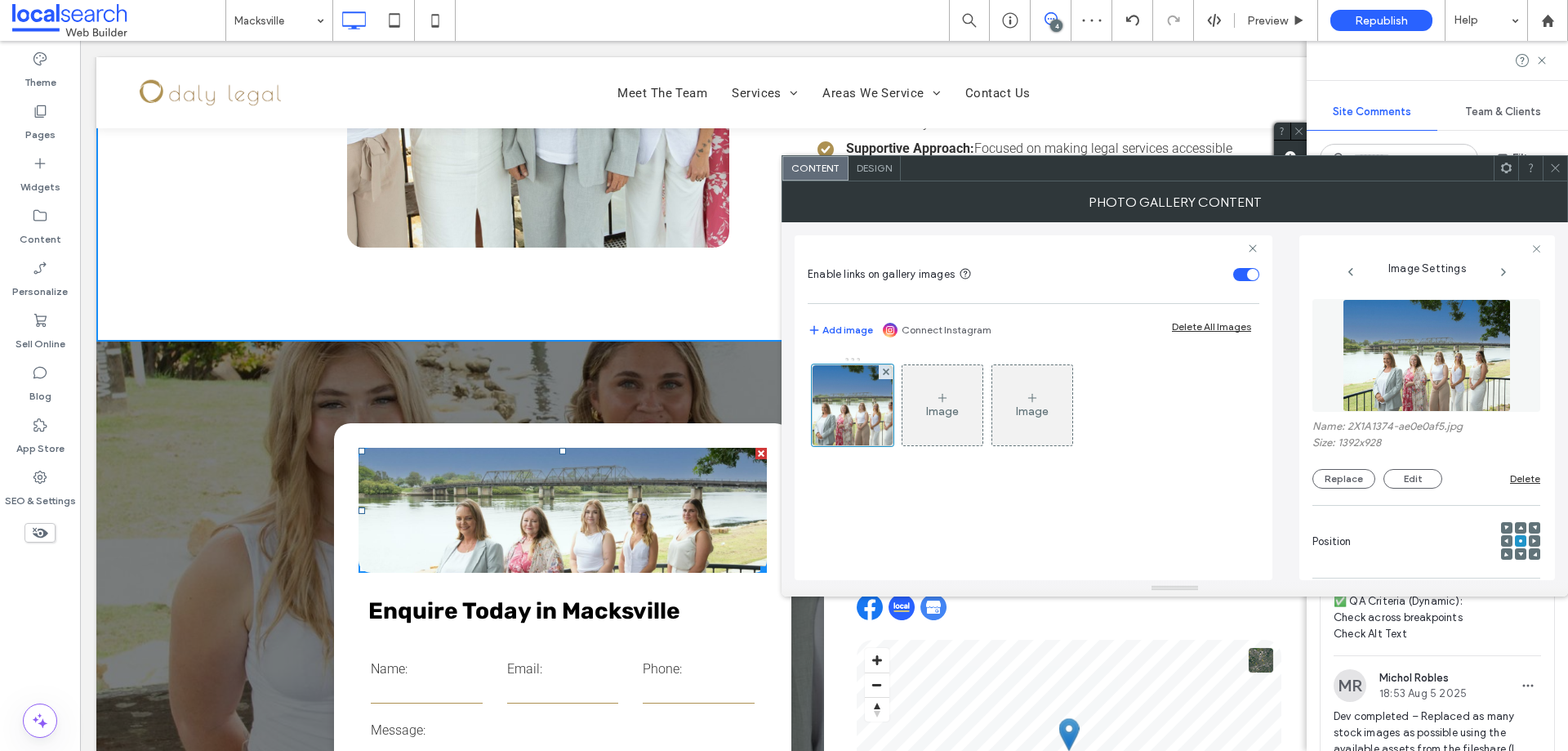 click 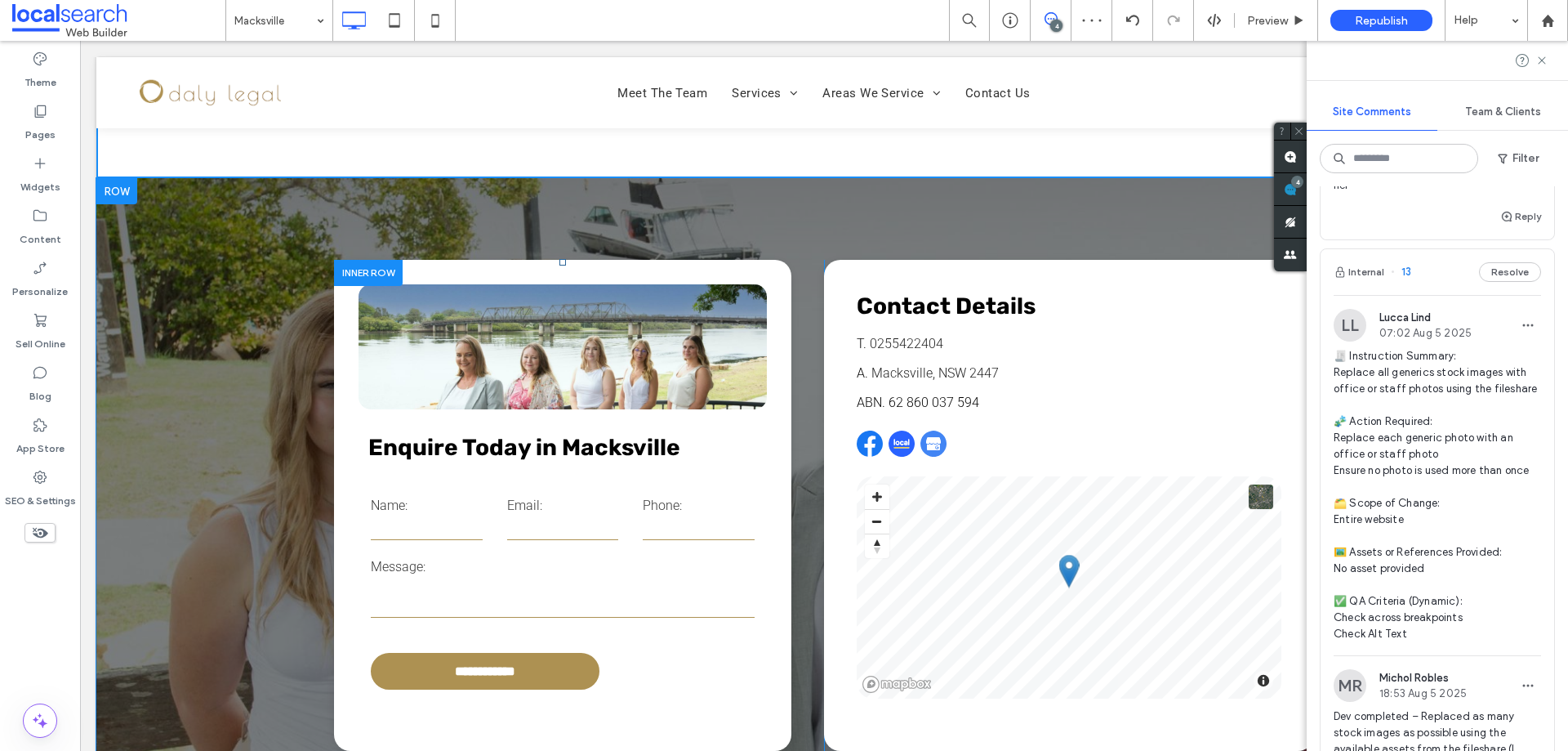 scroll, scrollTop: 2942, scrollLeft: 0, axis: vertical 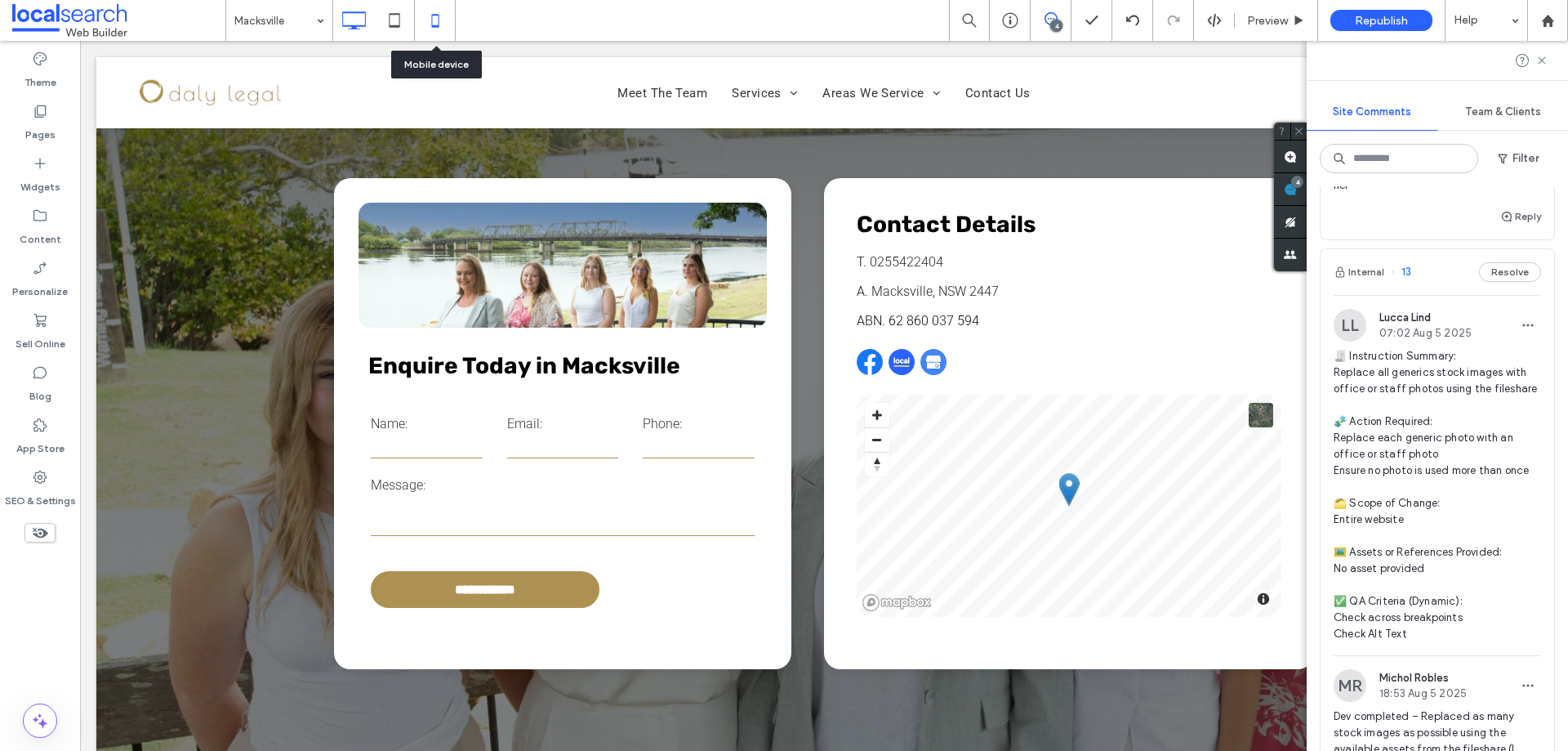 click 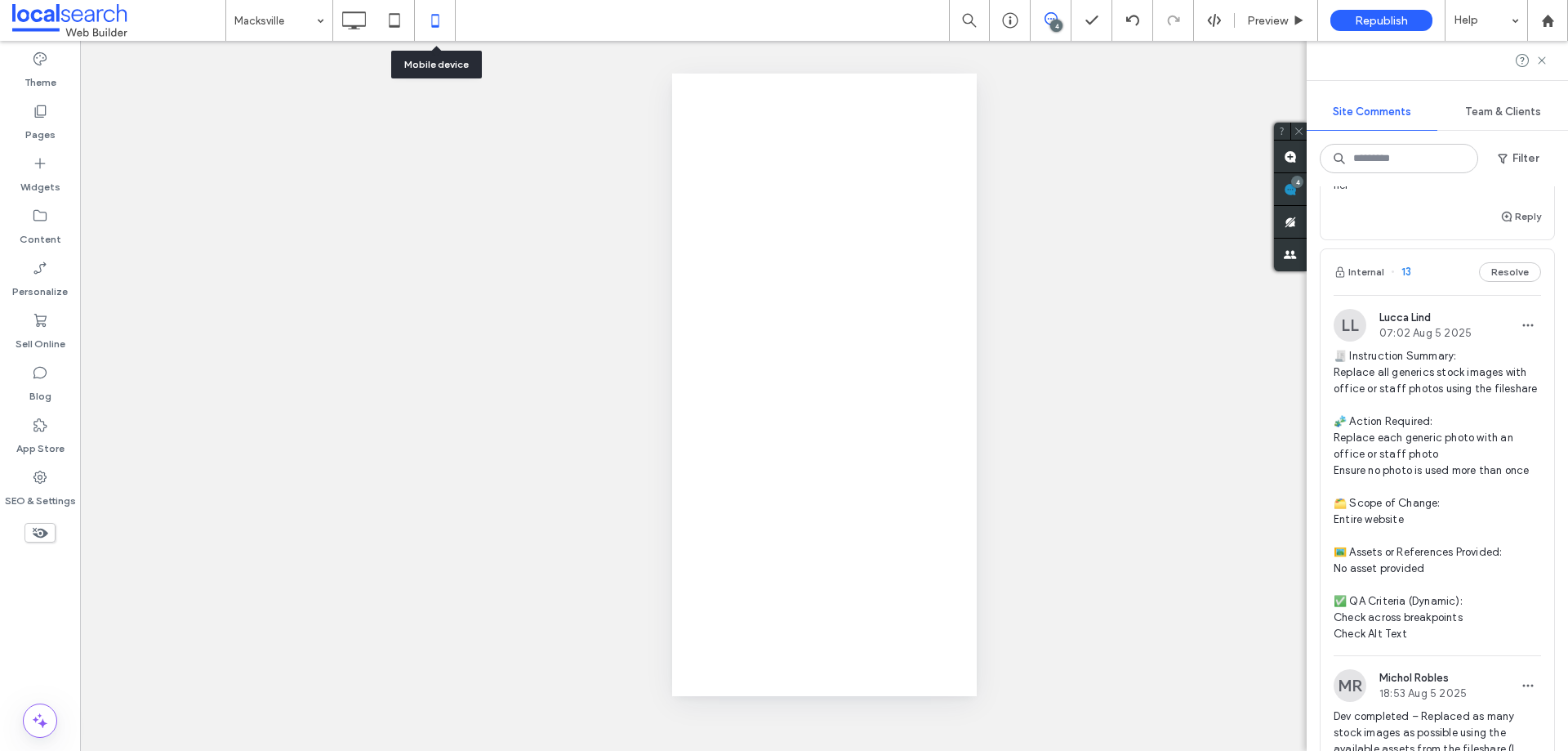 scroll, scrollTop: 0, scrollLeft: 0, axis: both 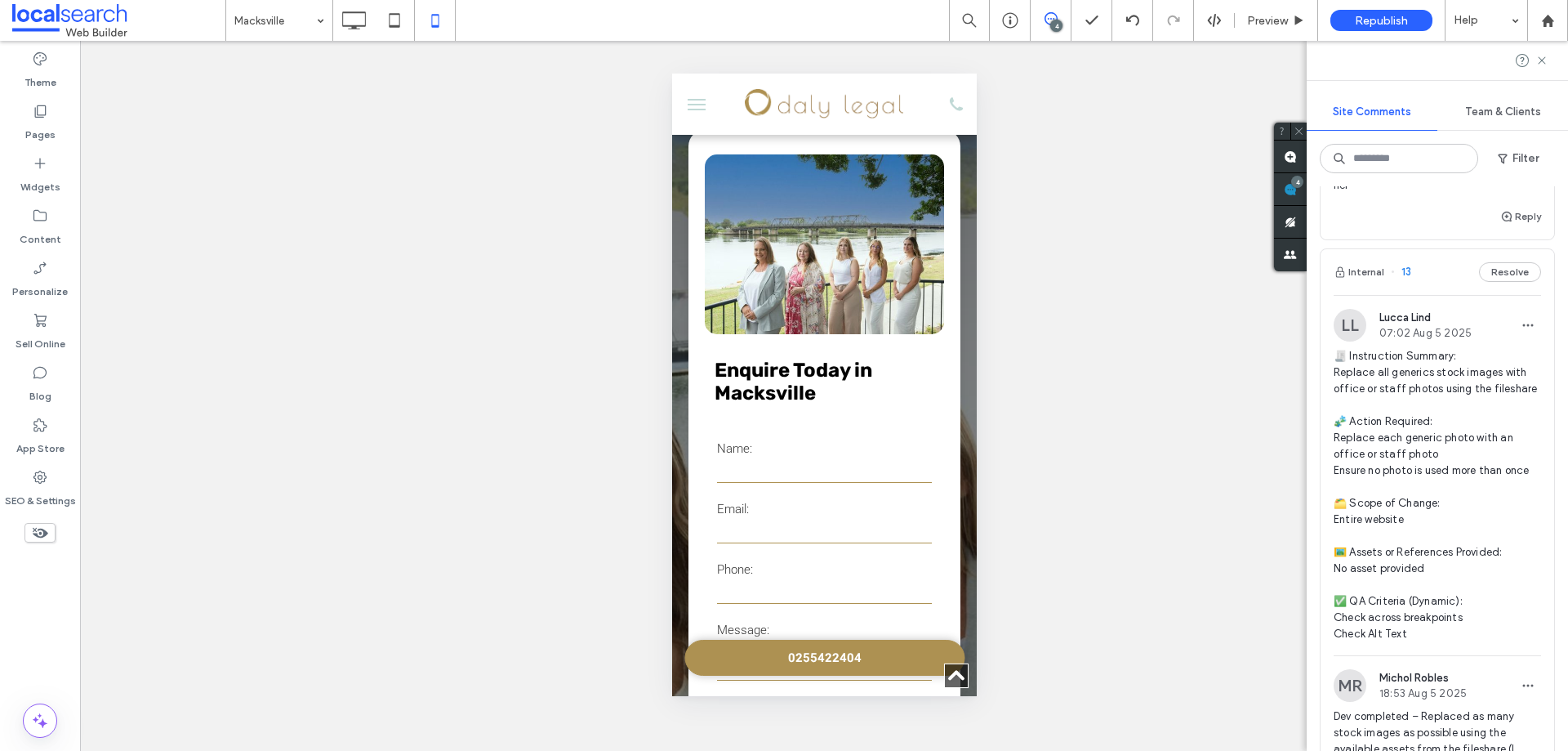 click at bounding box center [692, 118] 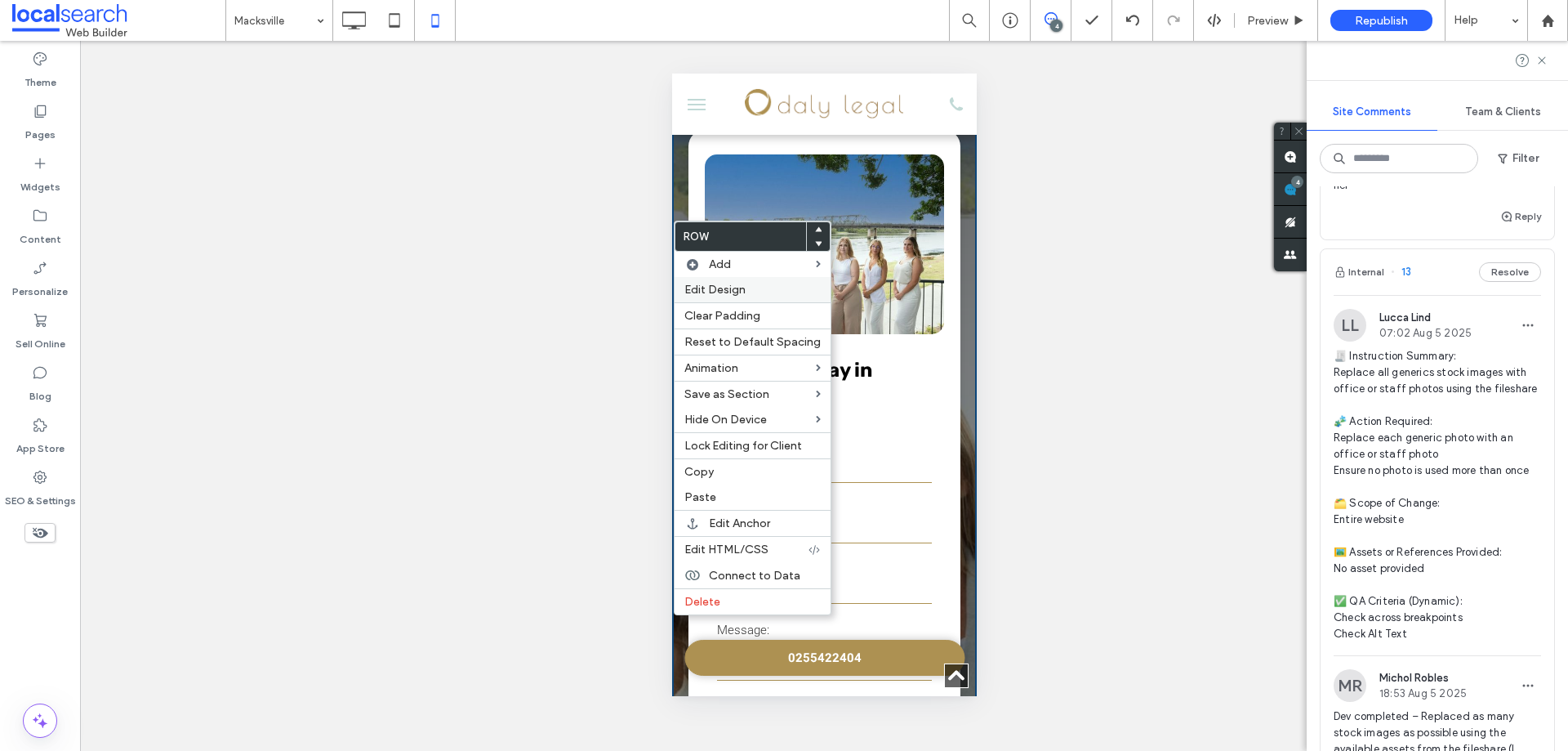 click on "Edit Design" at bounding box center [715, 289] 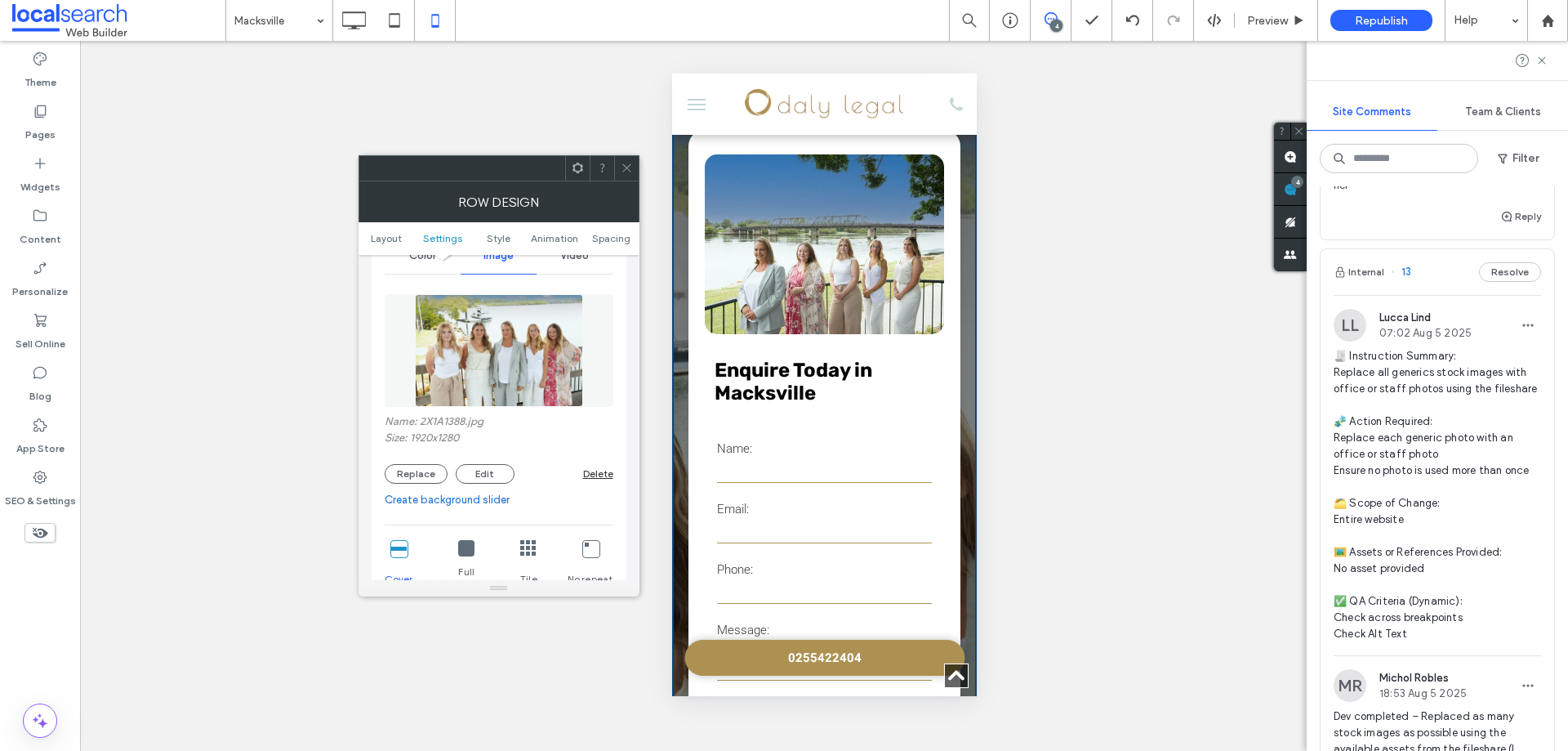 scroll, scrollTop: 490, scrollLeft: 0, axis: vertical 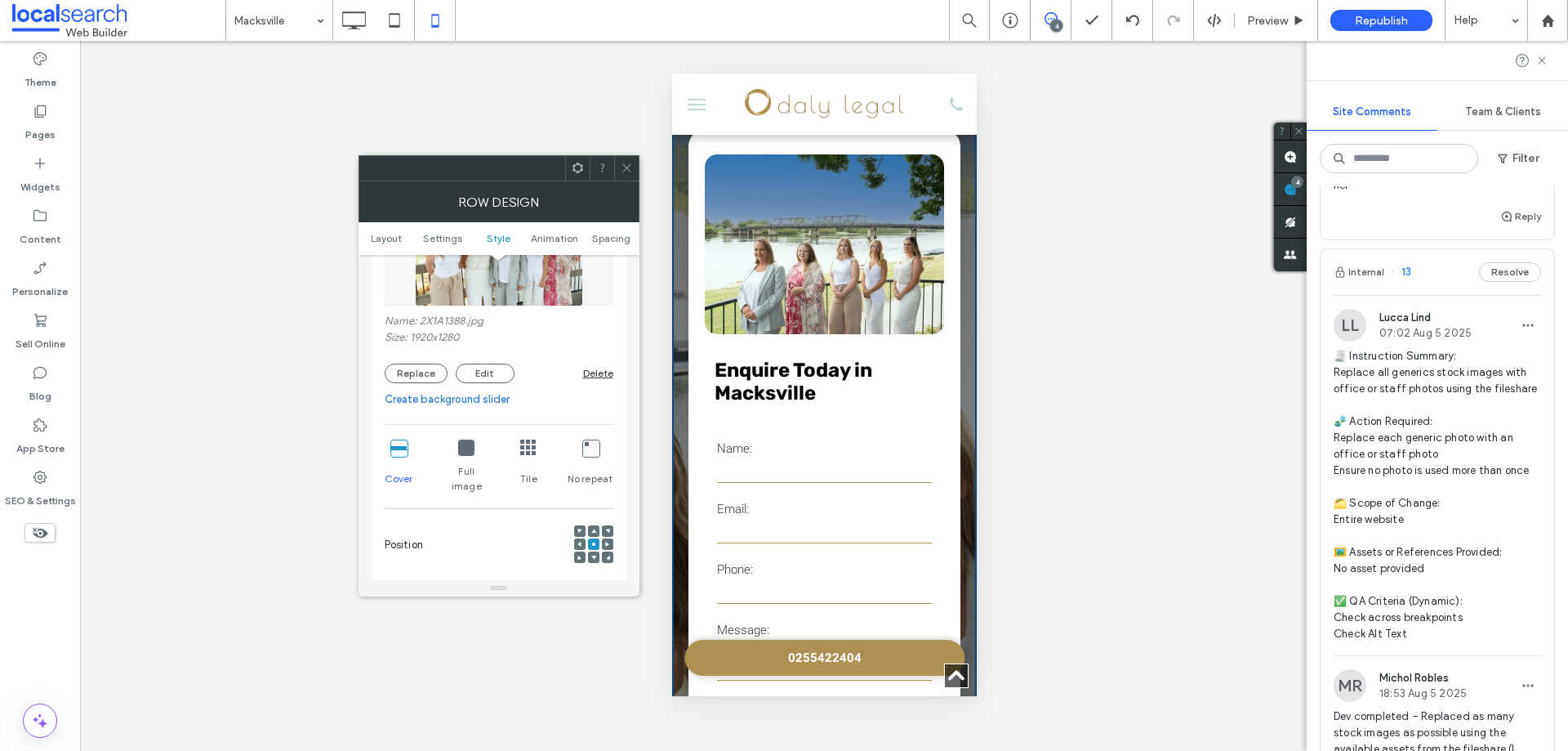click 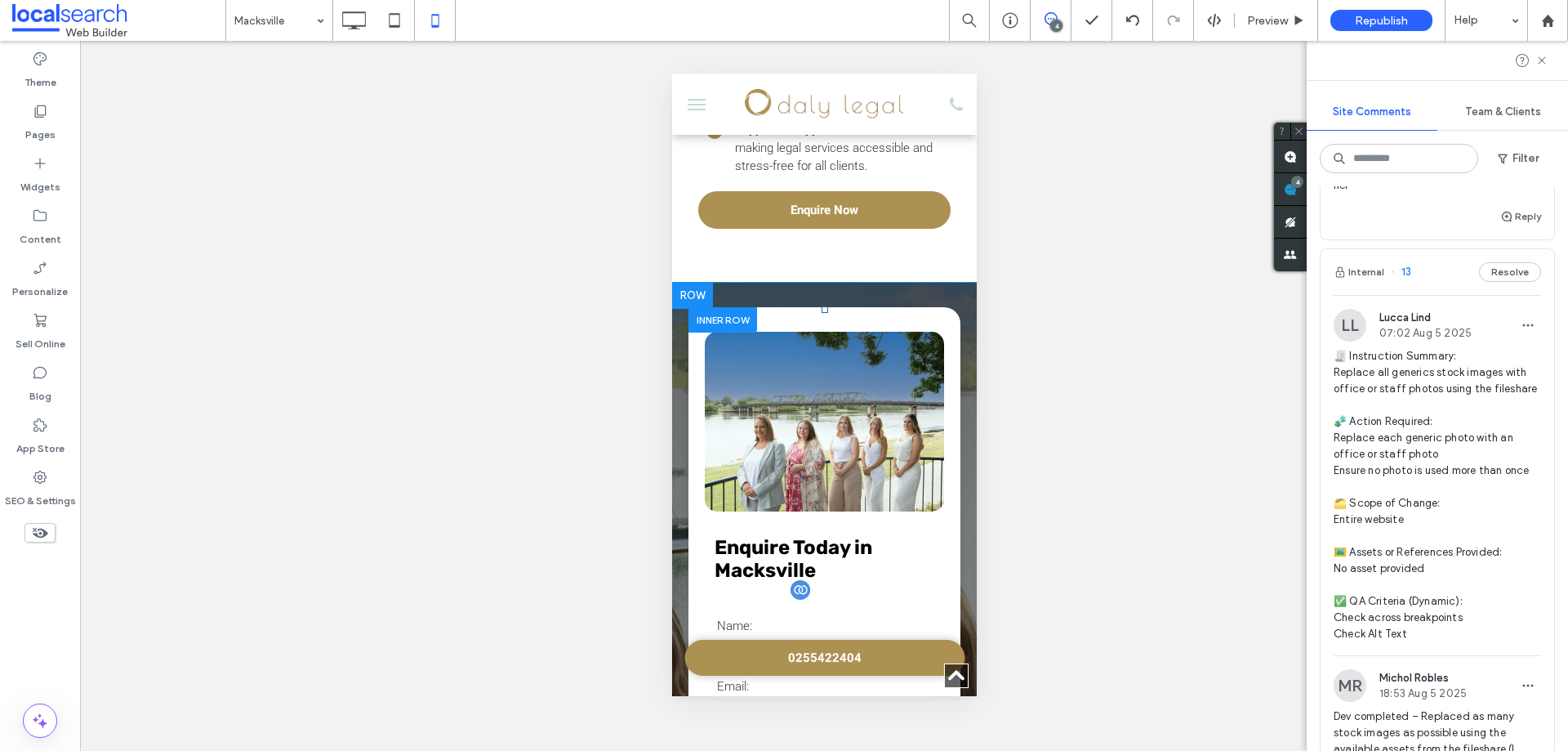 scroll, scrollTop: 2942, scrollLeft: 0, axis: vertical 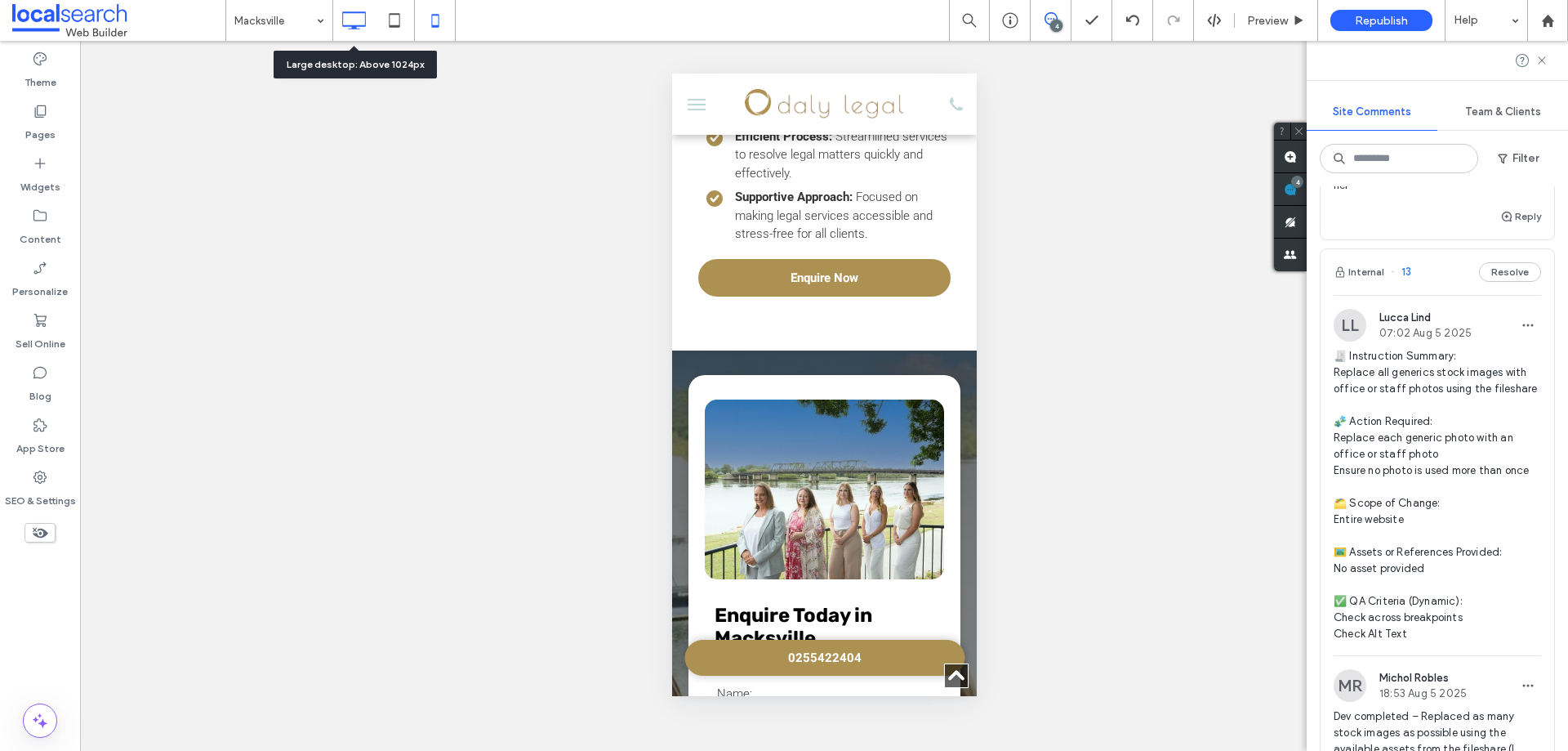 click 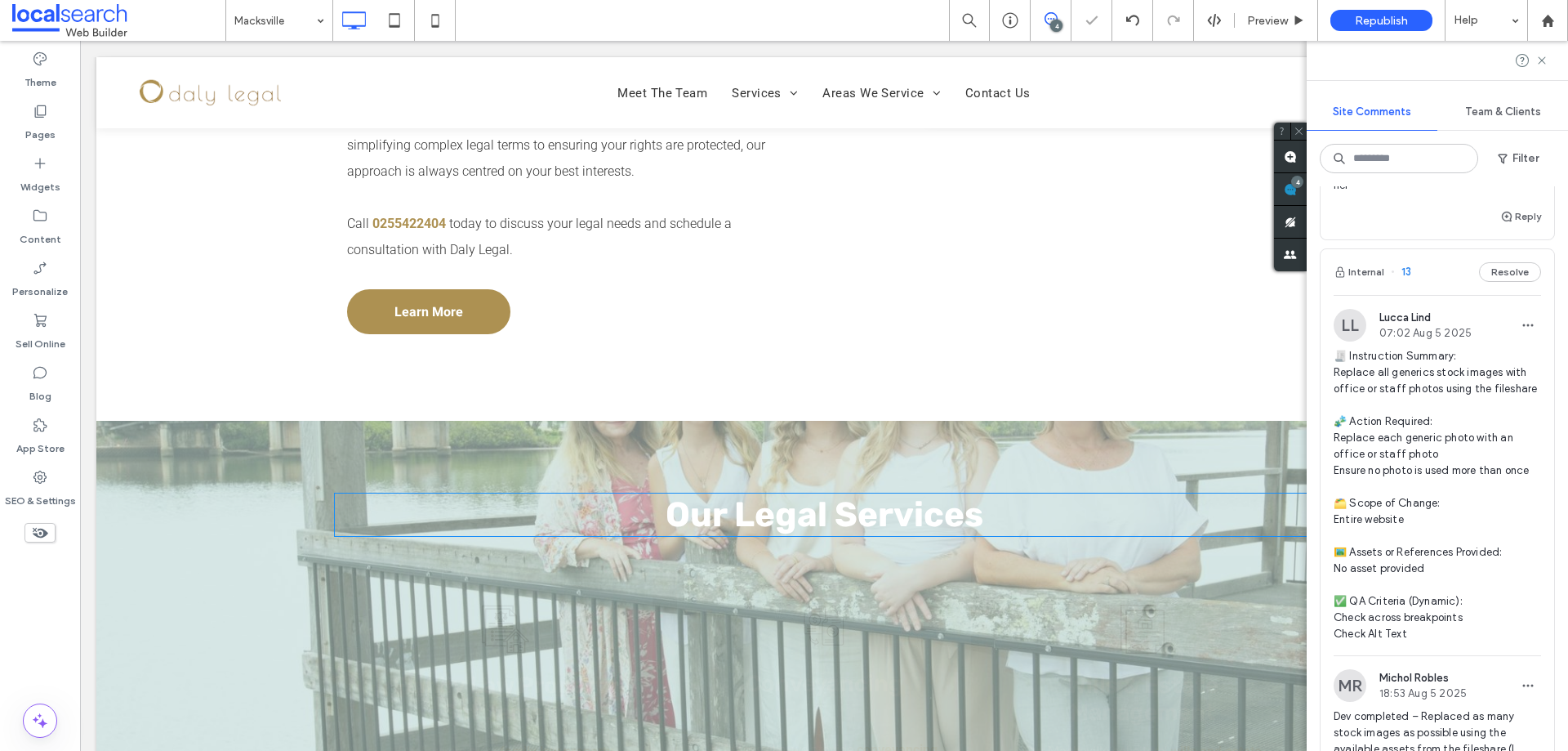 scroll, scrollTop: 1713, scrollLeft: 0, axis: vertical 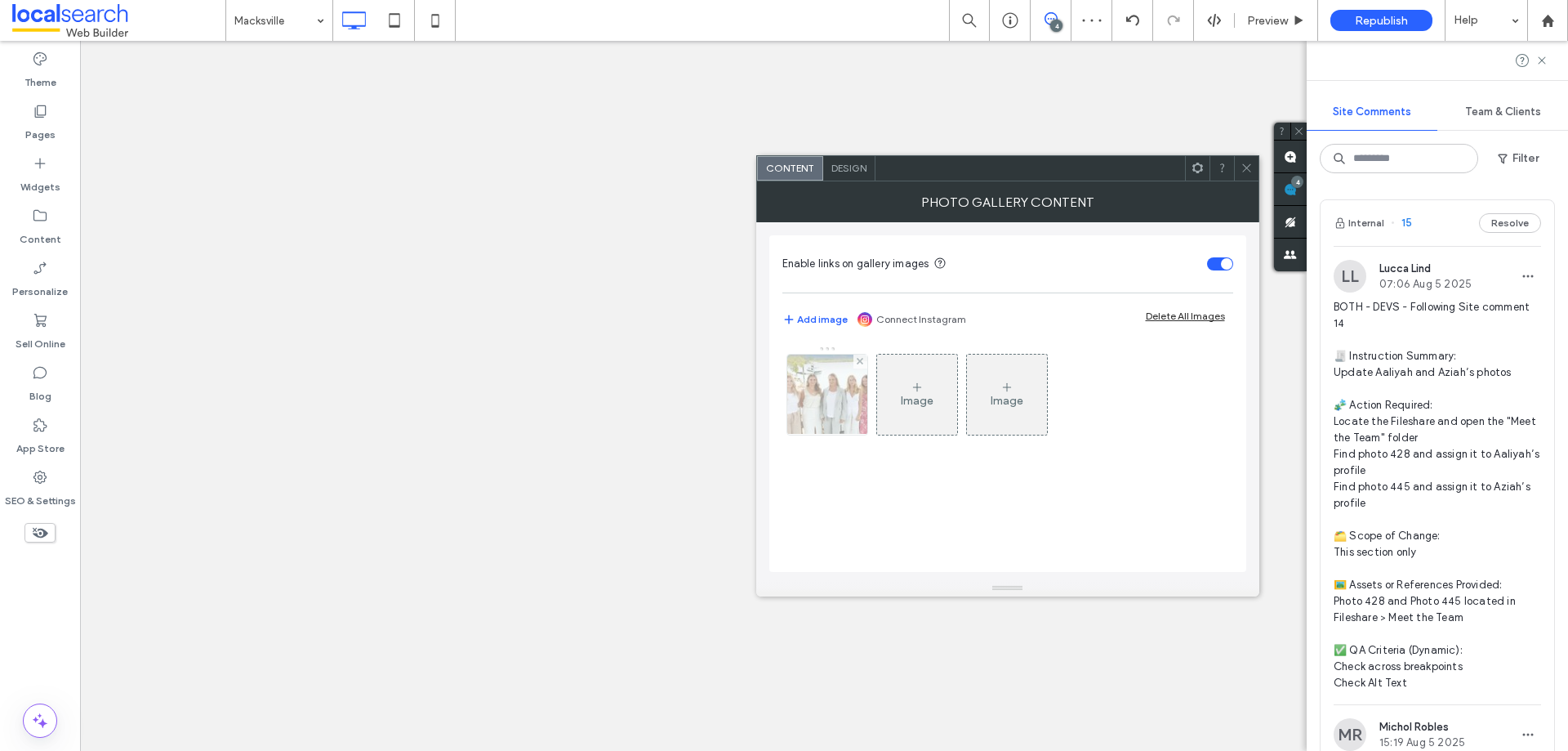 click at bounding box center (826, 395) 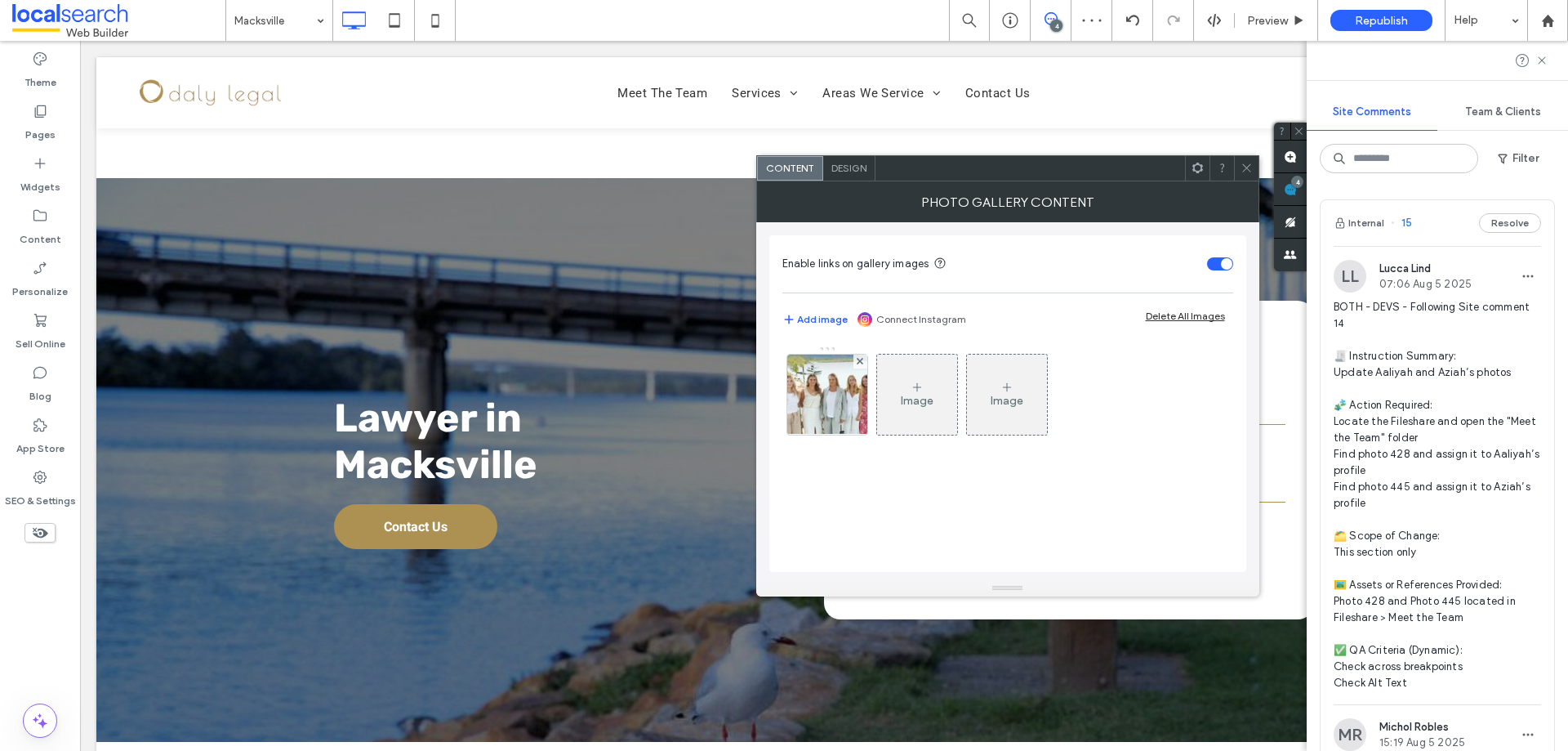 scroll, scrollTop: 2533, scrollLeft: 0, axis: vertical 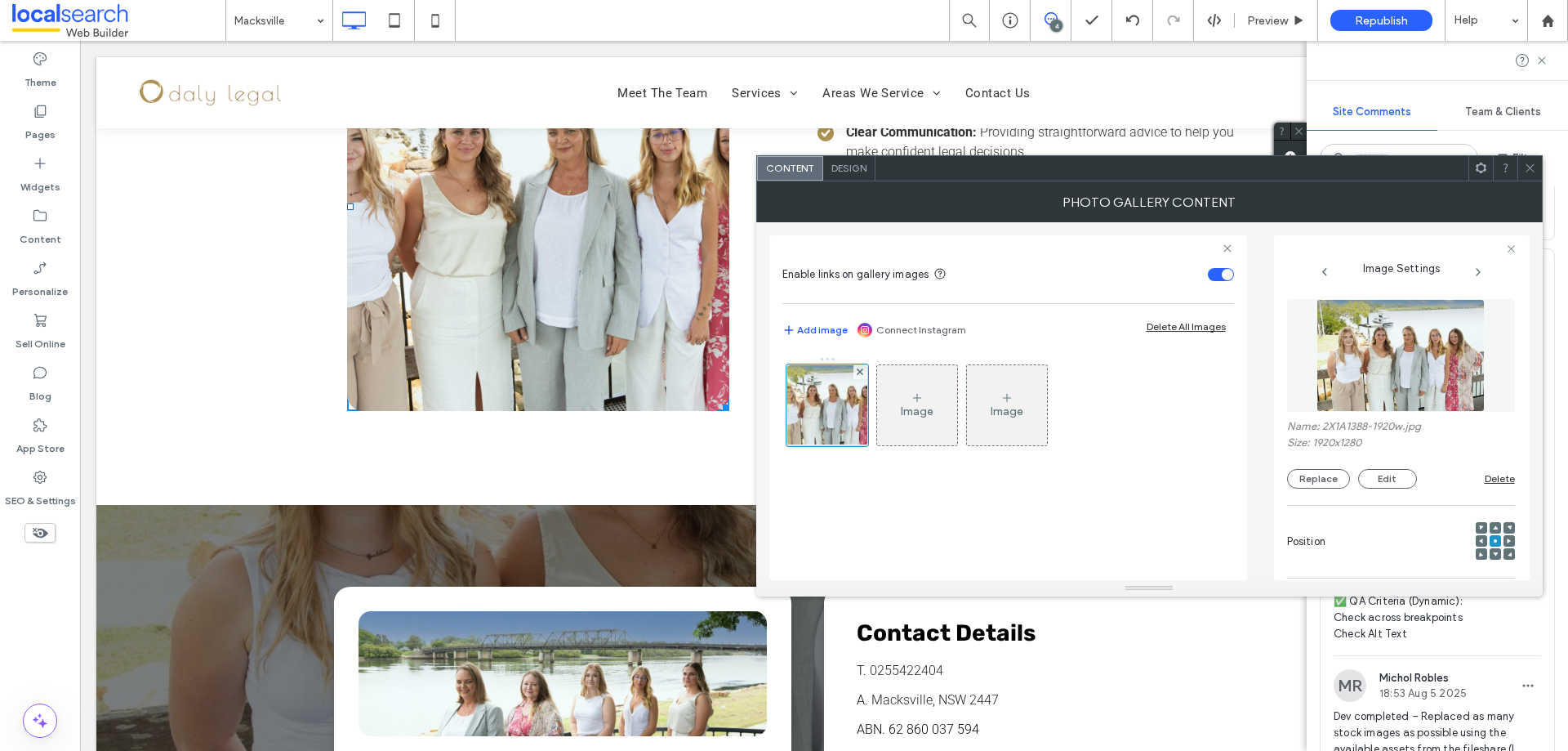 click at bounding box center (1401, 355) 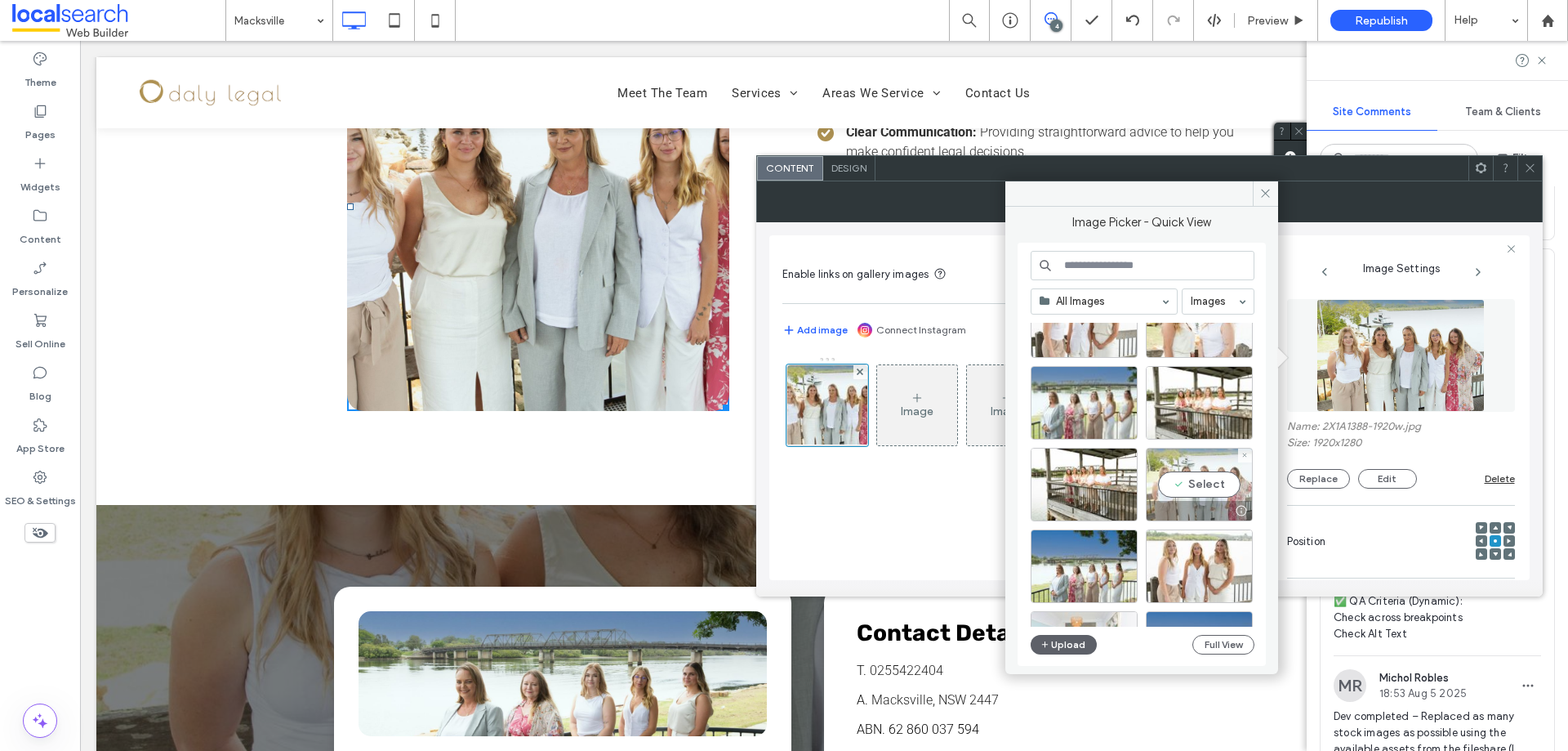 scroll, scrollTop: 962, scrollLeft: 0, axis: vertical 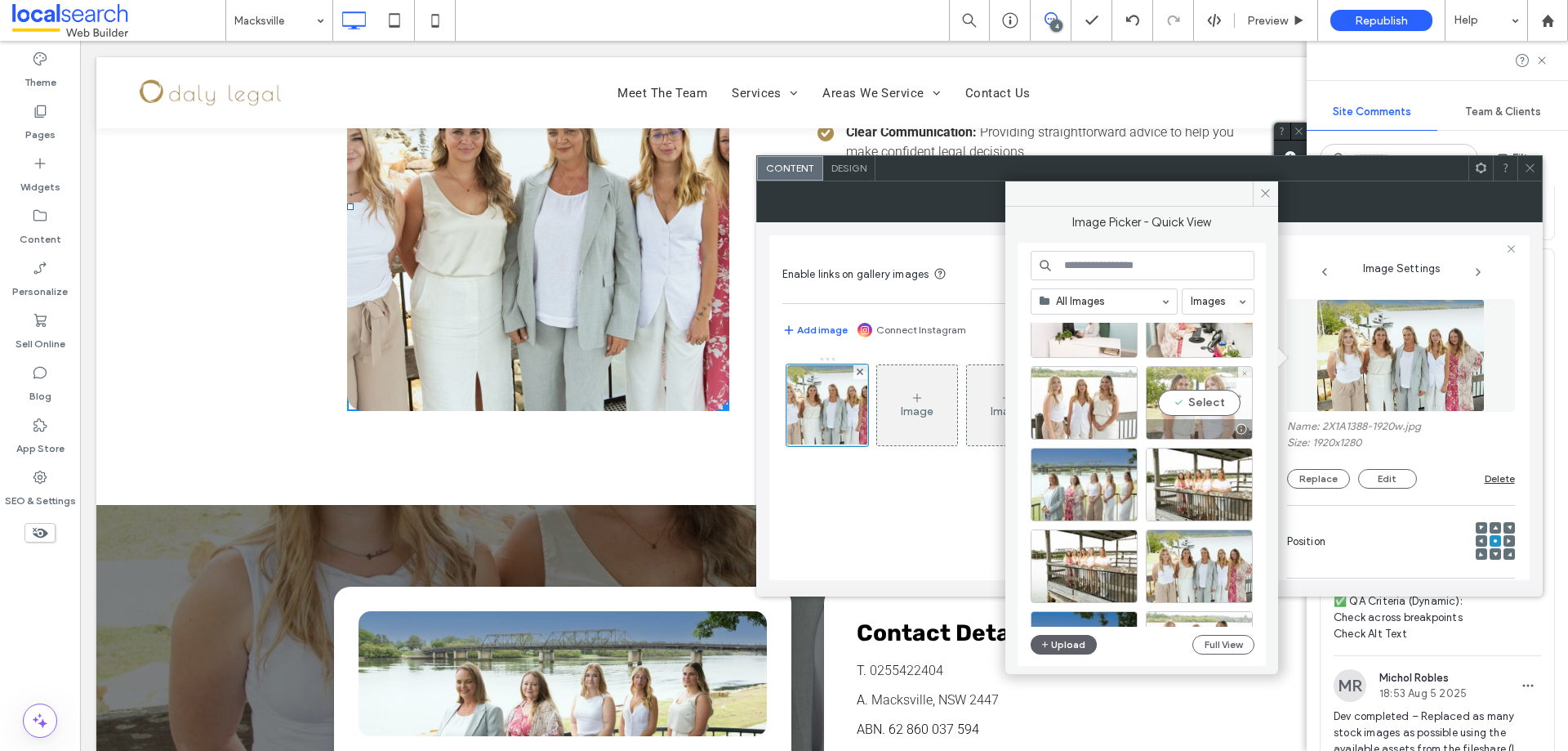 click on "Select" at bounding box center (1199, 403) 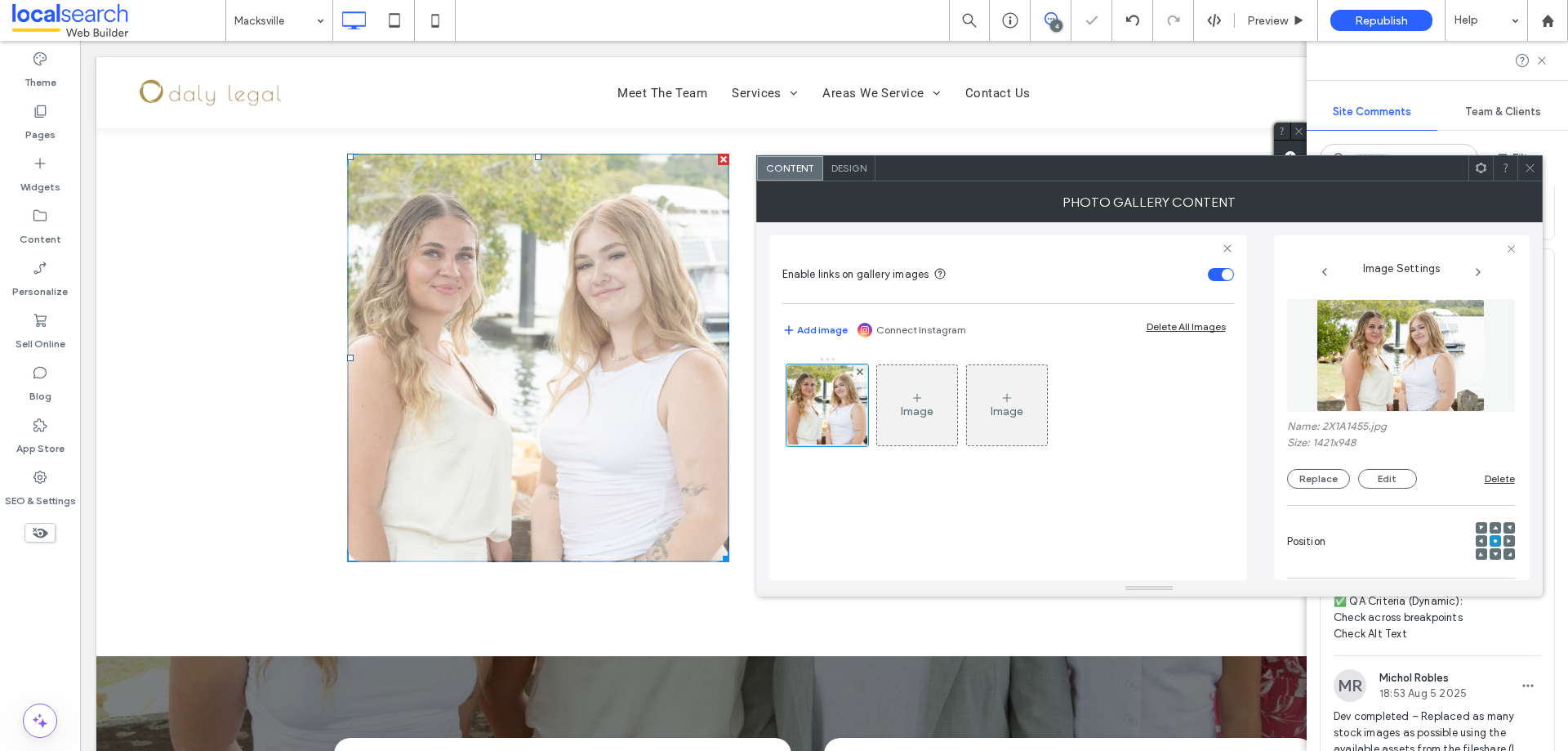 scroll, scrollTop: 2370, scrollLeft: 0, axis: vertical 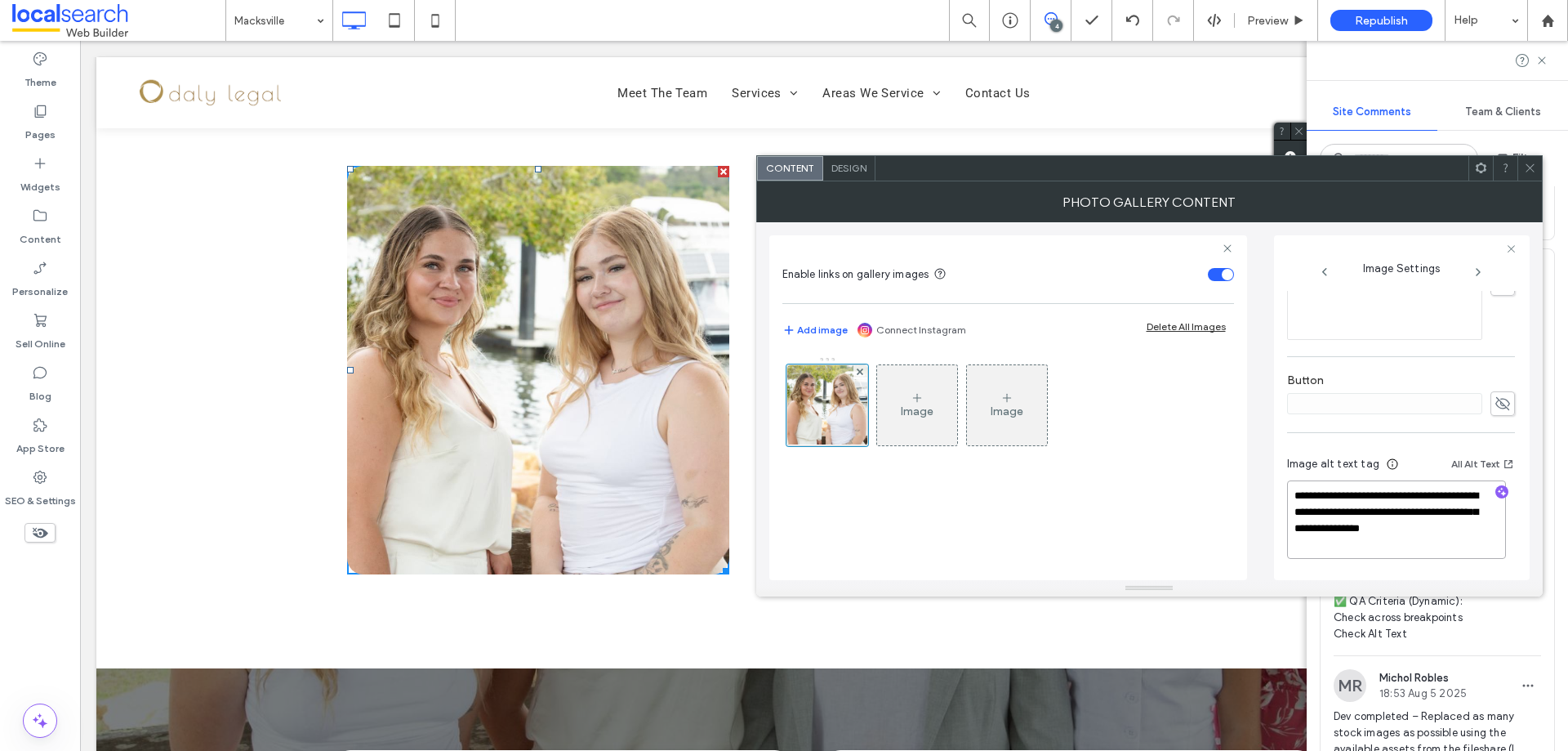 drag, startPoint x: 1392, startPoint y: 543, endPoint x: 1402, endPoint y: 531, distance: 15.620499 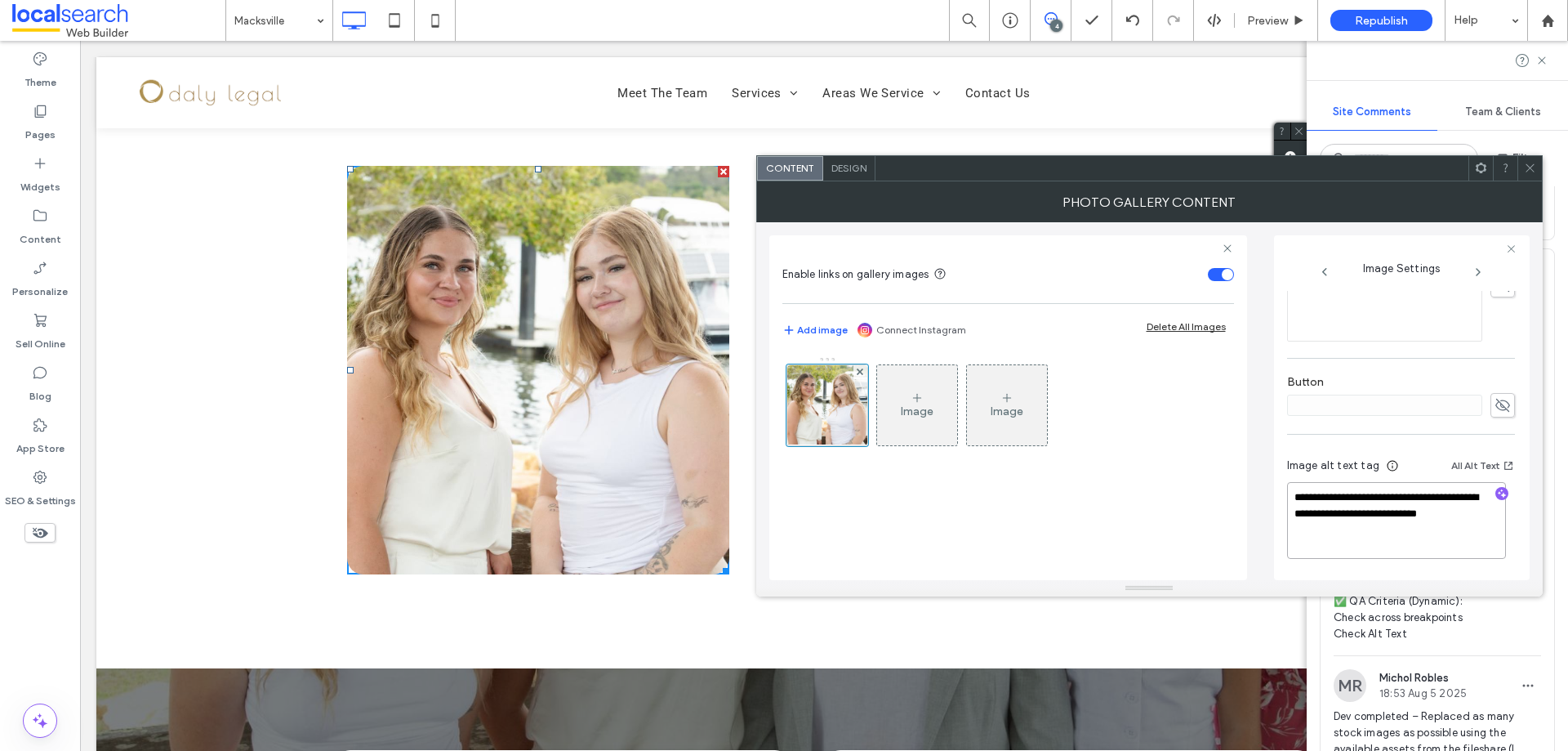 scroll, scrollTop: 498, scrollLeft: 0, axis: vertical 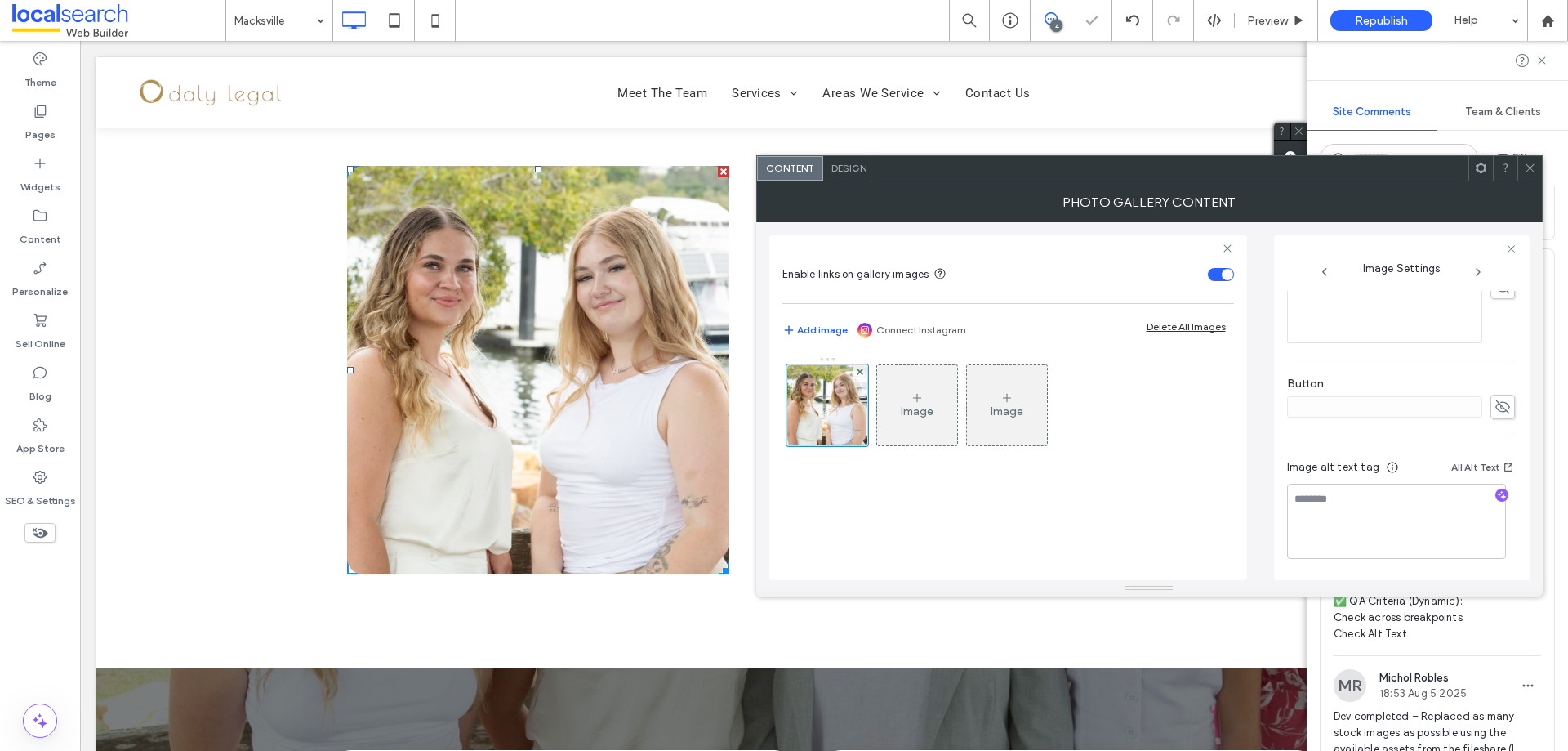 click on "Image alt text tag All Alt Text" at bounding box center [1401, 471] 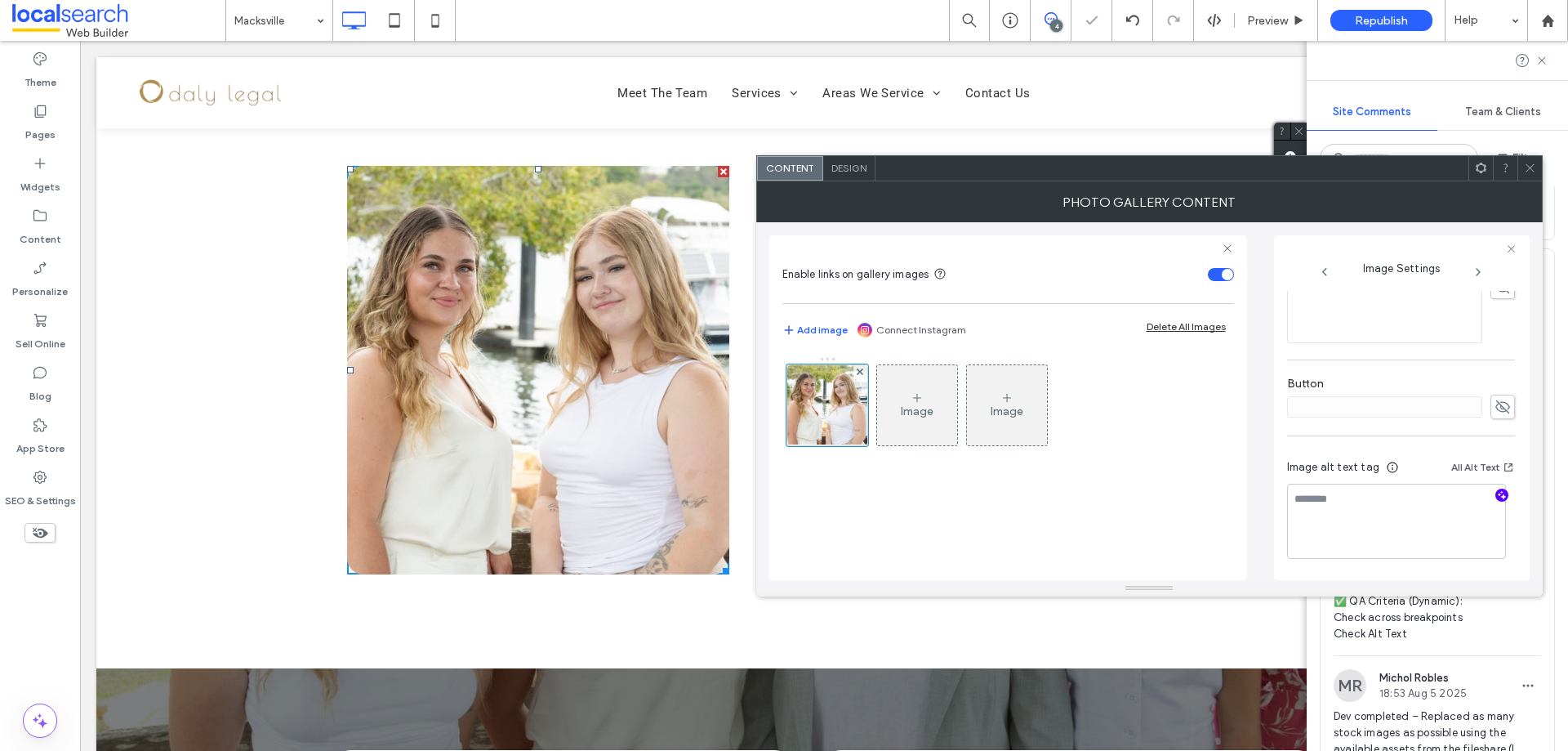 click 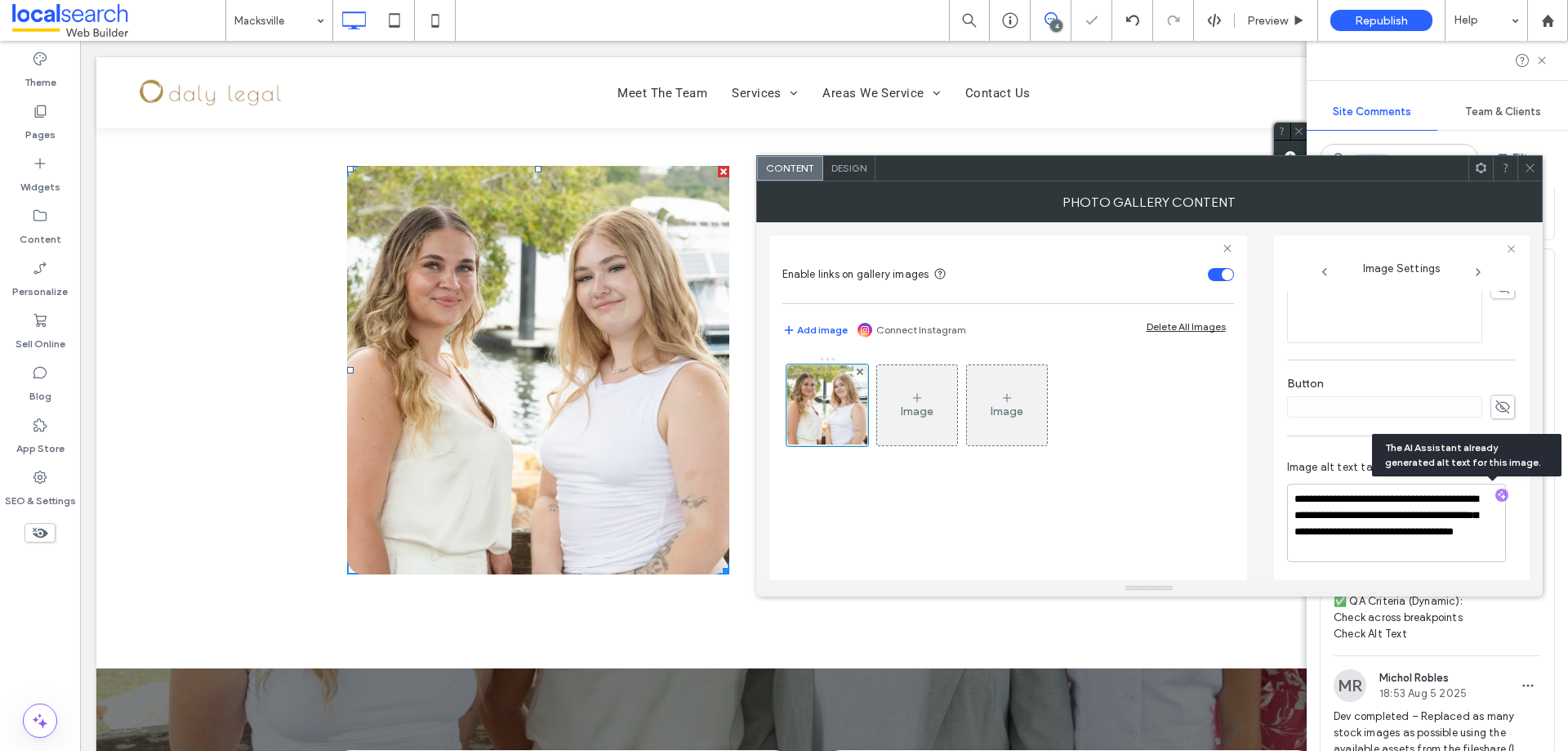 scroll, scrollTop: 499, scrollLeft: 0, axis: vertical 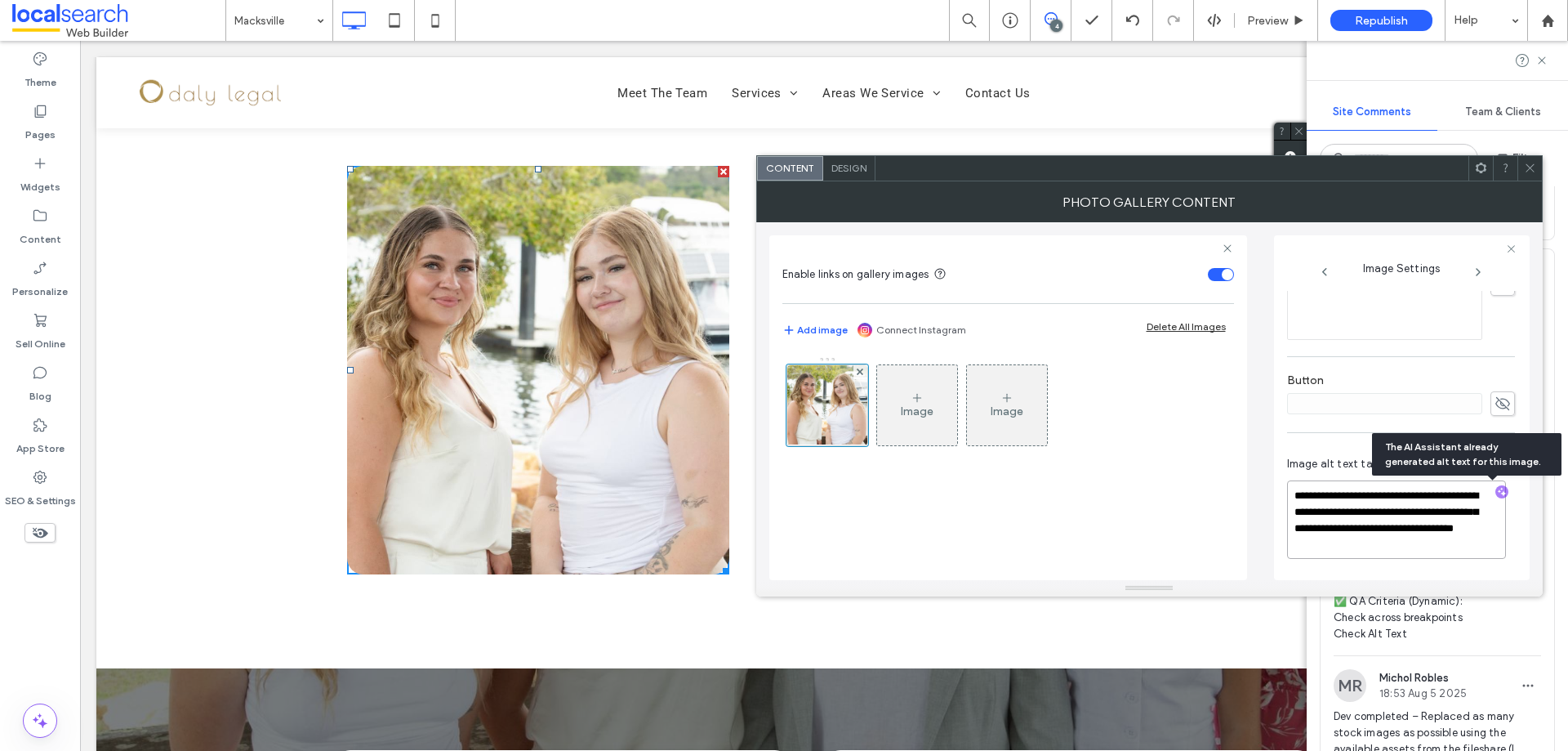 drag, startPoint x: 1477, startPoint y: 546, endPoint x: 1391, endPoint y: 498, distance: 98.48858 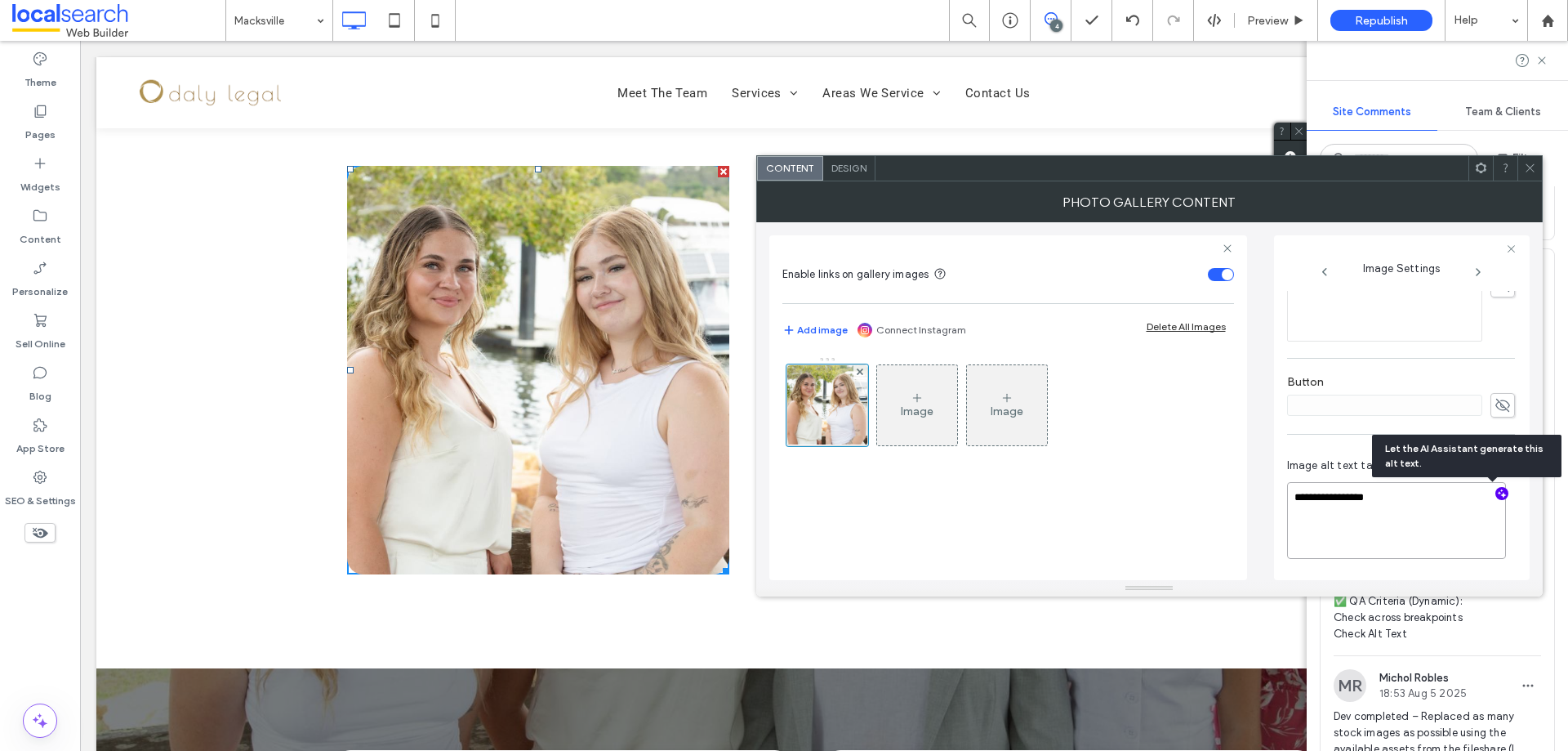 scroll, scrollTop: 498, scrollLeft: 0, axis: vertical 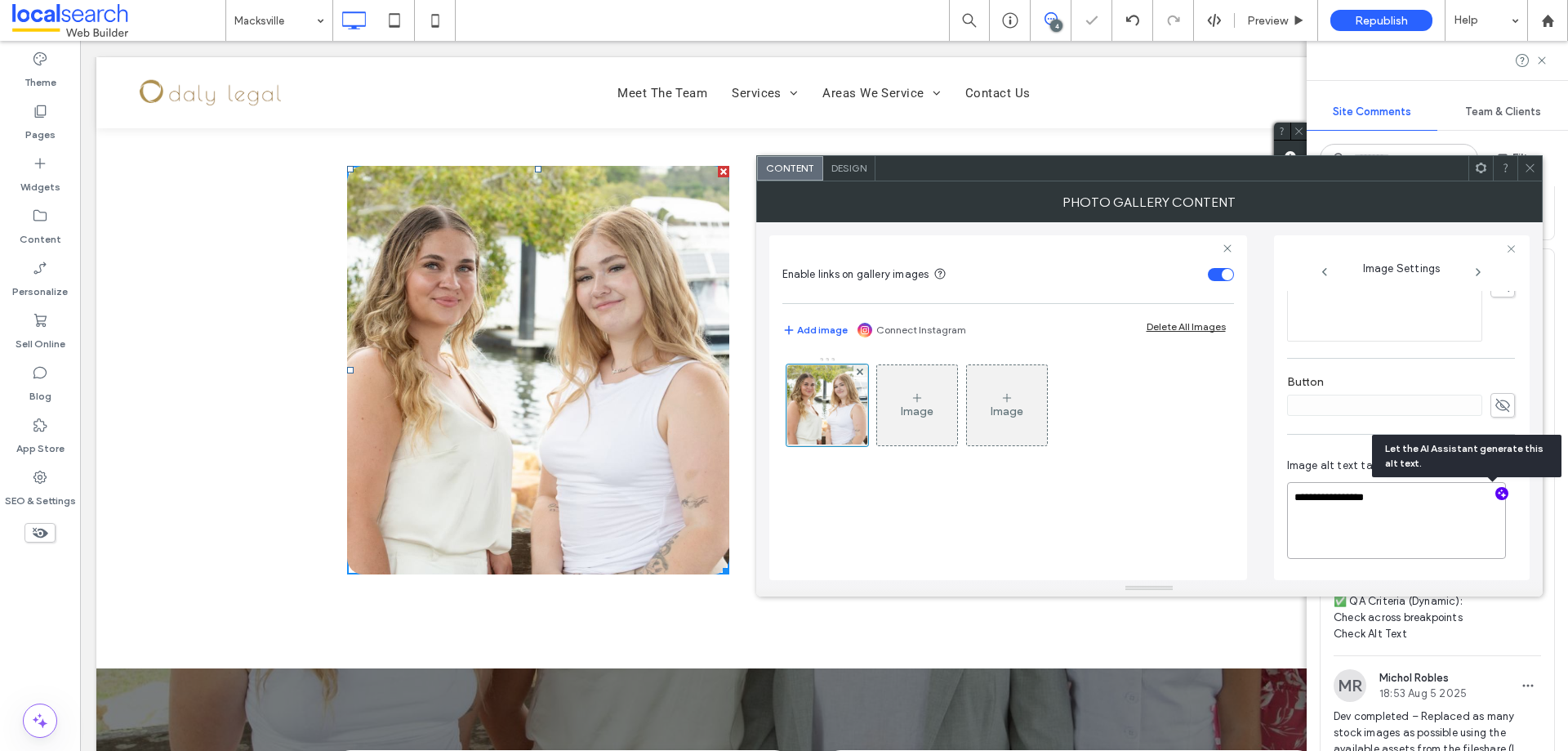 drag, startPoint x: 1394, startPoint y: 498, endPoint x: 1317, endPoint y: 498, distance: 77 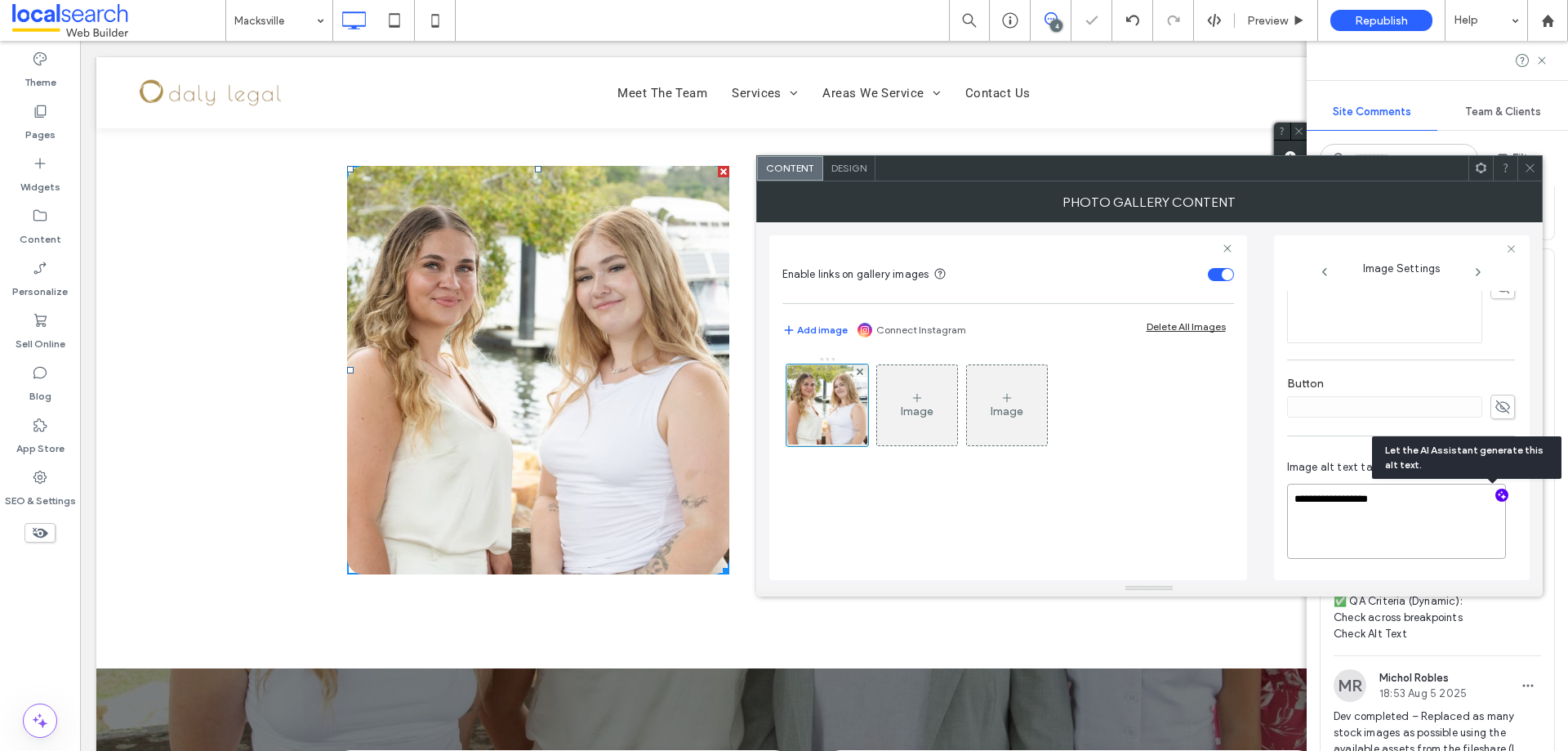 paste on "**********" 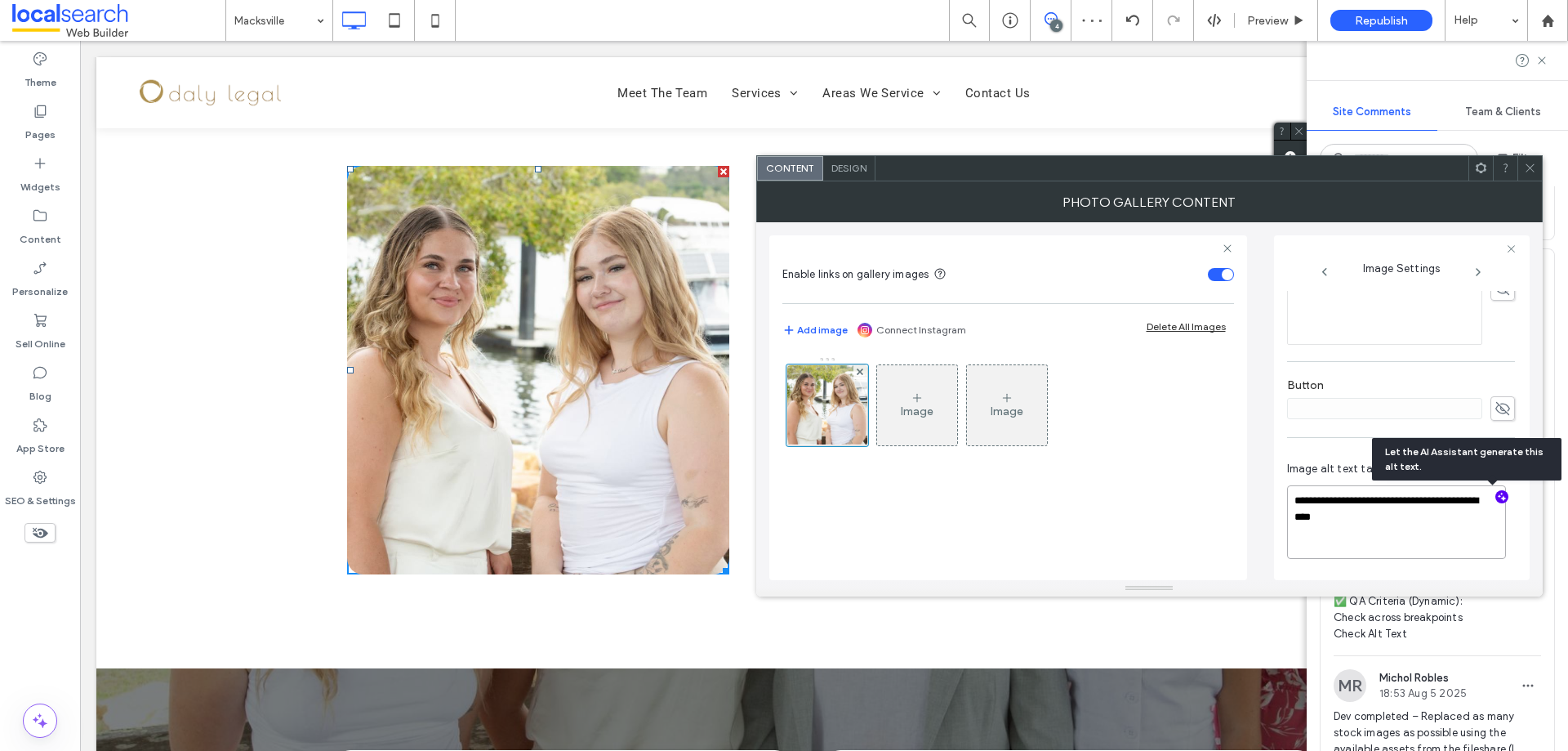 scroll, scrollTop: 494, scrollLeft: 0, axis: vertical 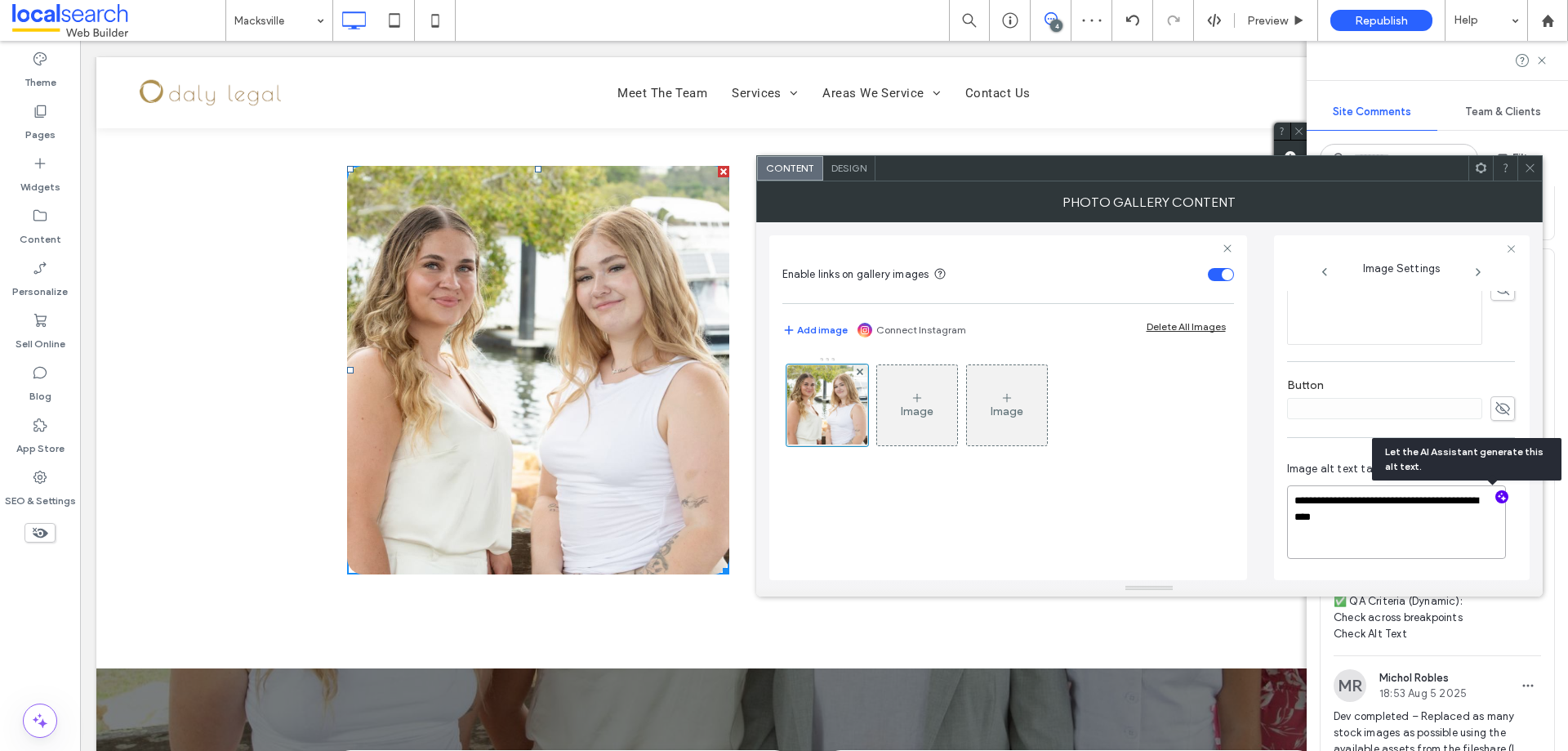 click on "**********" at bounding box center (1396, 522) 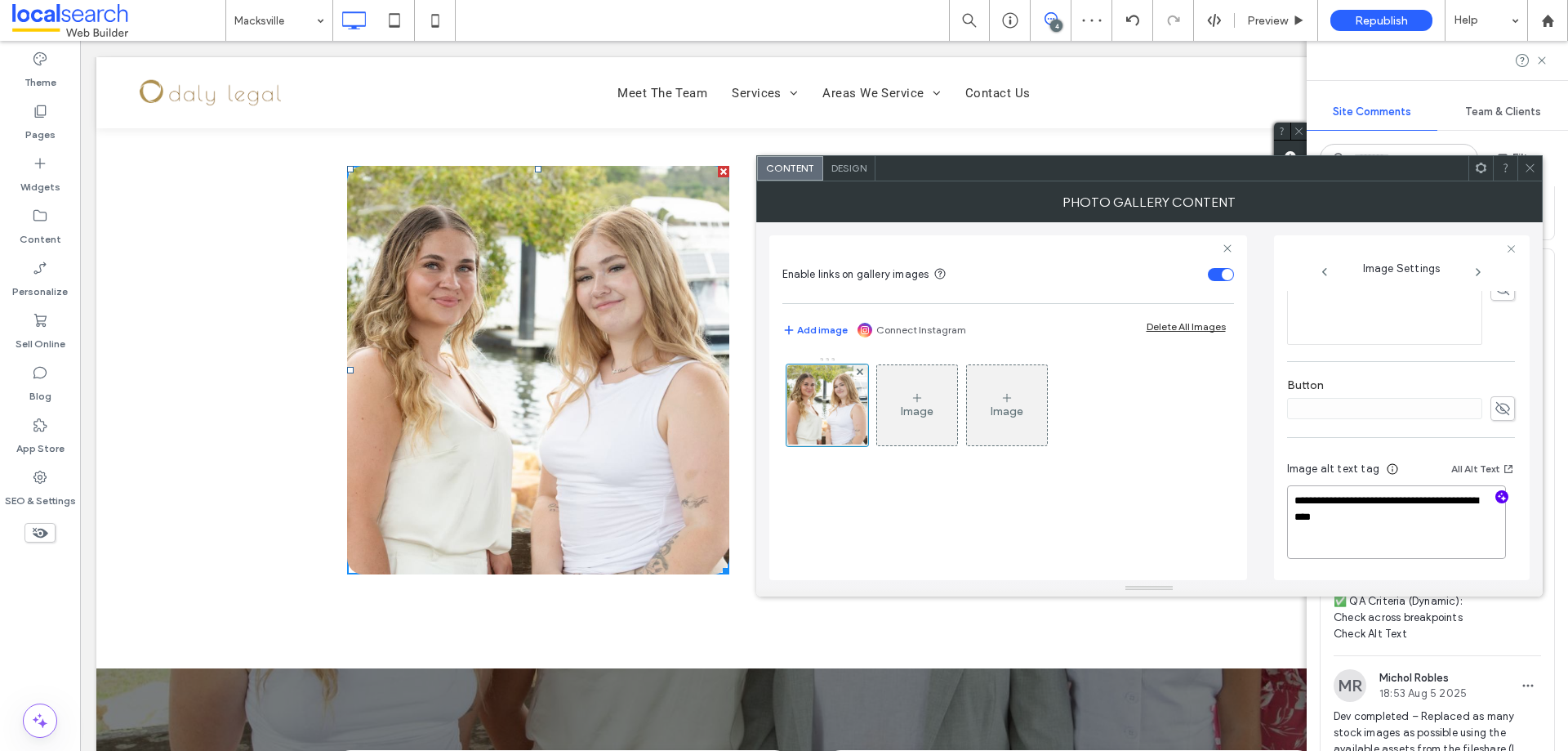 type on "**********" 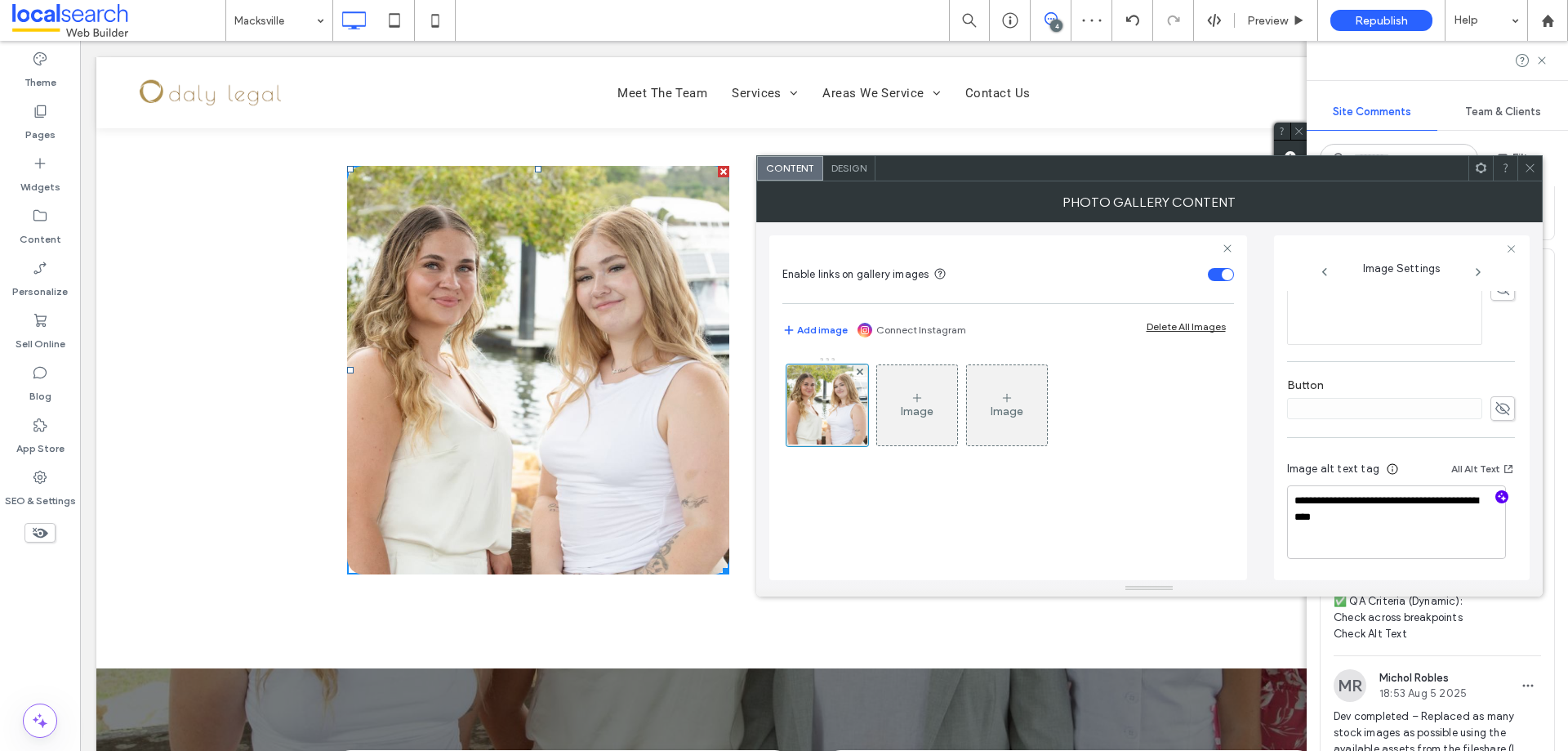 click on "**********" at bounding box center [1401, 512] 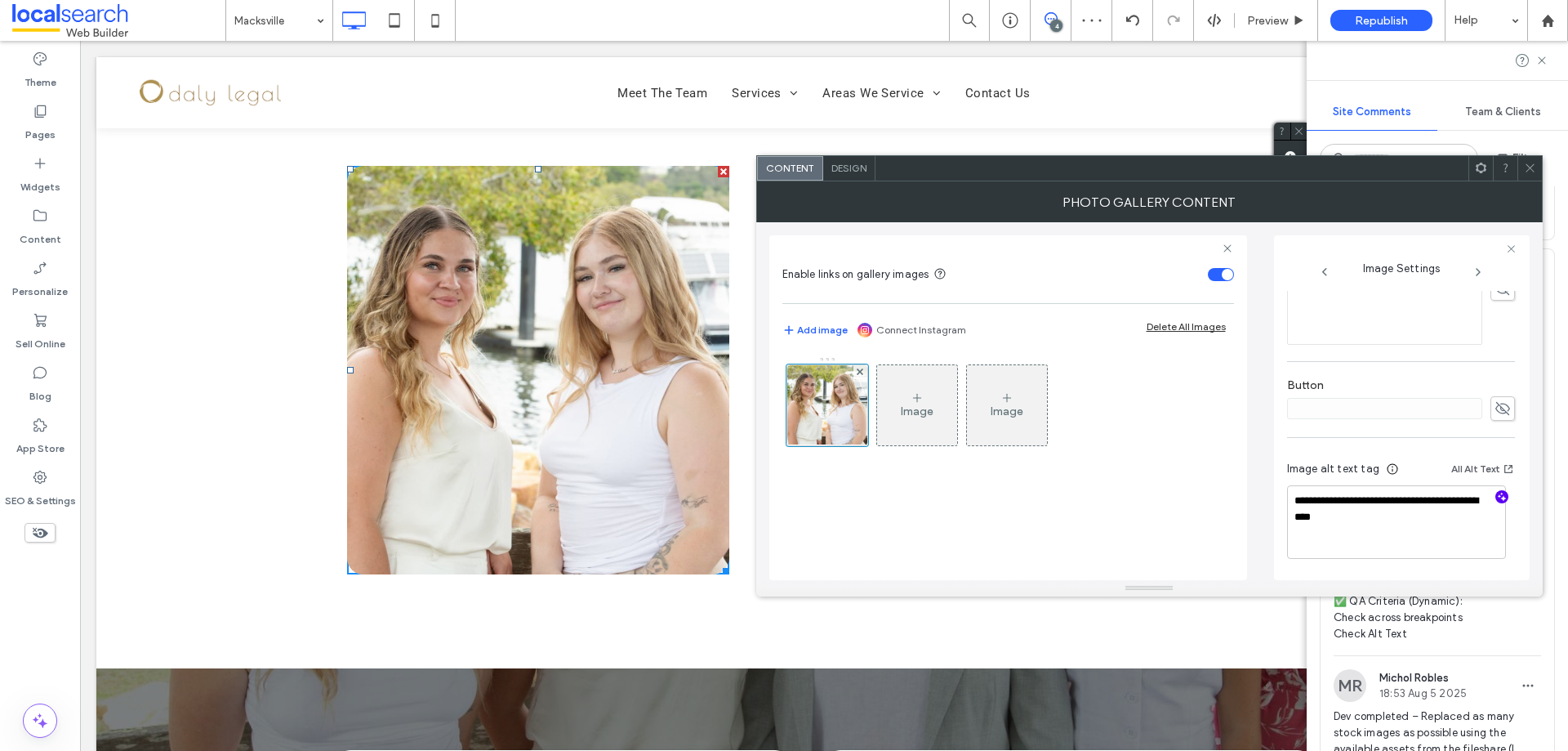 click 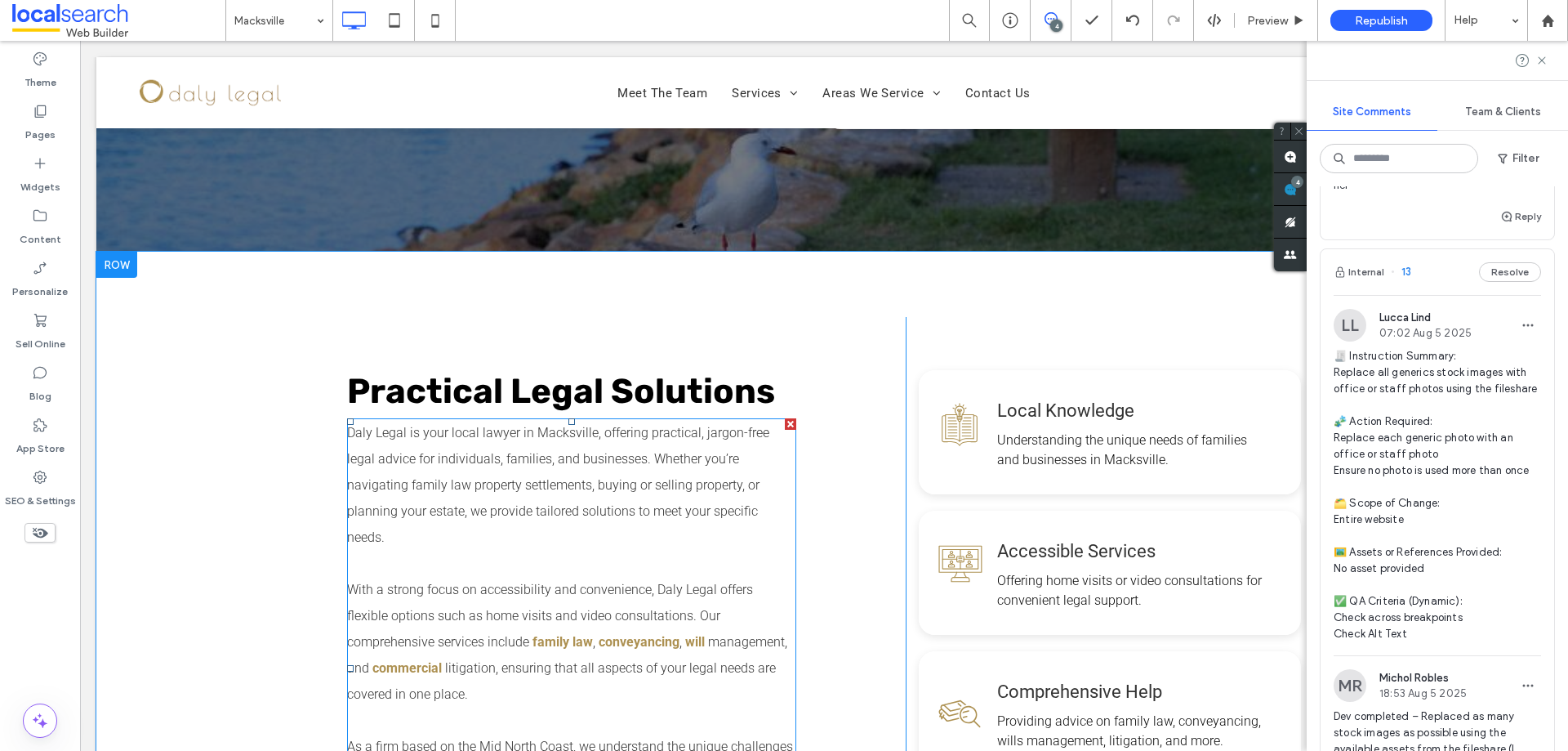 scroll, scrollTop: 0, scrollLeft: 0, axis: both 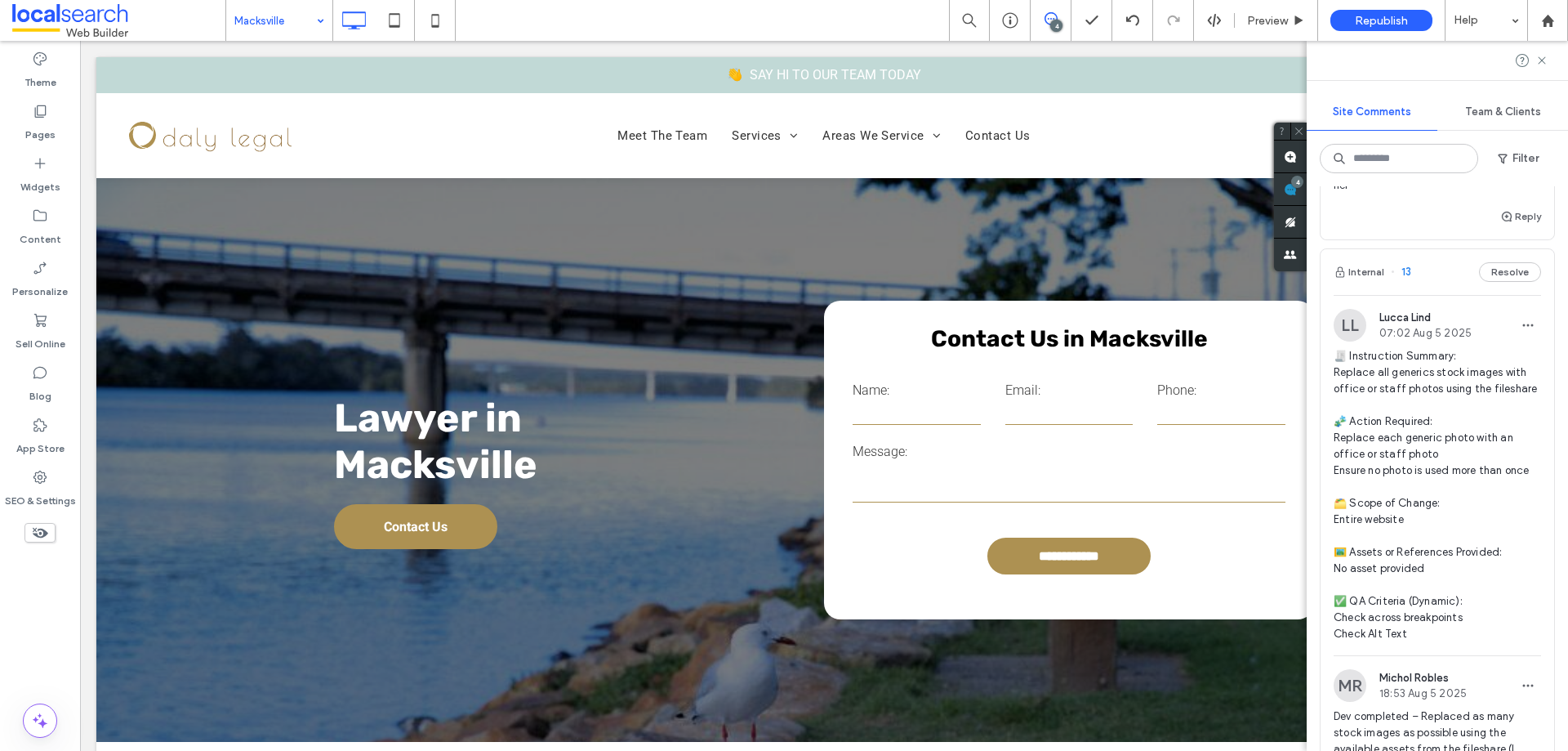 drag, startPoint x: 296, startPoint y: 21, endPoint x: 292, endPoint y: 34, distance: 13.601471 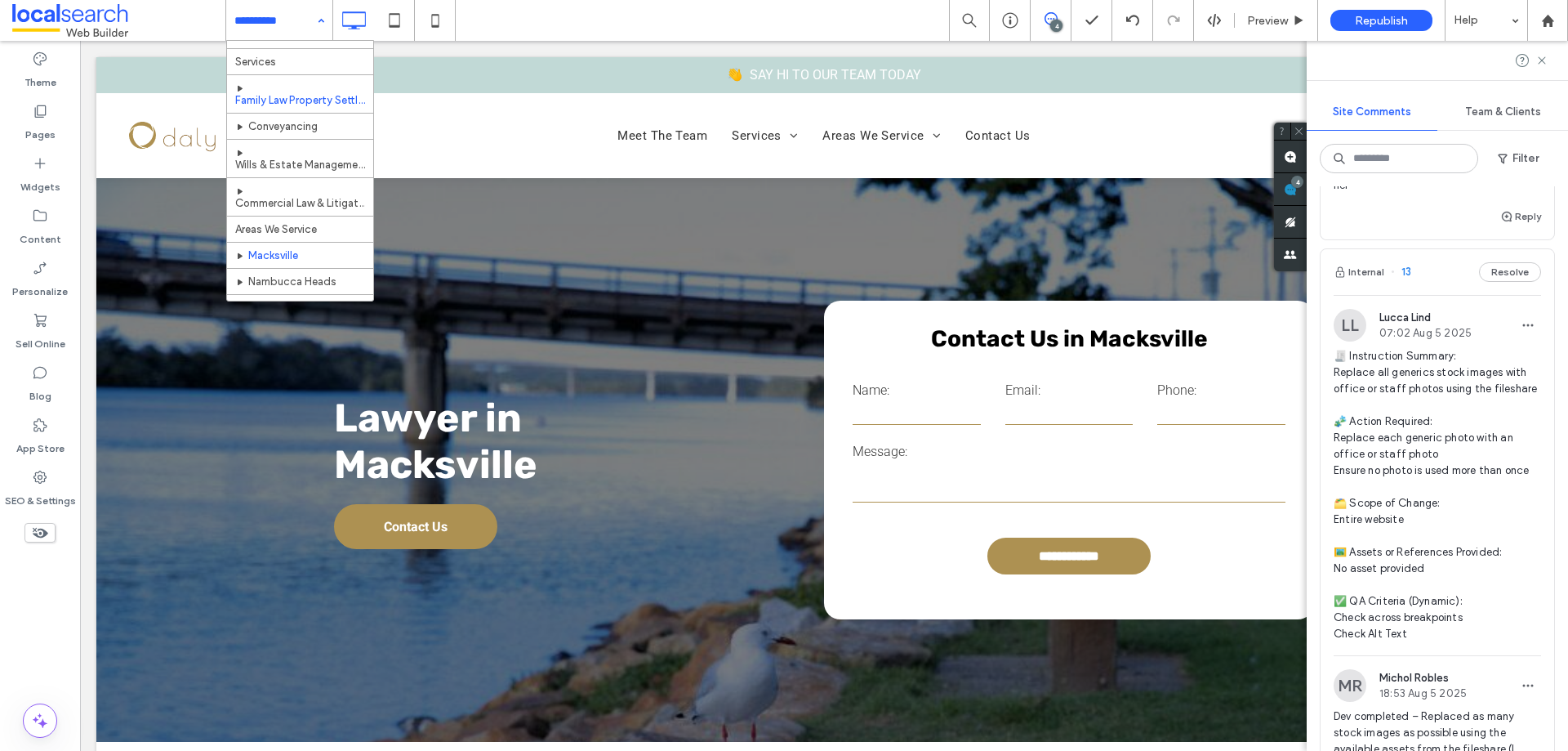 scroll, scrollTop: 88, scrollLeft: 0, axis: vertical 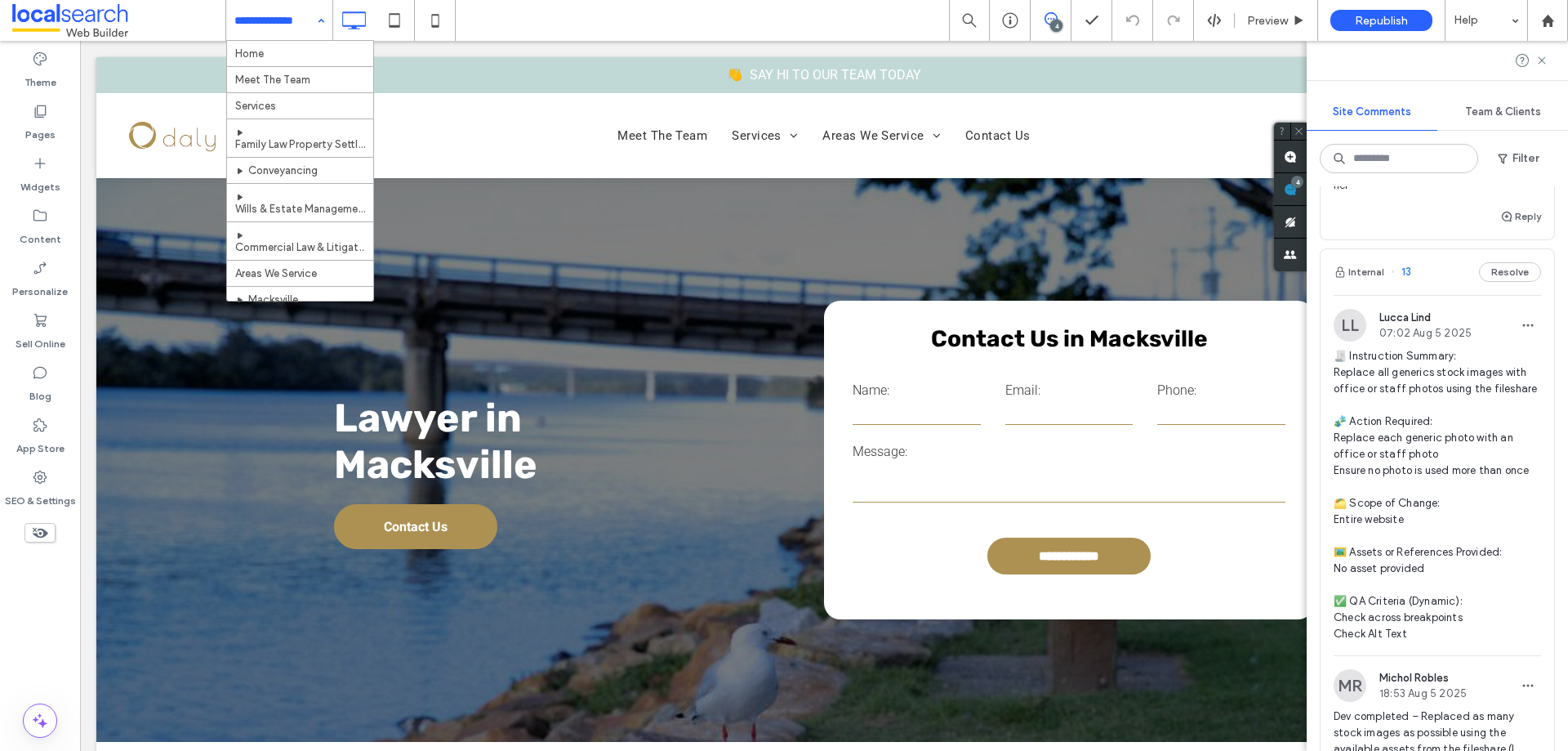 click at bounding box center (275, 20) 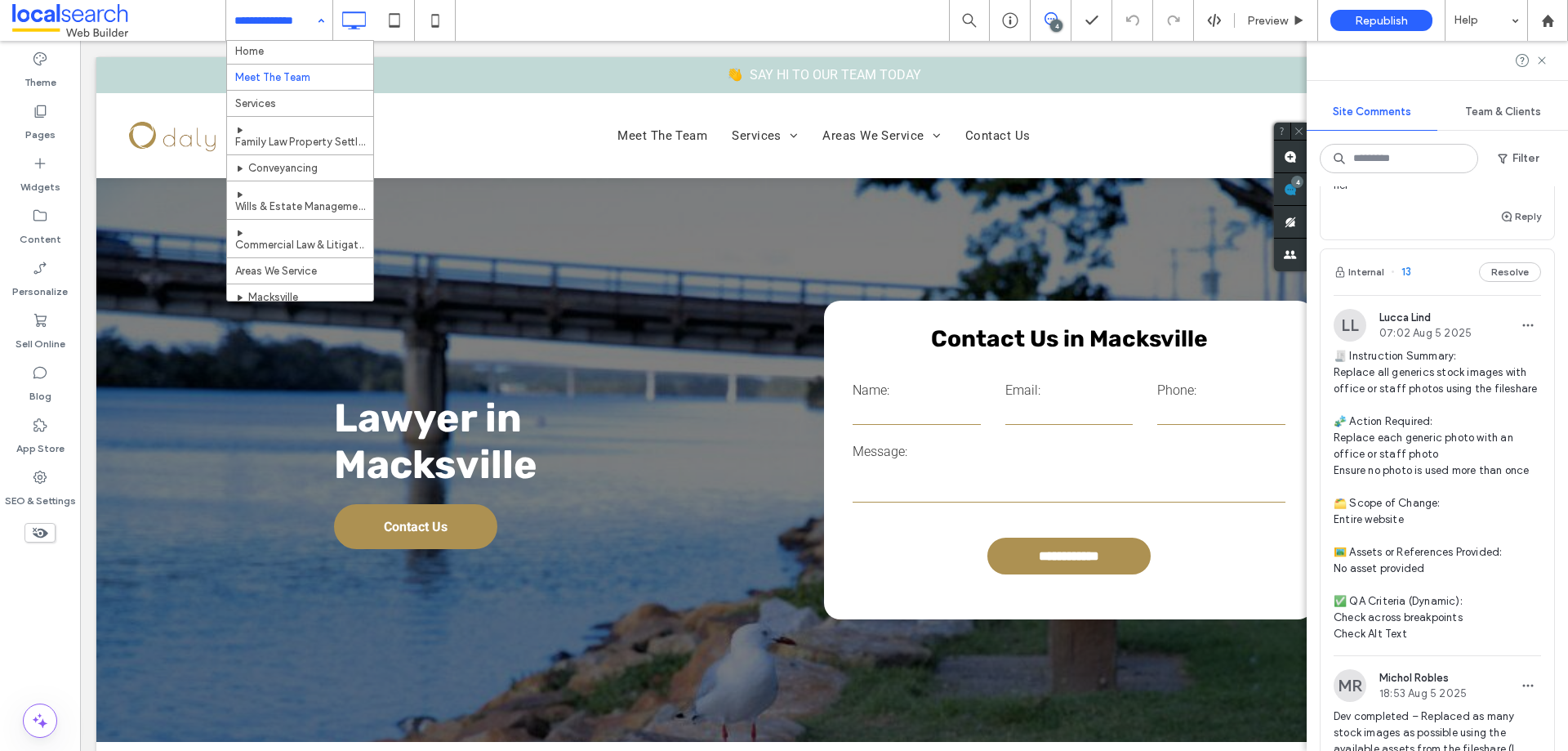 scroll, scrollTop: 0, scrollLeft: 0, axis: both 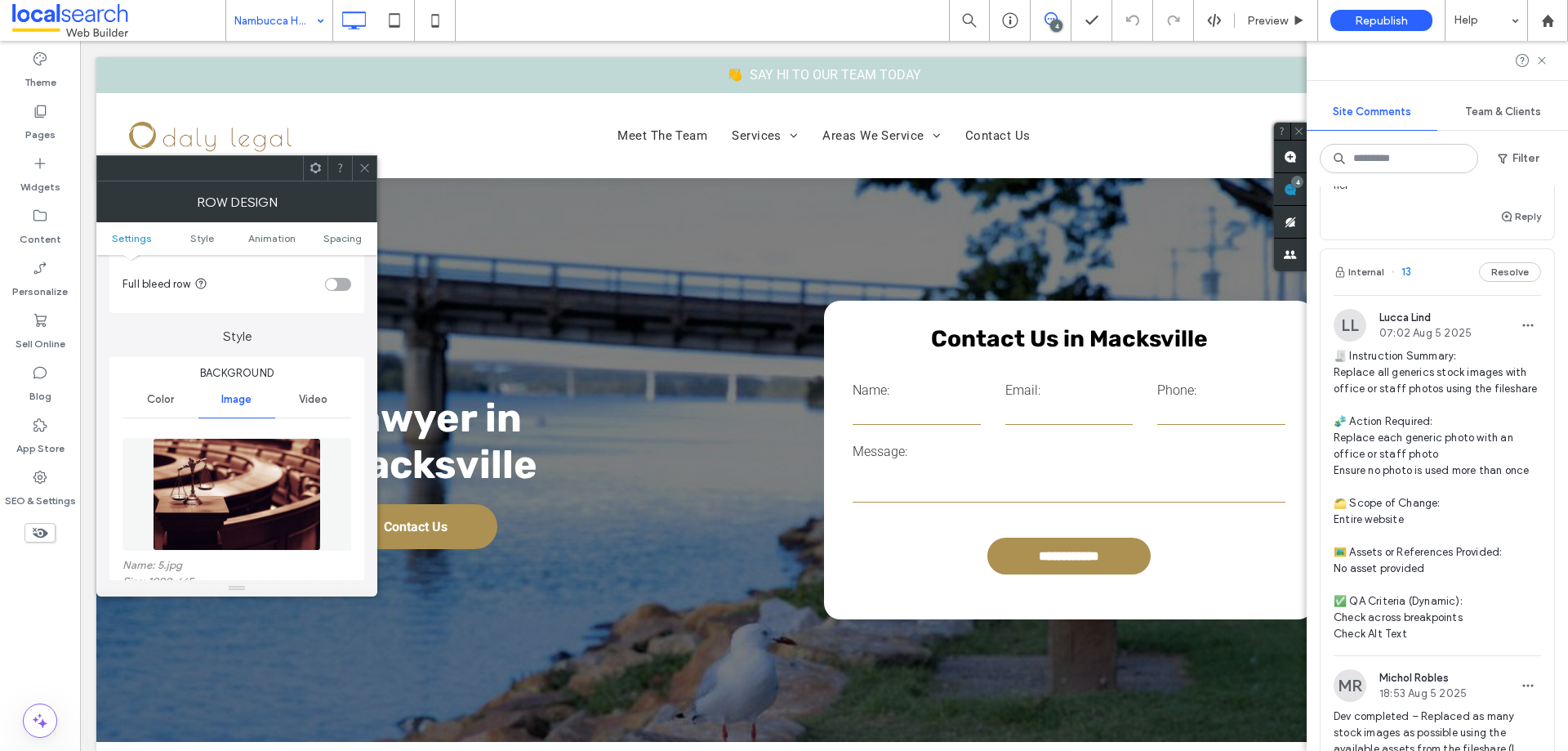 click at bounding box center [237, 494] 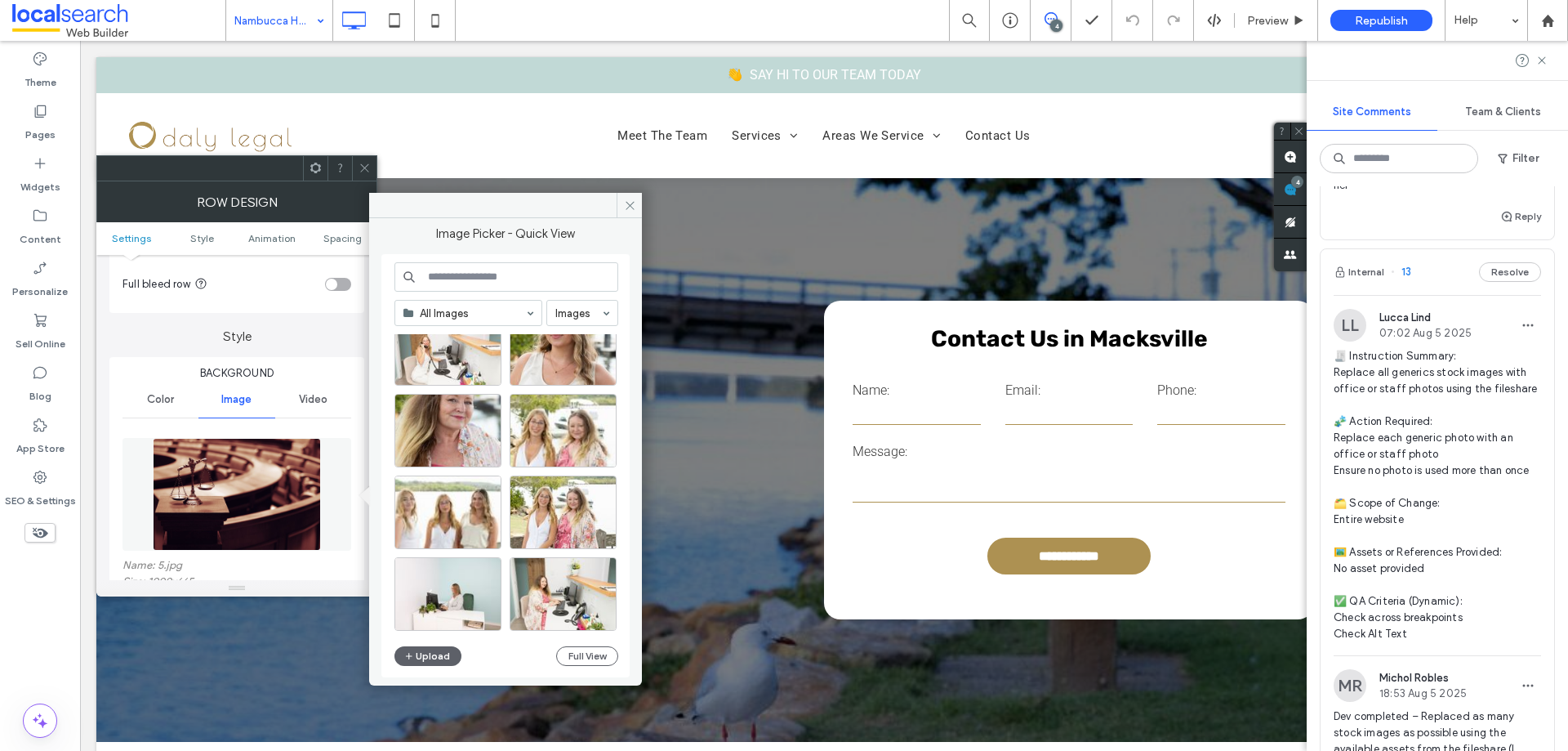 scroll, scrollTop: 701, scrollLeft: 0, axis: vertical 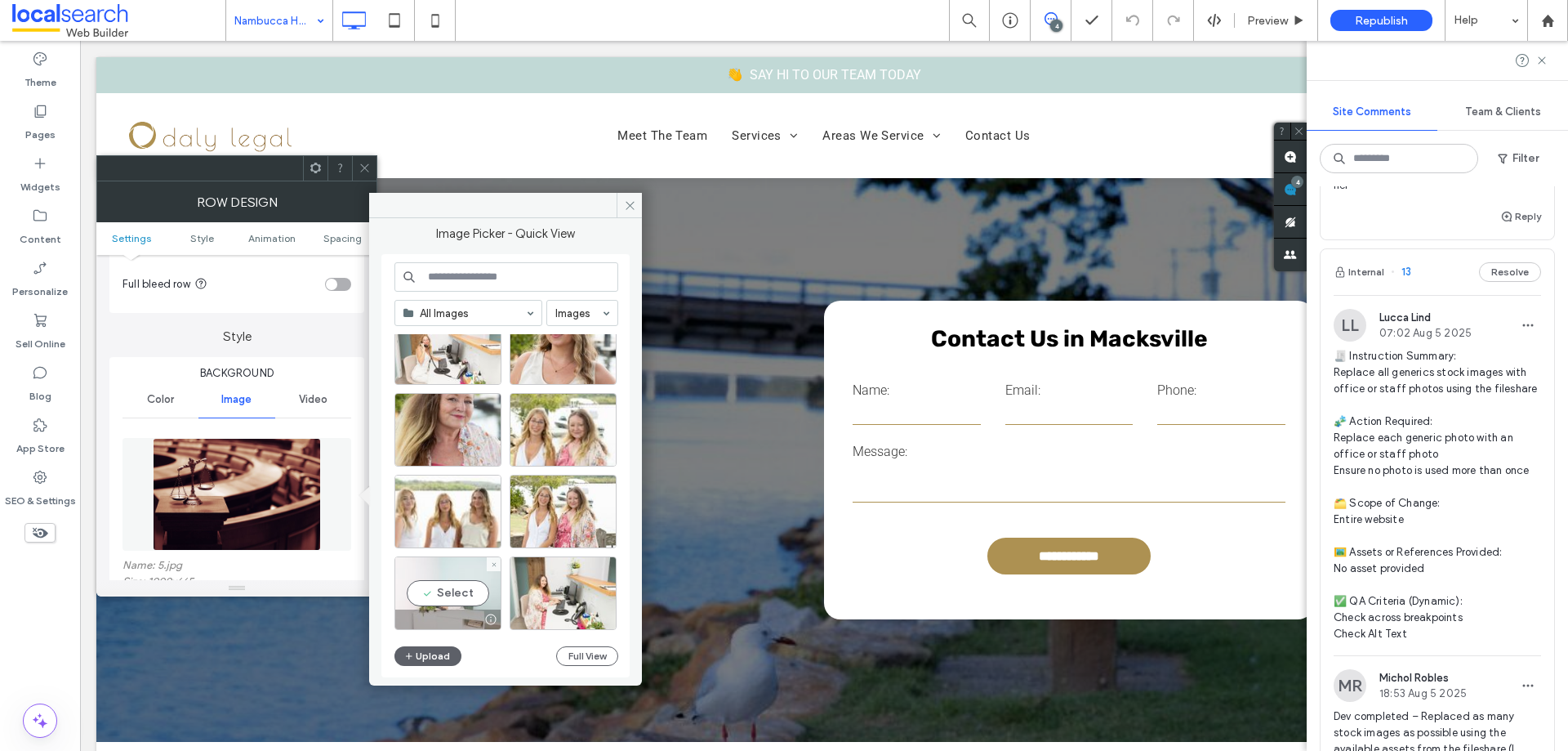 click on "Select" at bounding box center (448, 593) 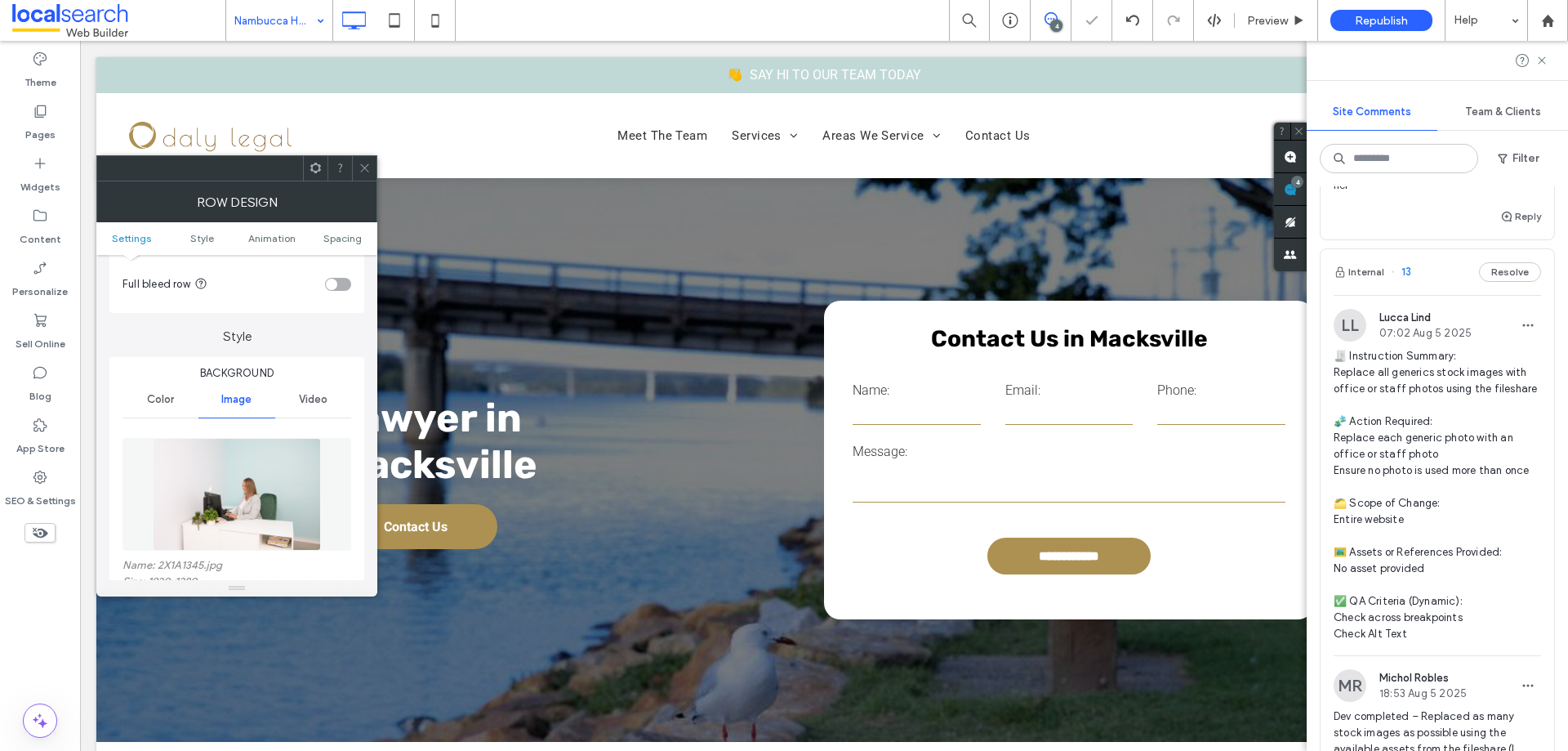 click 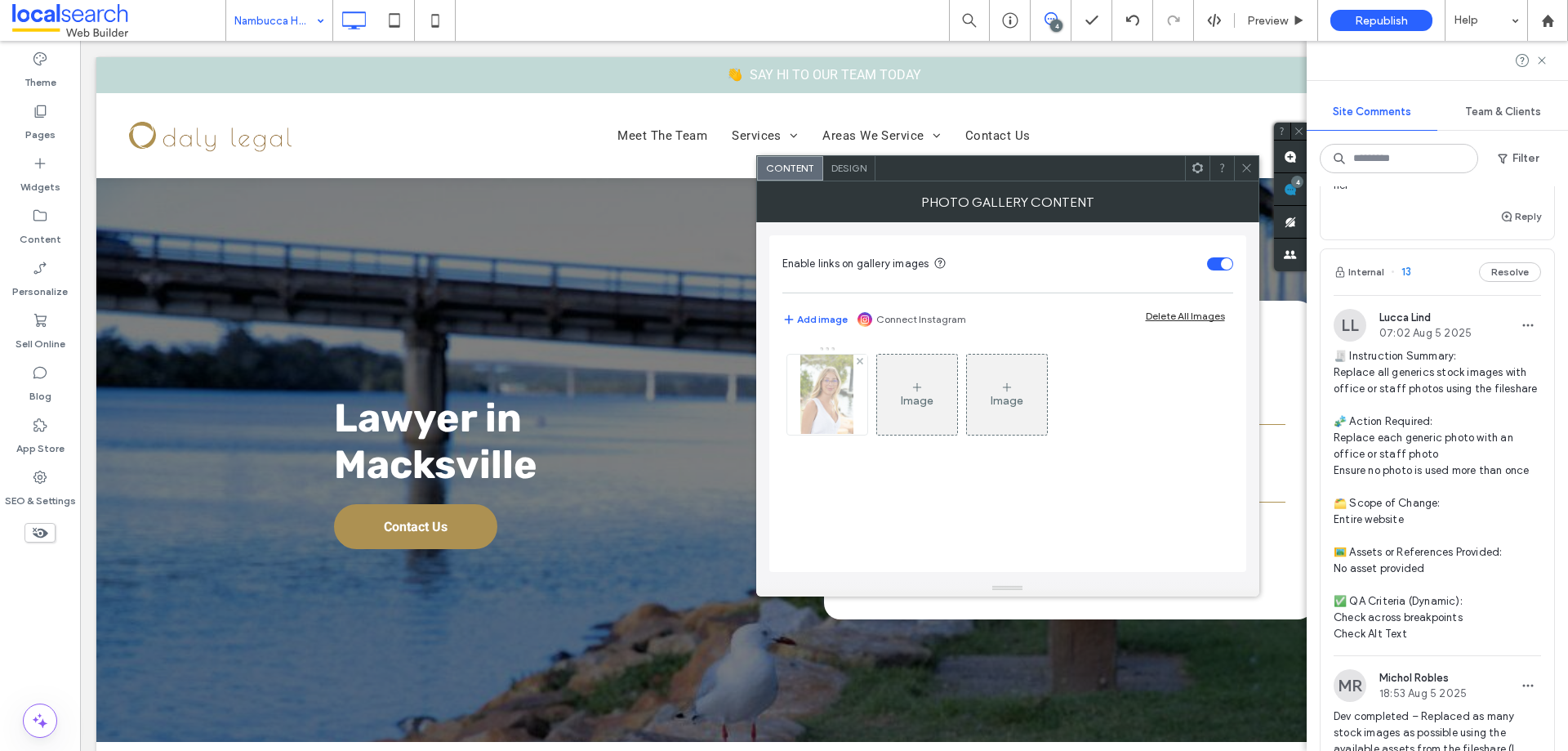 click at bounding box center (826, 395) 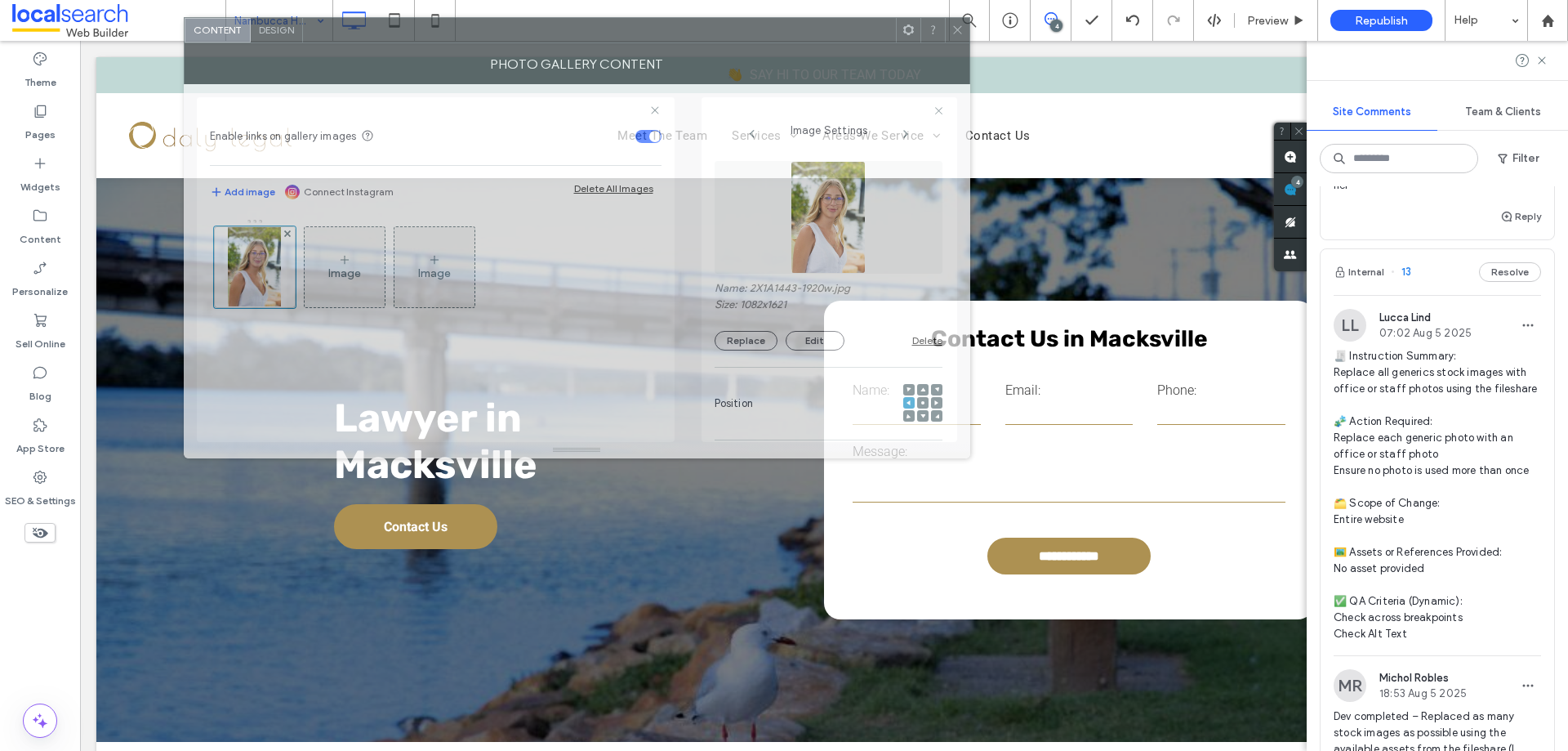 drag, startPoint x: 1190, startPoint y: 174, endPoint x: 639, endPoint y: 41, distance: 566.8245 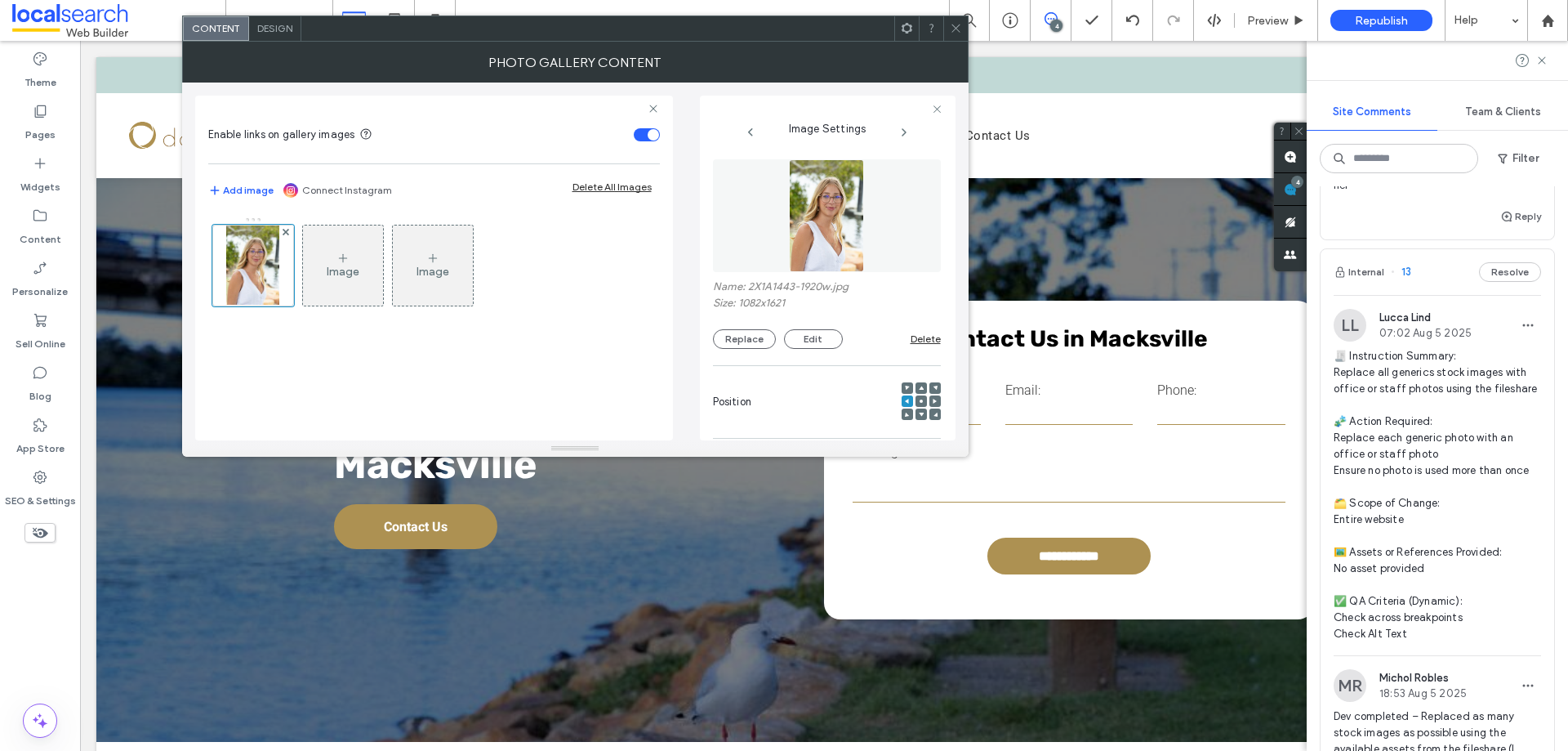 click at bounding box center [826, 216] 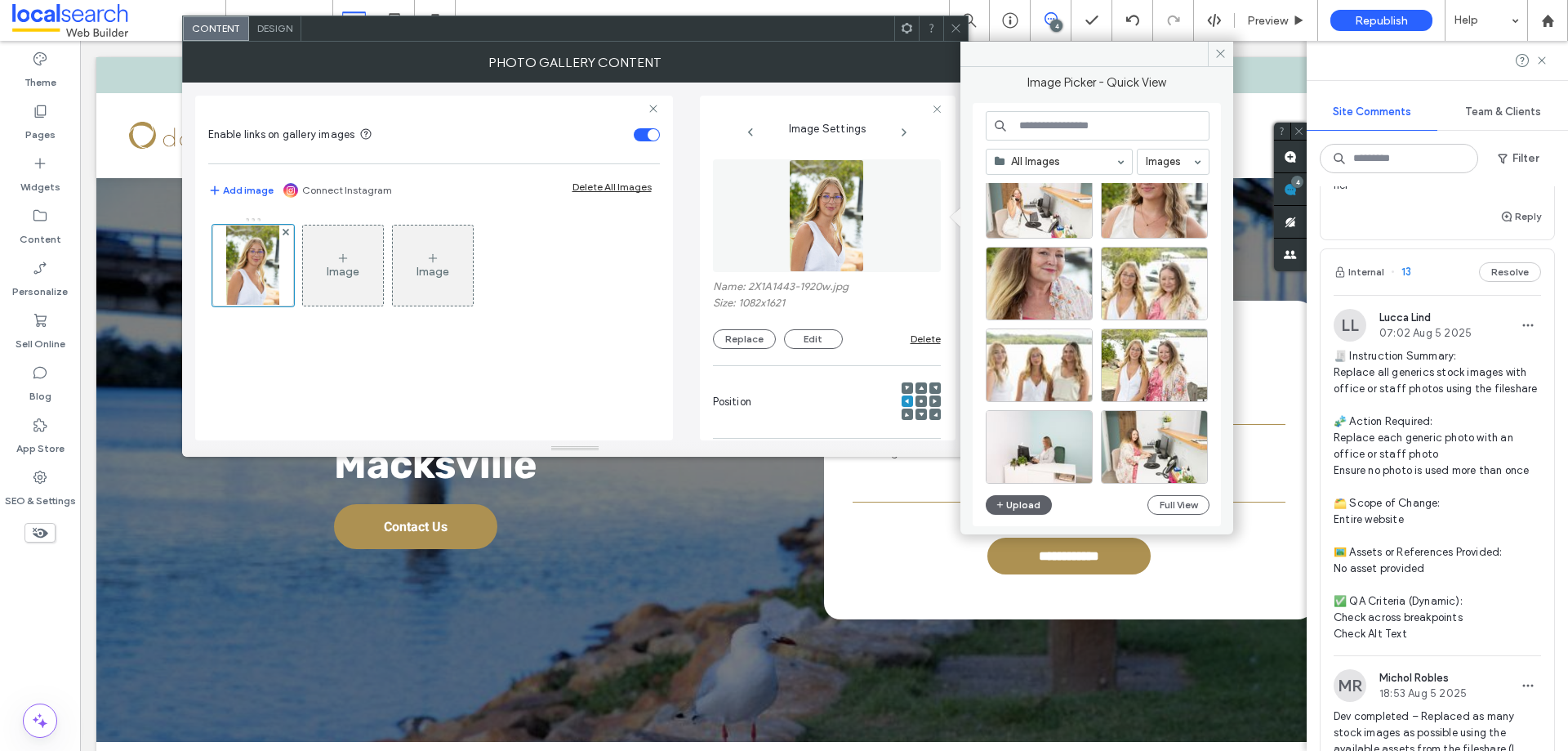 scroll, scrollTop: 701, scrollLeft: 0, axis: vertical 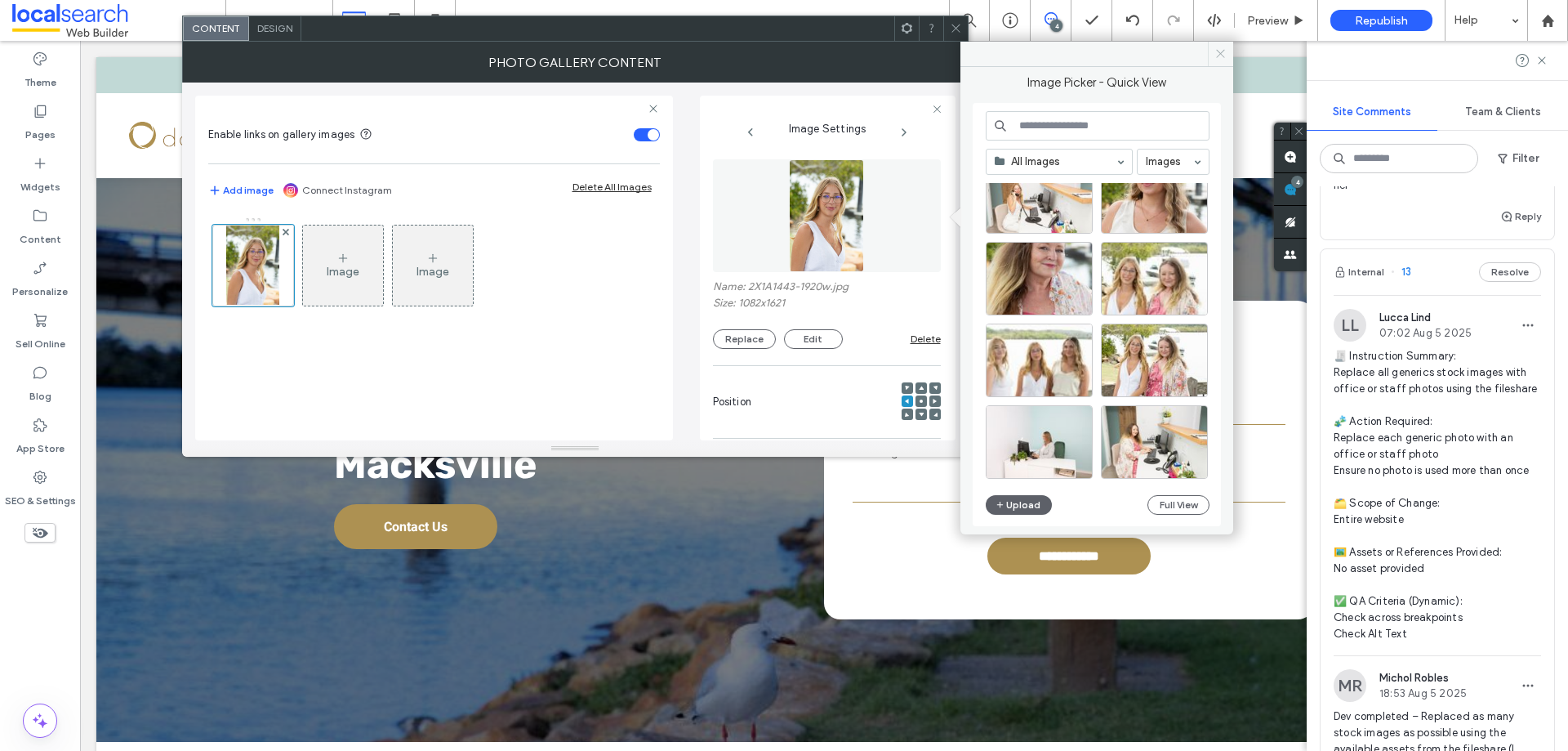 click 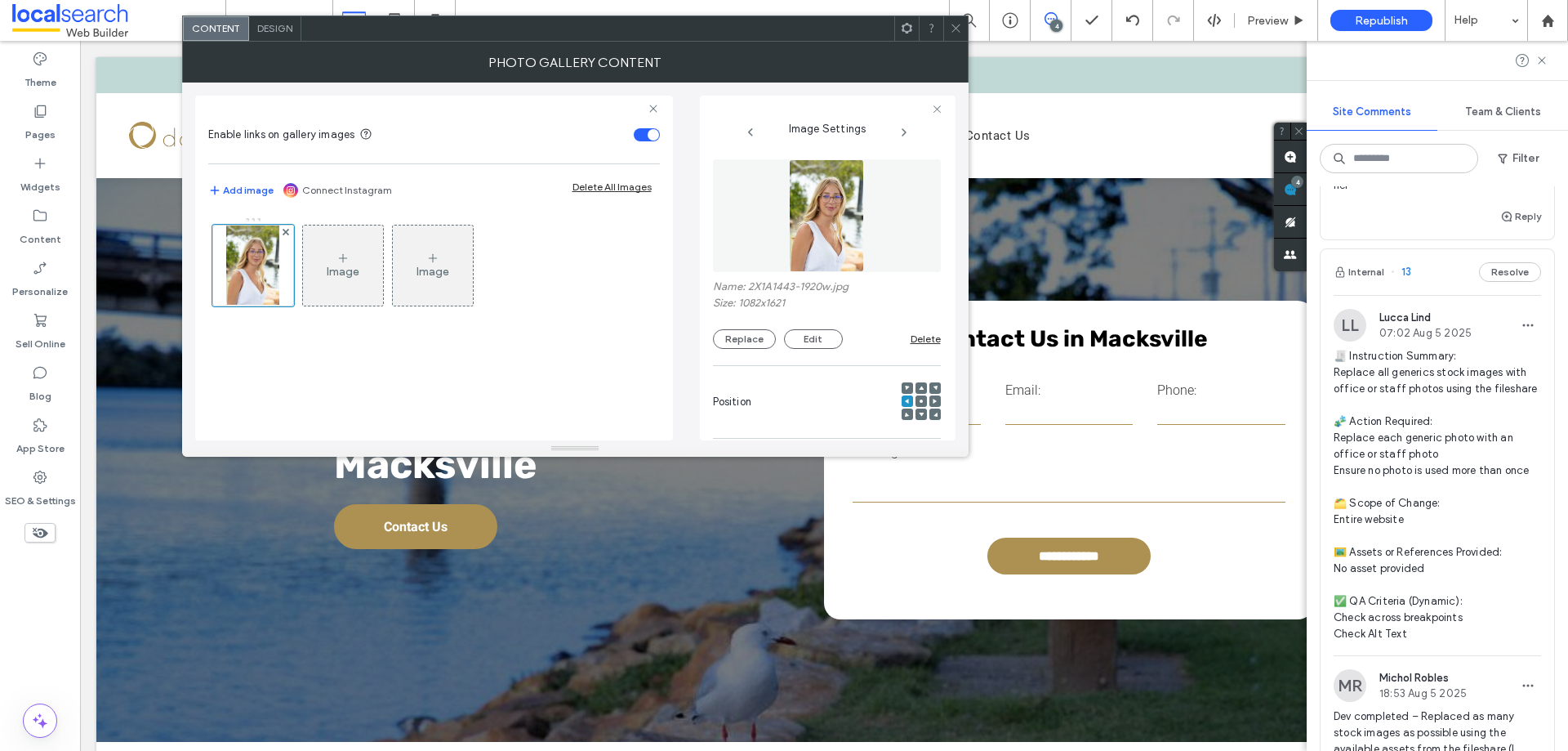 click 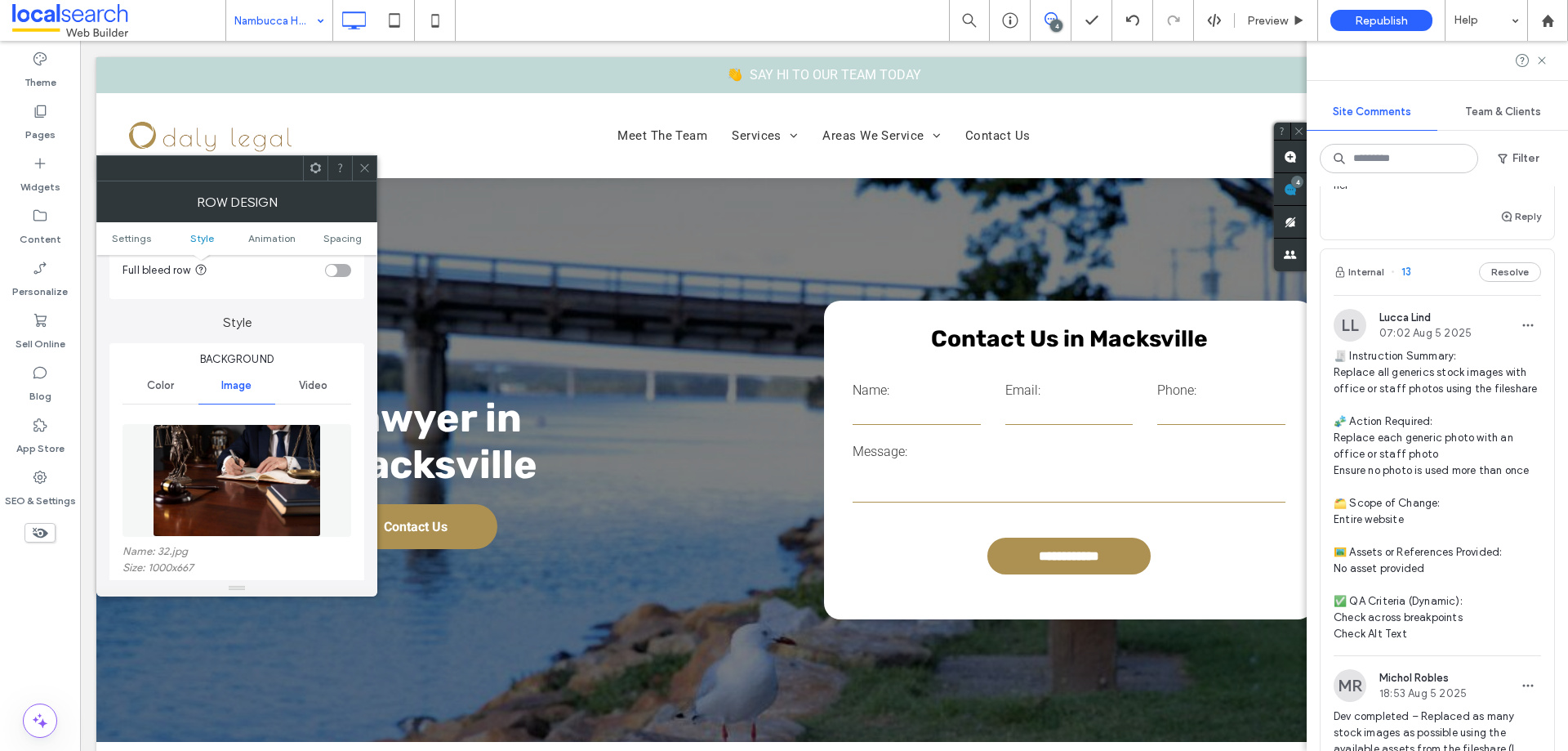scroll, scrollTop: 245, scrollLeft: 0, axis: vertical 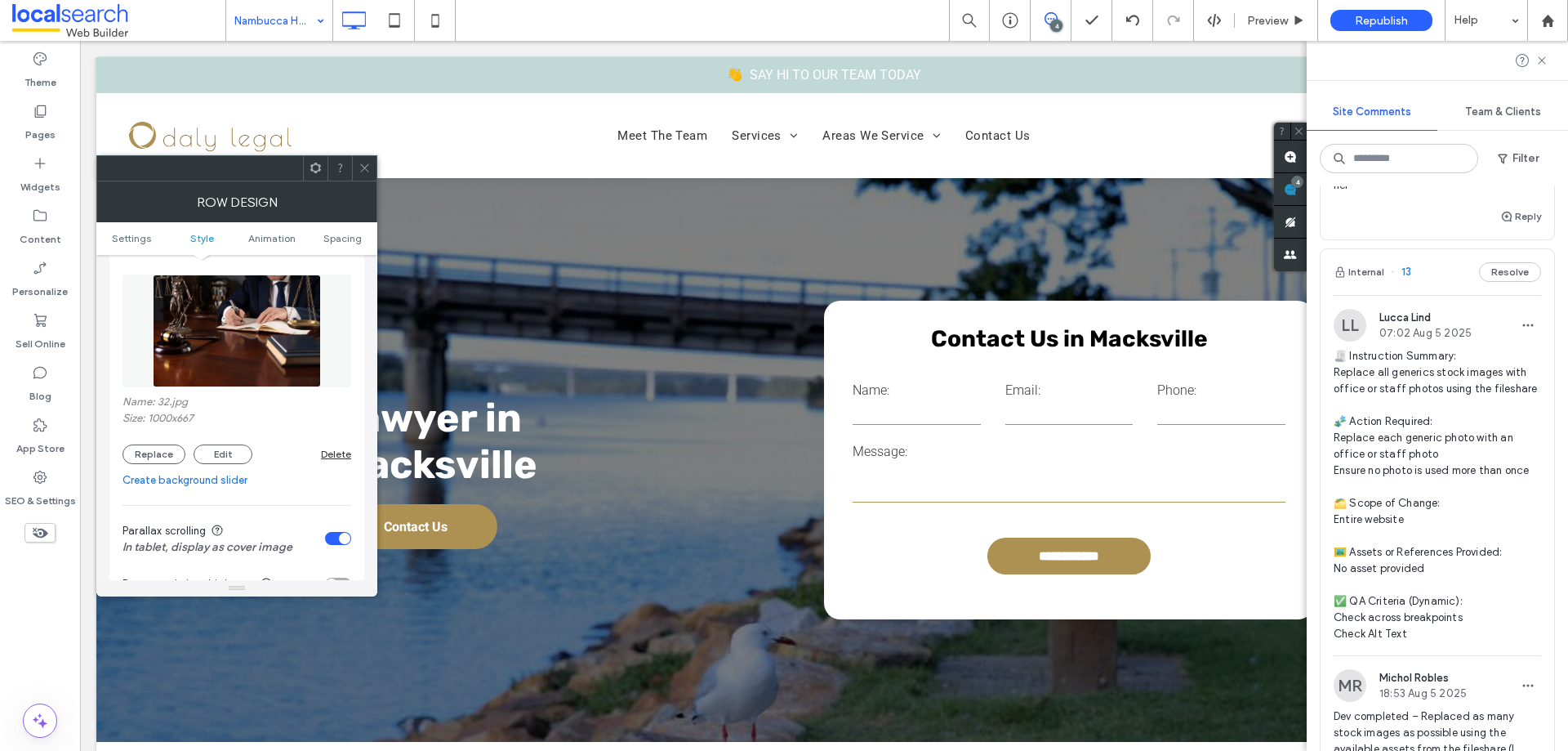 click at bounding box center (237, 331) 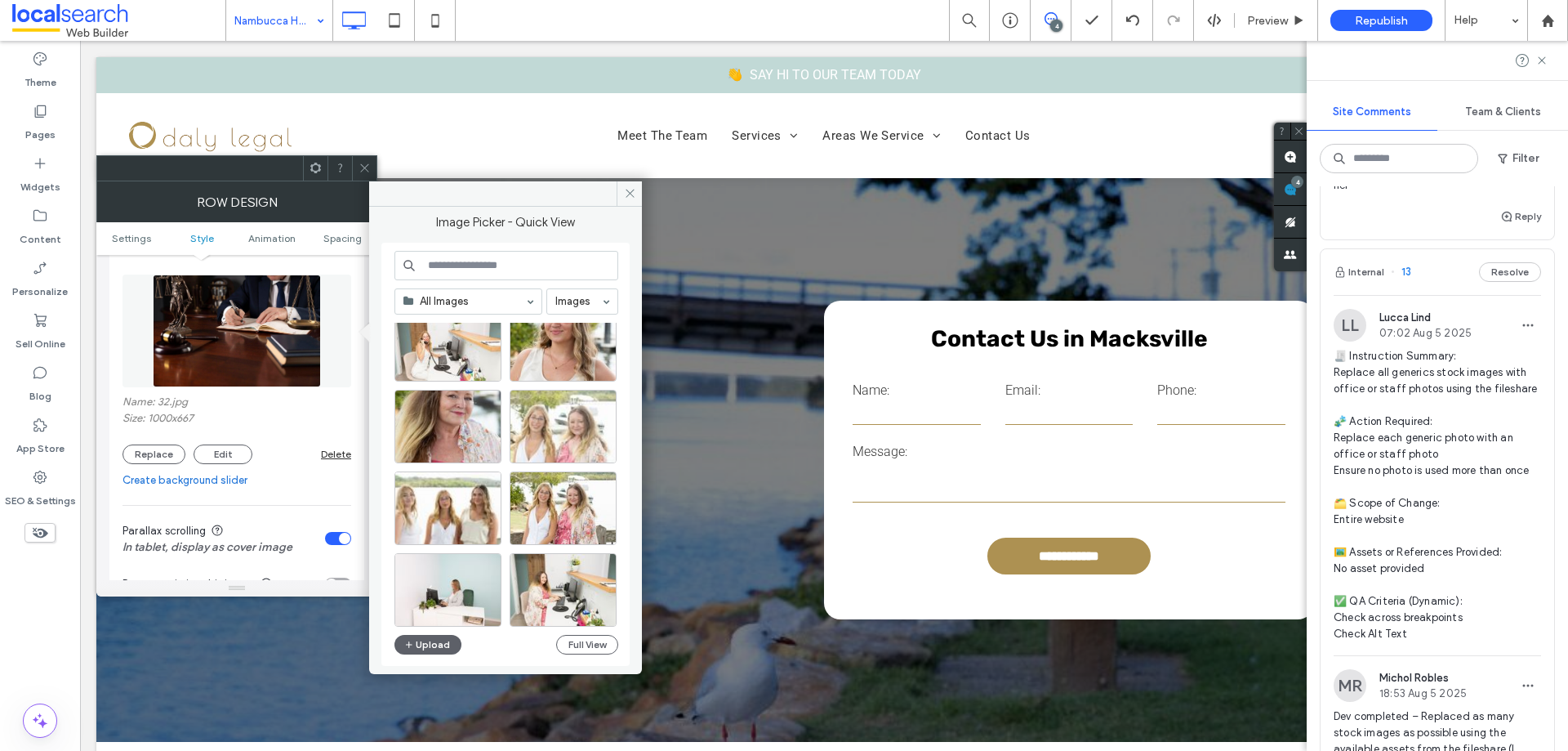 scroll, scrollTop: 701, scrollLeft: 0, axis: vertical 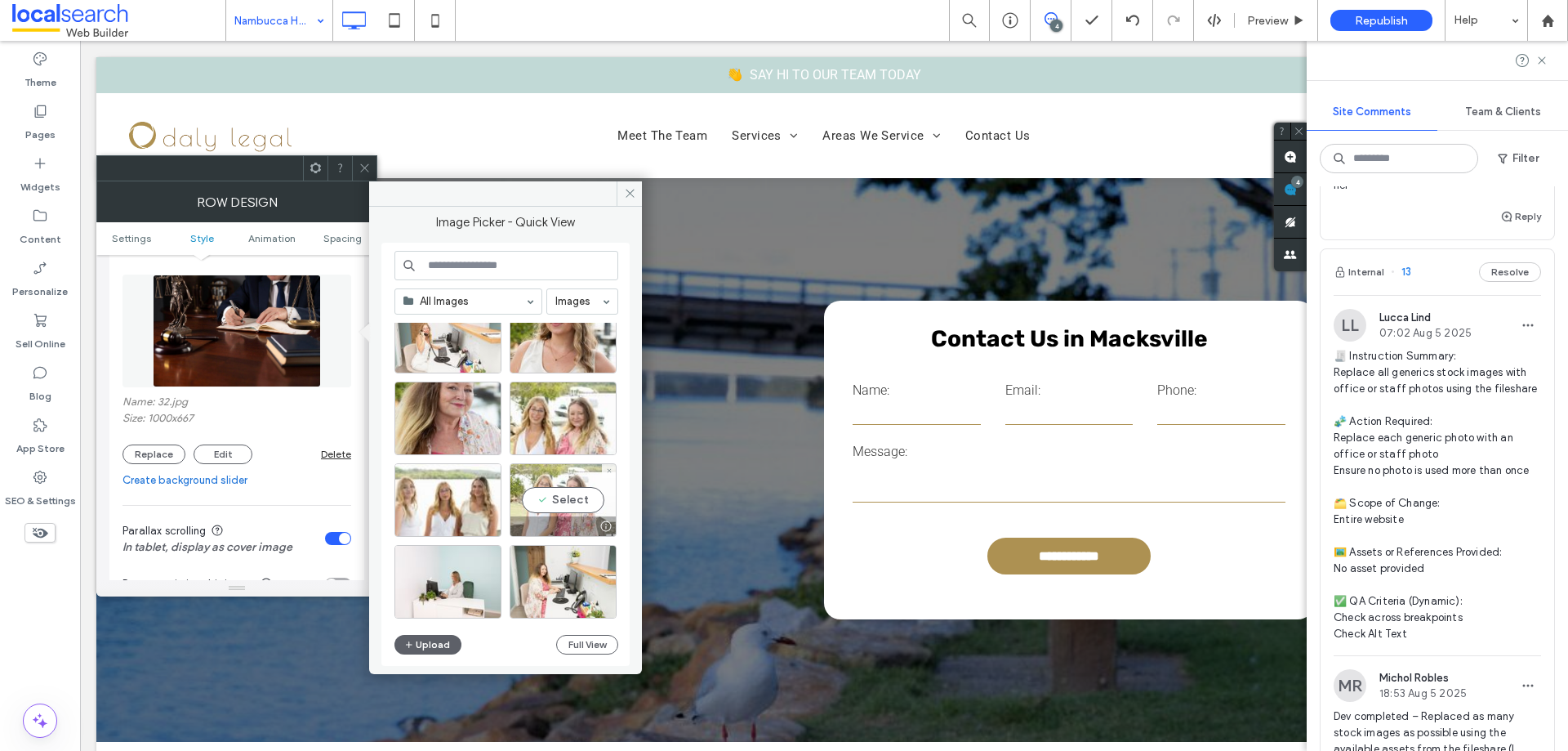 click on "Select" at bounding box center (563, 500) 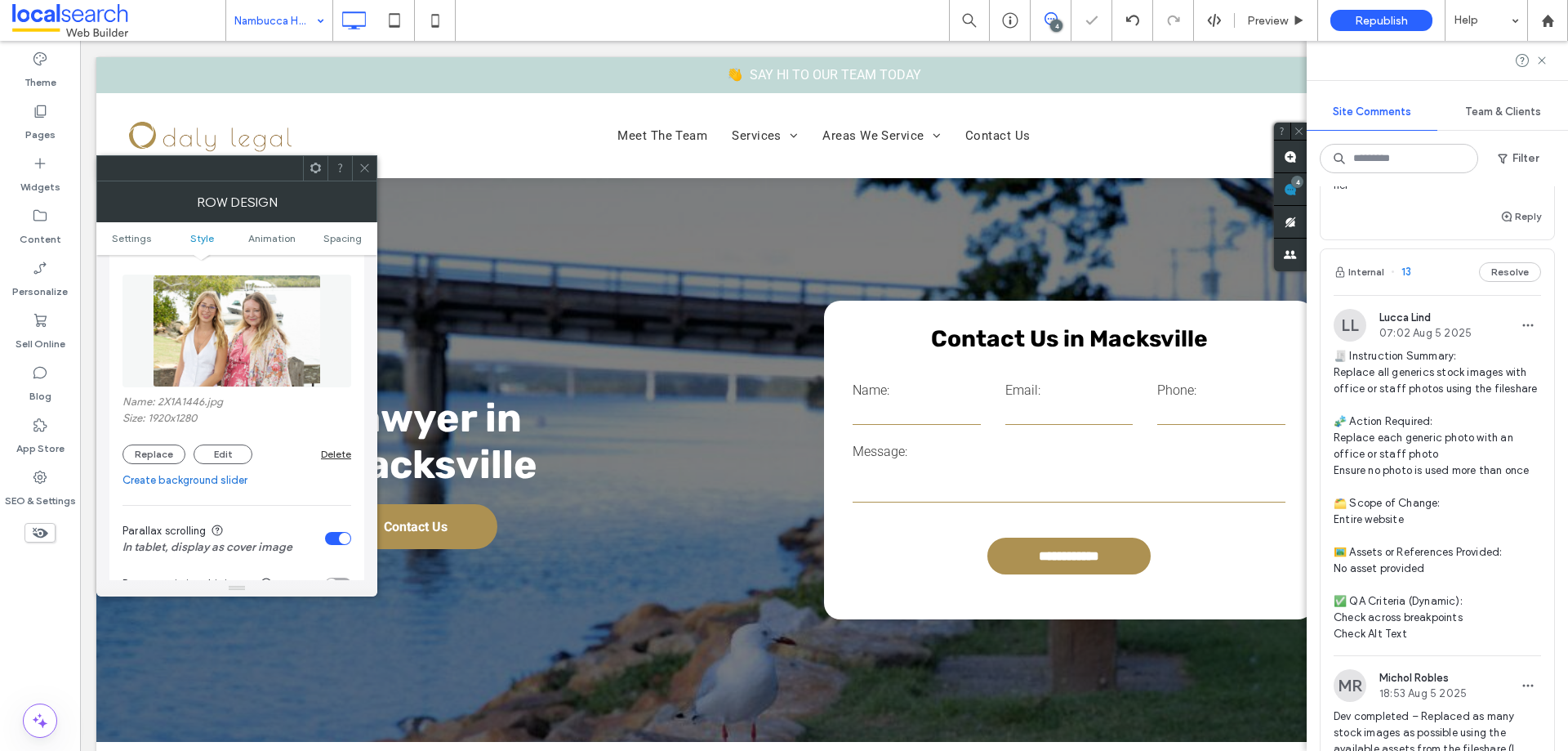 click 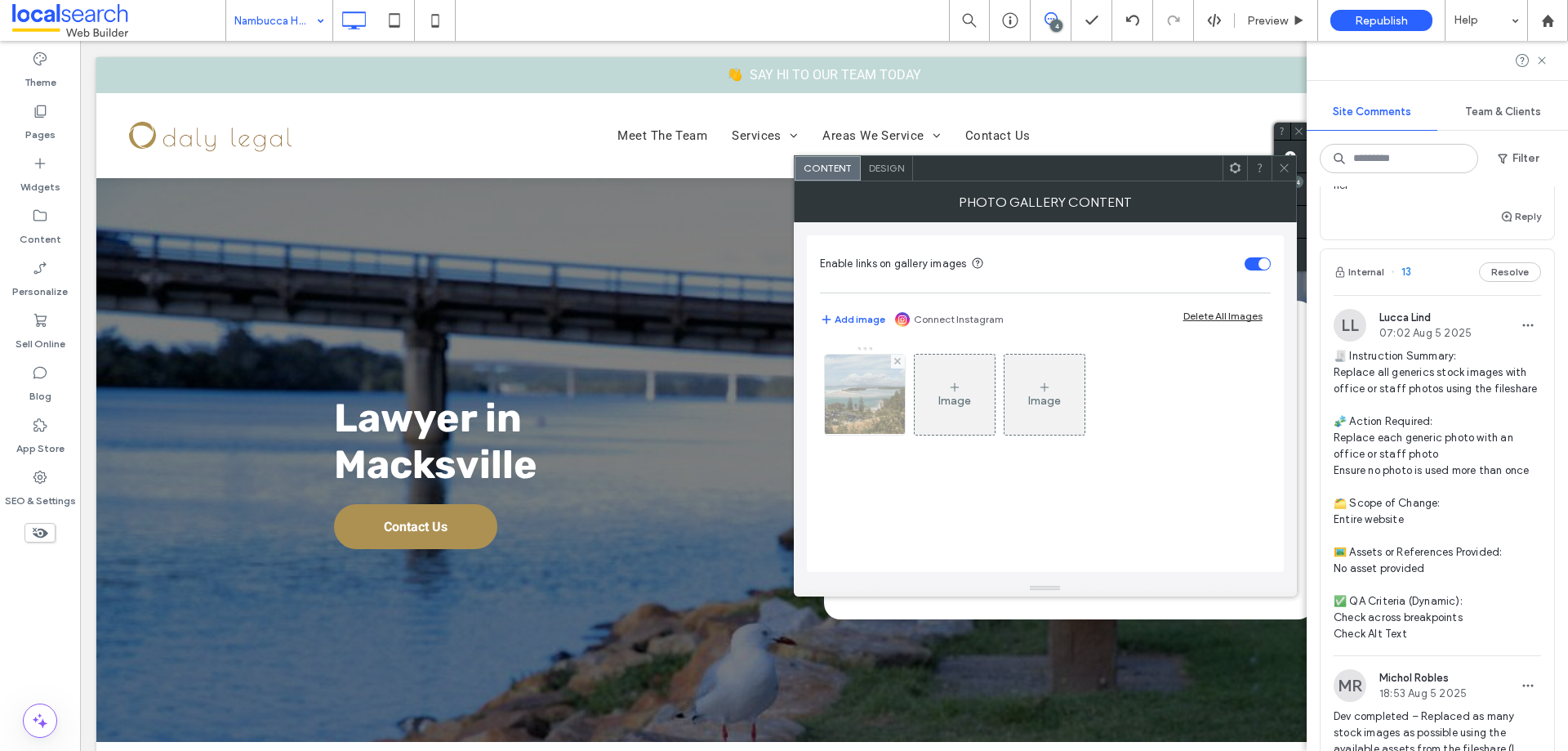click at bounding box center [864, 395] 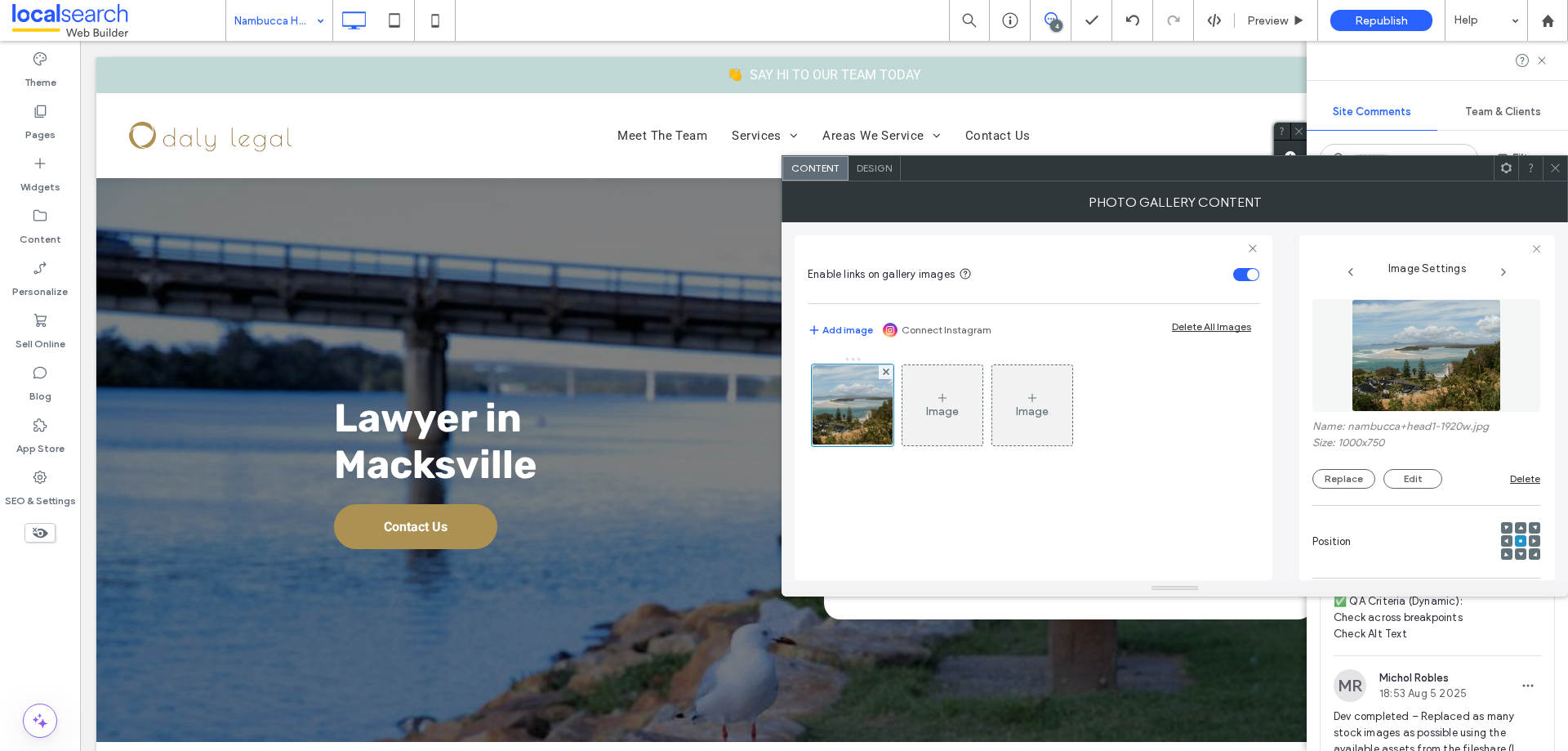 click at bounding box center [1426, 355] 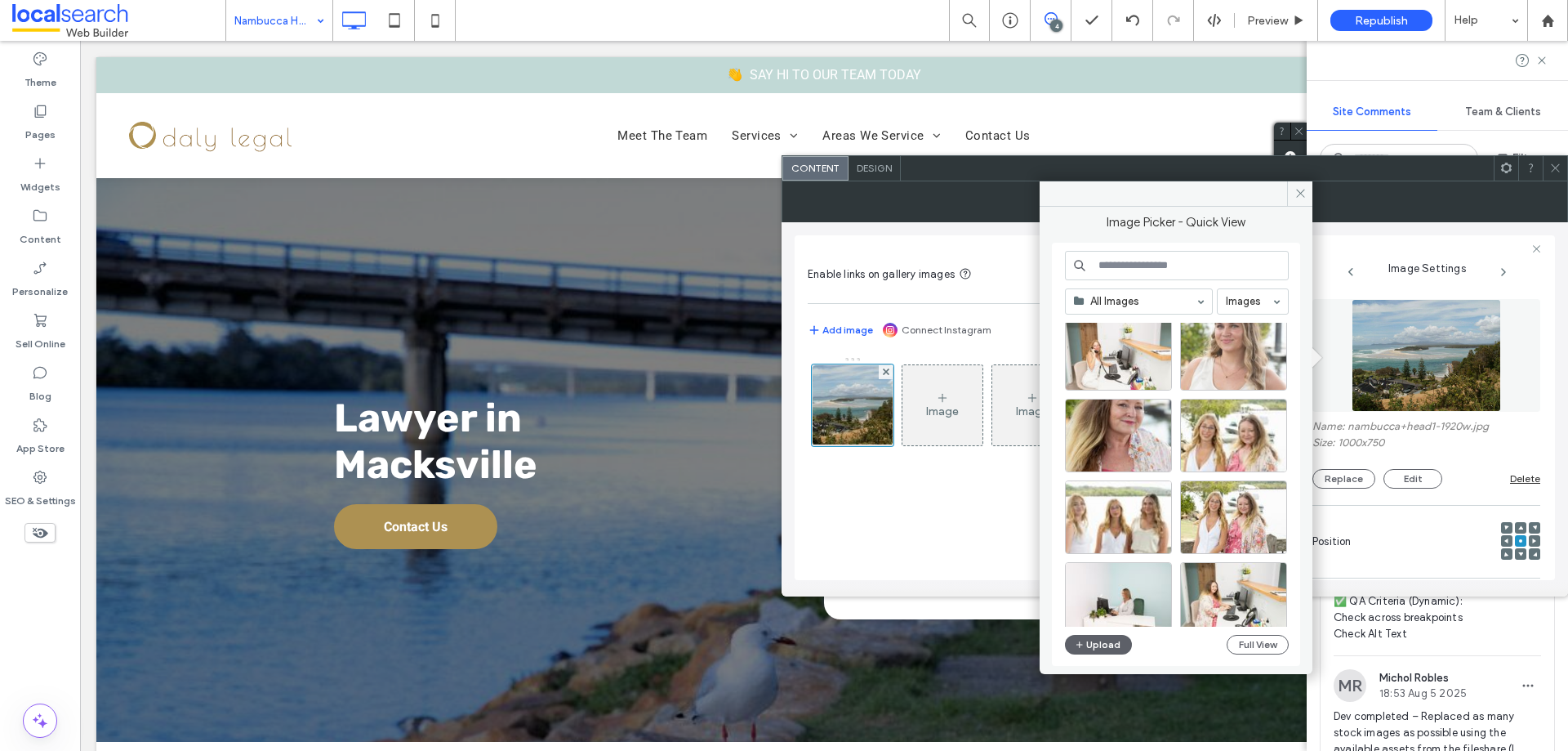 scroll, scrollTop: 701, scrollLeft: 0, axis: vertical 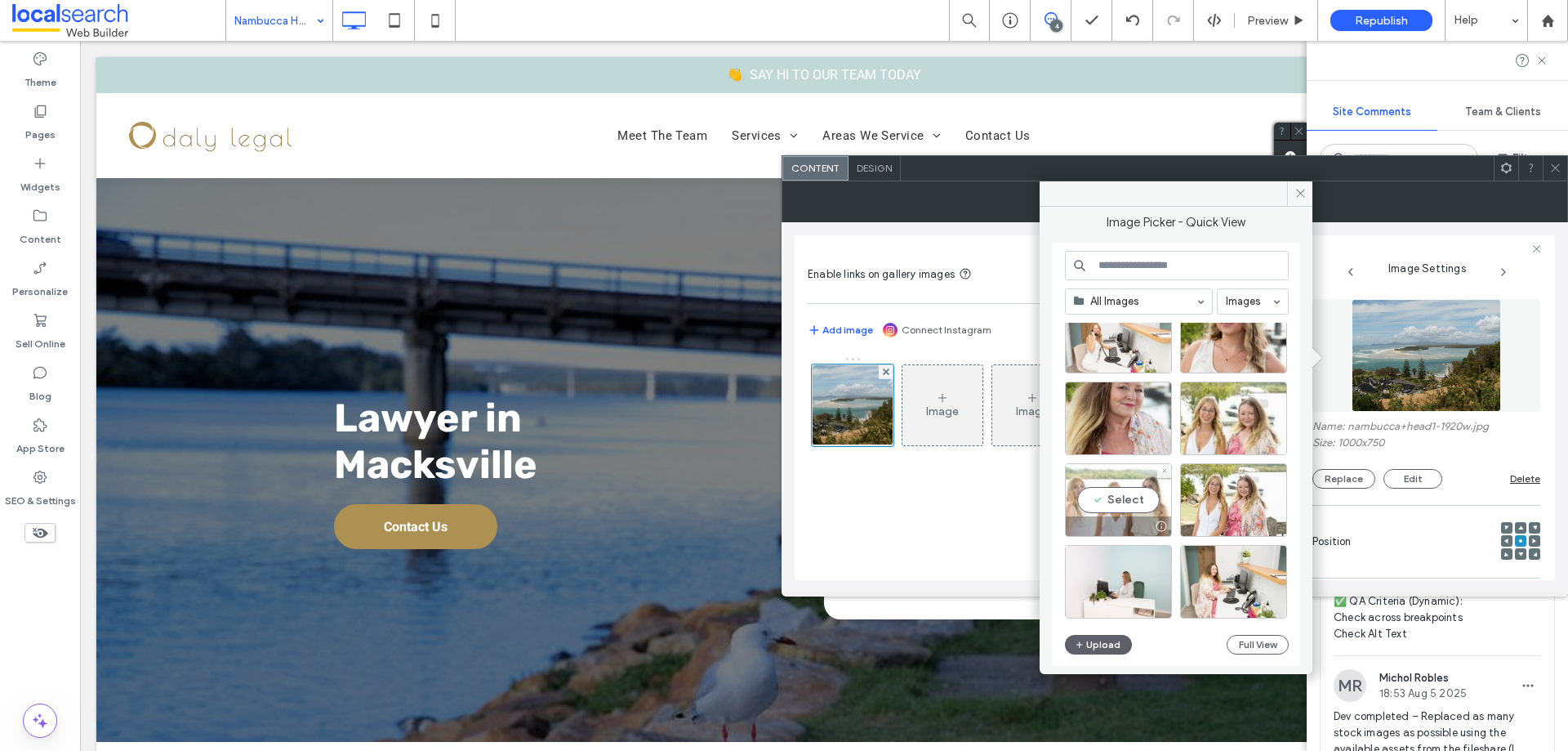 click on "Select" at bounding box center (1118, 500) 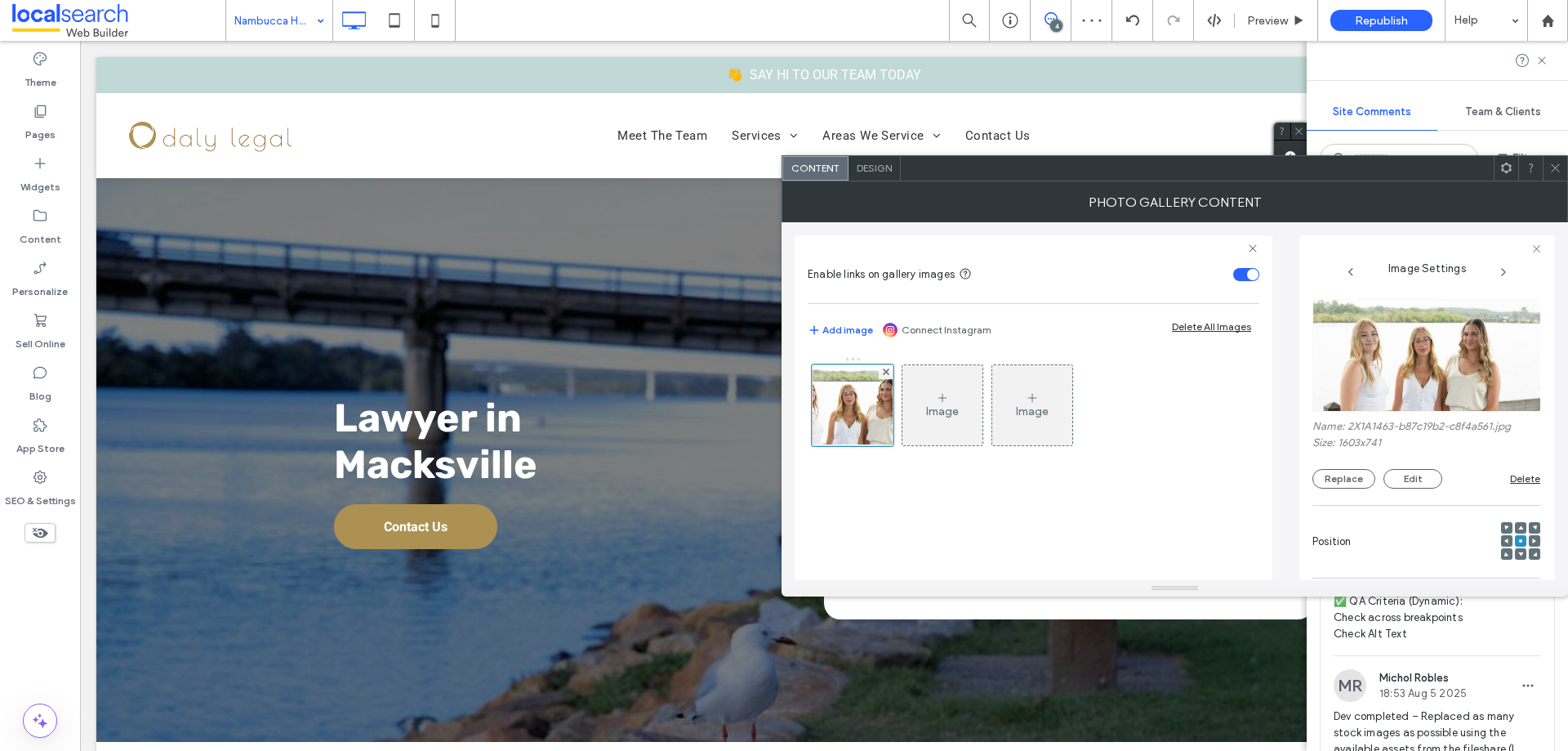click 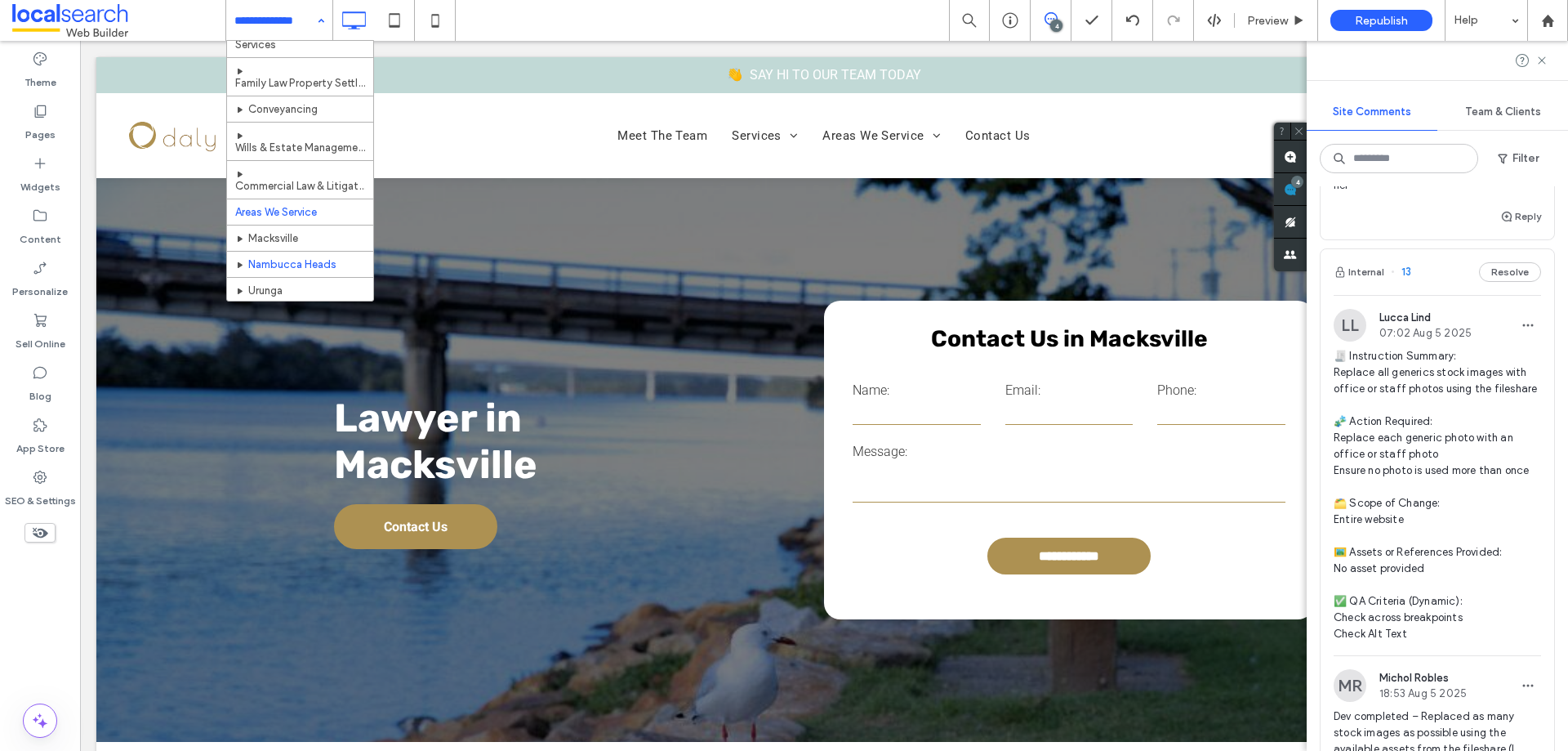 scroll, scrollTop: 88, scrollLeft: 0, axis: vertical 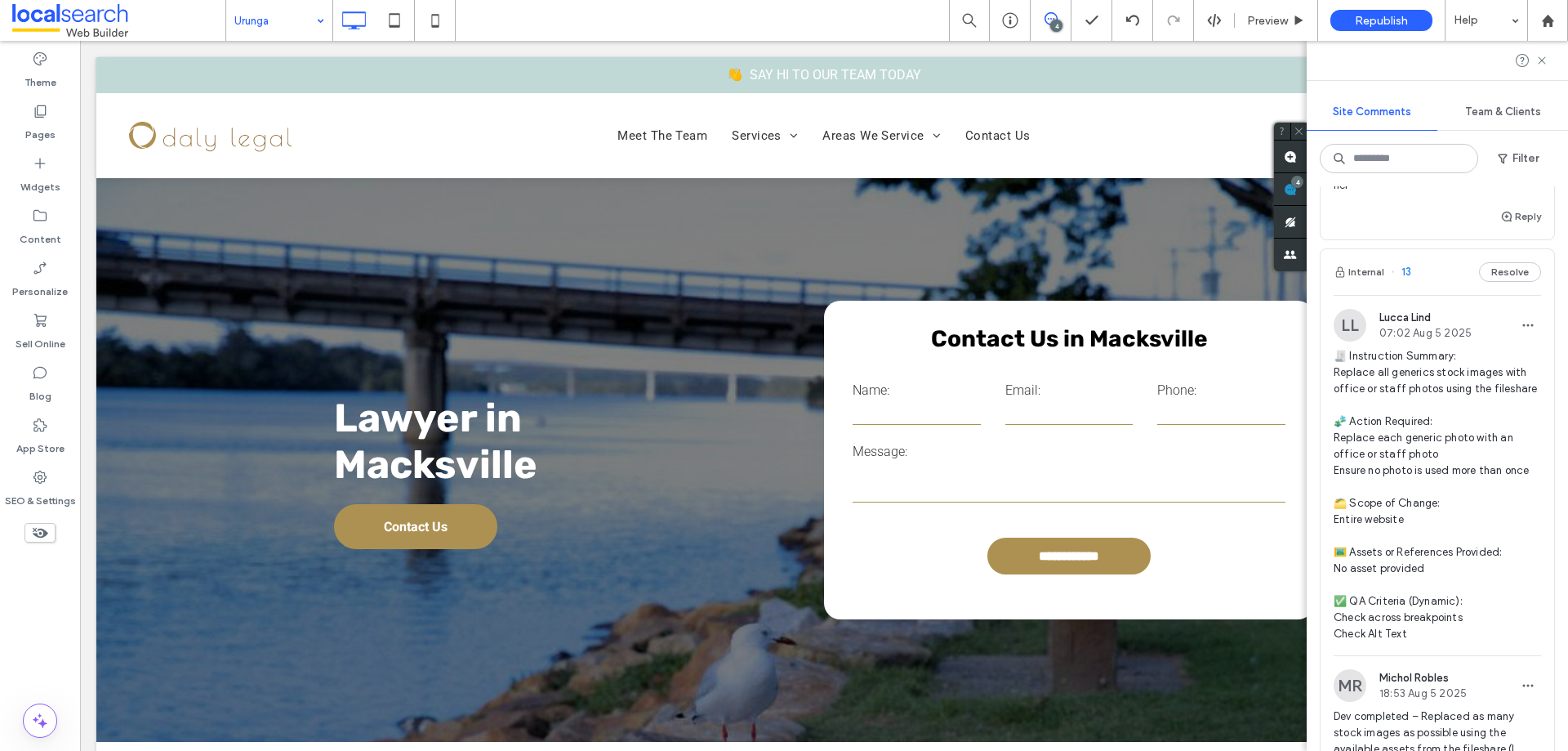 drag, startPoint x: 306, startPoint y: 257, endPoint x: 319, endPoint y: 253, distance: 13.601471 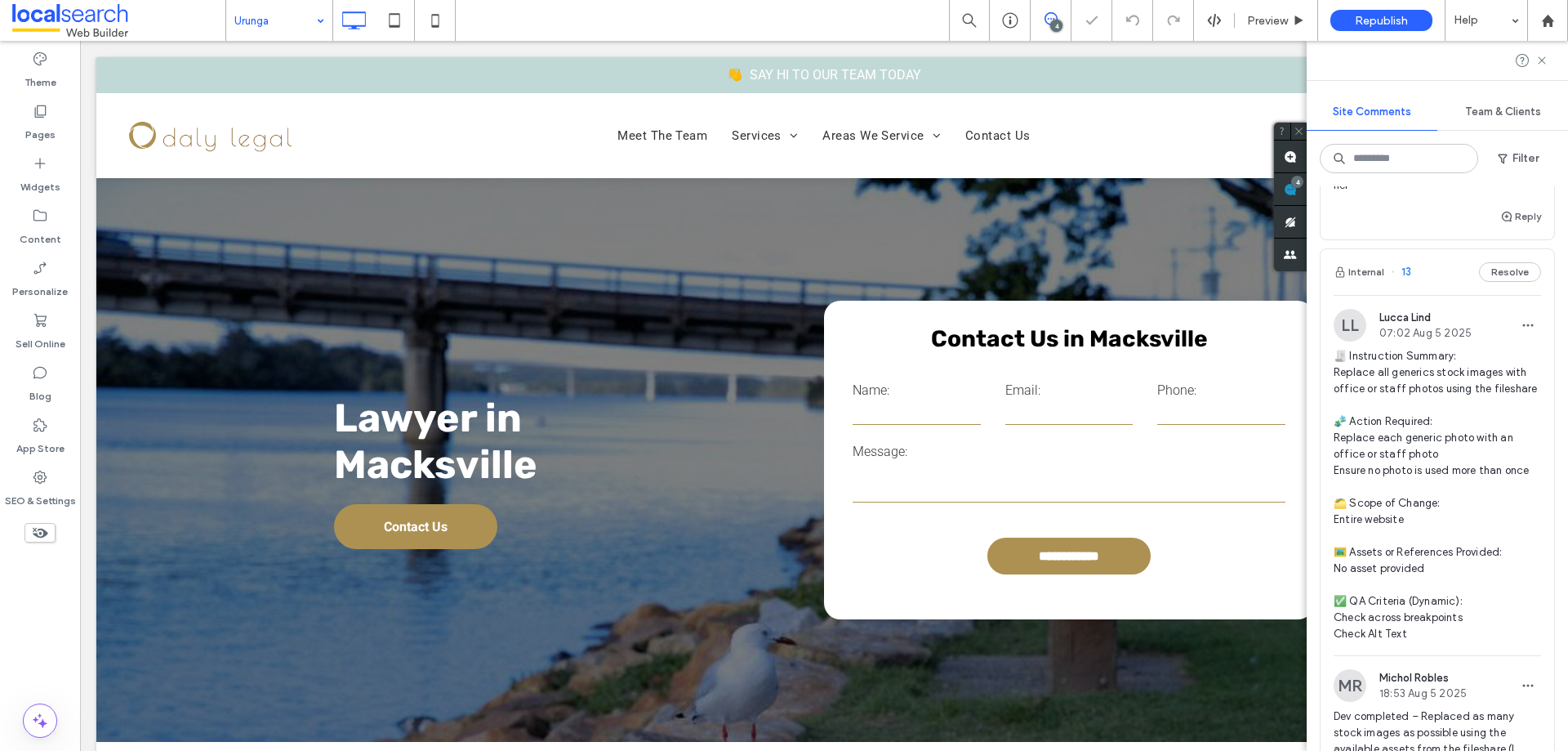 click at bounding box center (275, 20) 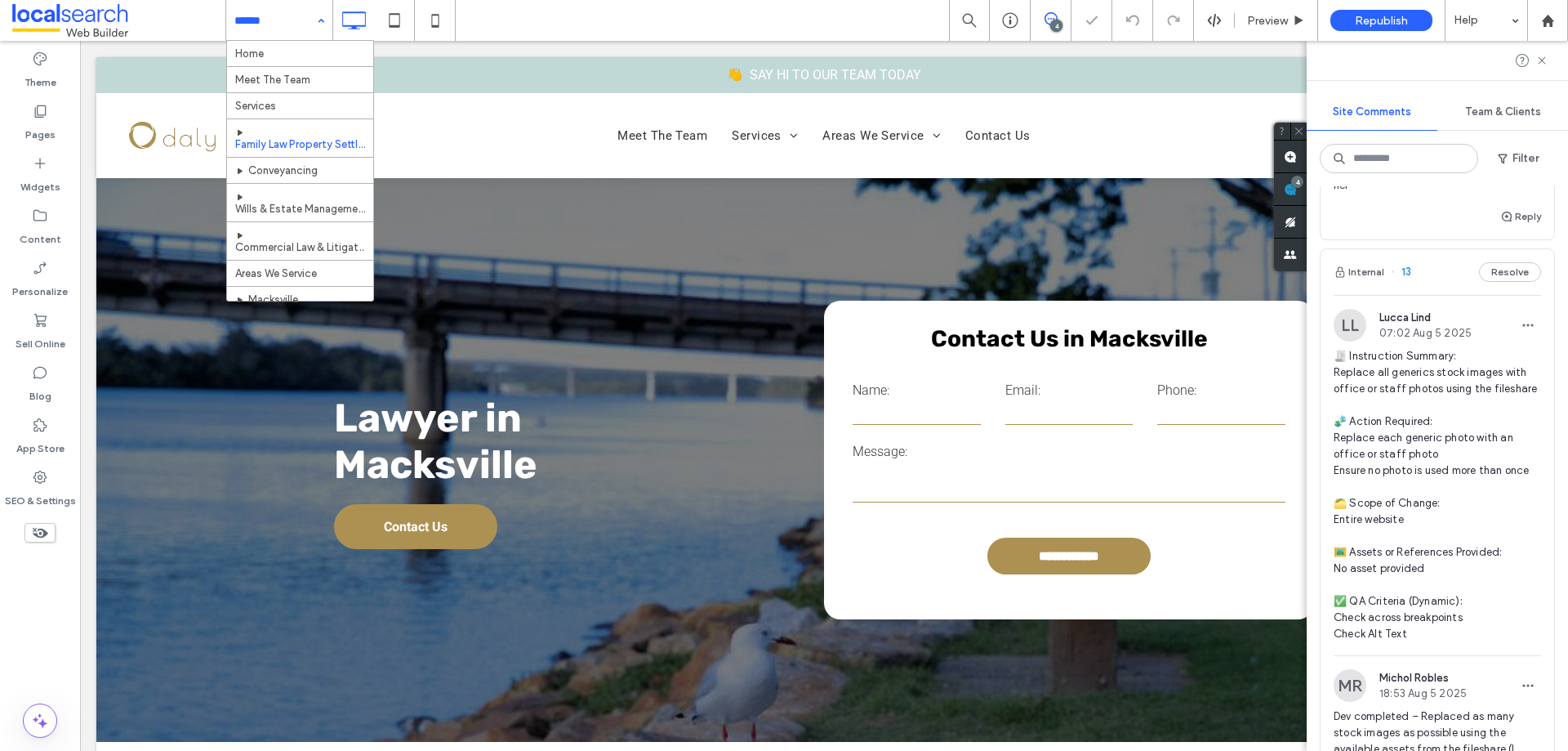 scroll, scrollTop: 82, scrollLeft: 0, axis: vertical 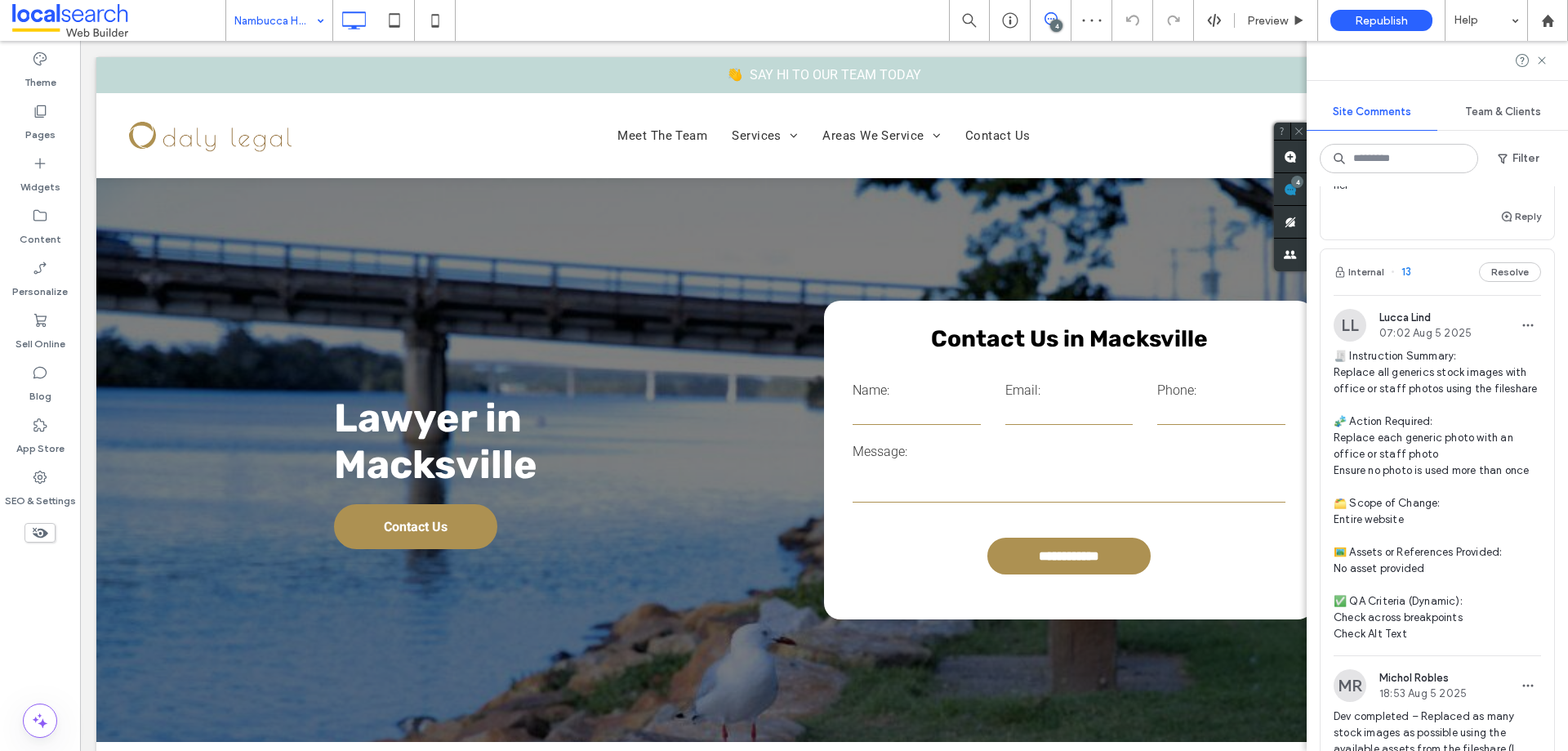 click at bounding box center [275, 20] 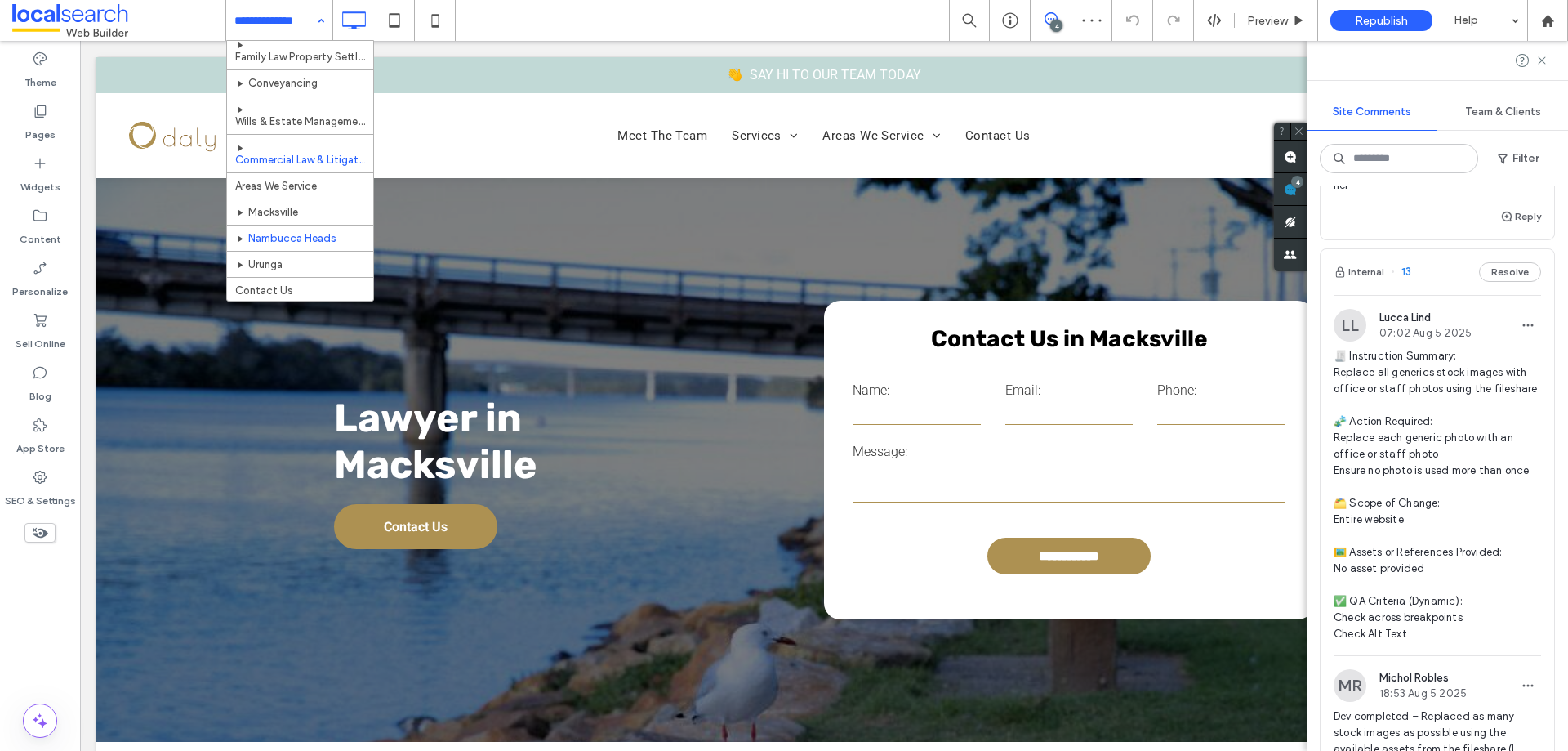 scroll, scrollTop: 88, scrollLeft: 0, axis: vertical 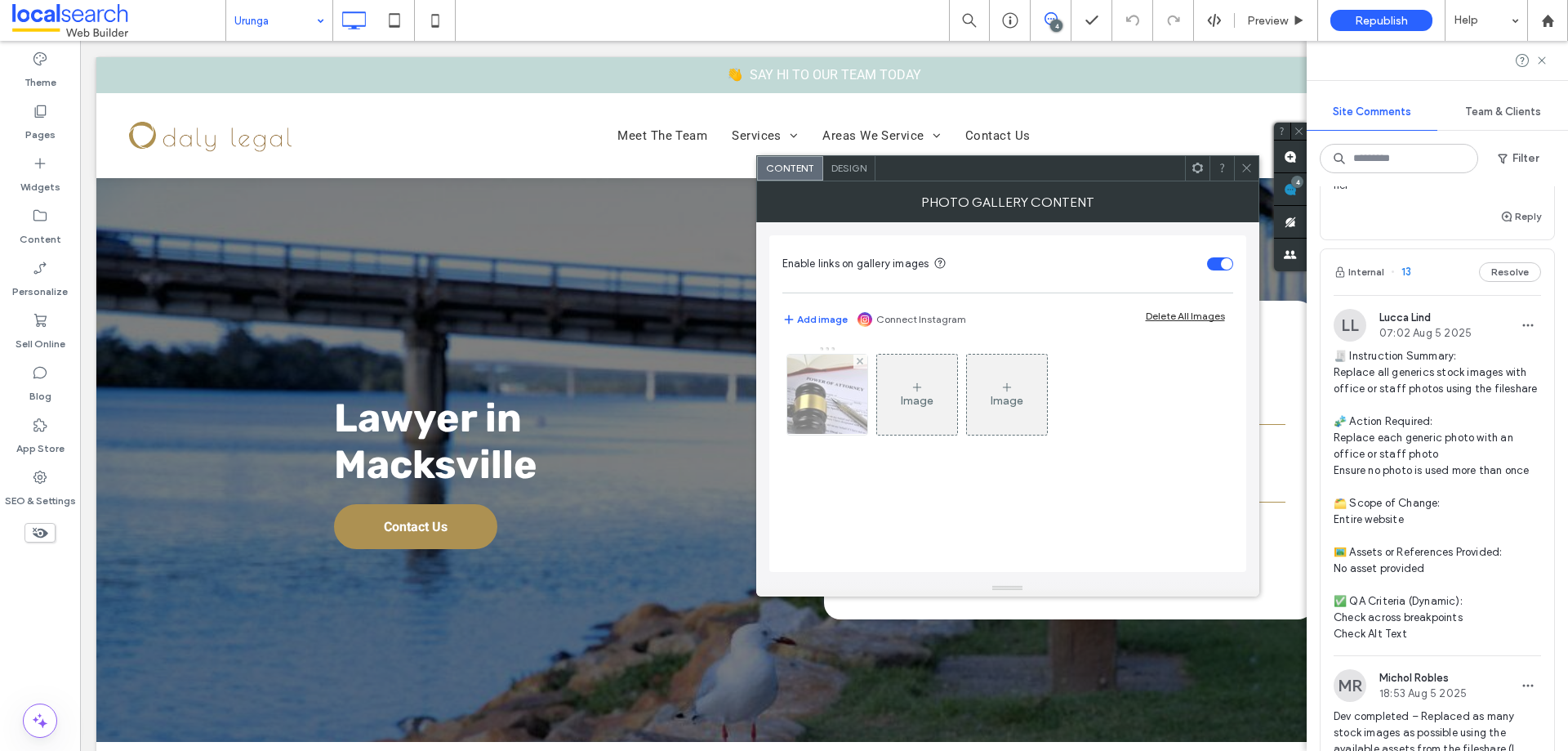 click at bounding box center [827, 395] 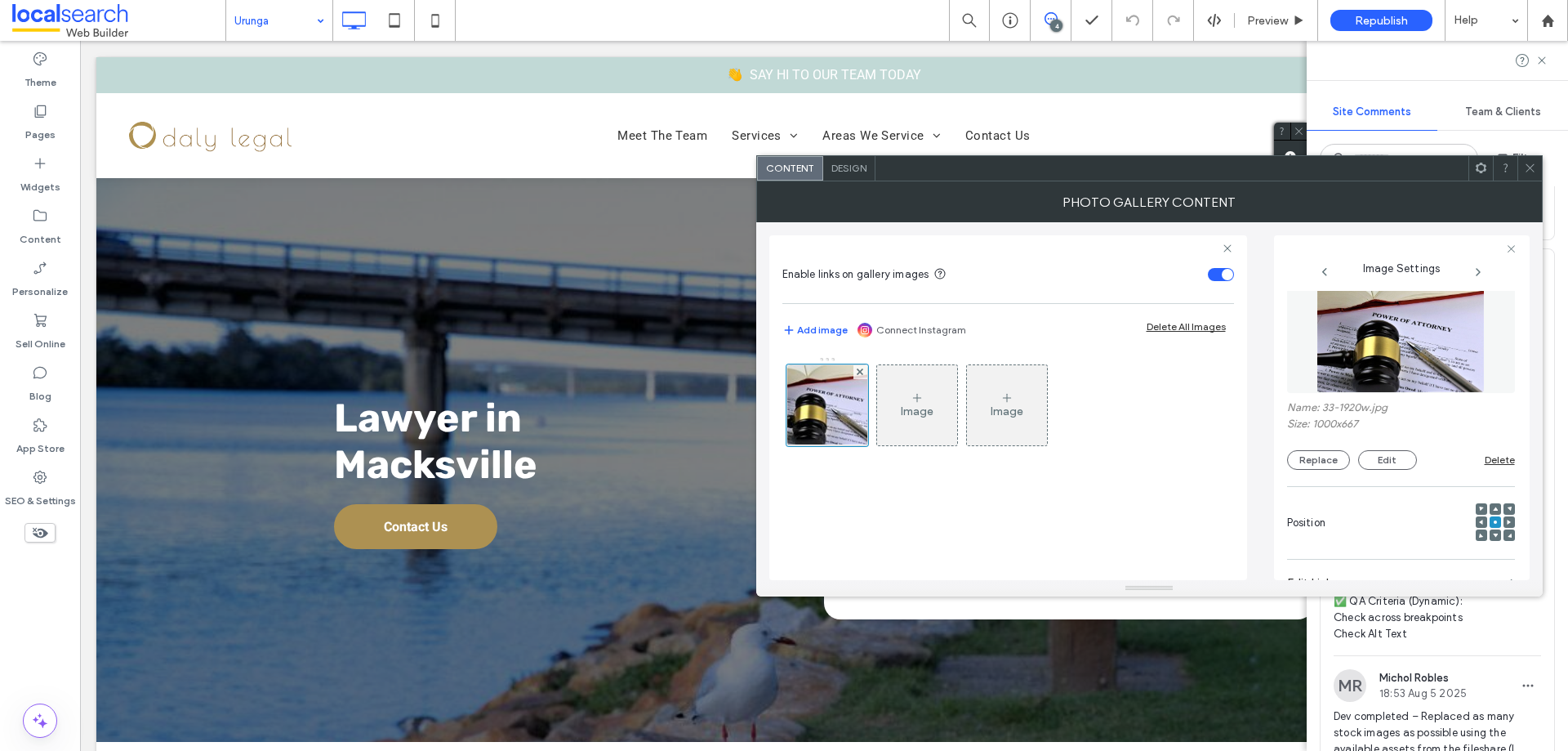 scroll, scrollTop: 0, scrollLeft: 0, axis: both 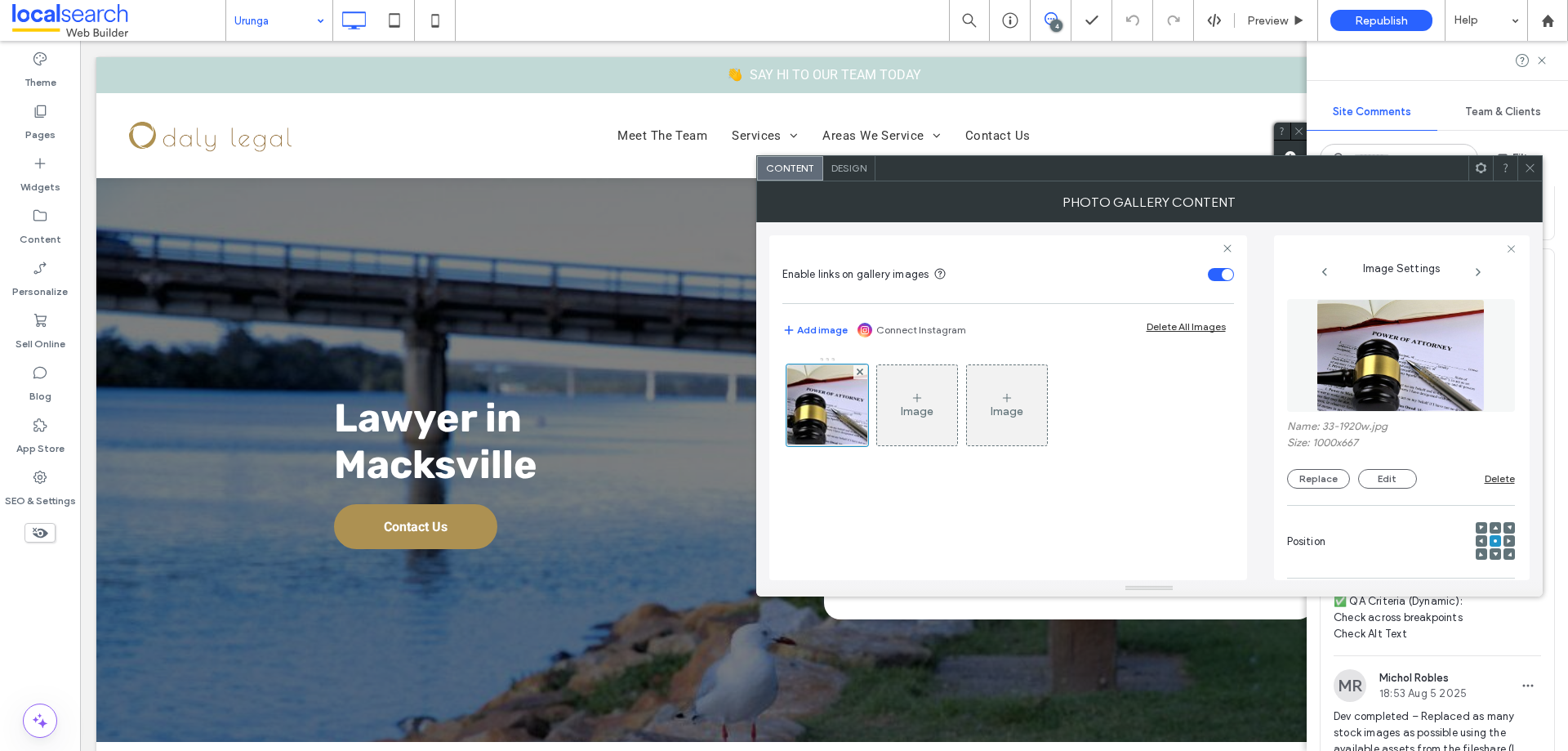 click at bounding box center [1401, 355] 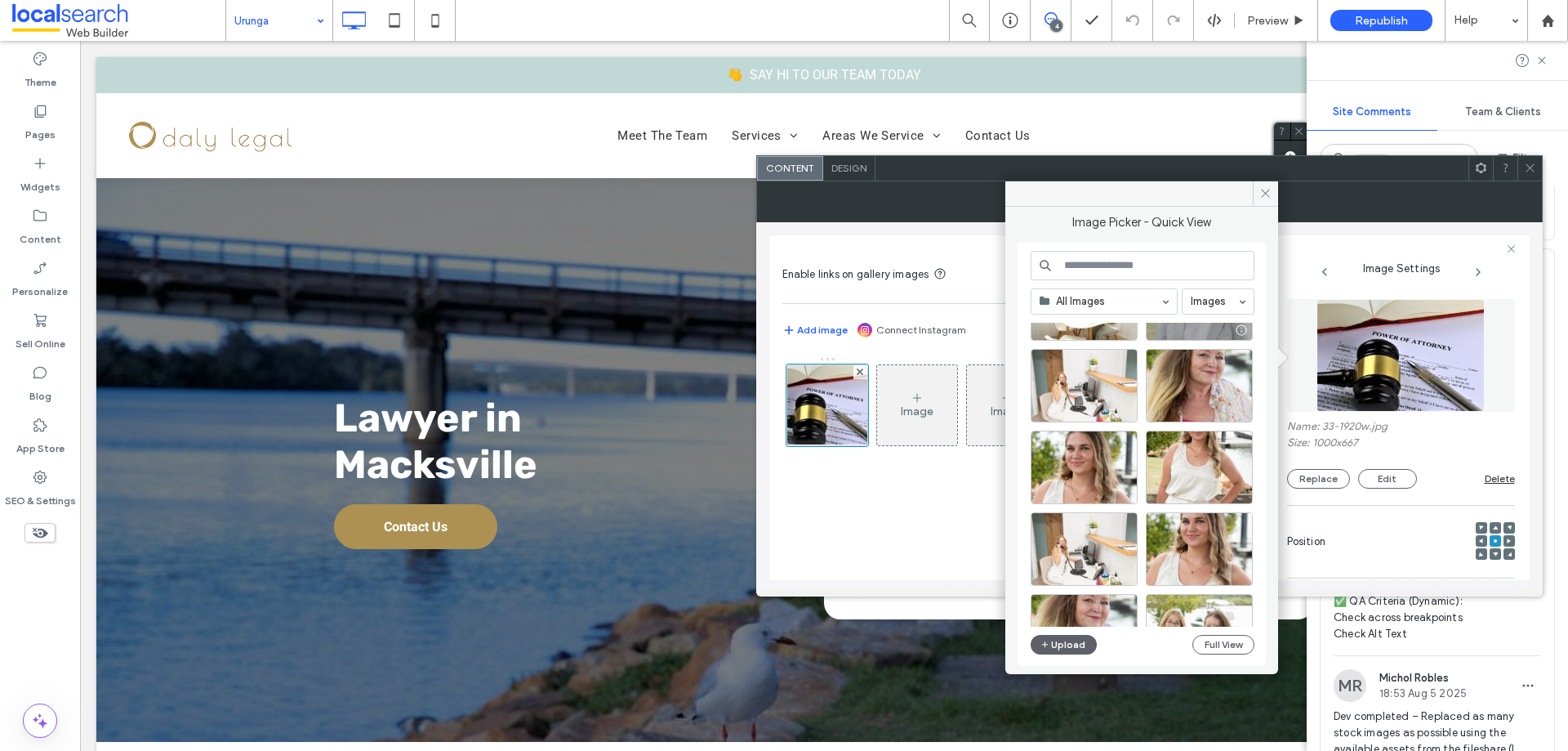 scroll, scrollTop: 490, scrollLeft: 0, axis: vertical 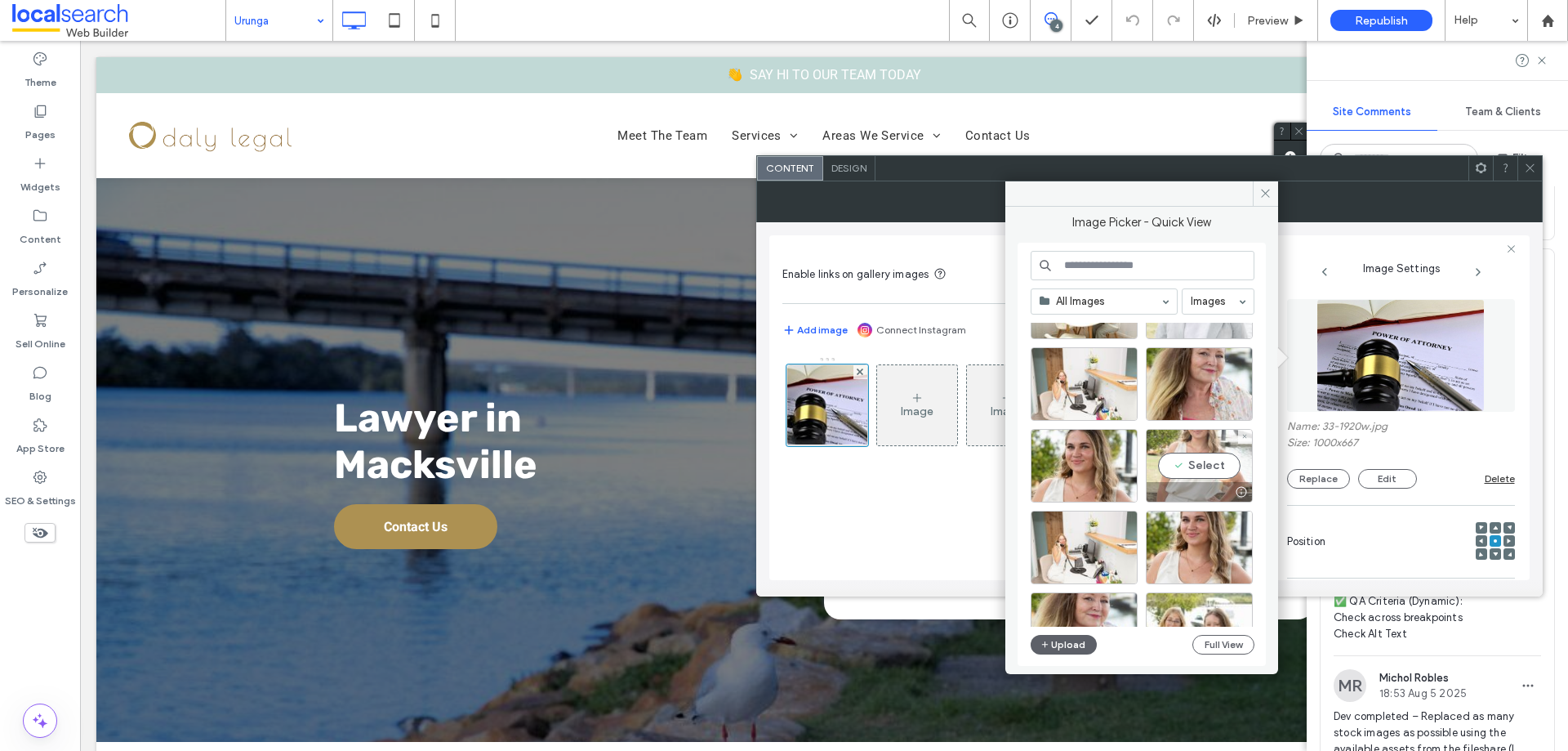 click on "Select" at bounding box center [1199, 466] 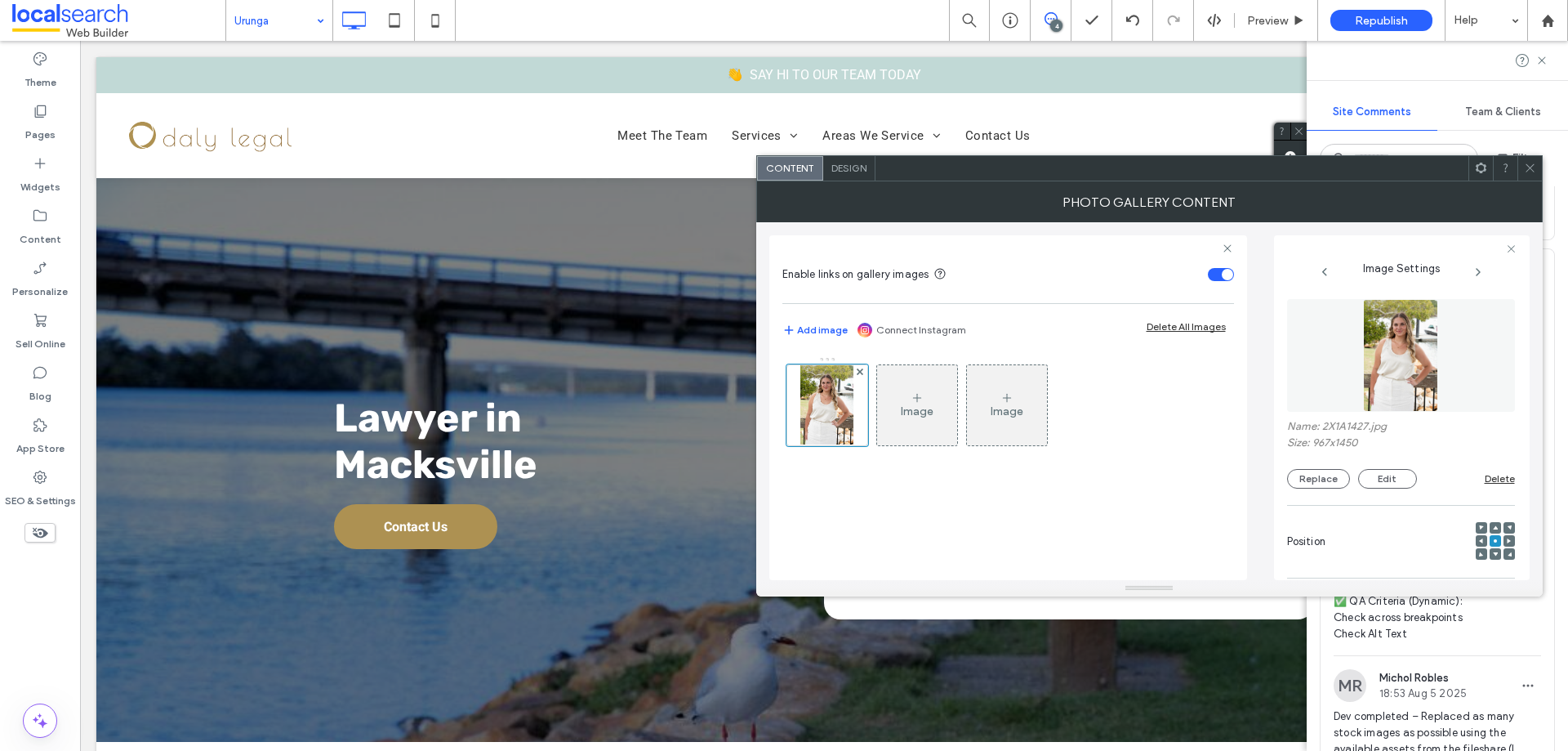 click 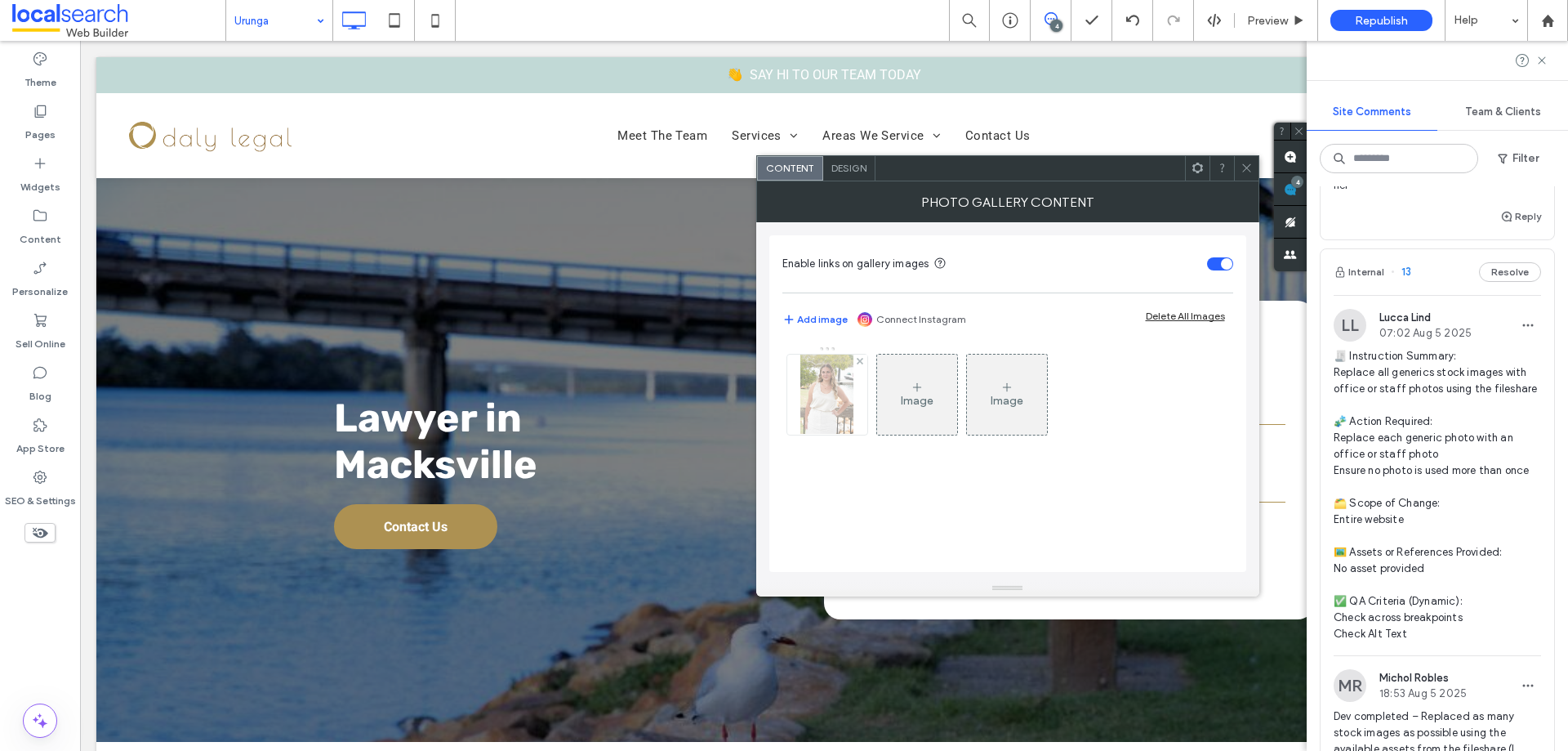 click at bounding box center [826, 395] 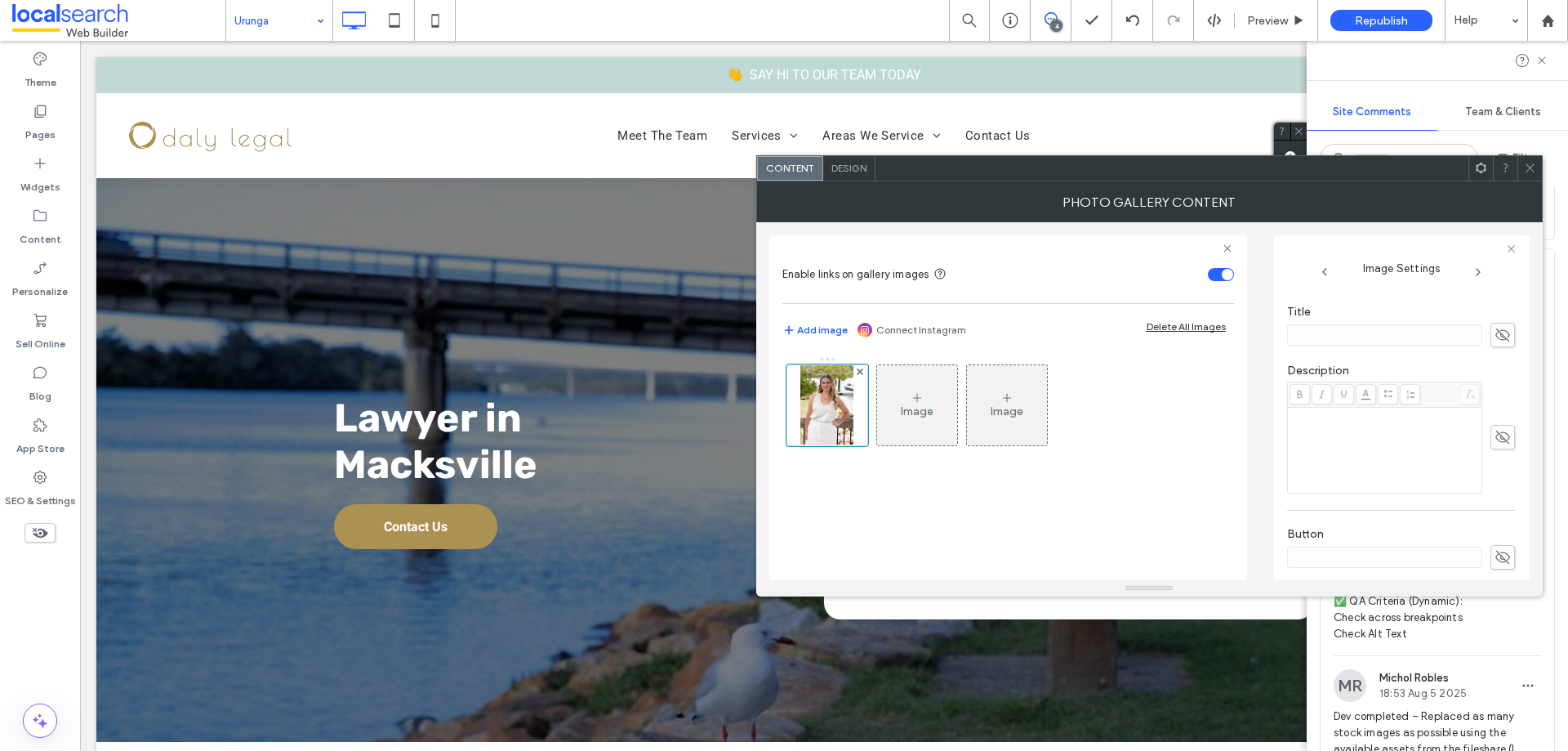 scroll, scrollTop: 483, scrollLeft: 0, axis: vertical 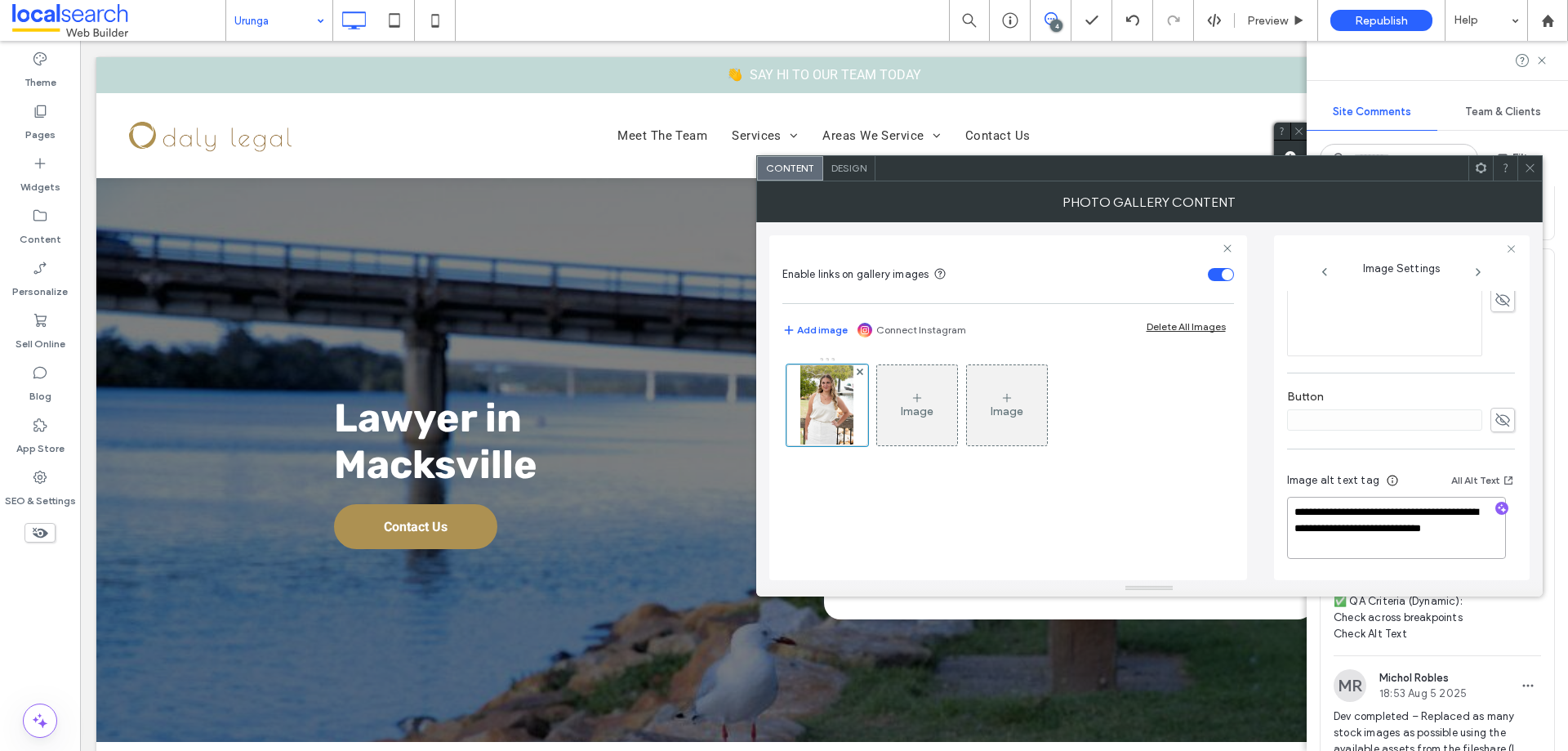 drag, startPoint x: 1354, startPoint y: 543, endPoint x: 1356, endPoint y: 532, distance: 11.1803399 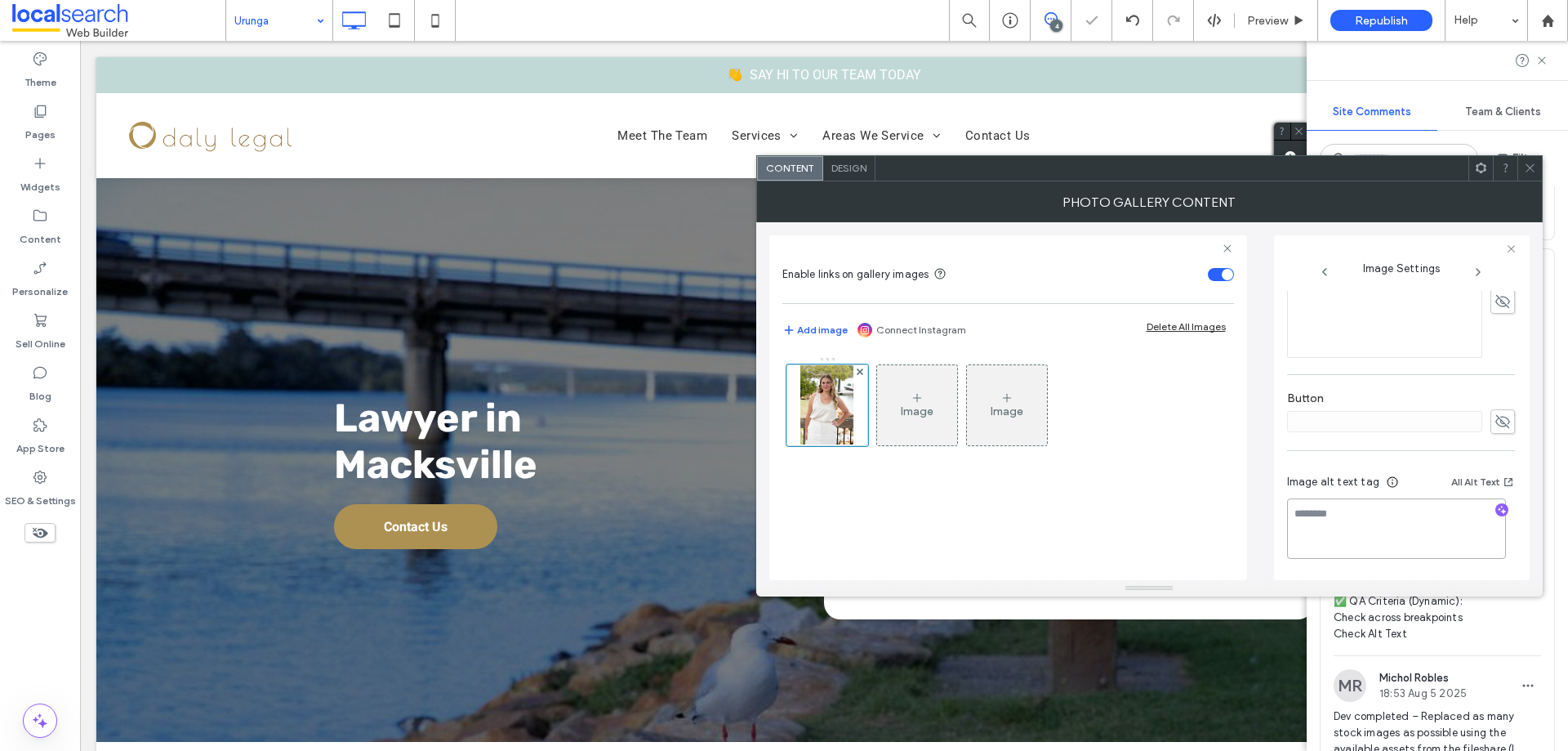 scroll, scrollTop: 480, scrollLeft: 0, axis: vertical 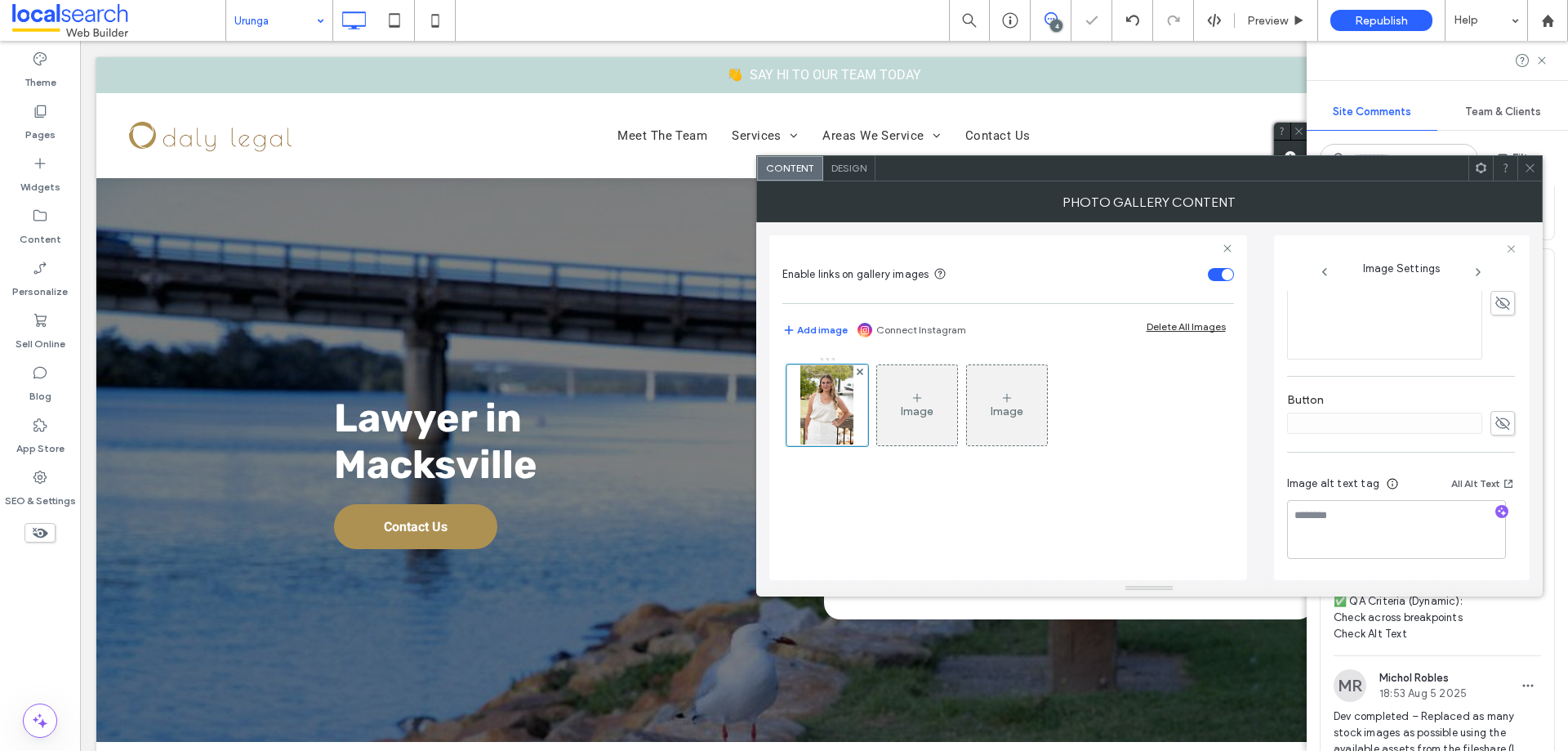 click on "Image alt text tag All Alt Text" at bounding box center (1401, 487) 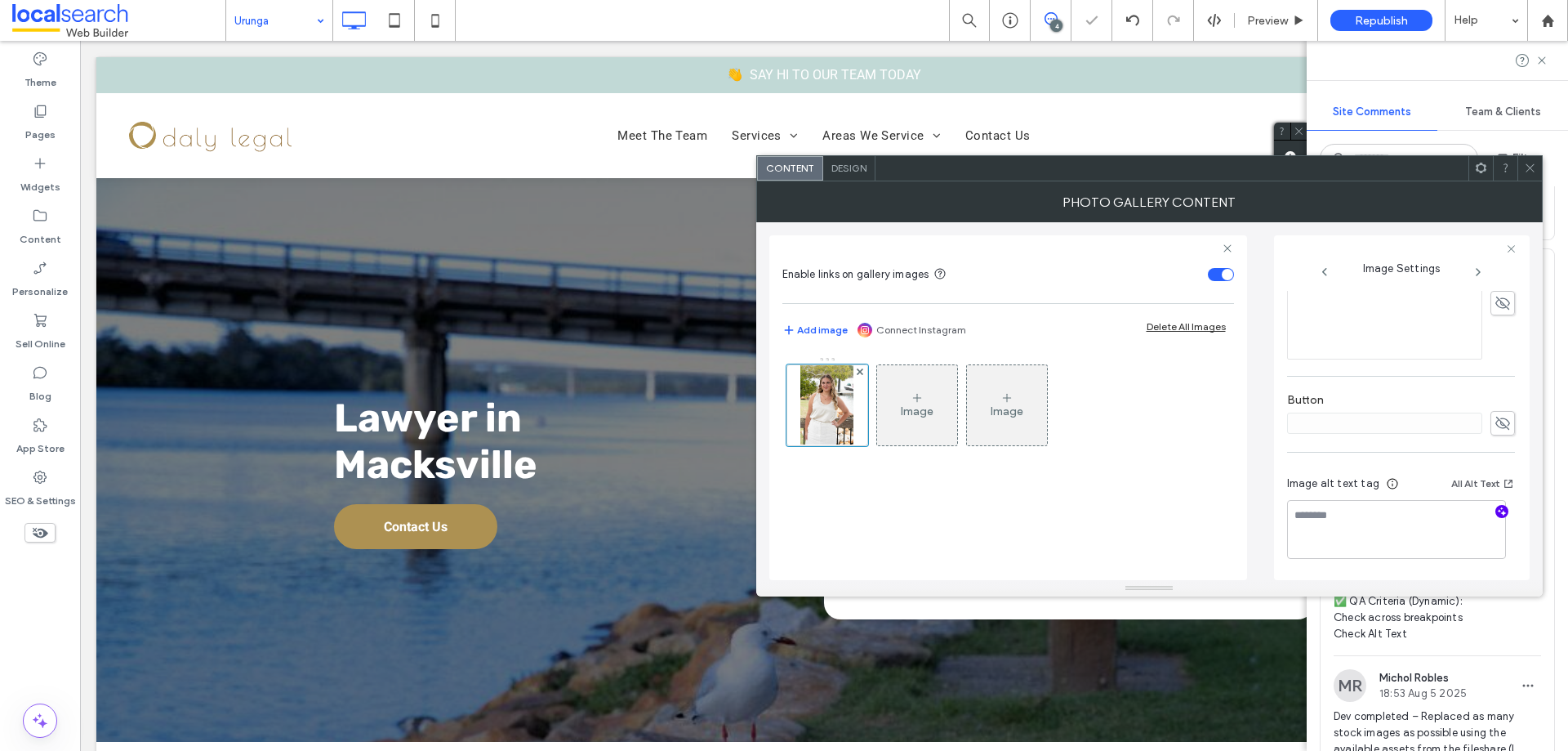 click 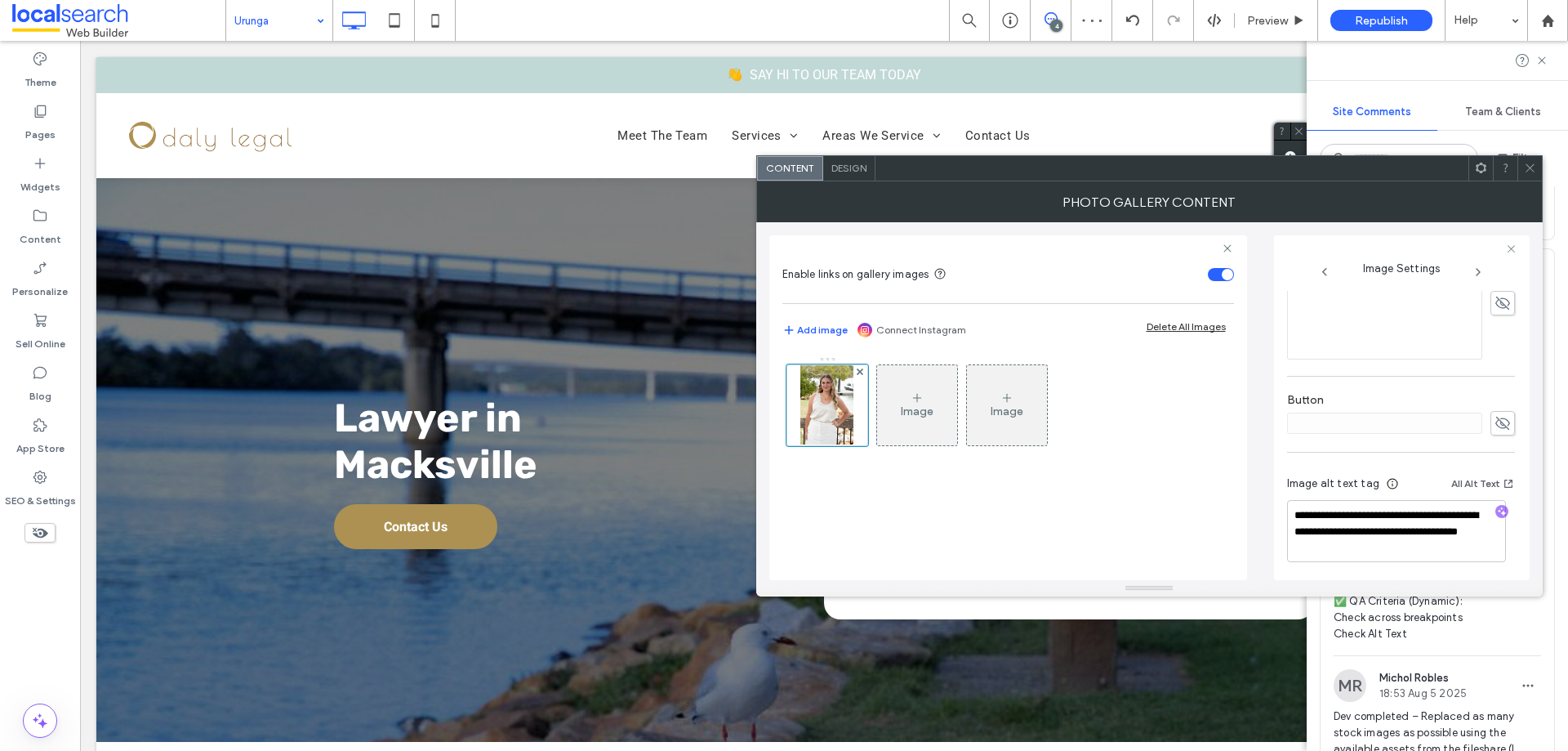 scroll, scrollTop: 483, scrollLeft: 0, axis: vertical 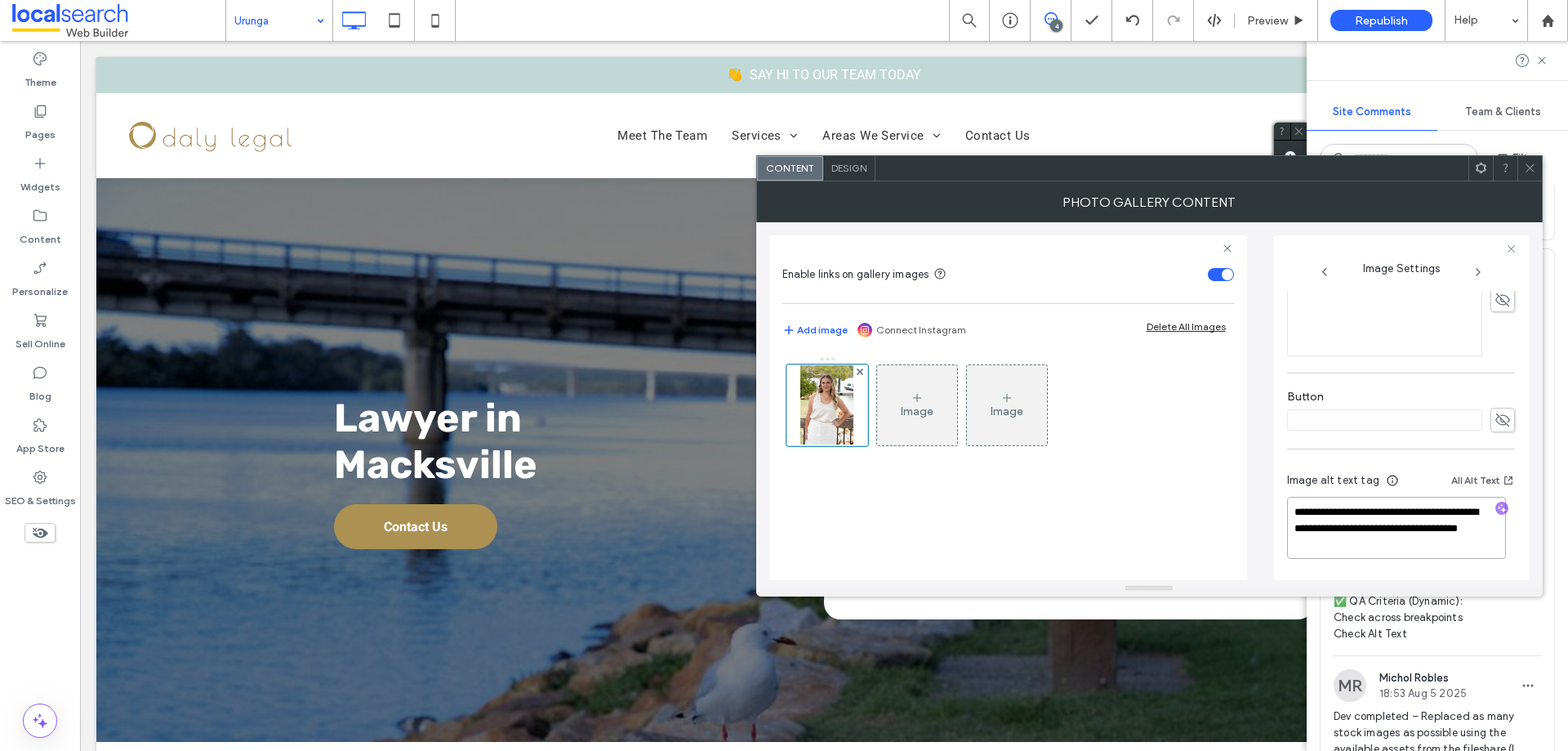 drag, startPoint x: 1449, startPoint y: 548, endPoint x: 1423, endPoint y: 531, distance: 31.064449 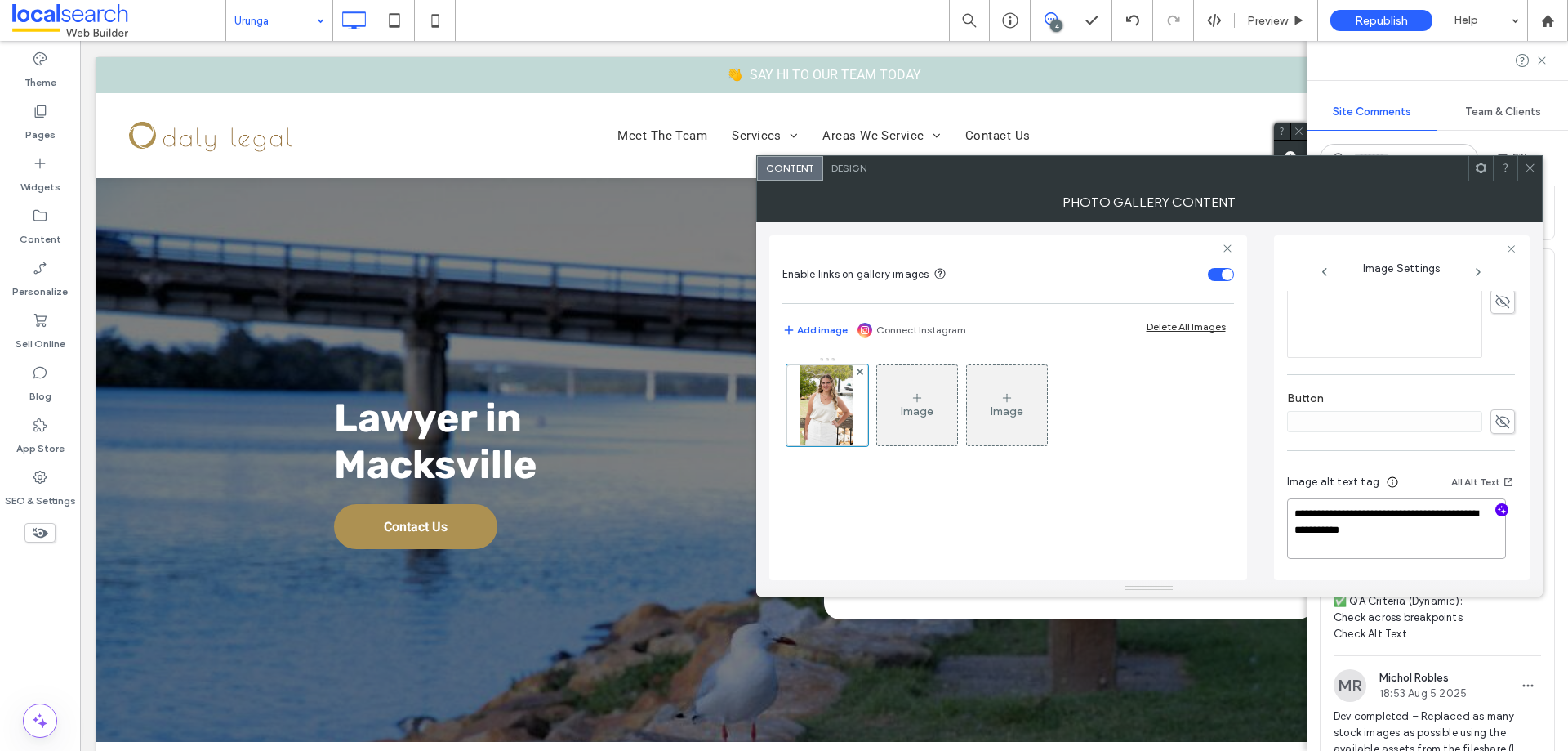 scroll, scrollTop: 480, scrollLeft: 0, axis: vertical 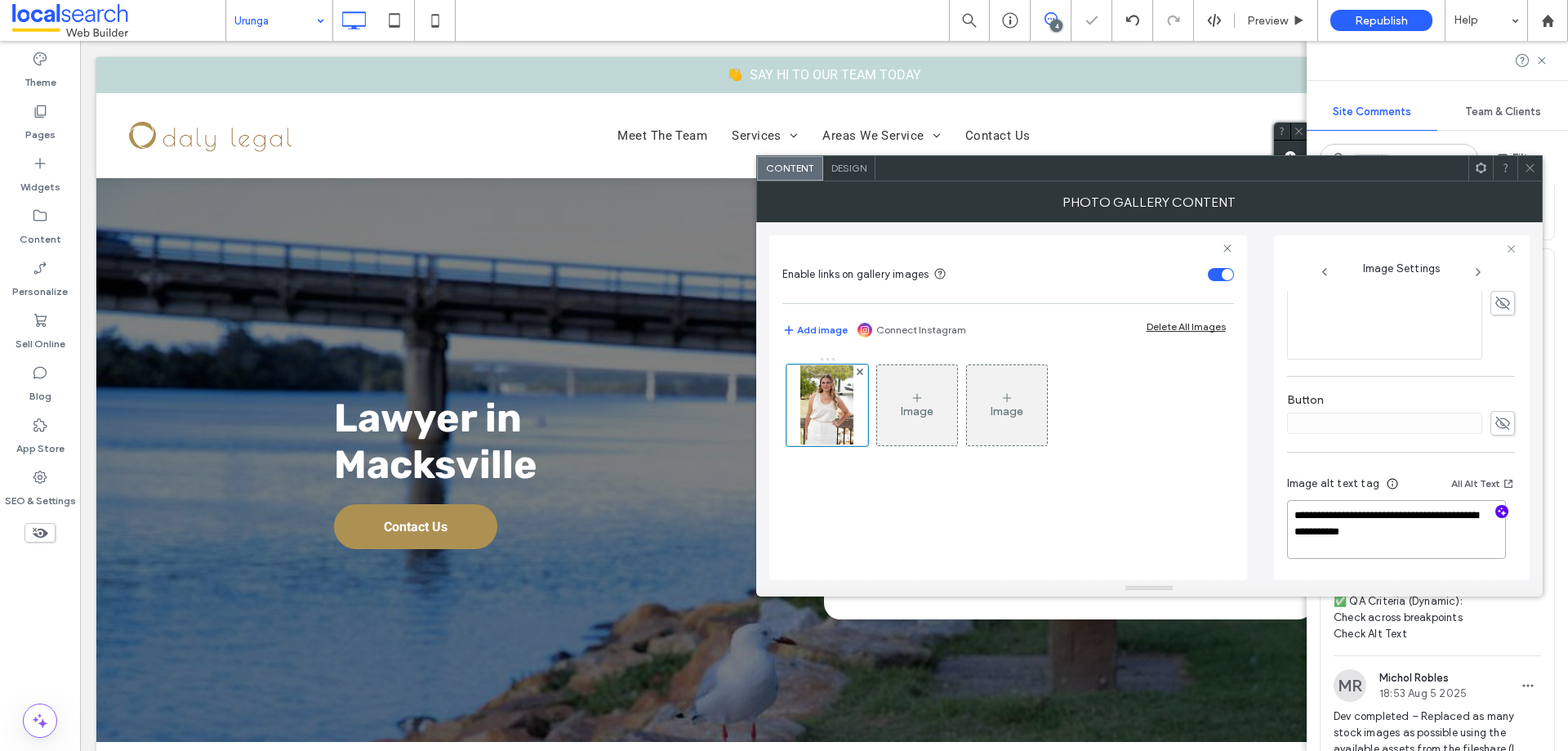 drag, startPoint x: 1434, startPoint y: 534, endPoint x: 1330, endPoint y: 519, distance: 105.07616 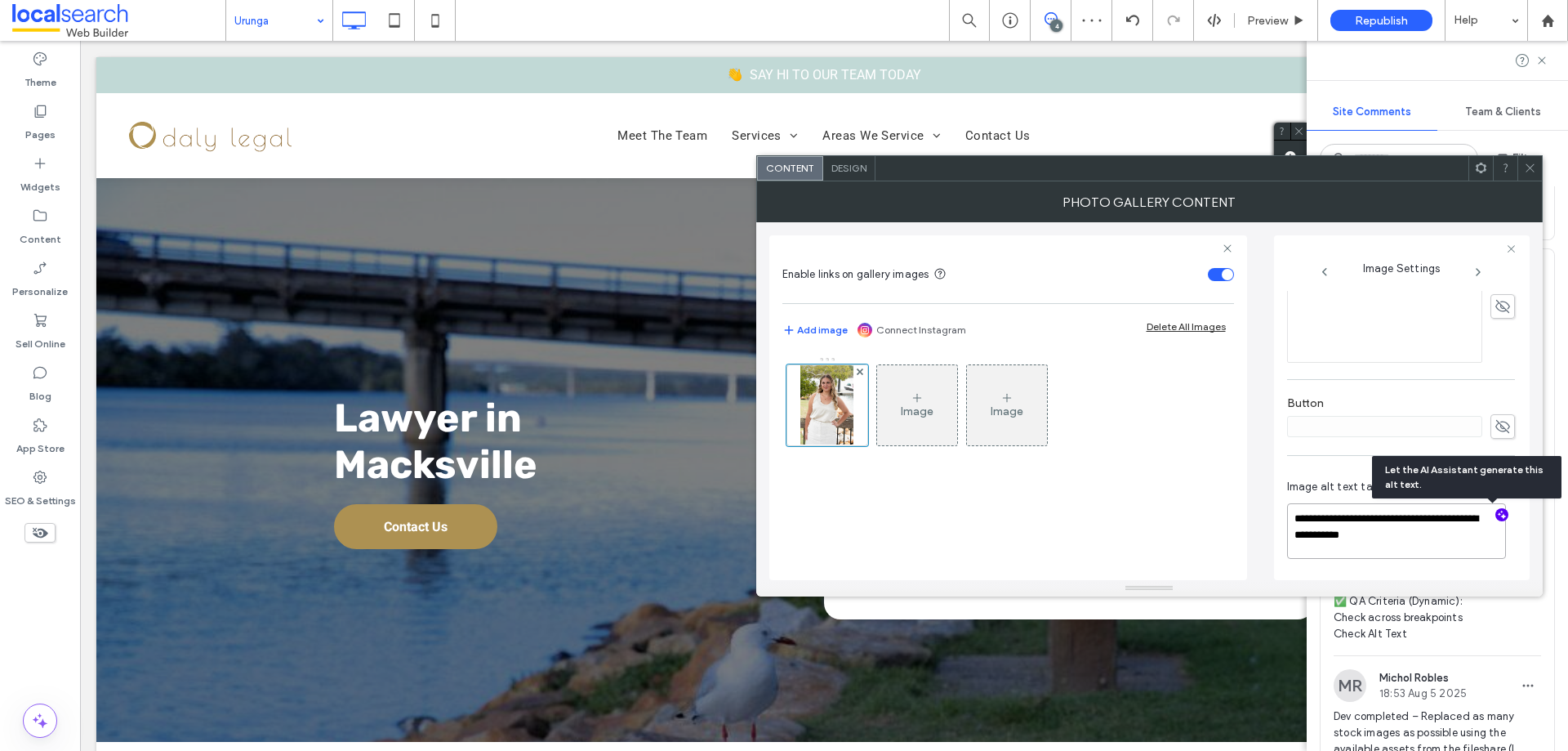 paste on "**********" 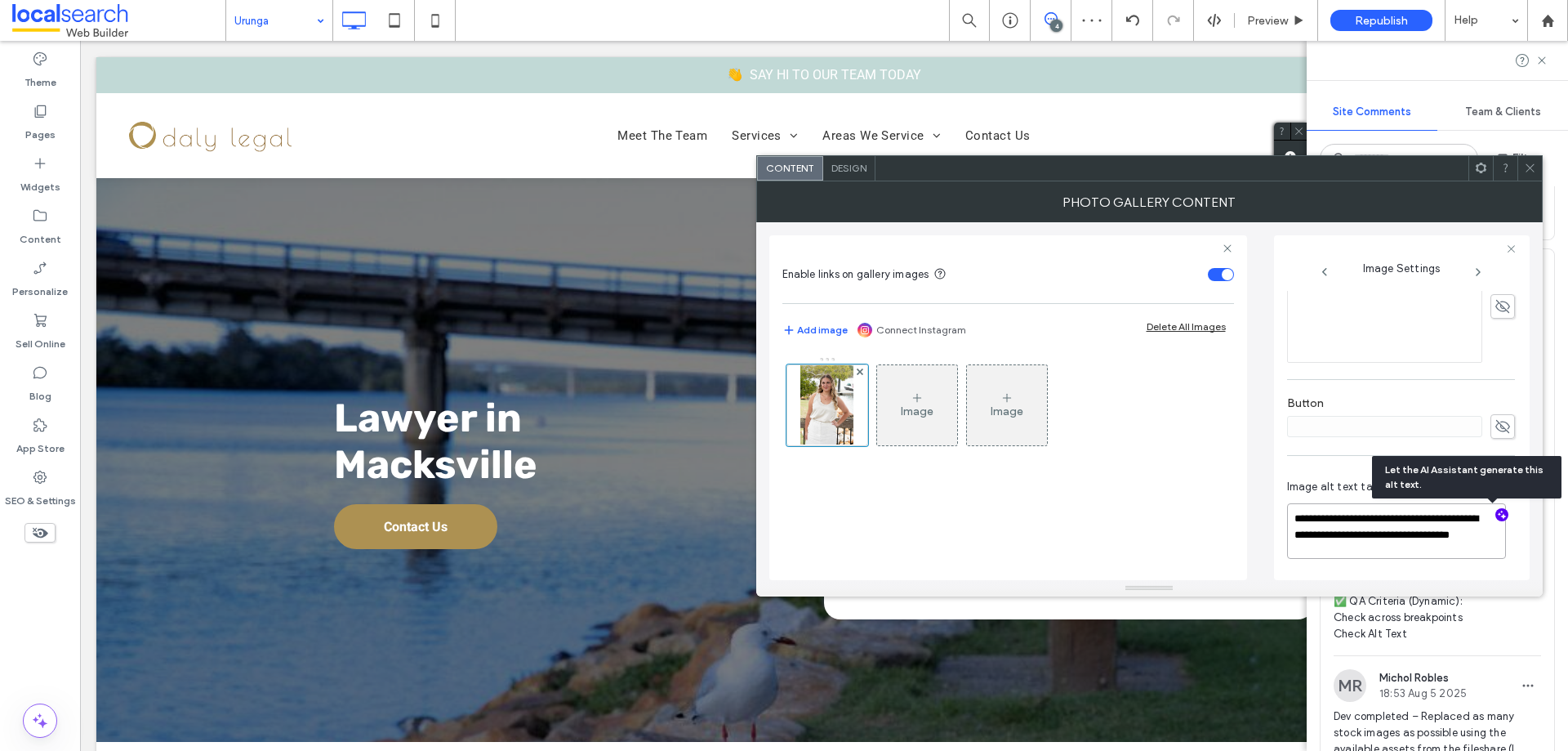 scroll, scrollTop: 483, scrollLeft: 0, axis: vertical 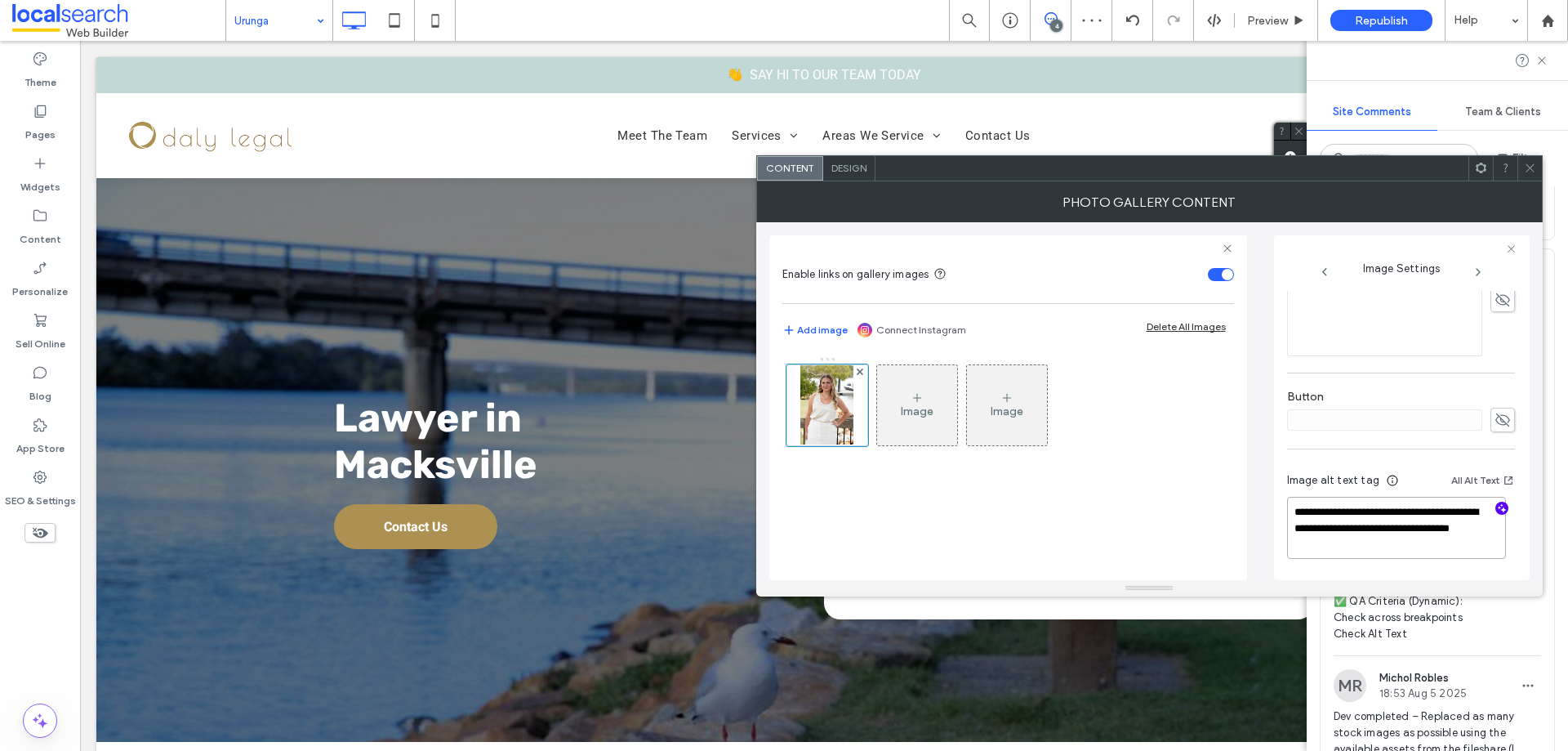 type on "**********" 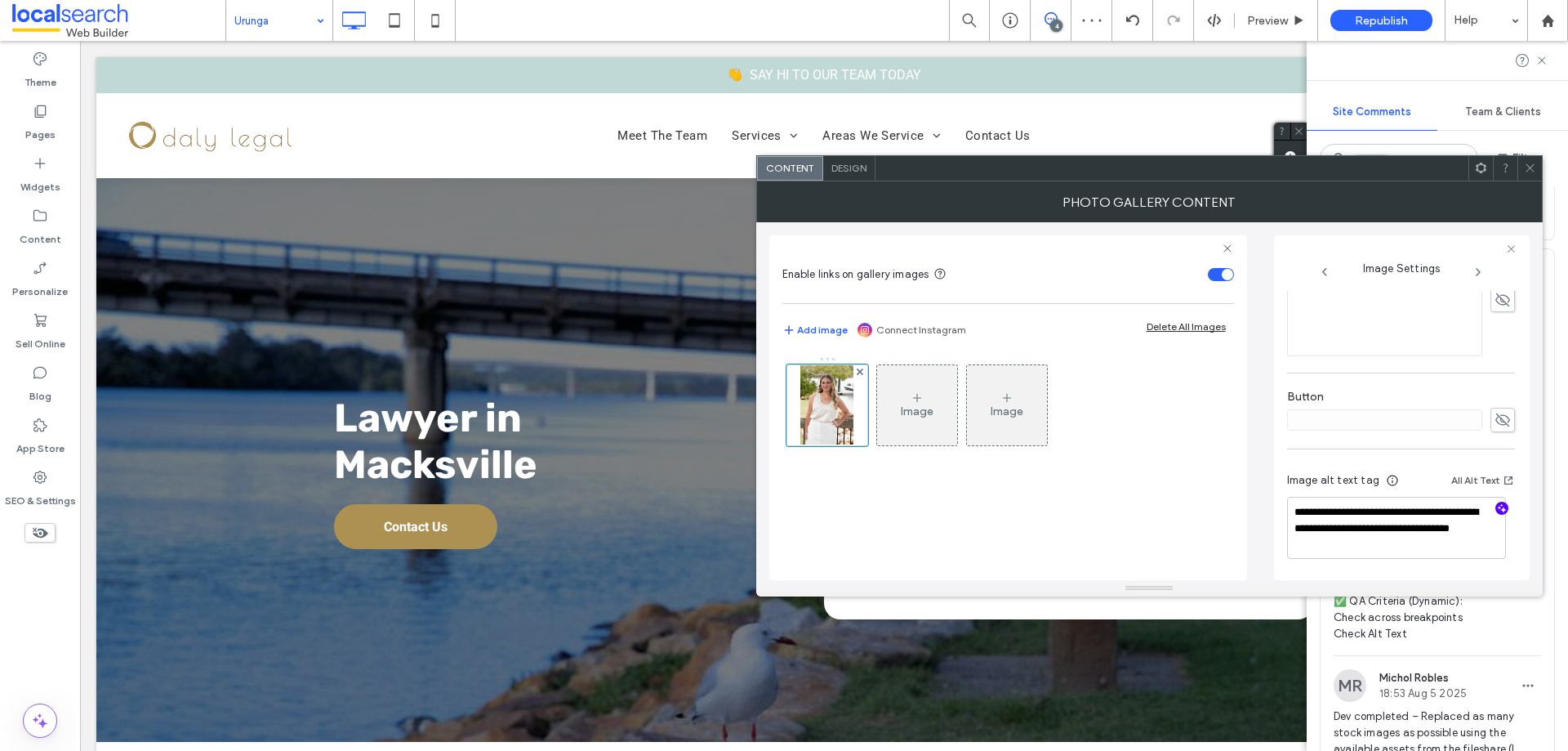 click on "**********" at bounding box center [1401, 518] 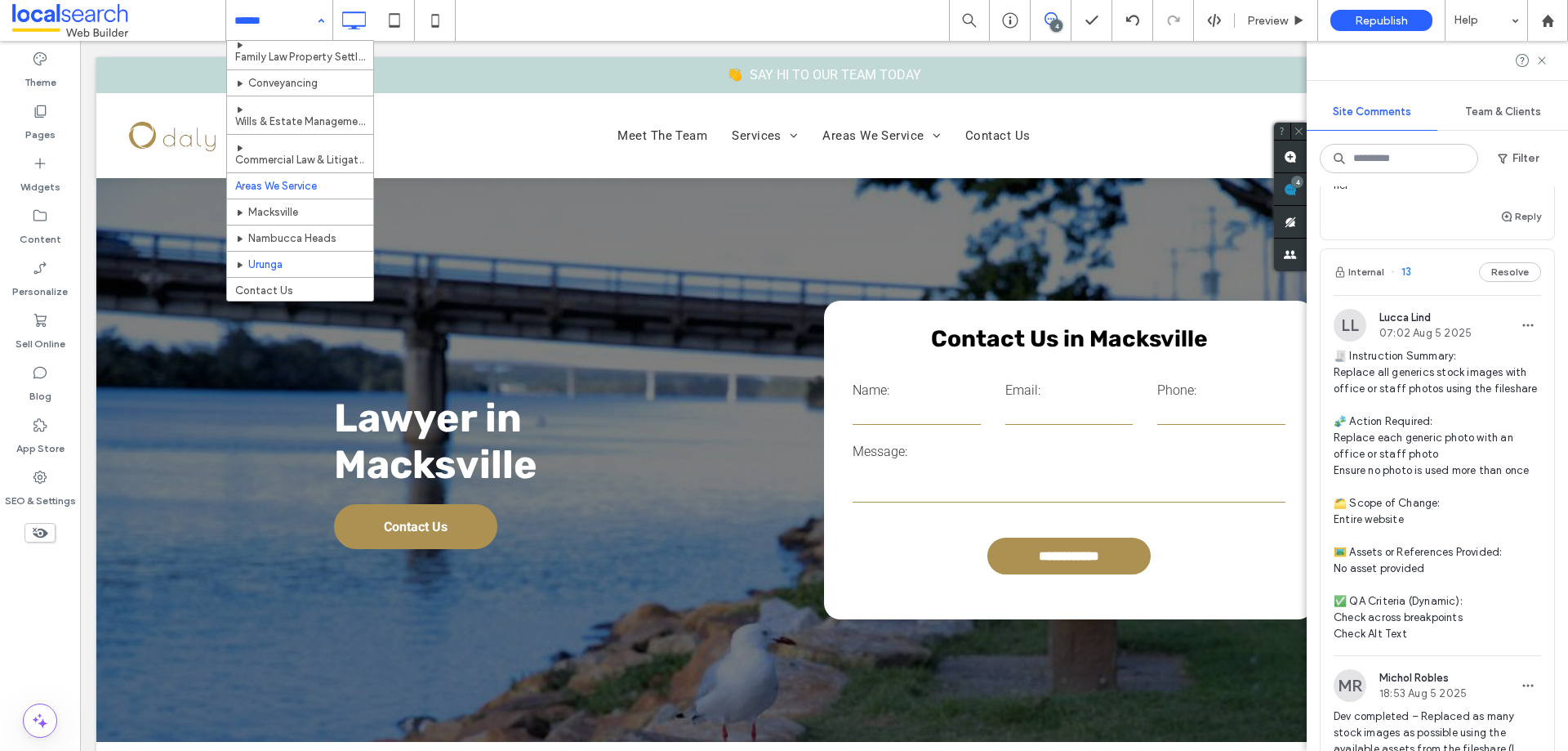 scroll, scrollTop: 88, scrollLeft: 0, axis: vertical 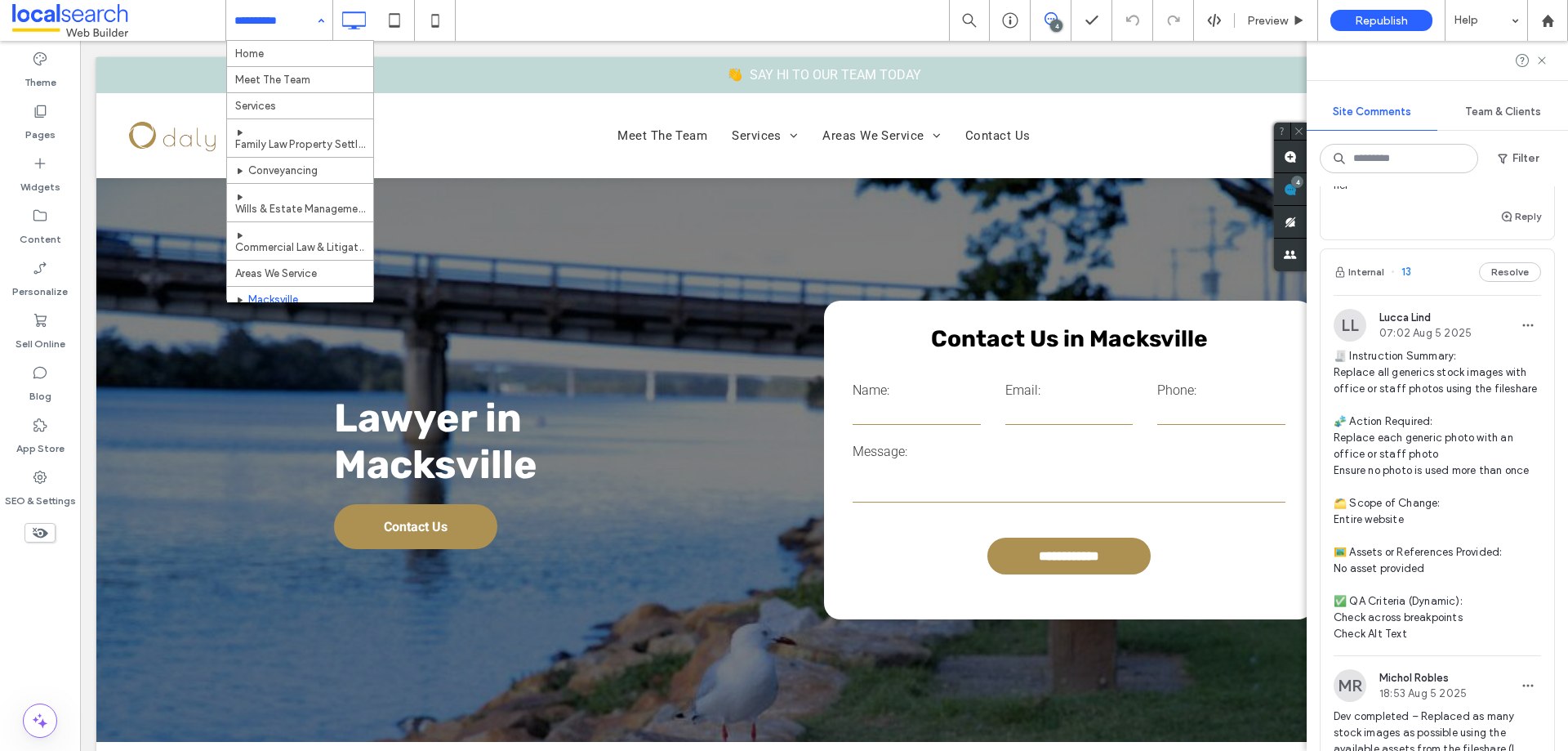 drag, startPoint x: 297, startPoint y: 20, endPoint x: 298, endPoint y: 74, distance: 54.00926 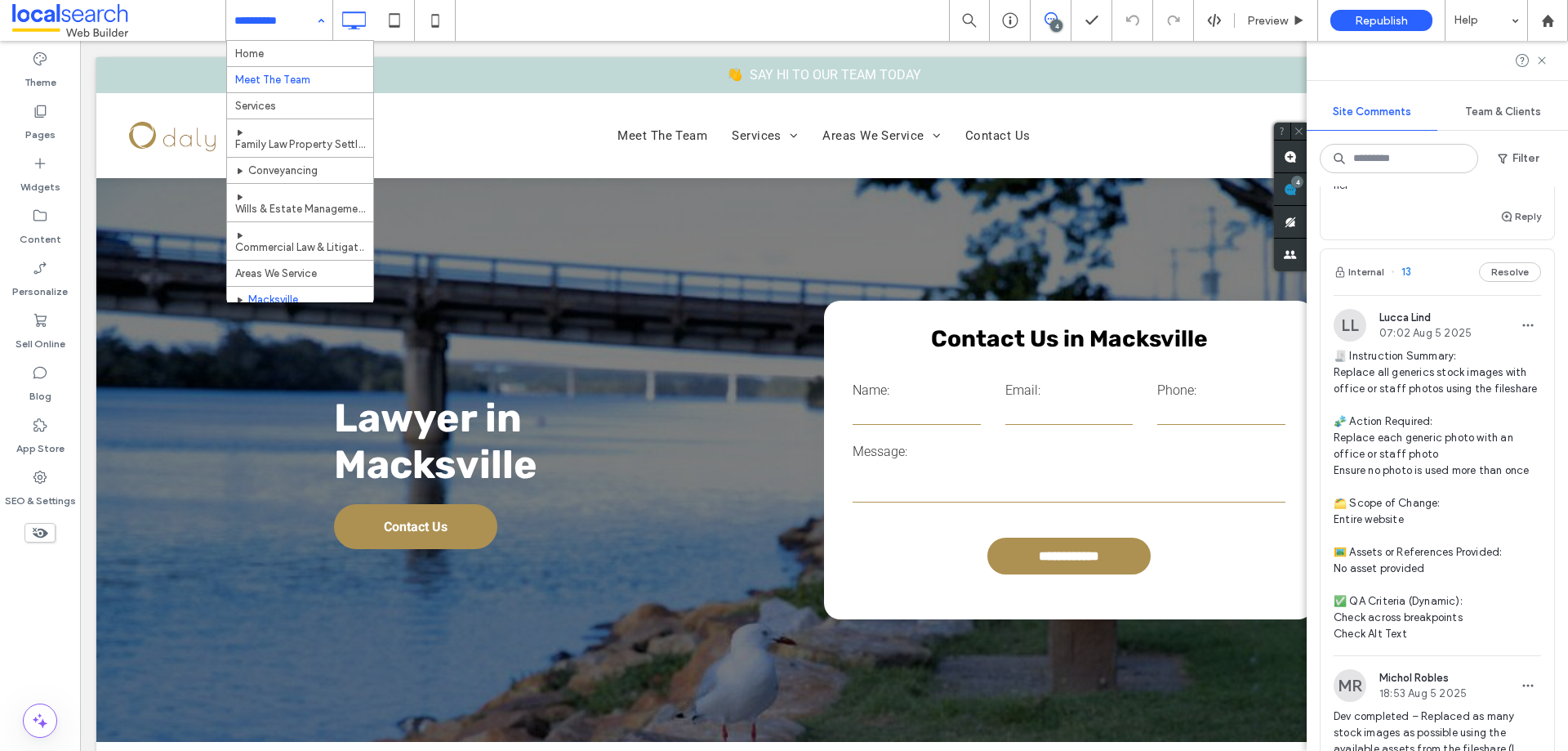 click at bounding box center (275, 20) 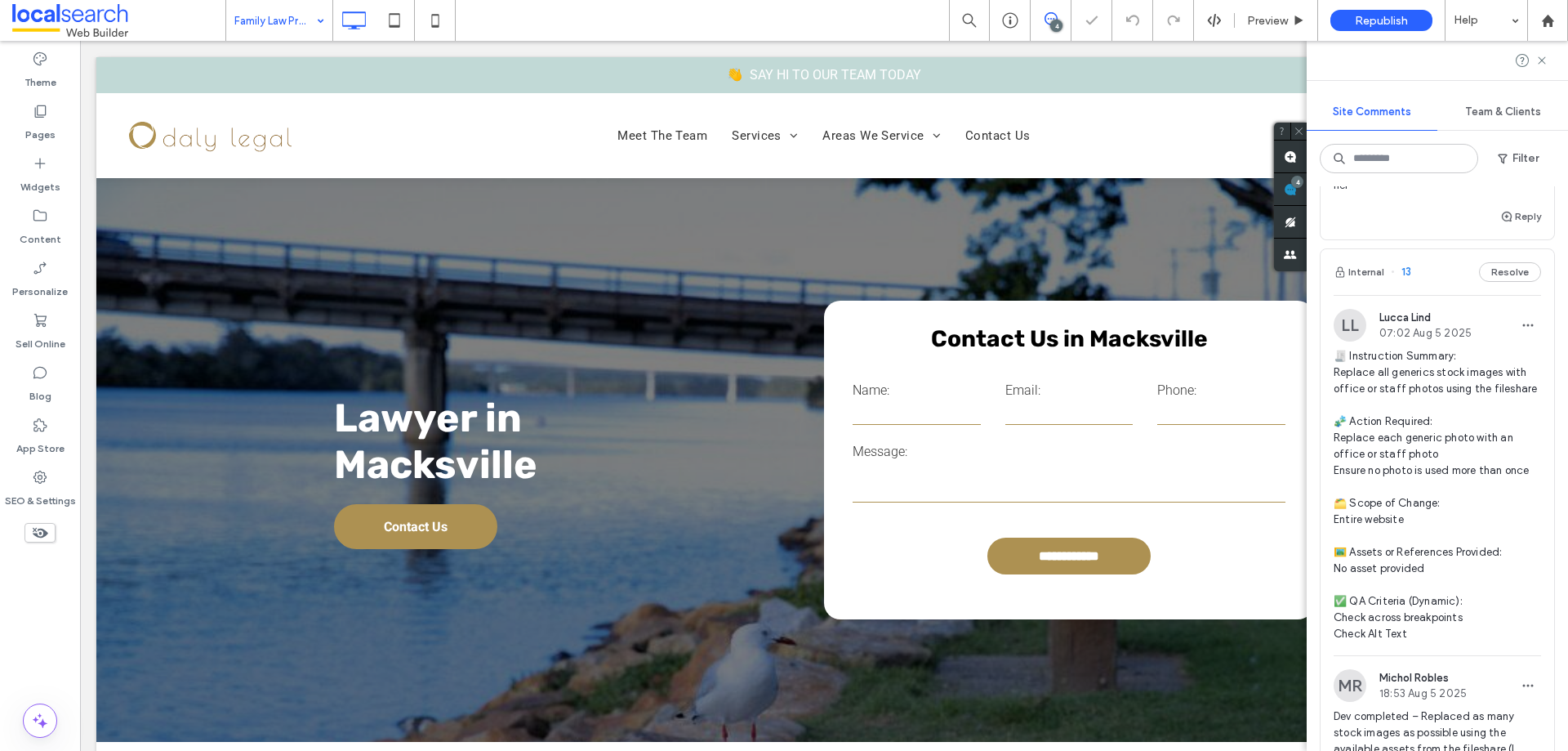 click at bounding box center (275, 20) 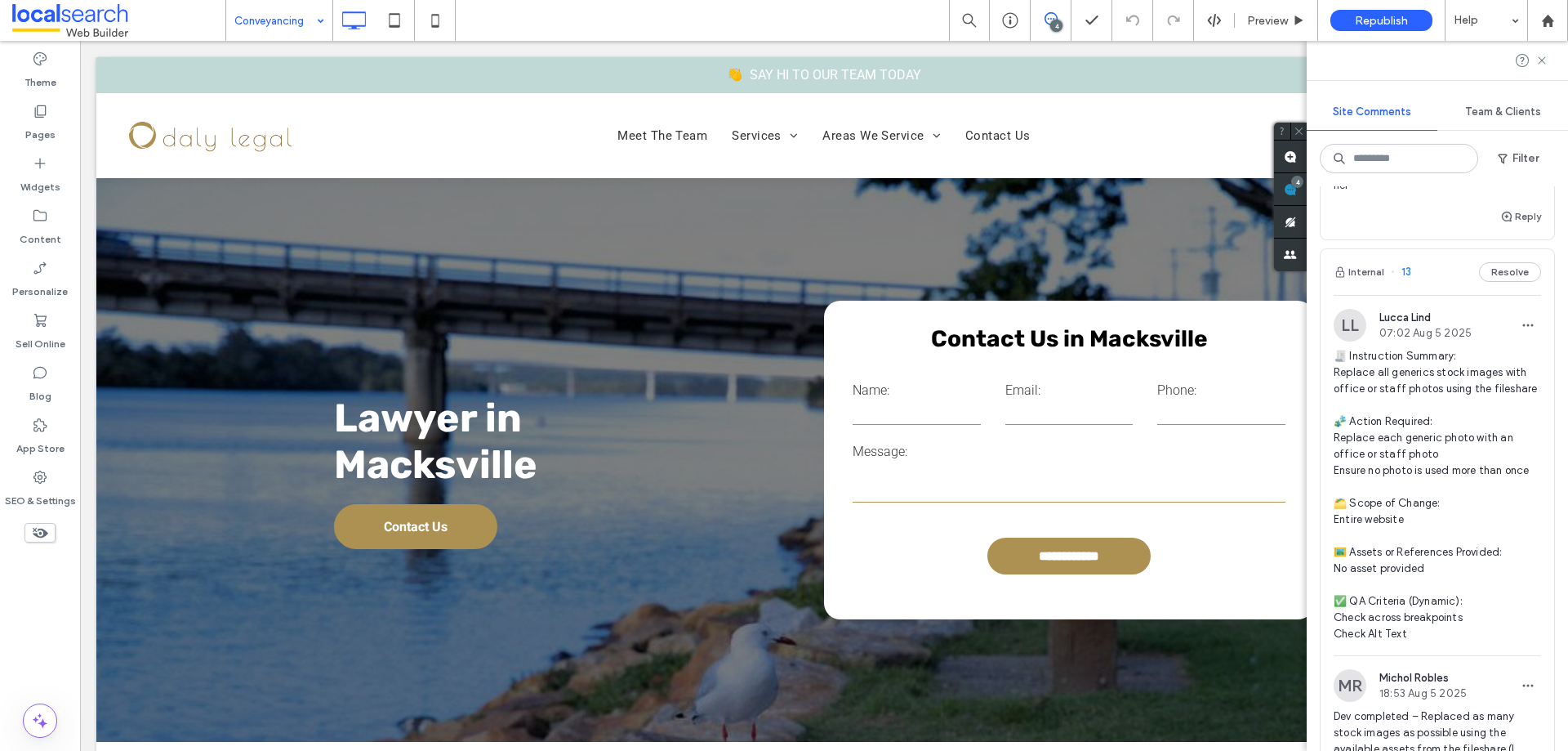 click at bounding box center [275, 20] 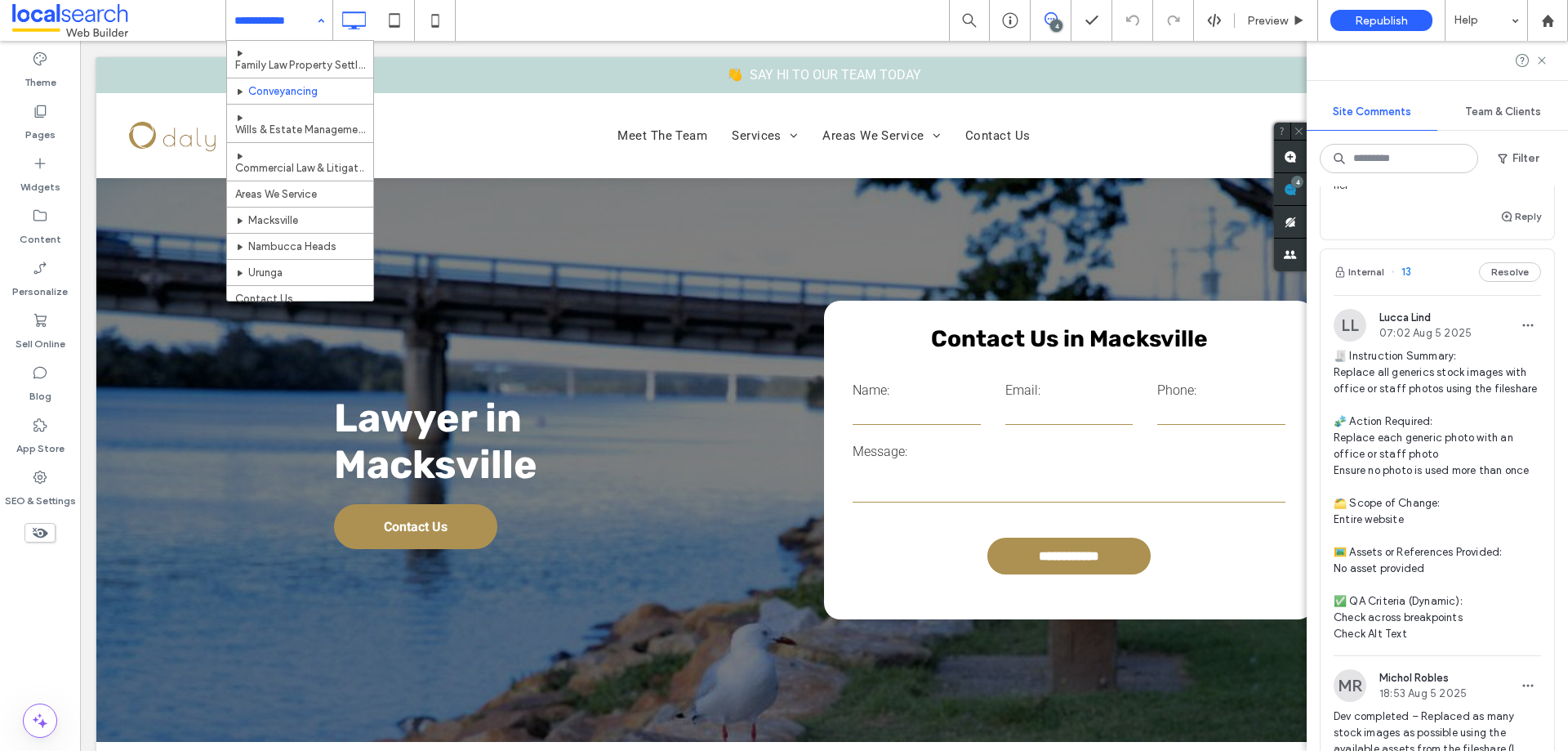 scroll, scrollTop: 88, scrollLeft: 0, axis: vertical 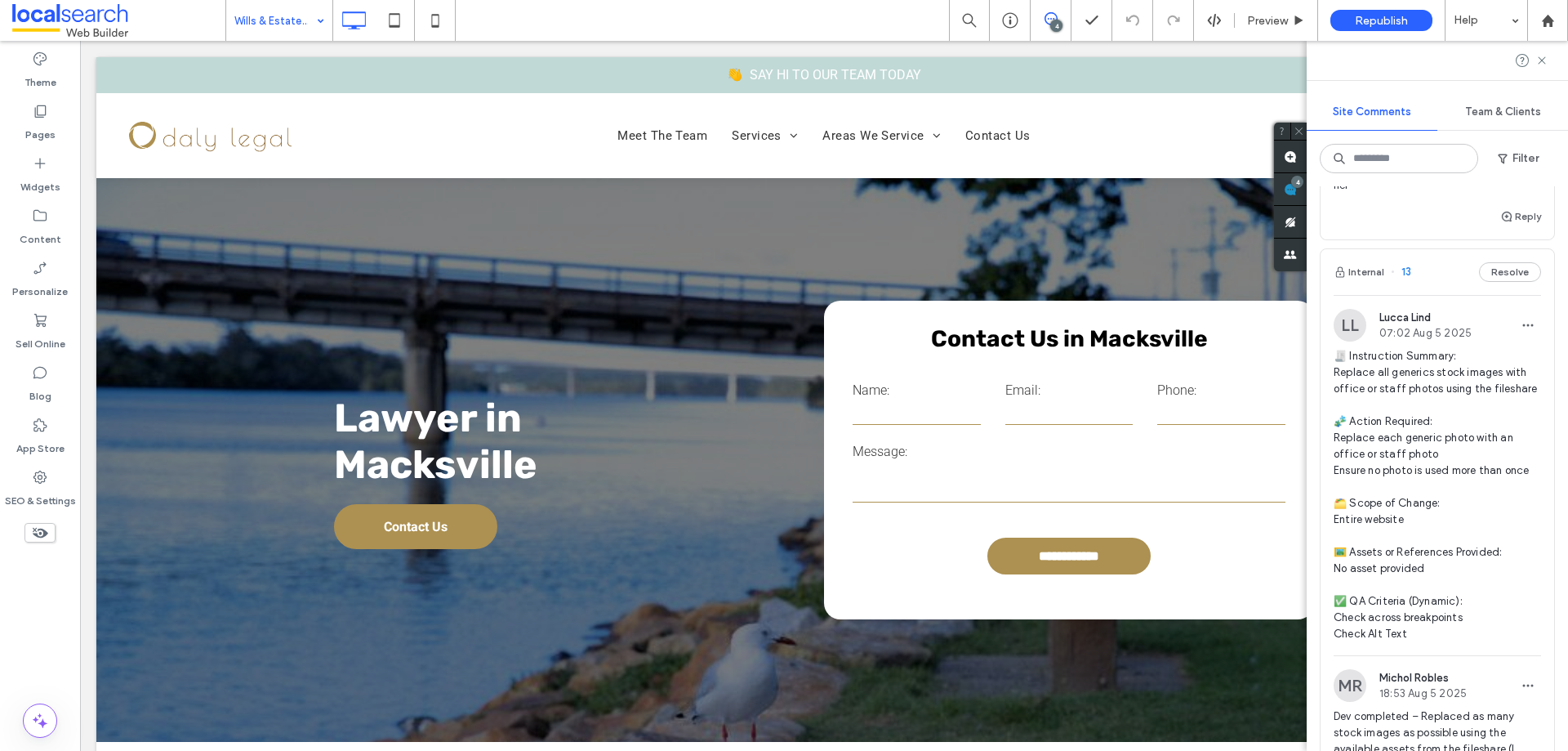 click at bounding box center [275, 20] 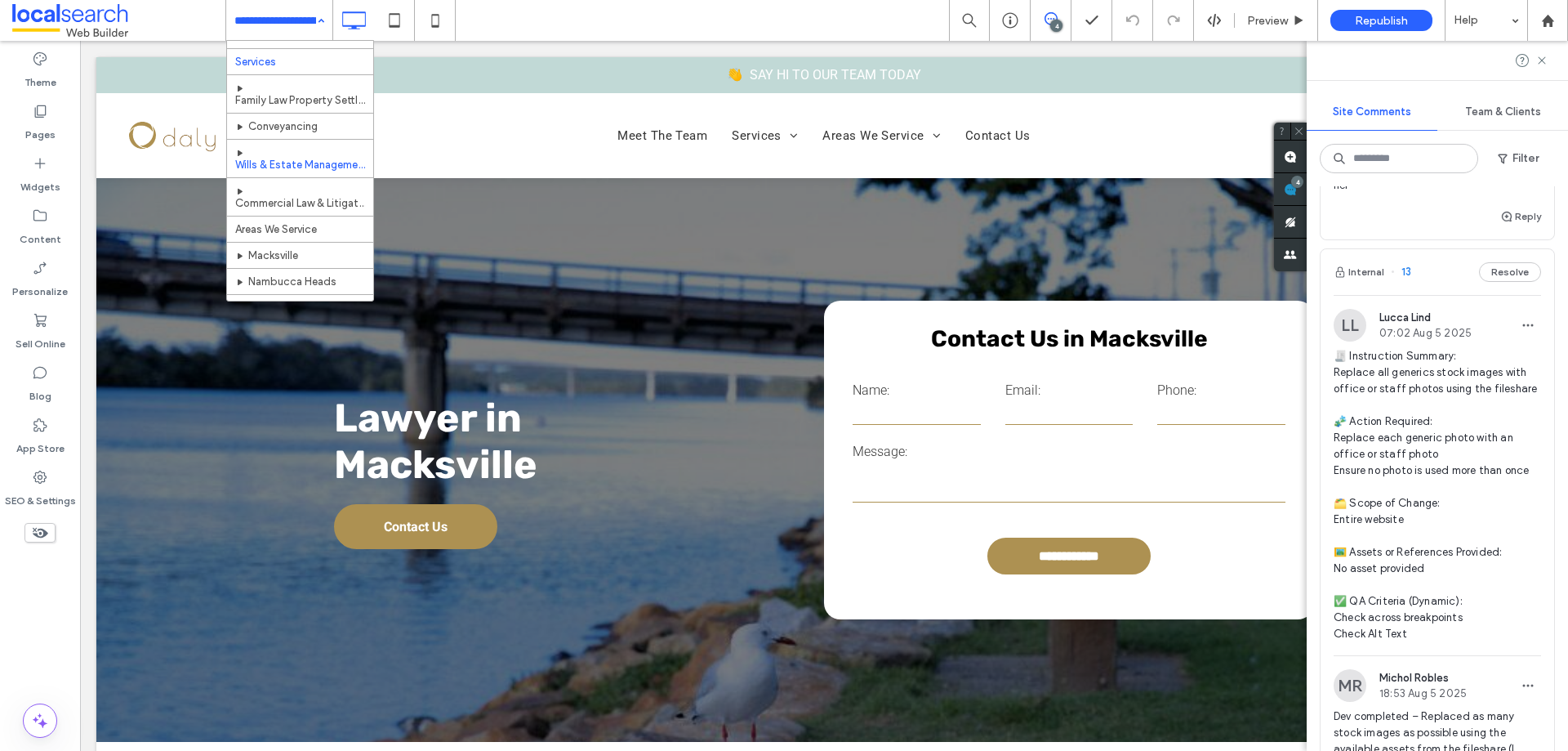scroll, scrollTop: 82, scrollLeft: 0, axis: vertical 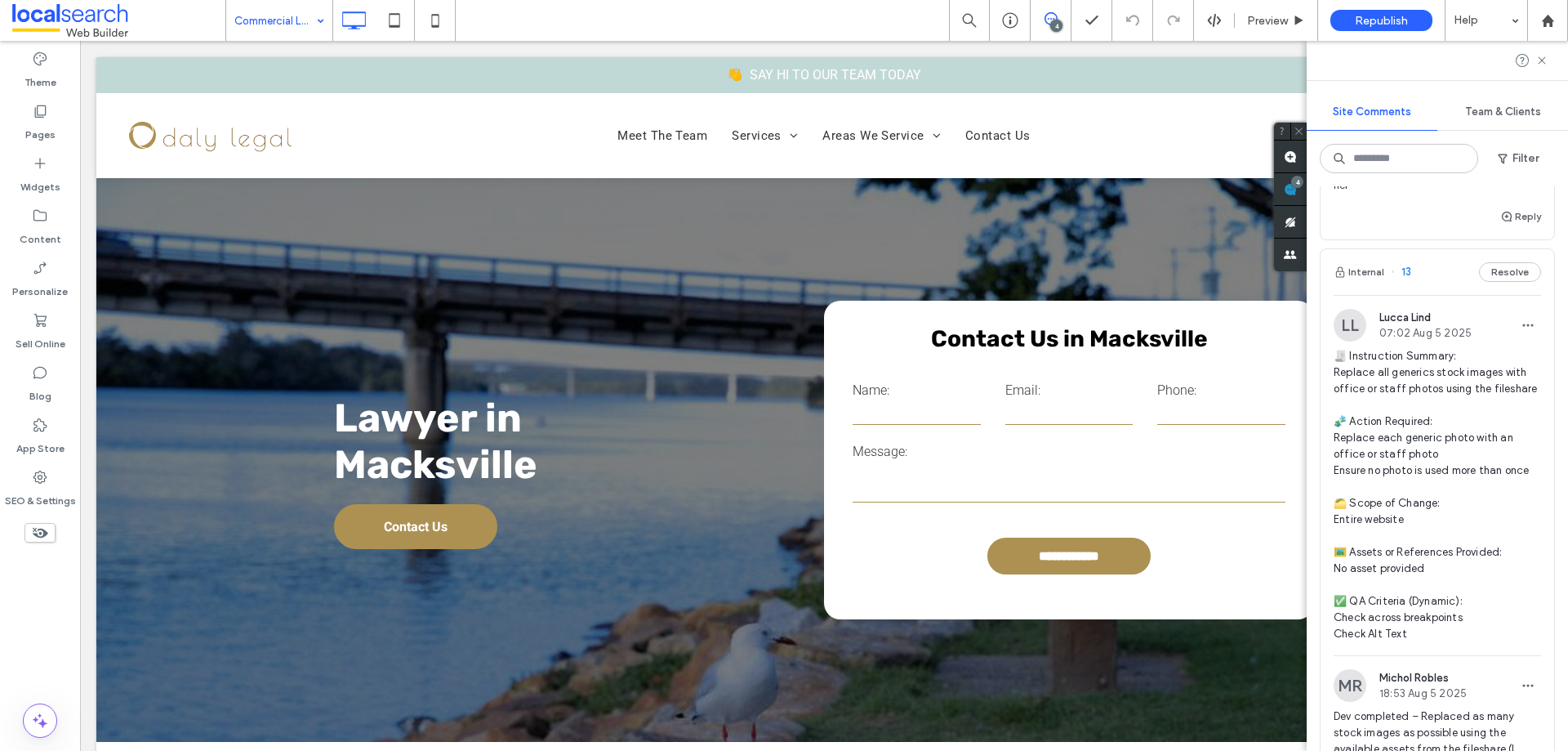 click at bounding box center [275, 20] 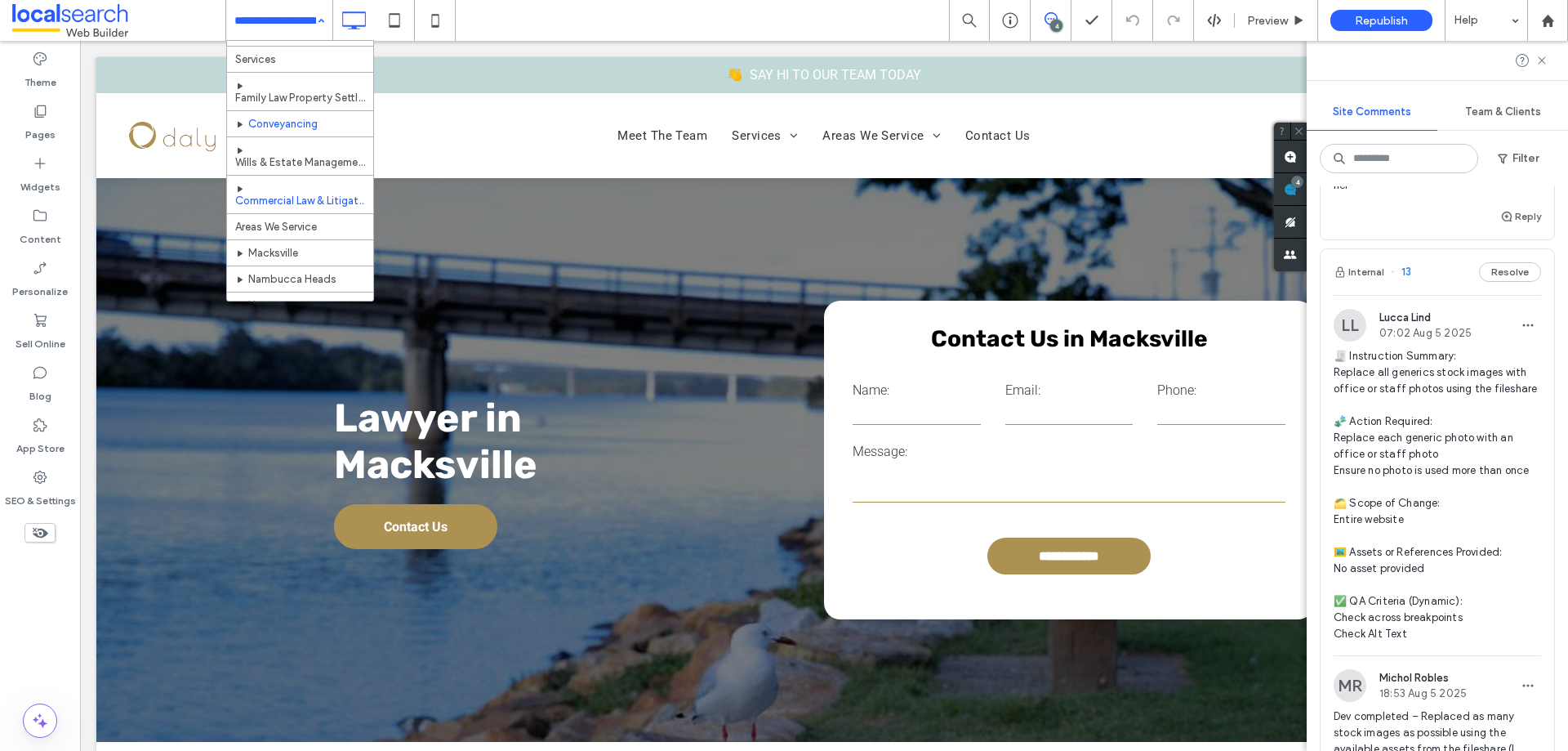 scroll, scrollTop: 88, scrollLeft: 0, axis: vertical 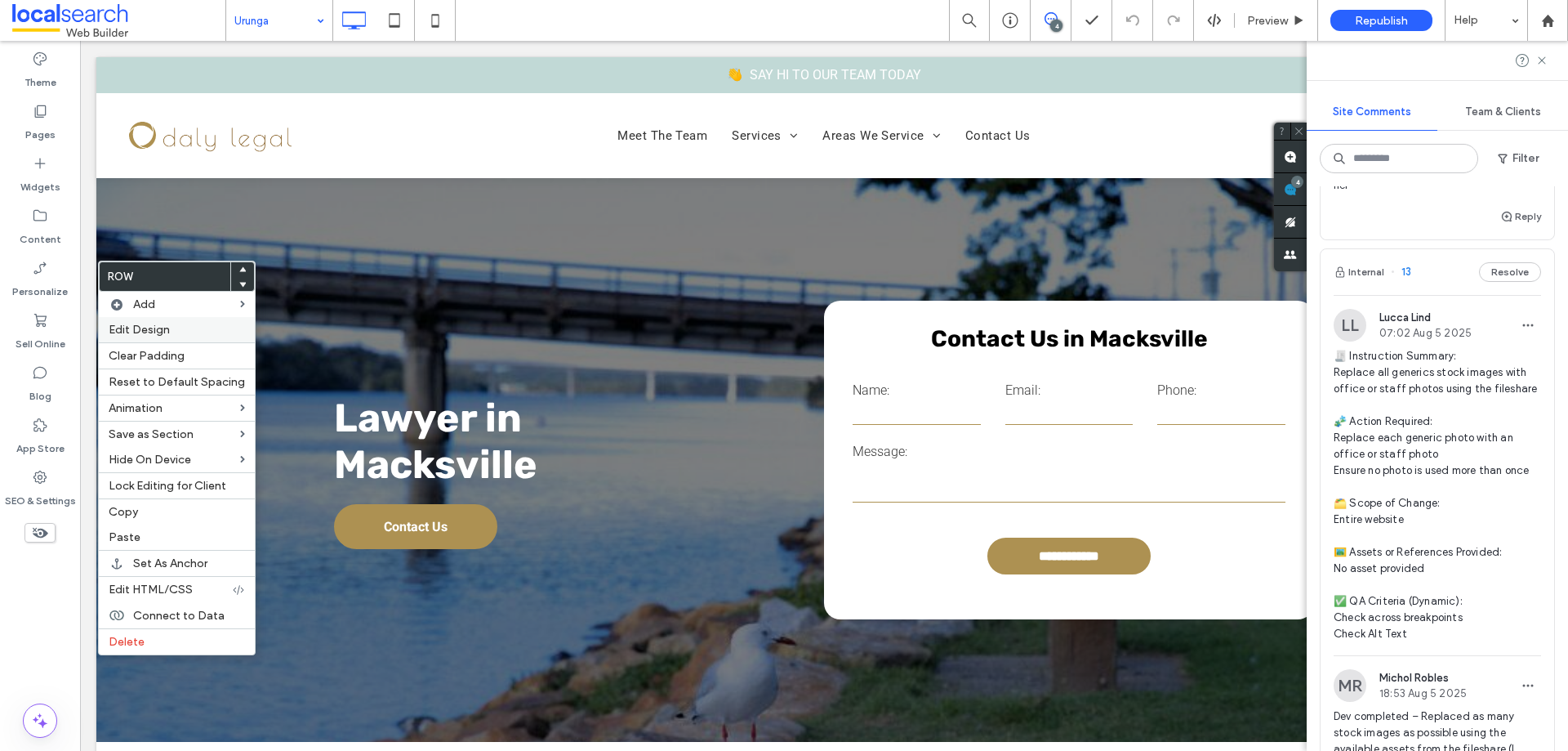 click on "Edit Design" at bounding box center [176, 329] 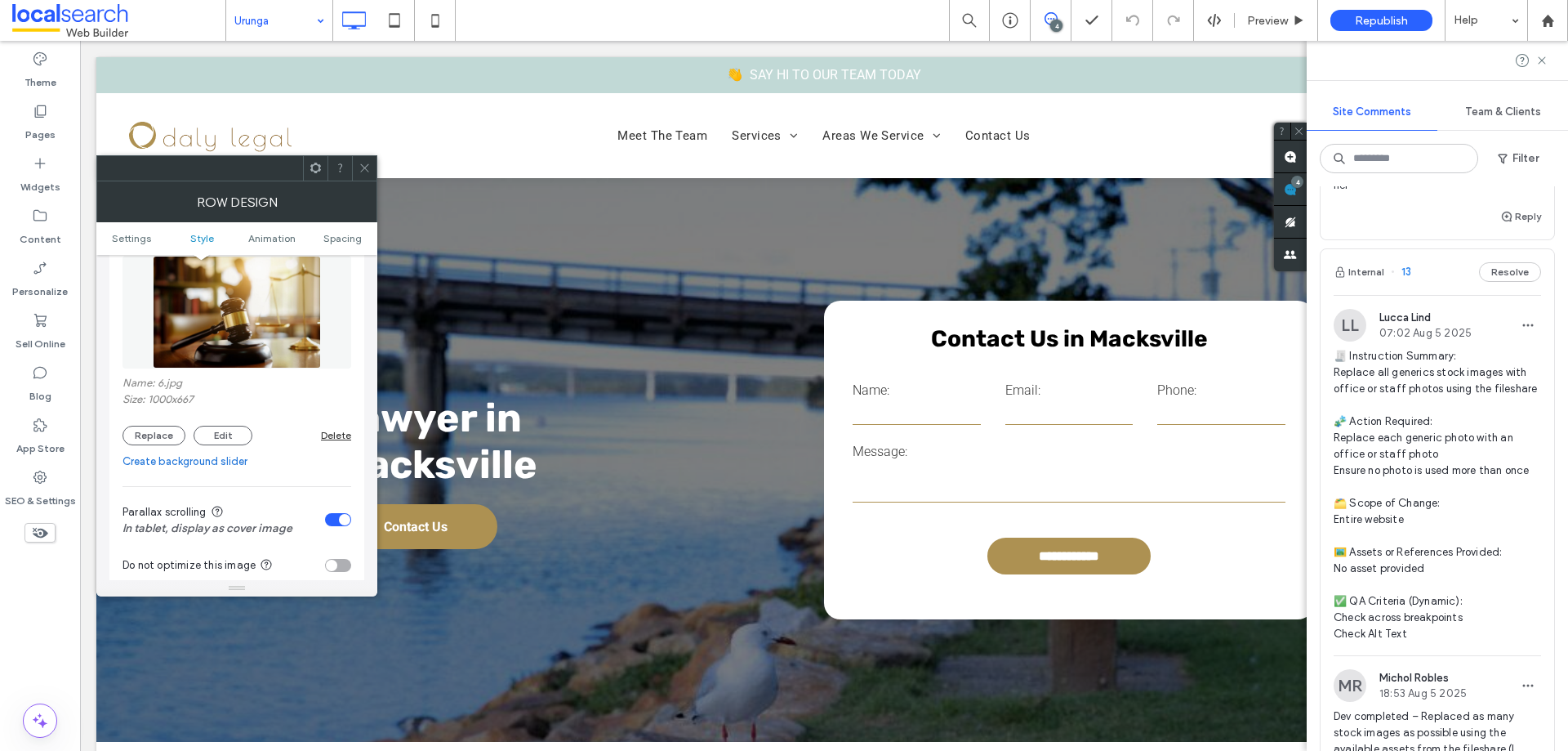 scroll, scrollTop: 327, scrollLeft: 0, axis: vertical 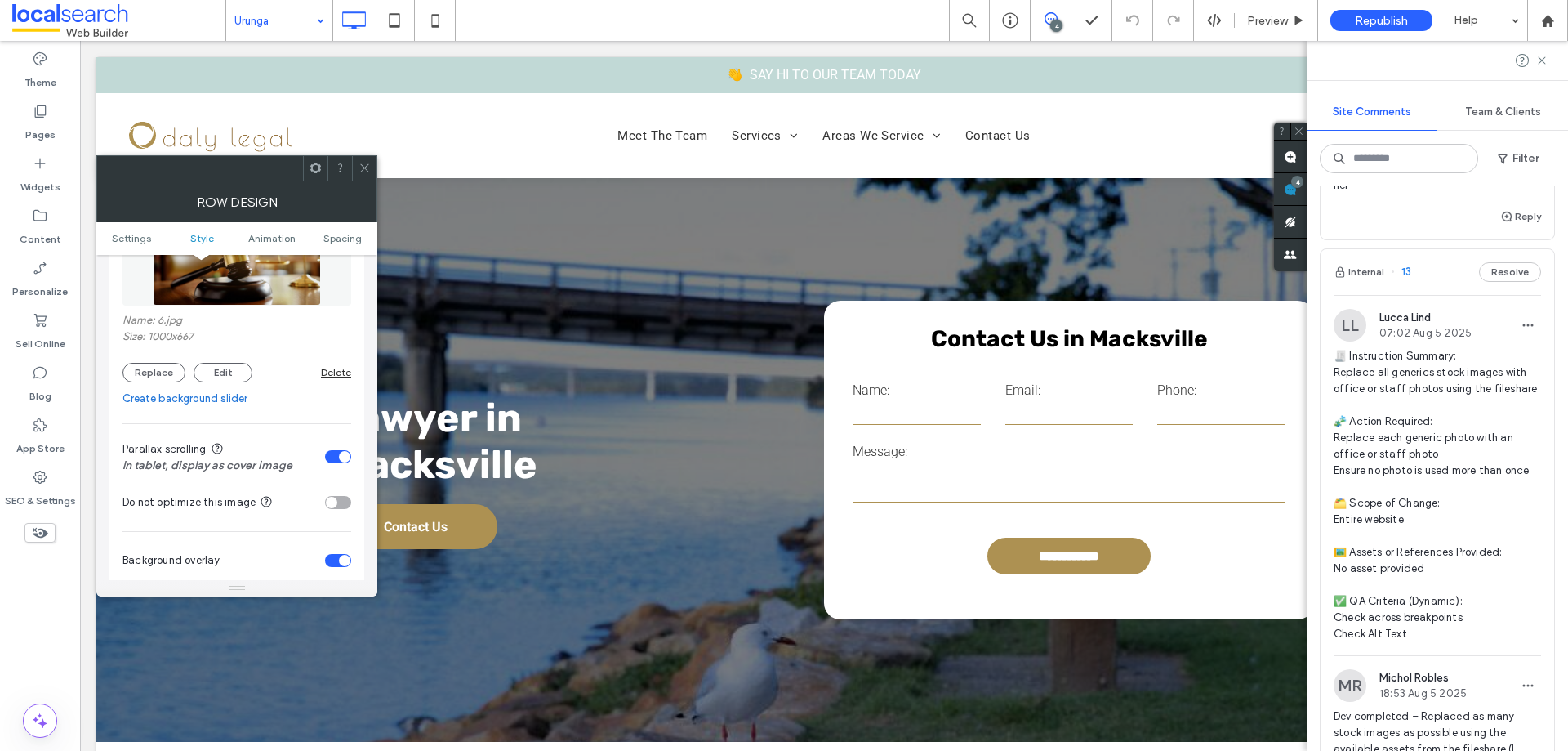 click at bounding box center [237, 249] 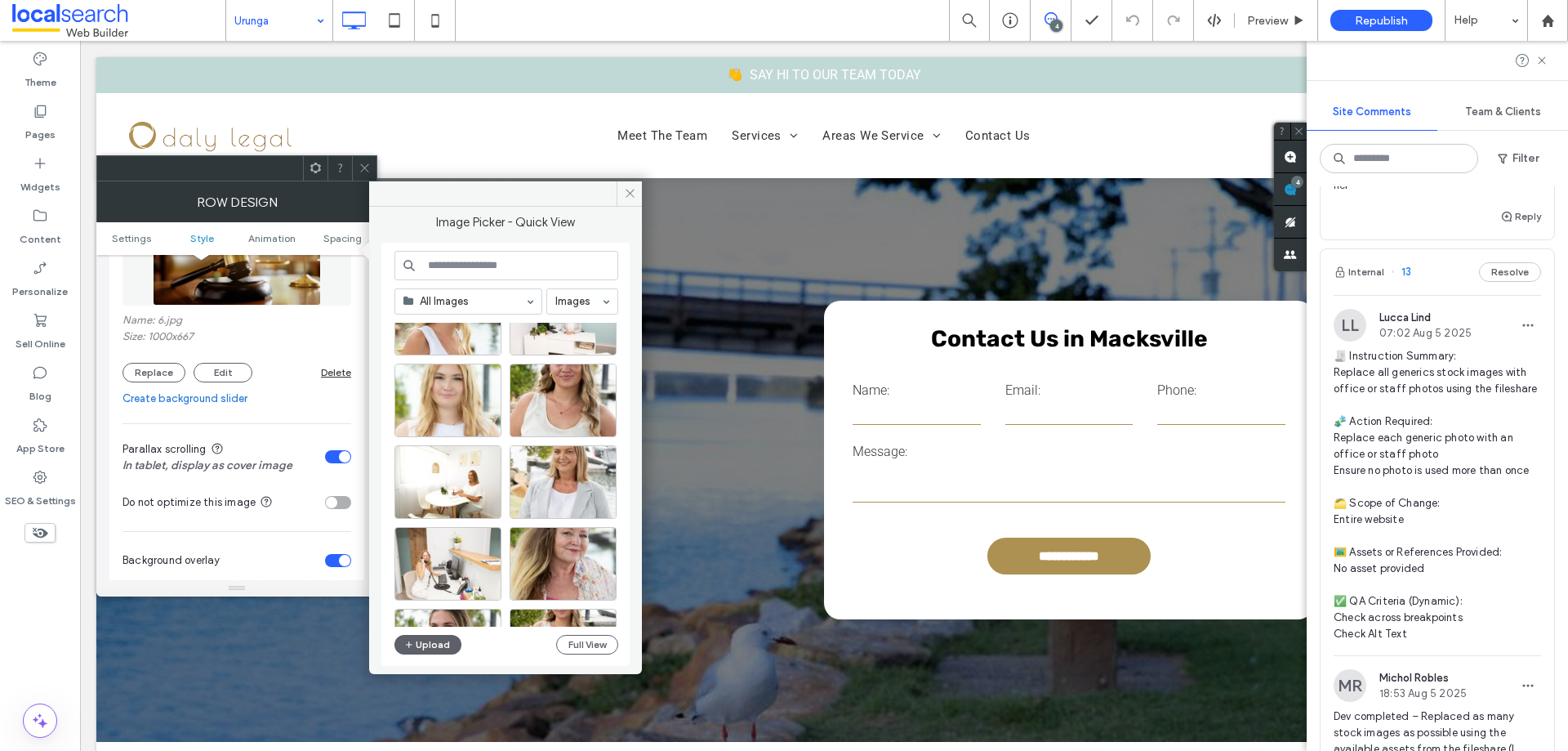 scroll, scrollTop: 409, scrollLeft: 0, axis: vertical 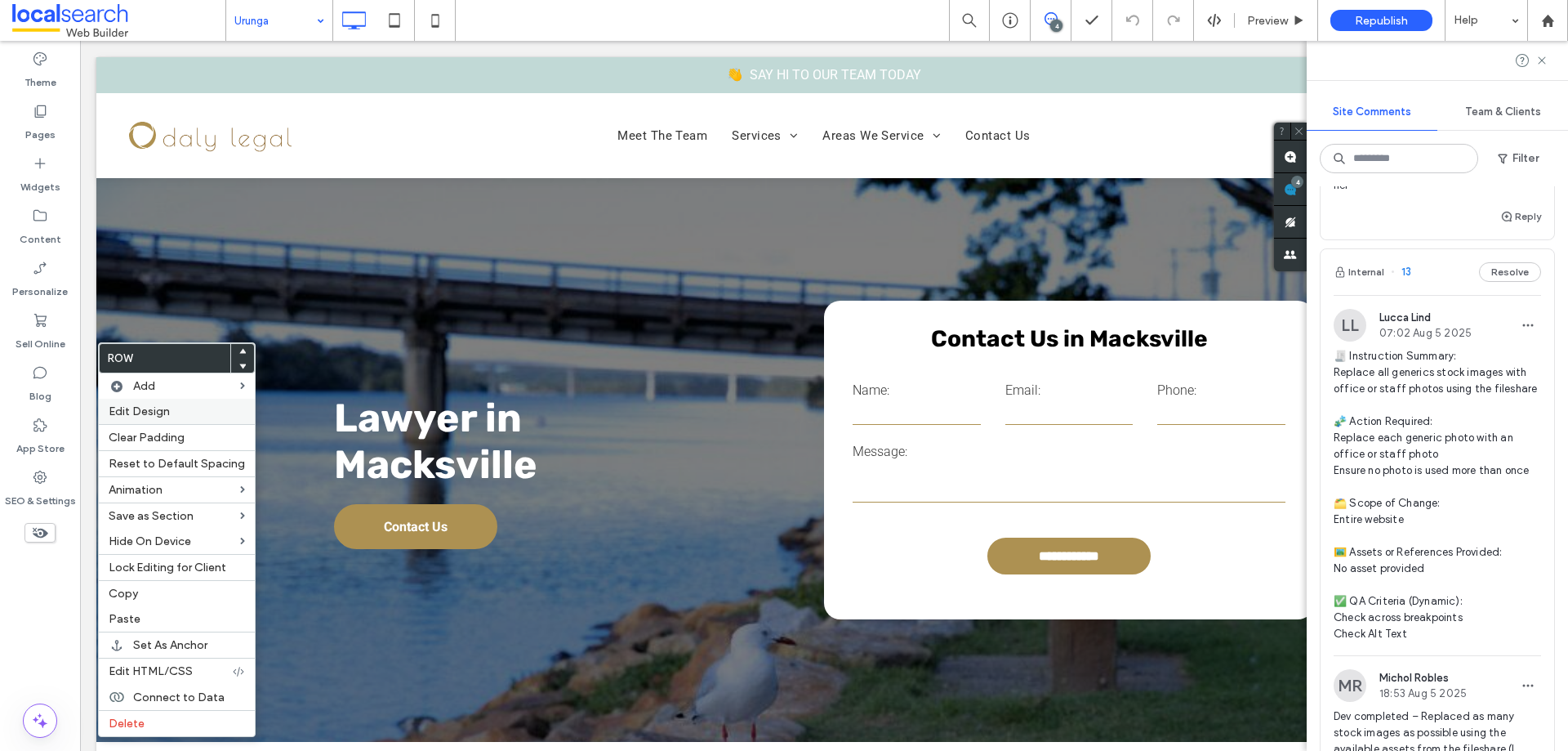 click on "Edit Design" at bounding box center [176, 411] 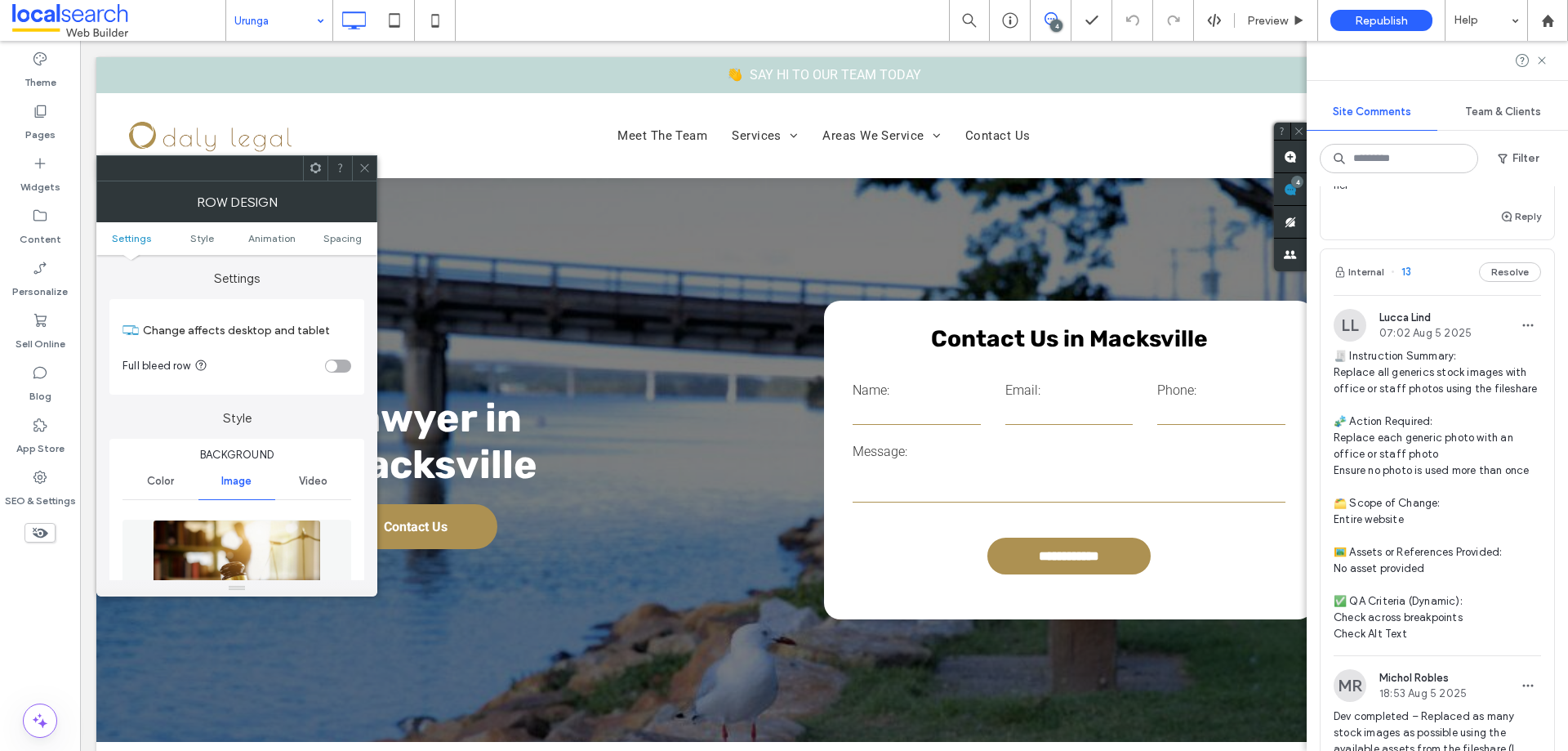 scroll, scrollTop: 82, scrollLeft: 0, axis: vertical 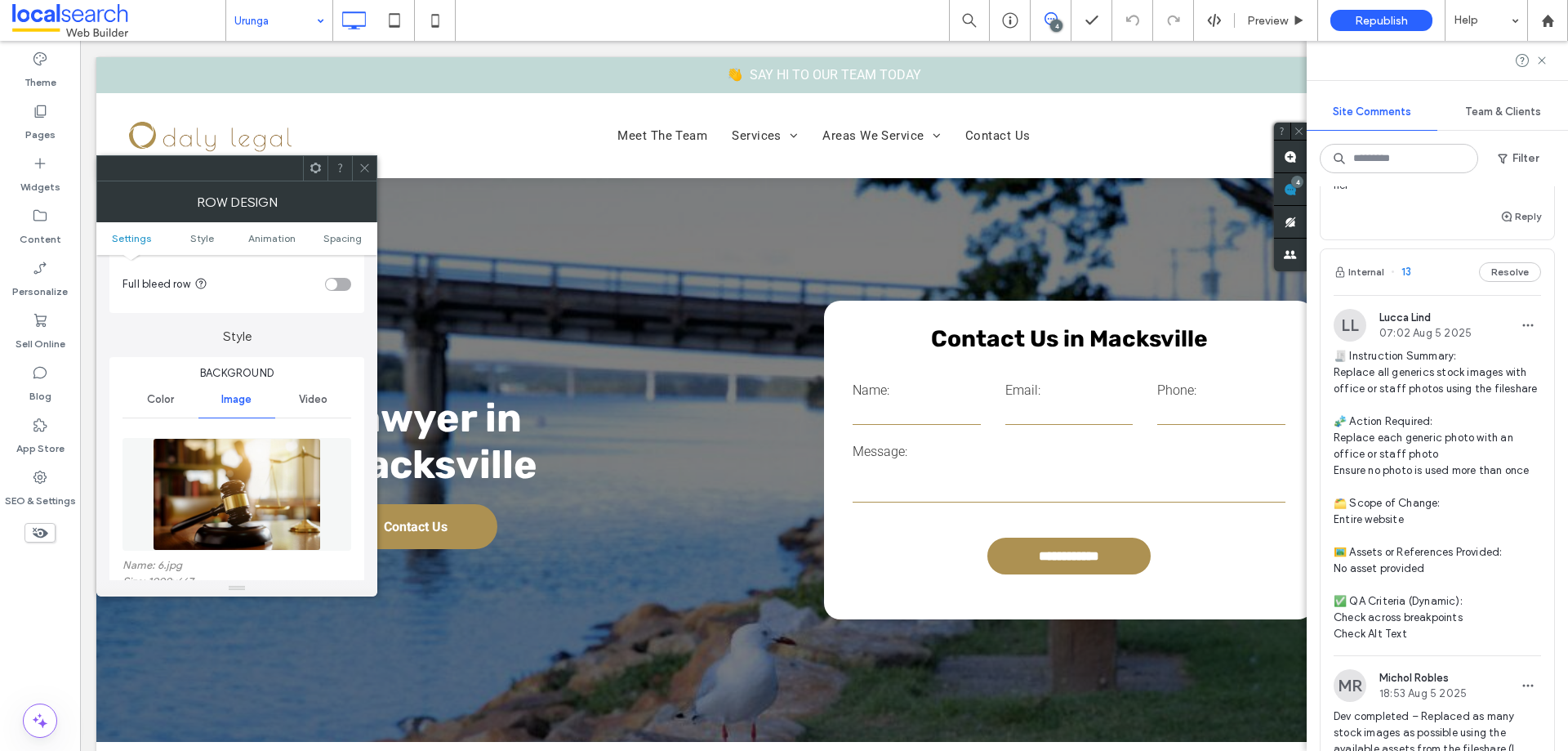 click at bounding box center (237, 494) 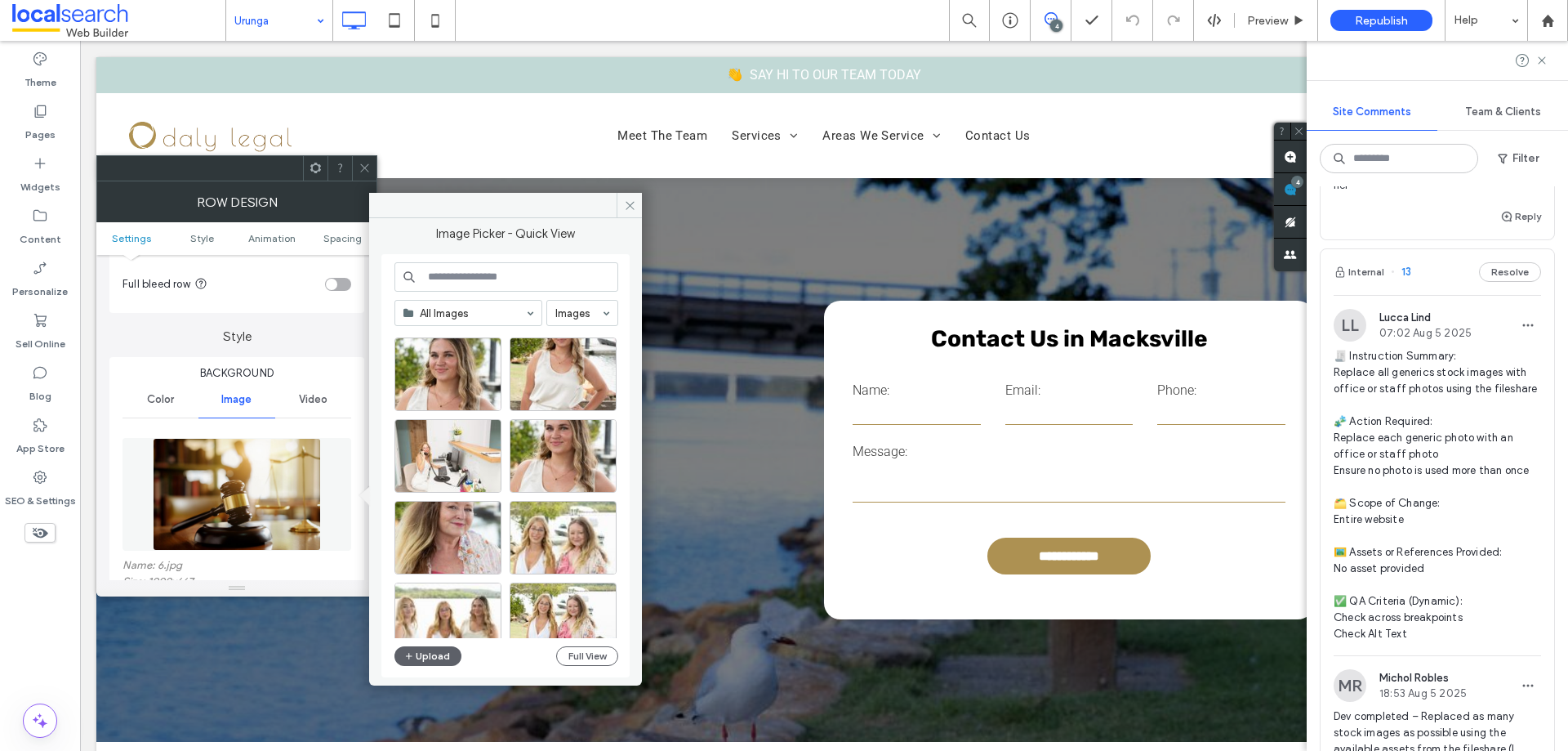 scroll, scrollTop: 619, scrollLeft: 0, axis: vertical 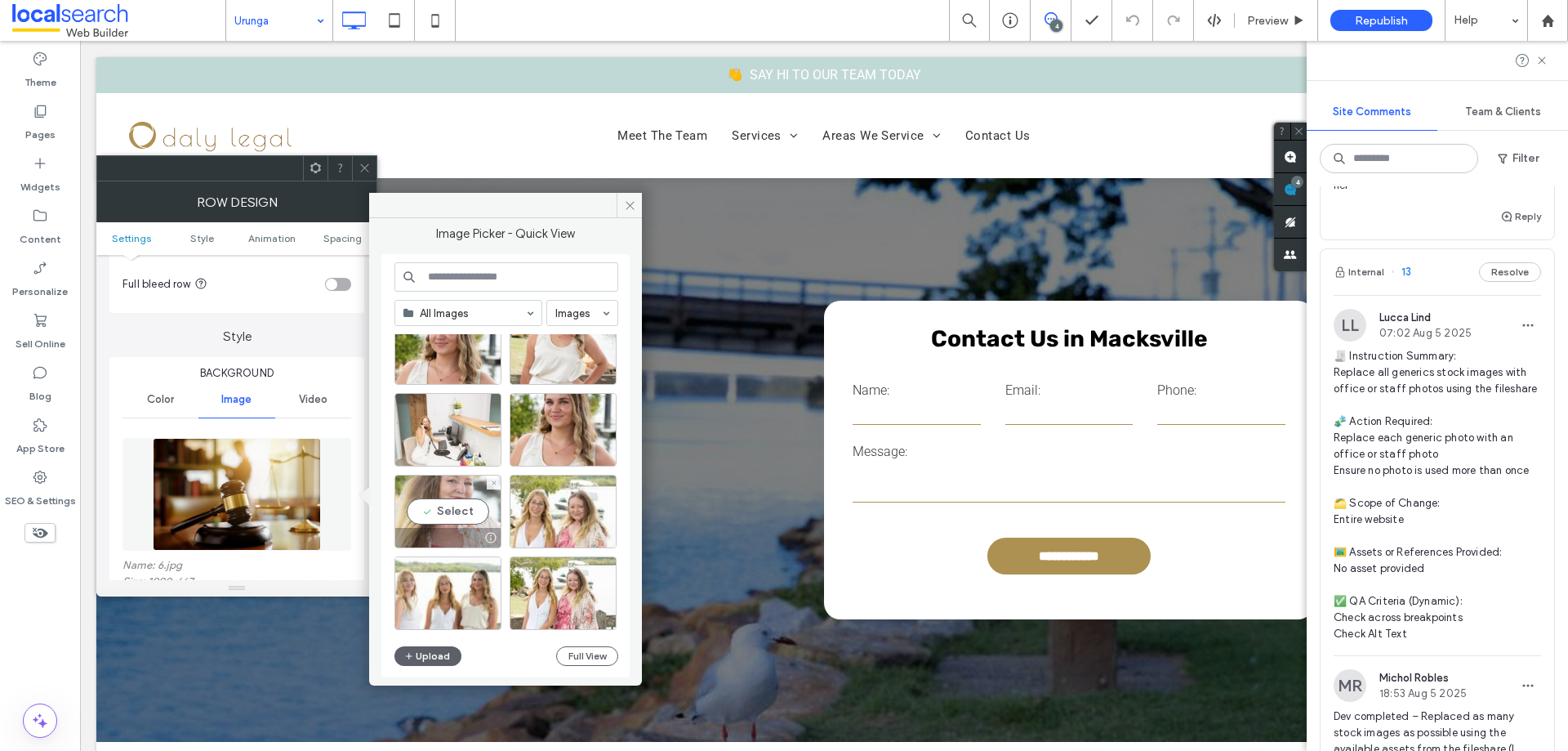 click on "Select" at bounding box center [448, 512] 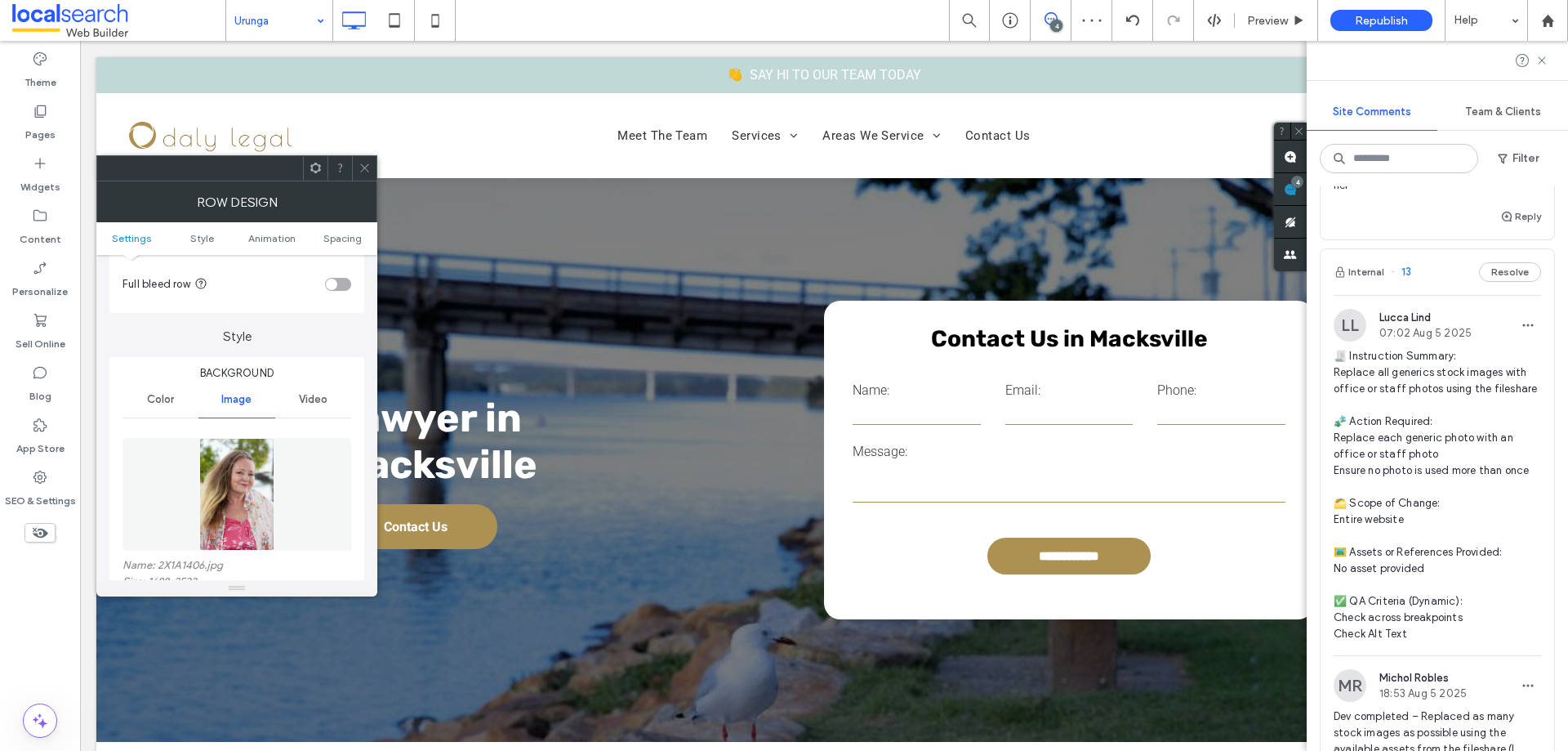 click 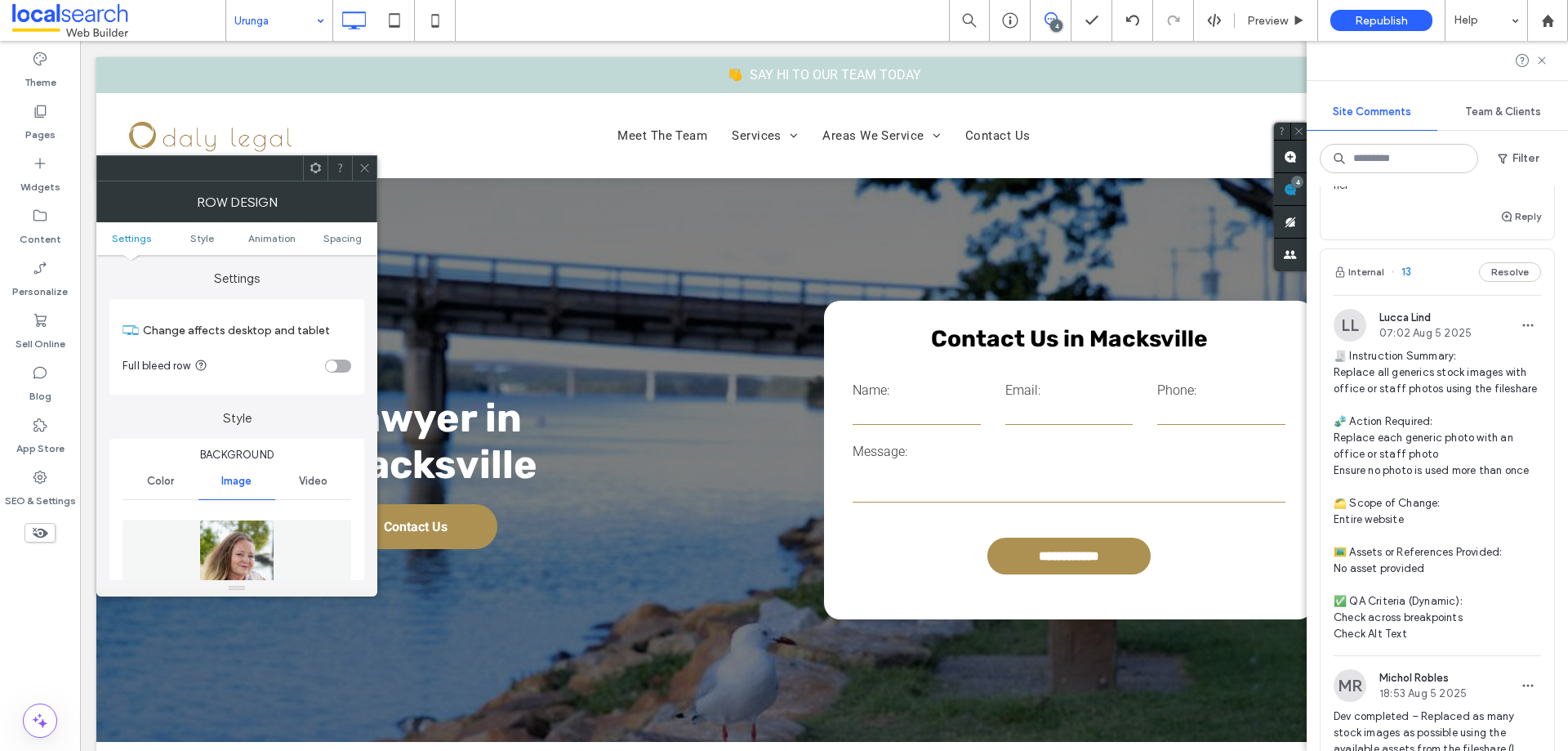 click at bounding box center (237, 576) 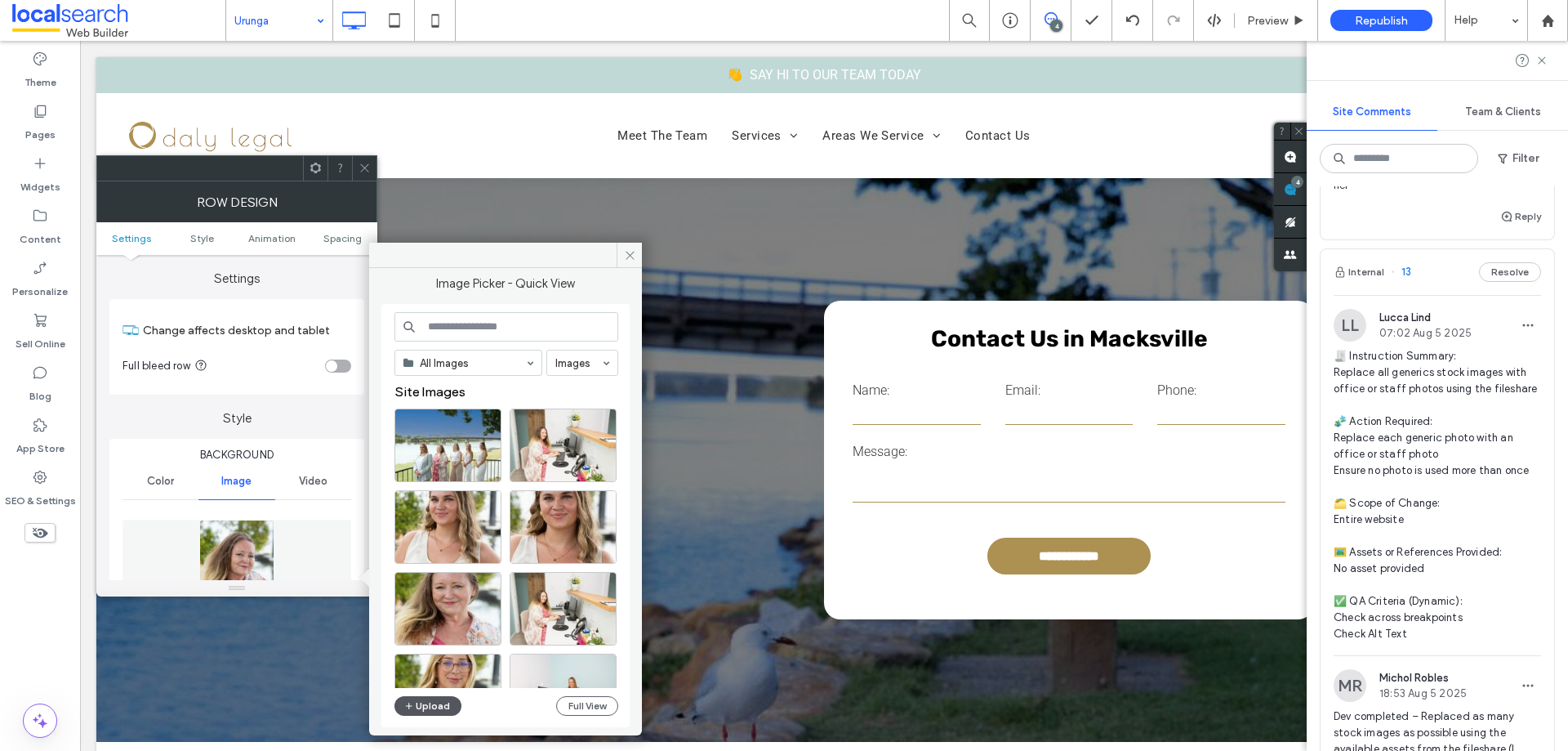 click on "Upload" at bounding box center [428, 706] 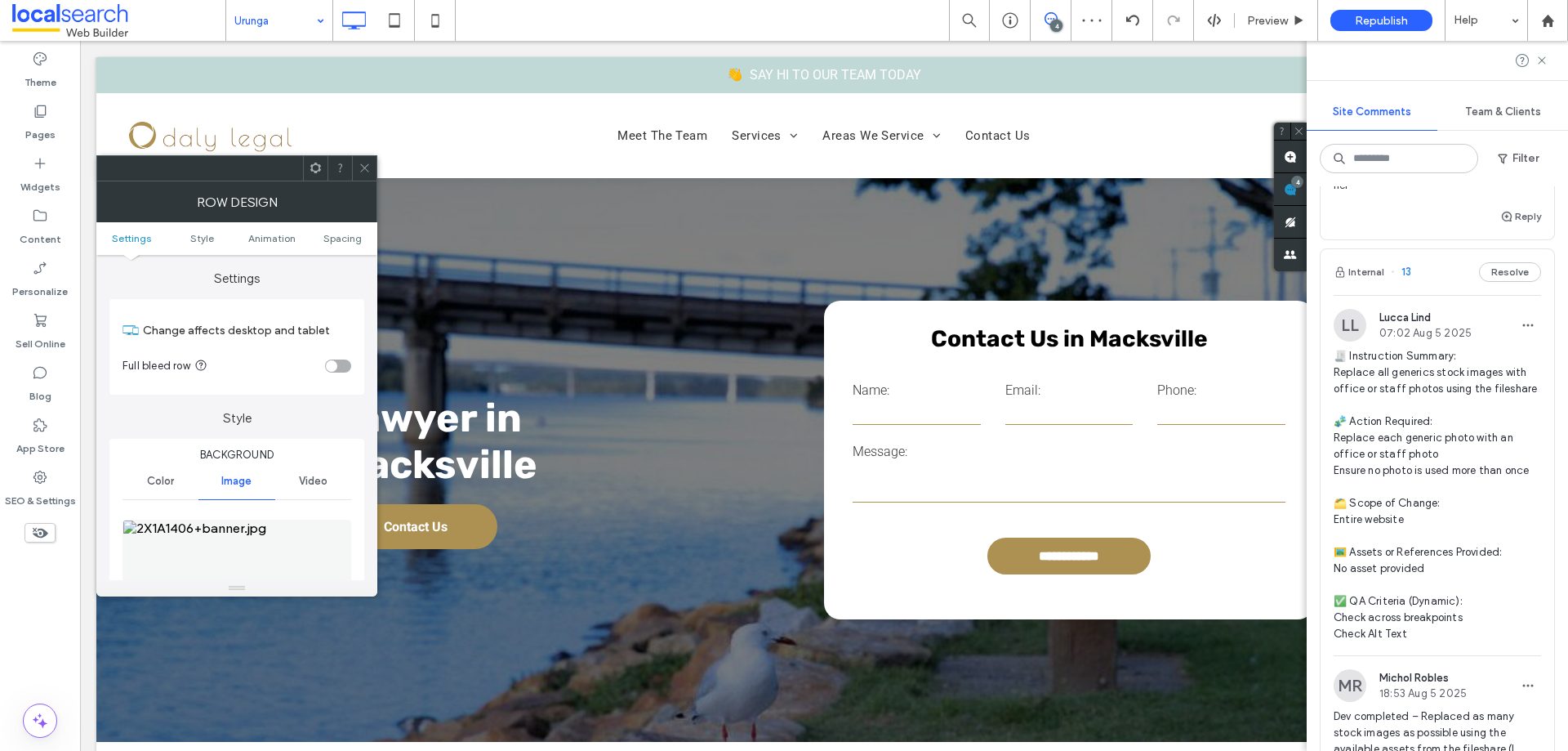 click 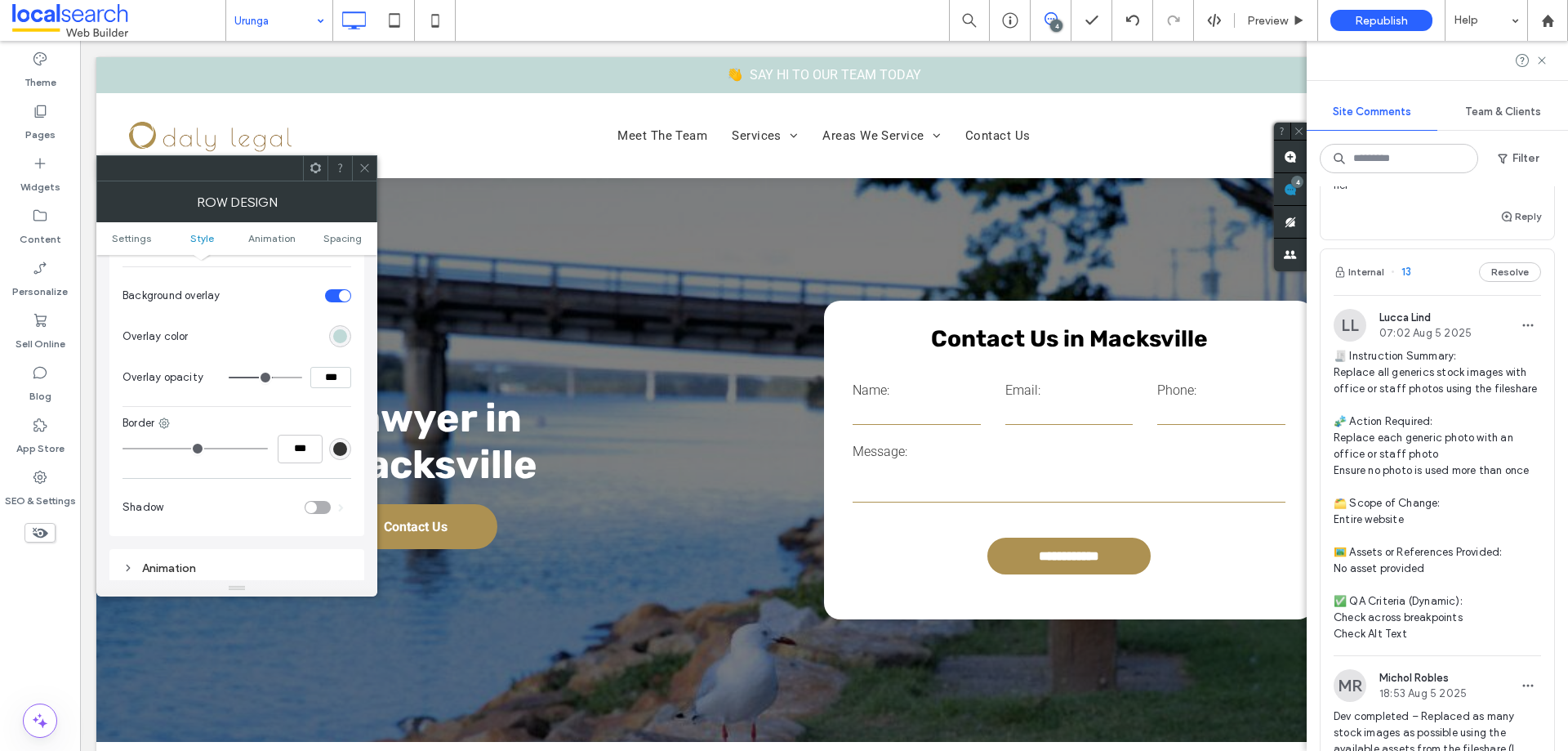 scroll, scrollTop: 654, scrollLeft: 0, axis: vertical 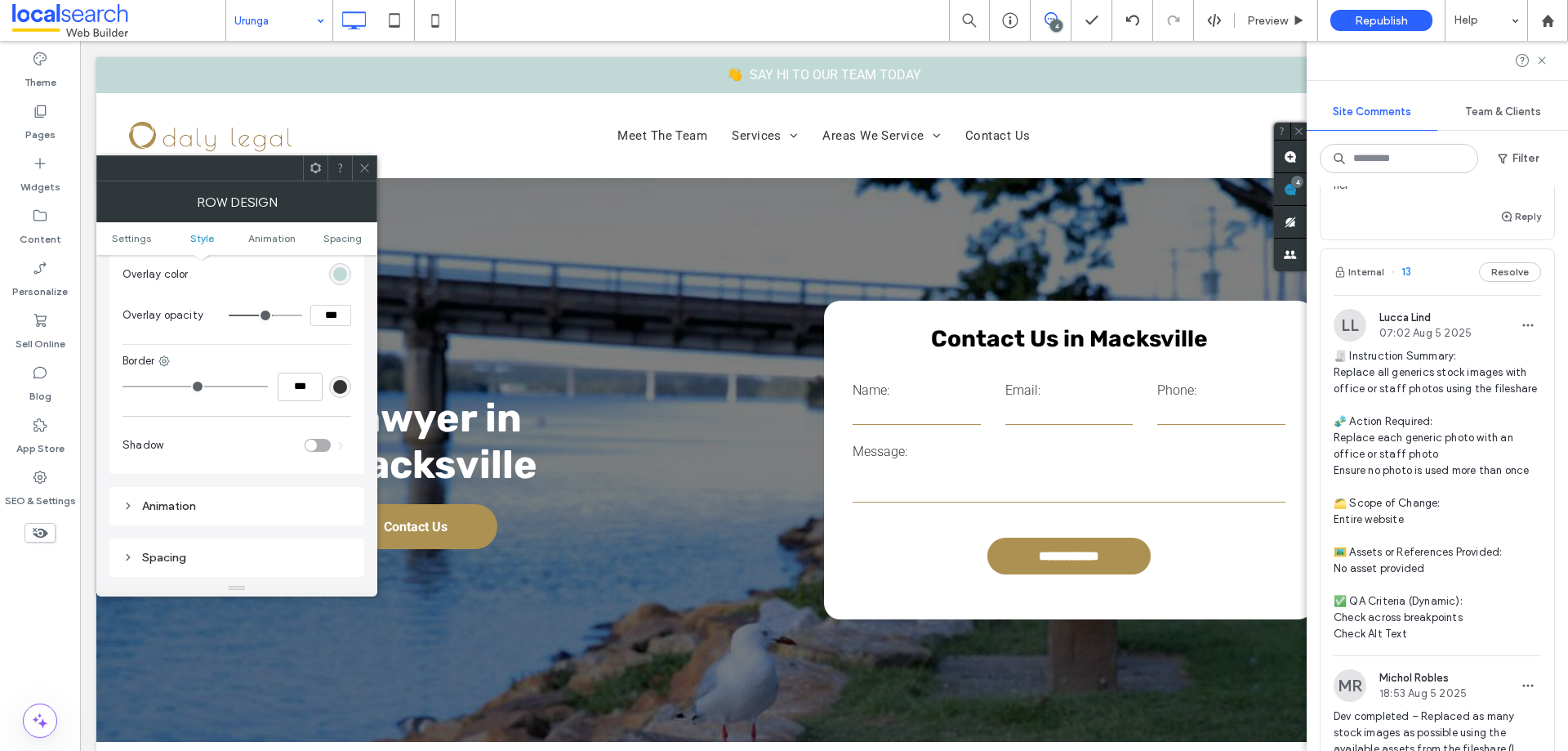 click 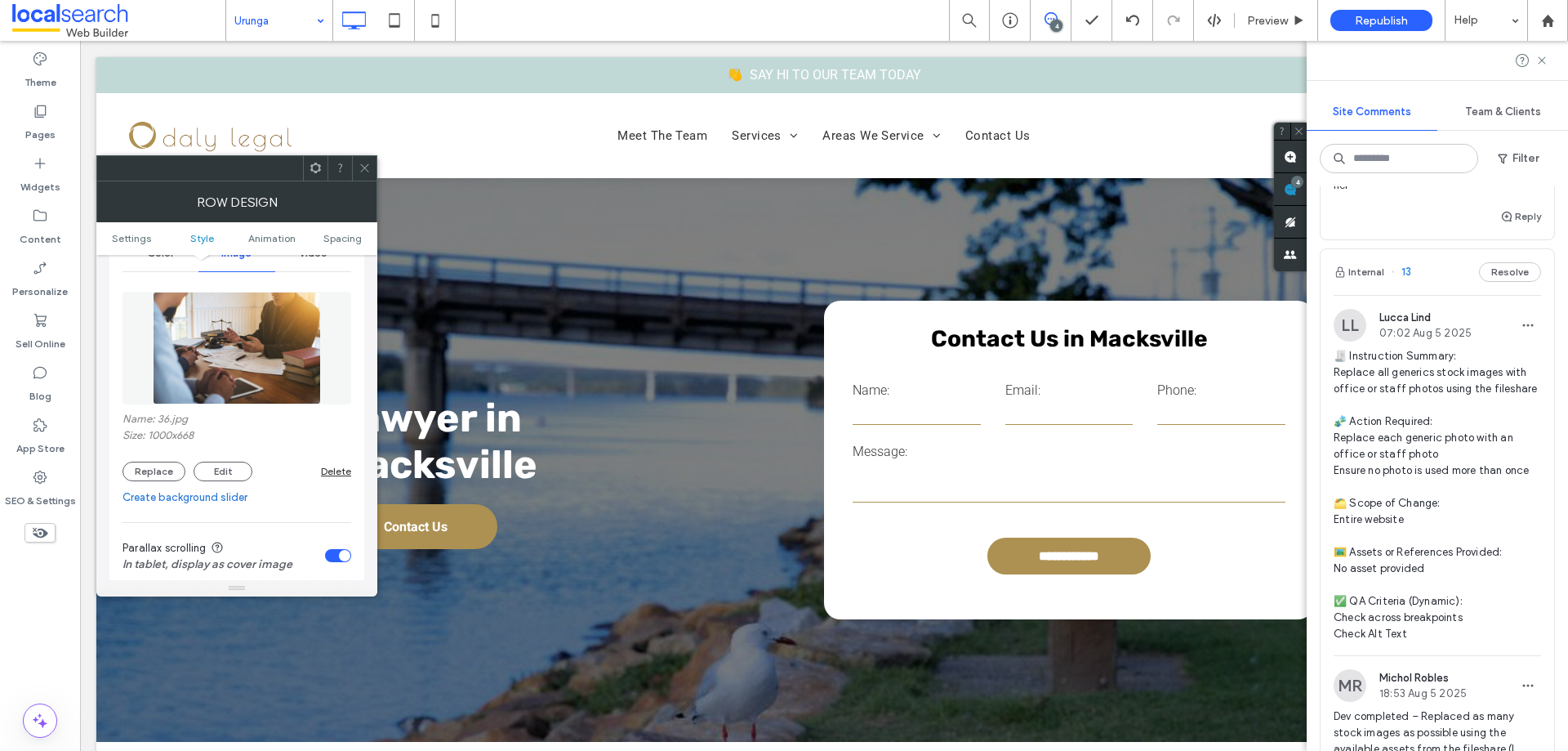 scroll, scrollTop: 245, scrollLeft: 0, axis: vertical 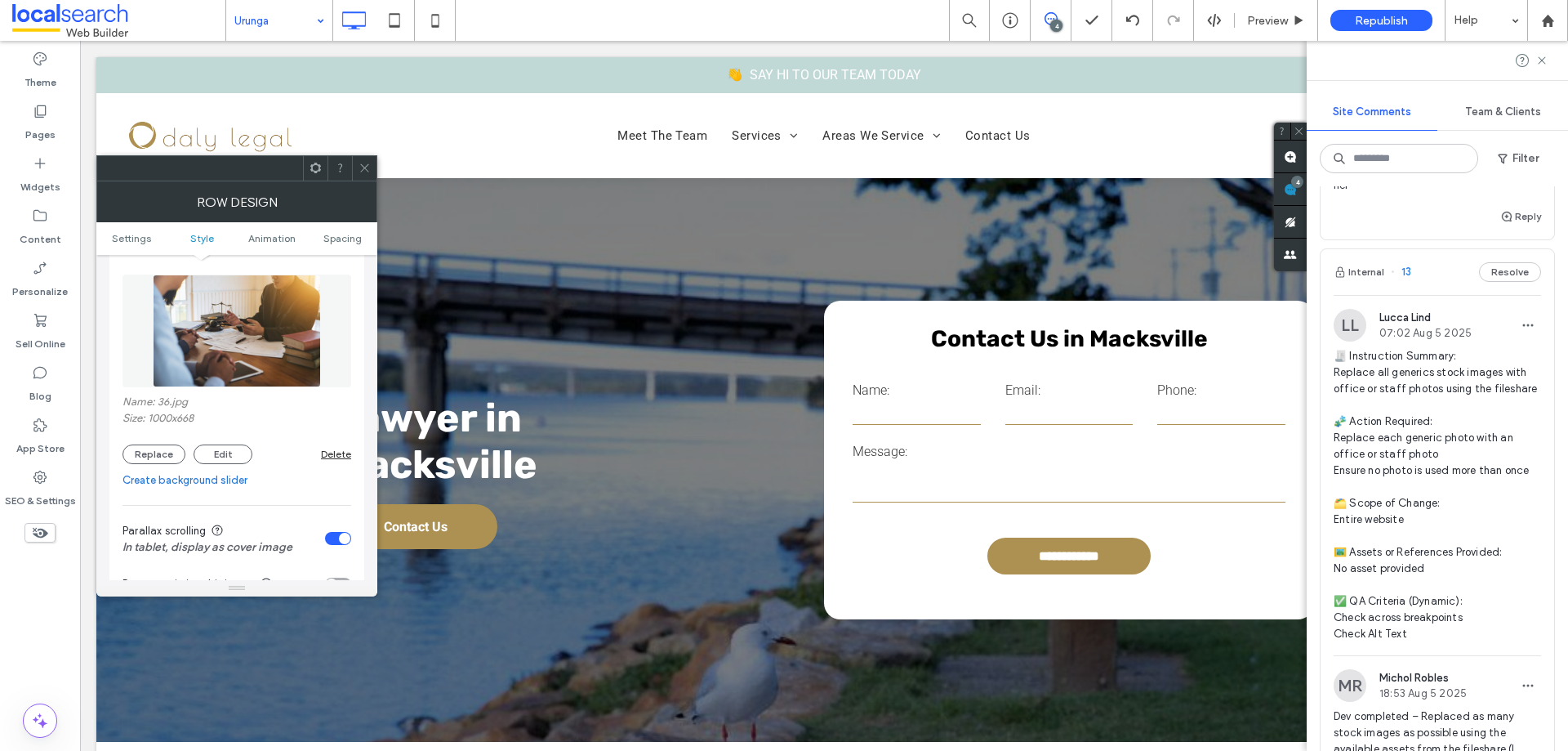 click at bounding box center [237, 331] 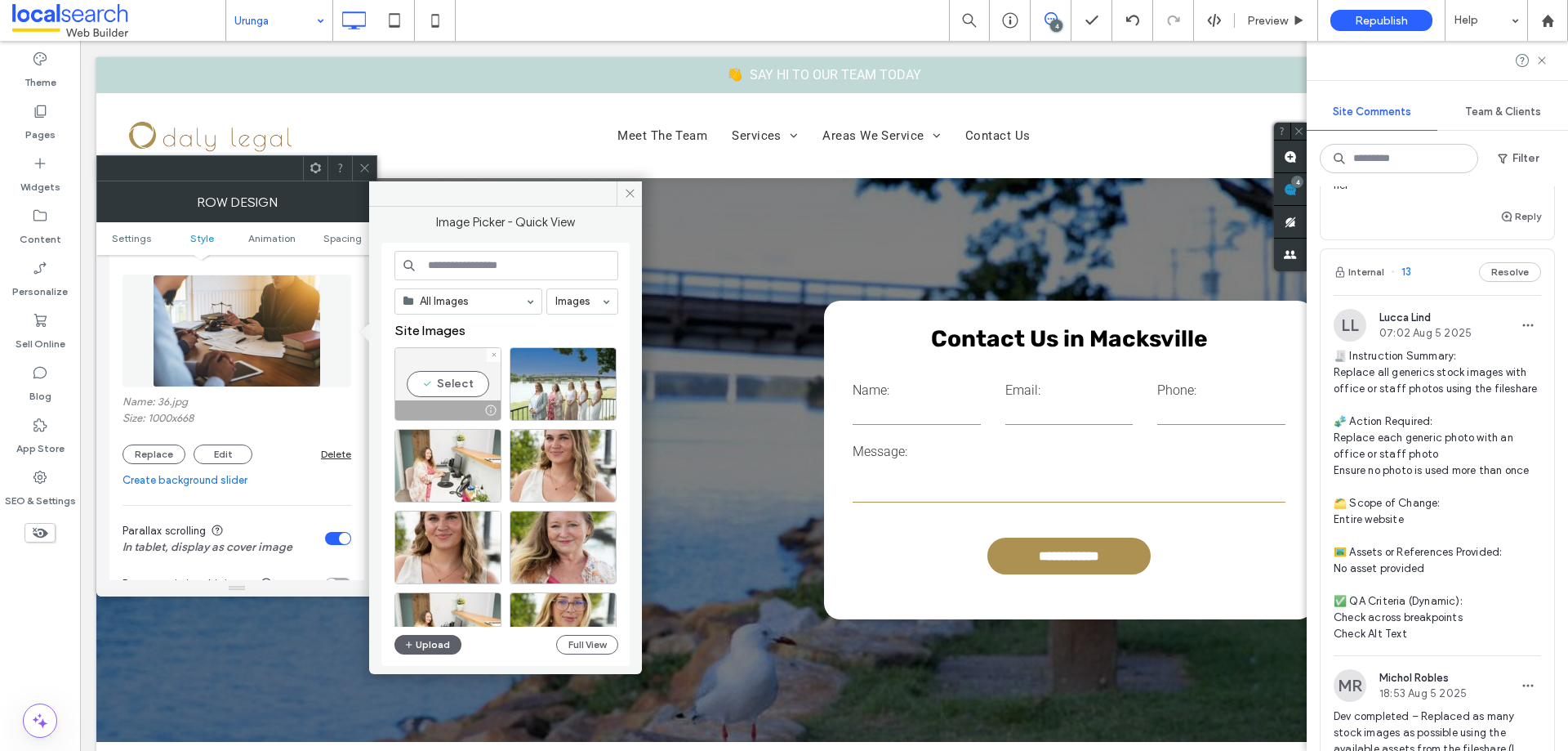 click on "Select" at bounding box center [448, 384] 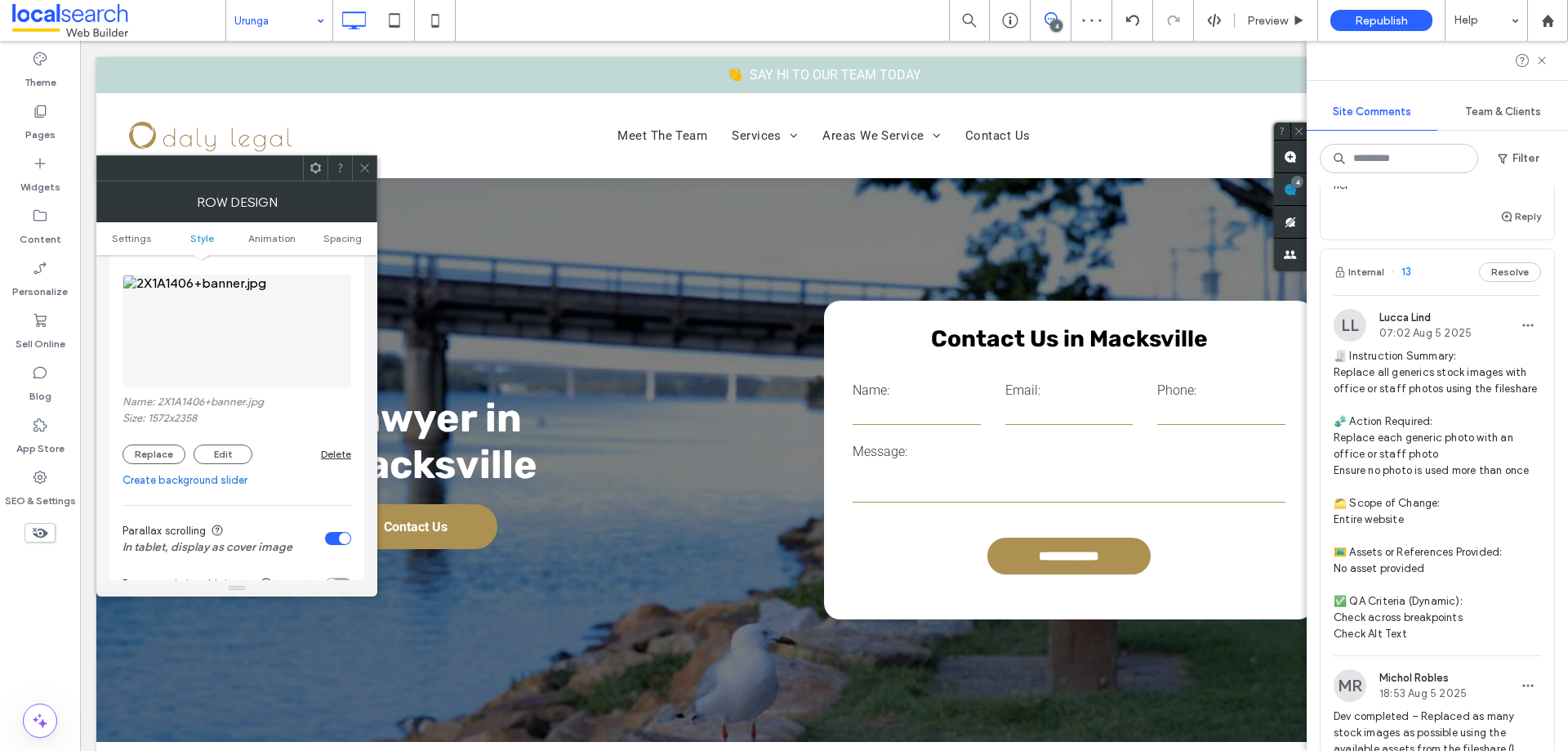 click at bounding box center [364, 168] 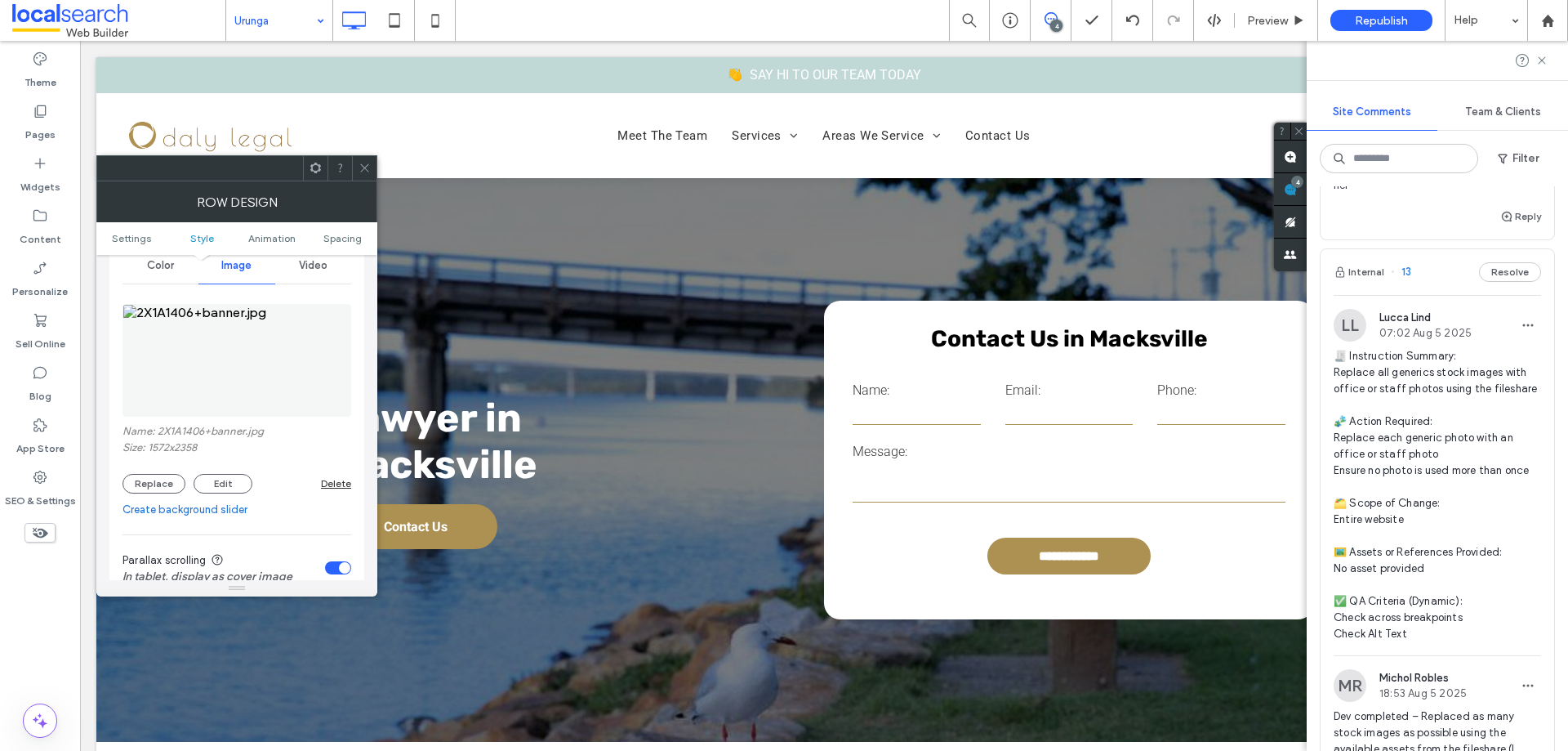 scroll, scrollTop: 245, scrollLeft: 0, axis: vertical 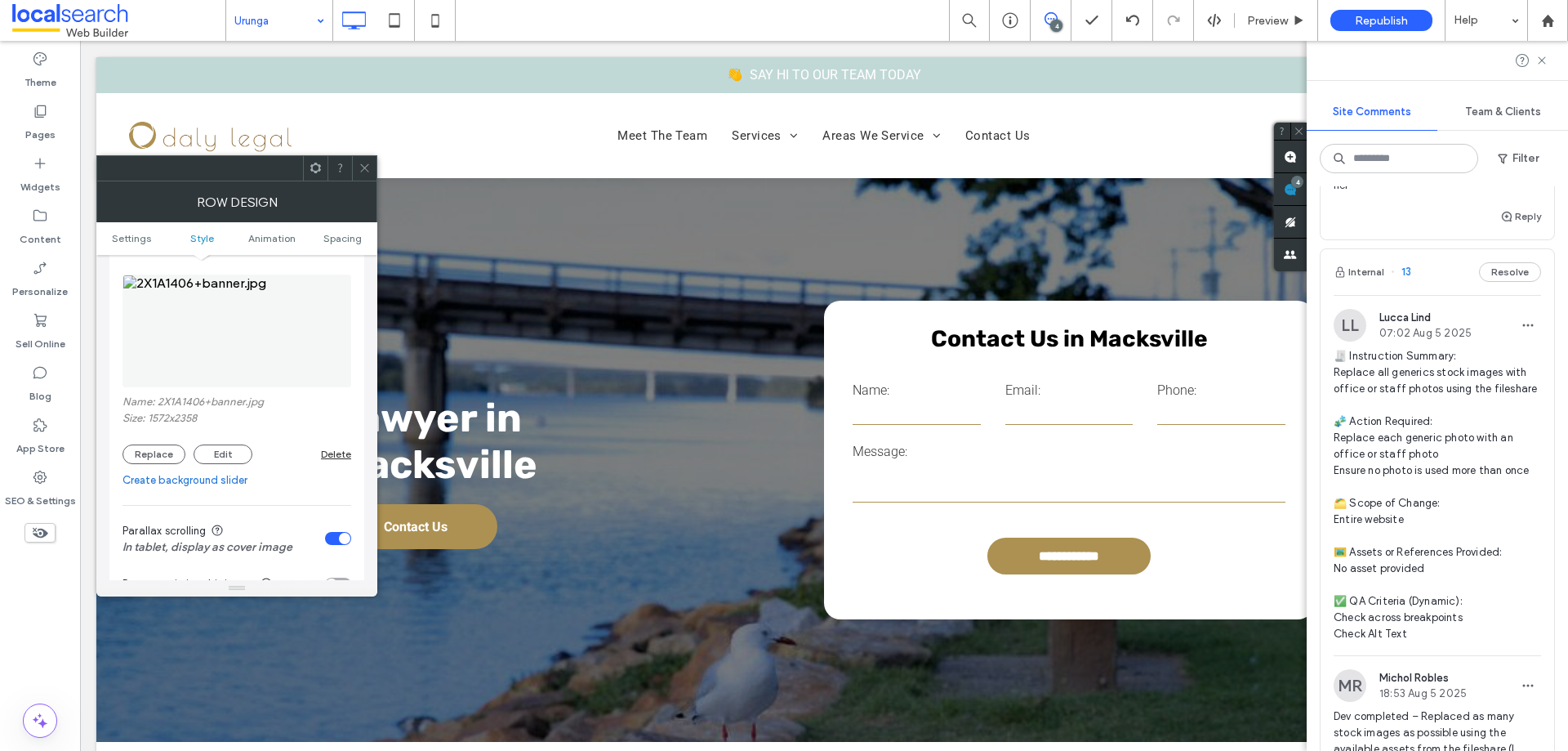 click 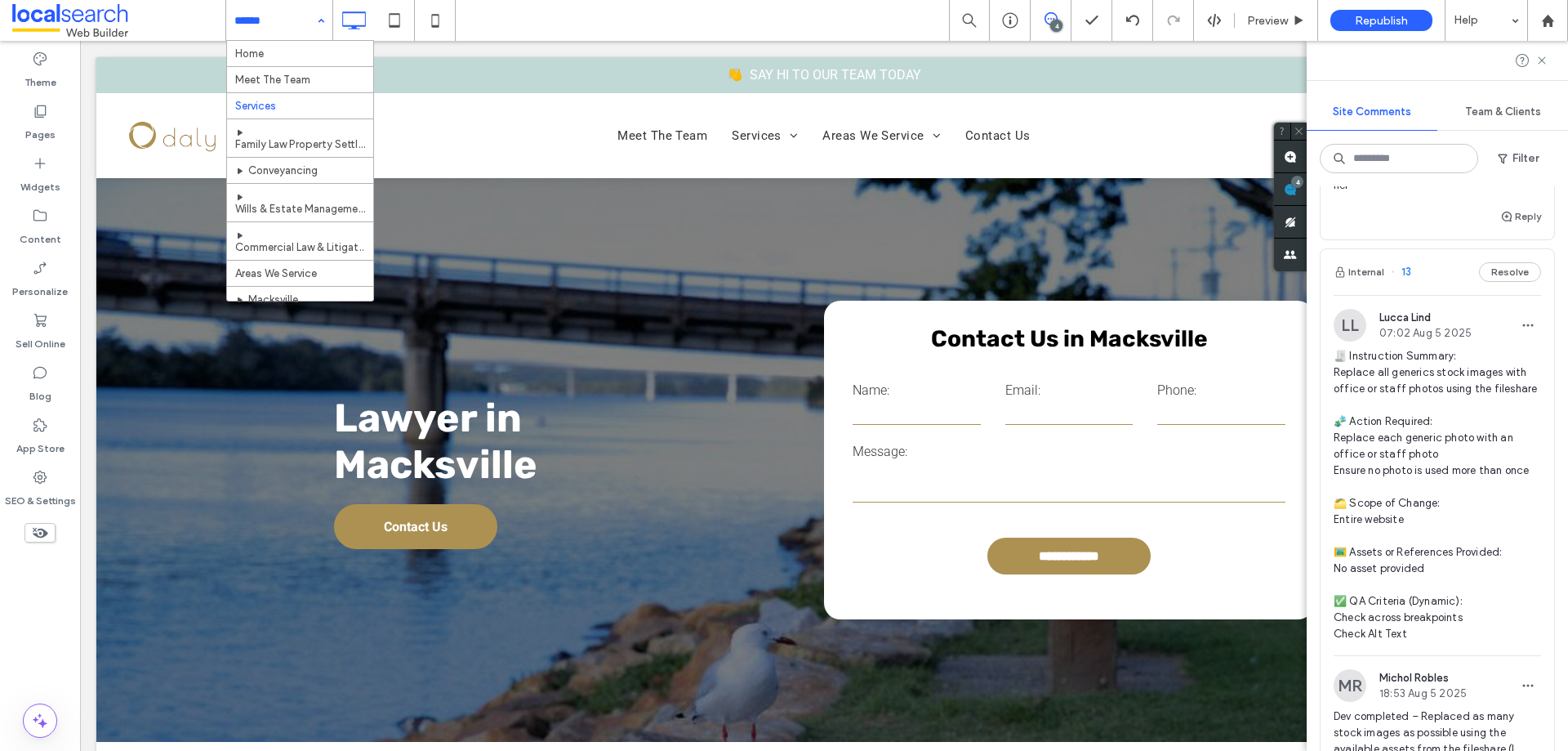 scroll, scrollTop: 88, scrollLeft: 0, axis: vertical 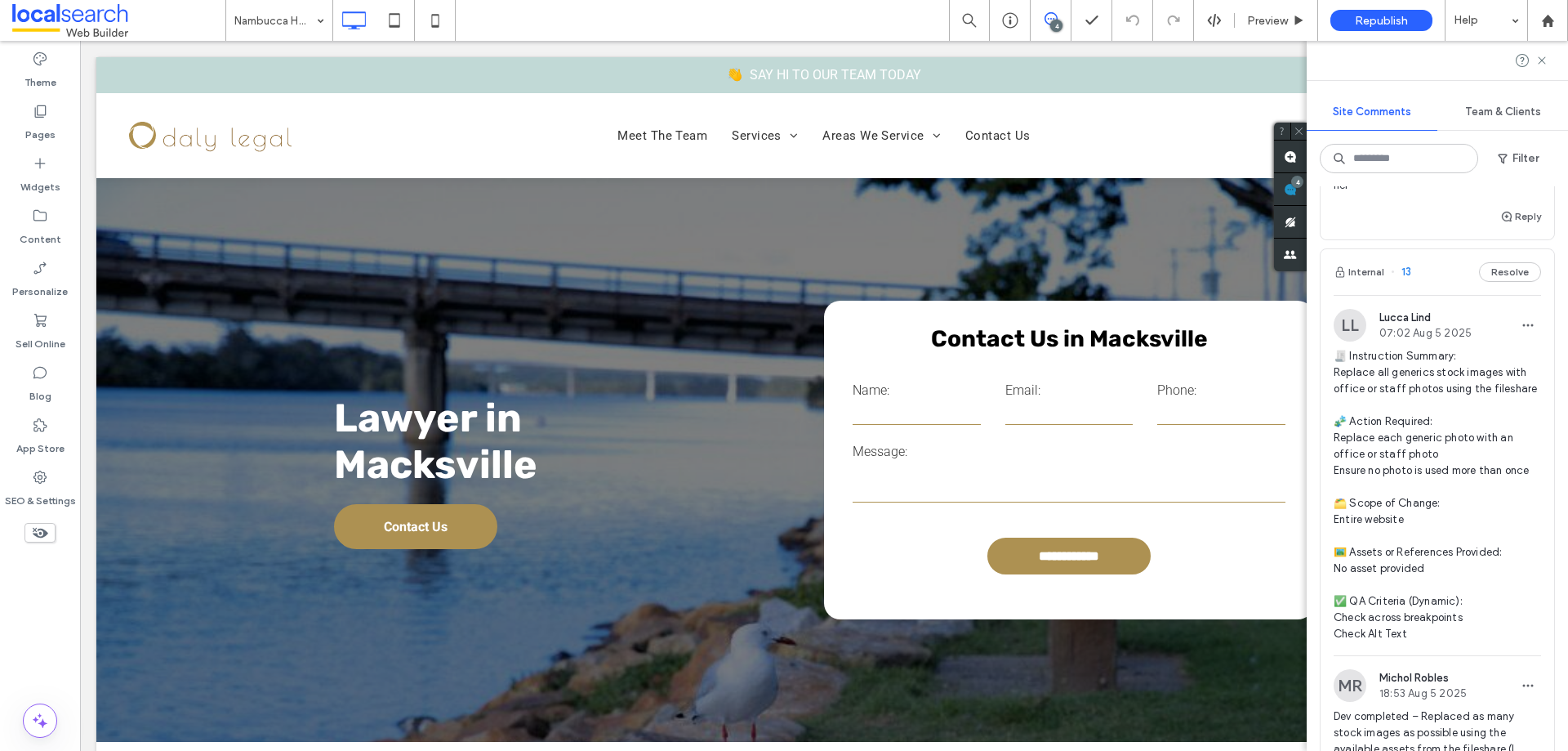 click on "Nambucca Heads" at bounding box center [279, 20] 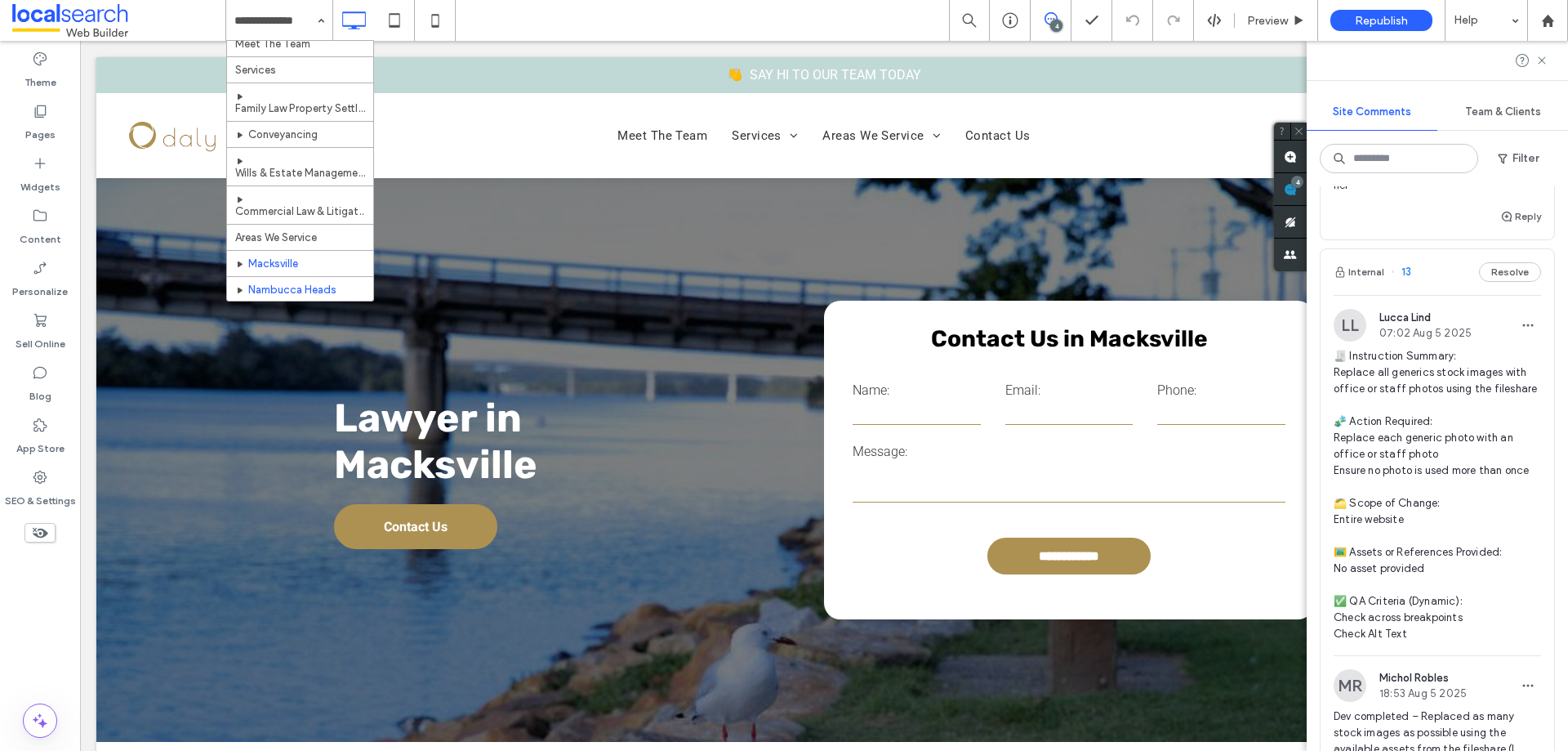 scroll, scrollTop: 88, scrollLeft: 0, axis: vertical 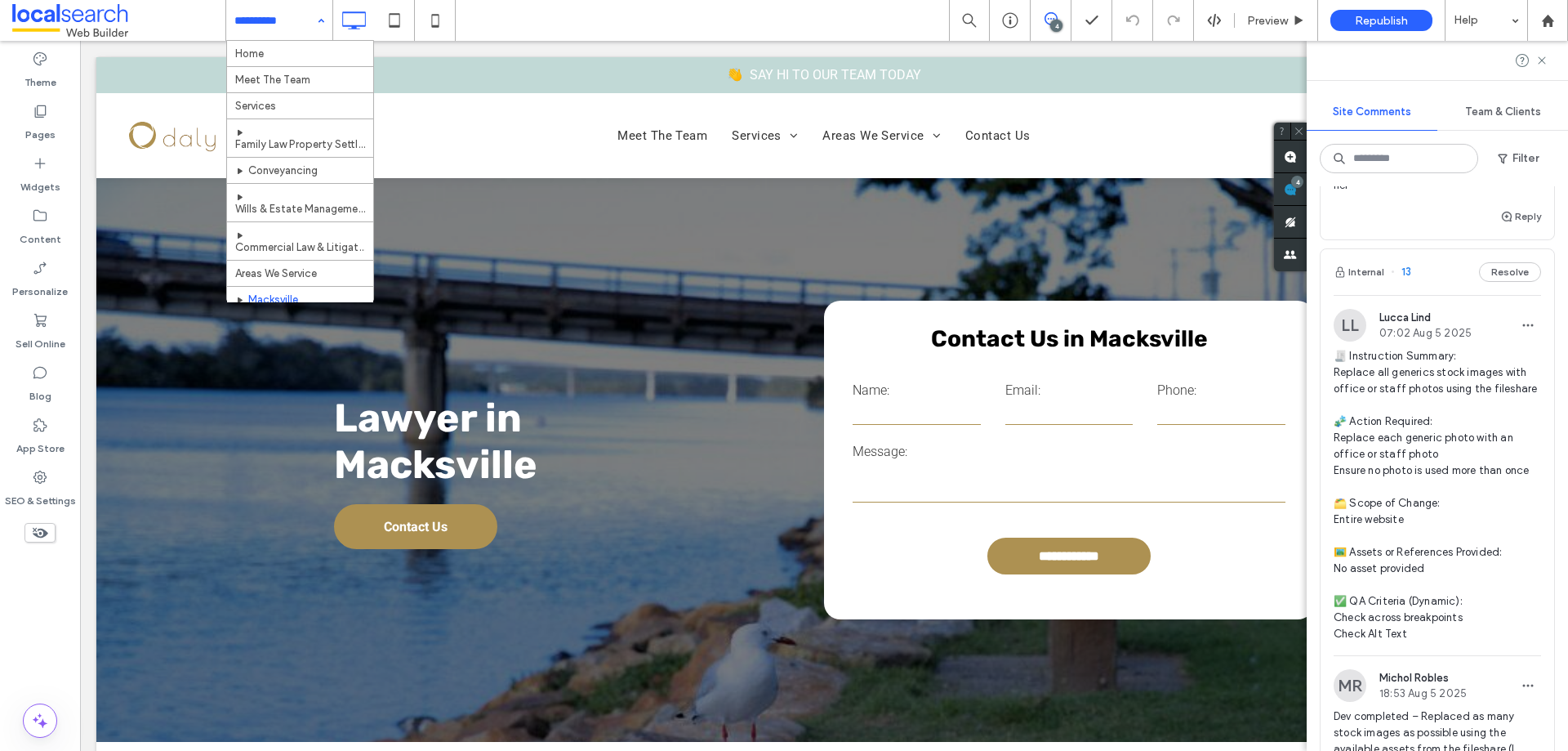 click at bounding box center [275, 20] 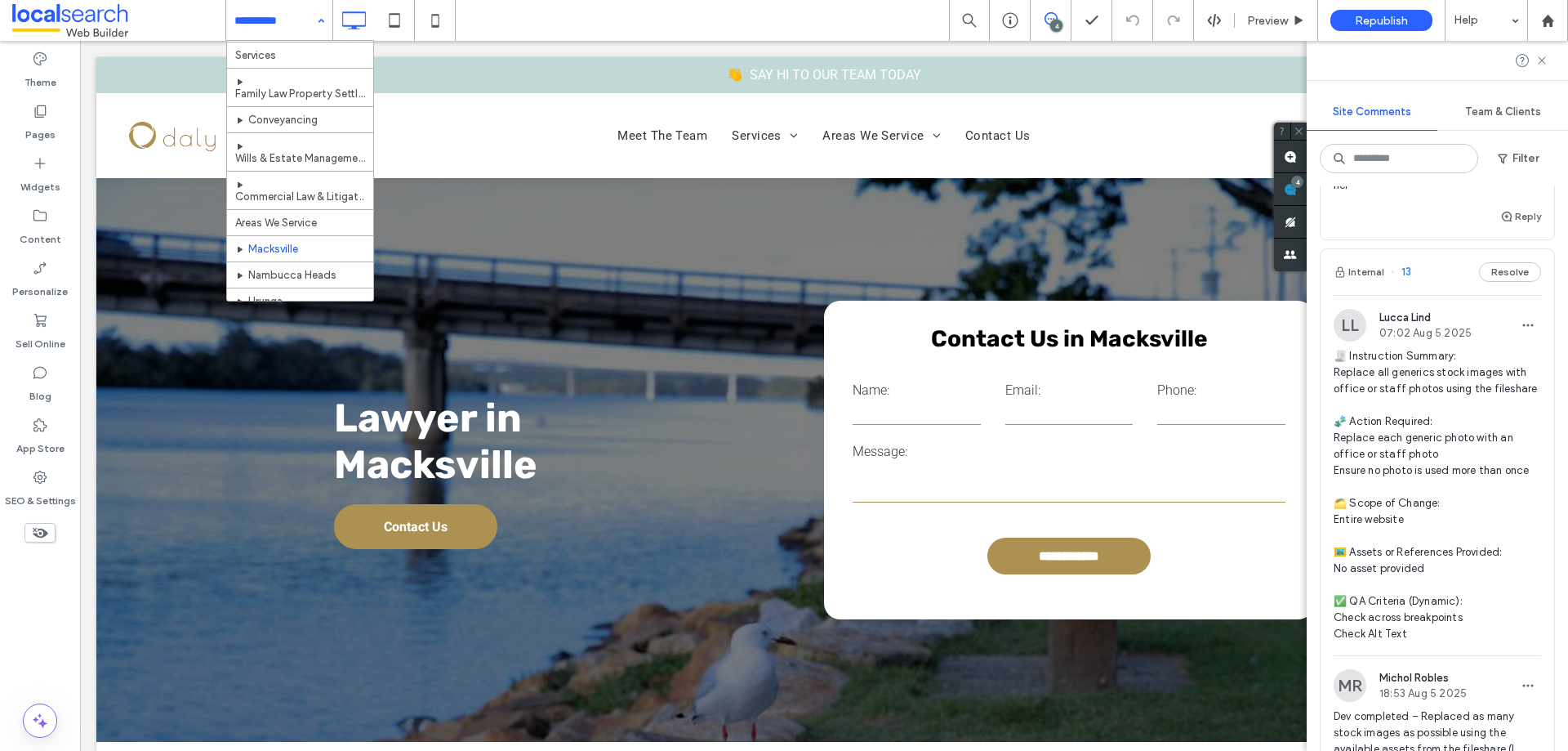 scroll, scrollTop: 88, scrollLeft: 0, axis: vertical 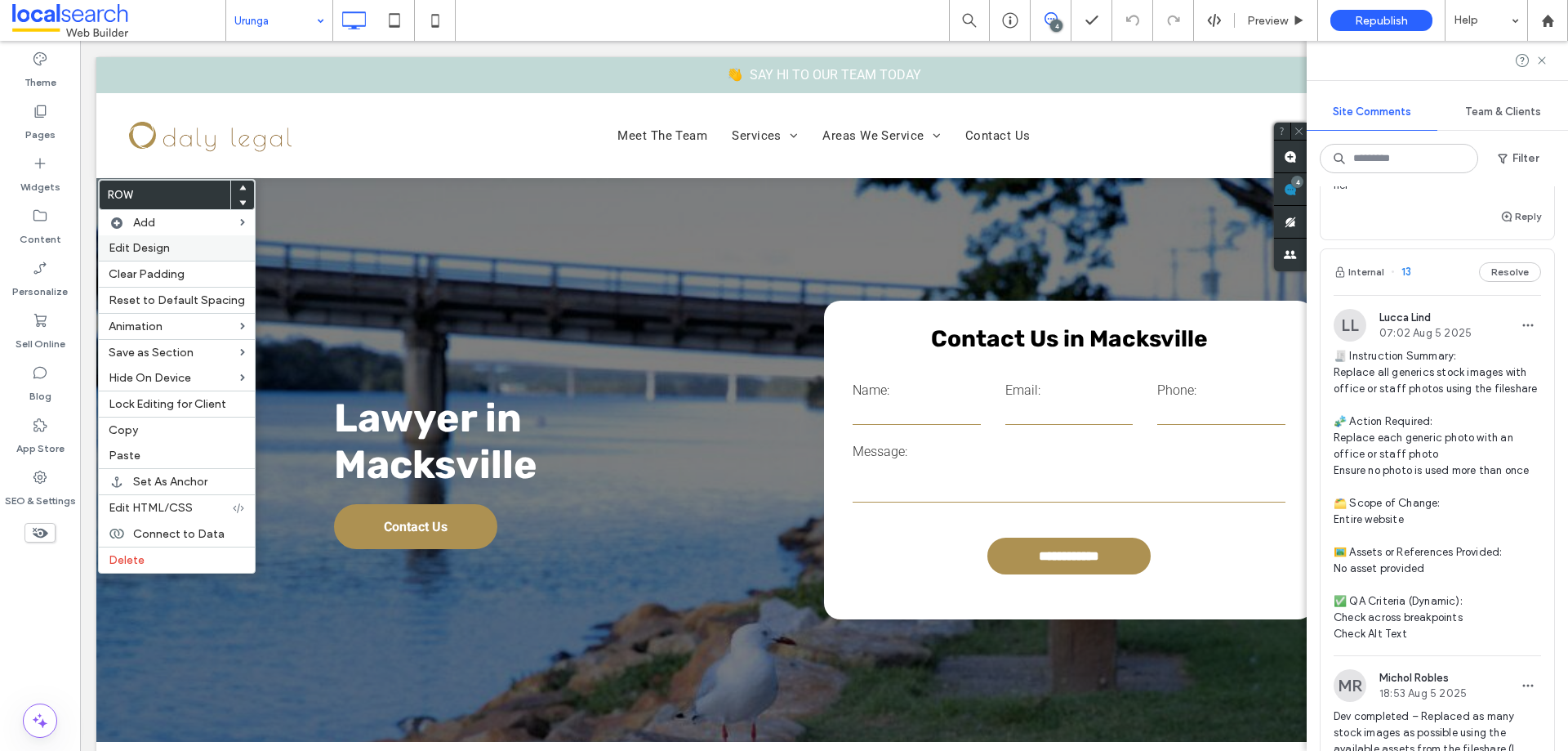 click on "Edit Design" at bounding box center [176, 248] 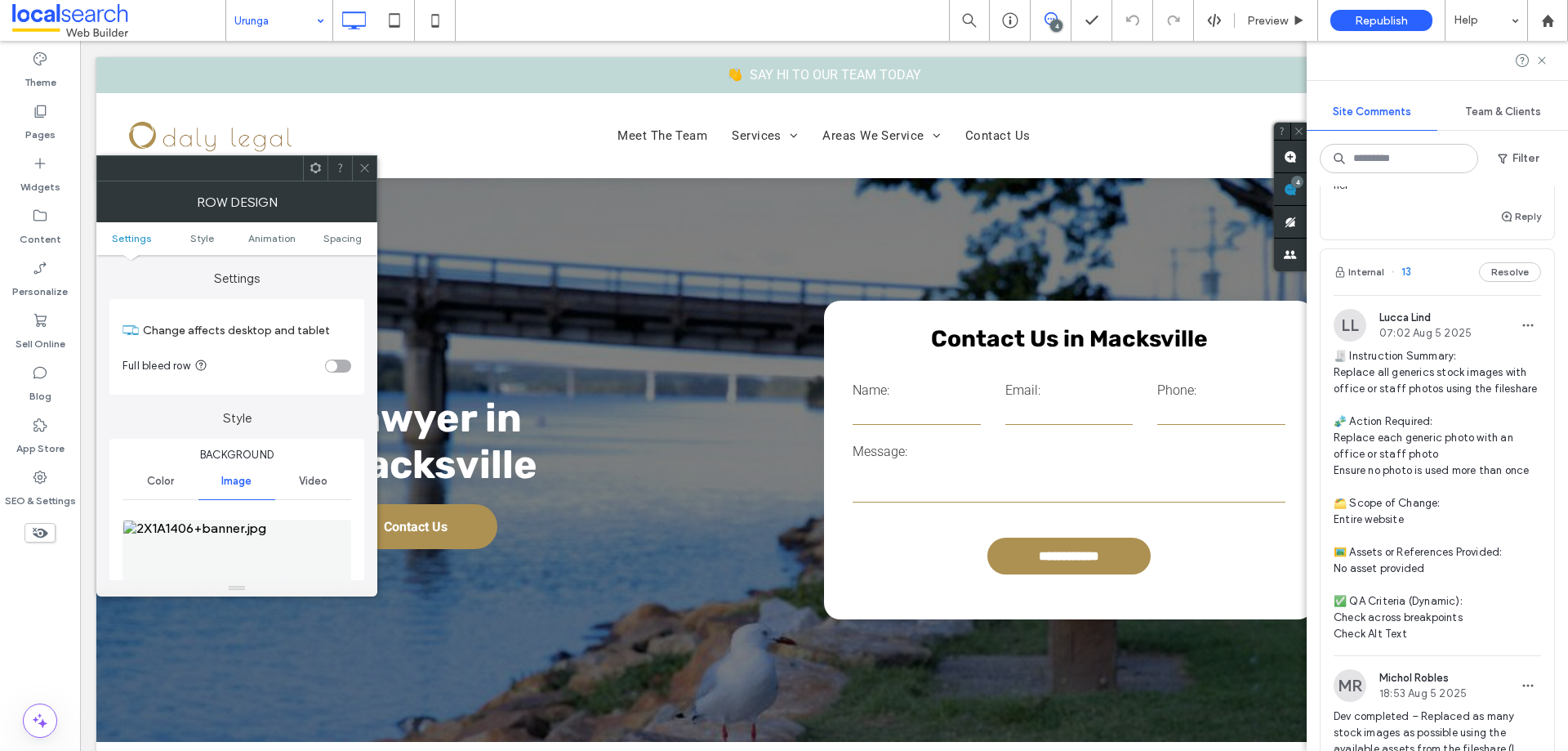 click at bounding box center [237, 576] 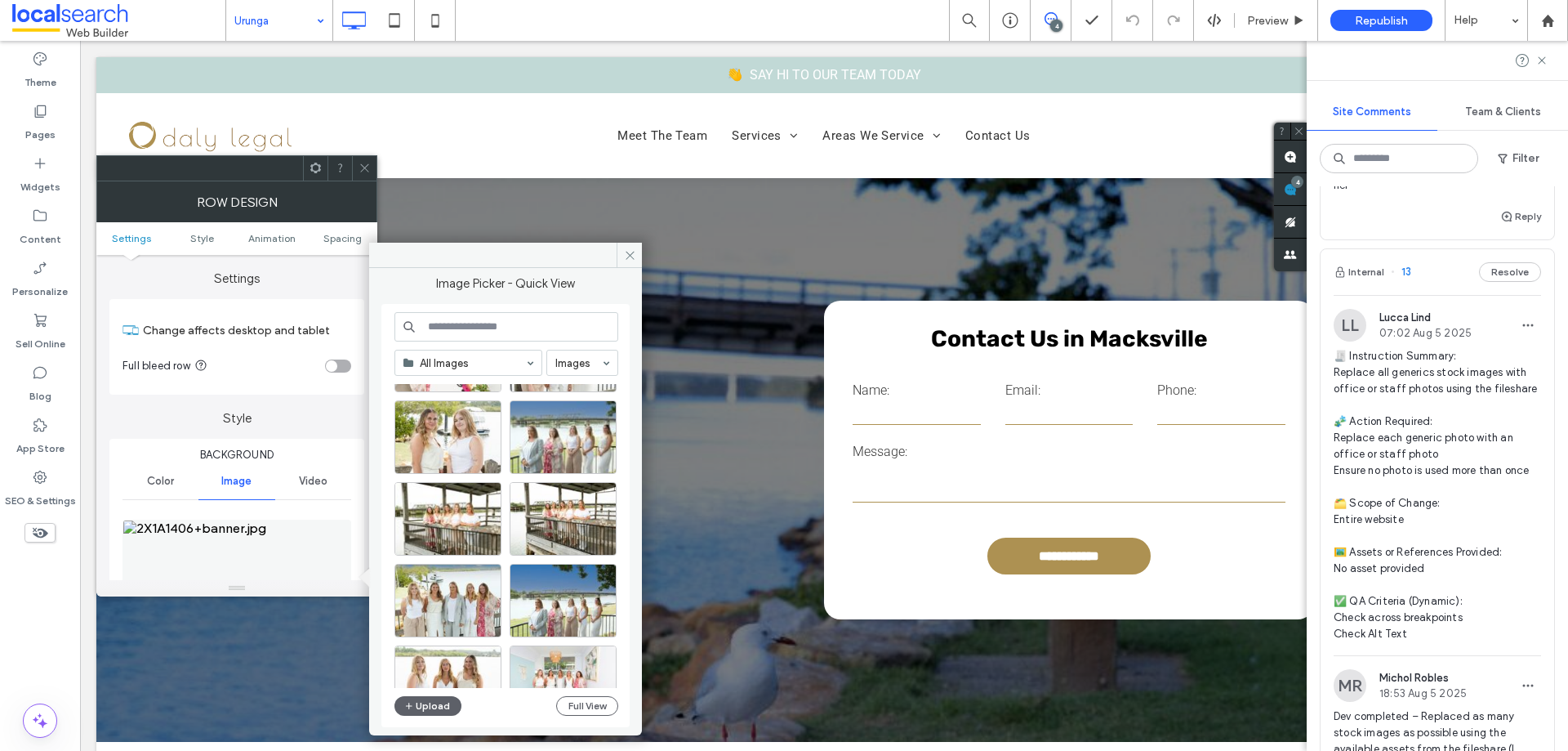 scroll, scrollTop: 1043, scrollLeft: 0, axis: vertical 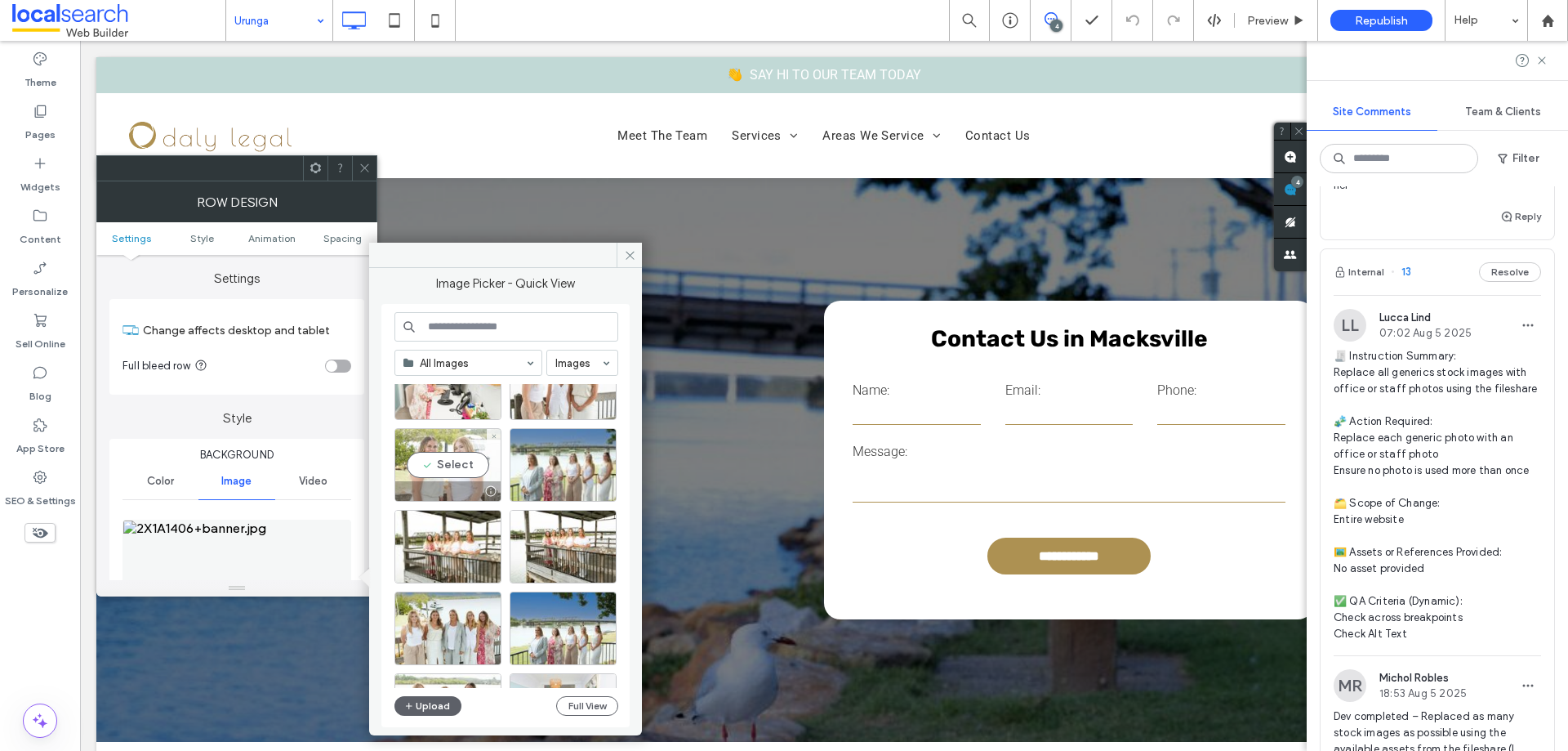 click on "Select" at bounding box center [448, 465] 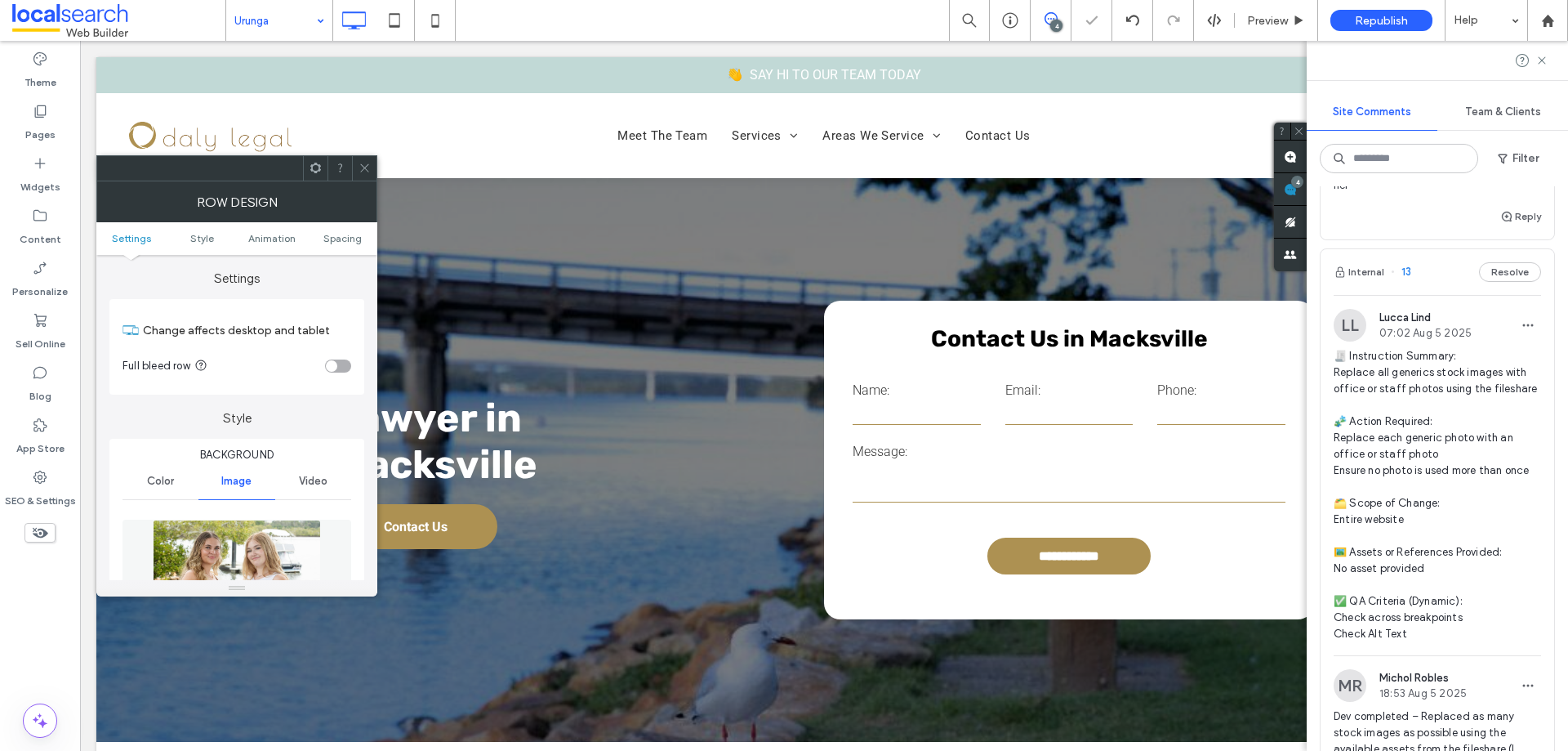 click at bounding box center (364, 168) 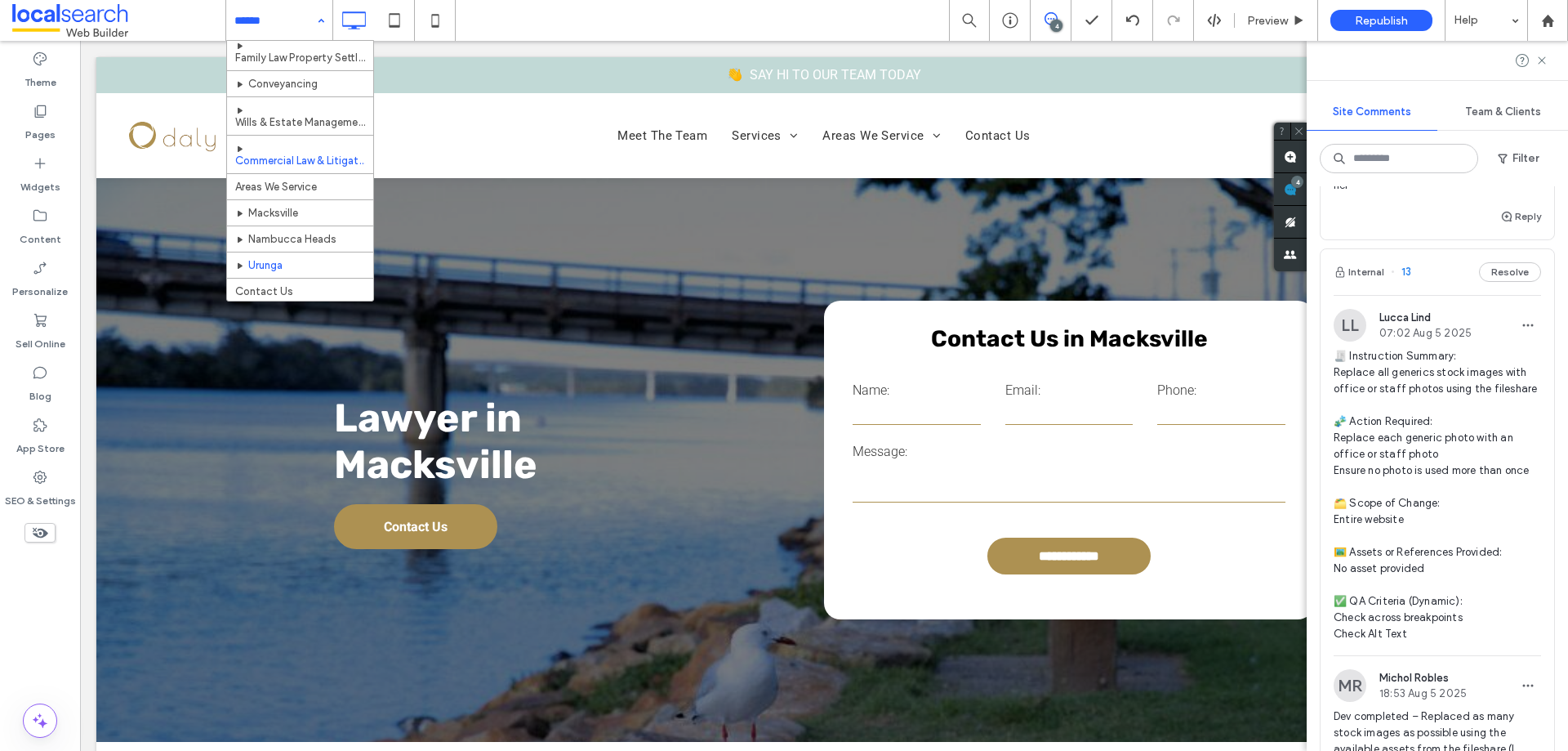 scroll, scrollTop: 88, scrollLeft: 0, axis: vertical 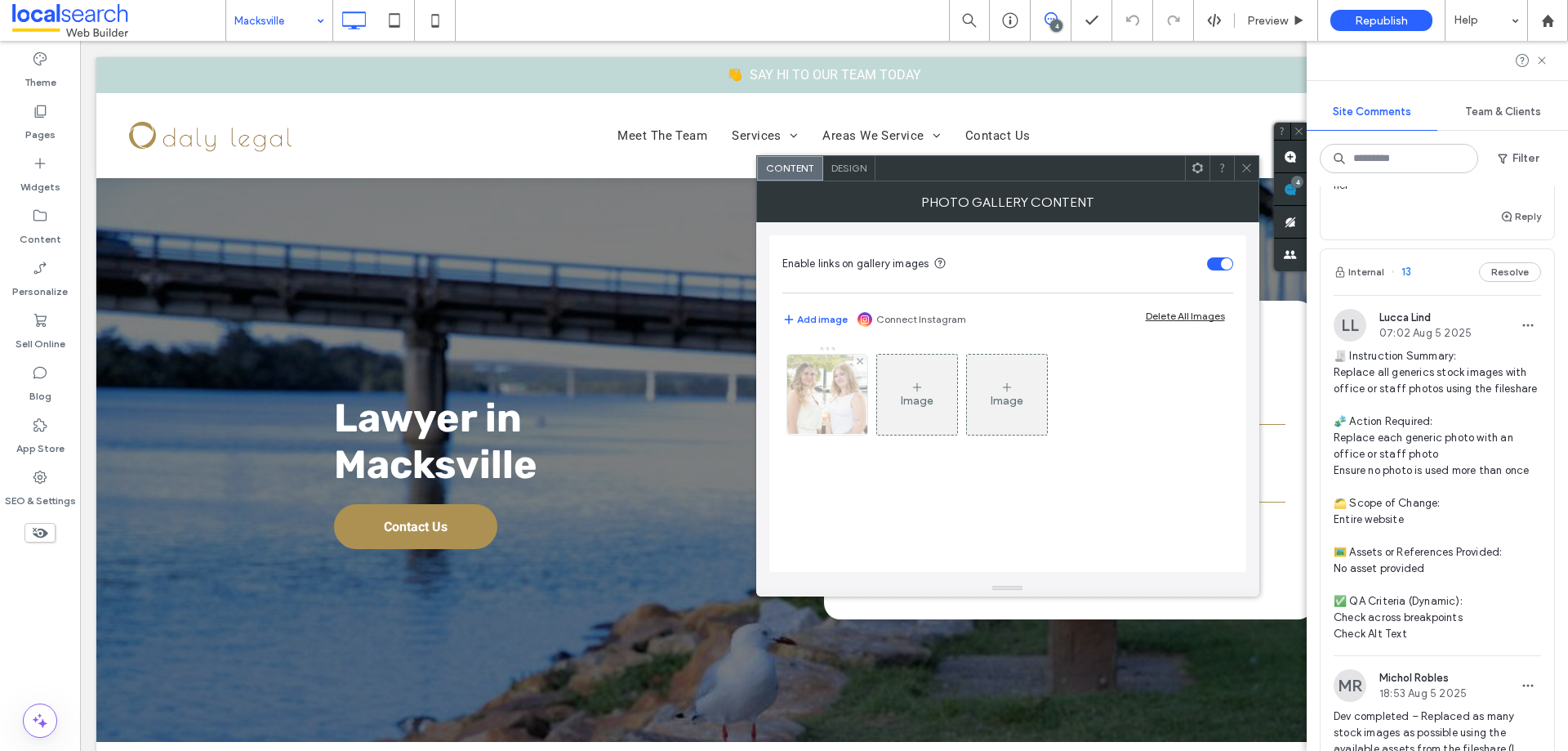 click at bounding box center (826, 395) 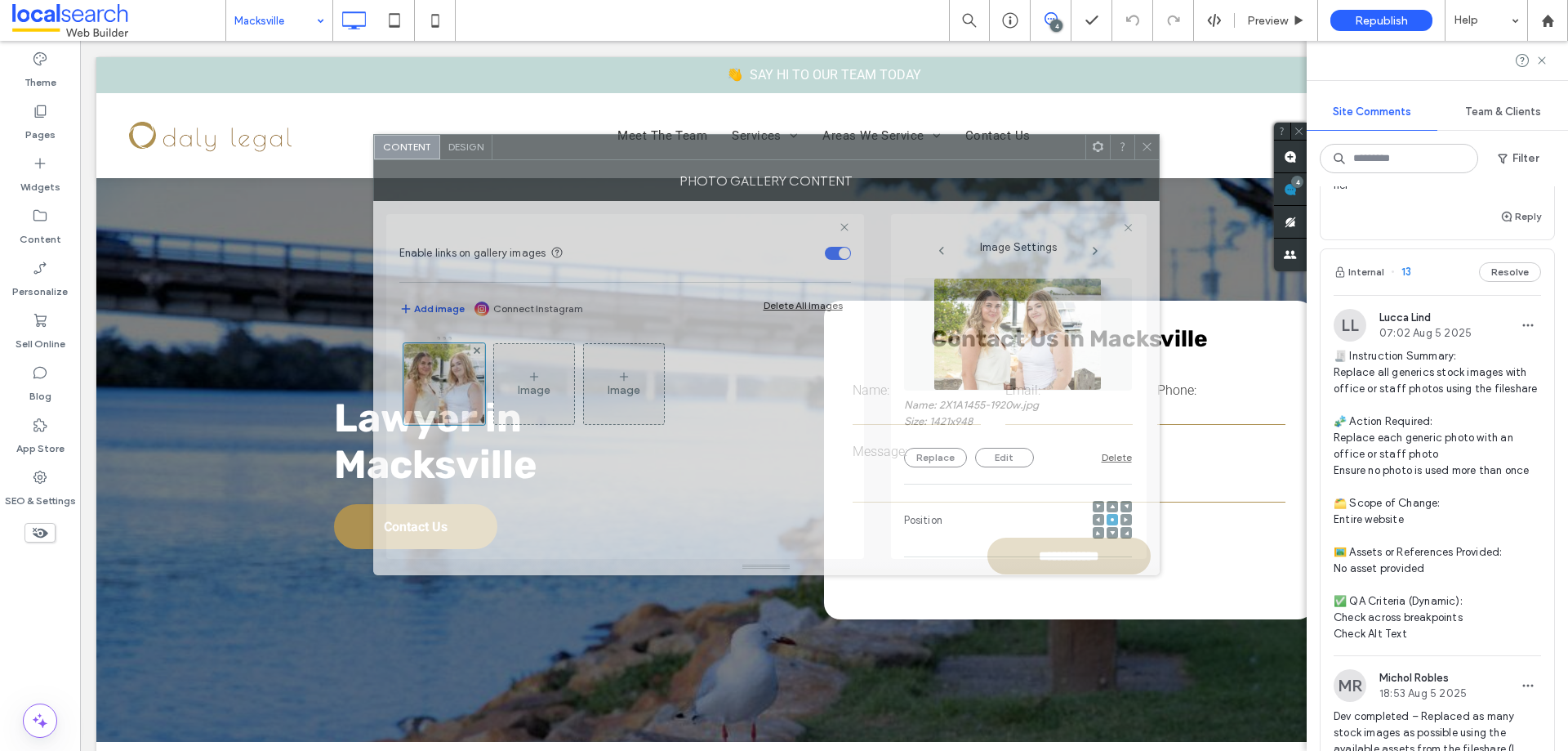 drag, startPoint x: 1250, startPoint y: 166, endPoint x: 869, endPoint y: 145, distance: 381.5783 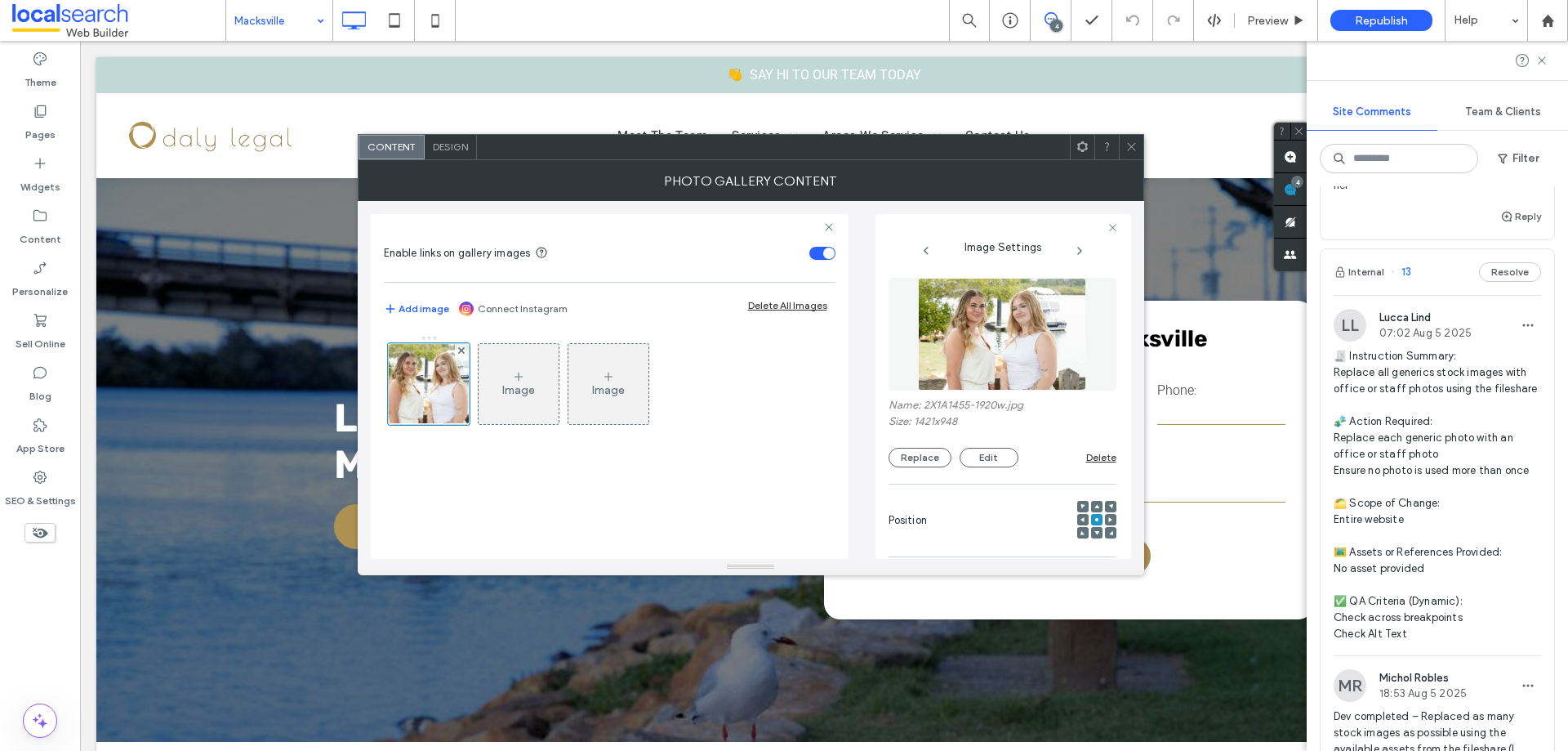 click at bounding box center [1002, 334] 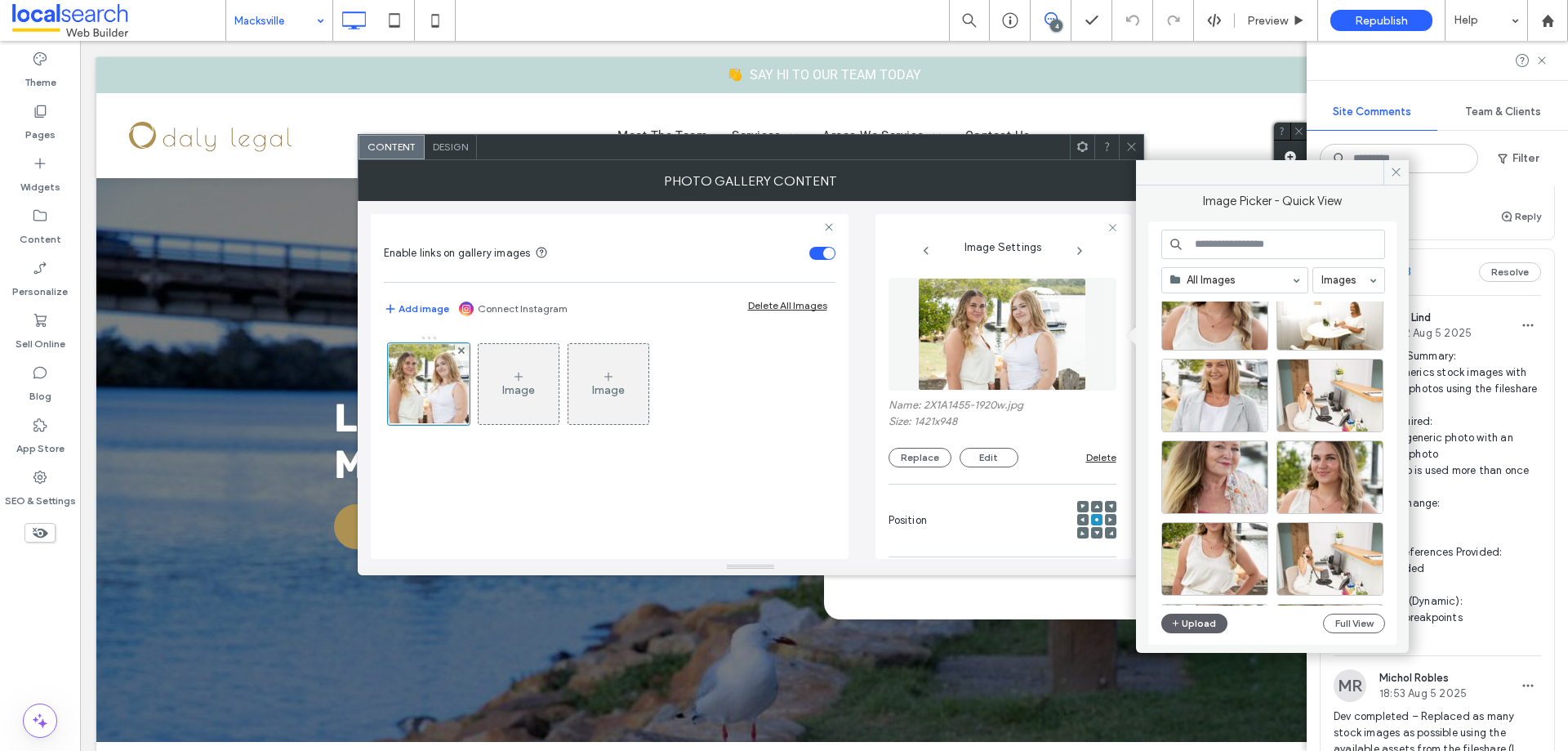 scroll, scrollTop: 572, scrollLeft: 0, axis: vertical 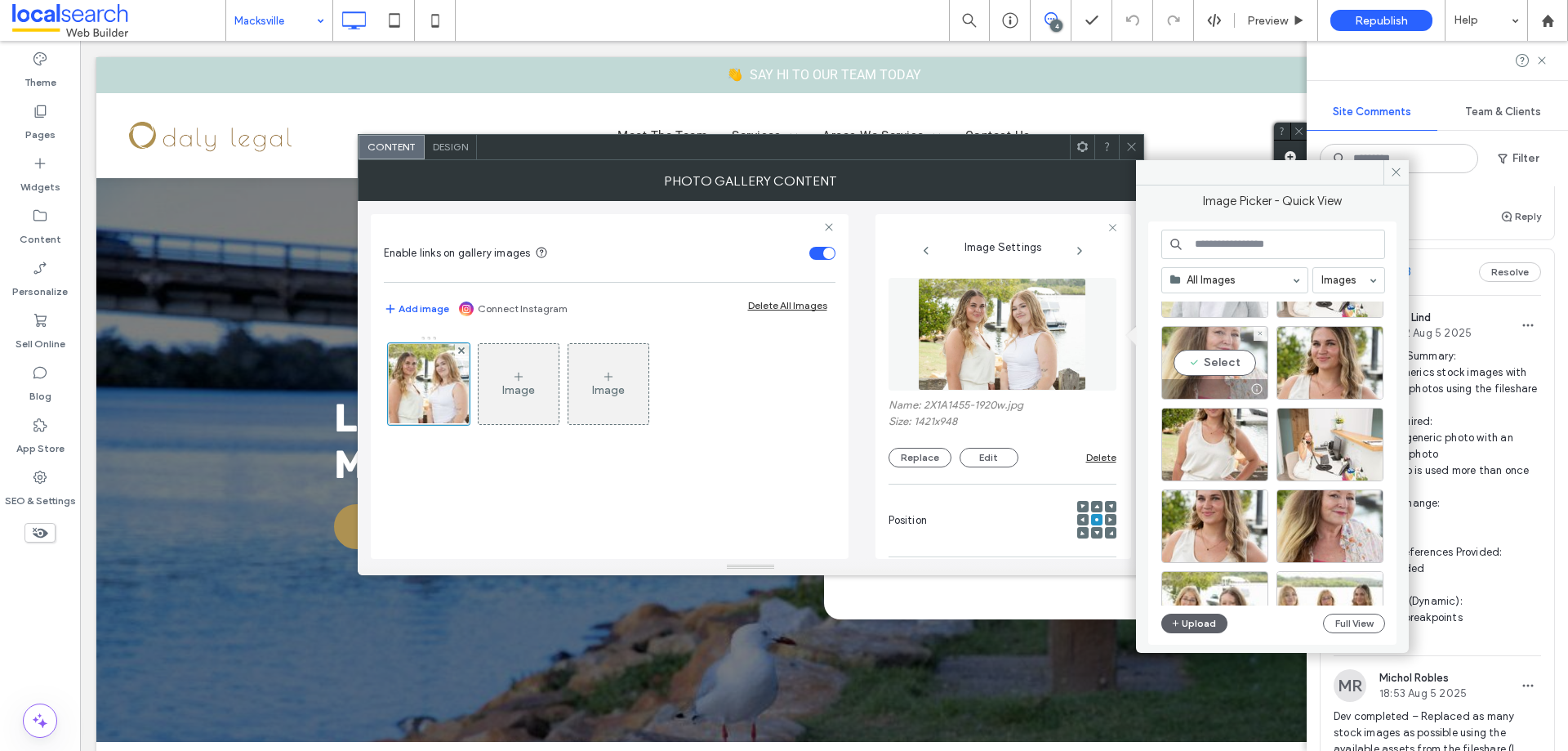 click on "Select" at bounding box center (1214, 363) 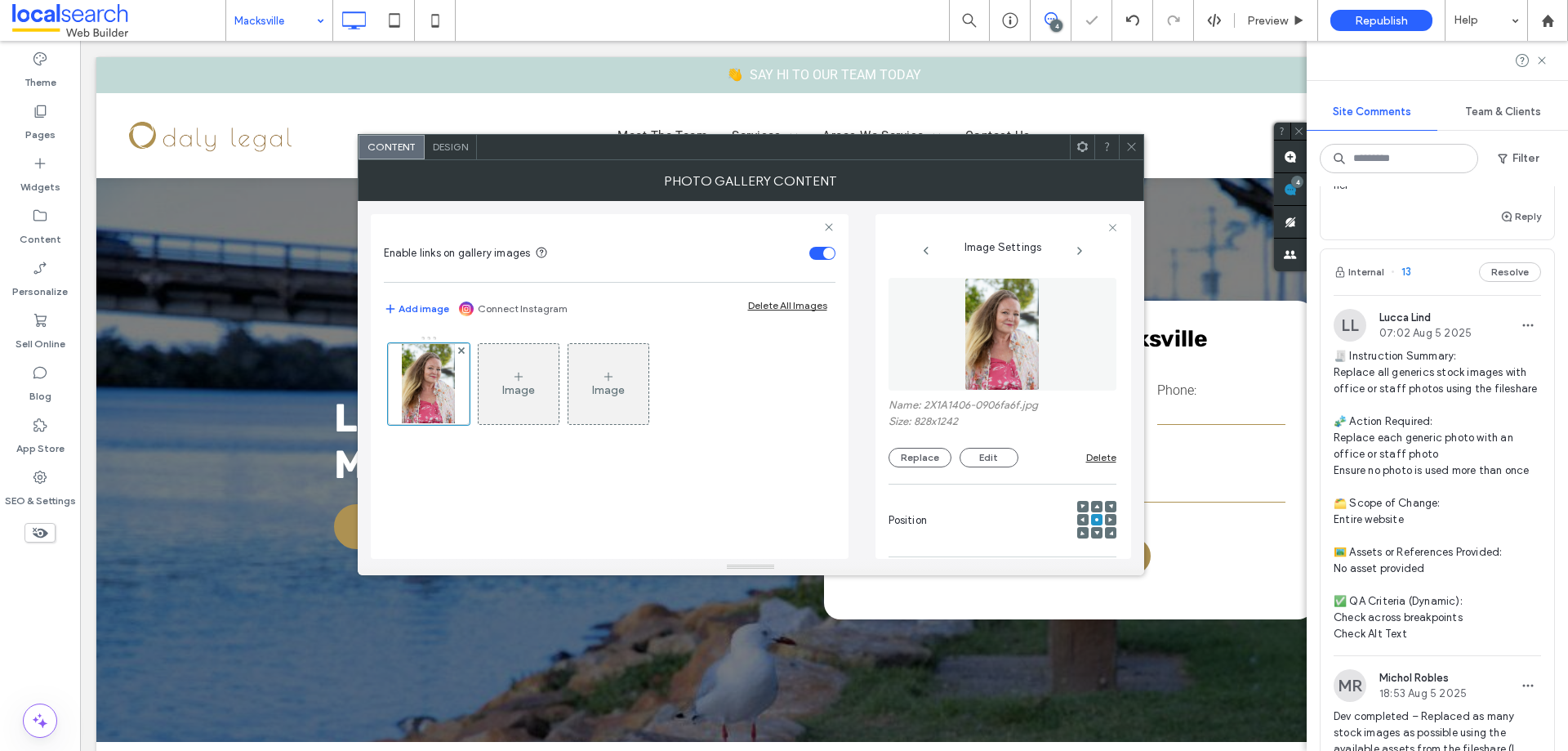 click 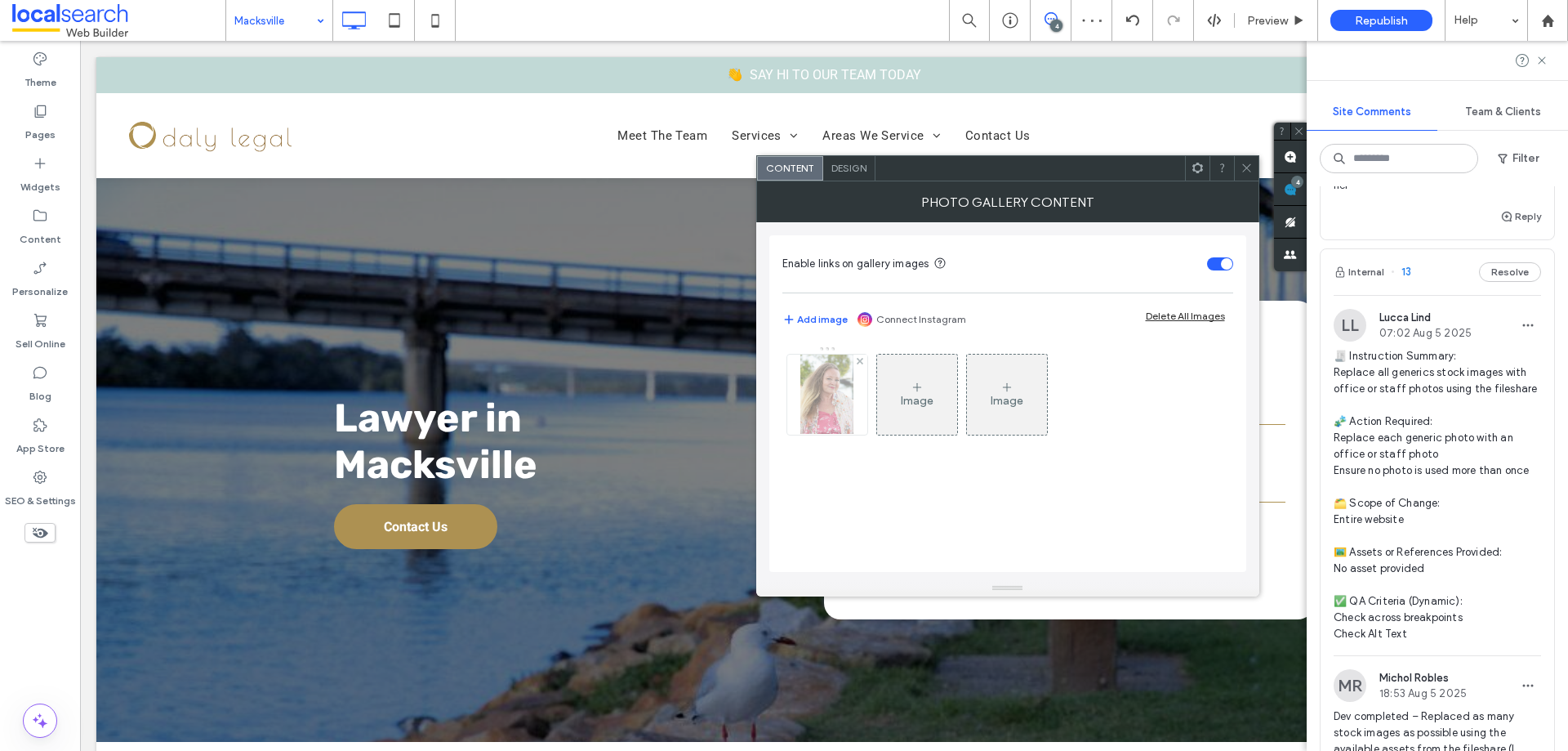 click at bounding box center [826, 395] 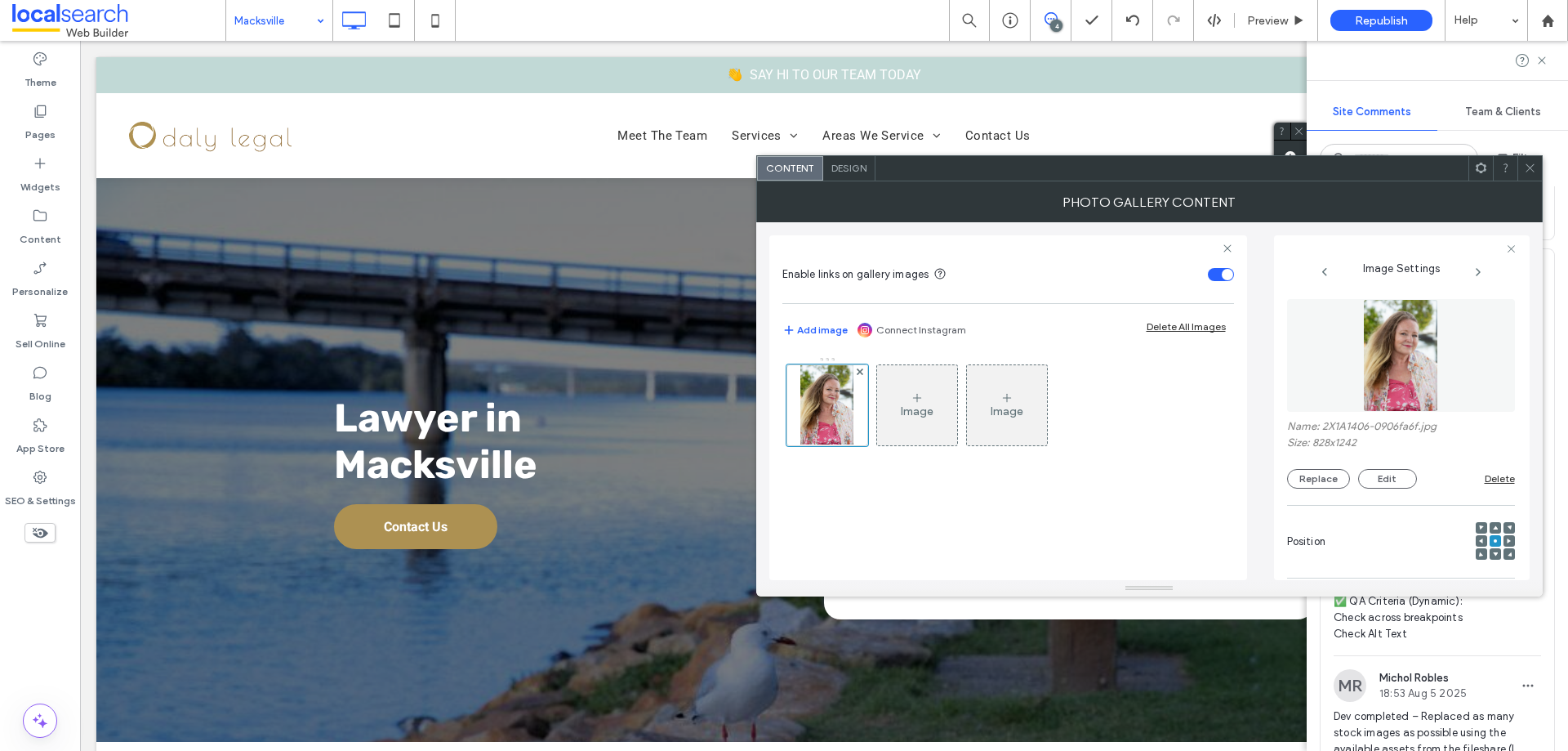 click at bounding box center (1401, 355) 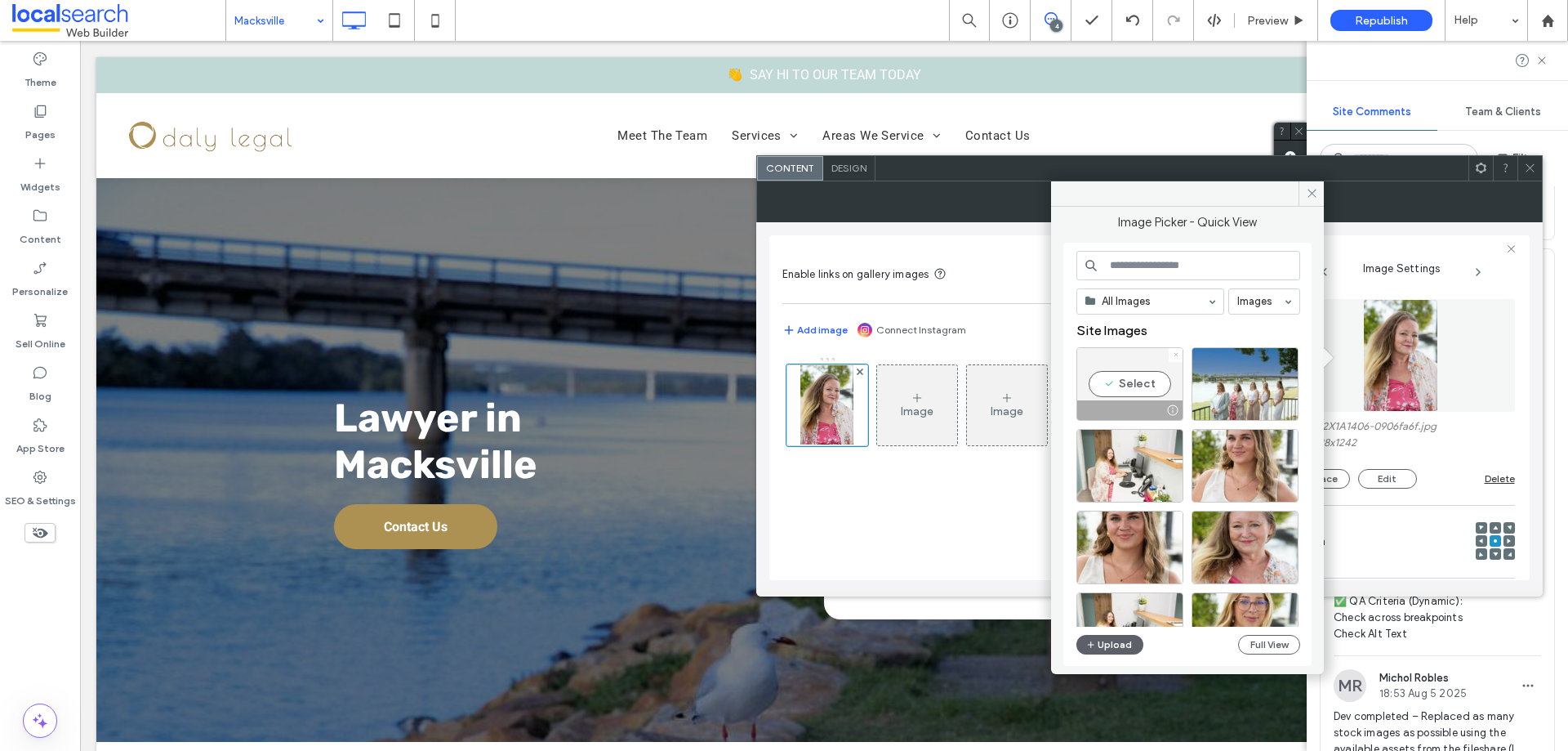 click 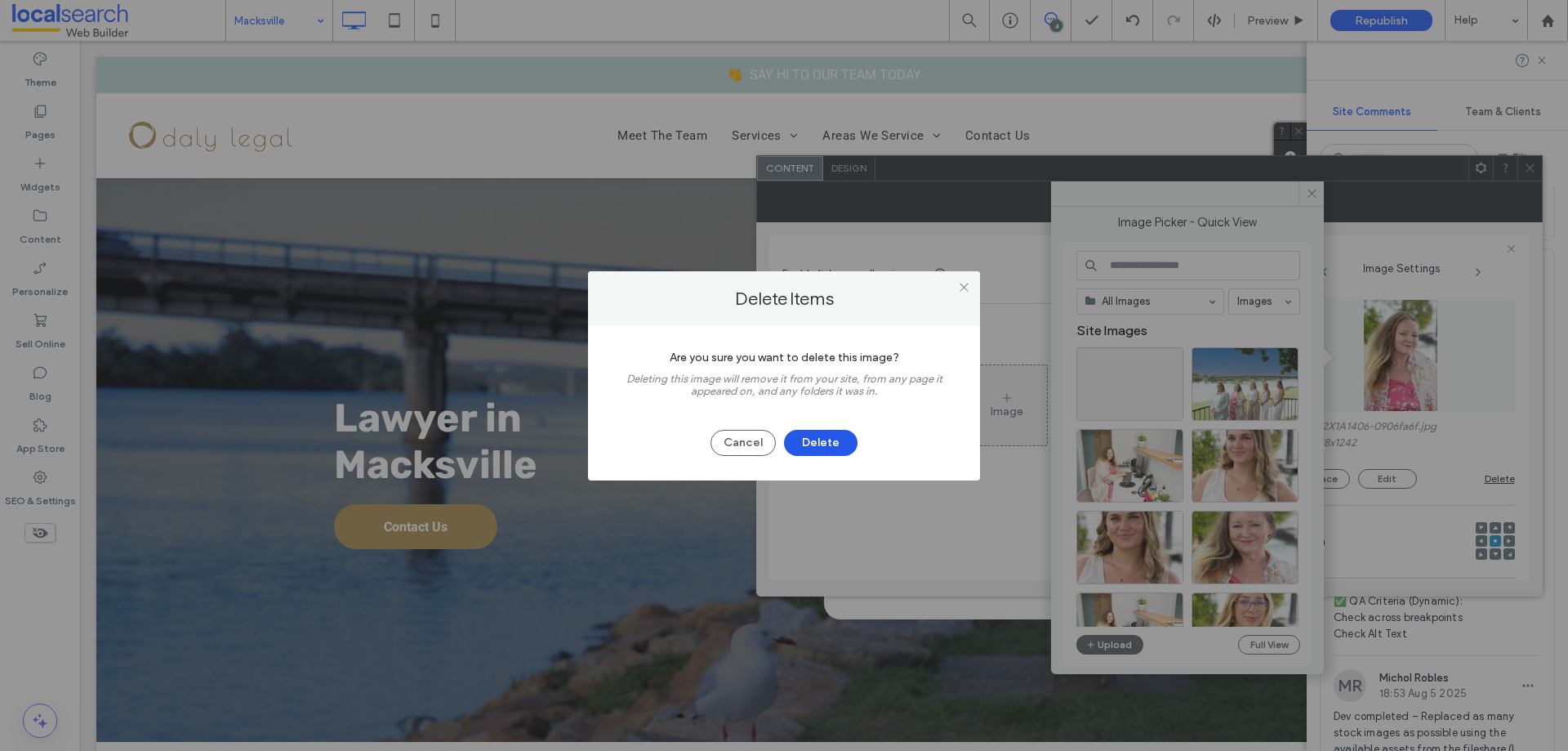 click on "Delete" at bounding box center (821, 443) 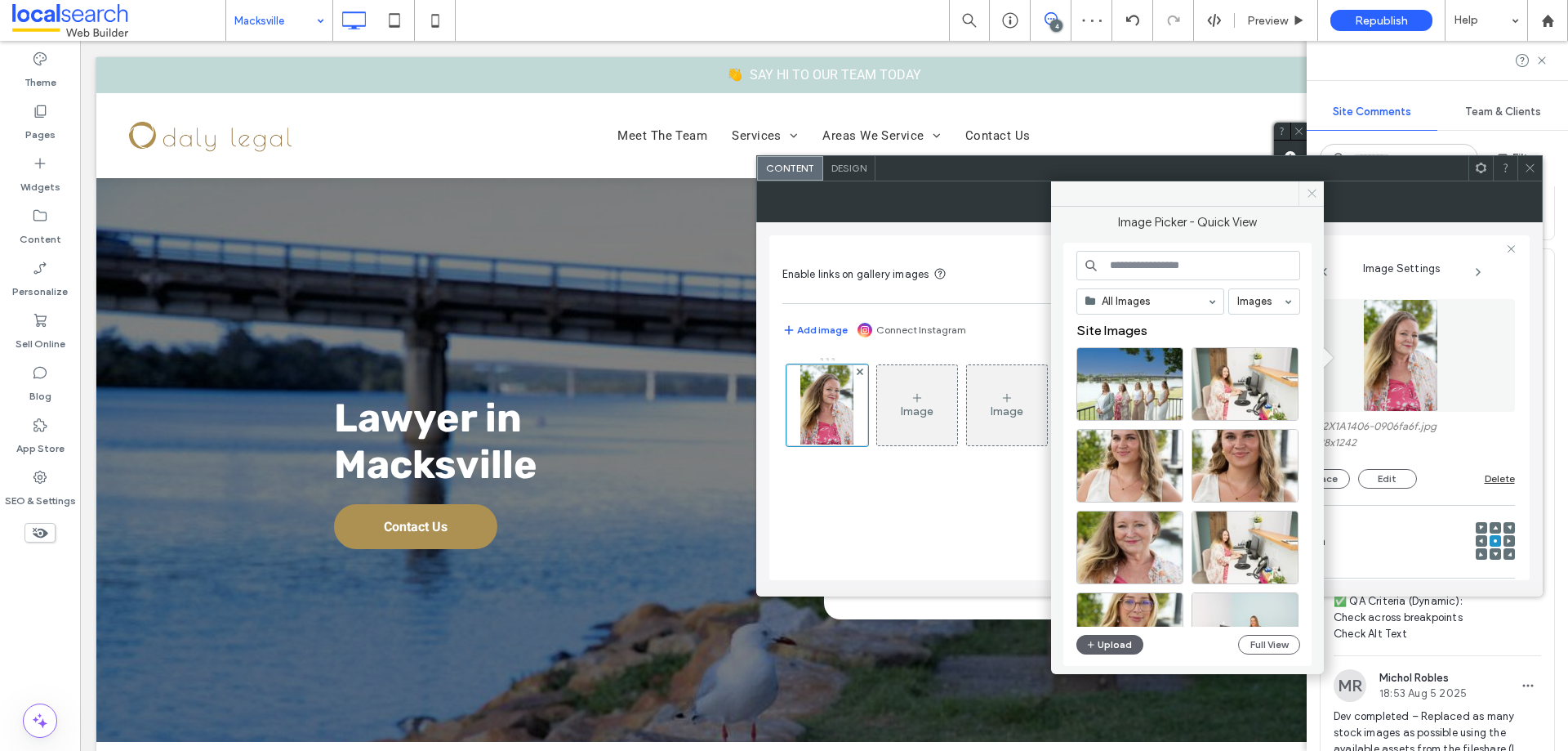 click 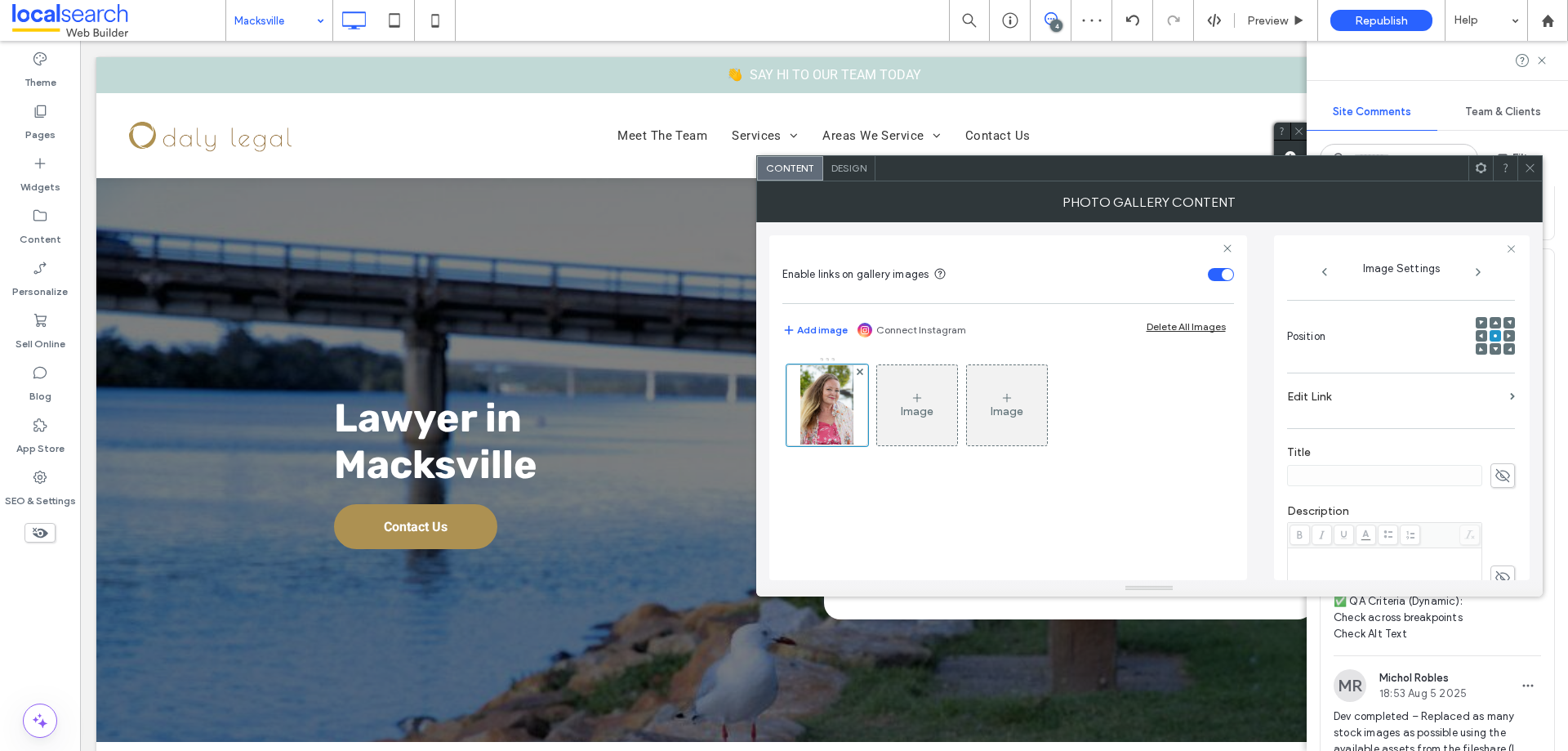 scroll, scrollTop: 467, scrollLeft: 0, axis: vertical 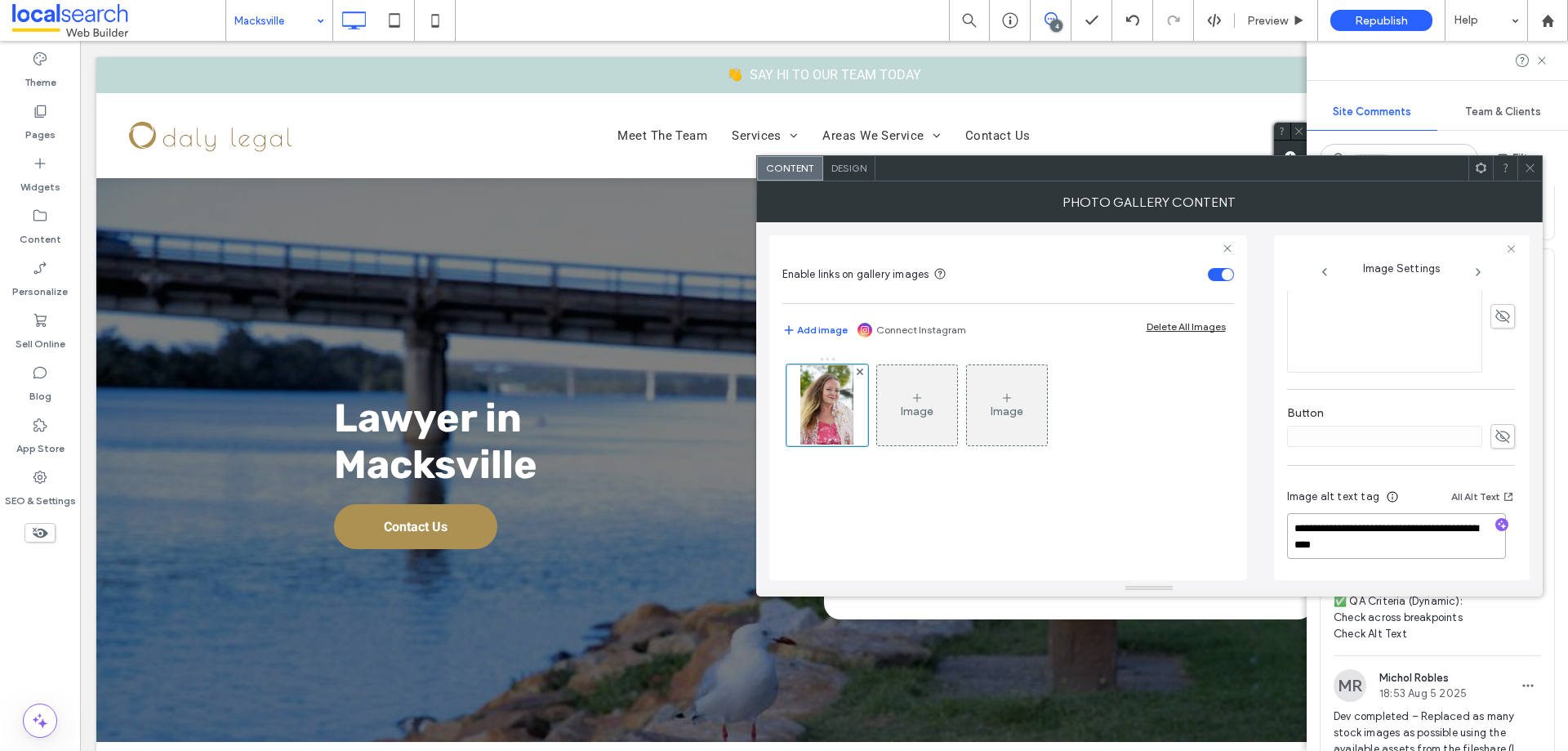 drag, startPoint x: 1389, startPoint y: 543, endPoint x: 1395, endPoint y: 528, distance: 16.155494 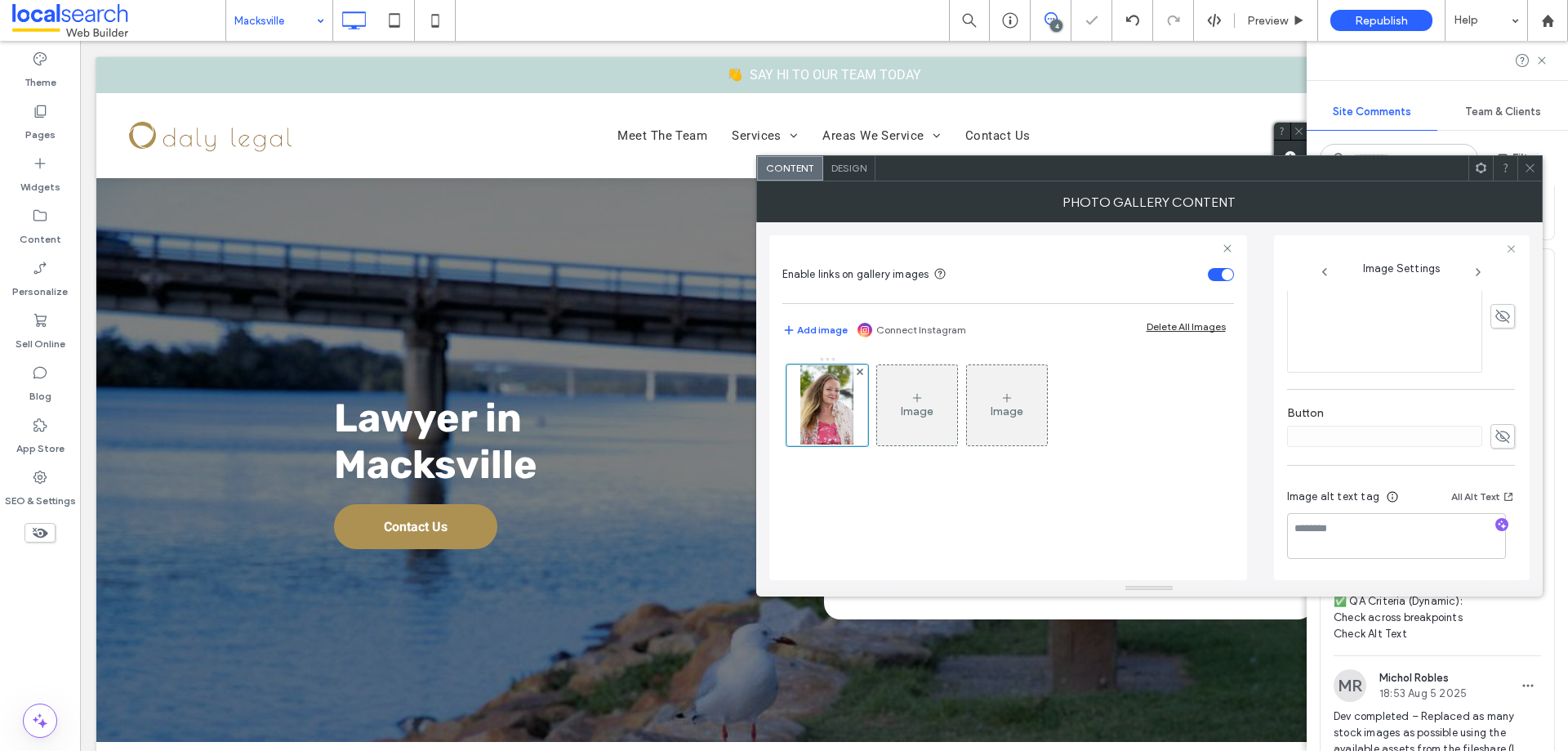click on "Image alt text tag All Alt Text" at bounding box center [1401, 500] 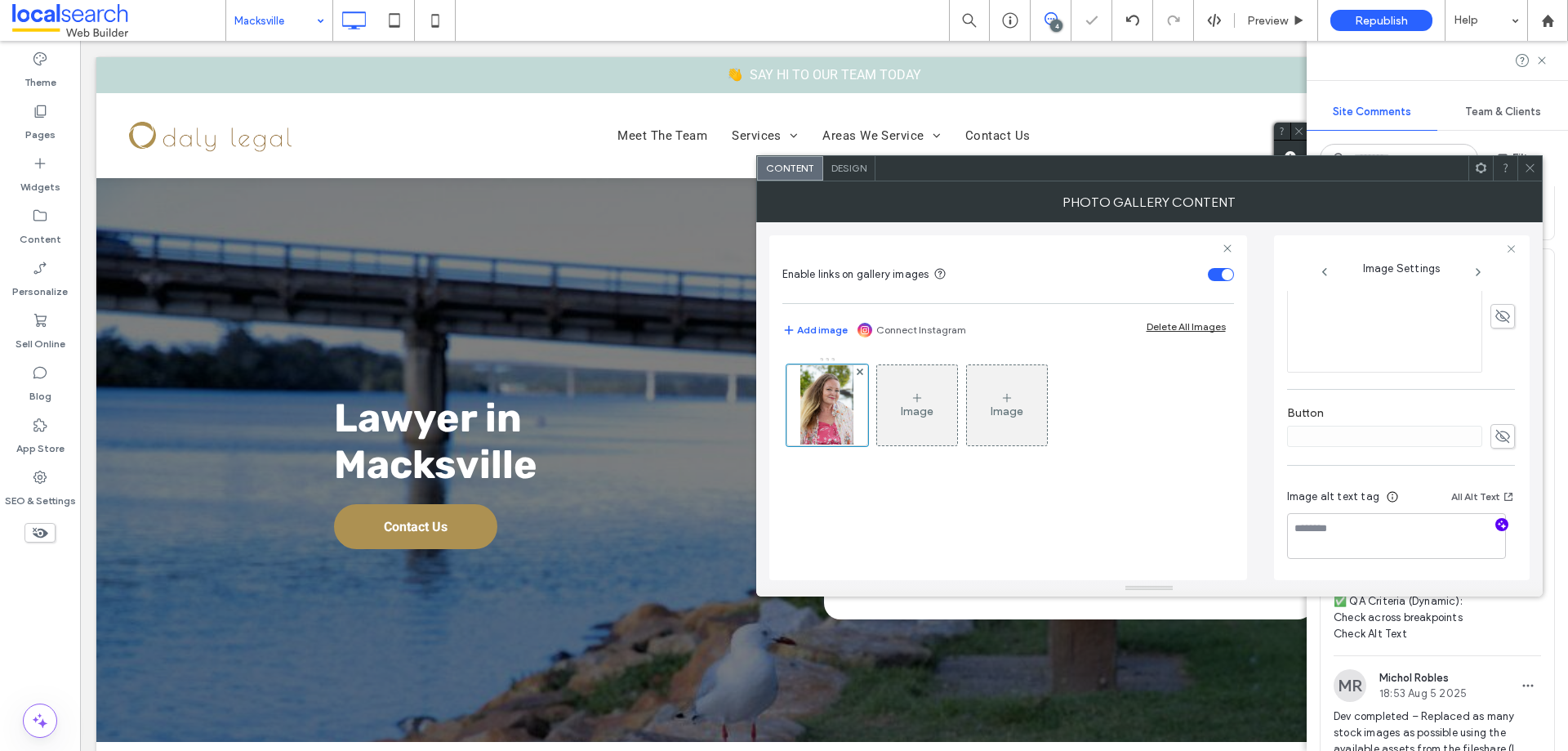 click 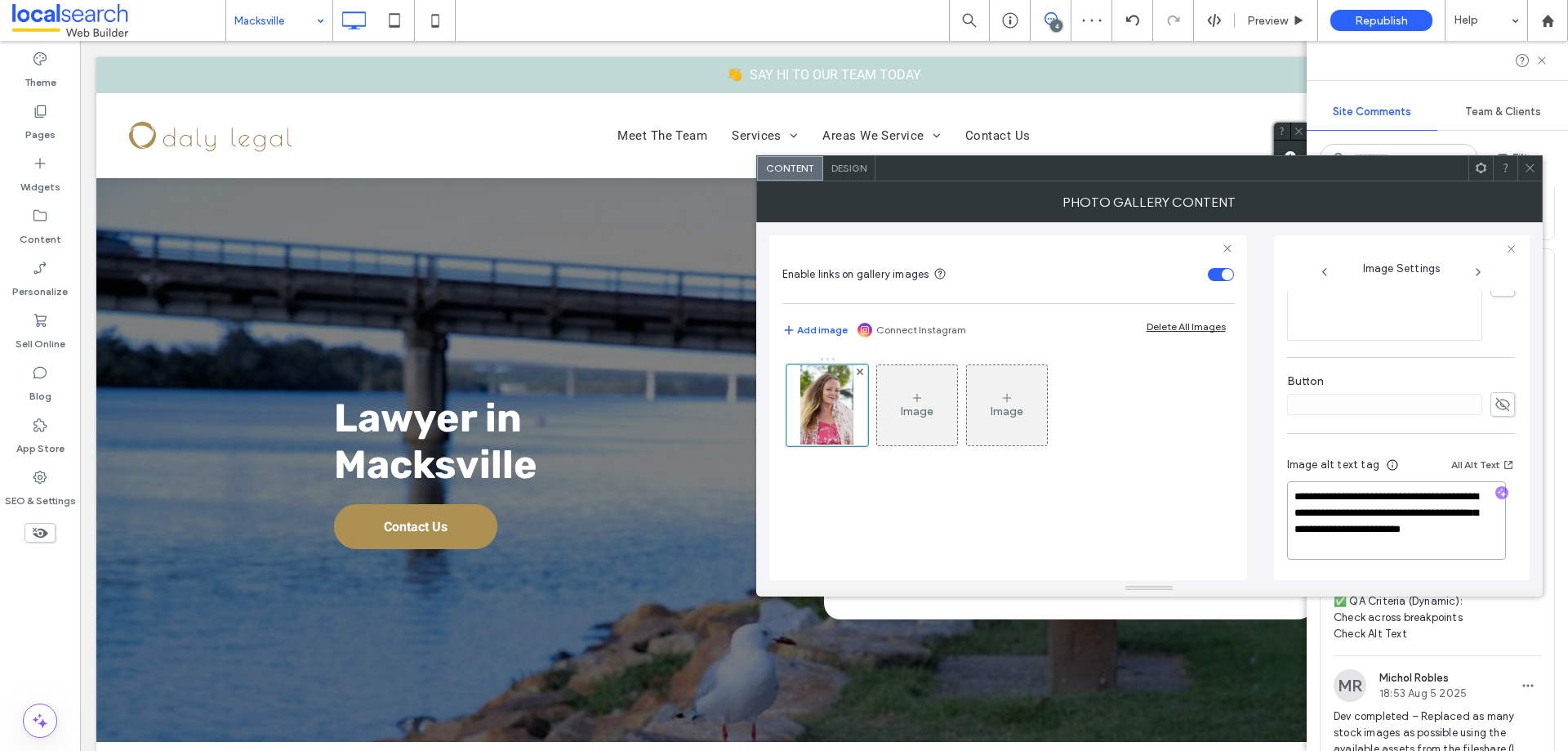scroll, scrollTop: 499, scrollLeft: 0, axis: vertical 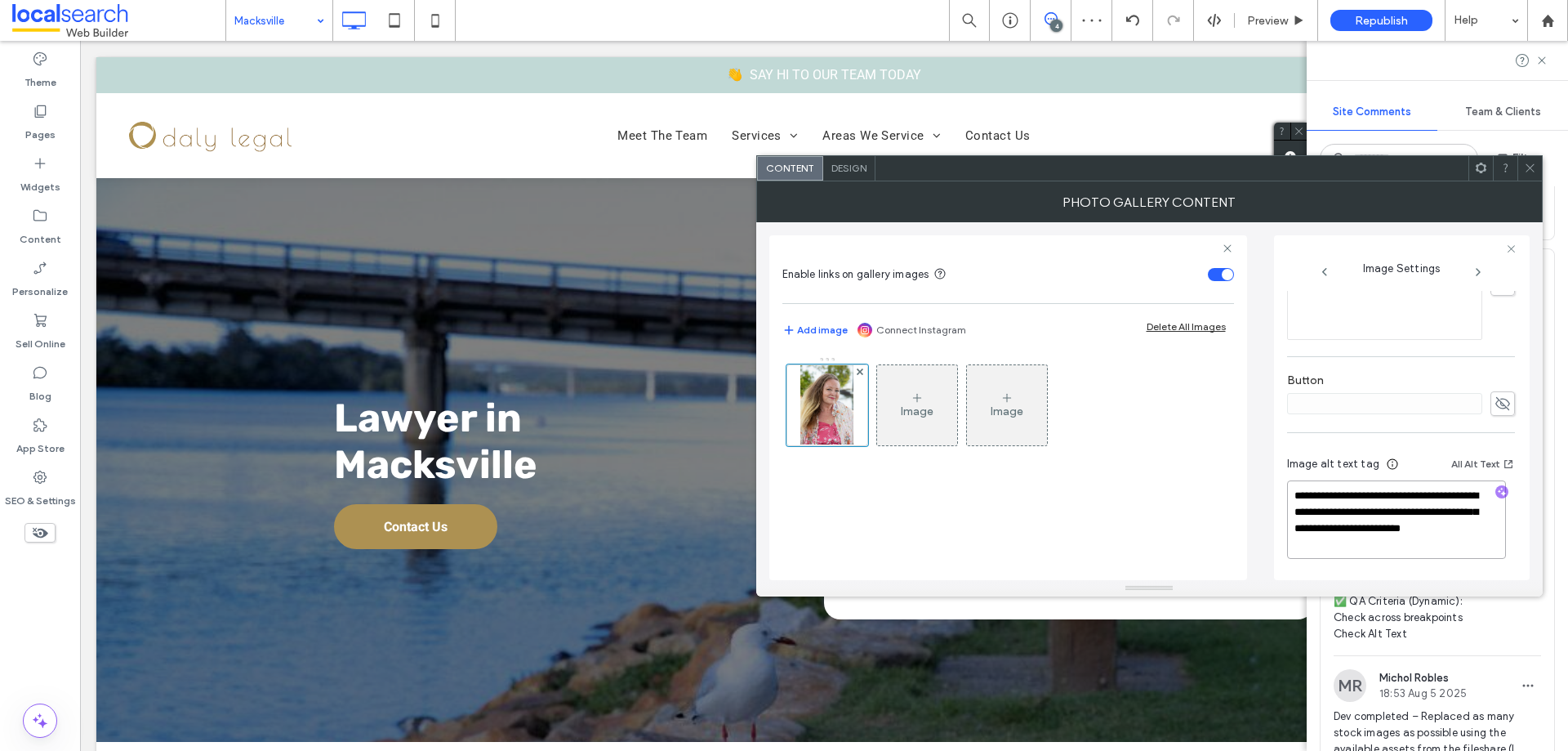 drag, startPoint x: 1378, startPoint y: 575, endPoint x: 1369, endPoint y: 548, distance: 28.460499 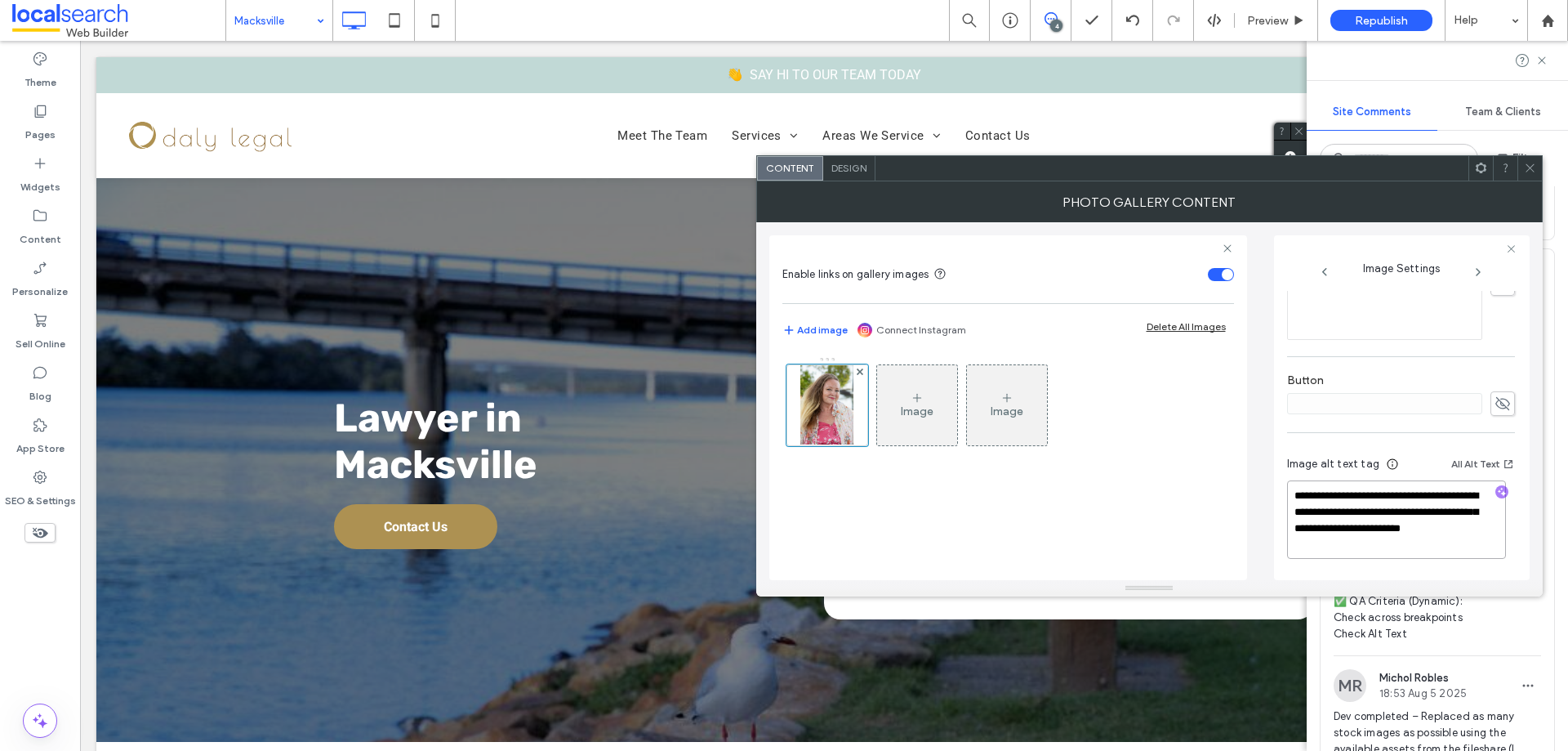 drag, startPoint x: 1379, startPoint y: 541, endPoint x: 1437, endPoint y: 500, distance: 71.028163 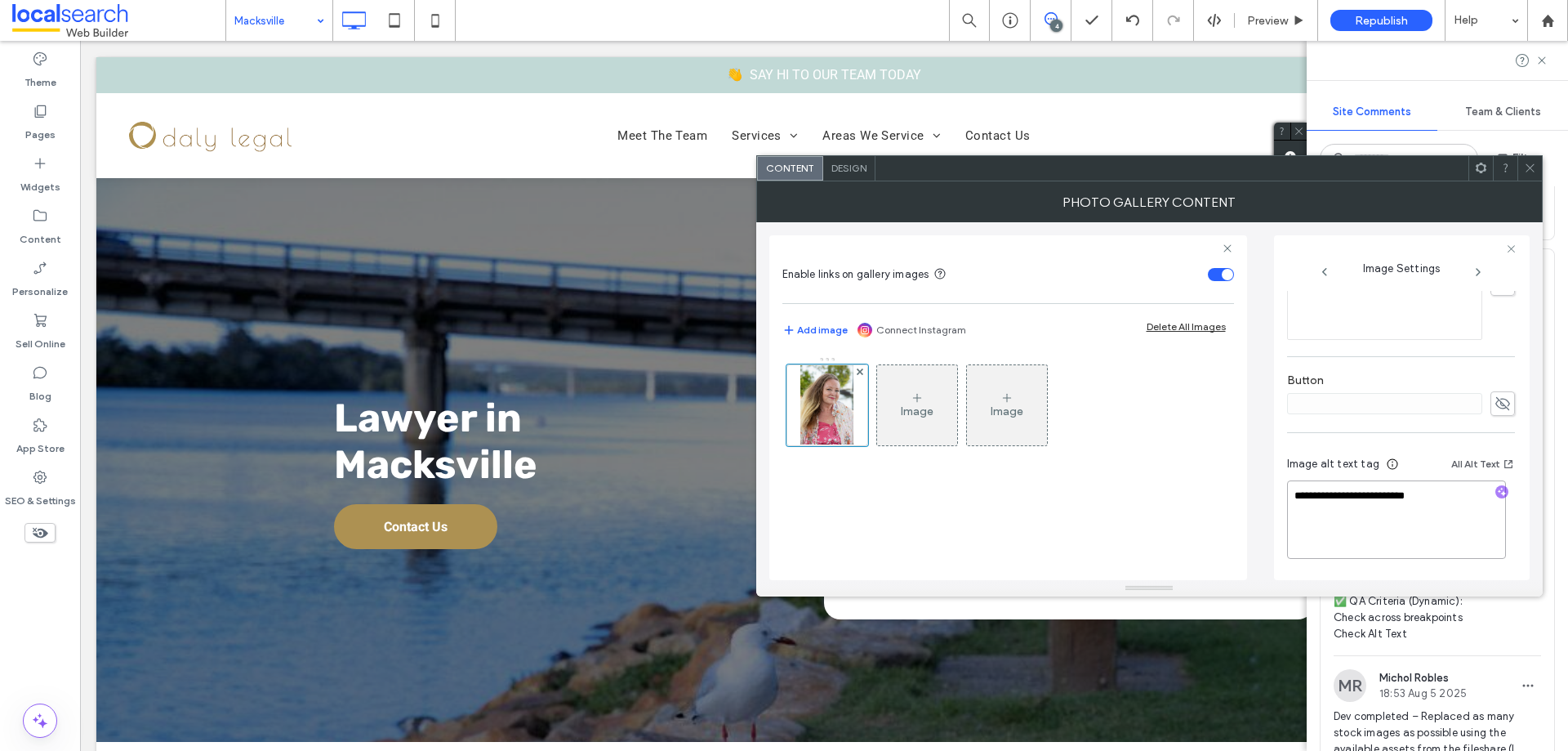 scroll, scrollTop: 498, scrollLeft: 0, axis: vertical 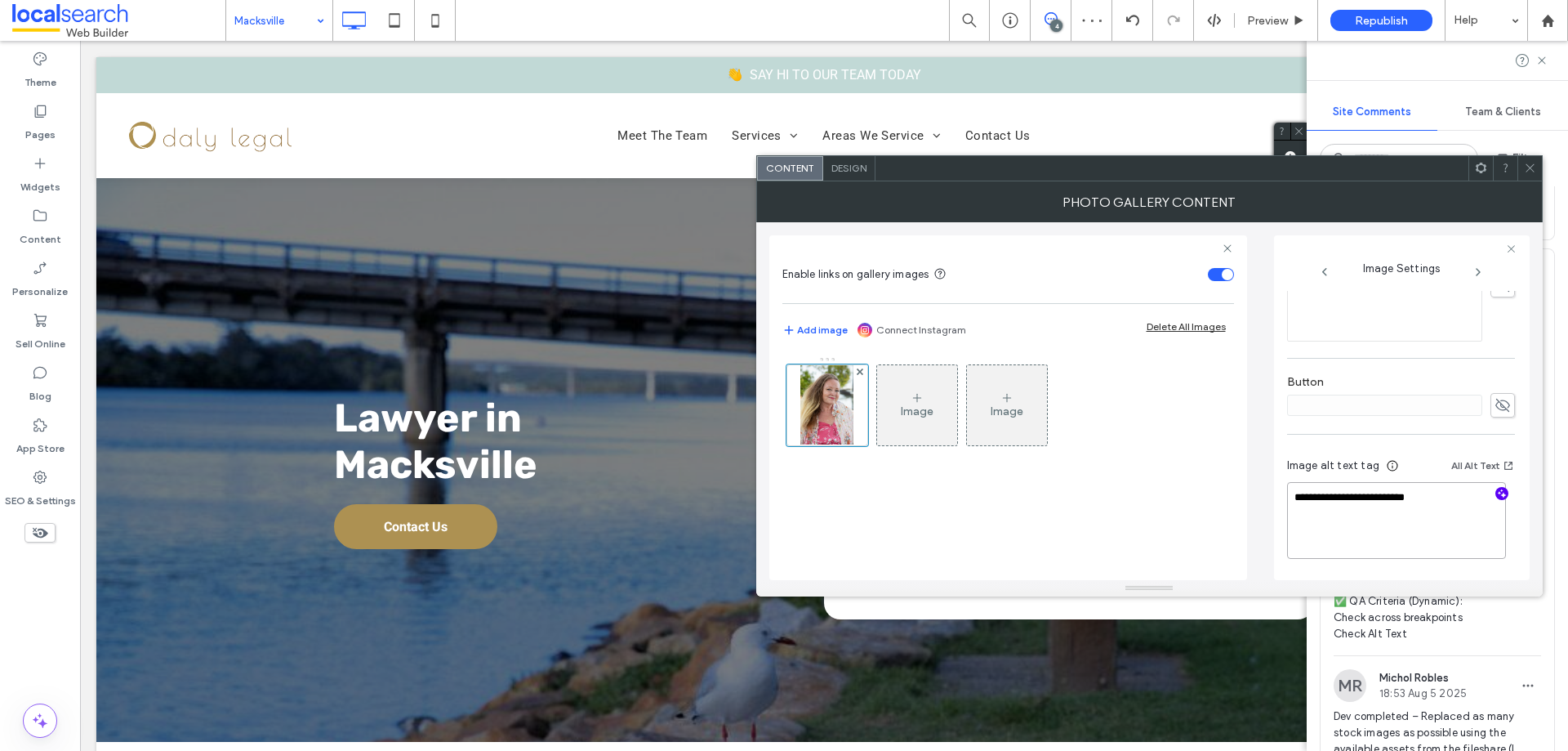 drag, startPoint x: 1445, startPoint y: 498, endPoint x: 1335, endPoint y: 500, distance: 110.01818 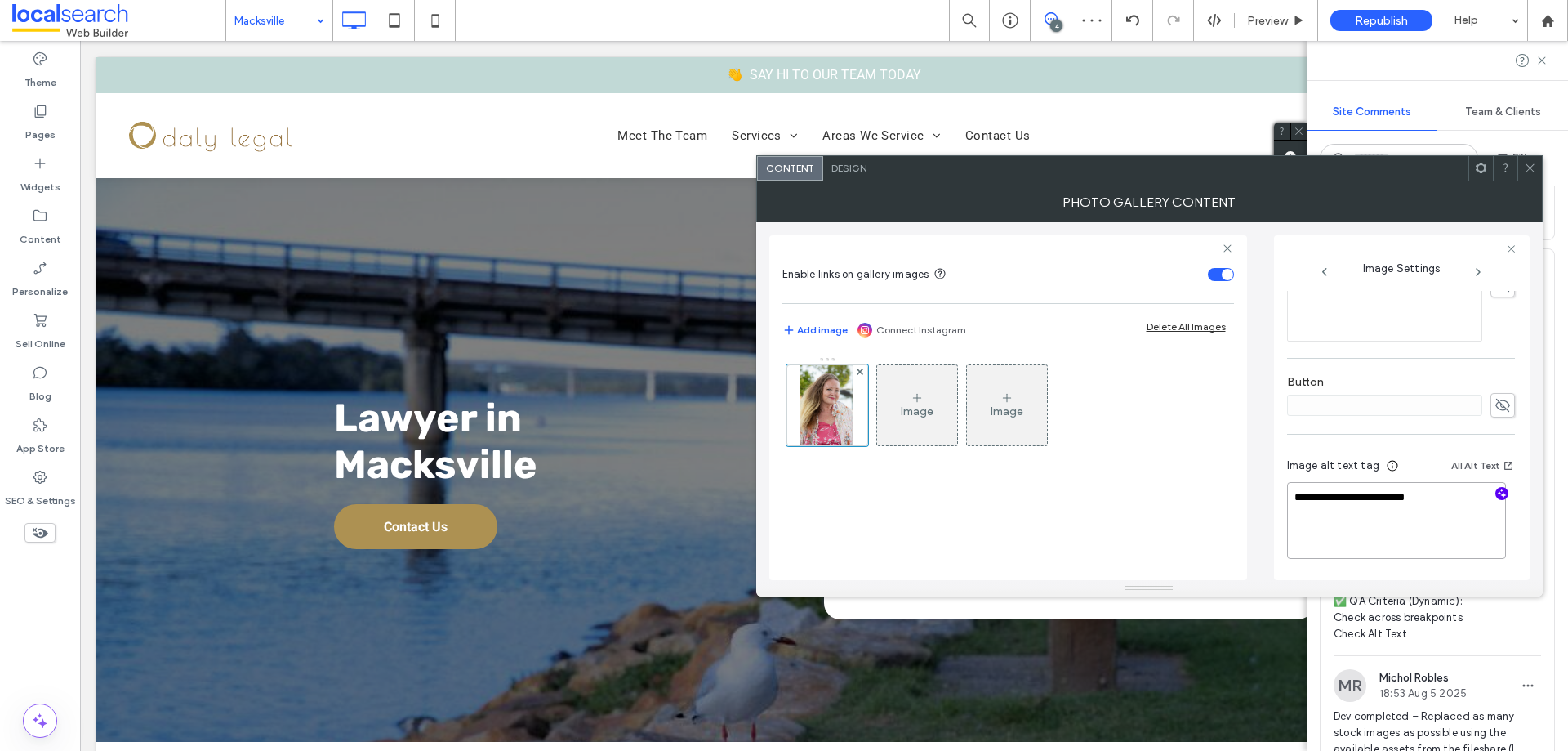 click on "**********" at bounding box center (1396, 521) 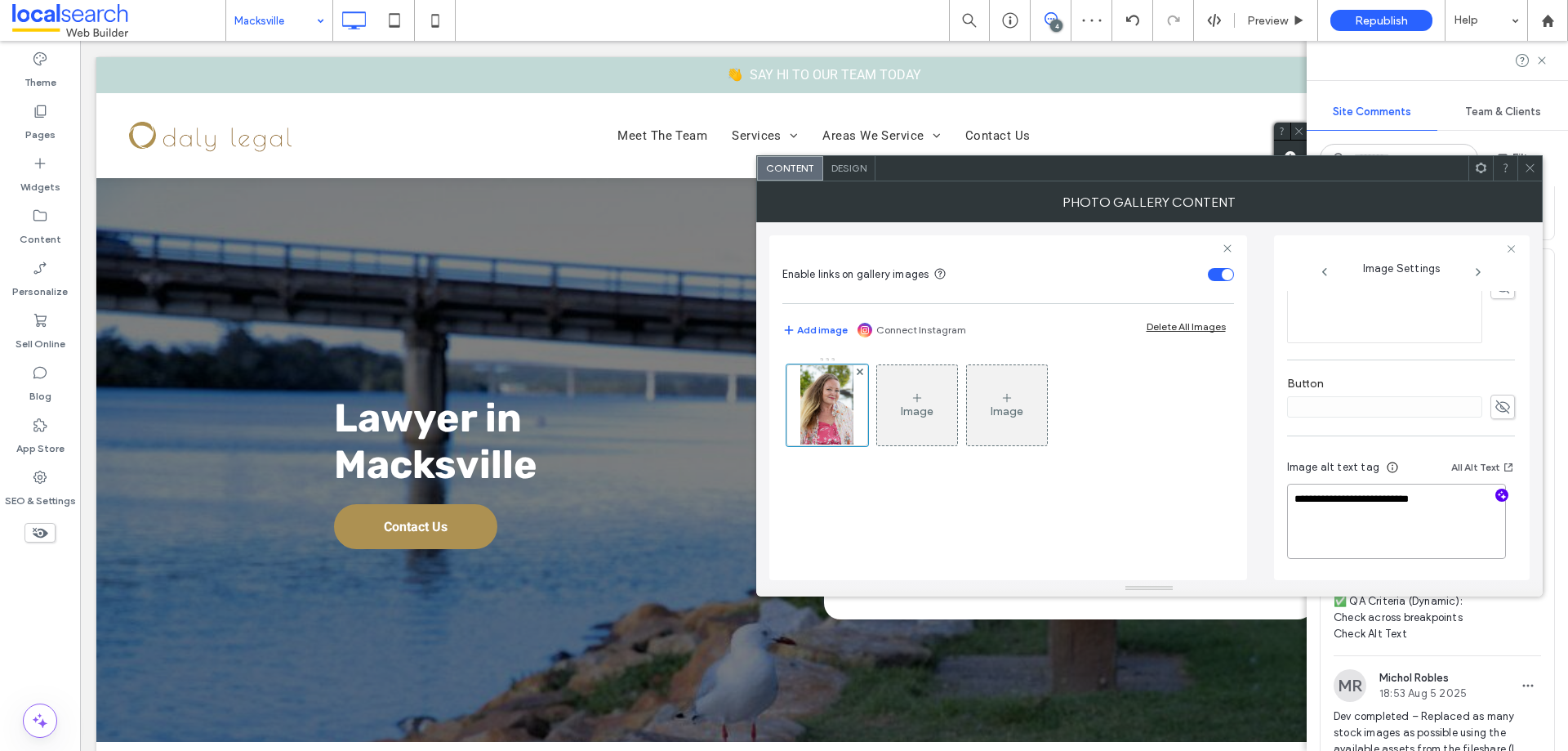 paste on "**********" 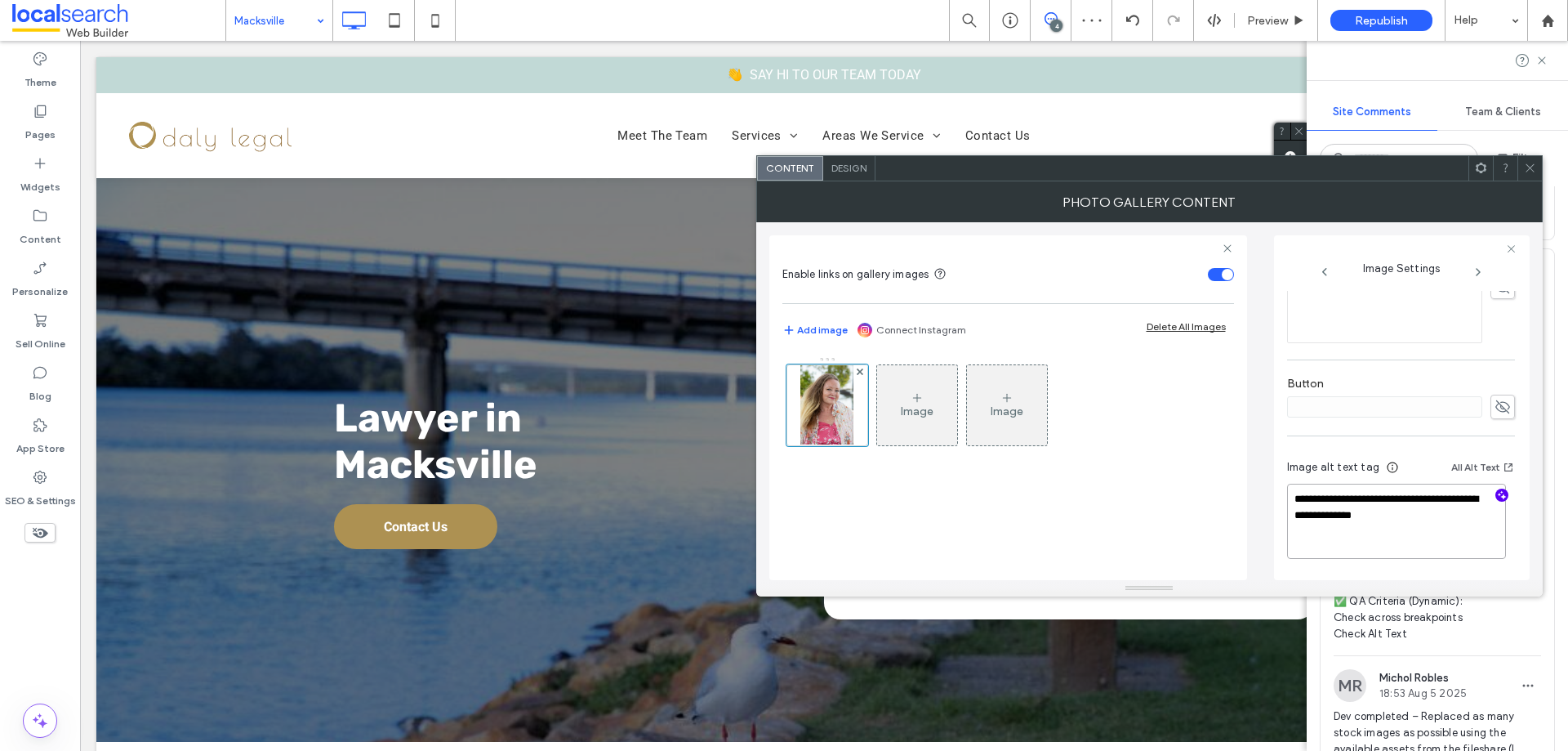 scroll, scrollTop: 494, scrollLeft: 0, axis: vertical 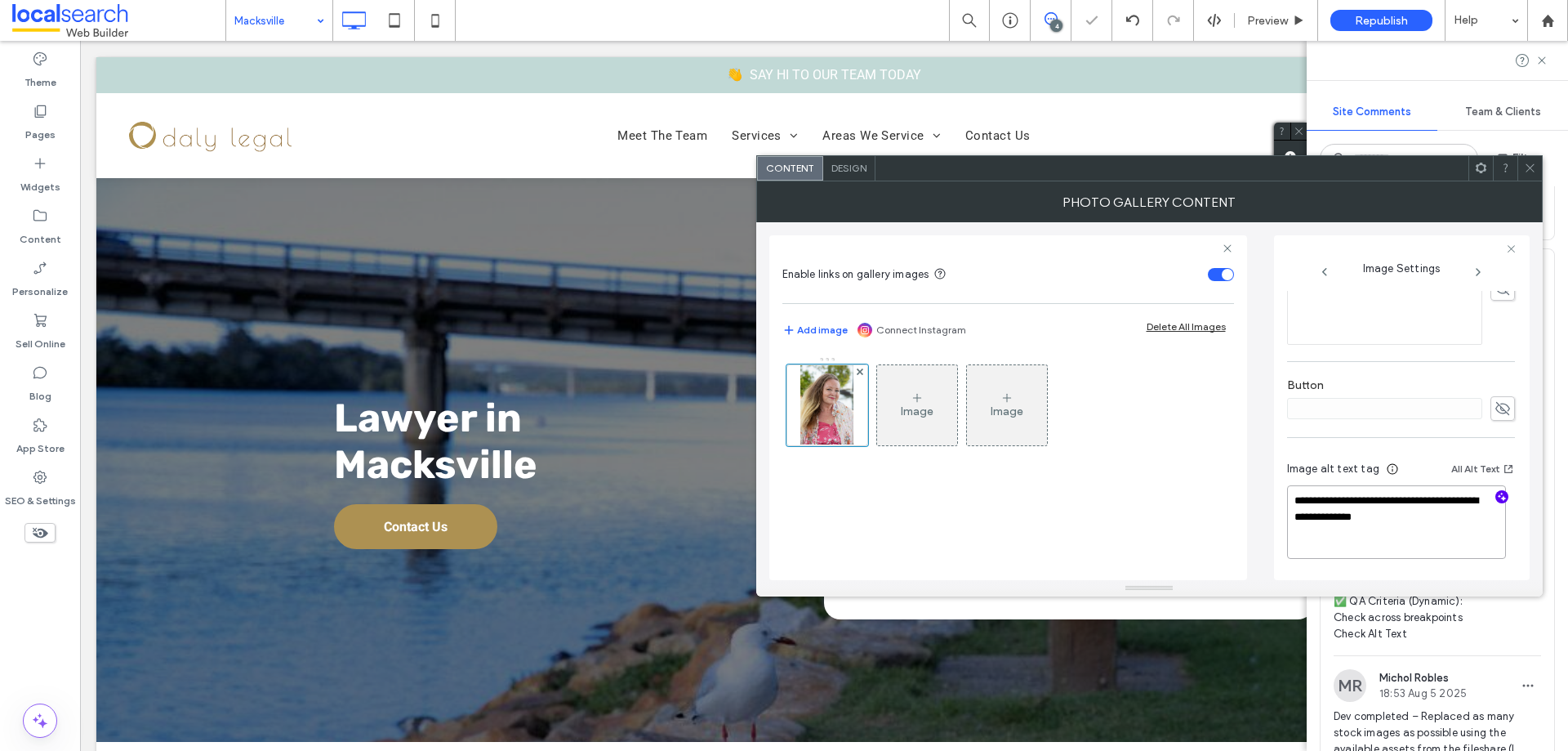 type on "**********" 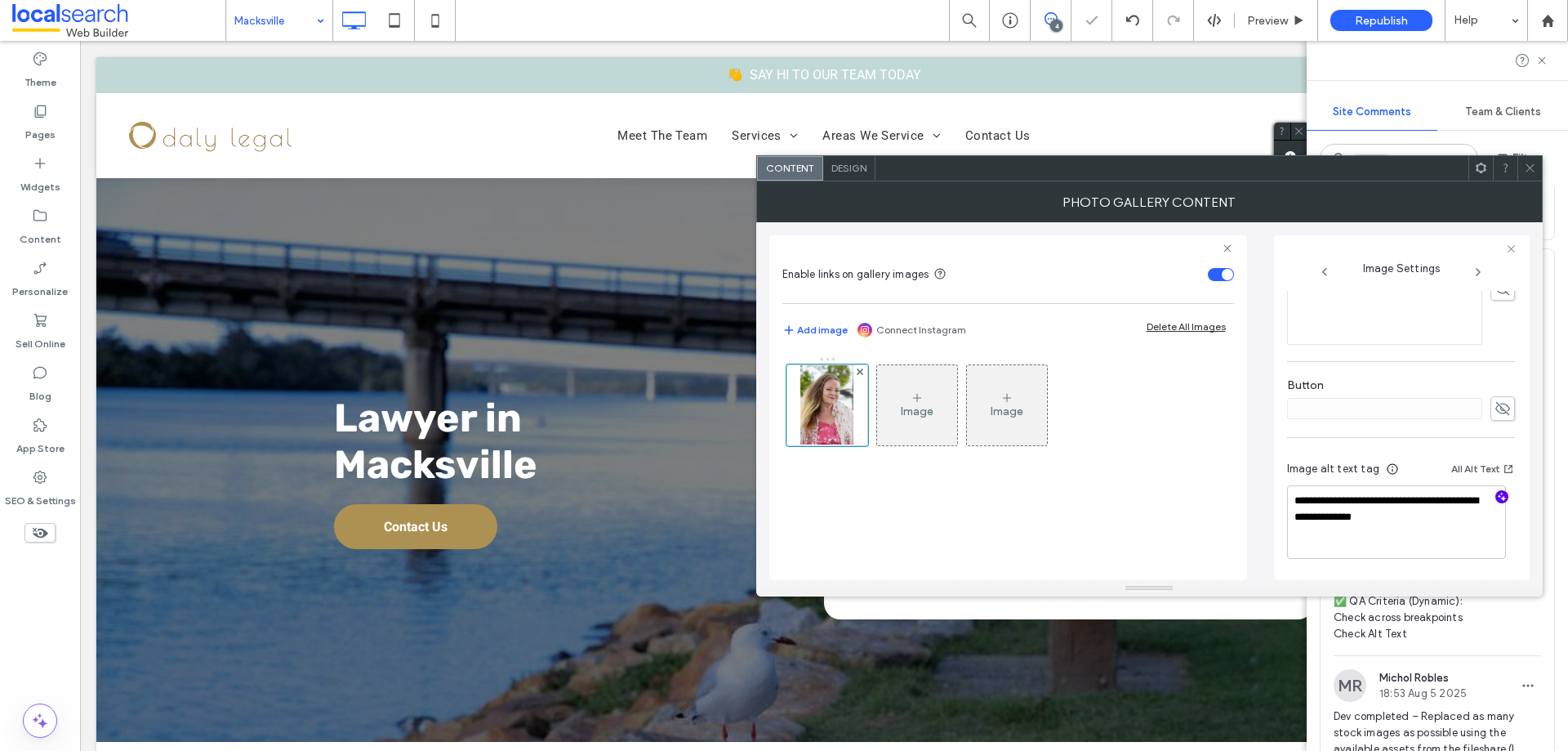 click on "**********" at bounding box center [1401, 512] 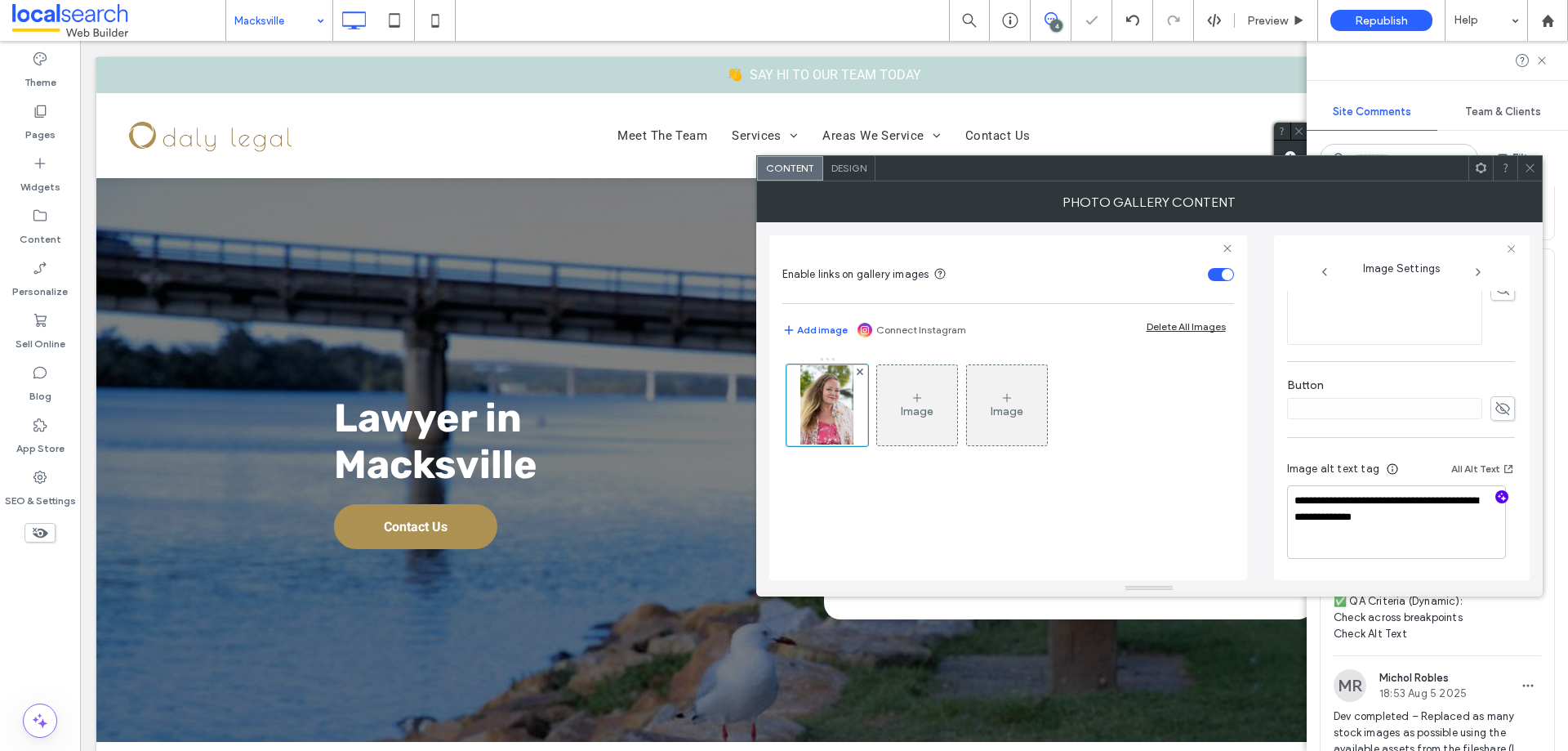 click 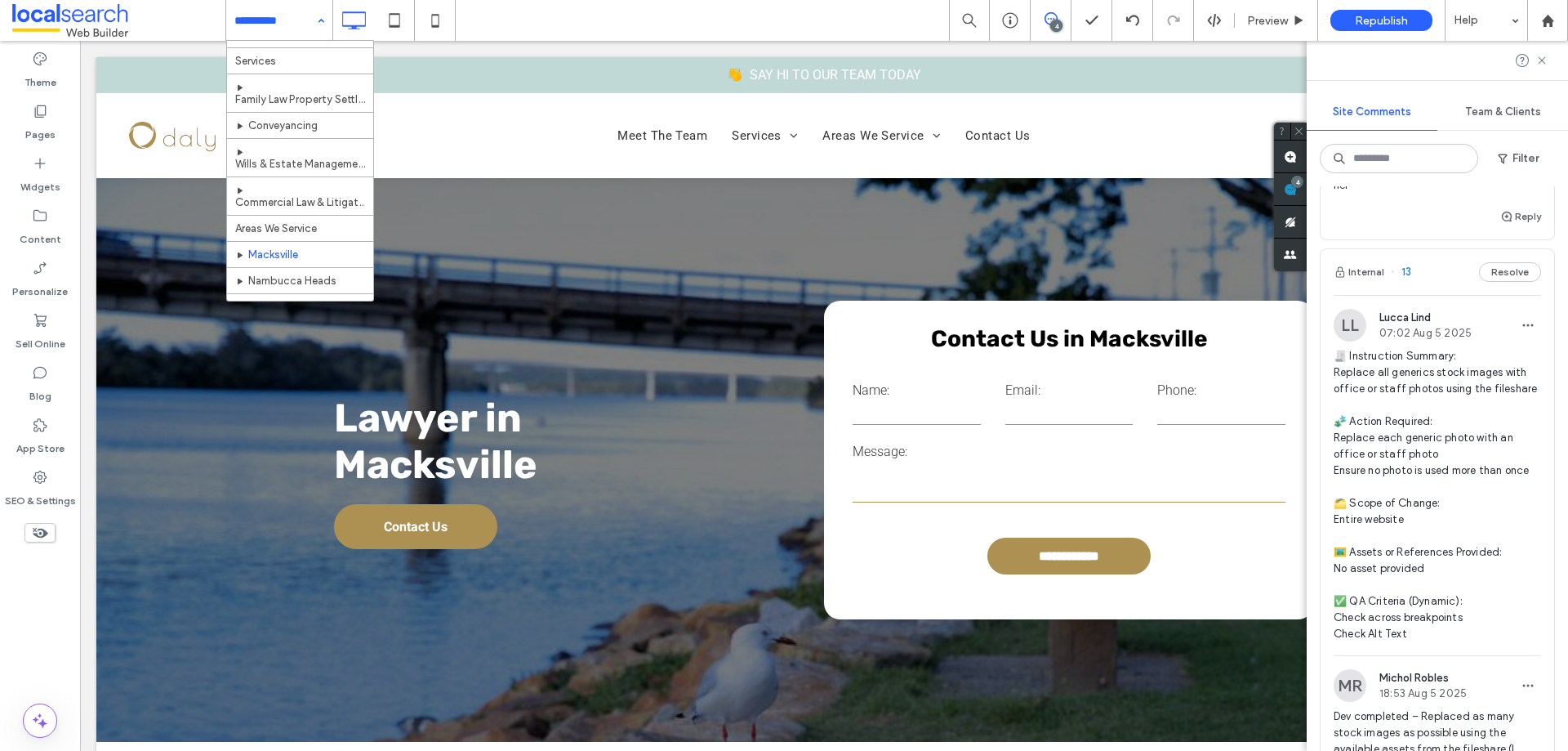 scroll, scrollTop: 88, scrollLeft: 0, axis: vertical 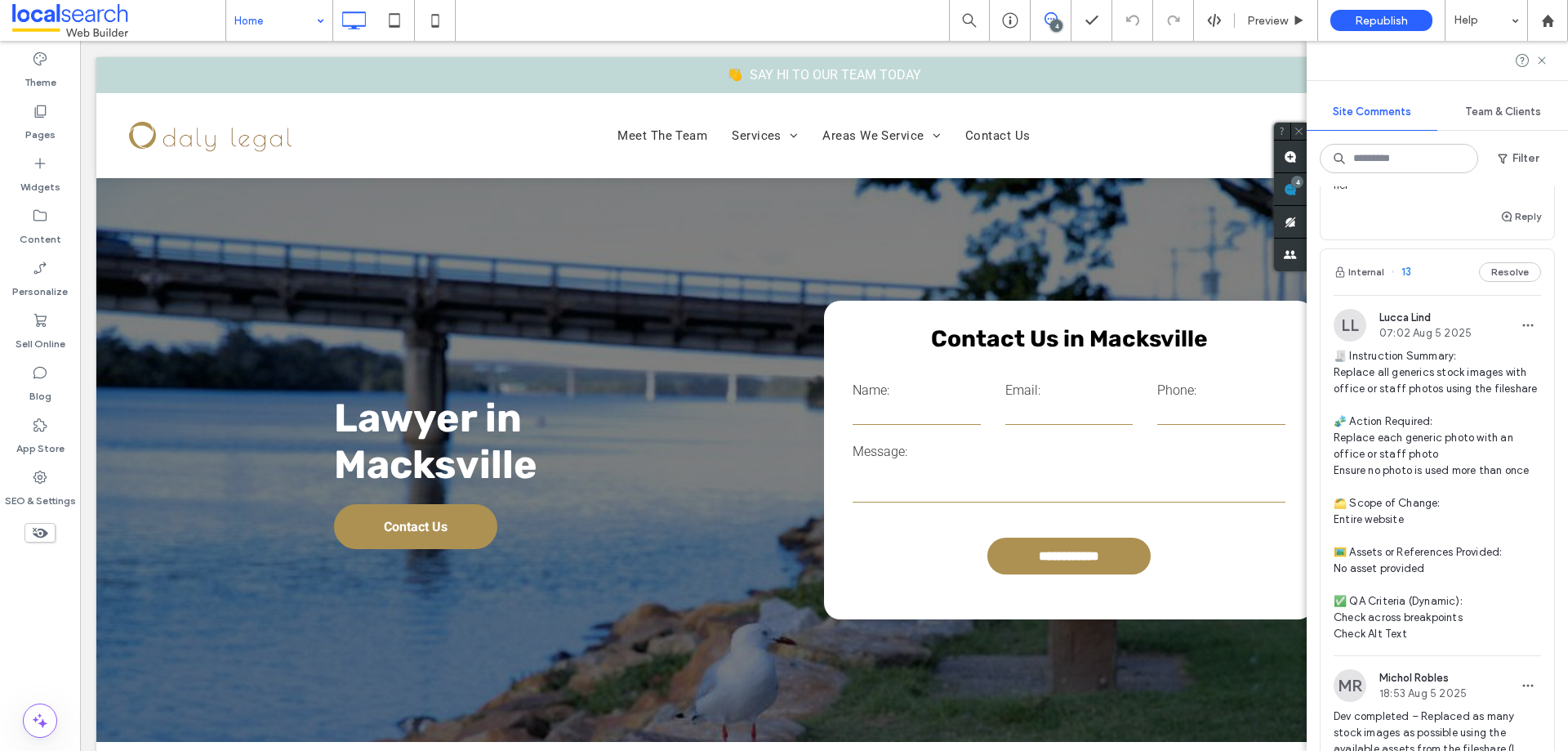 click at bounding box center [784, 375] 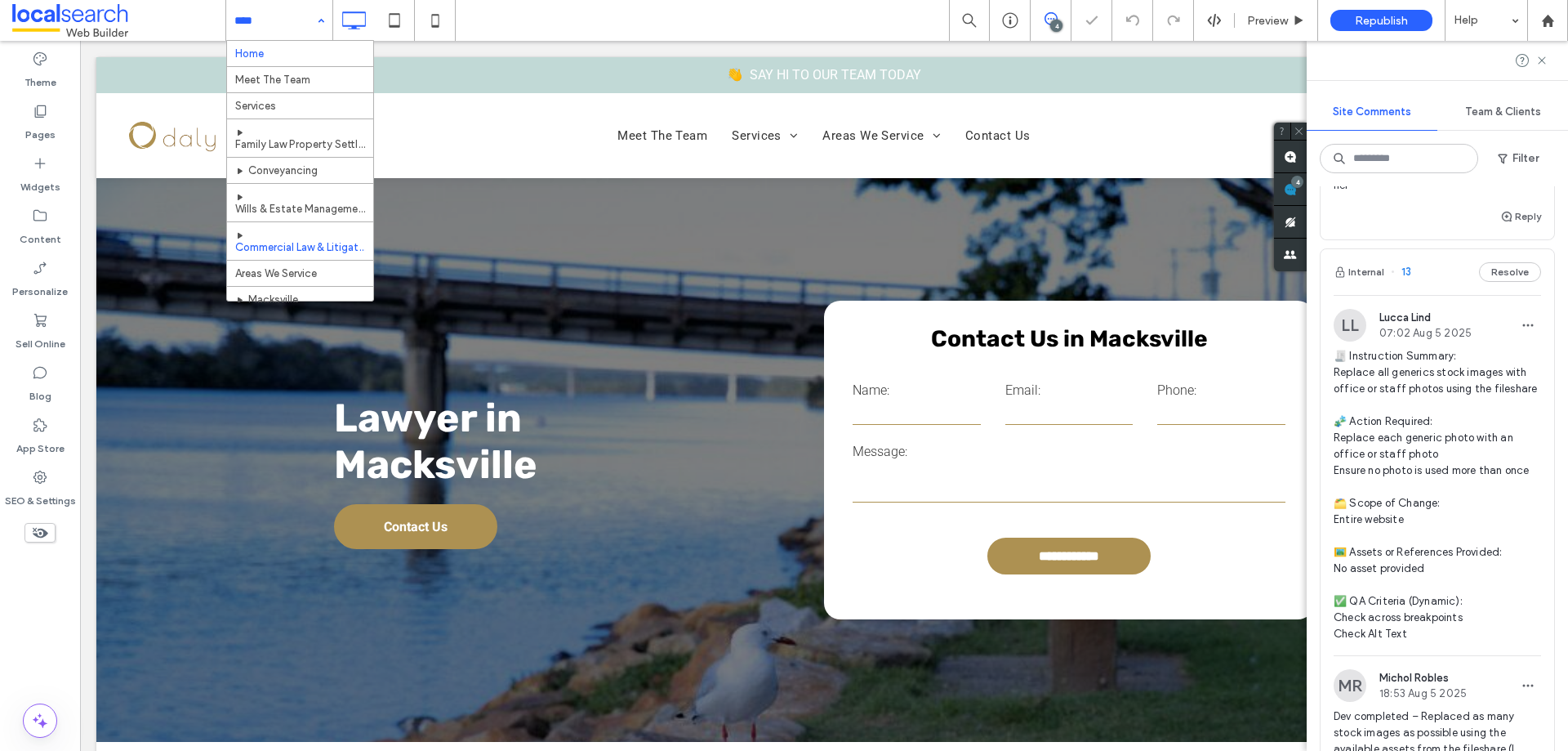 scroll, scrollTop: 88, scrollLeft: 0, axis: vertical 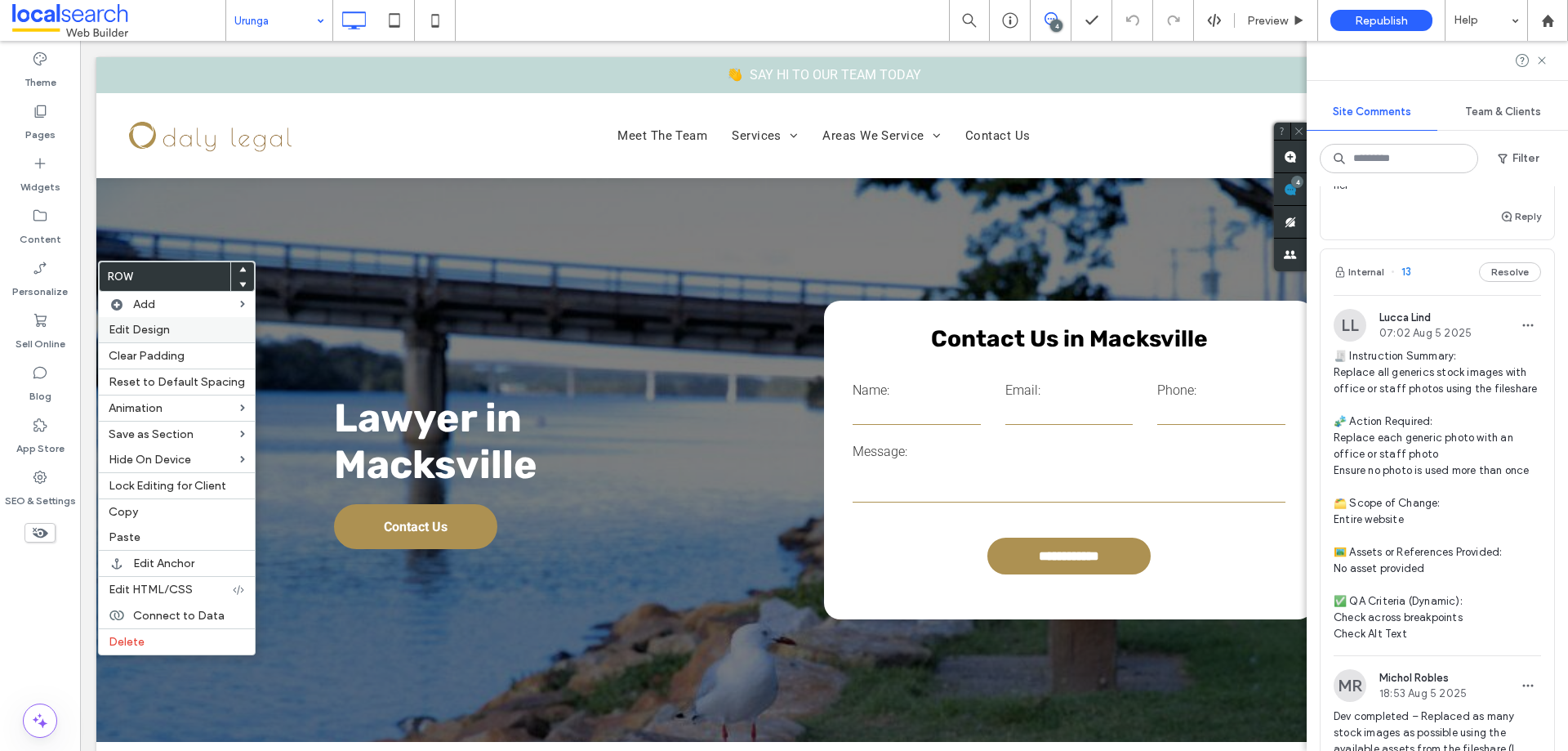 click on "Edit Design" at bounding box center [176, 329] 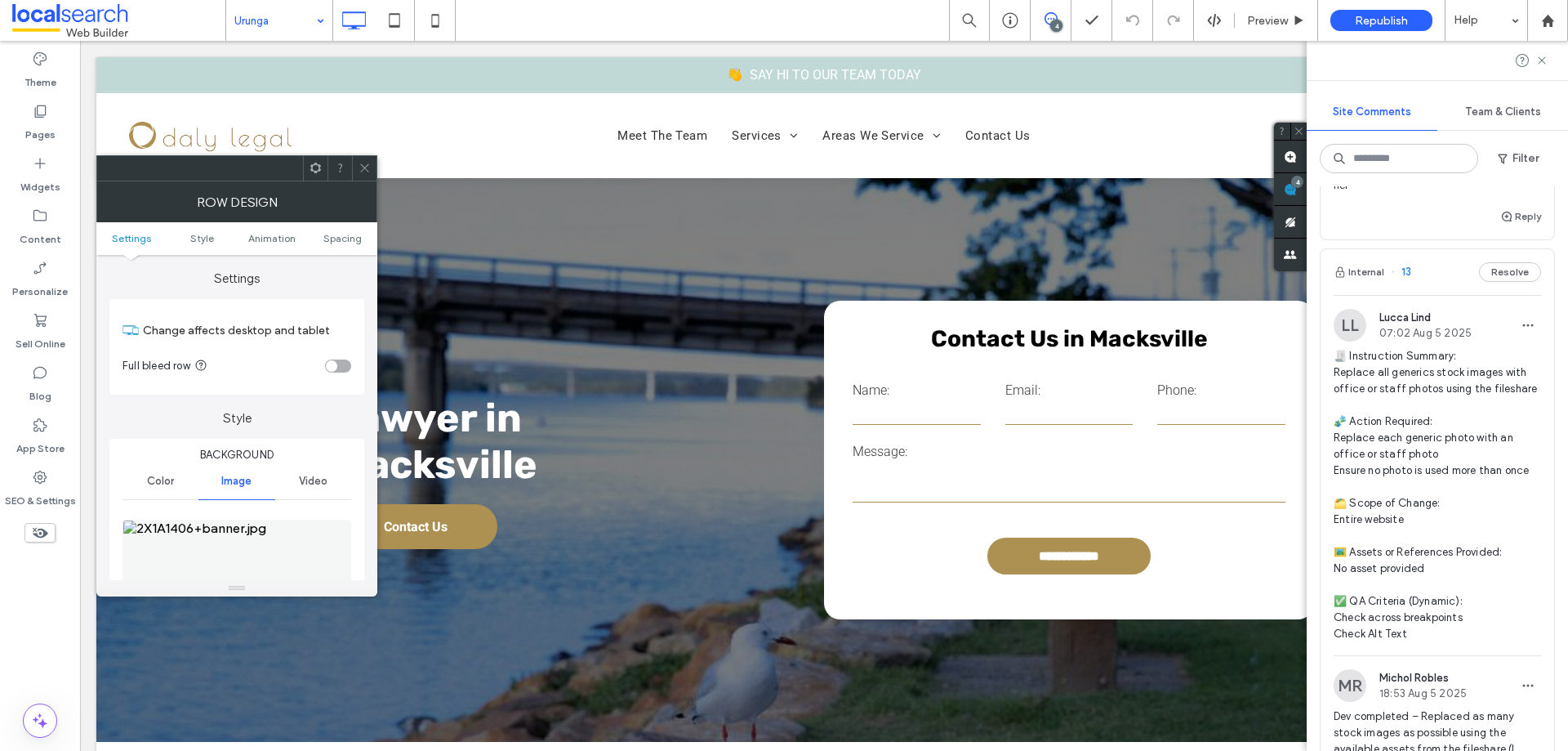 click at bounding box center (237, 576) 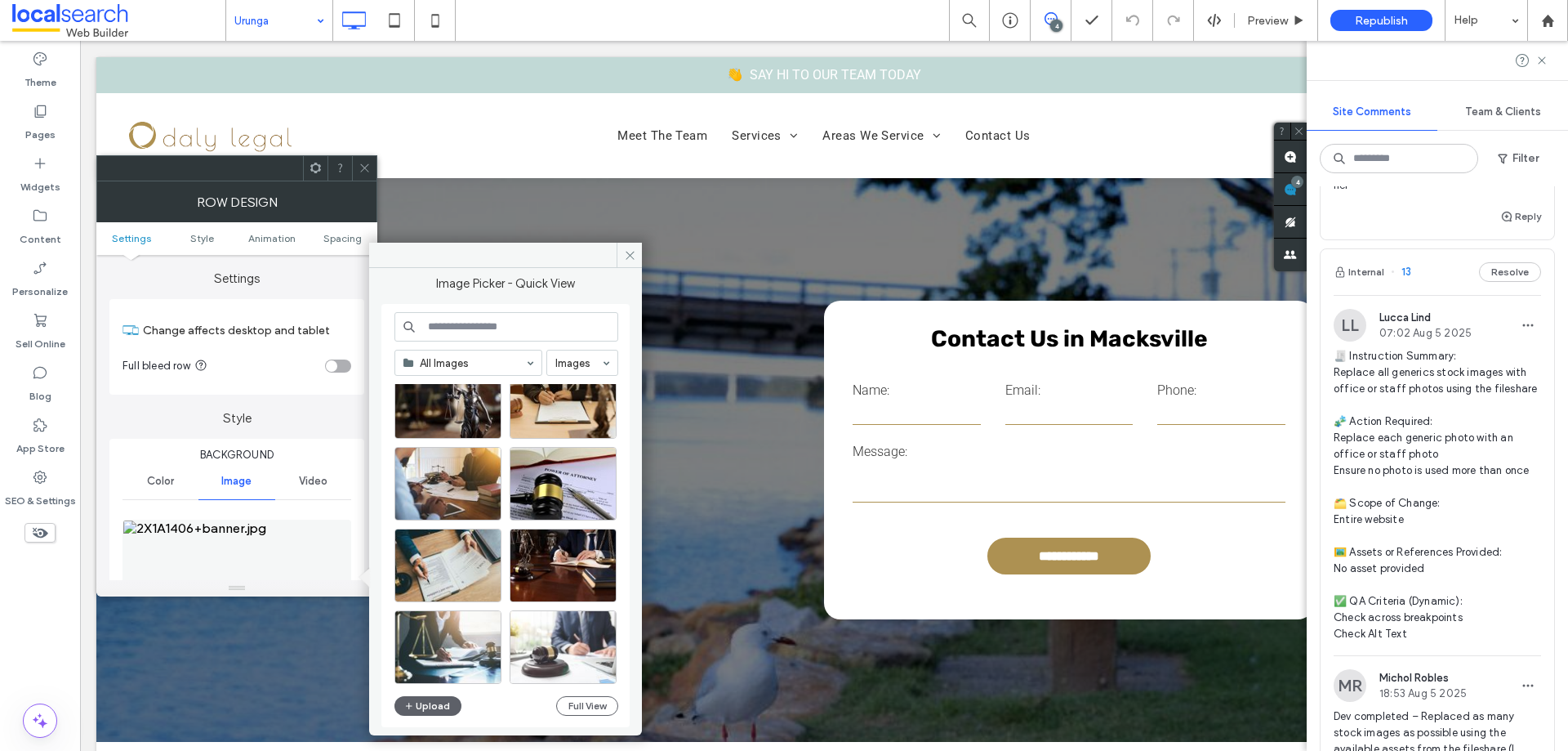 scroll, scrollTop: 2923, scrollLeft: 0, axis: vertical 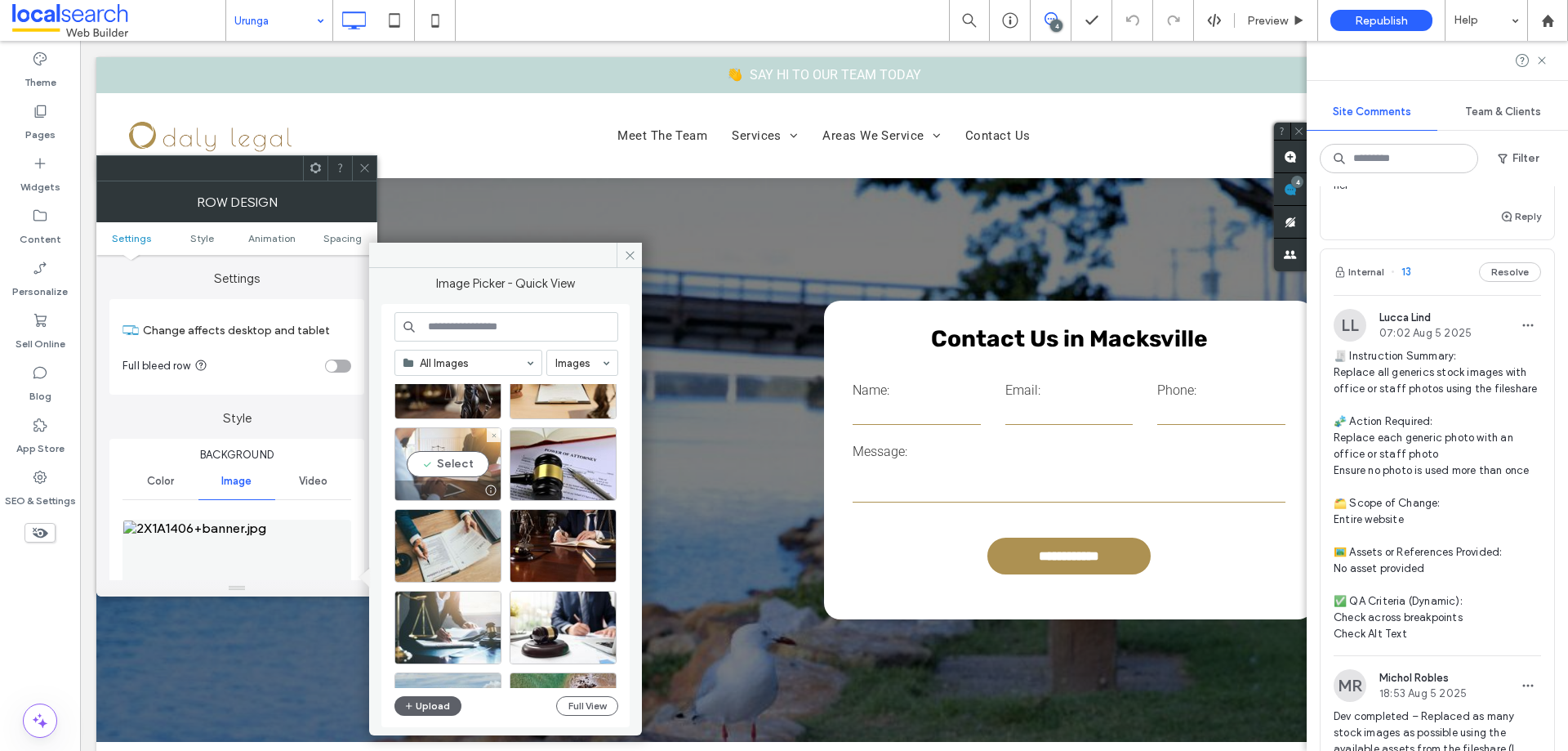 click on "Select" at bounding box center [448, 464] 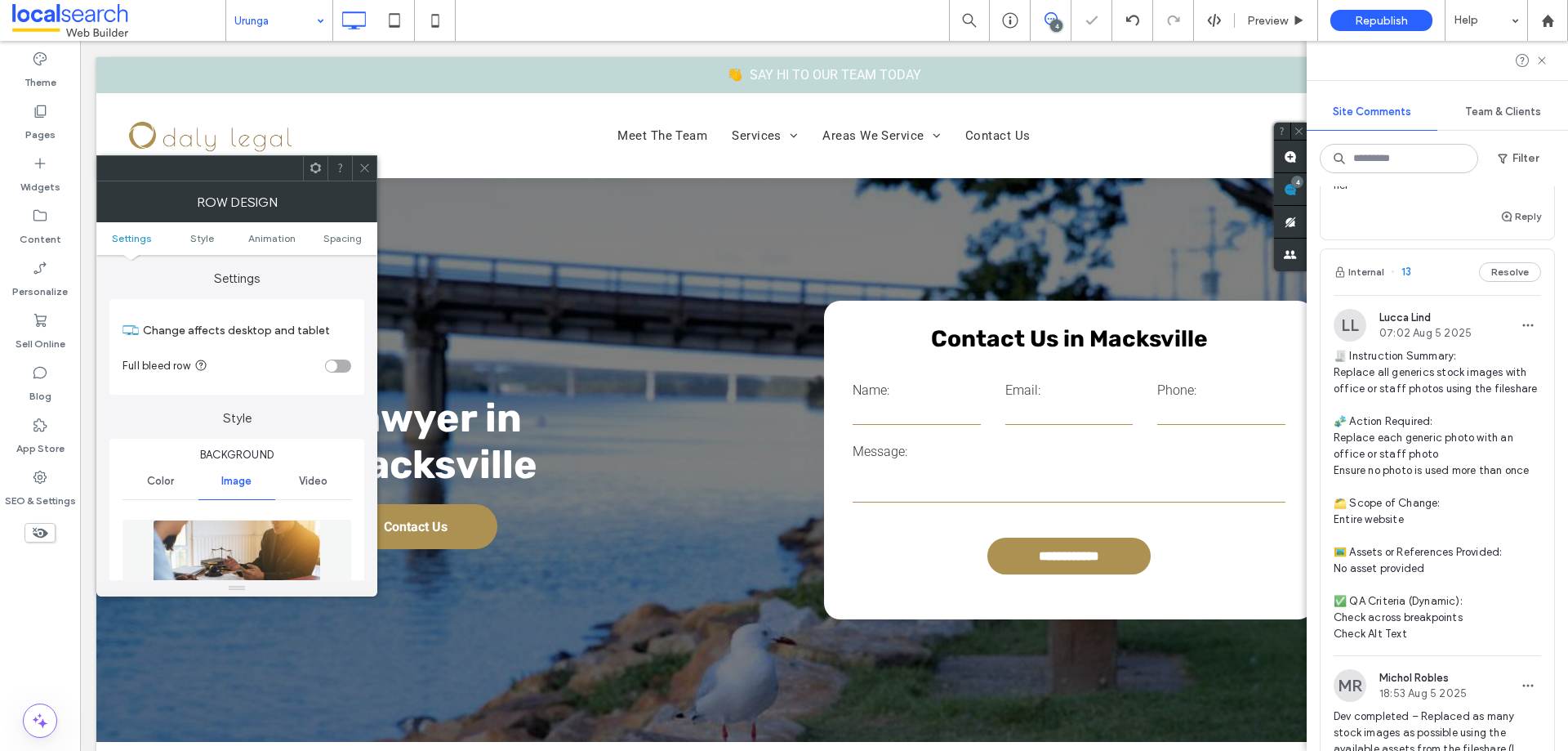 click 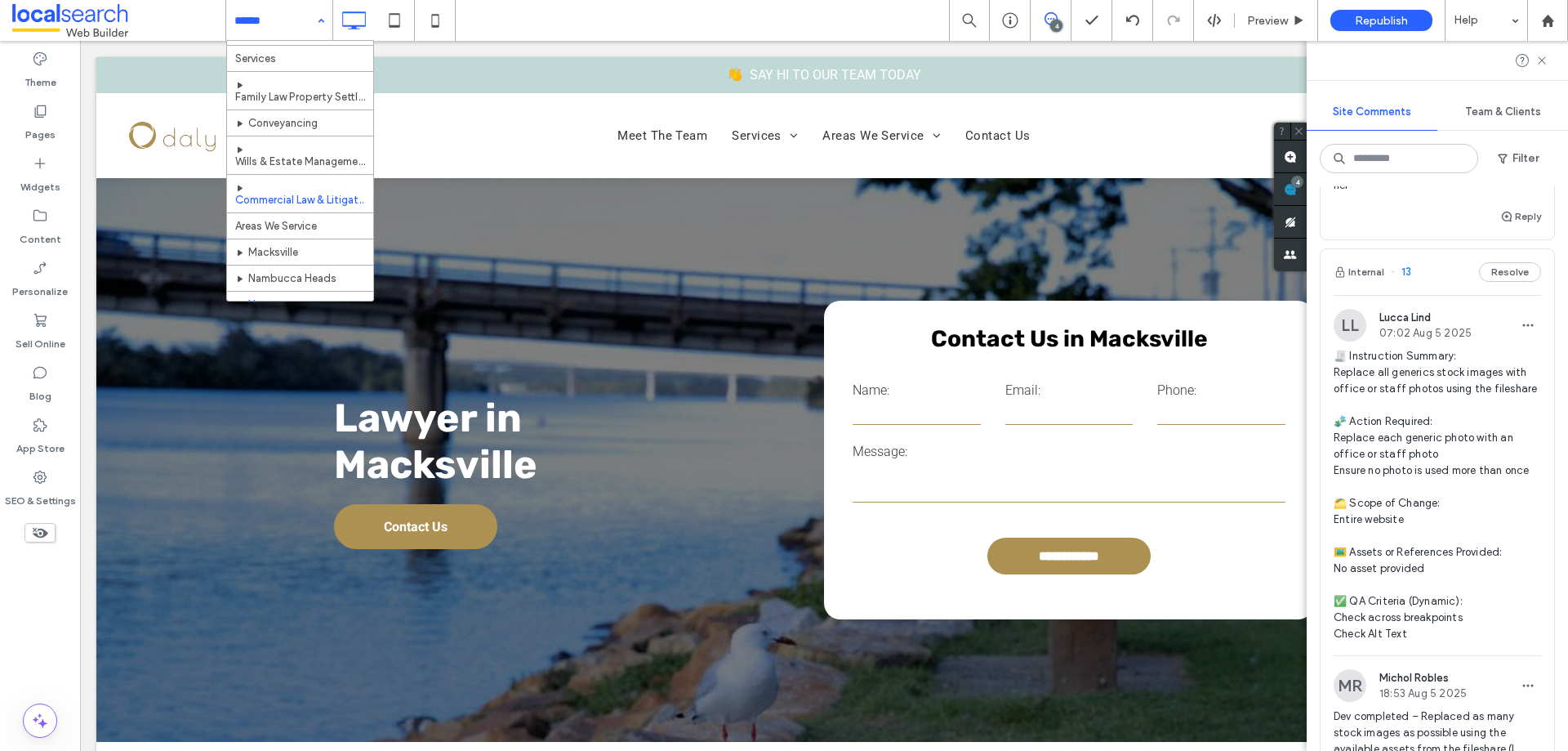 scroll, scrollTop: 88, scrollLeft: 0, axis: vertical 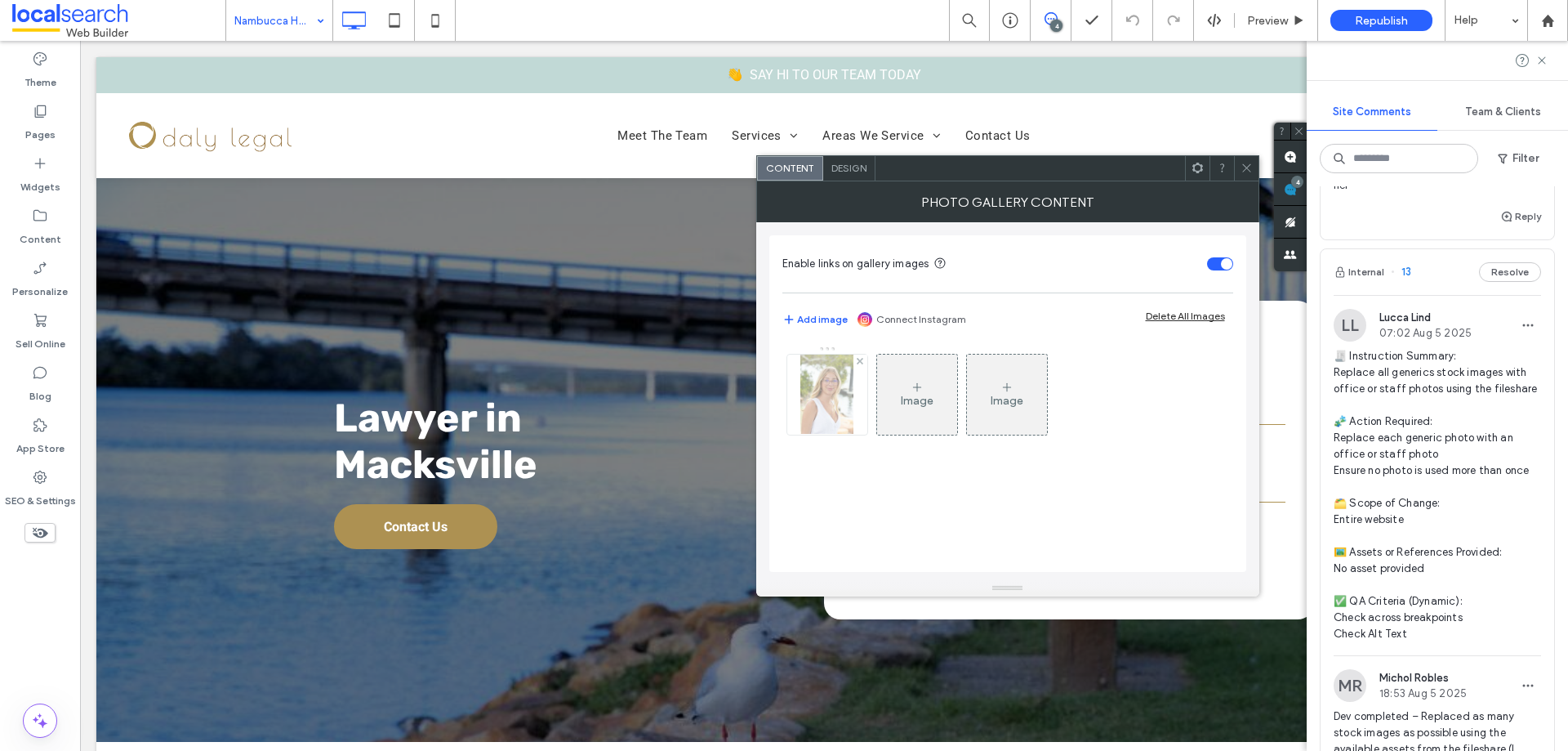 click at bounding box center [826, 395] 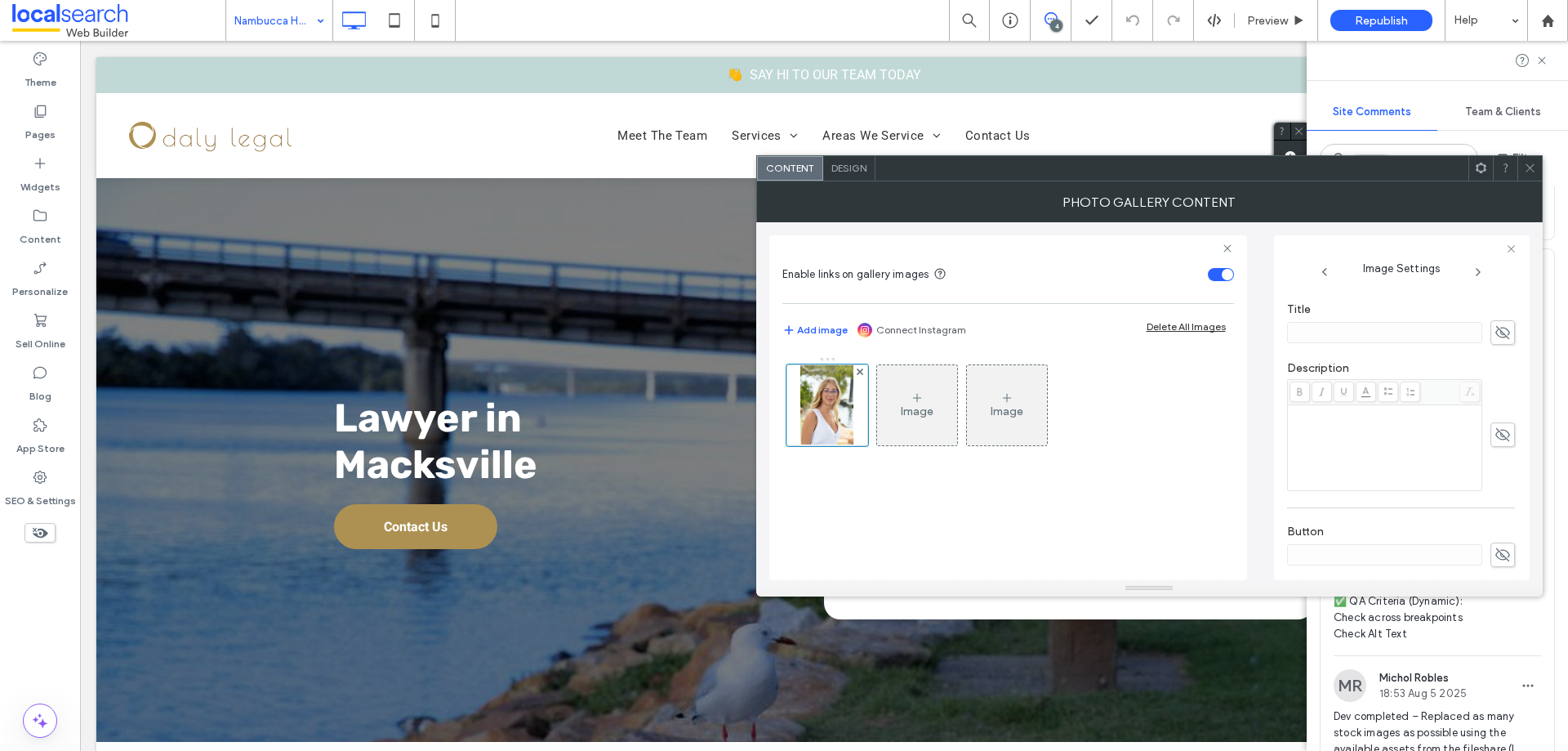 scroll, scrollTop: 499, scrollLeft: 0, axis: vertical 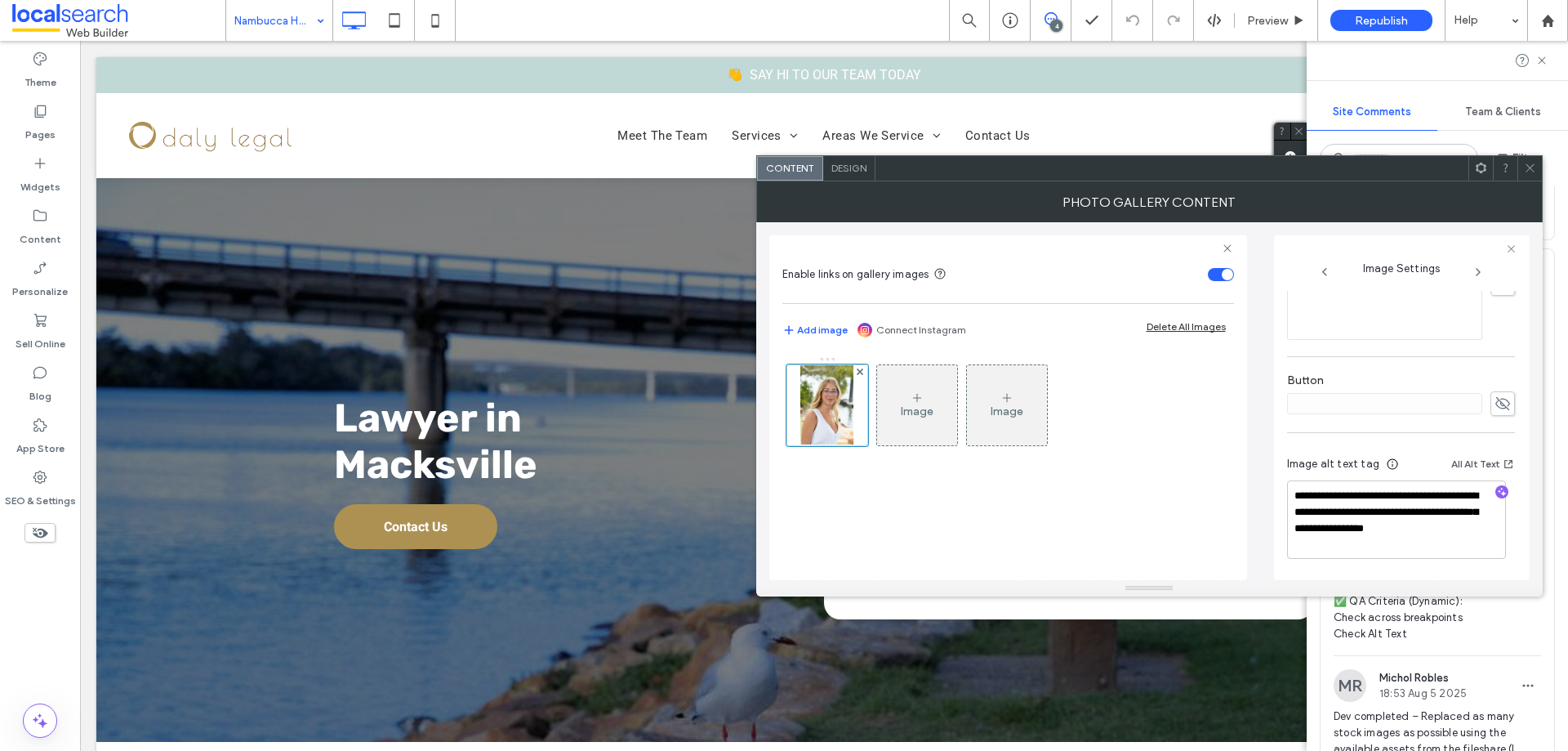 click 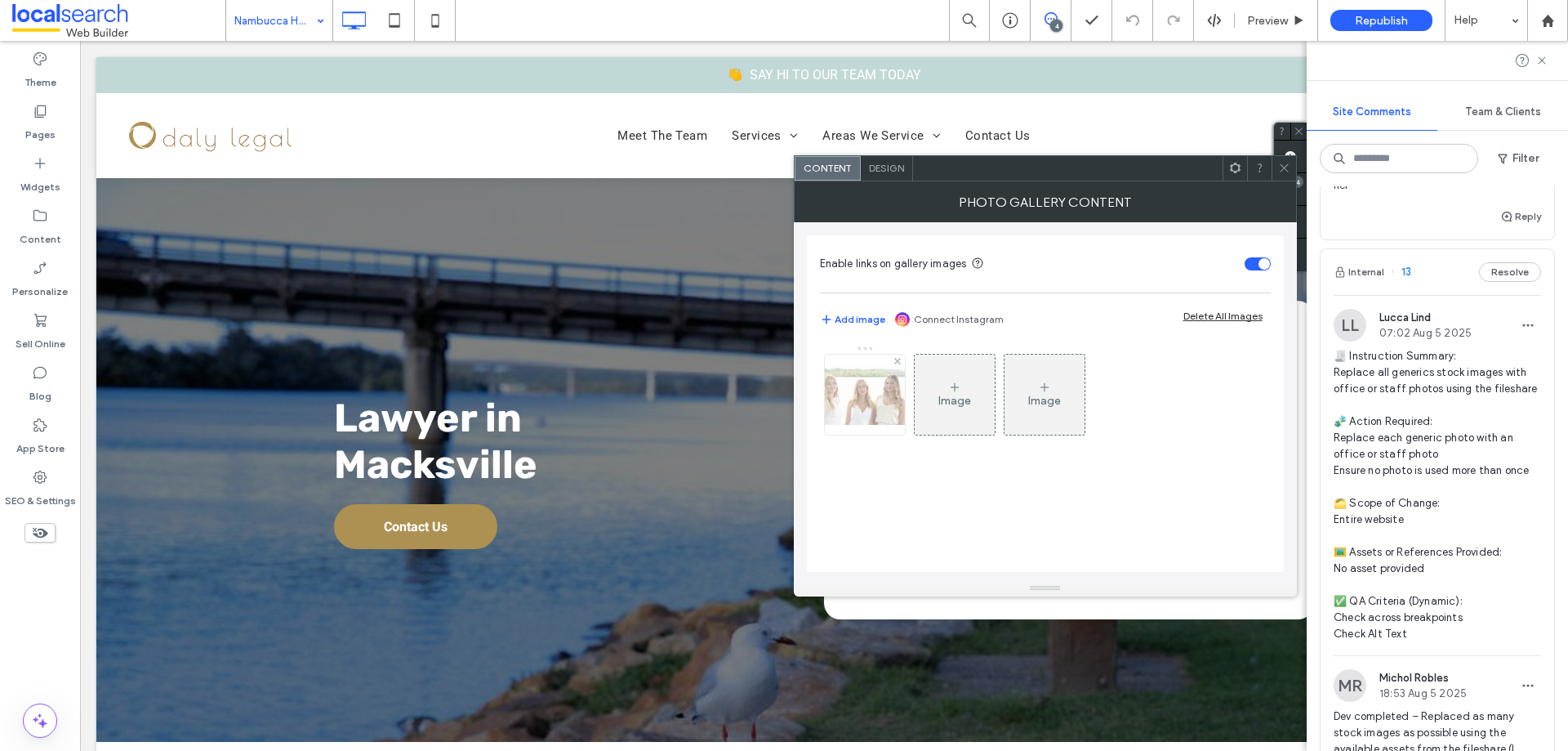 click at bounding box center (865, 395) 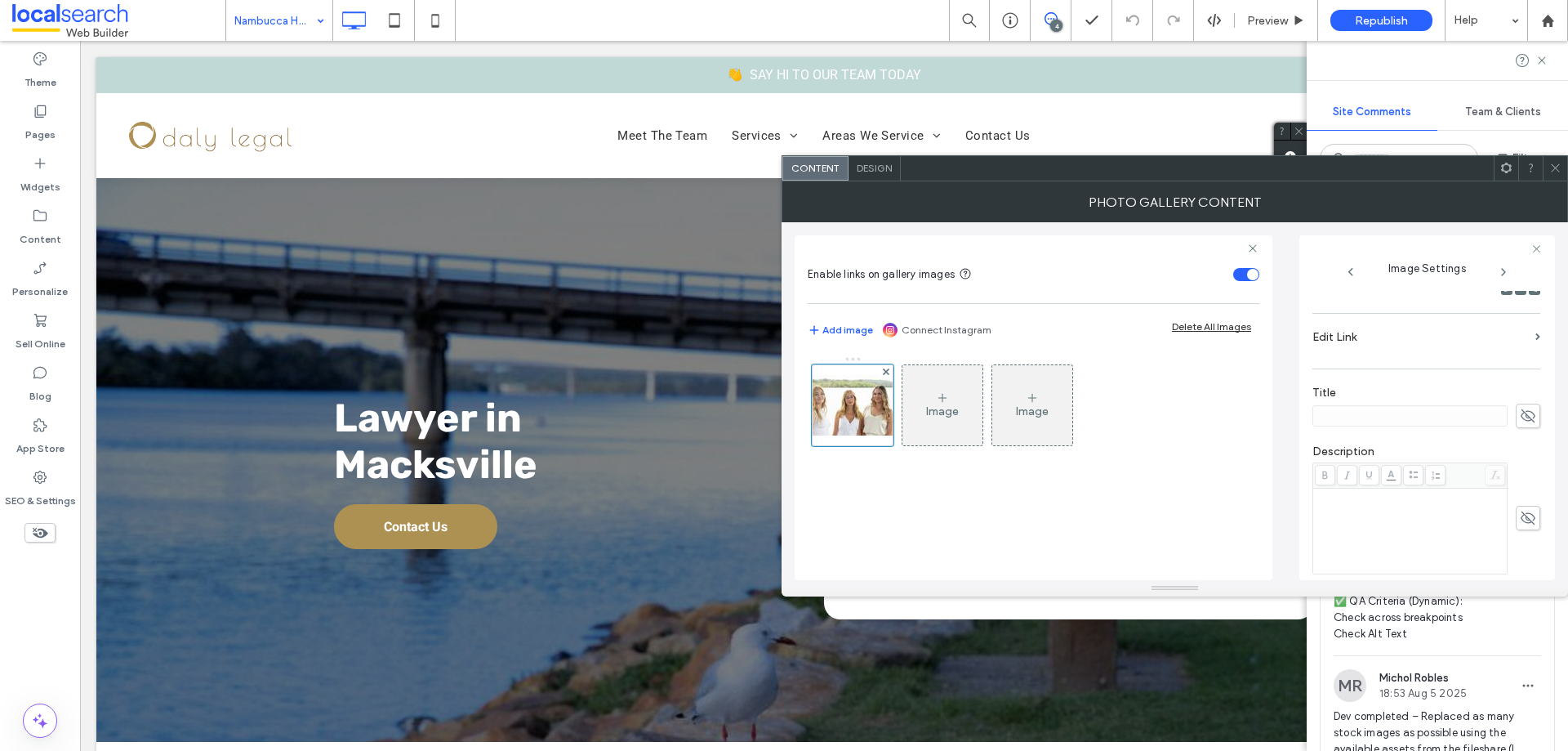 scroll, scrollTop: 495, scrollLeft: 0, axis: vertical 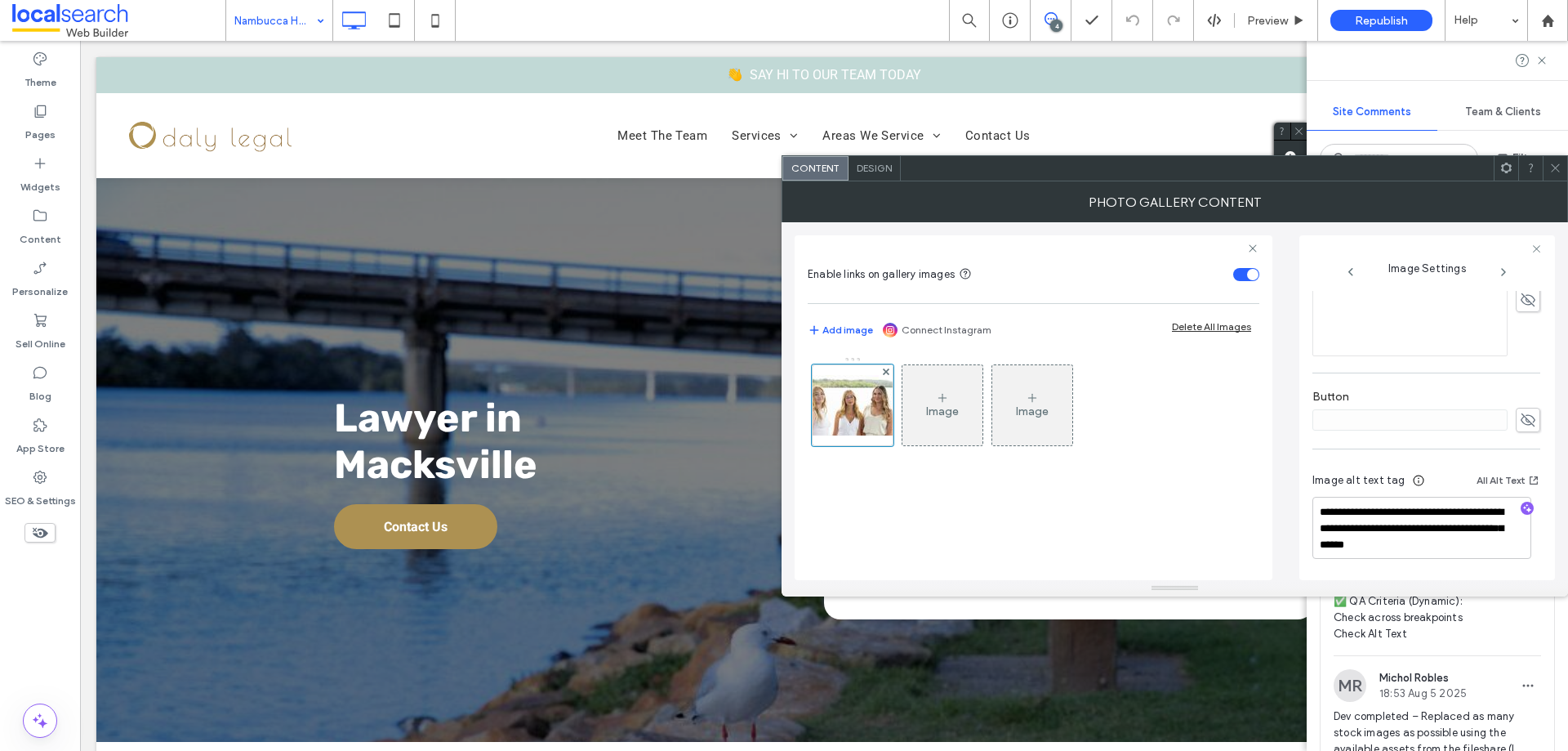 click 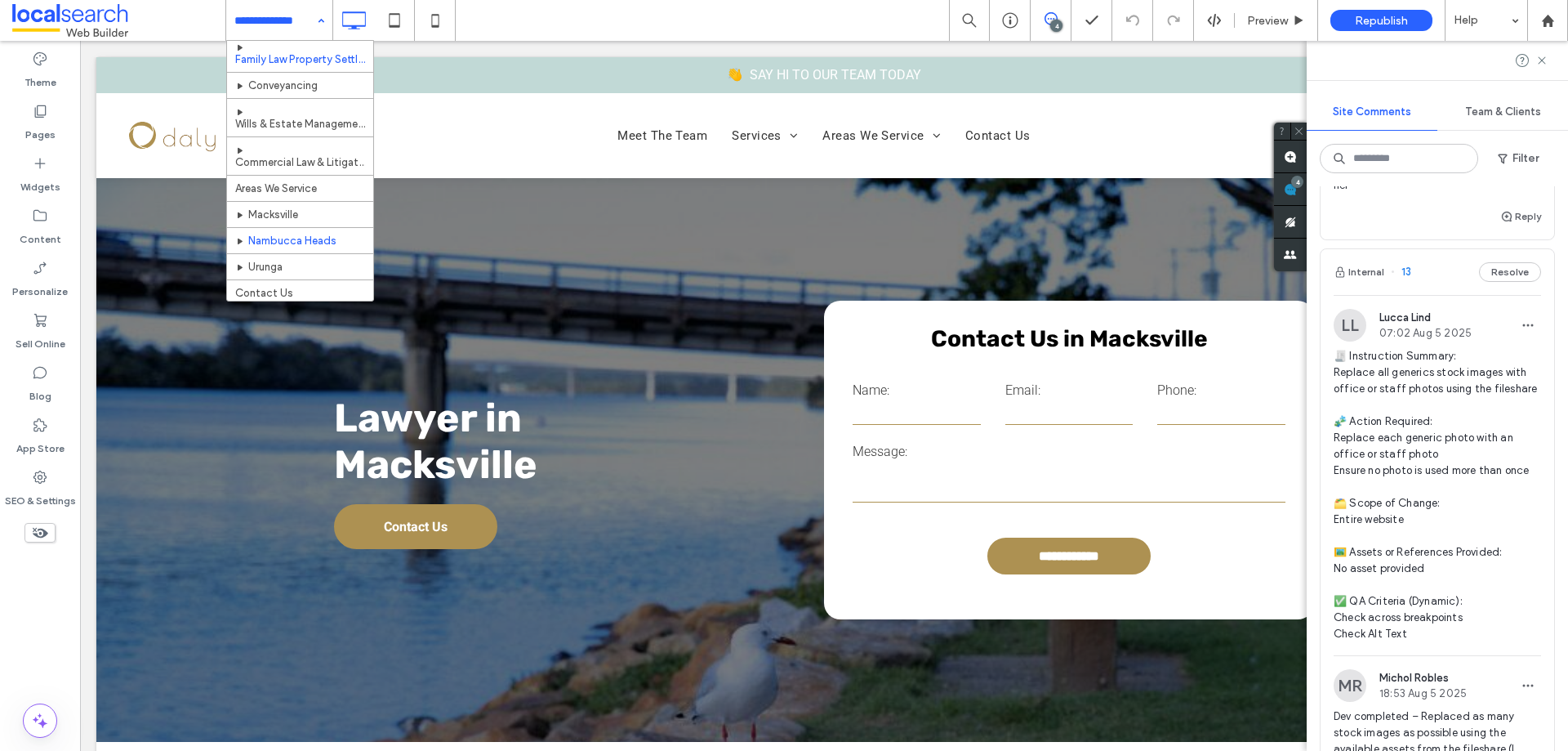 scroll, scrollTop: 88, scrollLeft: 0, axis: vertical 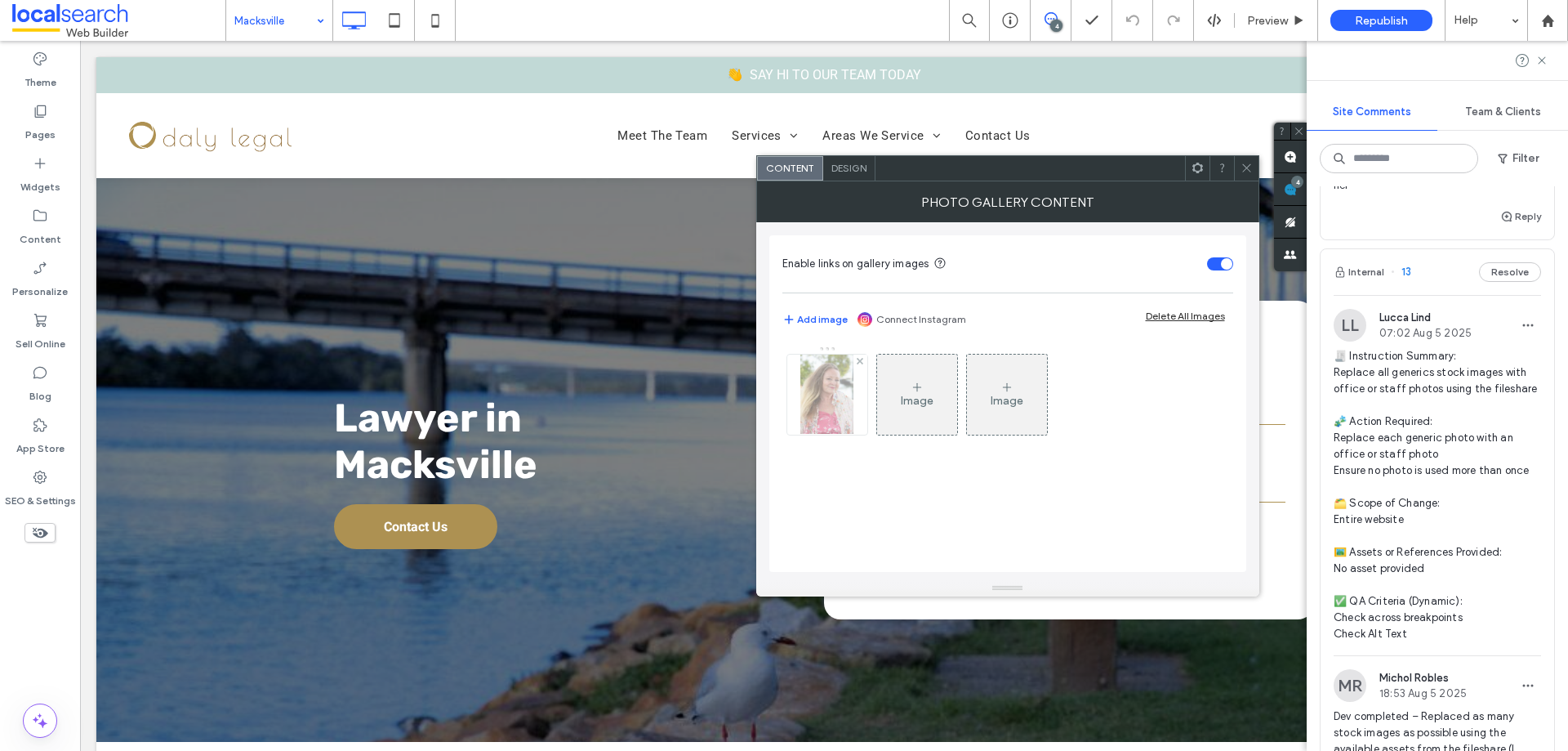 click at bounding box center [827, 395] 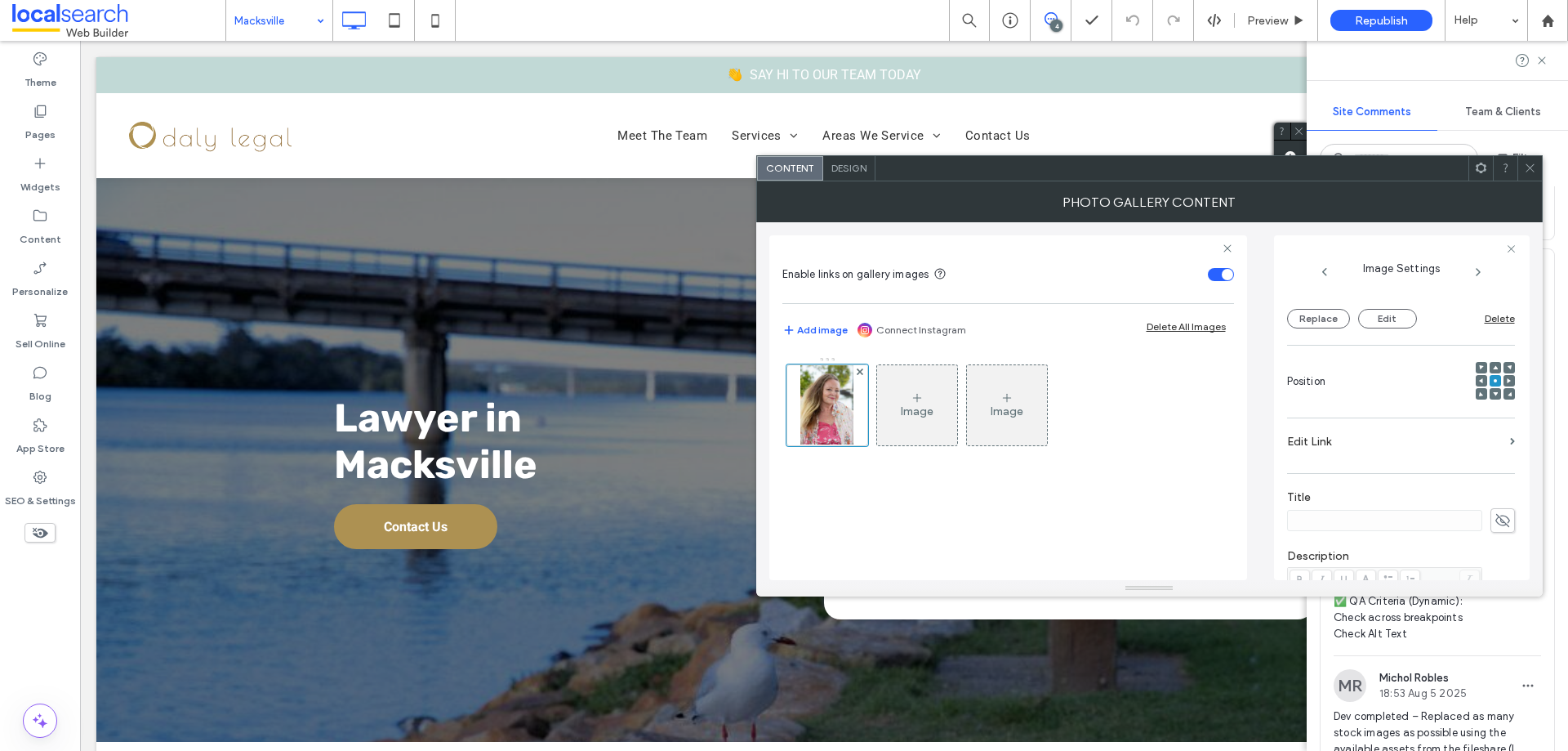 scroll, scrollTop: 467, scrollLeft: 0, axis: vertical 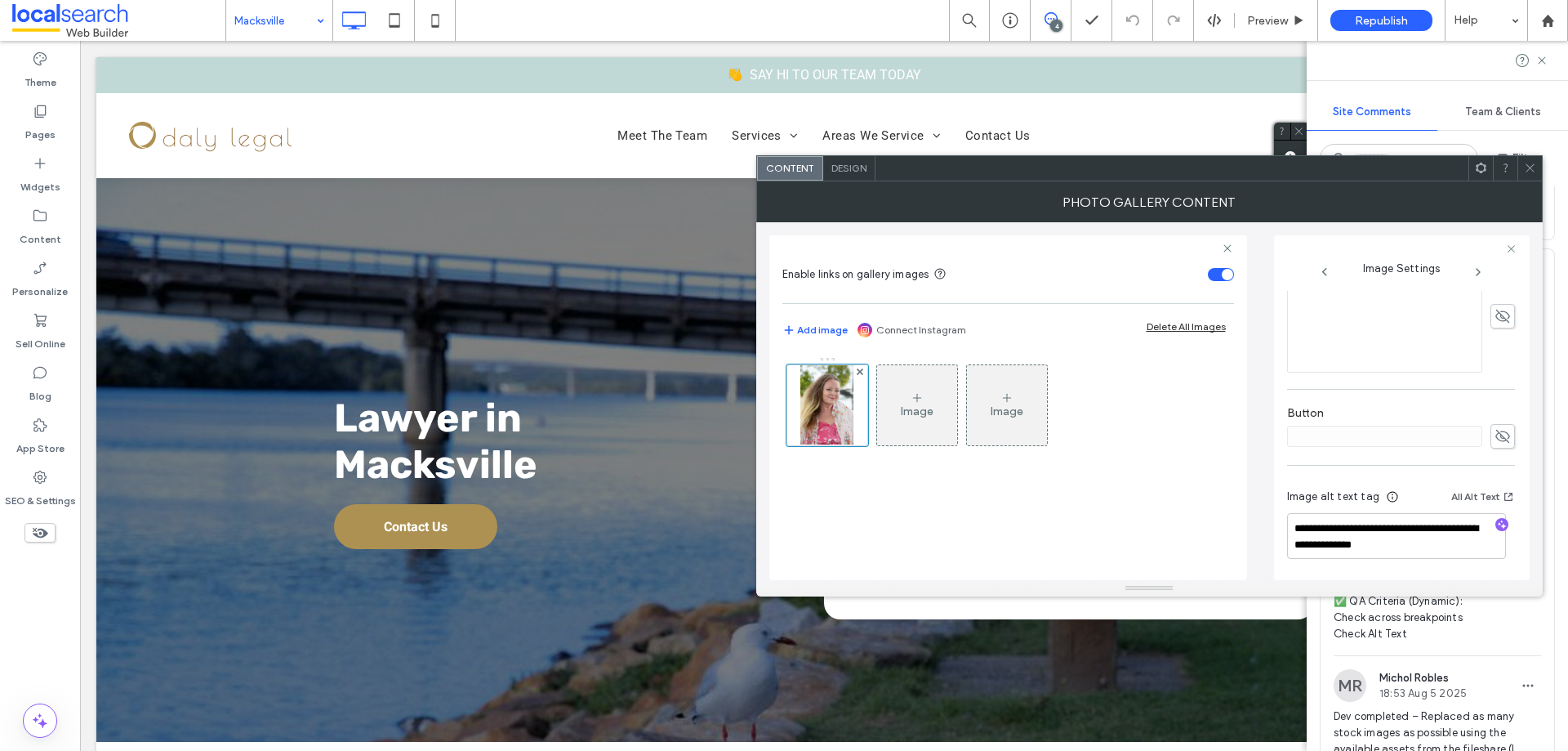 click at bounding box center (1530, 168) 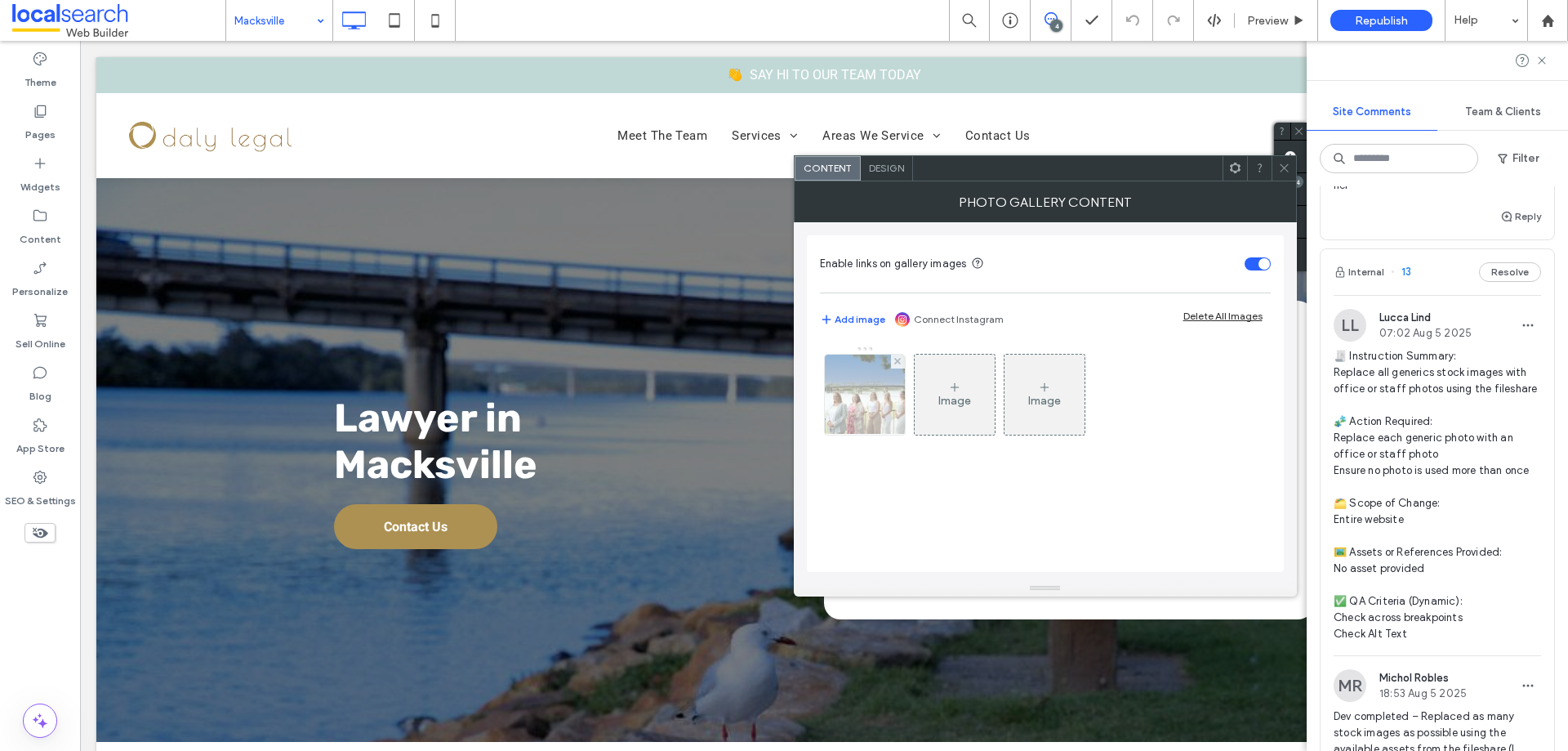 click at bounding box center [864, 395] 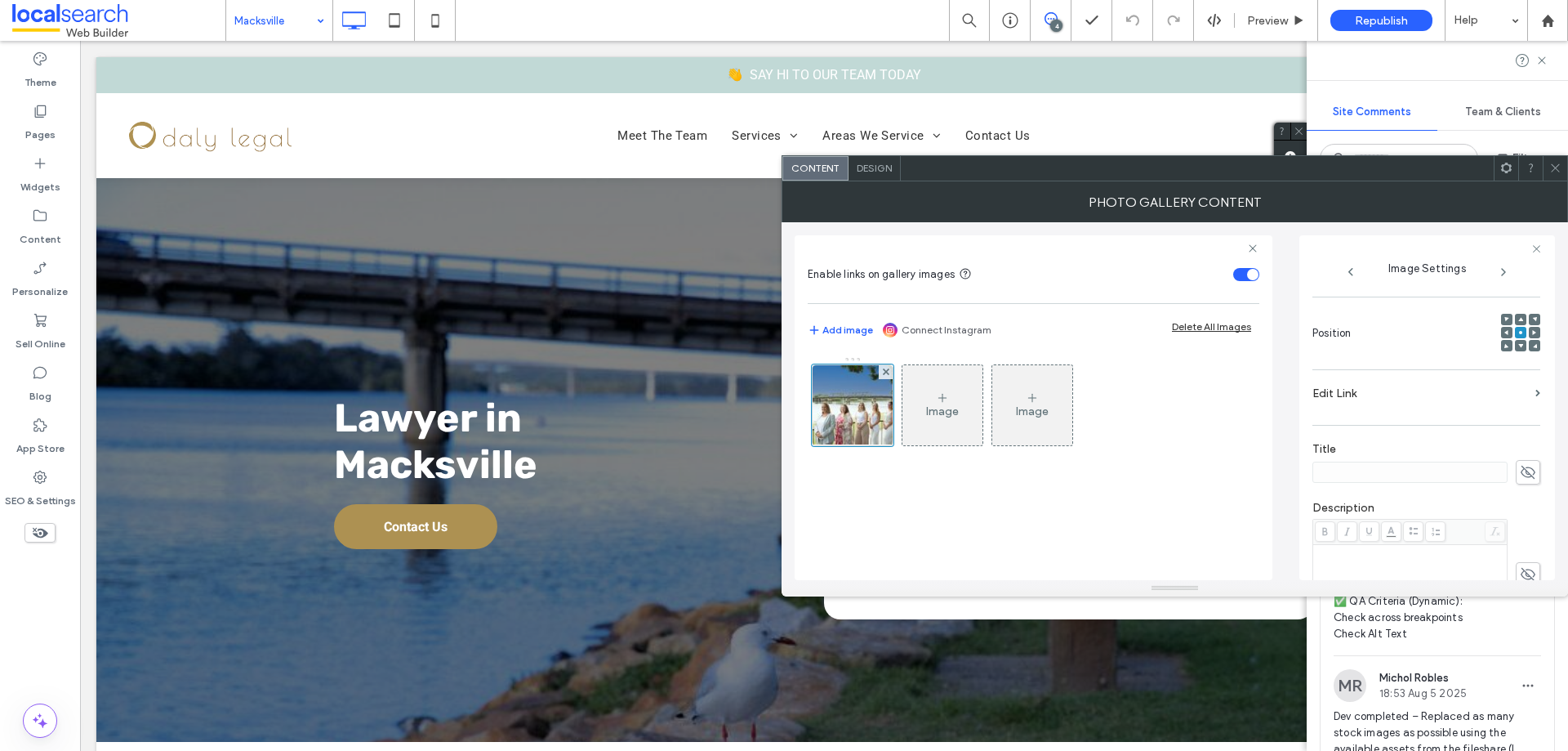 scroll, scrollTop: 483, scrollLeft: 0, axis: vertical 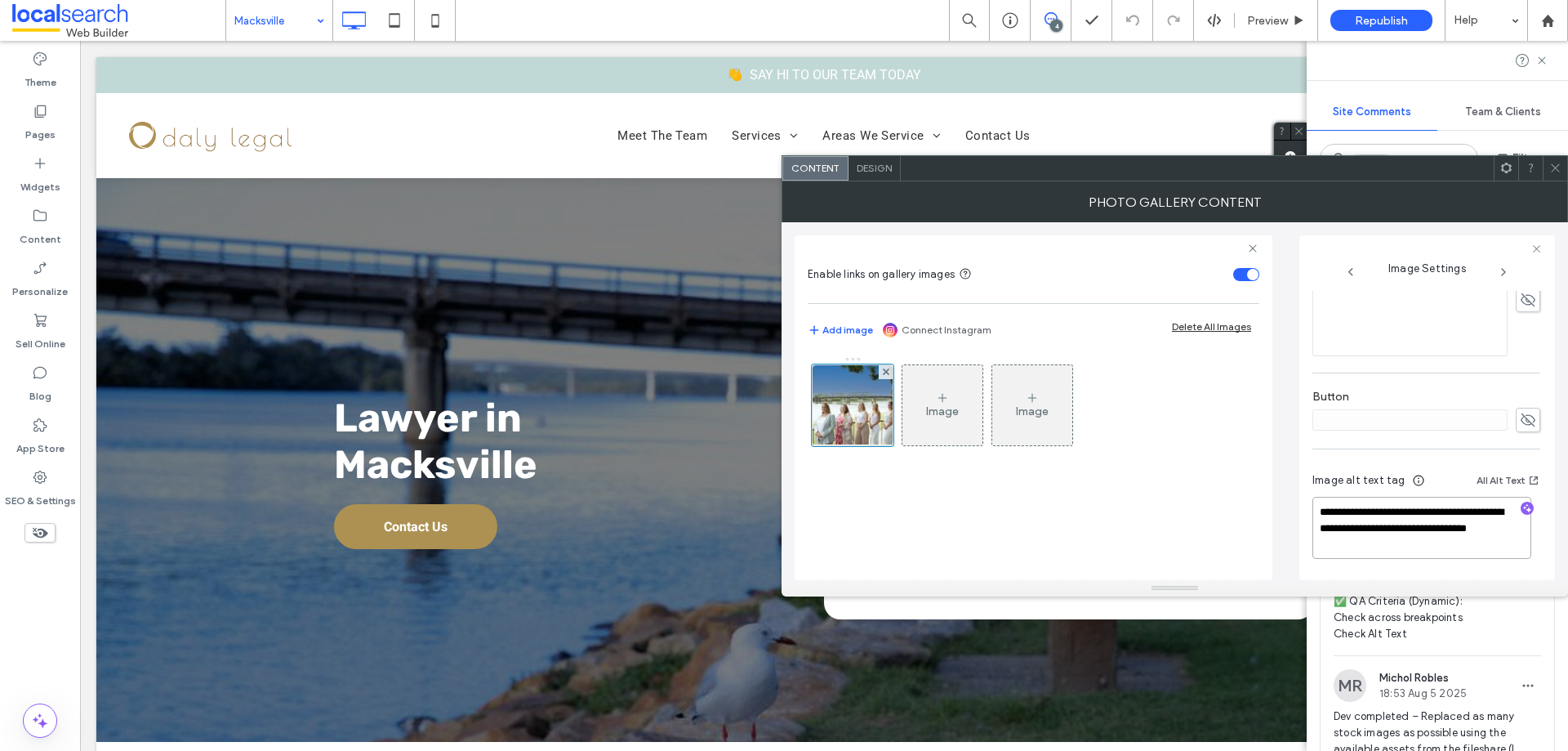 drag, startPoint x: 1441, startPoint y: 548, endPoint x: 1393, endPoint y: 530, distance: 51.26402 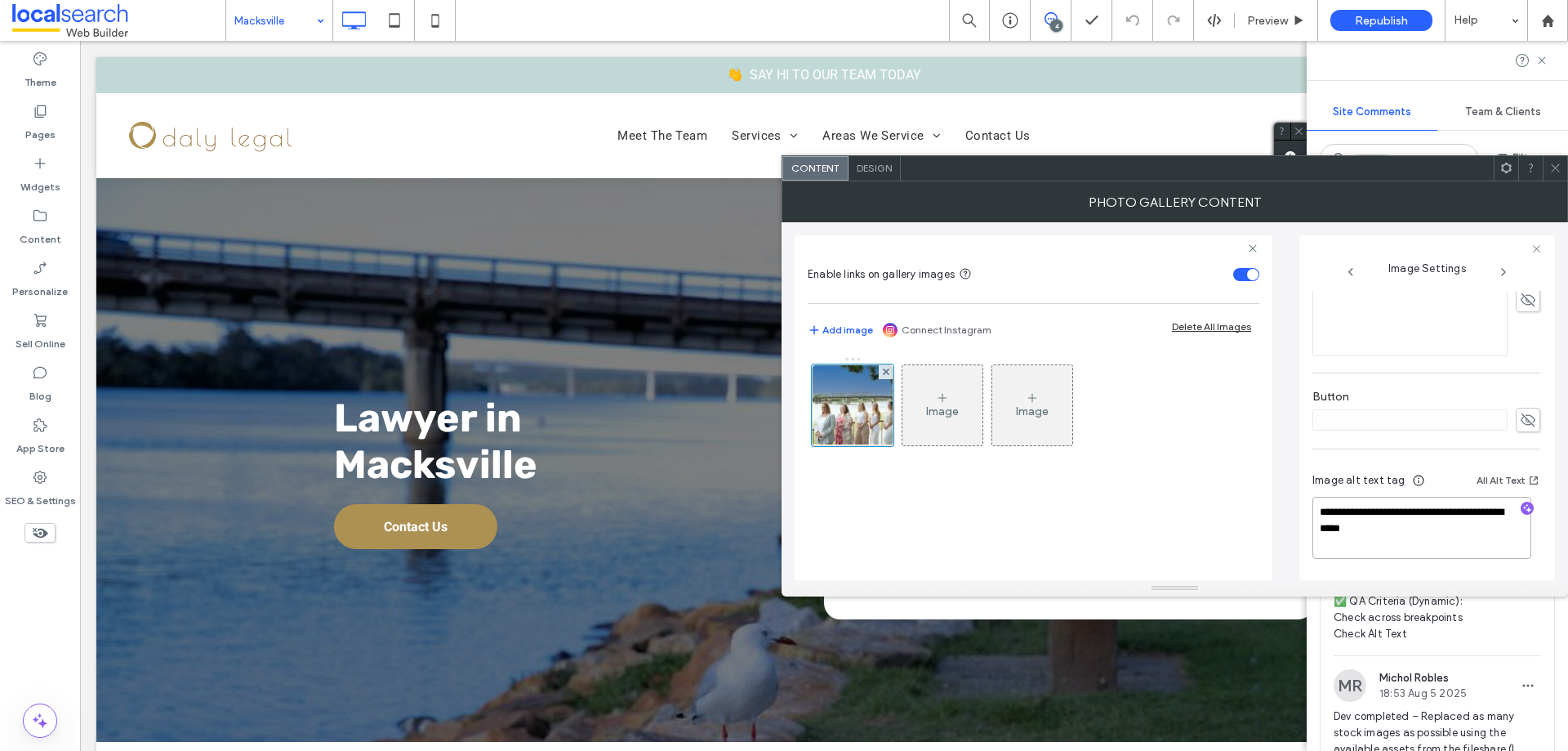 scroll, scrollTop: 481, scrollLeft: 0, axis: vertical 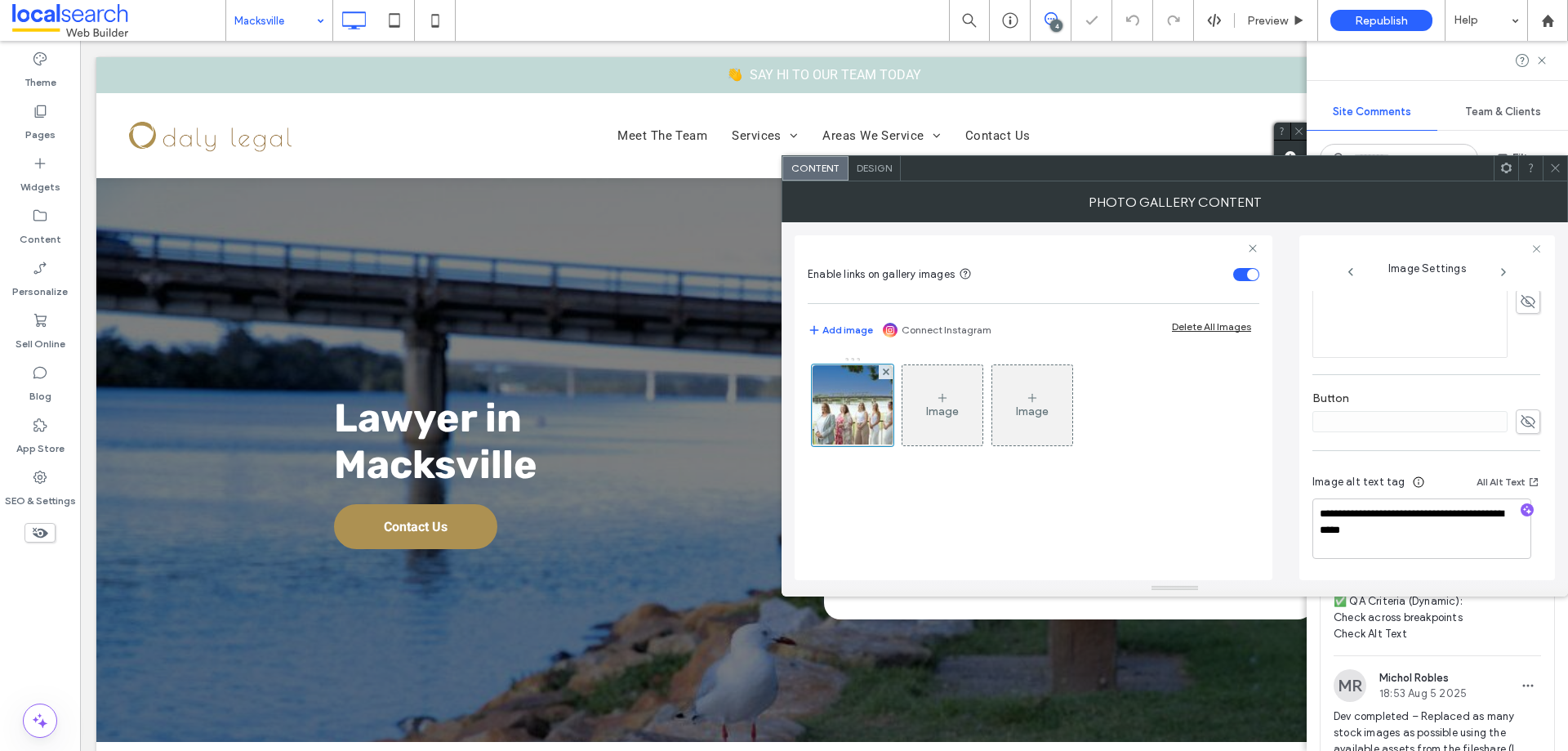 click on "Image alt text tag All Alt Text" at bounding box center [1426, 485] 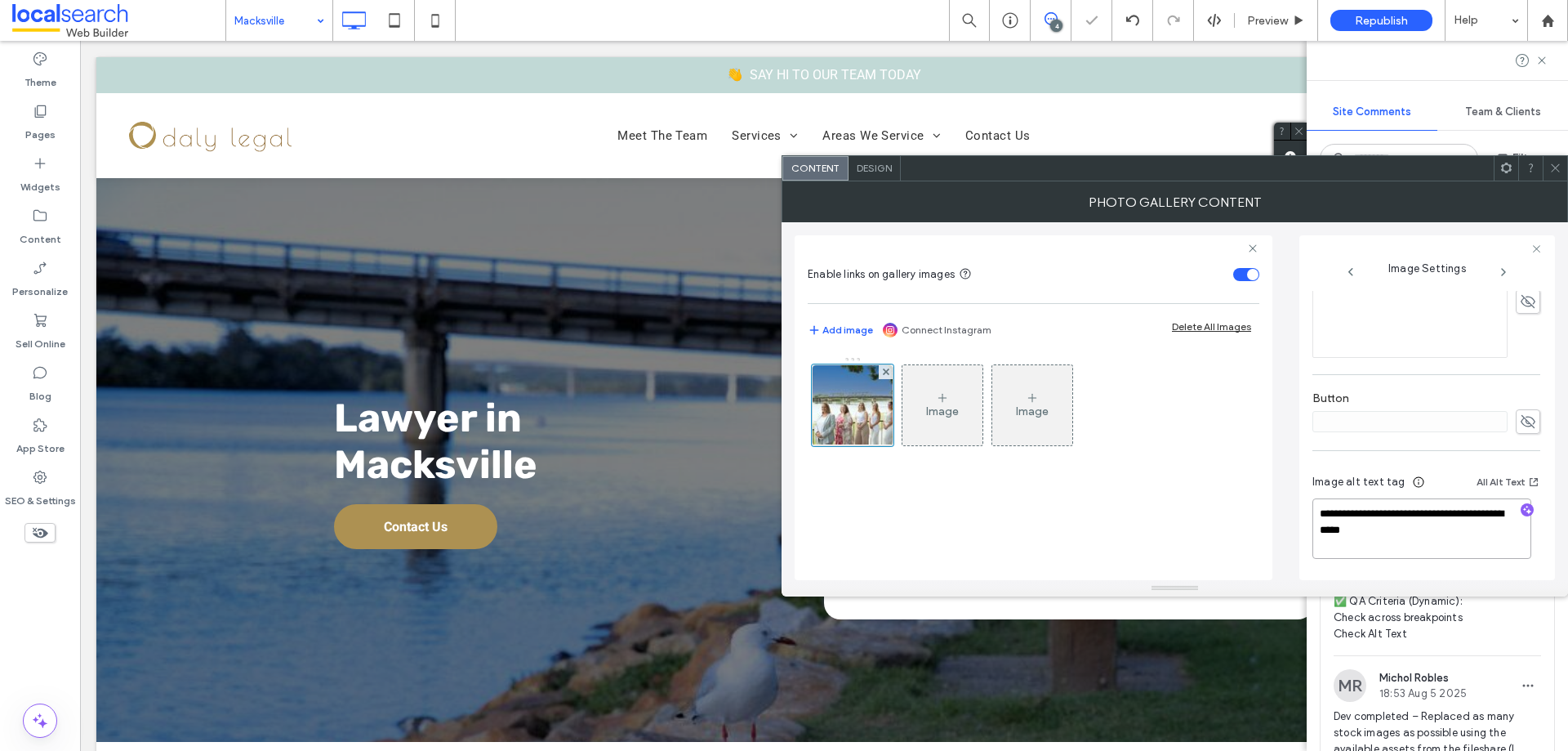 click on "**********" at bounding box center (1422, 529) 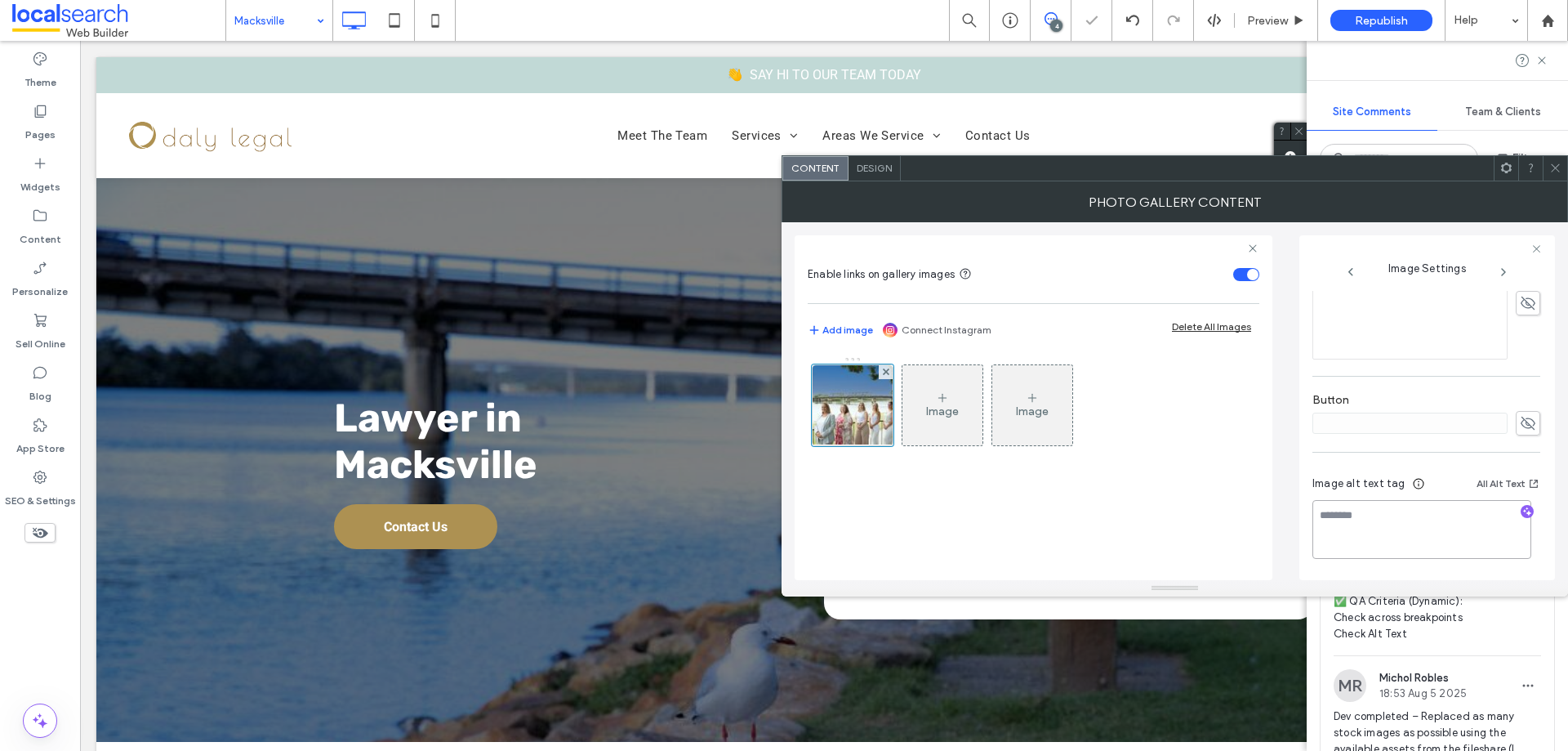 scroll, scrollTop: 478, scrollLeft: 0, axis: vertical 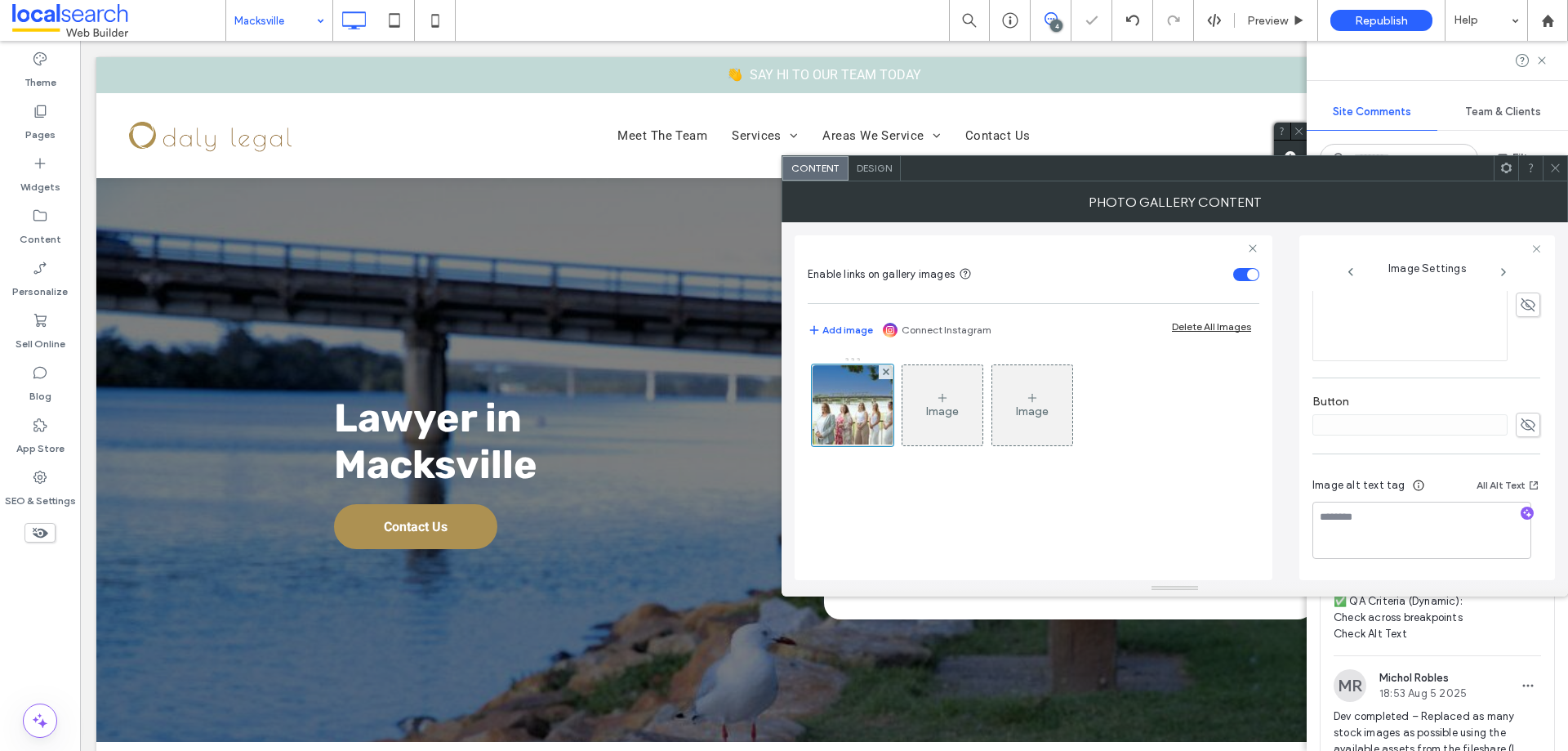 click on "Image alt text tag All Alt Text" at bounding box center [1426, 489] 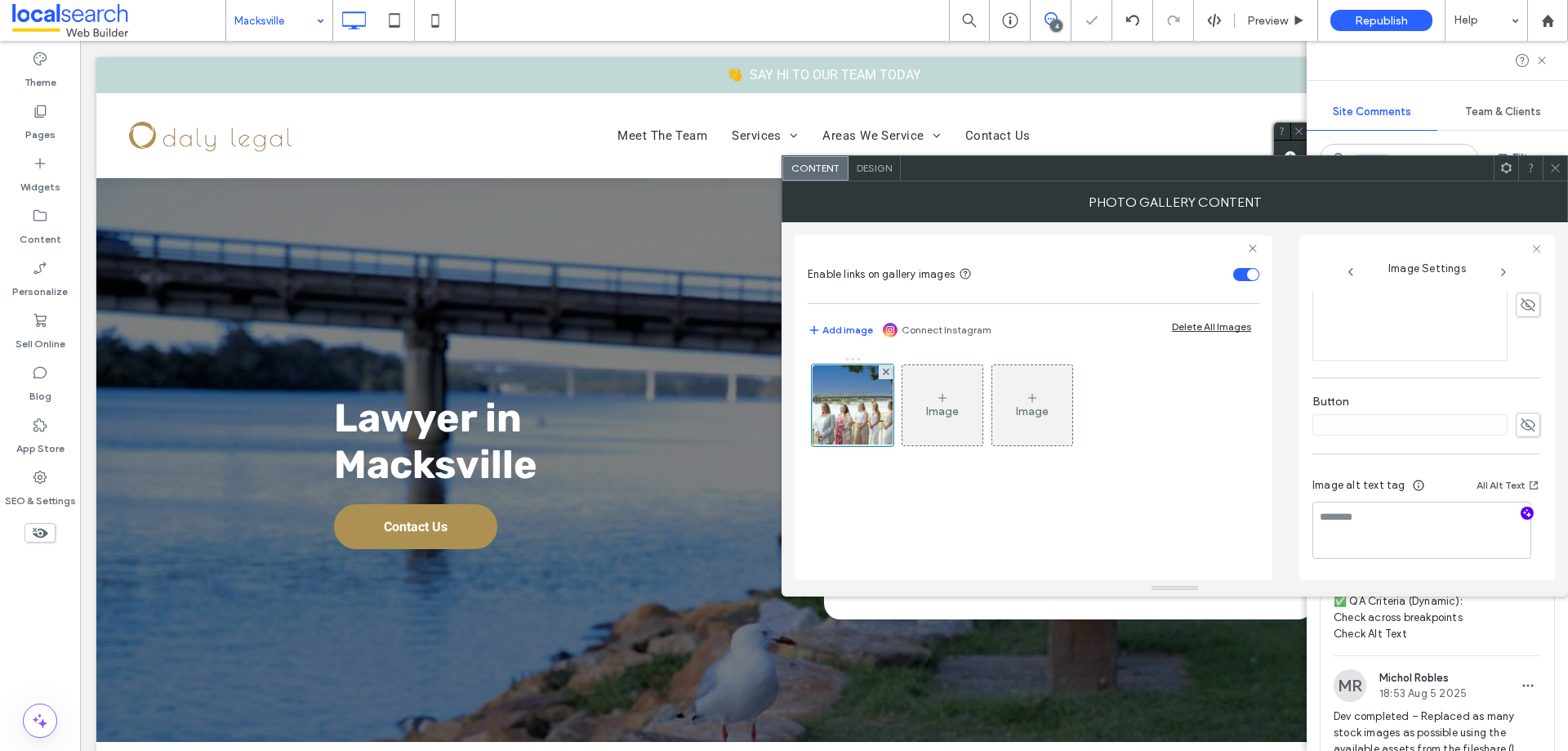 click 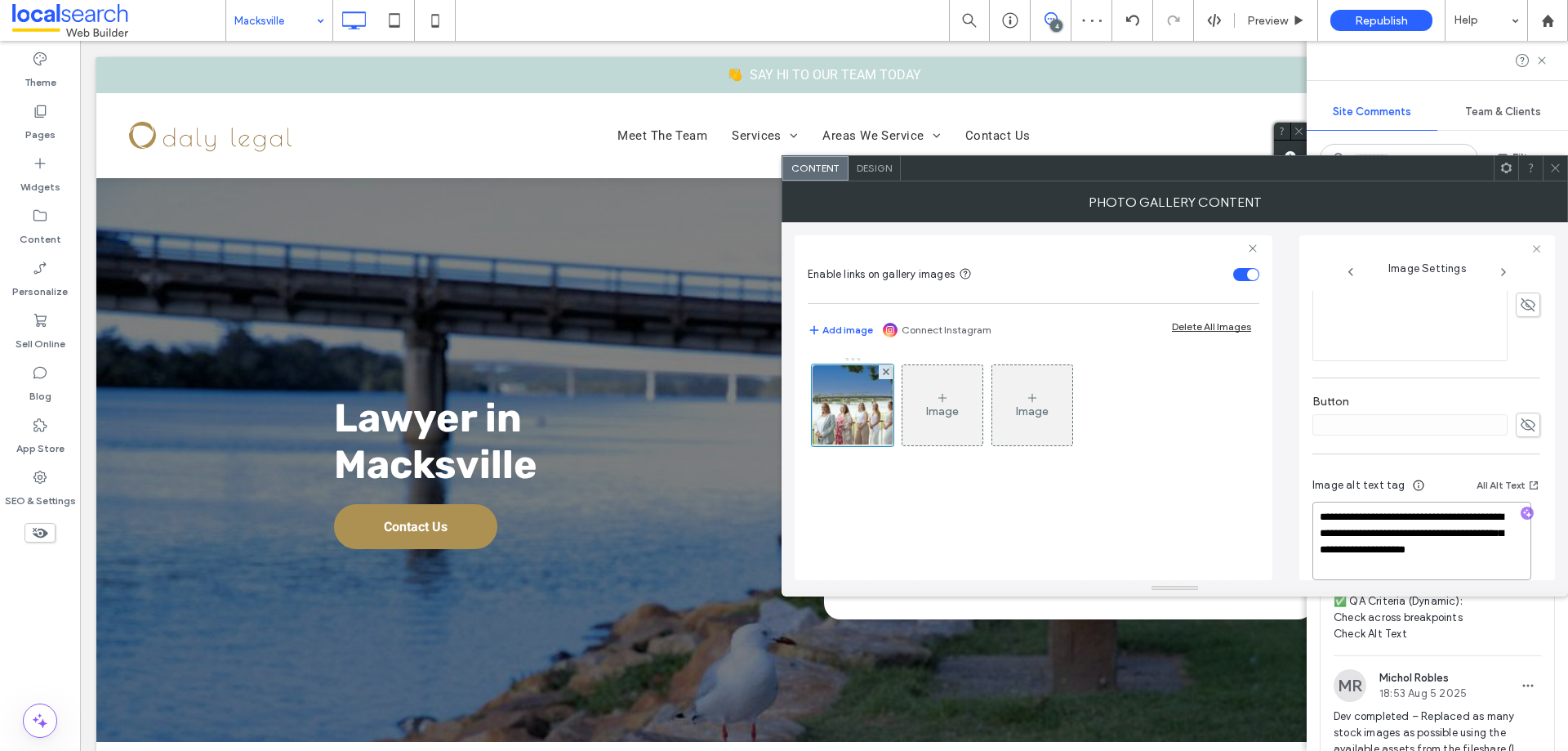 drag, startPoint x: 1415, startPoint y: 565, endPoint x: 1468, endPoint y: 533, distance: 61.911227 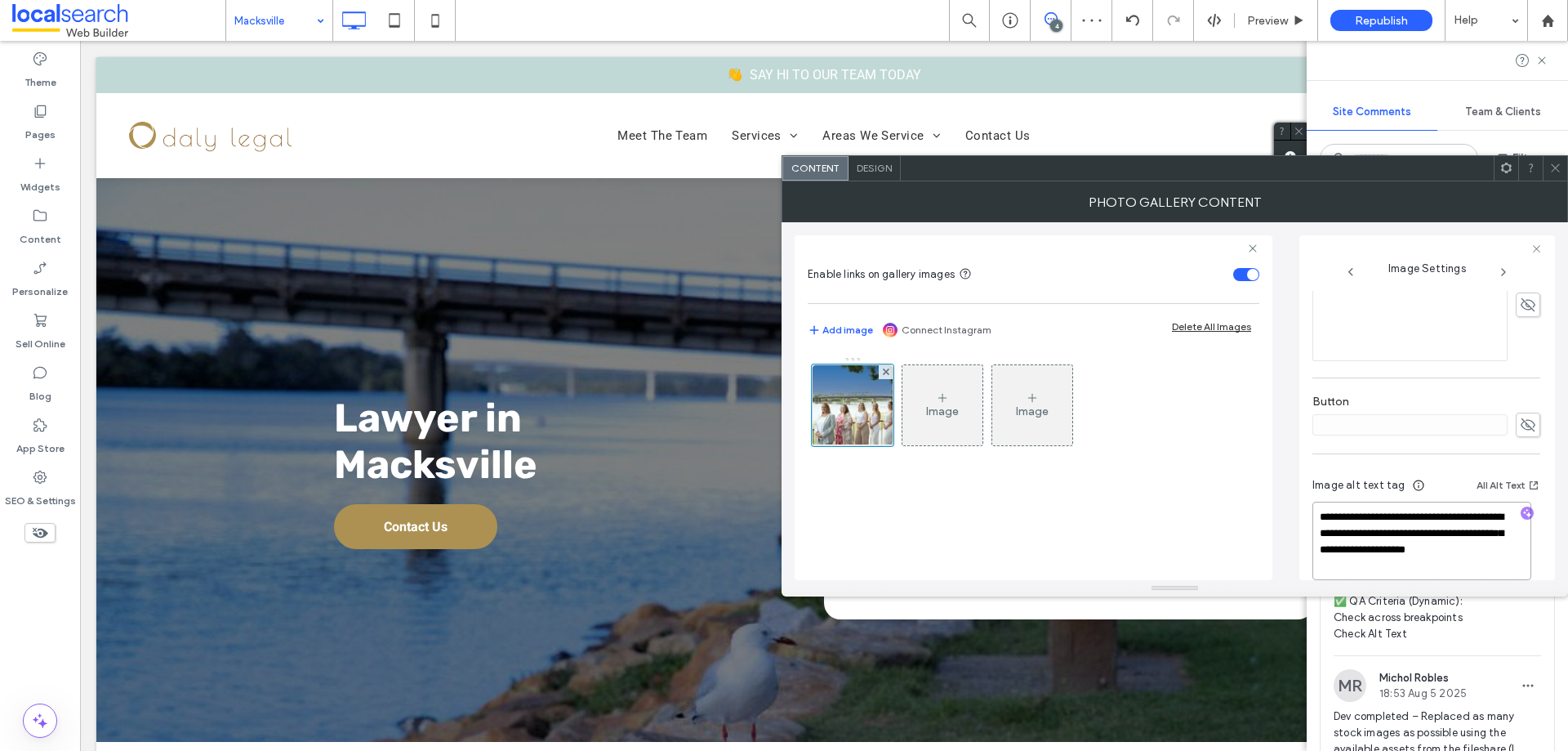 click on "**********" at bounding box center [1422, 541] 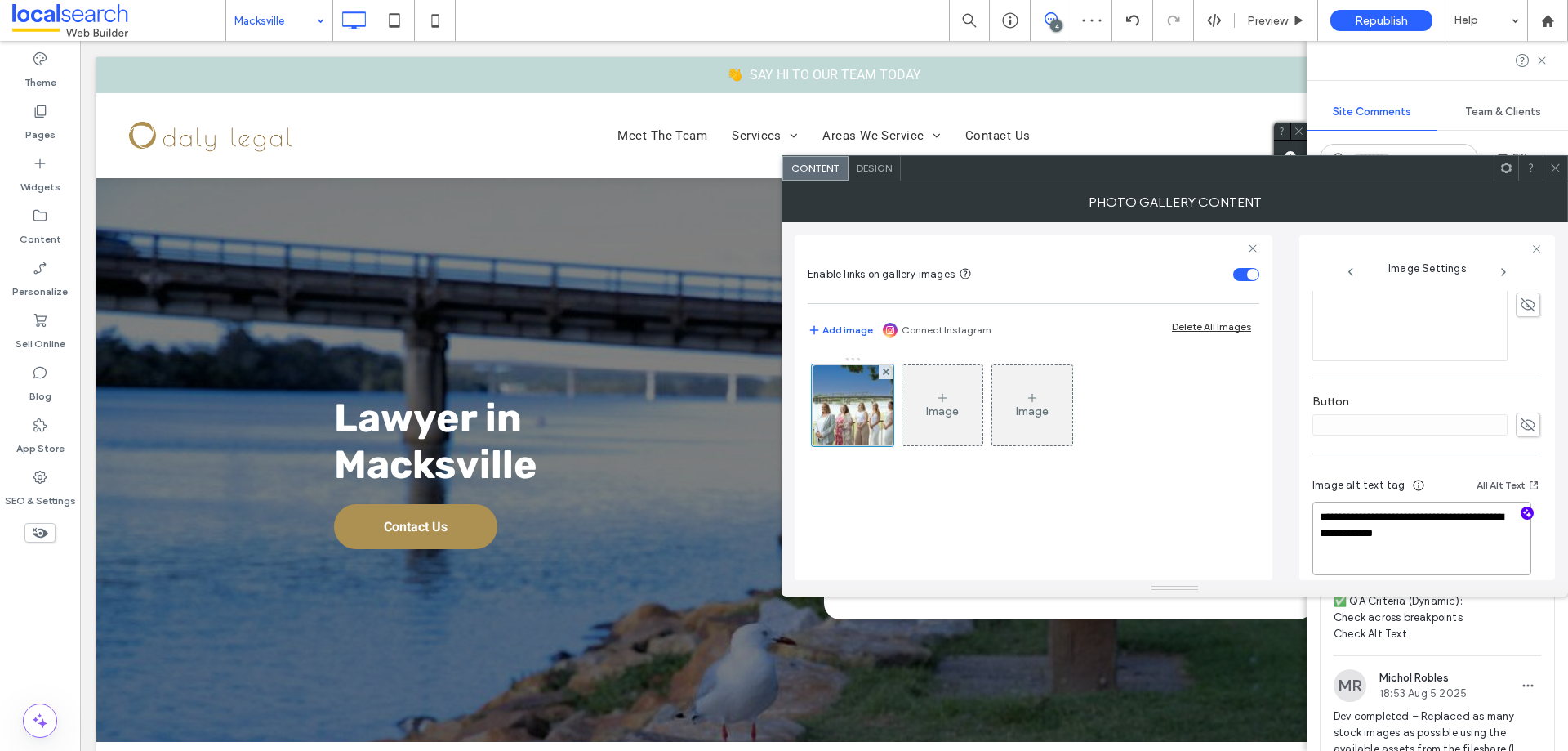 drag, startPoint x: 1470, startPoint y: 530, endPoint x: 1344, endPoint y: 508, distance: 127.90622 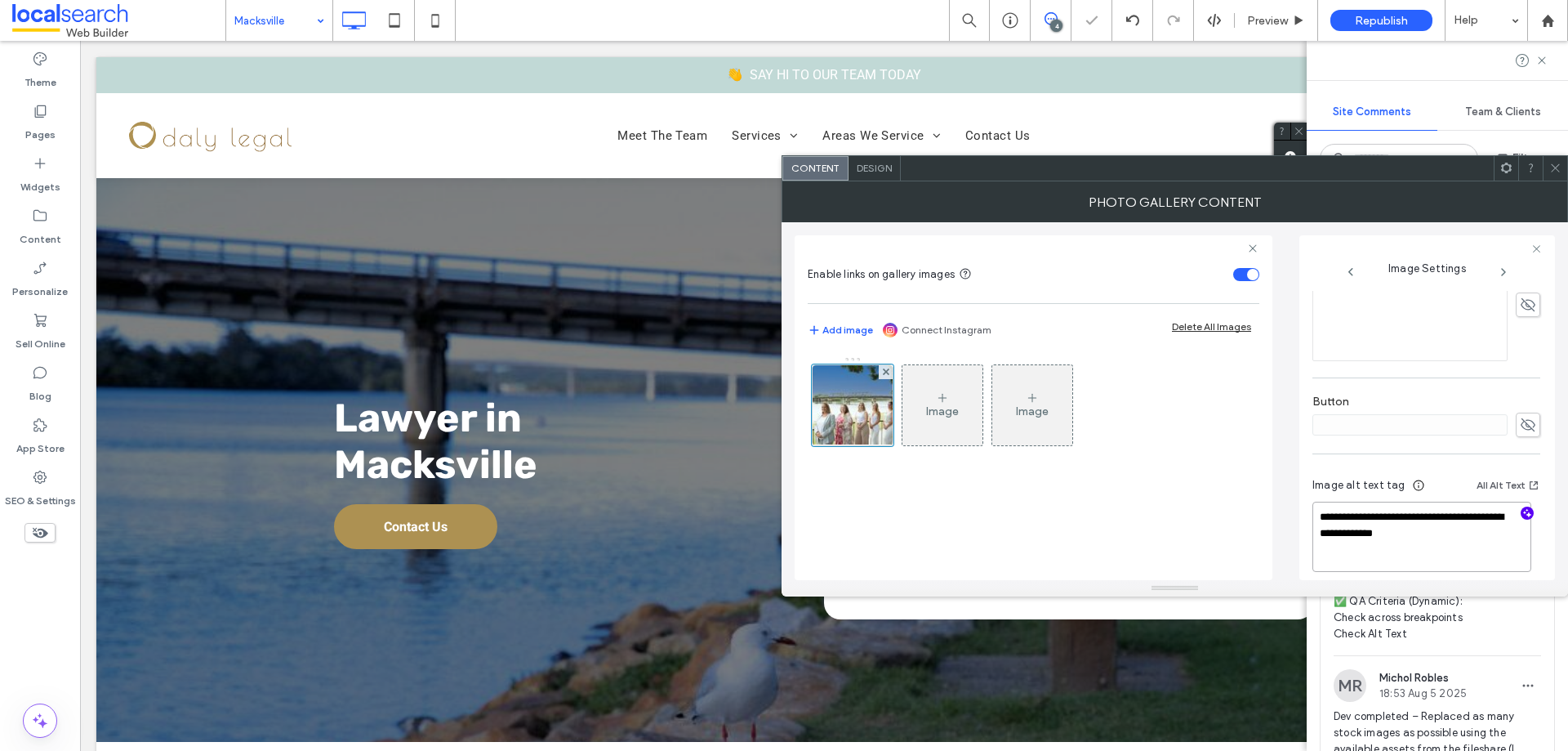 paste on "**********" 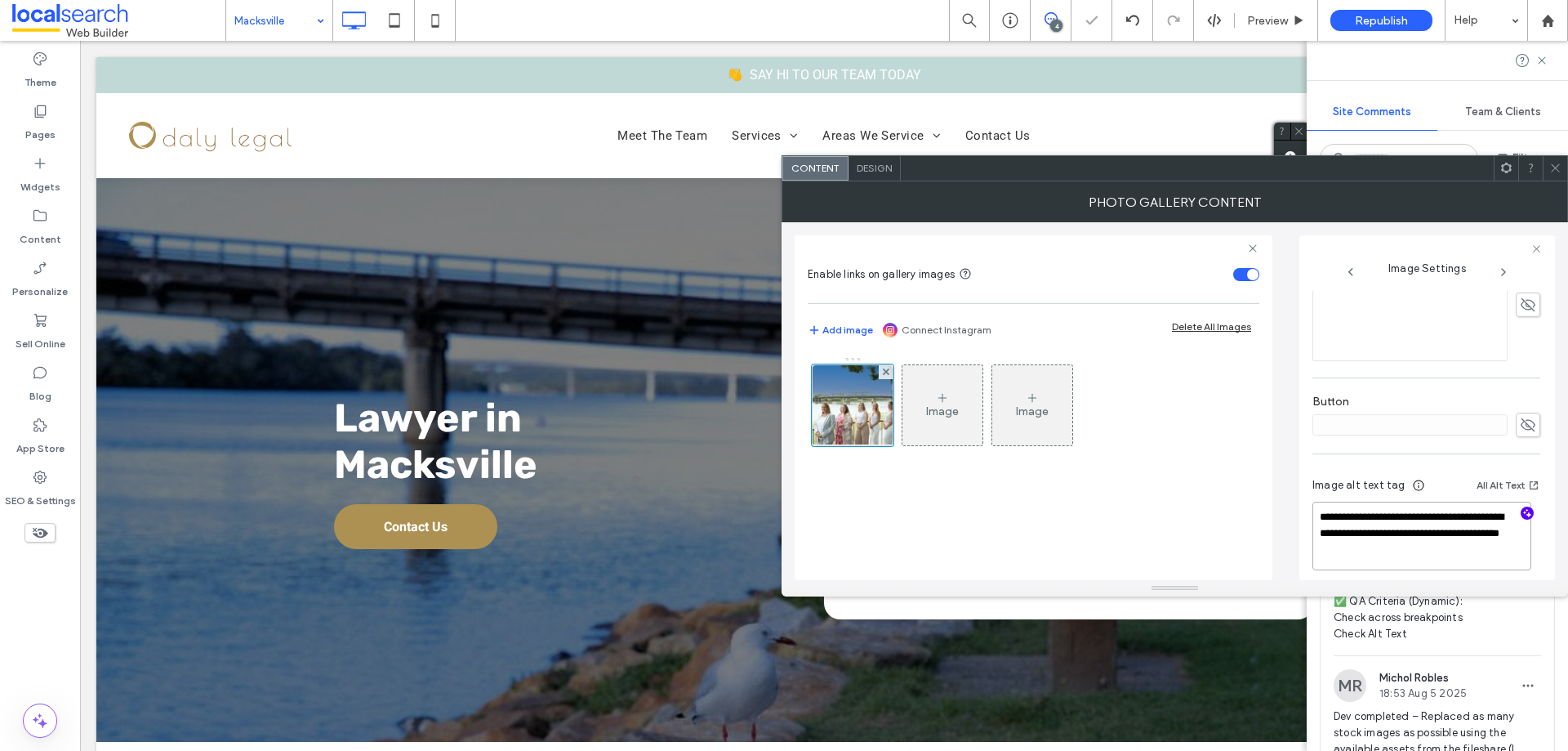 type on "**********" 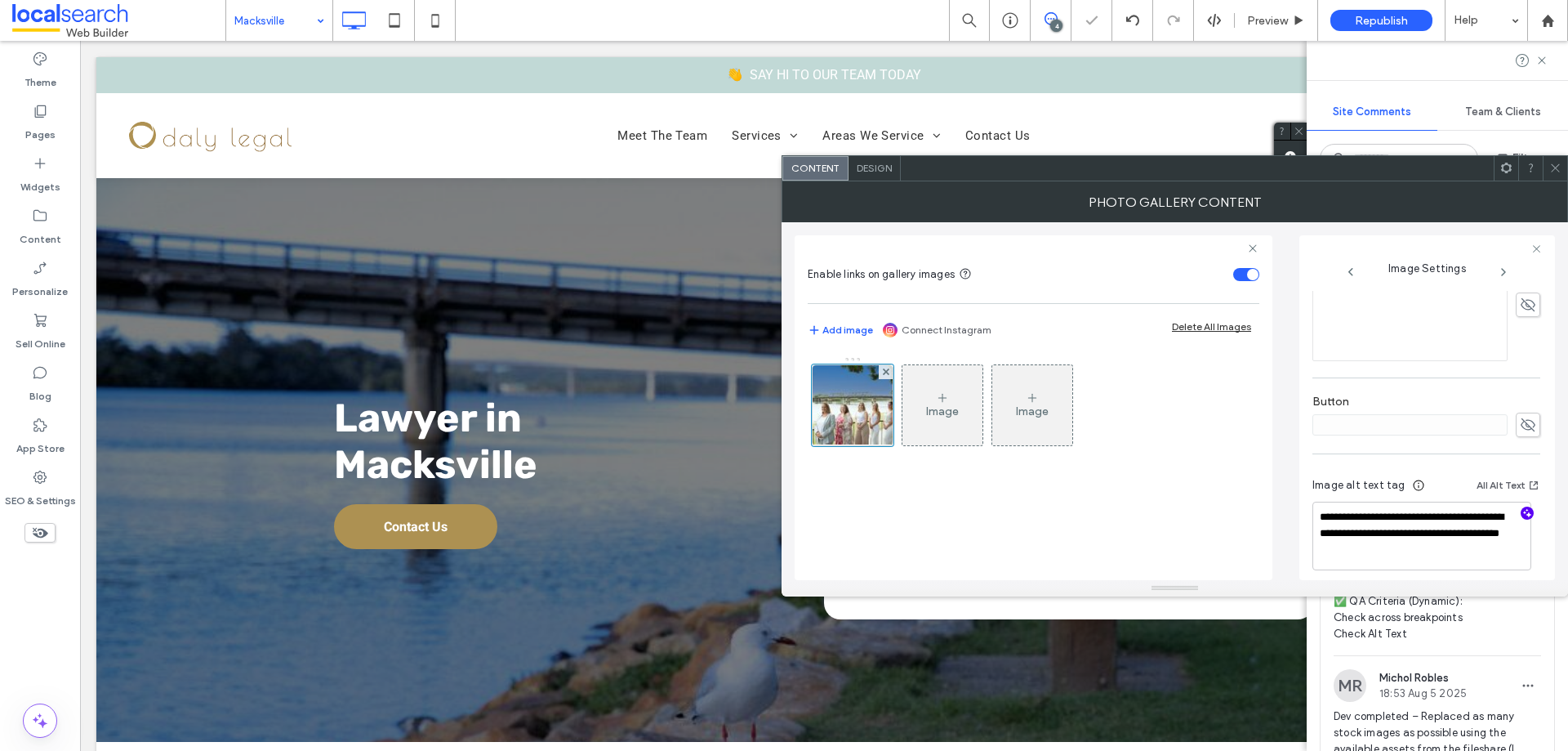 click on "Image alt text tag All Alt Text" at bounding box center [1426, 489] 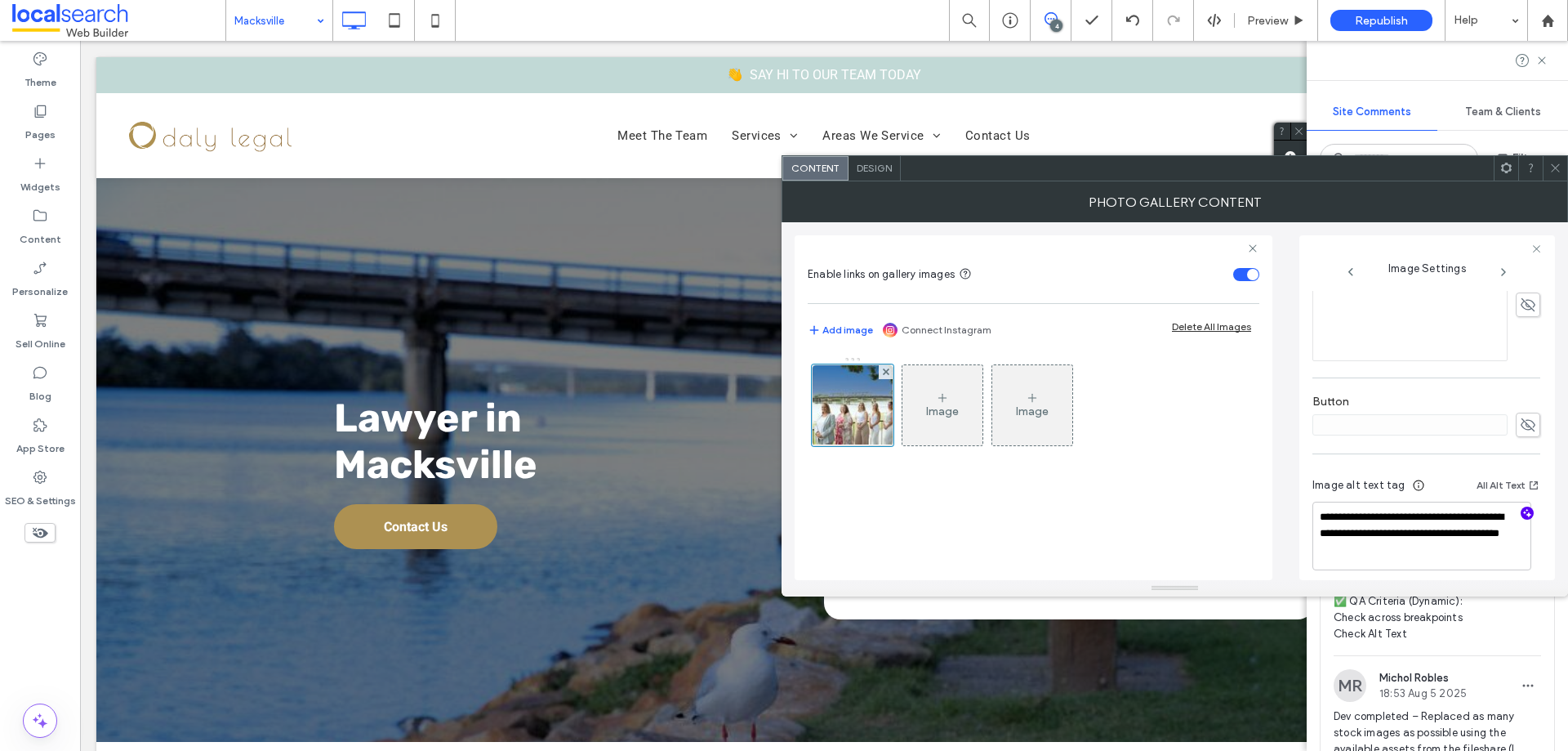 click 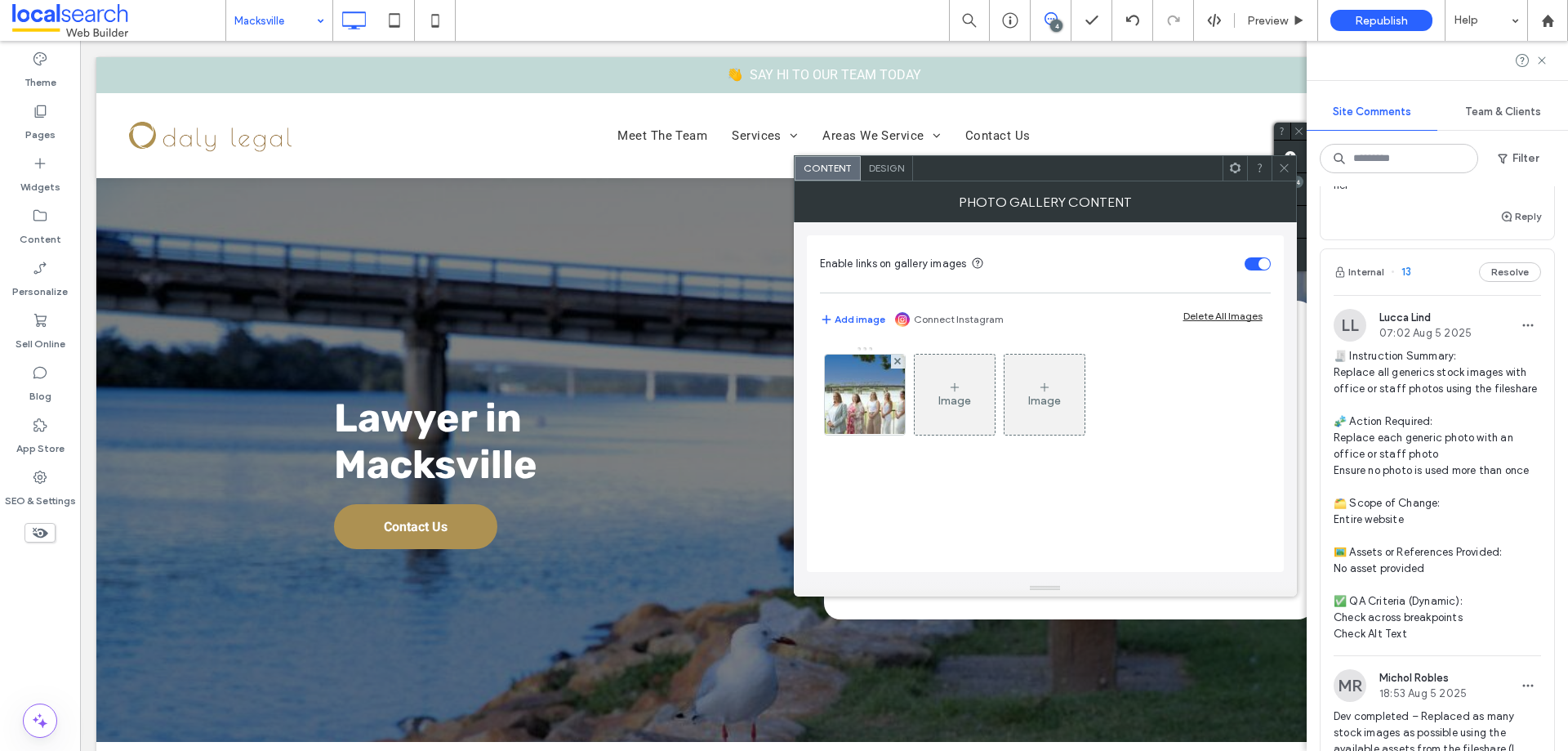 click on "Image Image" at bounding box center [1045, 399] 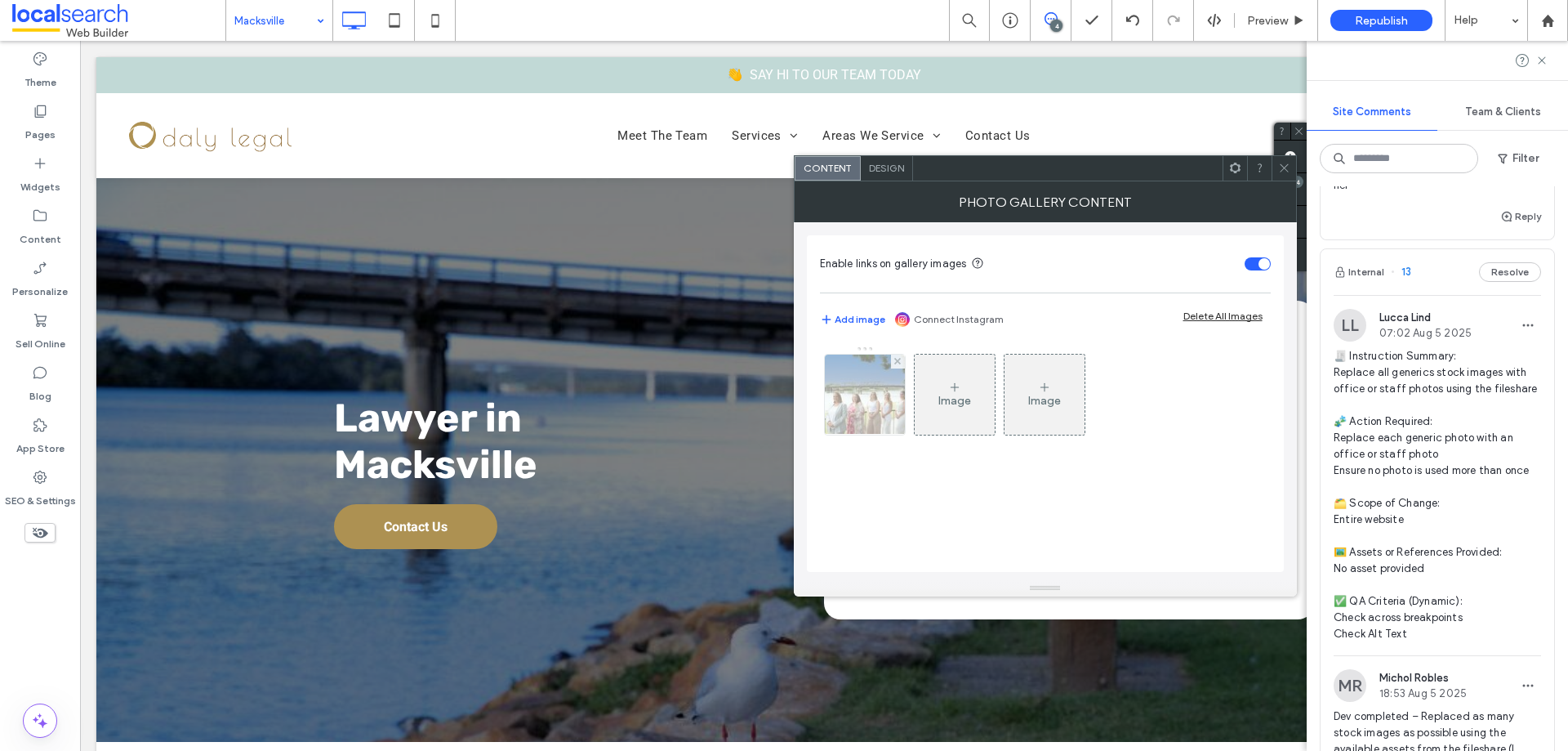 click at bounding box center [864, 395] 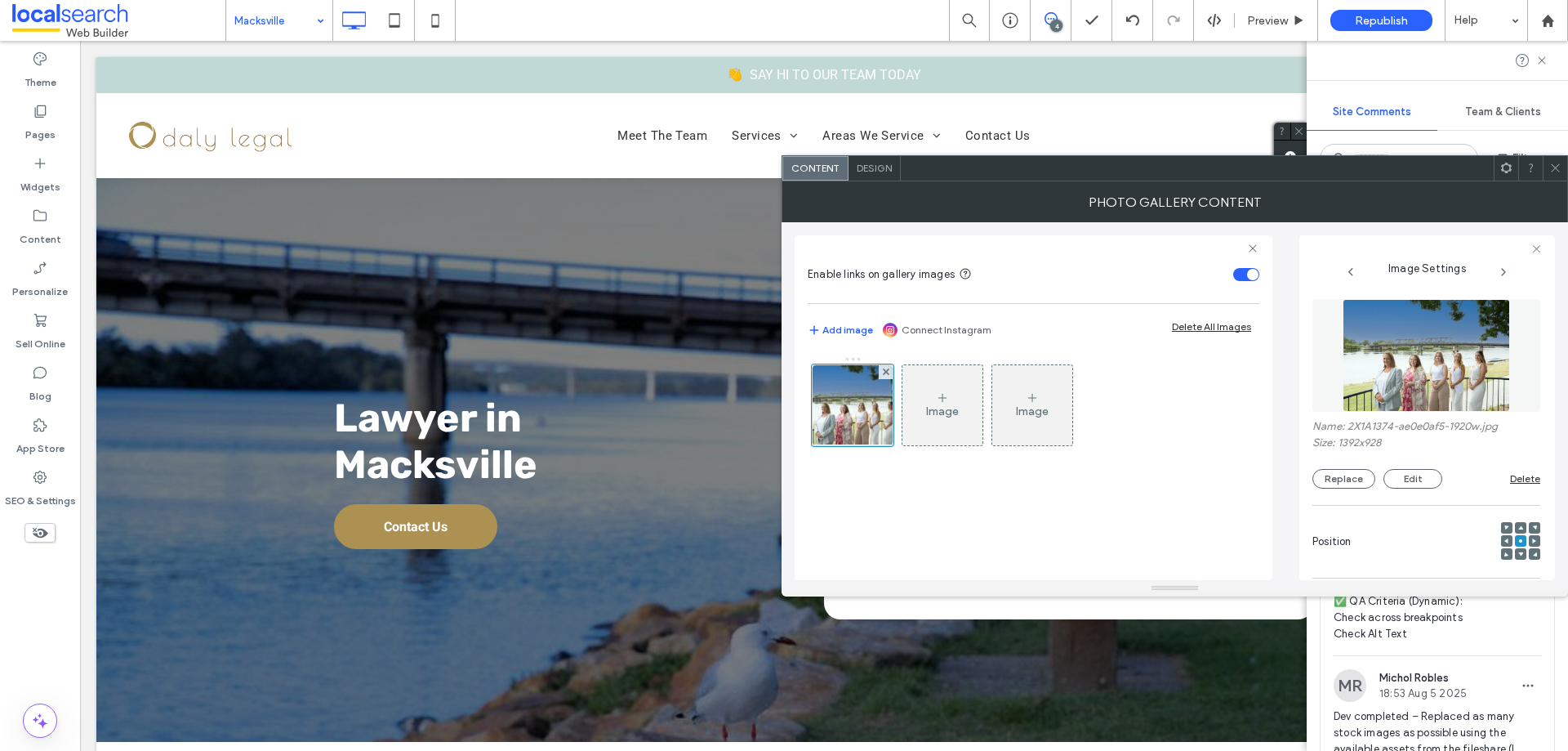 scroll, scrollTop: 483, scrollLeft: 0, axis: vertical 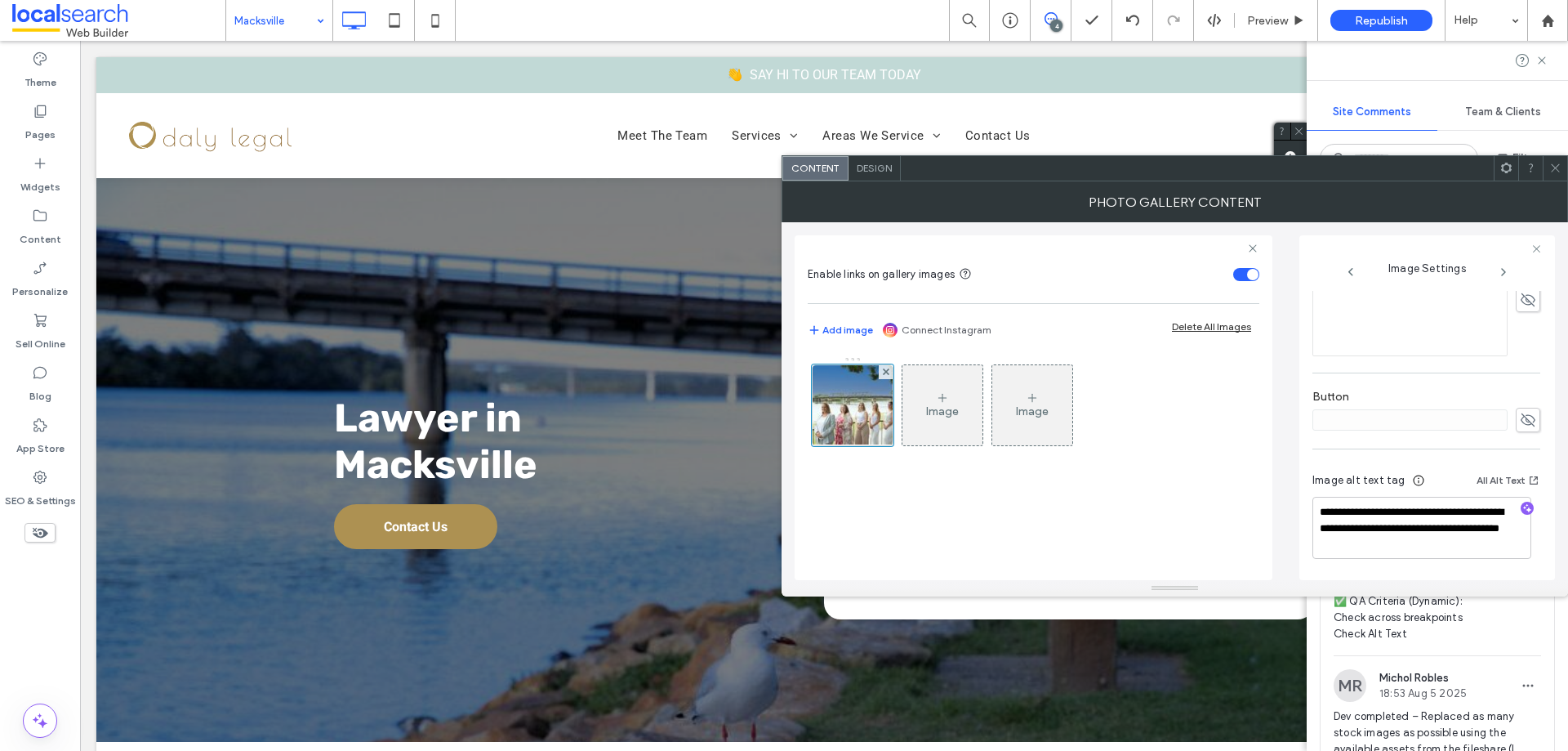 click 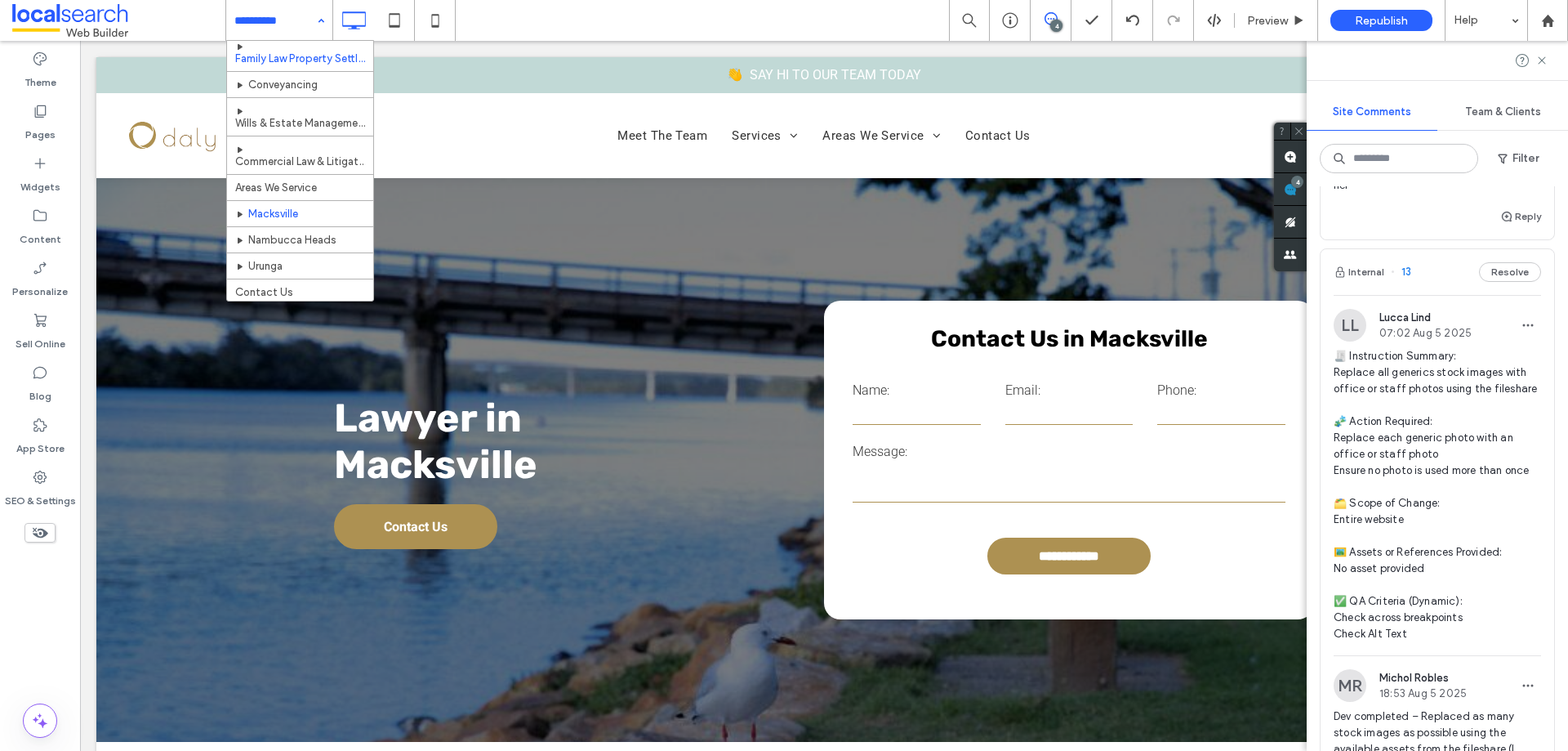 scroll, scrollTop: 88, scrollLeft: 0, axis: vertical 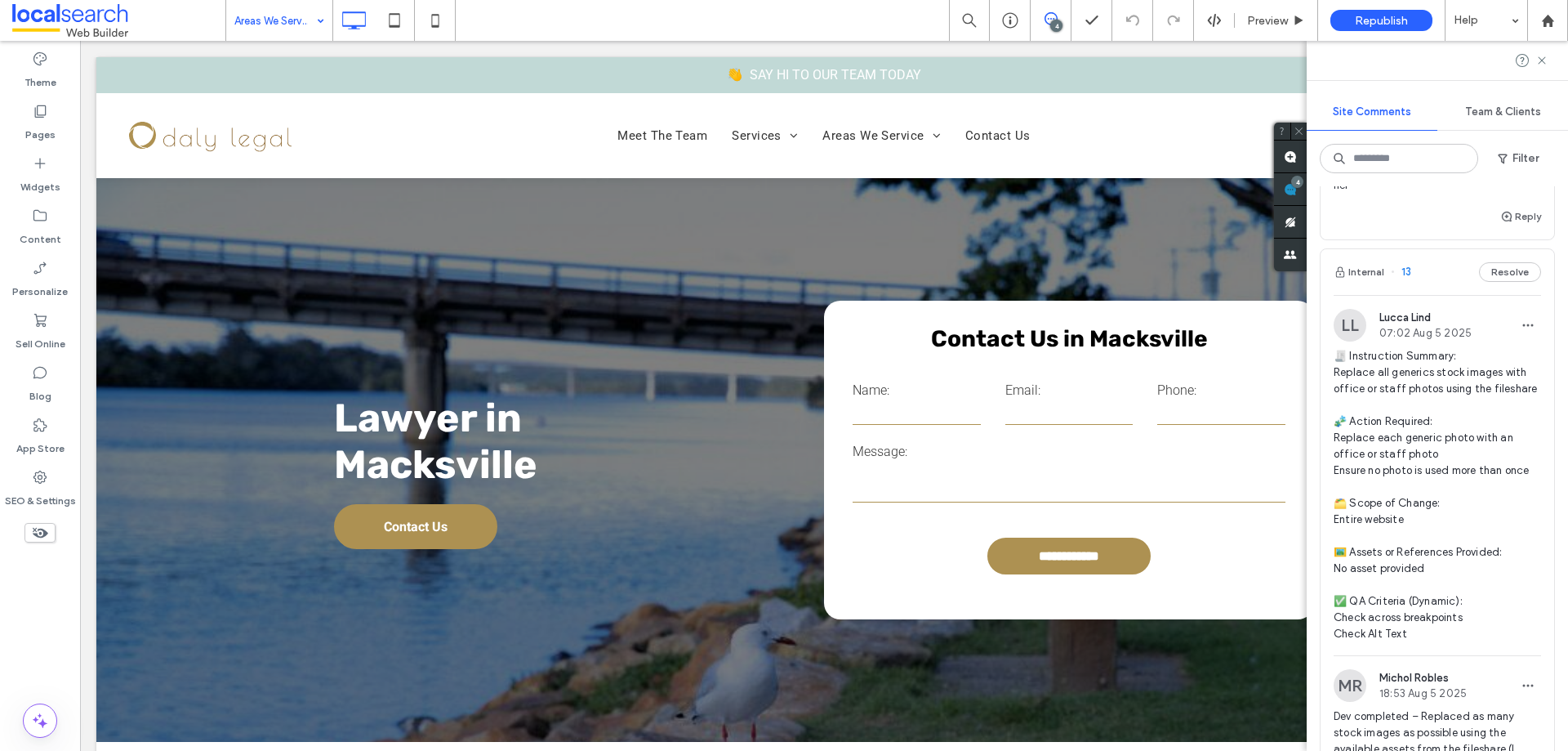 click at bounding box center [275, 20] 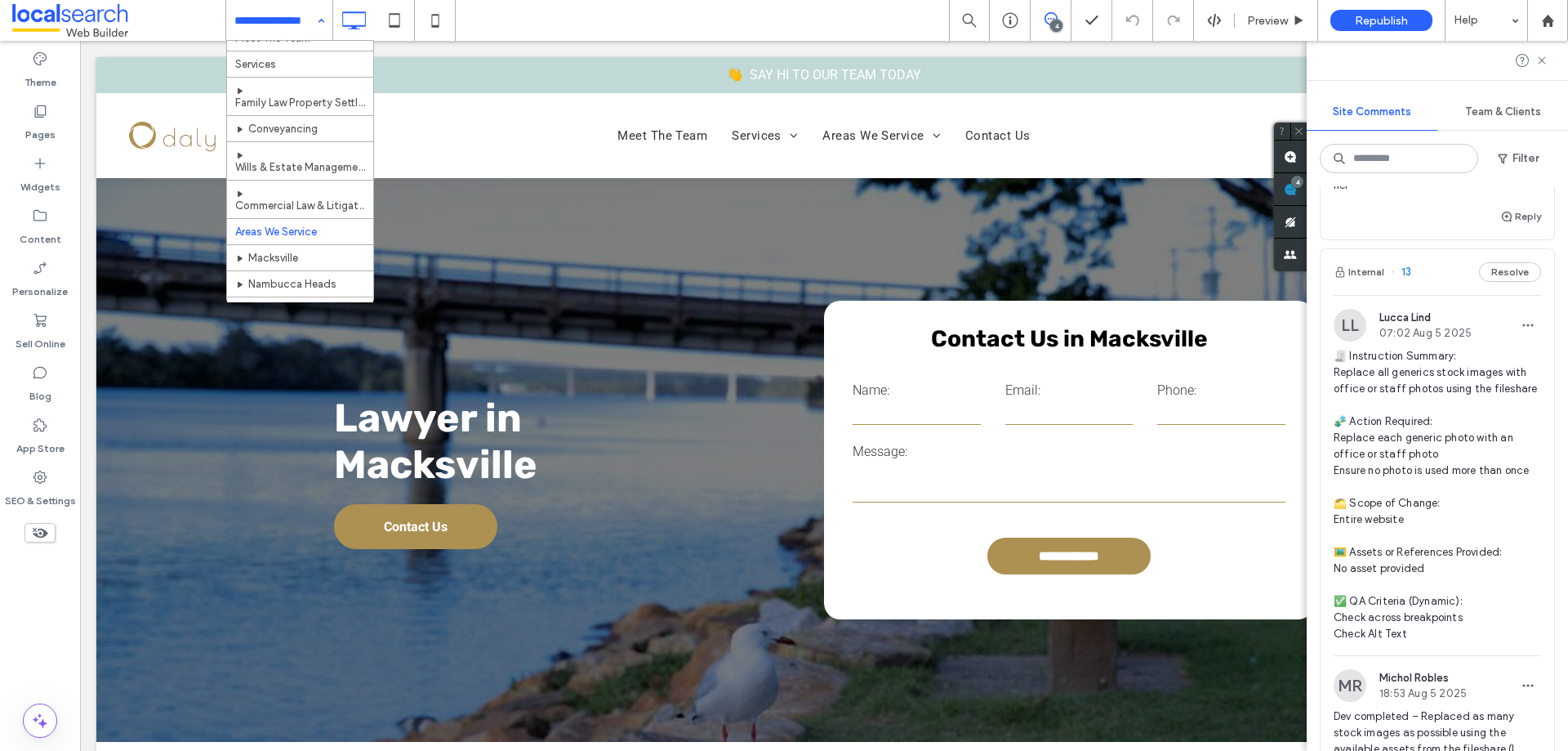 scroll, scrollTop: 0, scrollLeft: 0, axis: both 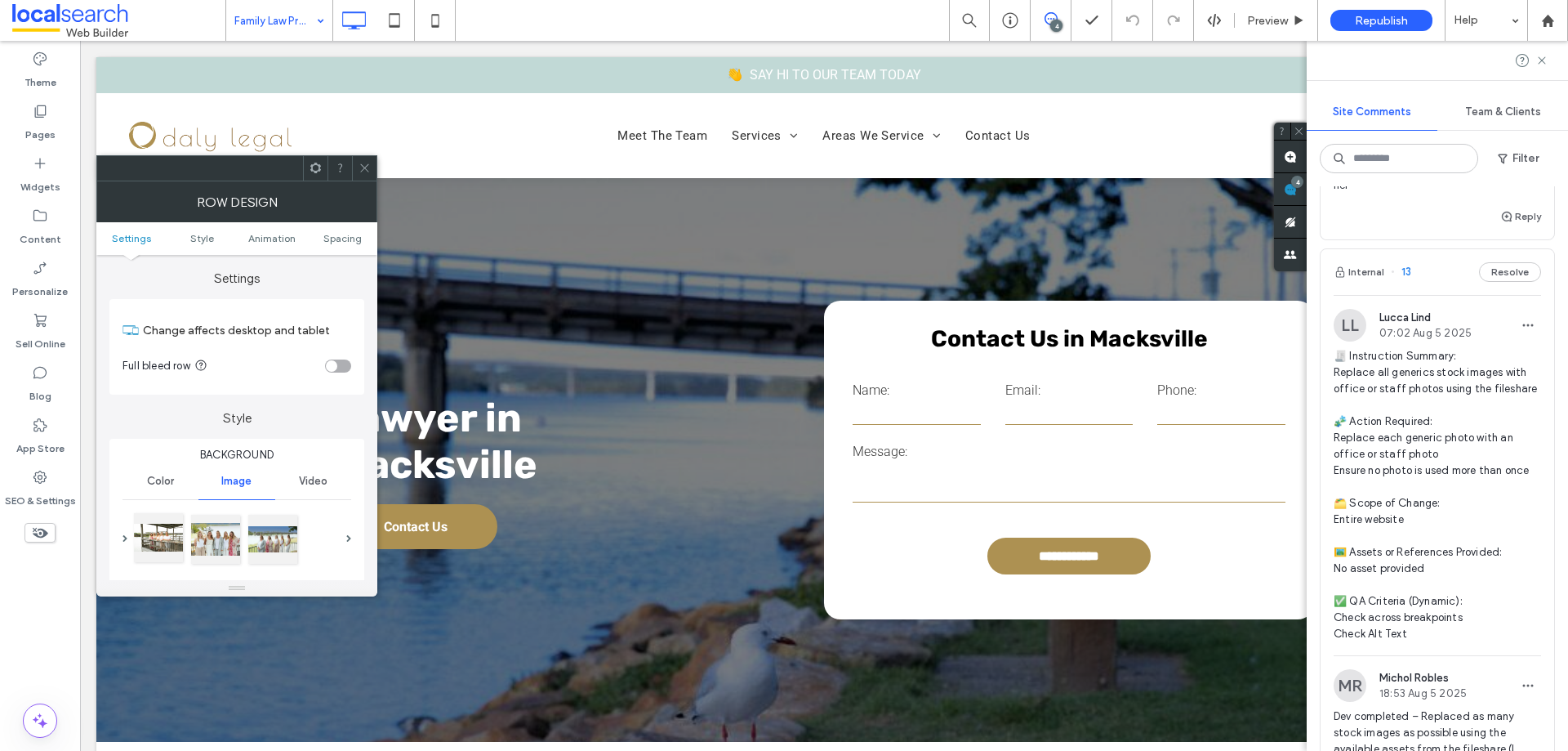 click at bounding box center [158, 538] 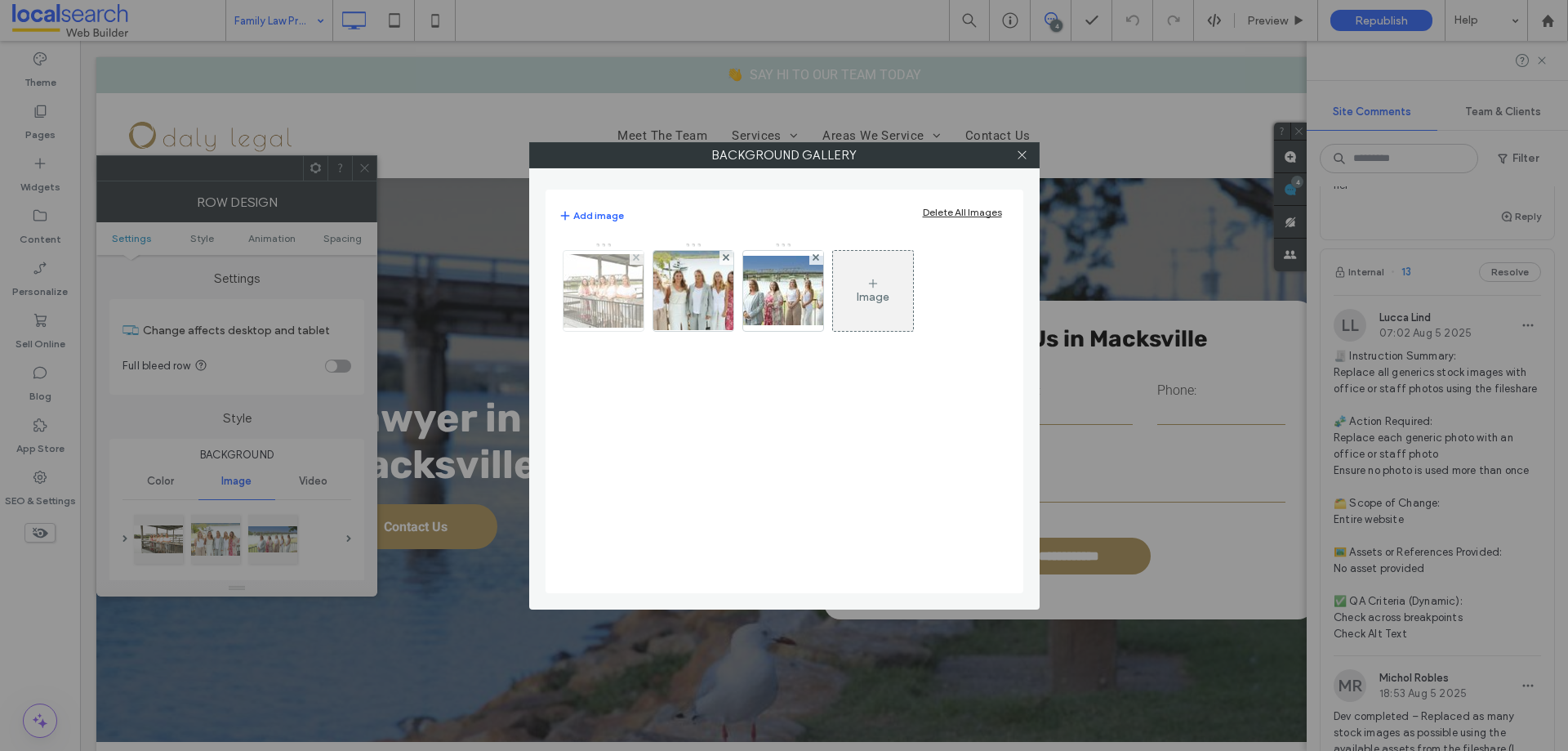 click at bounding box center [604, 291] 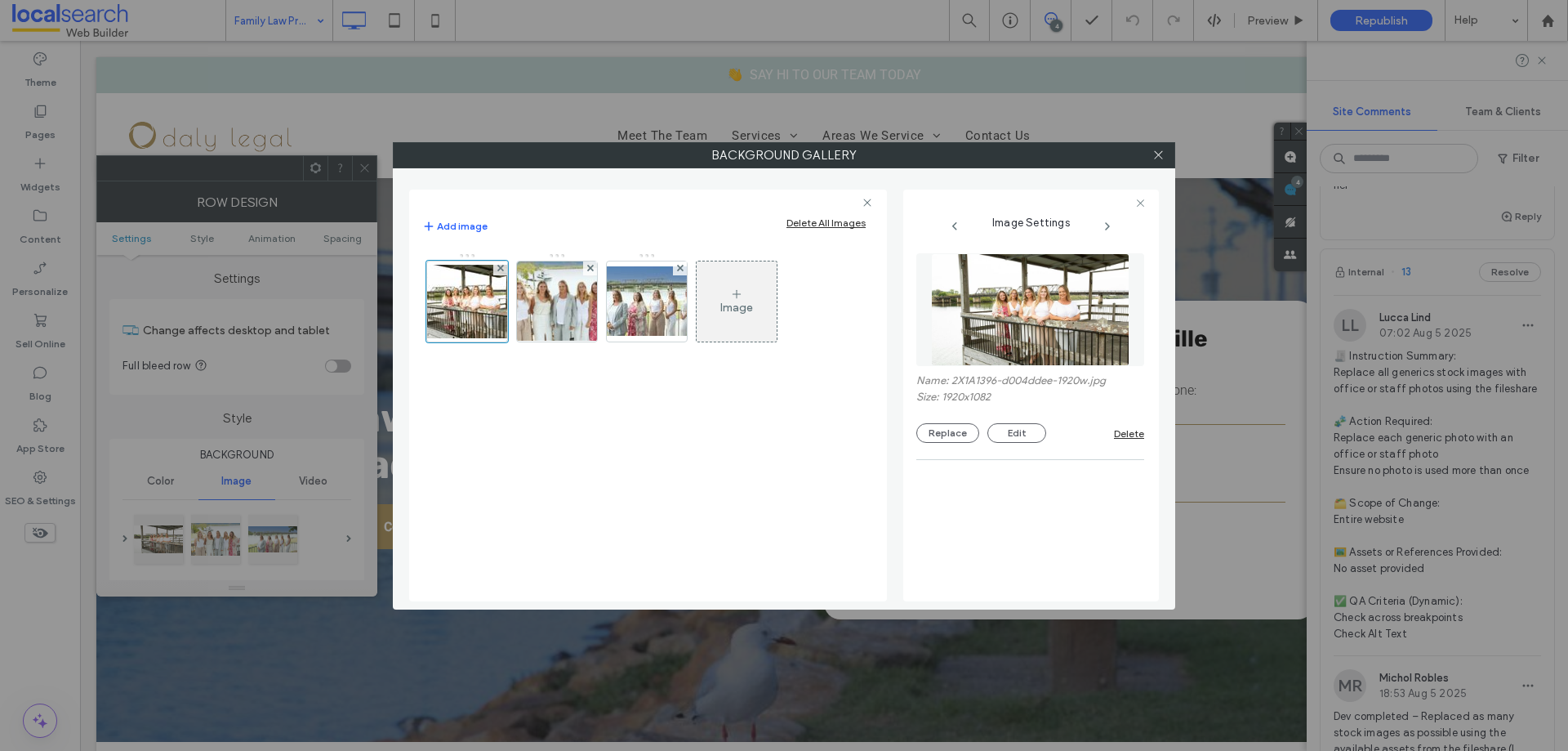 click at bounding box center [1030, 310] 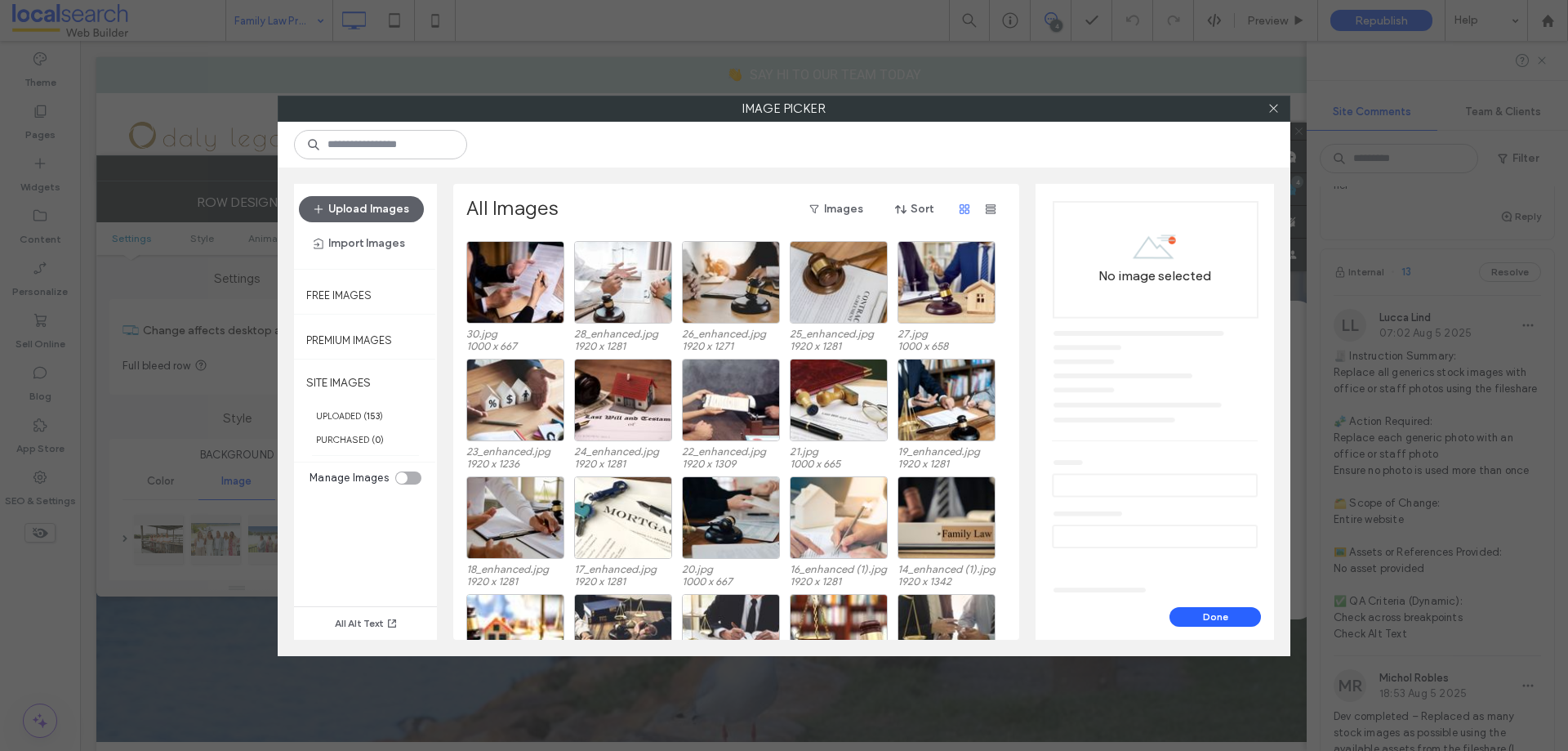 scroll, scrollTop: 2111, scrollLeft: 0, axis: vertical 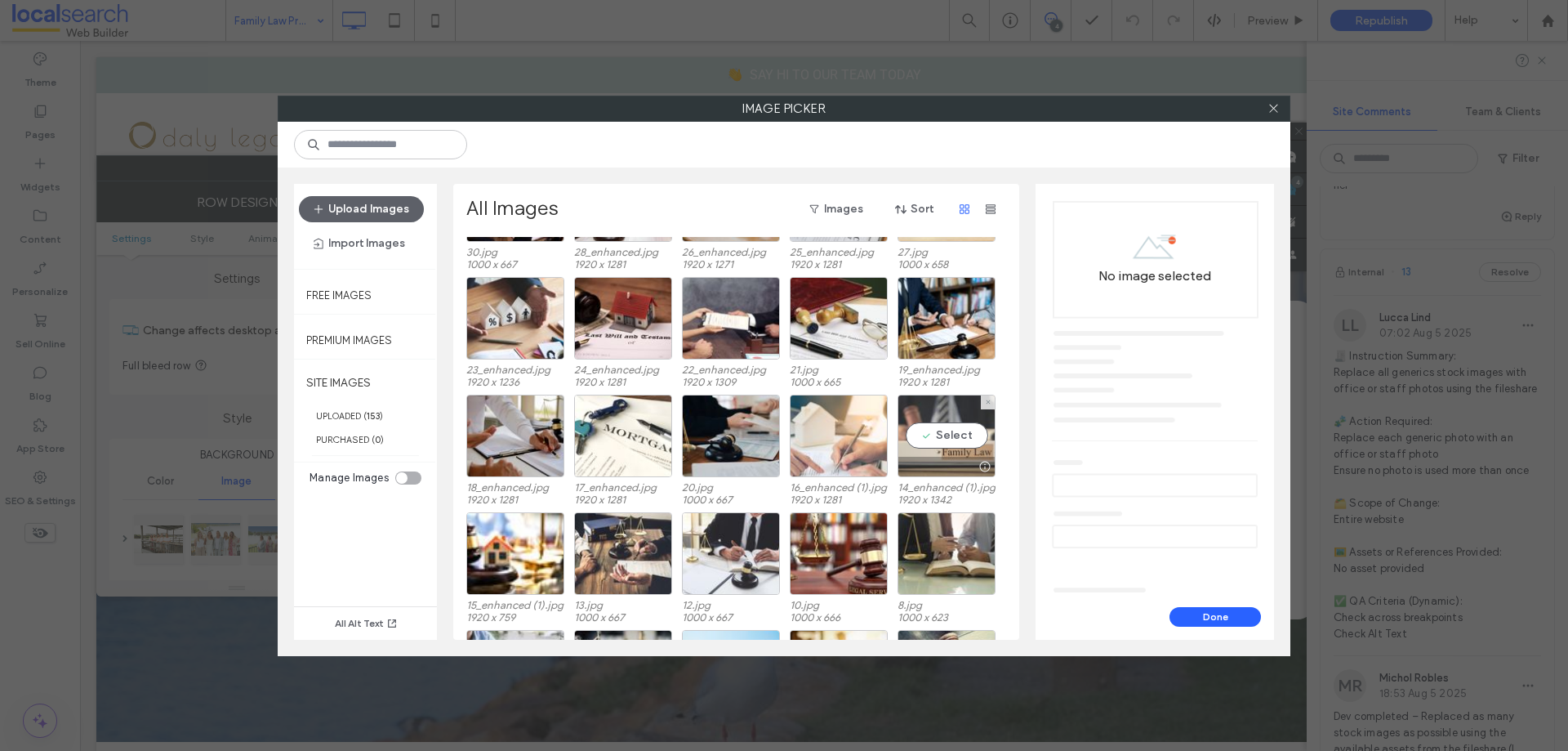 click on "Select" at bounding box center [947, 436] 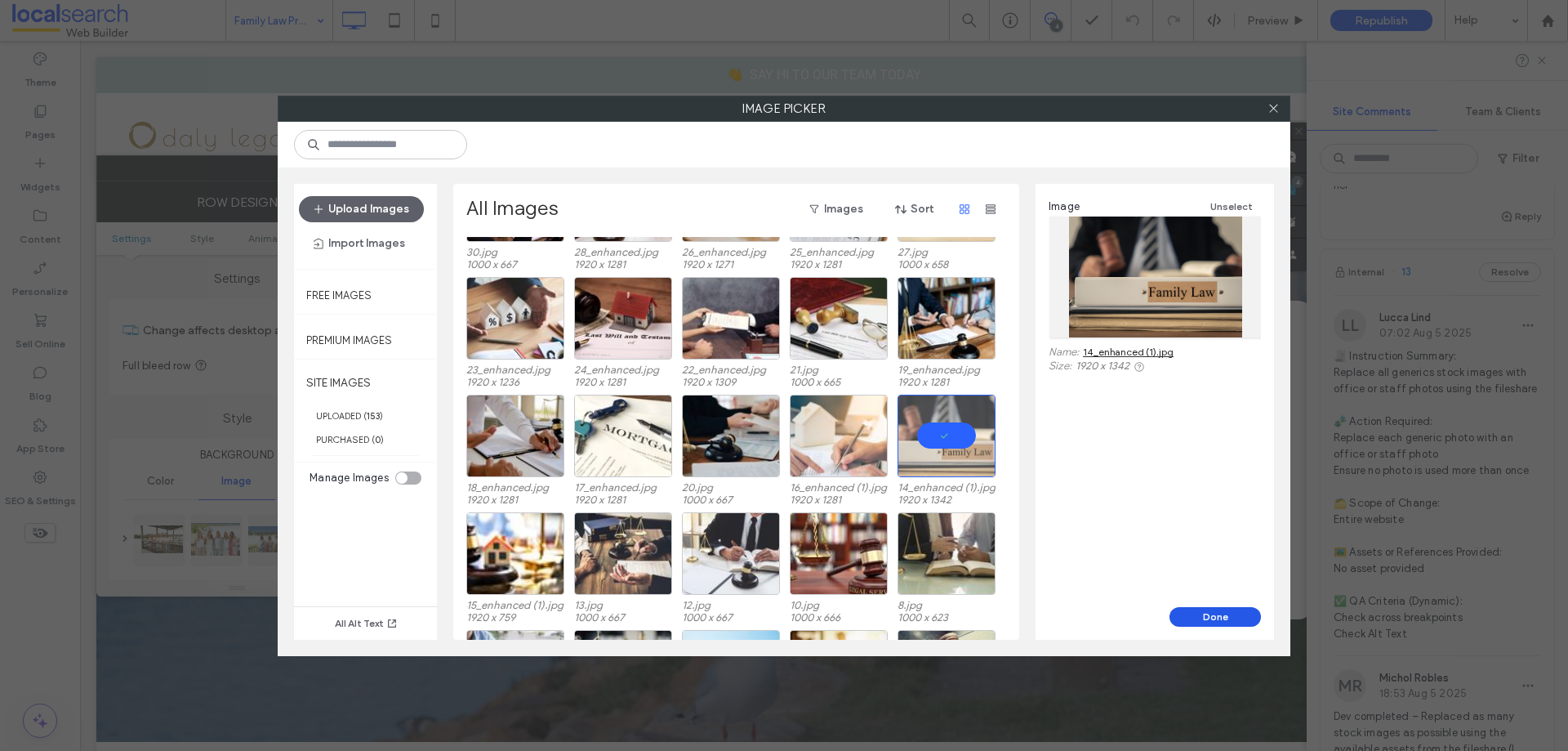 click on "Done" at bounding box center (1215, 617) 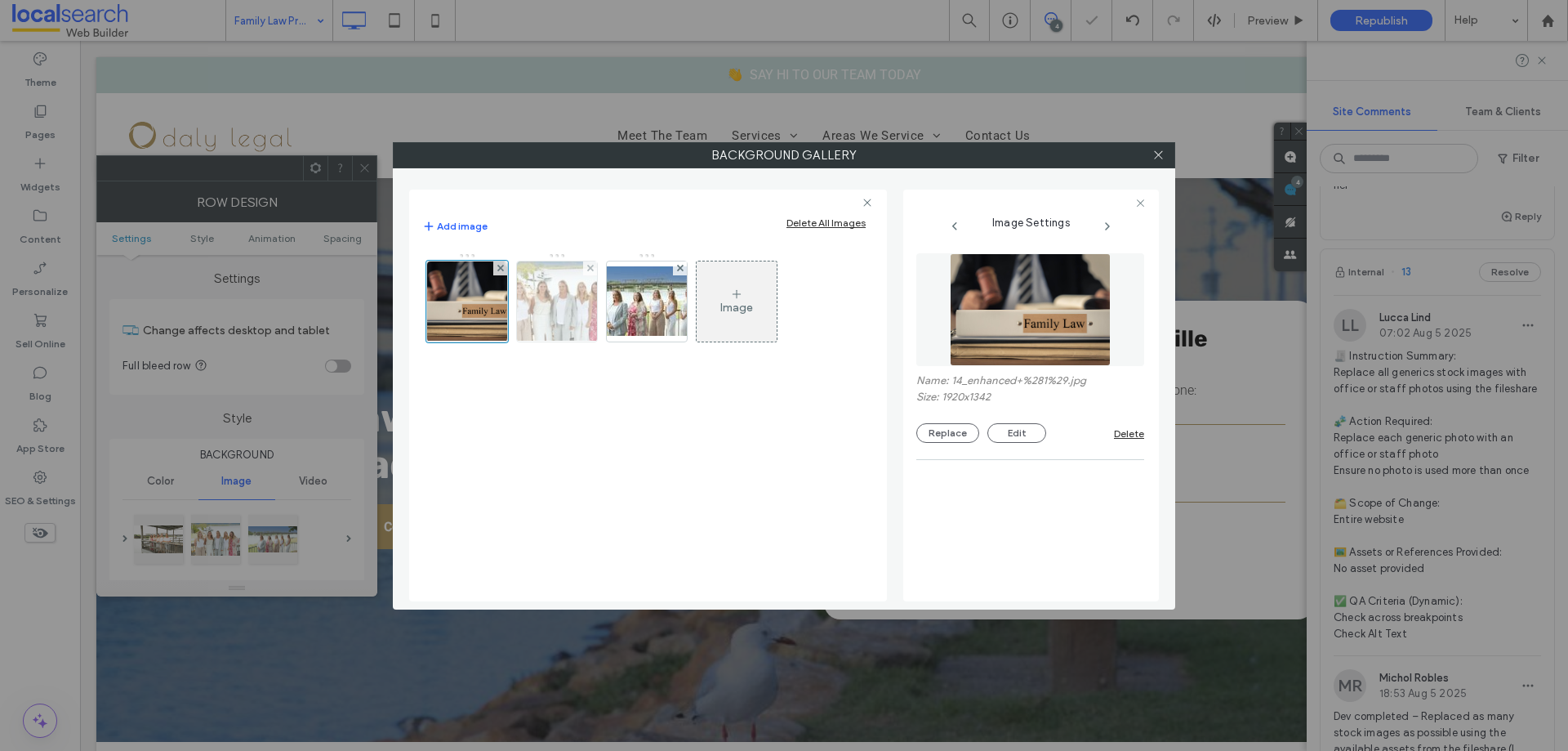 click at bounding box center (557, 302) 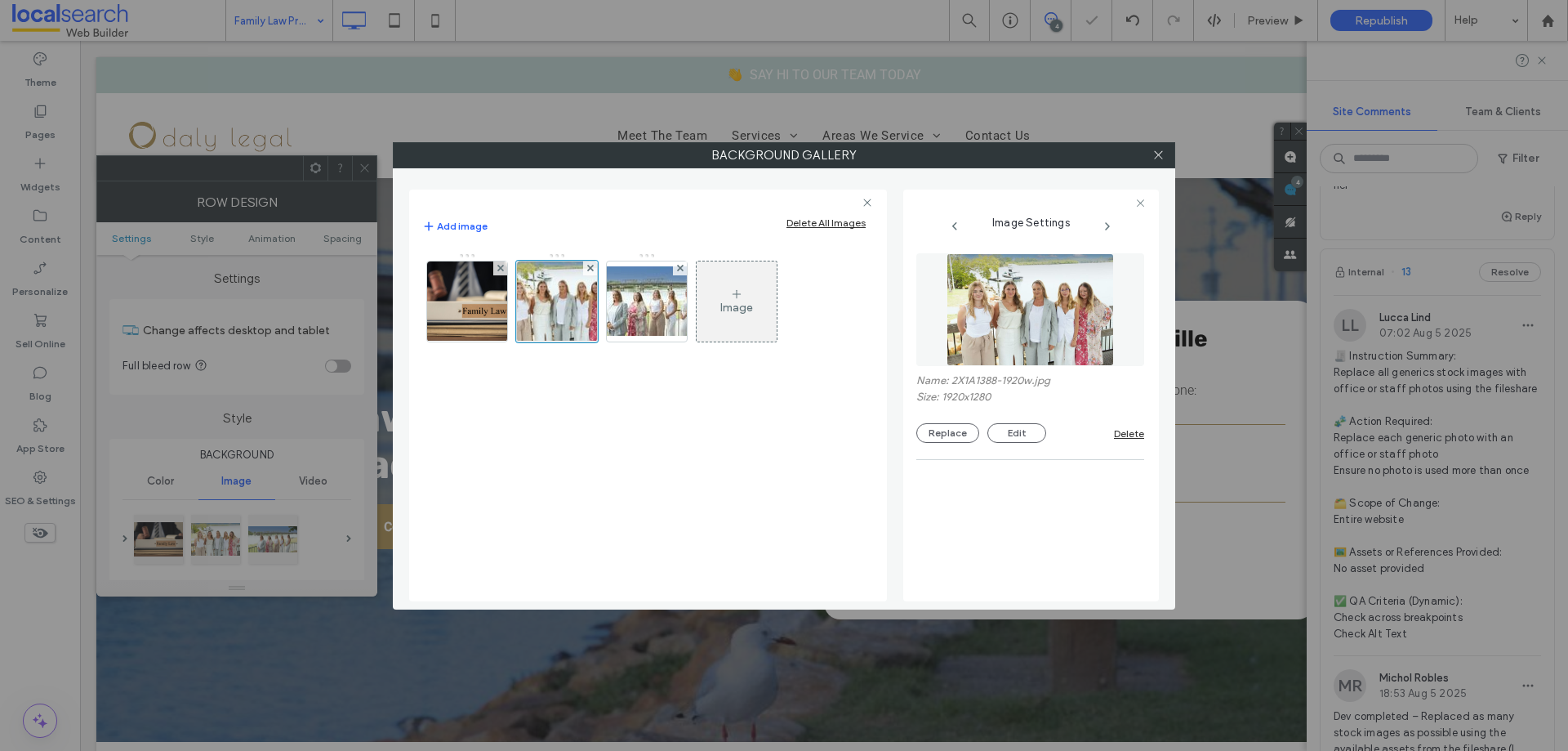 click at bounding box center [1031, 310] 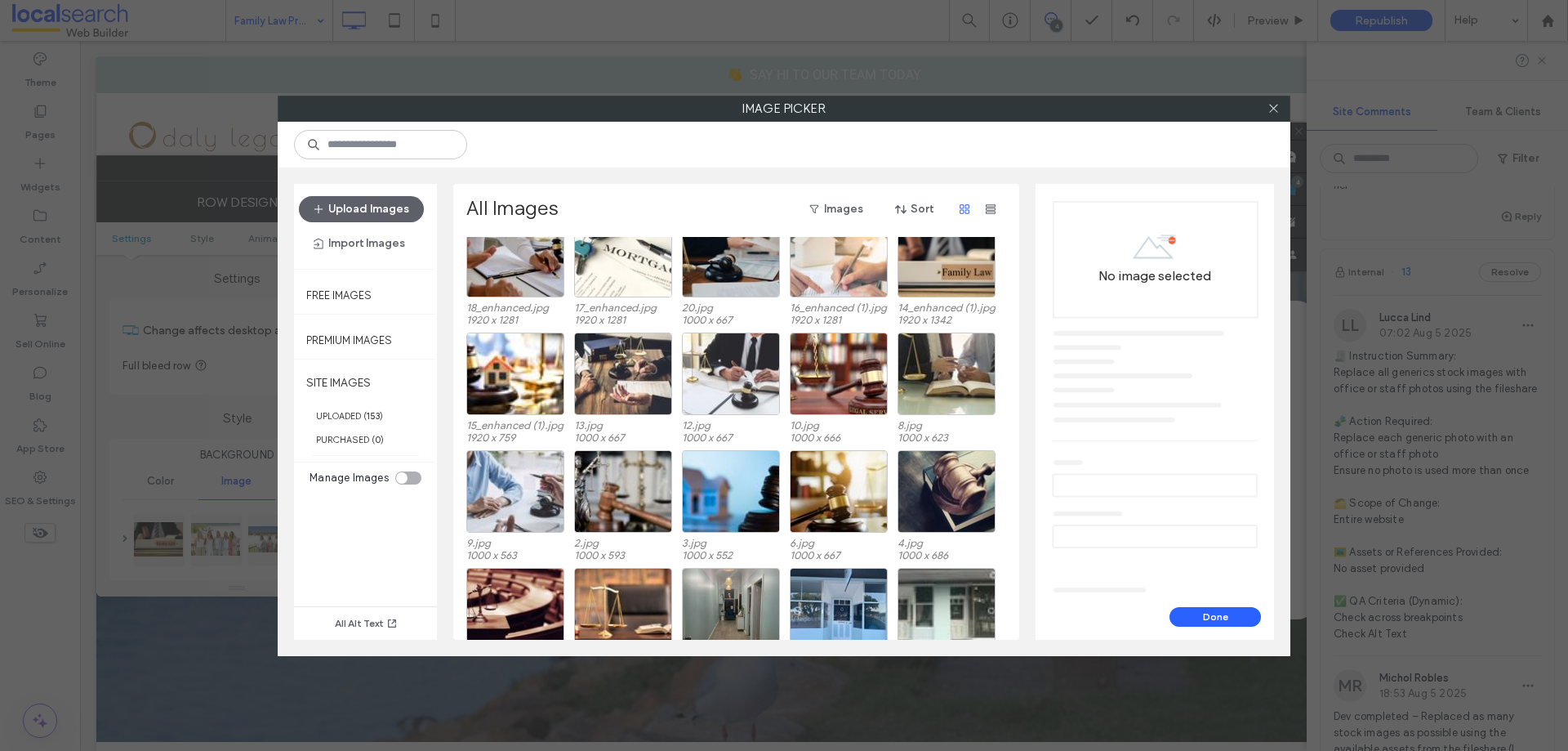 scroll, scrollTop: 2209, scrollLeft: 0, axis: vertical 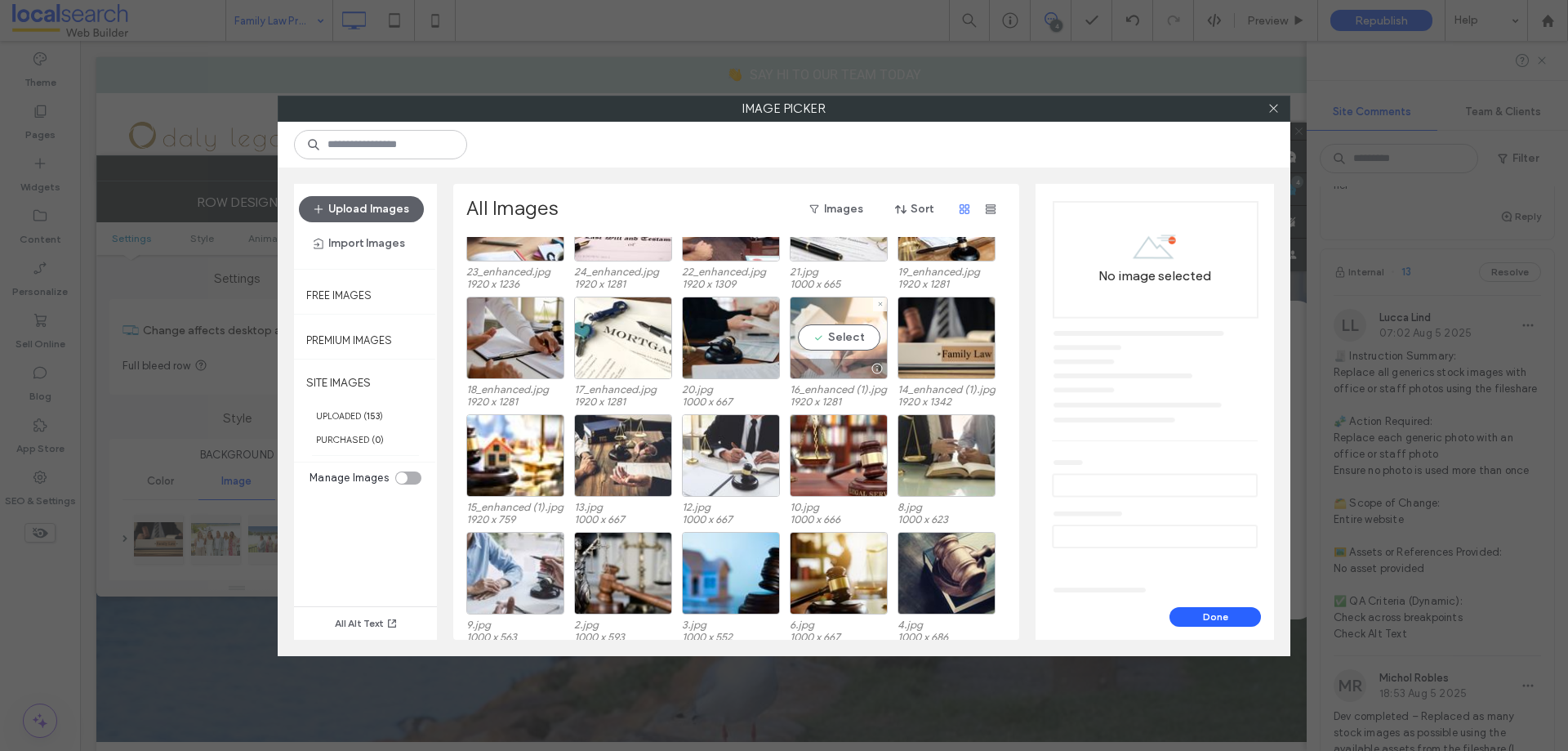 click on "Select" at bounding box center (839, 338) 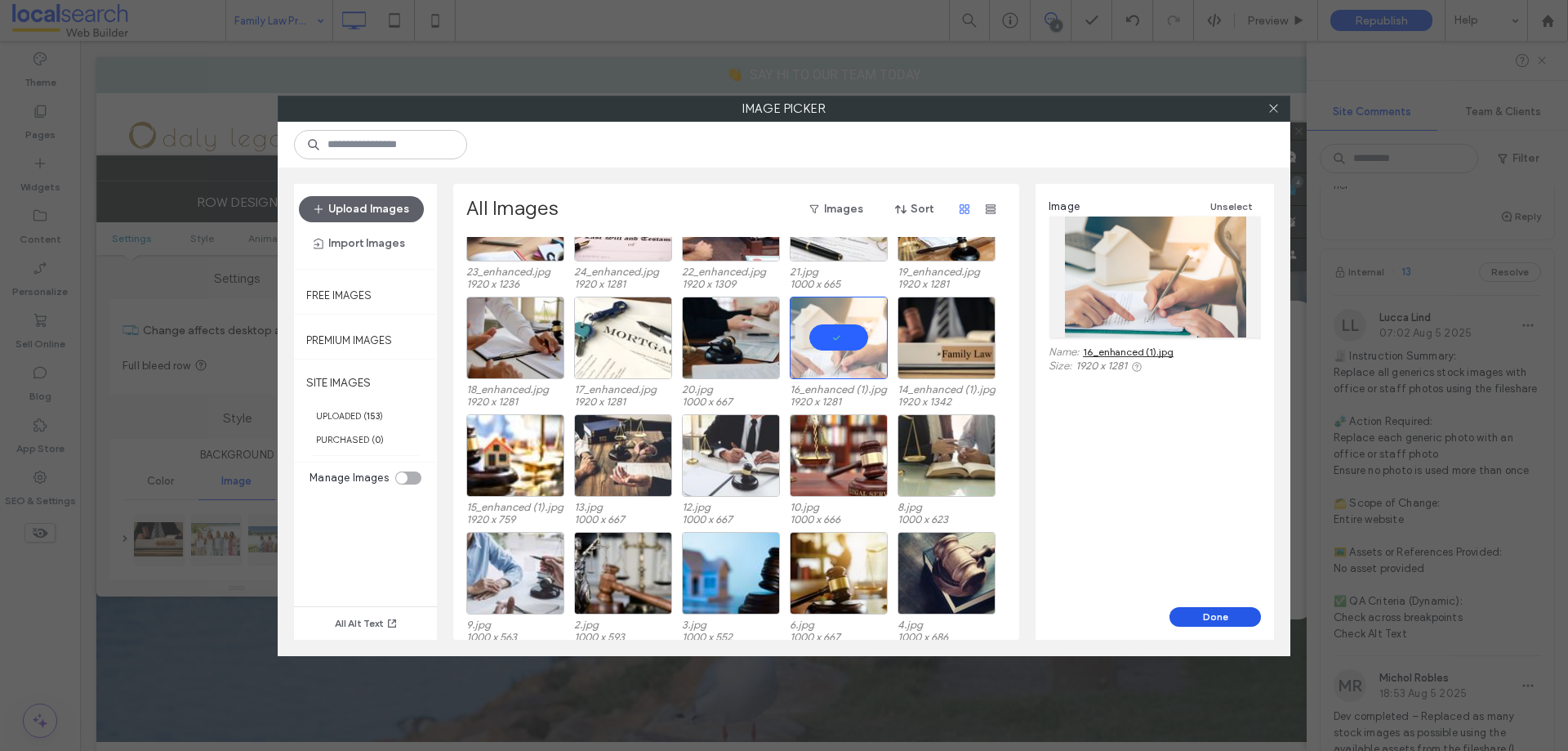 click on "Done" at bounding box center (1215, 617) 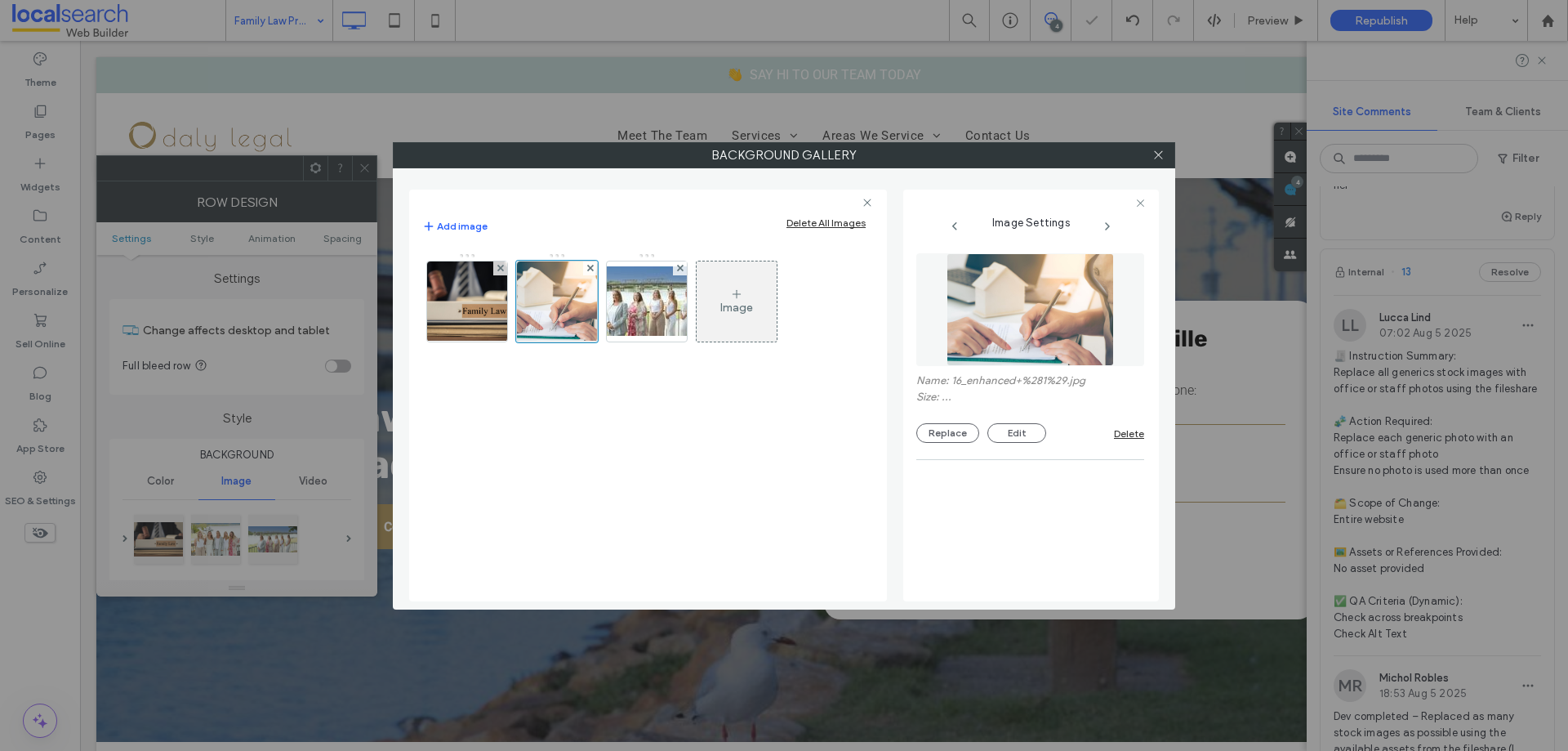 drag, startPoint x: 689, startPoint y: 521, endPoint x: 775, endPoint y: 501, distance: 88.29496 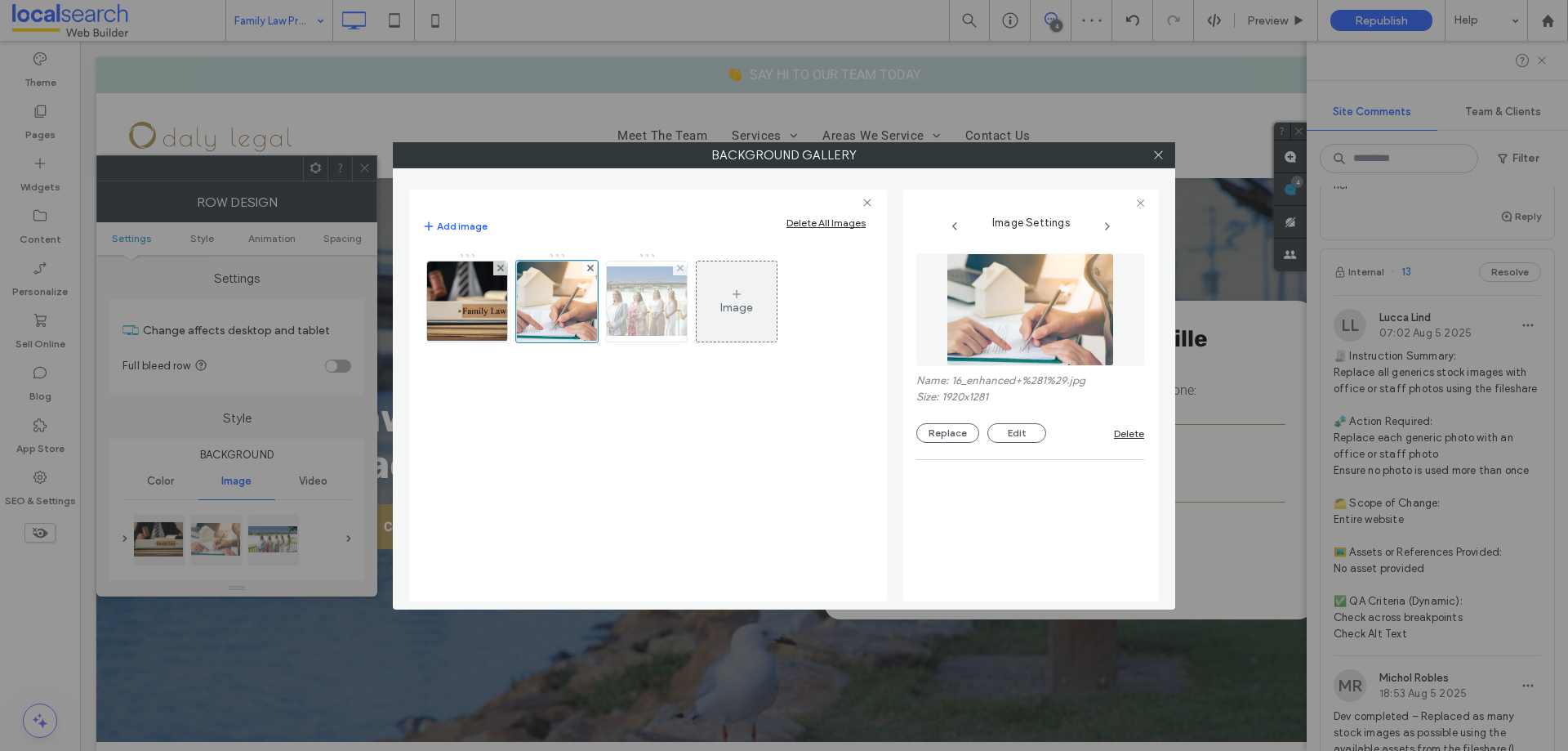click at bounding box center (647, 301) 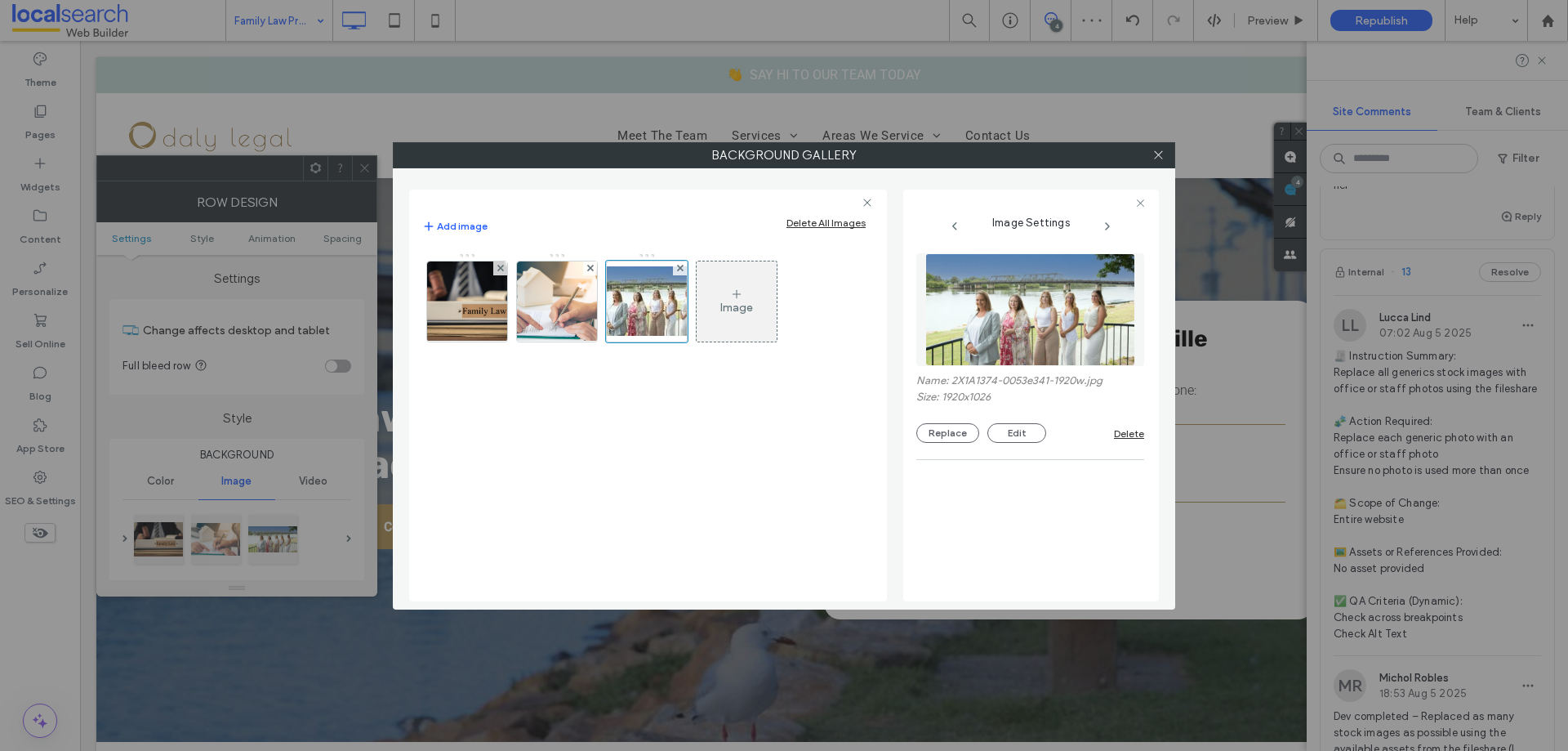 click at bounding box center [1030, 310] 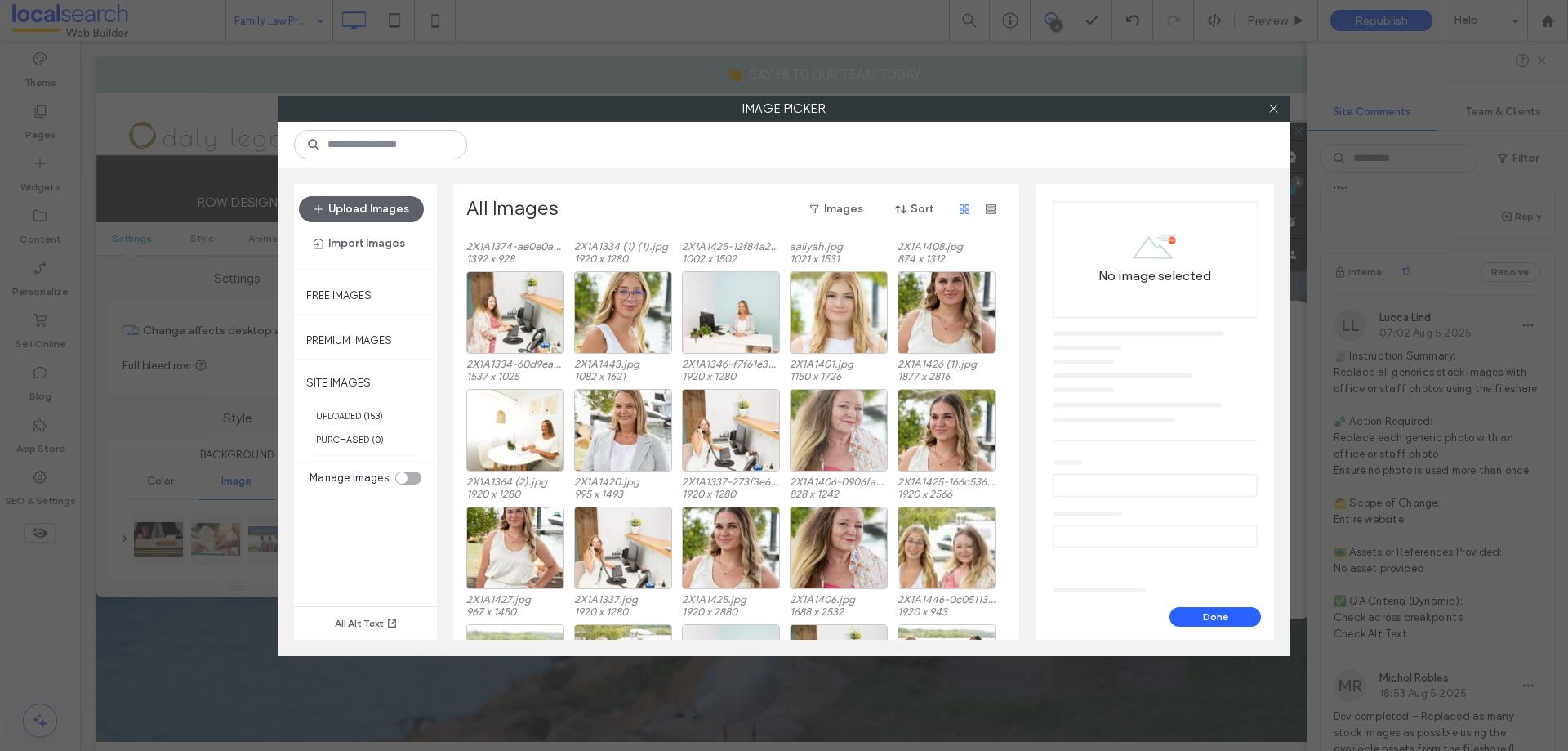 scroll, scrollTop: 704, scrollLeft: 0, axis: vertical 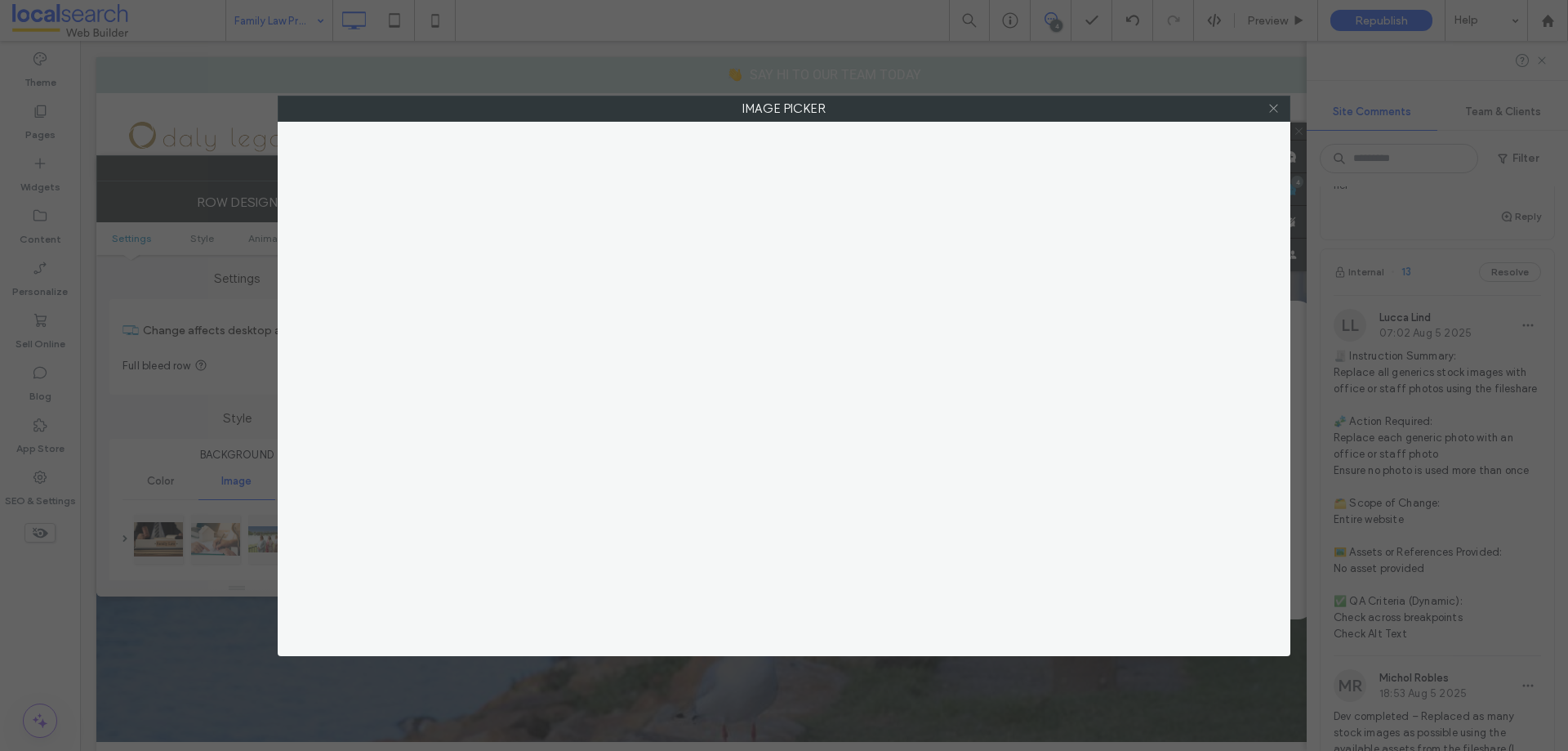 click 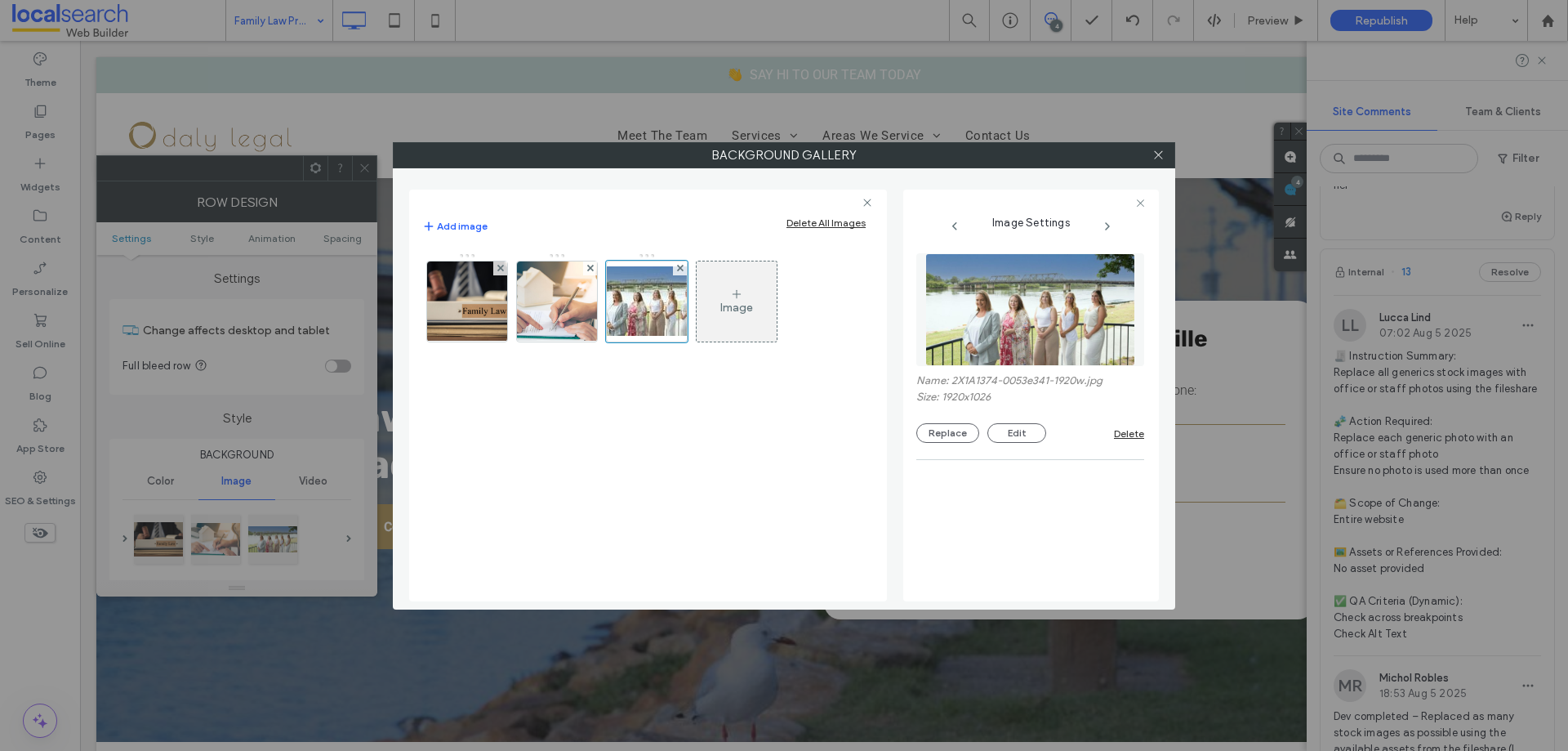 click at bounding box center (1030, 310) 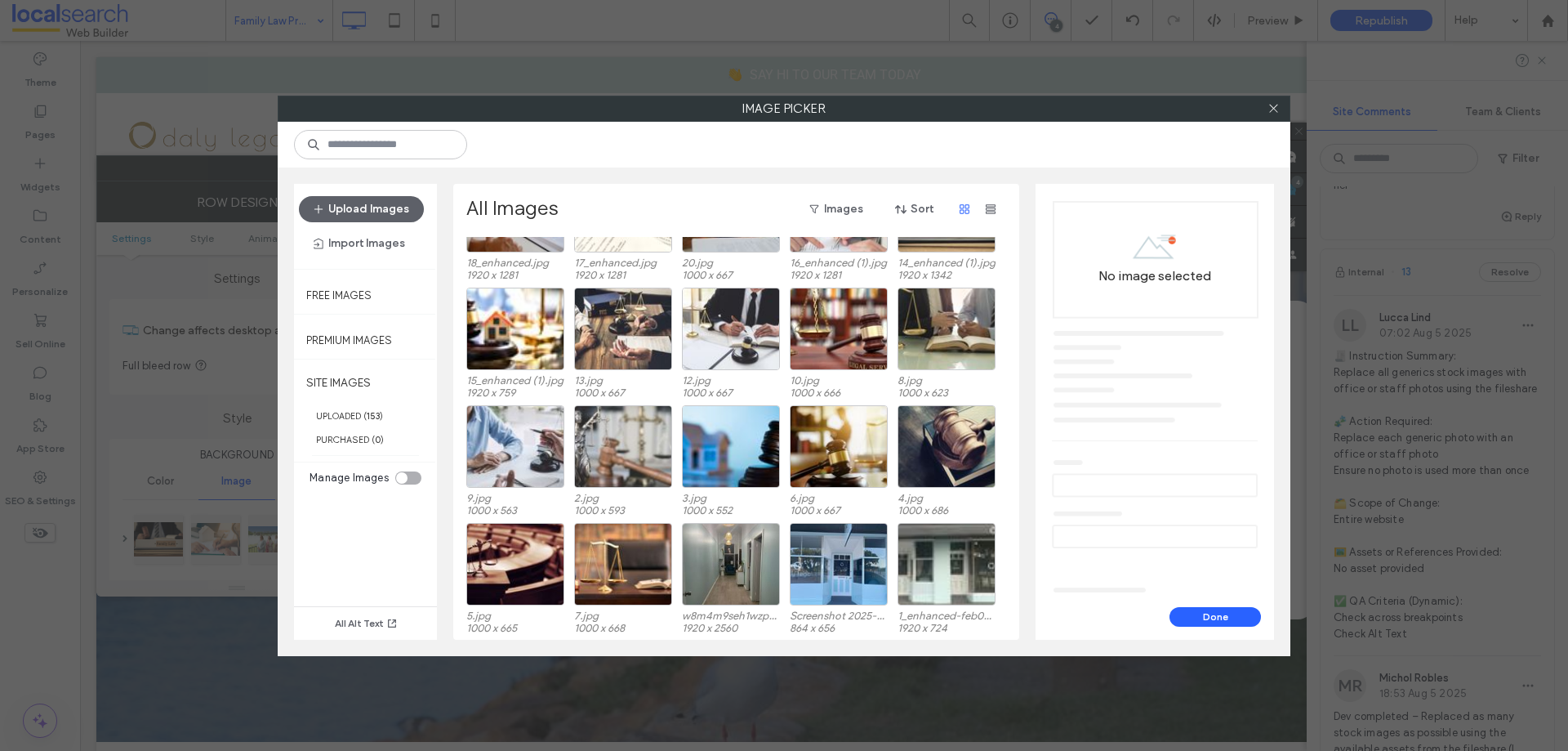 scroll, scrollTop: 2356, scrollLeft: 0, axis: vertical 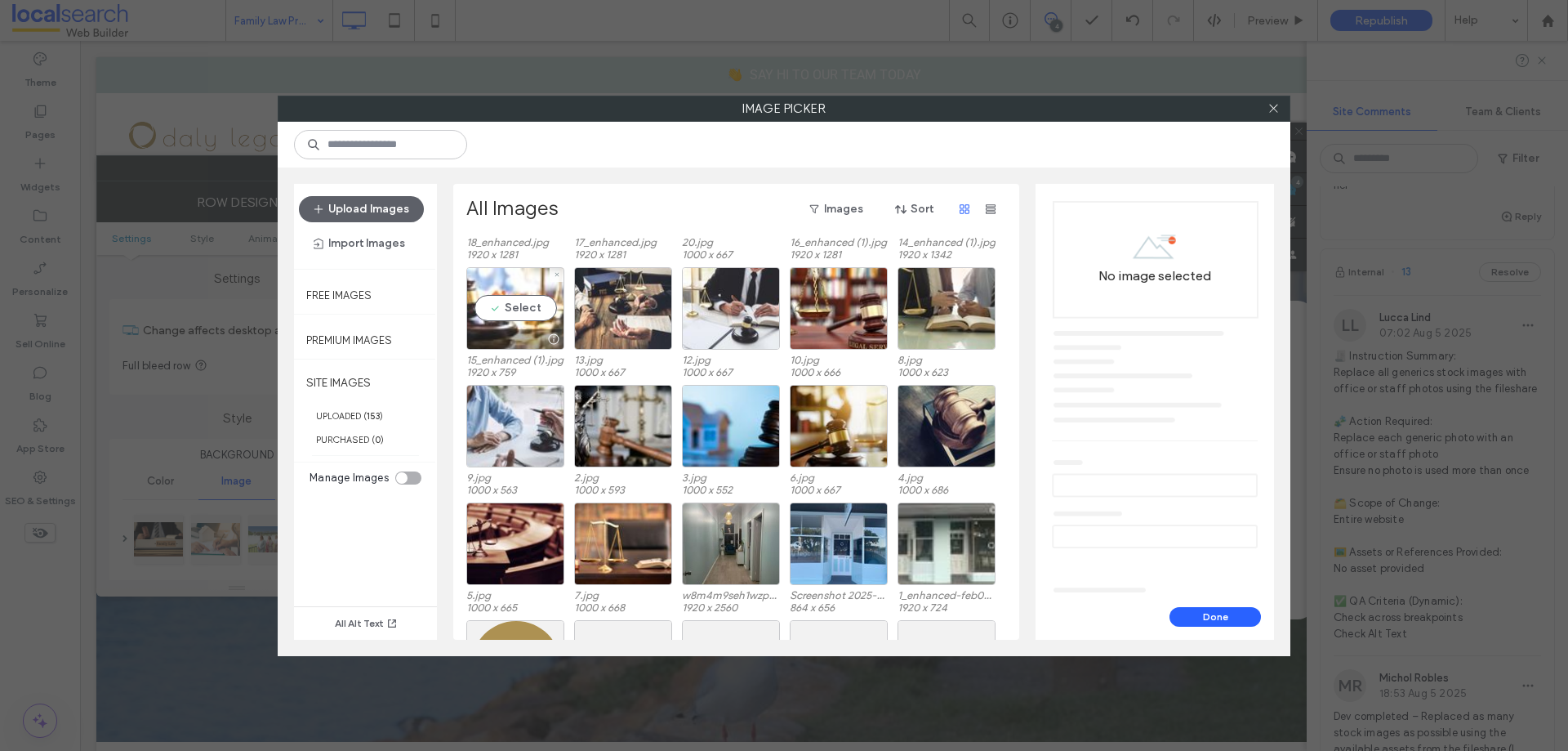 click on "Select" at bounding box center (515, 308) 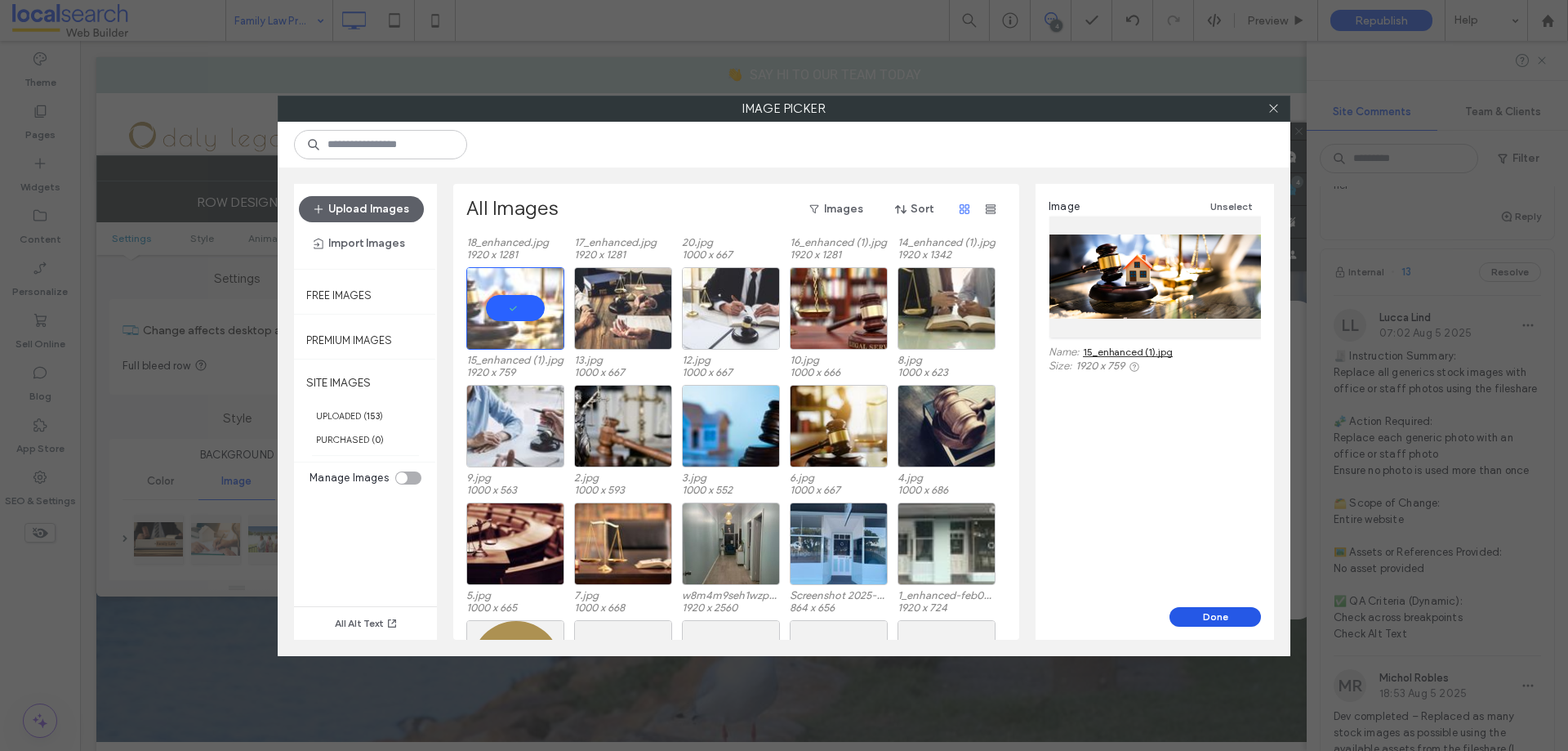 click on "Done" at bounding box center (1215, 617) 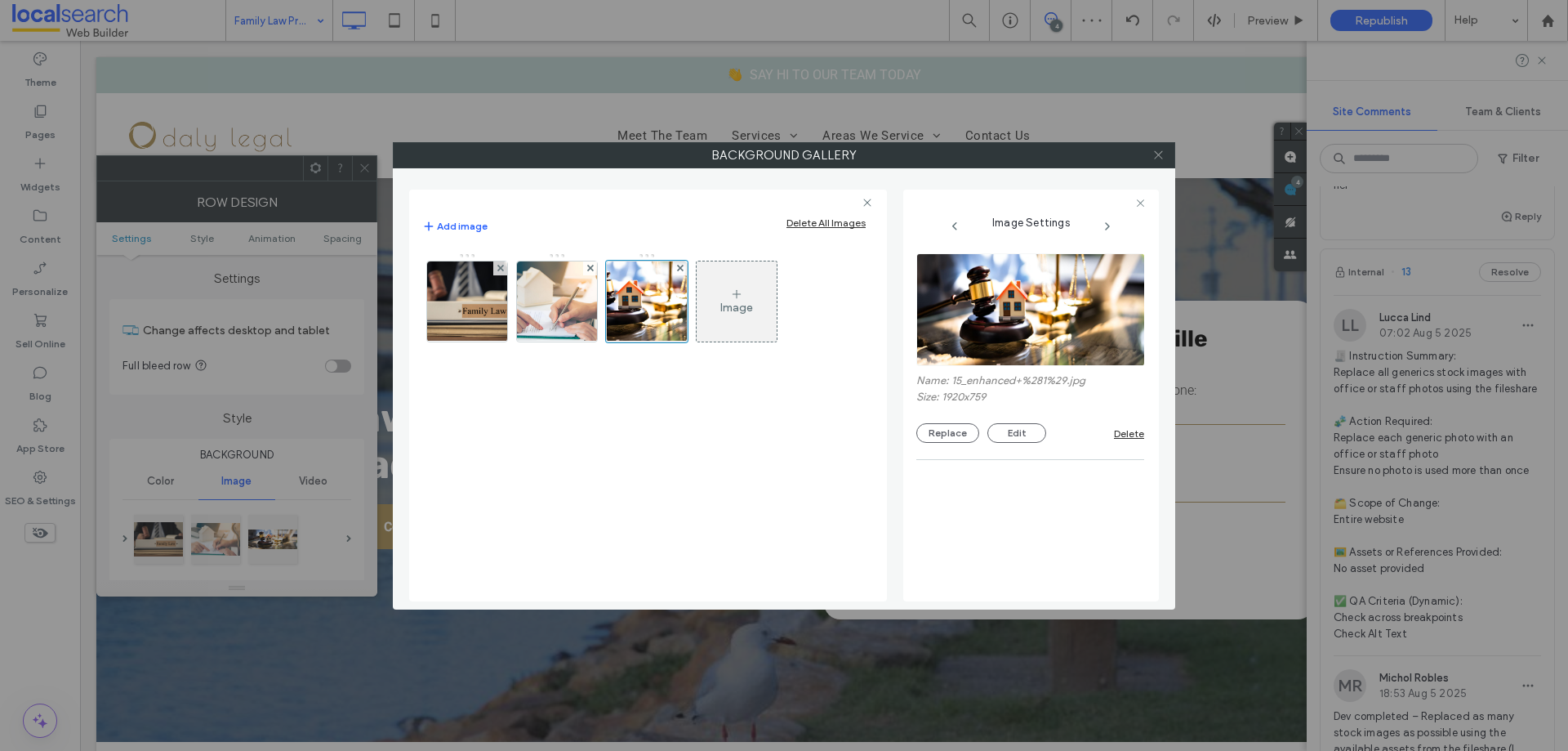 click 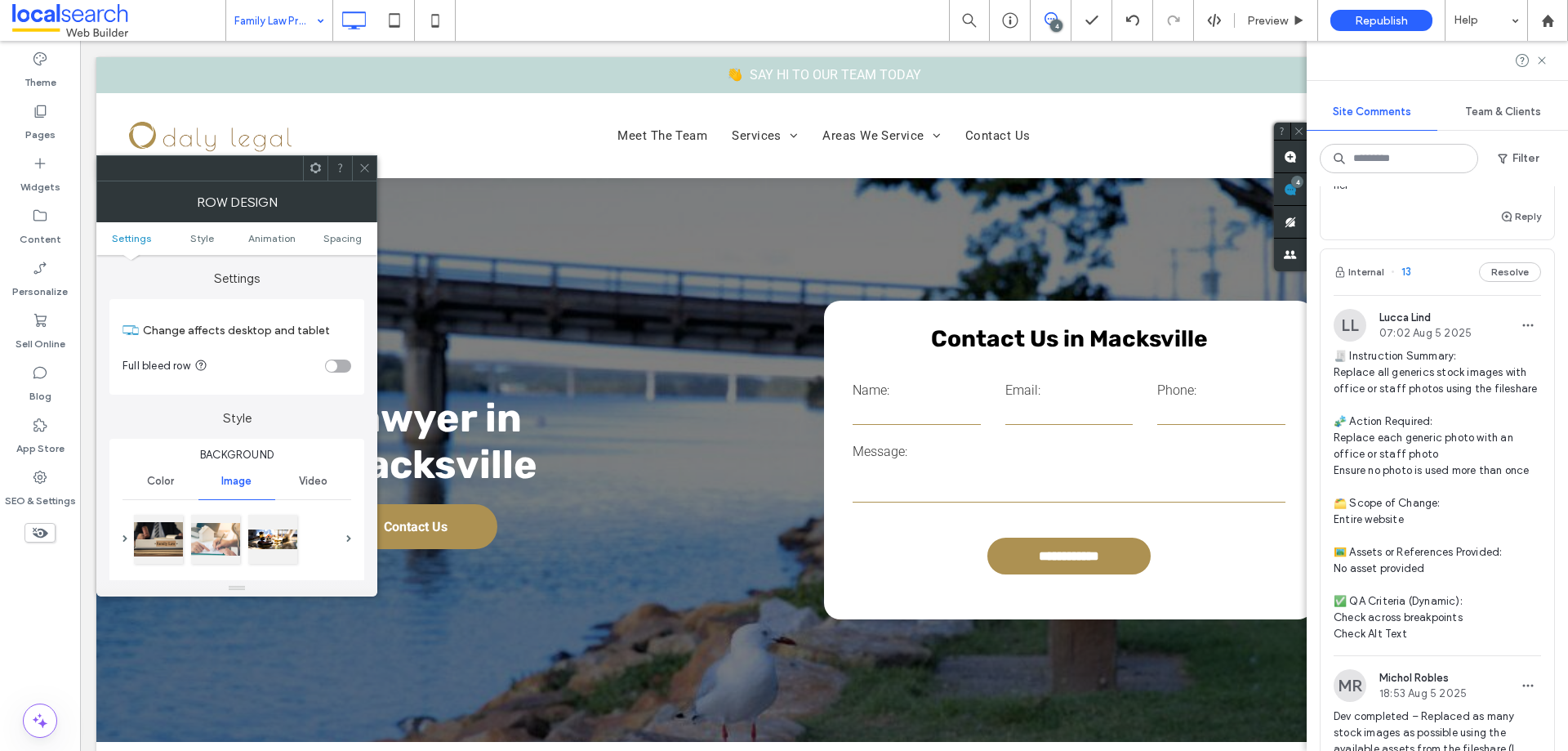 click 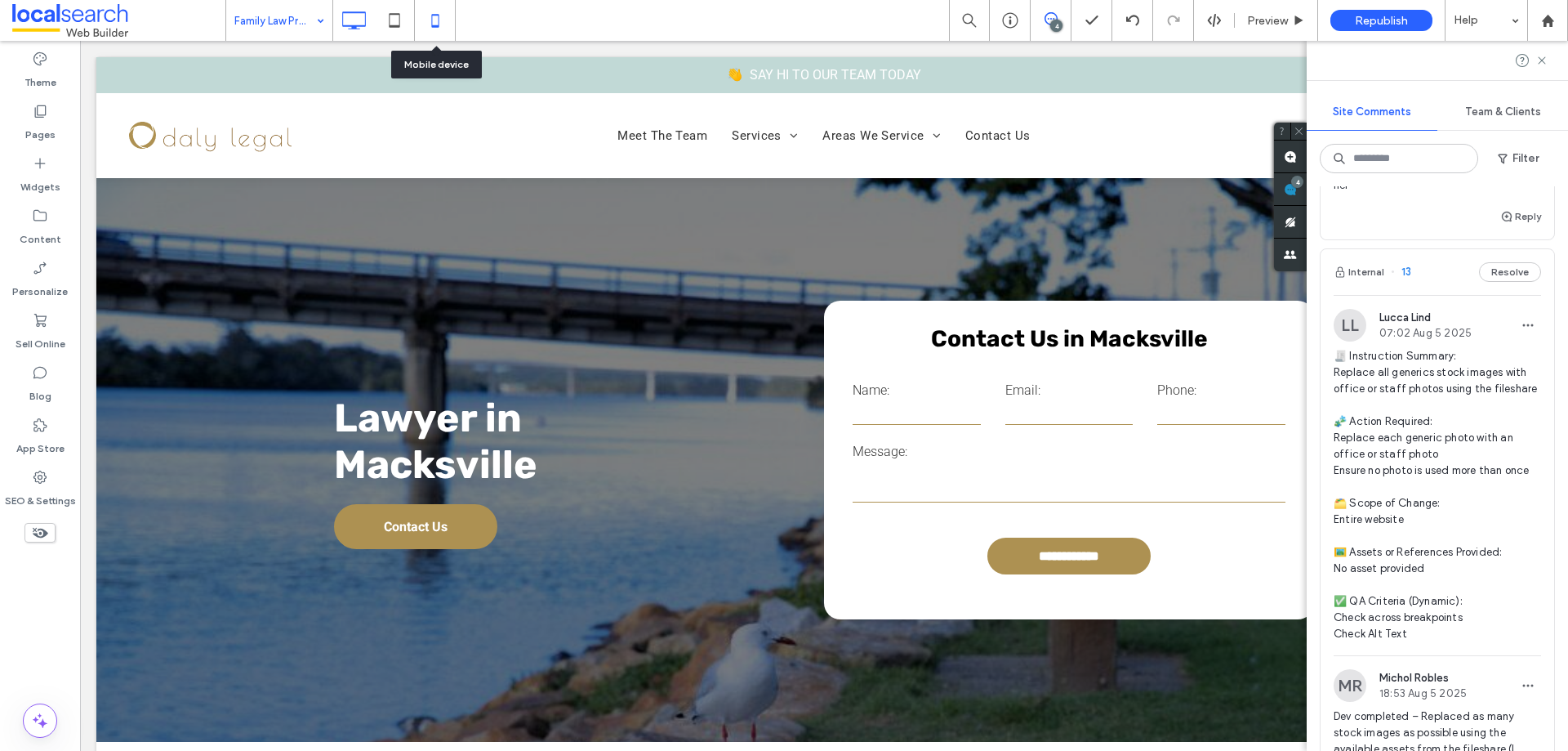 click 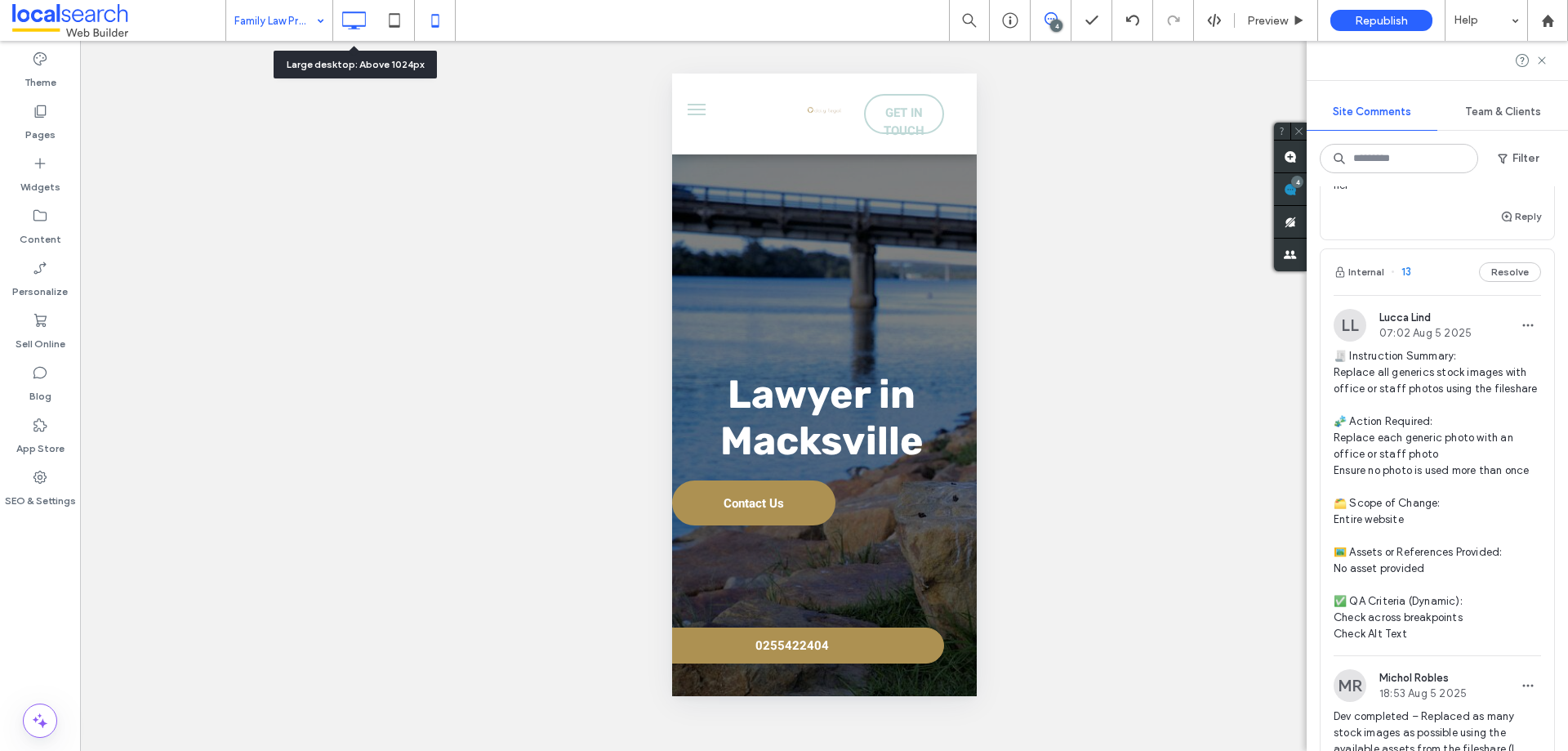 click 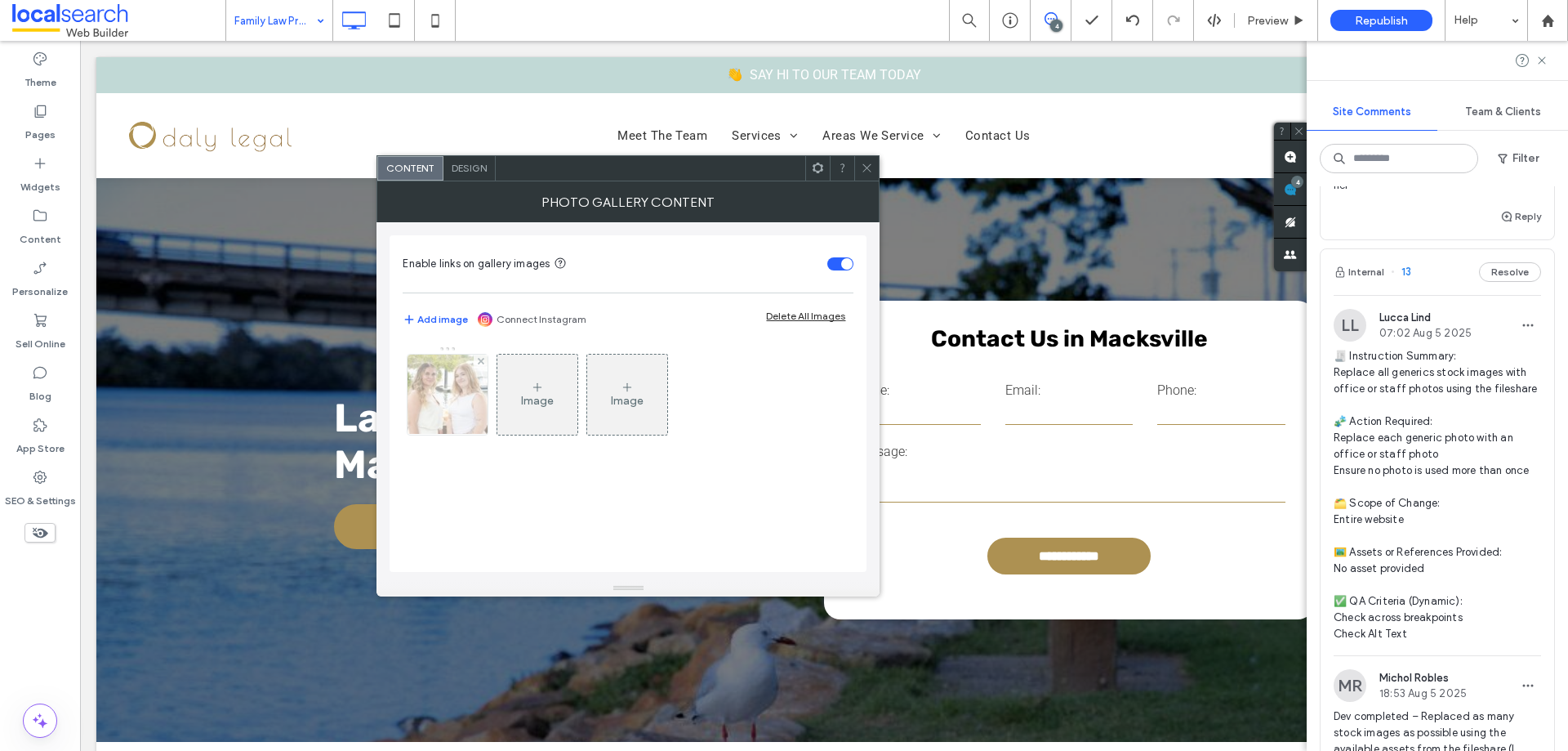 click at bounding box center (448, 395) 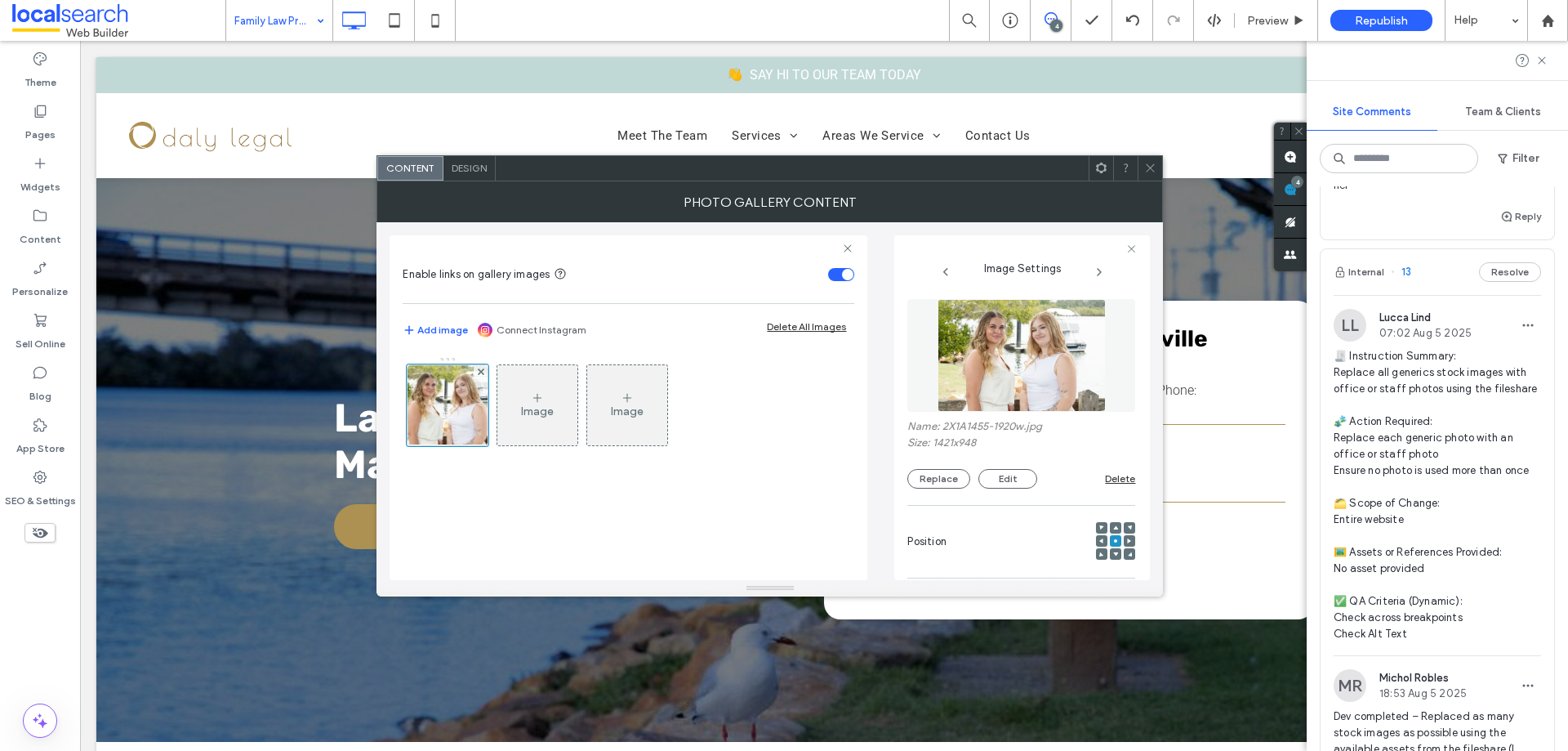 click at bounding box center (1022, 355) 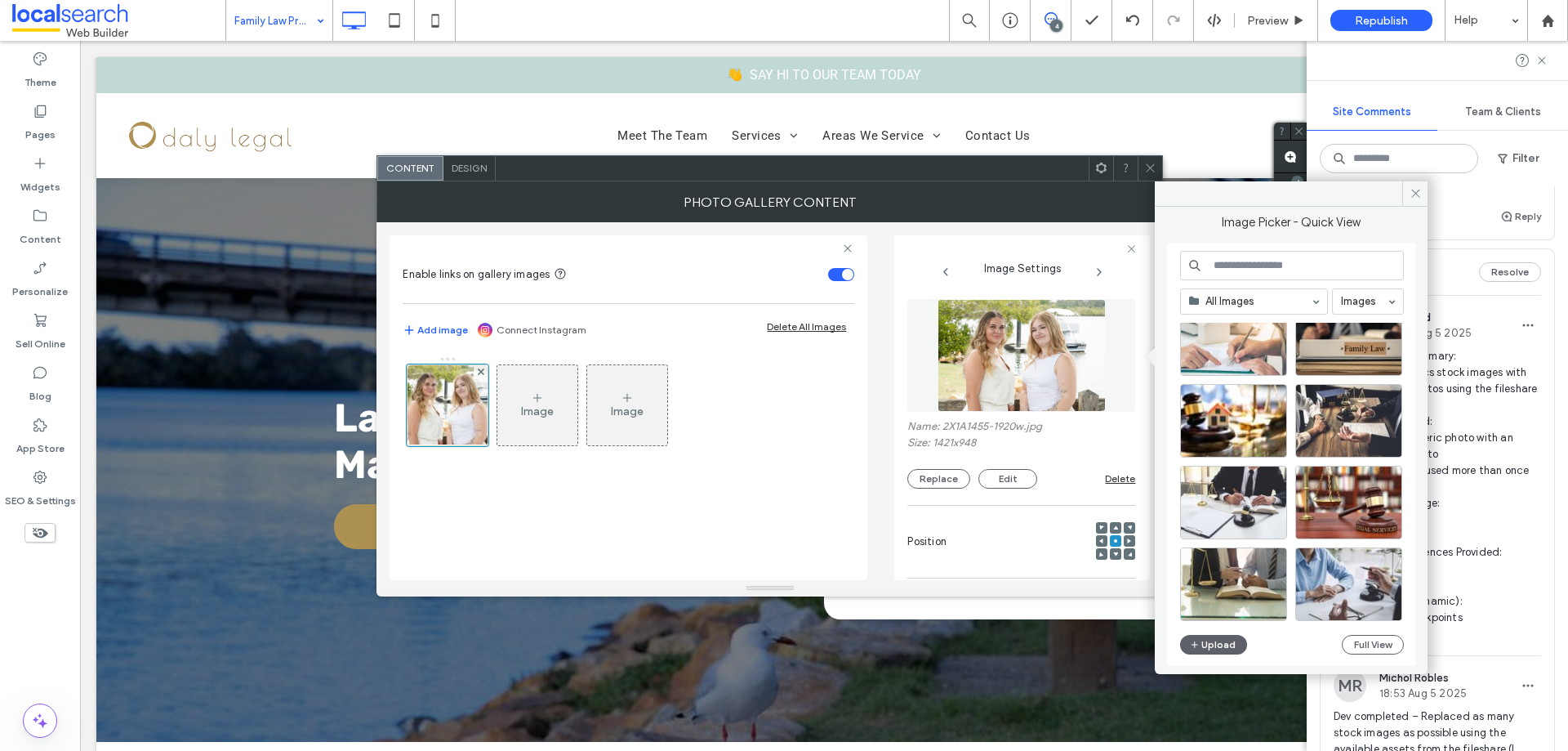 scroll, scrollTop: 4052, scrollLeft: 0, axis: vertical 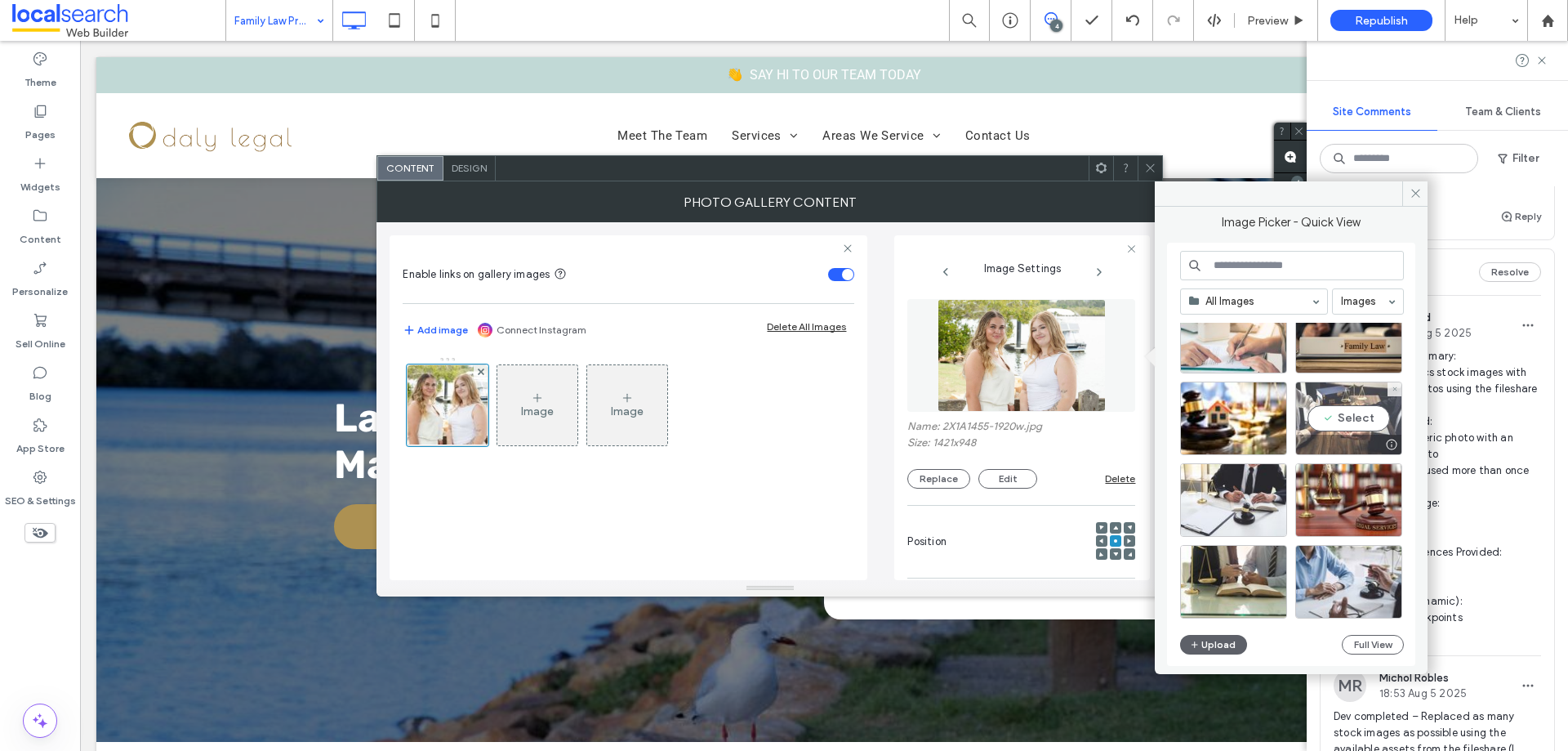 click on "Select" at bounding box center [1348, 418] 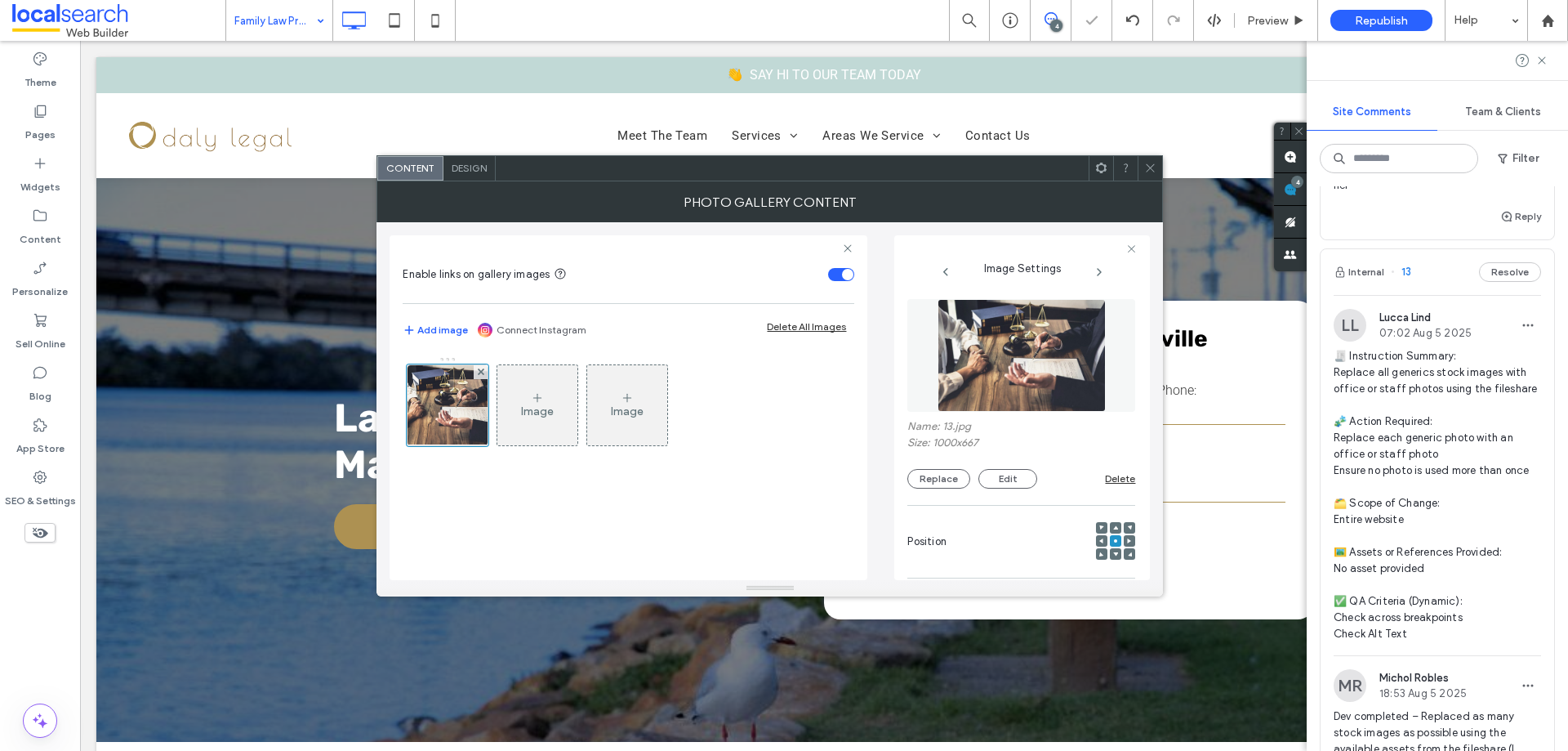 click 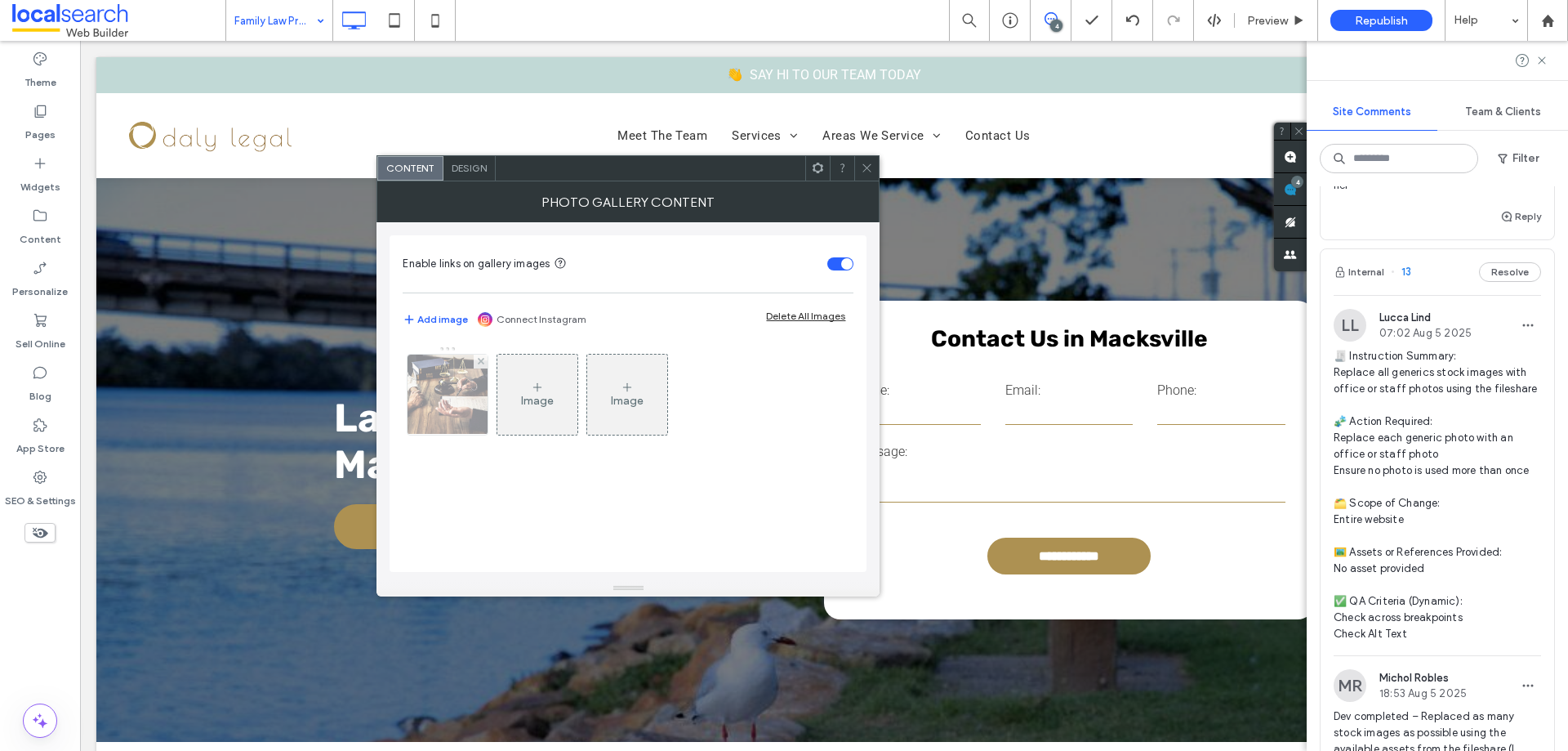 click at bounding box center (448, 395) 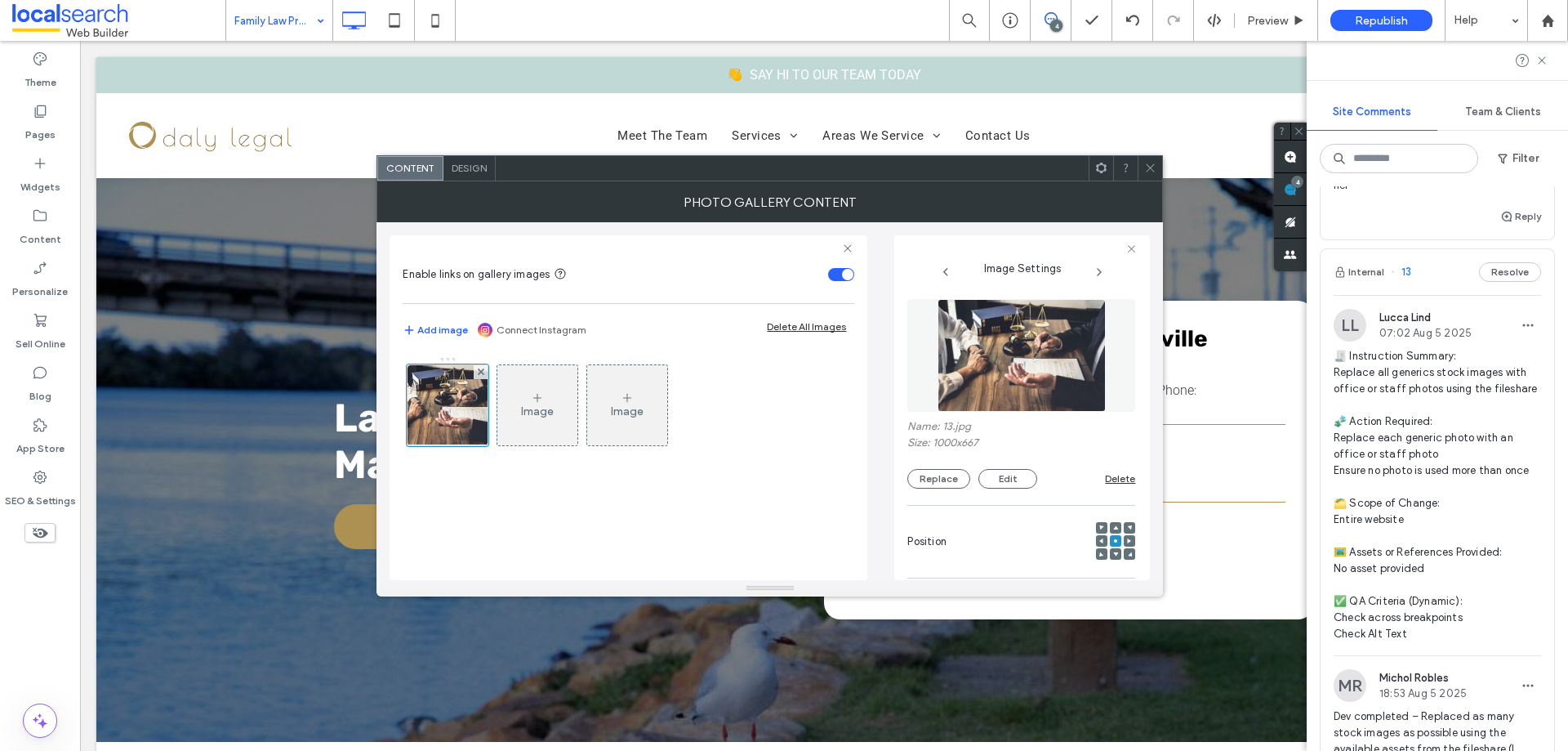scroll, scrollTop: 483, scrollLeft: 0, axis: vertical 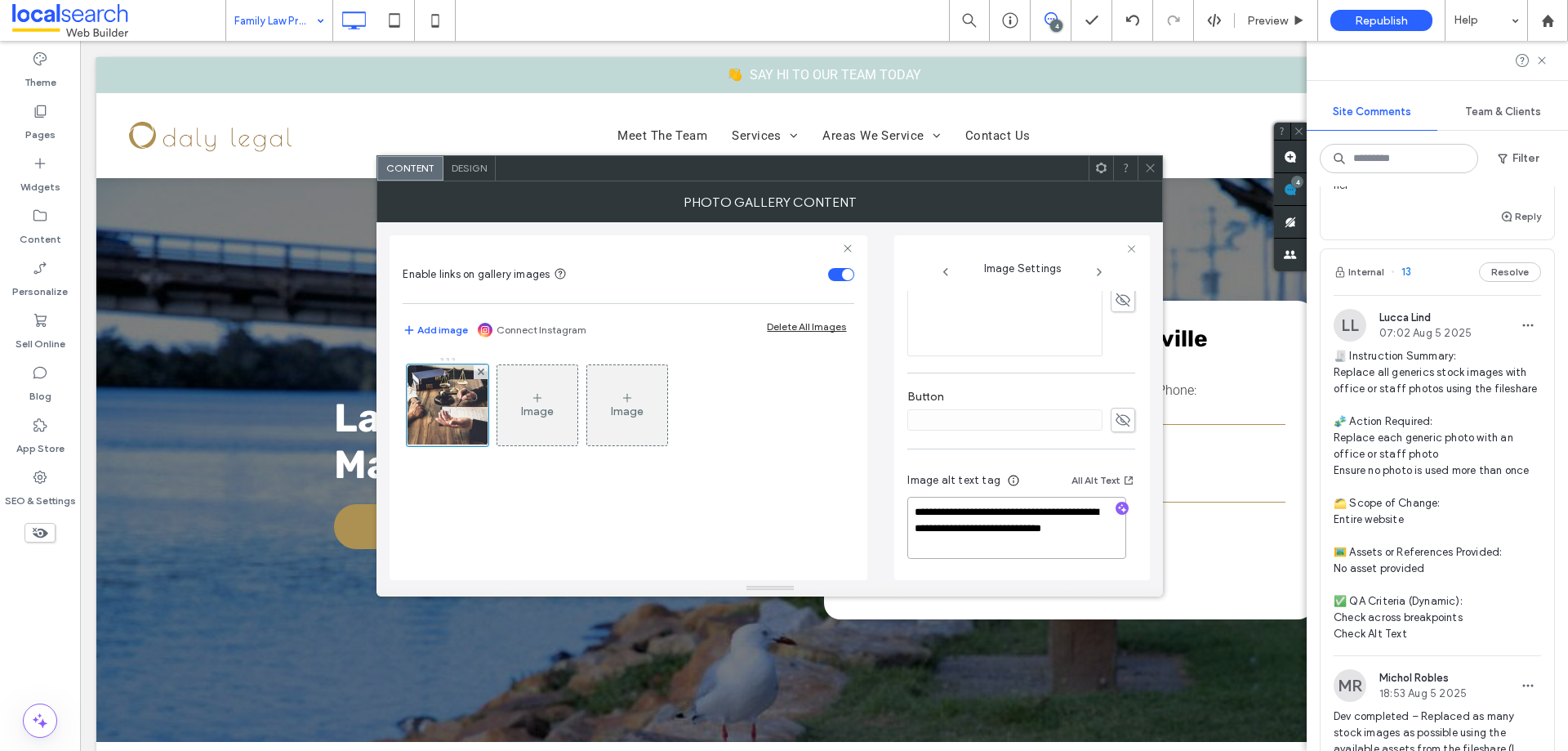 click on "**********" at bounding box center (1017, 528) 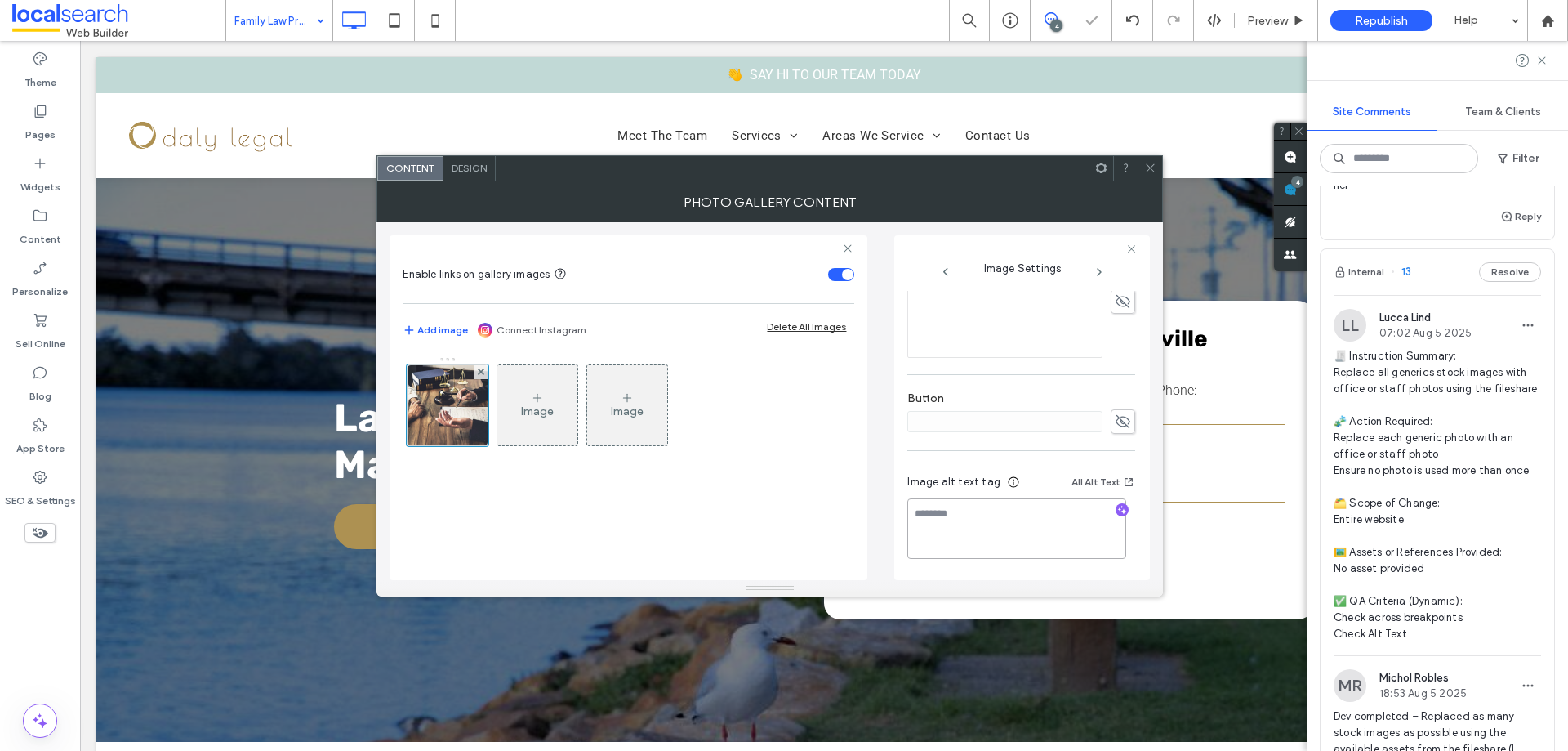 scroll, scrollTop: 480, scrollLeft: 0, axis: vertical 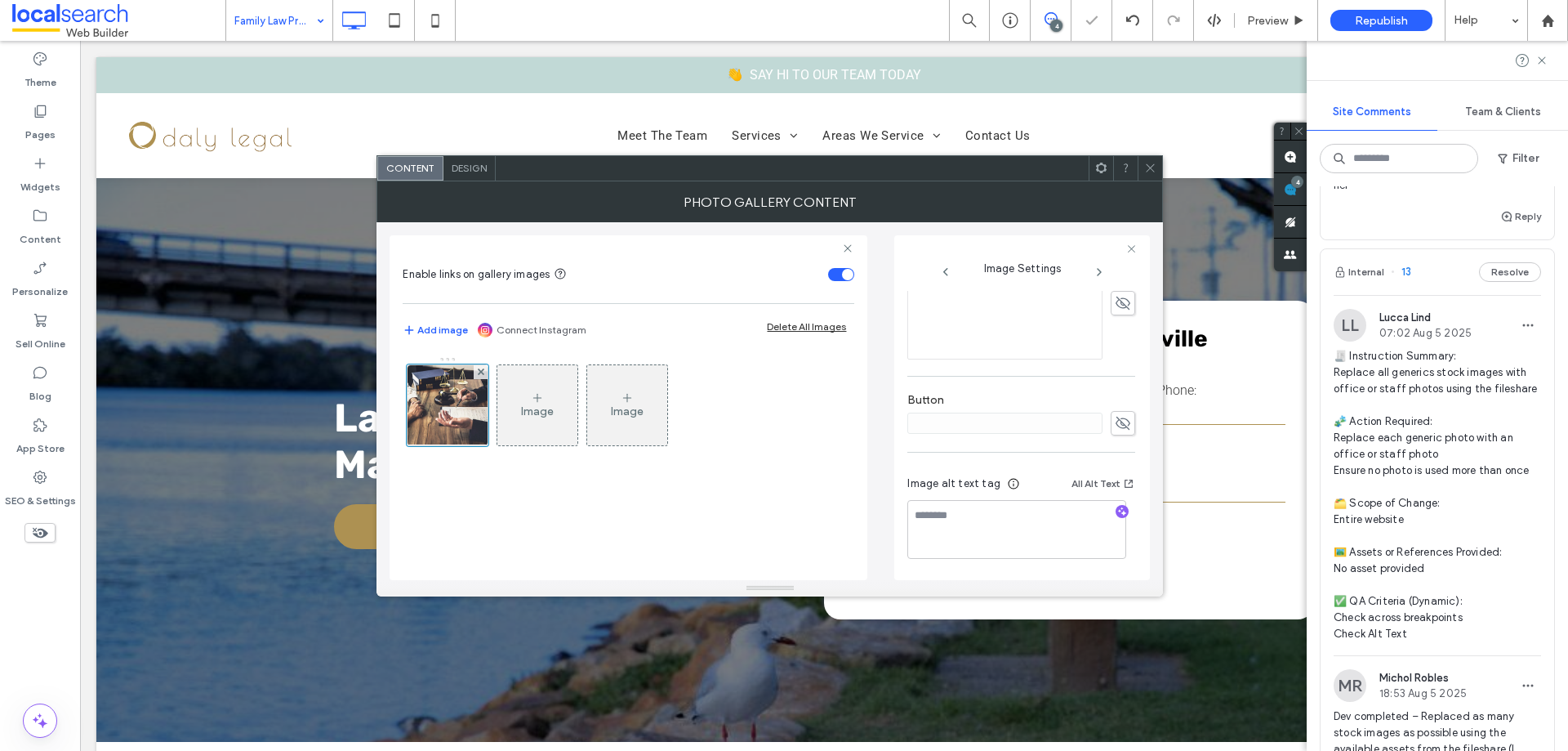 click on "Image alt text tag All Alt Text" at bounding box center (1021, 487) 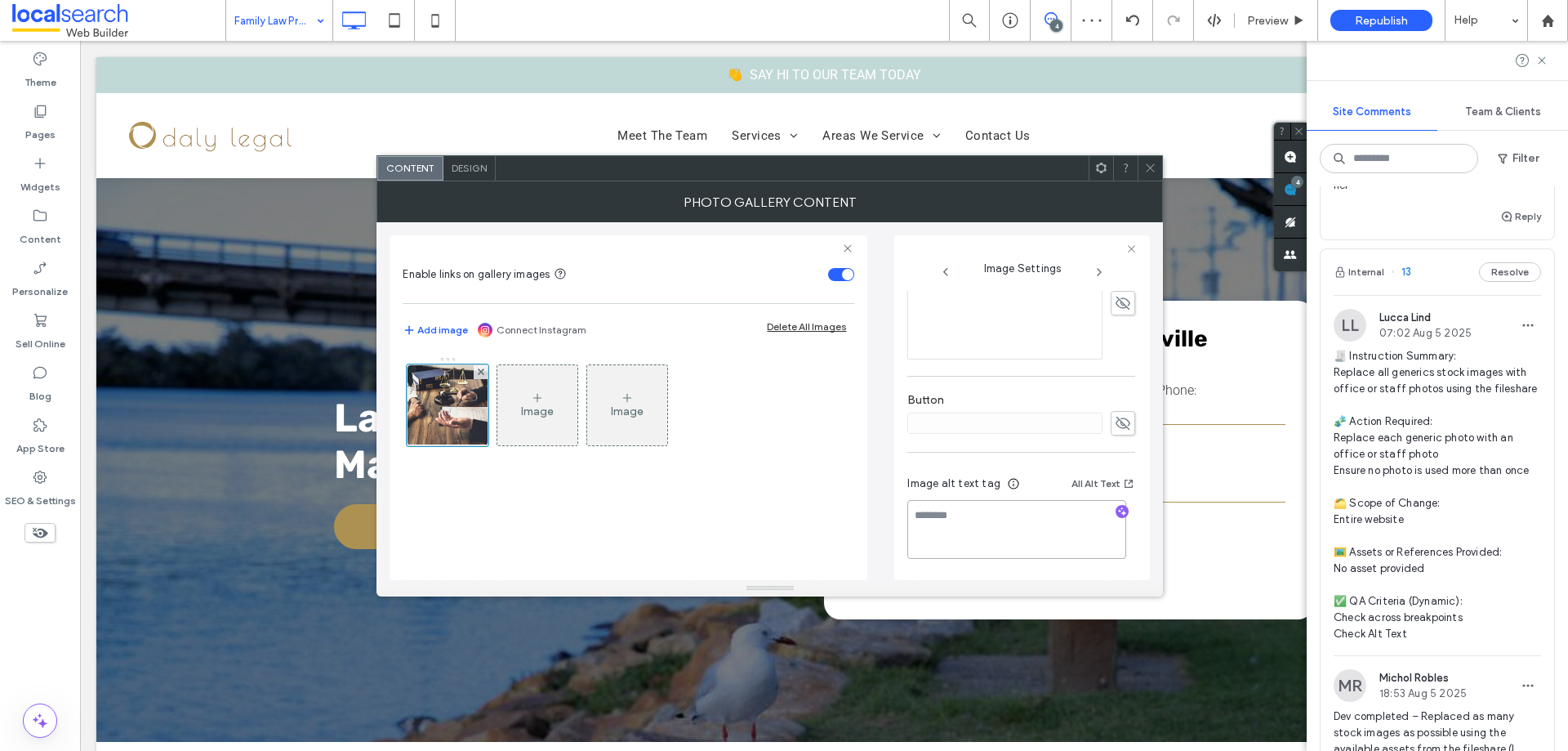 click at bounding box center (1017, 530) 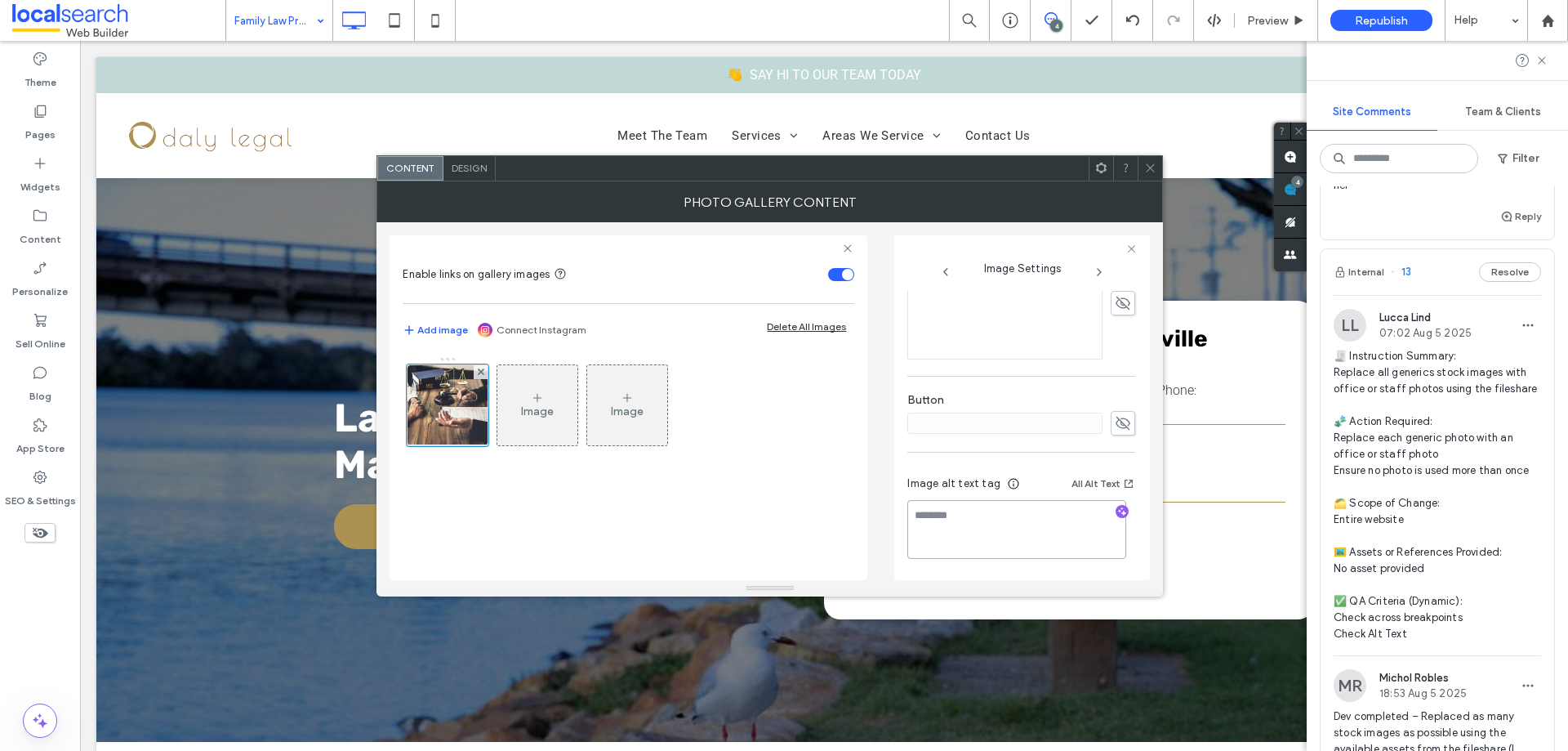 paste on "**********" 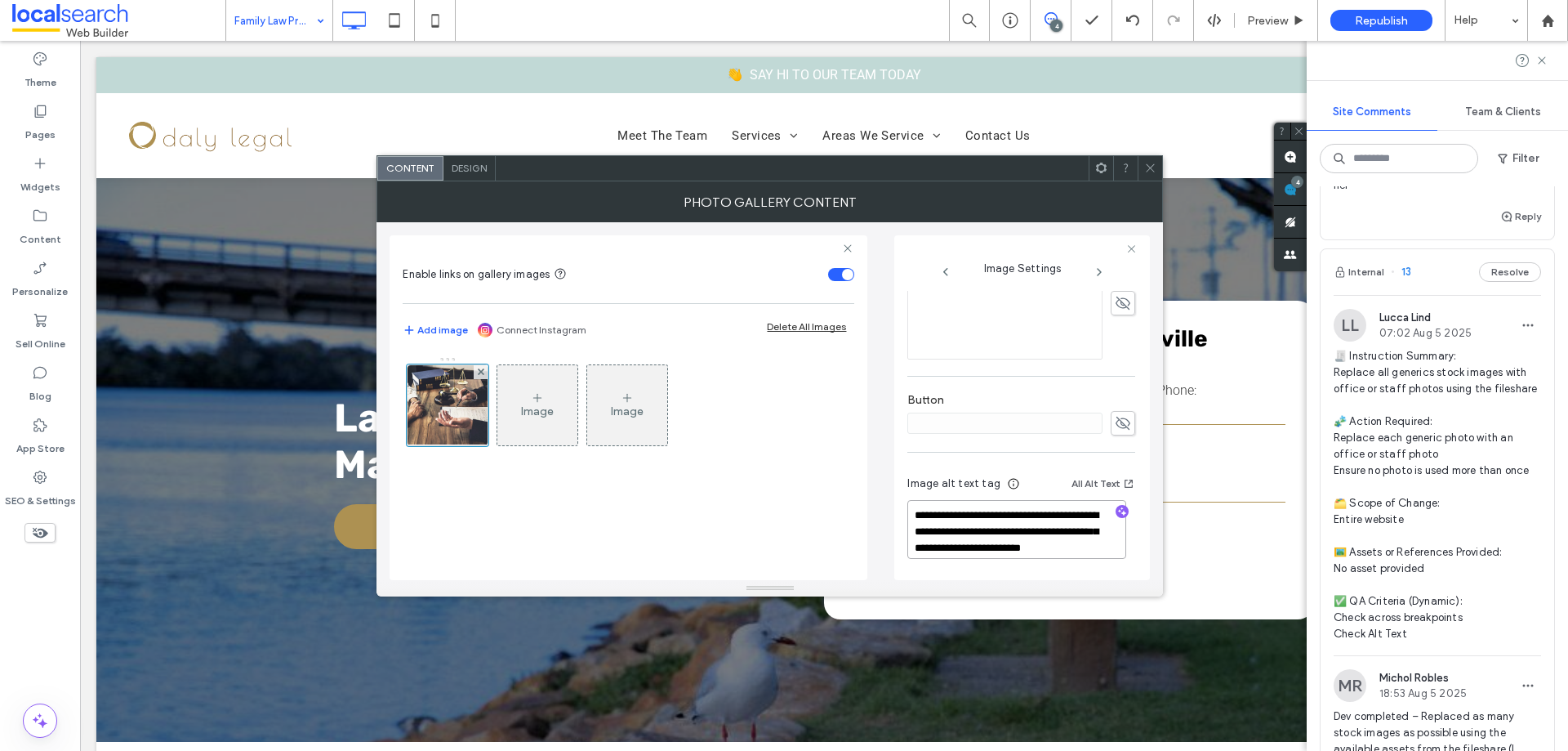scroll, scrollTop: 2, scrollLeft: 0, axis: vertical 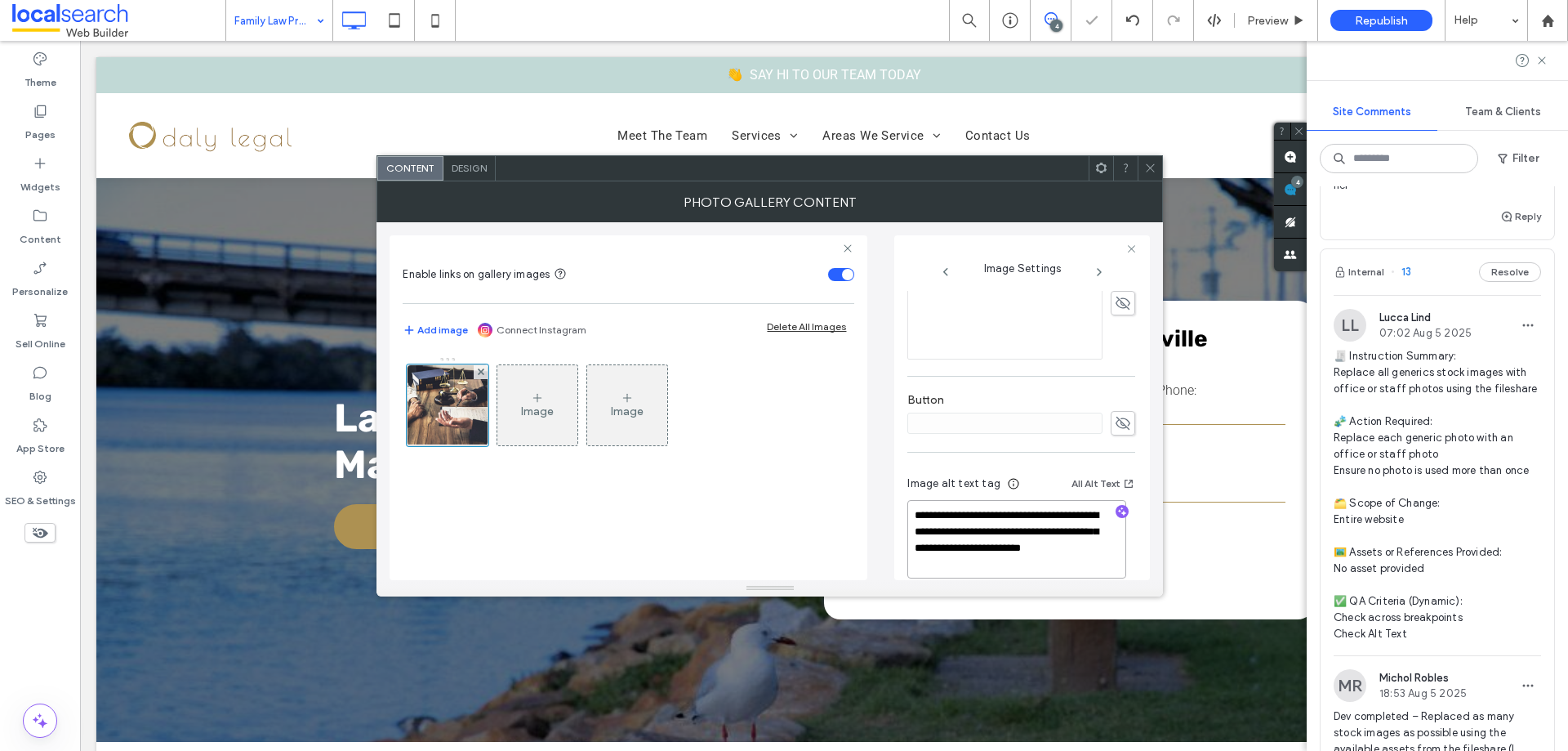 type on "**********" 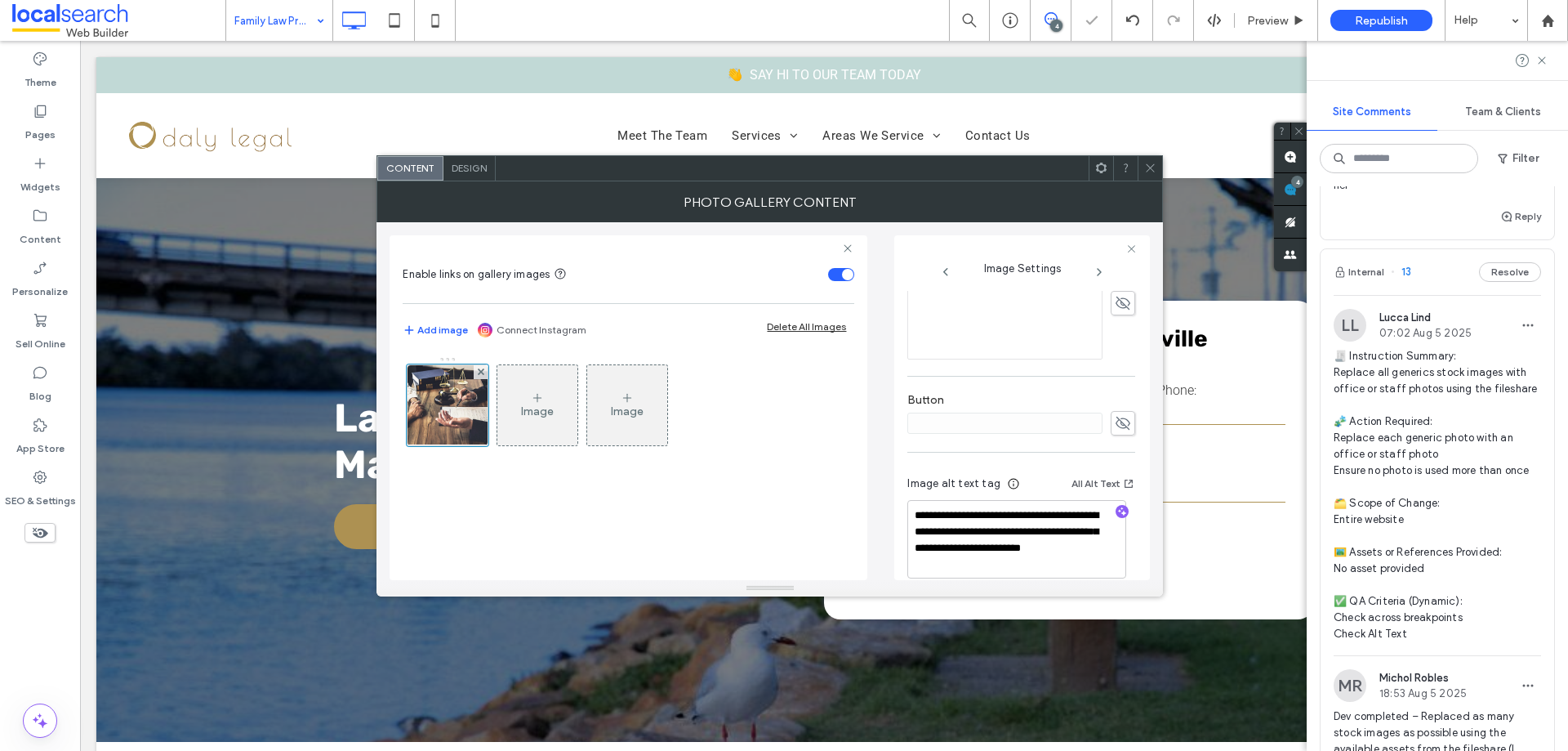 click on "Image alt text tag All Alt Text" at bounding box center (1021, 487) 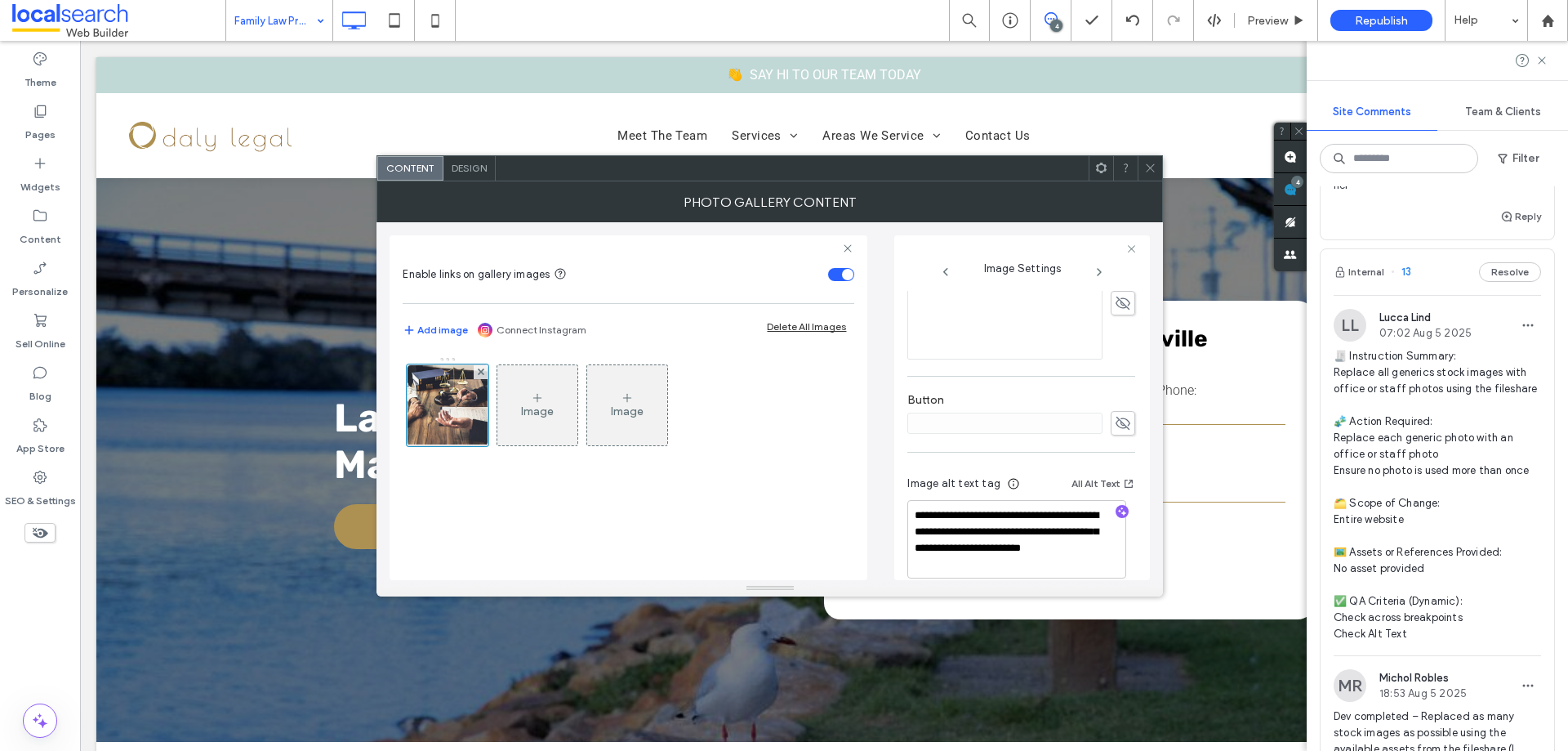 click 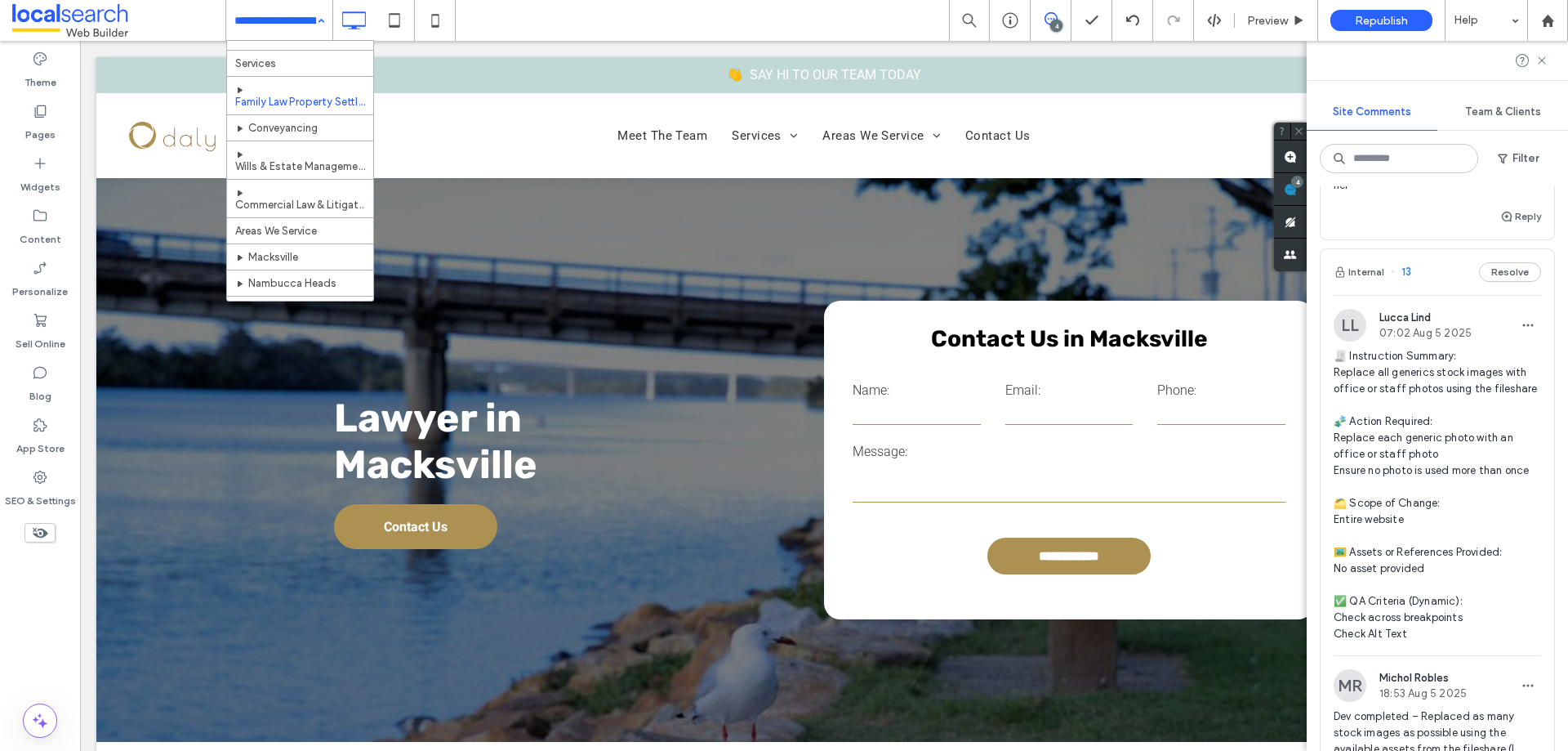 scroll, scrollTop: 82, scrollLeft: 0, axis: vertical 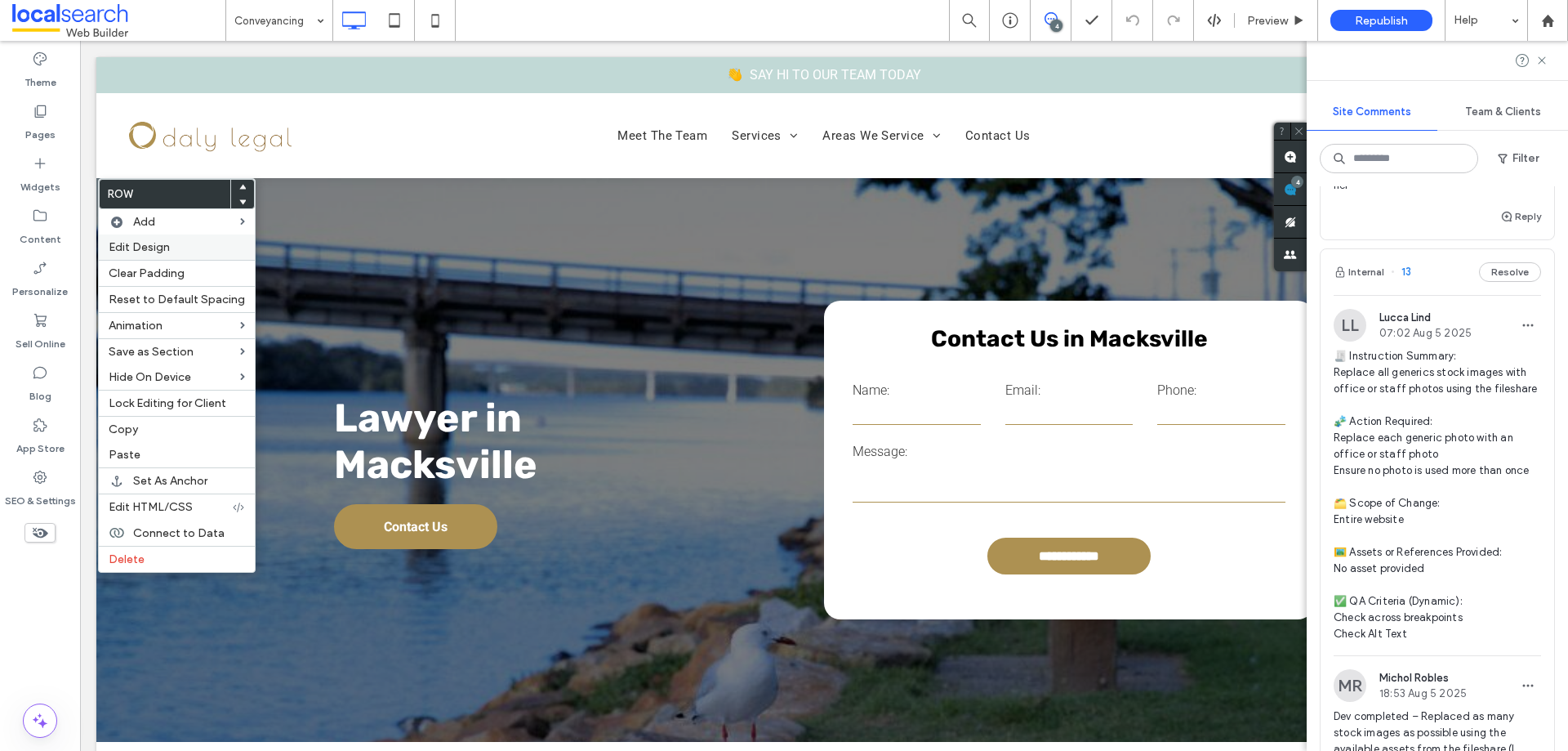 click on "Edit Design" at bounding box center [139, 247] 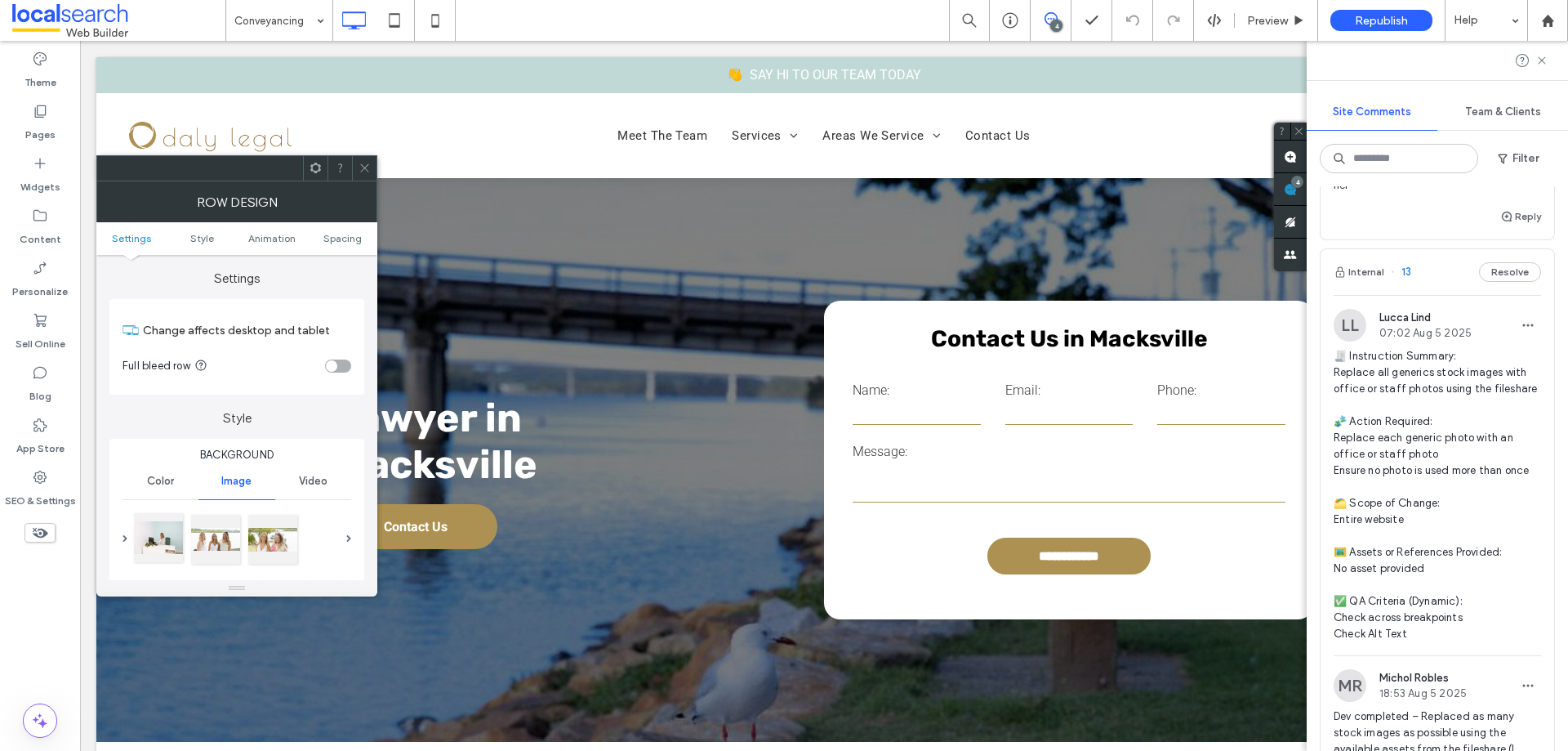 click at bounding box center (158, 538) 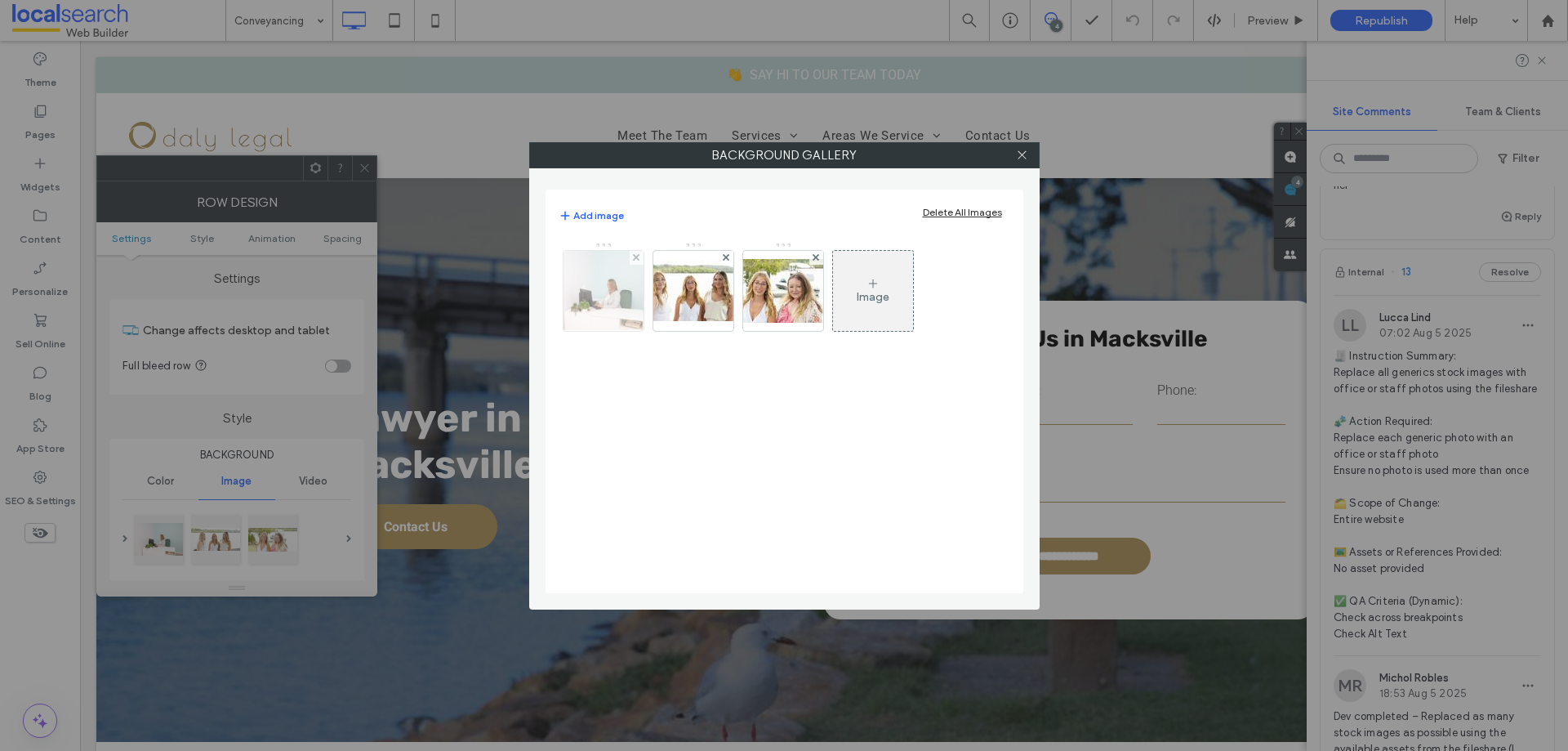 click at bounding box center (603, 291) 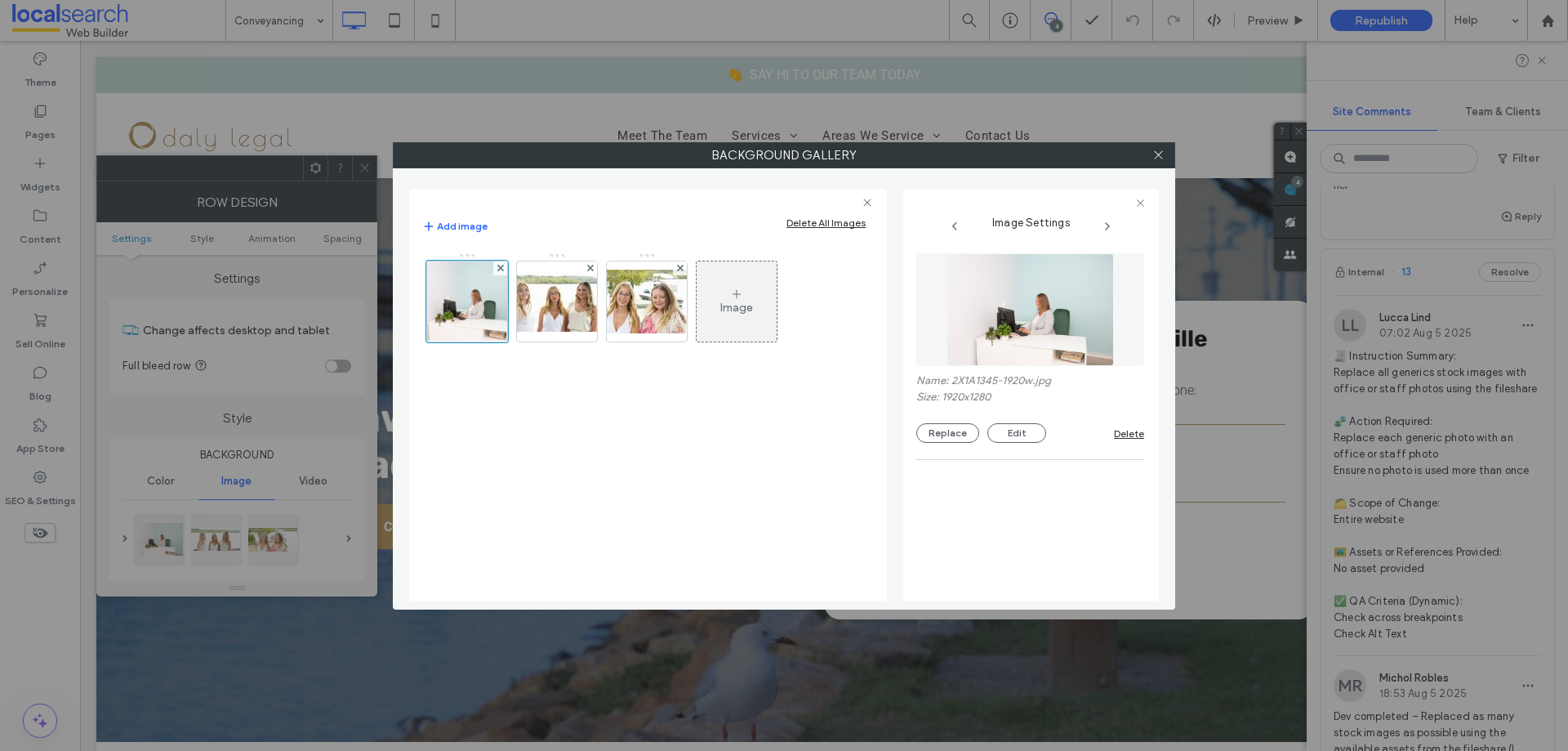 click at bounding box center (1031, 310) 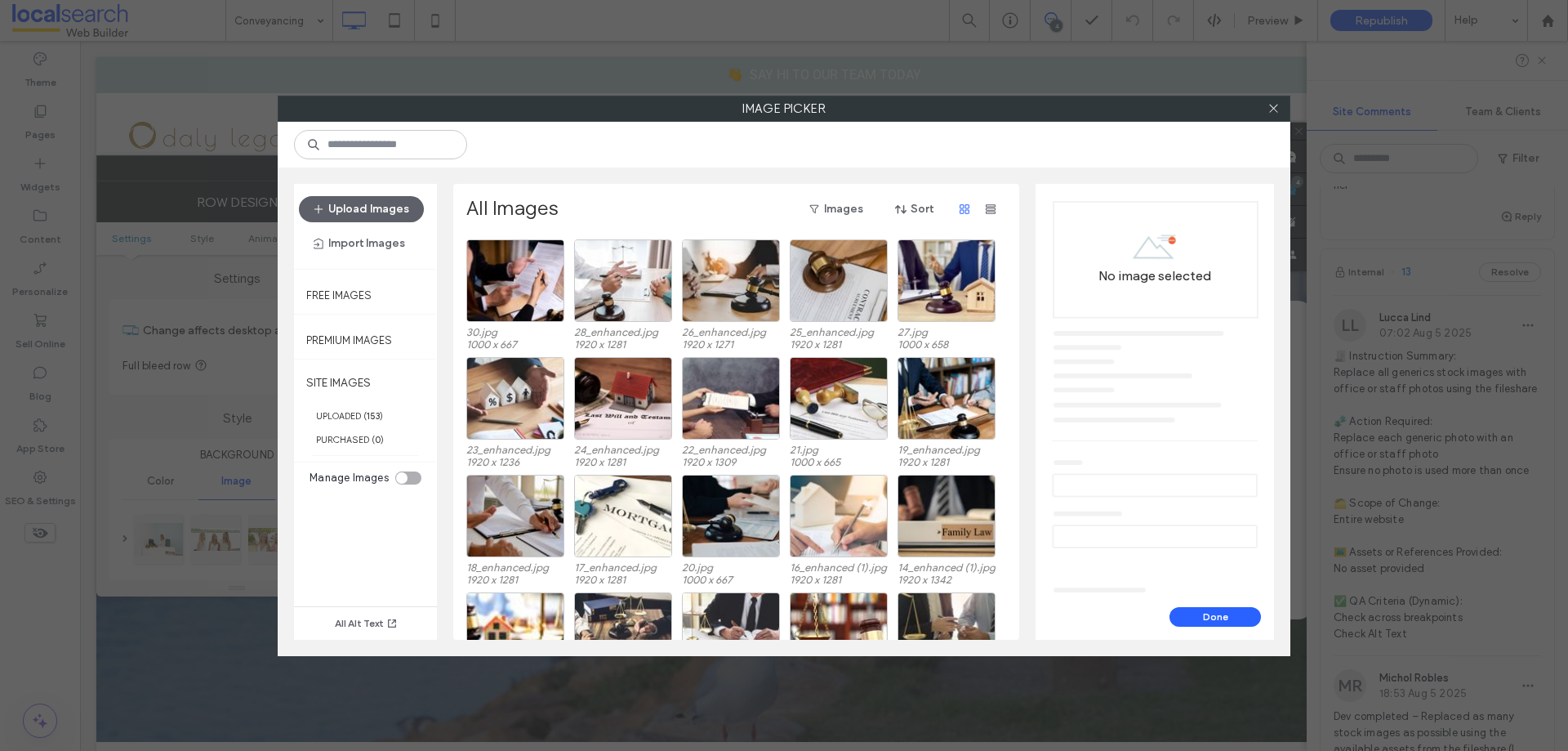 scroll, scrollTop: 2045, scrollLeft: 0, axis: vertical 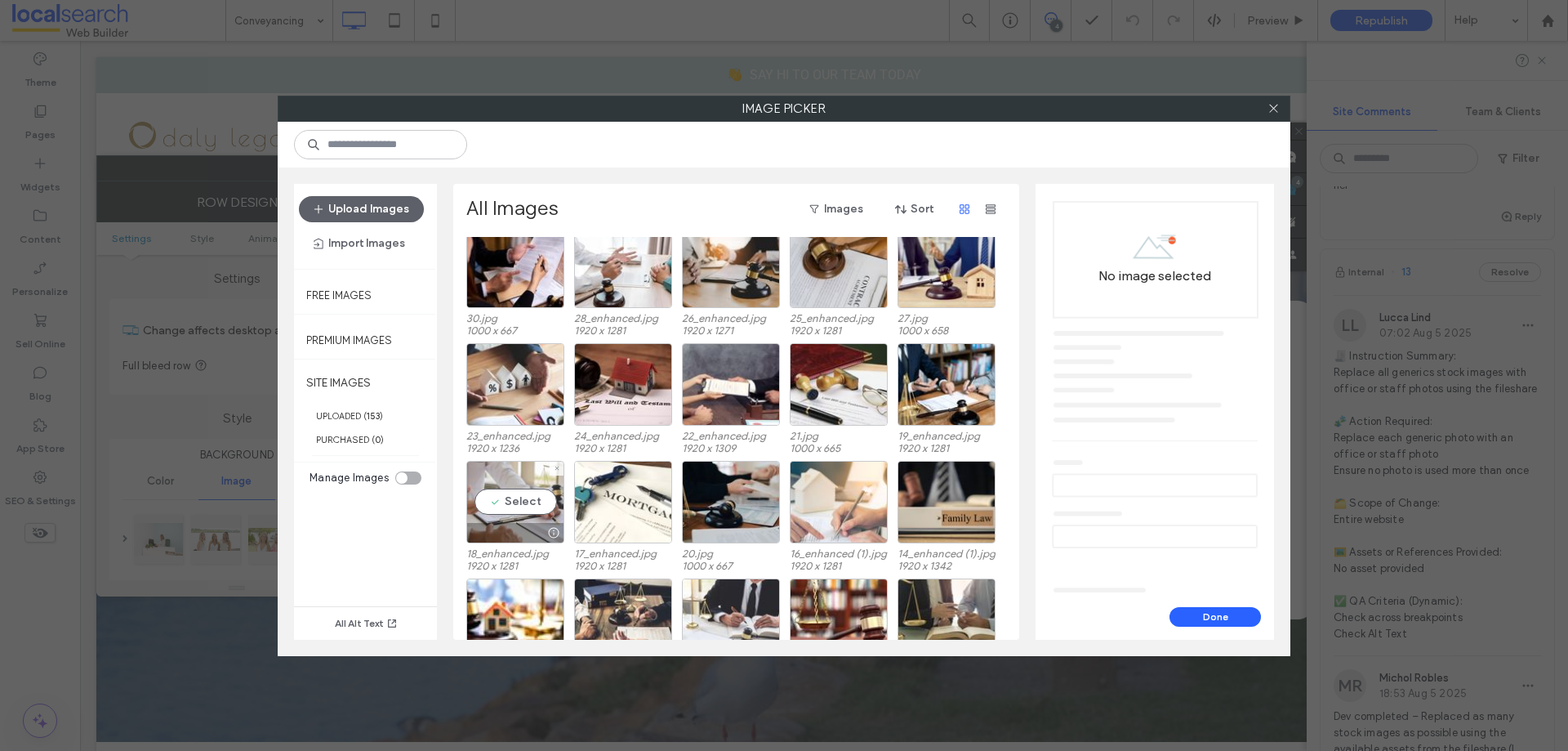 click on "Select" at bounding box center (515, 502) 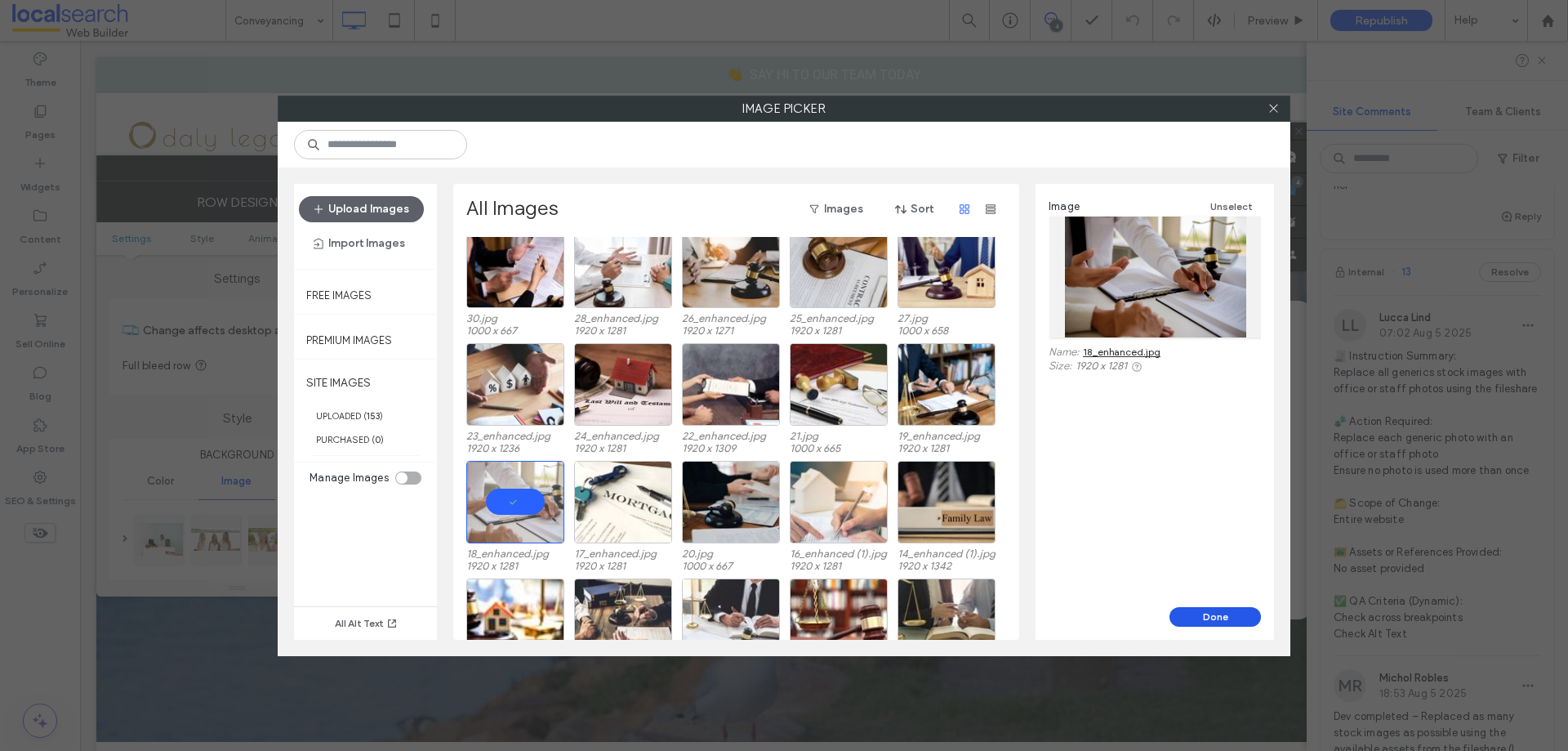 click on "Done" at bounding box center [1215, 617] 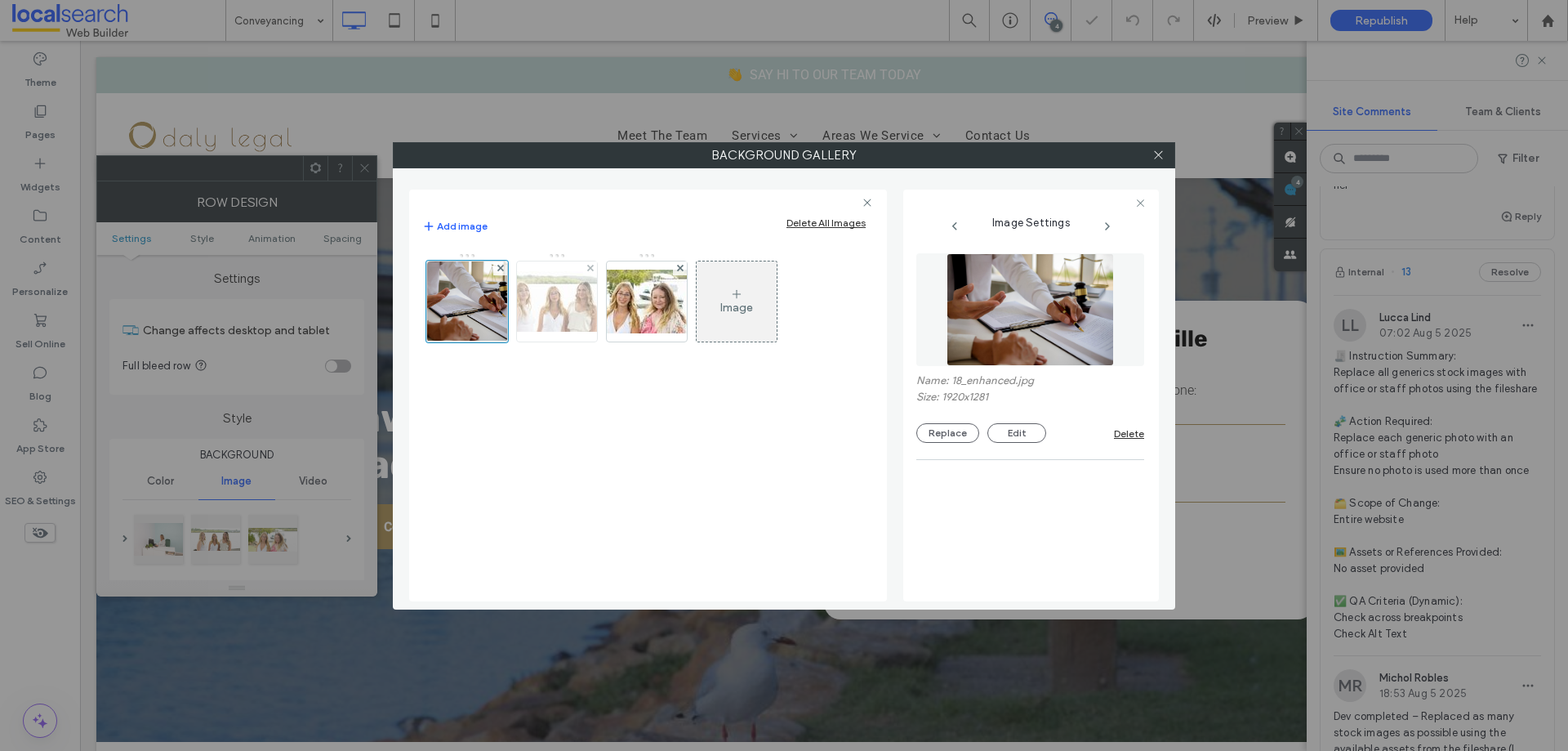 click at bounding box center [557, 302] 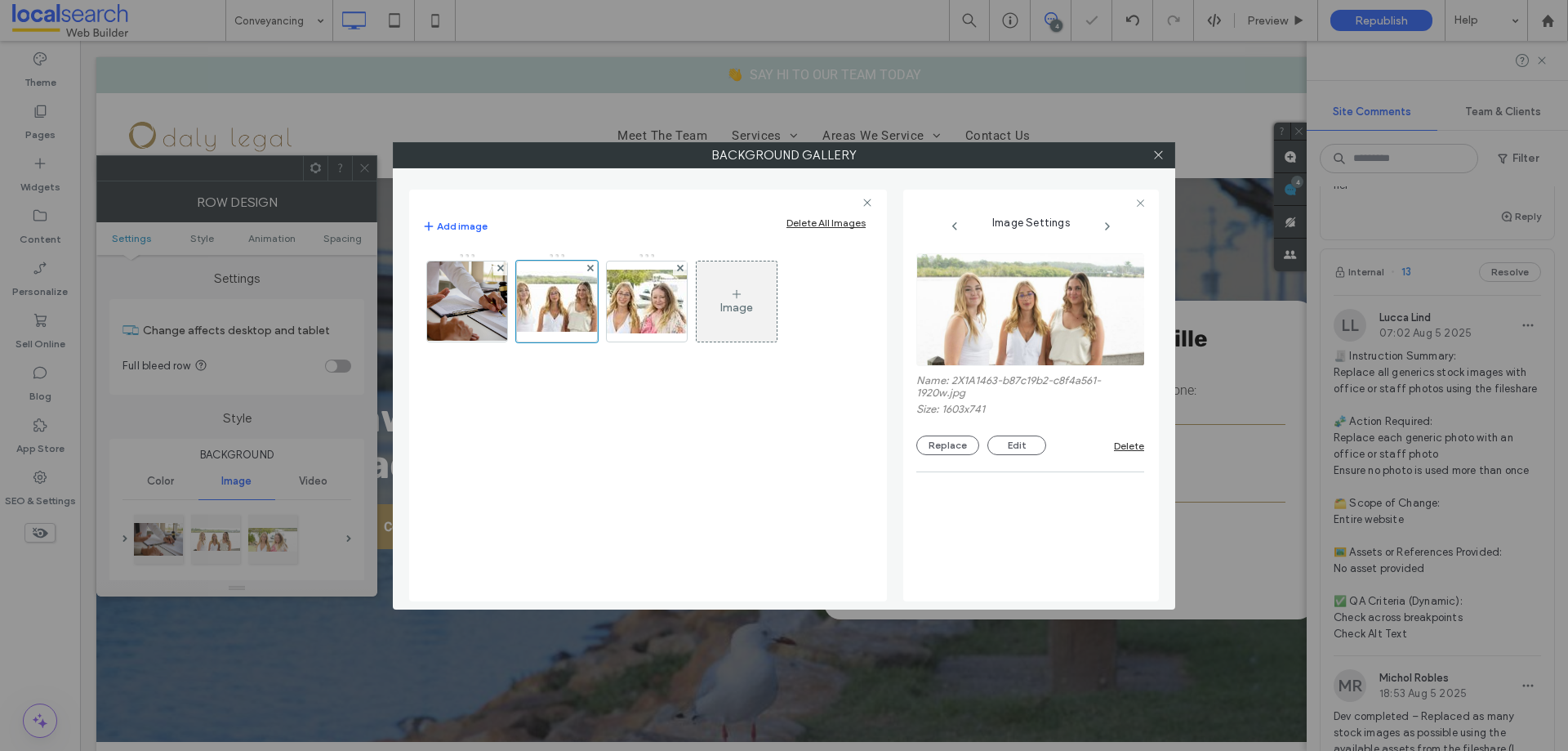 click at bounding box center [1031, 310] 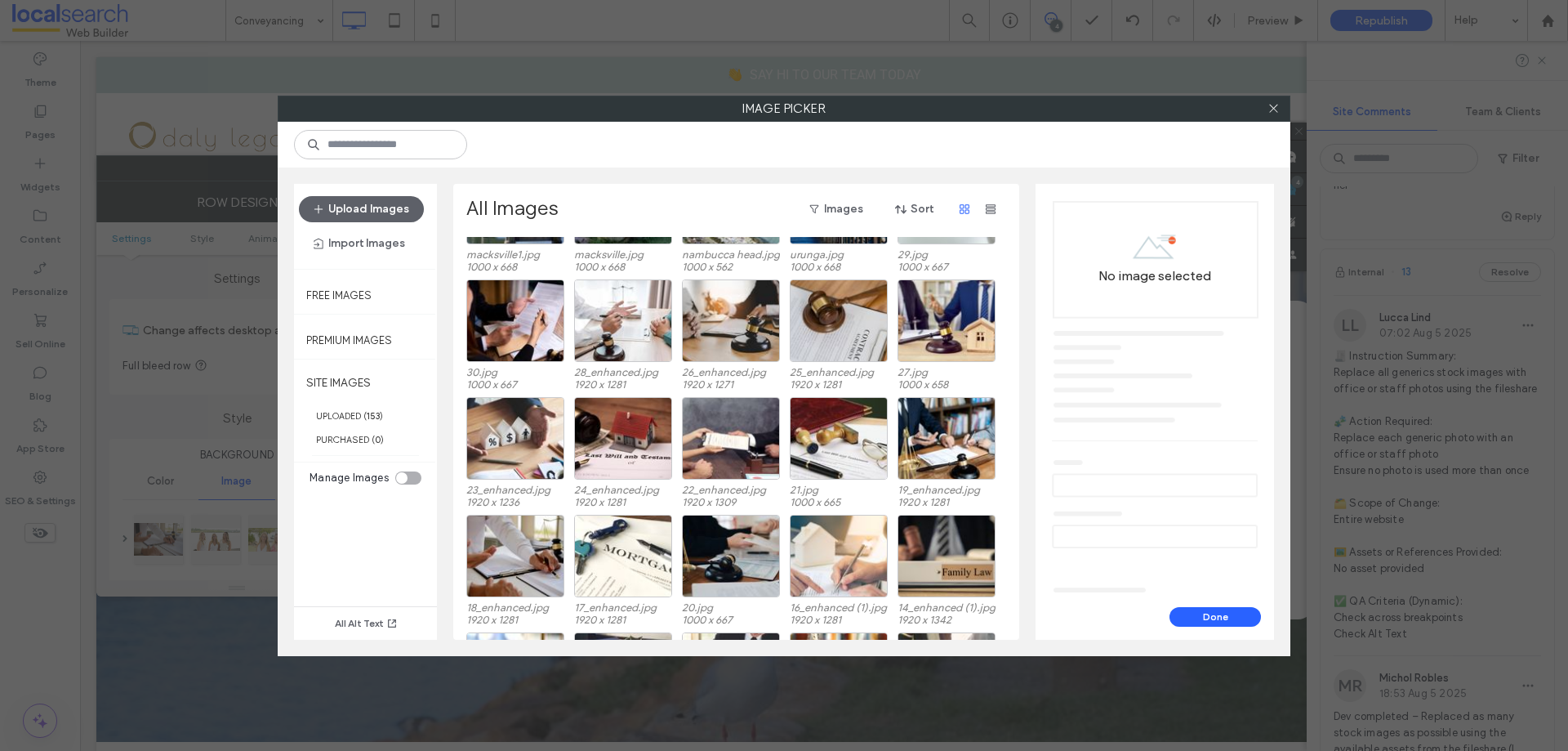 scroll, scrollTop: 2045, scrollLeft: 0, axis: vertical 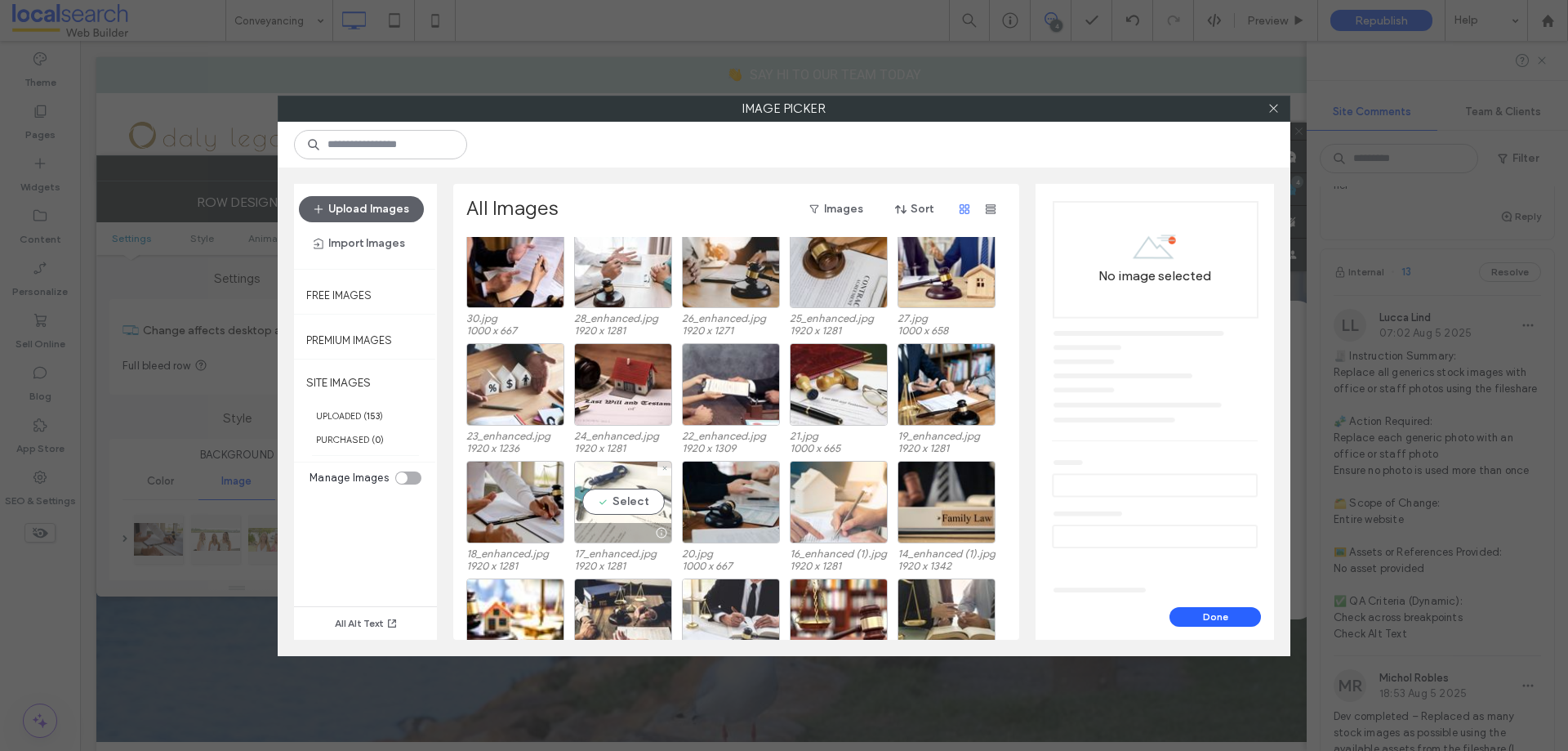 click on "Select" at bounding box center (623, 502) 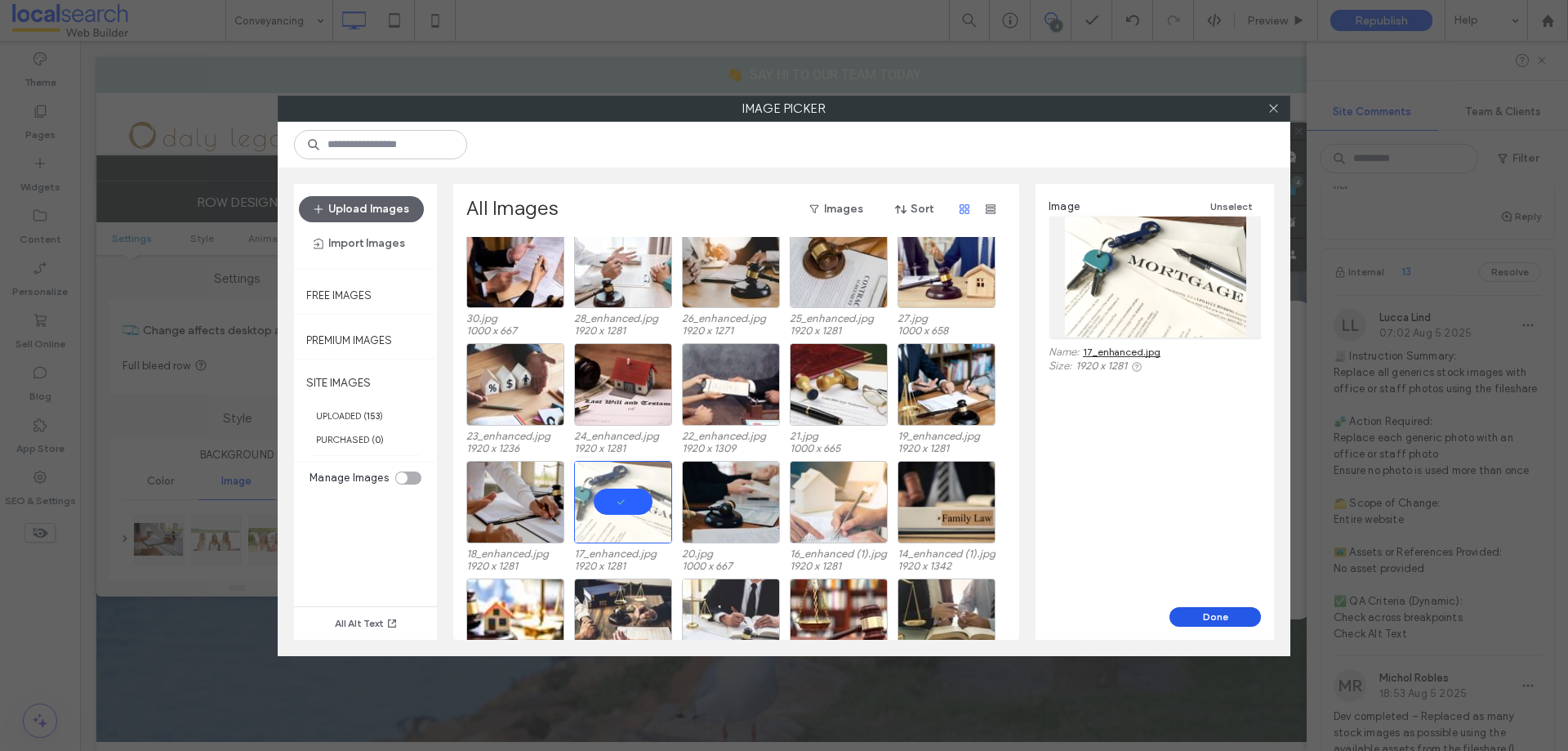 click on "Done" at bounding box center (1215, 617) 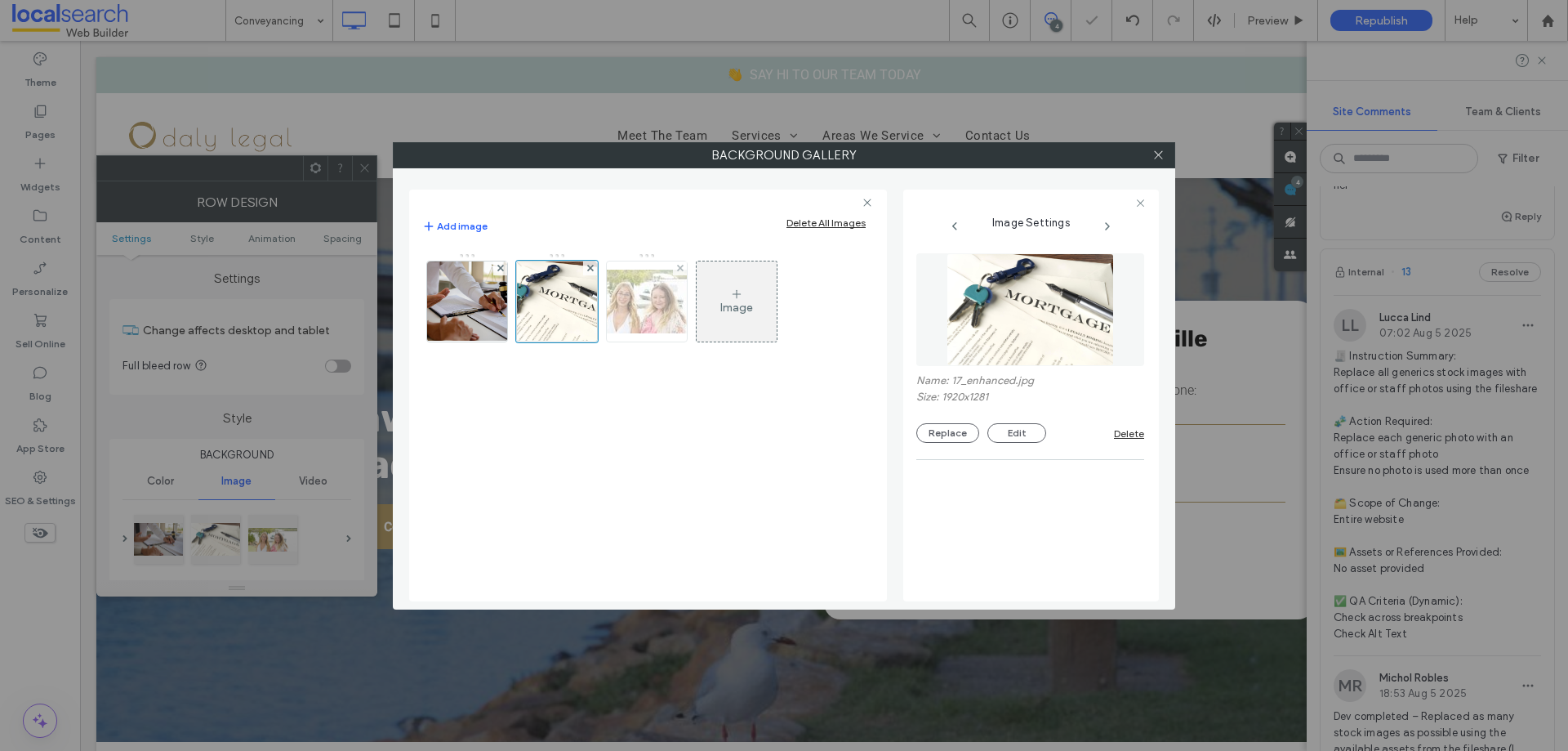 click at bounding box center (647, 302) 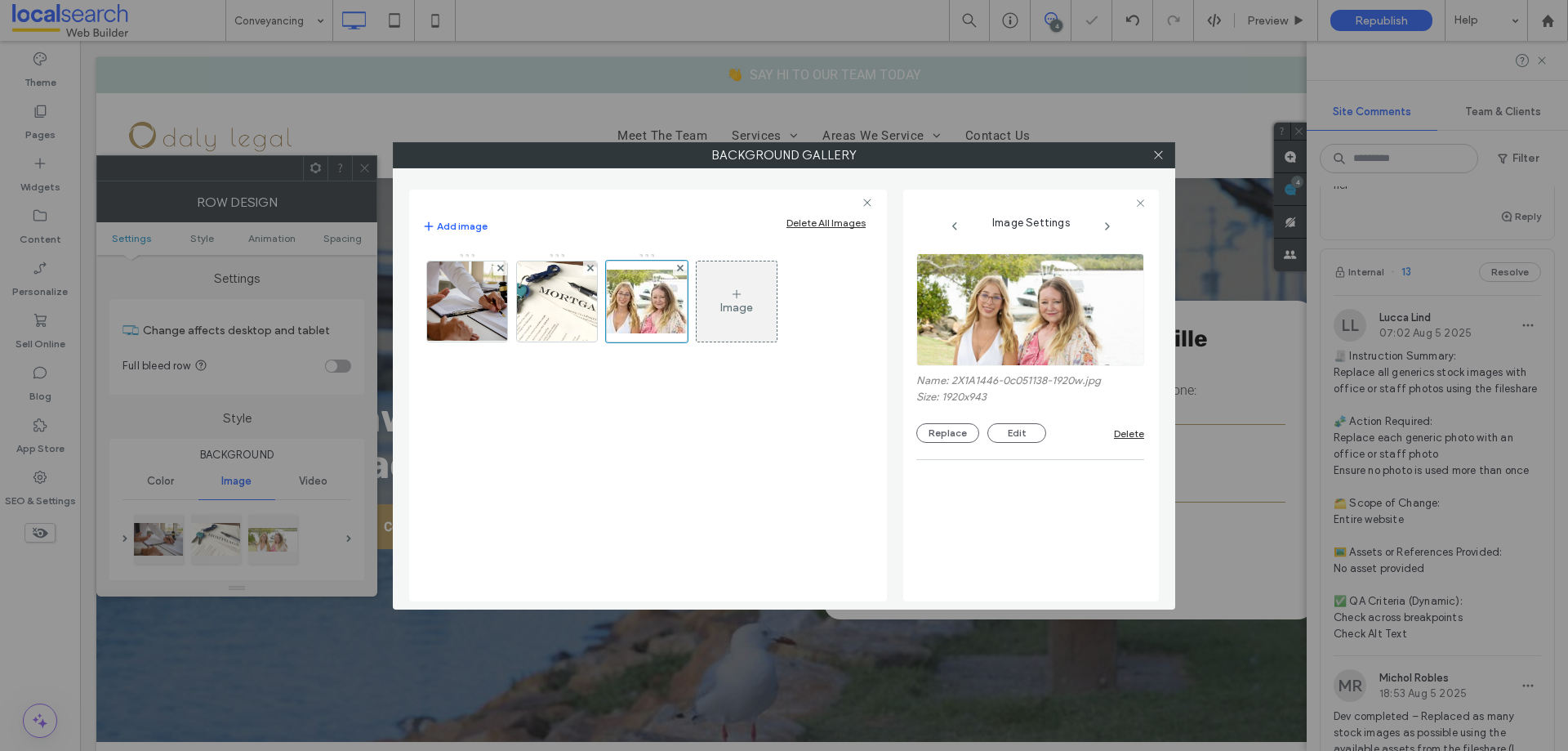 click at bounding box center [1030, 310] 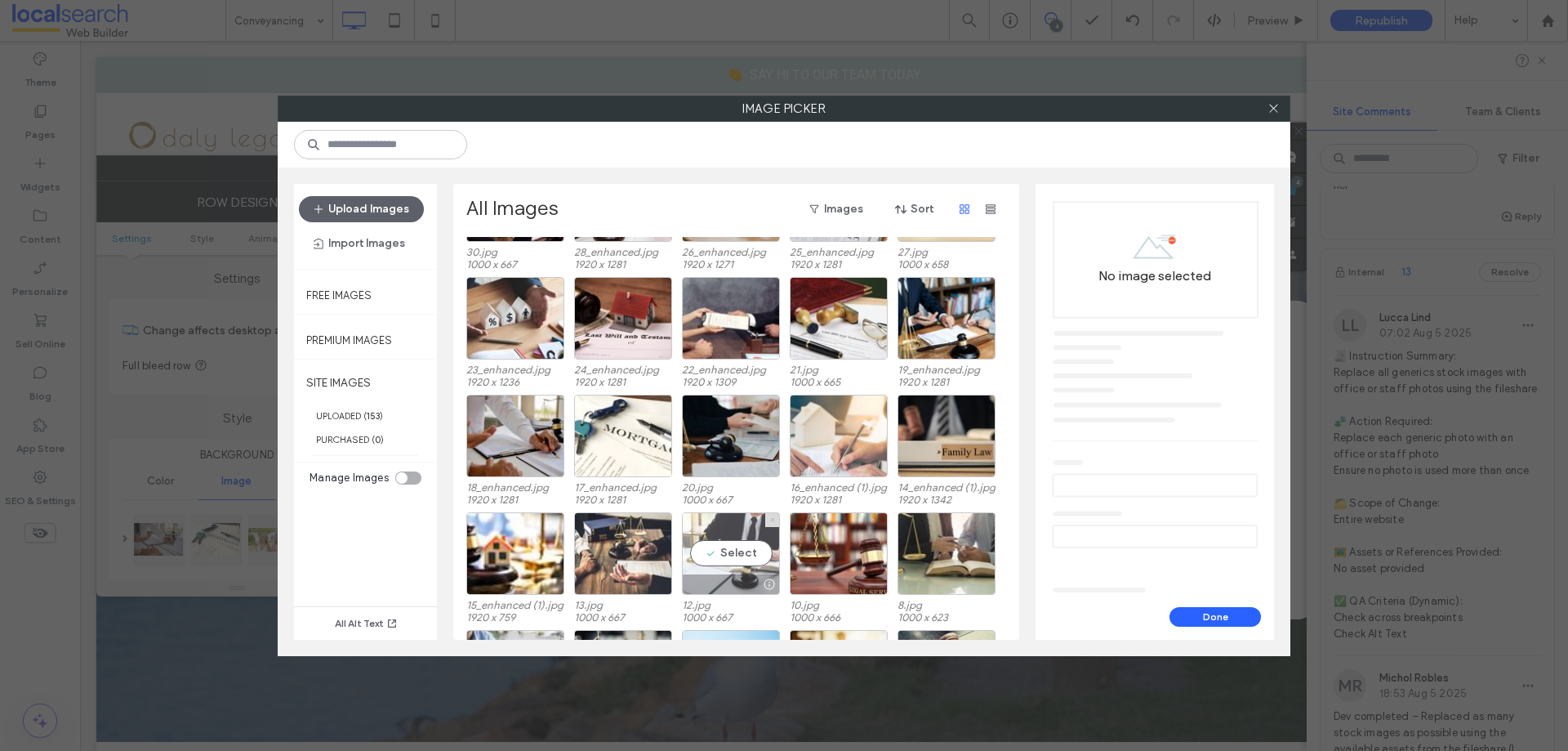 scroll, scrollTop: 2110, scrollLeft: 0, axis: vertical 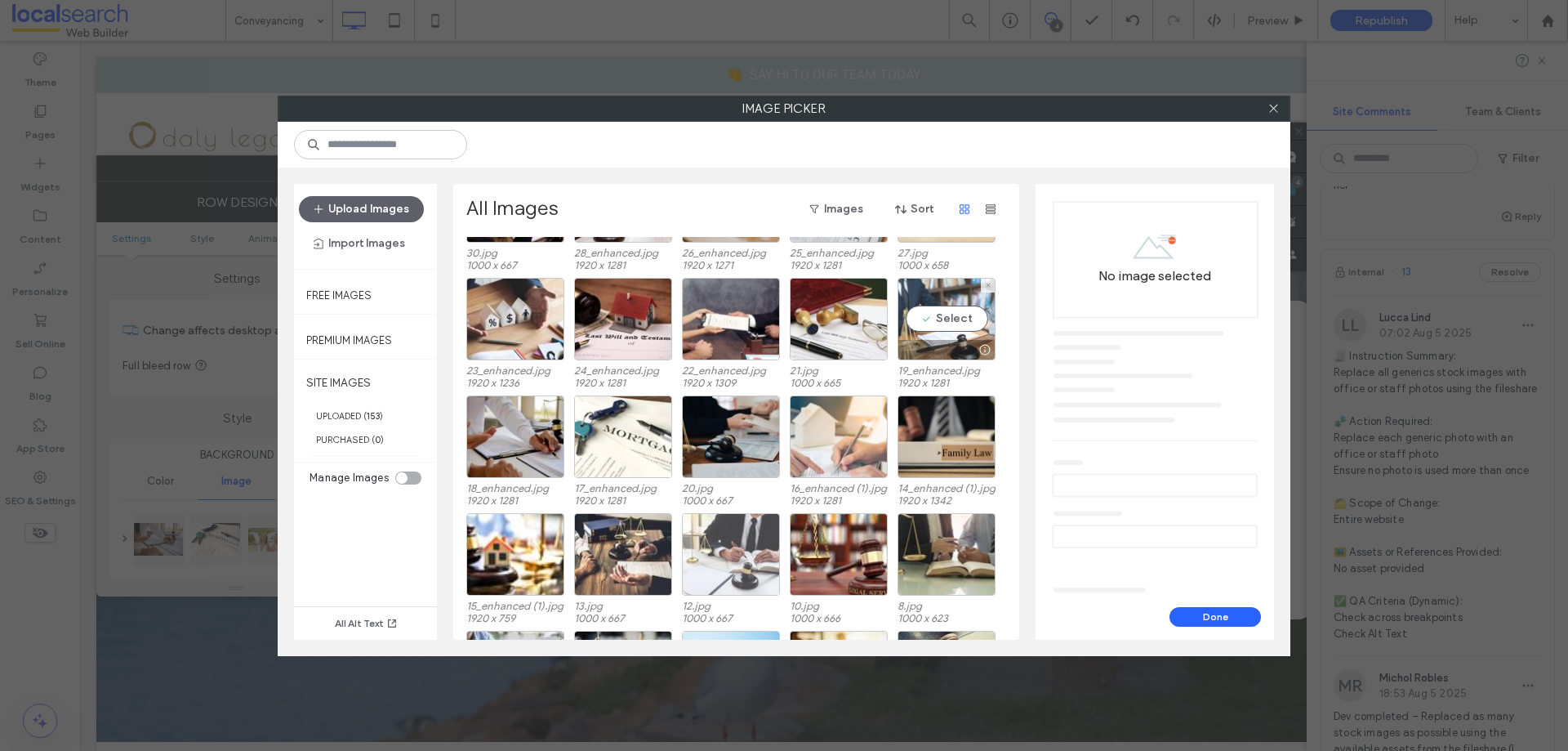 click on "Select" at bounding box center [947, 319] 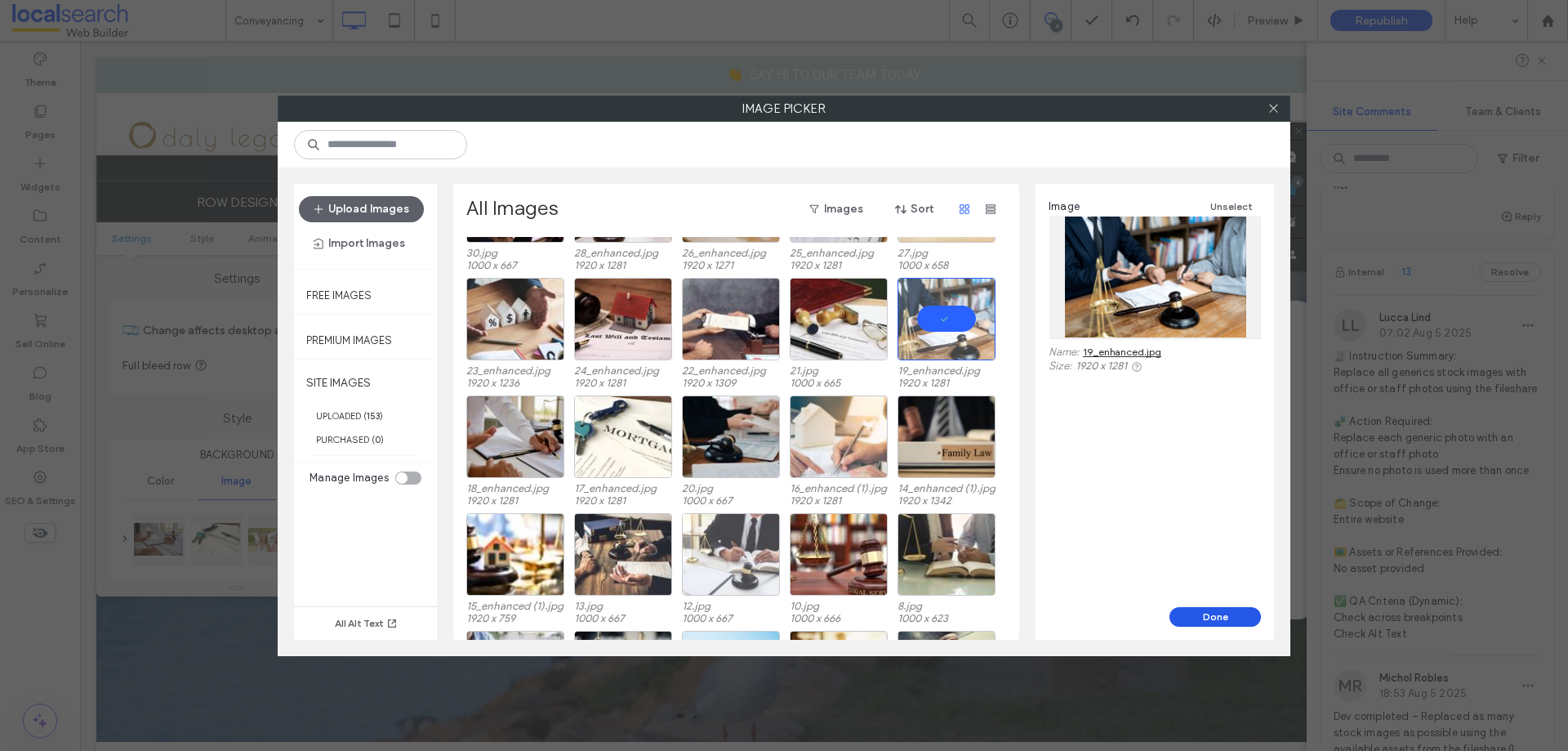 click on "Done" at bounding box center (1215, 617) 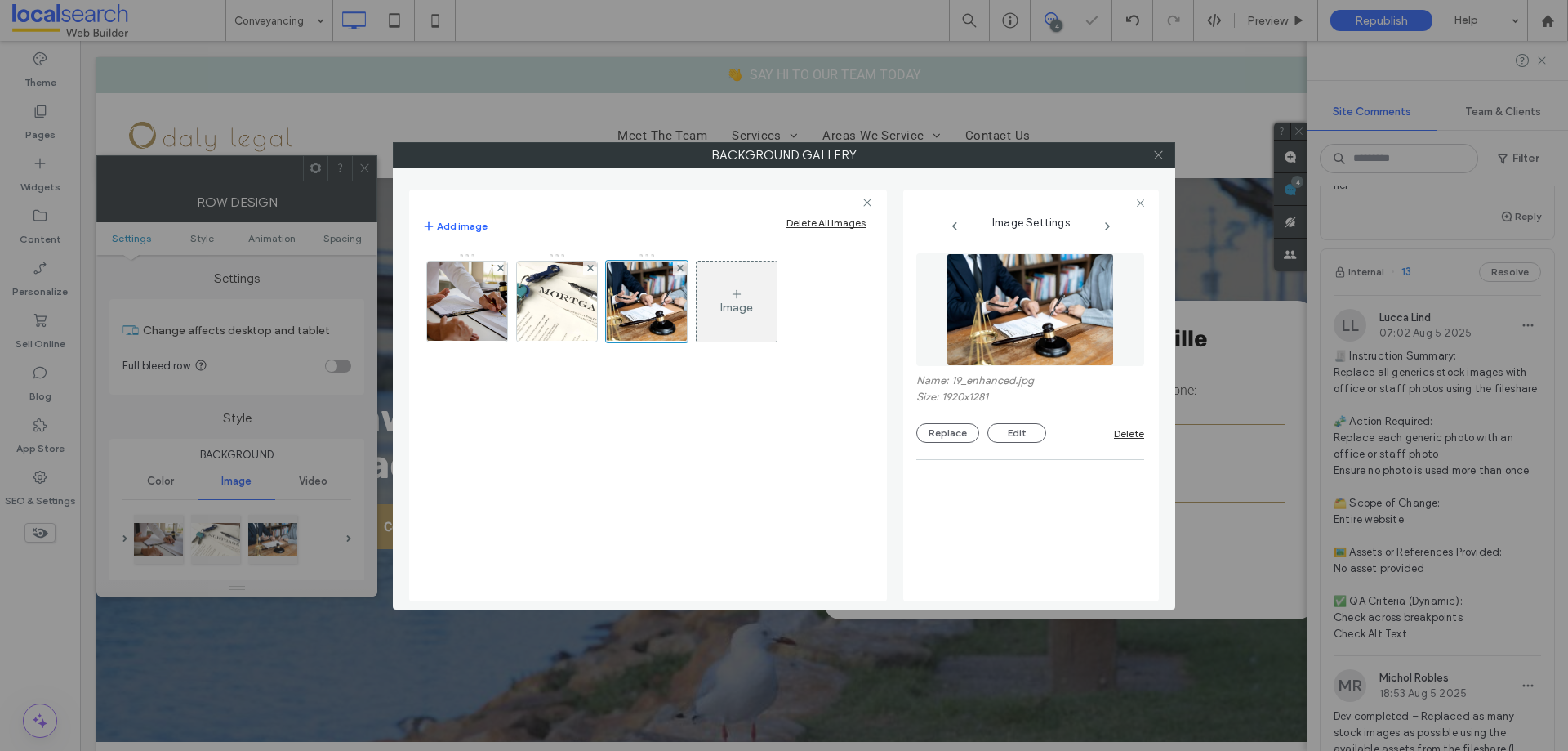 click 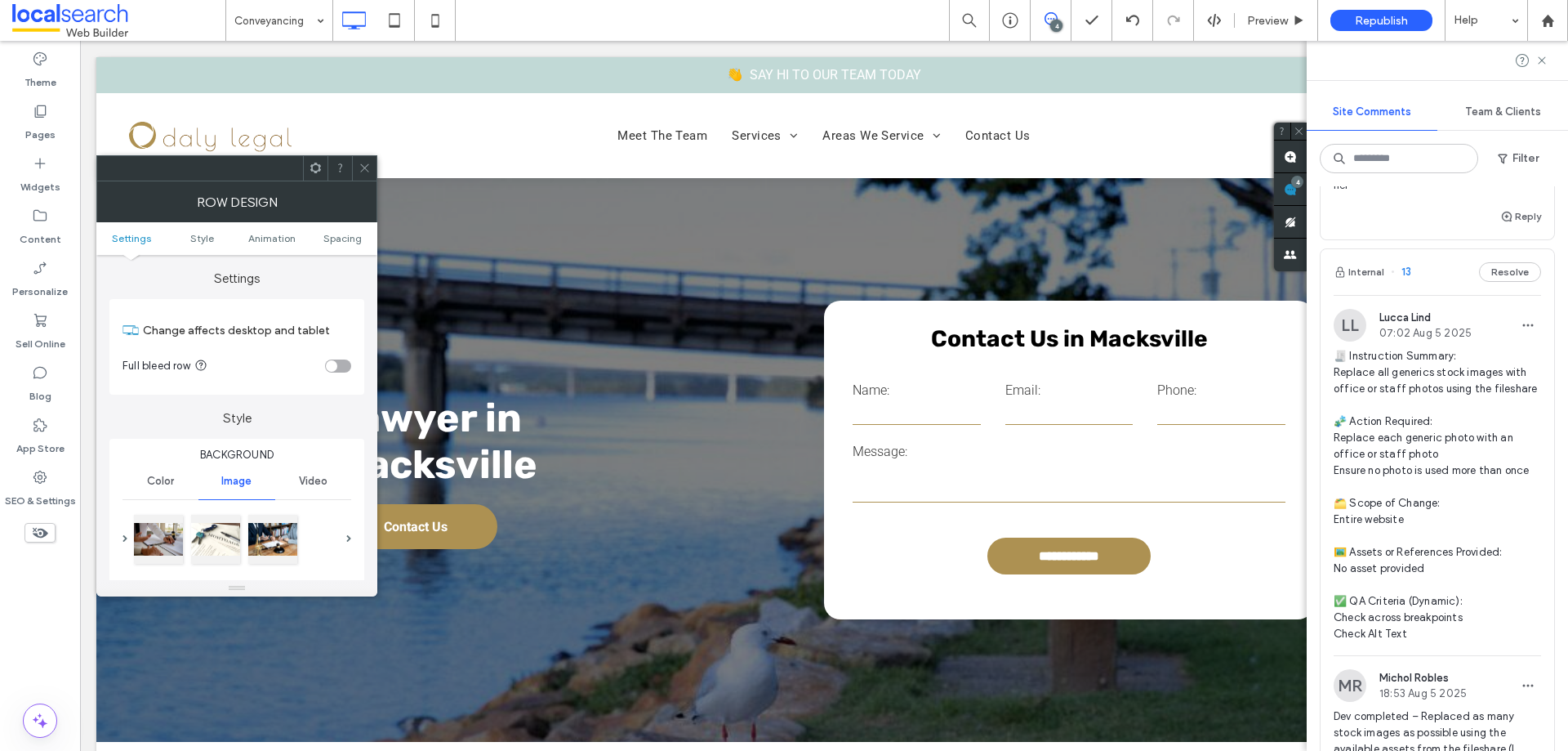 click 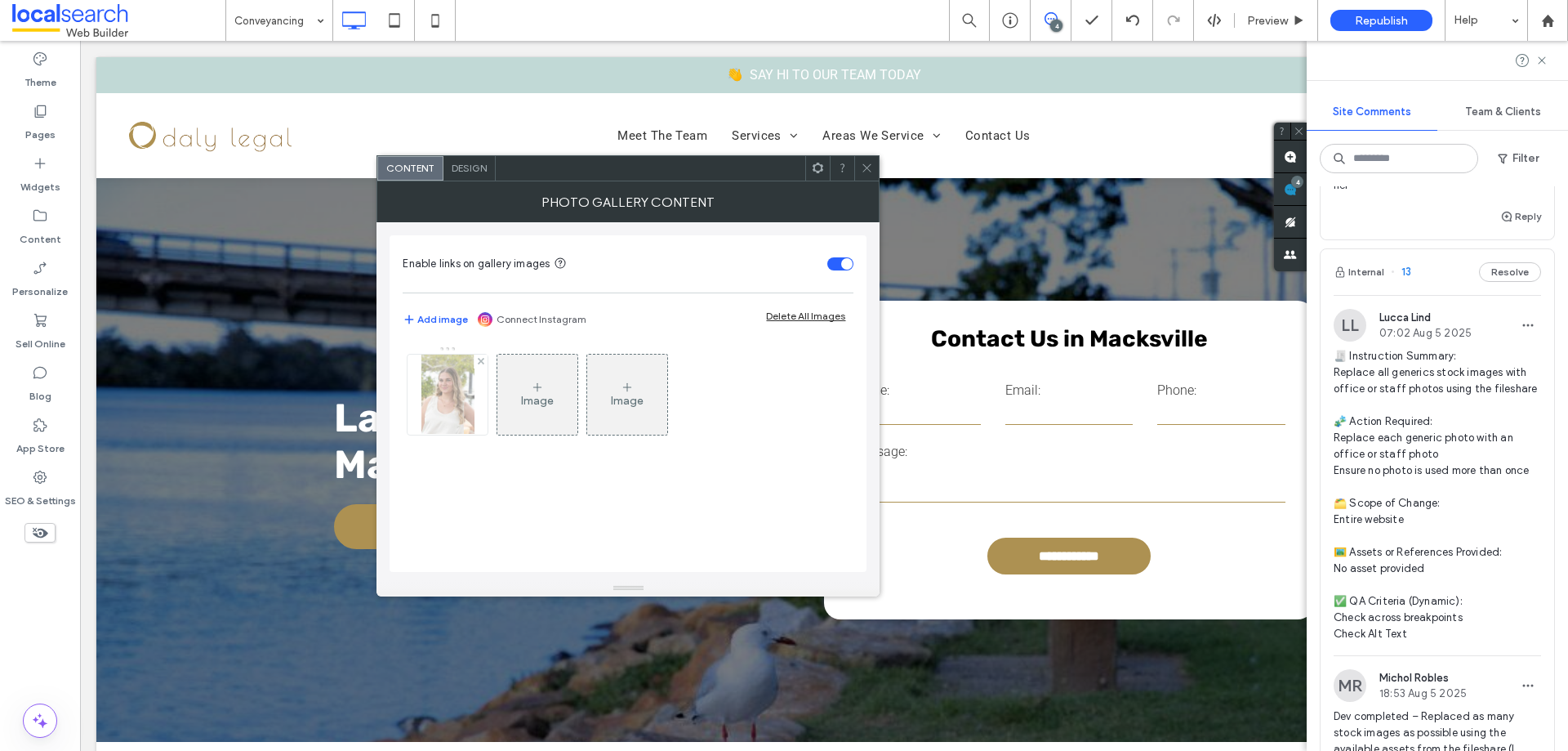 click at bounding box center (448, 395) 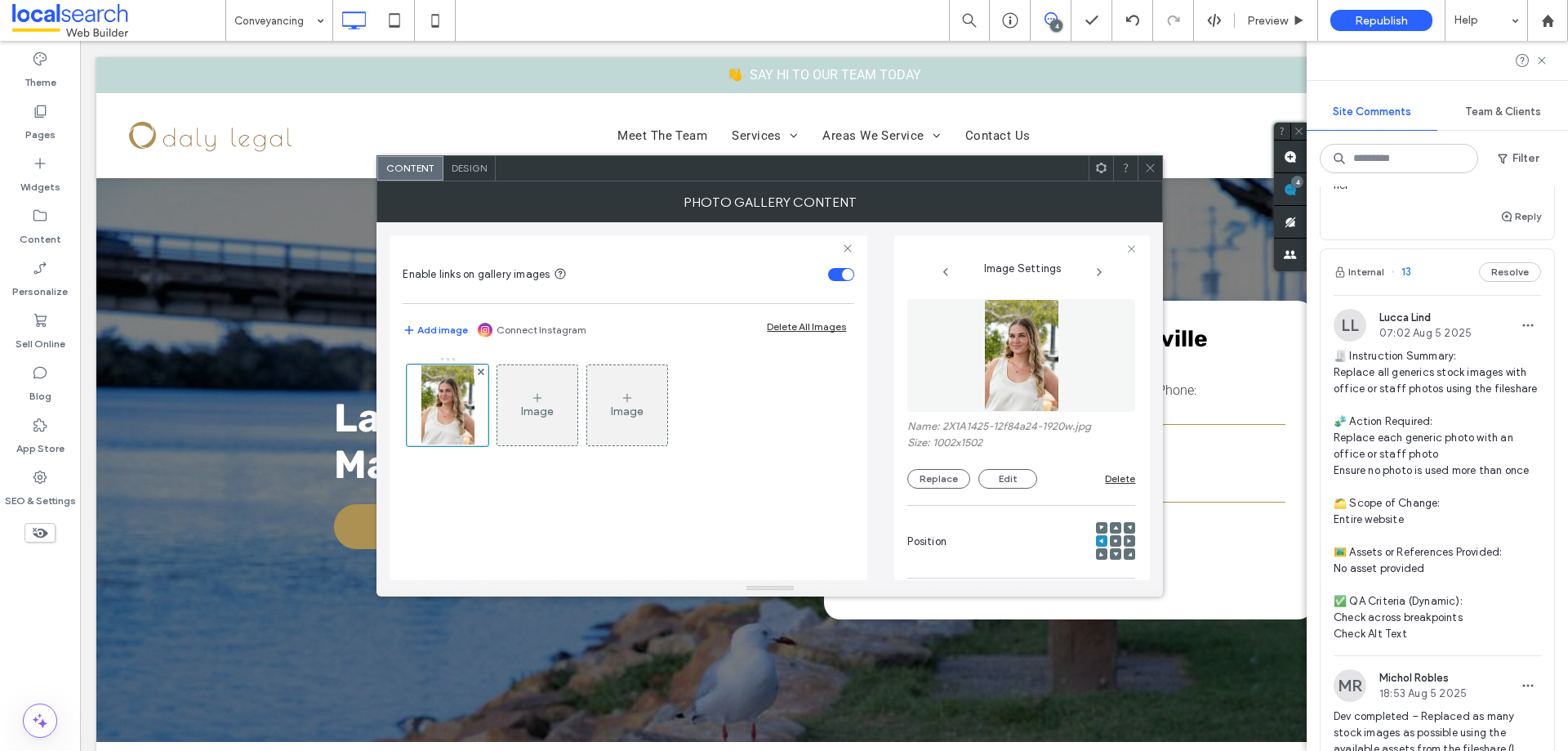 click at bounding box center (1021, 355) 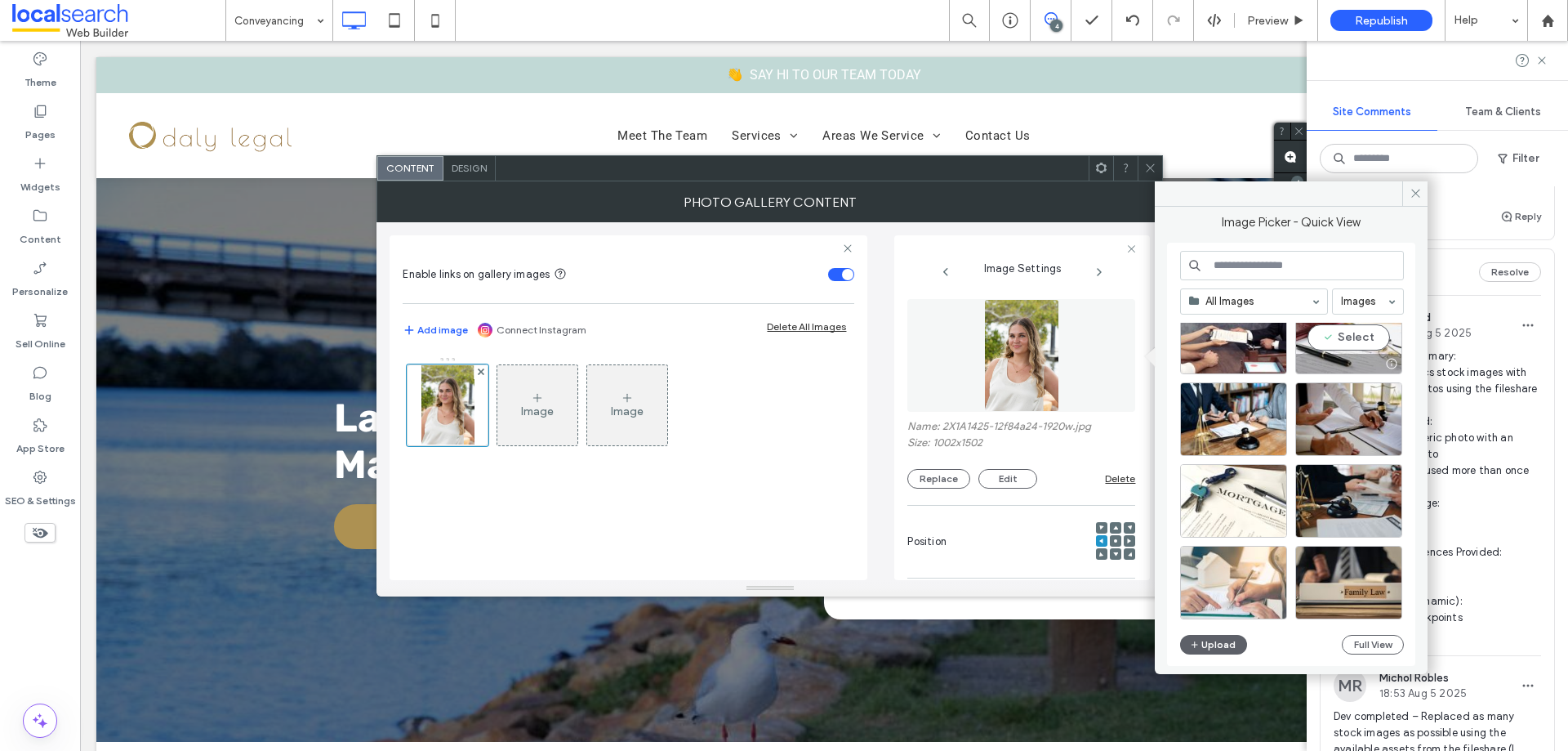 scroll, scrollTop: 3806, scrollLeft: 0, axis: vertical 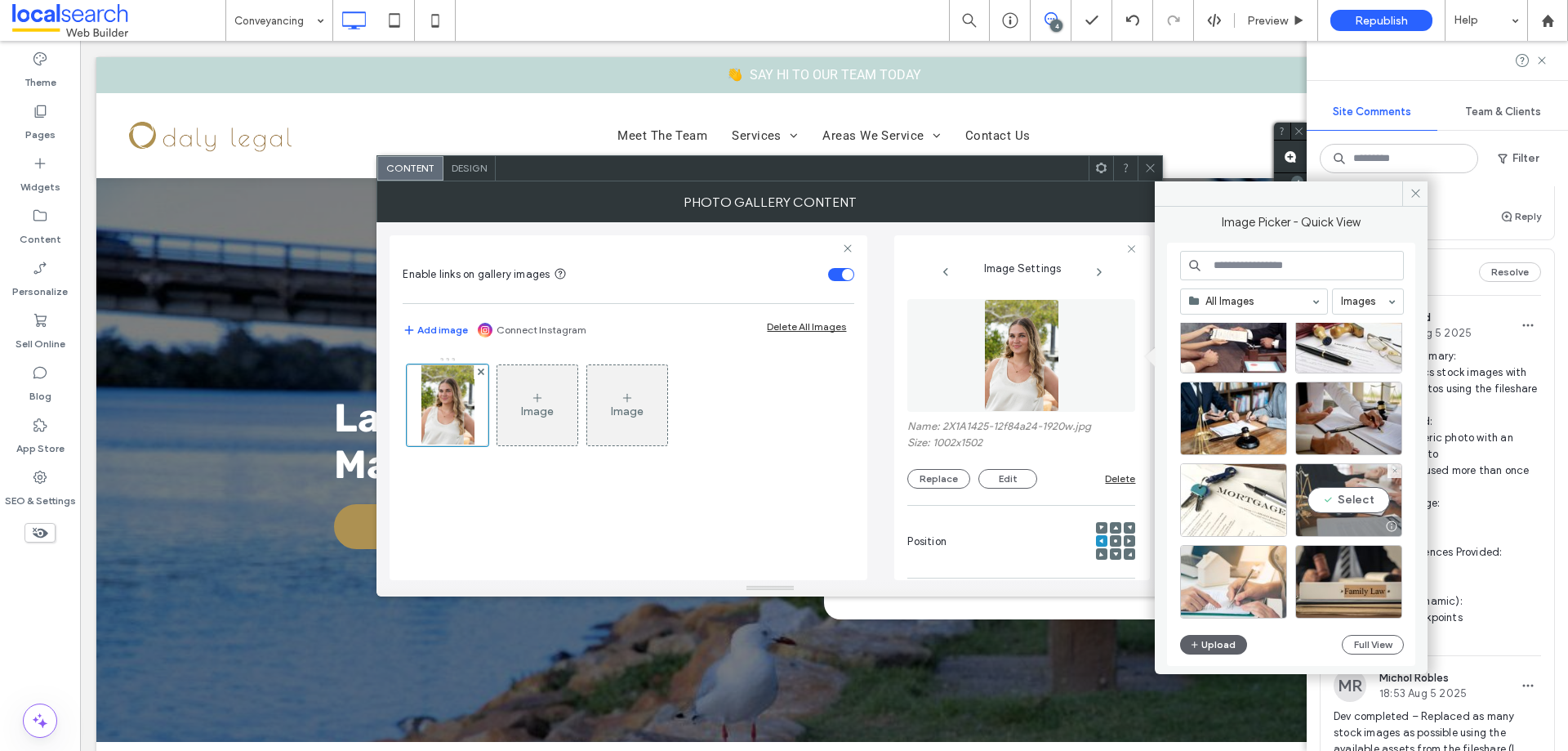 click on "Select" at bounding box center [1348, 500] 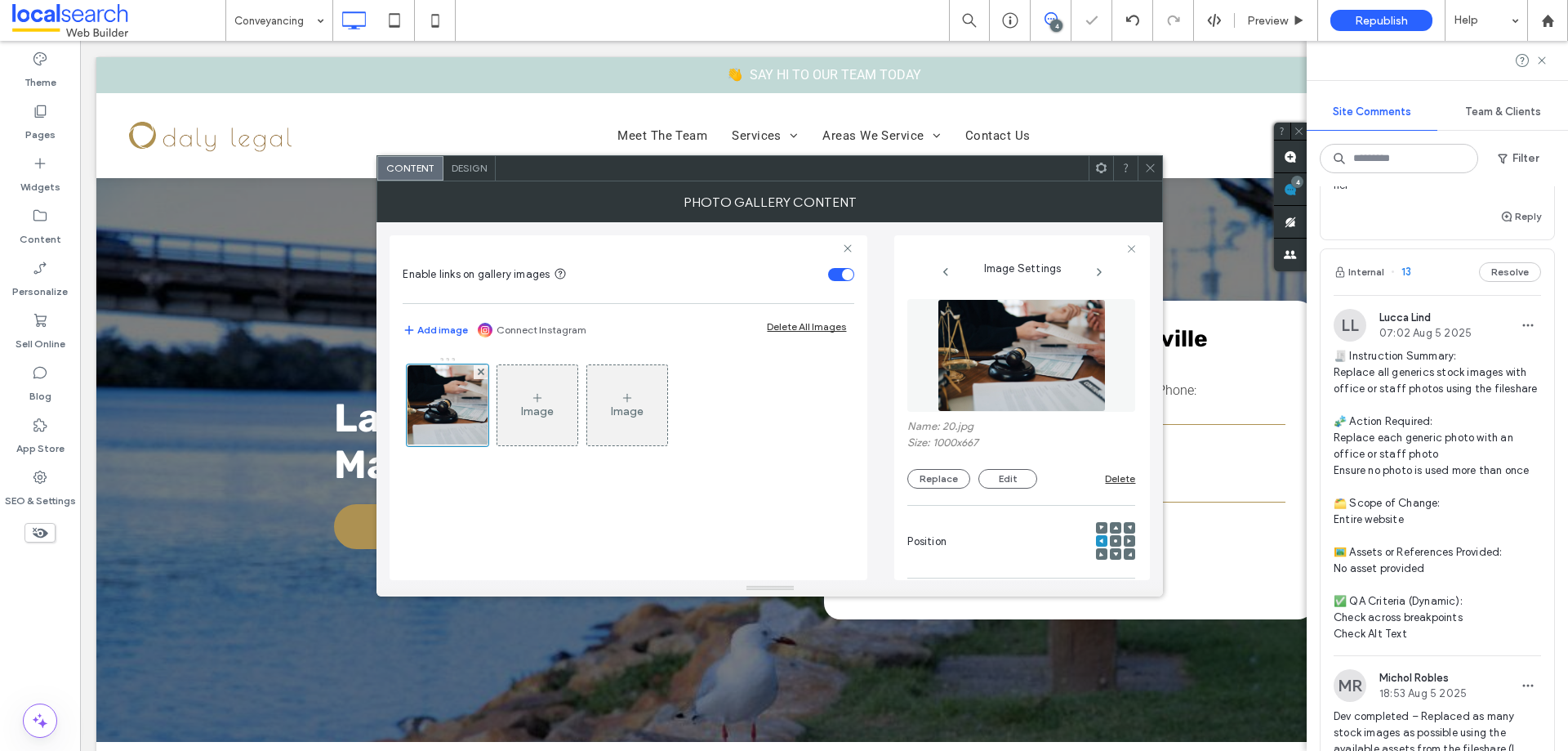 click 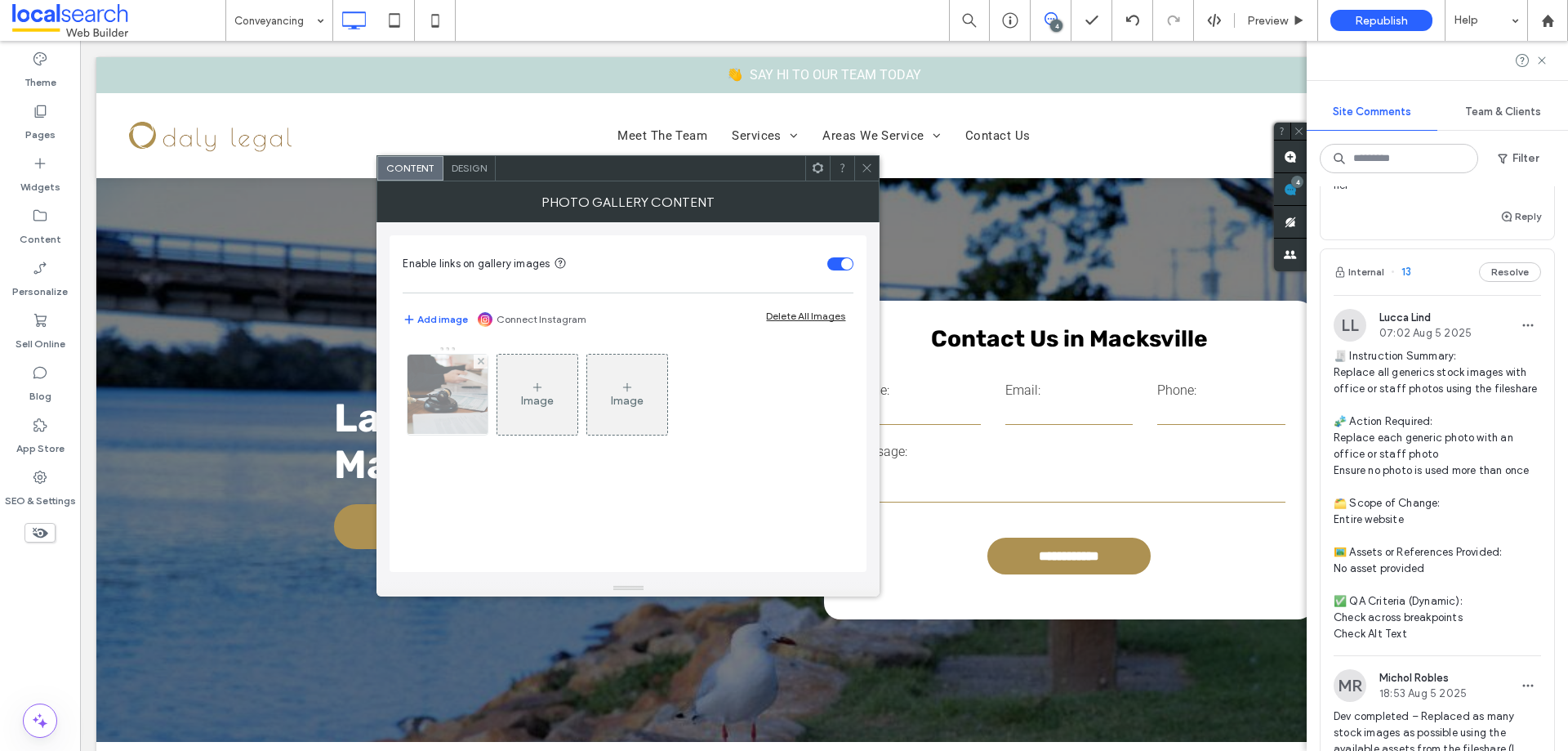 click at bounding box center (448, 395) 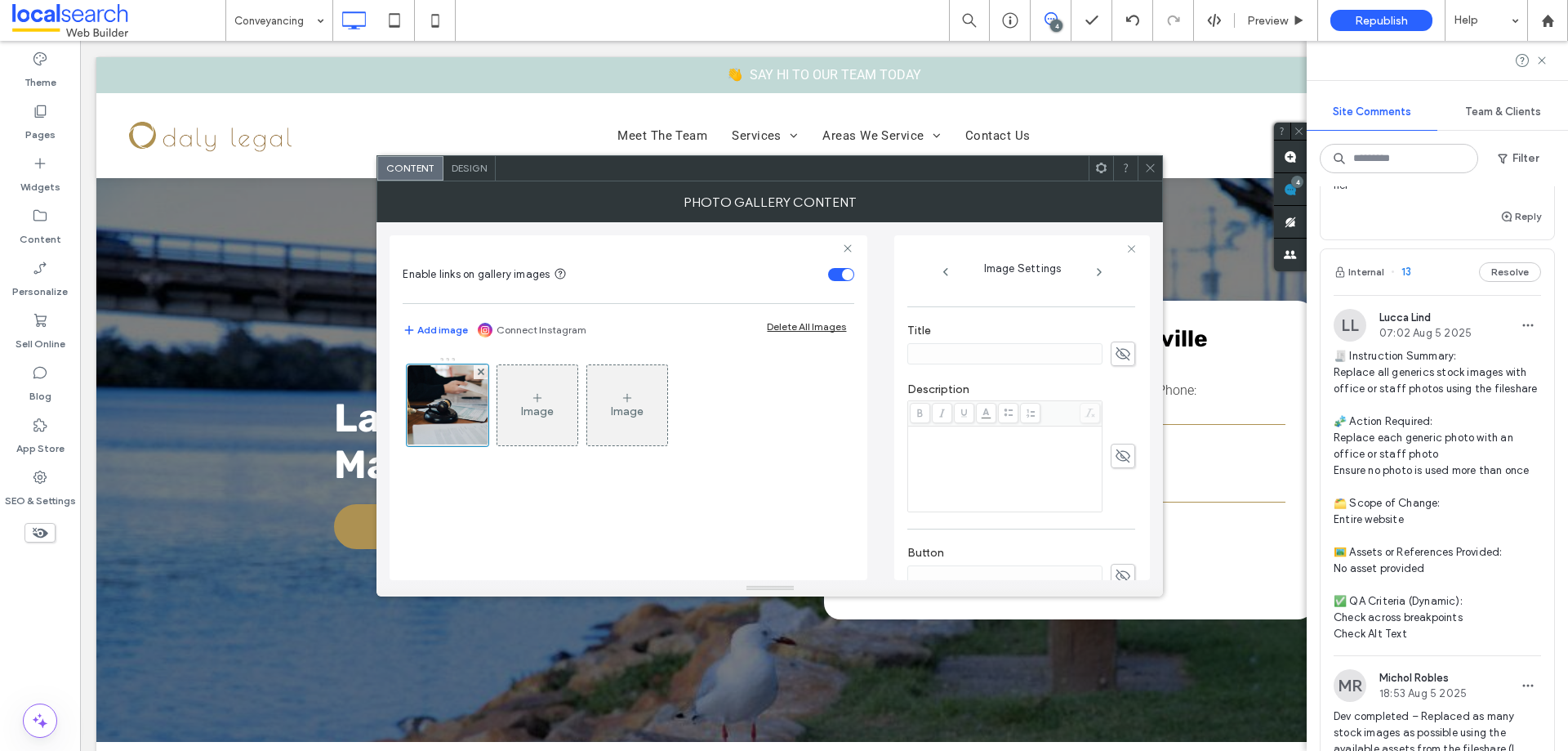 scroll, scrollTop: 163, scrollLeft: 0, axis: vertical 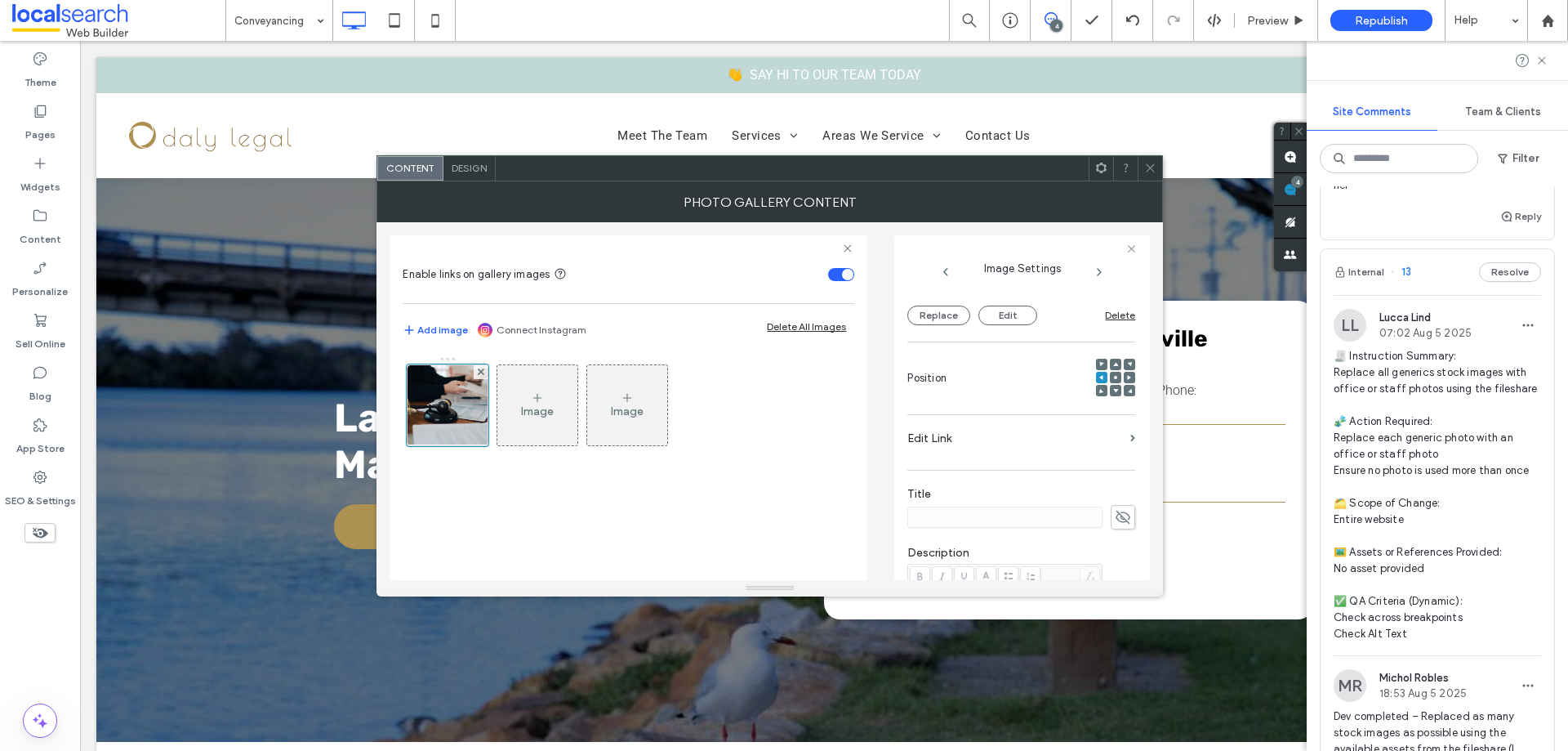 click 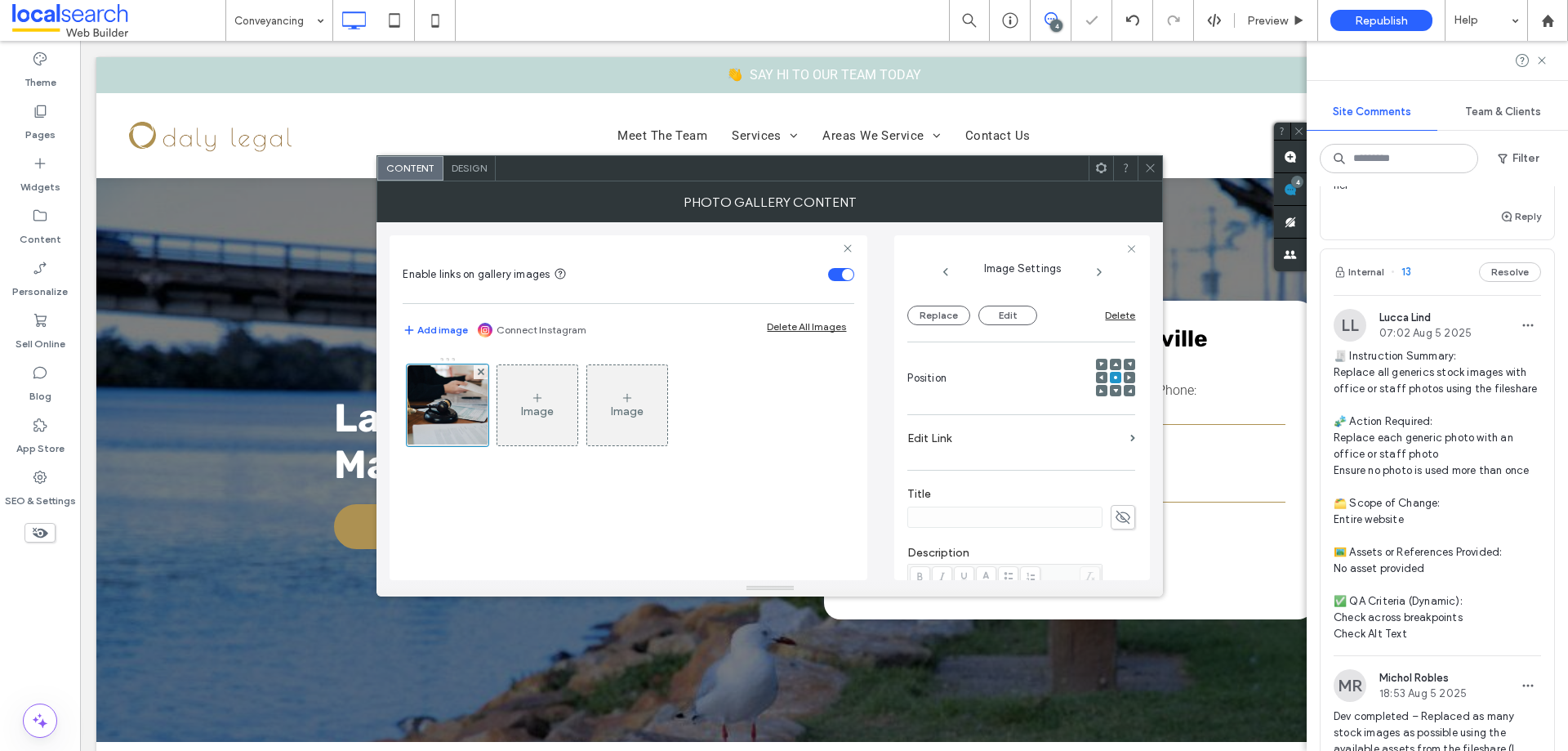 click 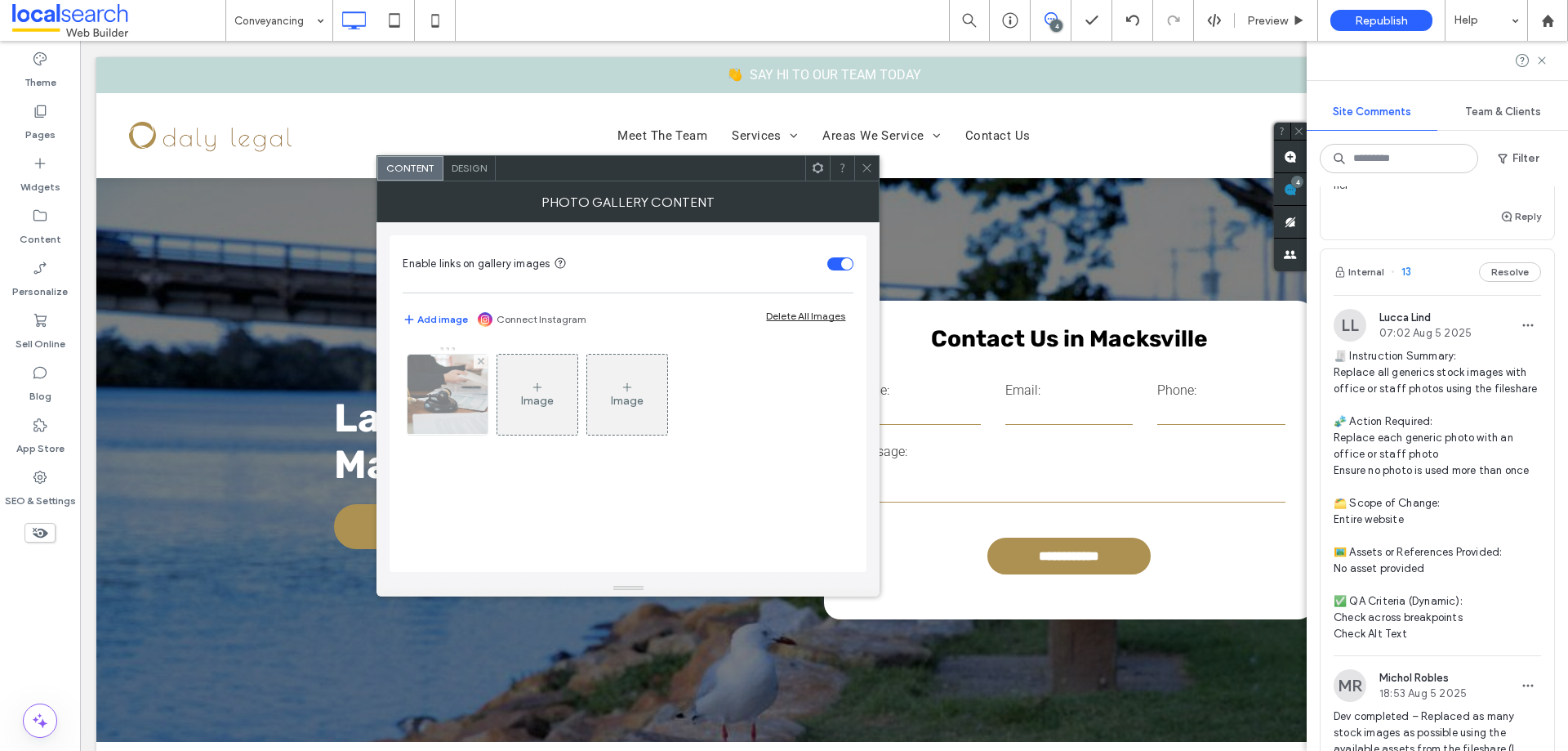 click at bounding box center [448, 395] 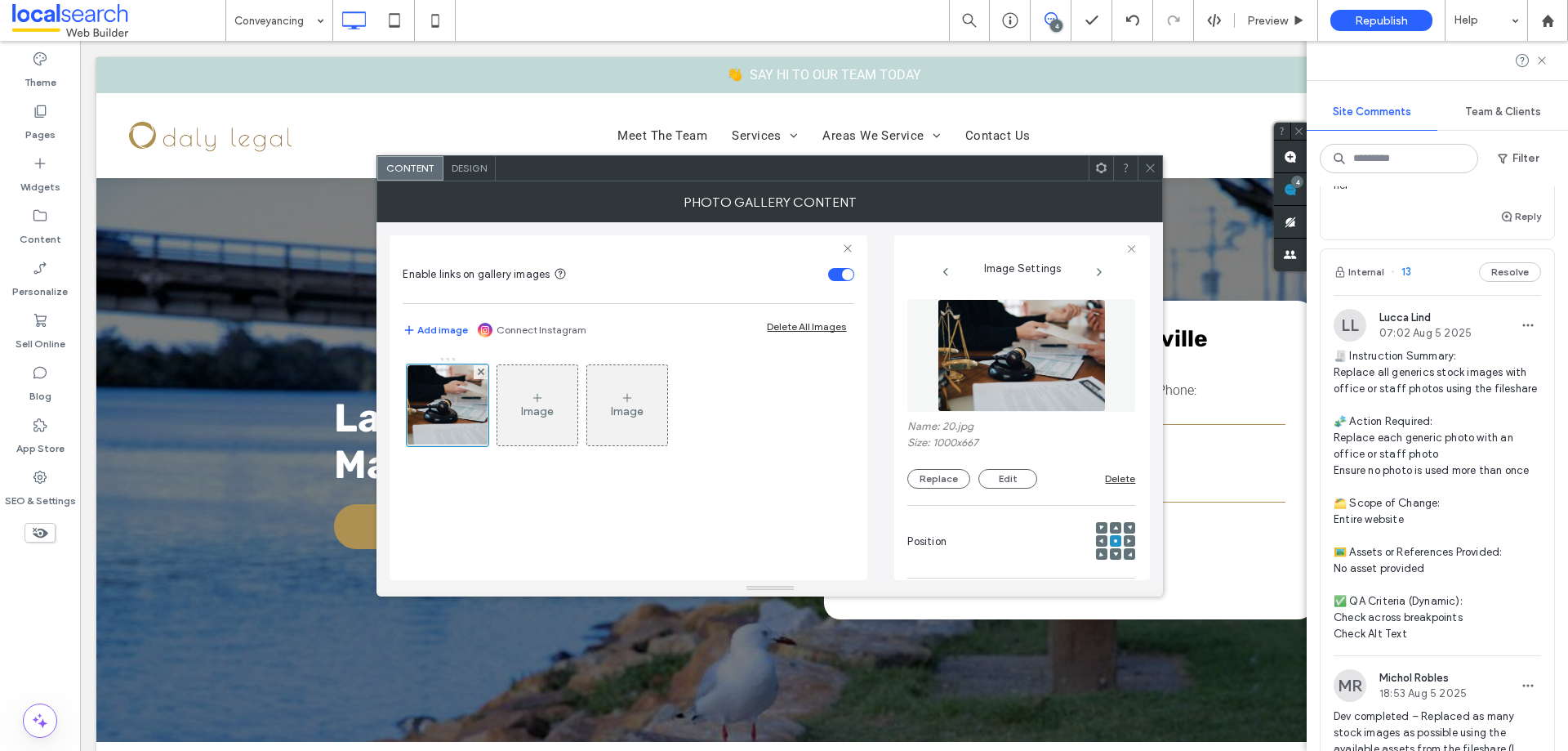 scroll, scrollTop: 483, scrollLeft: 0, axis: vertical 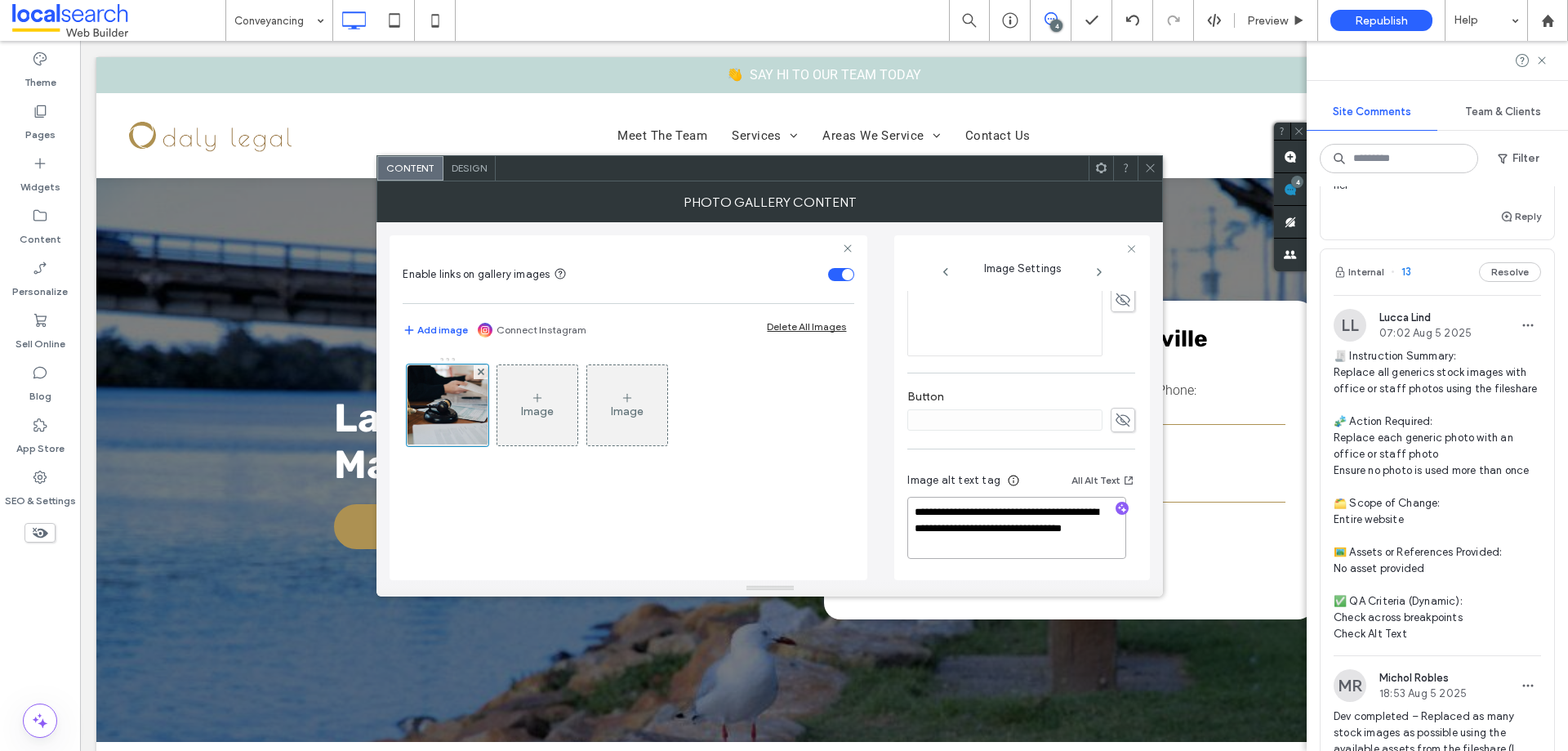 click on "**********" at bounding box center [1017, 528] 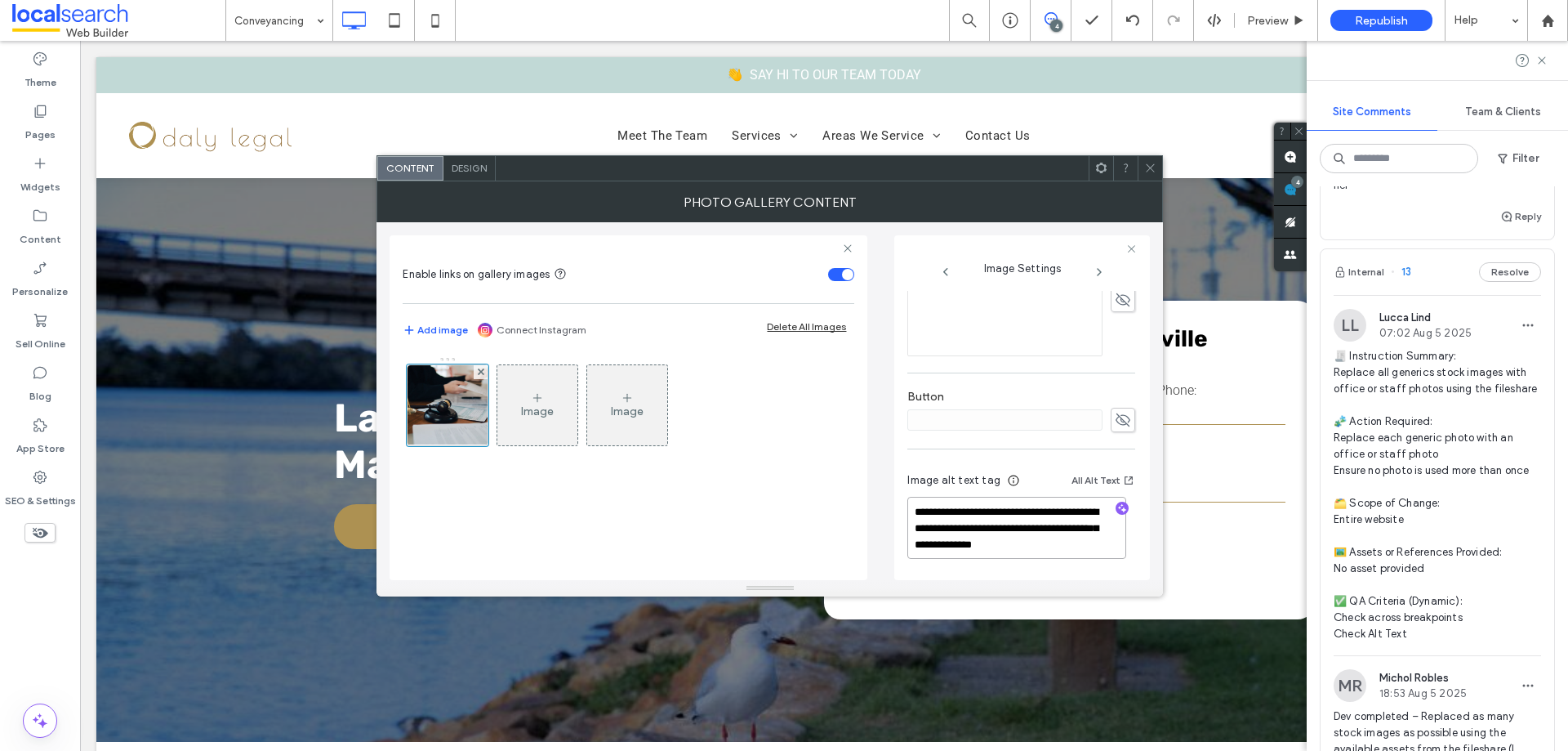 scroll, scrollTop: 2, scrollLeft: 0, axis: vertical 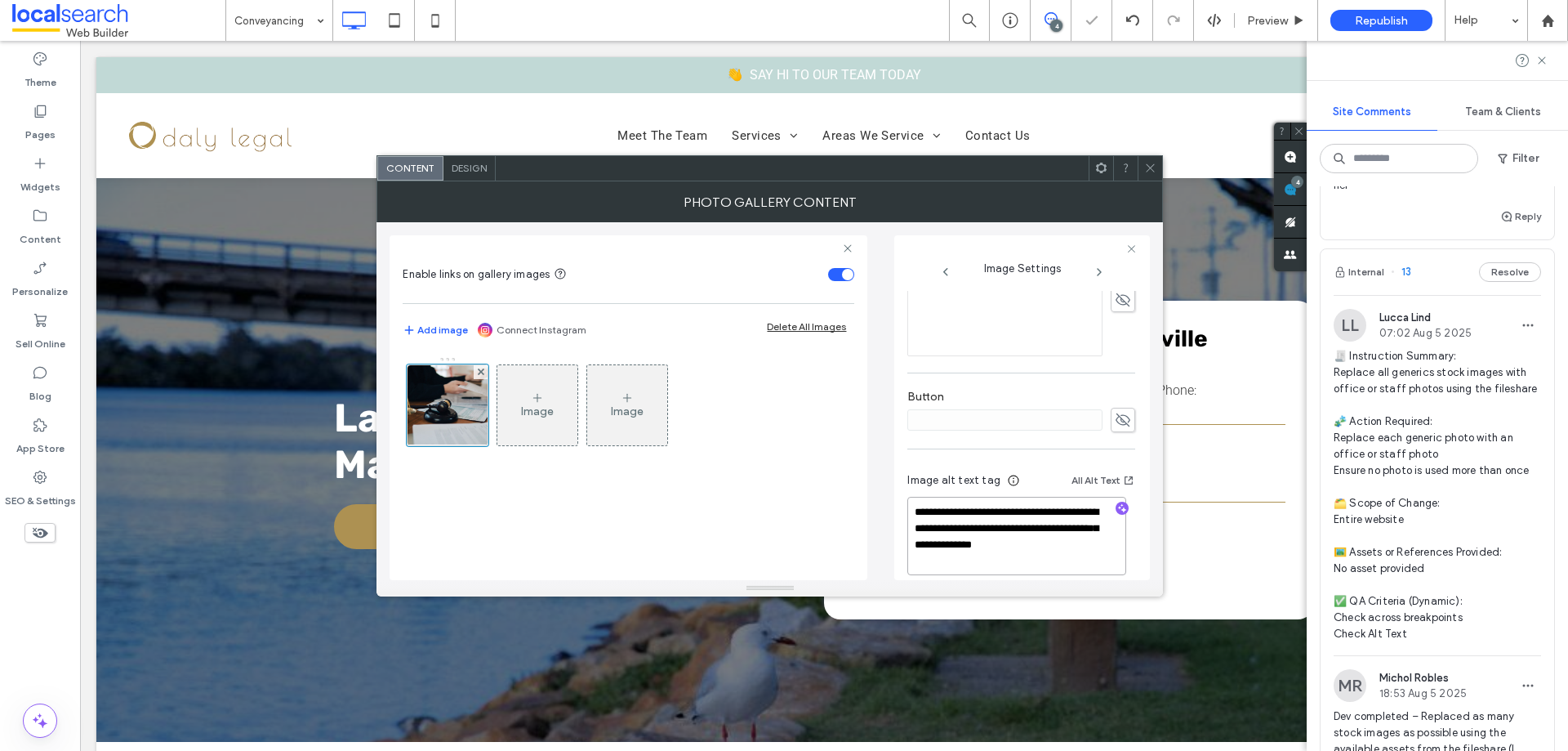 type on "**********" 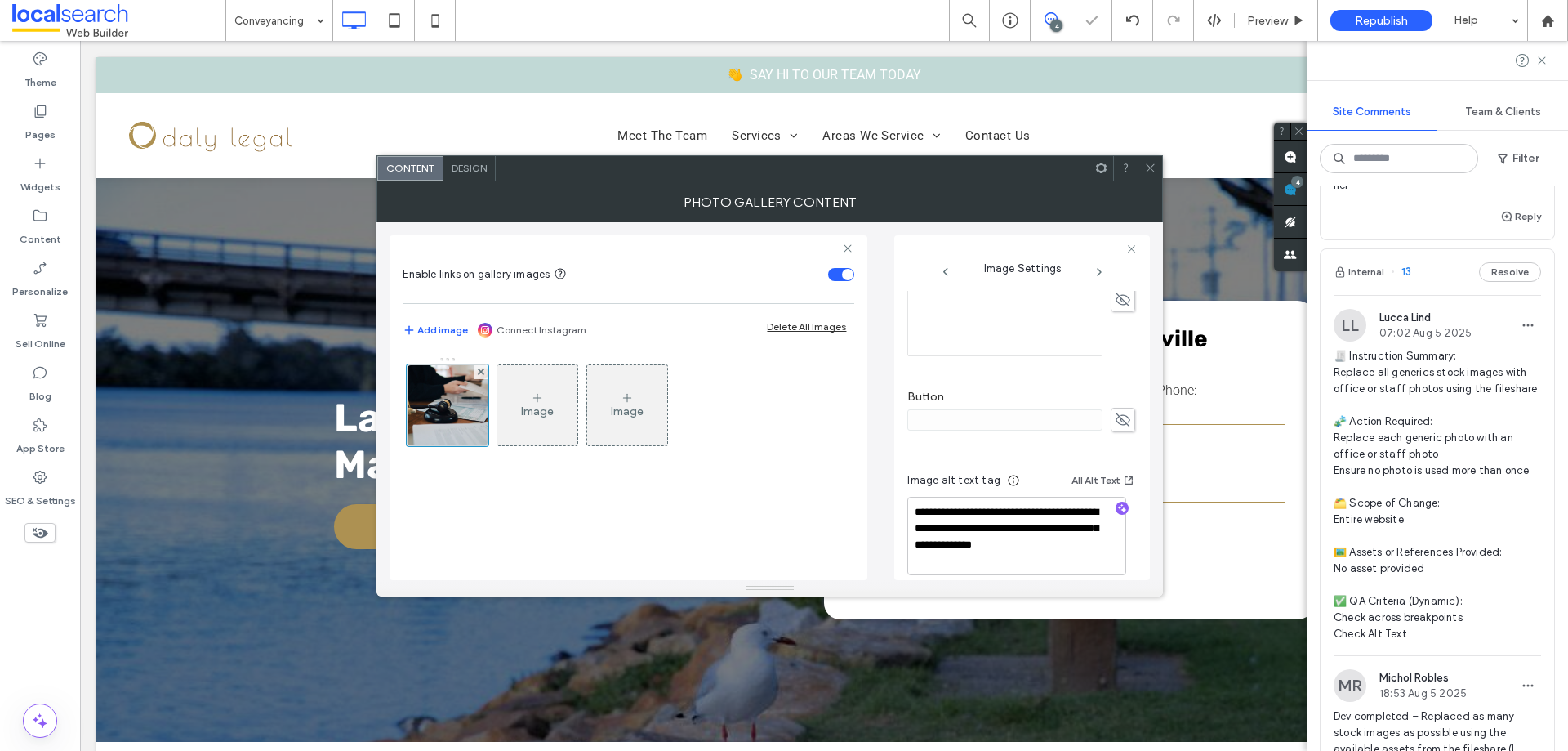 click on "Image alt text tag All Alt Text" at bounding box center [1021, 484] 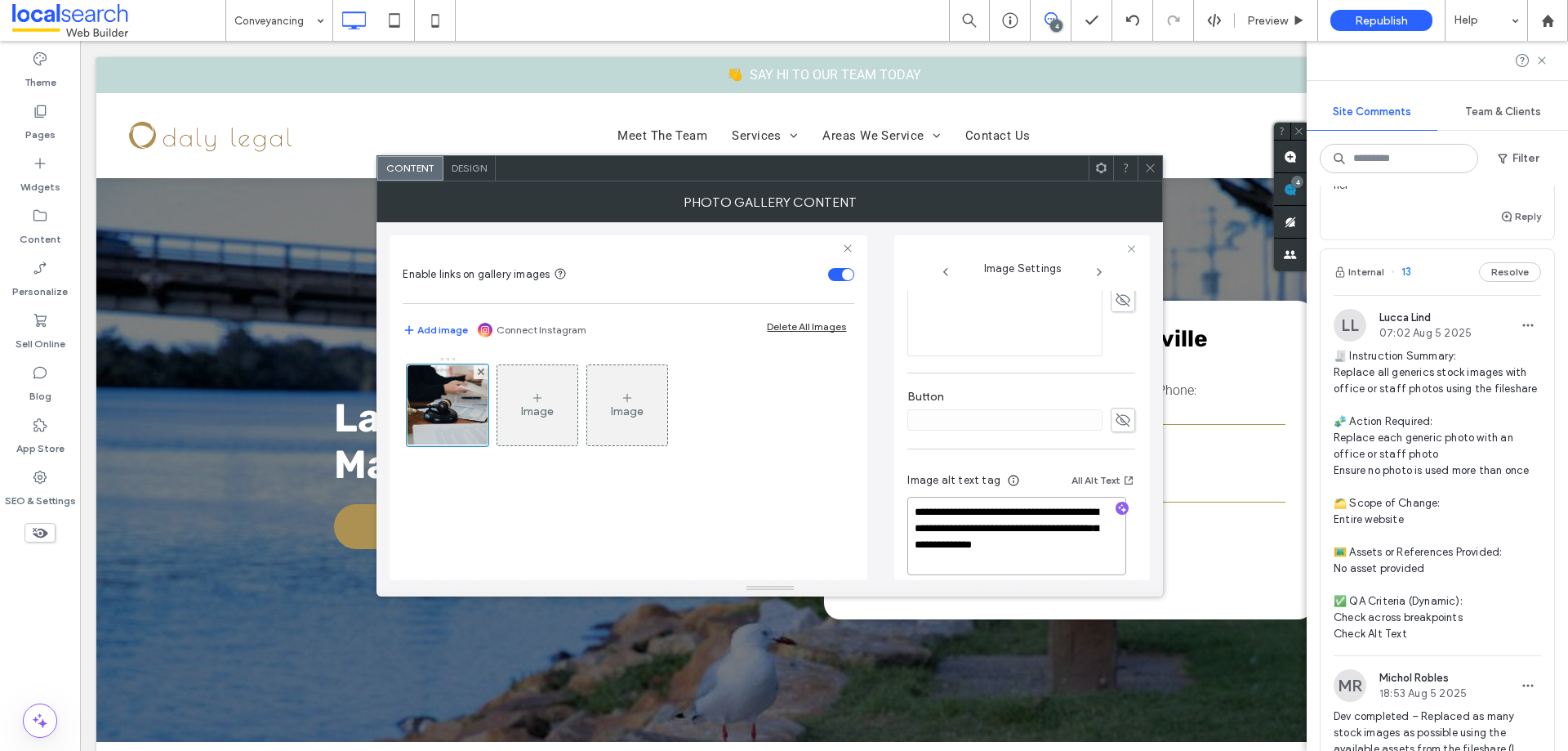click on "**********" at bounding box center (1017, 536) 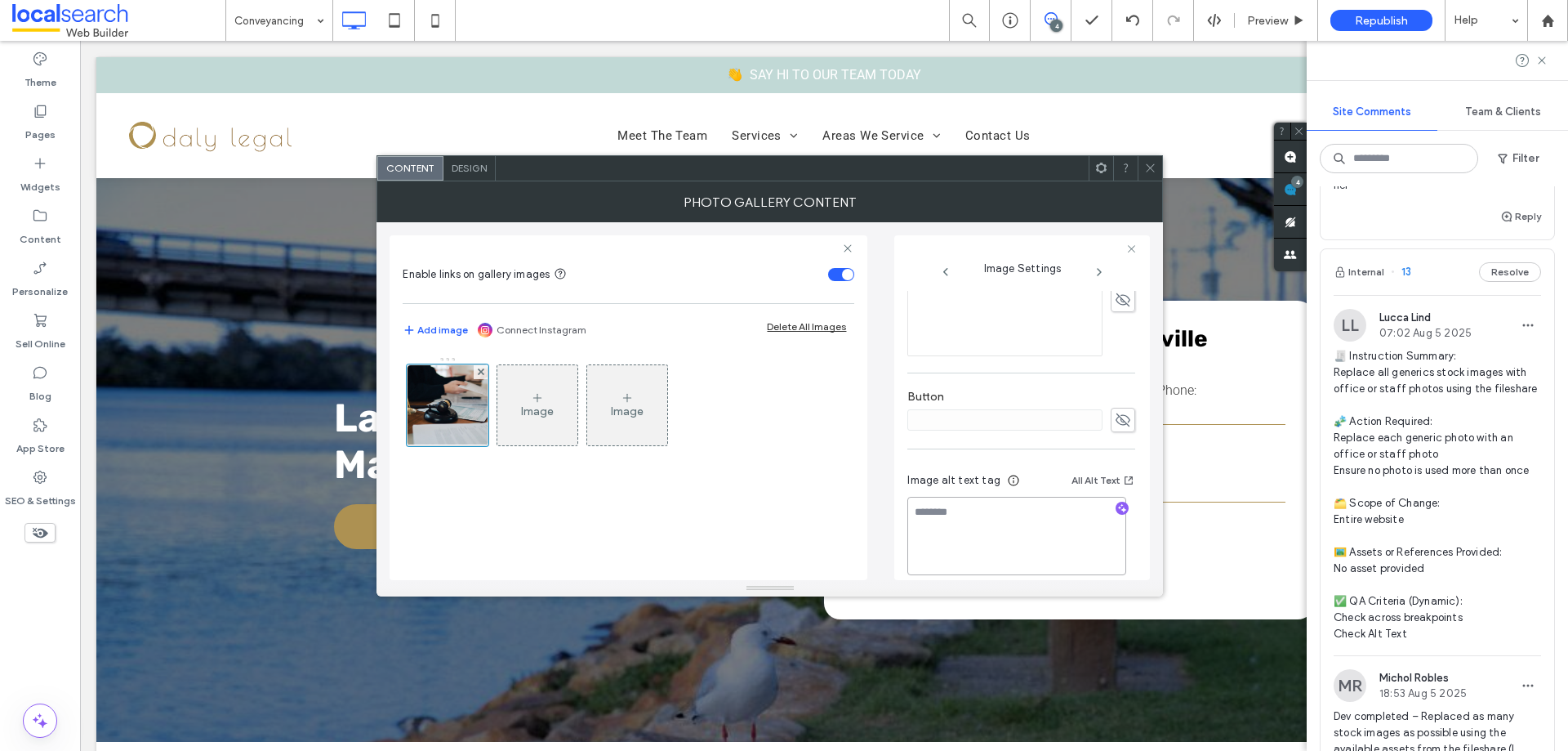 scroll, scrollTop: 0, scrollLeft: 0, axis: both 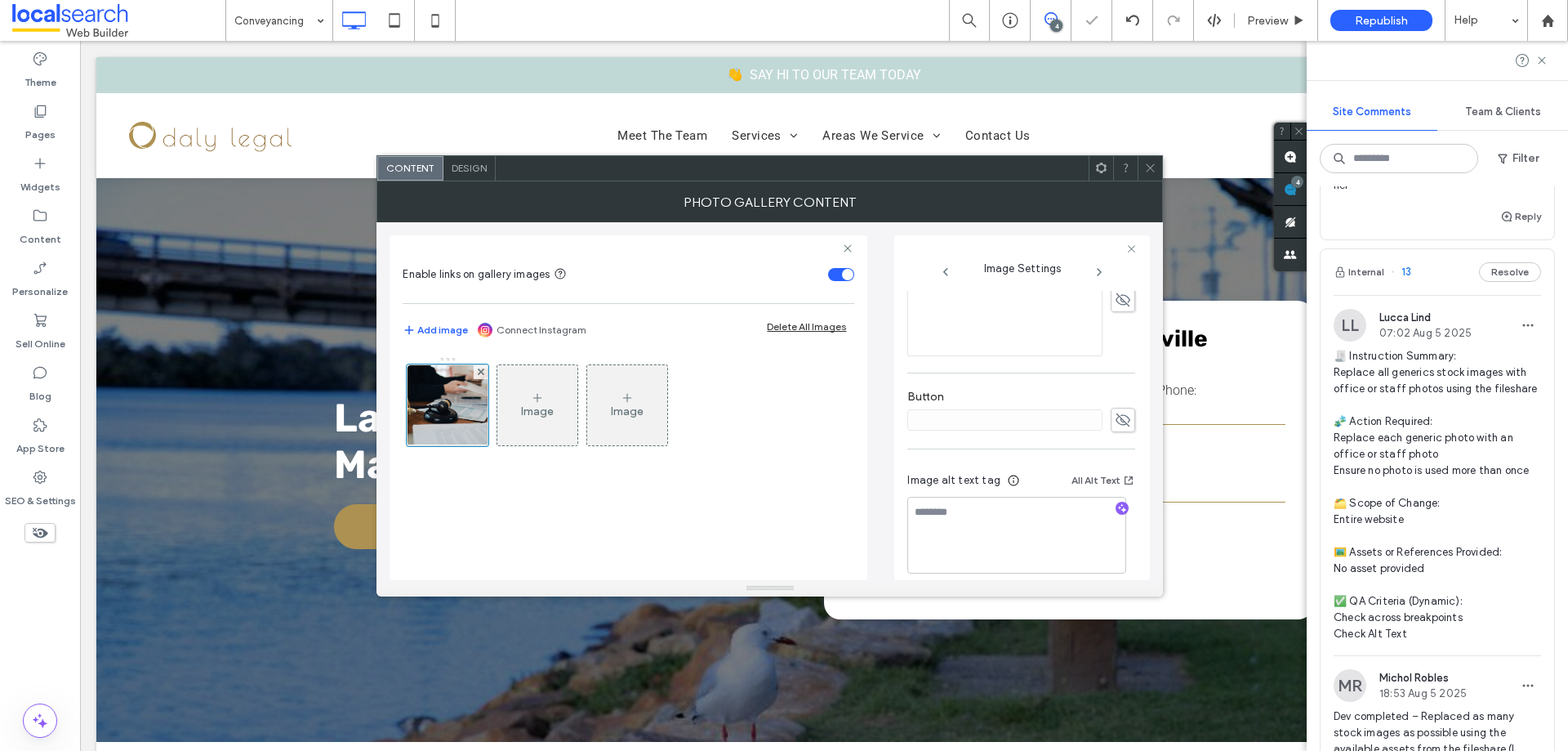 click on "Image alt text tag All Alt Text" at bounding box center [1021, 484] 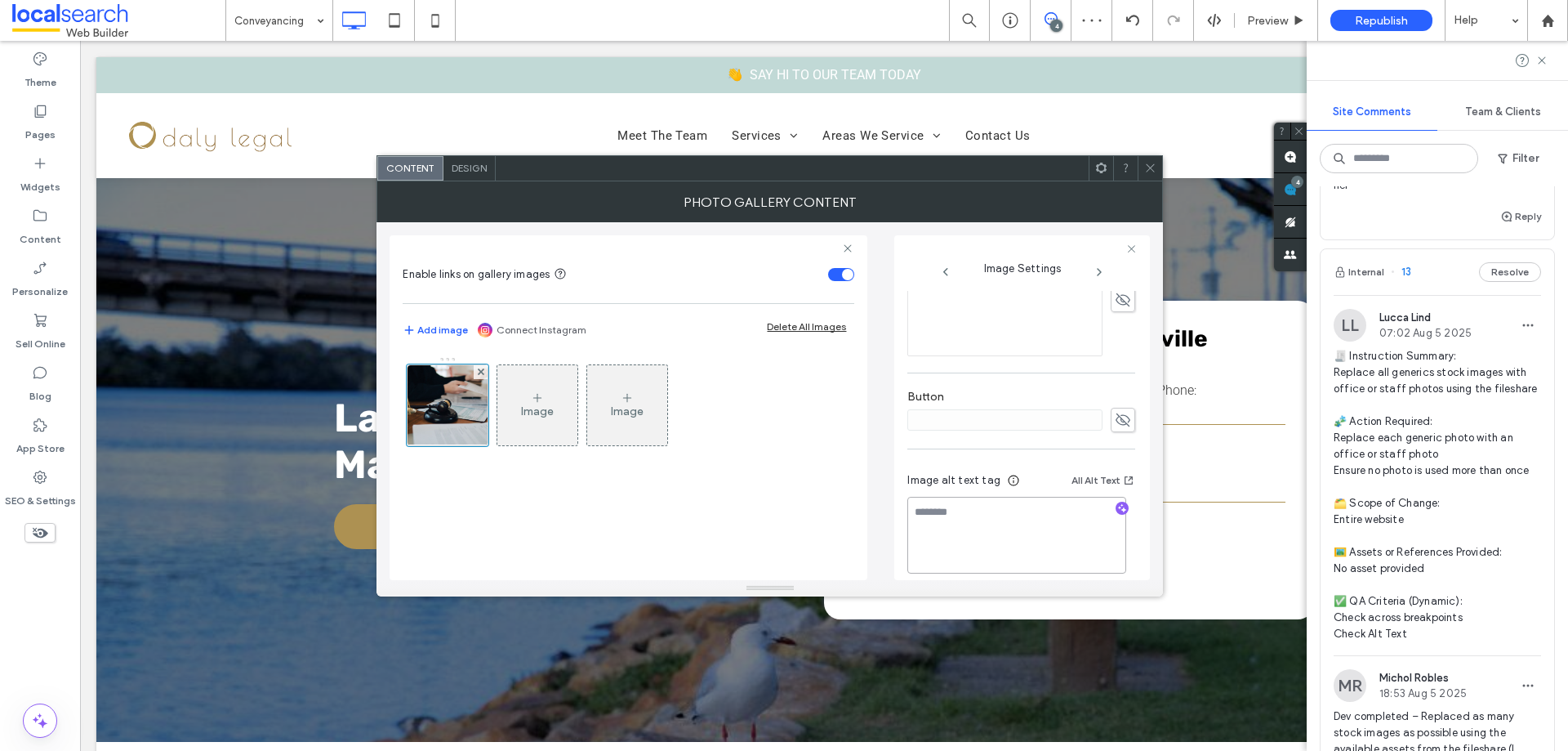 click at bounding box center (1017, 535) 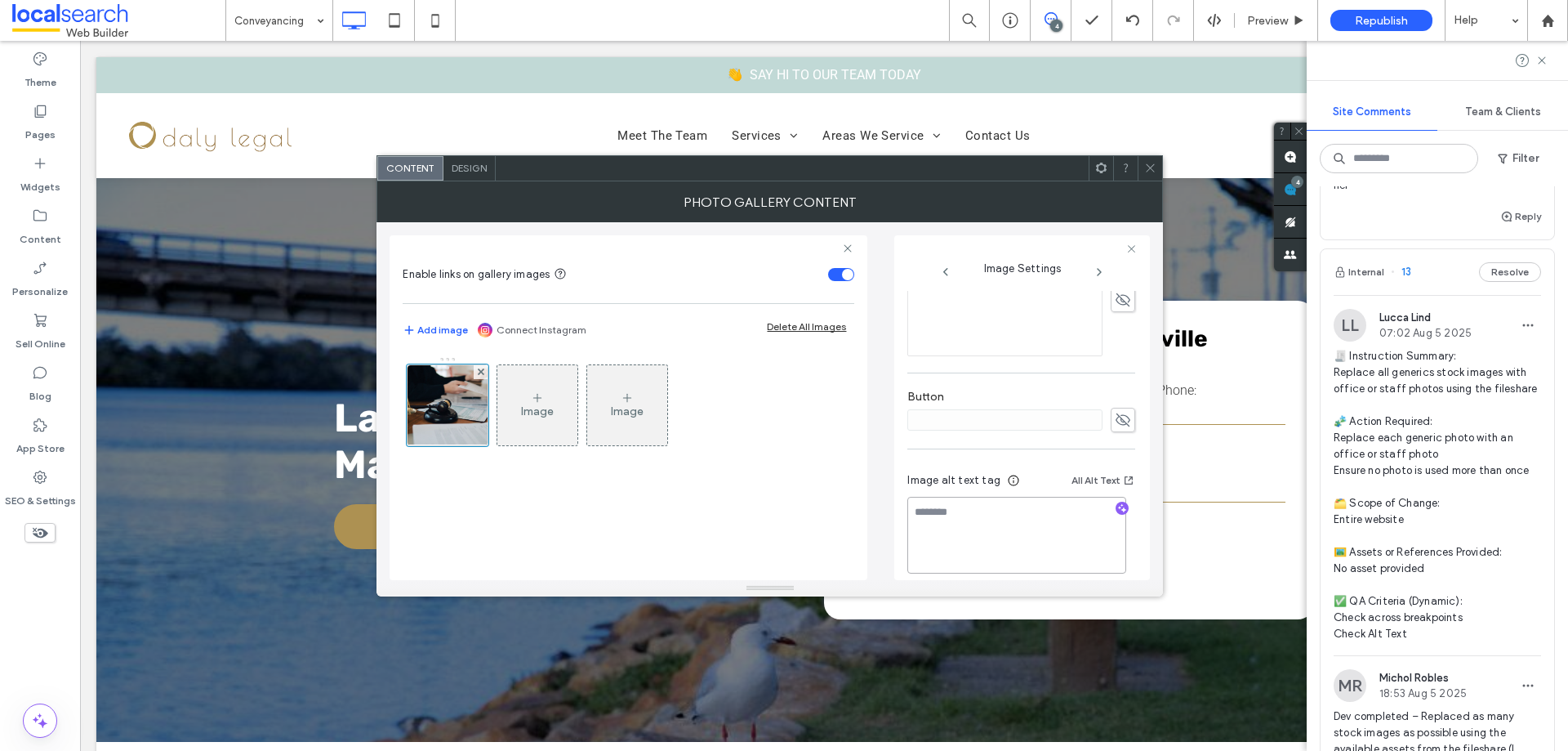 paste on "**********" 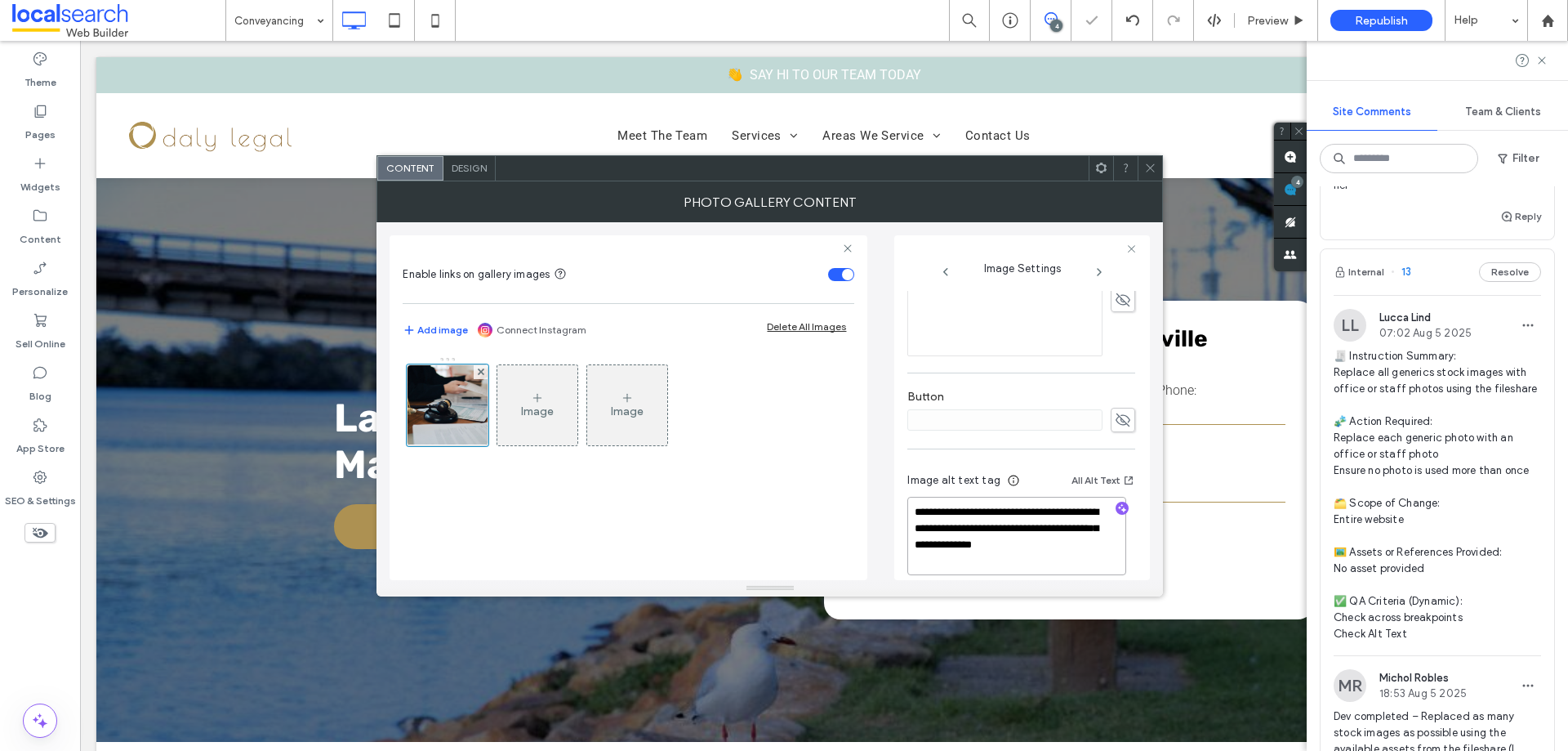 type on "**********" 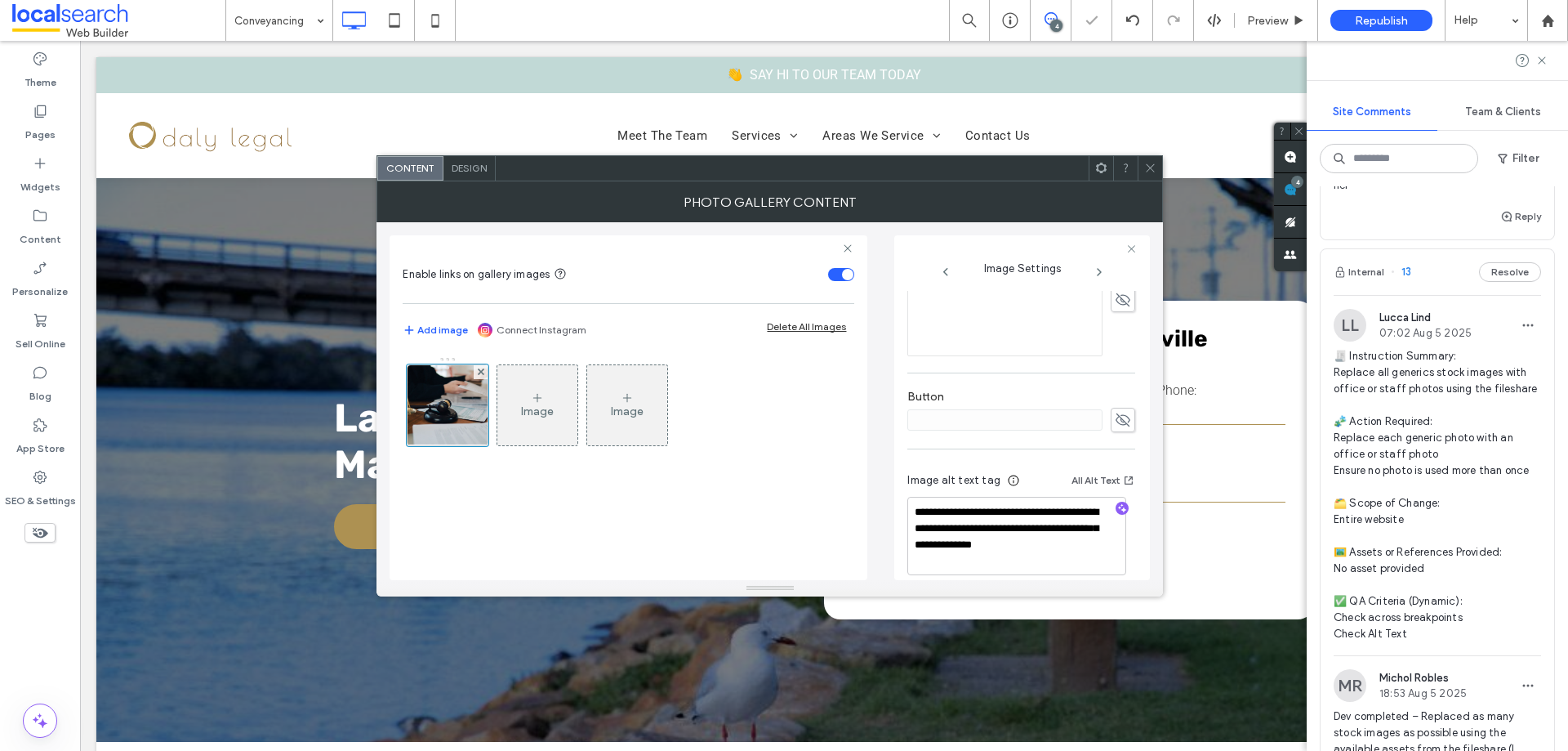 click on "**********" at bounding box center (1021, 526) 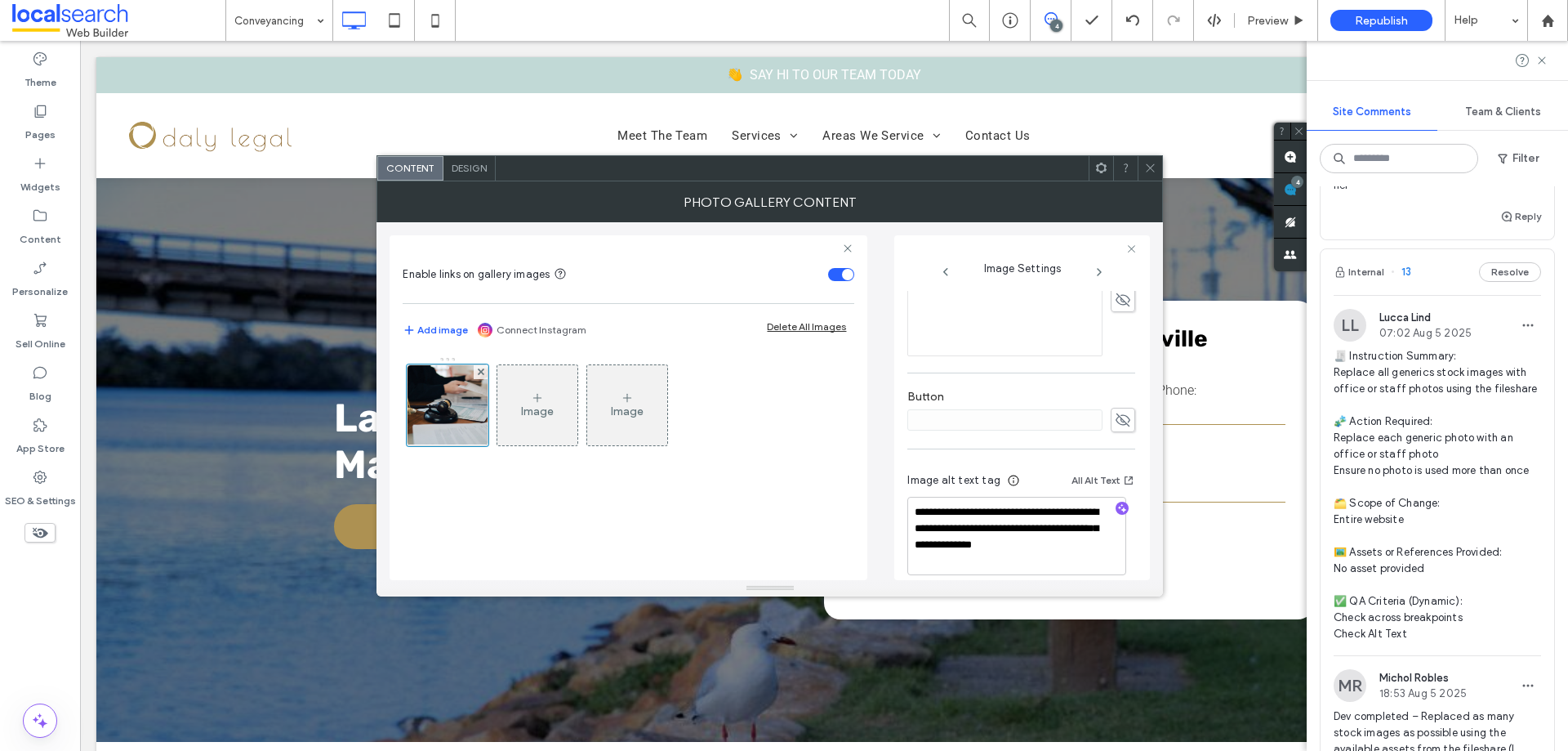 click 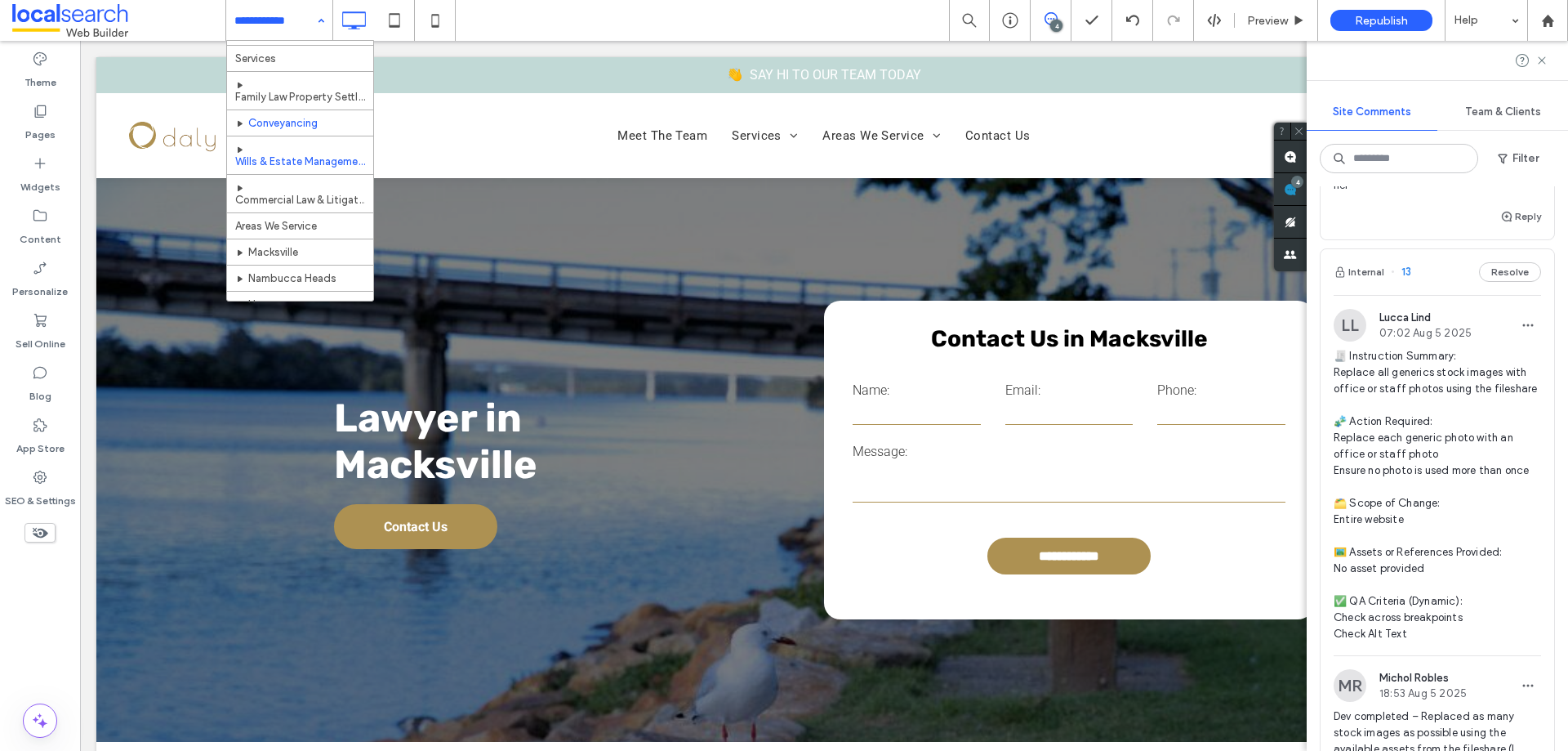 scroll, scrollTop: 88, scrollLeft: 0, axis: vertical 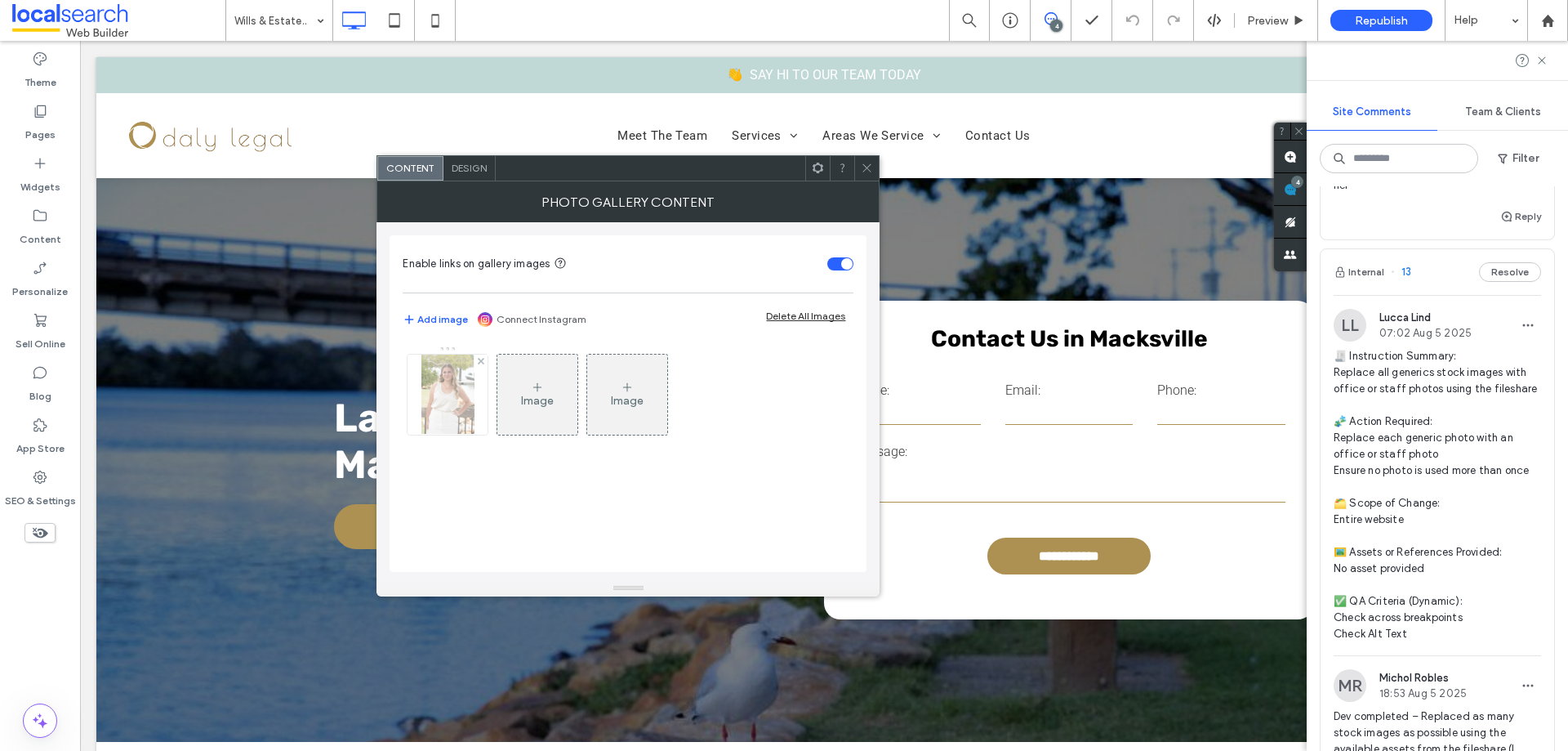 click at bounding box center [448, 395] 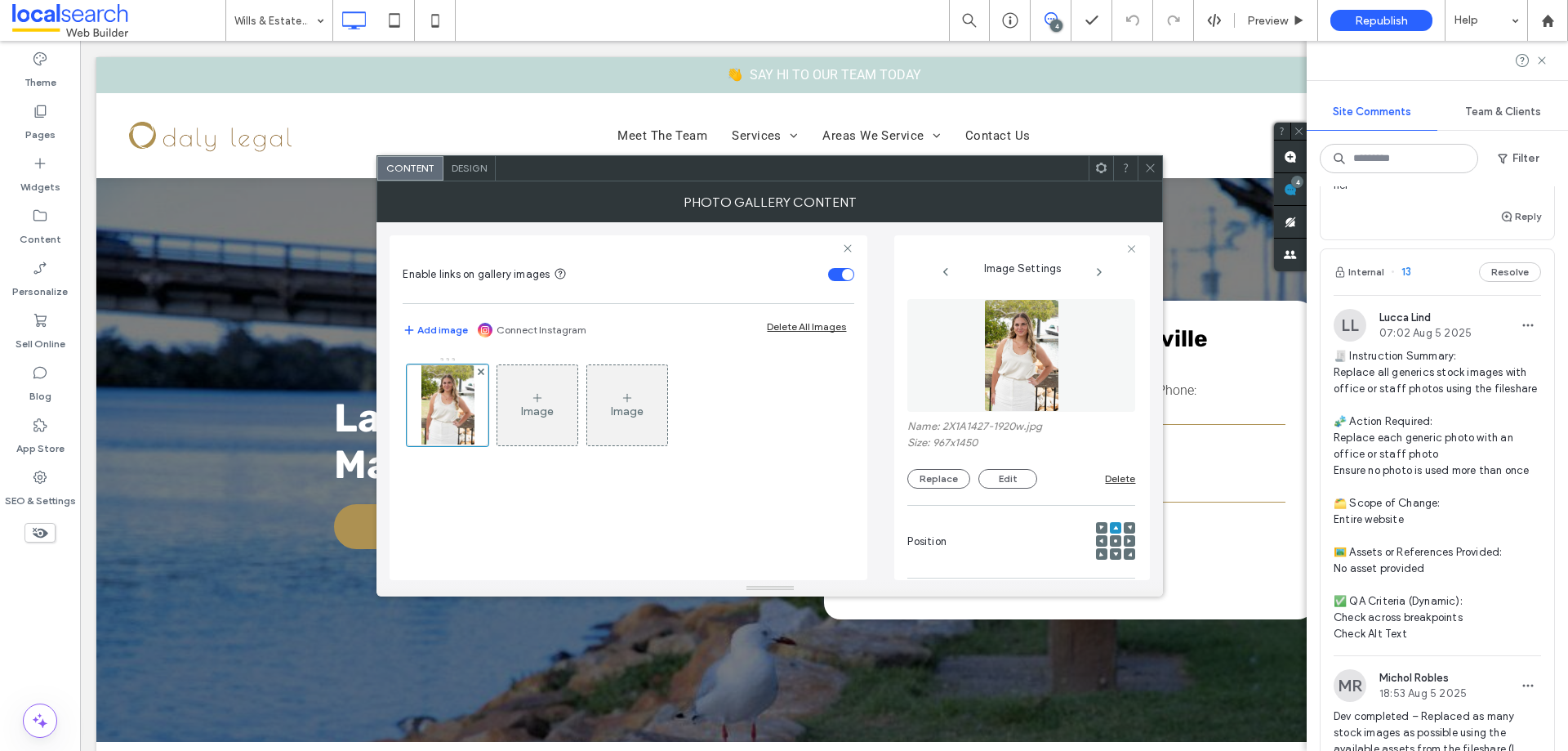 click at bounding box center (1022, 355) 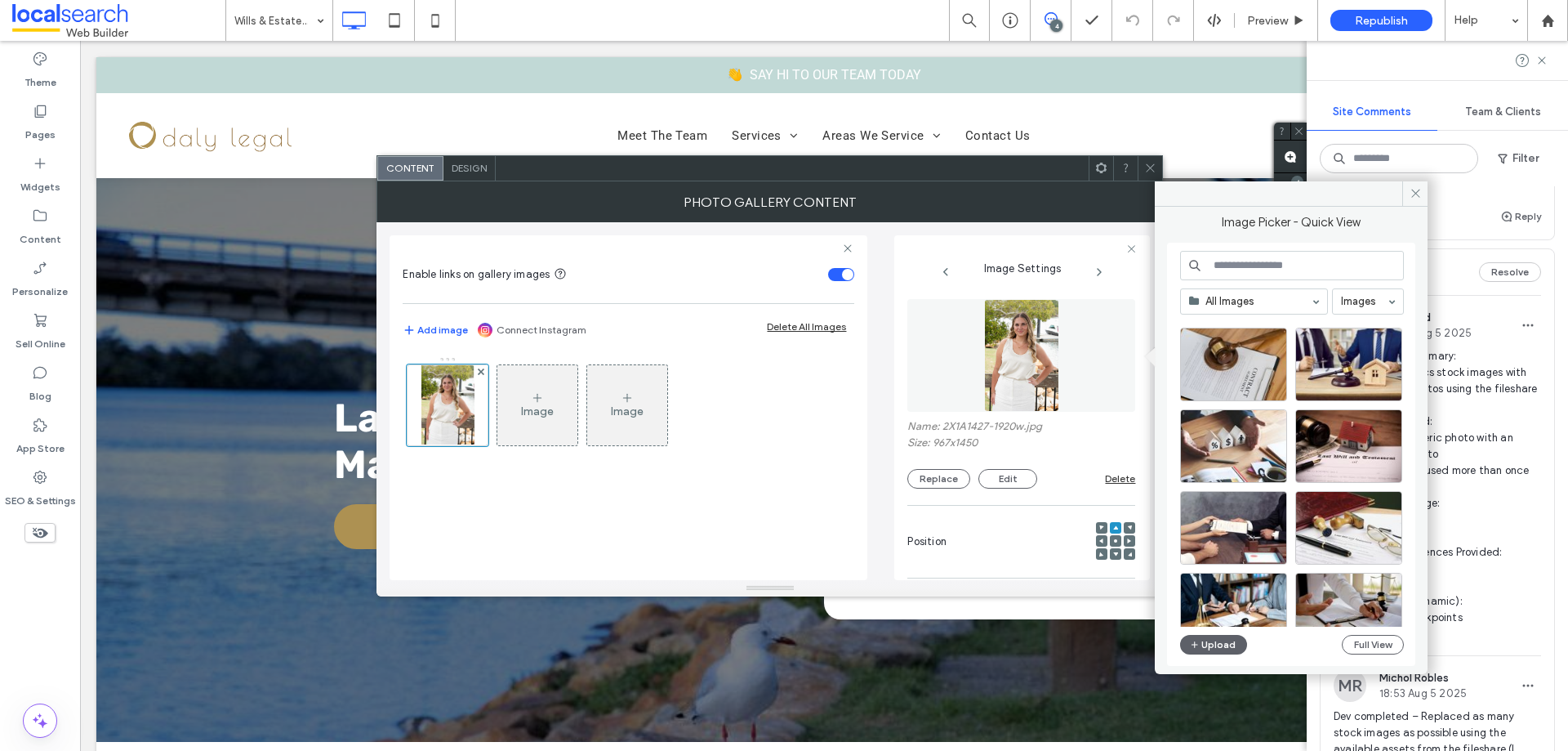 scroll, scrollTop: 3643, scrollLeft: 0, axis: vertical 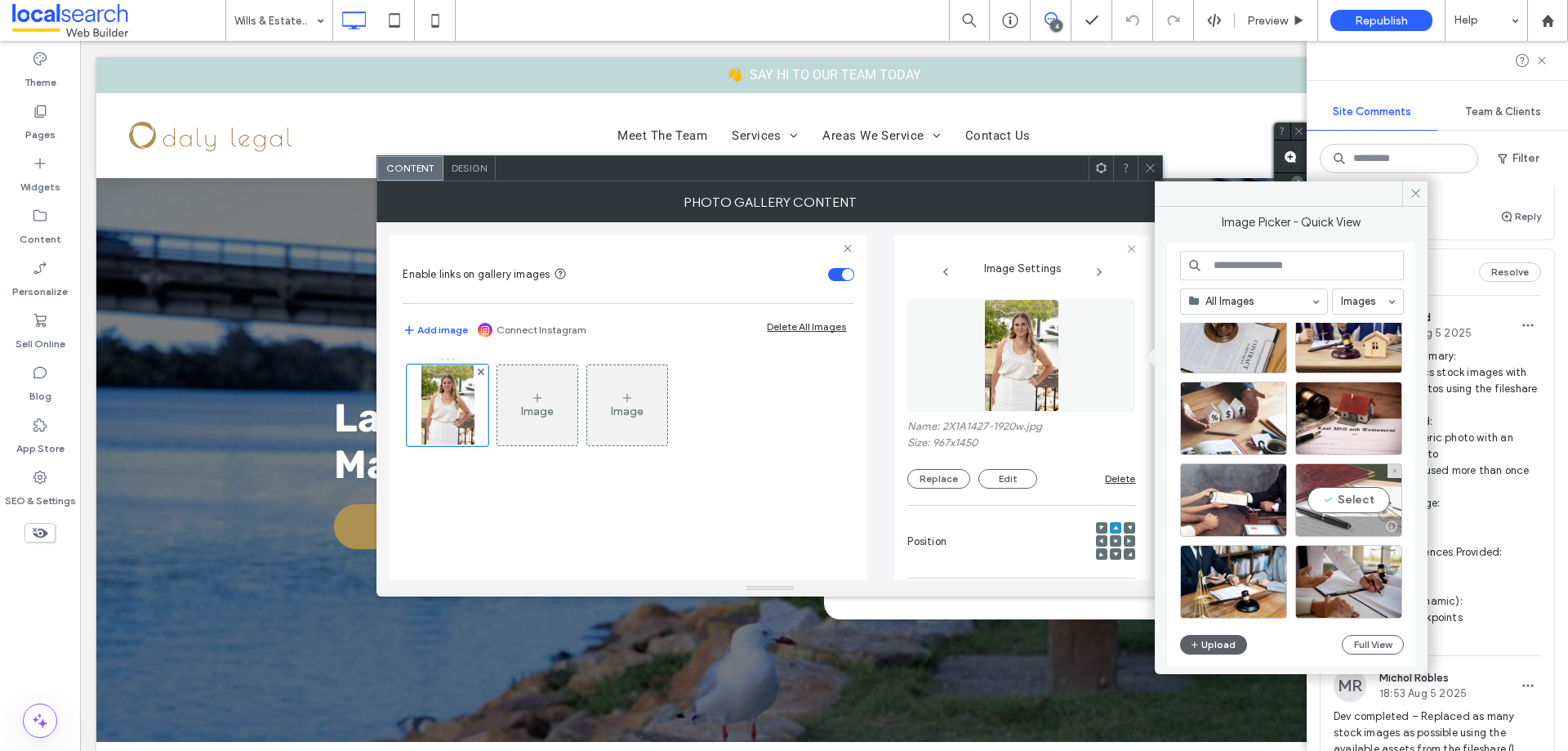 click on "Select" at bounding box center (1348, 500) 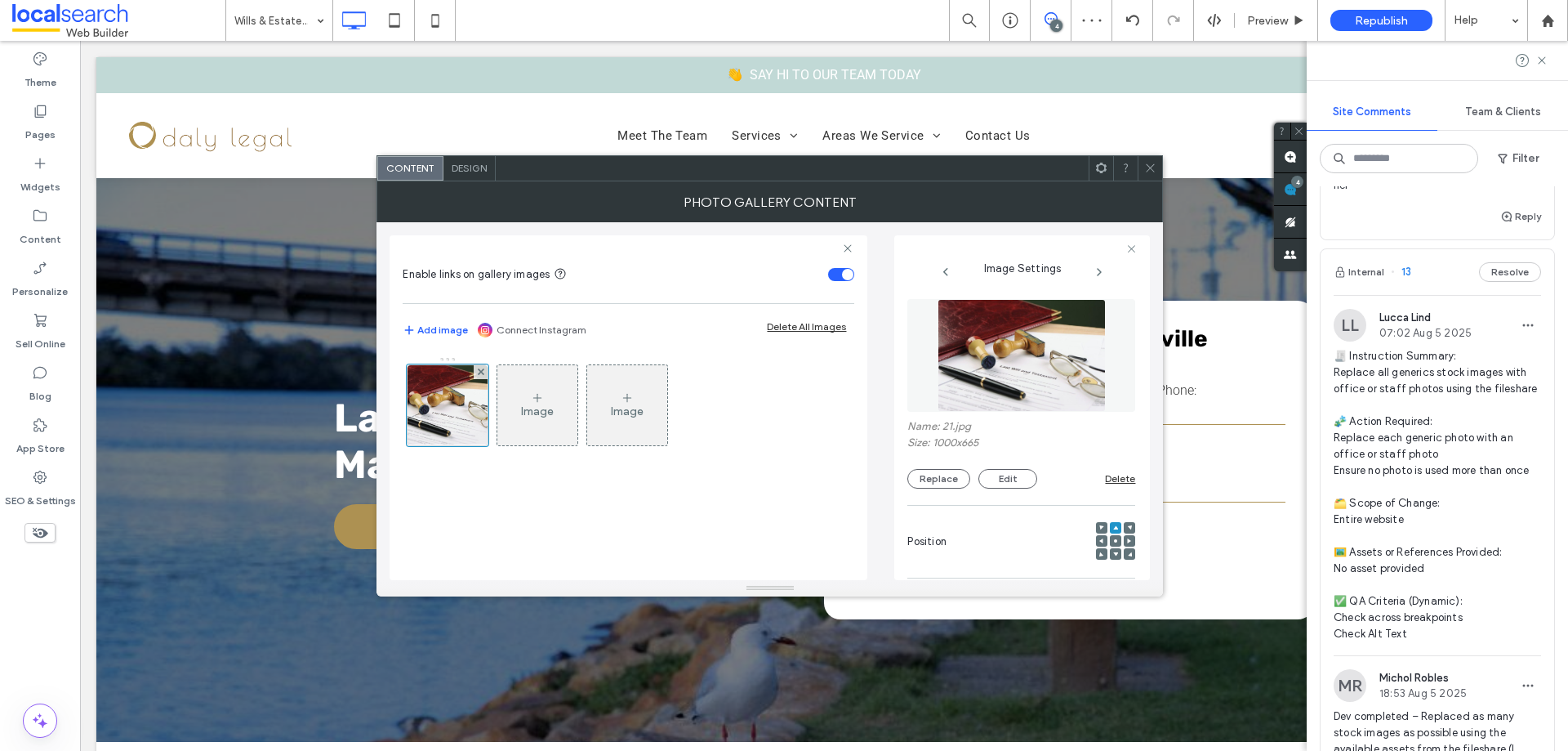 click 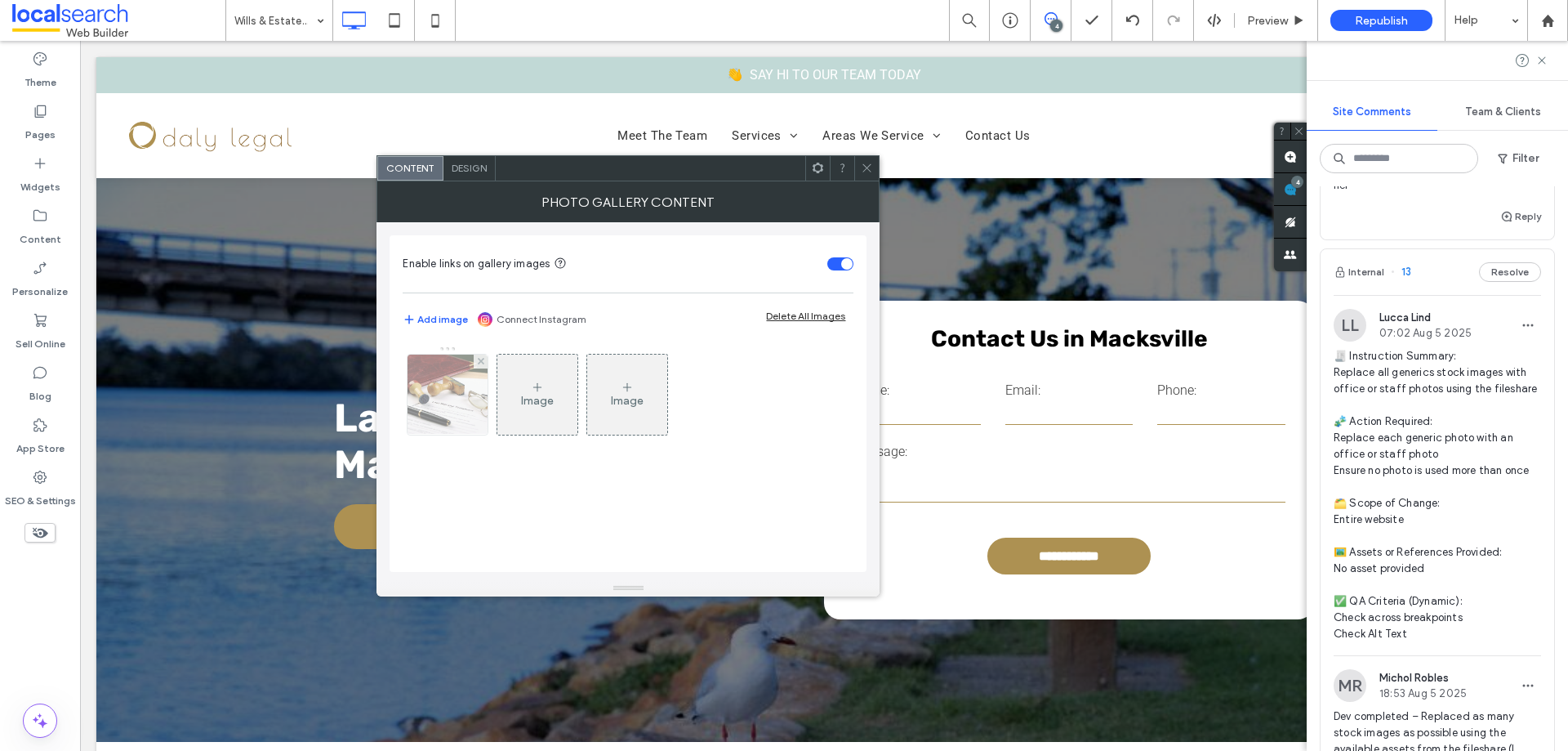 click at bounding box center [448, 395] 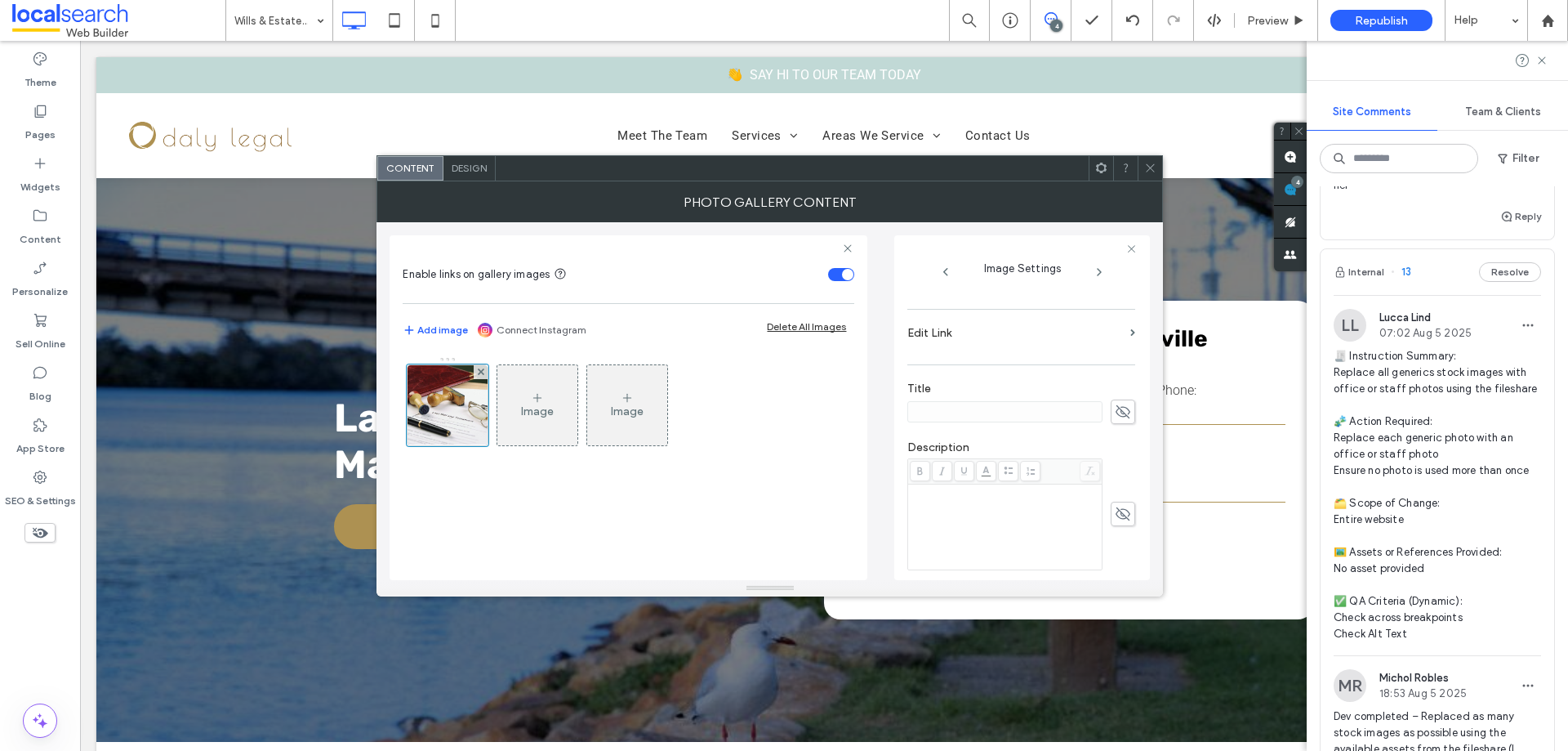 scroll, scrollTop: 467, scrollLeft: 0, axis: vertical 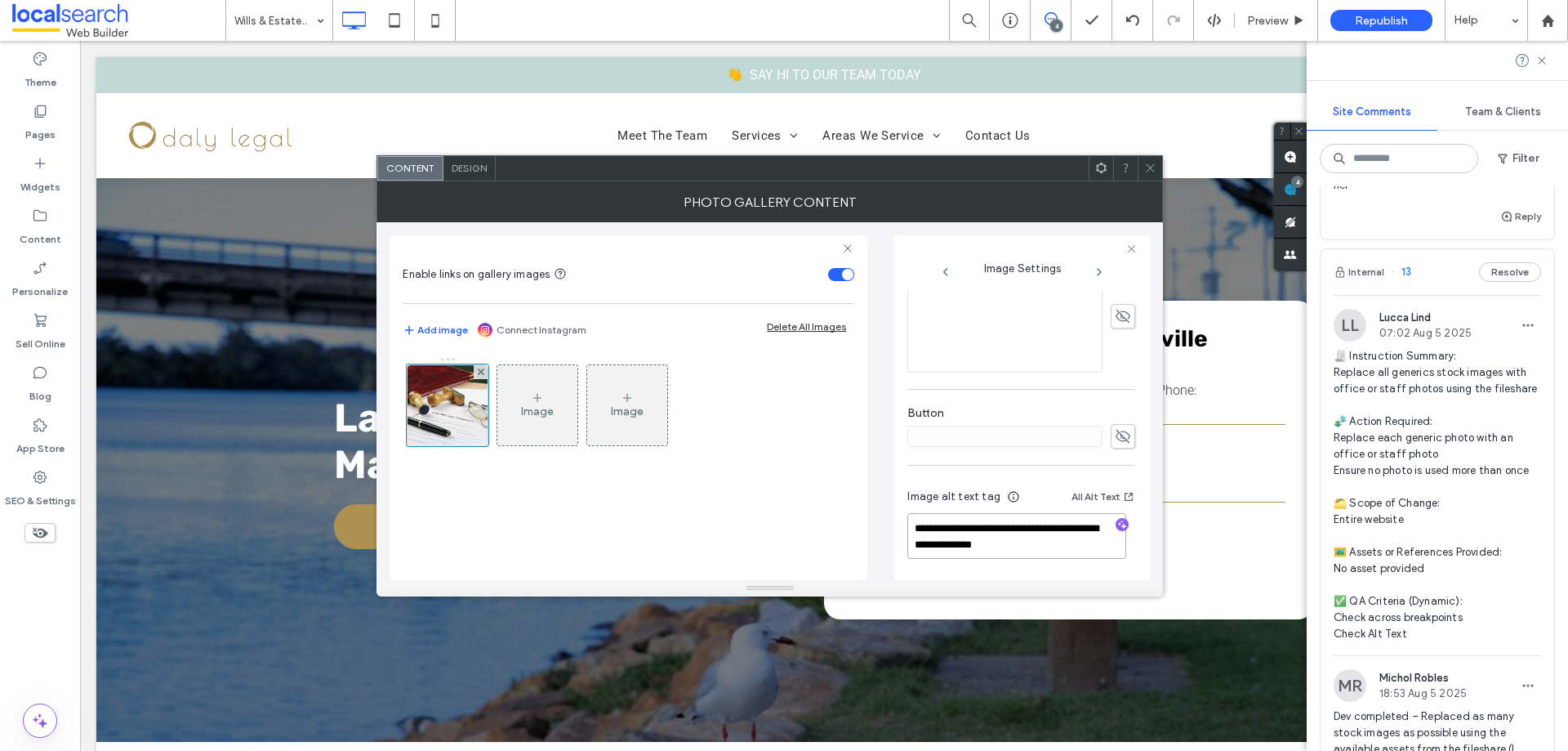 click on "**********" at bounding box center [1017, 536] 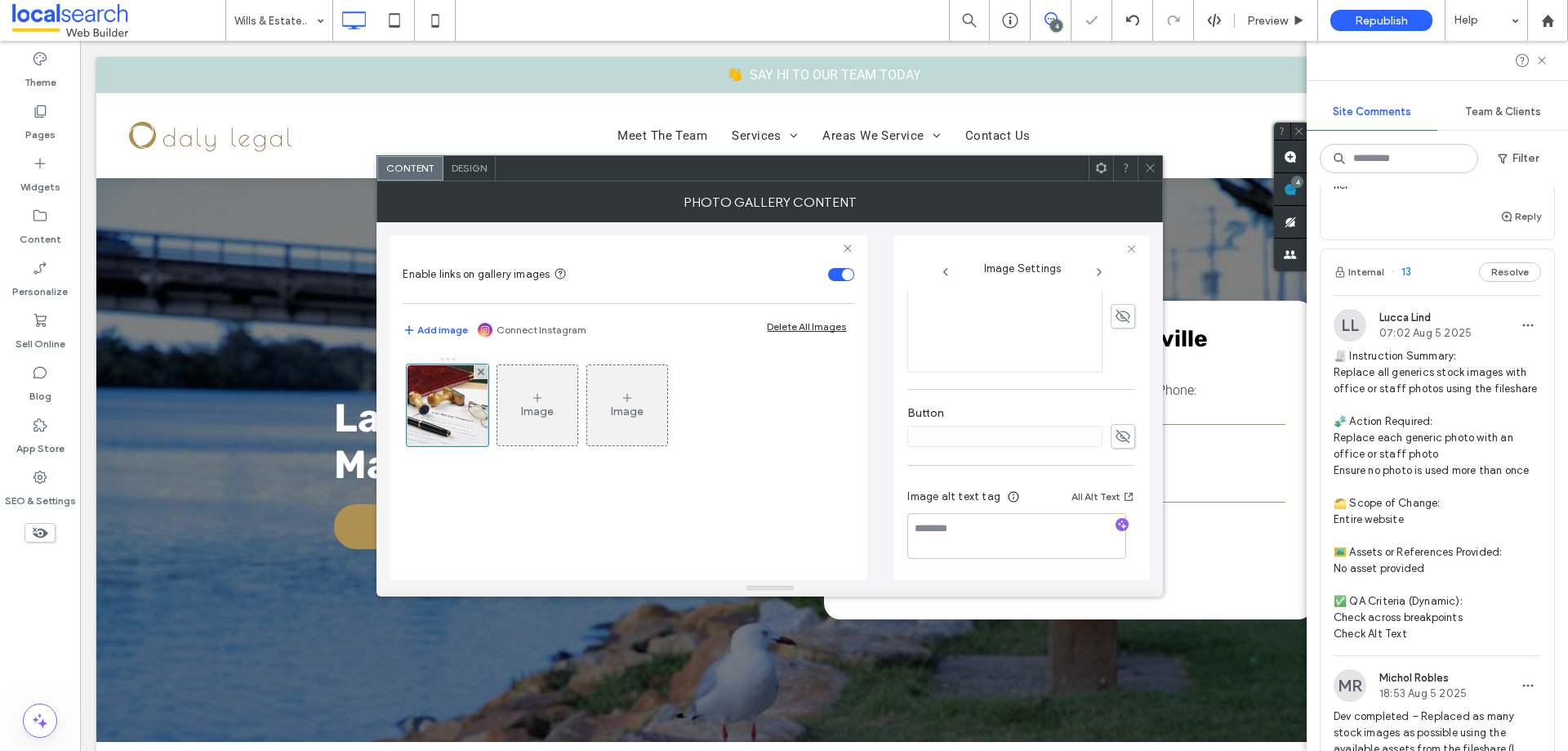 click on "Image alt text tag All Alt Text" at bounding box center (1021, 500) 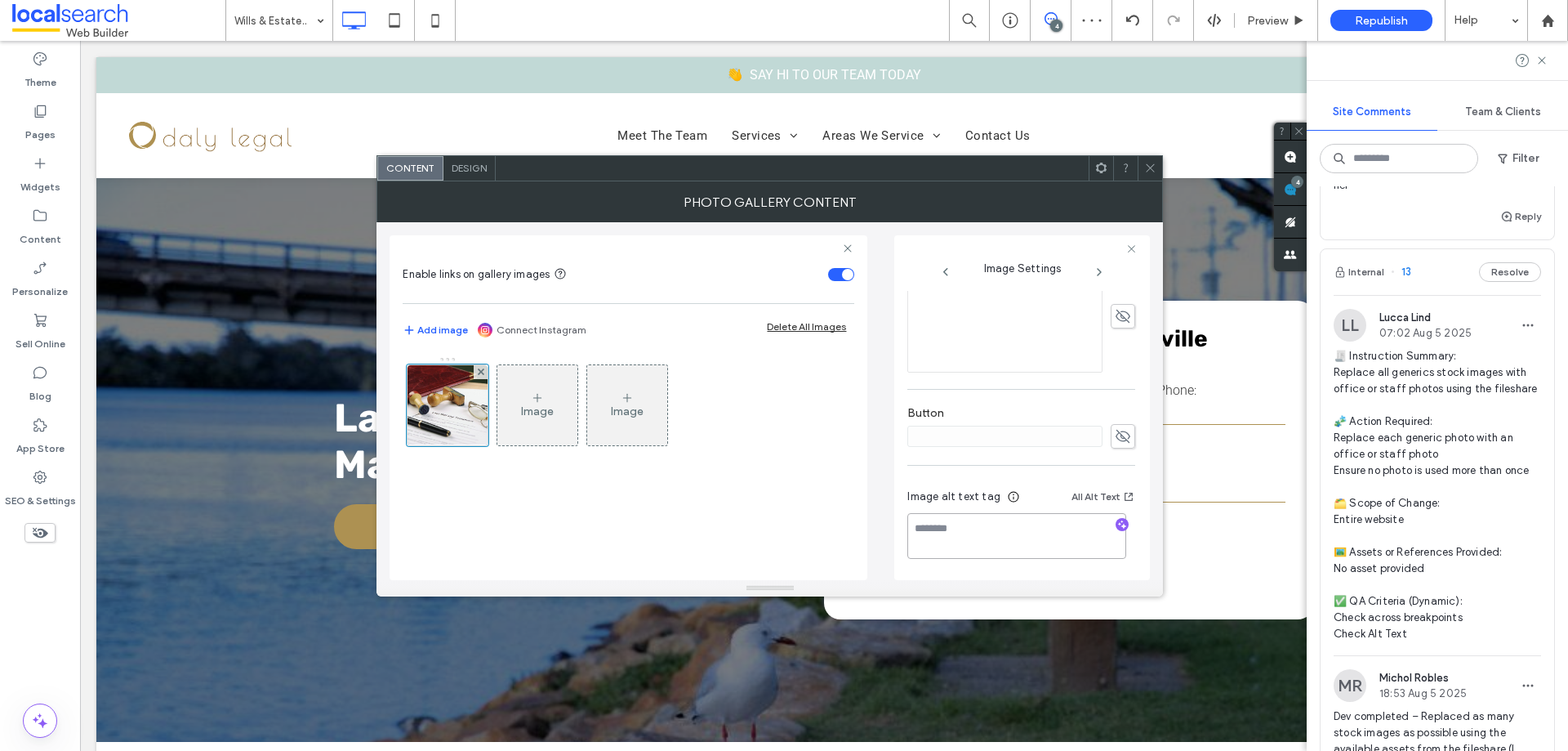 click at bounding box center (1017, 536) 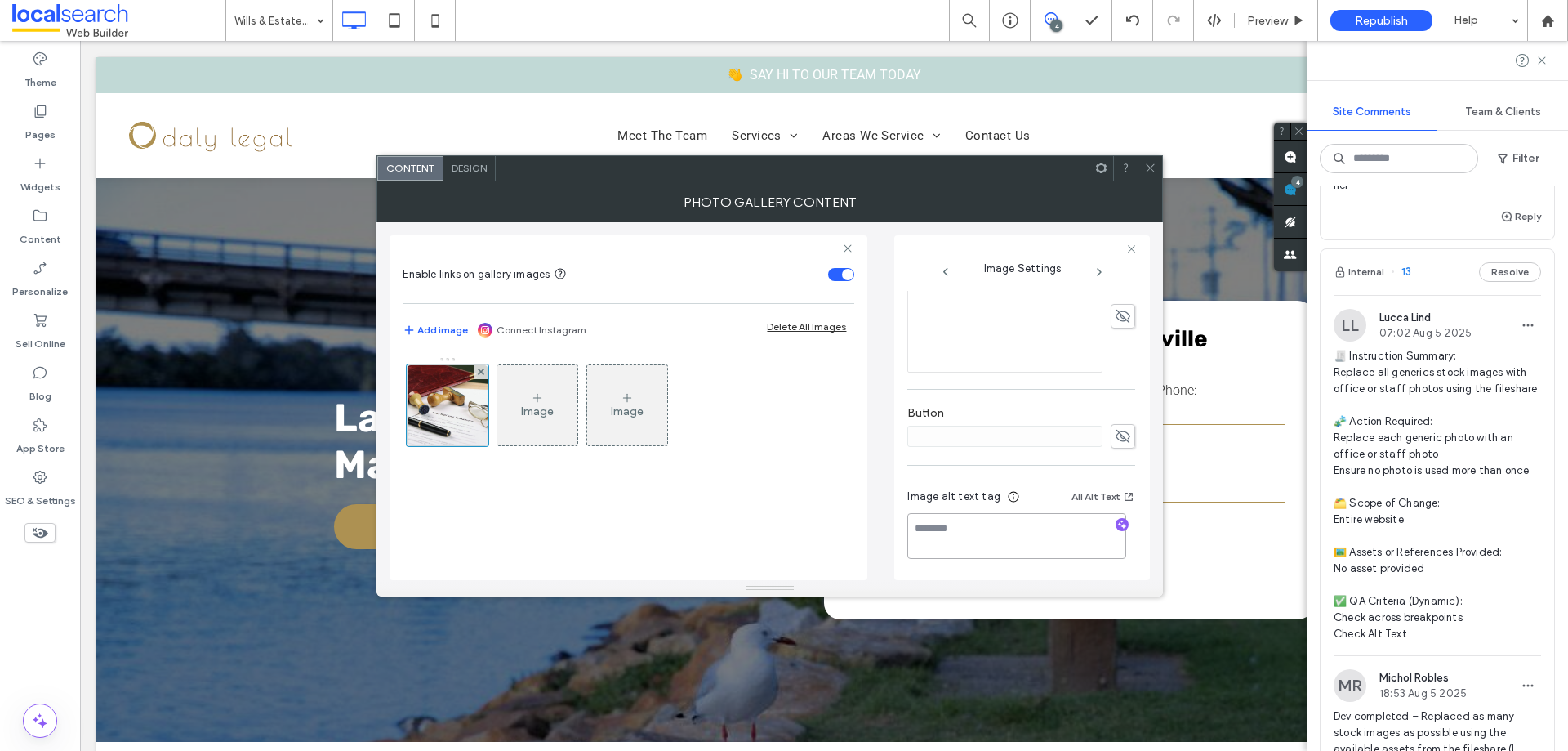 paste on "**********" 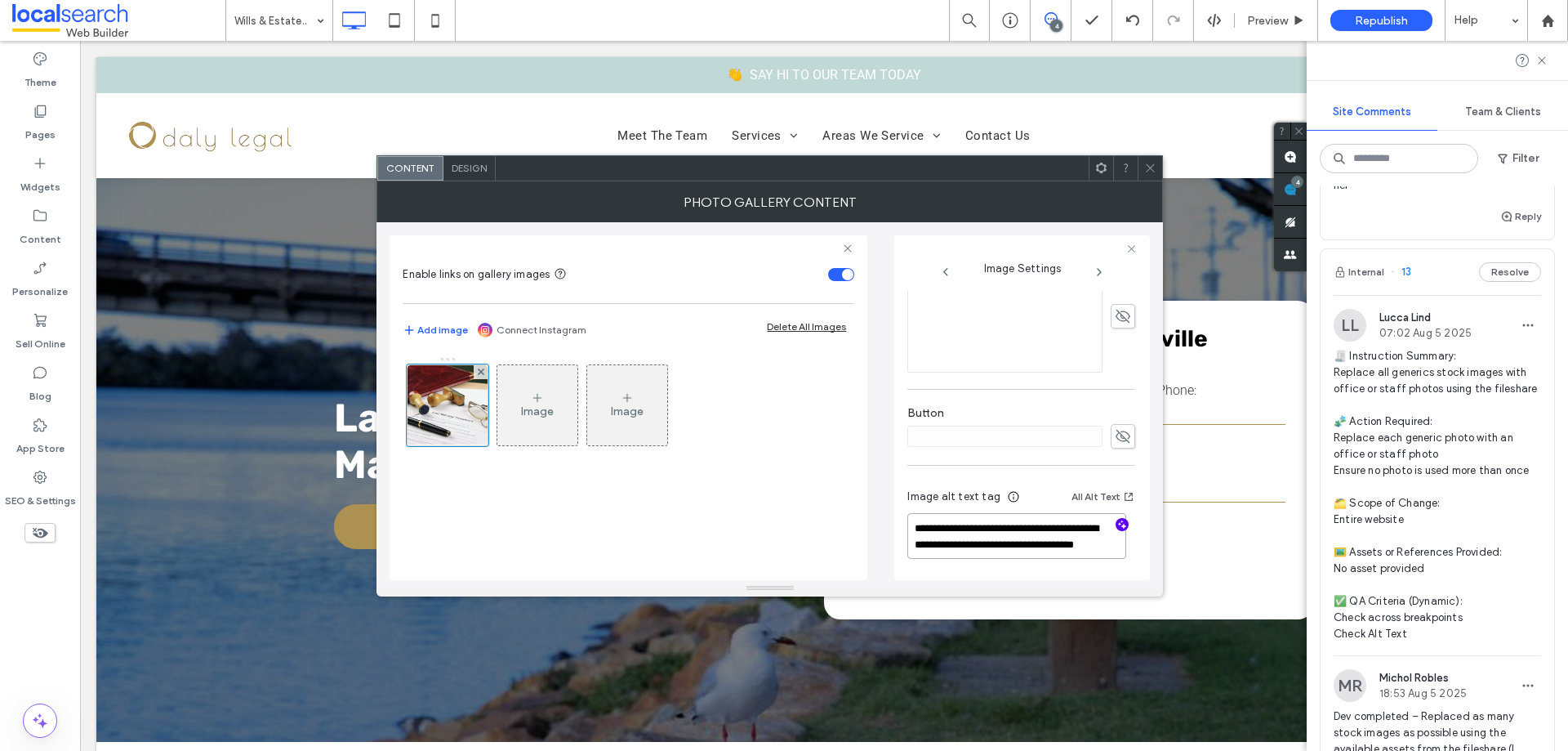 scroll, scrollTop: 2, scrollLeft: 0, axis: vertical 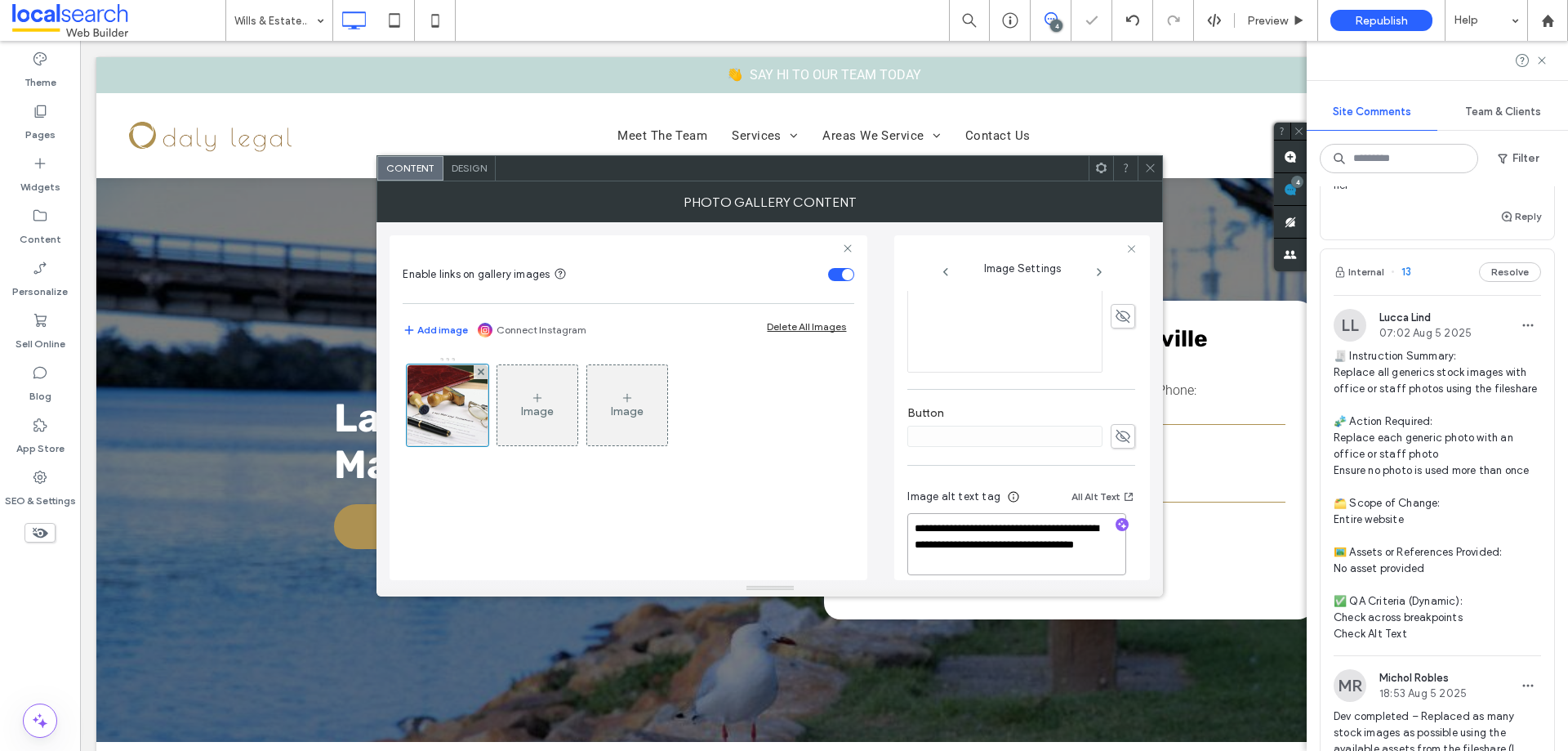 type on "**********" 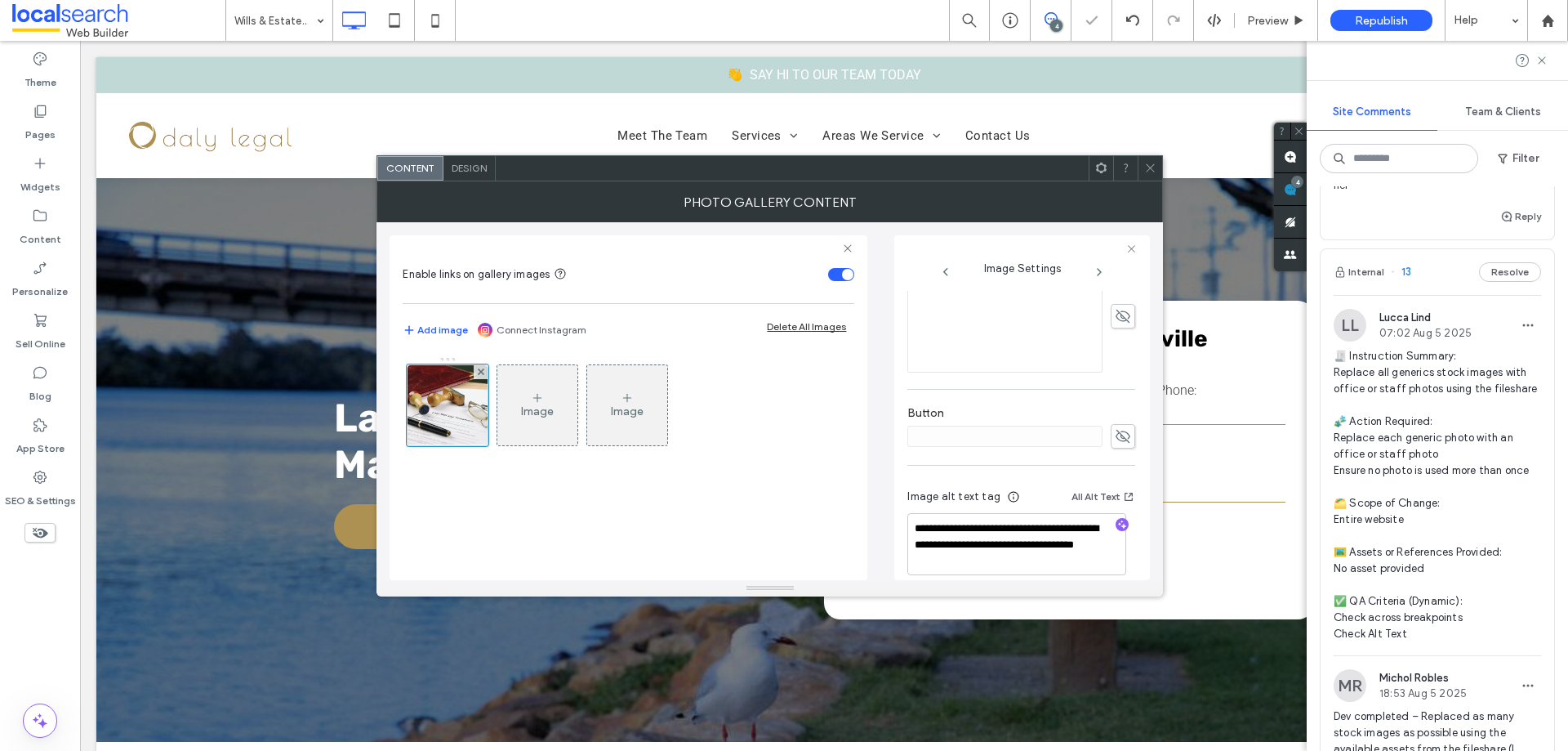 click on "Image alt text tag All Alt Text" at bounding box center [1021, 500] 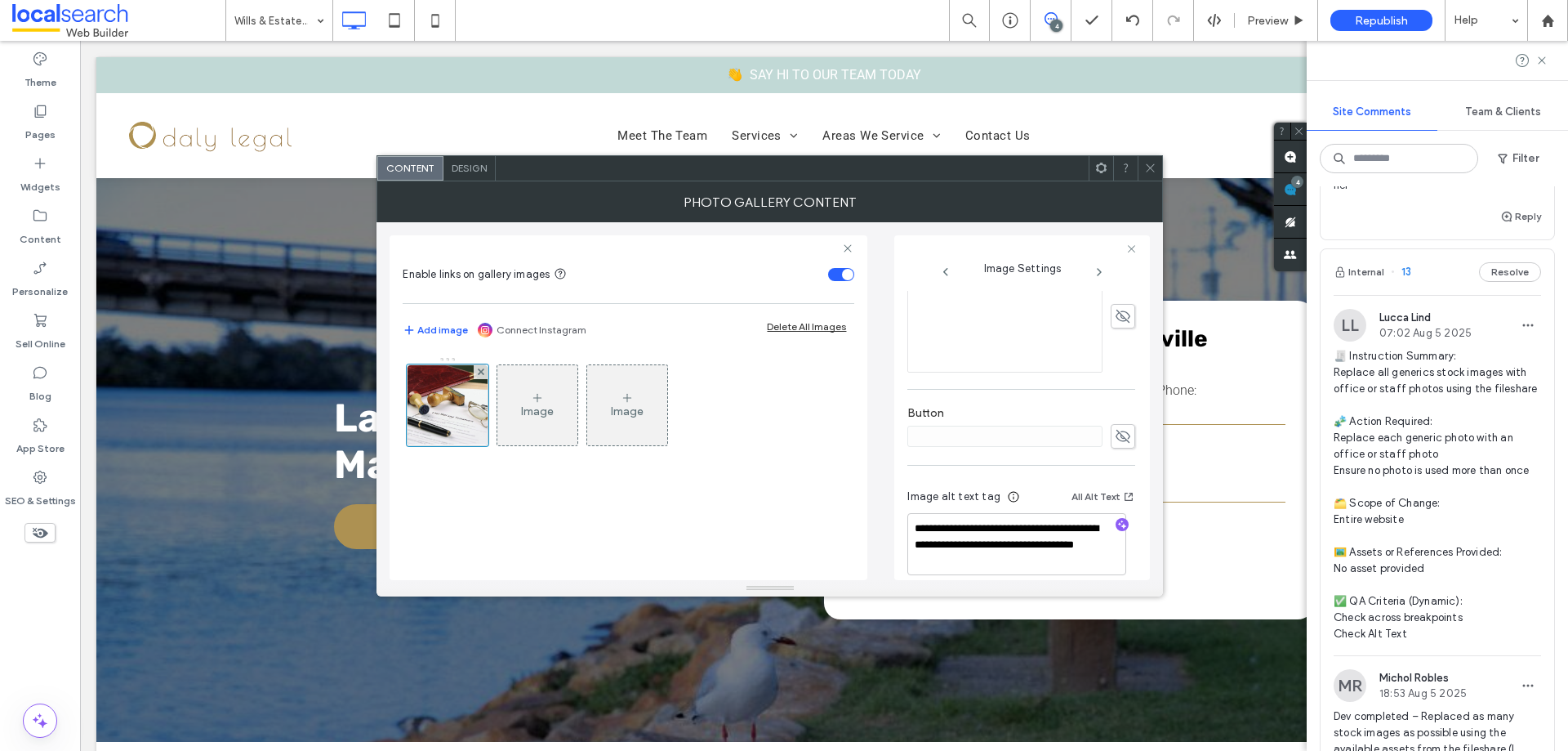 click 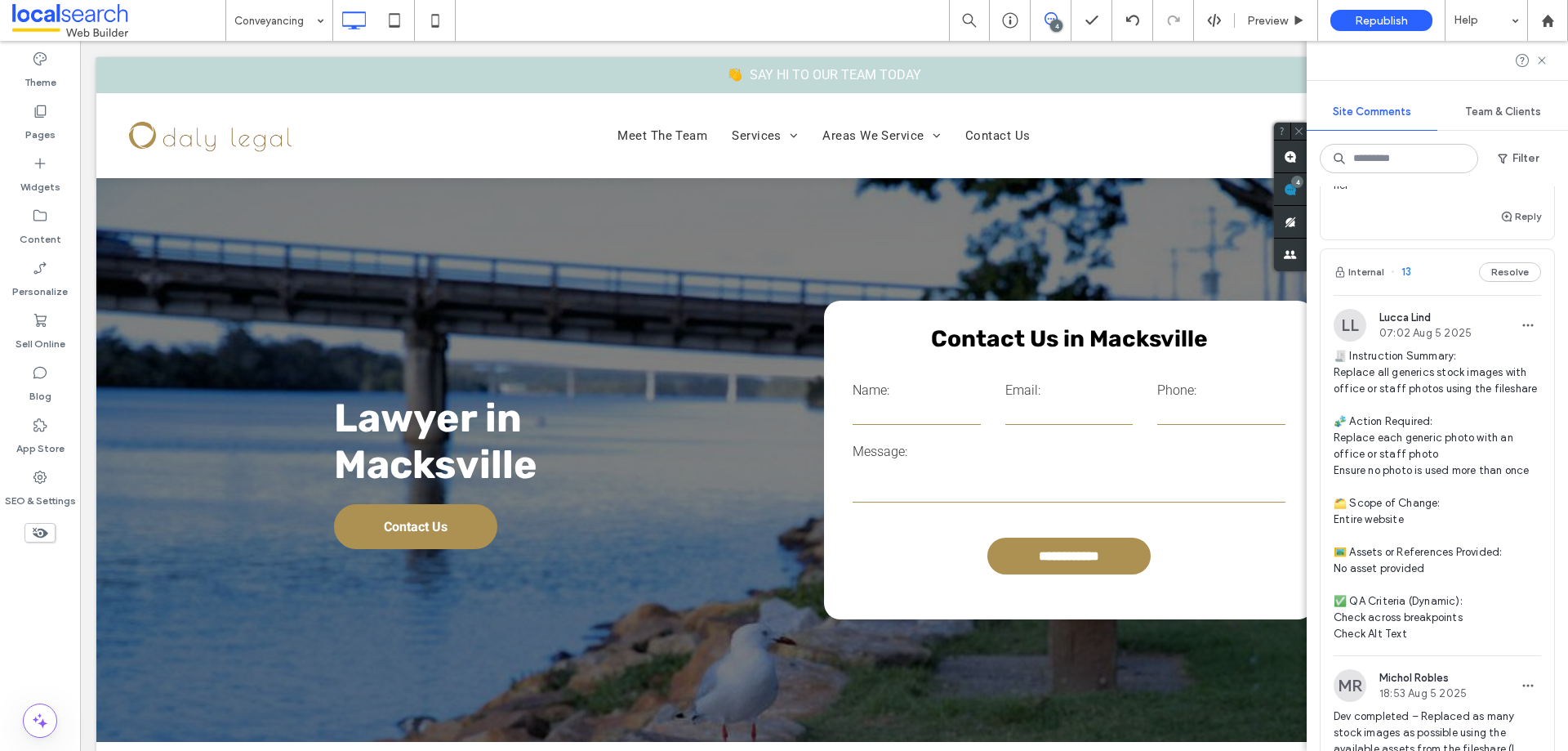 click at bounding box center (275, 20) 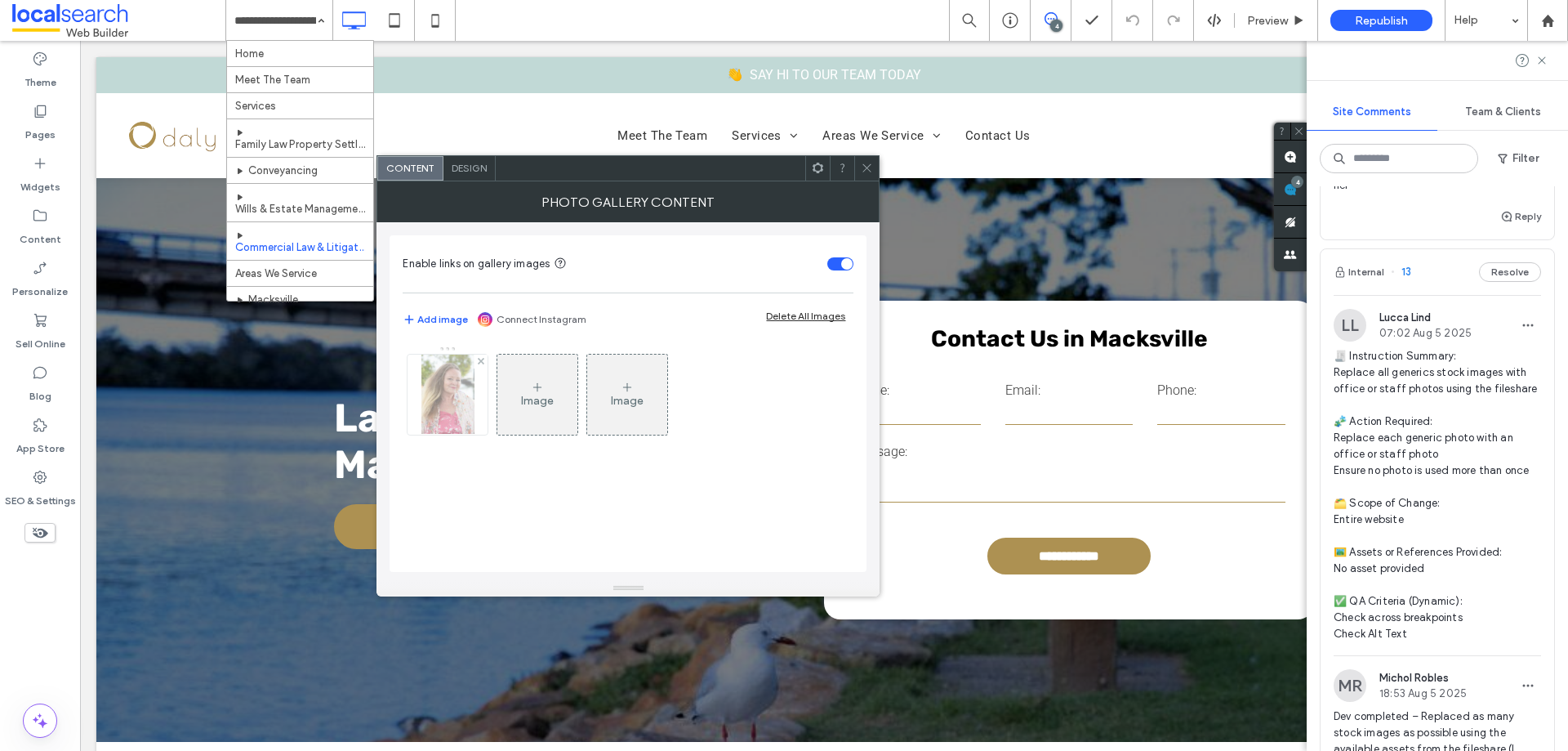 click at bounding box center (448, 395) 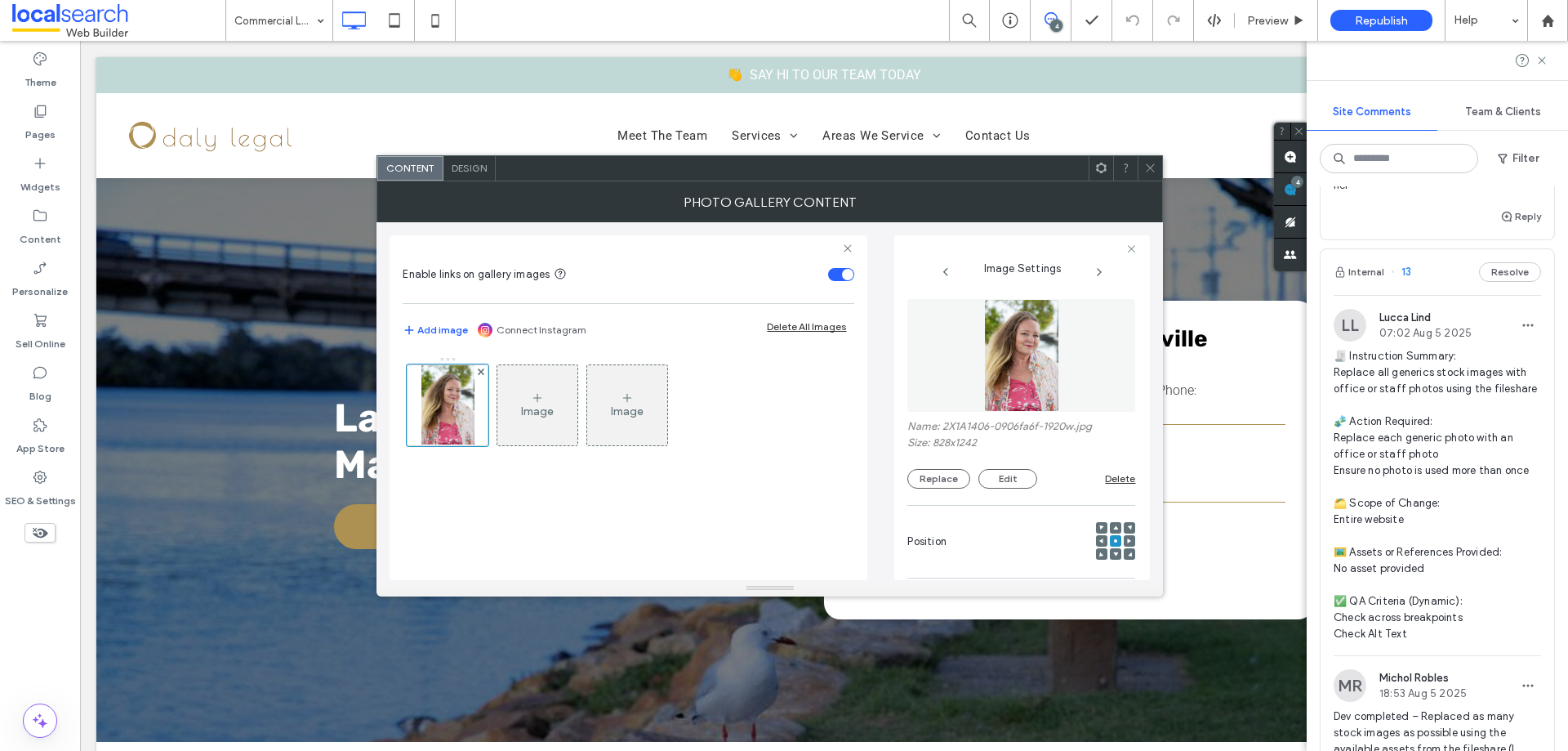 click at bounding box center [1022, 355] 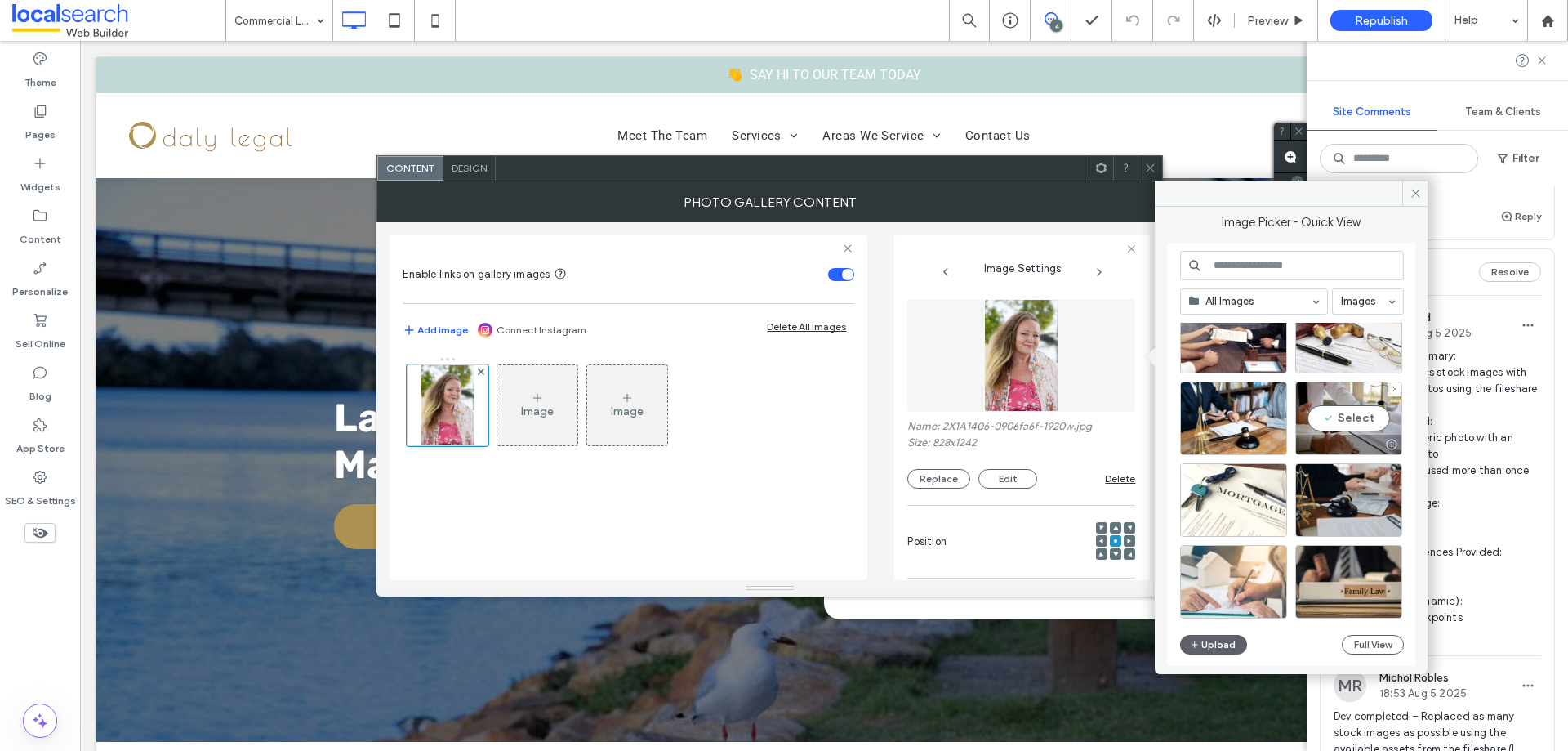 scroll, scrollTop: 3860, scrollLeft: 0, axis: vertical 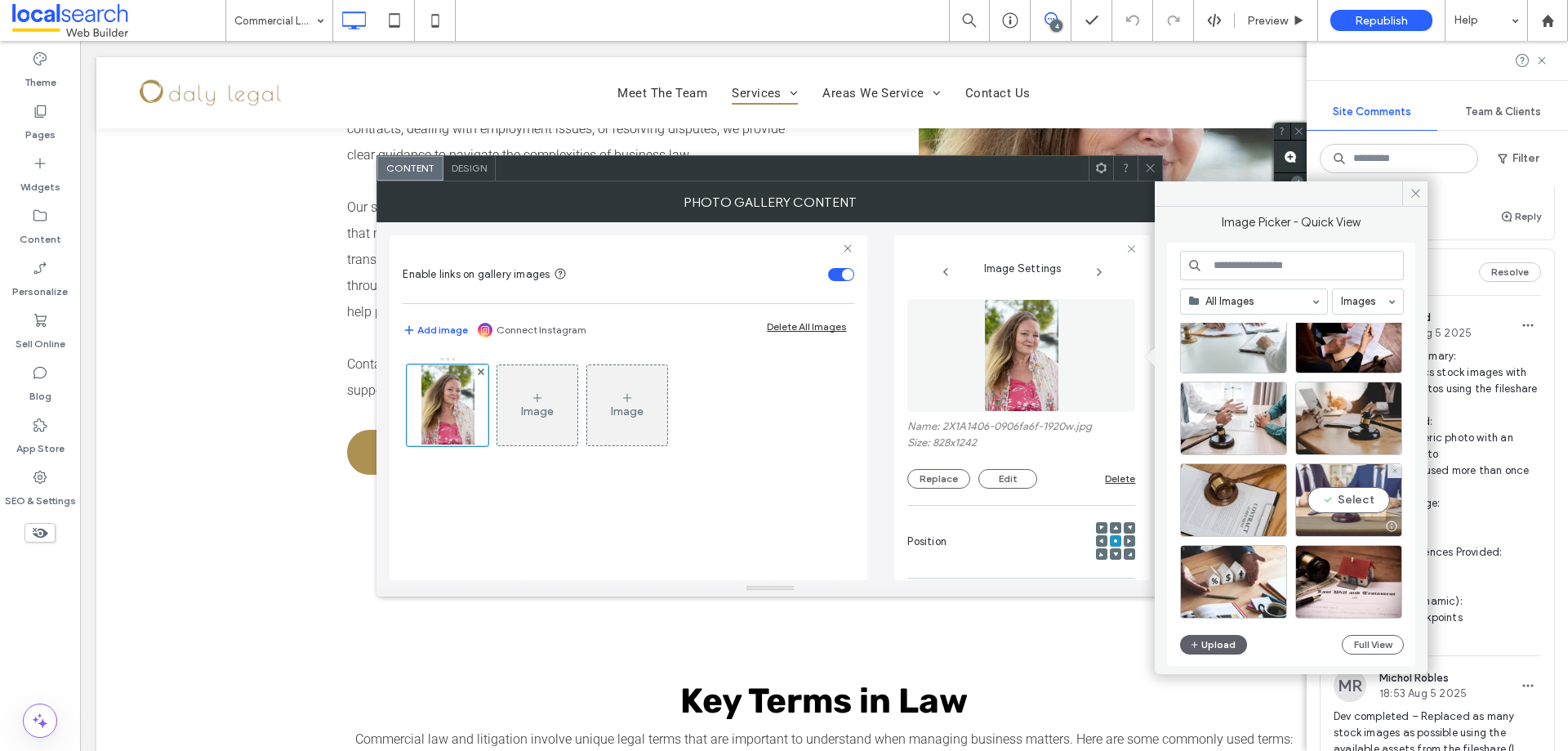click on "Select" at bounding box center (1348, 500) 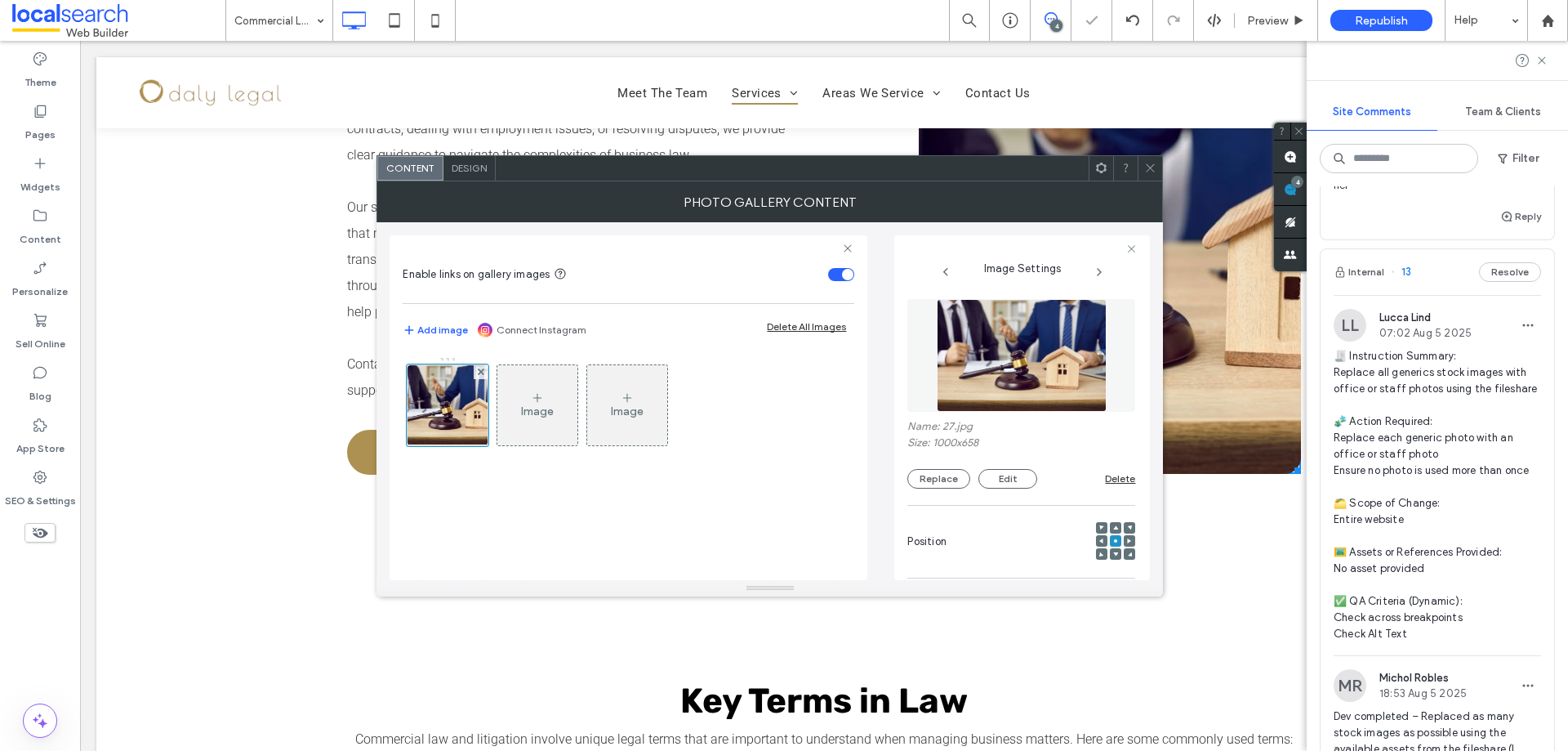 click 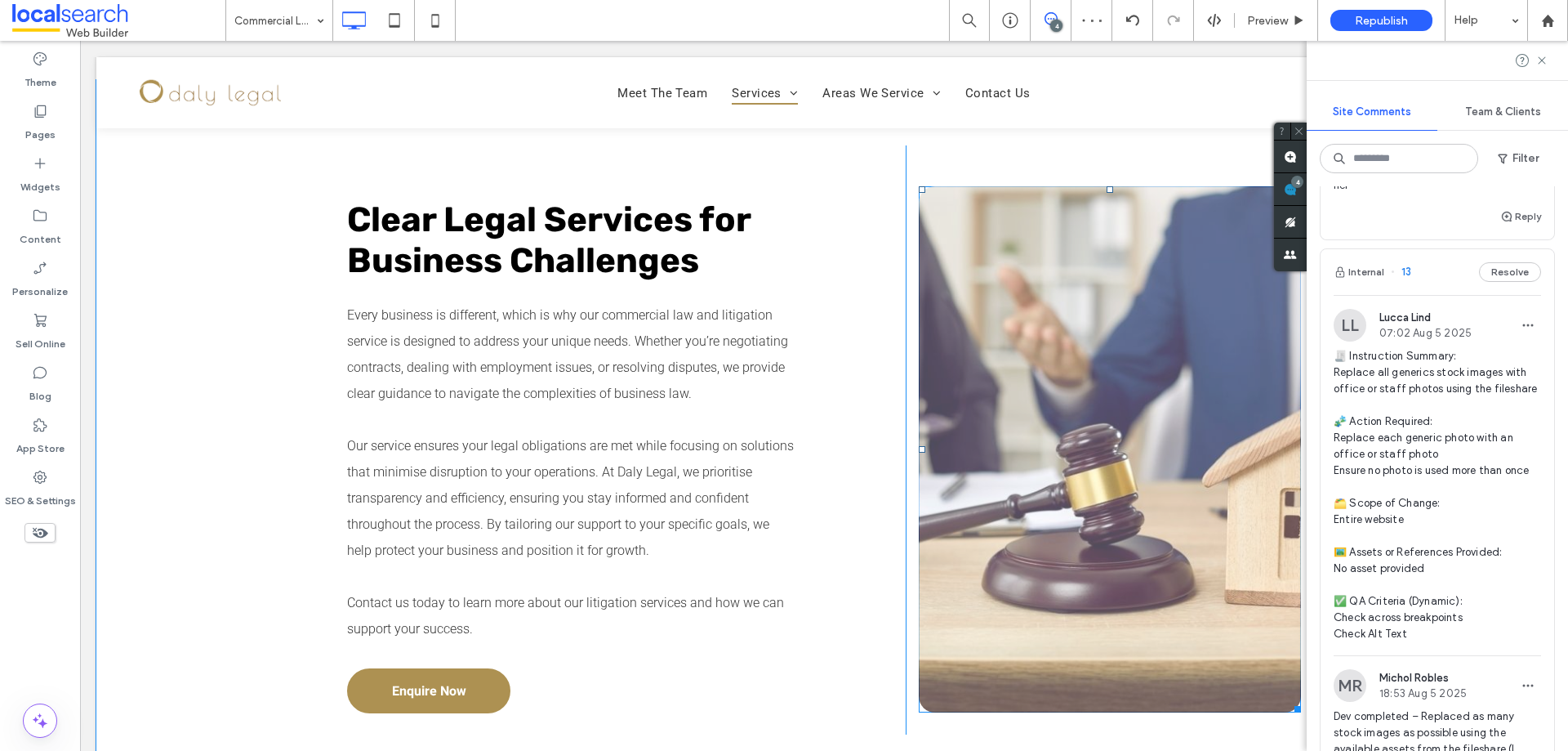 scroll, scrollTop: 1798, scrollLeft: 0, axis: vertical 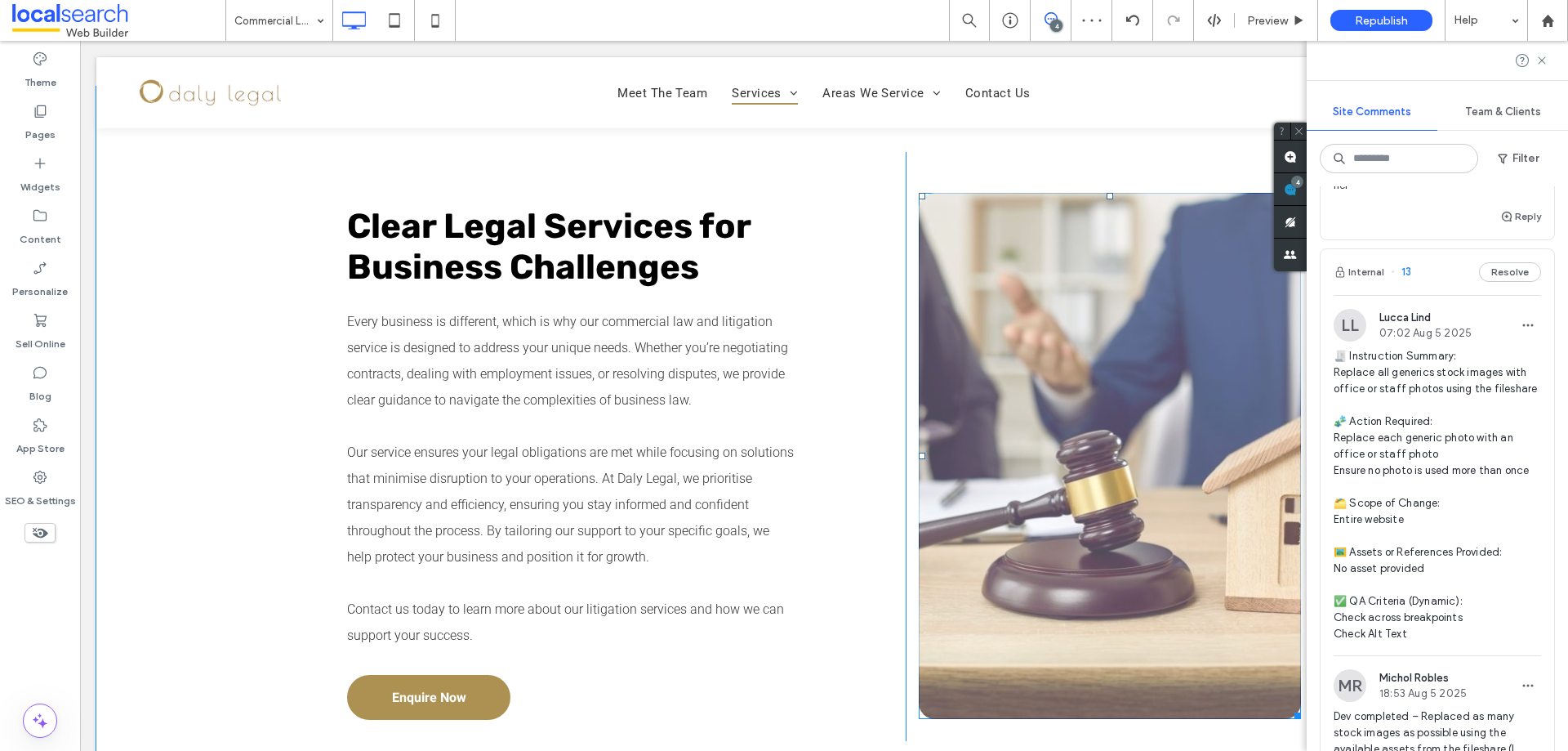 click at bounding box center (1110, 456) 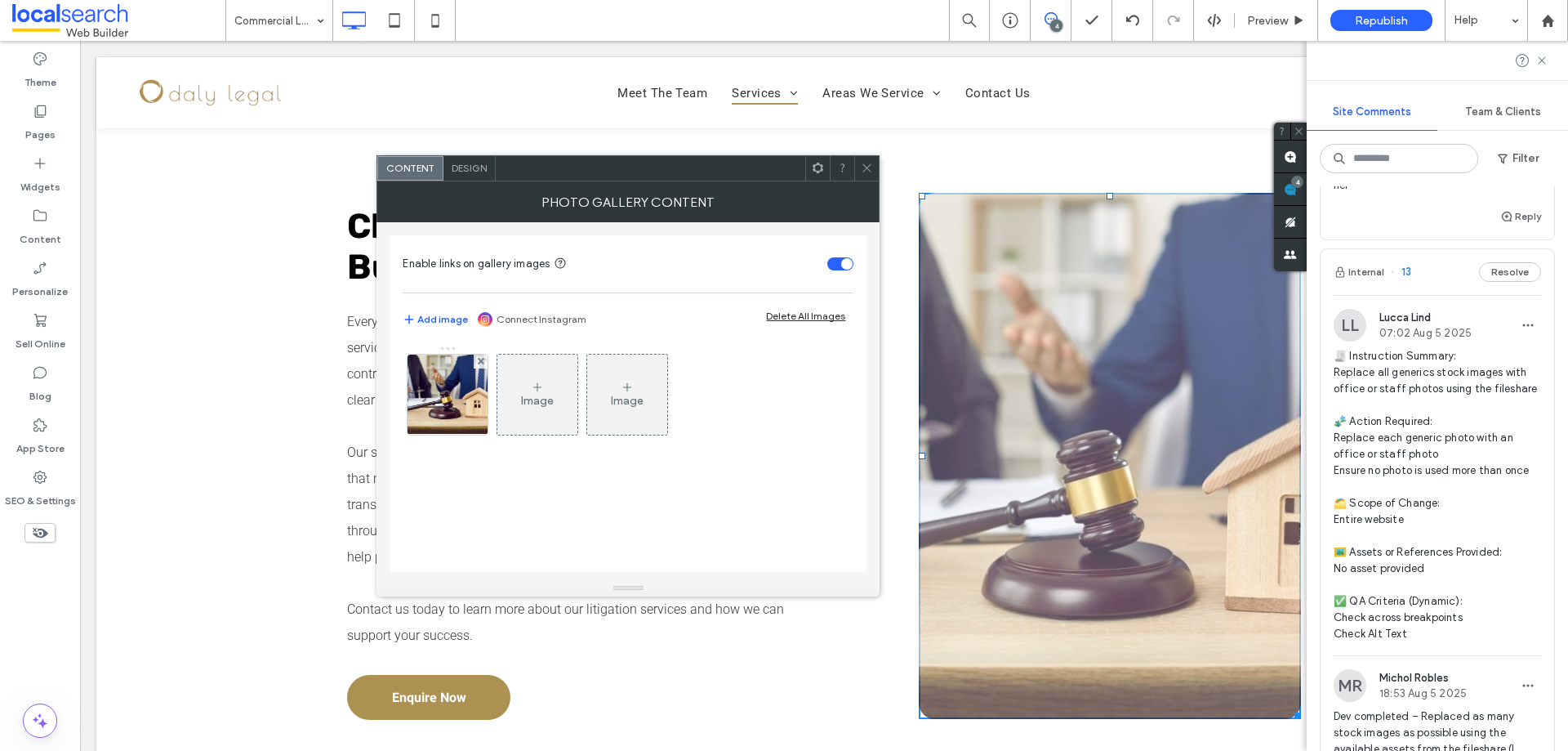 click at bounding box center [1110, 456] 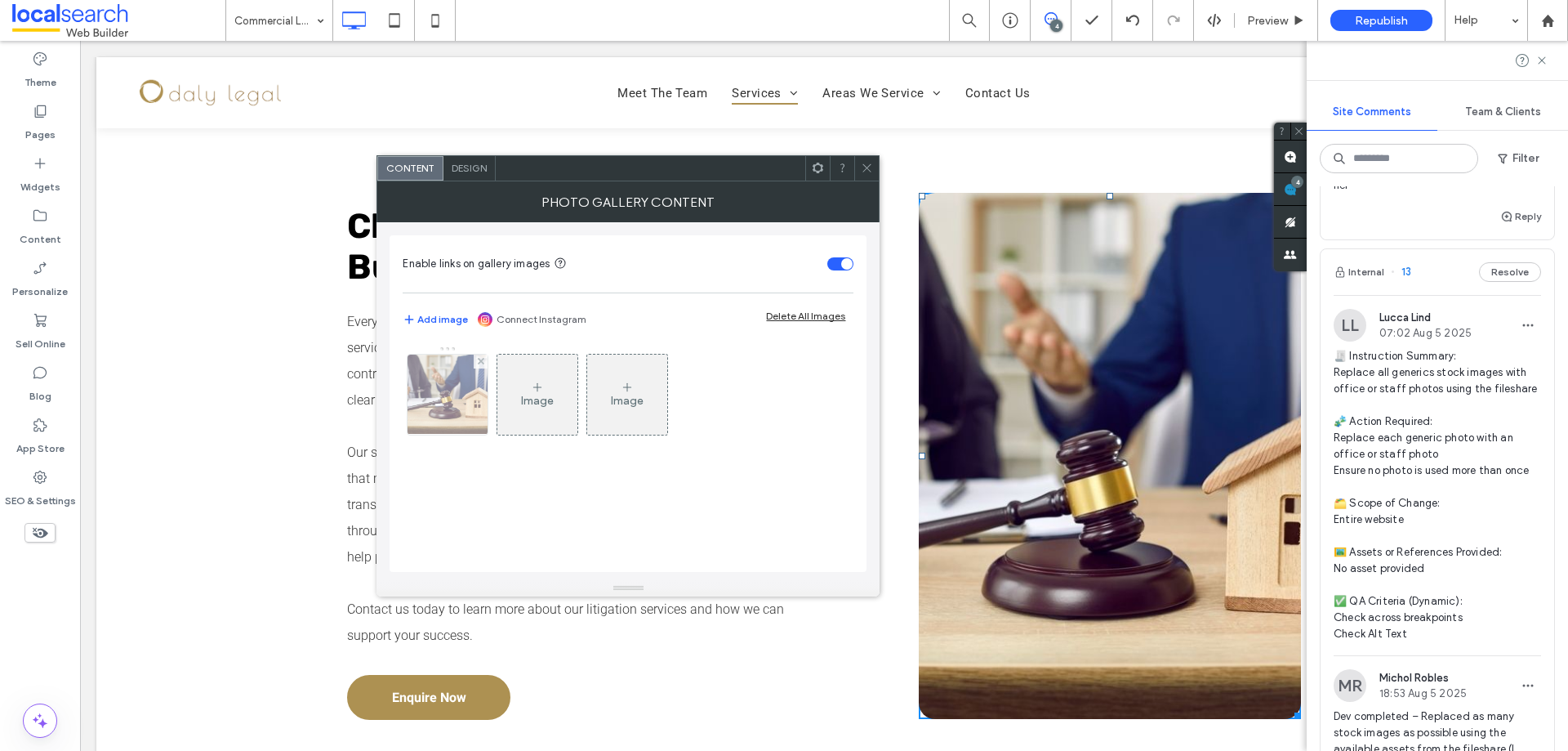 click at bounding box center (448, 395) 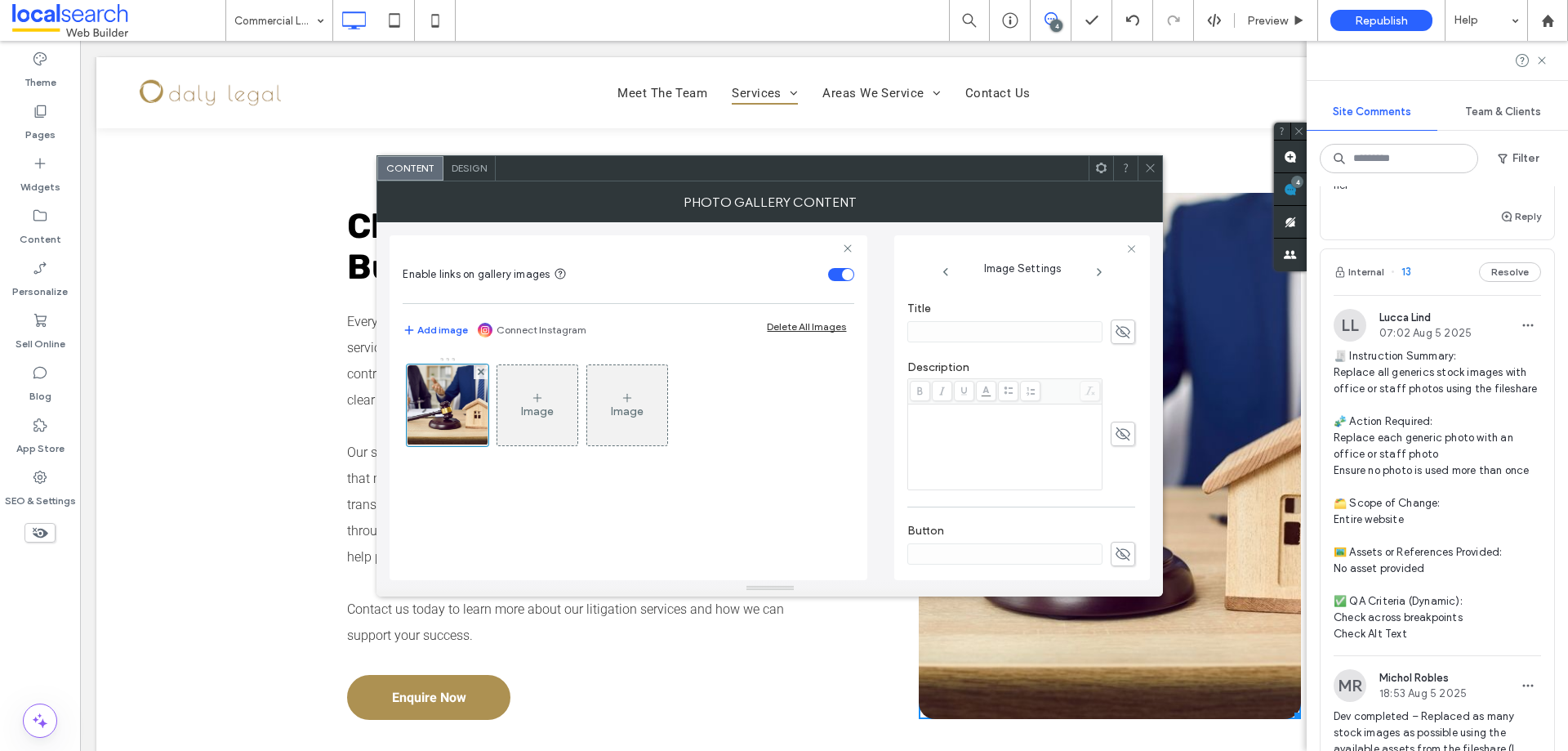 scroll, scrollTop: 467, scrollLeft: 0, axis: vertical 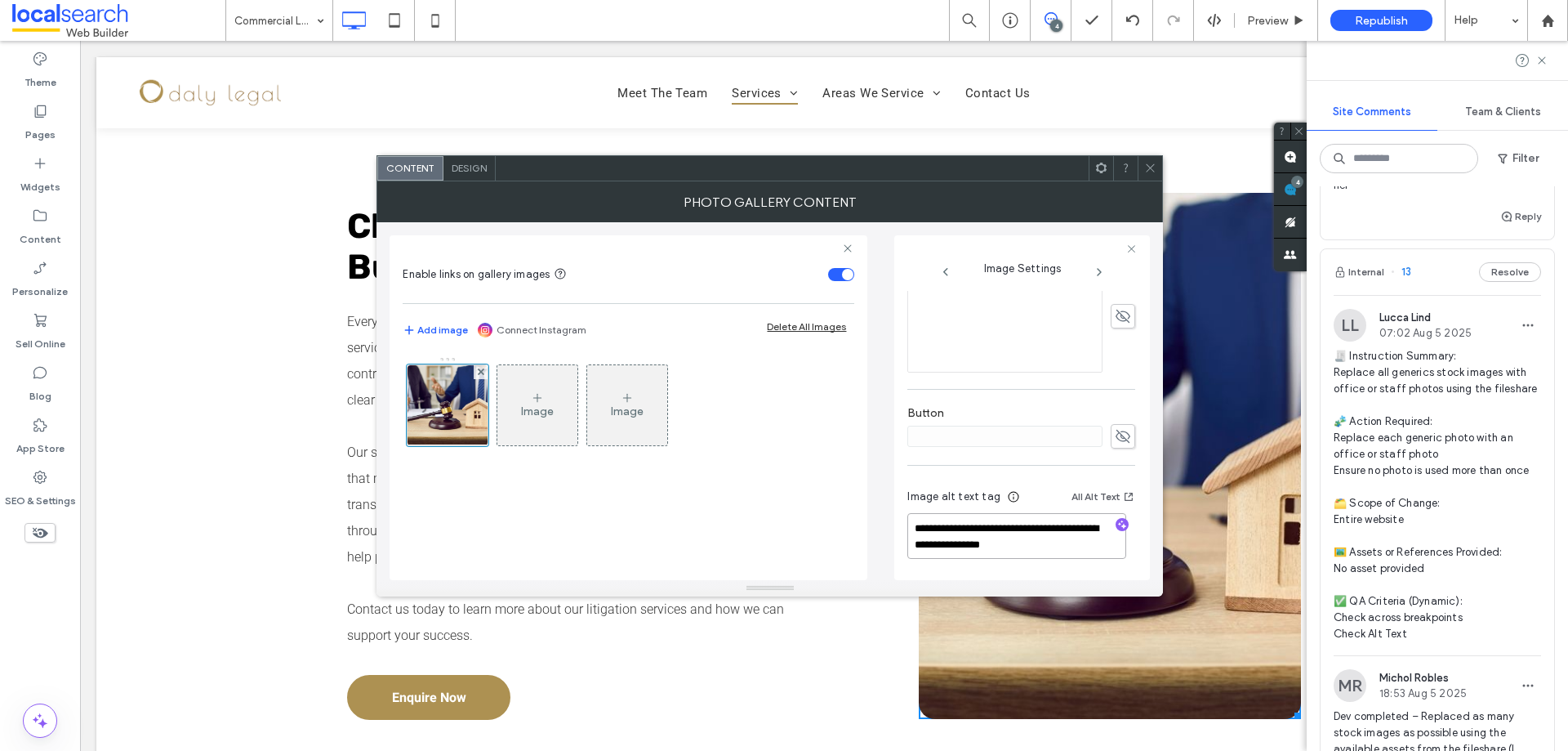 click on "**********" at bounding box center (1017, 536) 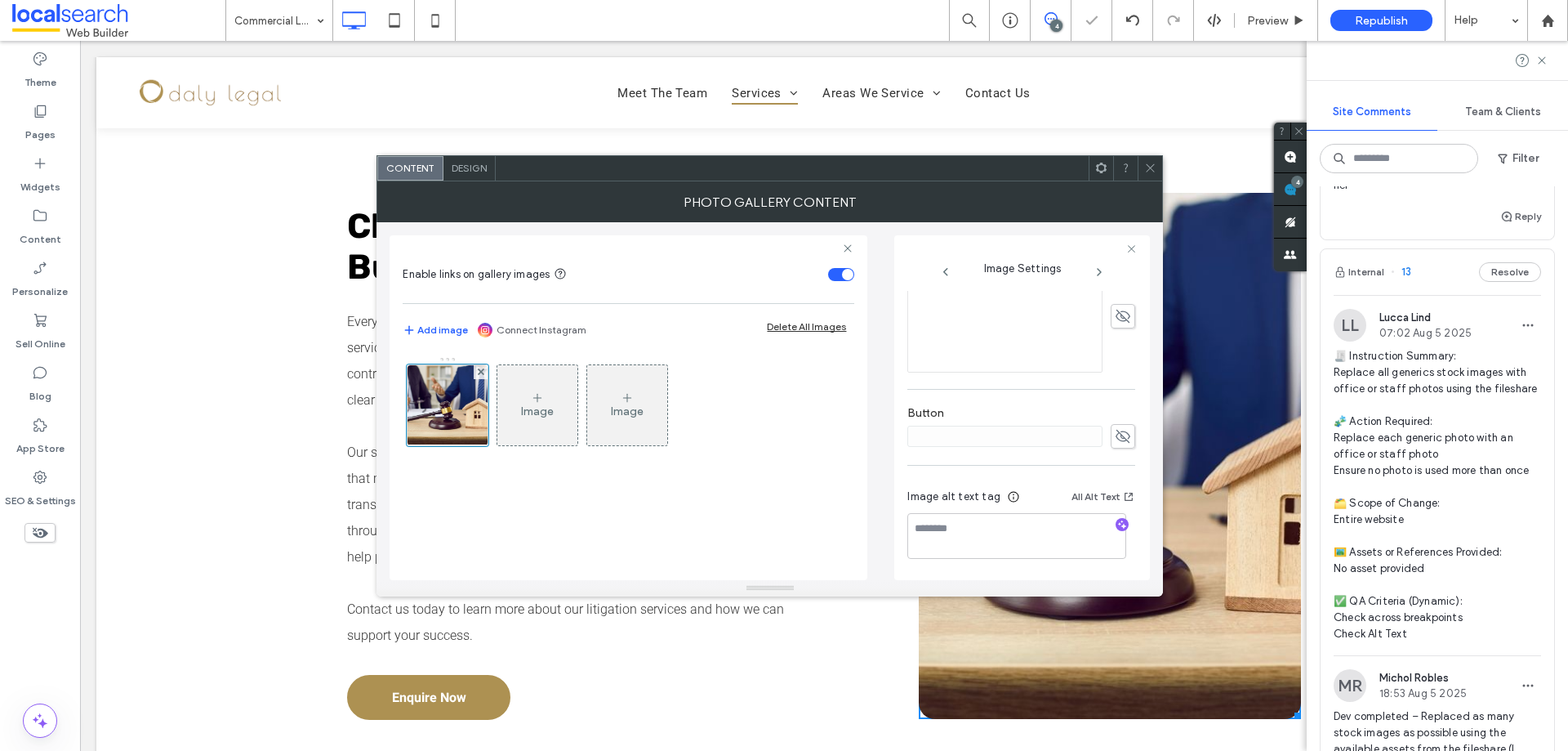 click on "Name: 27.jpg Size: 1000x658 Replace Edit Delete Position Edit Link Title Description Button Image alt text tag All Alt Text" at bounding box center (1021, 201) 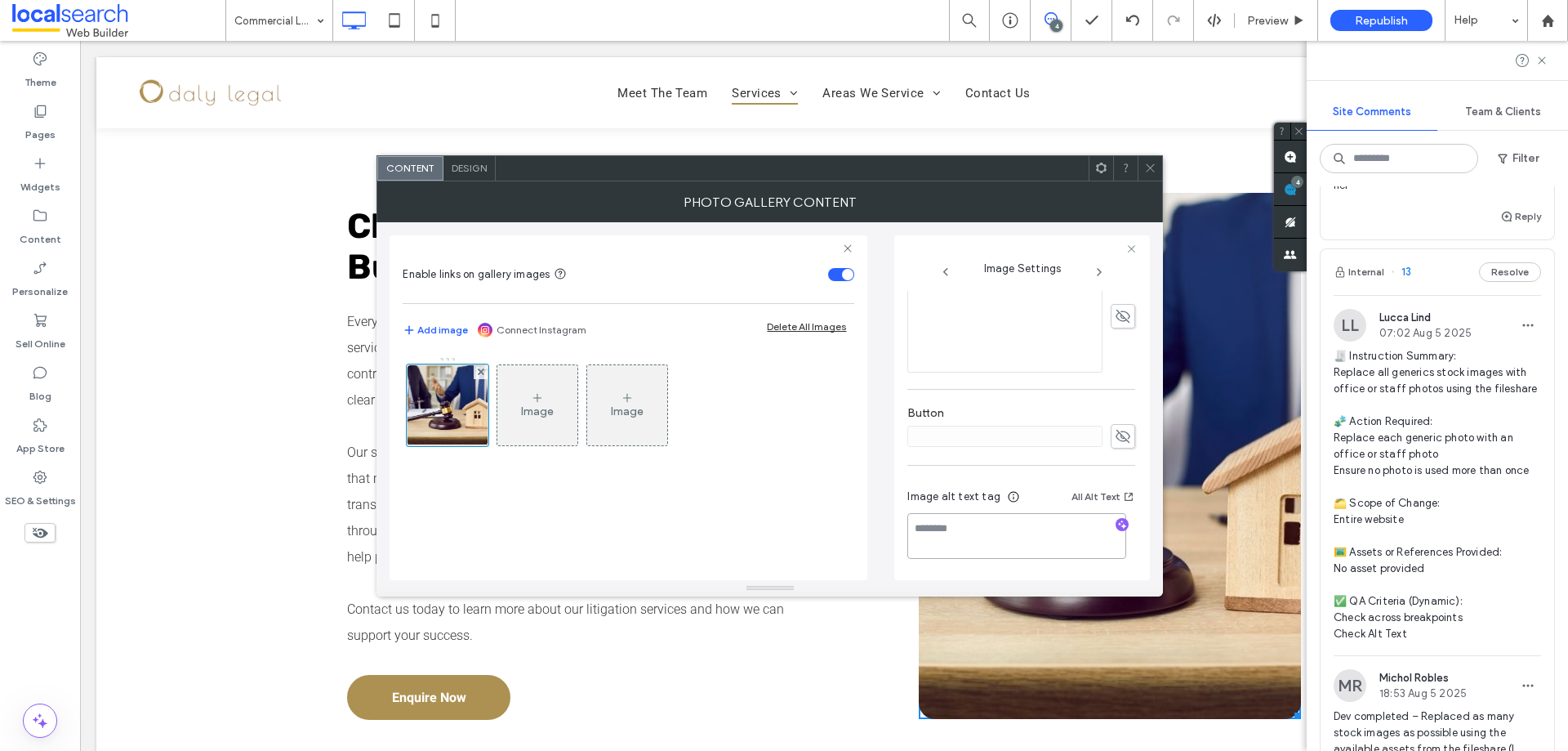 click at bounding box center (1017, 536) 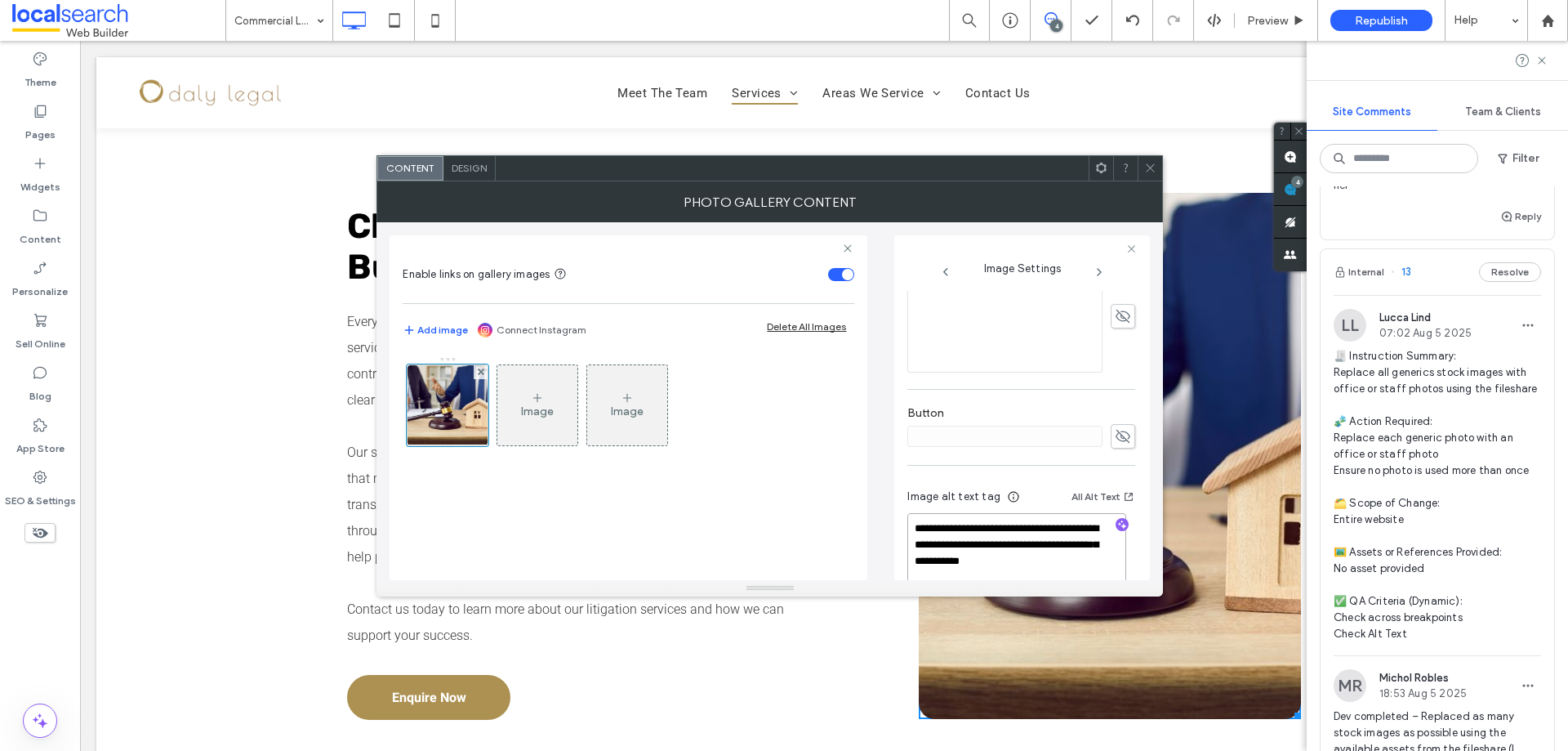scroll, scrollTop: 2, scrollLeft: 0, axis: vertical 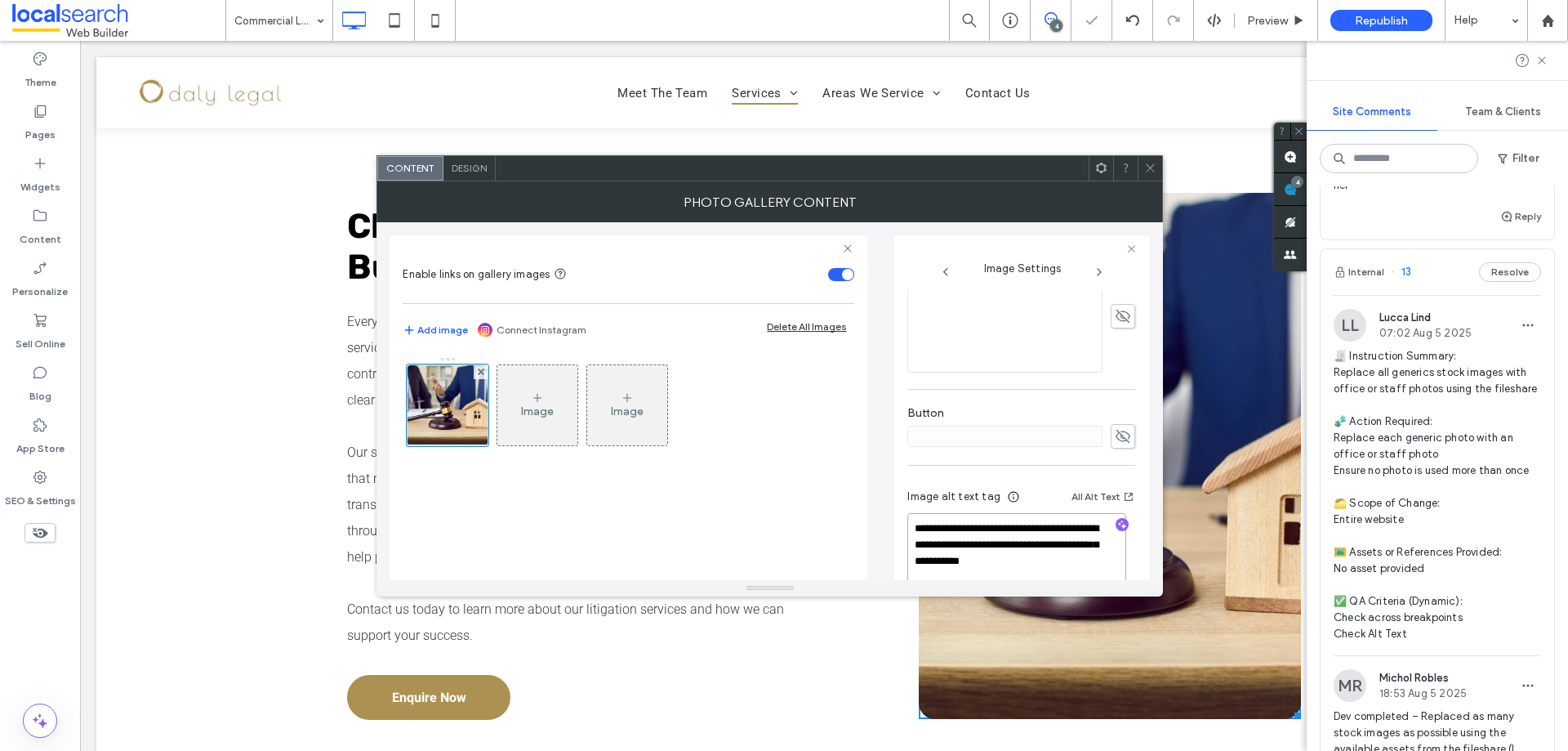 type on "**********" 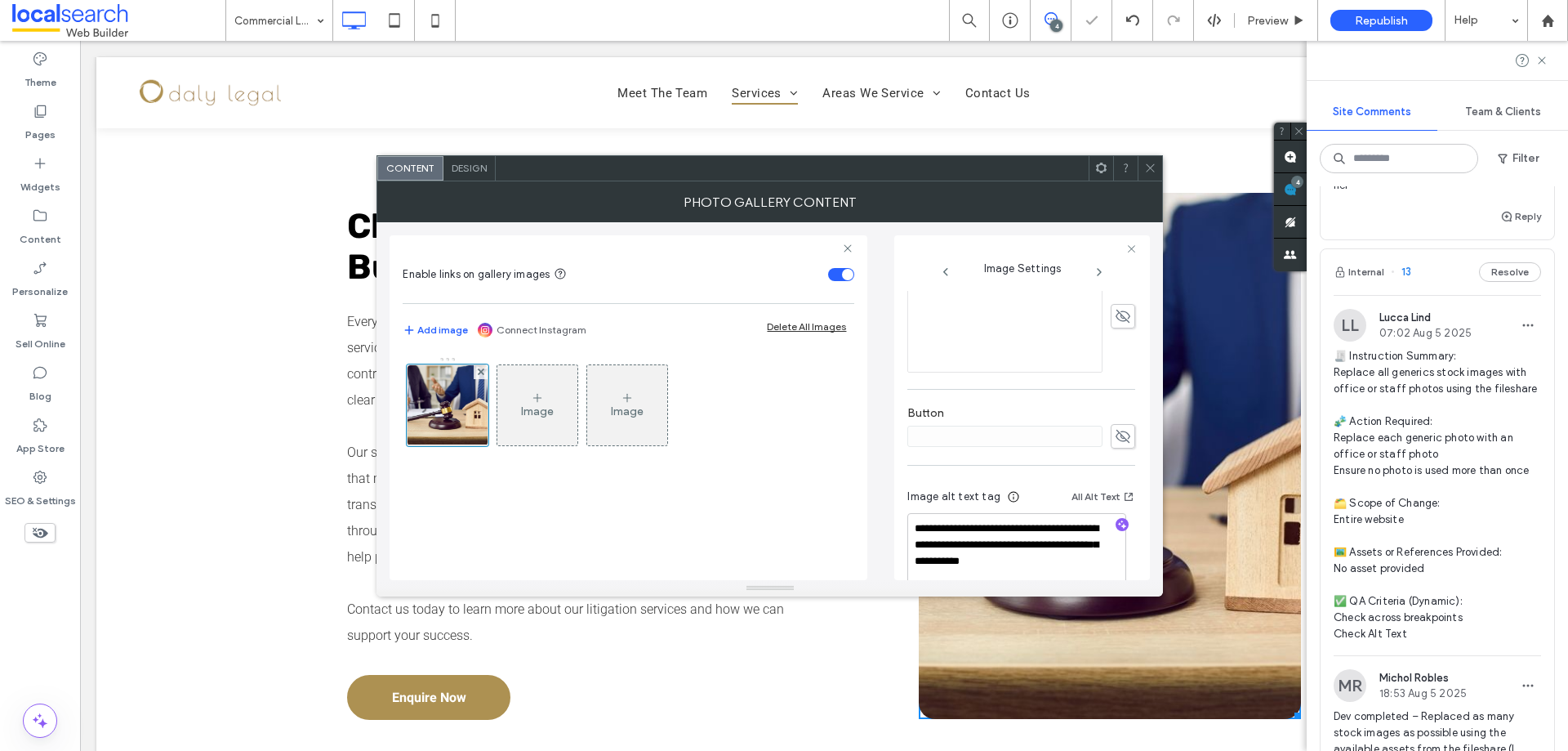 click on "Image alt text tag All Alt Text" at bounding box center [1021, 500] 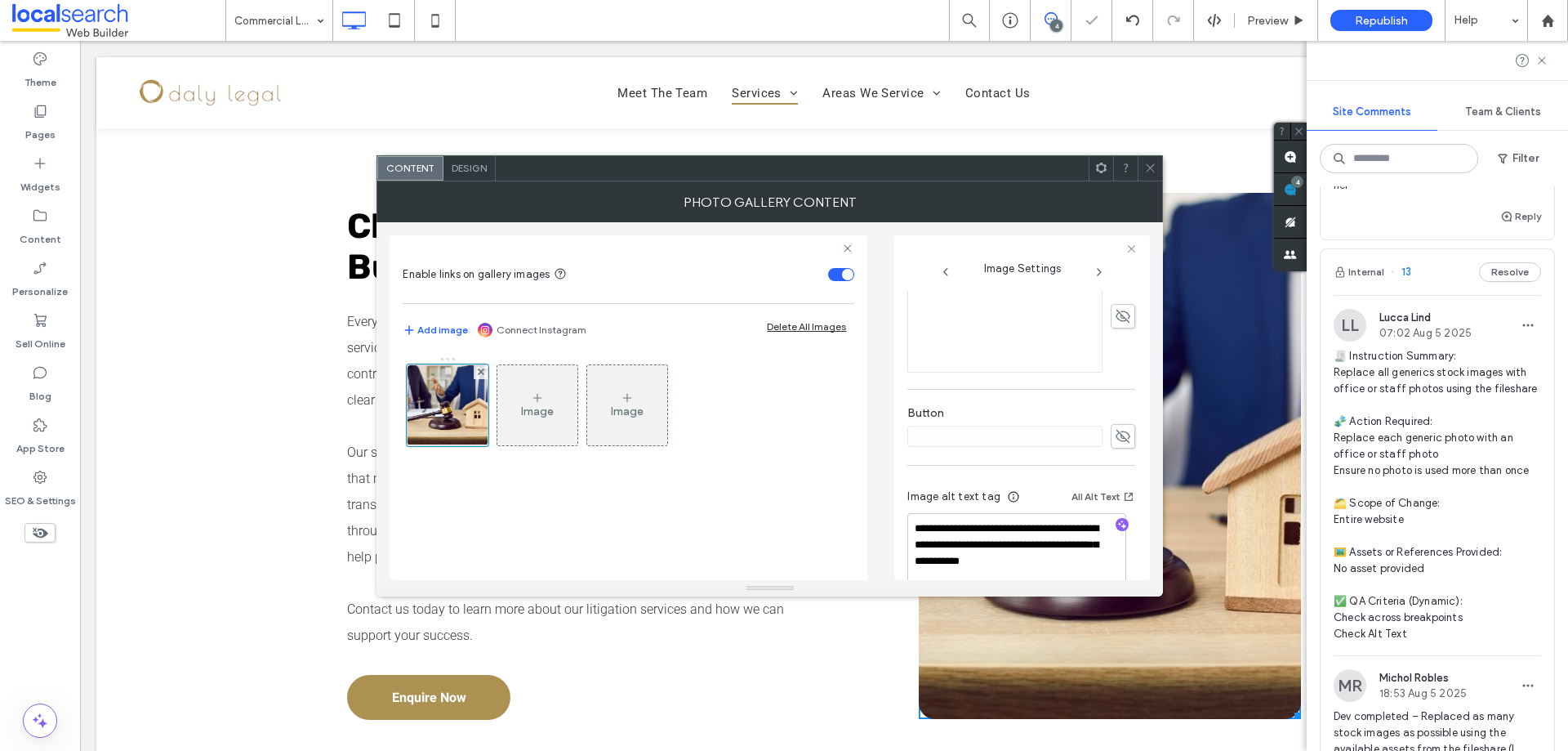 scroll, scrollTop: 499, scrollLeft: 0, axis: vertical 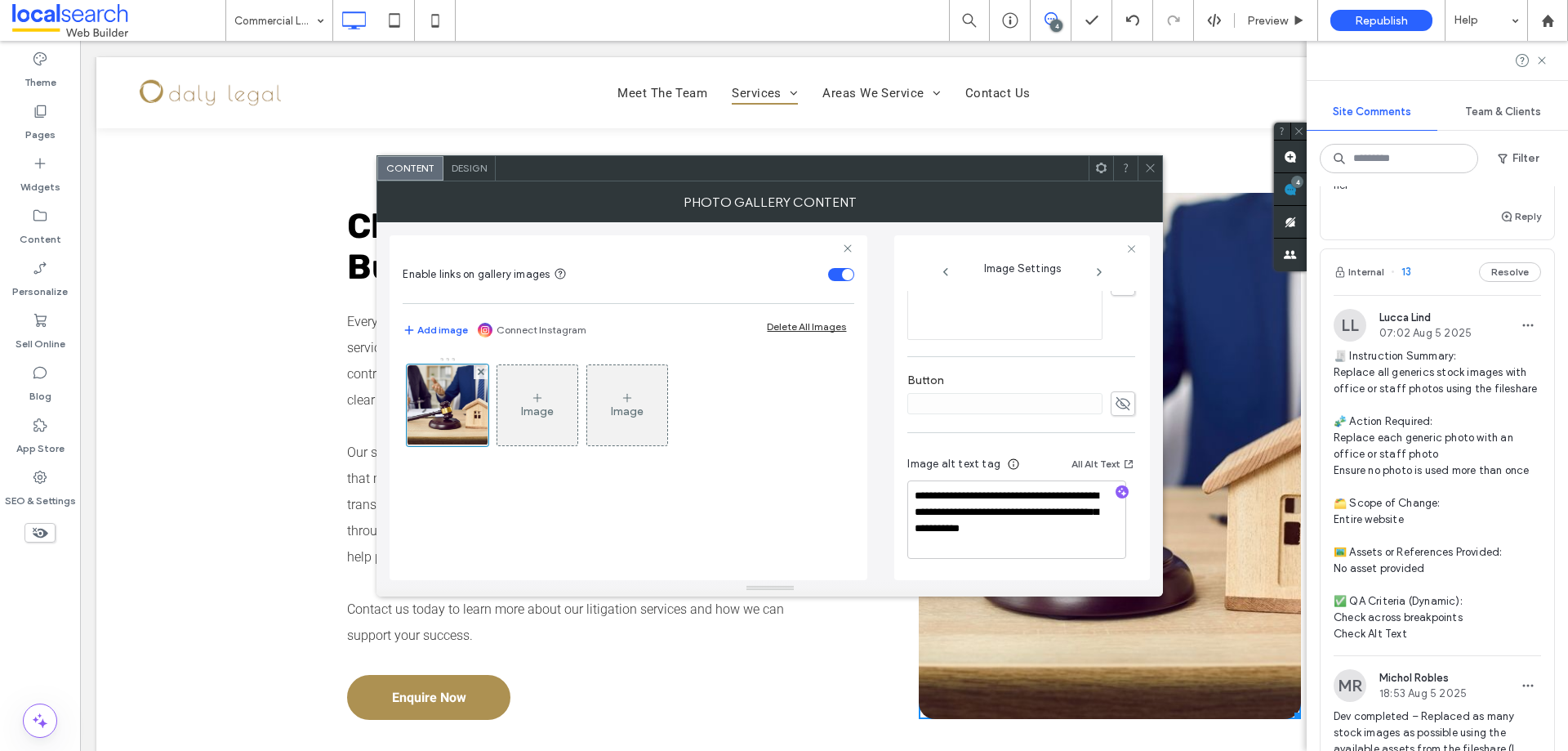 click 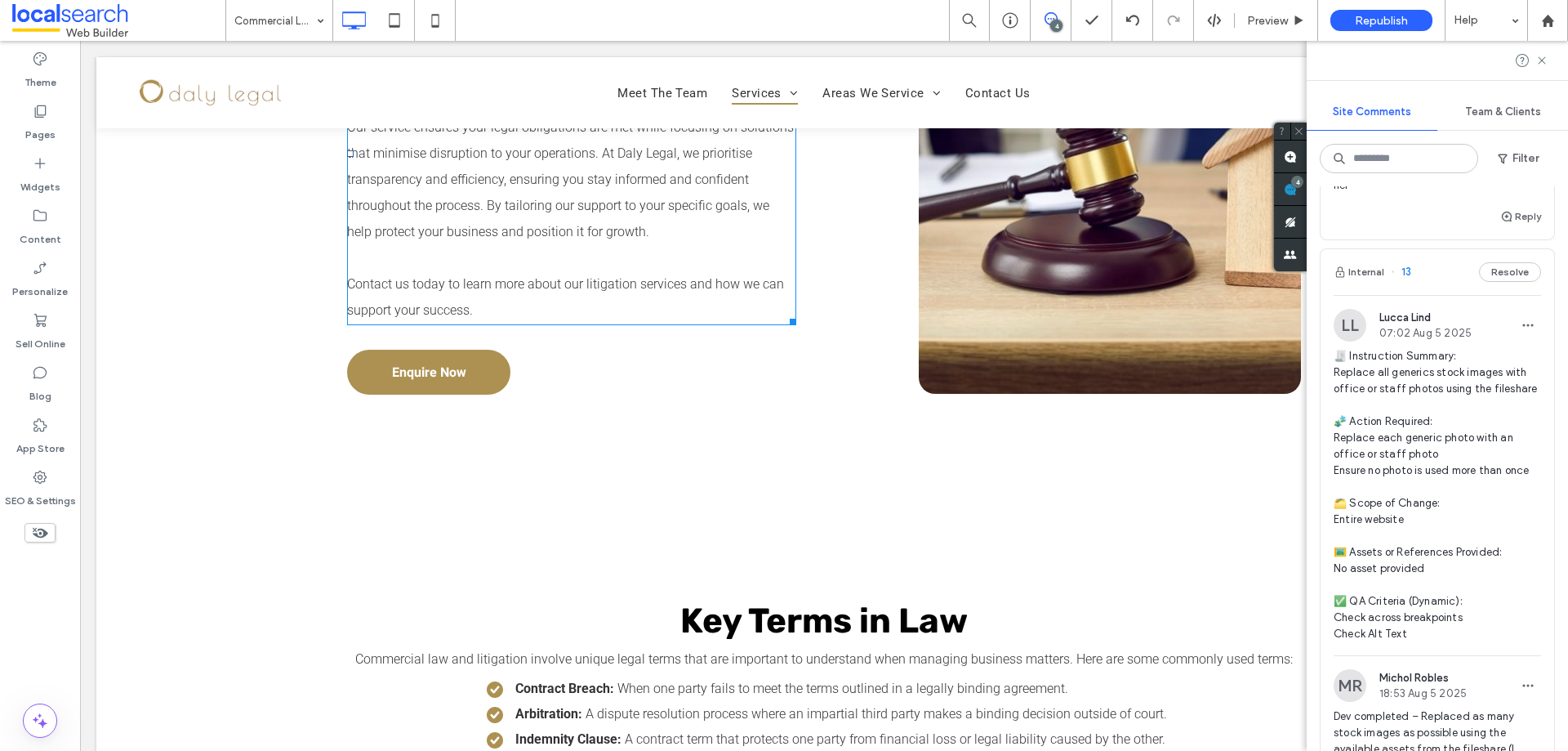 scroll, scrollTop: 2125, scrollLeft: 0, axis: vertical 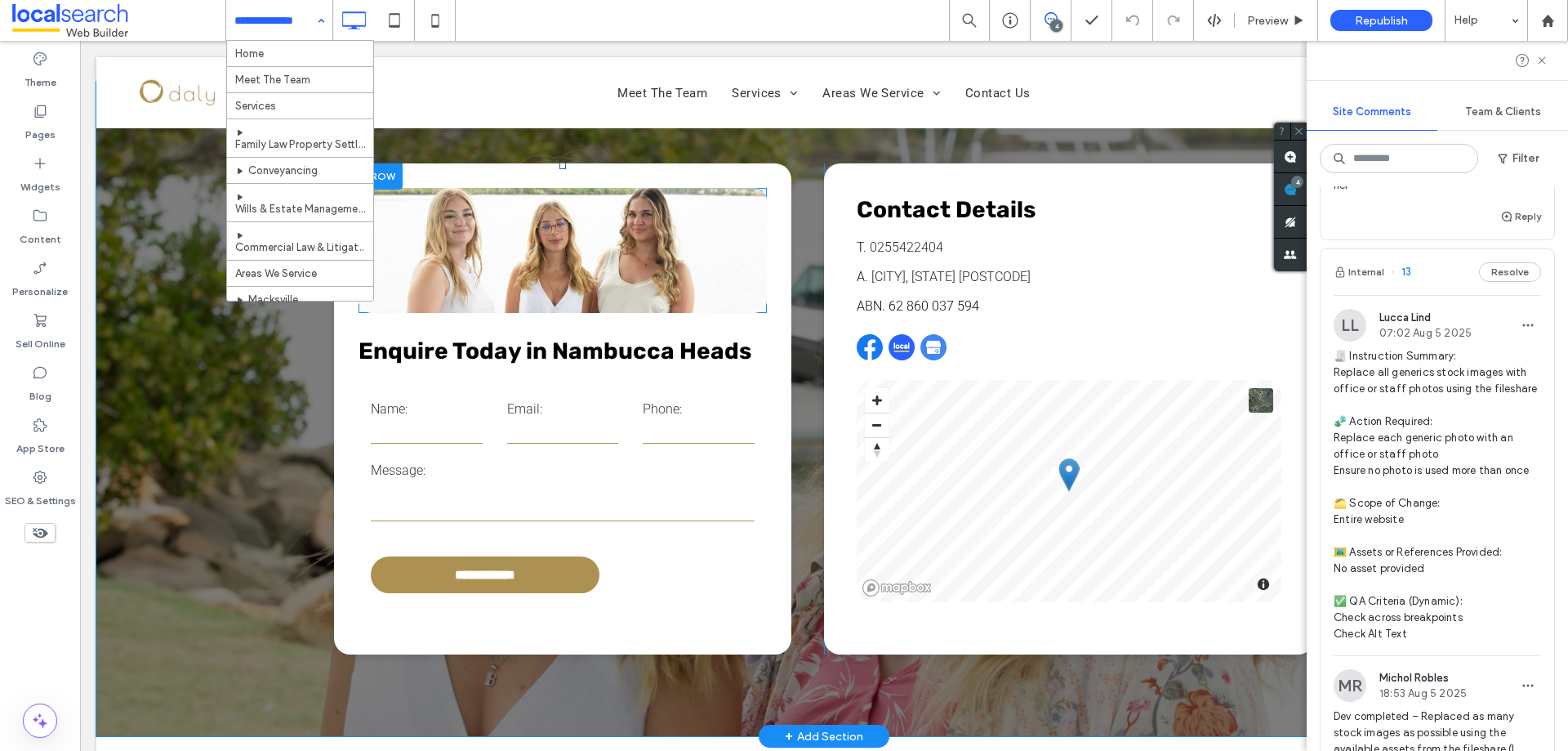 click at bounding box center [563, 250] 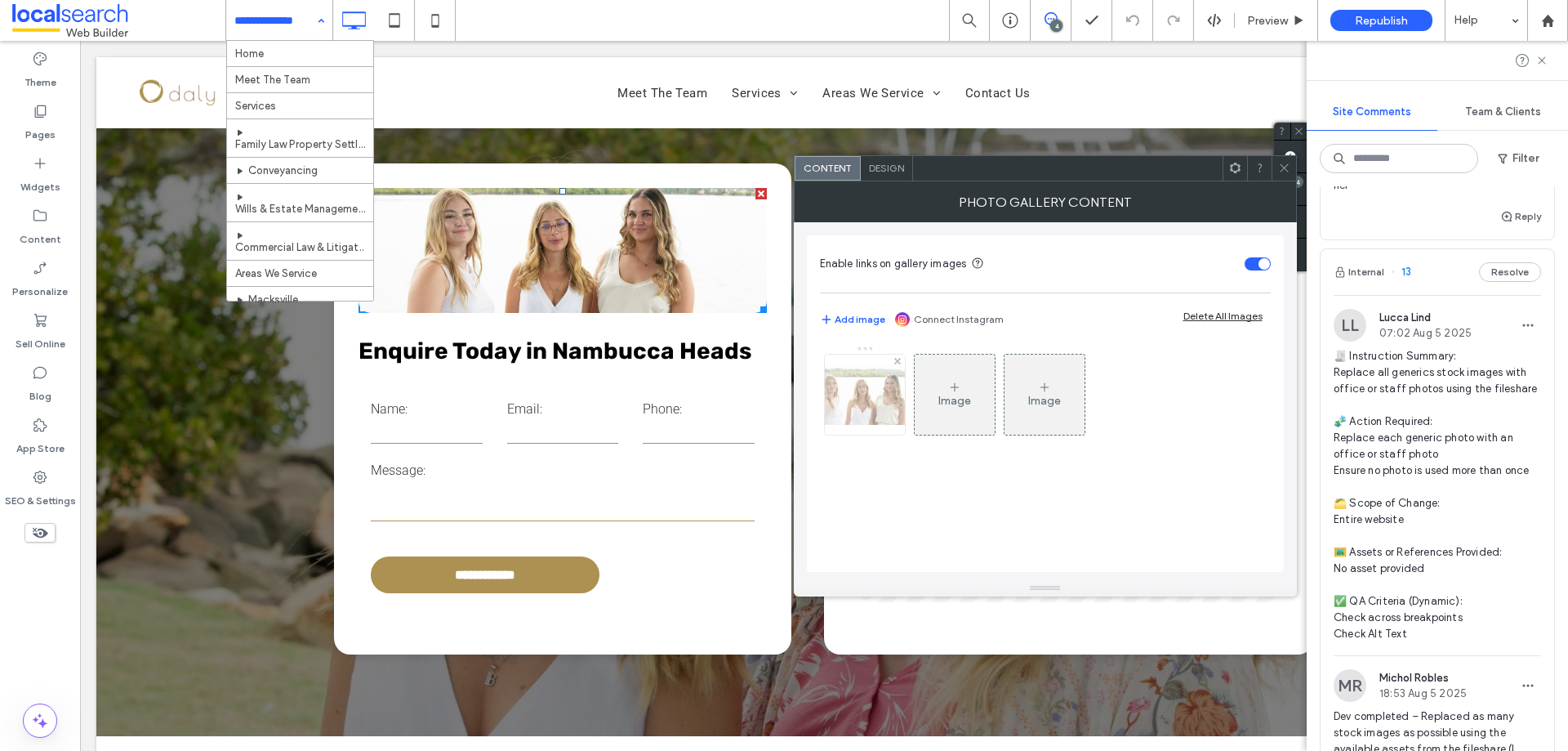 click at bounding box center [865, 395] 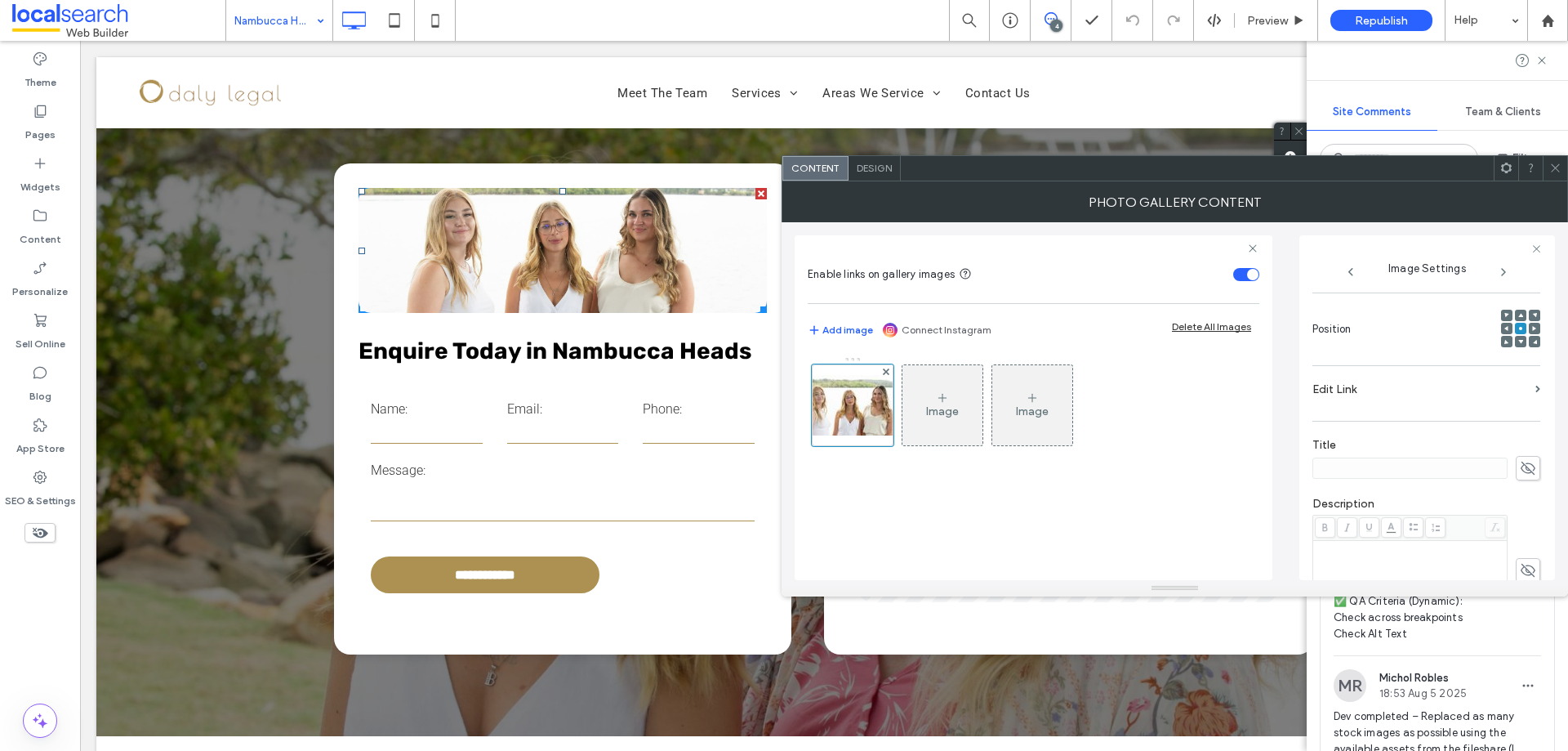 scroll, scrollTop: 495, scrollLeft: 0, axis: vertical 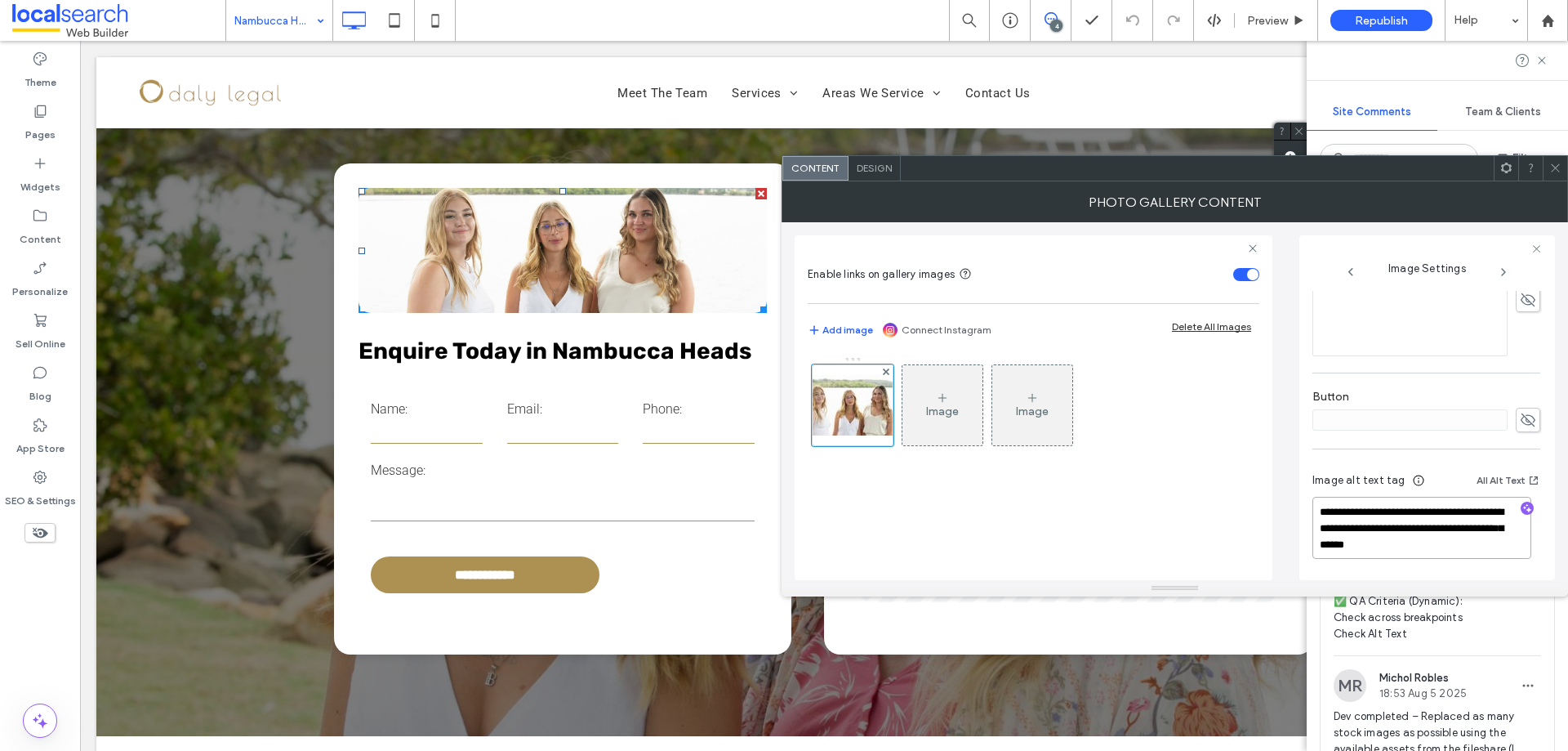 drag, startPoint x: 1454, startPoint y: 534, endPoint x: 1442, endPoint y: 531, distance: 12.369317 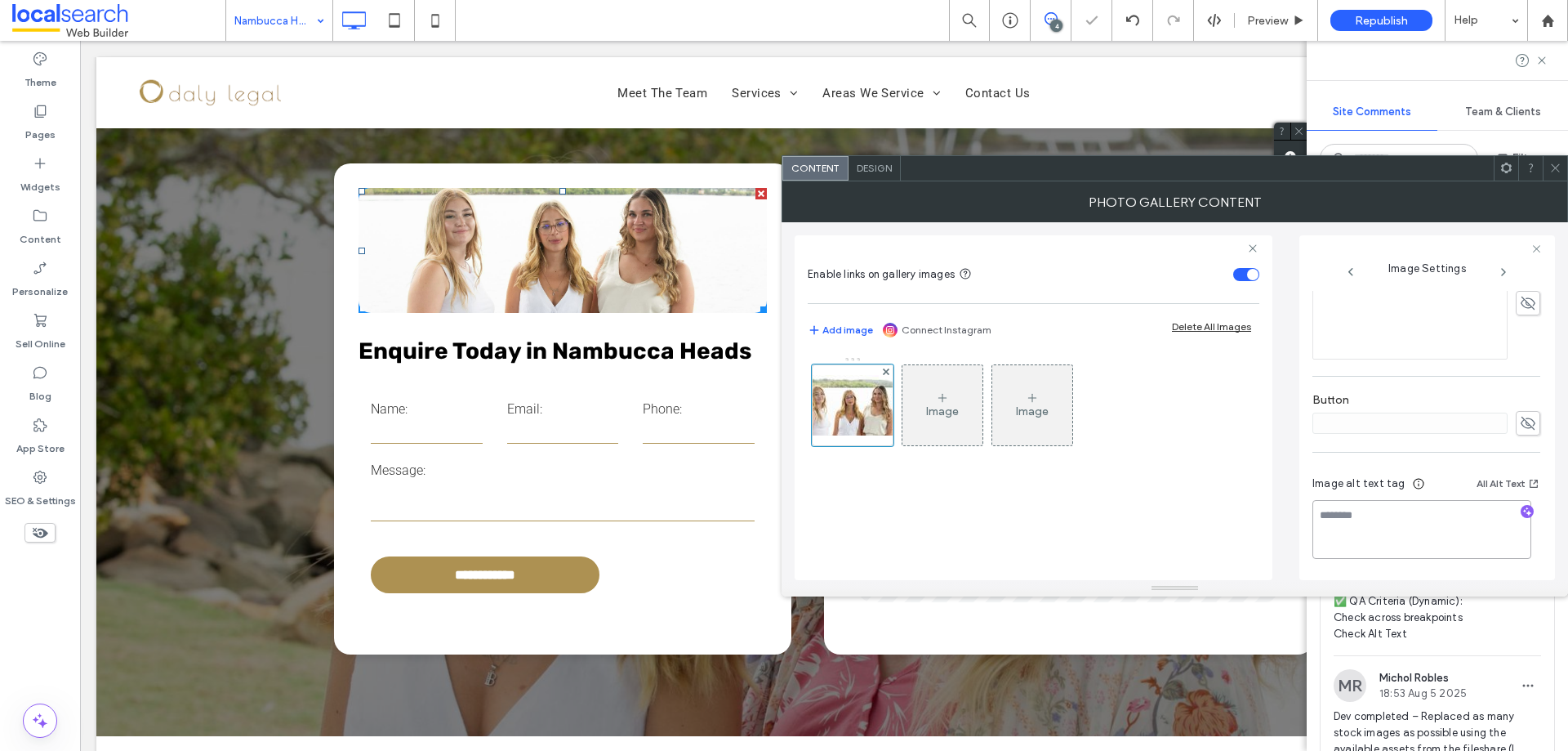 scroll, scrollTop: 492, scrollLeft: 0, axis: vertical 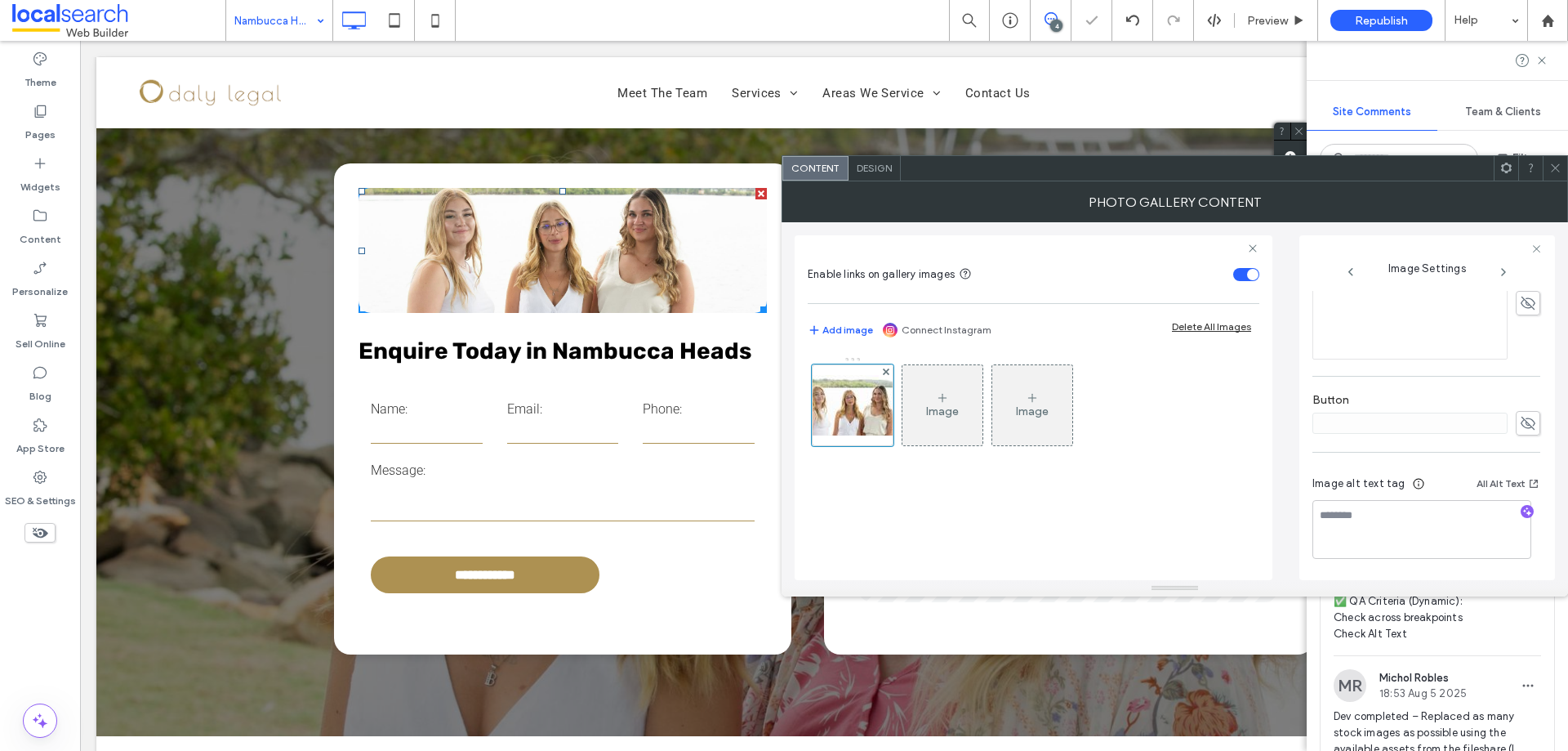 click on "Image alt text tag All Alt Text" at bounding box center (1426, 487) 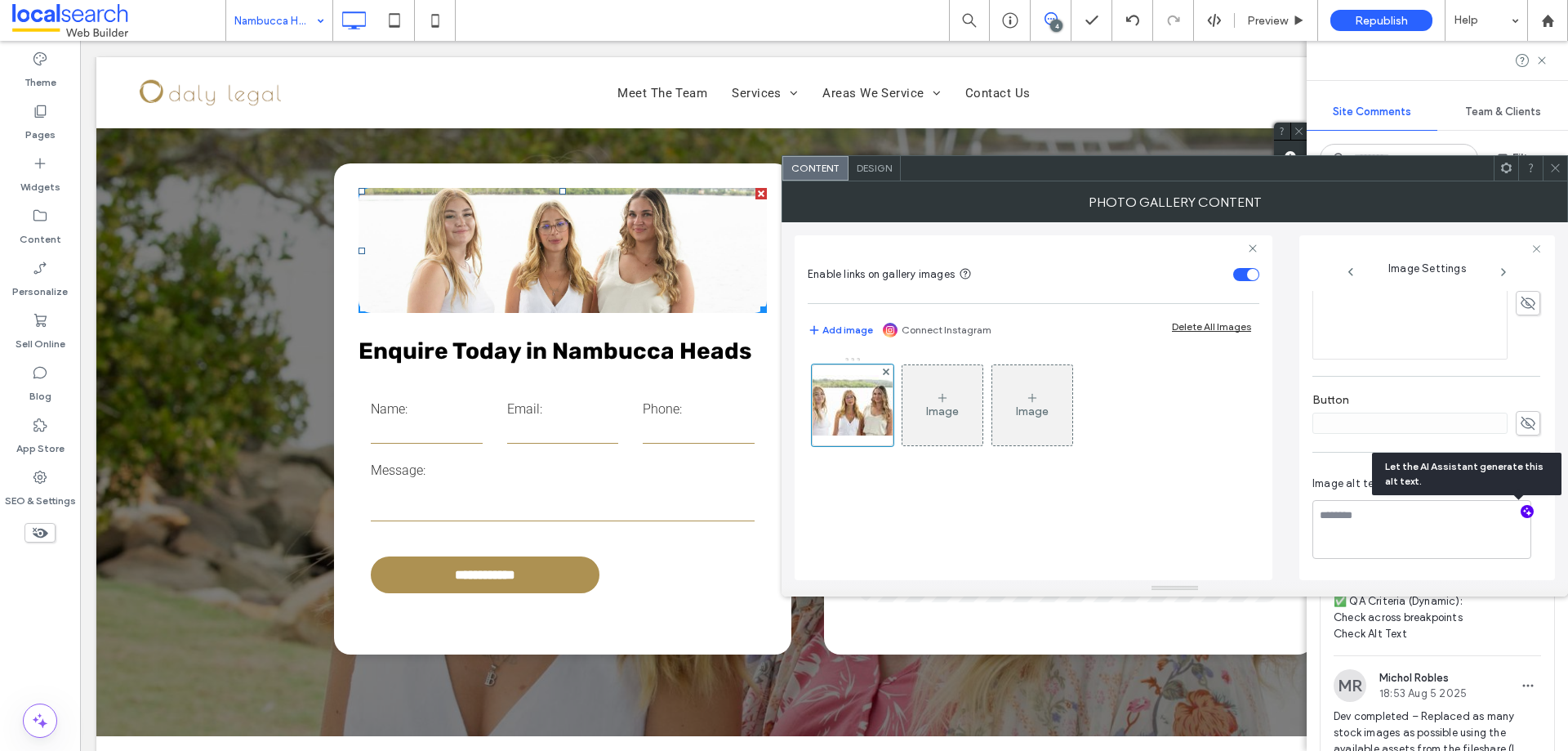 click 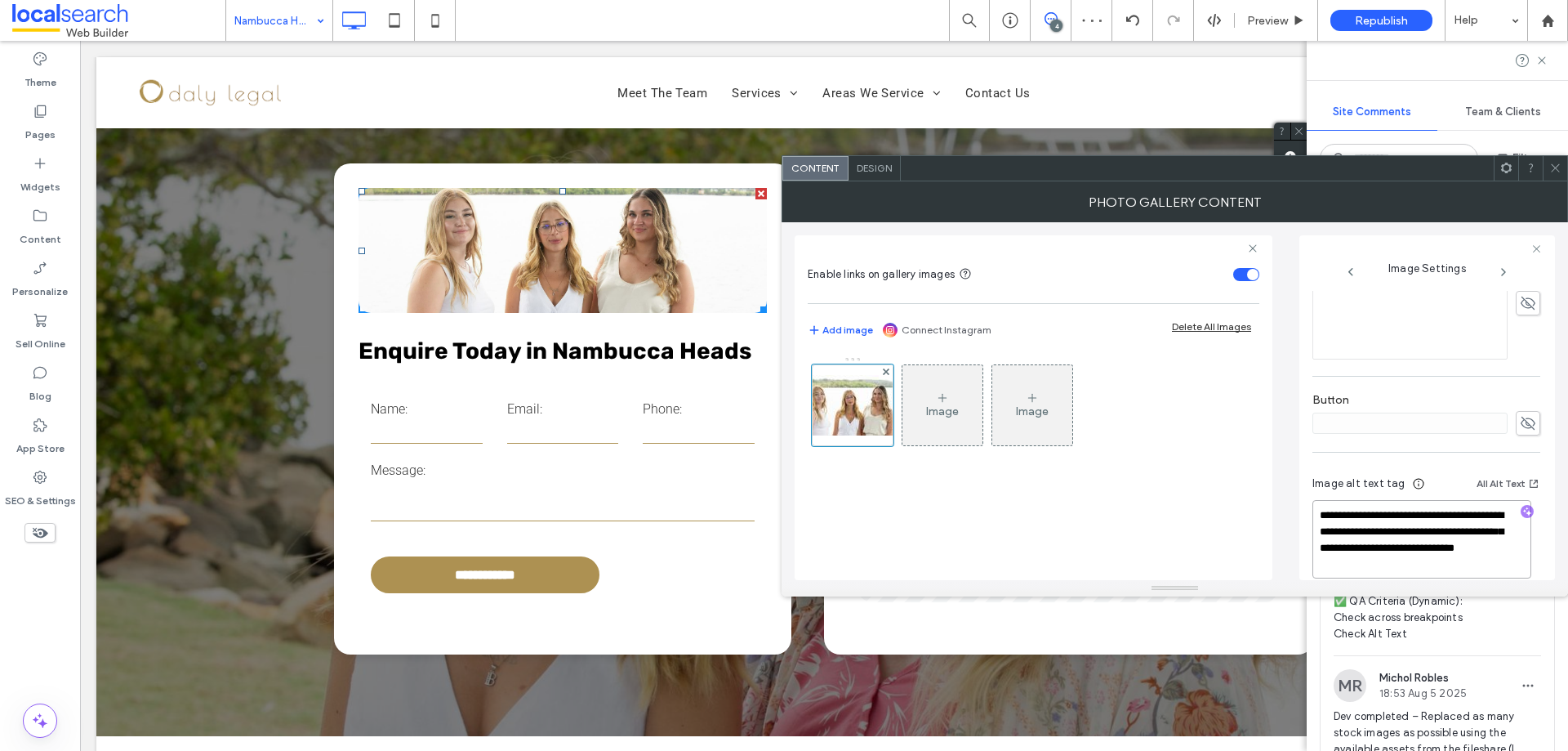 drag, startPoint x: 1441, startPoint y: 561, endPoint x: 1388, endPoint y: 530, distance: 61.40033 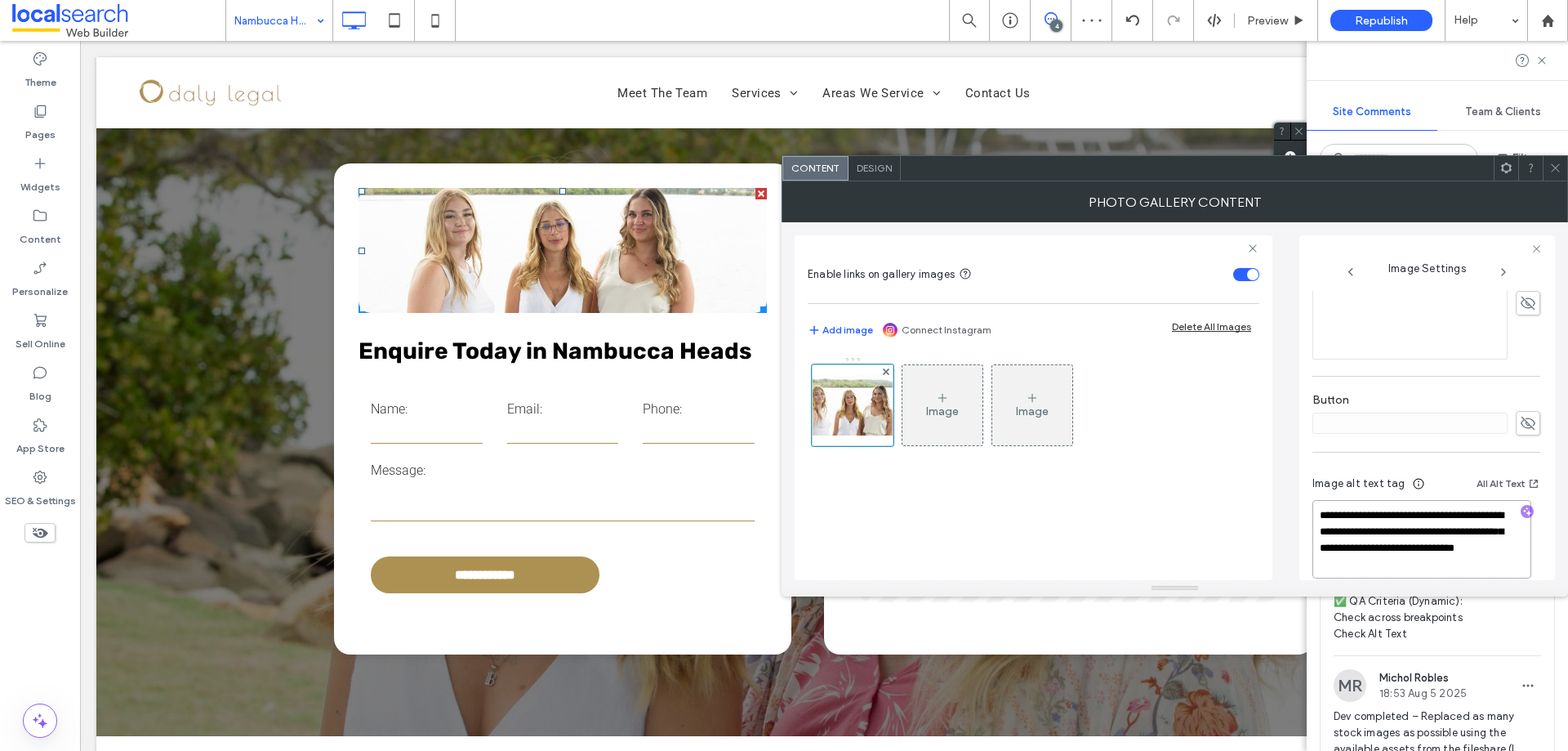 click on "**********" at bounding box center (1422, 539) 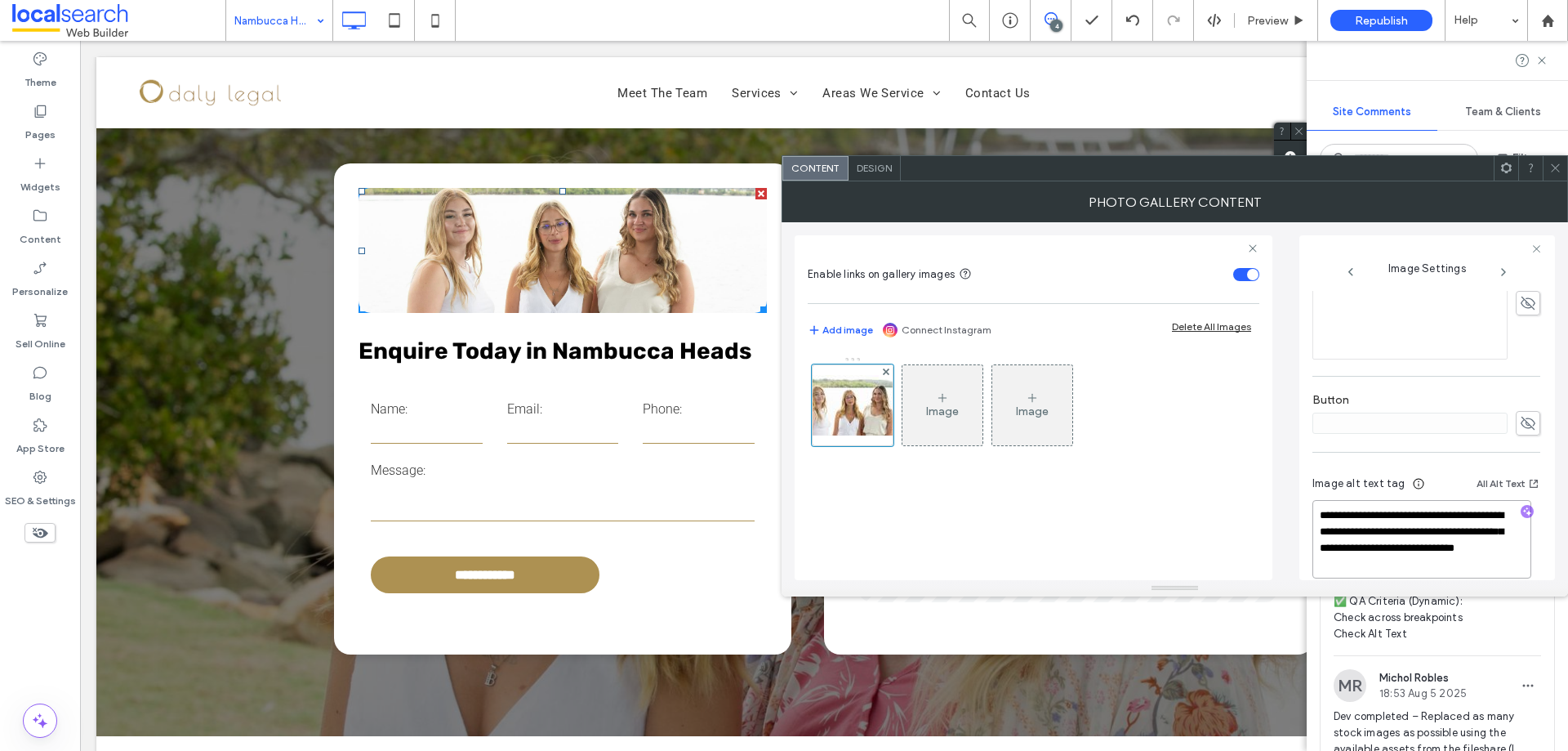 drag, startPoint x: 1459, startPoint y: 565, endPoint x: 1264, endPoint y: 543, distance: 196.2371 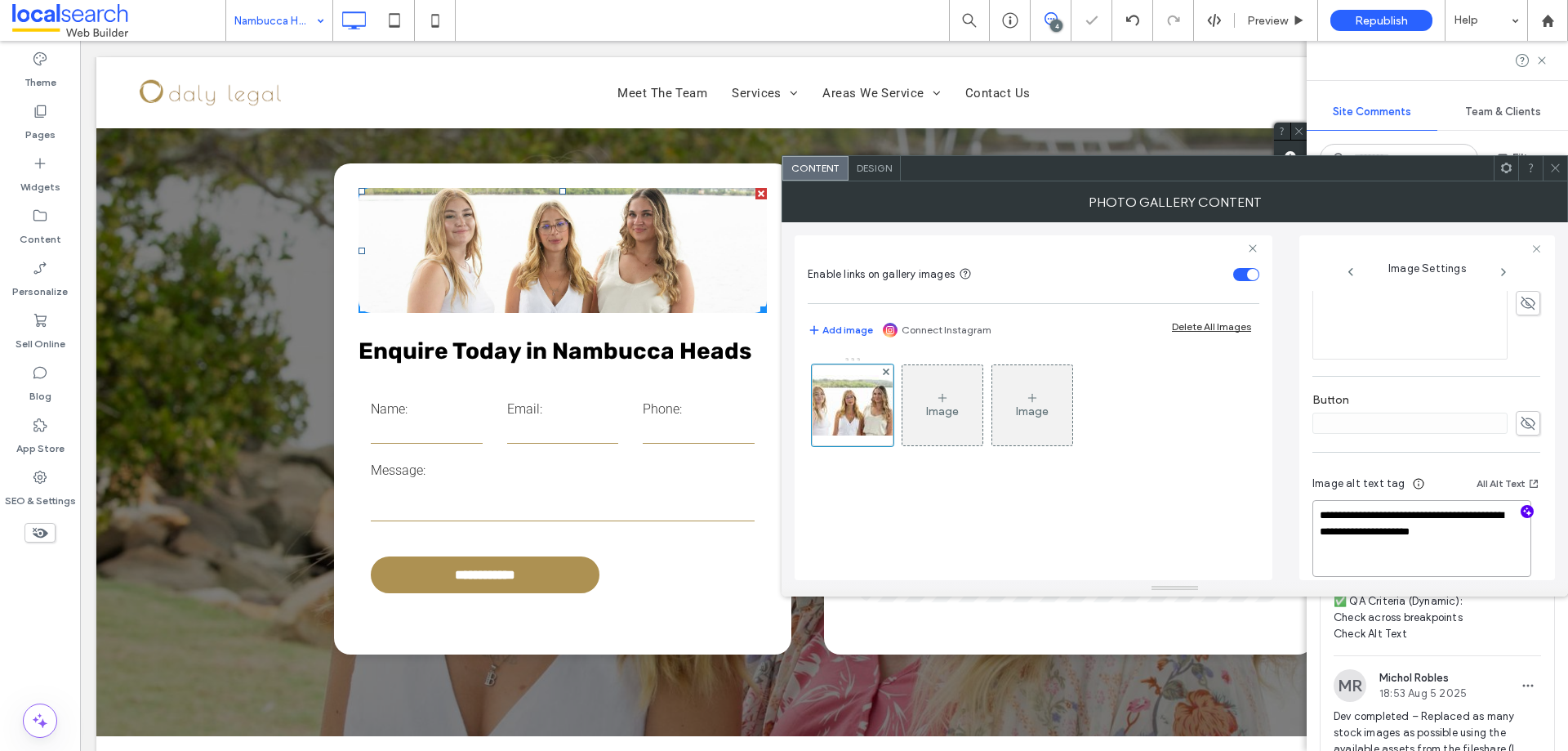 drag, startPoint x: 1474, startPoint y: 531, endPoint x: 1352, endPoint y: 515, distance: 123.04471 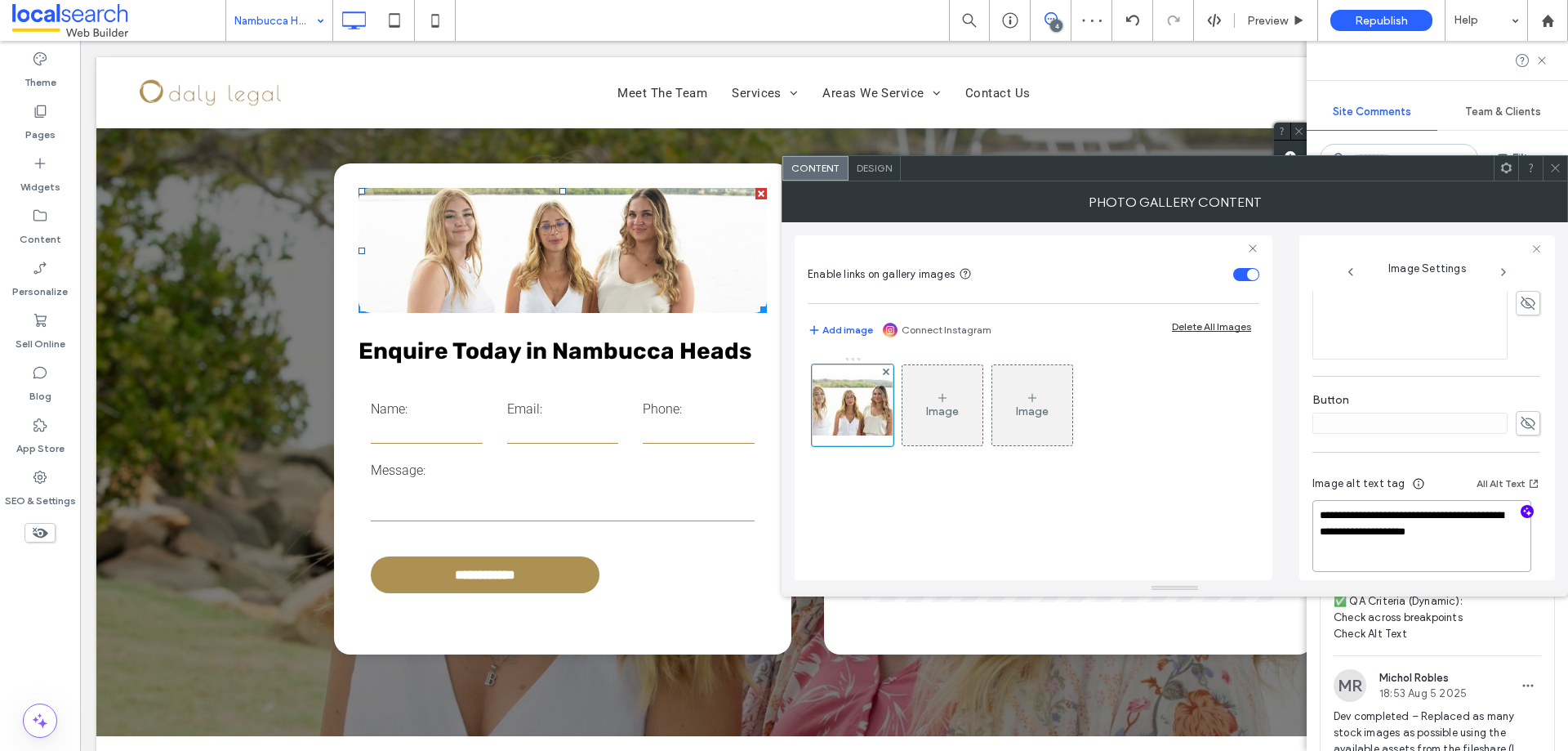 paste on "**********" 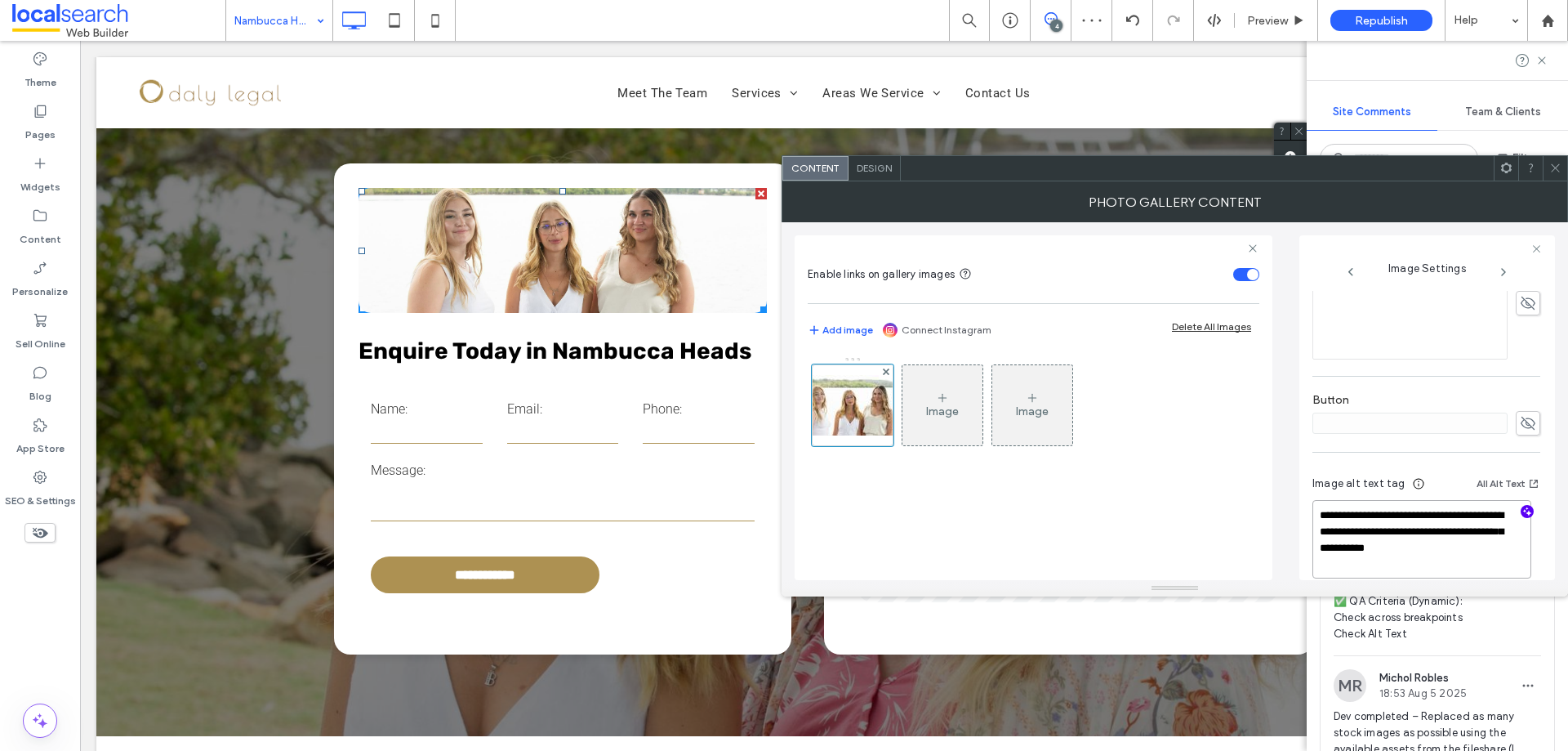 type on "**********" 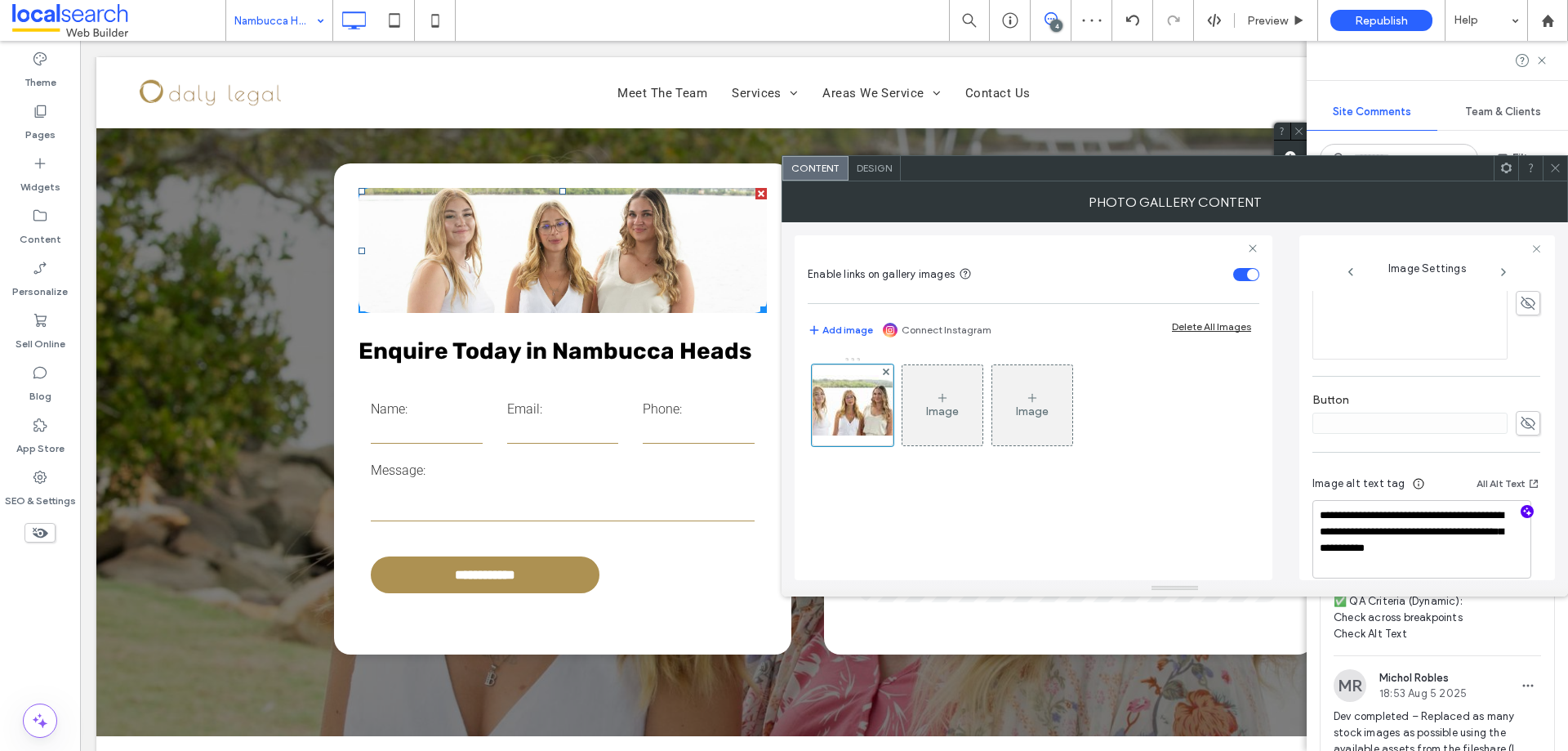 click on "Image alt text tag All Alt Text" at bounding box center (1426, 487) 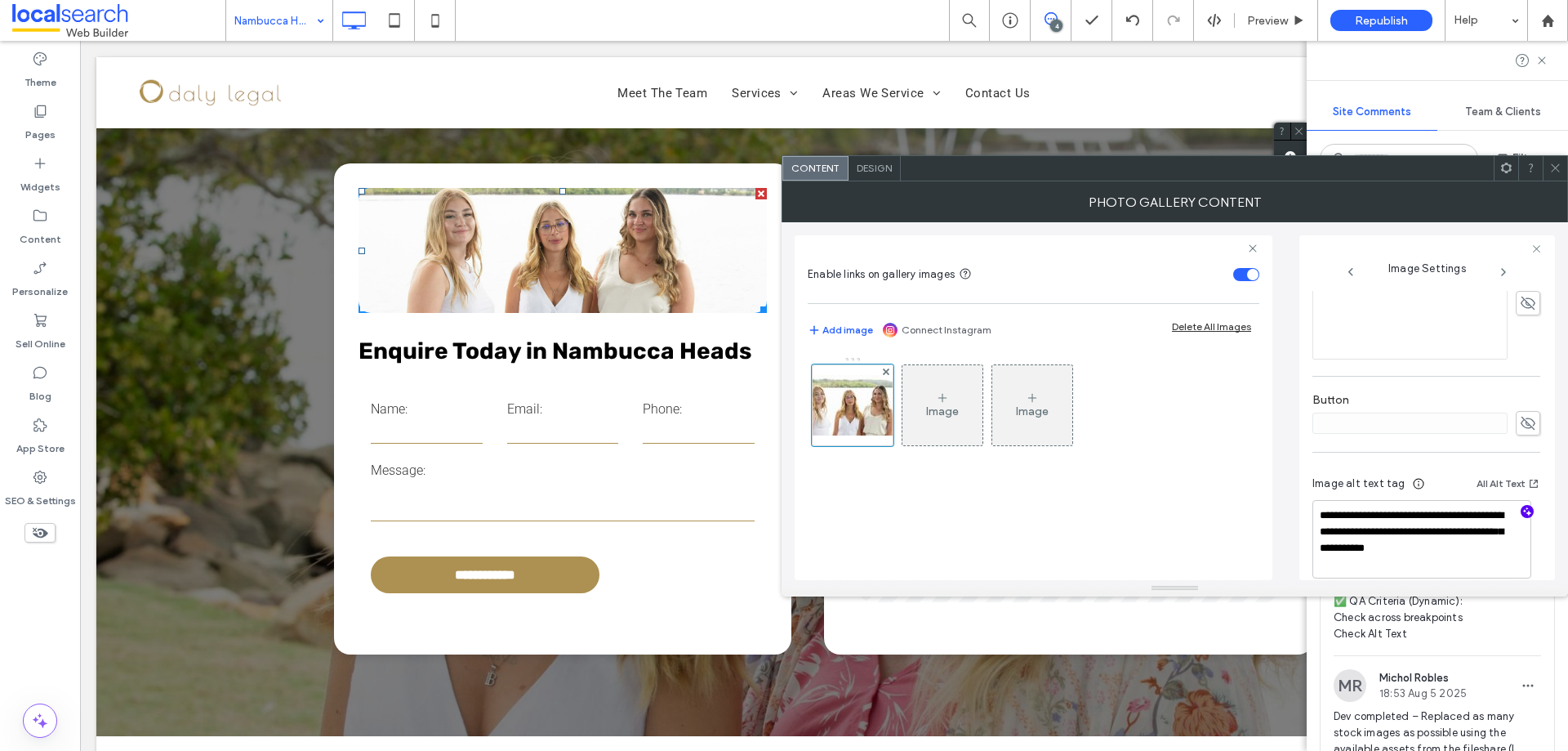 click 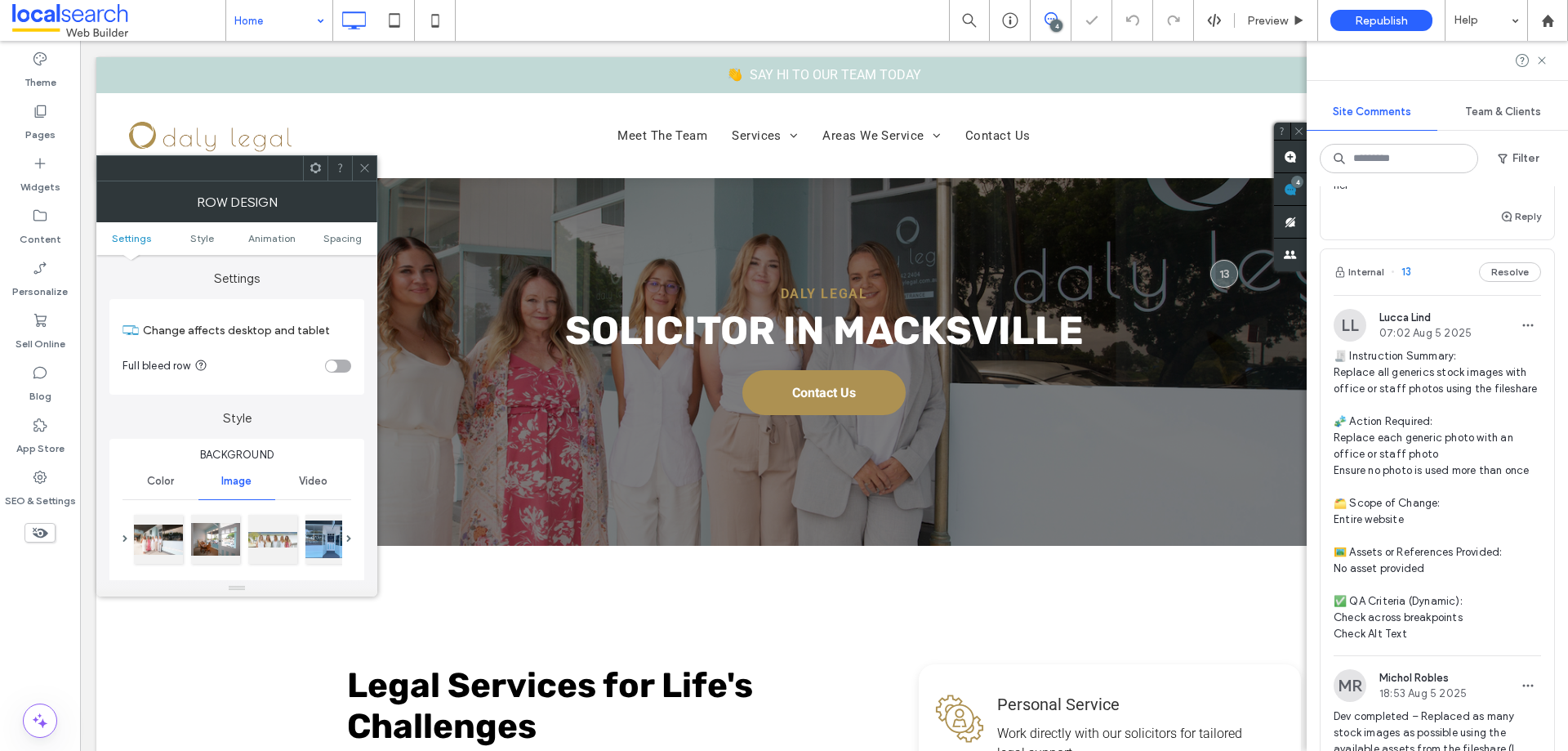 scroll, scrollTop: 0, scrollLeft: 0, axis: both 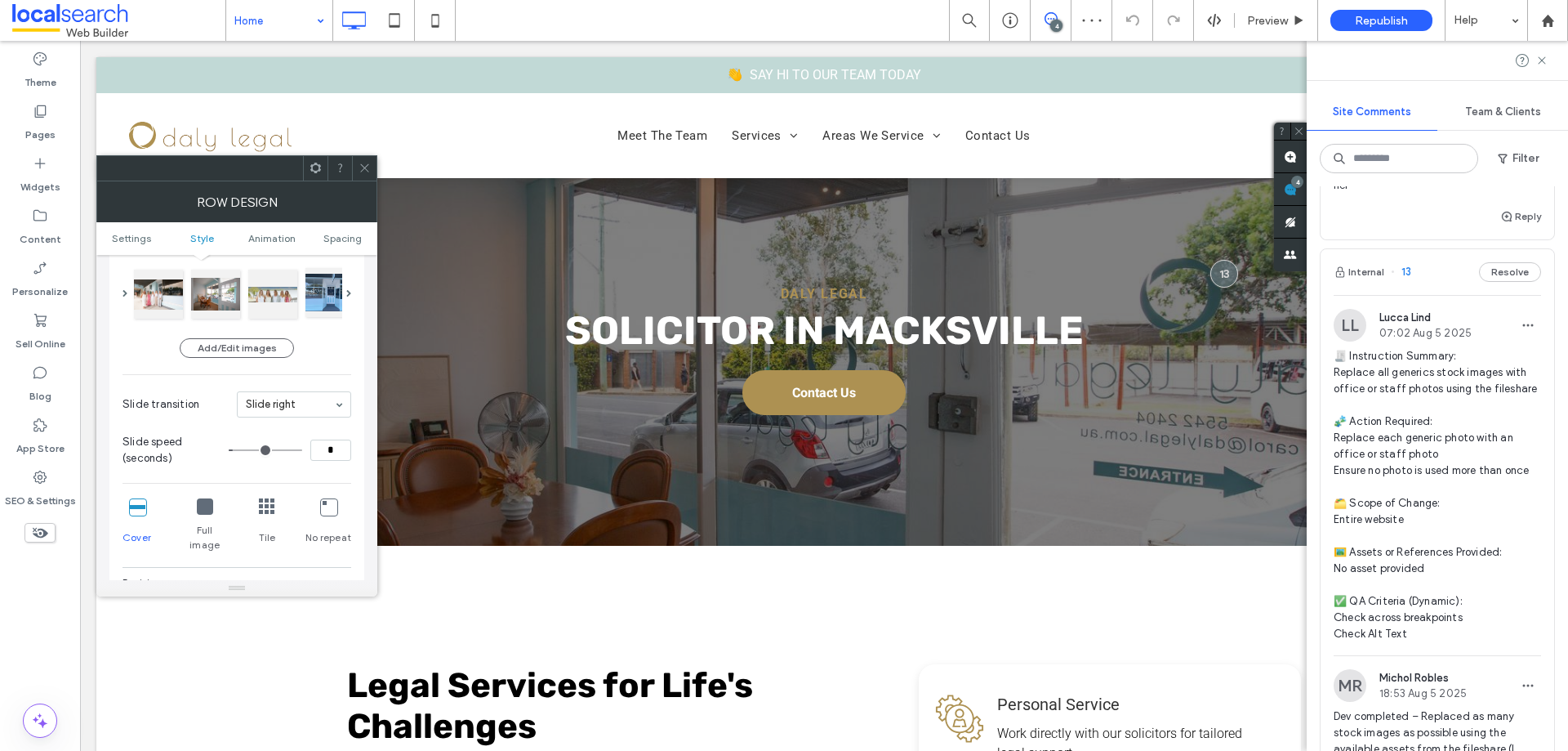 click at bounding box center (330, 293) 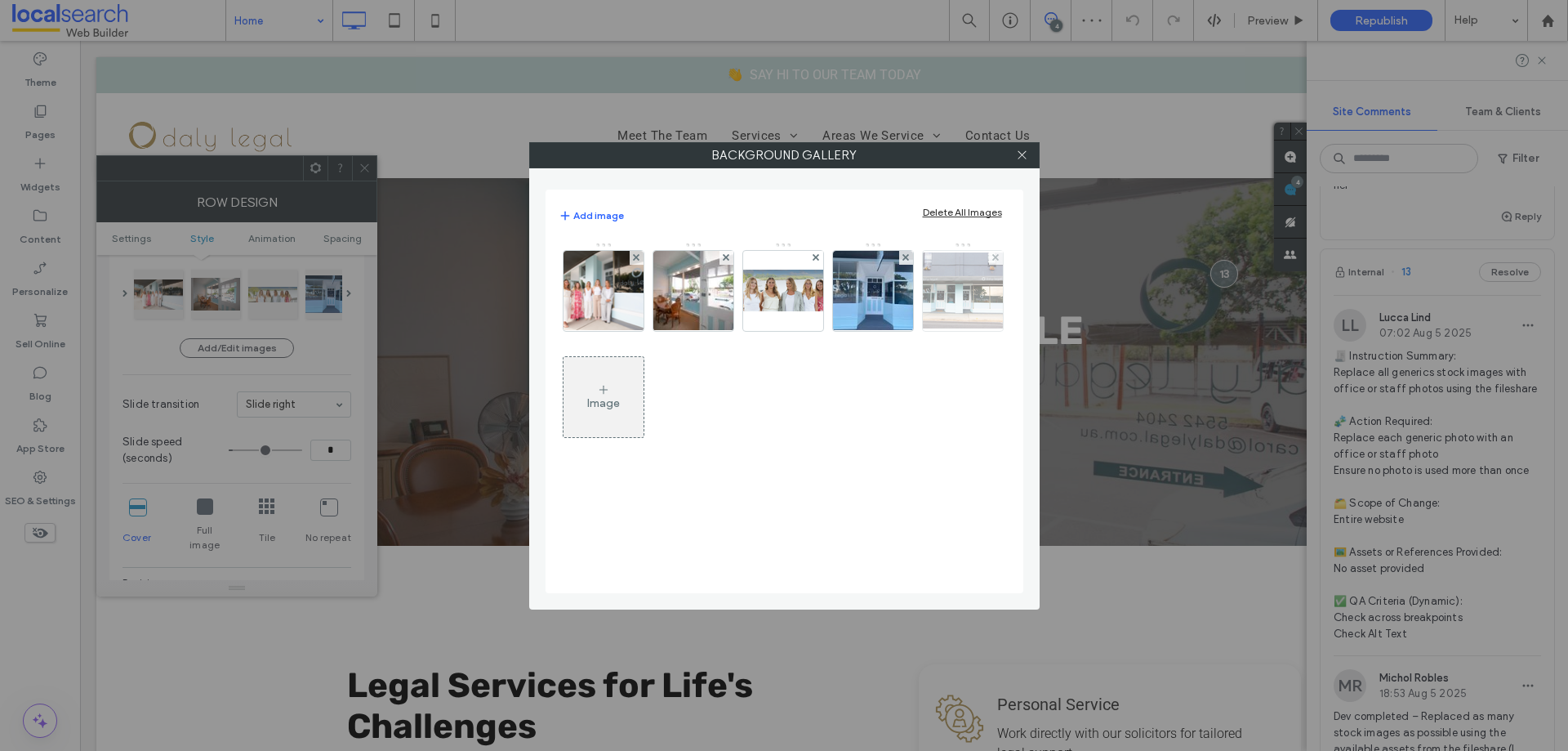 click at bounding box center (963, 290) 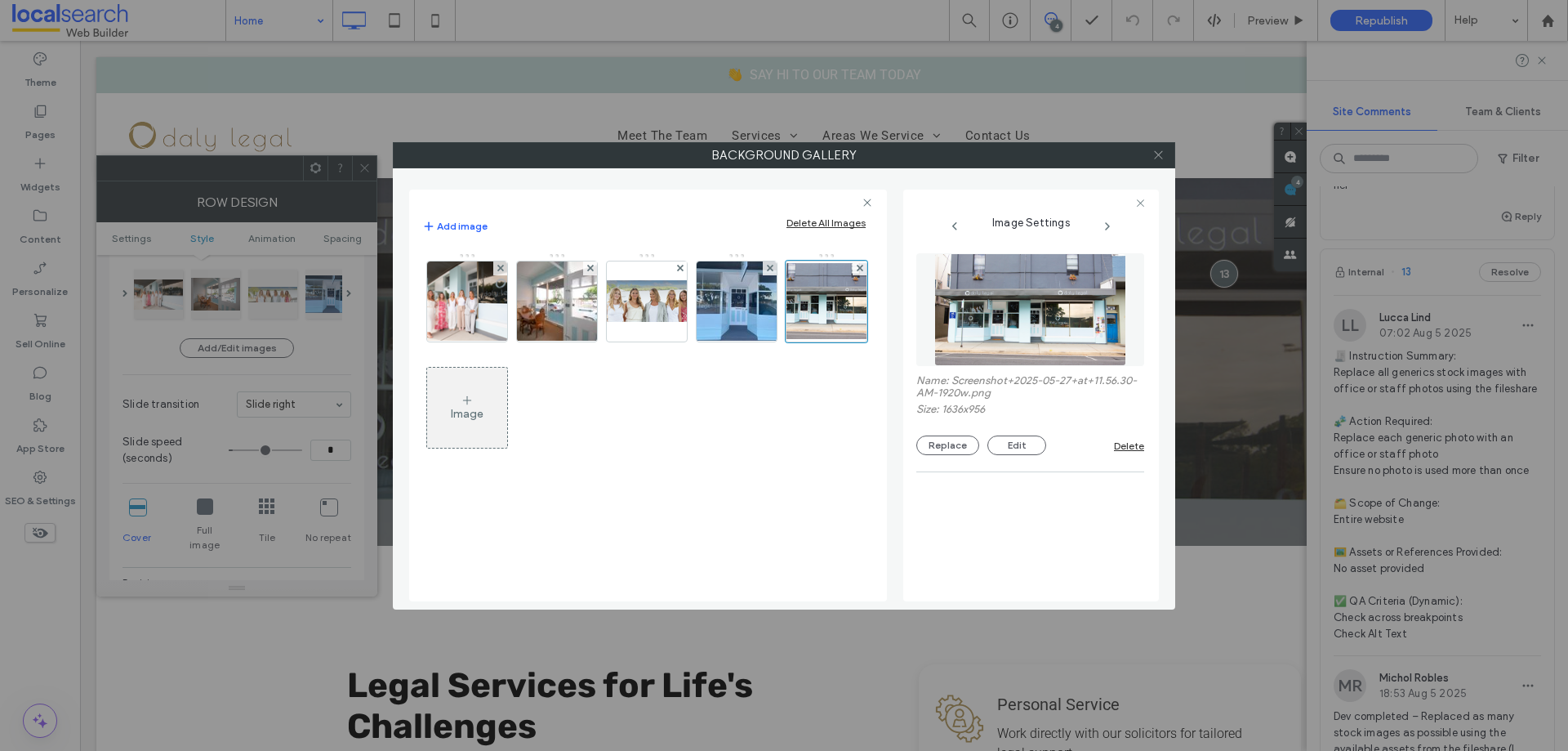 click 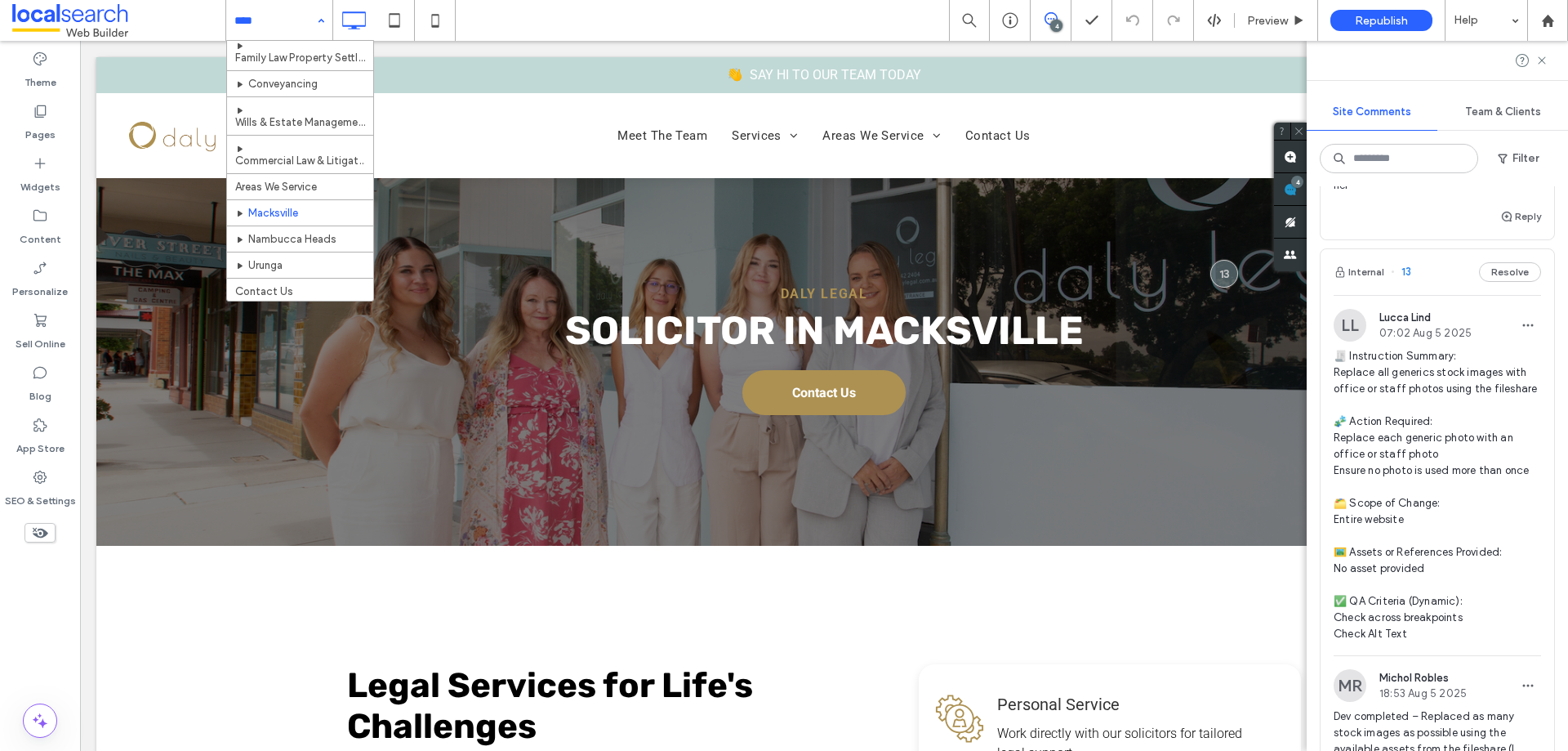 scroll, scrollTop: 88, scrollLeft: 0, axis: vertical 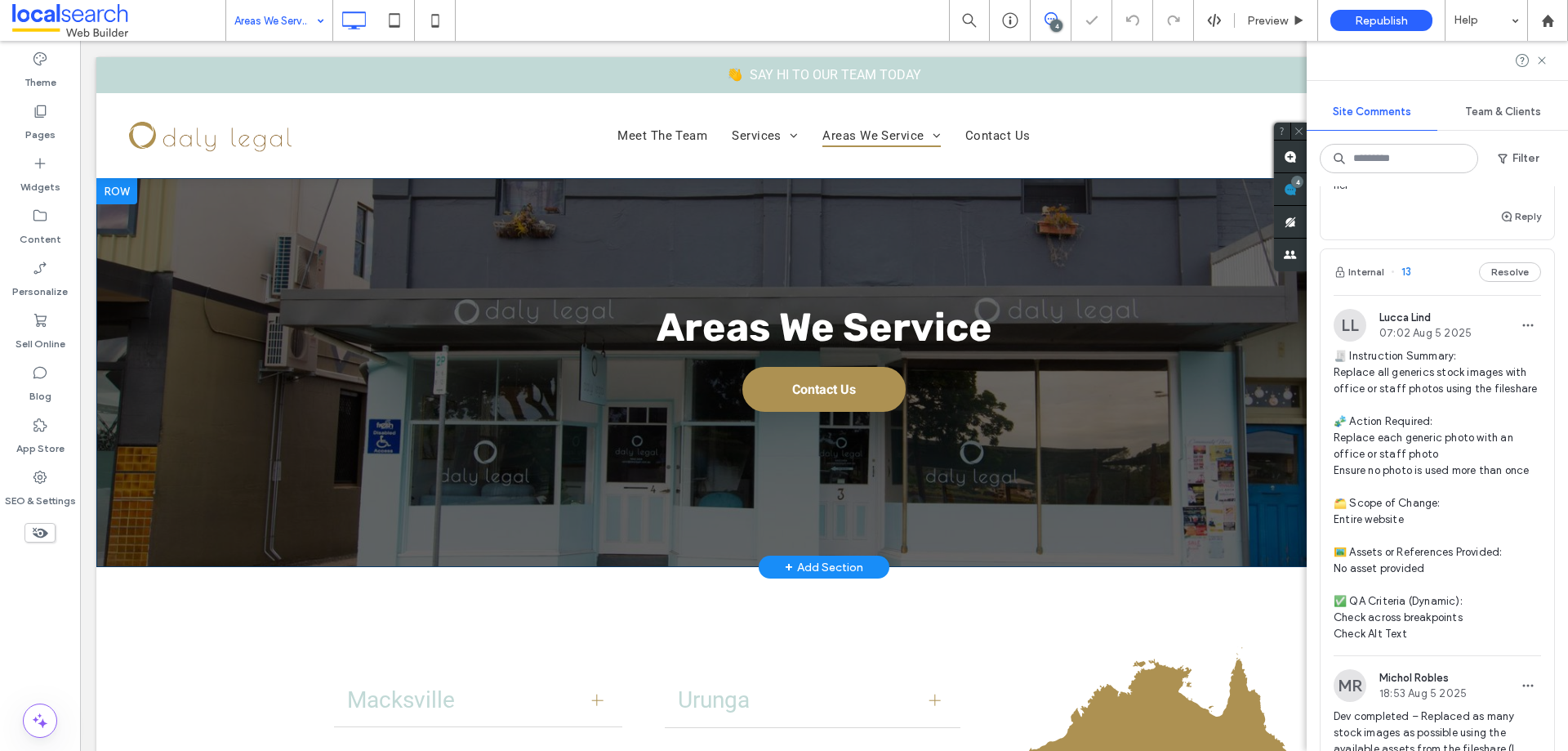 click at bounding box center (117, 191) 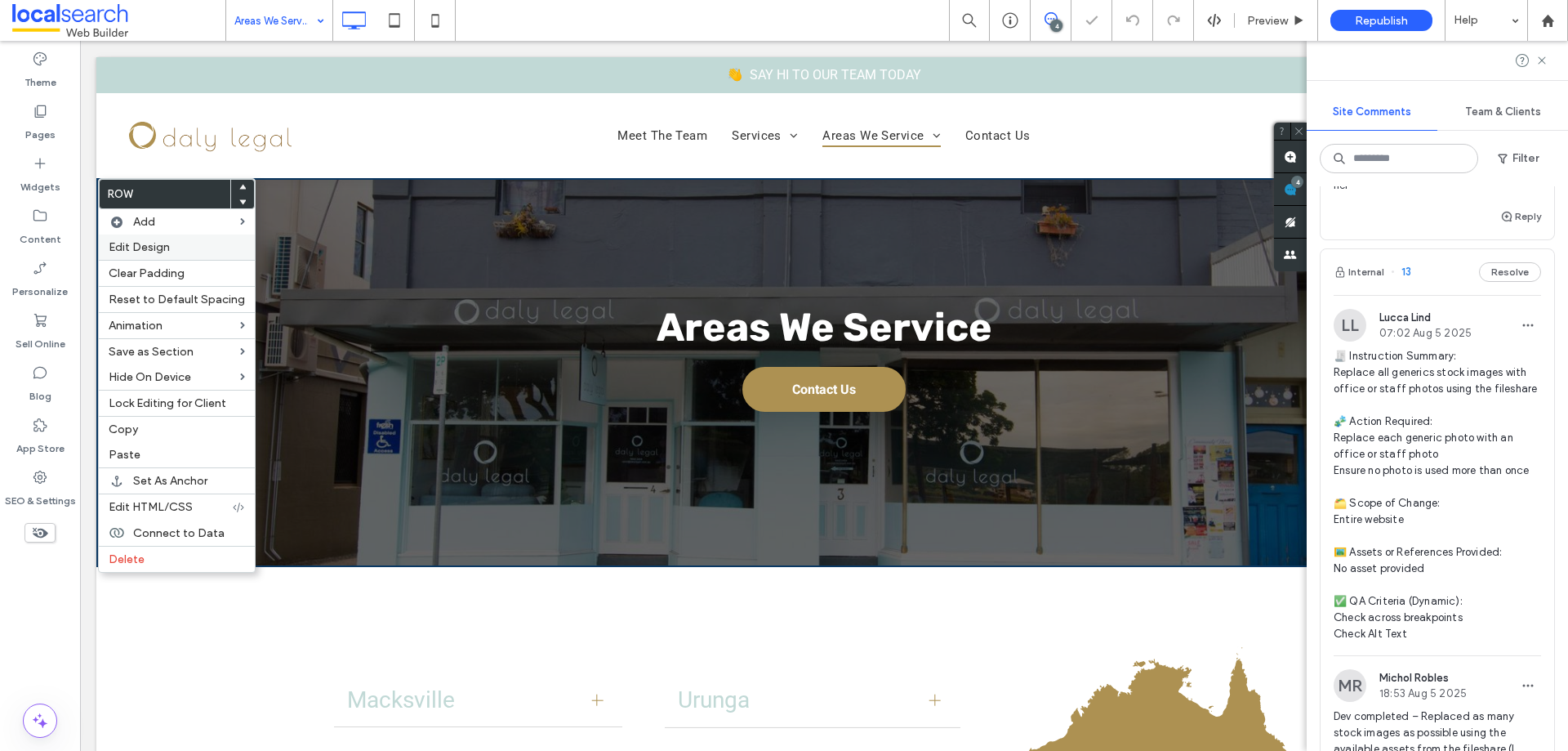 click on "Edit Design" at bounding box center [139, 247] 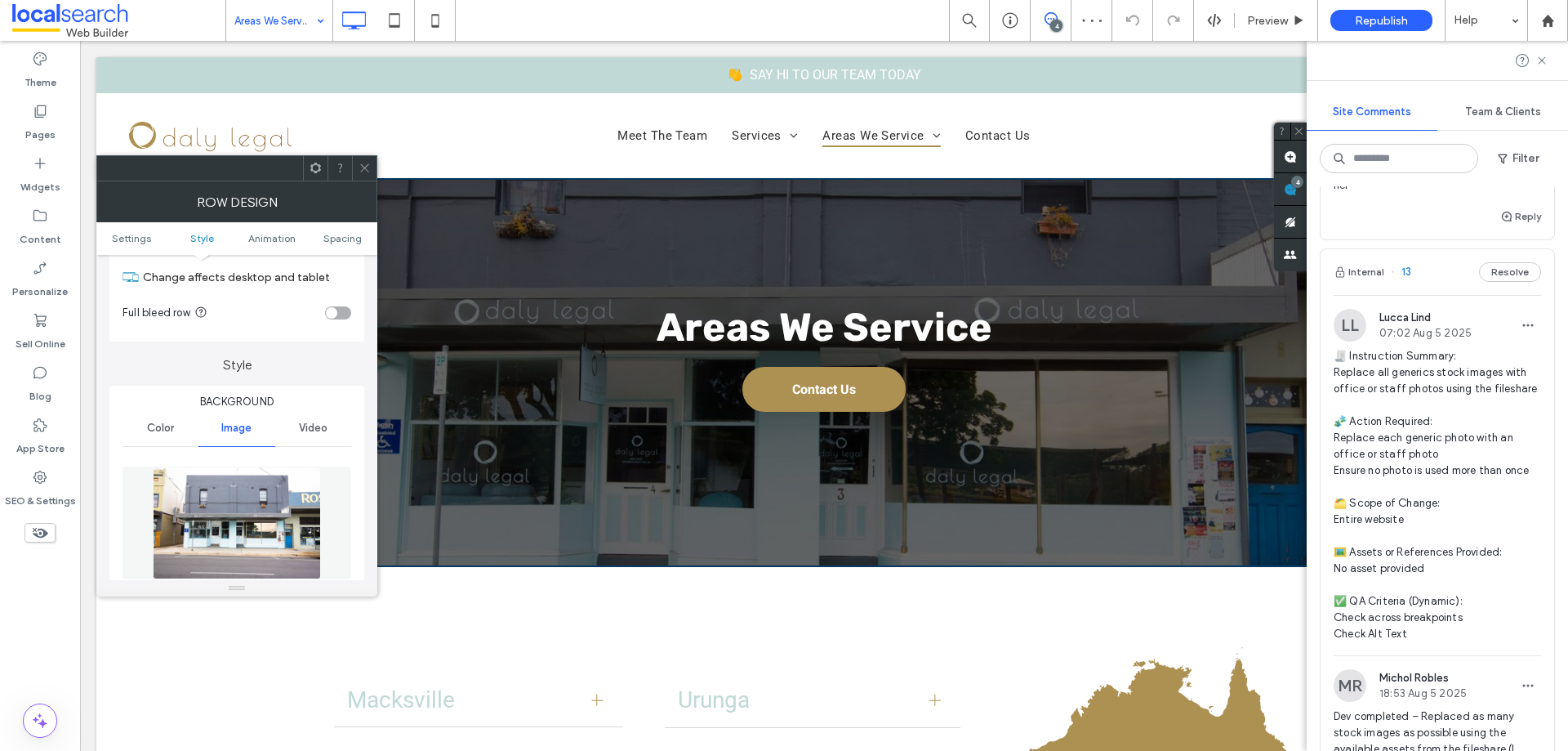 scroll, scrollTop: 163, scrollLeft: 0, axis: vertical 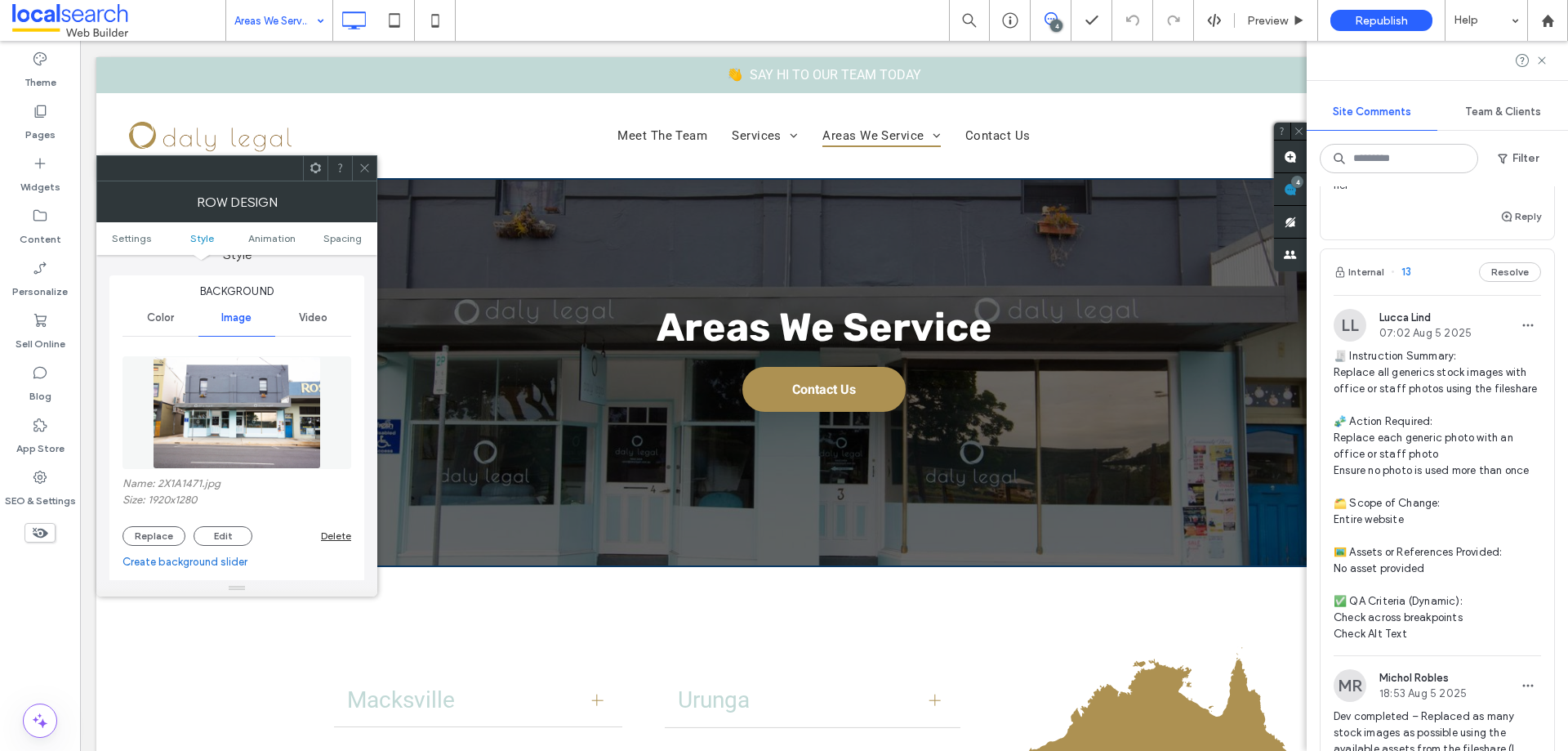 click 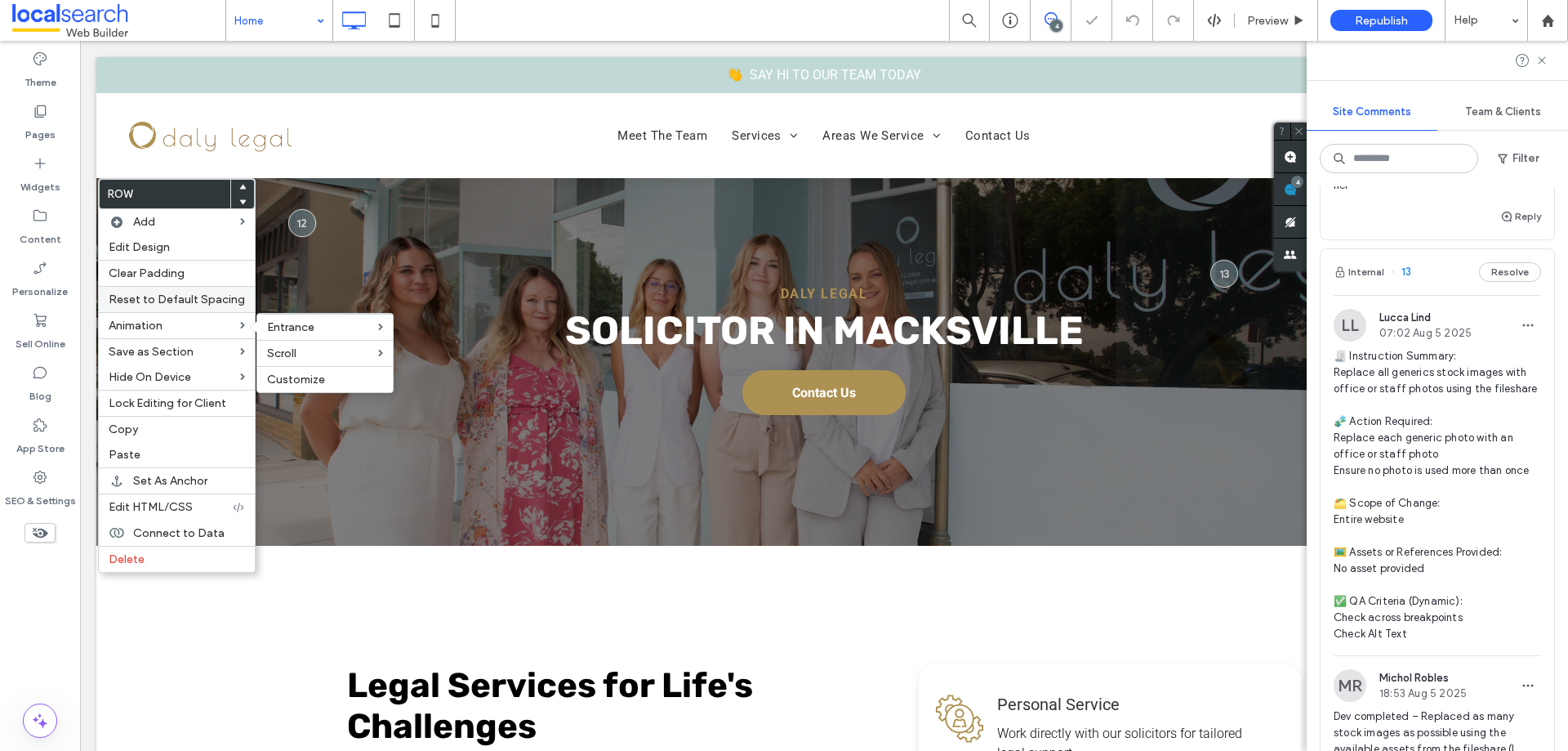 scroll, scrollTop: 0, scrollLeft: 0, axis: both 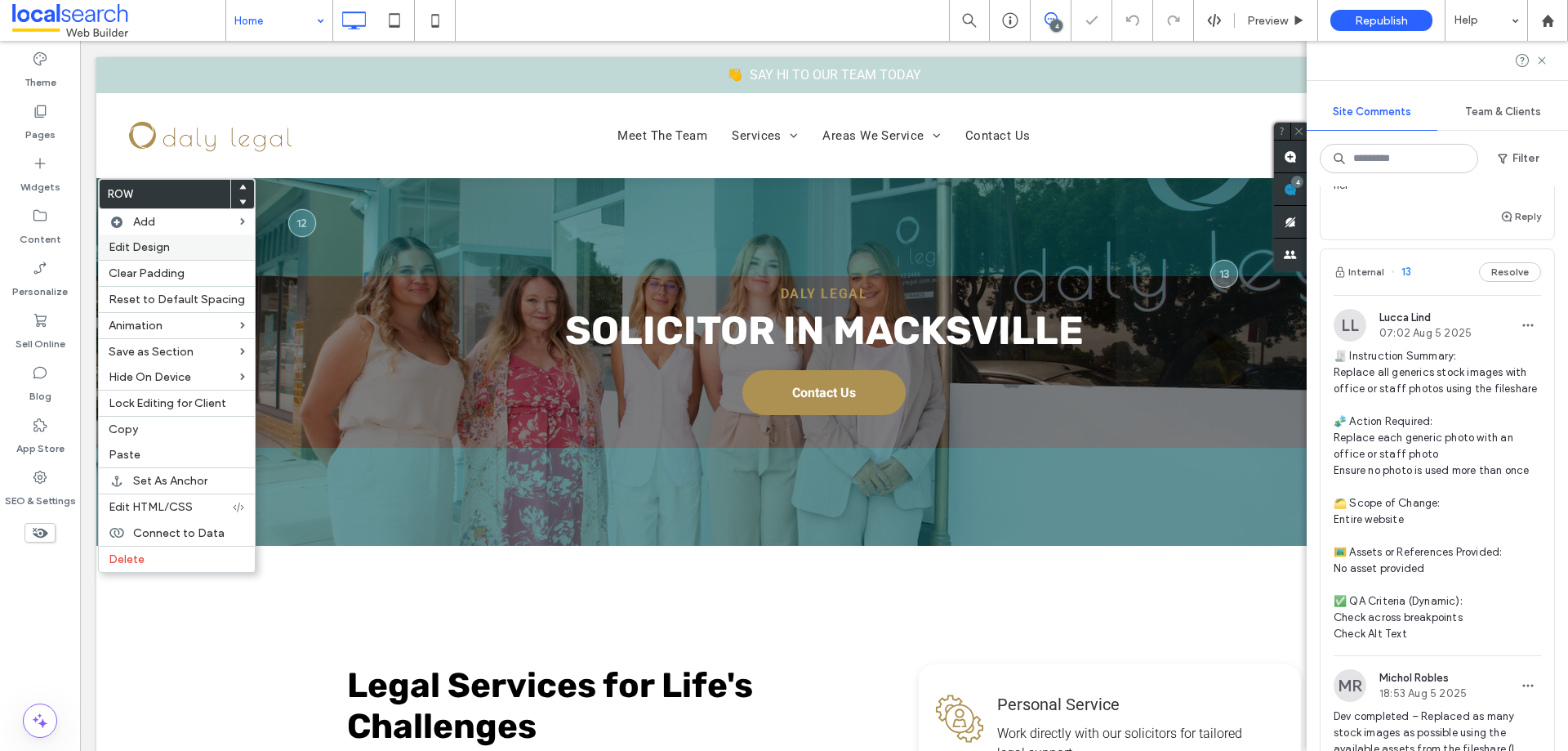 click on "Edit Design" at bounding box center (176, 247) 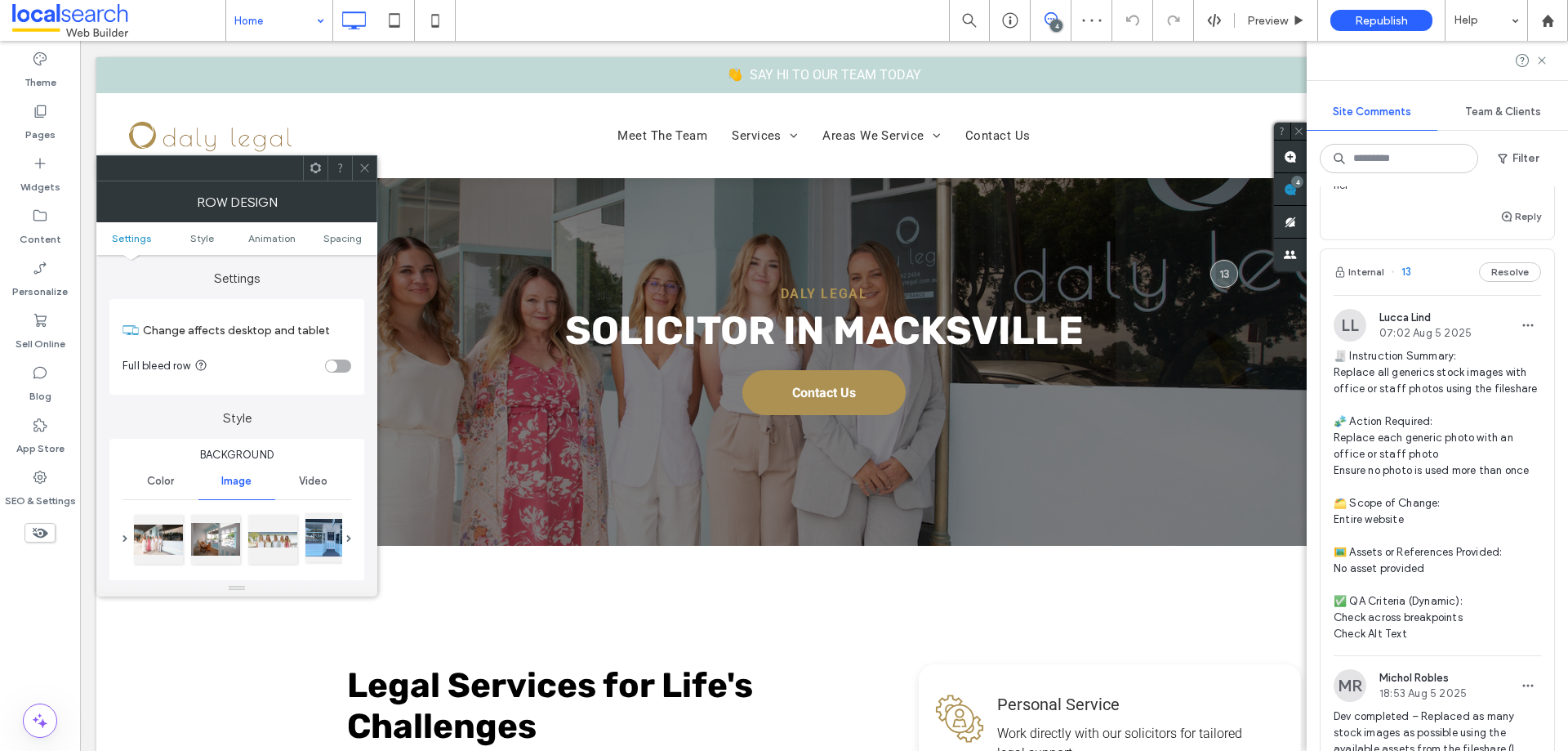 click at bounding box center [330, 538] 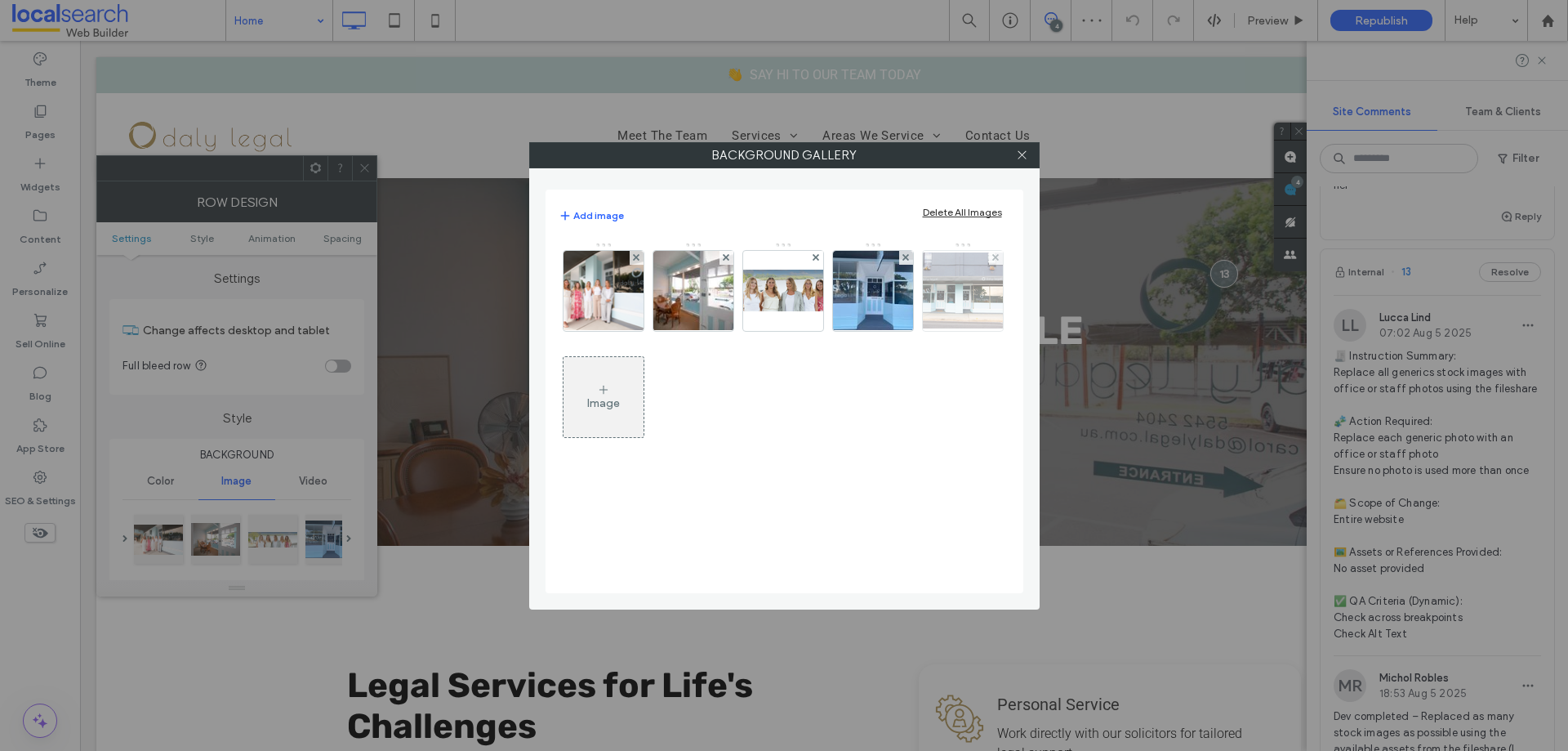 click at bounding box center [963, 290] 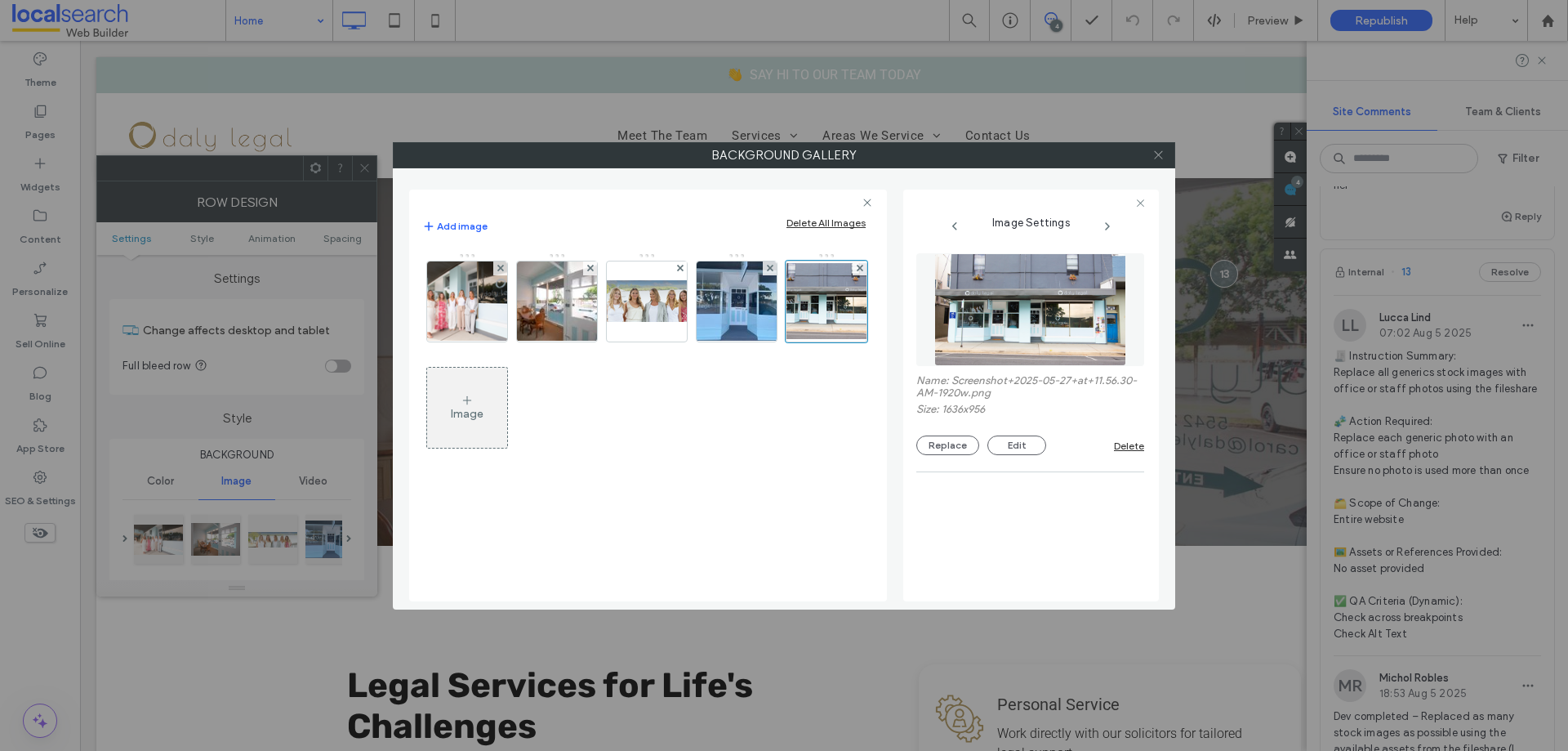 click 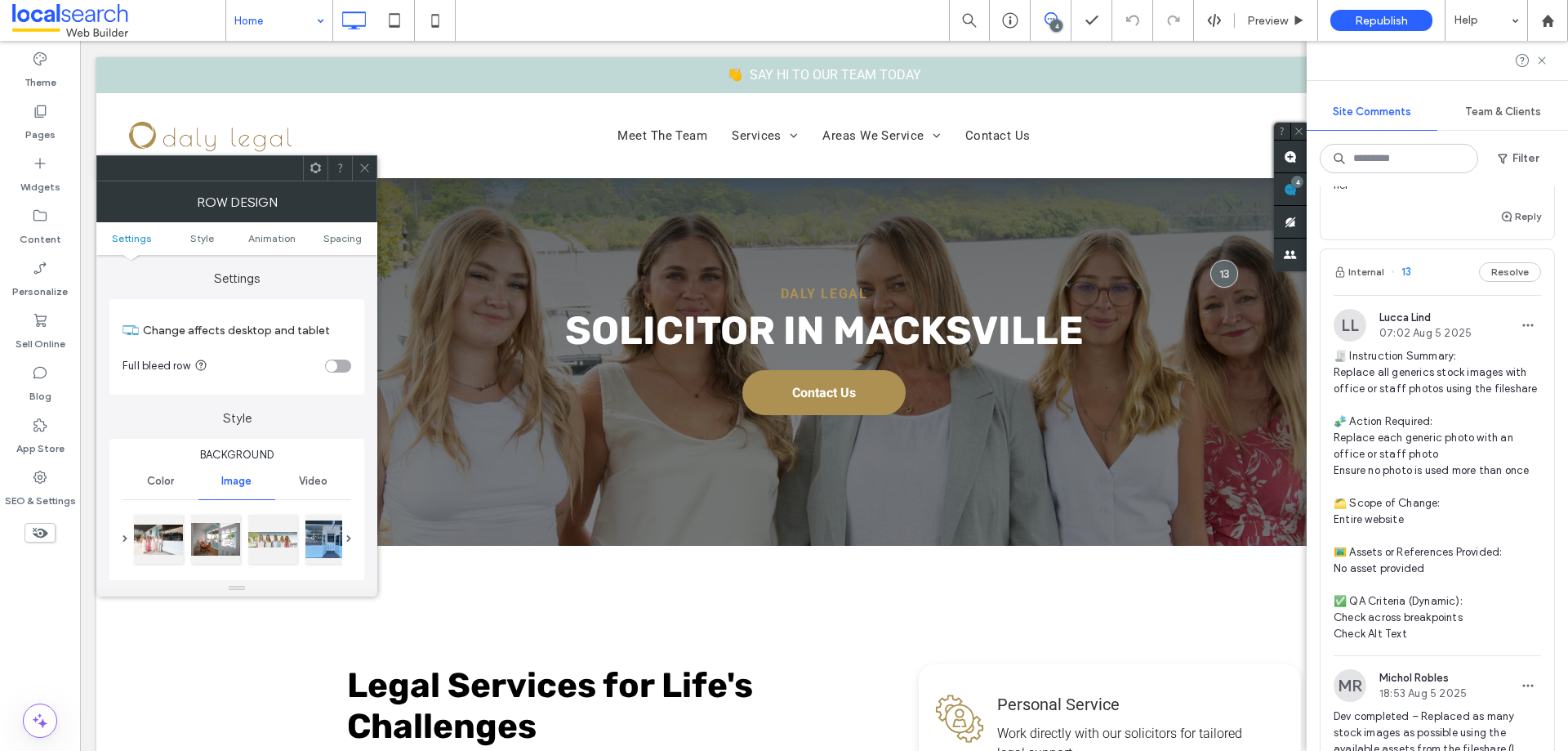 click 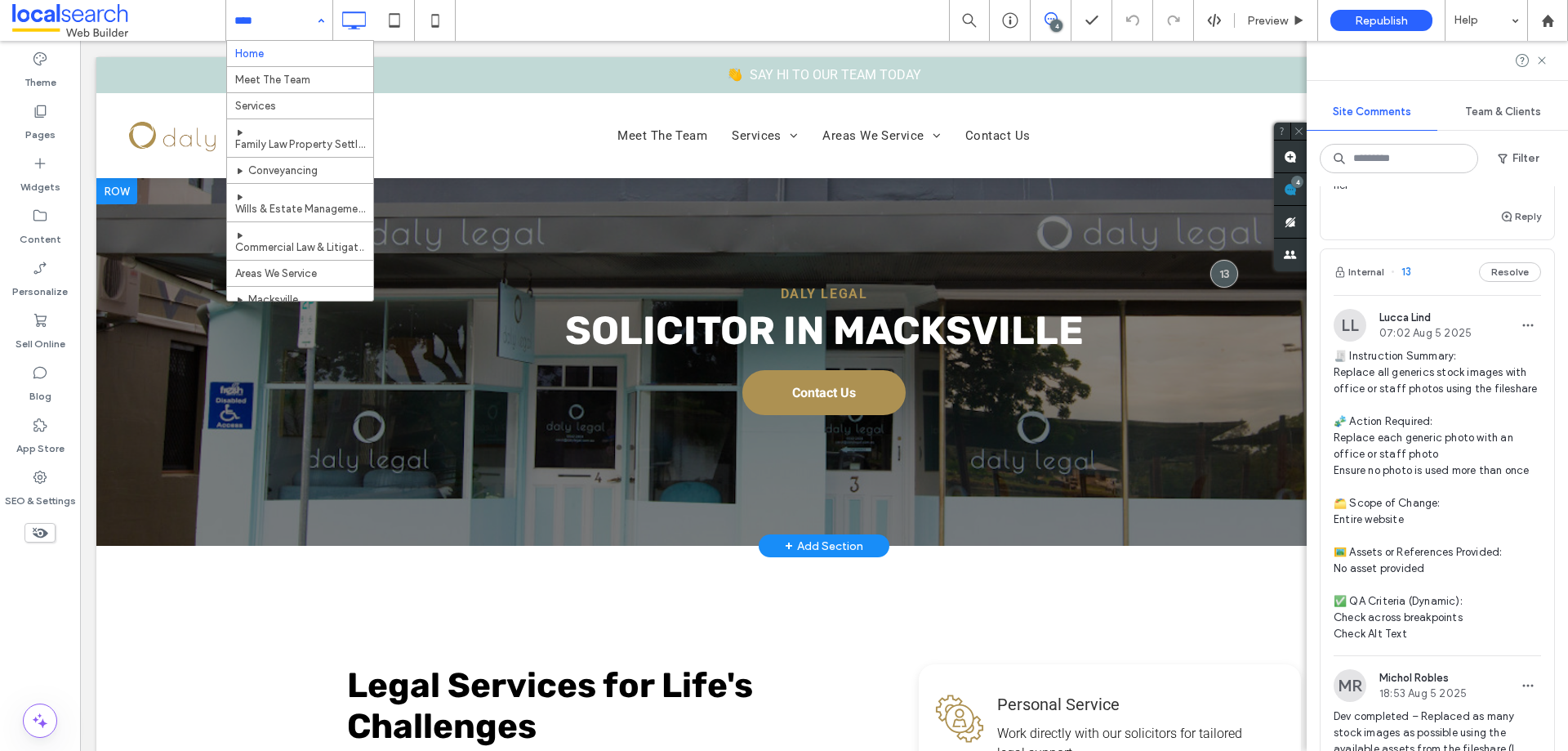 click at bounding box center (824, 362) 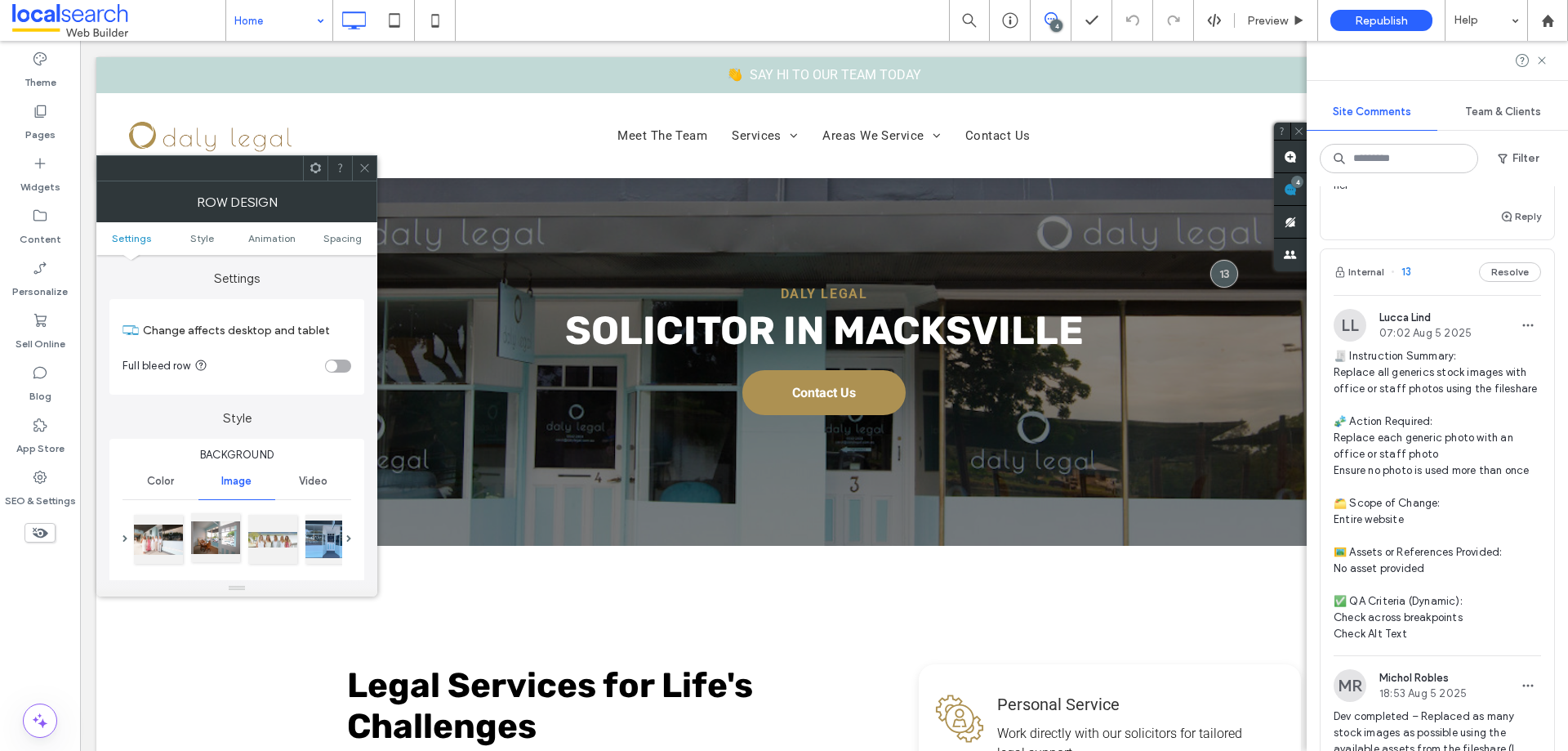 click at bounding box center (216, 538) 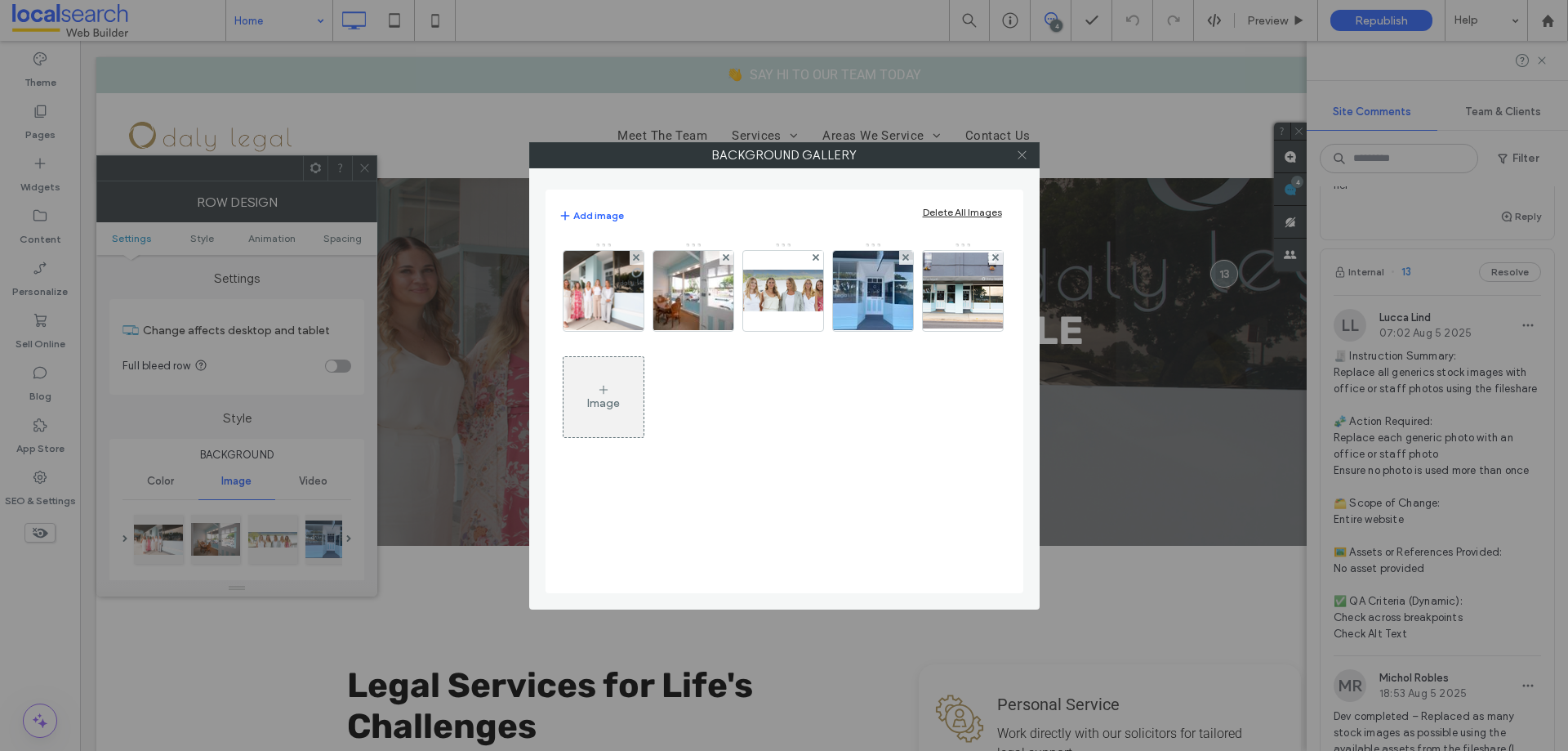 click 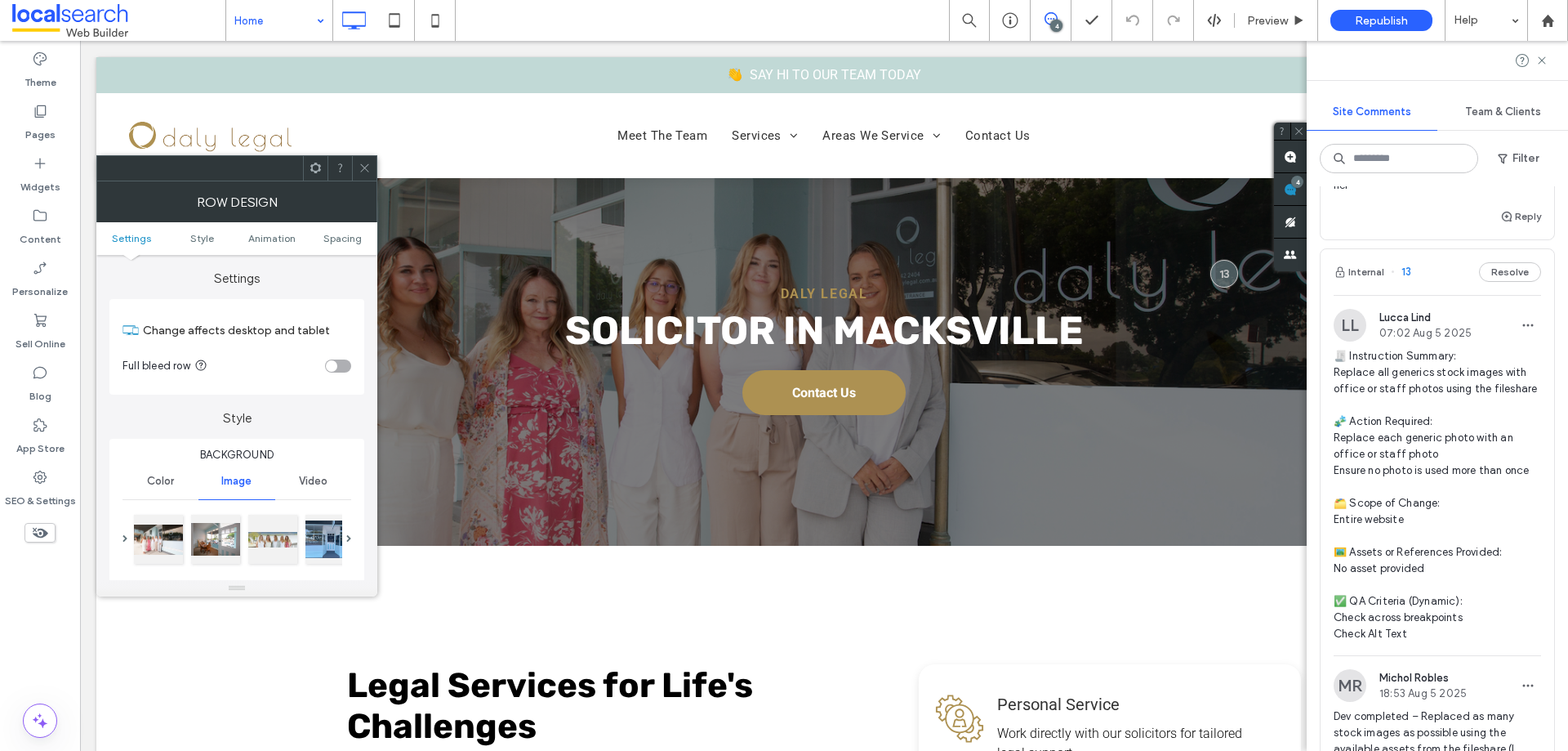 click at bounding box center [364, 168] 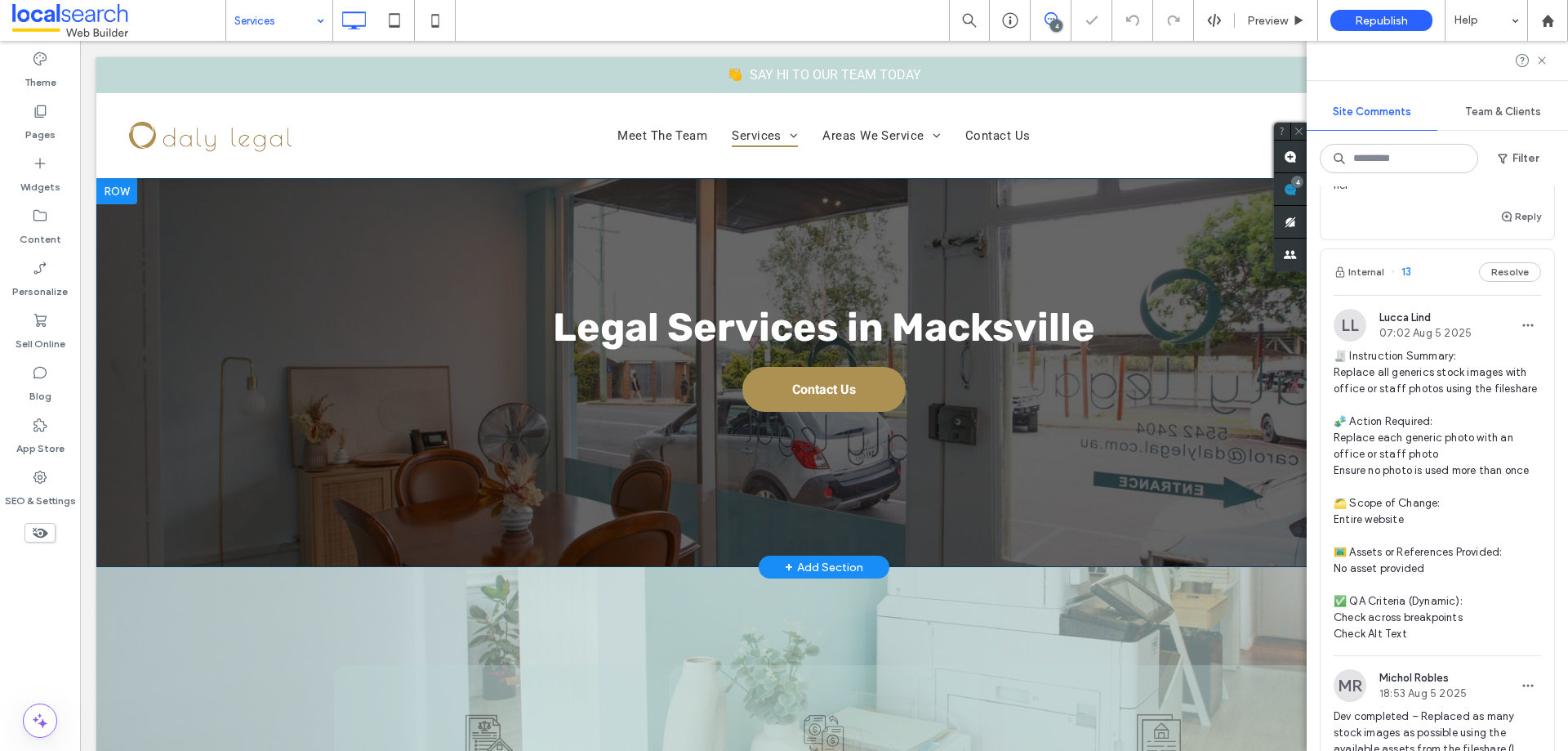 scroll, scrollTop: 0, scrollLeft: 0, axis: both 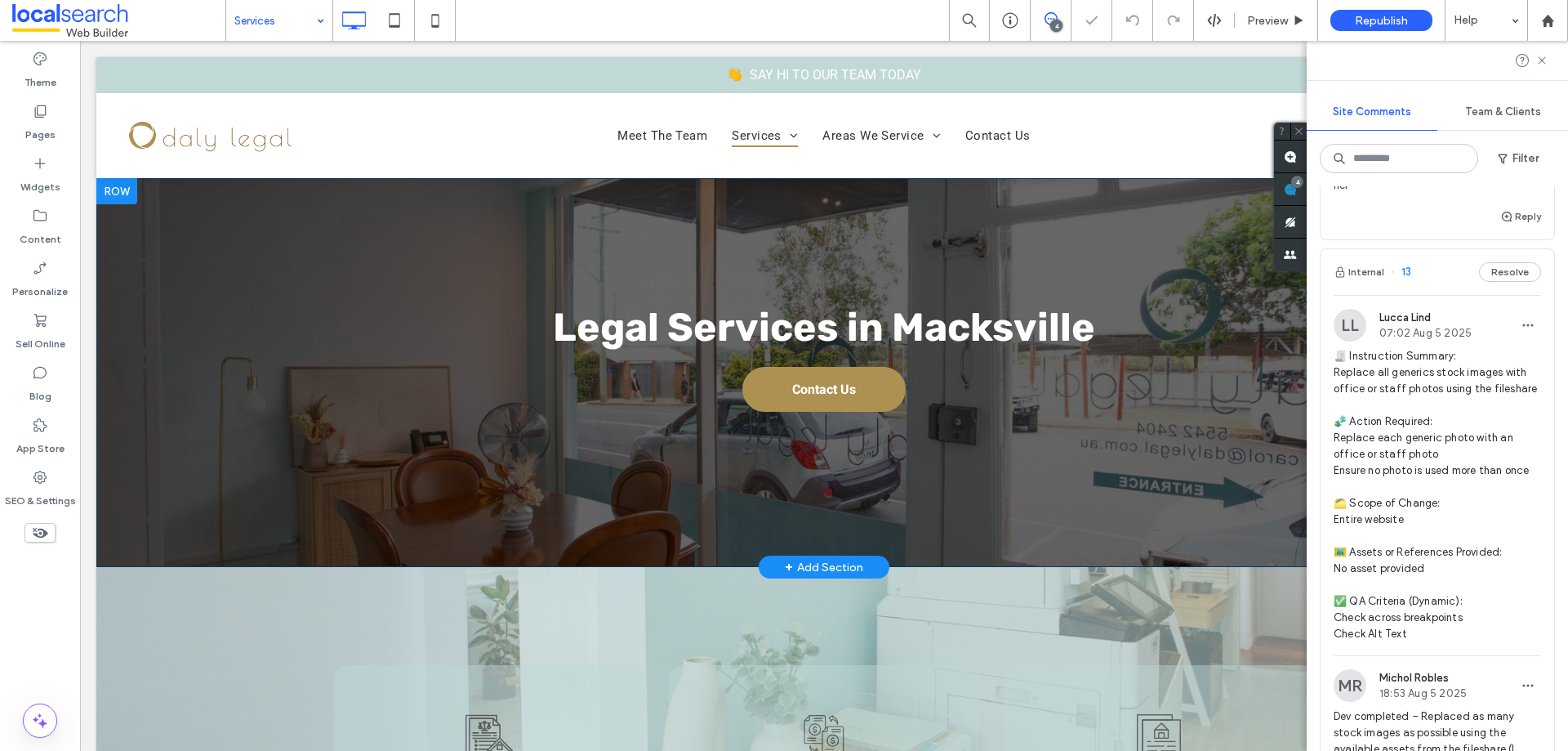 click at bounding box center (117, 191) 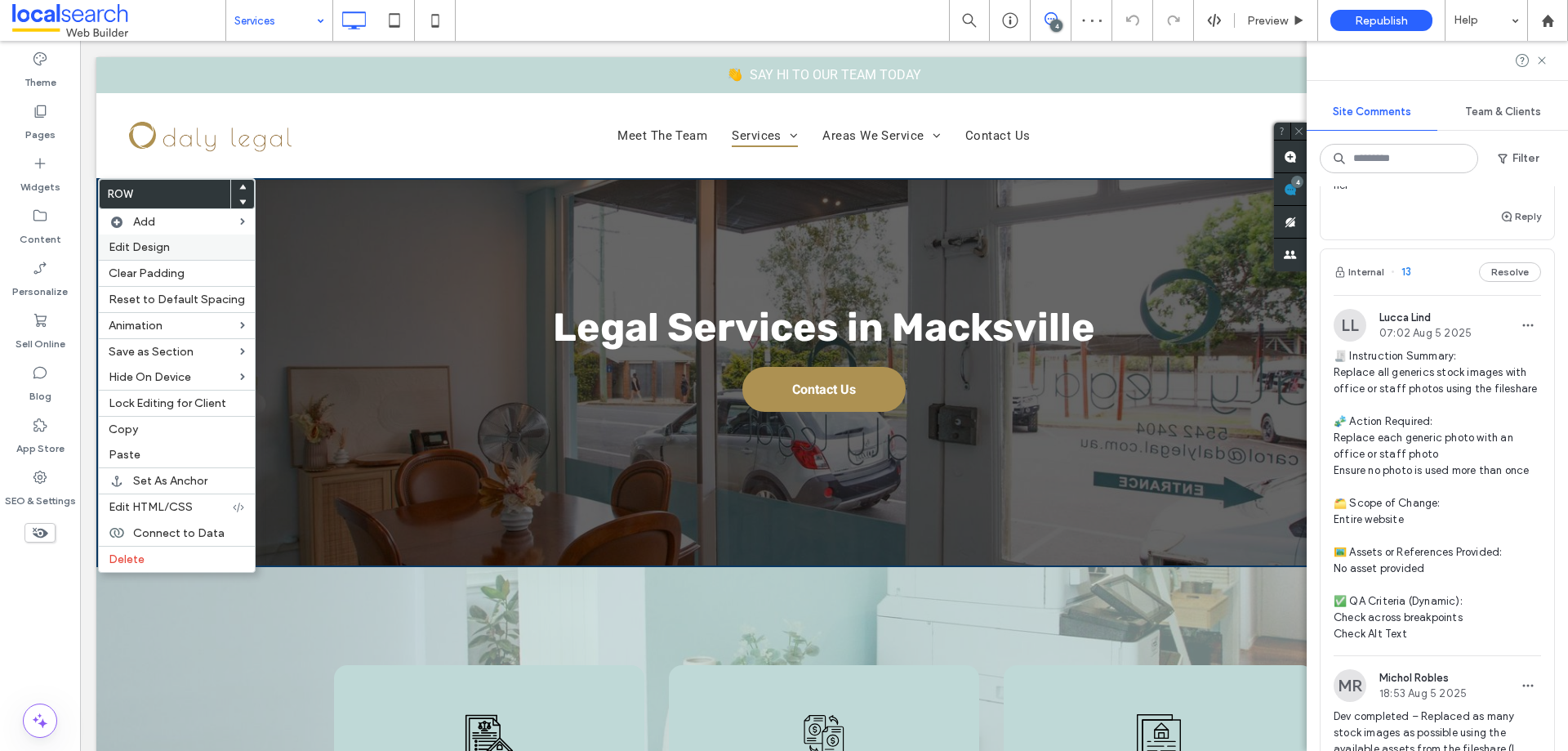 click on "Edit Design" at bounding box center [176, 247] 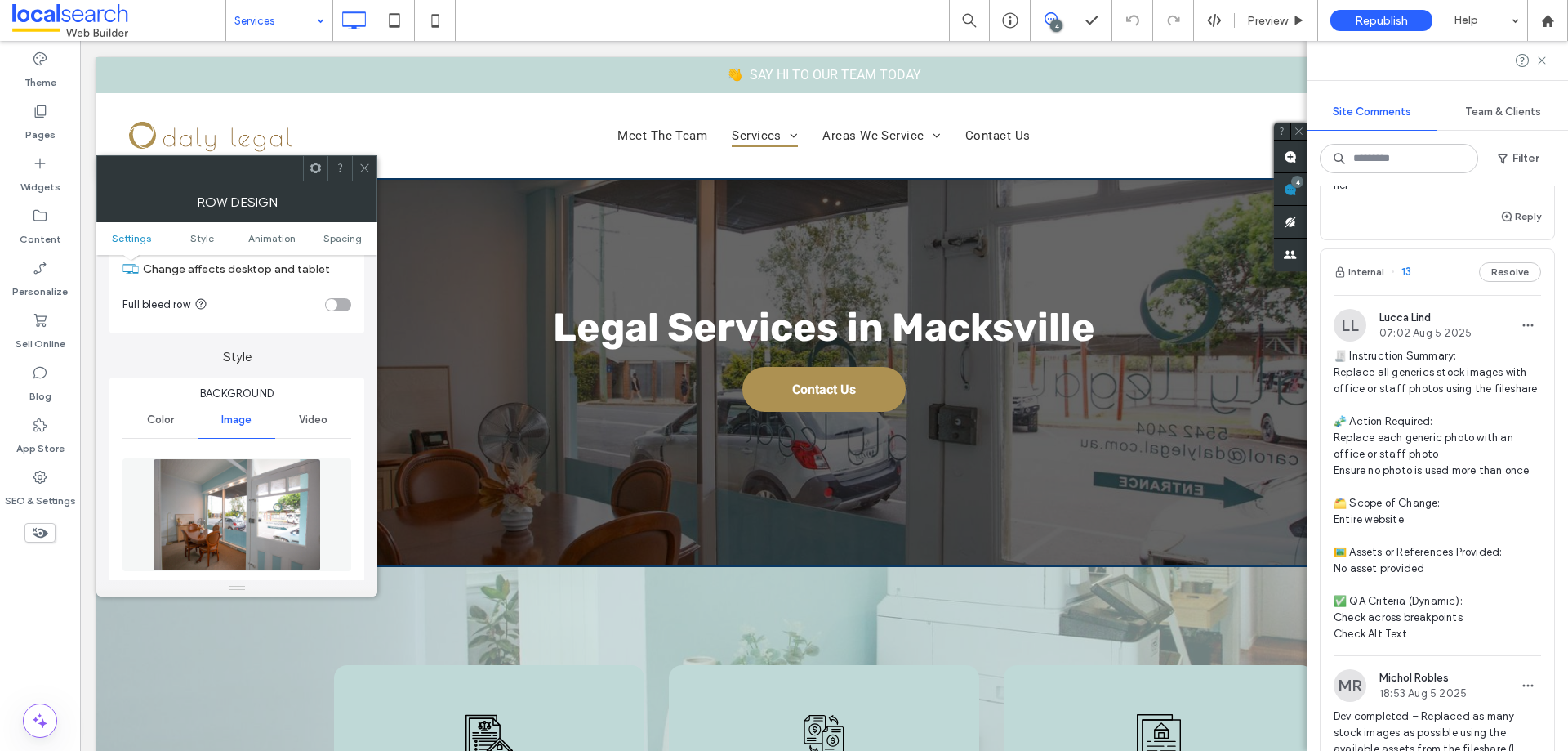 scroll, scrollTop: 163, scrollLeft: 0, axis: vertical 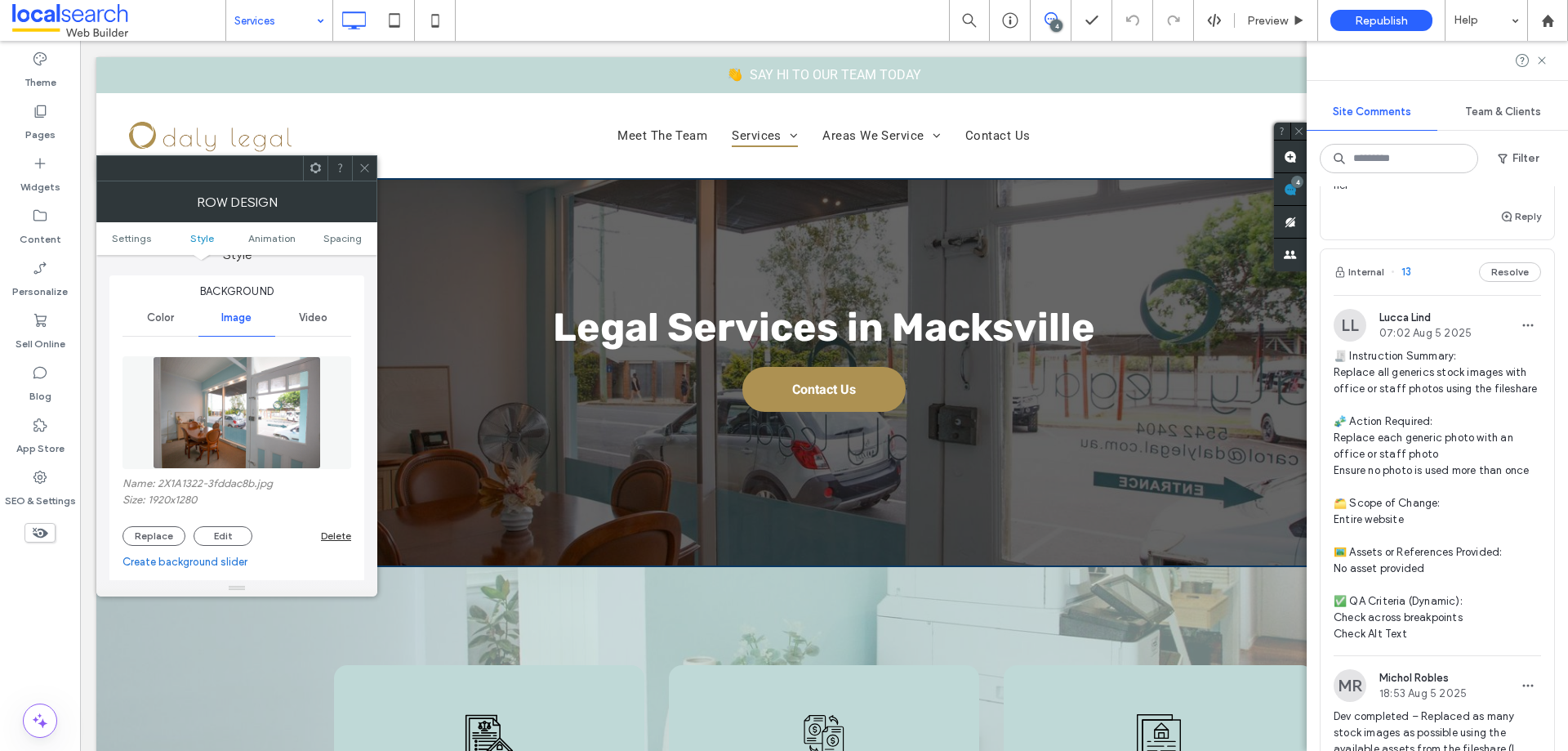 click 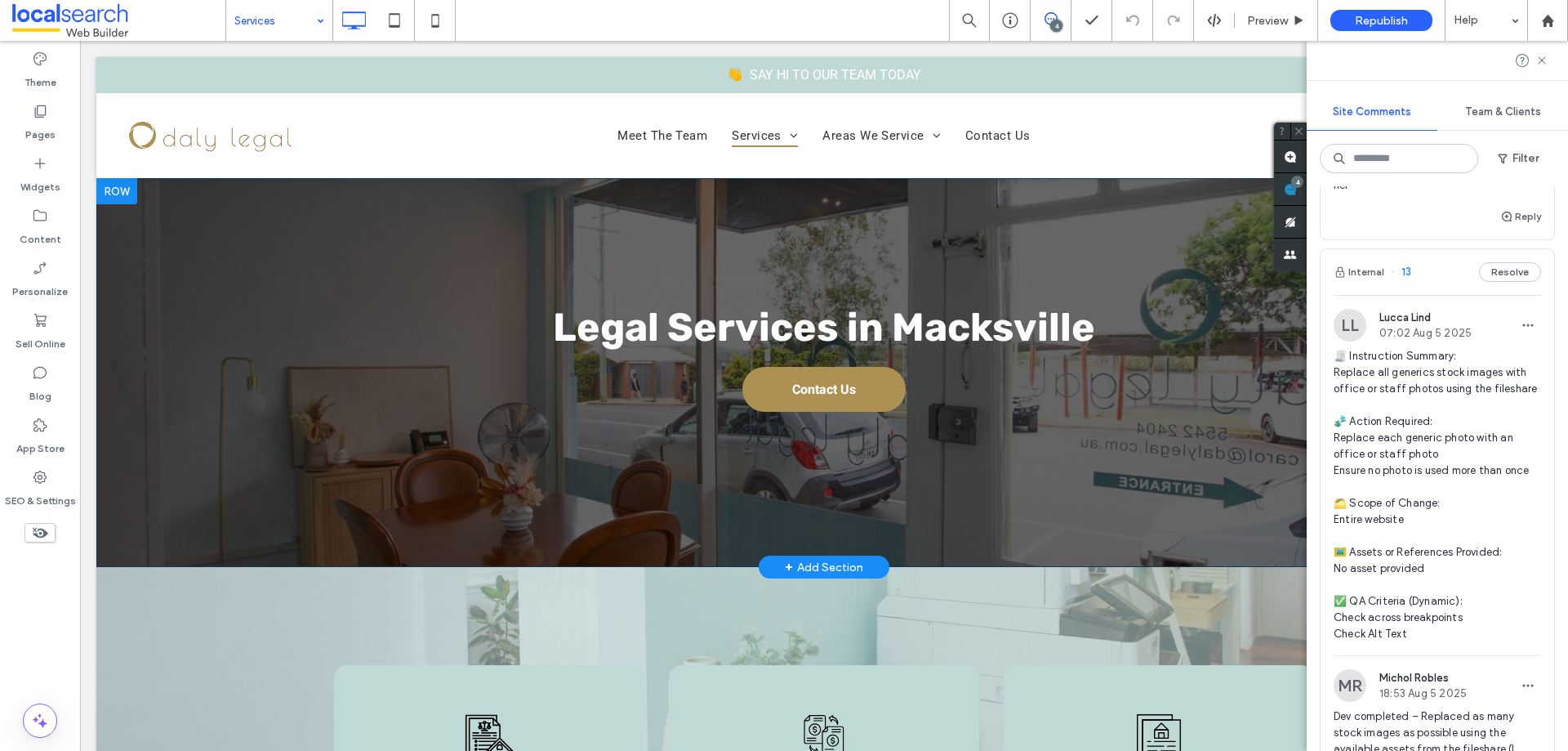 click on "Legal Services in Macksville
Click To Paste
Contact Us
Click To Paste
Click To Paste
Row + Add Section" at bounding box center (824, 373) 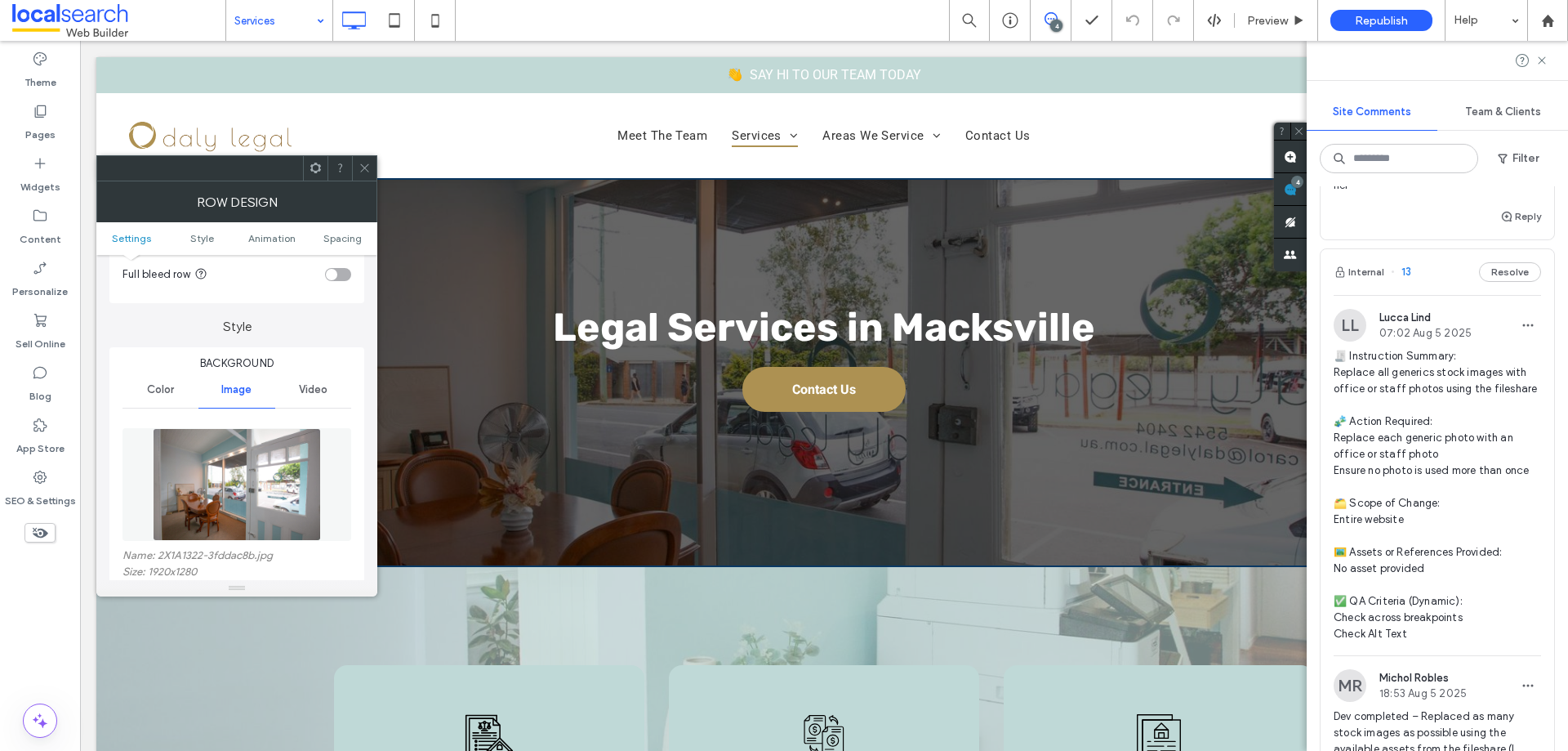 scroll, scrollTop: 245, scrollLeft: 0, axis: vertical 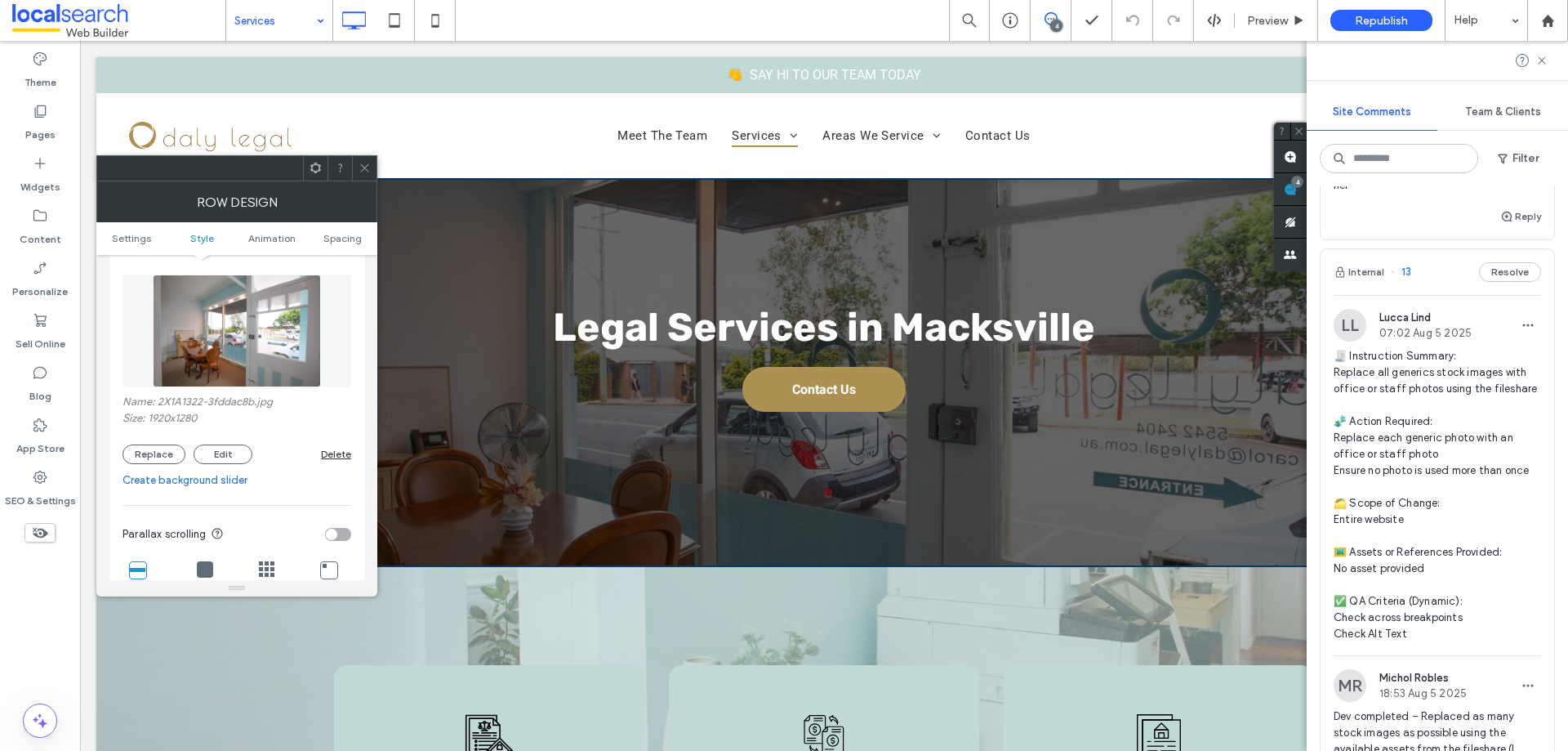 click at bounding box center [237, 331] 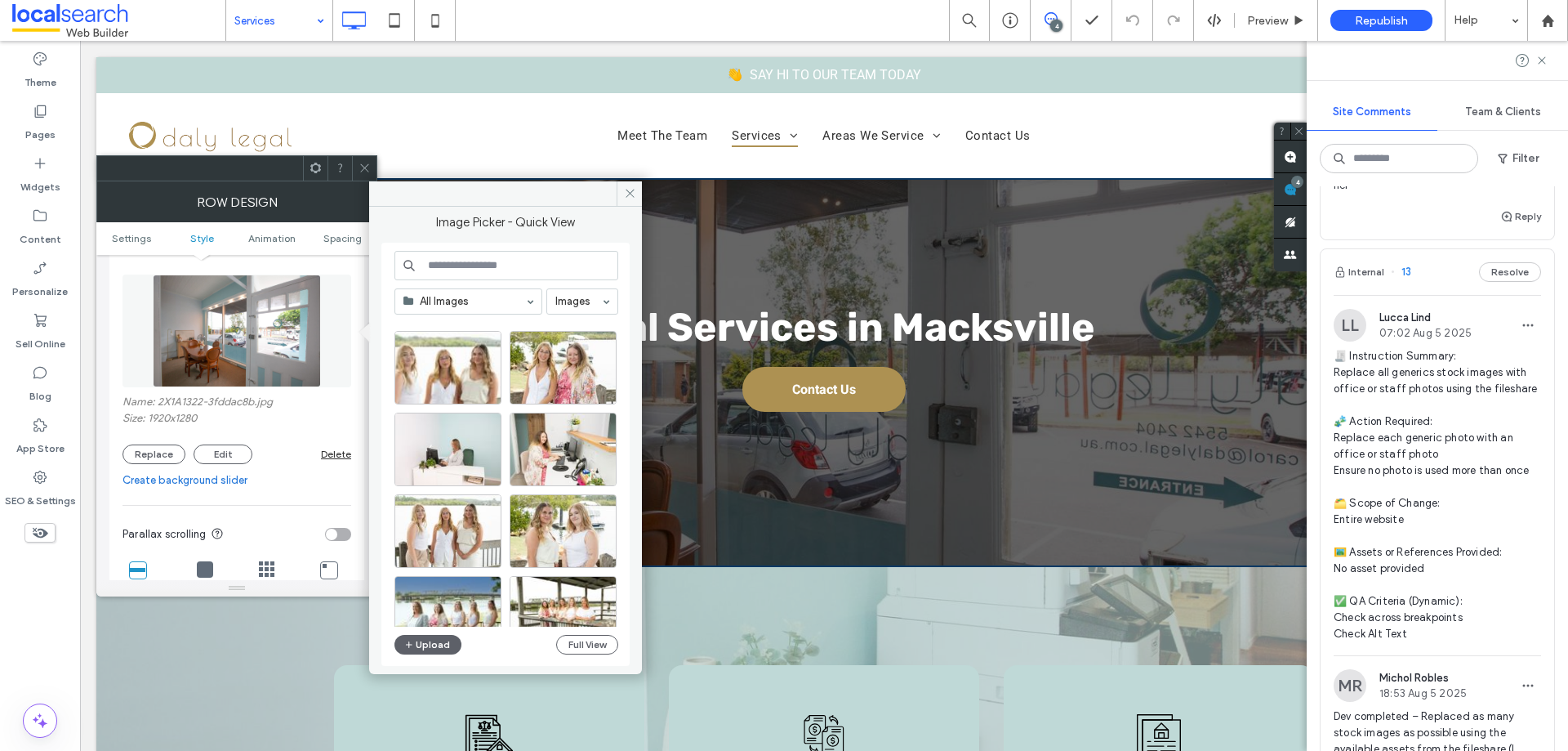 scroll, scrollTop: 880, scrollLeft: 0, axis: vertical 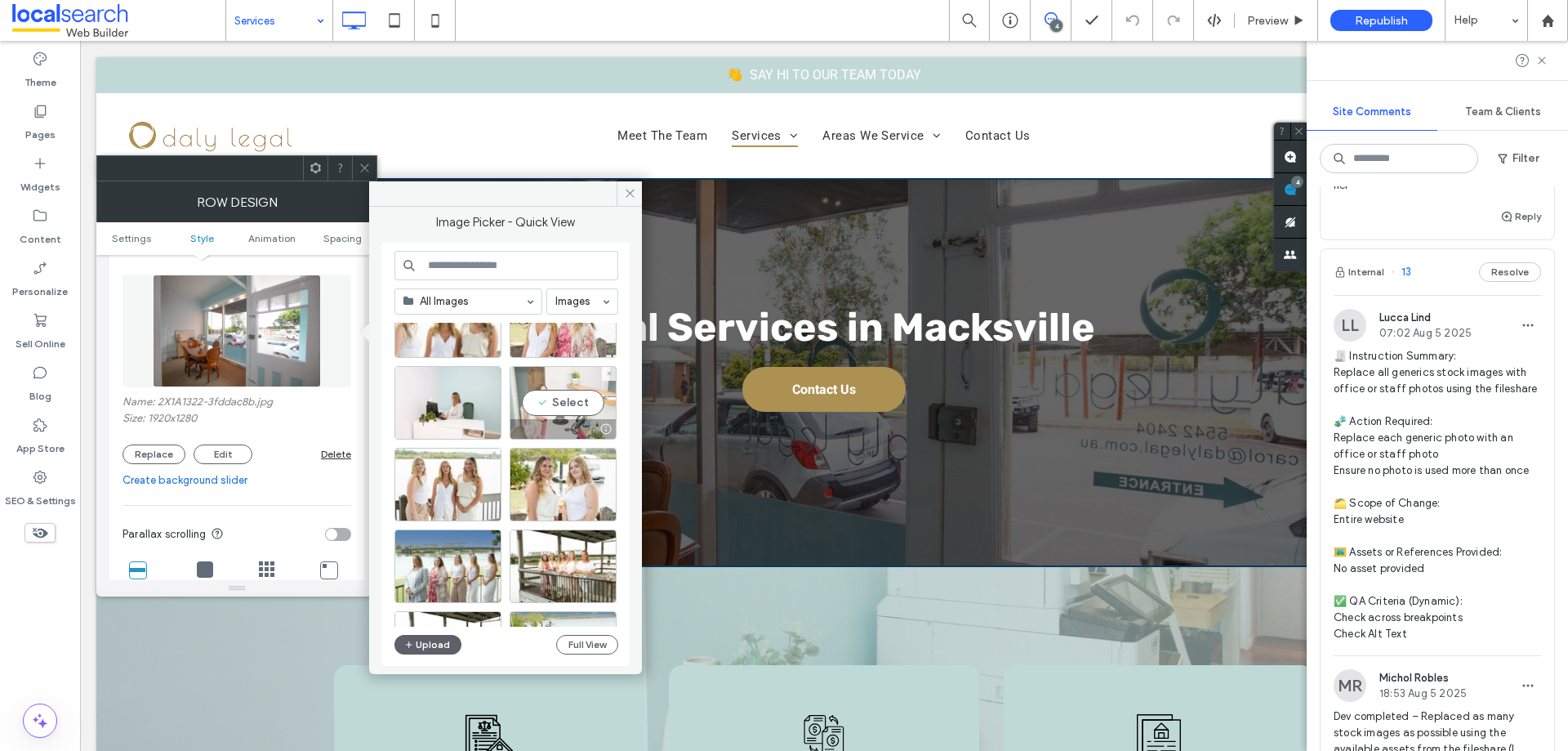 click on "Select" at bounding box center (563, 403) 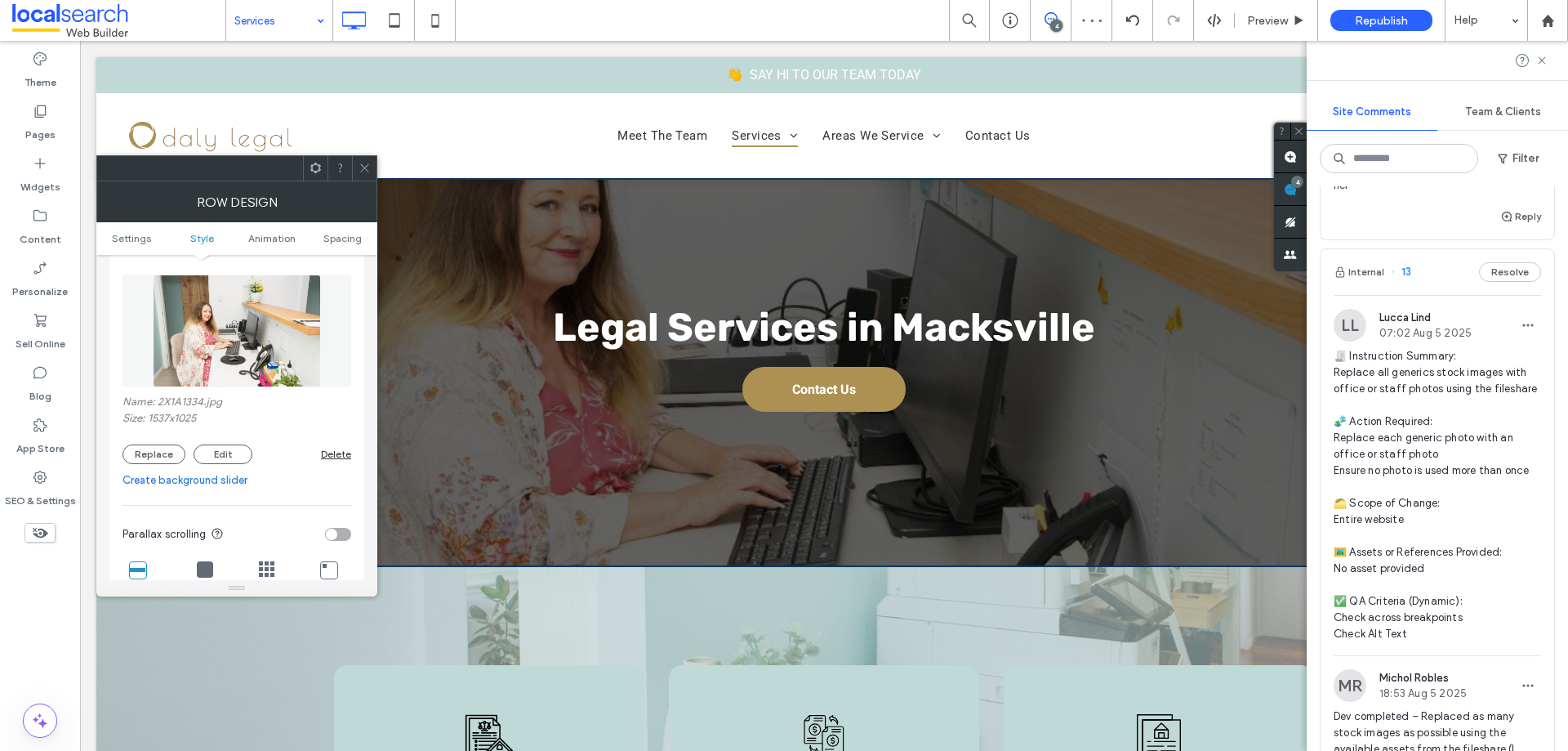 click at bounding box center (237, 331) 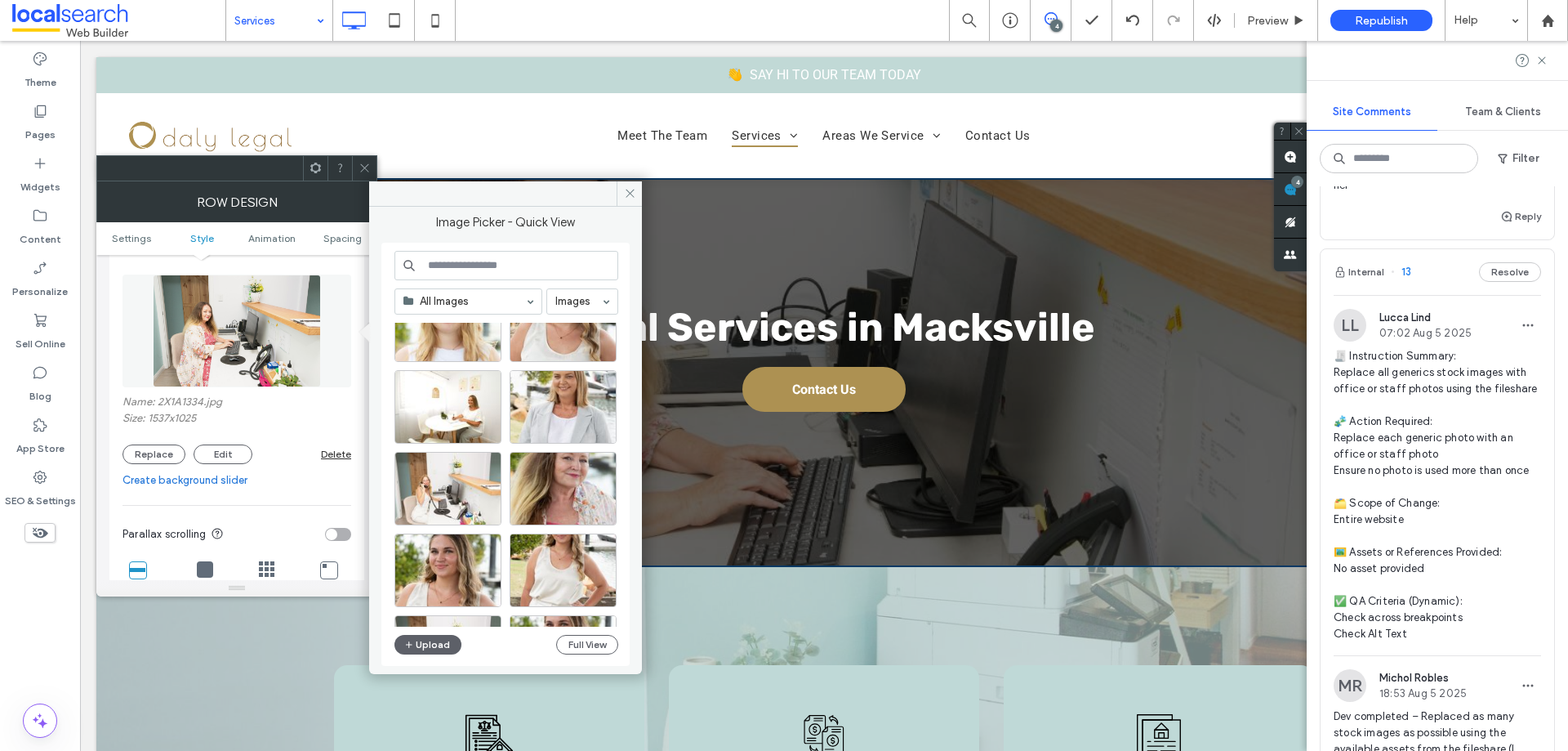 scroll, scrollTop: 374, scrollLeft: 0, axis: vertical 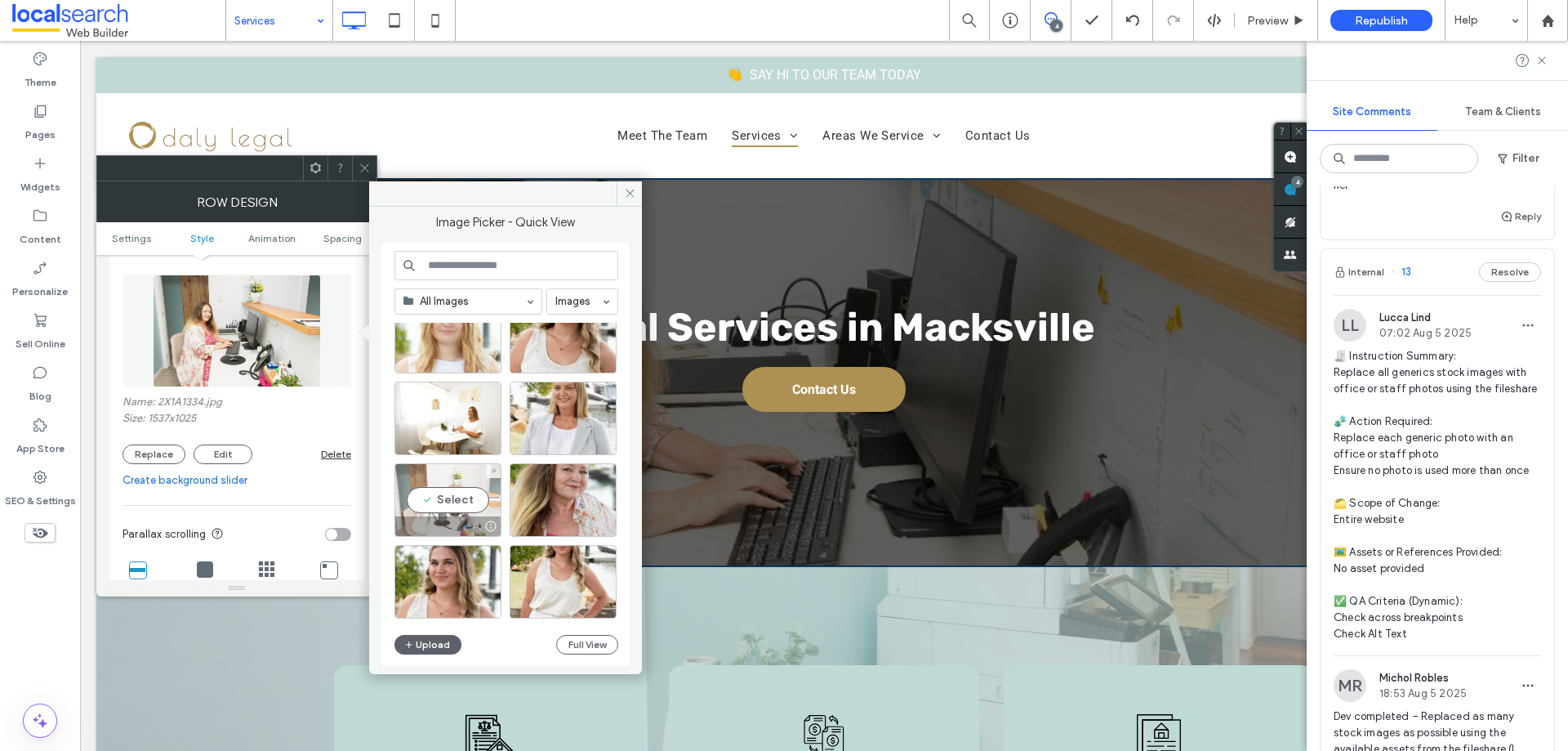 click on "Select" at bounding box center [448, 500] 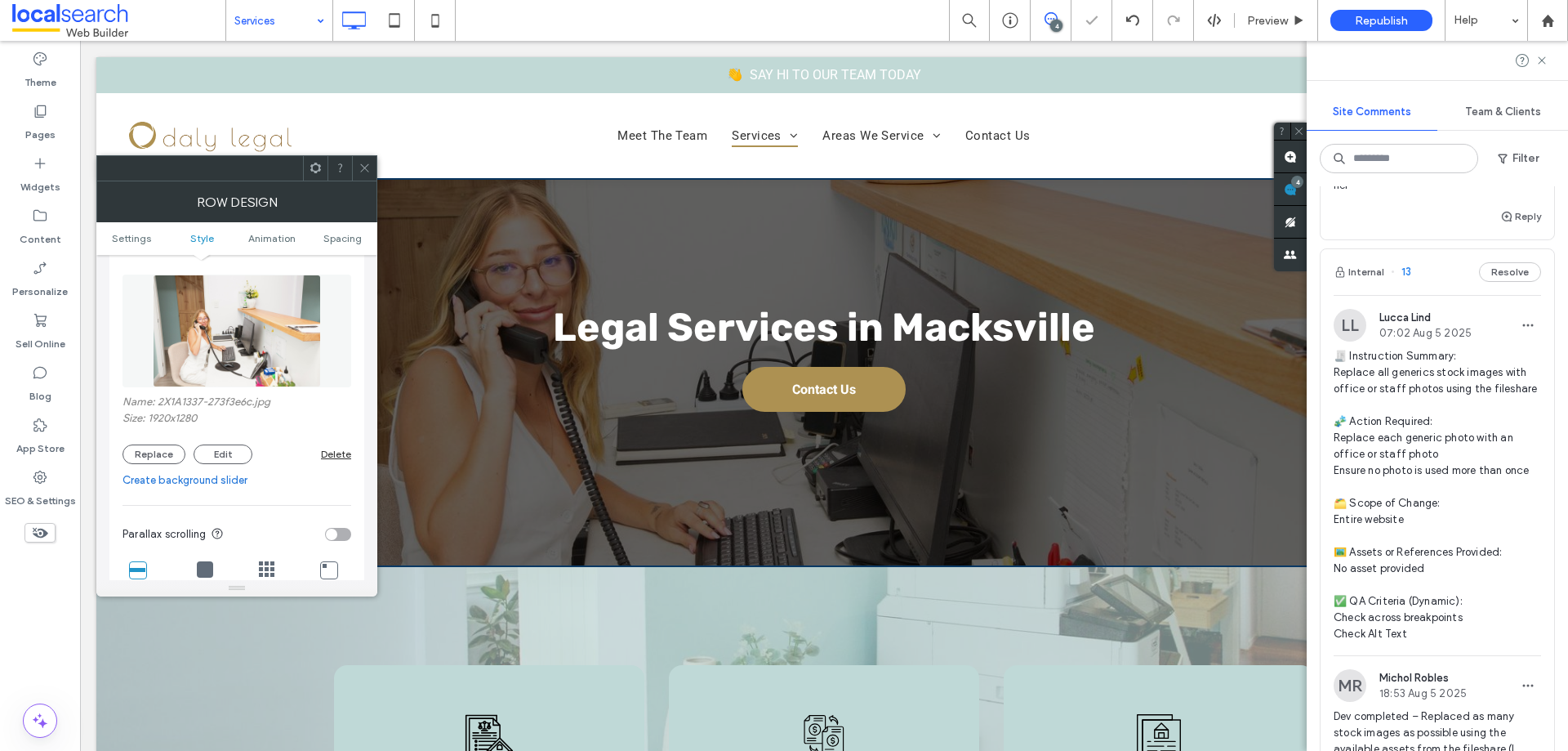 click 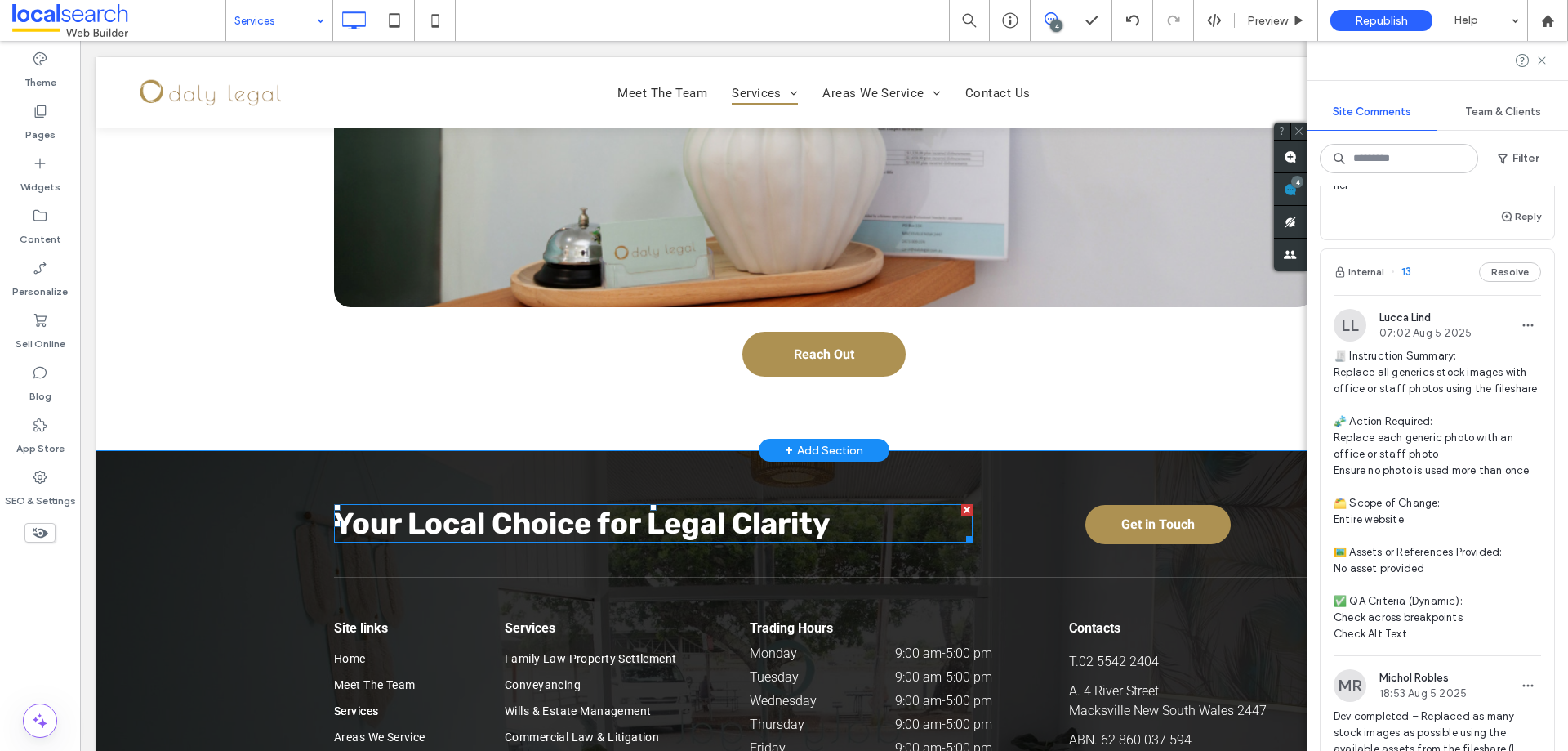 scroll, scrollTop: 1389, scrollLeft: 0, axis: vertical 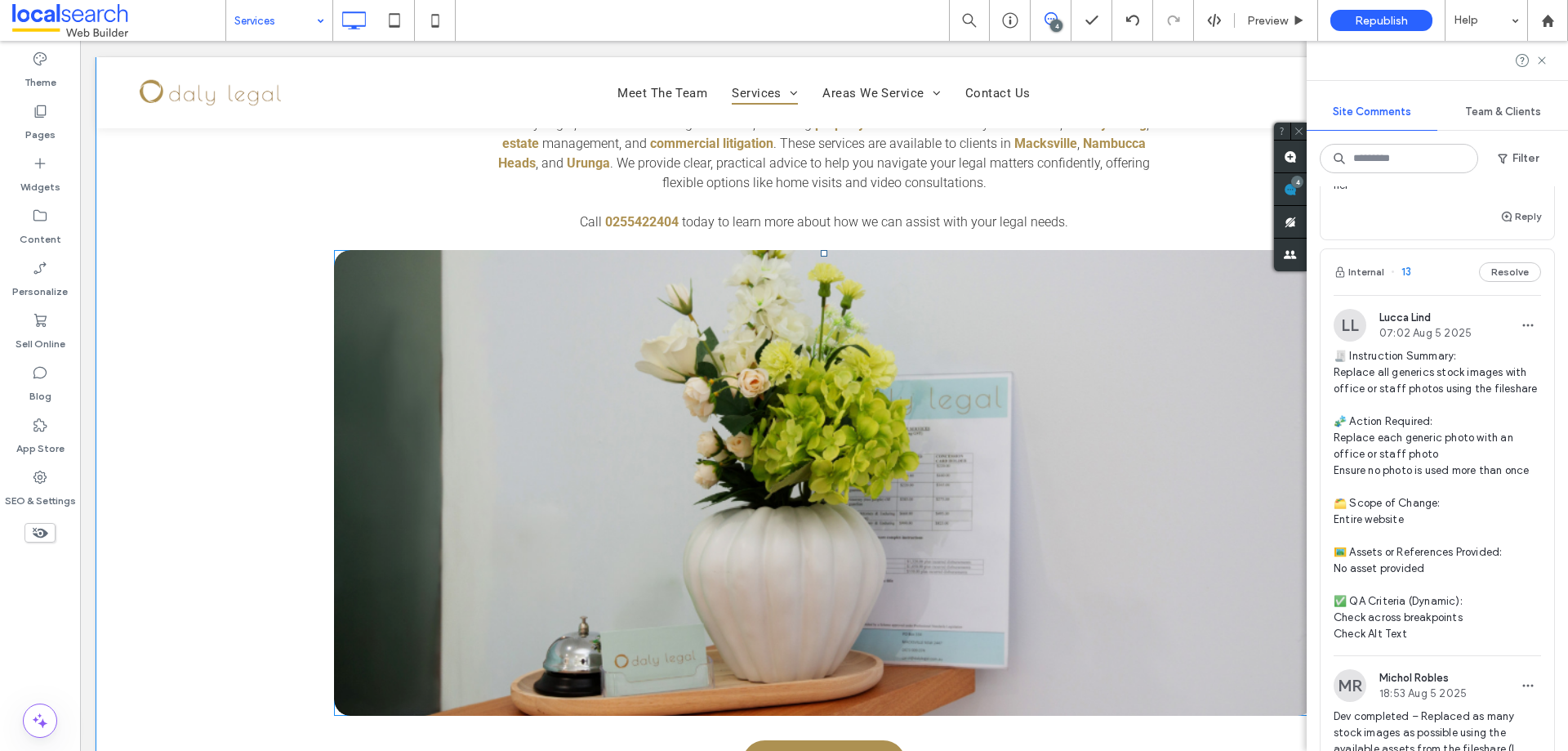 click at bounding box center (824, 483) 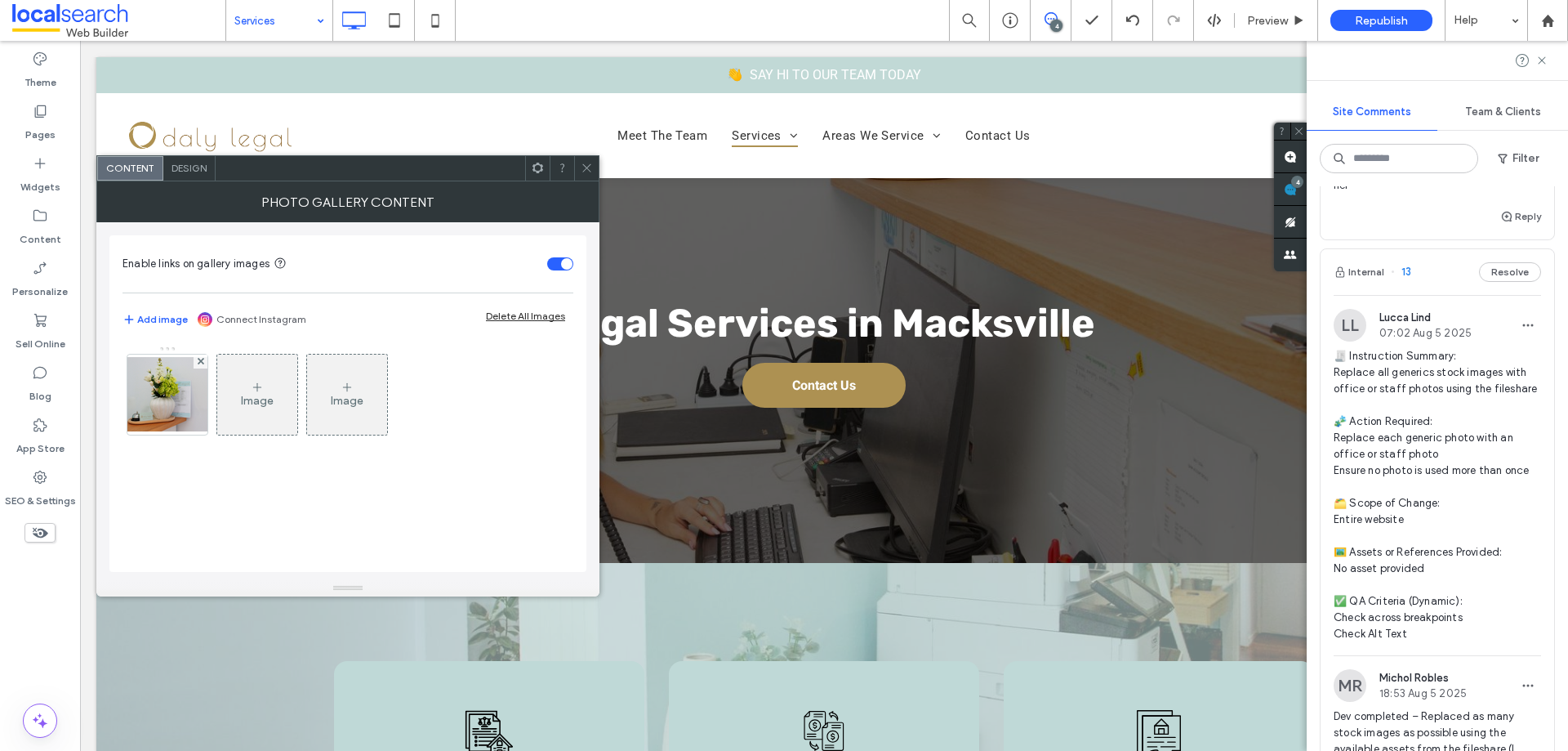 scroll, scrollTop: 0, scrollLeft: 0, axis: both 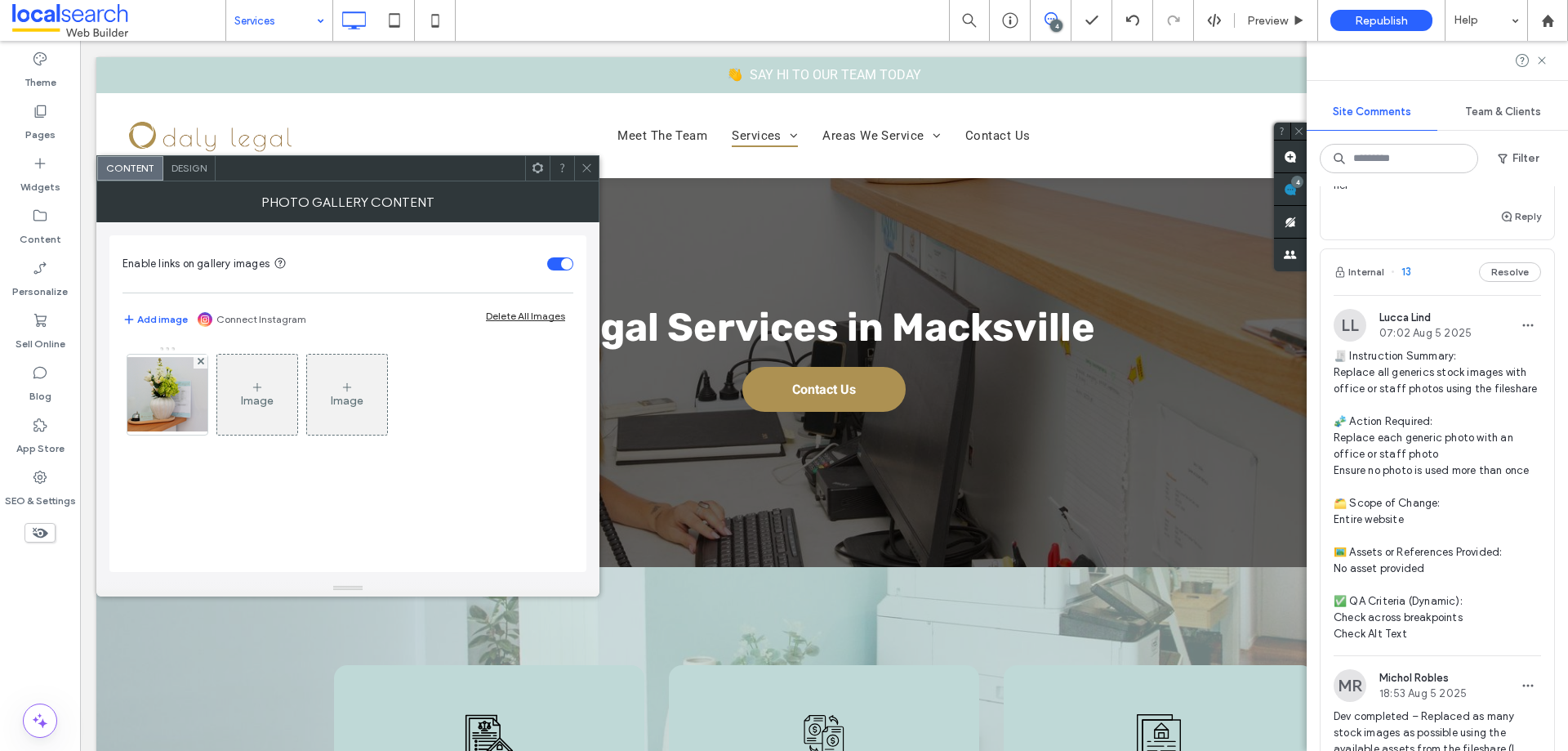 drag, startPoint x: 588, startPoint y: 172, endPoint x: 574, endPoint y: 159, distance: 19.104973 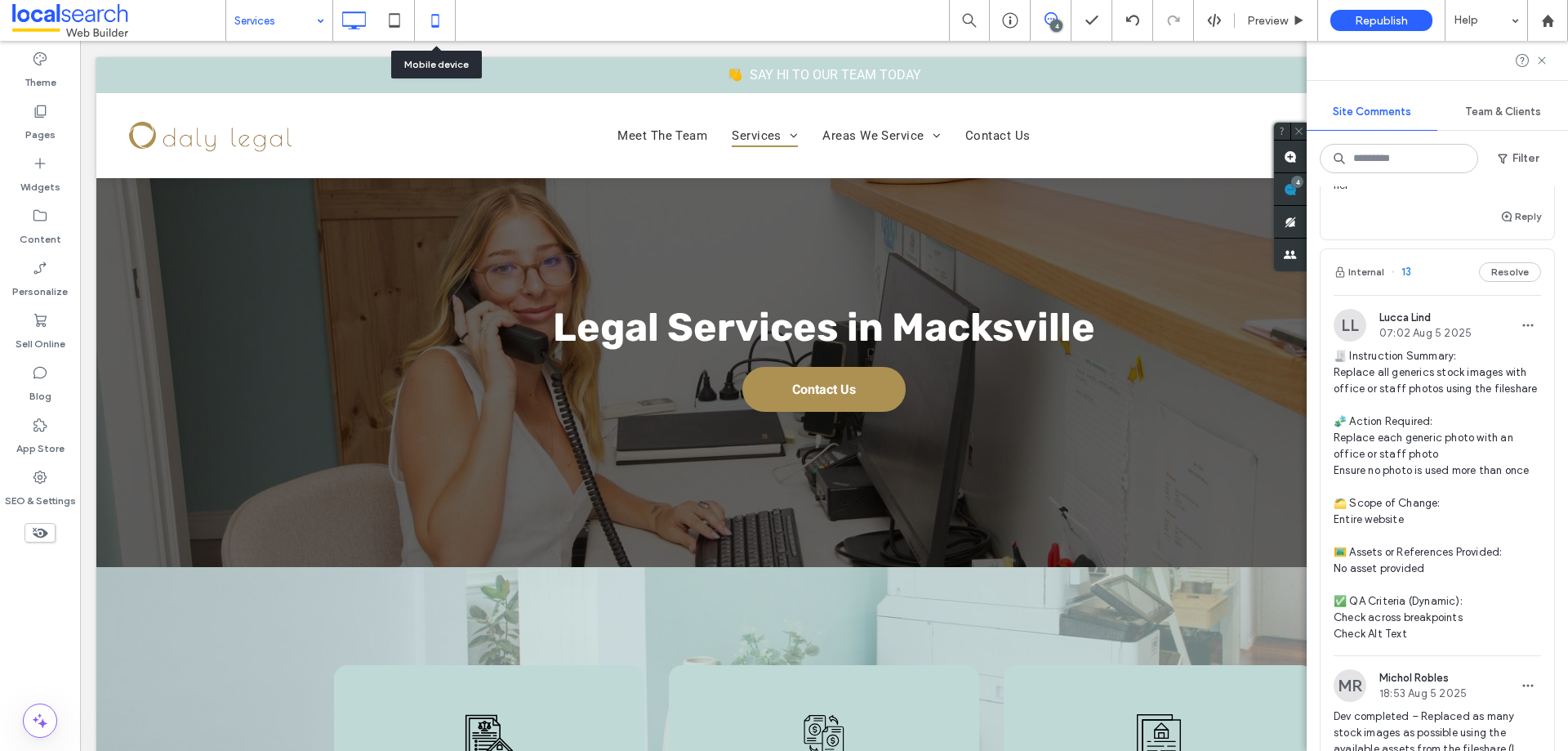 click 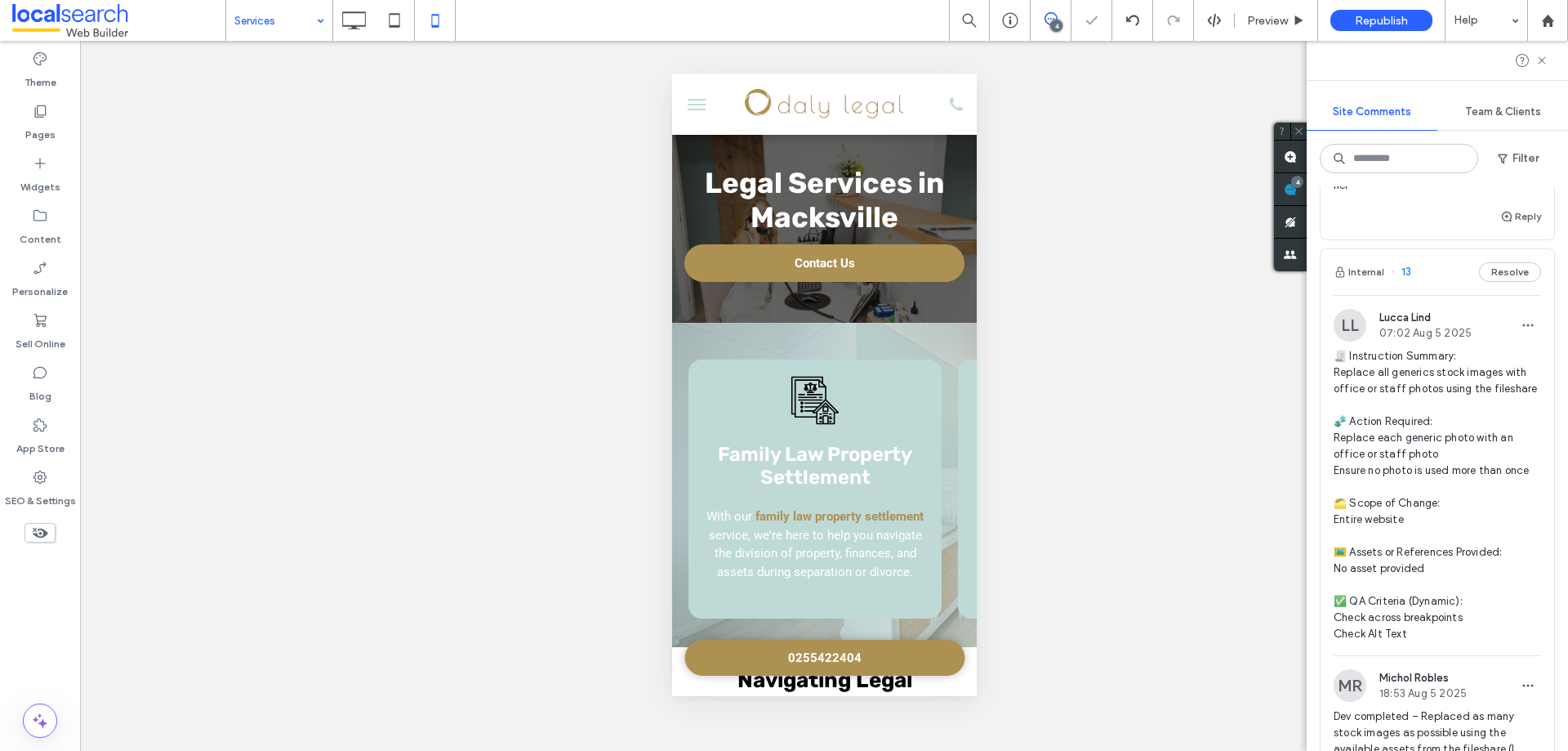 scroll, scrollTop: 0, scrollLeft: 0, axis: both 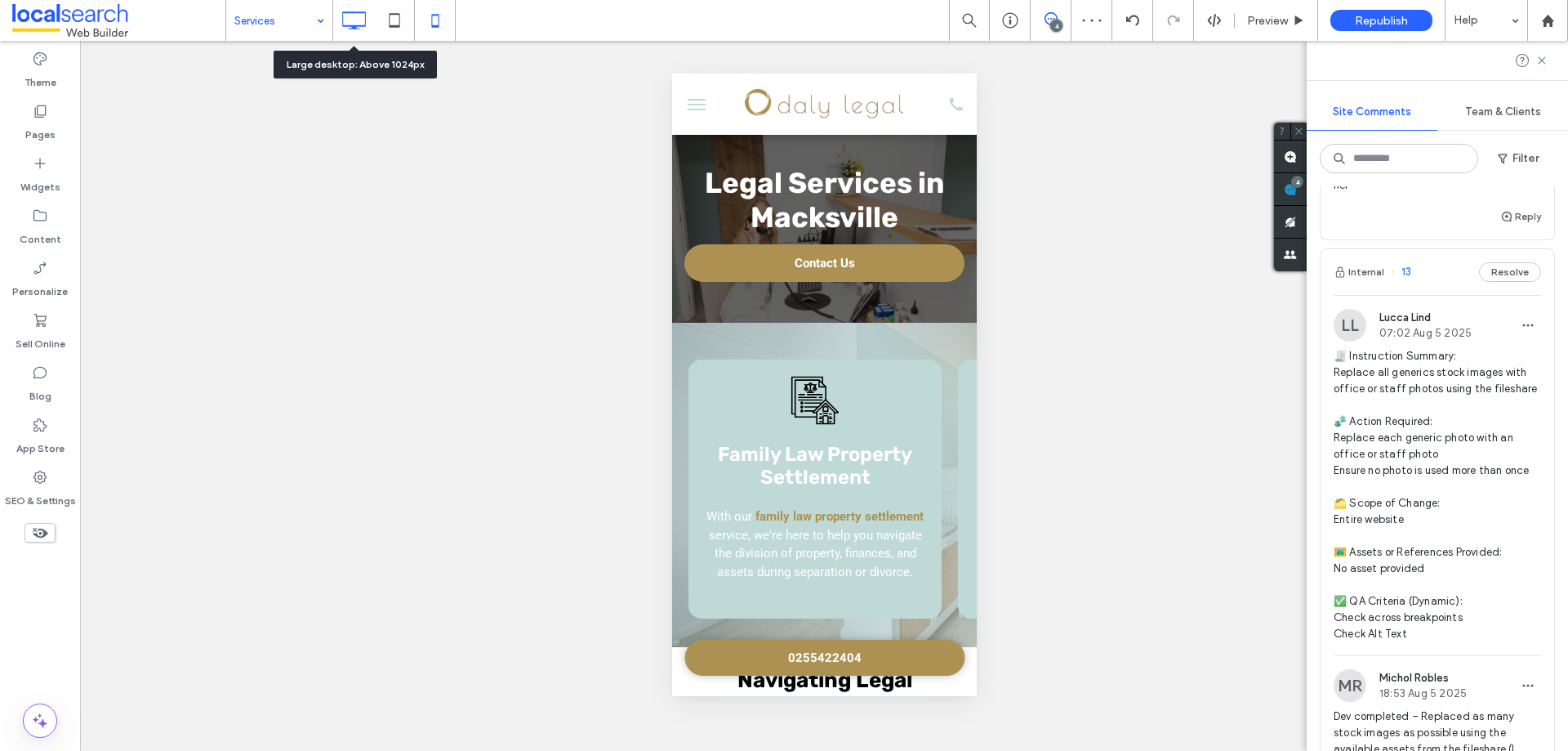 click 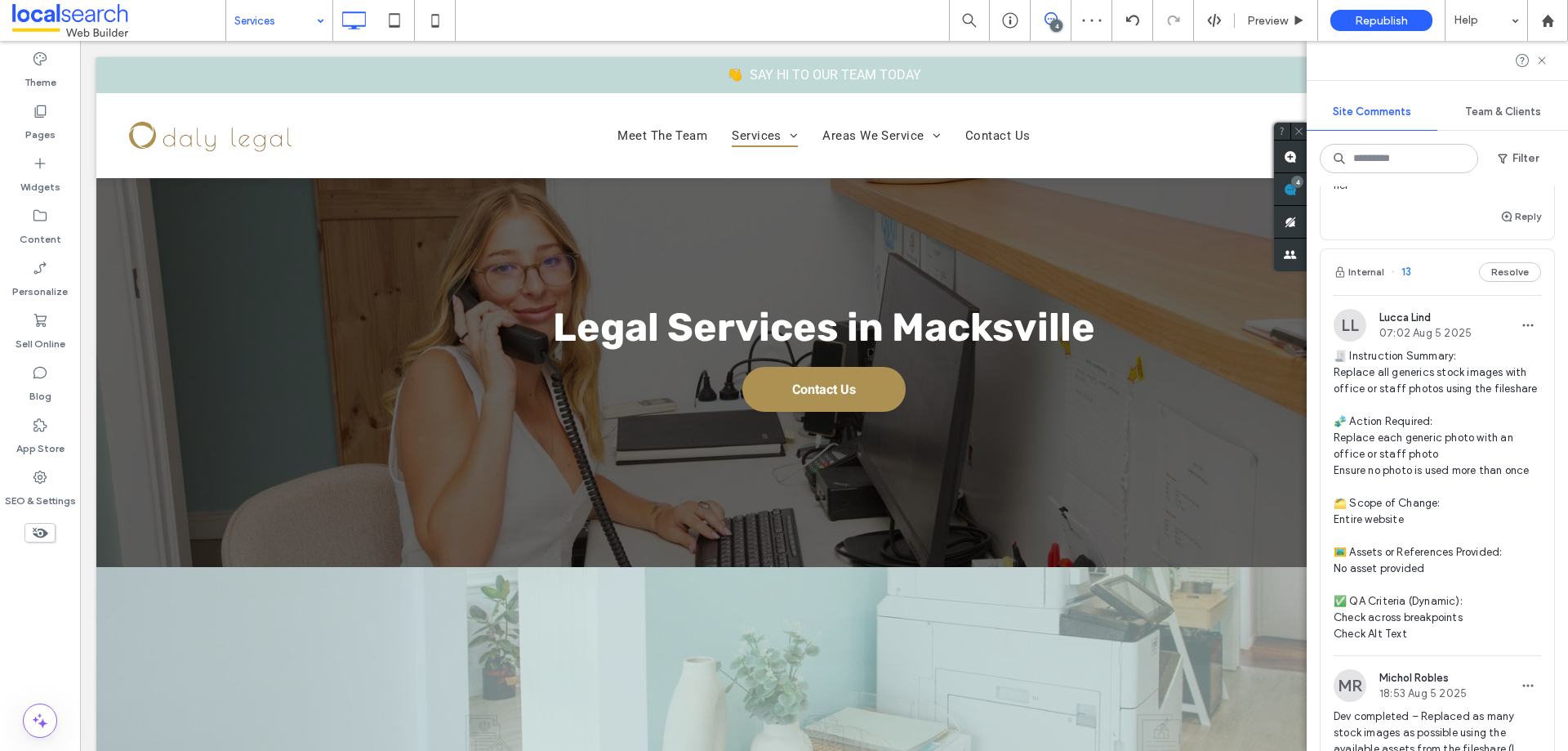 scroll, scrollTop: 0, scrollLeft: 0, axis: both 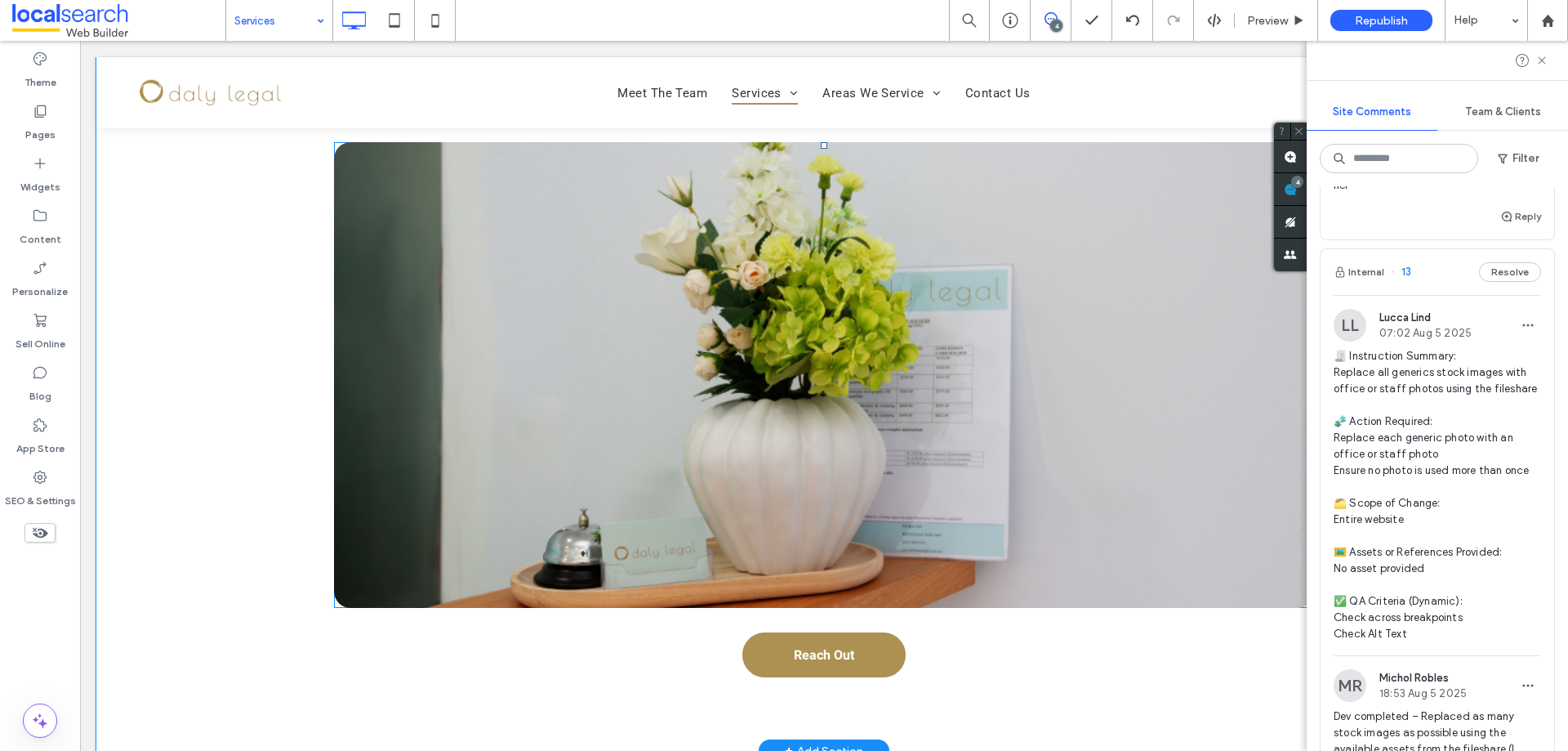 click at bounding box center (824, 375) 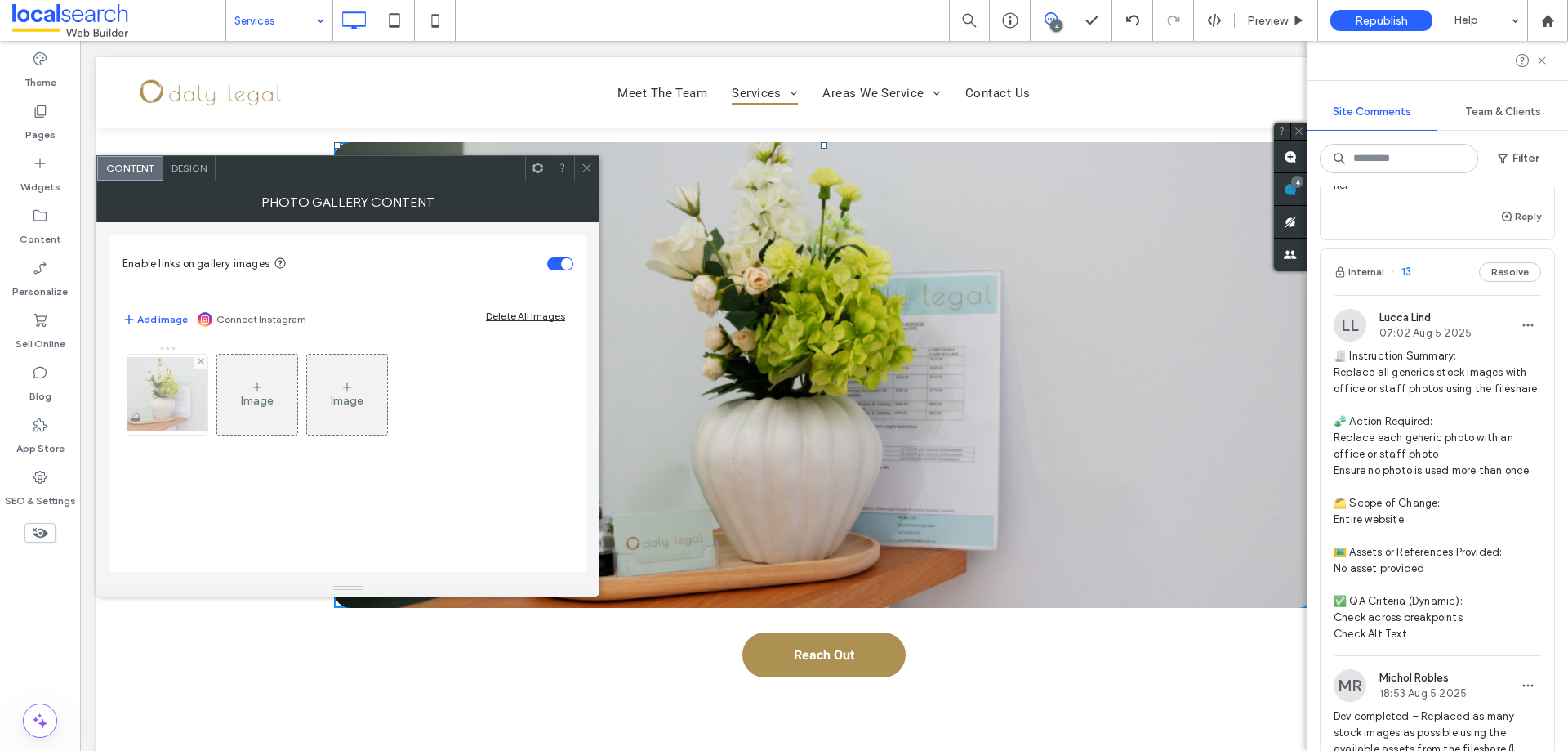 click at bounding box center [167, 394] 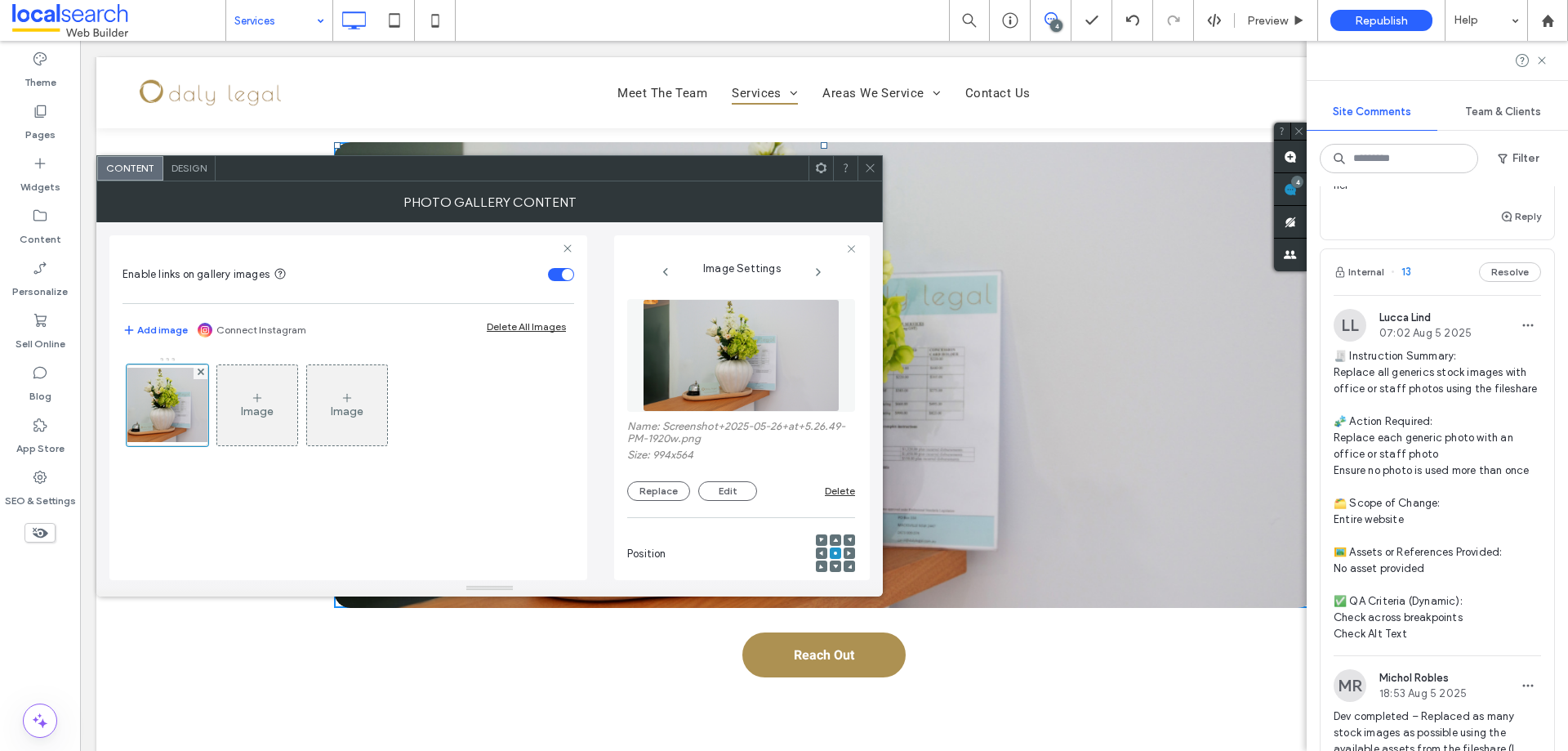 click at bounding box center (742, 355) 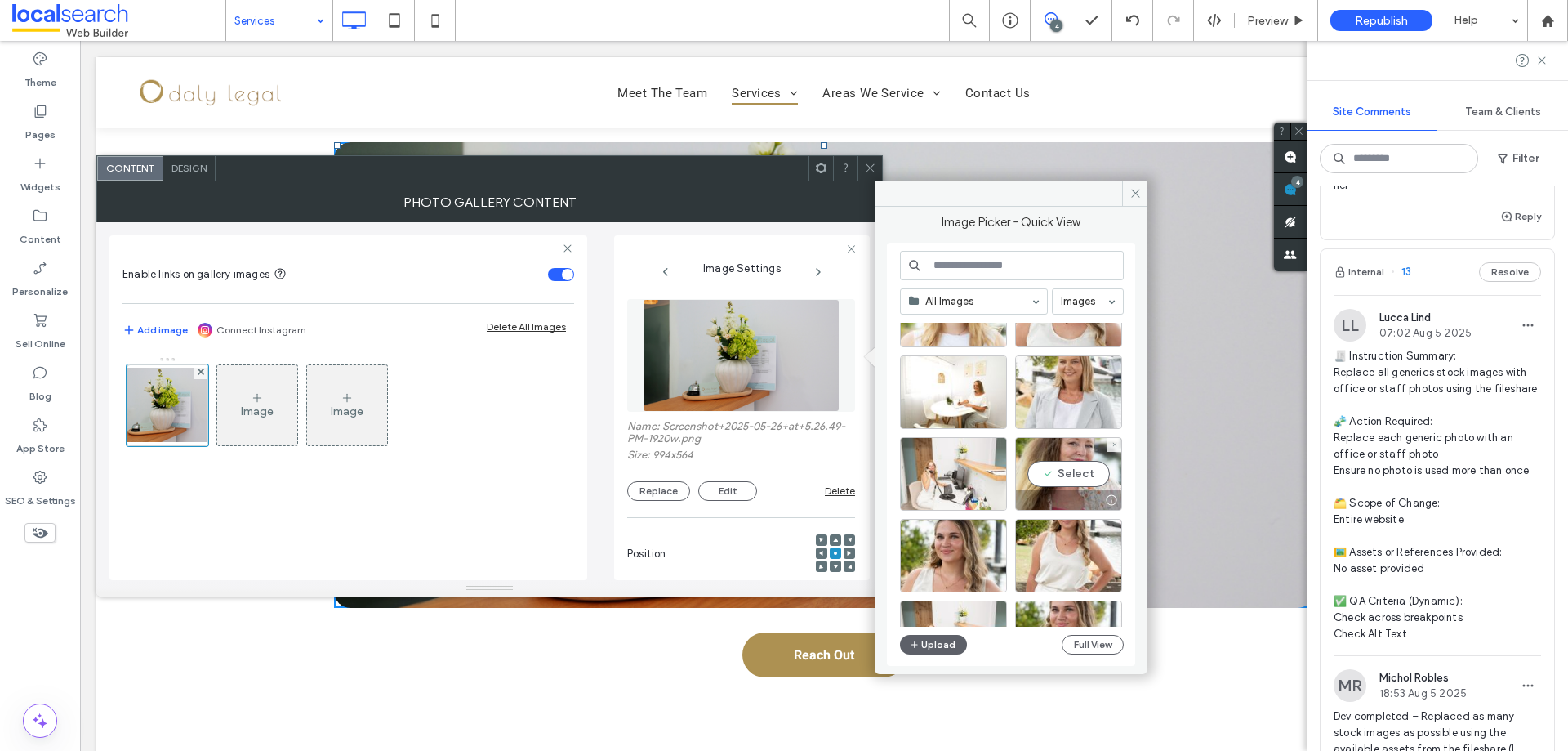 scroll, scrollTop: 374, scrollLeft: 0, axis: vertical 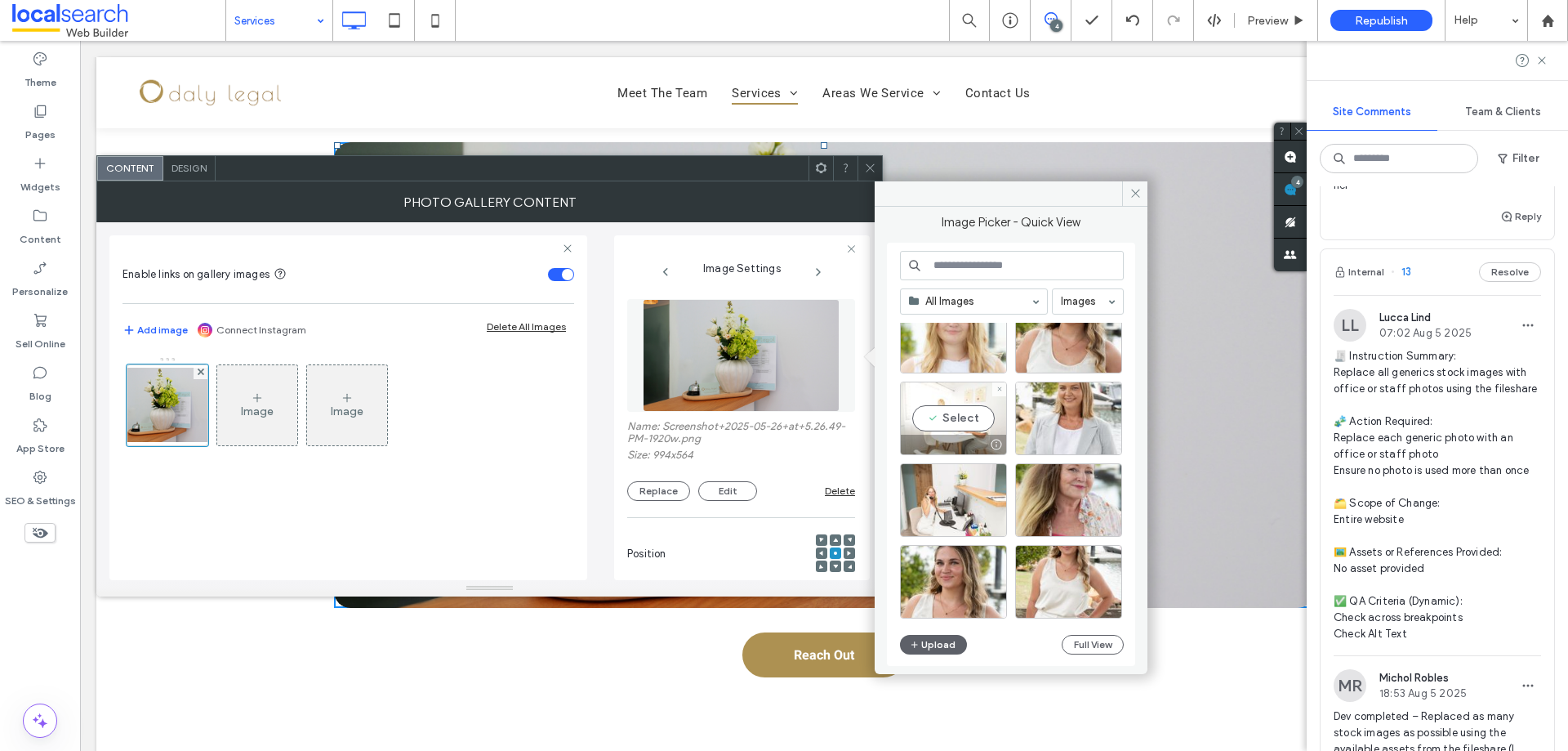 click on "Select" at bounding box center [953, 418] 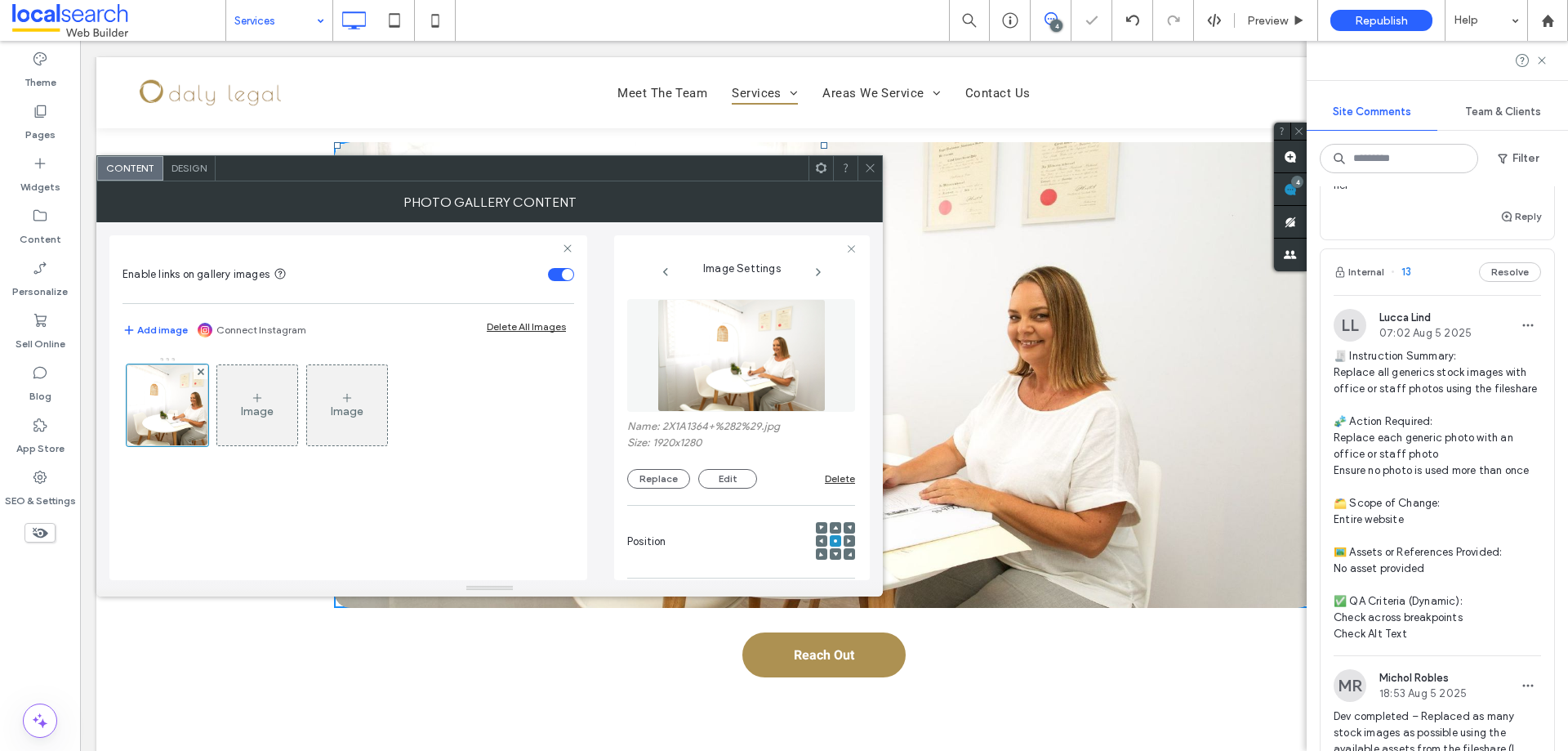 click at bounding box center [870, 168] 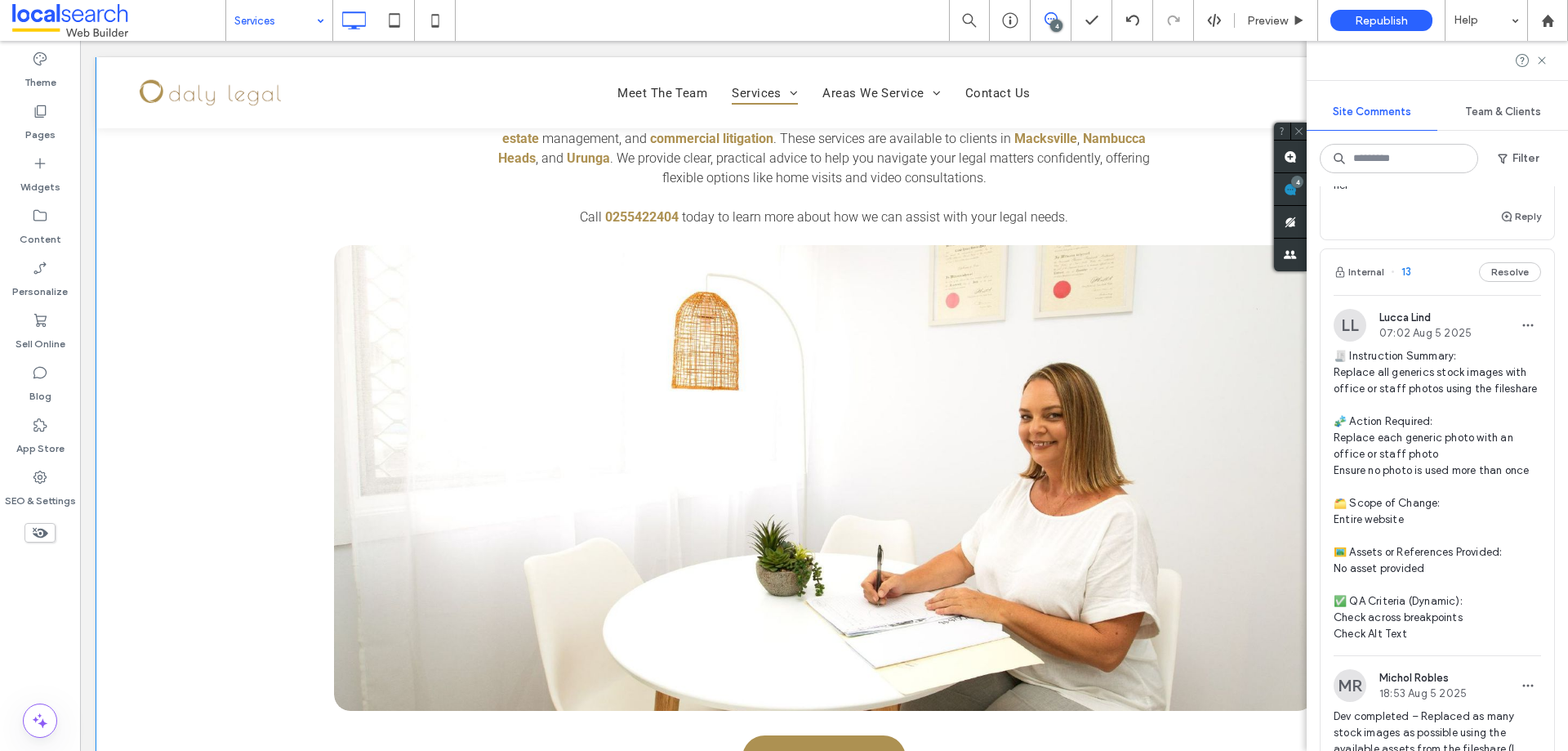 scroll, scrollTop: 1553, scrollLeft: 0, axis: vertical 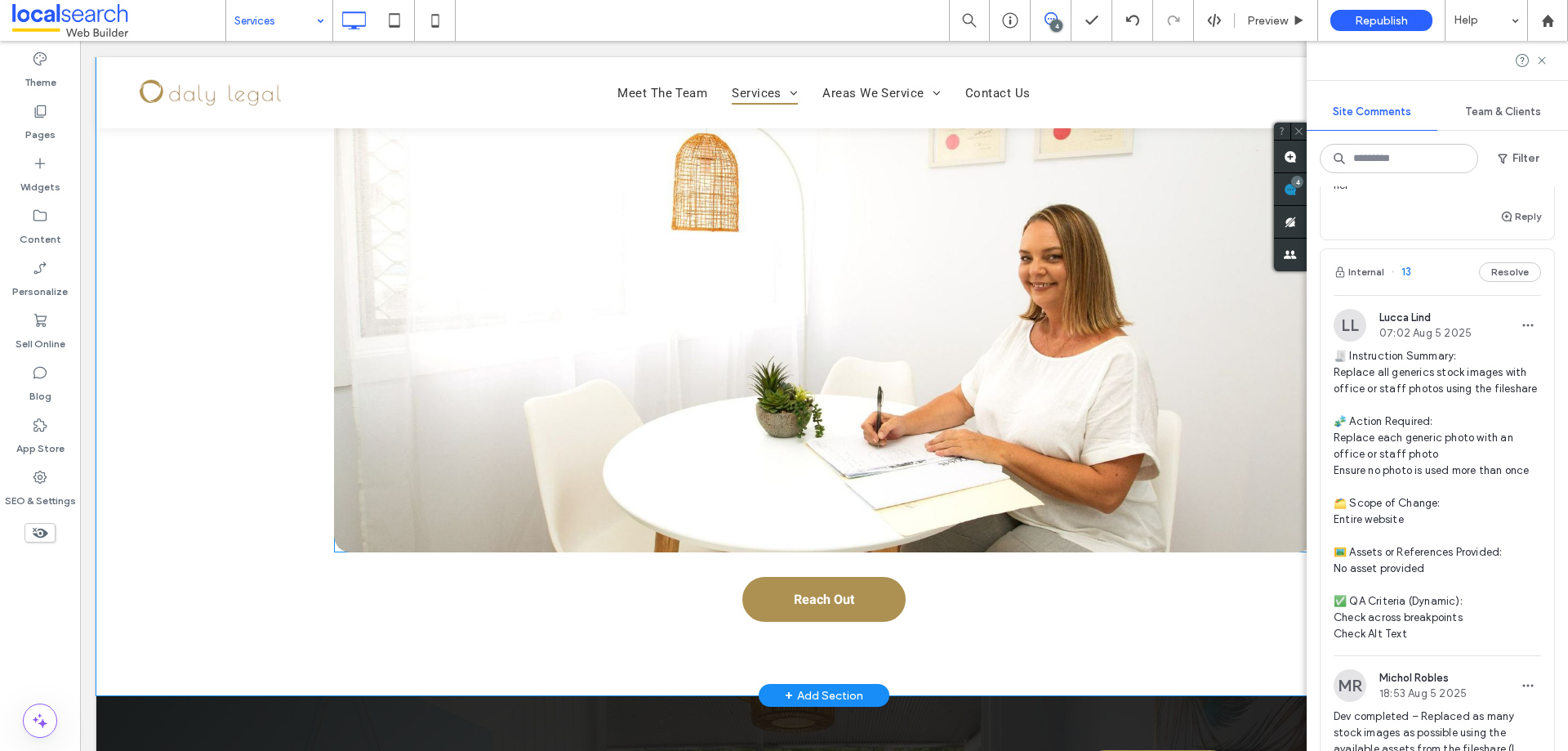 click at bounding box center [824, 320] 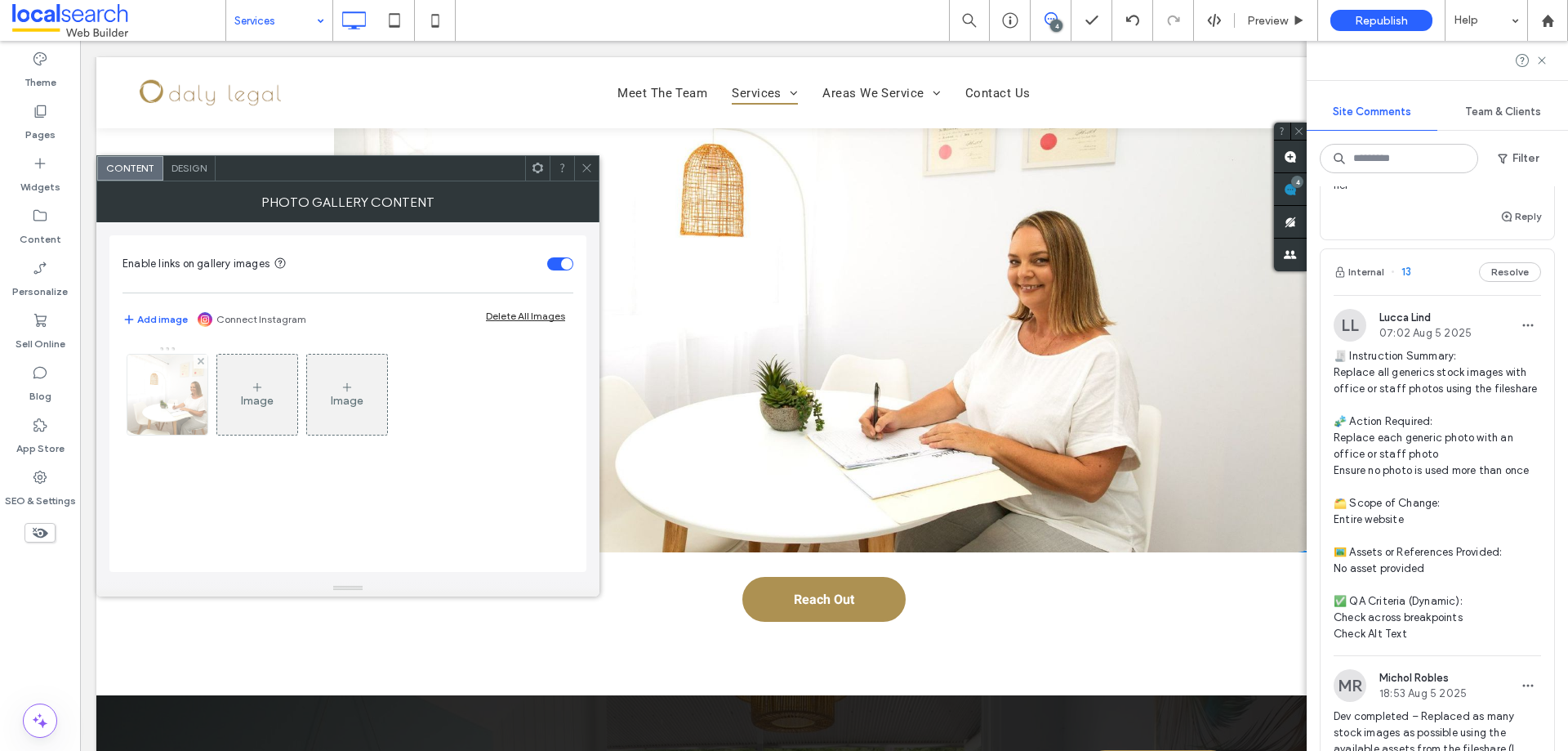 click at bounding box center [167, 395] 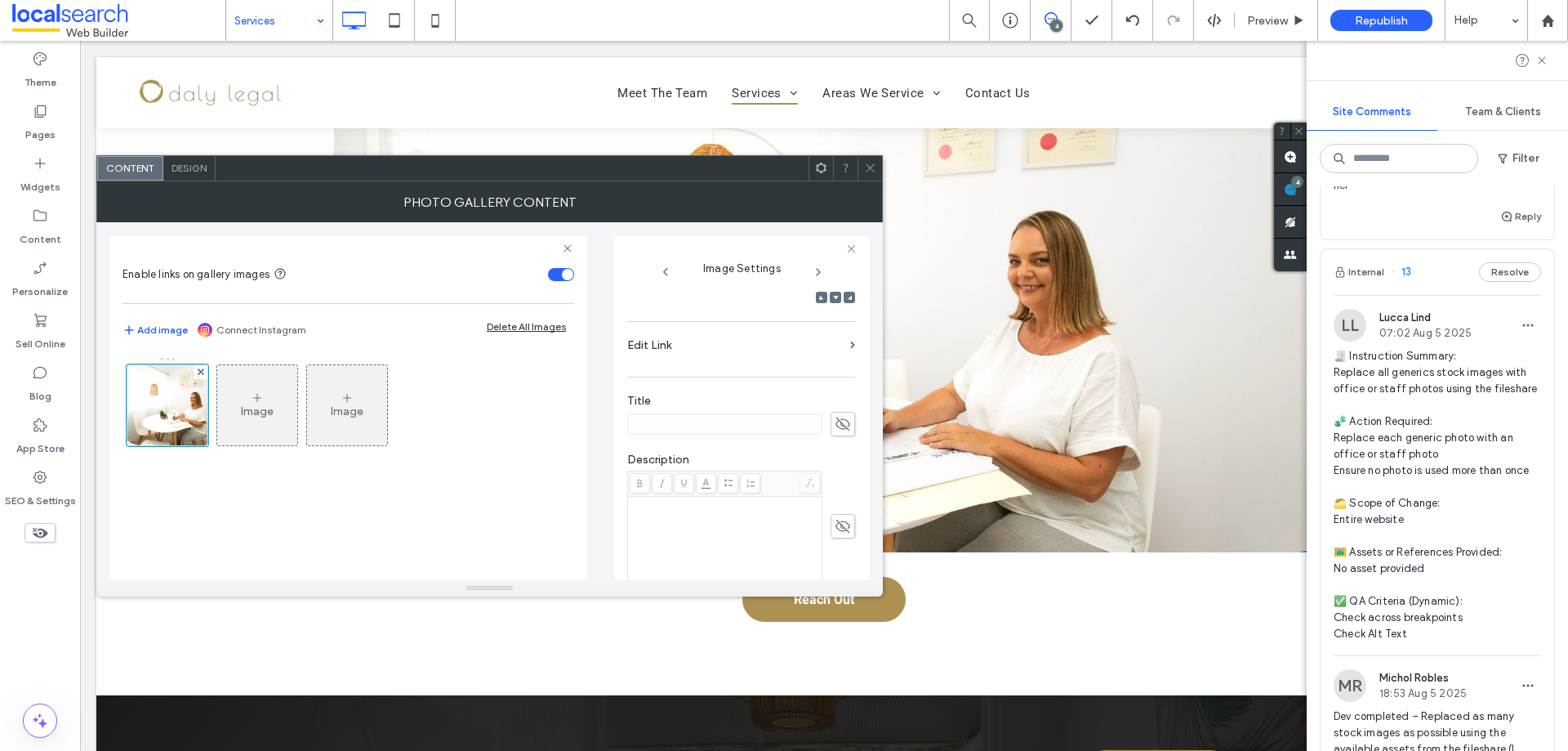 scroll, scrollTop: 483, scrollLeft: 0, axis: vertical 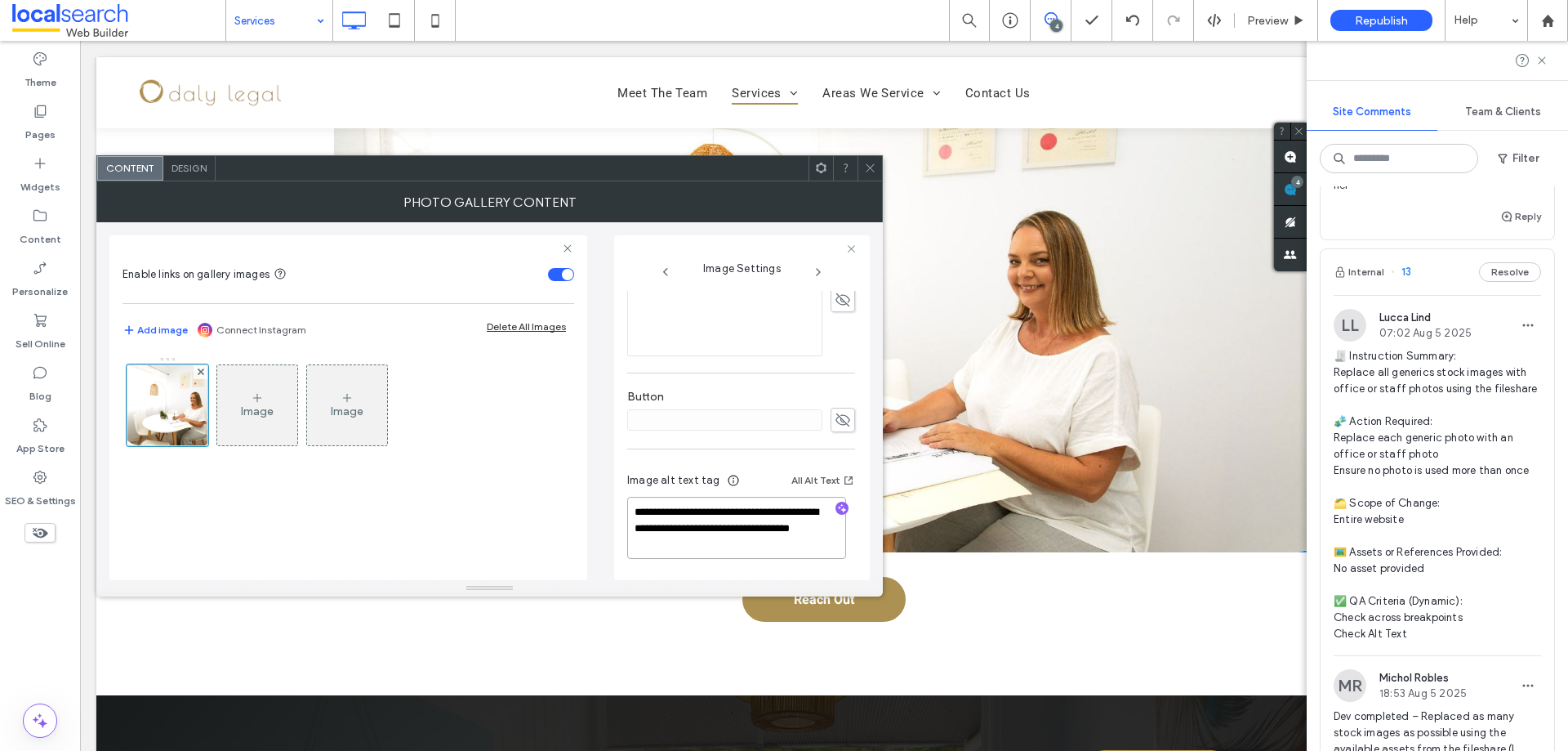 drag, startPoint x: 782, startPoint y: 551, endPoint x: 772, endPoint y: 534, distance: 19.723083 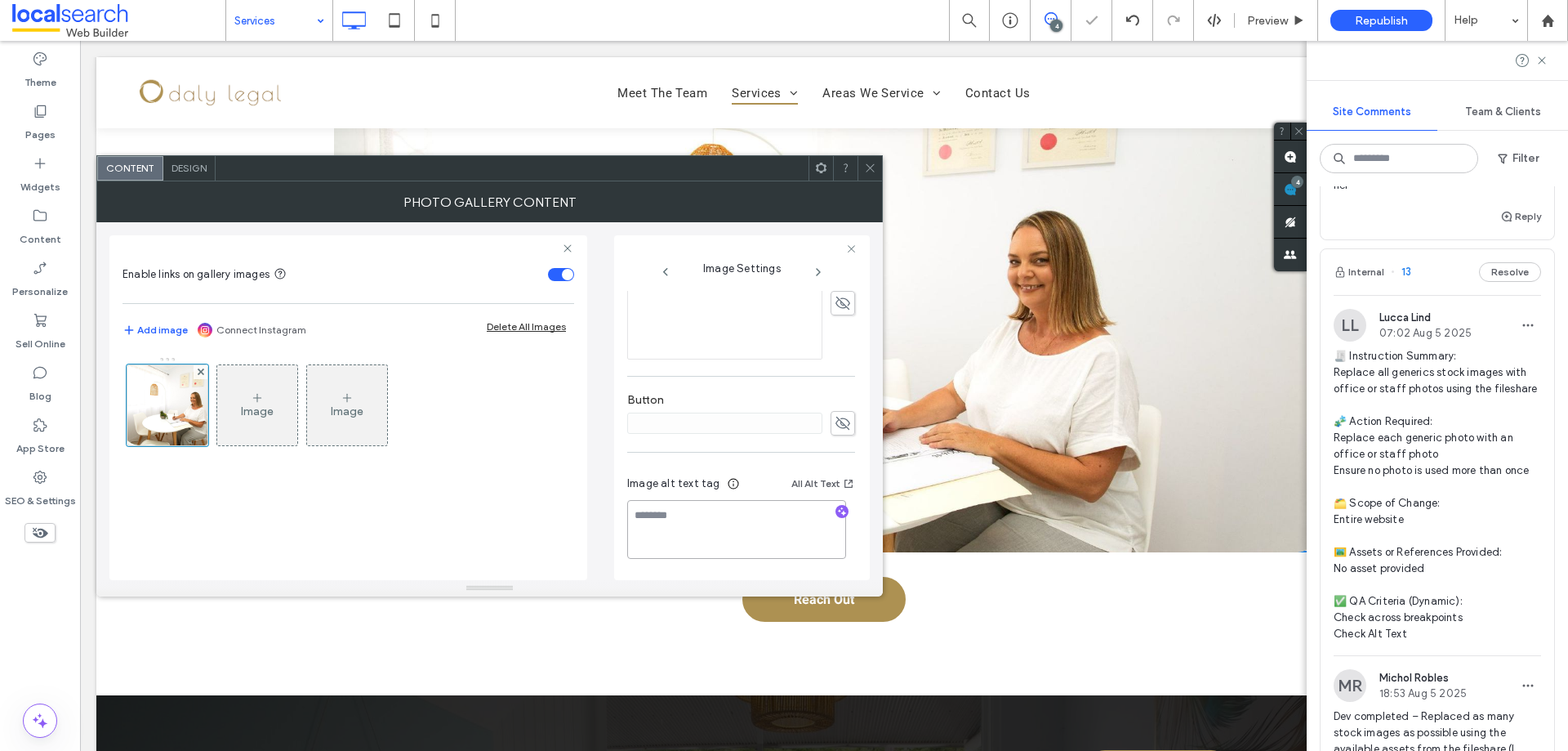 scroll, scrollTop: 480, scrollLeft: 0, axis: vertical 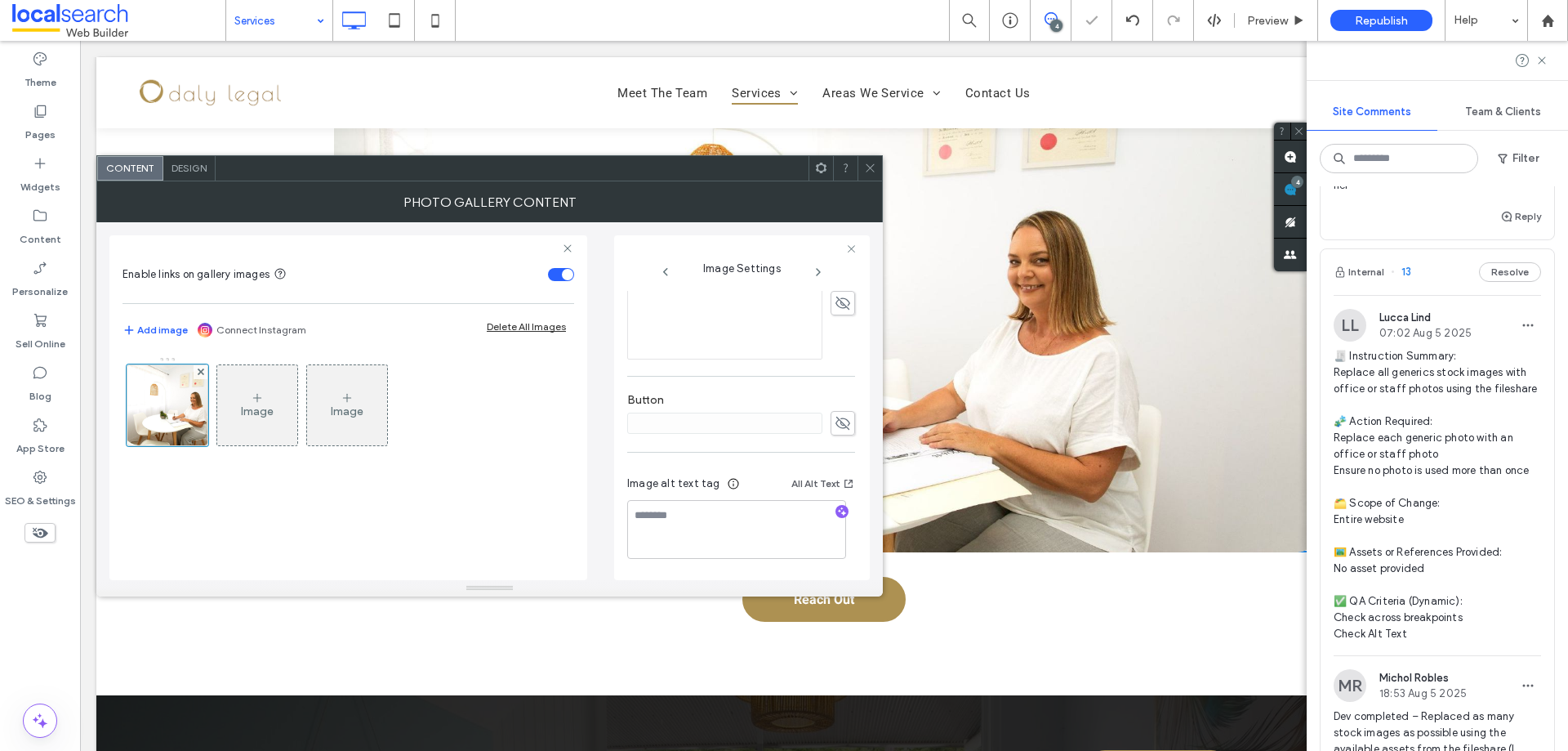 click on "Image alt text tag All Alt Text" at bounding box center (741, 520) 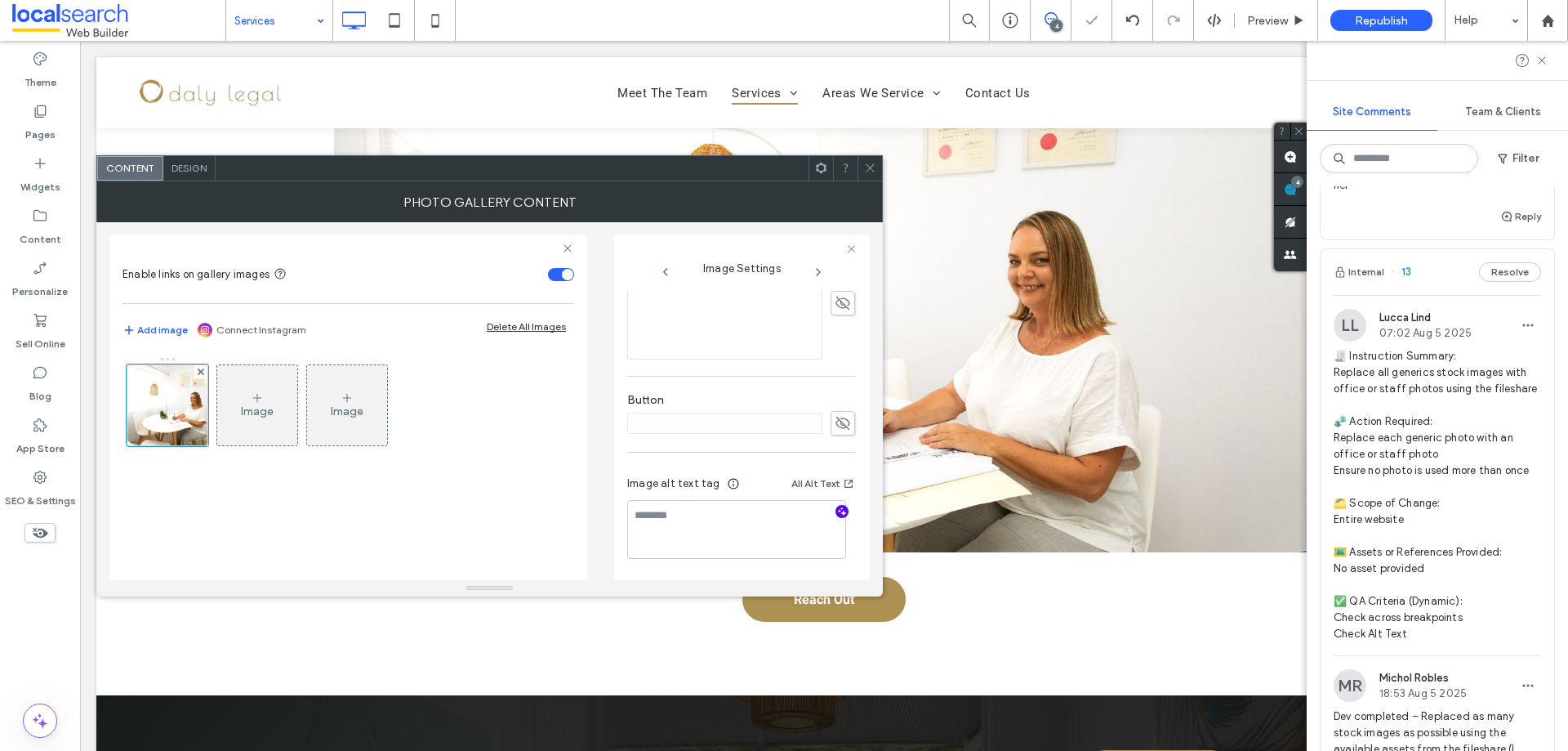 click 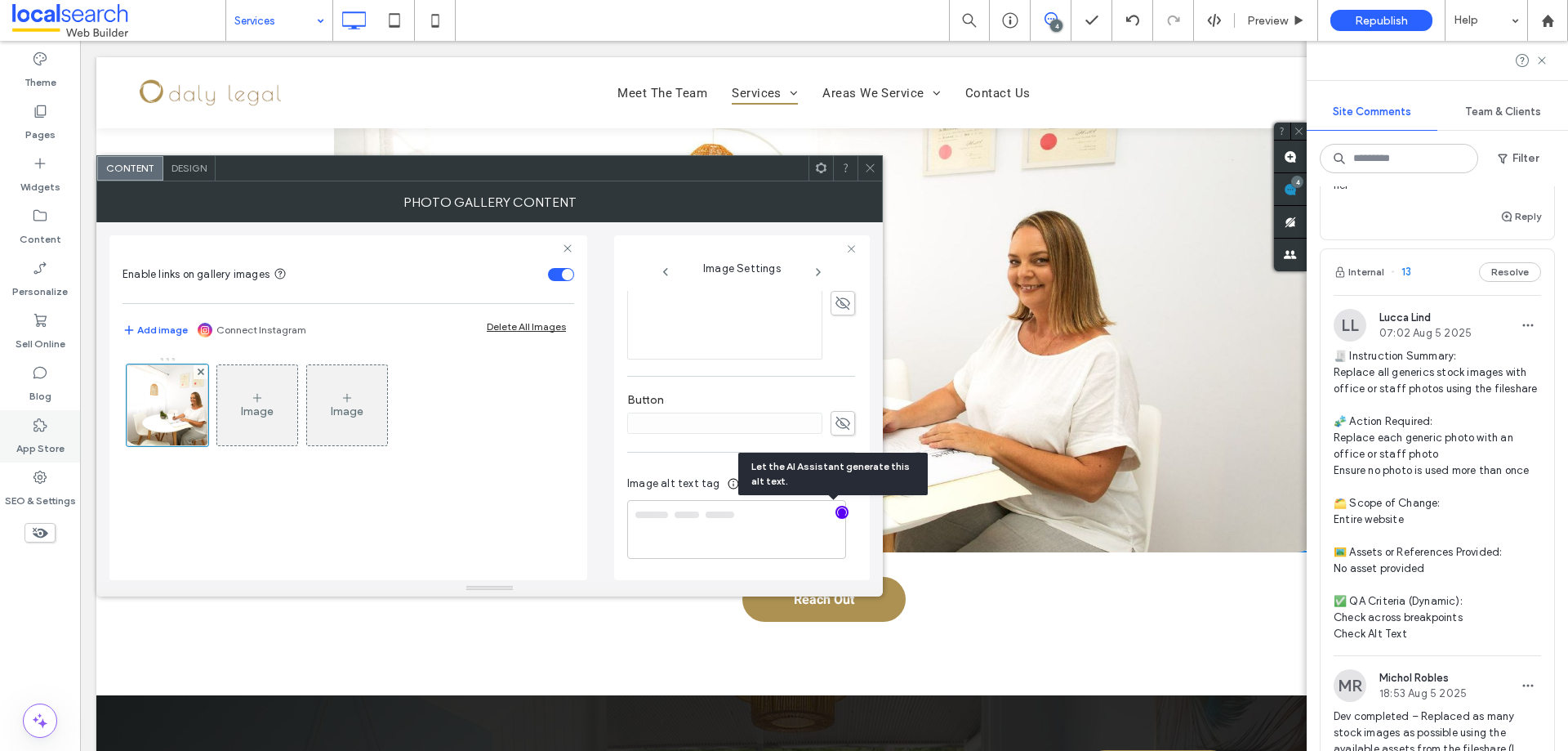 type on "**********" 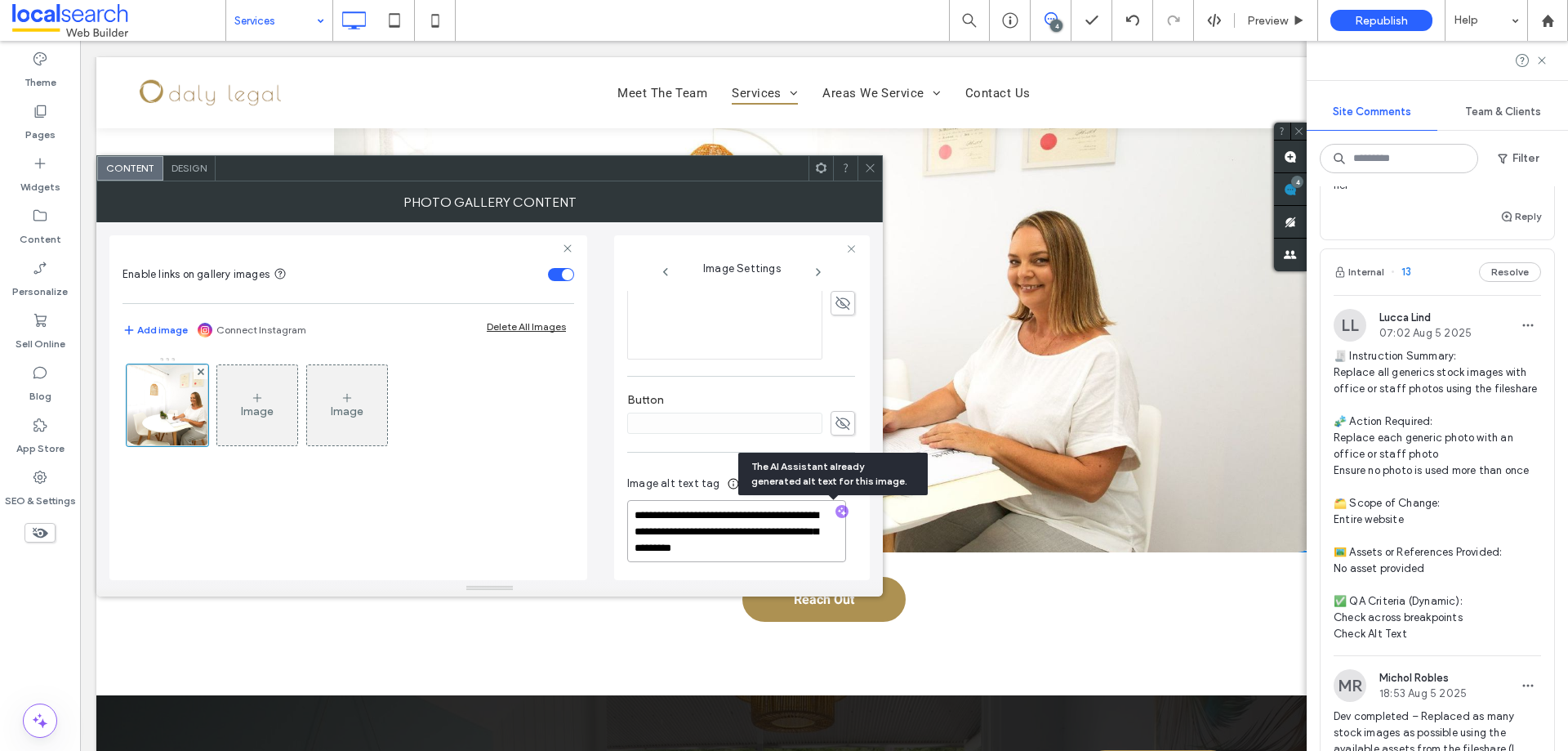 drag, startPoint x: 765, startPoint y: 553, endPoint x: 731, endPoint y: 529, distance: 41.617304 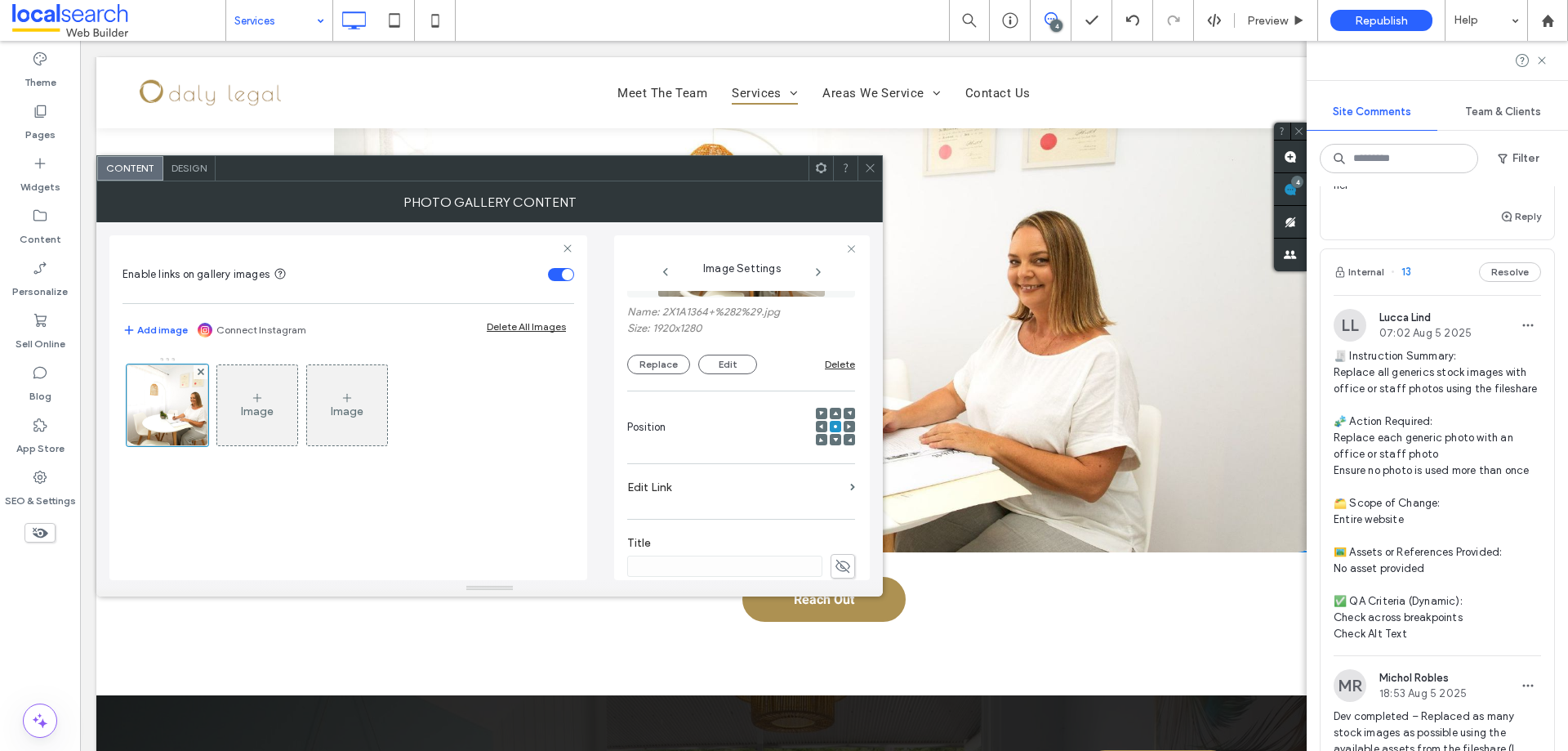 scroll, scrollTop: 0, scrollLeft: 0, axis: both 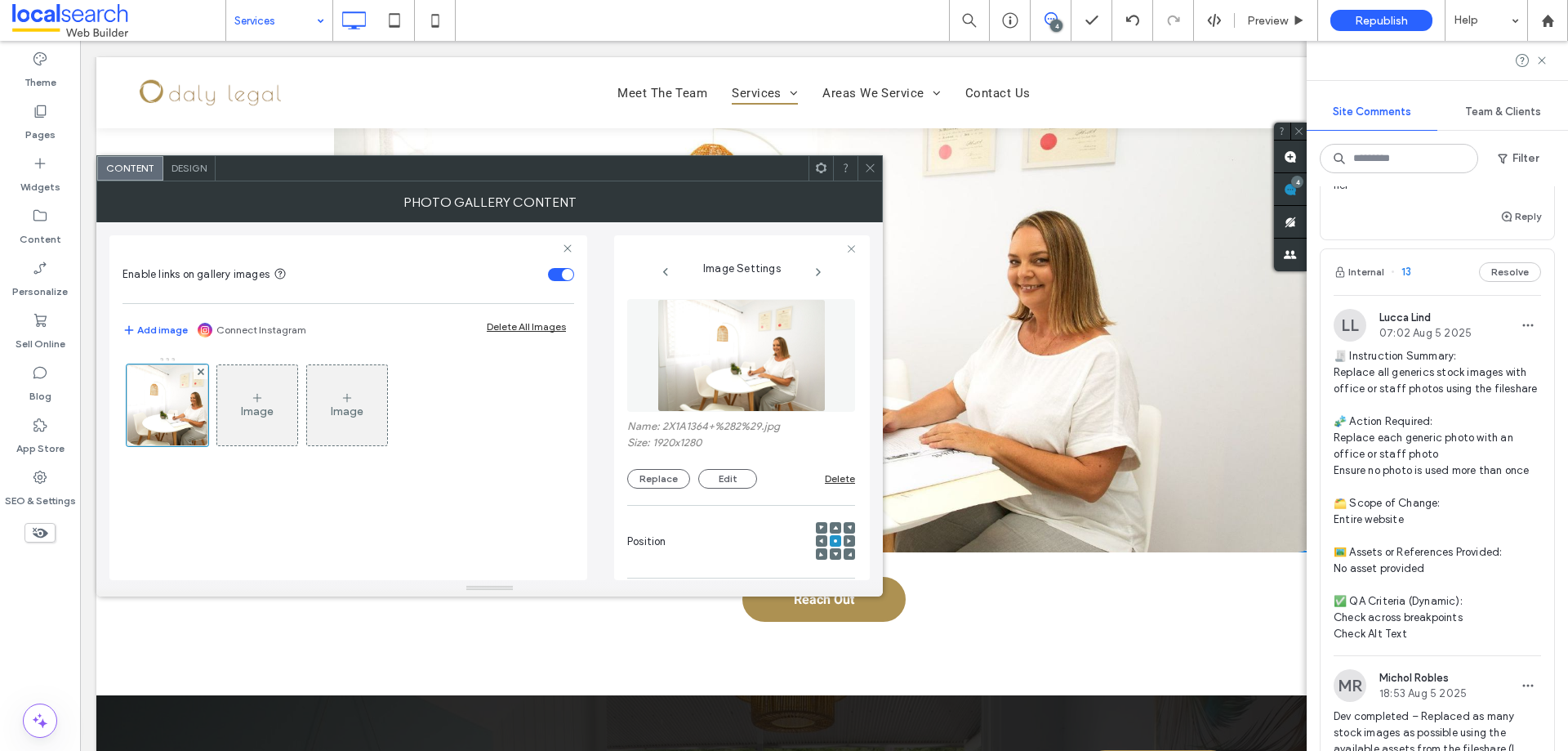 click at bounding box center [742, 355] 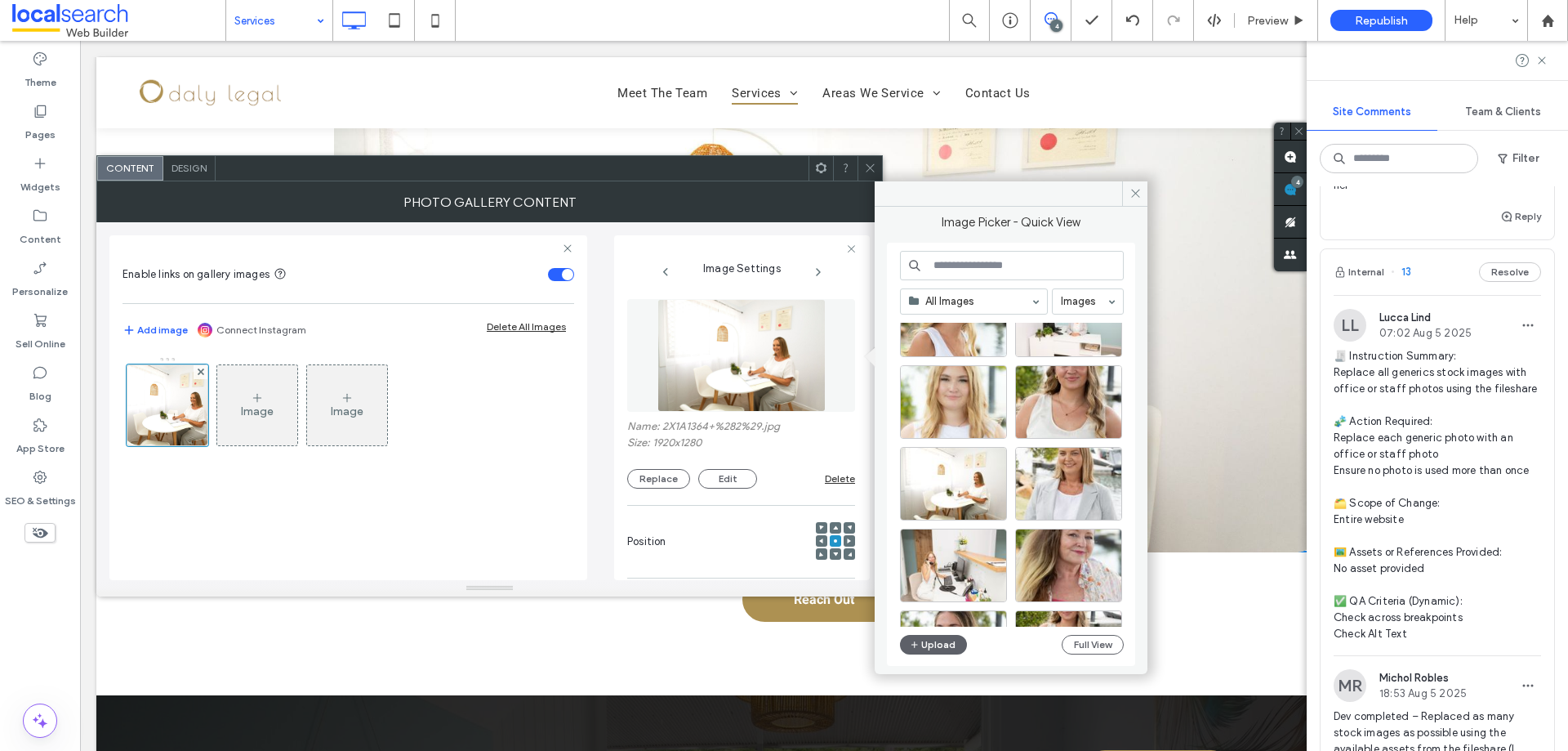 scroll, scrollTop: 293, scrollLeft: 0, axis: vertical 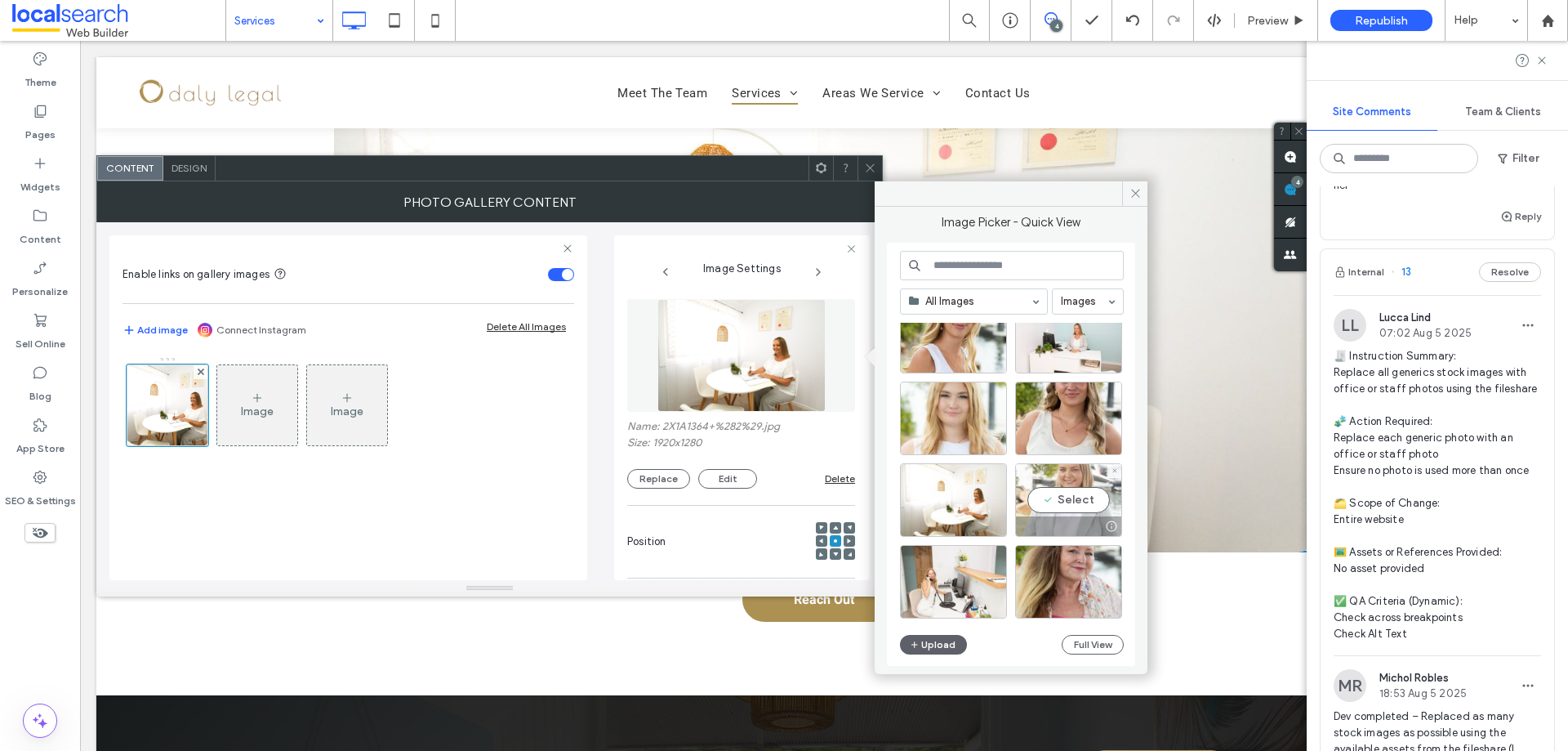drag, startPoint x: 1068, startPoint y: 497, endPoint x: 1001, endPoint y: 394, distance: 122.87392 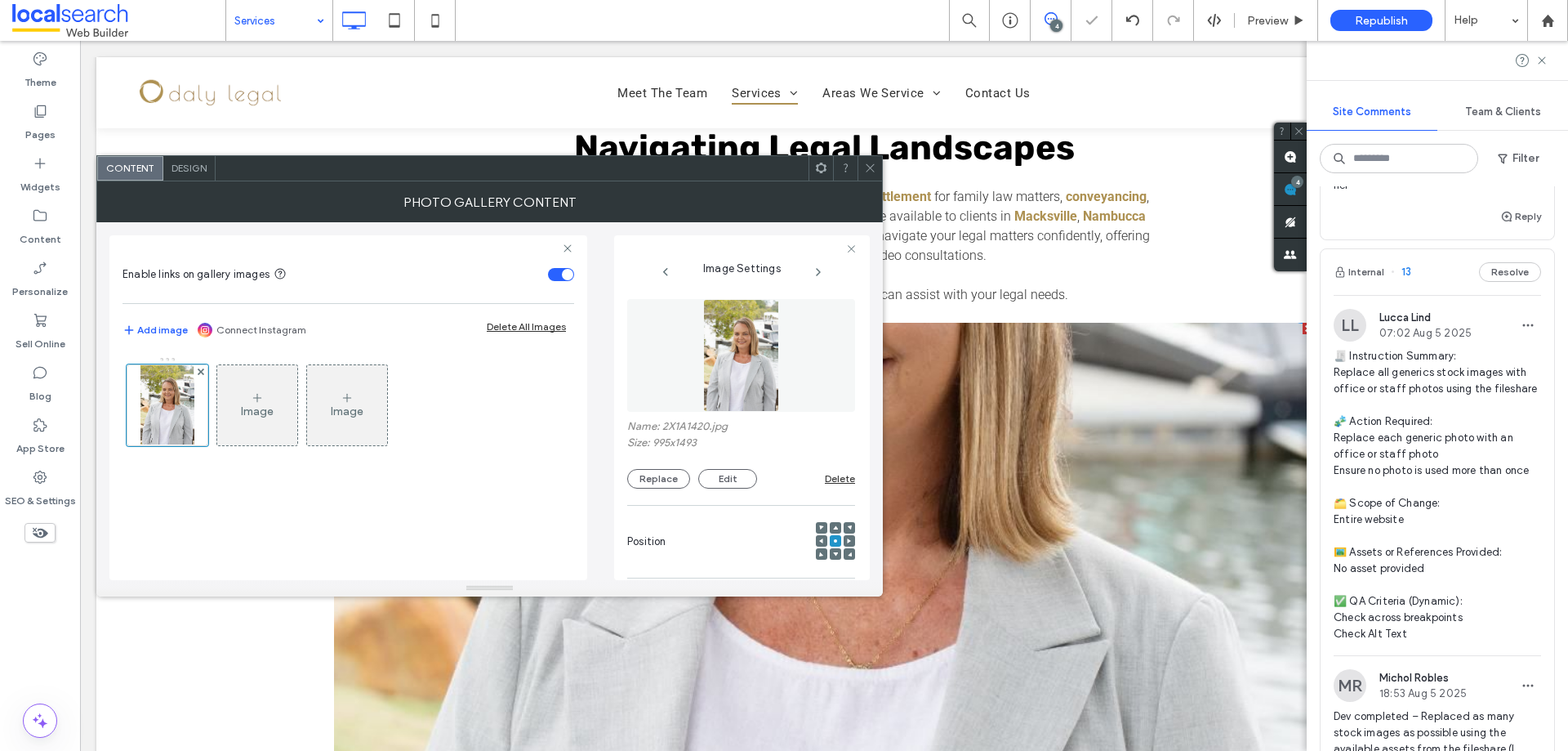 scroll, scrollTop: 1308, scrollLeft: 0, axis: vertical 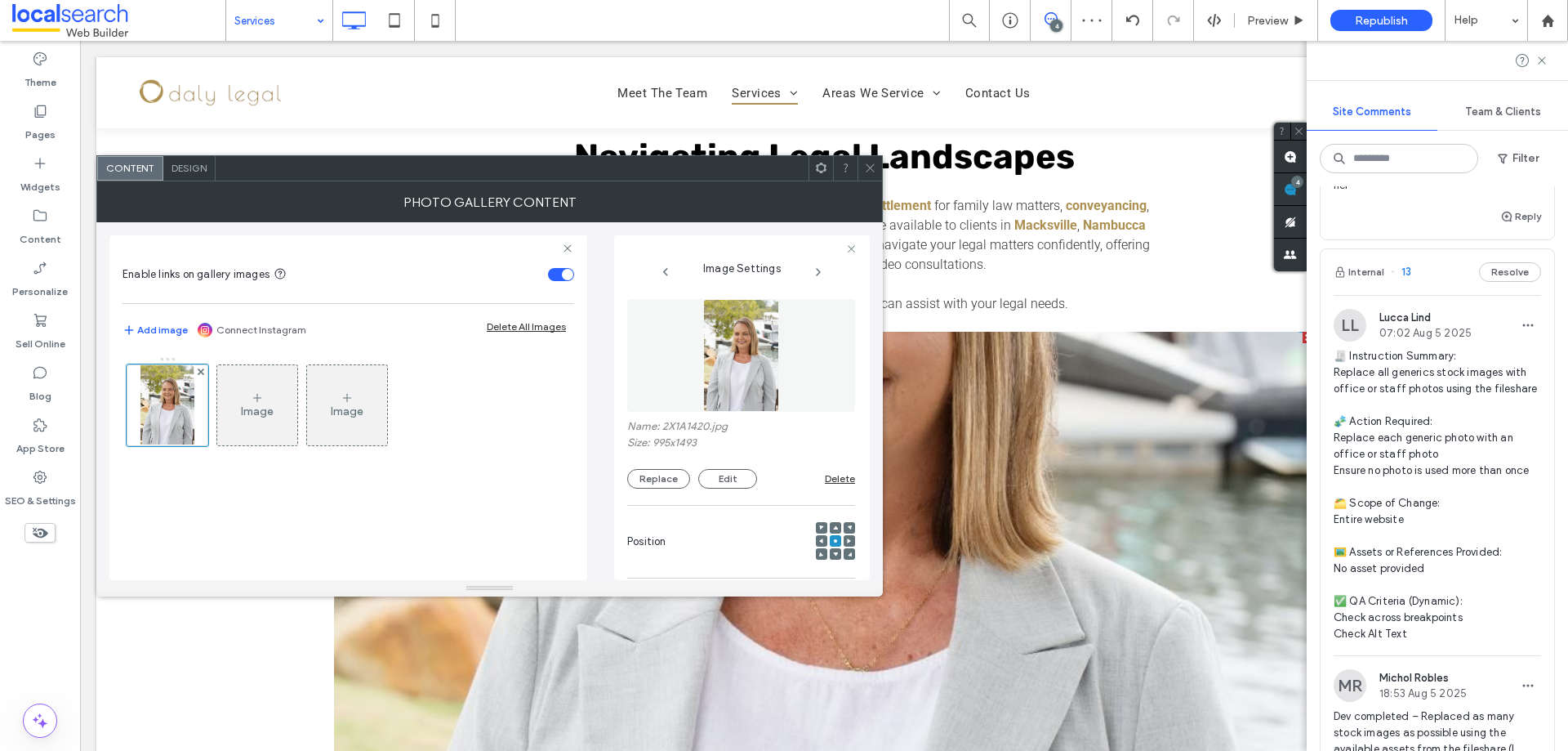 click at bounding box center (741, 355) 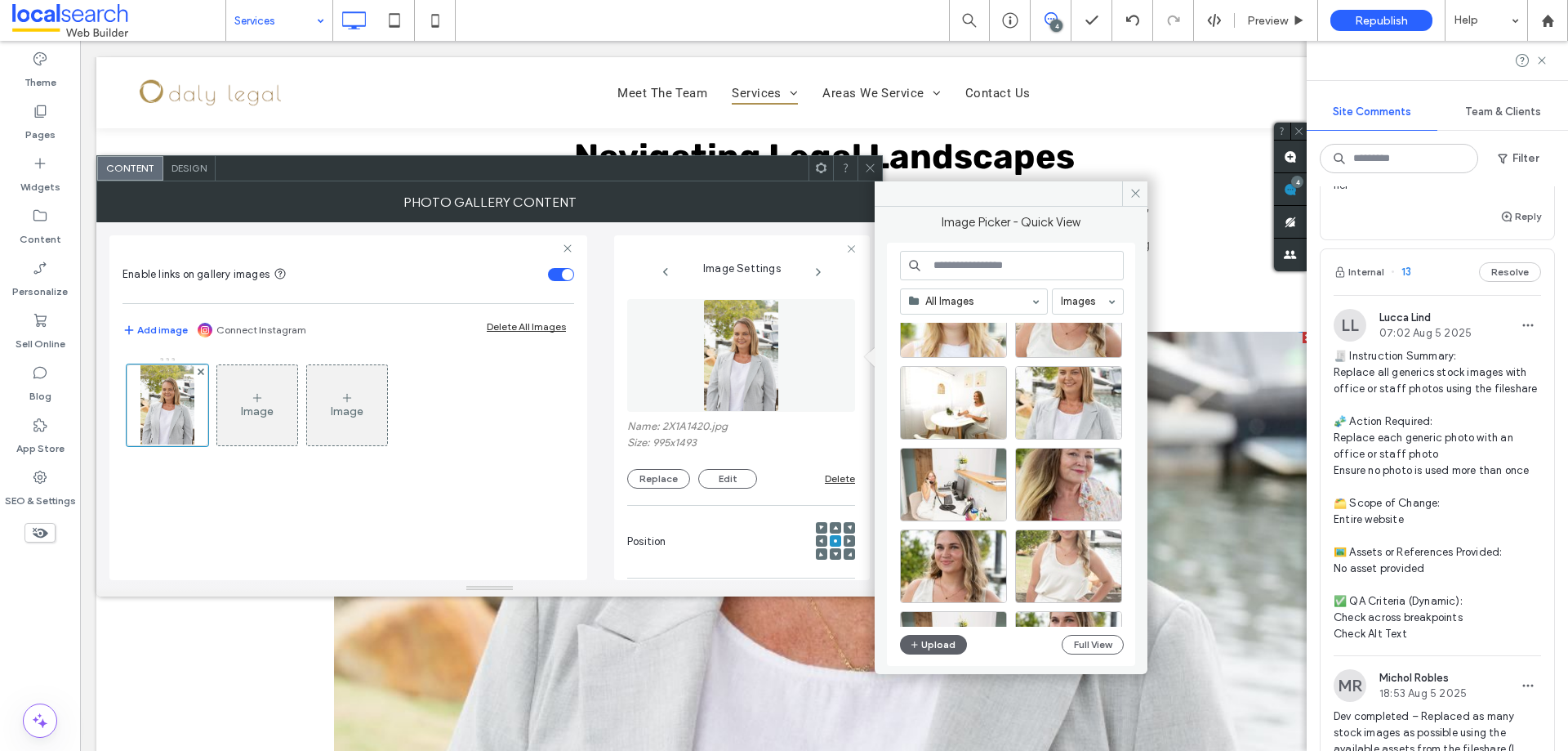 scroll, scrollTop: 374, scrollLeft: 0, axis: vertical 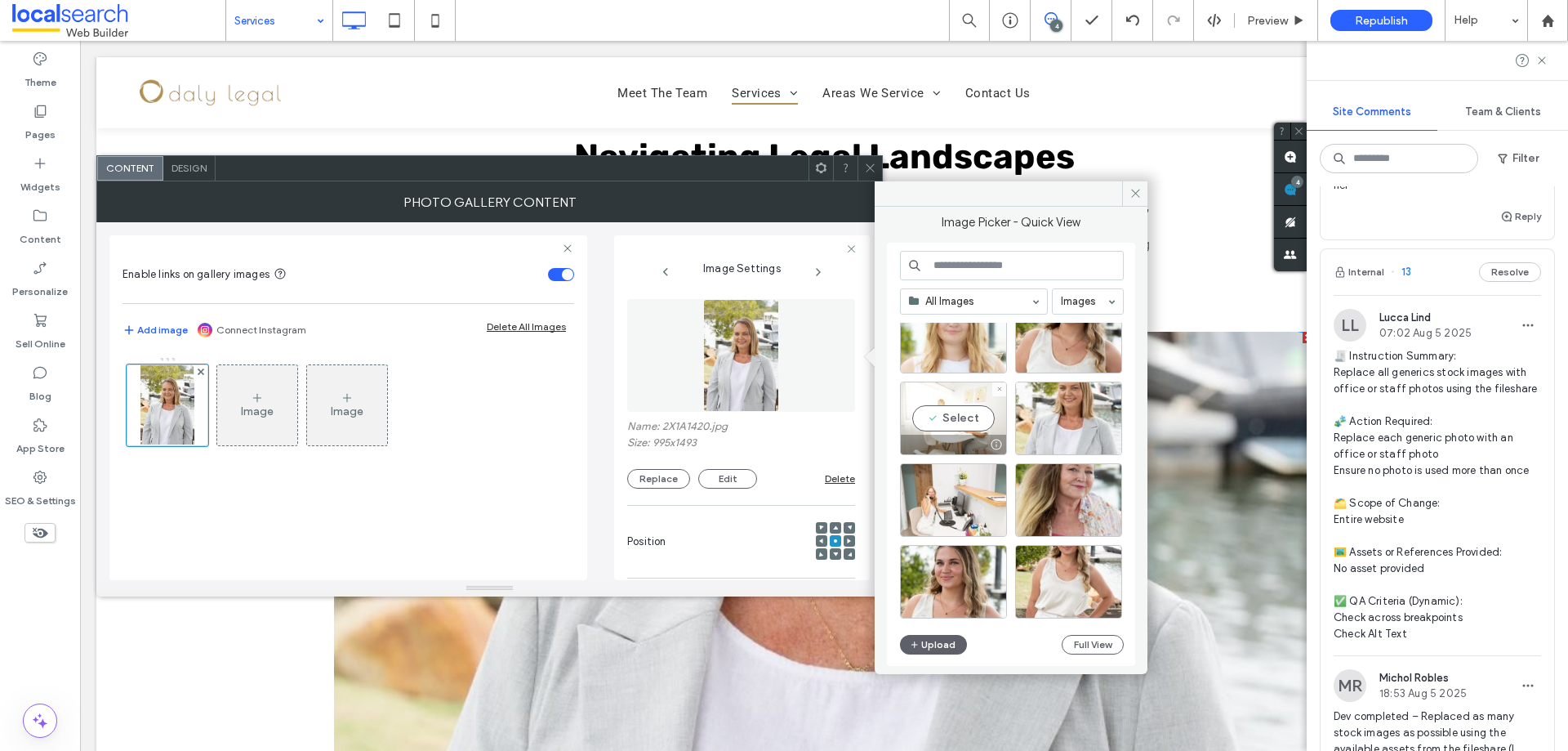 click on "Select" at bounding box center (953, 418) 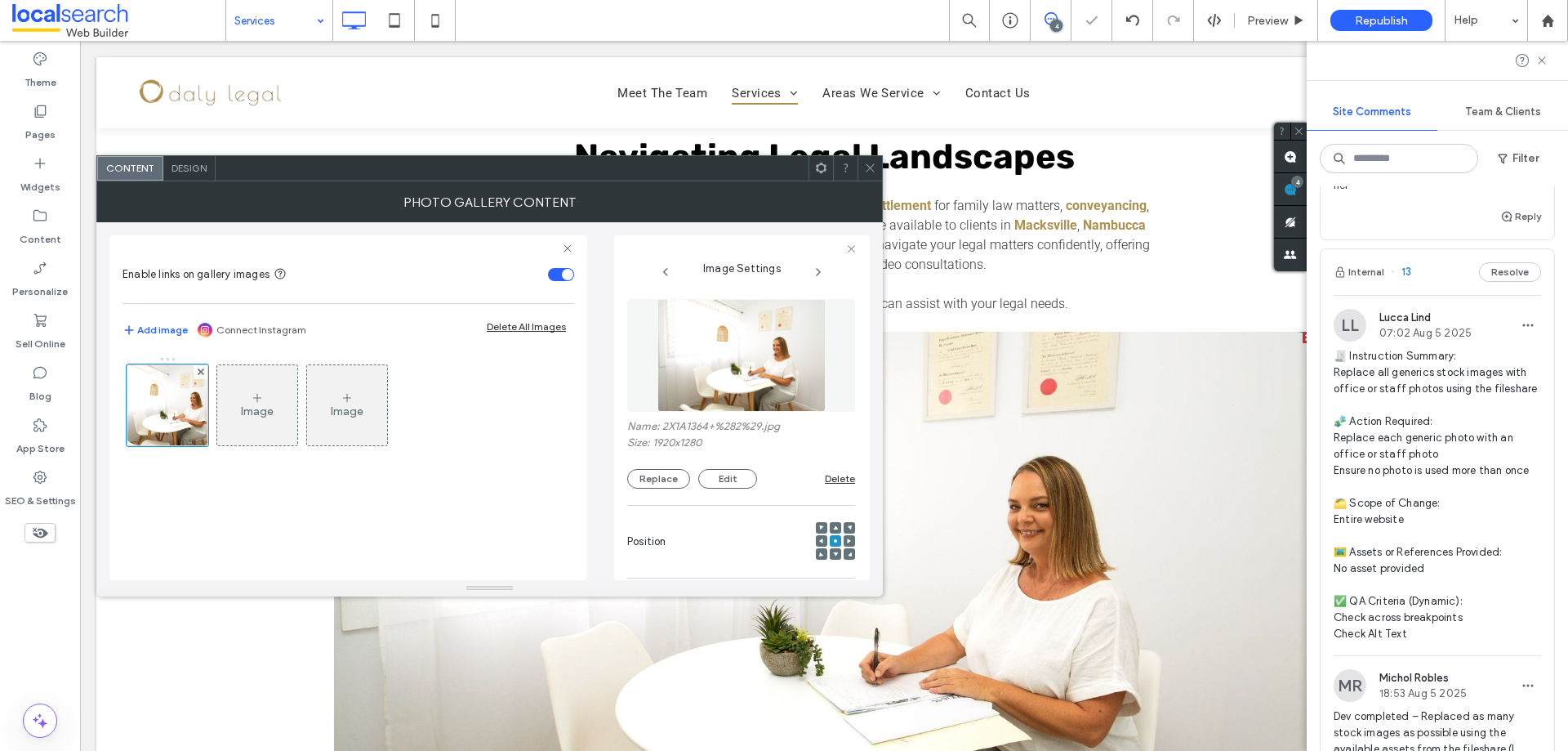 click 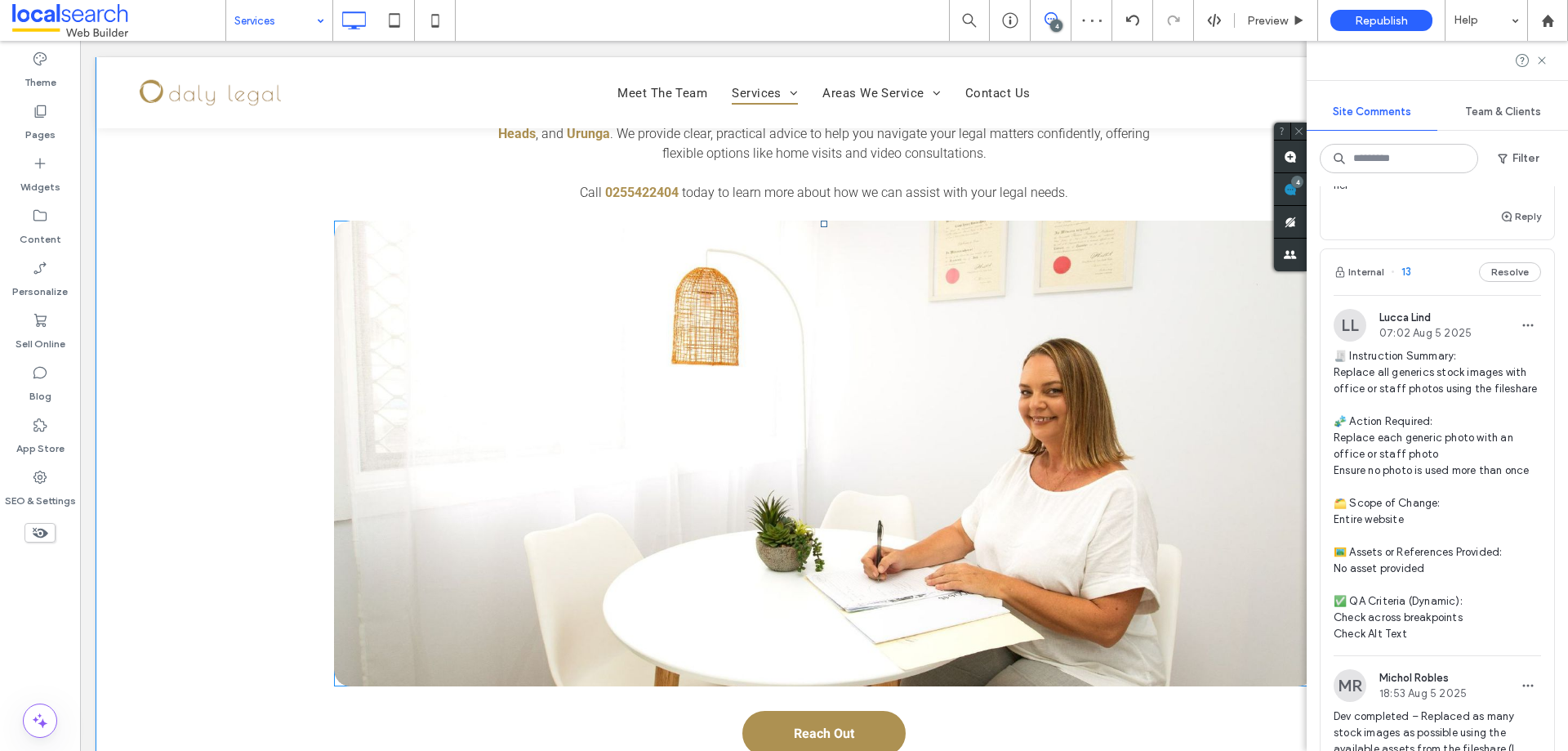 scroll, scrollTop: 1553, scrollLeft: 0, axis: vertical 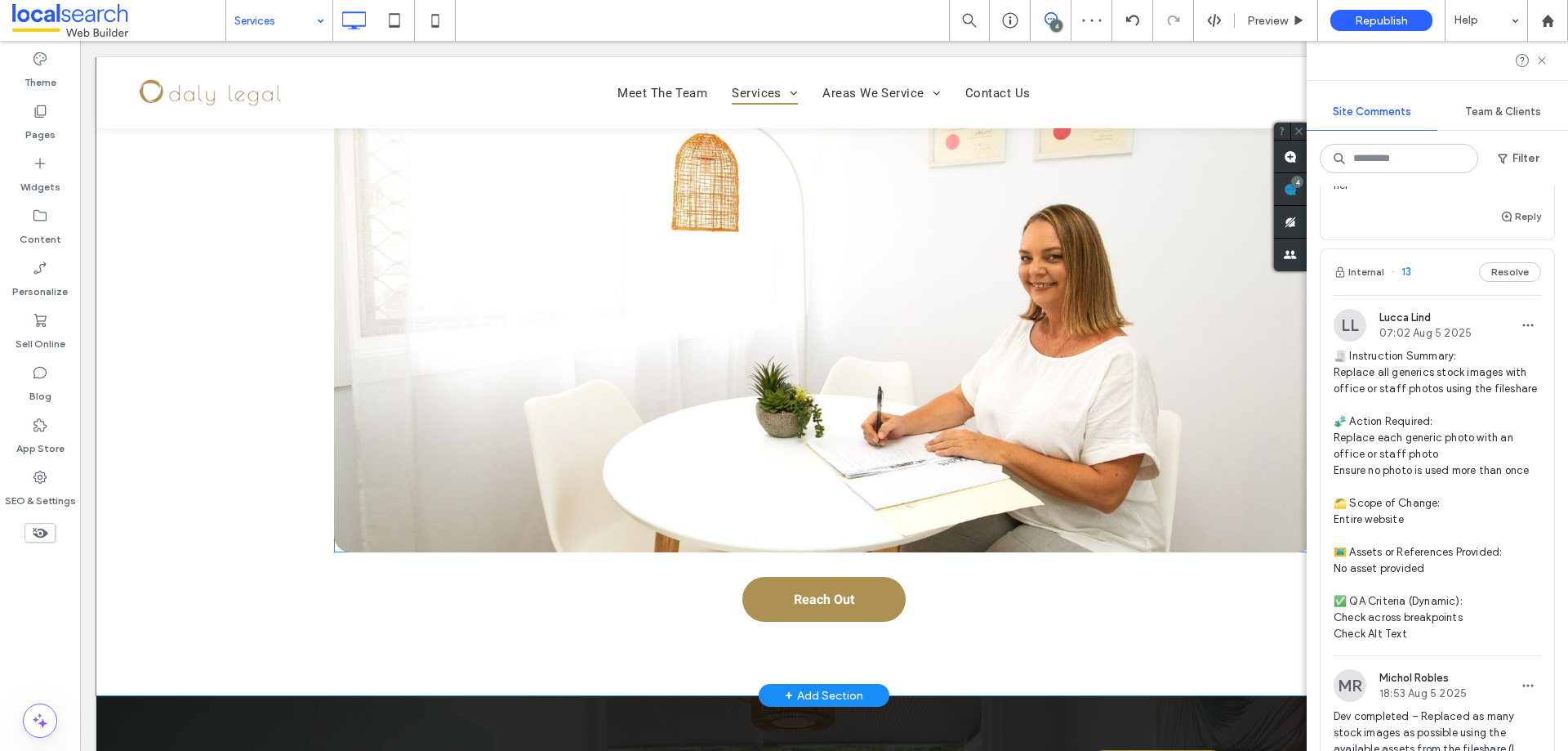 click at bounding box center [824, 320] 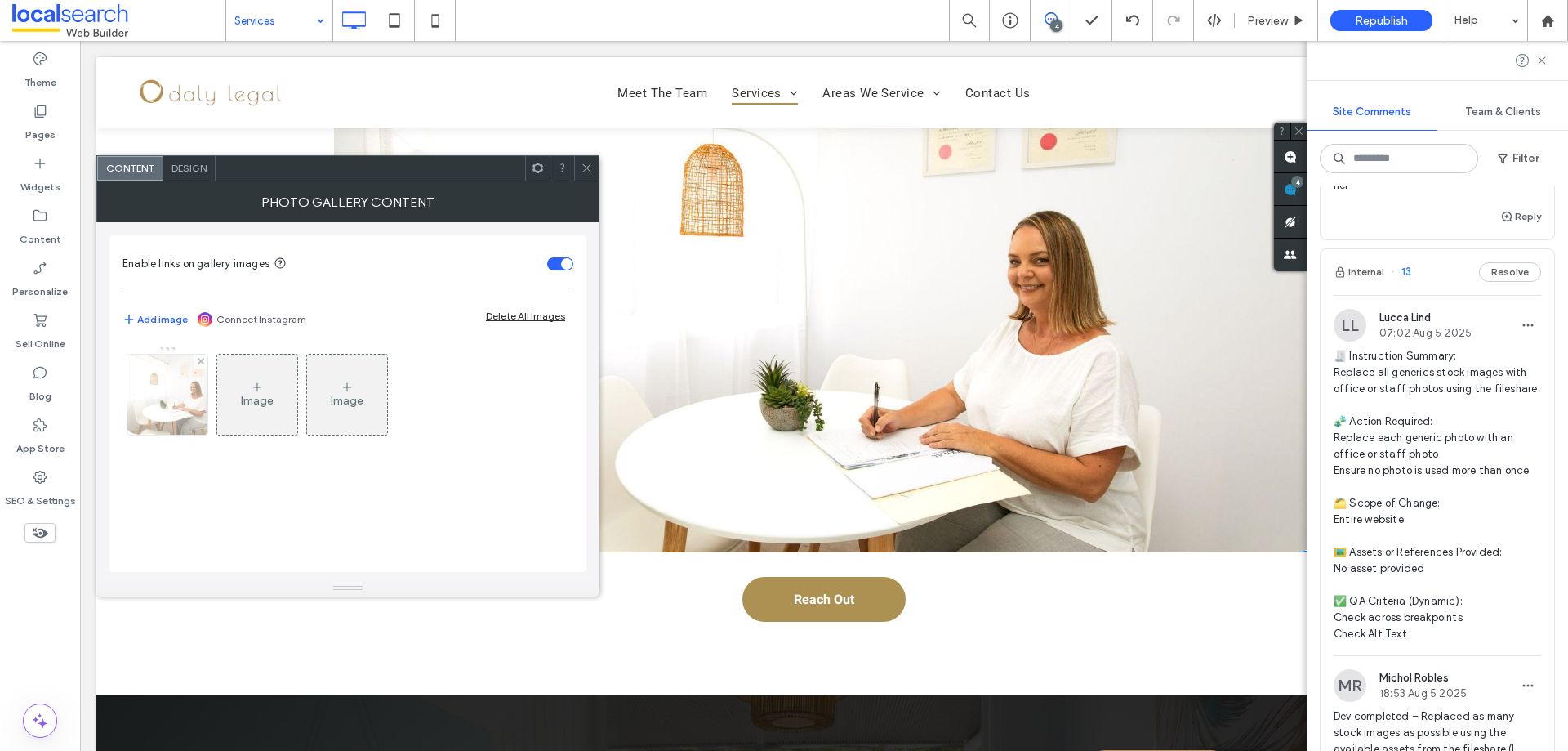 click at bounding box center (167, 395) 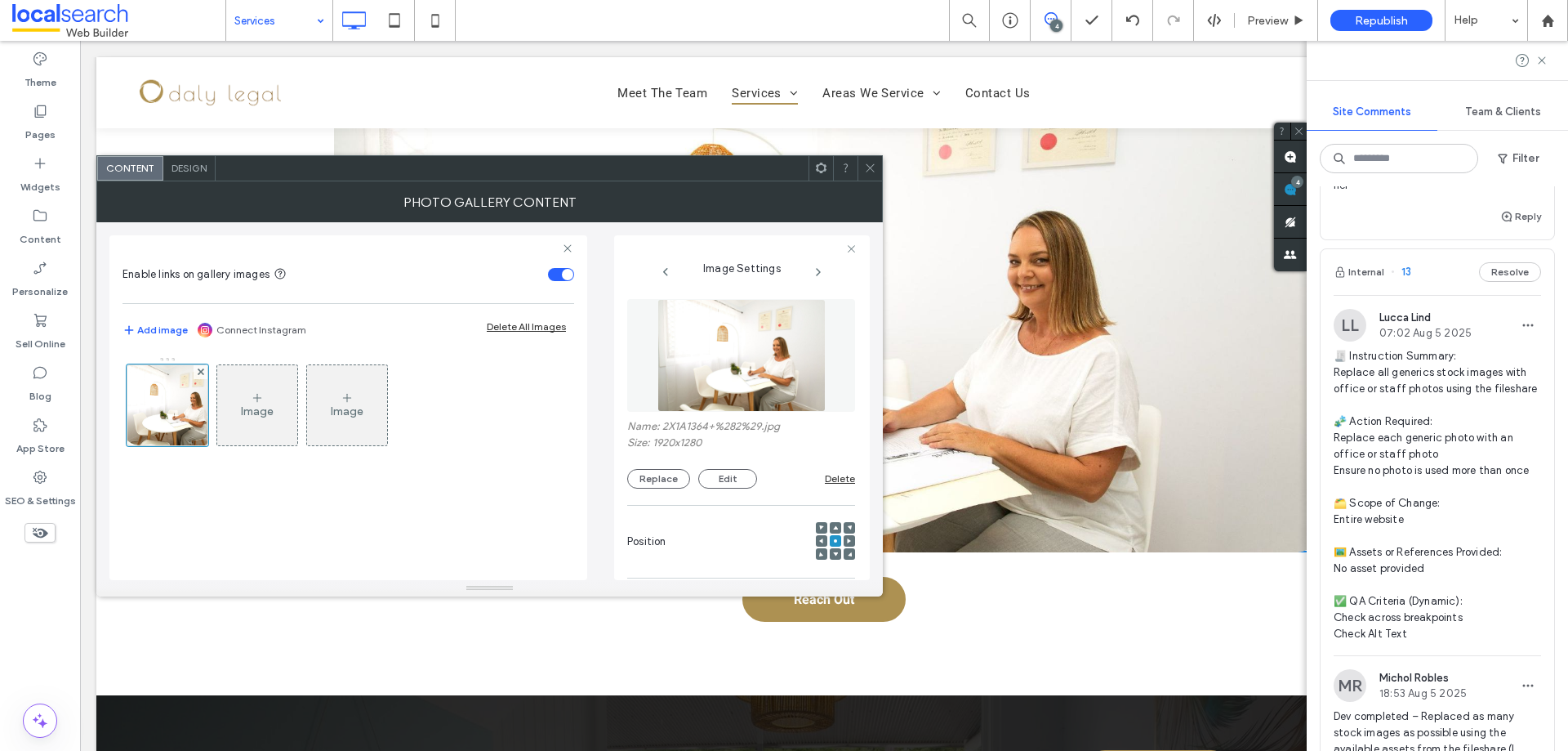scroll, scrollTop: 483, scrollLeft: 0, axis: vertical 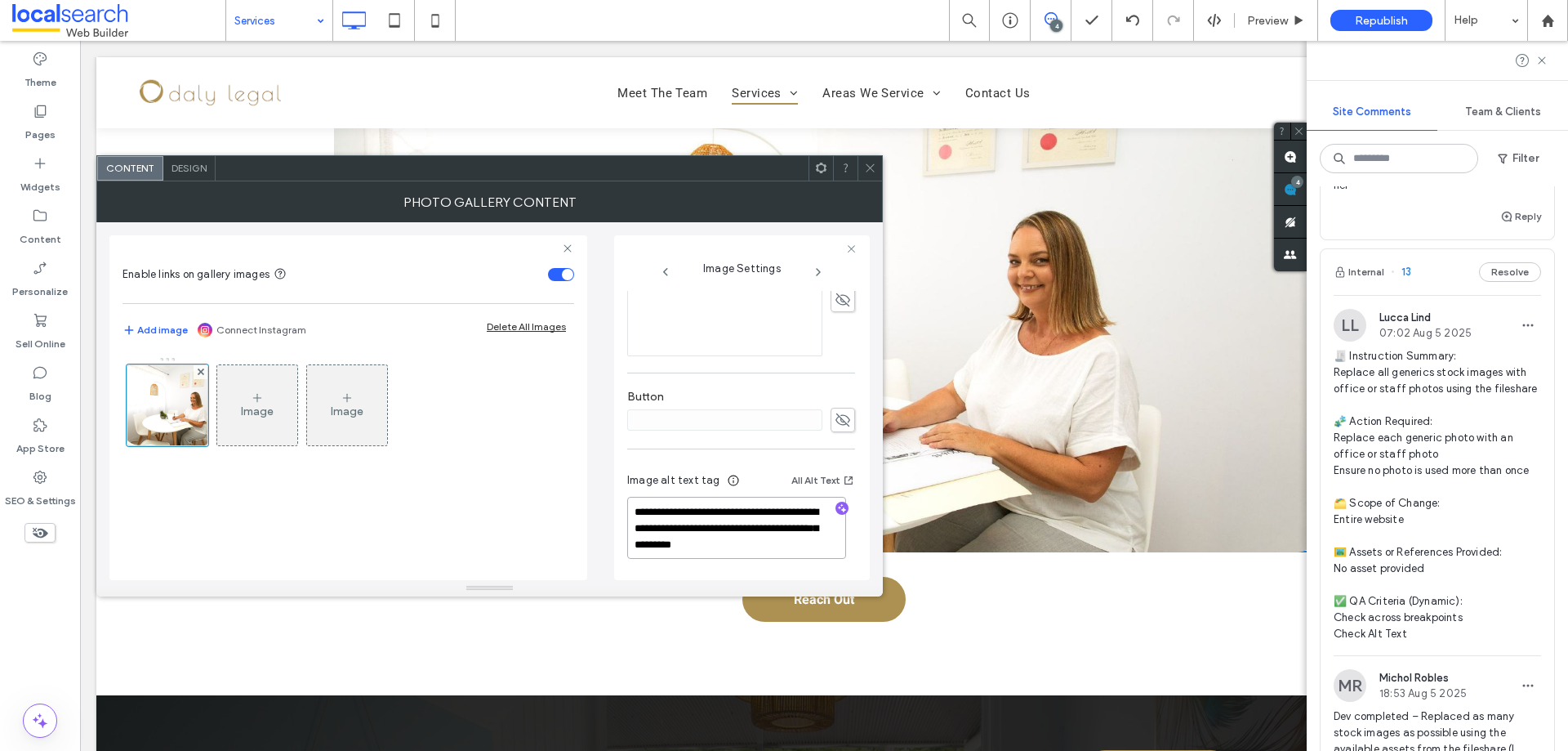 drag, startPoint x: 753, startPoint y: 548, endPoint x: 734, endPoint y: 525, distance: 29.83287 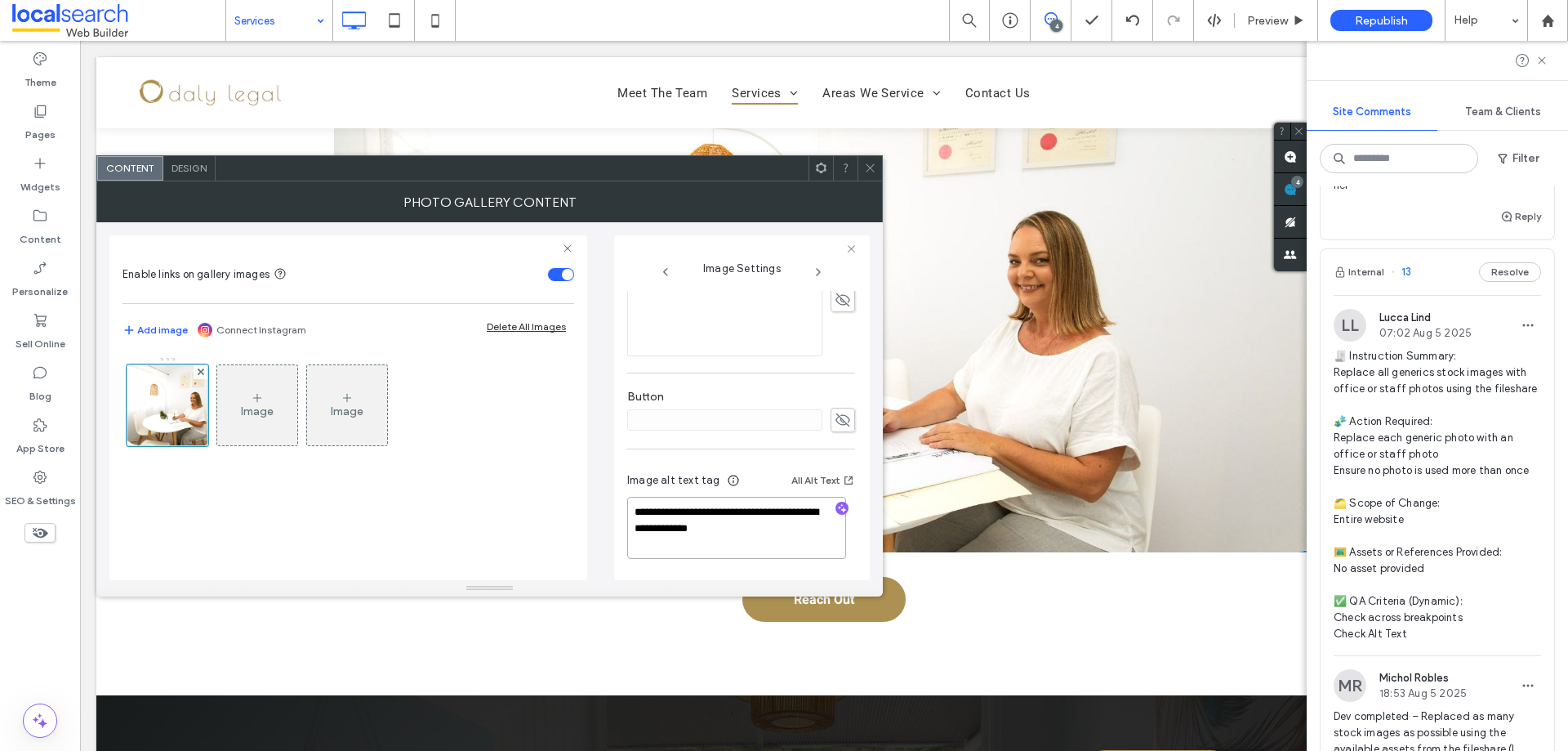 scroll, scrollTop: 481, scrollLeft: 0, axis: vertical 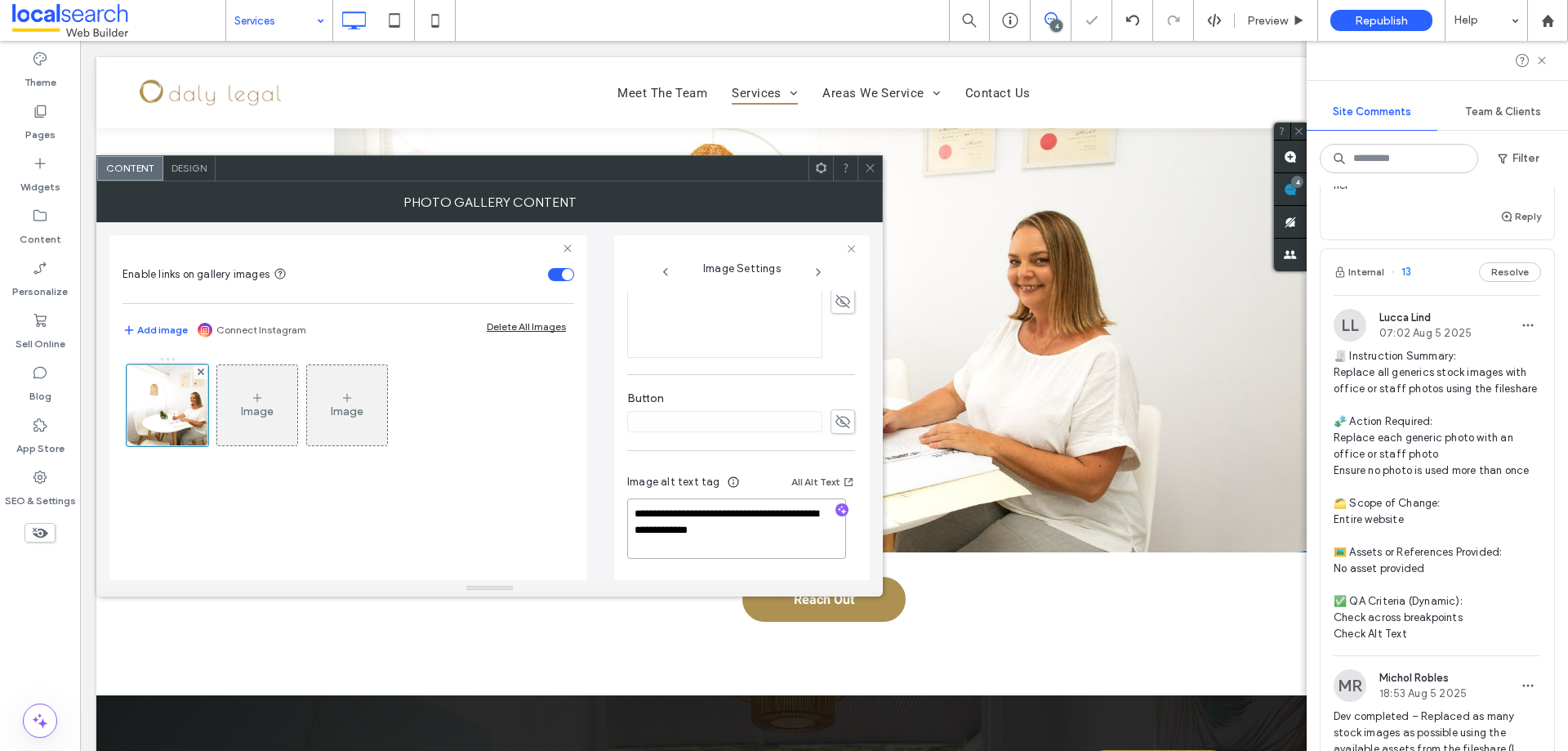 drag, startPoint x: 712, startPoint y: 522, endPoint x: 646, endPoint y: 516, distance: 66.272166 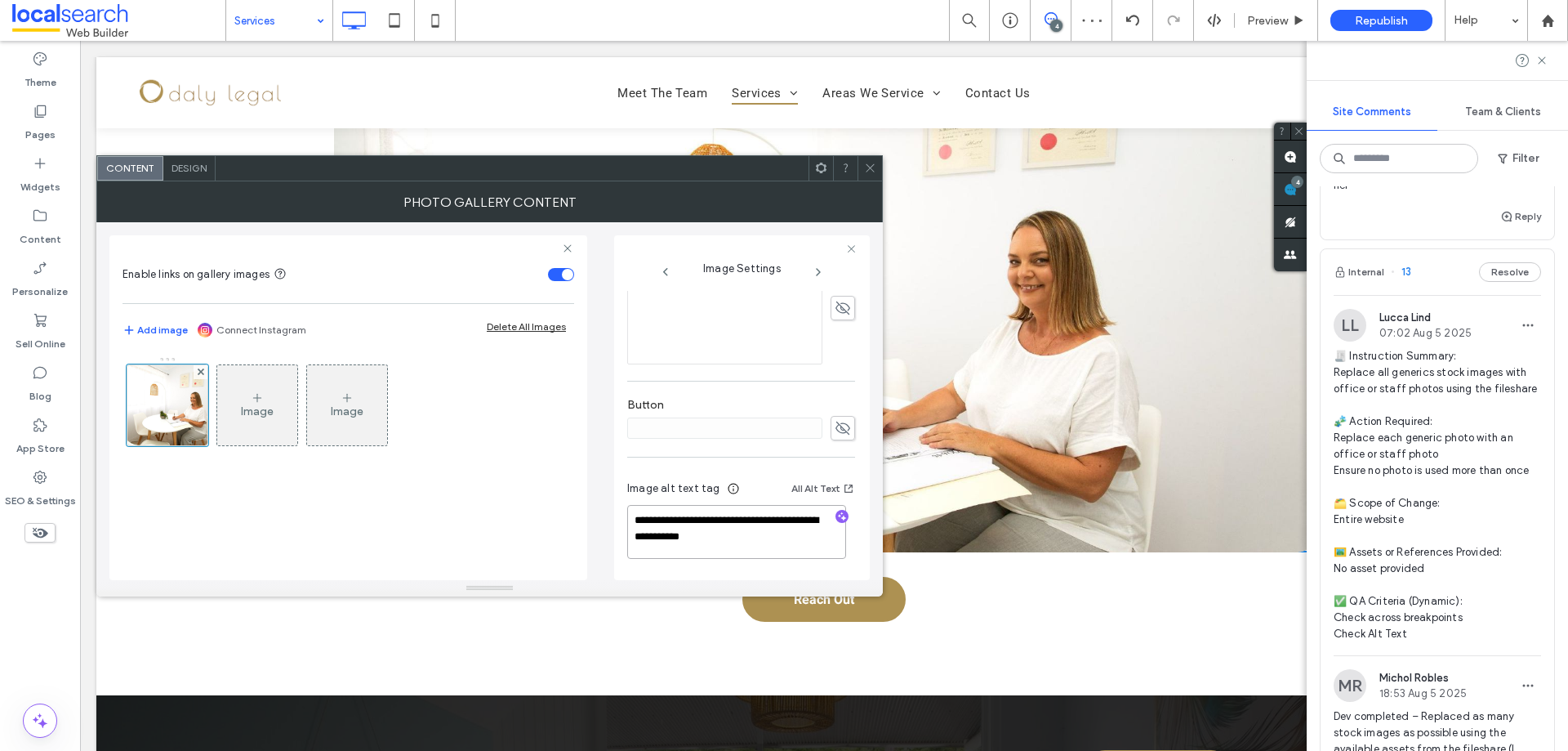 scroll, scrollTop: 473, scrollLeft: 0, axis: vertical 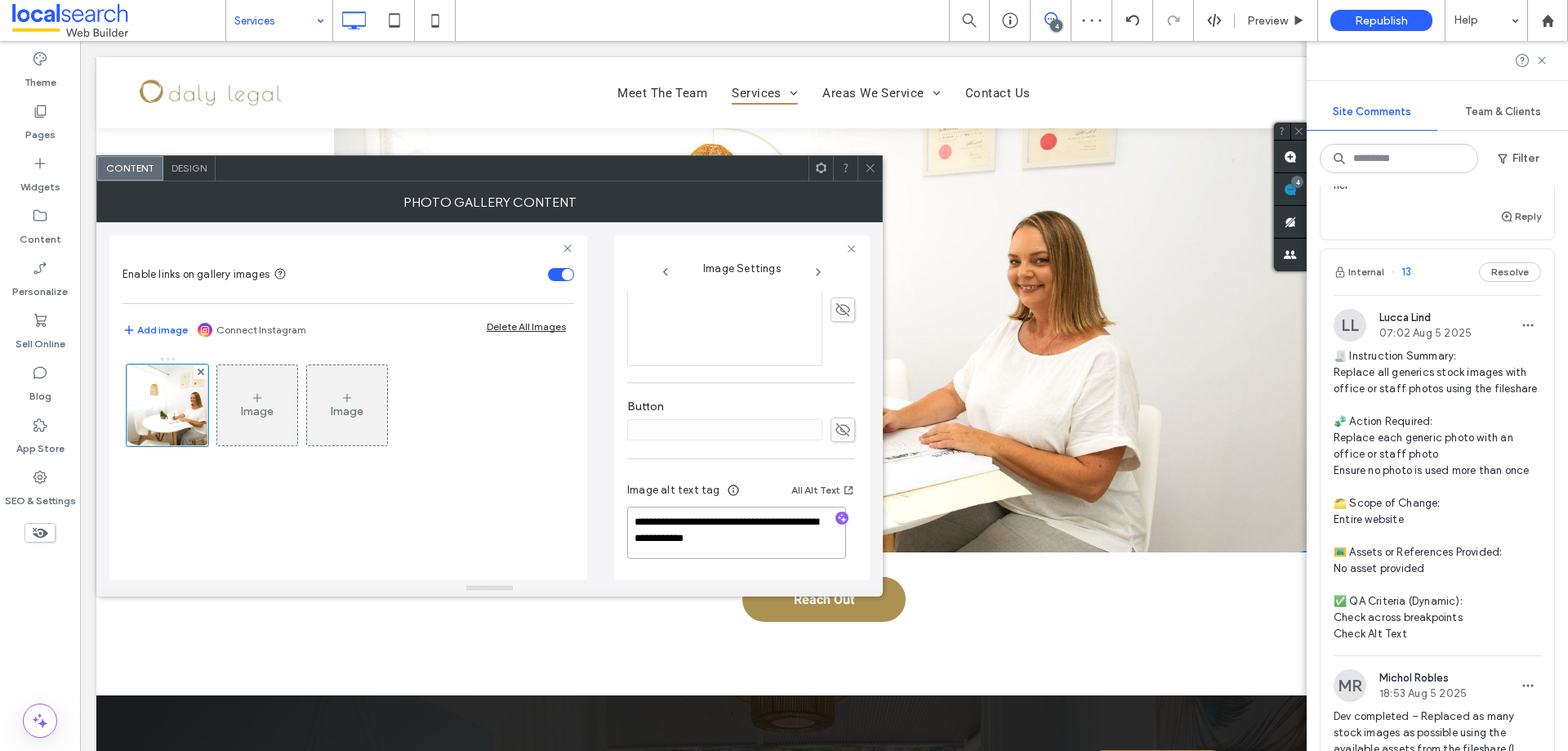 paste on "**********" 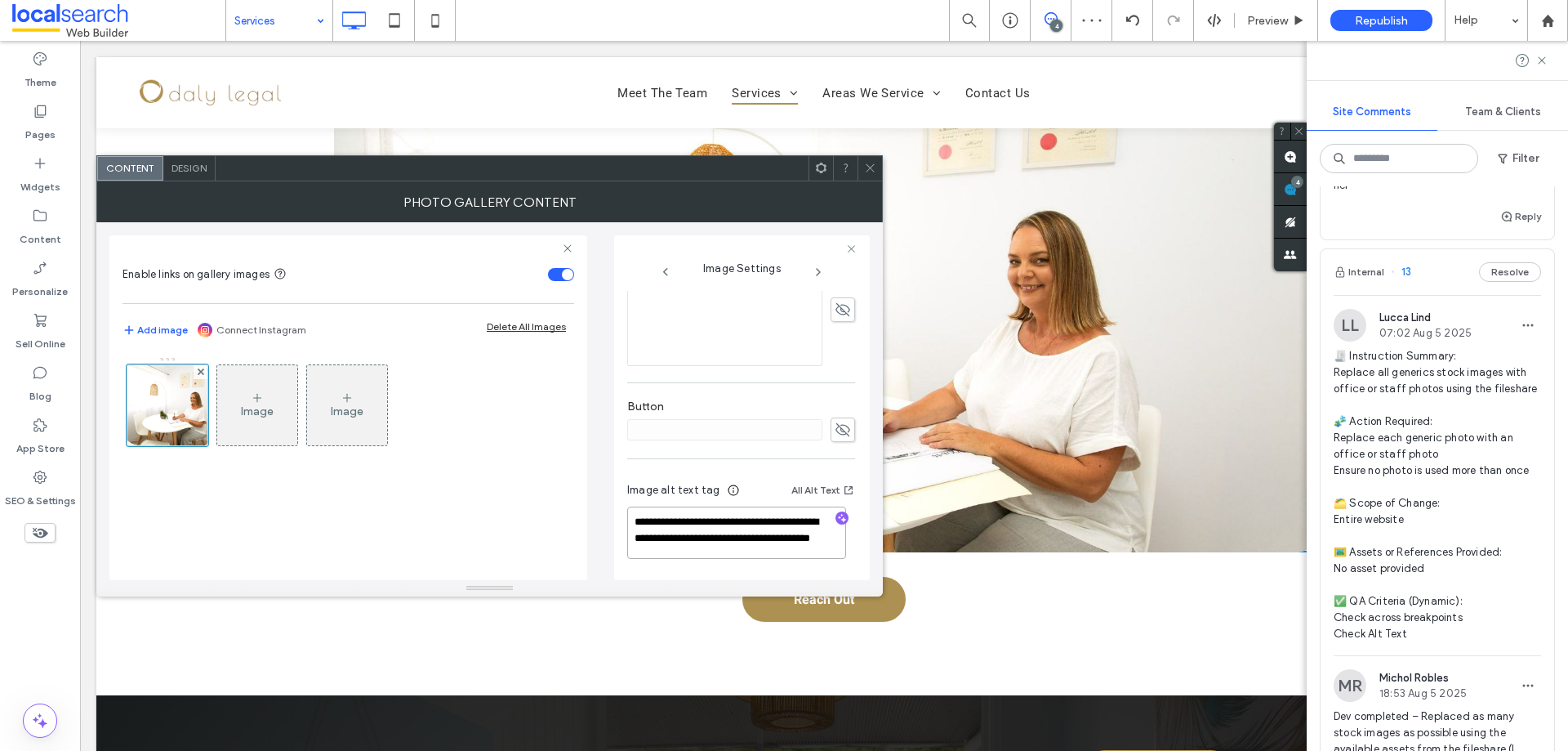 scroll, scrollTop: 2, scrollLeft: 0, axis: vertical 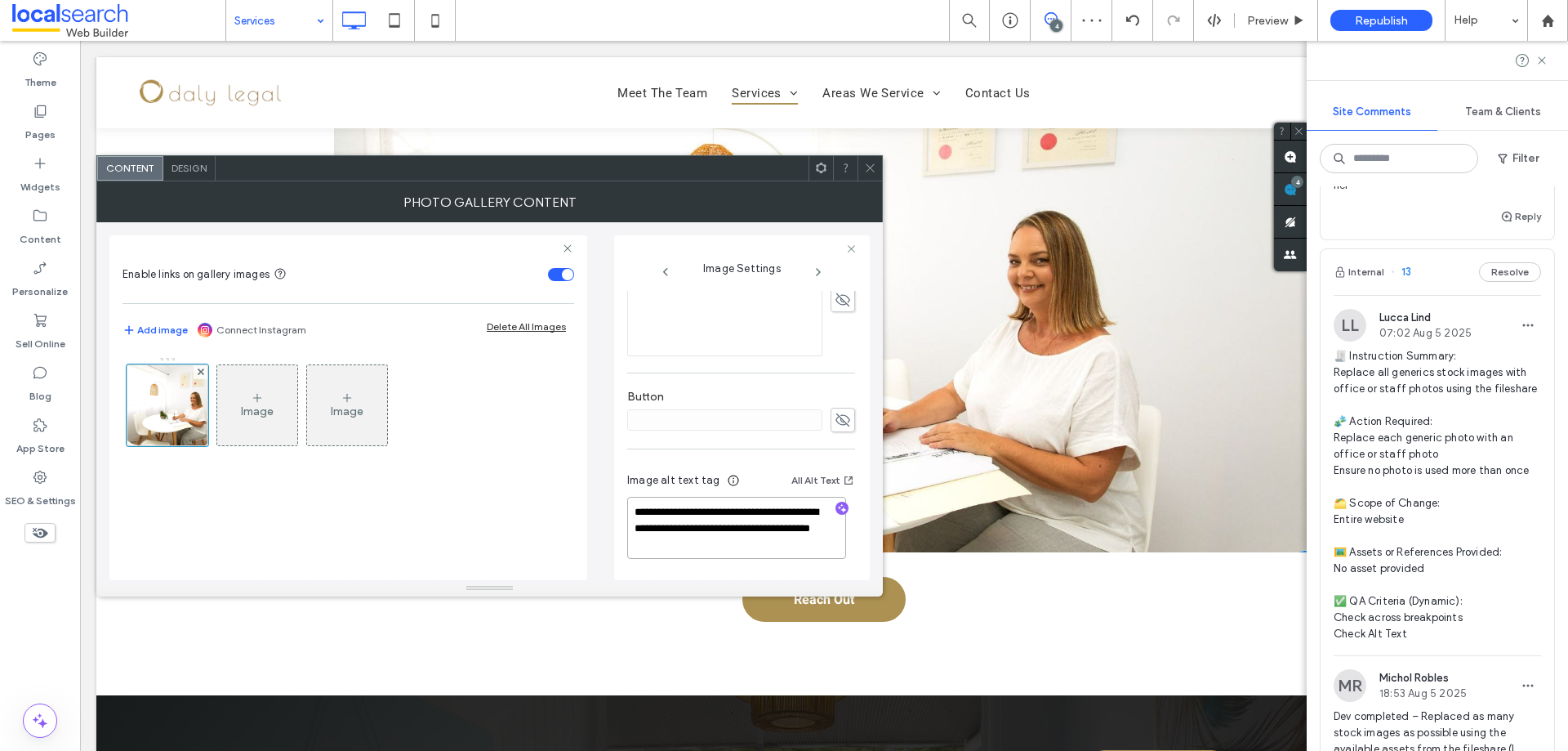 type on "**********" 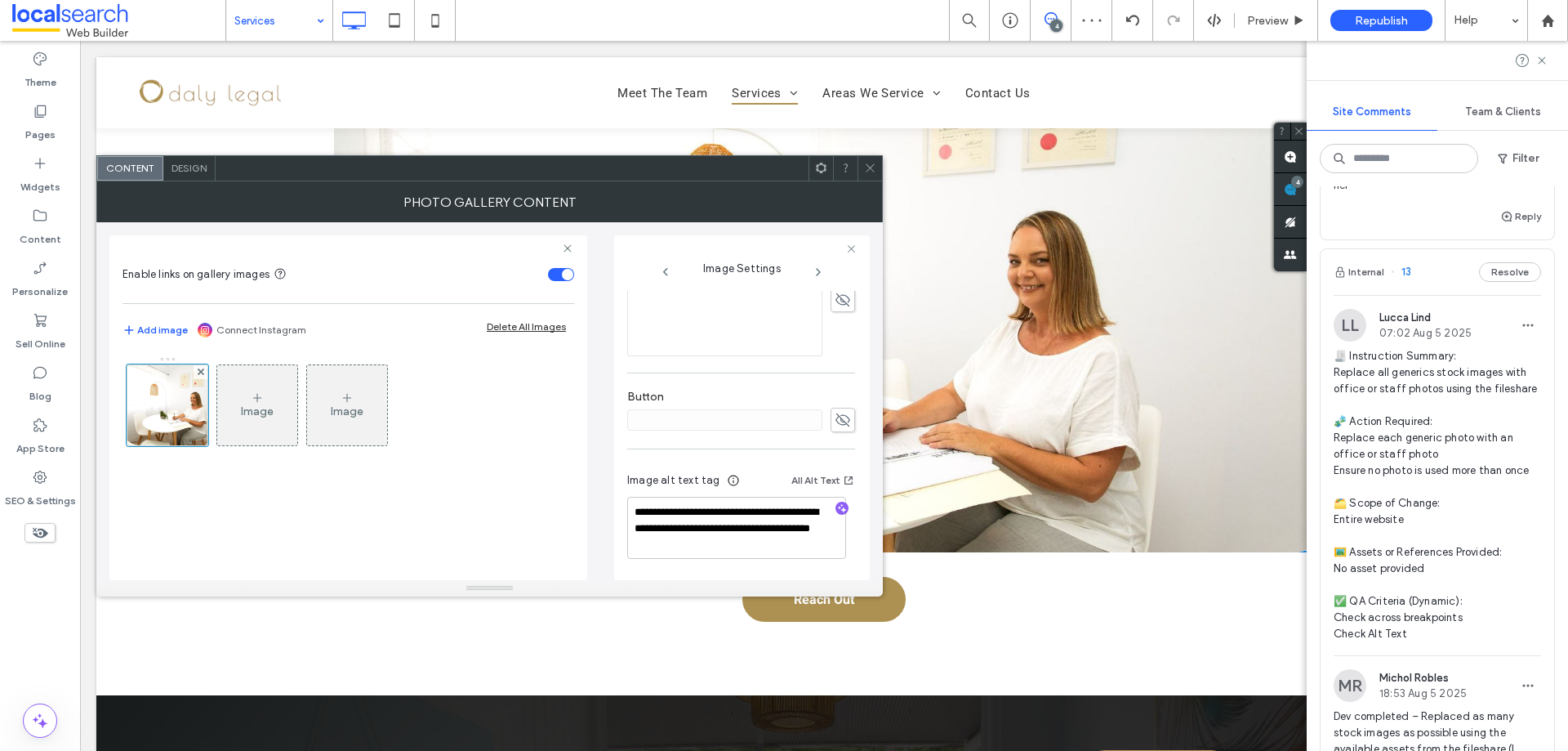click on "**********" at bounding box center (741, 518) 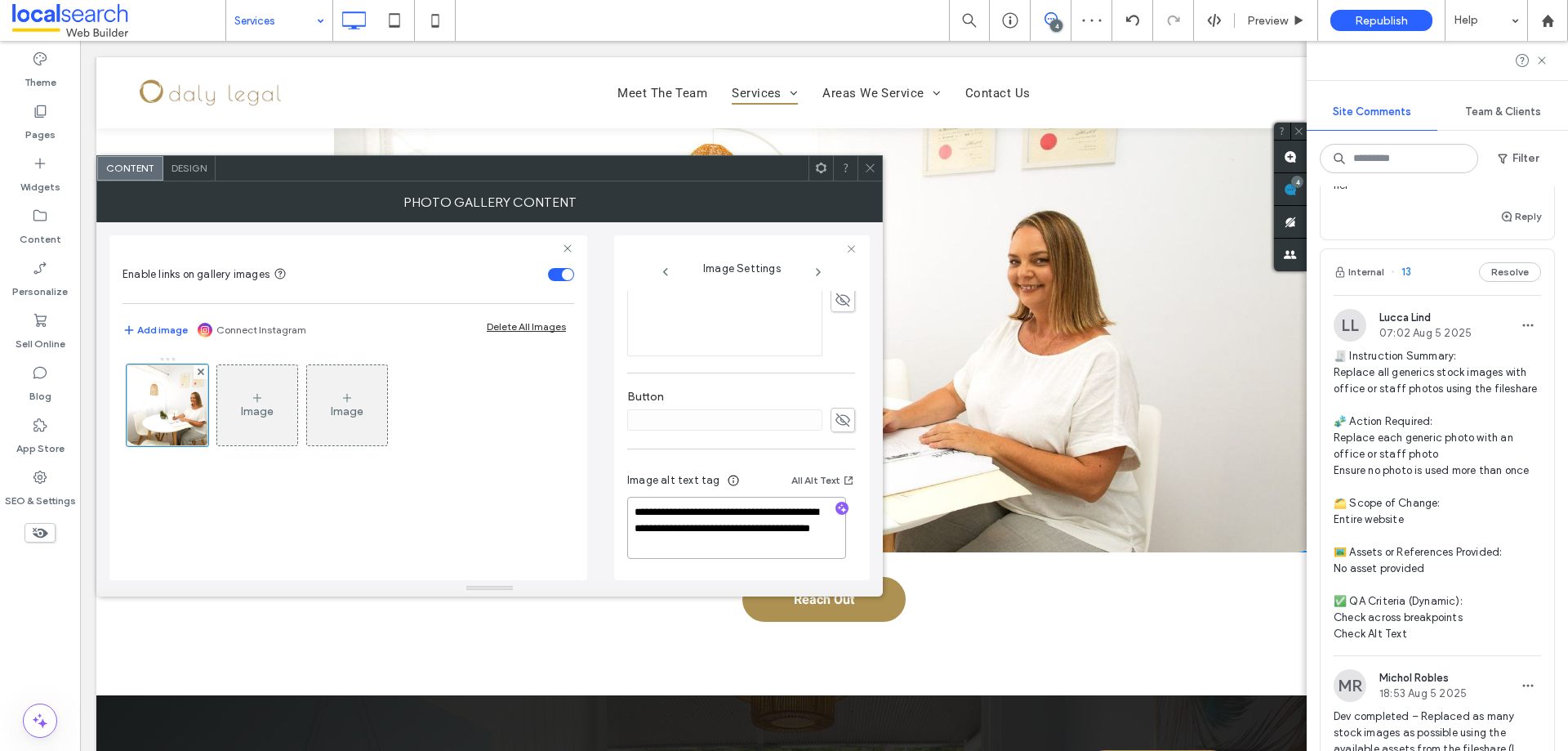click on "**********" at bounding box center [737, 528] 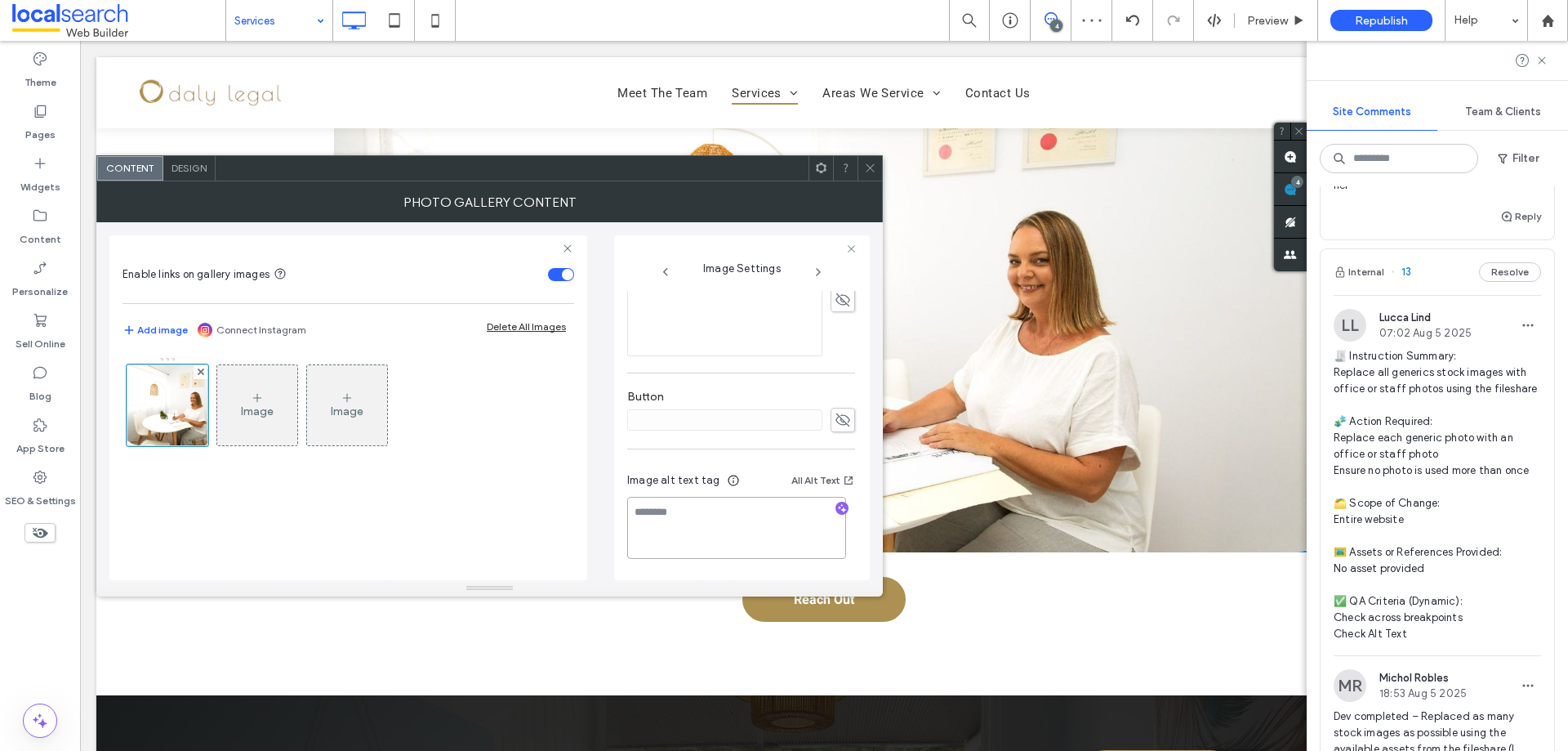 scroll, scrollTop: 0, scrollLeft: 0, axis: both 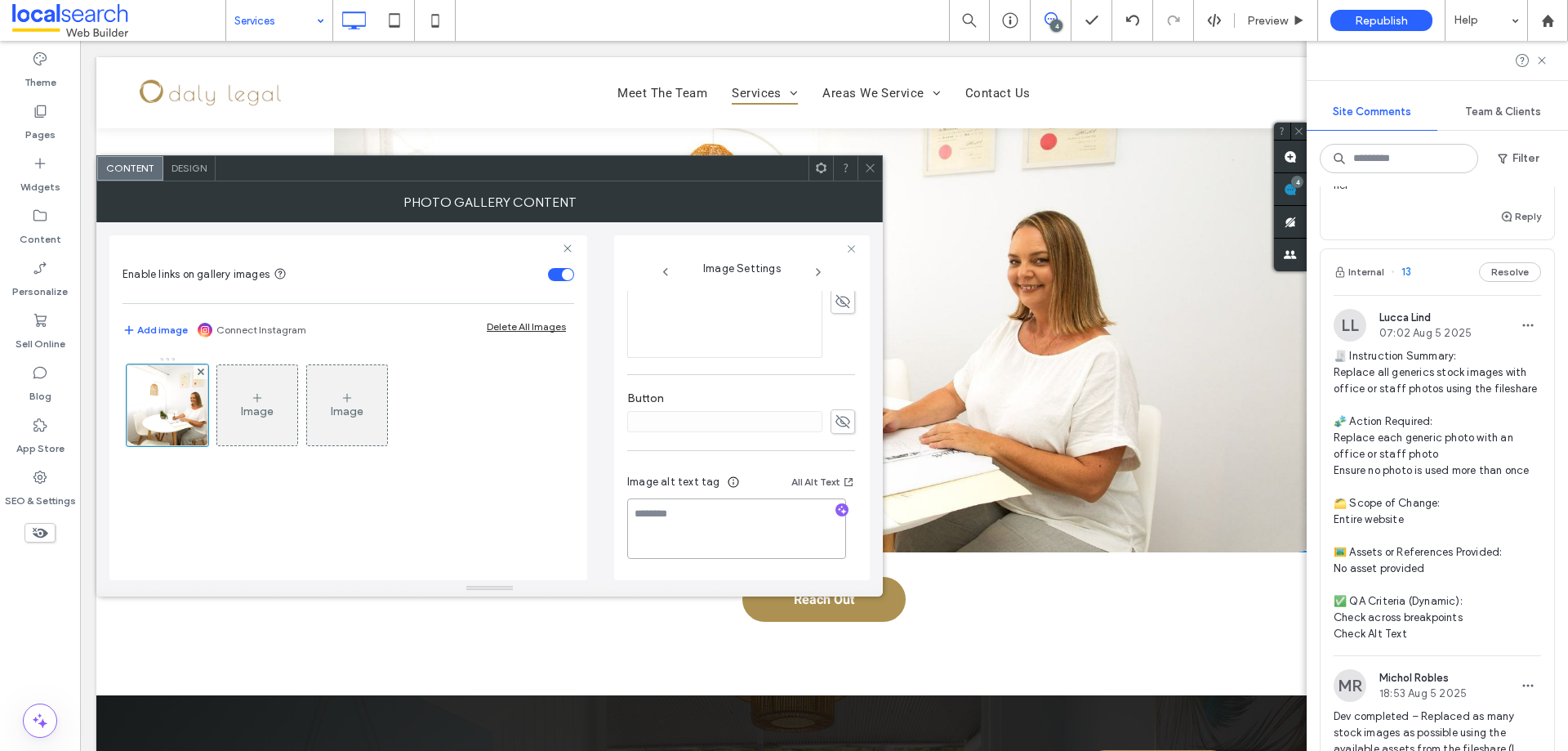 click at bounding box center [737, 529] 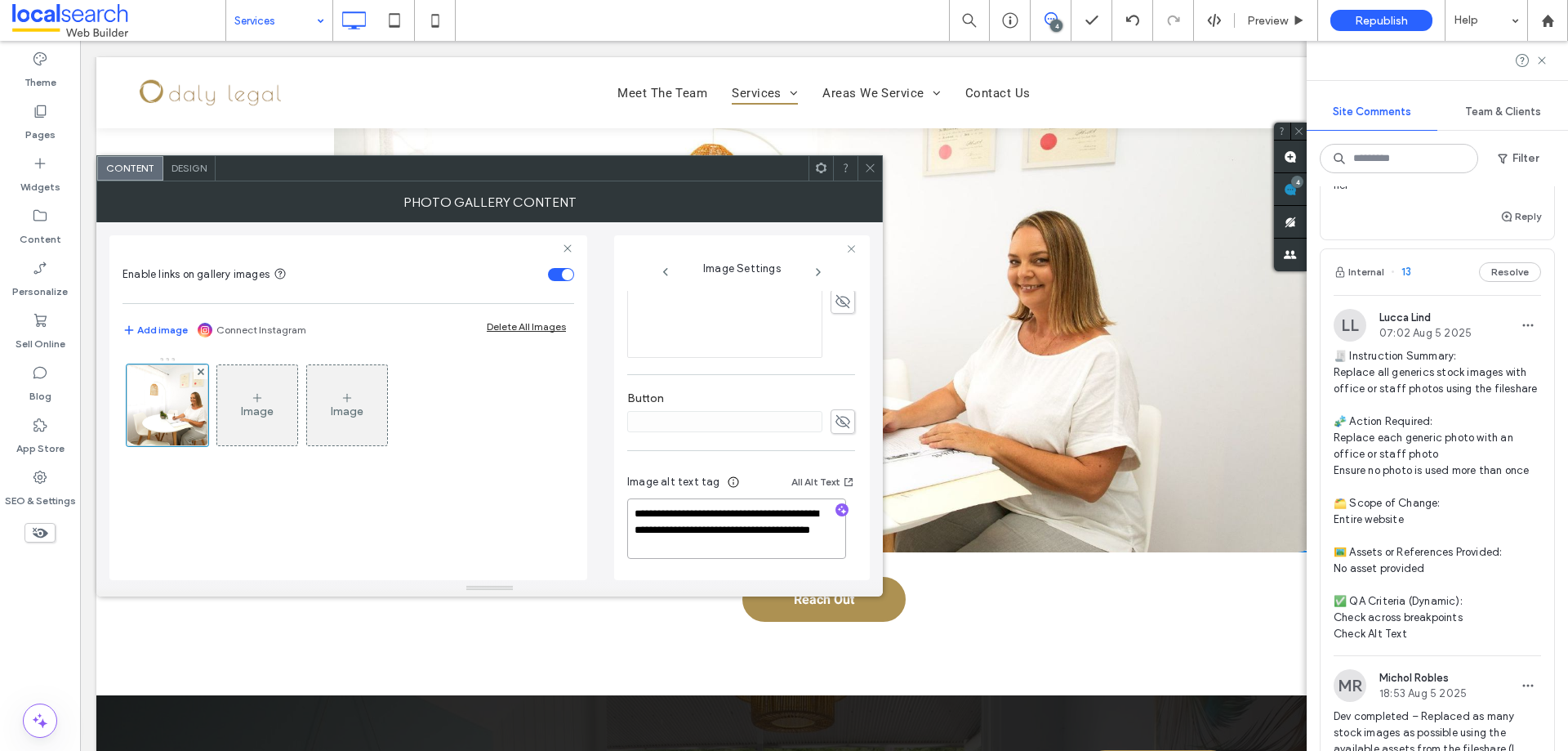 scroll, scrollTop: 483, scrollLeft: 0, axis: vertical 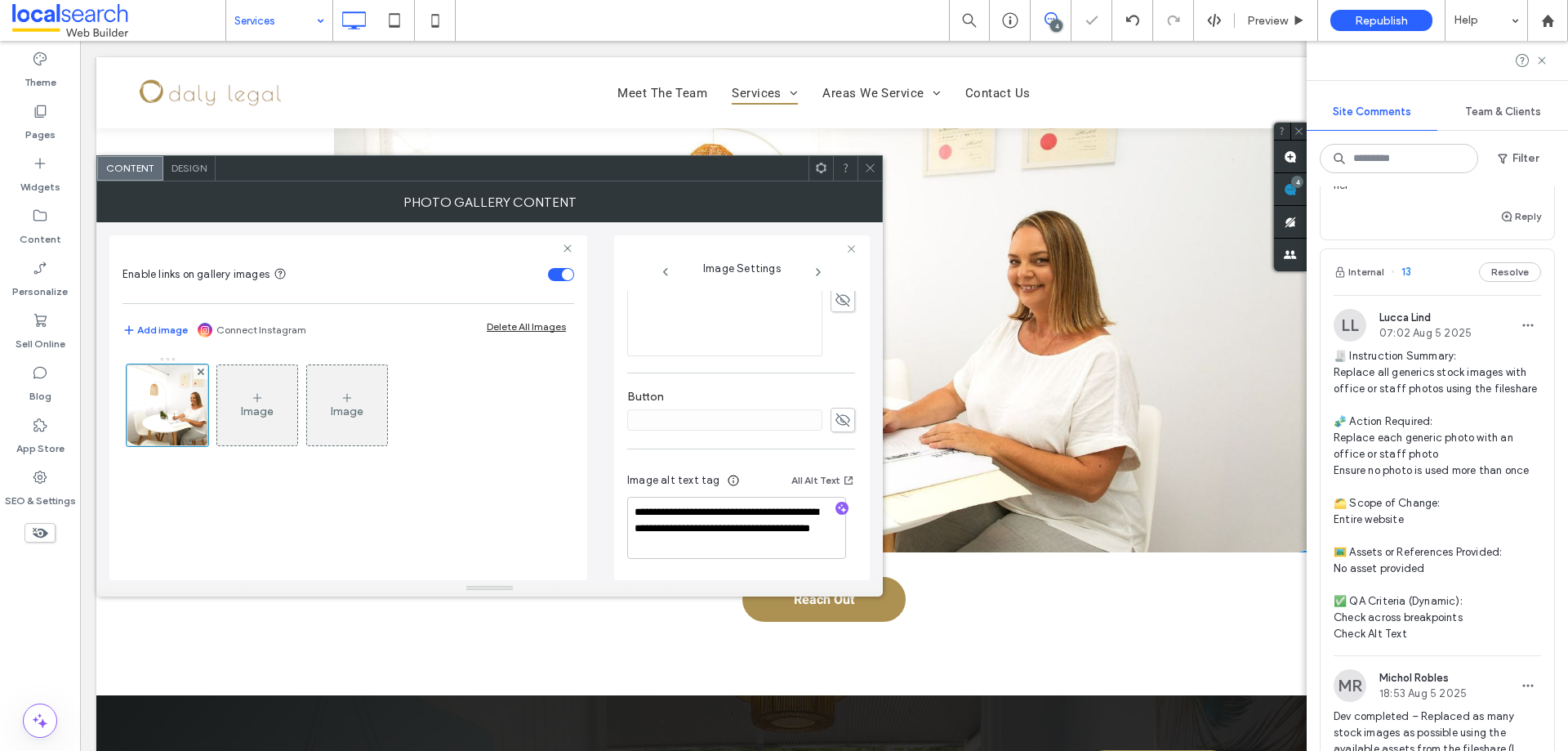 click on "**********" at bounding box center (741, 193) 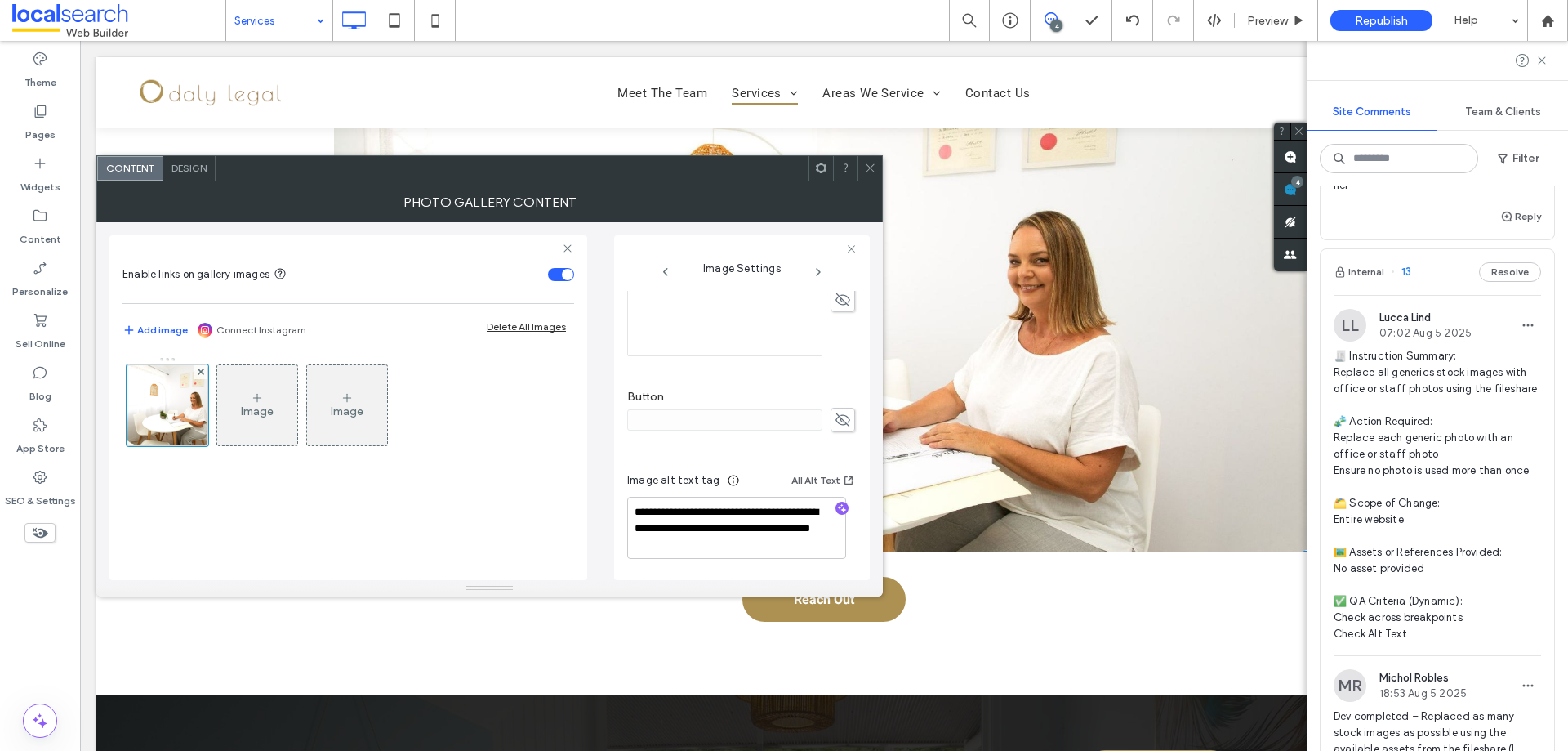 click at bounding box center [870, 168] 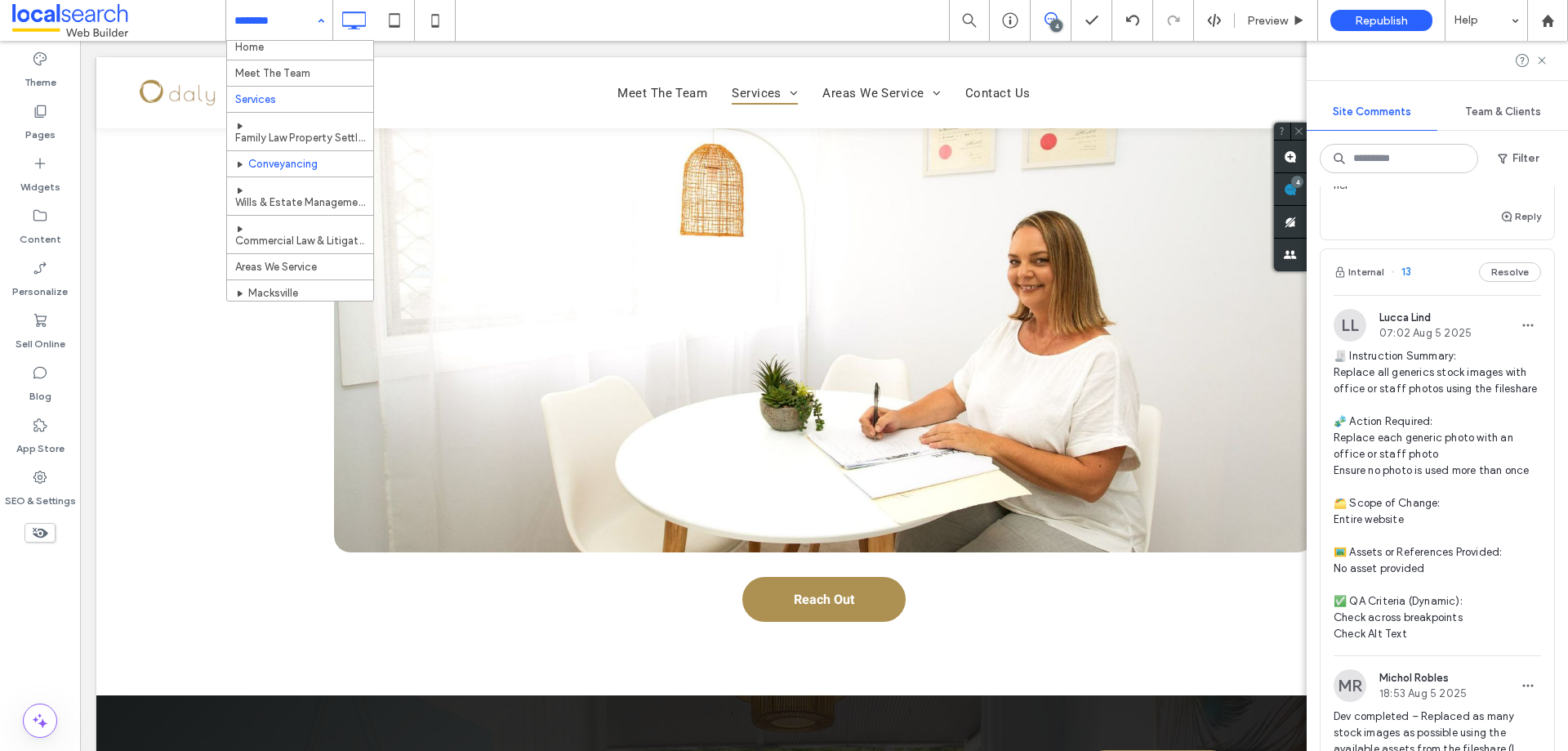scroll, scrollTop: 88, scrollLeft: 0, axis: vertical 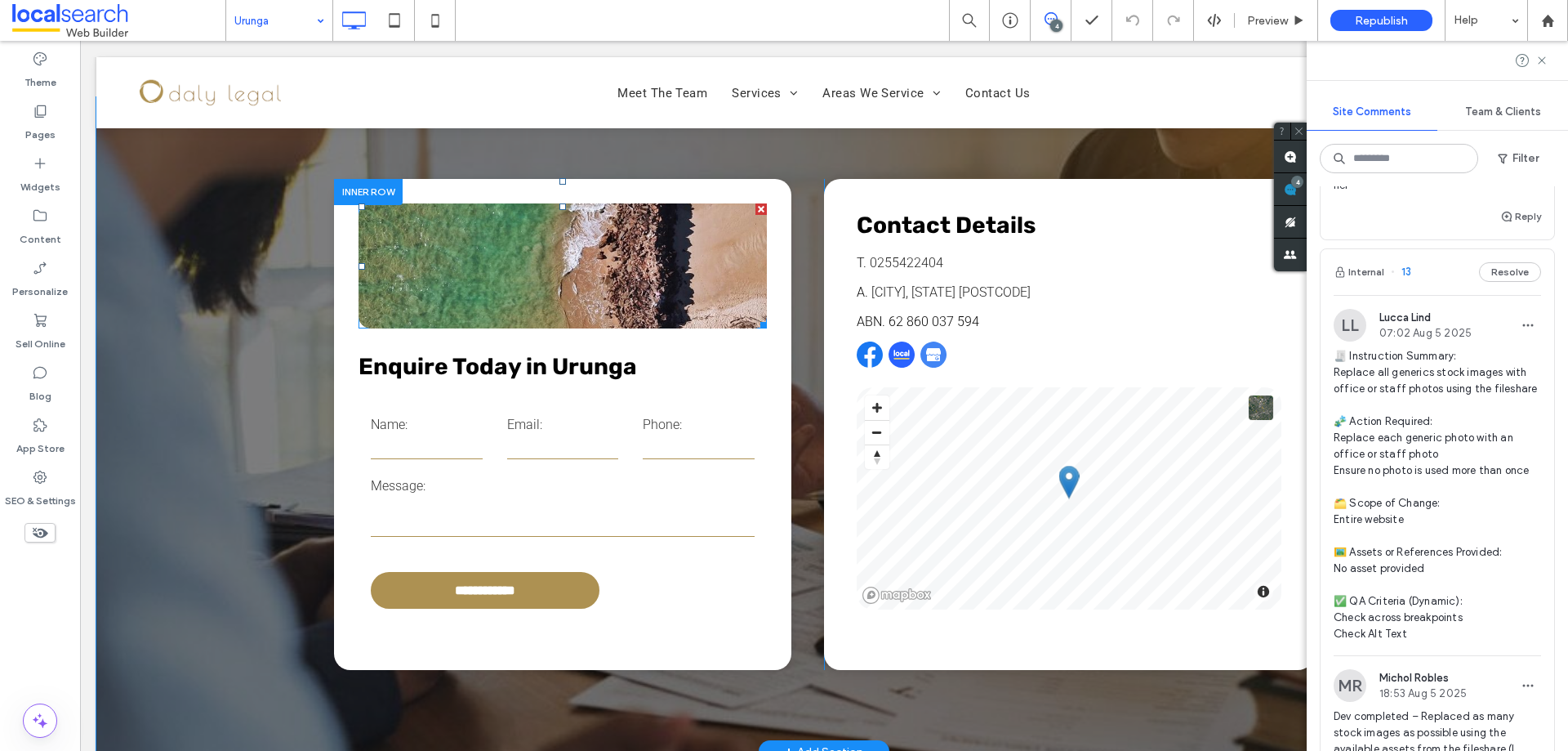 click at bounding box center (563, 266) 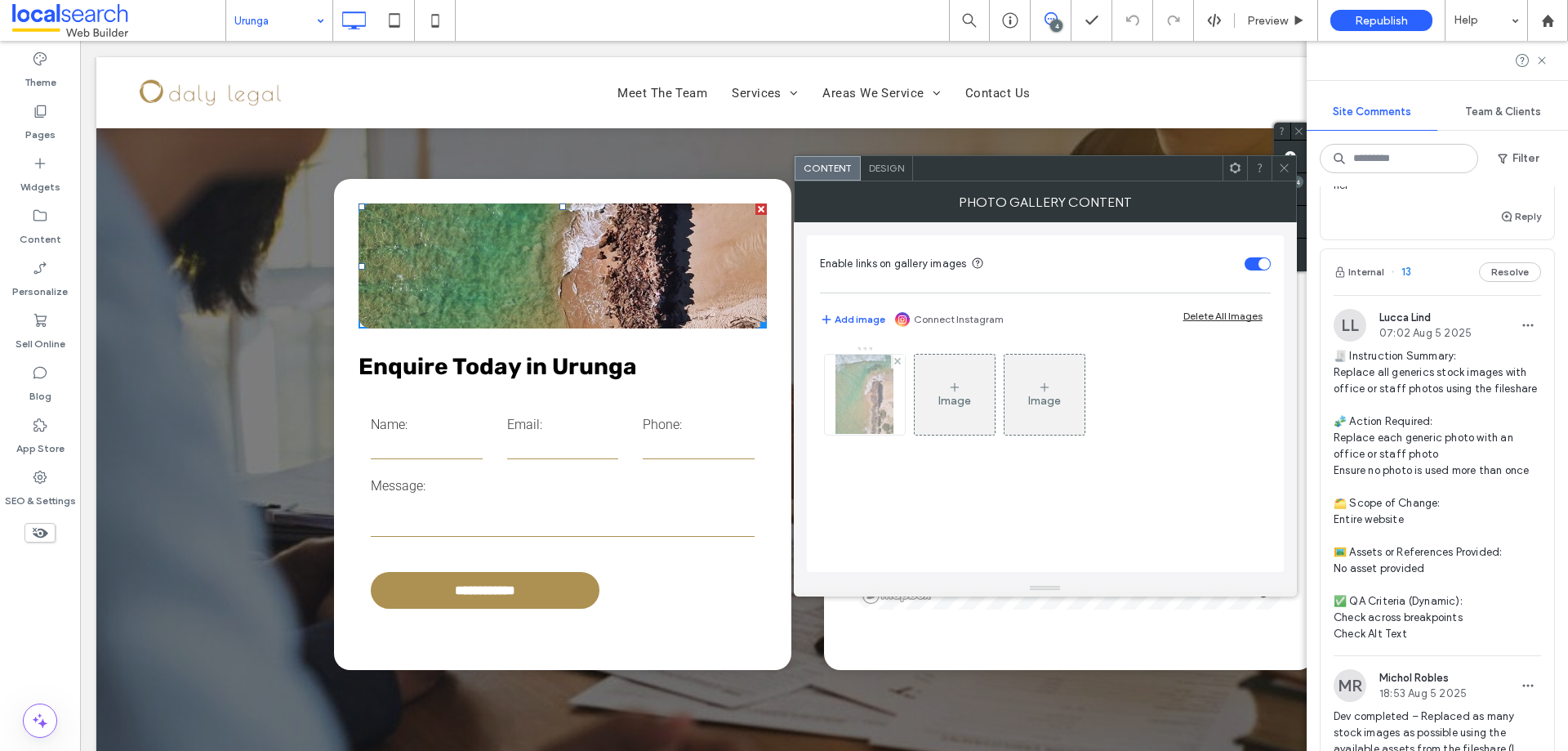 click at bounding box center (864, 395) 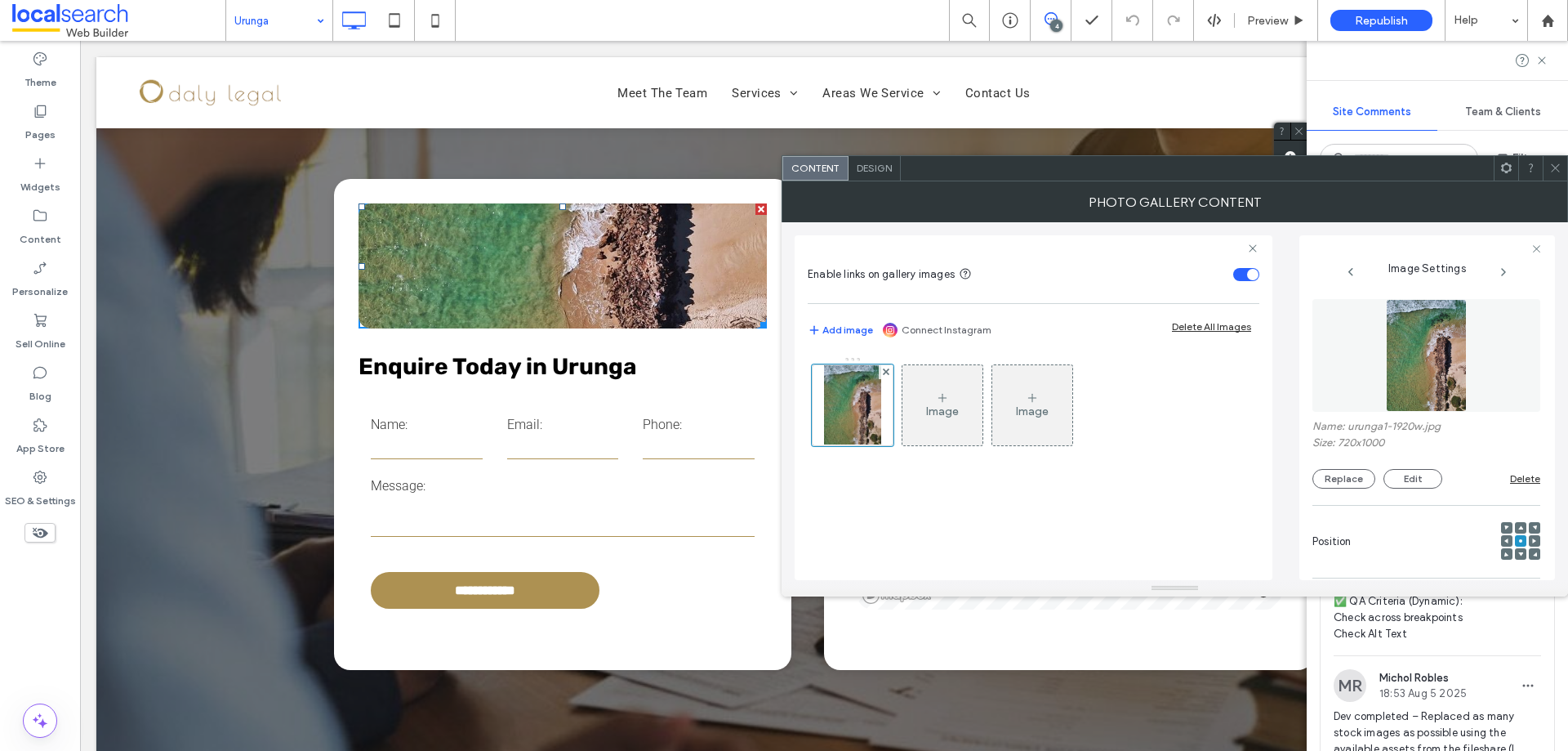 click at bounding box center [1426, 355] 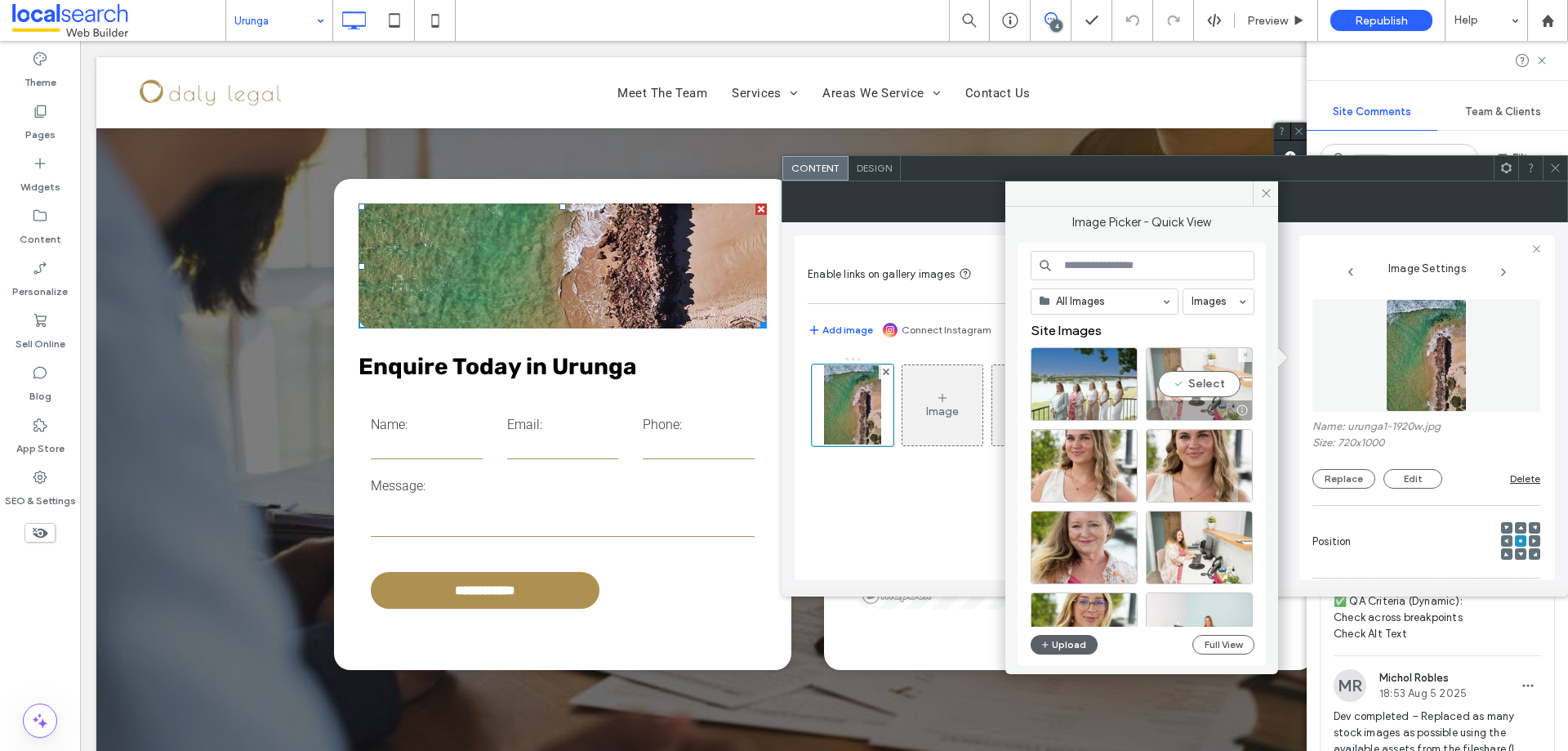 click on "Select" at bounding box center (1199, 384) 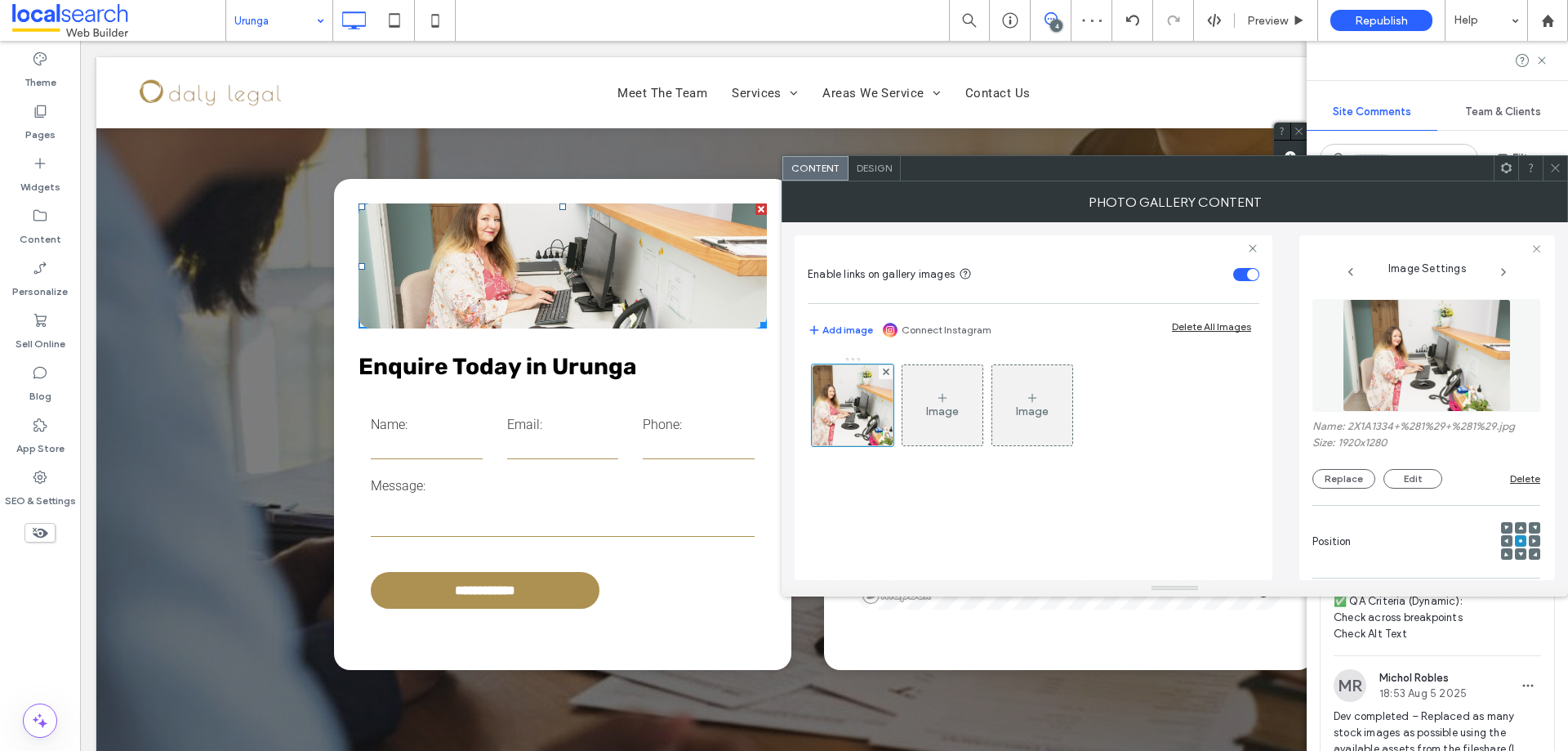 click 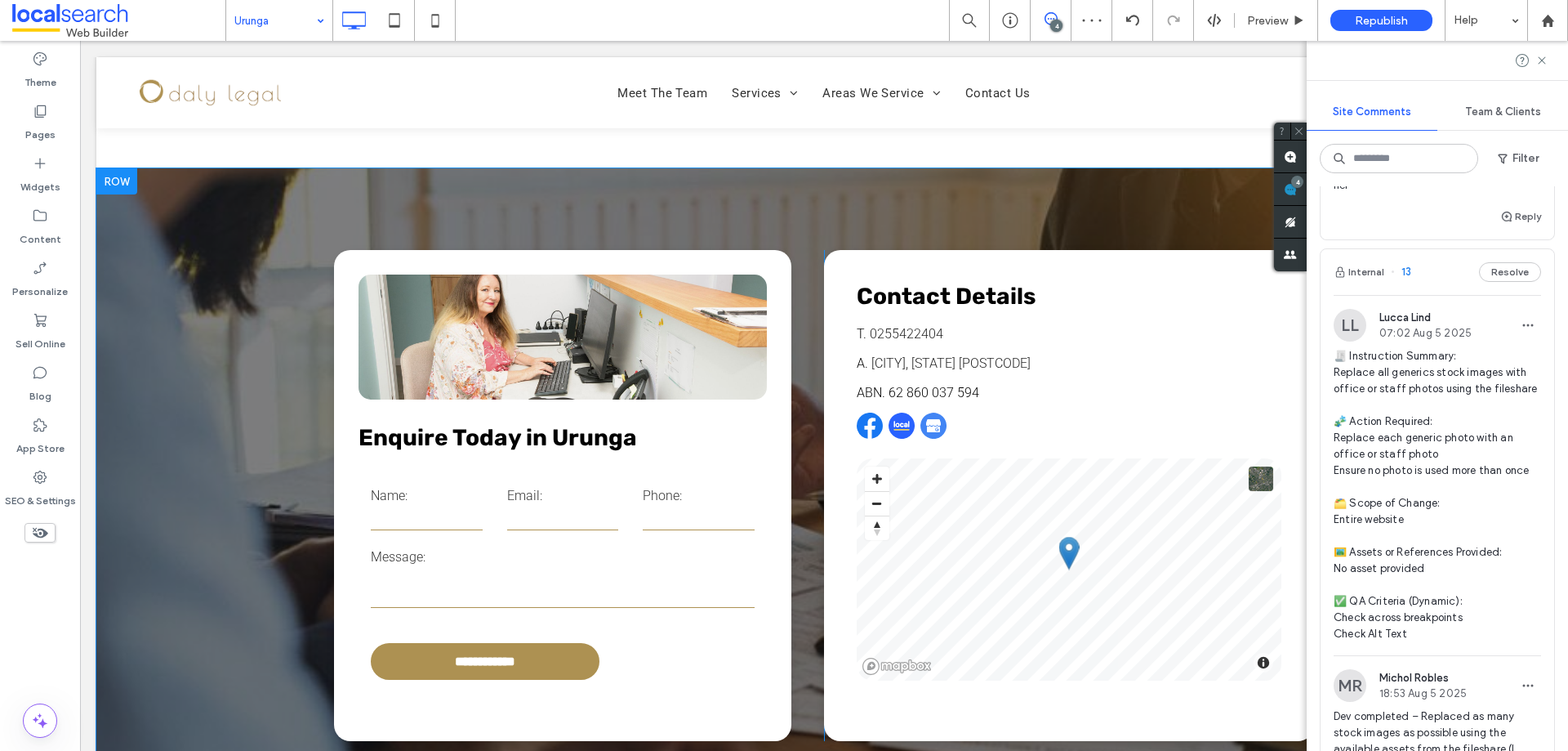 scroll, scrollTop: 2697, scrollLeft: 0, axis: vertical 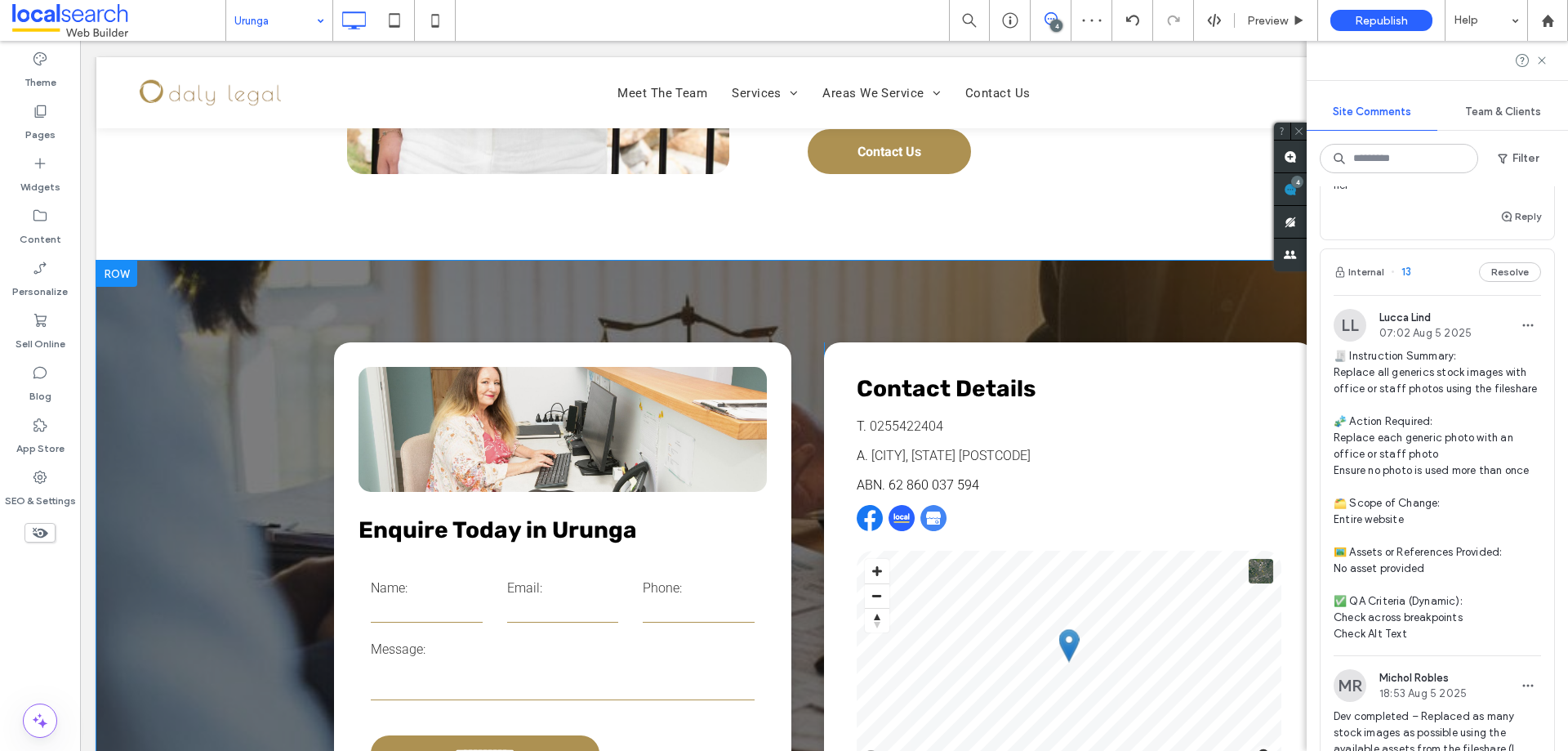 click on "**********" at bounding box center (824, 588) 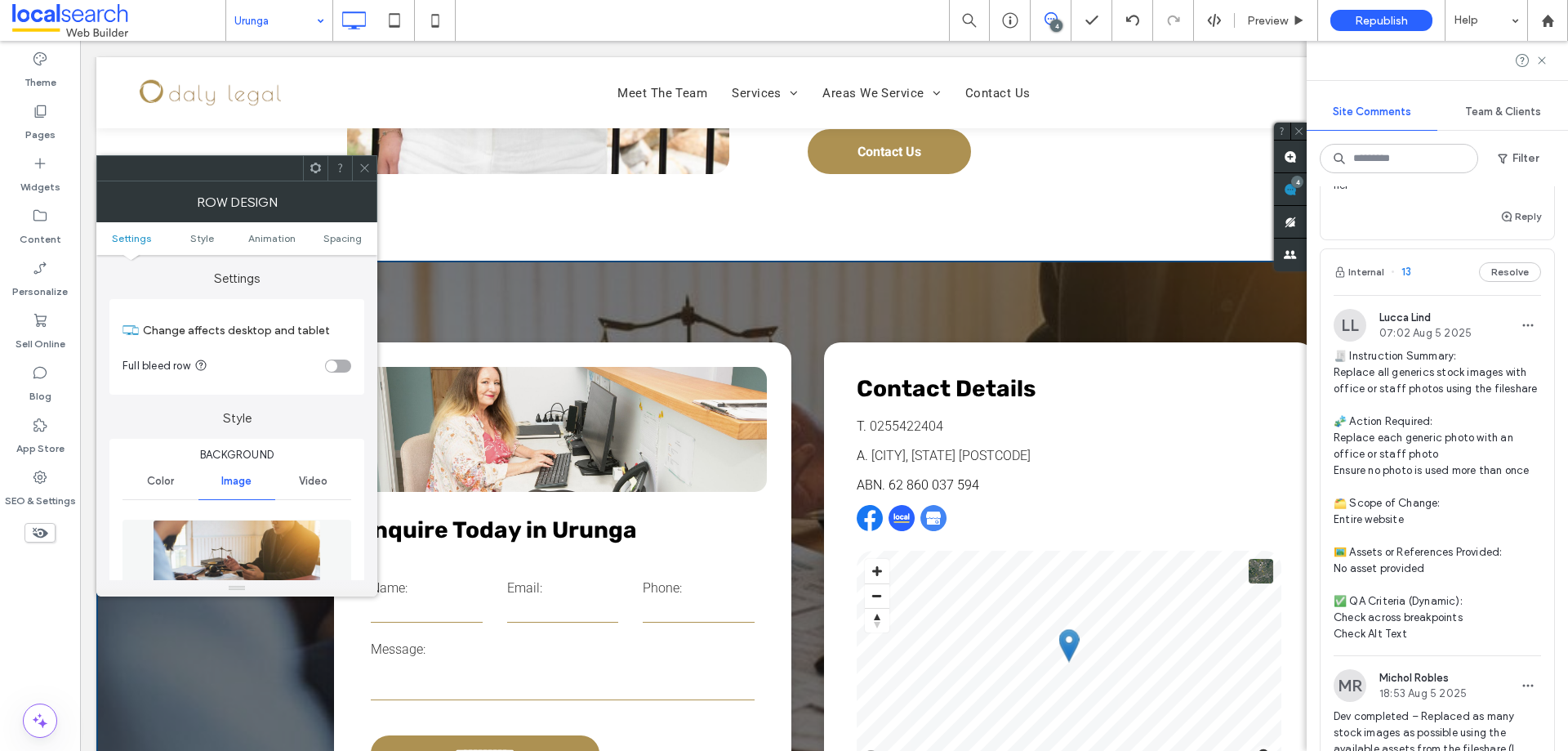 click at bounding box center [237, 576] 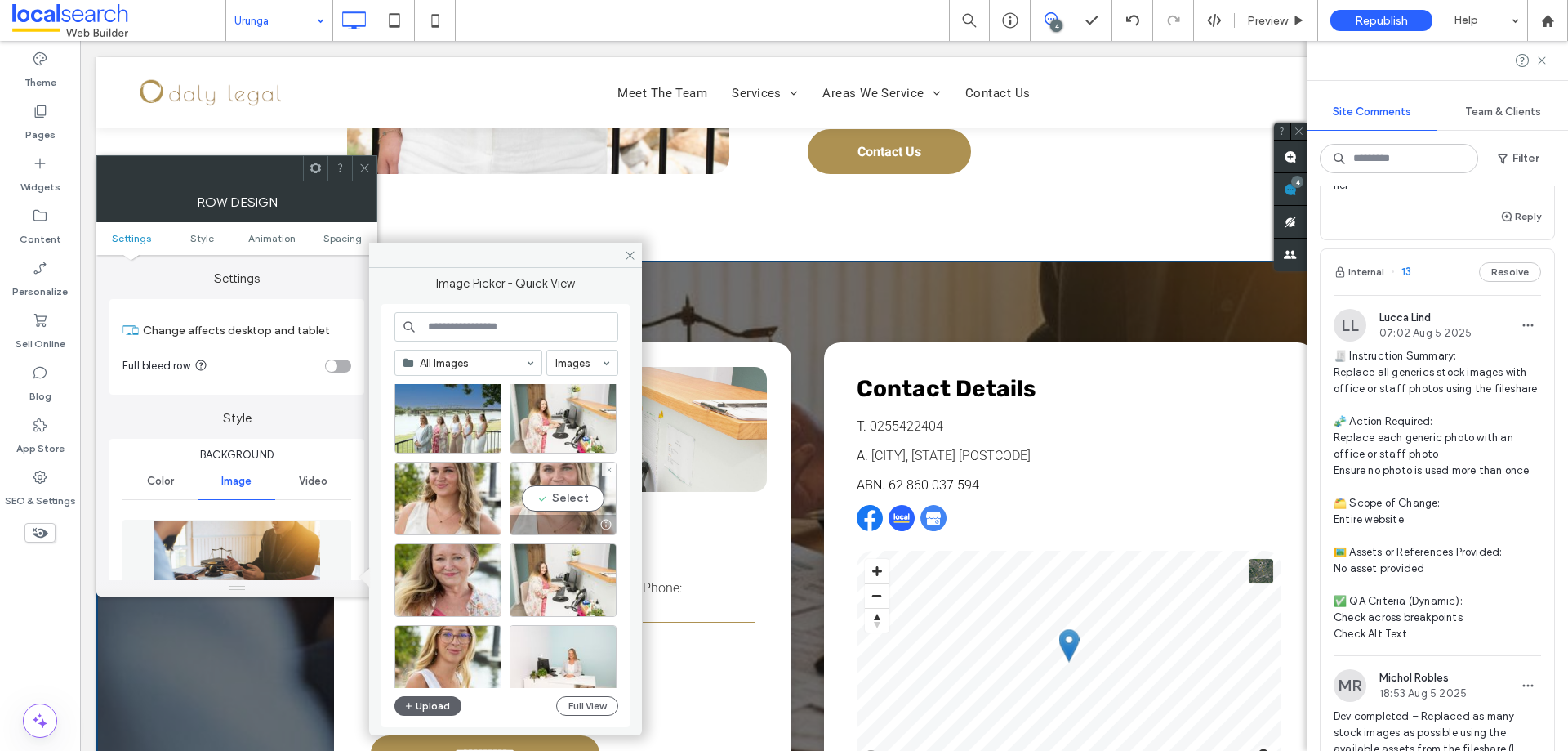 scroll, scrollTop: 0, scrollLeft: 0, axis: both 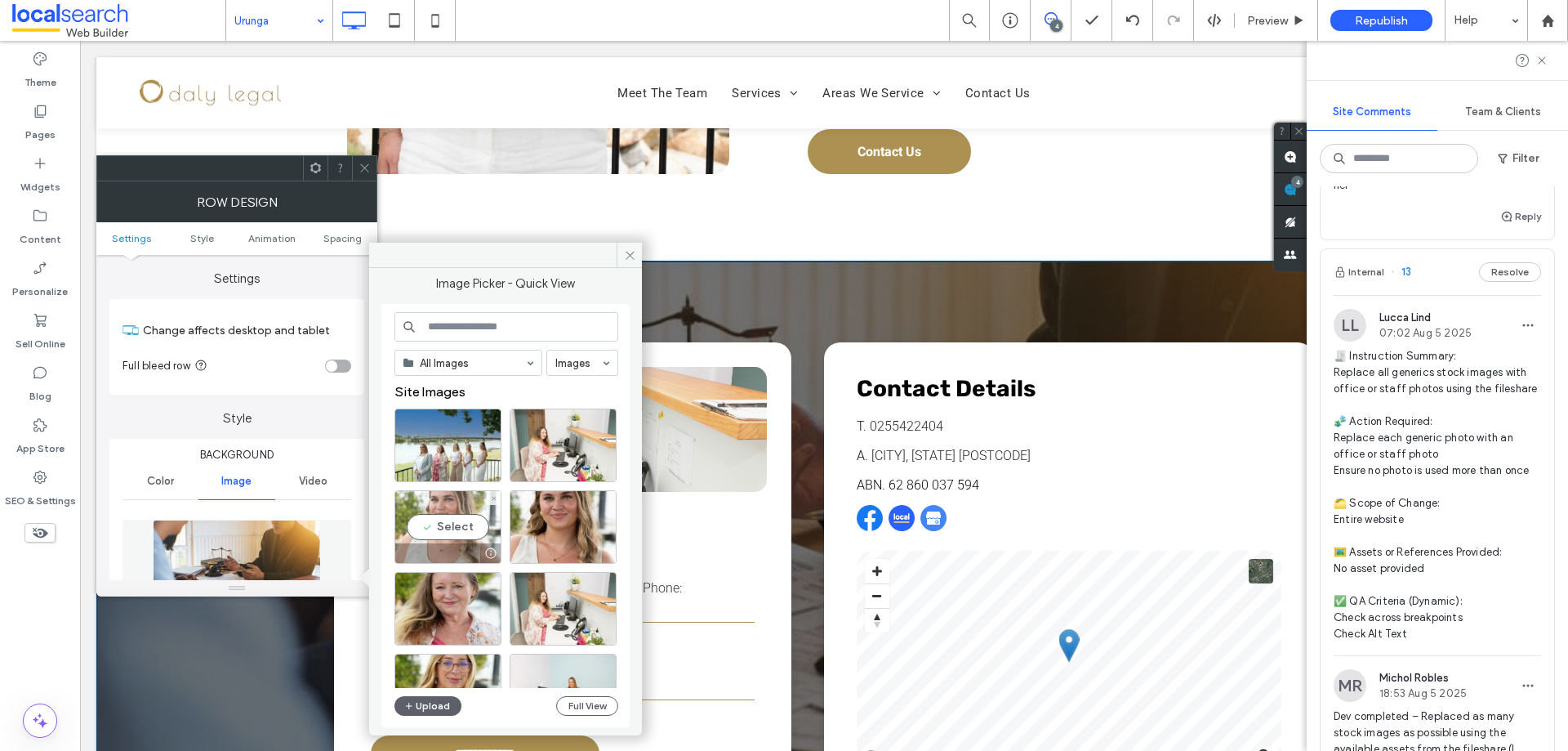 click on "Select" at bounding box center [448, 527] 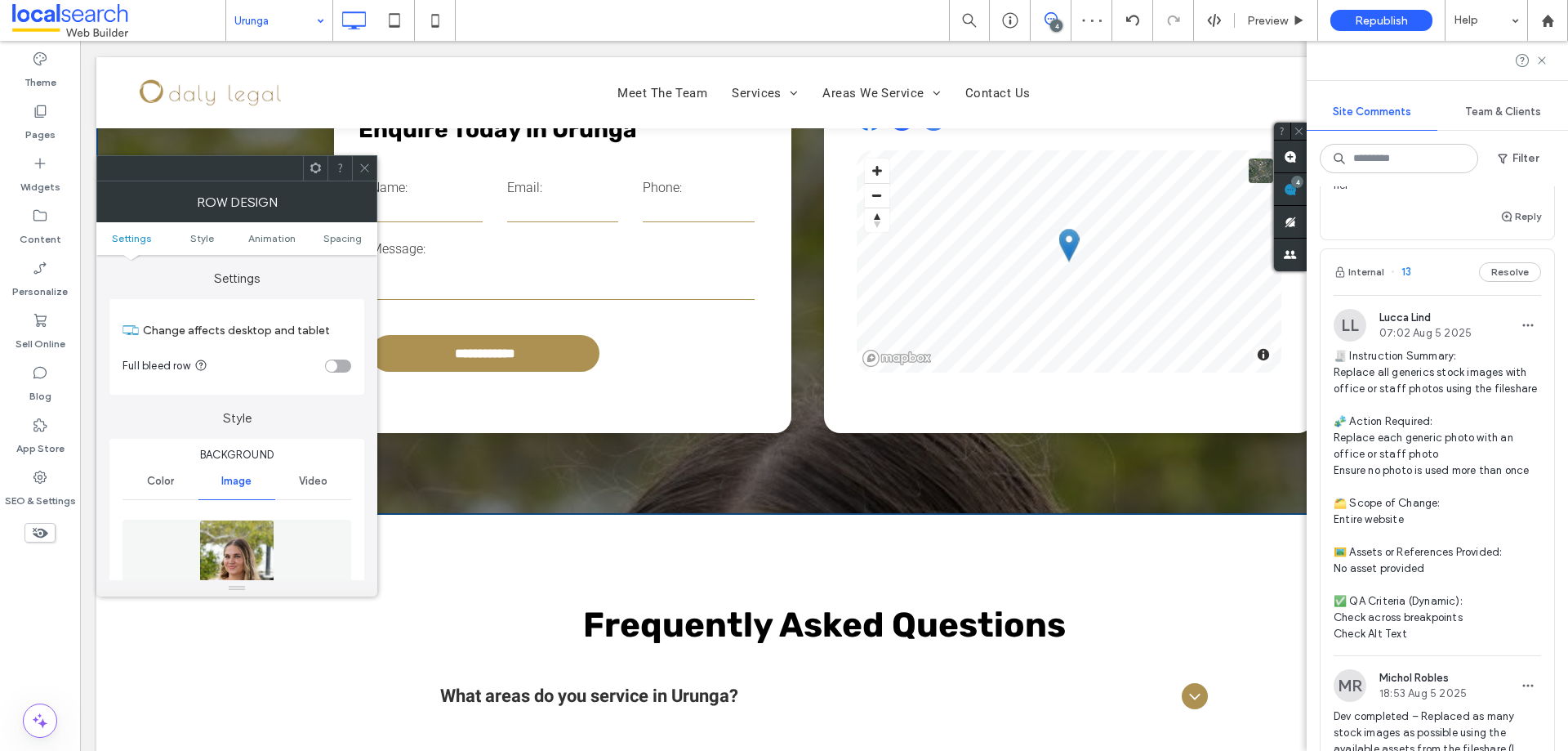 scroll, scrollTop: 3105, scrollLeft: 0, axis: vertical 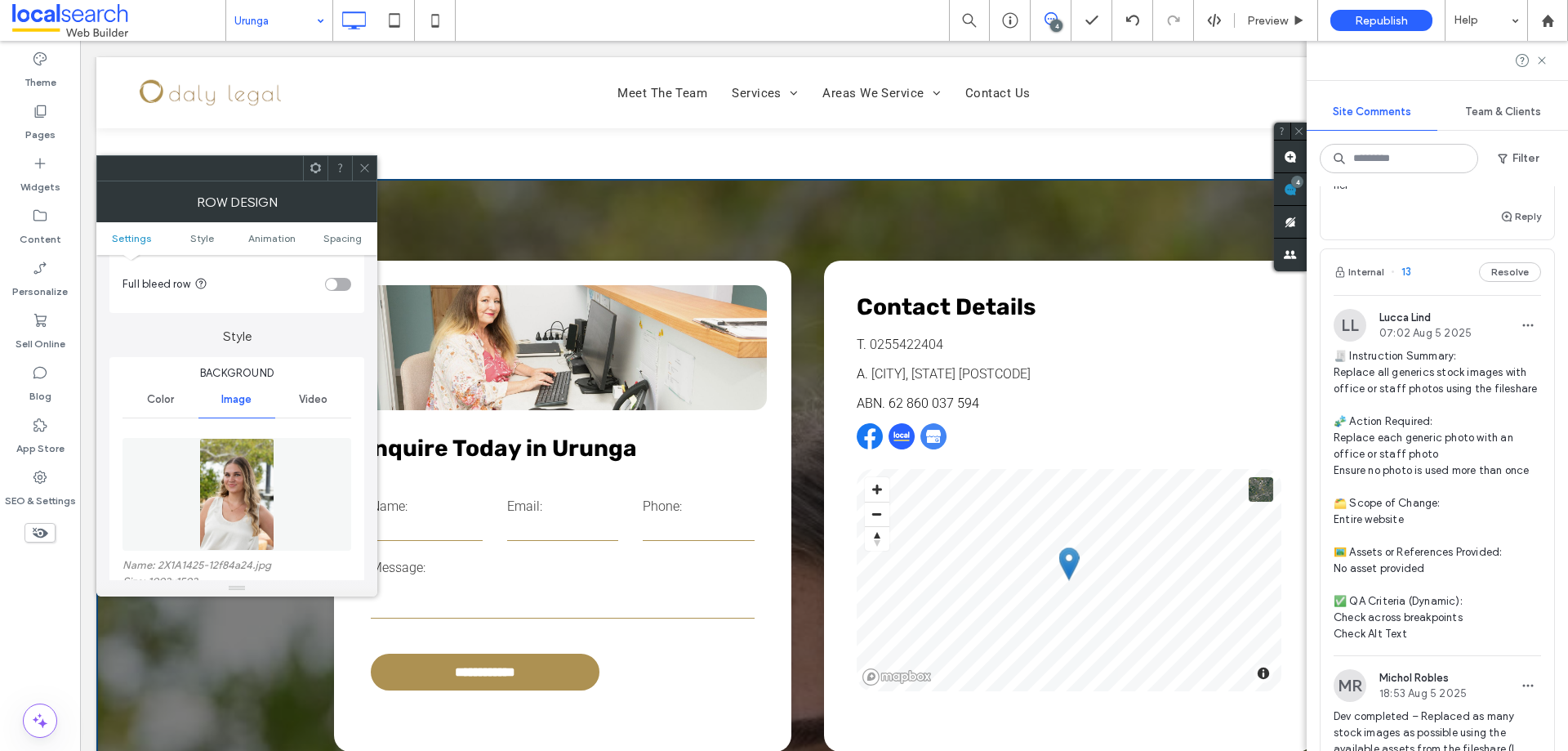 click at bounding box center (563, 347) 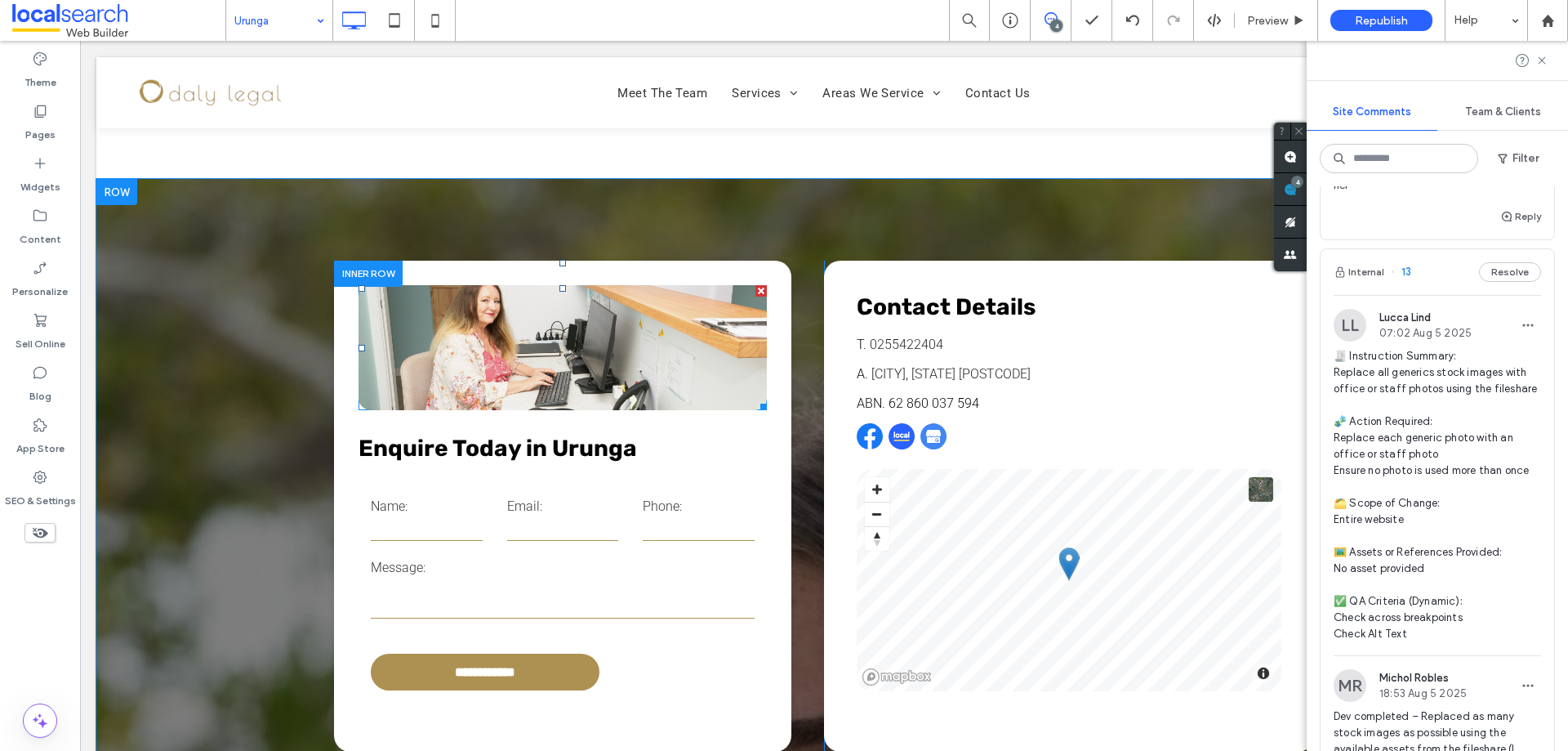 click at bounding box center [563, 347] 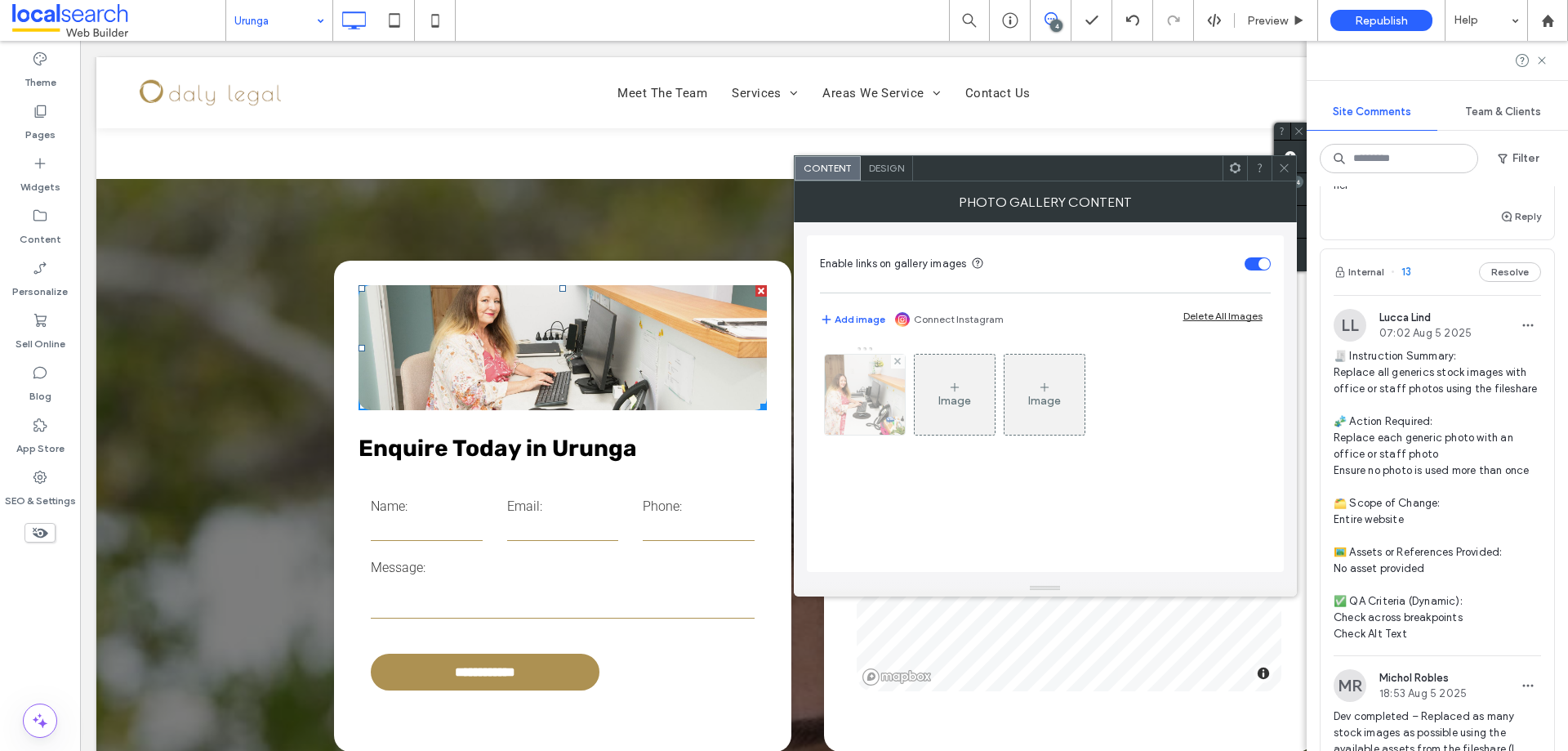 click at bounding box center [864, 395] 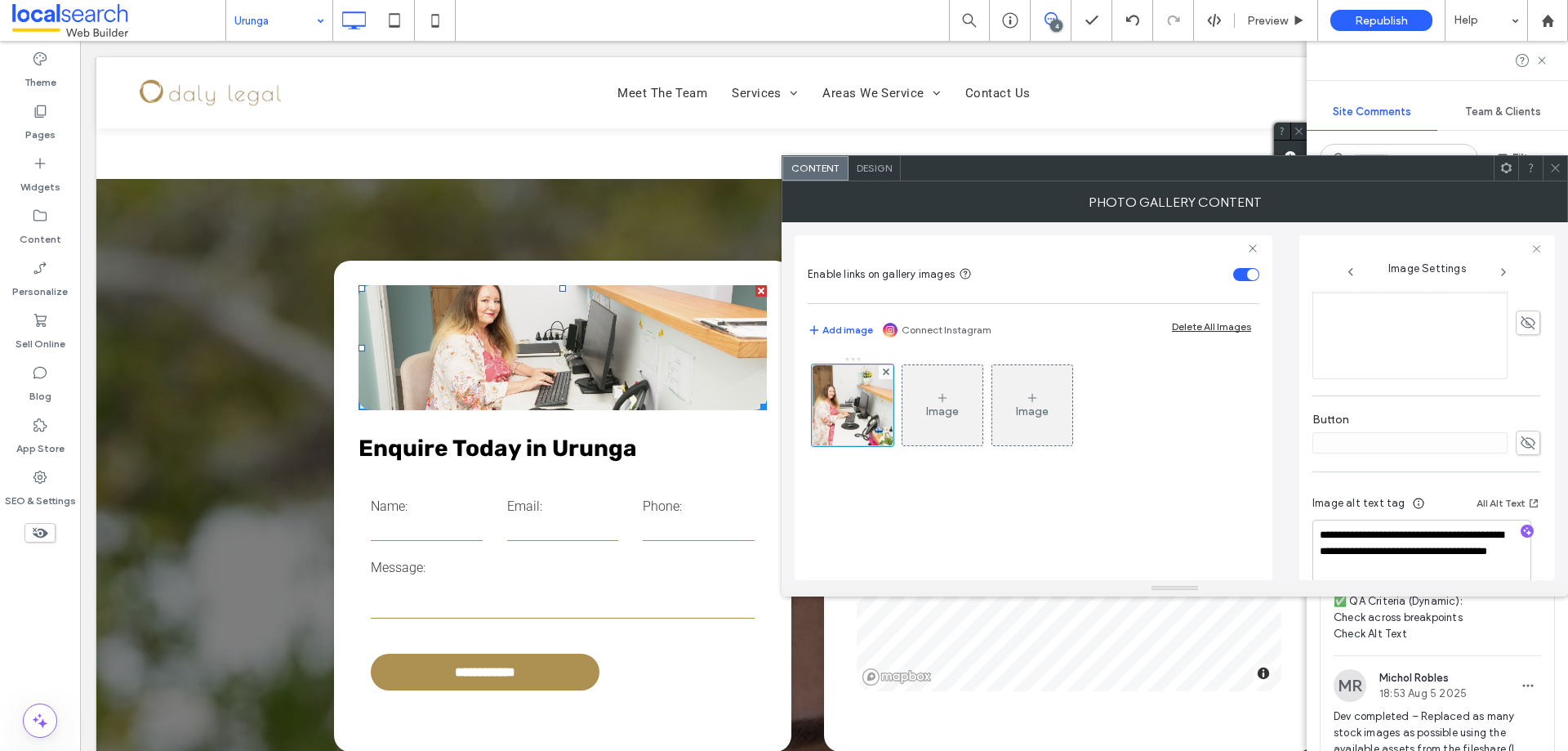 scroll, scrollTop: 483, scrollLeft: 0, axis: vertical 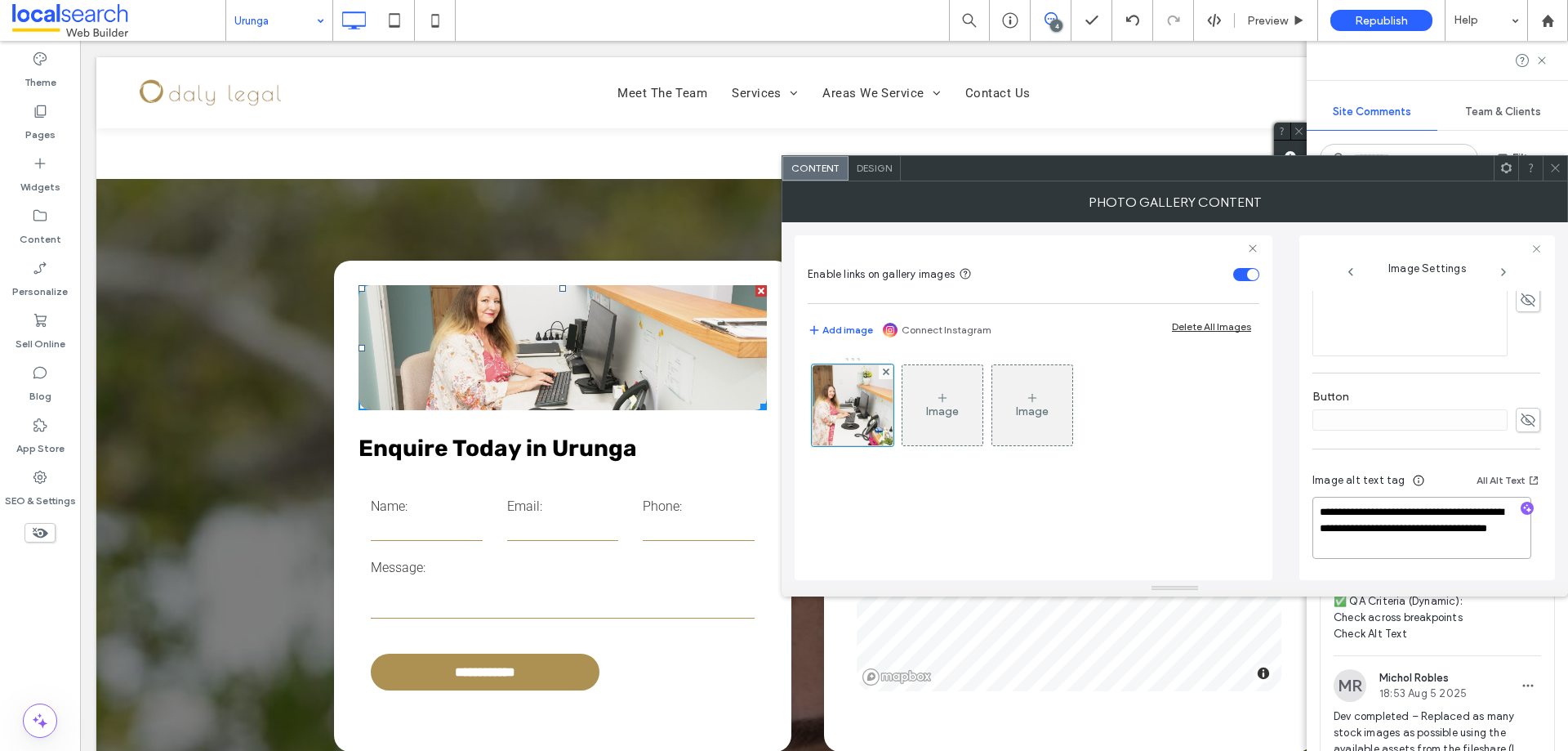drag, startPoint x: 1446, startPoint y: 548, endPoint x: 1466, endPoint y: 529, distance: 27.586228 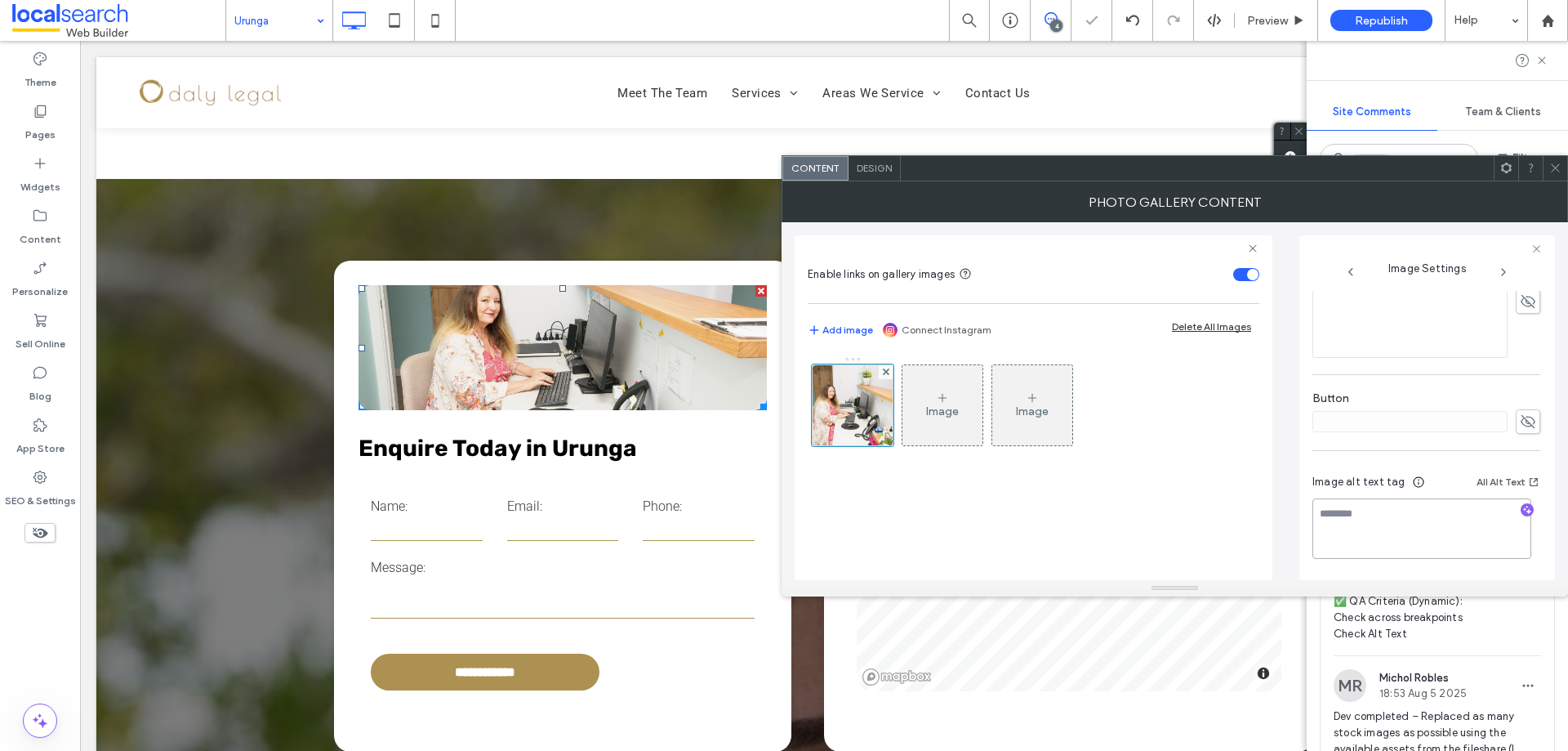 scroll, scrollTop: 480, scrollLeft: 0, axis: vertical 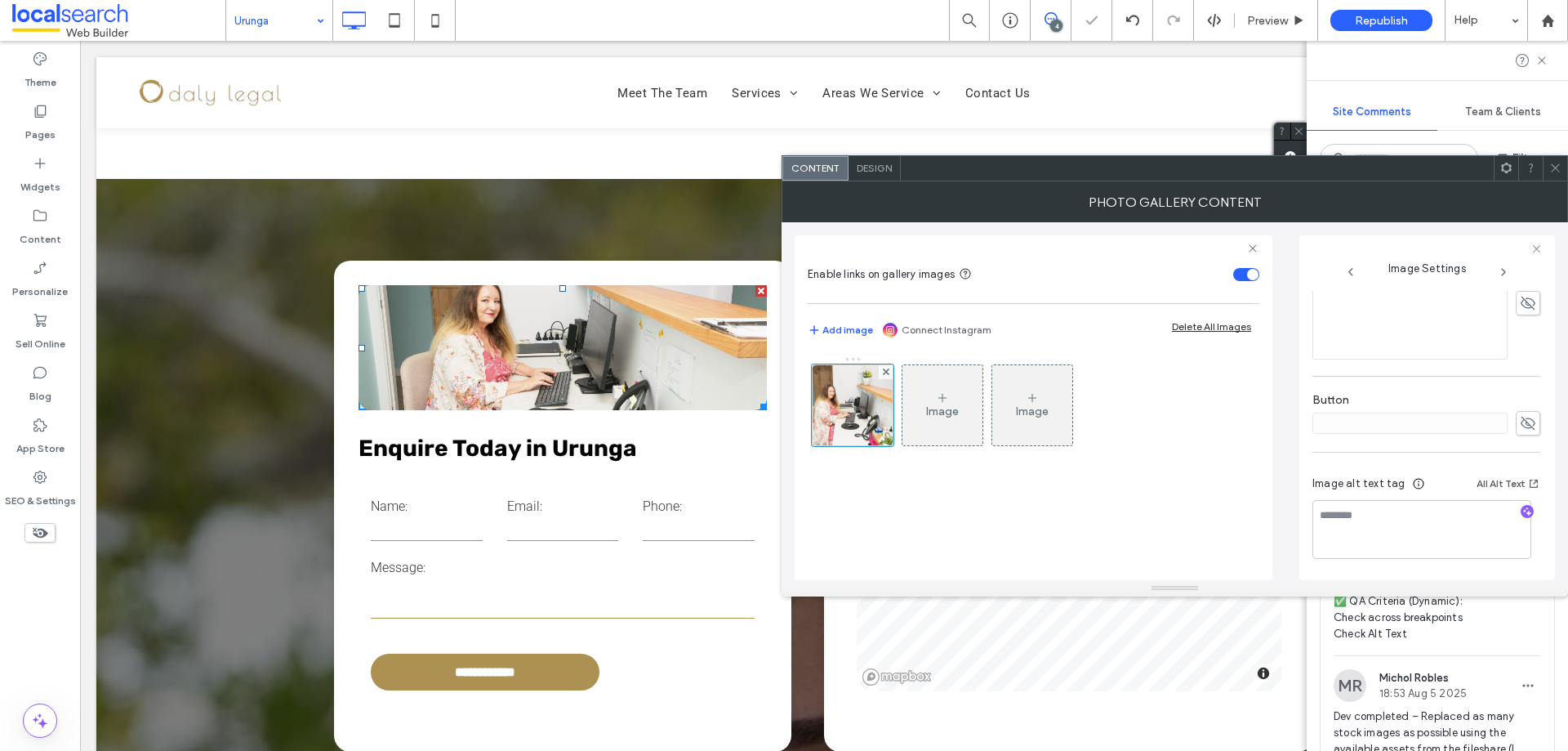 click on "Image alt text tag All Alt Text" at bounding box center [1426, 487] 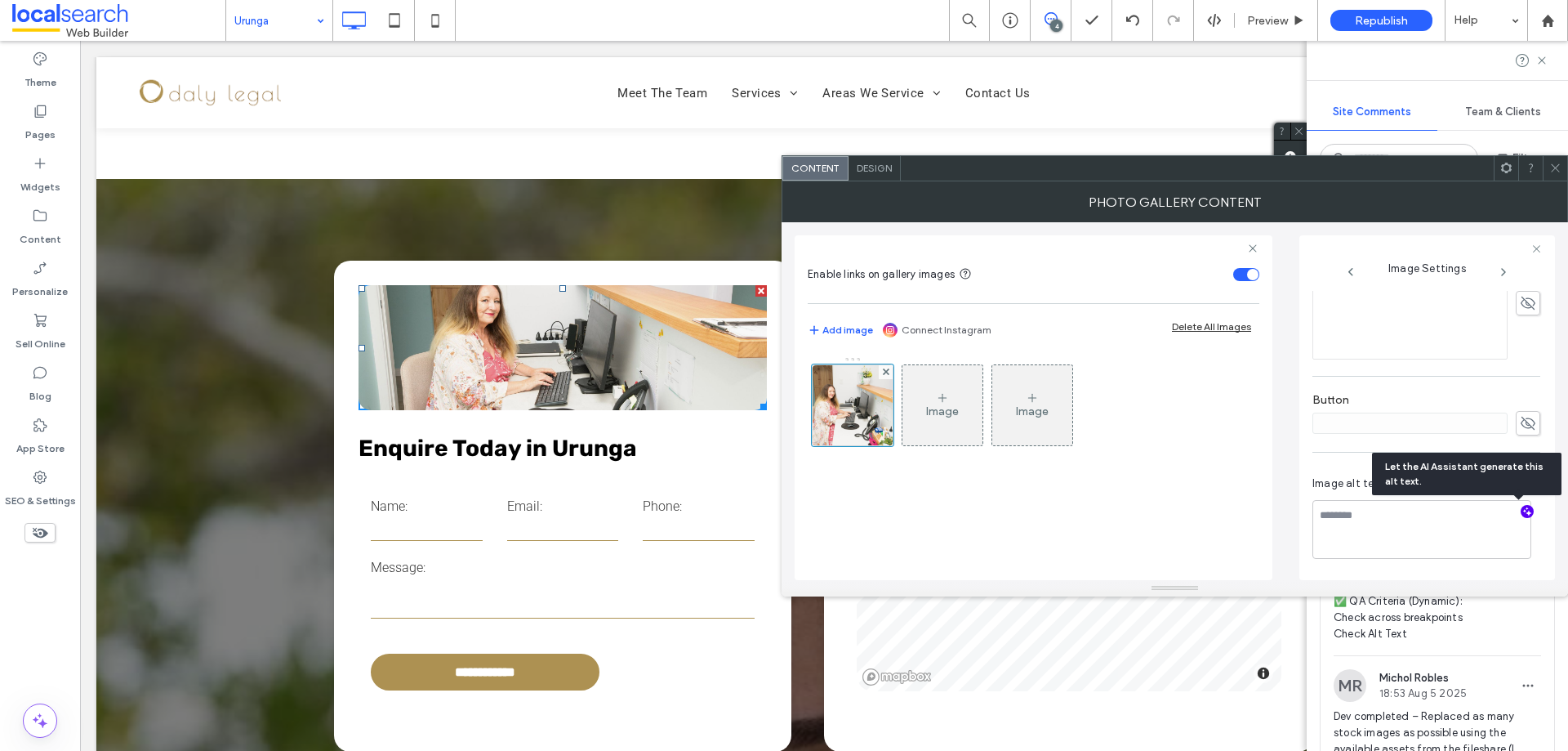 click 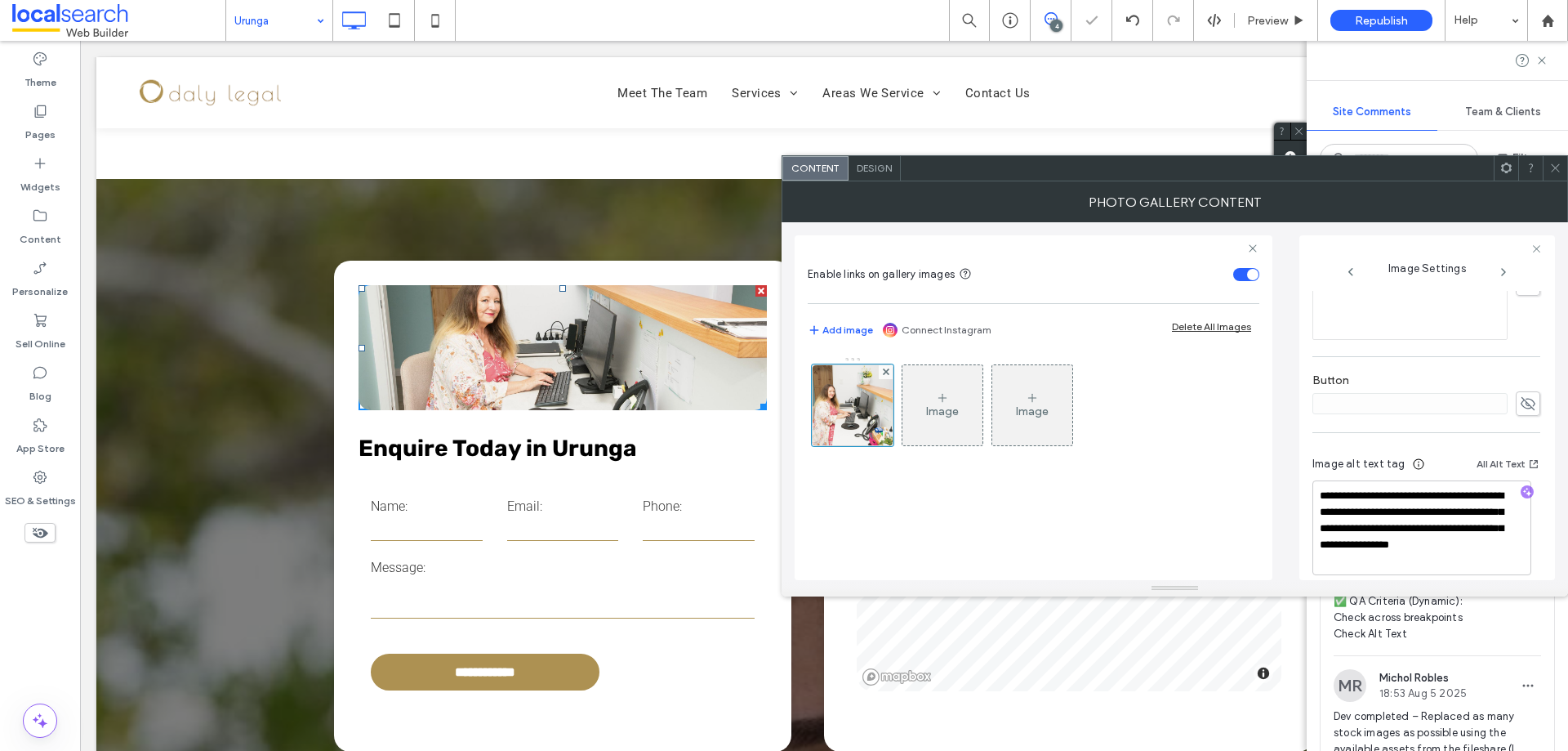 scroll, scrollTop: 516, scrollLeft: 0, axis: vertical 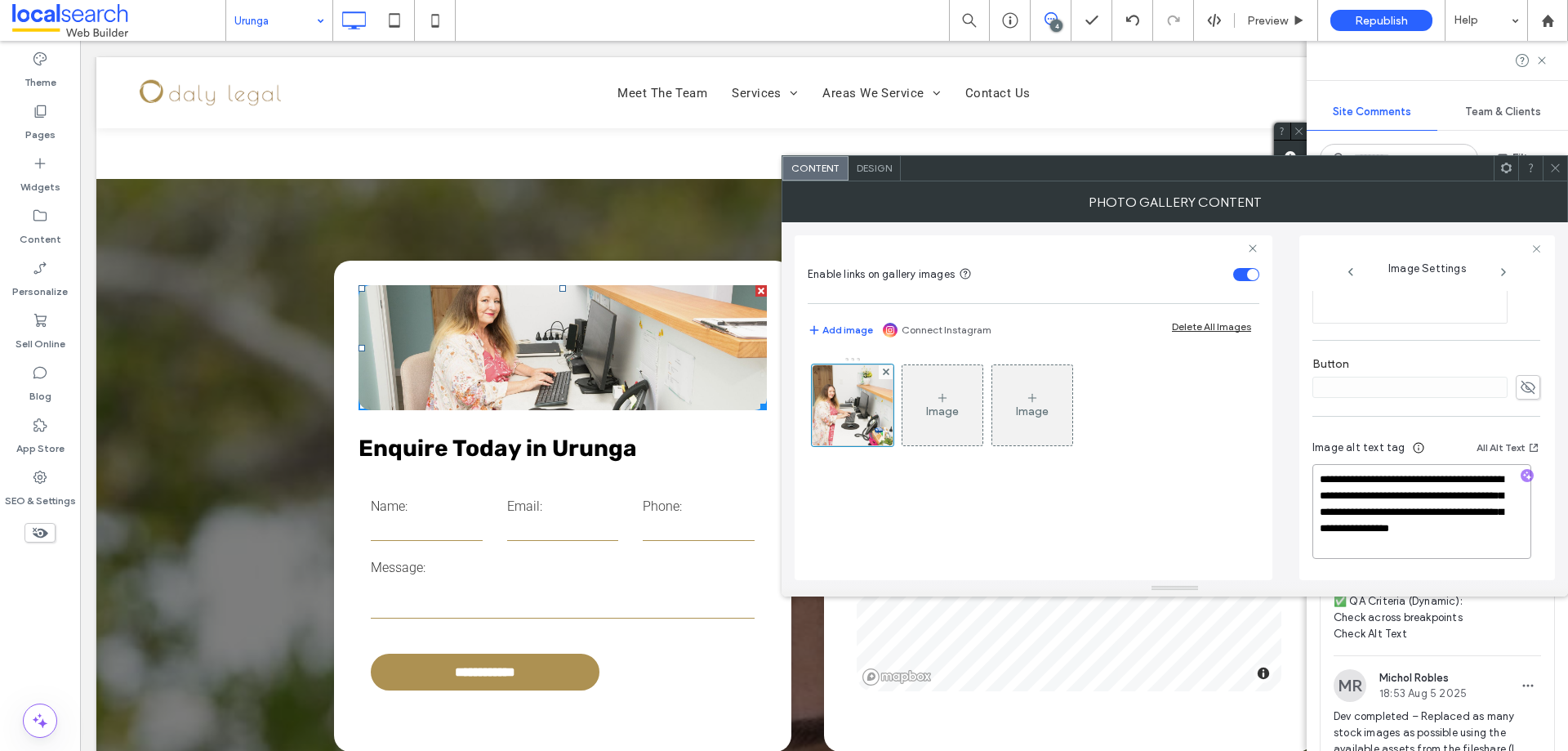 drag, startPoint x: 1442, startPoint y: 548, endPoint x: 1426, endPoint y: 508, distance: 43.081318 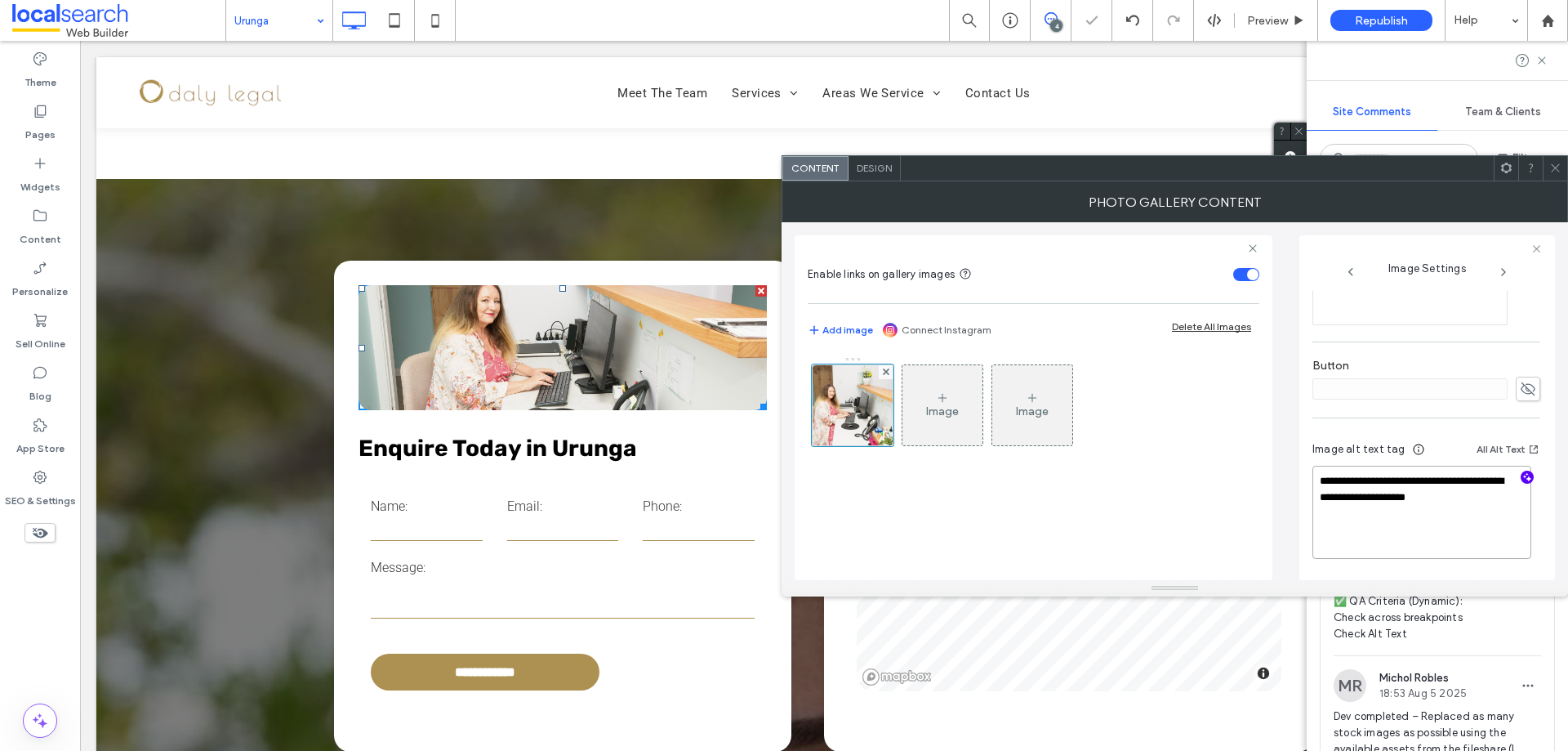 scroll, scrollTop: 512, scrollLeft: 0, axis: vertical 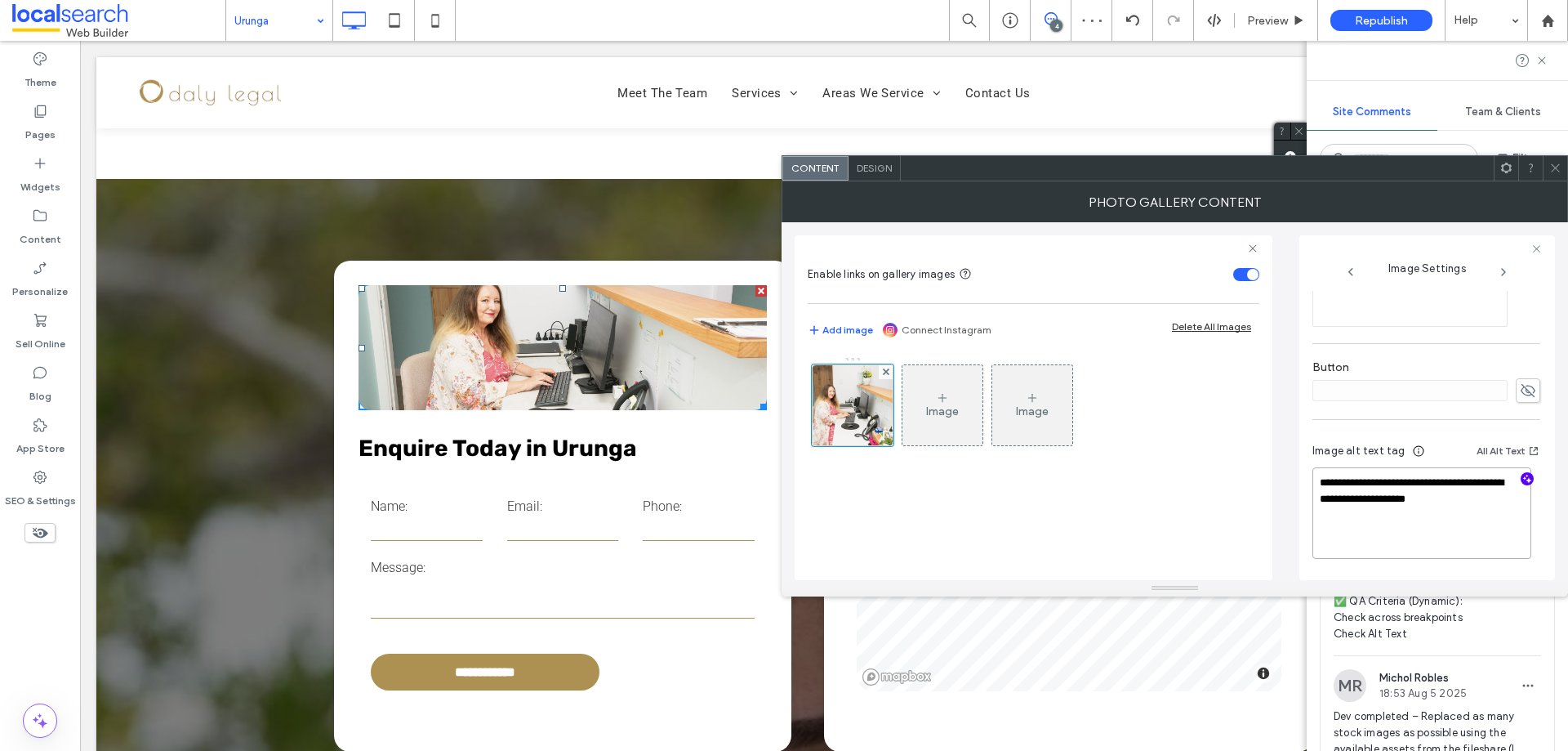 drag, startPoint x: 1431, startPoint y: 485, endPoint x: 1360, endPoint y: 472, distance: 72.18033 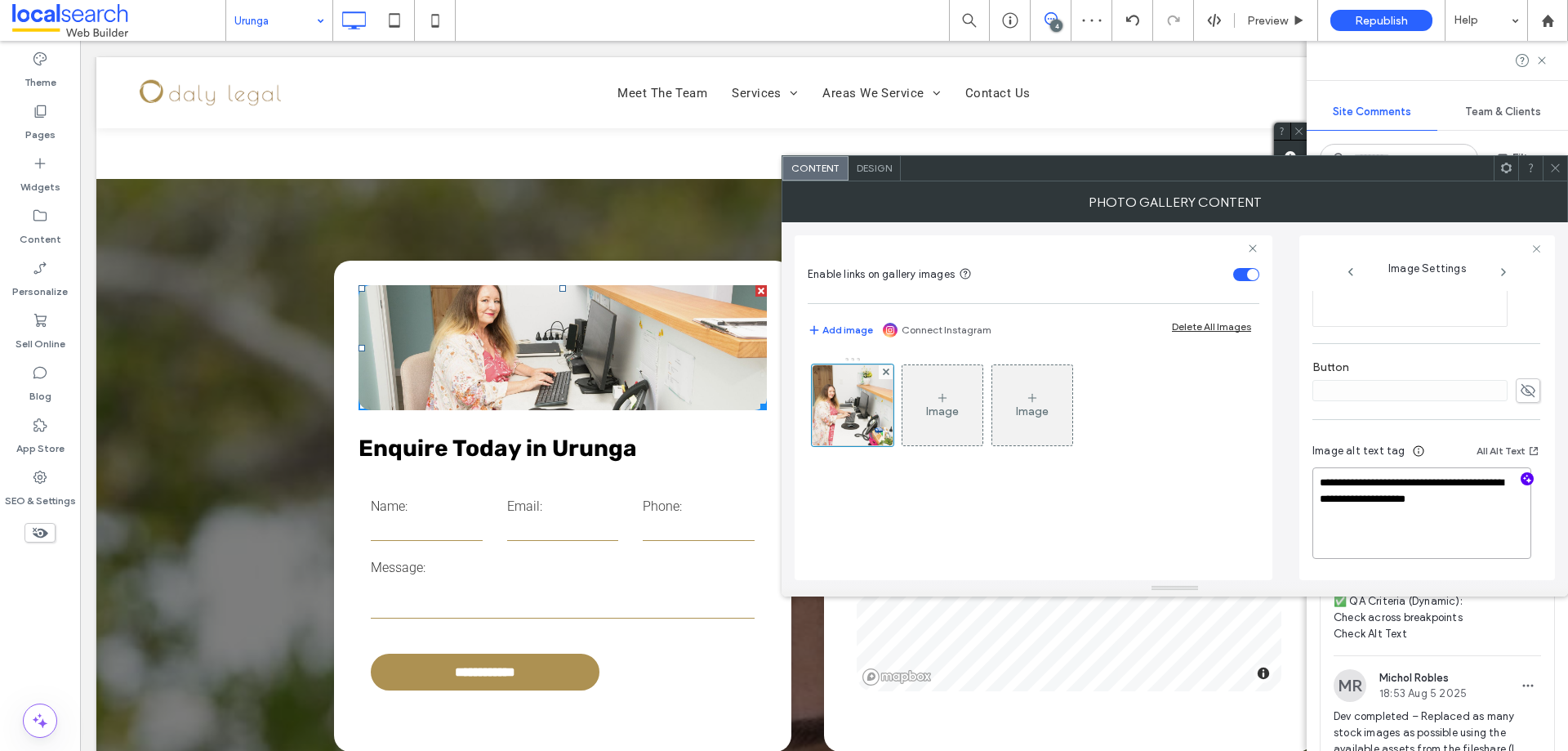 click on "**********" at bounding box center (1422, 513) 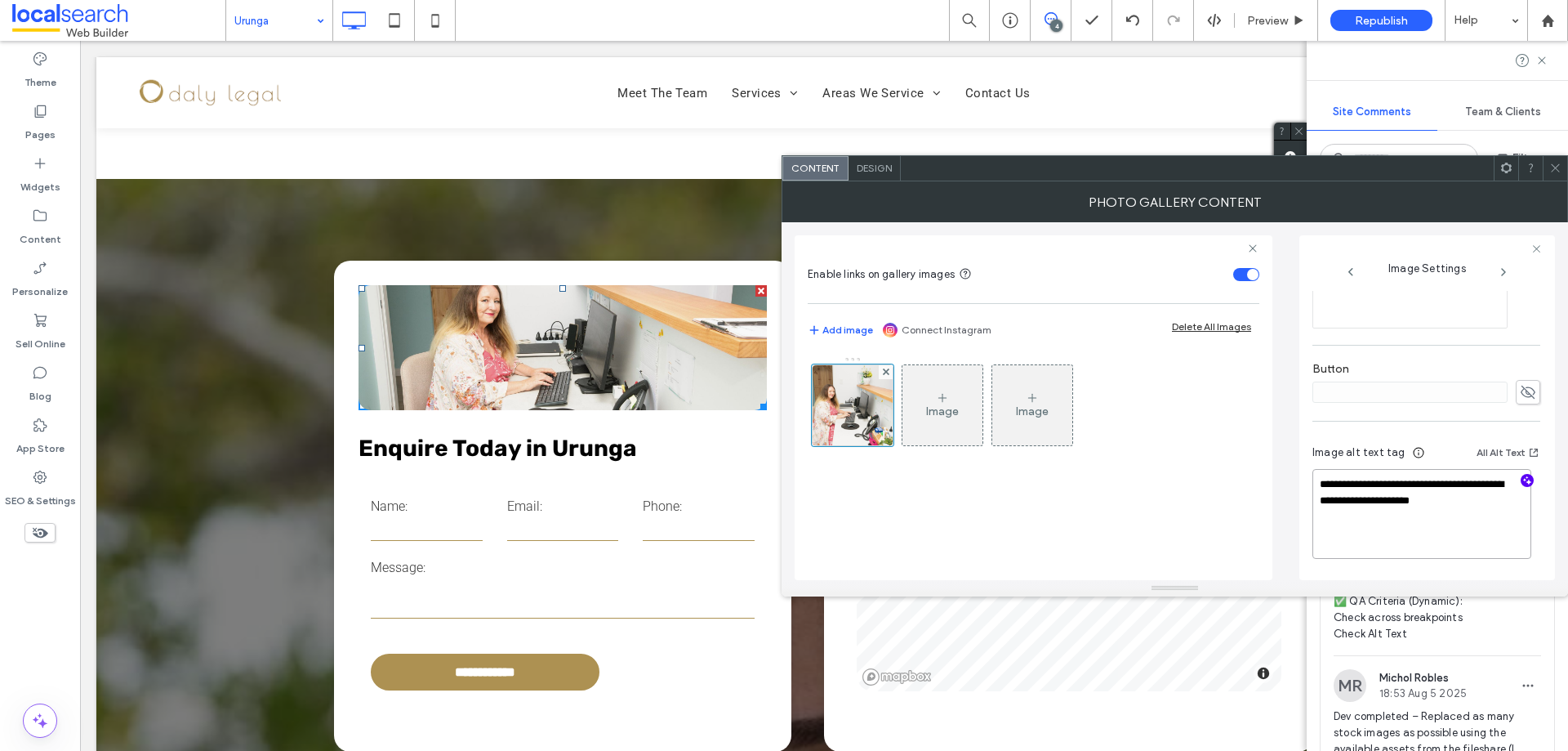 paste on "**********" 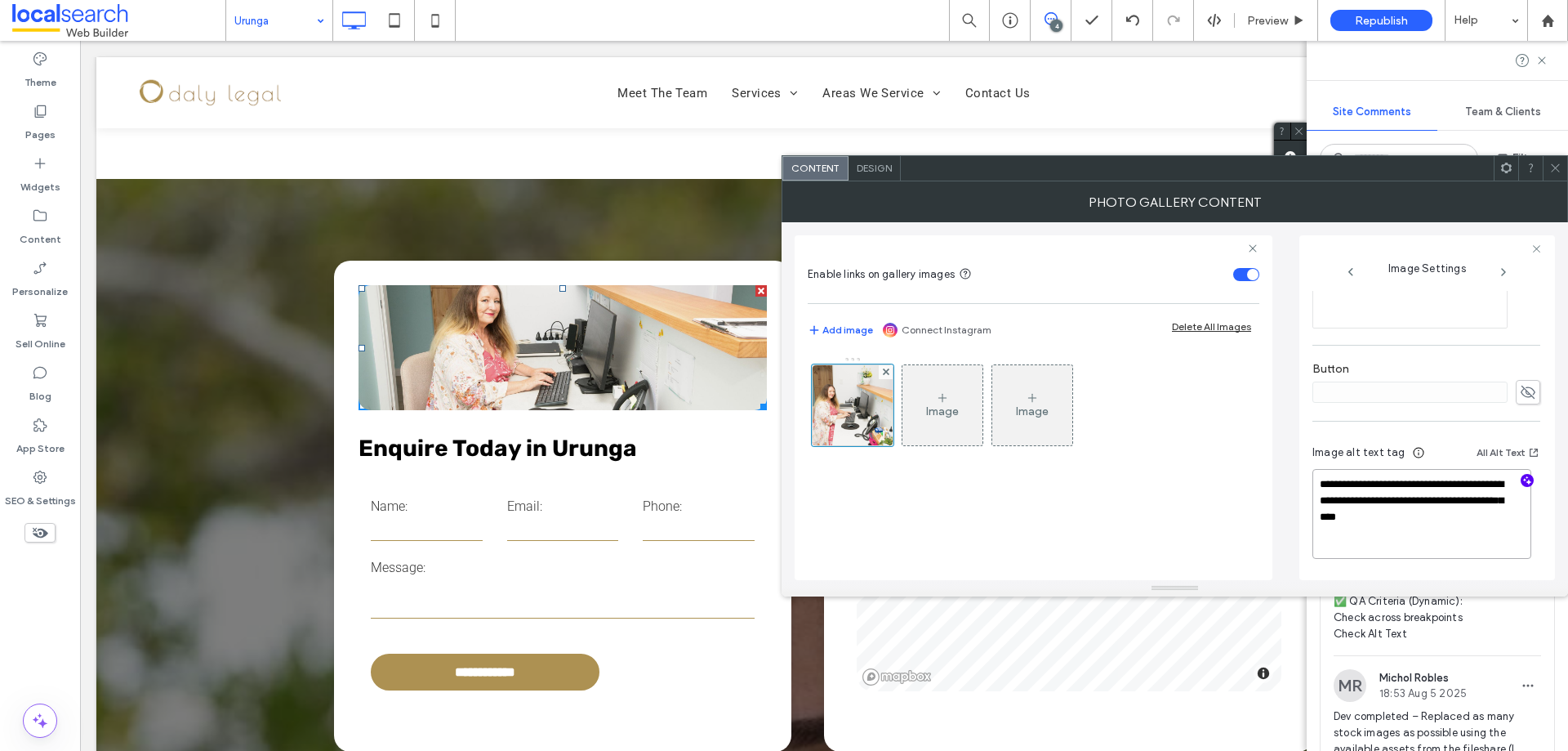 scroll, scrollTop: 509, scrollLeft: 0, axis: vertical 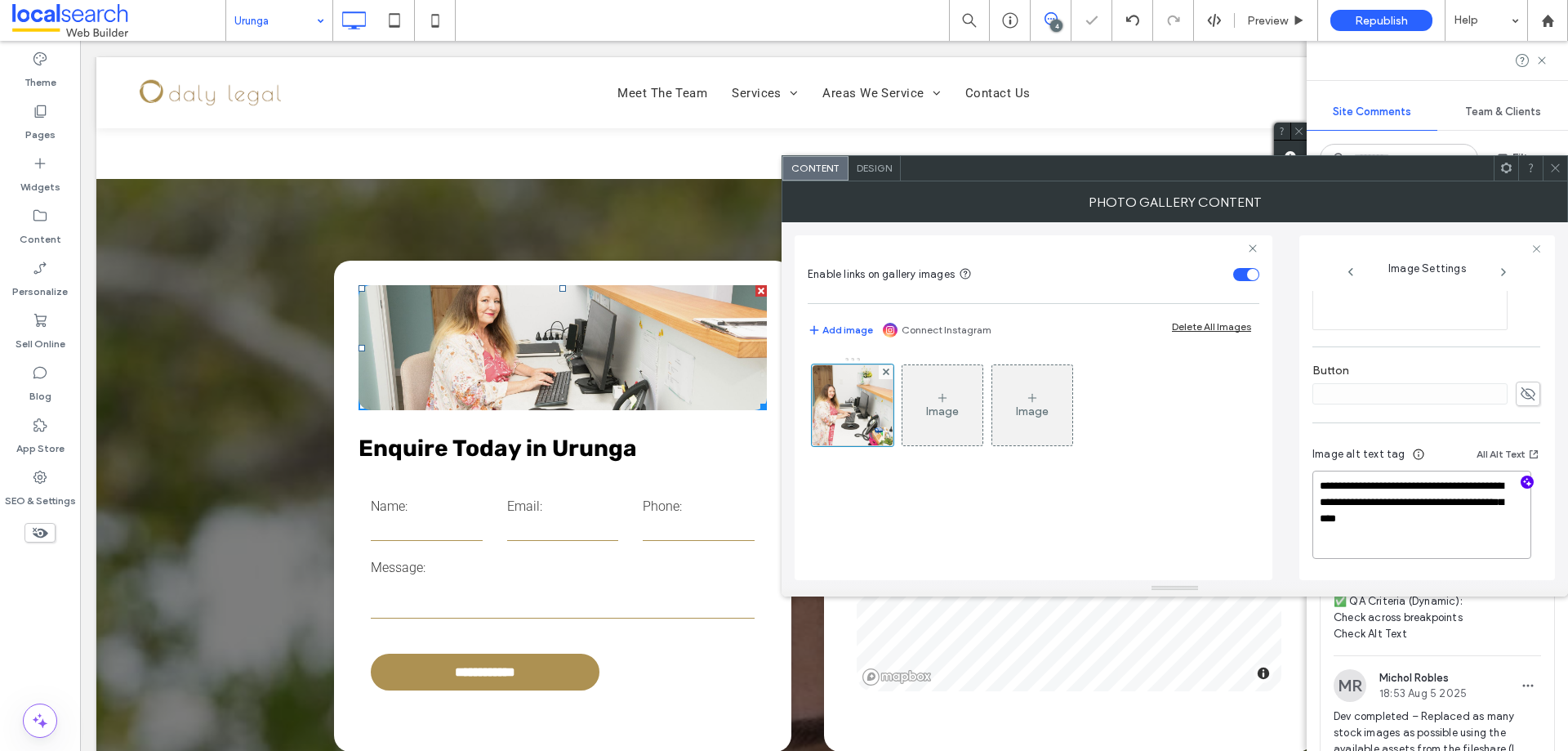 type on "**********" 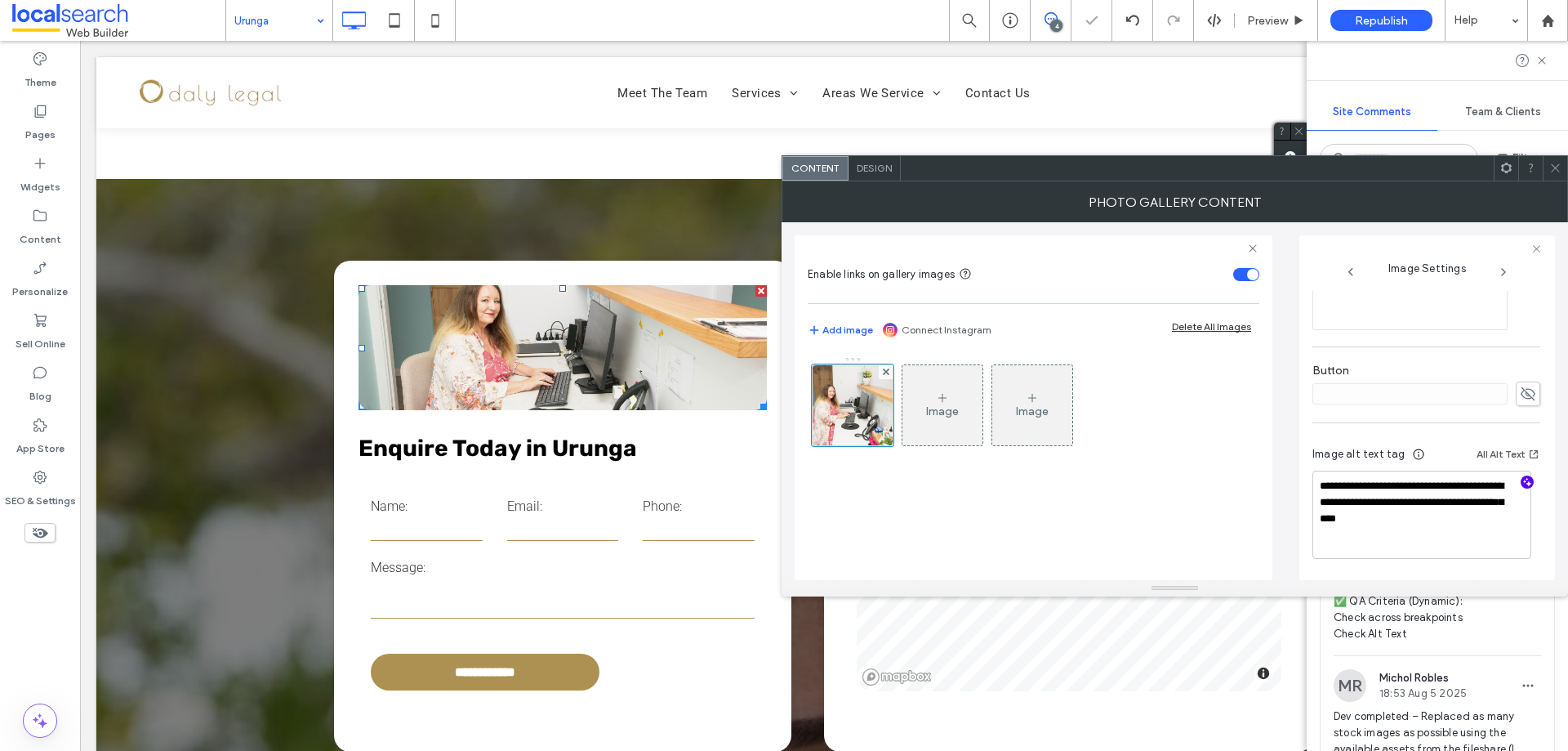 click on "Image alt text tag All Alt Text" at bounding box center [1426, 458] 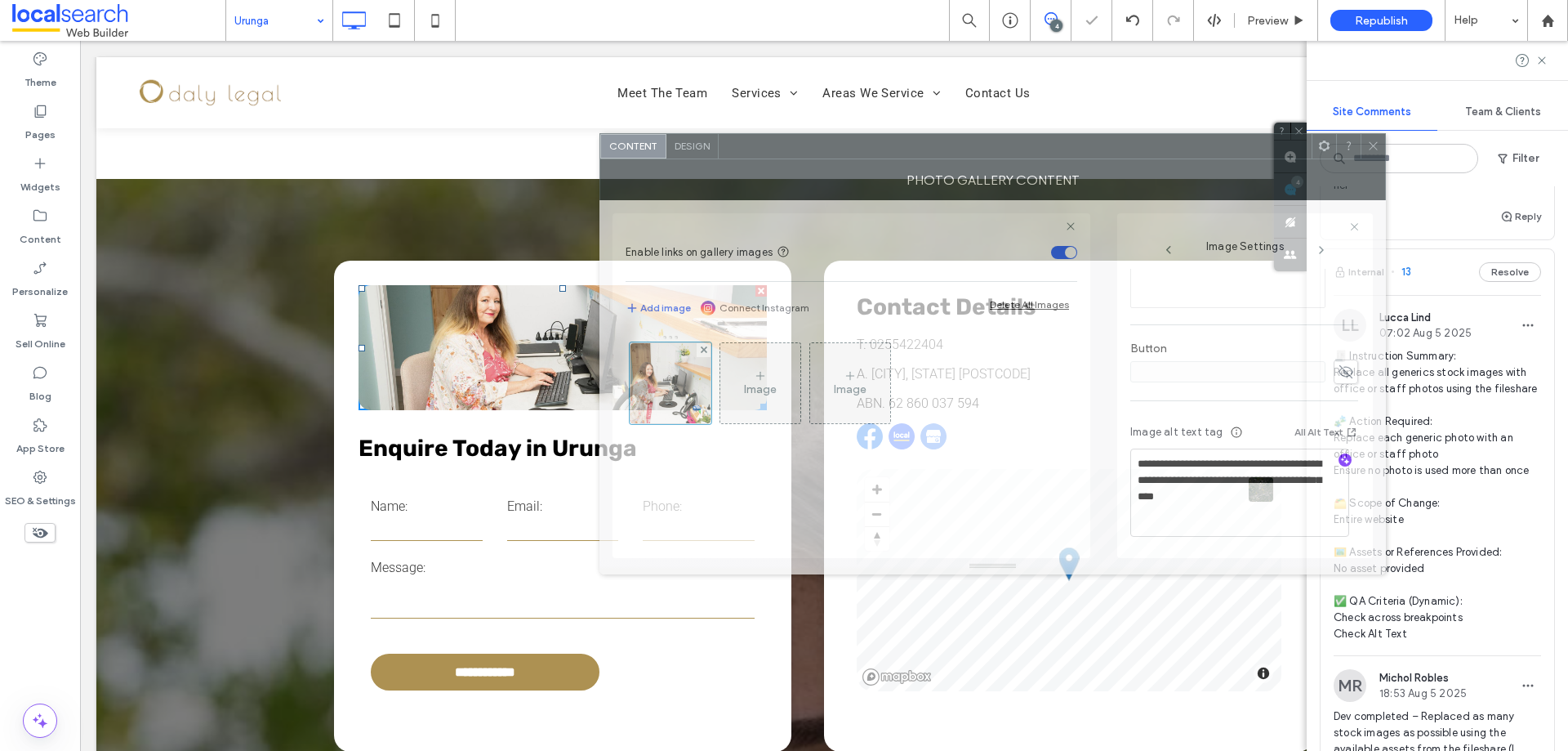 drag, startPoint x: 1247, startPoint y: 154, endPoint x: 1094, endPoint y: 141, distance: 153.55129 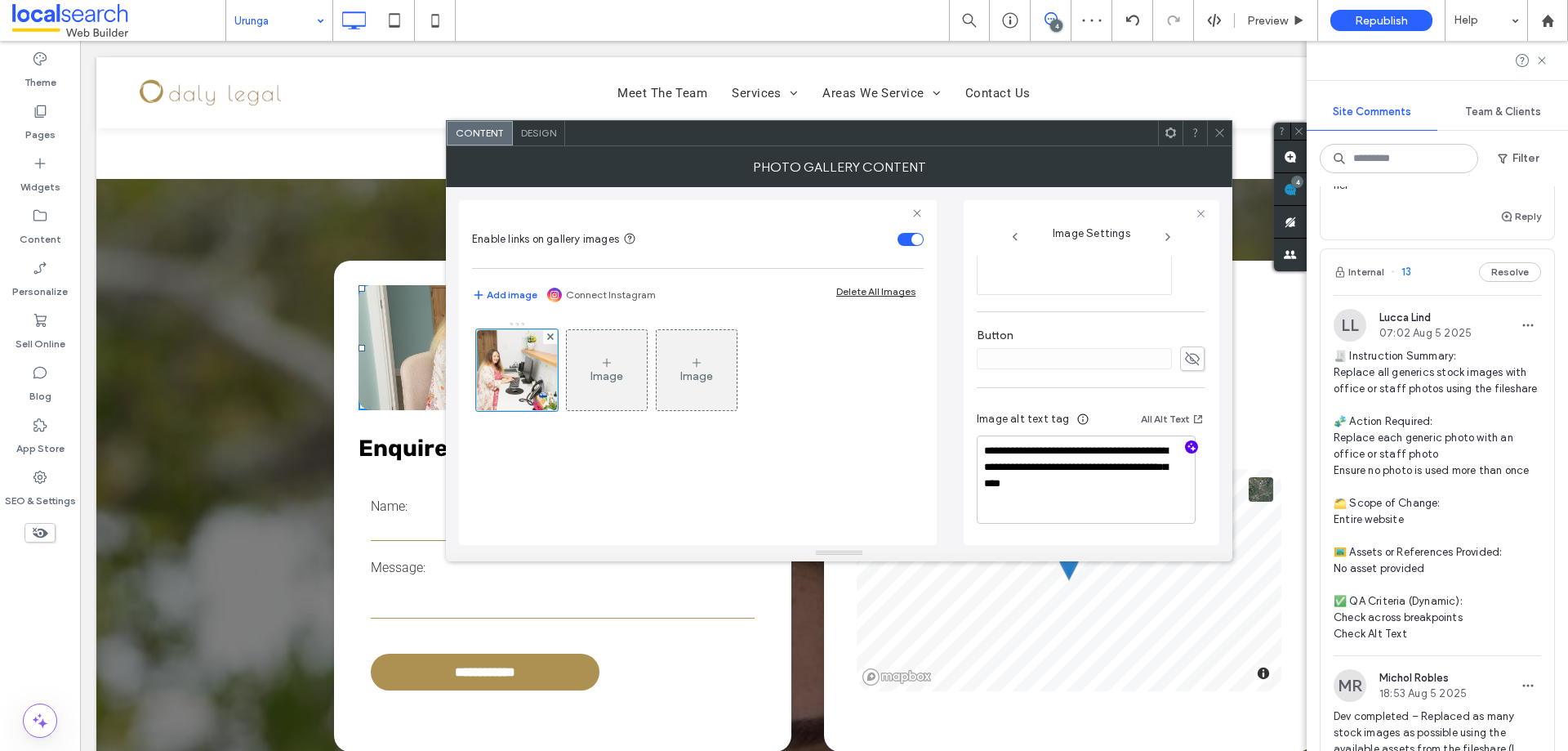 click 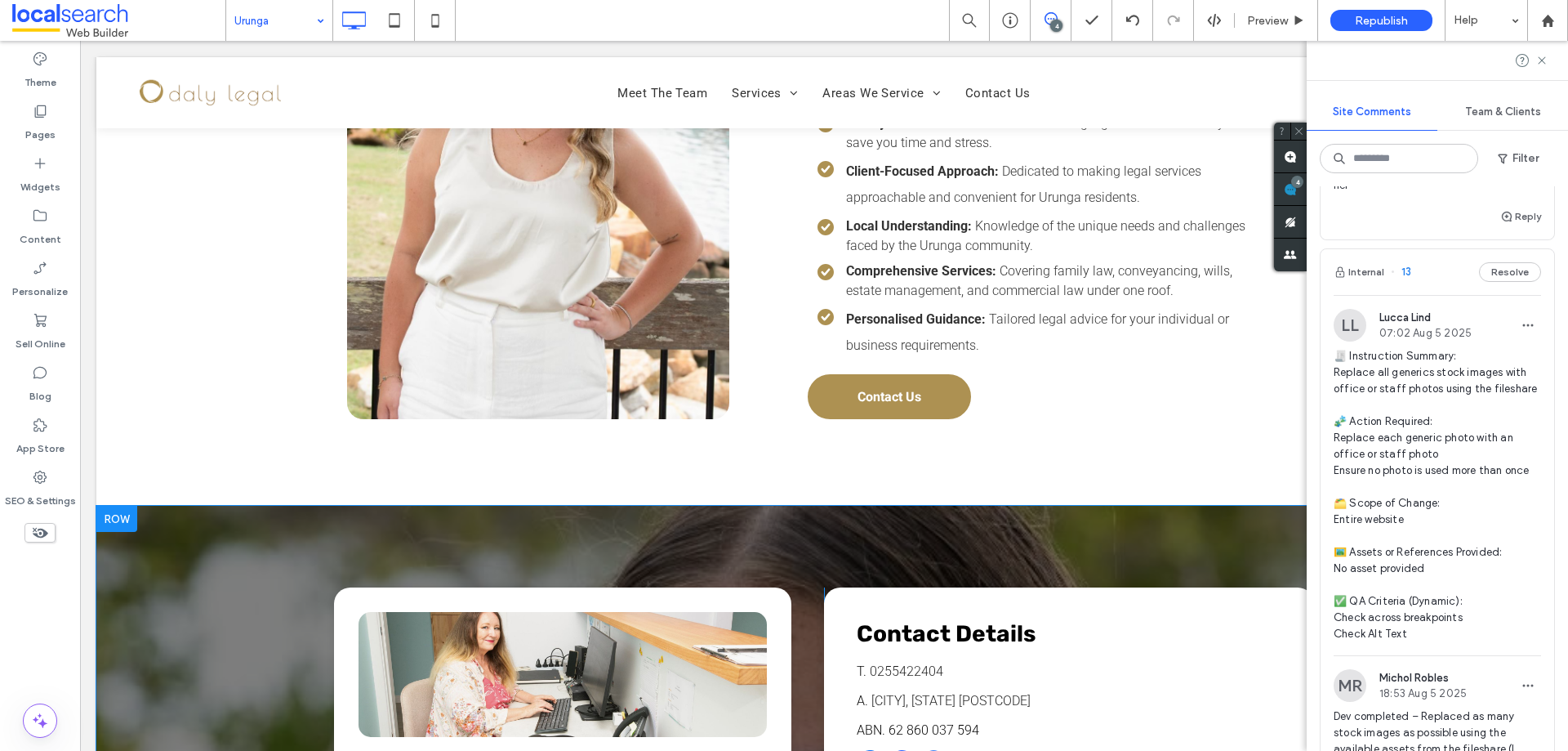 scroll, scrollTop: 2778, scrollLeft: 0, axis: vertical 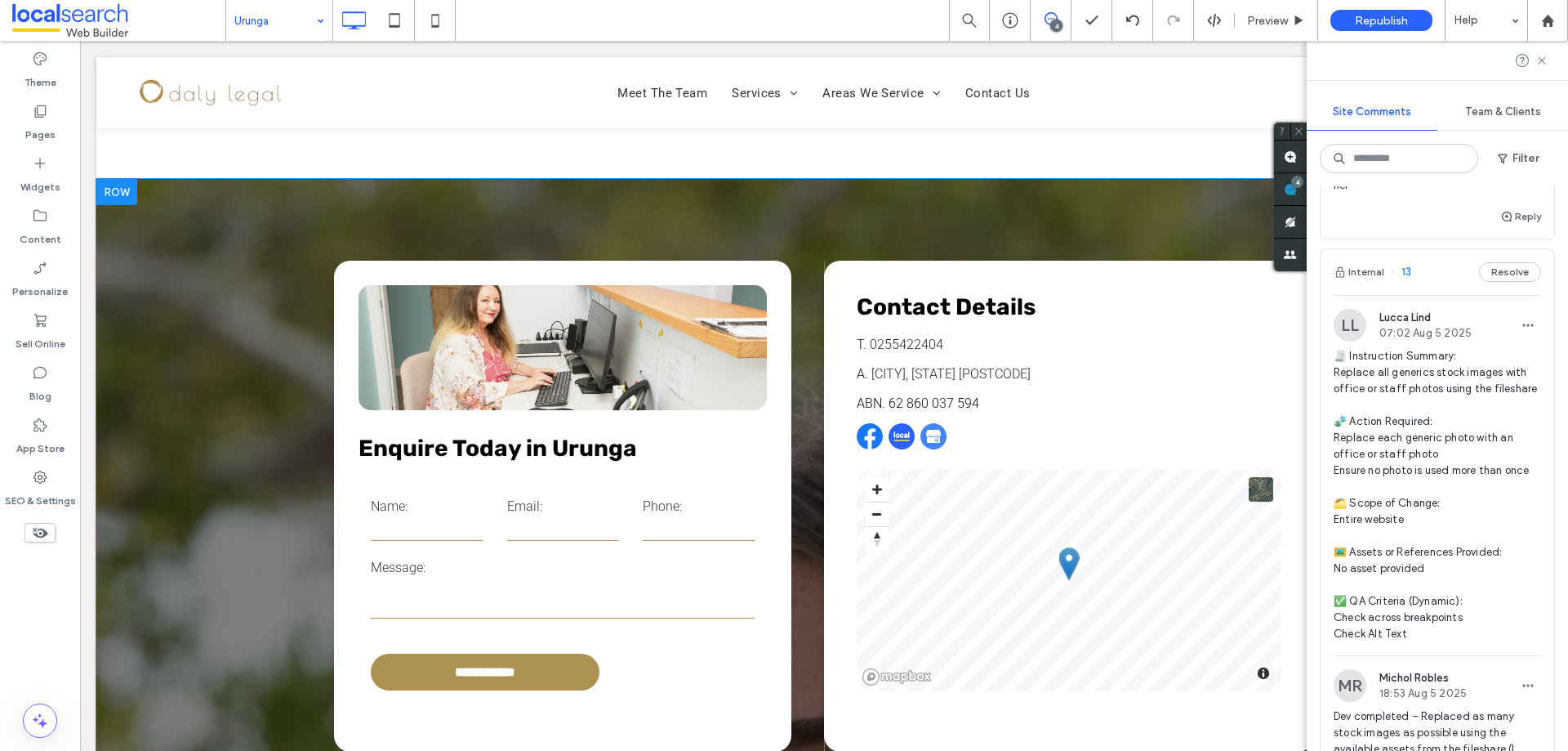 click on "**********" at bounding box center [824, 506] 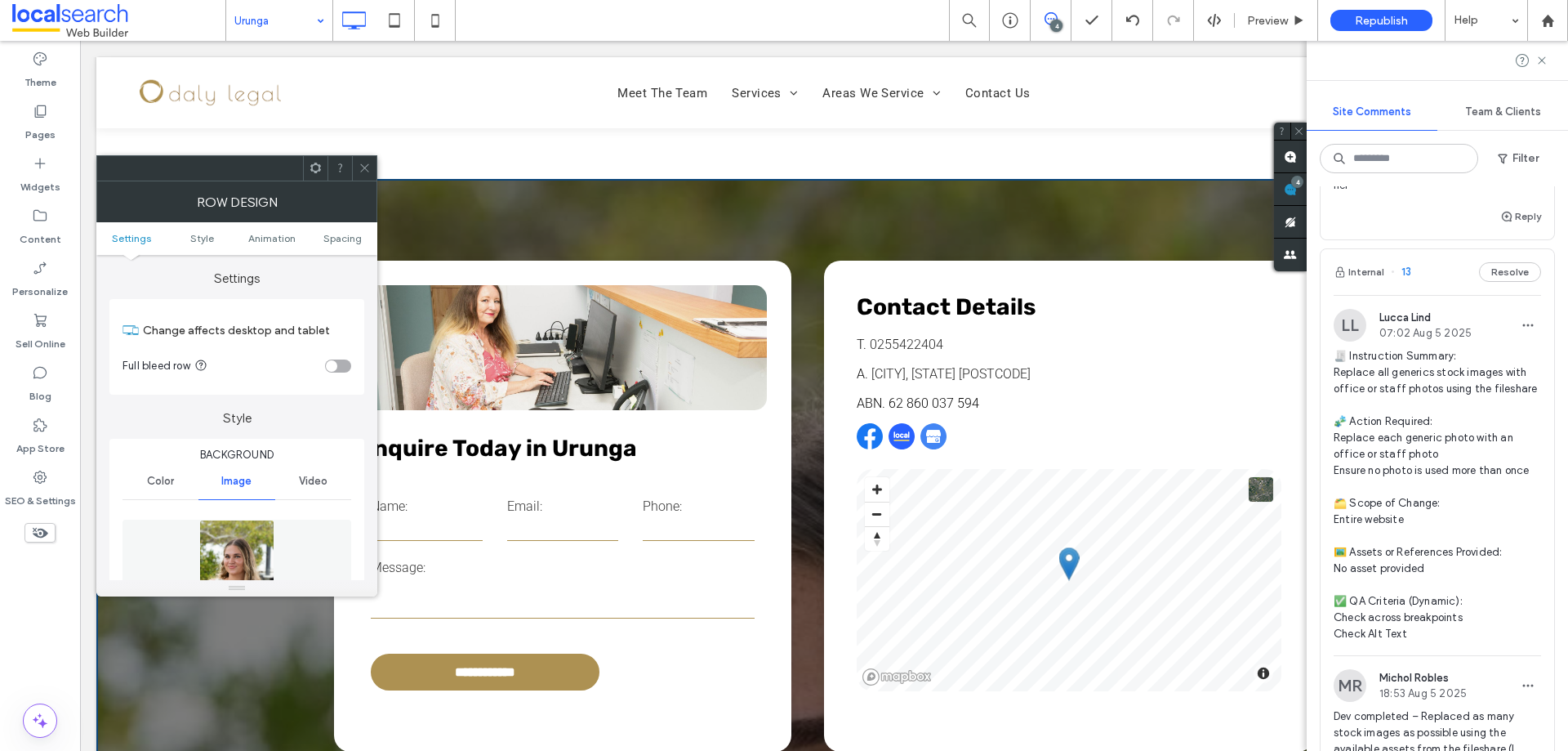click at bounding box center [237, 576] 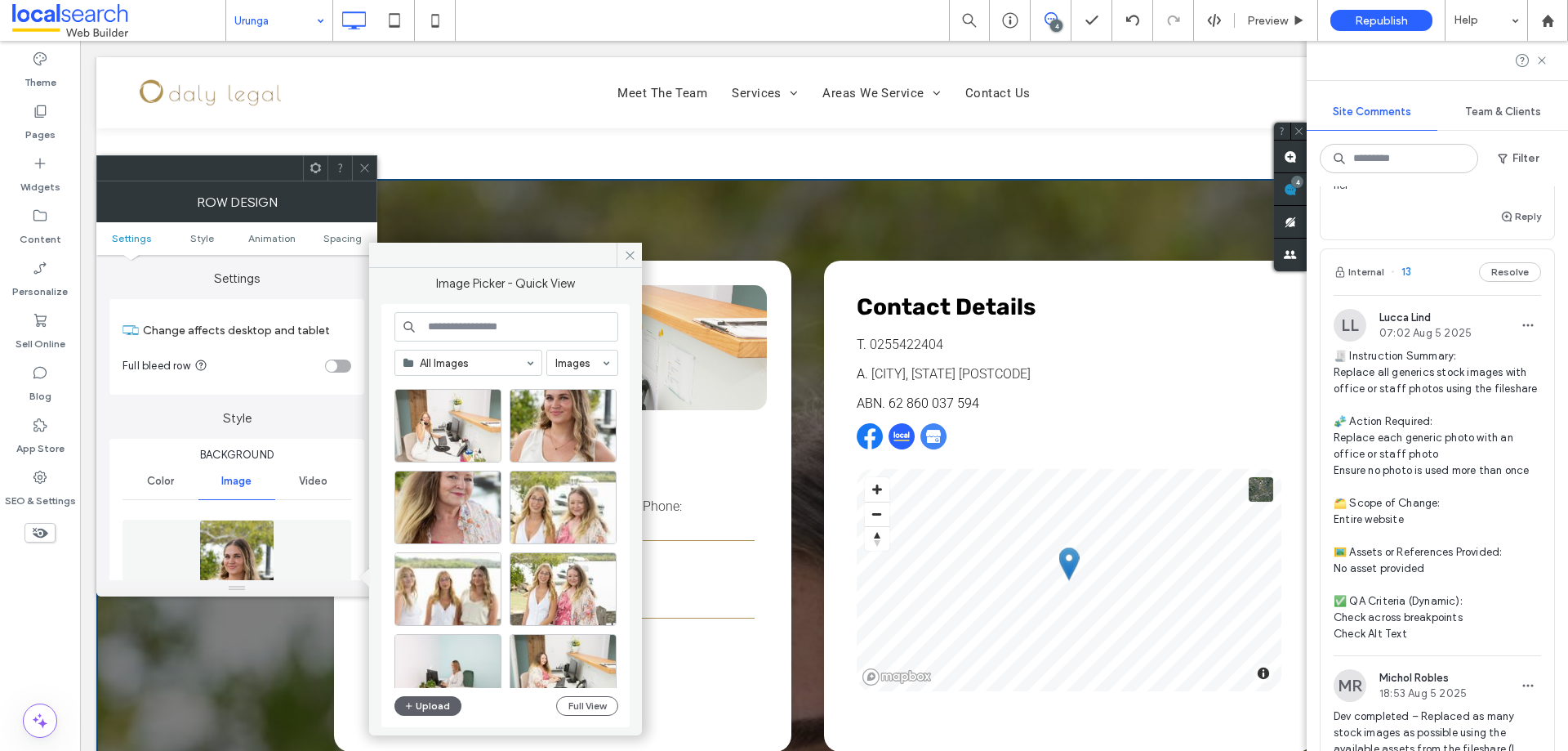 scroll, scrollTop: 701, scrollLeft: 0, axis: vertical 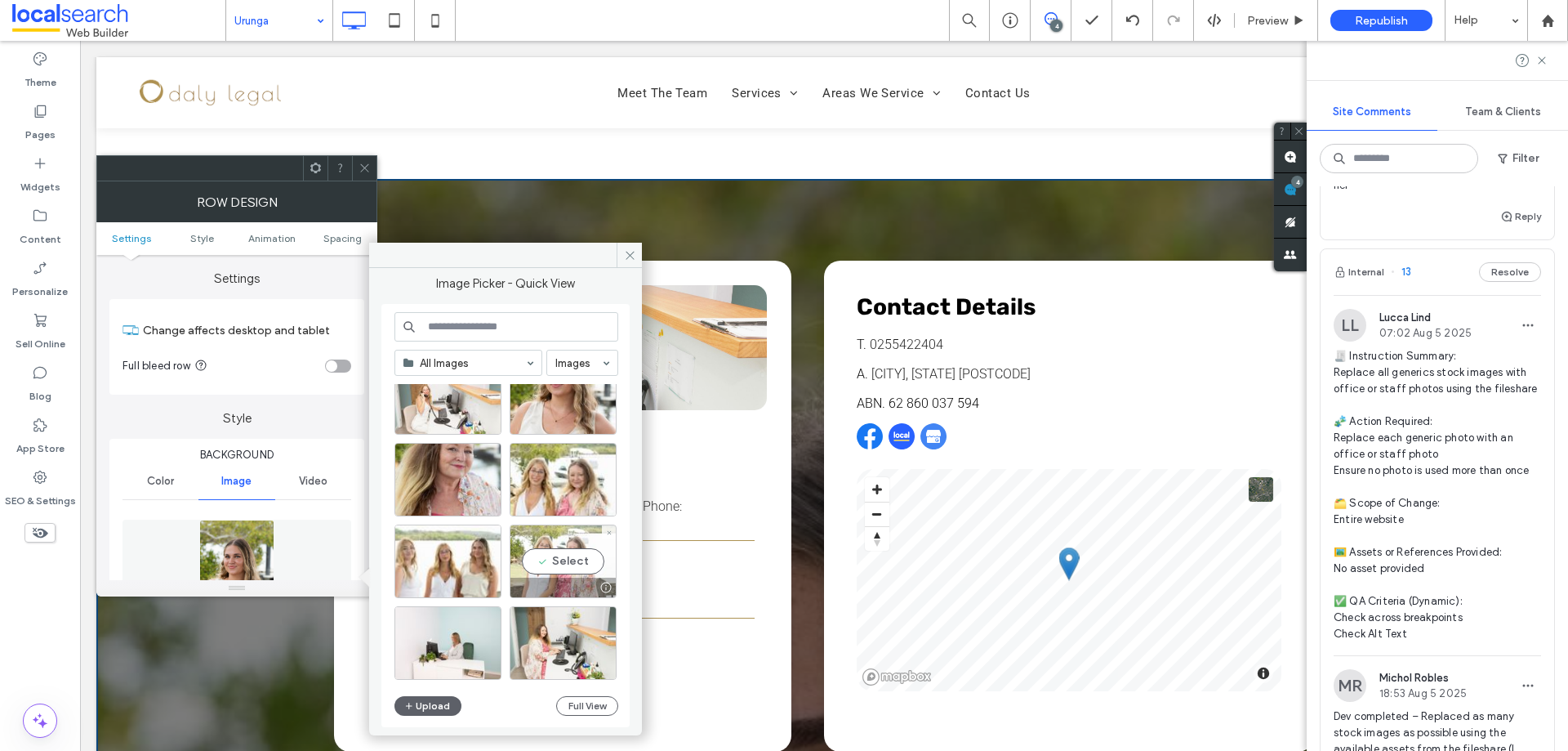 click on "Select" at bounding box center (563, 561) 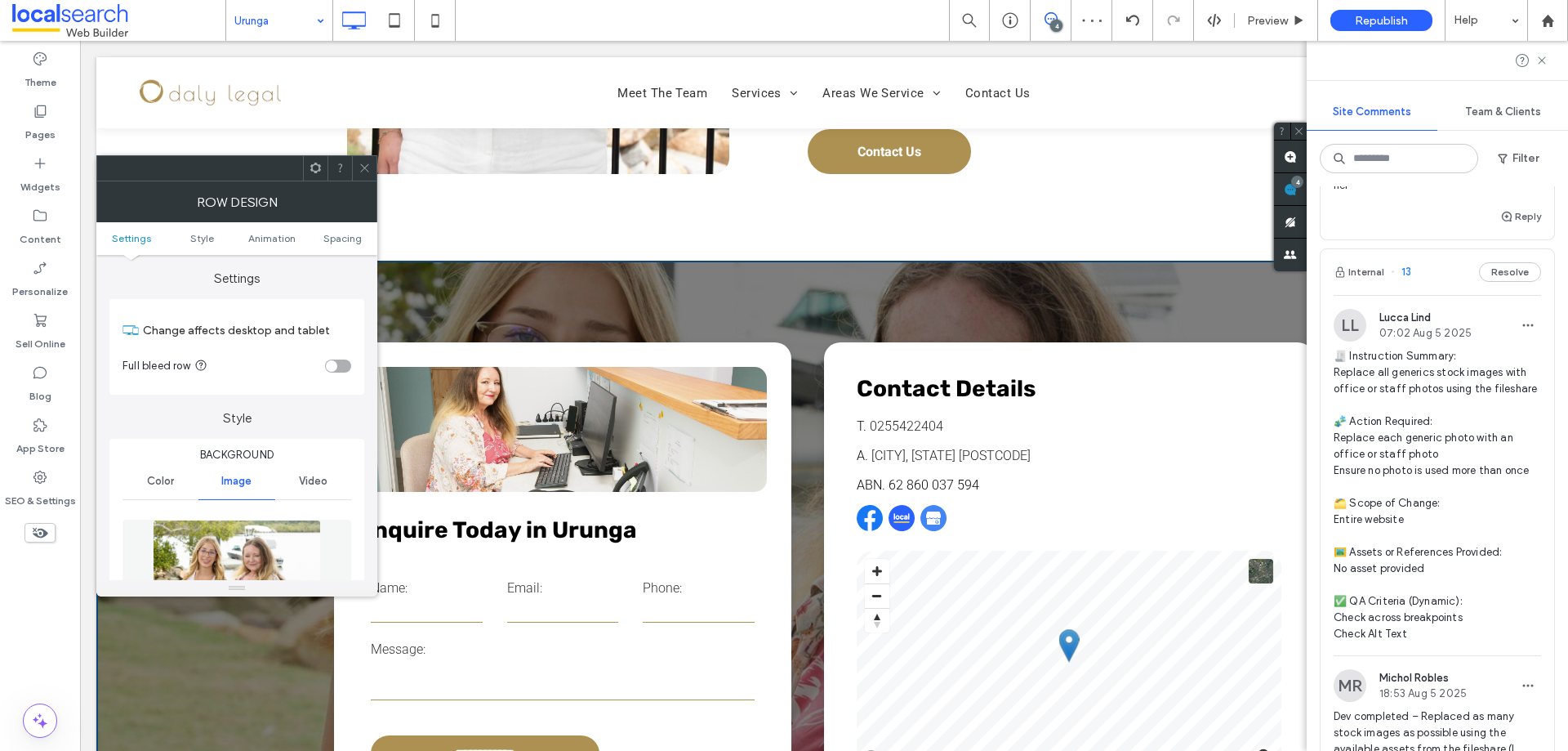 scroll, scrollTop: 2533, scrollLeft: 0, axis: vertical 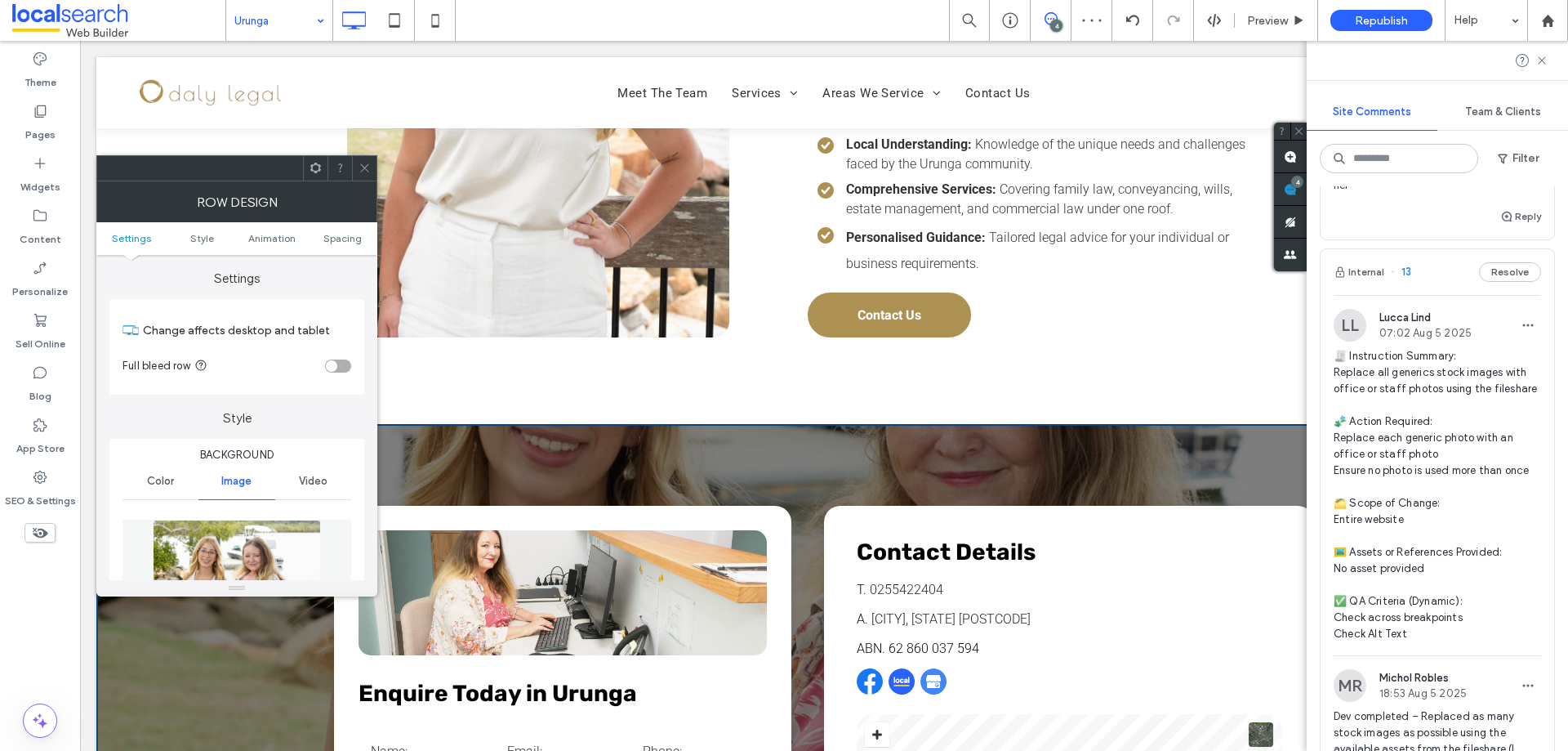 click at bounding box center [364, 168] 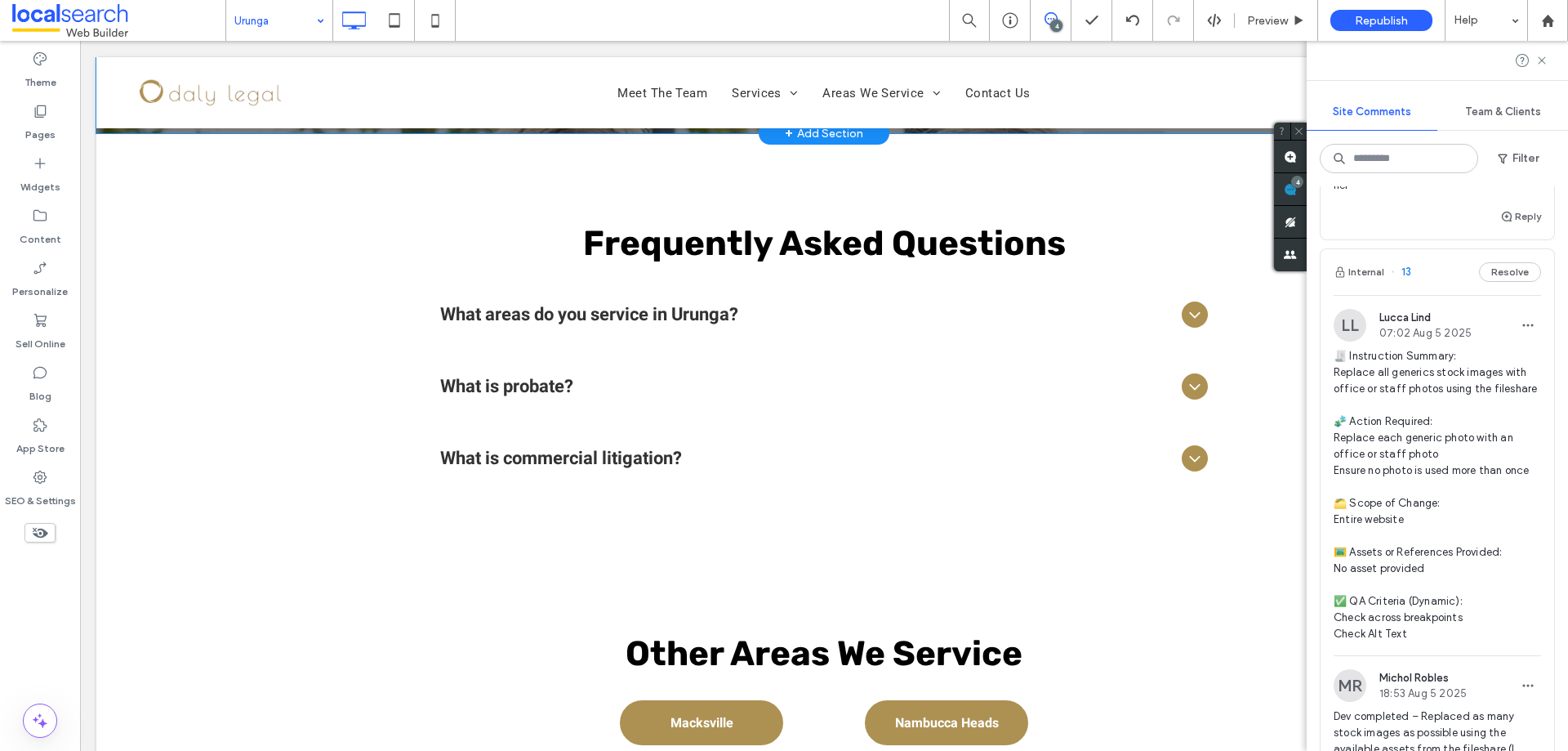 scroll, scrollTop: 3759, scrollLeft: 0, axis: vertical 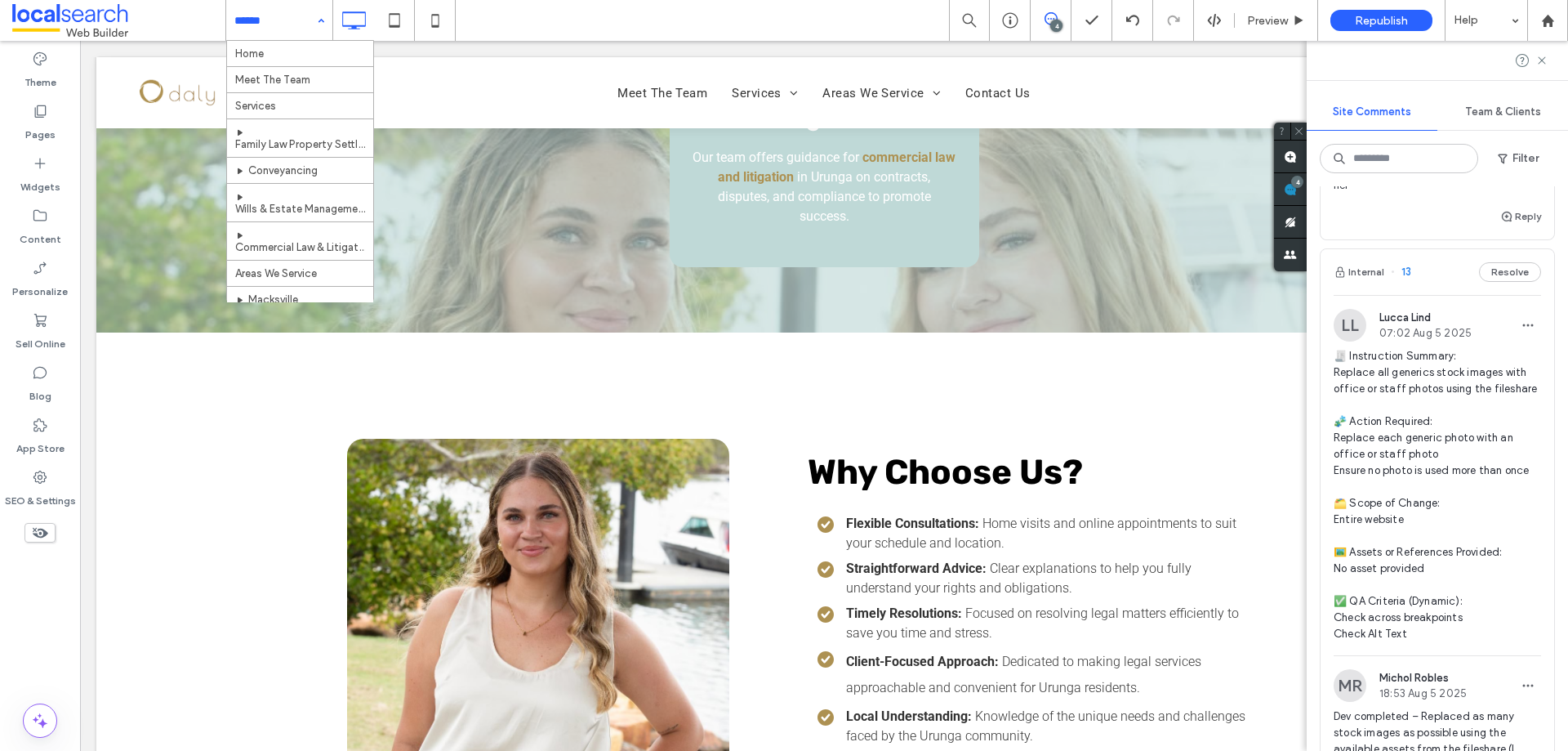 click at bounding box center [275, 20] 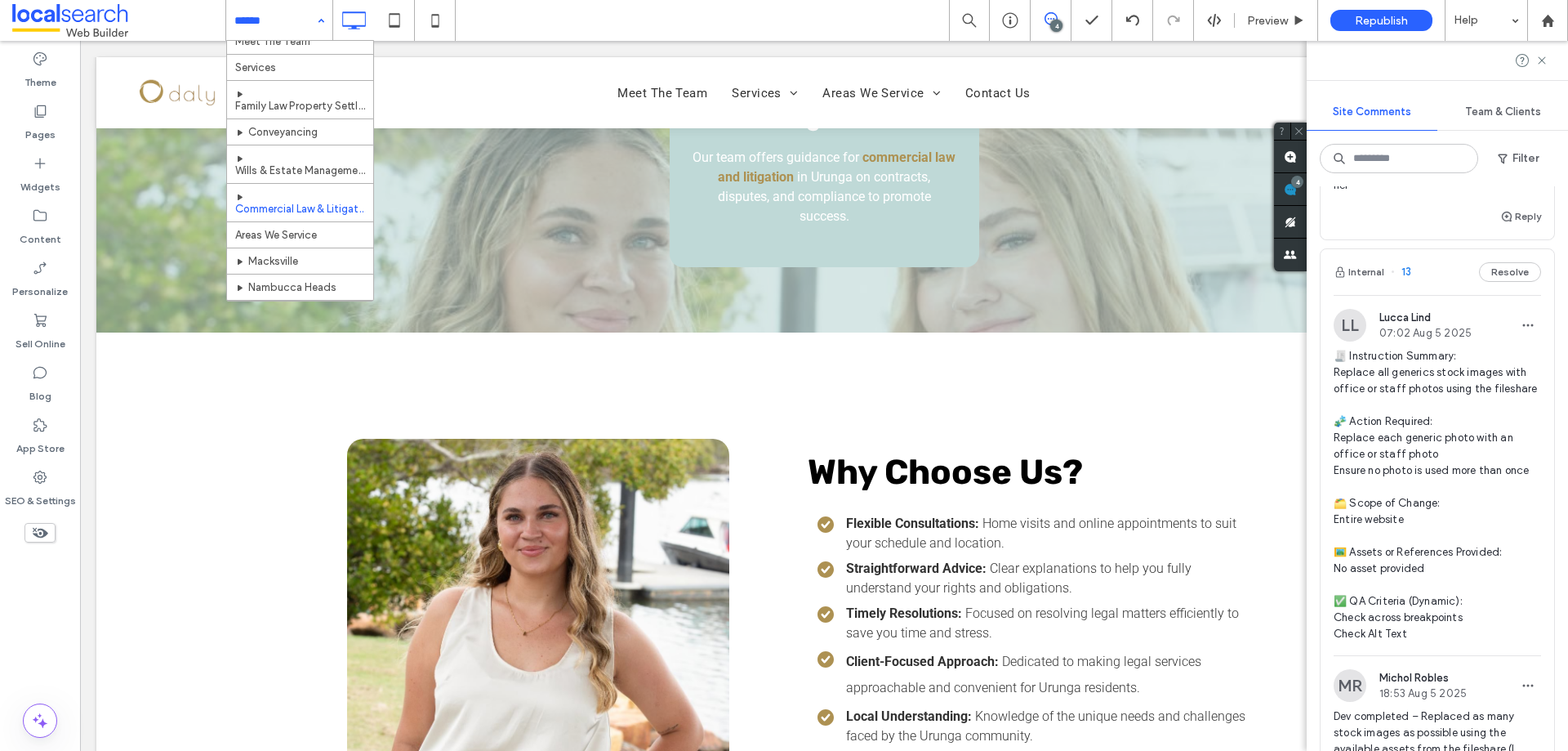 scroll, scrollTop: 0, scrollLeft: 0, axis: both 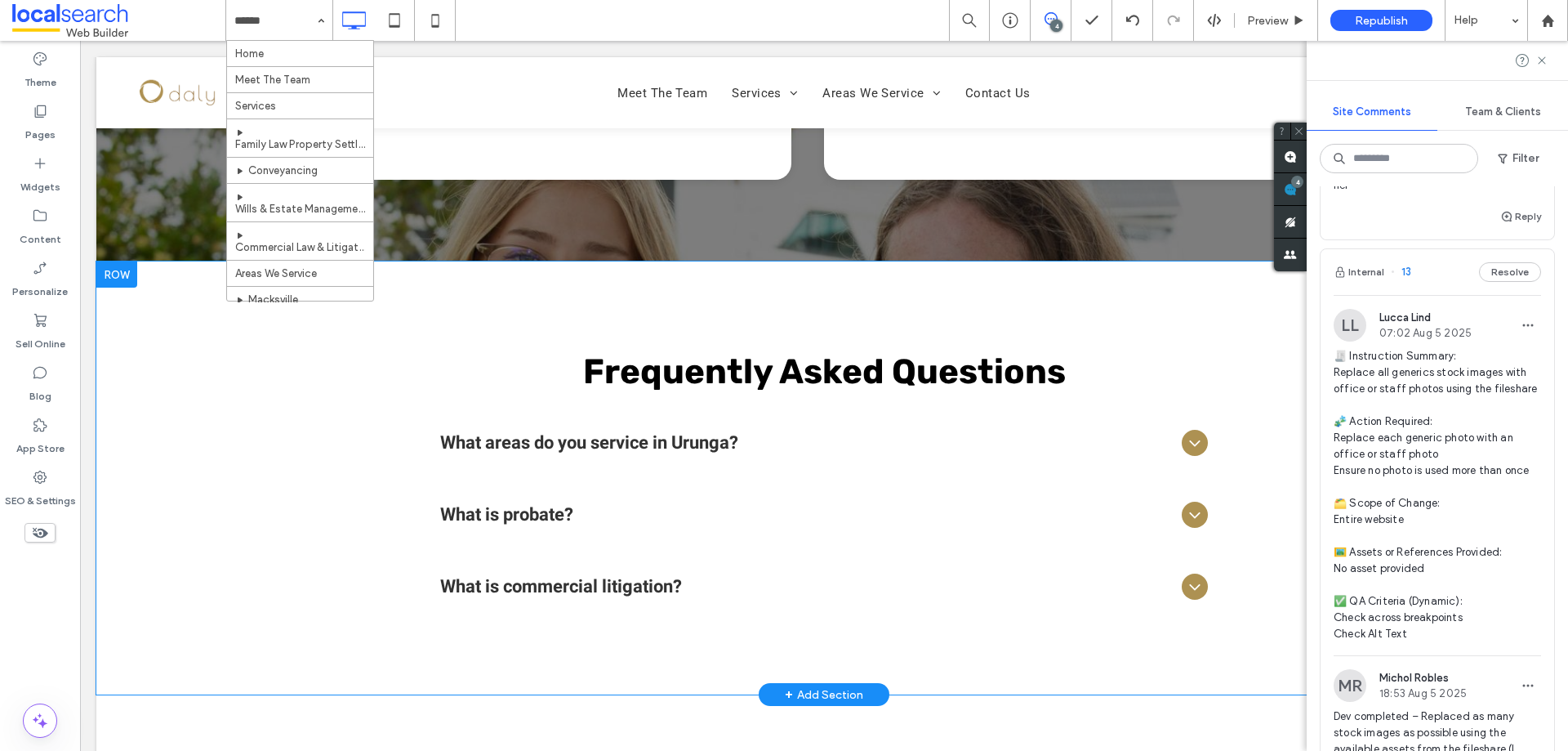 click on "Frequently Asked Questions
What areas do you service in Urunga? We provide legal services in Urunga and surrounding areas, including Macksville, Nambucca Heads, Valla, and Raleigh. Our services are designed to meet the needs of individuals, families, and businesses in the region. If your area isn’t listed, contact us to confirm whether we can assist you. We also offer flexible options like home visits and video consultations to ensure convenience for clients in Urunga and nearby communities. What is probate? Probate is the legal process of validating a will and distributing a deceased person’s estate. It involves ensuring the will meets legal standards, identifying beneficiaries, and settling debts or taxes before distributing assets. In Urunga, we guide clients through the probate process, simplifying the legal requirements and ensuring that the estate is administered efficiently and according to the law. Contact us for support with wills and estate management services. Title or Question" at bounding box center (824, 478) 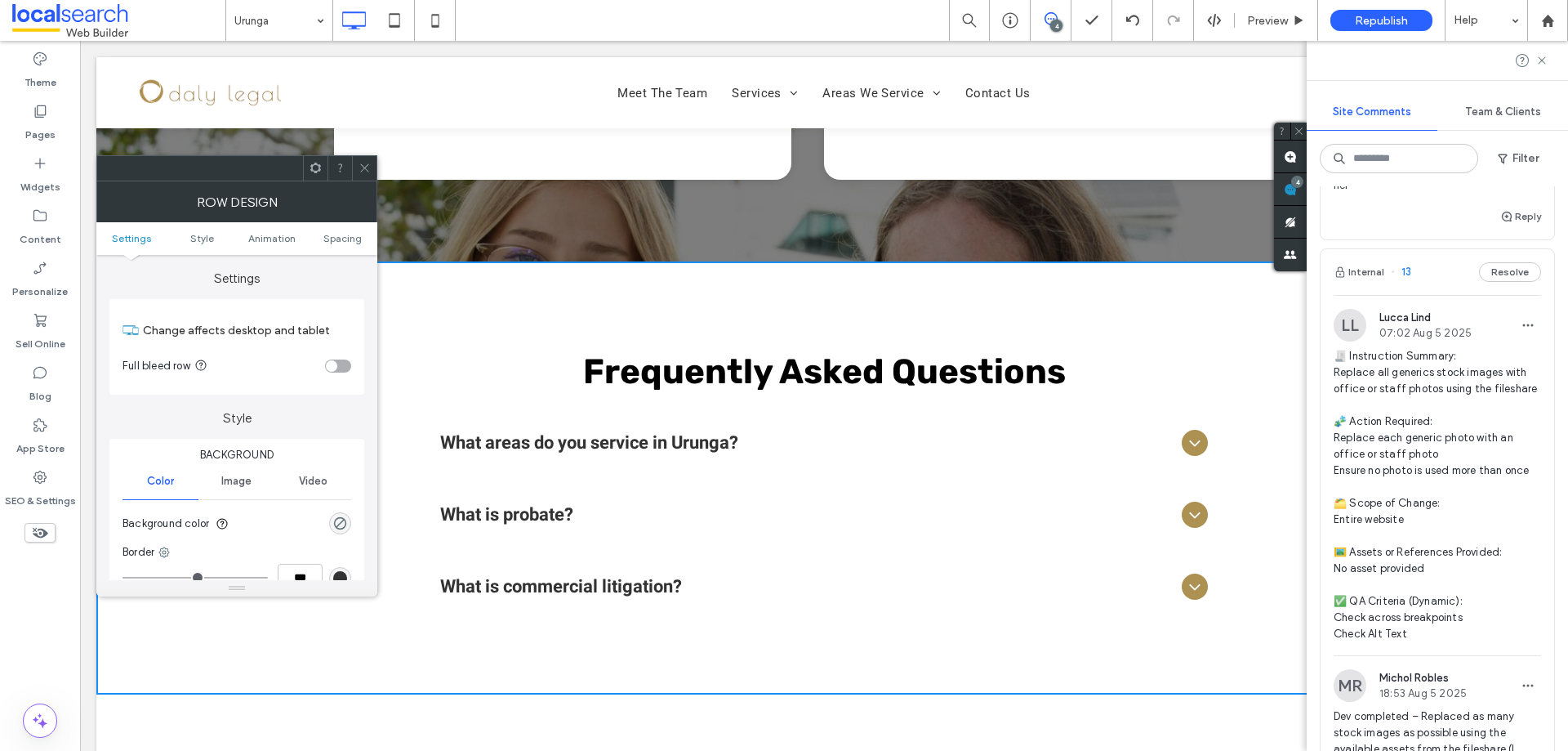 click at bounding box center (364, 168) 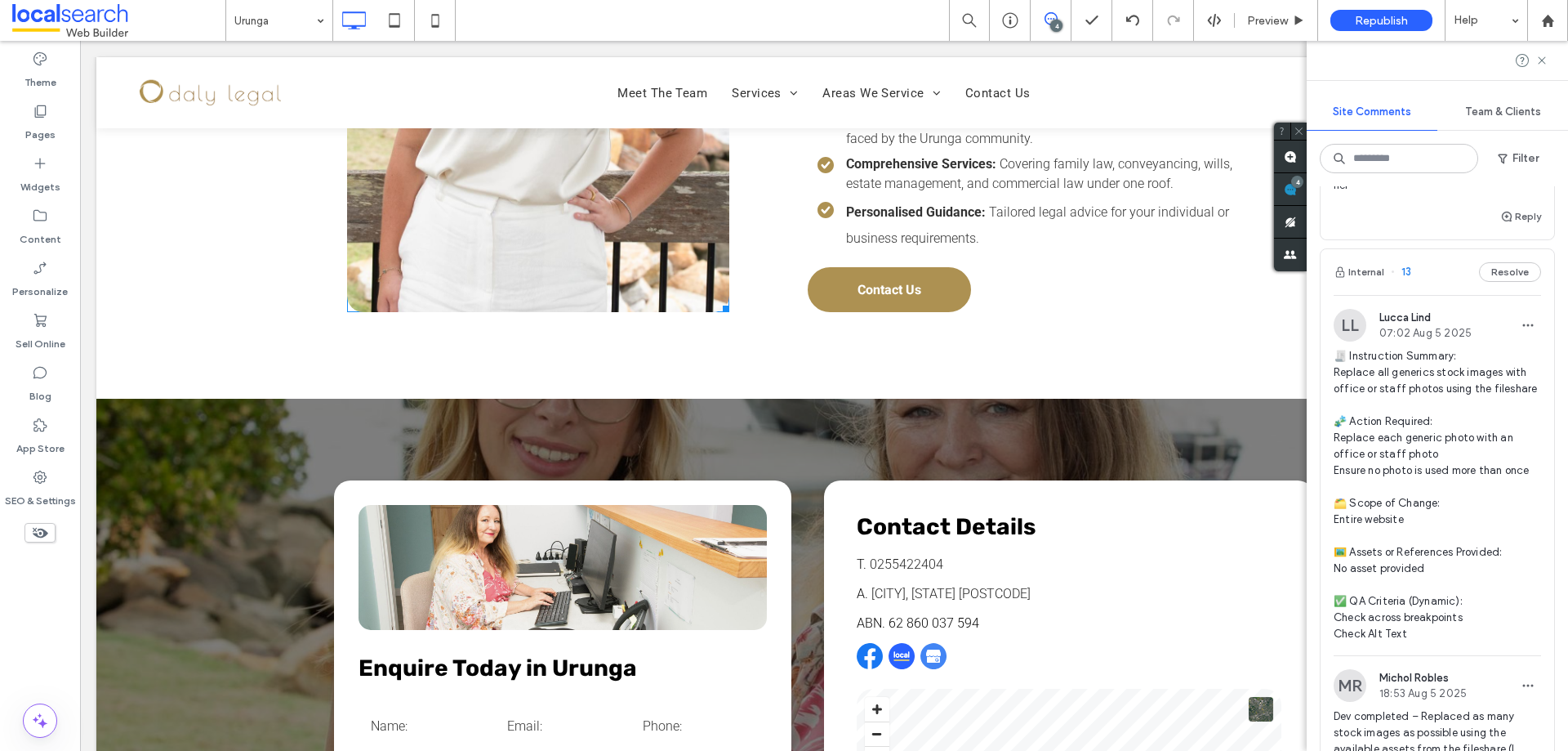scroll, scrollTop: 2697, scrollLeft: 0, axis: vertical 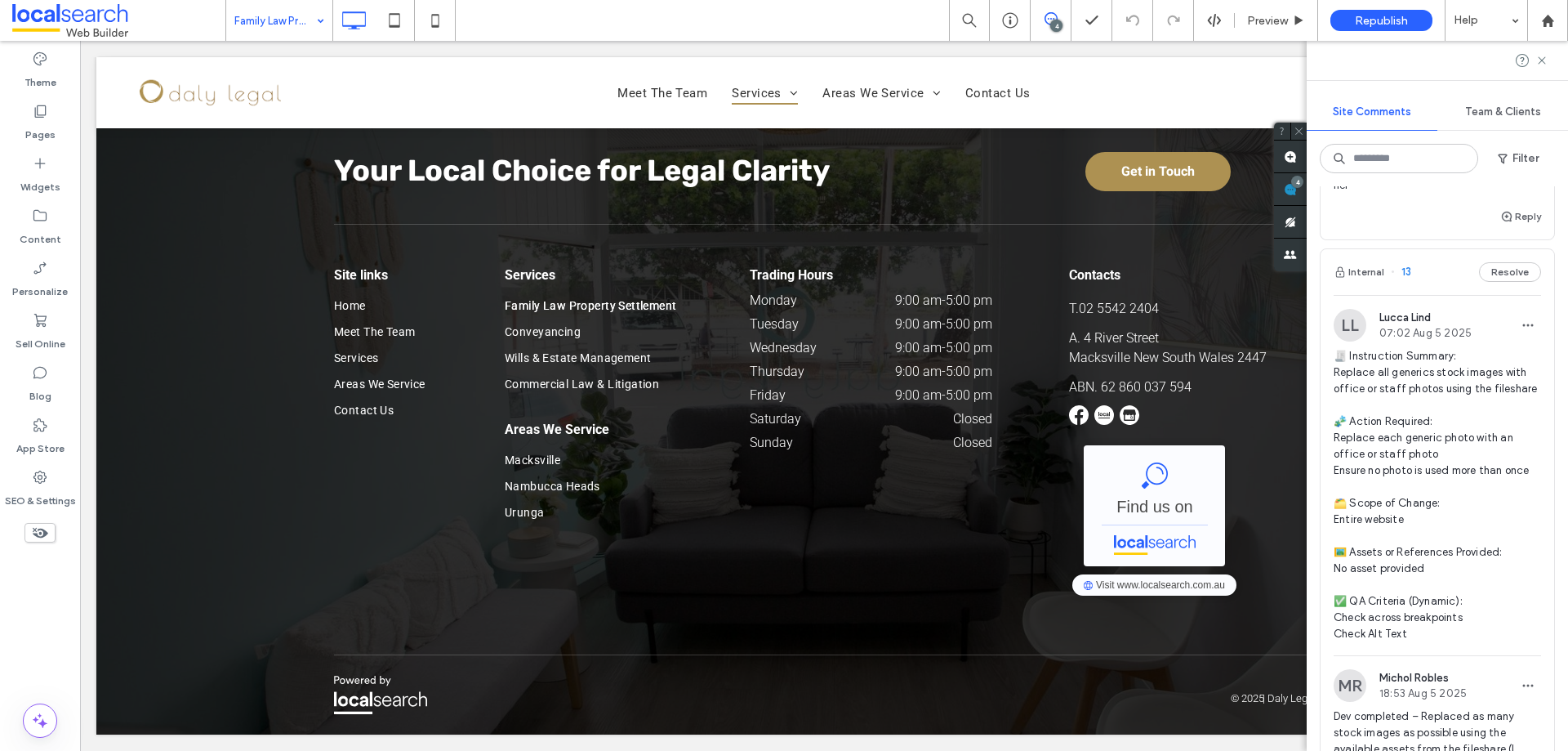 click at bounding box center (275, 20) 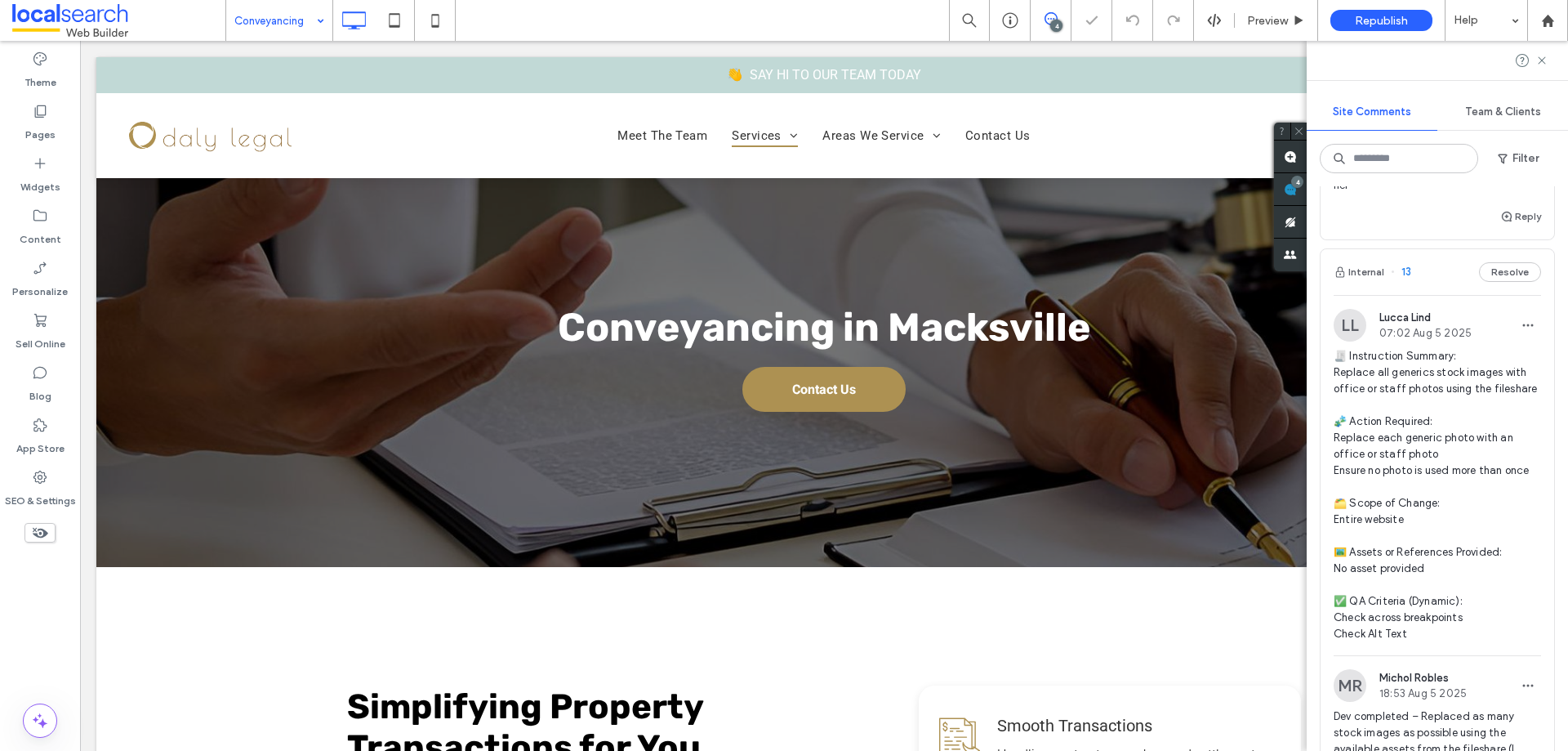 scroll, scrollTop: 0, scrollLeft: 0, axis: both 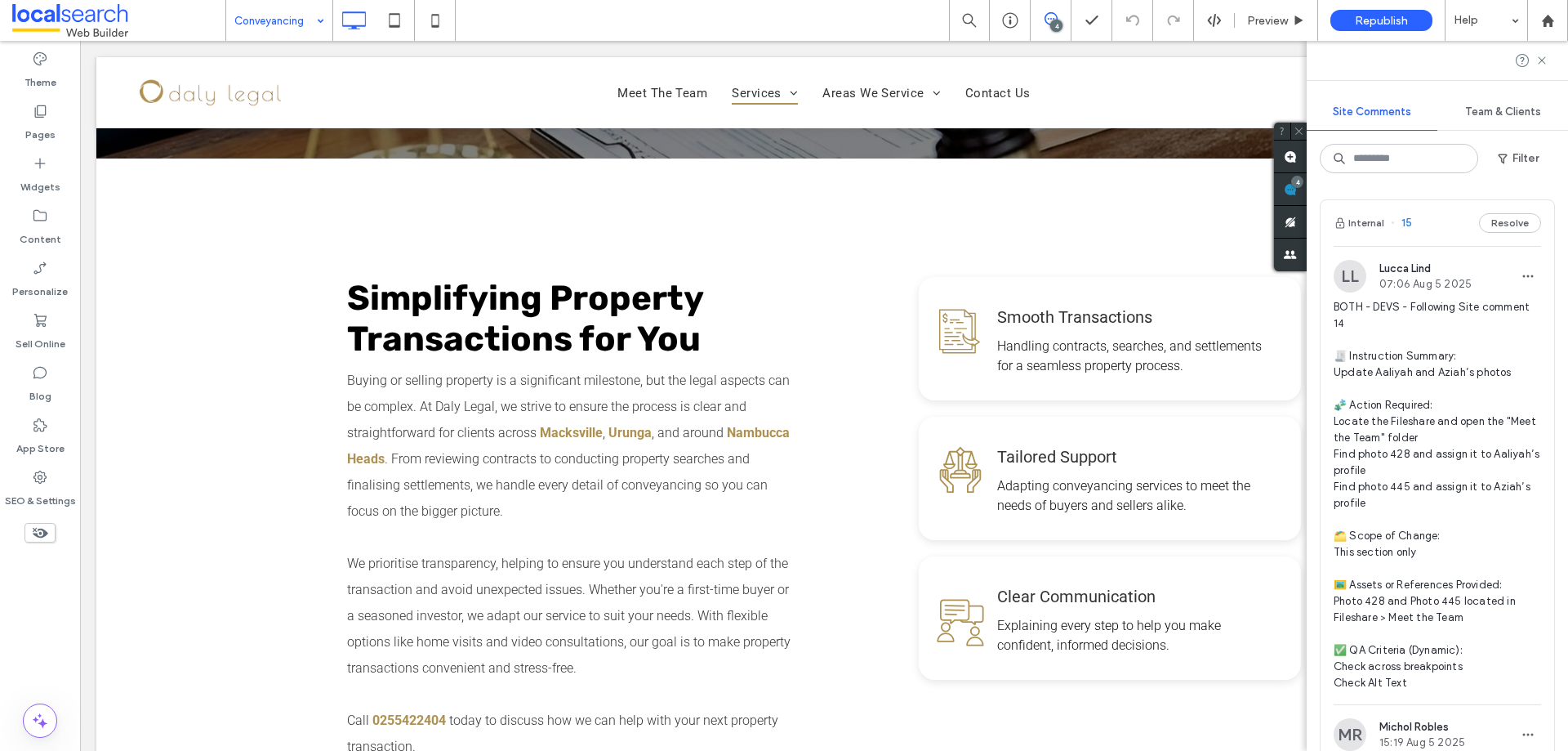 click on "Internal 15 Resolve" at bounding box center (1437, 223) 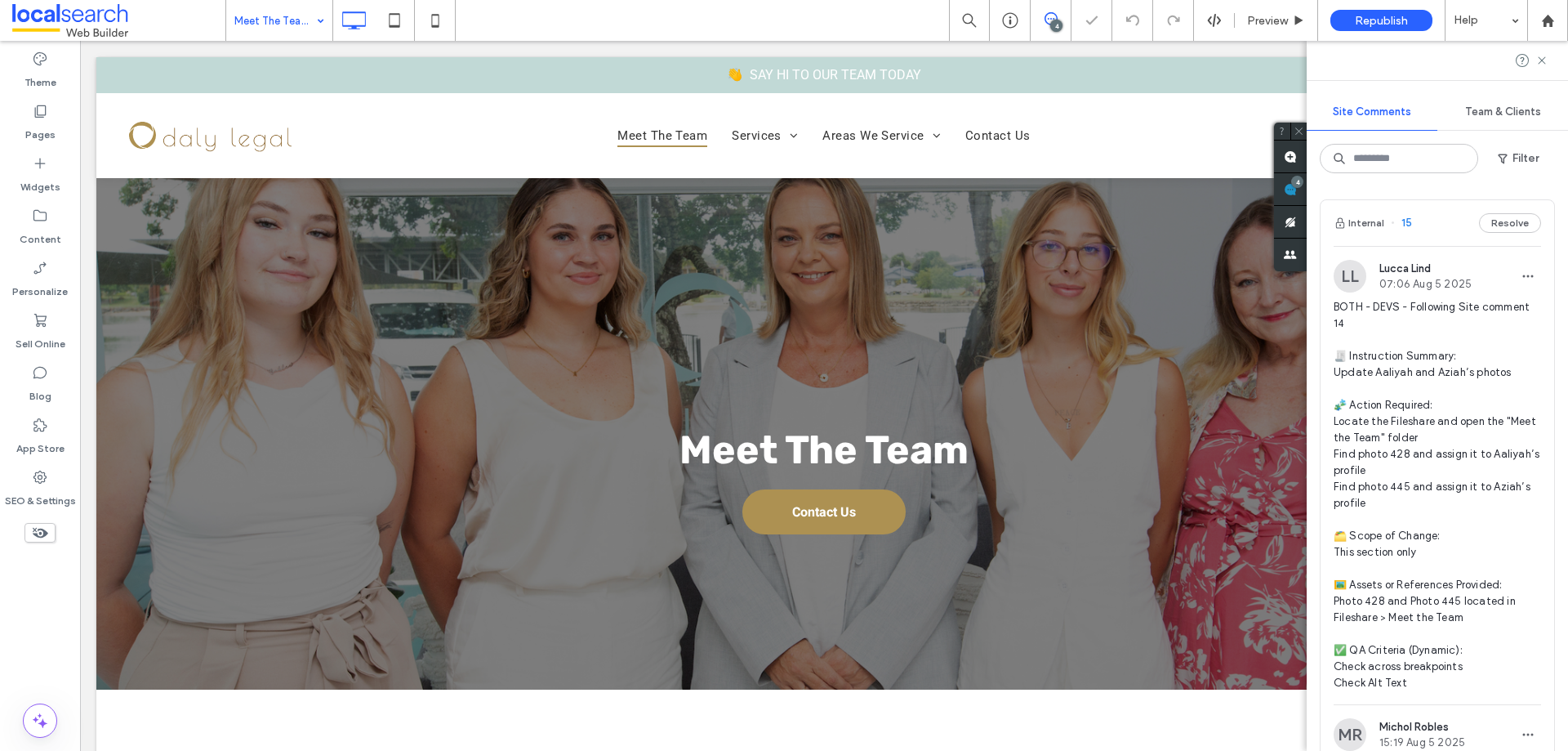 scroll, scrollTop: 1237, scrollLeft: 0, axis: vertical 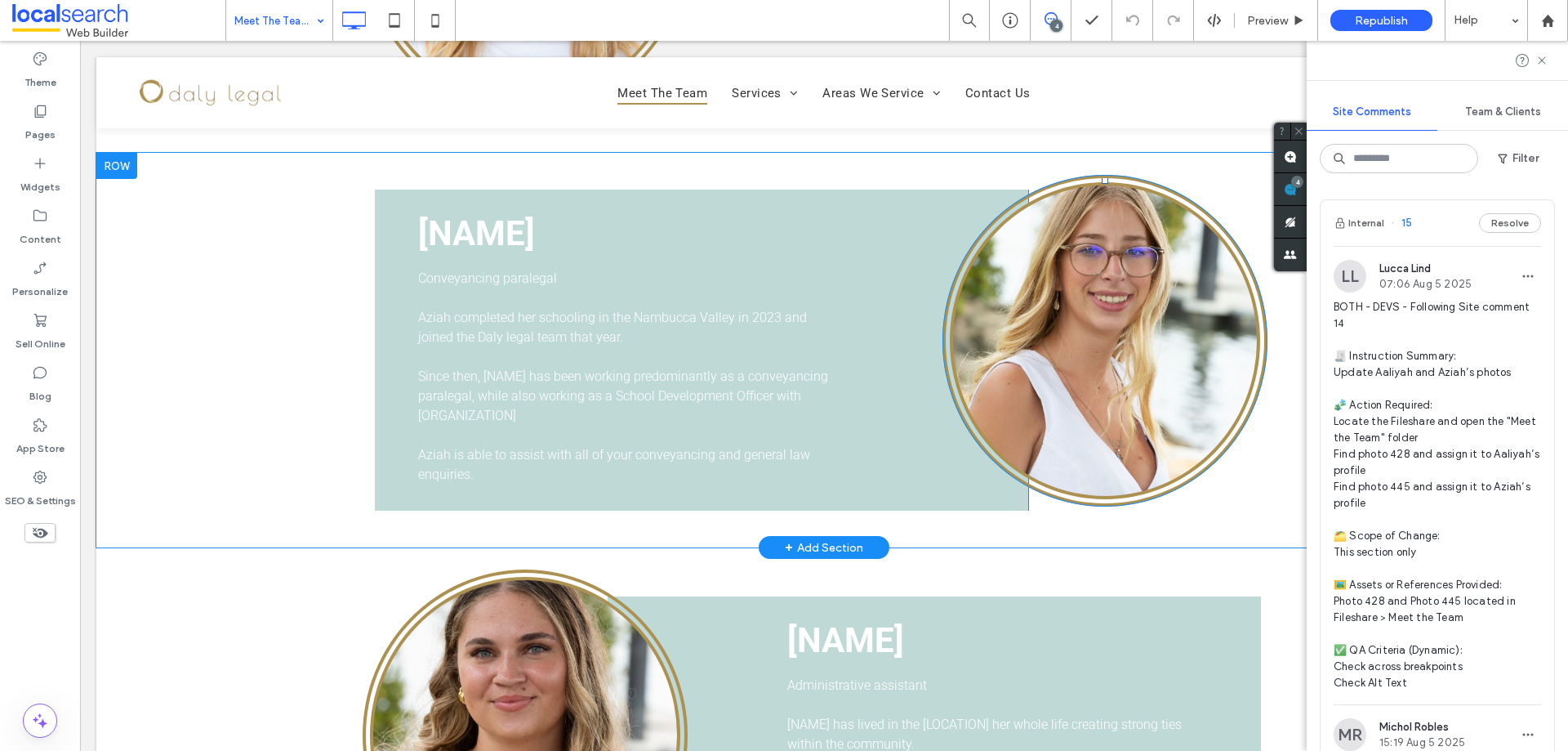 click at bounding box center [1105, 341] 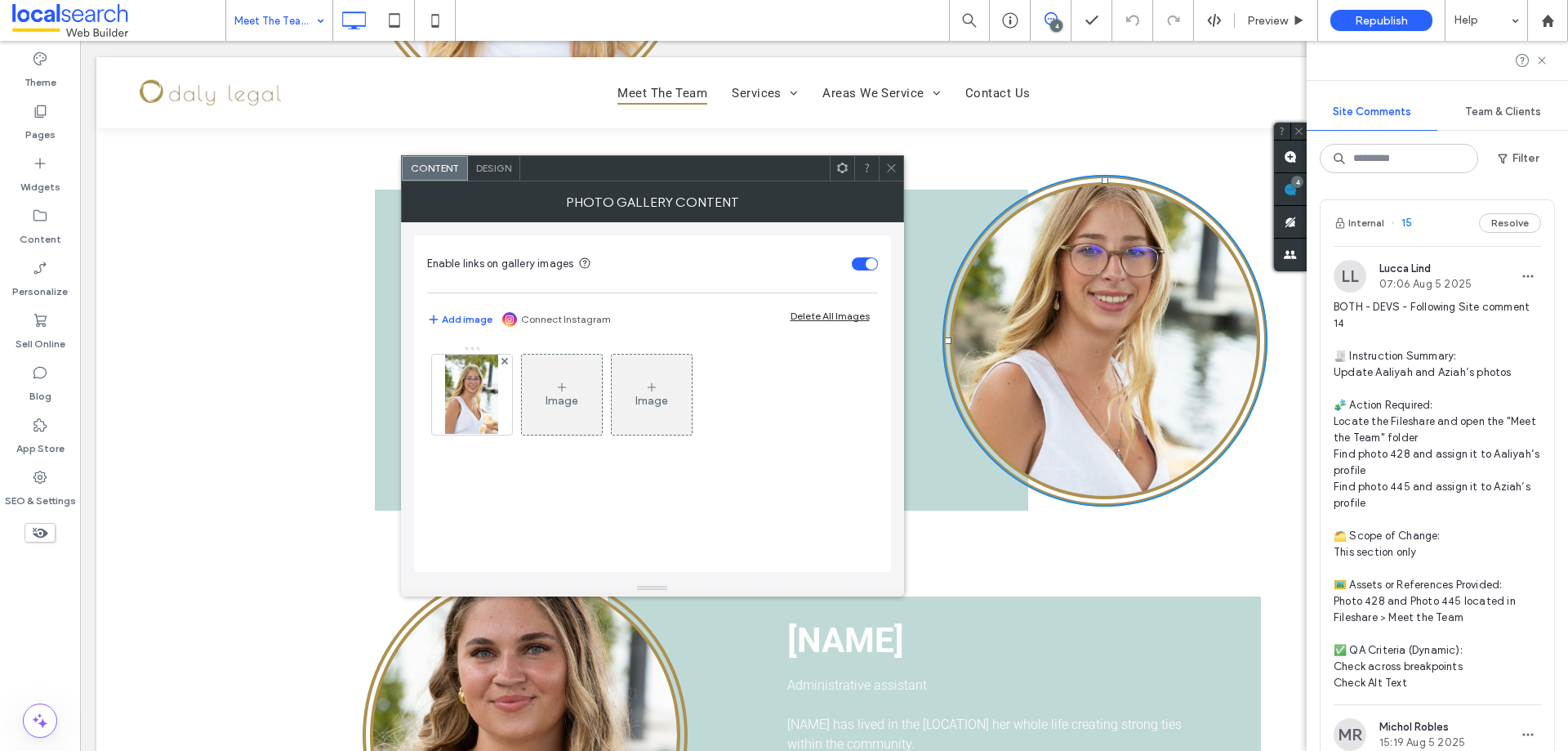 click on "Design" at bounding box center [493, 168] 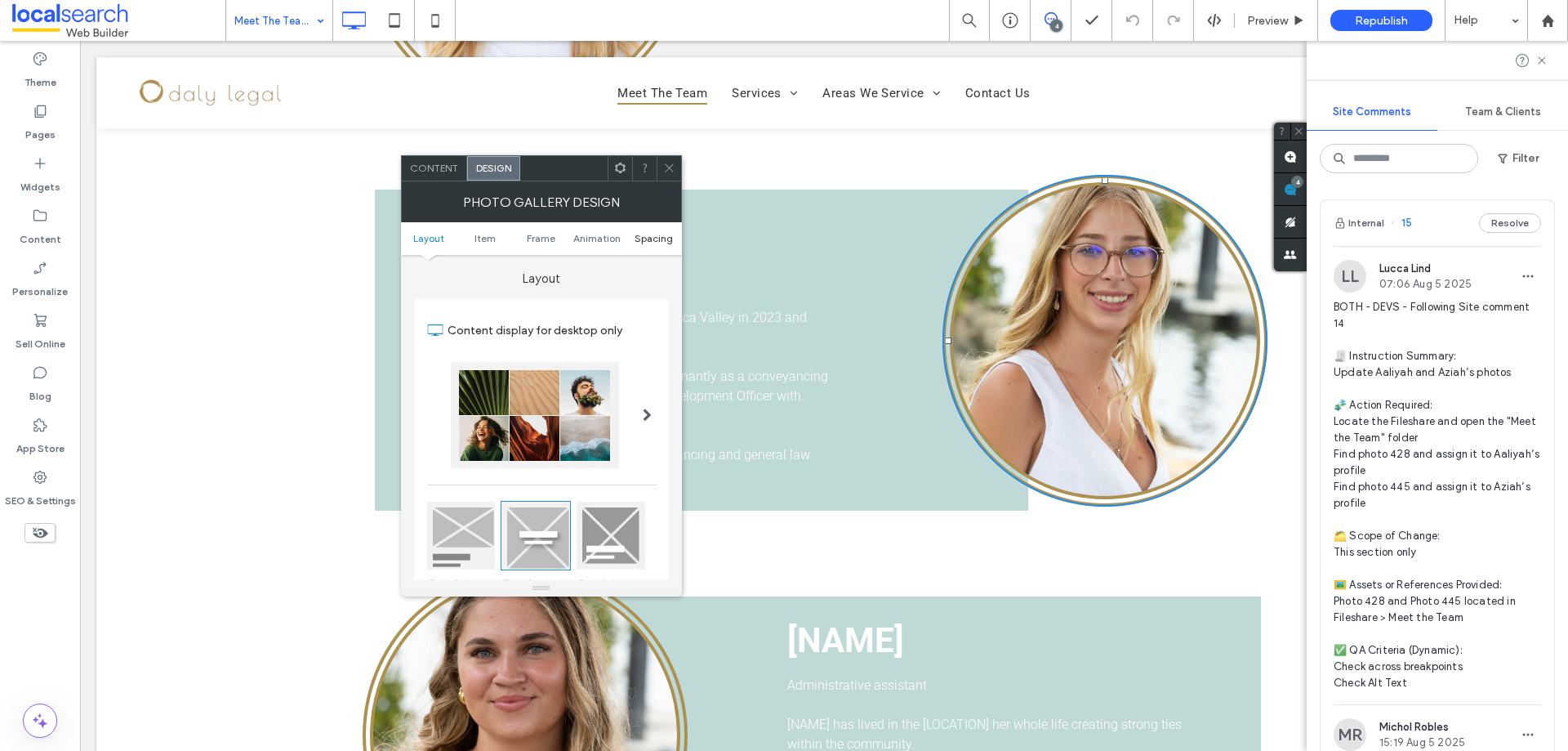 click on "Spacing" at bounding box center [653, 238] 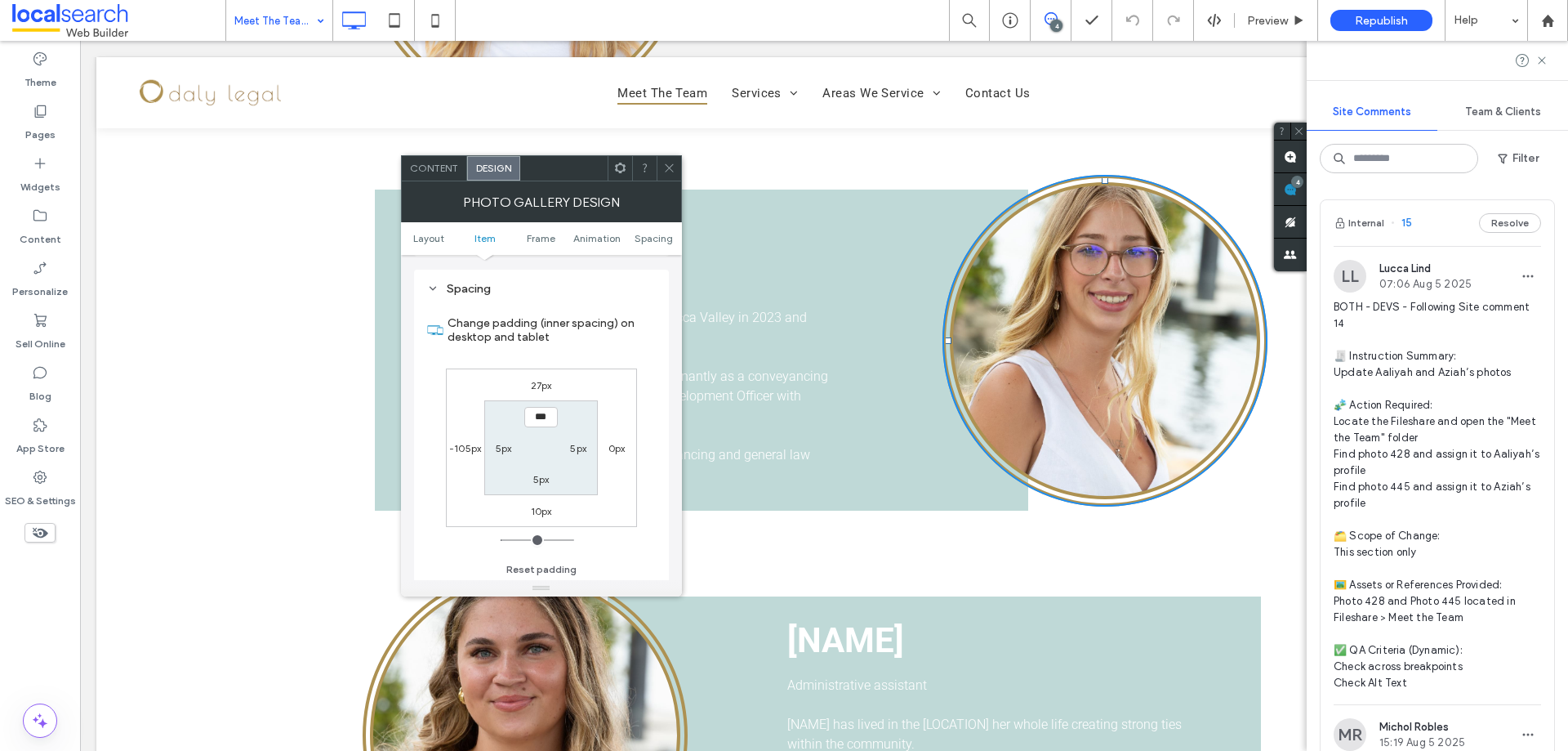 scroll, scrollTop: 822, scrollLeft: 0, axis: vertical 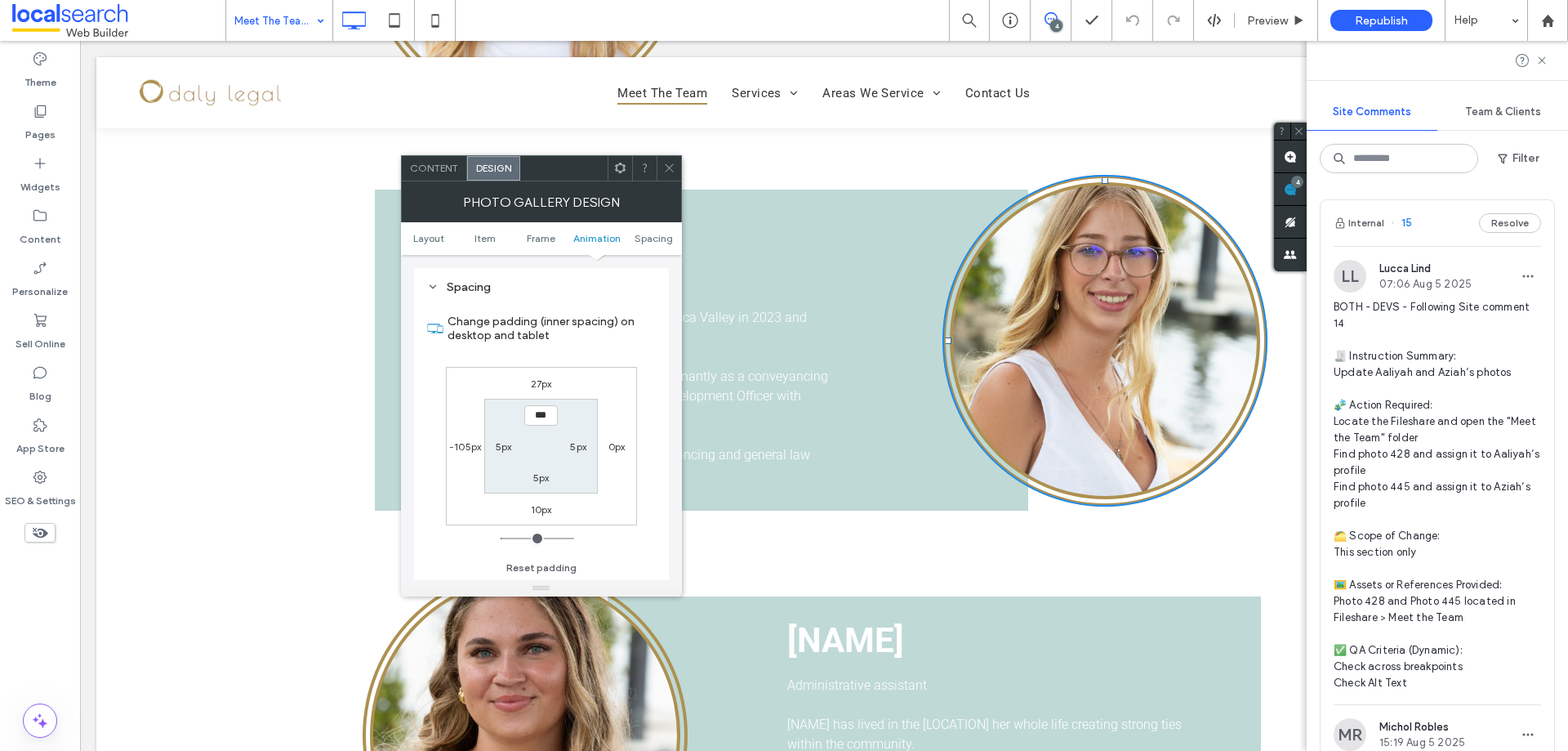 click on "27px" at bounding box center [541, 383] 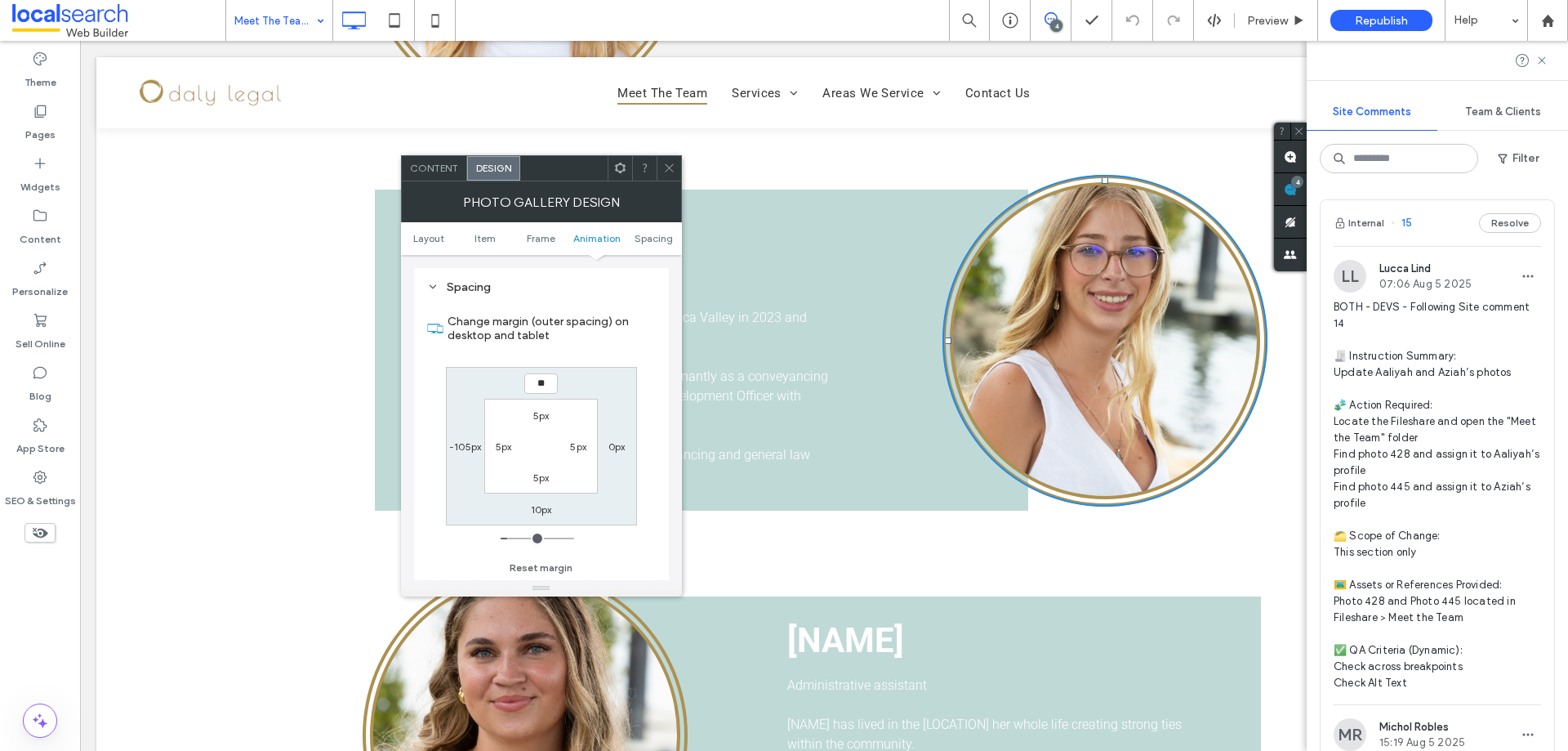 type on "**" 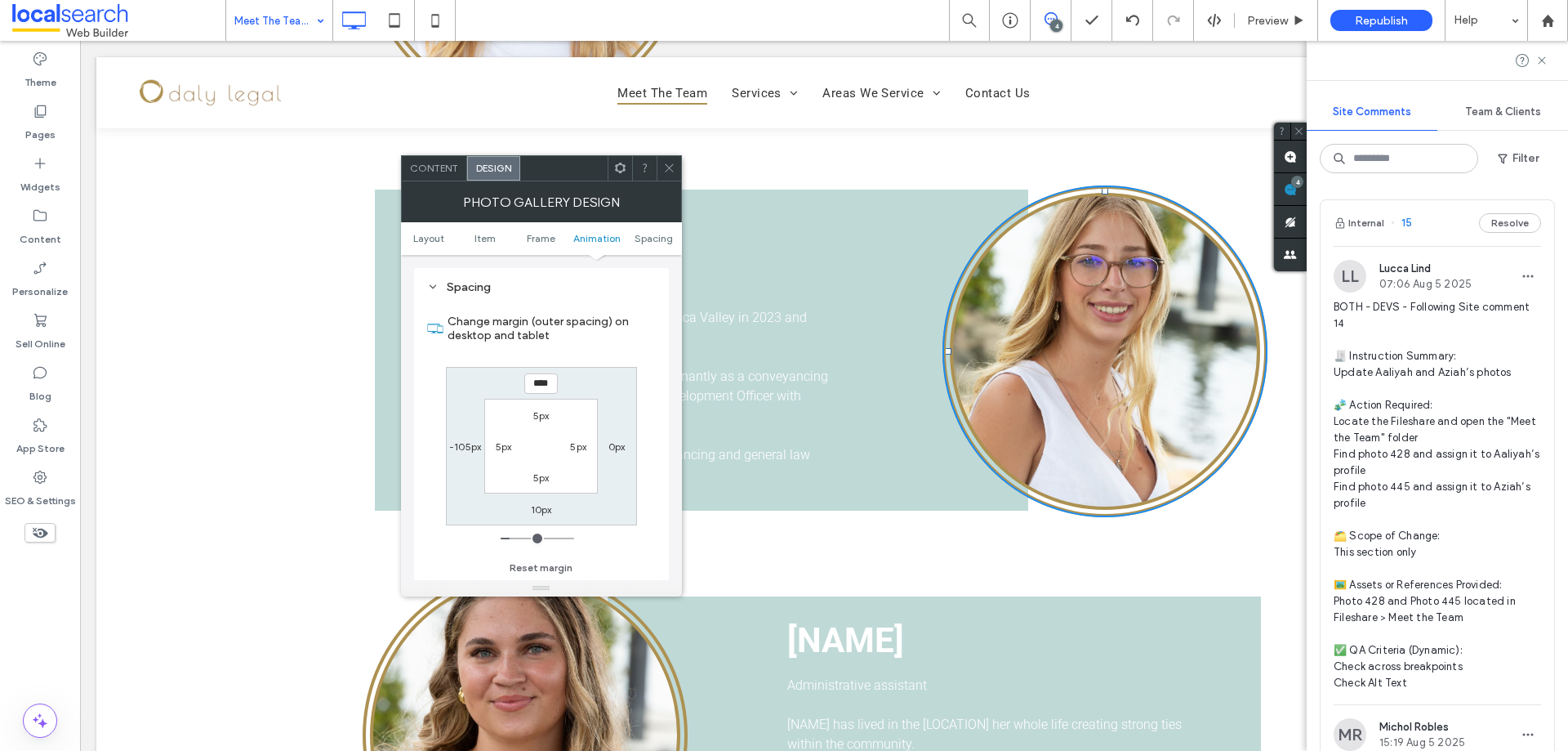 type on "****" 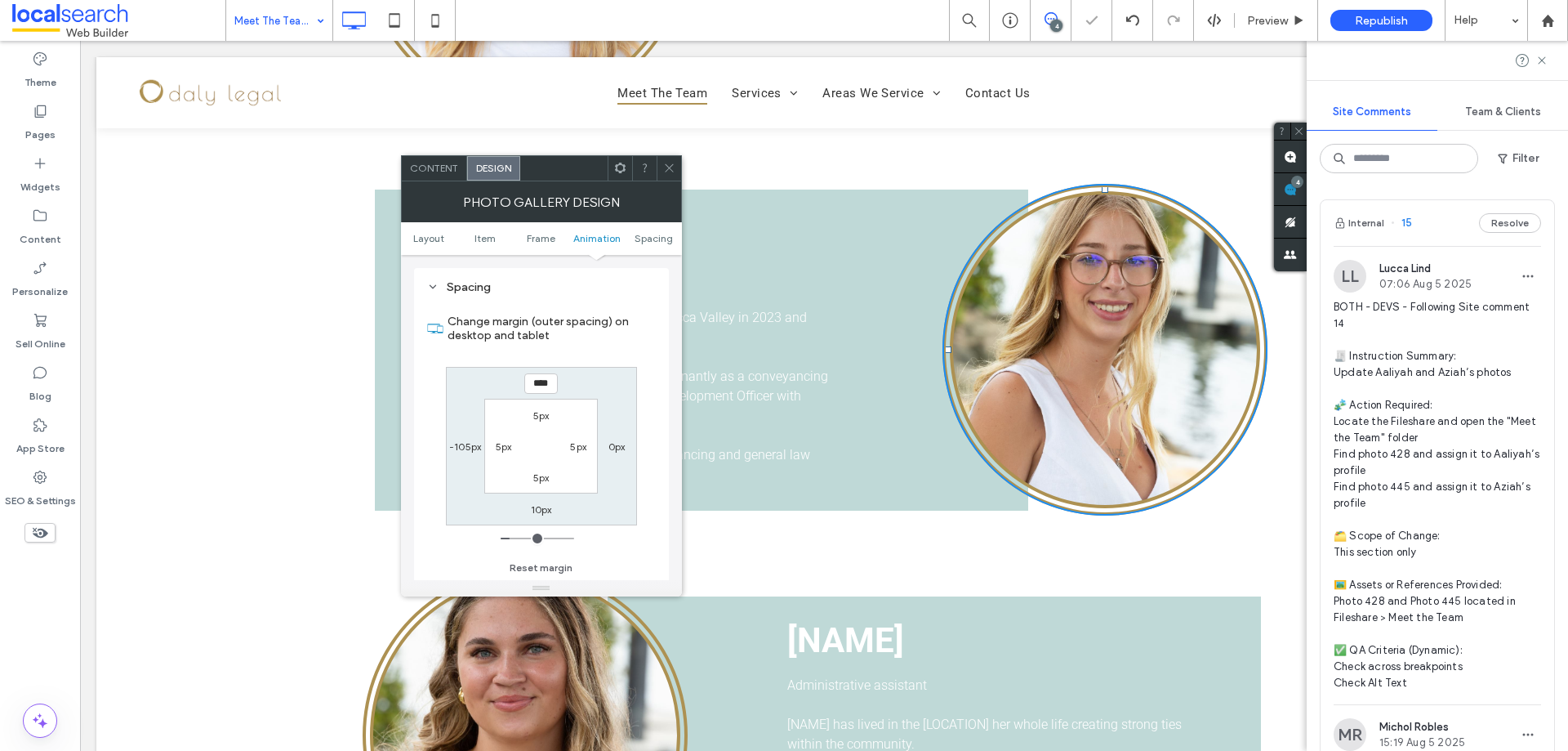type on "****" 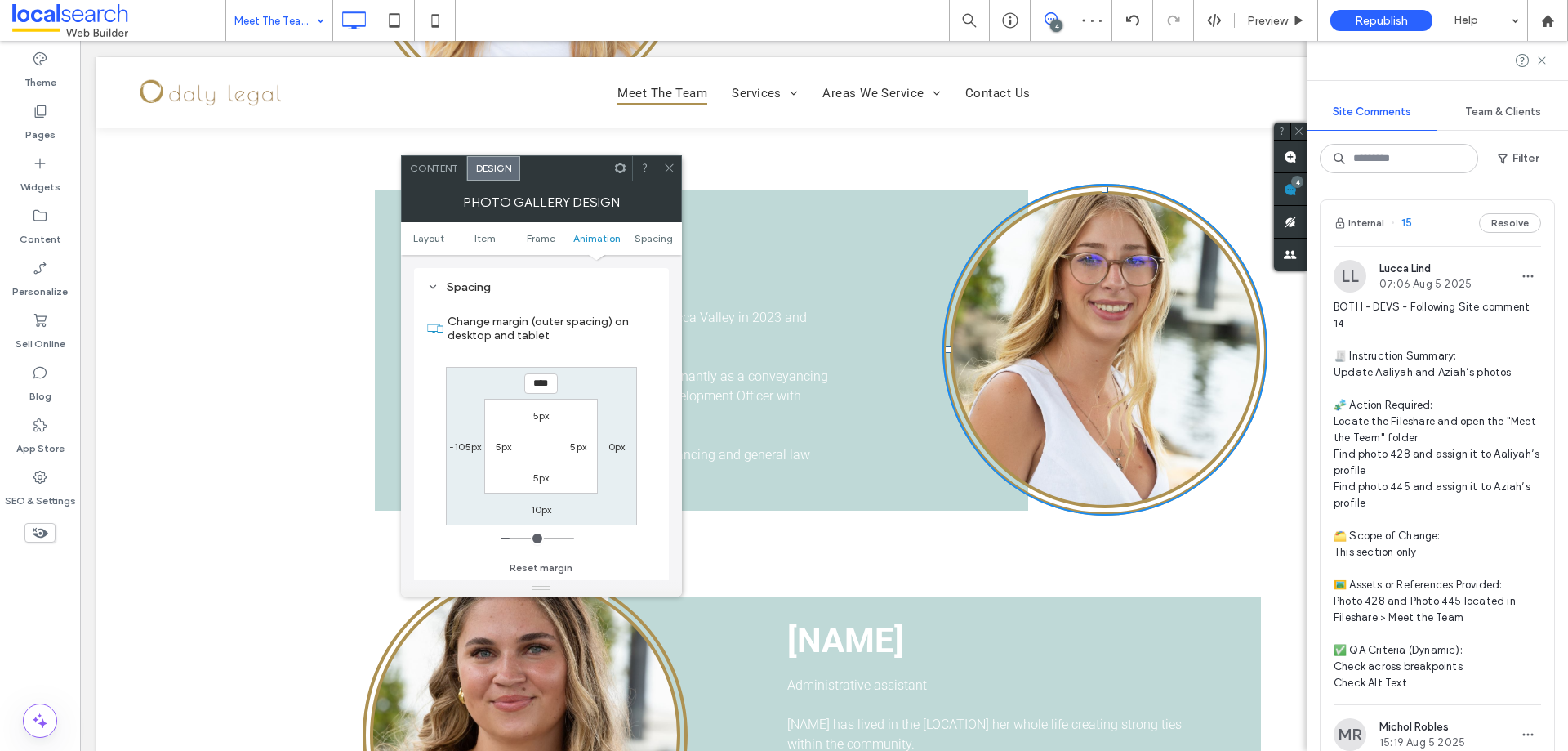 type on "**" 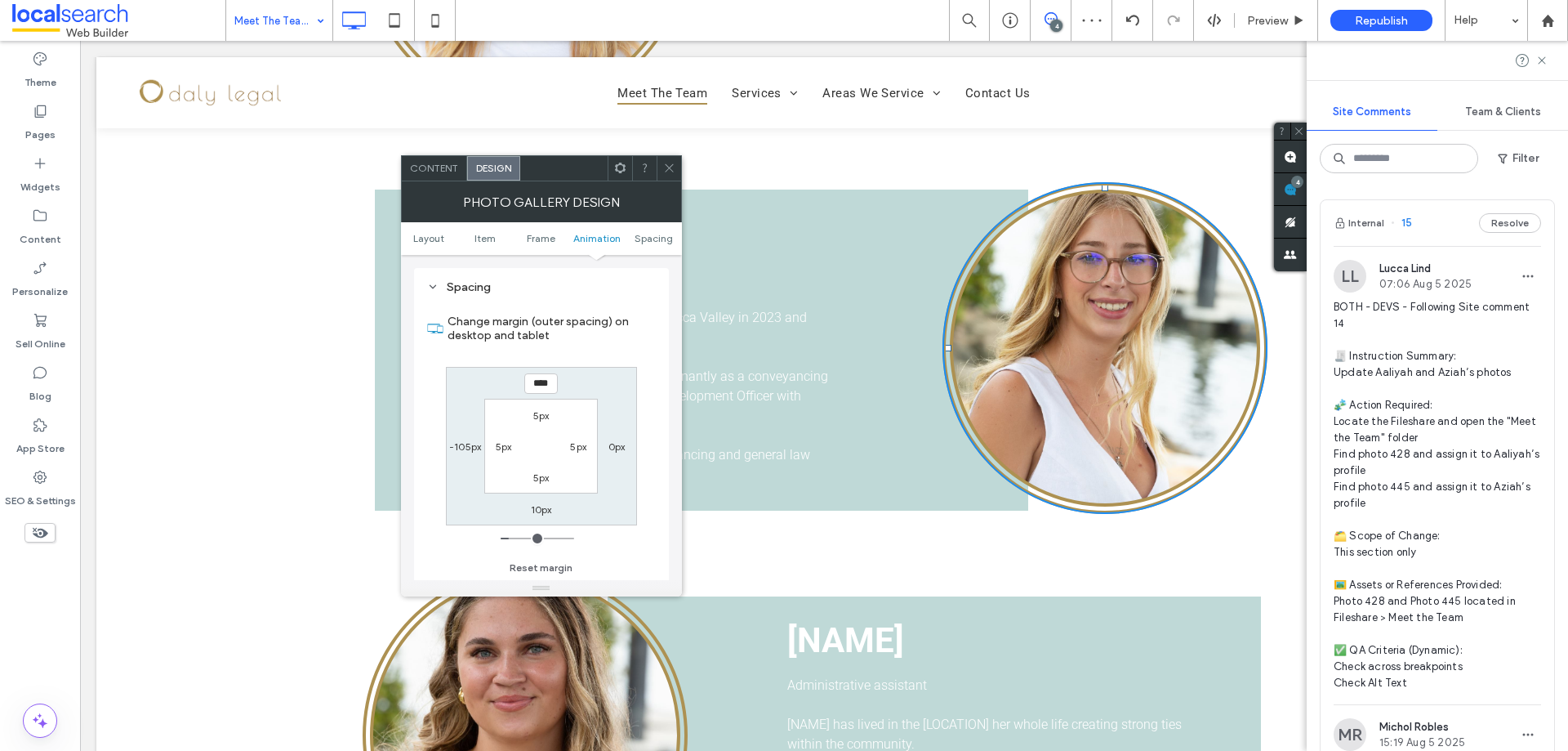 type on "****" 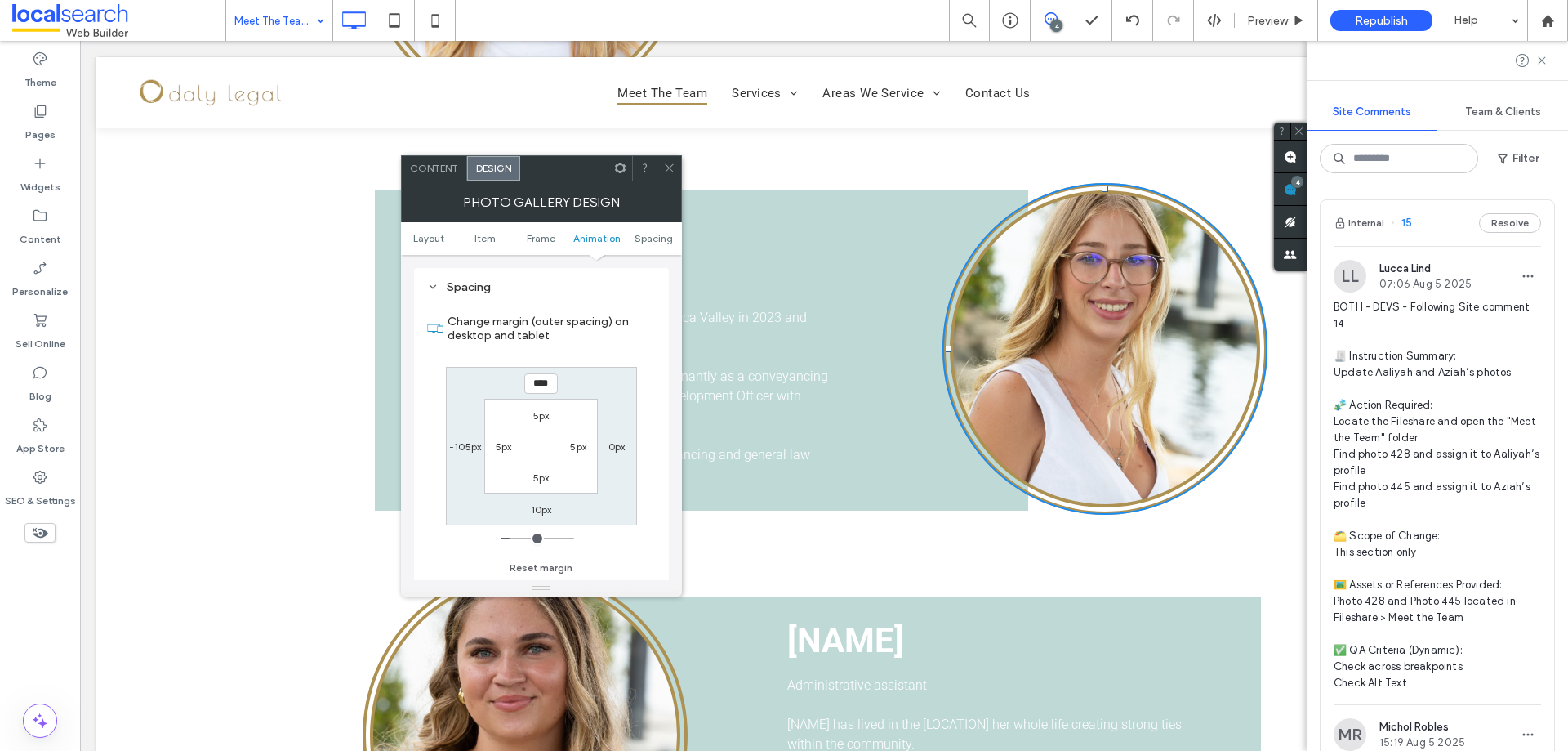 type on "****" 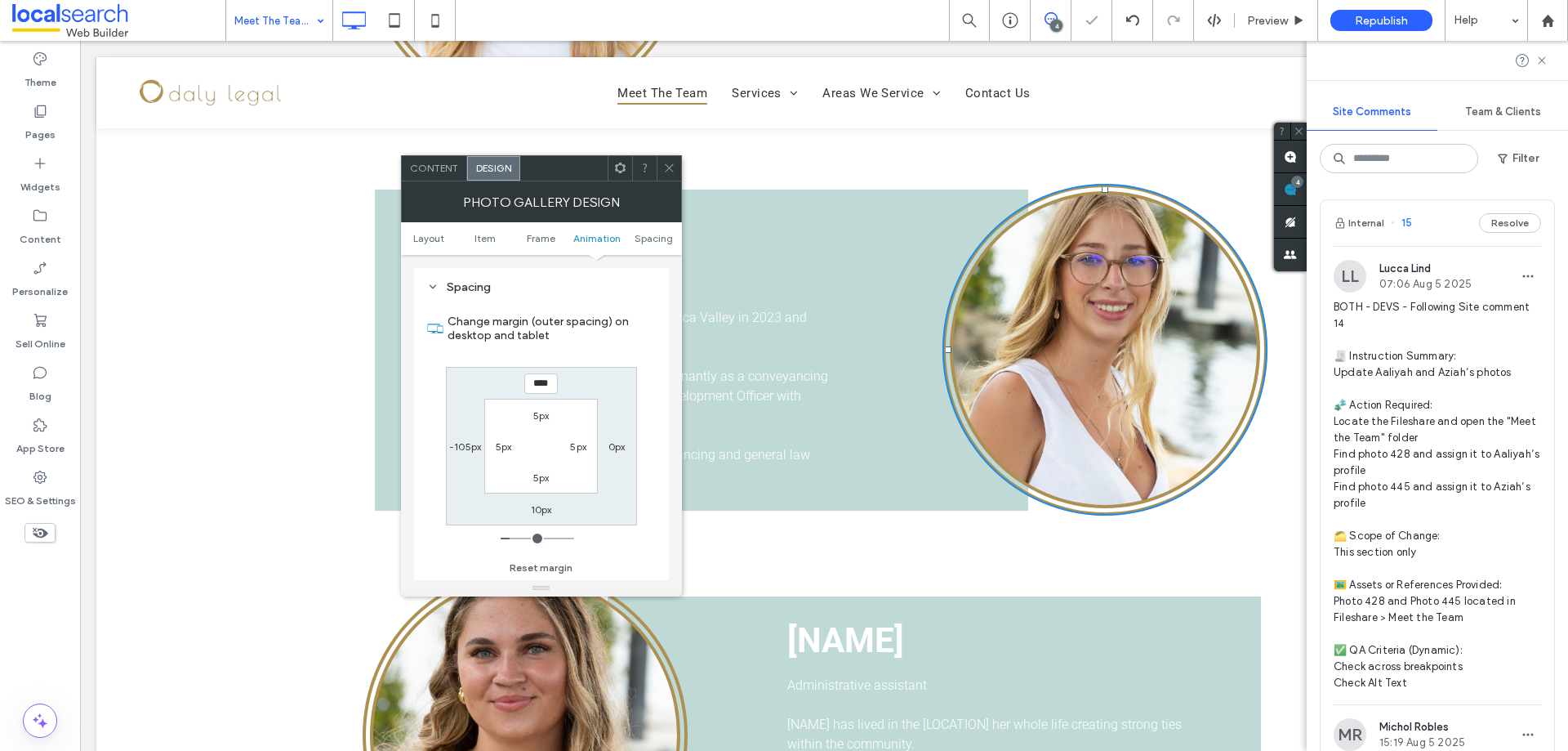 click 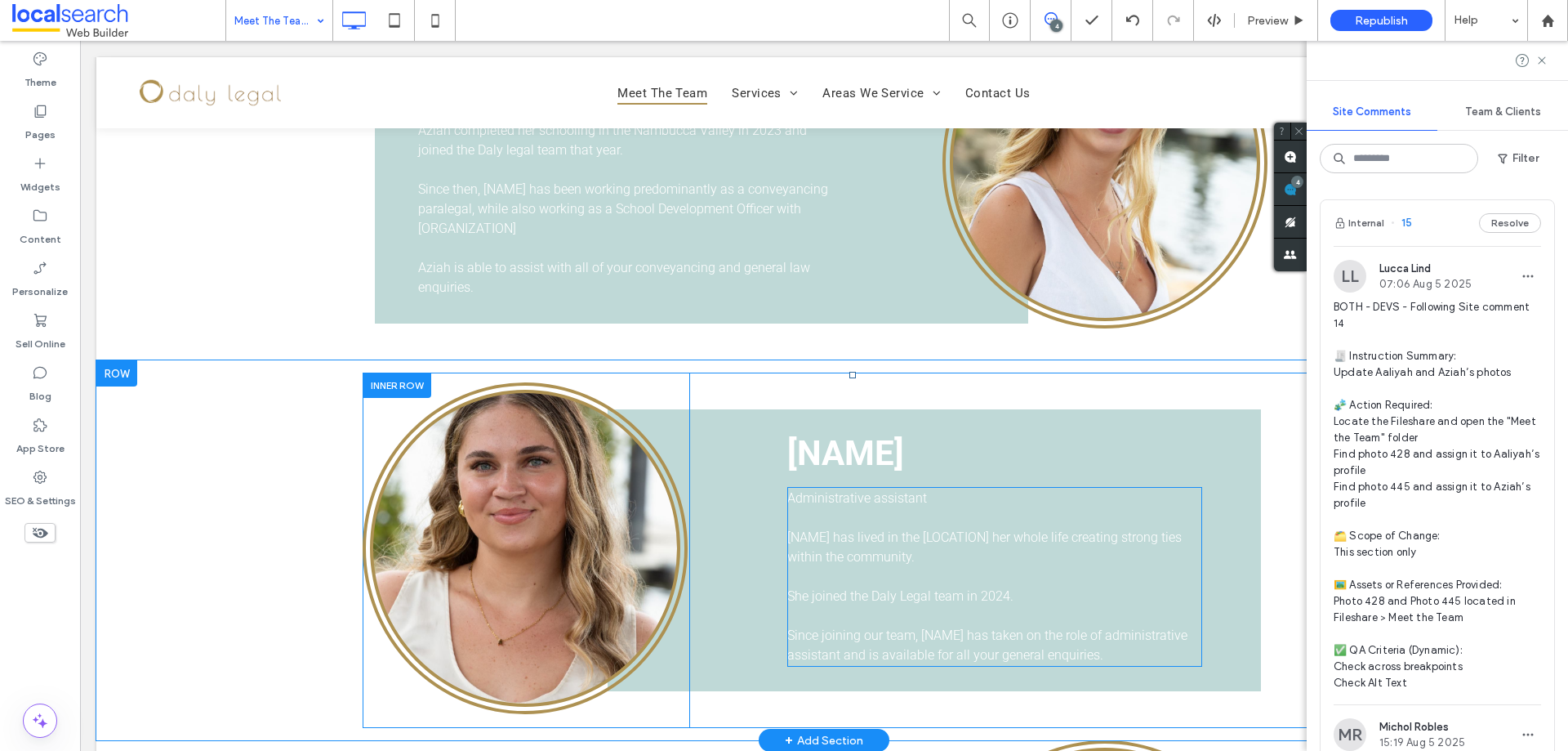 scroll, scrollTop: 2545, scrollLeft: 0, axis: vertical 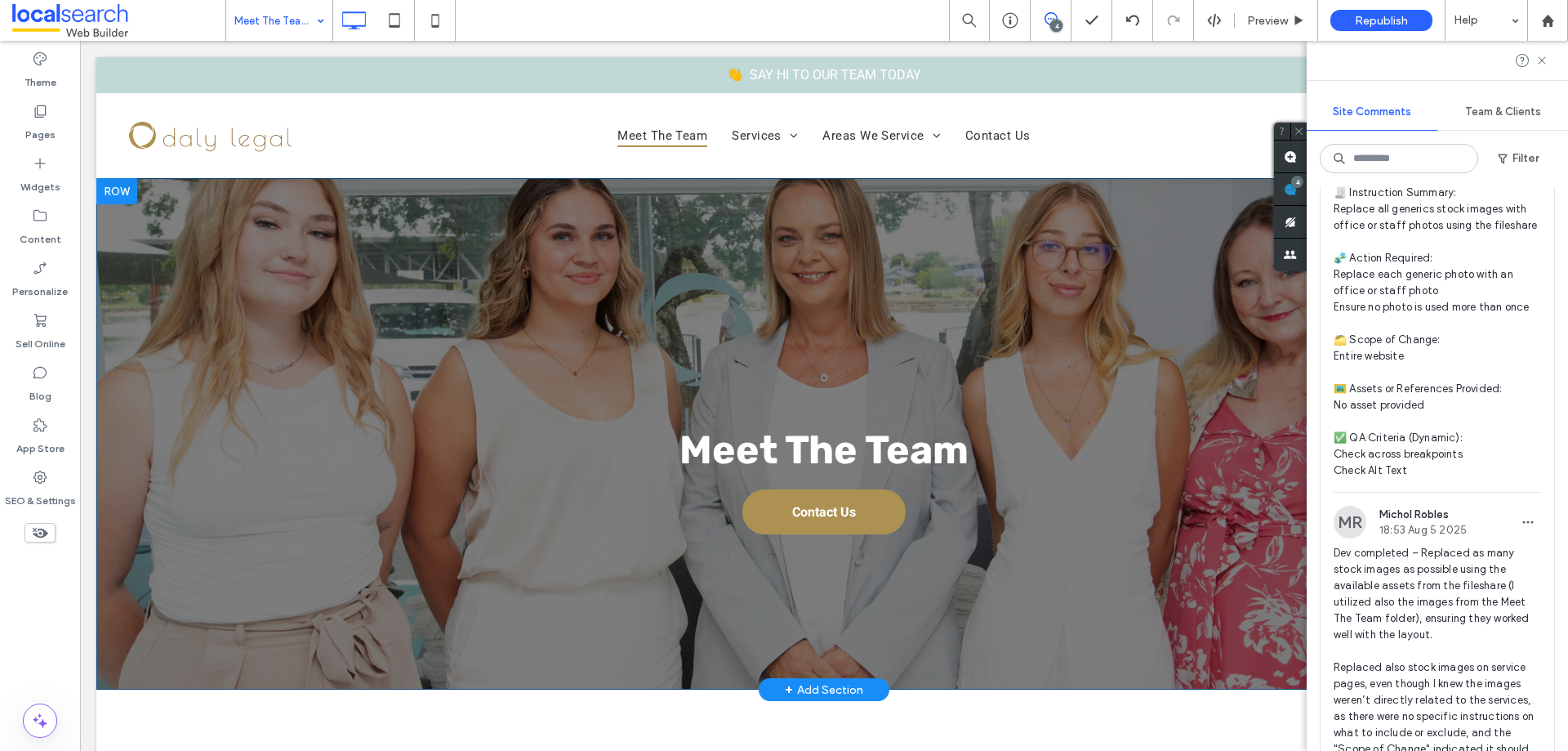 click on "Meet The Team
Click To Paste
Contact Us
Click To Paste
Click To Paste
Row + Add Section" at bounding box center [824, 434] 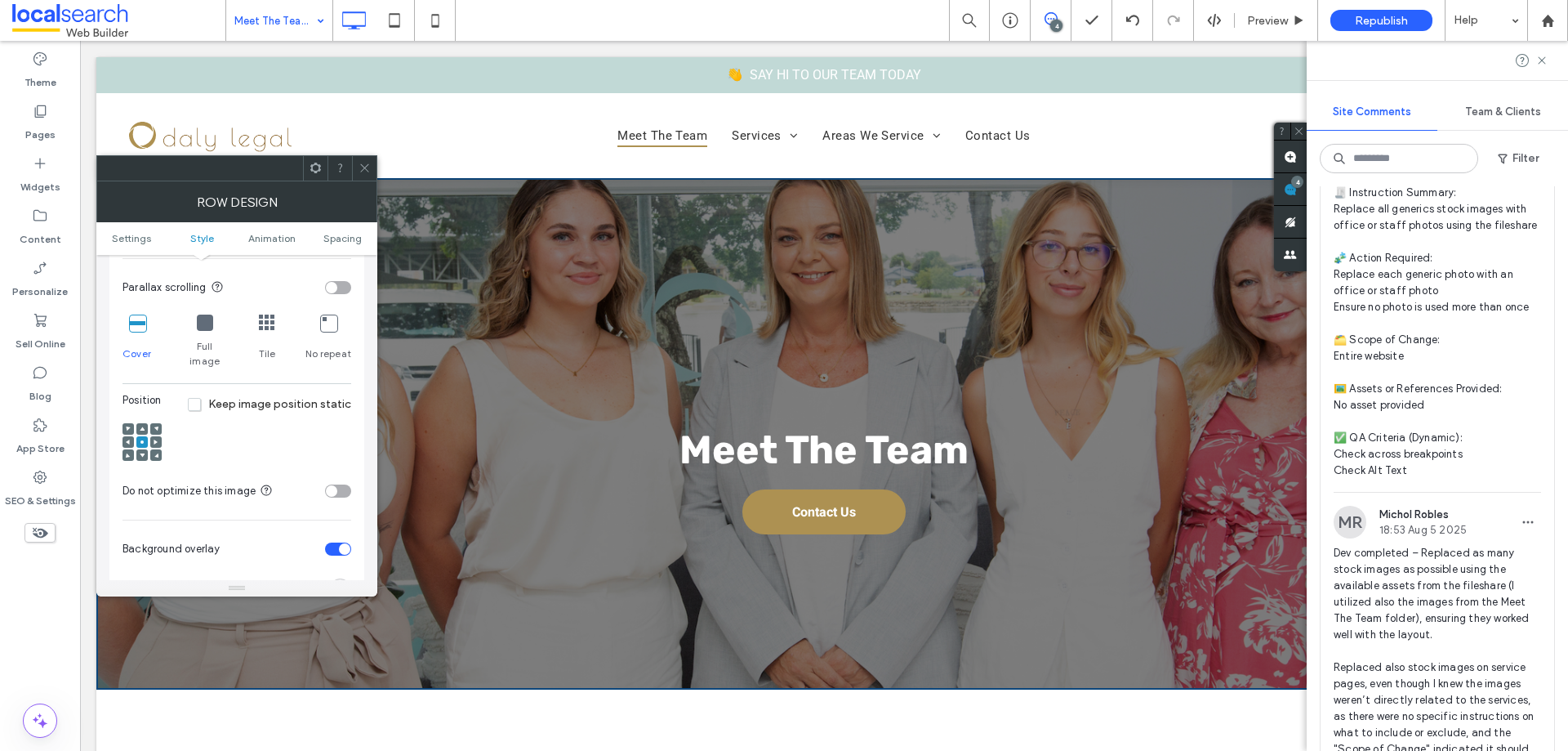 scroll, scrollTop: 572, scrollLeft: 0, axis: vertical 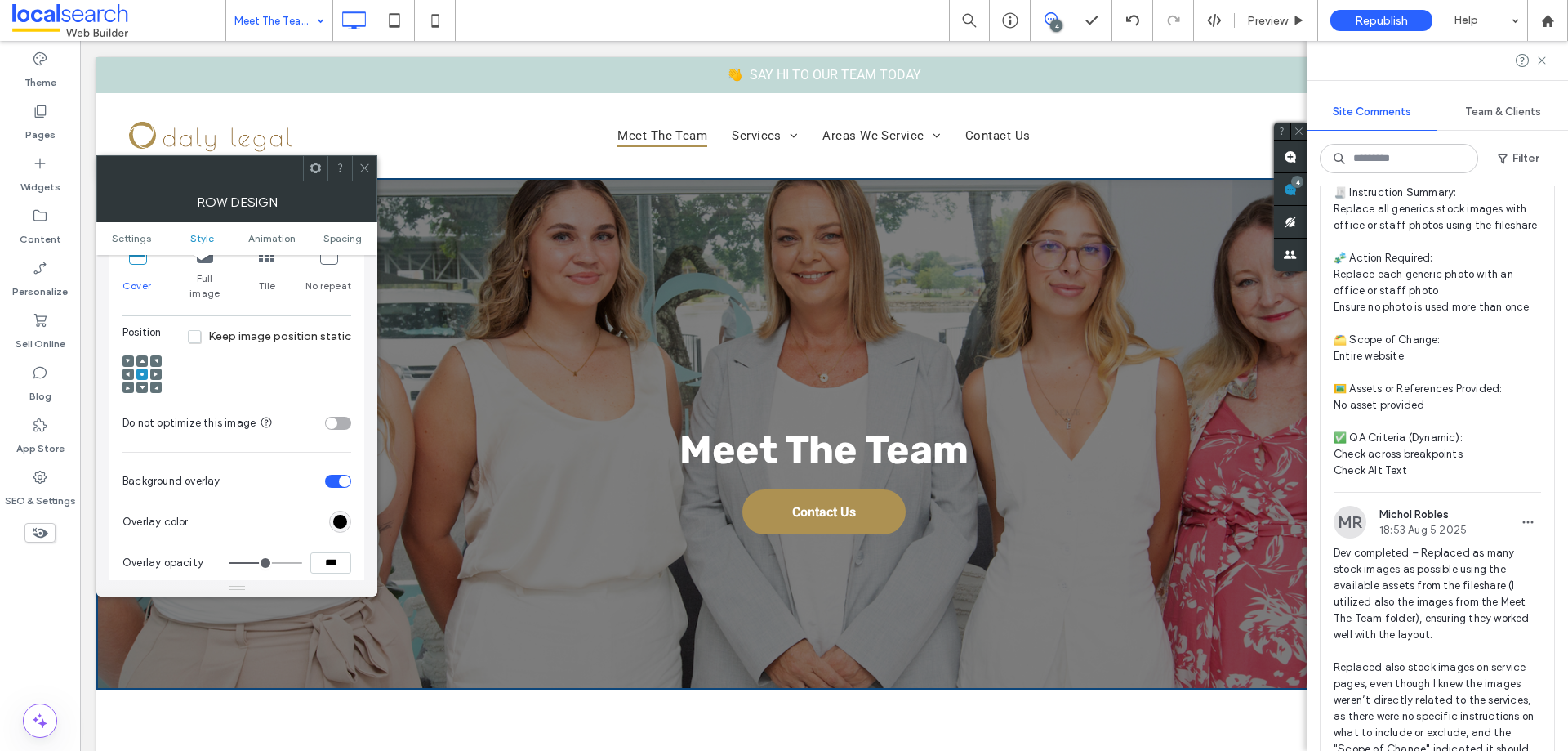 click 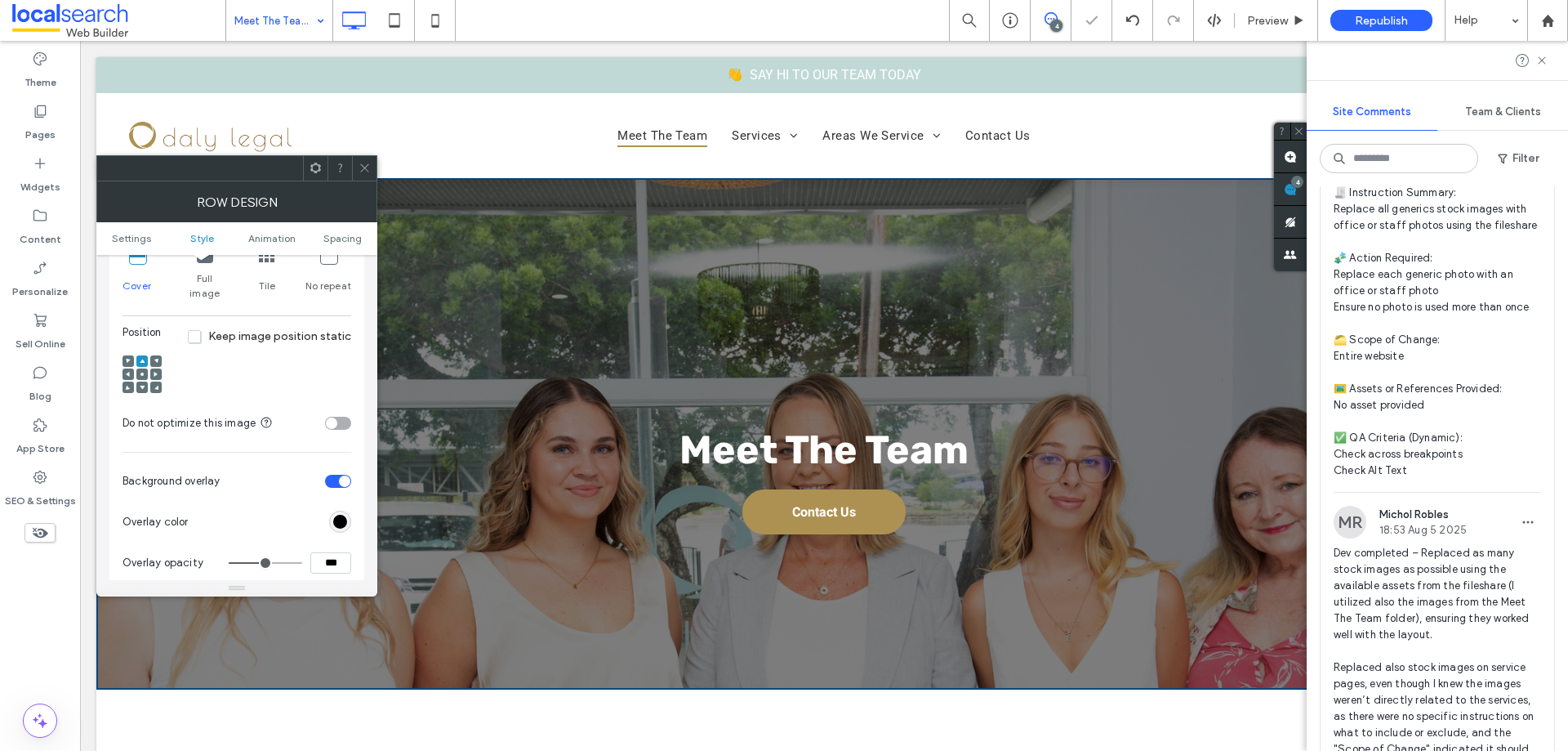 click 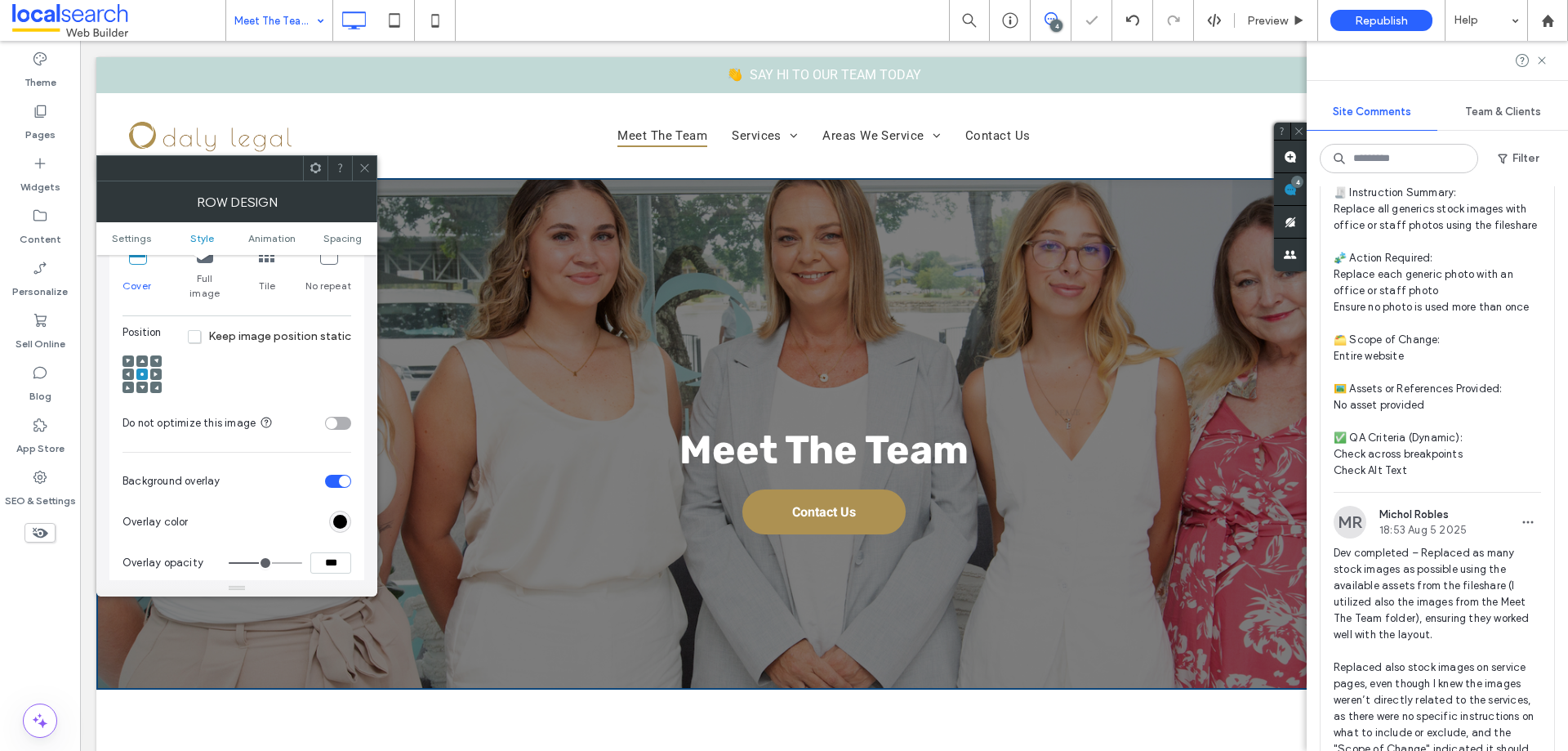 scroll, scrollTop: 327, scrollLeft: 0, axis: vertical 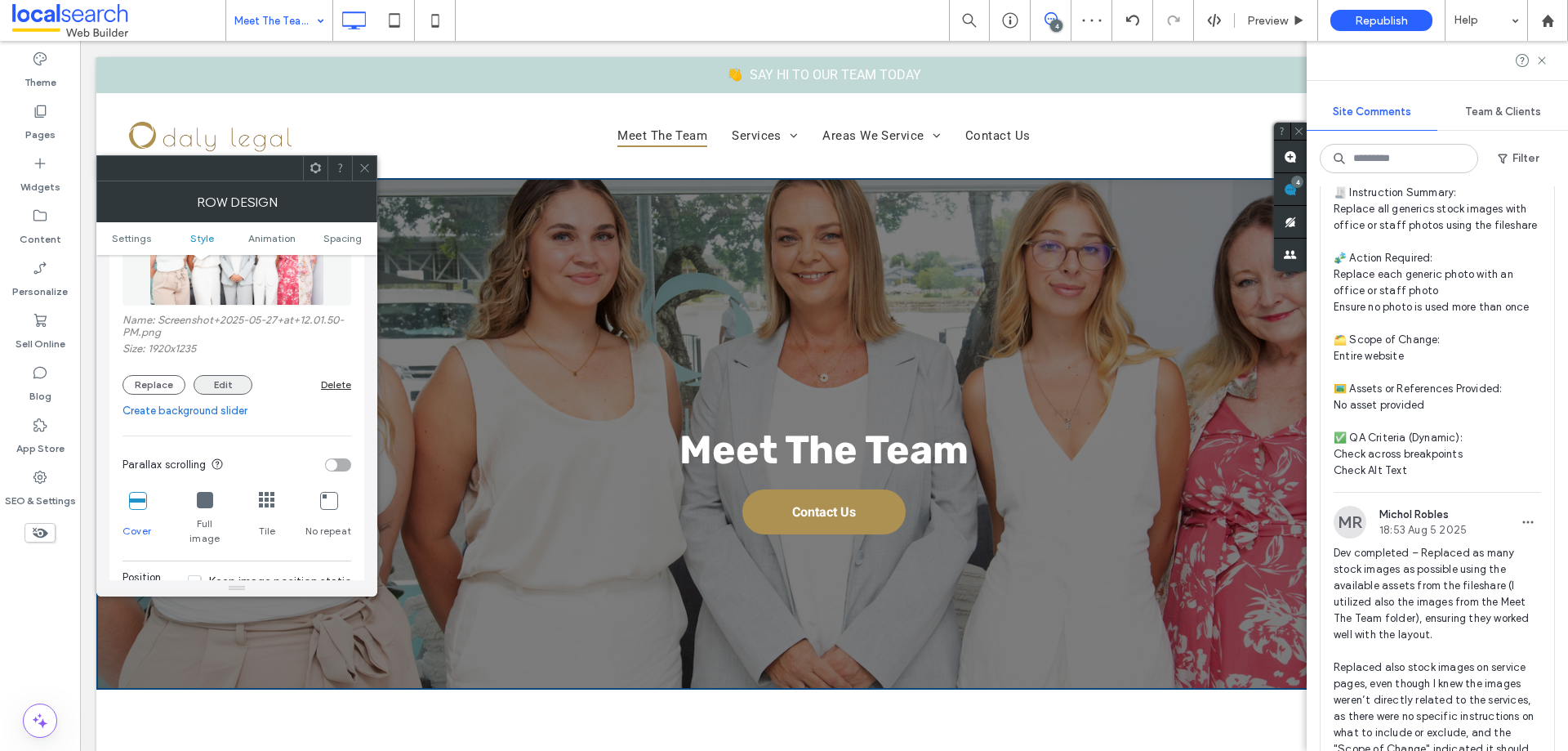 click on "Edit" at bounding box center [223, 385] 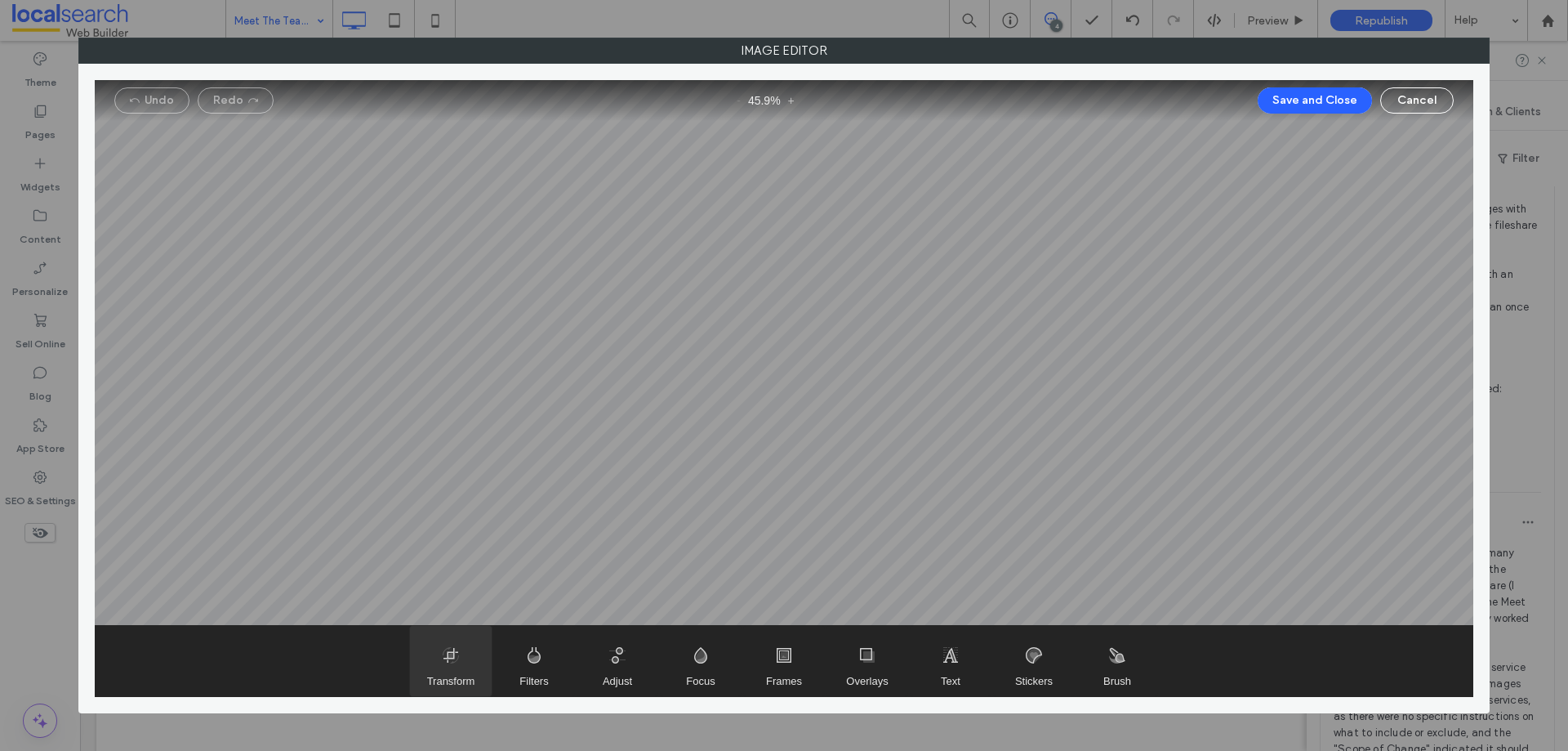 click at bounding box center [451, 661] 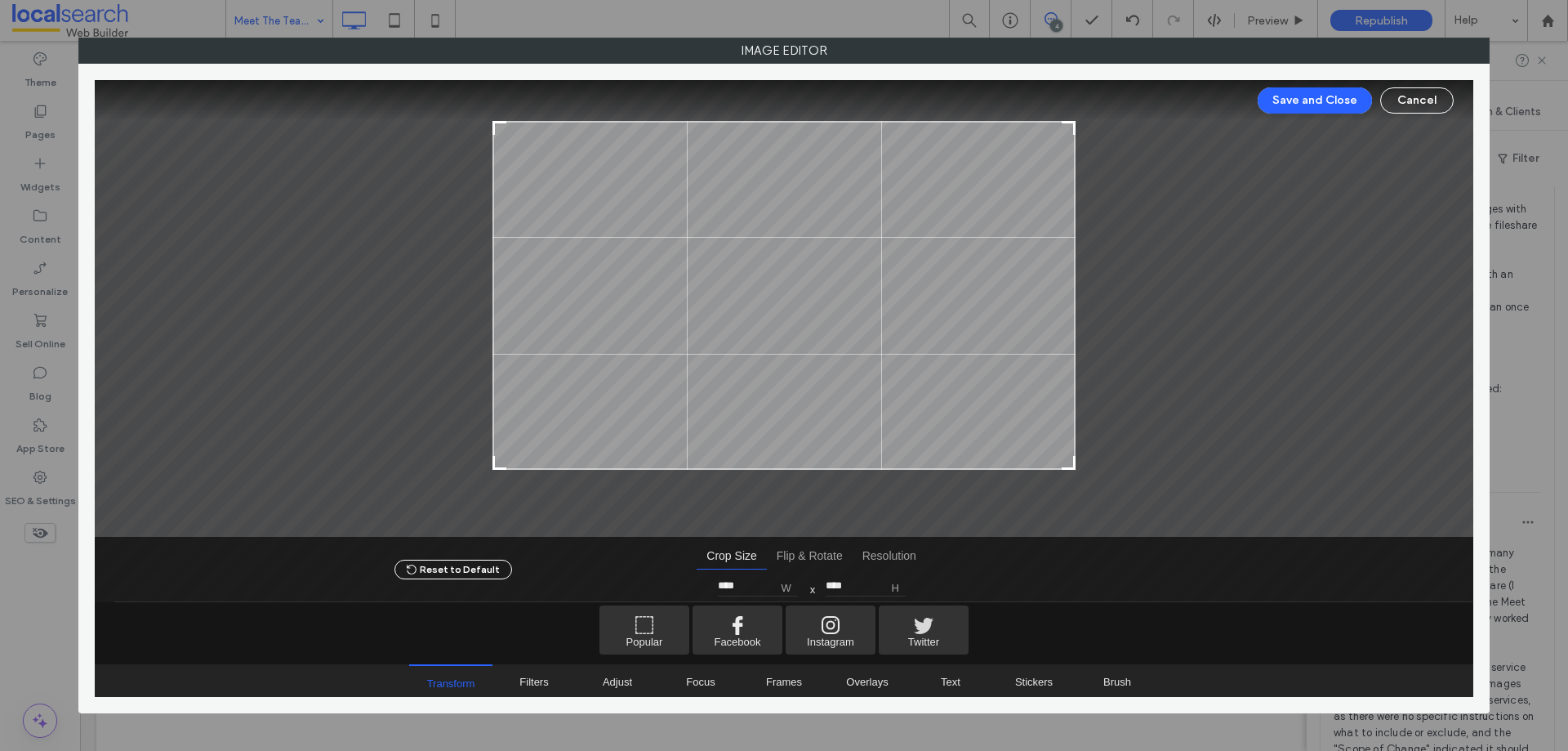 type on "****" 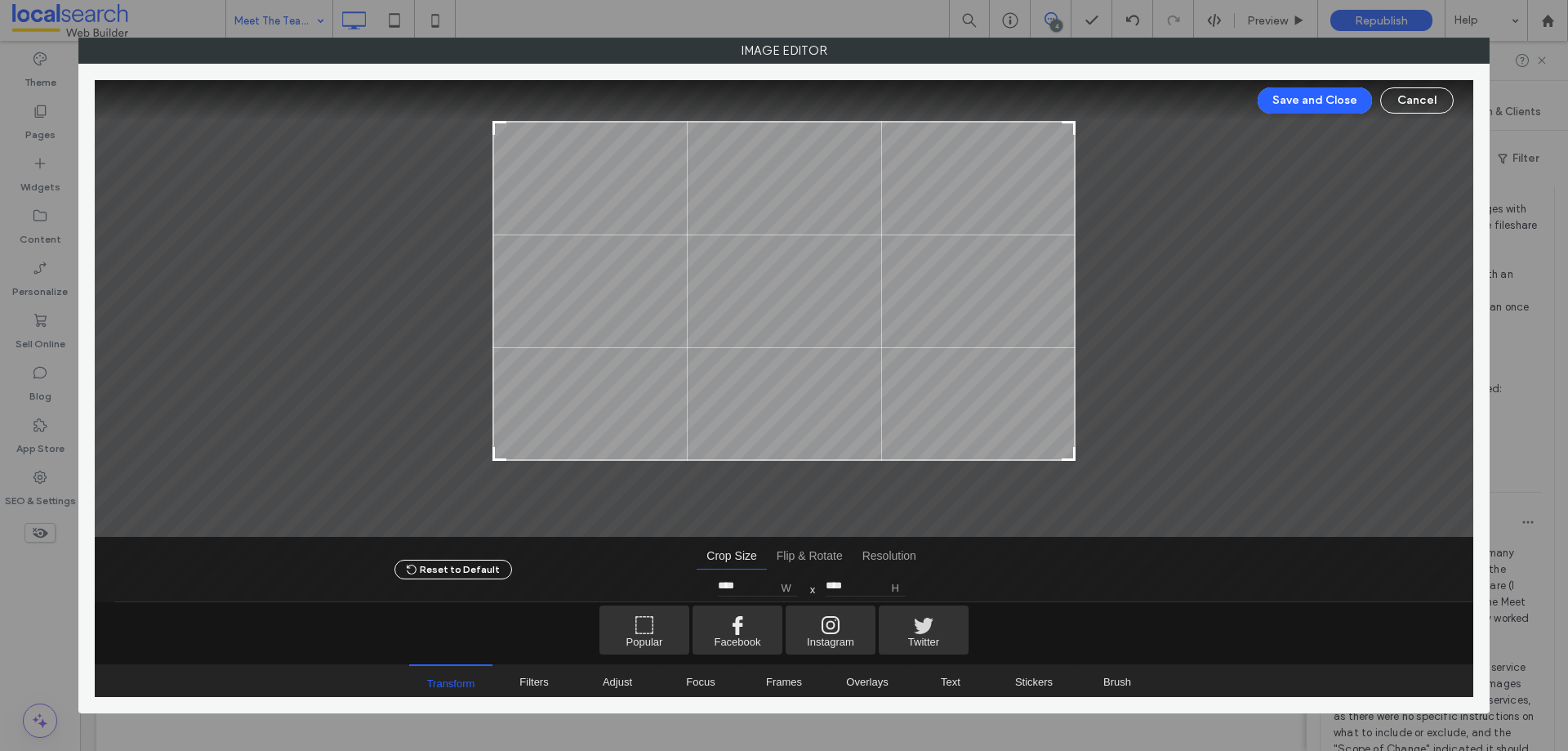 drag, startPoint x: 1074, startPoint y: 491, endPoint x: 1140, endPoint y: 456, distance: 74.706091 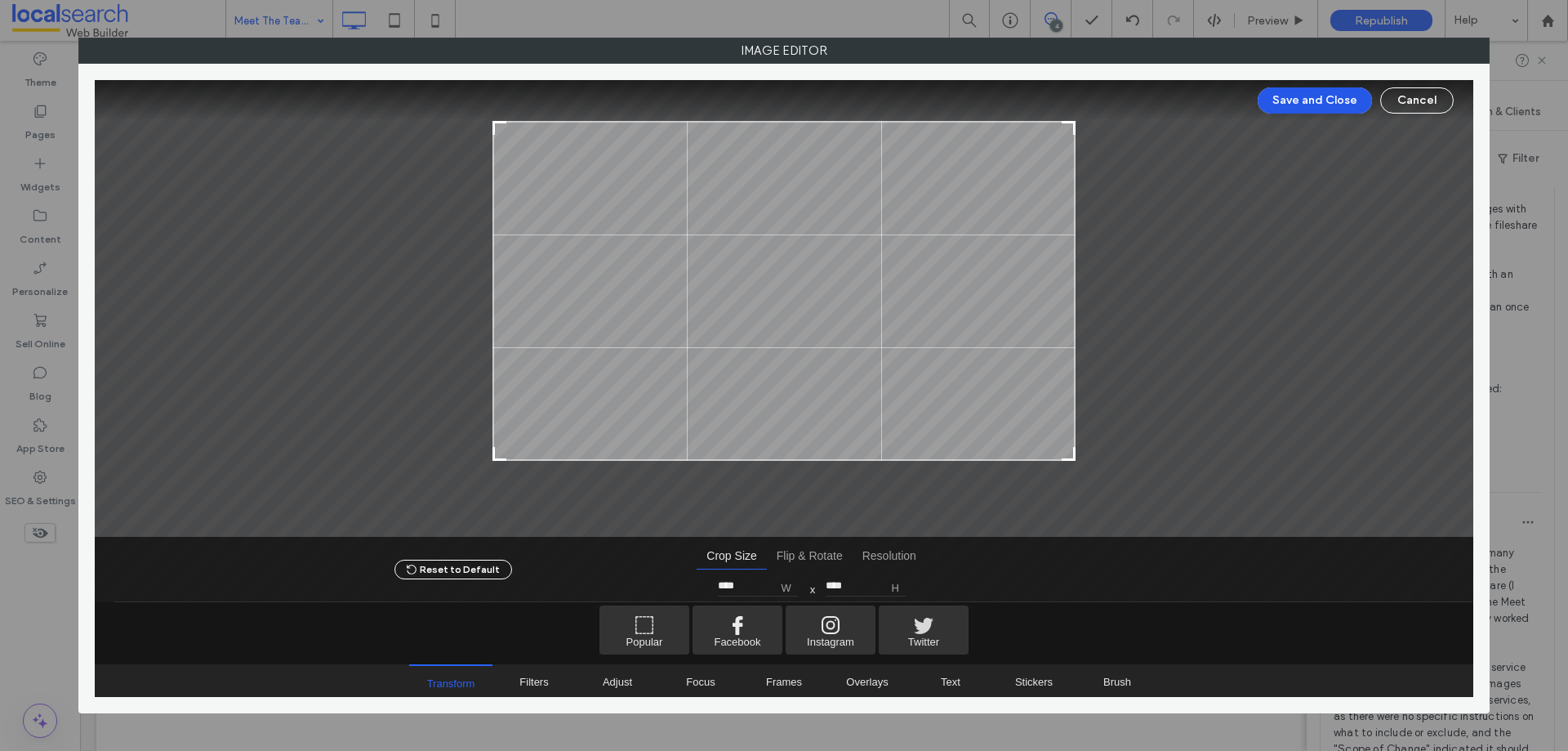 click on "Save and Close" at bounding box center (1315, 101) 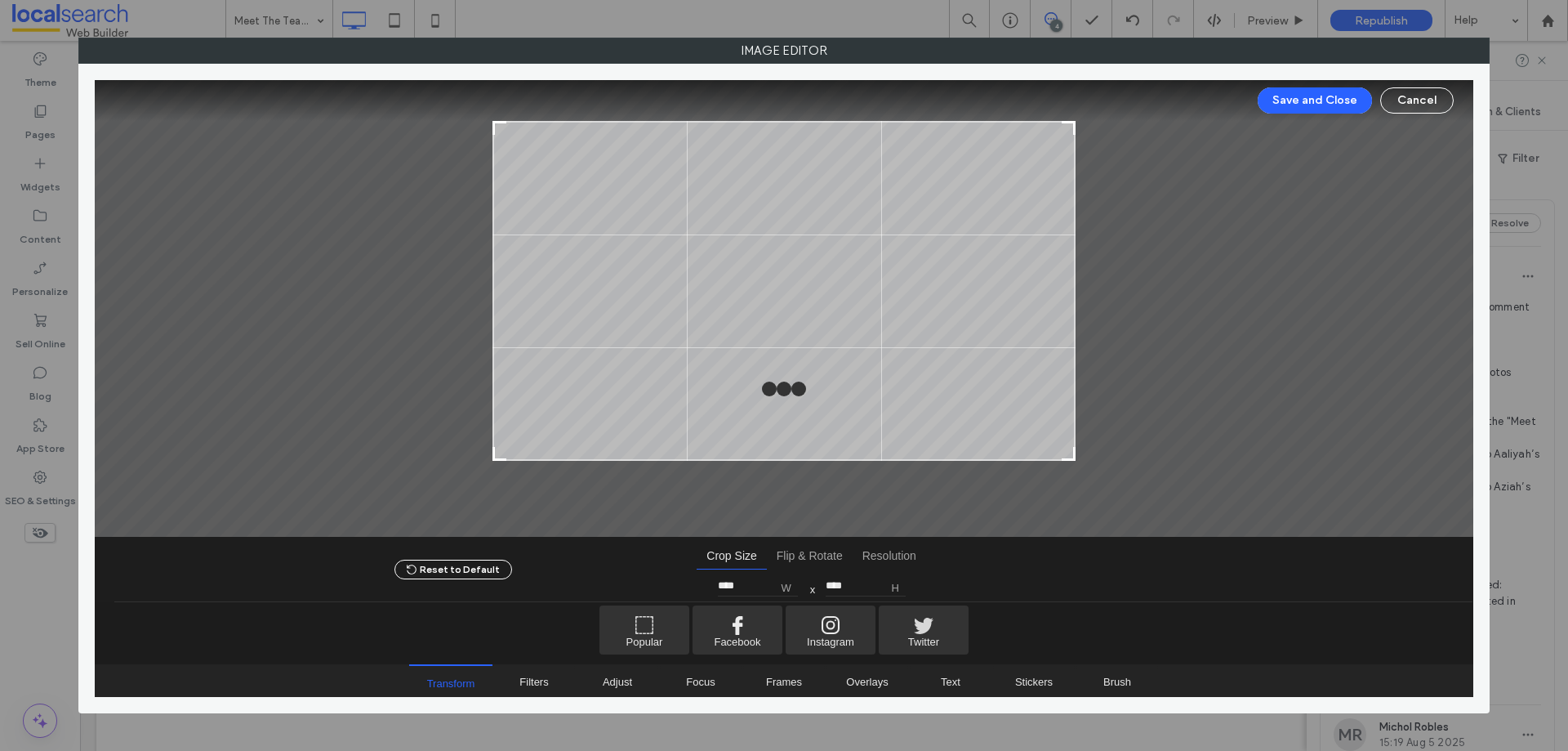 scroll, scrollTop: 0, scrollLeft: 0, axis: both 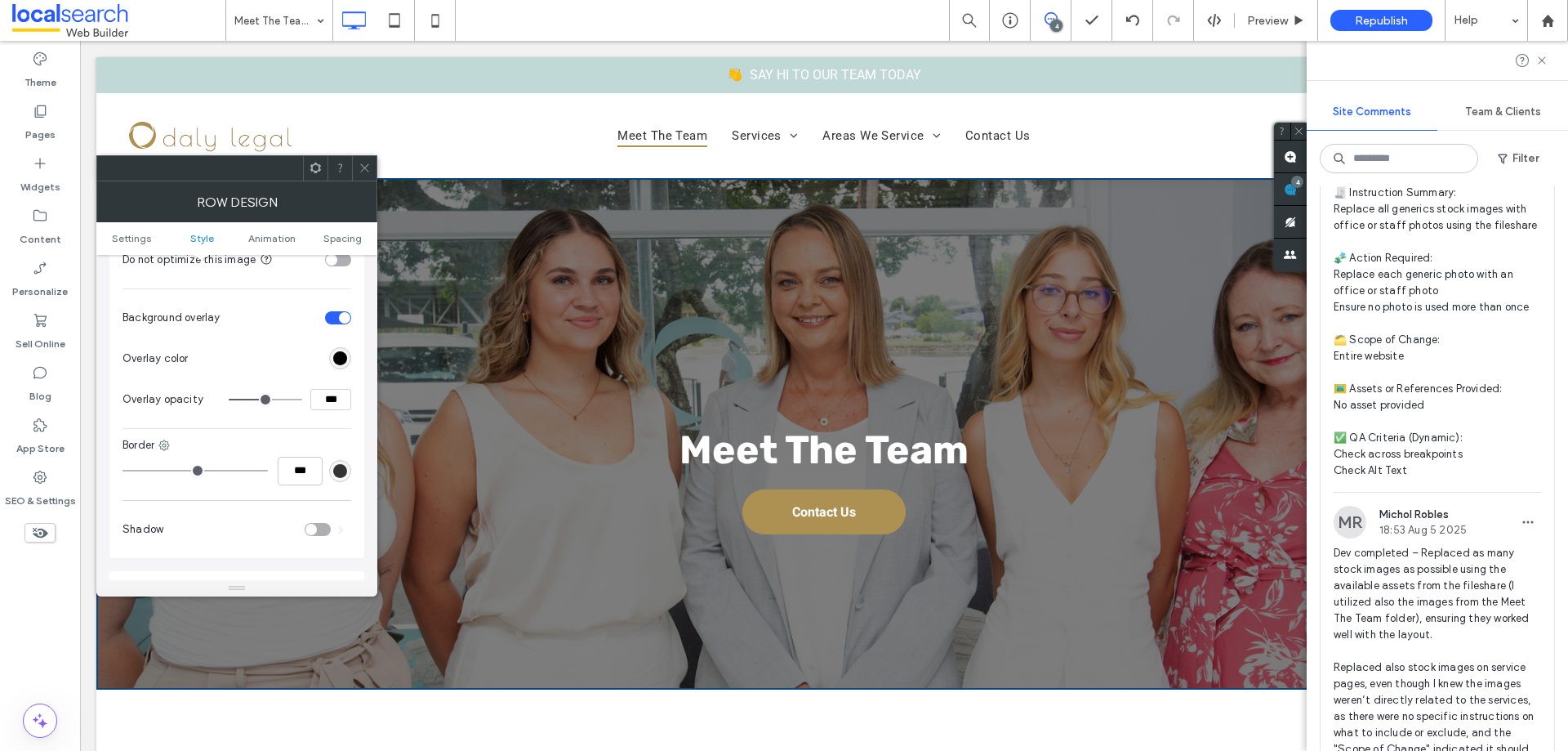 click at bounding box center [364, 168] 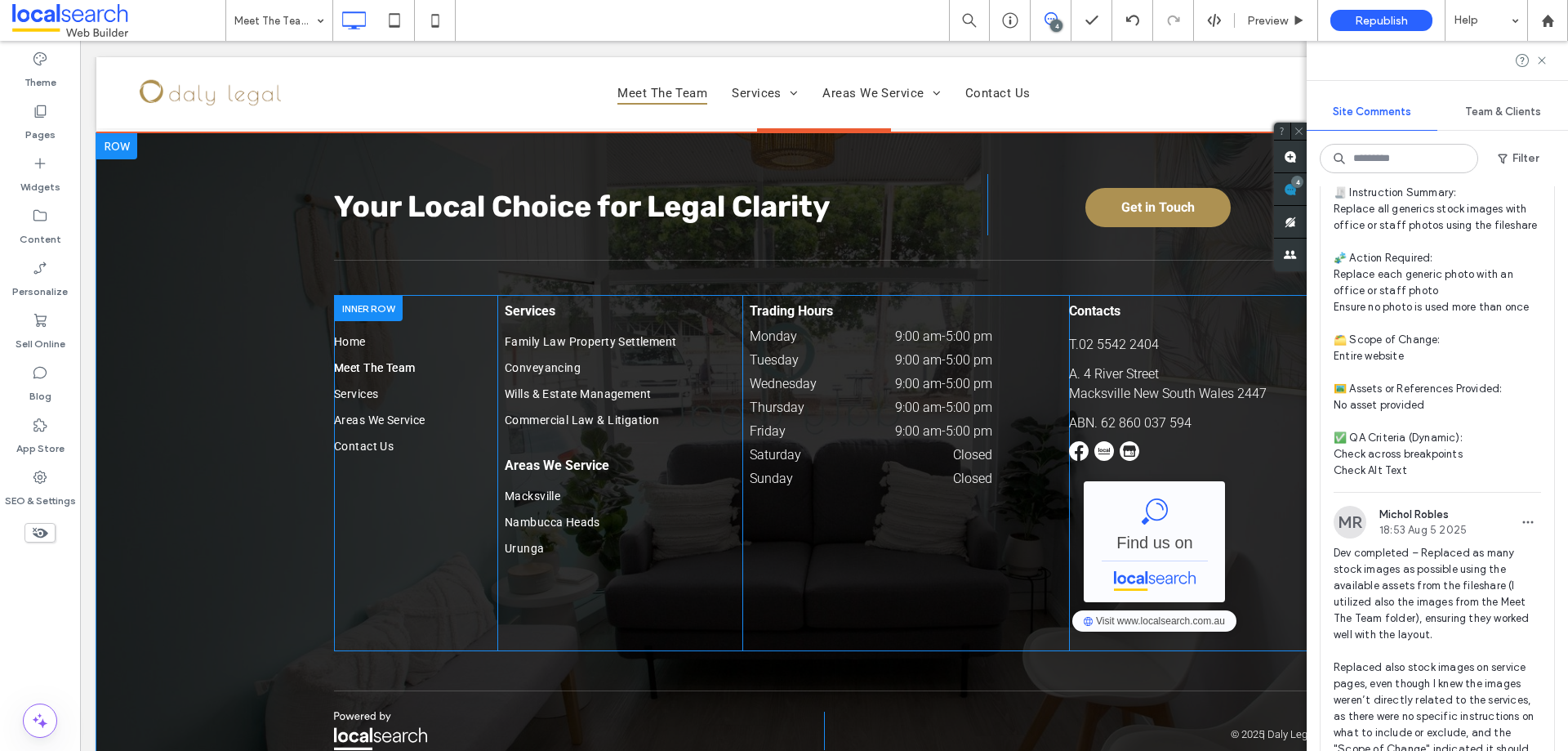 scroll, scrollTop: 3281, scrollLeft: 0, axis: vertical 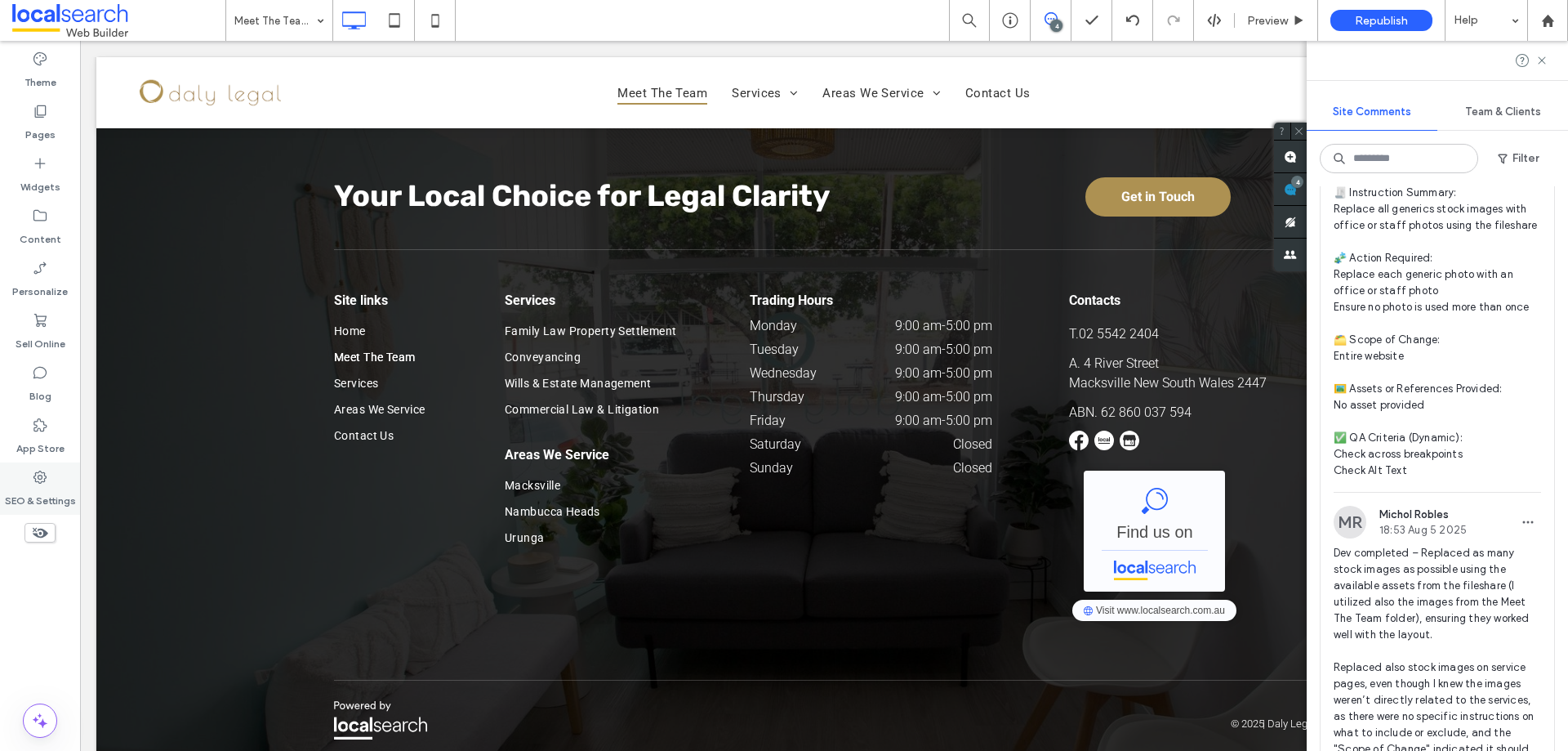 click on "SEO & Settings" at bounding box center [40, 489] 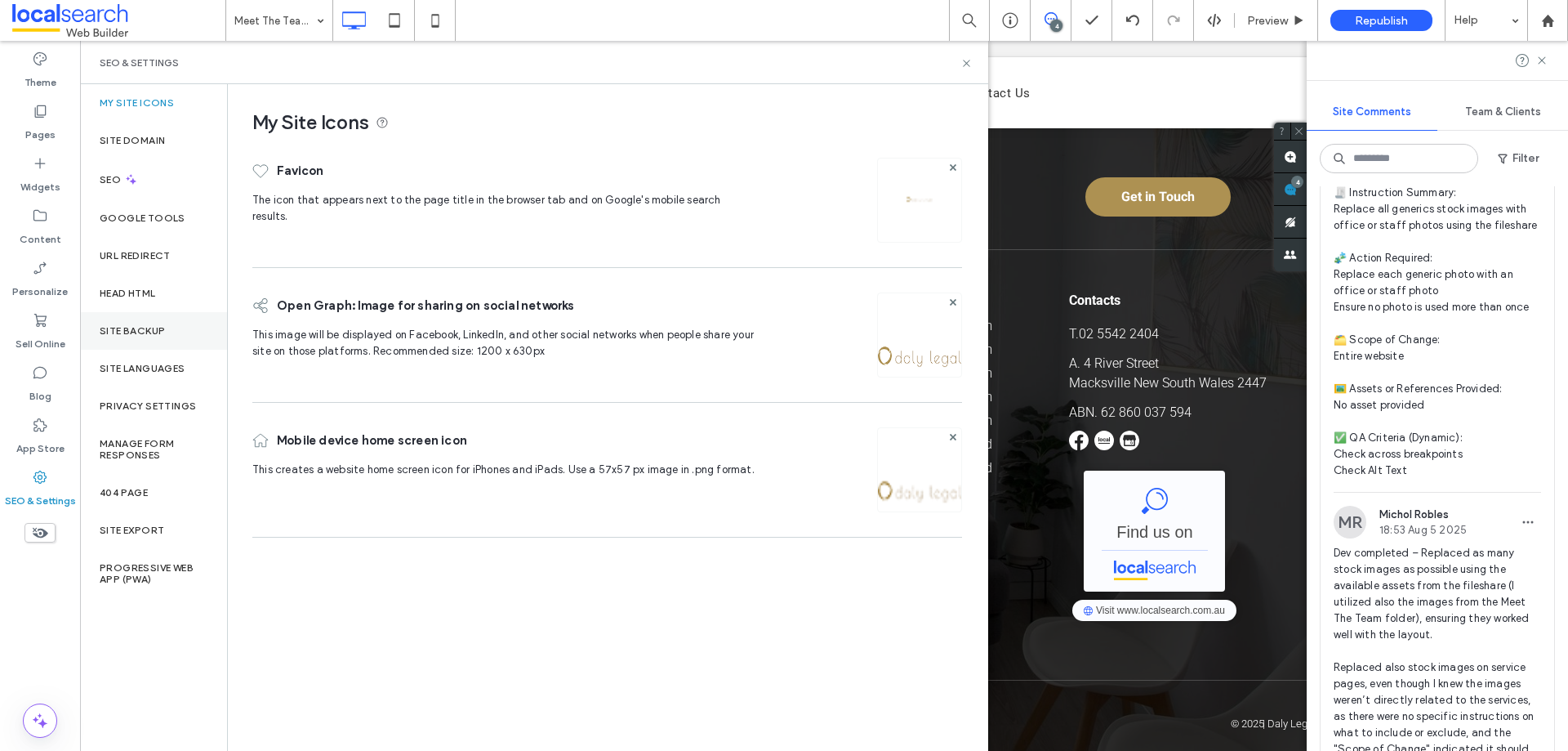 click on "Site Backup" at bounding box center [154, 331] 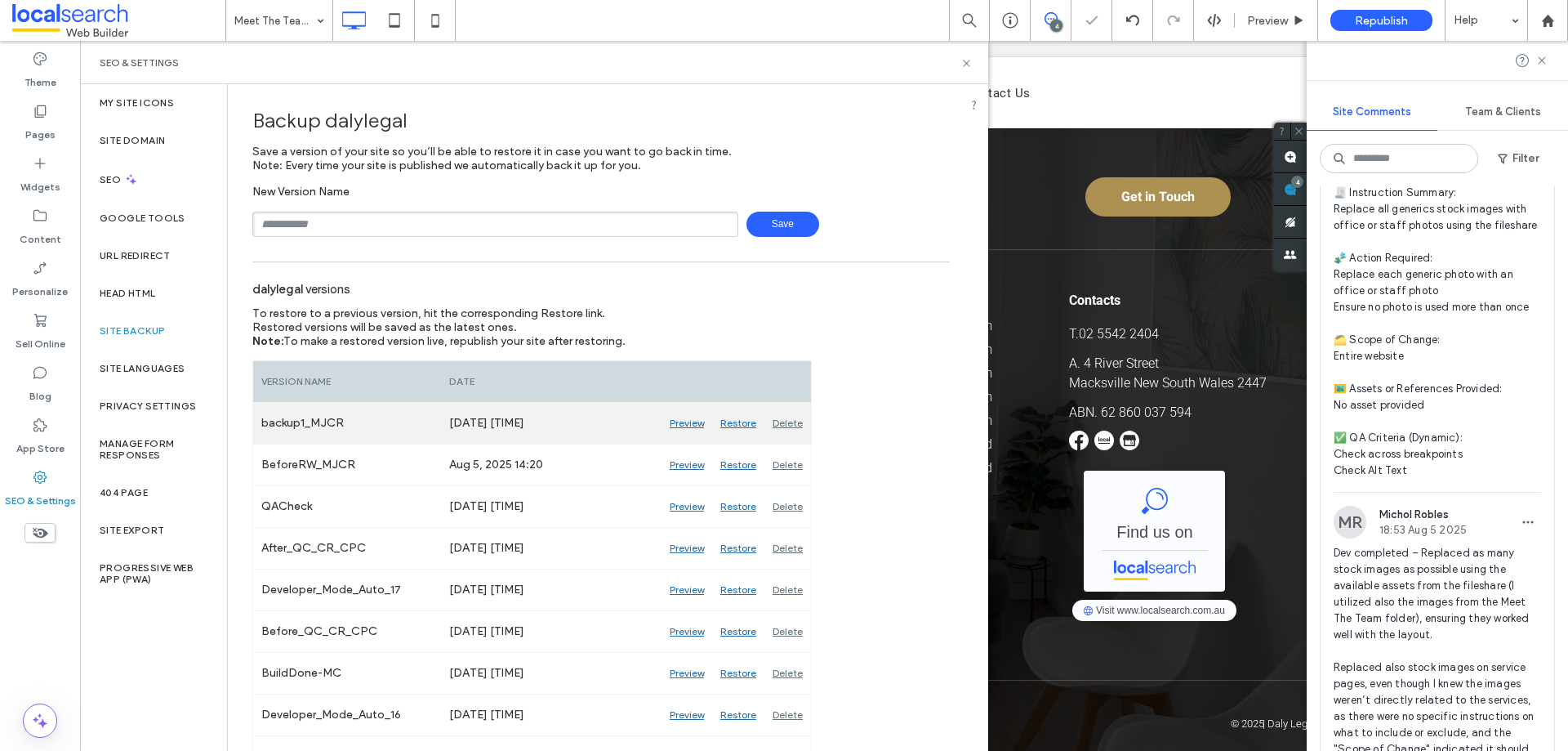 click on "Preview" at bounding box center [687, 423] 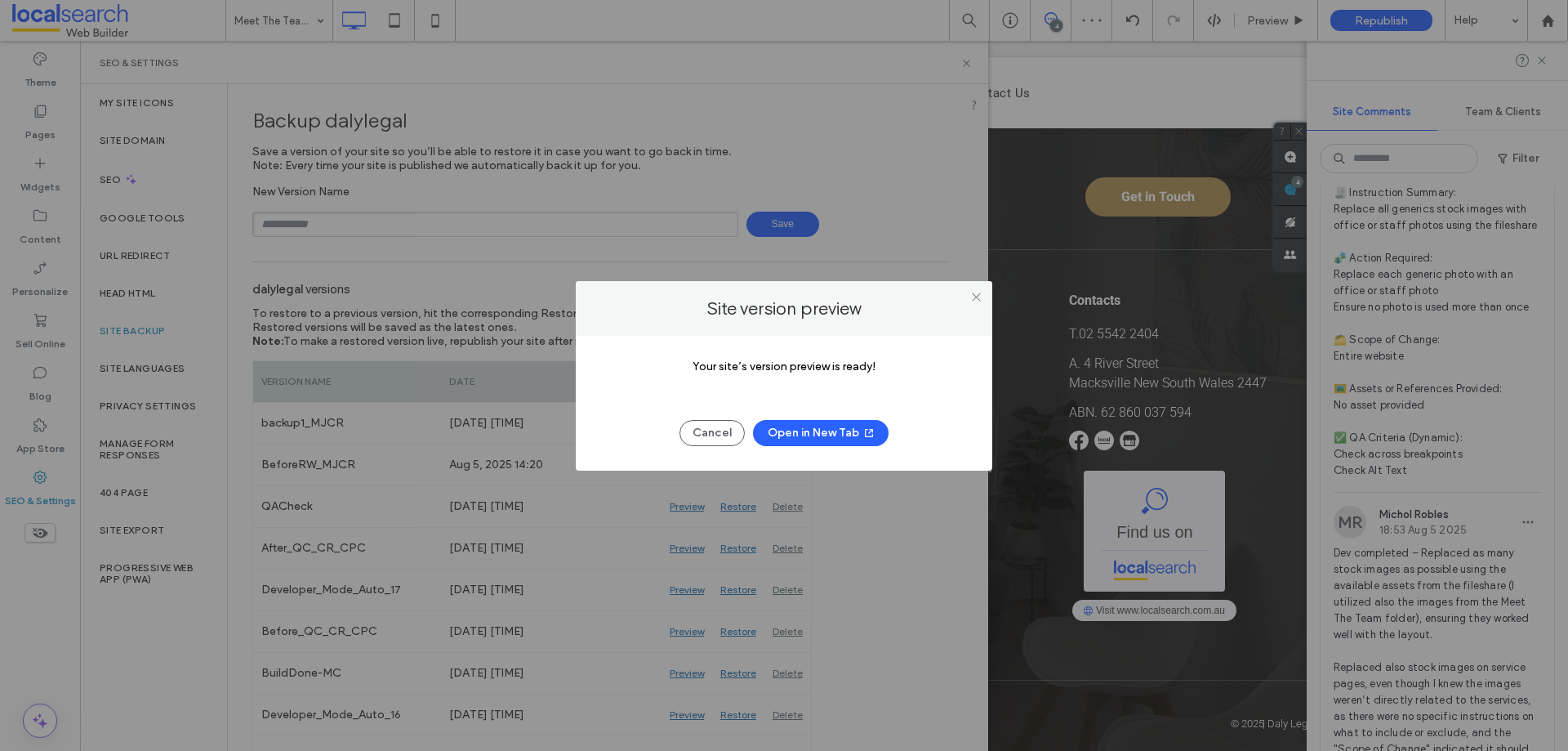 click on "Open in New Tab" at bounding box center [821, 433] 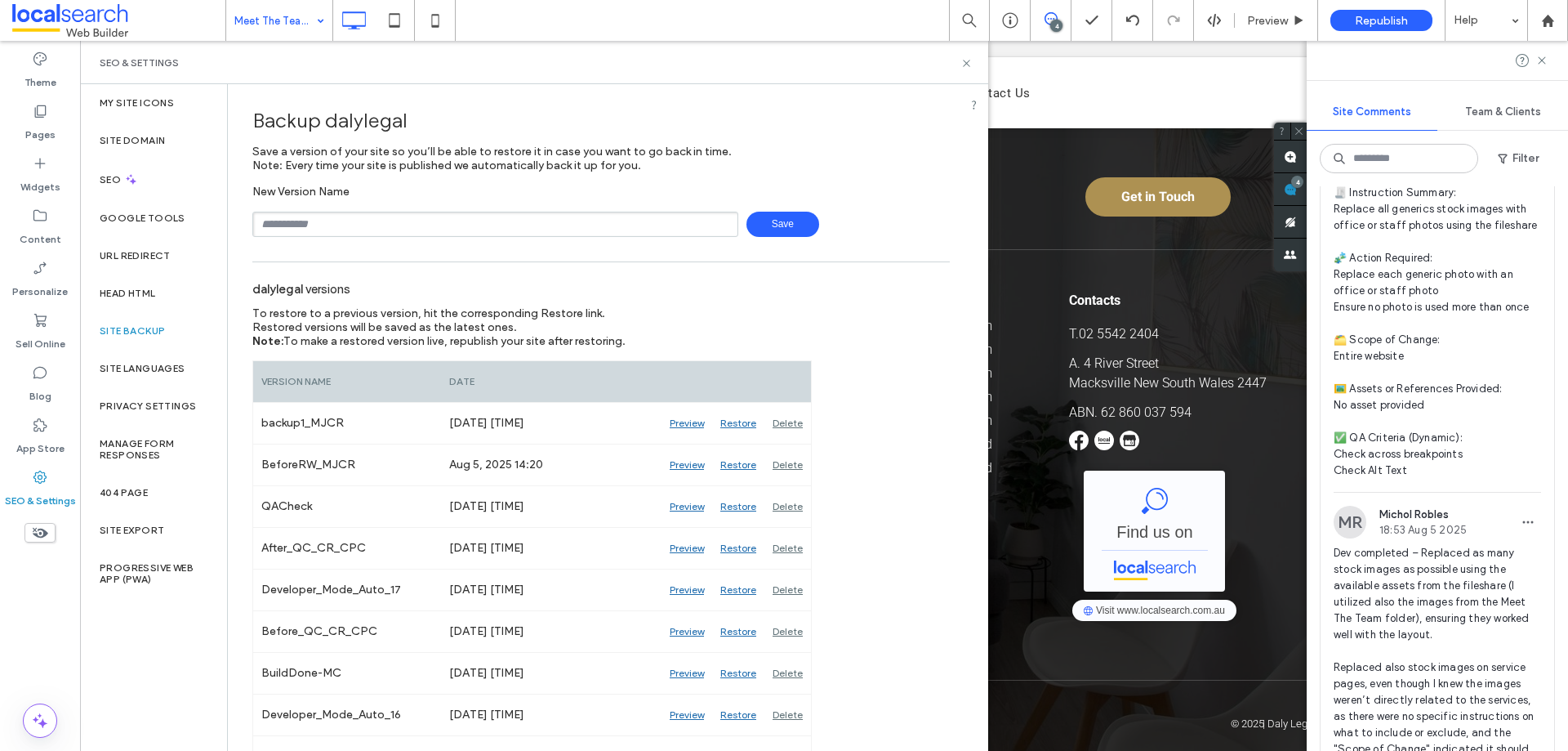 click 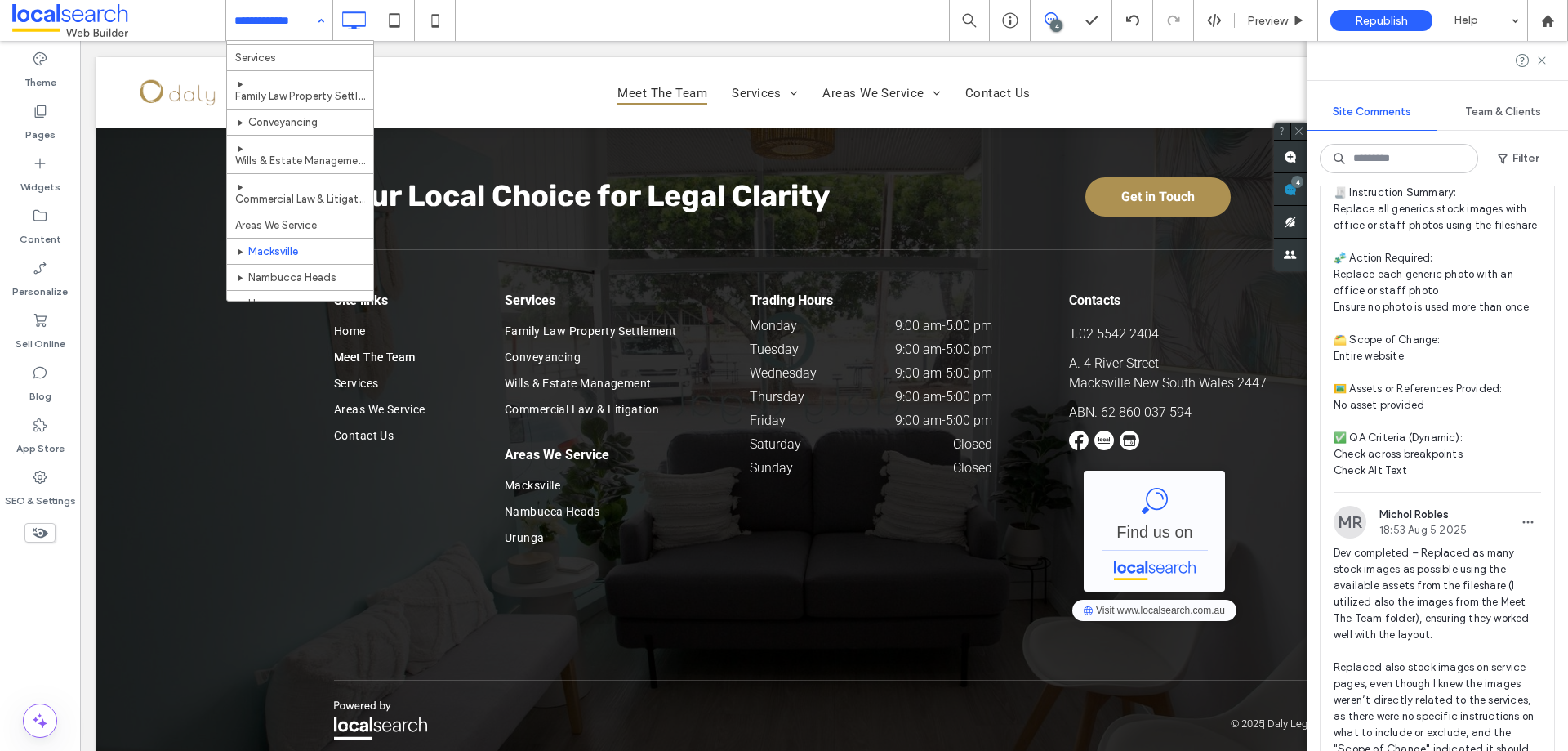 scroll, scrollTop: 88, scrollLeft: 0, axis: vertical 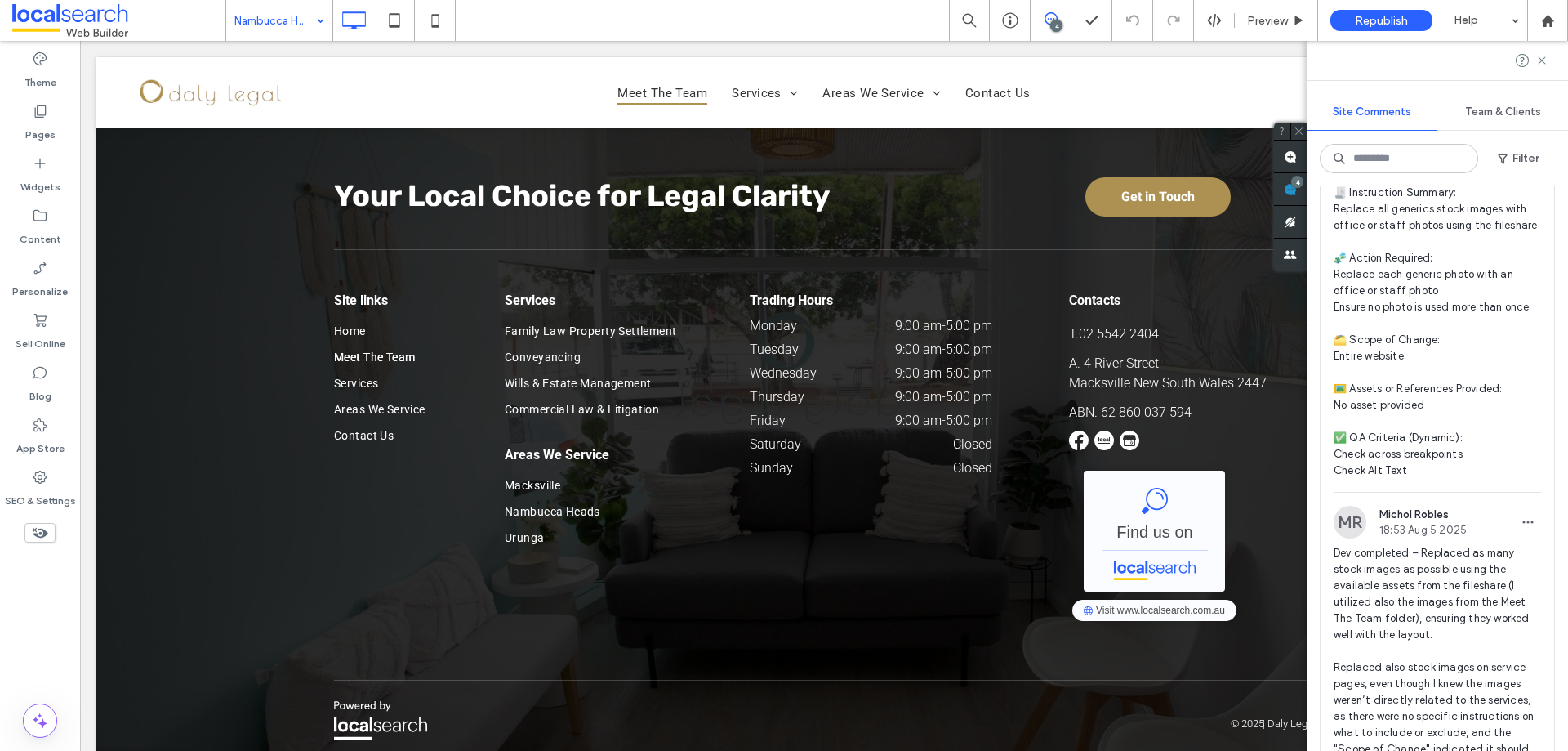 click at bounding box center [275, 20] 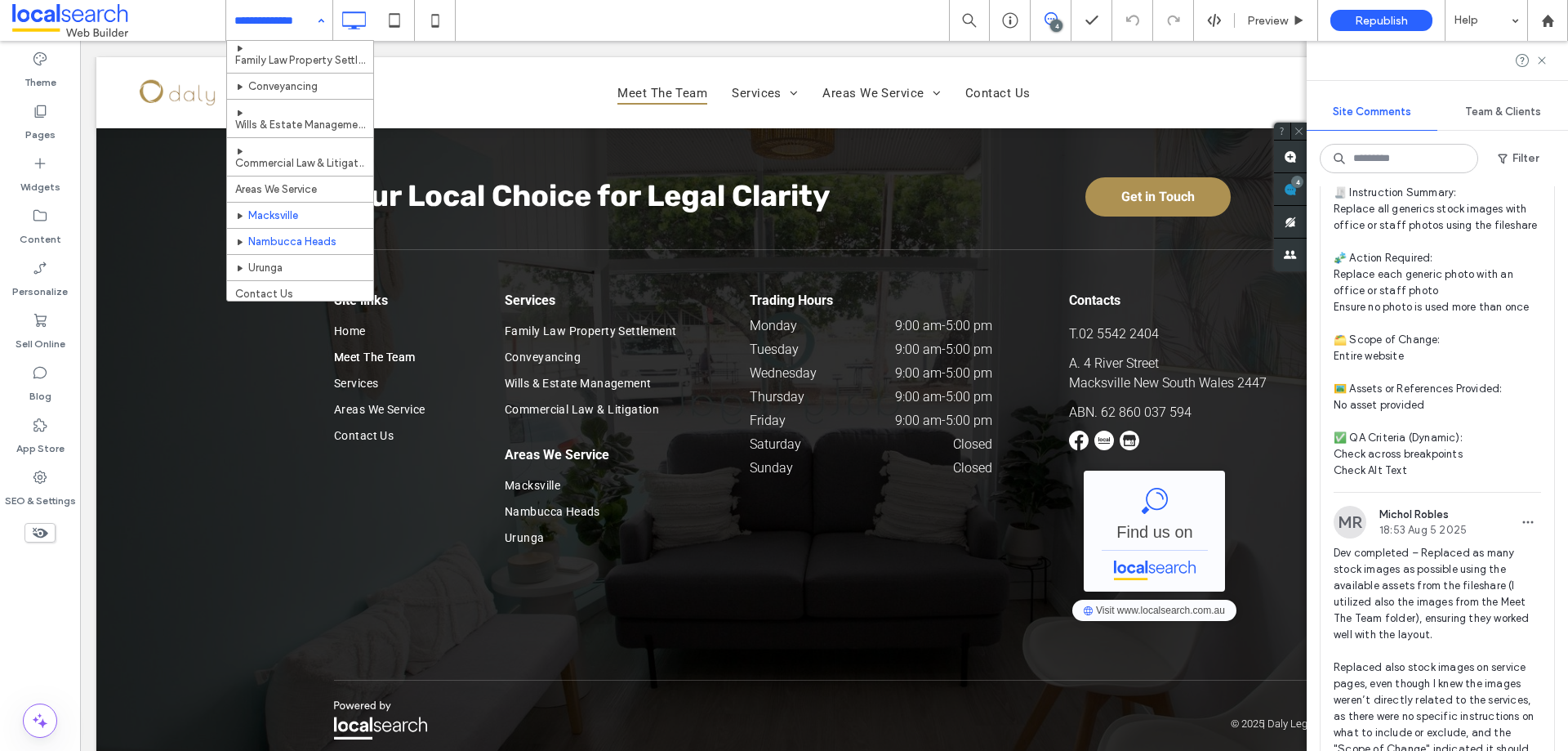 scroll, scrollTop: 88, scrollLeft: 0, axis: vertical 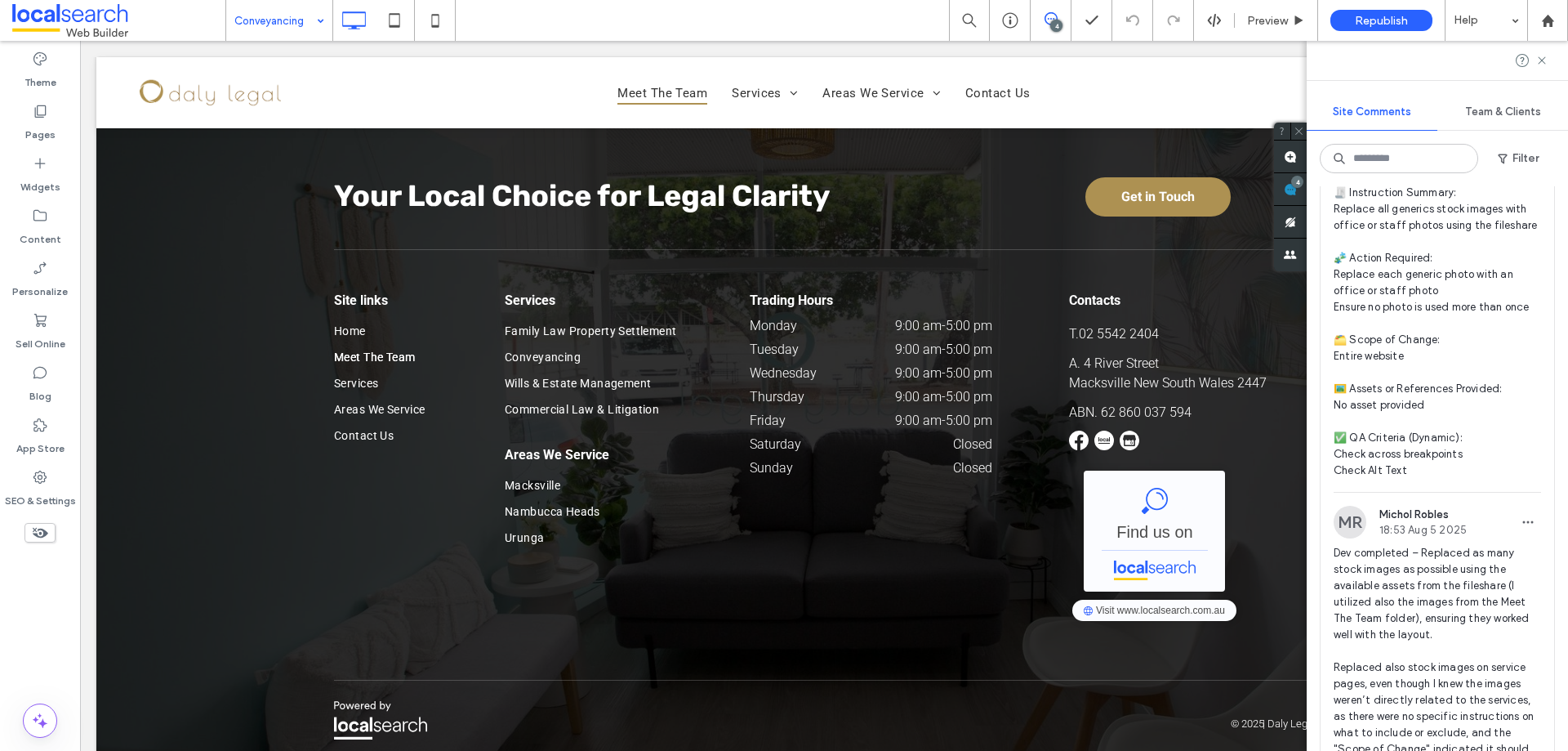 click at bounding box center [784, 375] 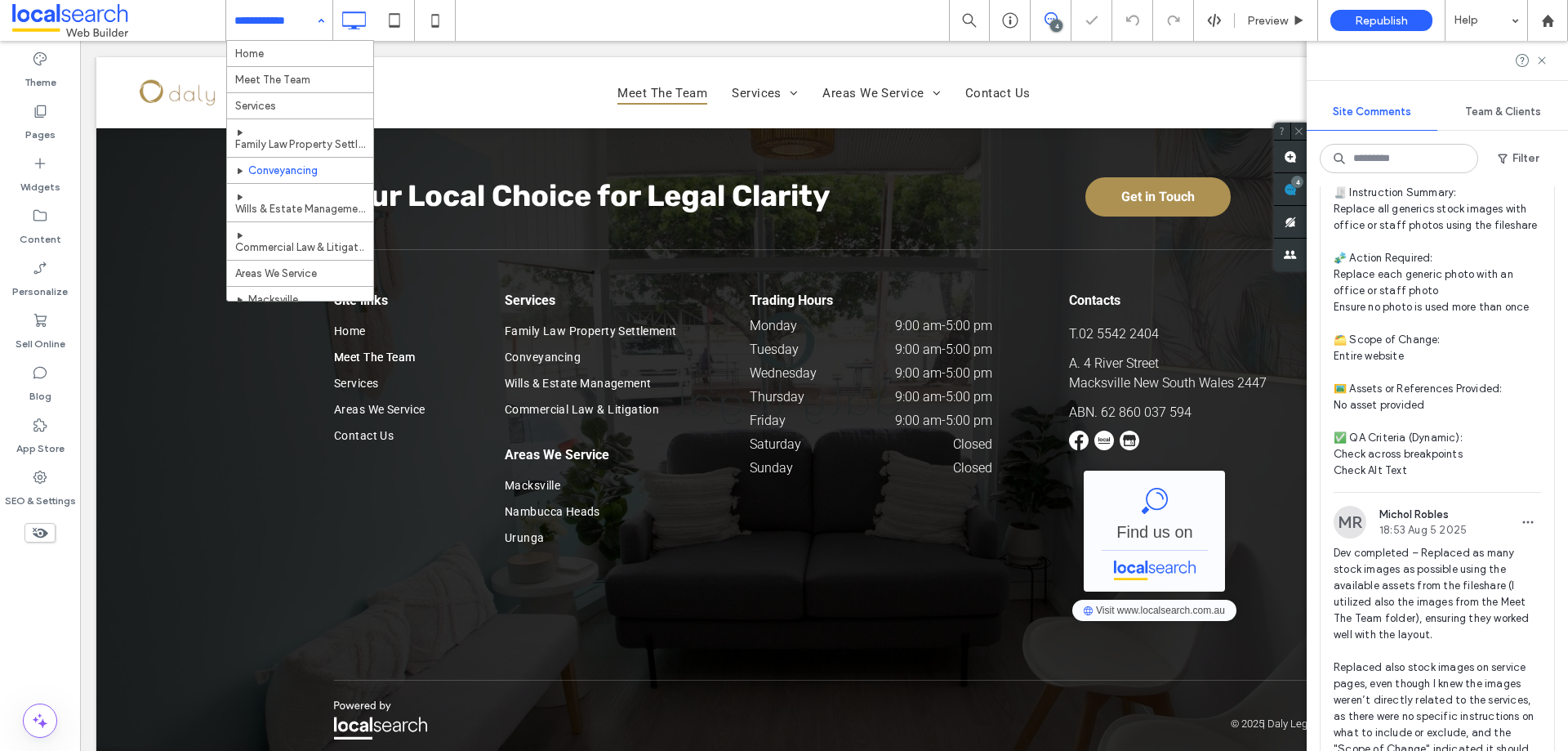 scroll, scrollTop: 88, scrollLeft: 0, axis: vertical 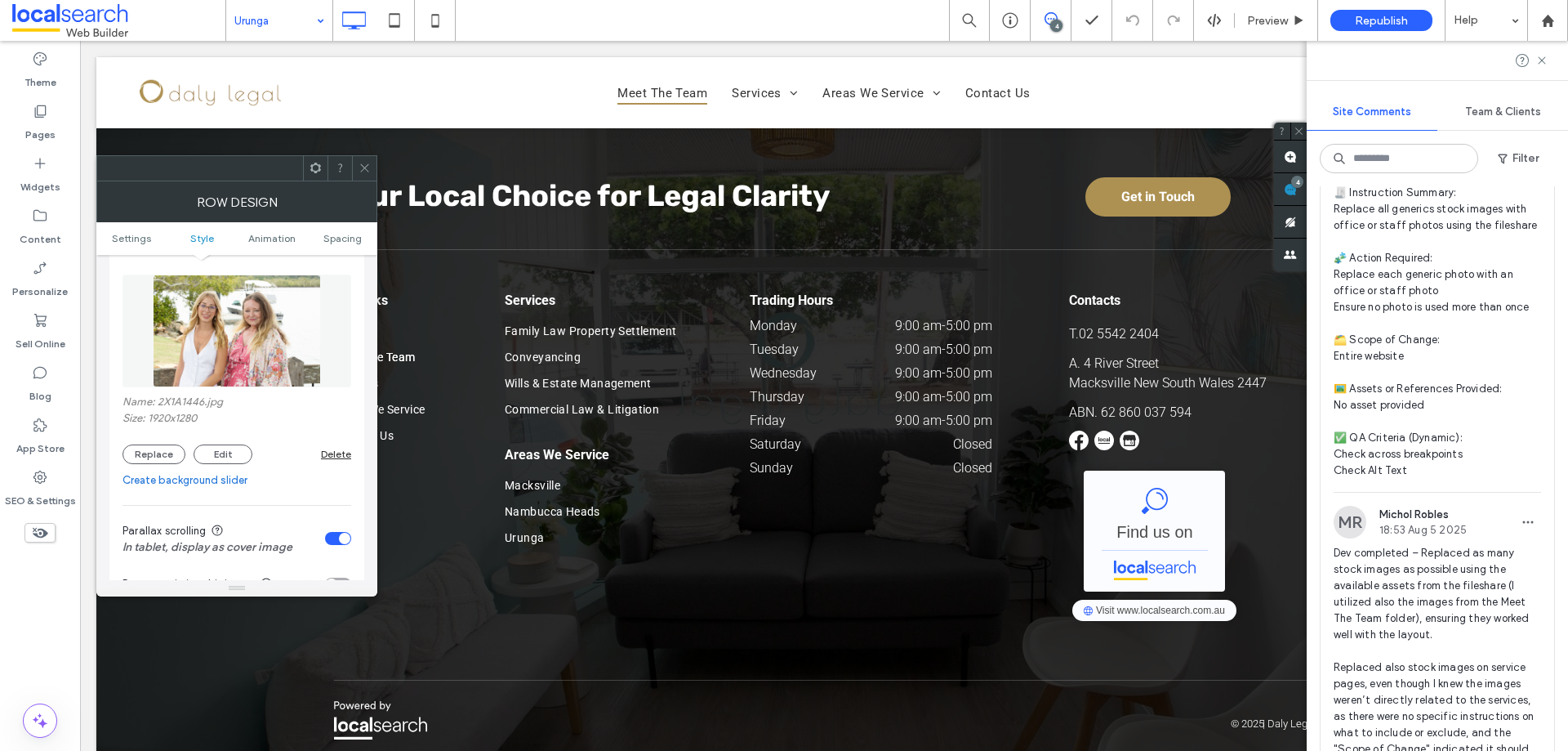 click at bounding box center (237, 331) 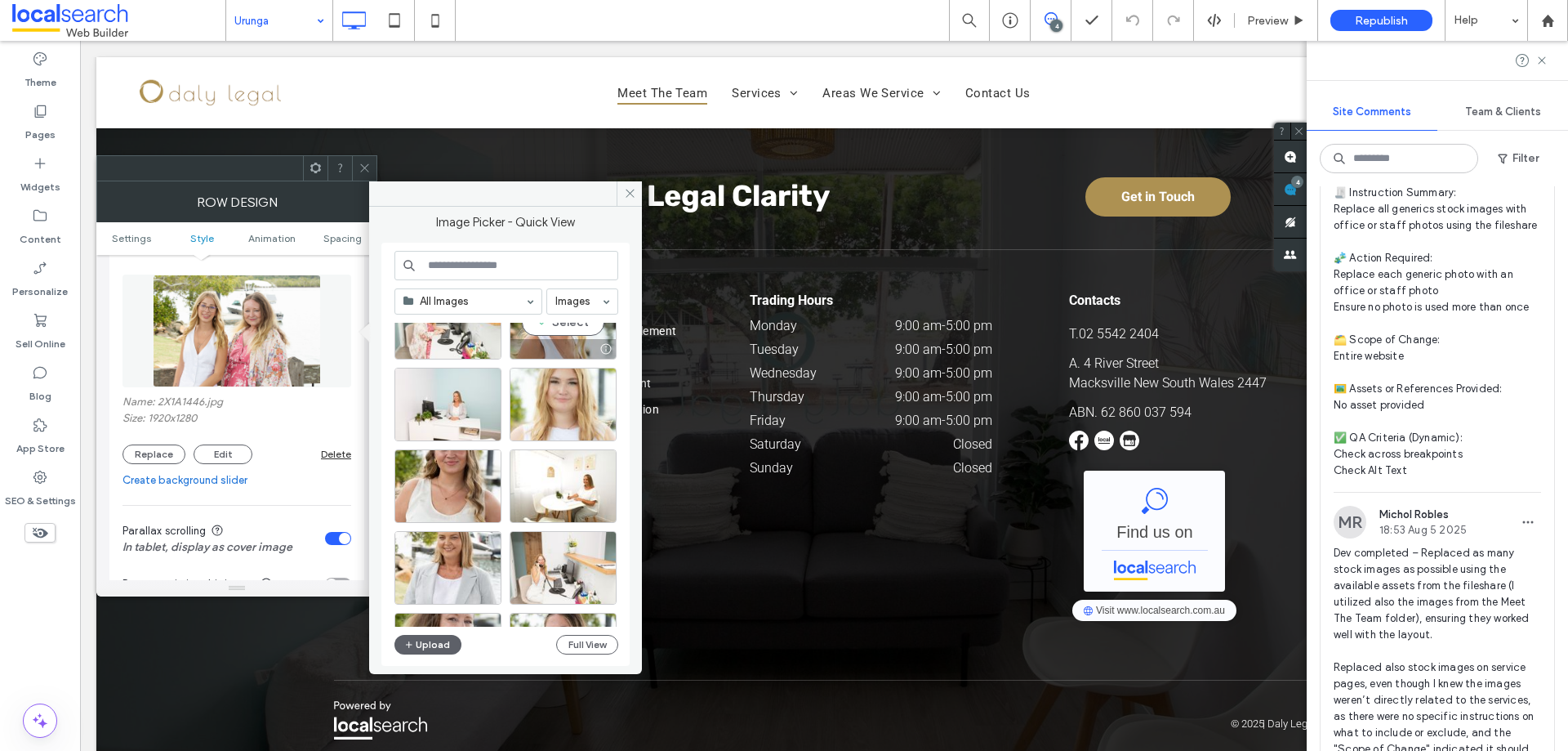 scroll, scrollTop: 409, scrollLeft: 0, axis: vertical 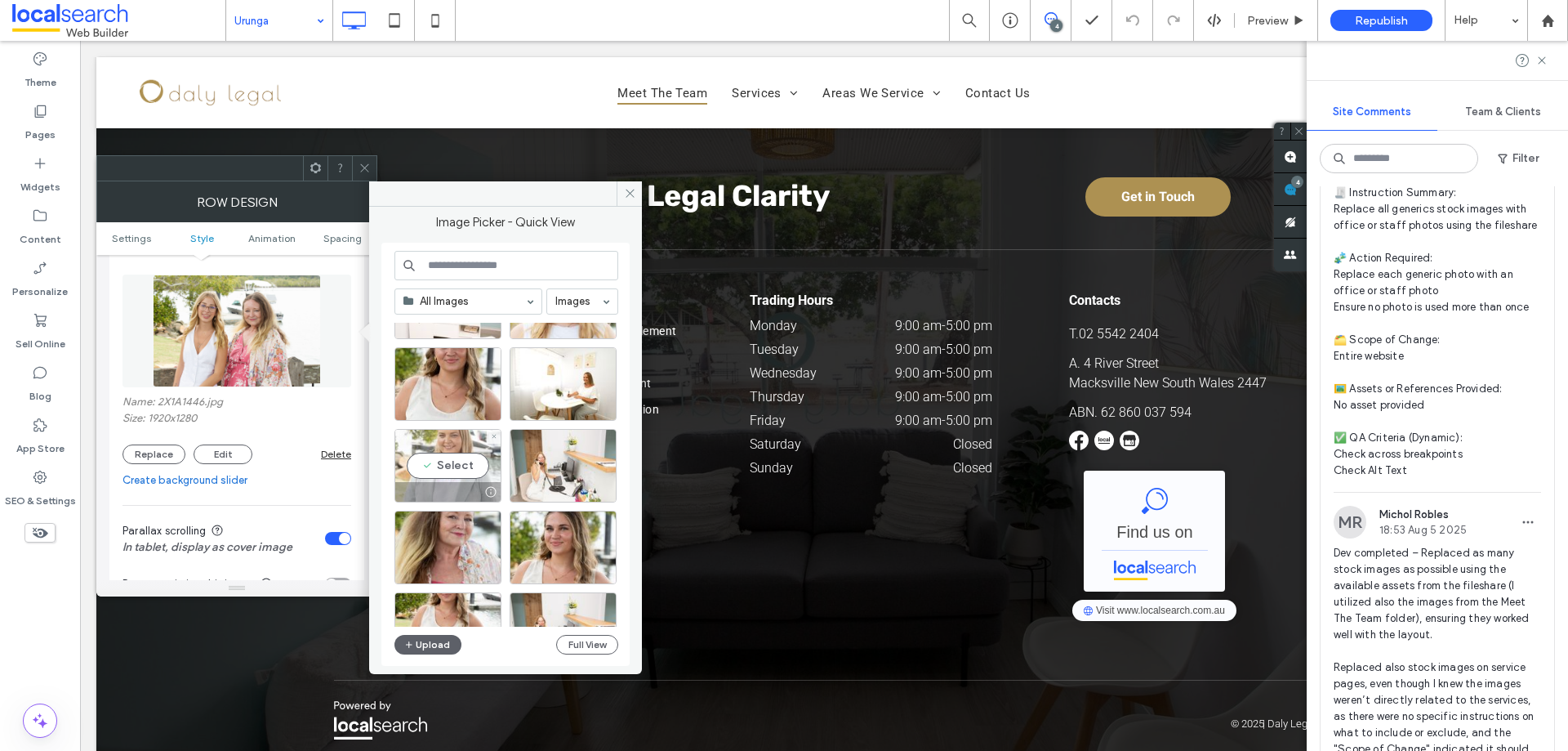 click on "Select" at bounding box center [448, 466] 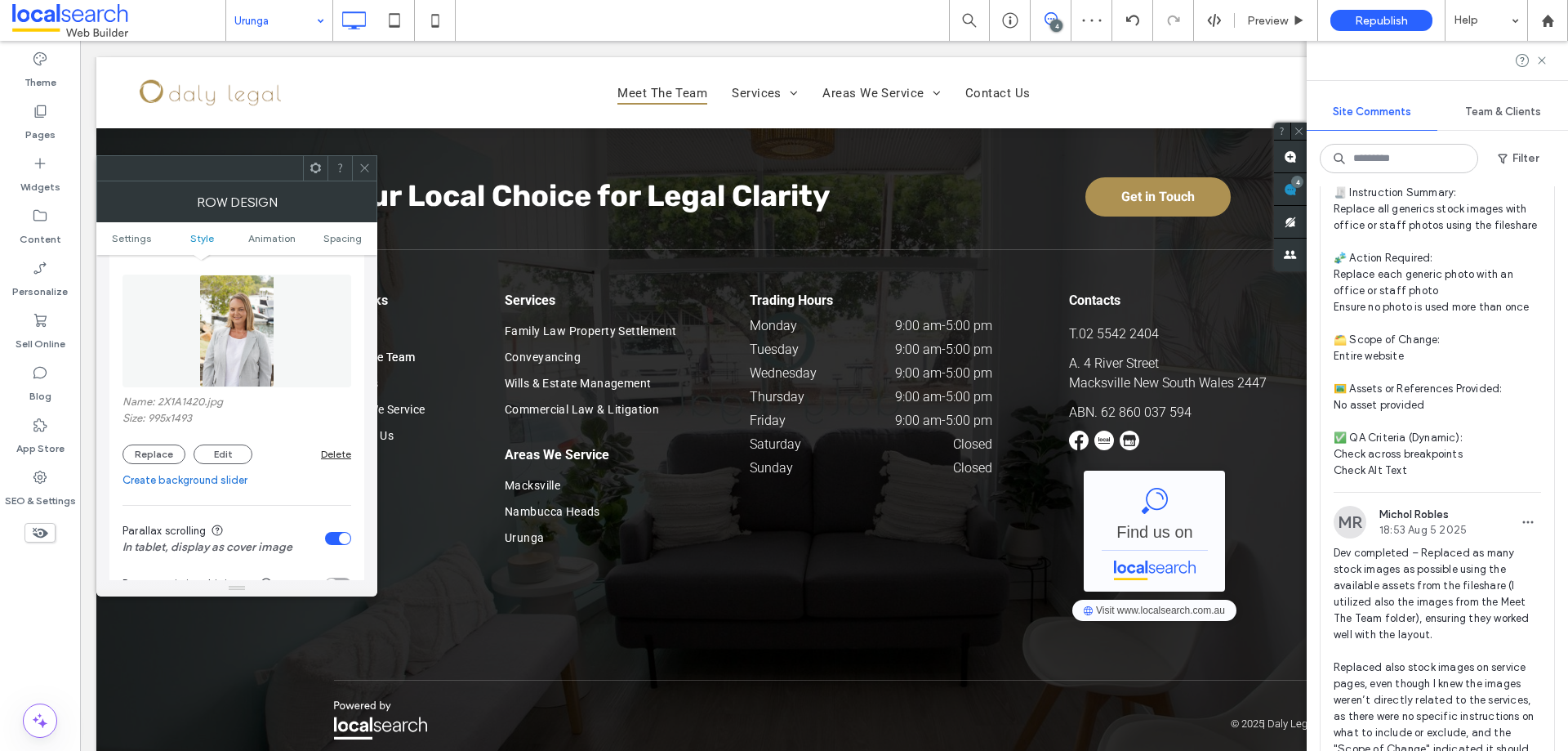 click 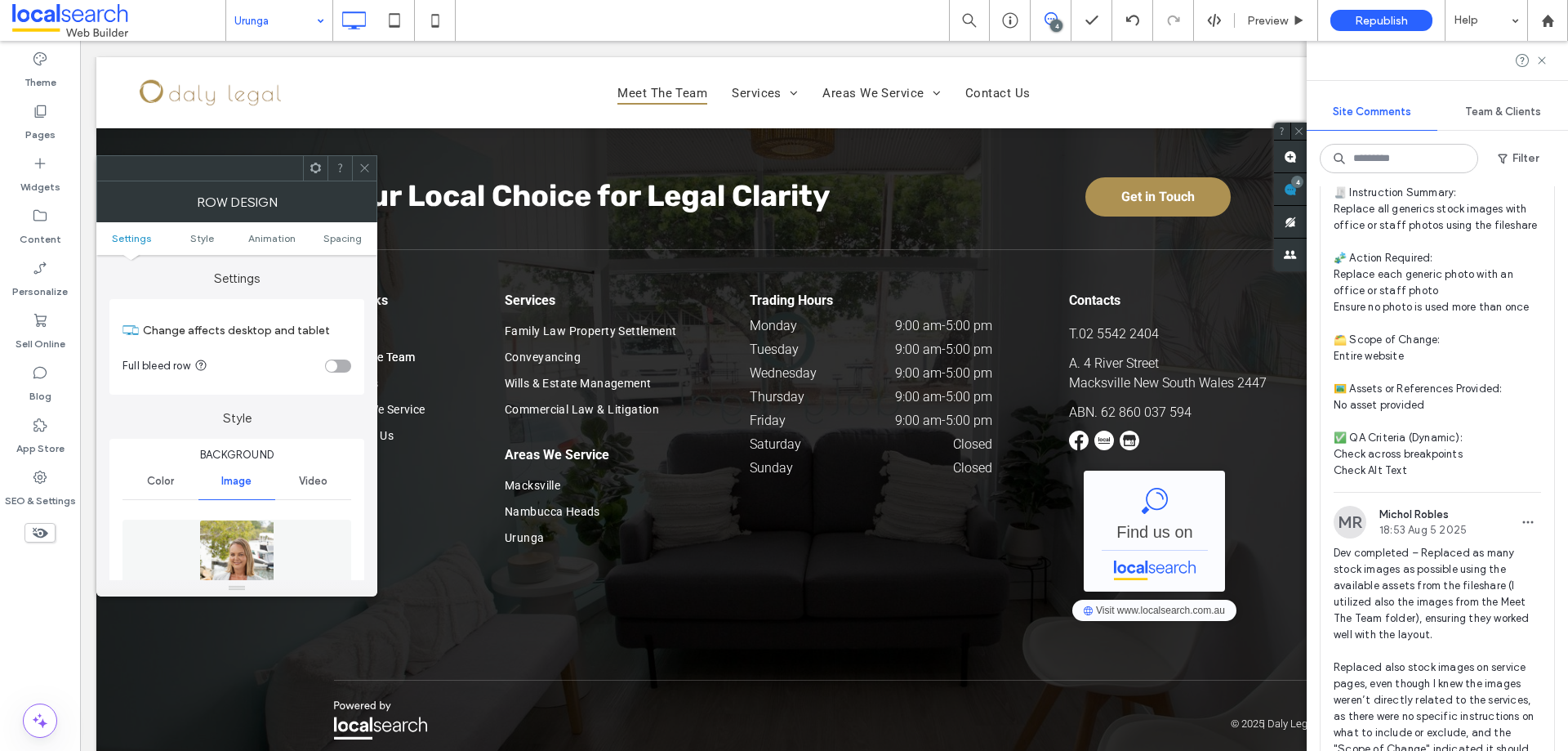 click at bounding box center (237, 576) 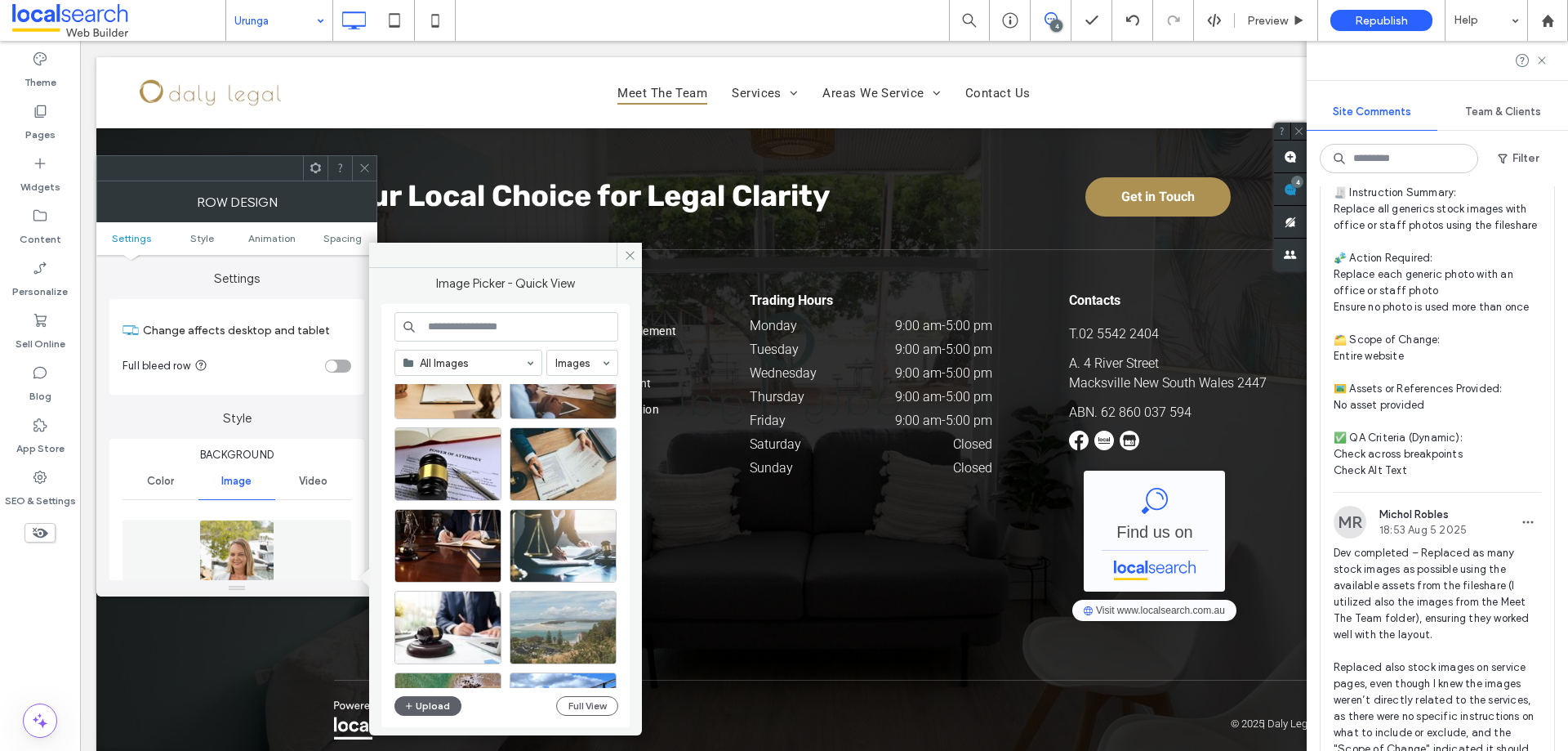 scroll, scrollTop: 2923, scrollLeft: 0, axis: vertical 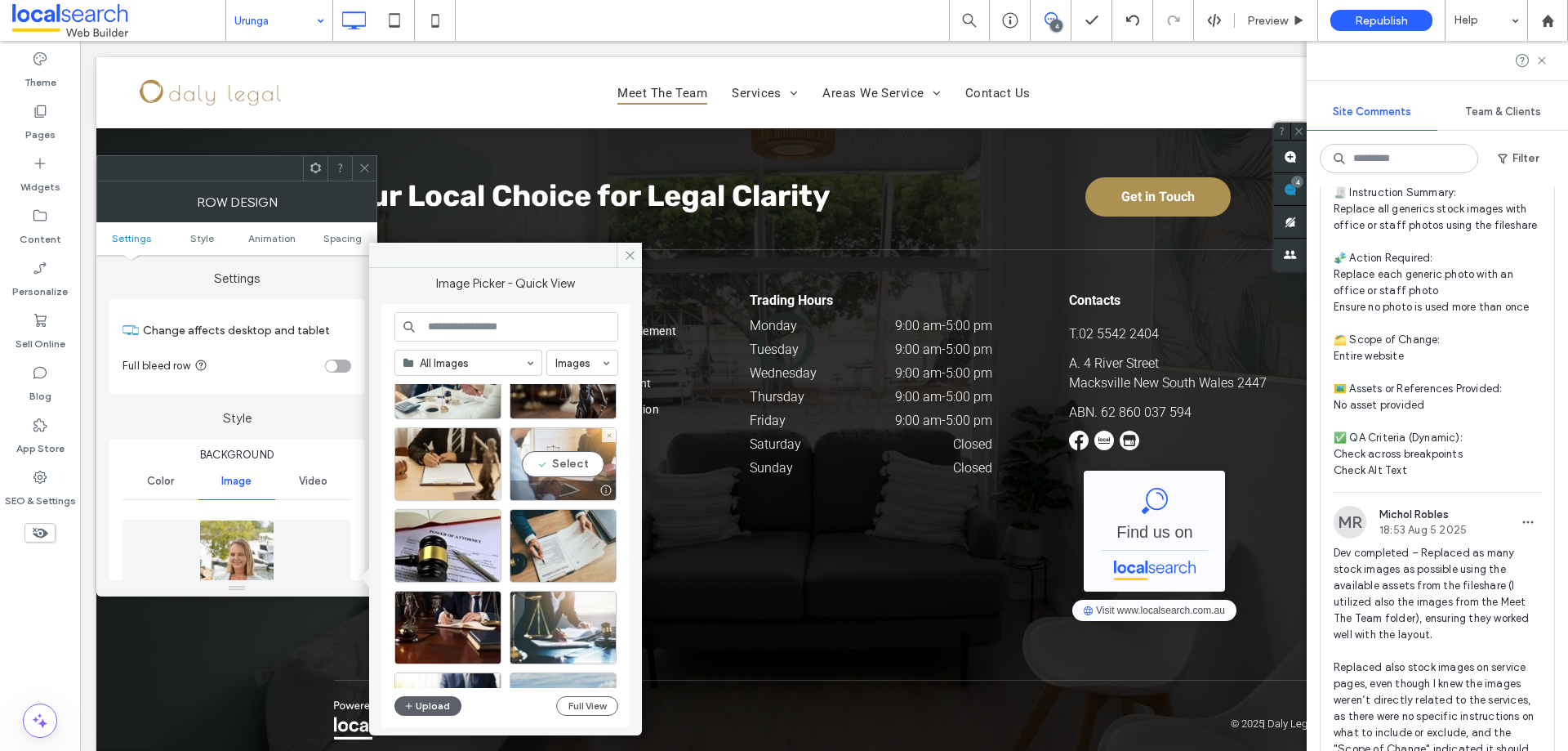 click on "Select" at bounding box center (563, 464) 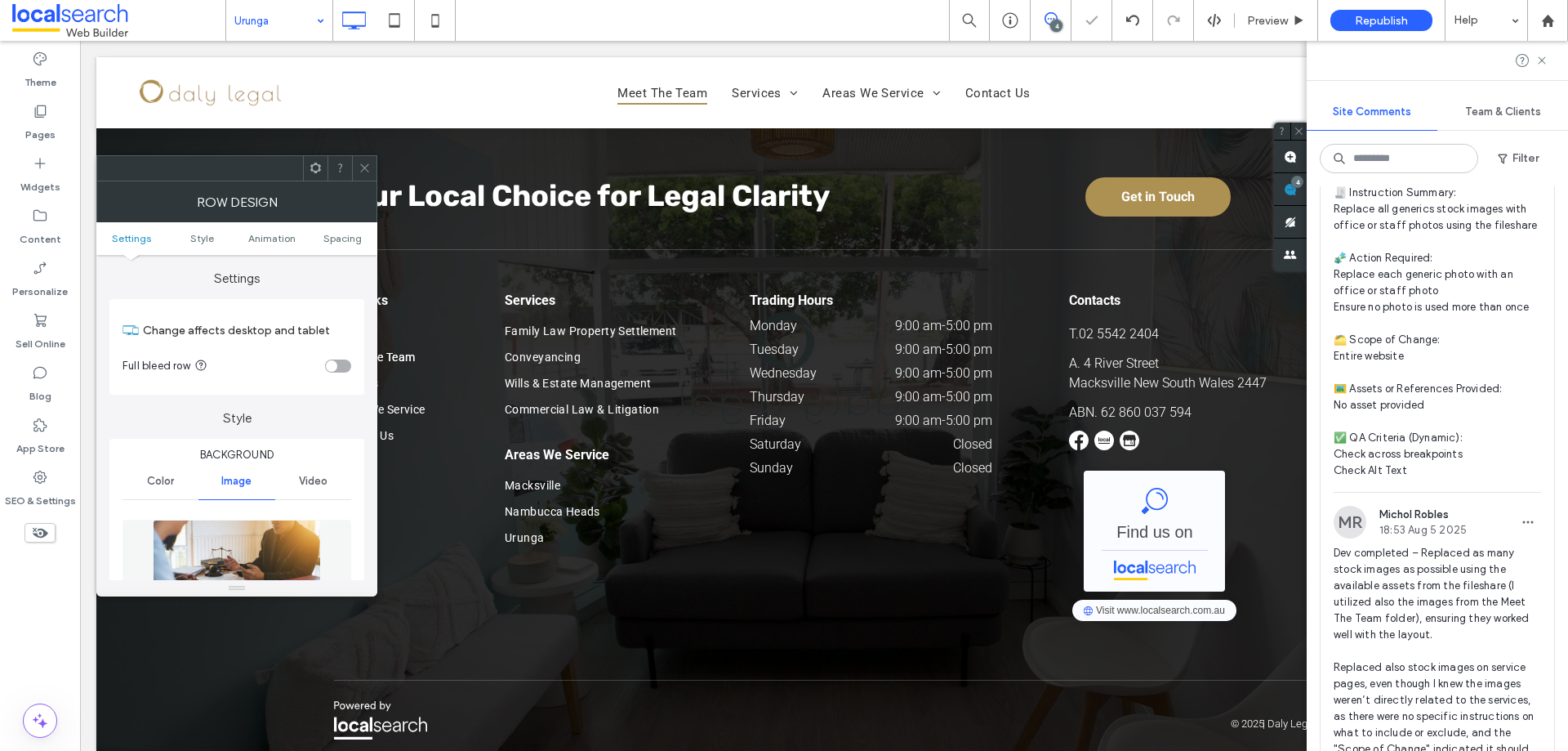 click 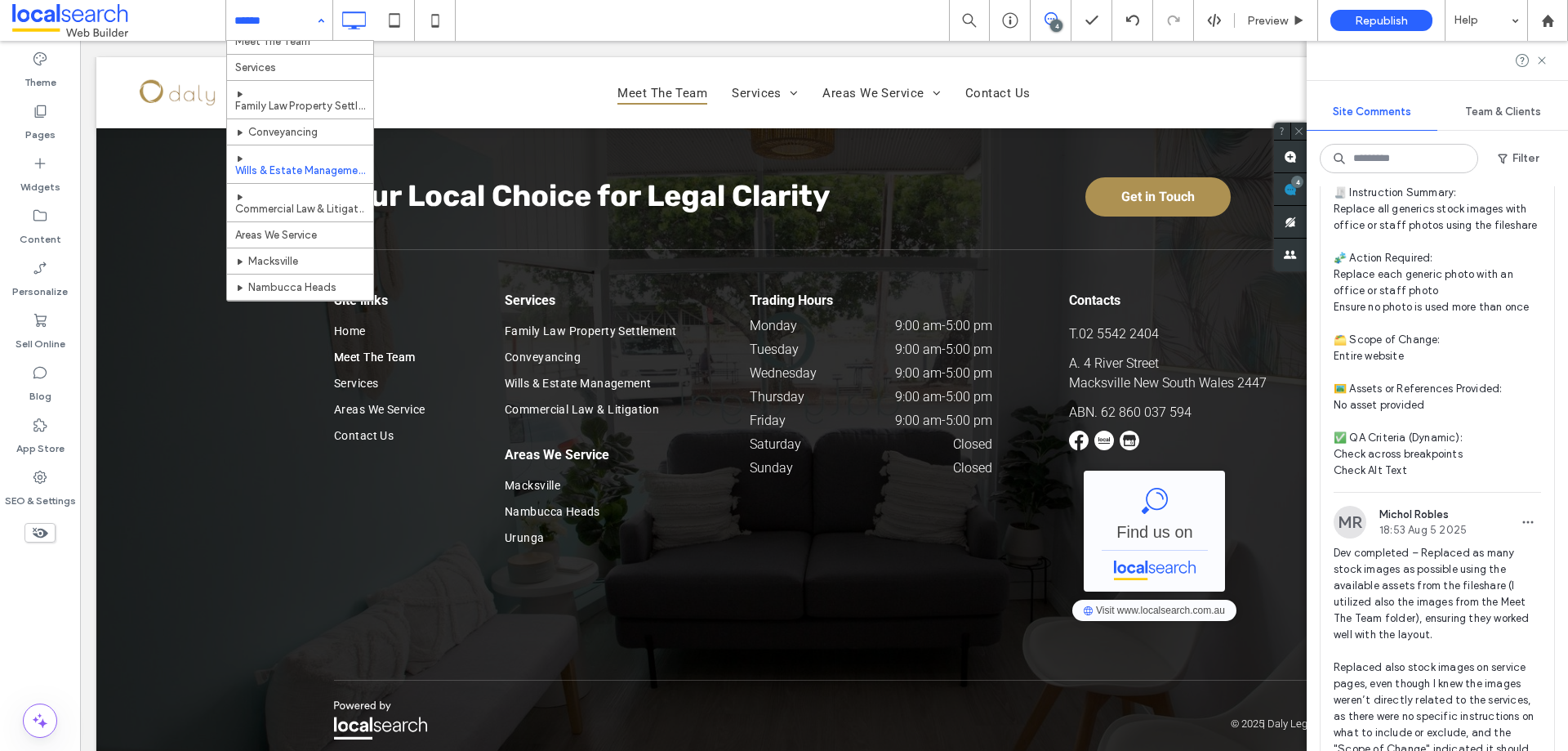scroll, scrollTop: 0, scrollLeft: 0, axis: both 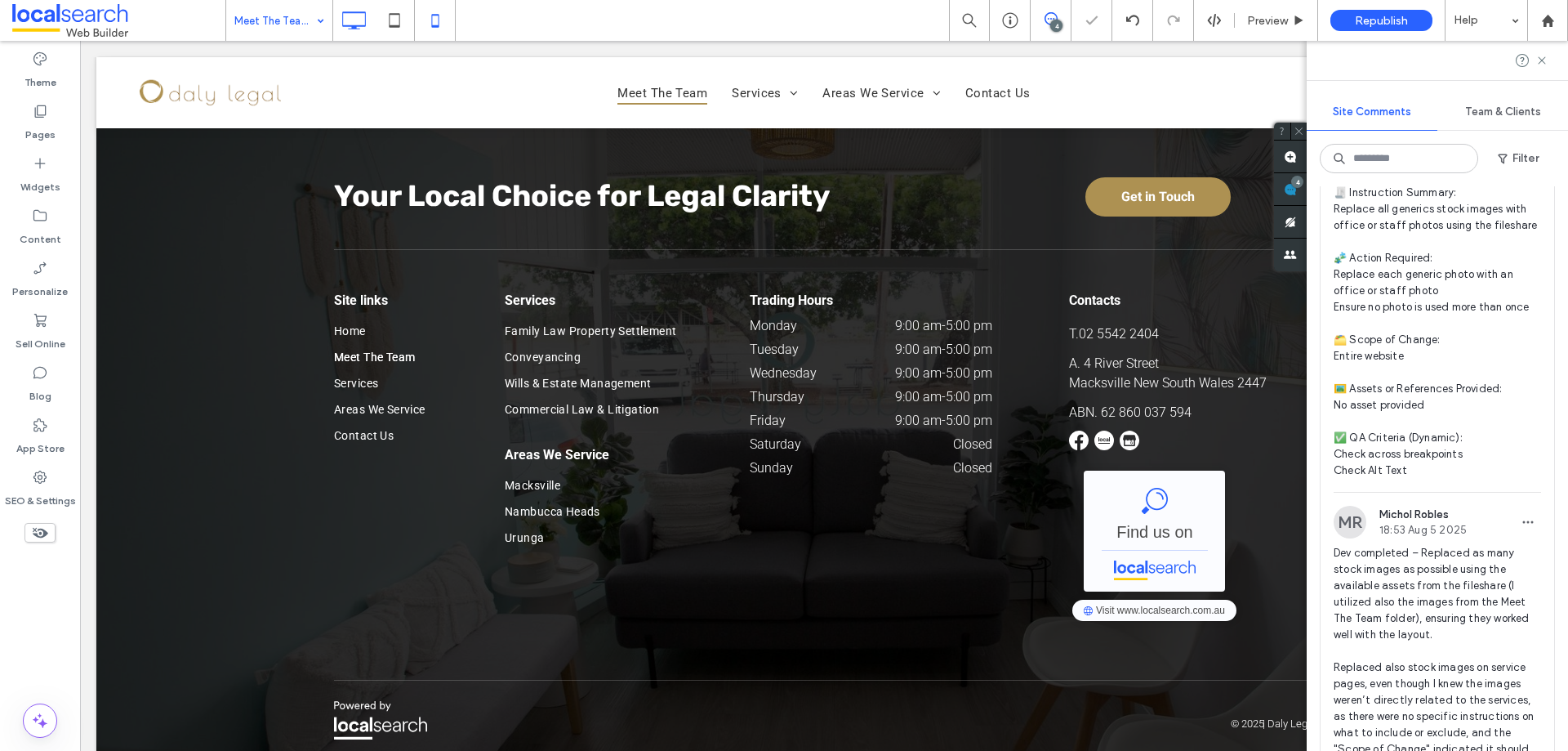 click 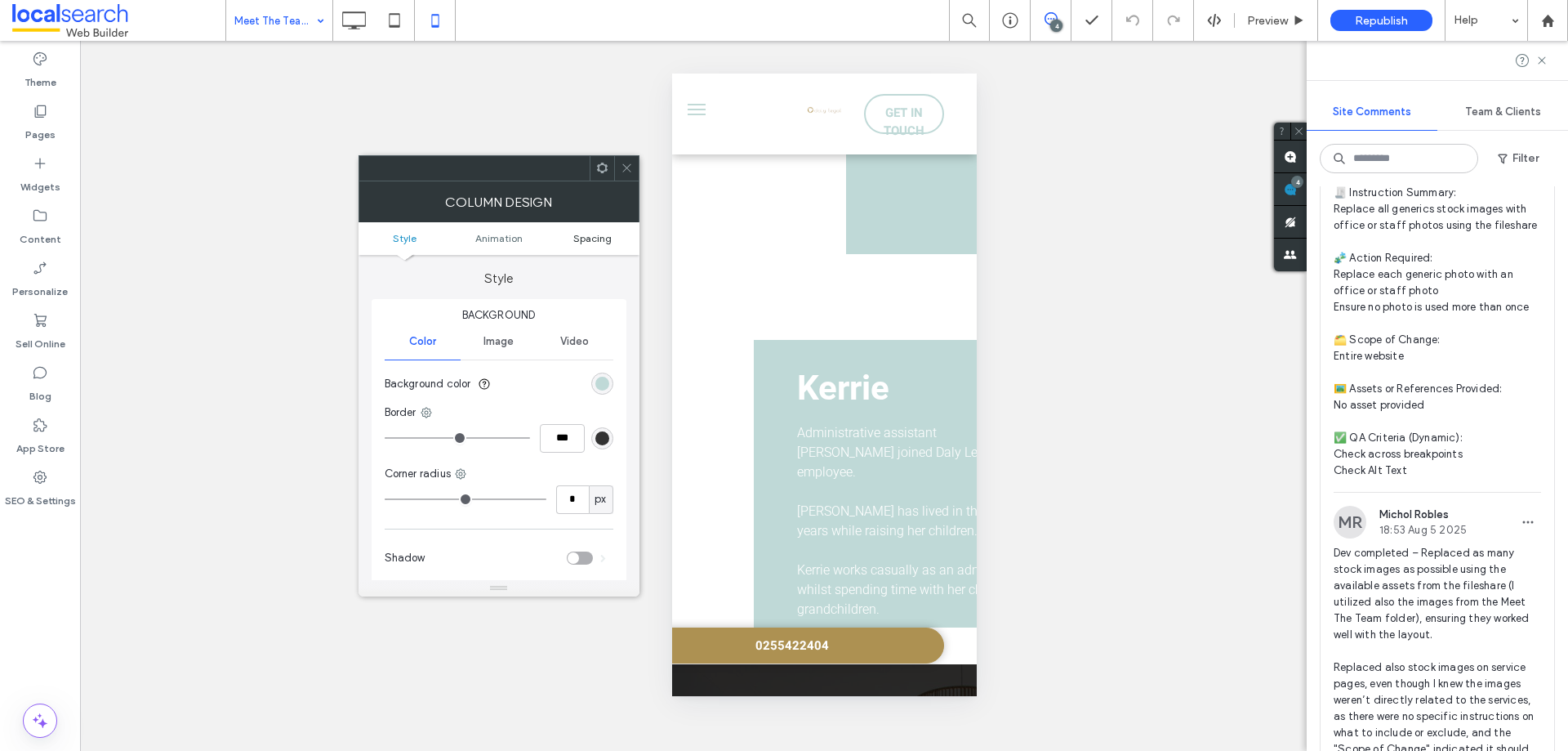 click on "Spacing" at bounding box center (592, 238) 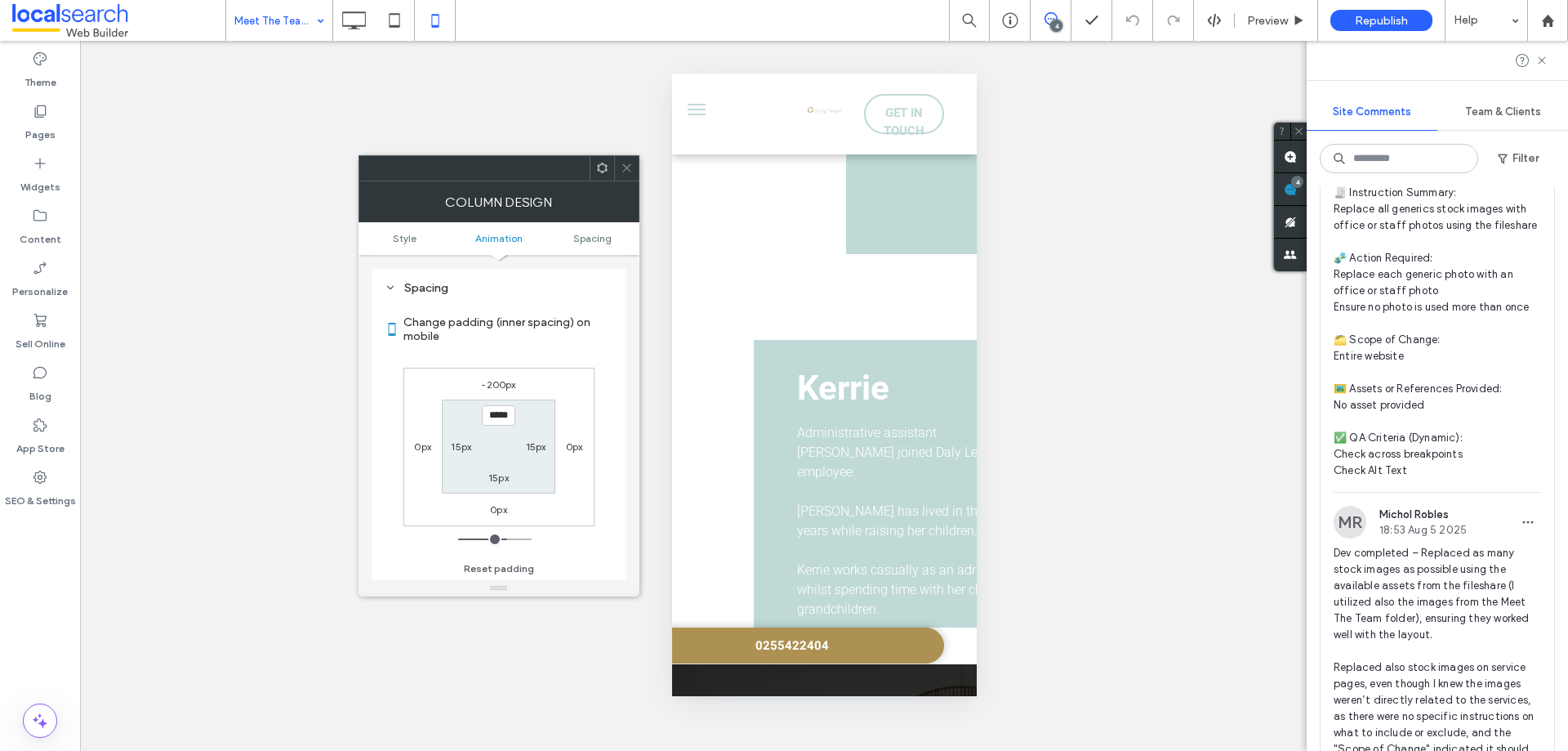 scroll, scrollTop: 383, scrollLeft: 0, axis: vertical 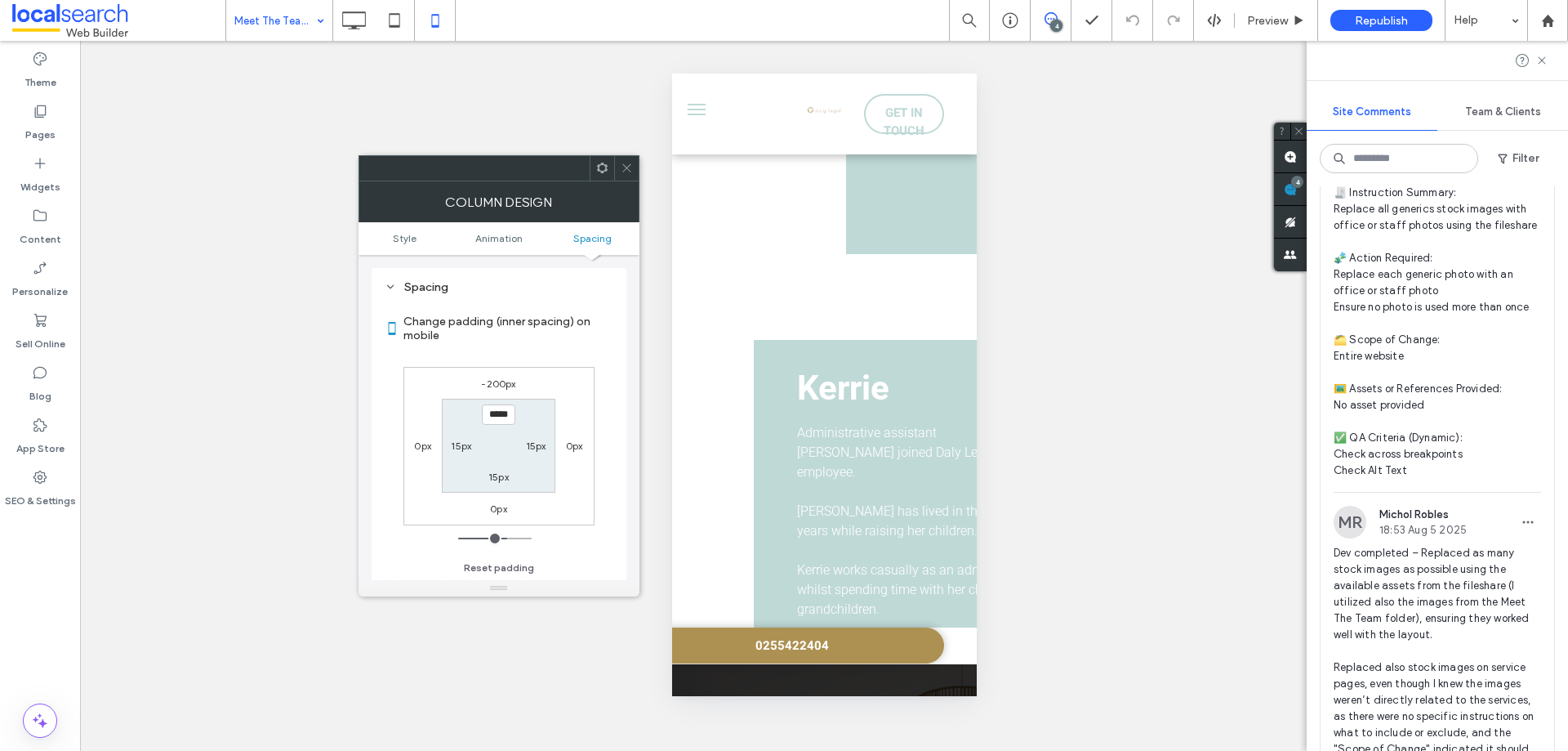 click 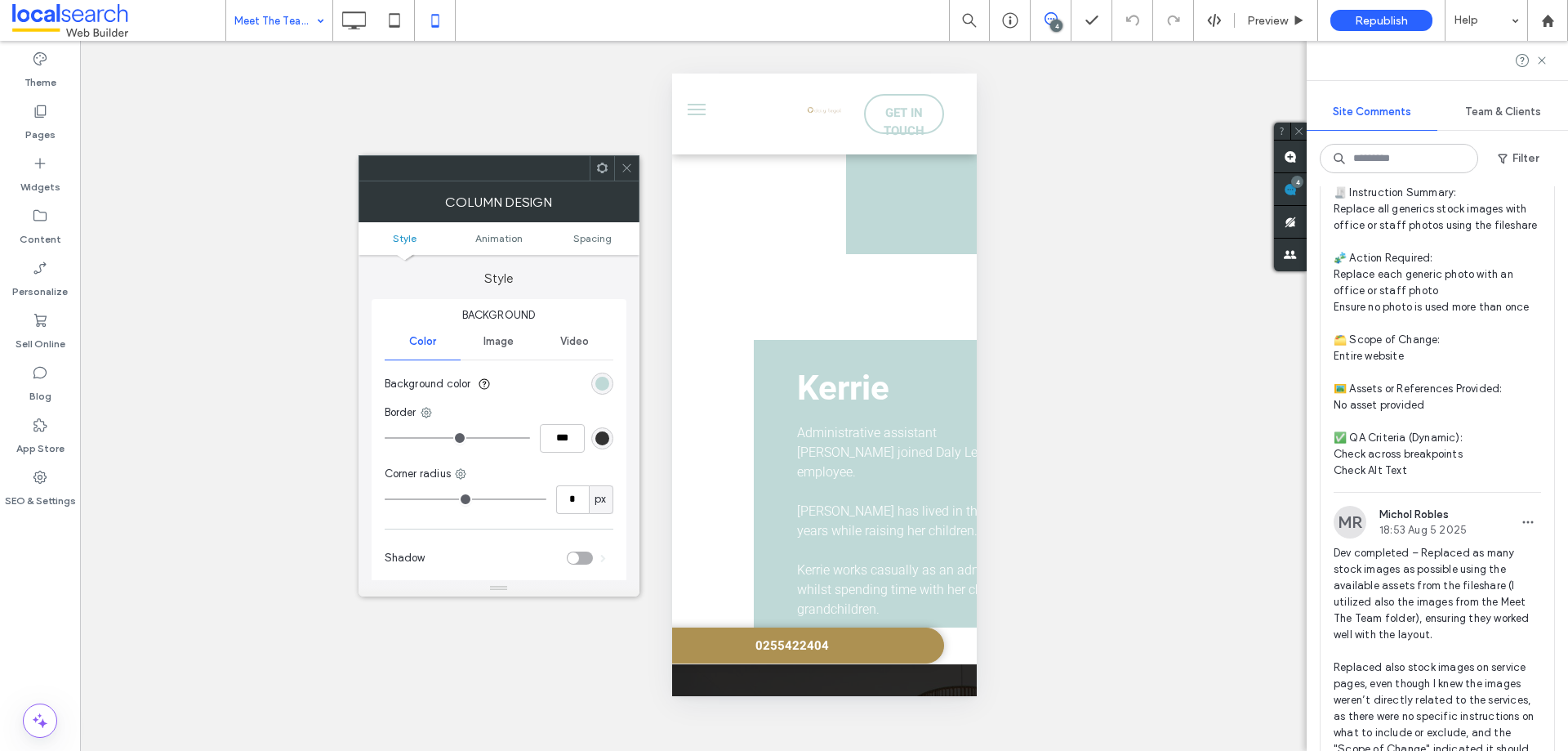 click on "Style Animation Spacing" at bounding box center (499, 239) 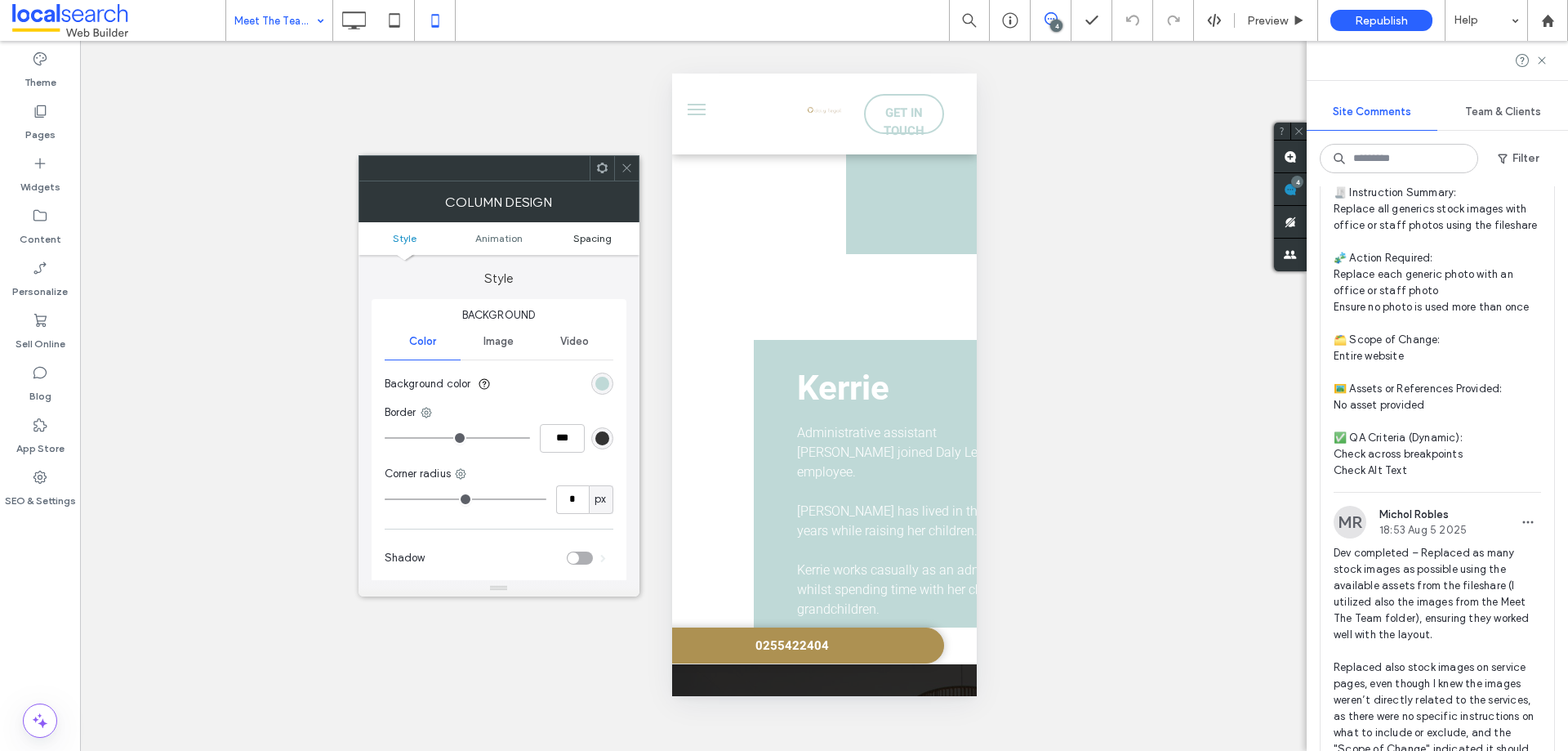 click on "Spacing" at bounding box center (592, 238) 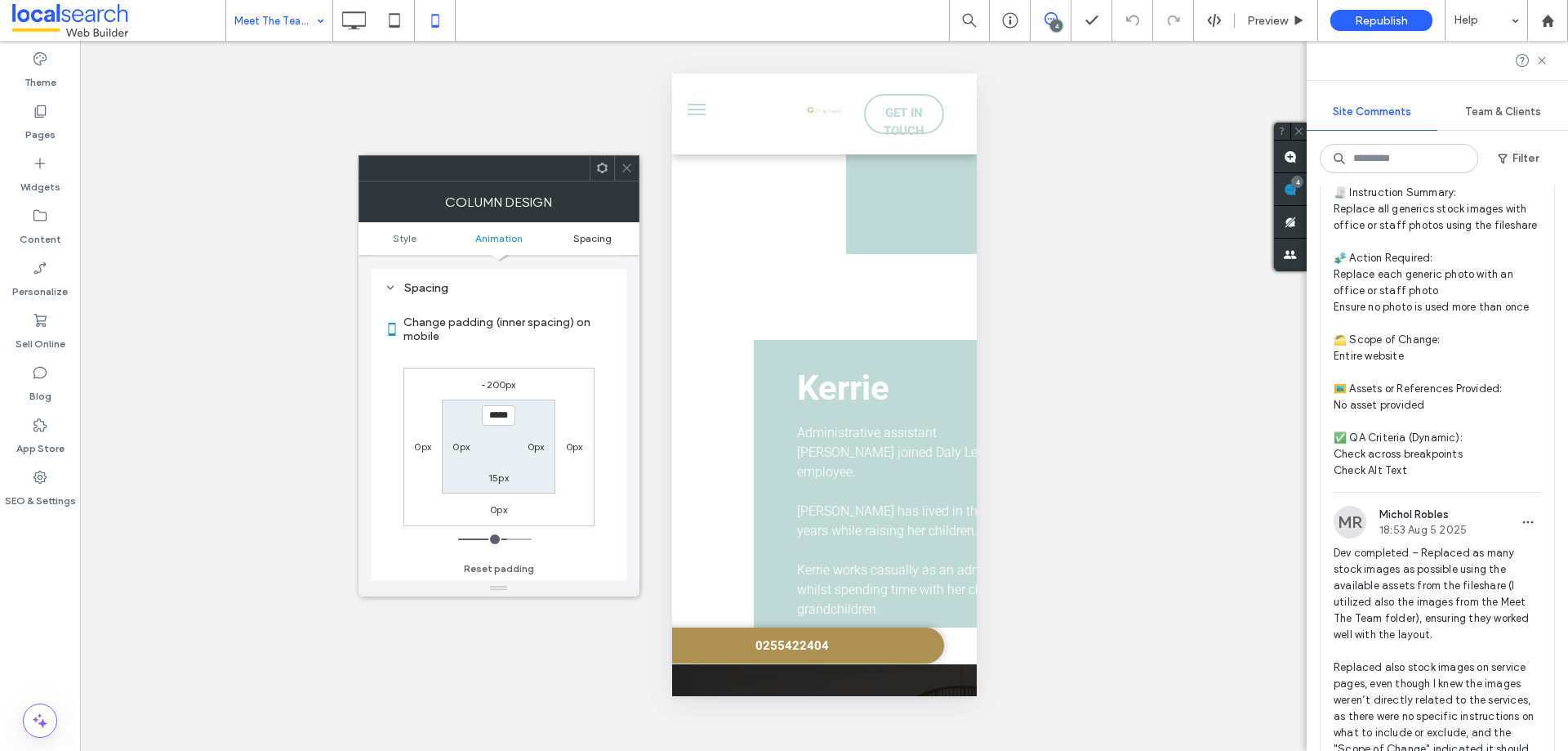 scroll, scrollTop: 383, scrollLeft: 0, axis: vertical 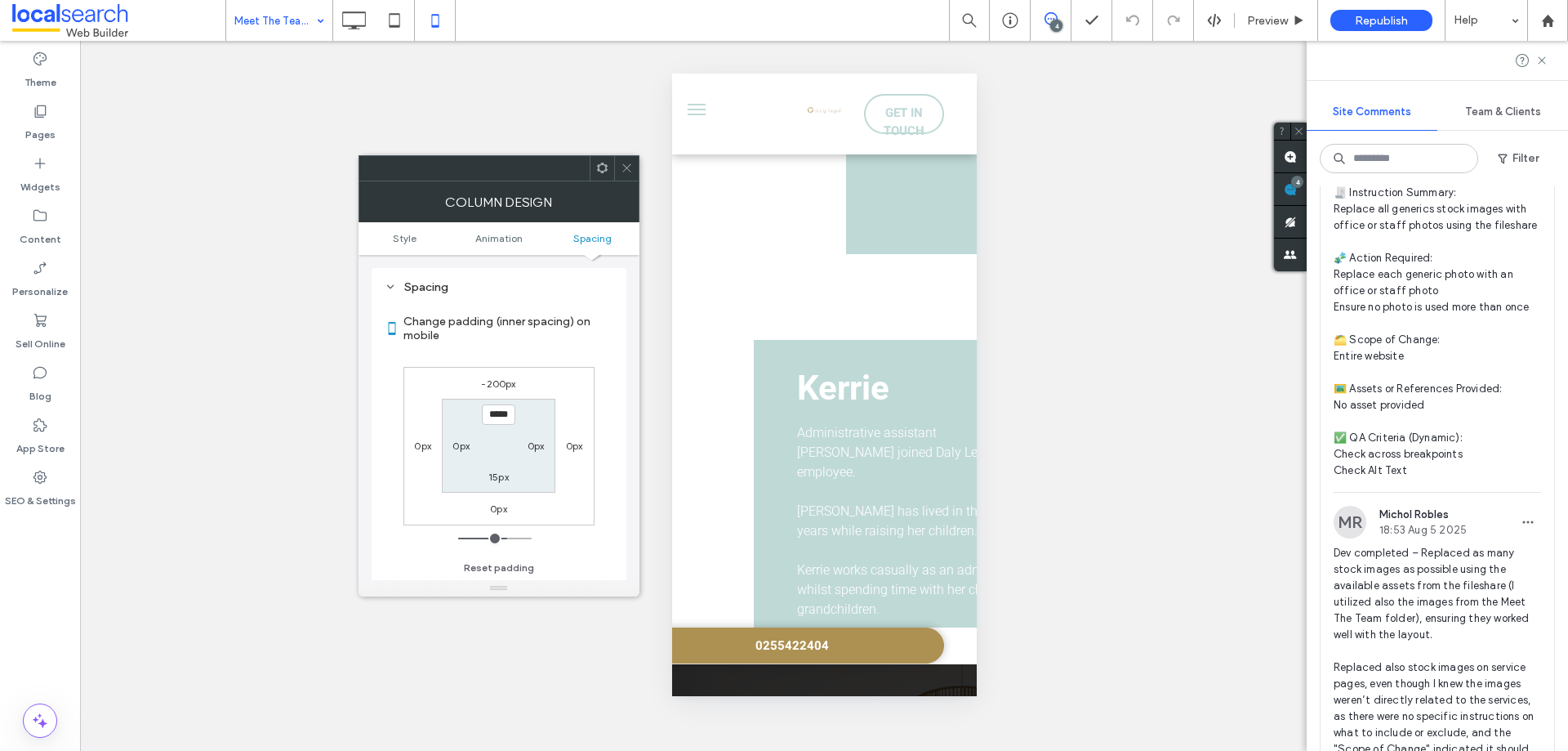 click on "0px" at bounding box center (461, 445) 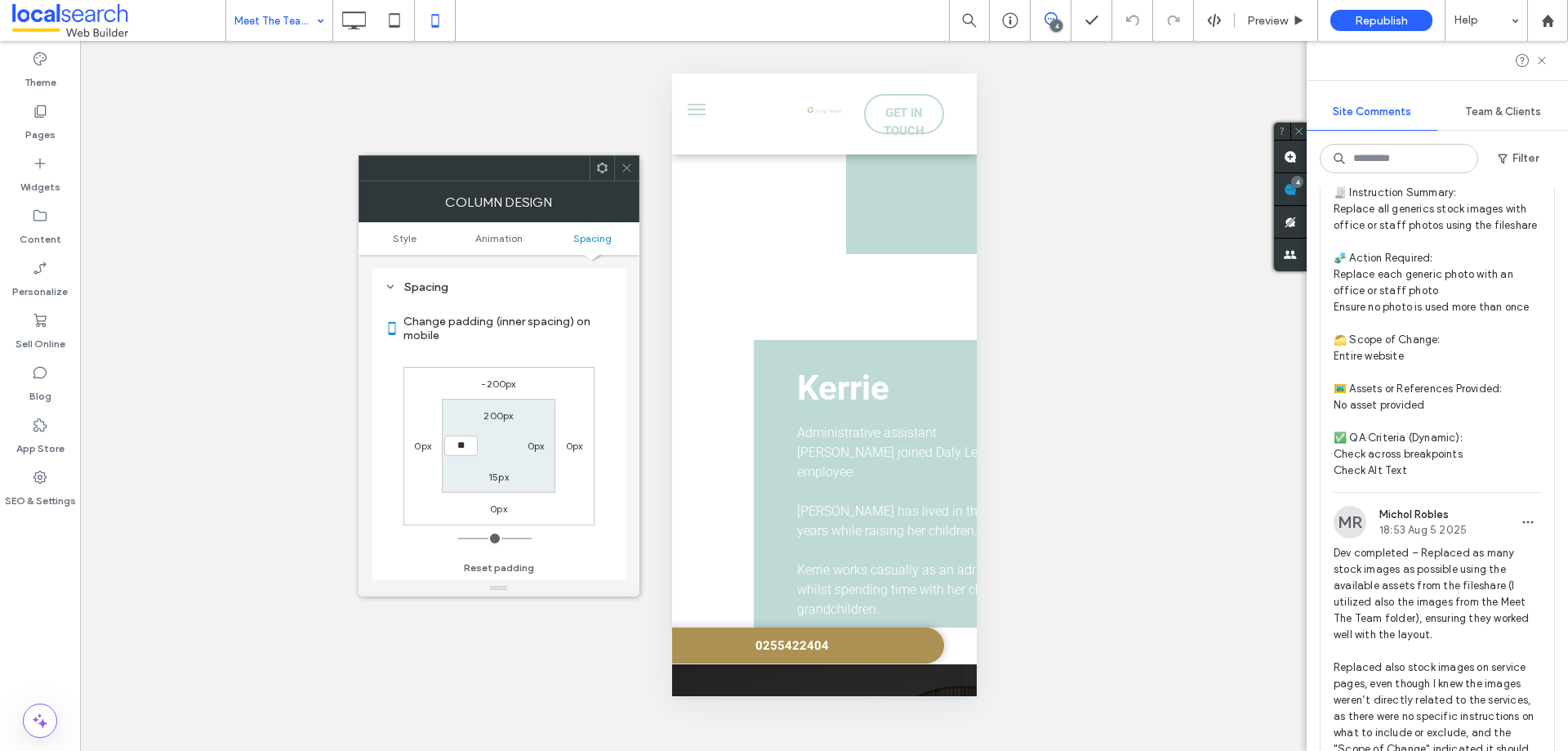 type on "**" 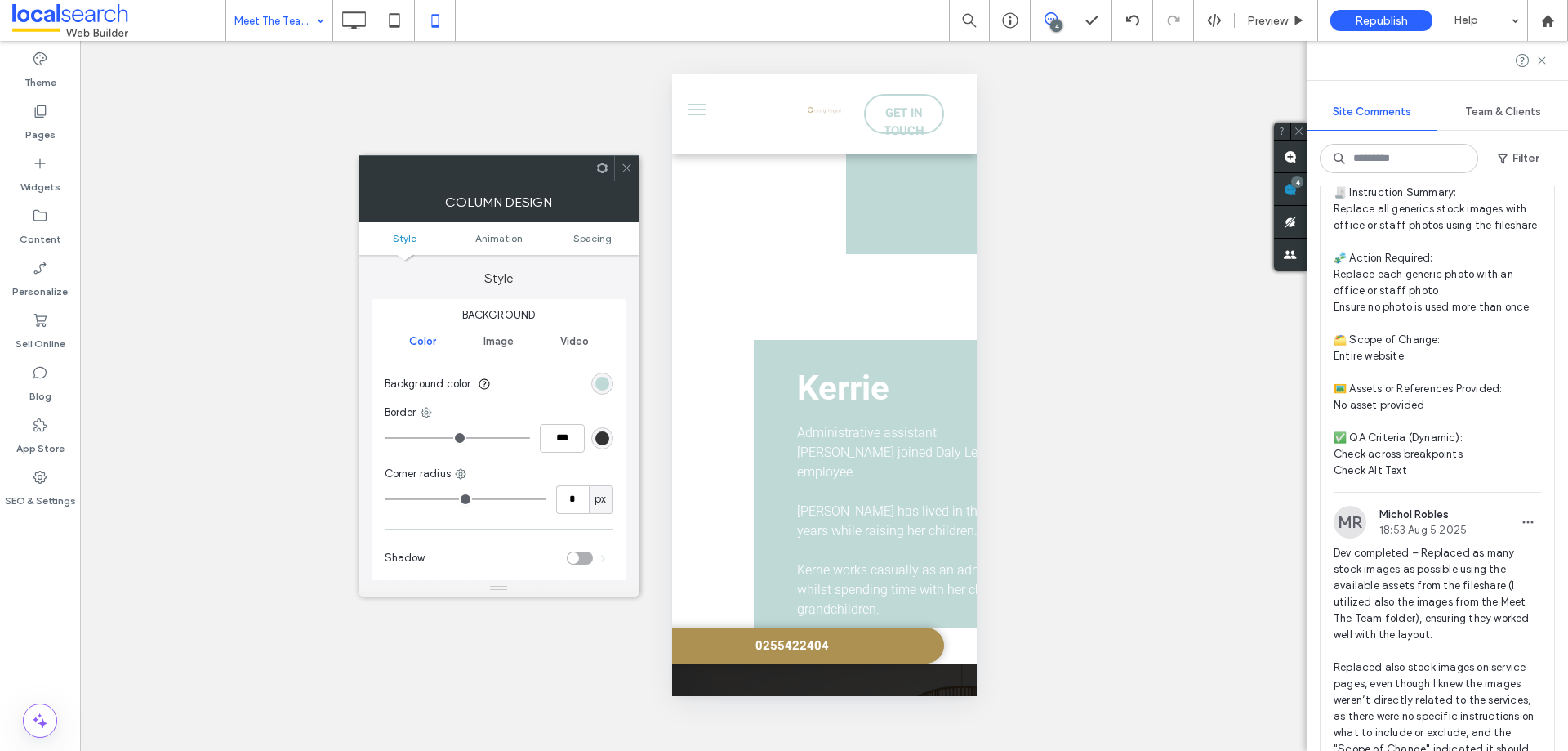 click on "Style Animation Spacing" at bounding box center [499, 239] 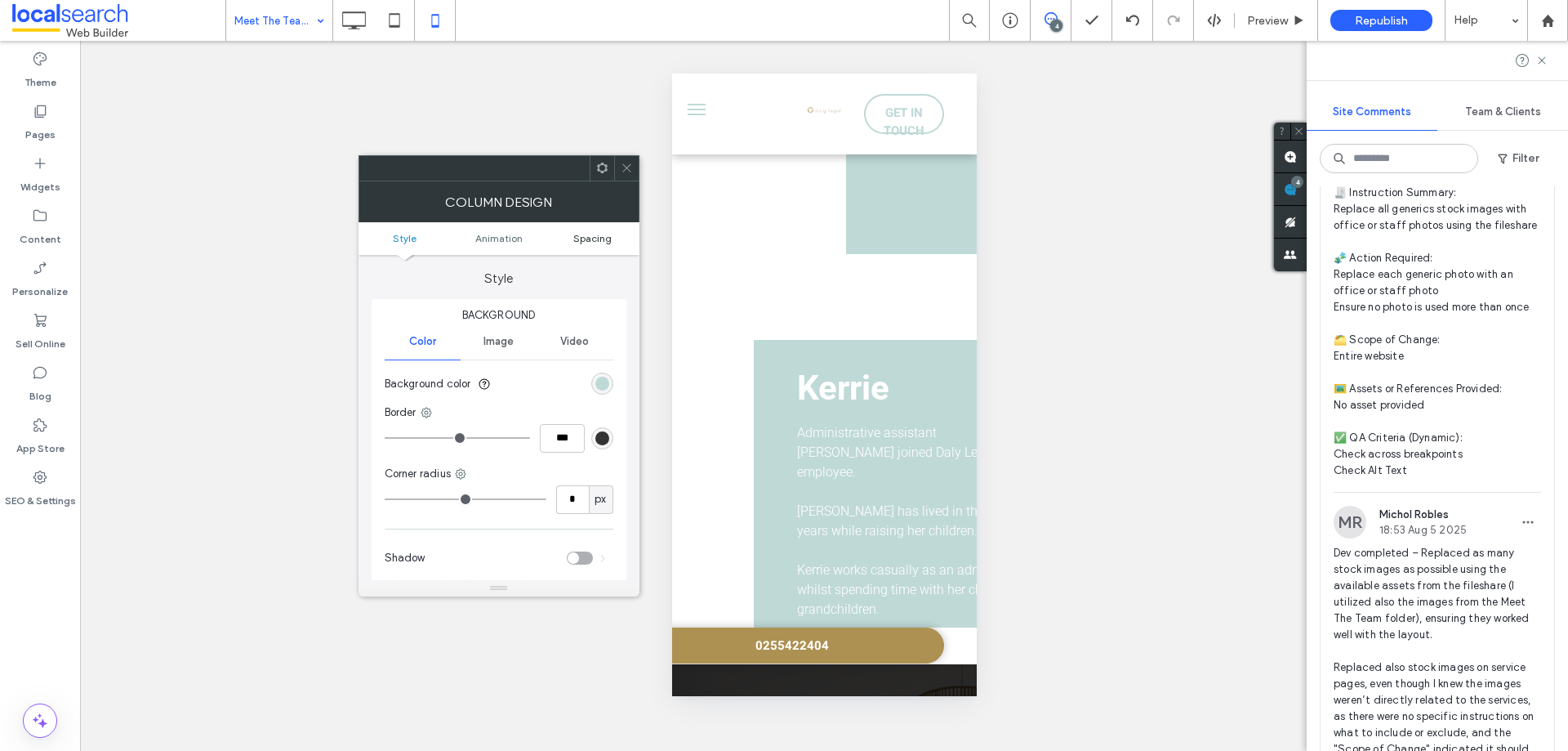 click on "Spacing" at bounding box center [592, 238] 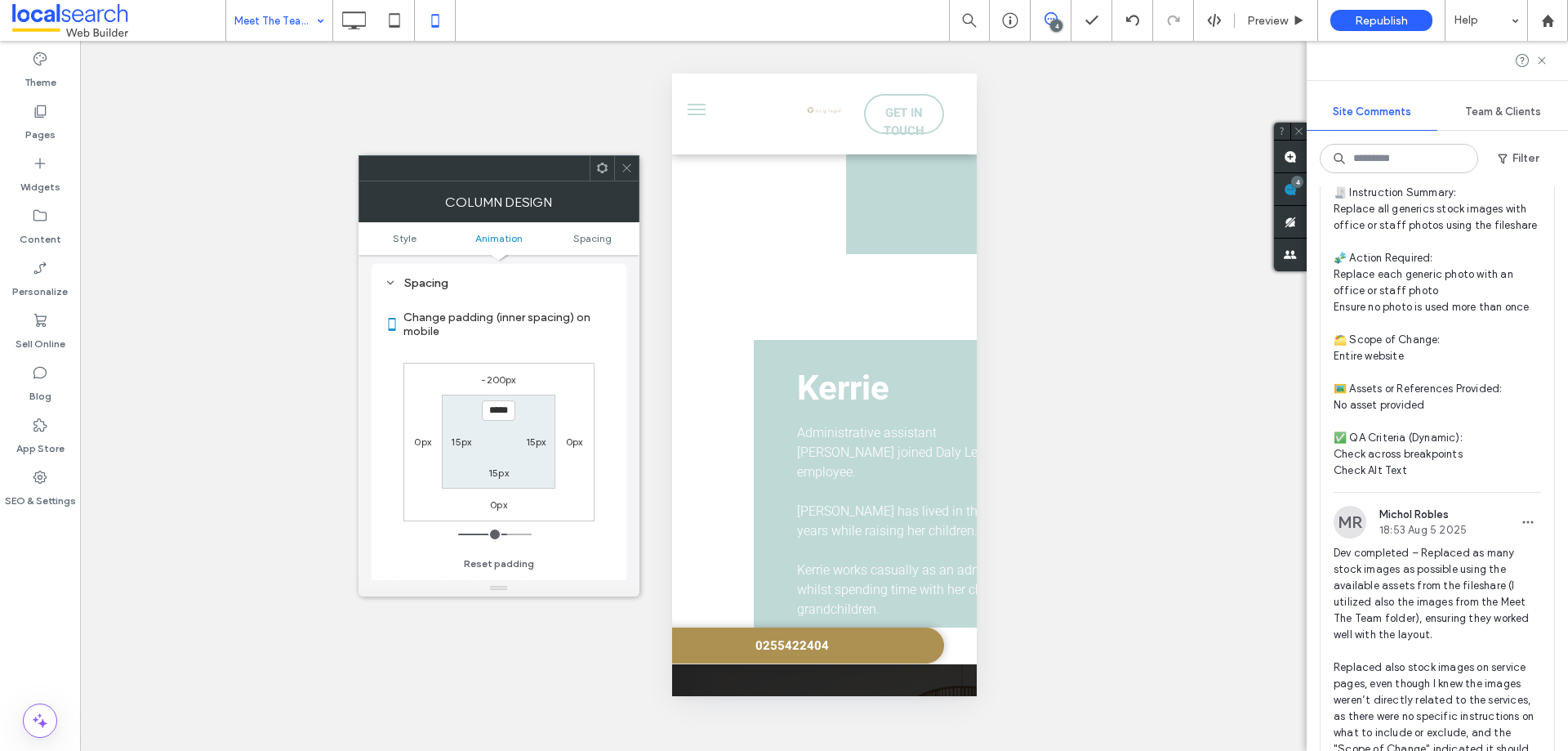 scroll, scrollTop: 424, scrollLeft: 0, axis: vertical 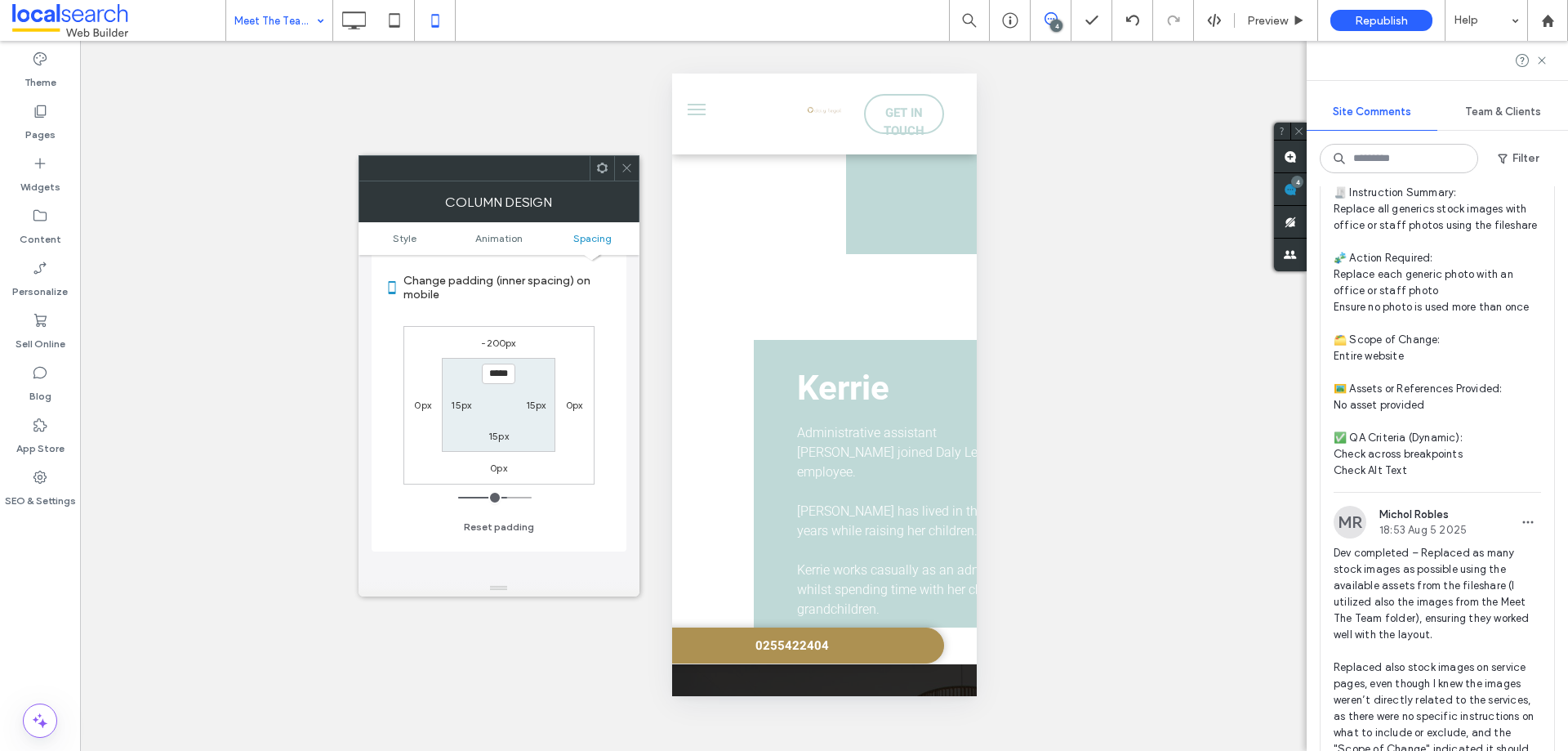 click on "15px" at bounding box center (536, 405) 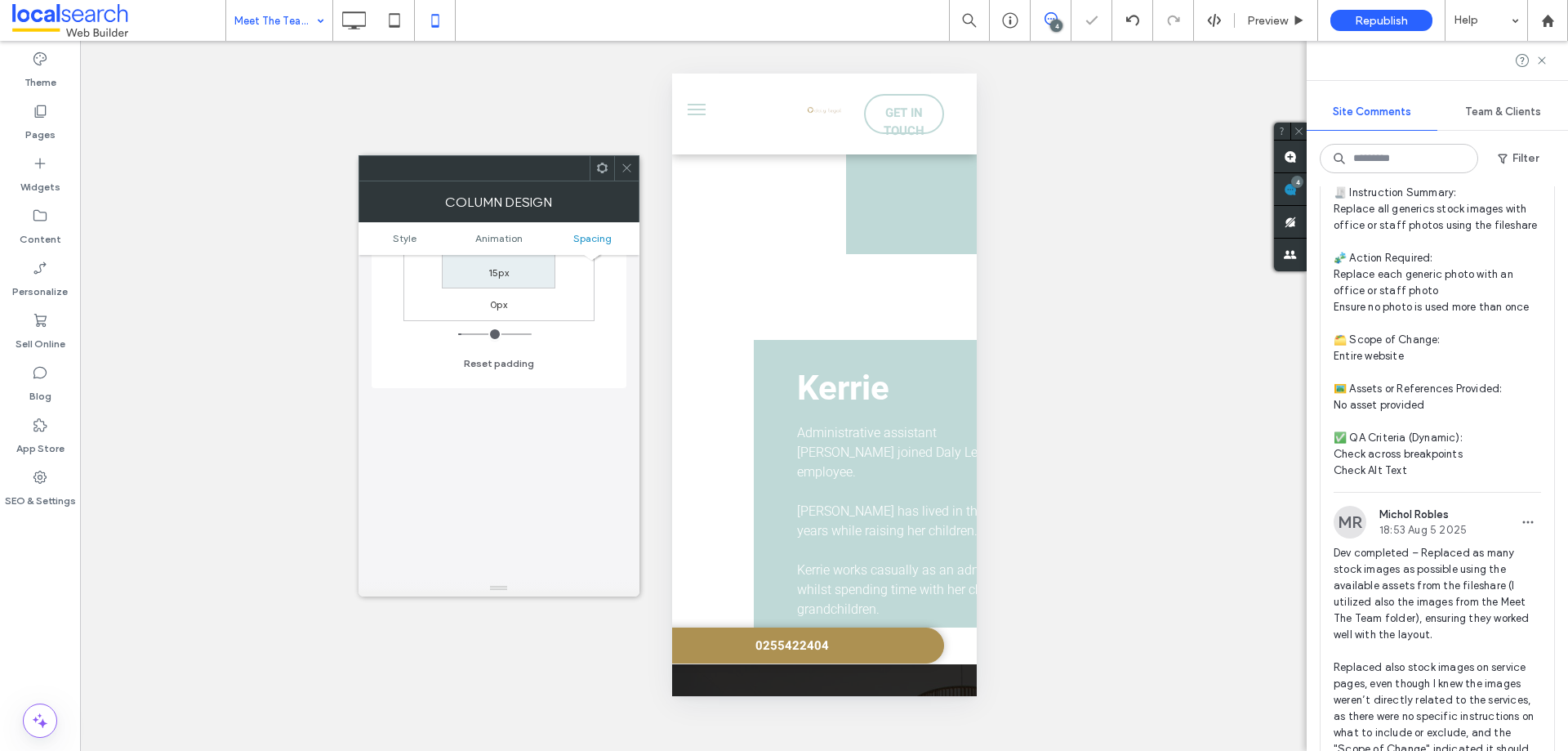 click on "Style Background Color Image Video Background color Border *** Corner radius * px Shadow Animation Spacing Change padding (inner spacing) on mobile -200px 0px 0px 0px 200px ** 15px 15px Reset padding" at bounding box center (499, 164) 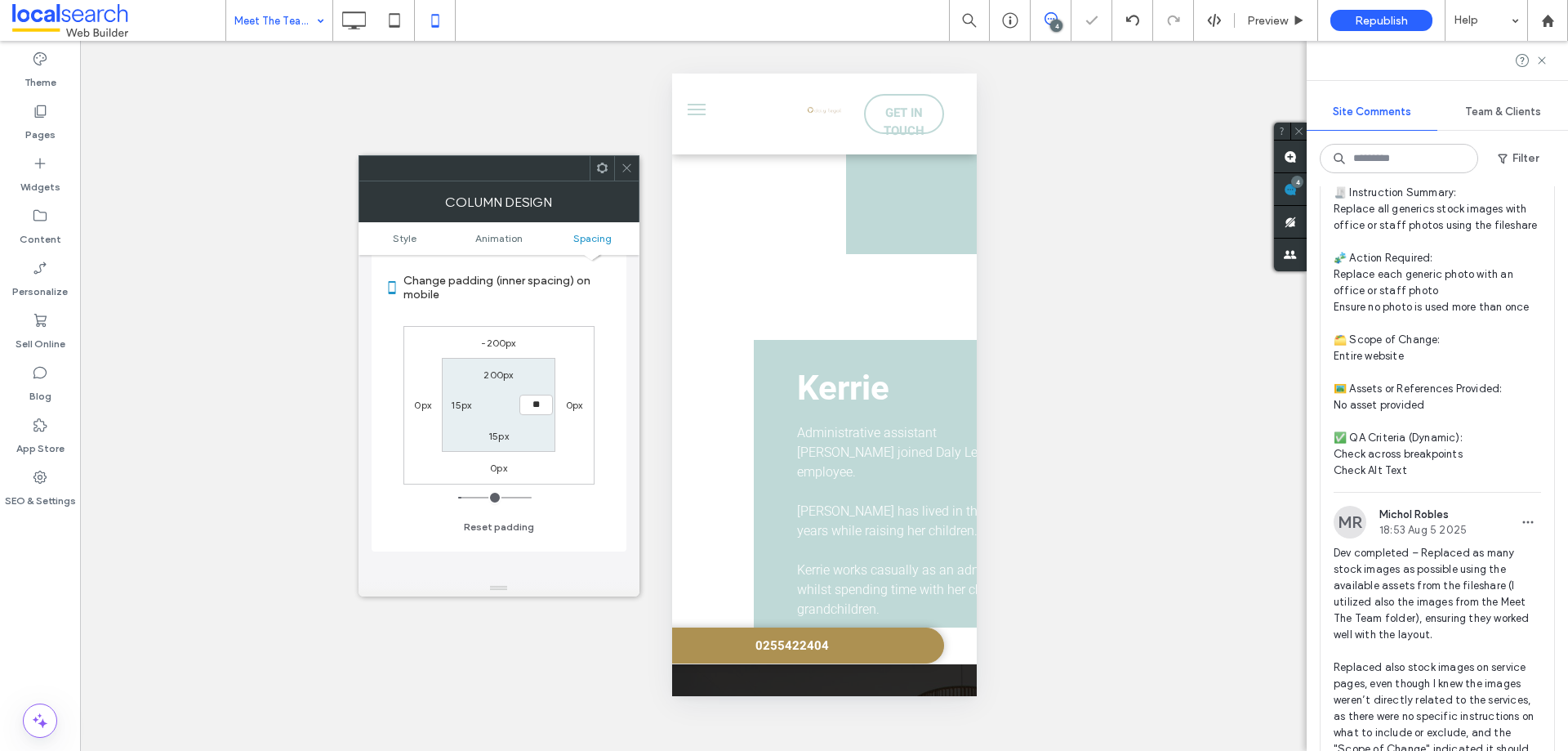 click on "Change padding (inner spacing) on mobile -200px 0px 0px 0px 200px ** 15px 15px Reset padding" at bounding box center [499, 398] 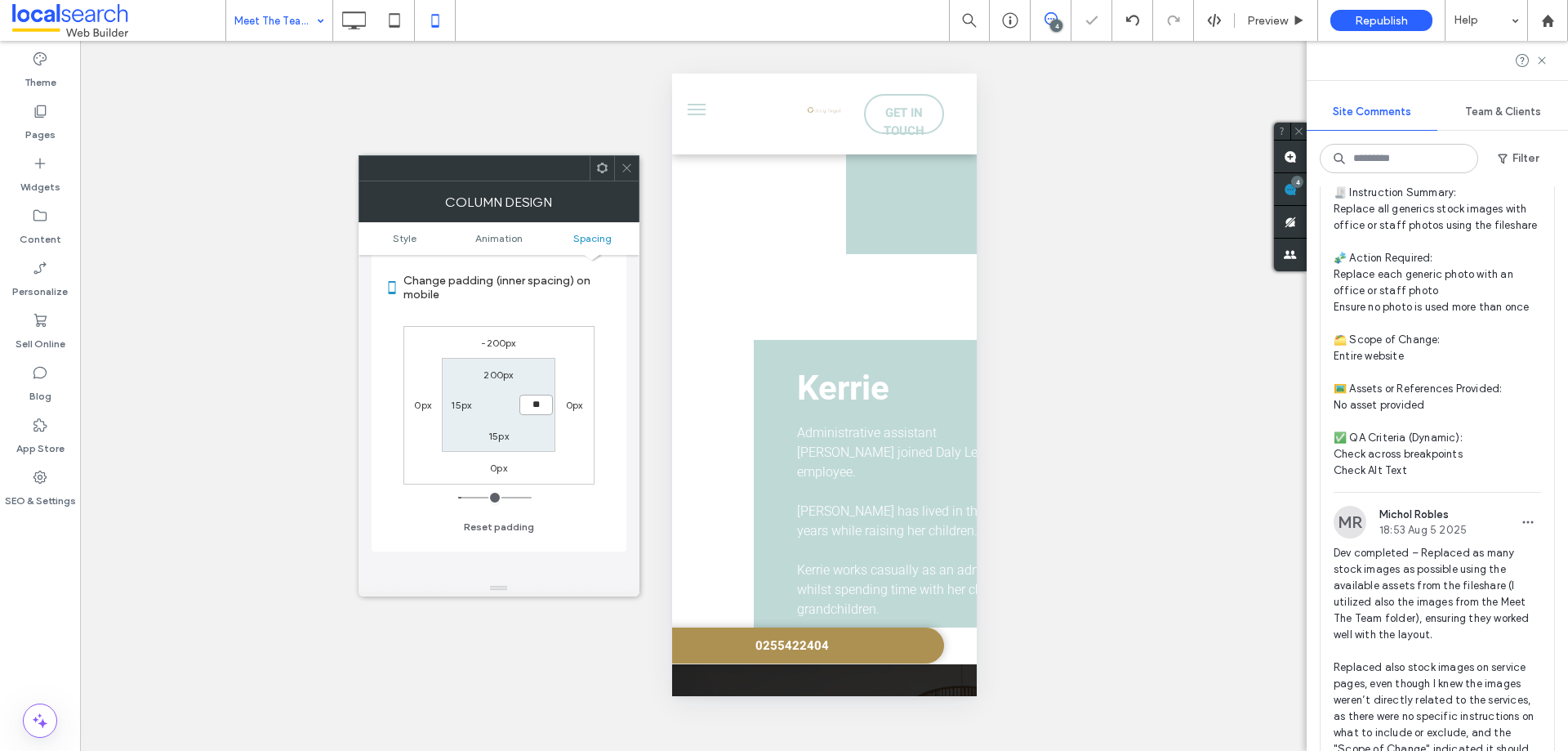 drag, startPoint x: 538, startPoint y: 406, endPoint x: 510, endPoint y: 405, distance: 28.017851 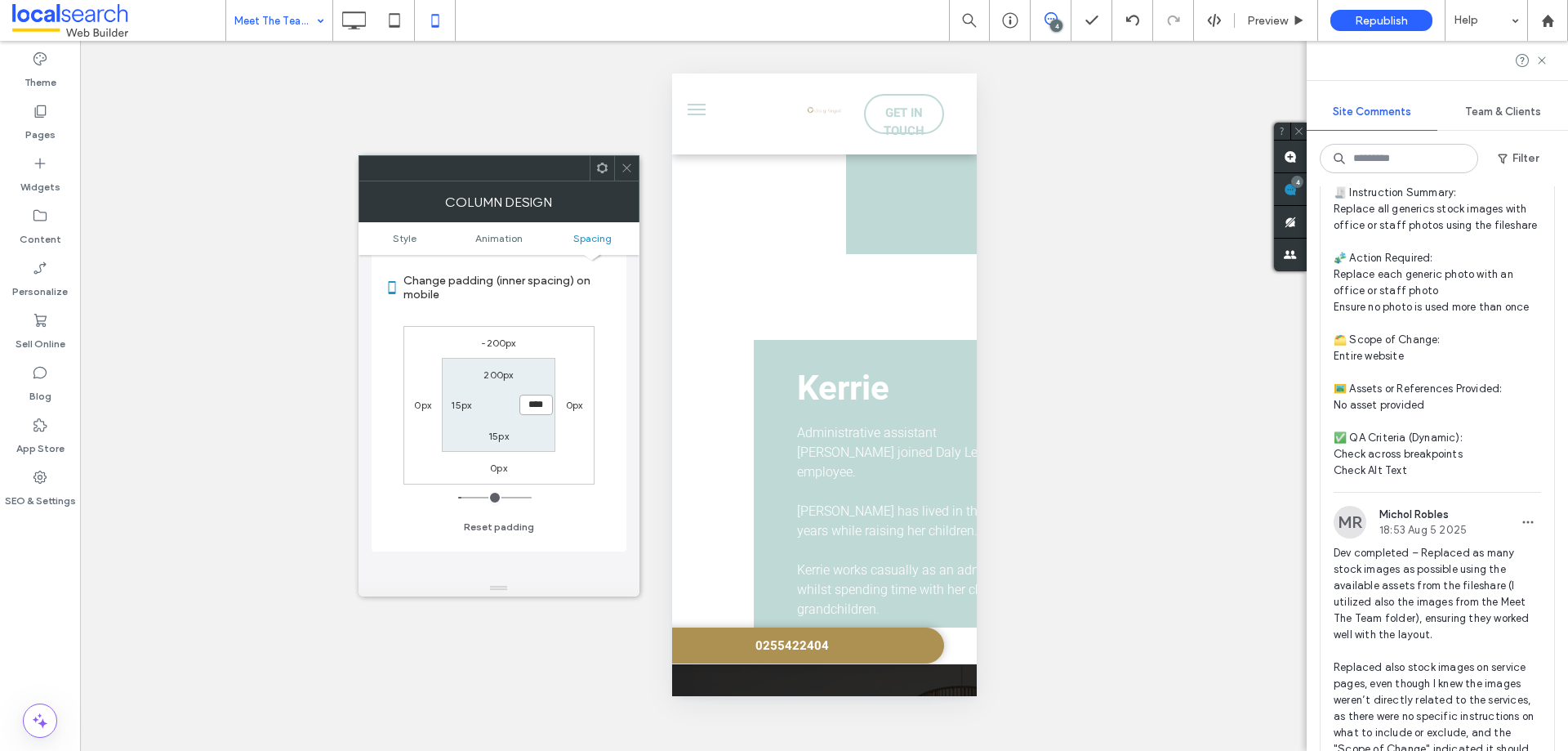 type on "****" 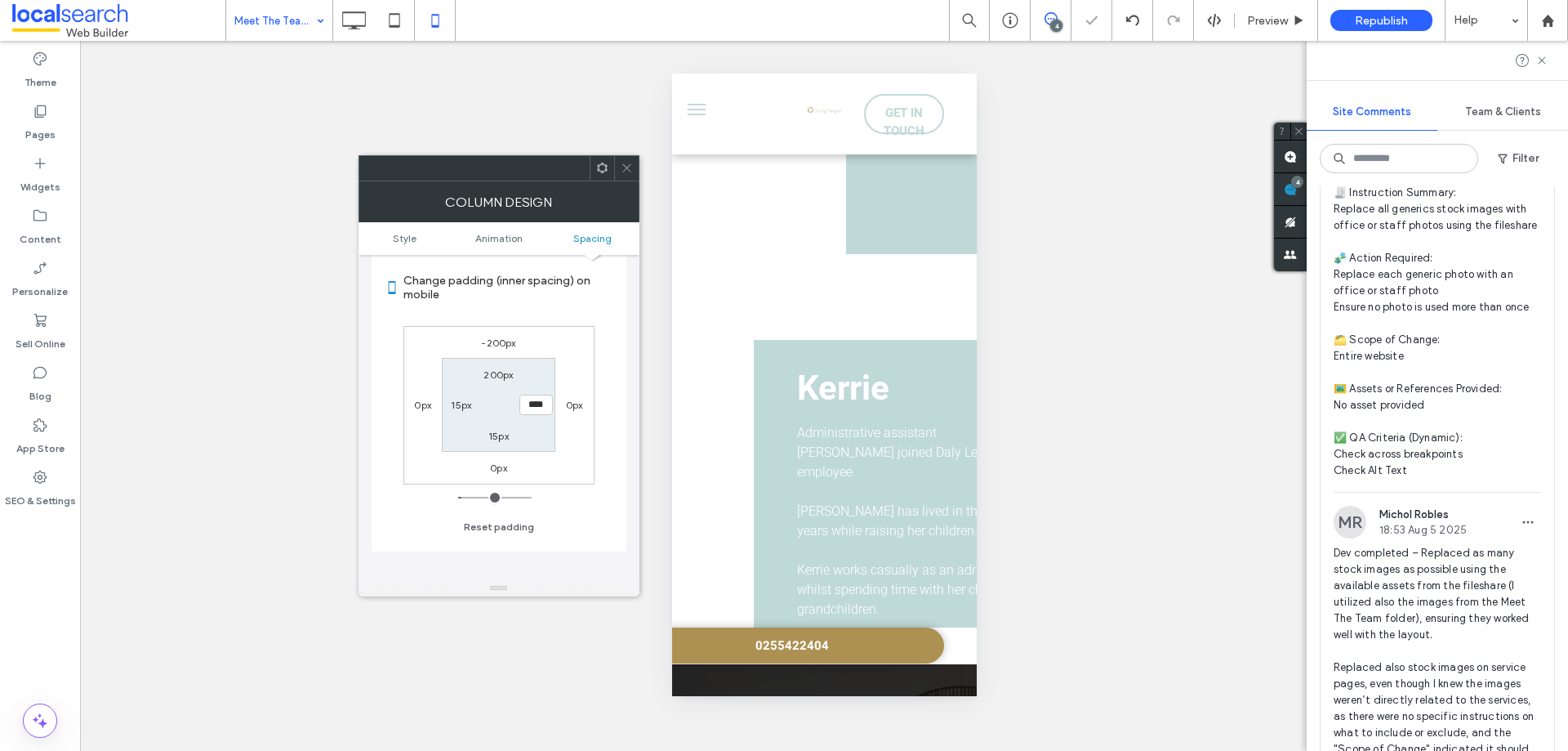 click 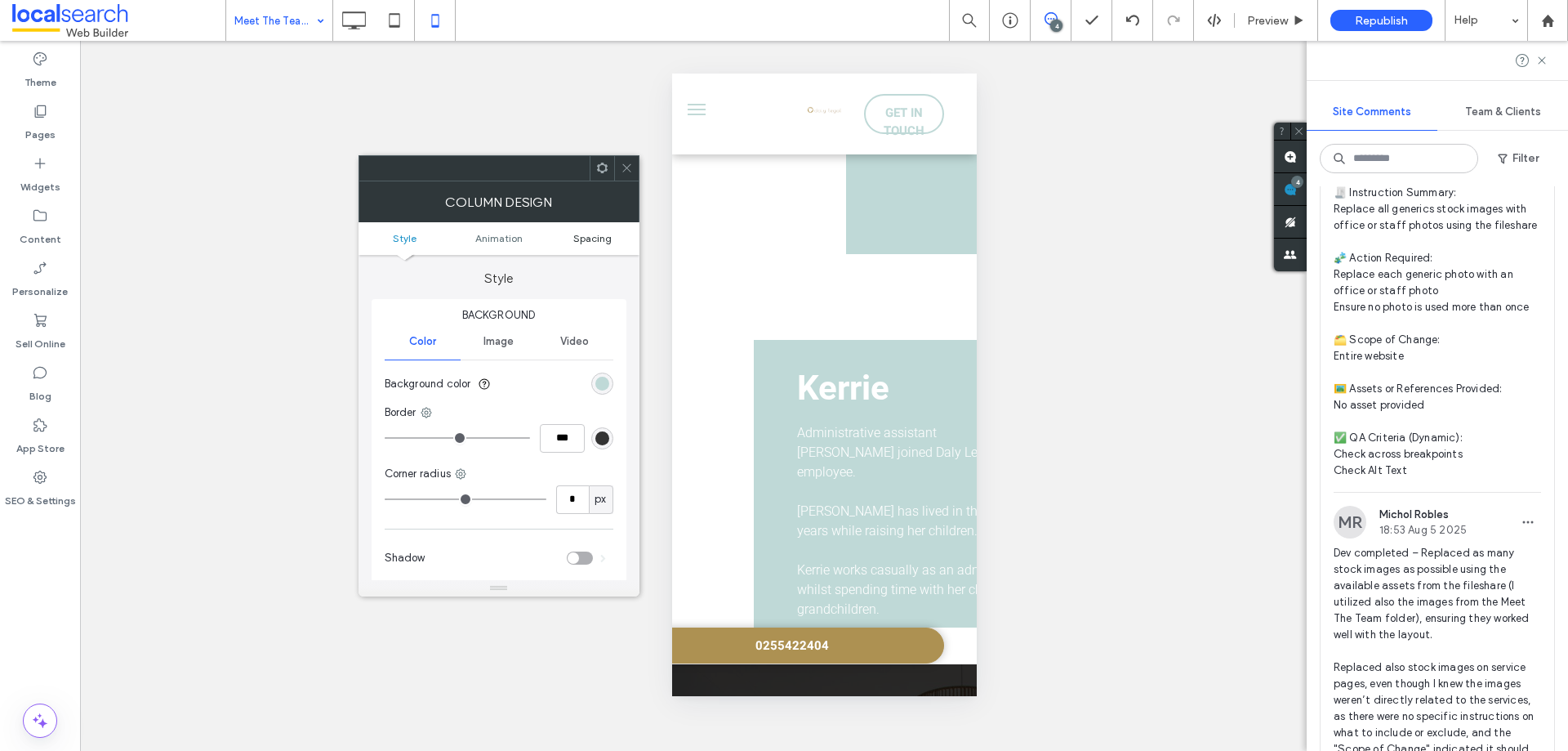 click on "Spacing" at bounding box center [592, 238] 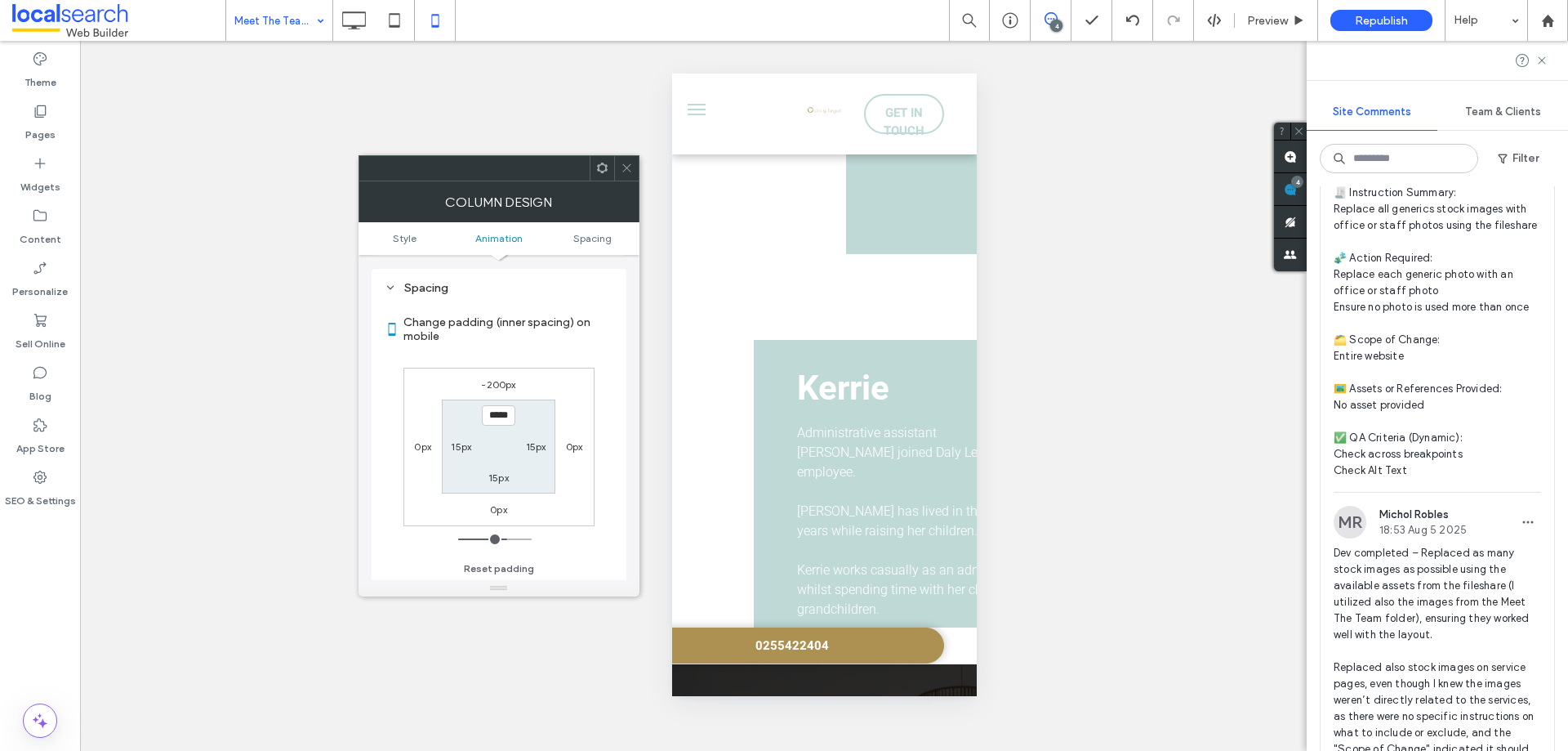 scroll, scrollTop: 383, scrollLeft: 0, axis: vertical 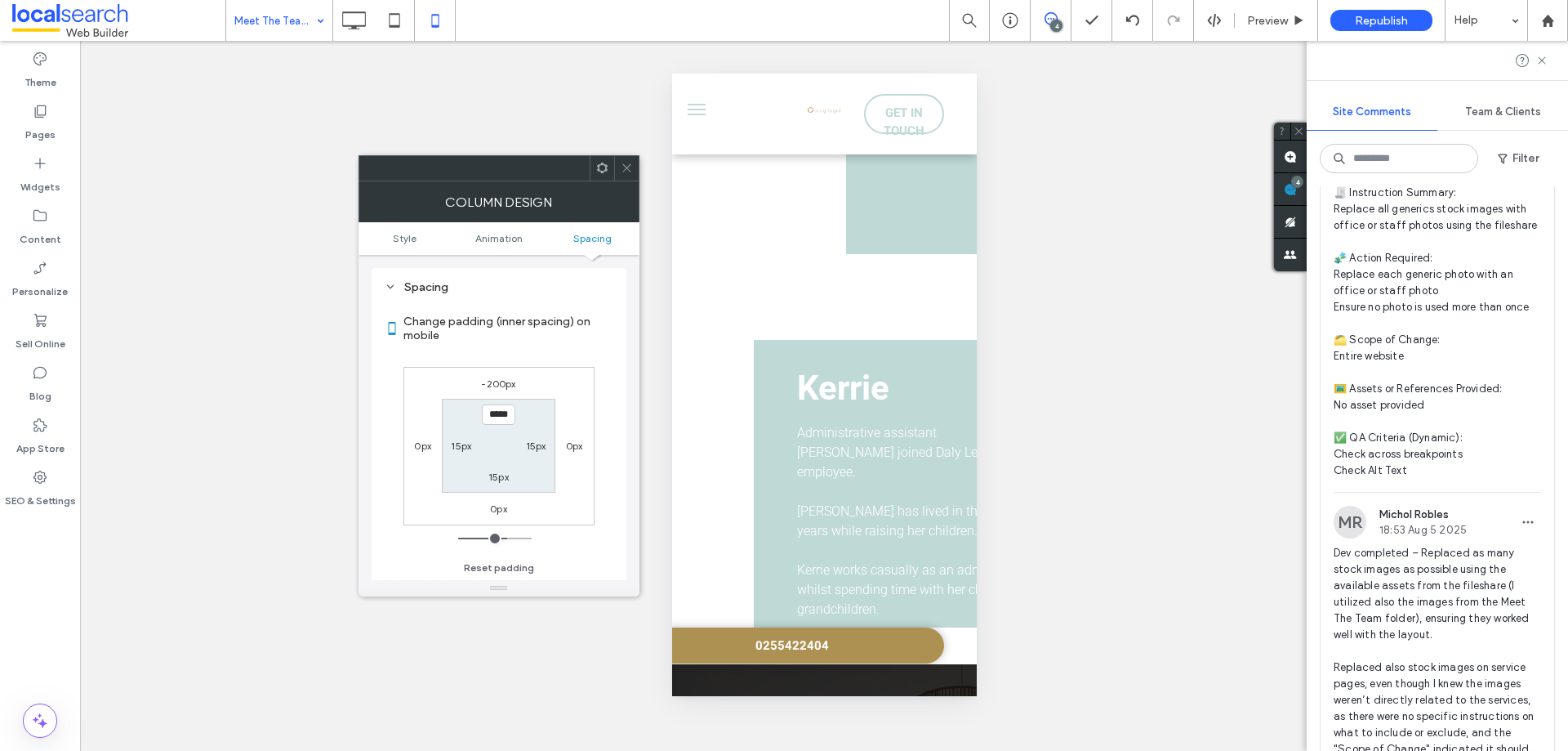 click 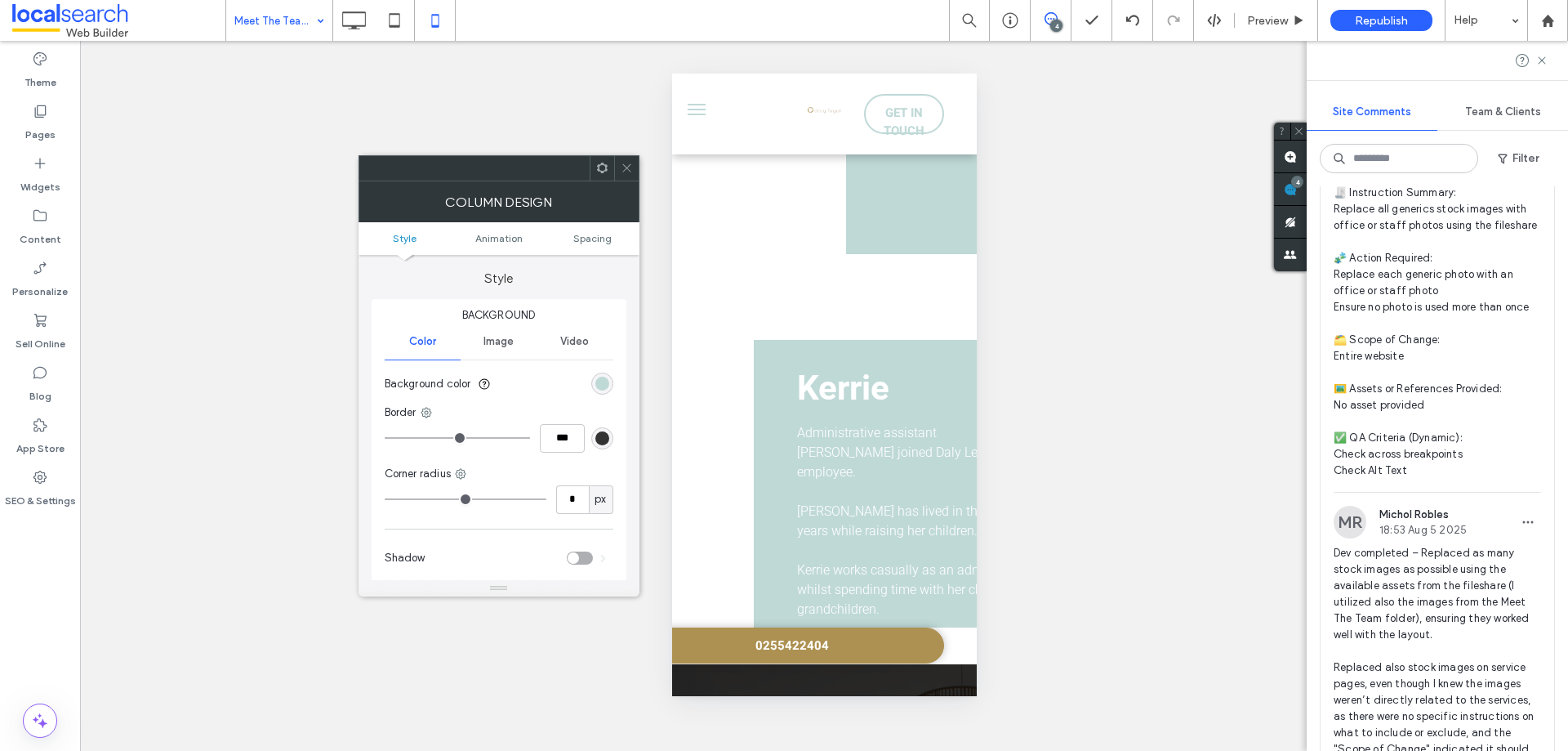 click on "Style Animation Spacing" at bounding box center [499, 239] 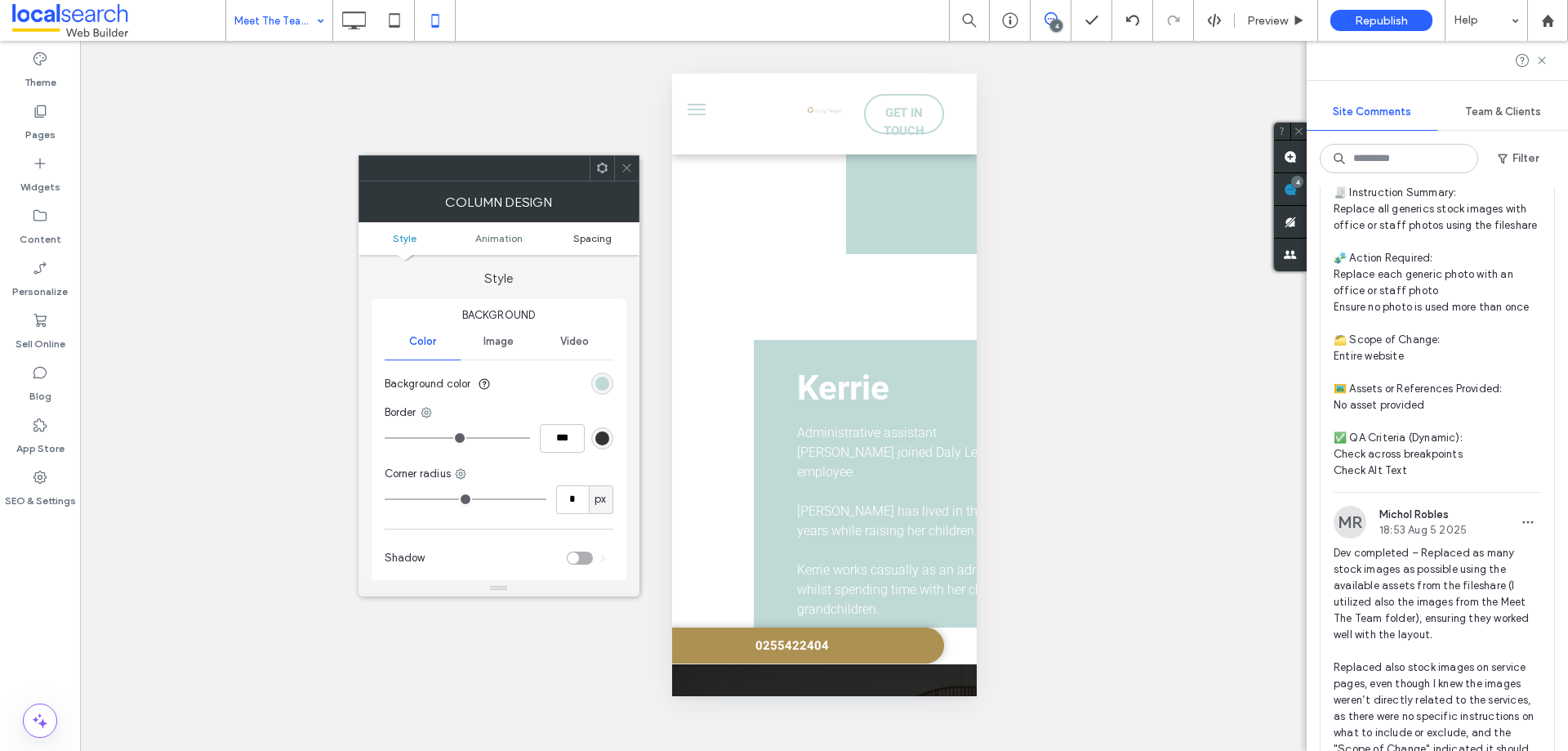 click on "Spacing" at bounding box center (592, 238) 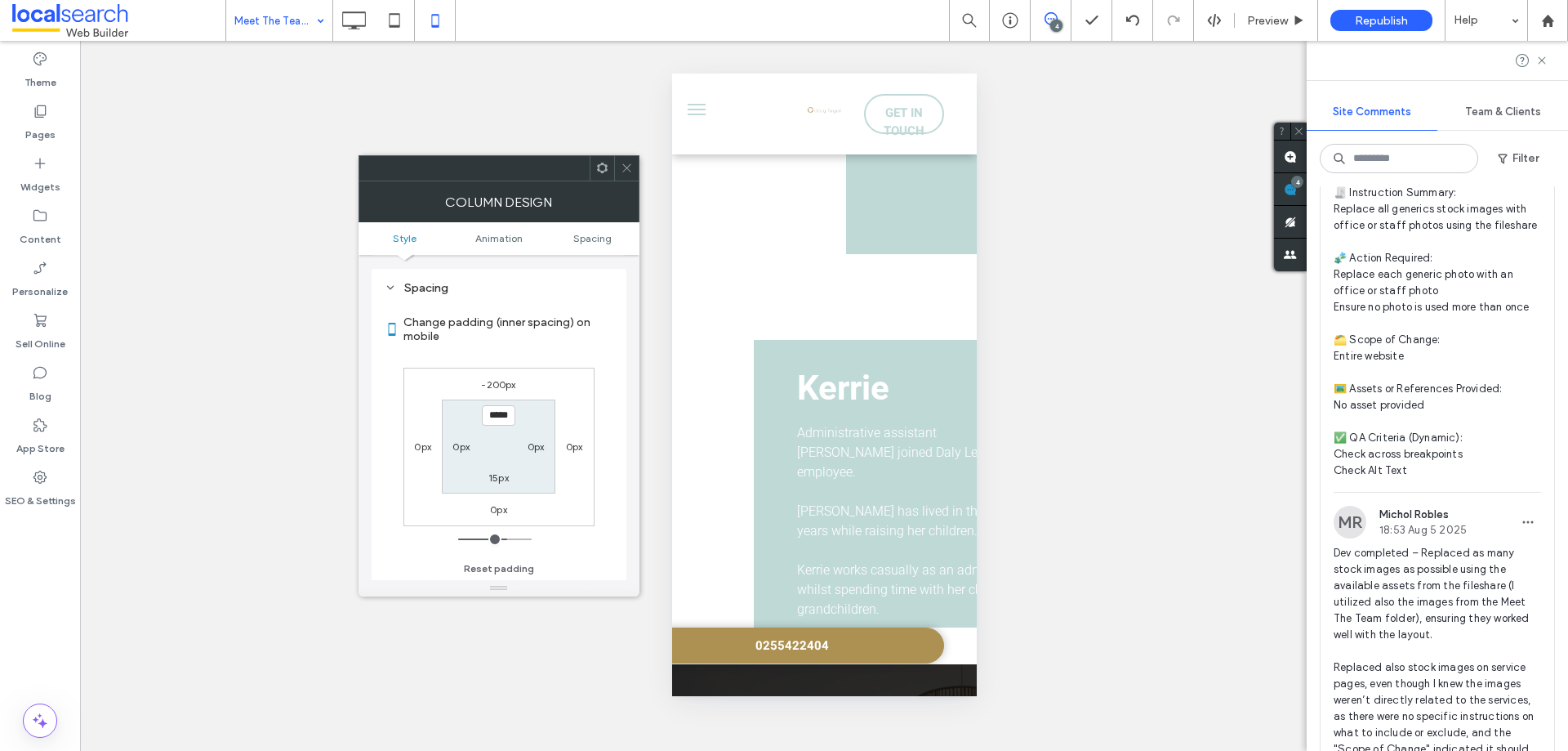scroll, scrollTop: 383, scrollLeft: 0, axis: vertical 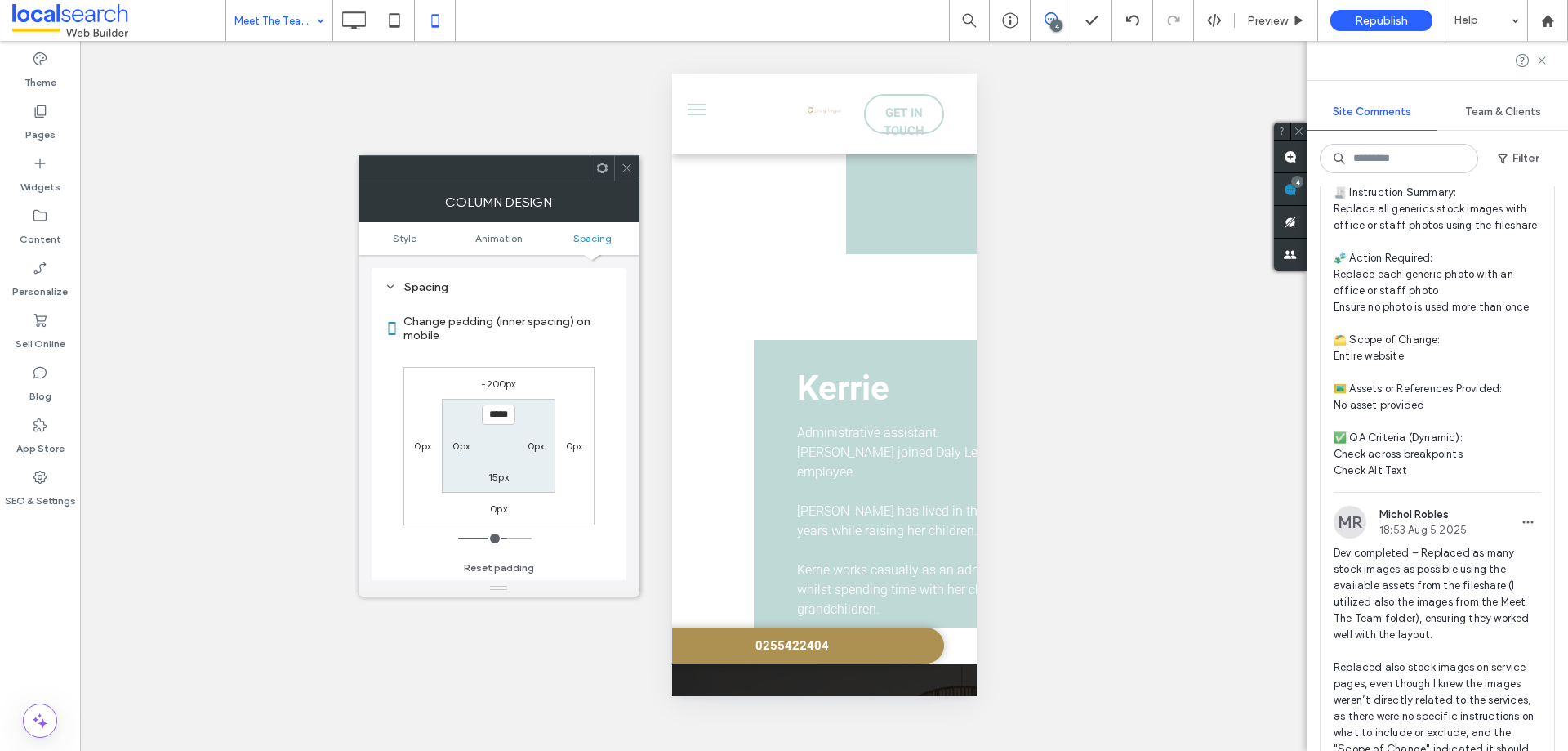 click on "0px" at bounding box center (461, 445) 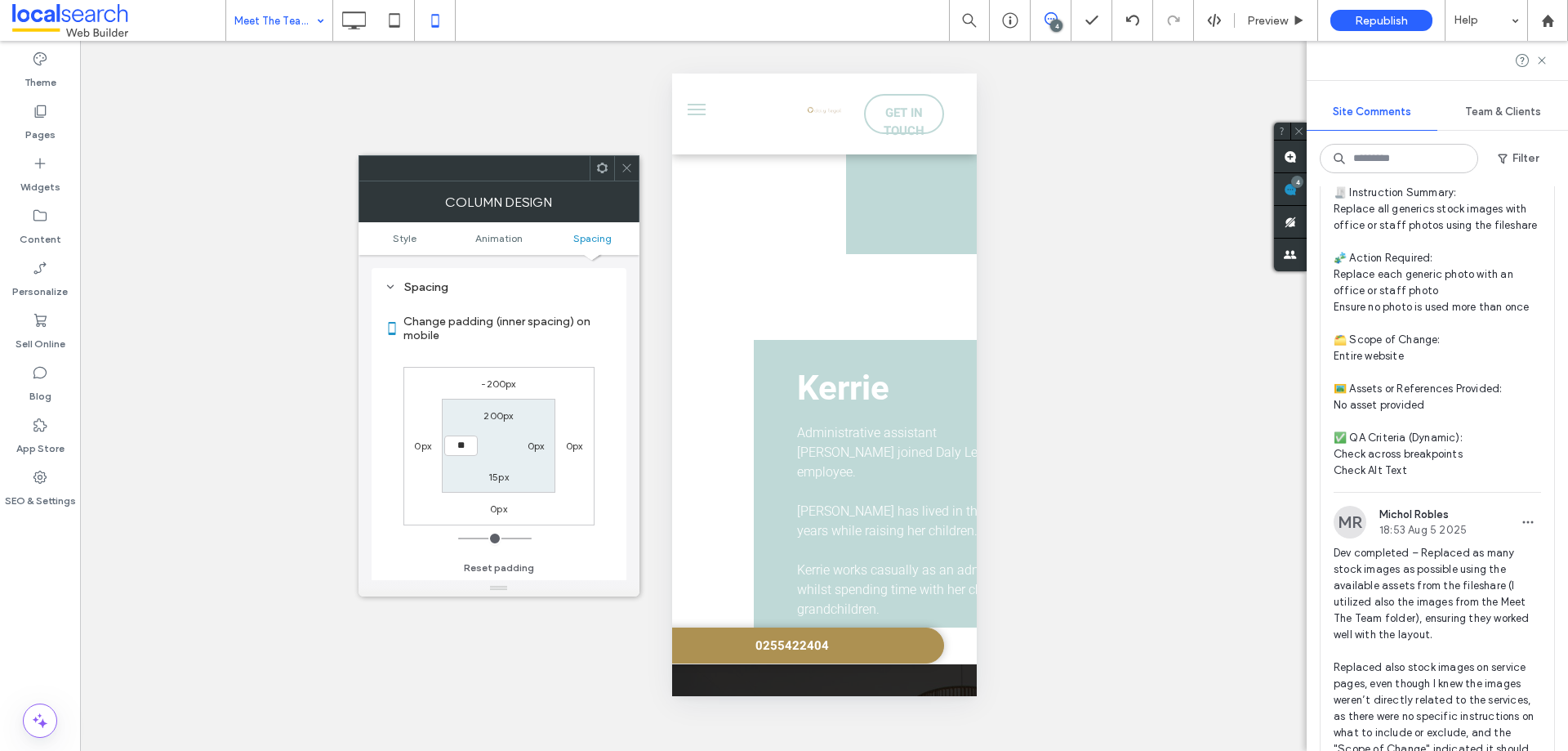 type on "**" 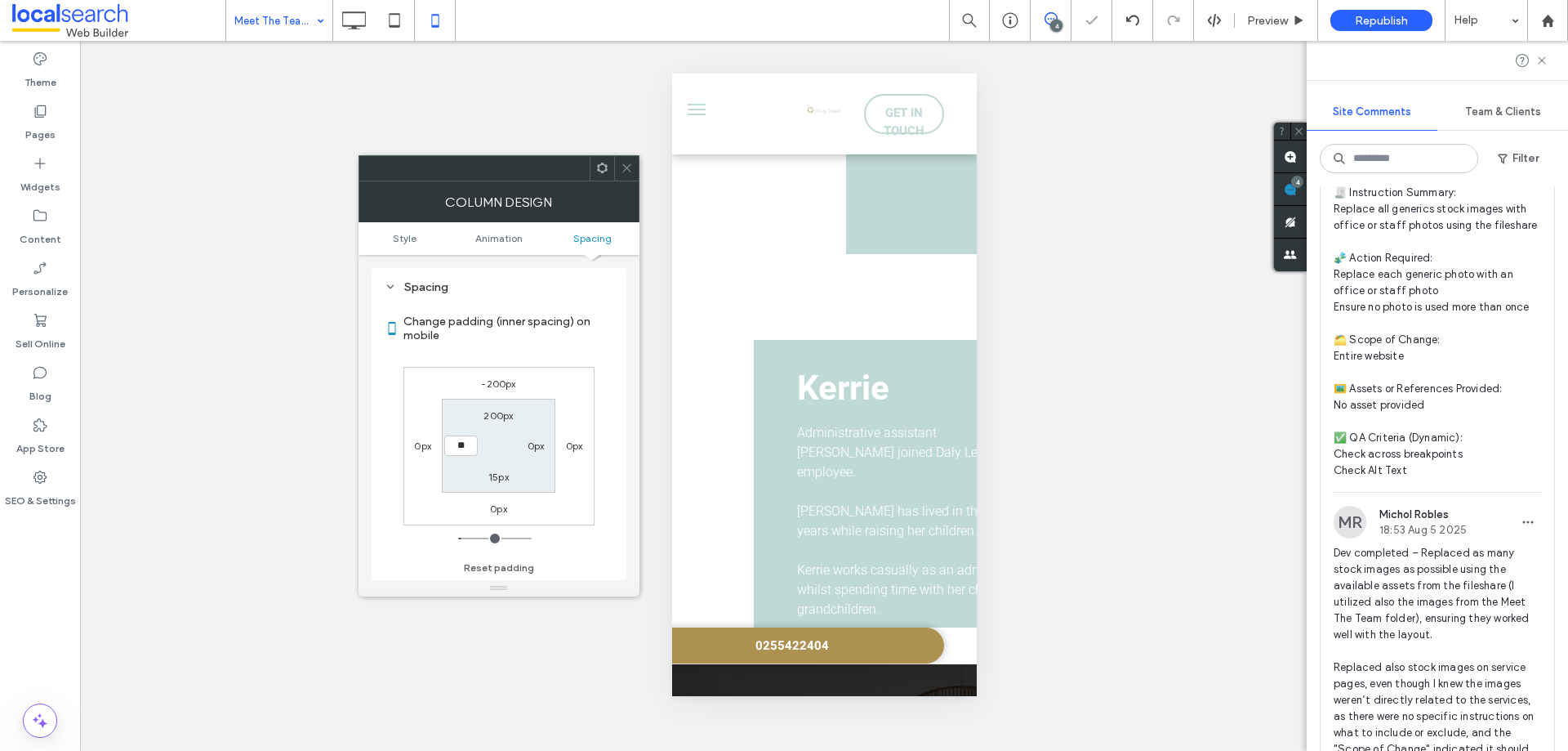 type on "**" 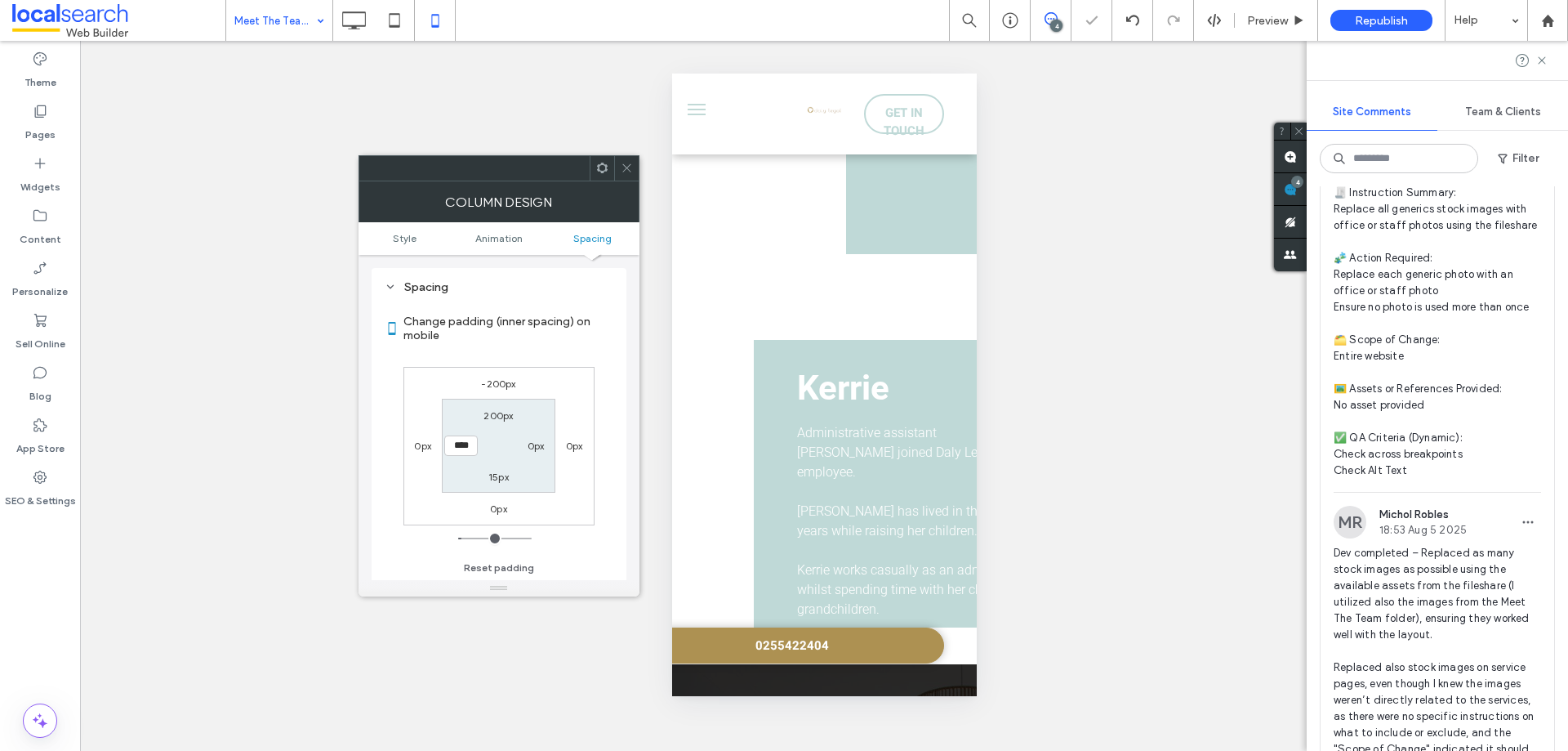 click on "0px" at bounding box center (536, 445) 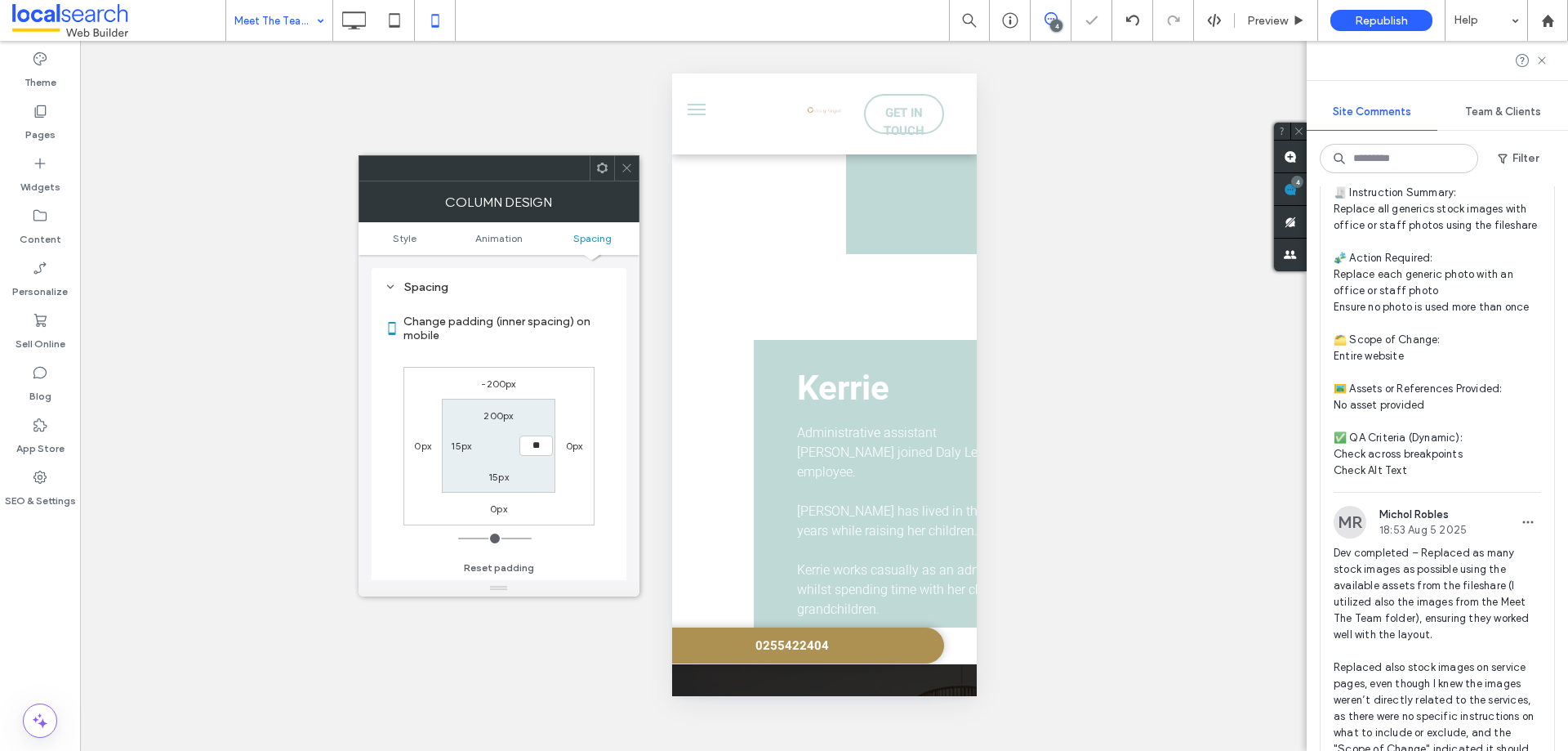 type on "**" 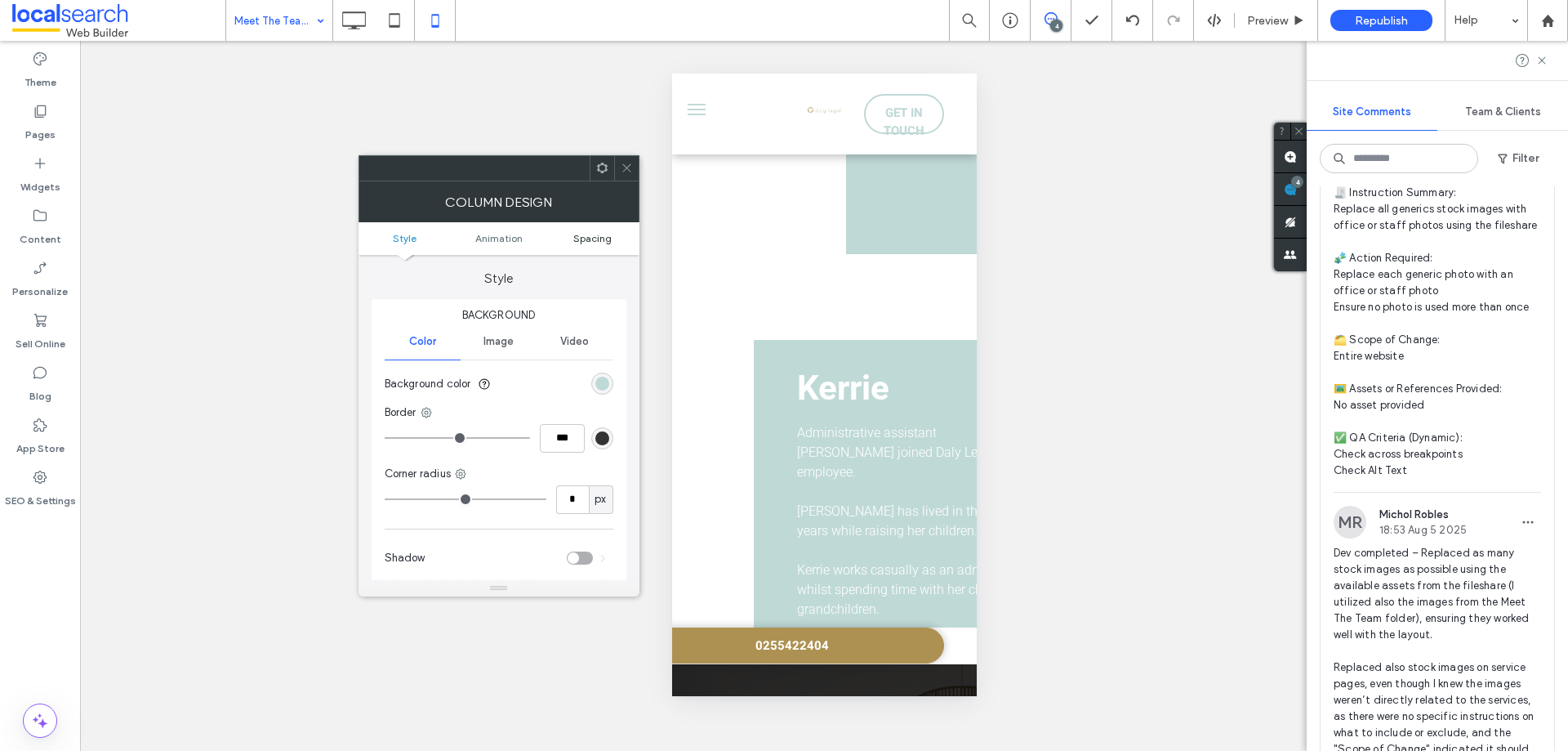 click on "Spacing" at bounding box center (592, 238) 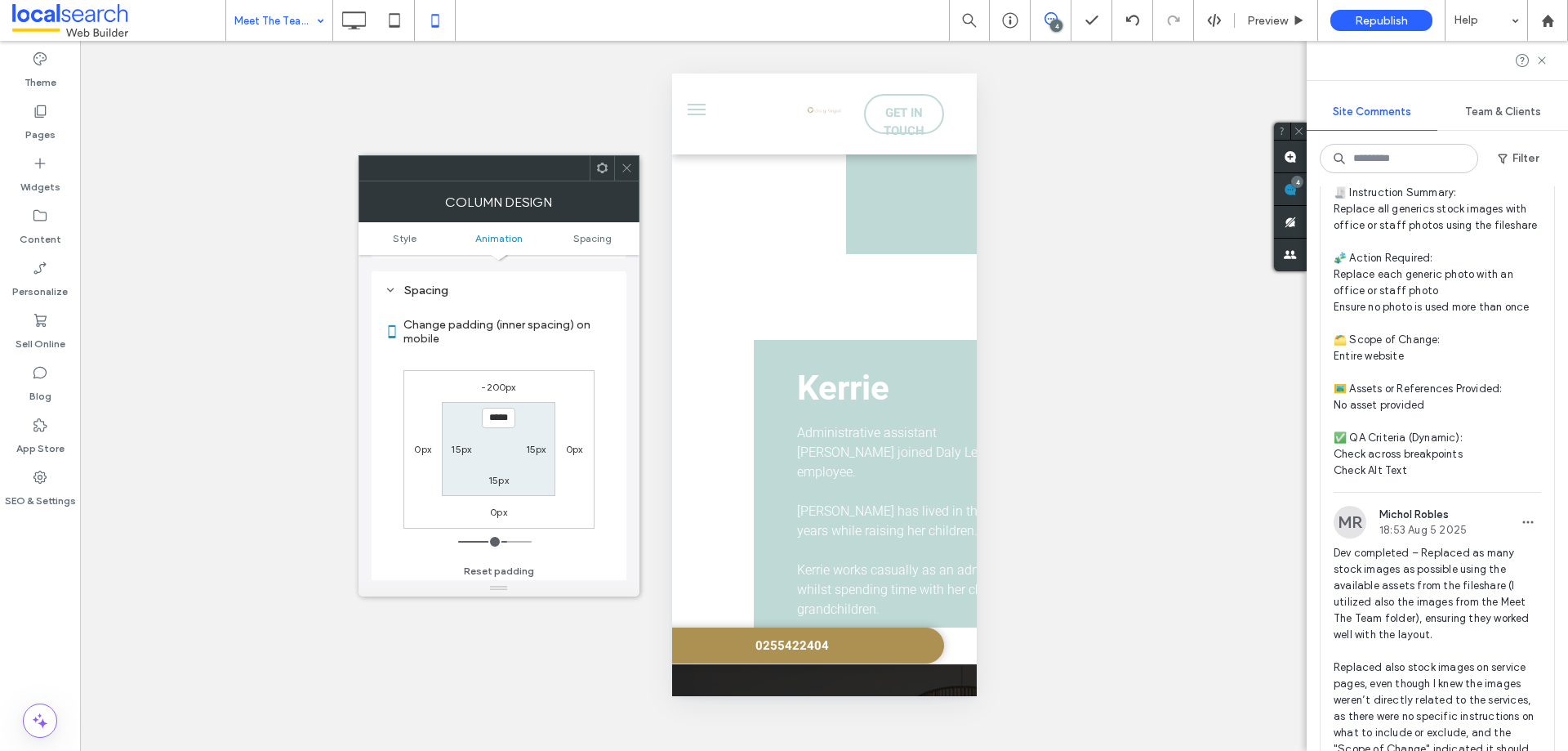 scroll, scrollTop: 383, scrollLeft: 0, axis: vertical 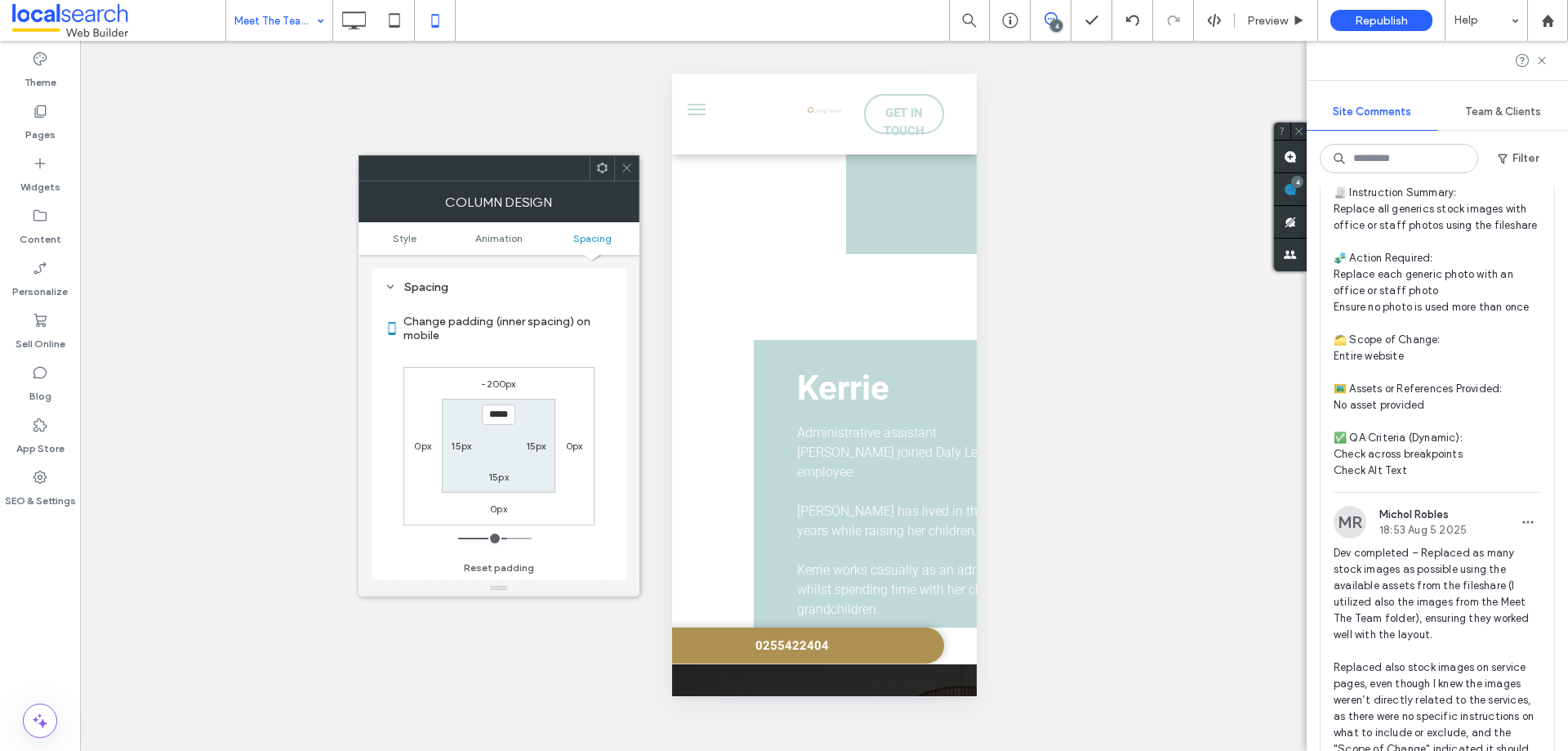 click on "15px" at bounding box center (461, 445) 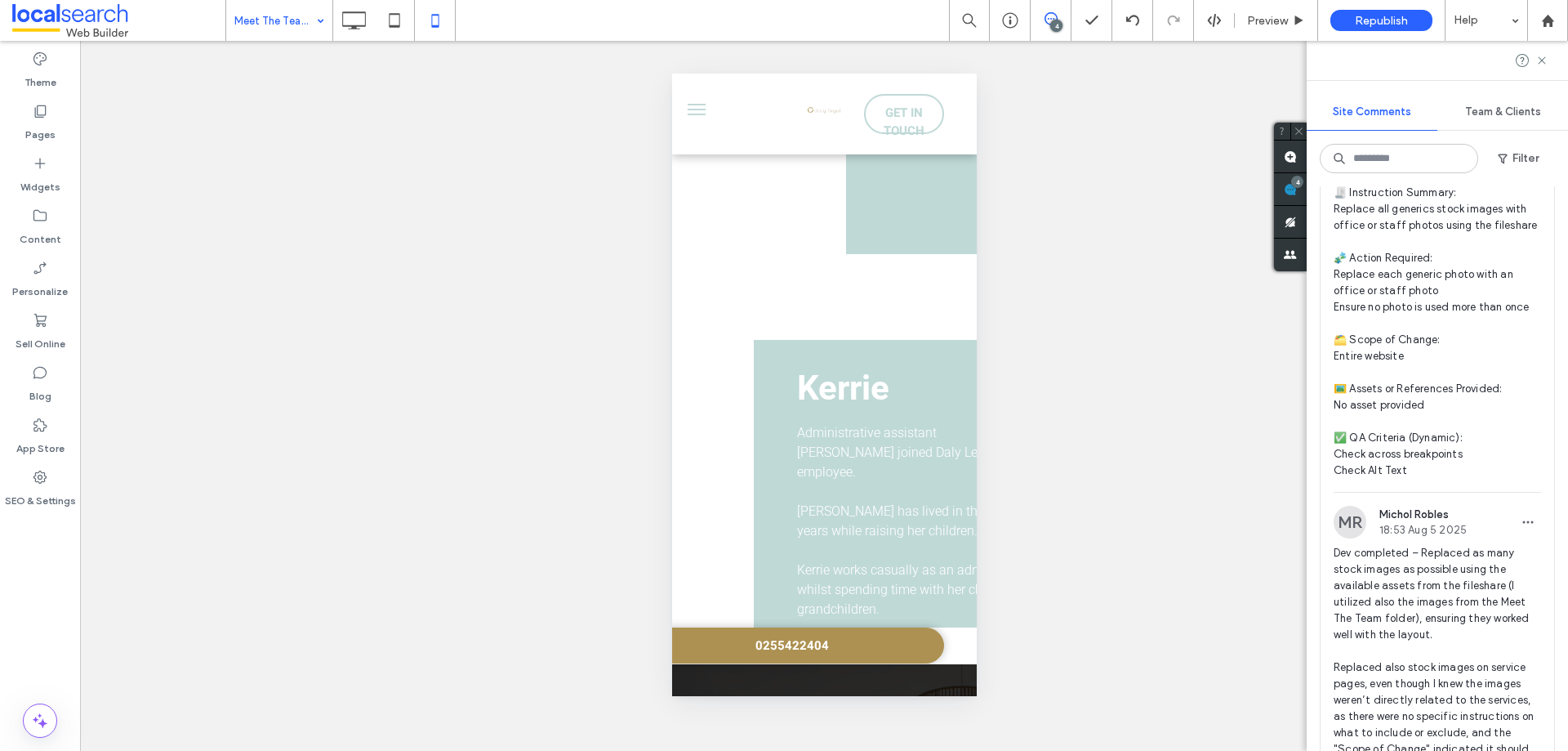 click on "Unhide?
Yes
Unhide?
Yes
Unhide?
Yes
Unhide?
Yes
Unhide?
Yes
Unhide?
Yes
Unhide?
Yes
Unhide?
Yes
Unhide?
Yes
Unhide?
Yes
Unhide?
Yes
Unhide?
Yes
Yes" at bounding box center (824, 396) 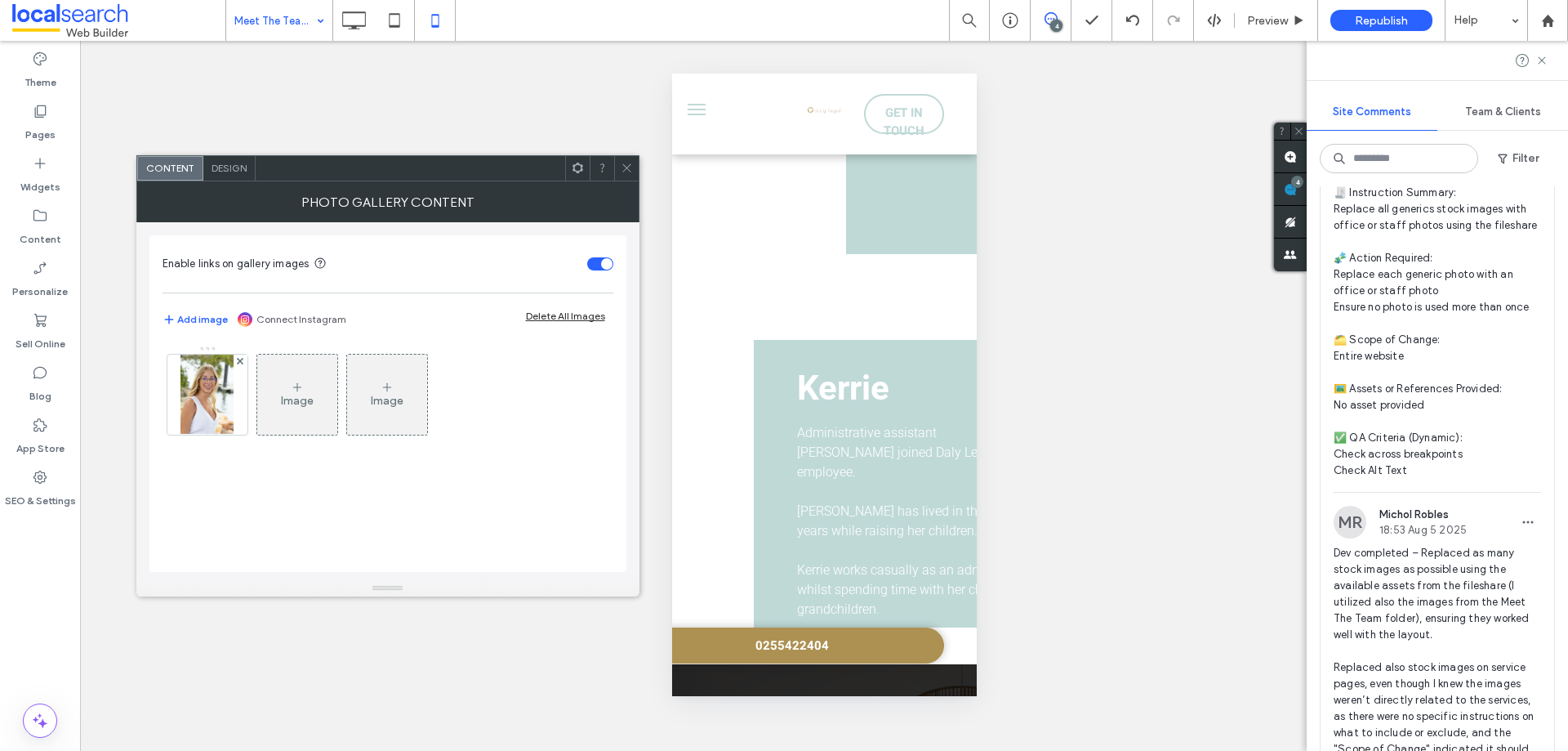 click at bounding box center (626, 168) 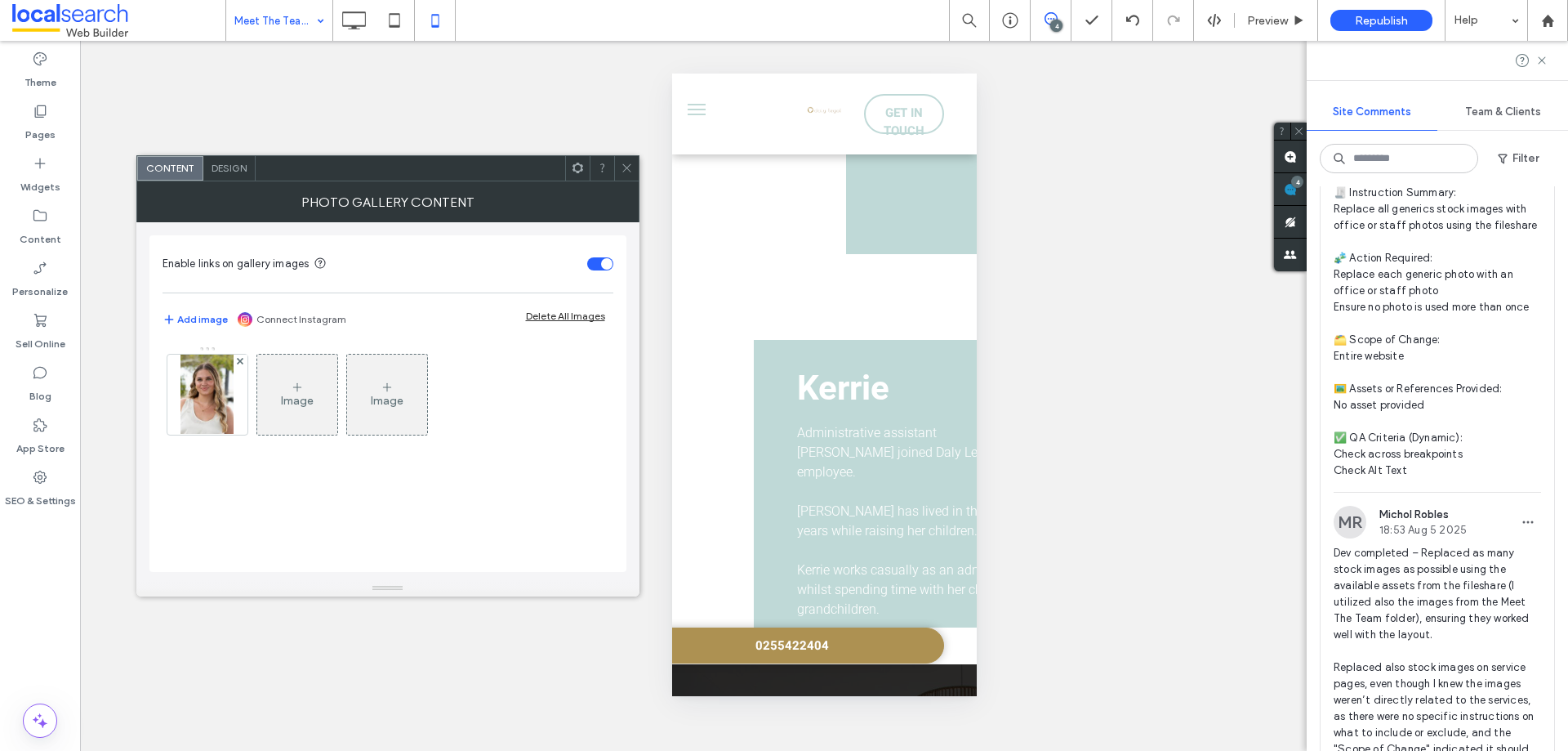 click 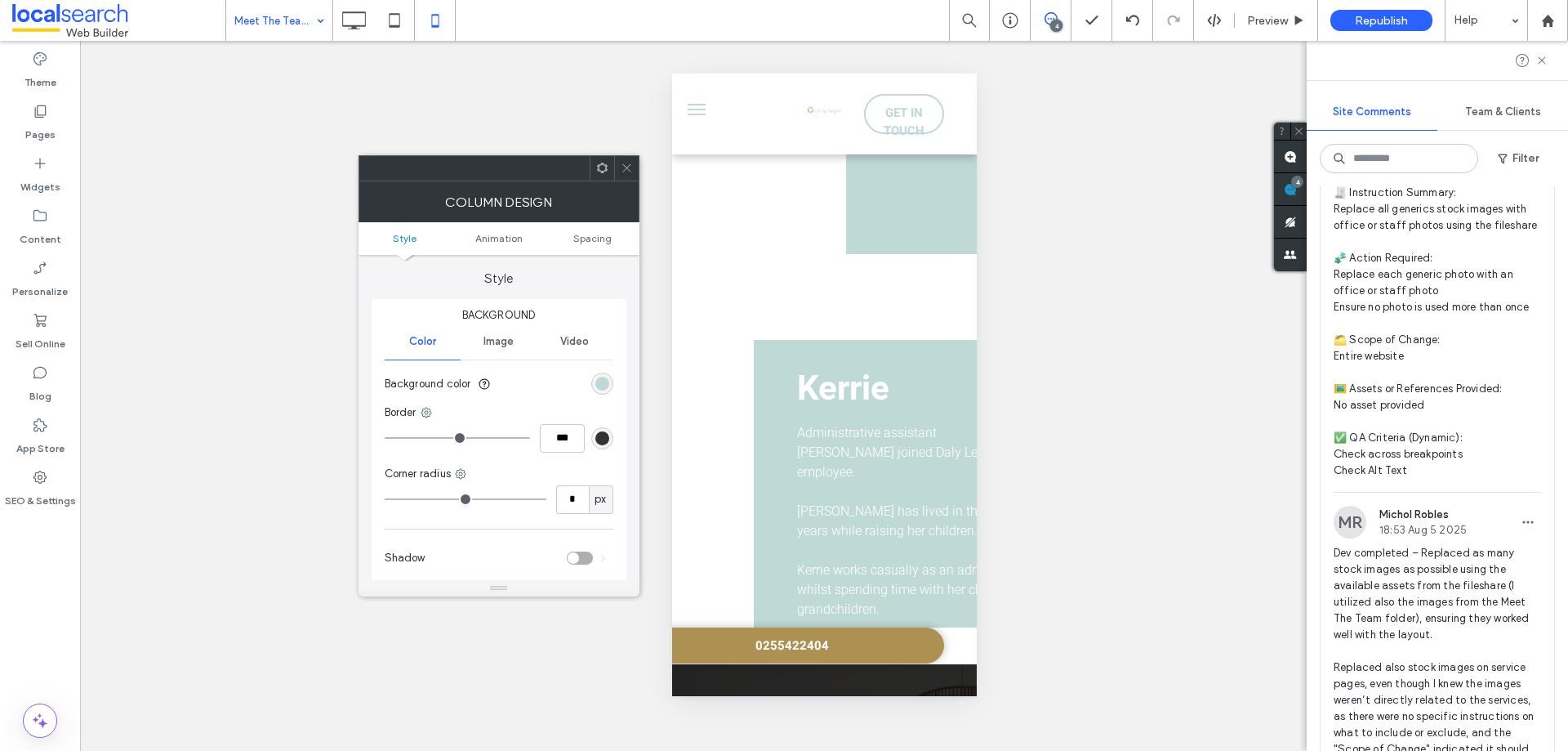 click on "Style Animation Spacing" at bounding box center (499, 239) 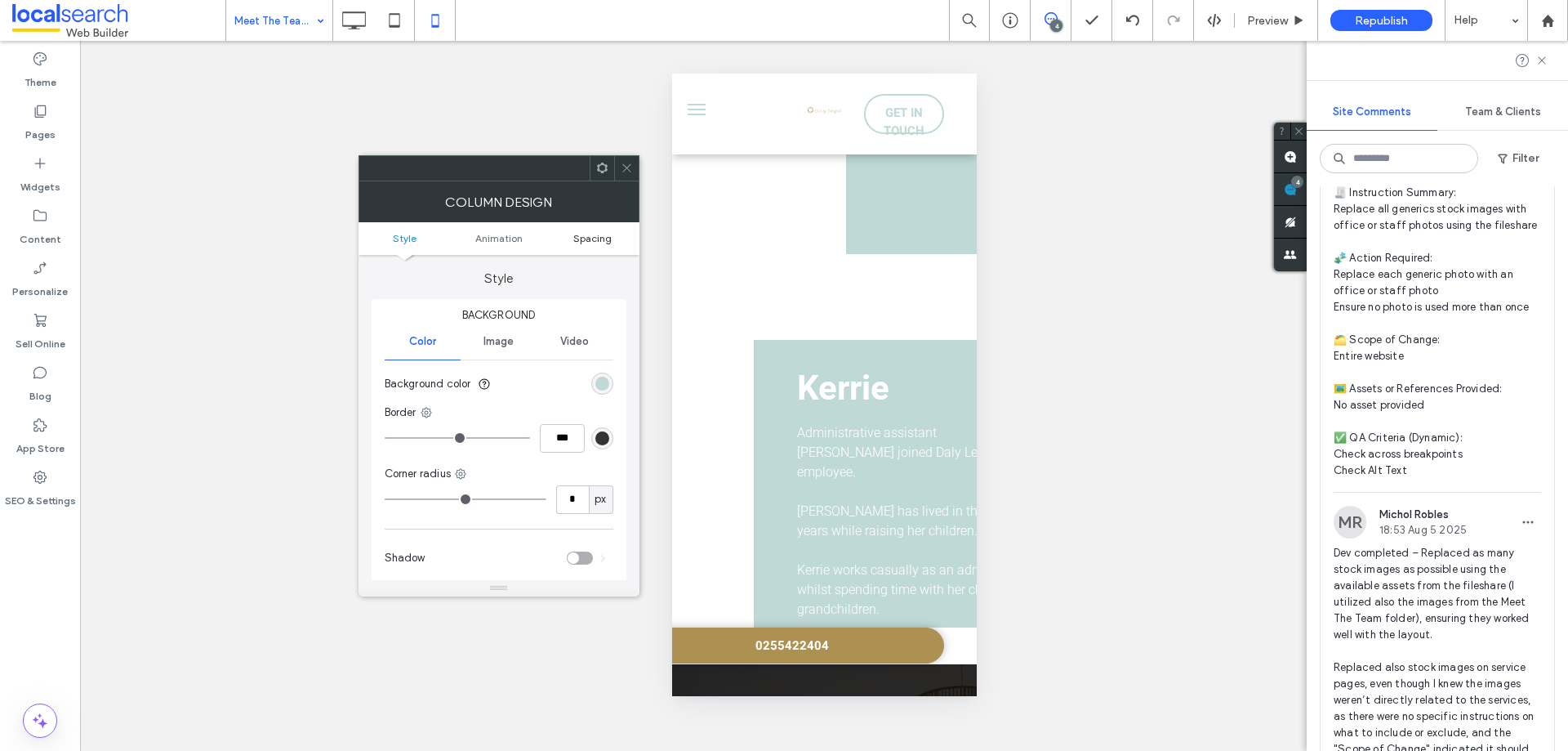 click on "Spacing" at bounding box center [592, 238] 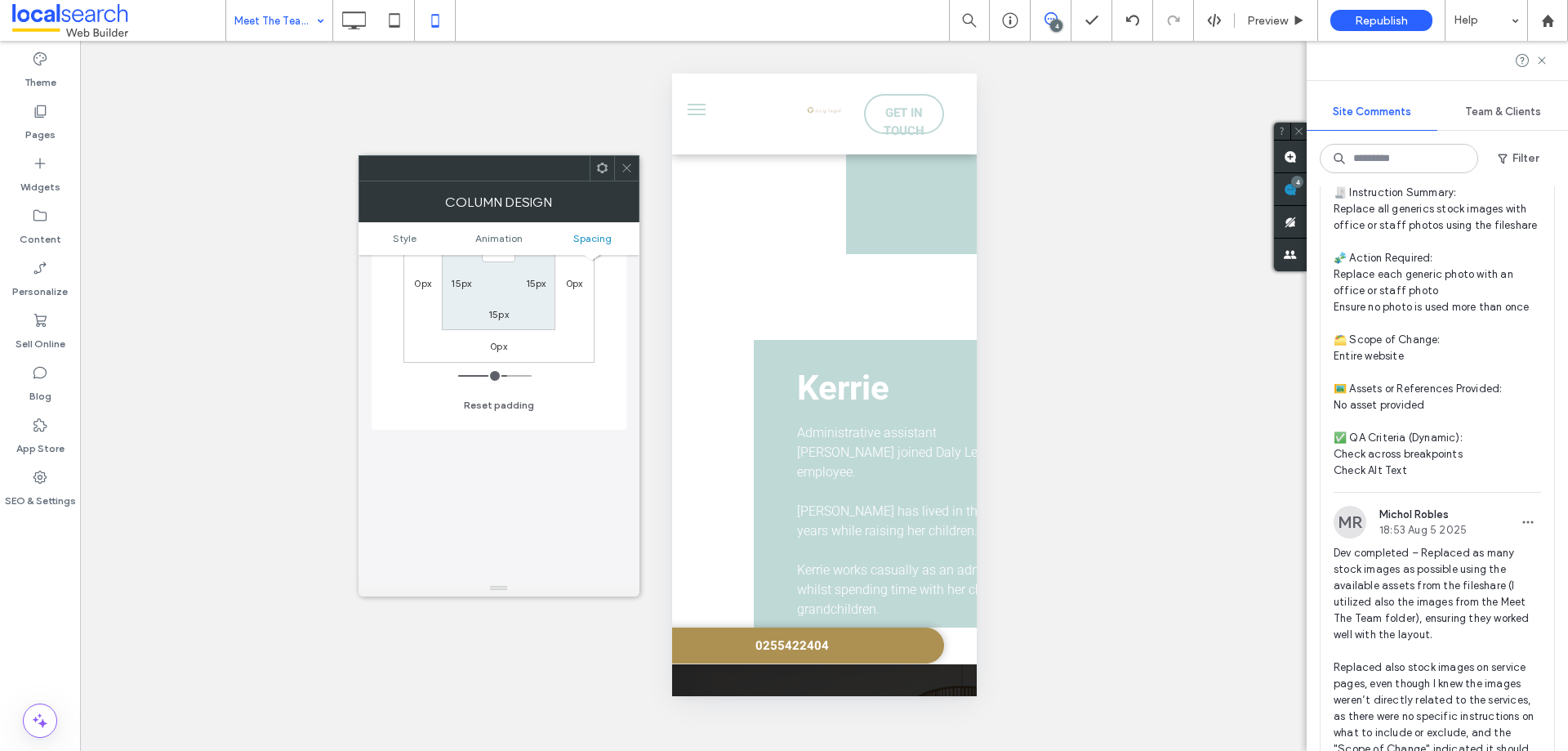 scroll, scrollTop: 547, scrollLeft: 0, axis: vertical 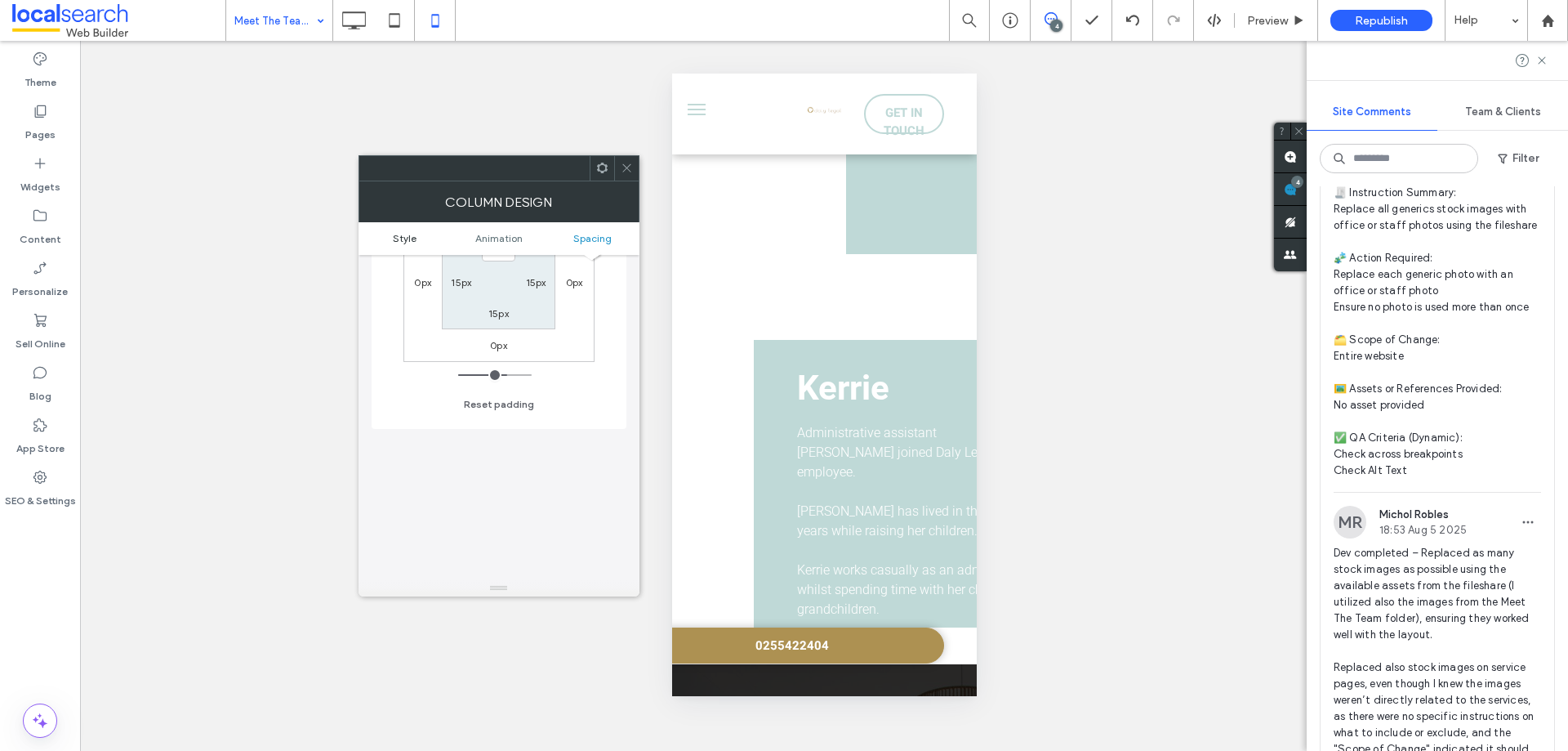 click on "Style" at bounding box center [405, 238] 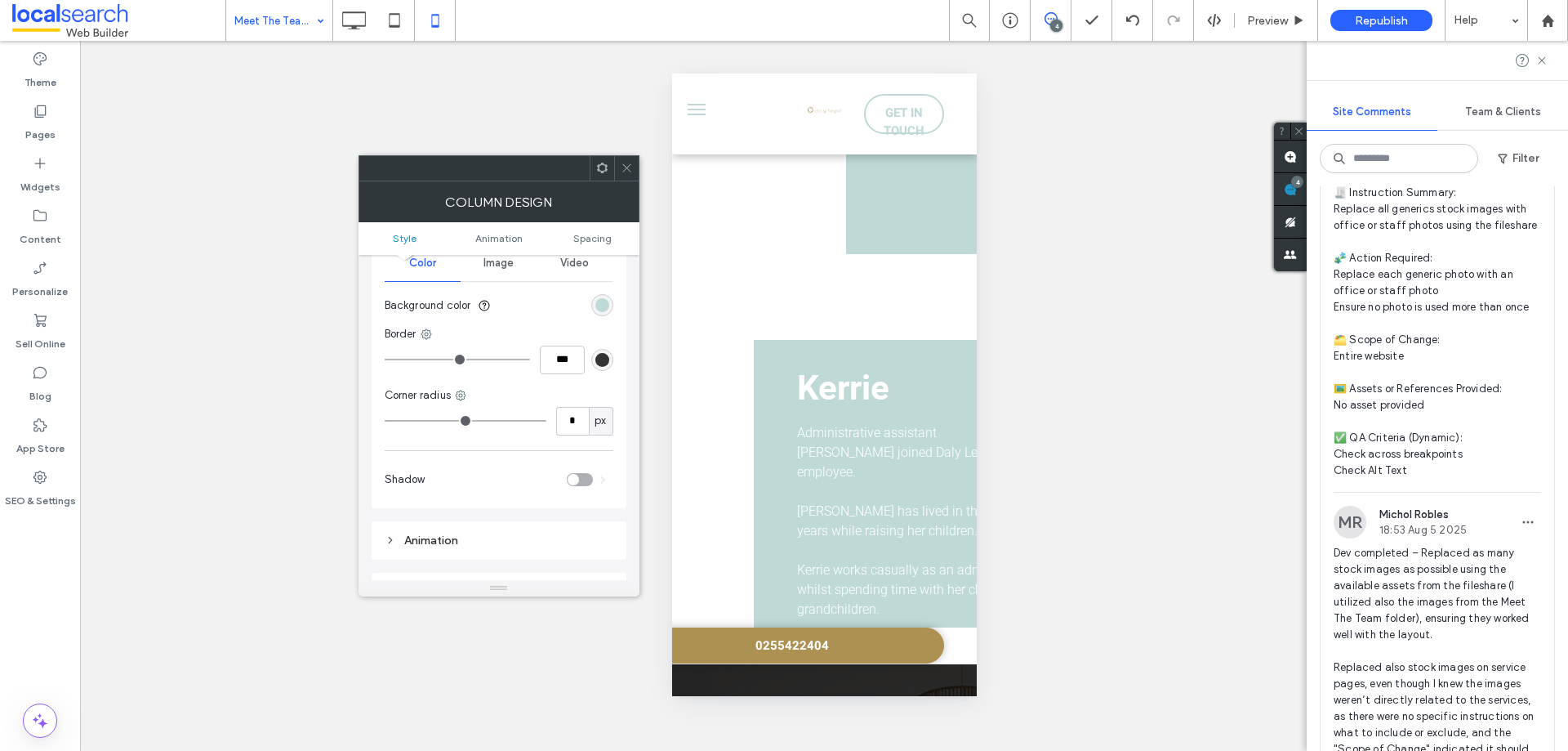 scroll, scrollTop: 0, scrollLeft: 0, axis: both 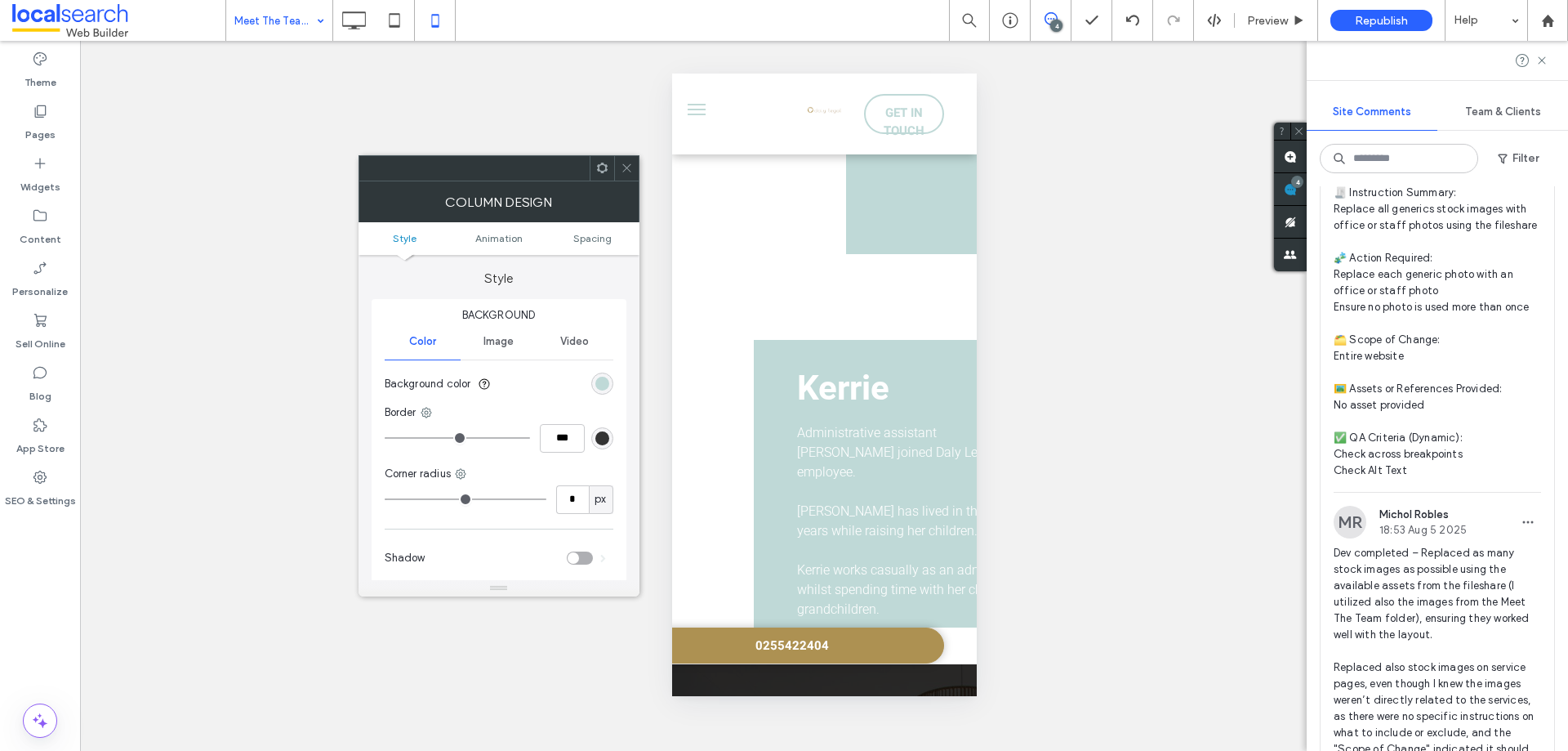 click on "Style" at bounding box center [405, 238] 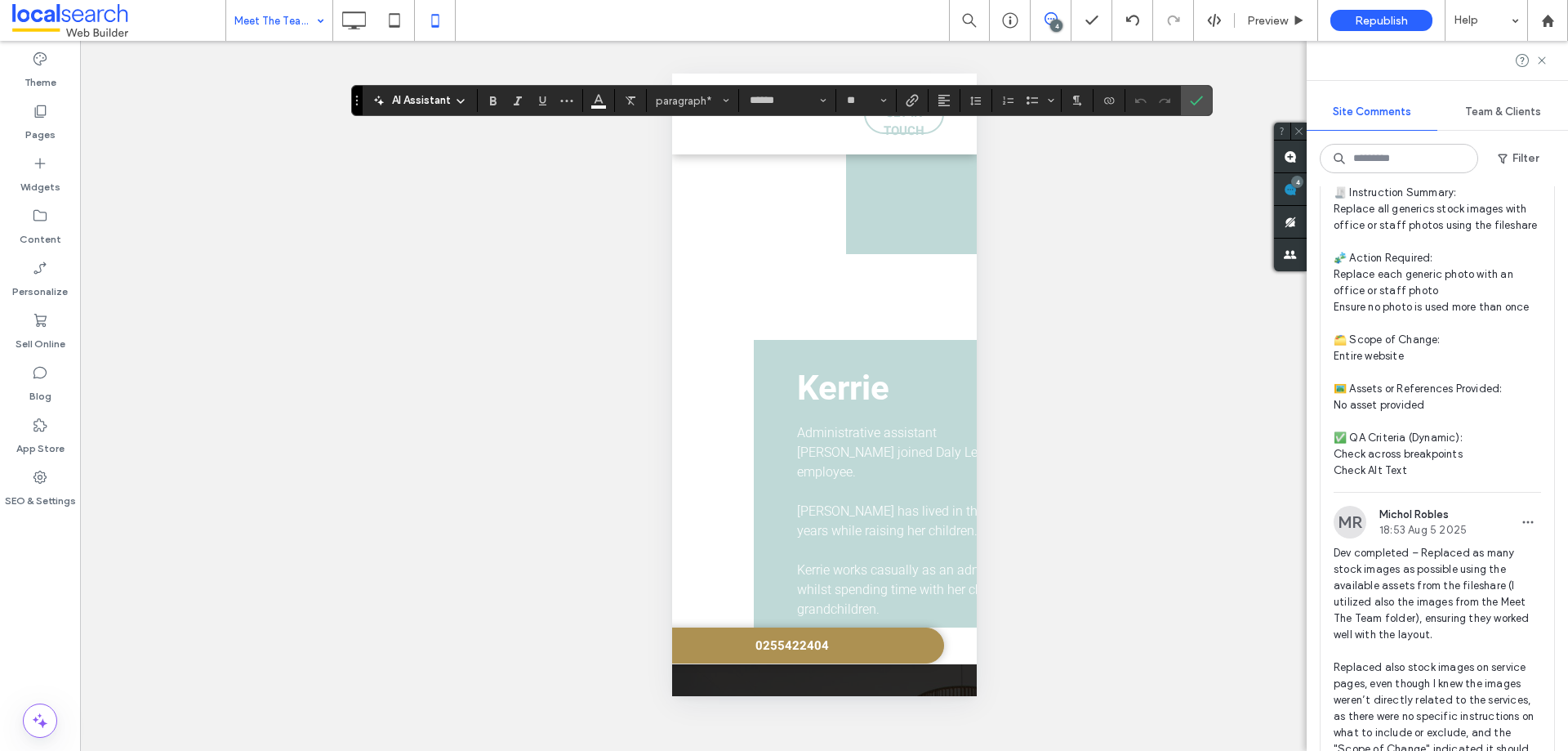 click on "Unhide?
Yes
Unhide?
Yes
Unhide?
Yes
Unhide?
Yes
Unhide?
Yes
Unhide?
Yes
Unhide?
Yes
Unhide?
Yes
Unhide?
Yes
Unhide?
Yes
Unhide?
Yes
Unhide?
Yes
Yes" at bounding box center [824, 396] 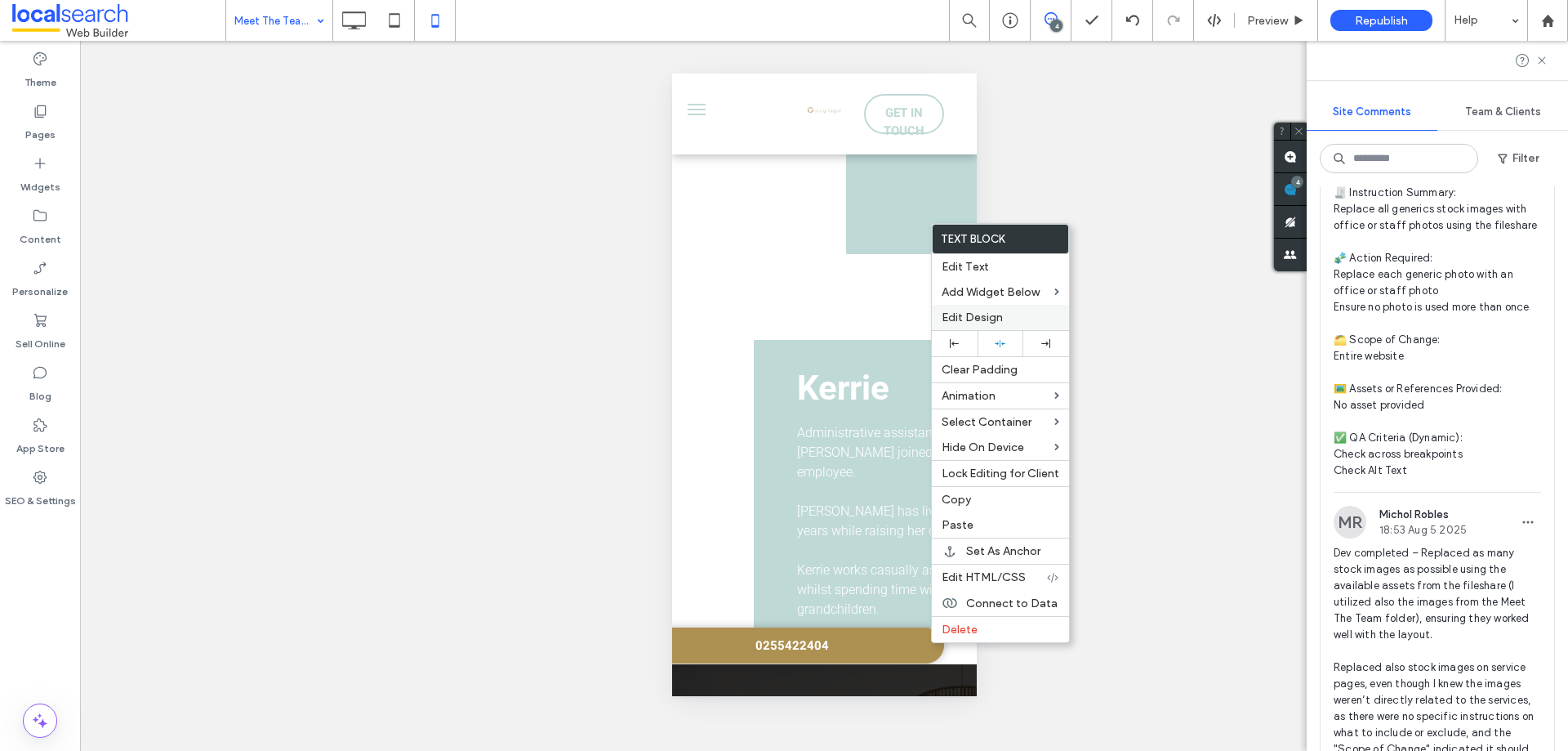 click on "Edit Design" at bounding box center [1000, 317] 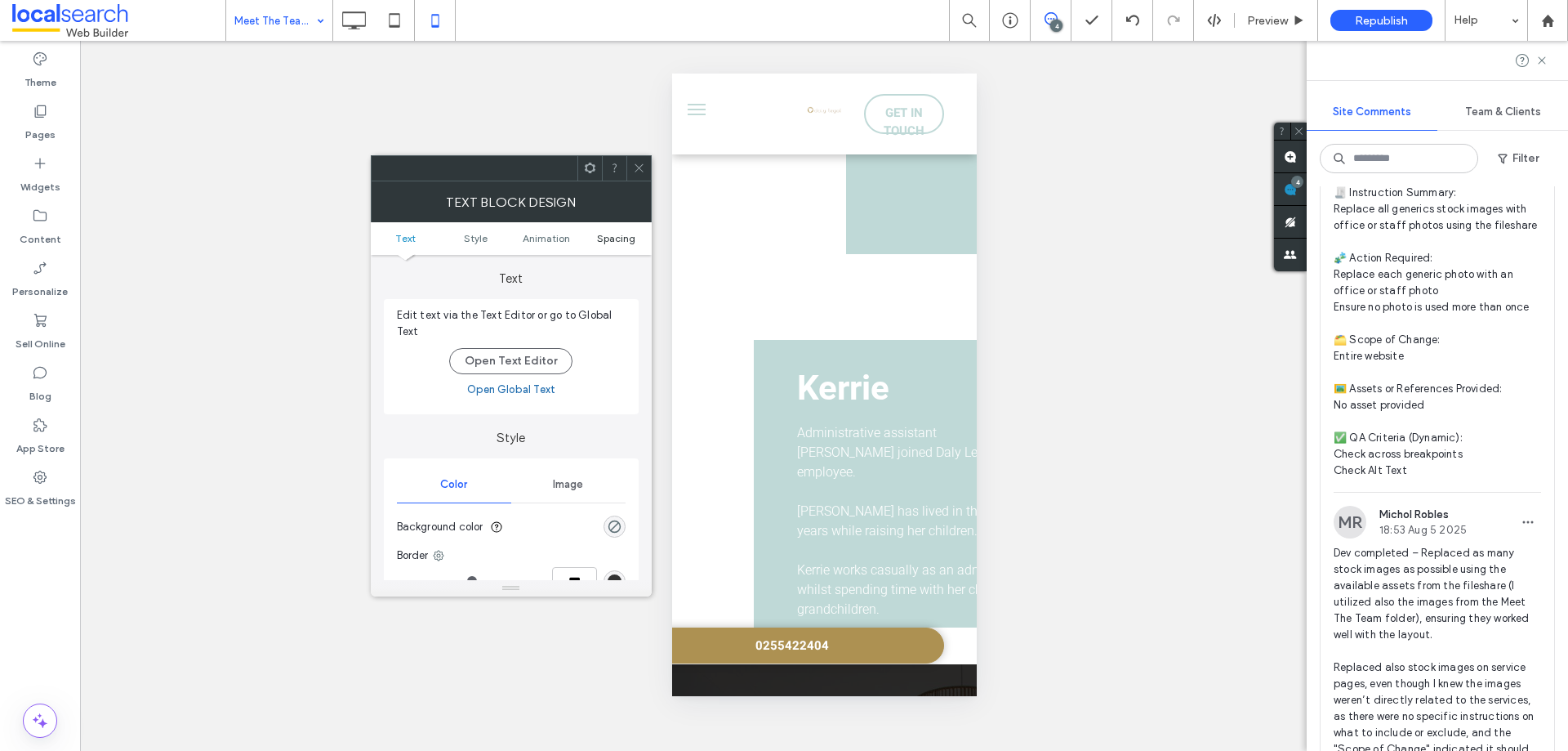 click on "Spacing" at bounding box center (616, 238) 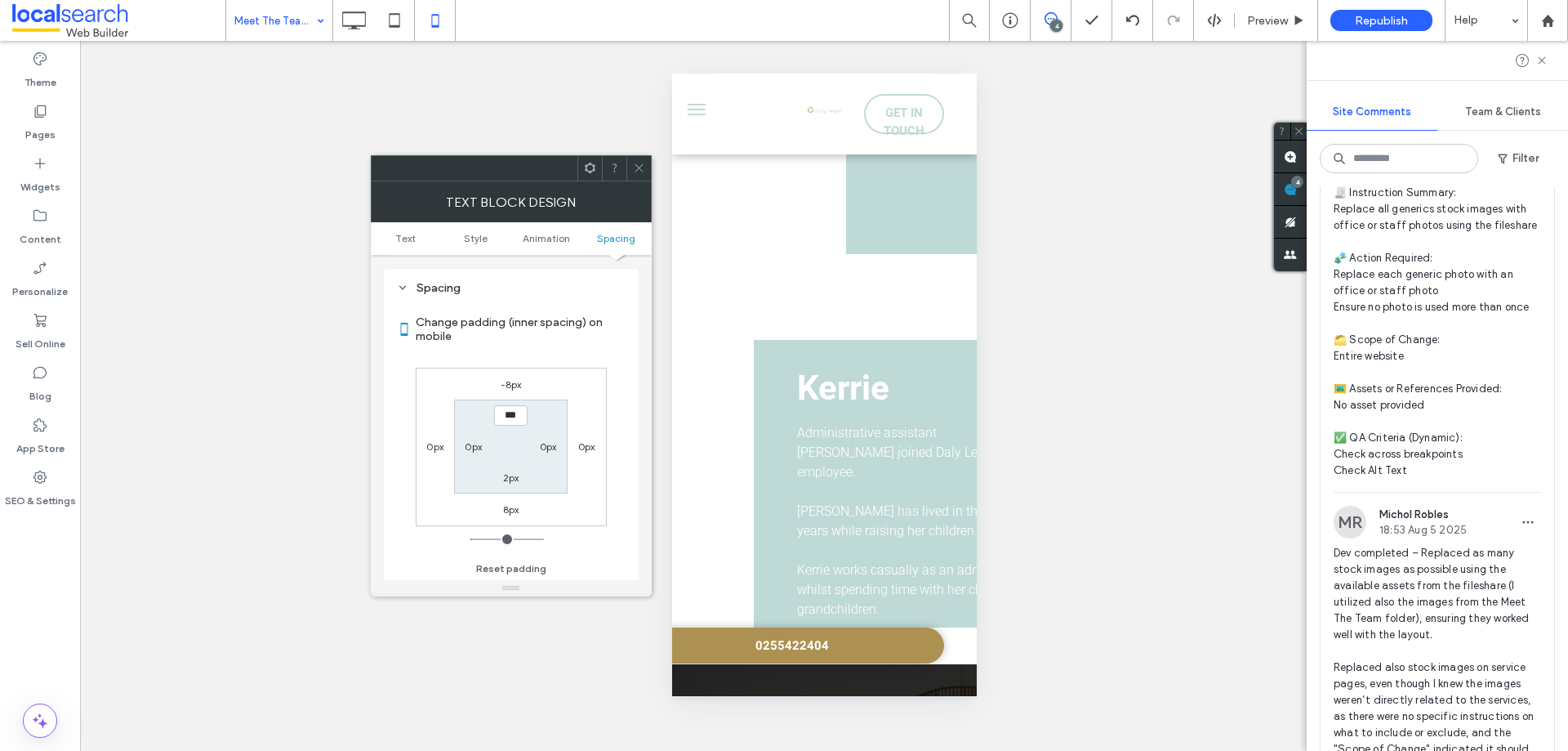 scroll, scrollTop: 468, scrollLeft: 0, axis: vertical 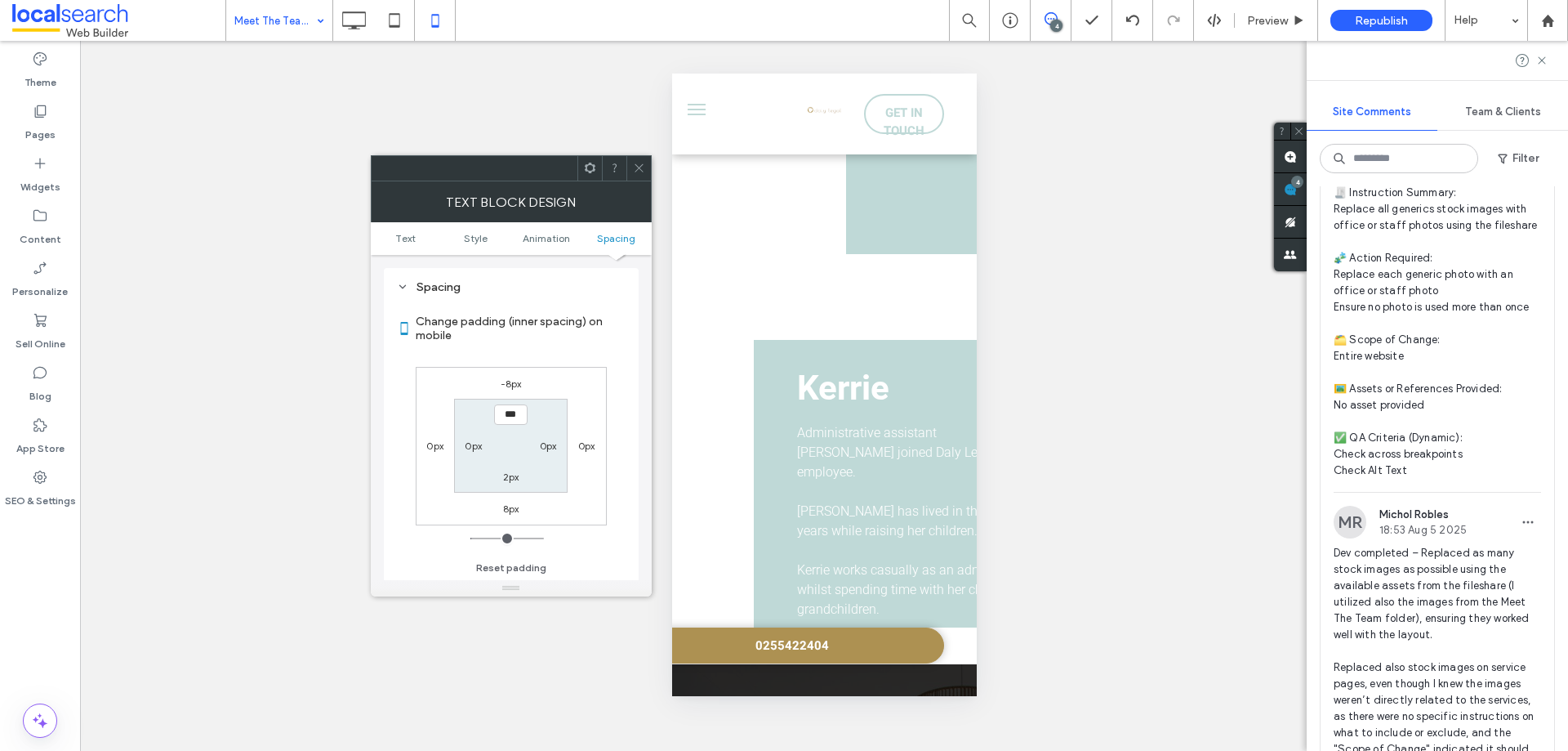 click 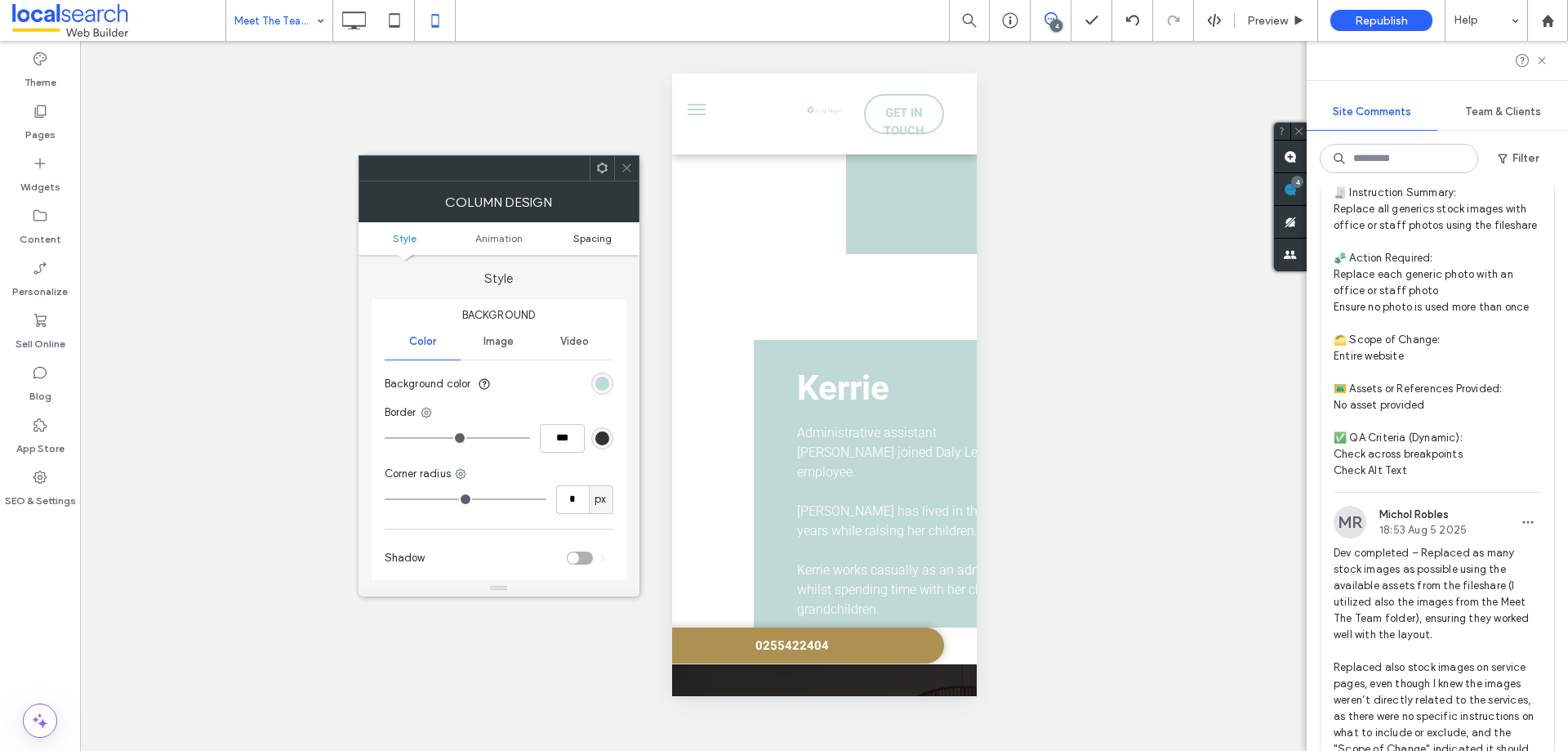 click on "Spacing" at bounding box center [592, 238] 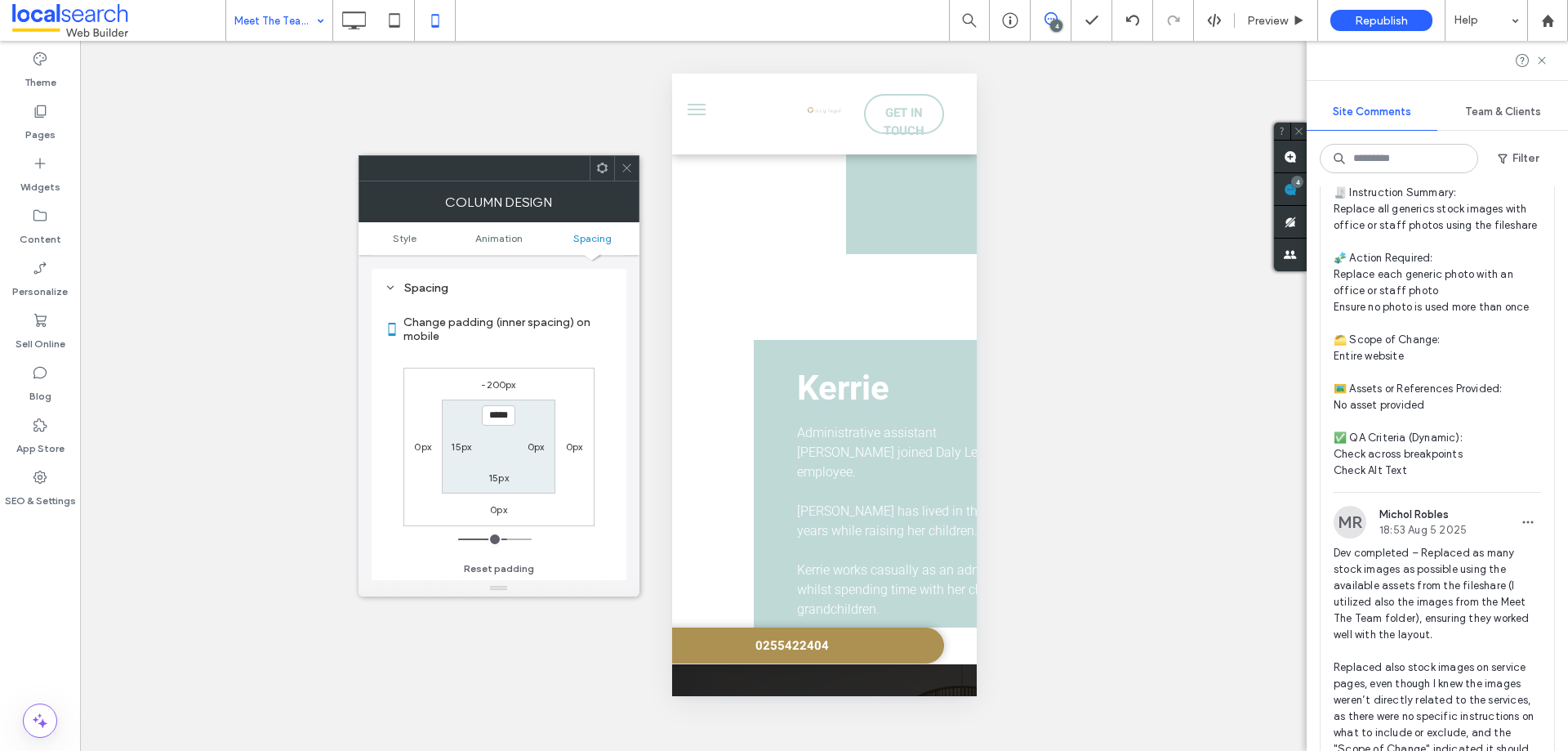 scroll, scrollTop: 383, scrollLeft: 0, axis: vertical 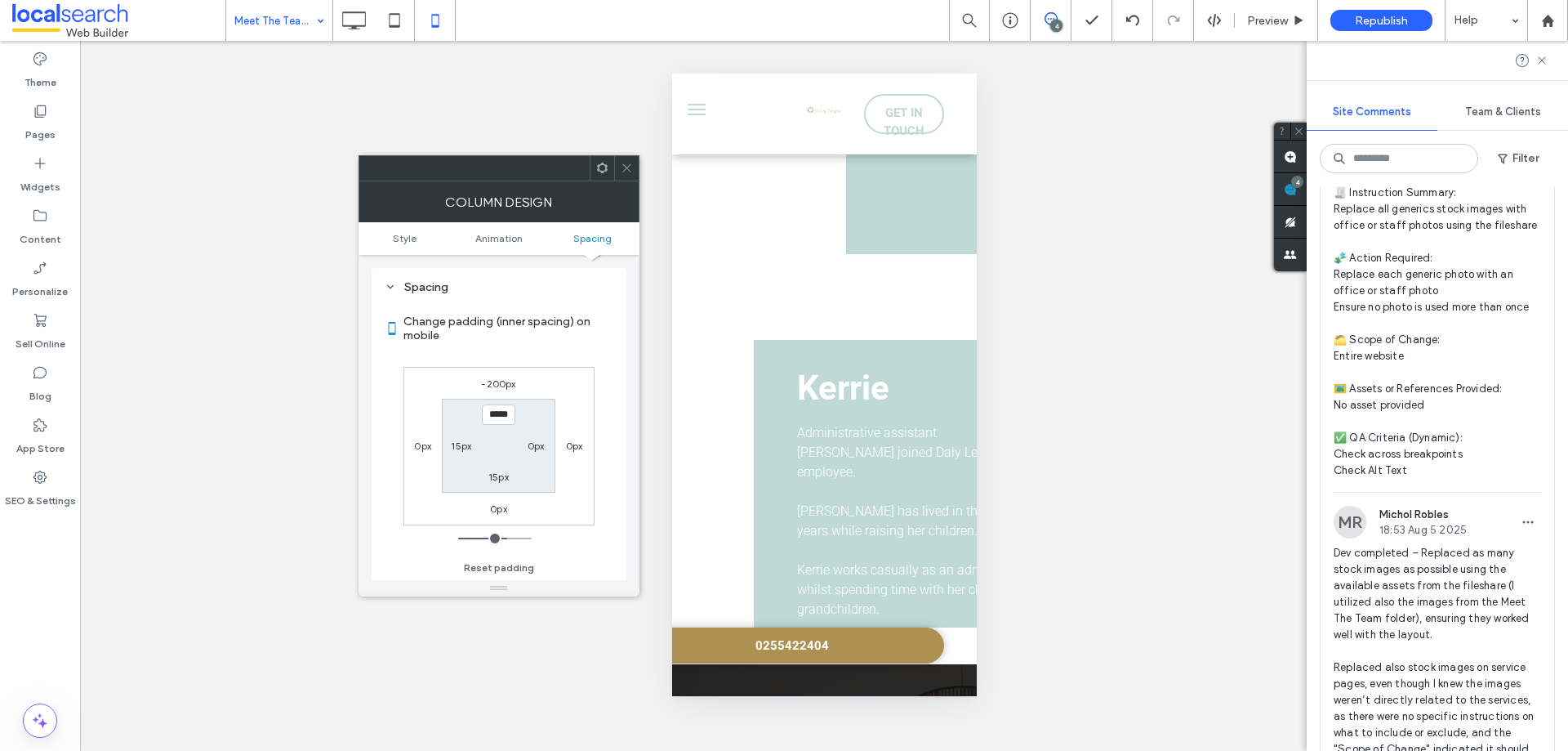 click on "15px" at bounding box center [461, 445] 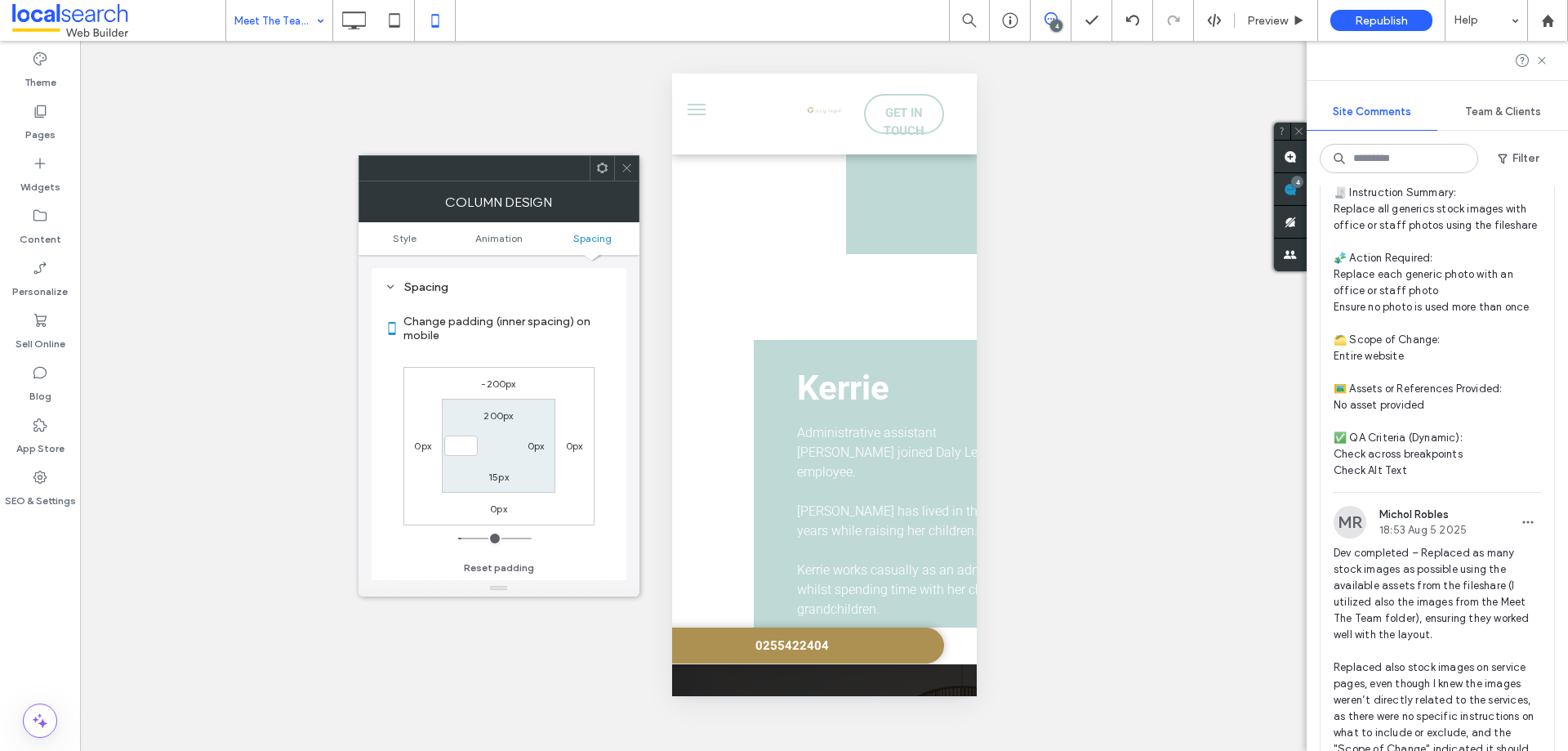 type 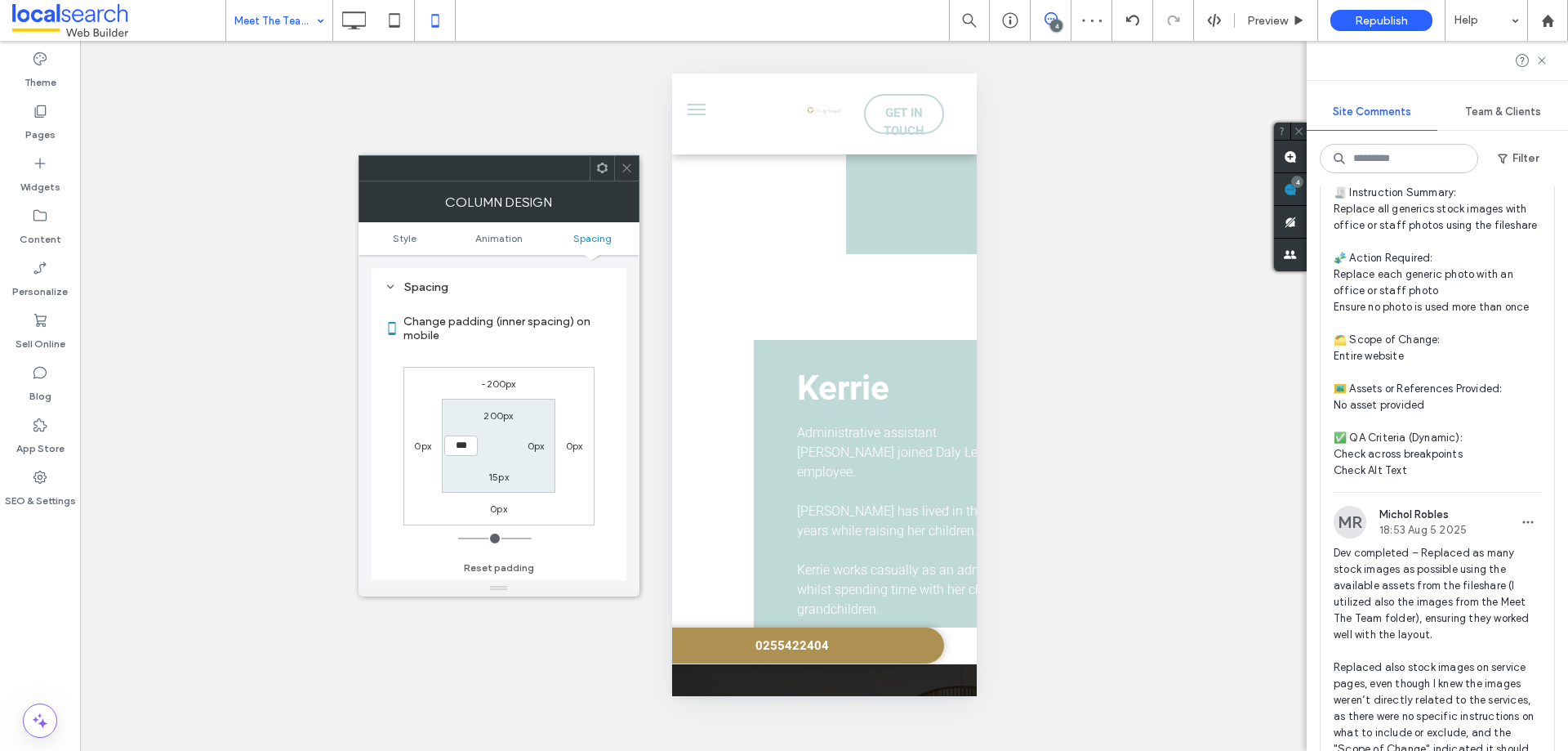 click at bounding box center [626, 168] 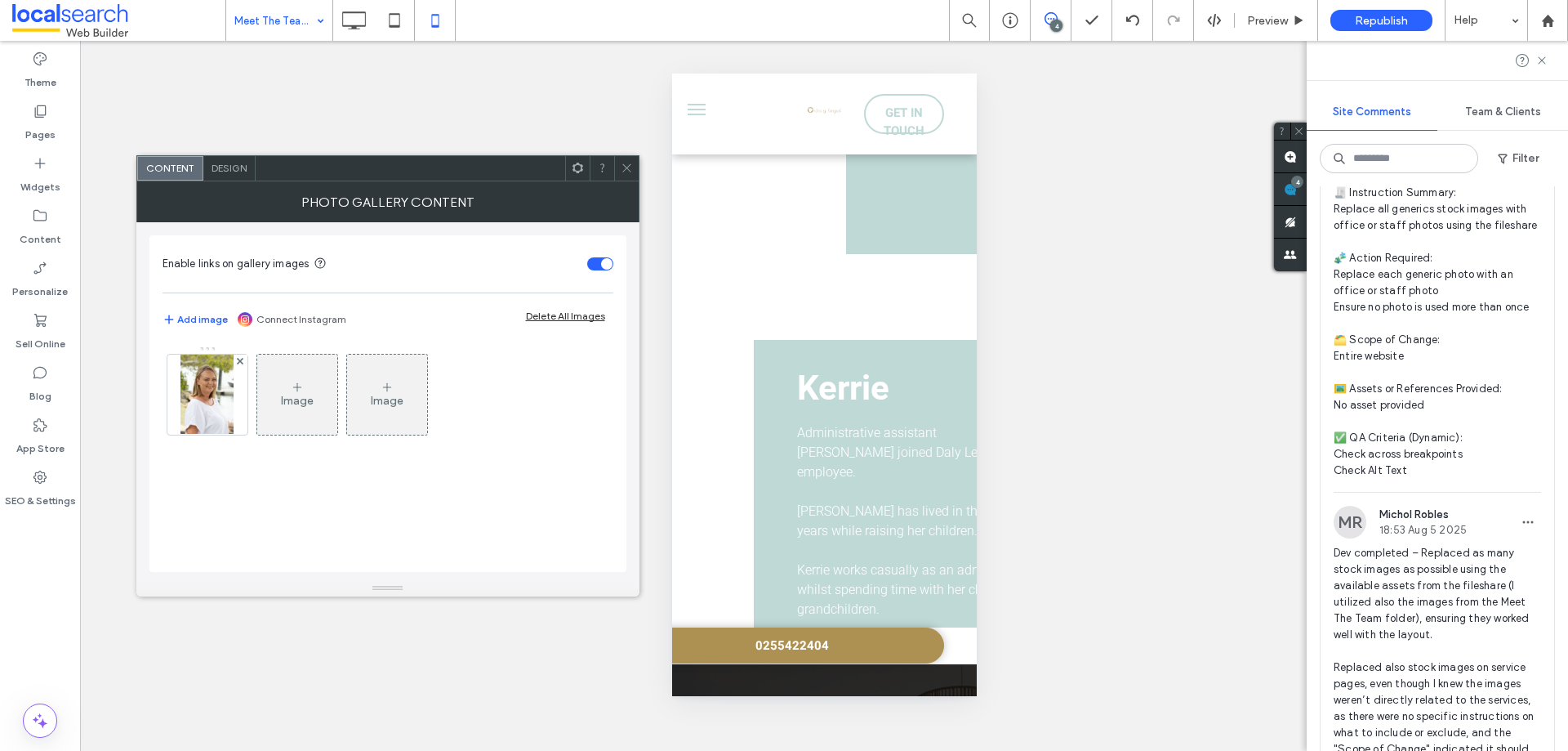click on "Design" at bounding box center (229, 168) 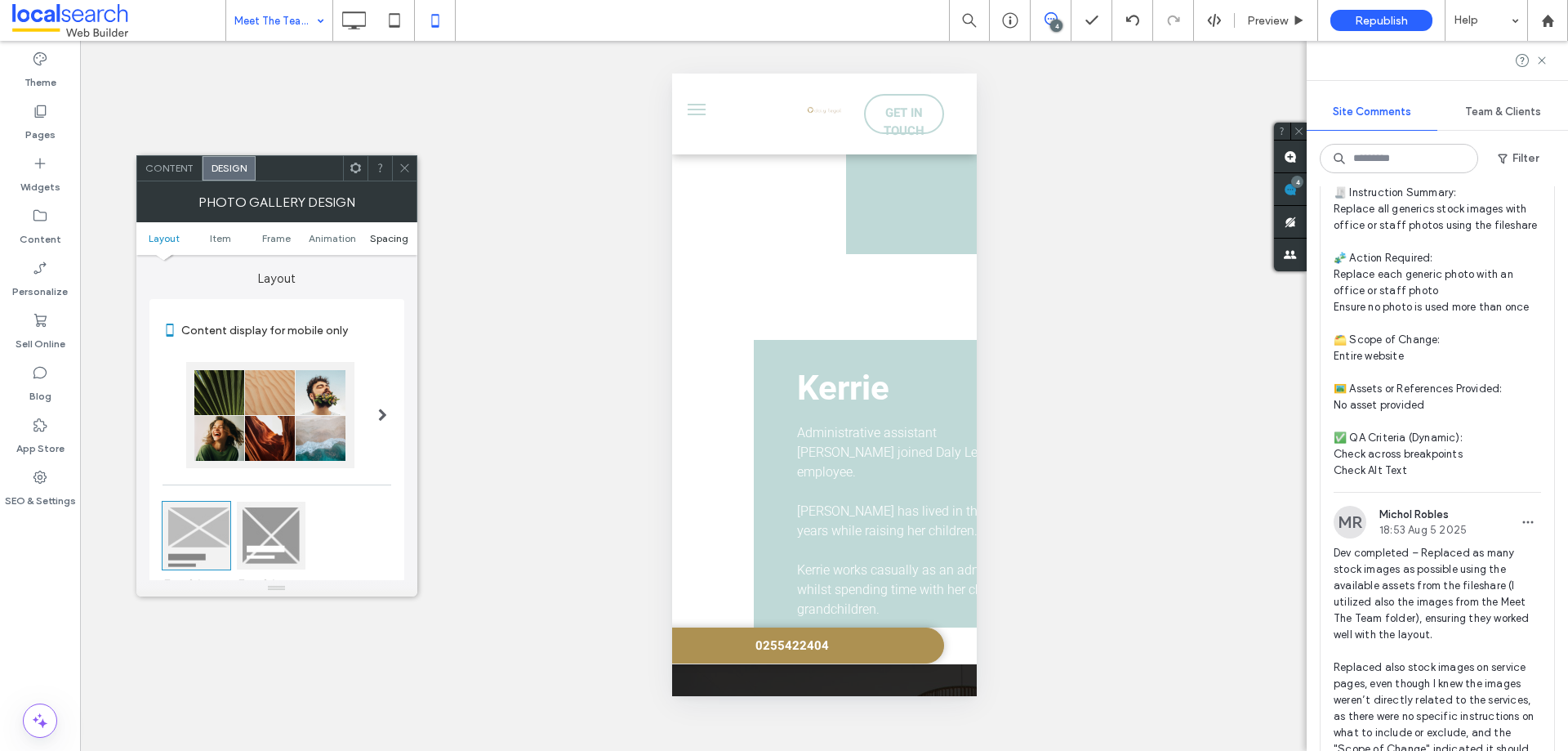 click on "Spacing" at bounding box center (389, 238) 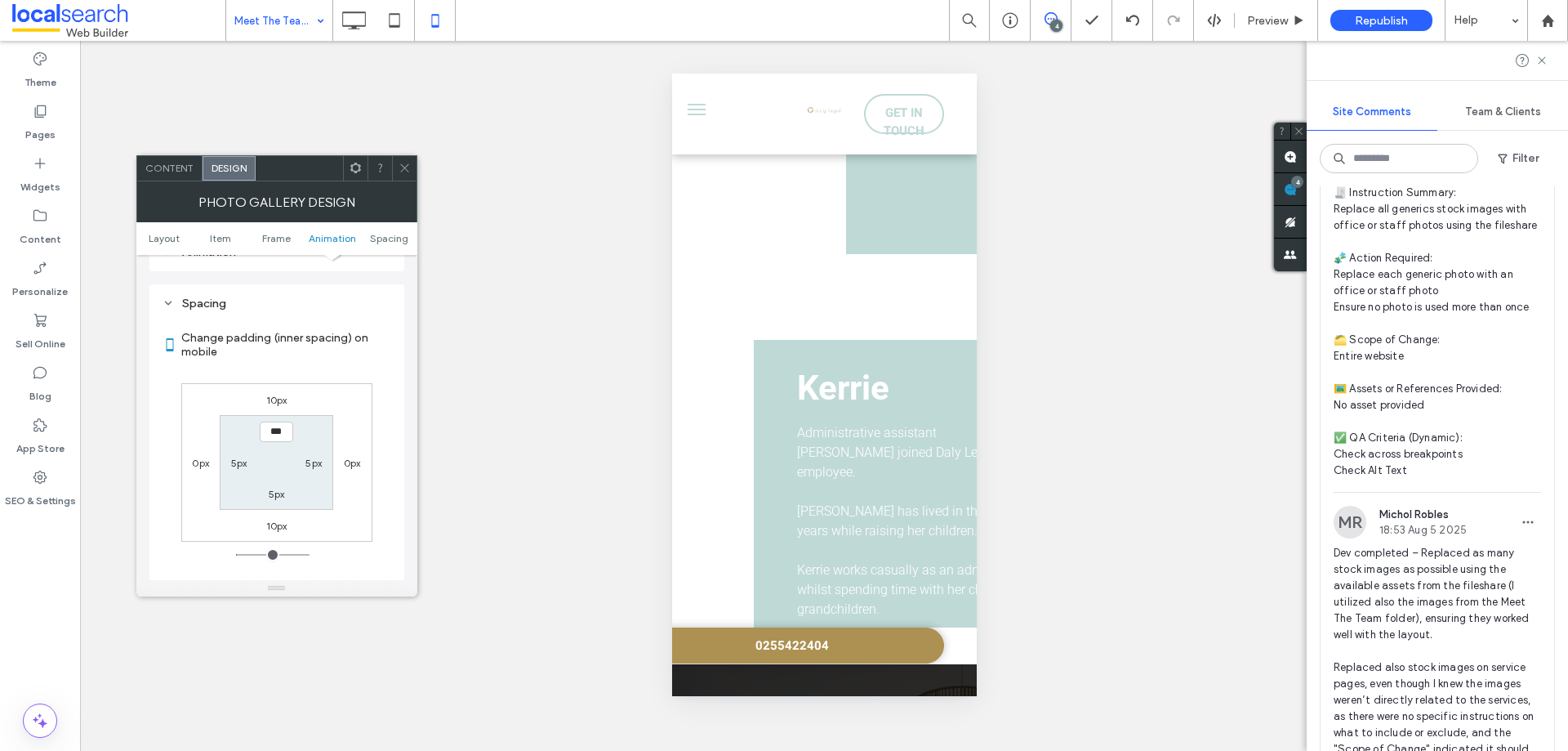 scroll, scrollTop: 822, scrollLeft: 0, axis: vertical 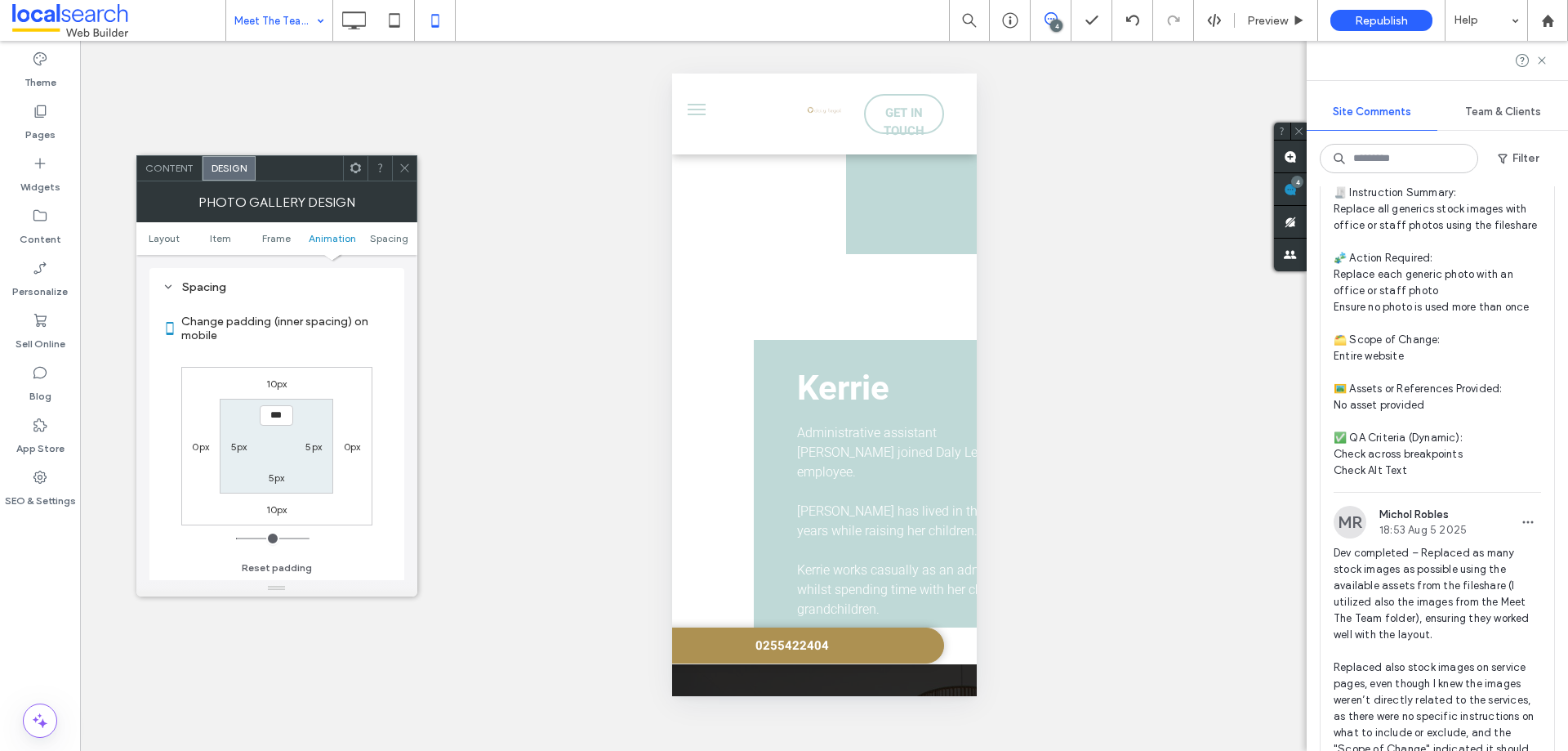 click on "5px" at bounding box center [239, 446] 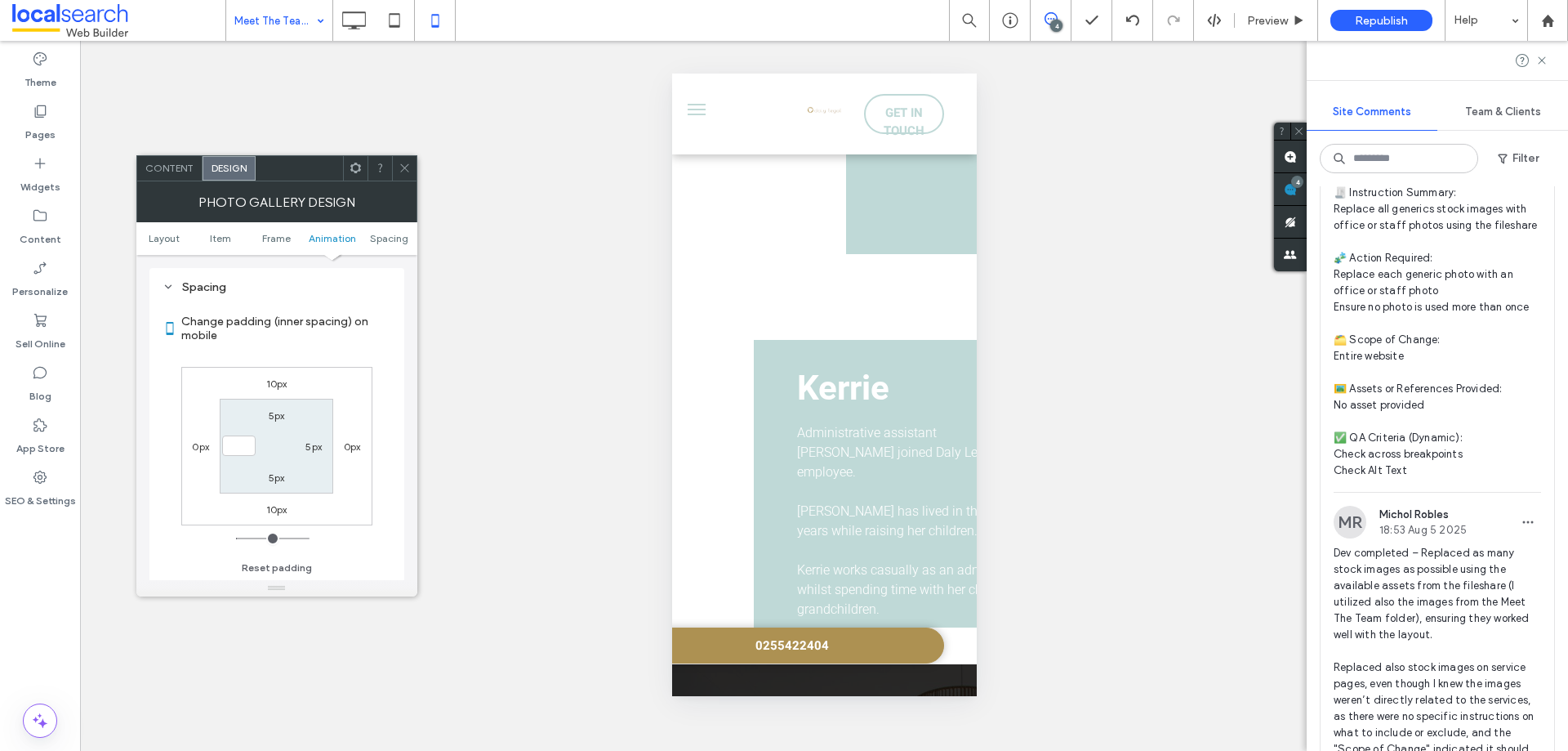 type 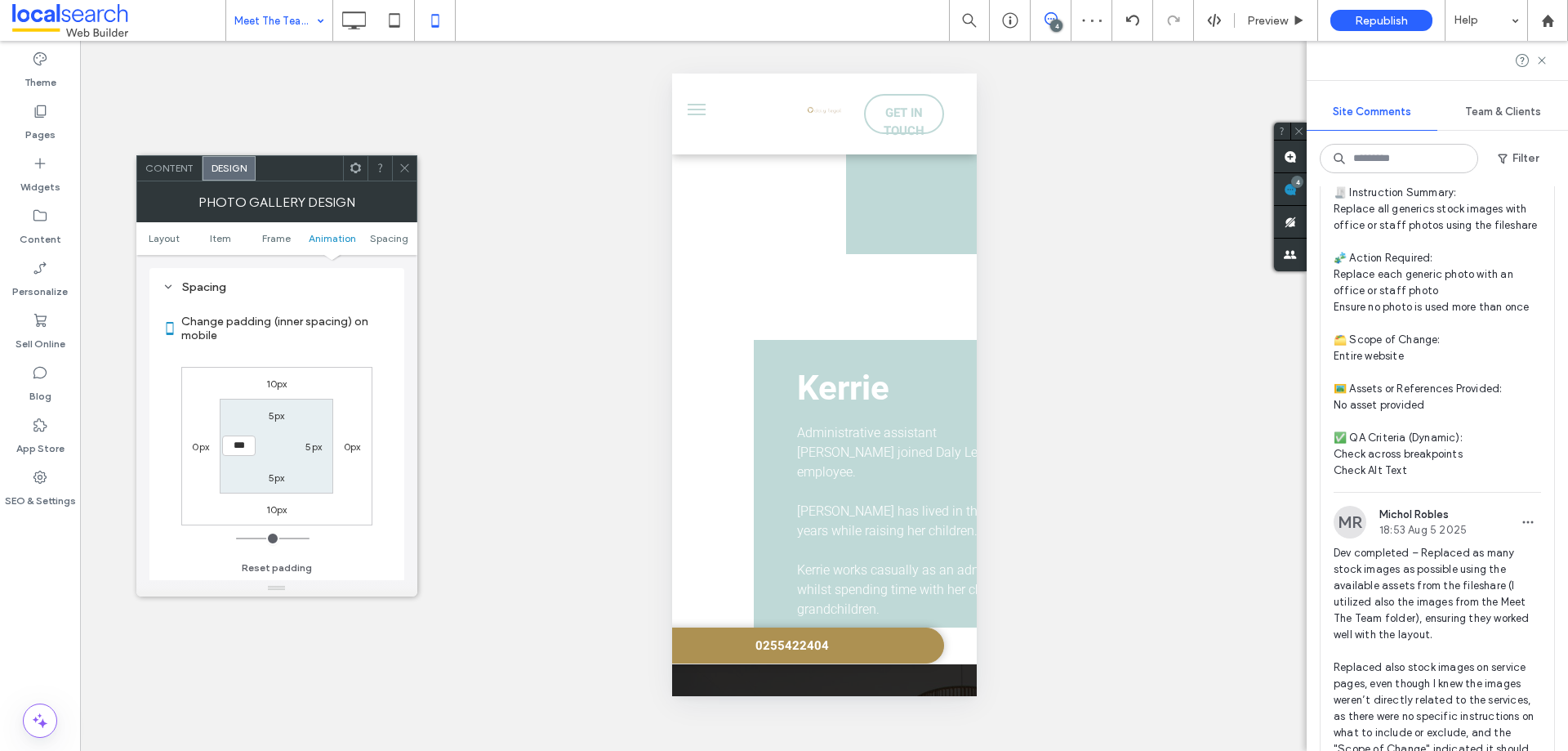 type on "***" 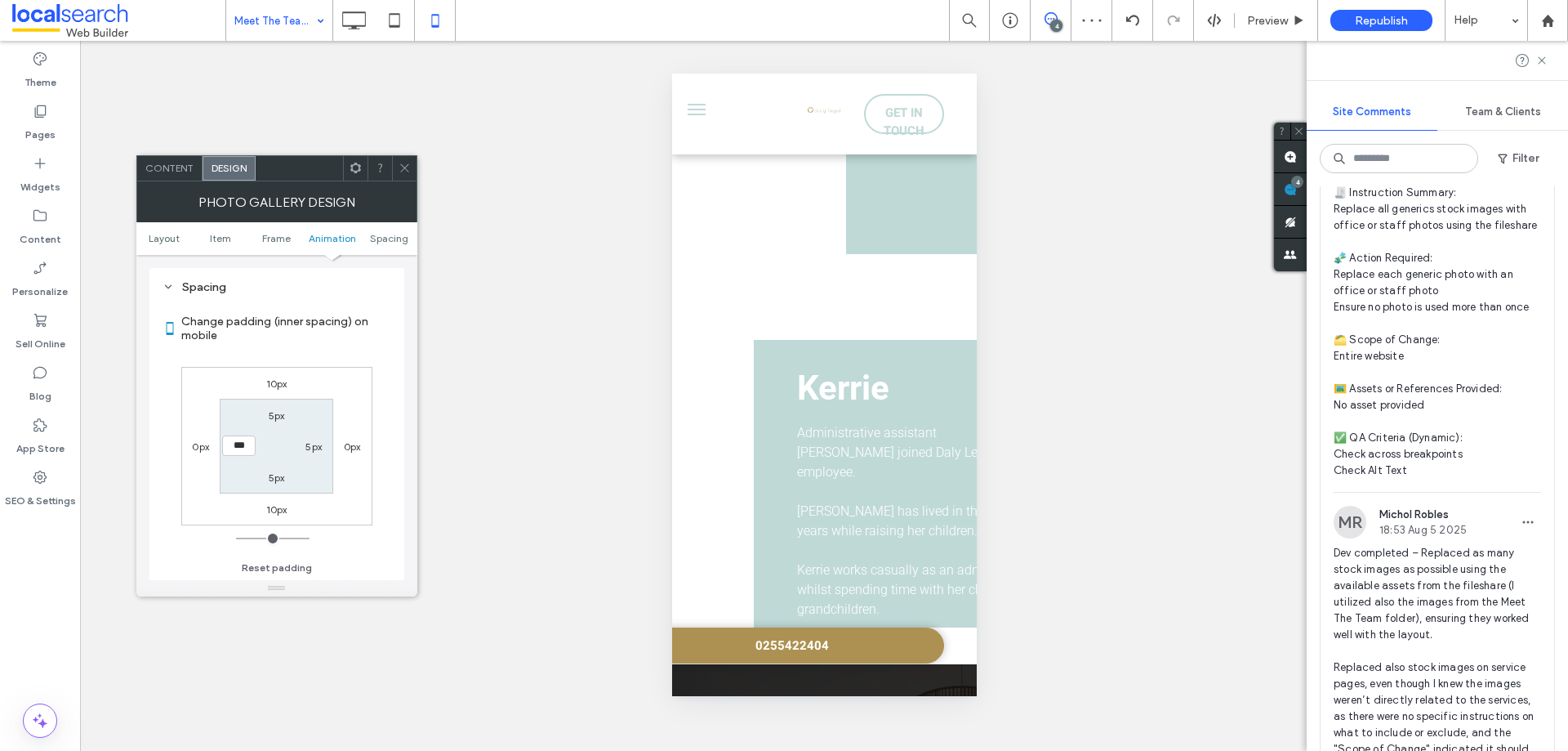 type on "*" 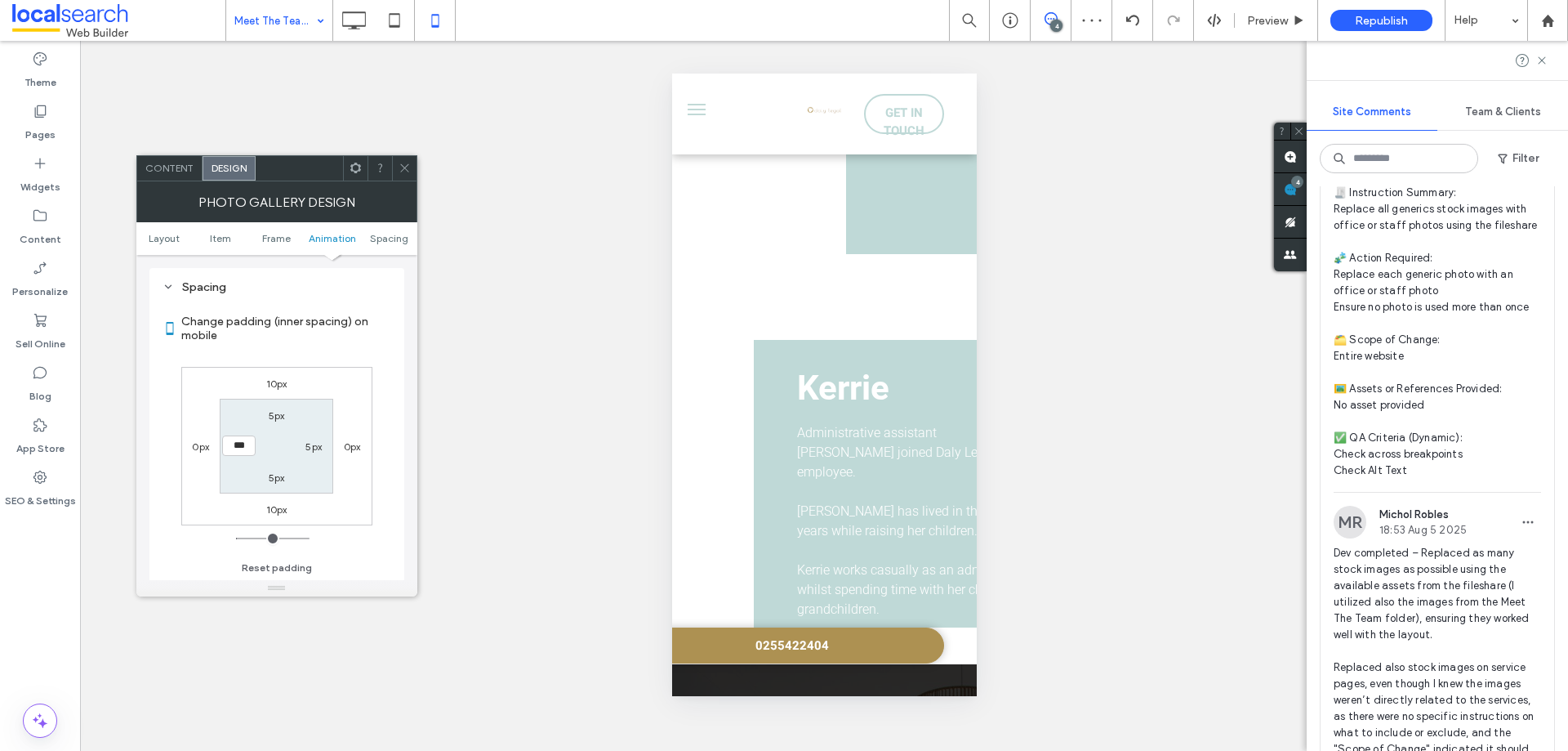 click at bounding box center [404, 168] 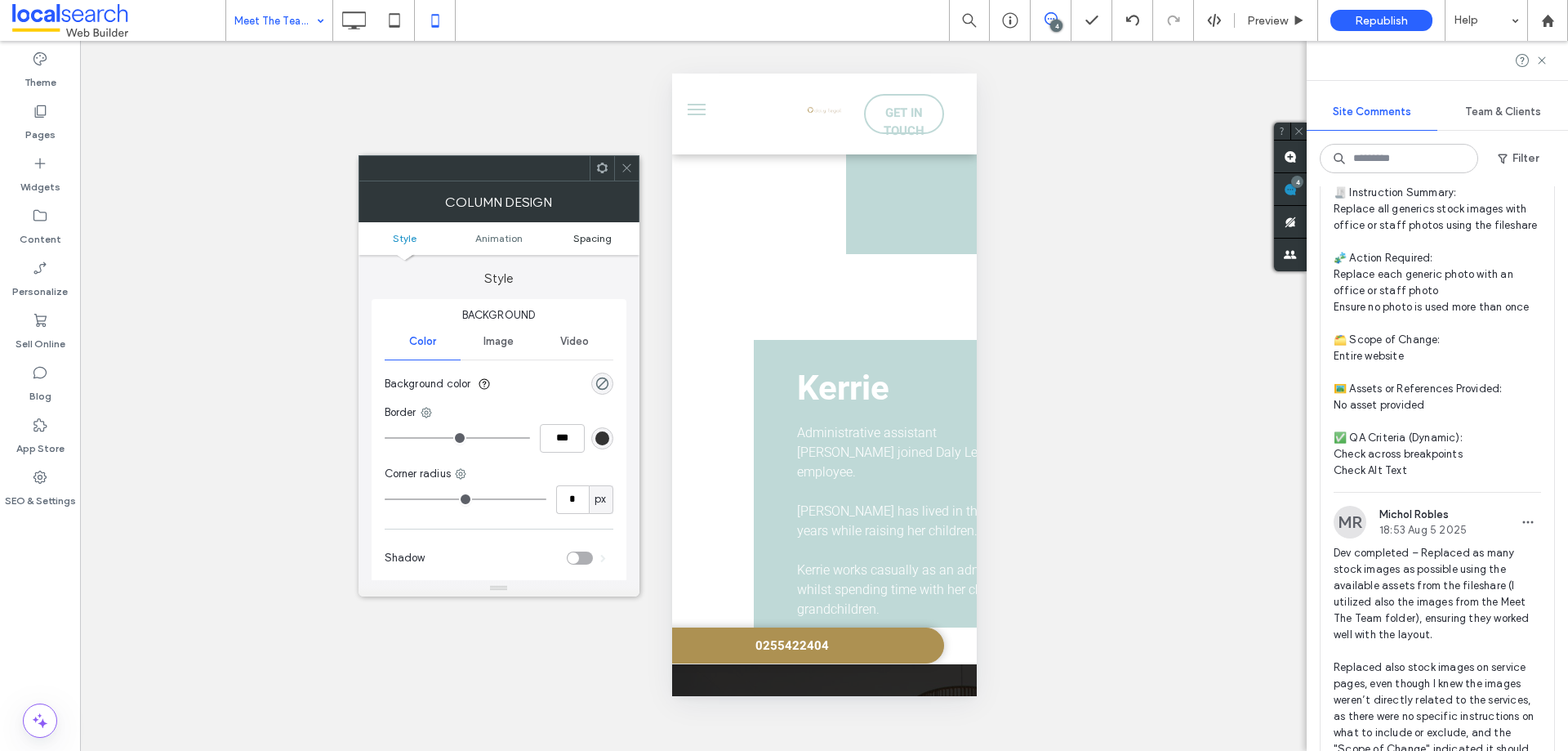 click on "Spacing" at bounding box center [592, 238] 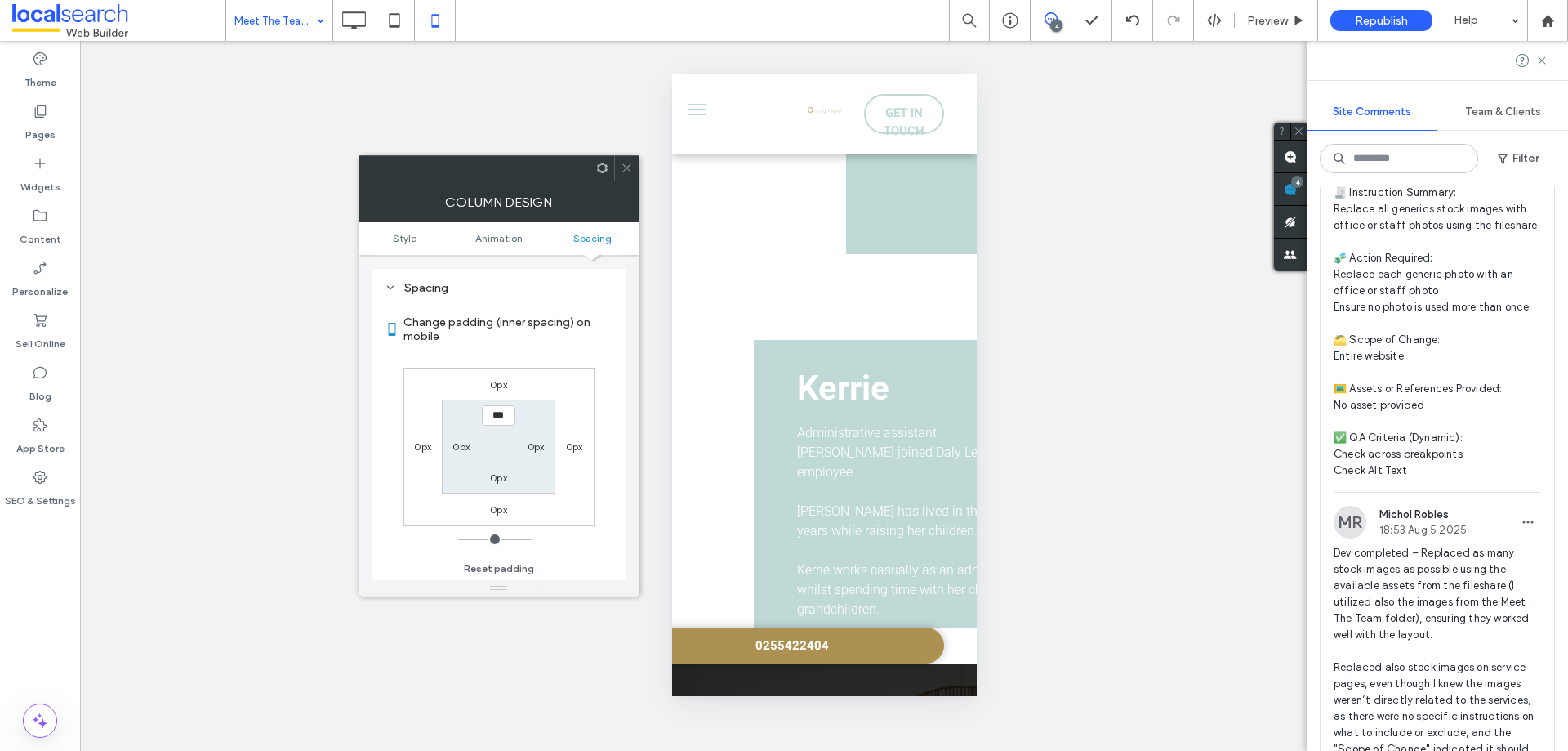 scroll, scrollTop: 383, scrollLeft: 0, axis: vertical 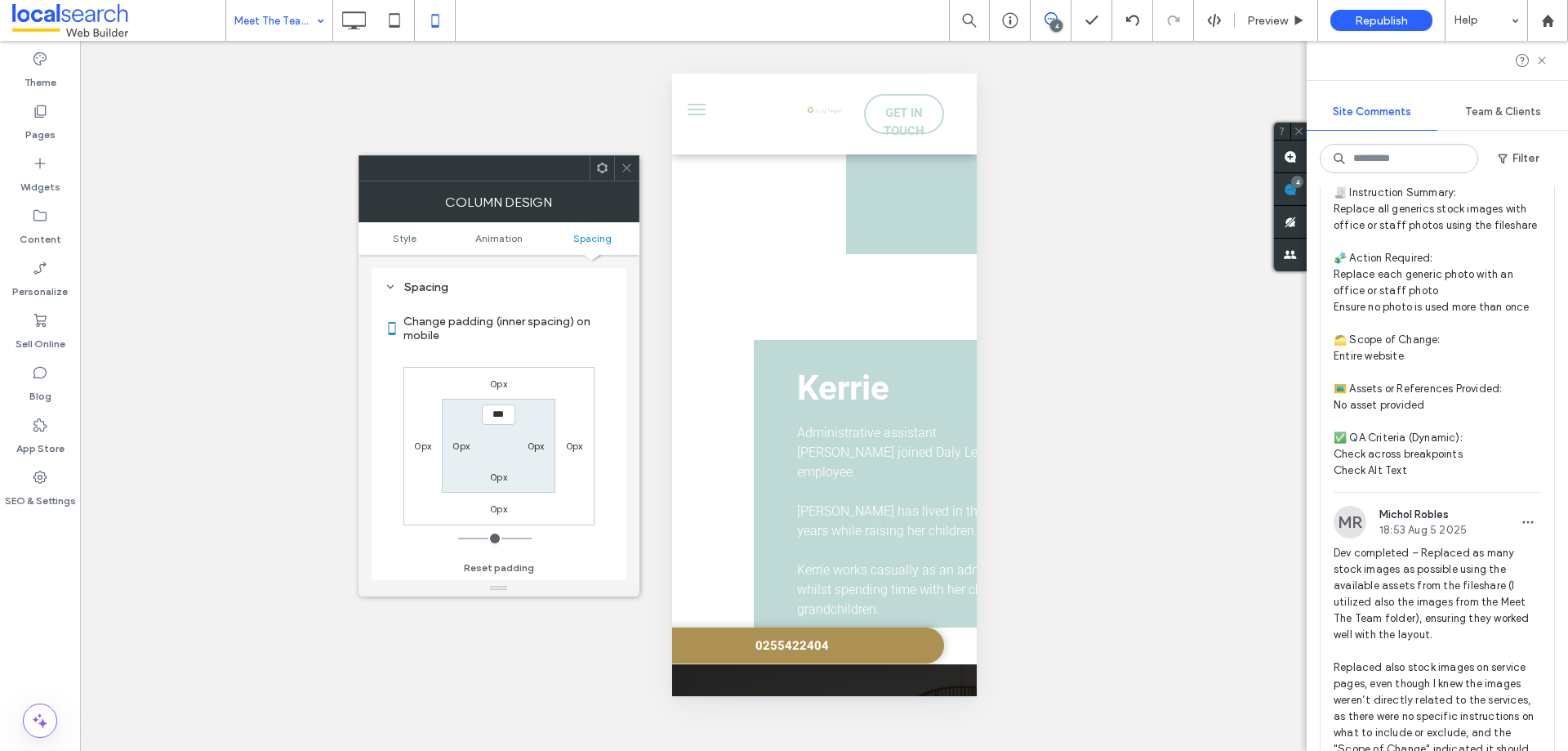 click 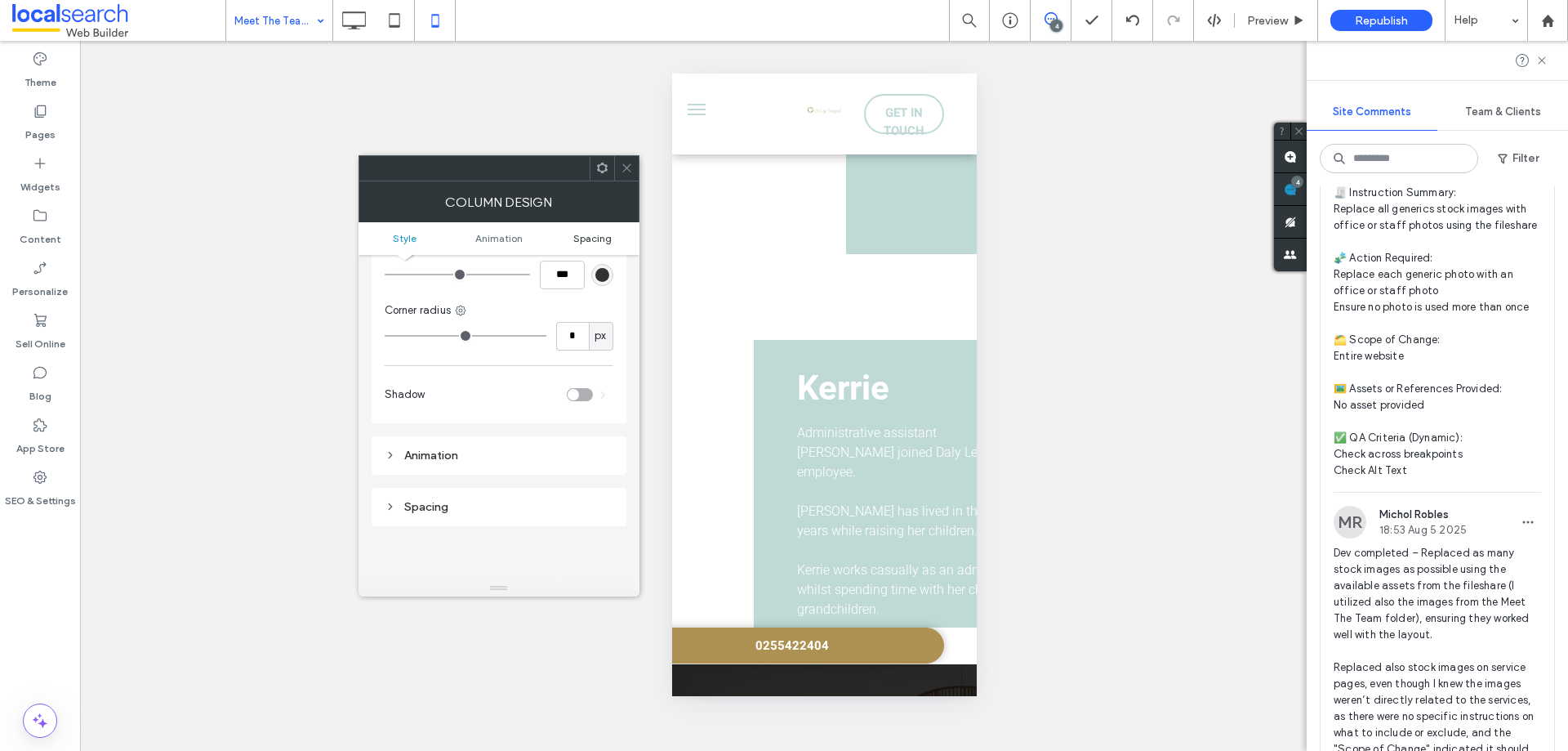 click on "Spacing" at bounding box center [592, 238] 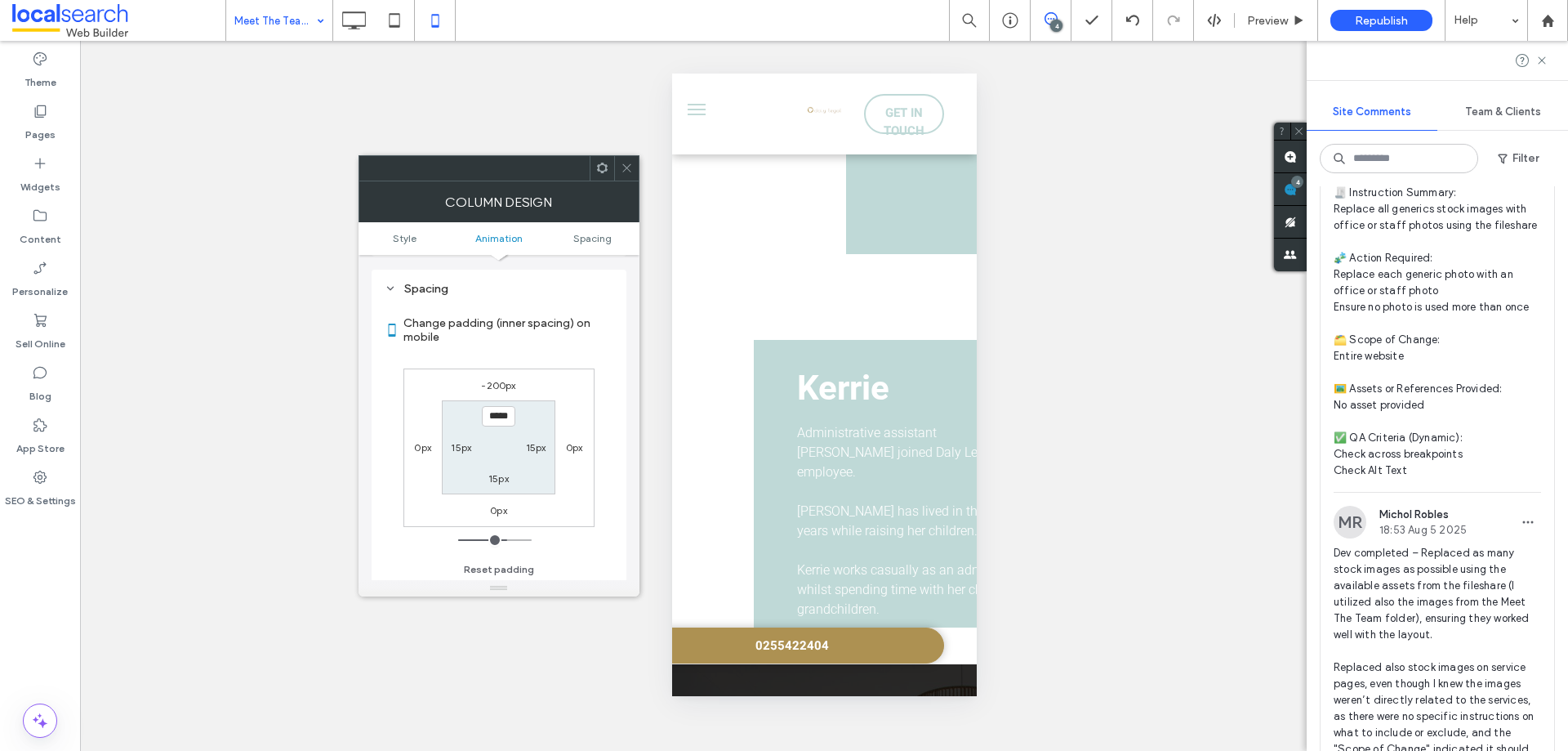 scroll, scrollTop: 383, scrollLeft: 0, axis: vertical 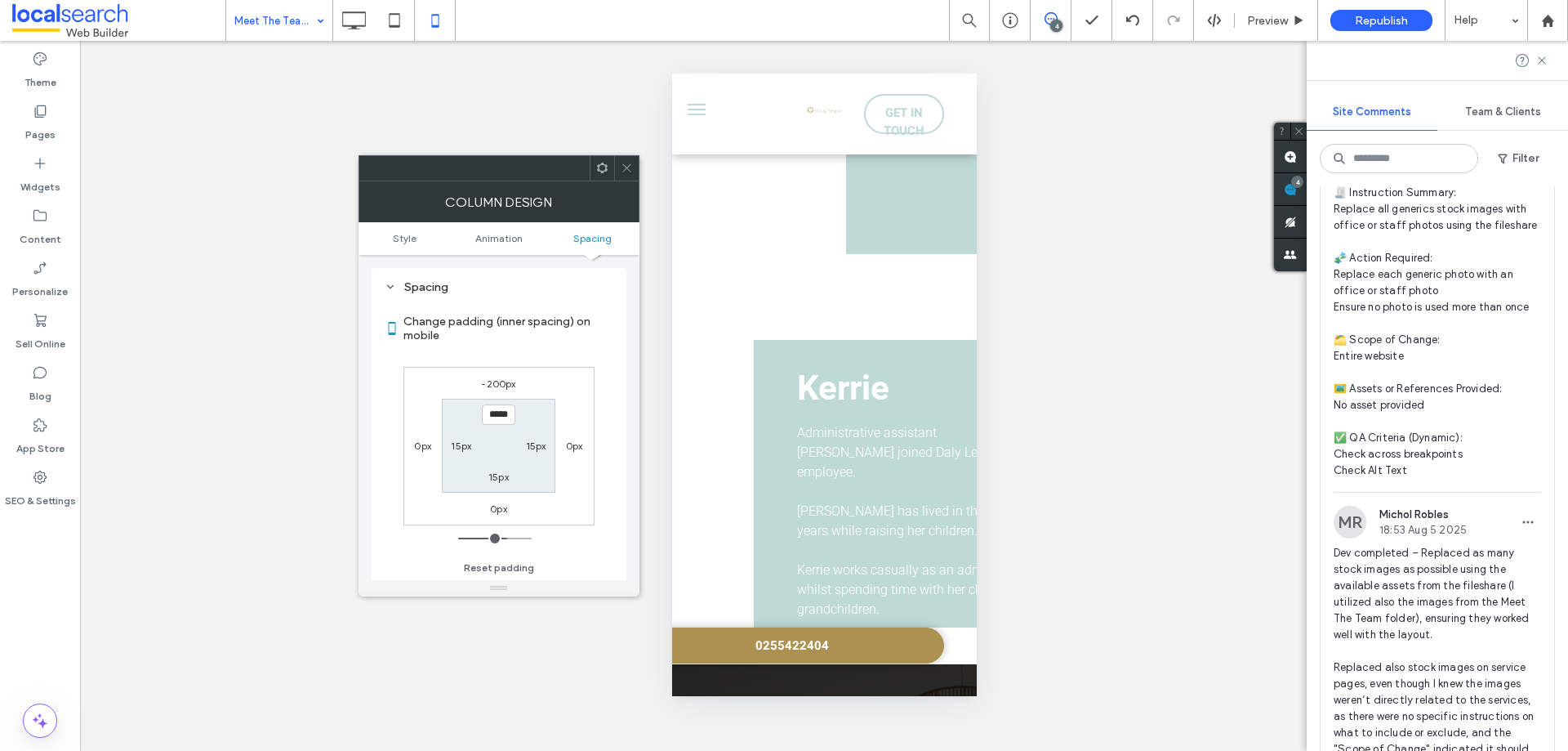 click on "15px" at bounding box center [461, 445] 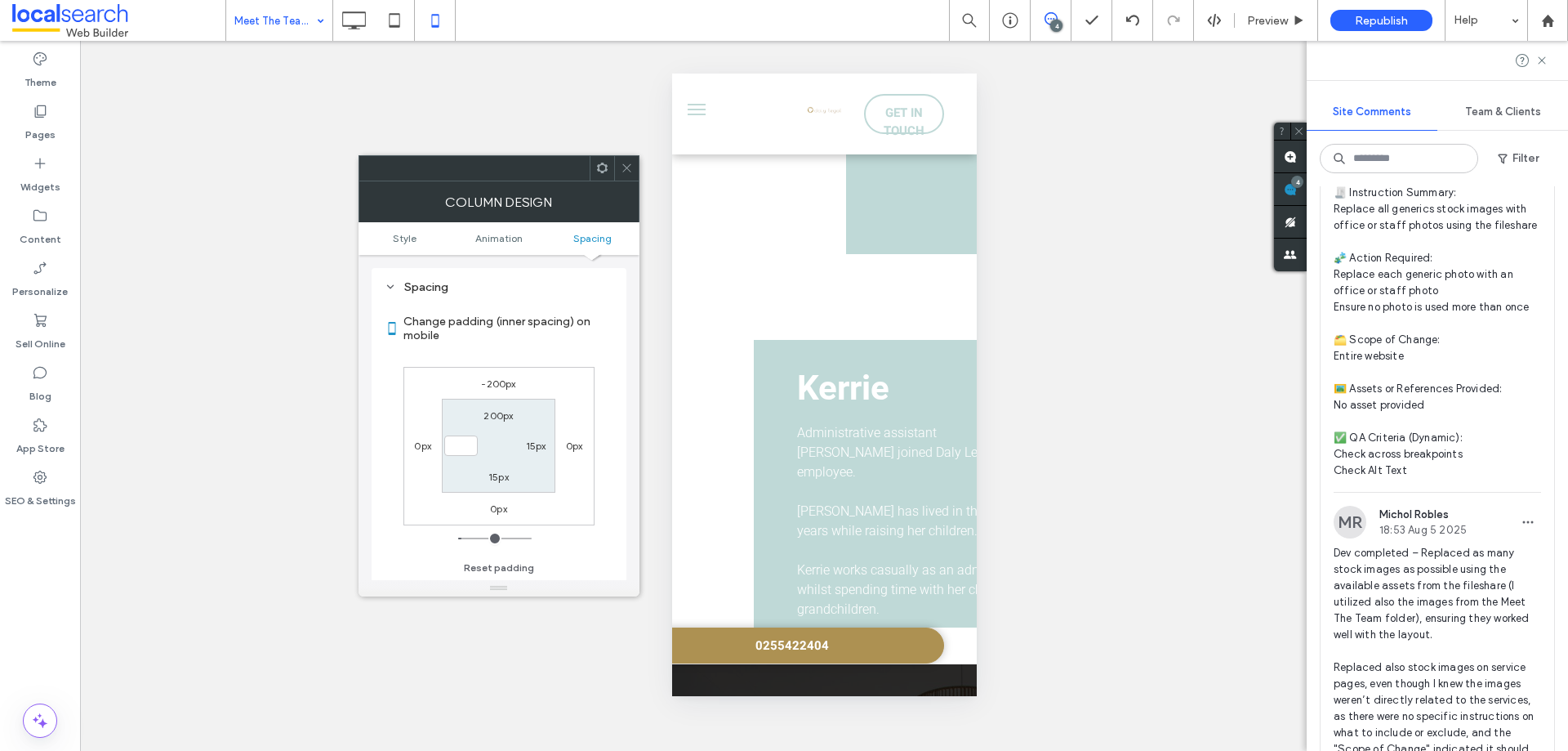 type 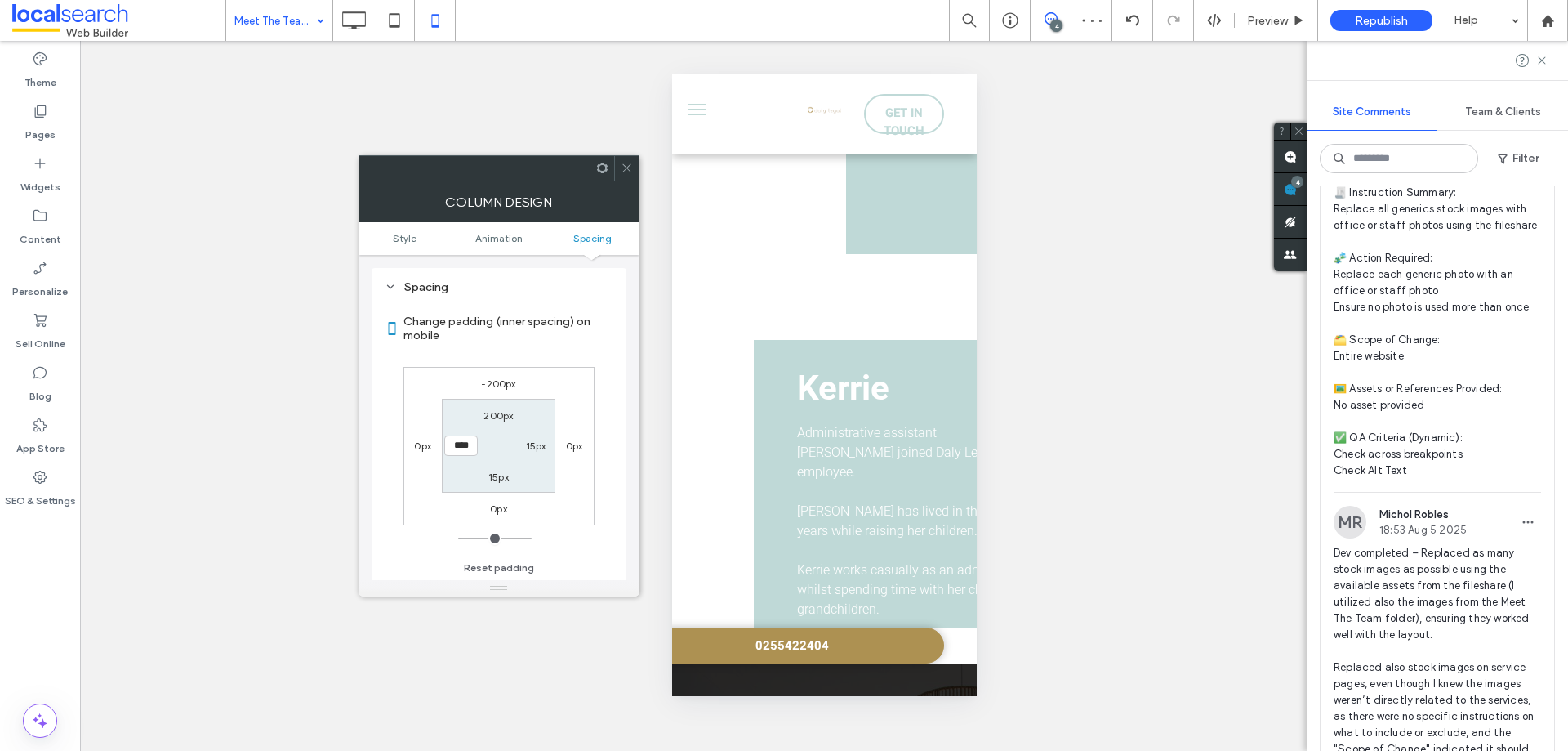 type on "****" 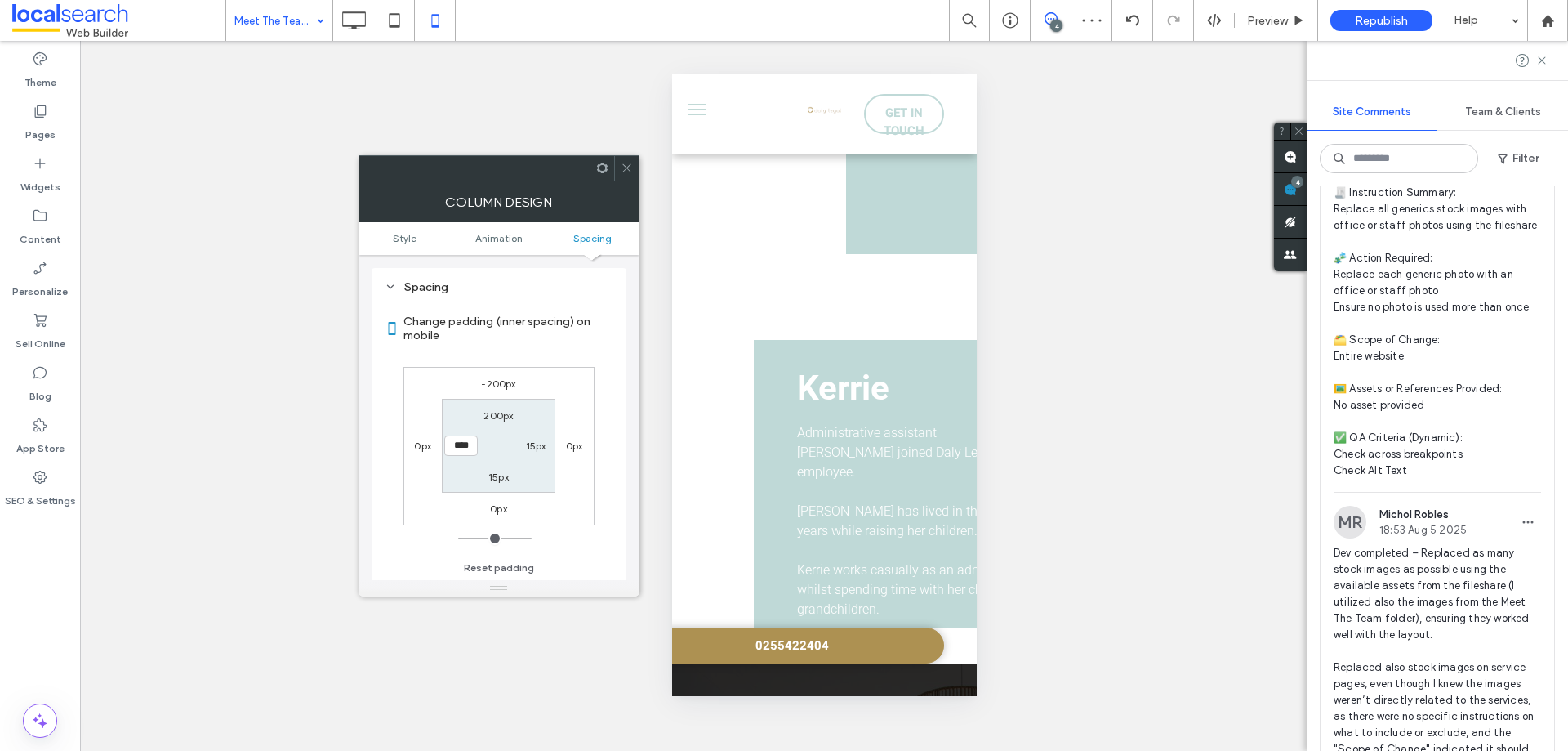 type on "**" 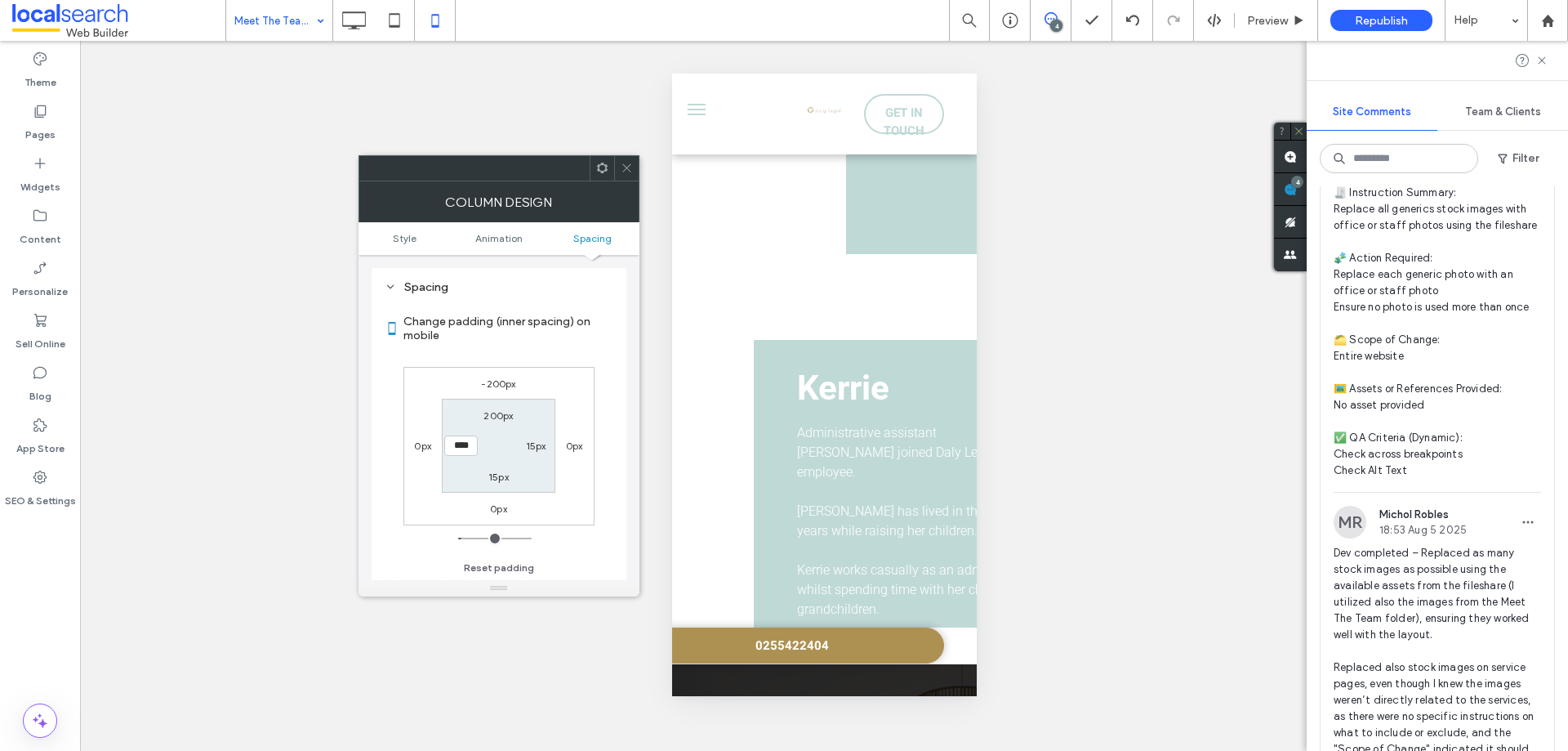 click 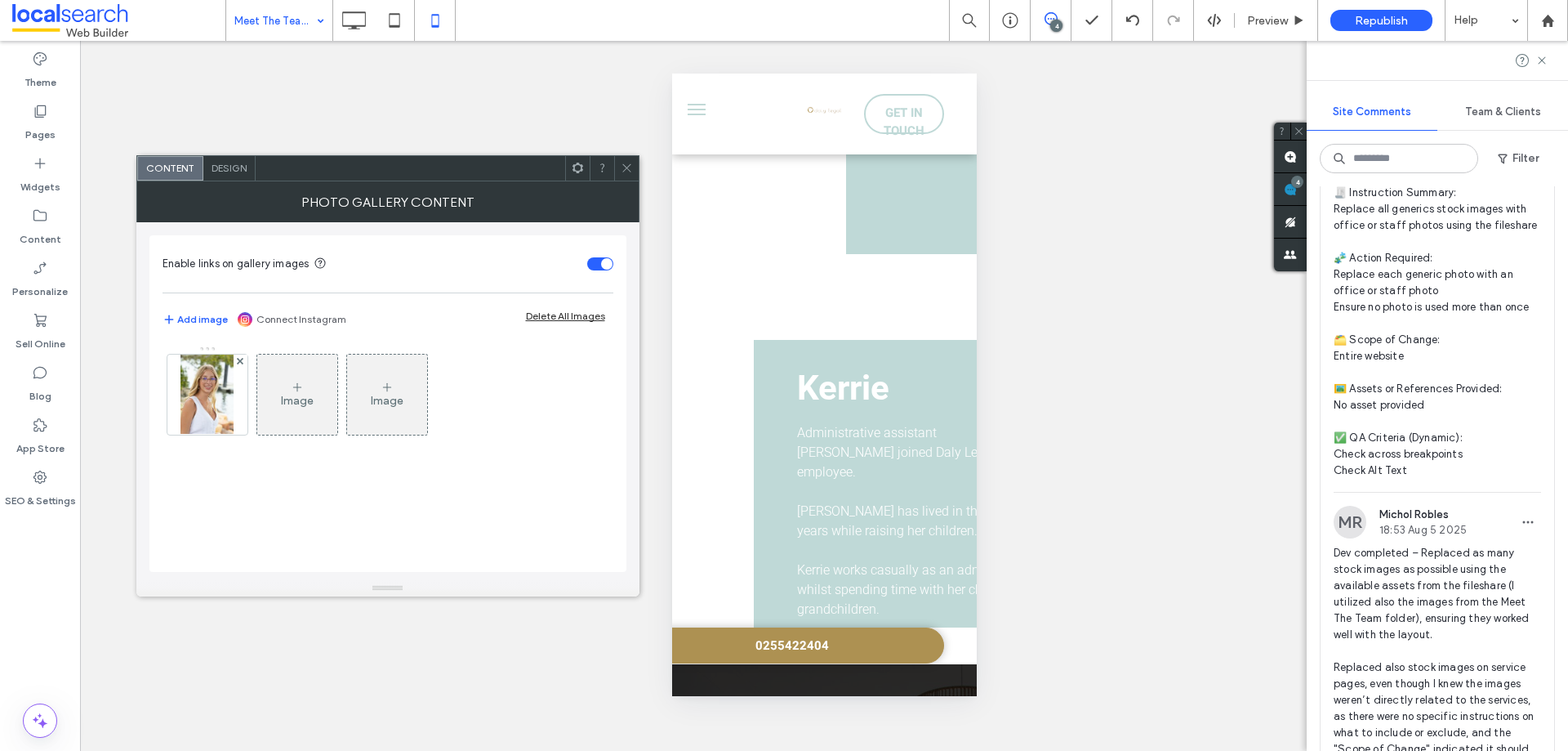 click 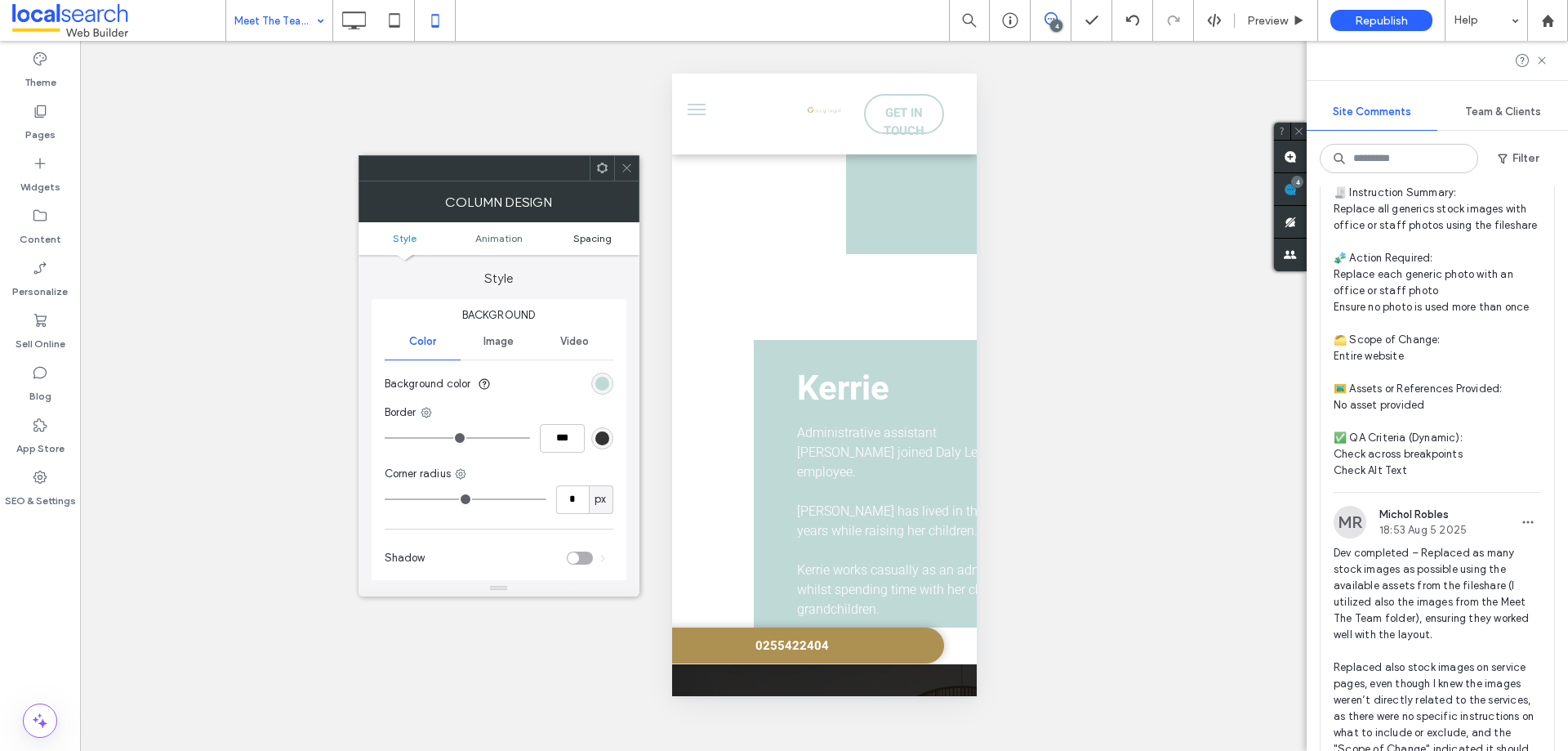 click on "Spacing" at bounding box center (592, 238) 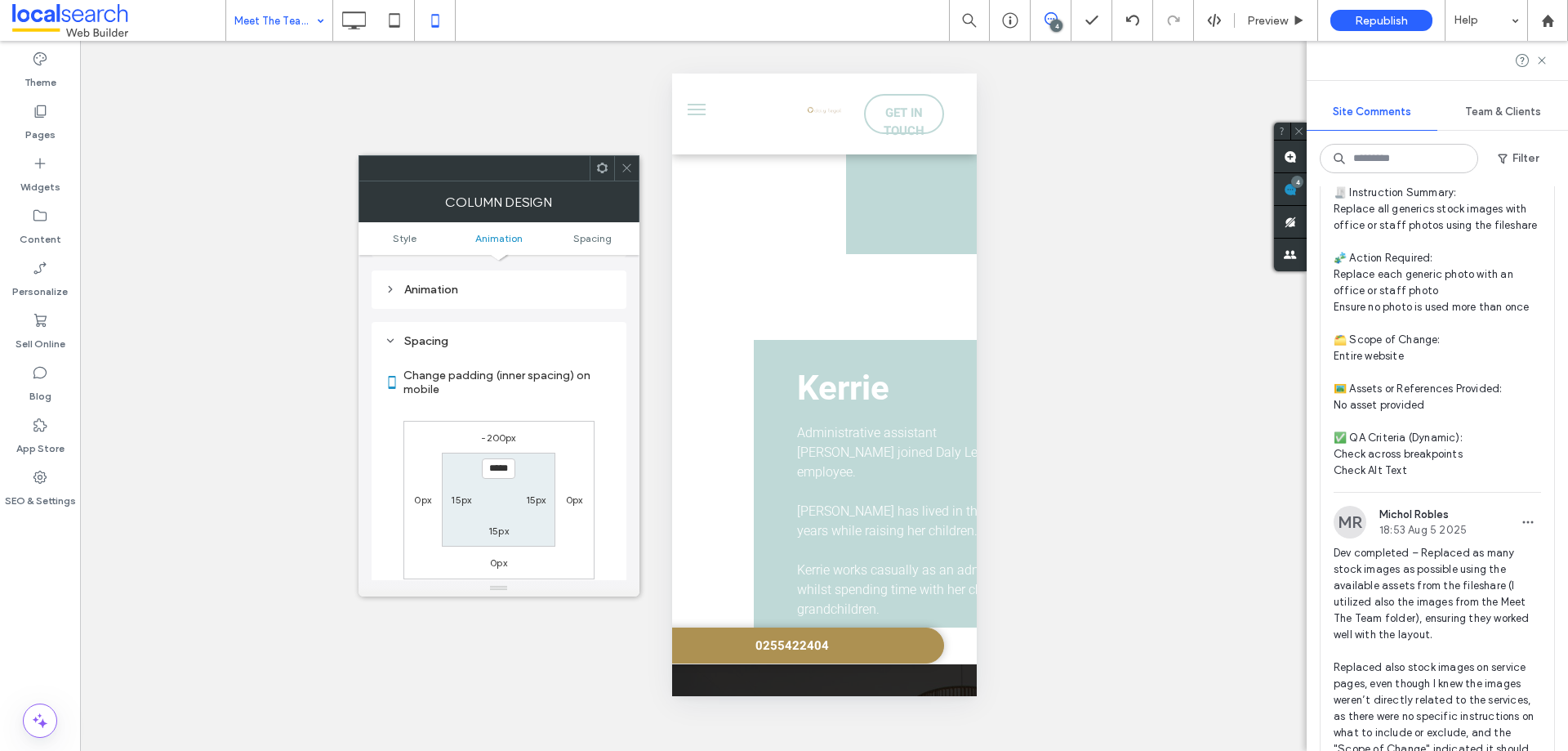 scroll, scrollTop: 383, scrollLeft: 0, axis: vertical 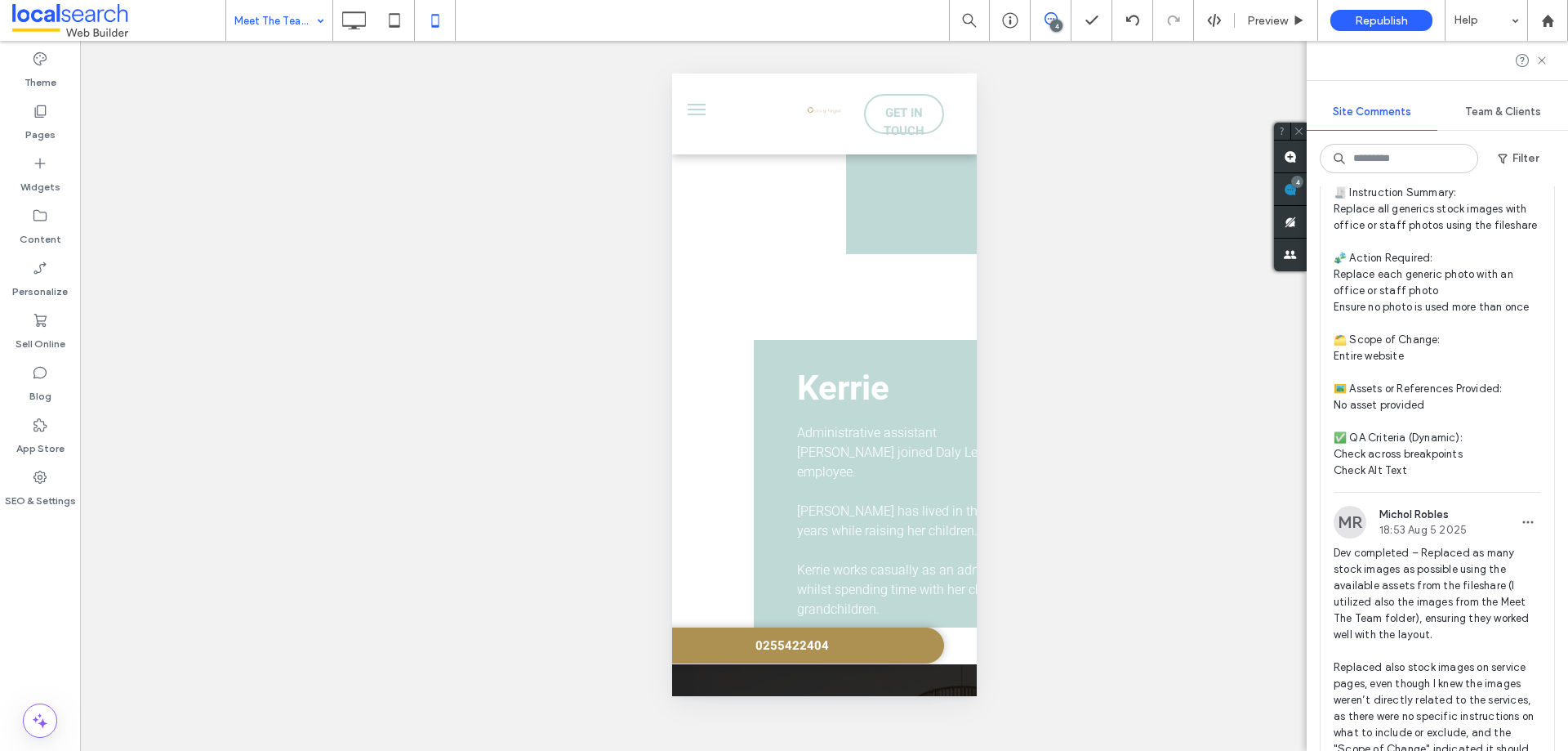 click on "Unhide?
Yes
Unhide?
Yes
Unhide?
Yes
Unhide?
Yes
Unhide?
Yes
Unhide?
Yes
Unhide?
Yes
Unhide?
Yes
Unhide?
Yes
Unhide?
Yes
Unhide?
Yes
Unhide?
Yes
Yes" at bounding box center [824, 396] 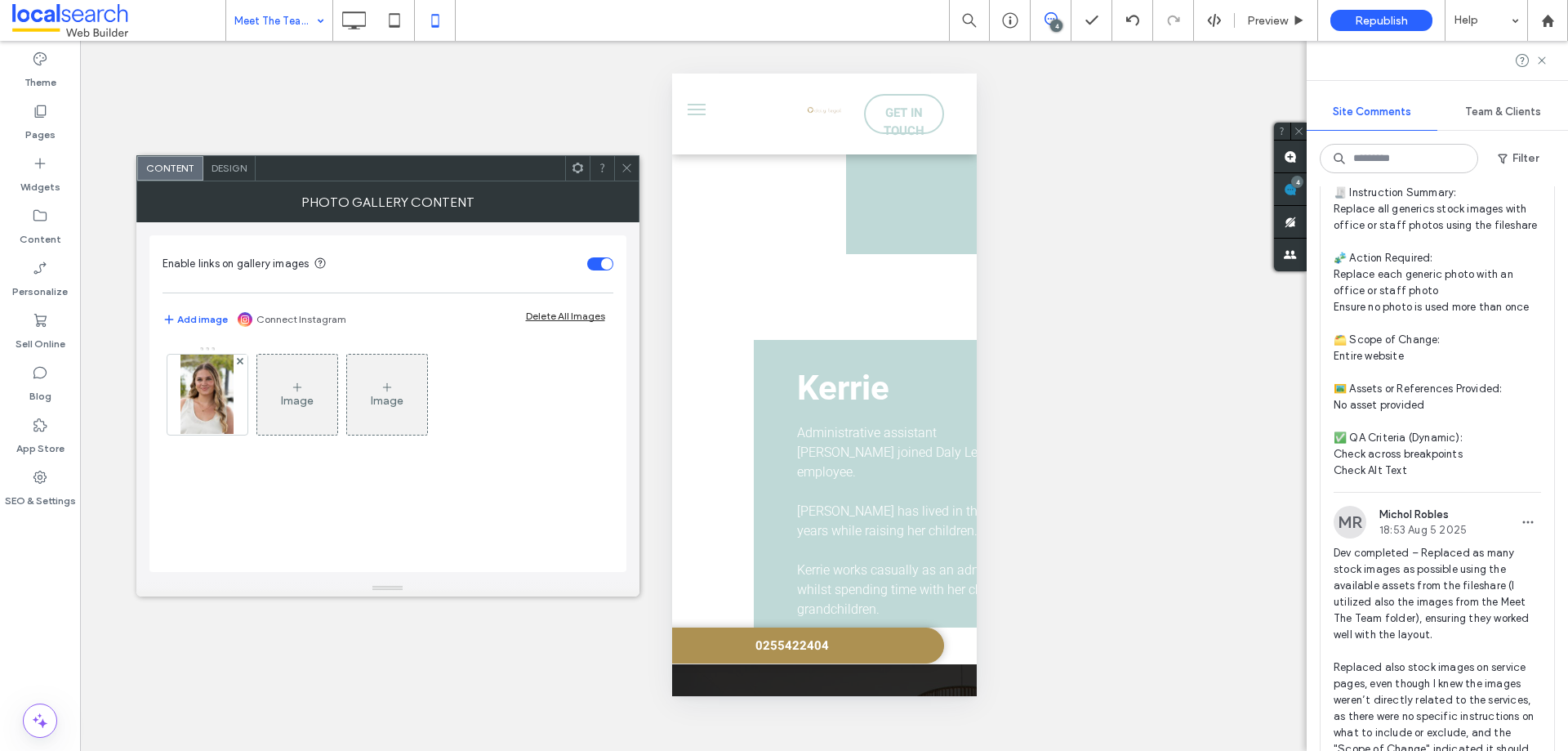 click 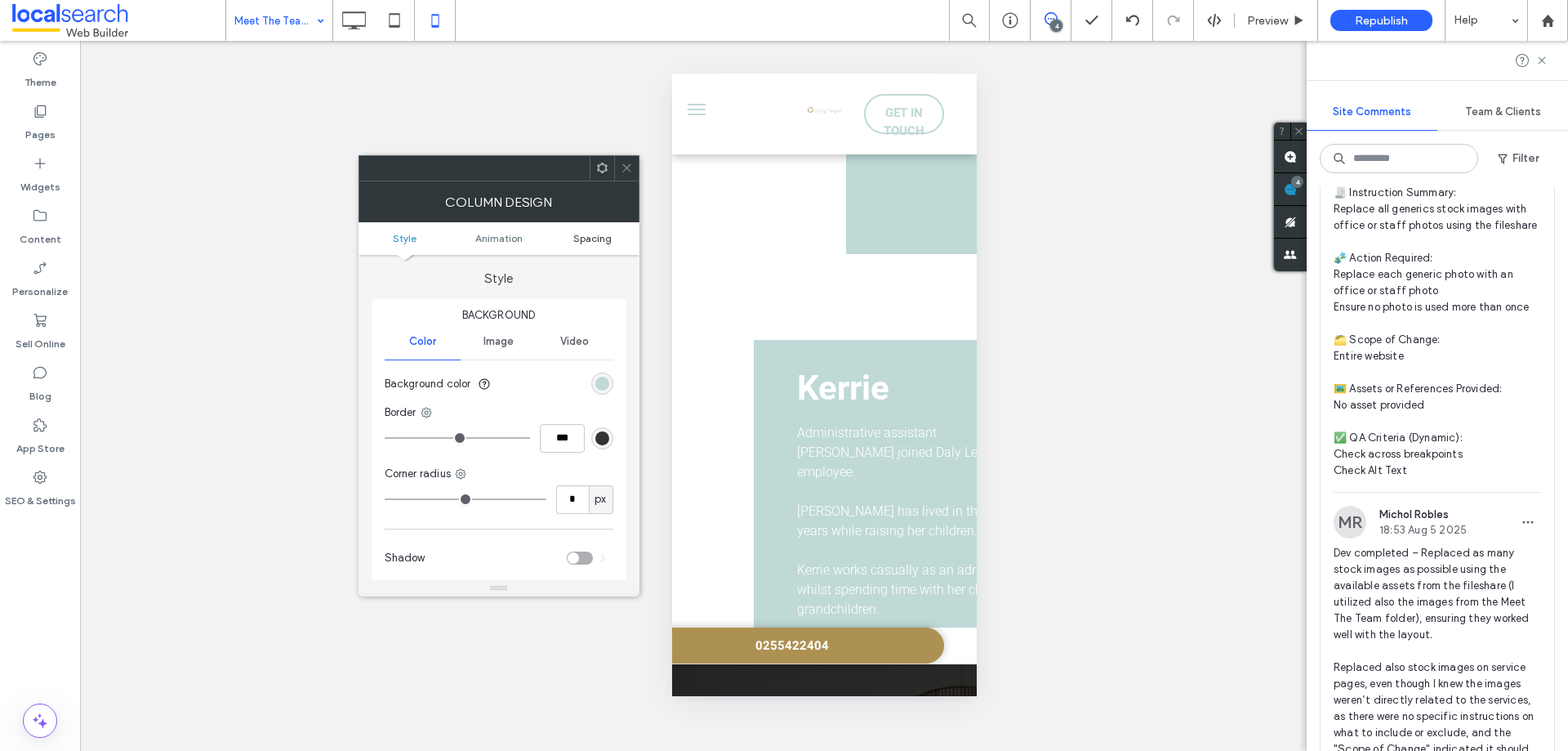 click on "Spacing" at bounding box center (592, 238) 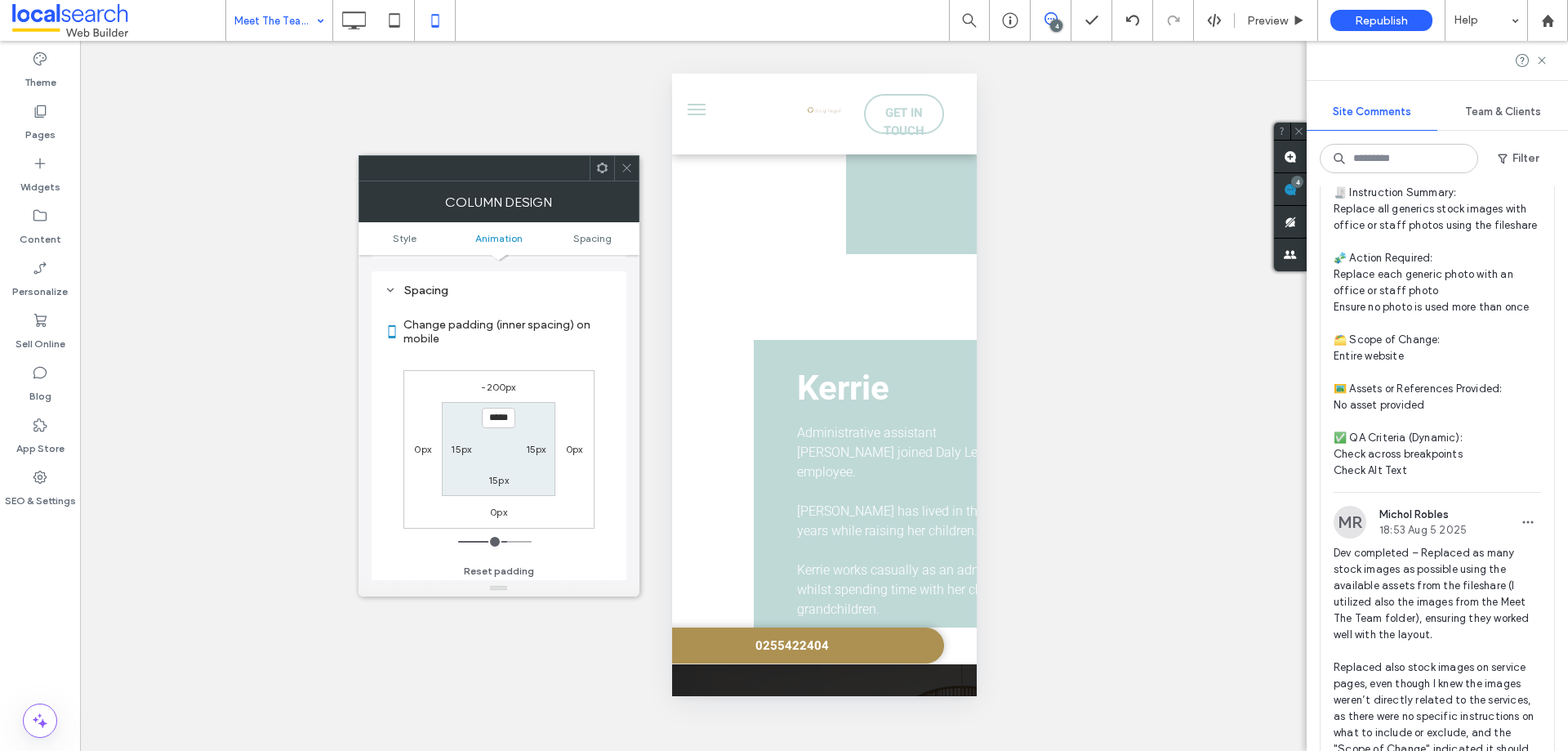 scroll, scrollTop: 383, scrollLeft: 0, axis: vertical 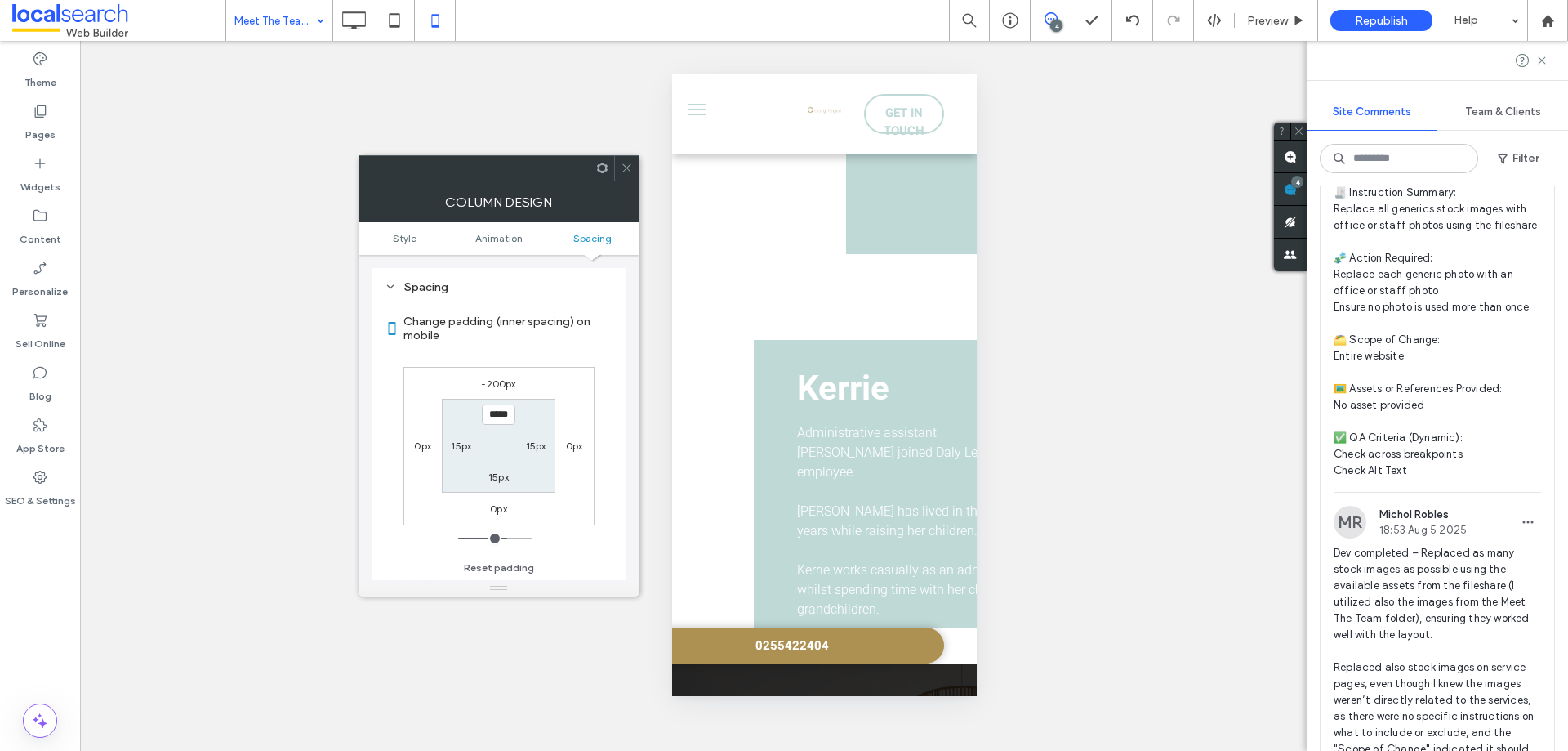click on "15px" at bounding box center (461, 445) 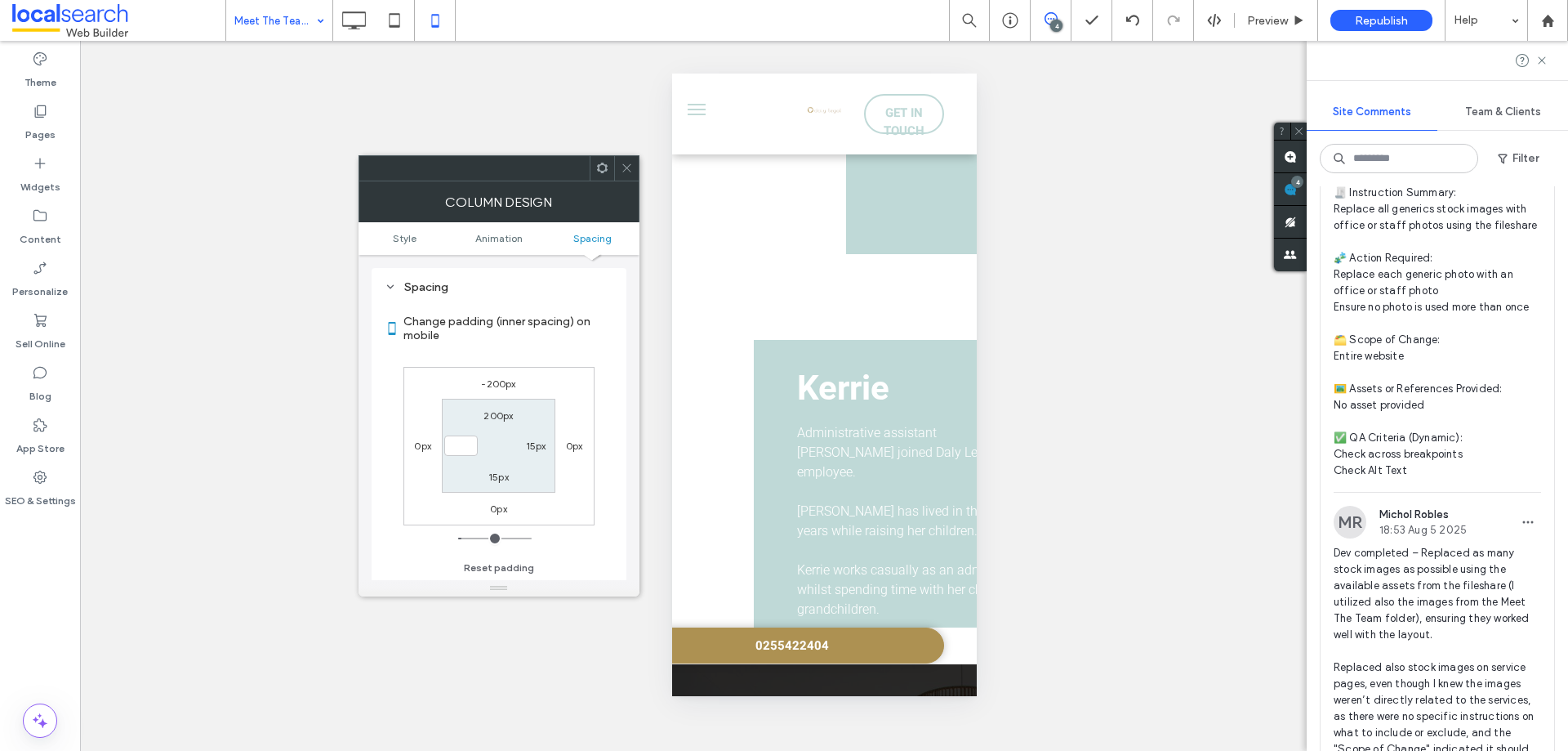 type 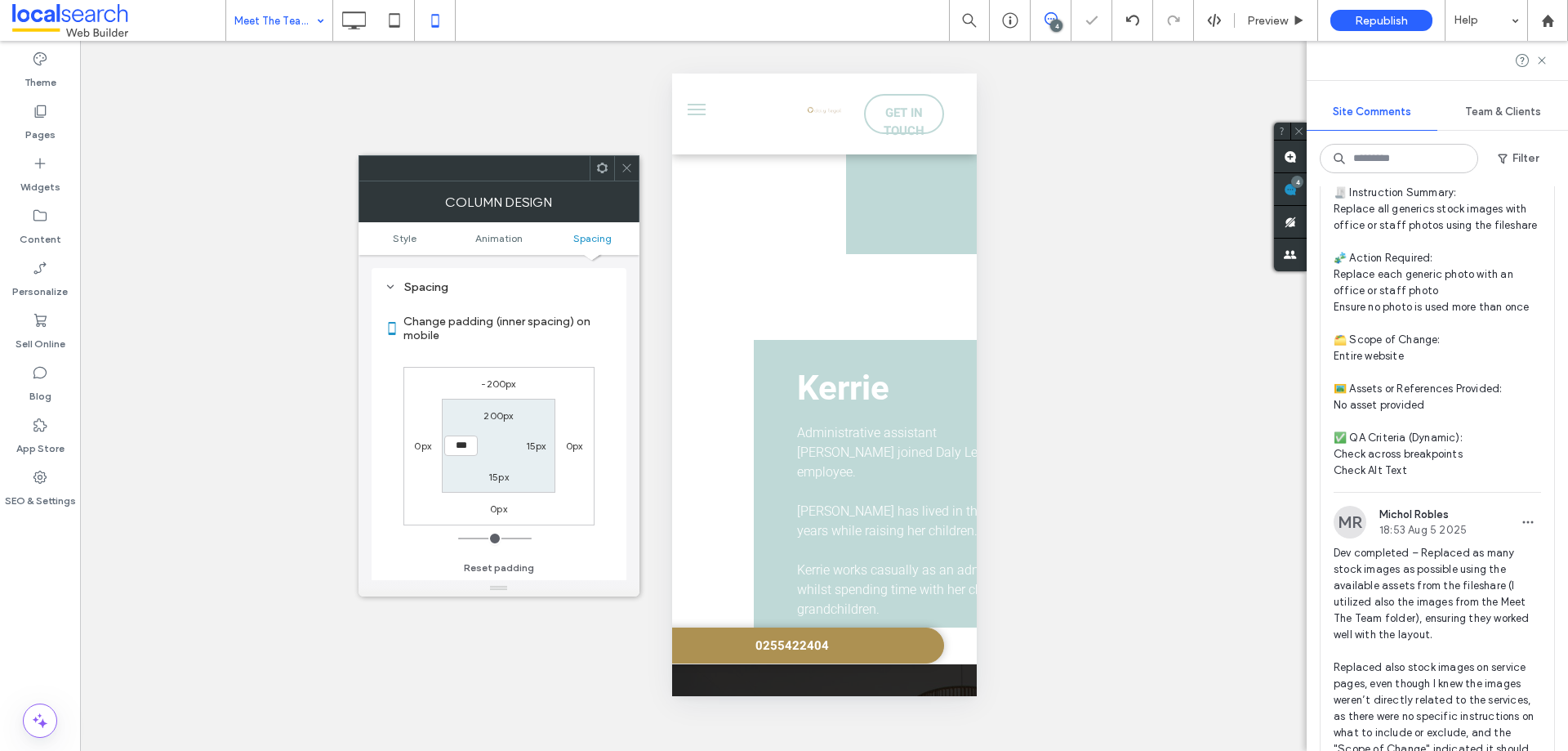 click on "15px" at bounding box center (536, 445) 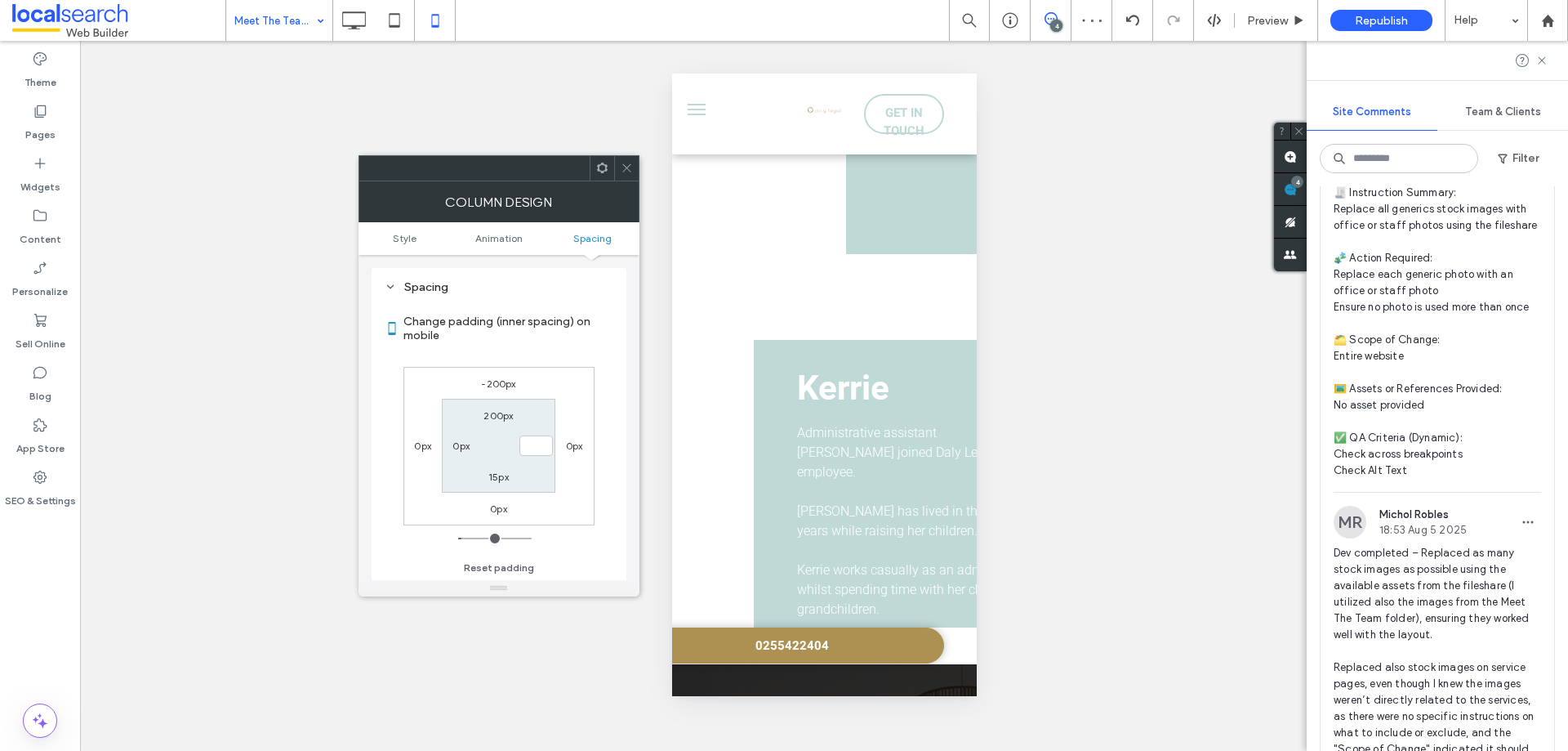 type 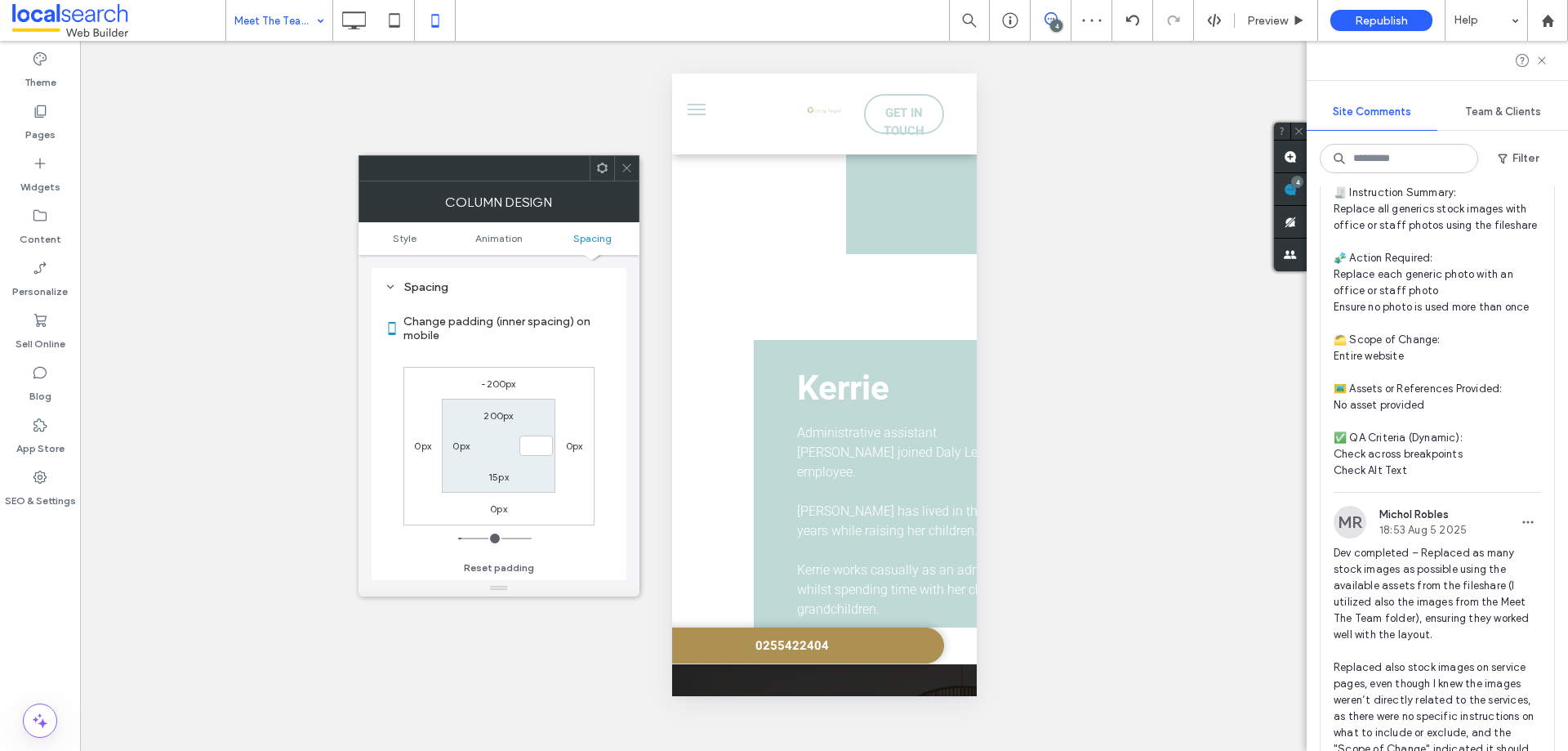 type on "*" 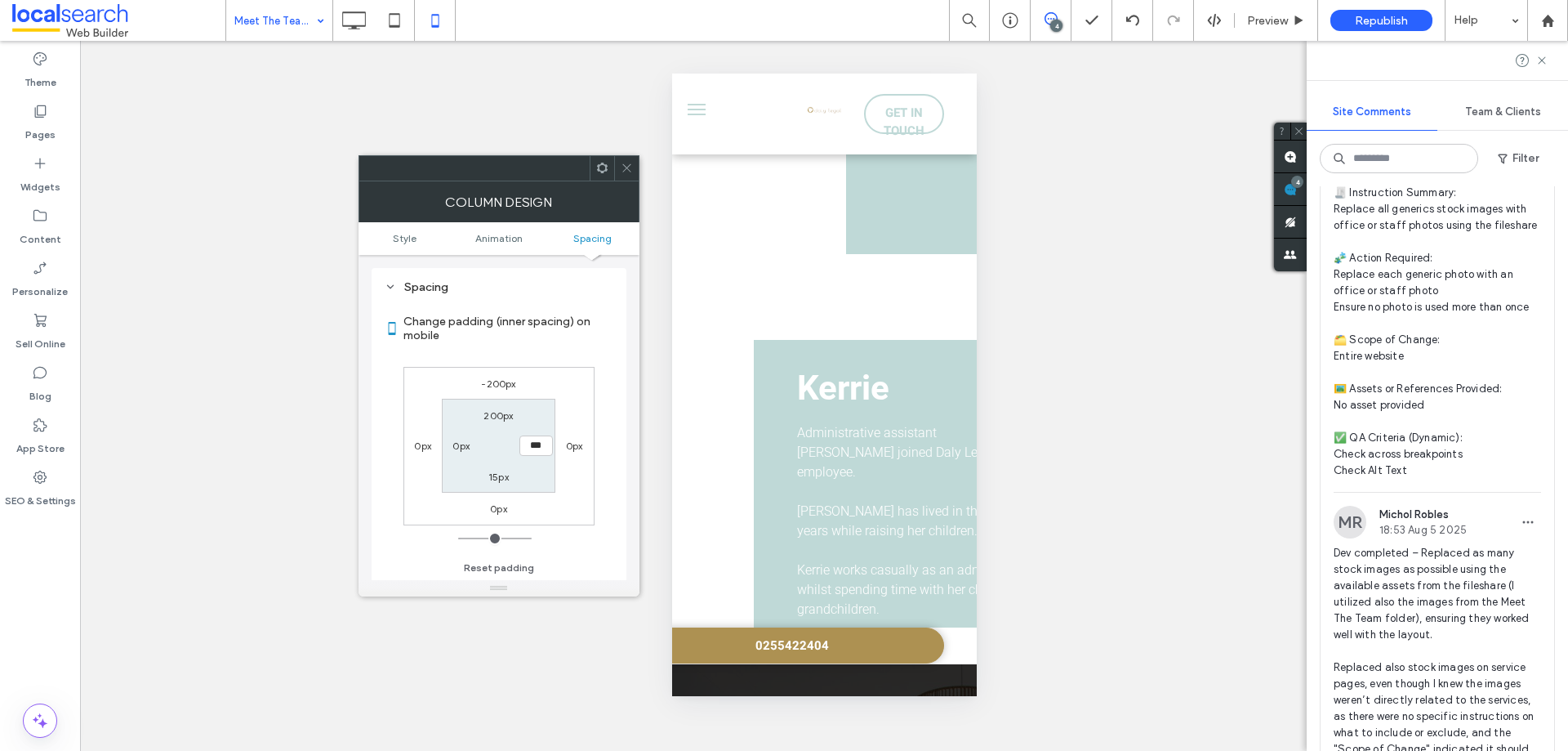 click 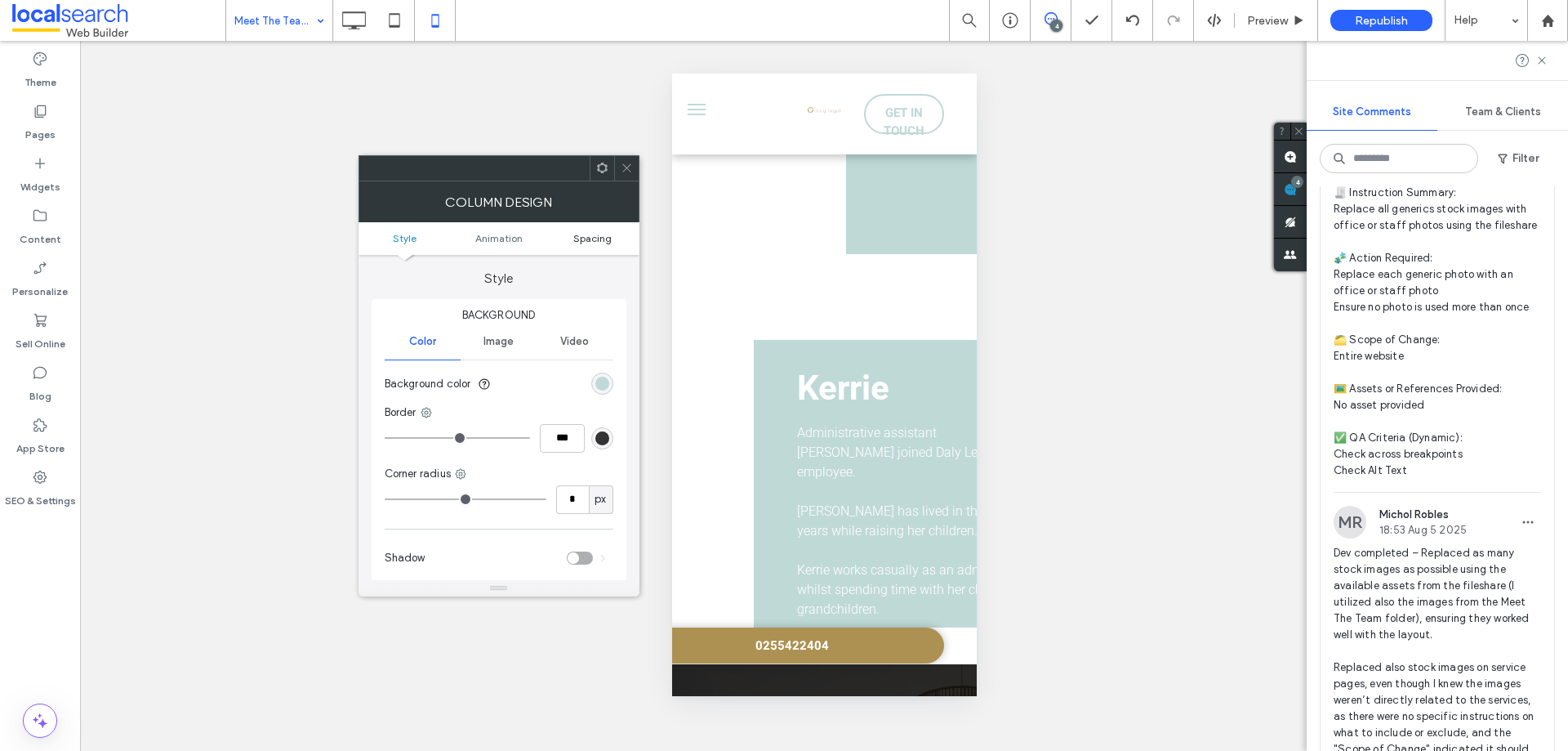 click on "Spacing" at bounding box center (592, 238) 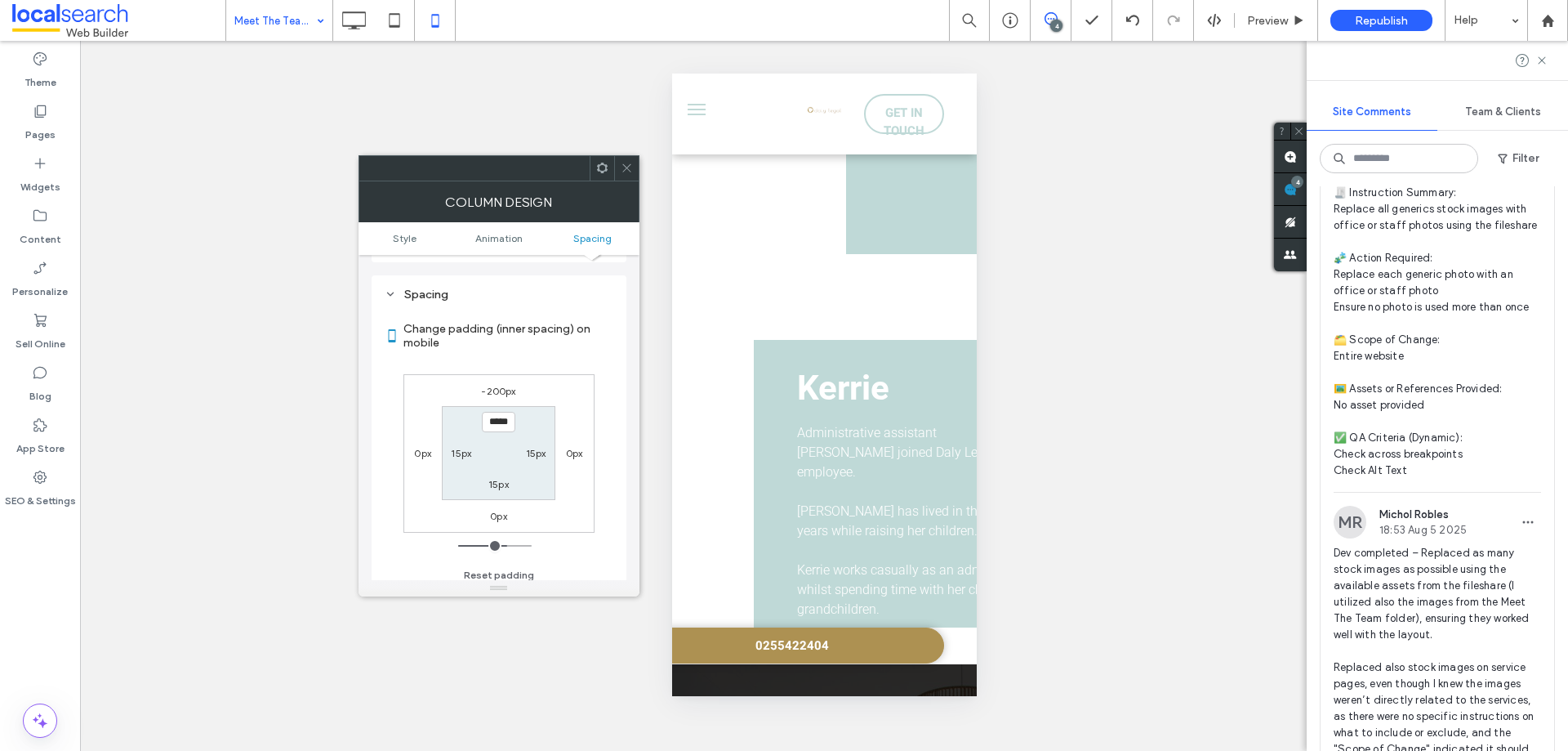 scroll, scrollTop: 383, scrollLeft: 0, axis: vertical 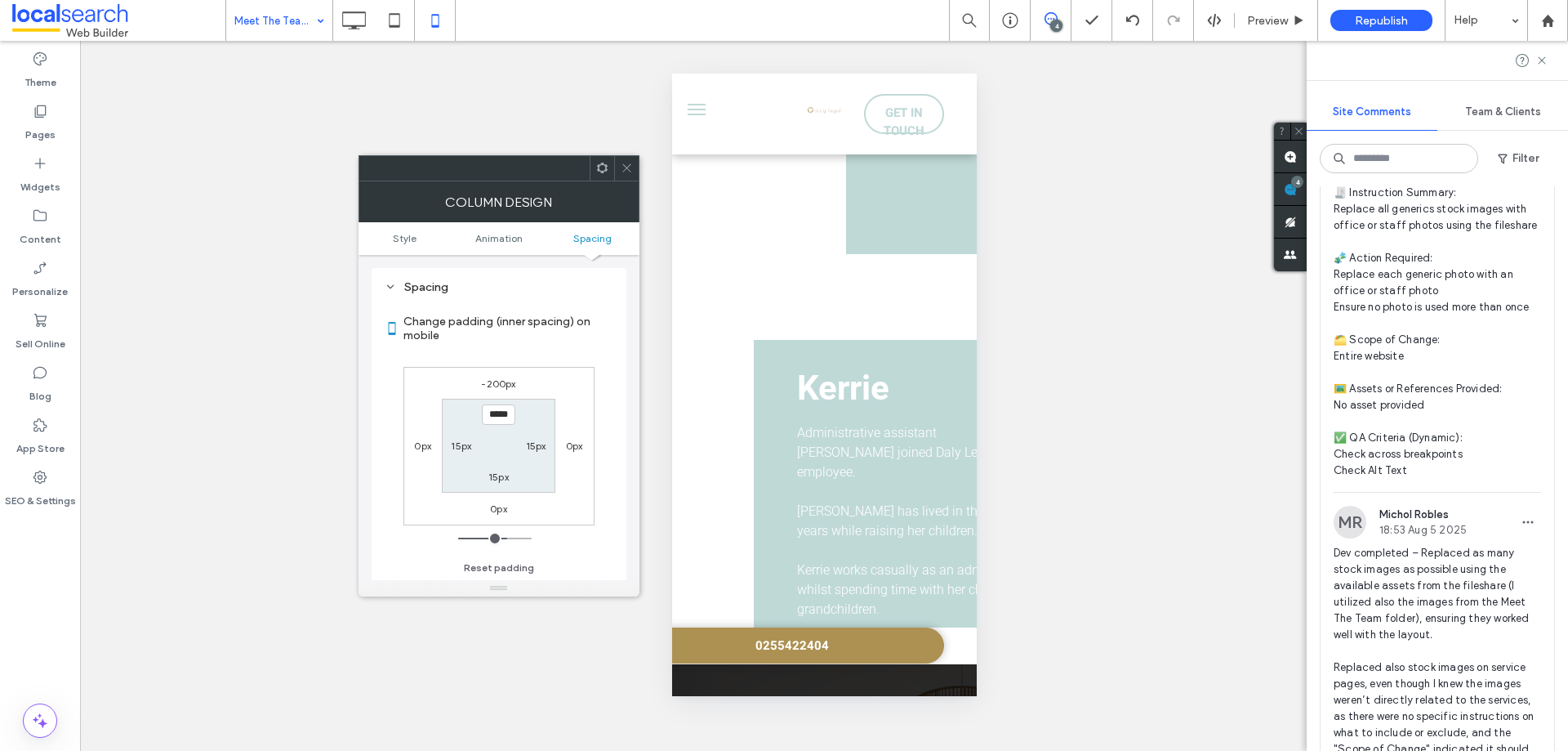 click on "15px" at bounding box center [461, 445] 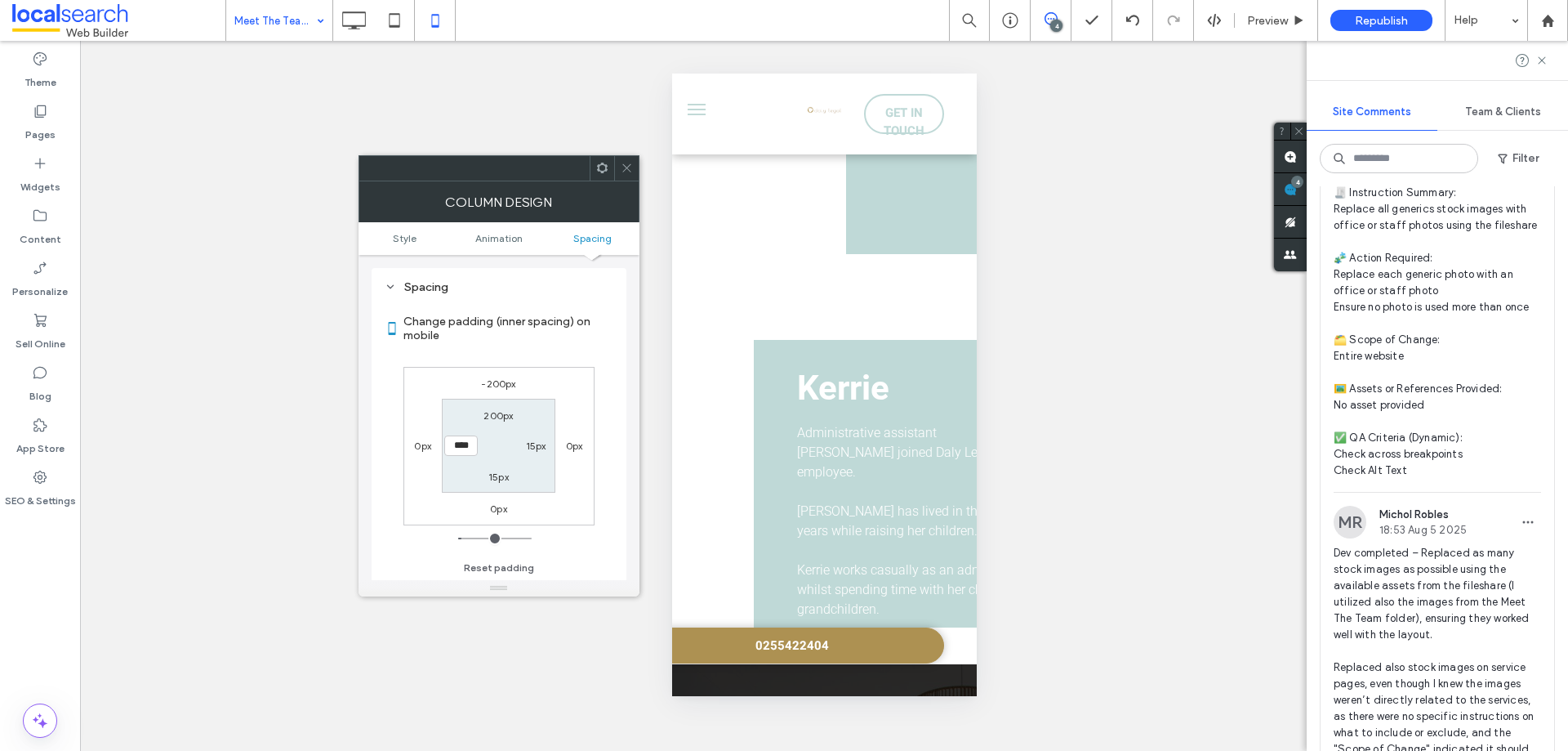 type on "**" 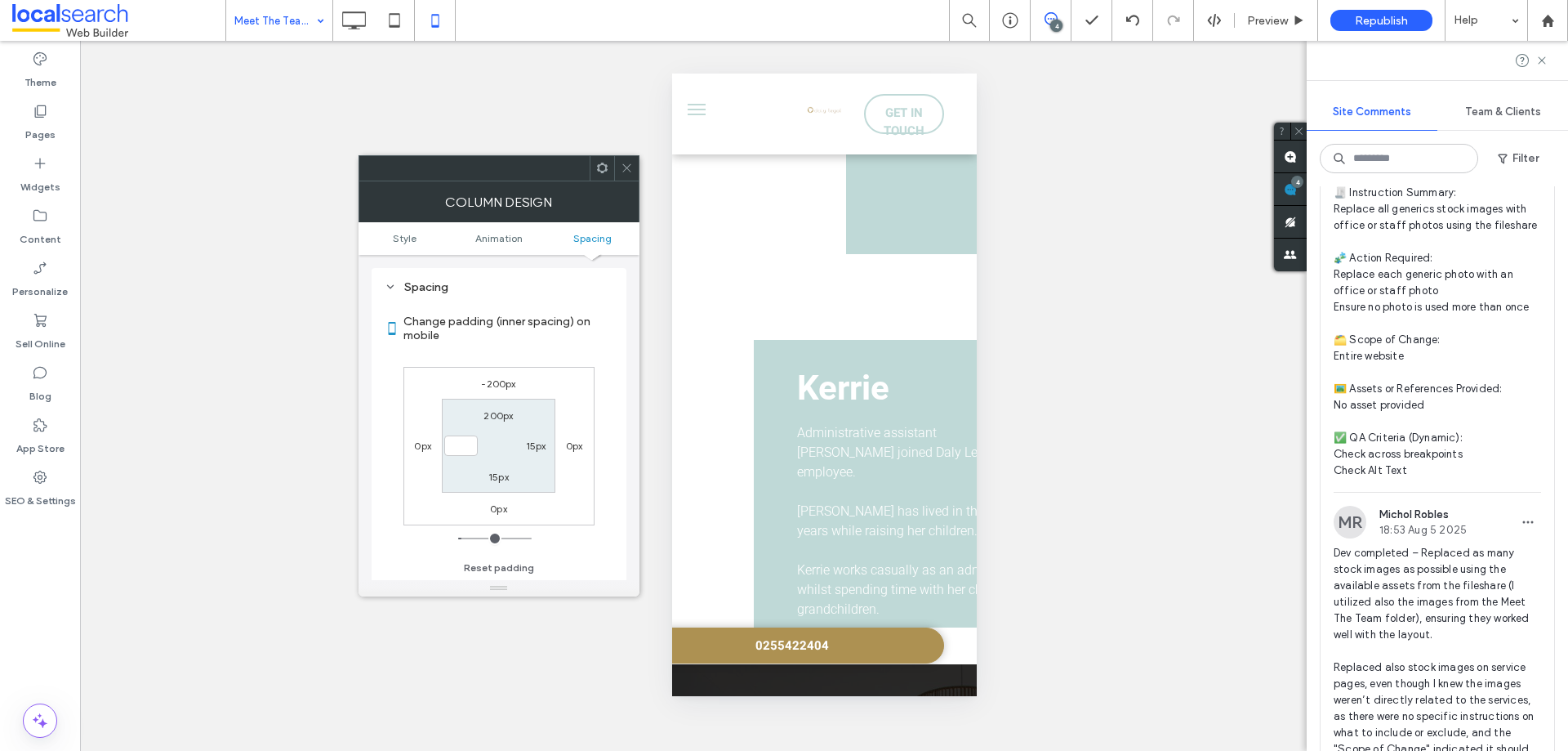 type 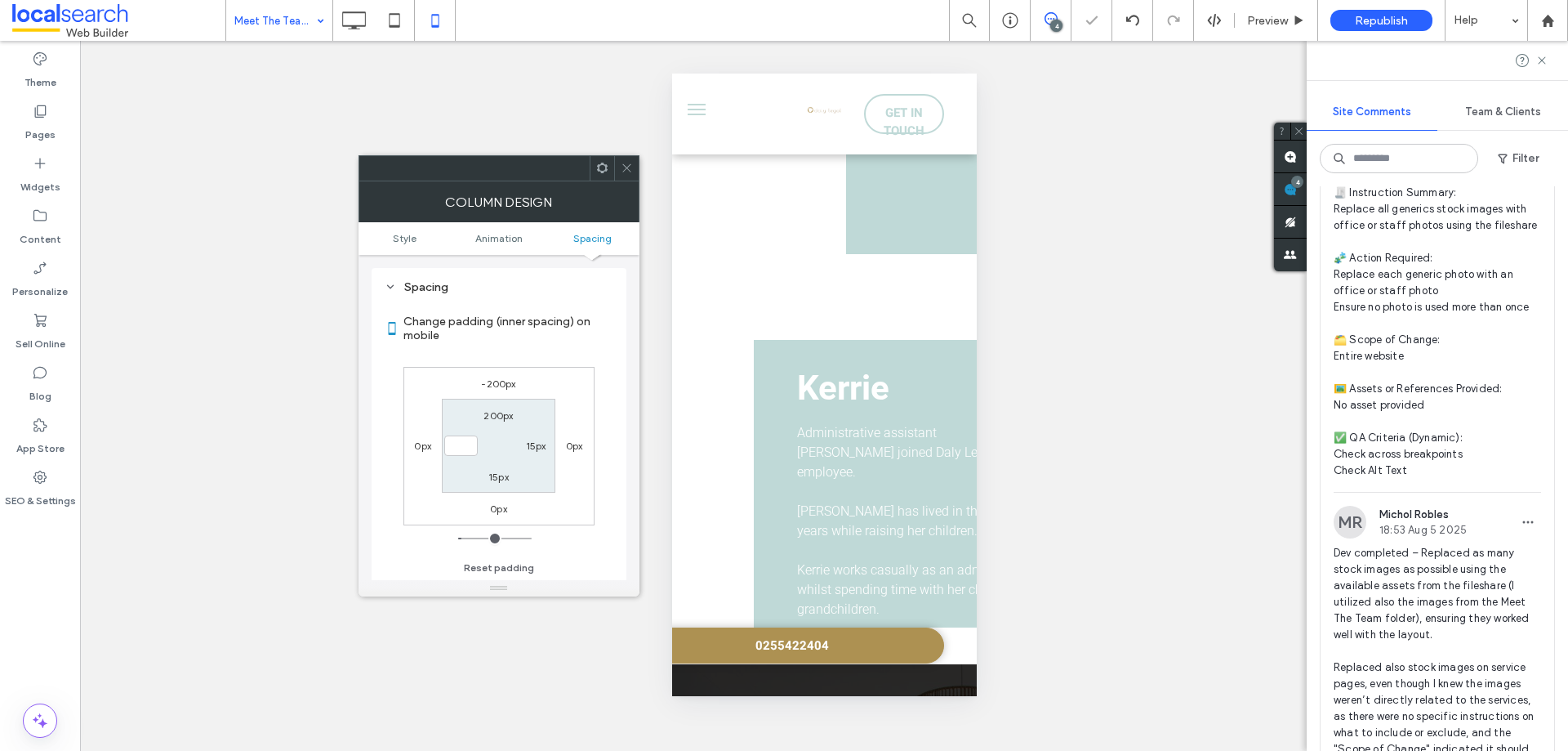 type on "*" 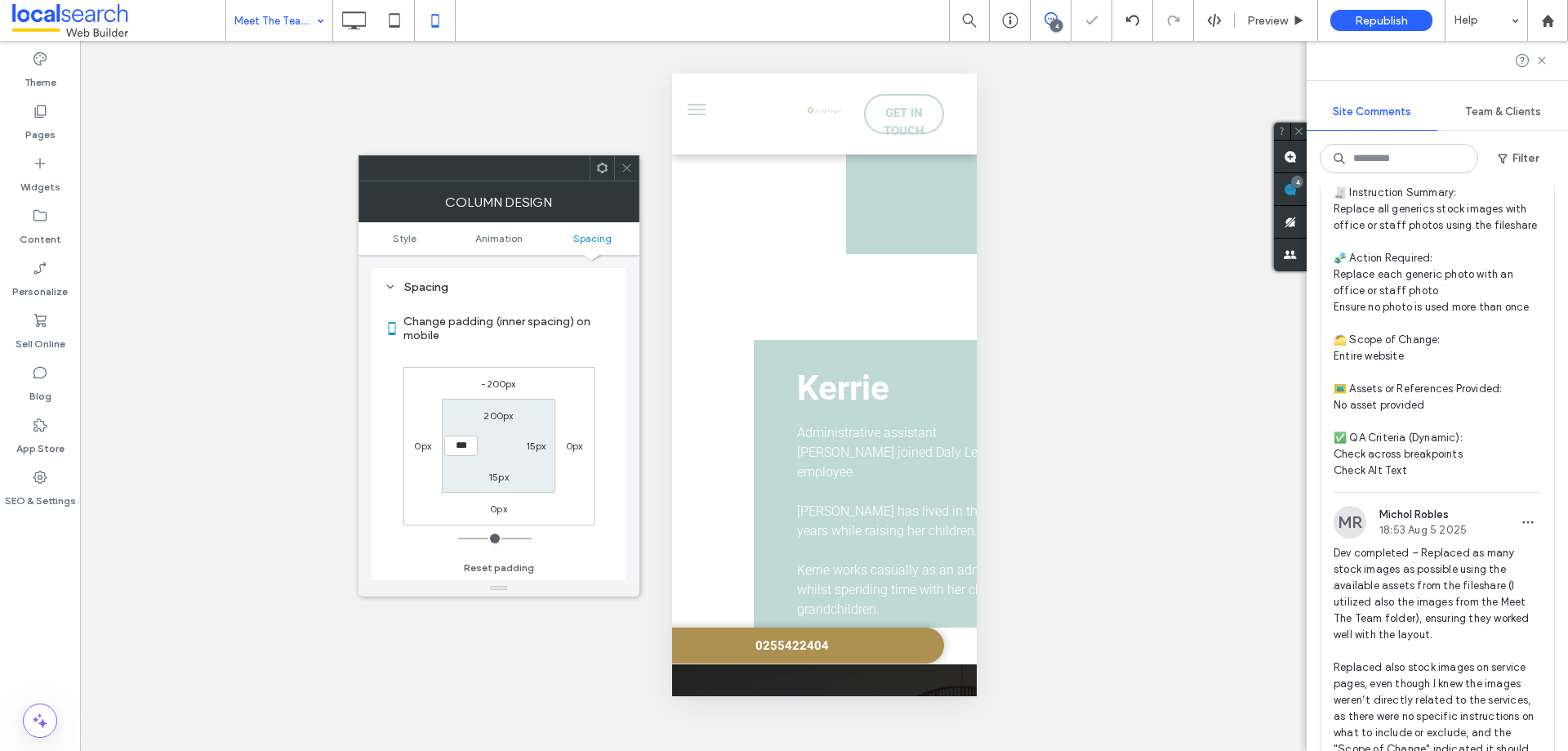 click on "15px" at bounding box center [536, 445] 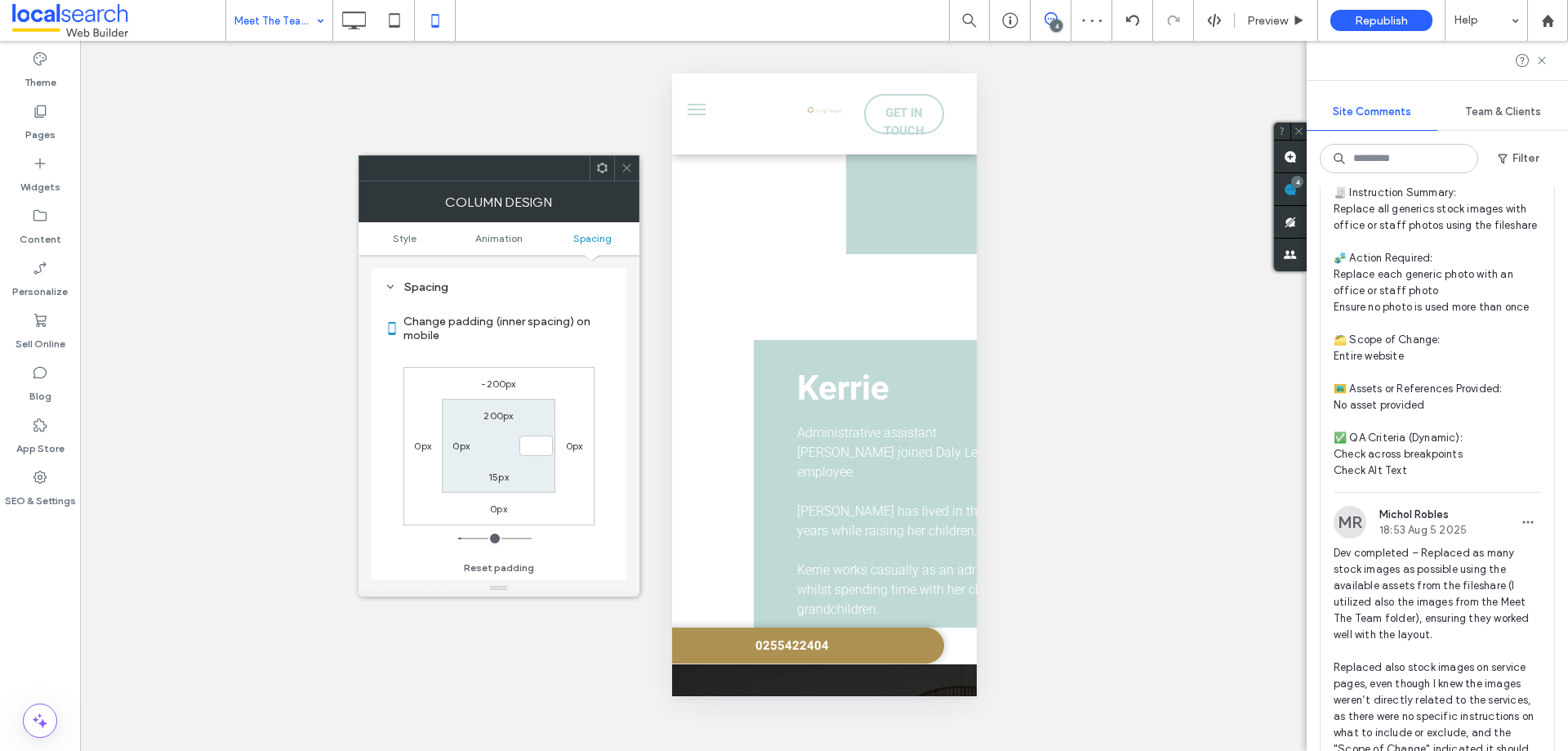 type 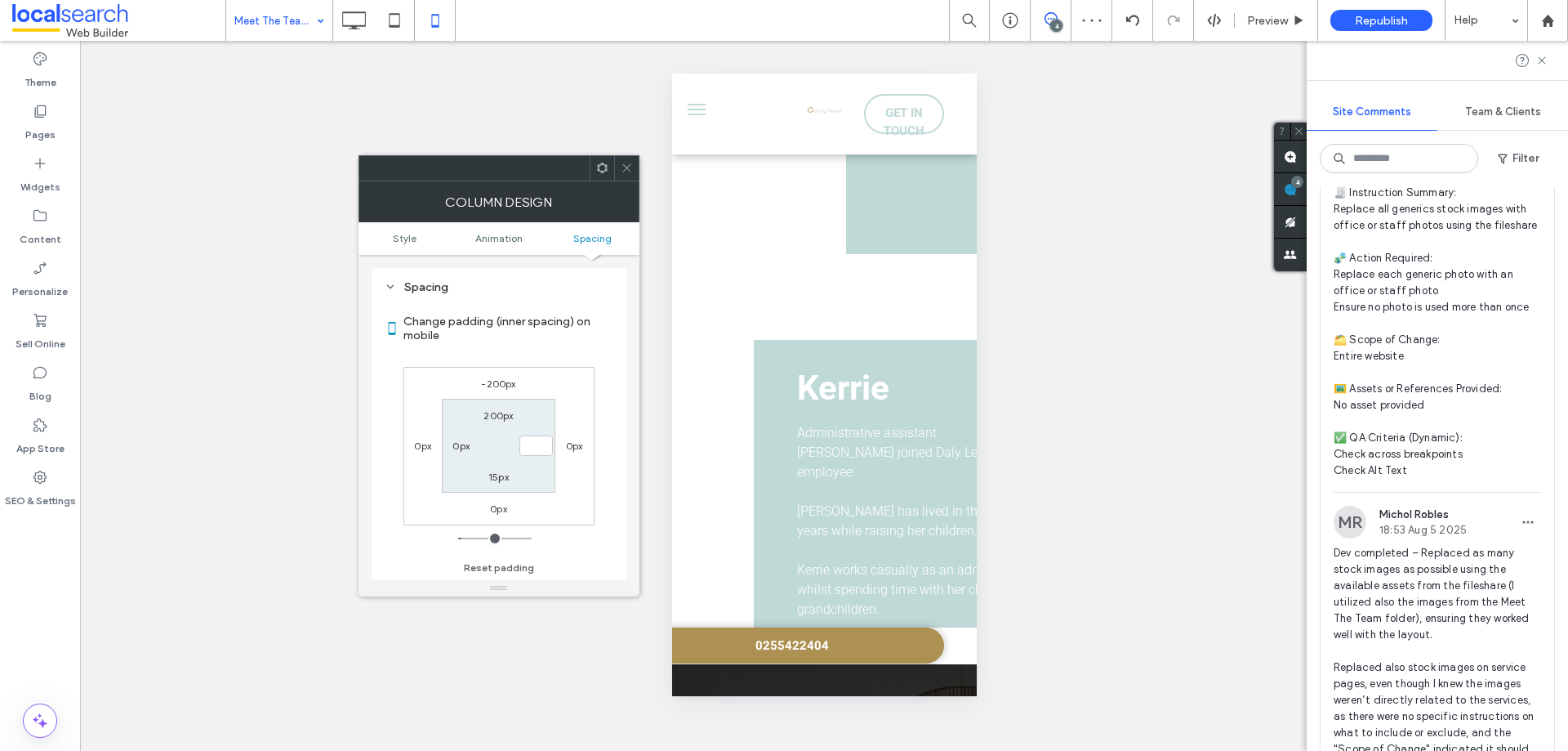 type on "*" 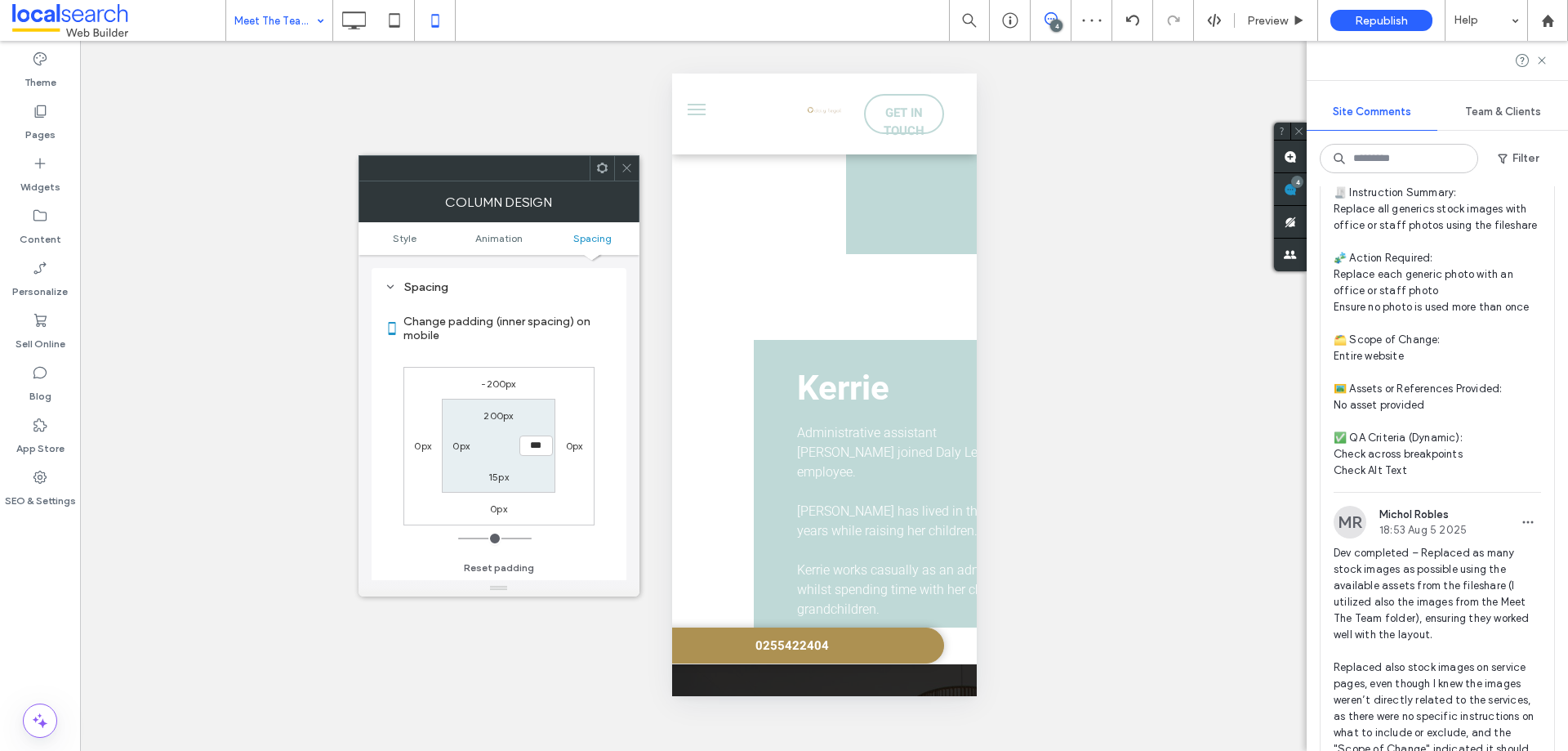 click on "0px" at bounding box center (461, 445) 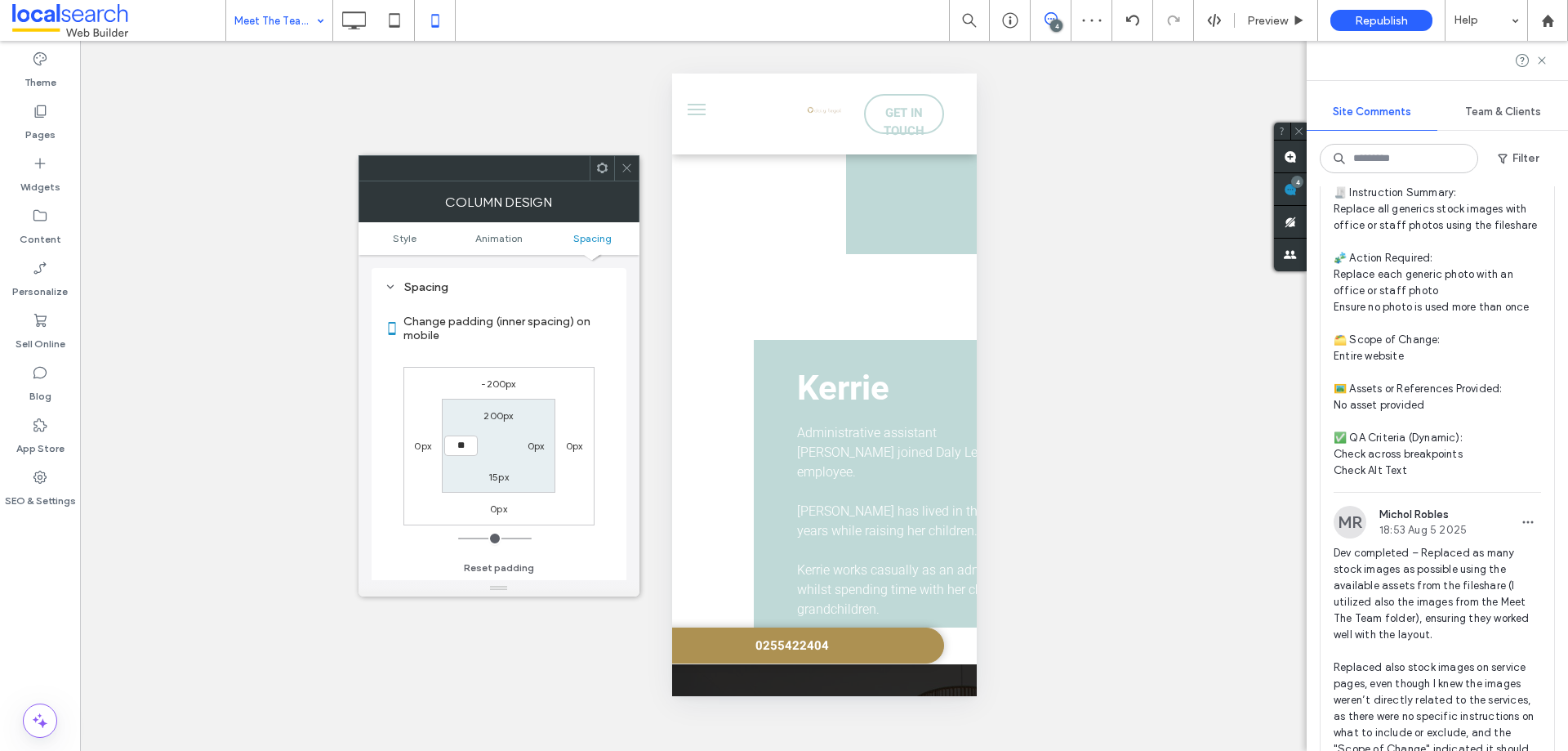 type on "**" 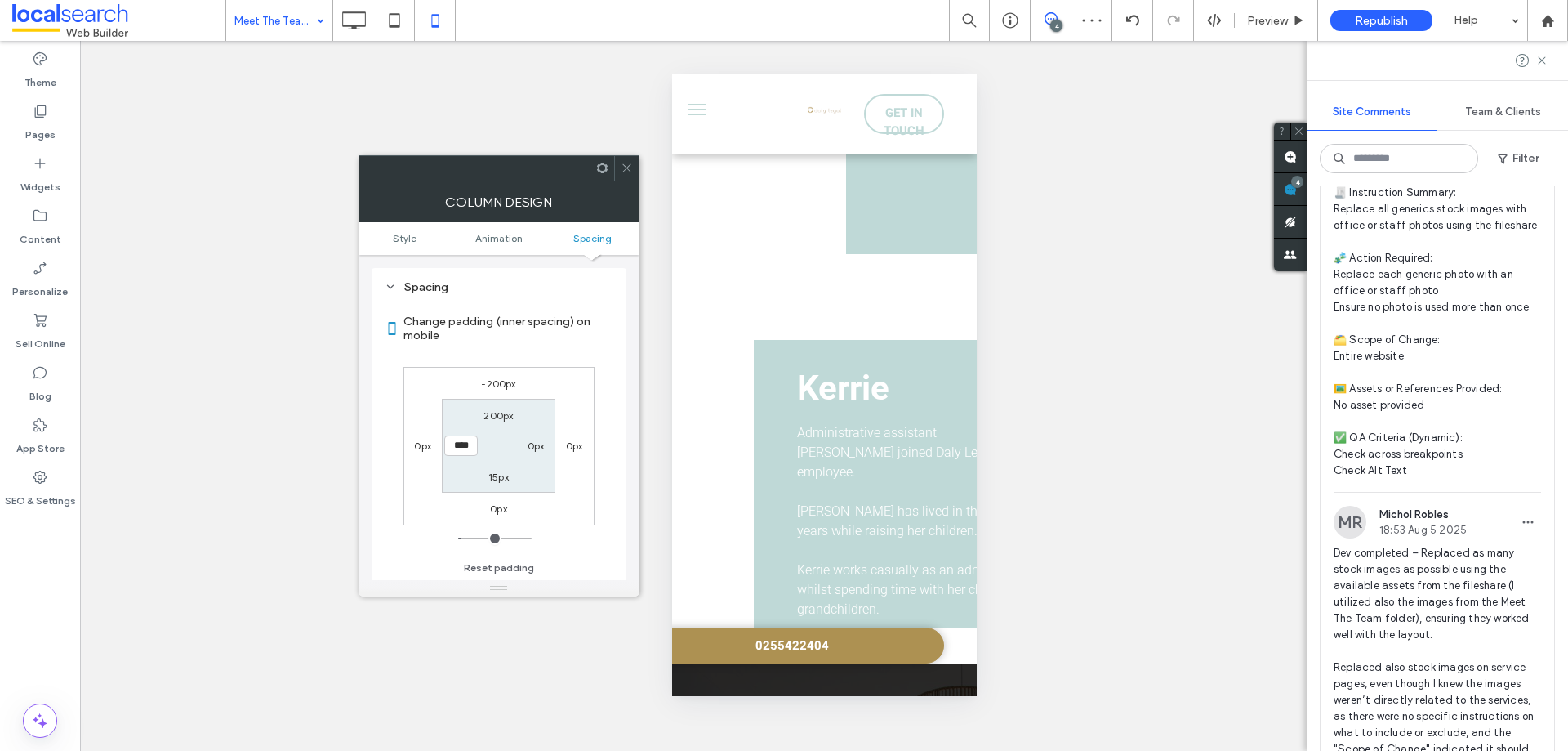 click on "0px" at bounding box center (536, 445) 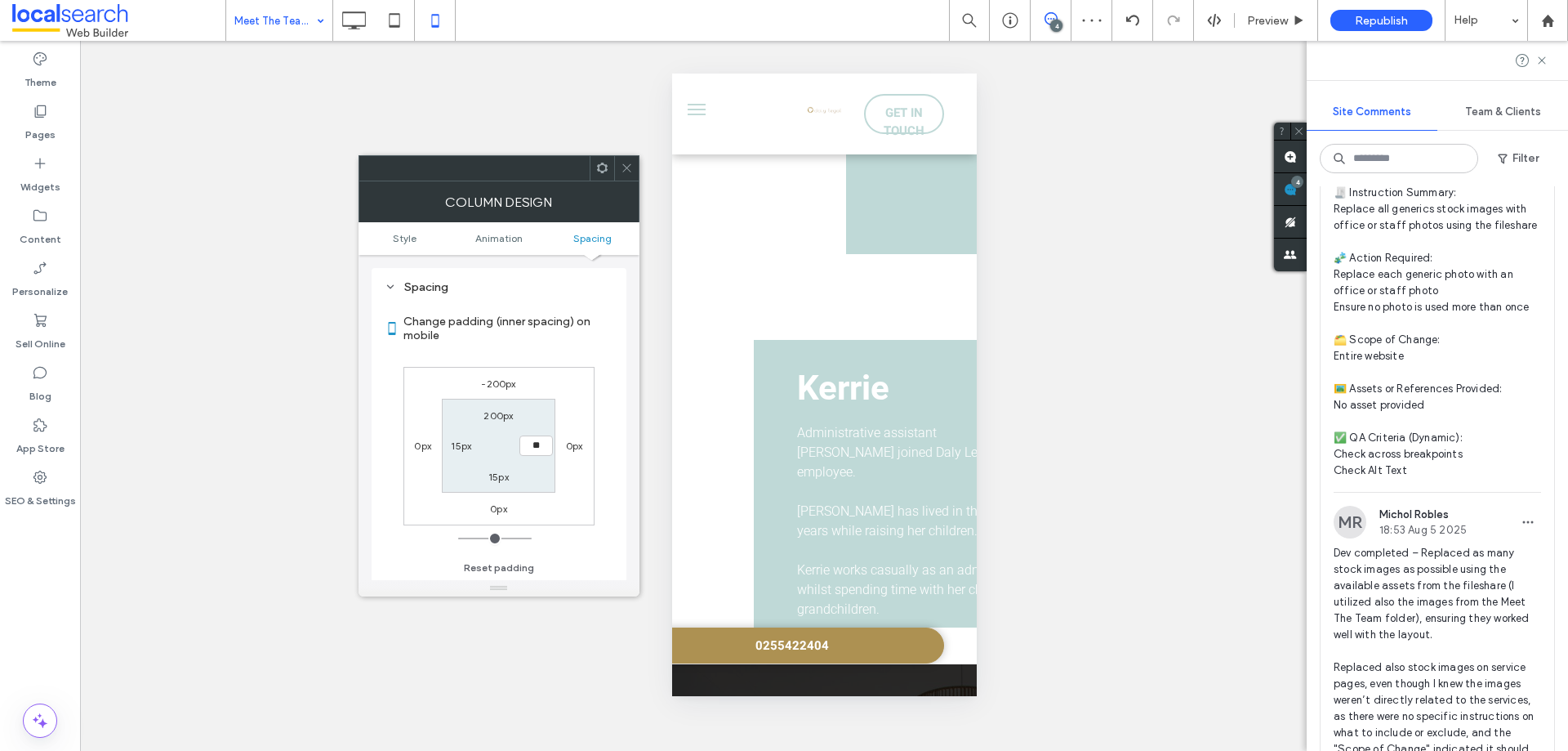 type on "**" 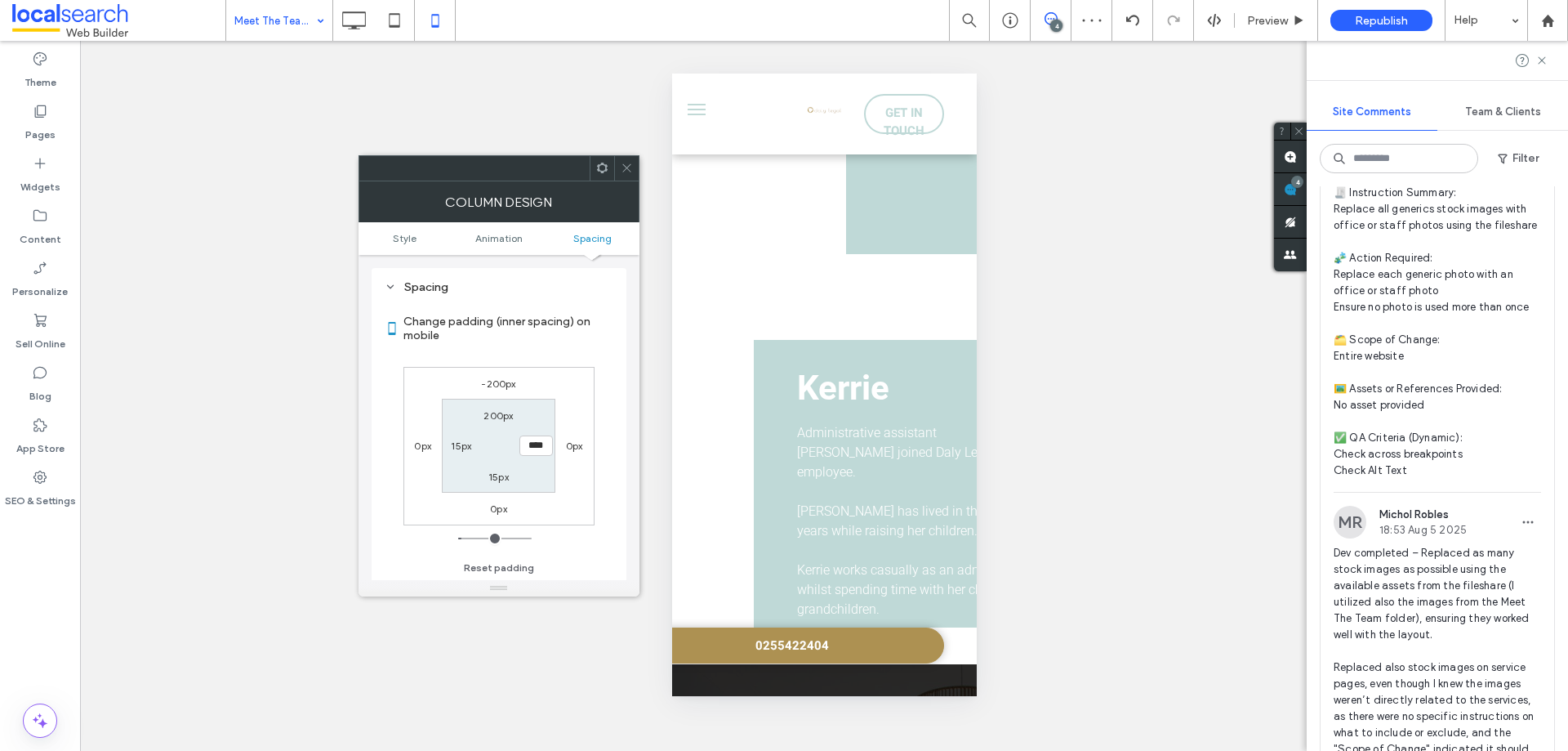 click 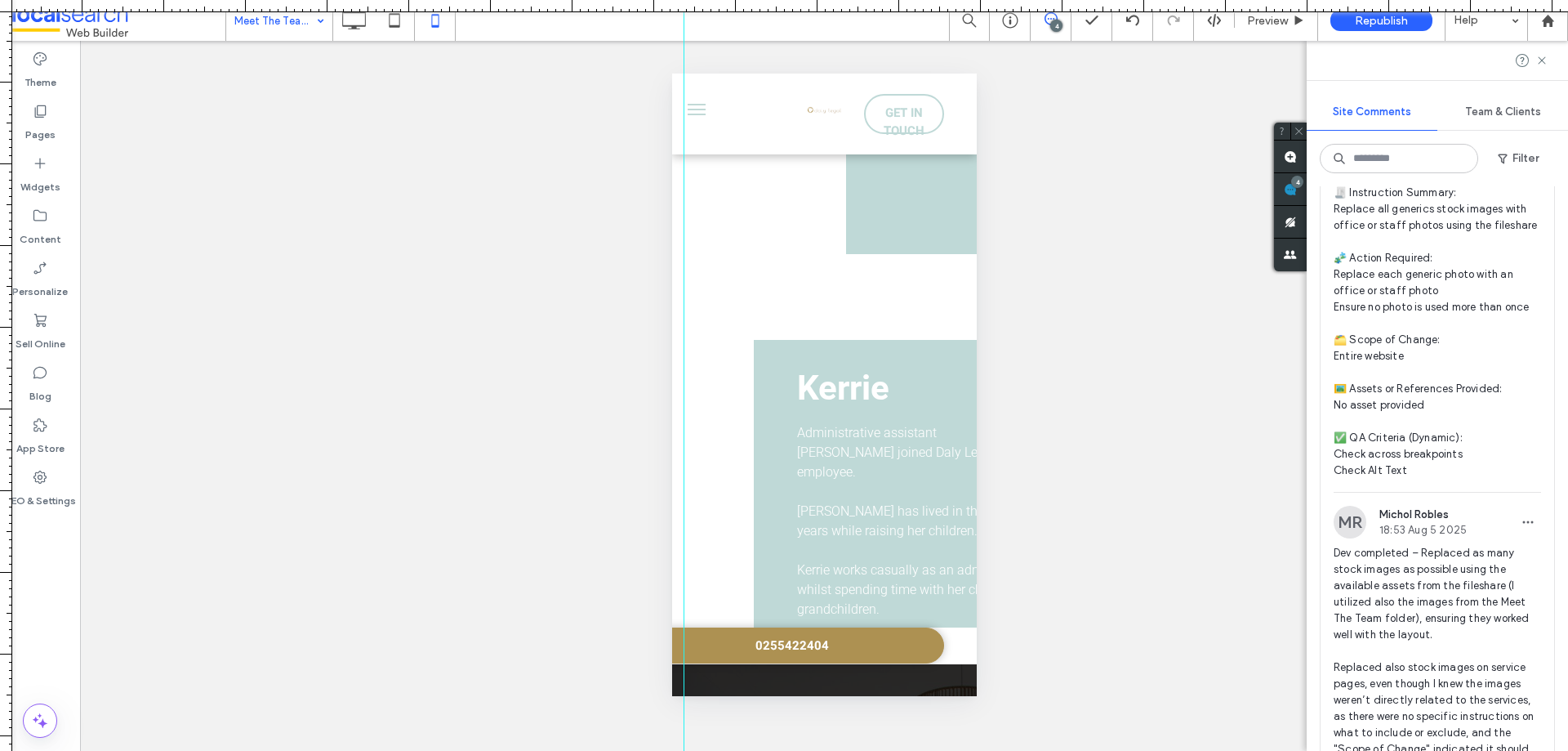 drag, startPoint x: 2, startPoint y: 209, endPoint x: 684, endPoint y: 259, distance: 683.83039 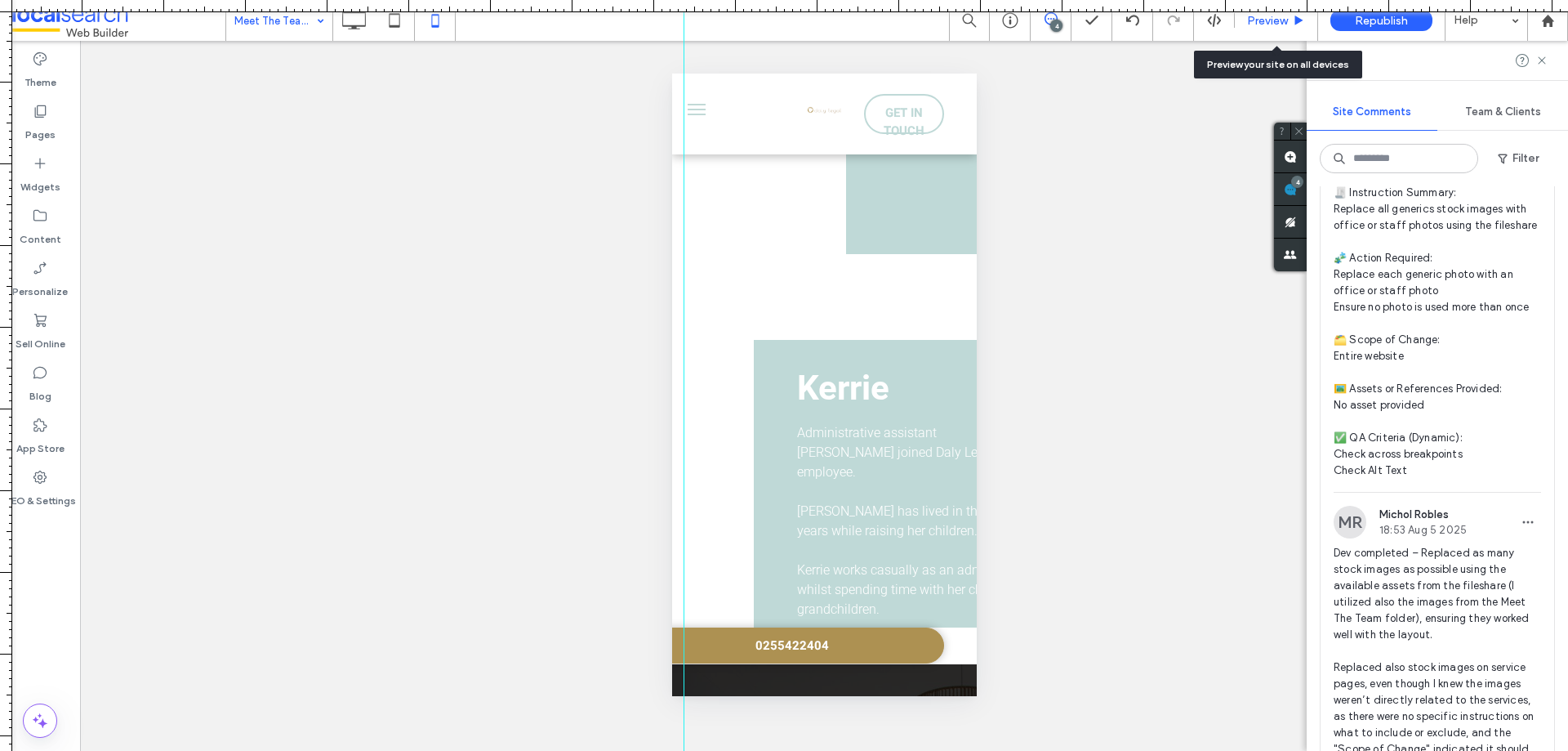 click on "Preview" at bounding box center (1267, 20) 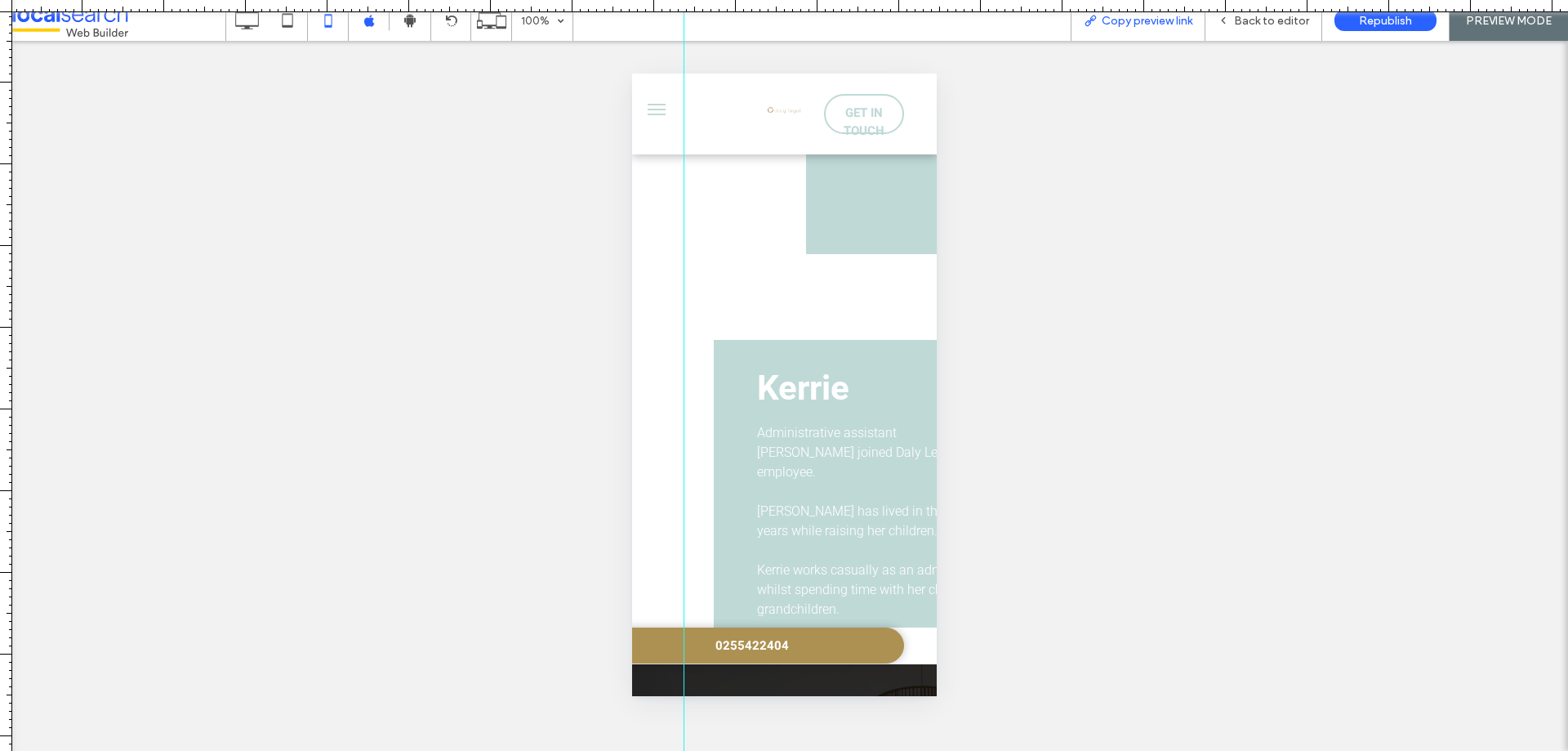 scroll, scrollTop: 0, scrollLeft: 0, axis: both 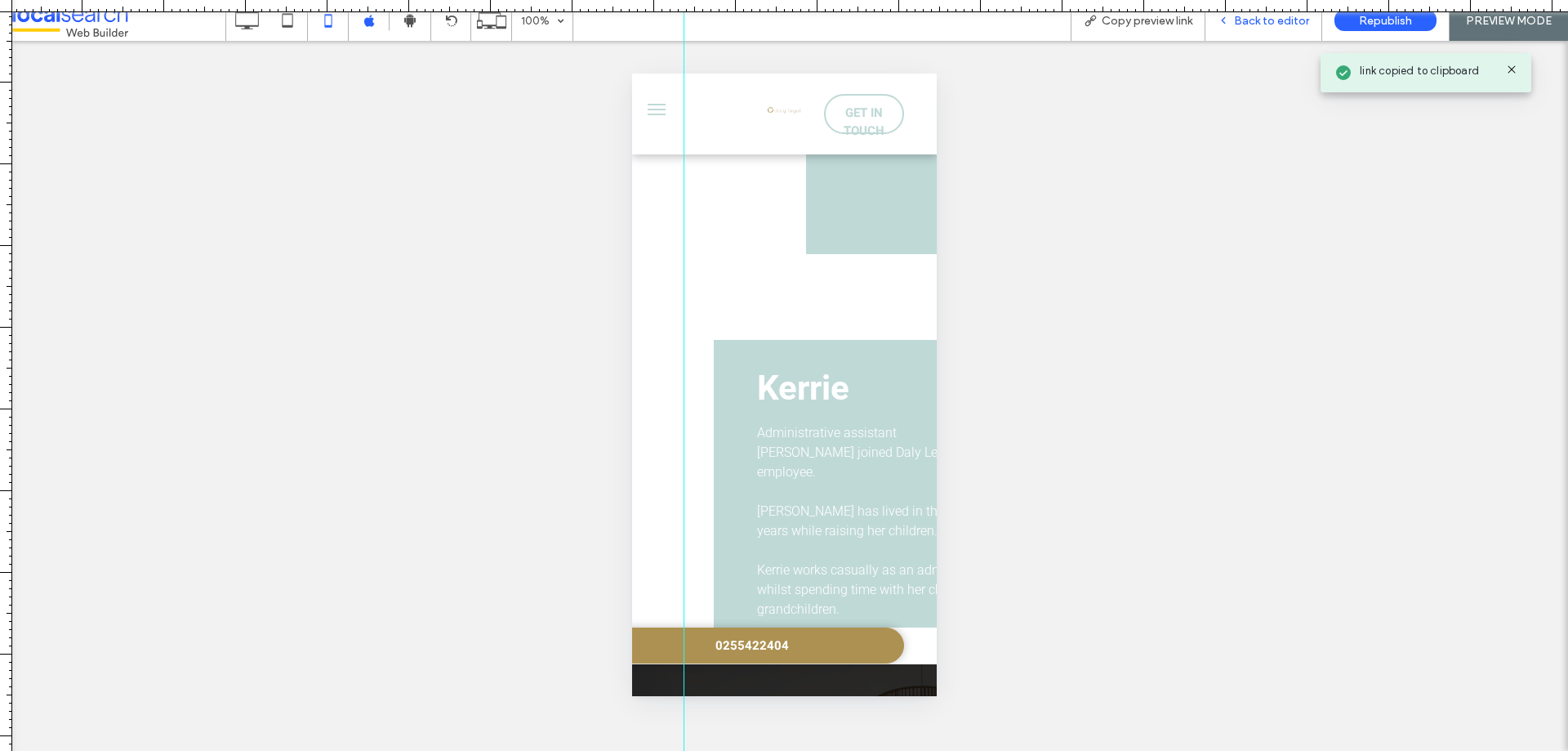 click on "Back to editor" at bounding box center (1272, 20) 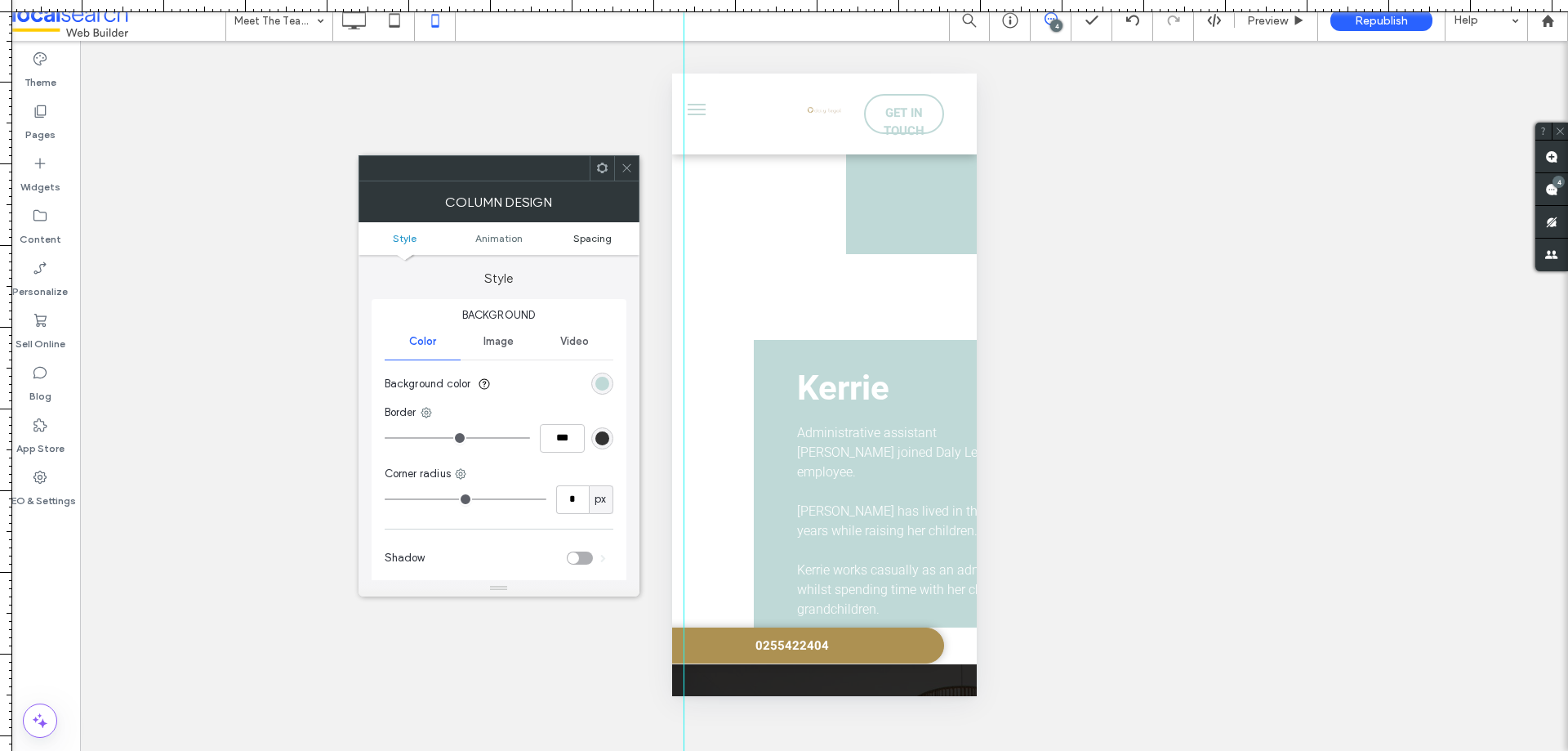 click on "Spacing" at bounding box center [592, 238] 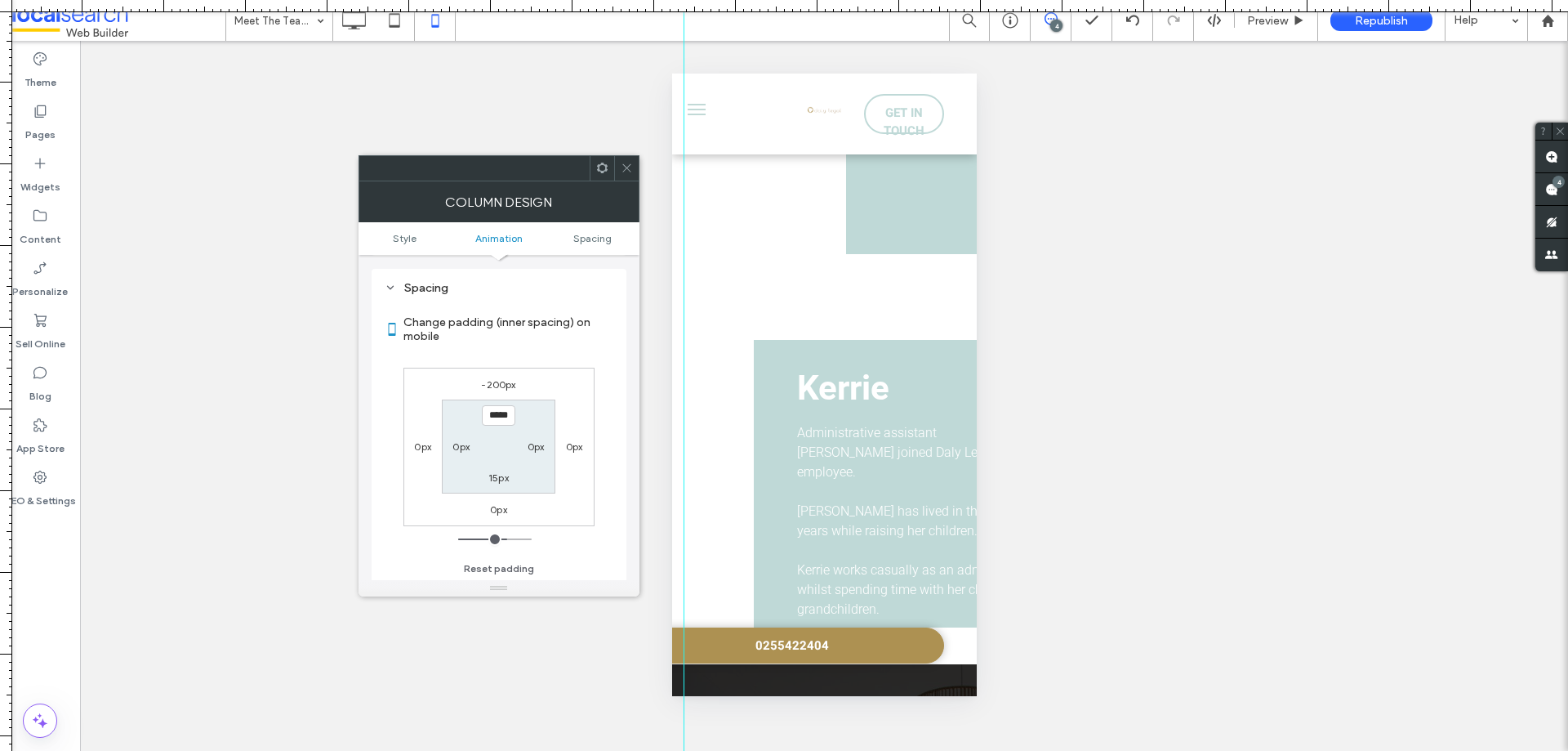 scroll, scrollTop: 383, scrollLeft: 0, axis: vertical 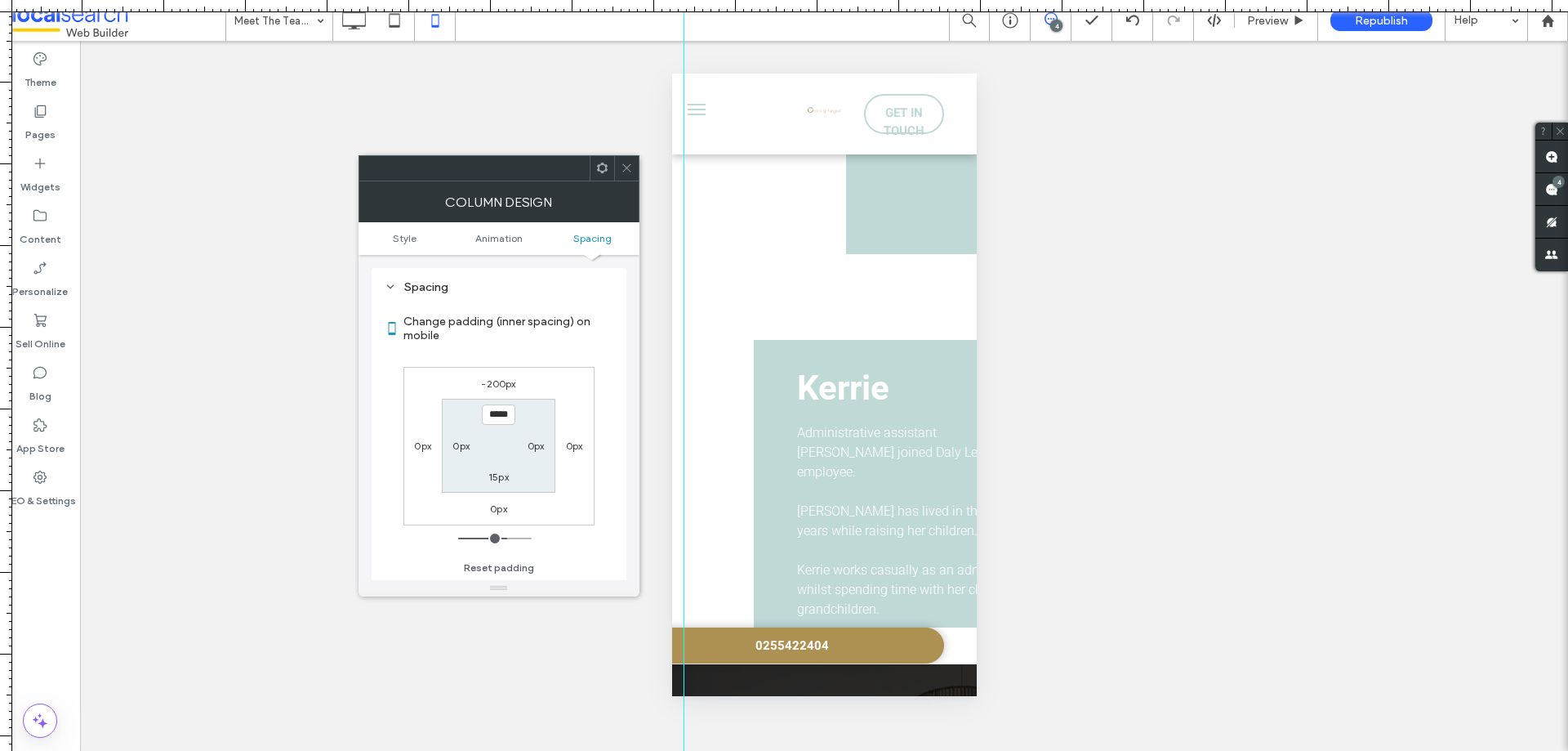 click at bounding box center (626, 168) 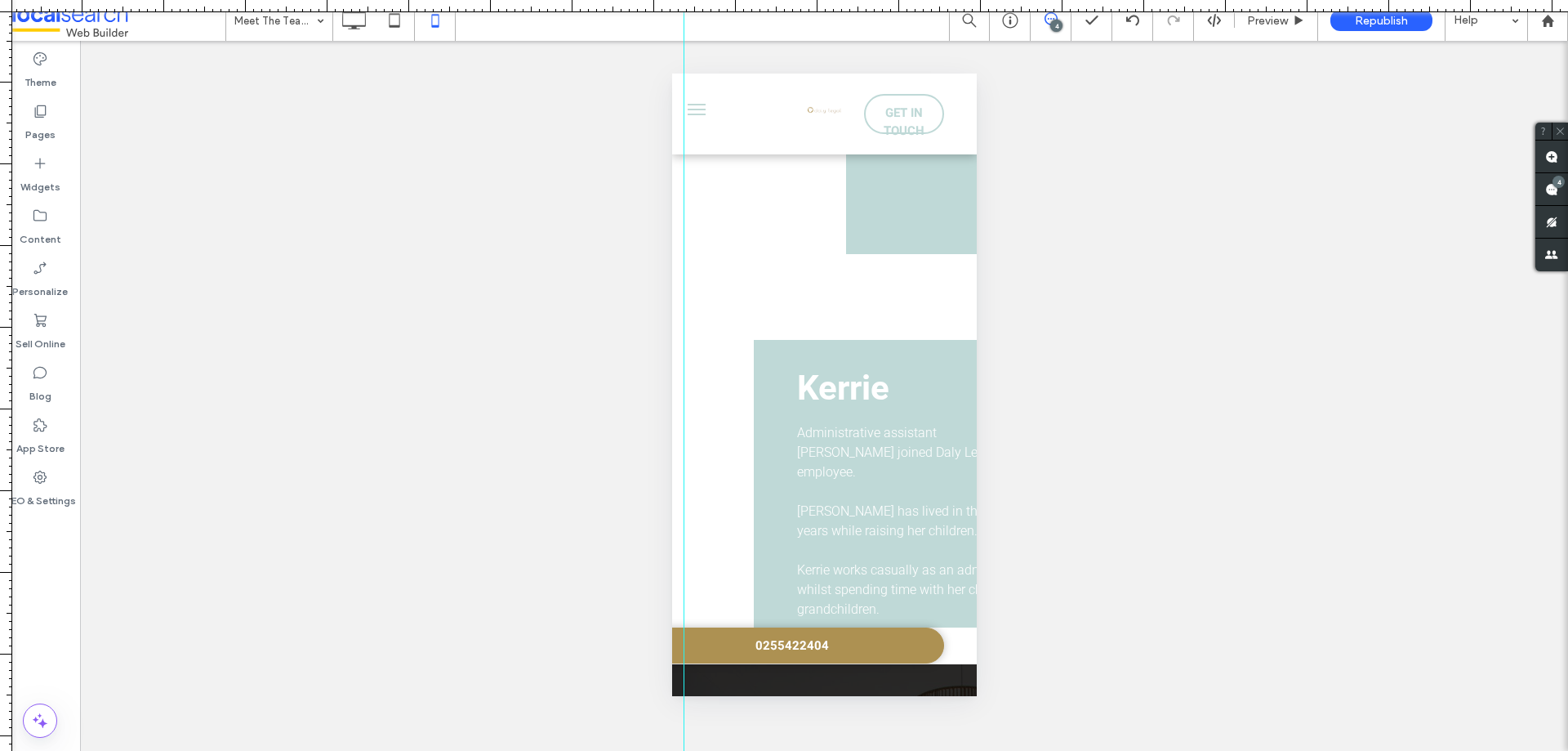 type on "******" 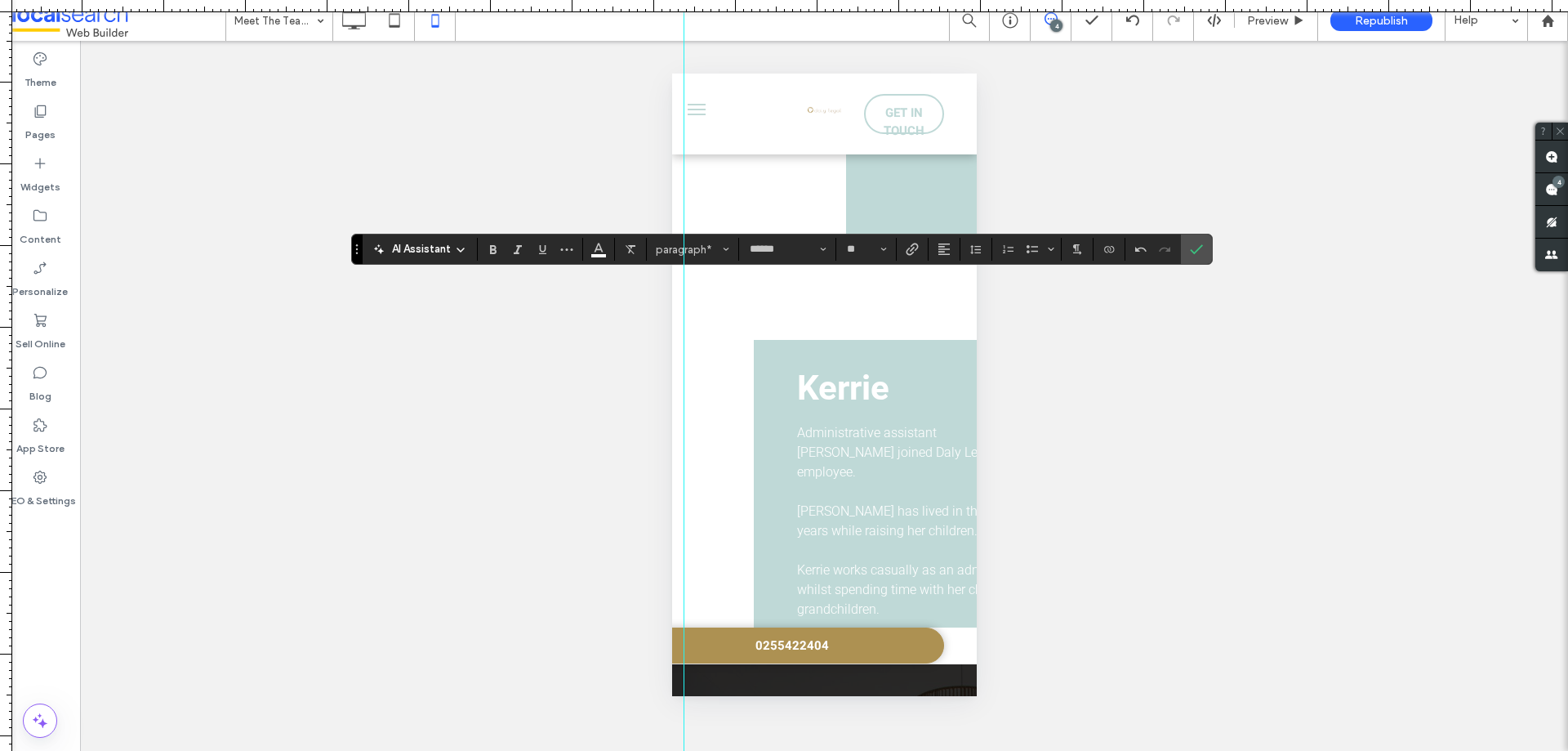 click 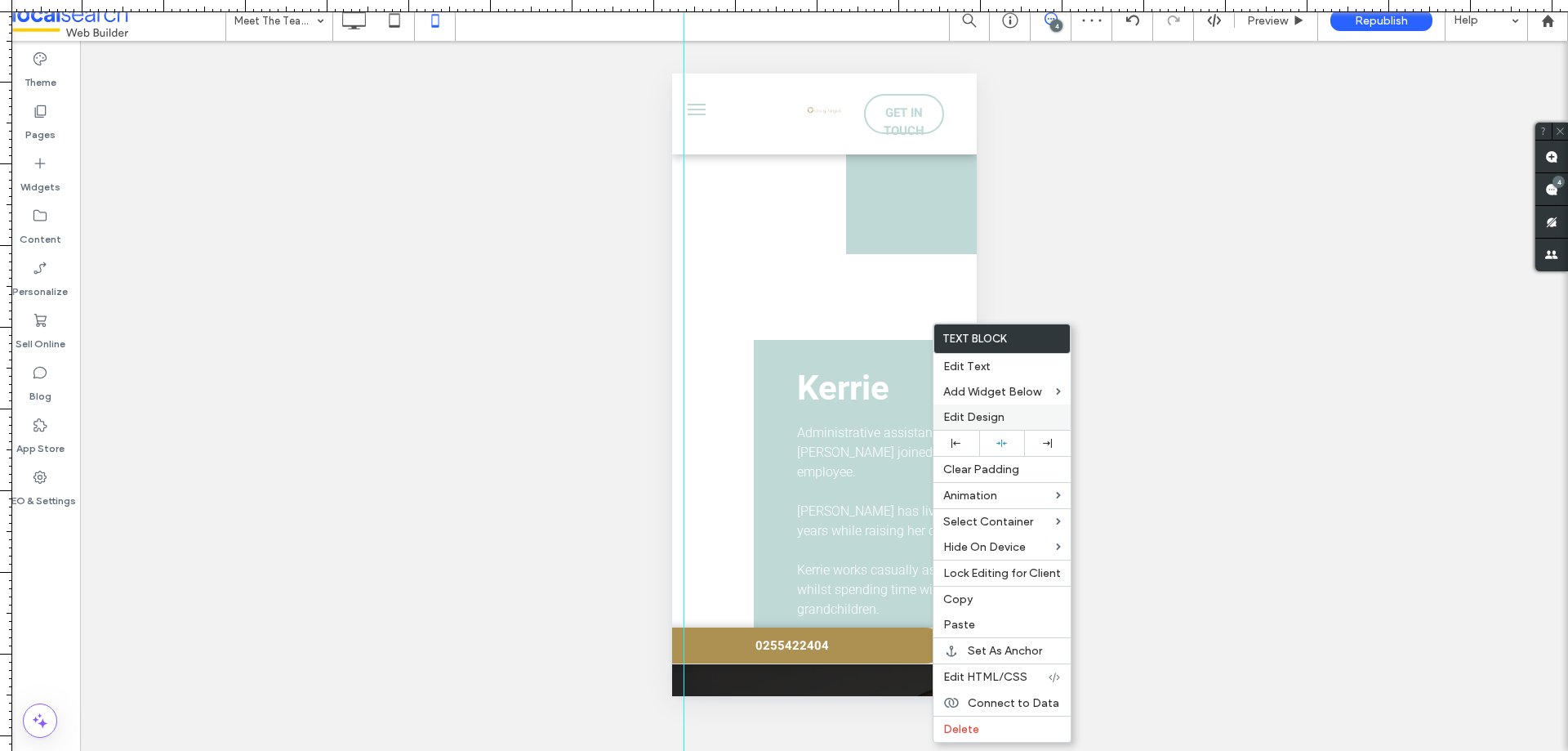 click on "Edit Design" at bounding box center [973, 417] 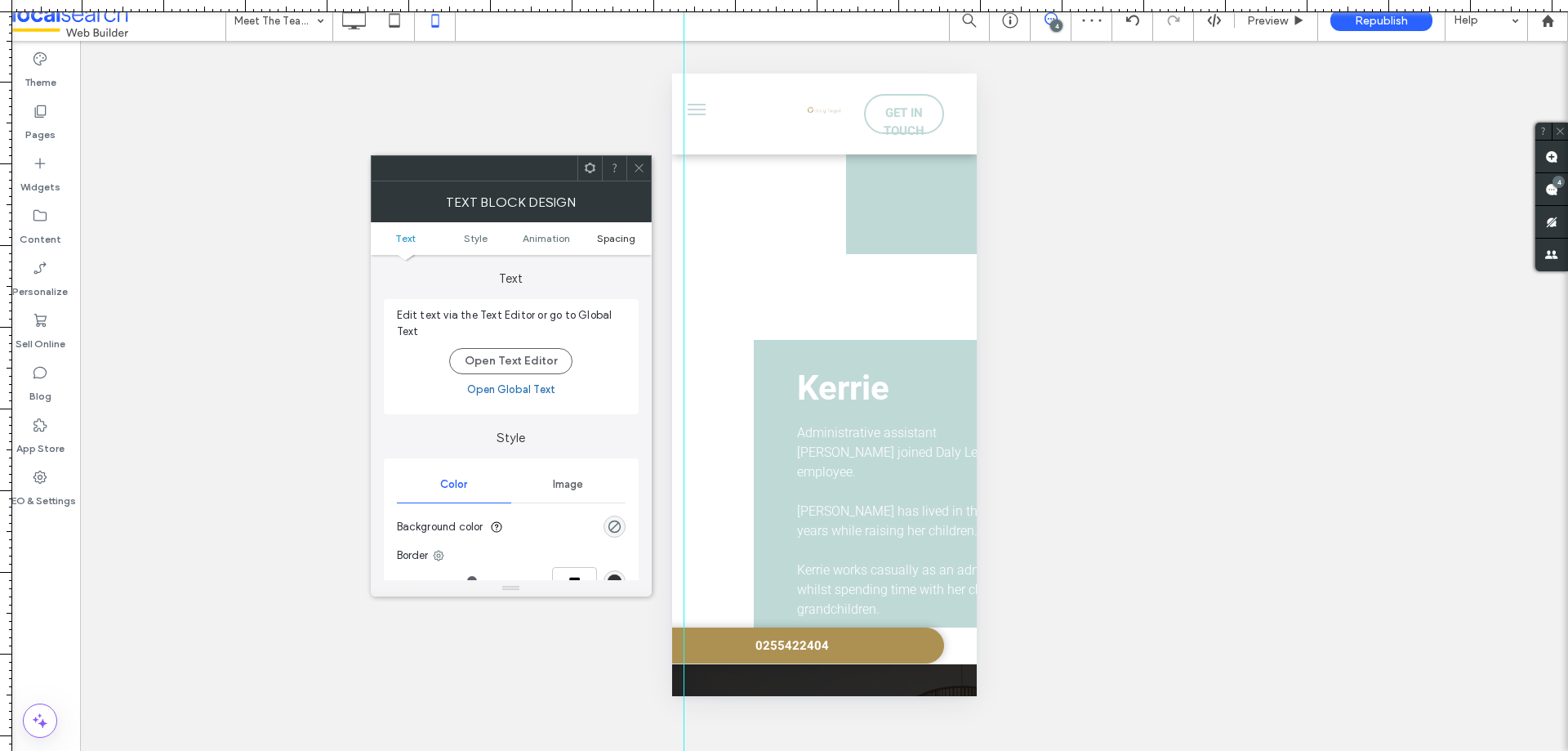 click on "Spacing" at bounding box center [616, 238] 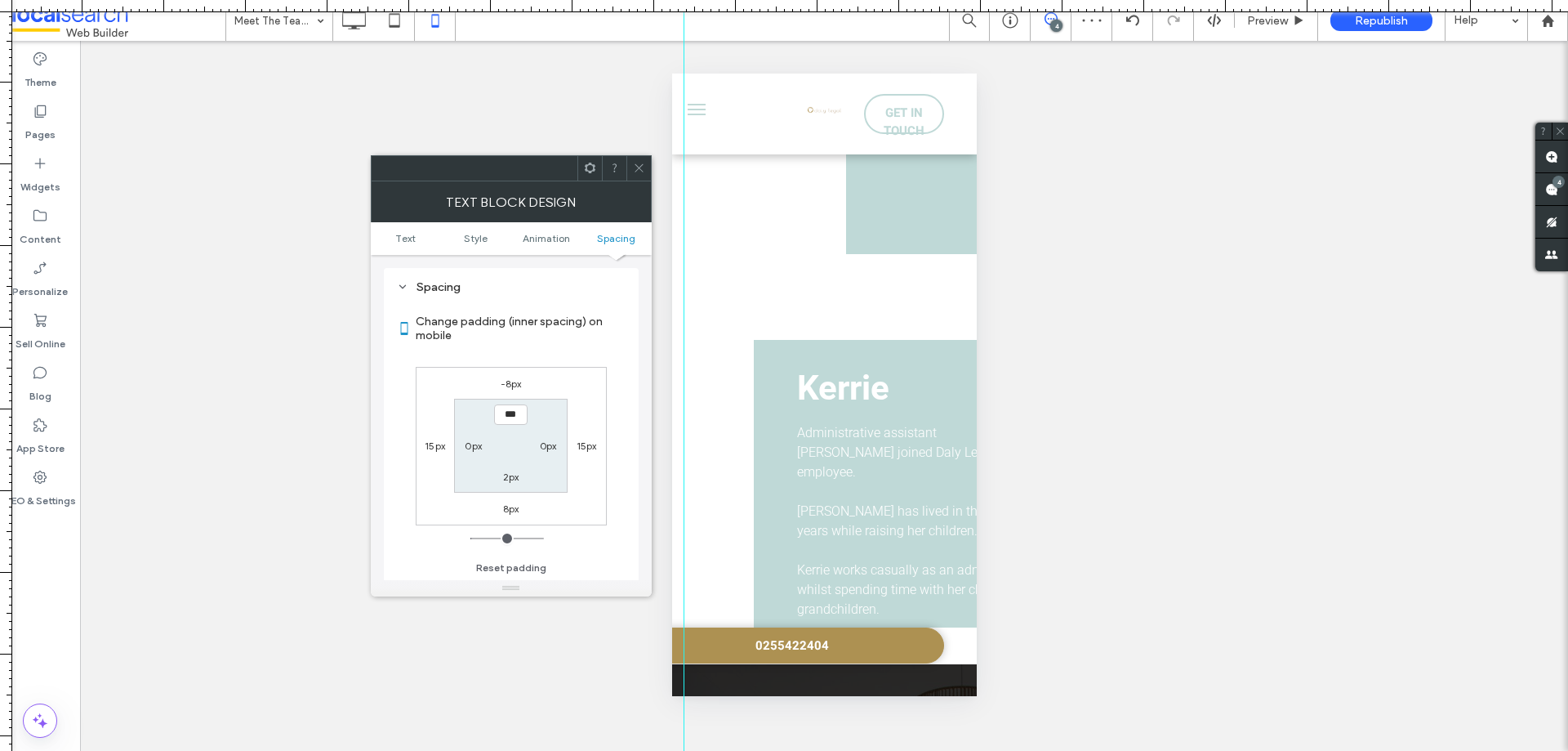 scroll, scrollTop: 468, scrollLeft: 0, axis: vertical 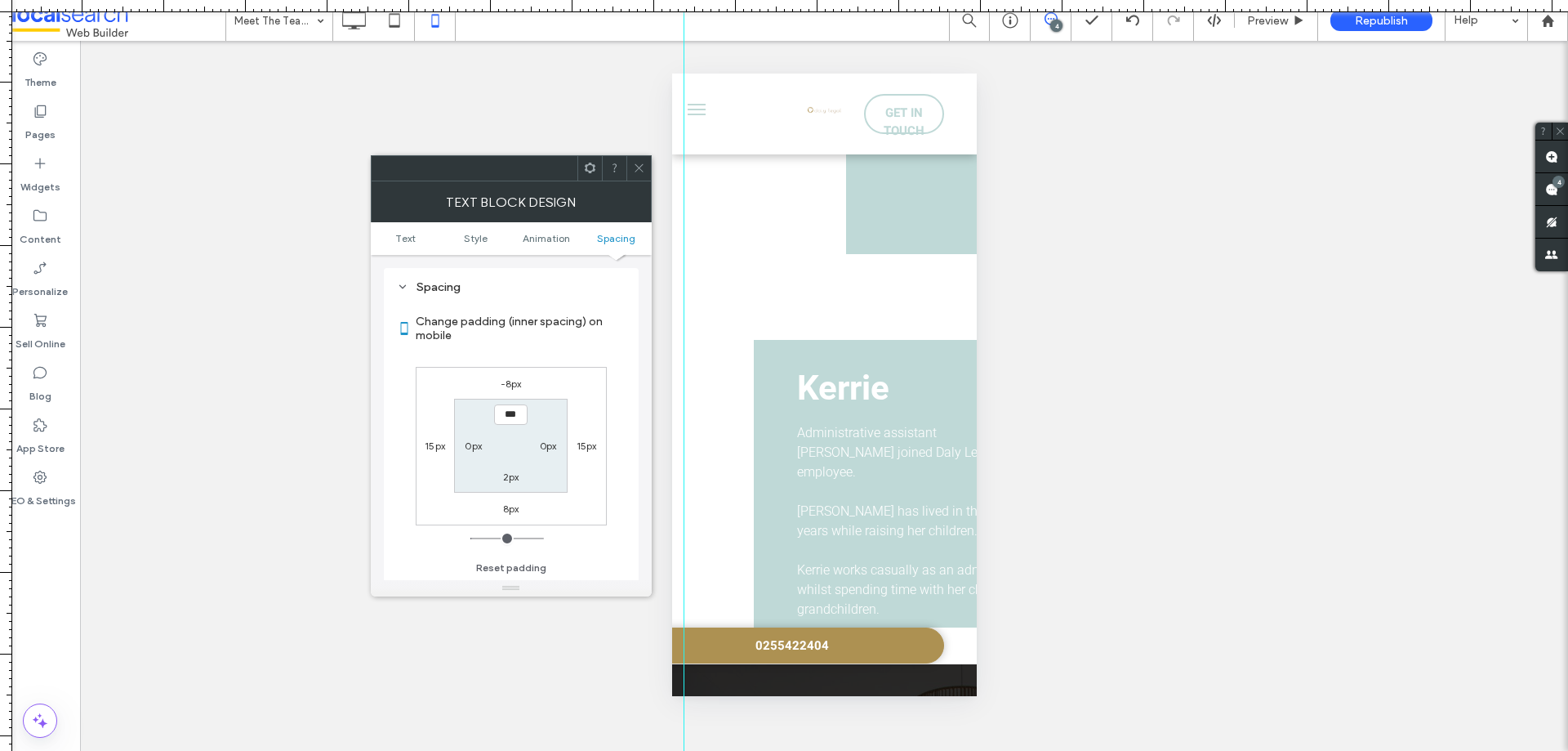 click on "15px" at bounding box center (586, 445) 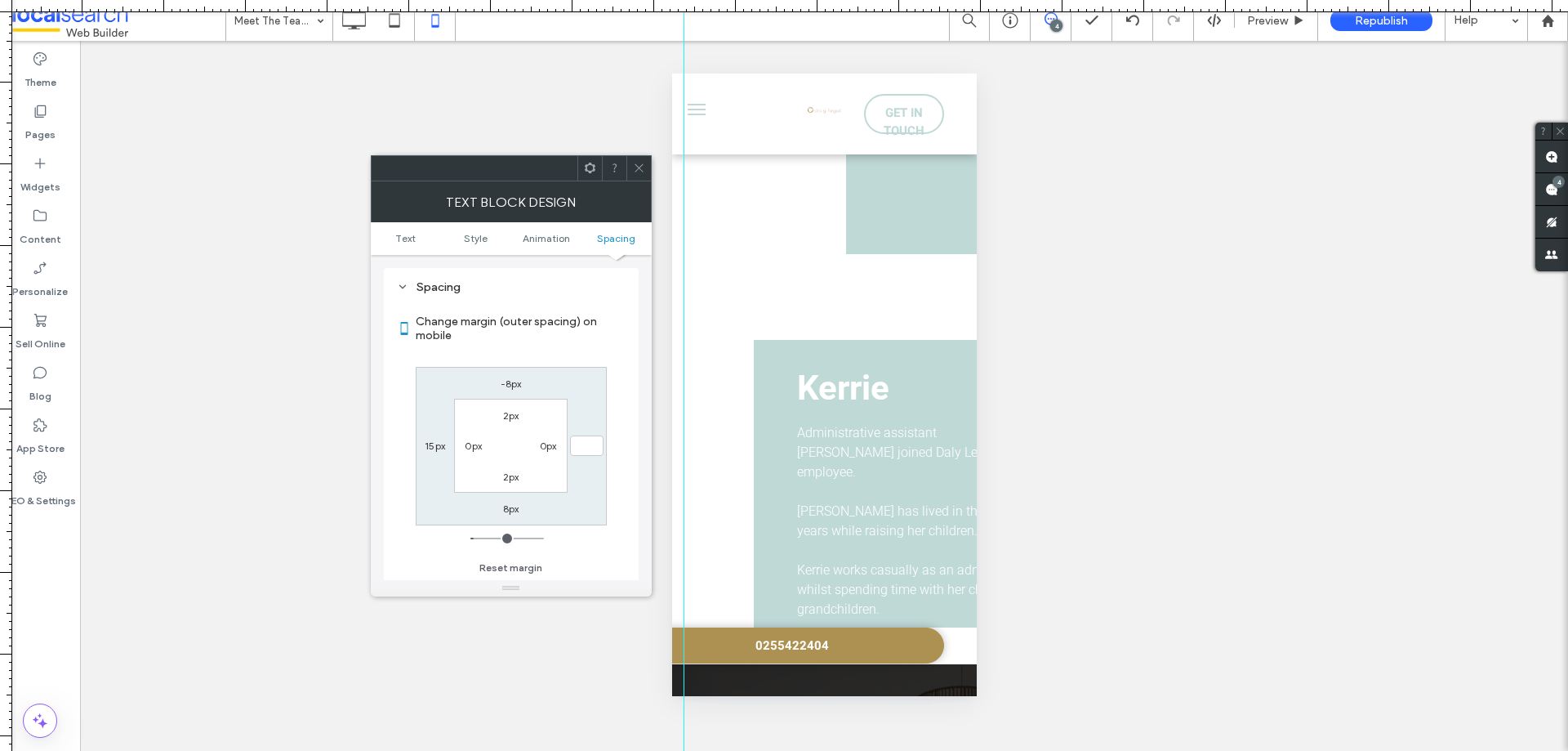 type 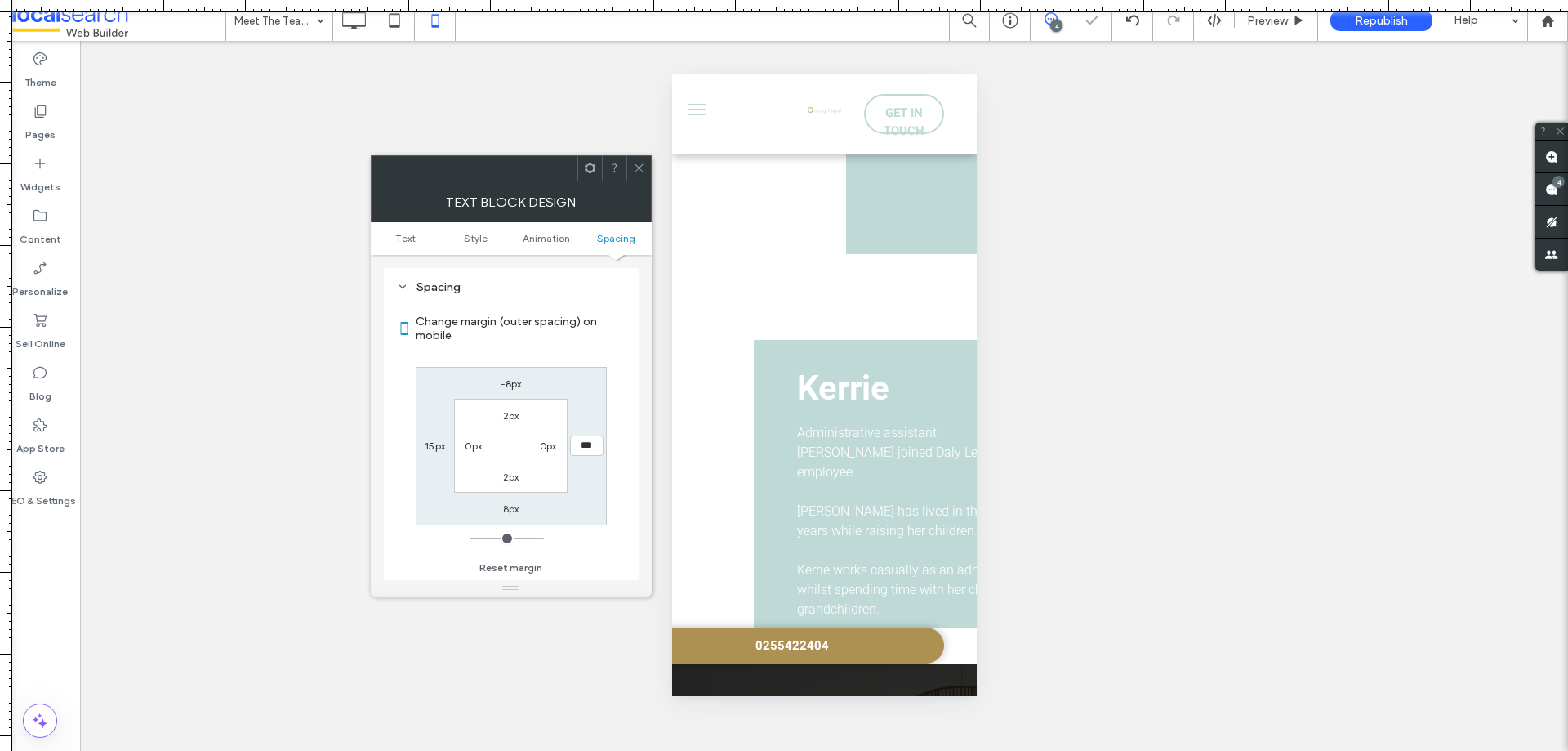 click on "15px" at bounding box center (434, 445) 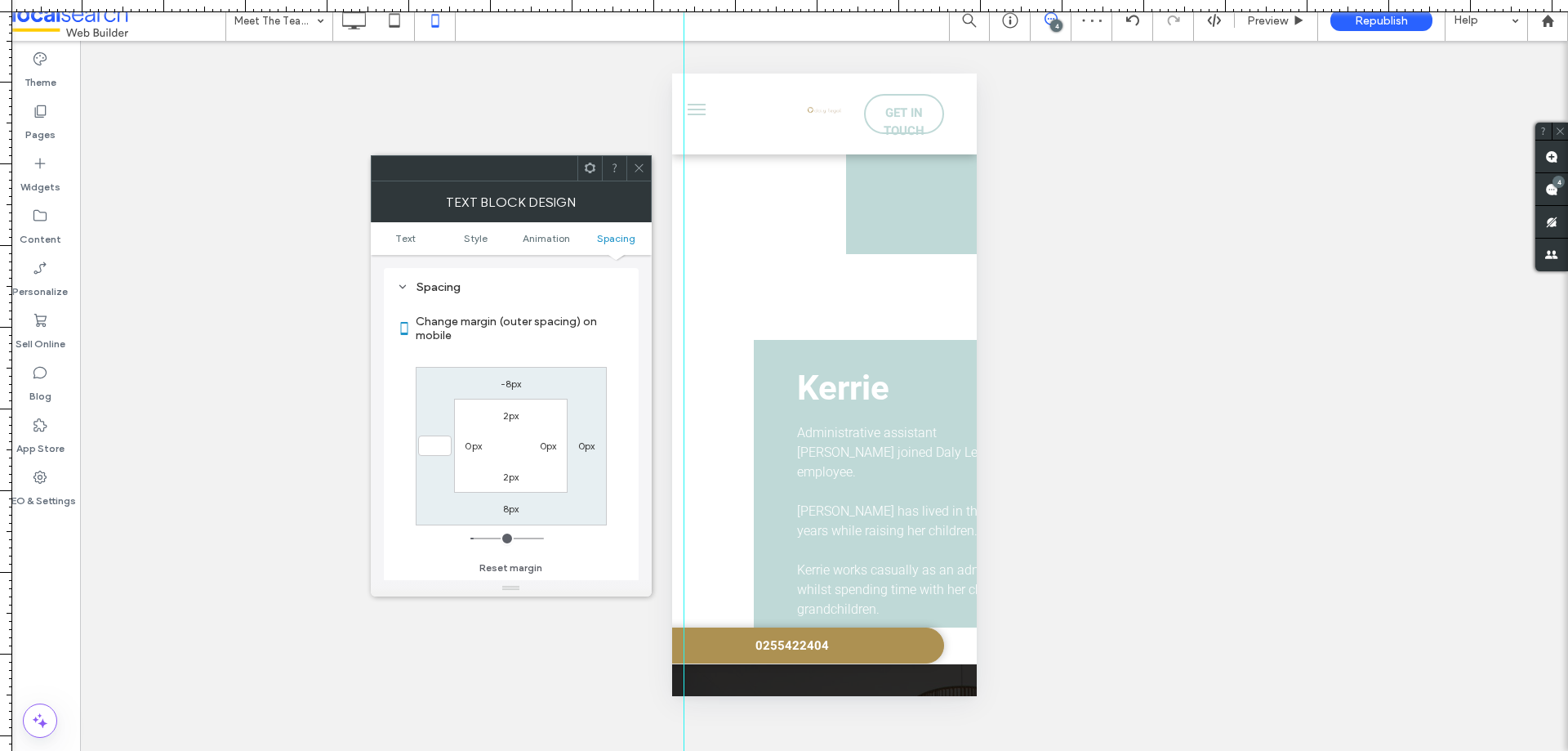 type 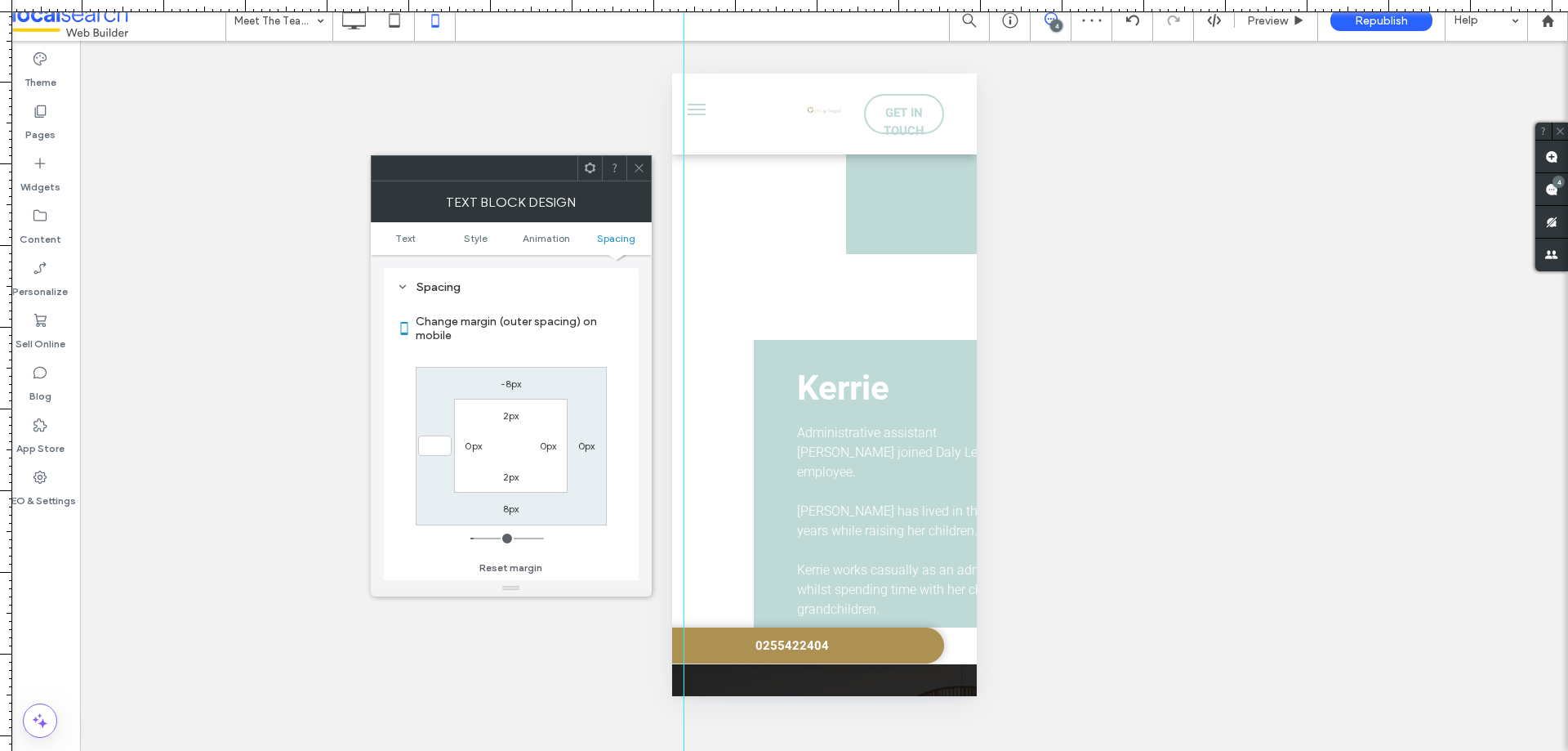 type on "*" 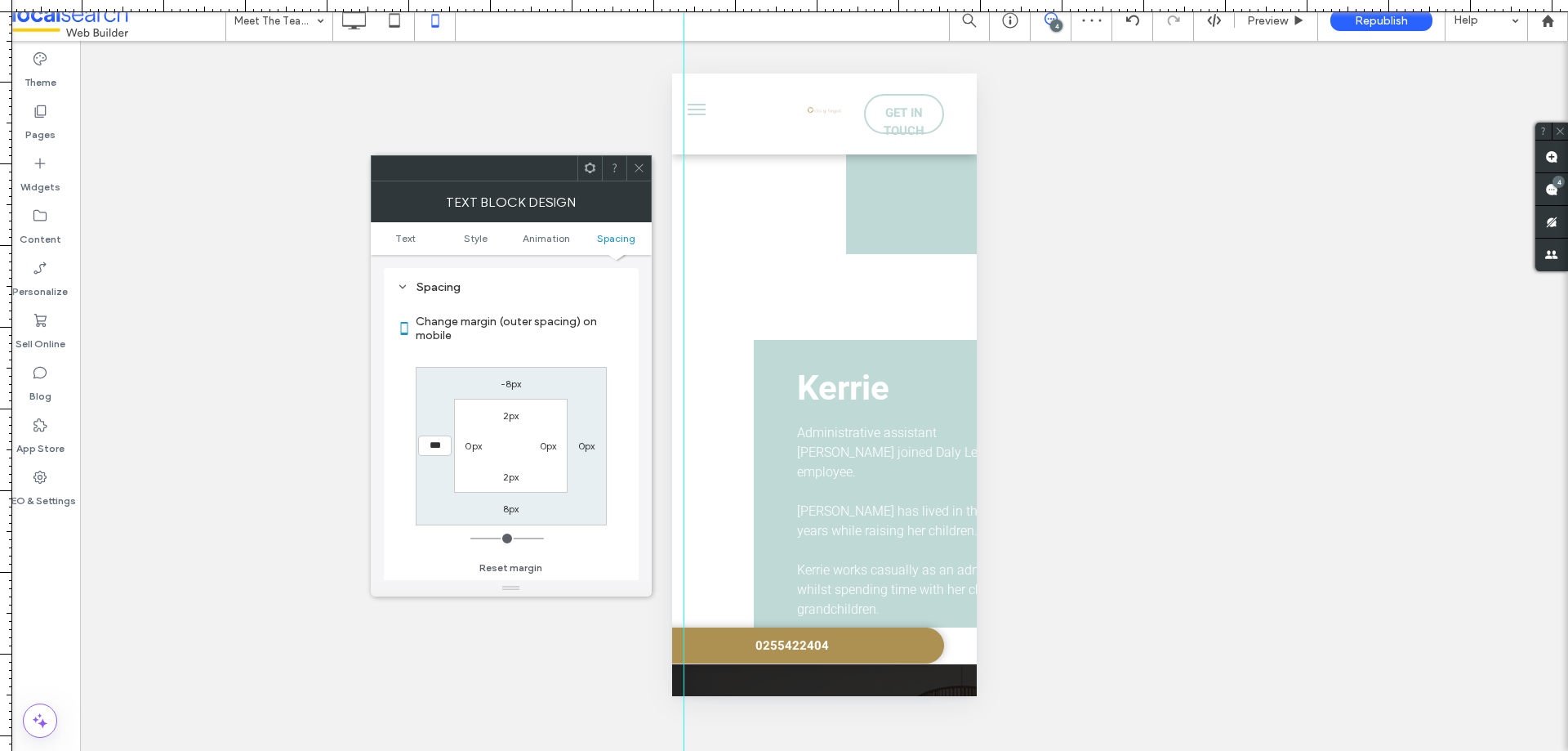 click at bounding box center [639, 168] 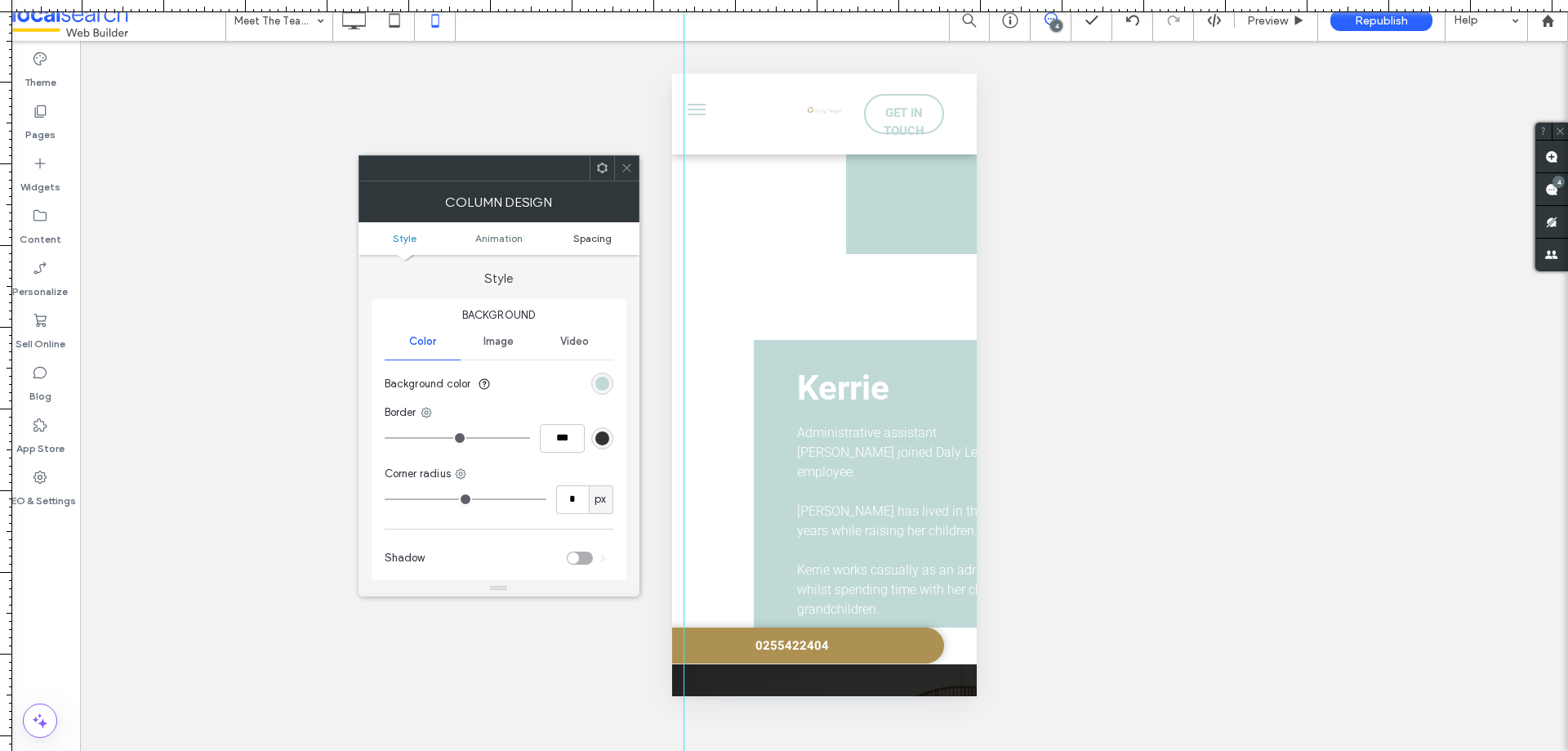 click on "Spacing" at bounding box center [592, 238] 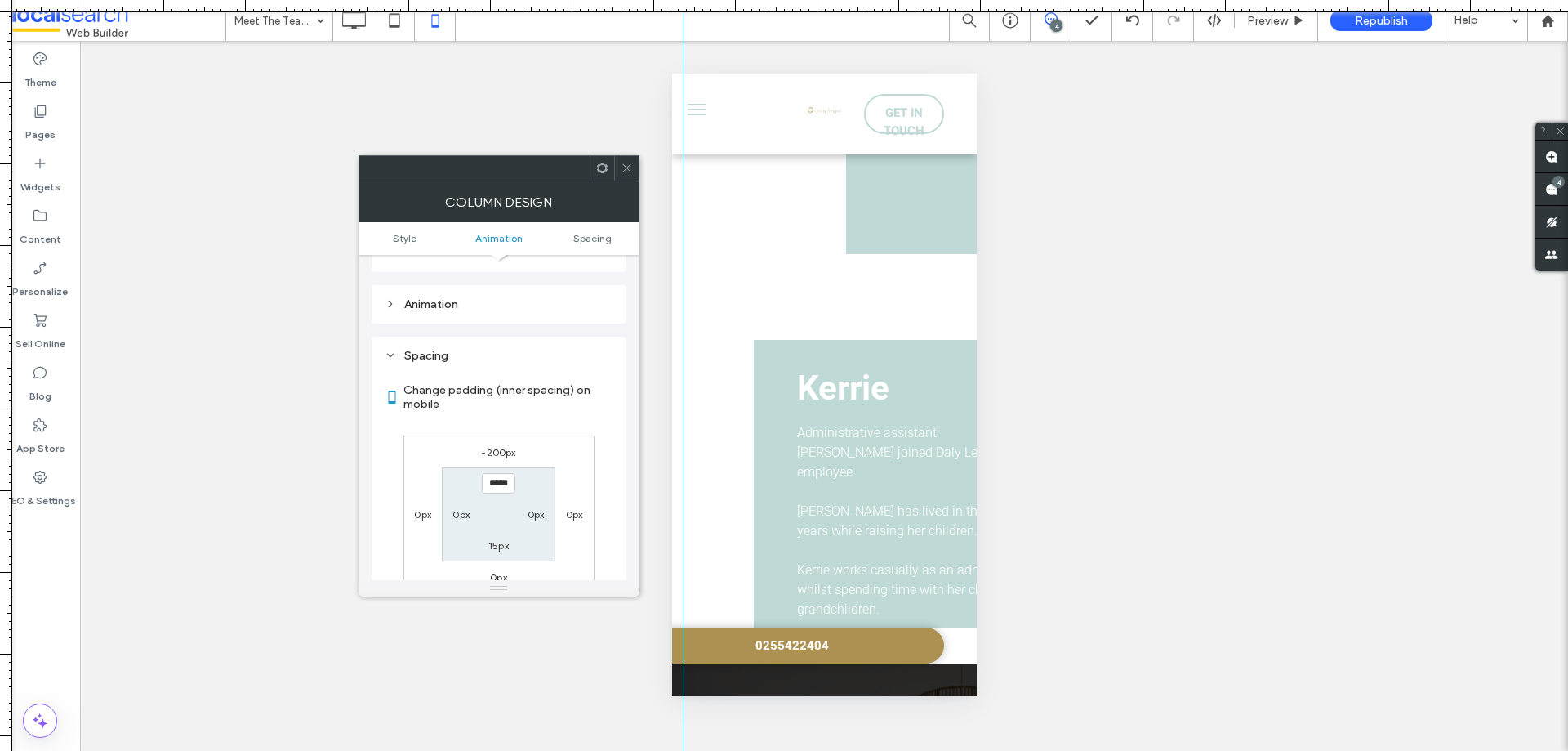 scroll, scrollTop: 383, scrollLeft: 0, axis: vertical 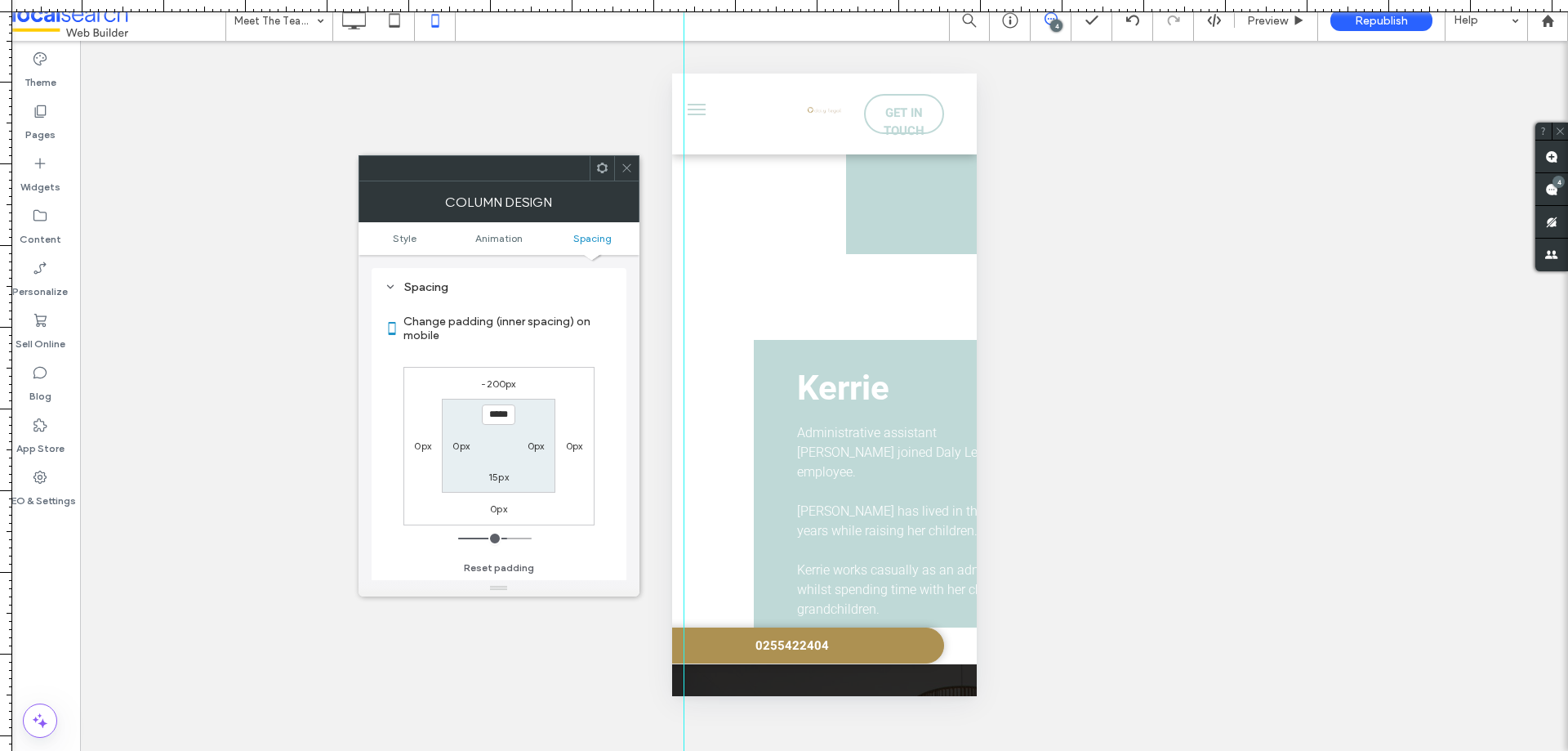 click on "0px" at bounding box center (461, 445) 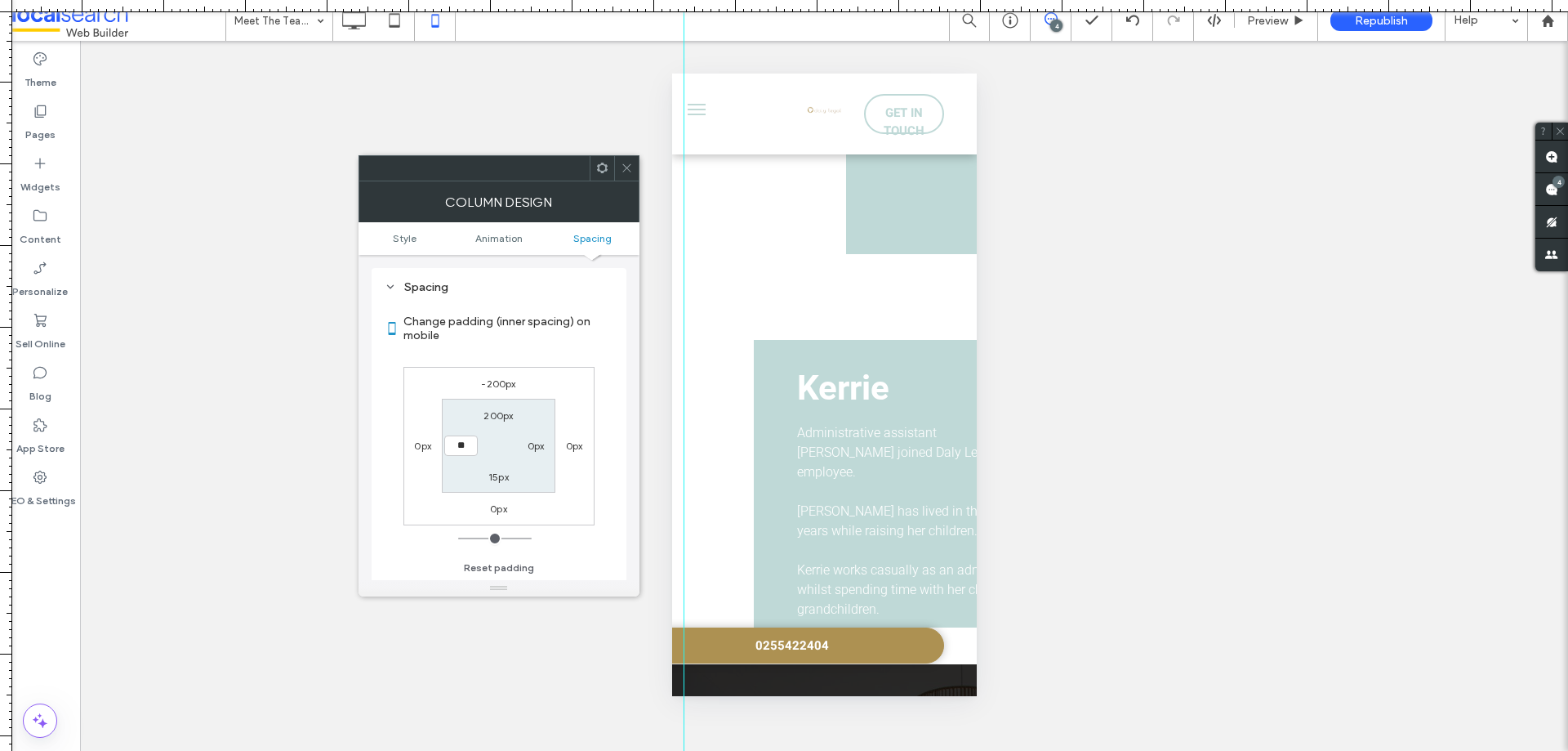 type on "**" 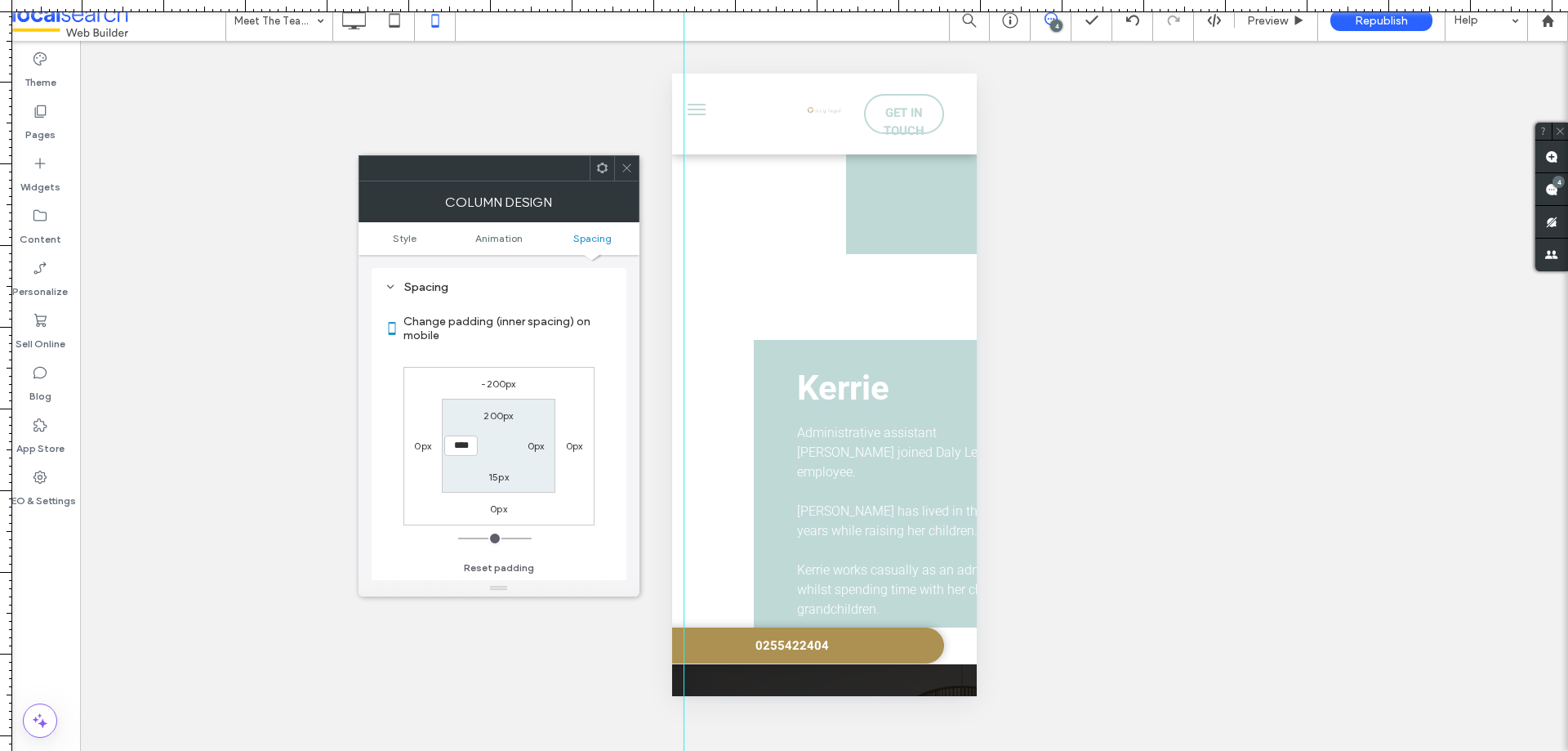 click on "0px" at bounding box center (536, 445) 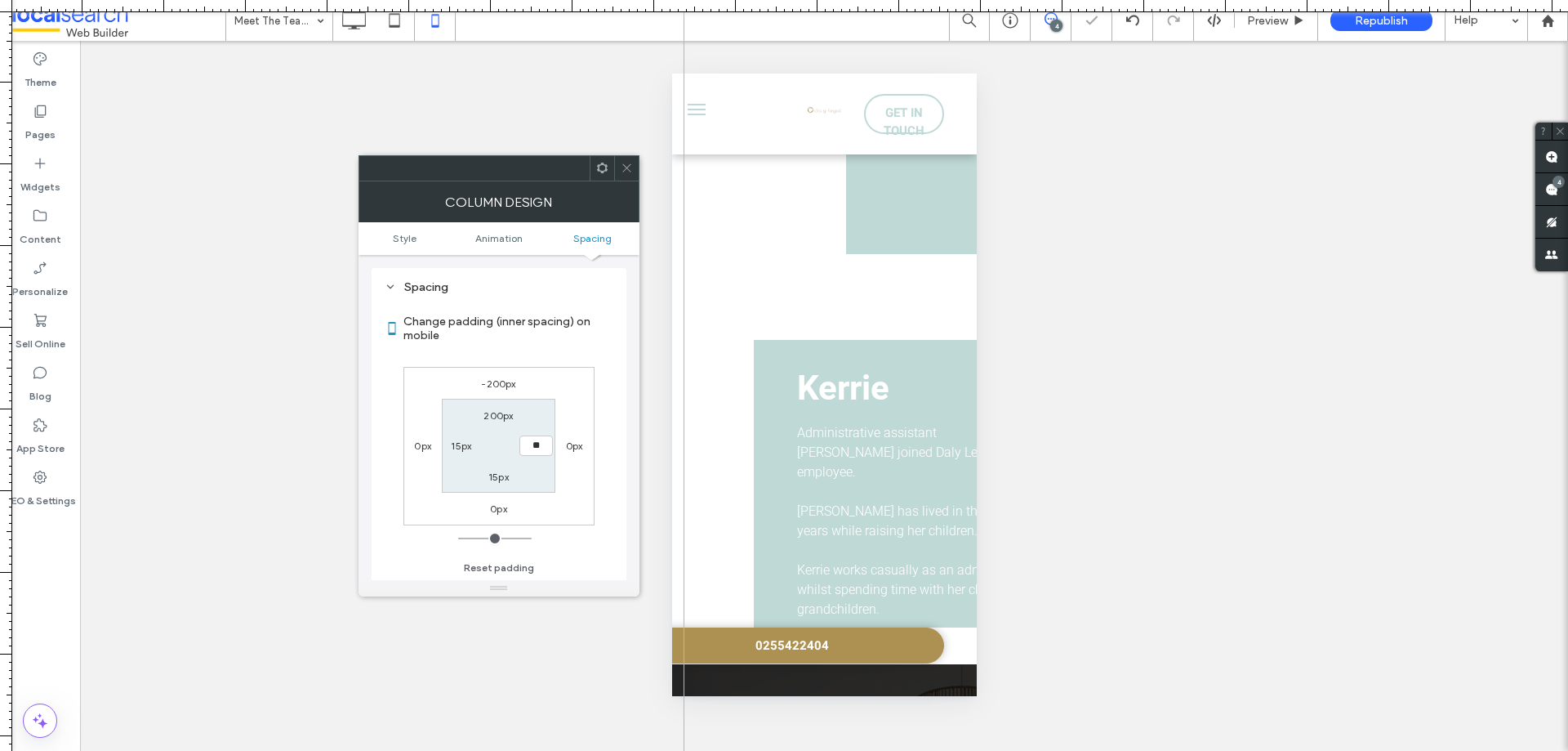 type on "**" 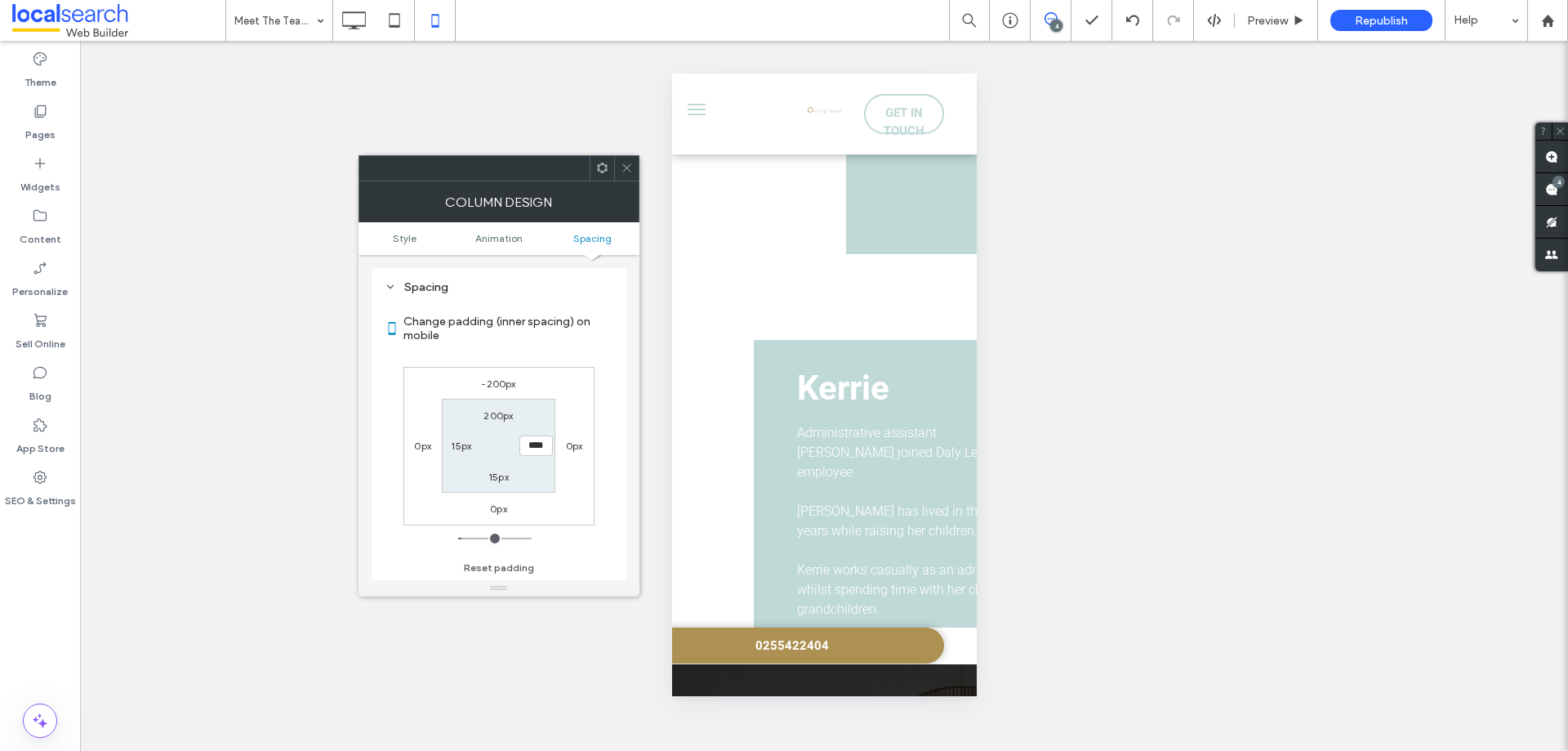 click 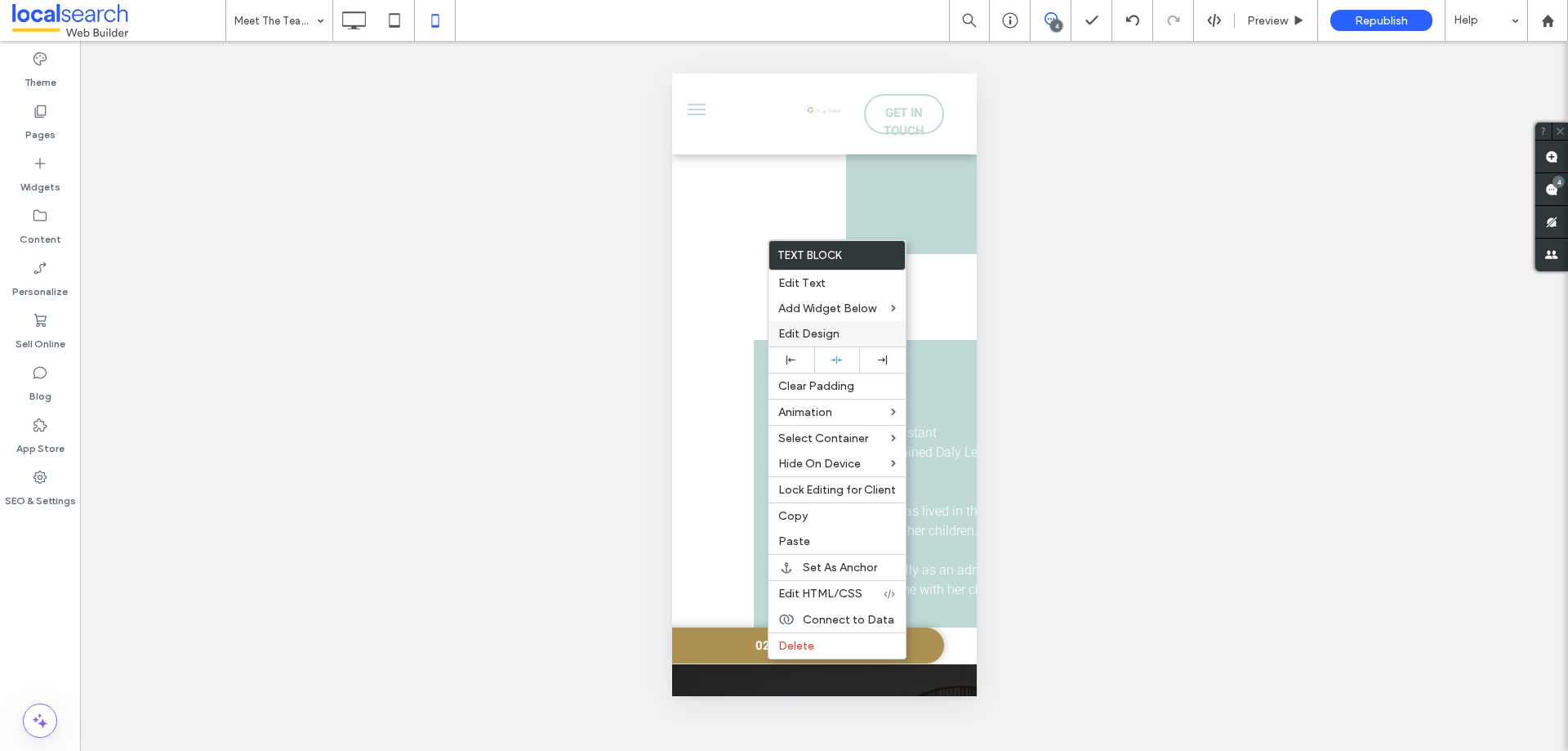 click on "Edit Design" at bounding box center (837, 333) 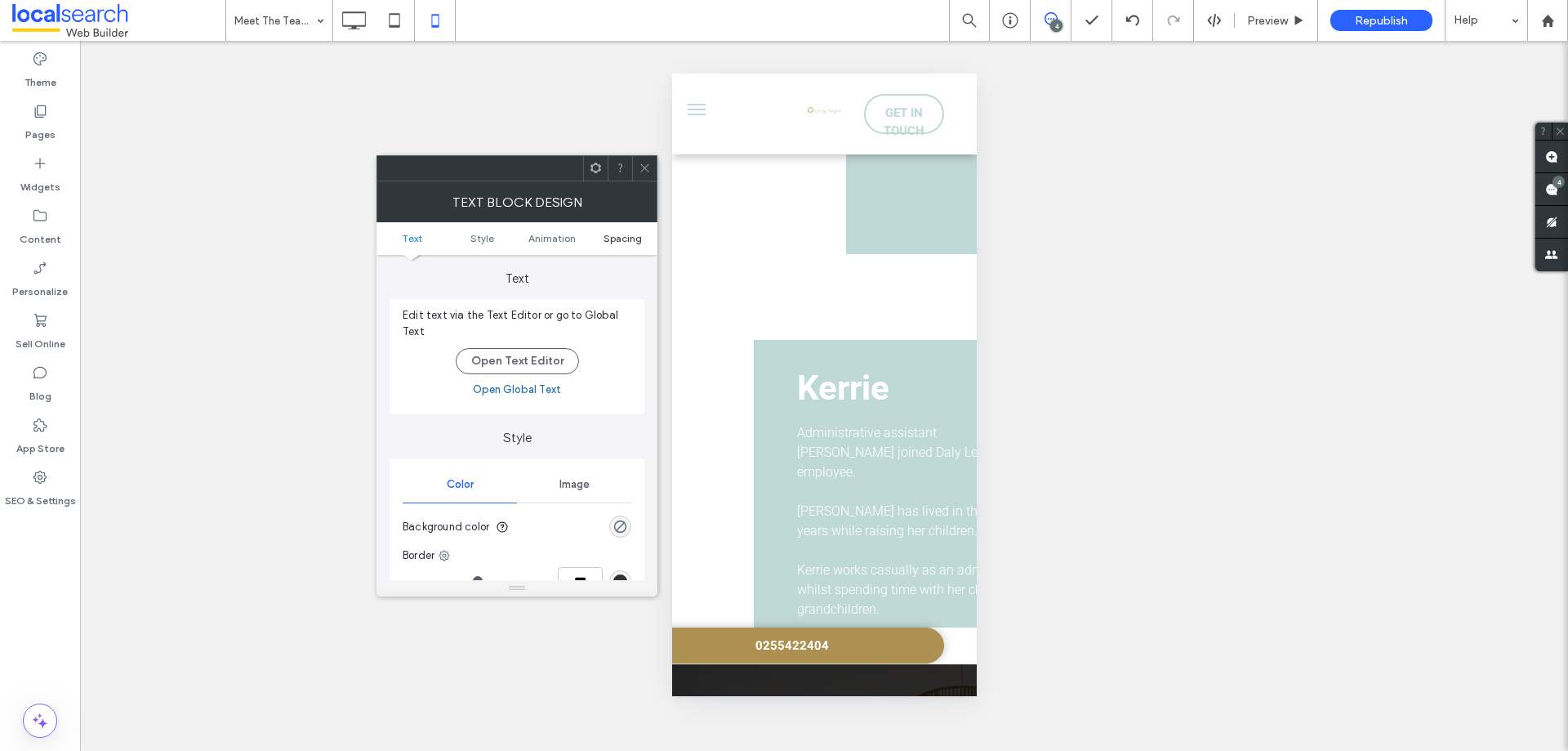 click on "Spacing" at bounding box center (622, 238) 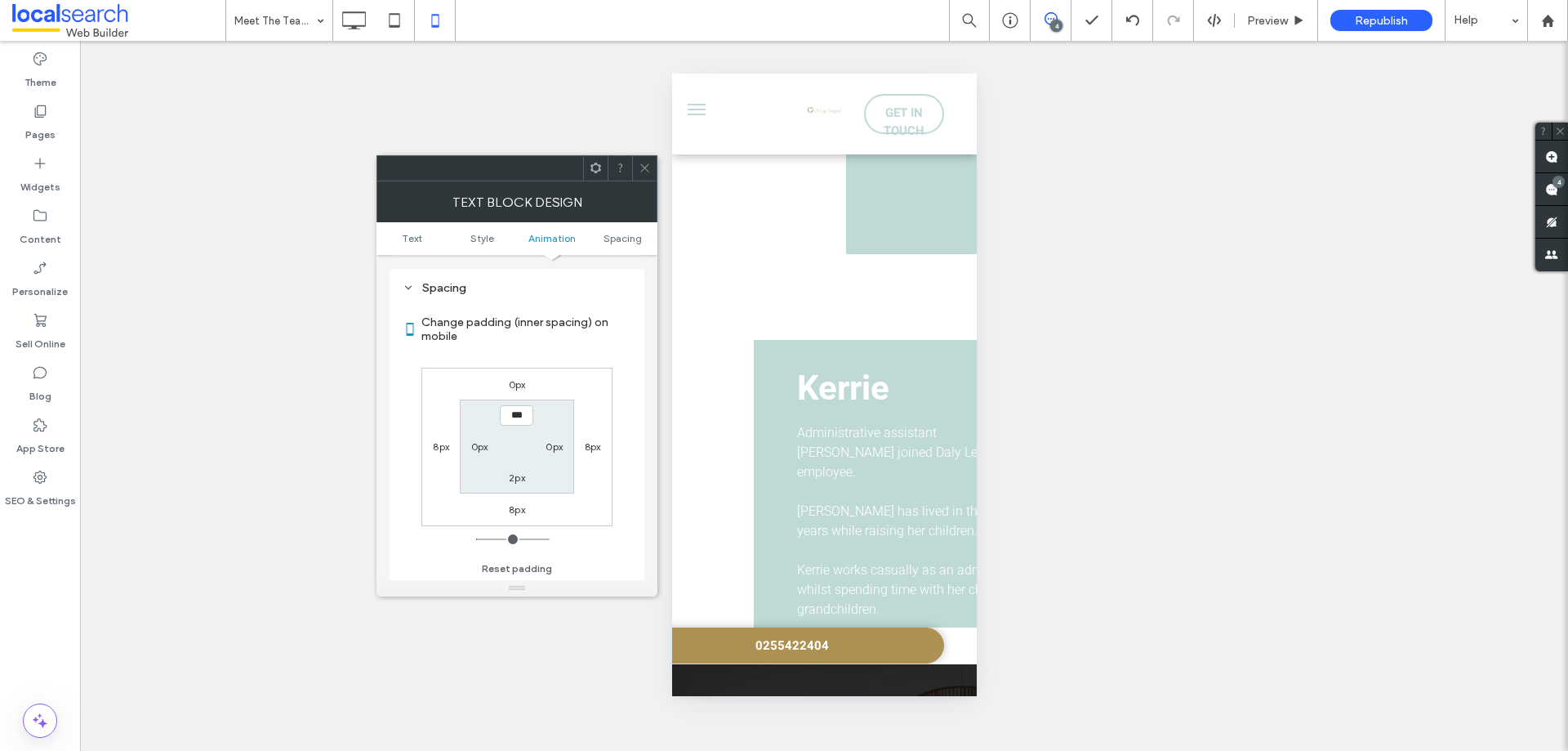 scroll, scrollTop: 468, scrollLeft: 0, axis: vertical 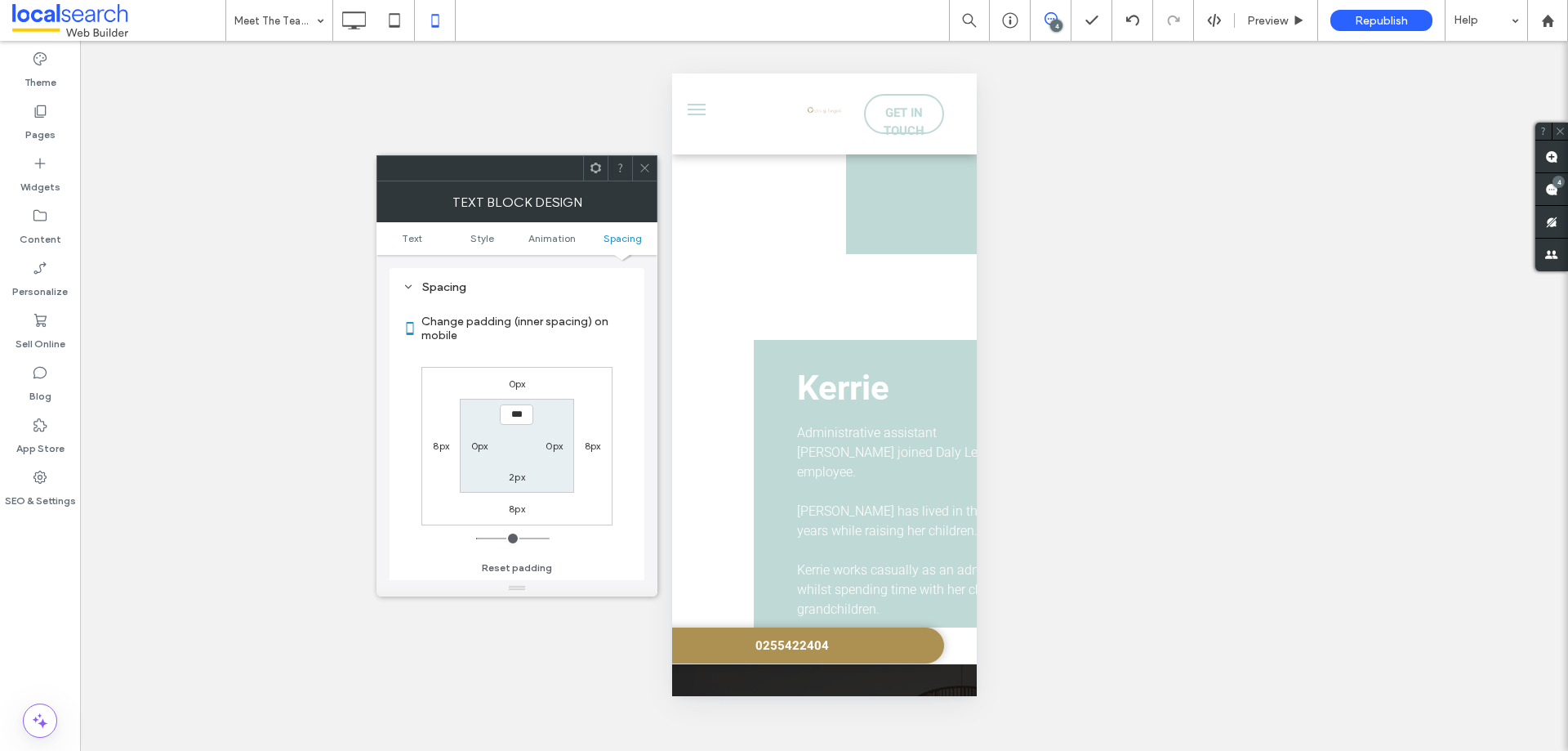 click on "8px" at bounding box center (441, 445) 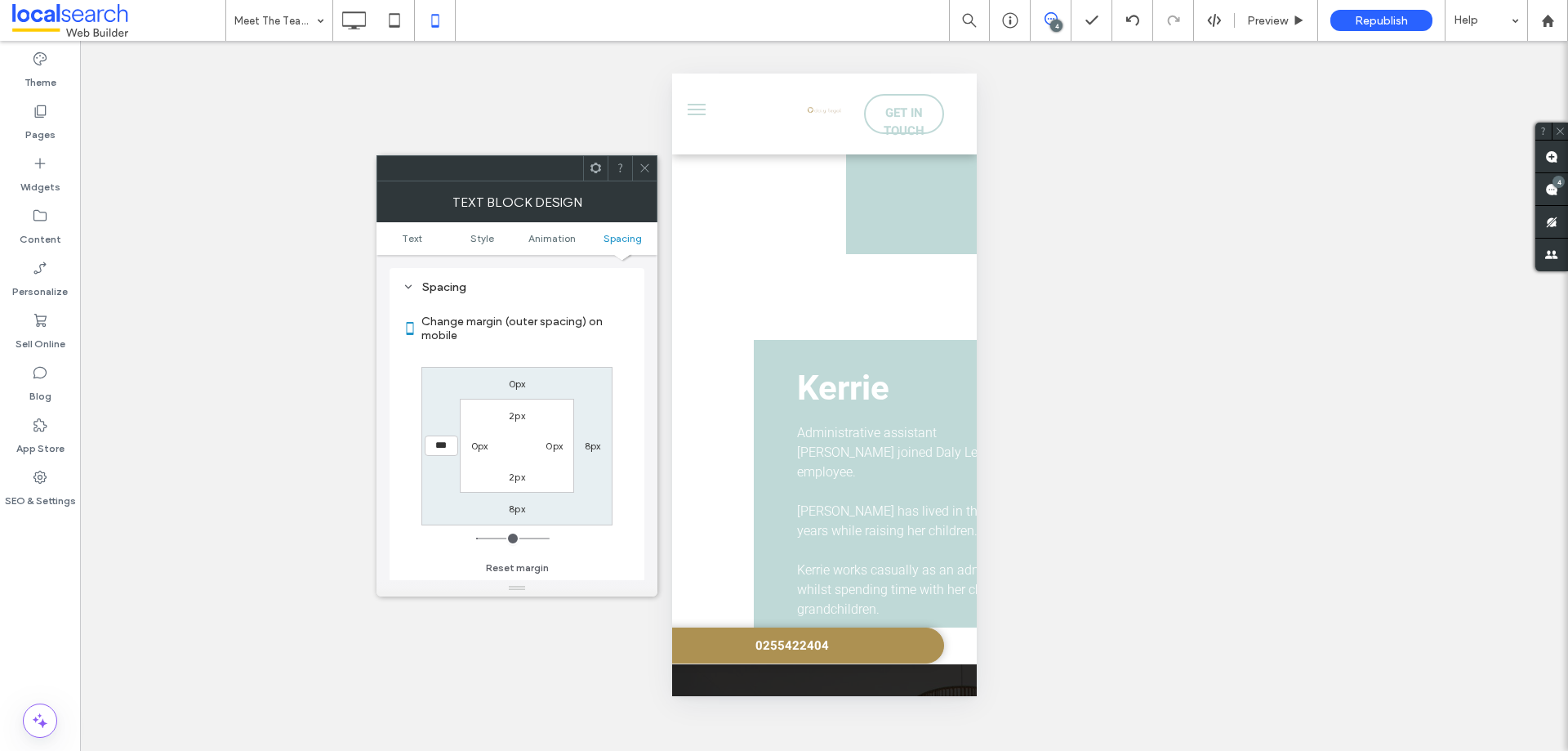 type on "*" 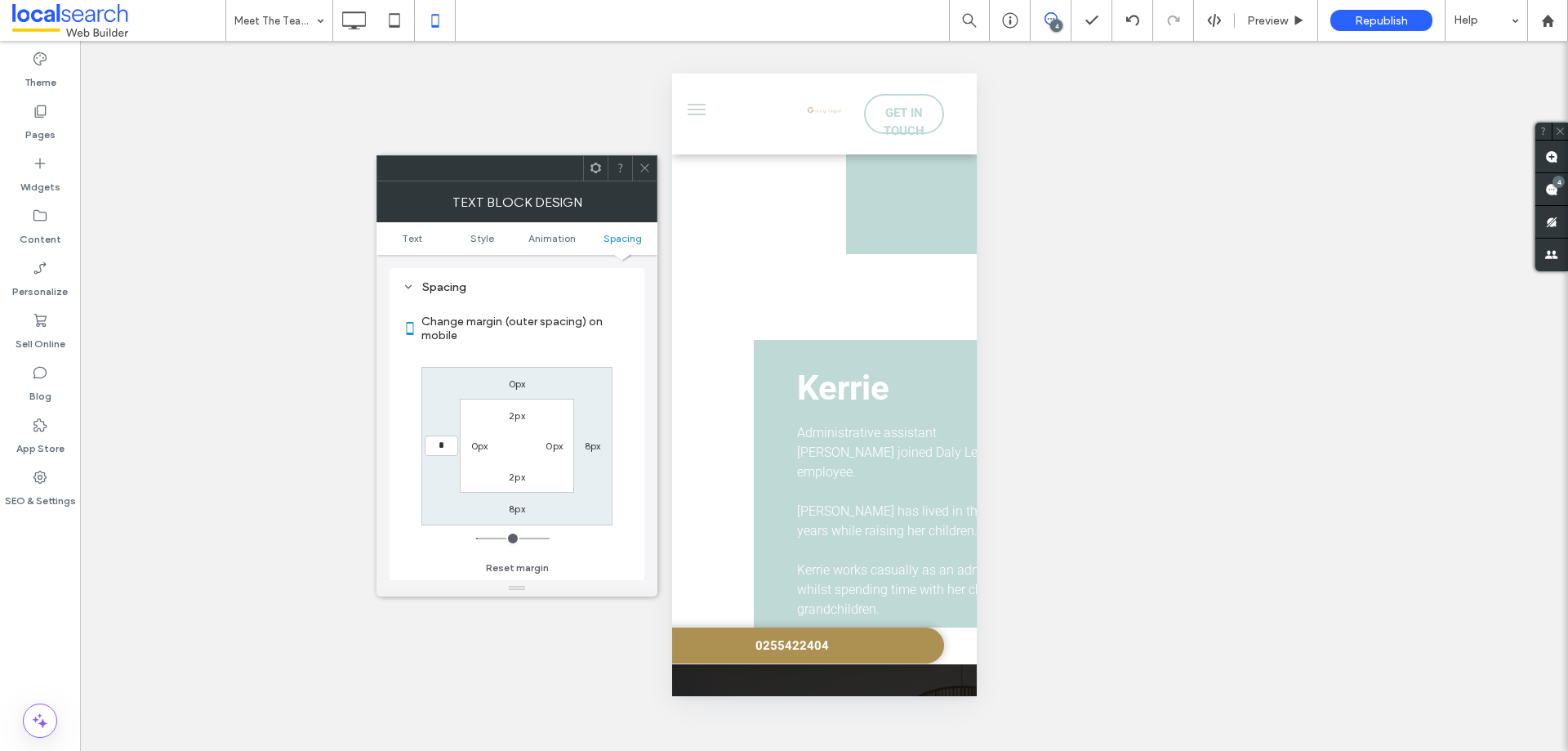 type on "*" 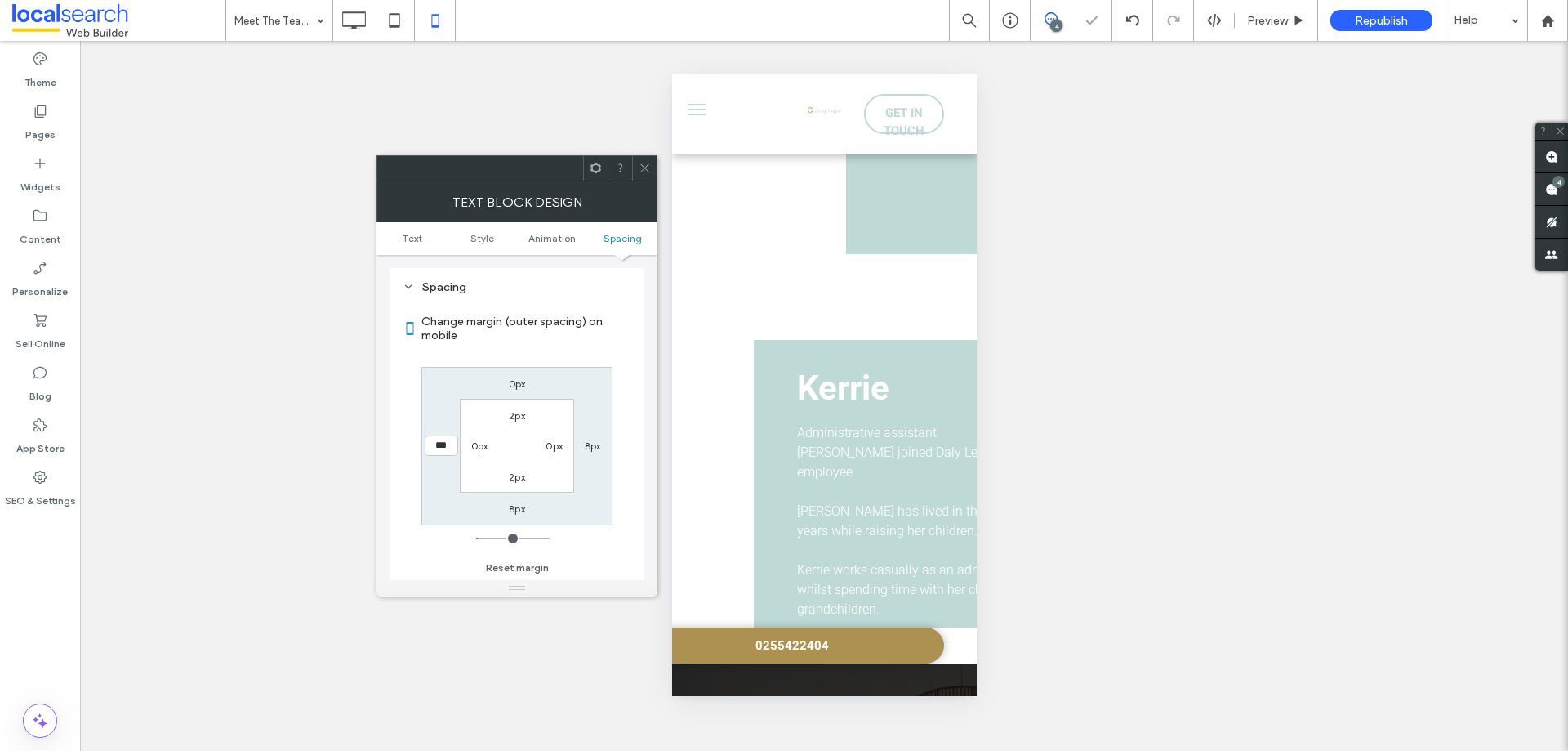 click on "8px" at bounding box center (593, 445) 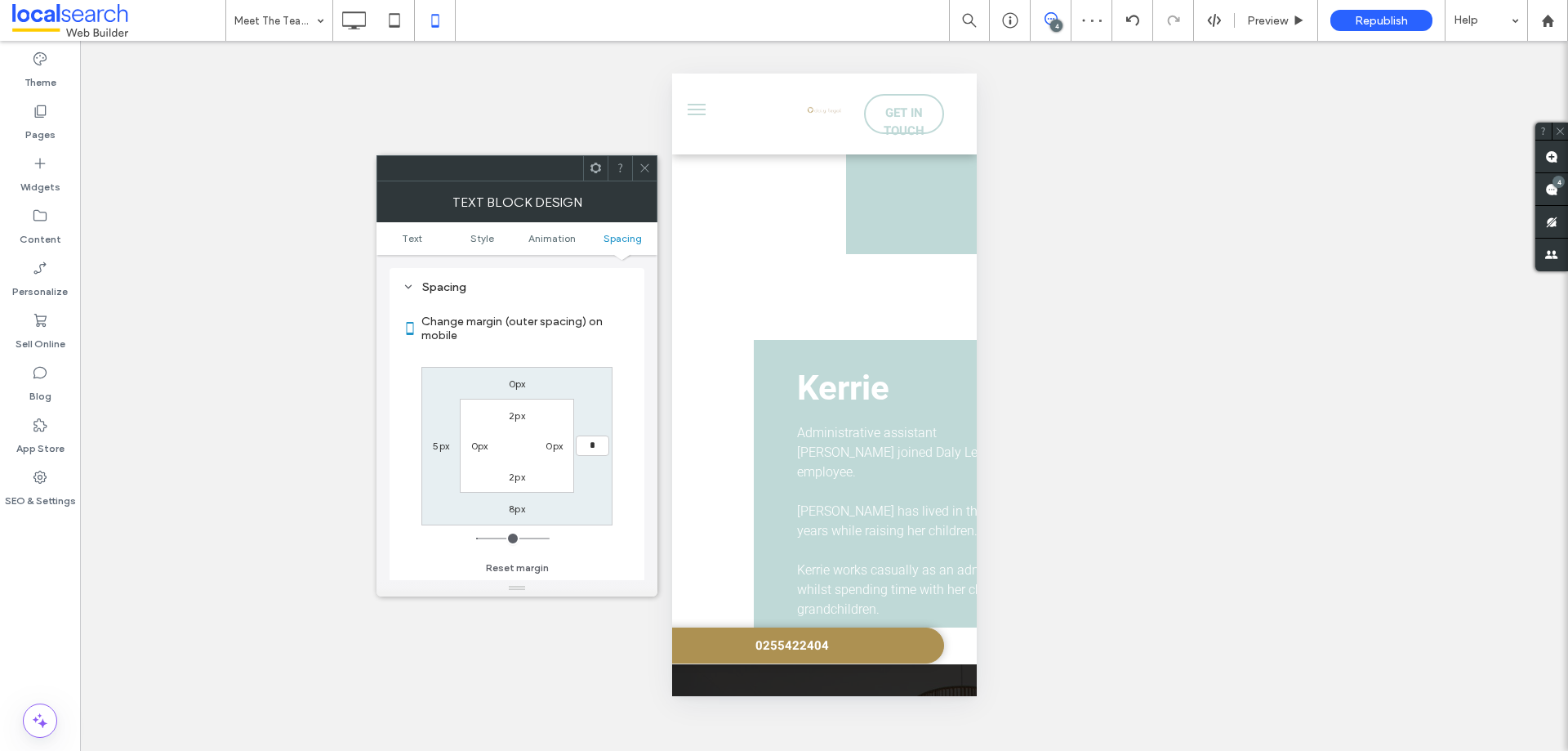 type on "*" 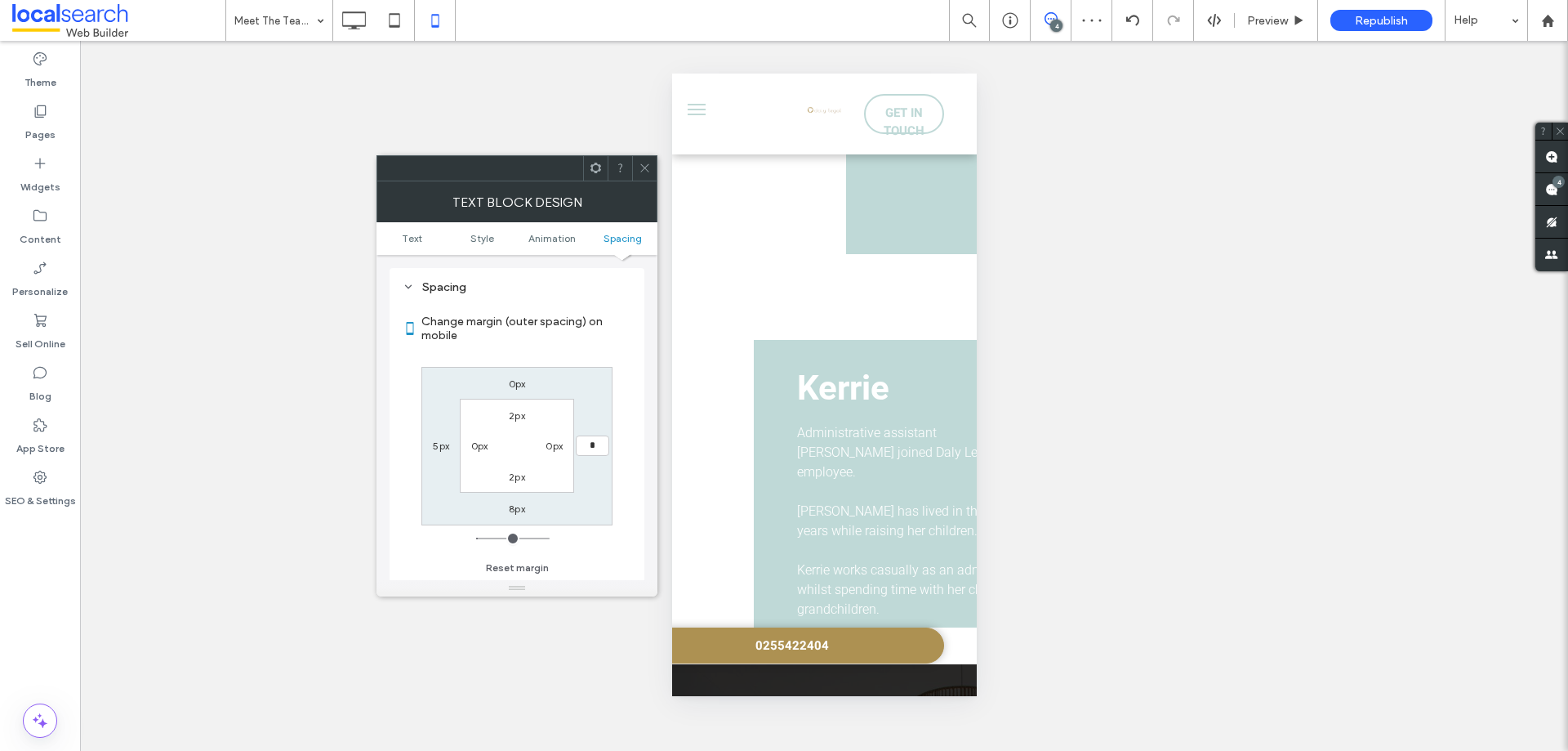 type on "*" 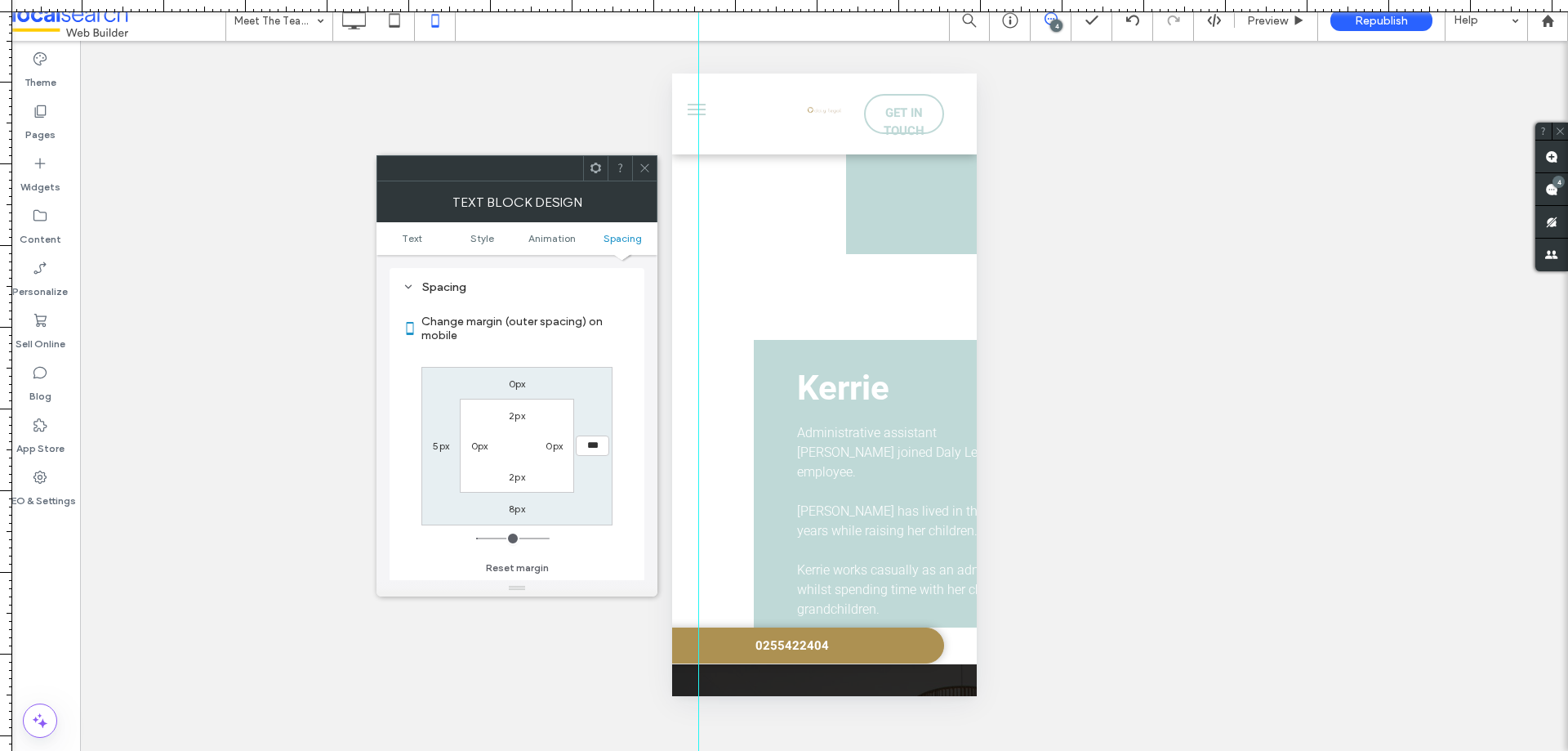 drag, startPoint x: 680, startPoint y: 268, endPoint x: 698, endPoint y: 263, distance: 18.681542 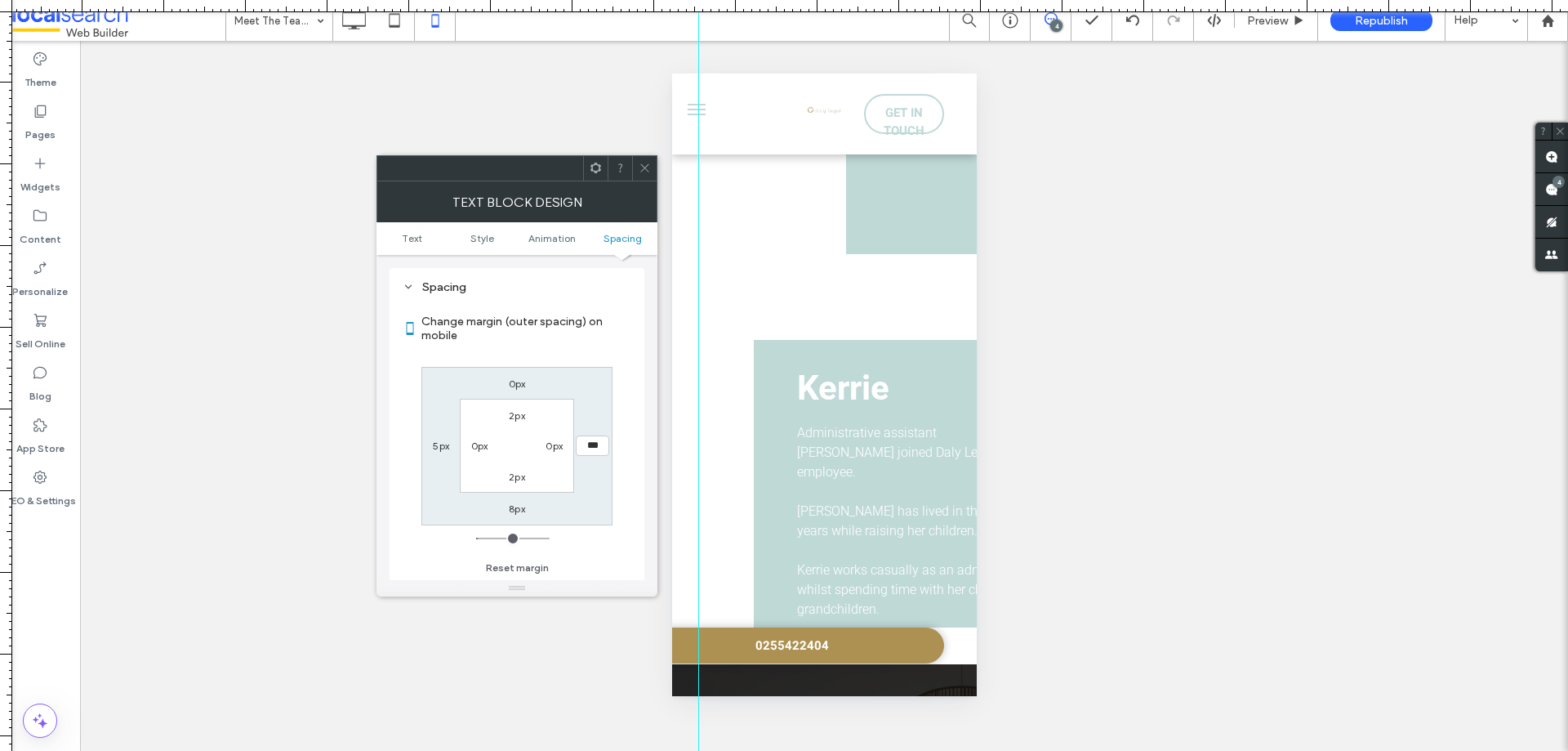 click on "5px" at bounding box center (441, 445) 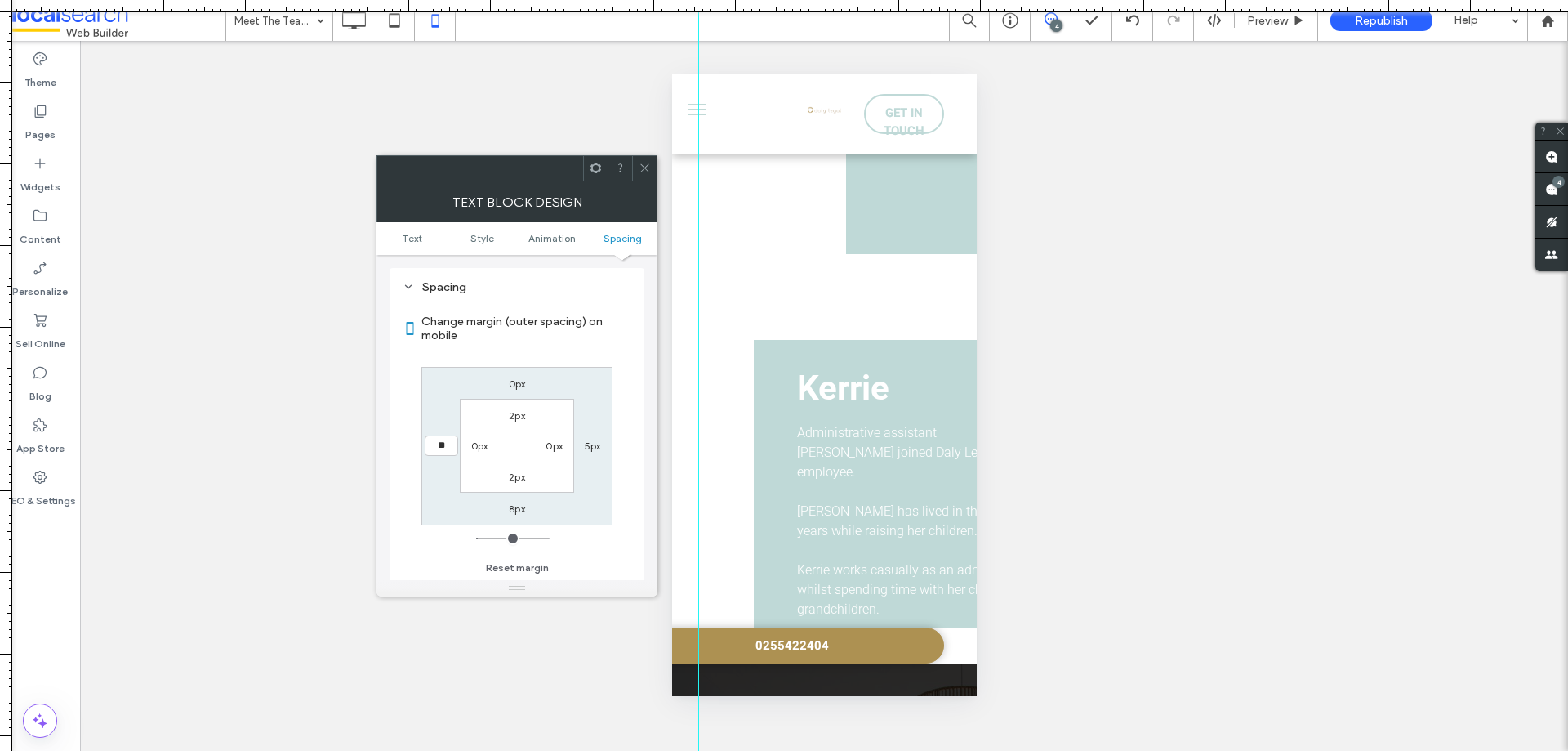 type on "**" 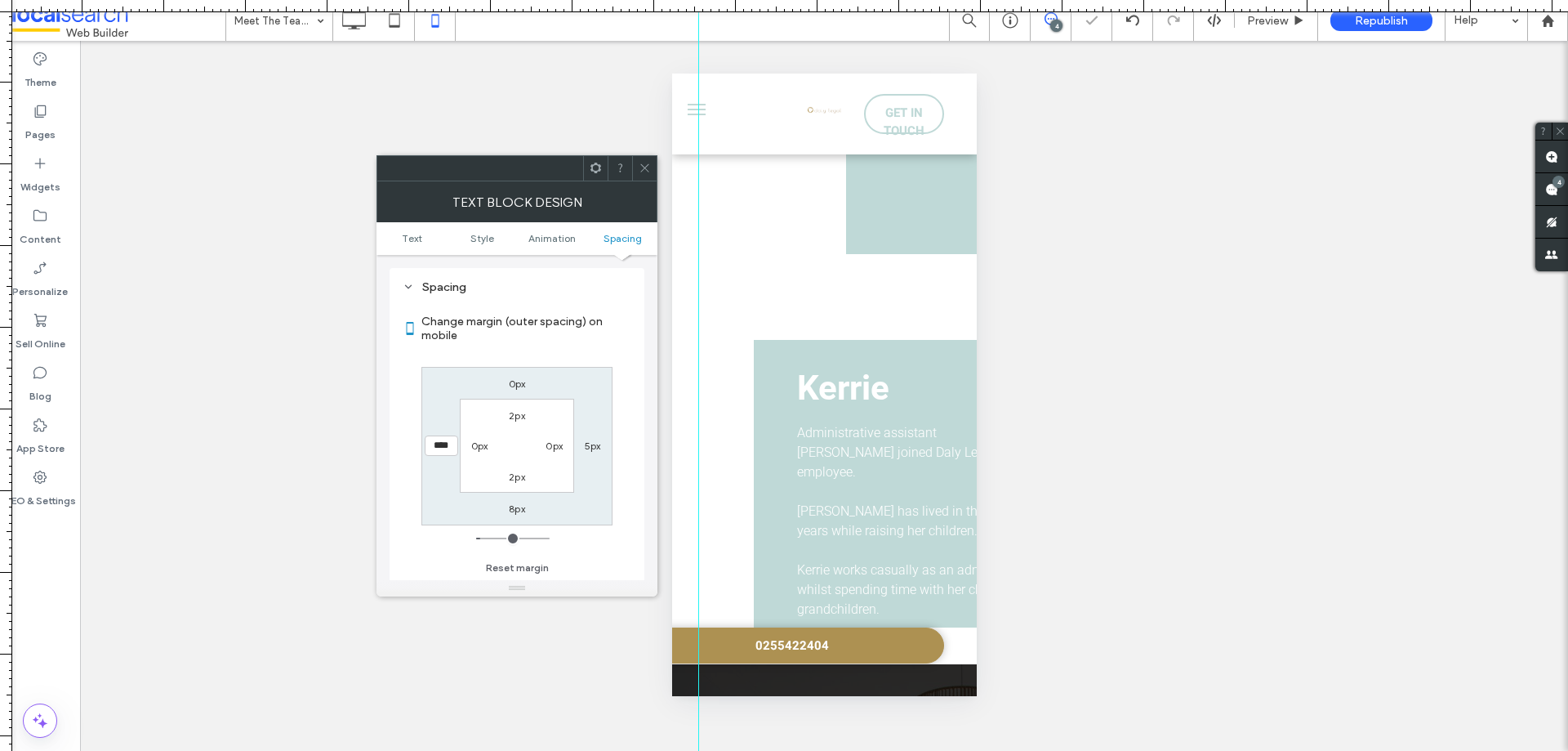 click on "5px" at bounding box center (593, 445) 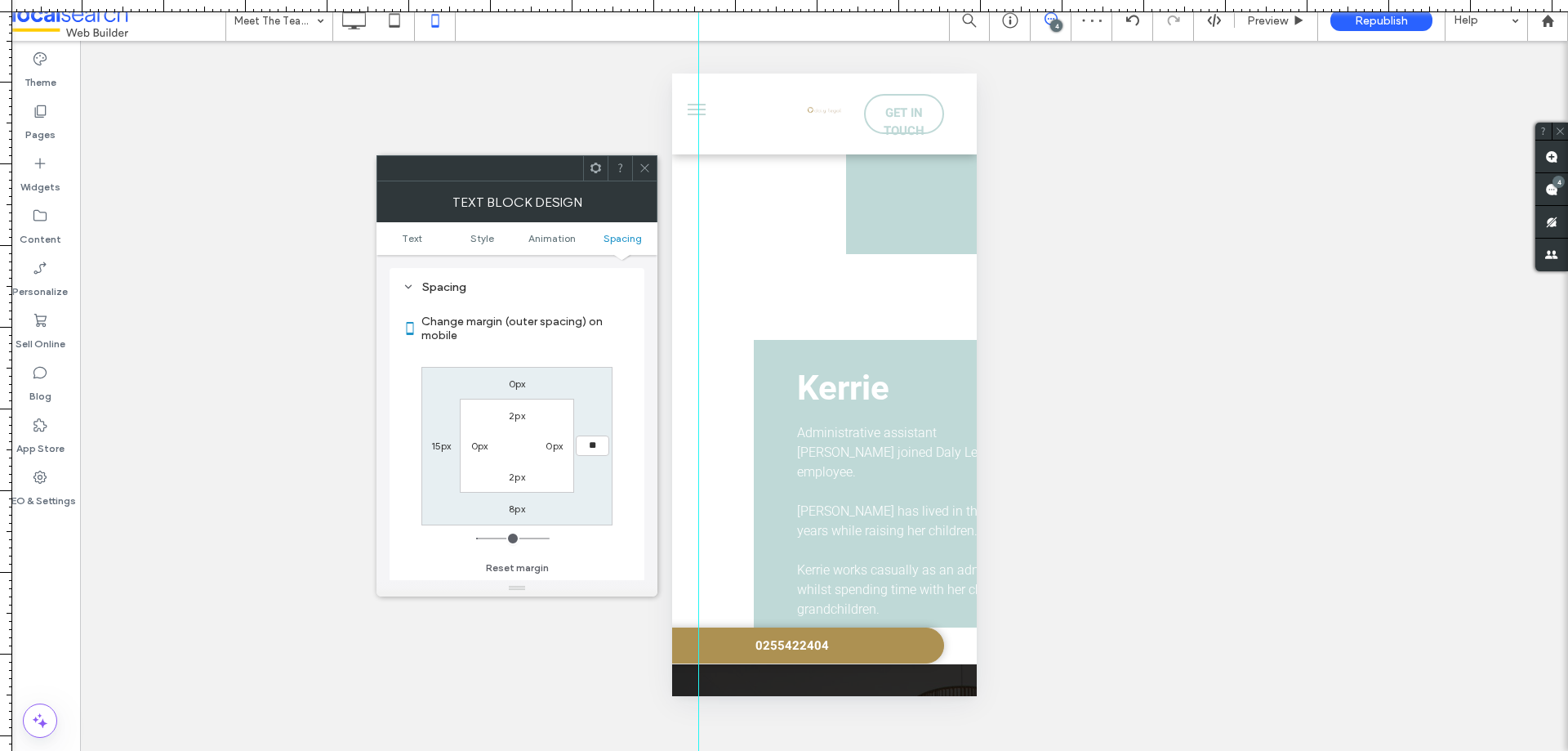 type on "**" 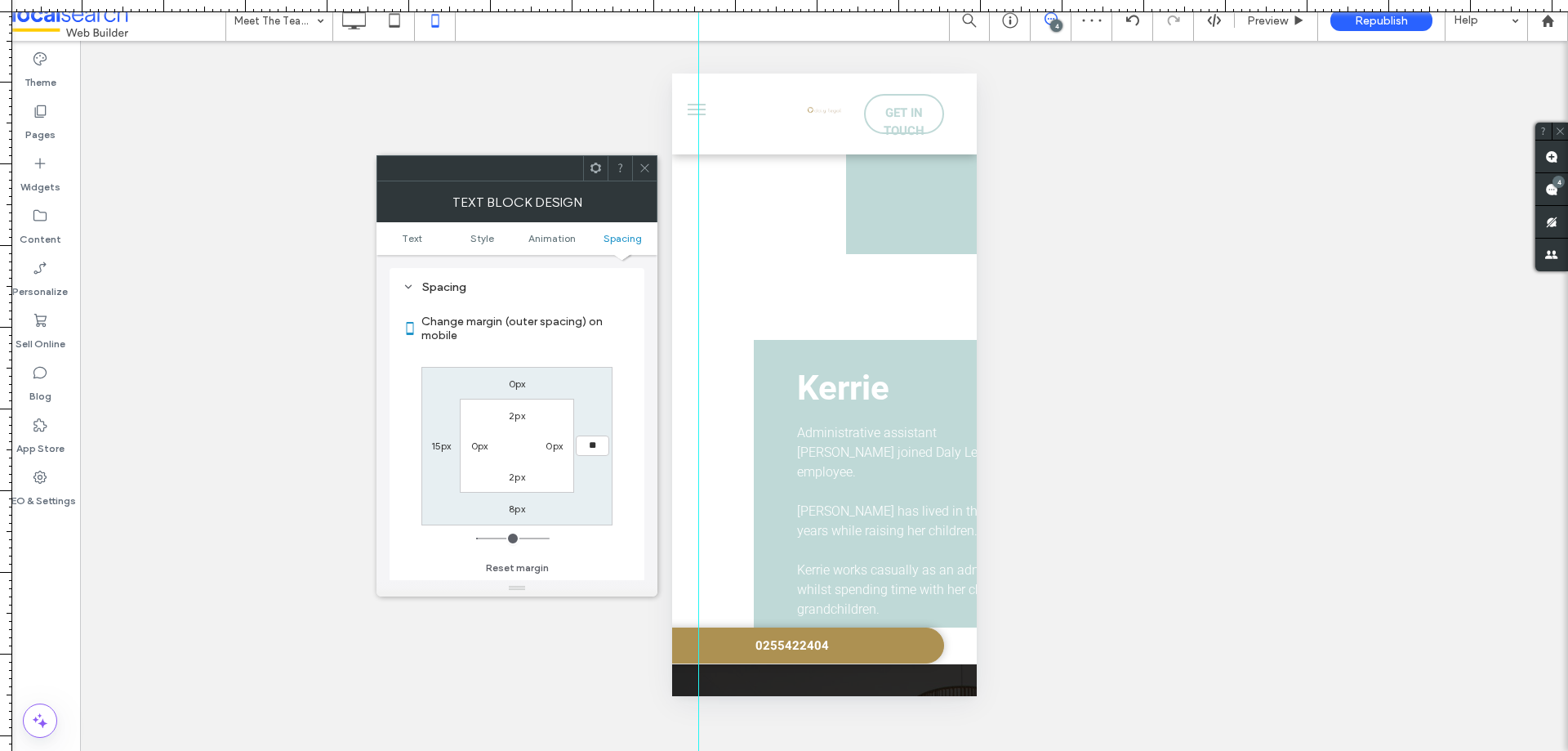type on "**" 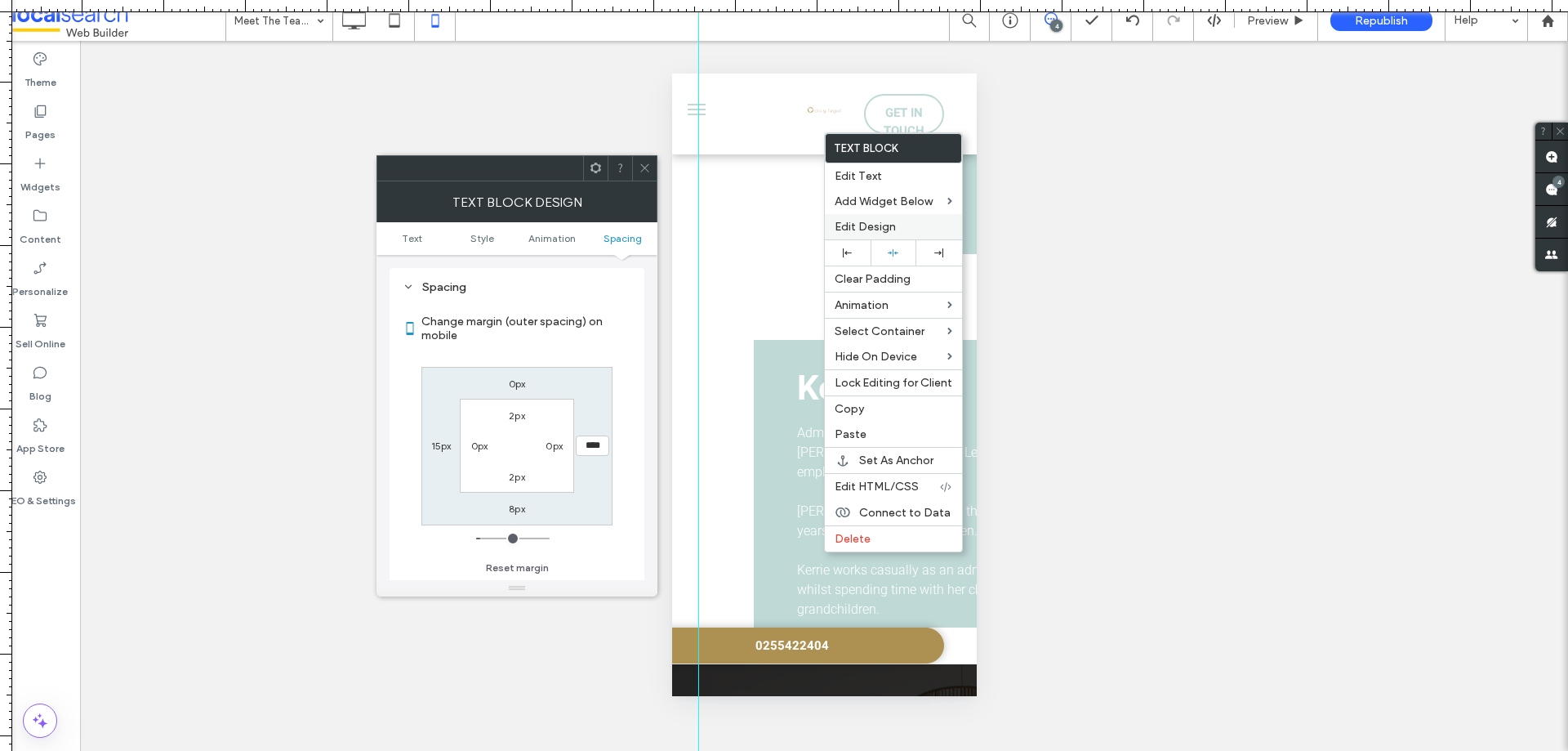 click on "Edit Design" at bounding box center (893, 226) 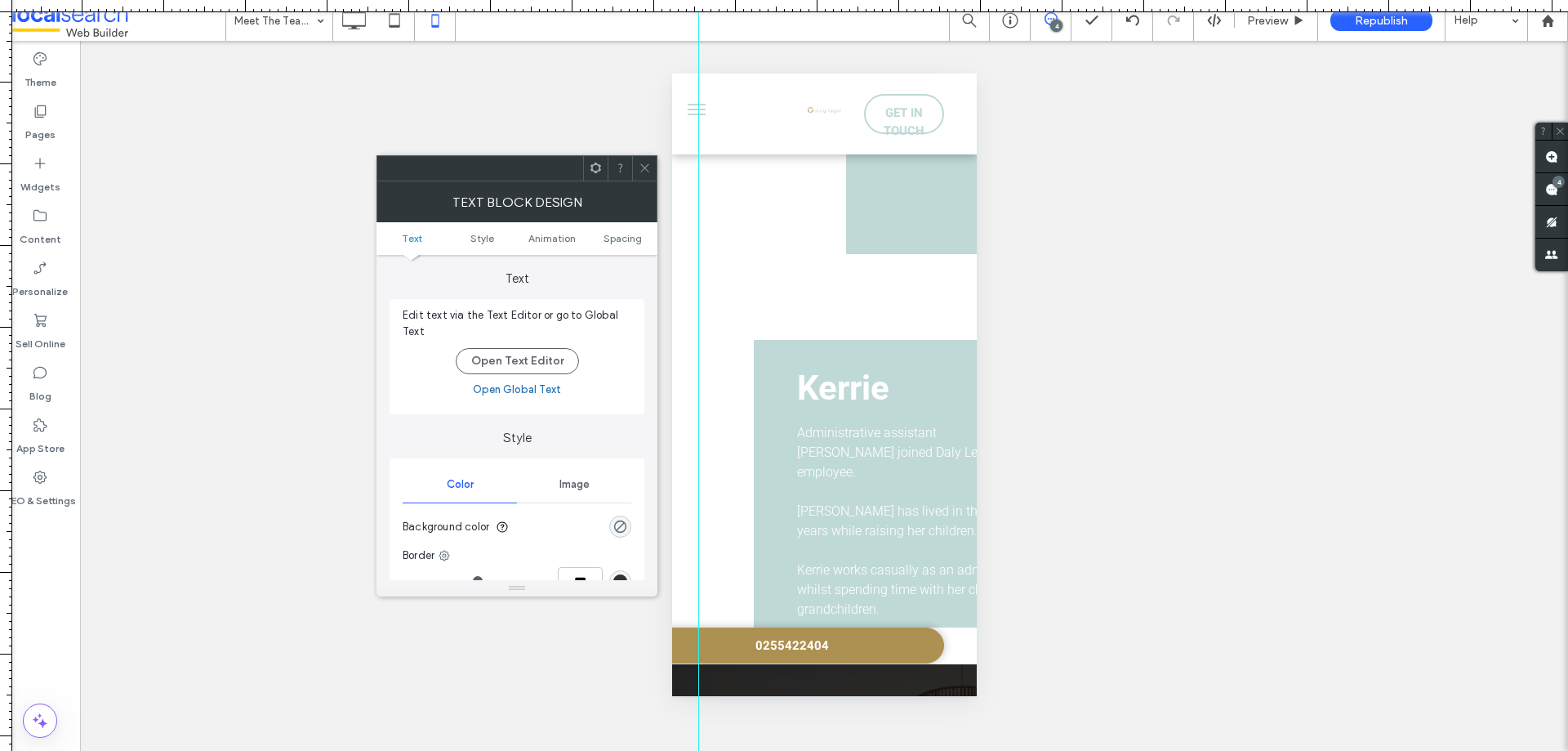 scroll, scrollTop: 163, scrollLeft: 0, axis: vertical 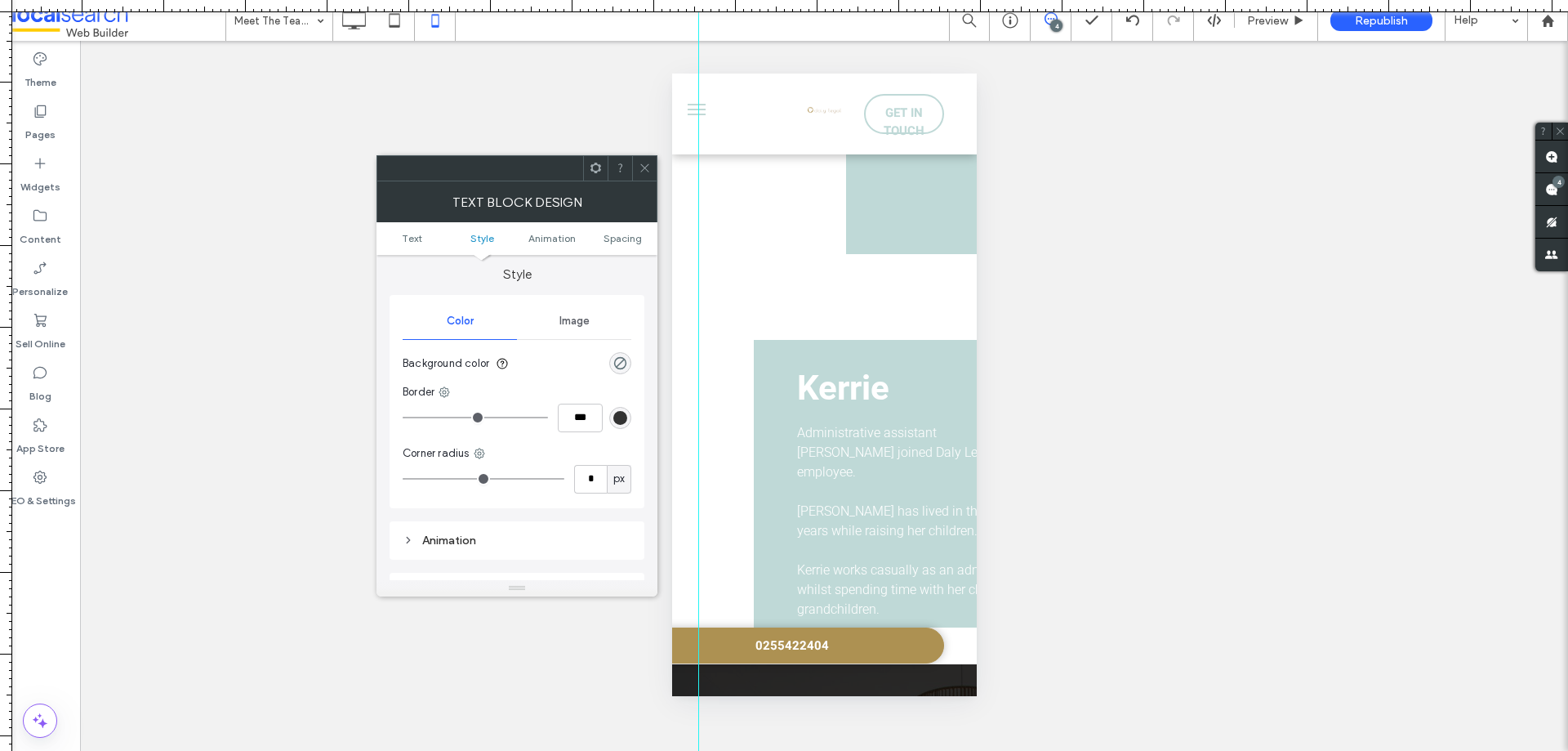 click on "Text Style Animation Spacing" at bounding box center (517, 239) 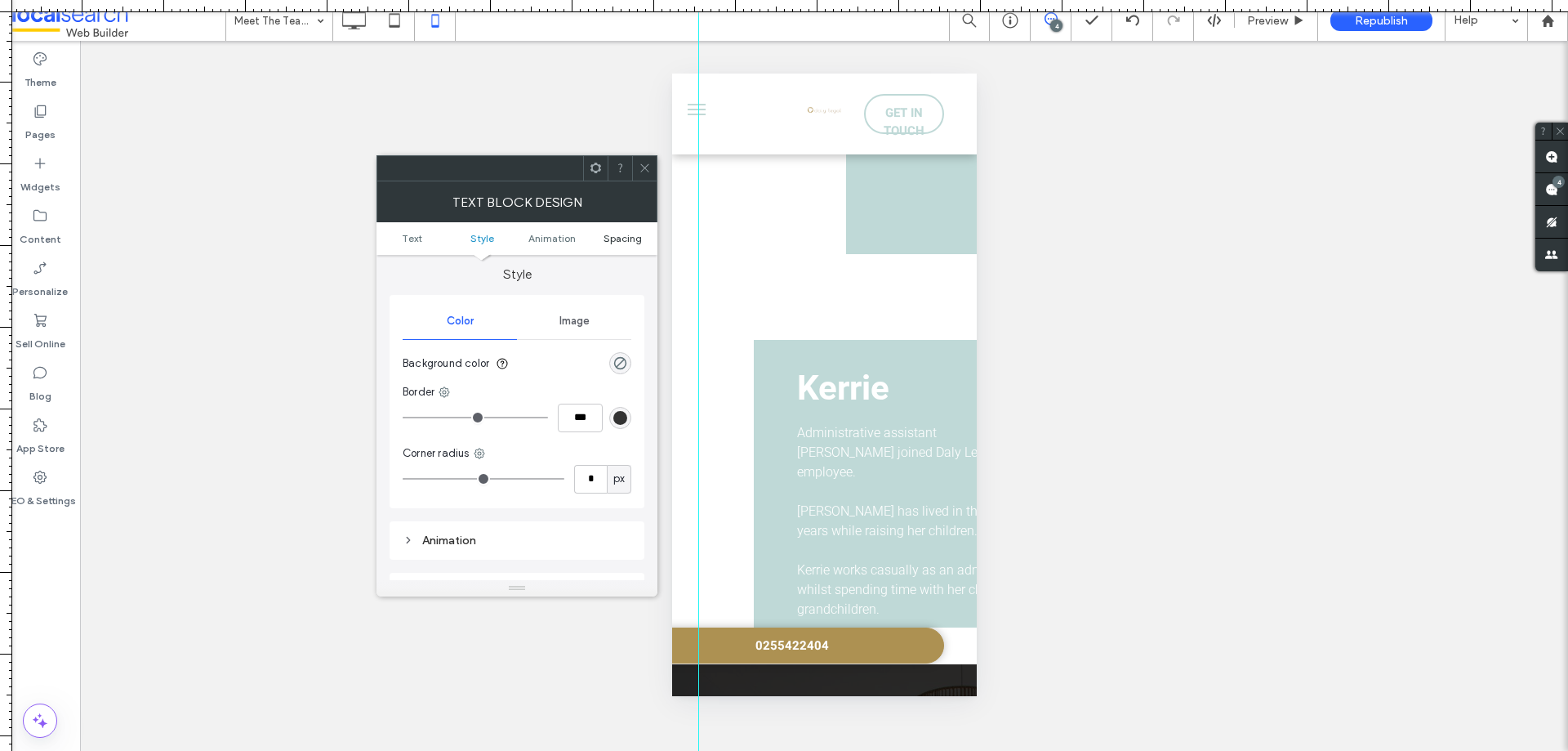 click on "Spacing" at bounding box center (622, 238) 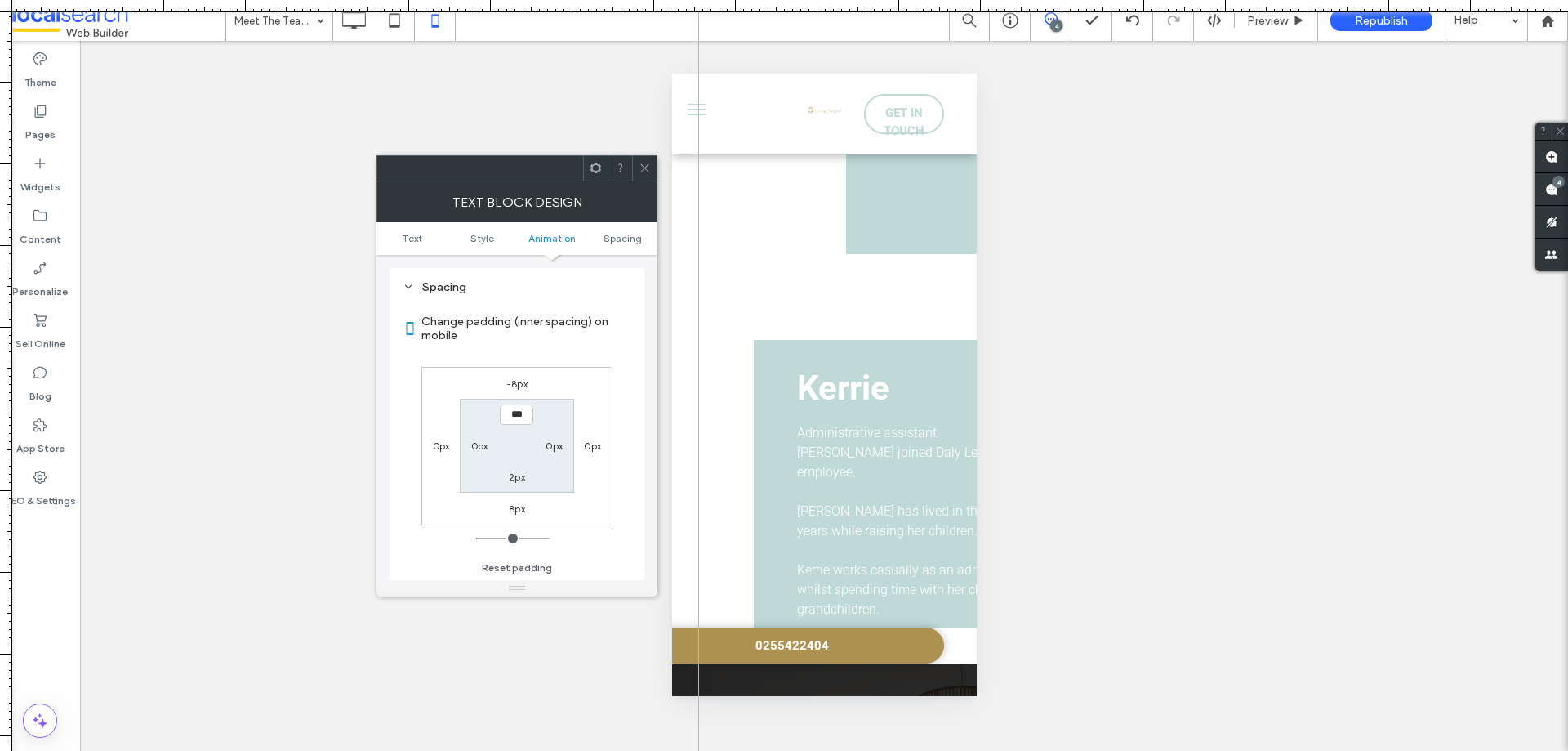 scroll, scrollTop: 468, scrollLeft: 0, axis: vertical 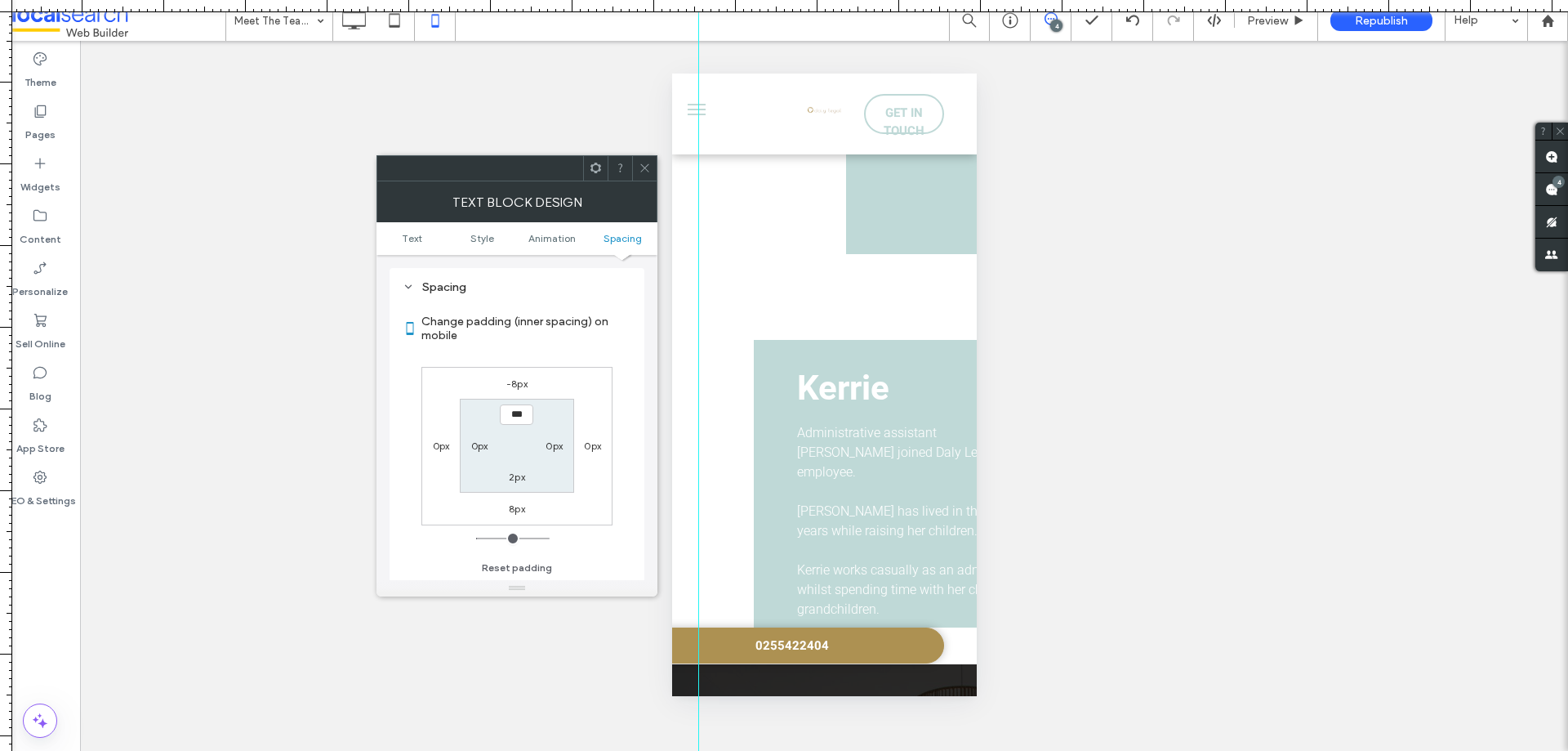 click on "0px" at bounding box center [479, 445] 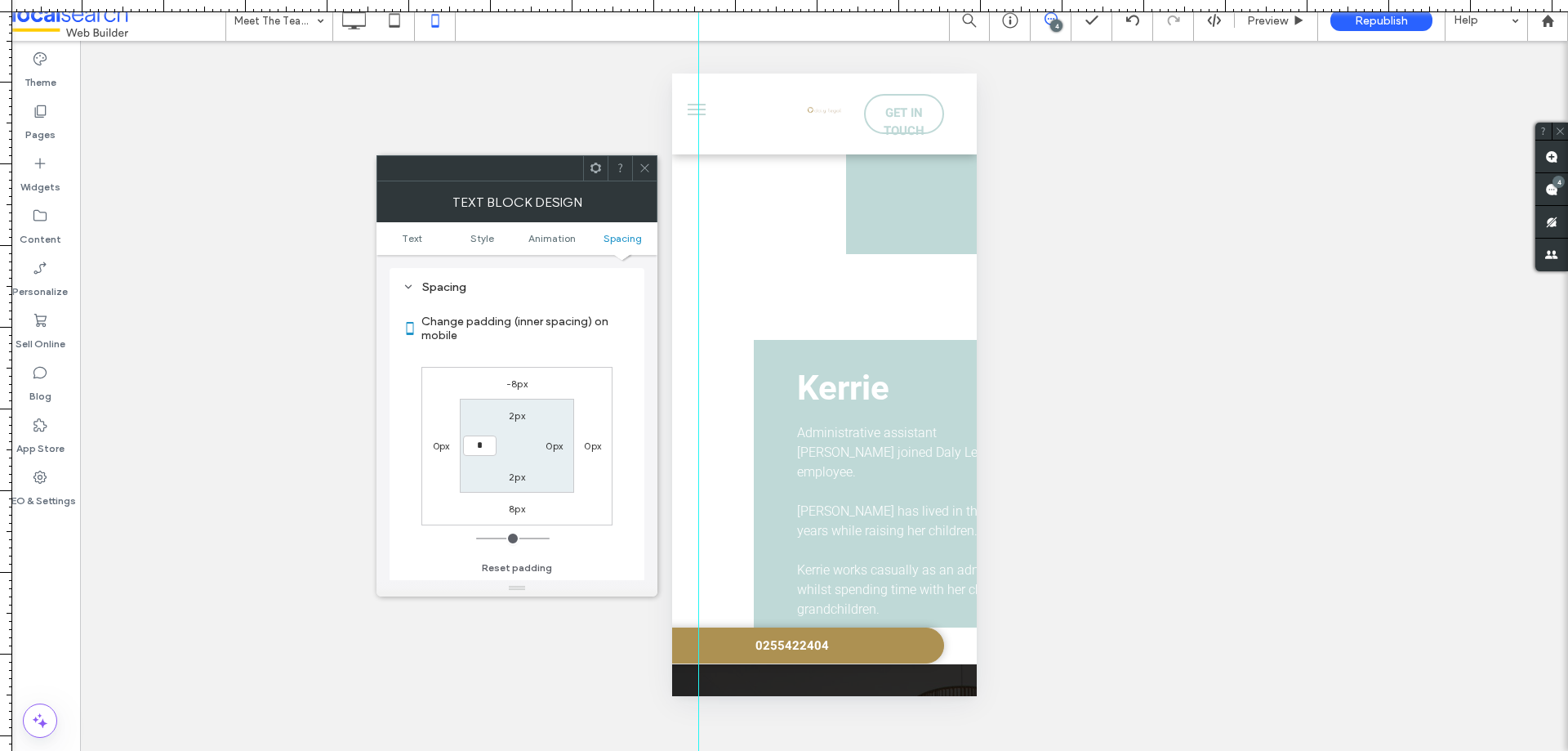 type on "**" 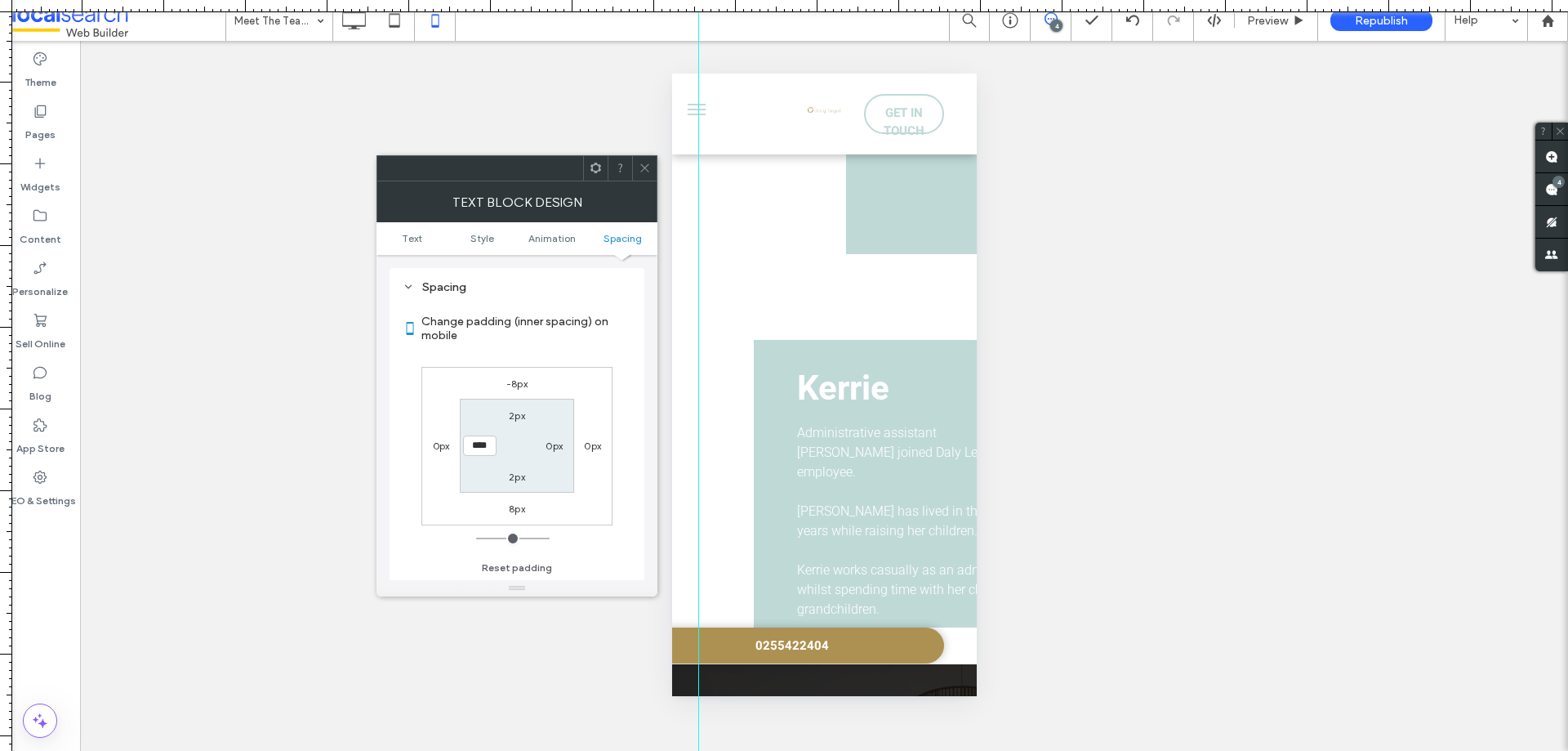click on "0px" at bounding box center [554, 445] 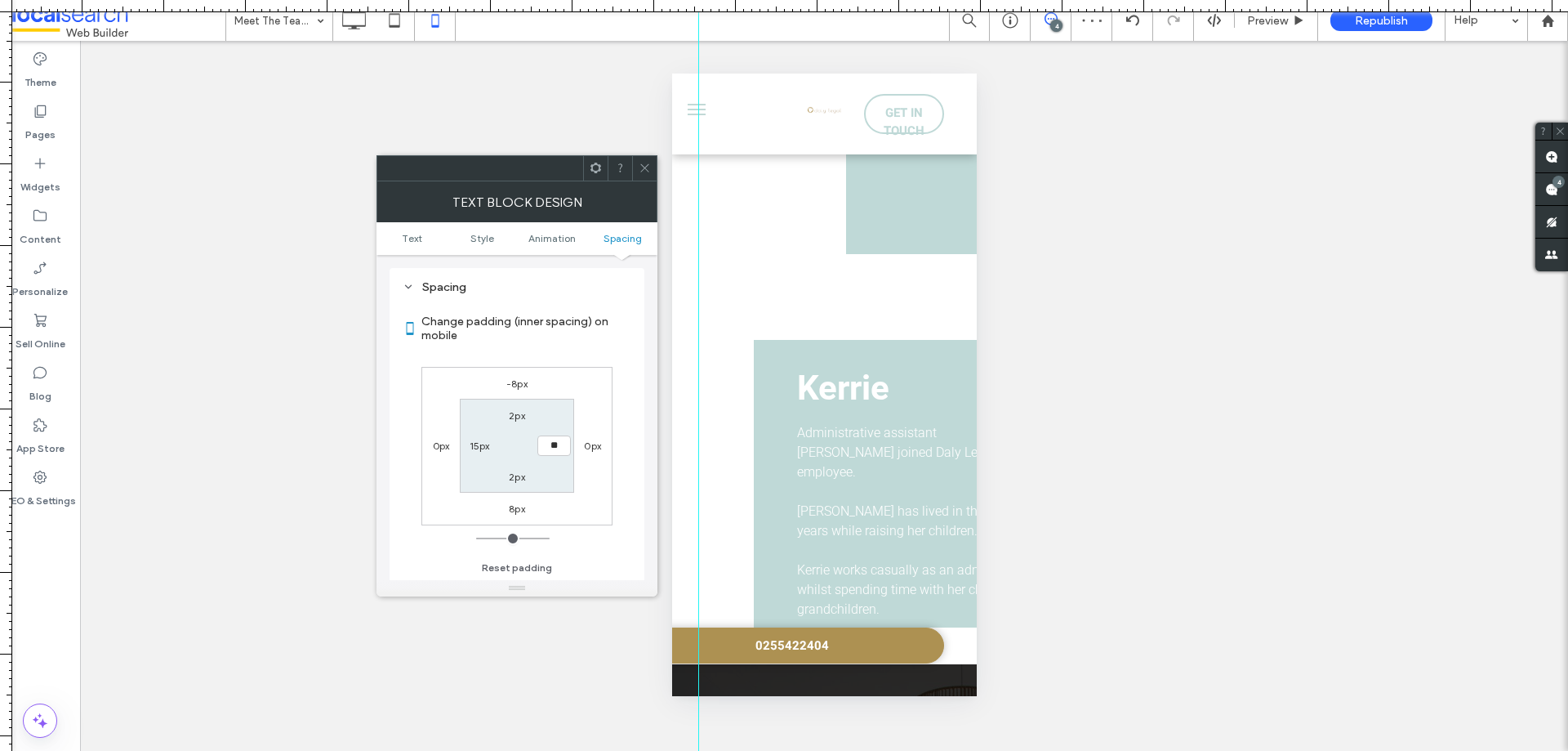 type on "*" 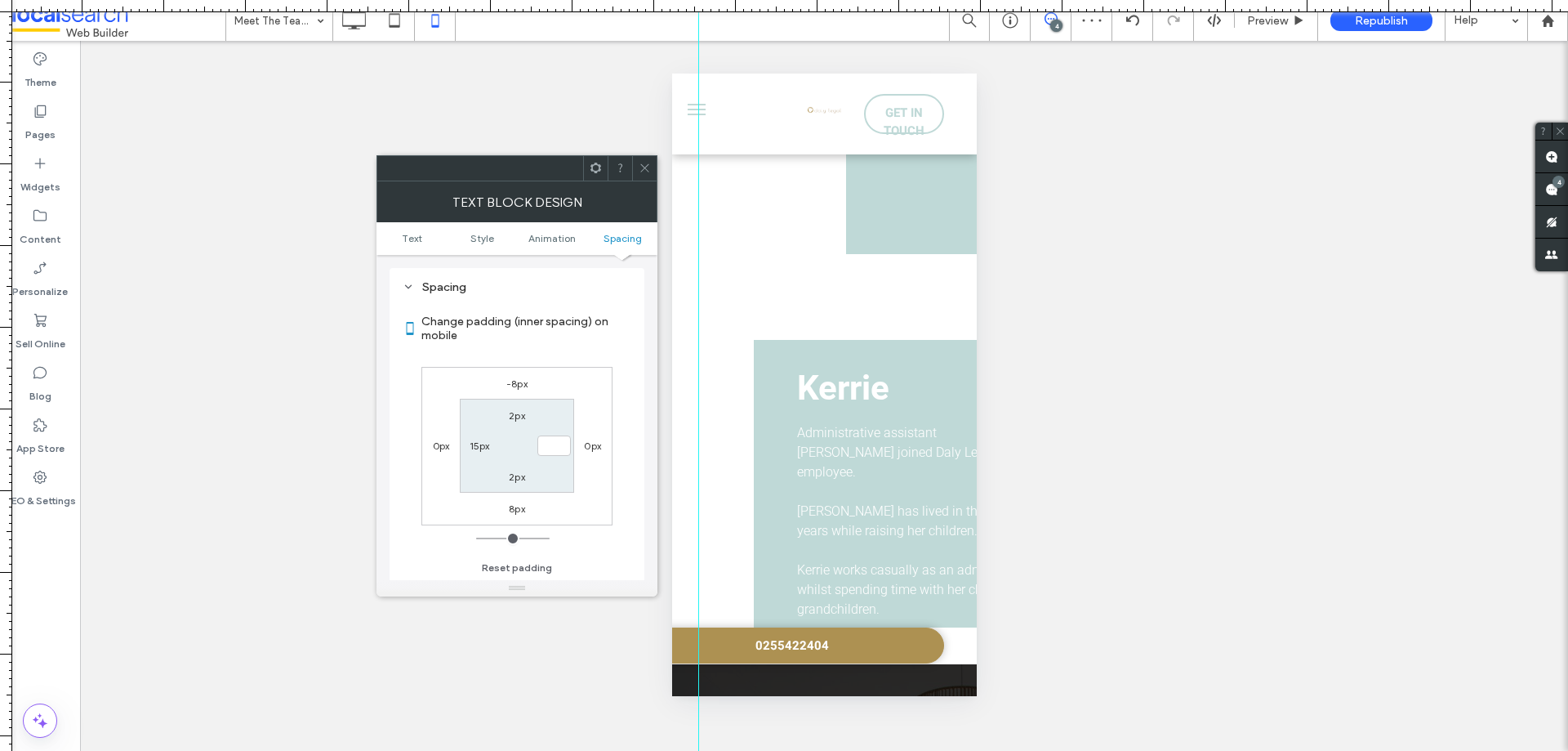 type 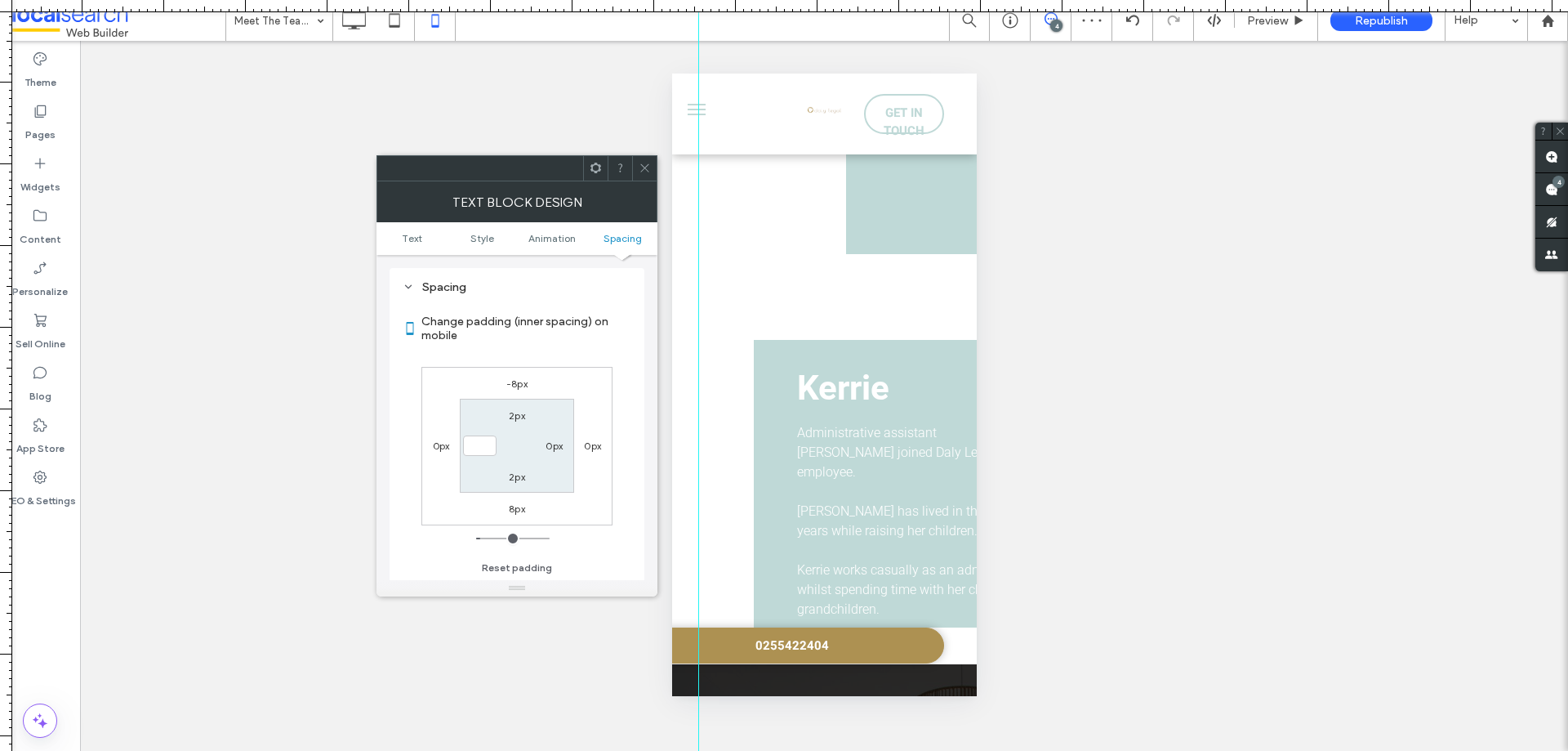 type 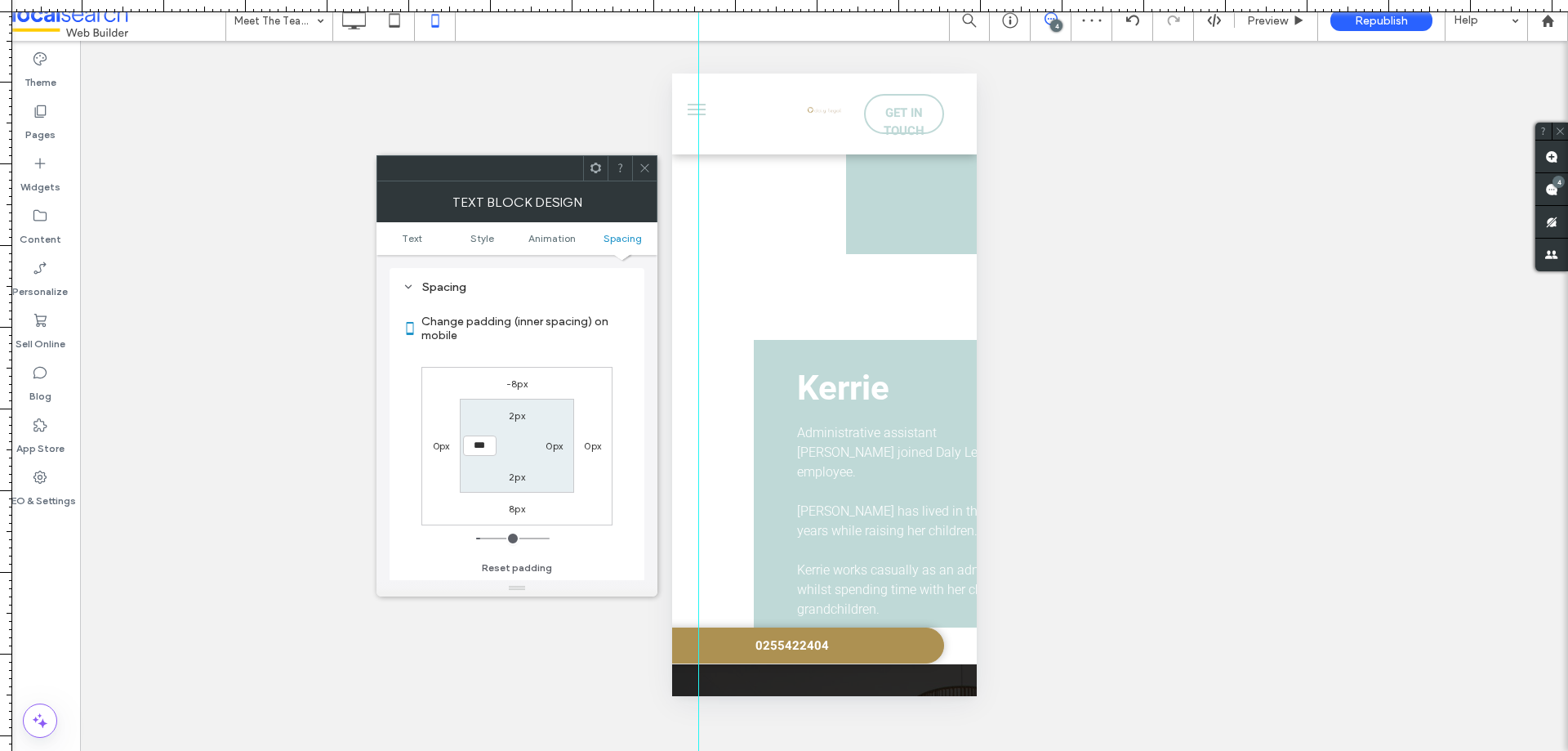 click on "0px" at bounding box center [441, 445] 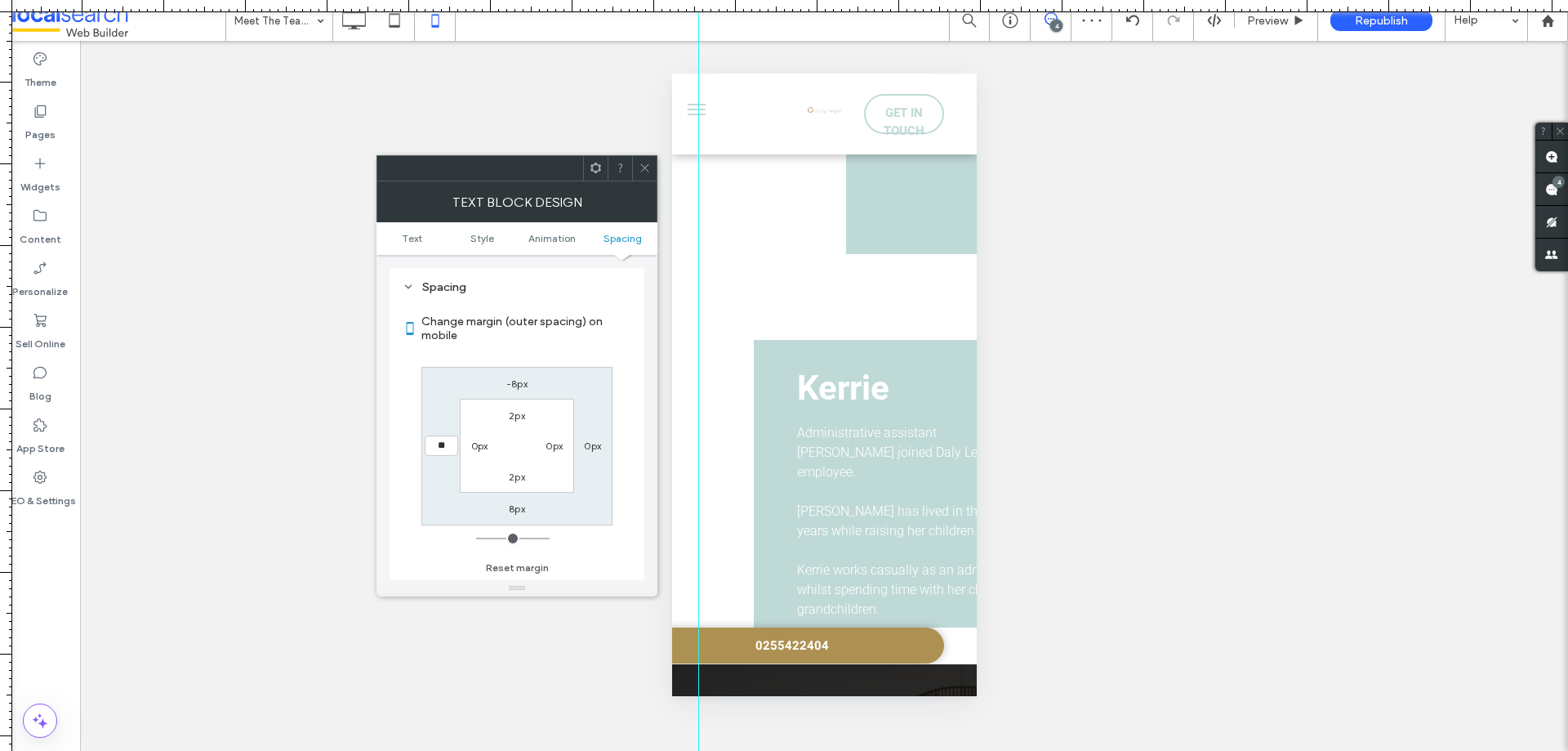 type on "**" 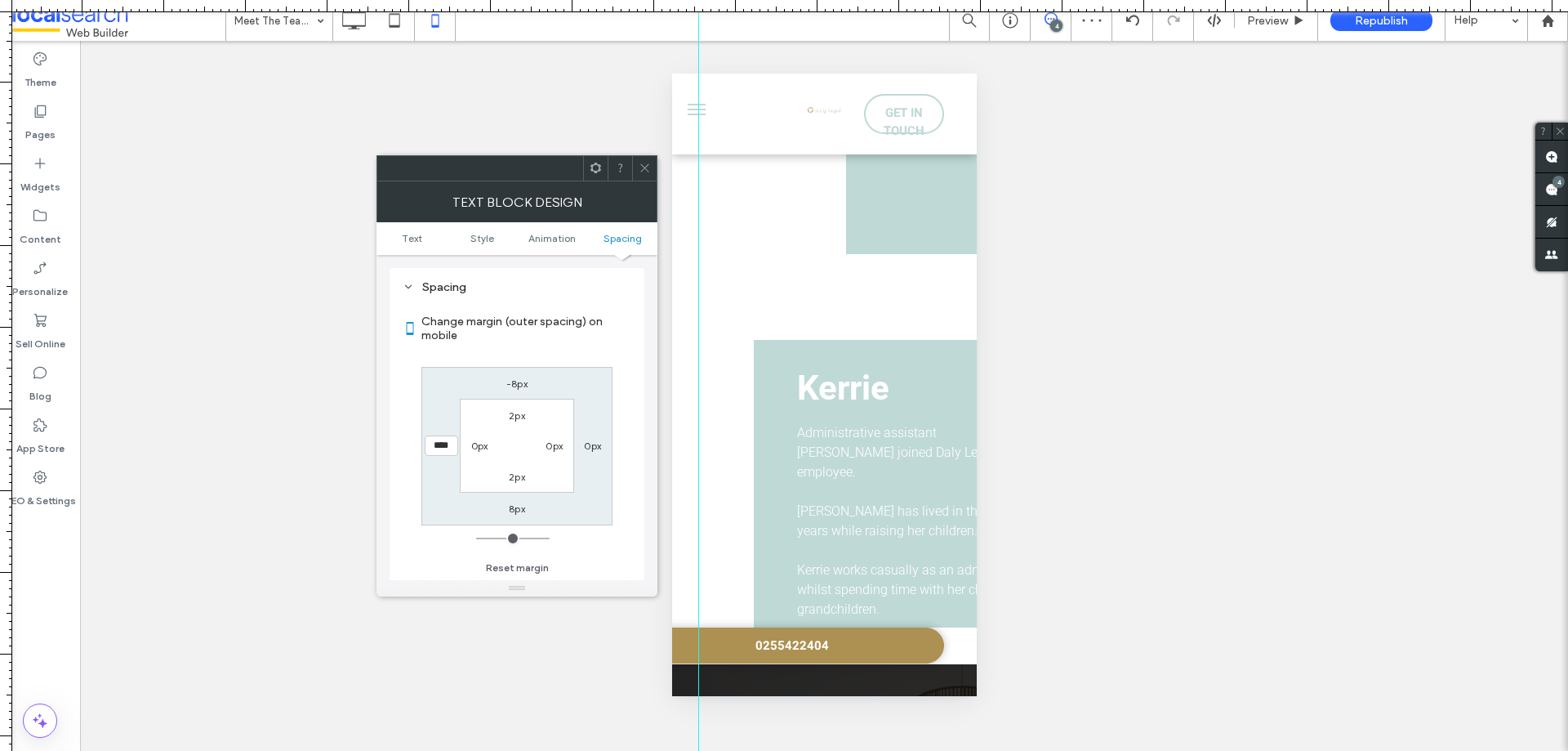 click on "0px" at bounding box center (592, 445) 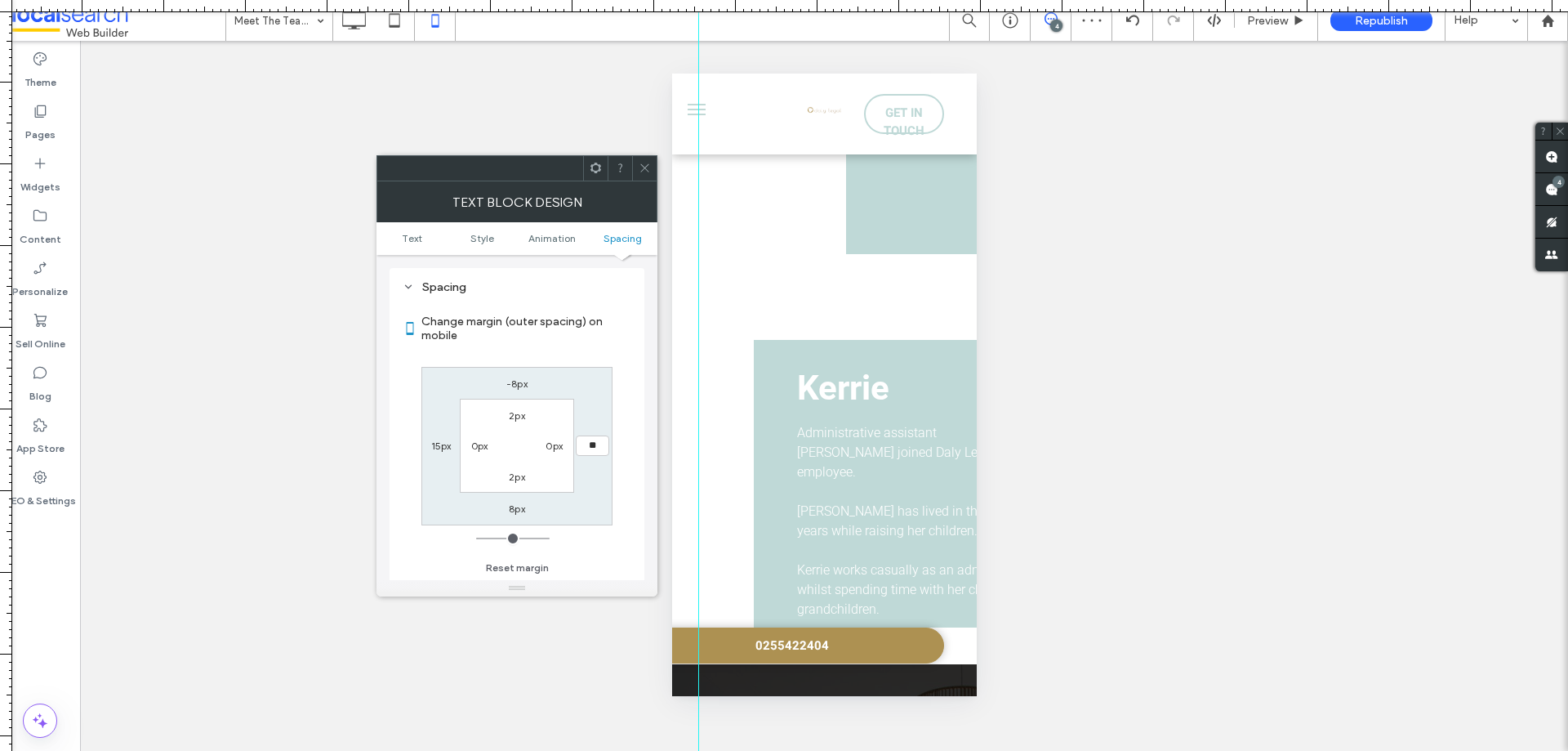 type on "**" 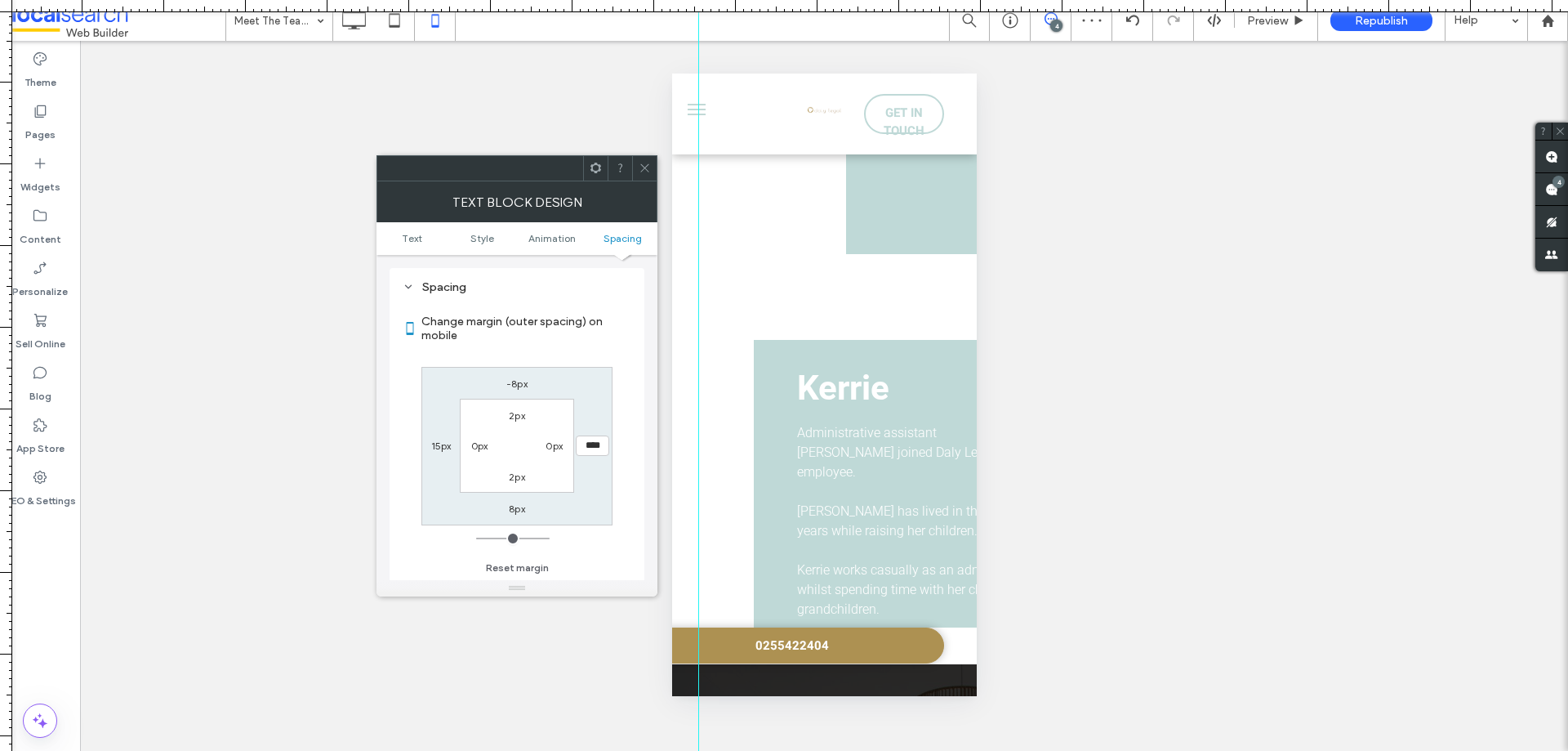 click at bounding box center (644, 168) 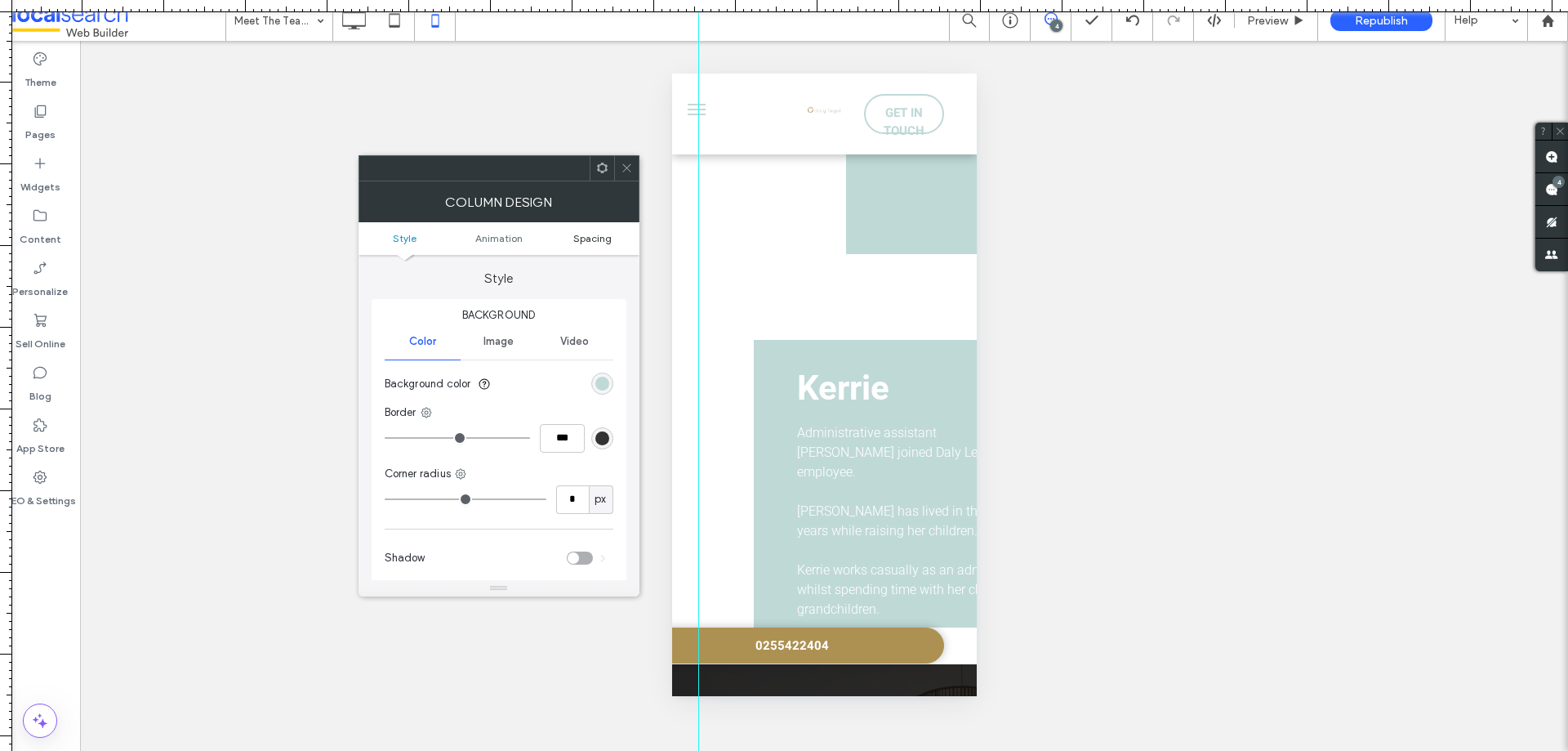 click on "Spacing" at bounding box center [592, 238] 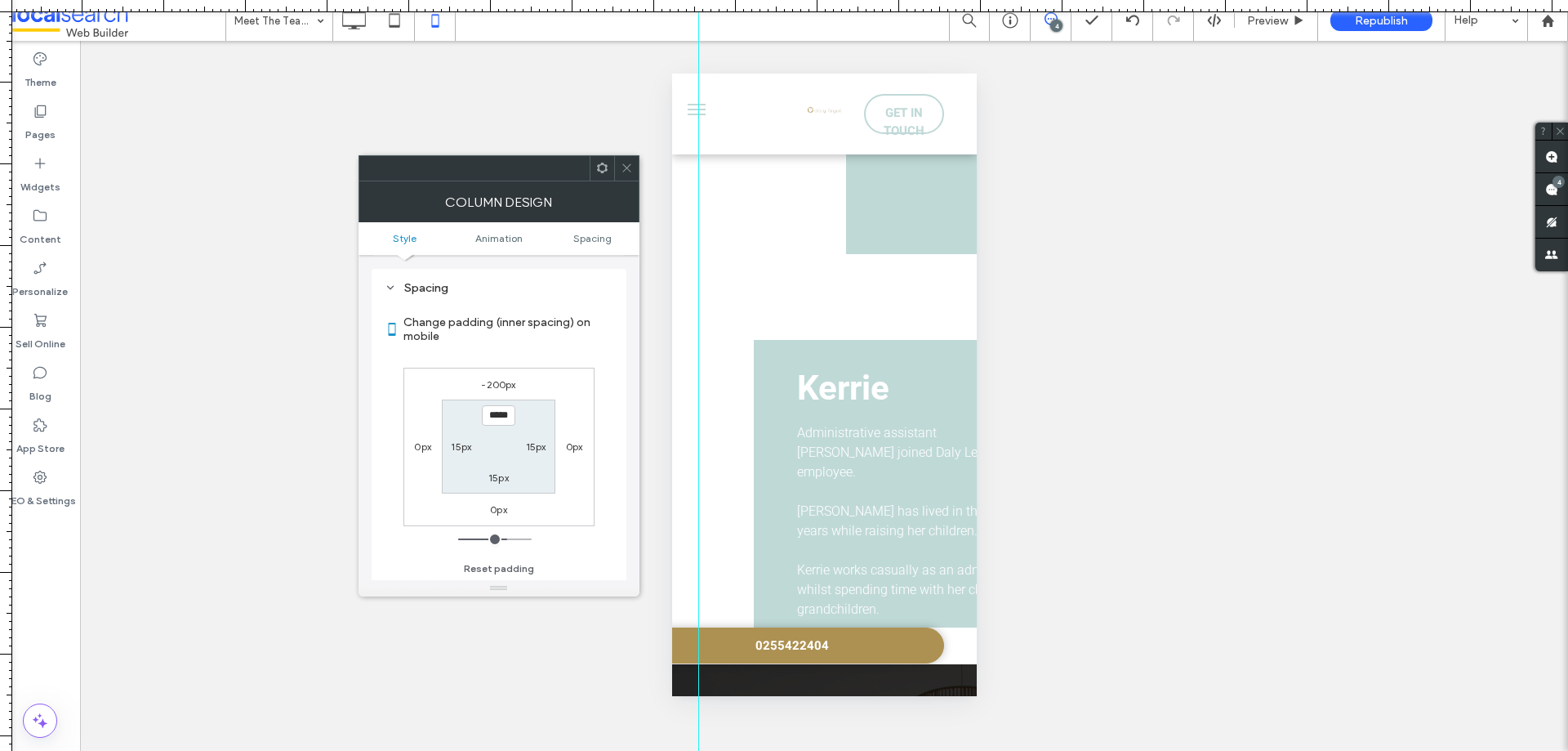 scroll, scrollTop: 383, scrollLeft: 0, axis: vertical 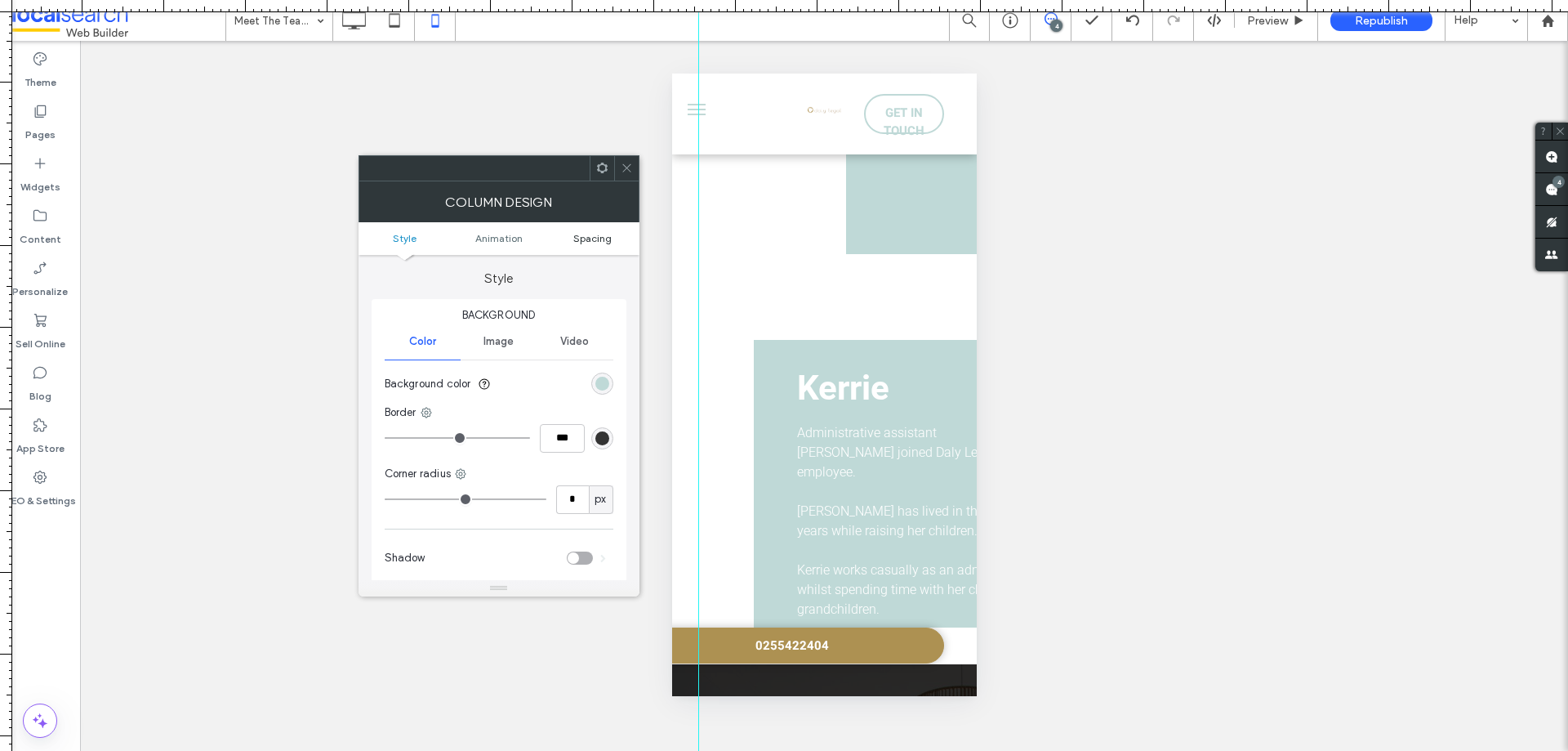 click on "Spacing" at bounding box center [592, 238] 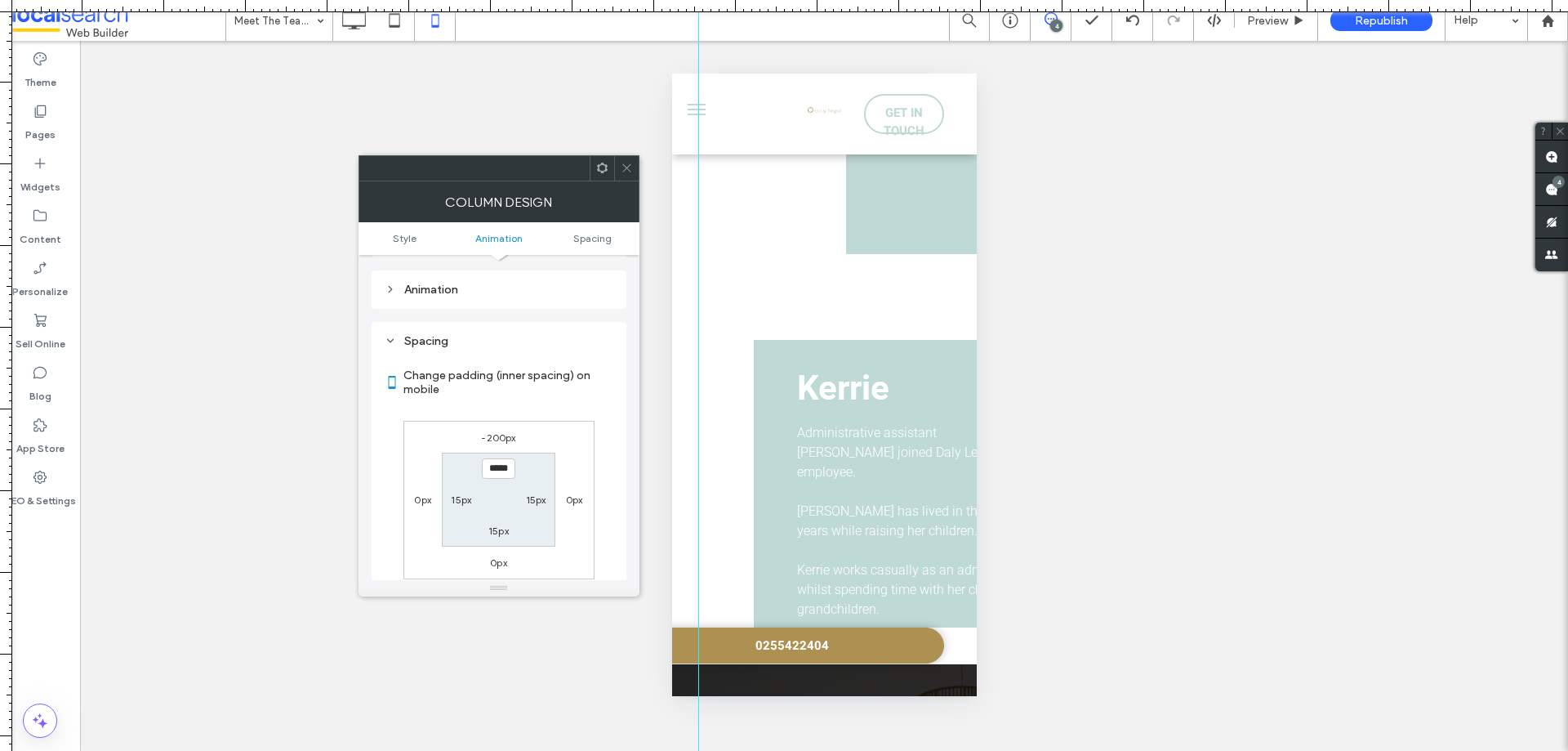 scroll, scrollTop: 383, scrollLeft: 0, axis: vertical 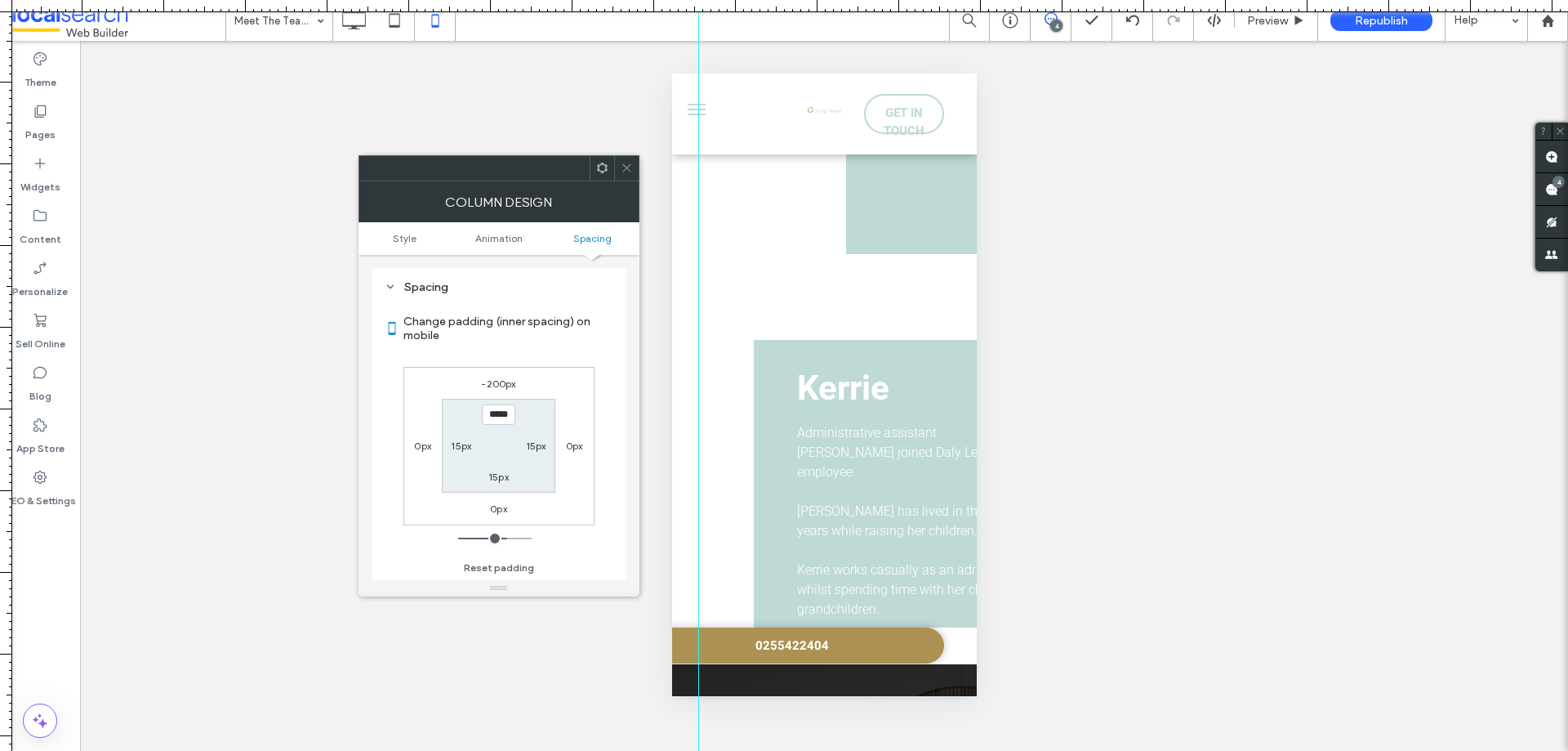 click 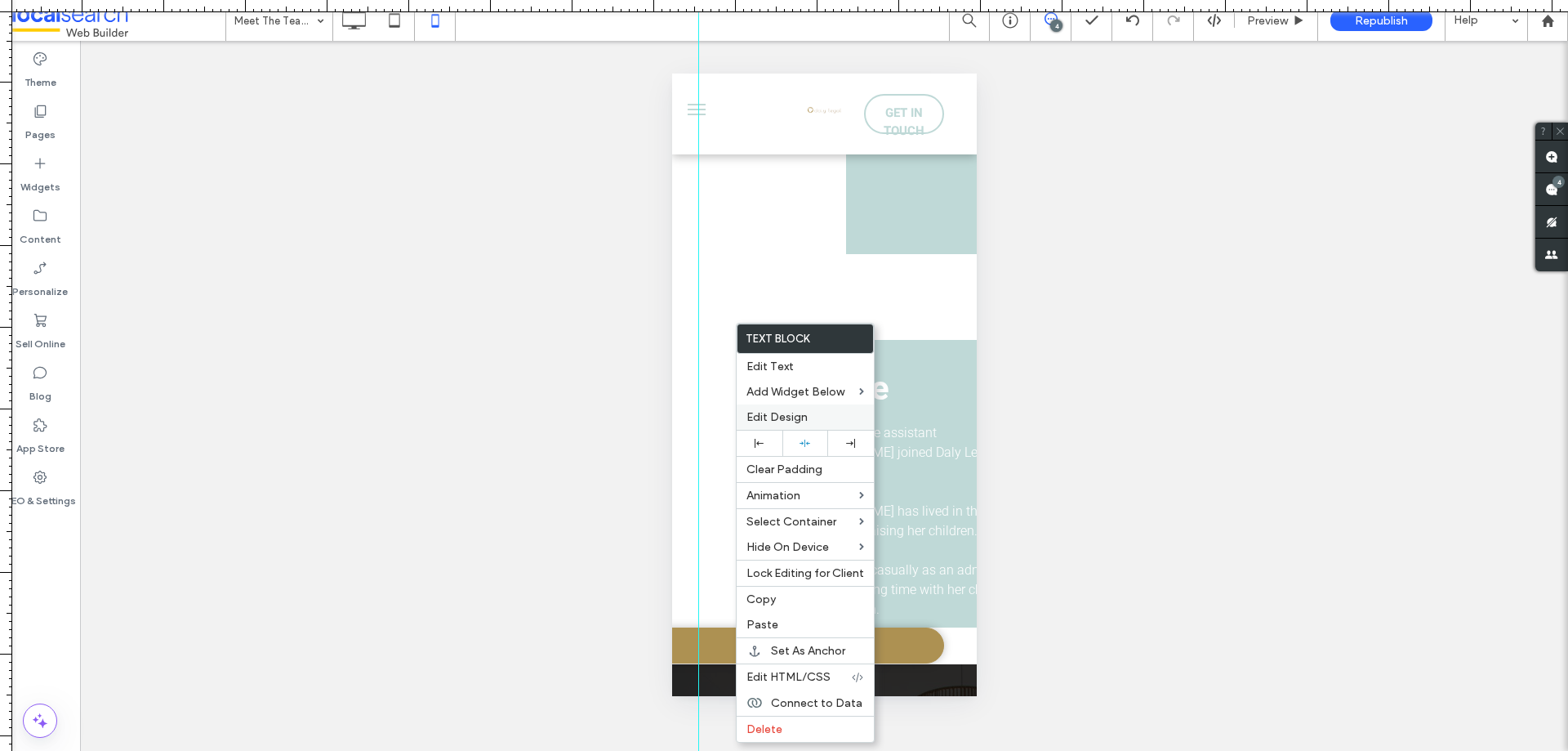 click on "Edit Design" at bounding box center [805, 417] 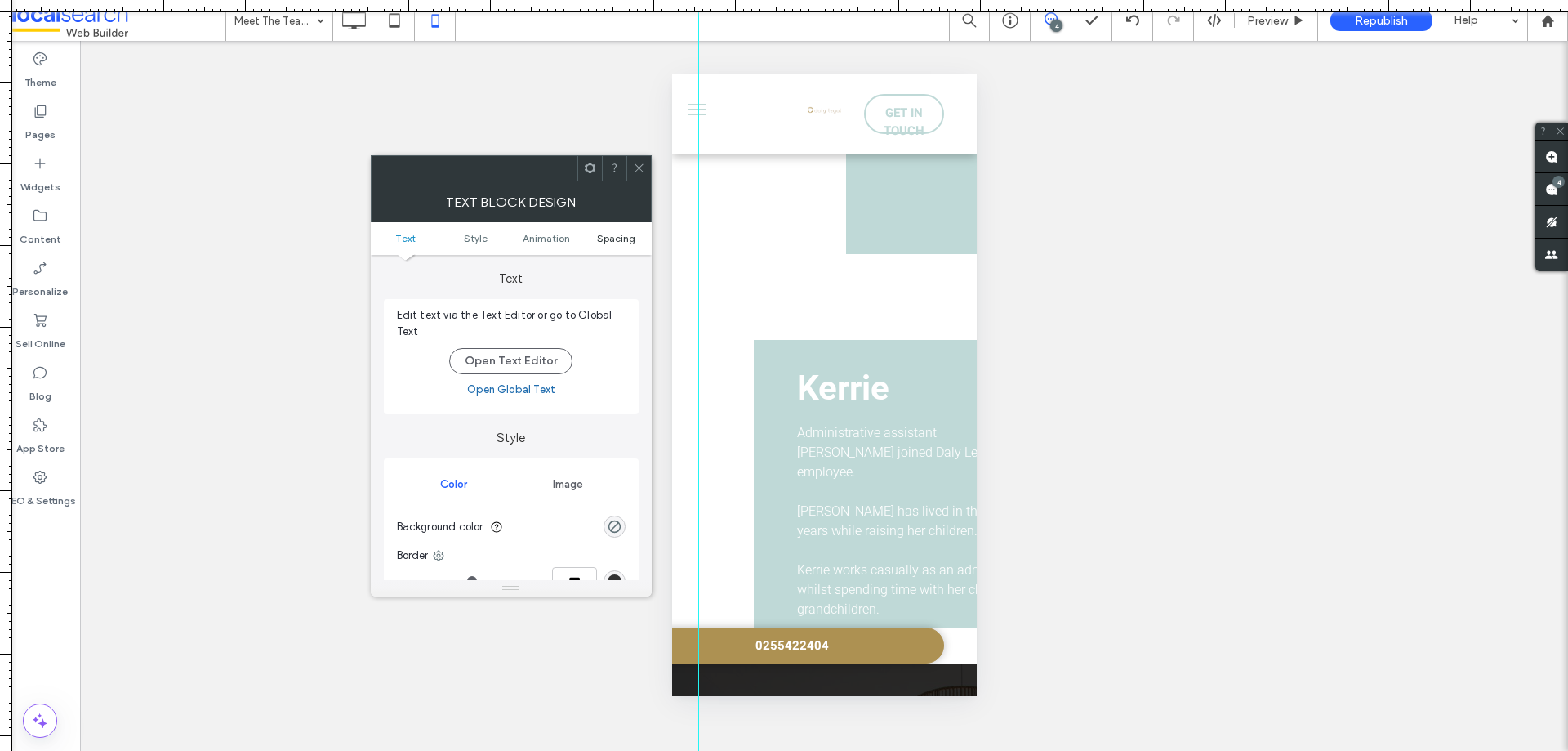 click on "Spacing" at bounding box center (616, 238) 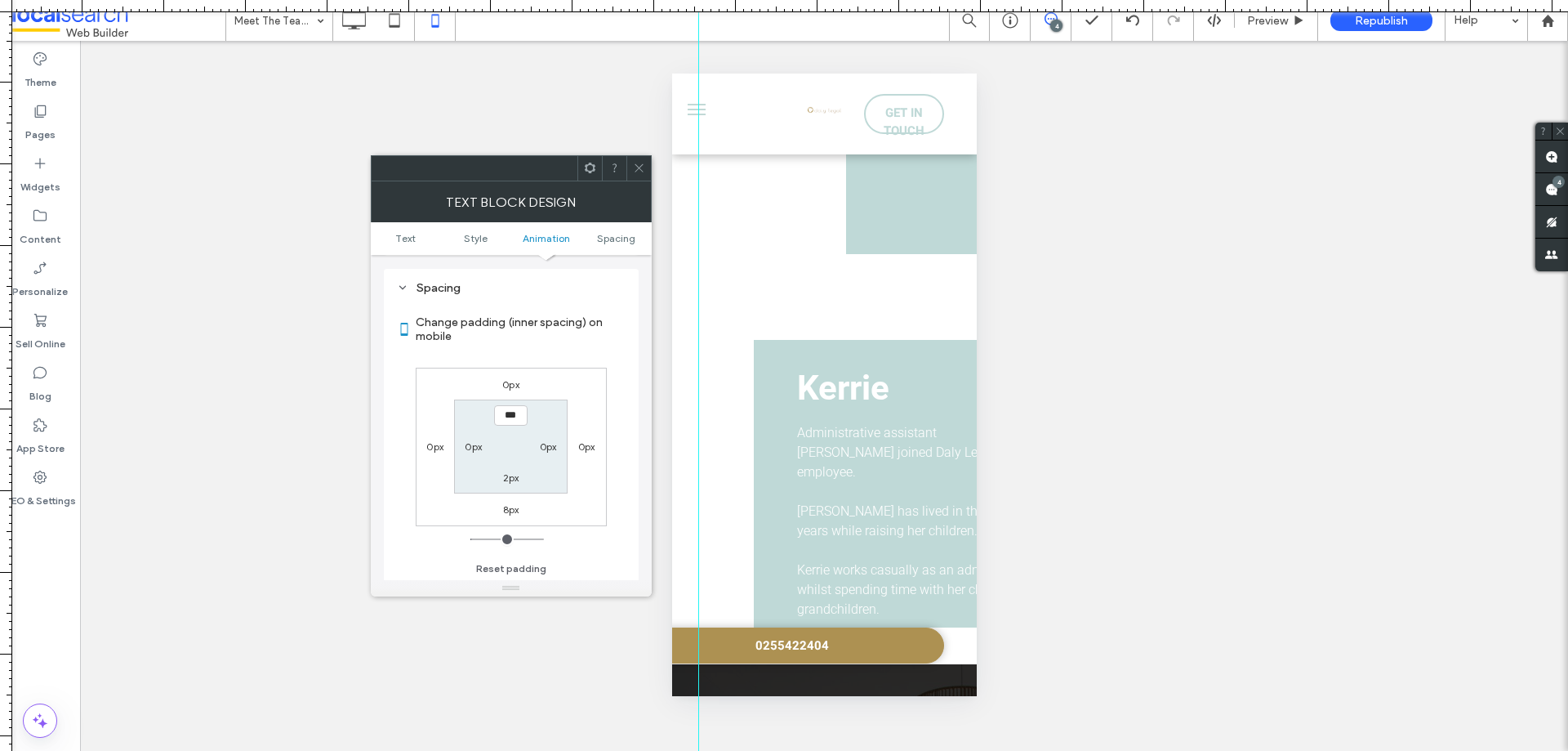 scroll, scrollTop: 468, scrollLeft: 0, axis: vertical 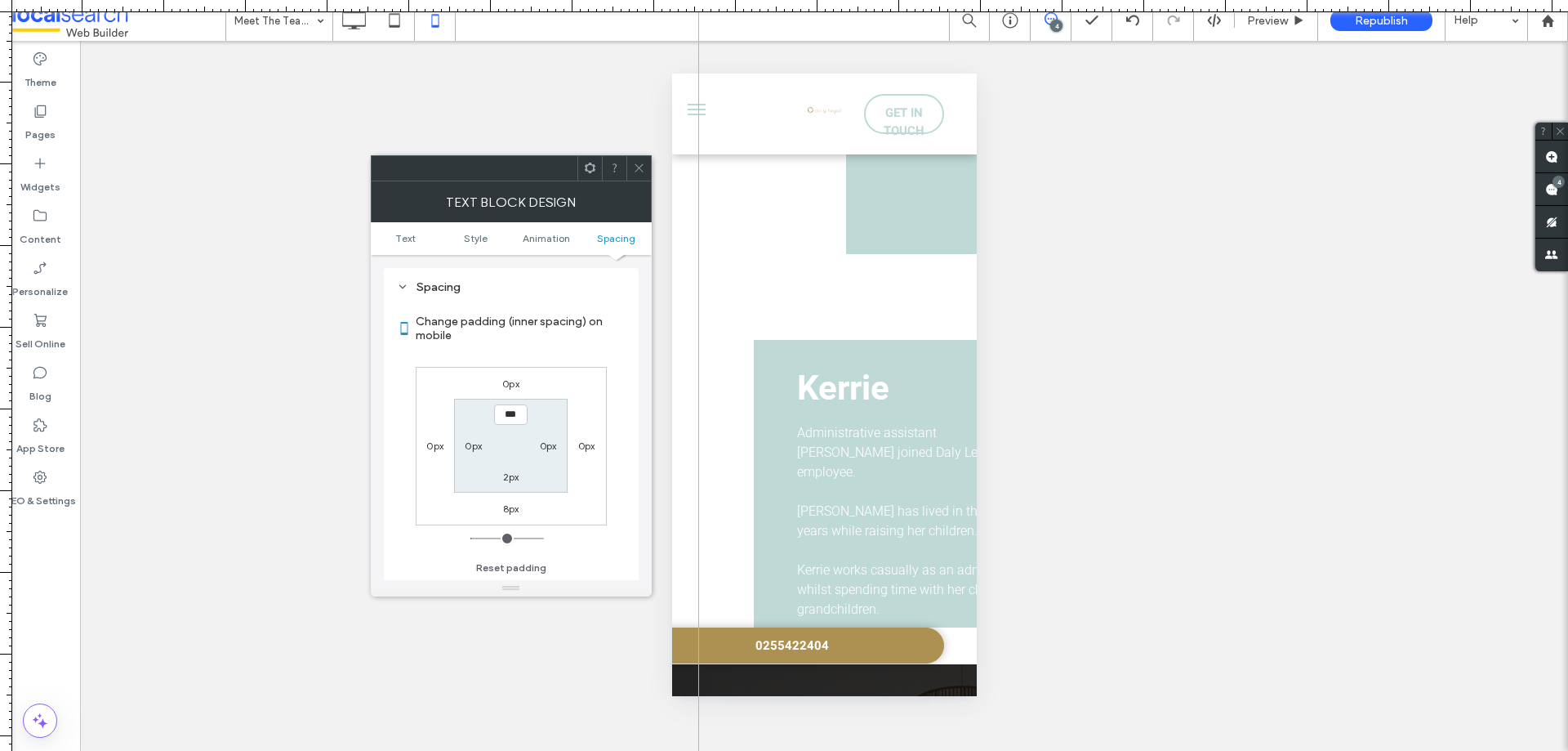 click on "0px" at bounding box center [434, 445] 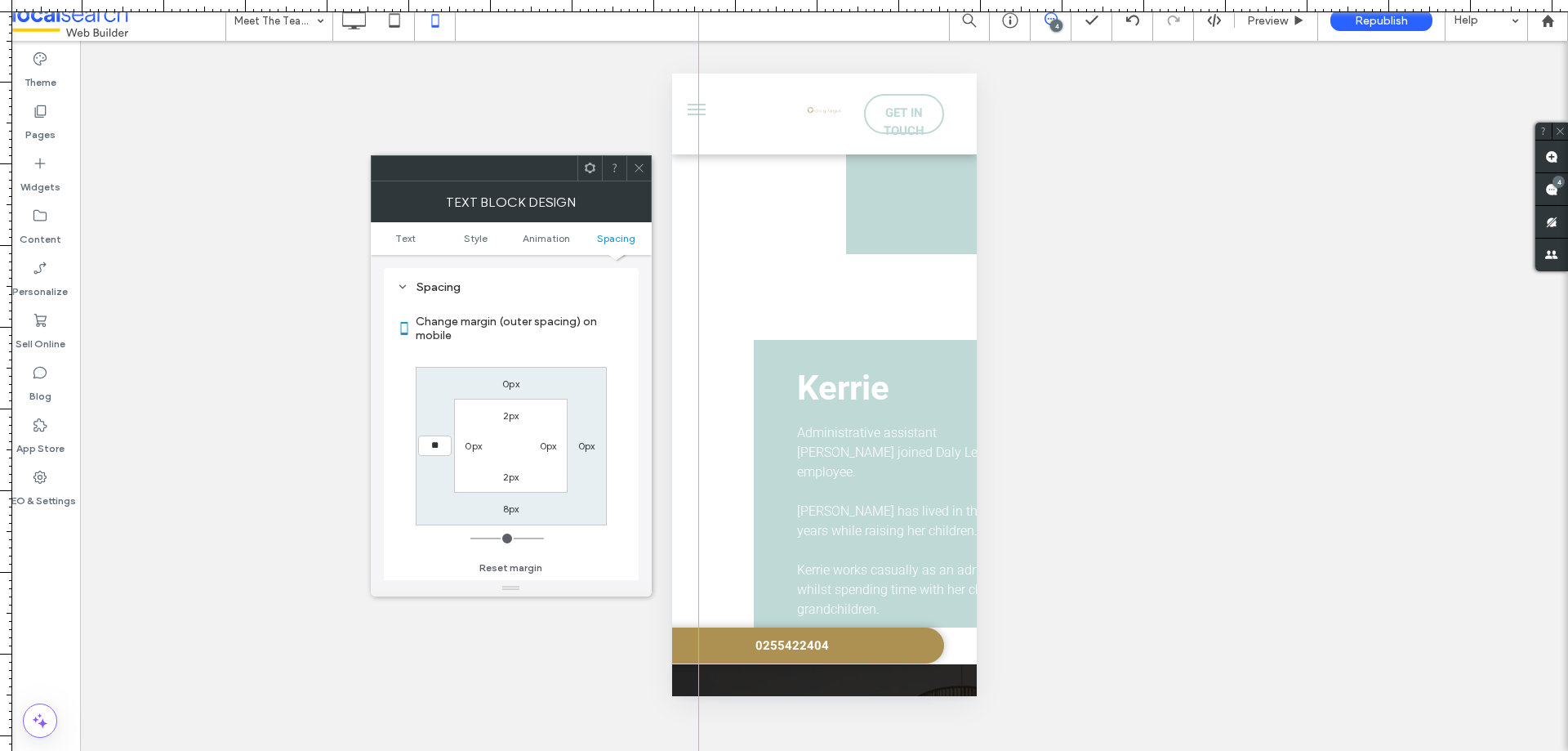 type on "**" 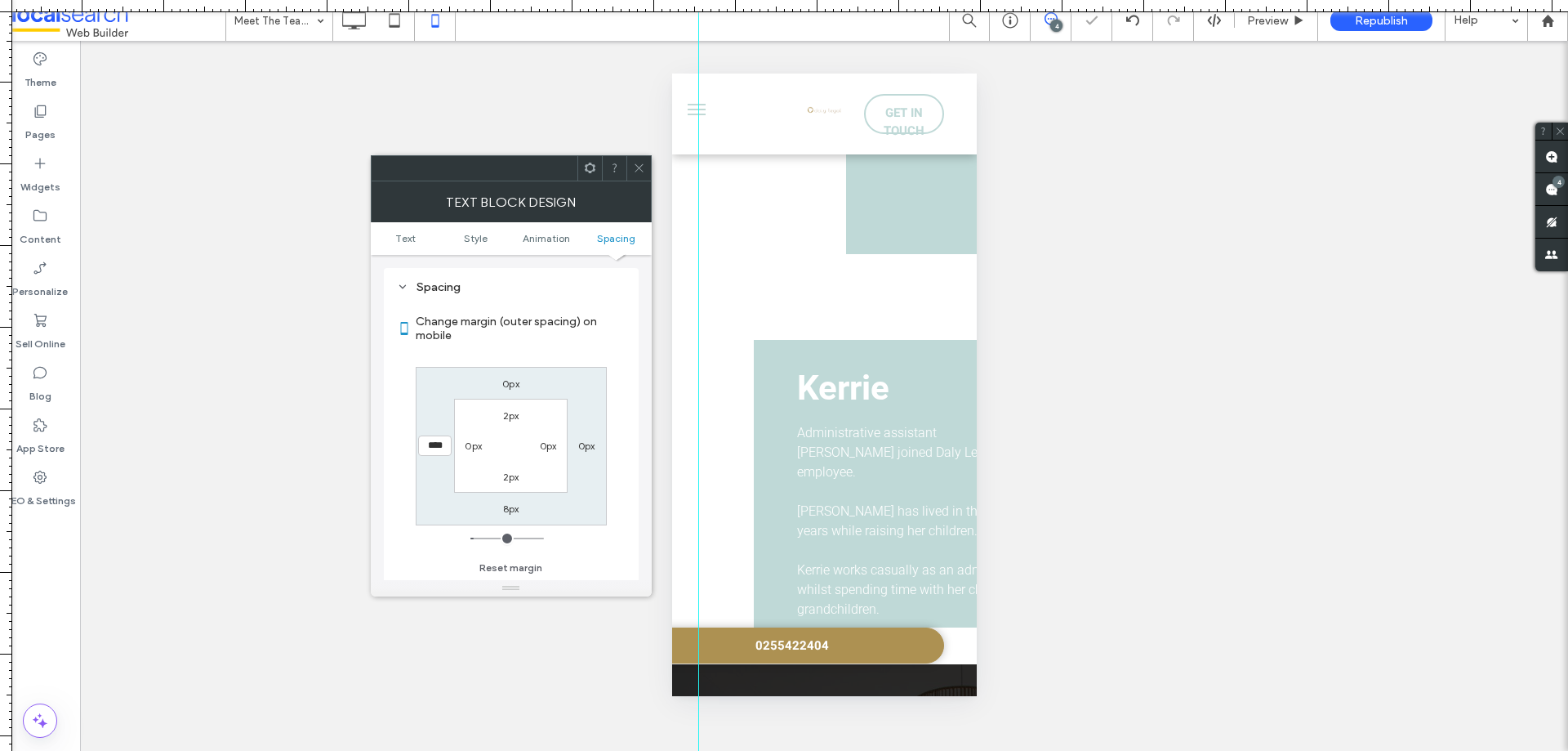 click on "0px" at bounding box center (586, 445) 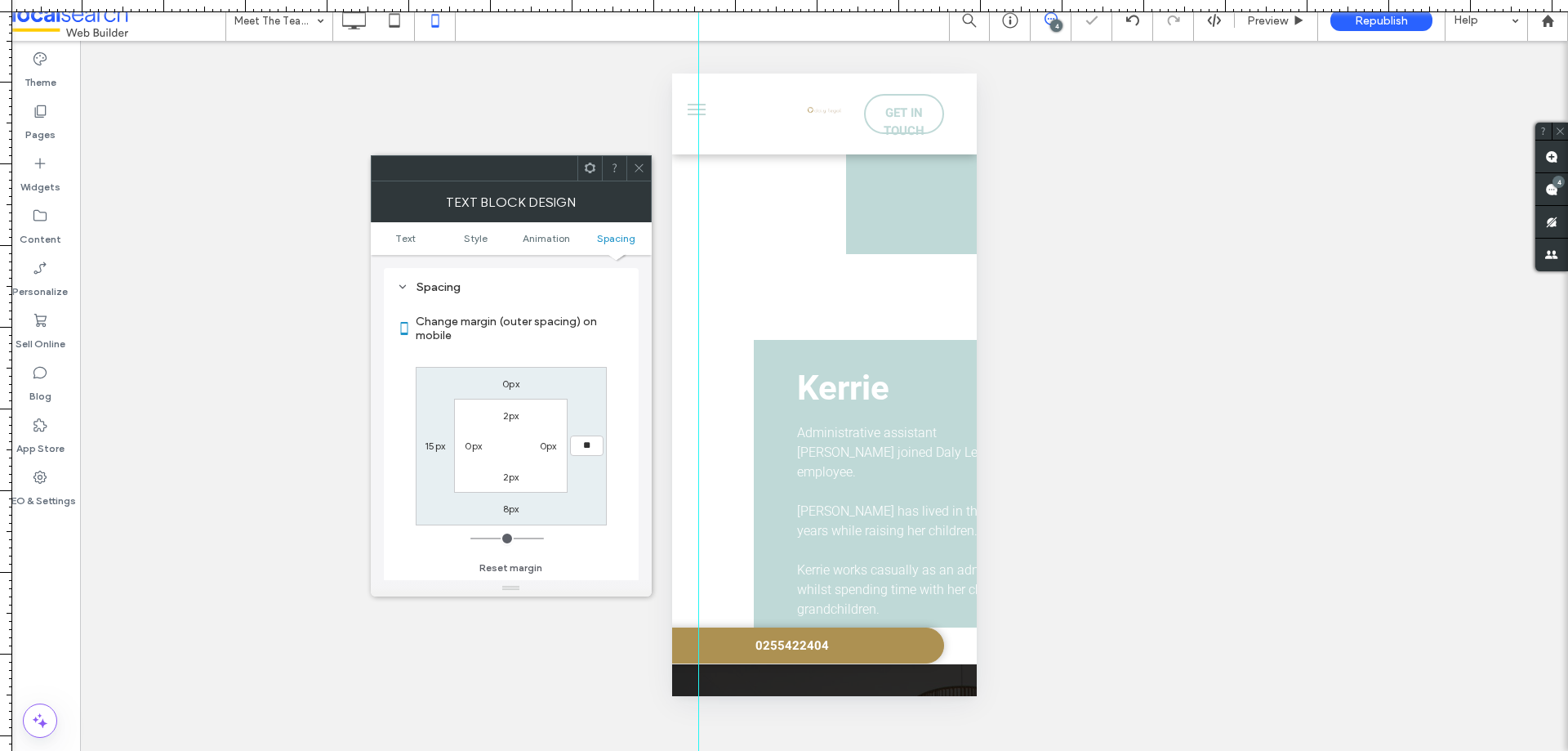 type on "**" 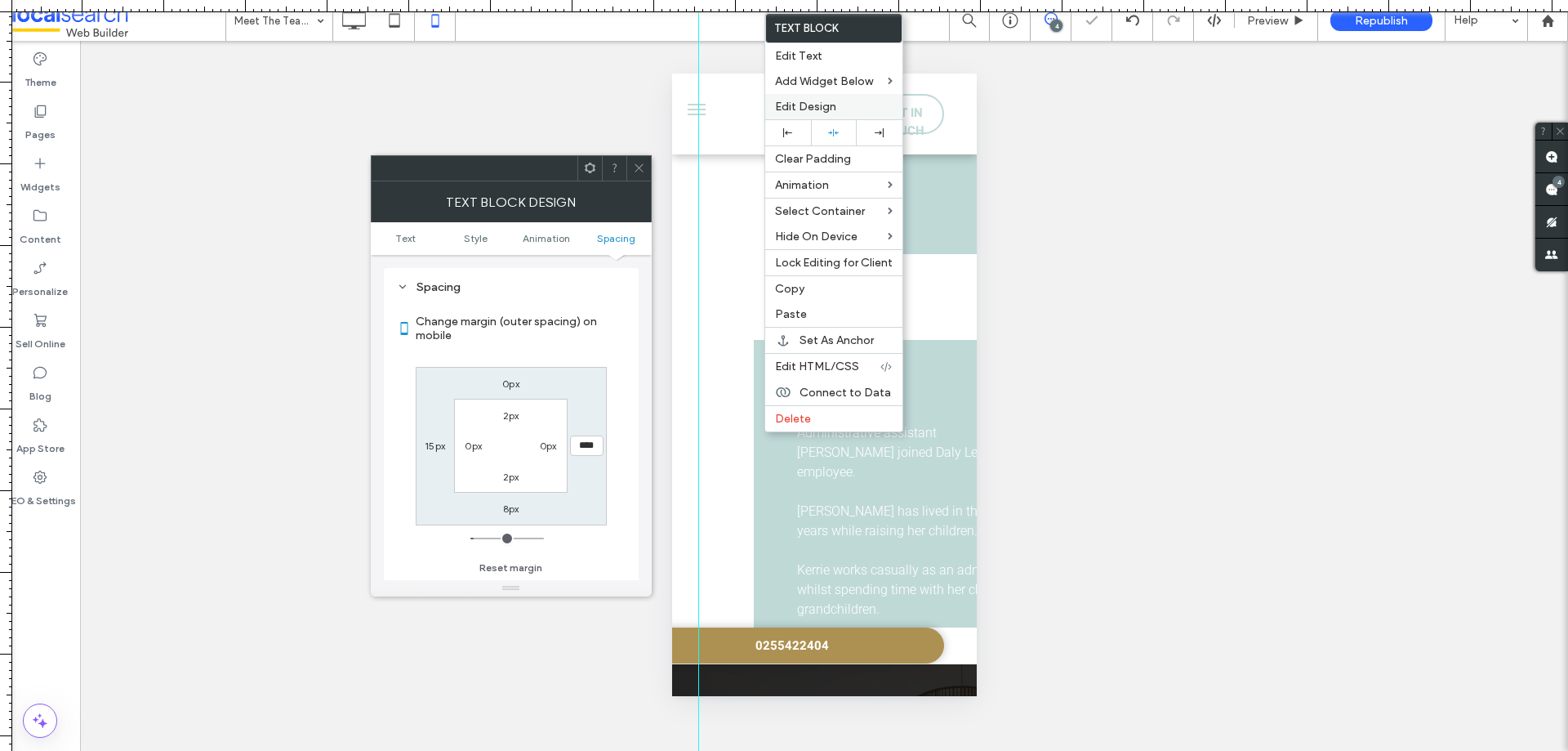 click on "Edit Design" at bounding box center [805, 106] 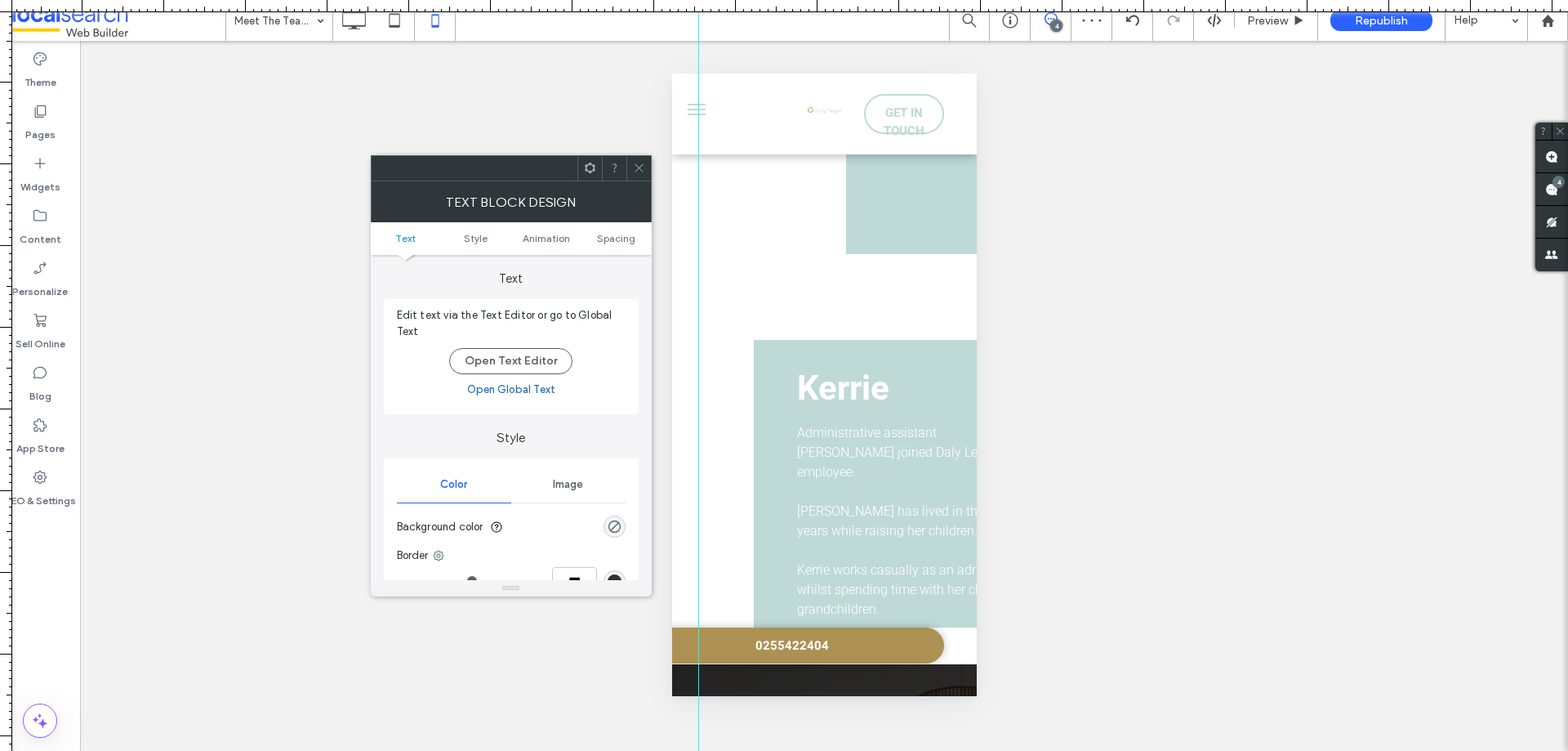click on "Text Style Animation Spacing" at bounding box center [511, 239] 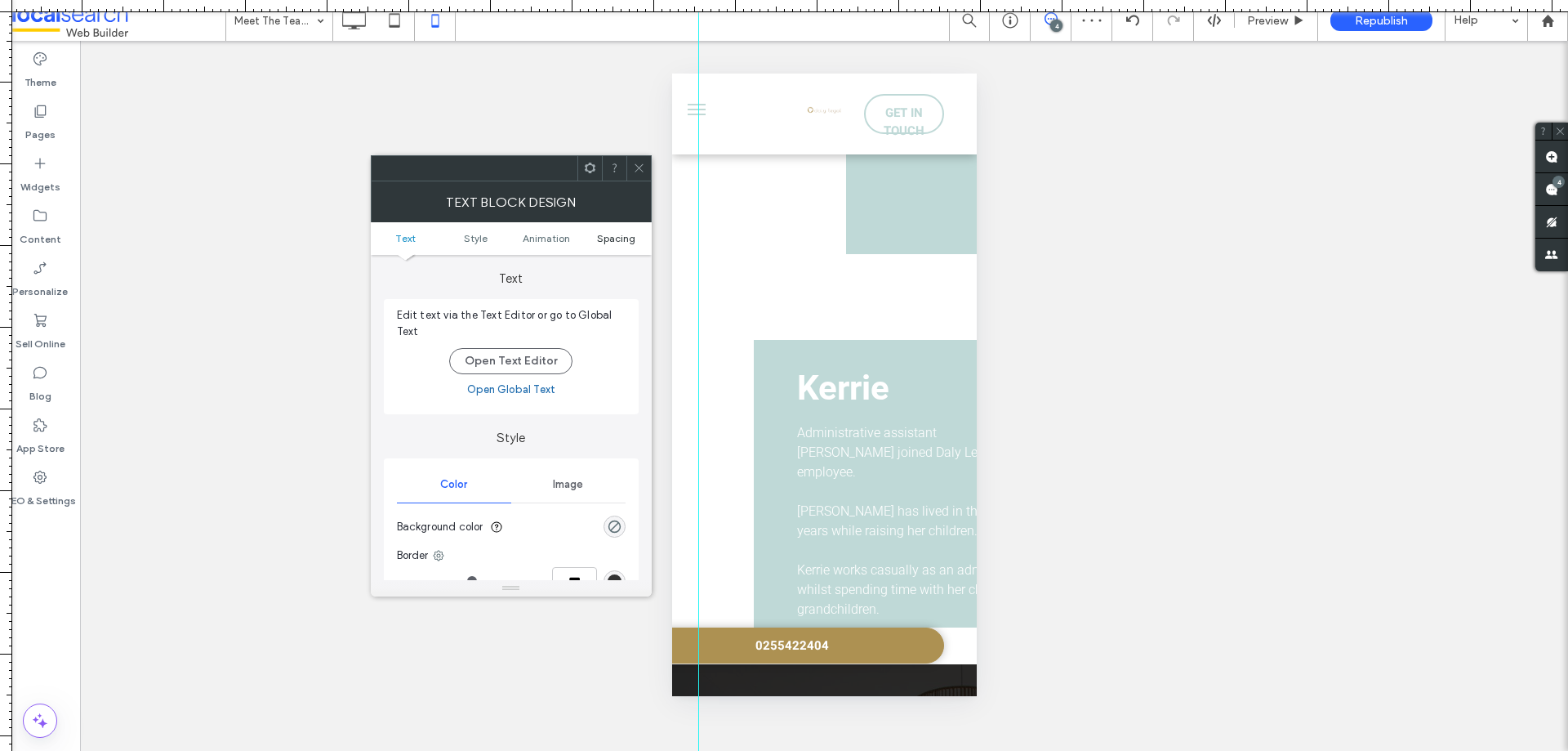 click on "Spacing" at bounding box center (616, 238) 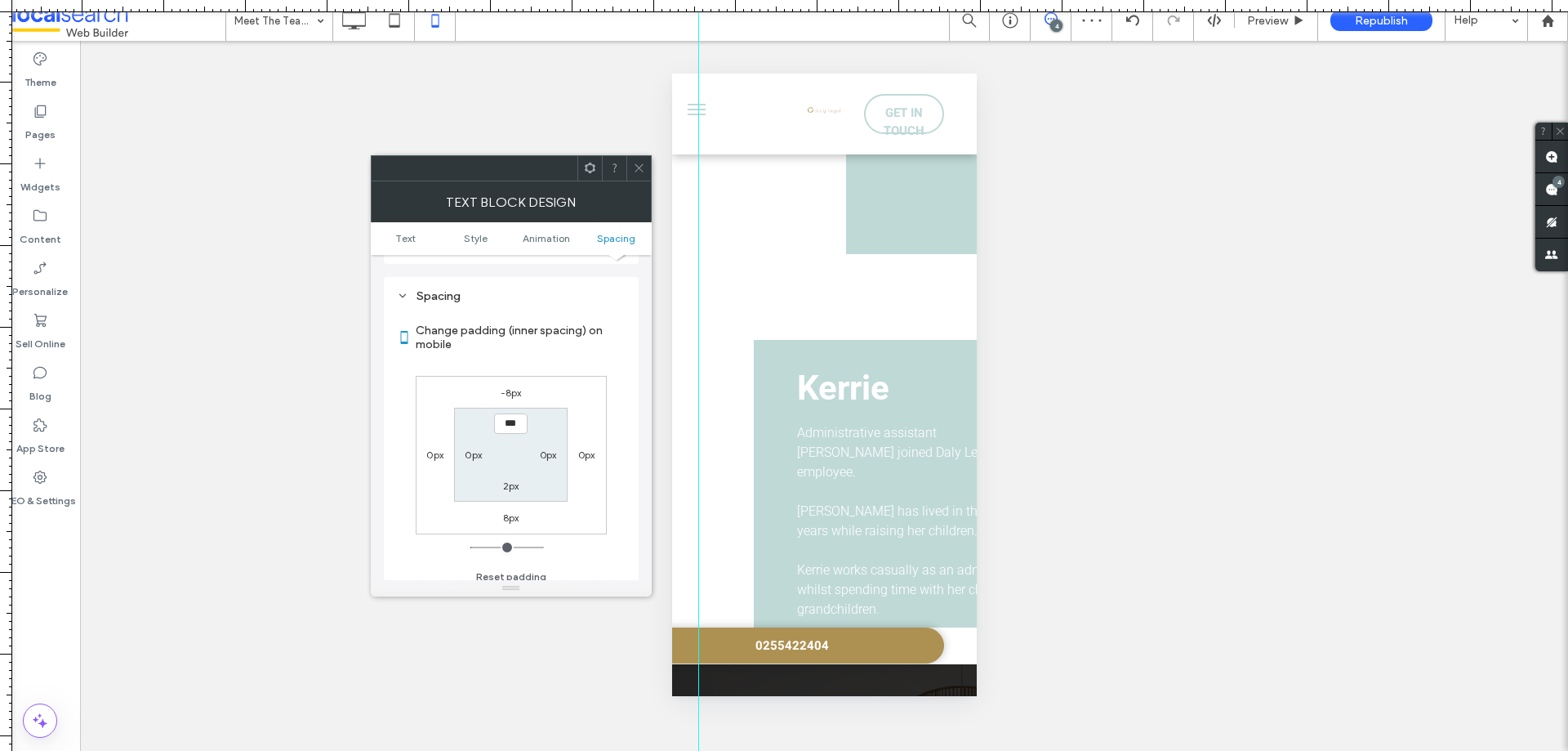 scroll, scrollTop: 468, scrollLeft: 0, axis: vertical 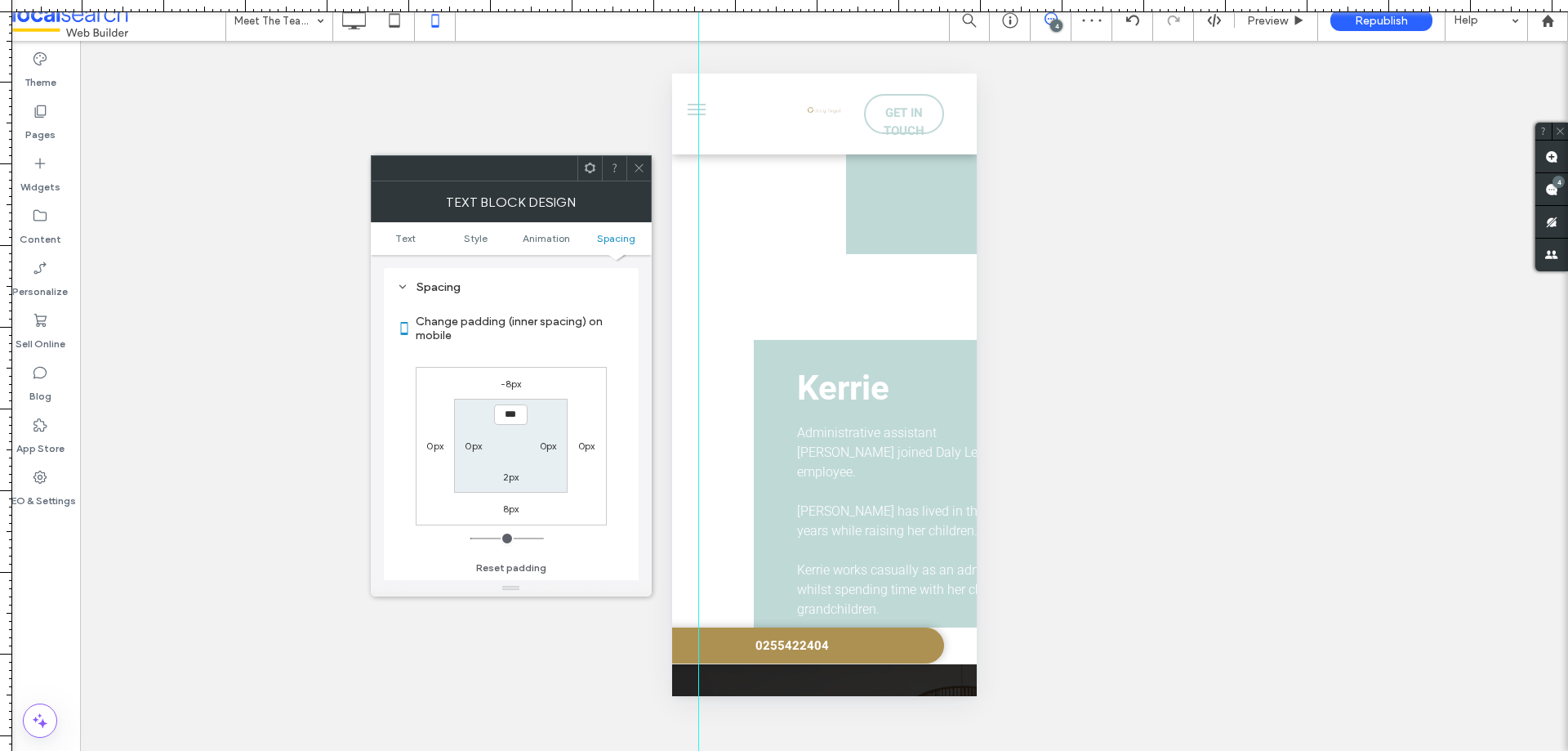 click on "0px" at bounding box center [473, 445] 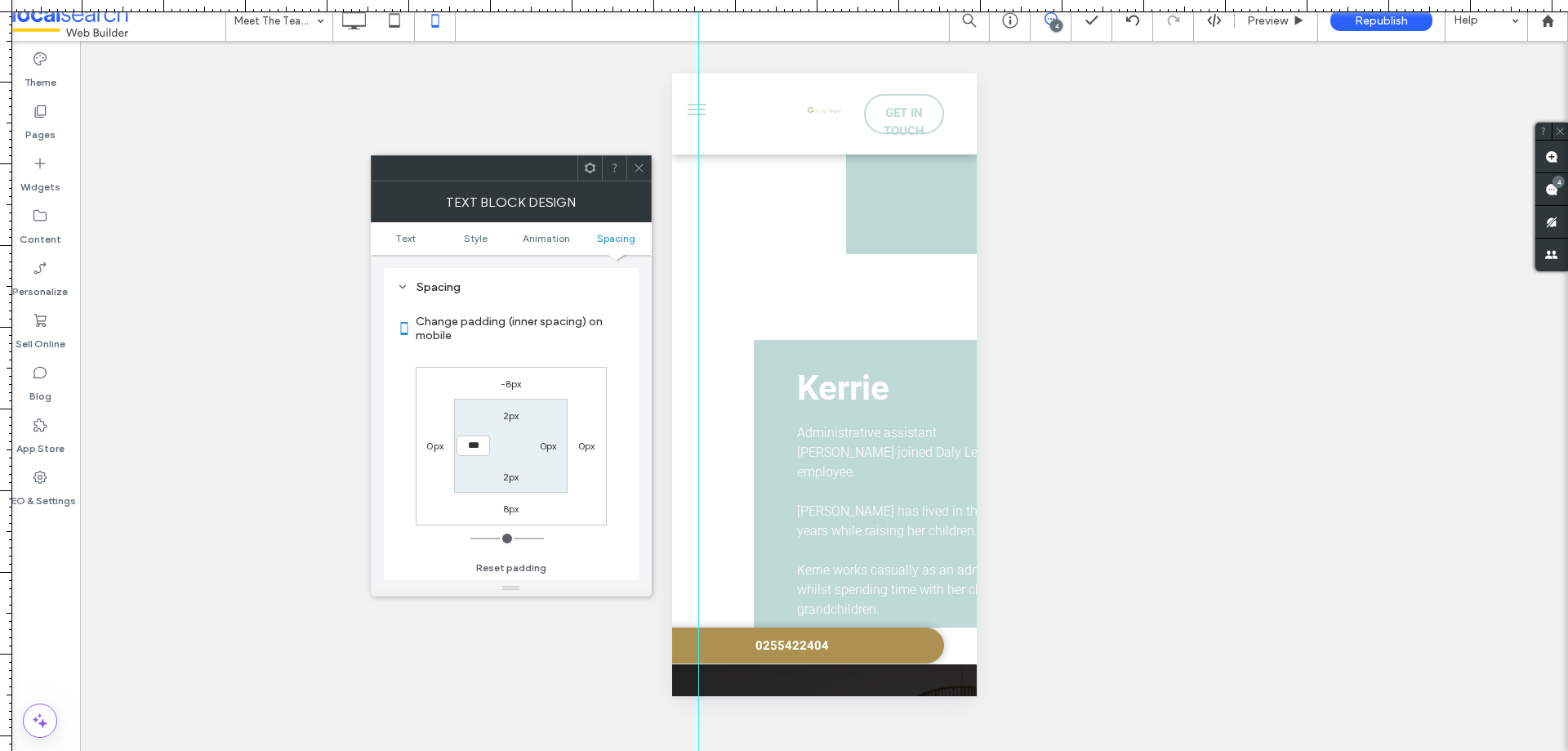 click on "0px" at bounding box center (434, 445) 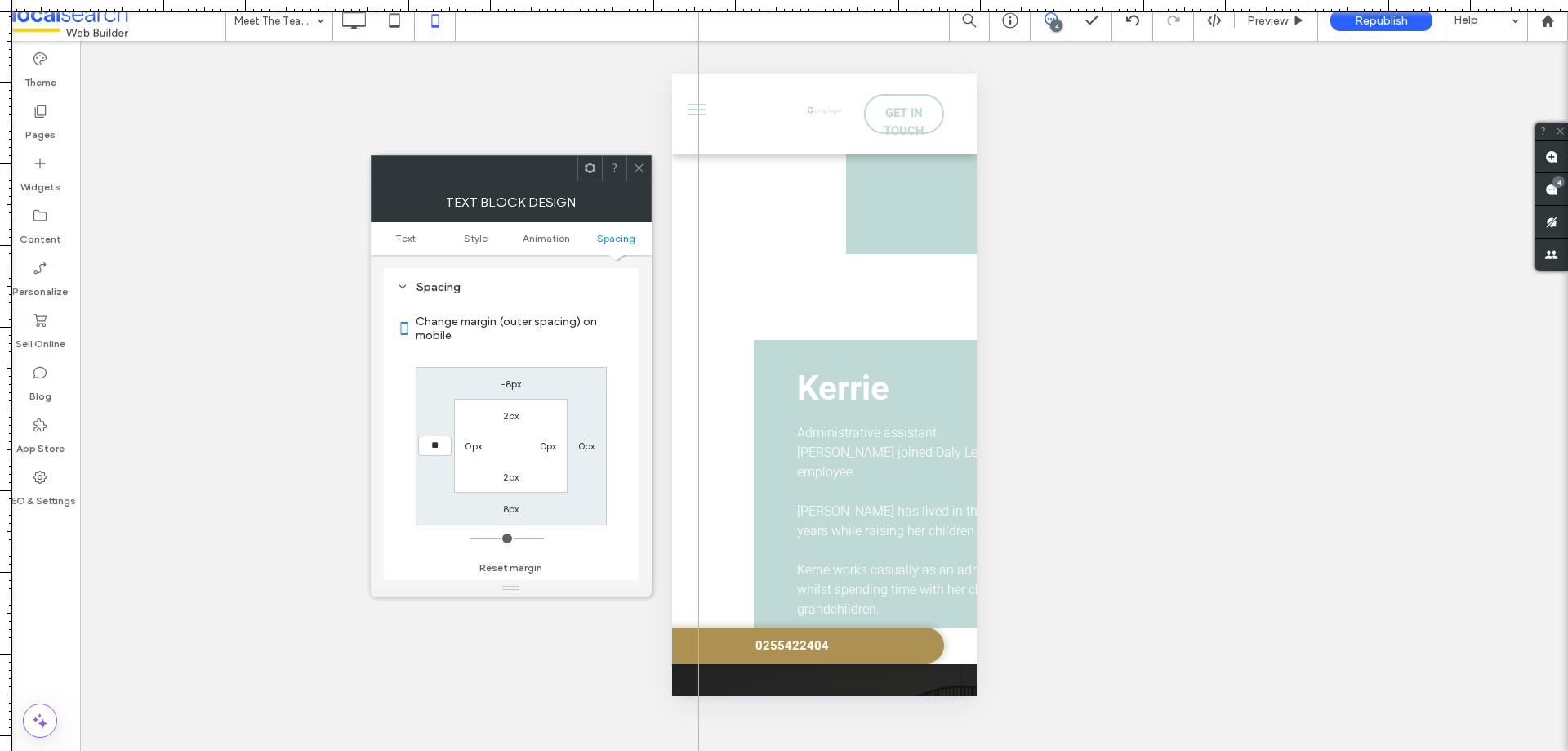 type on "**" 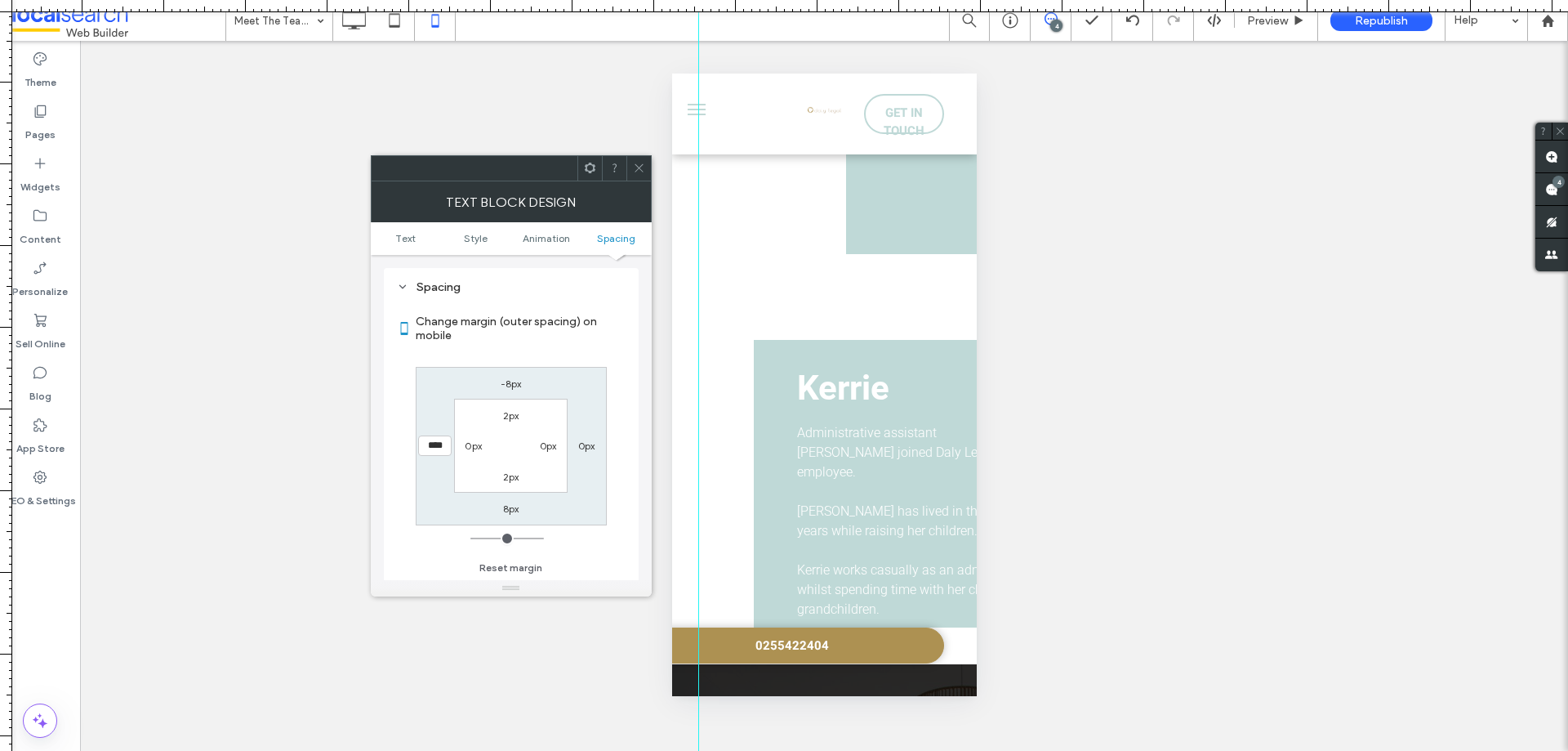 click on "0px" at bounding box center [586, 445] 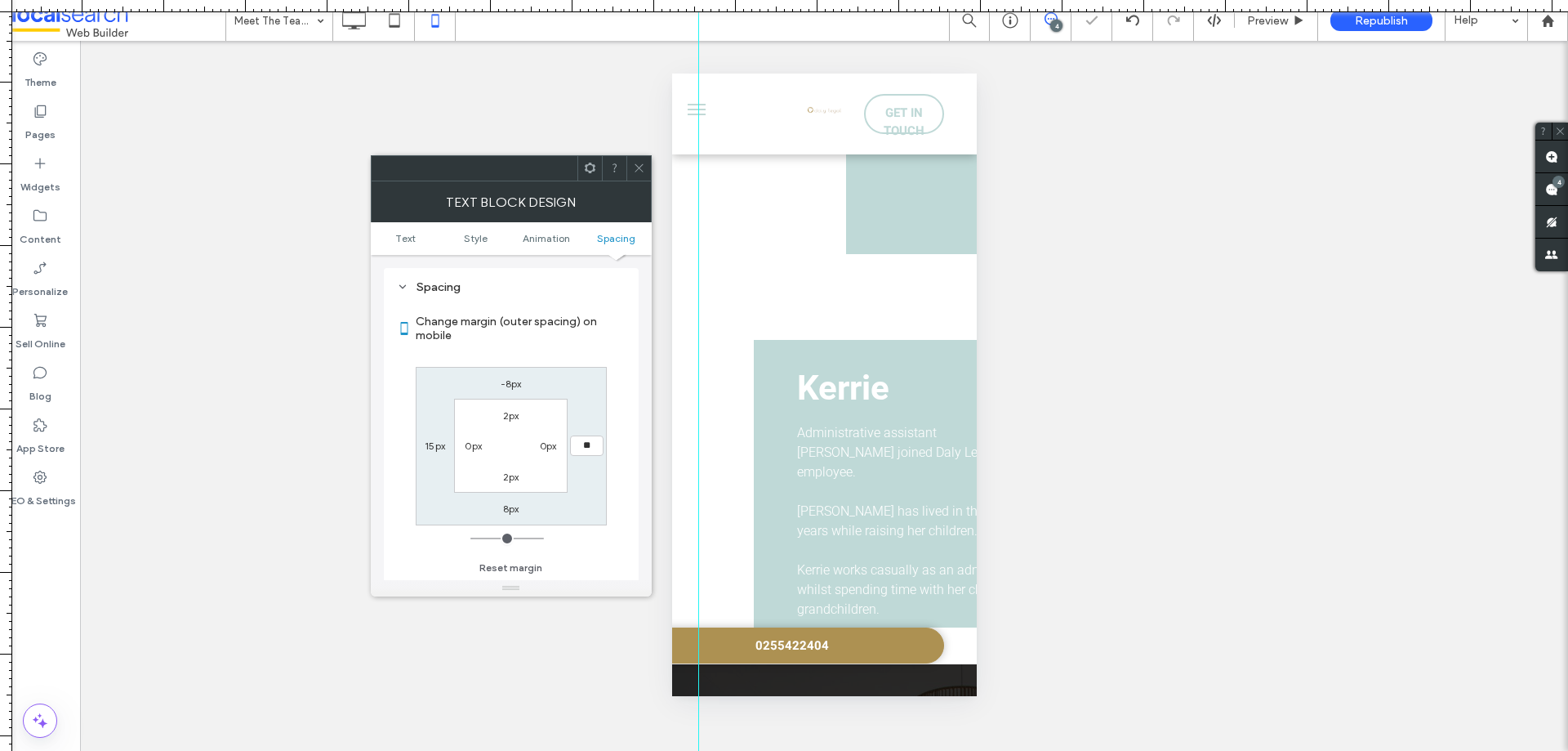type on "**" 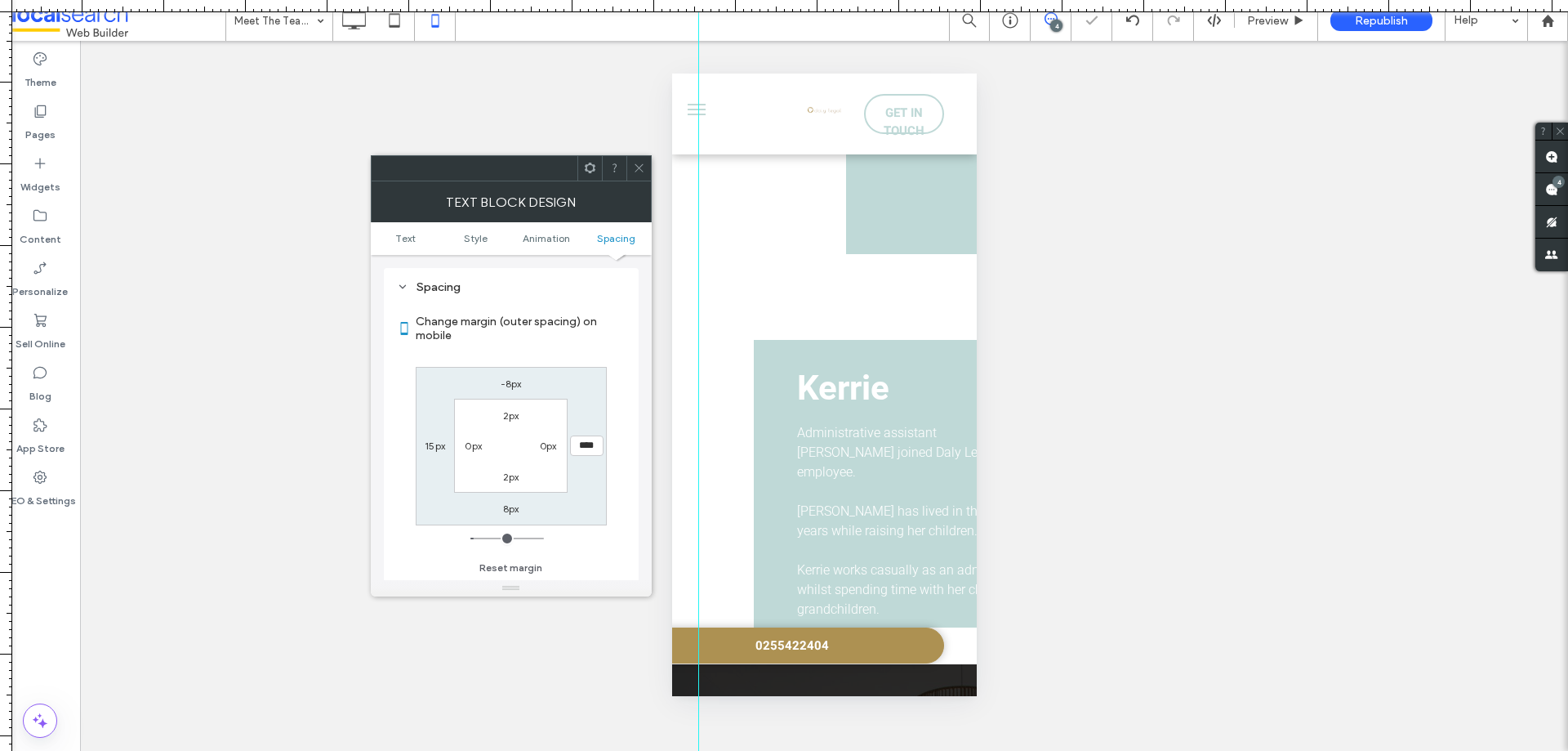 click on "Change margin (outer spacing) on mobile -8px **** 8px 15px 2px 0px 2px 0px Reset margin" at bounding box center [511, 439] 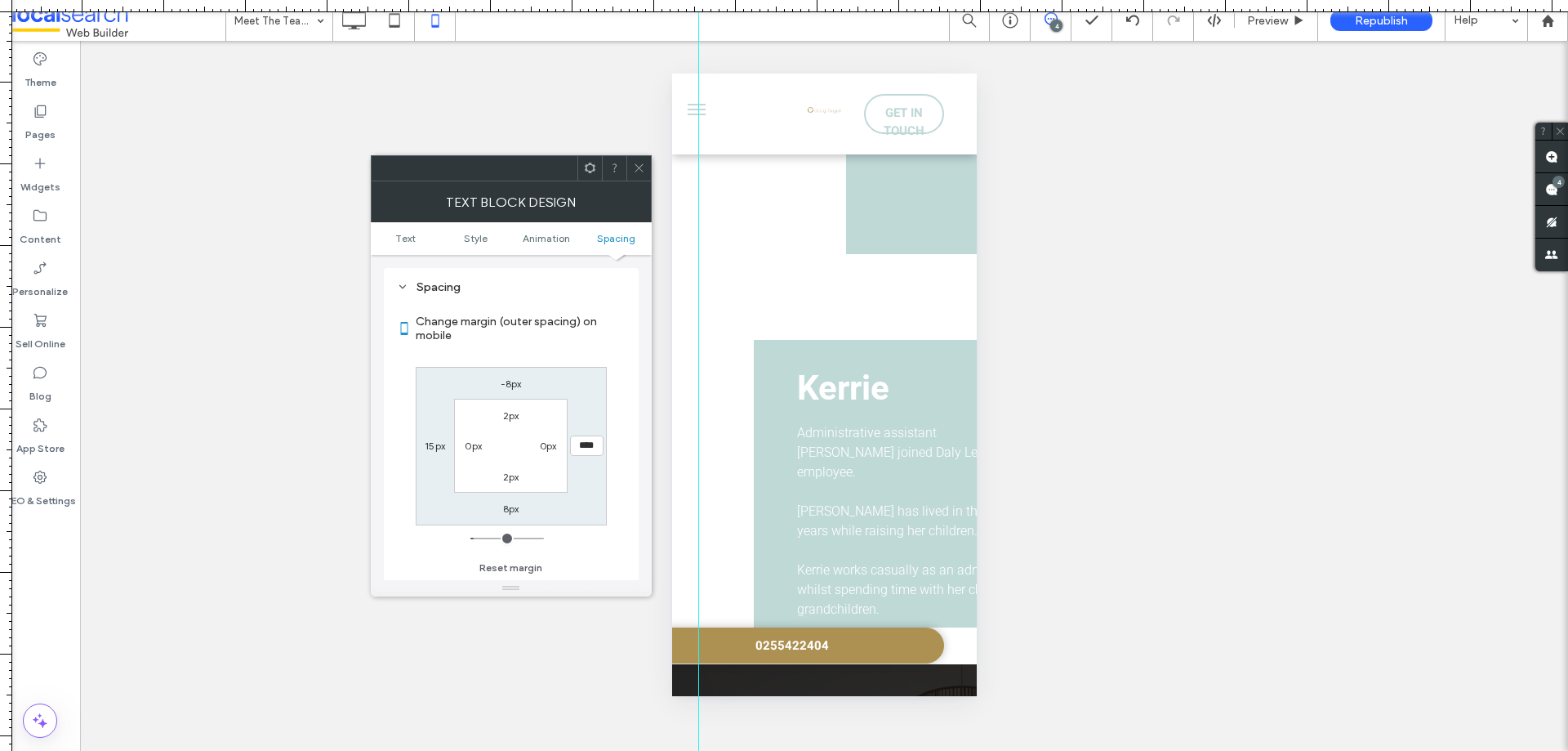 click on "Unhide?
Yes
Unhide?
Yes
Unhide?
Yes
Unhide?
Yes
Unhide?
Yes
Unhide?
Yes
Unhide?
Yes
Unhide?
Yes
Unhide?
Yes
Unhide?
Yes
Unhide?
Yes
Unhide?
Yes
Yes" at bounding box center (824, 396) 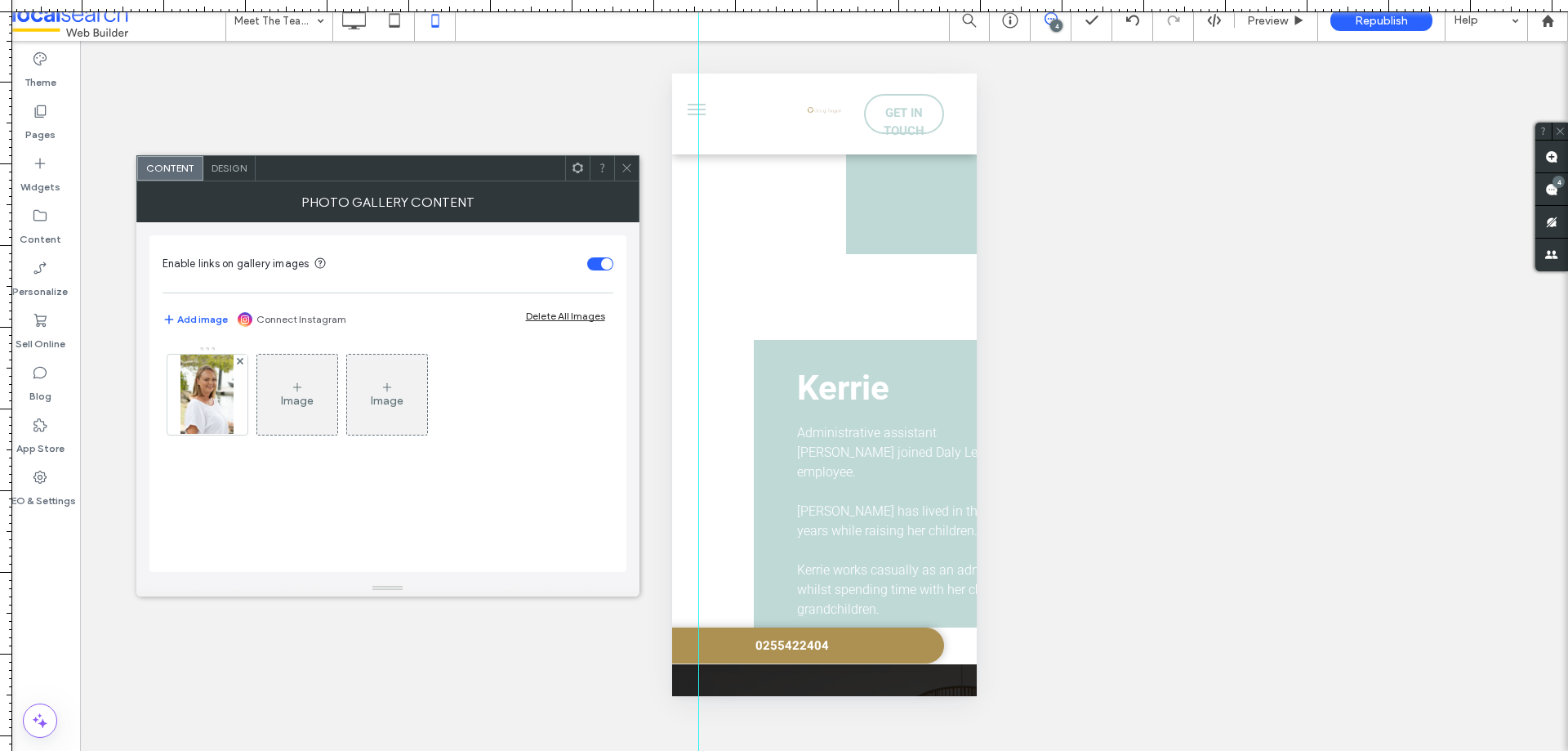 click 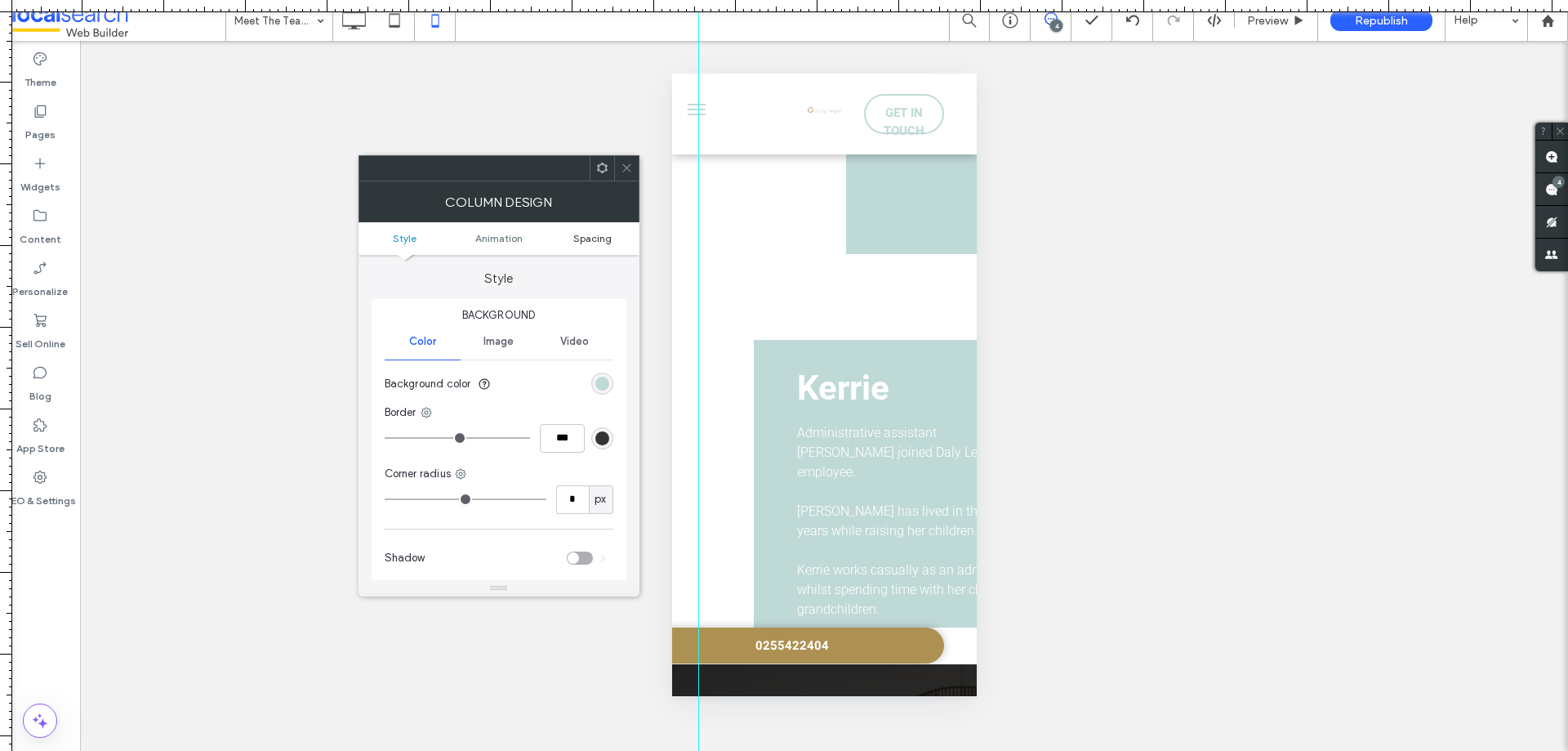 click on "Spacing" at bounding box center [592, 238] 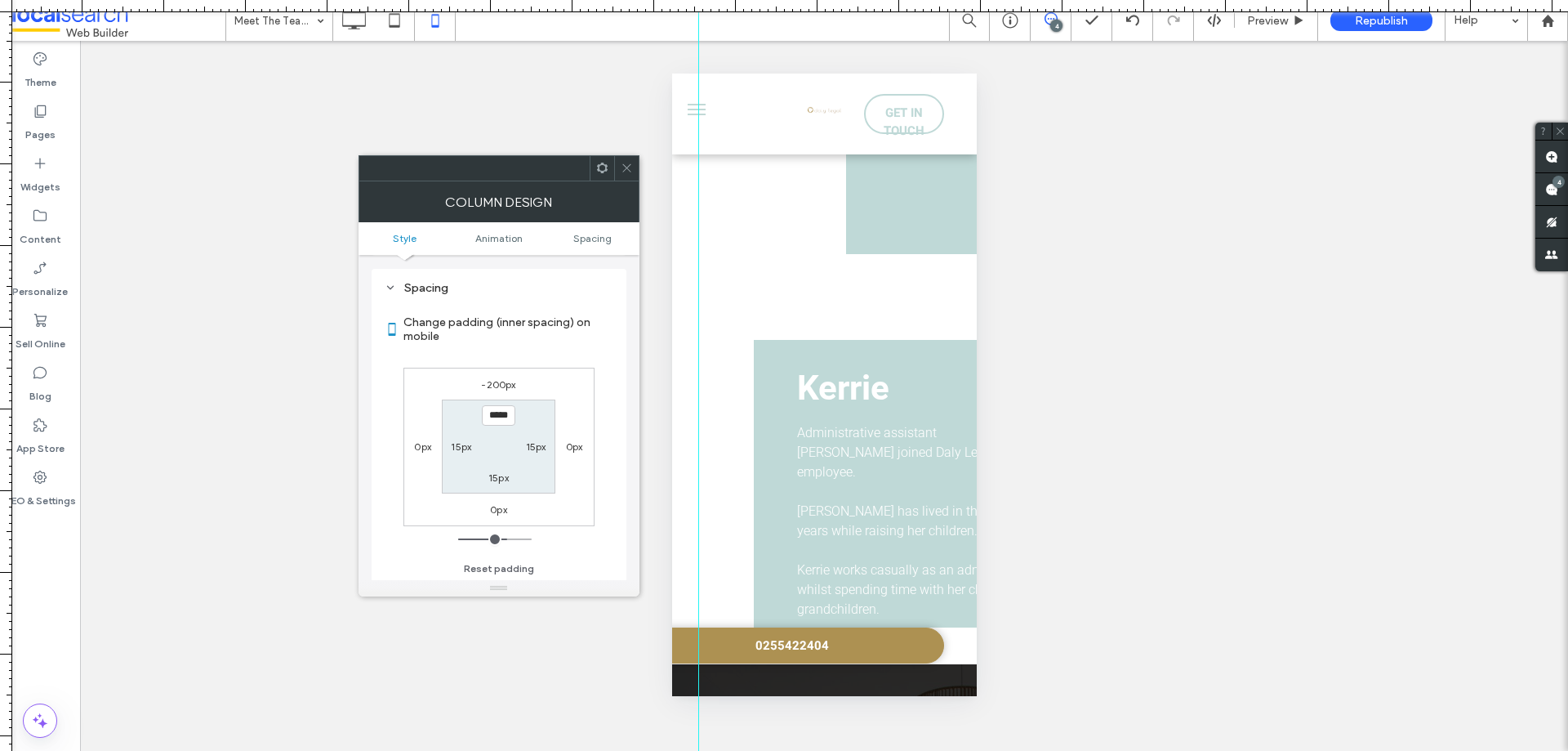 scroll, scrollTop: 383, scrollLeft: 0, axis: vertical 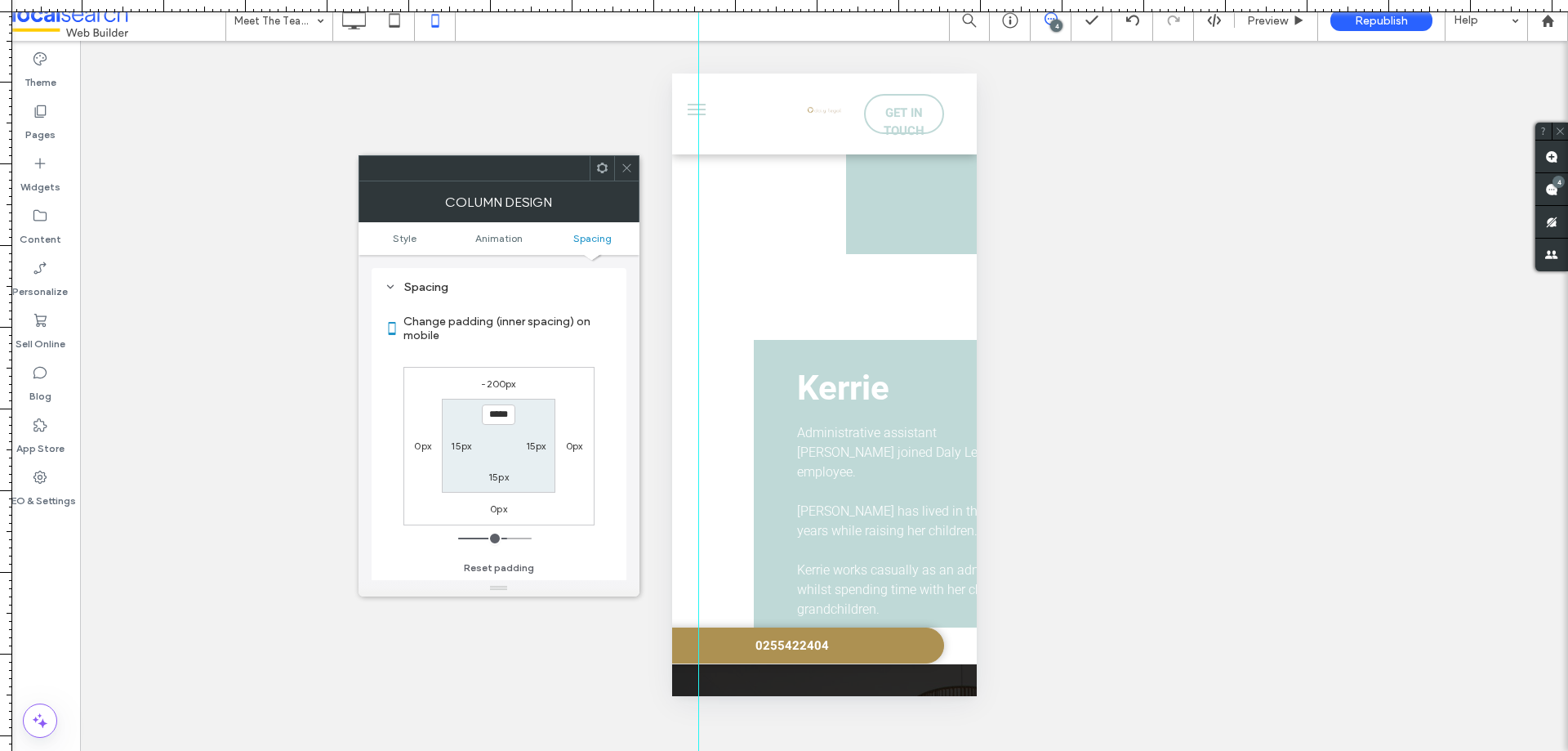 click on "-200px 0px 0px 0px ***** 15px 15px 15px" at bounding box center [499, 446] 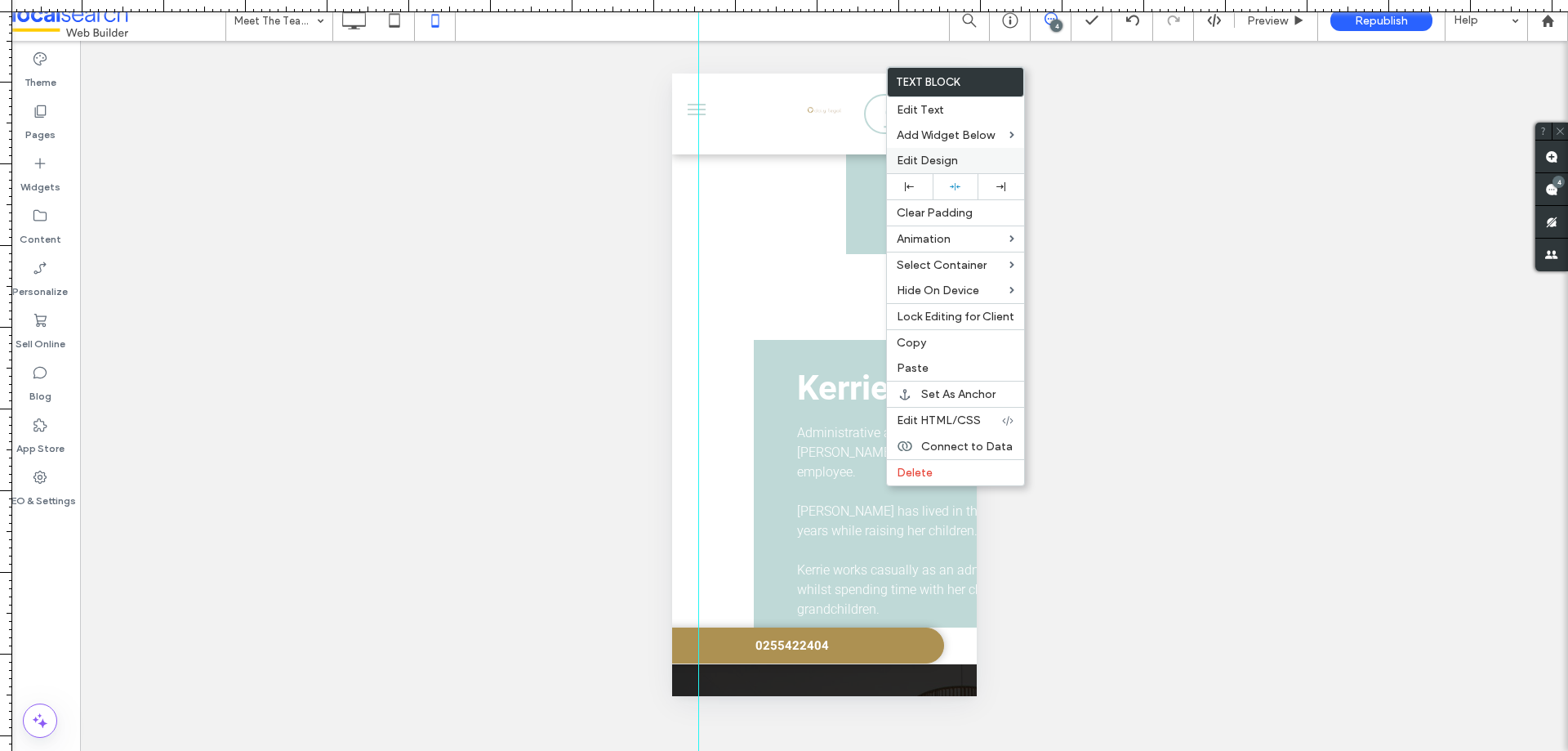 click on "Edit Design" at bounding box center (927, 160) 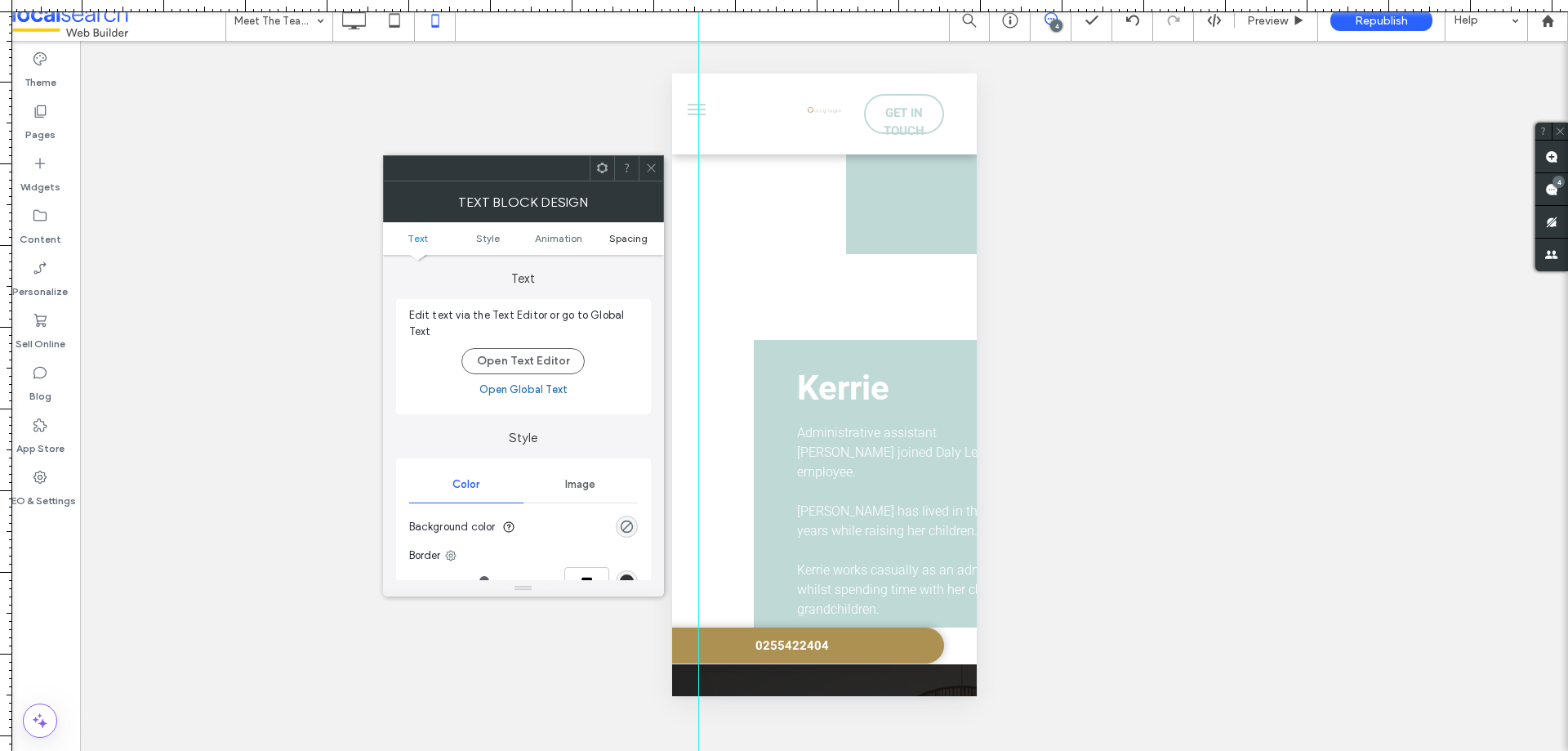 click on "Spacing" at bounding box center [628, 238] 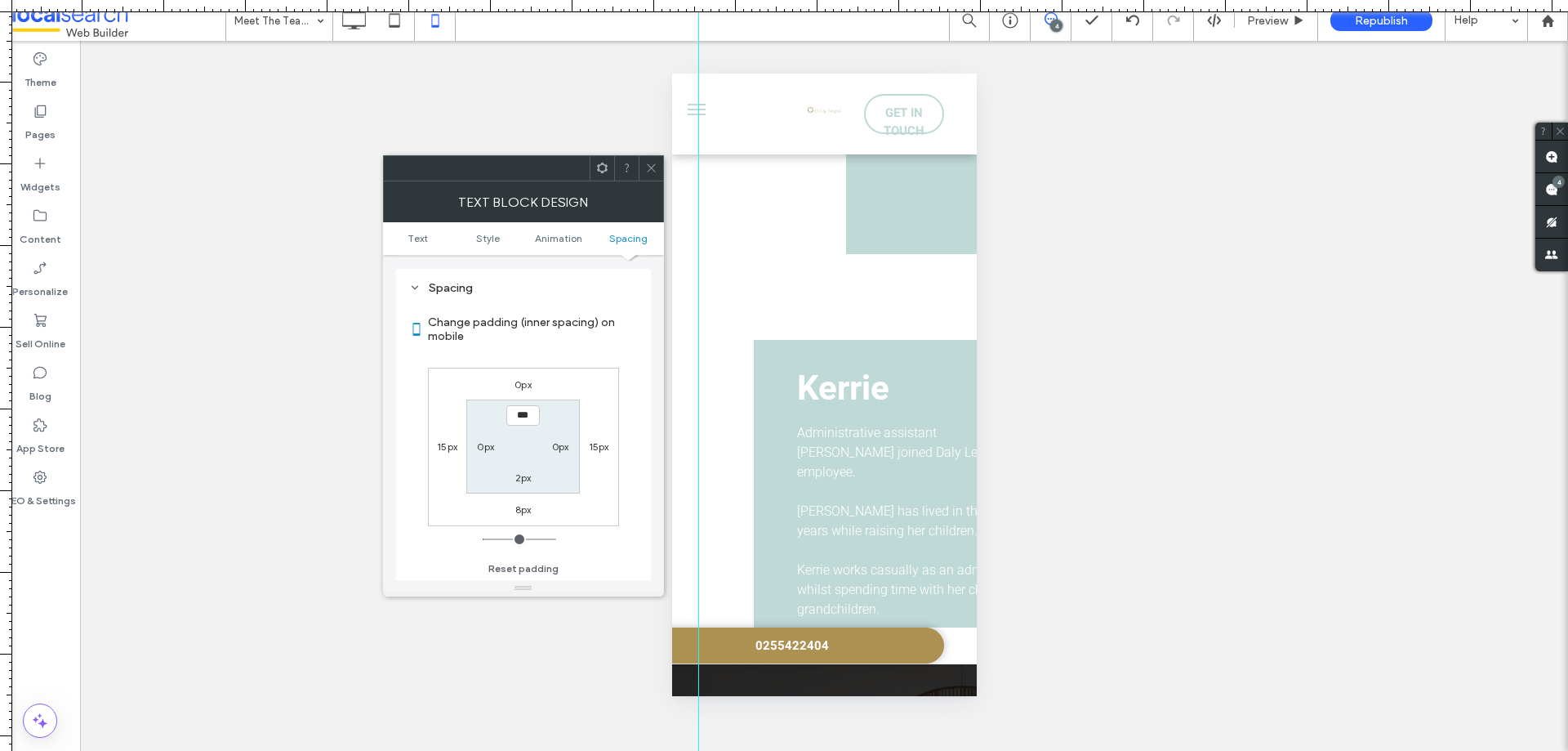 scroll, scrollTop: 468, scrollLeft: 0, axis: vertical 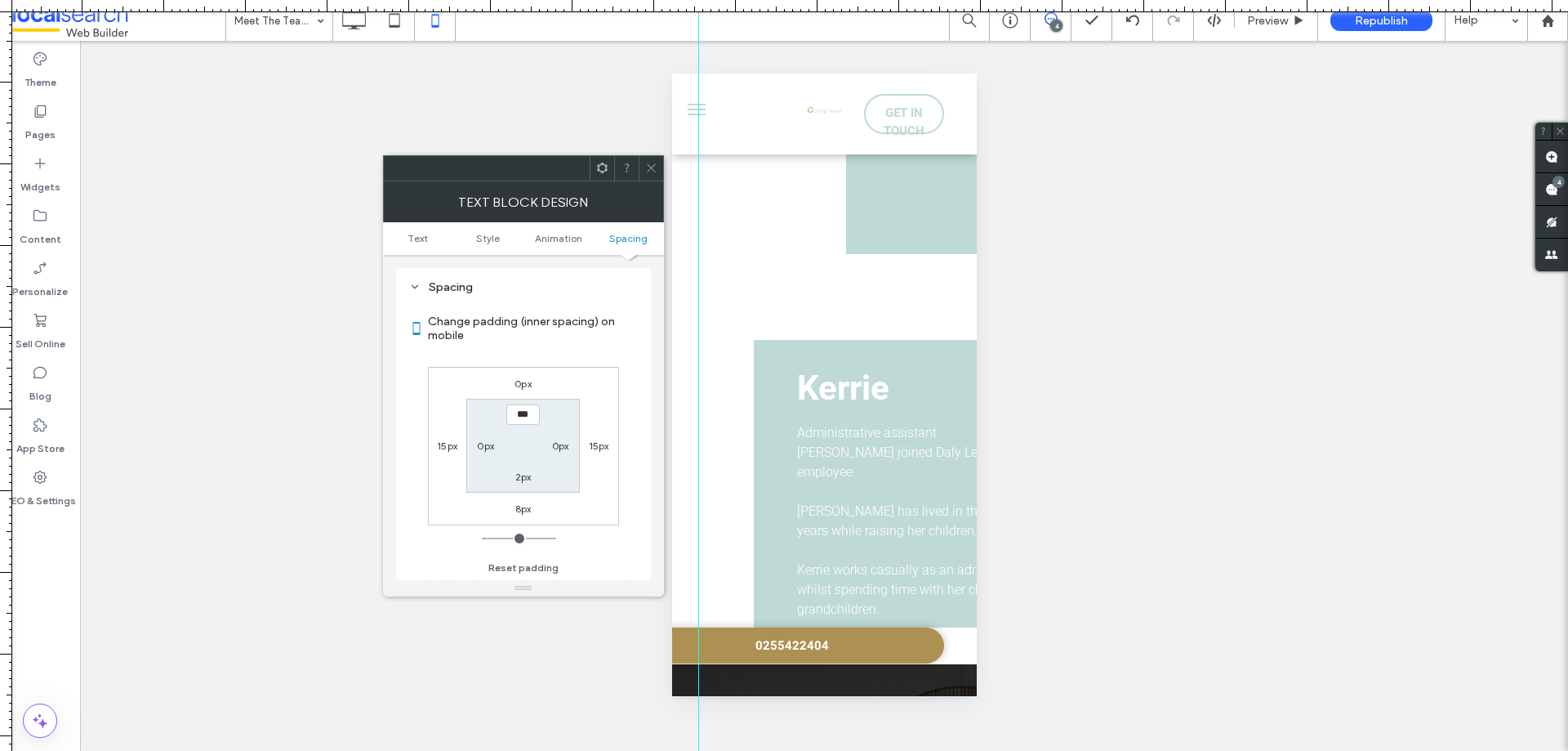 click on "15px" at bounding box center (599, 445) 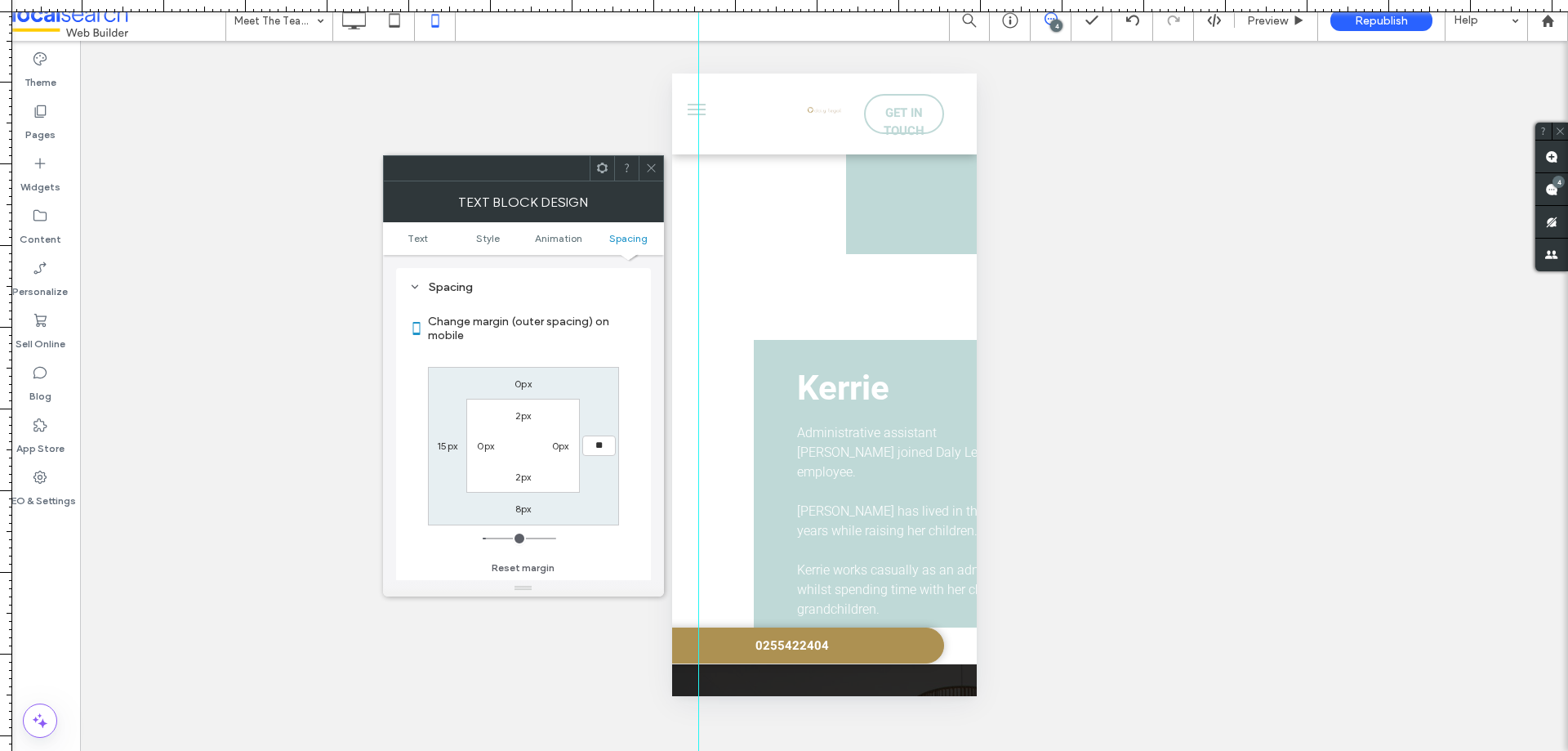 type on "**" 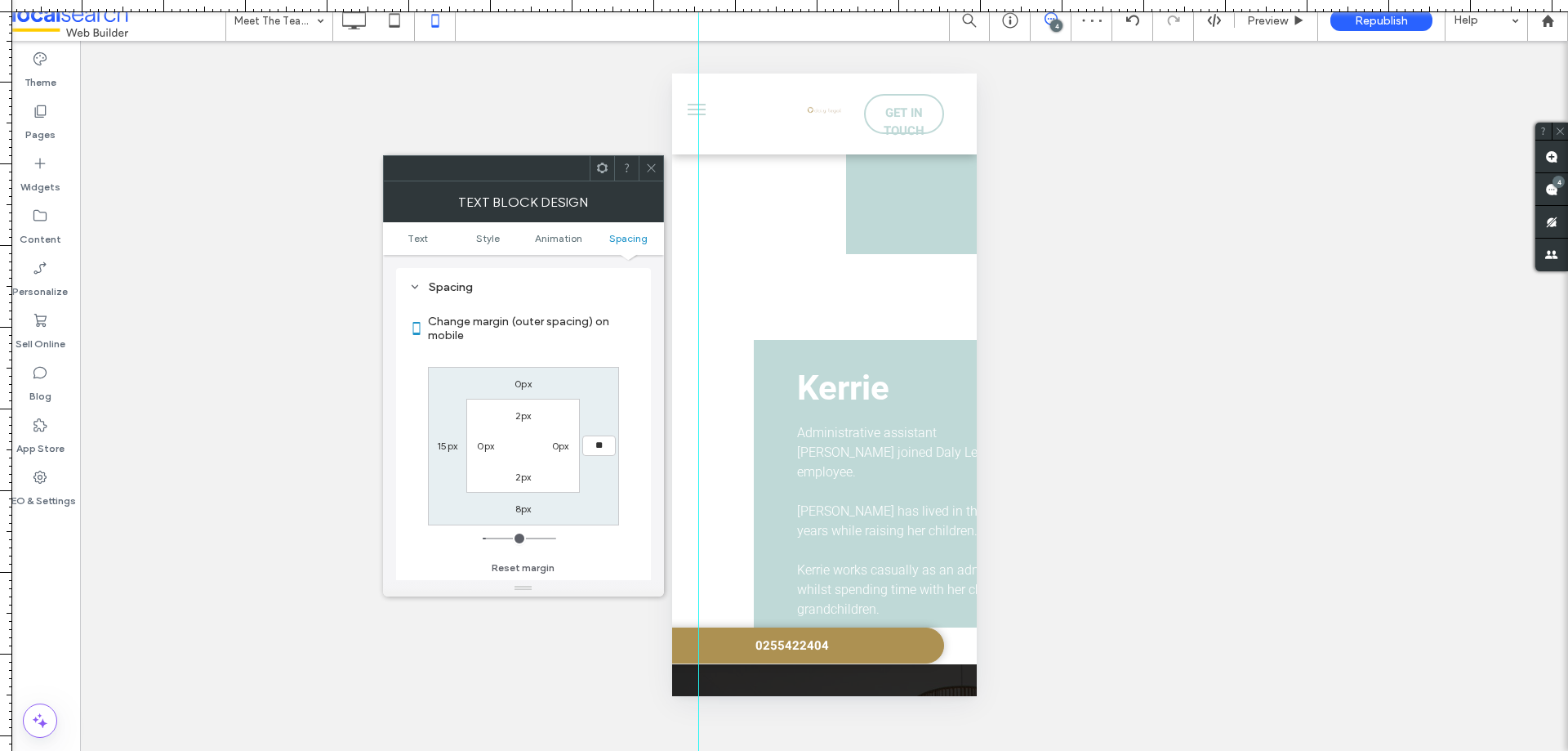 click on "Change margin (outer spacing) on mobile 0px ** 8px 15px 2px 0px 2px 0px Reset margin" at bounding box center [523, 439] 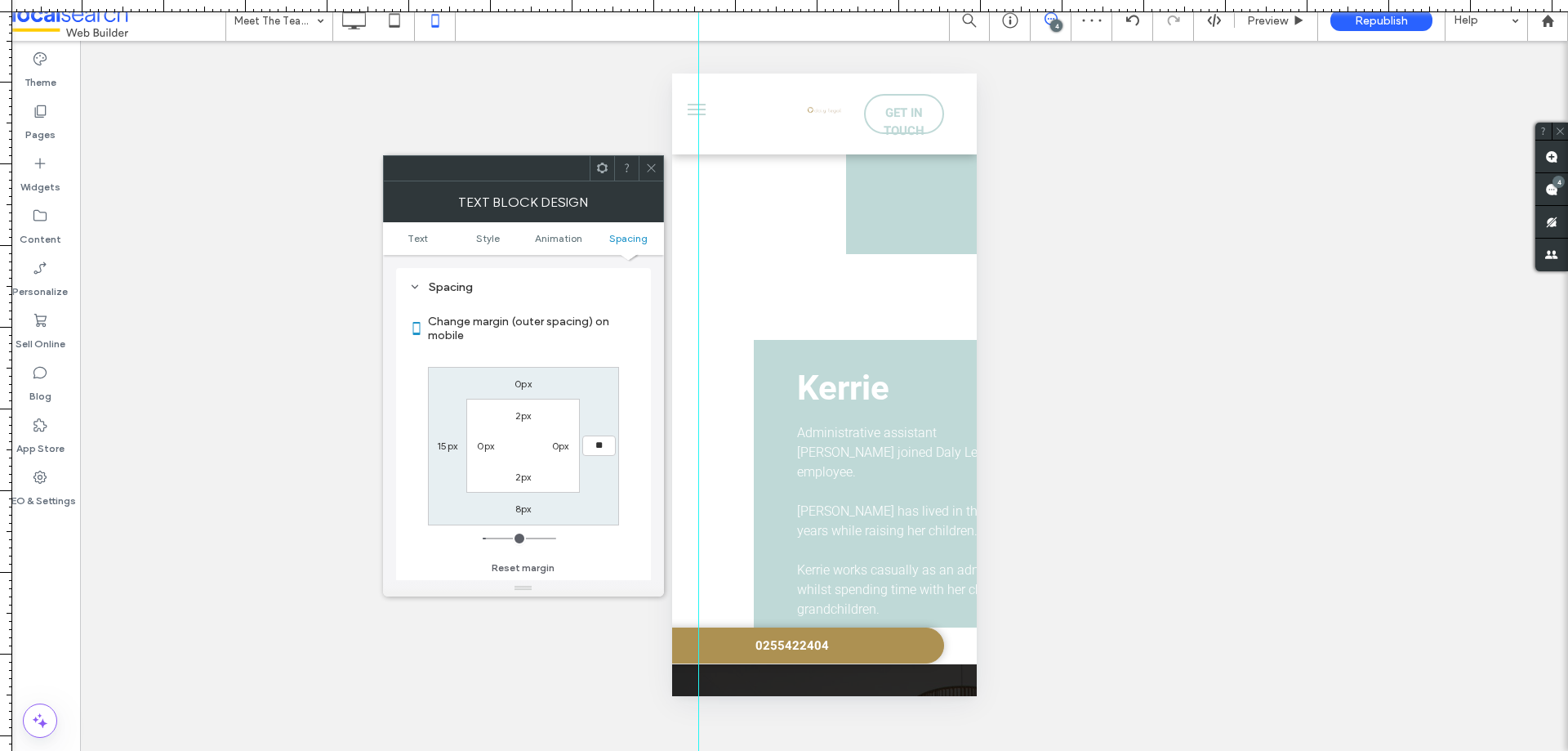click at bounding box center [651, 168] 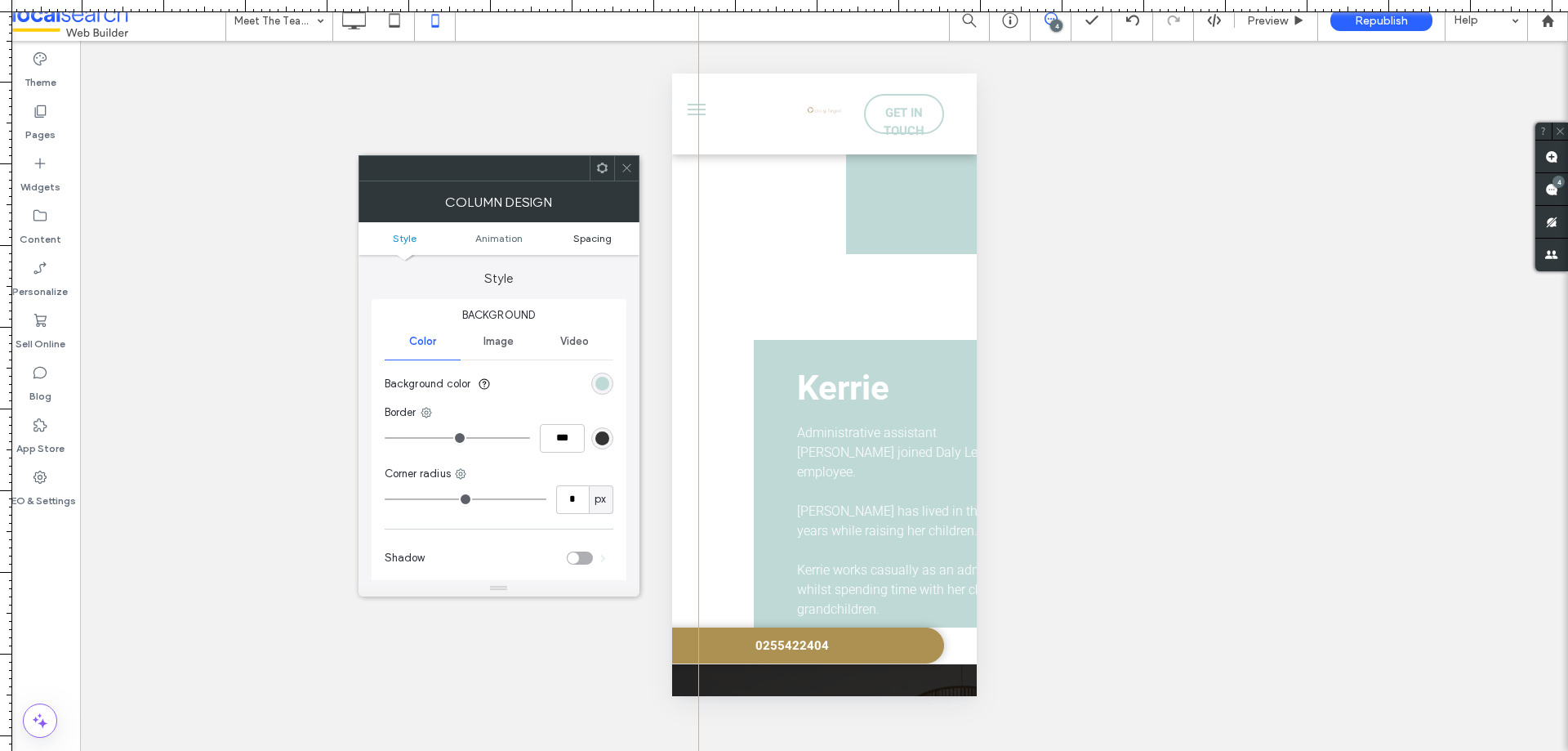click on "Spacing" at bounding box center (592, 238) 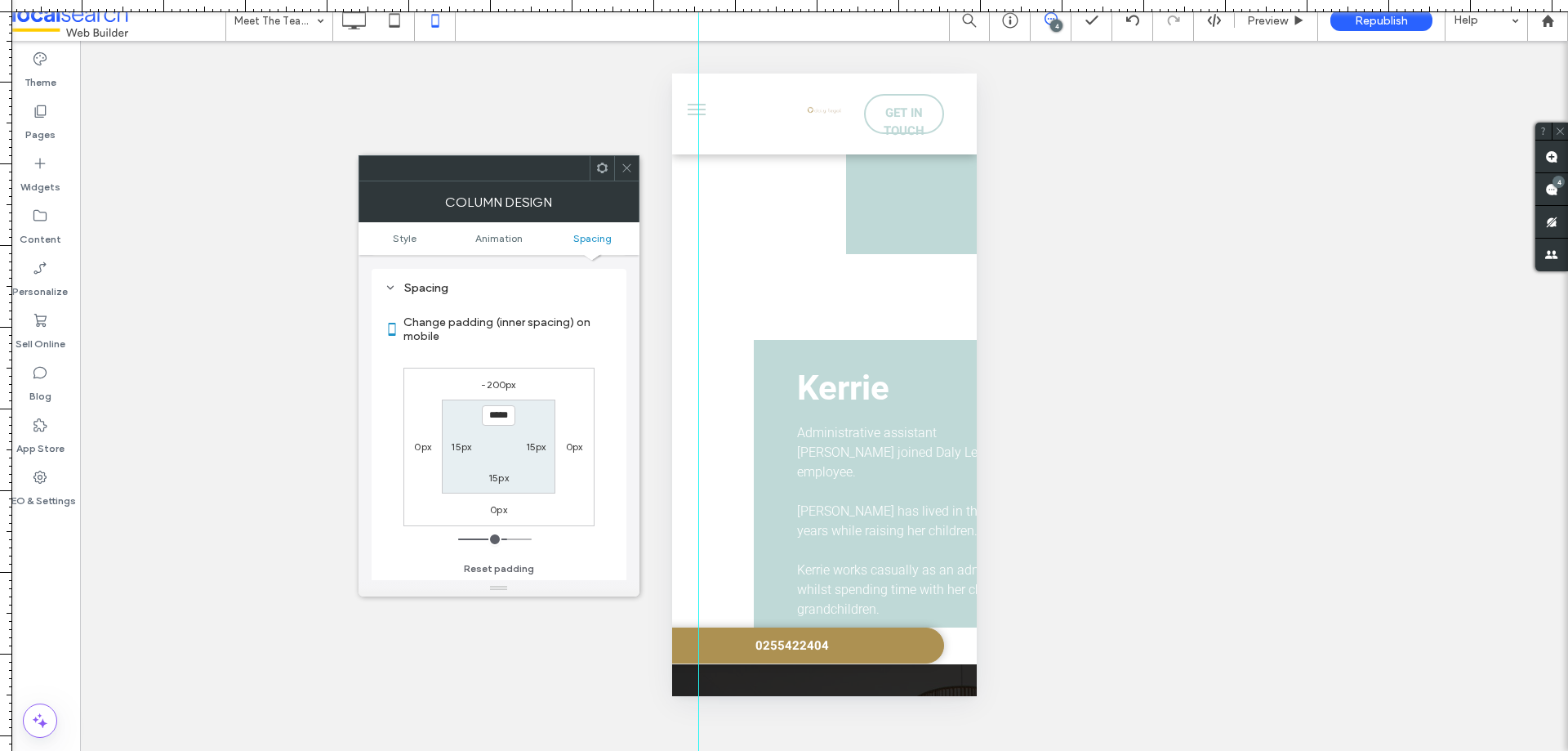 scroll, scrollTop: 383, scrollLeft: 0, axis: vertical 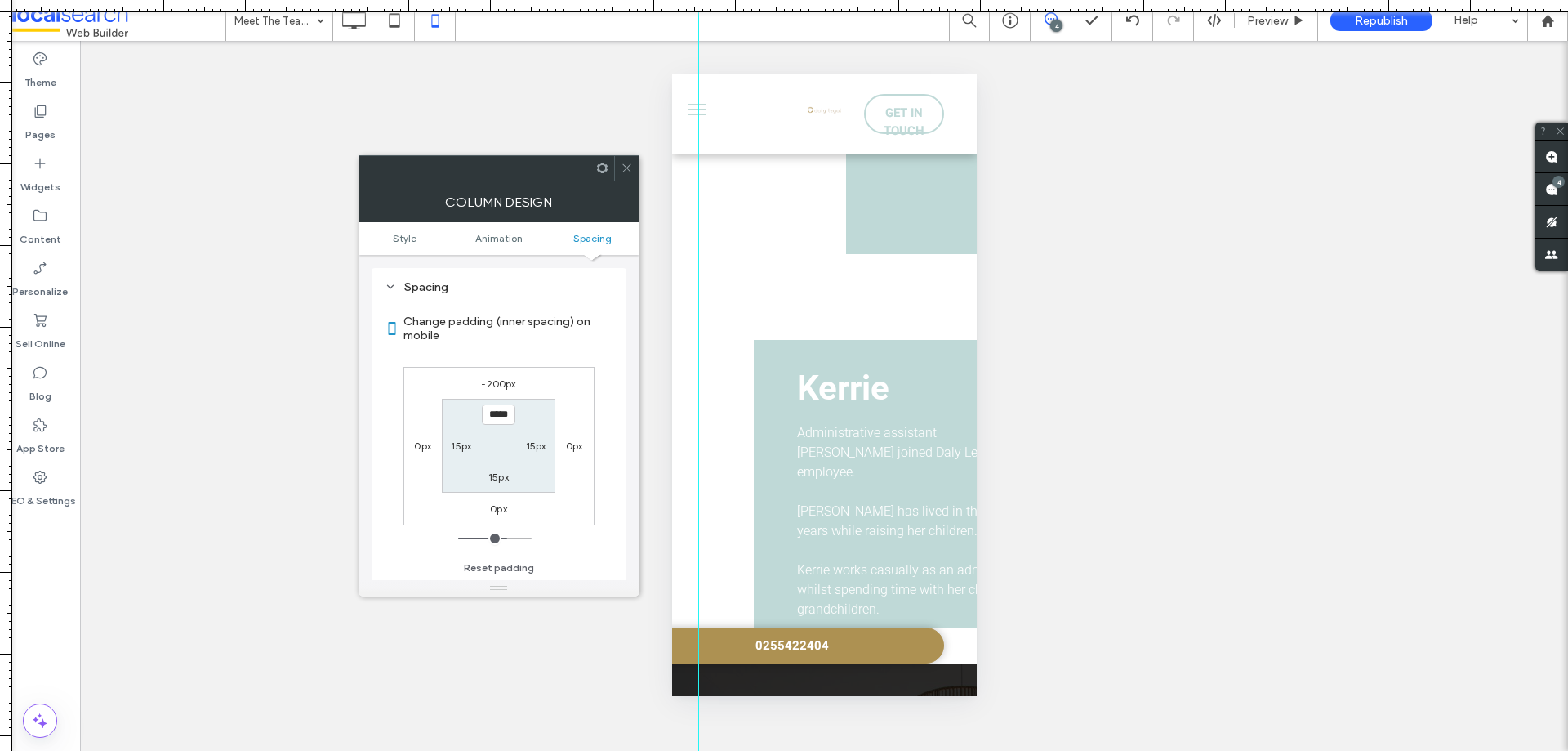 click 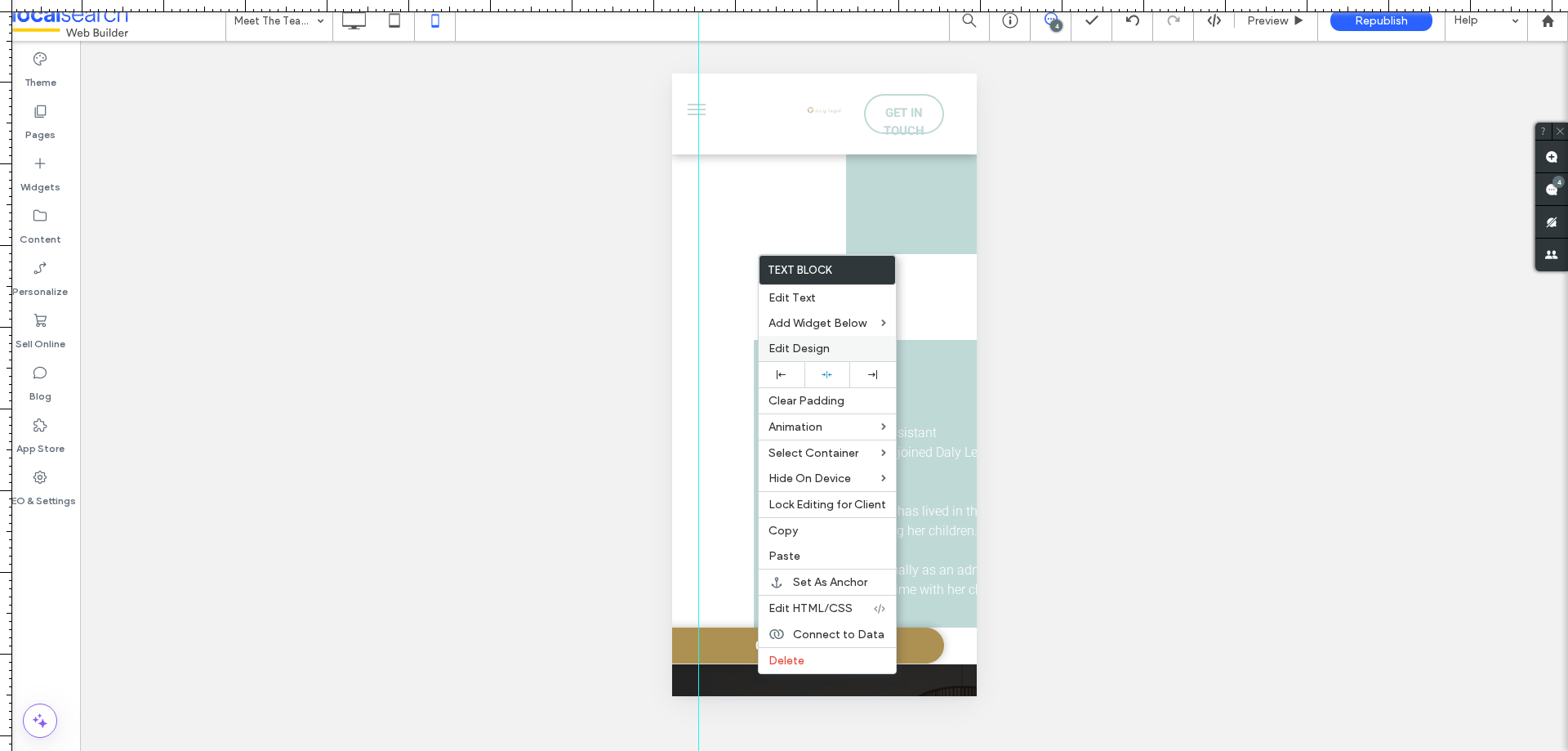 click on "Edit Design" at bounding box center (799, 348) 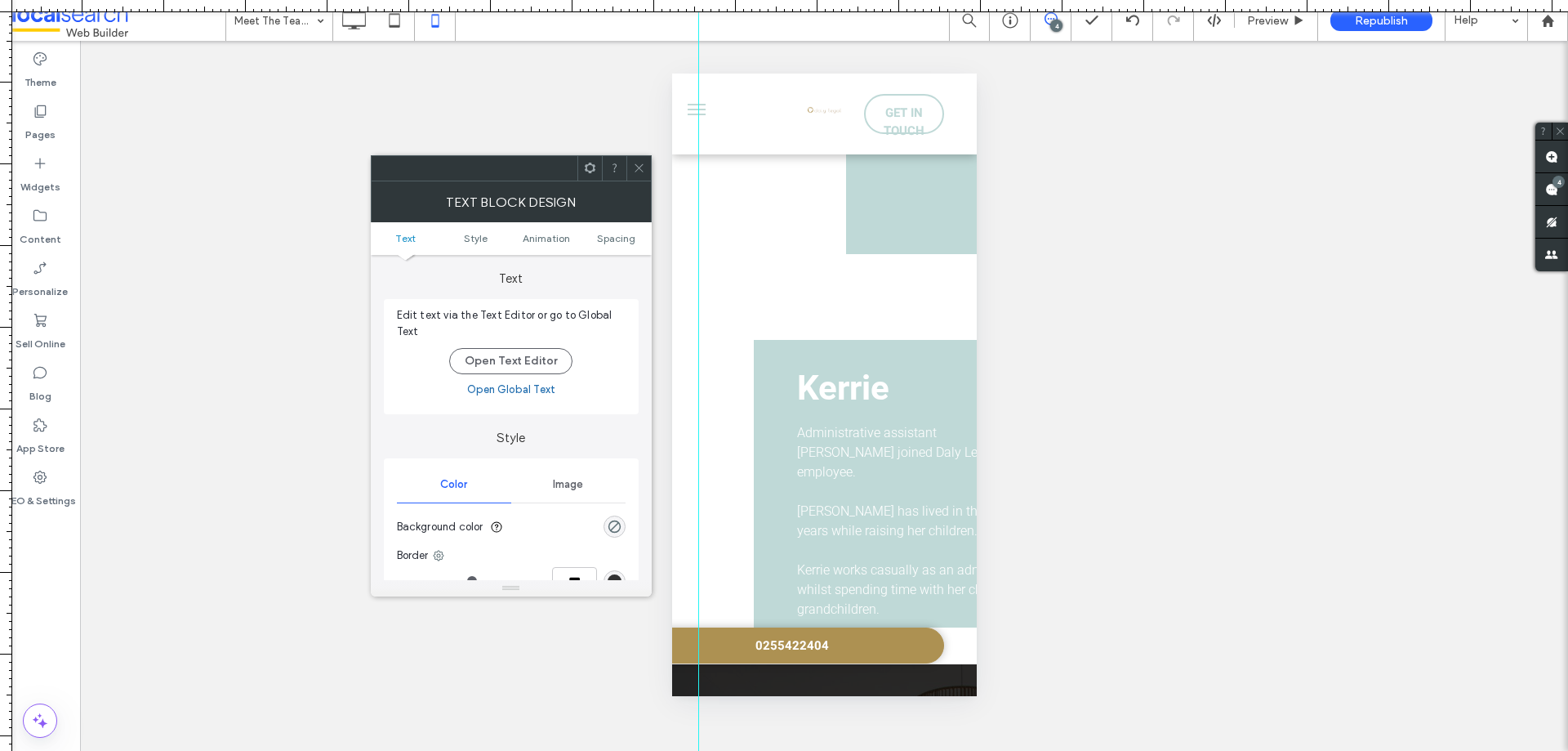 click on "Text Style Animation Spacing" at bounding box center [511, 239] 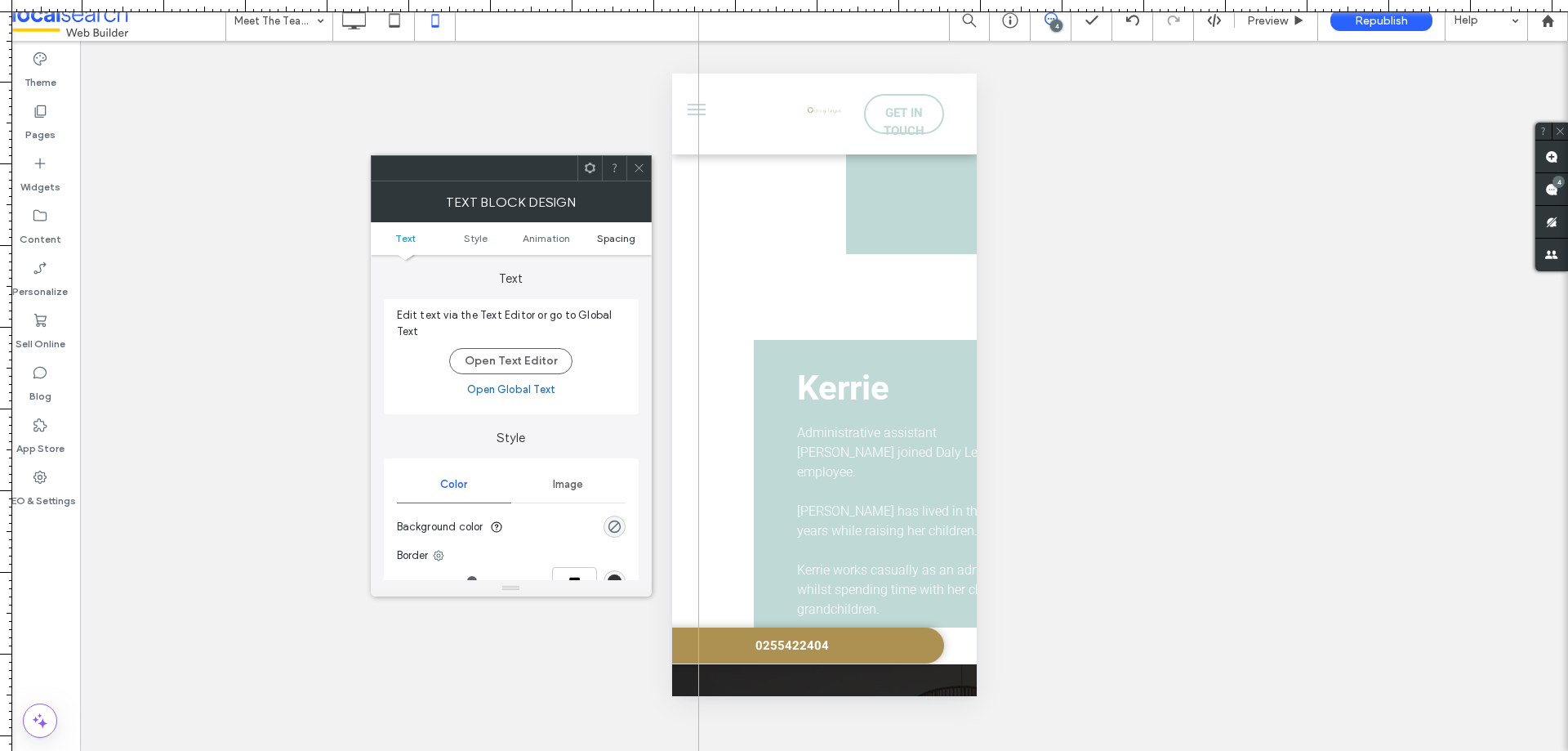 click on "Spacing" at bounding box center (616, 238) 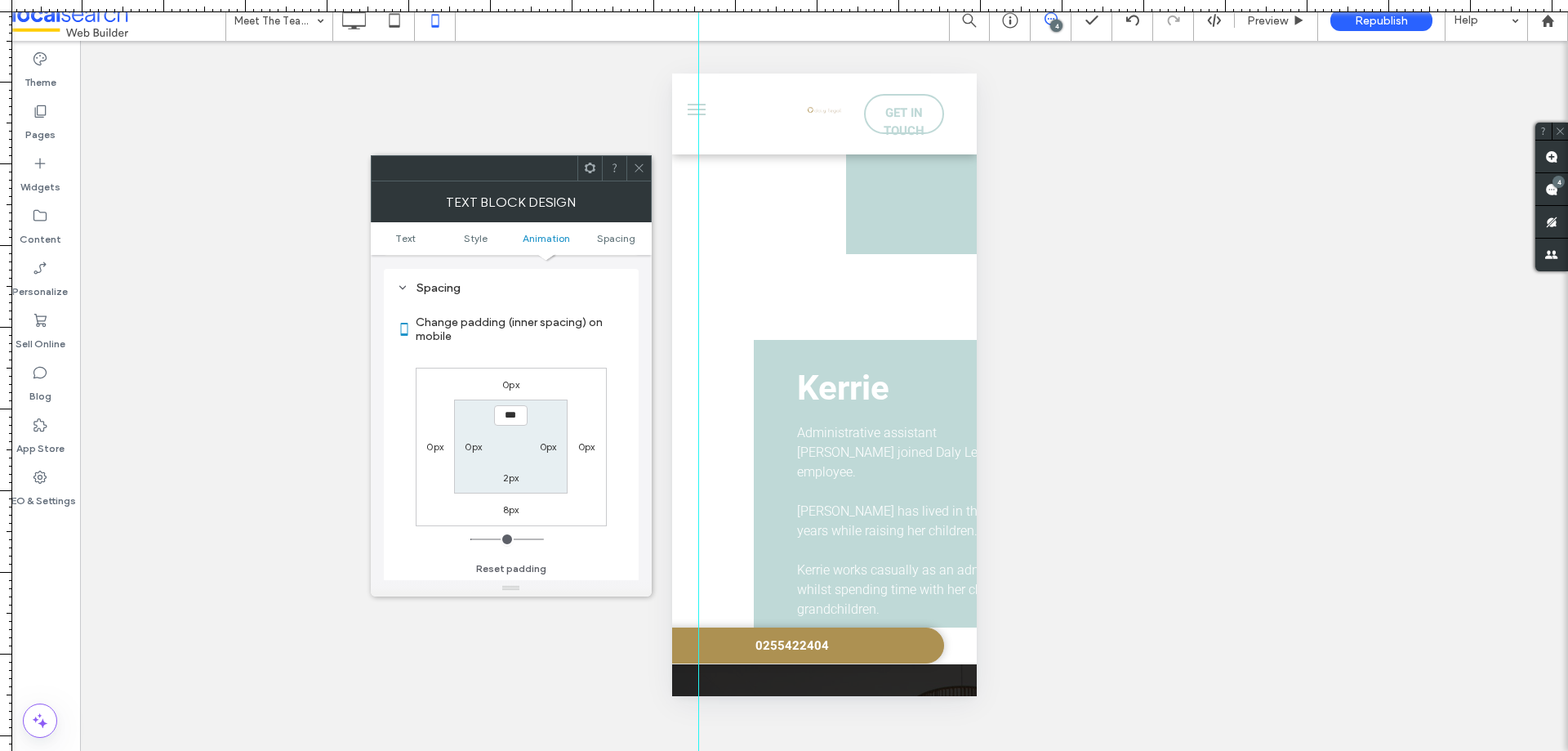 scroll, scrollTop: 468, scrollLeft: 0, axis: vertical 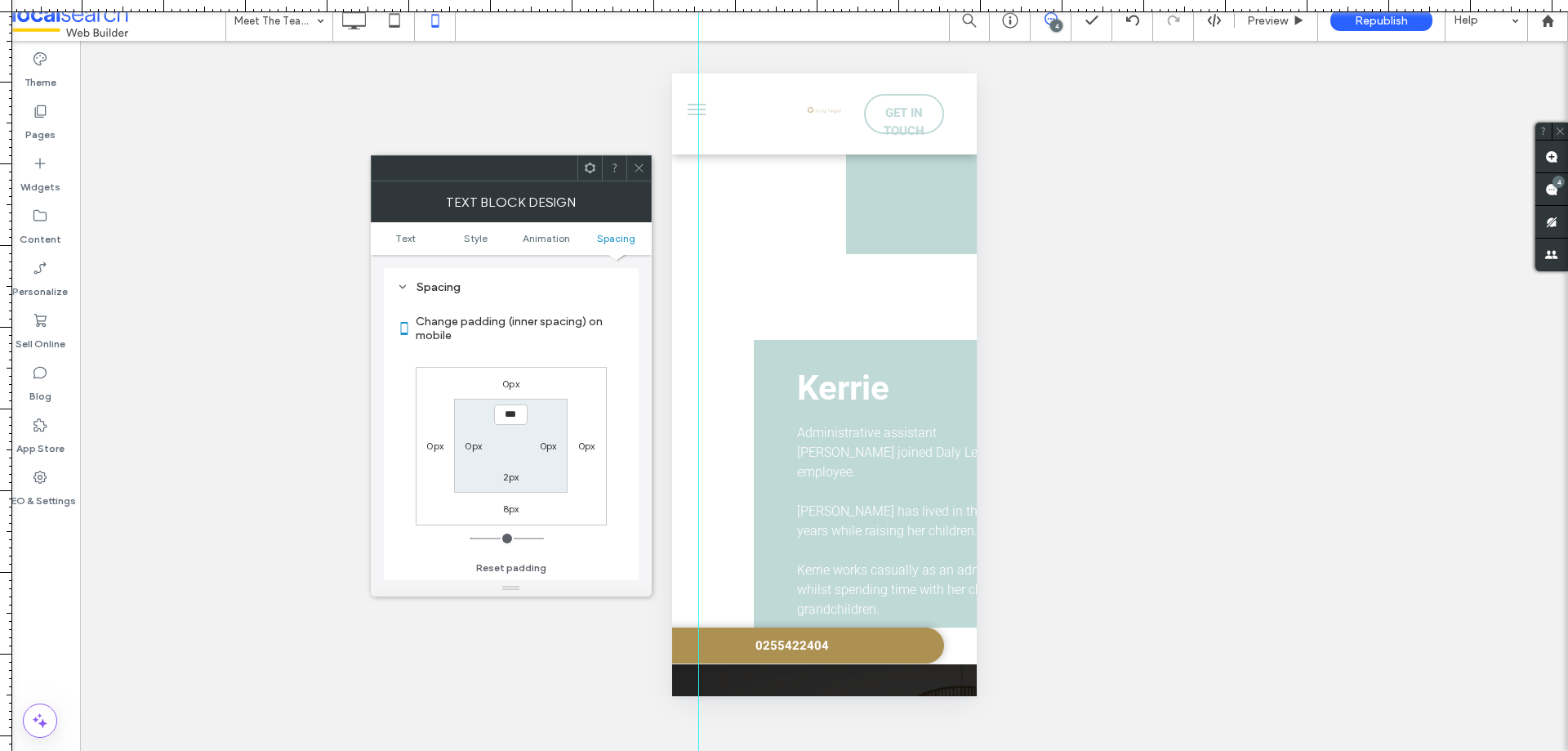 click on "0px" at bounding box center (435, 445) 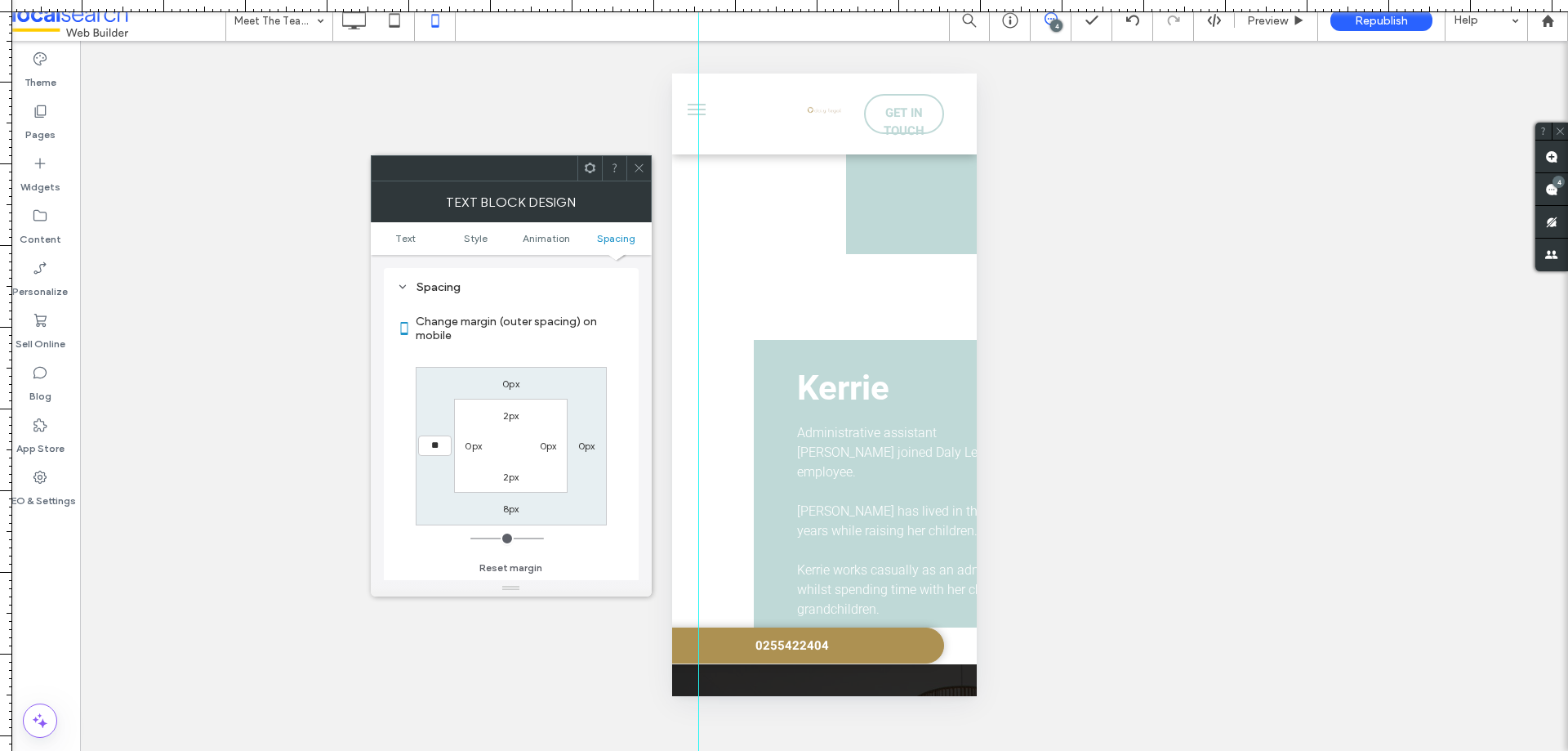 type on "**" 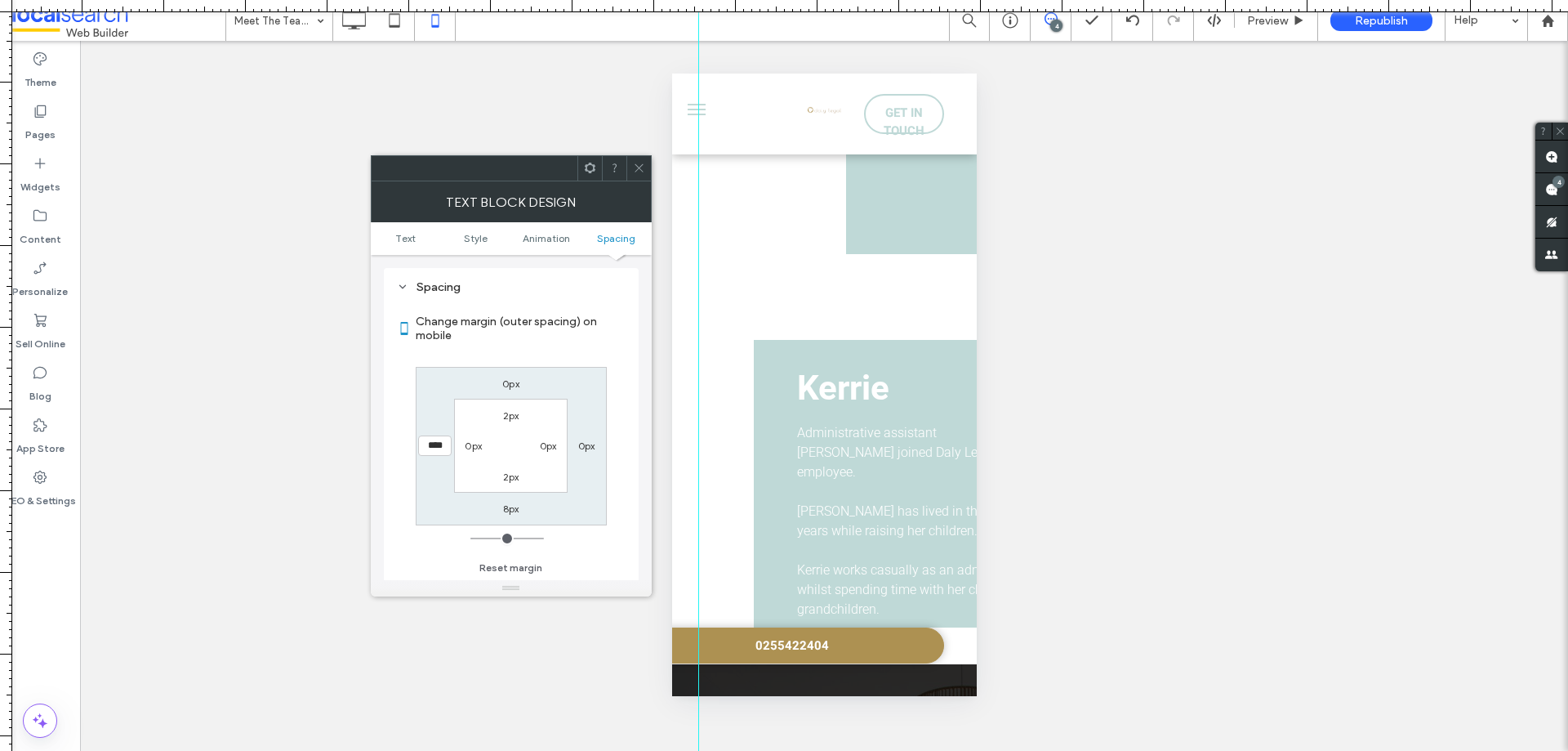 click on "0px" at bounding box center [586, 445] 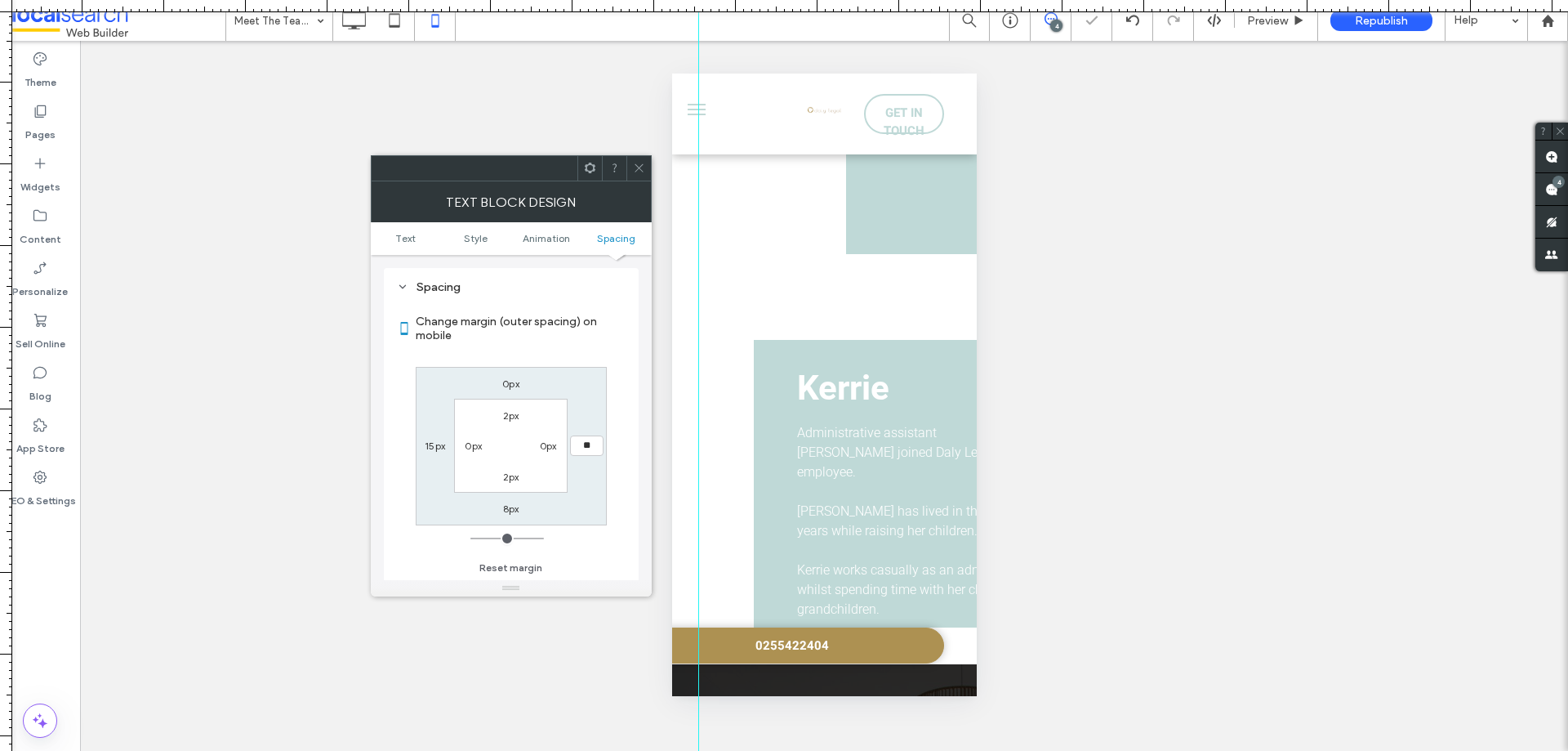 type on "**" 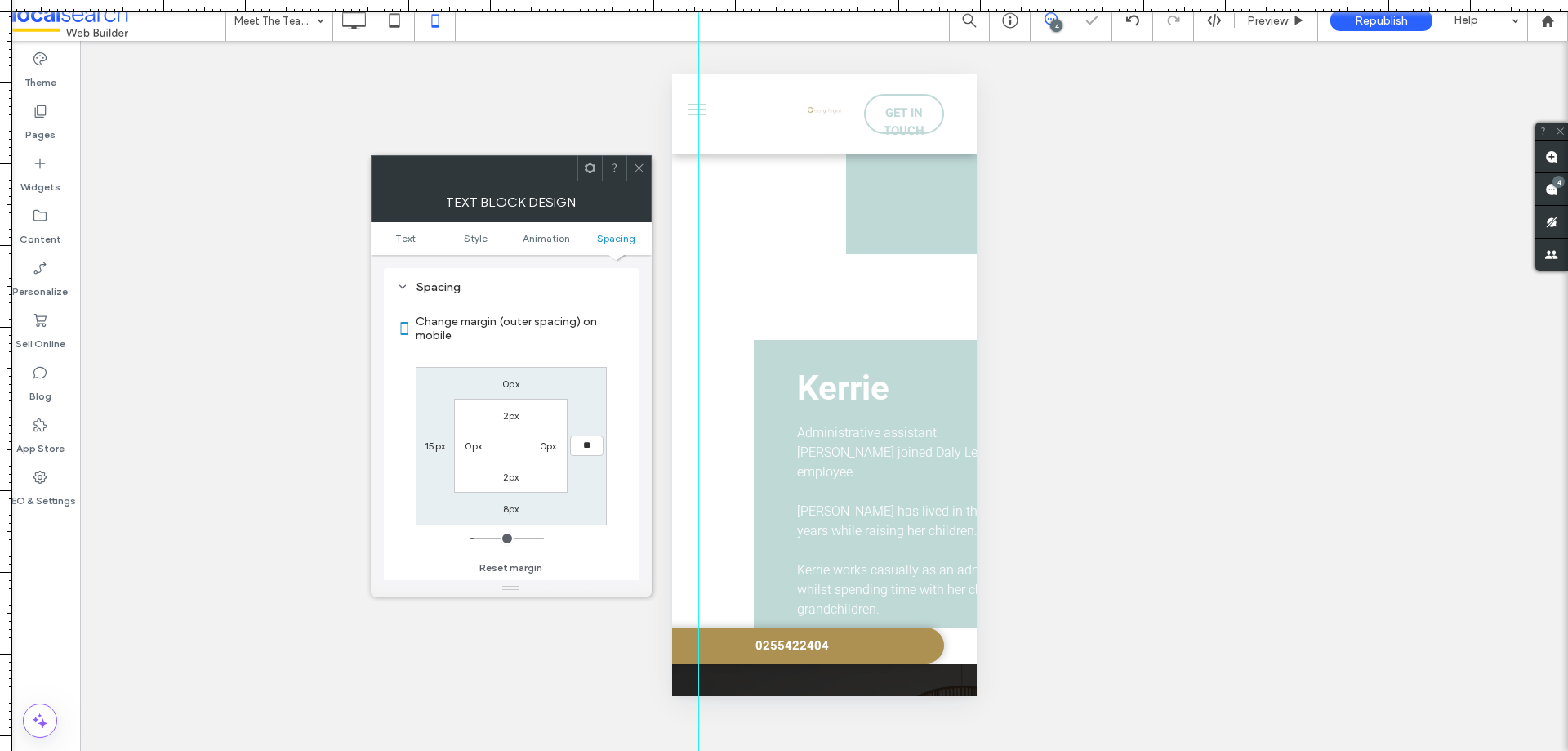 type on "**" 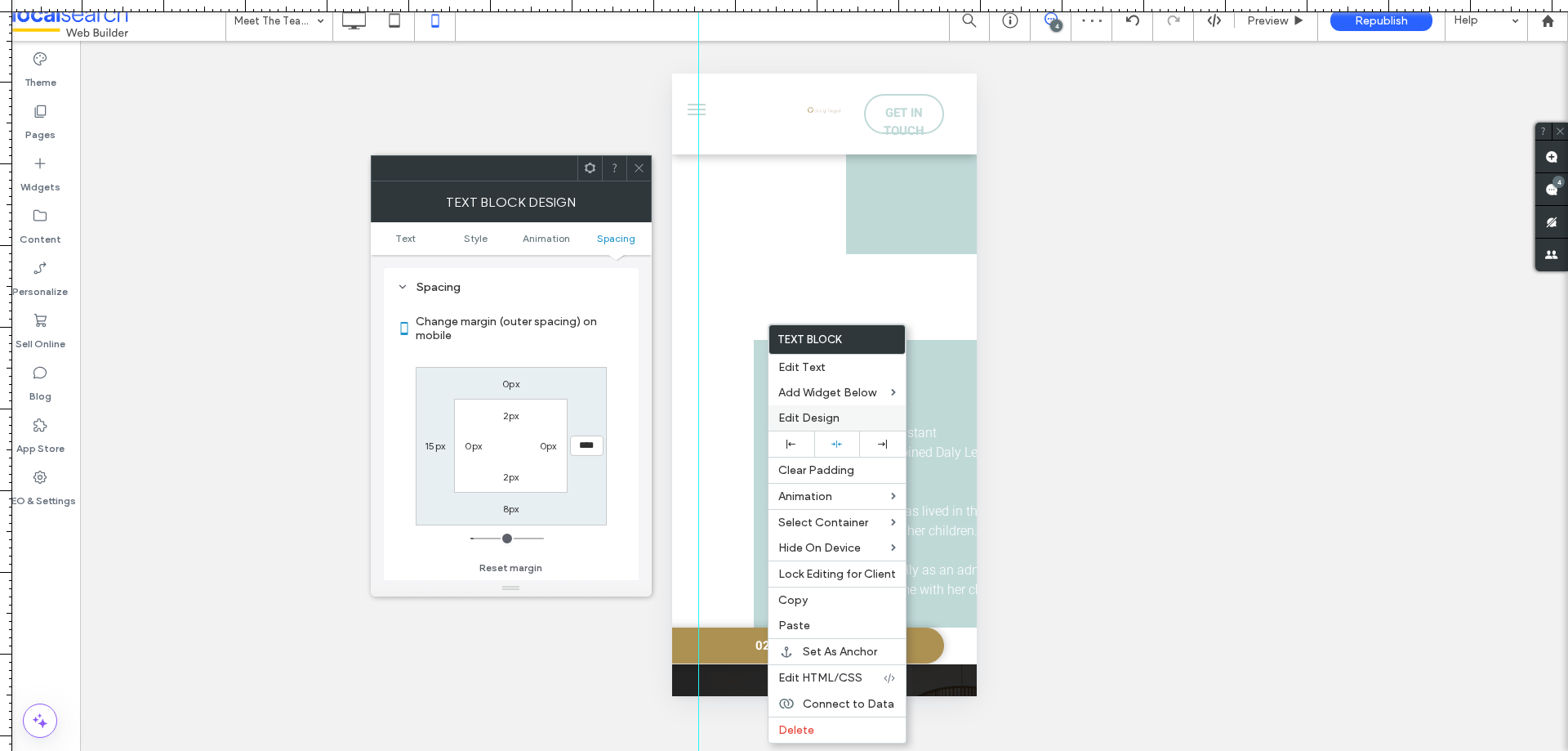 click on "Edit Design" at bounding box center [808, 418] 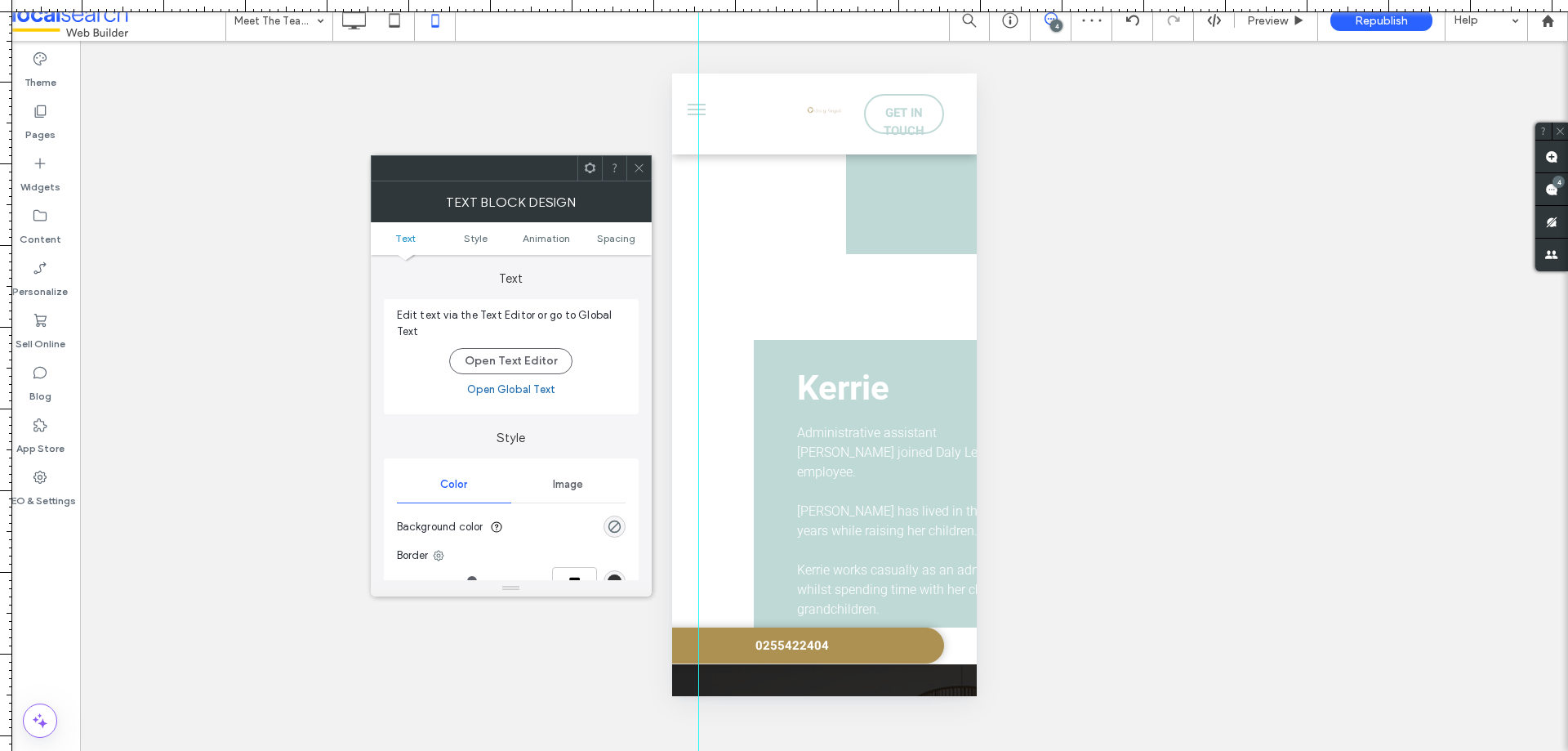 click on "Text Style Animation Spacing" at bounding box center (511, 239) 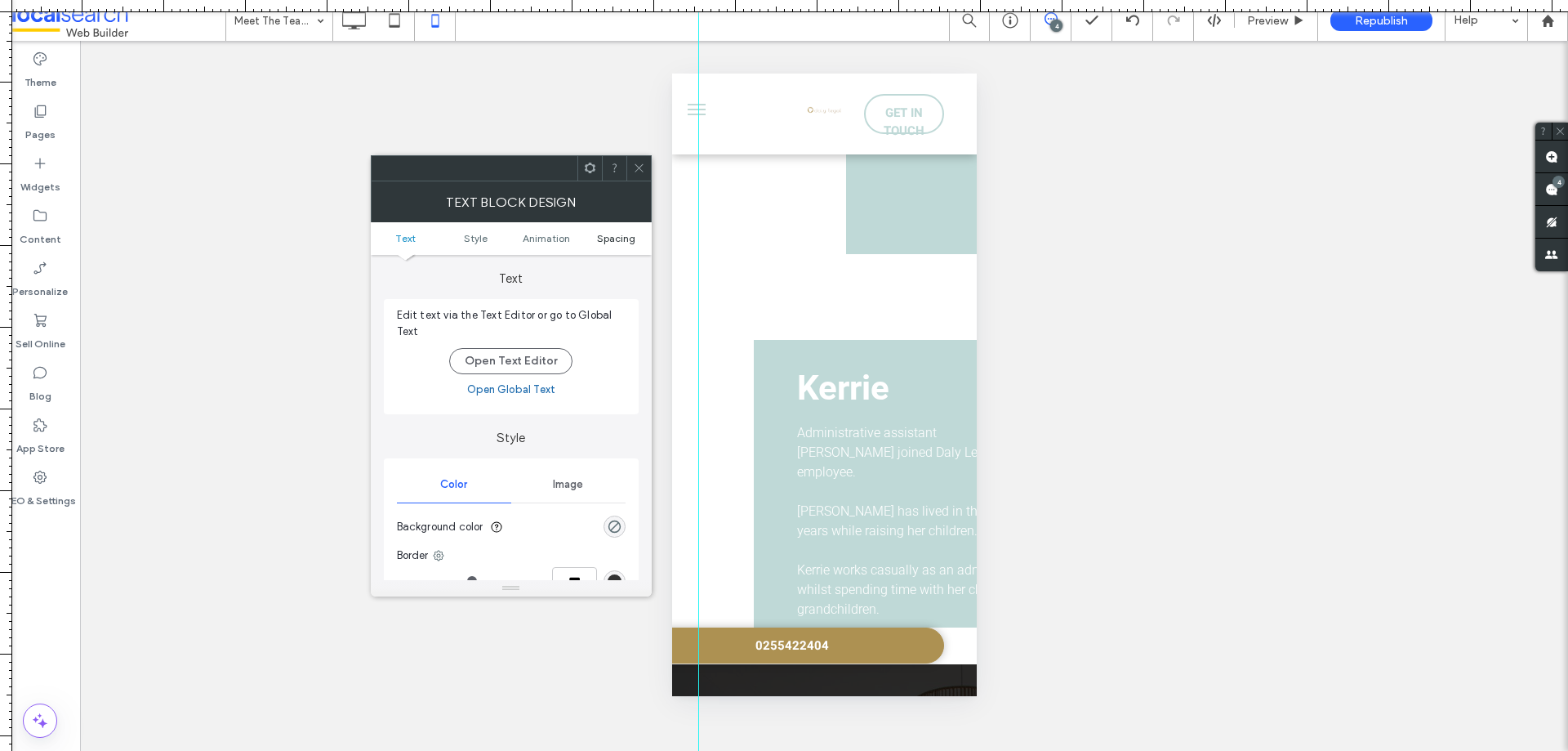 click on "Spacing" at bounding box center (616, 238) 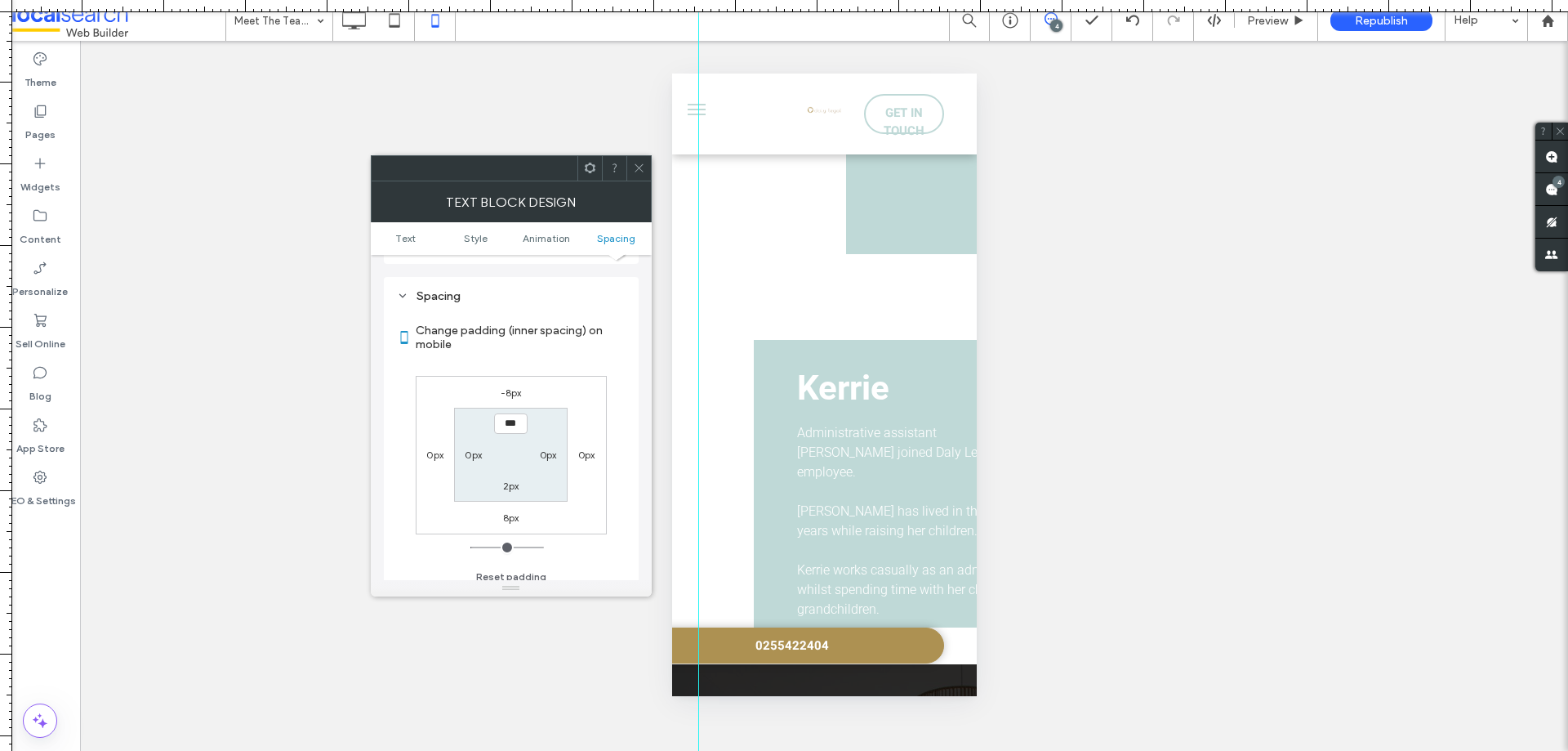scroll, scrollTop: 468, scrollLeft: 0, axis: vertical 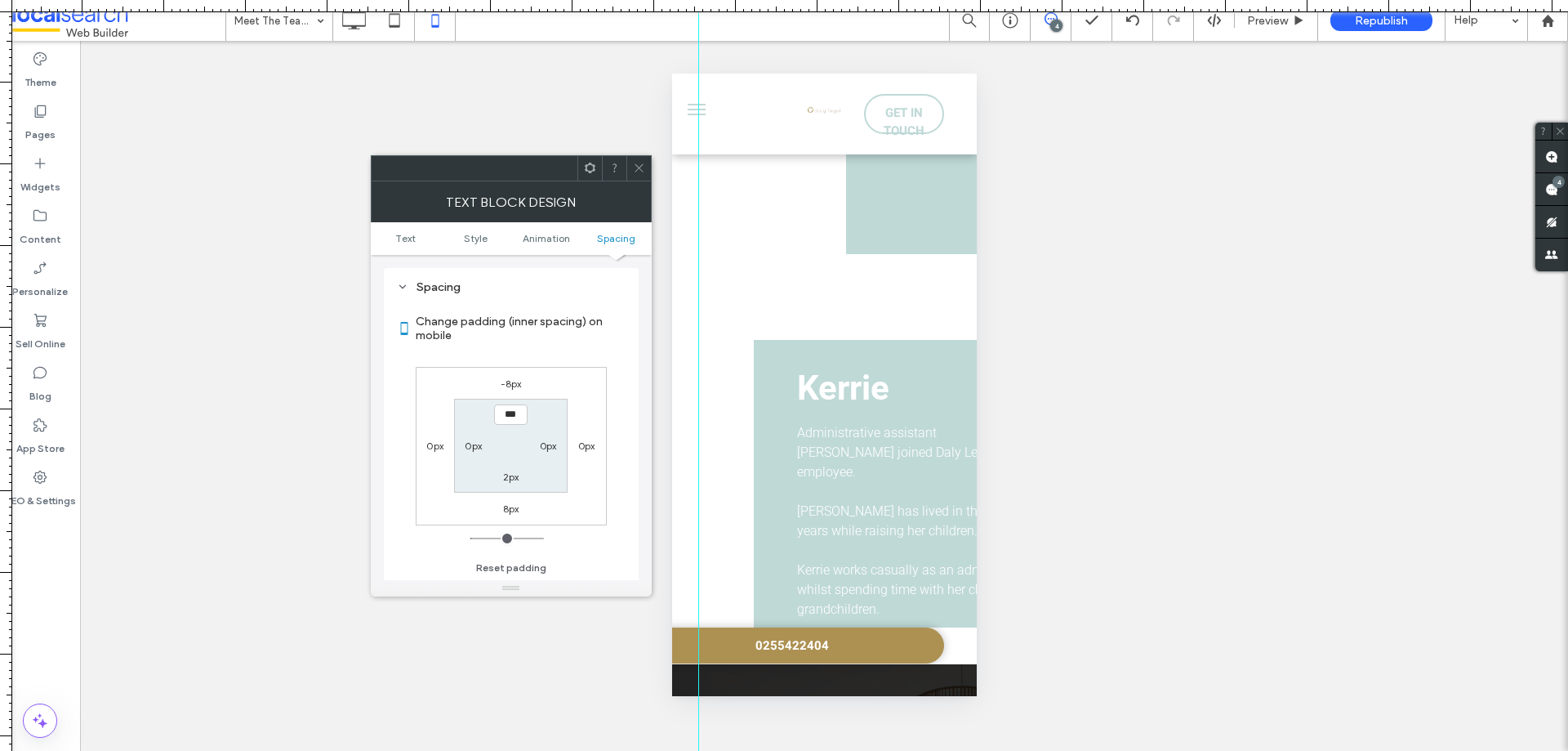 click on "0px" at bounding box center (586, 445) 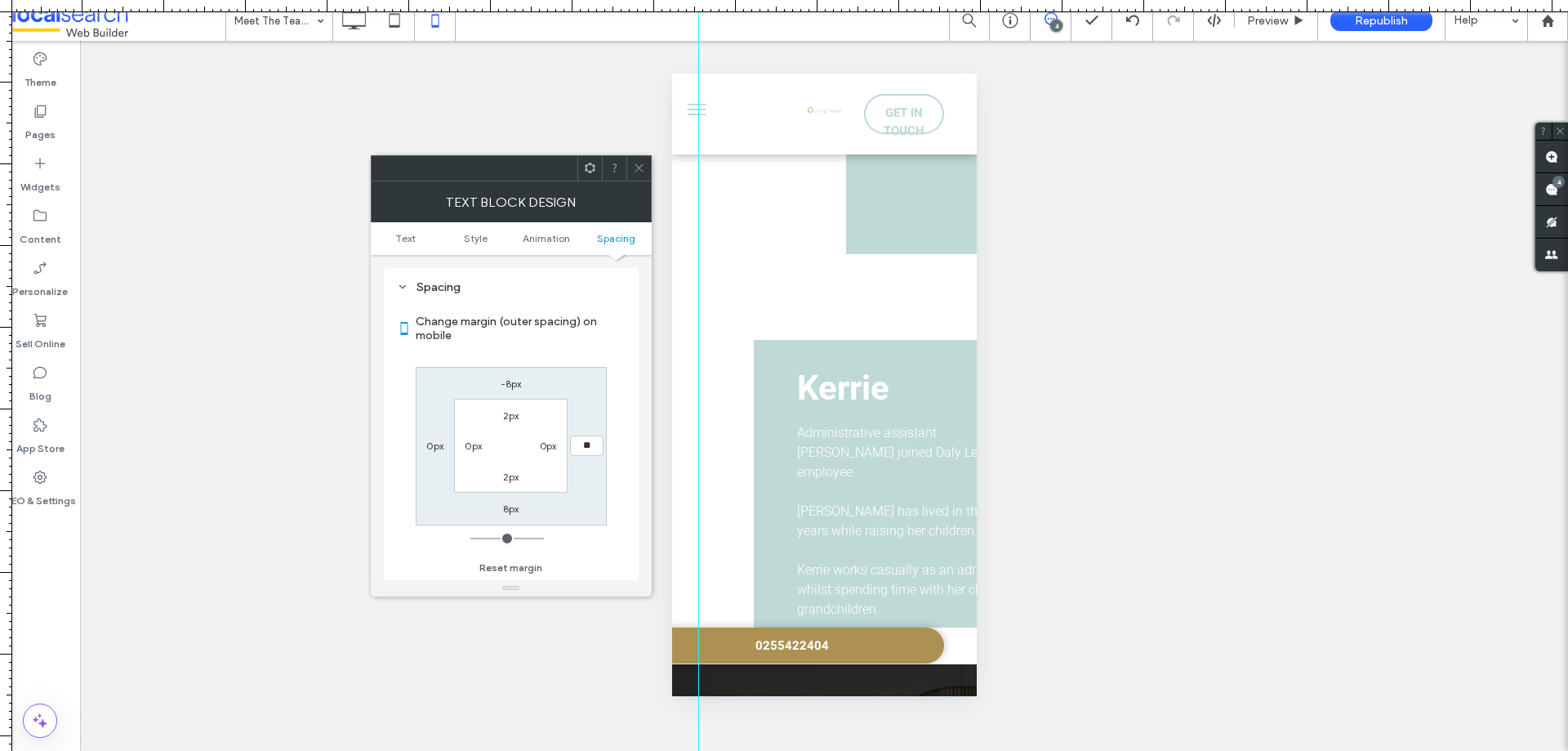 type on "**" 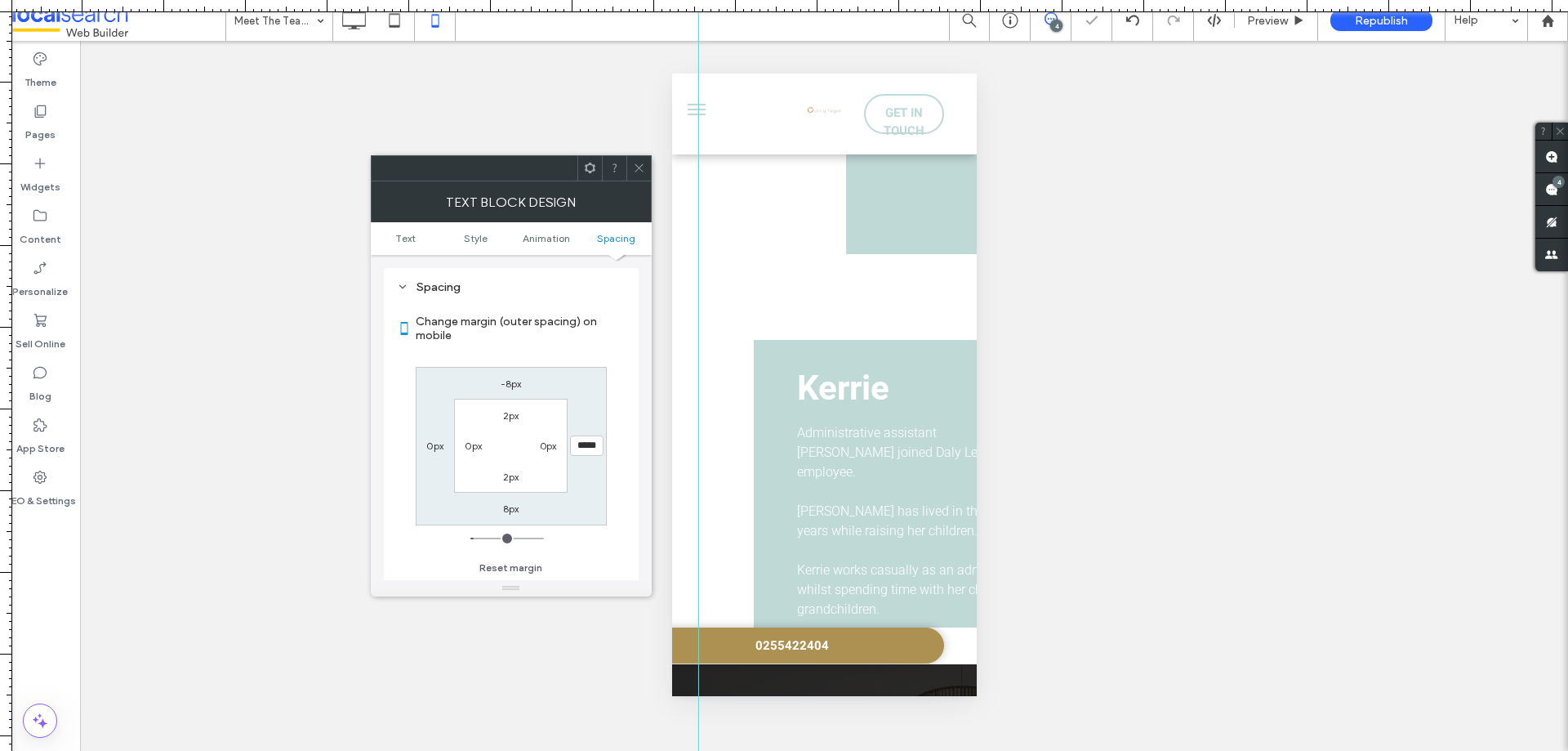 type on "****" 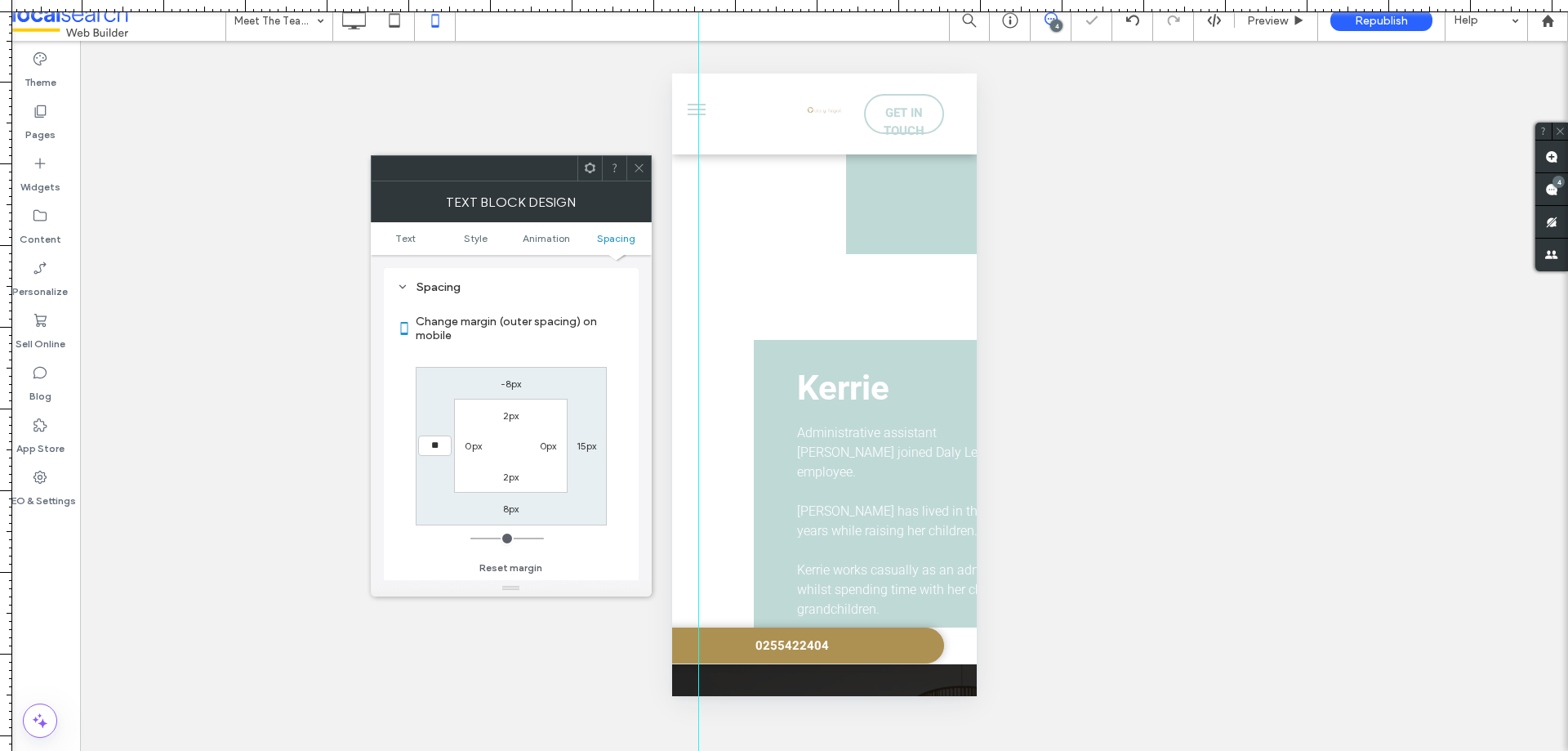 type on "**" 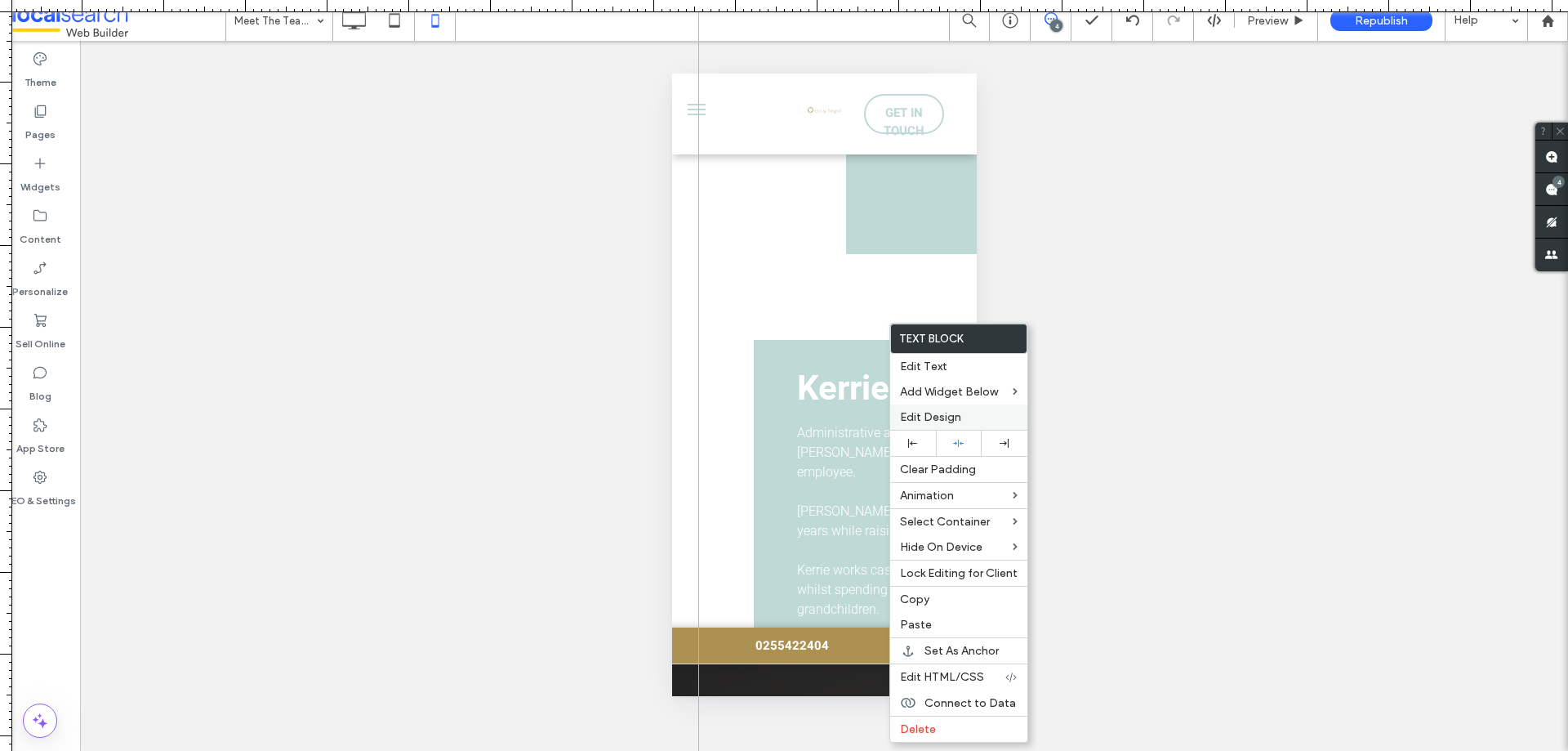 click on "Edit Design" at bounding box center [959, 417] 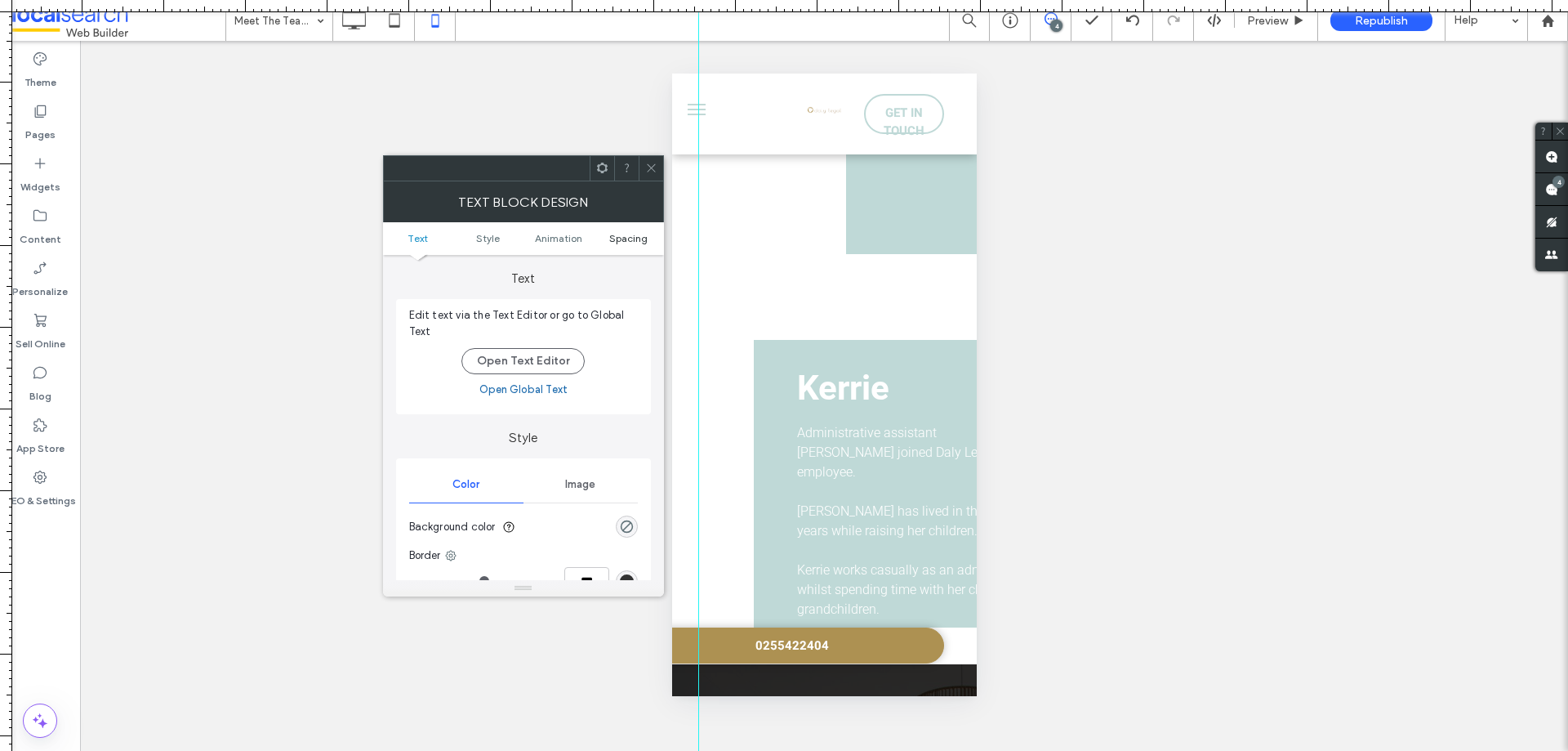 click on "Spacing" at bounding box center [628, 238] 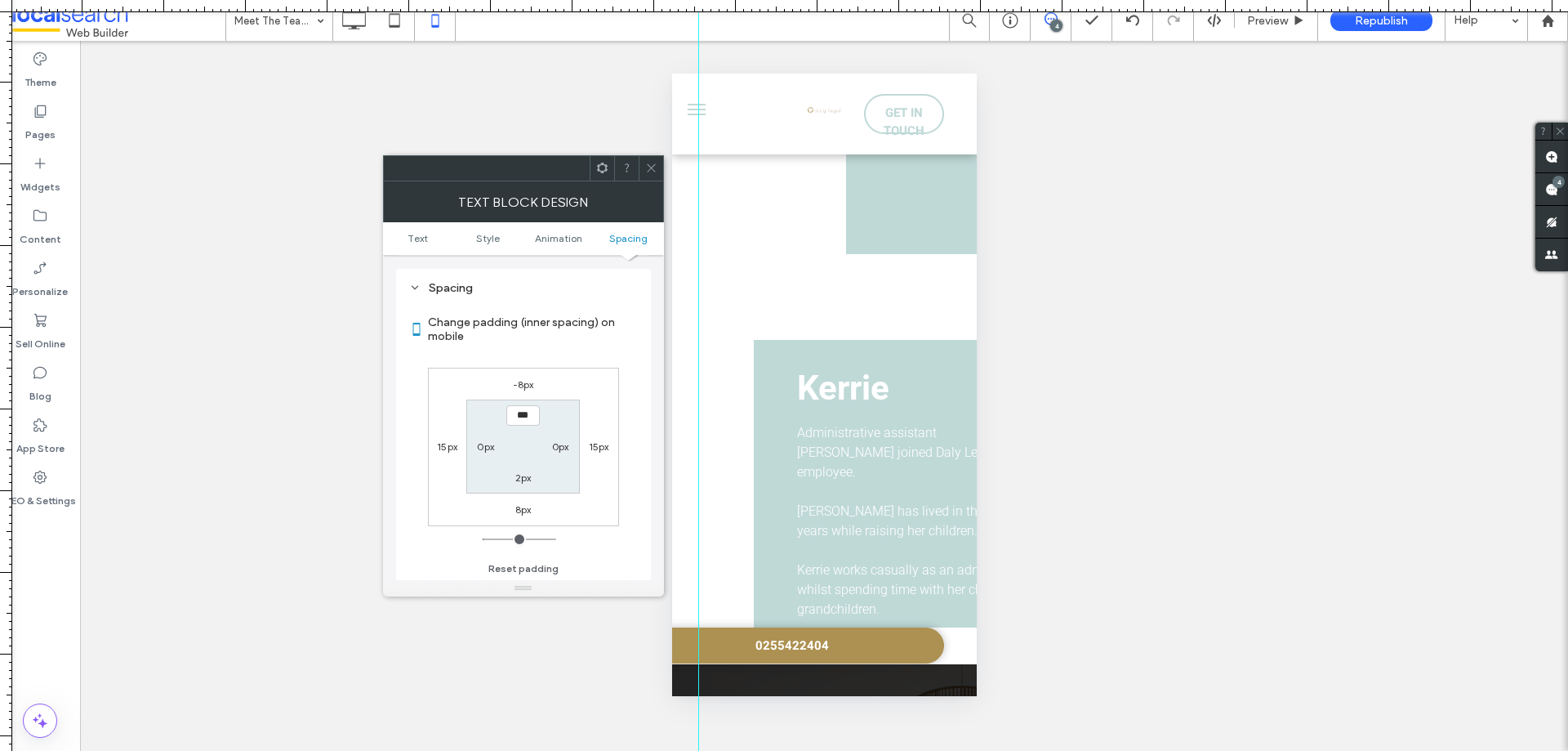 scroll, scrollTop: 468, scrollLeft: 0, axis: vertical 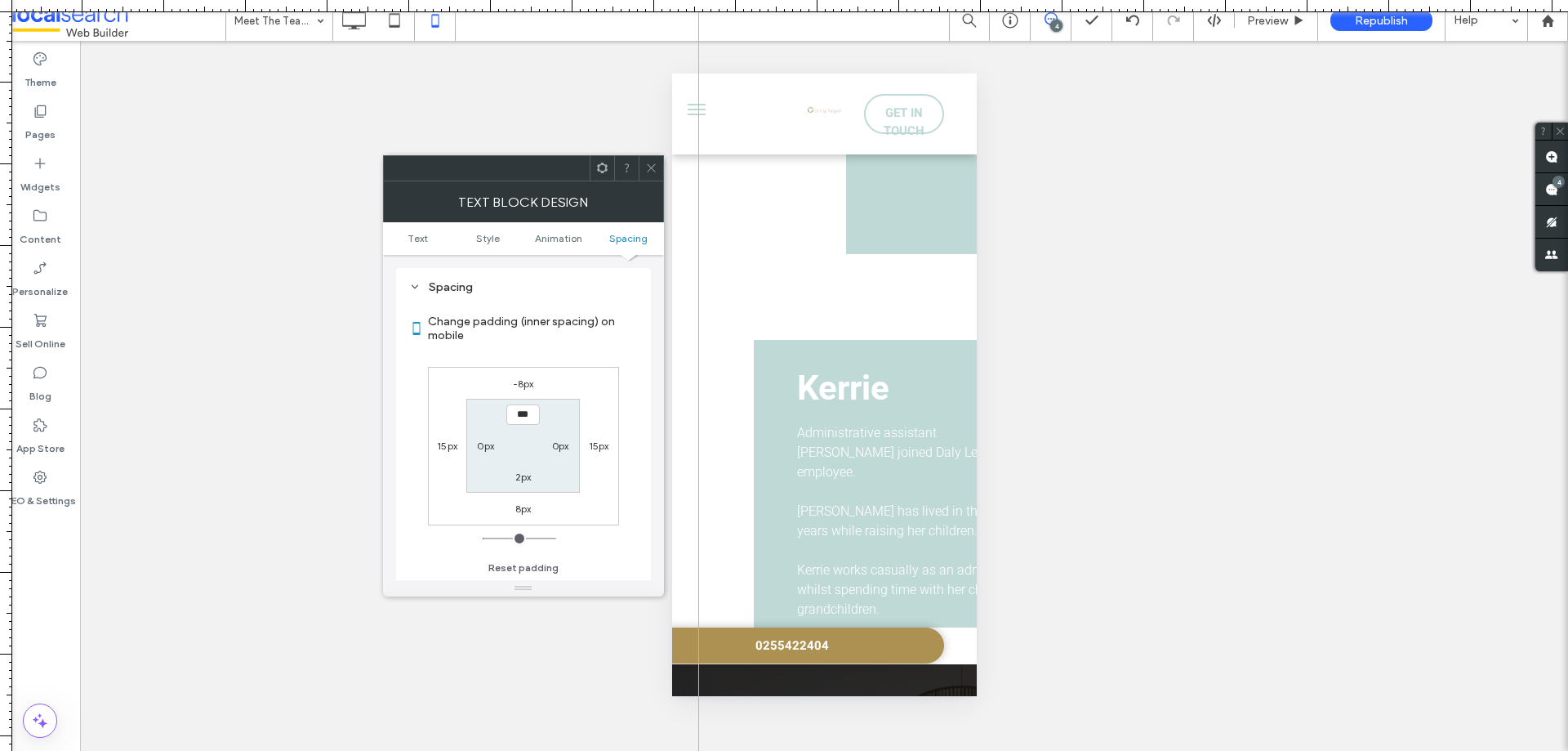 click on "15px" at bounding box center (599, 445) 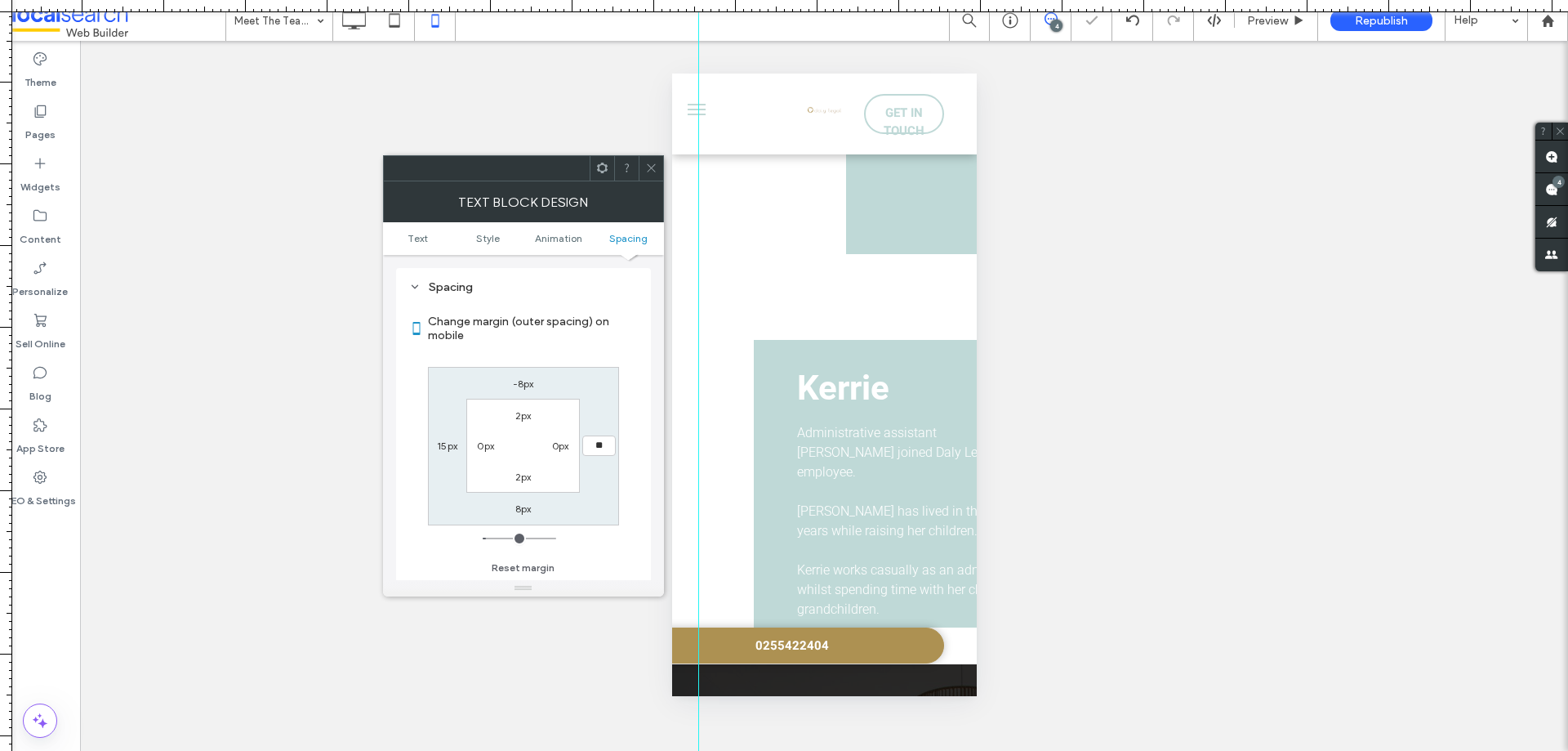 type on "**" 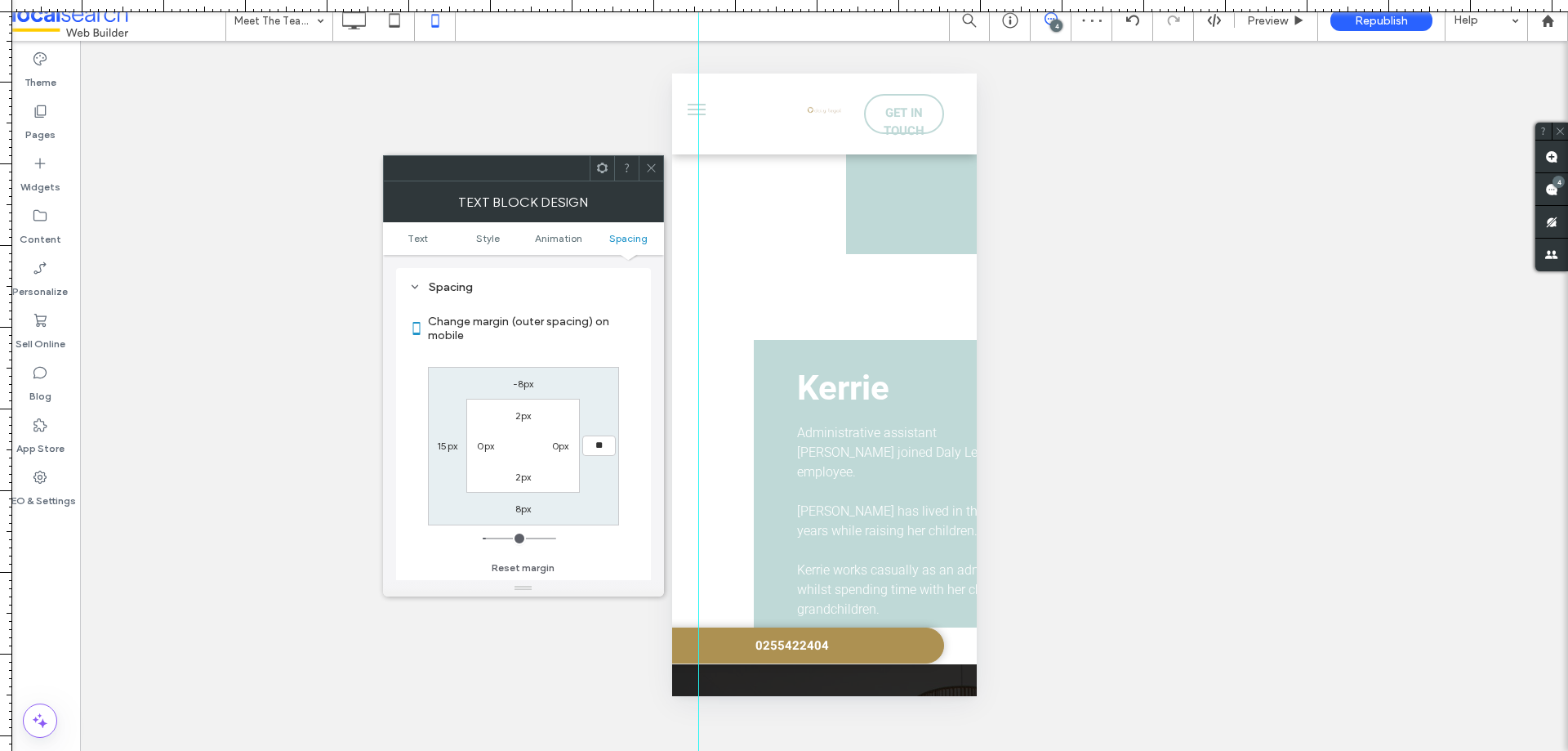 click 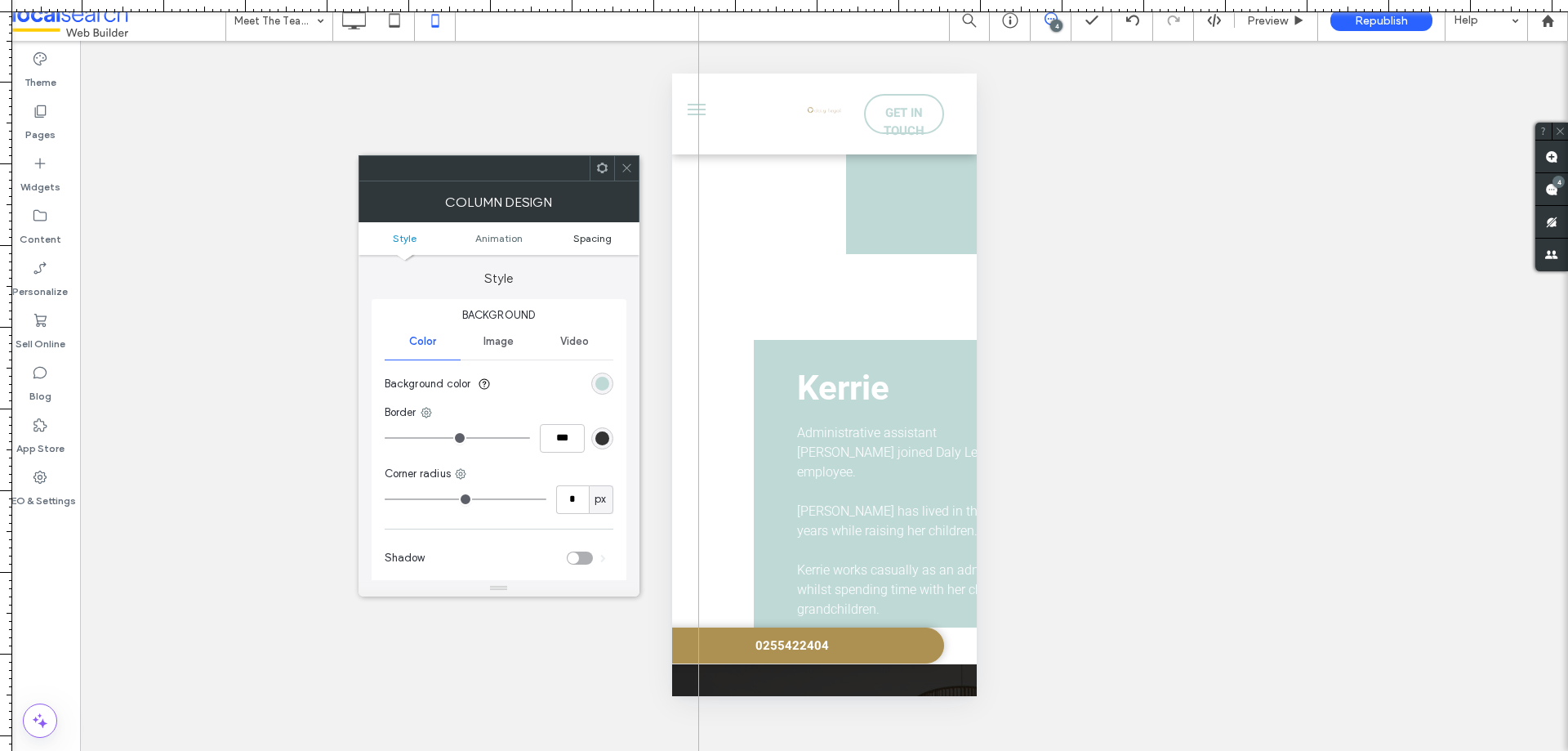 click on "Spacing" at bounding box center (592, 238) 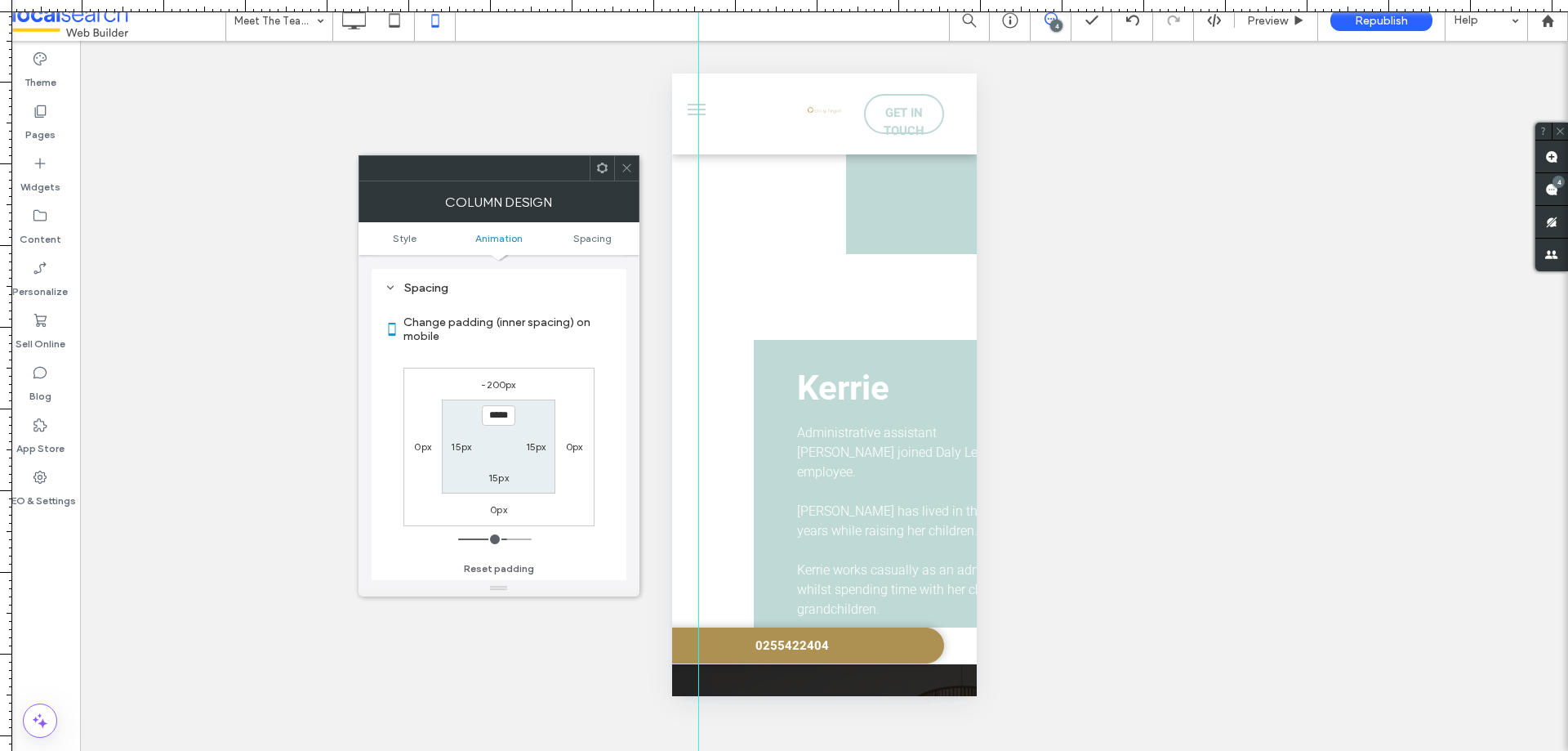 scroll, scrollTop: 383, scrollLeft: 0, axis: vertical 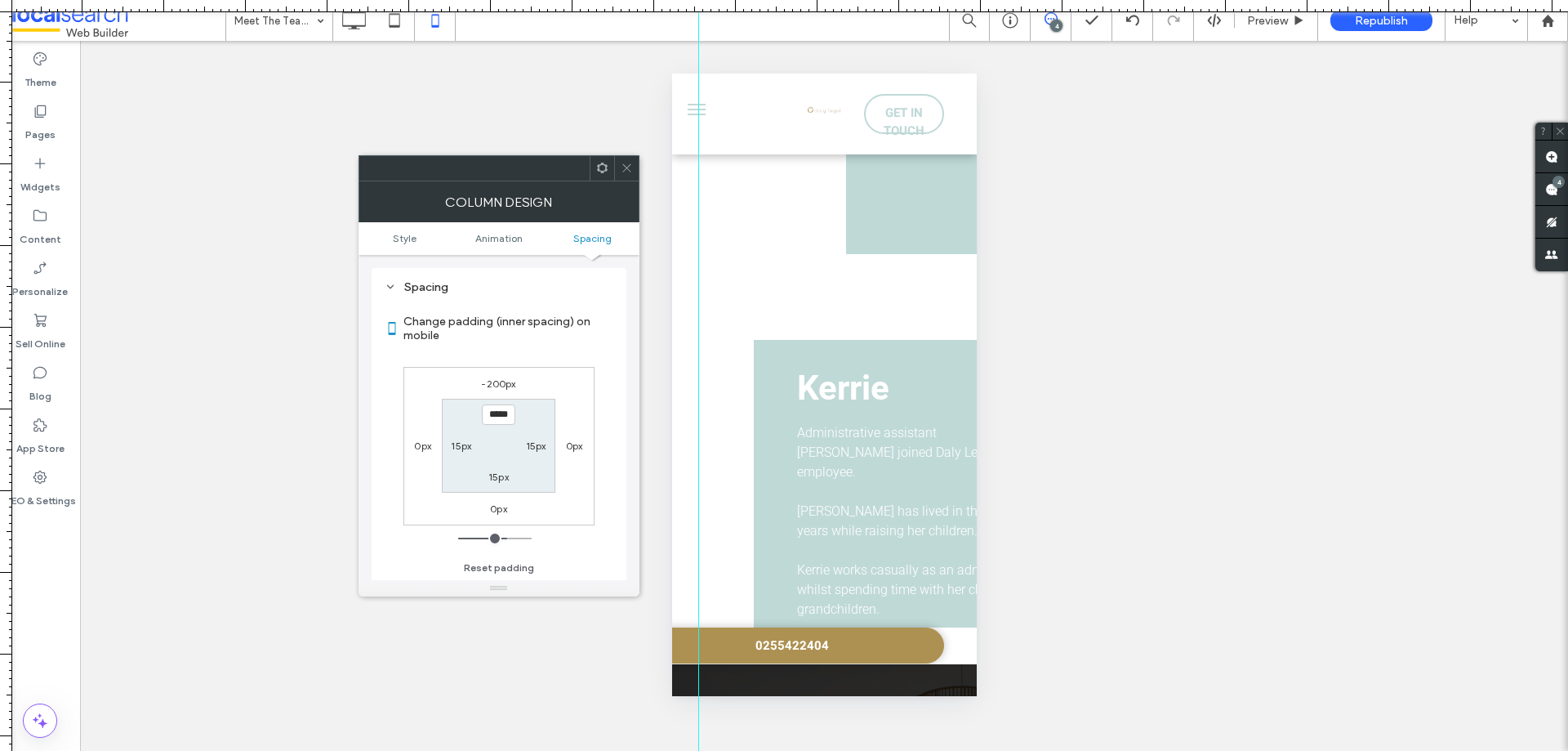 click on "15px" at bounding box center (536, 445) 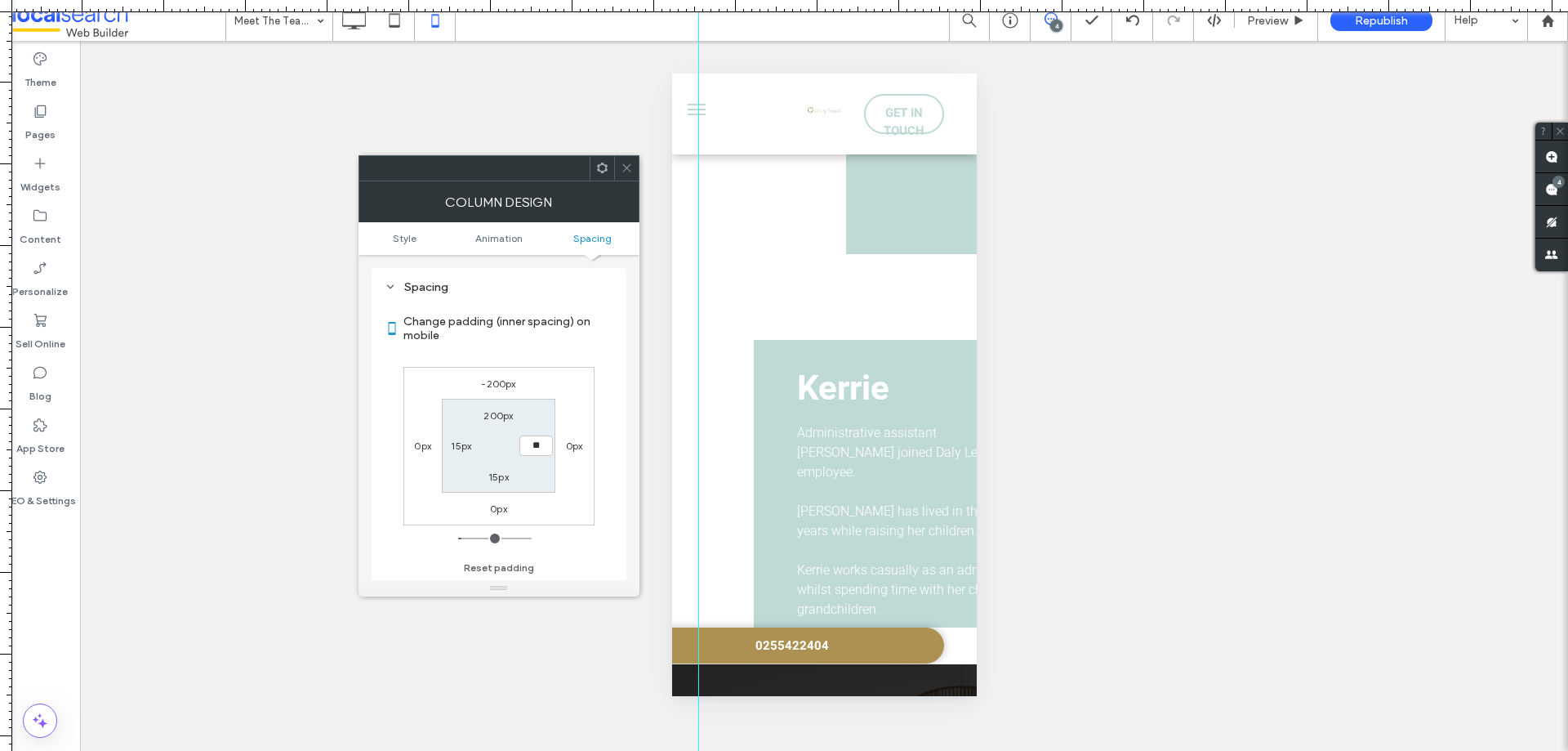 type on "**" 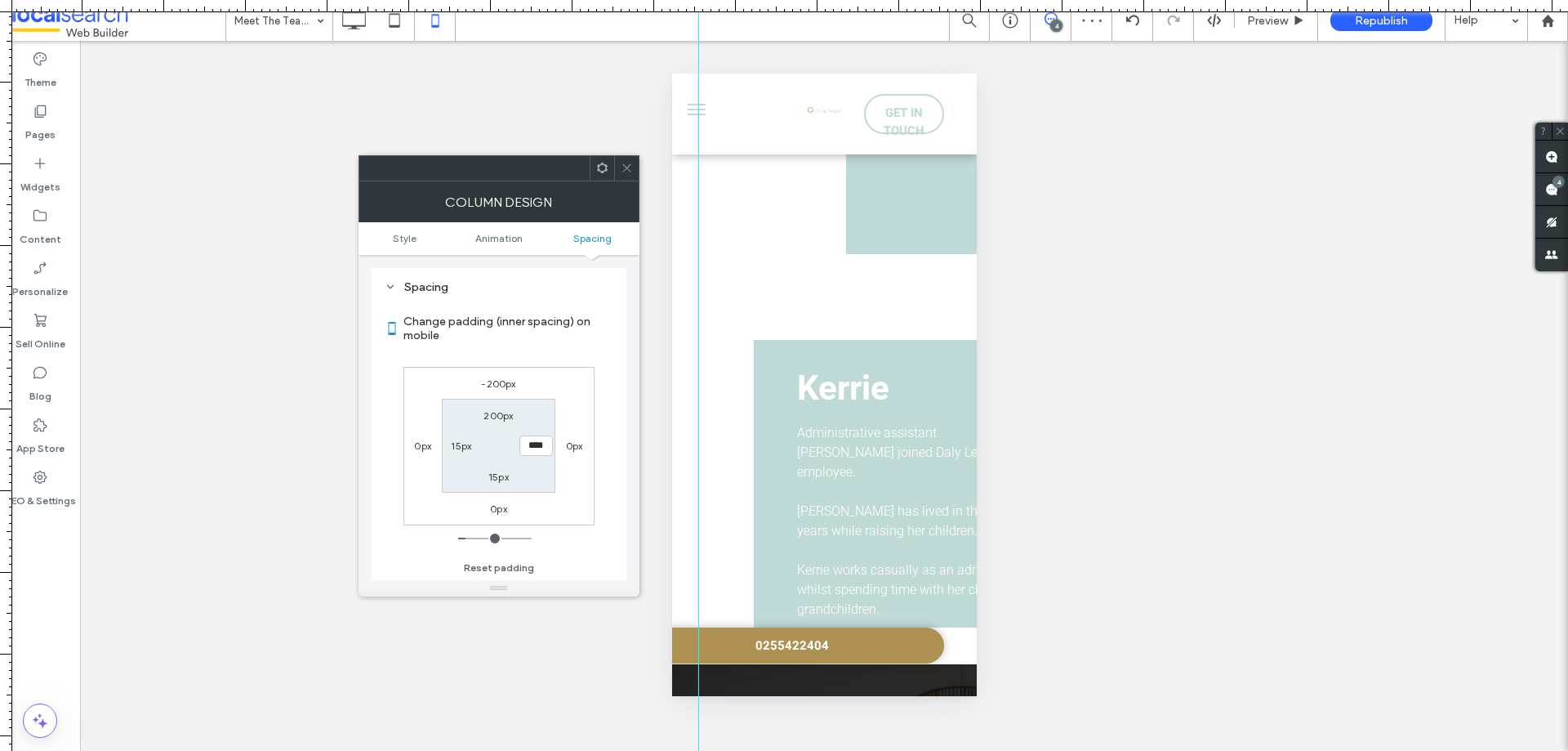 type on "****" 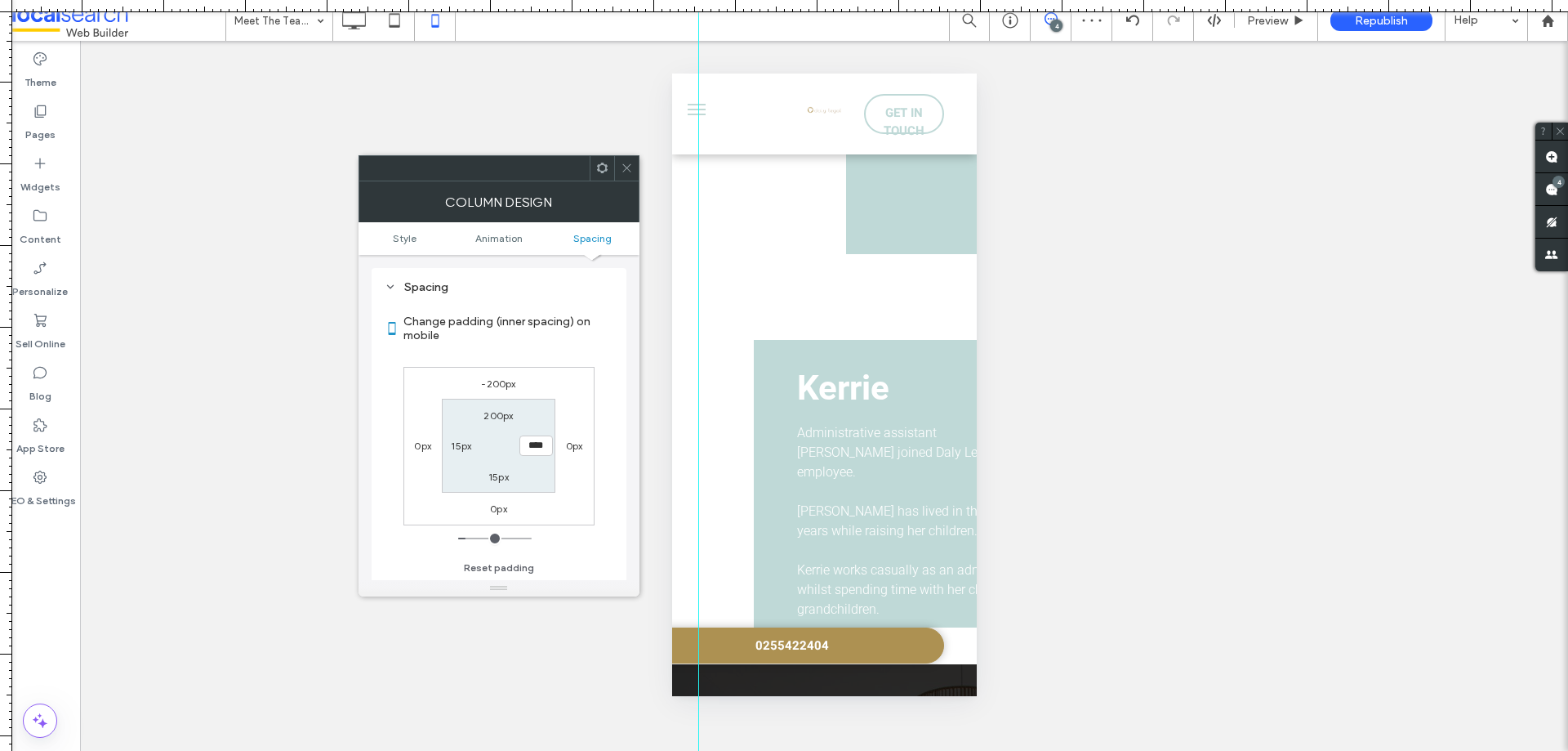 type on "**" 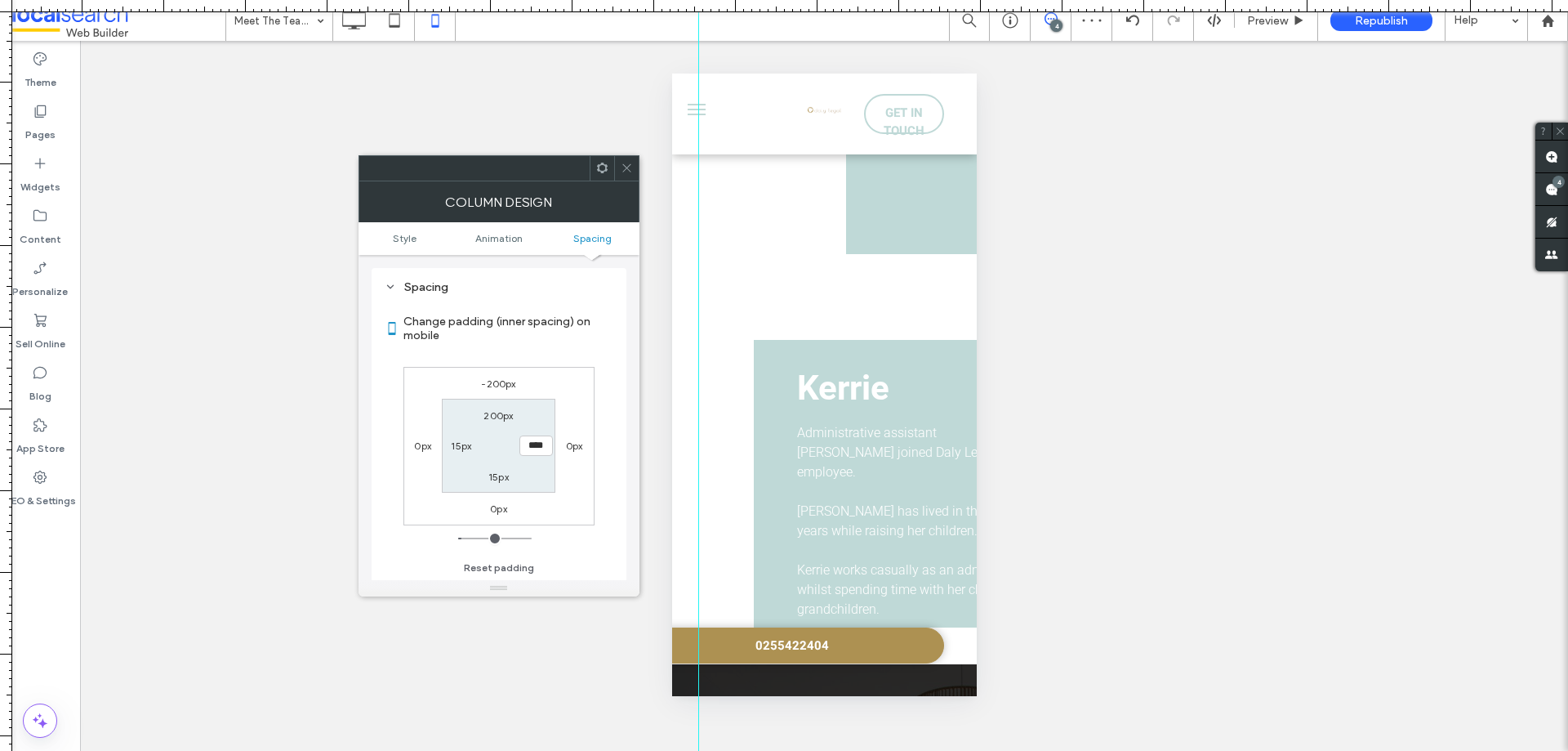 type on "****" 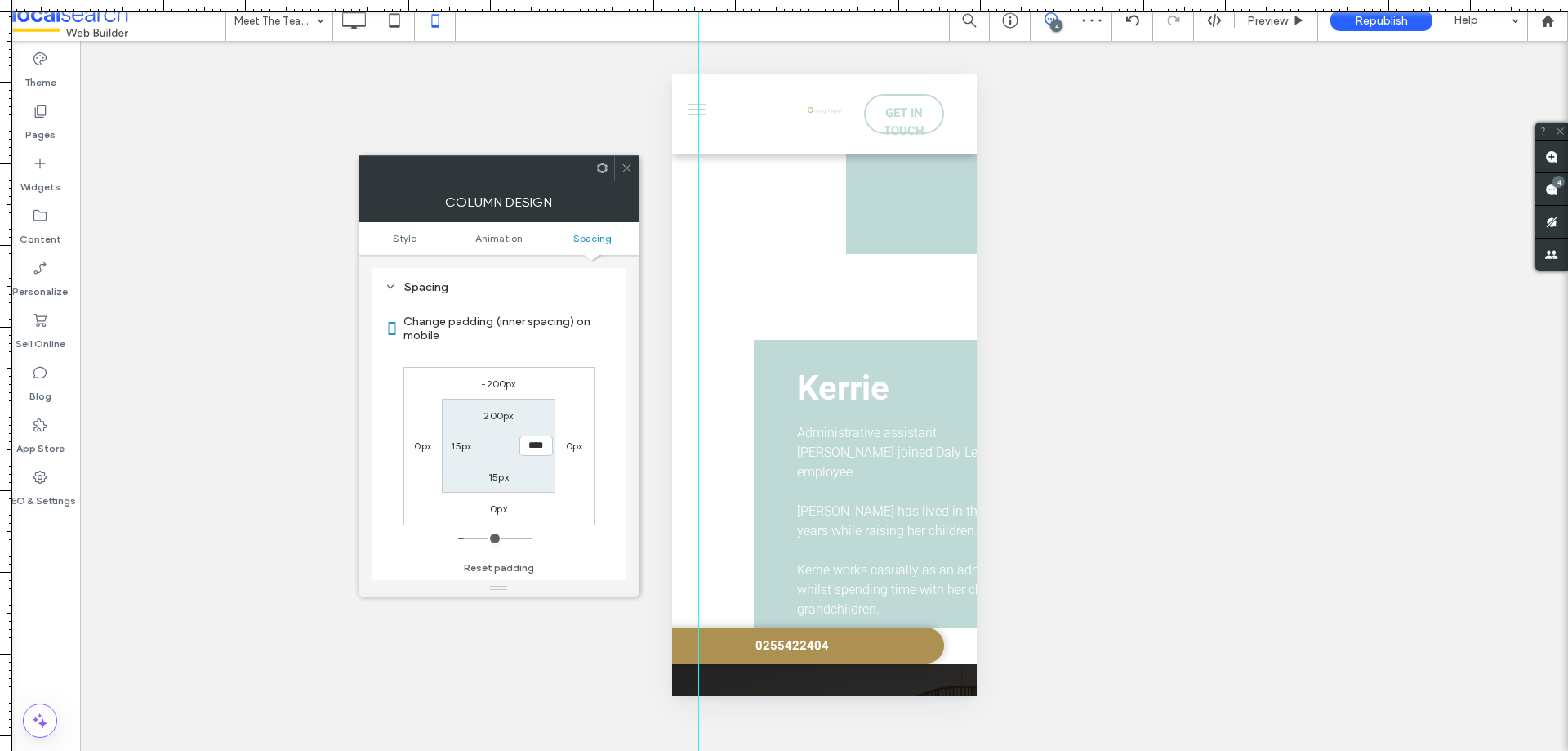 type on "**" 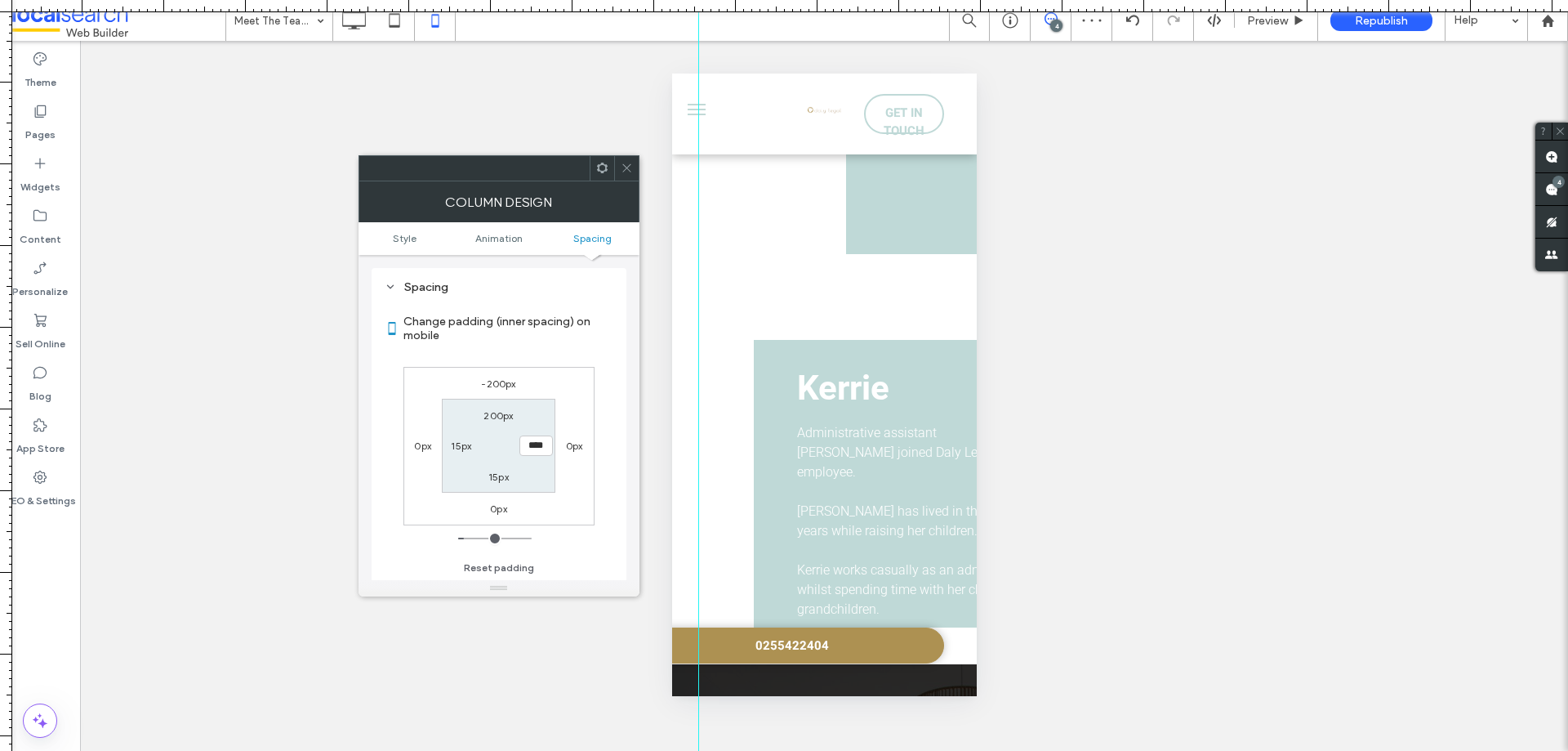 type on "****" 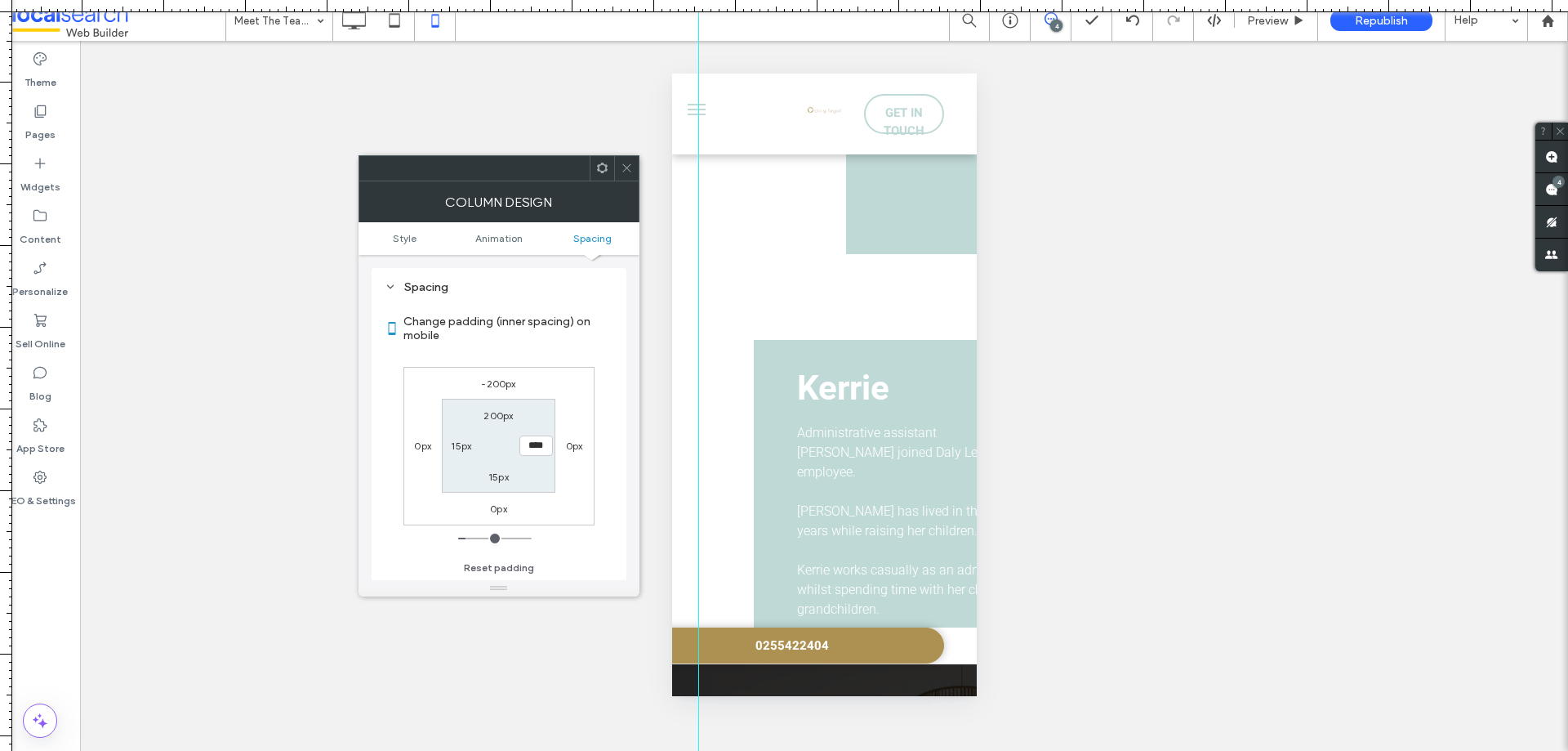 click 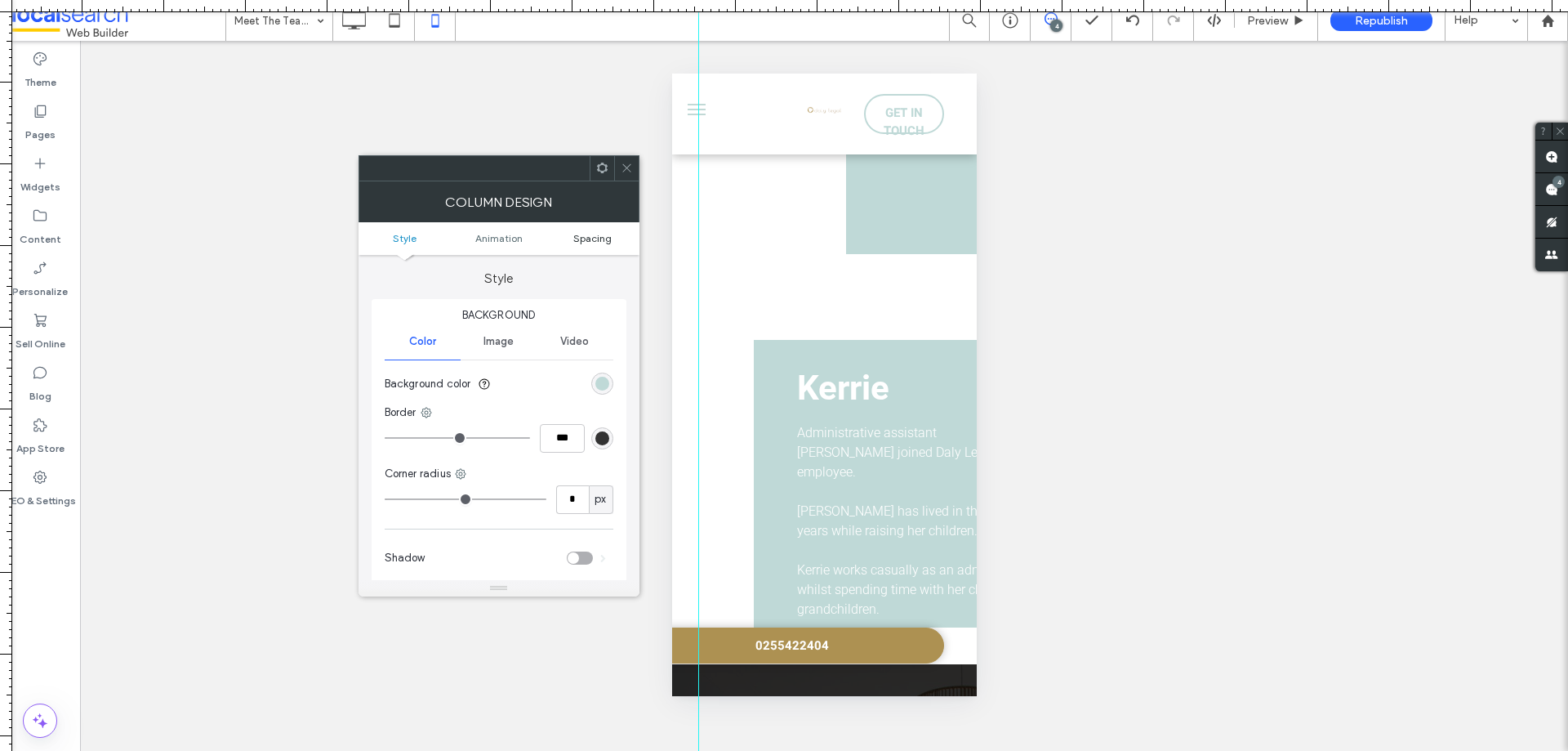 click on "Spacing" at bounding box center [592, 238] 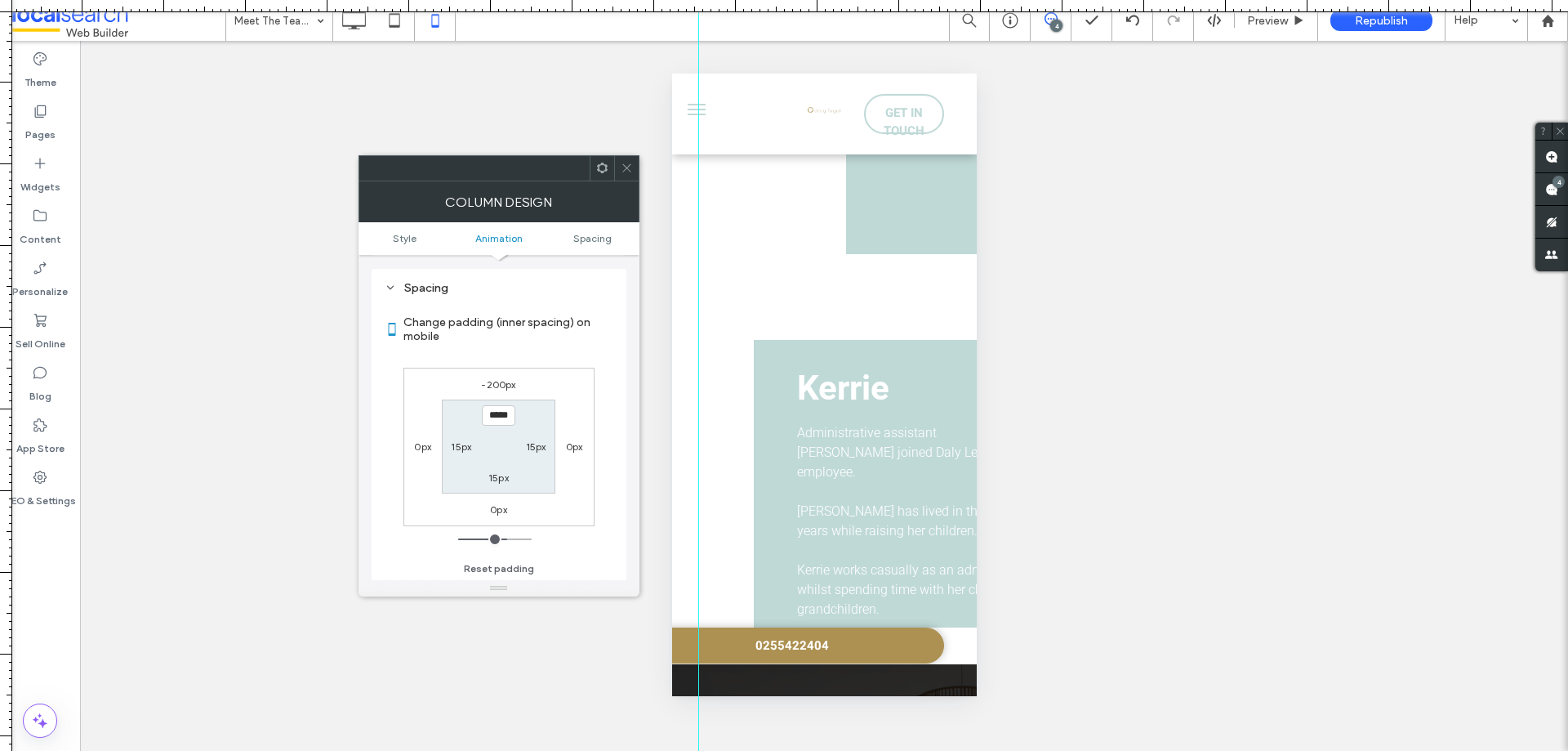 scroll, scrollTop: 383, scrollLeft: 0, axis: vertical 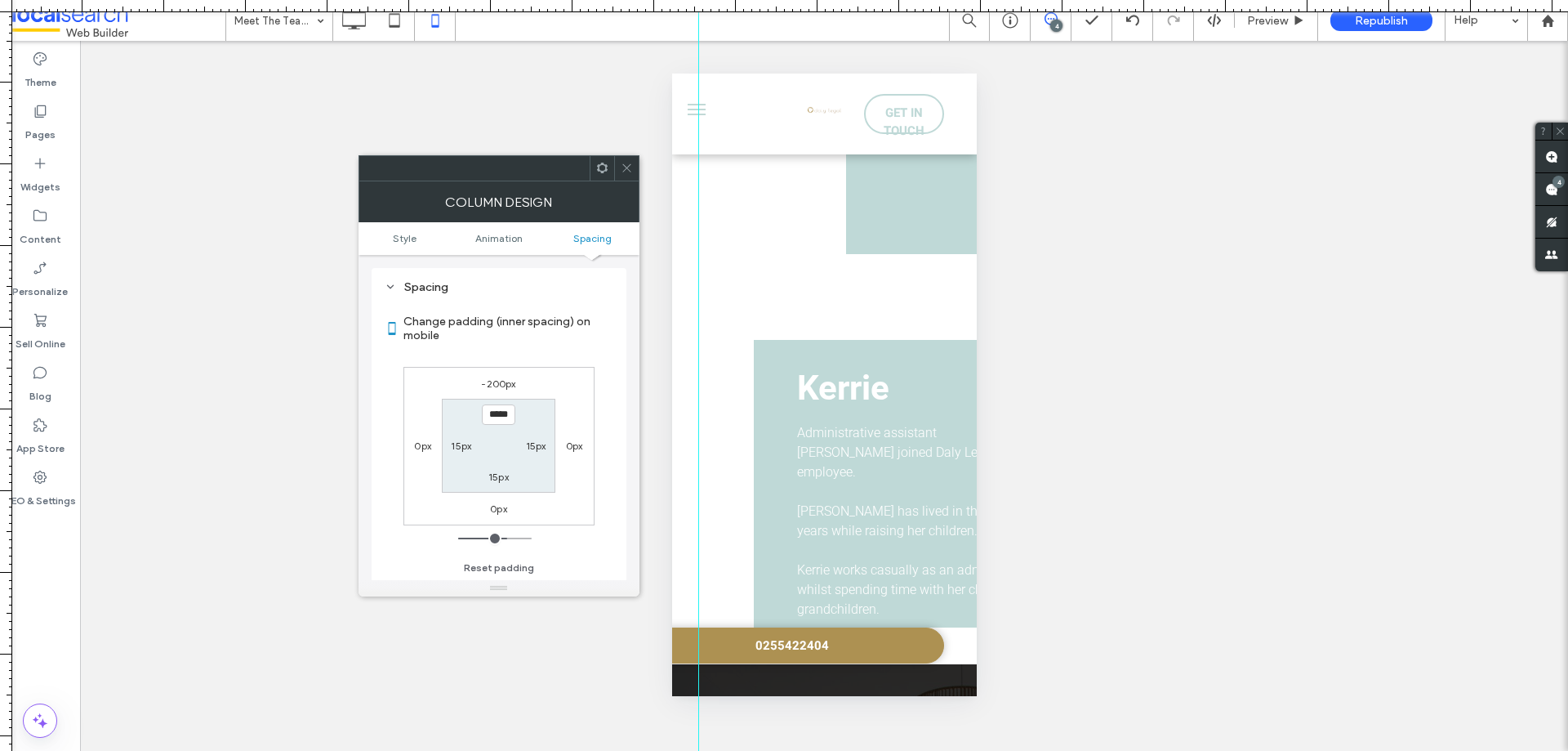 click on "15px" at bounding box center (536, 445) 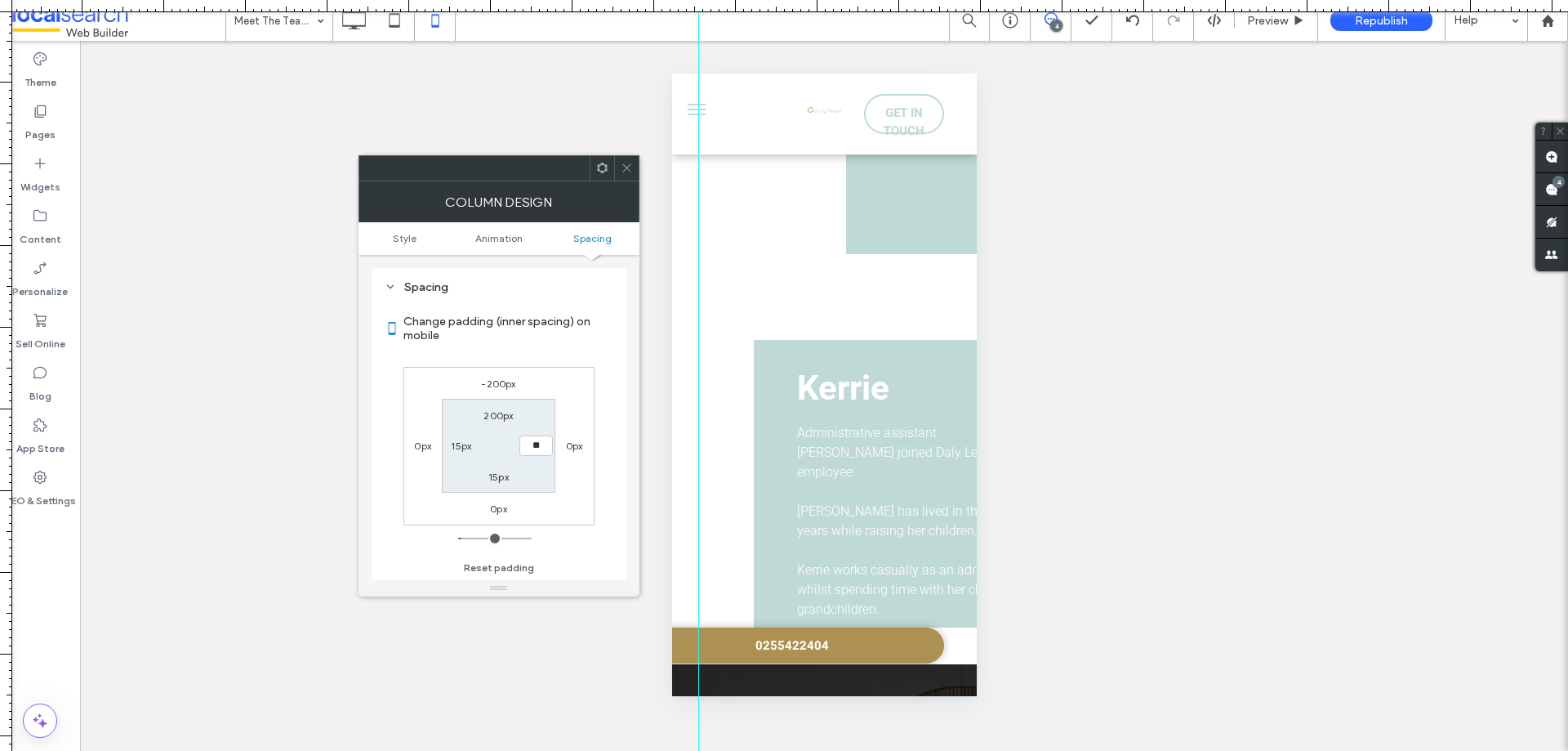 type on "**" 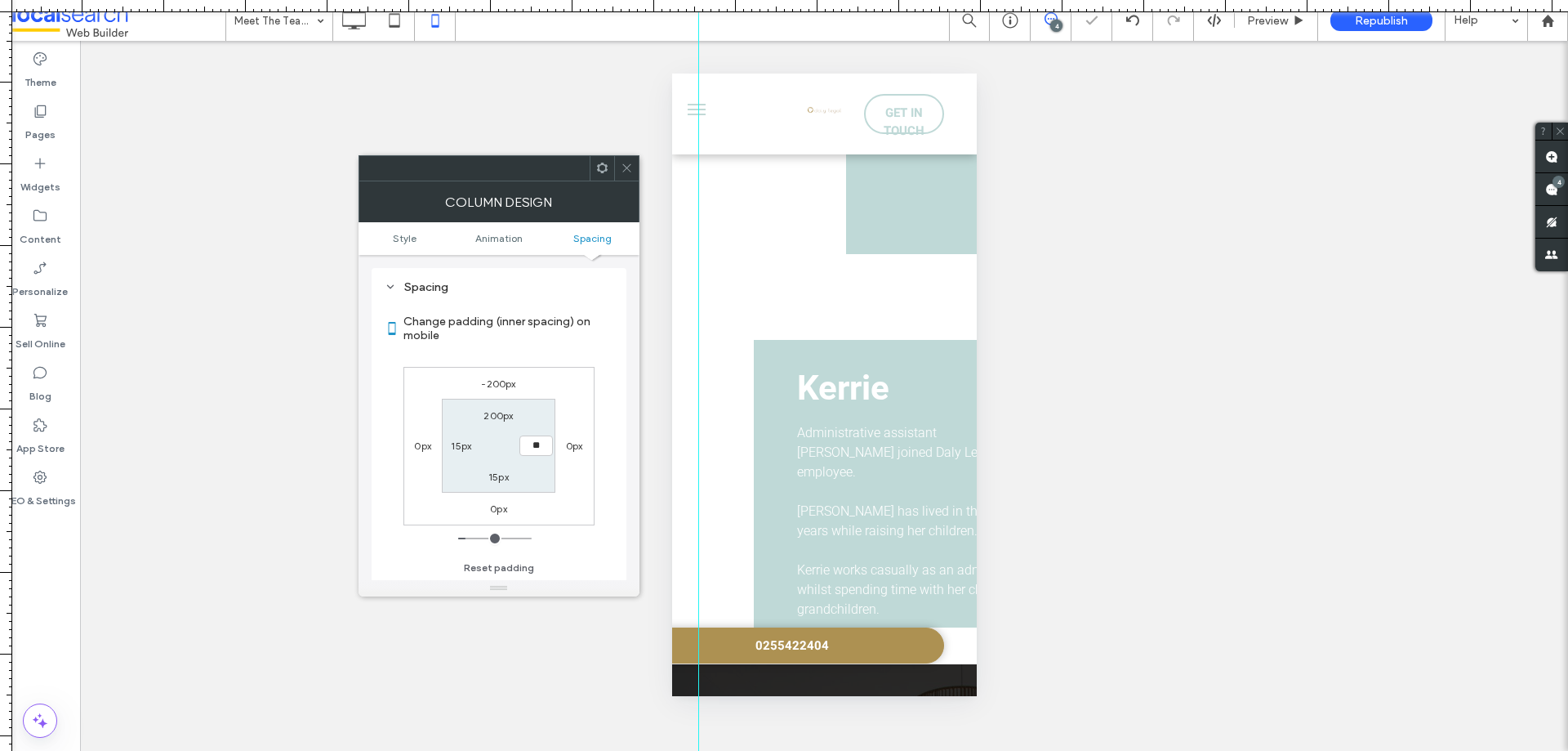 type on "**" 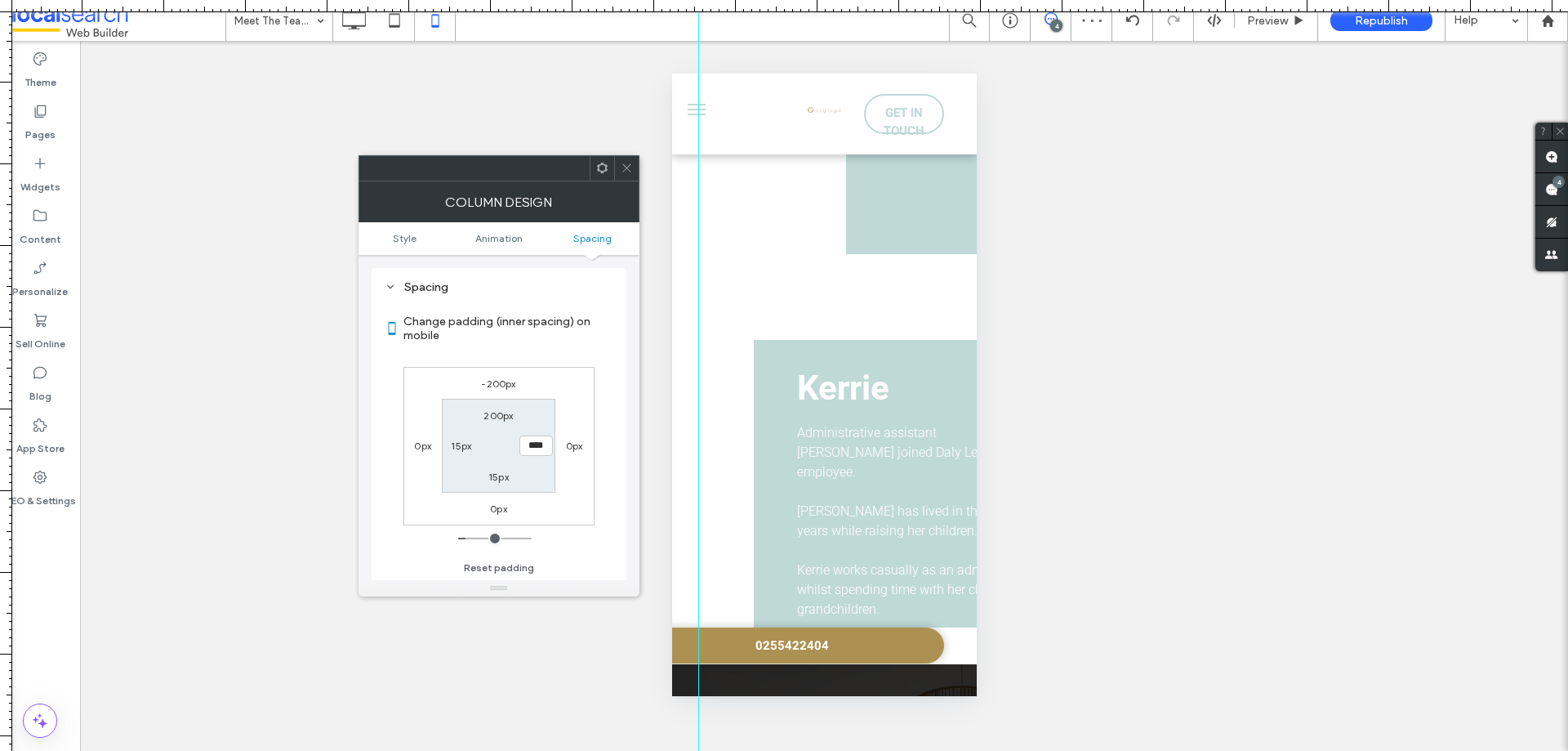 click 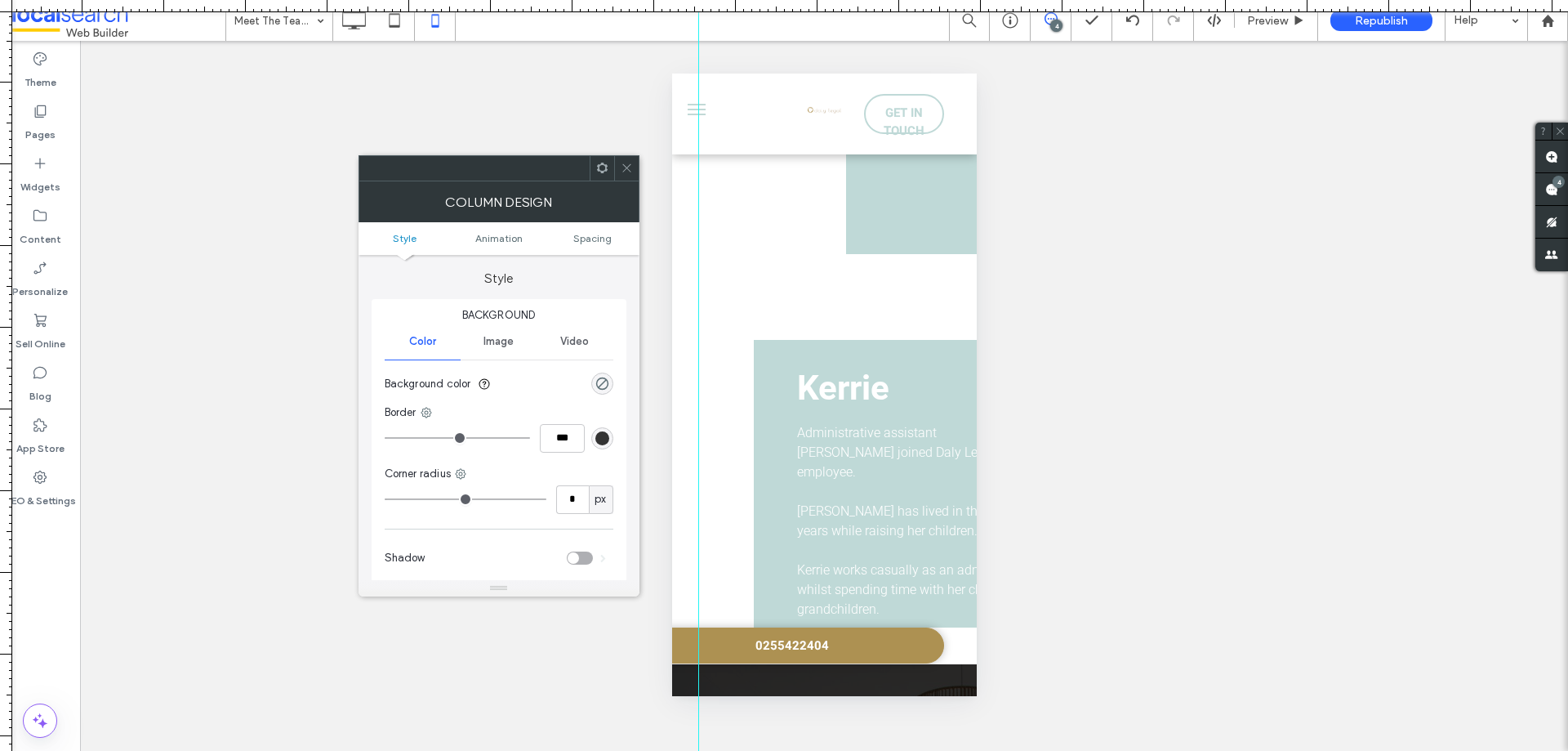 click 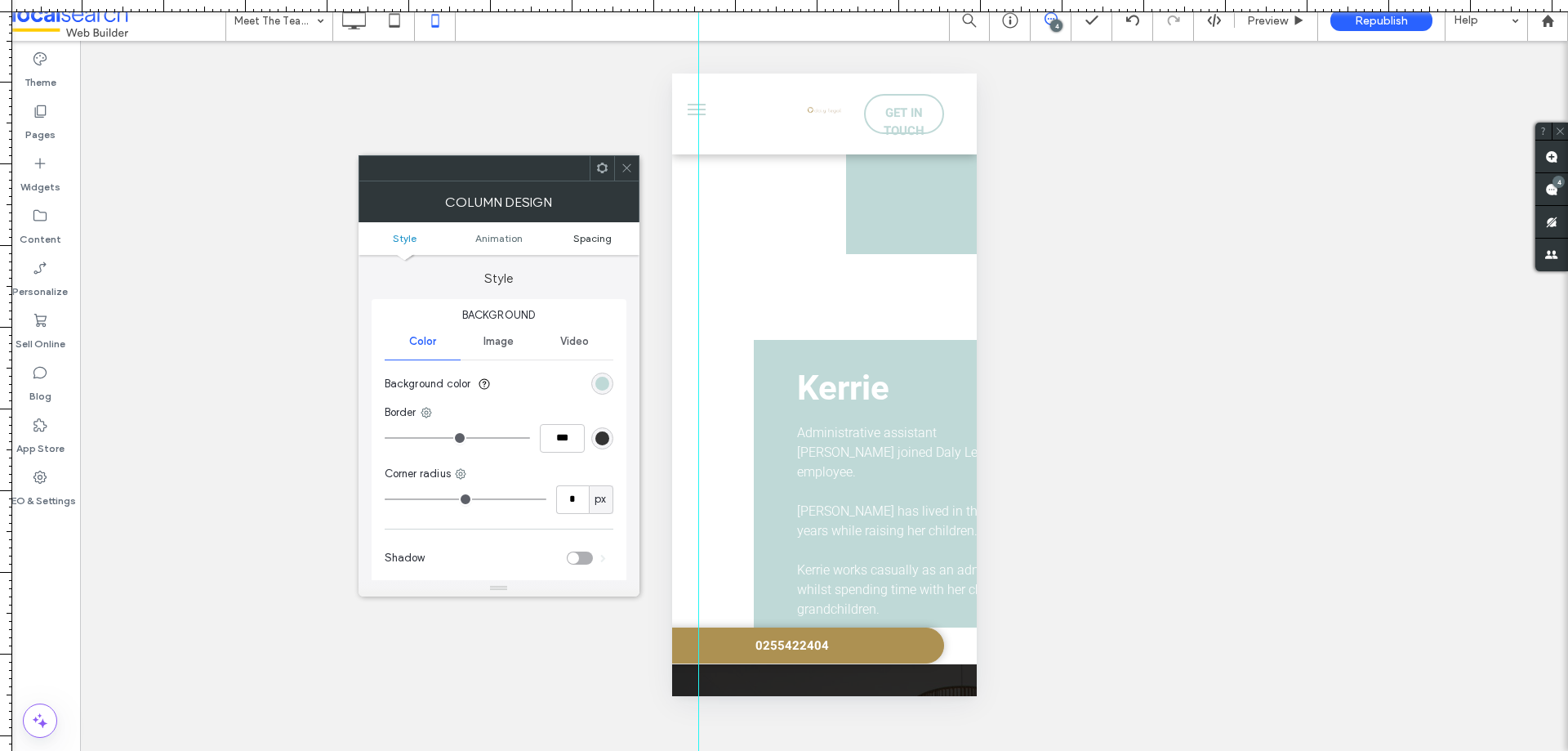 click on "Spacing" at bounding box center [592, 238] 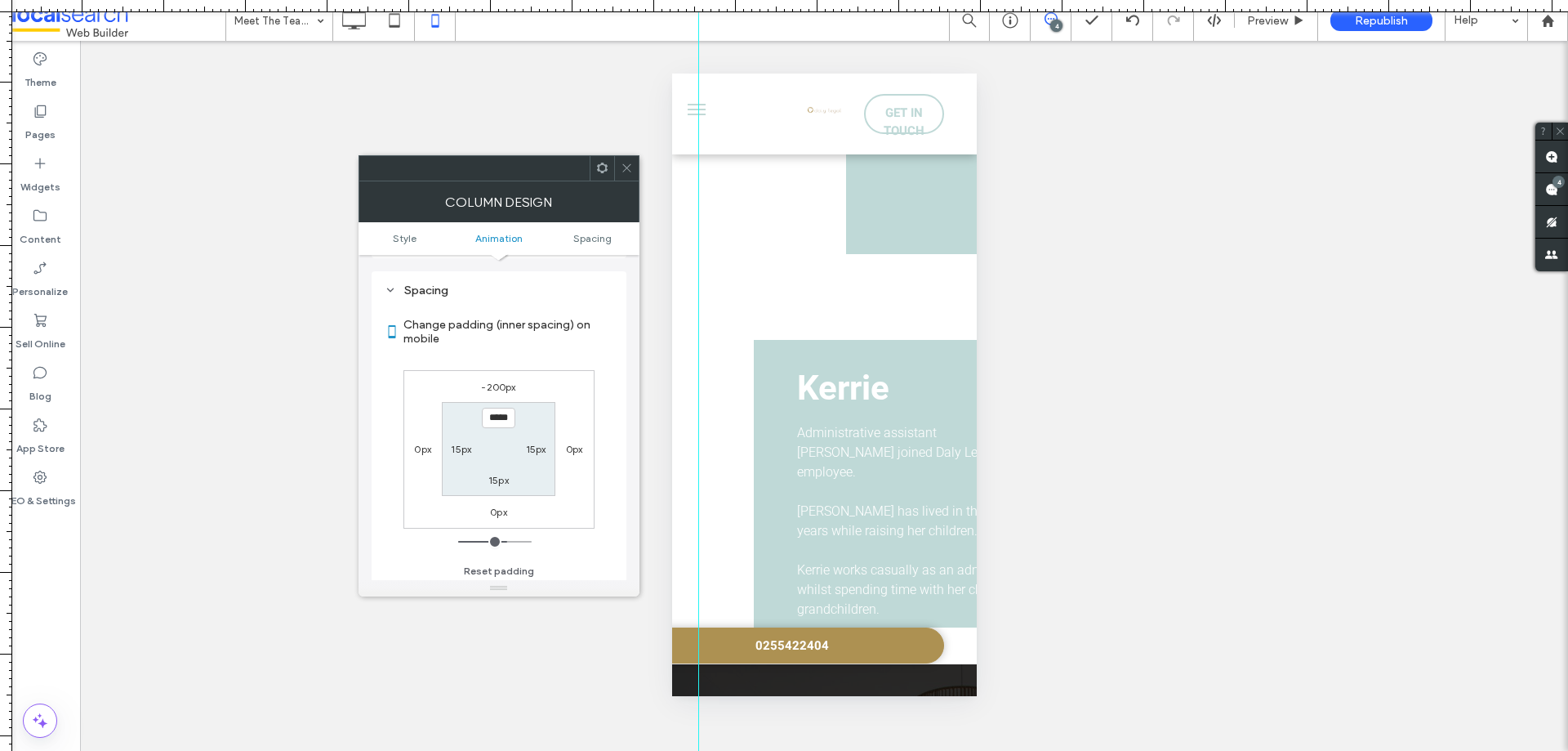 scroll, scrollTop: 383, scrollLeft: 0, axis: vertical 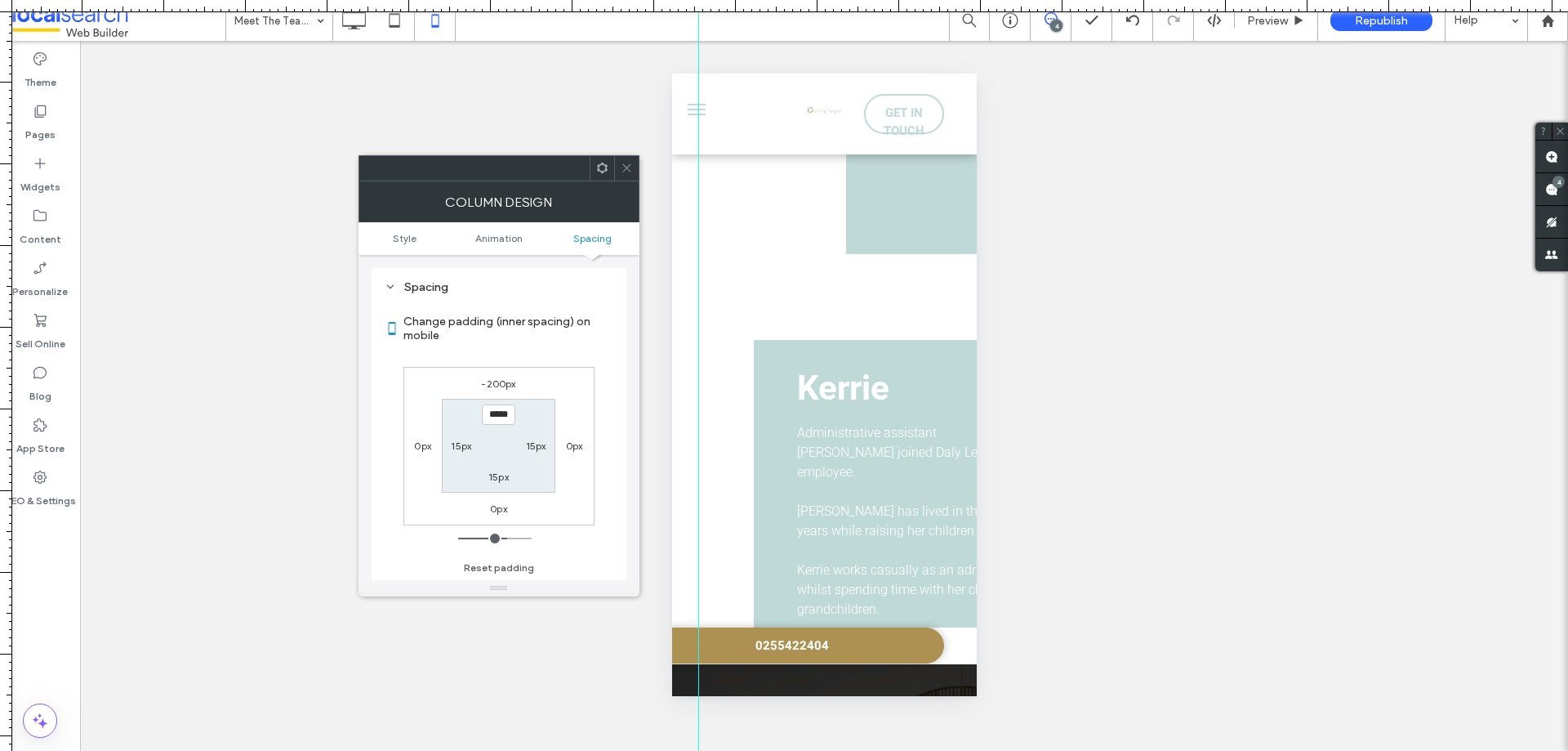 click on "15px" at bounding box center [536, 445] 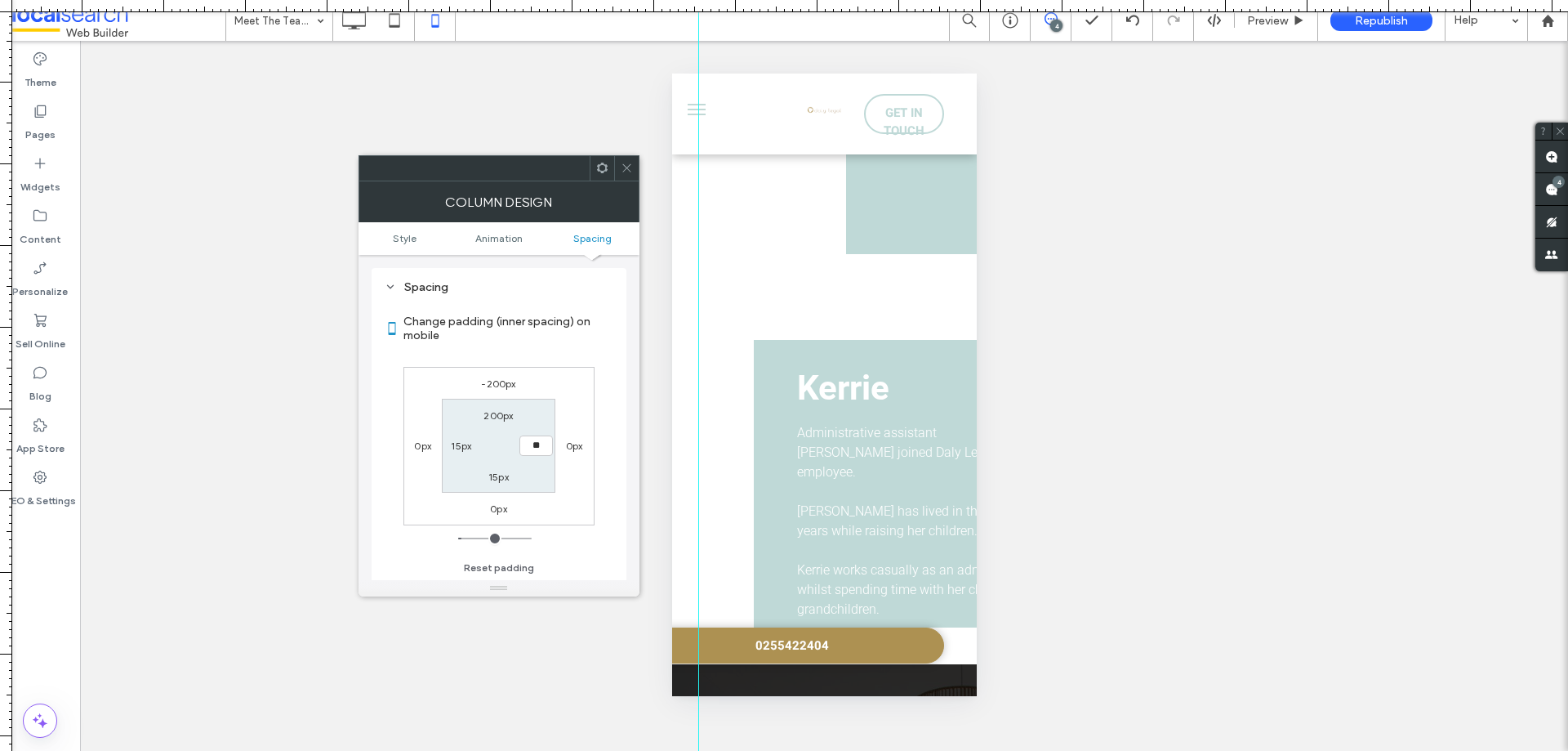 type on "**" 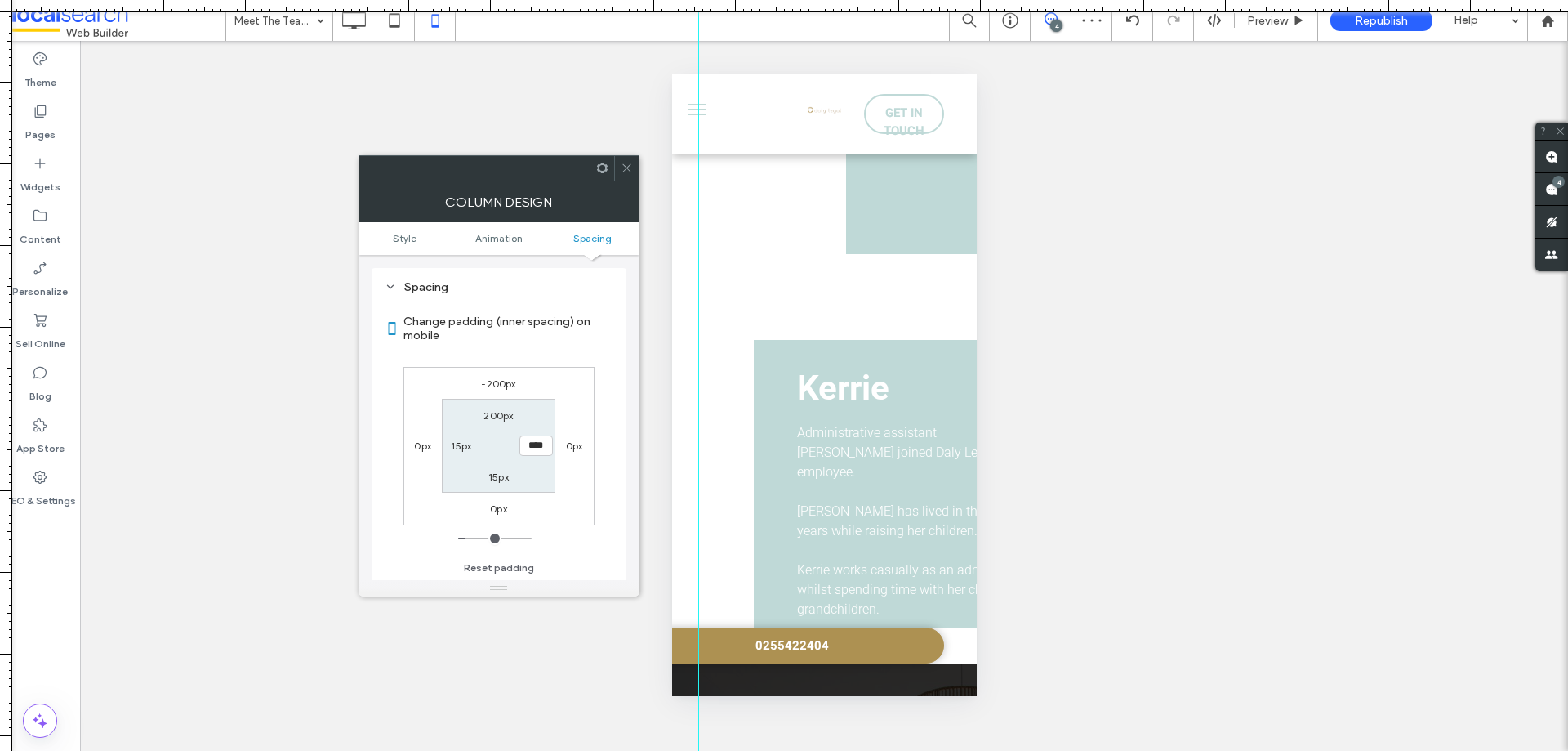 click at bounding box center [626, 168] 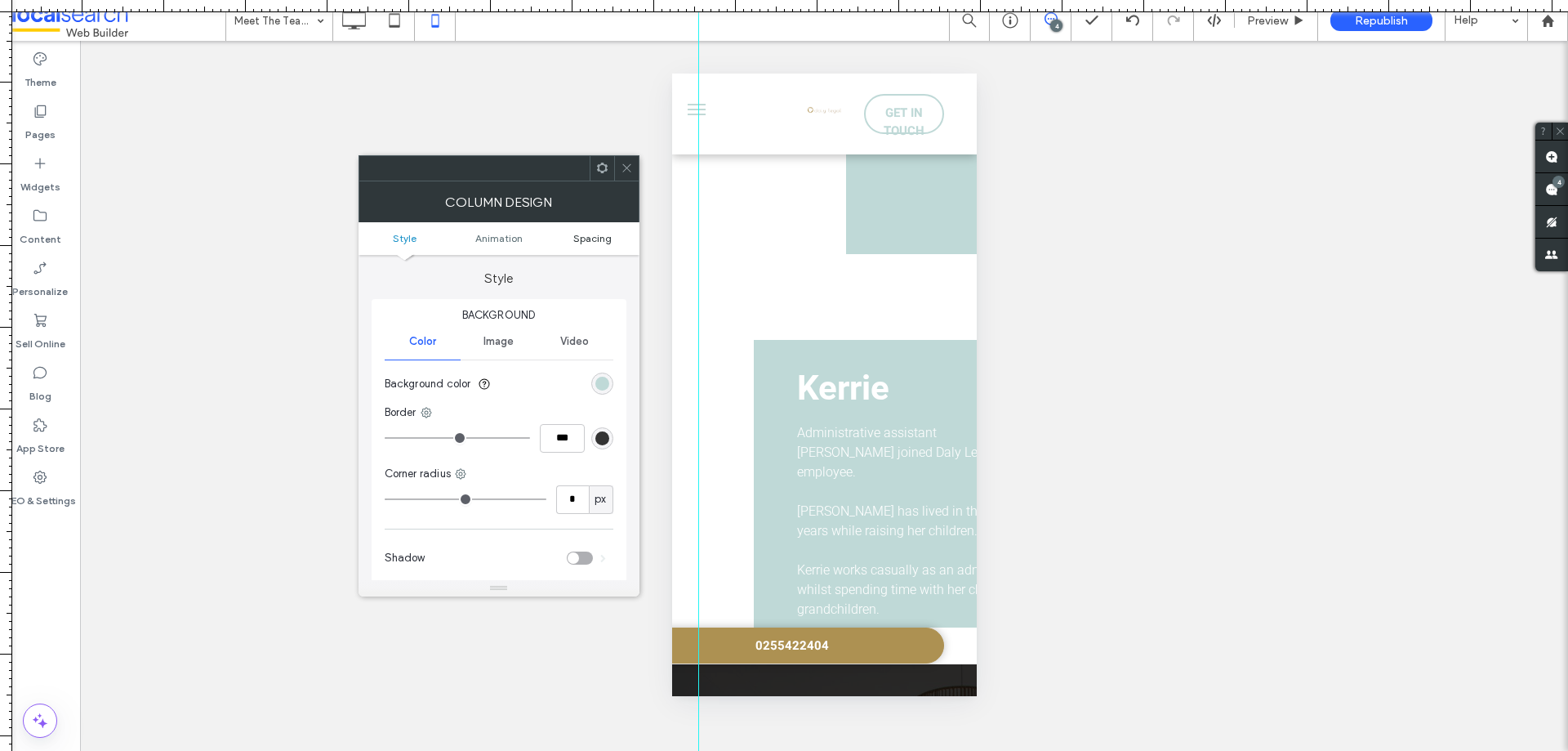 click on "Spacing" at bounding box center [592, 238] 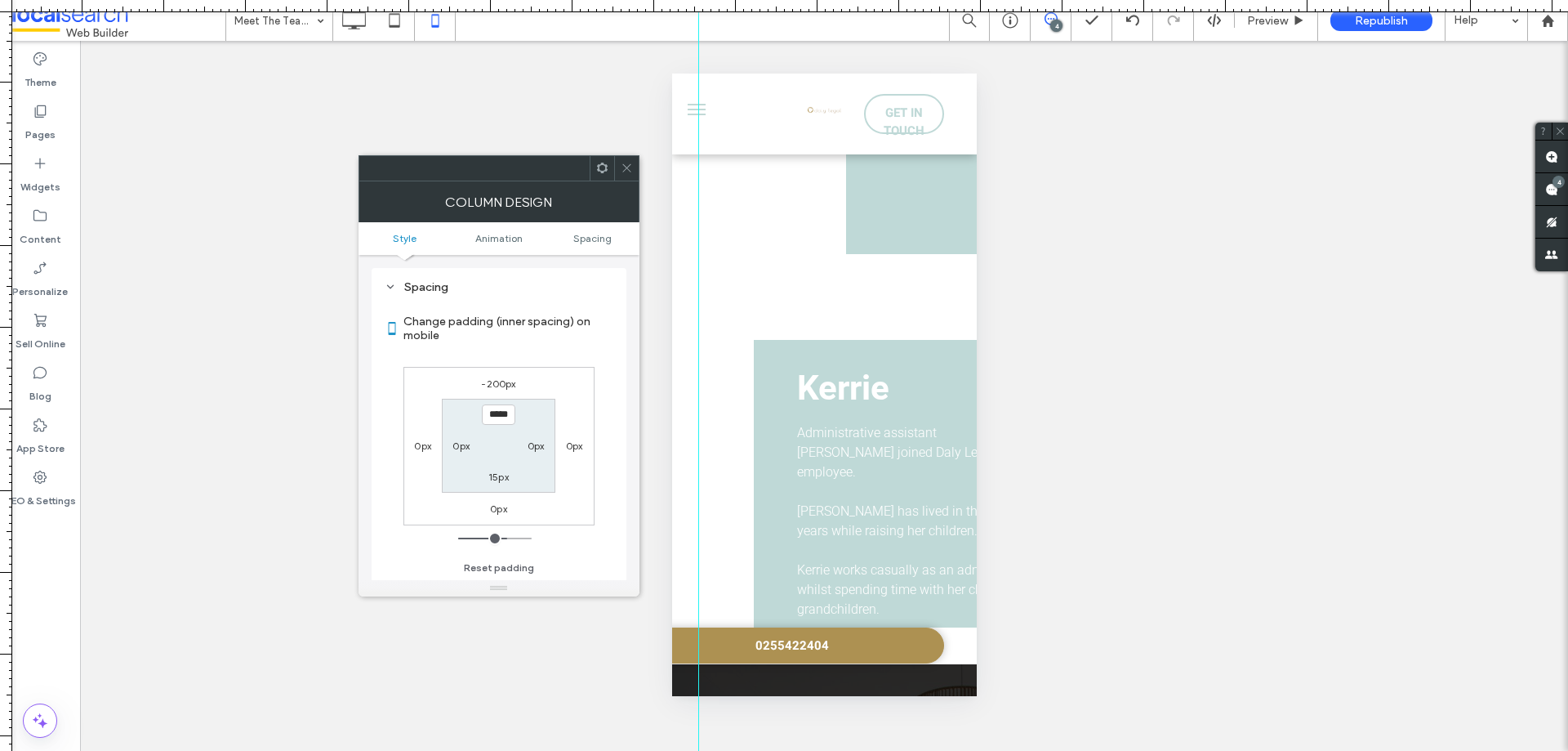 scroll, scrollTop: 383, scrollLeft: 0, axis: vertical 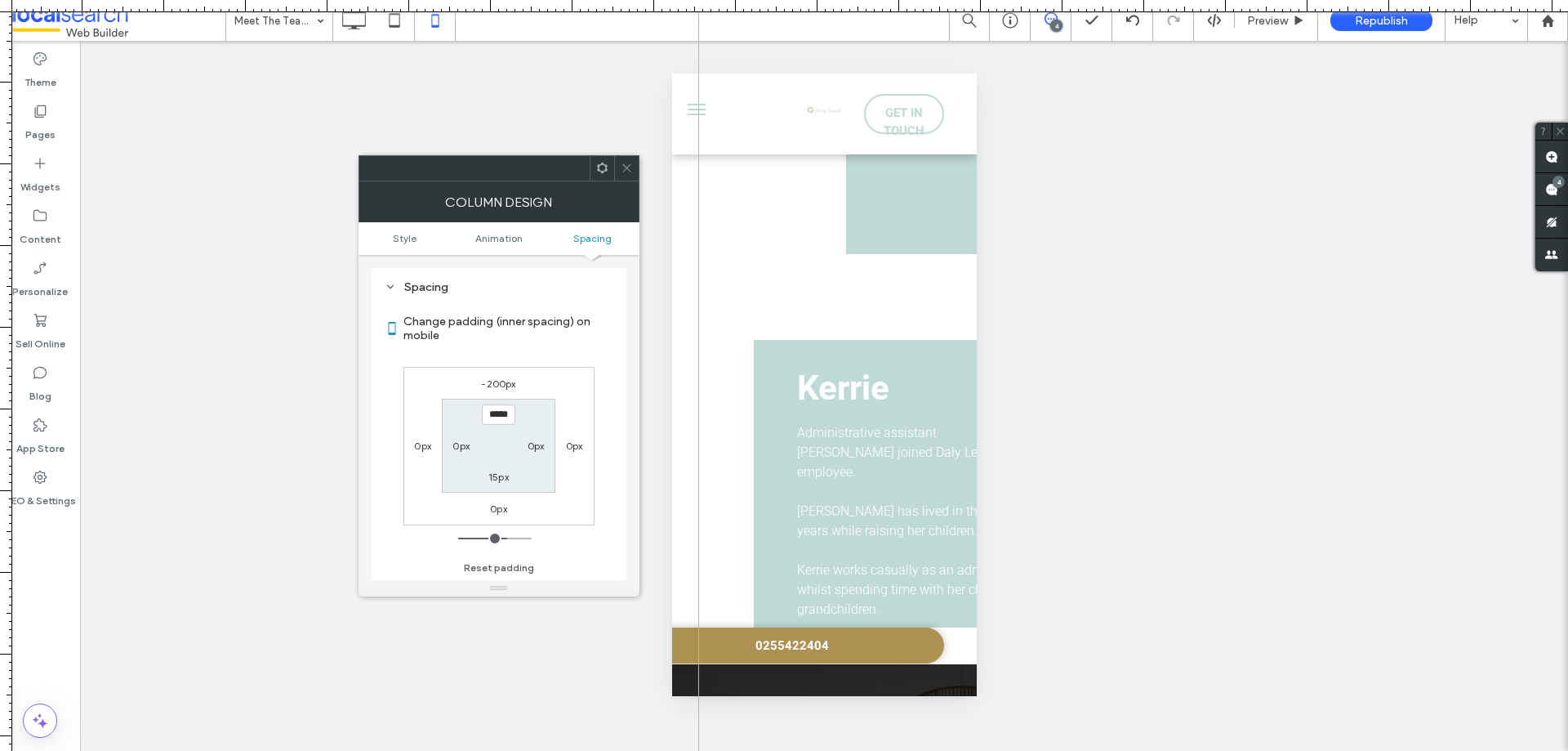 click on "0px" at bounding box center (461, 445) 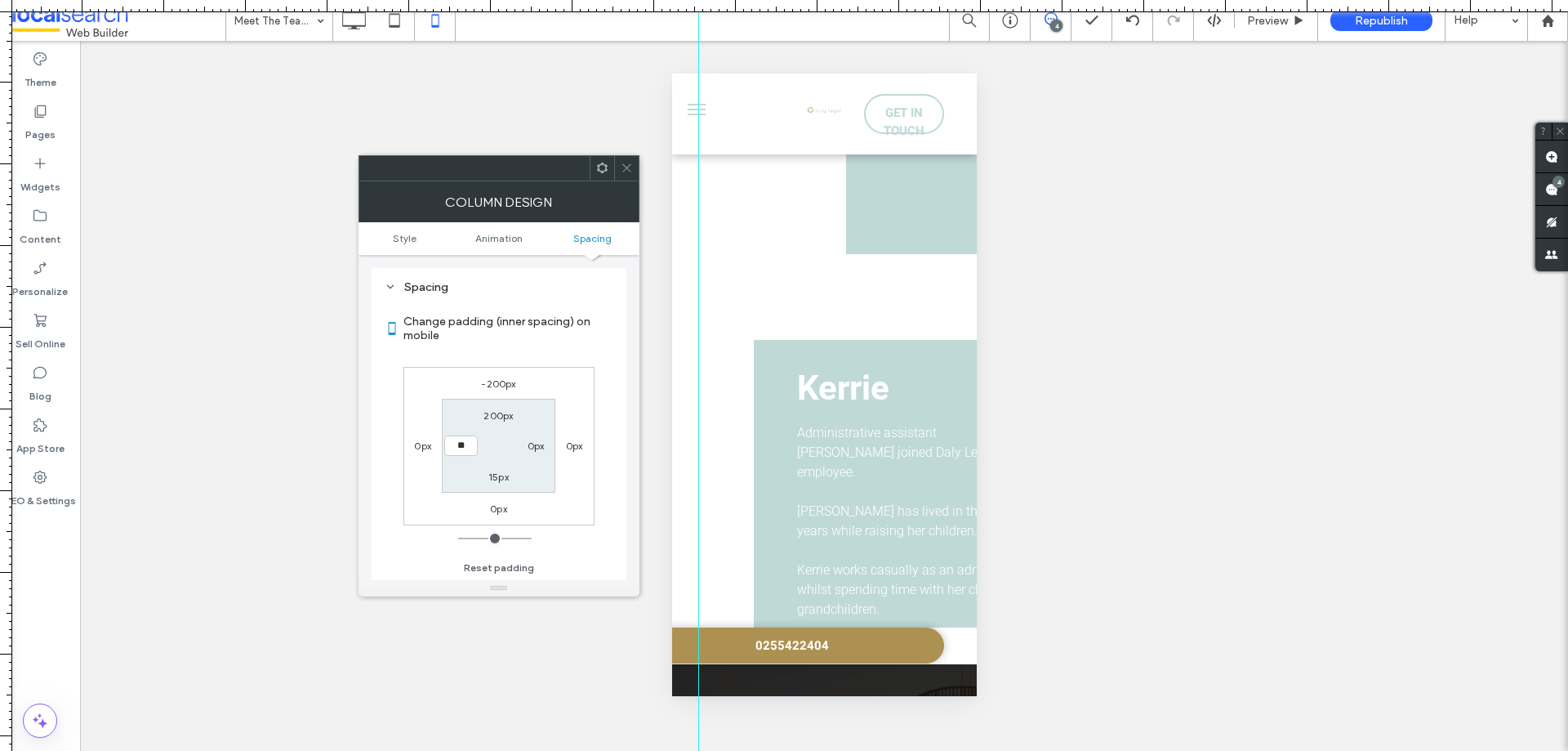 type on "**" 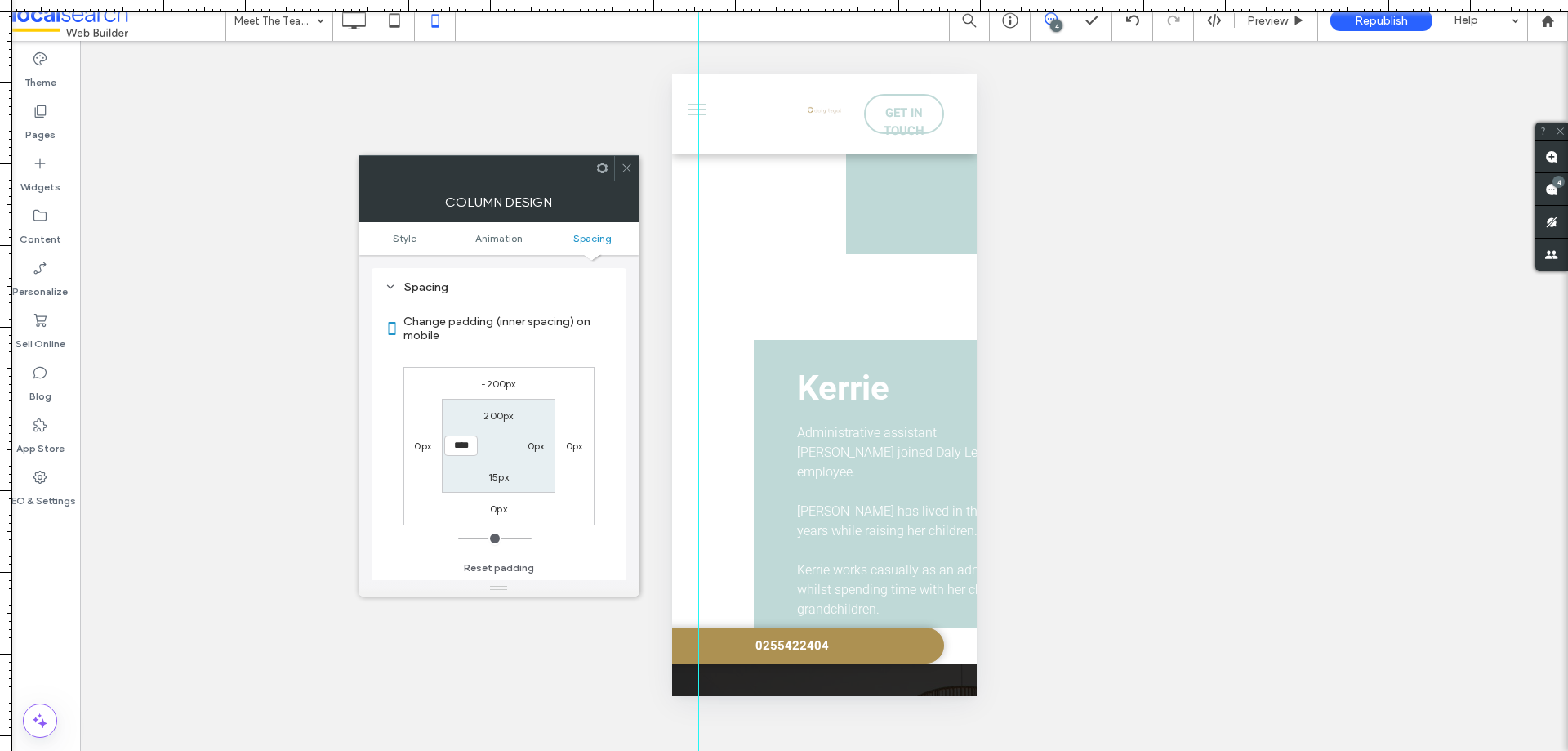click on "0px" at bounding box center (536, 445) 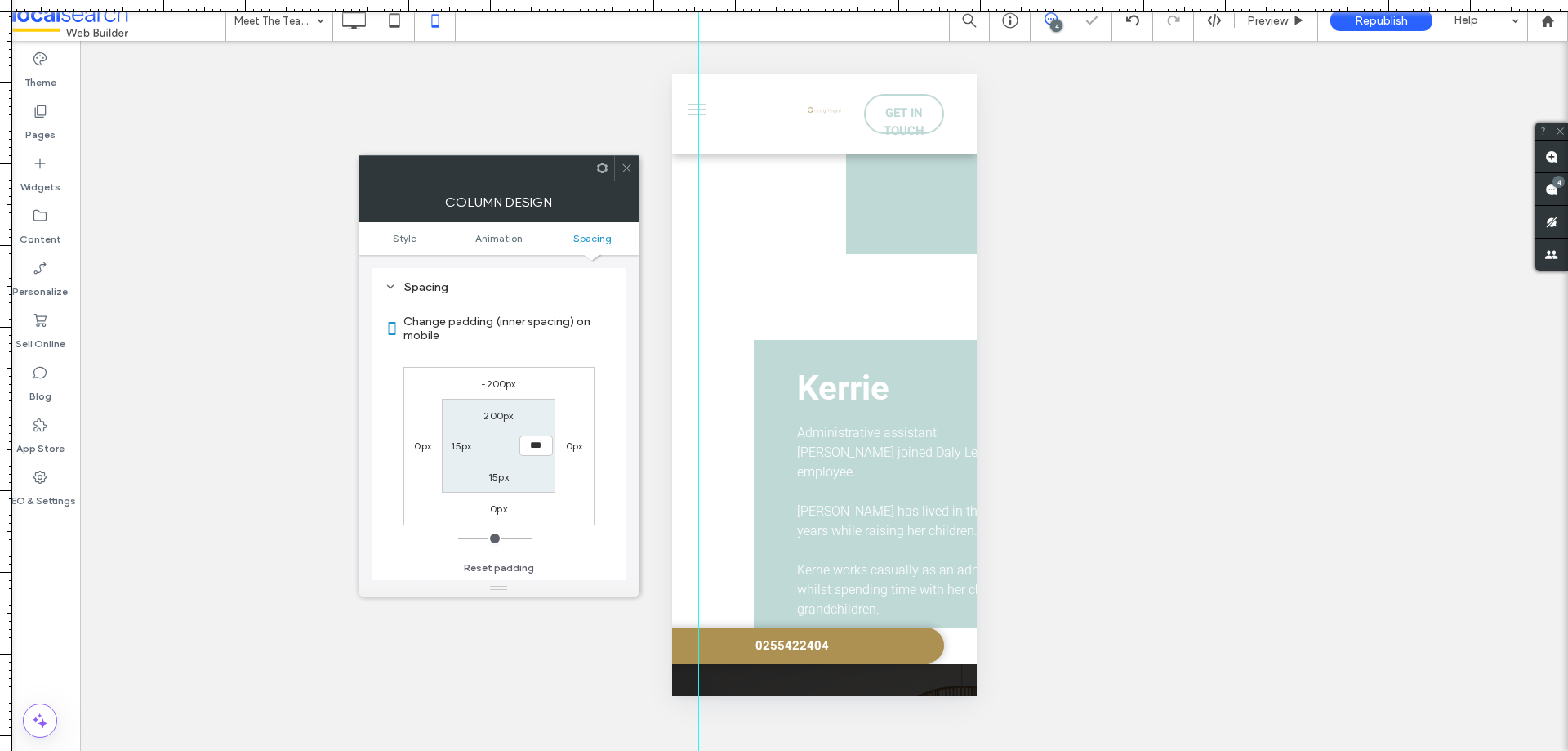 type on "*" 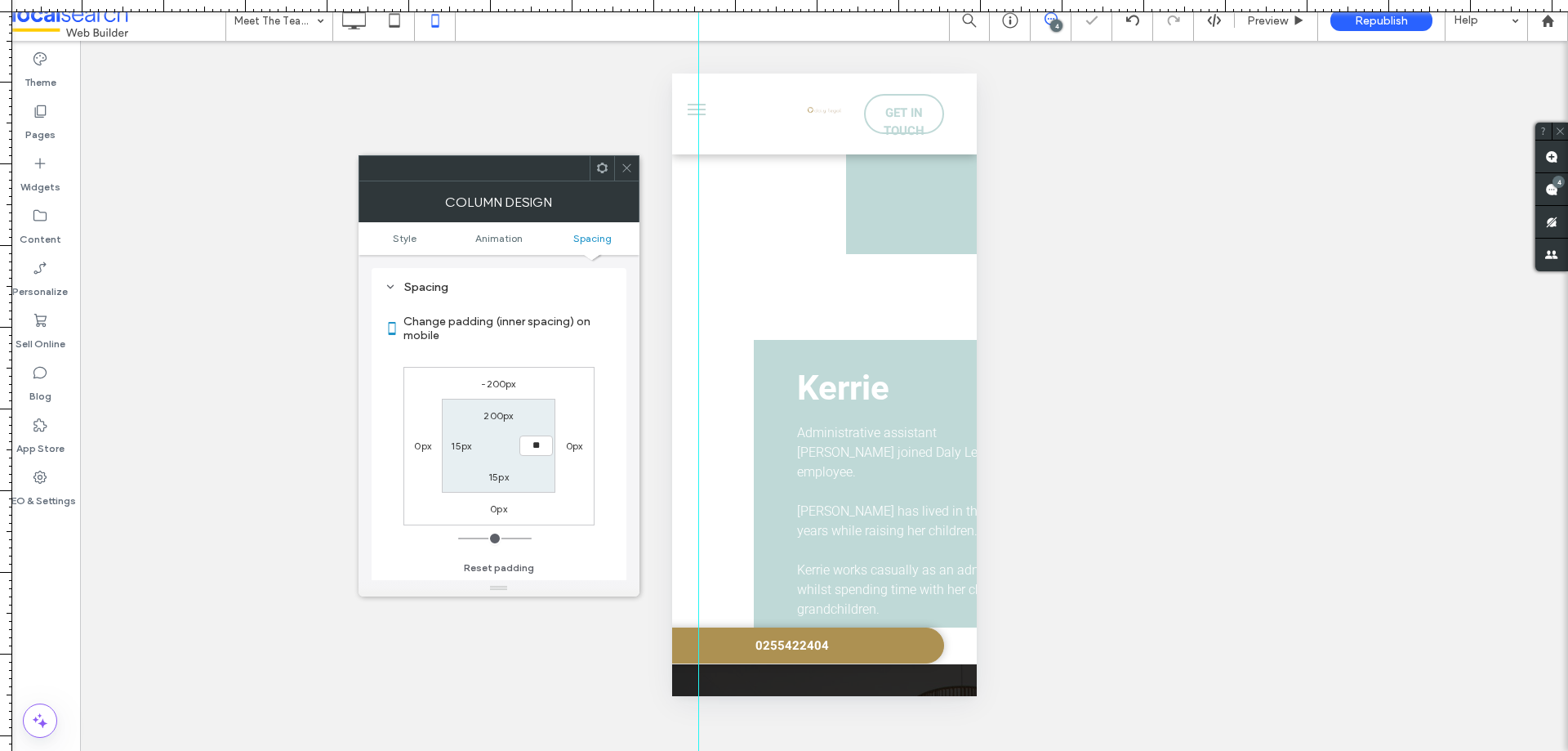 type on "**" 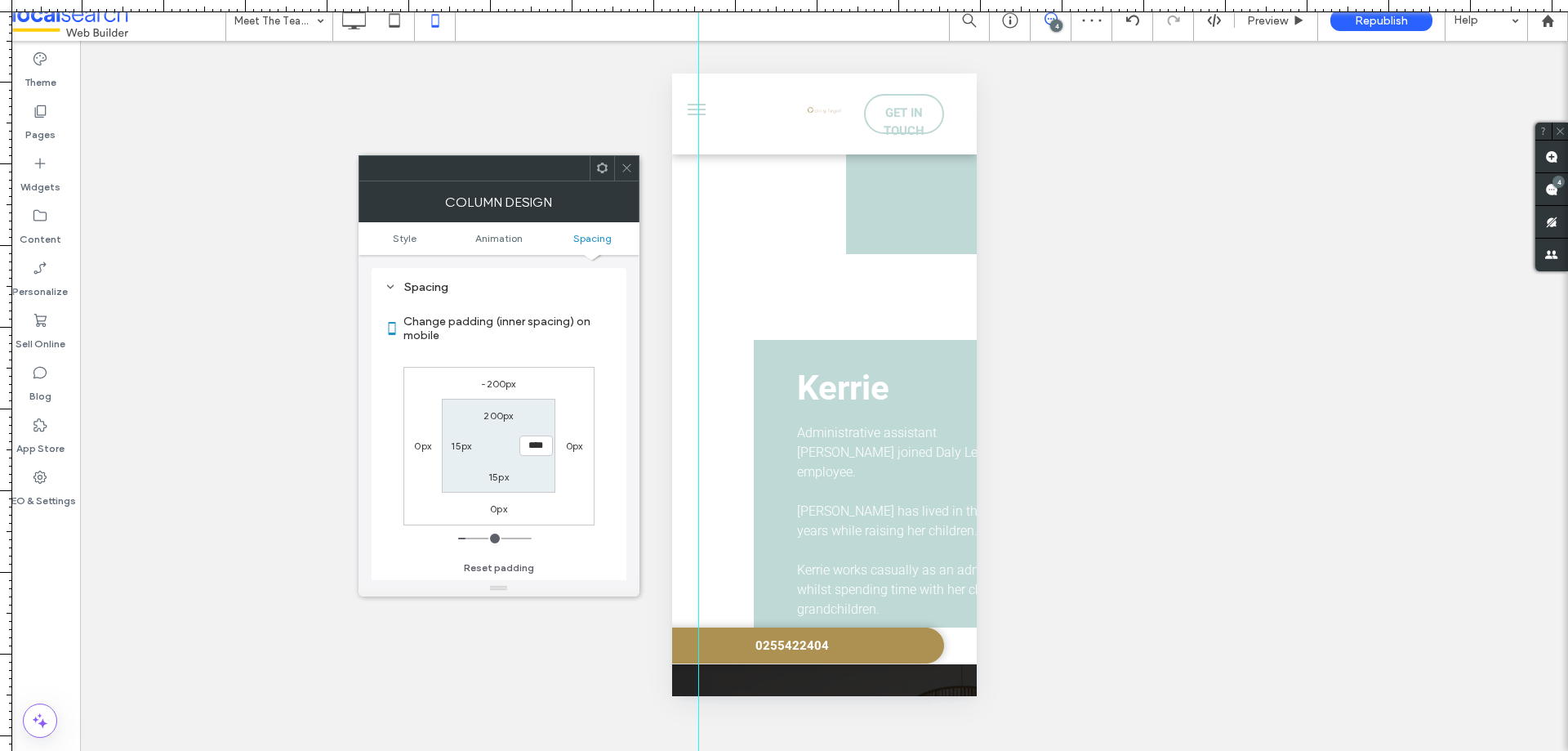 click on "15px" at bounding box center [461, 445] 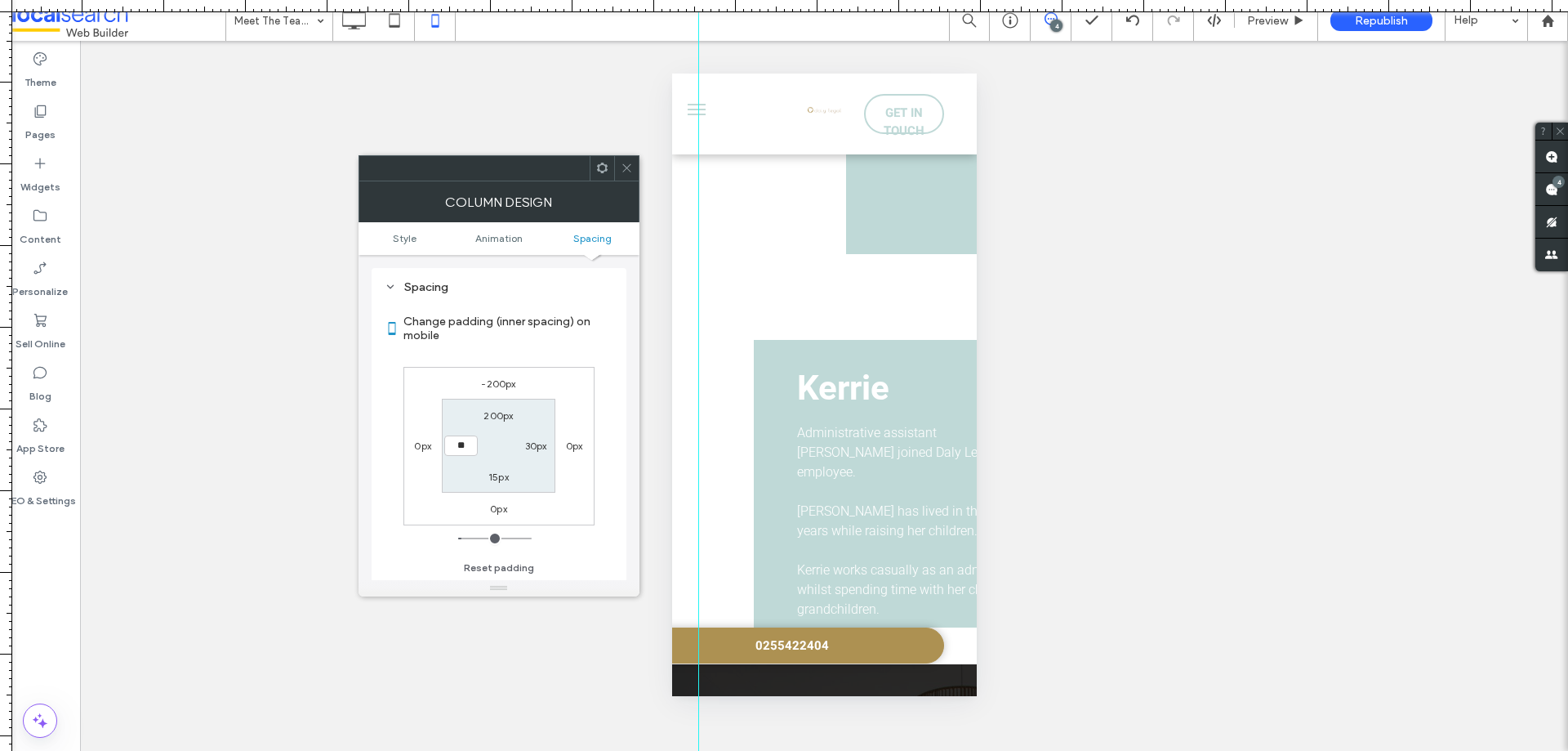 type on "**" 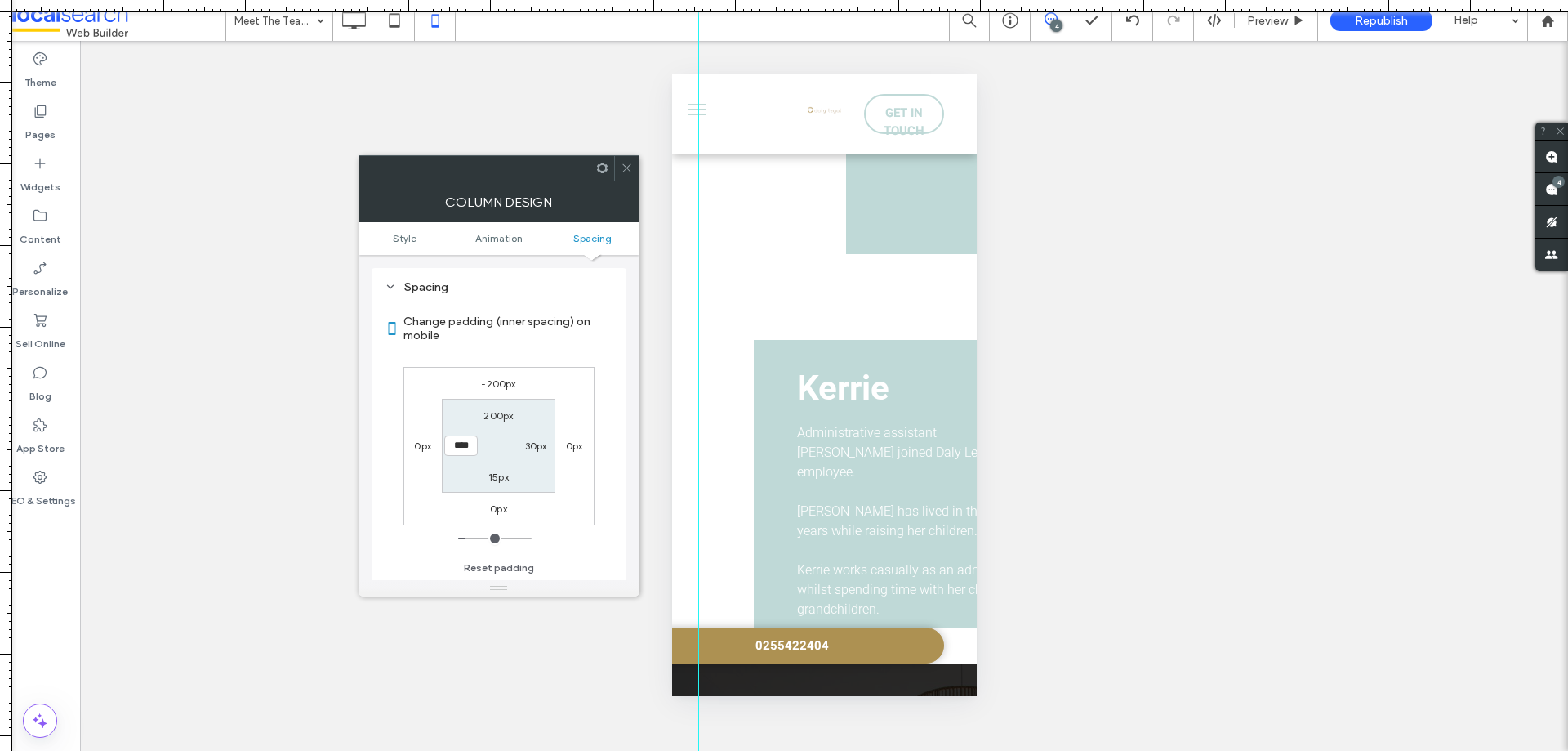 type on "****" 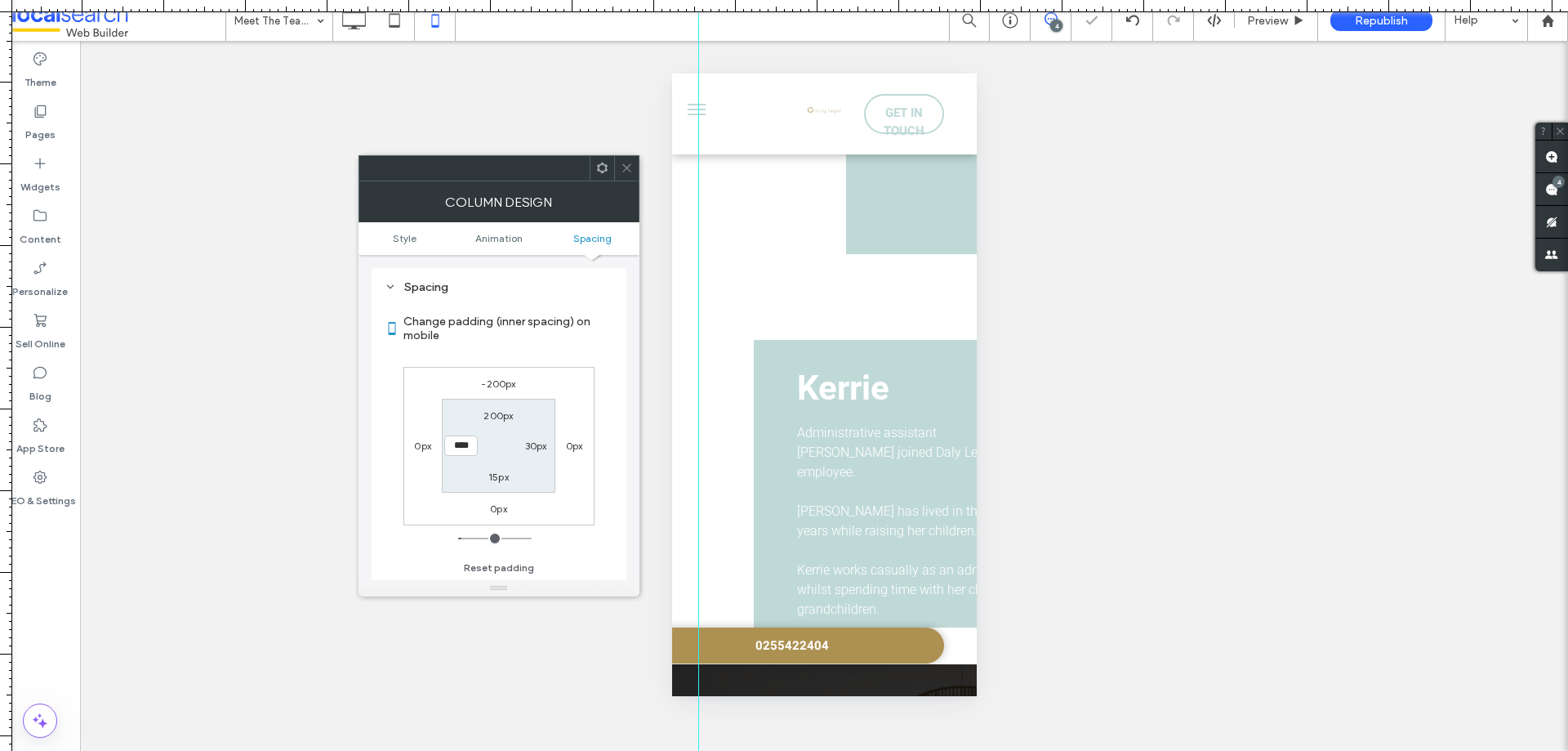 type on "**" 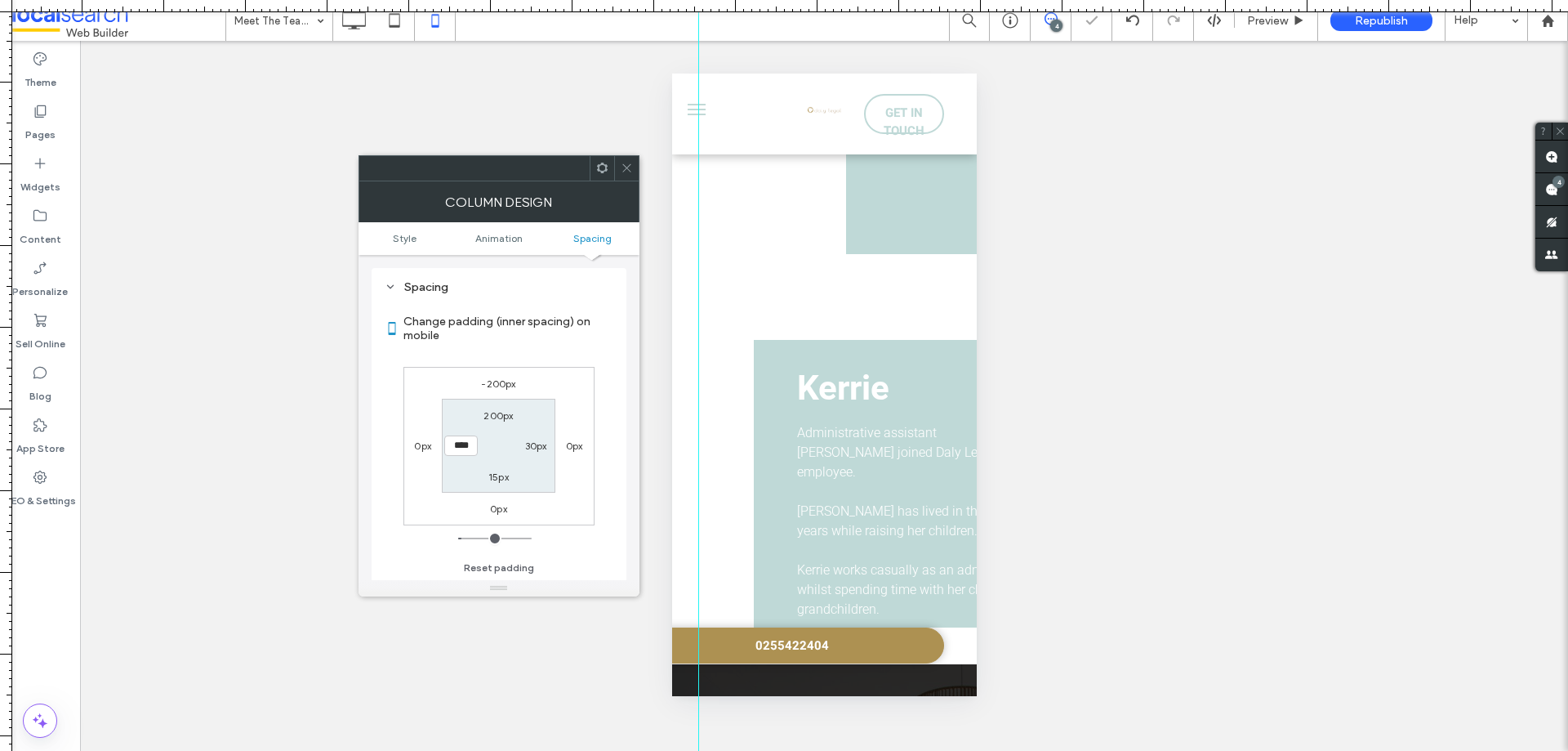 click 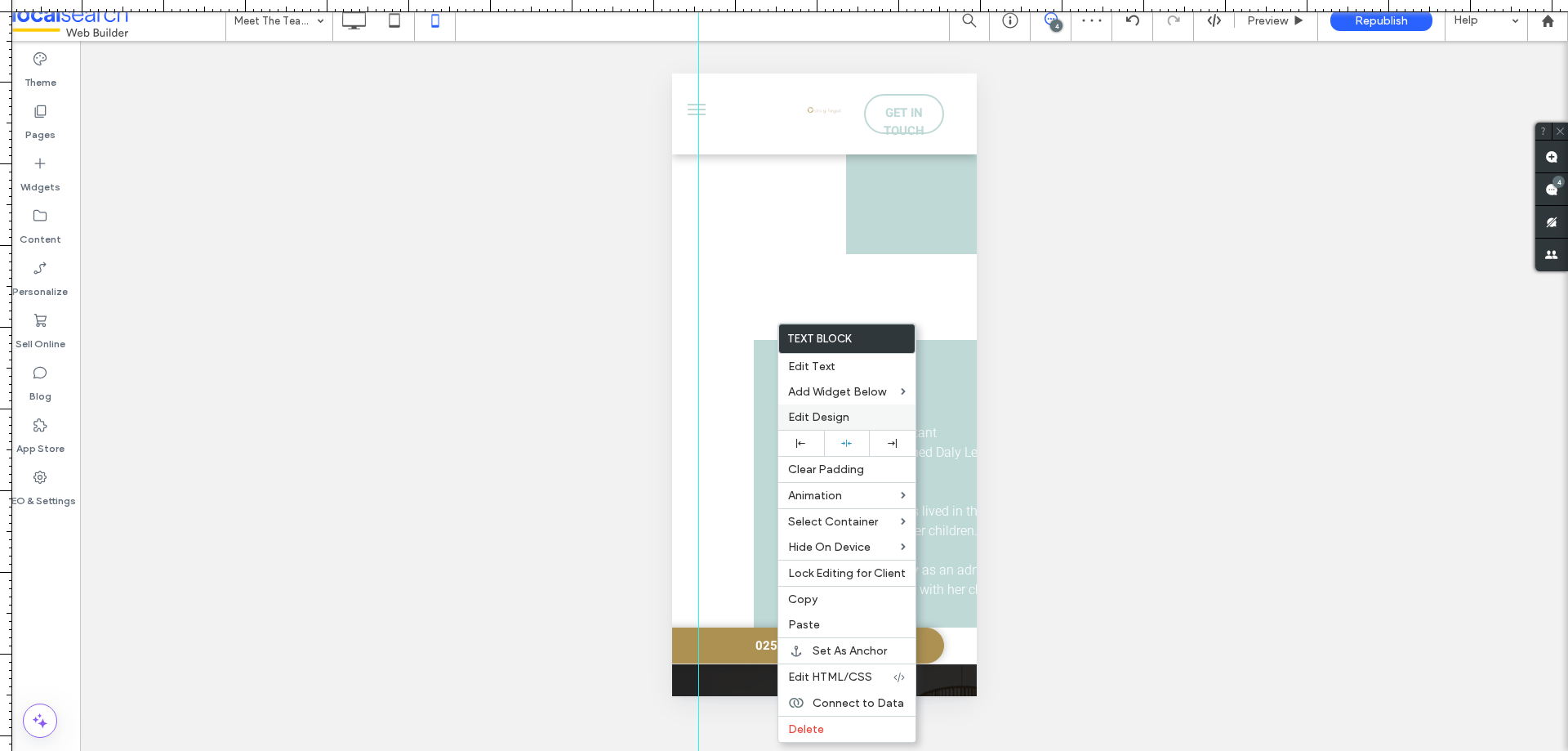 click on "Edit Design" at bounding box center (847, 417) 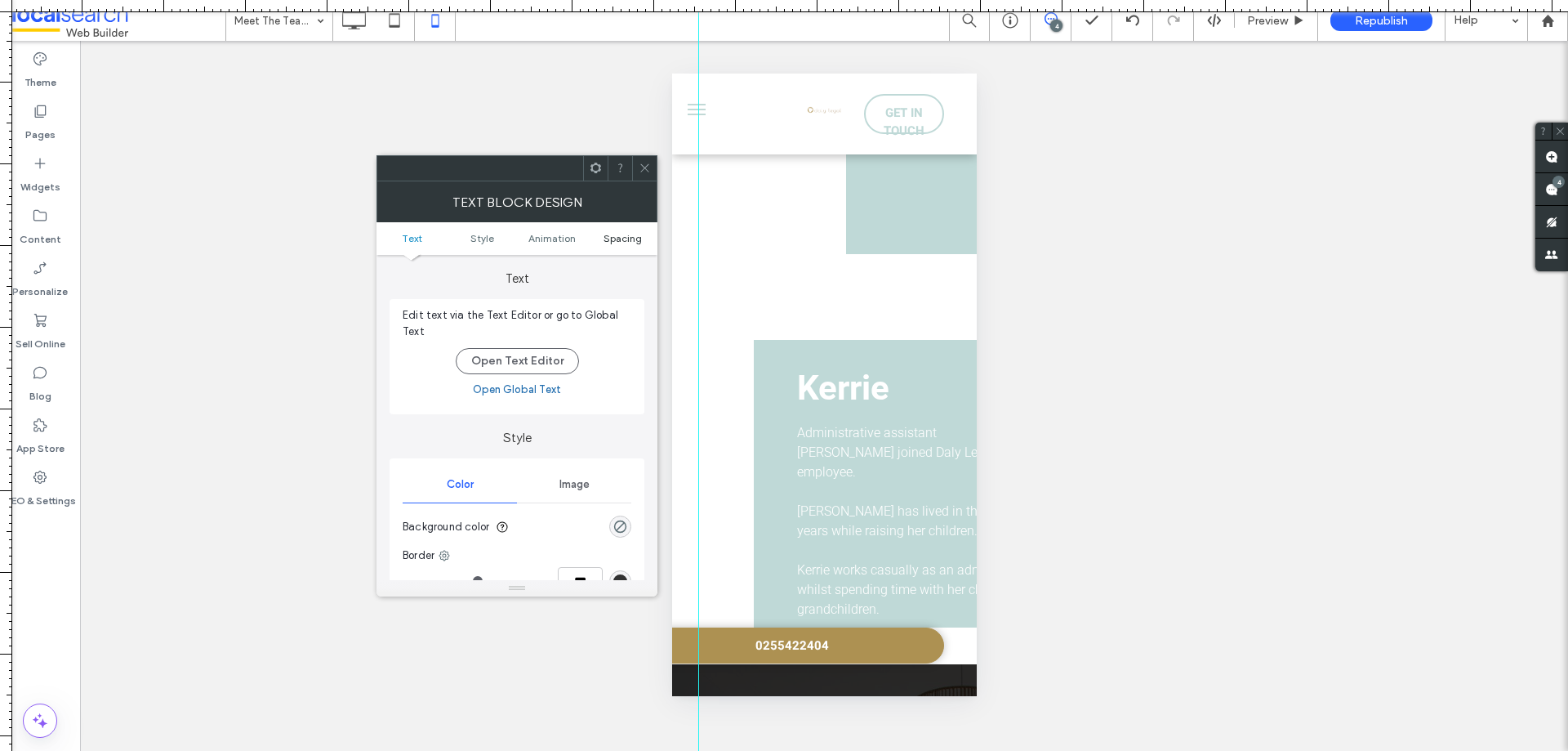 click on "Spacing" at bounding box center [622, 238] 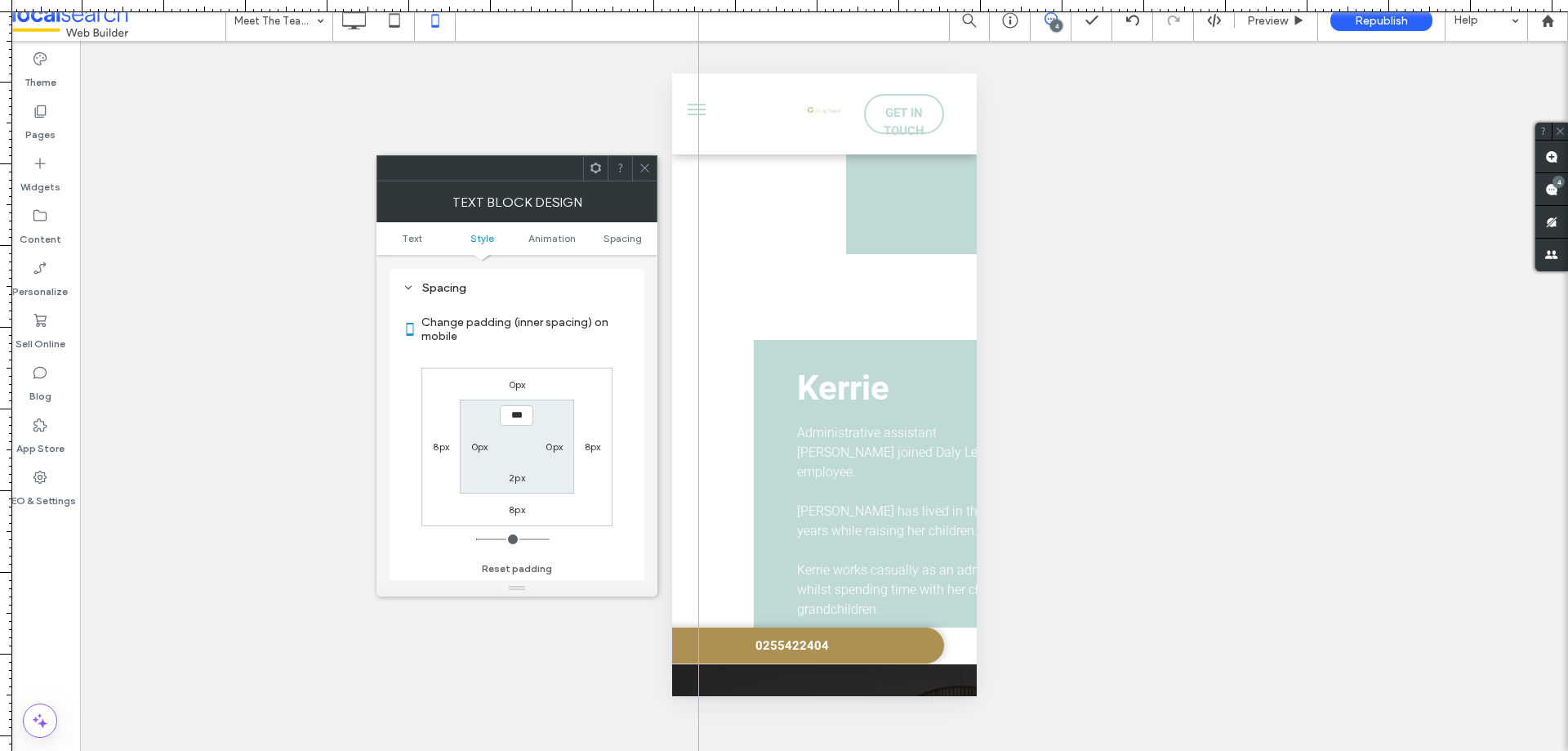 scroll, scrollTop: 468, scrollLeft: 0, axis: vertical 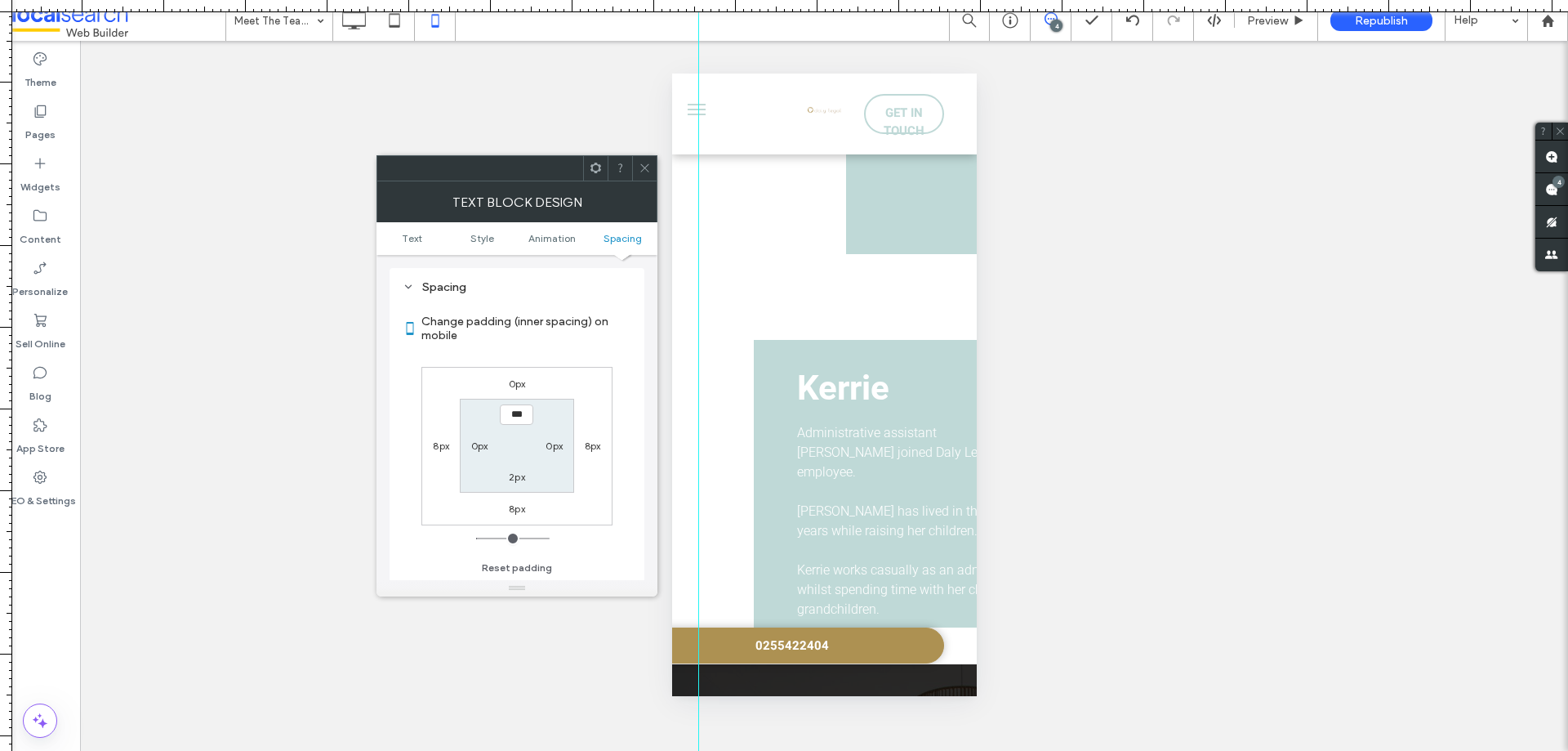 click on "8px" at bounding box center (441, 445) 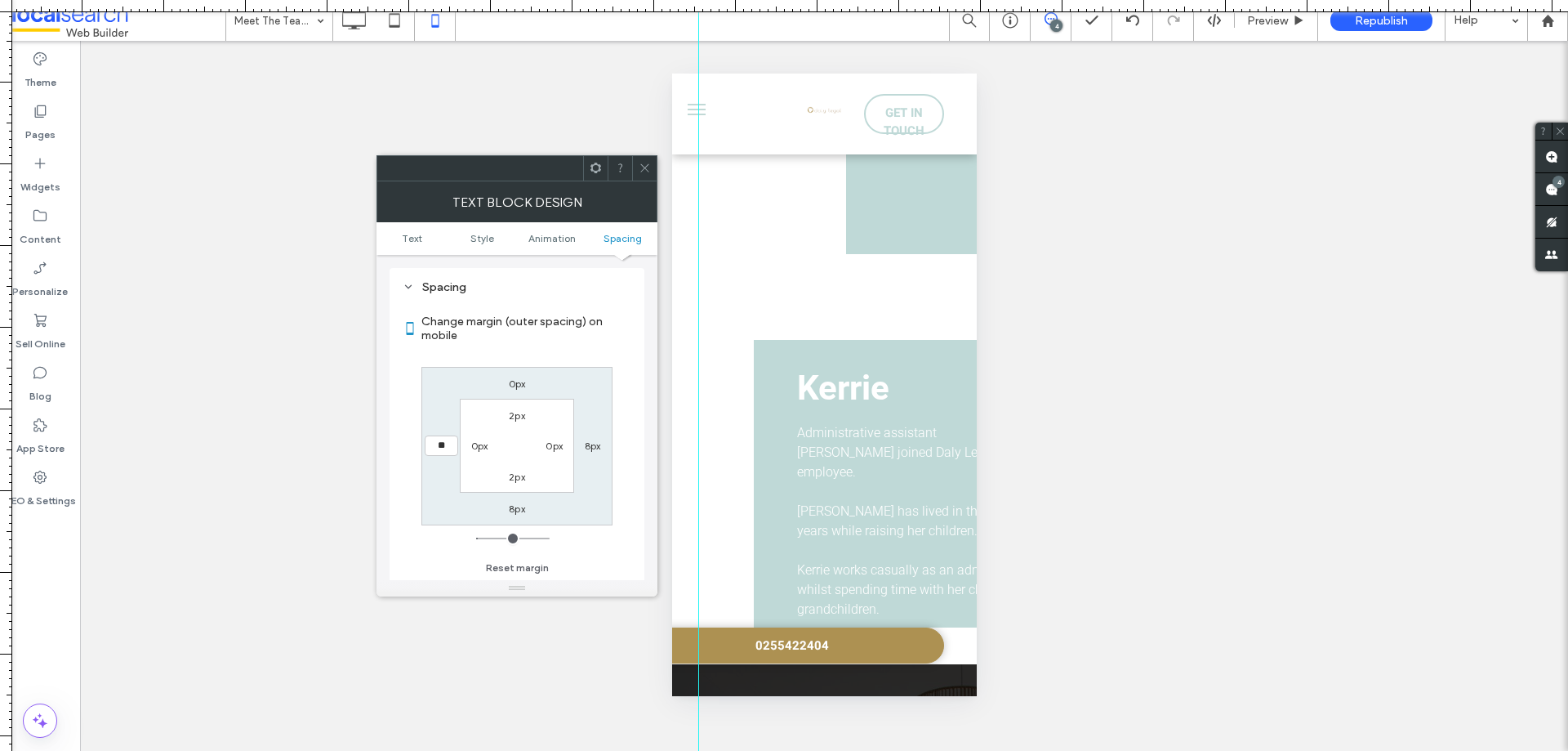 type on "**" 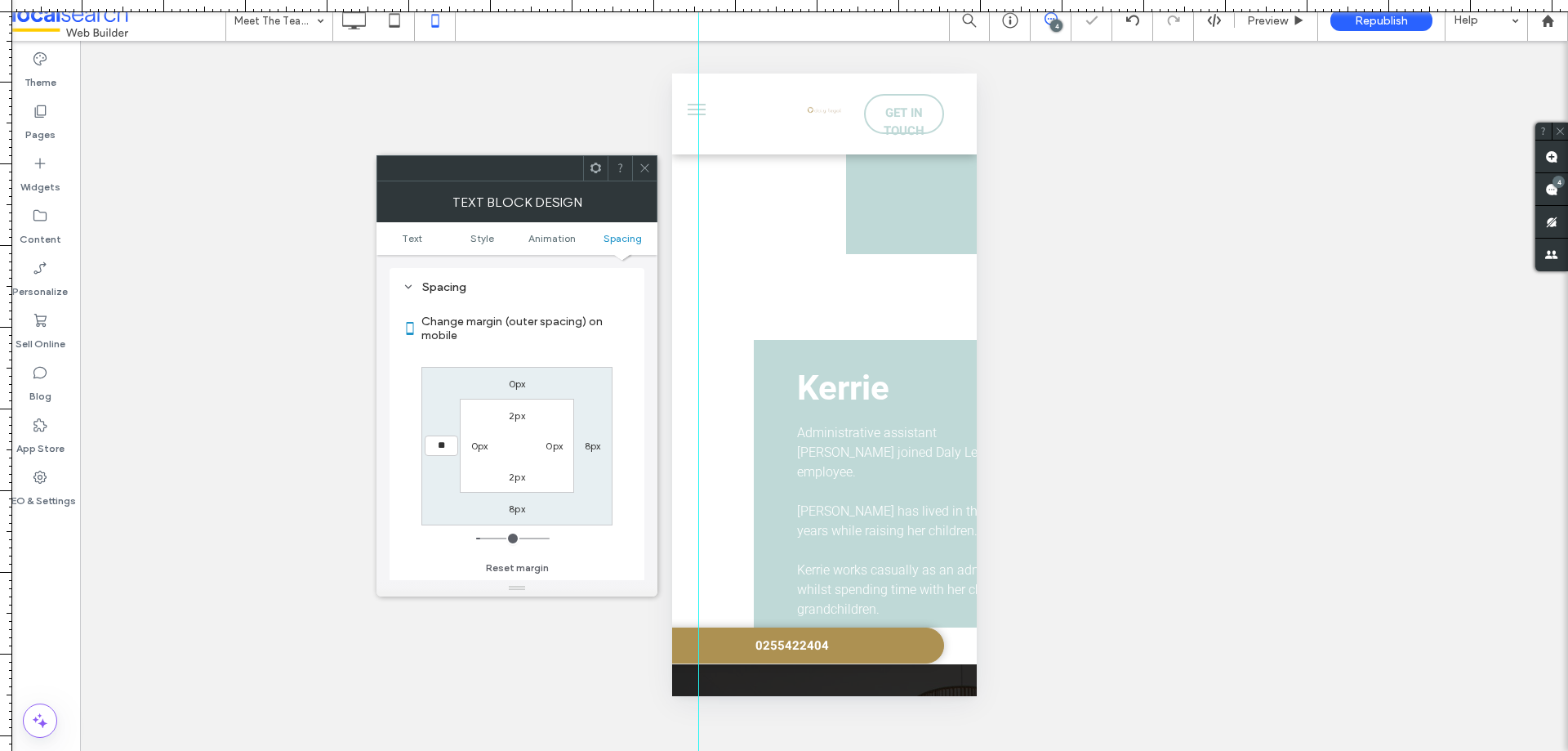 type on "**" 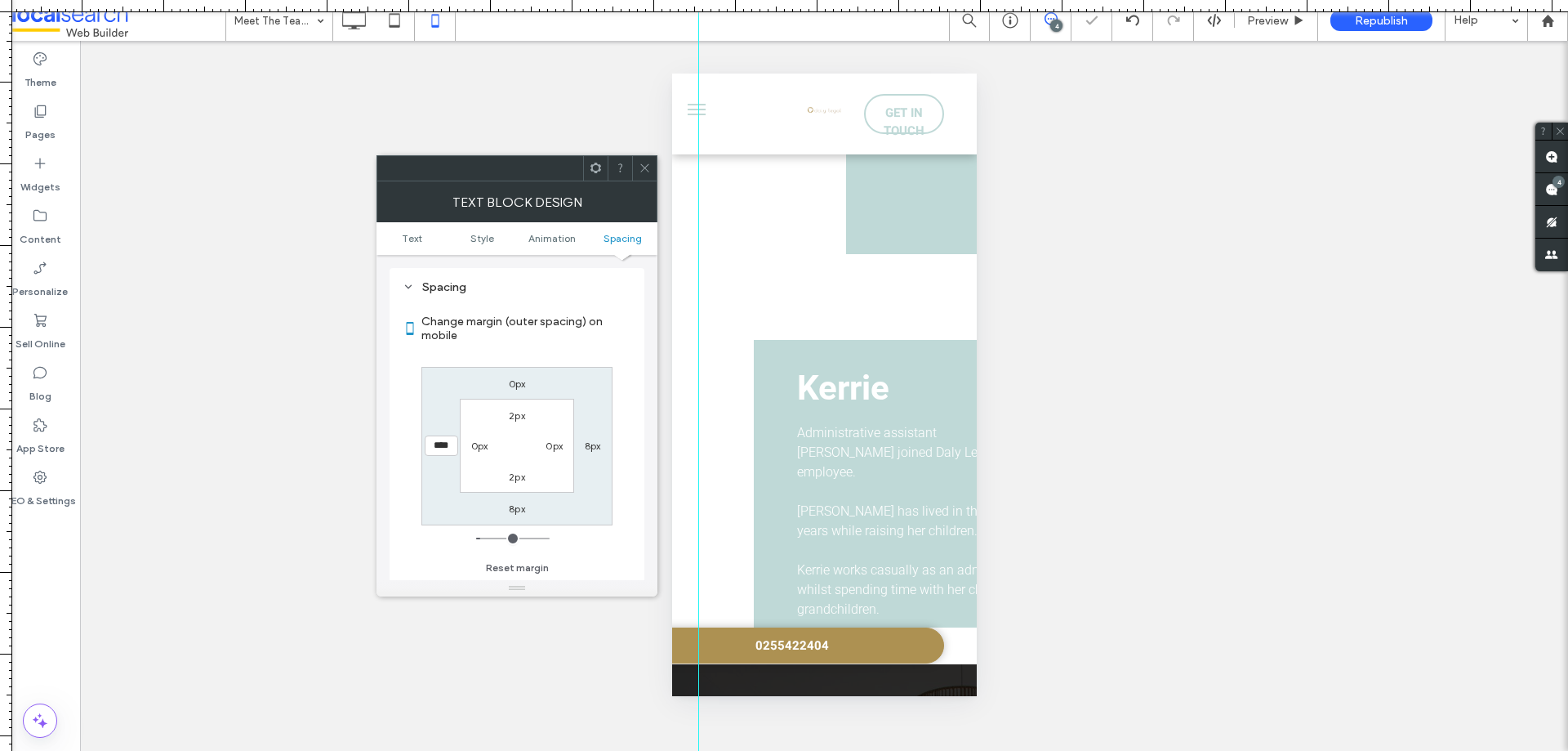 click on "8px" at bounding box center [593, 445] 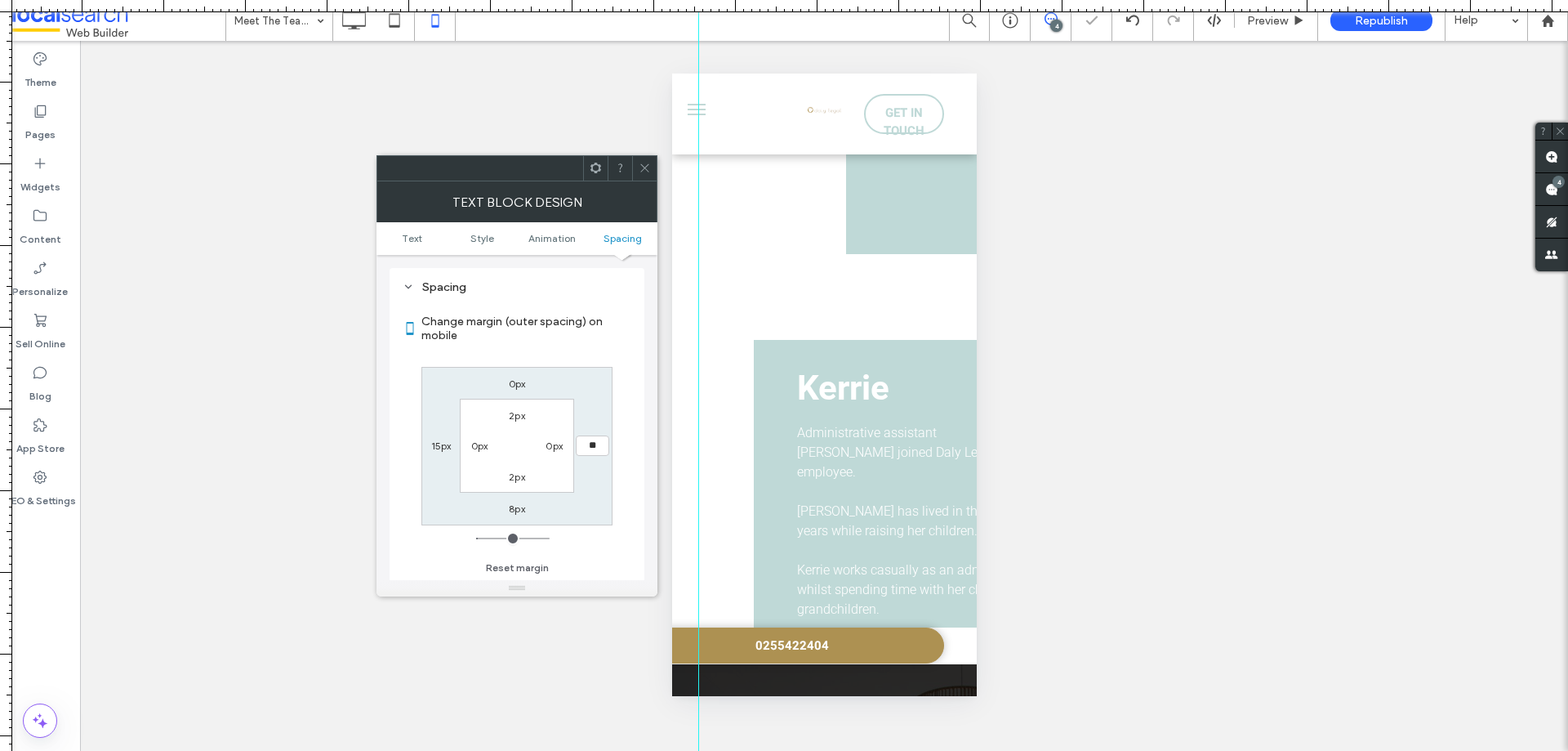 type on "**" 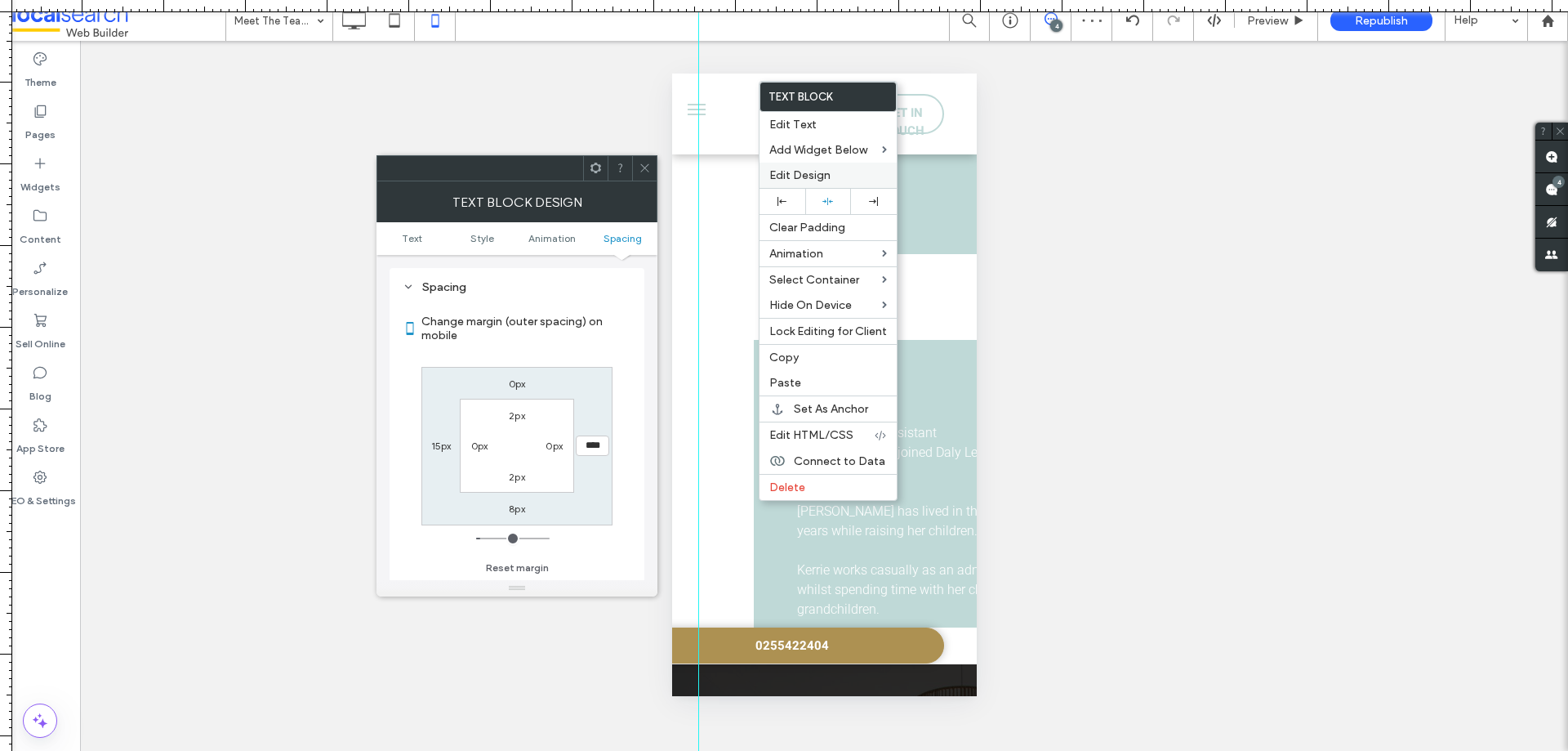 click on "Edit Design" at bounding box center [800, 175] 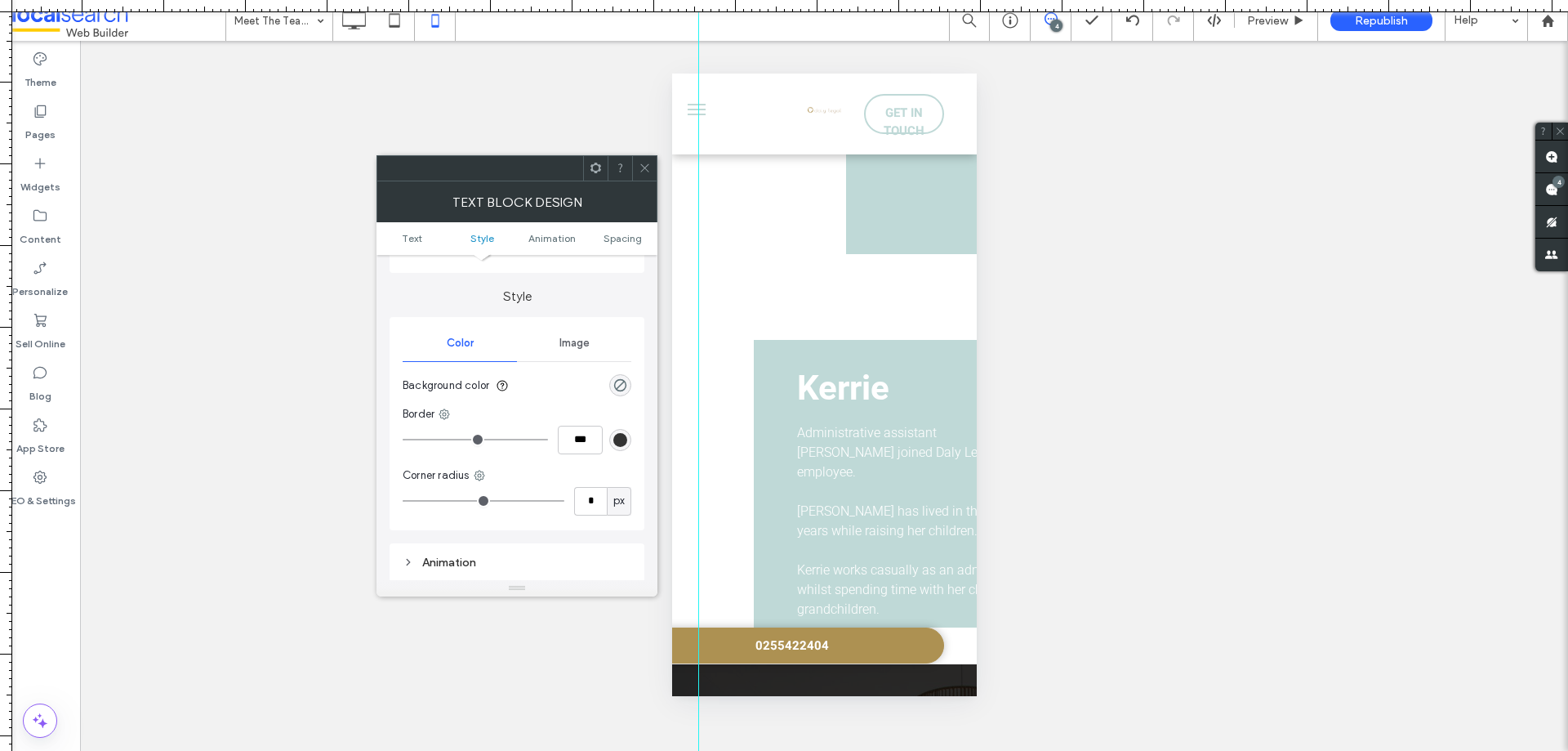 scroll, scrollTop: 468, scrollLeft: 0, axis: vertical 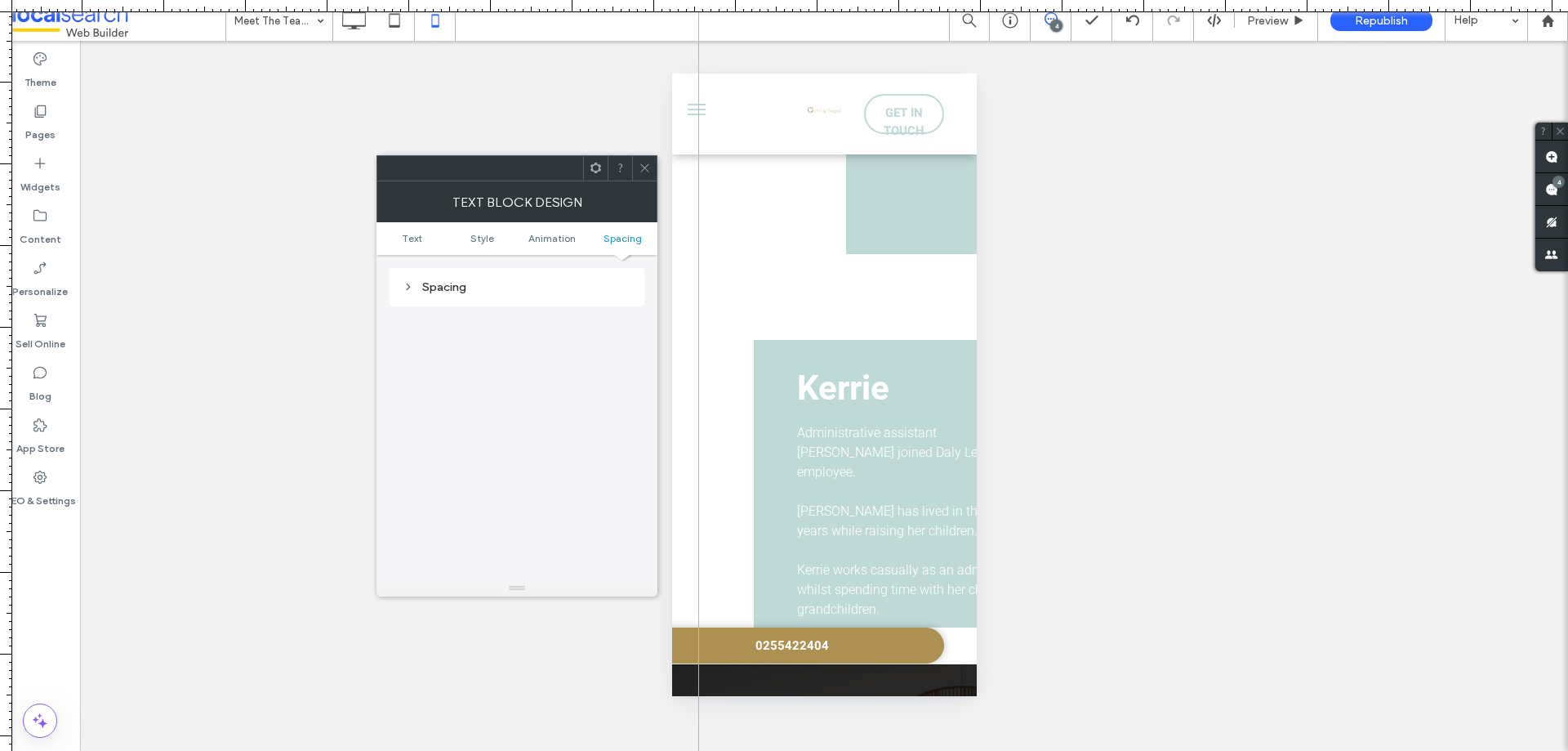 click on "Spacing" at bounding box center (517, 287) 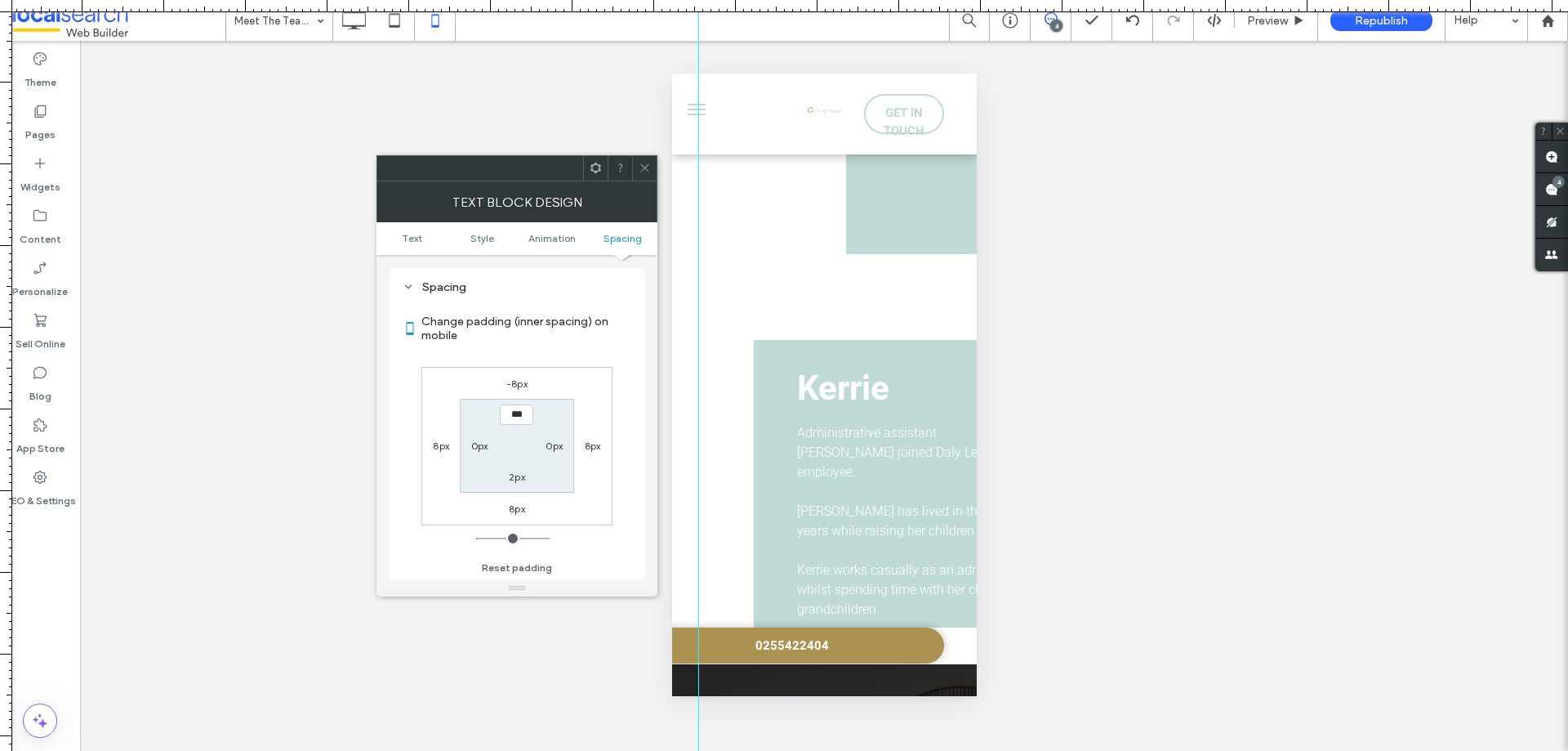 click on "8px" at bounding box center [441, 445] 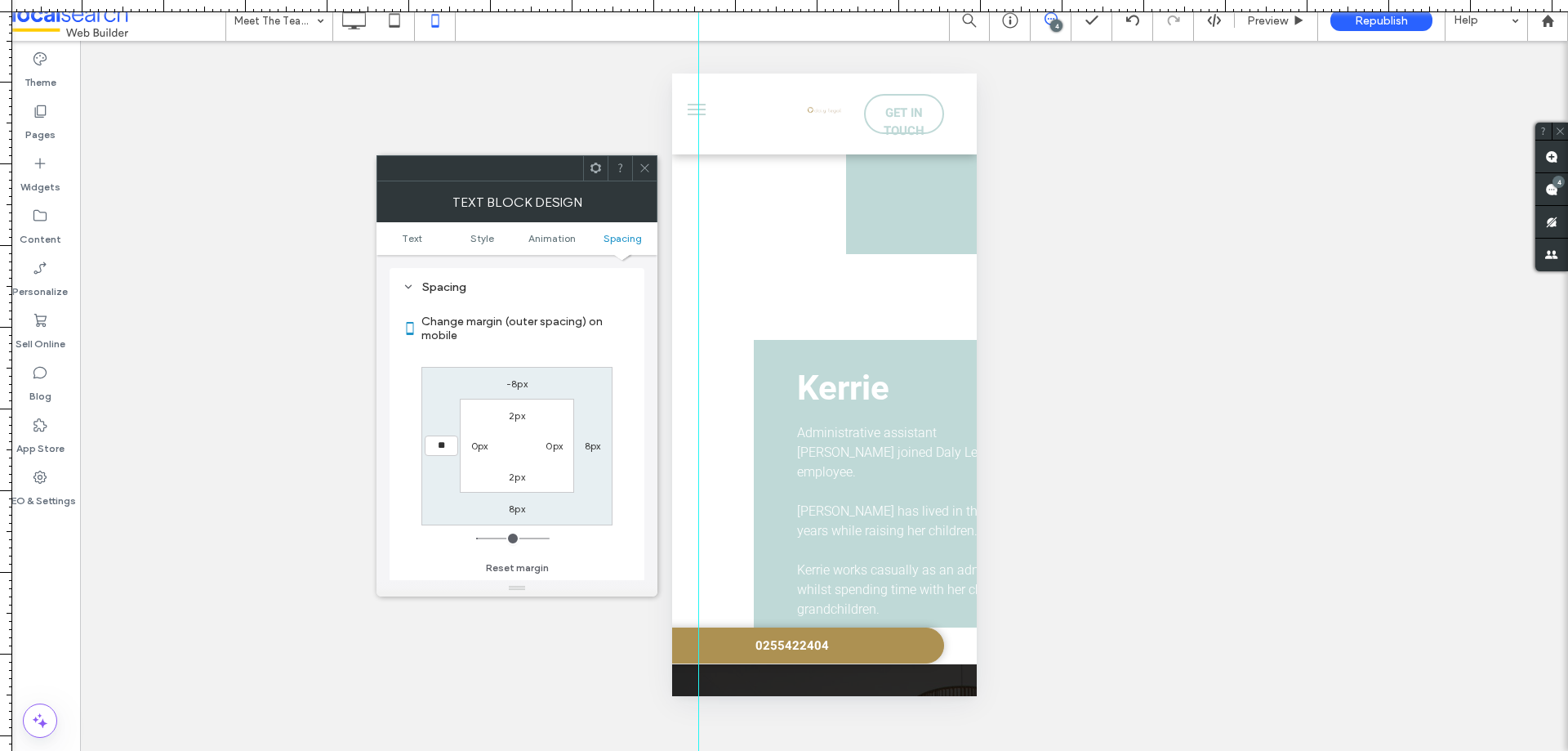 type on "**" 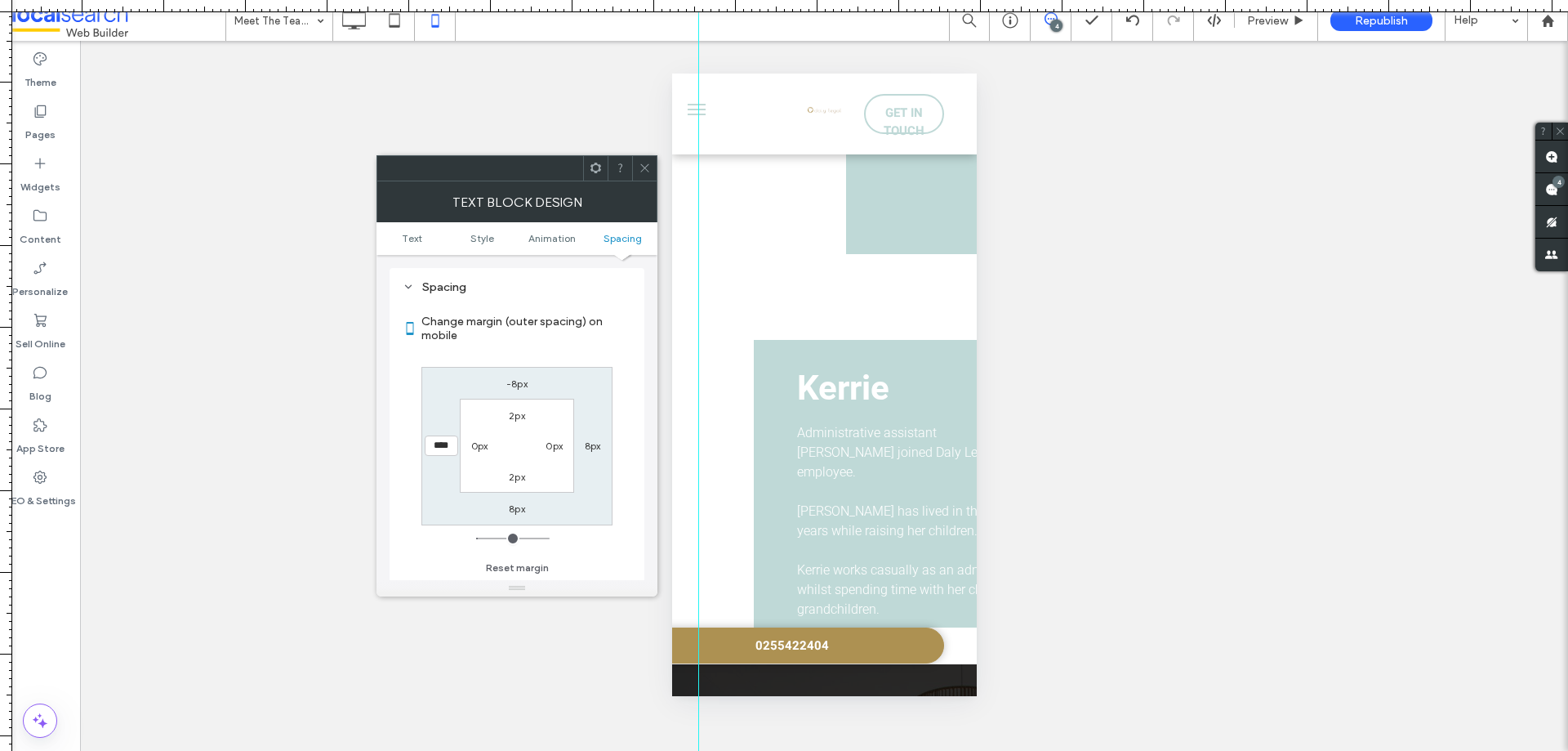 click on "8px" at bounding box center (593, 445) 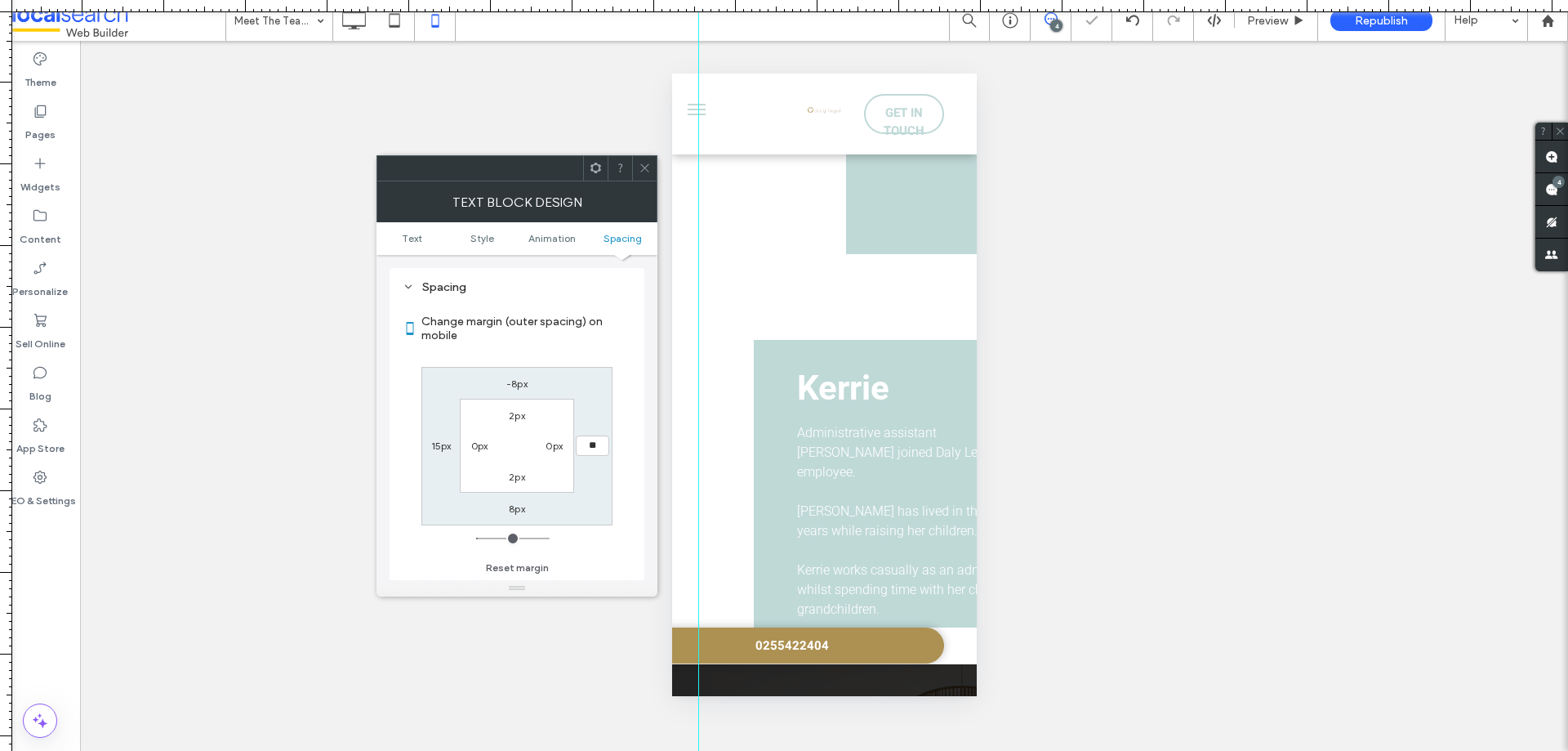 type on "**" 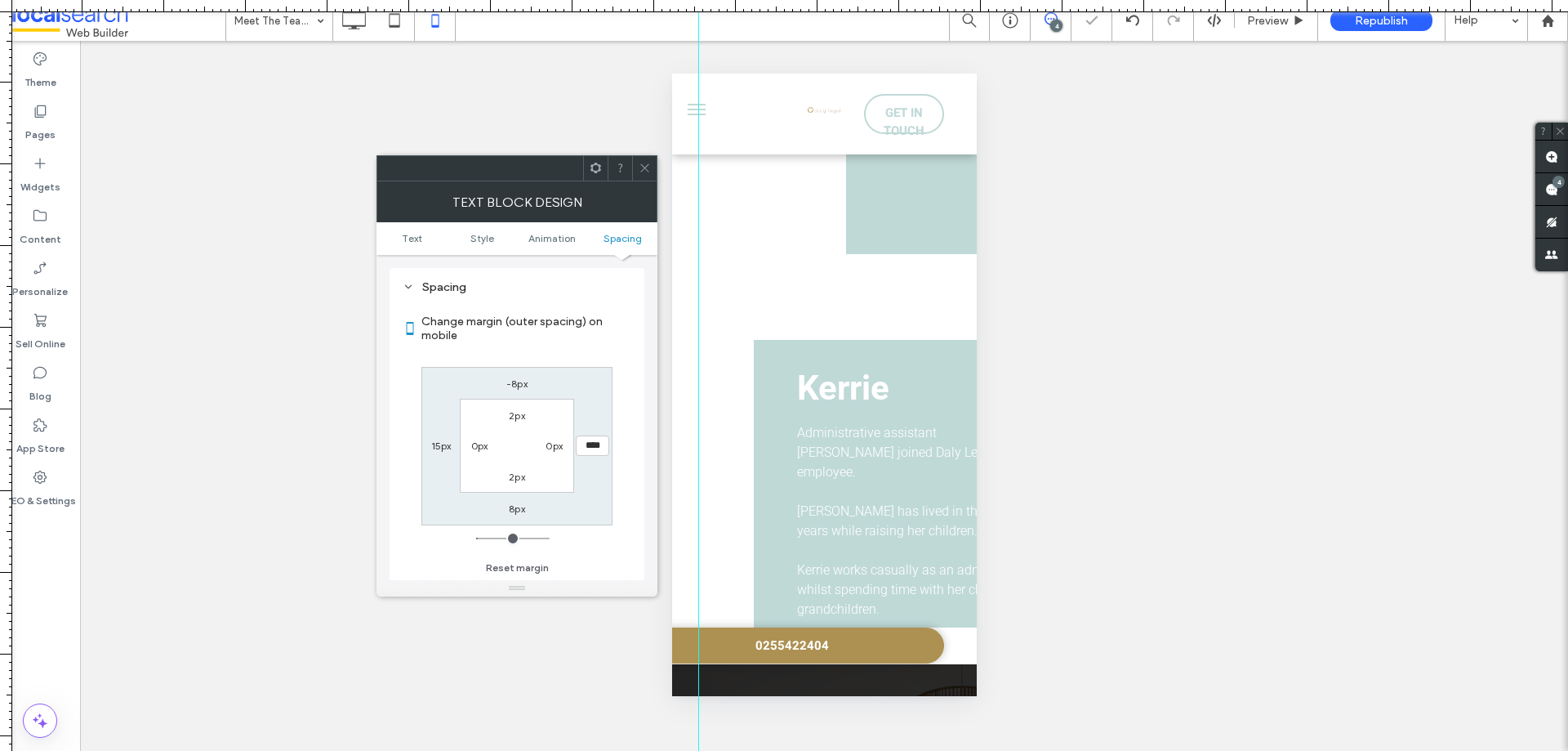 click 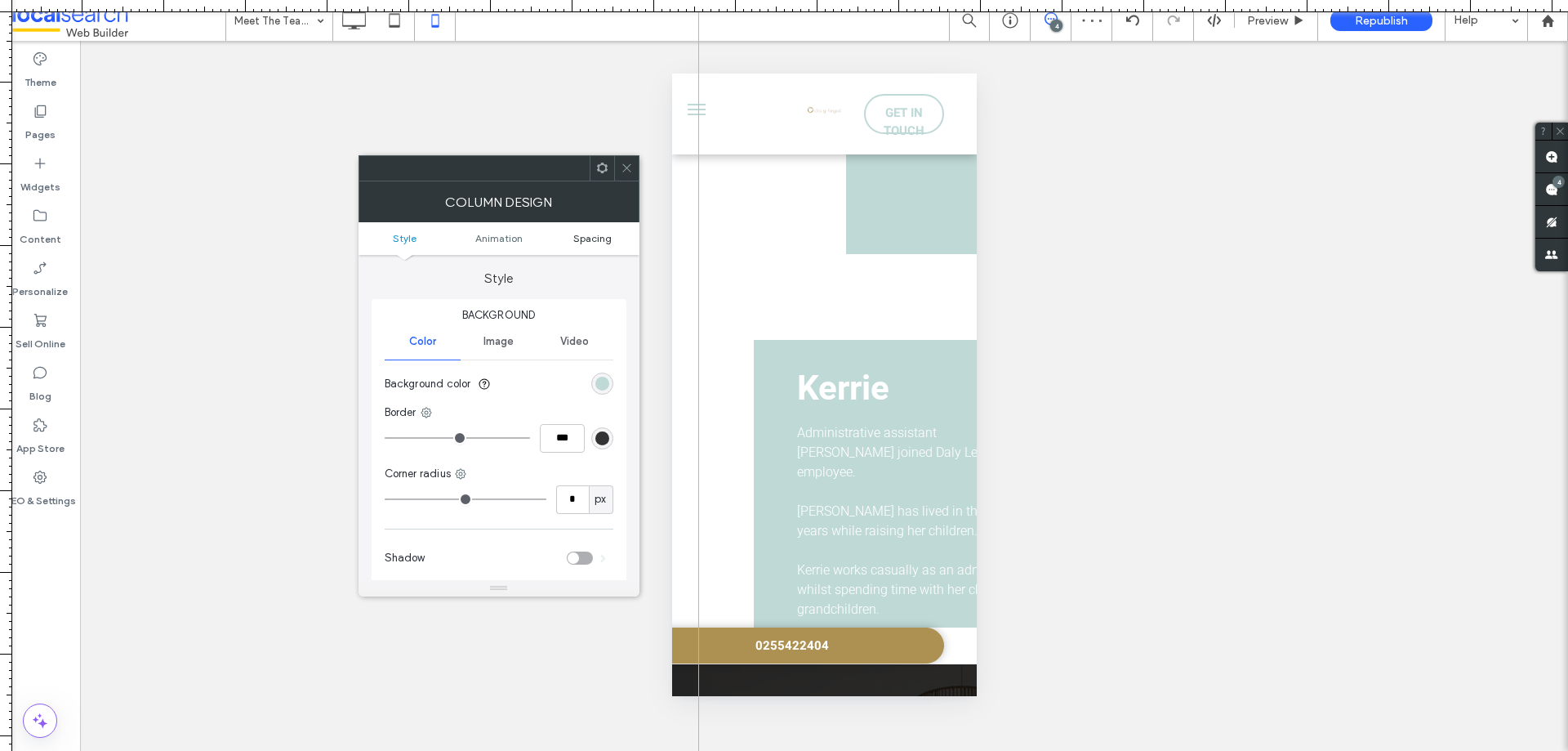 click on "Spacing" at bounding box center (592, 238) 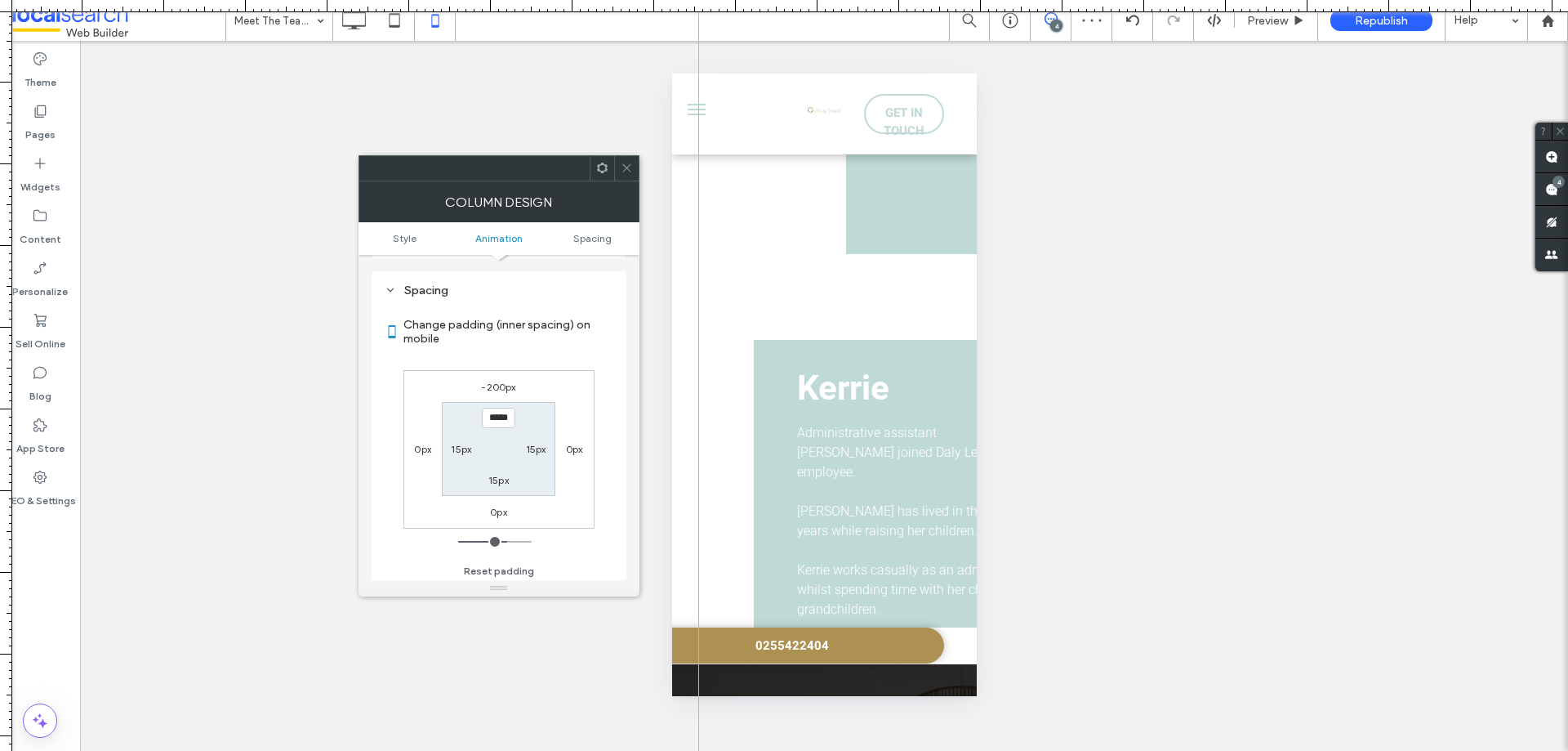 scroll, scrollTop: 383, scrollLeft: 0, axis: vertical 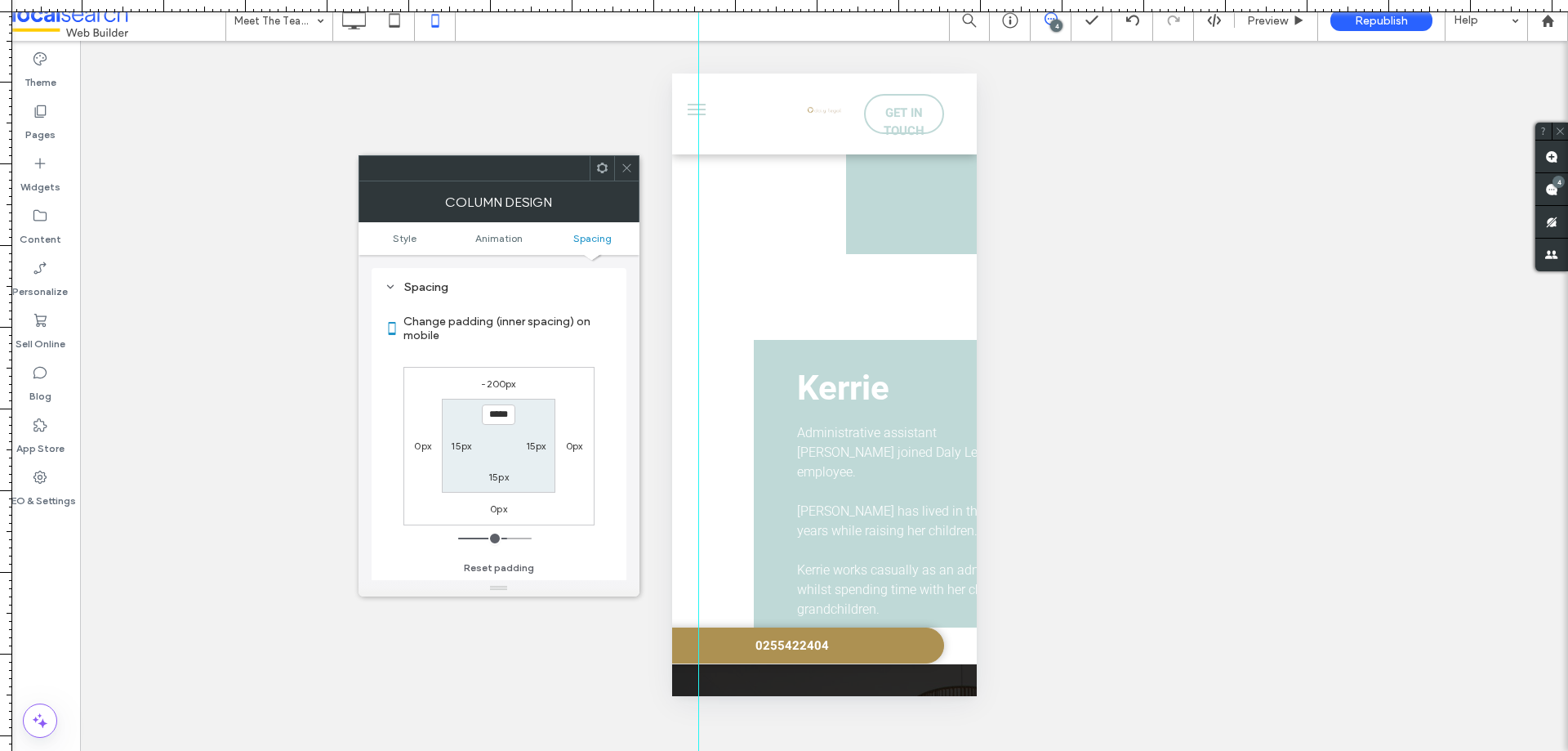 click on "15px" at bounding box center [461, 445] 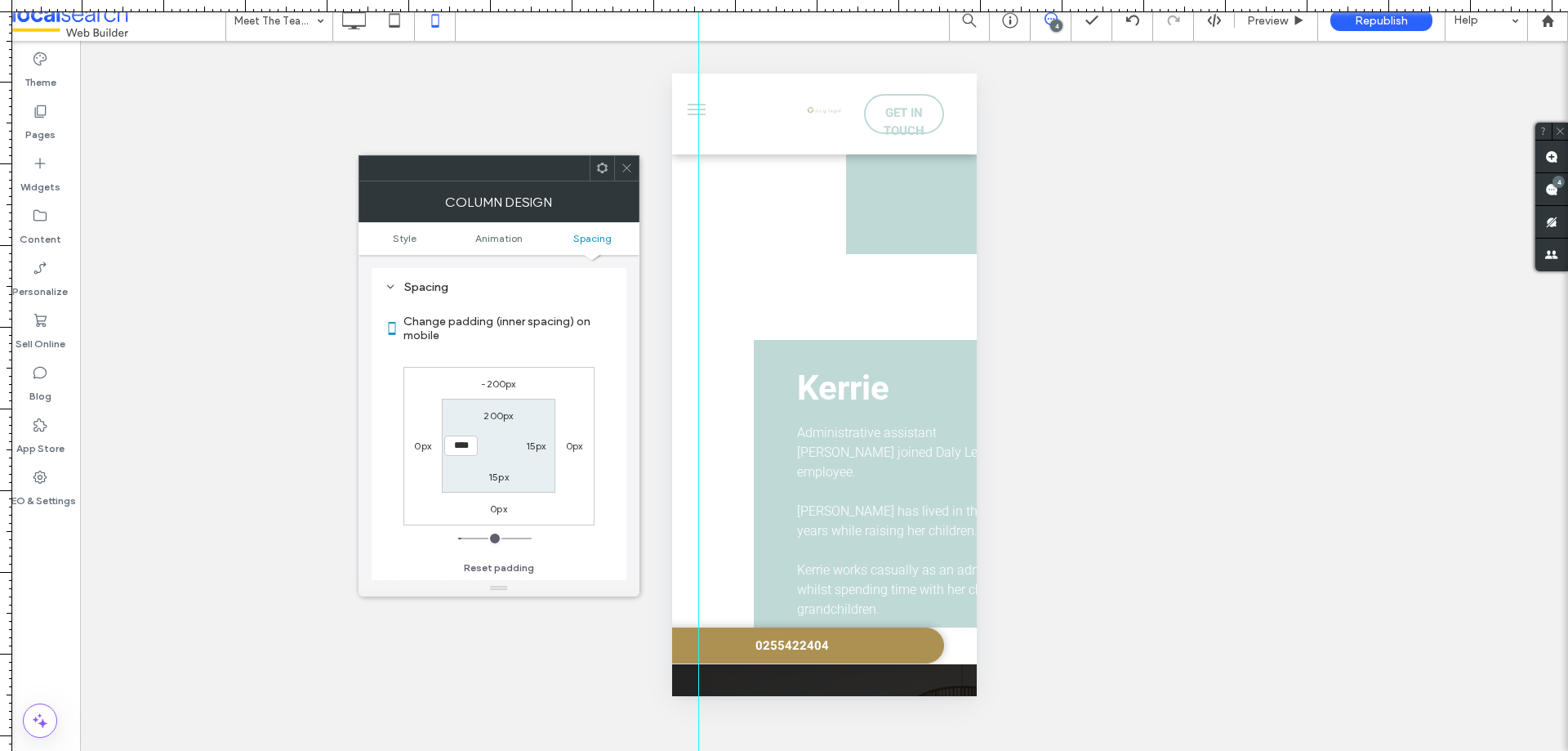 click 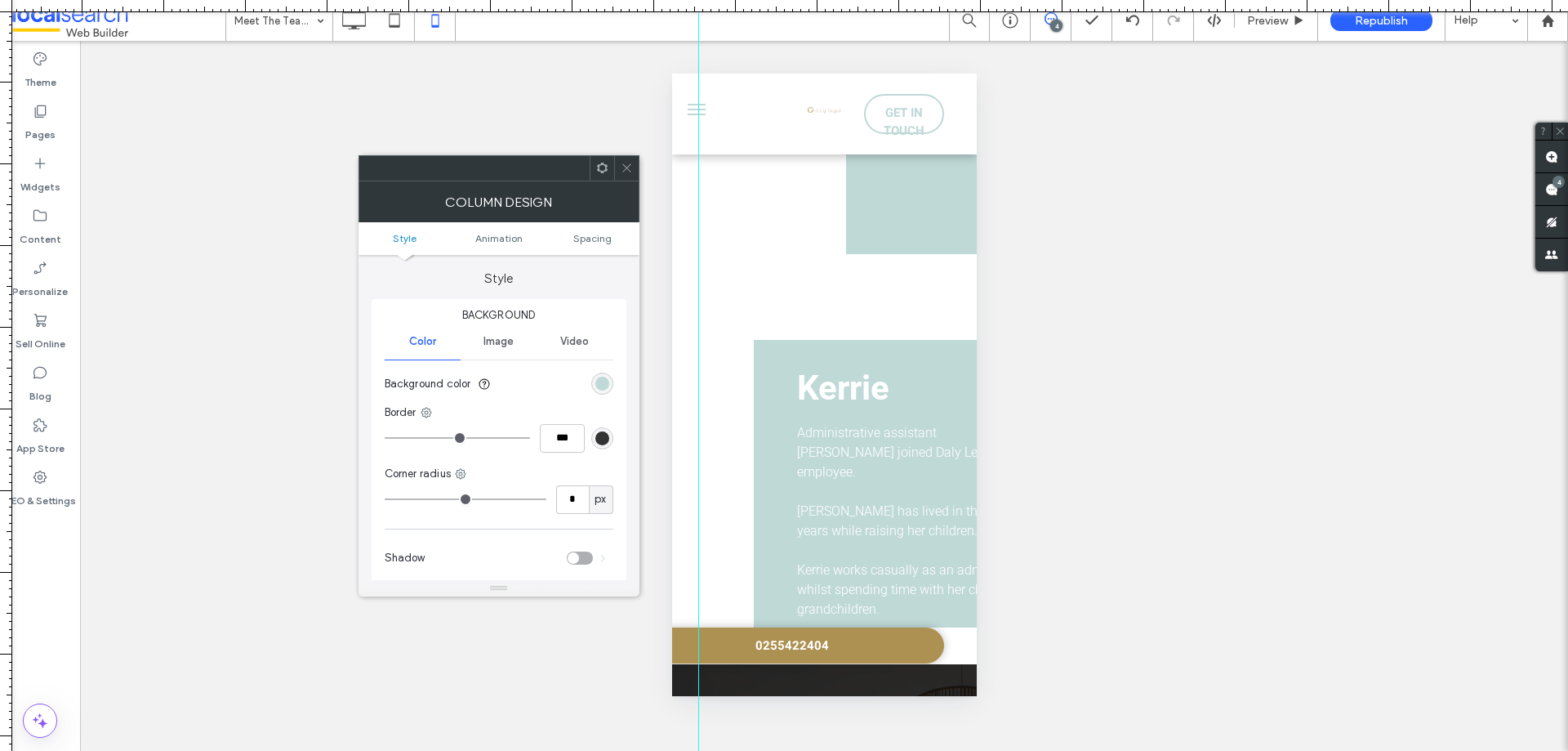click on "Column Design" at bounding box center (499, 202) 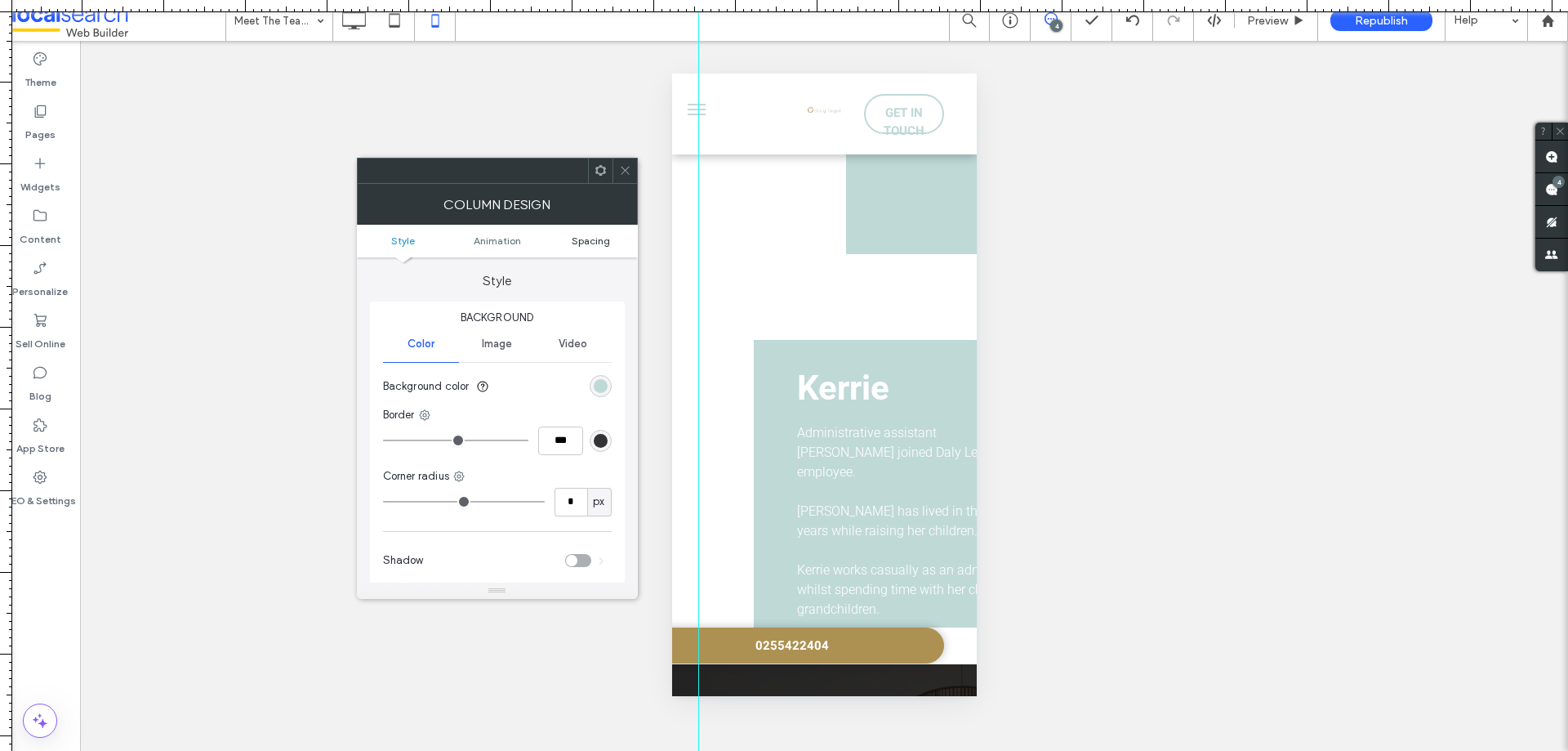 click on "Spacing" at bounding box center (590, 240) 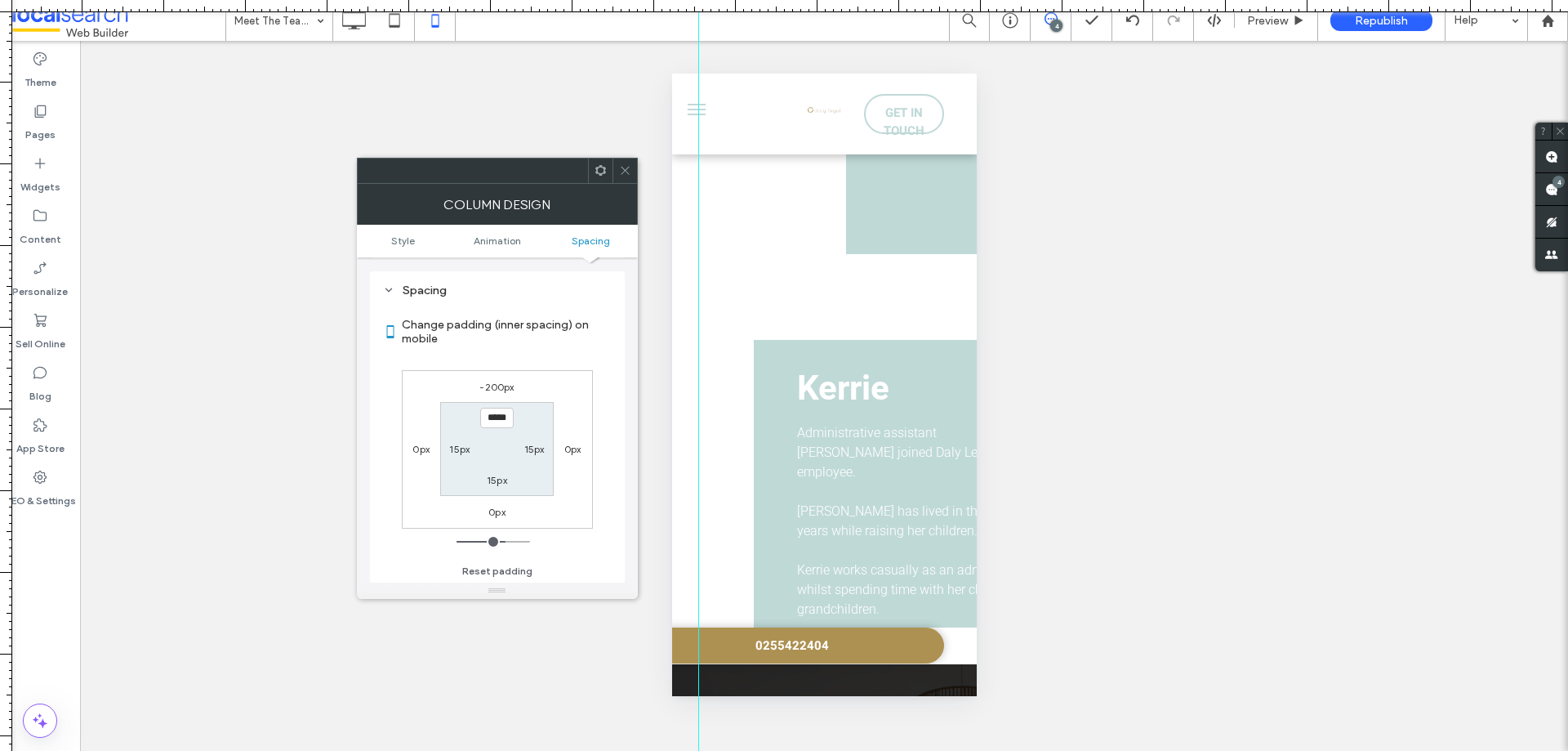 scroll, scrollTop: 383, scrollLeft: 0, axis: vertical 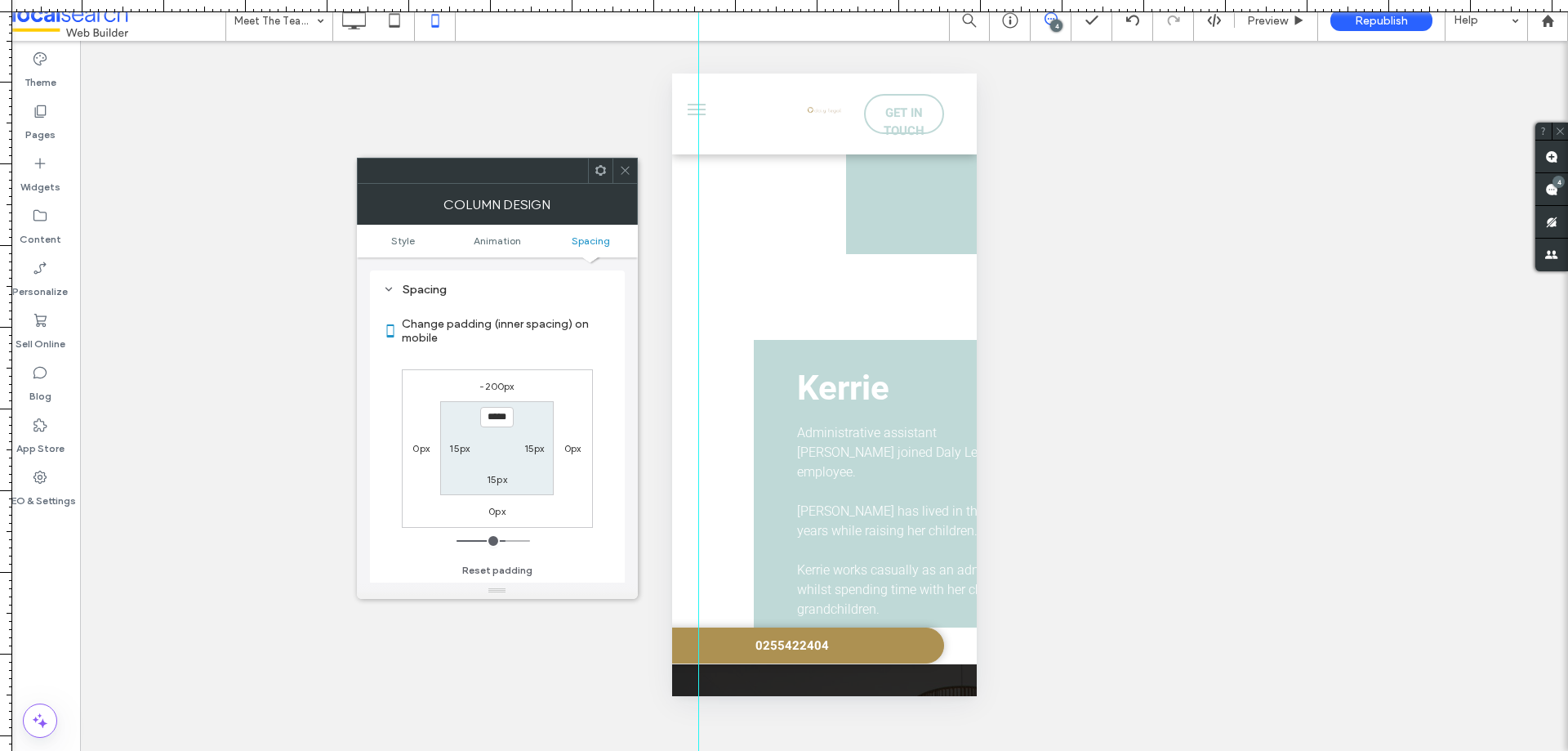 click on "15px" at bounding box center [534, 448] 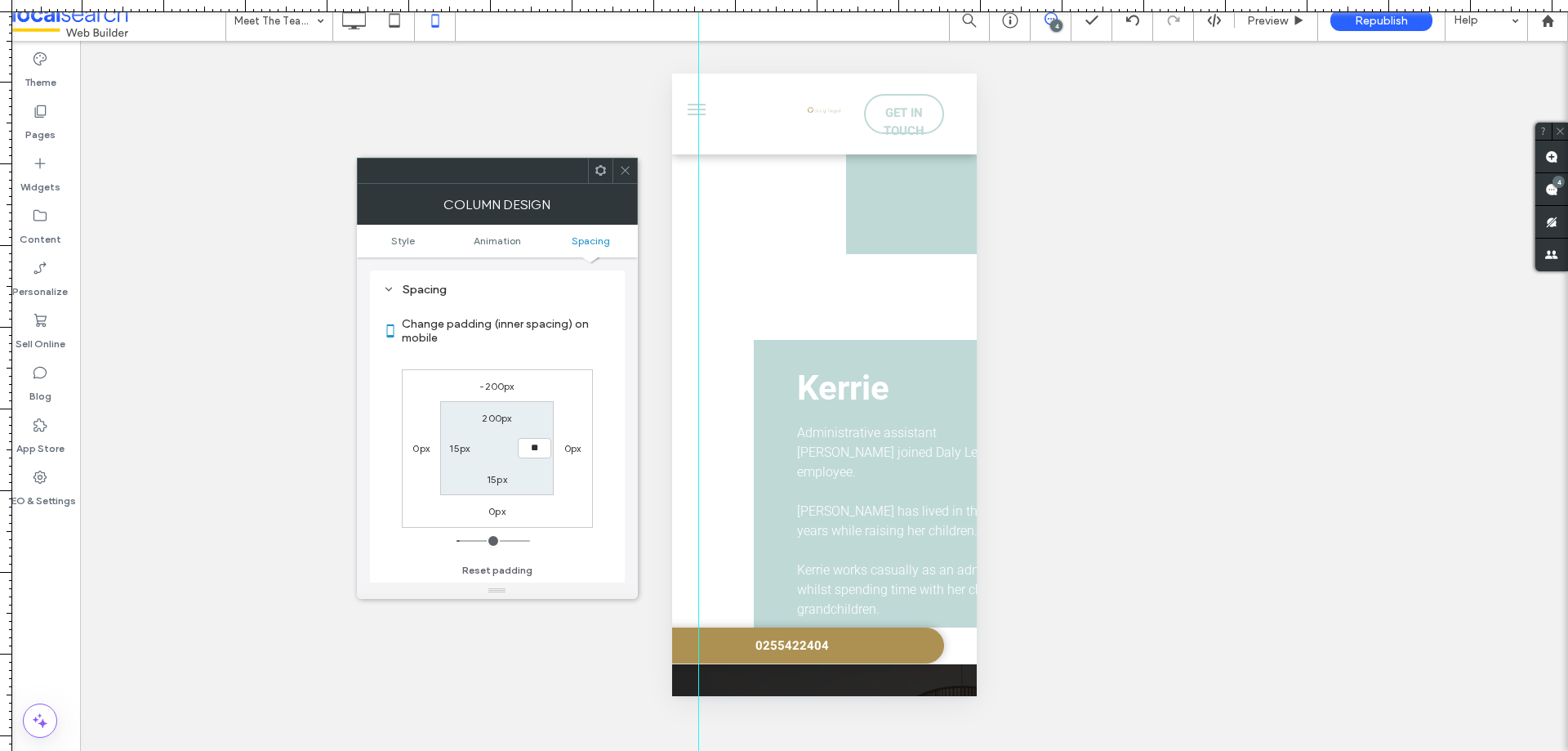 type on "**" 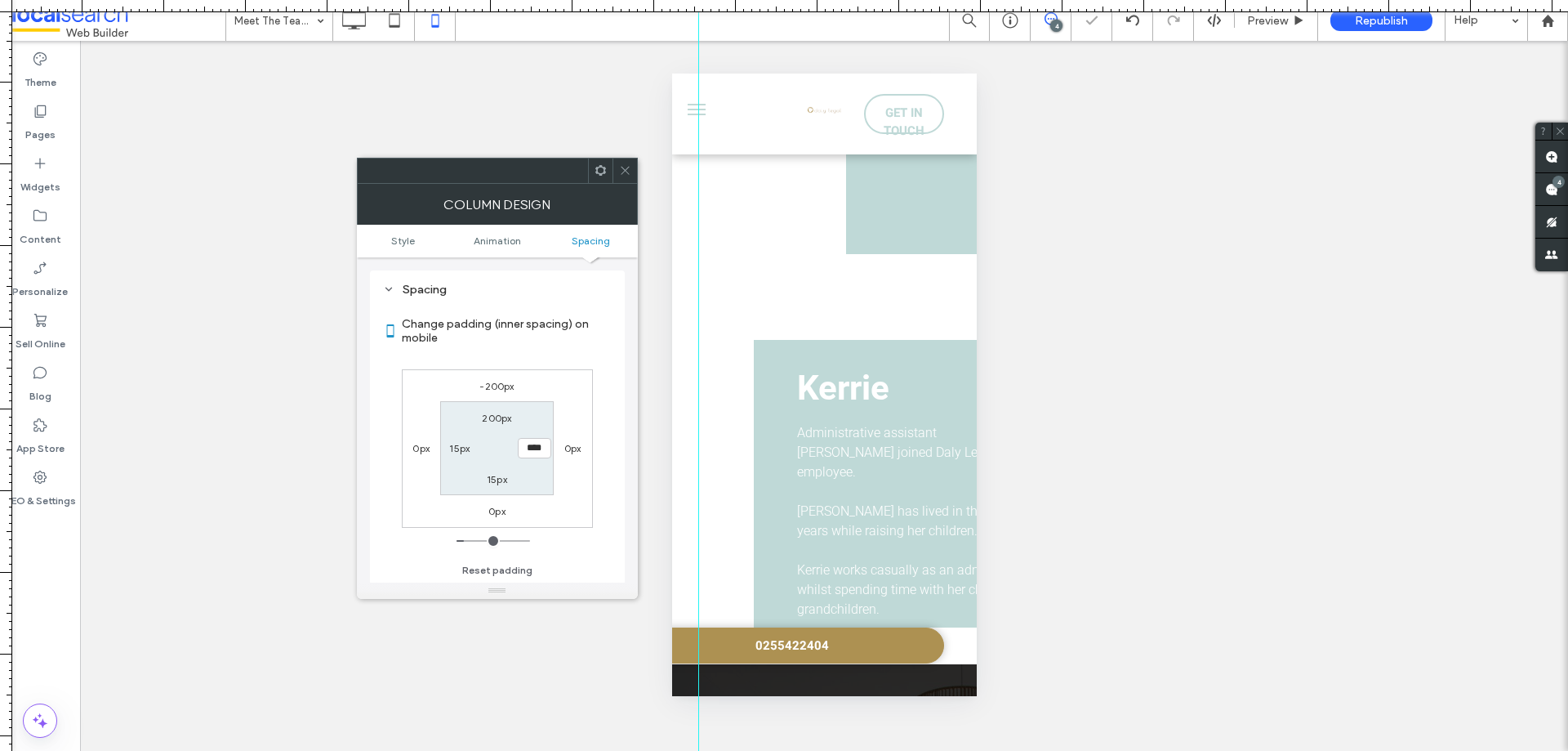 click 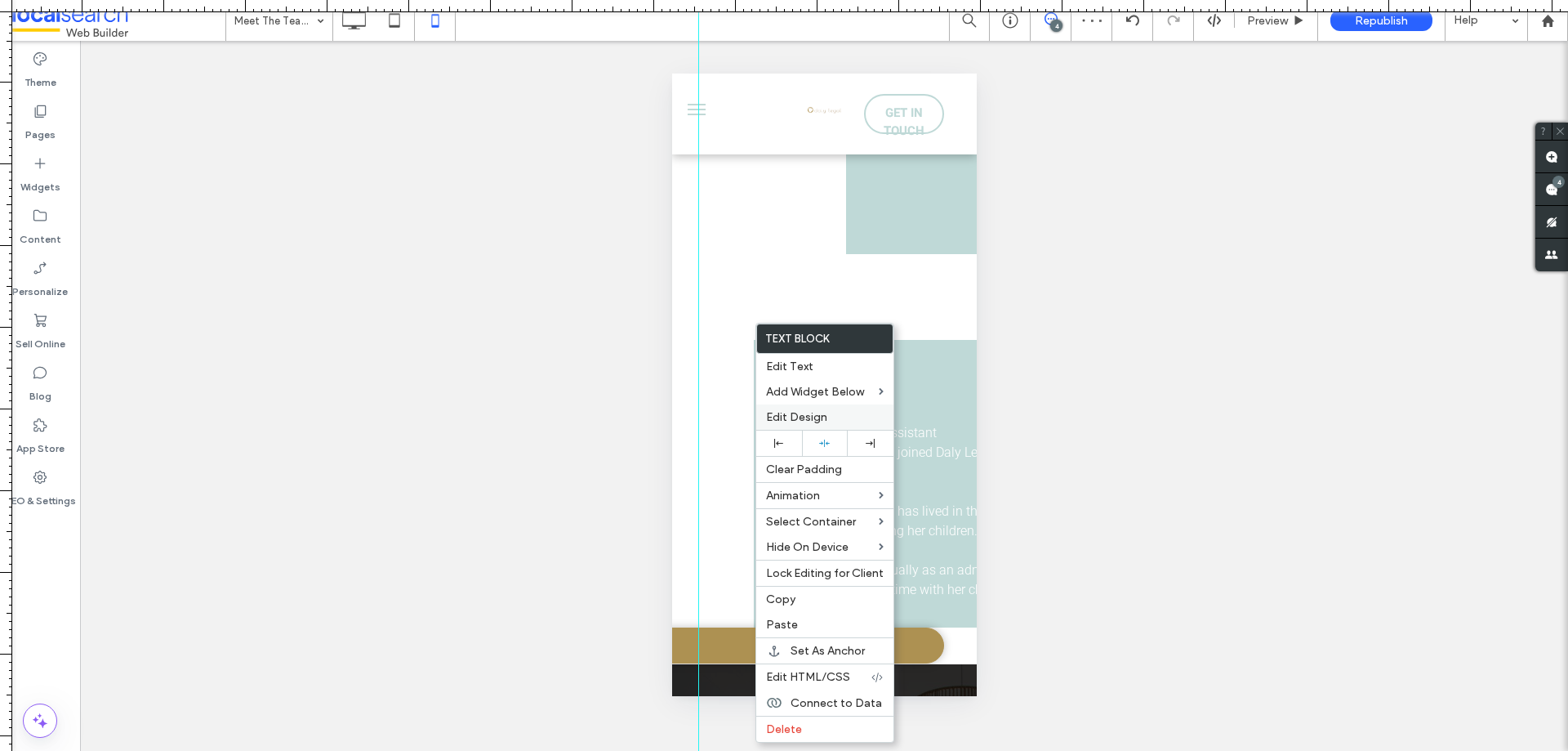 click on "Edit Design" at bounding box center (825, 417) 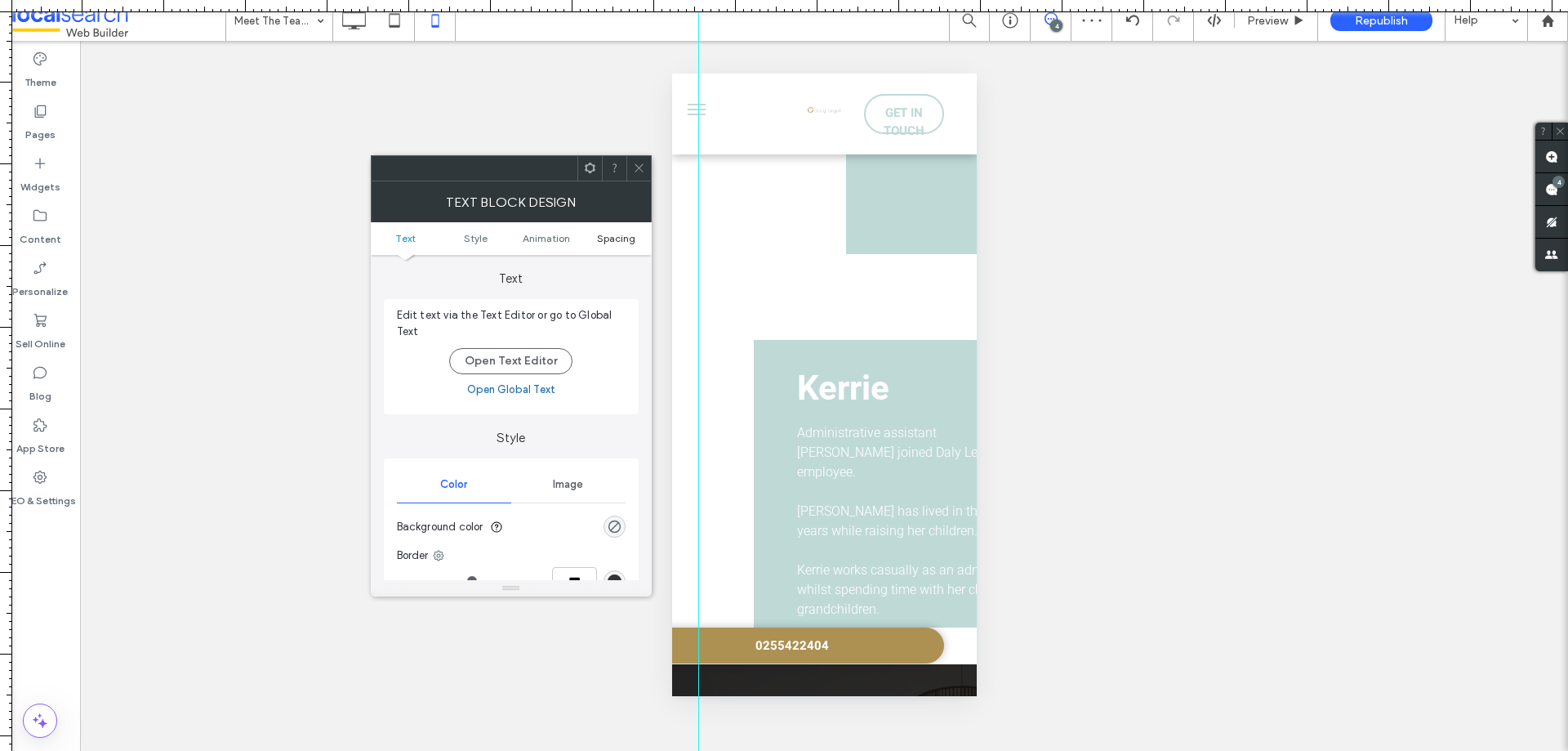 click on "Spacing" at bounding box center (616, 238) 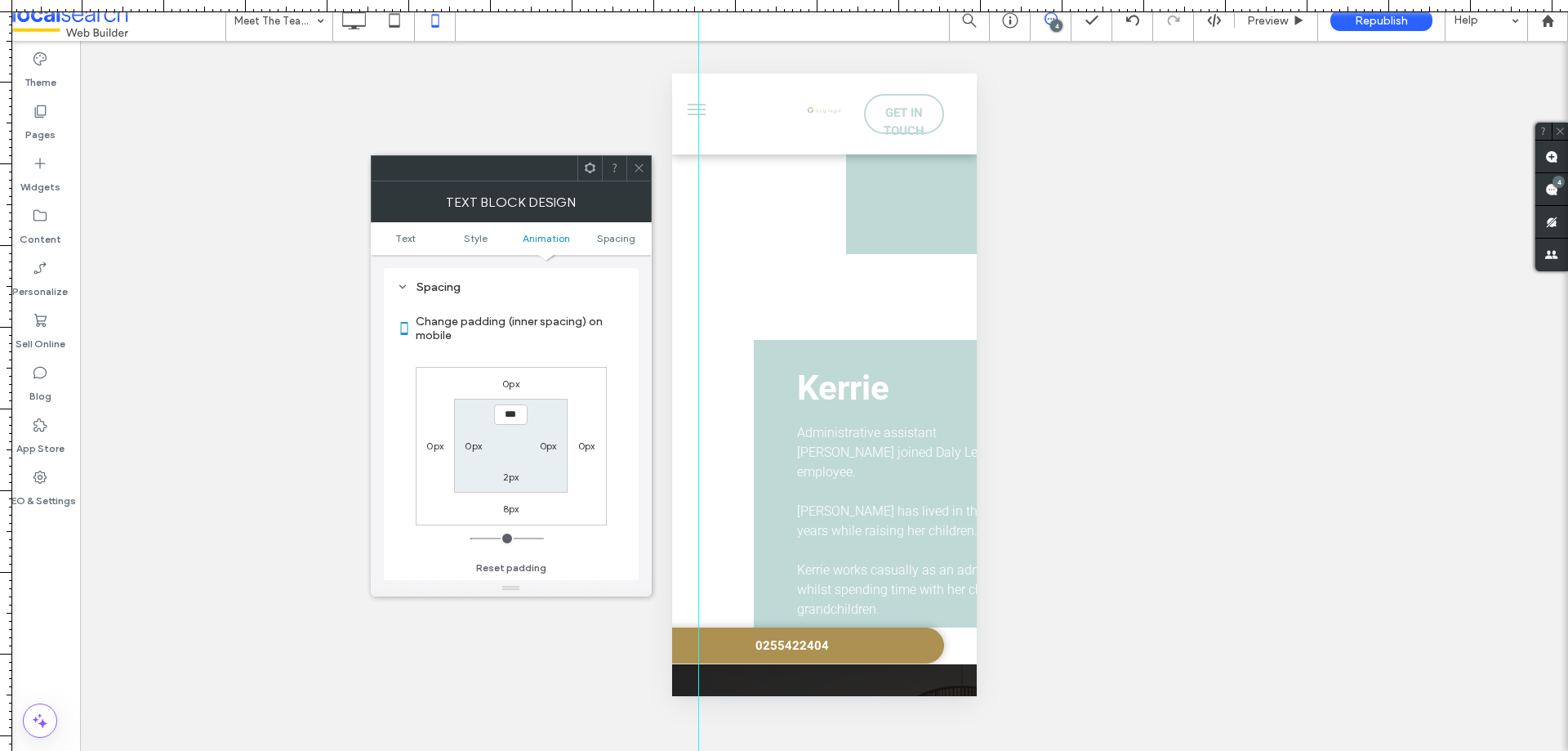 scroll, scrollTop: 468, scrollLeft: 0, axis: vertical 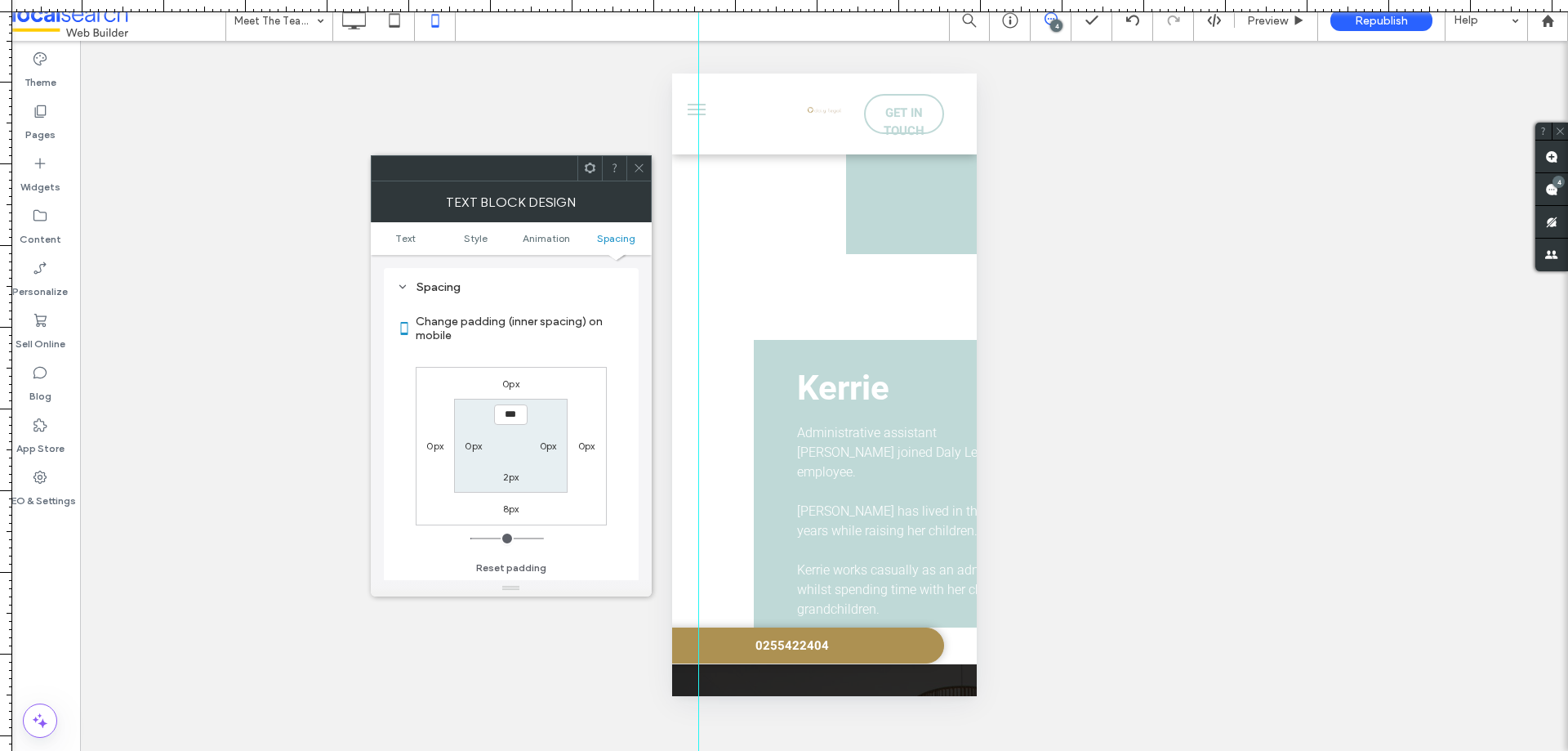 click on "0px" at bounding box center [434, 445] 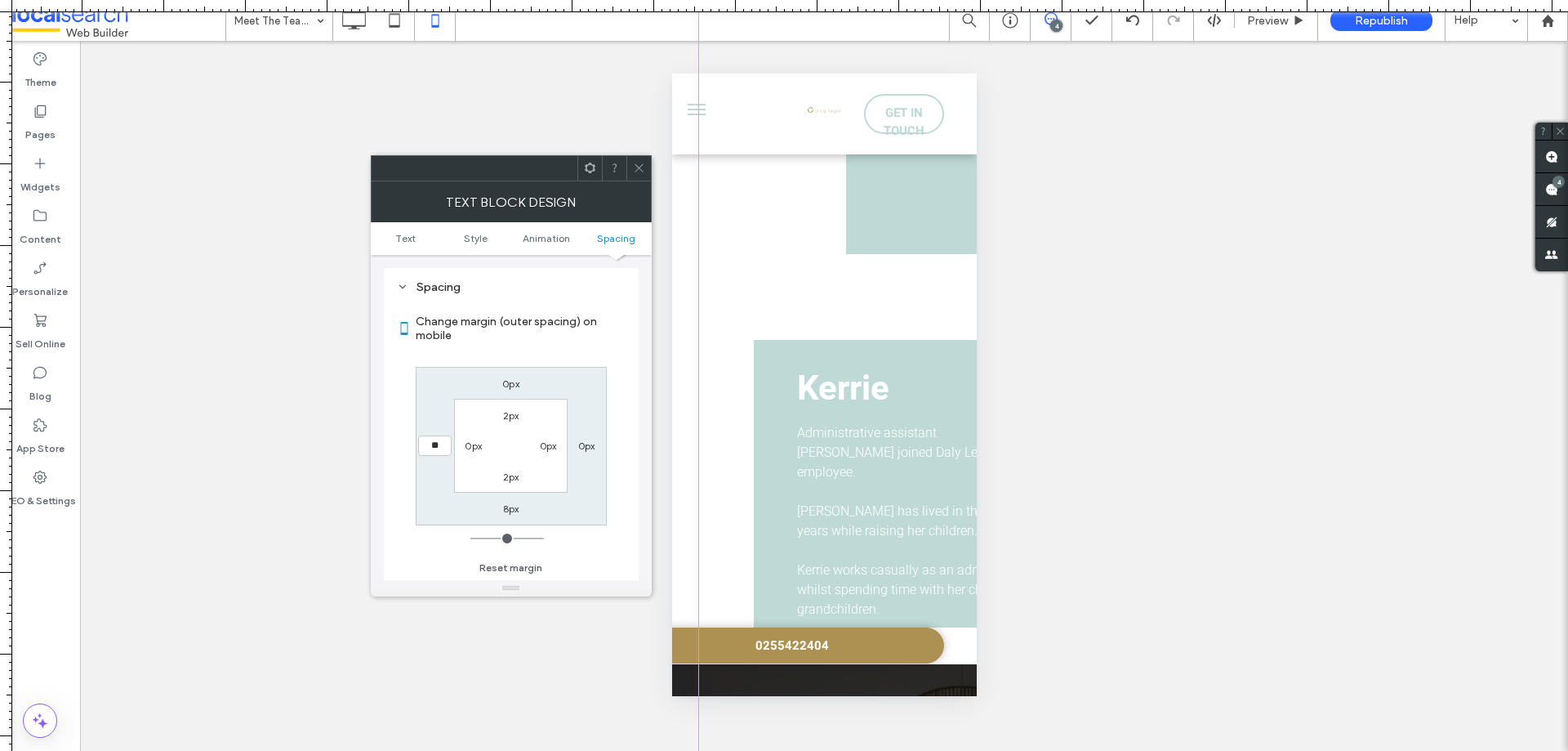 type on "**" 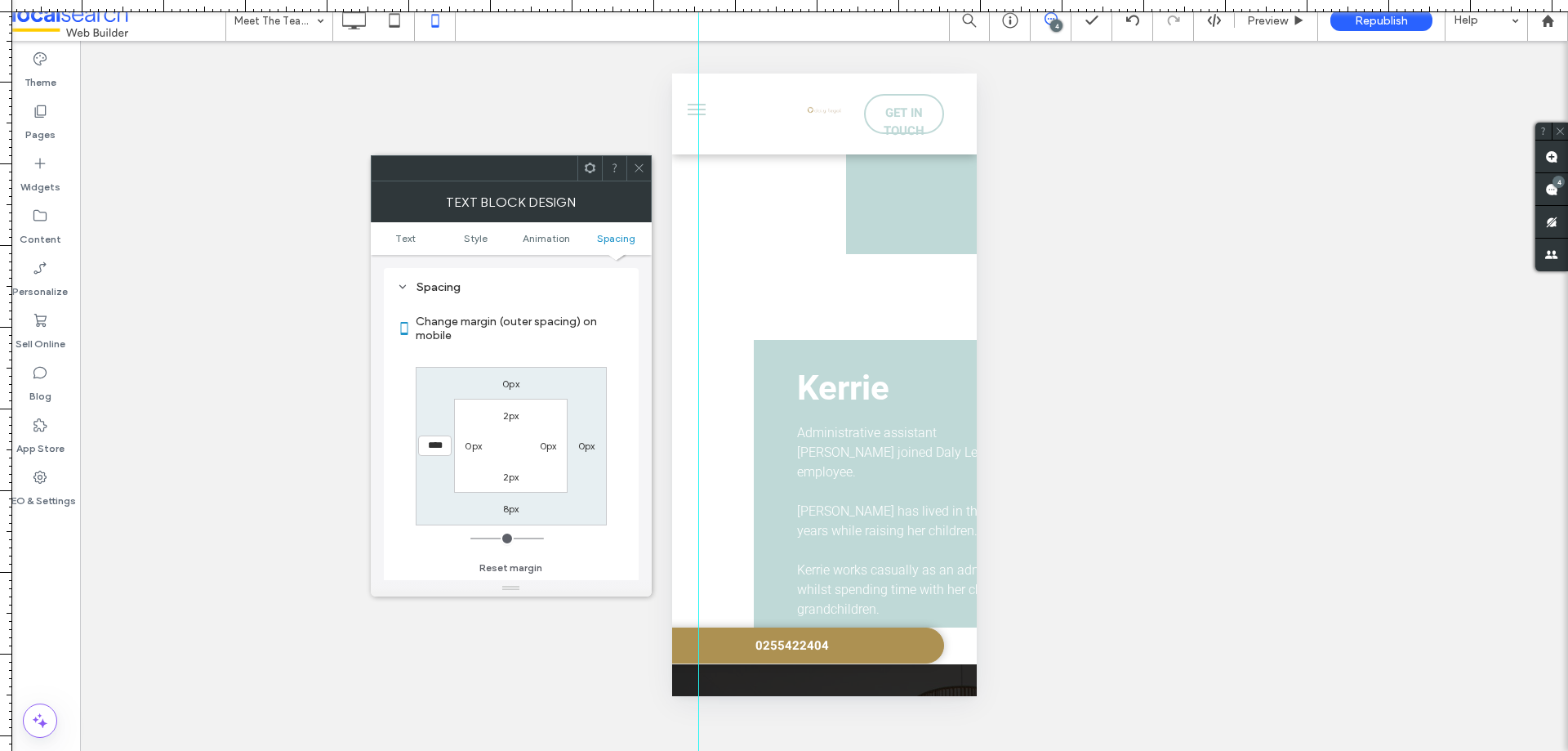 click on "0px" at bounding box center (586, 445) 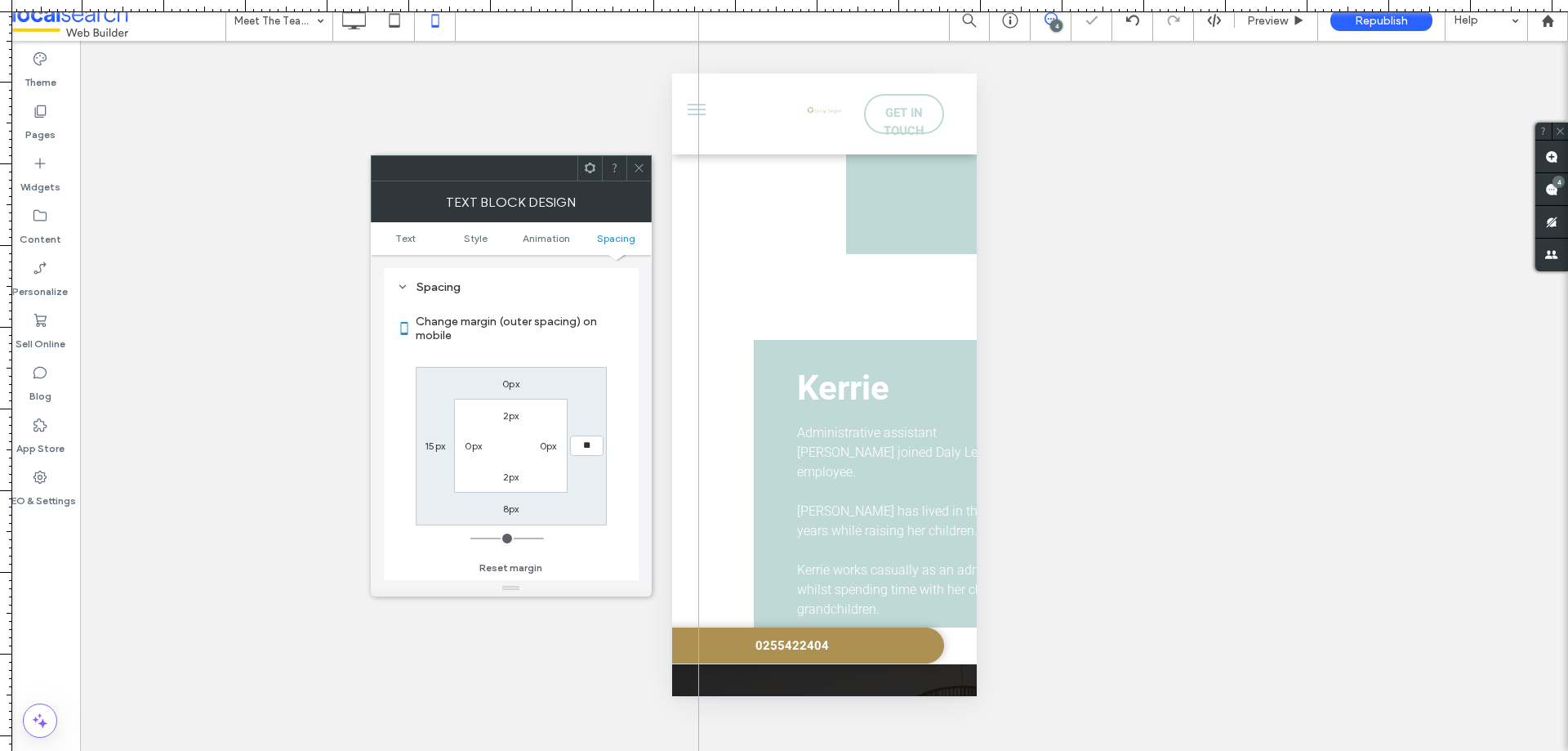 type on "**" 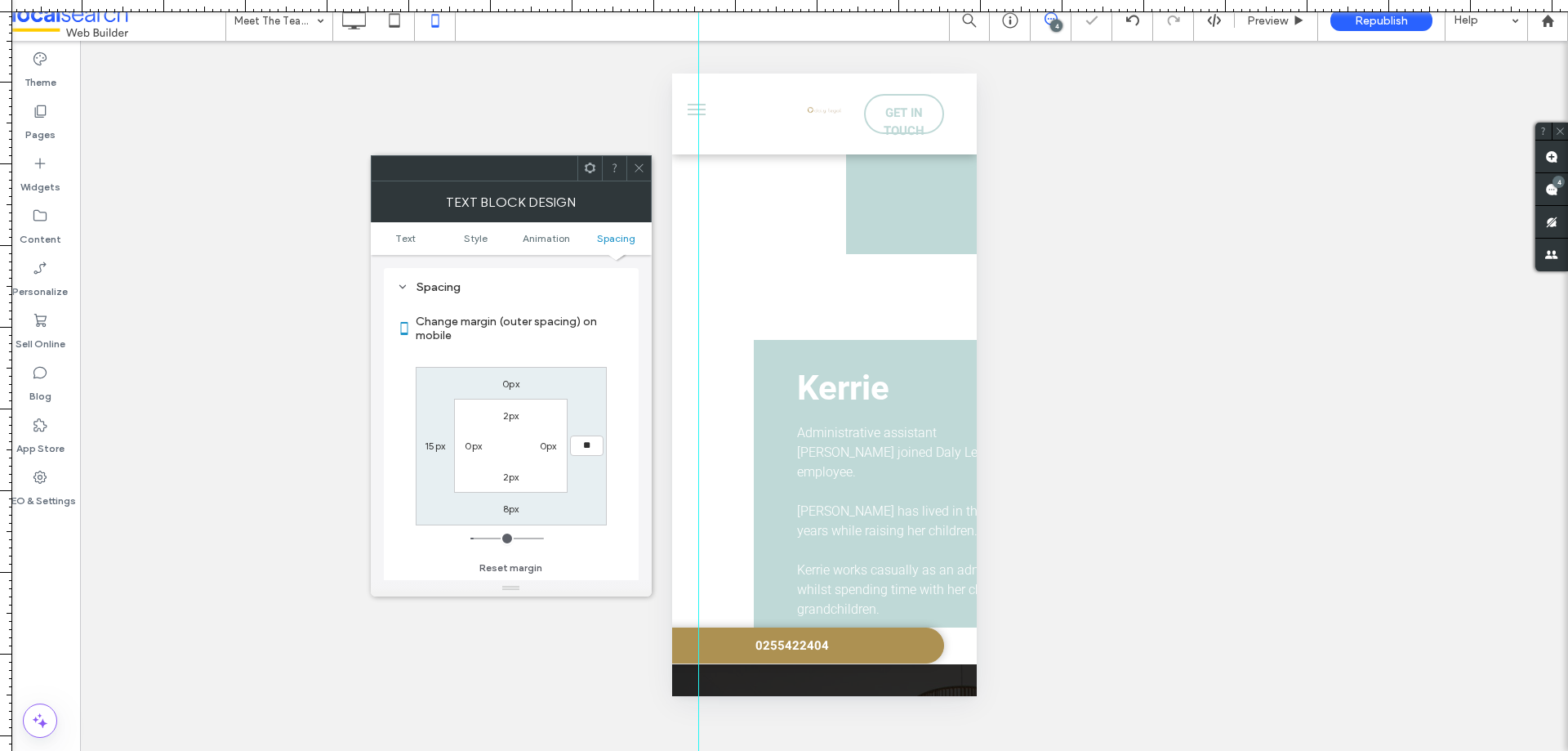 type on "**" 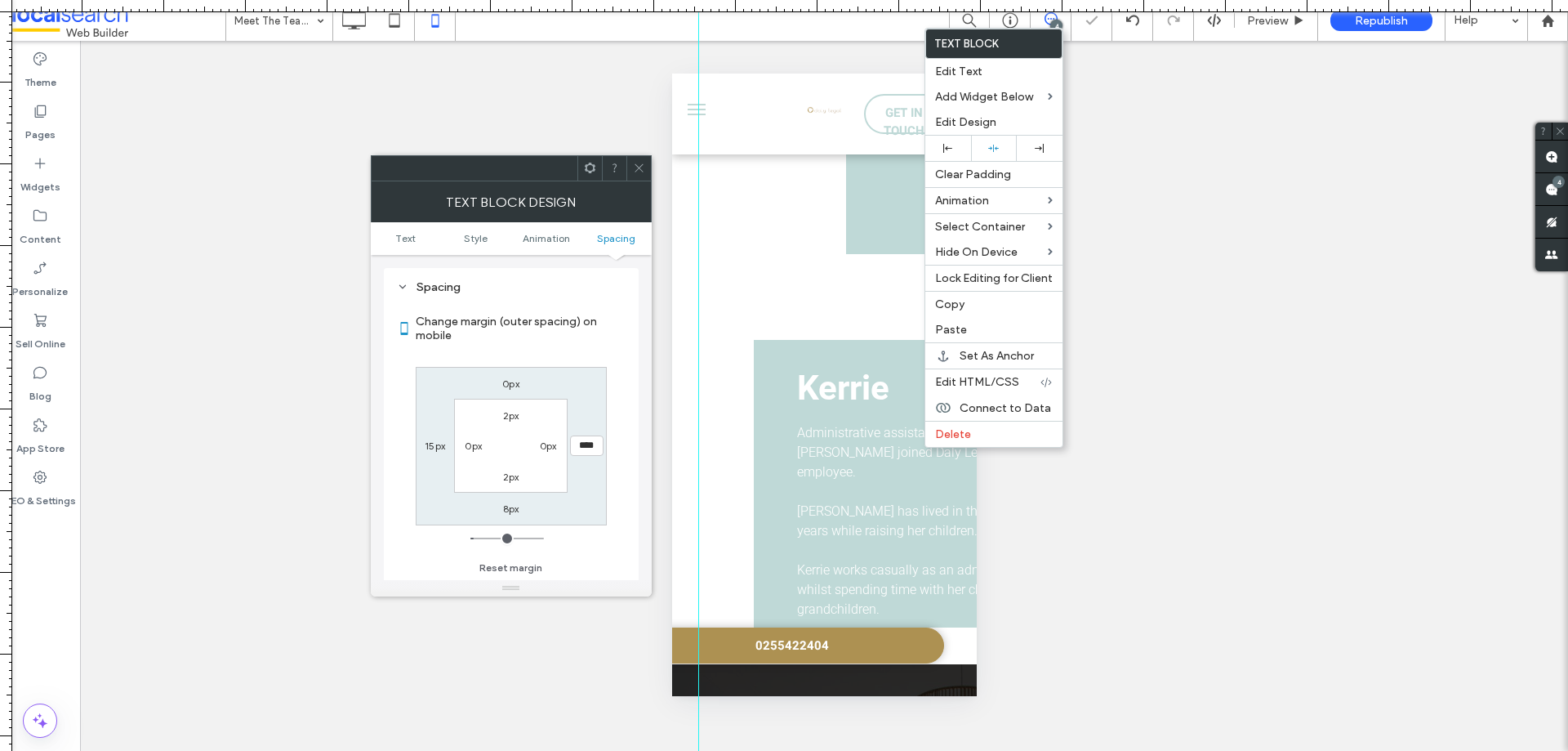 click at bounding box center (994, 148) 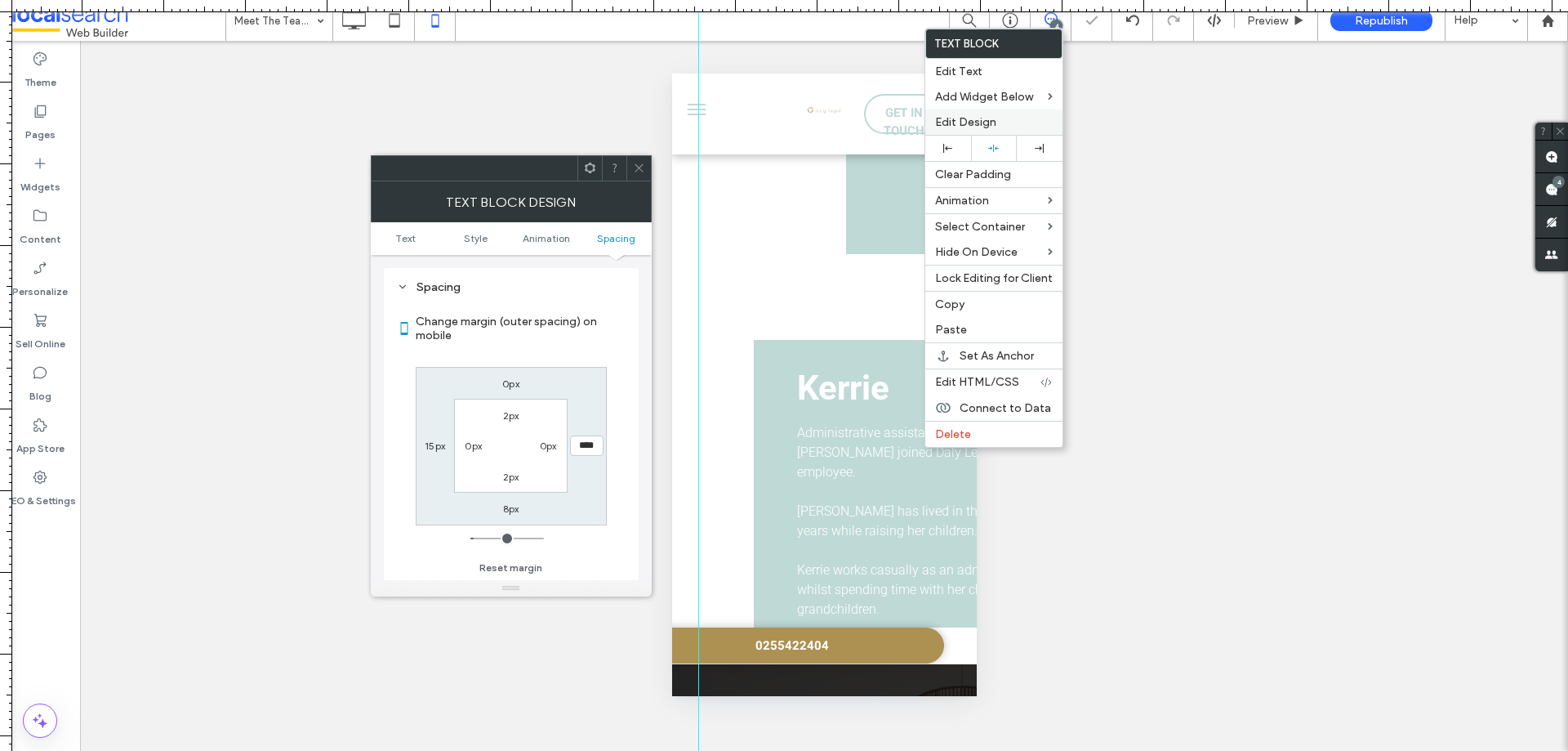 click on "Edit Design" at bounding box center [965, 122] 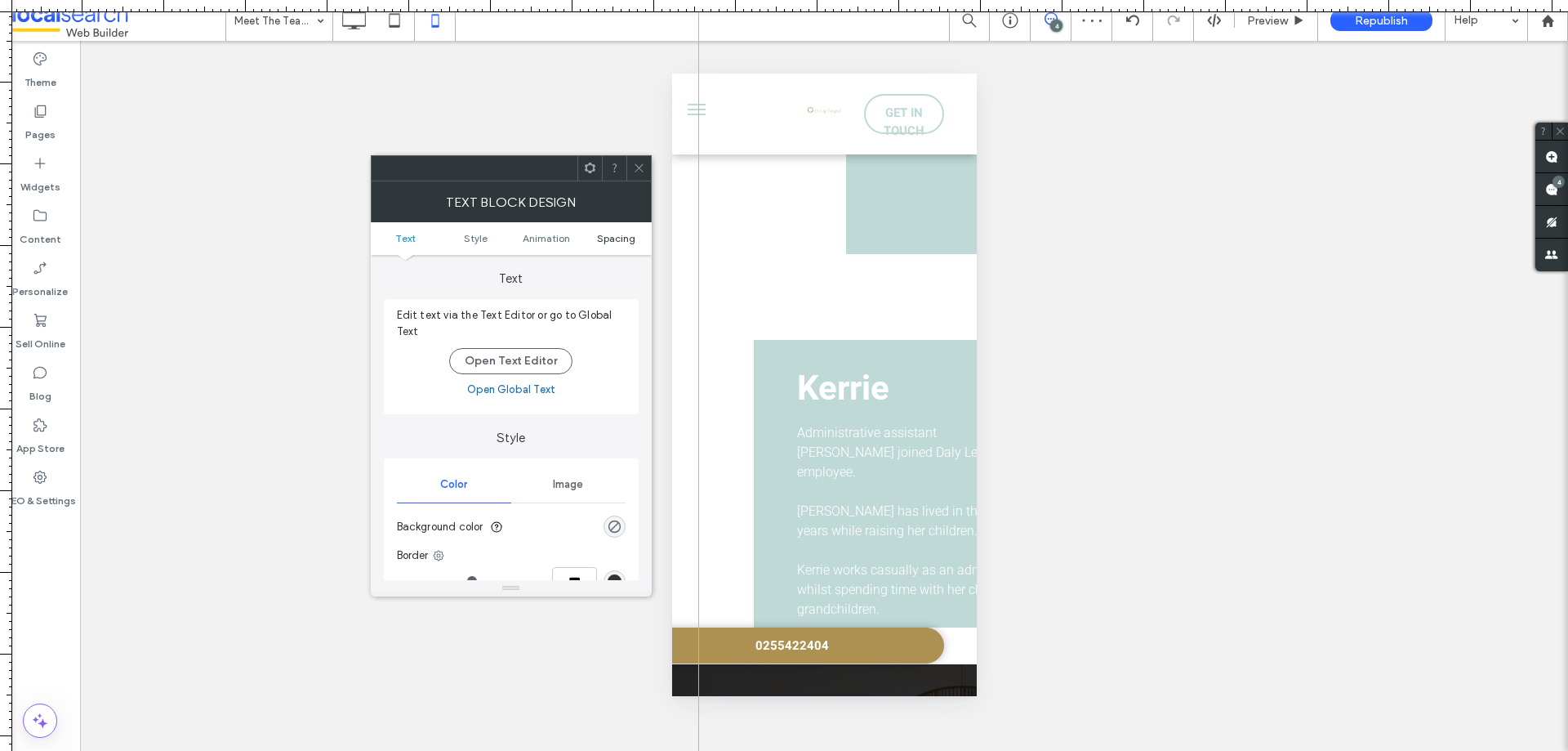 click on "Spacing" at bounding box center [616, 238] 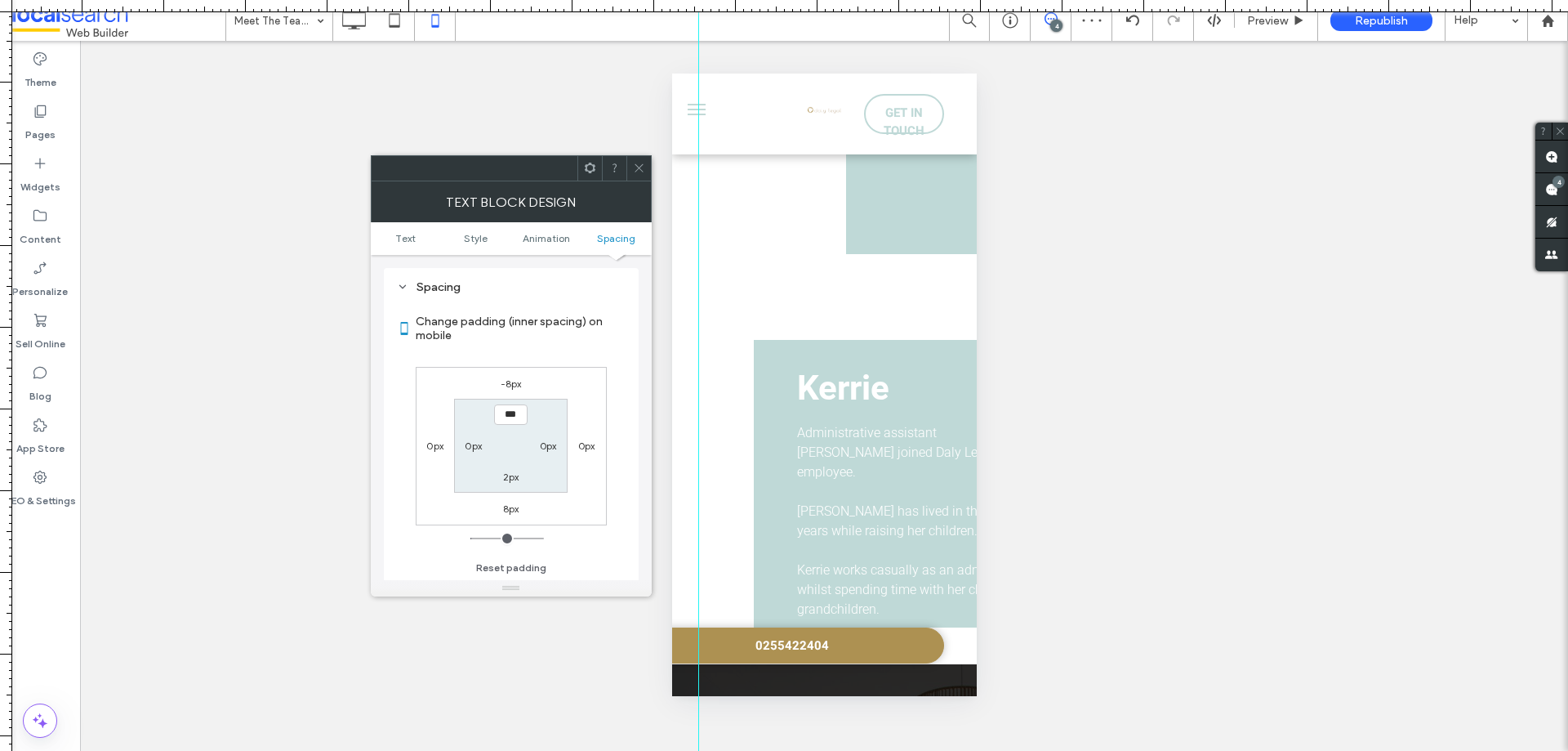 scroll, scrollTop: 468, scrollLeft: 0, axis: vertical 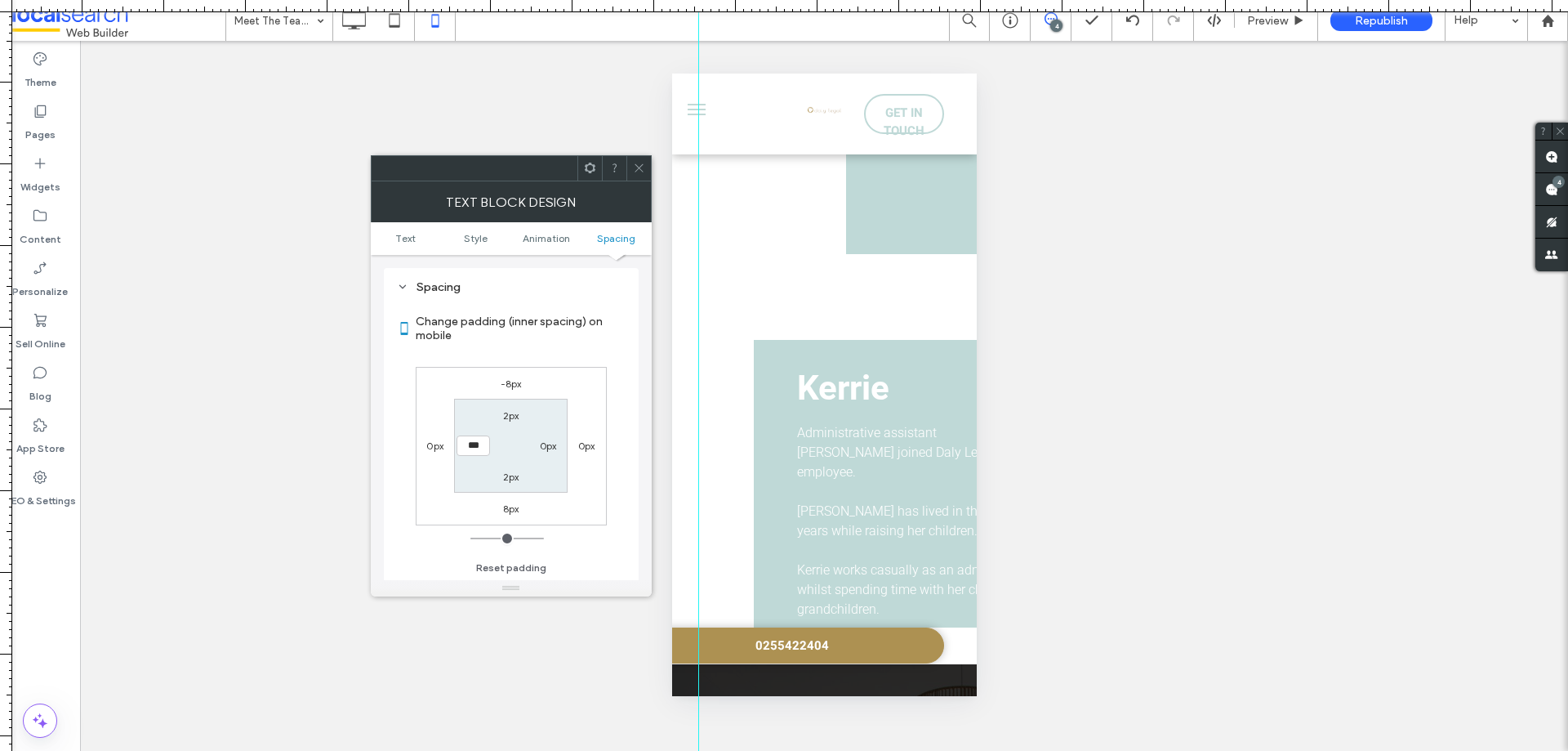 click on "0px" at bounding box center [434, 445] 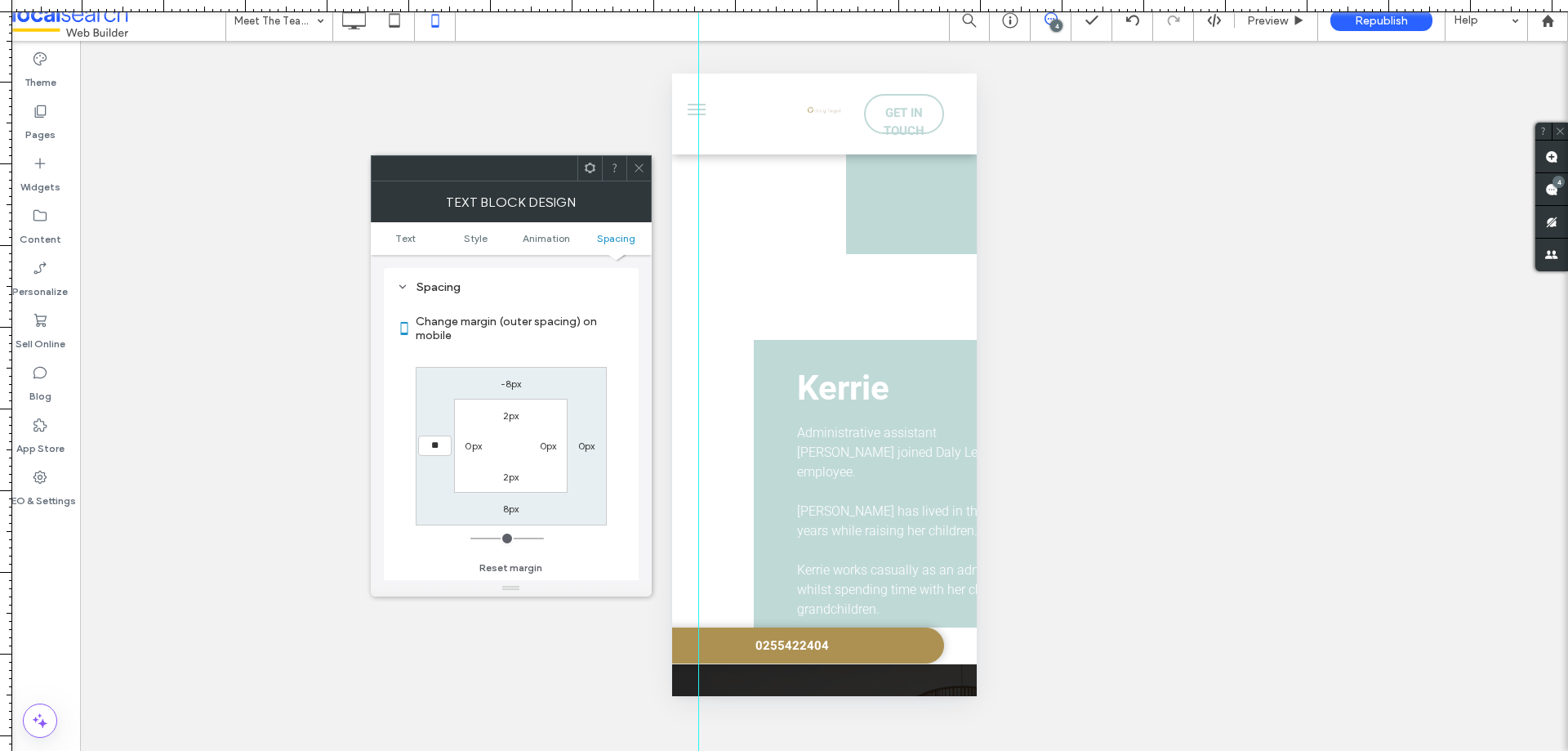 type on "**" 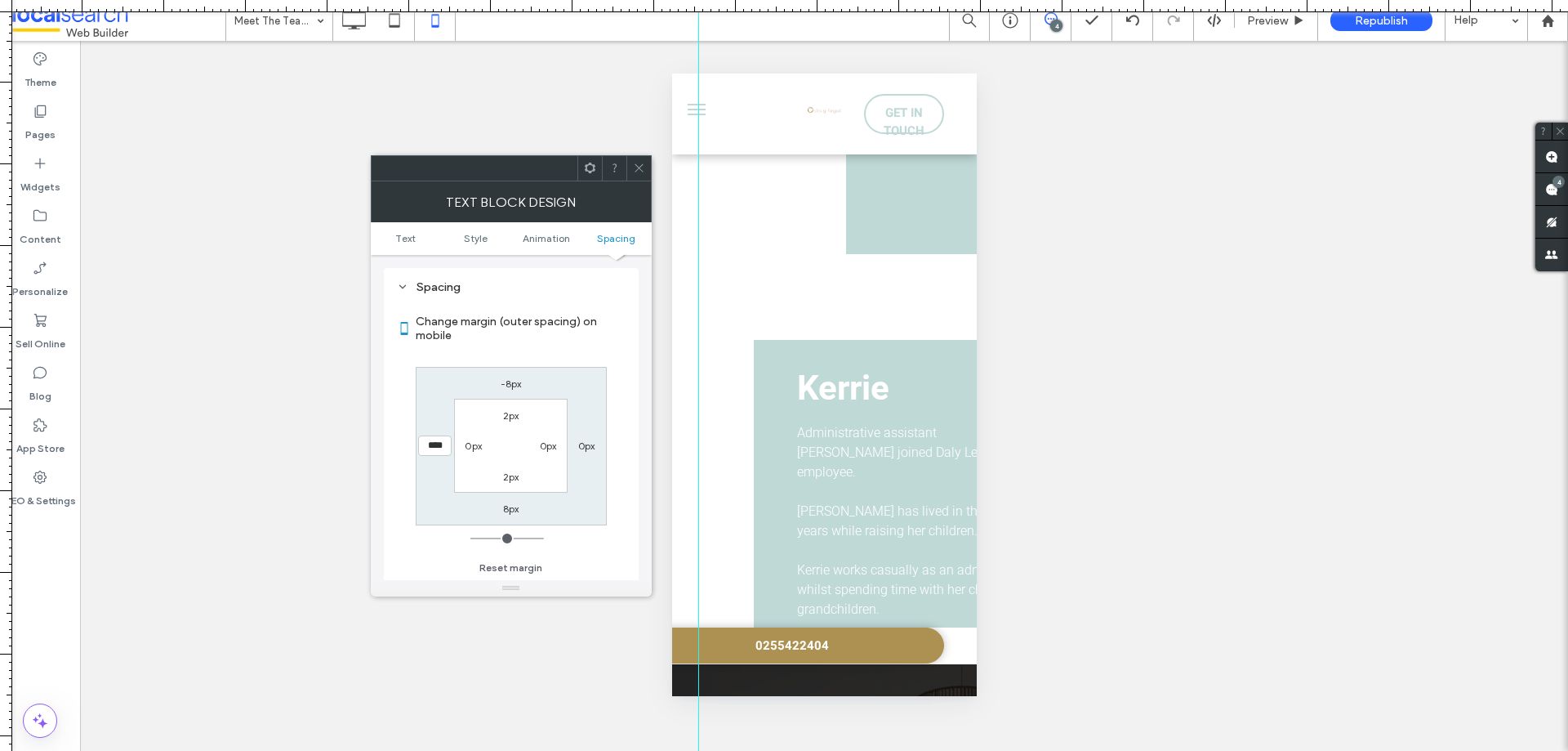 click on "0px" at bounding box center (586, 445) 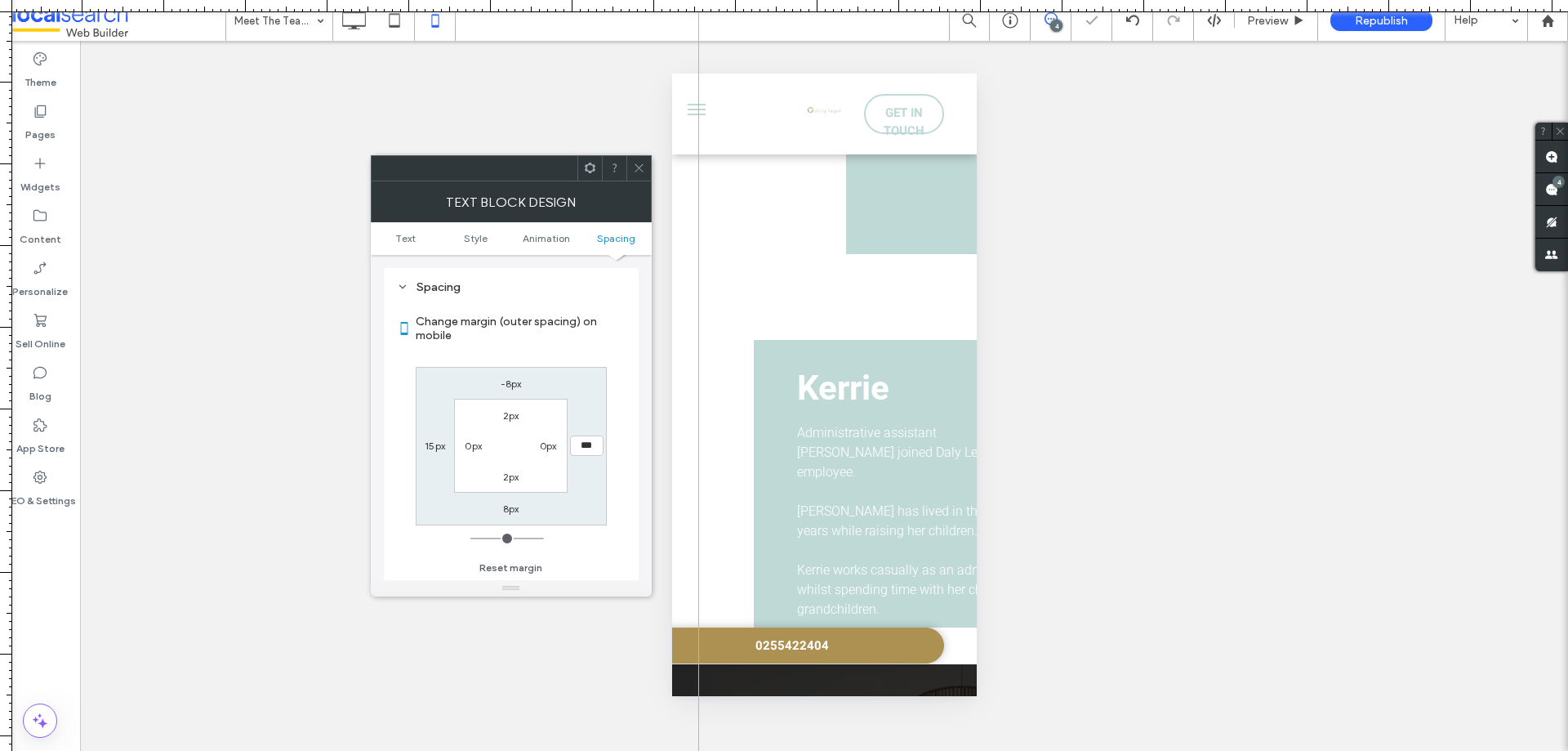 type 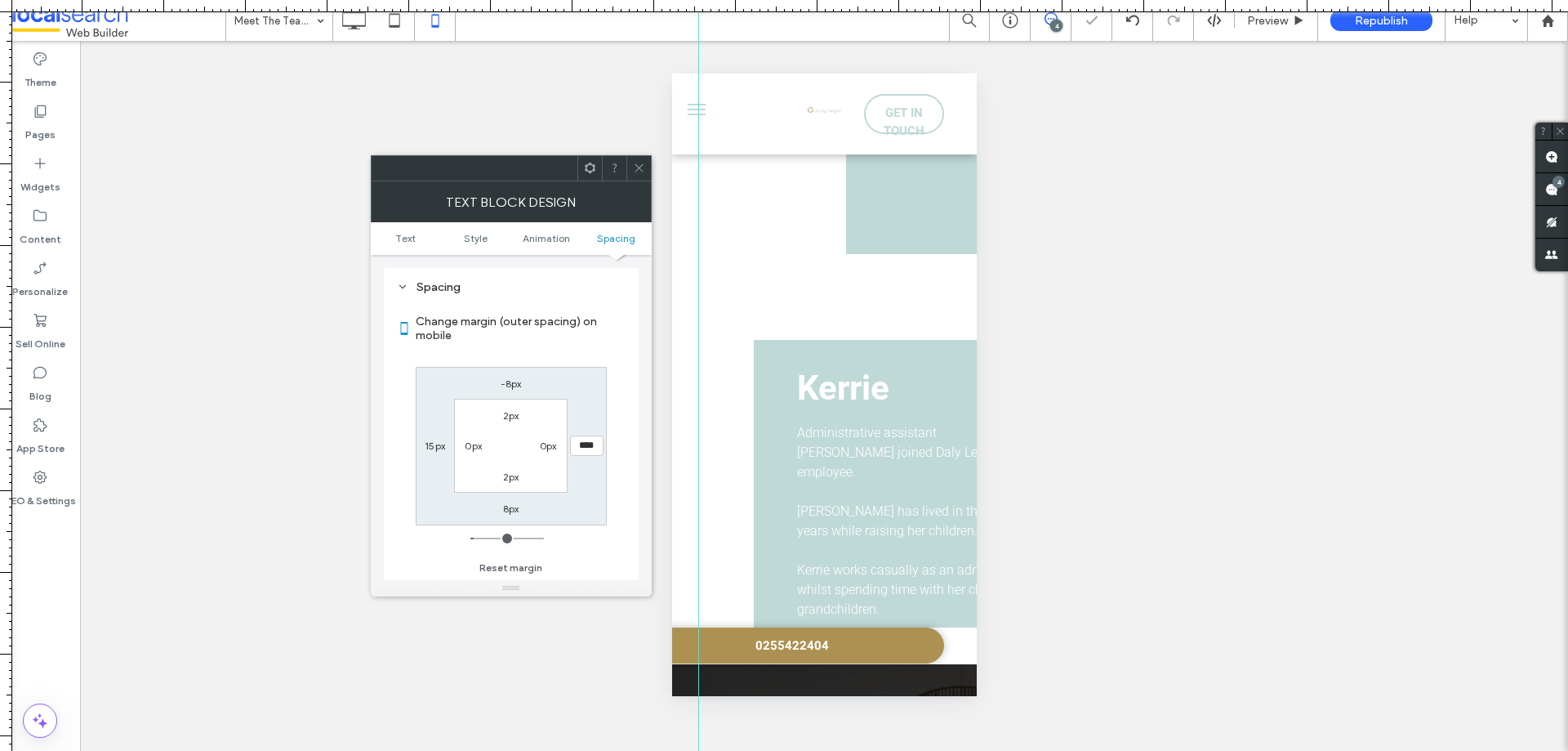 click 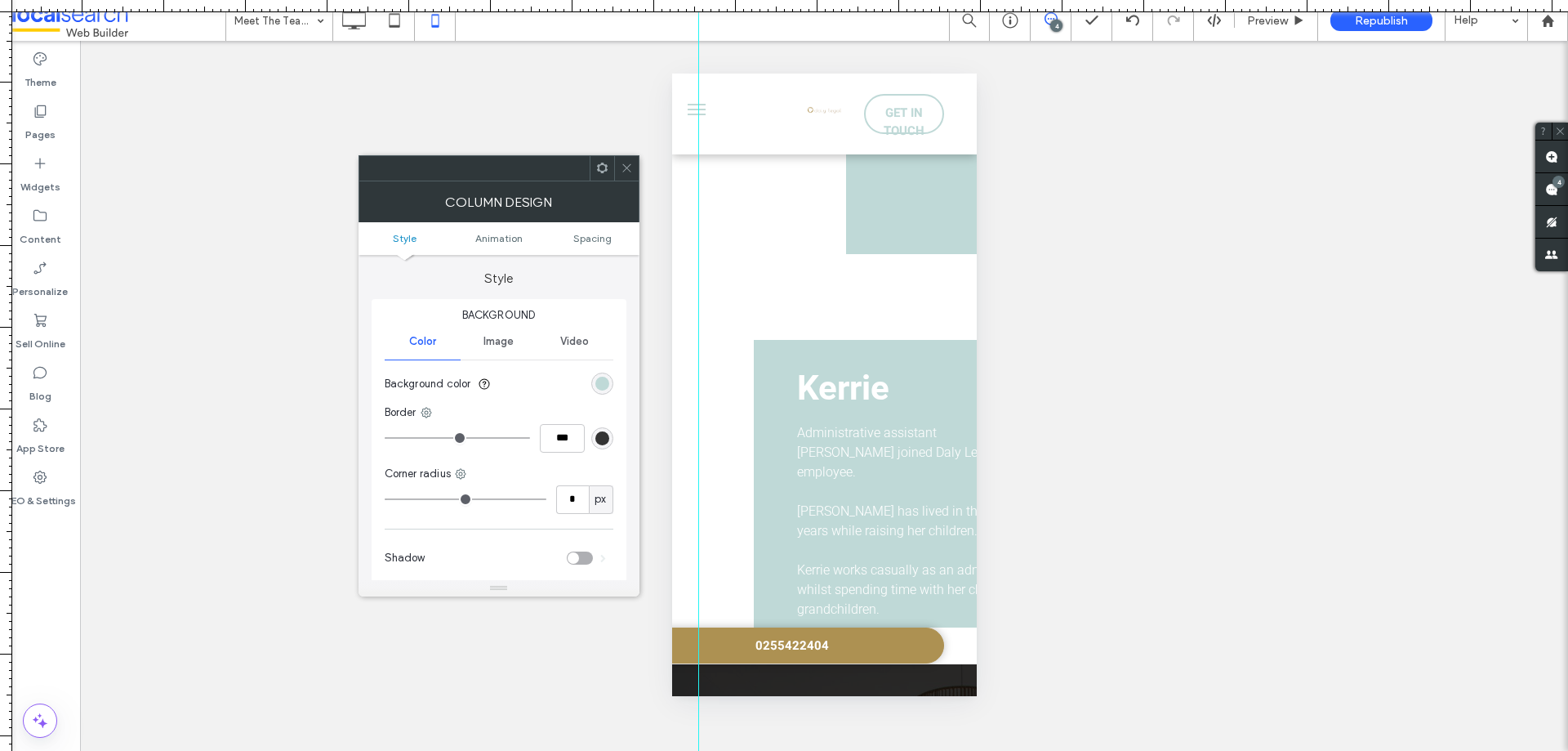 click on "Style Animation Spacing" at bounding box center [499, 239] 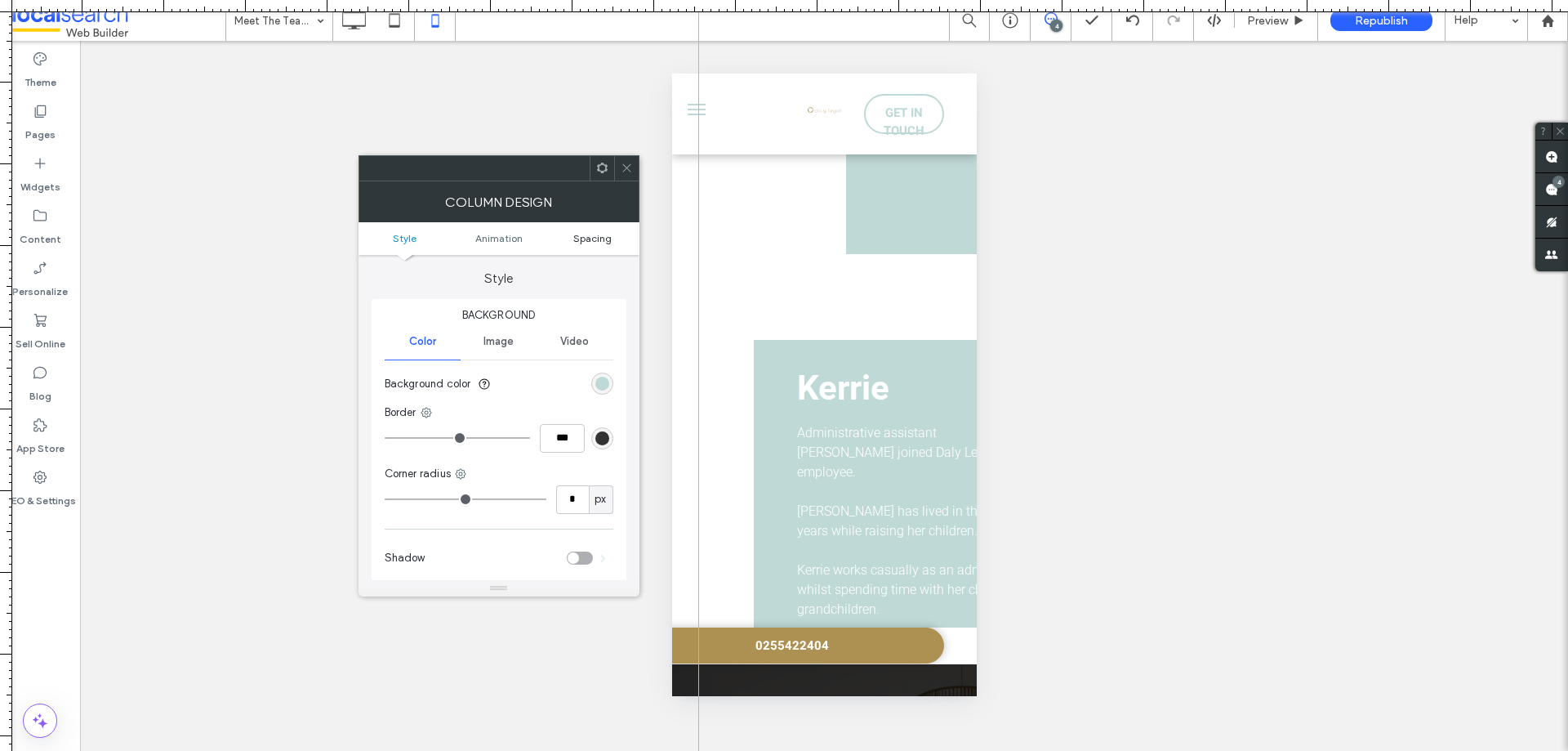 click on "Spacing" at bounding box center (592, 238) 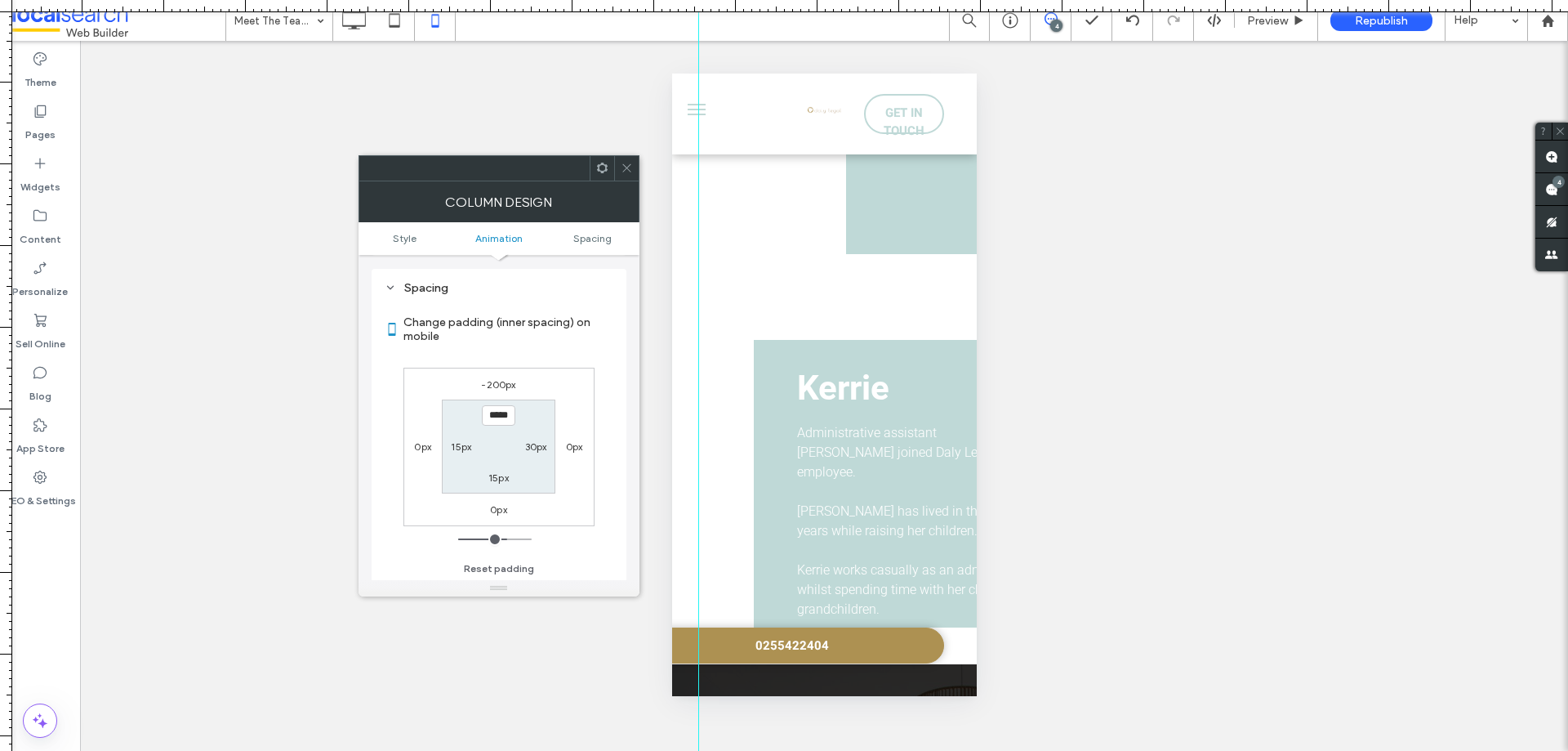 scroll, scrollTop: 383, scrollLeft: 0, axis: vertical 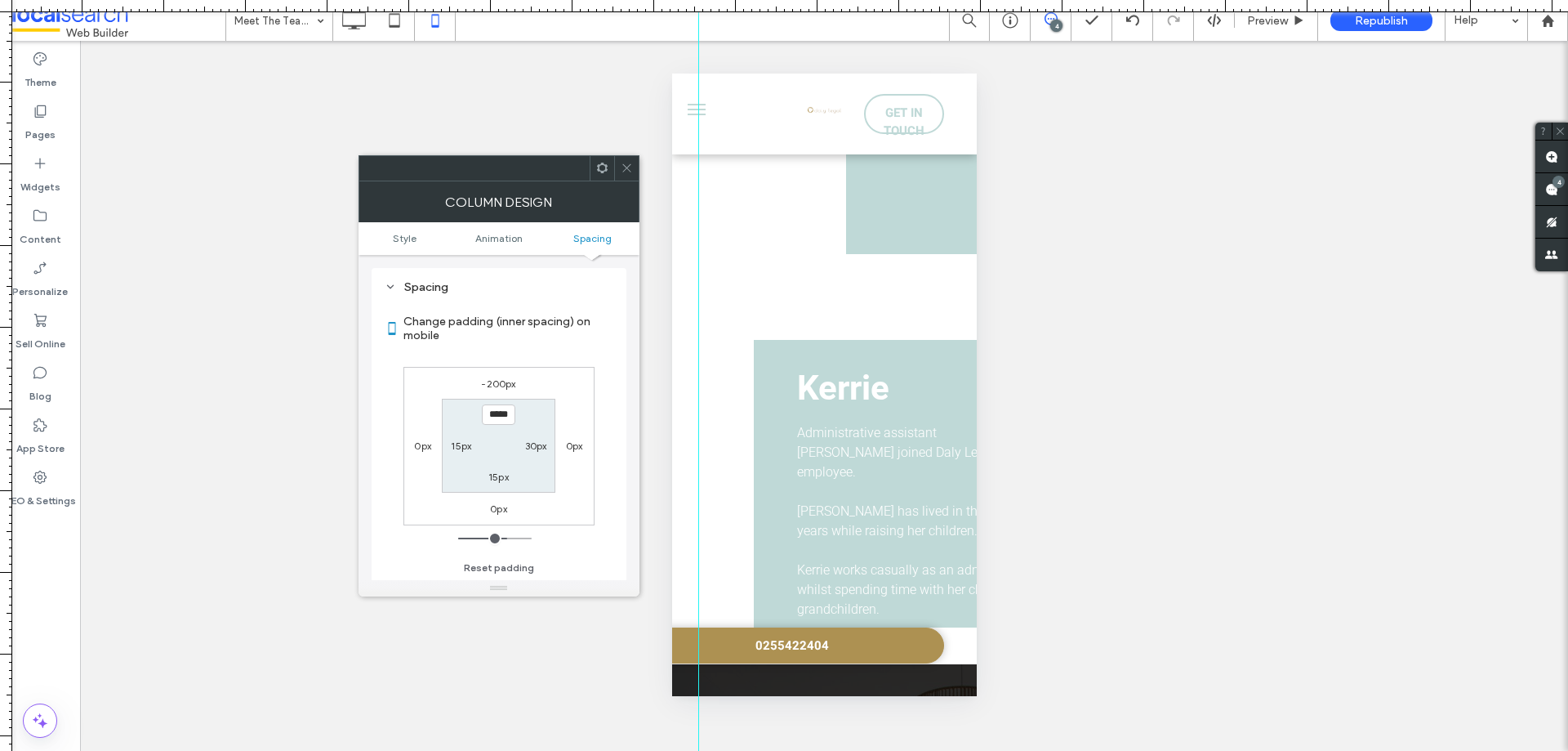 click on "30px" at bounding box center (536, 445) 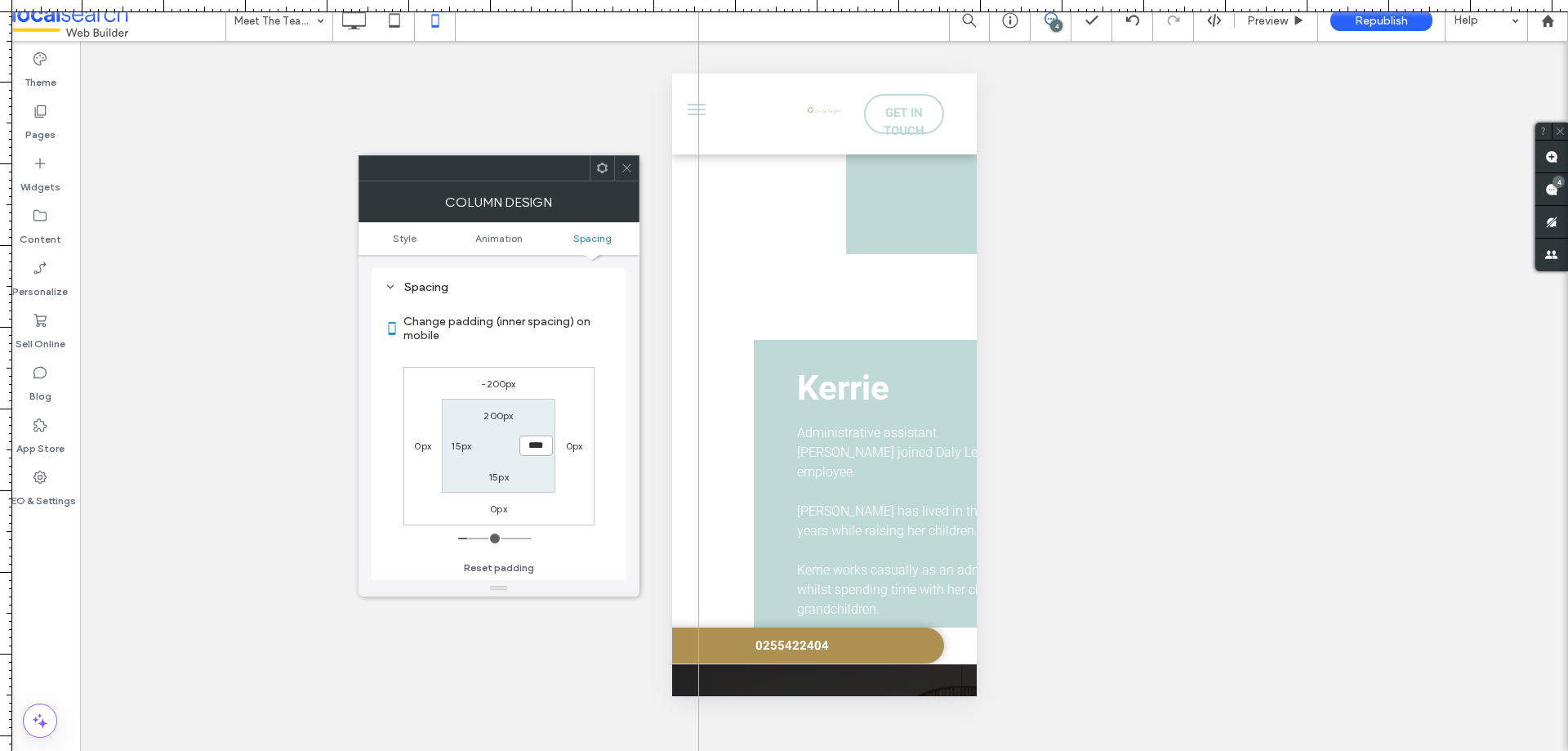 click on "****" at bounding box center [536, 445] 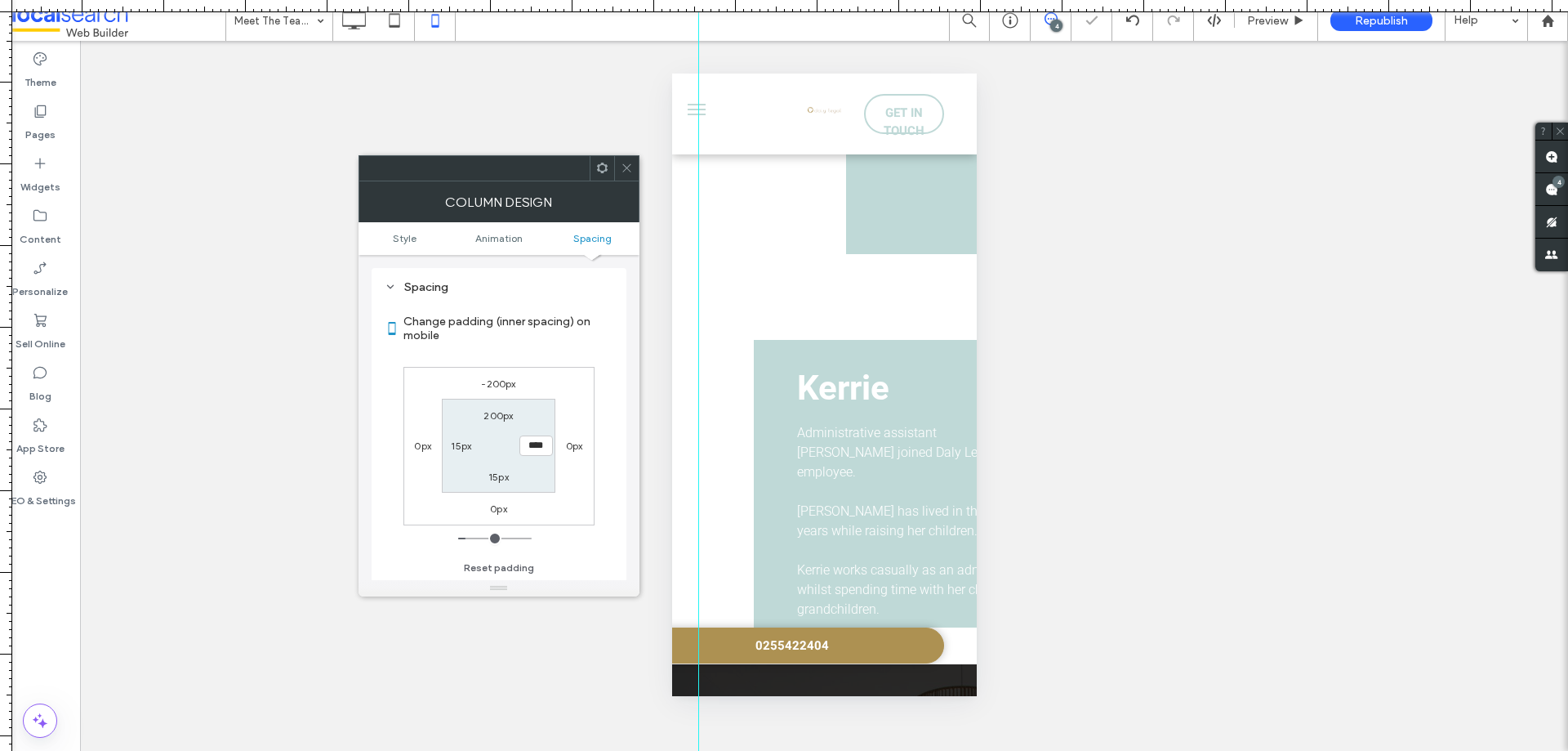 click 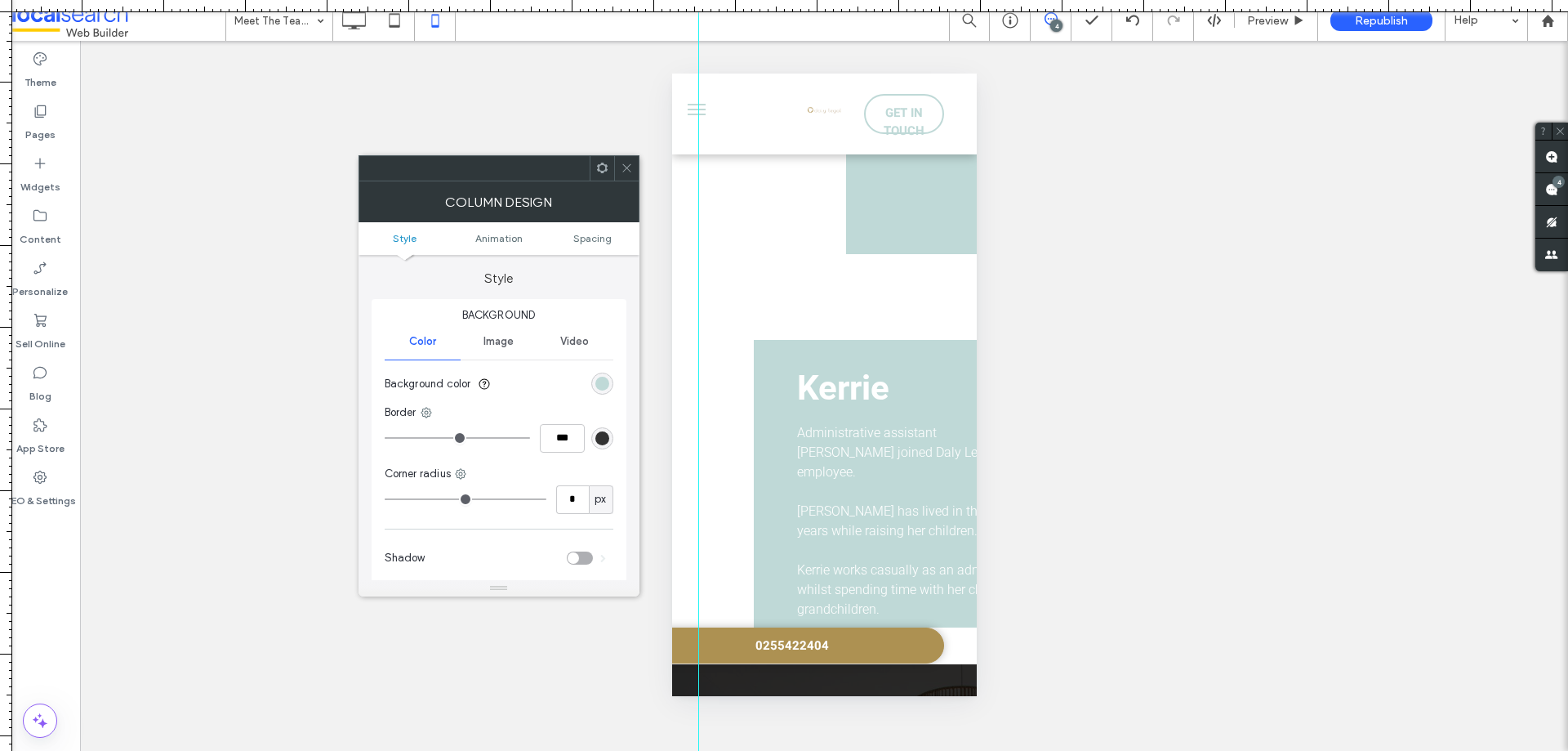 click 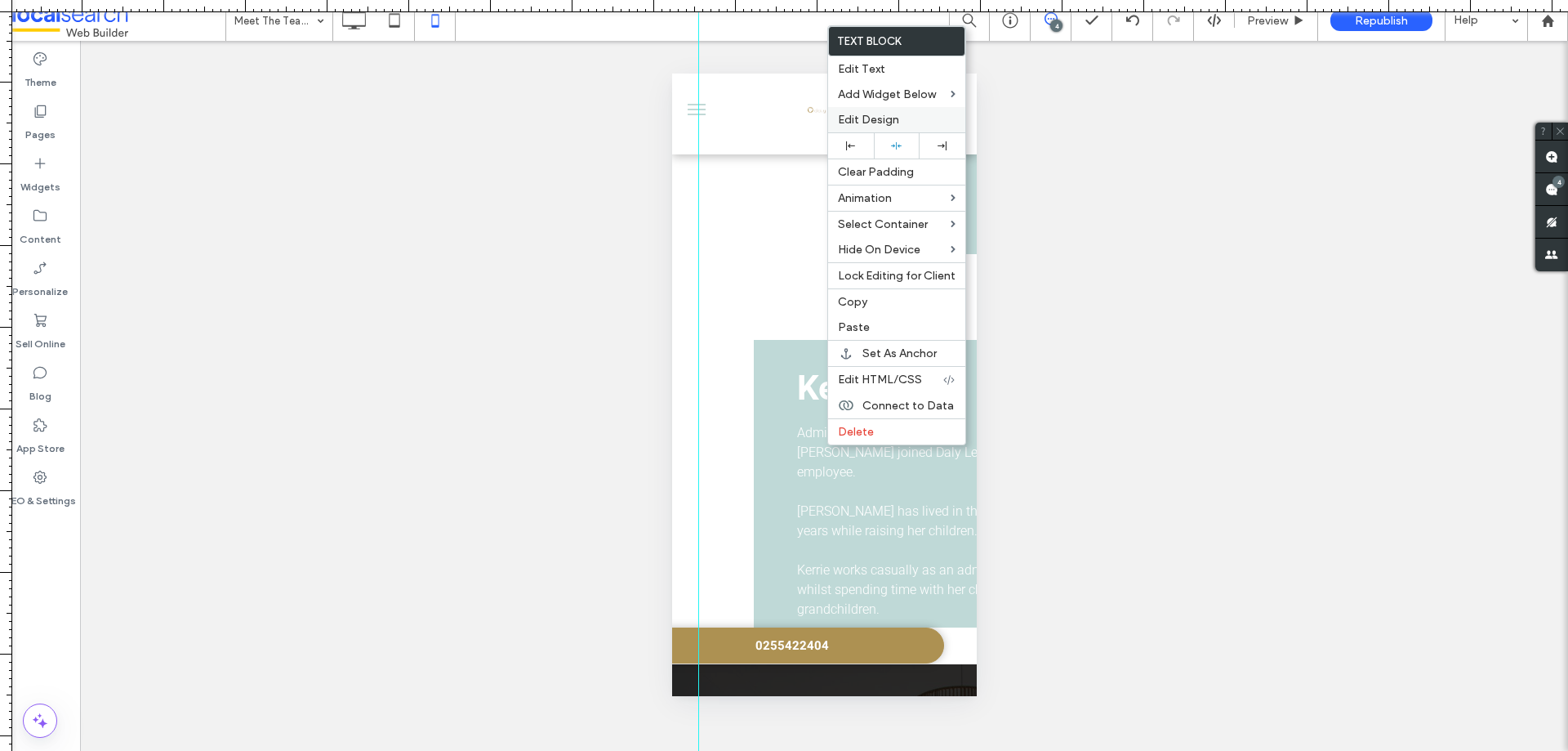click on "Edit Design" at bounding box center (897, 119) 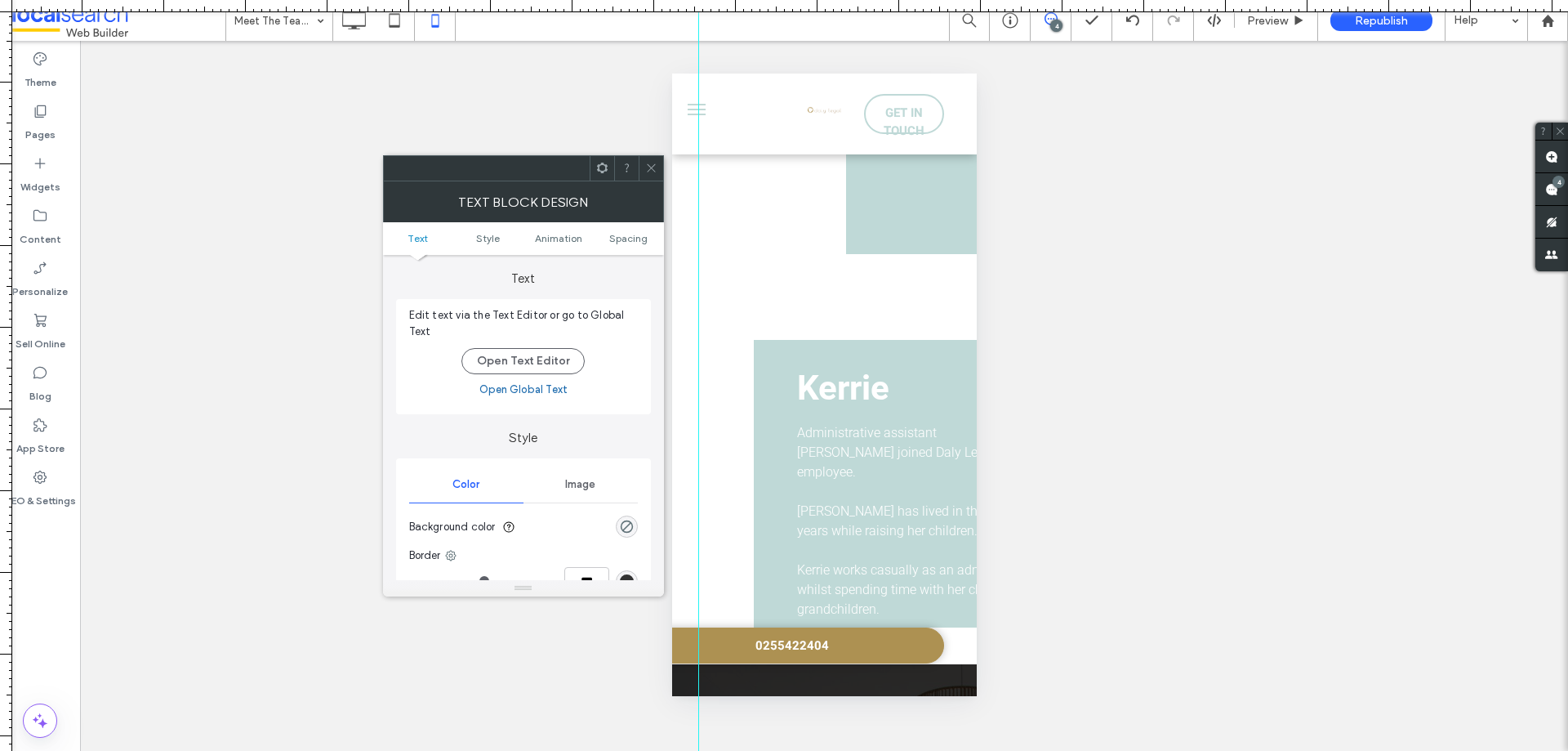 click on "Text Style Animation Spacing" at bounding box center (523, 239) 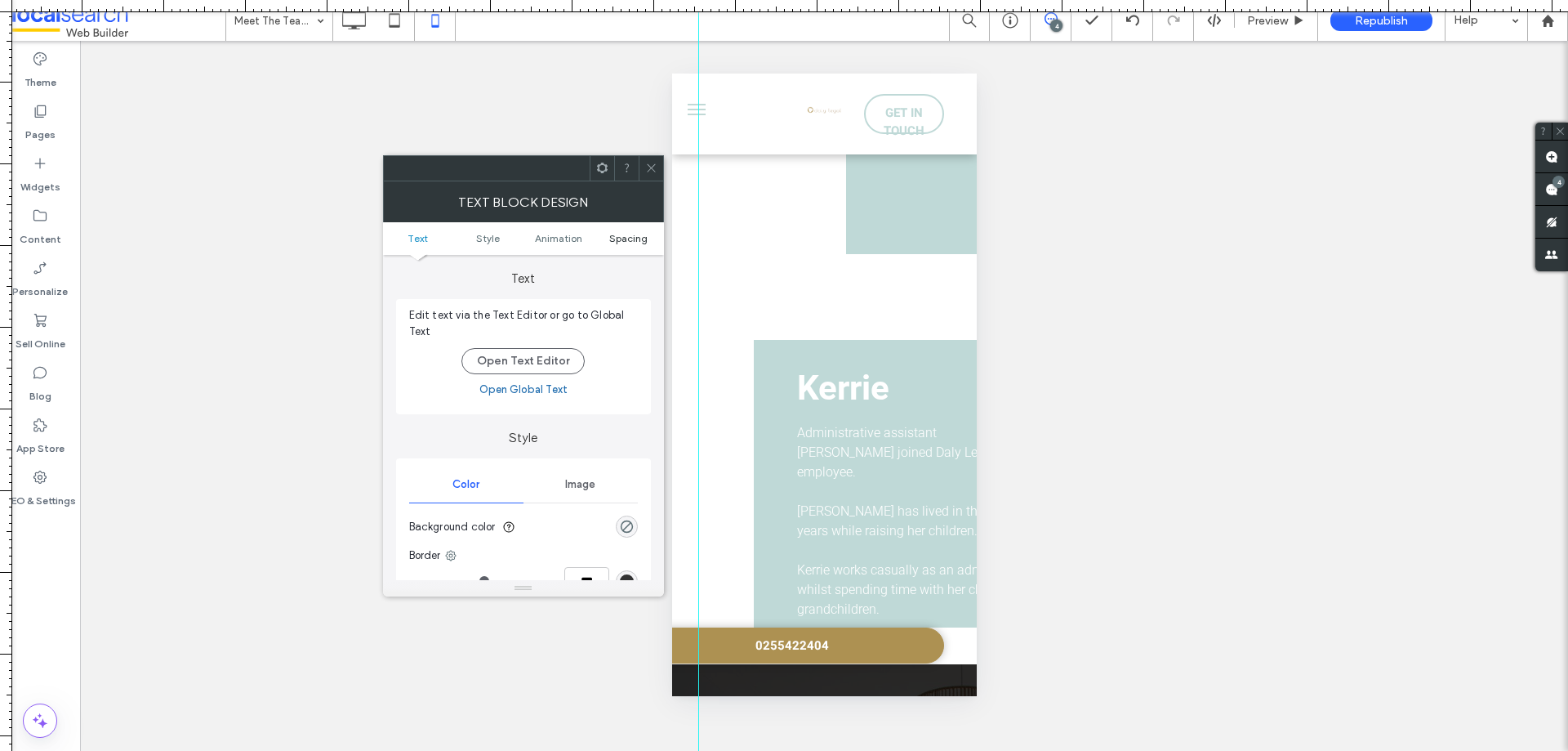 click on "Spacing" at bounding box center [628, 238] 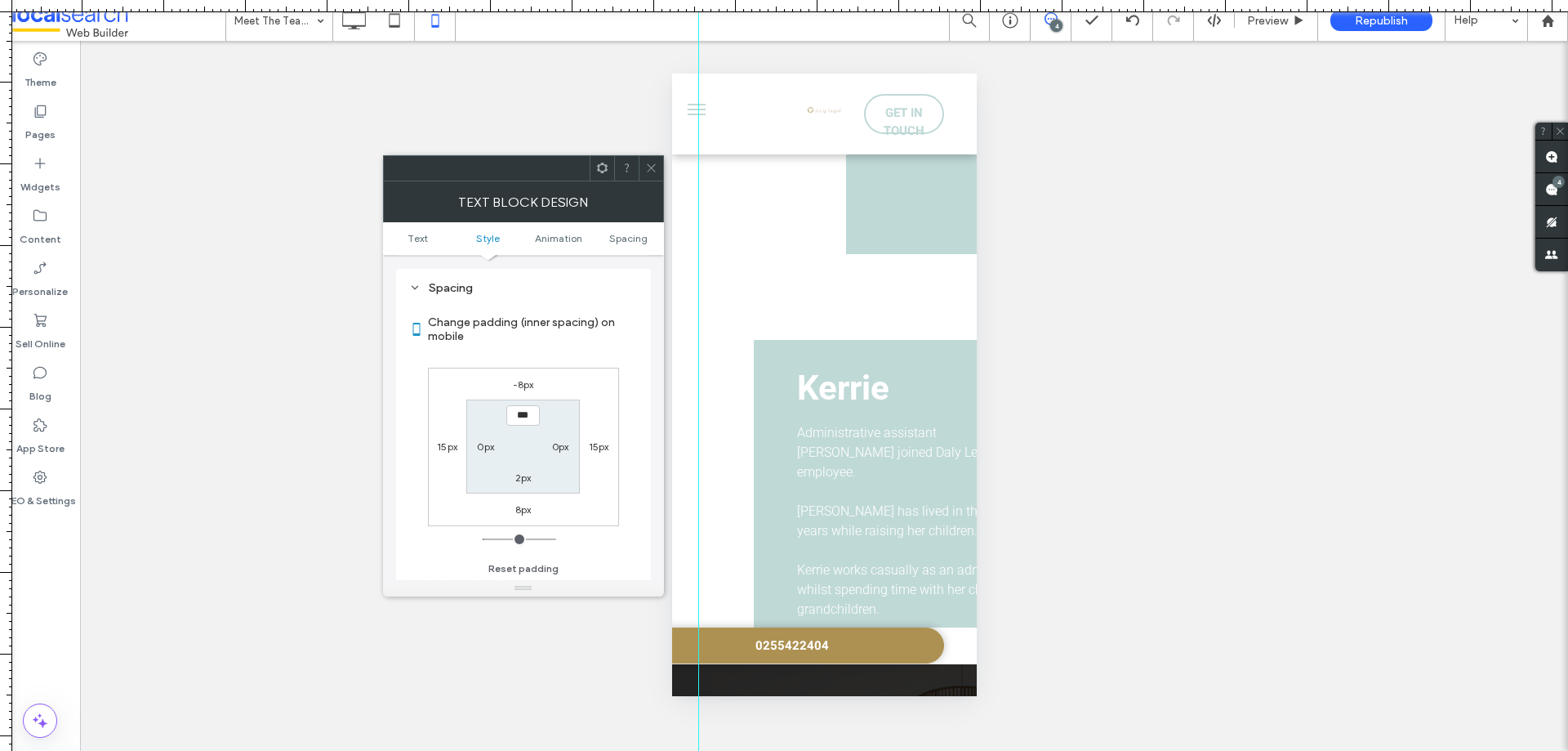 scroll, scrollTop: 468, scrollLeft: 0, axis: vertical 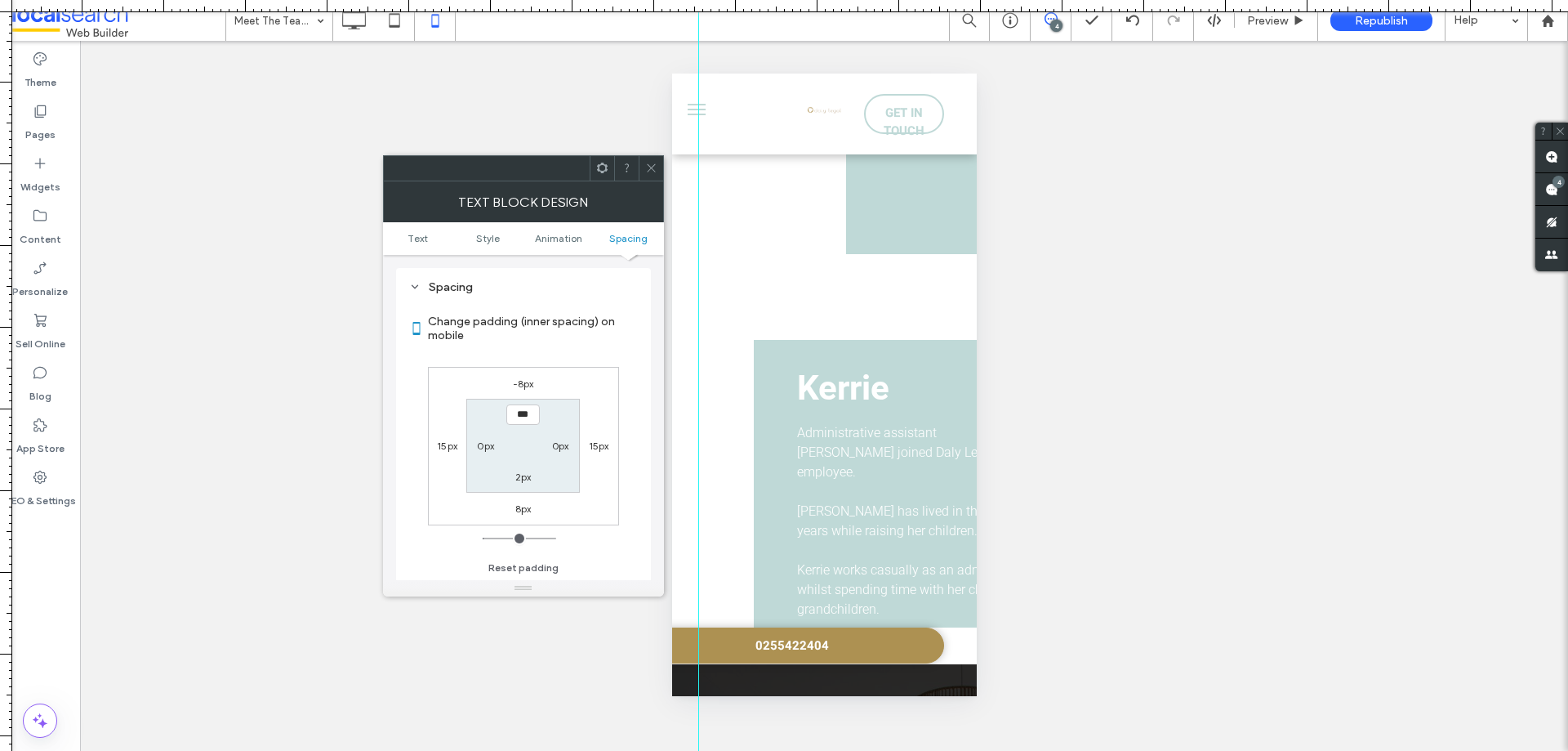 click on "15px" at bounding box center (599, 445) 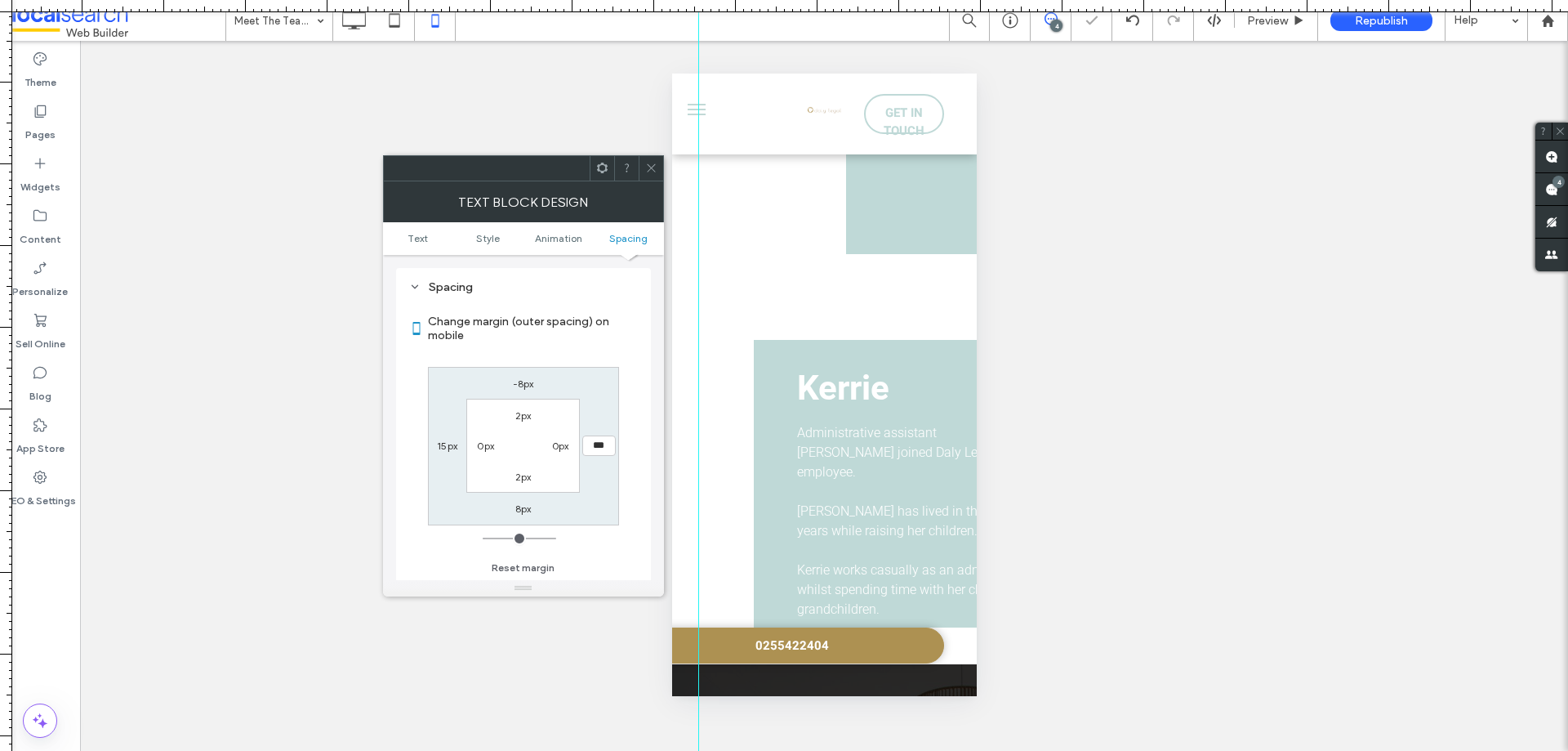 click 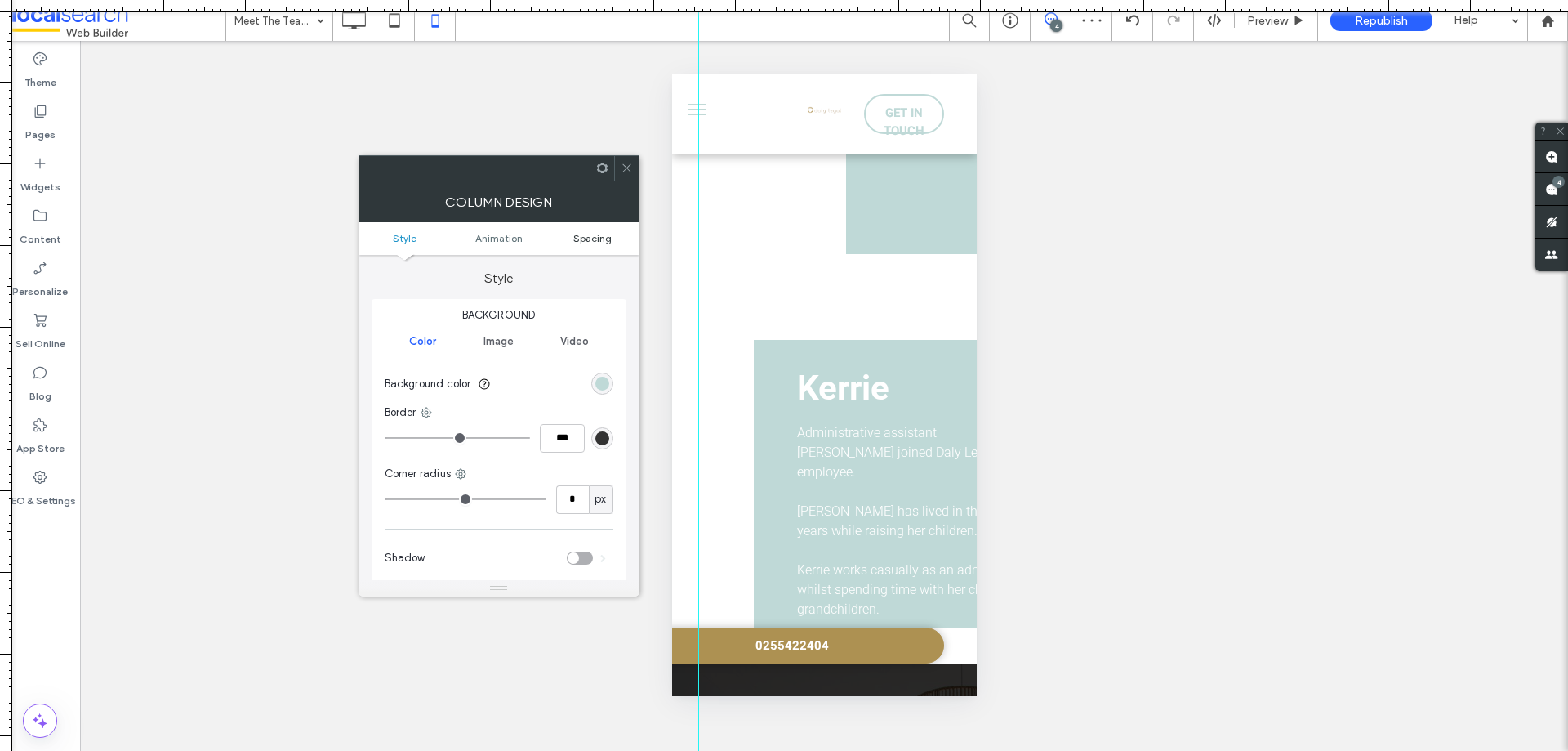 click on "Spacing" at bounding box center (592, 238) 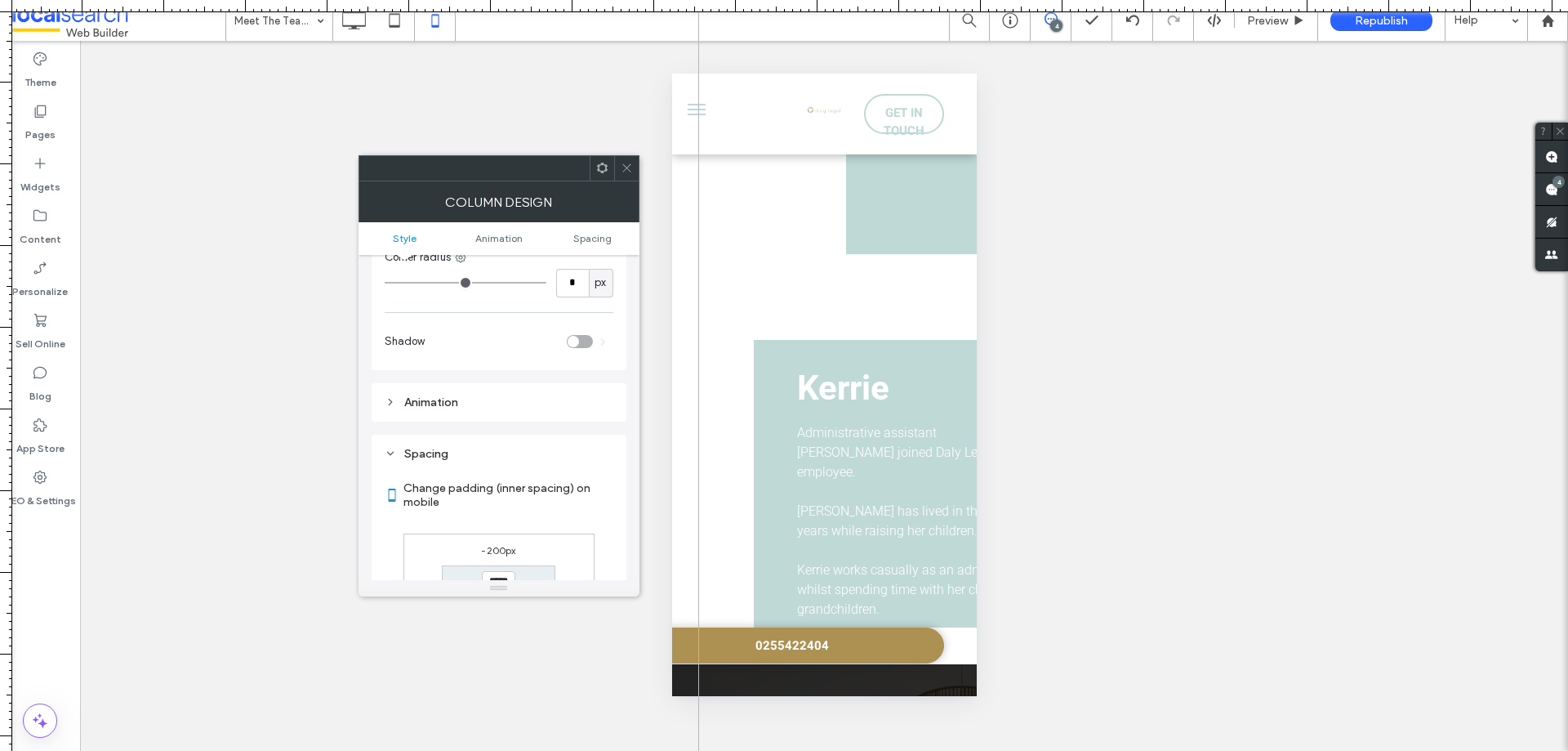 scroll, scrollTop: 383, scrollLeft: 0, axis: vertical 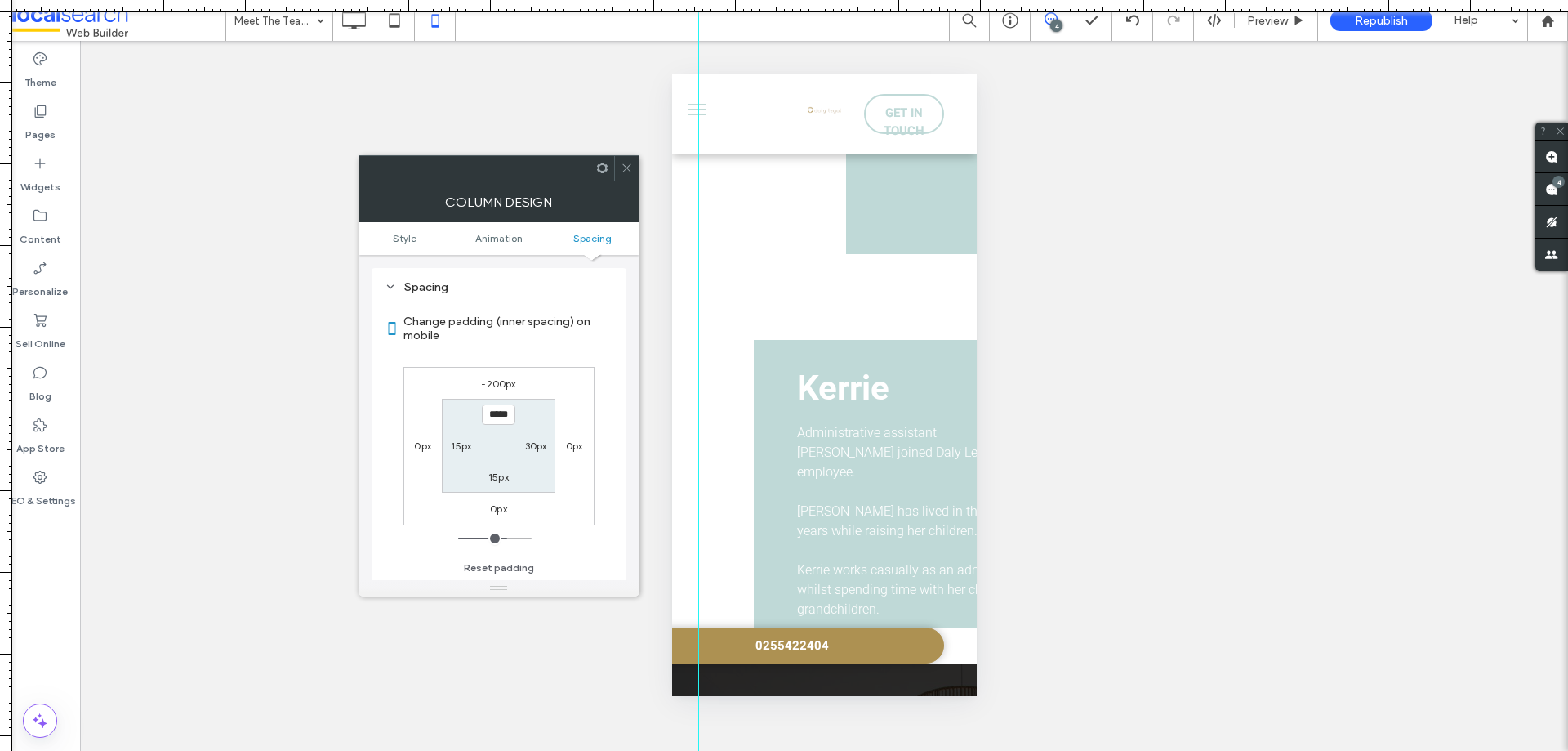click on "30px" at bounding box center [536, 445] 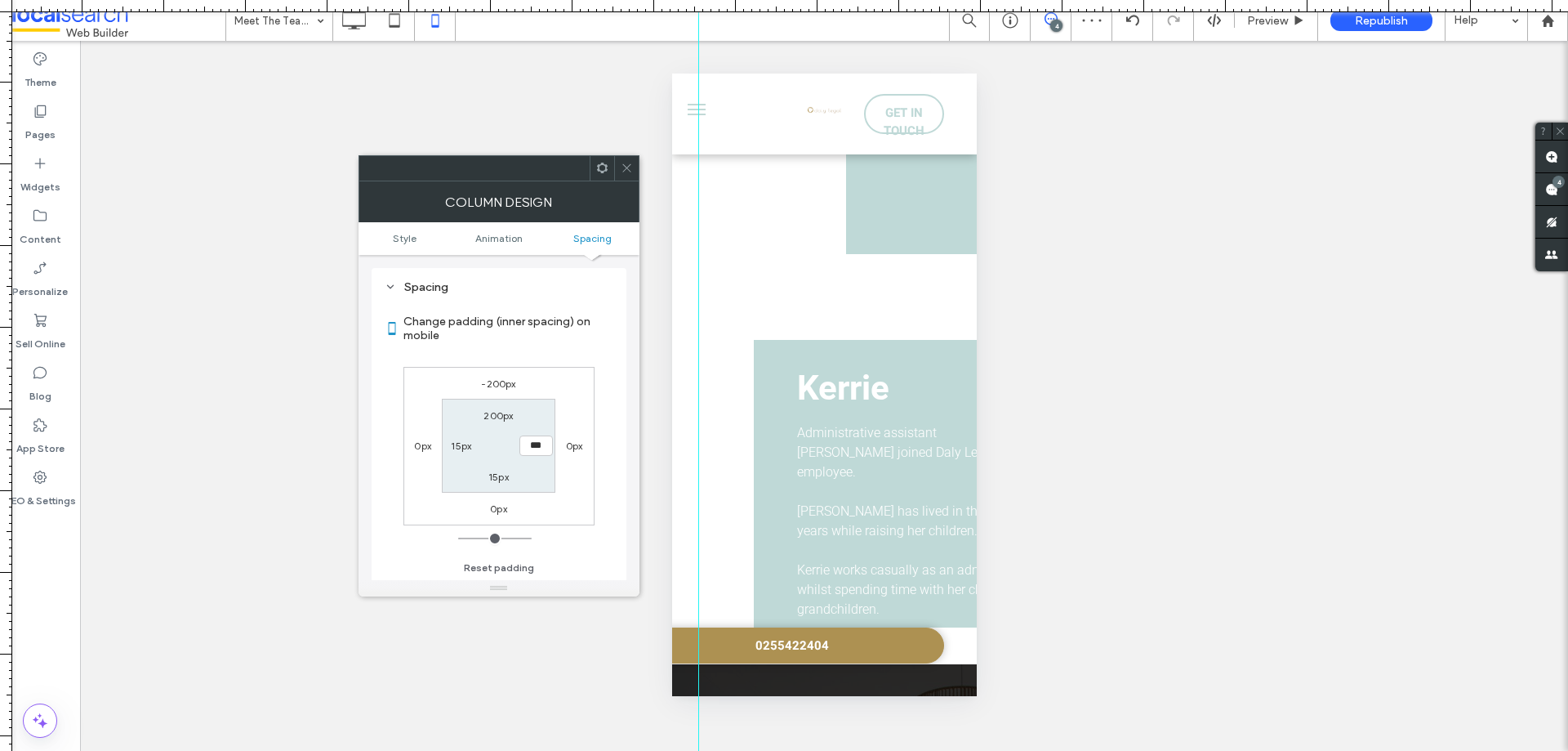 click at bounding box center [626, 168] 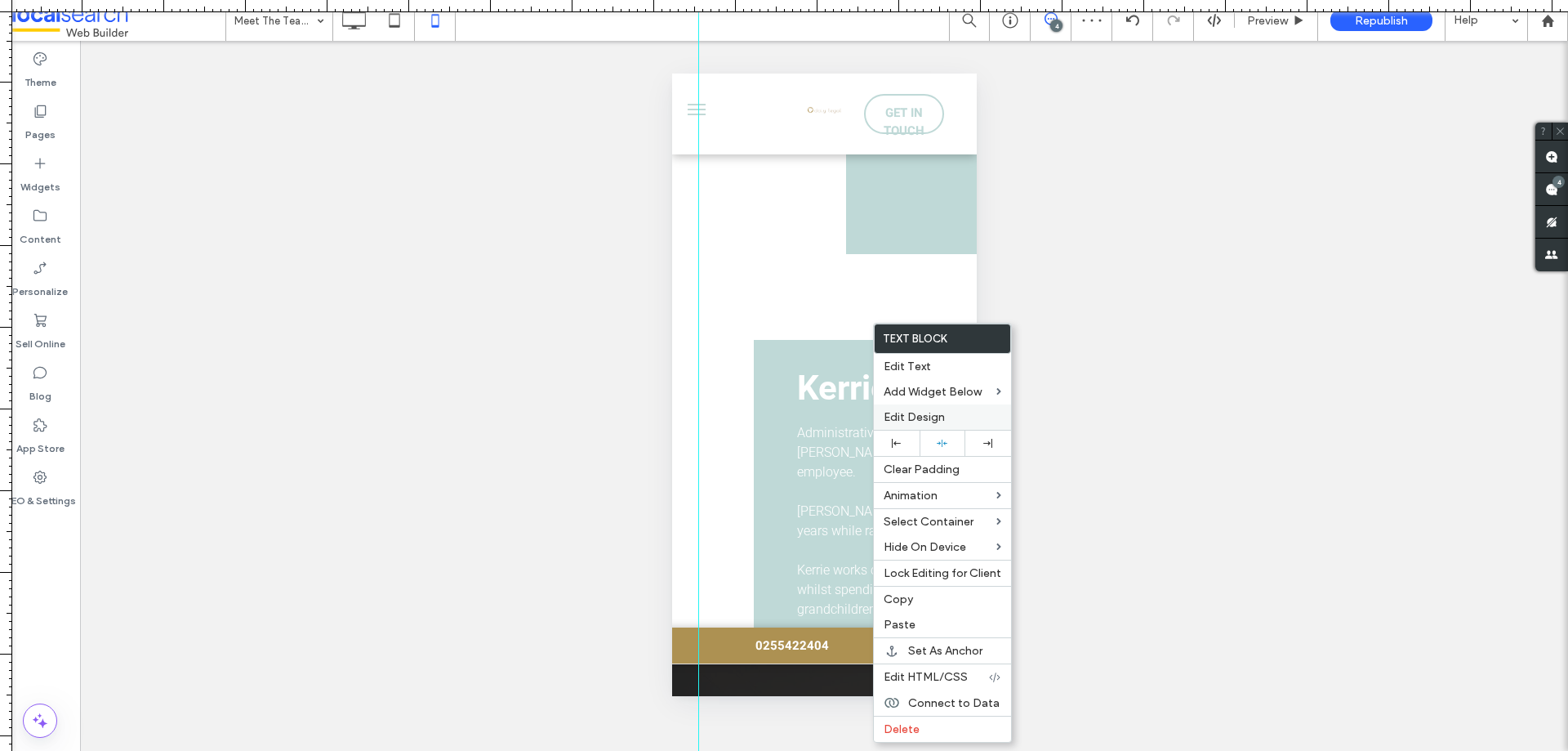 click on "Edit Design" at bounding box center [942, 417] 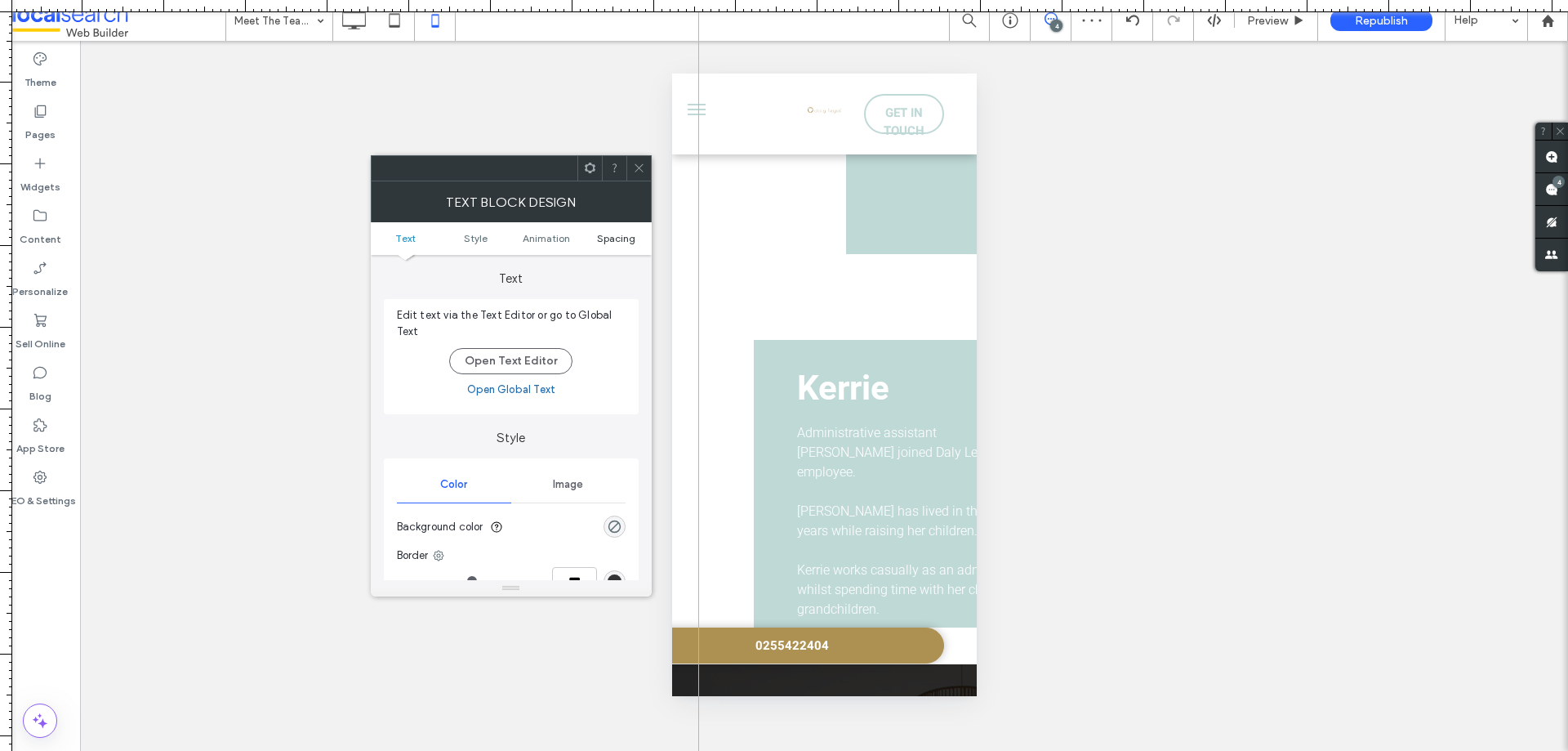 click on "Spacing" at bounding box center [616, 238] 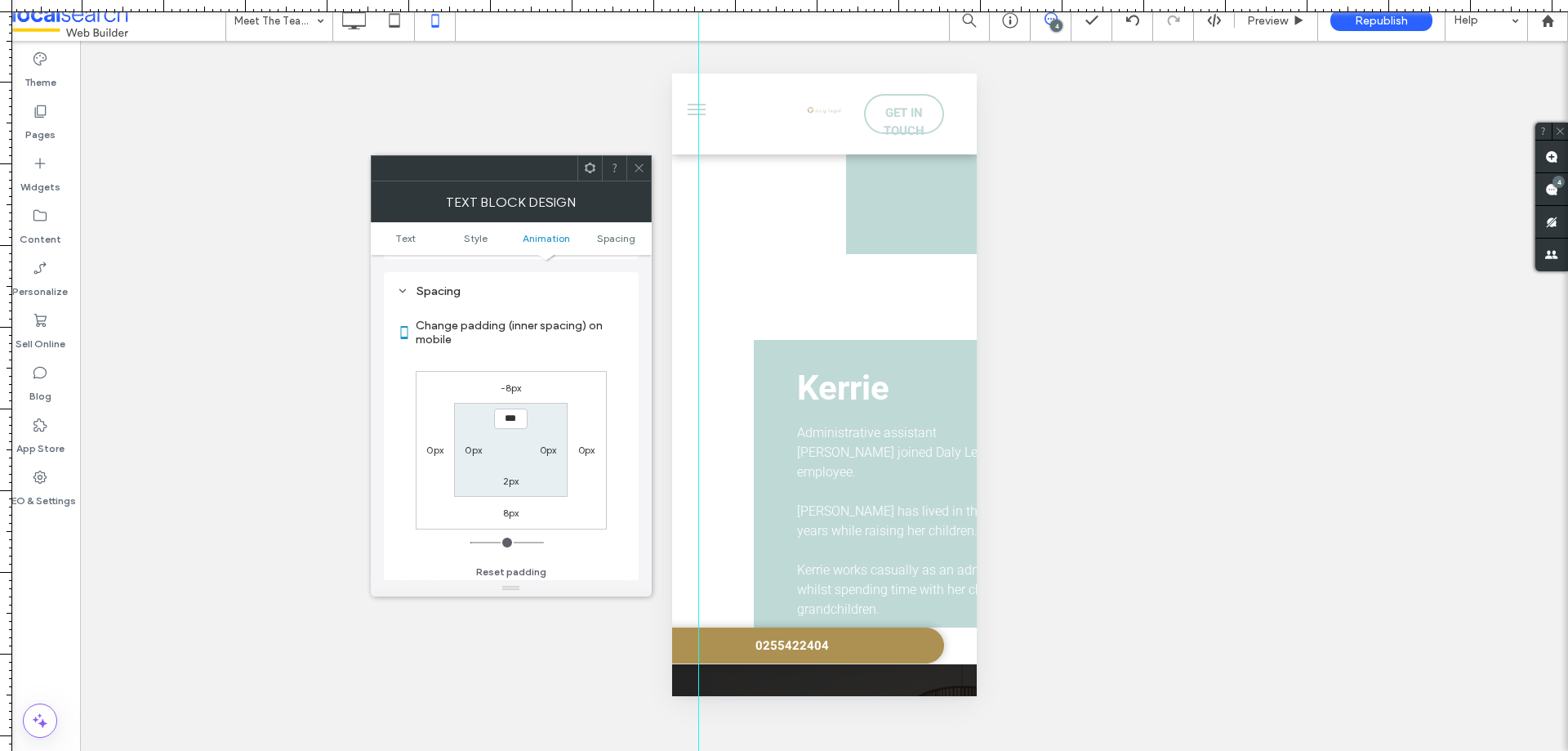 scroll, scrollTop: 468, scrollLeft: 0, axis: vertical 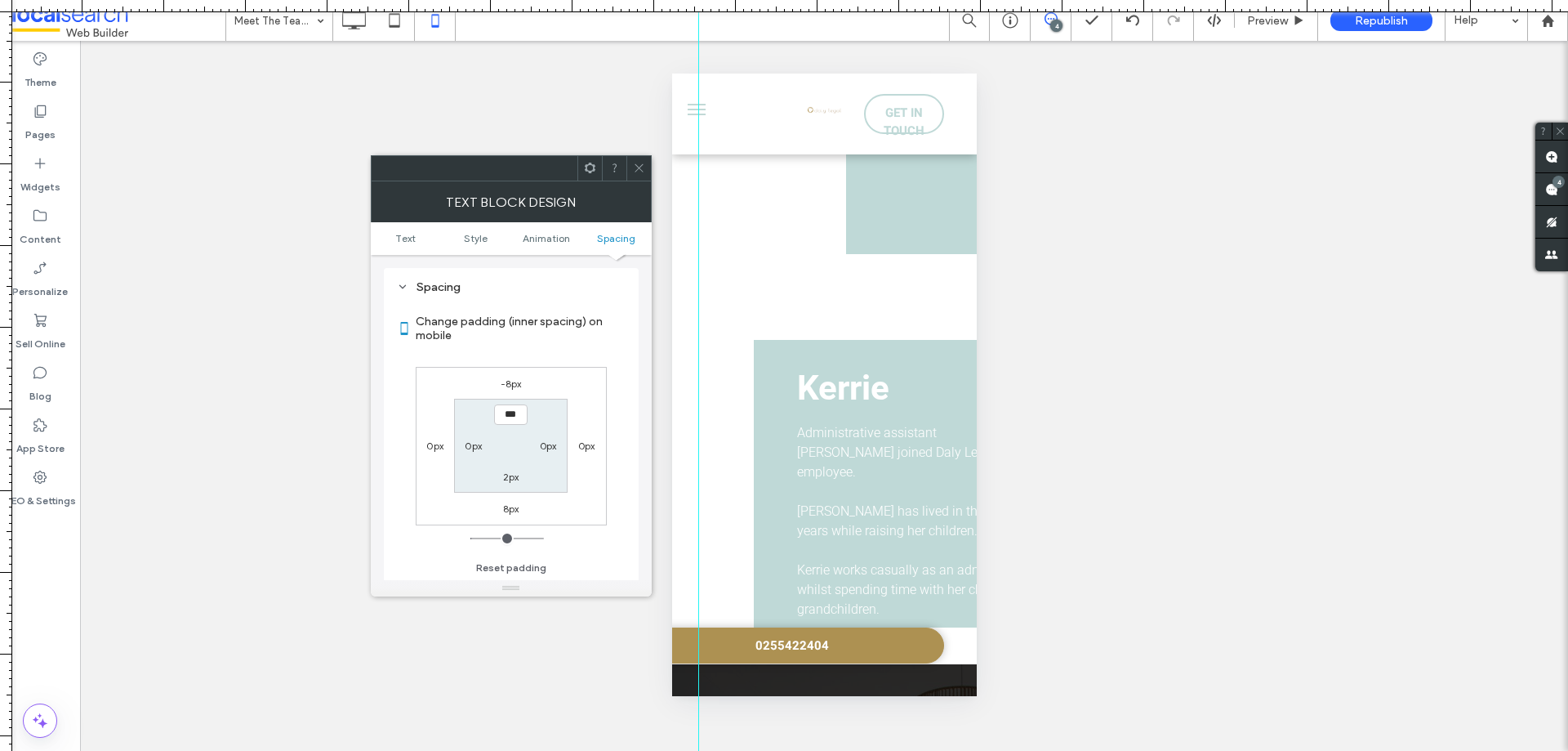 click on "Spacing Change padding (inner spacing) on mobile -8px 0px 8px 0px *** 0px 2px 0px Reset padding" at bounding box center [511, 430] 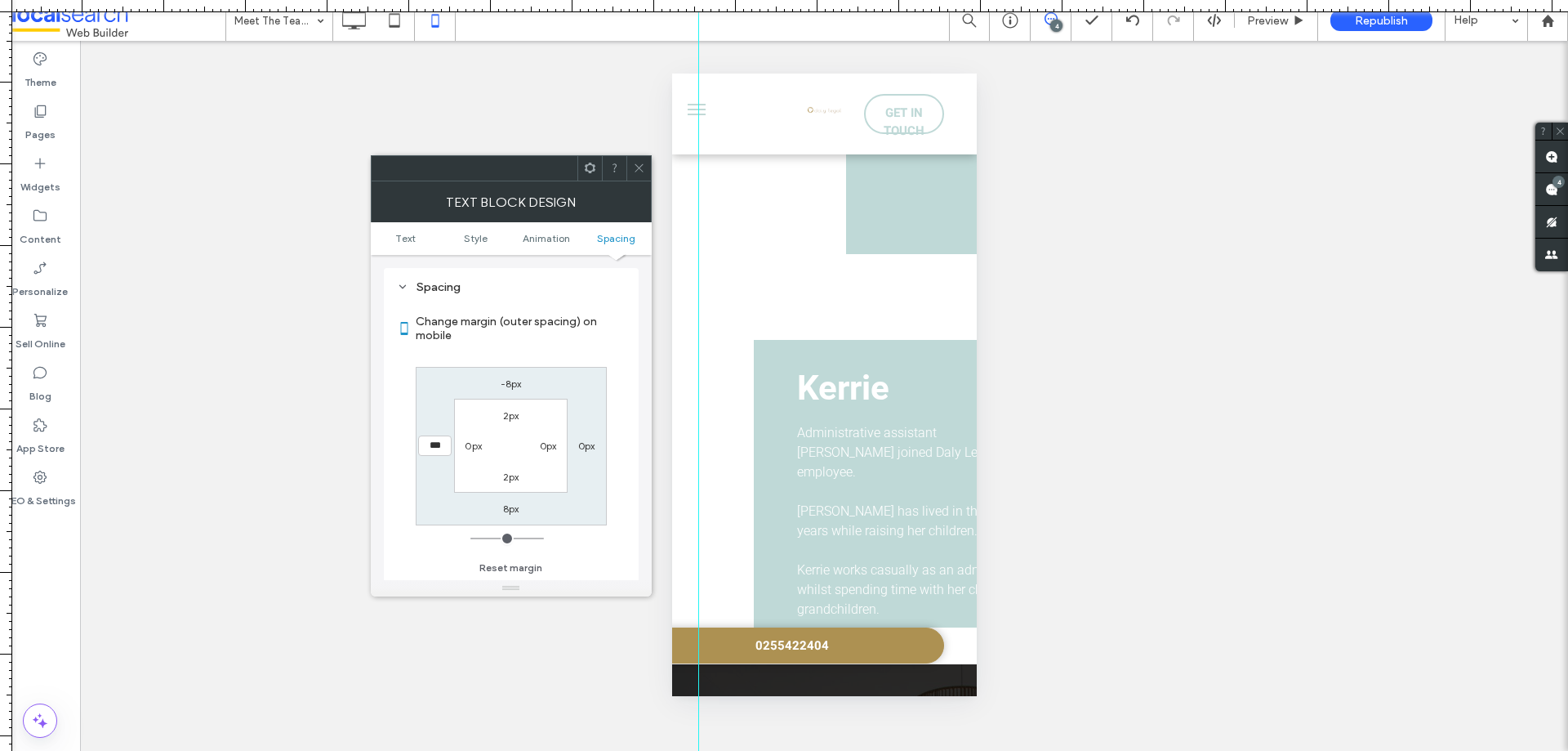 click on "0px" at bounding box center [586, 445] 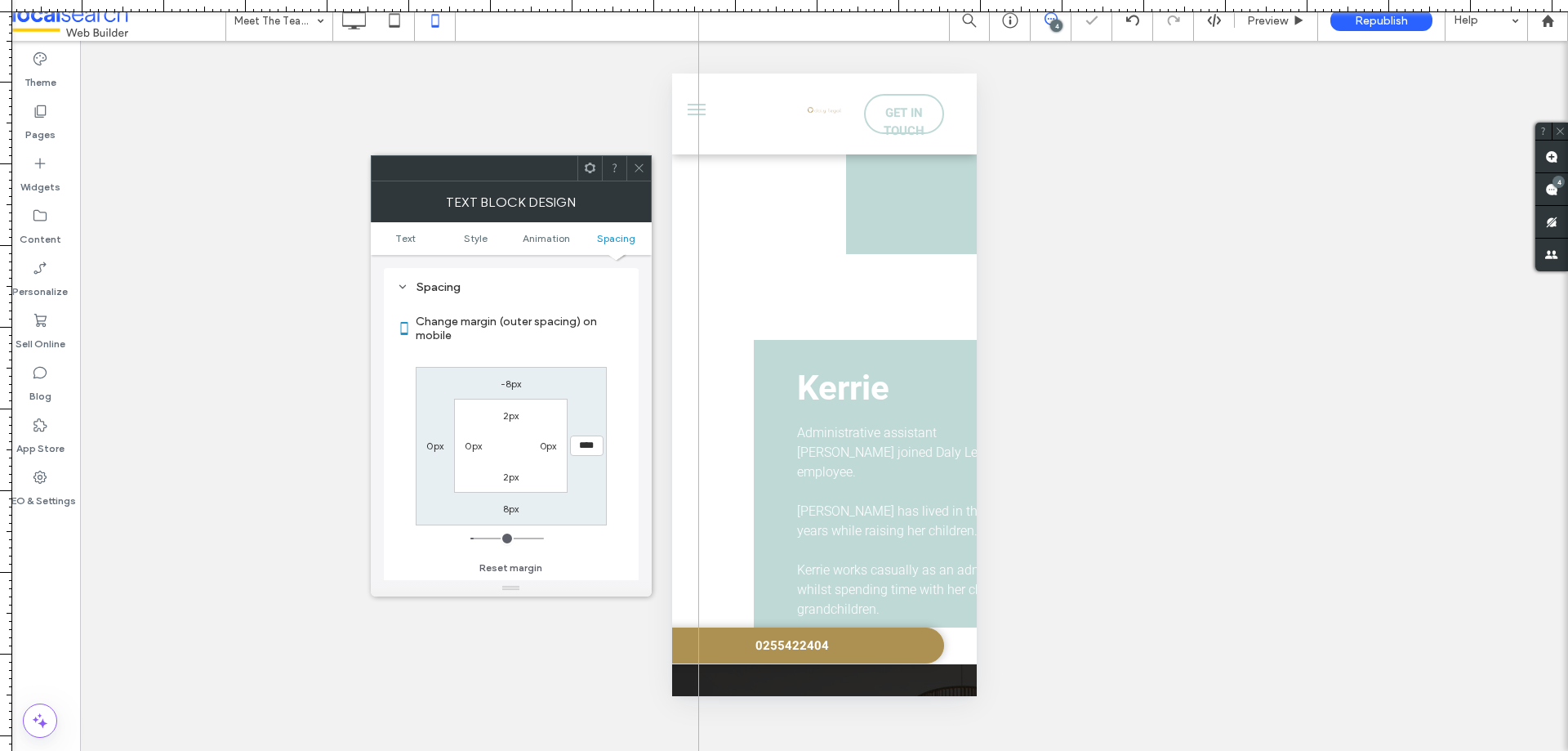 click on "****" at bounding box center [586, 445] 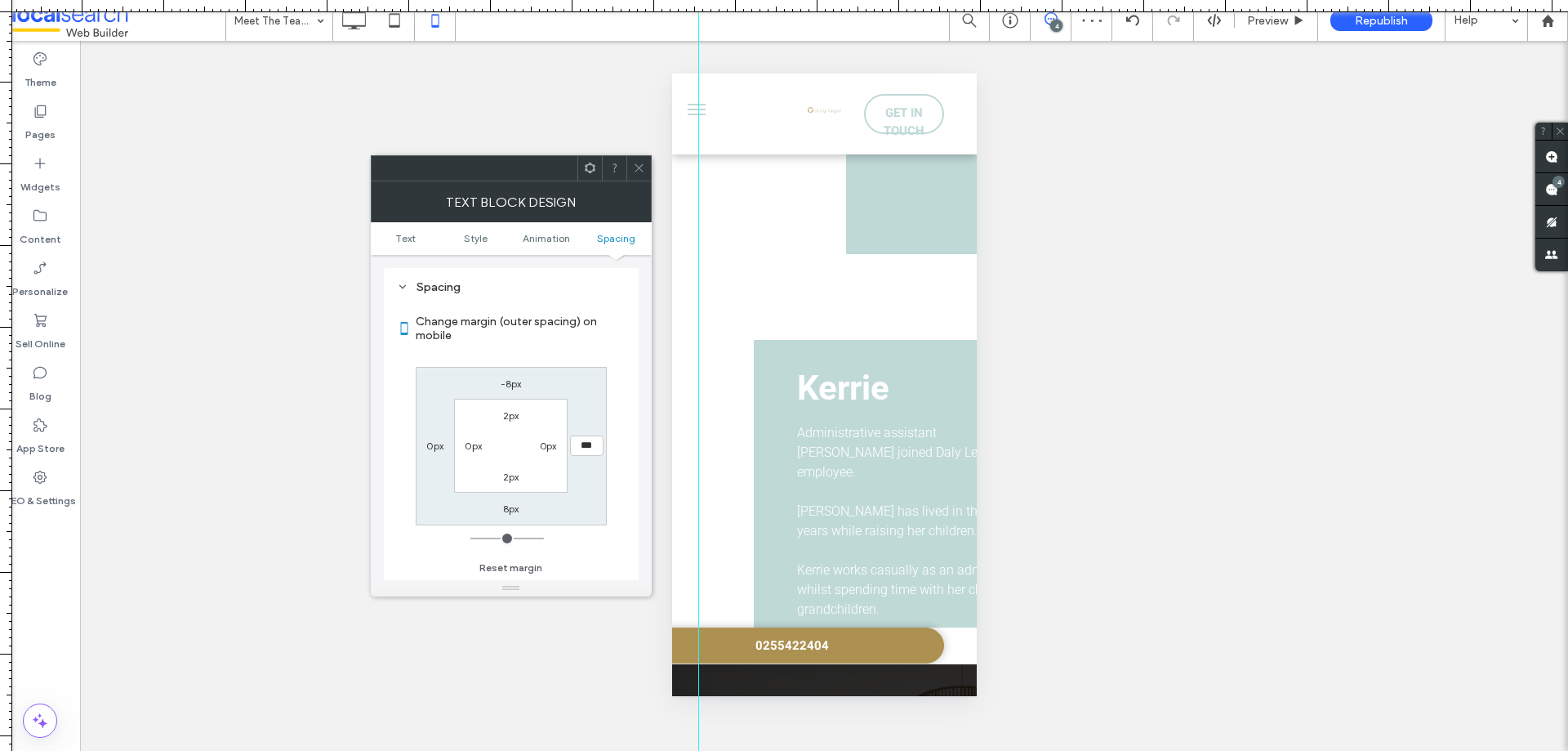 click on "0px" at bounding box center [434, 445] 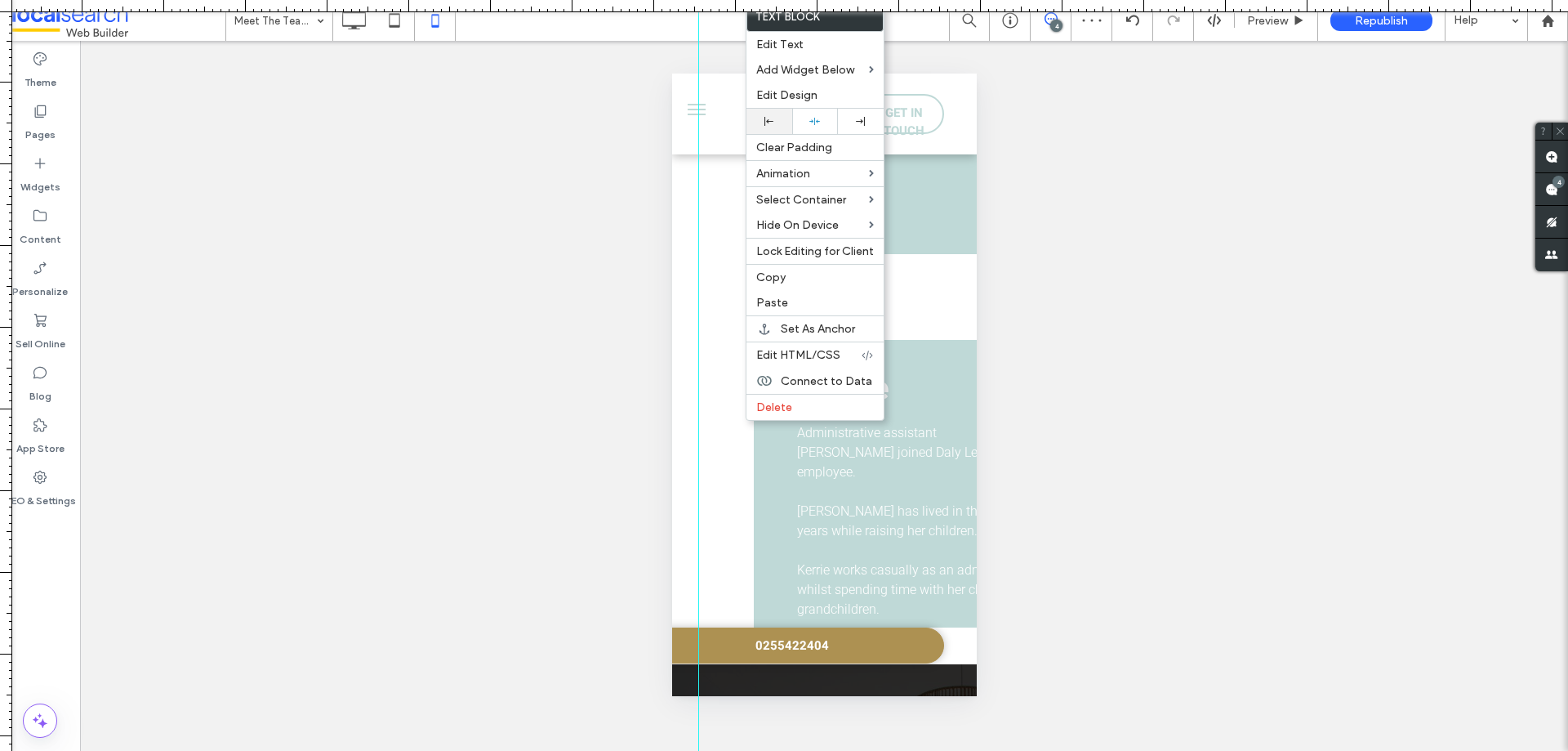 click at bounding box center [769, 121] 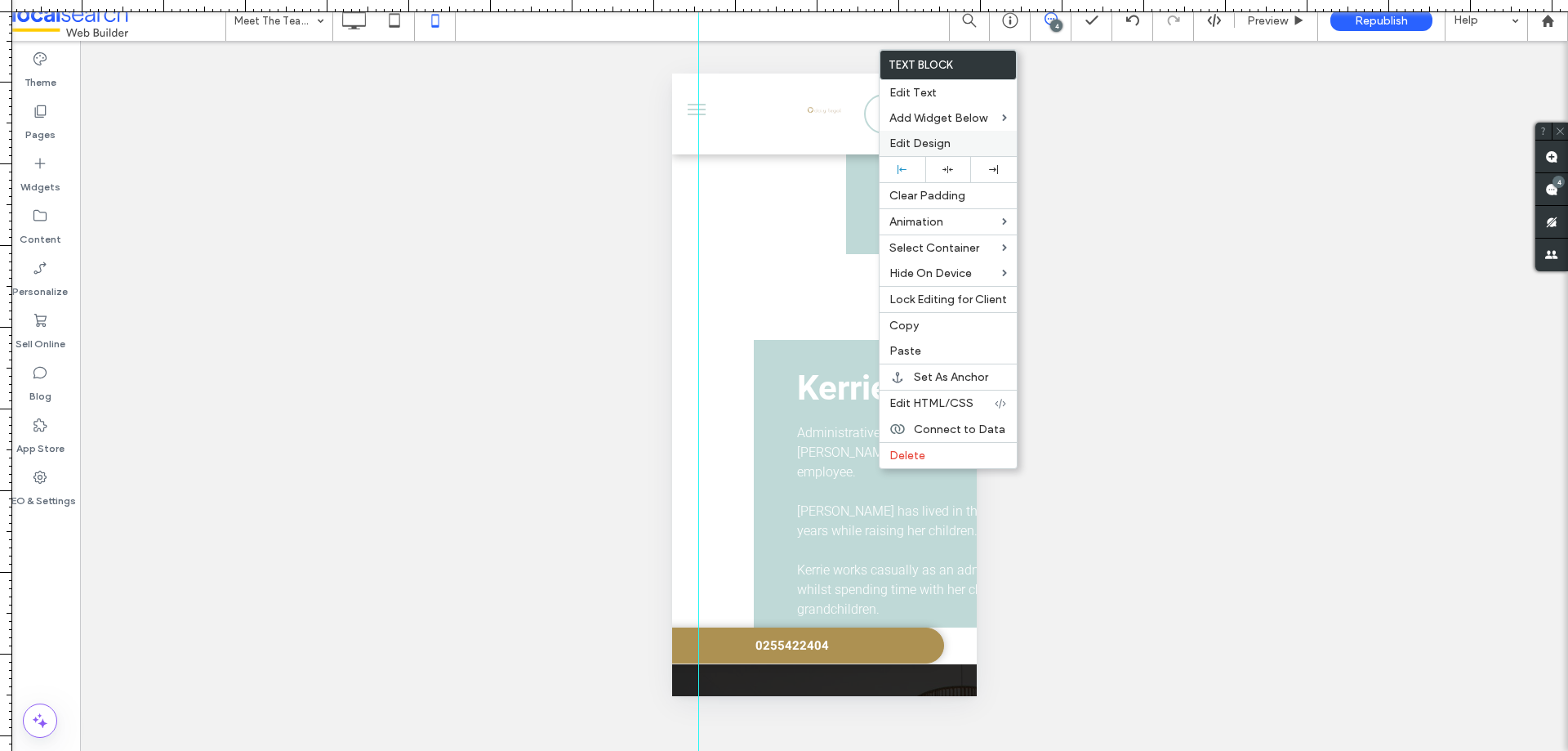 click on "Edit Design" at bounding box center (920, 143) 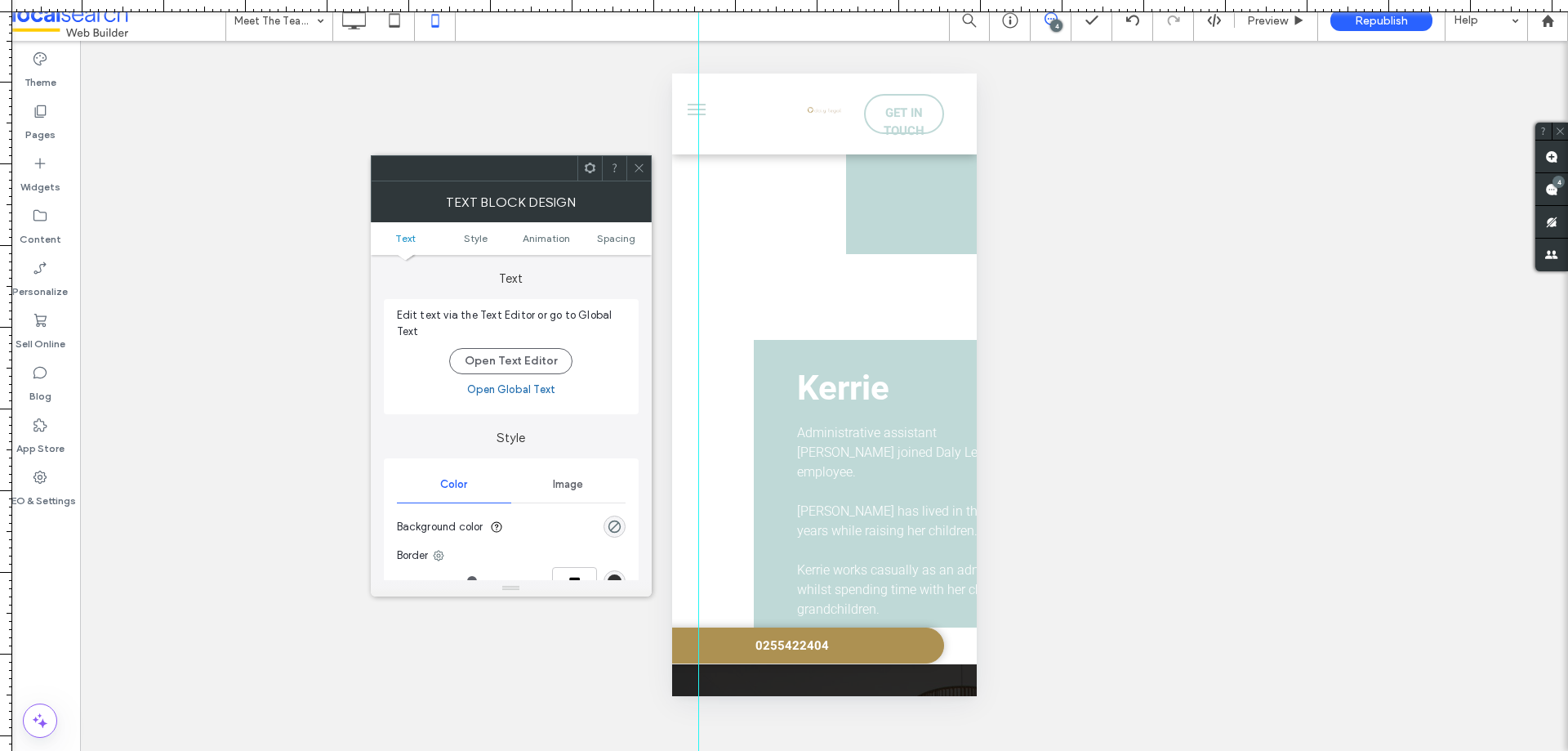 click on "Text Style Animation Spacing" at bounding box center [511, 239] 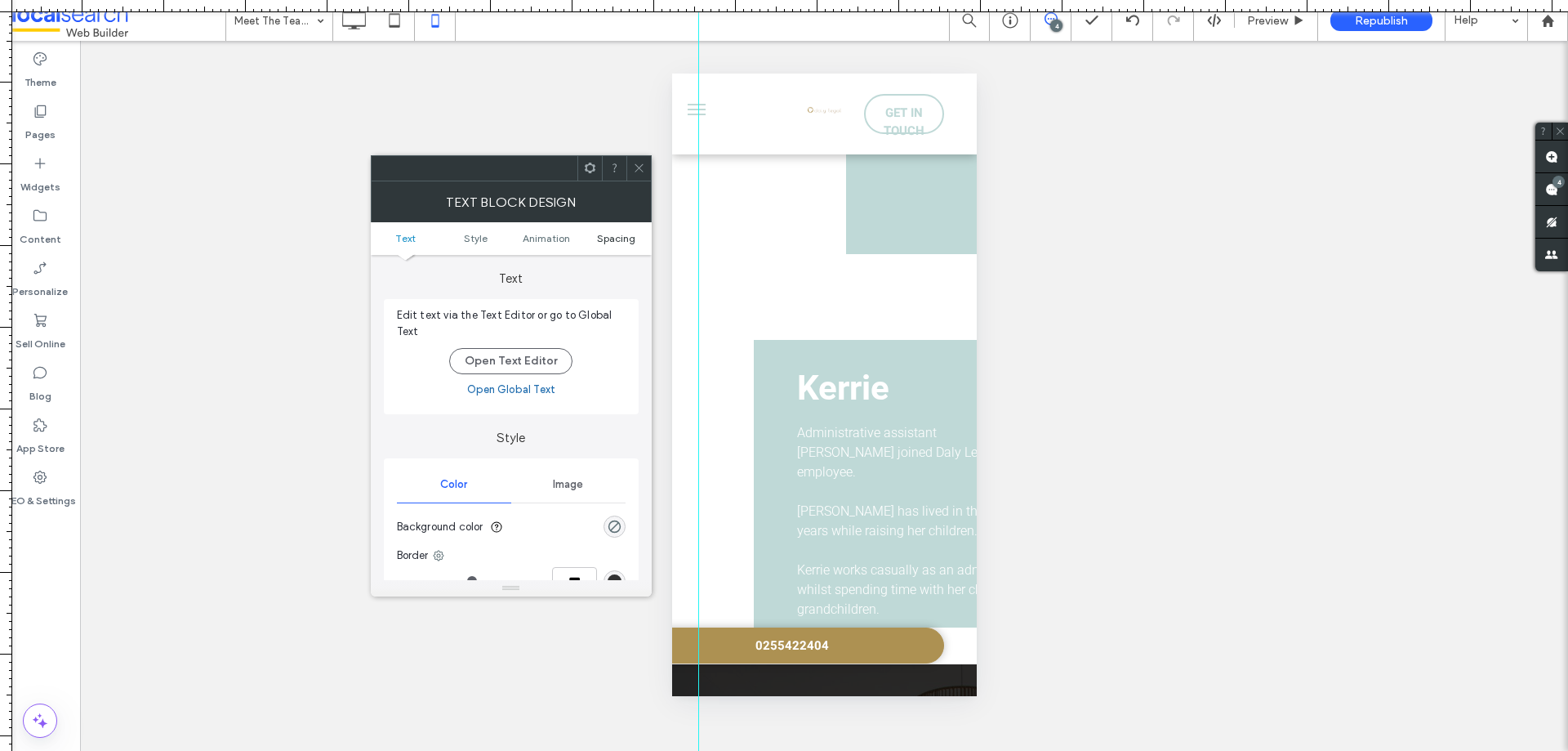 click on "Spacing" at bounding box center (616, 238) 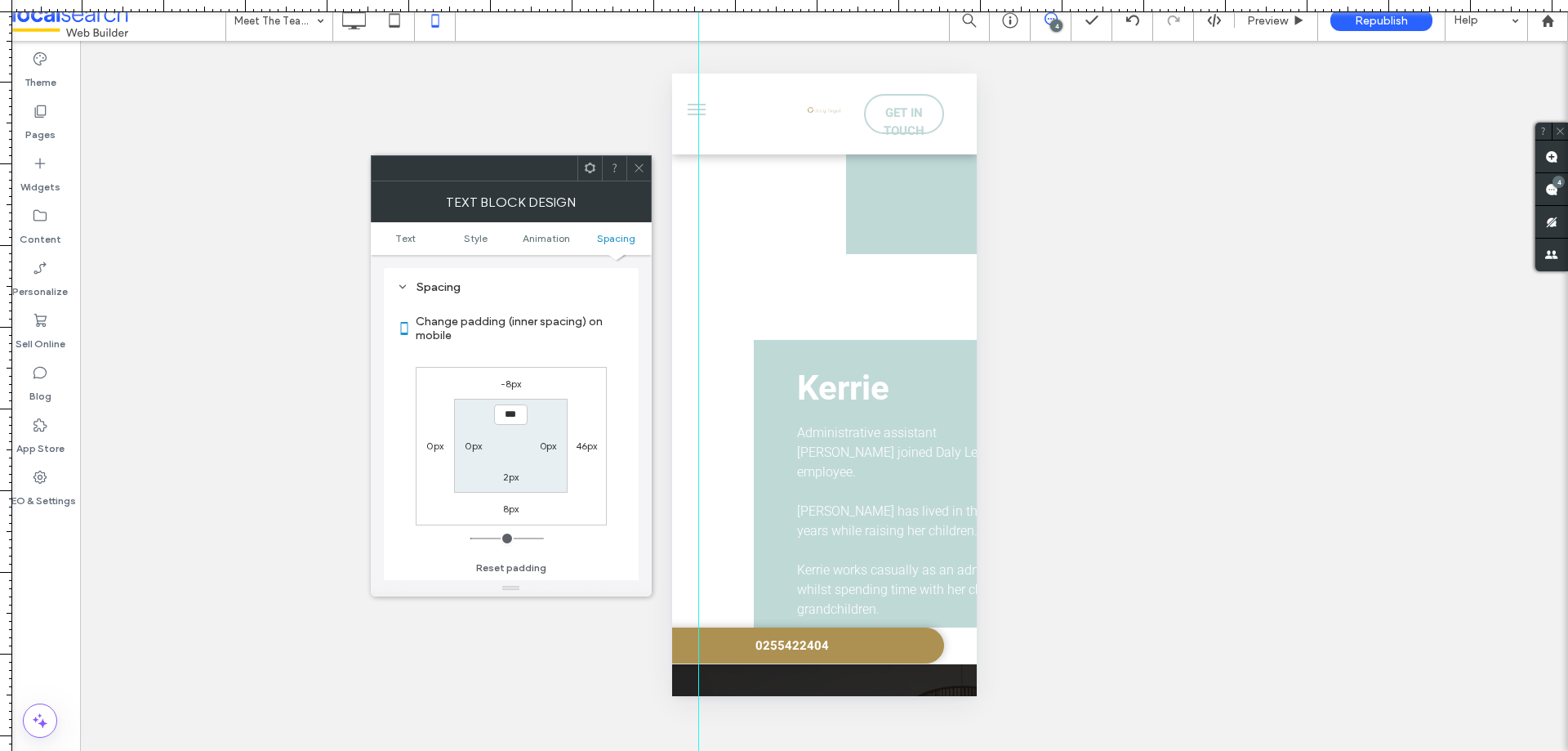 scroll, scrollTop: 468, scrollLeft: 0, axis: vertical 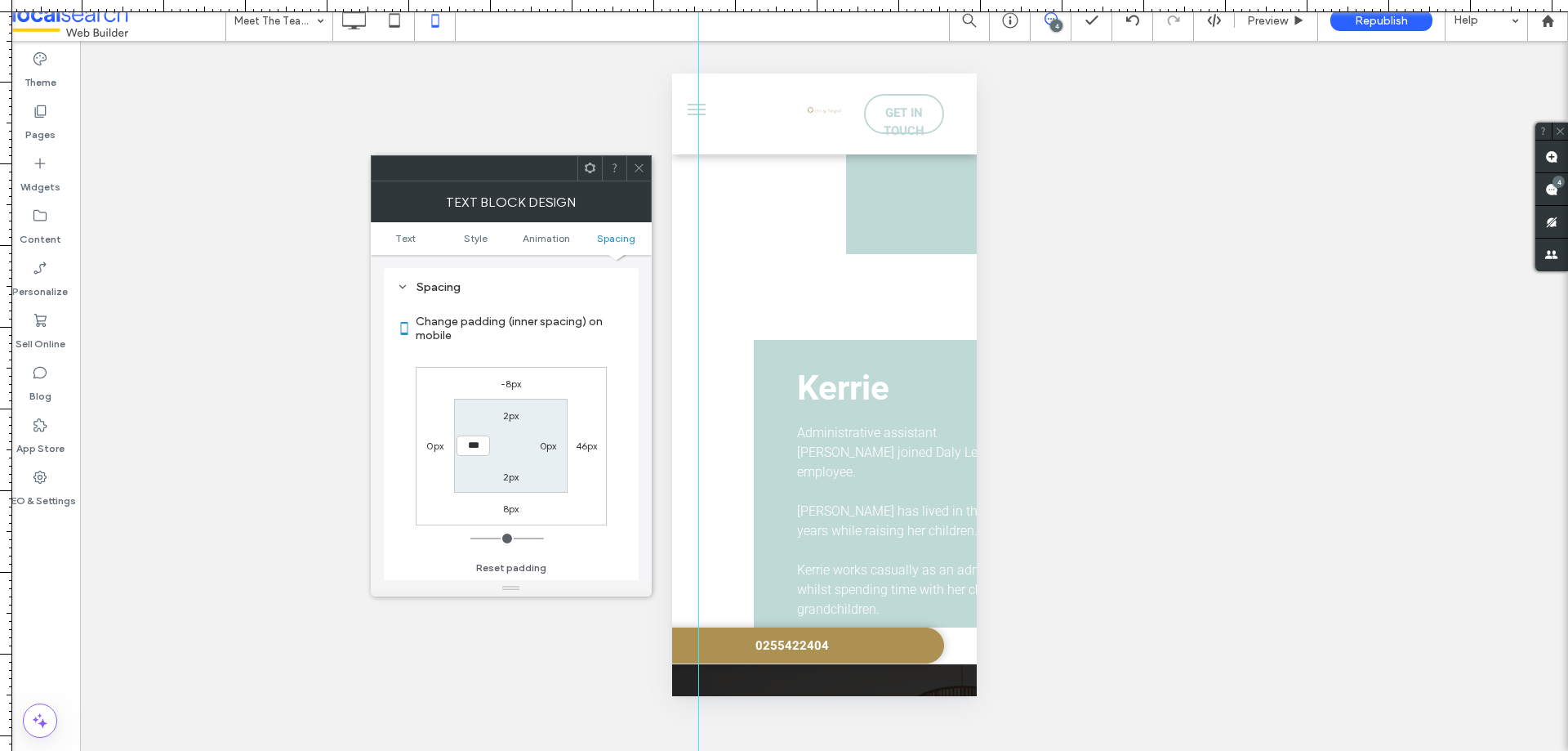 click on "0px" at bounding box center [434, 445] 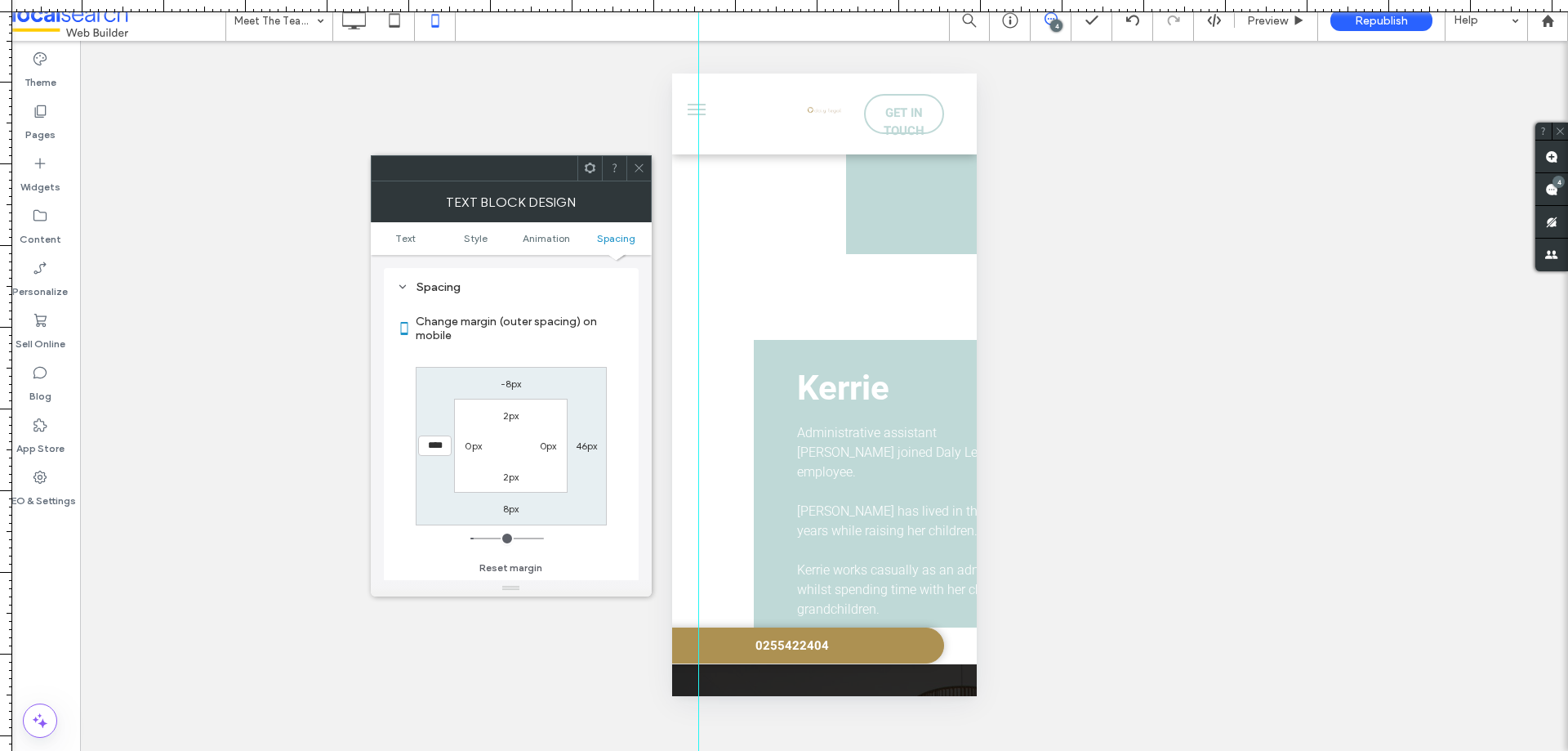 click on "0px" at bounding box center [548, 445] 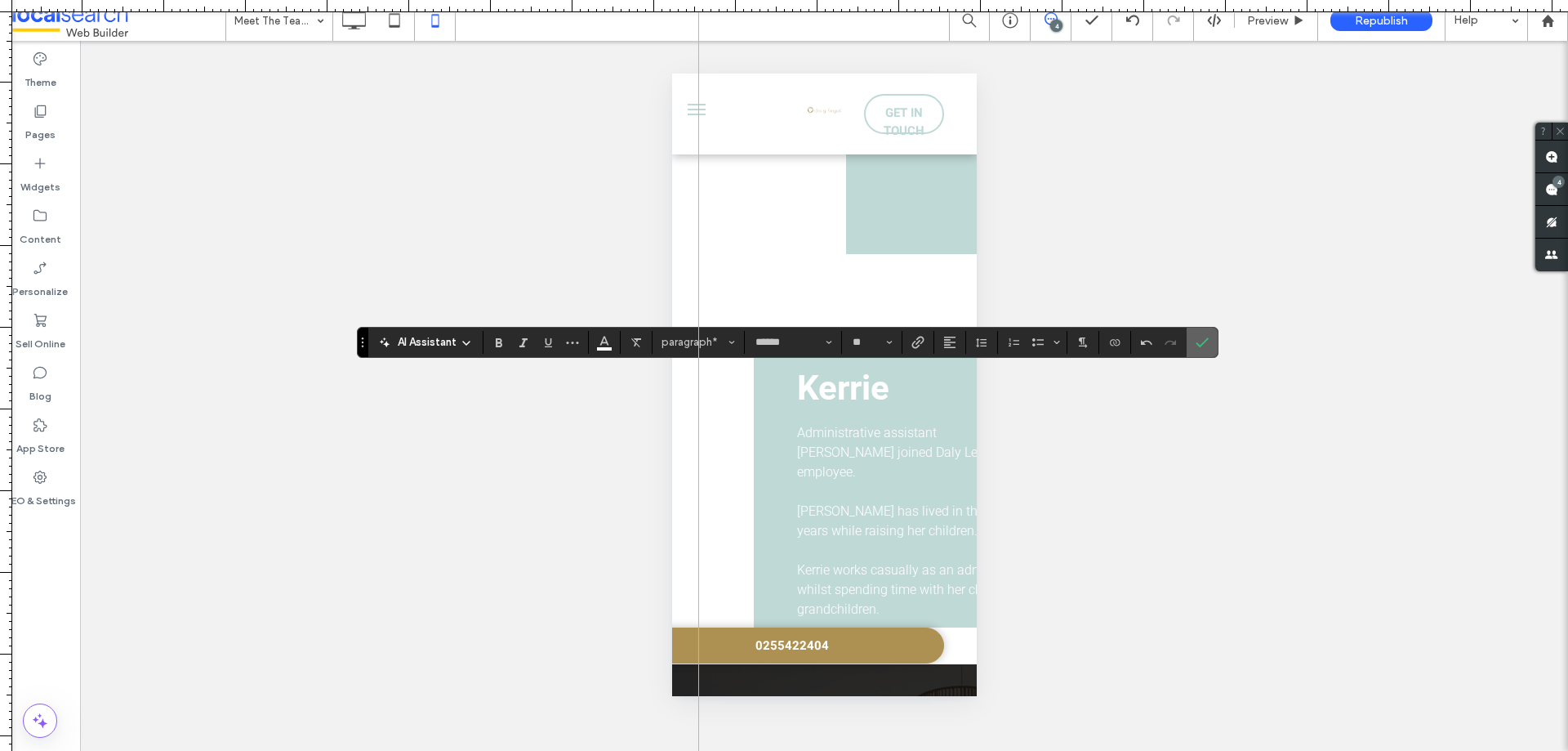 click 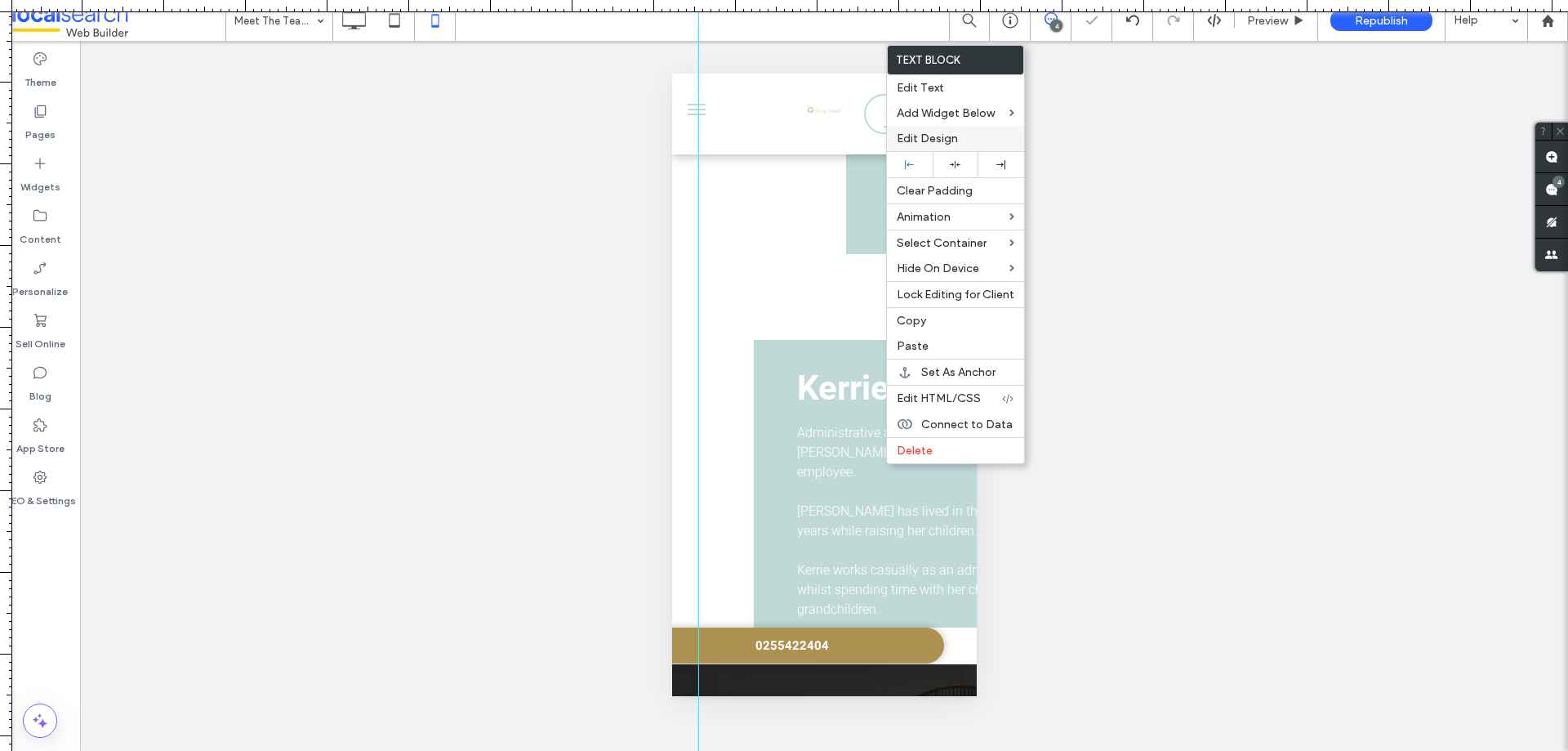 click on "Edit Design" at bounding box center [956, 138] 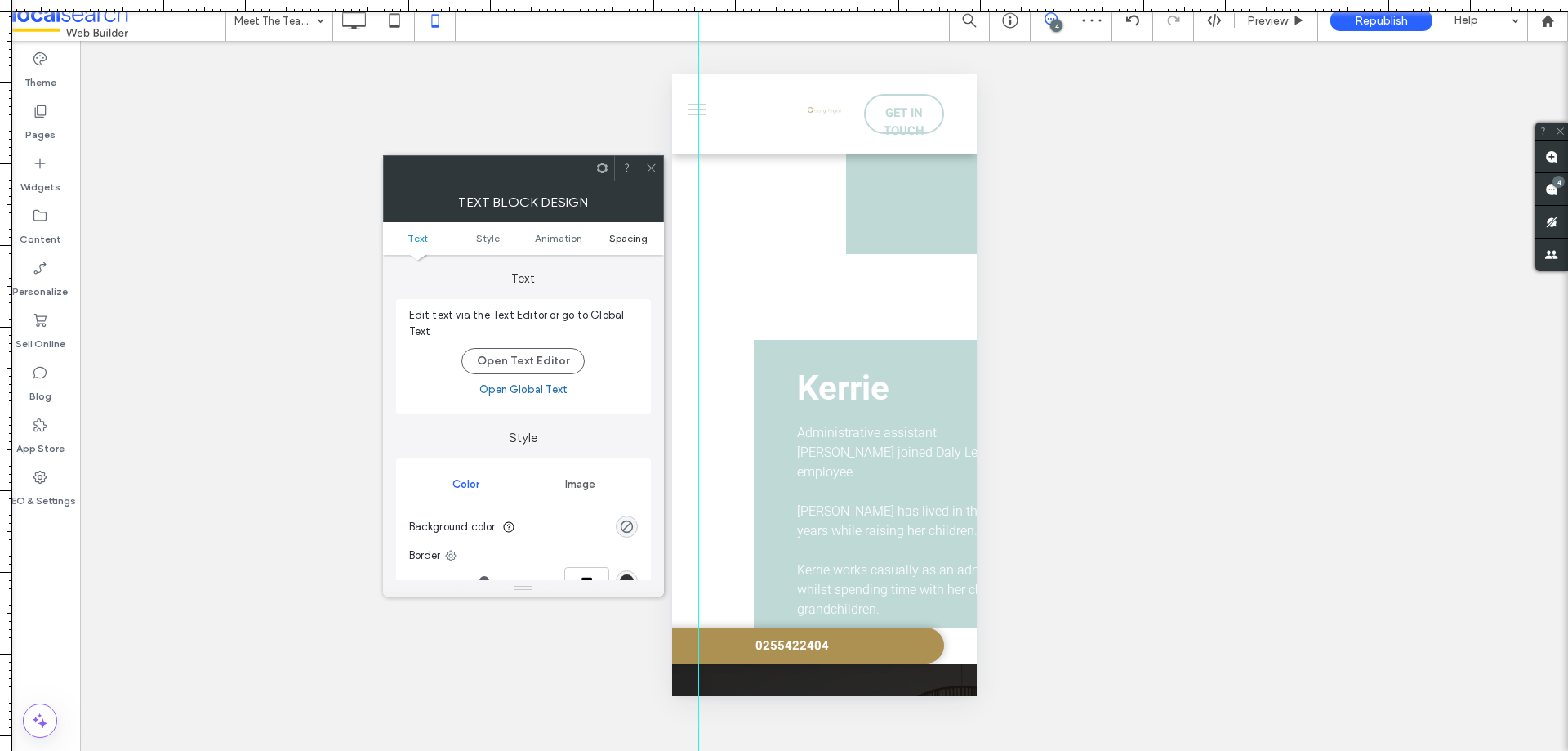 click on "Spacing" at bounding box center [628, 238] 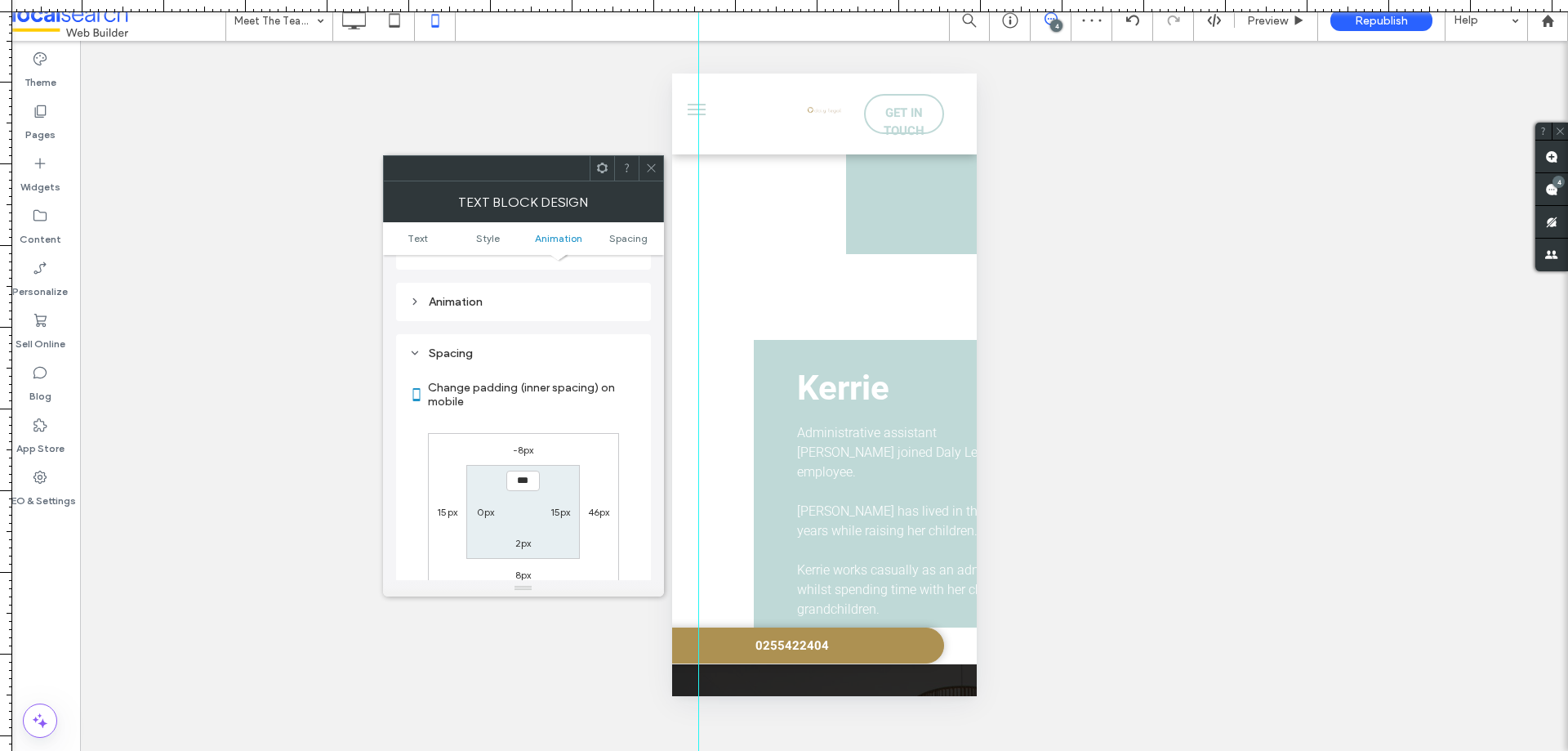 scroll, scrollTop: 468, scrollLeft: 0, axis: vertical 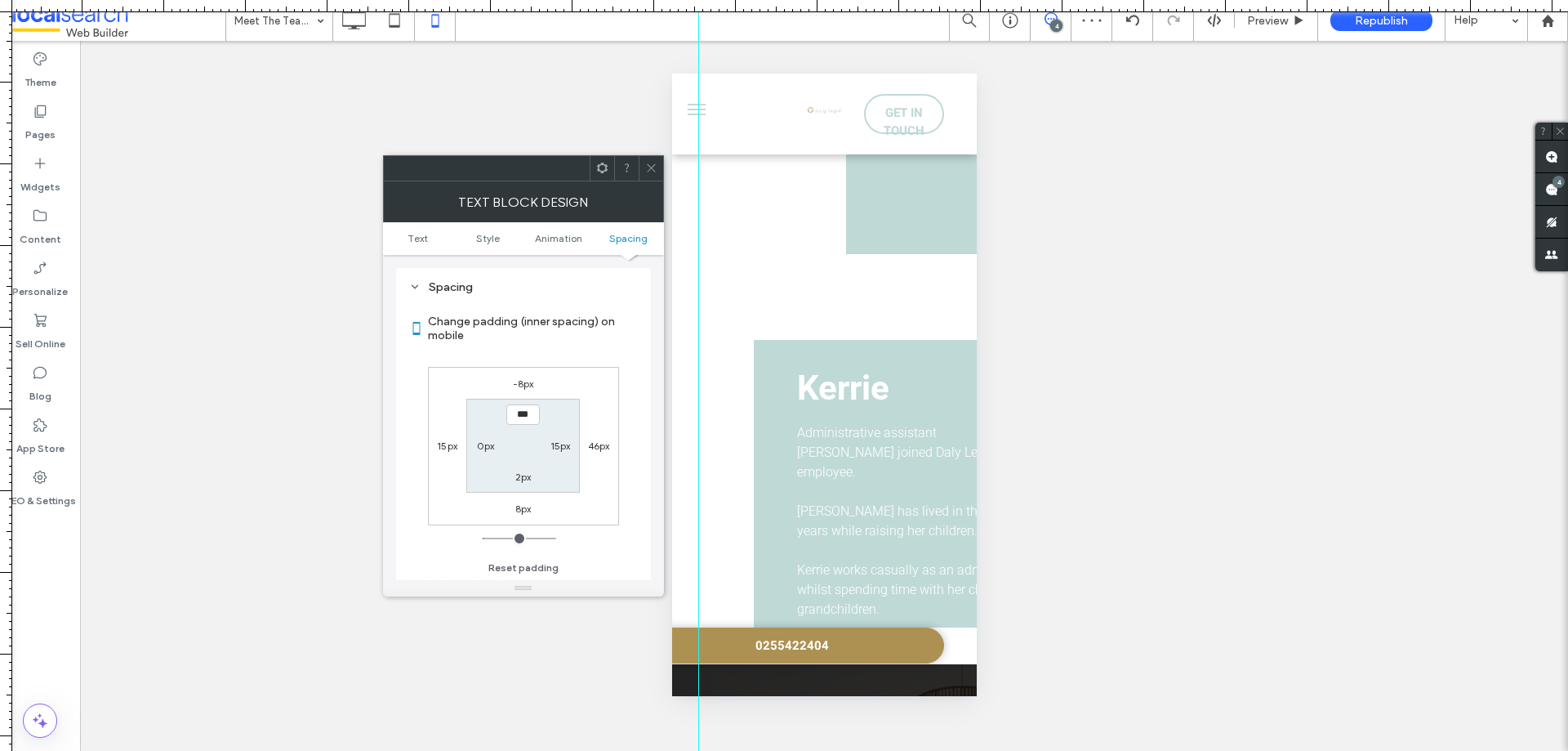 click on "15px" at bounding box center [560, 445] 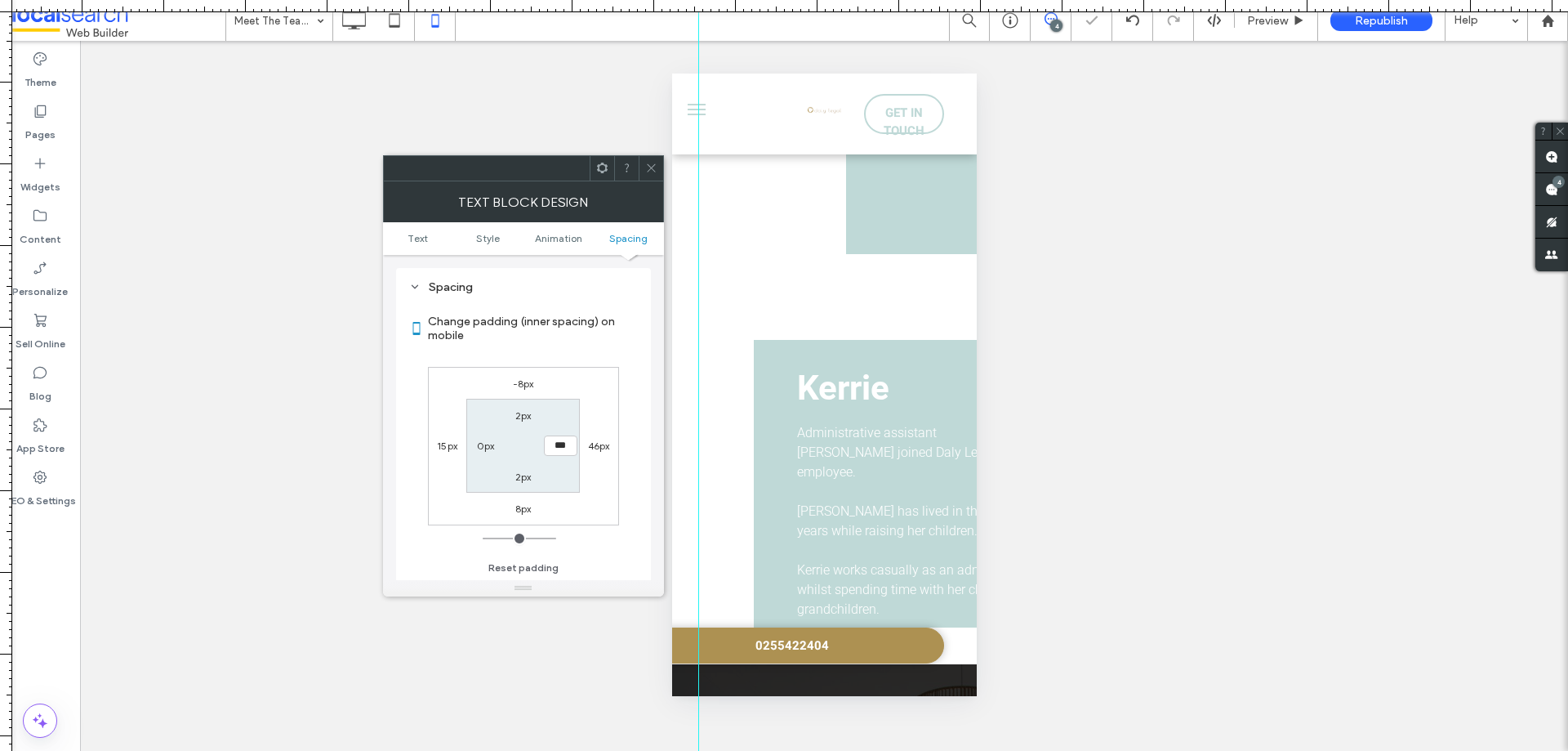 click on "46px" at bounding box center (599, 445) 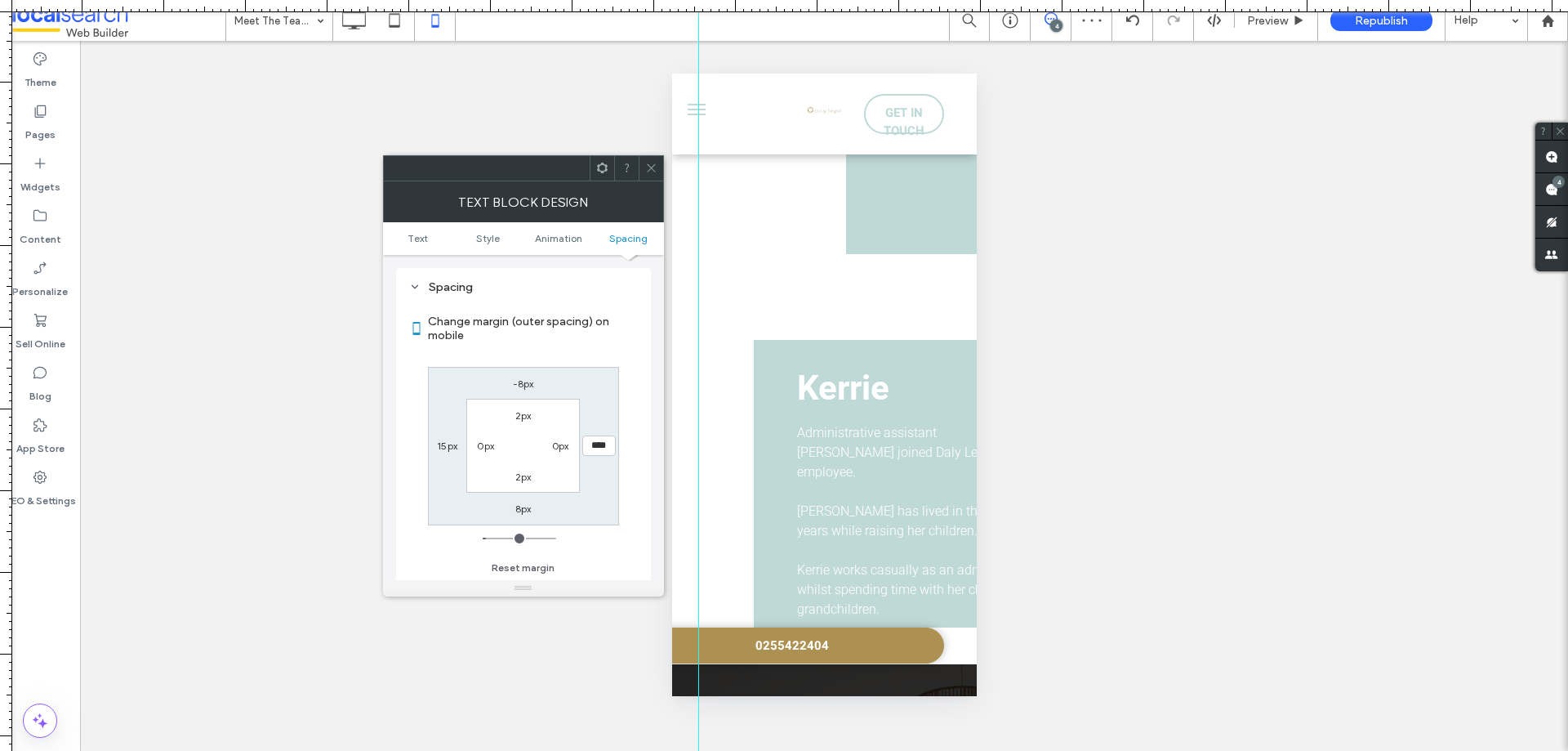 click 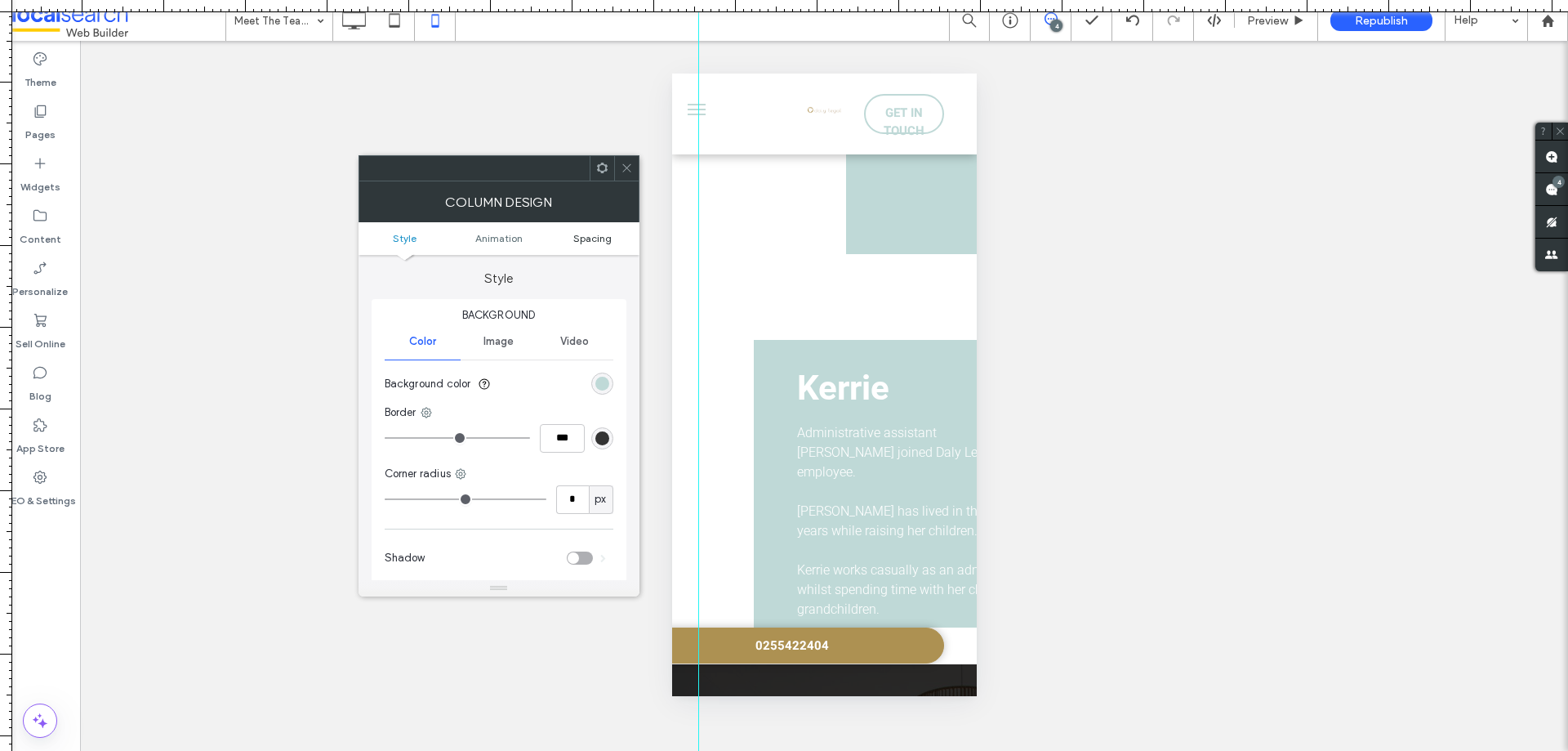 click on "Spacing" at bounding box center (592, 238) 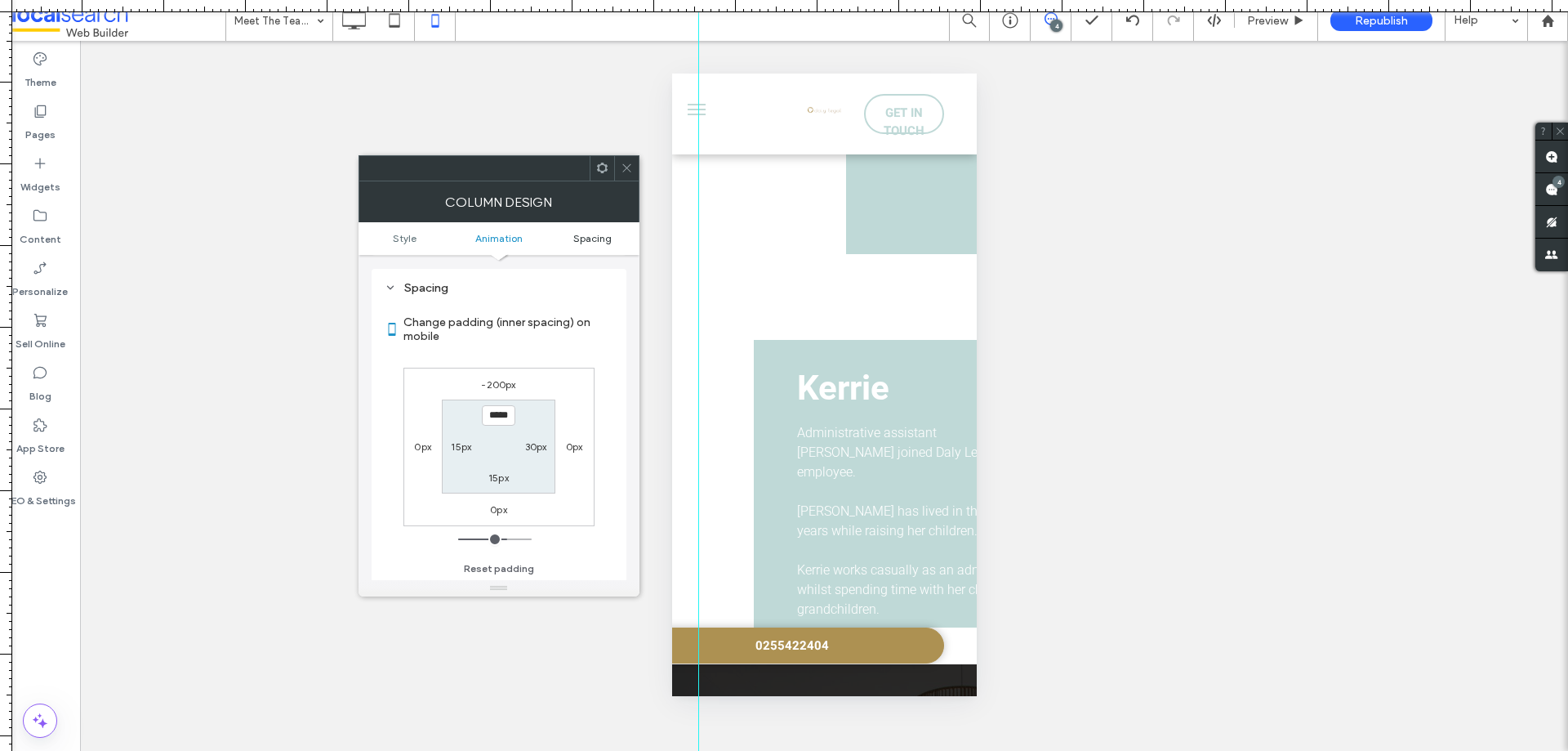 scroll, scrollTop: 383, scrollLeft: 0, axis: vertical 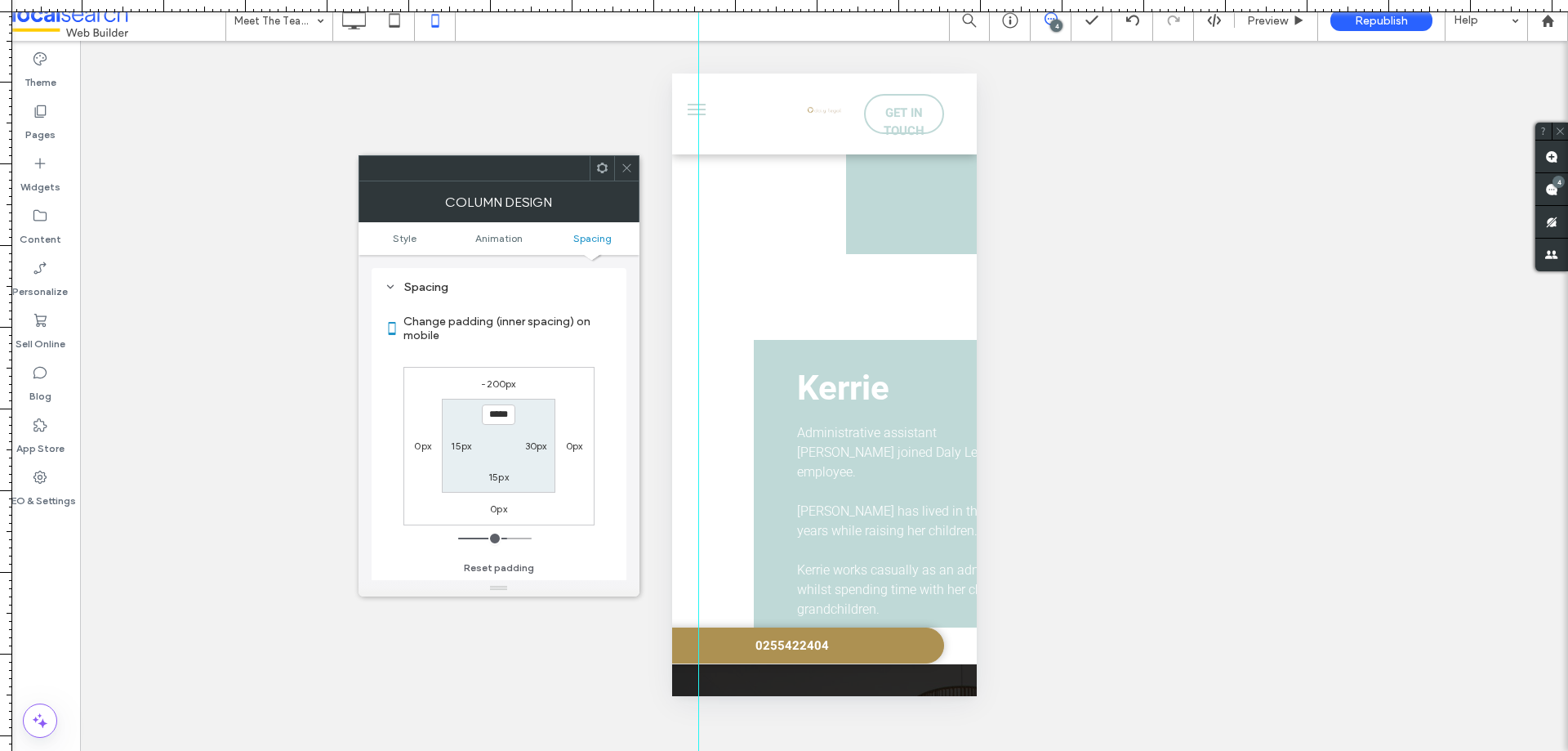 click at bounding box center (626, 168) 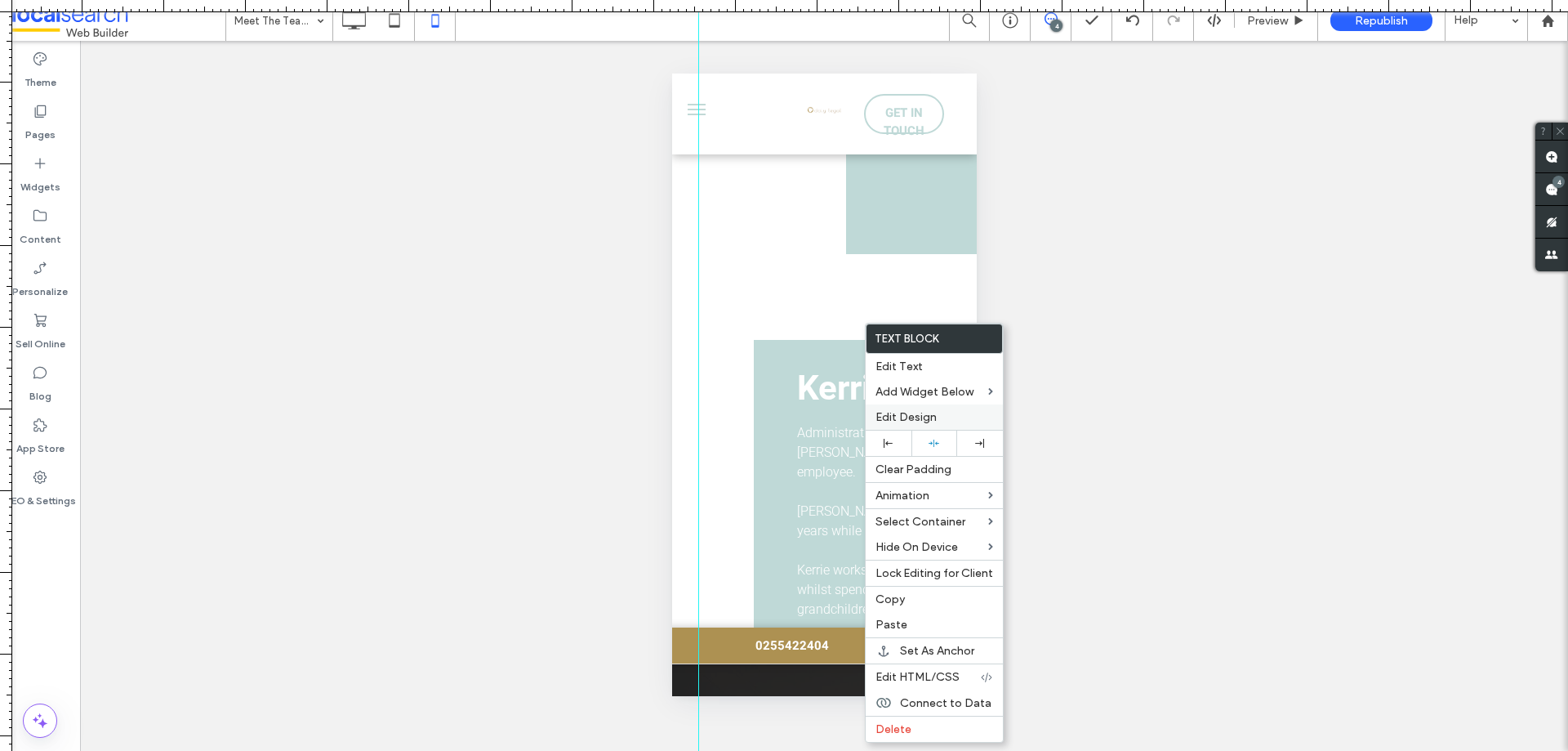 click on "Edit Design" at bounding box center (906, 417) 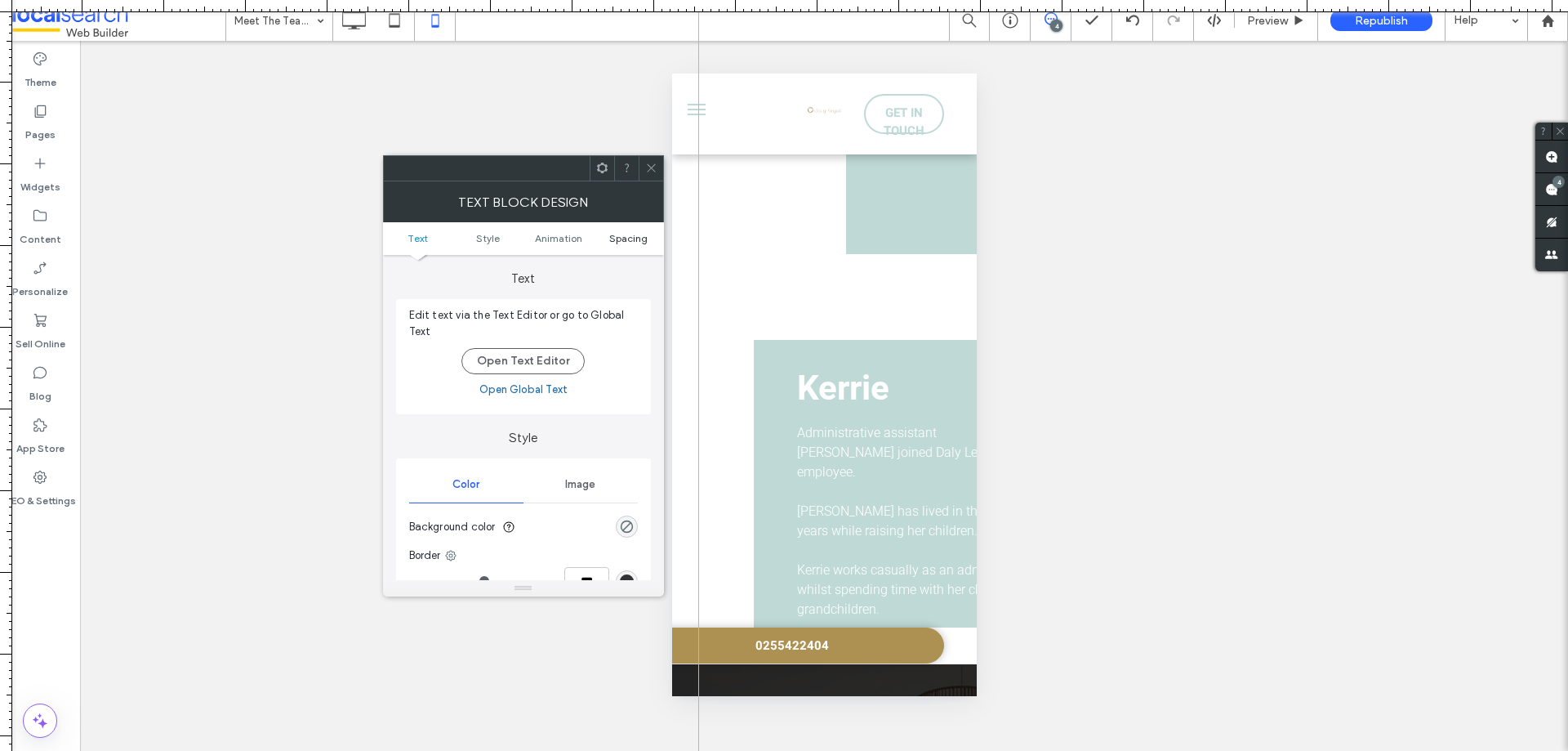 click on "Spacing" at bounding box center (628, 238) 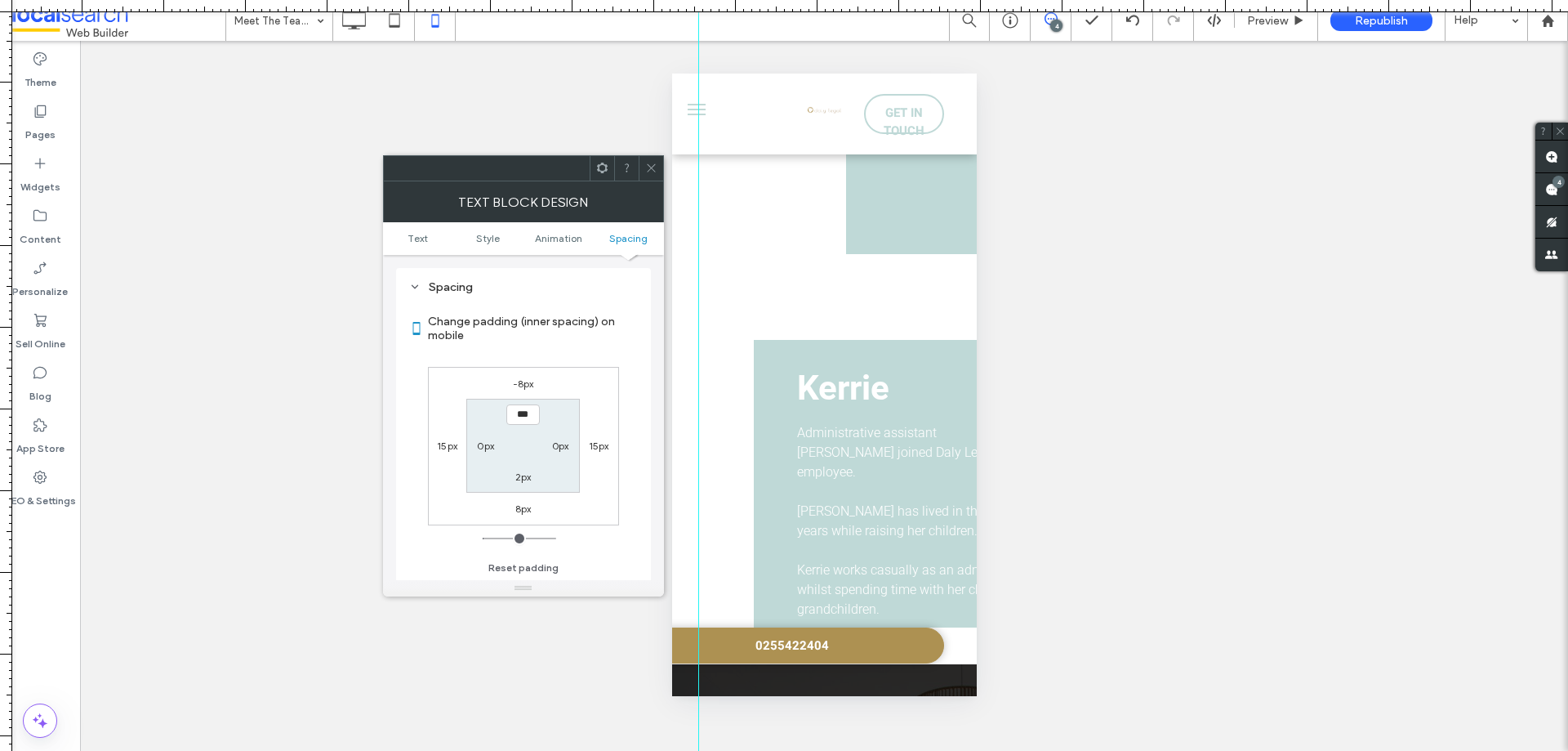 scroll, scrollTop: 468, scrollLeft: 0, axis: vertical 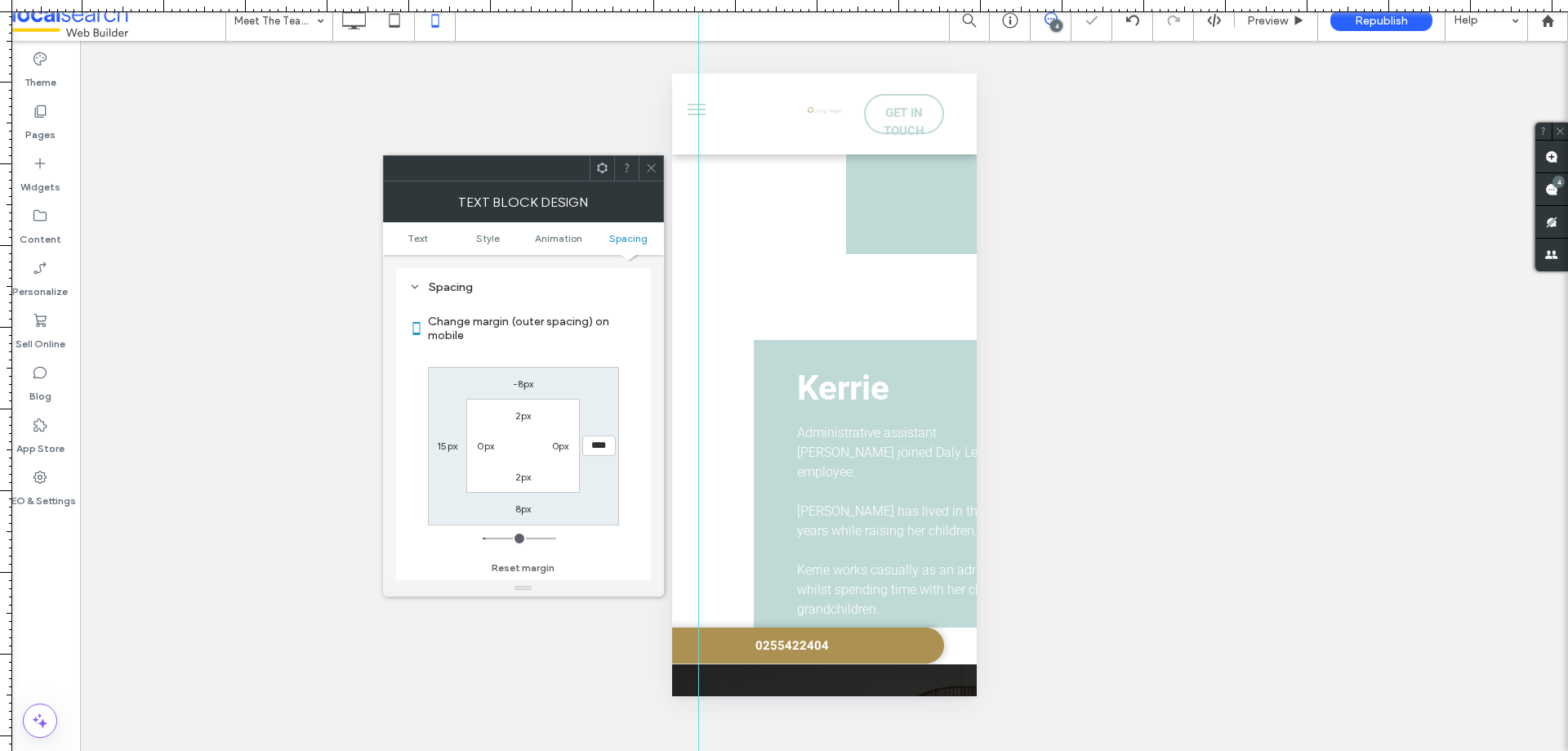 click 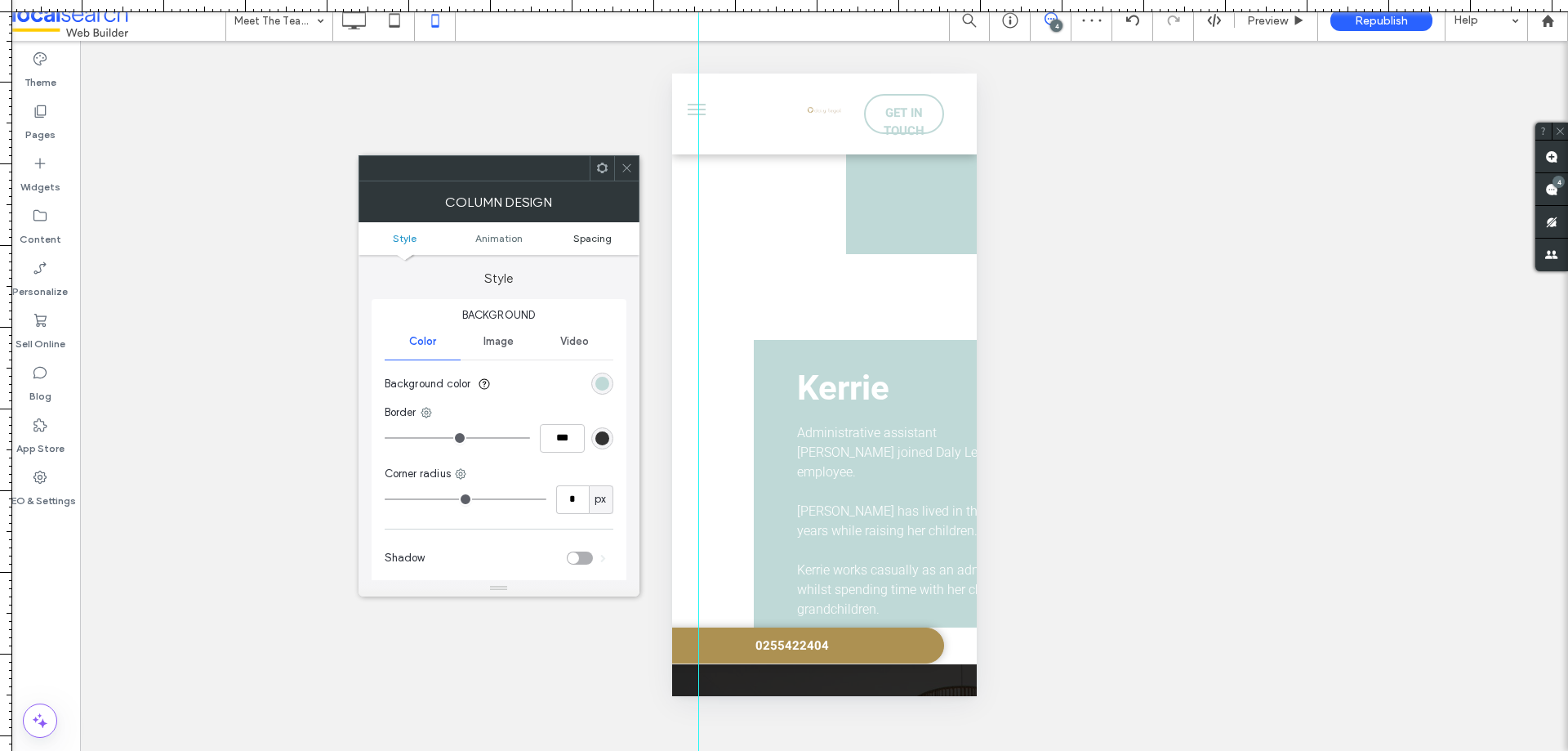click on "Spacing" at bounding box center (592, 238) 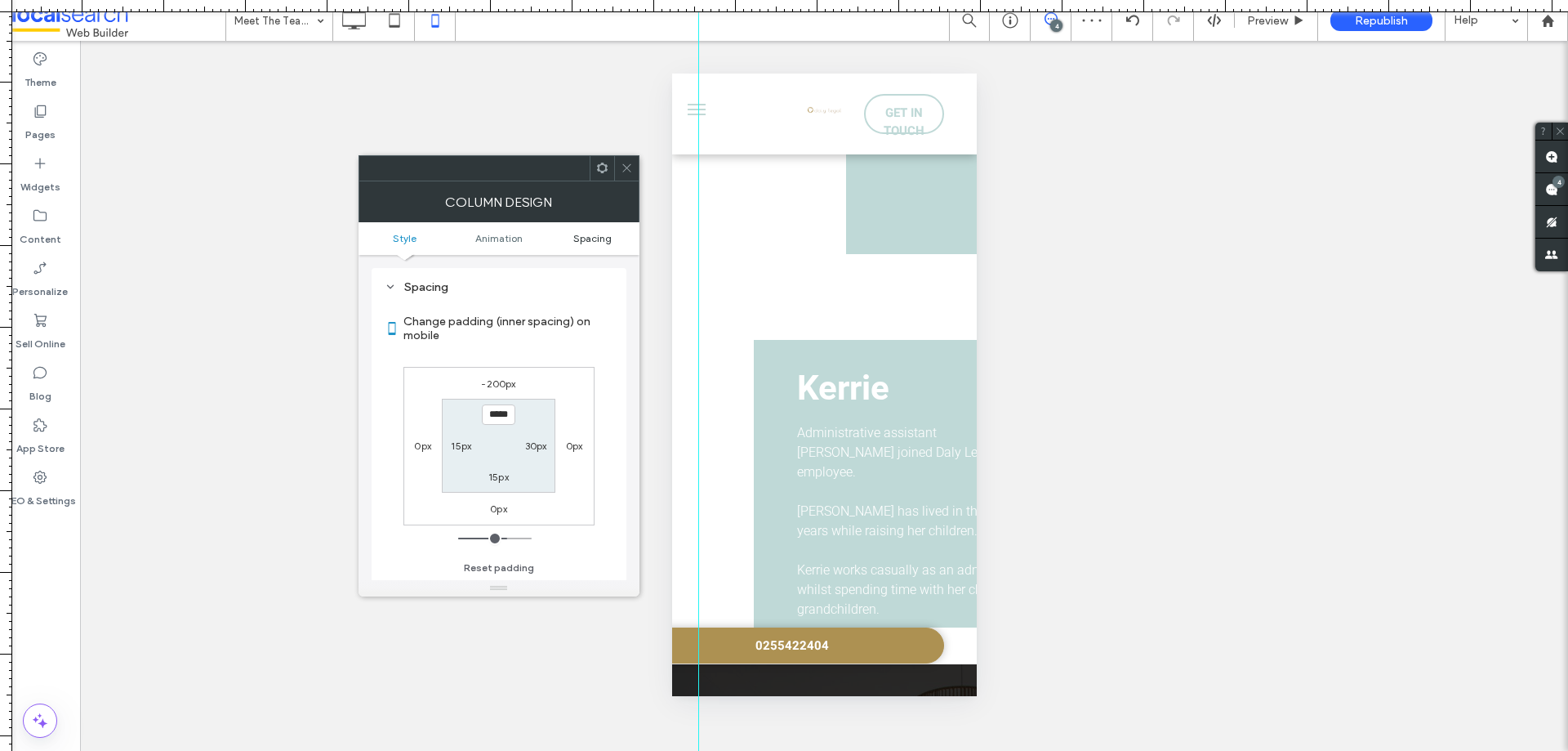 scroll, scrollTop: 383, scrollLeft: 0, axis: vertical 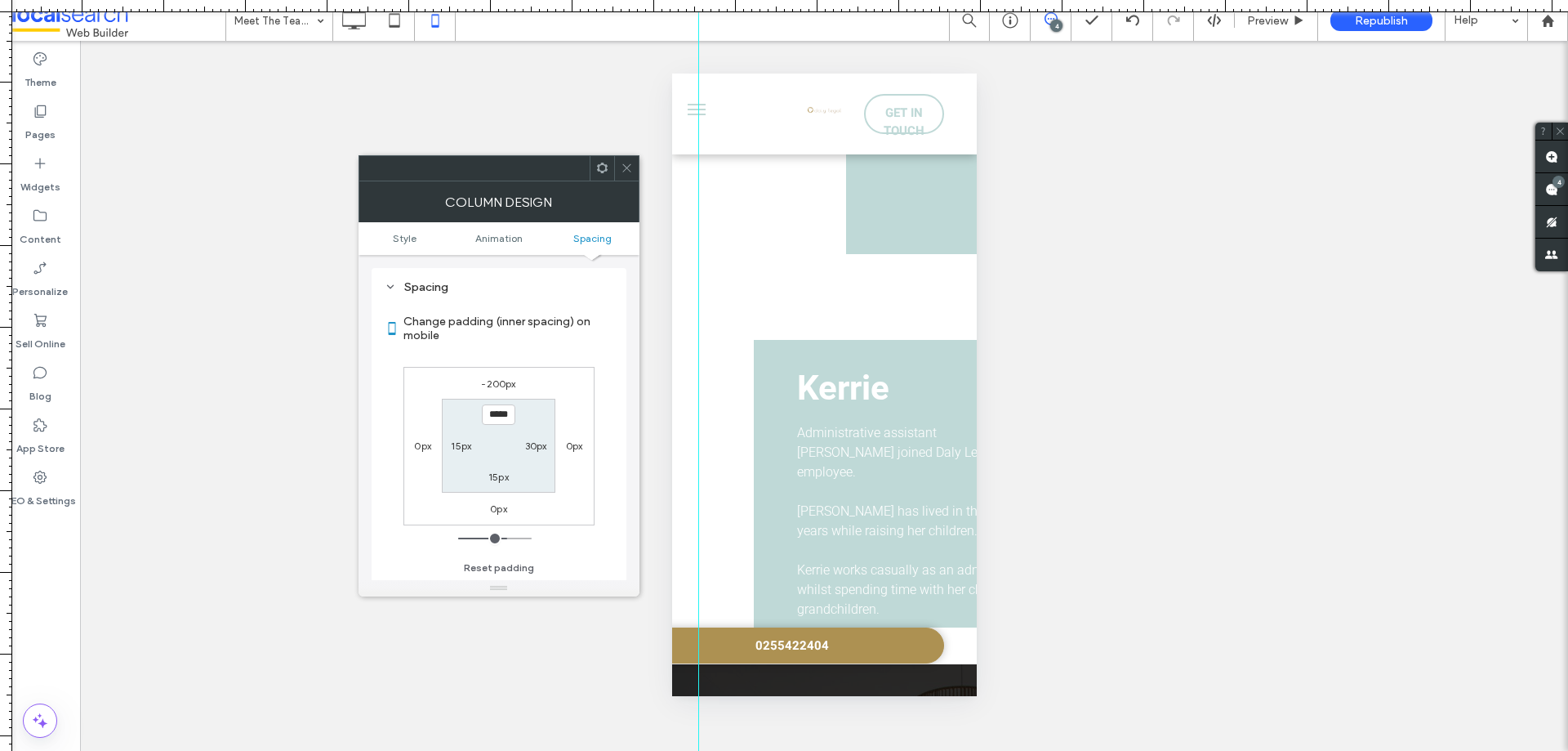 click 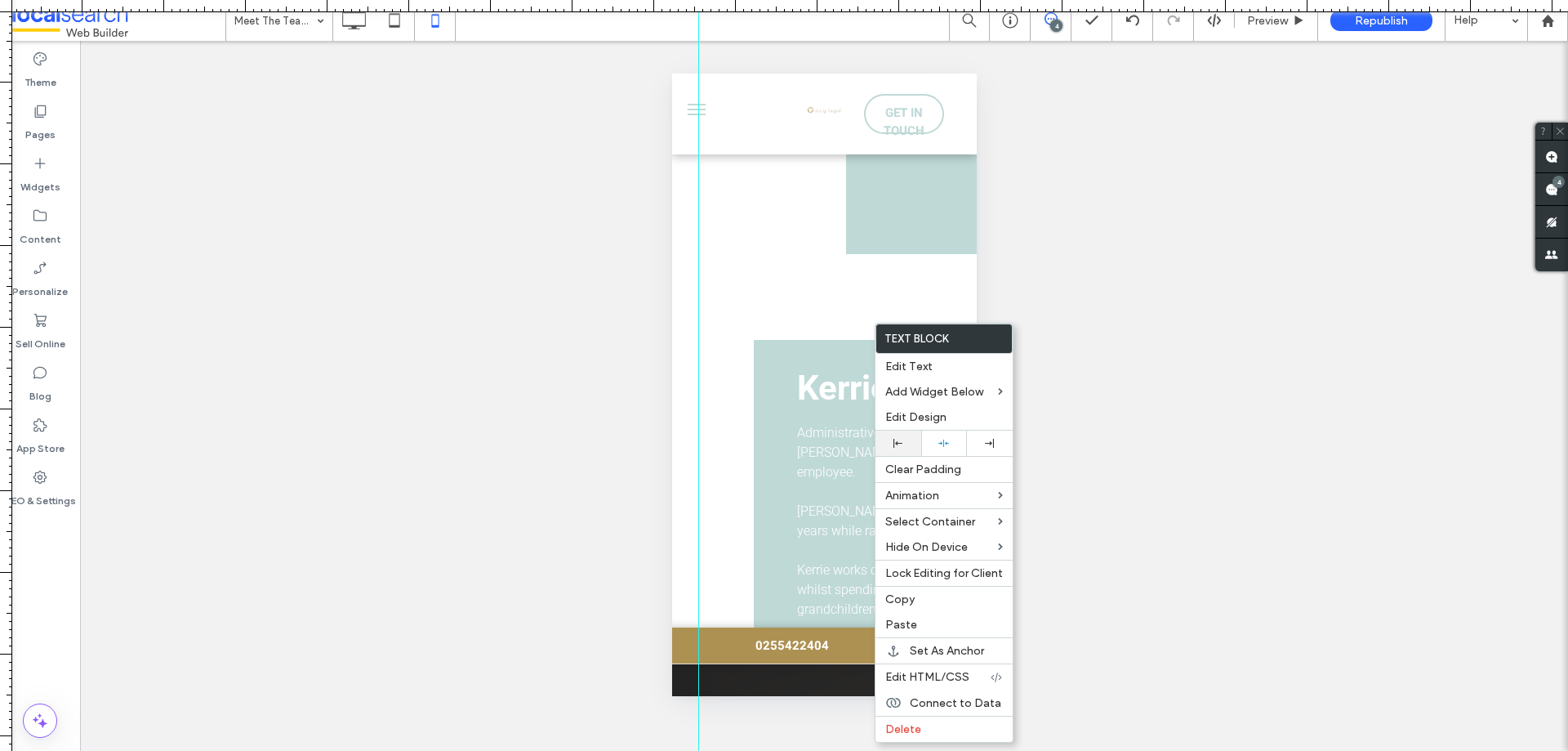 click at bounding box center (898, 443) 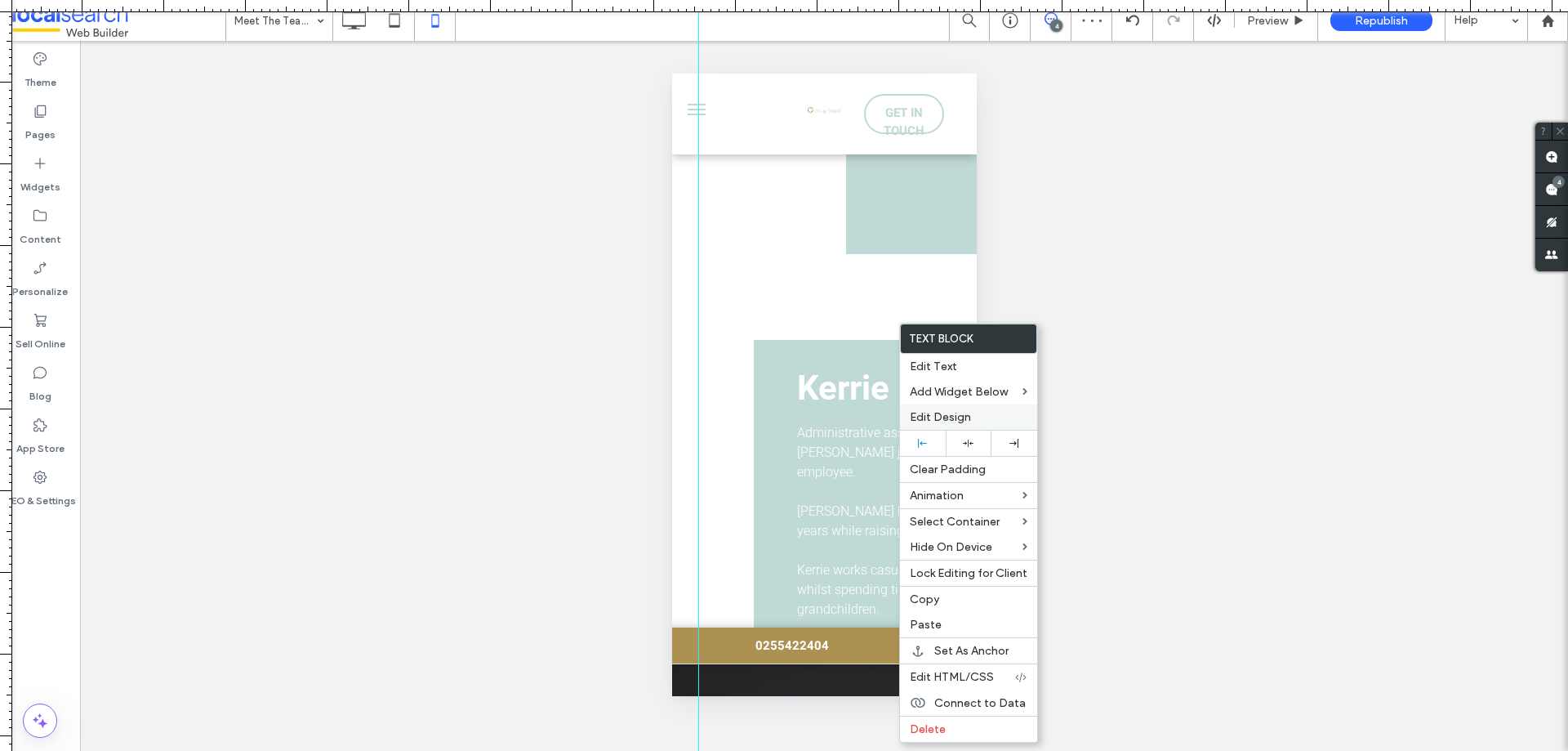 click on "Edit Design" at bounding box center [940, 417] 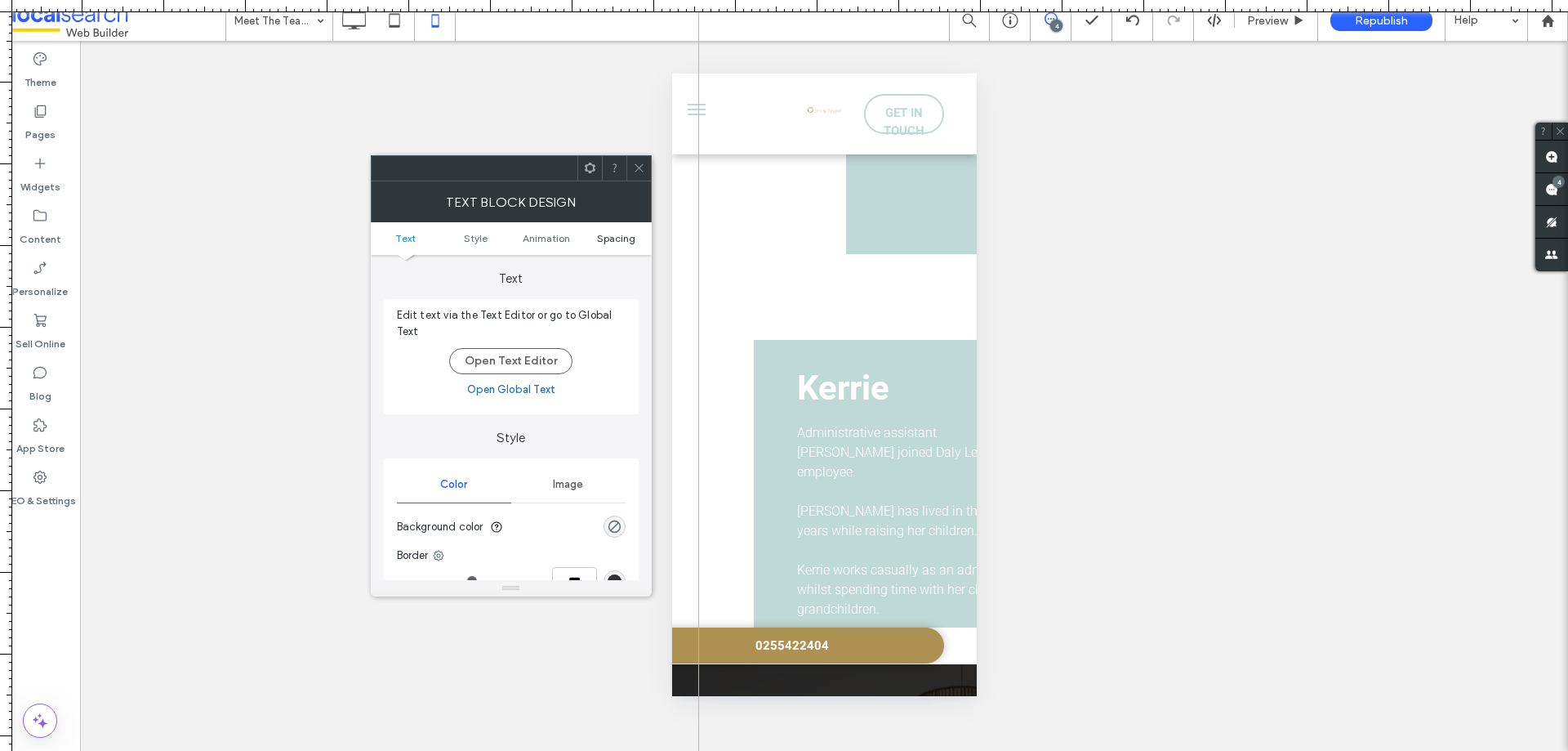 click on "Spacing" at bounding box center (616, 238) 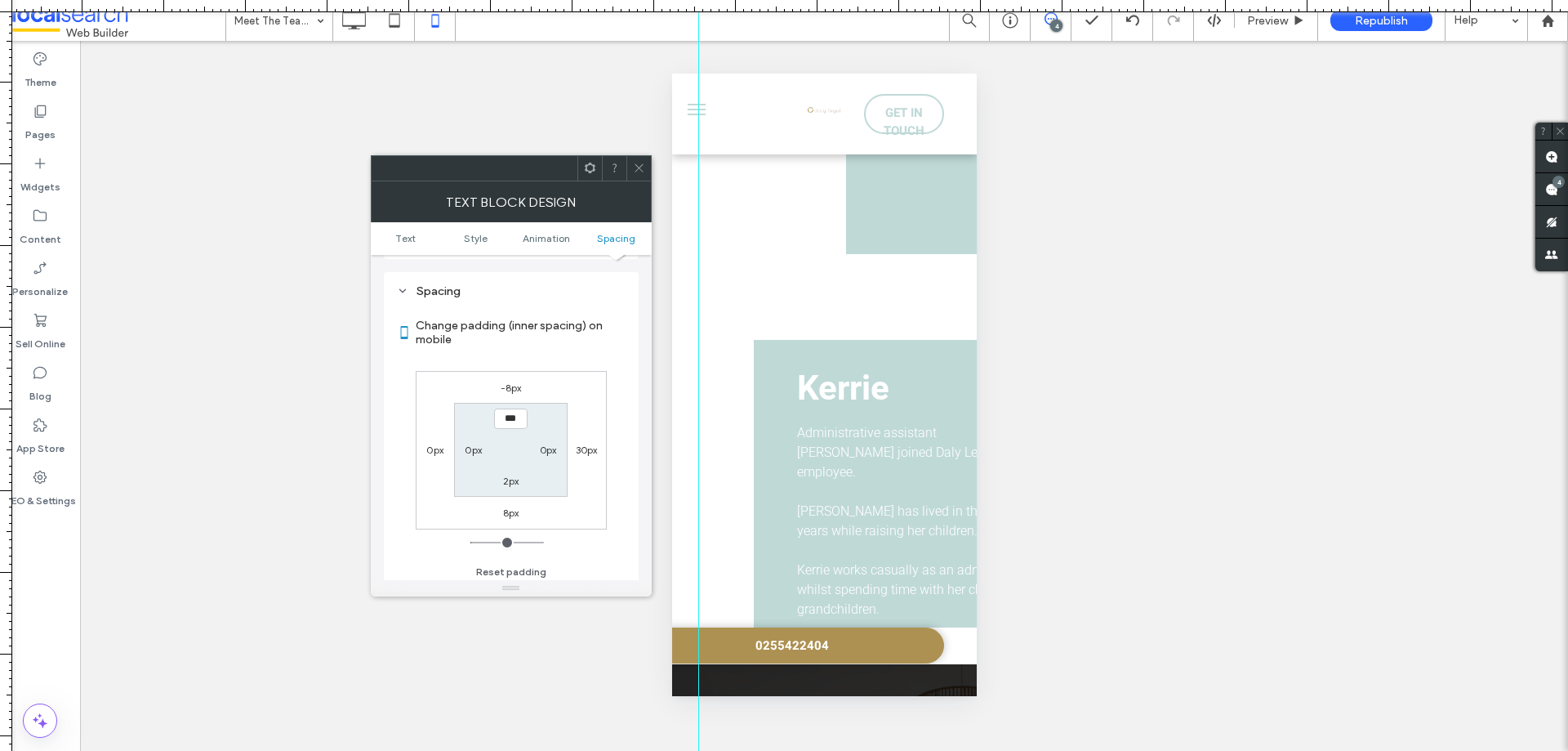 scroll, scrollTop: 468, scrollLeft: 0, axis: vertical 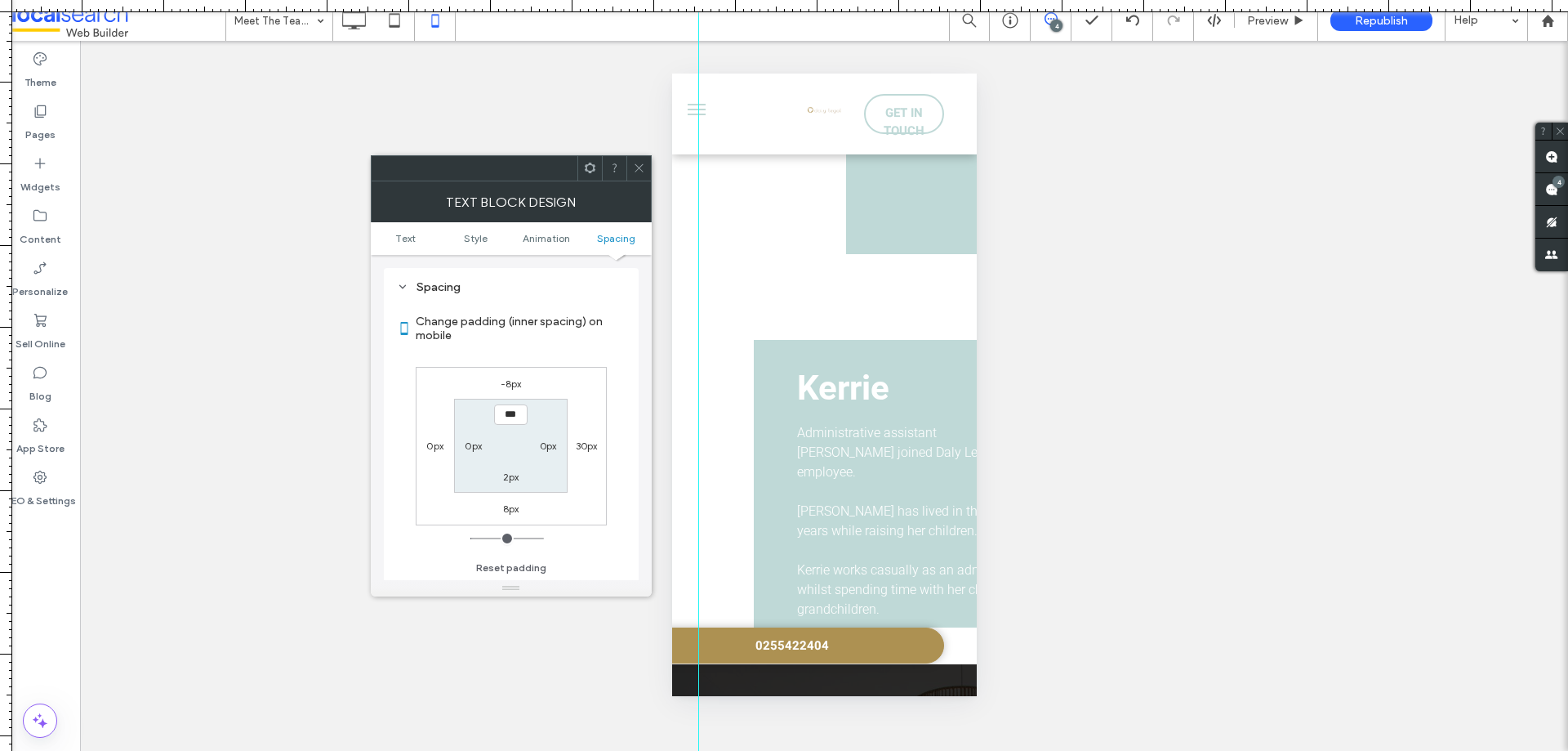 click on "0px" at bounding box center (434, 445) 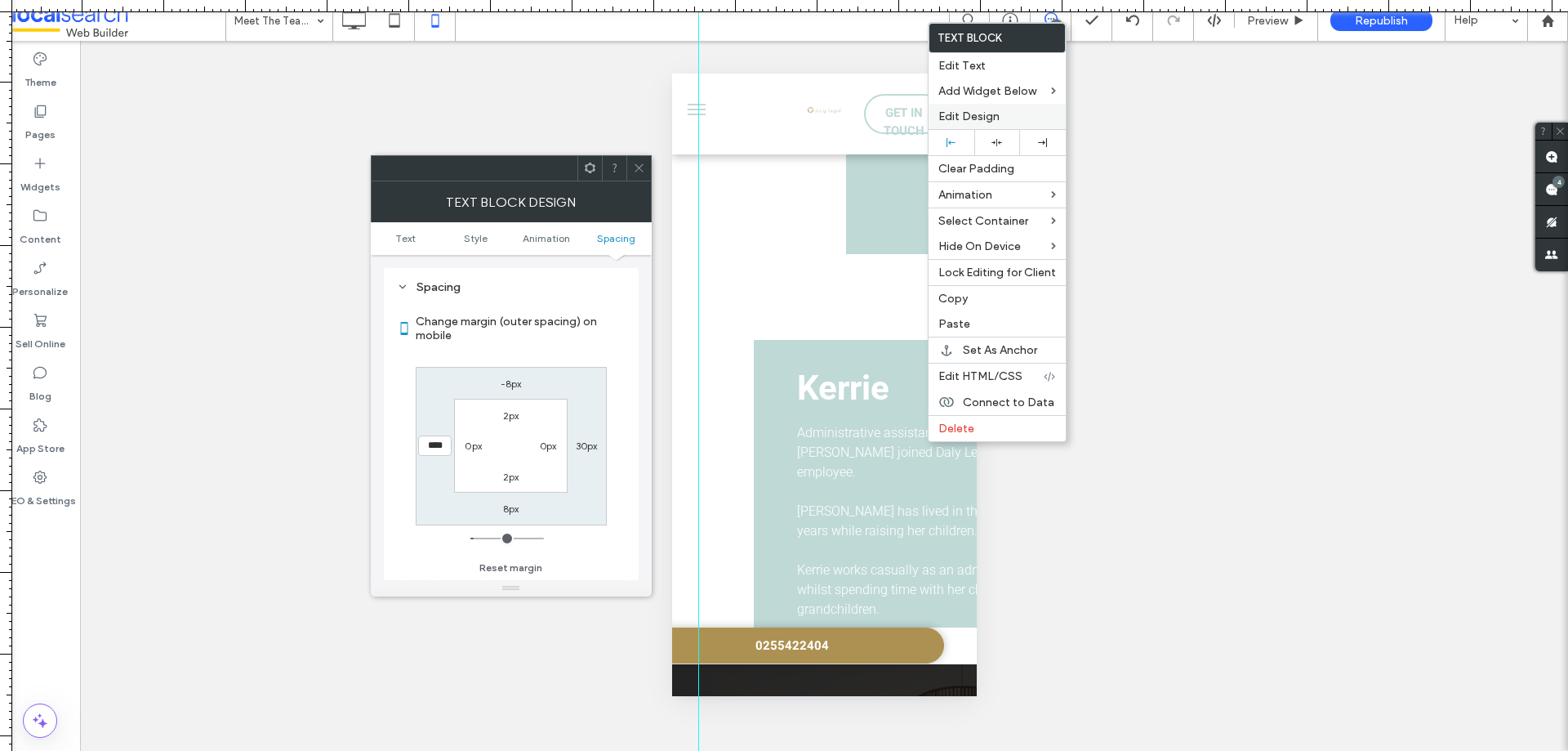 click on "Edit Design" at bounding box center [969, 116] 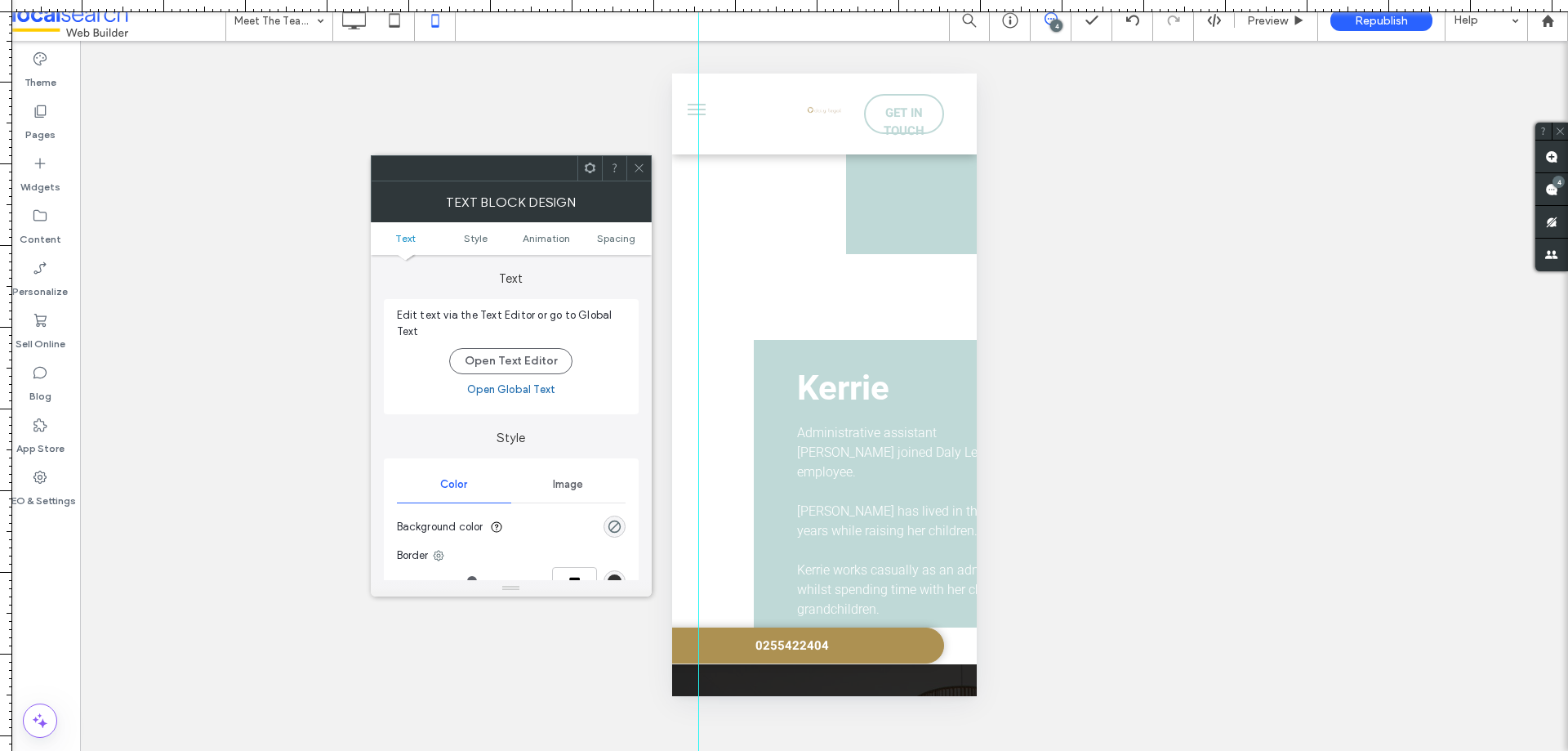 click on "Text Style Animation Spacing" at bounding box center (511, 239) 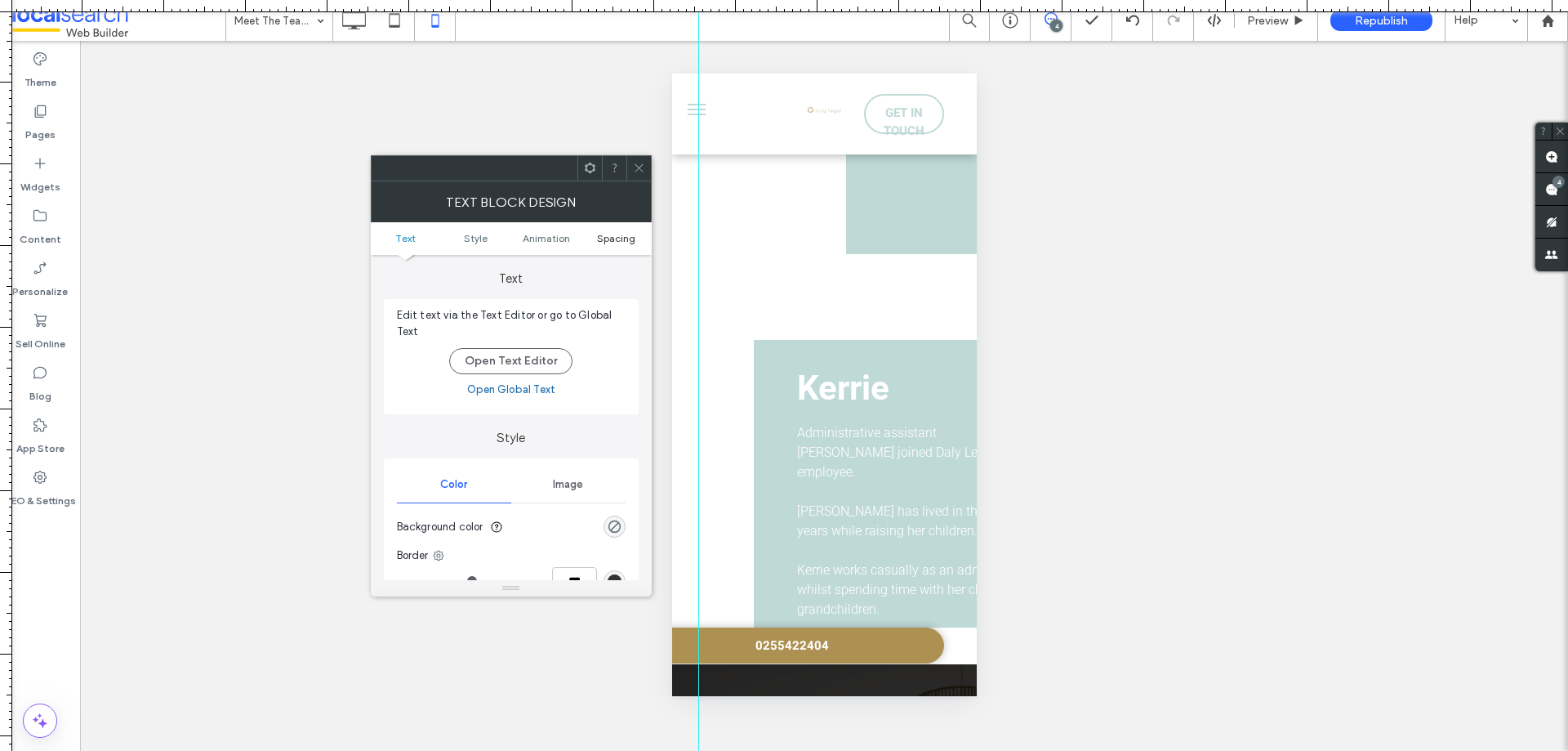 click on "Spacing" at bounding box center (616, 238) 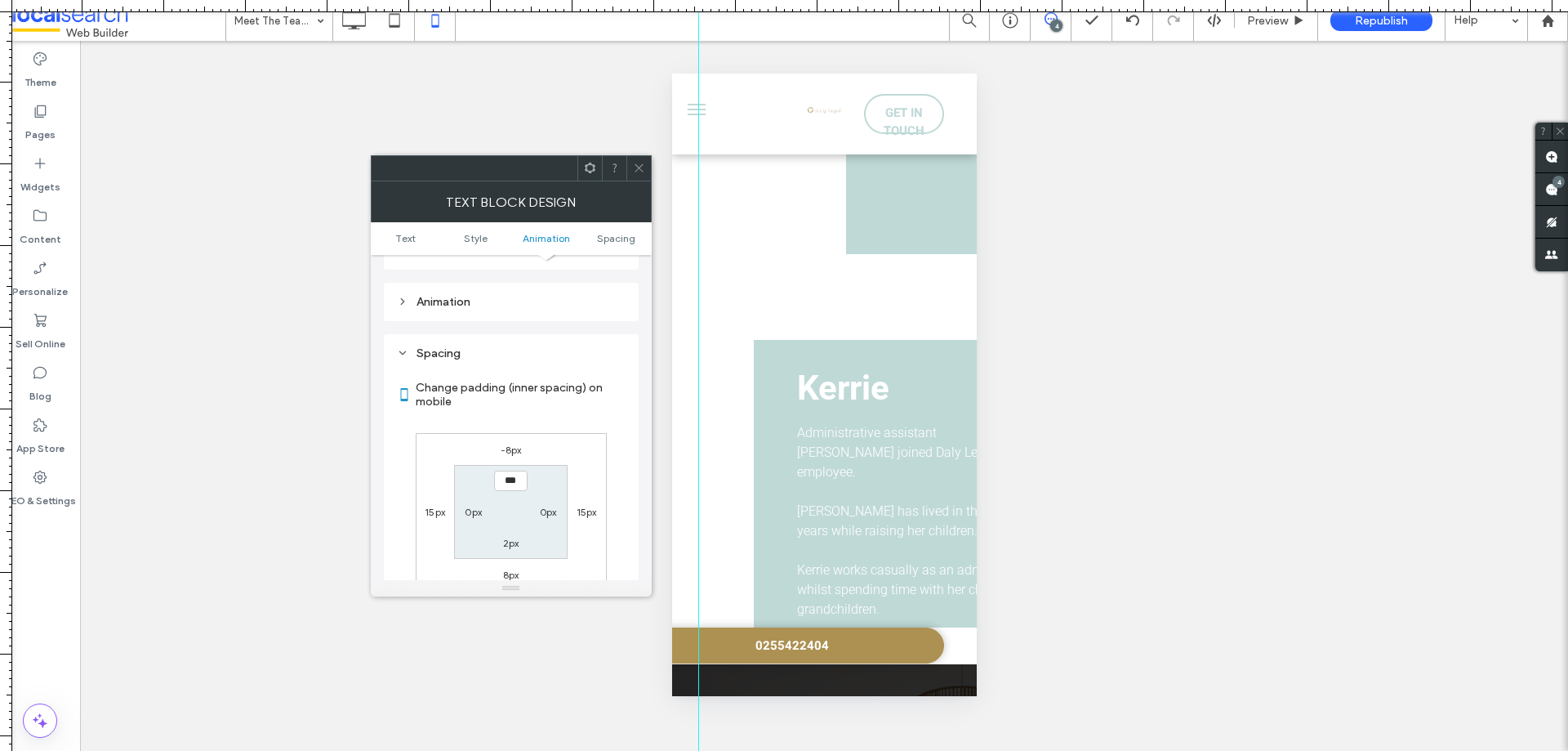 scroll, scrollTop: 468, scrollLeft: 0, axis: vertical 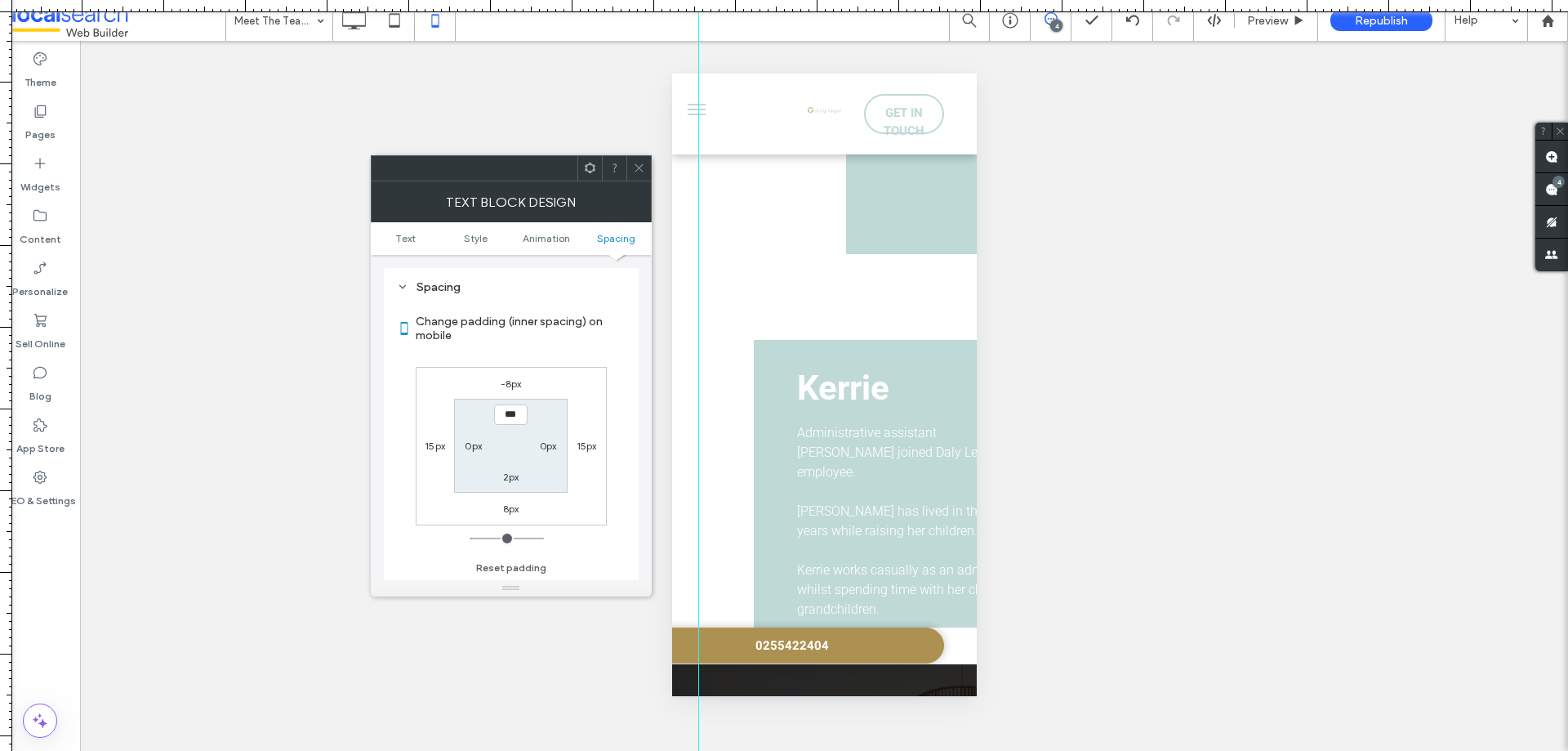 click 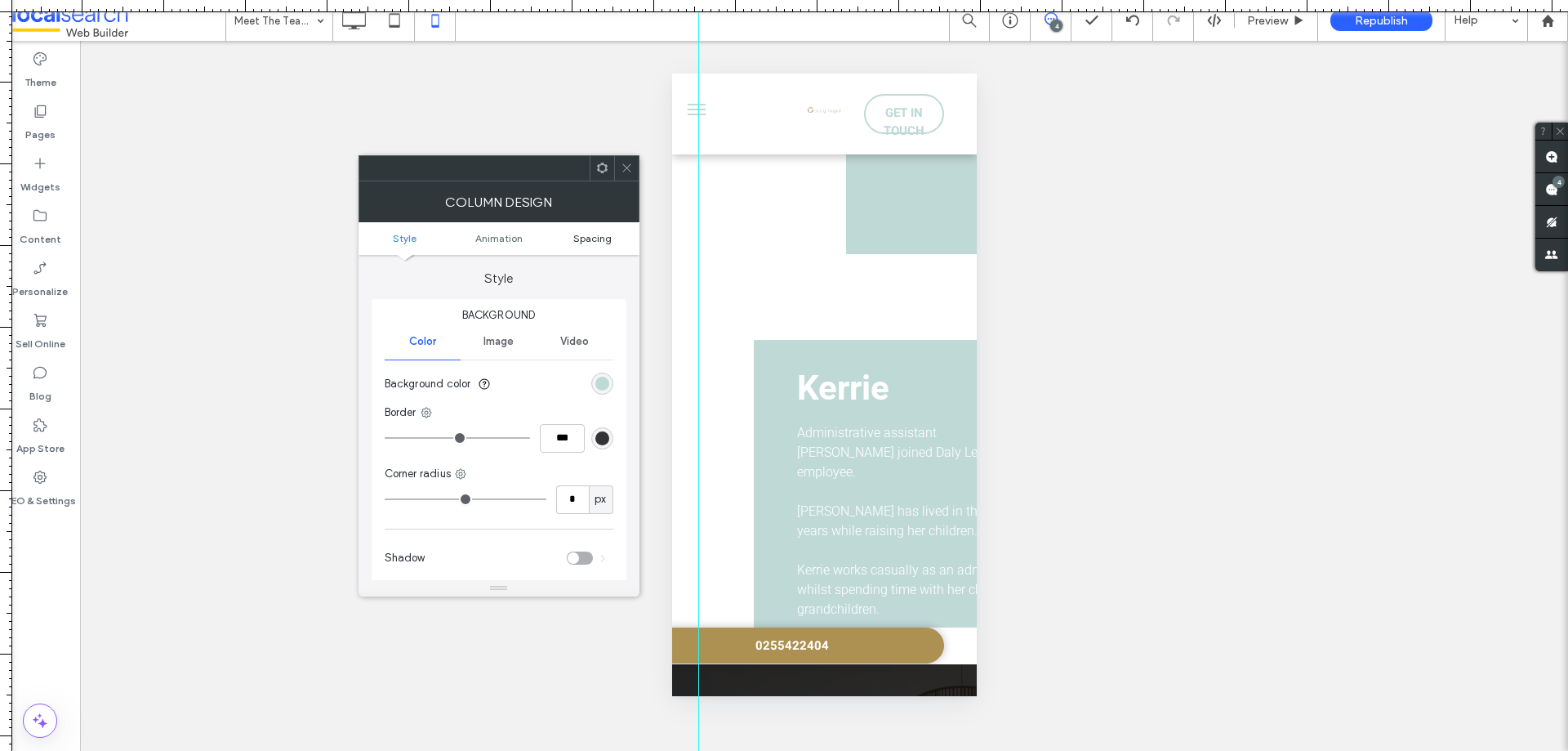 click on "Spacing" at bounding box center (592, 238) 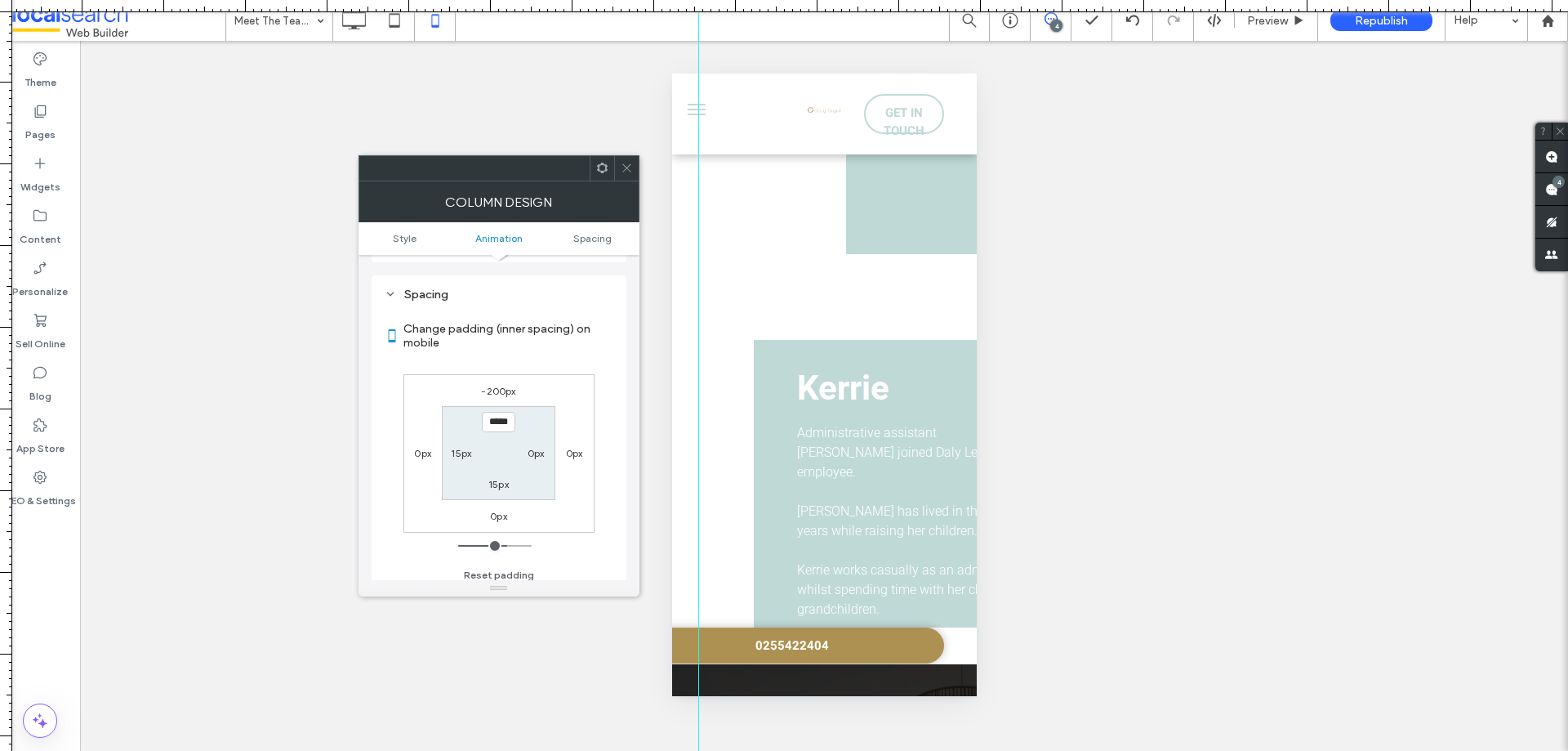 scroll, scrollTop: 383, scrollLeft: 0, axis: vertical 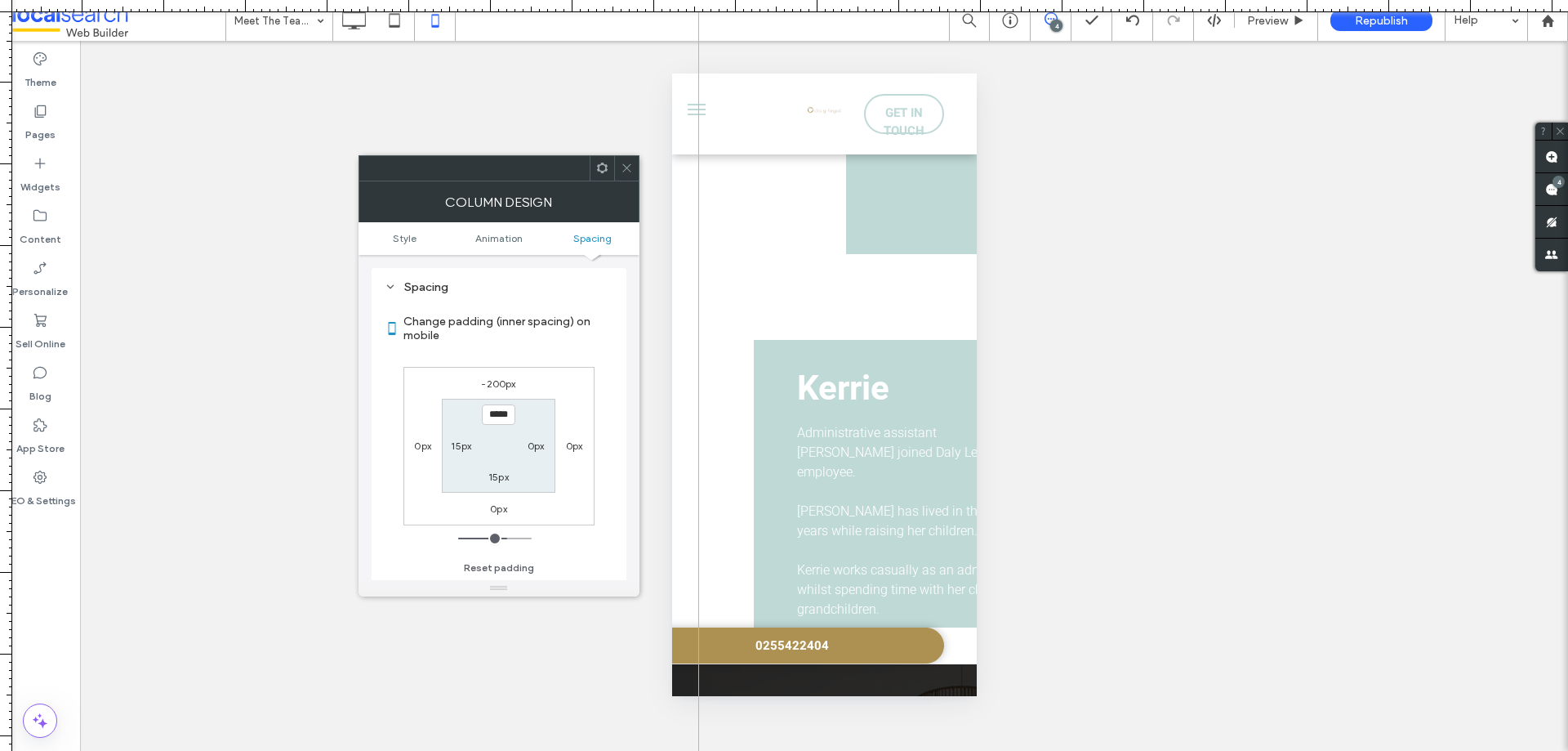 click on "0px" at bounding box center (536, 445) 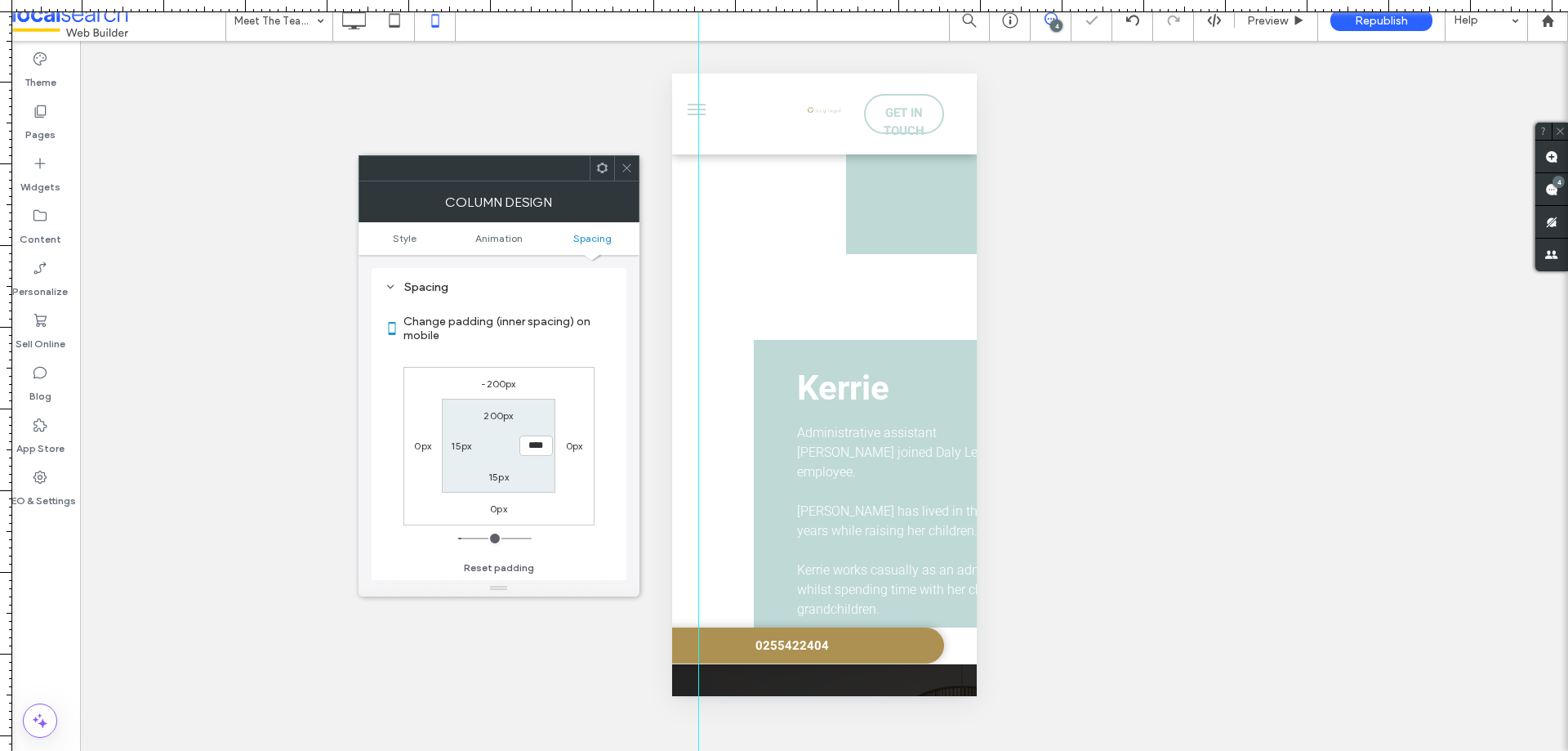 click at bounding box center (626, 168) 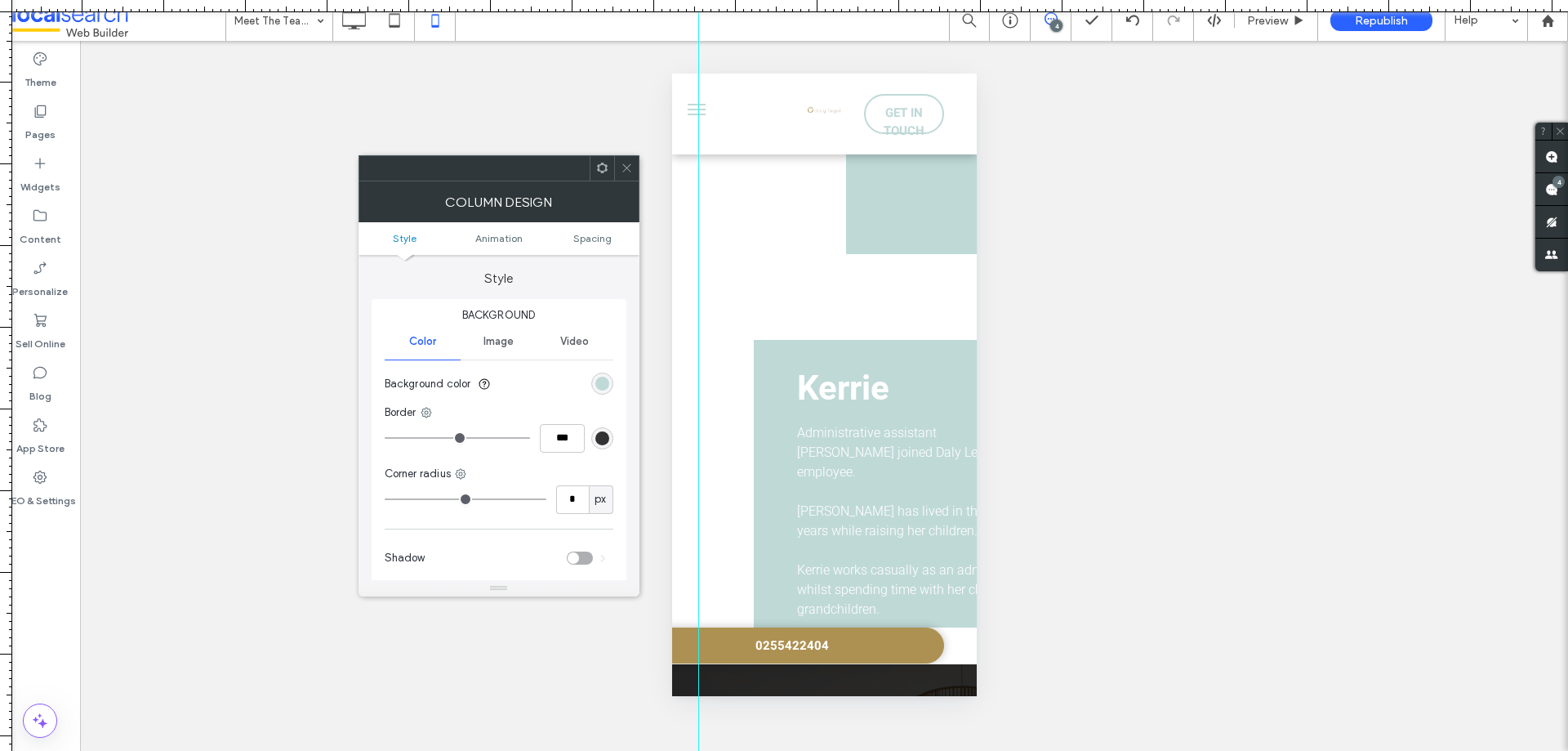 click 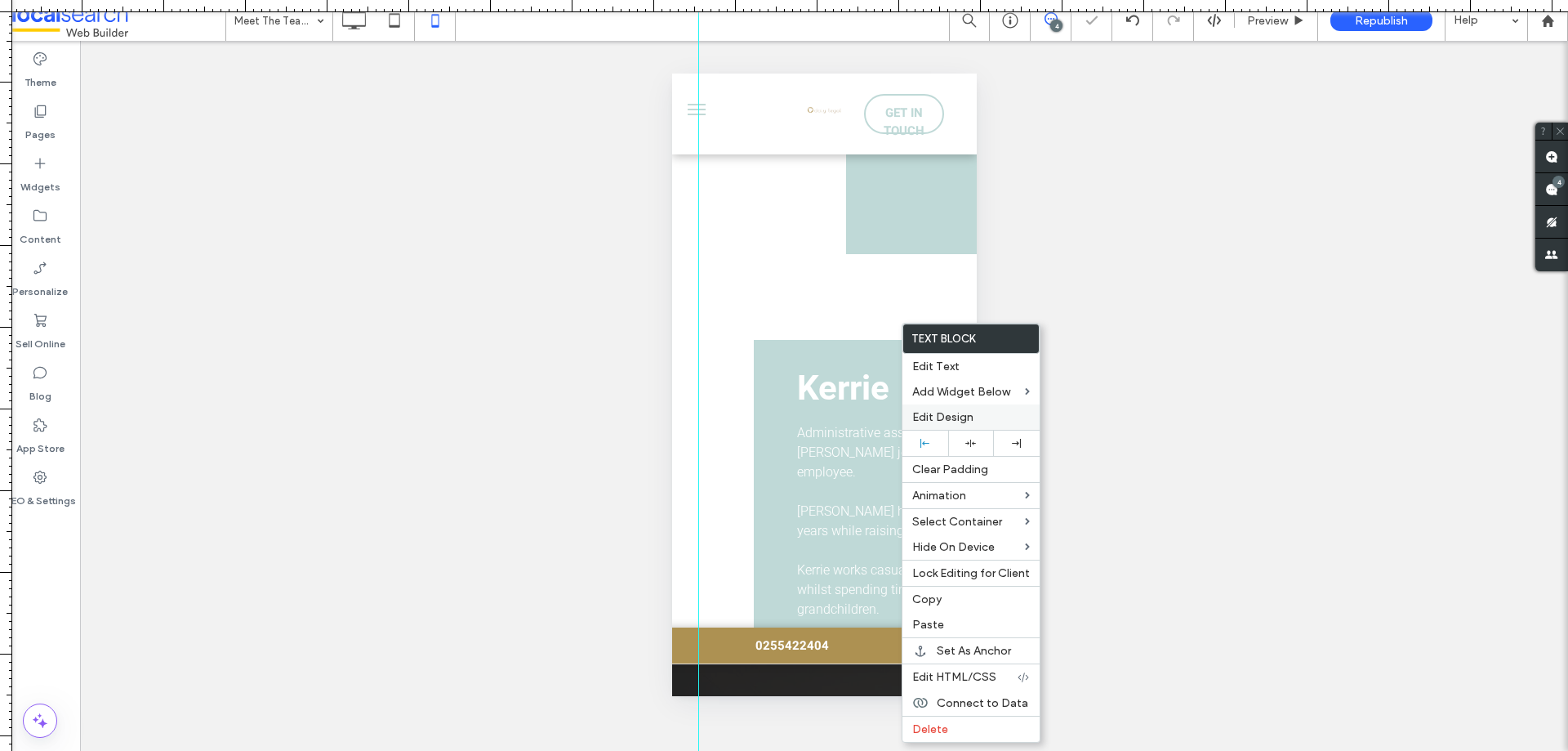 click on "Edit Design" at bounding box center (971, 417) 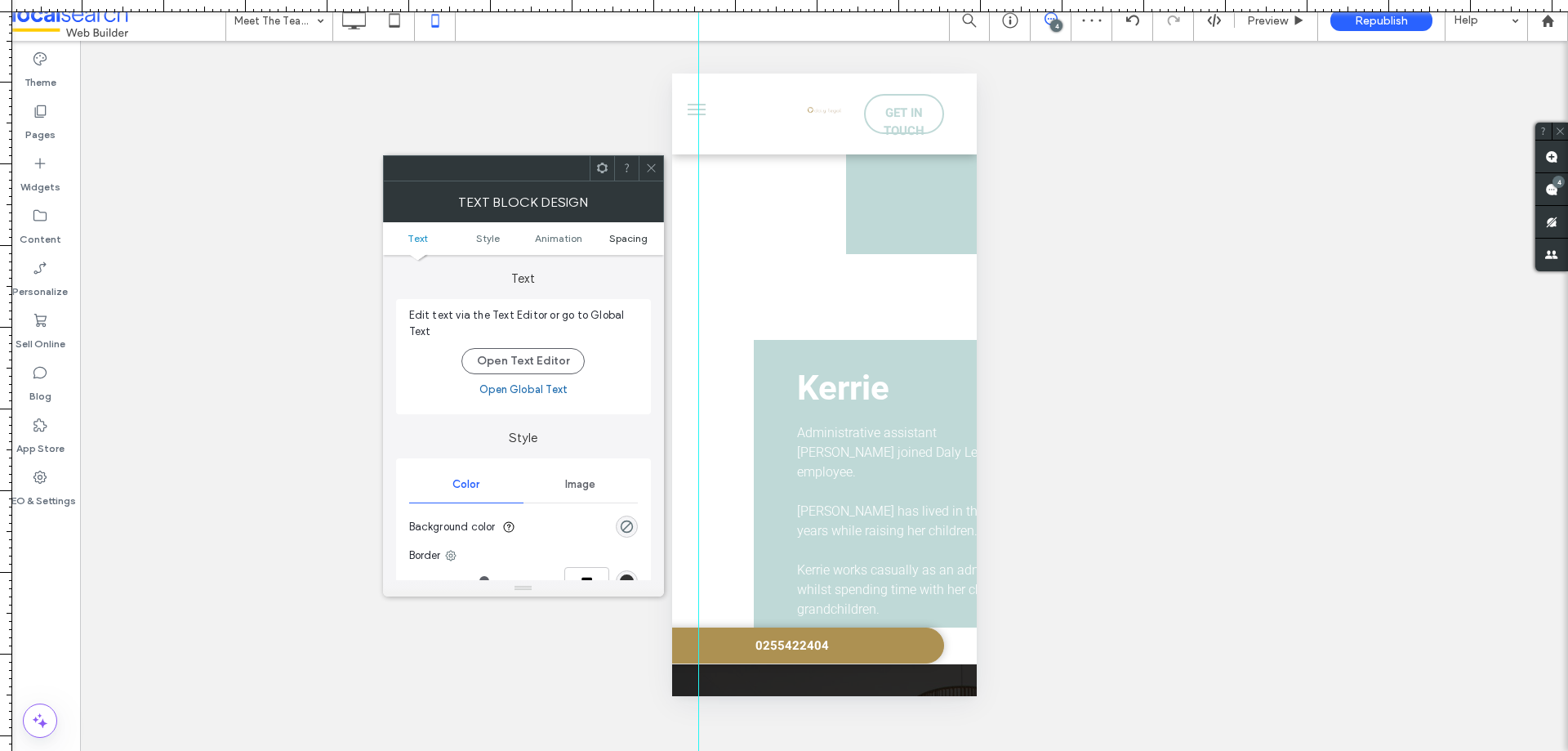 click on "Spacing" at bounding box center [628, 238] 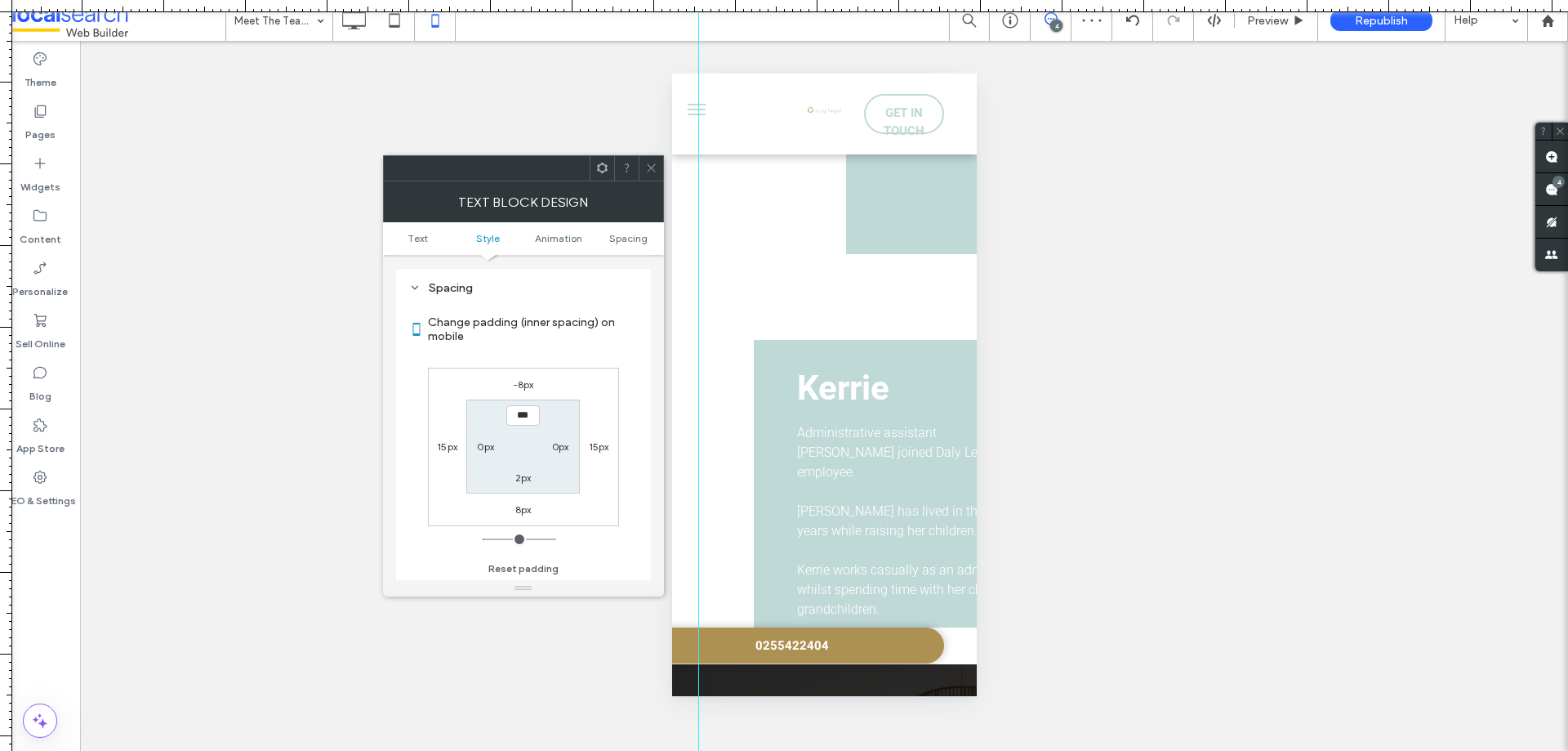 scroll, scrollTop: 468, scrollLeft: 0, axis: vertical 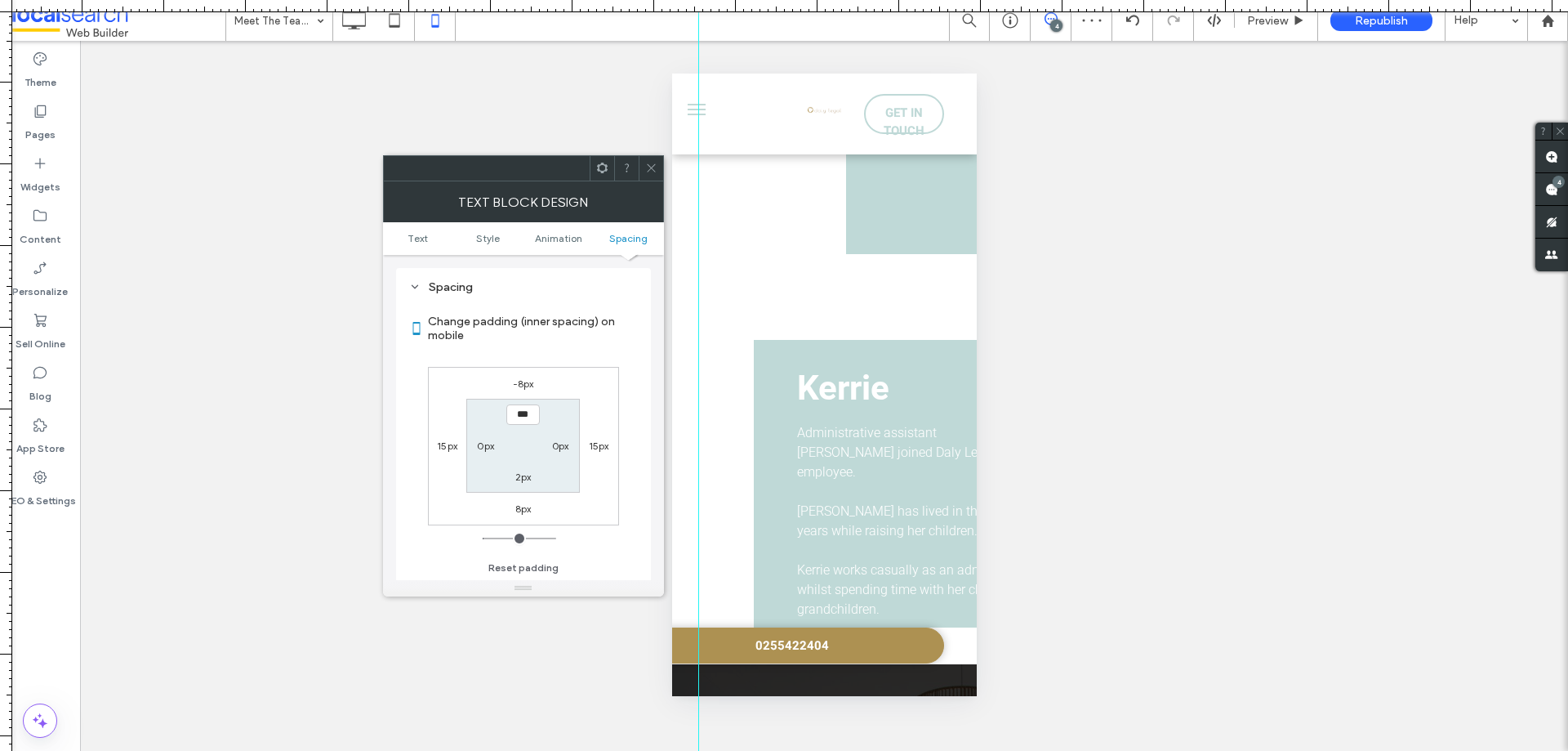 click on "15px" at bounding box center (599, 445) 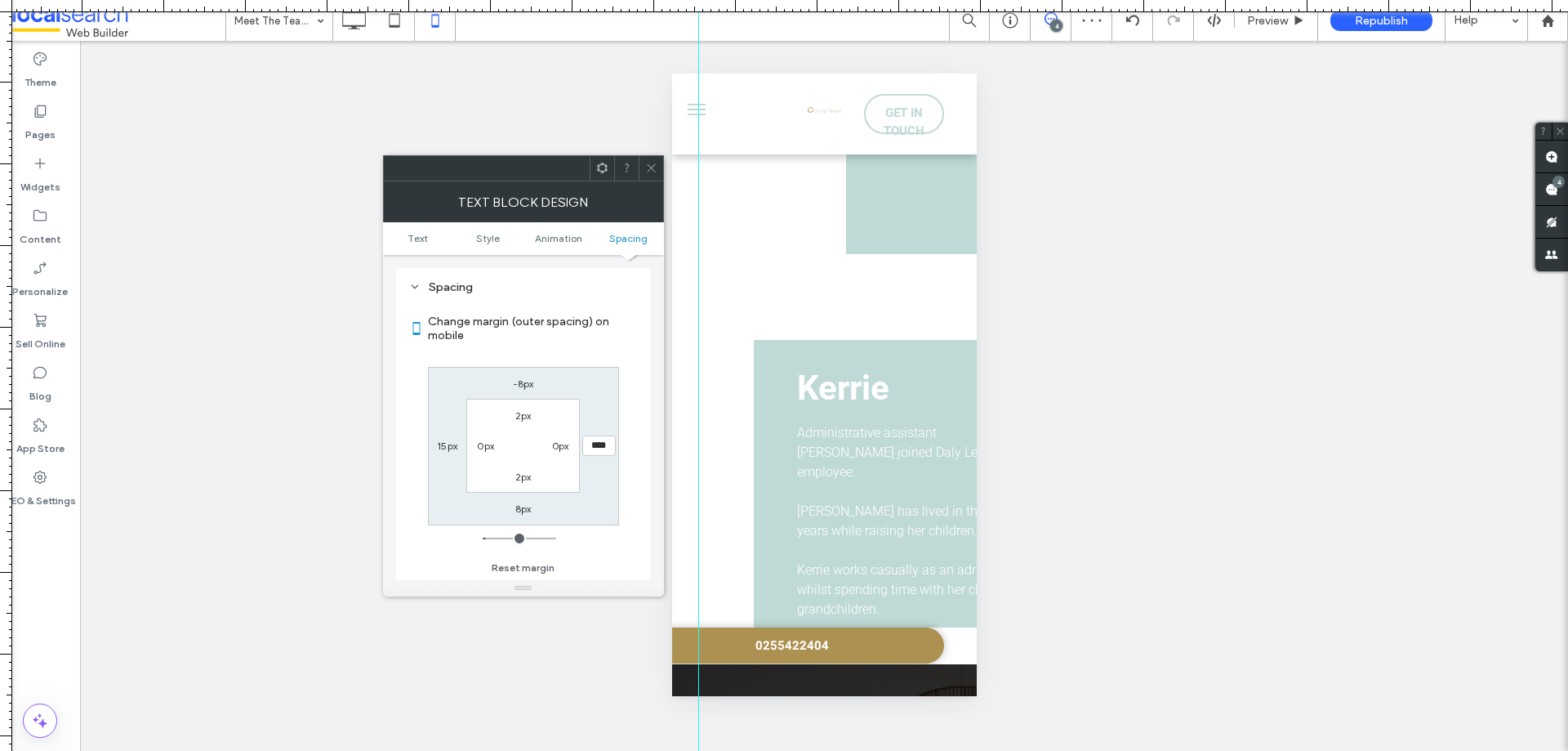 click at bounding box center (651, 168) 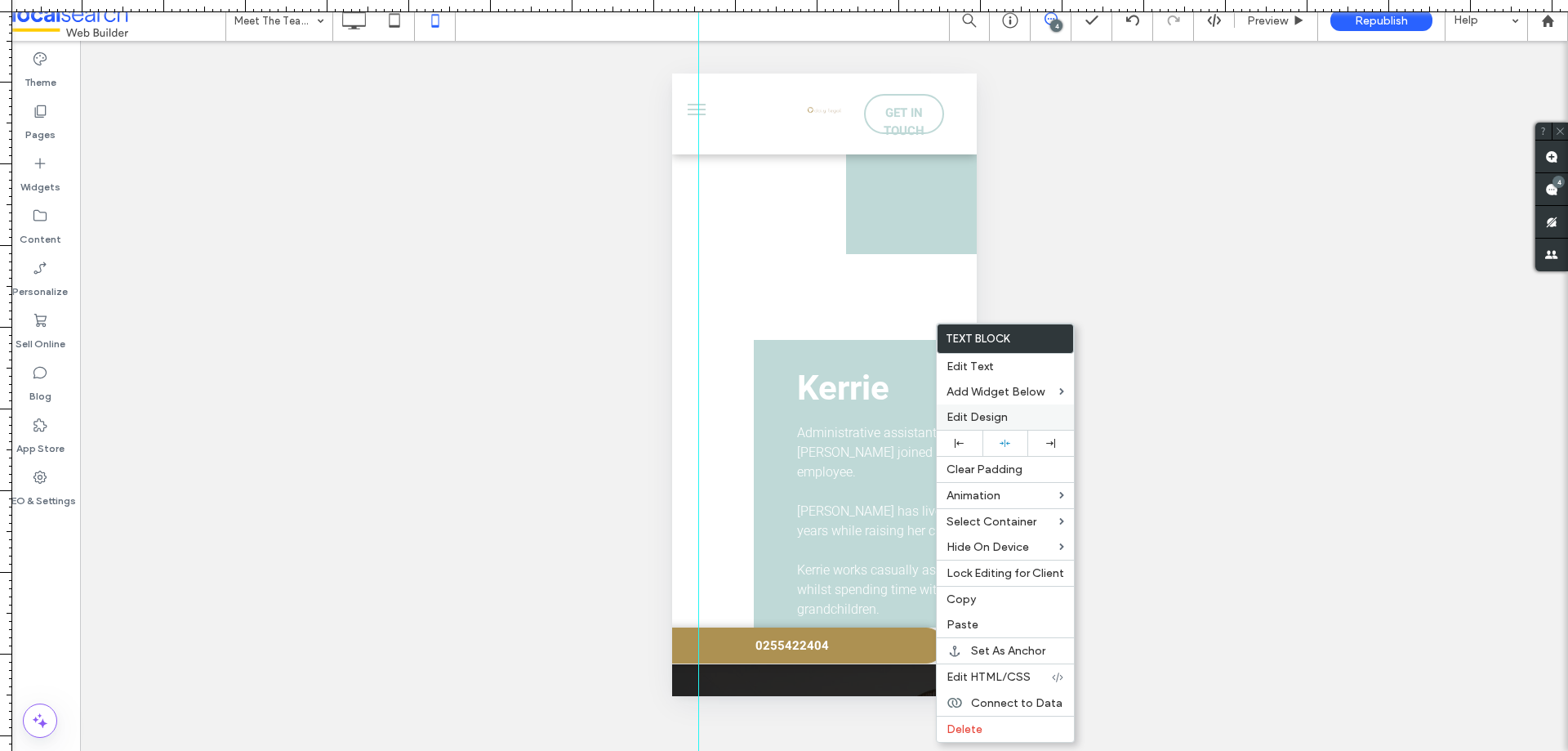 click on "Edit Design" at bounding box center (977, 417) 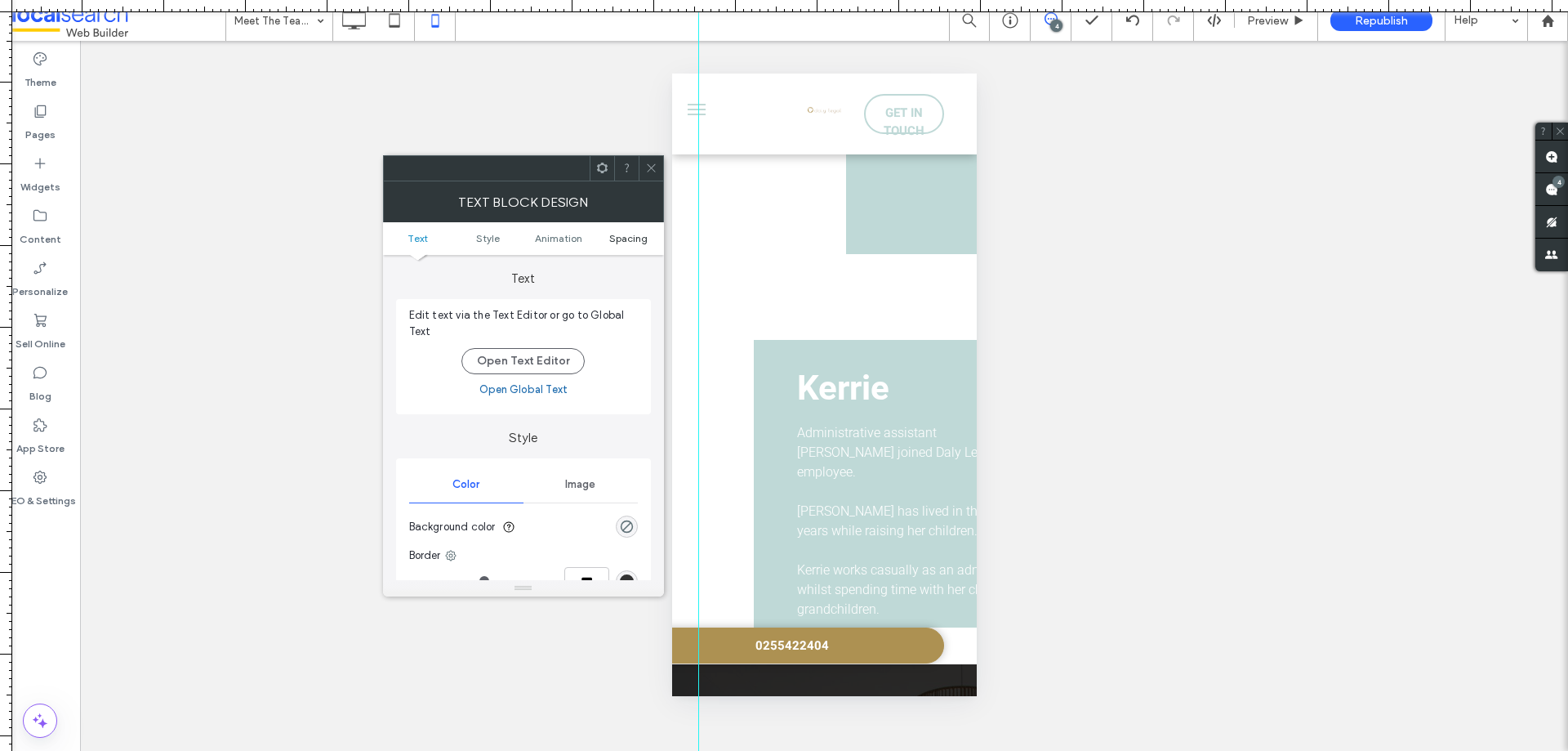 click on "Spacing" at bounding box center (628, 238) 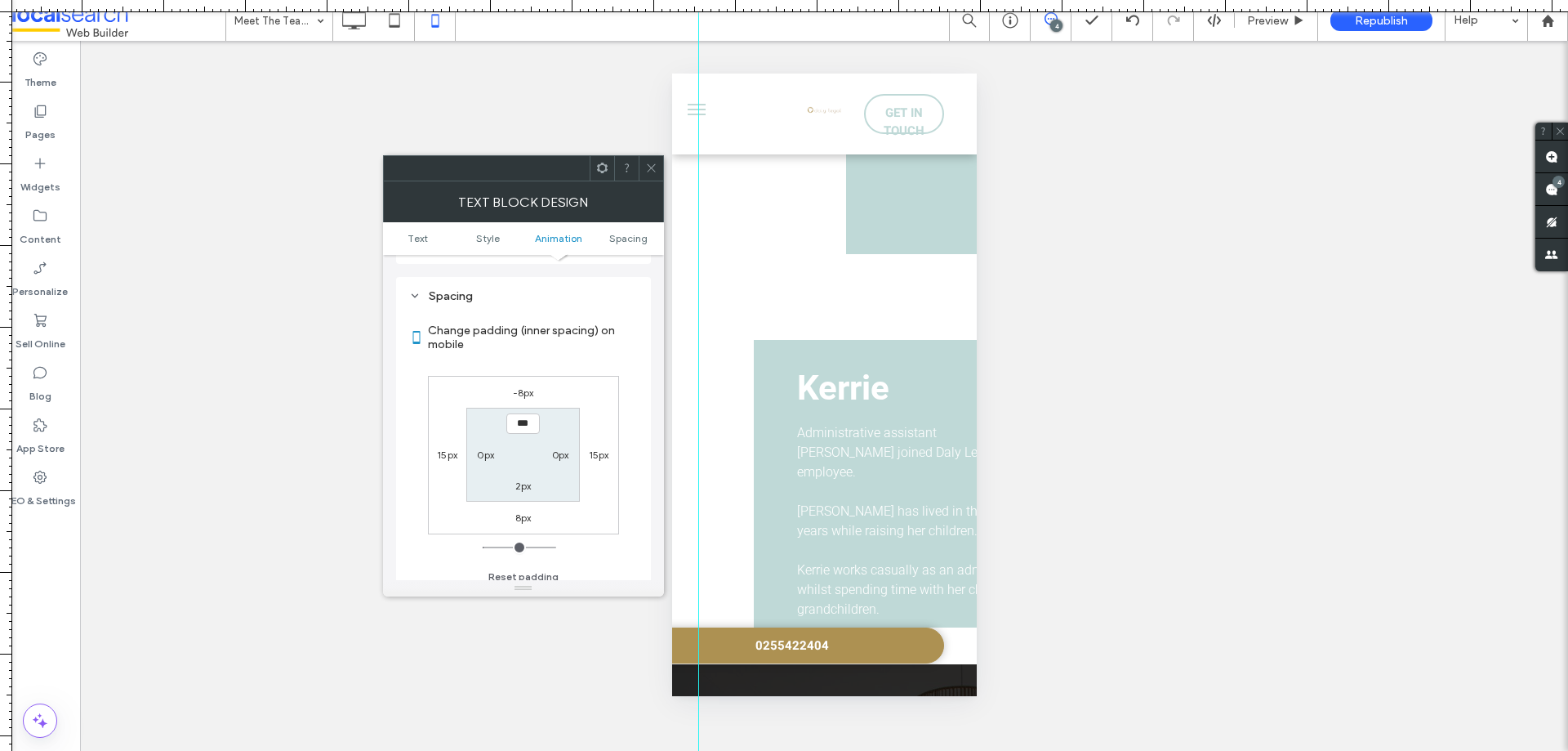 scroll, scrollTop: 468, scrollLeft: 0, axis: vertical 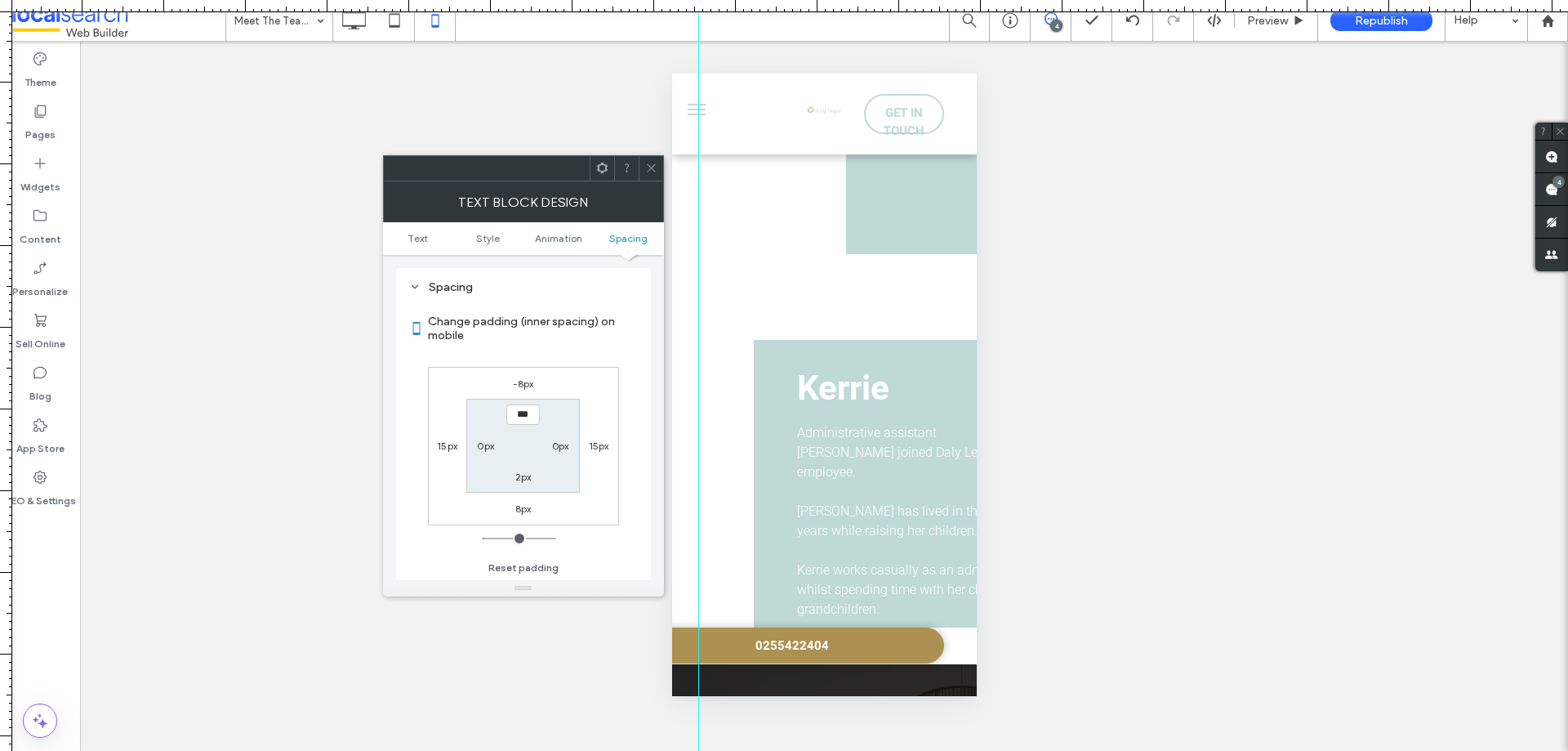click 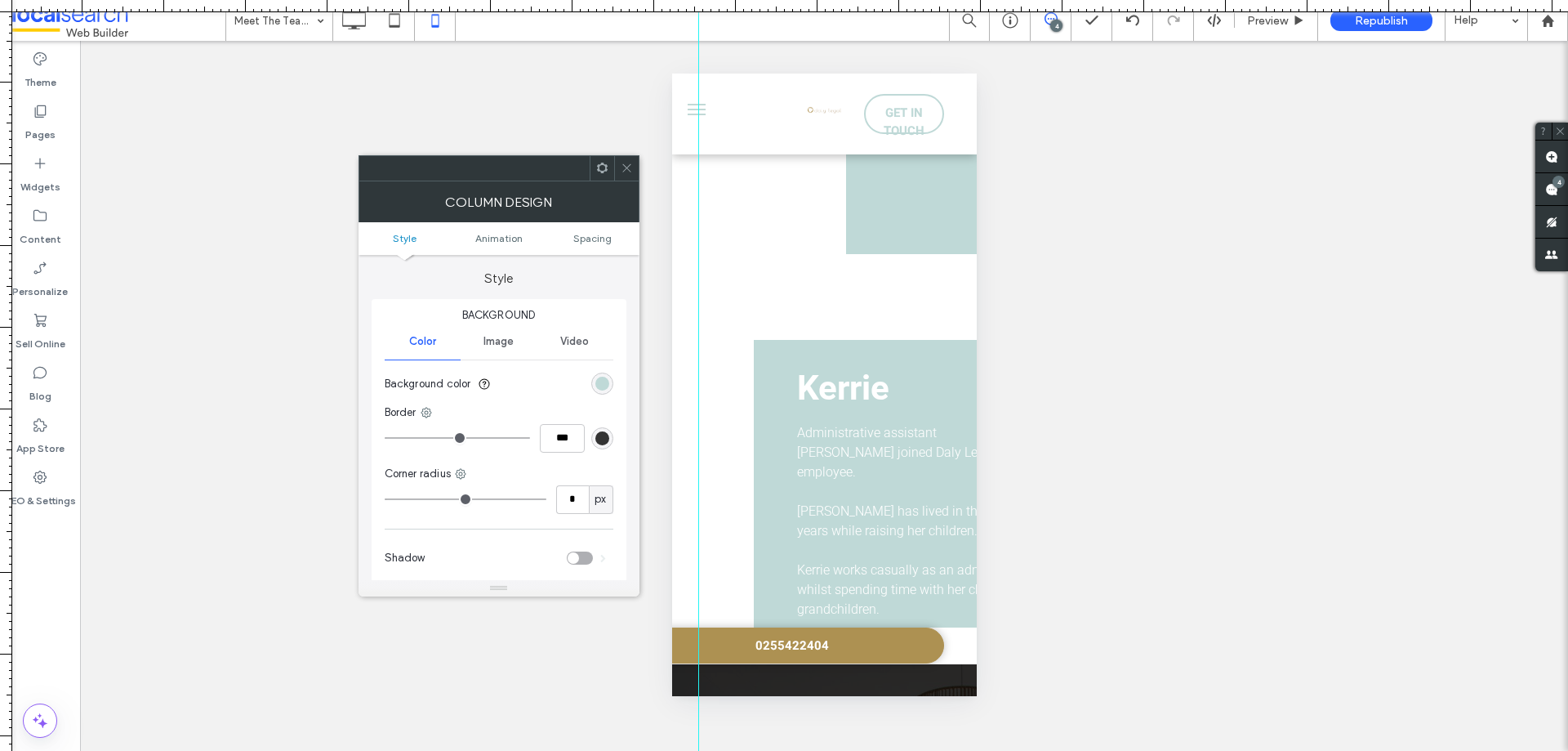 click on "Style Animation Spacing" at bounding box center (499, 239) 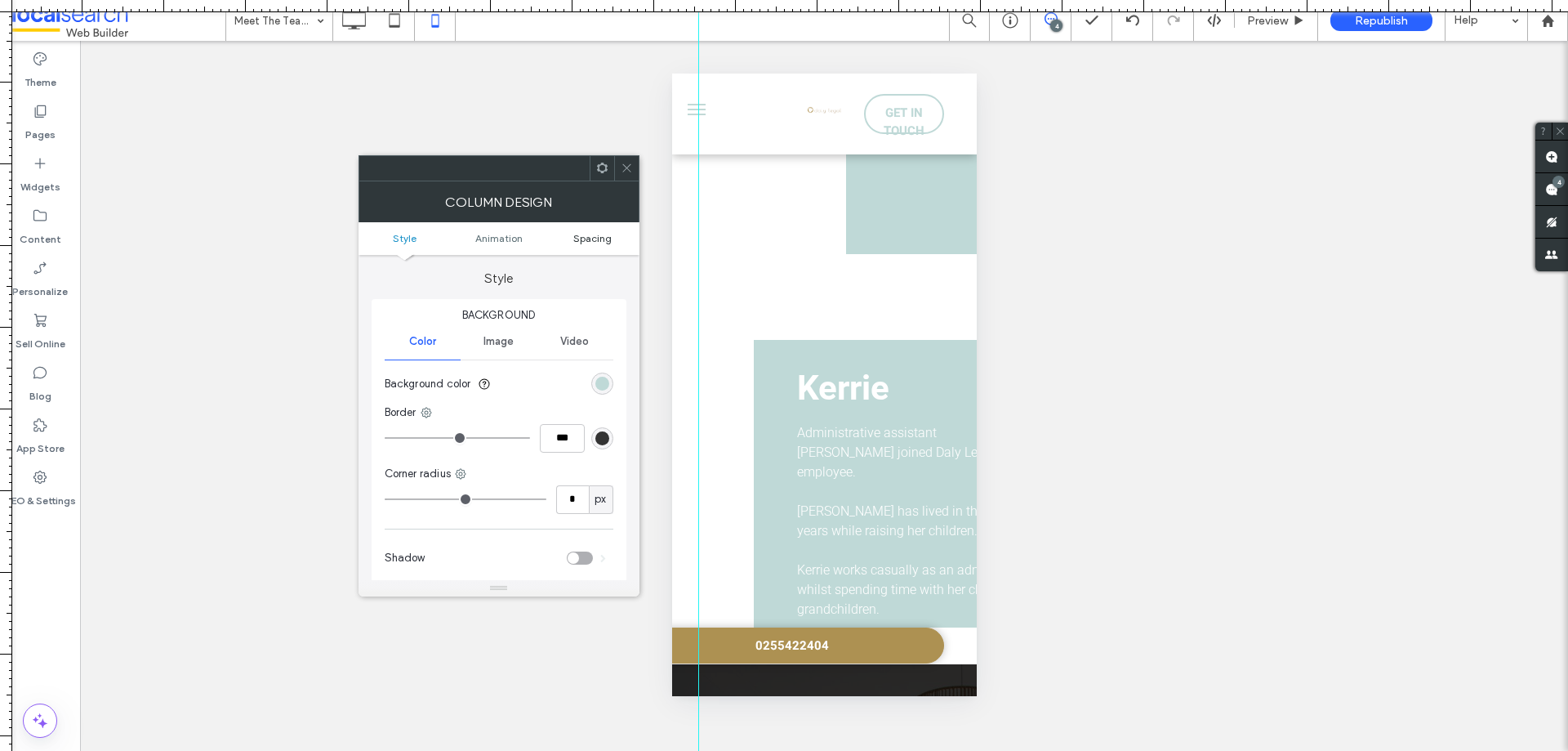 click on "Spacing" at bounding box center [592, 238] 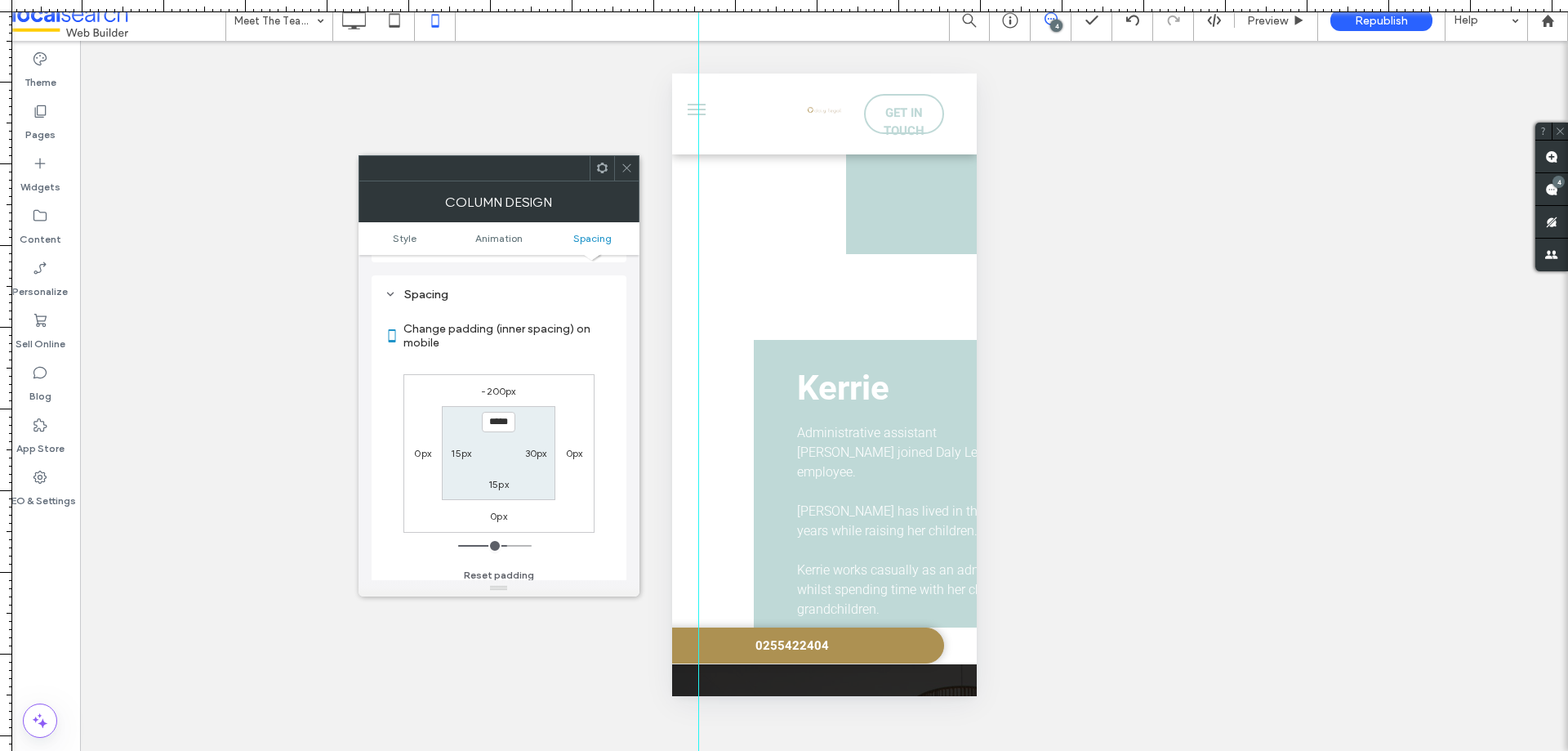 scroll, scrollTop: 383, scrollLeft: 0, axis: vertical 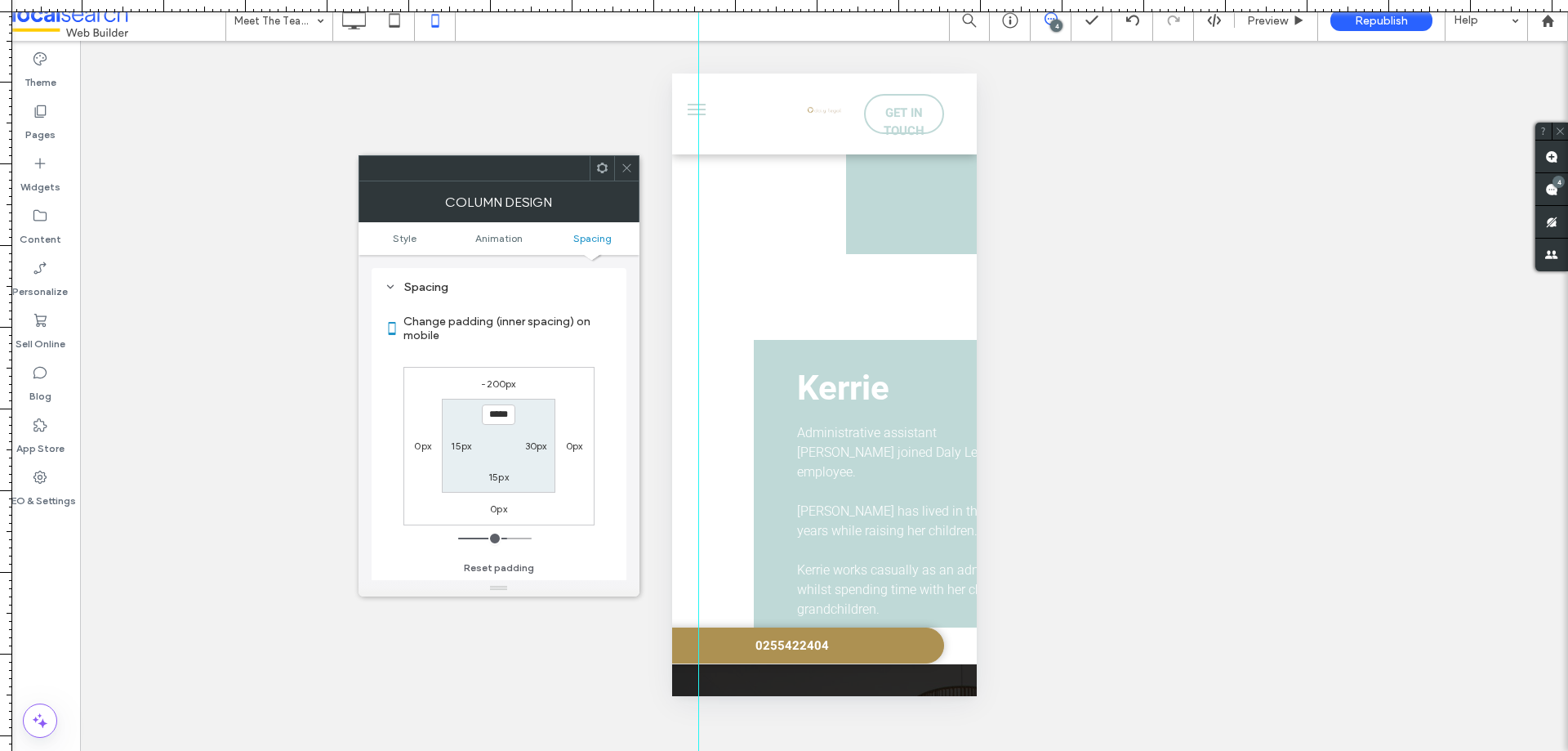 click at bounding box center [626, 168] 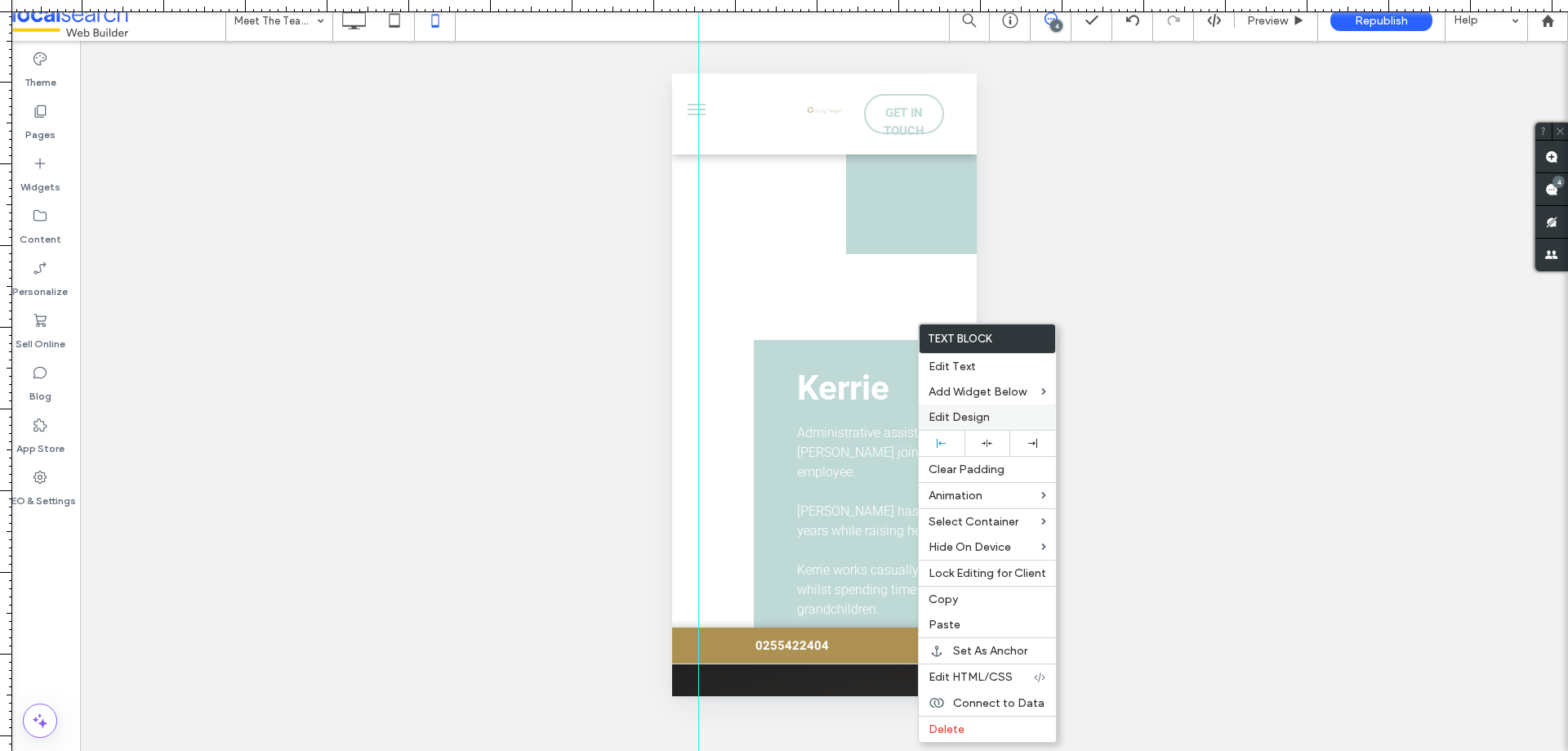 click on "Edit Design" at bounding box center [987, 417] 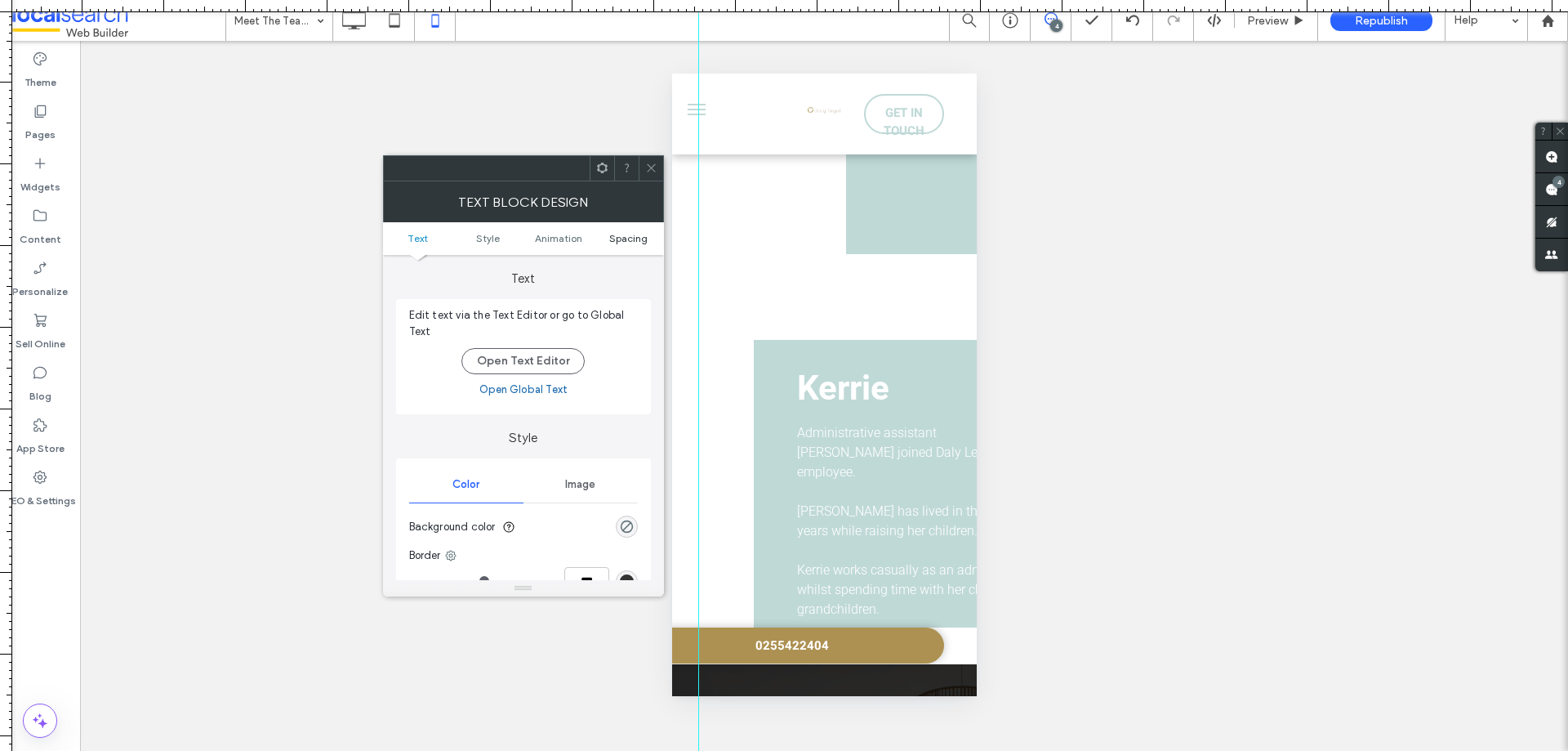 click on "Spacing" at bounding box center (628, 238) 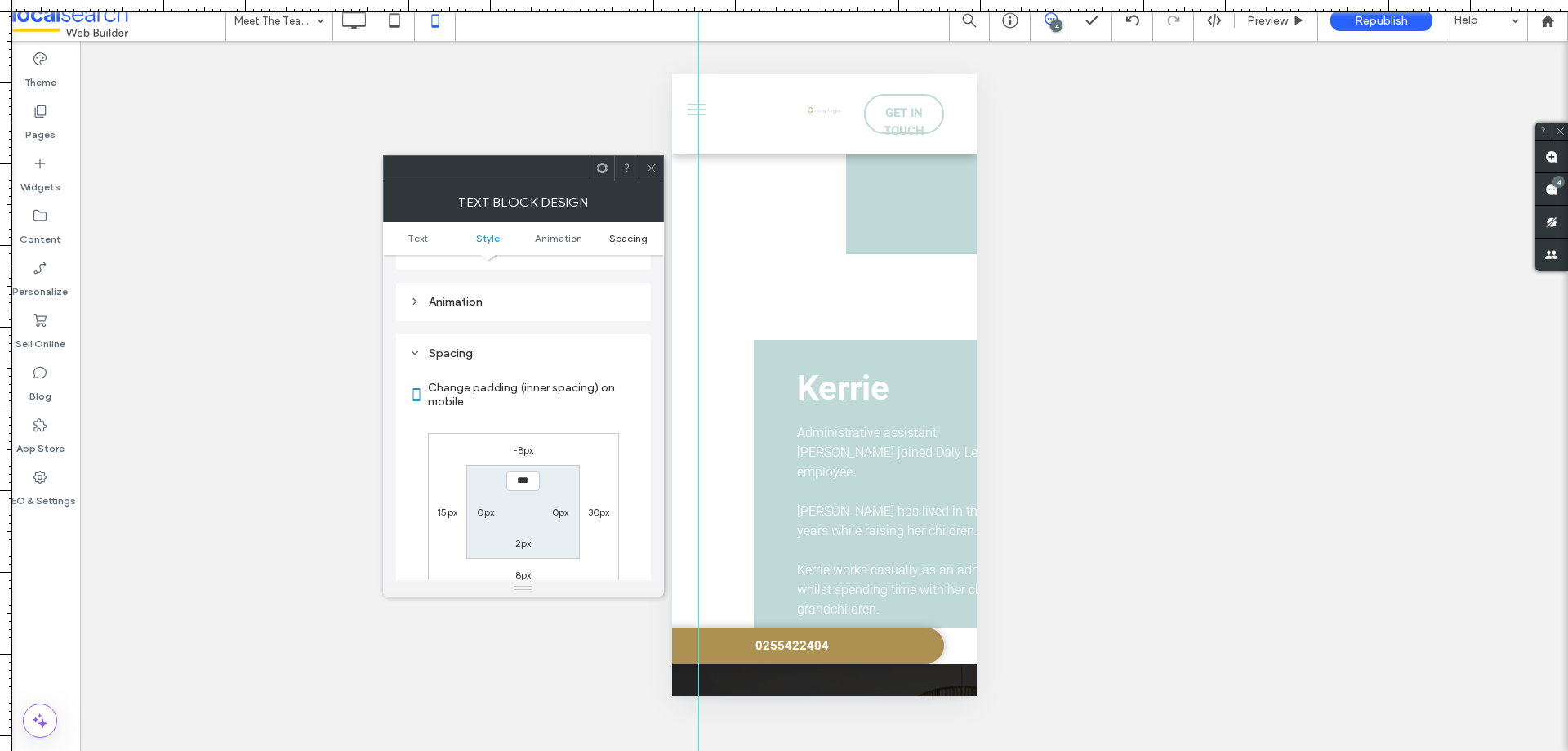 scroll, scrollTop: 468, scrollLeft: 0, axis: vertical 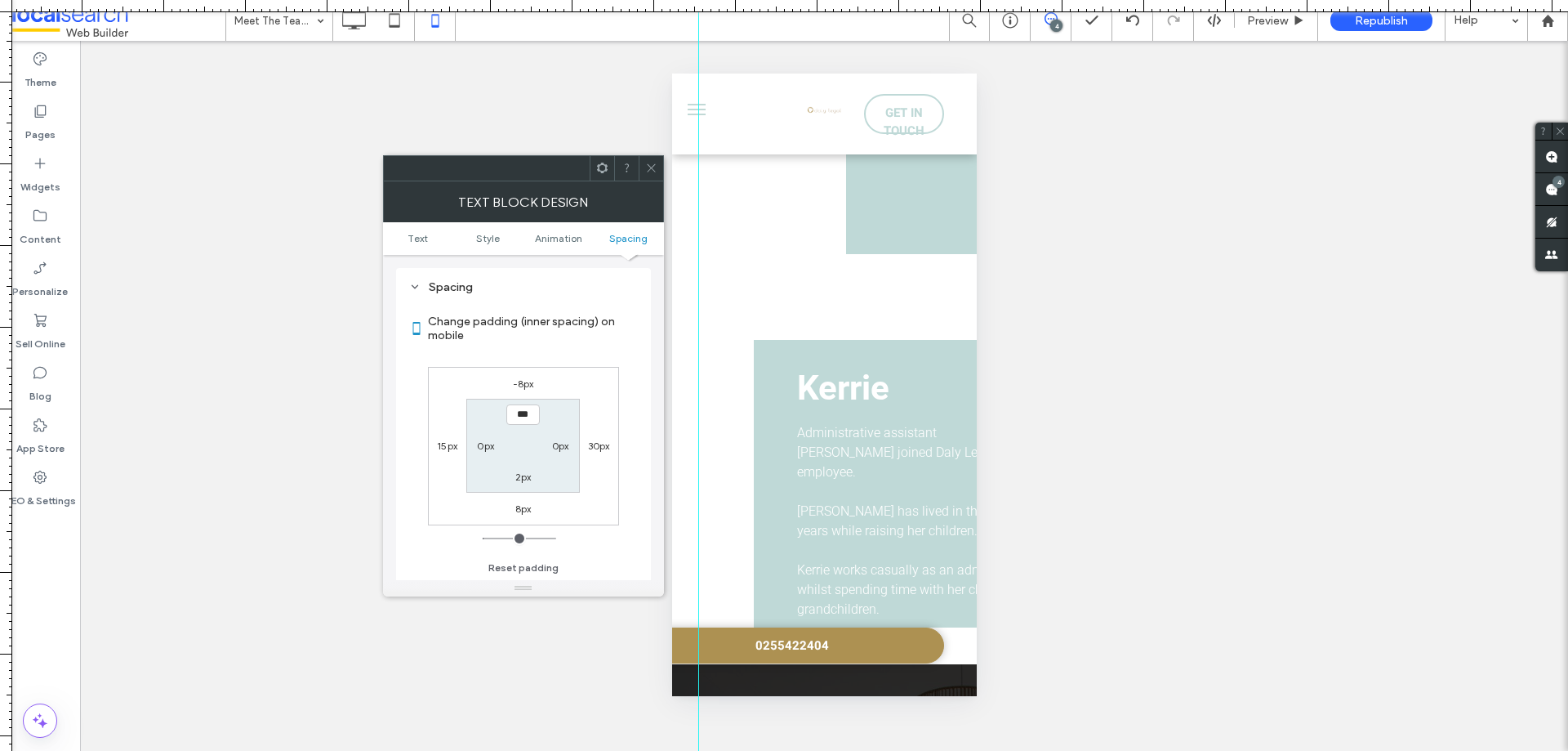 click on "30px" at bounding box center (599, 445) 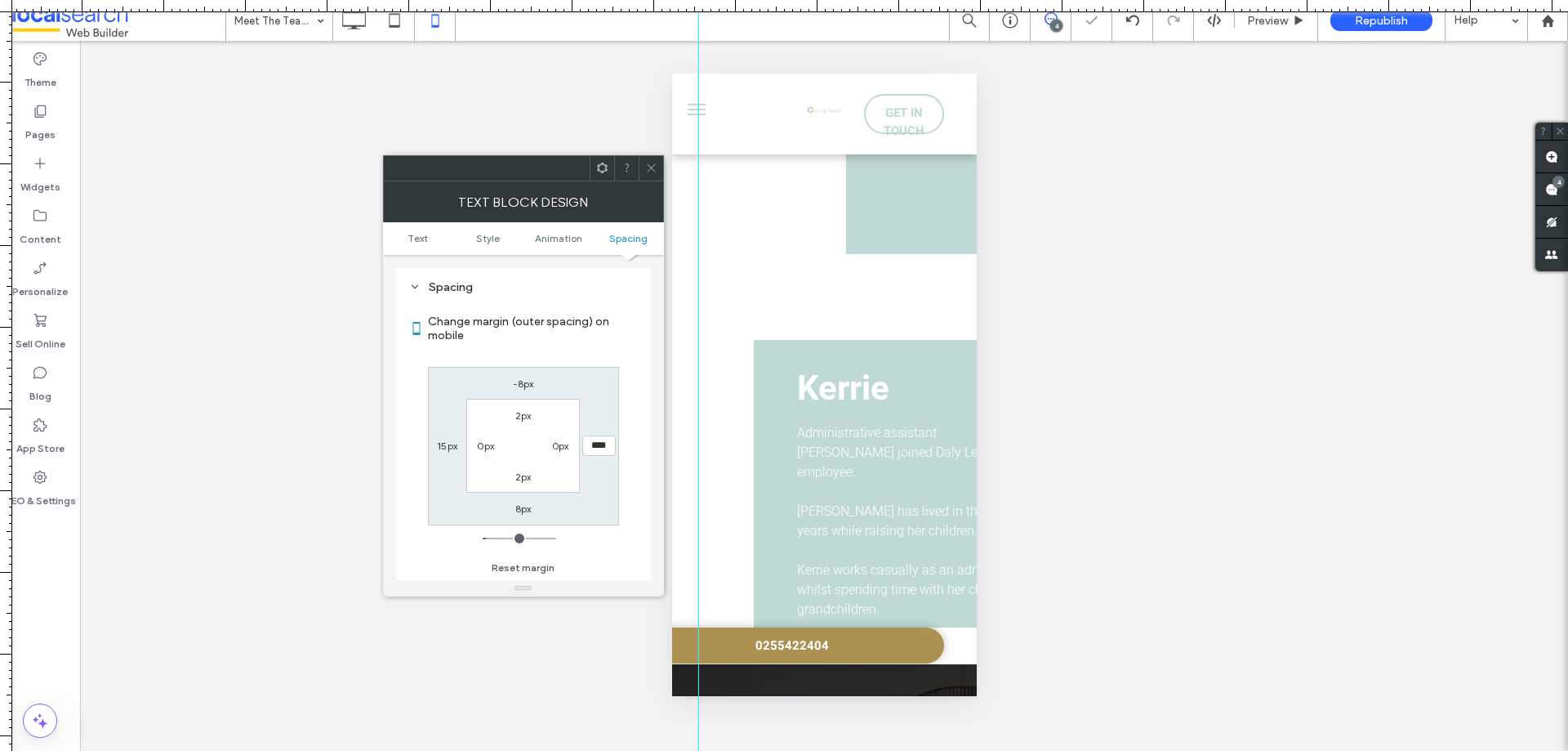 click at bounding box center (651, 168) 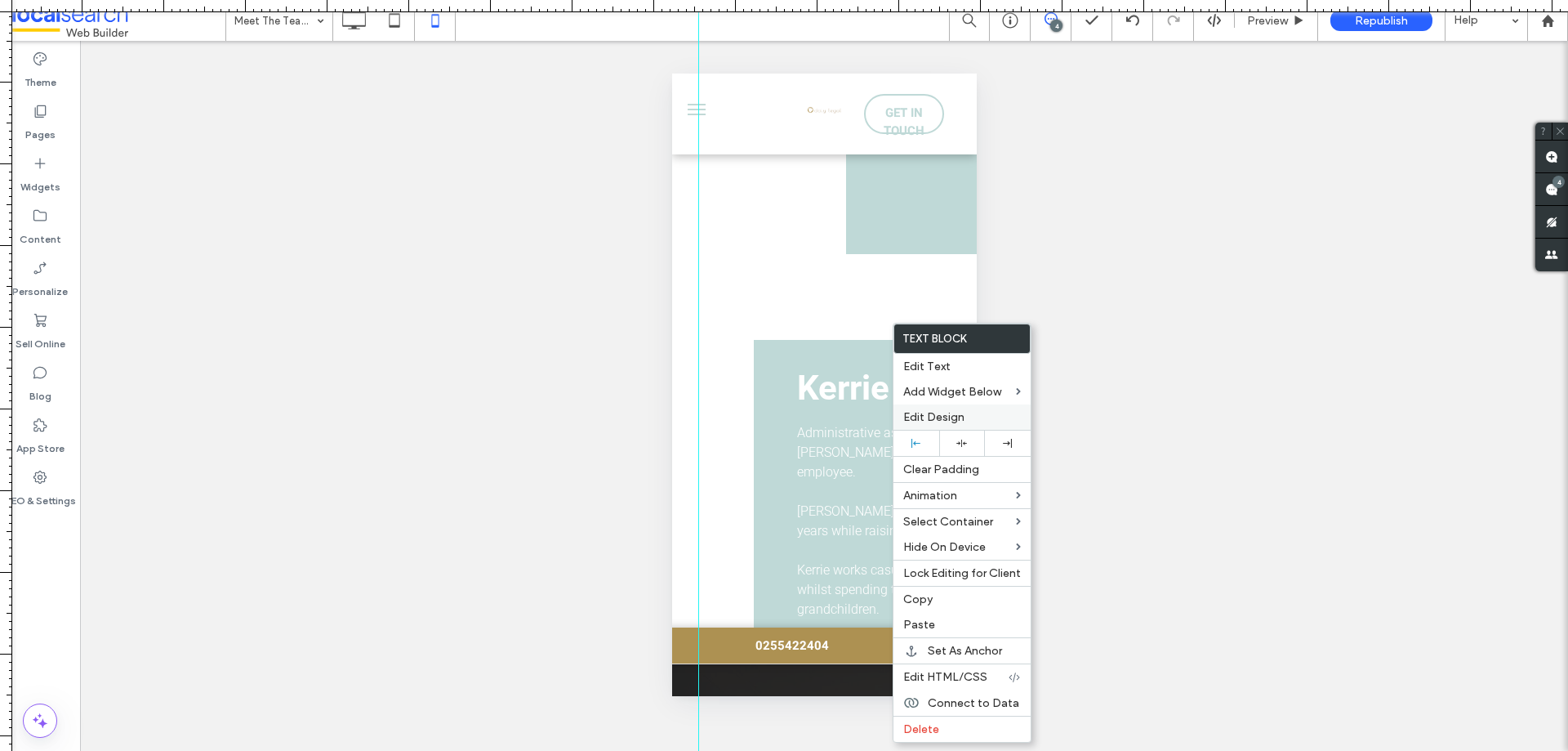 click on "Edit Design" at bounding box center (962, 417) 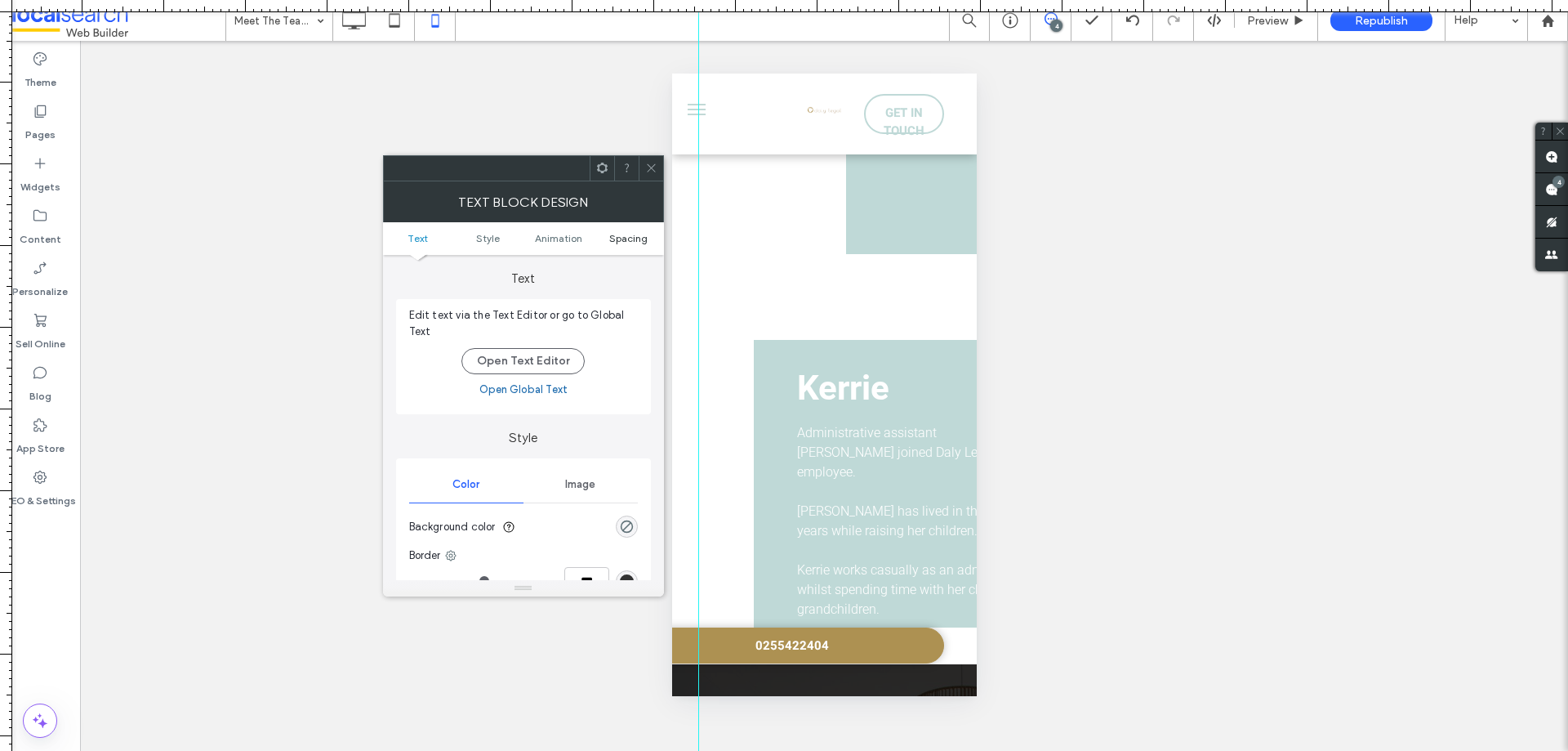 click on "Spacing" at bounding box center [628, 238] 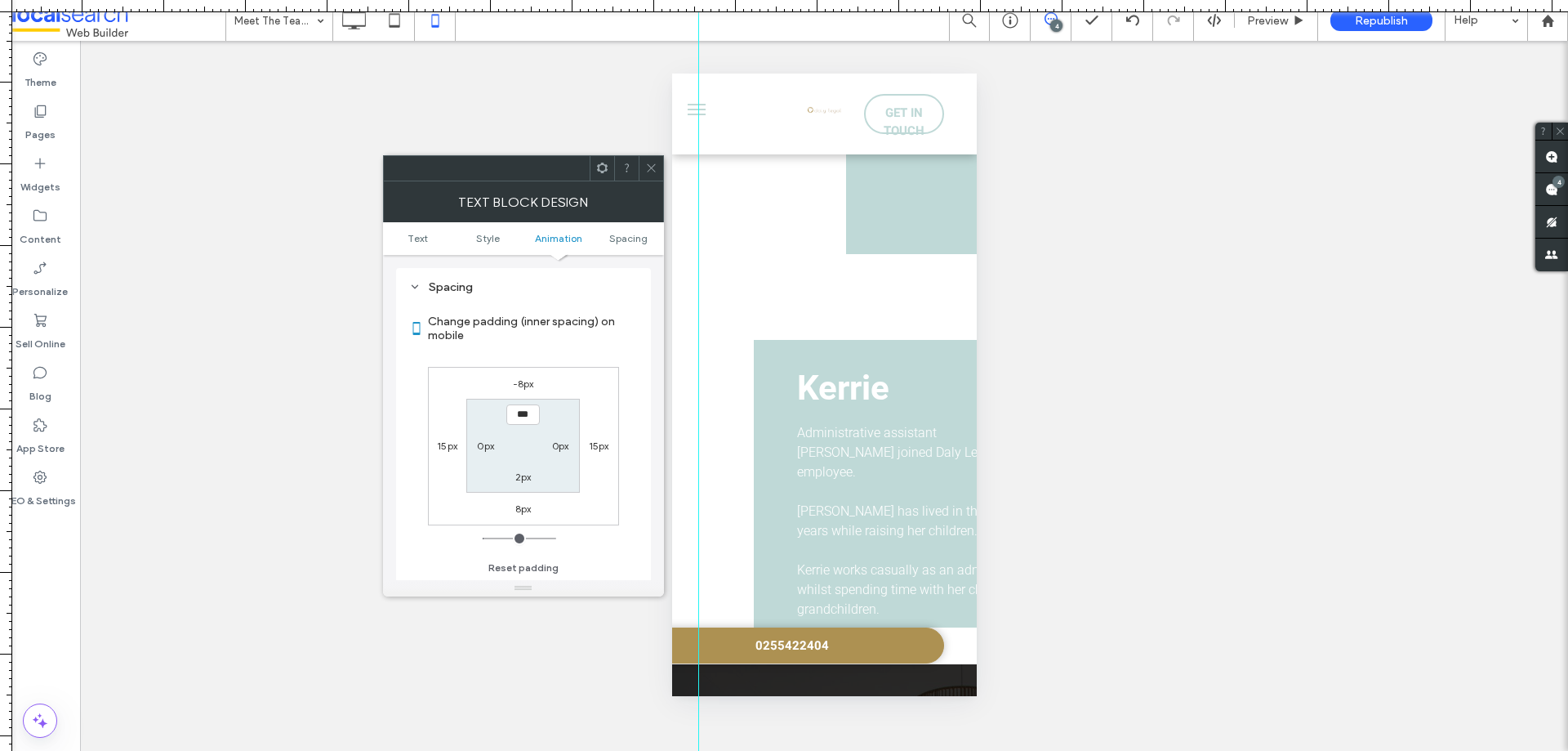 scroll, scrollTop: 468, scrollLeft: 0, axis: vertical 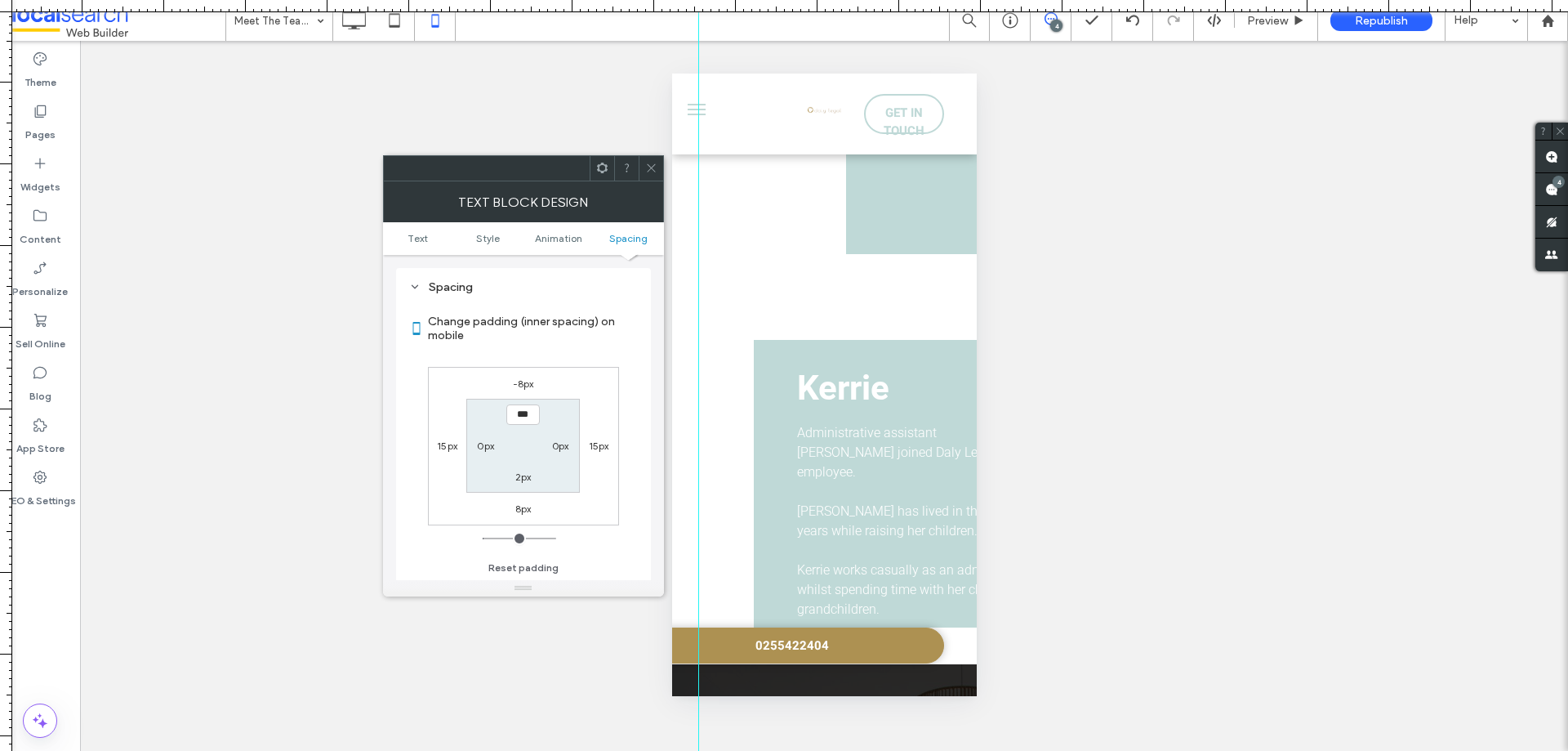 click 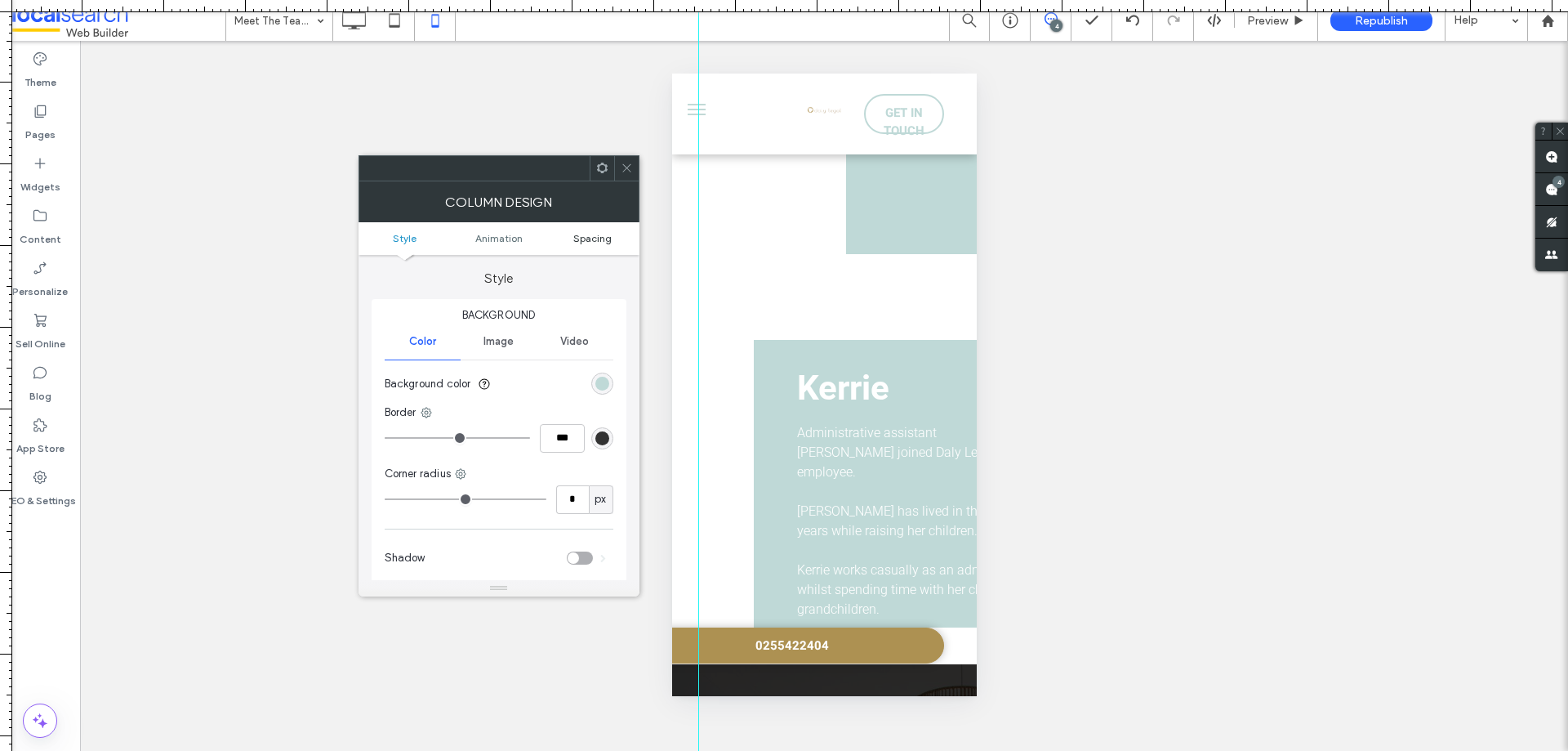 click on "Spacing" at bounding box center (592, 238) 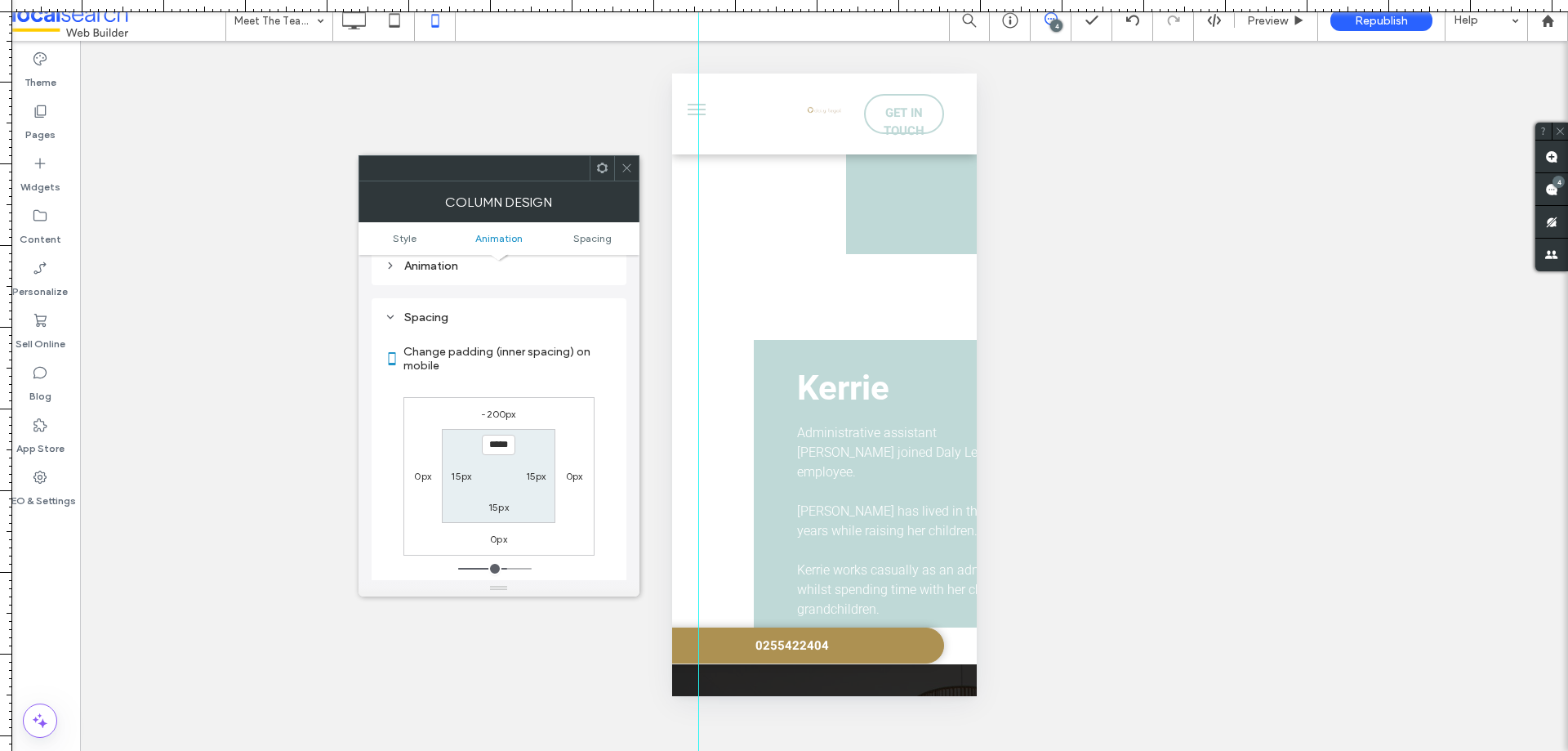 scroll, scrollTop: 383, scrollLeft: 0, axis: vertical 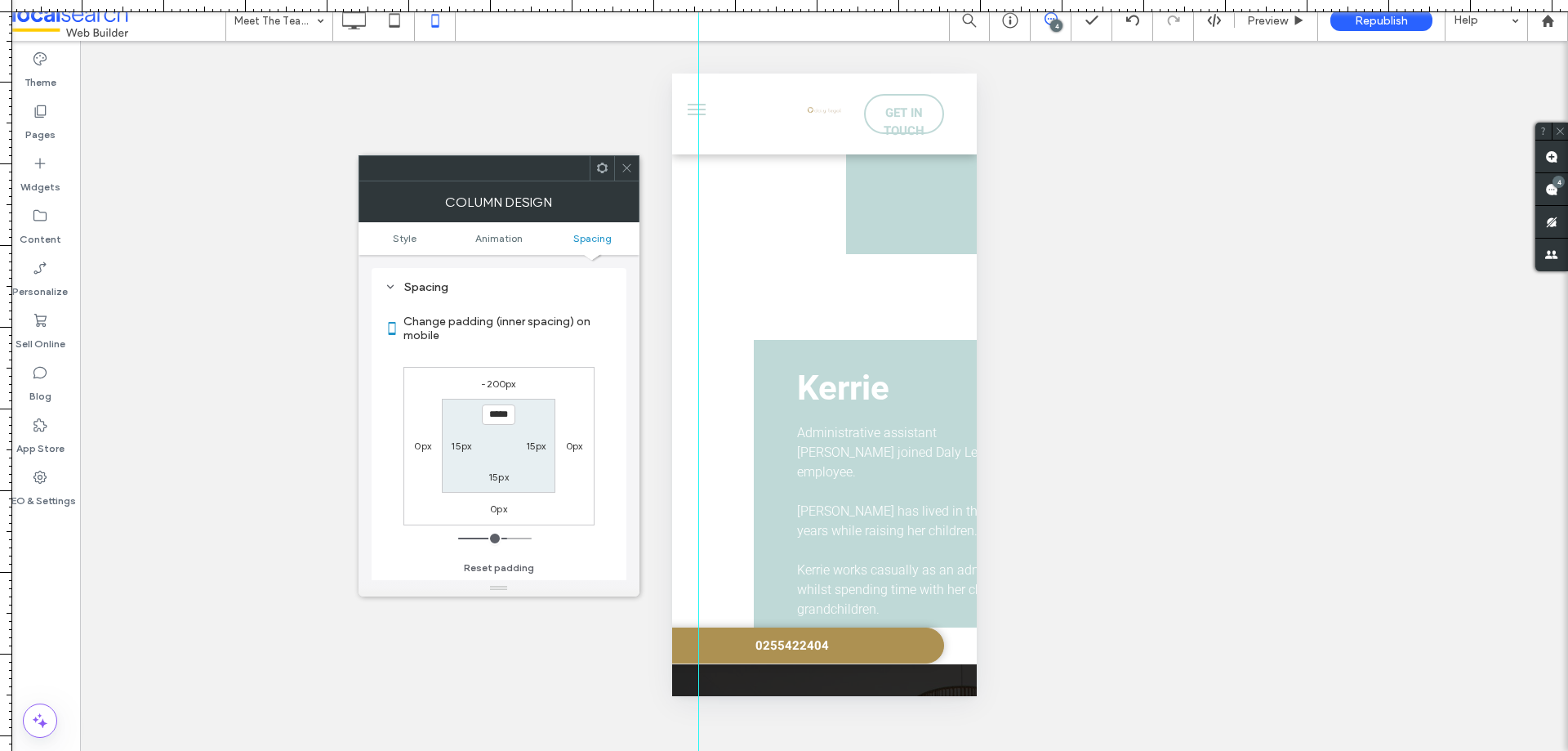 click at bounding box center (626, 168) 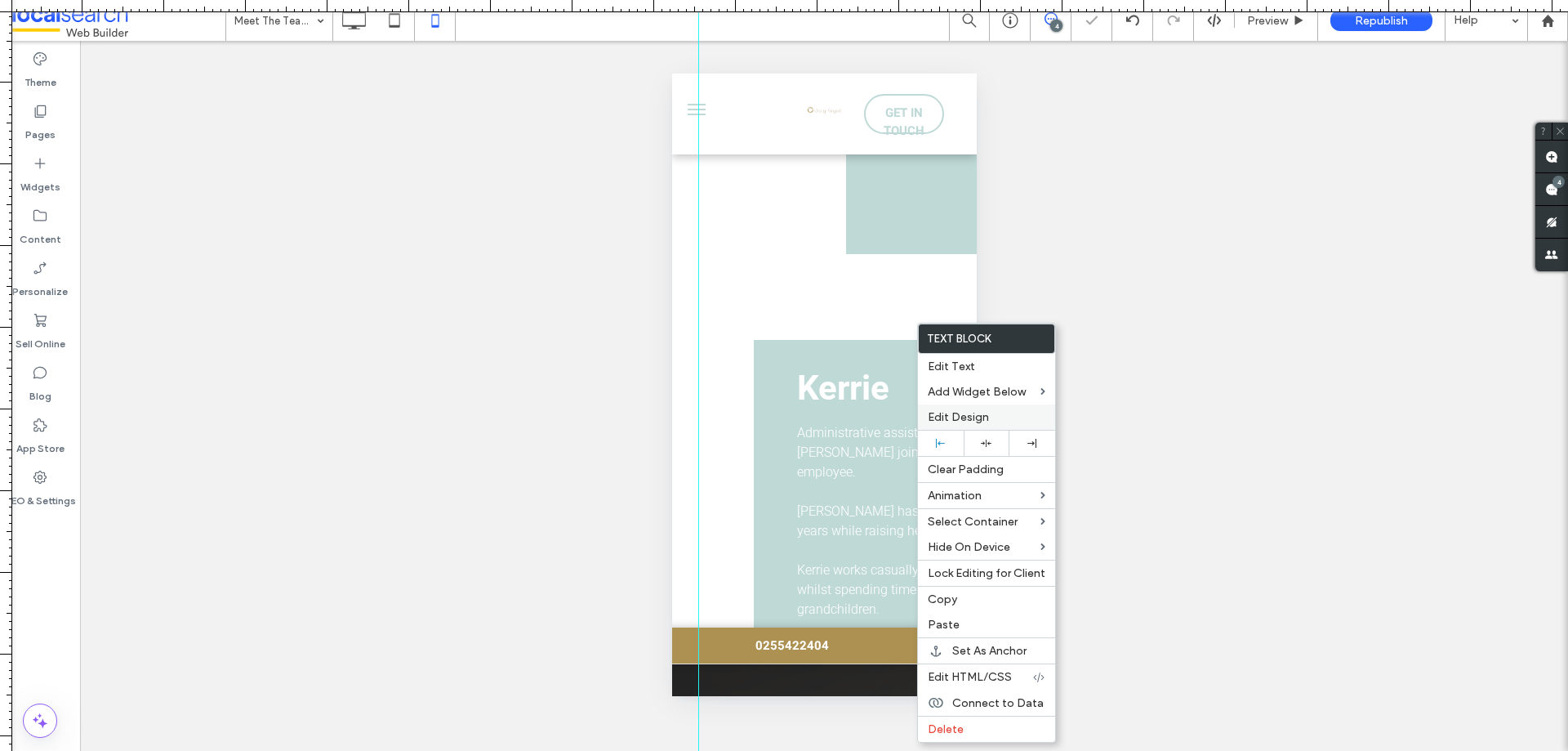 click on "Edit Design" at bounding box center [958, 417] 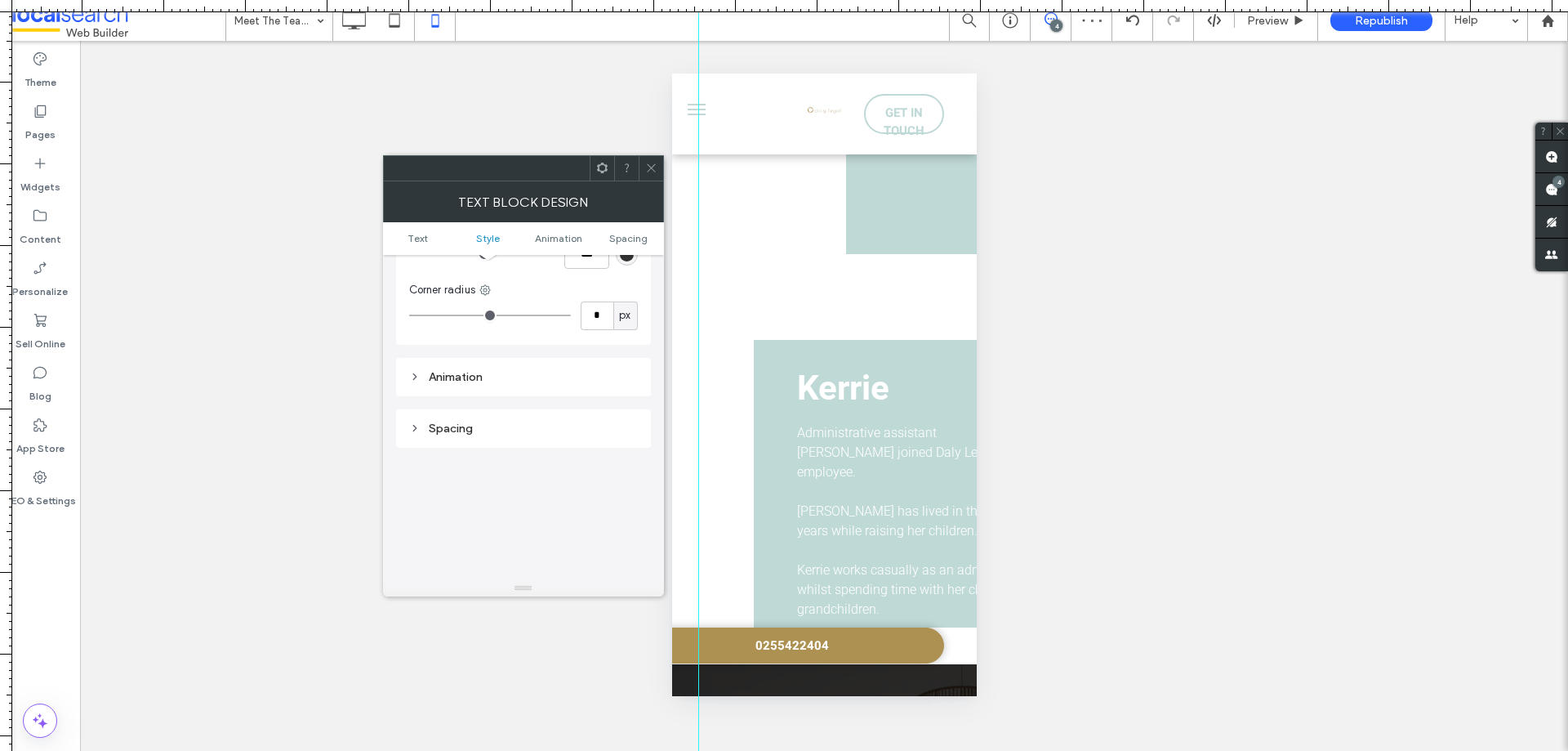 scroll, scrollTop: 245, scrollLeft: 0, axis: vertical 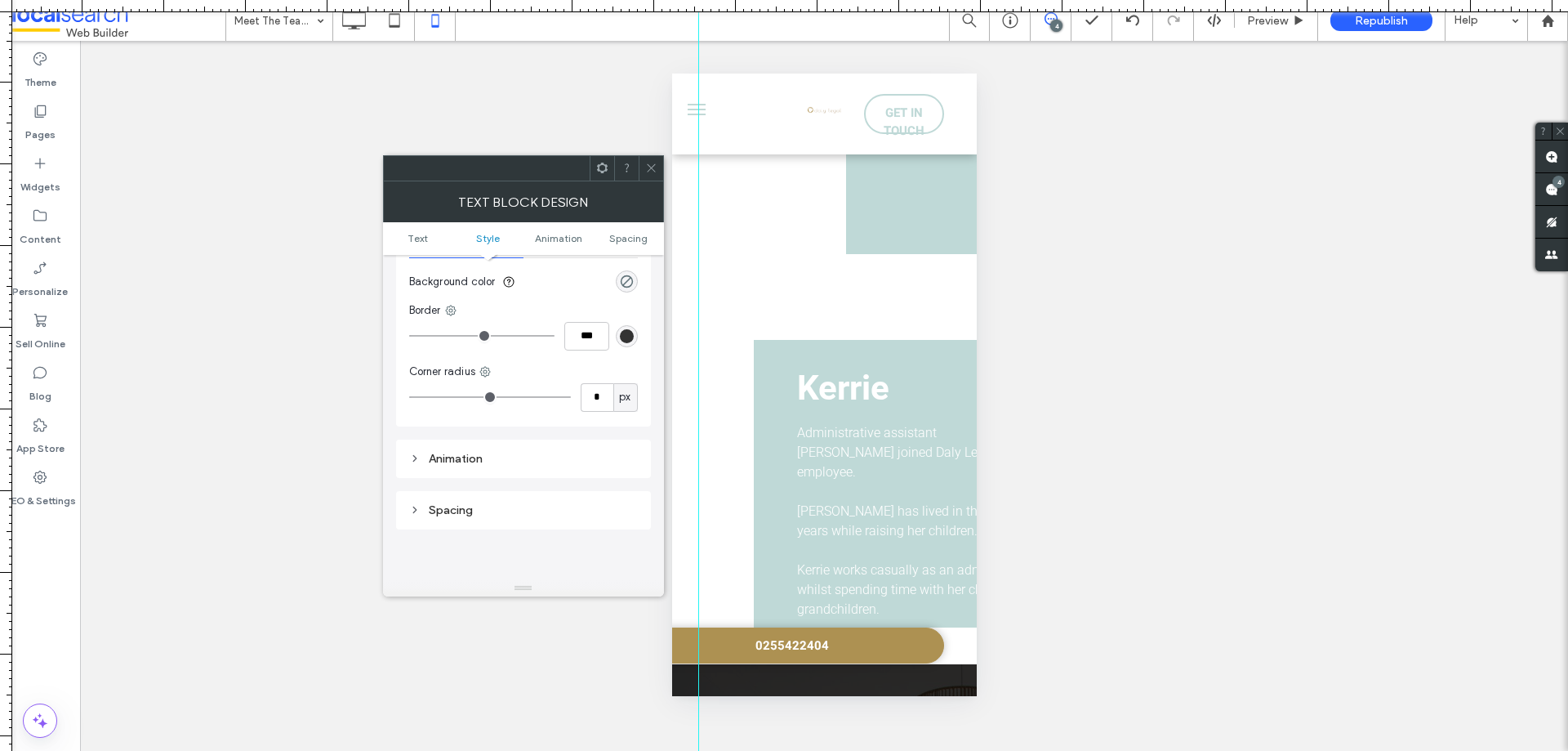 click on "Spacing" at bounding box center (523, 510) 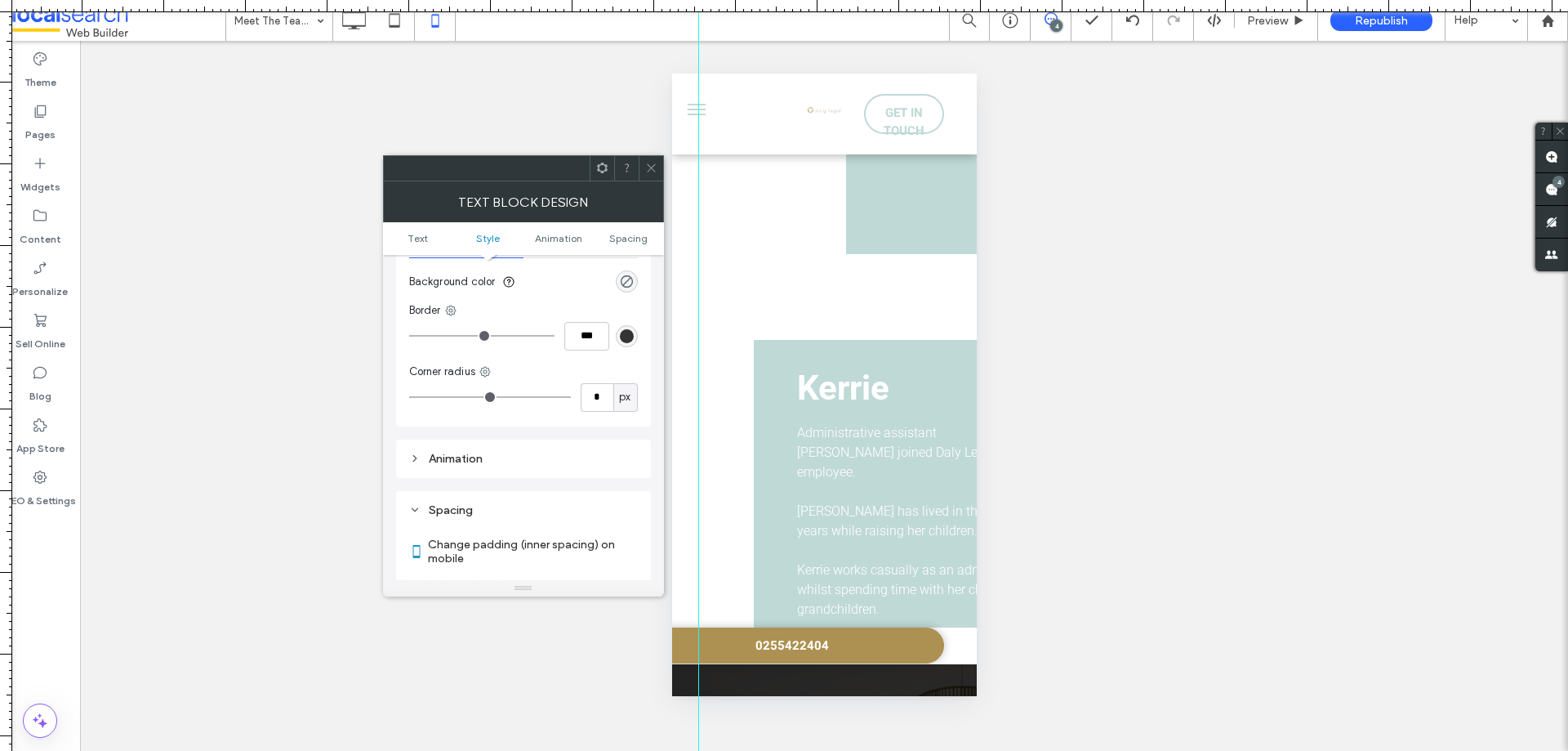 scroll, scrollTop: 572, scrollLeft: 0, axis: vertical 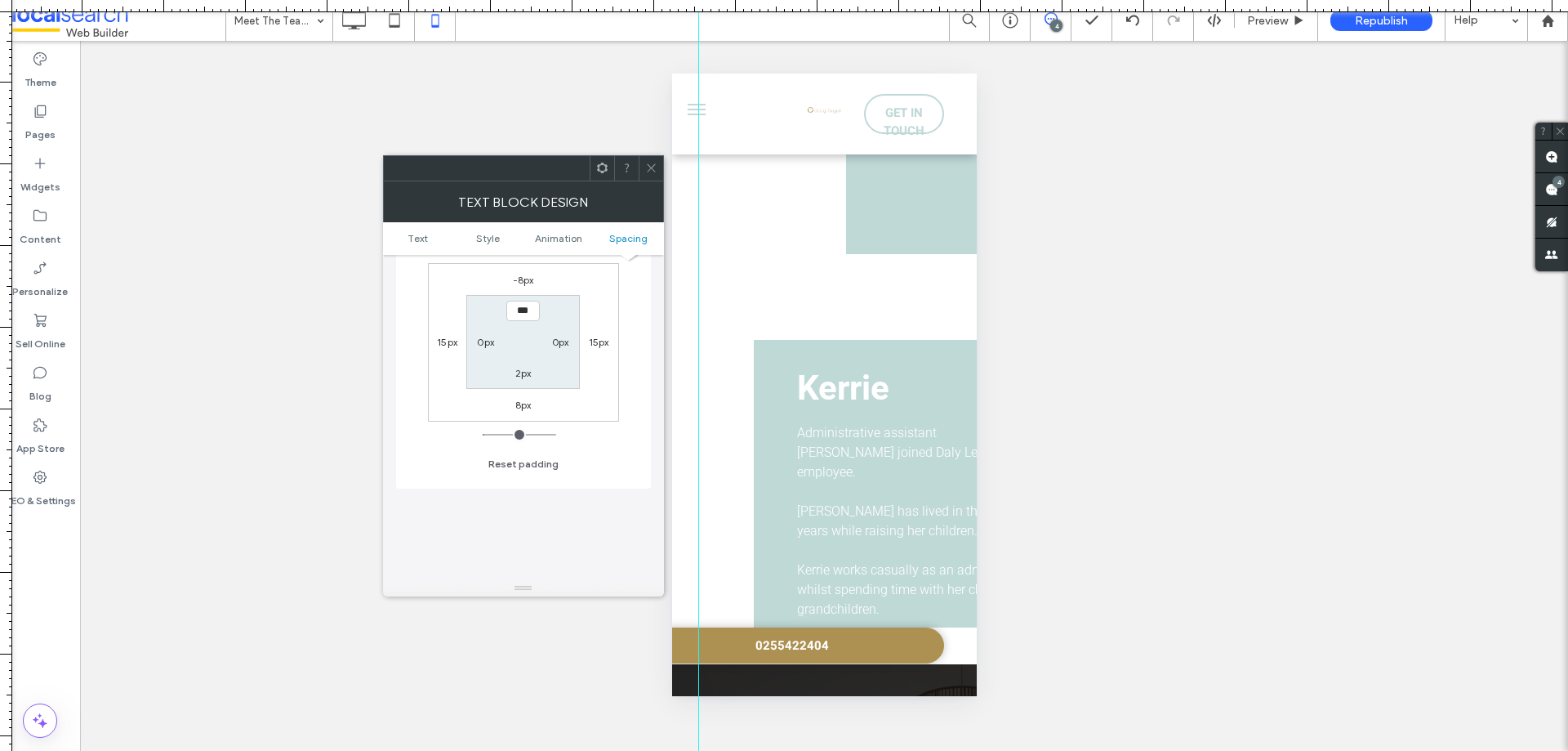 click 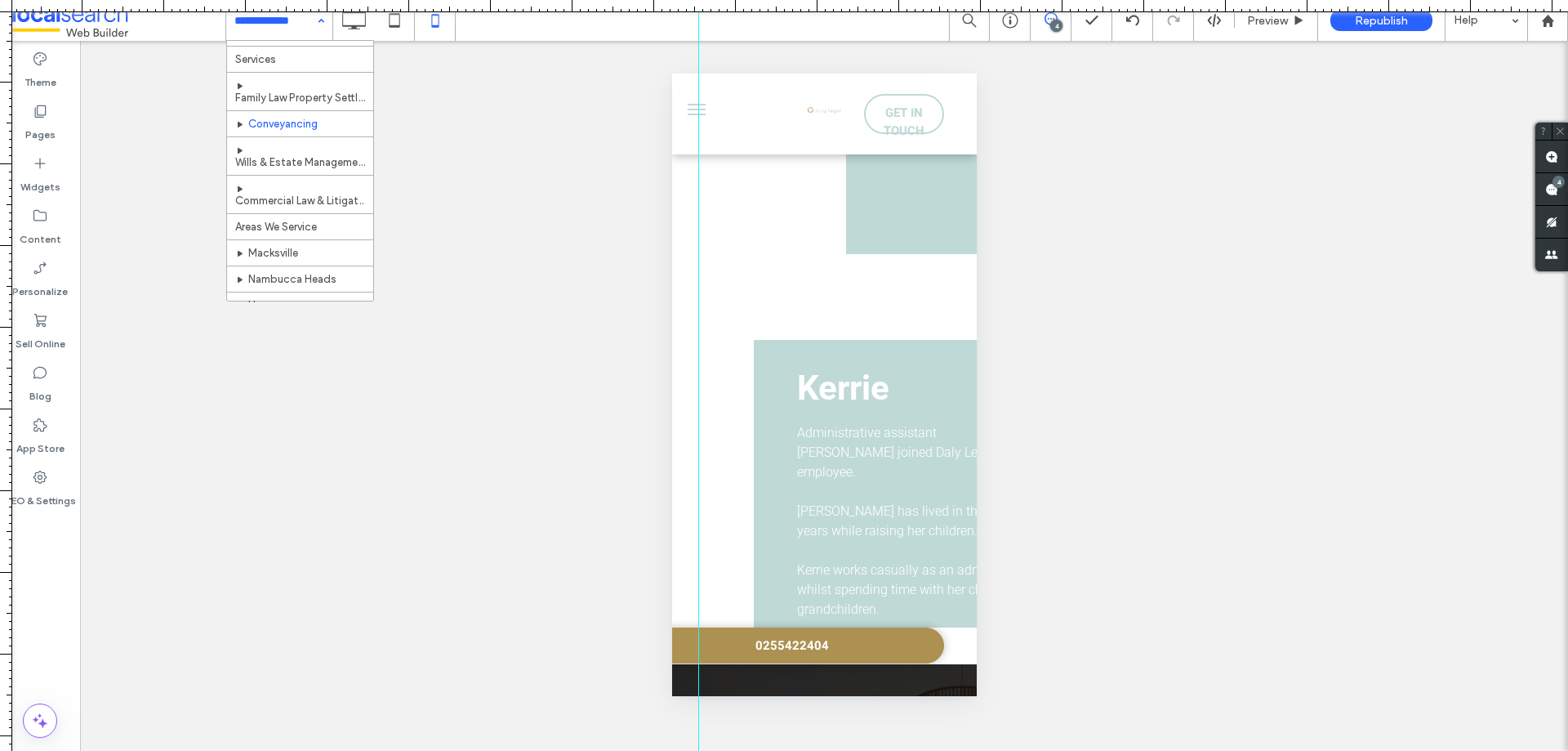 scroll, scrollTop: 88, scrollLeft: 0, axis: vertical 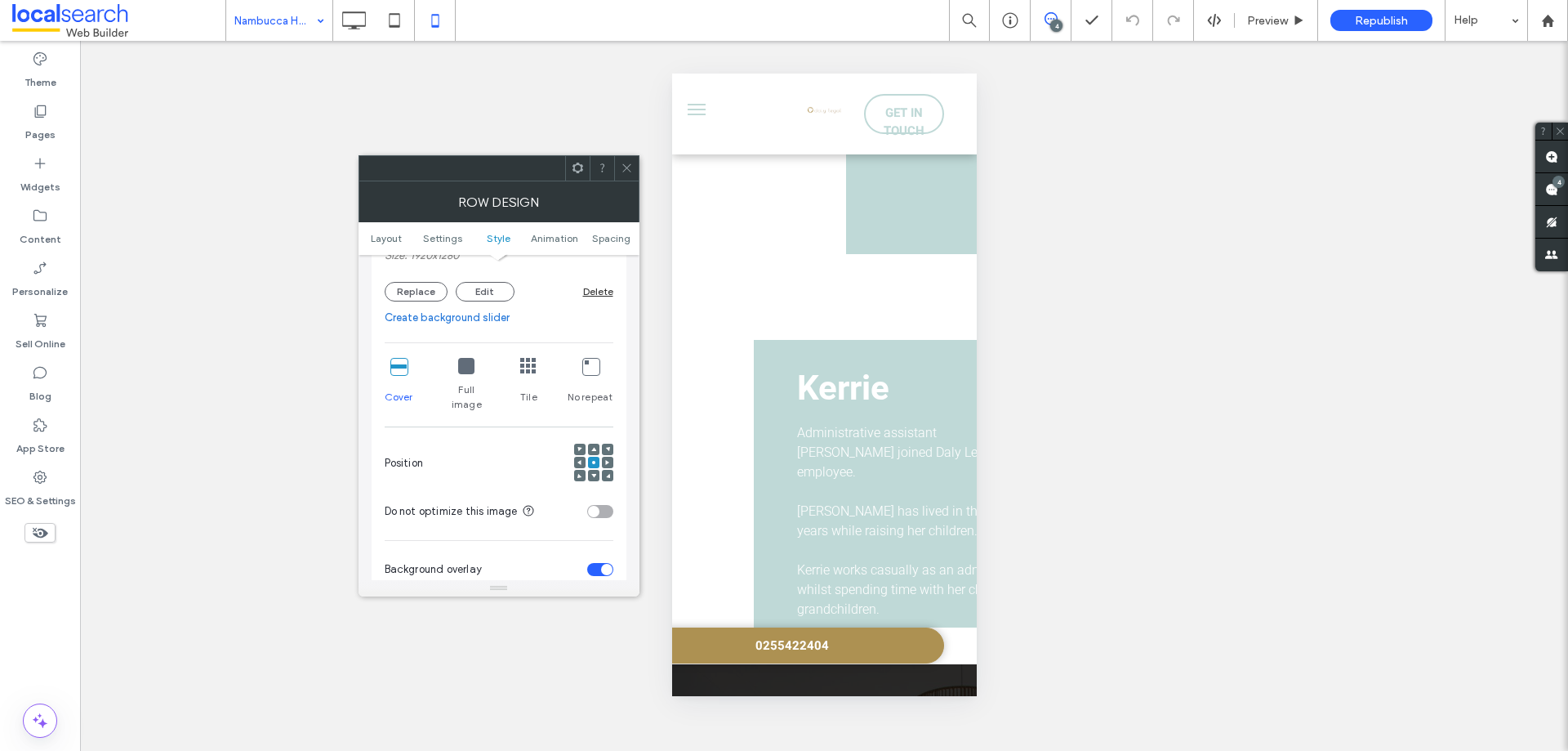 click at bounding box center (466, 366) 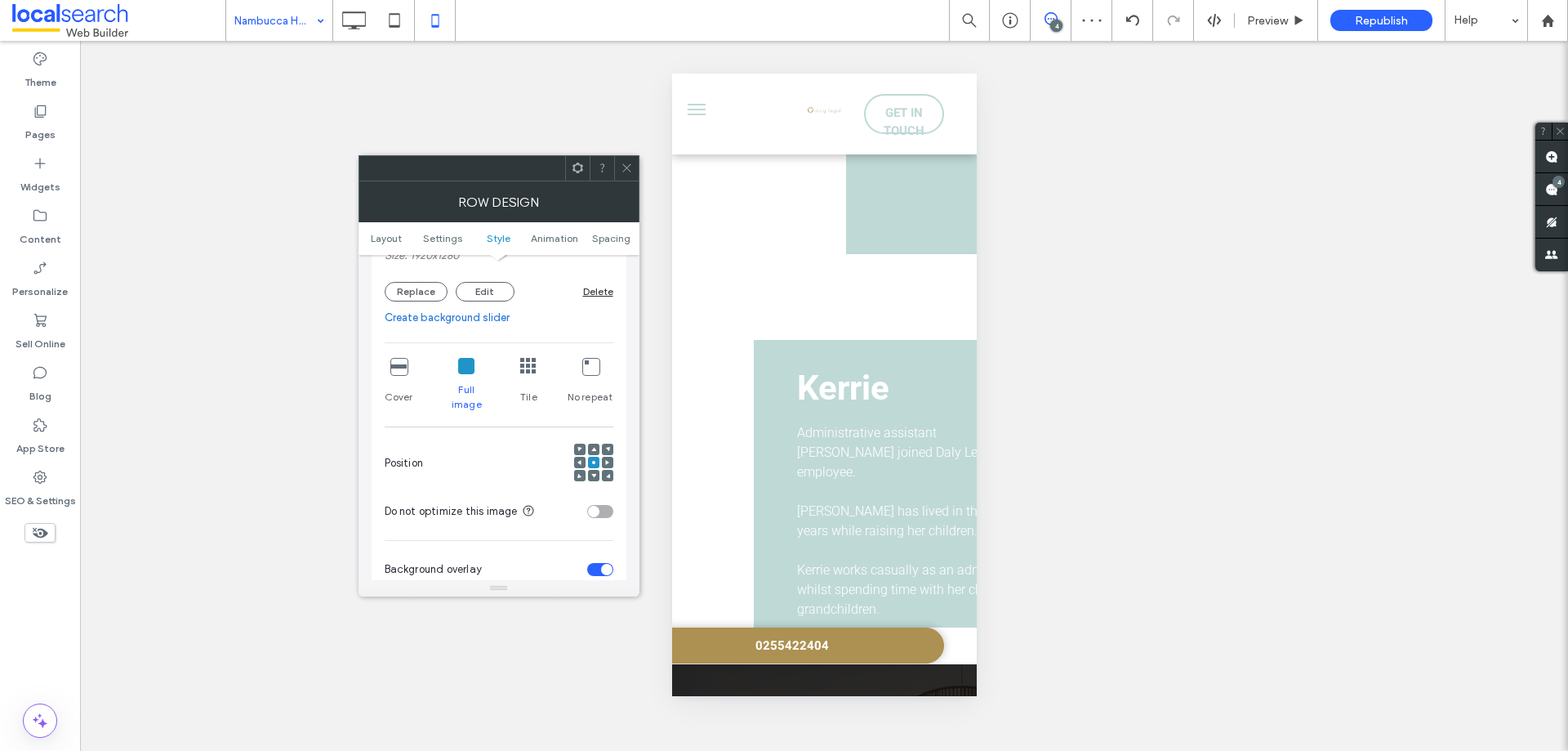 click at bounding box center [399, 366] 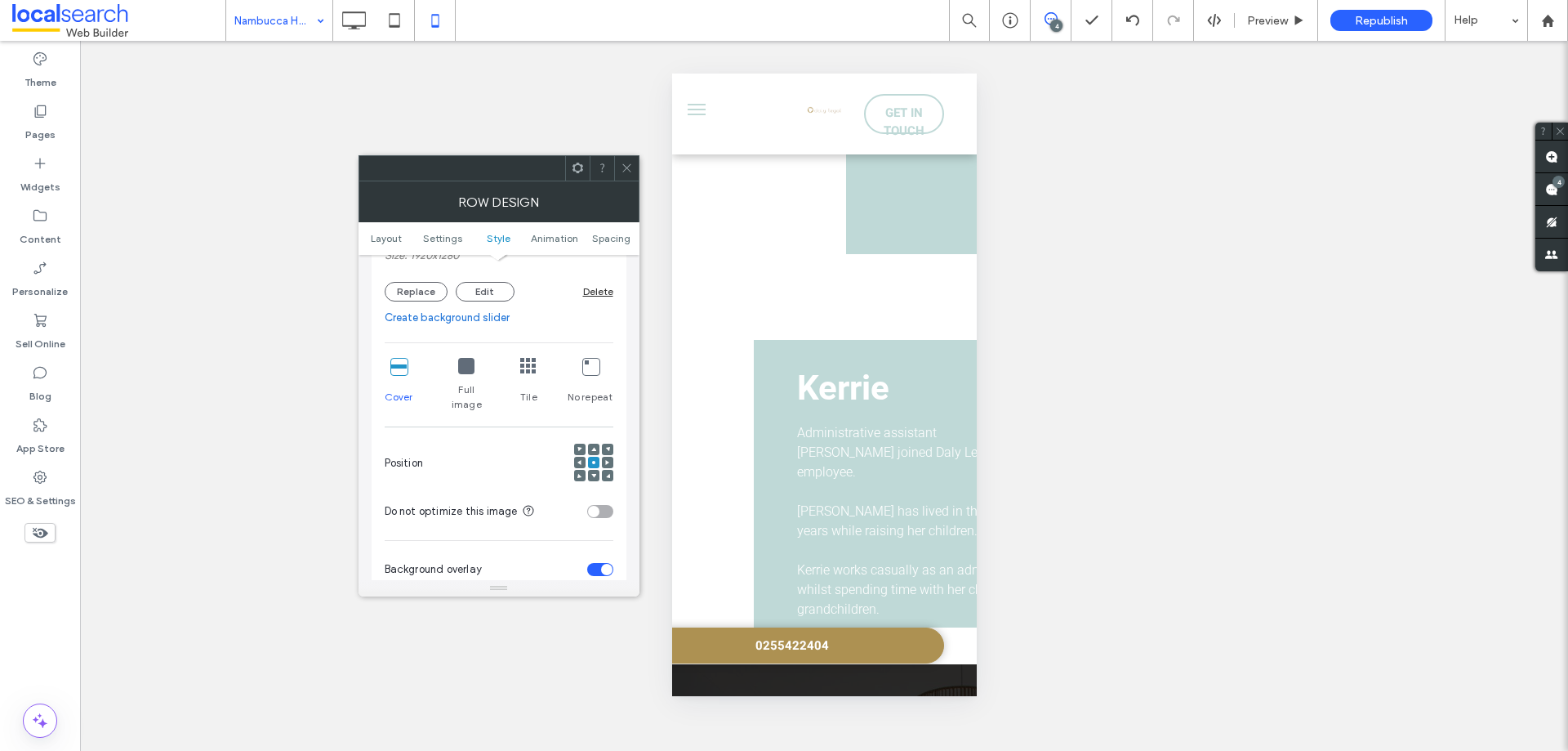 click 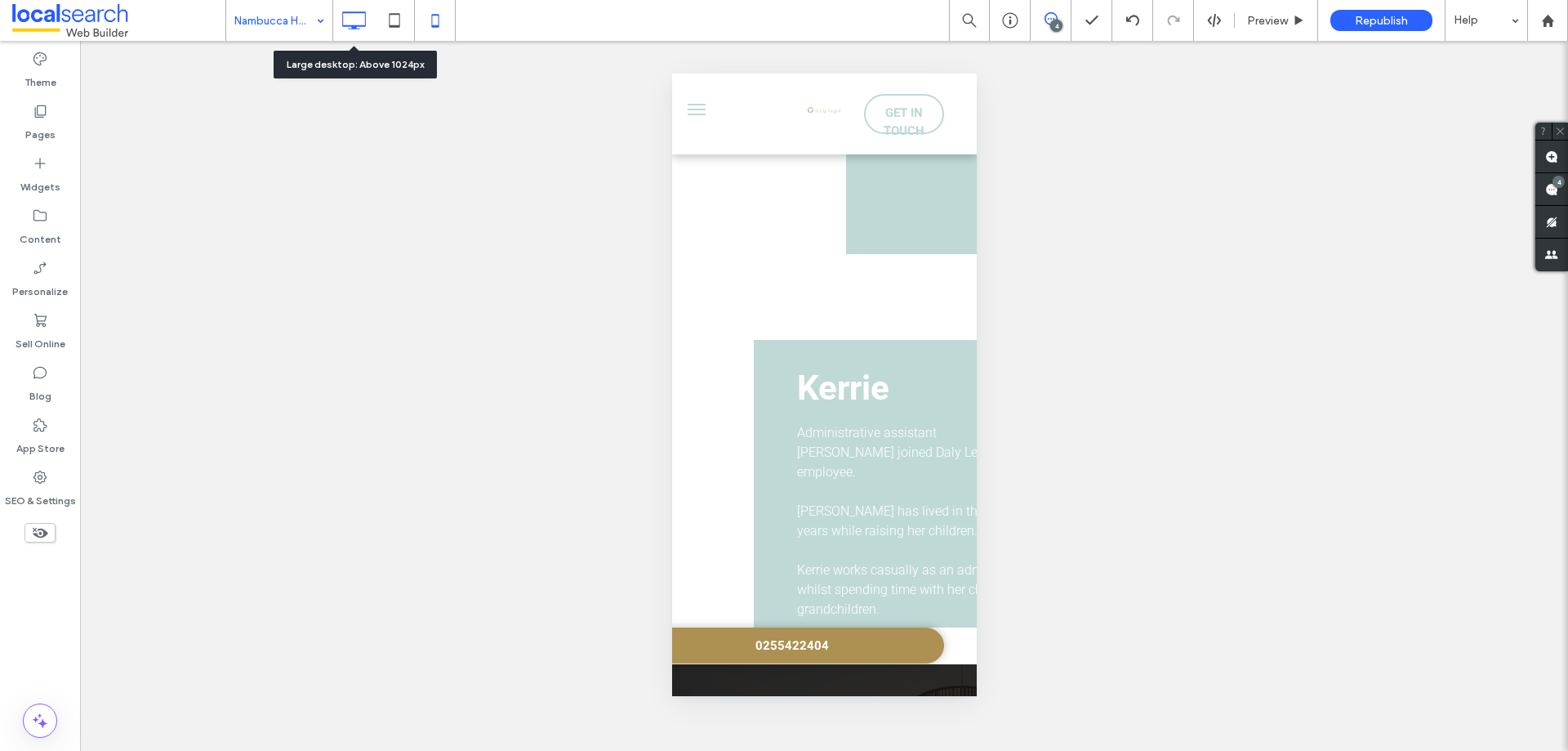 click 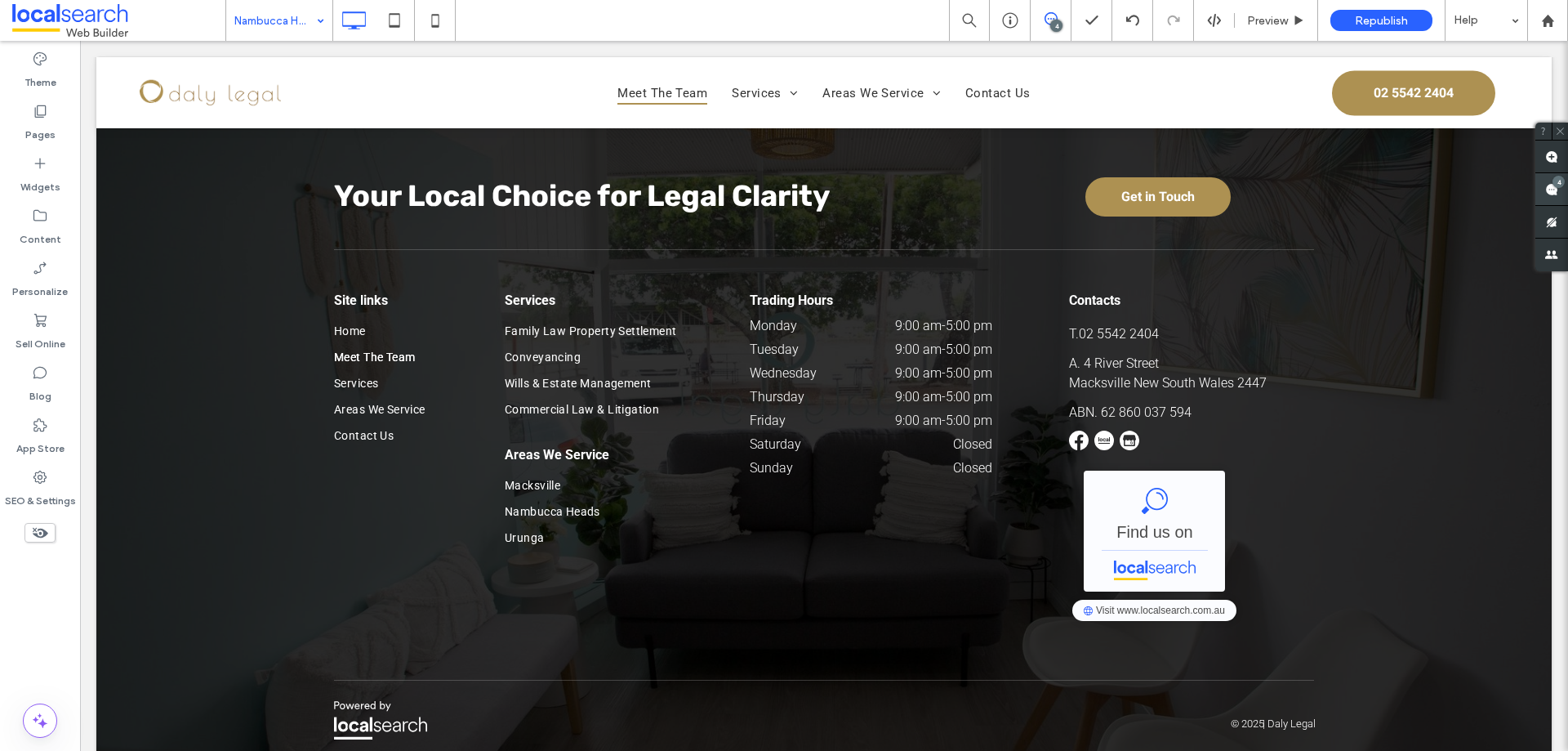 click 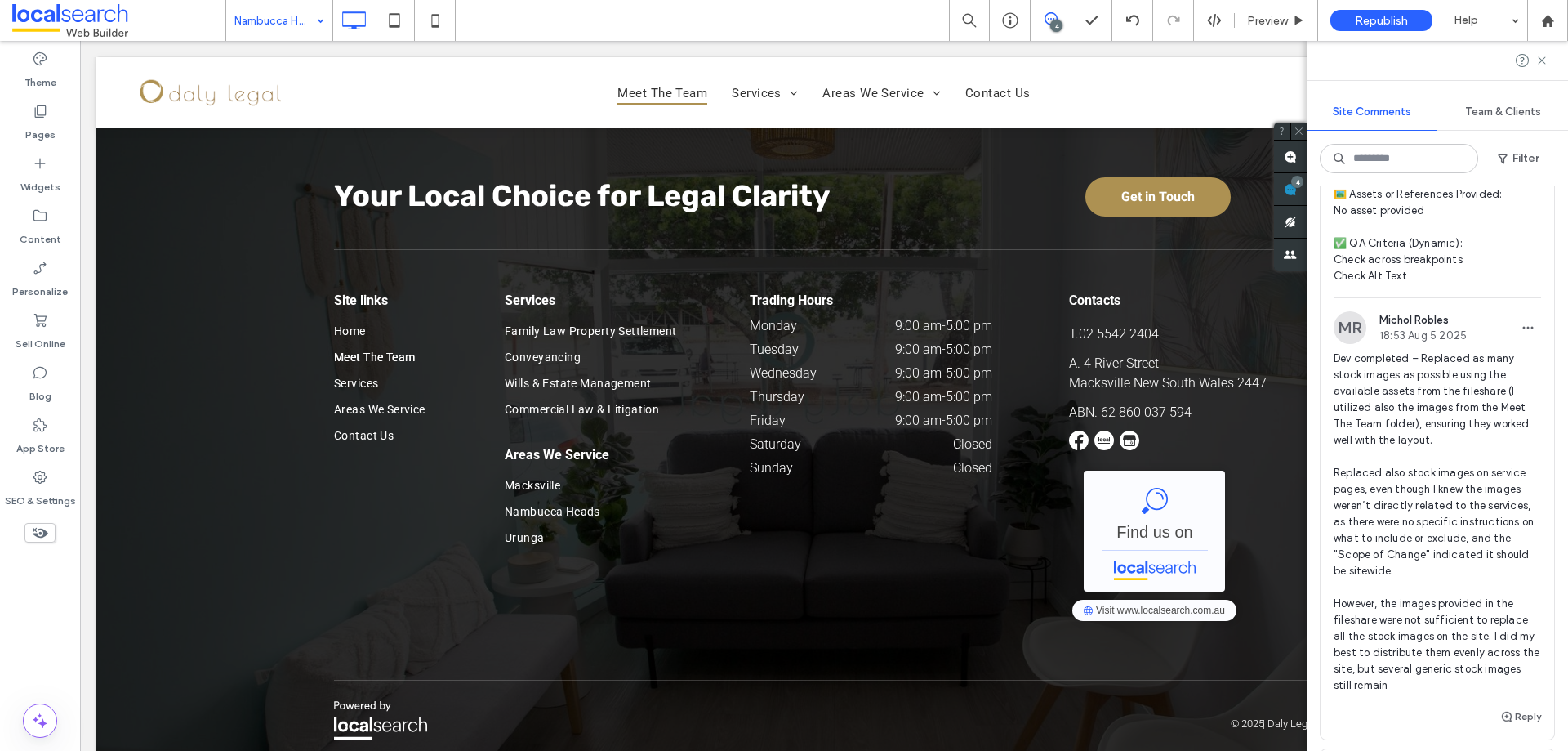 scroll, scrollTop: 1716, scrollLeft: 0, axis: vertical 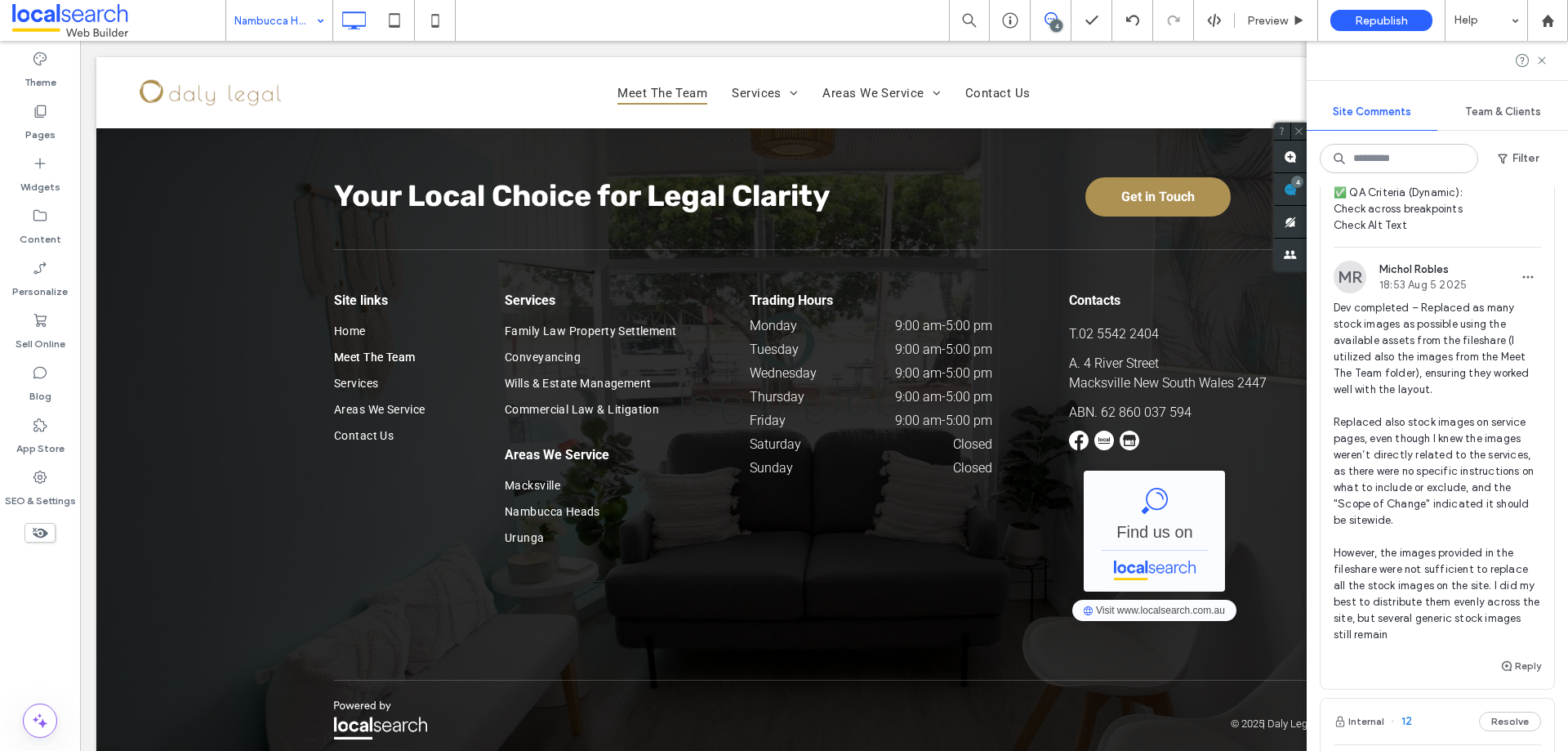 drag, startPoint x: 256, startPoint y: 18, endPoint x: 264, endPoint y: 30, distance: 14.422205 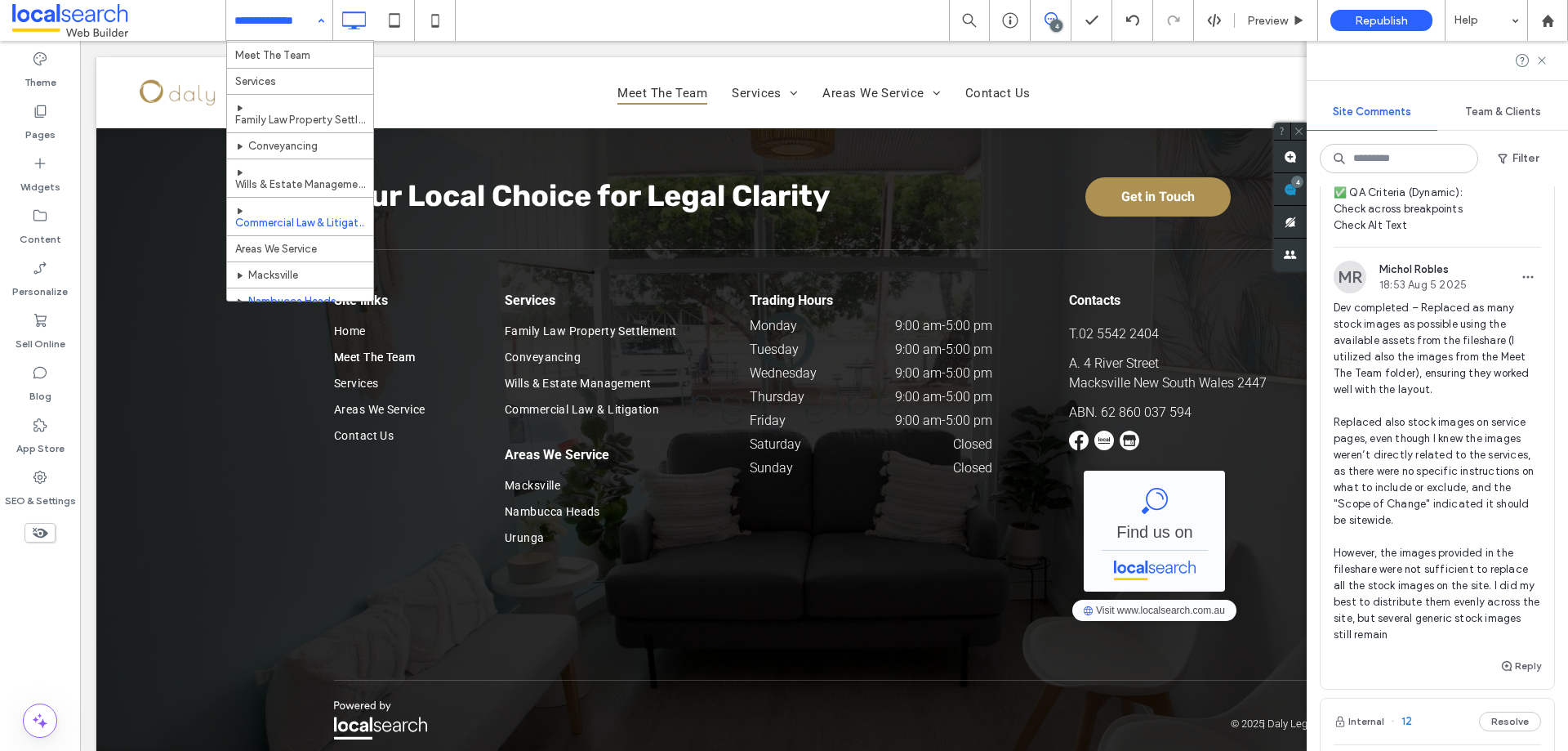 scroll, scrollTop: 0, scrollLeft: 0, axis: both 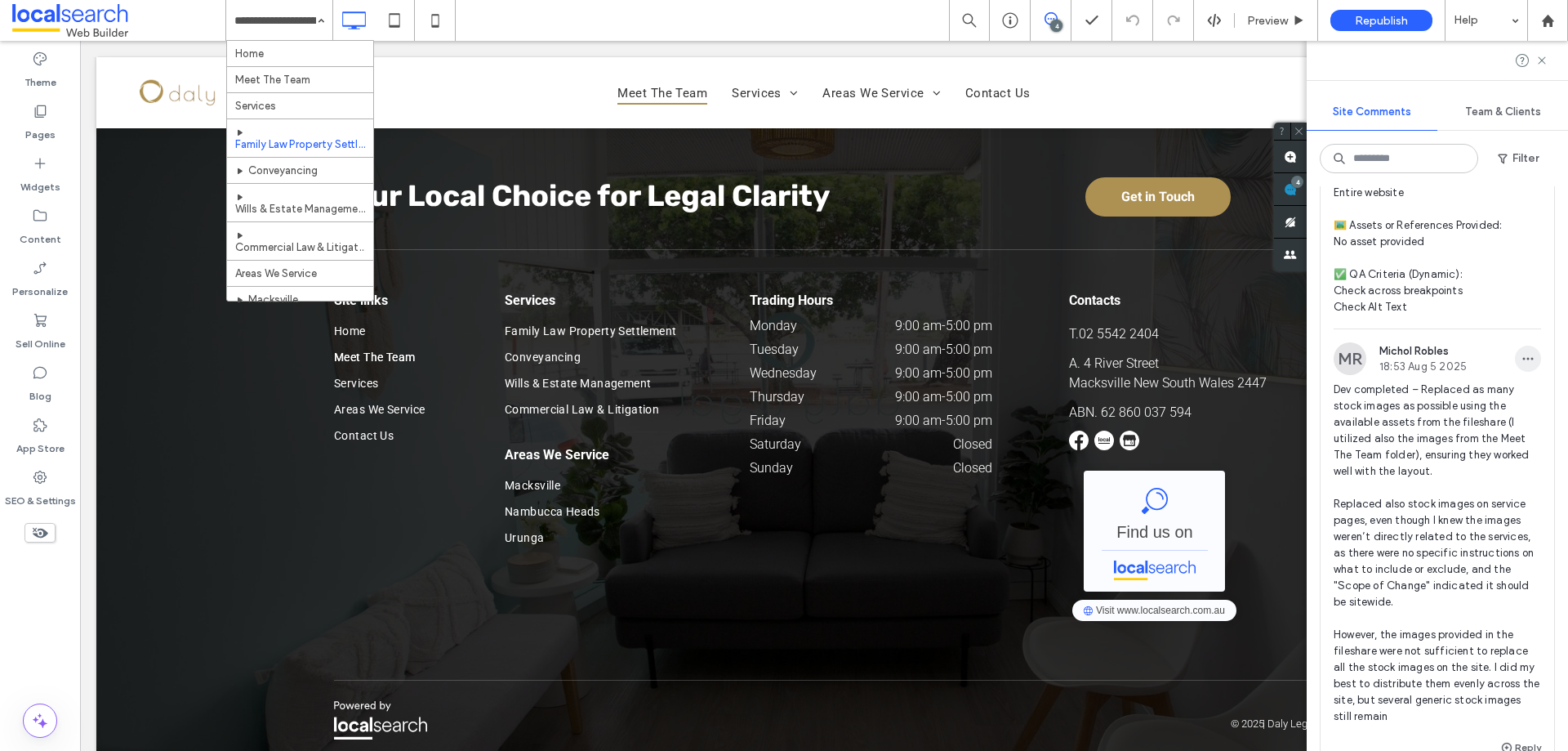 click 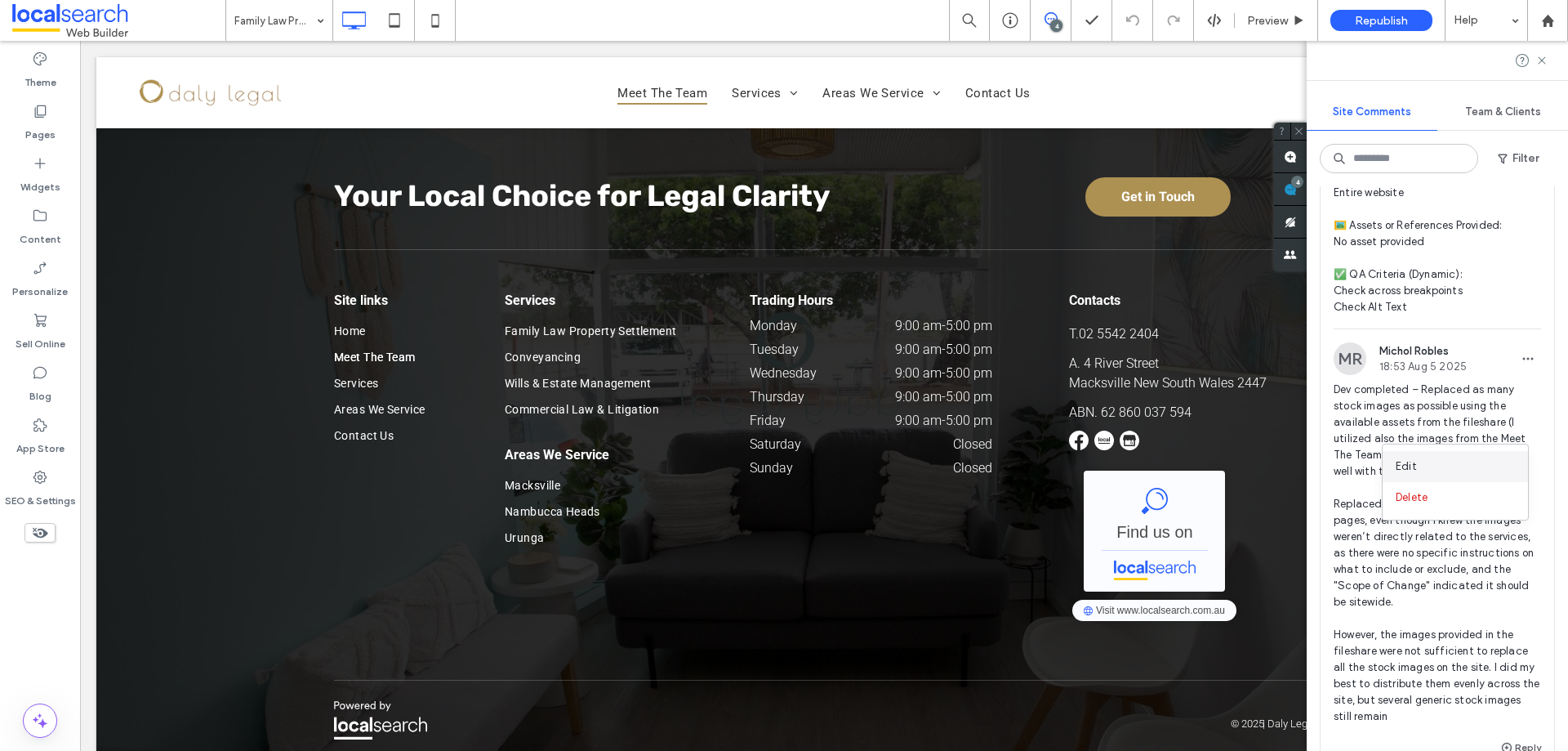 click on "Edit" at bounding box center (1455, 467) 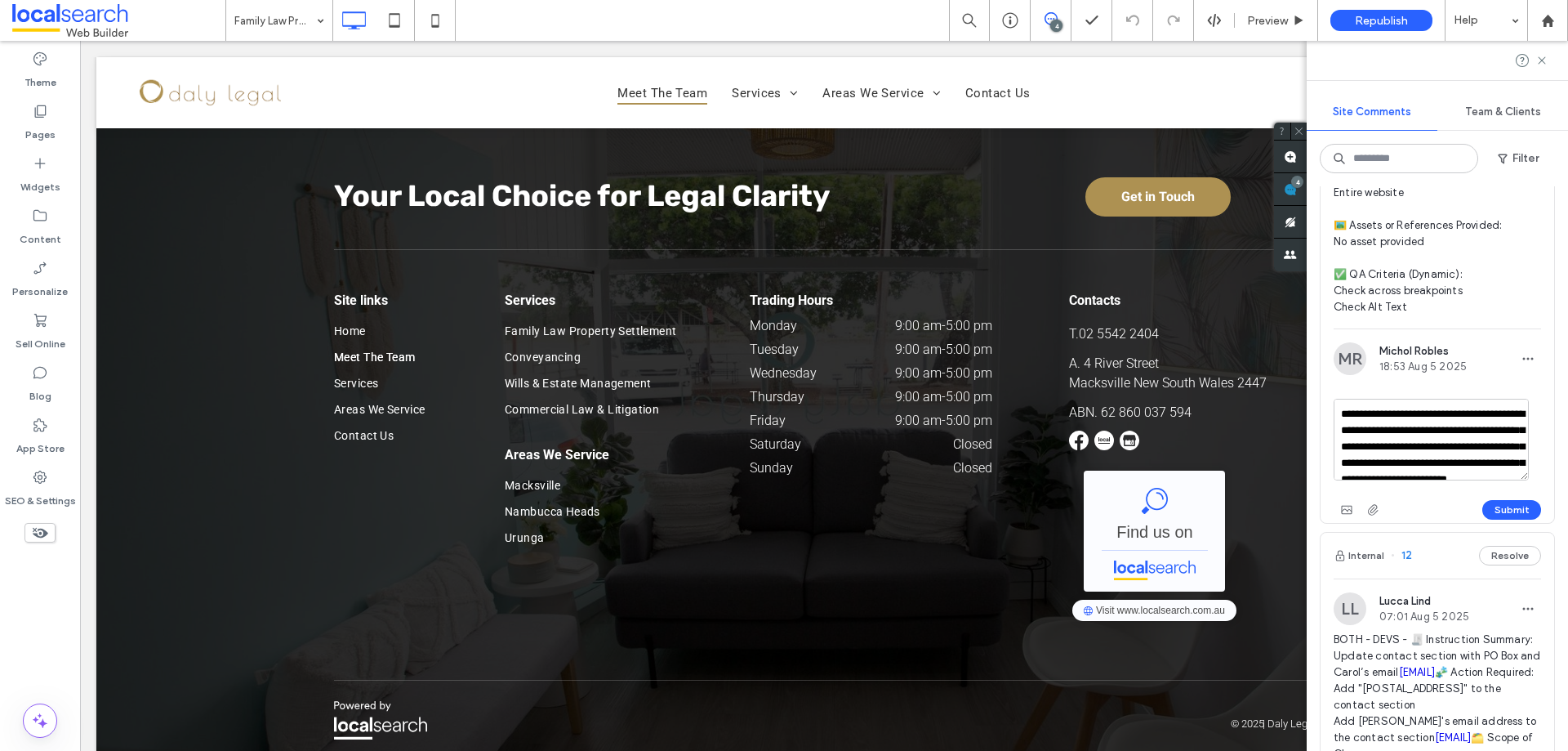 scroll, scrollTop: 1798, scrollLeft: 0, axis: vertical 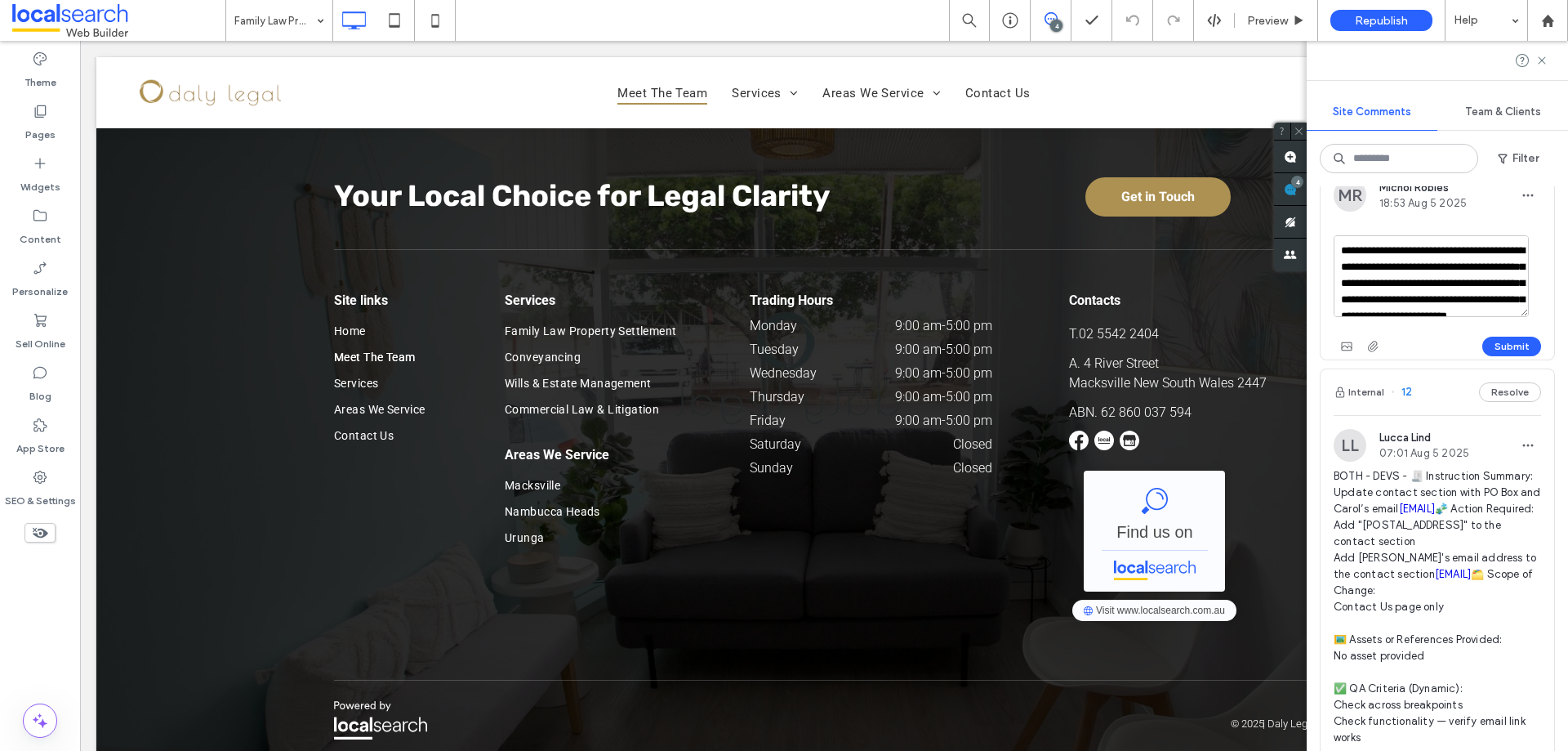 click on "**********" at bounding box center [1431, 276] 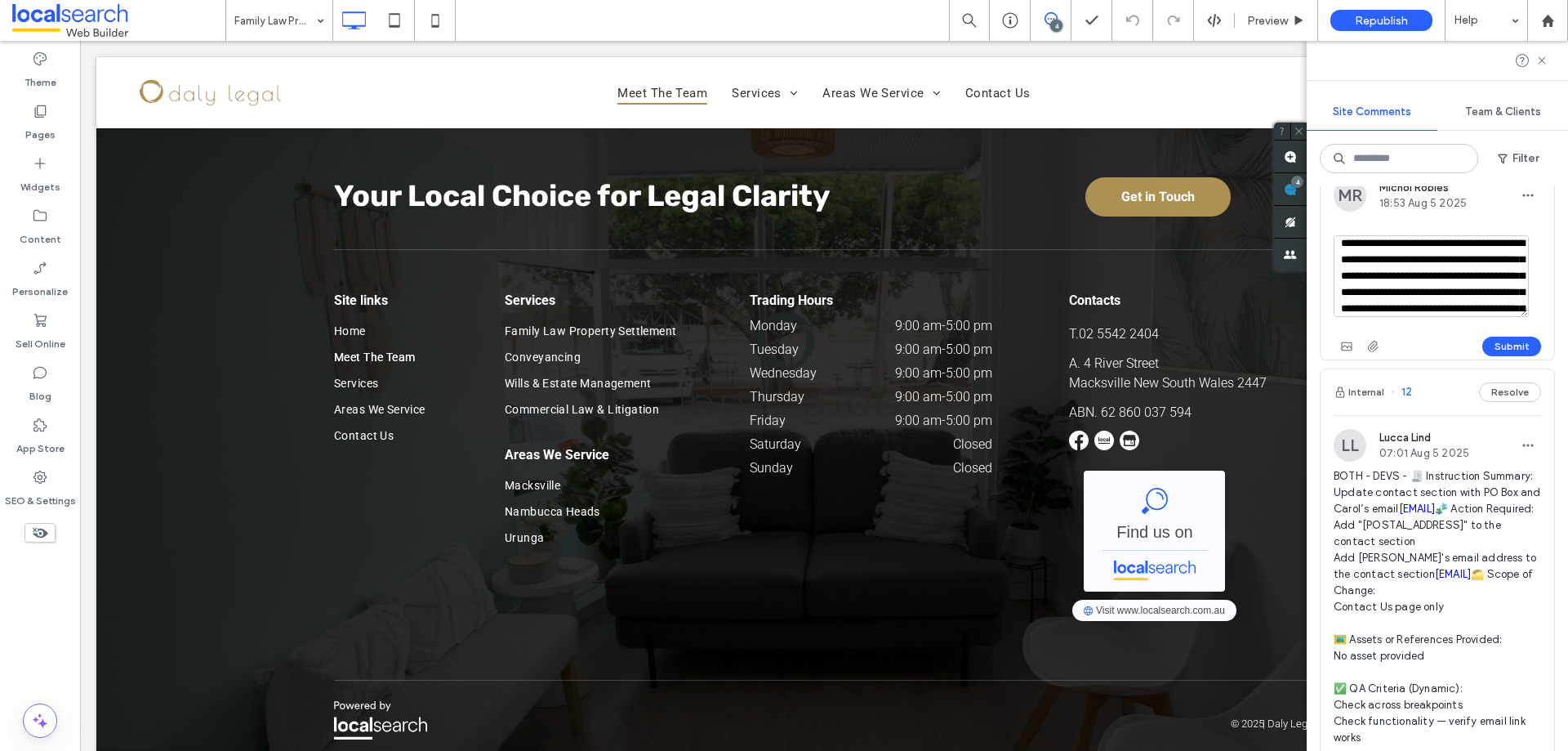 scroll, scrollTop: 0, scrollLeft: 0, axis: both 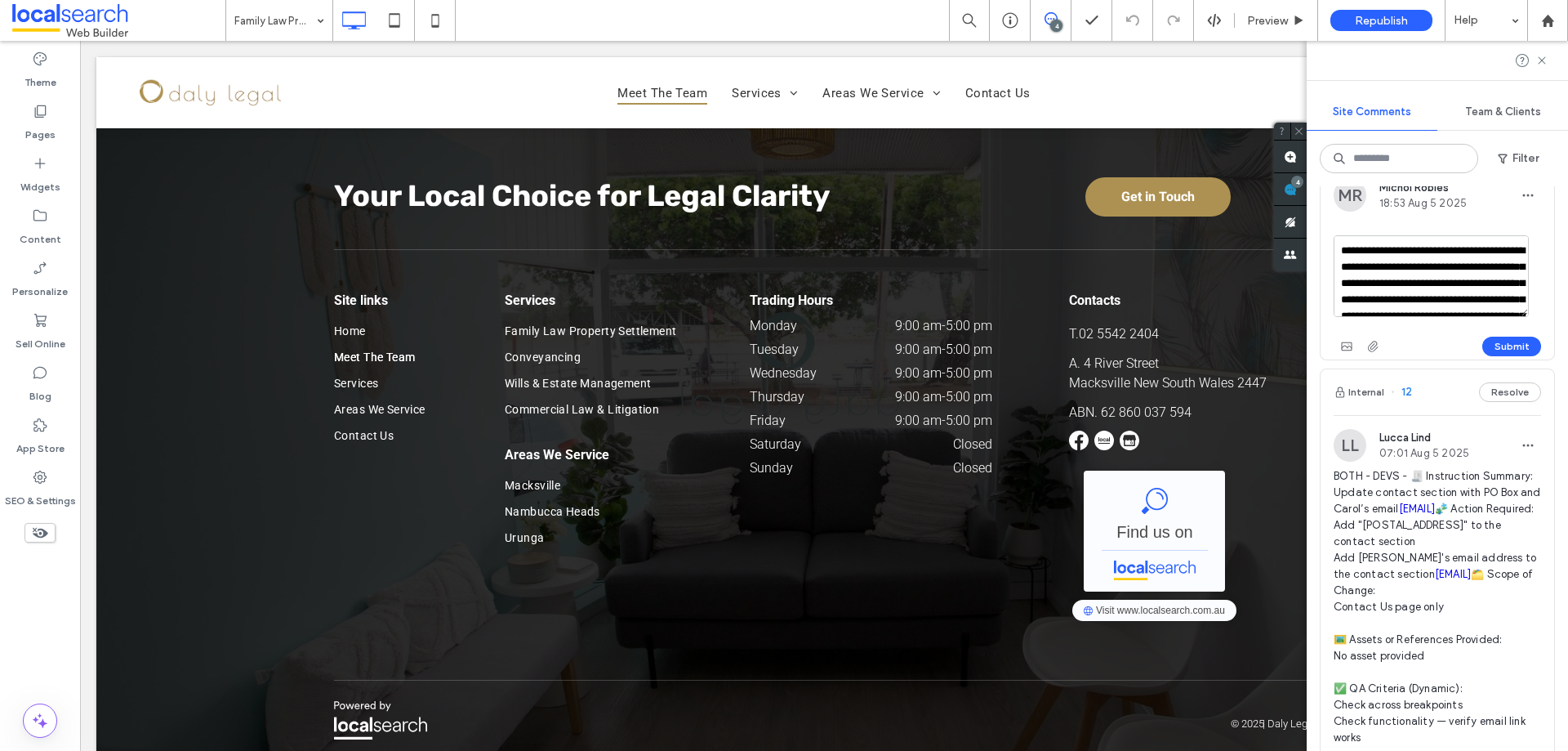 click on "**********" at bounding box center (1431, 276) 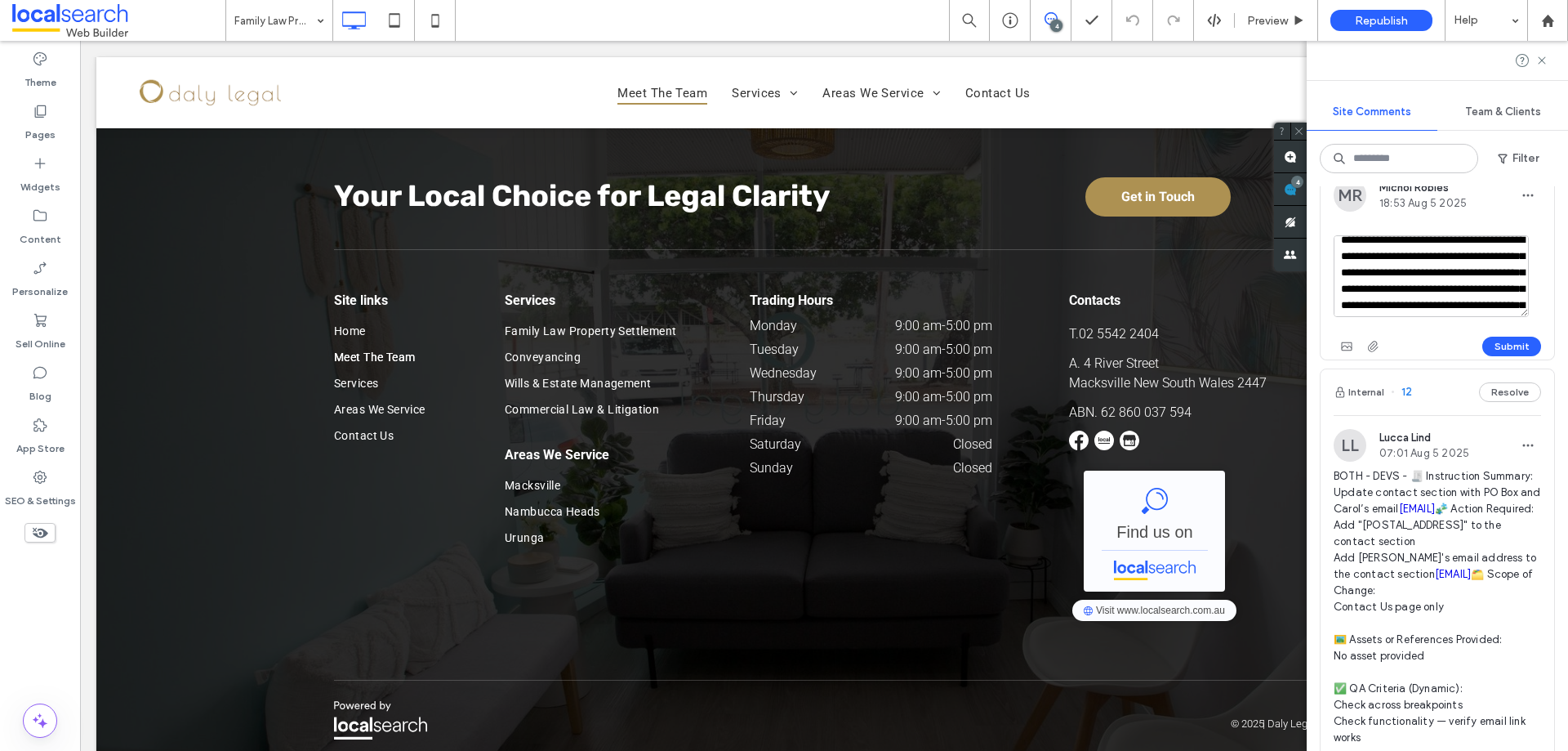 scroll, scrollTop: 87, scrollLeft: 0, axis: vertical 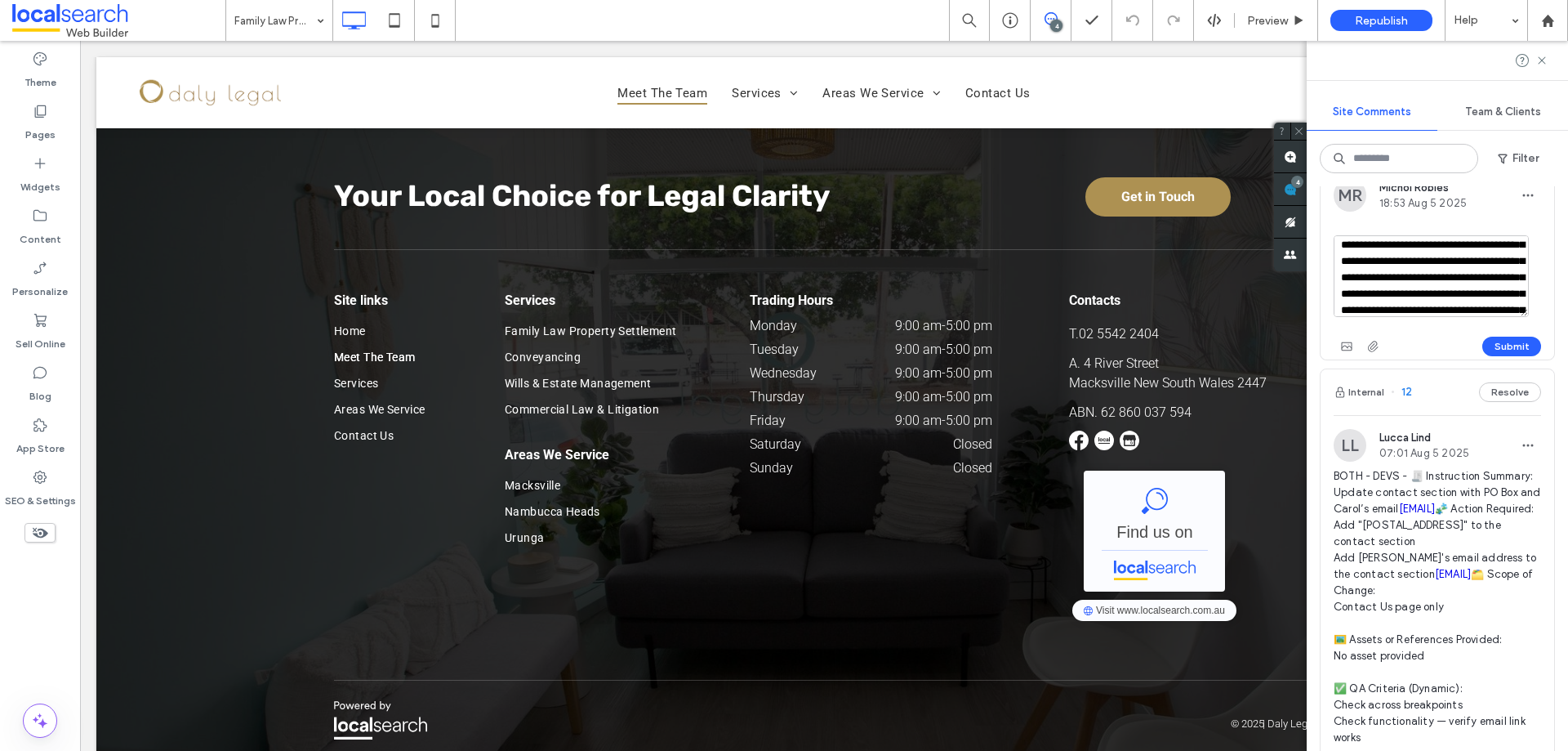 click on "**********" at bounding box center (1431, 276) 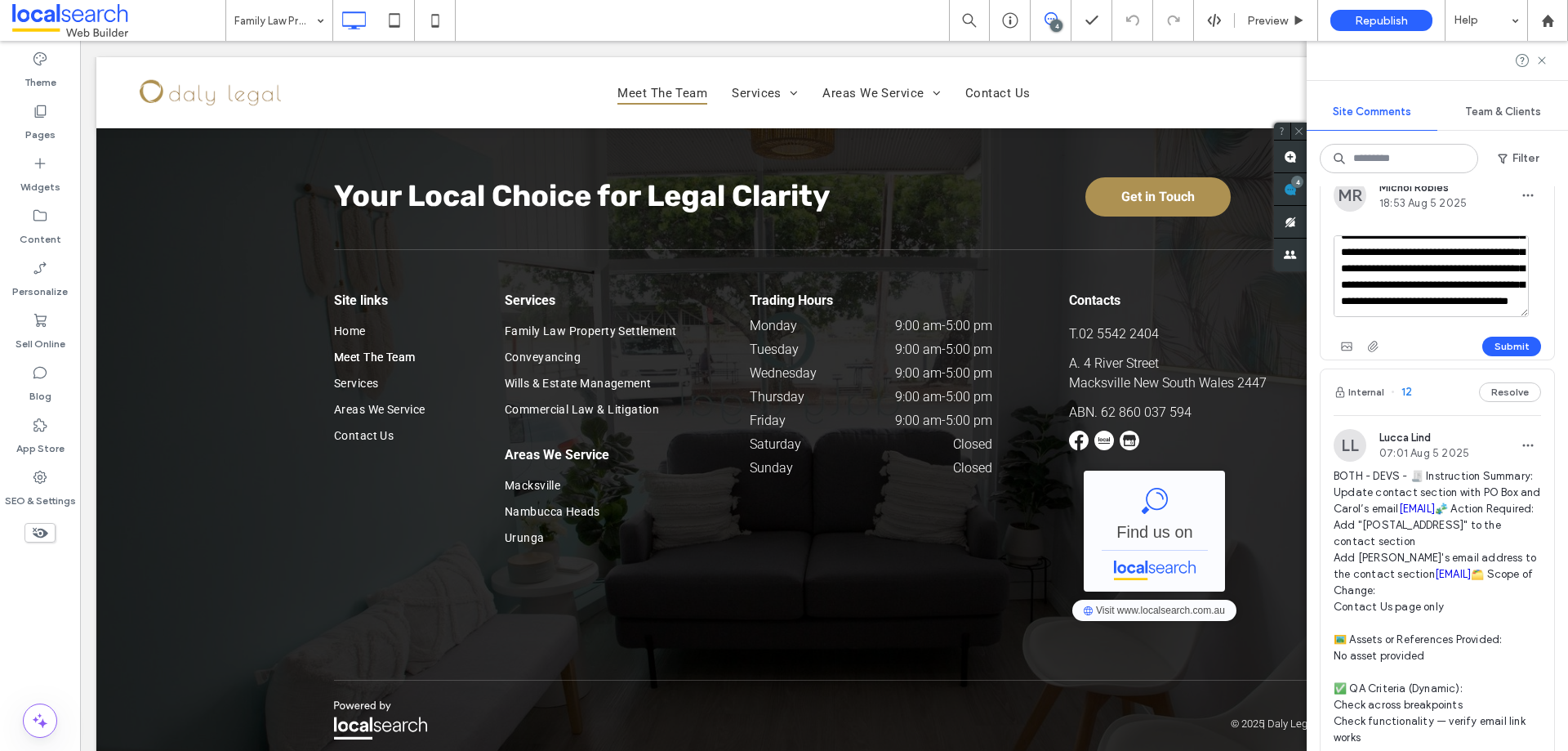 scroll, scrollTop: 153, scrollLeft: 0, axis: vertical 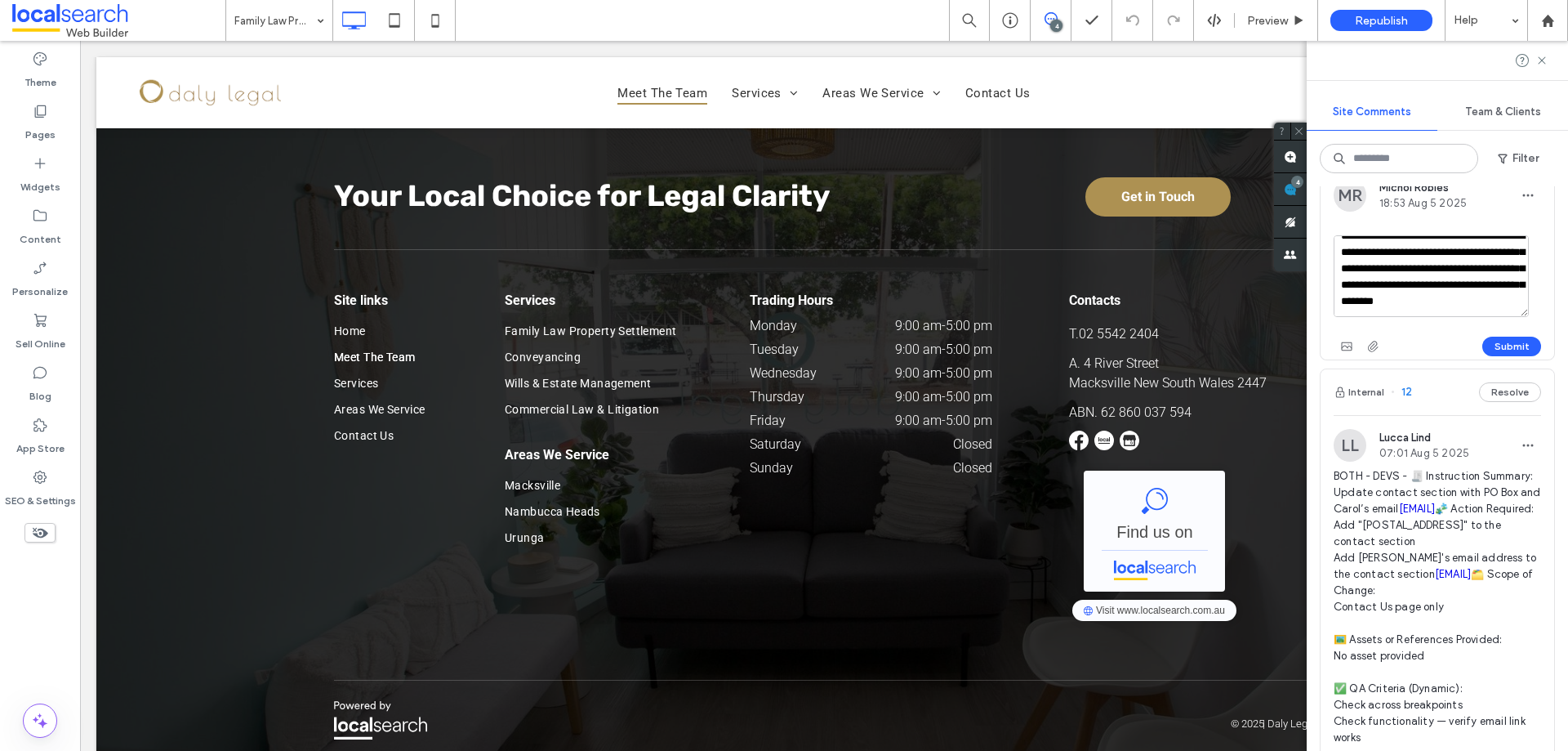 click on "**********" at bounding box center [1431, 276] 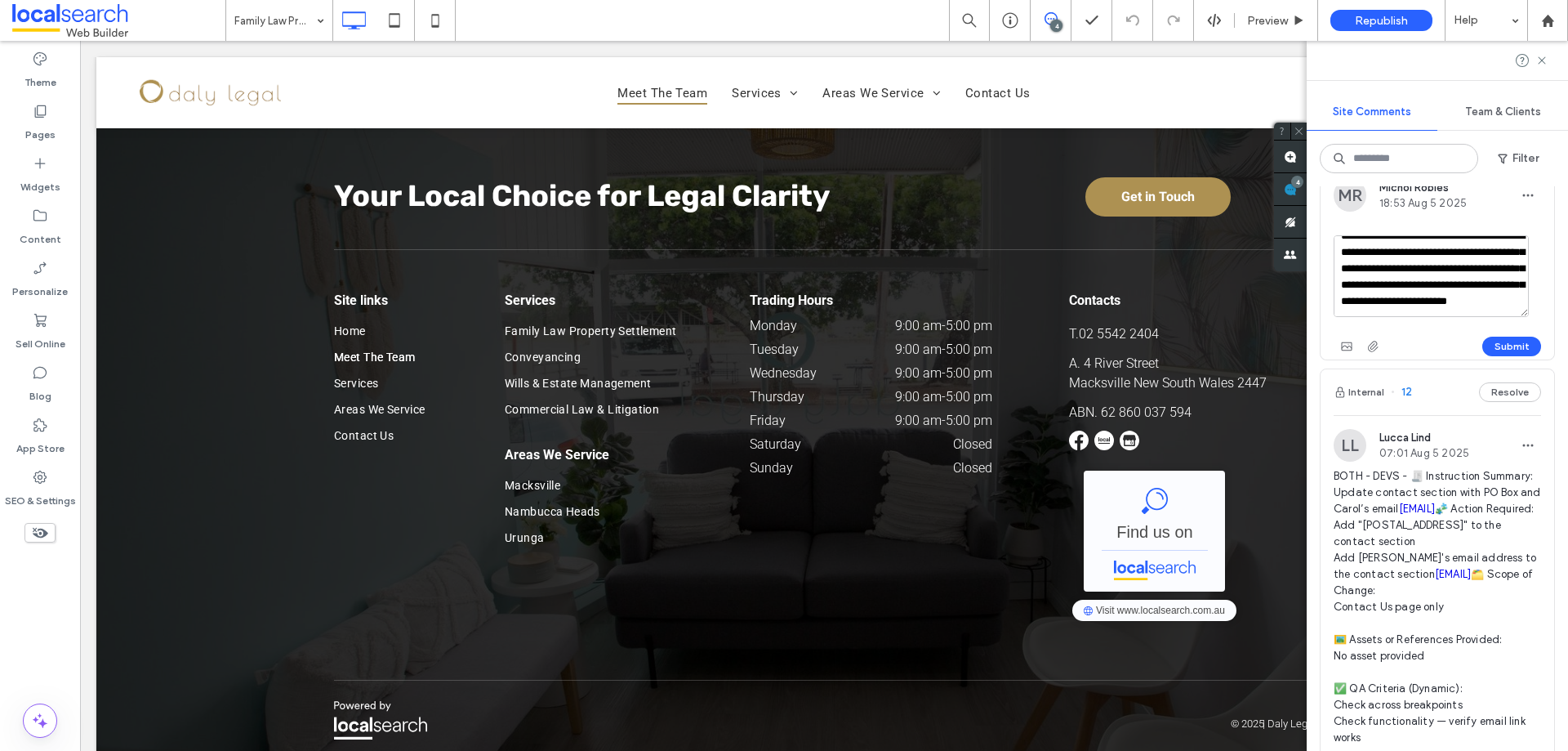 click on "**********" at bounding box center (1431, 276) 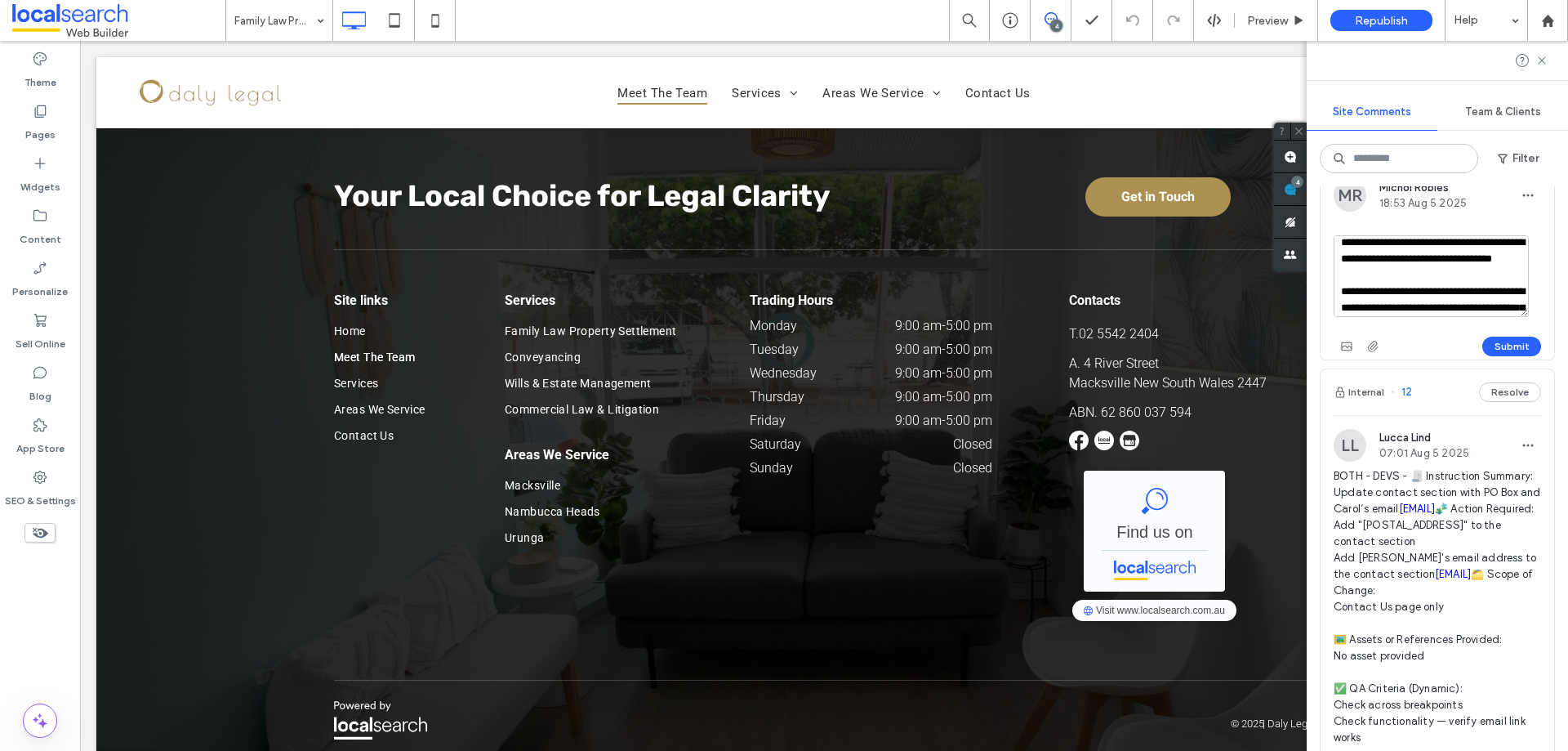 scroll, scrollTop: 7, scrollLeft: 0, axis: vertical 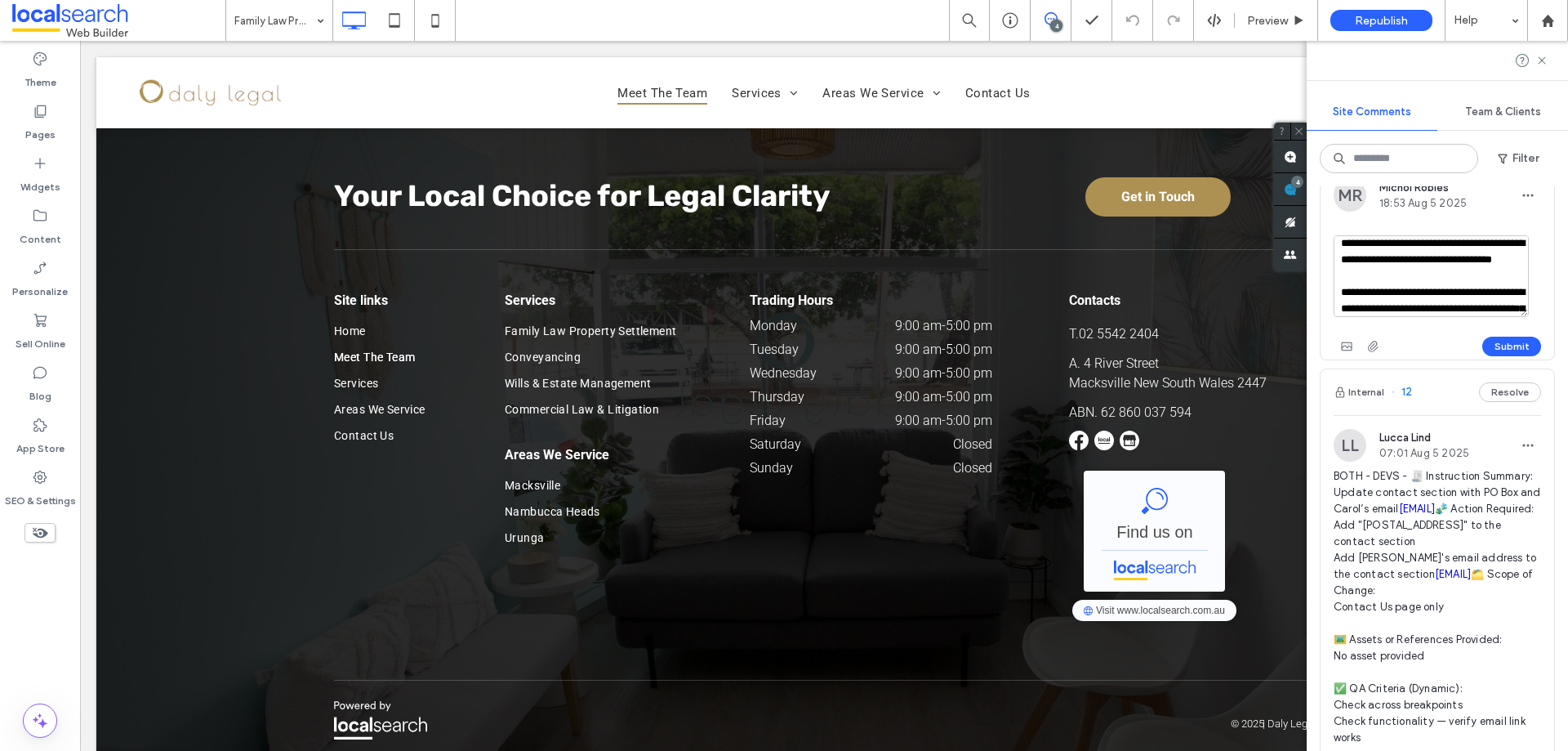 click on "**********" at bounding box center (1431, 276) 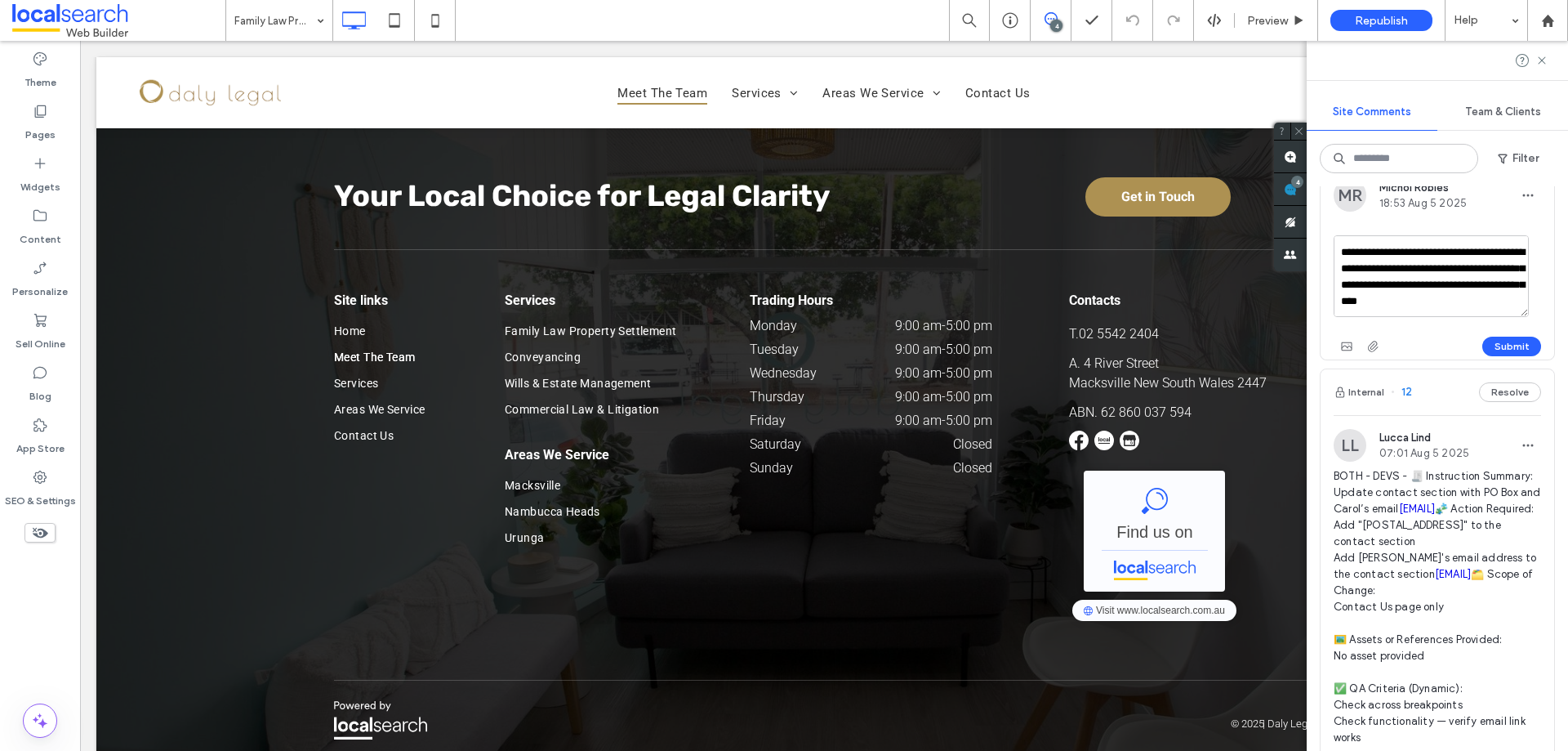 scroll, scrollTop: 260, scrollLeft: 0, axis: vertical 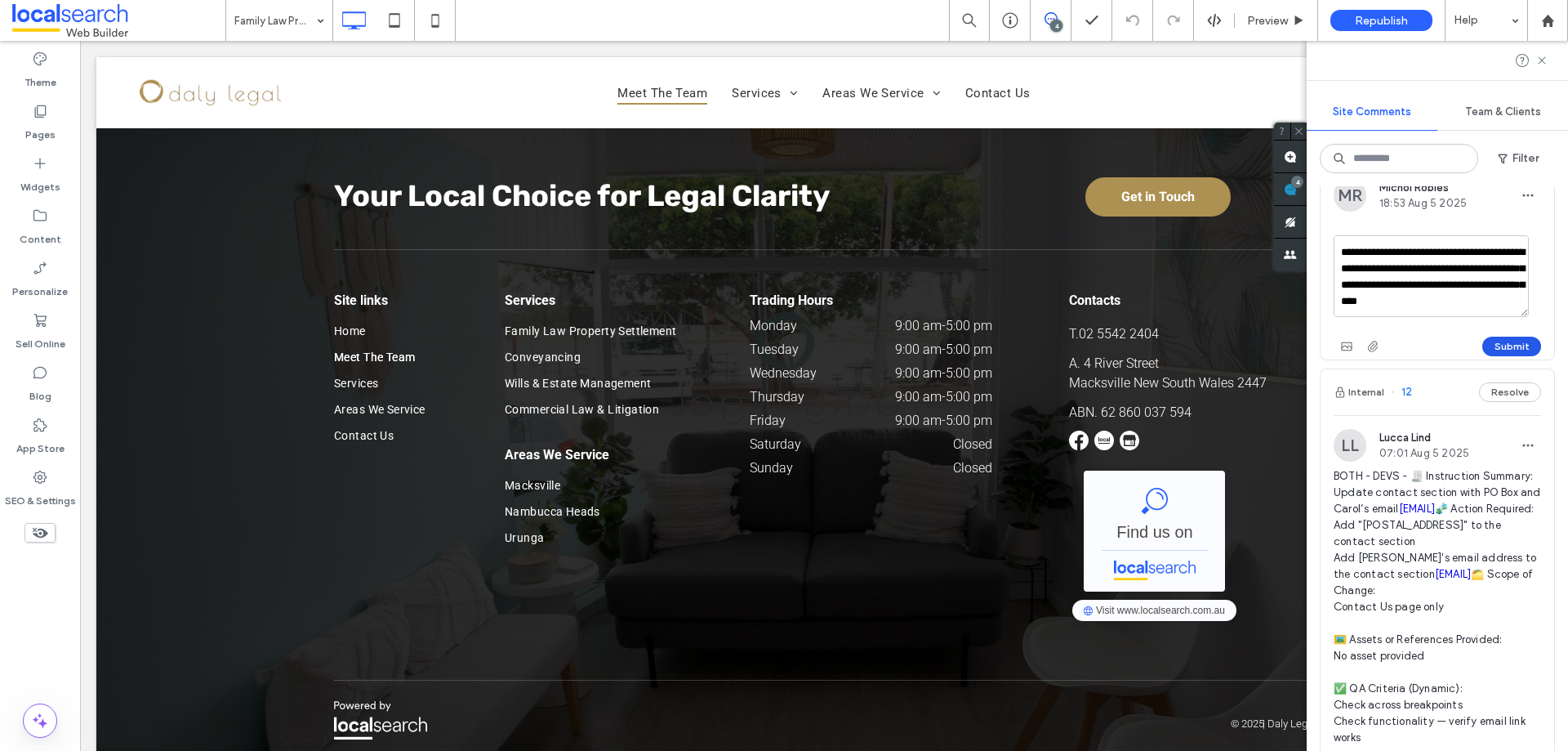 click on "Submit" at bounding box center (1512, 346) 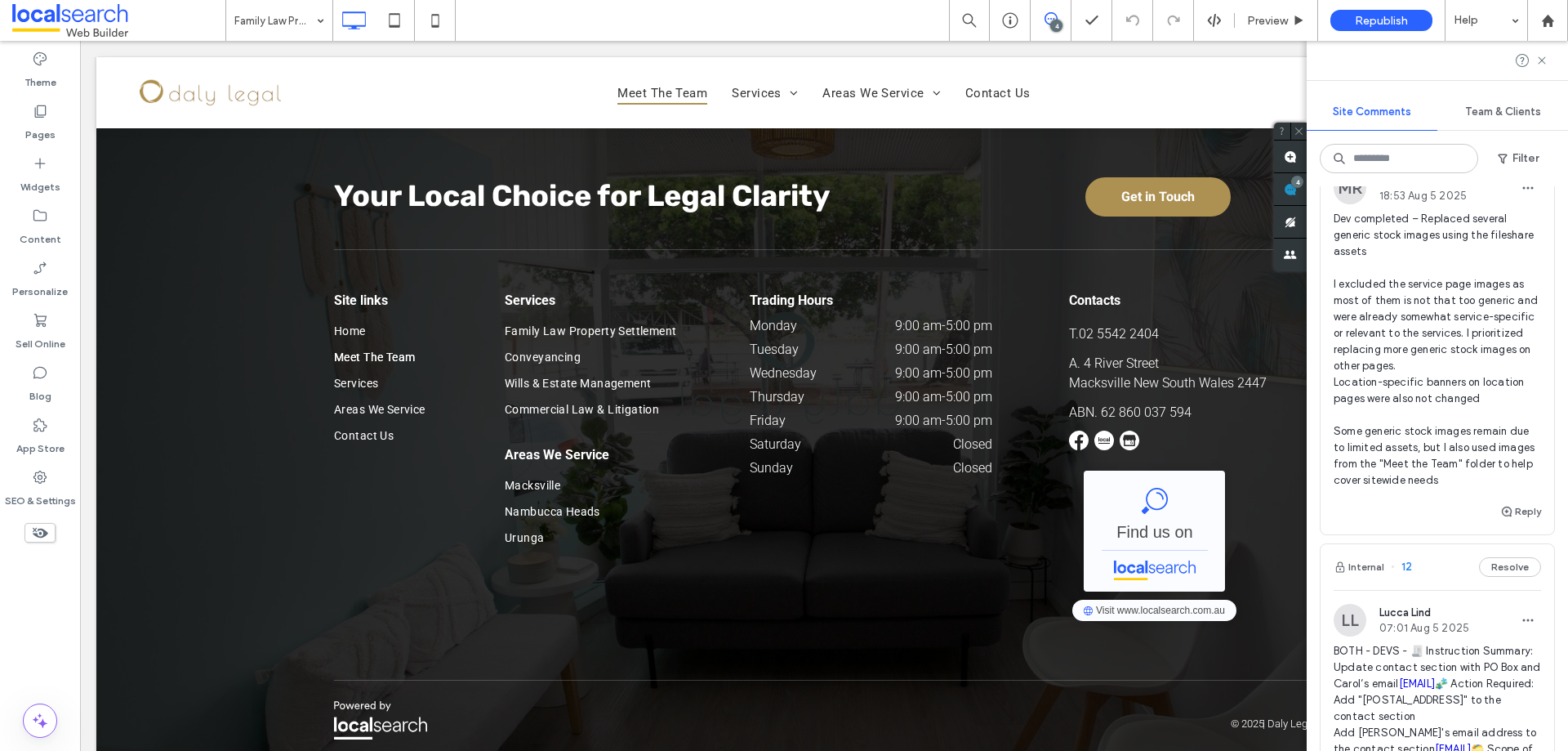 scroll, scrollTop: 1820, scrollLeft: 0, axis: vertical 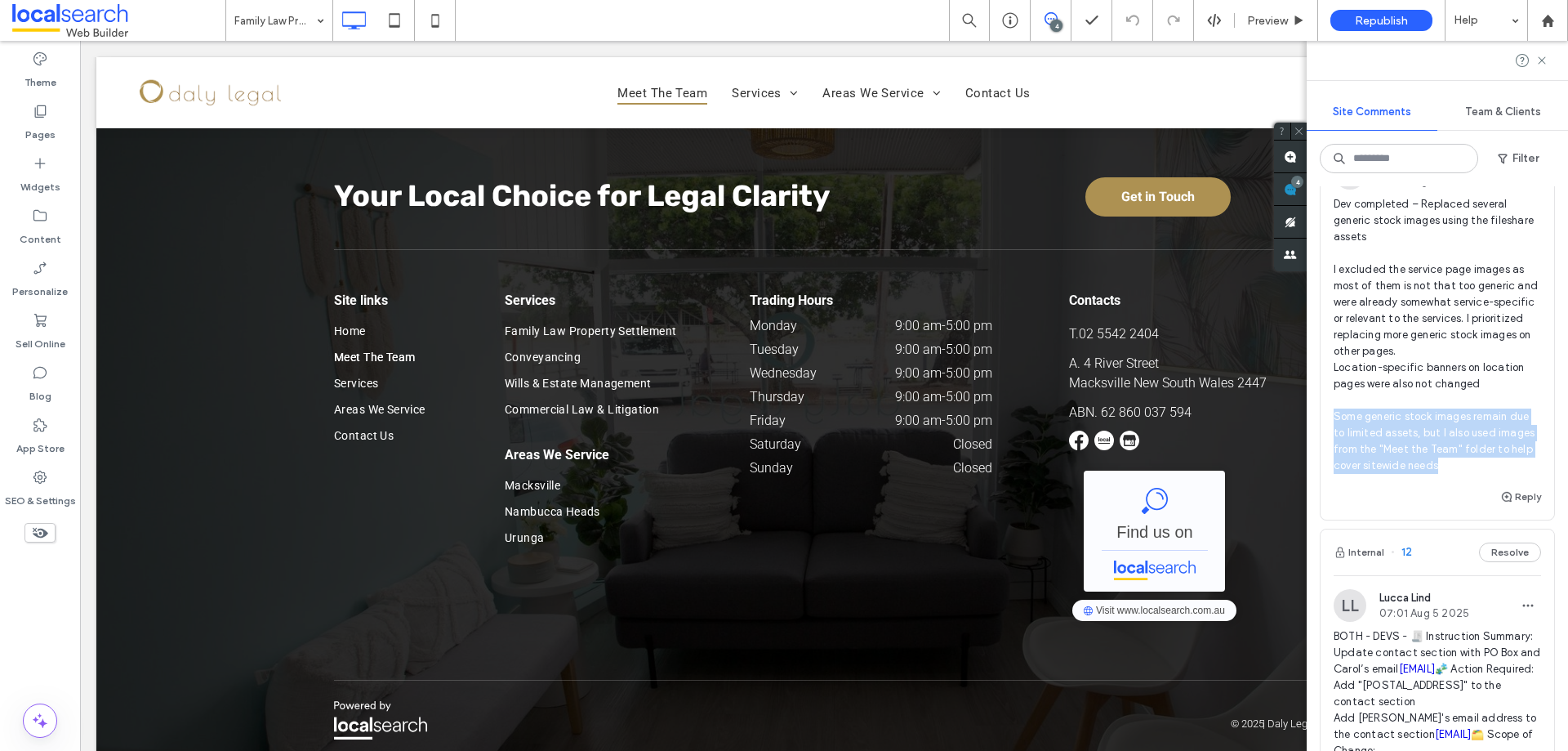 drag, startPoint x: 1334, startPoint y: 480, endPoint x: 1513, endPoint y: 527, distance: 185.06756 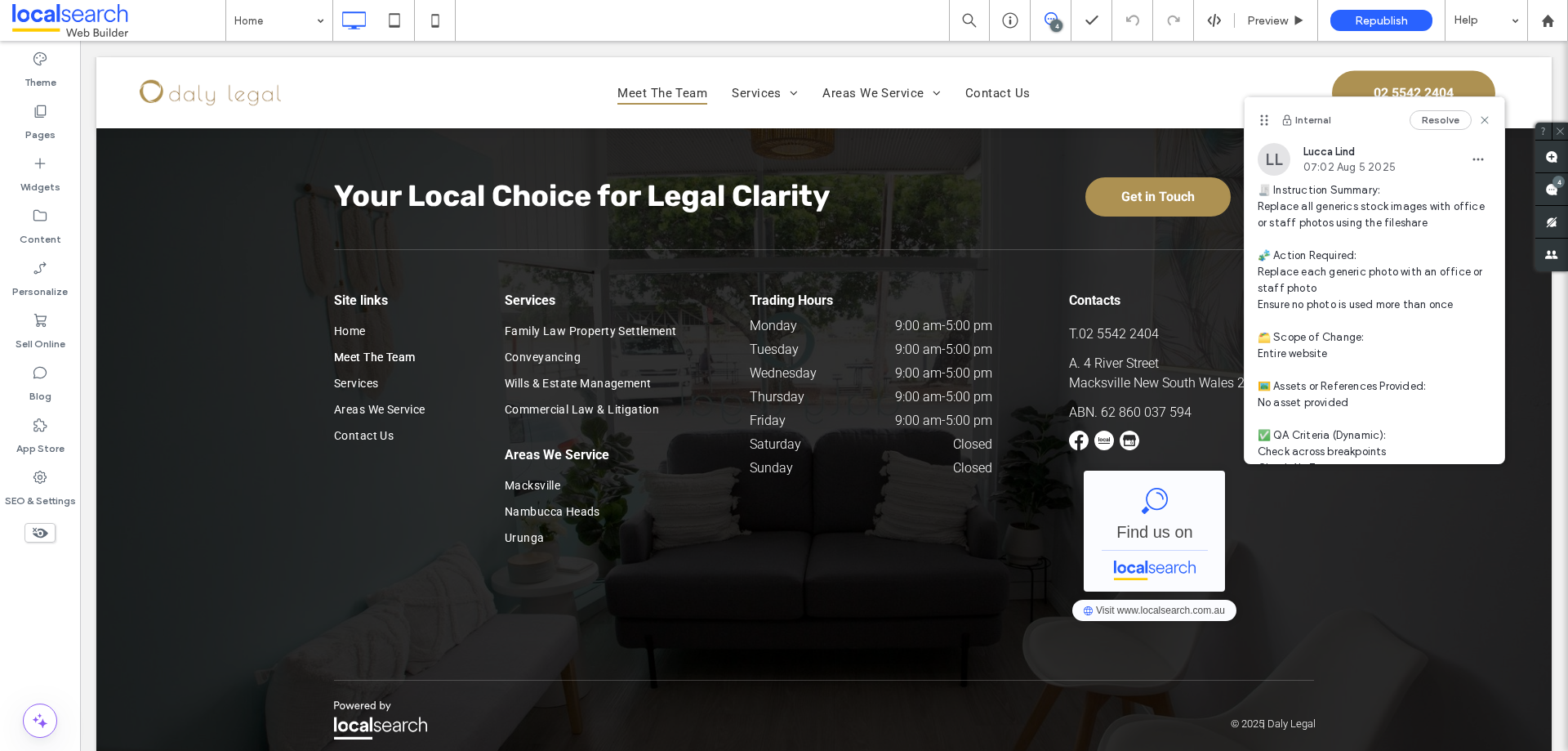 scroll, scrollTop: 0, scrollLeft: 0, axis: both 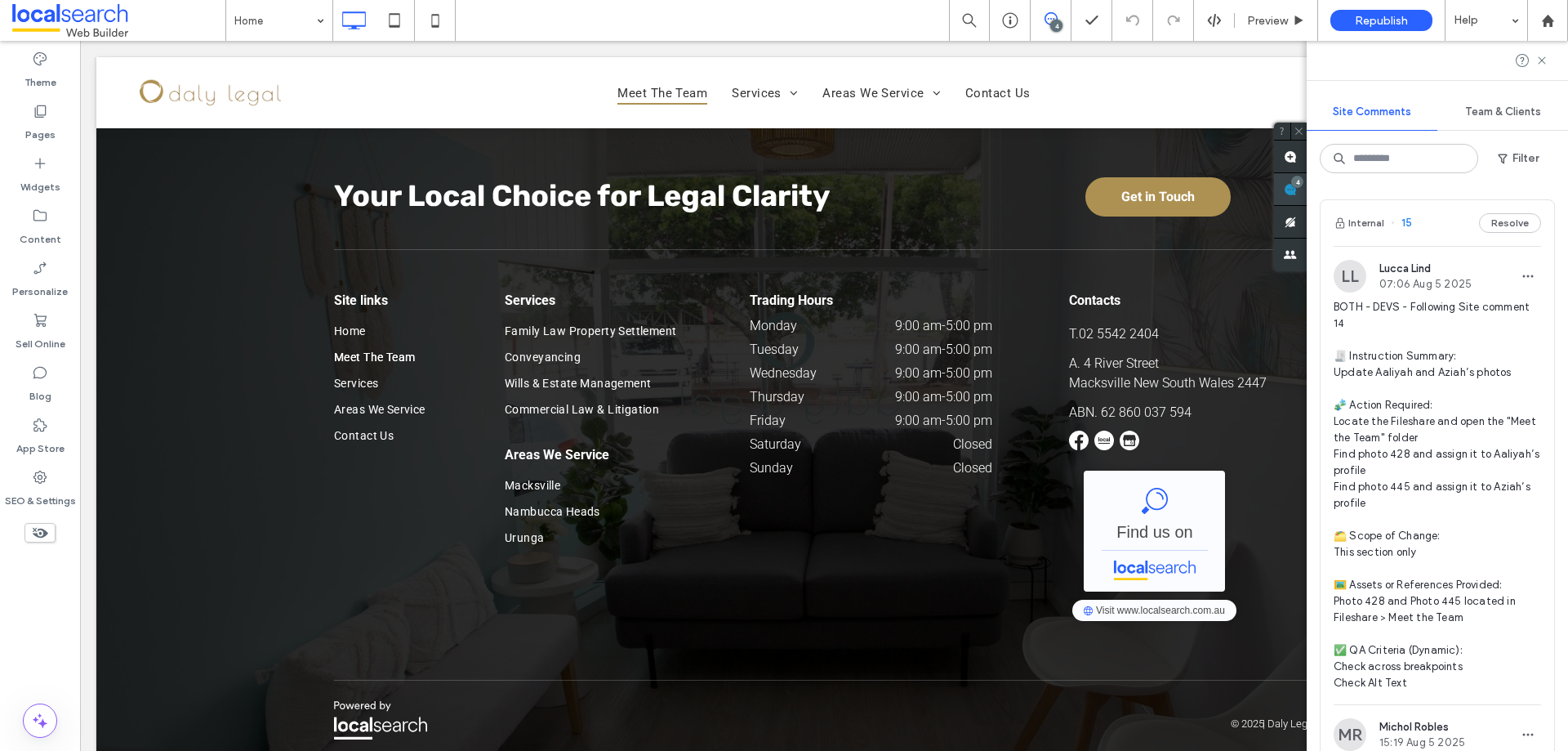 click on "4" at bounding box center (1297, 181) 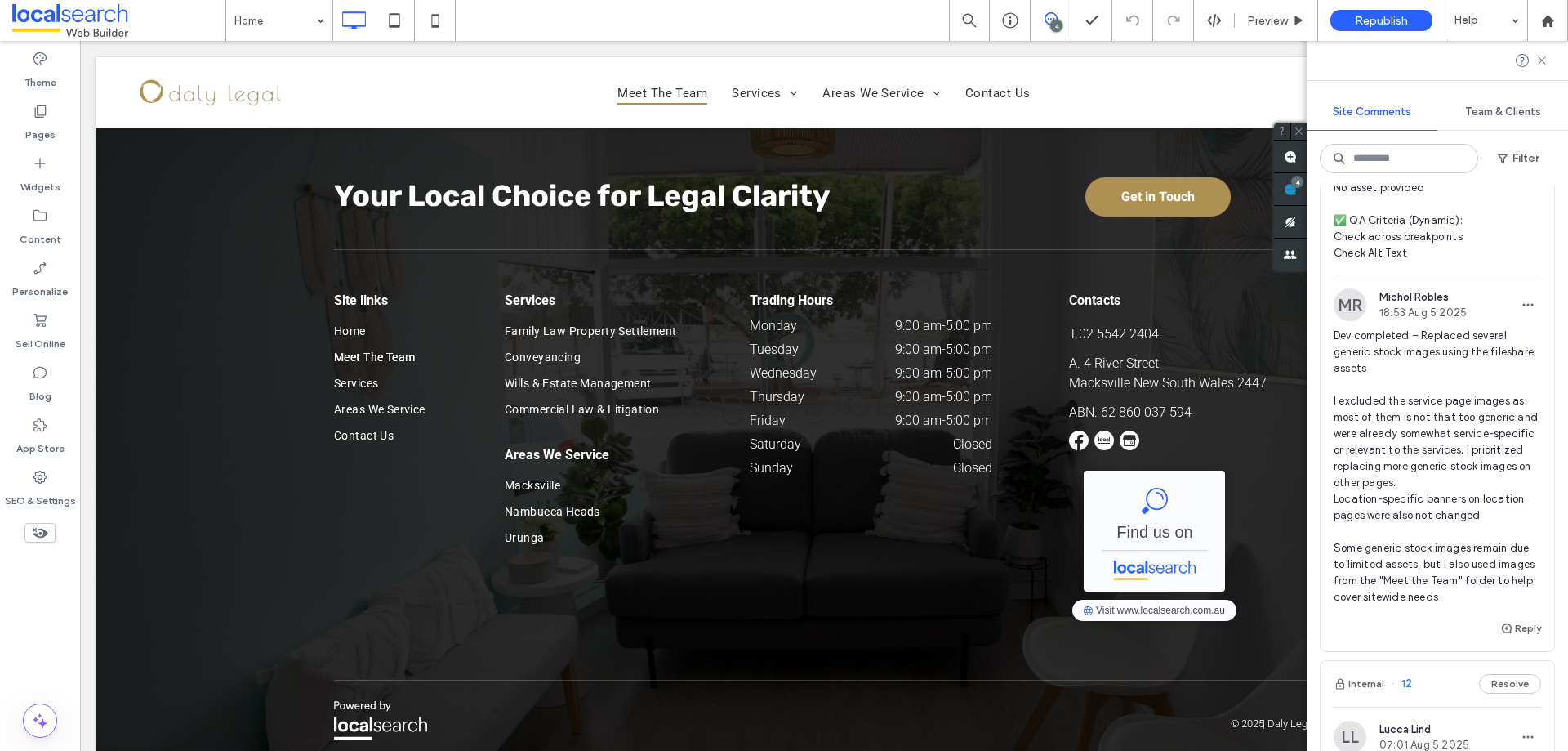 scroll, scrollTop: 1716, scrollLeft: 0, axis: vertical 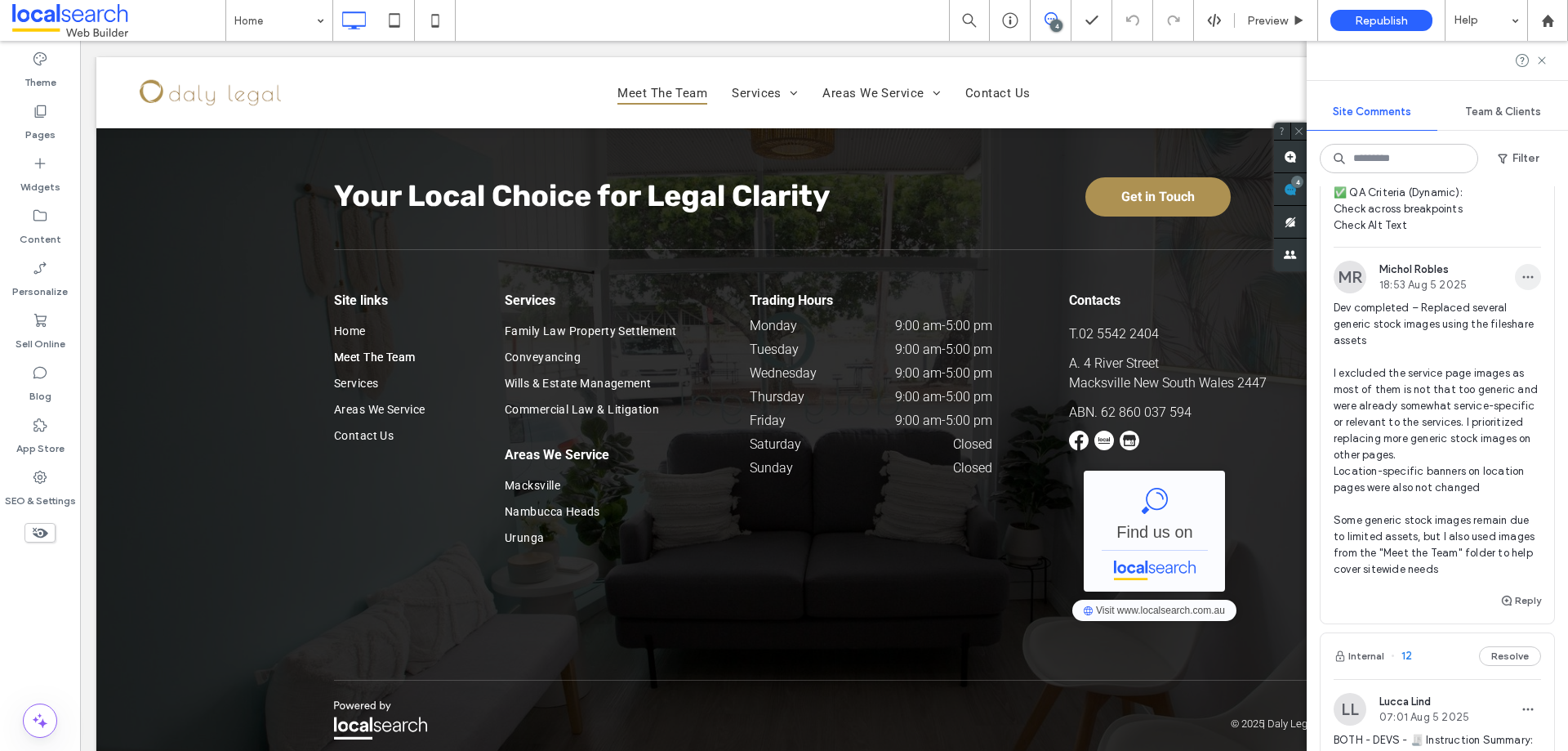 click 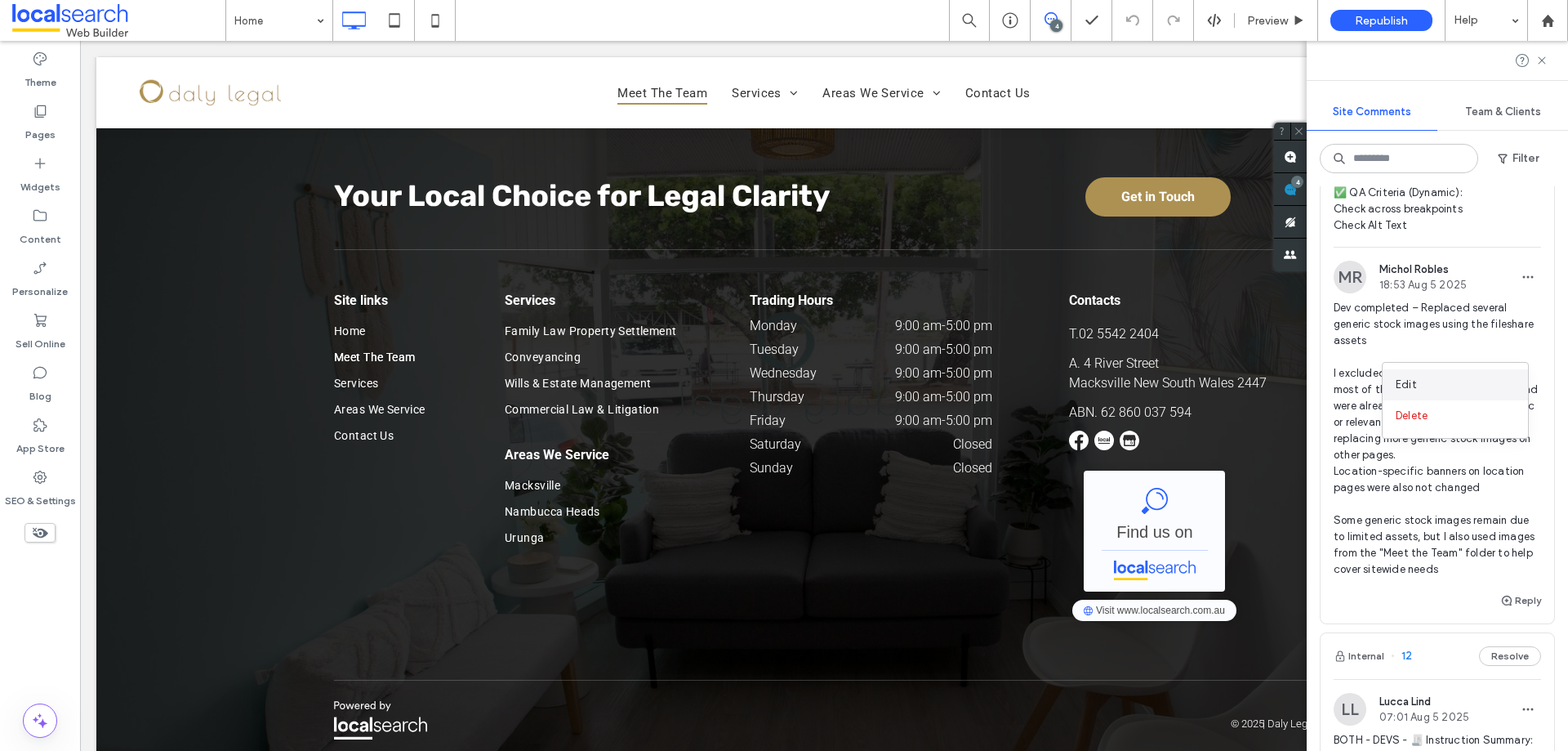 click on "Edit" at bounding box center (1455, 385) 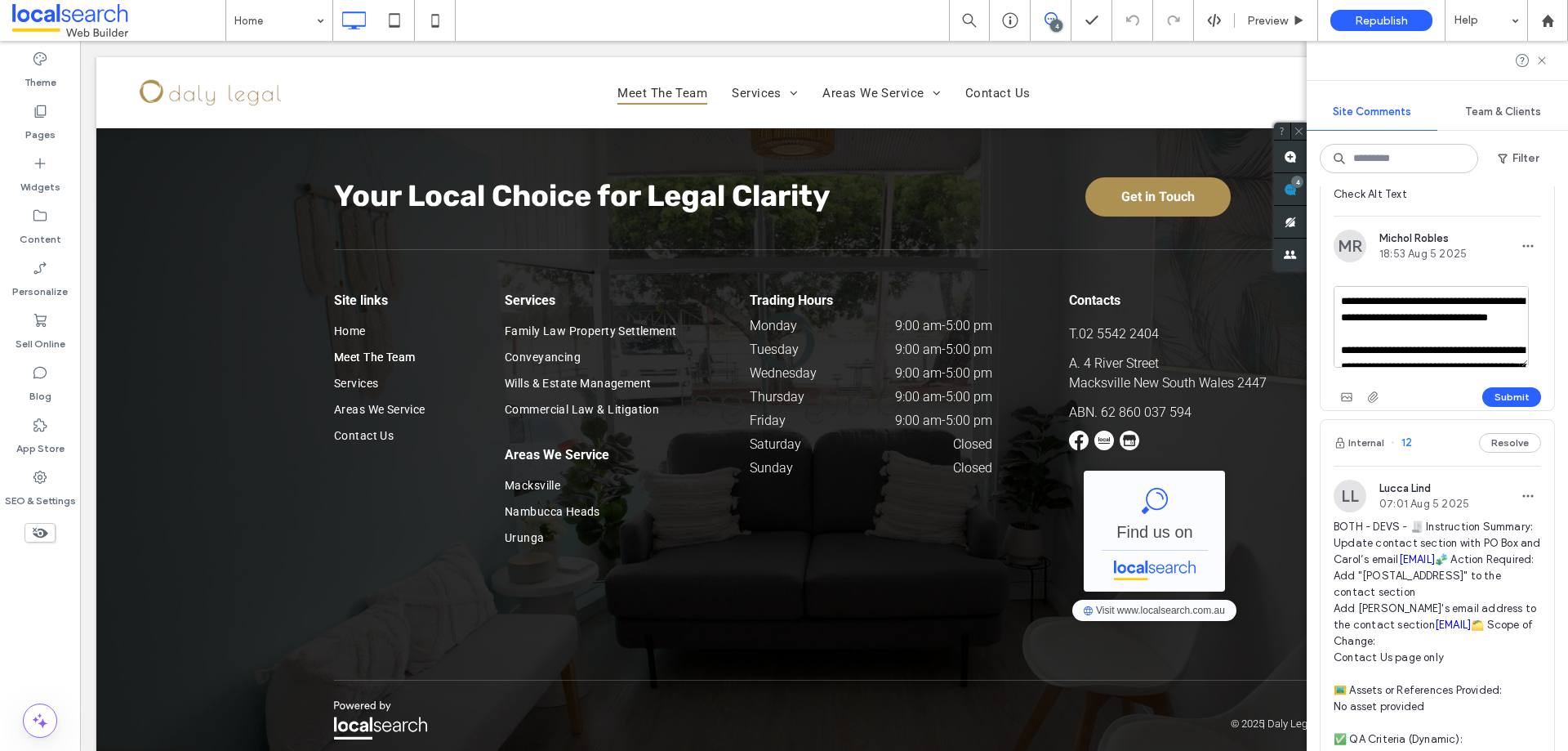 scroll, scrollTop: 1798, scrollLeft: 0, axis: vertical 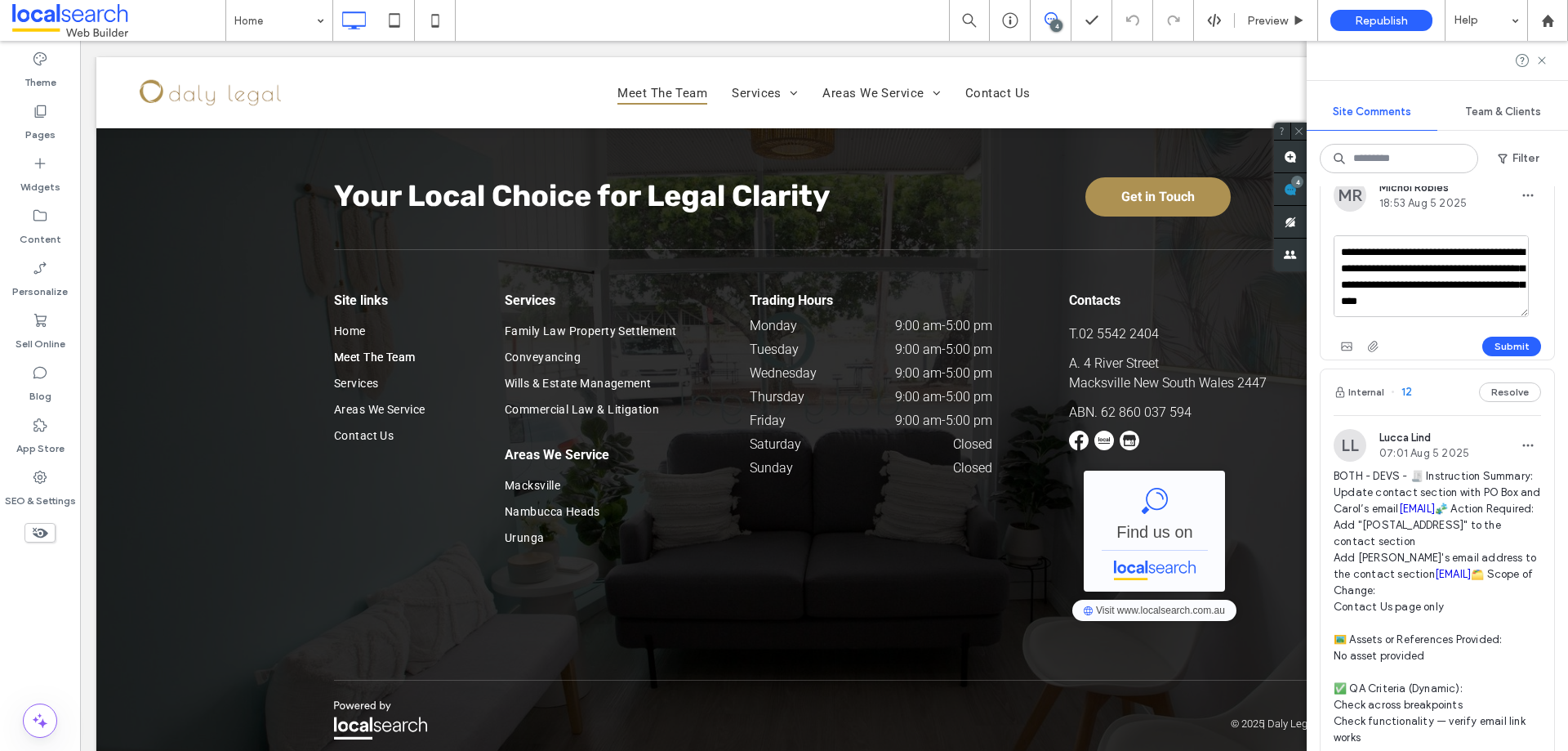 drag, startPoint x: 1502, startPoint y: 317, endPoint x: 1340, endPoint y: 316, distance: 162.00309 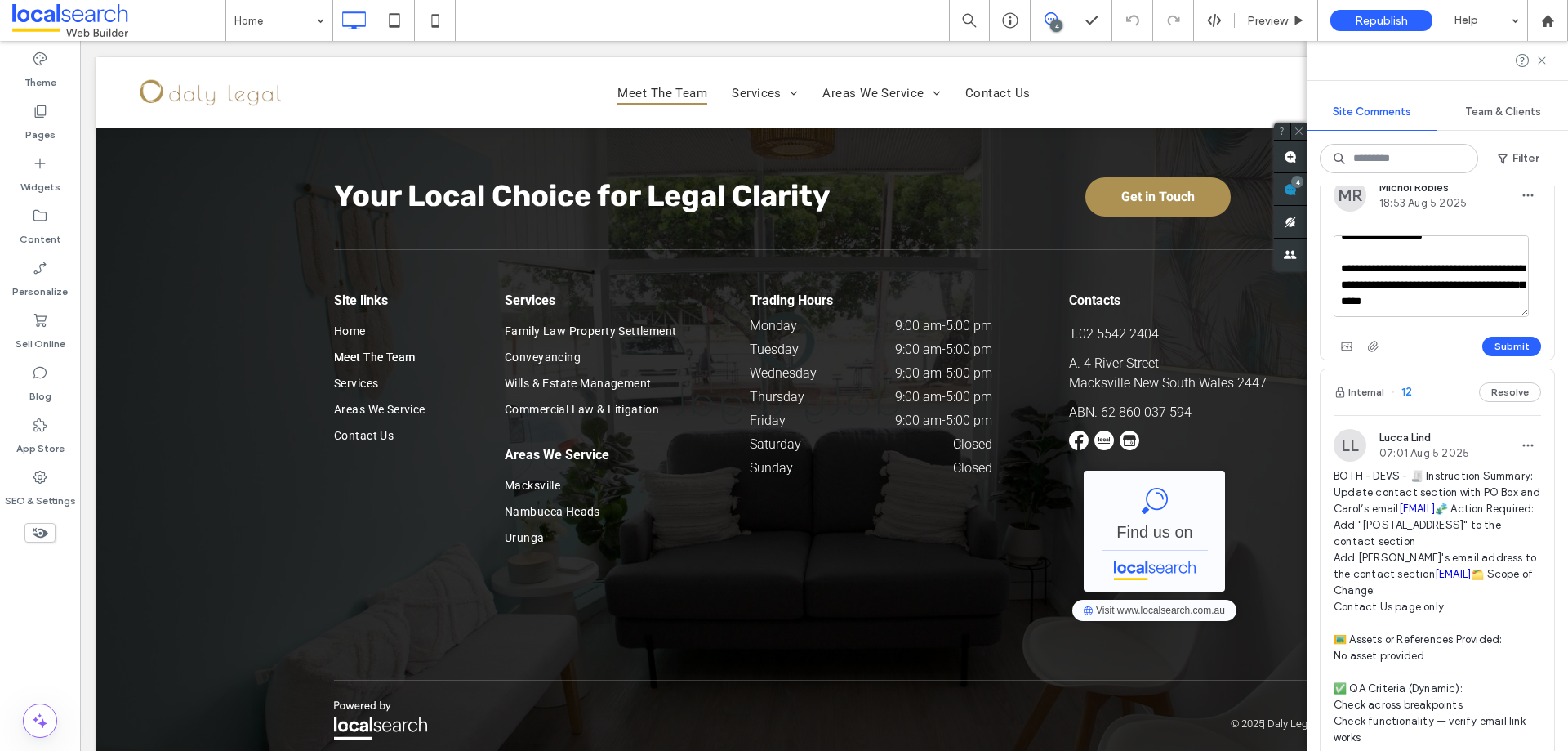 scroll, scrollTop: 244, scrollLeft: 0, axis: vertical 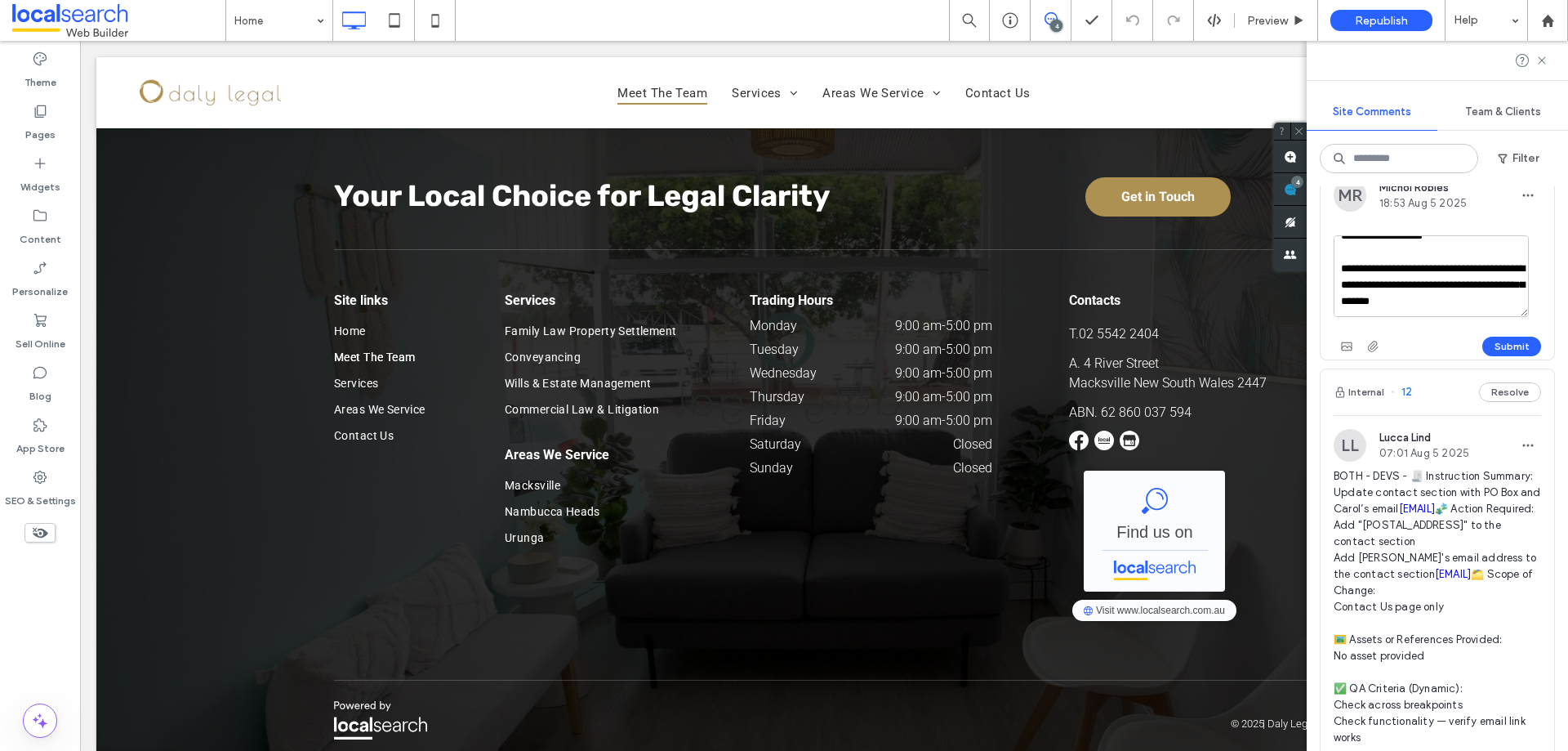 click on "**********" at bounding box center [1431, 276] 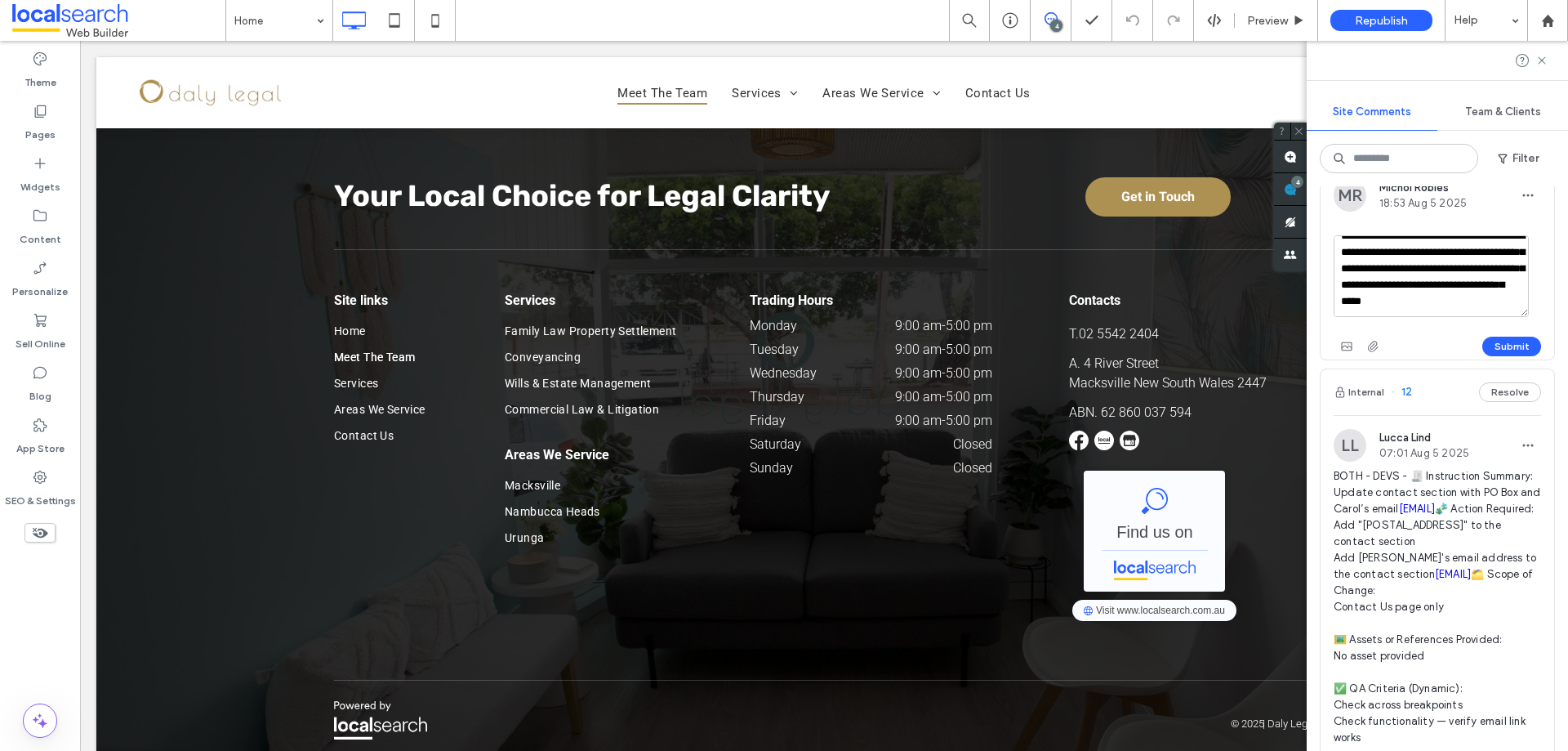 scroll, scrollTop: 267, scrollLeft: 0, axis: vertical 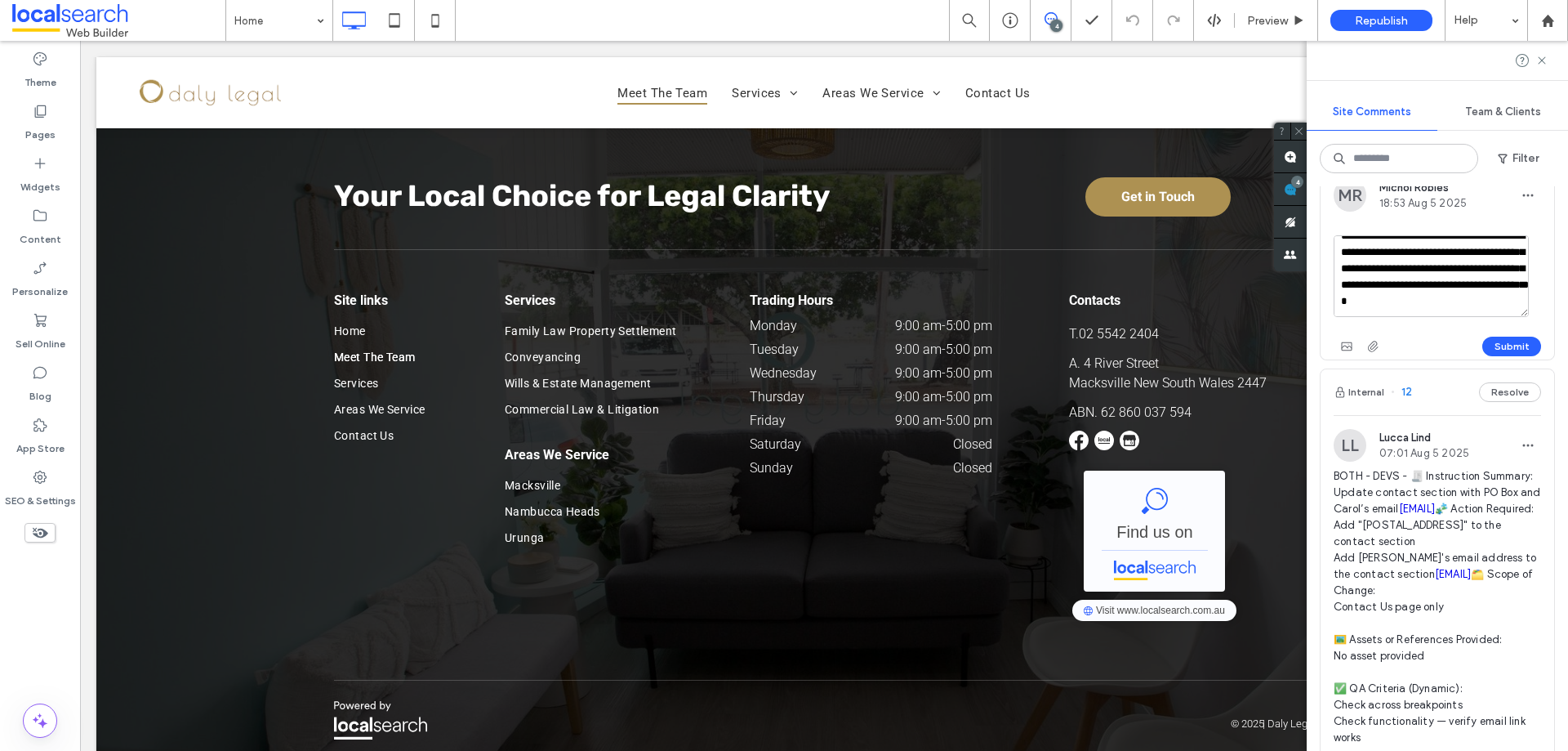 click on "**********" at bounding box center [1431, 276] 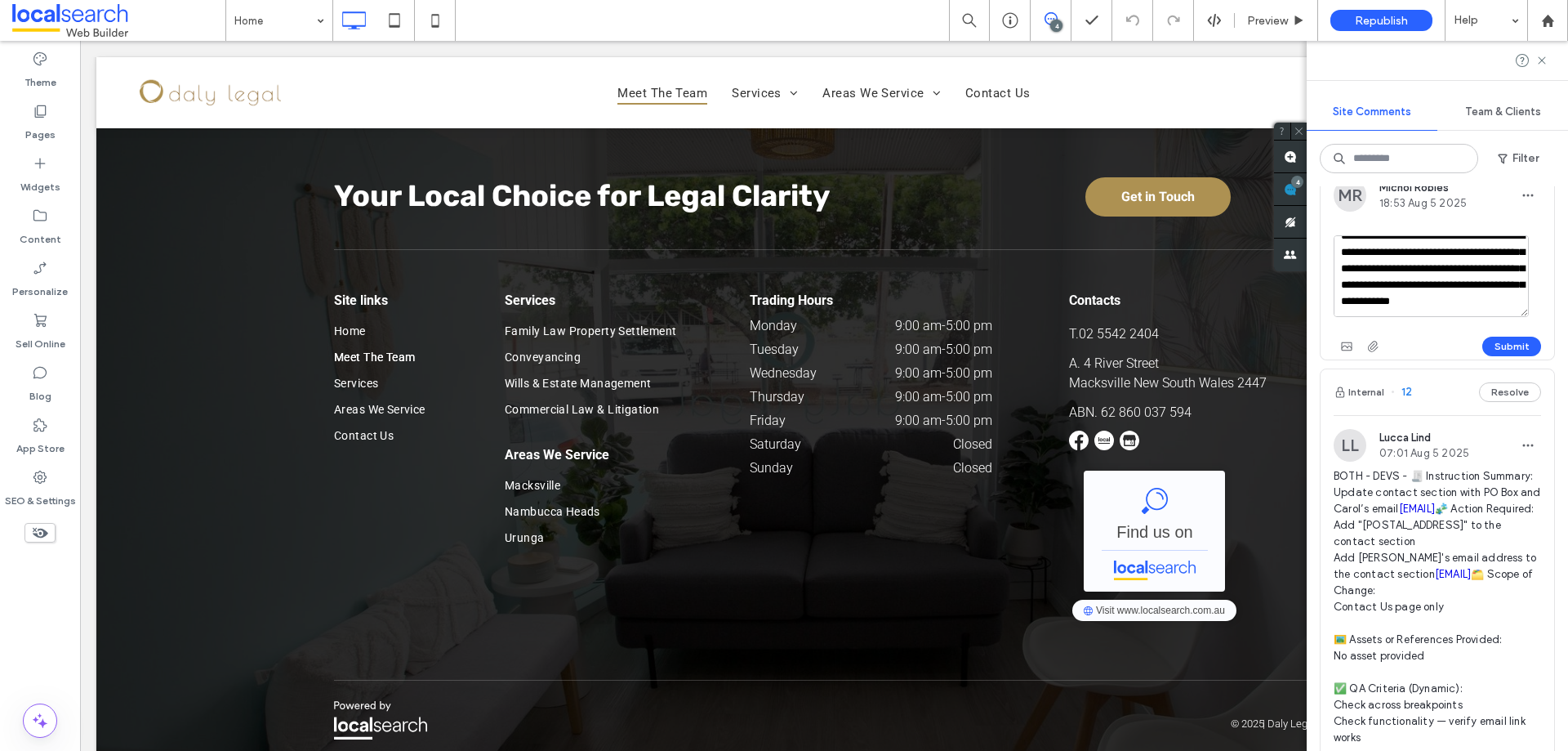 scroll, scrollTop: 276, scrollLeft: 0, axis: vertical 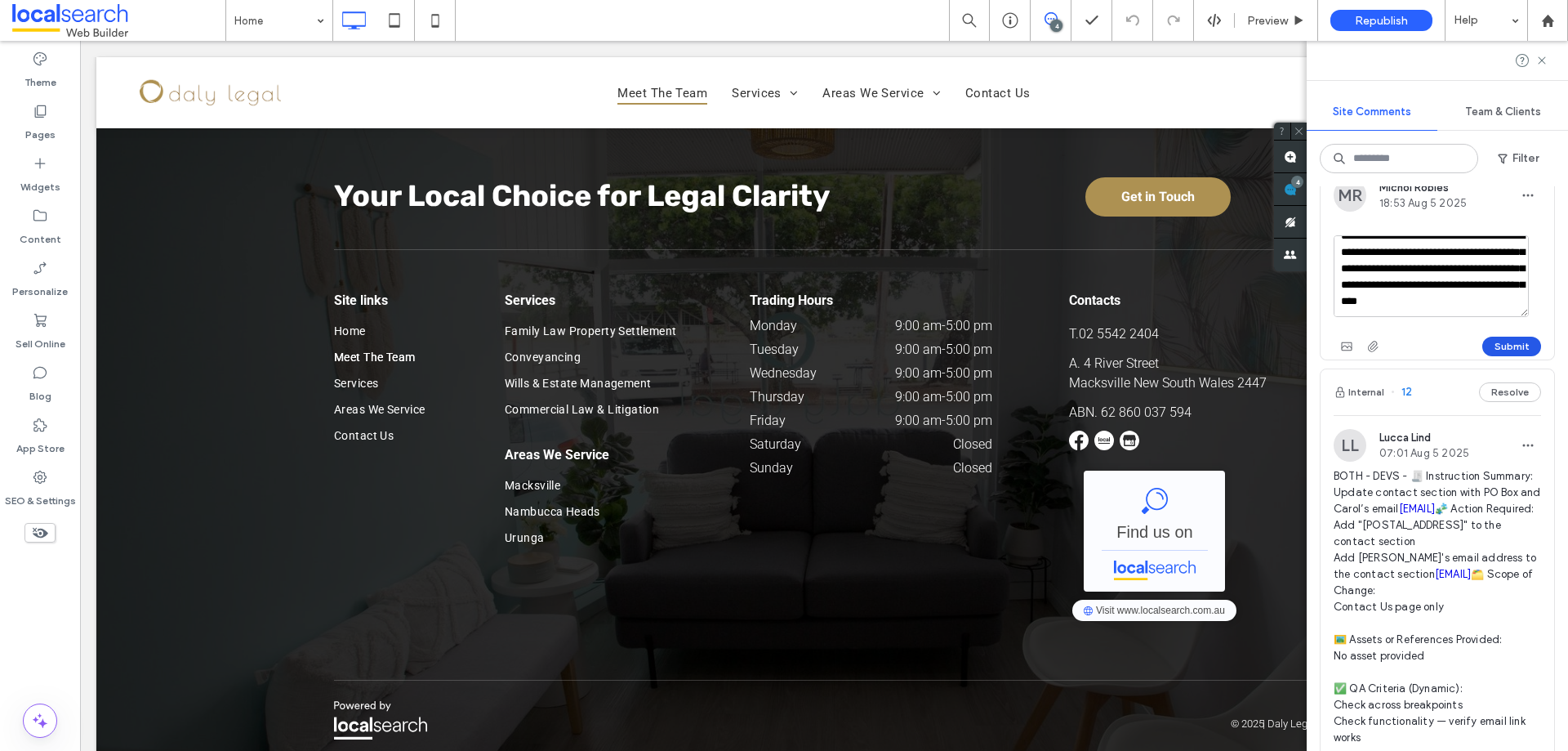 click on "Submit" at bounding box center (1512, 346) 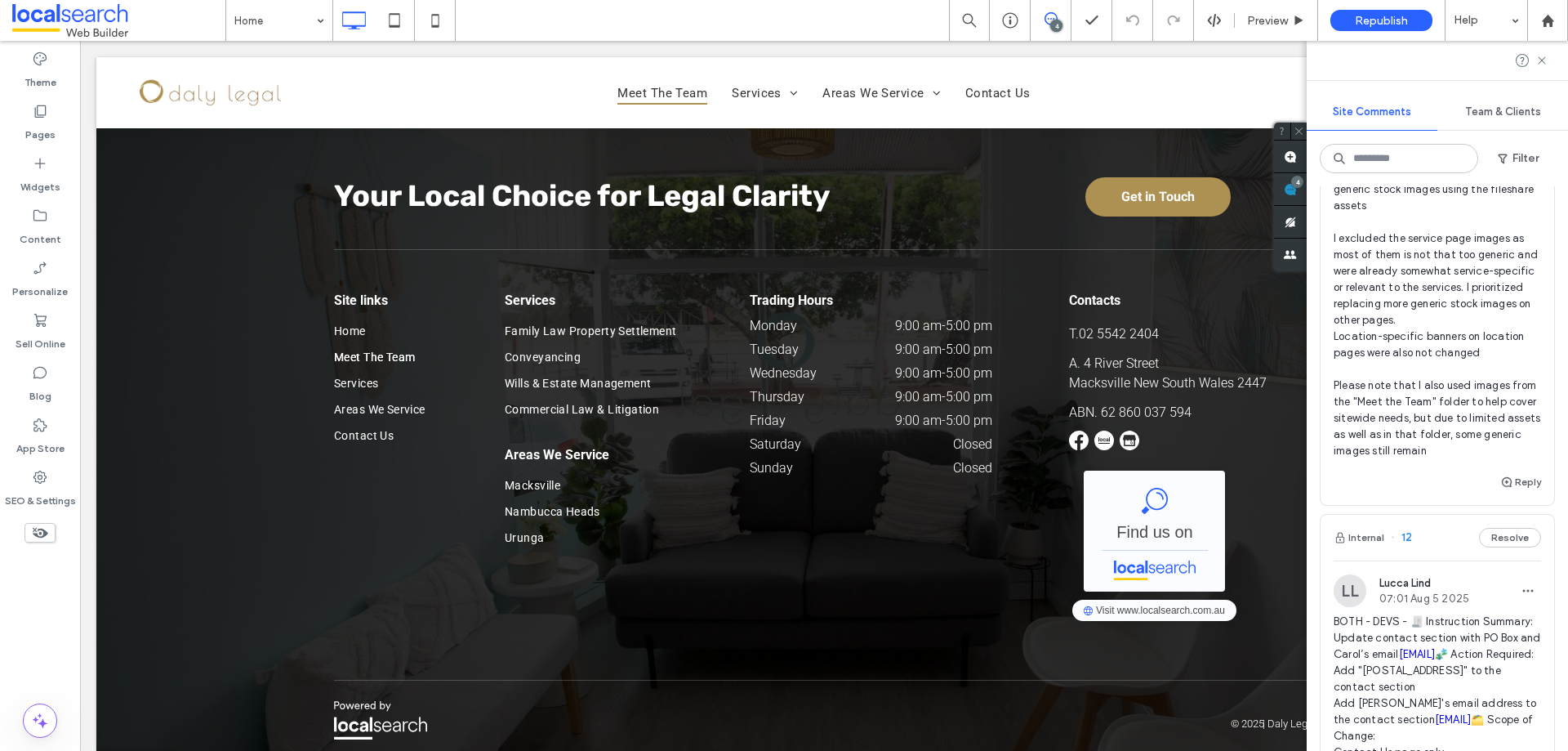 scroll, scrollTop: 1880, scrollLeft: 0, axis: vertical 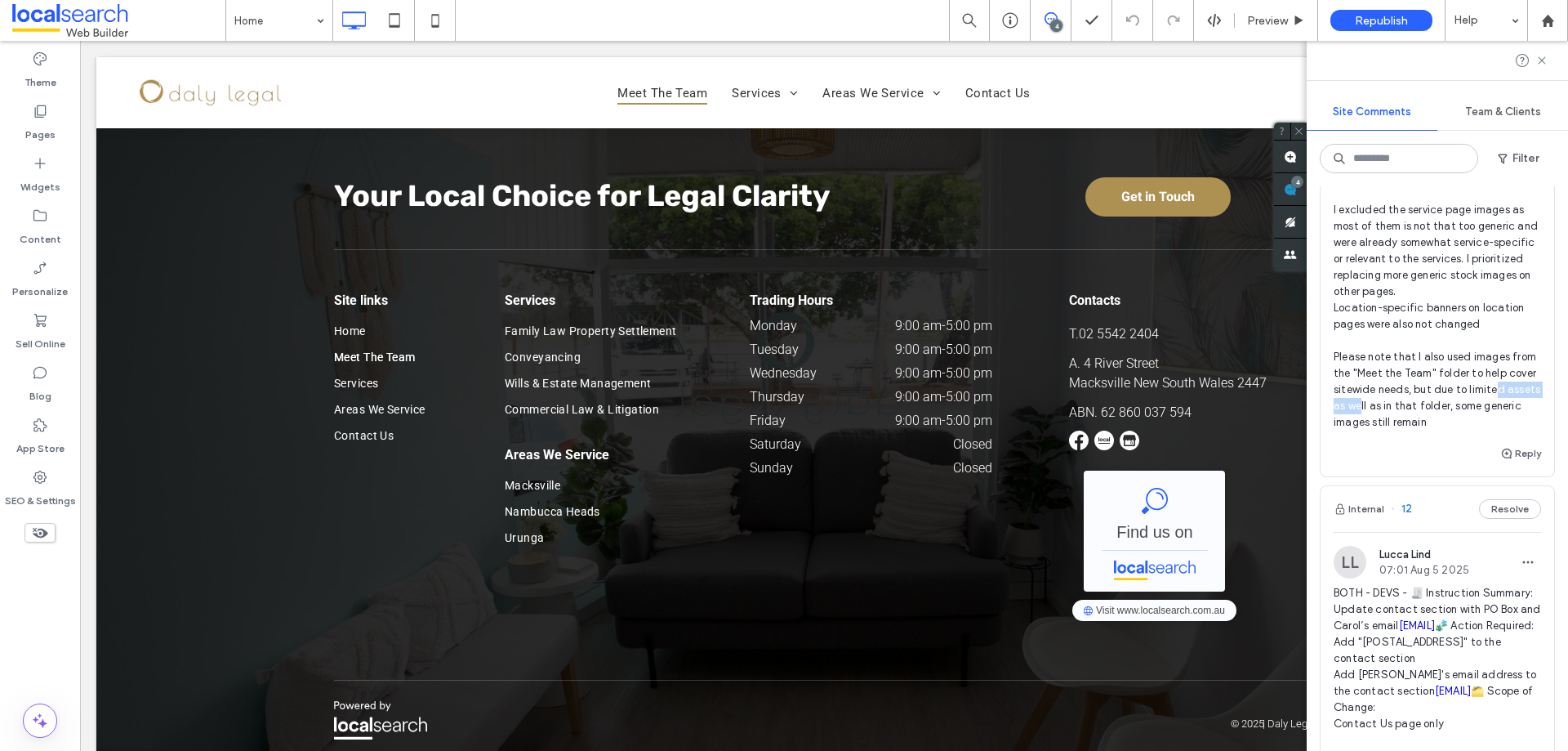 drag, startPoint x: 1361, startPoint y: 468, endPoint x: 1432, endPoint y: 470, distance: 71.02816 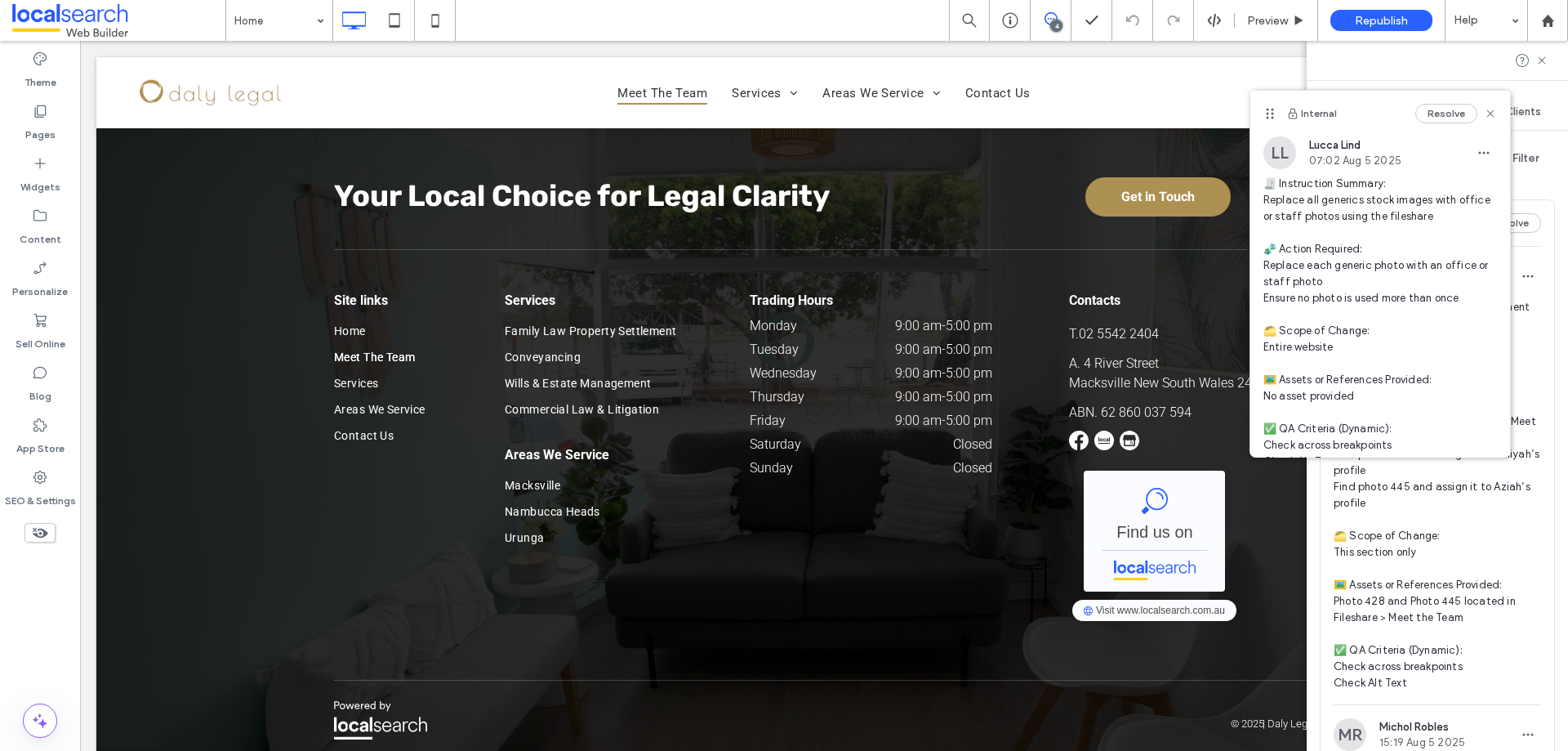 click at bounding box center [1290, 189] 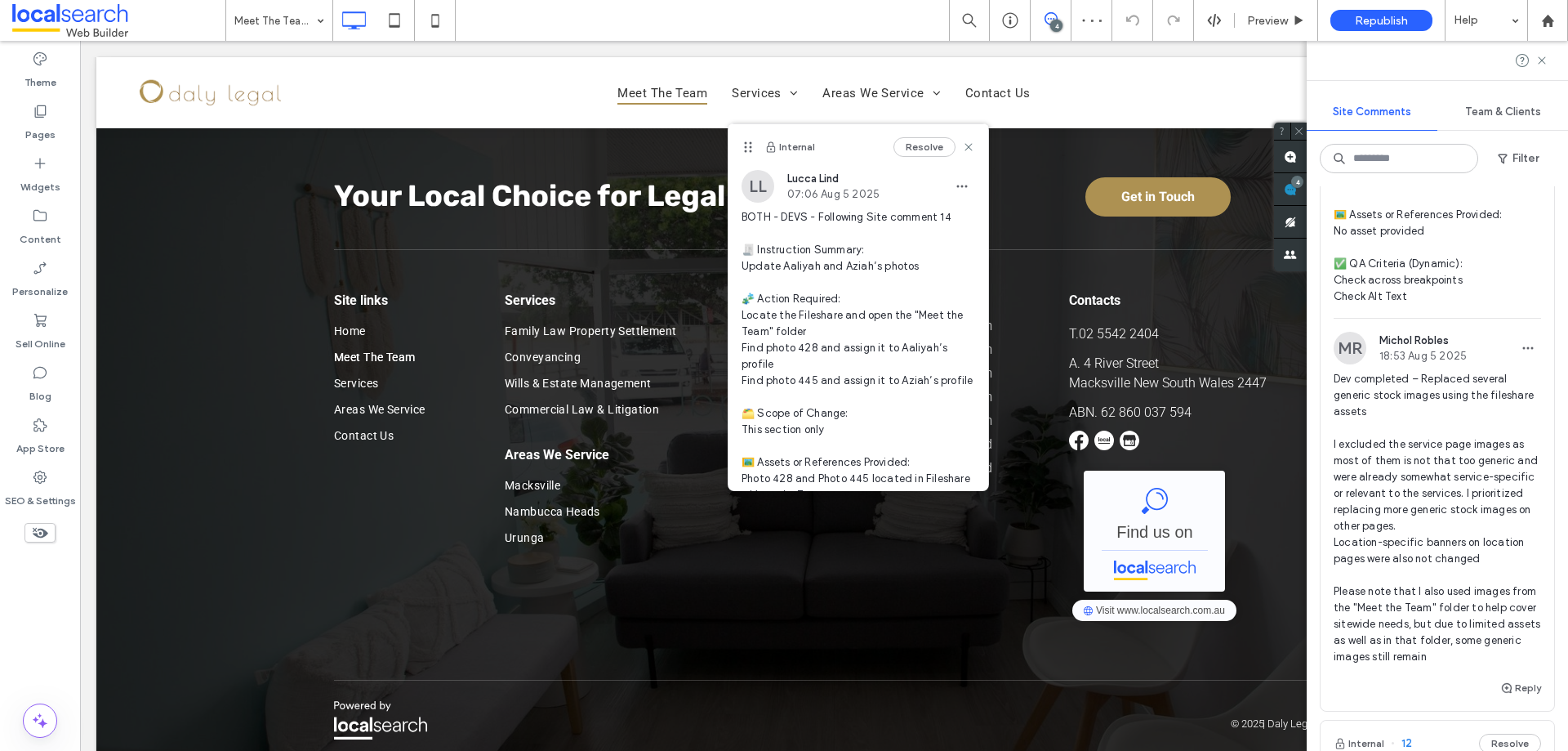 scroll, scrollTop: 1798, scrollLeft: 0, axis: vertical 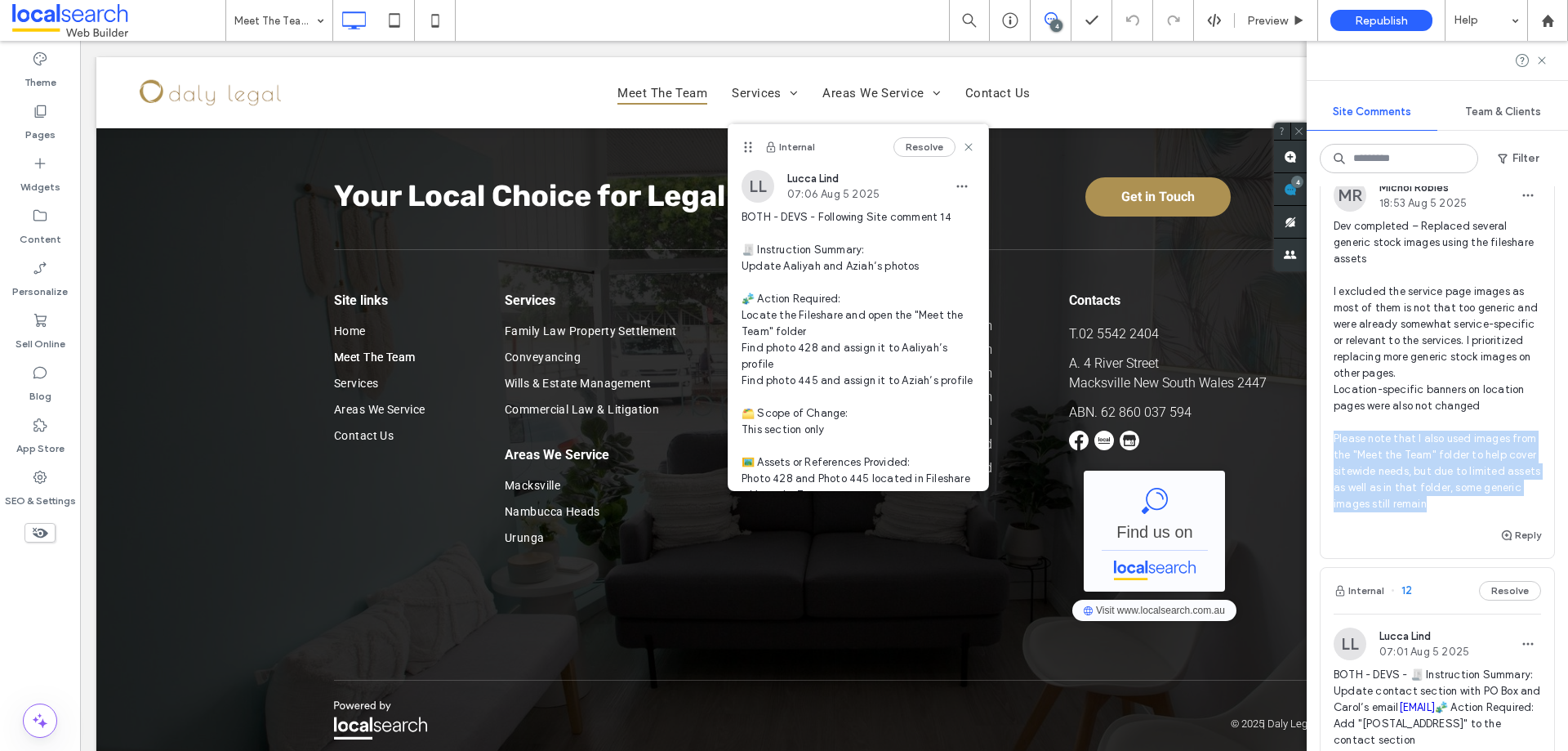 drag, startPoint x: 1499, startPoint y: 565, endPoint x: 1335, endPoint y: 507, distance: 173.95402 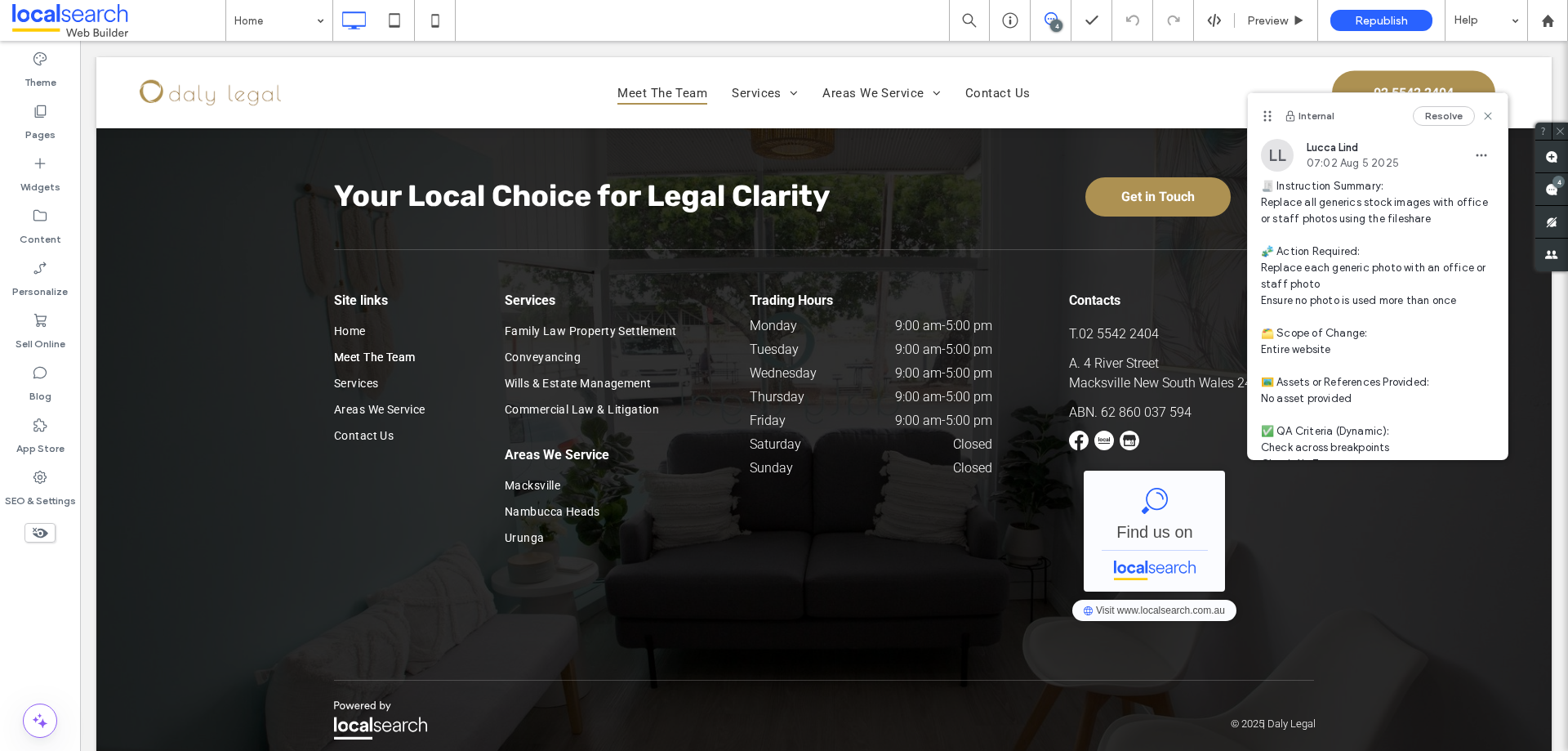 scroll, scrollTop: 0, scrollLeft: 0, axis: both 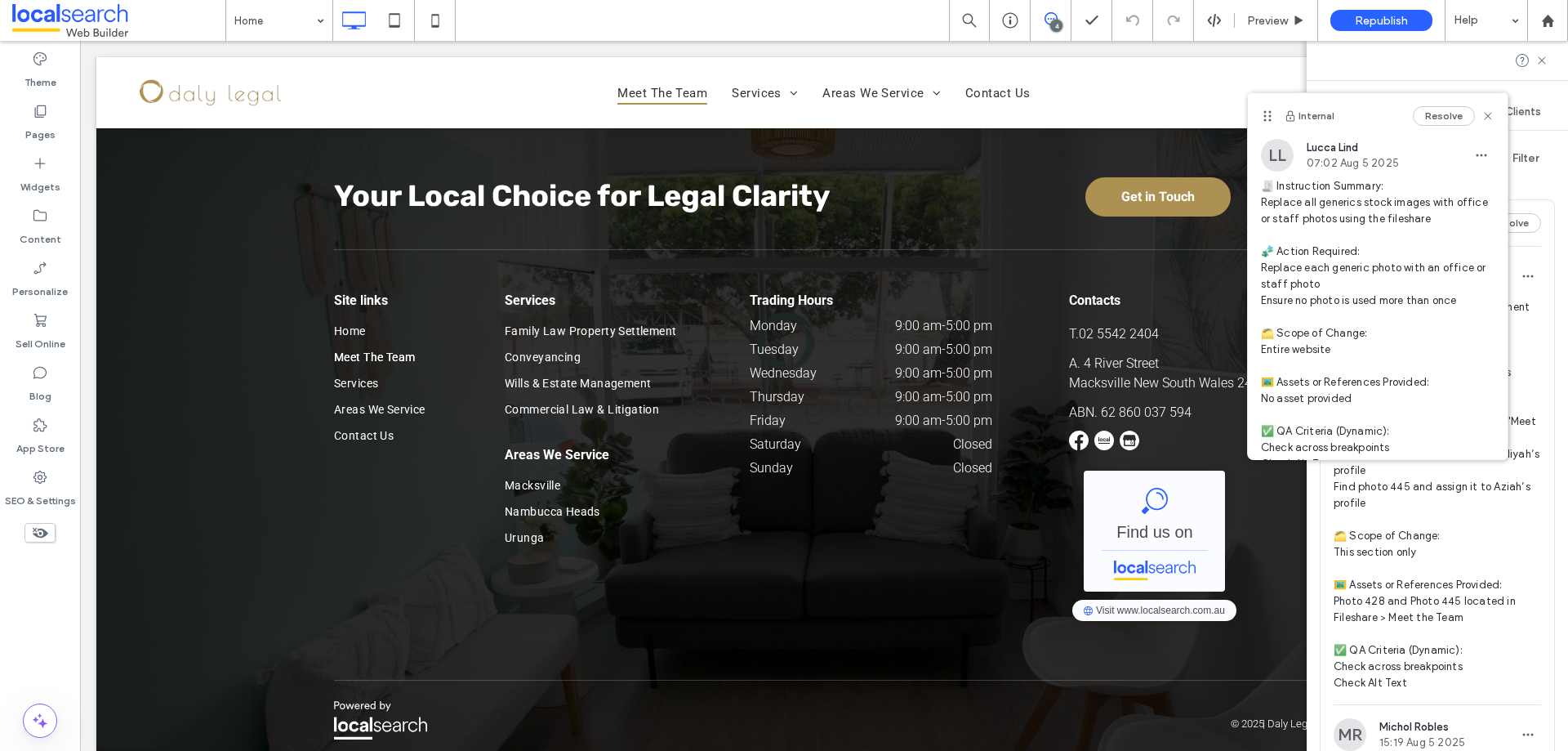click at bounding box center (1290, 189) 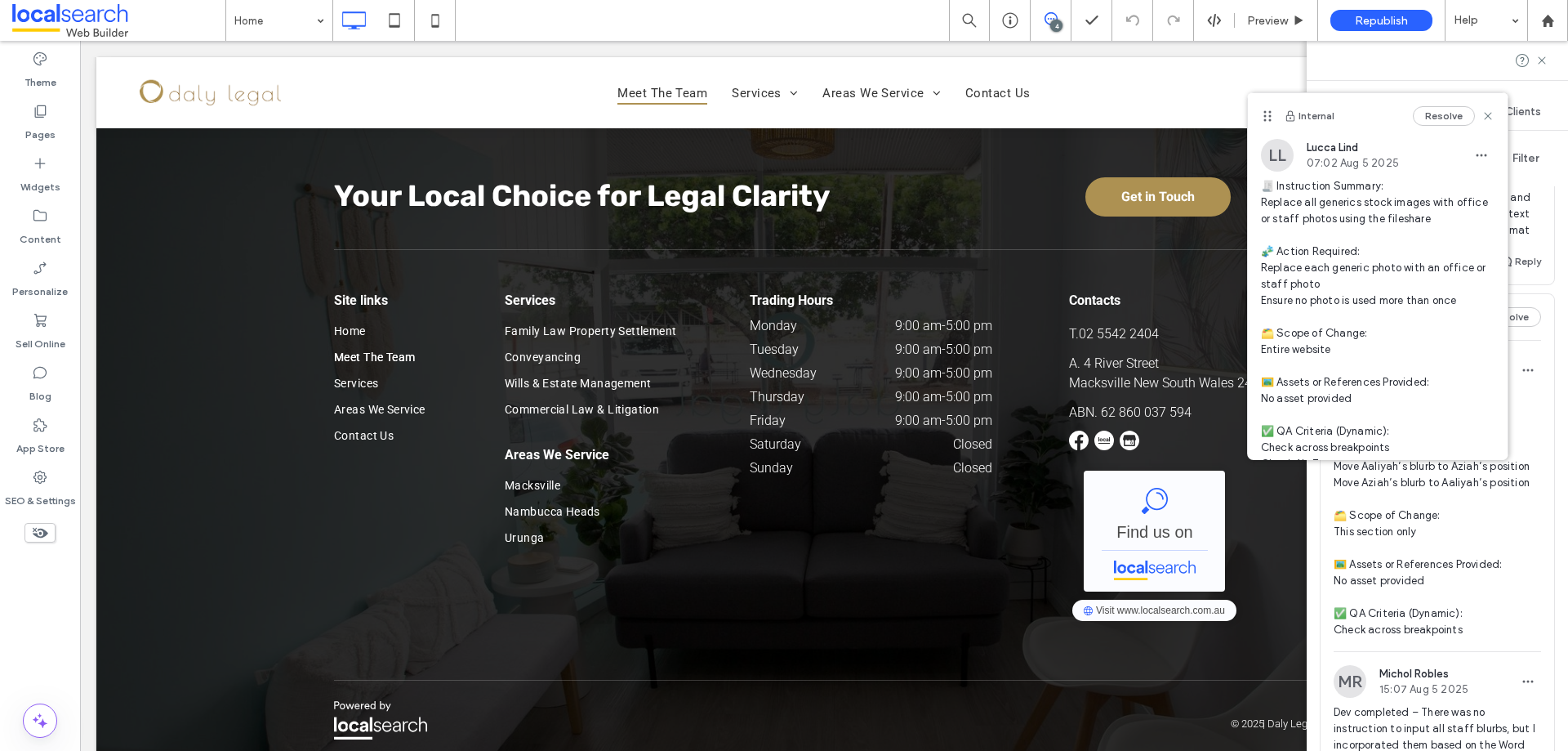 scroll, scrollTop: 735, scrollLeft: 0, axis: vertical 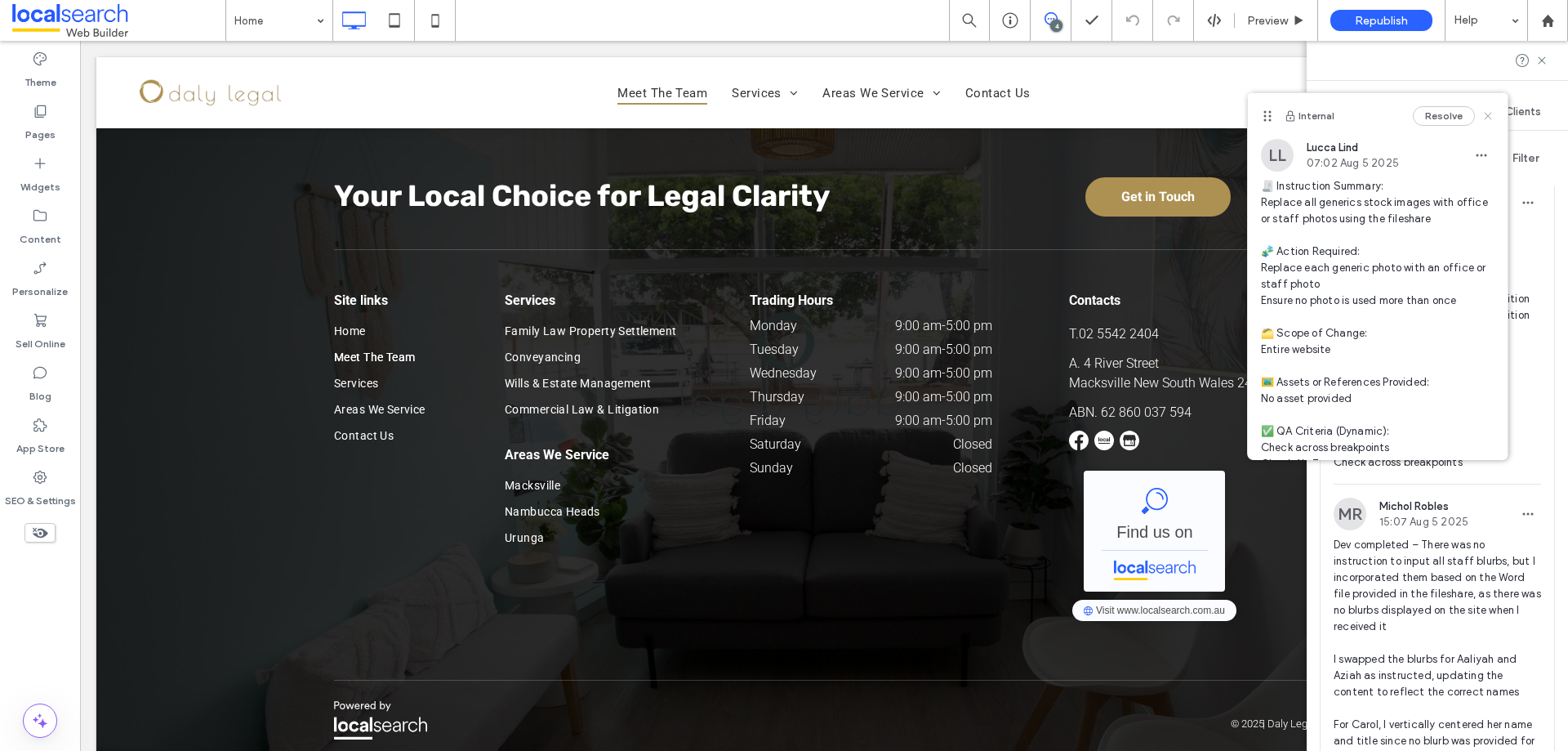 click 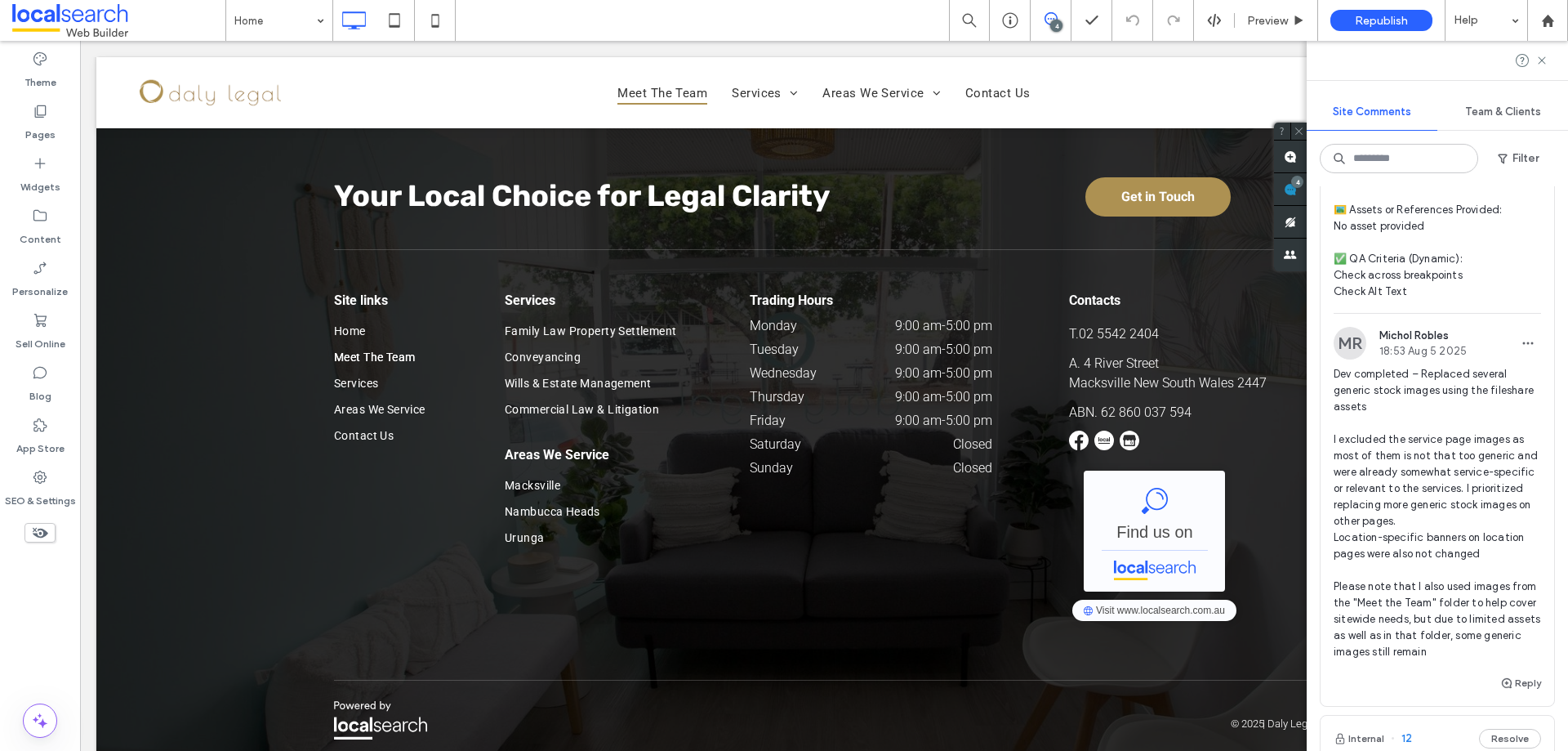 scroll, scrollTop: 1798, scrollLeft: 0, axis: vertical 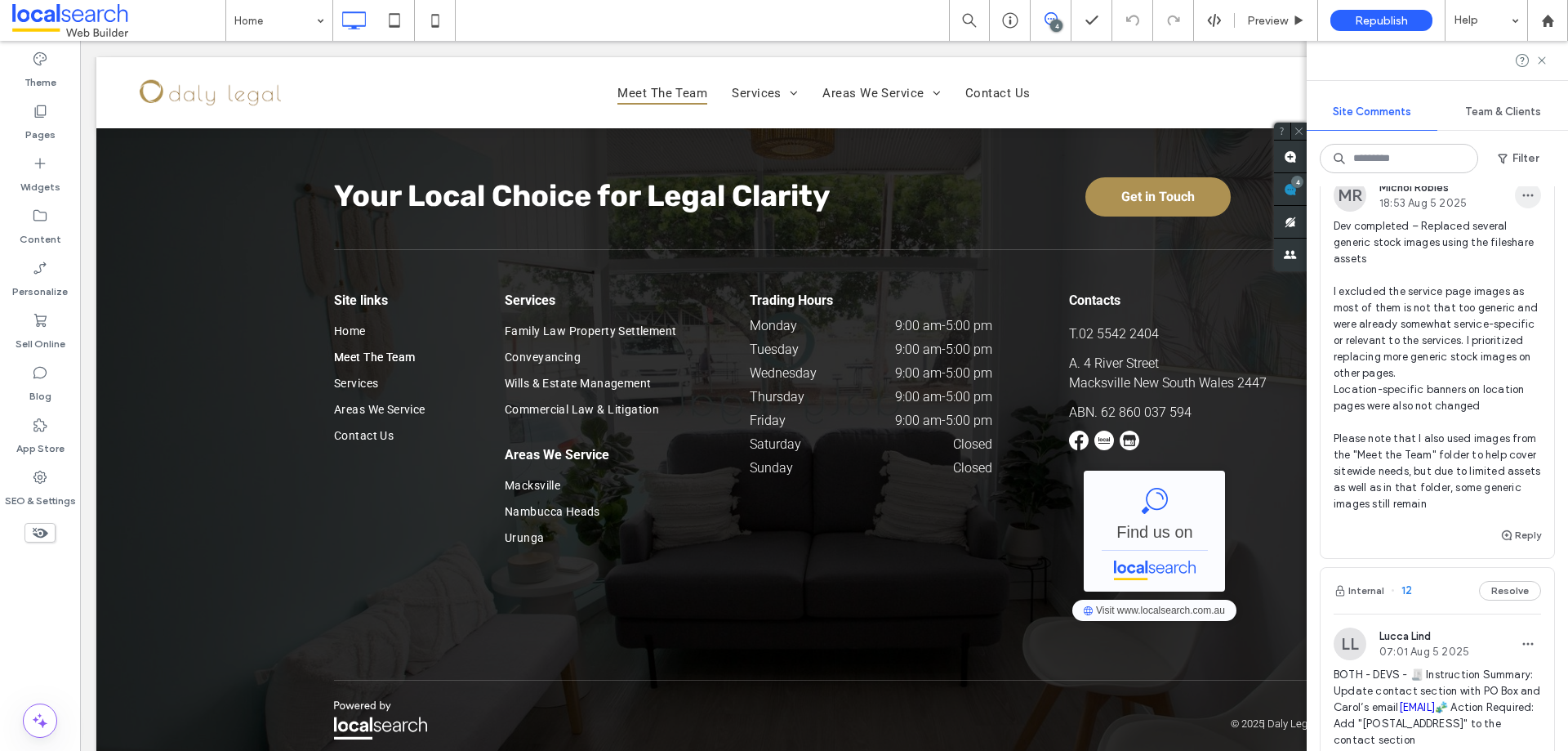 click at bounding box center [1528, 195] 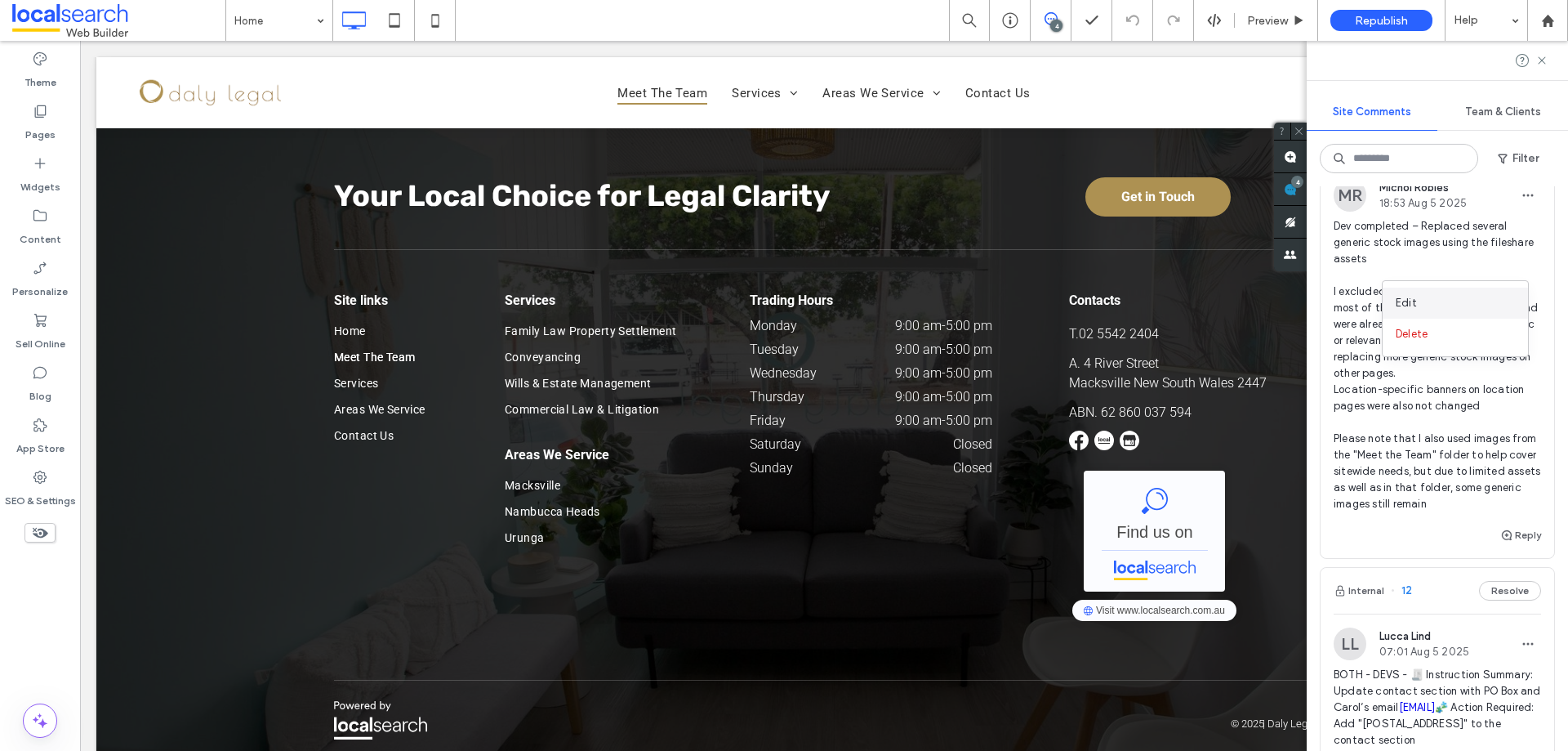 click on "Edit" at bounding box center (1455, 303) 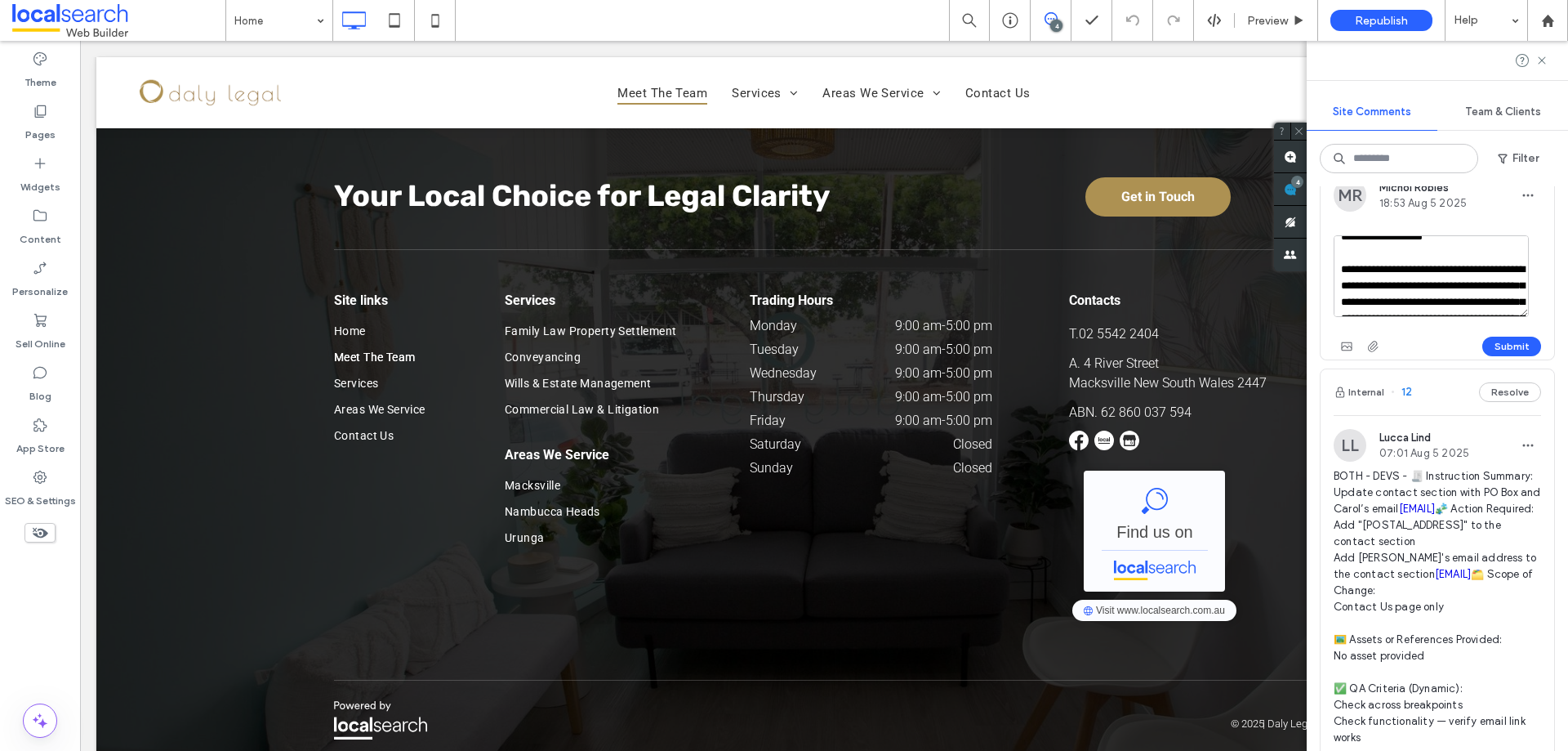 scroll, scrollTop: 276, scrollLeft: 0, axis: vertical 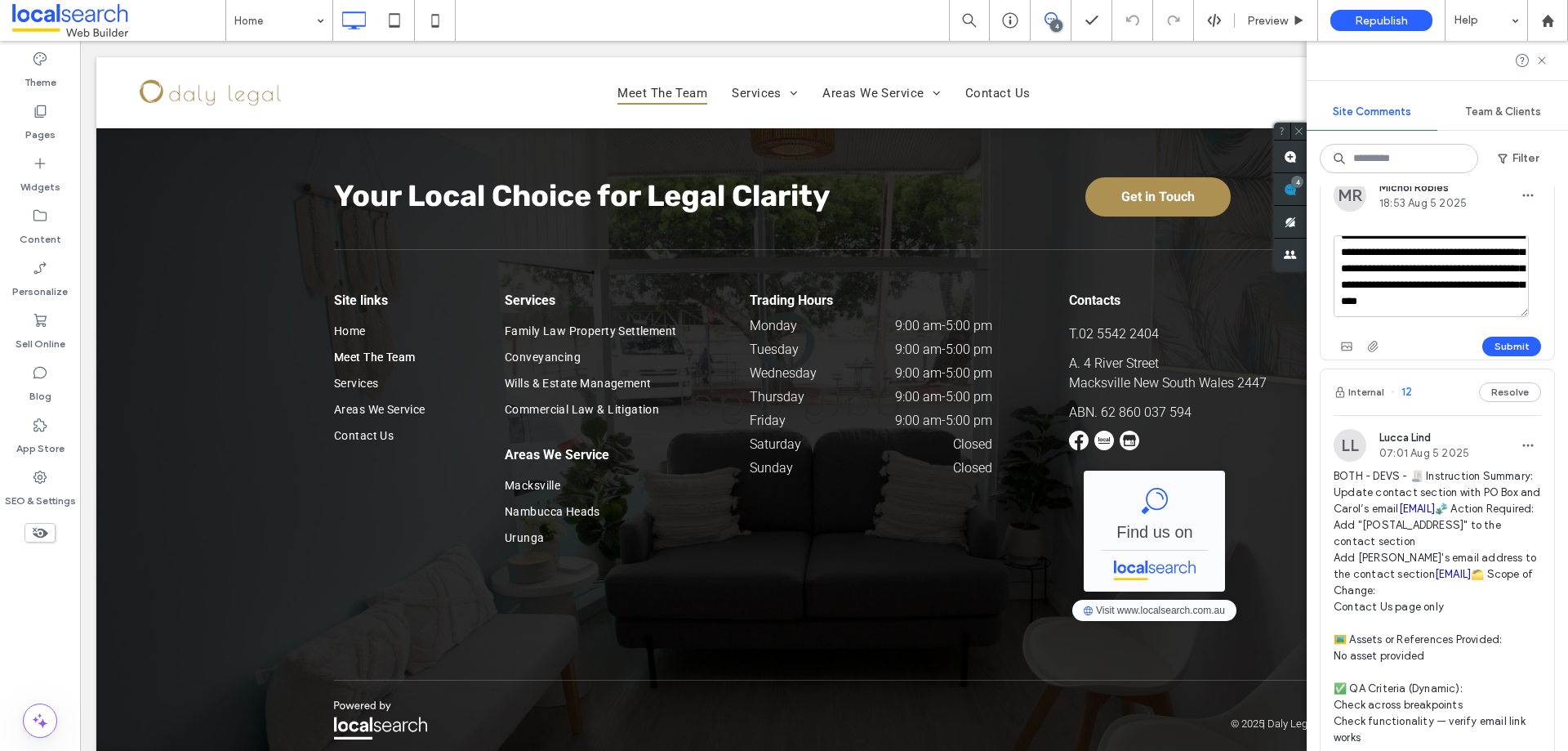 drag, startPoint x: 1481, startPoint y: 373, endPoint x: 1342, endPoint y: 364, distance: 139.29106 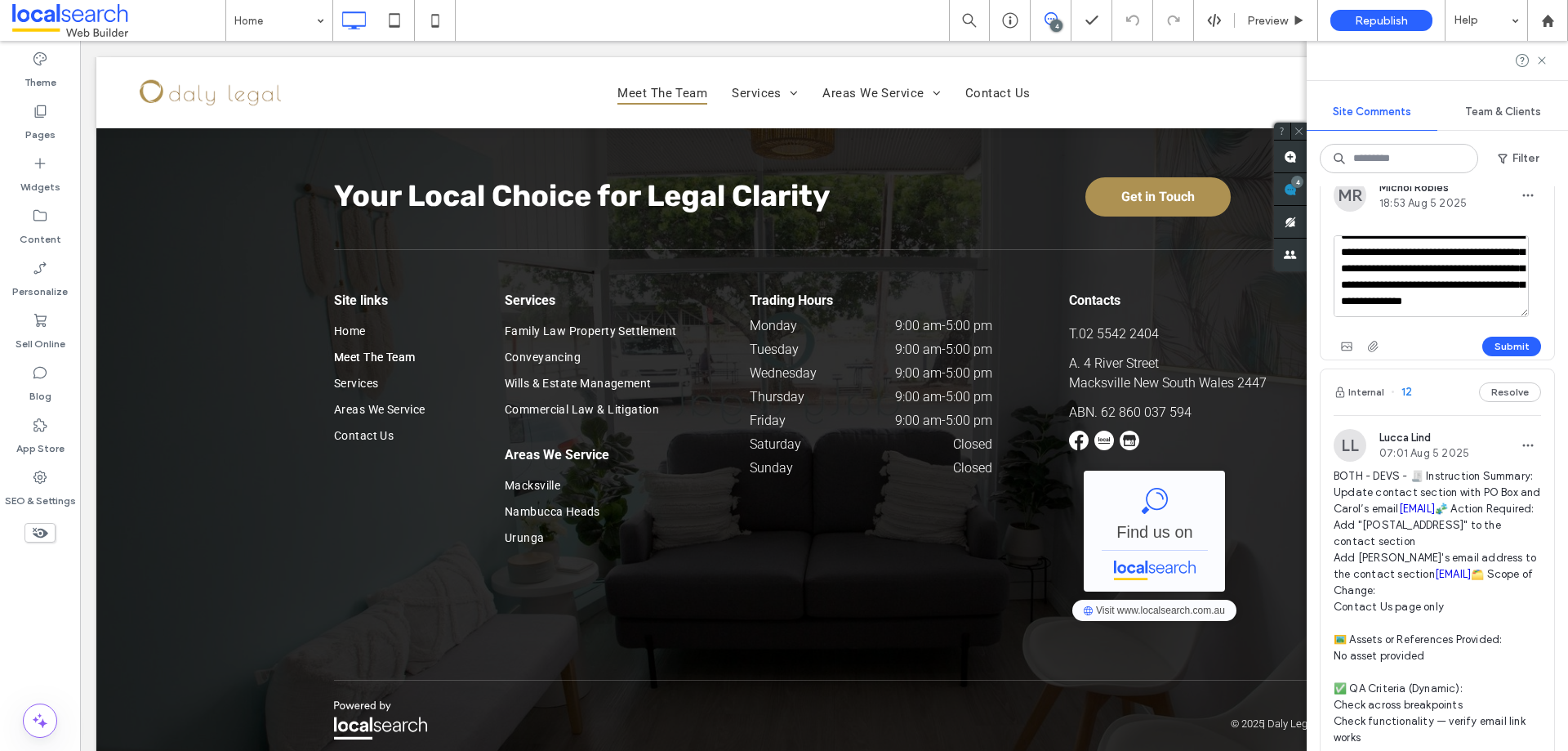 scroll, scrollTop: 251, scrollLeft: 0, axis: vertical 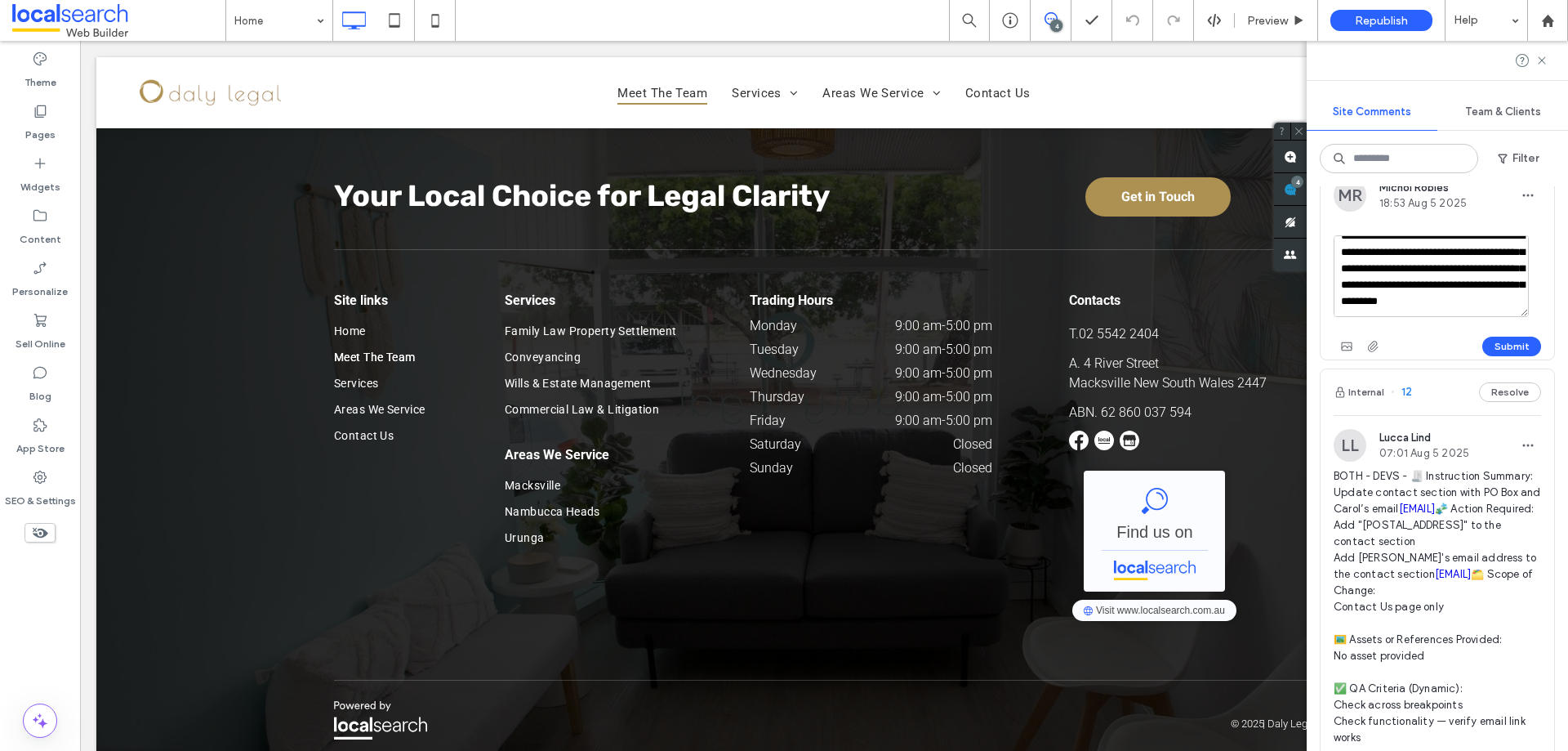 drag, startPoint x: 1486, startPoint y: 369, endPoint x: 1343, endPoint y: 363, distance: 143.12582 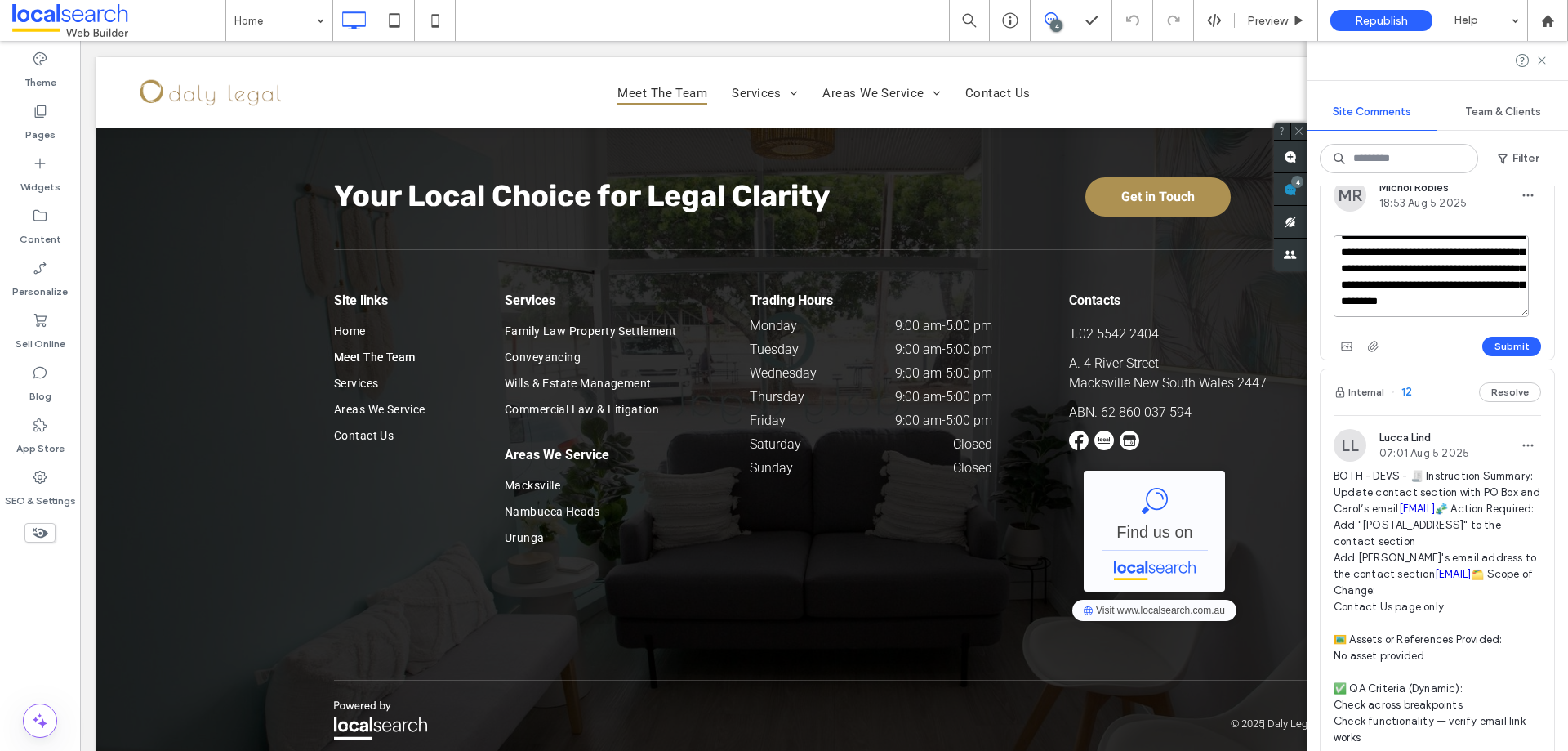 click on "**********" at bounding box center (1431, 276) 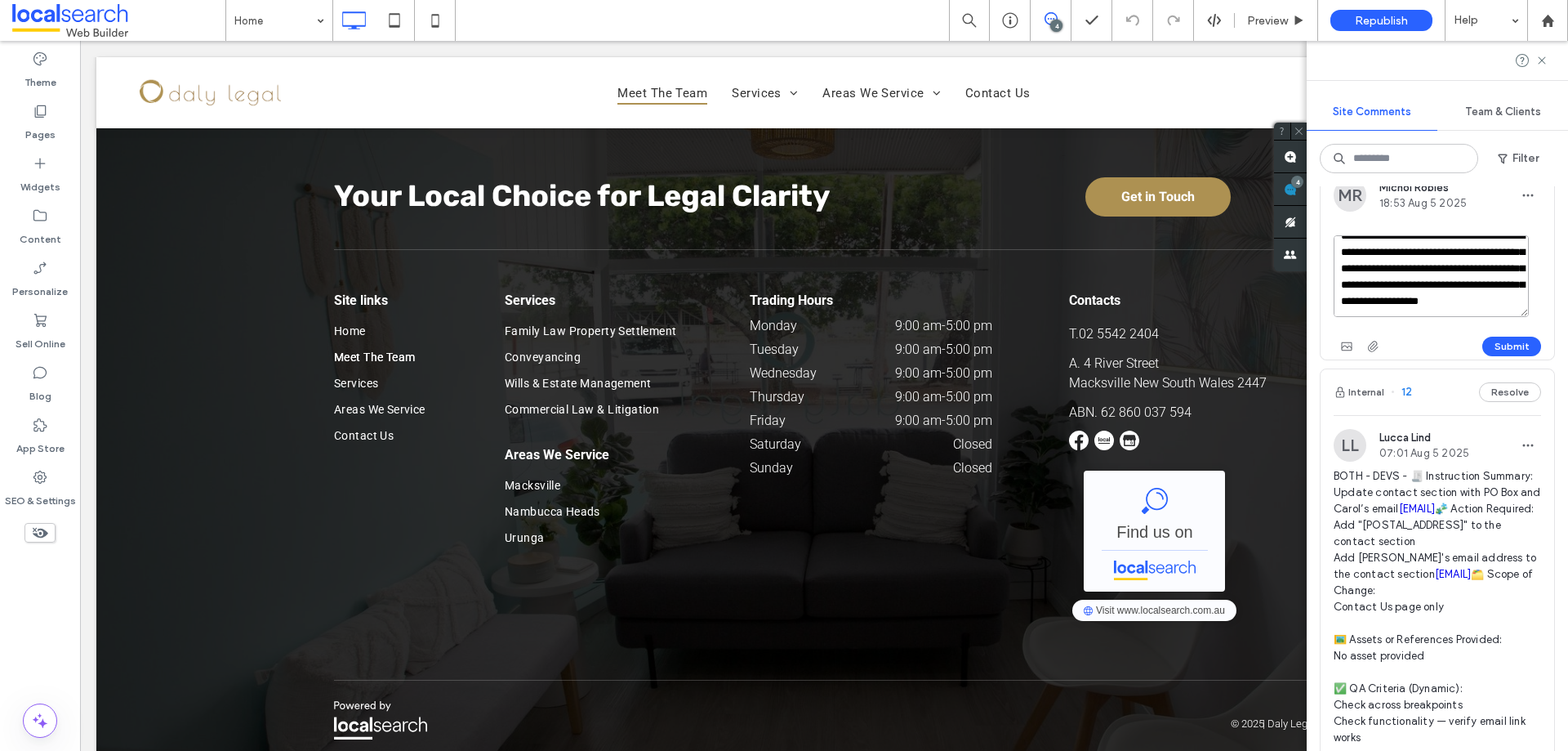 scroll, scrollTop: 202, scrollLeft: 0, axis: vertical 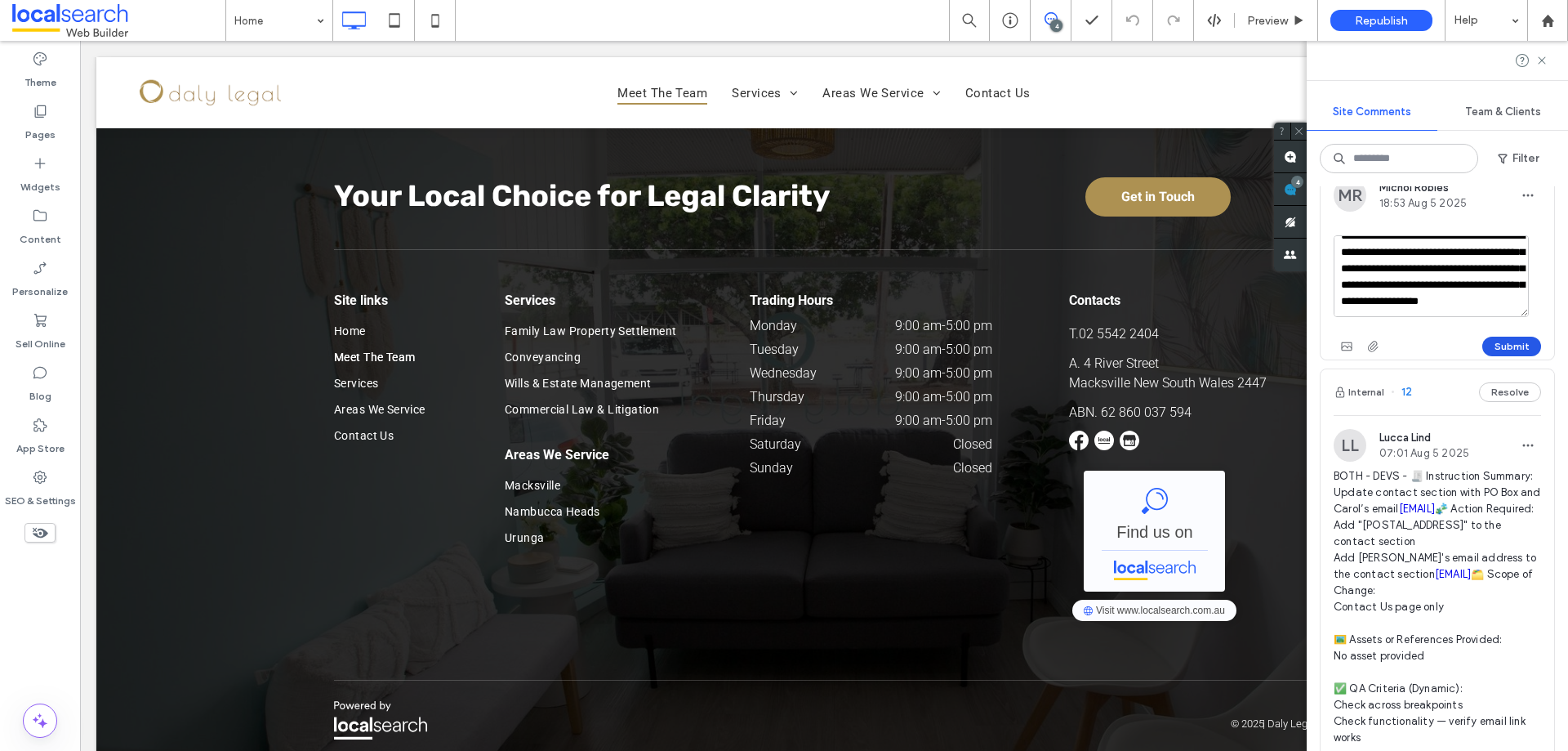 click on "Submit" at bounding box center [1512, 346] 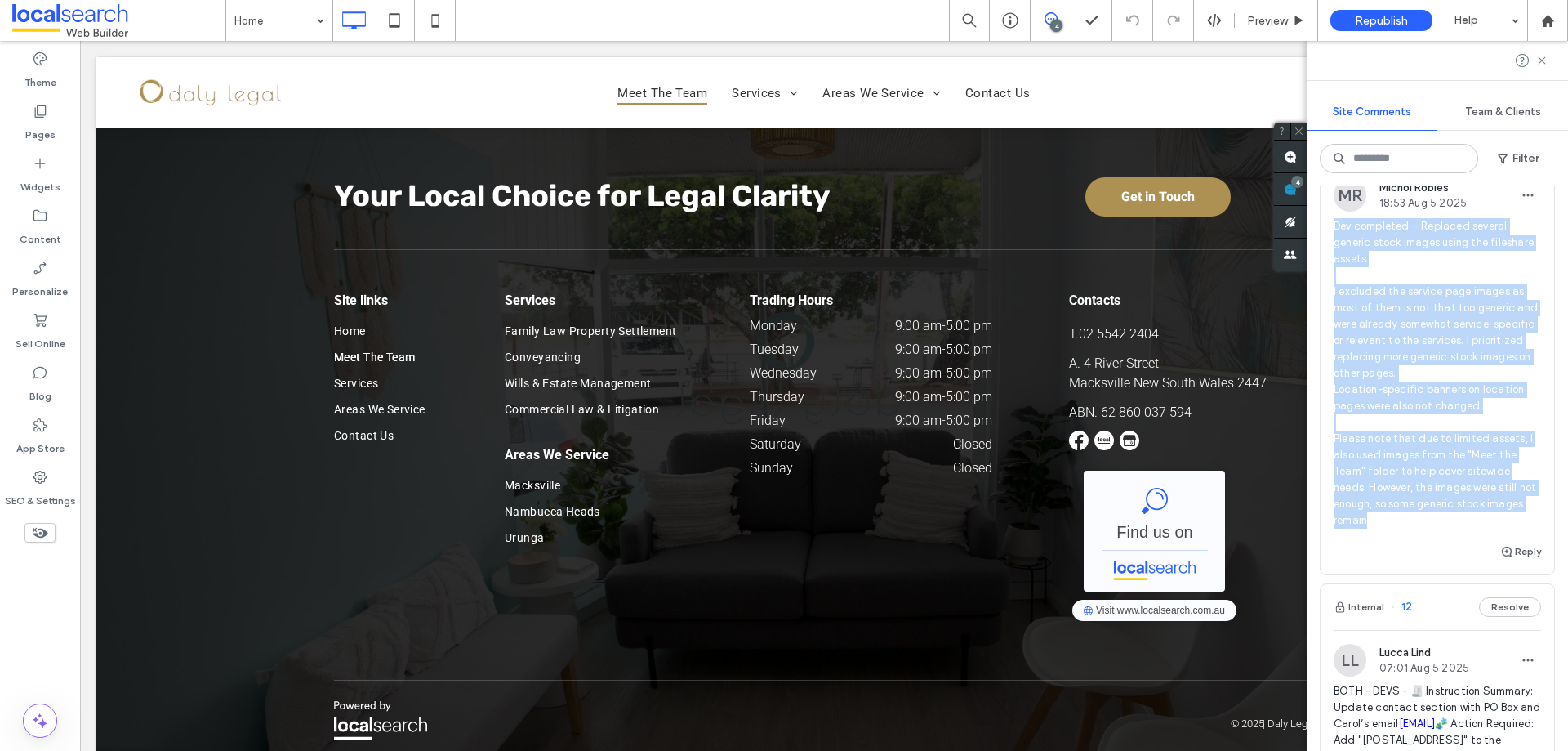 drag, startPoint x: 1425, startPoint y: 587, endPoint x: 1334, endPoint y: 295, distance: 305.85127 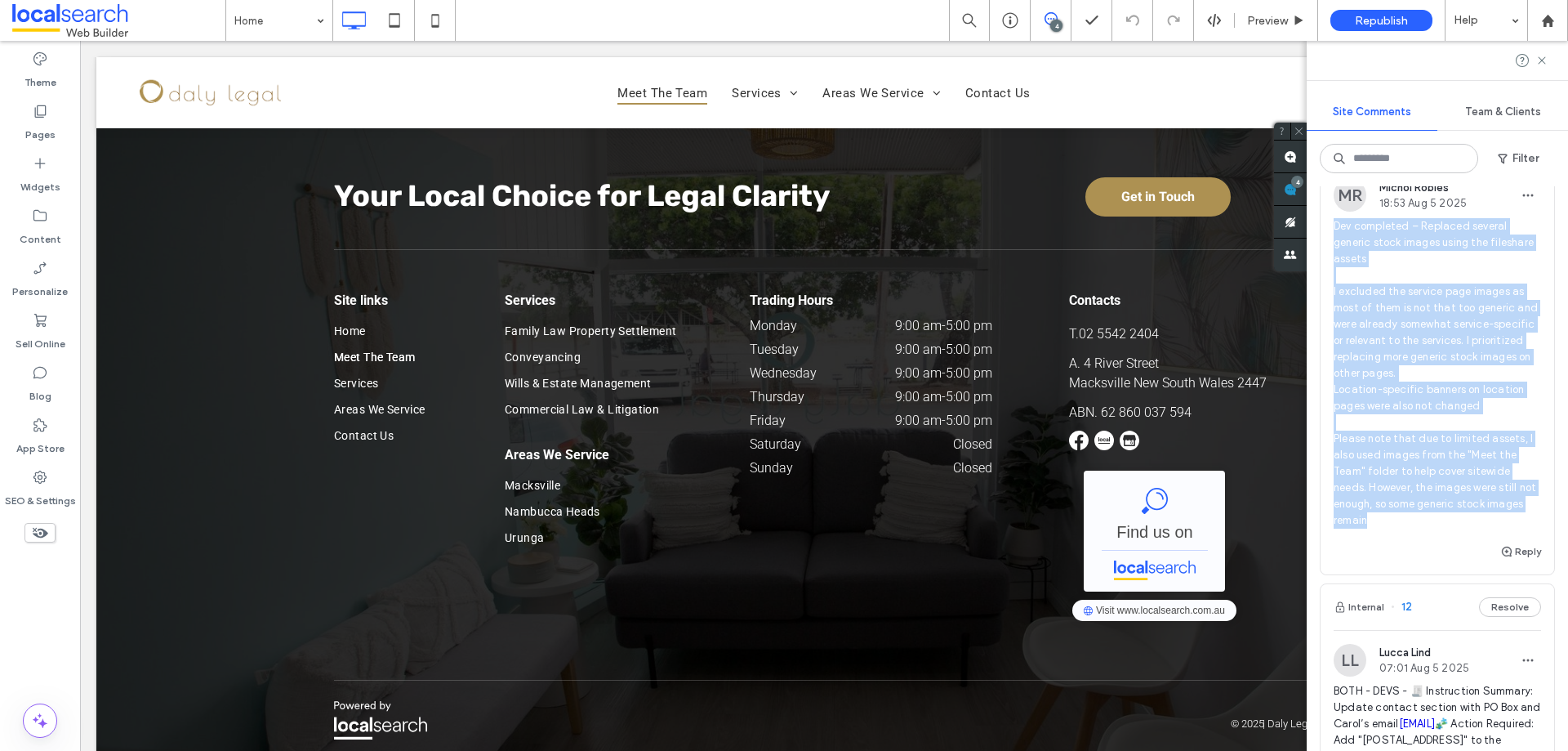 copy on "Dev completed – Replaced several generic stock images using the fileshare assets
I excluded the service page images as most of them is not that too generic and were already somewhat service-specific or relevant to the services. I prioritized replacing more generic stock images on other pages.
Location-specific banners on location pages were also not changed
Please note that due to limited assets, I also used images from the "Meet the Team" folder to help cover sitewide needs. However, the images were still not enough, so some generic stock images remain" 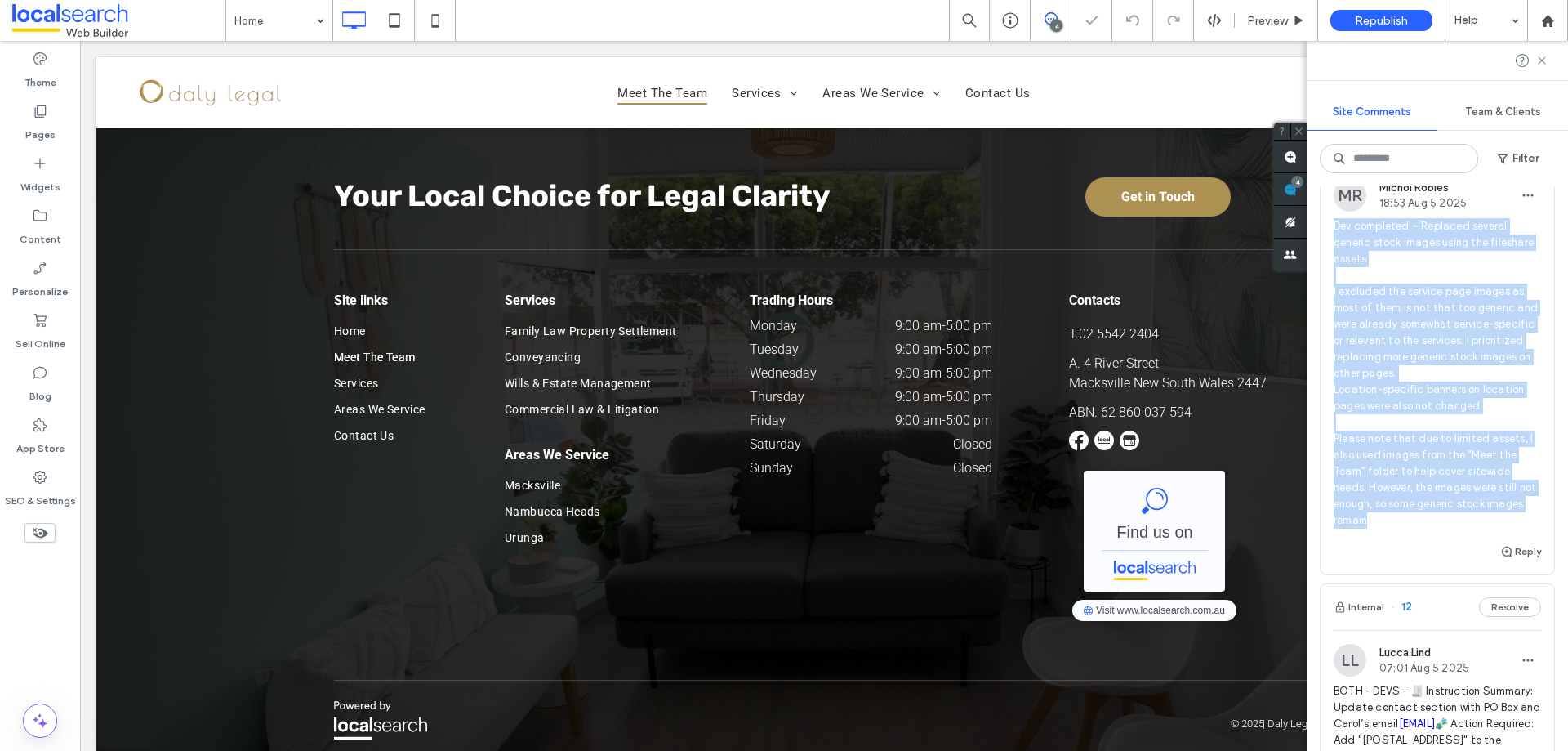 scroll, scrollTop: 0, scrollLeft: 0, axis: both 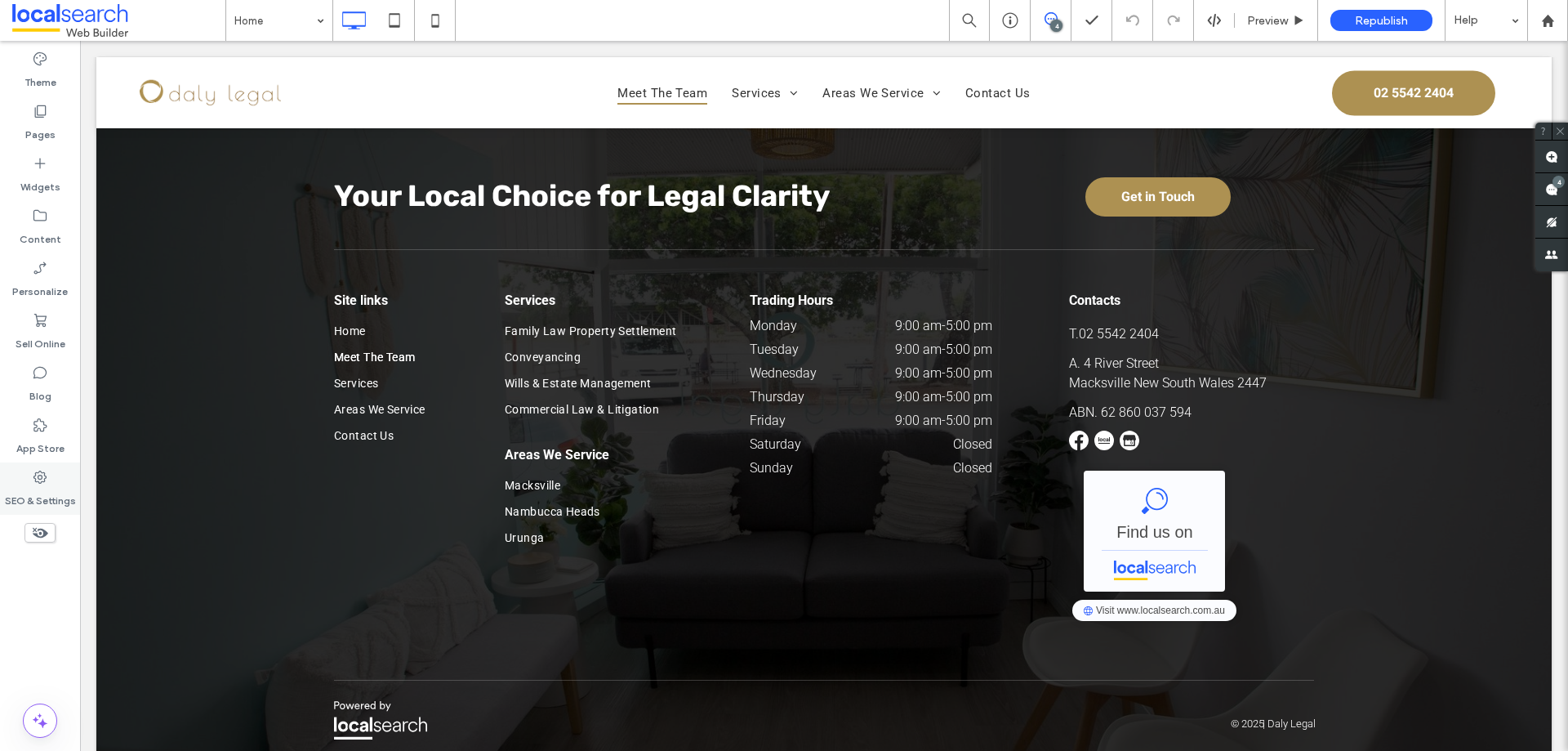 click on "SEO & Settings" at bounding box center (40, 489) 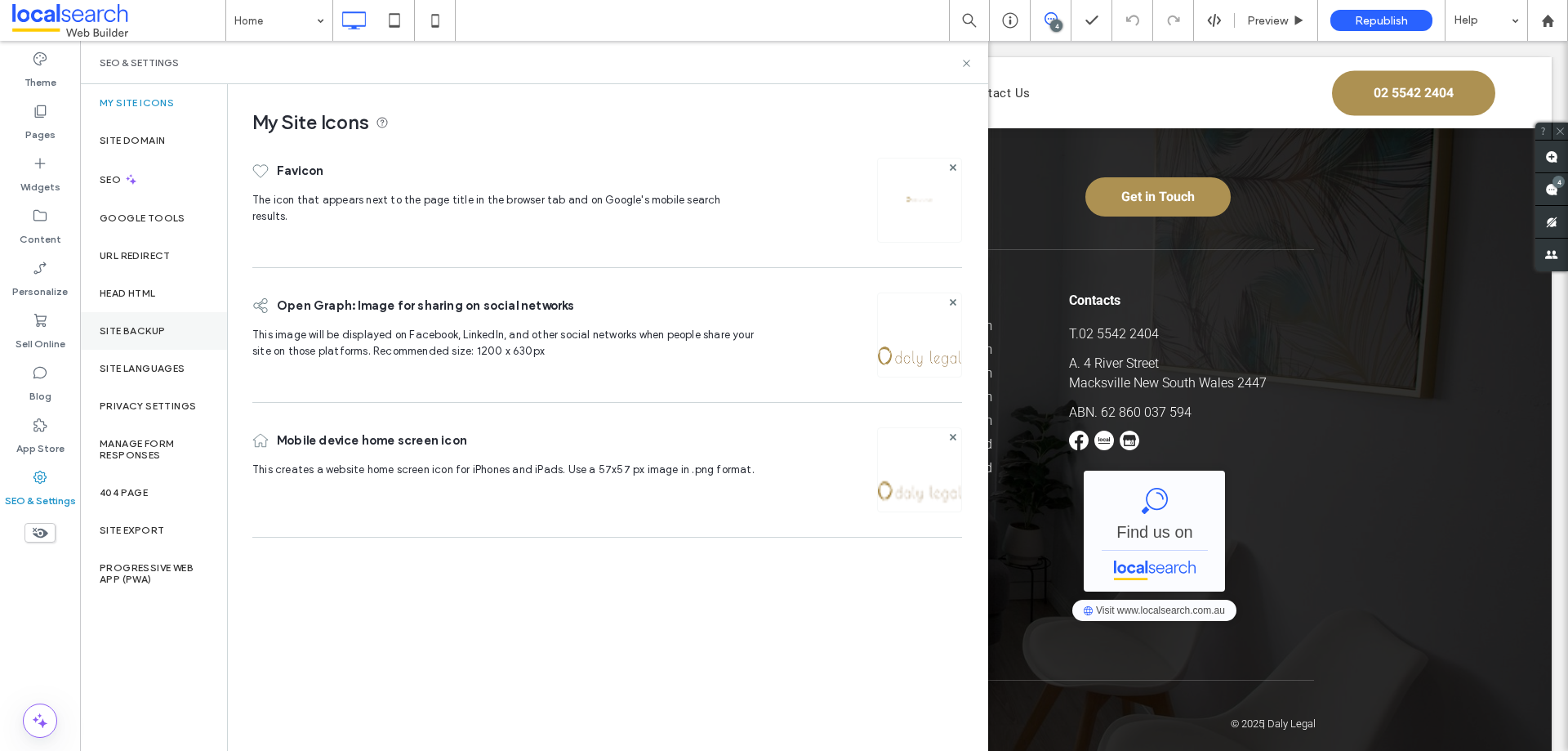 click on "Site Backup" at bounding box center [154, 331] 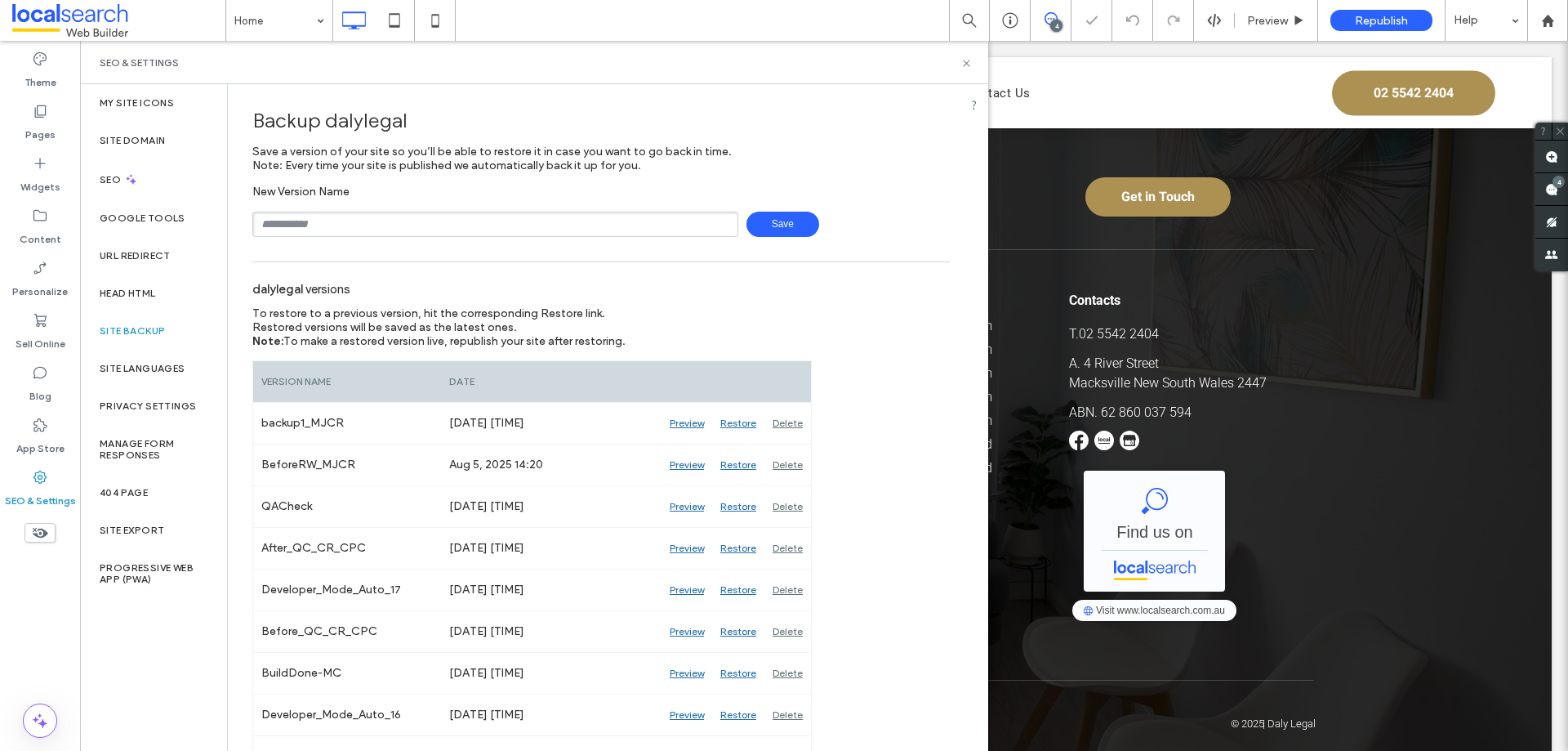 click at bounding box center [495, 224] 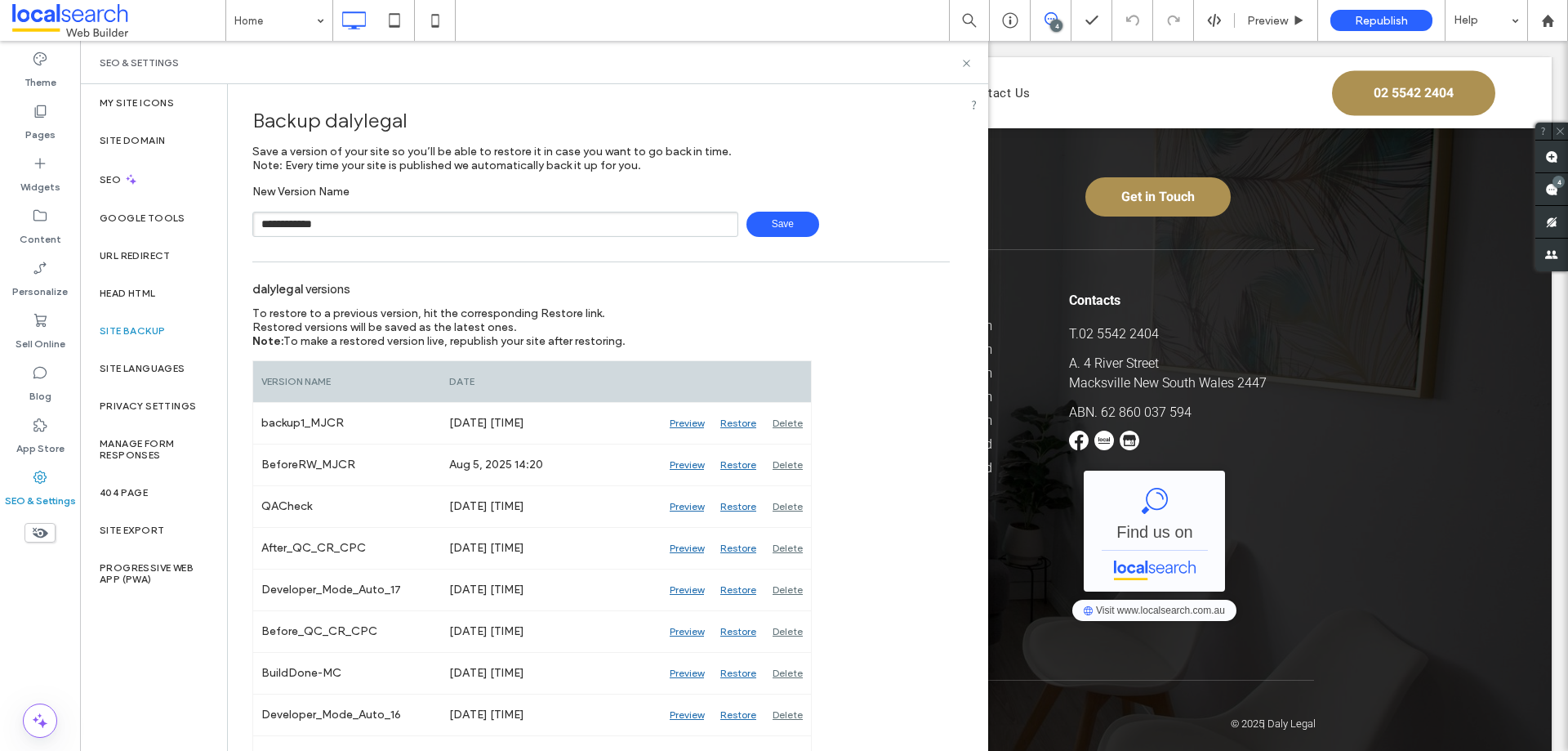 click on "Save" at bounding box center (782, 224) 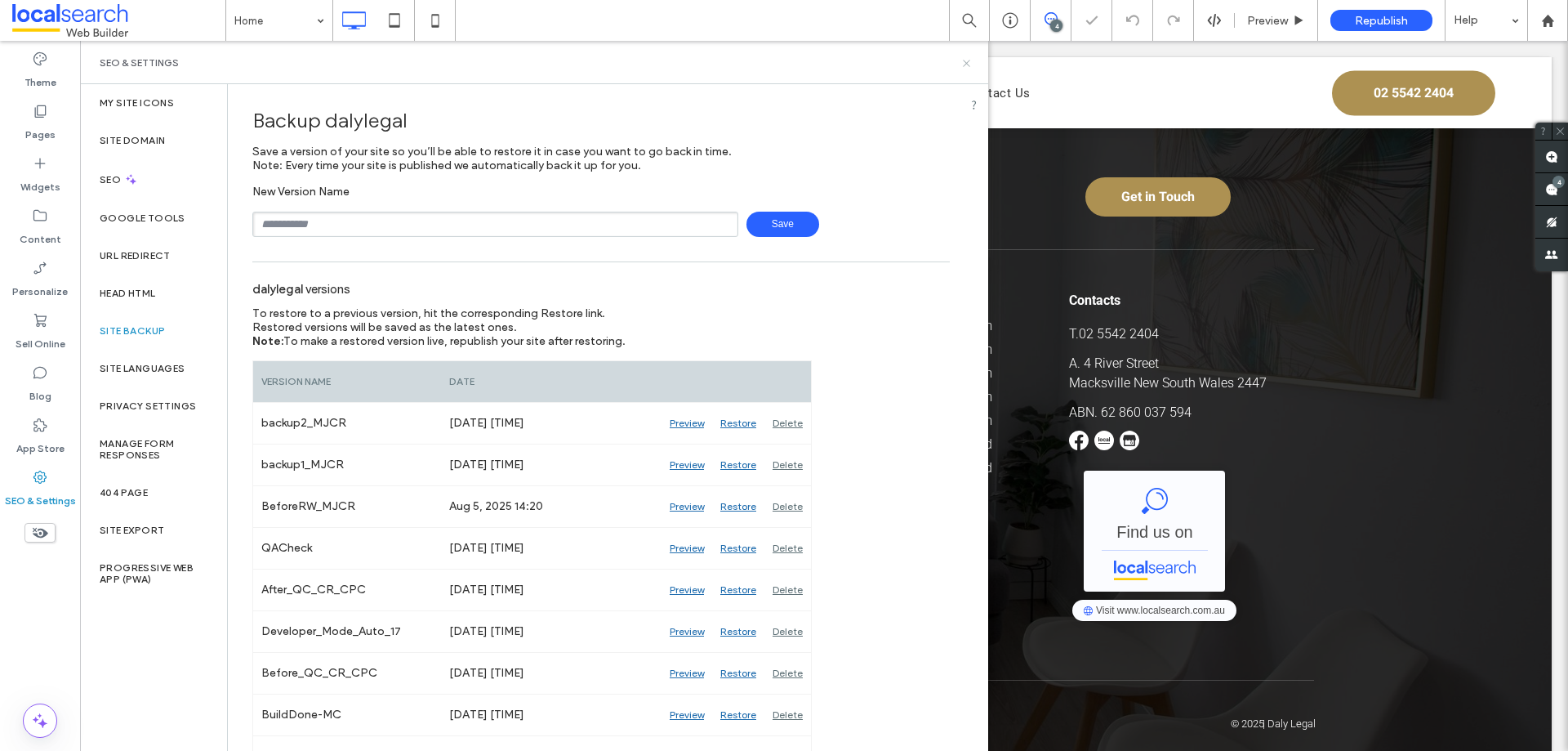 click 